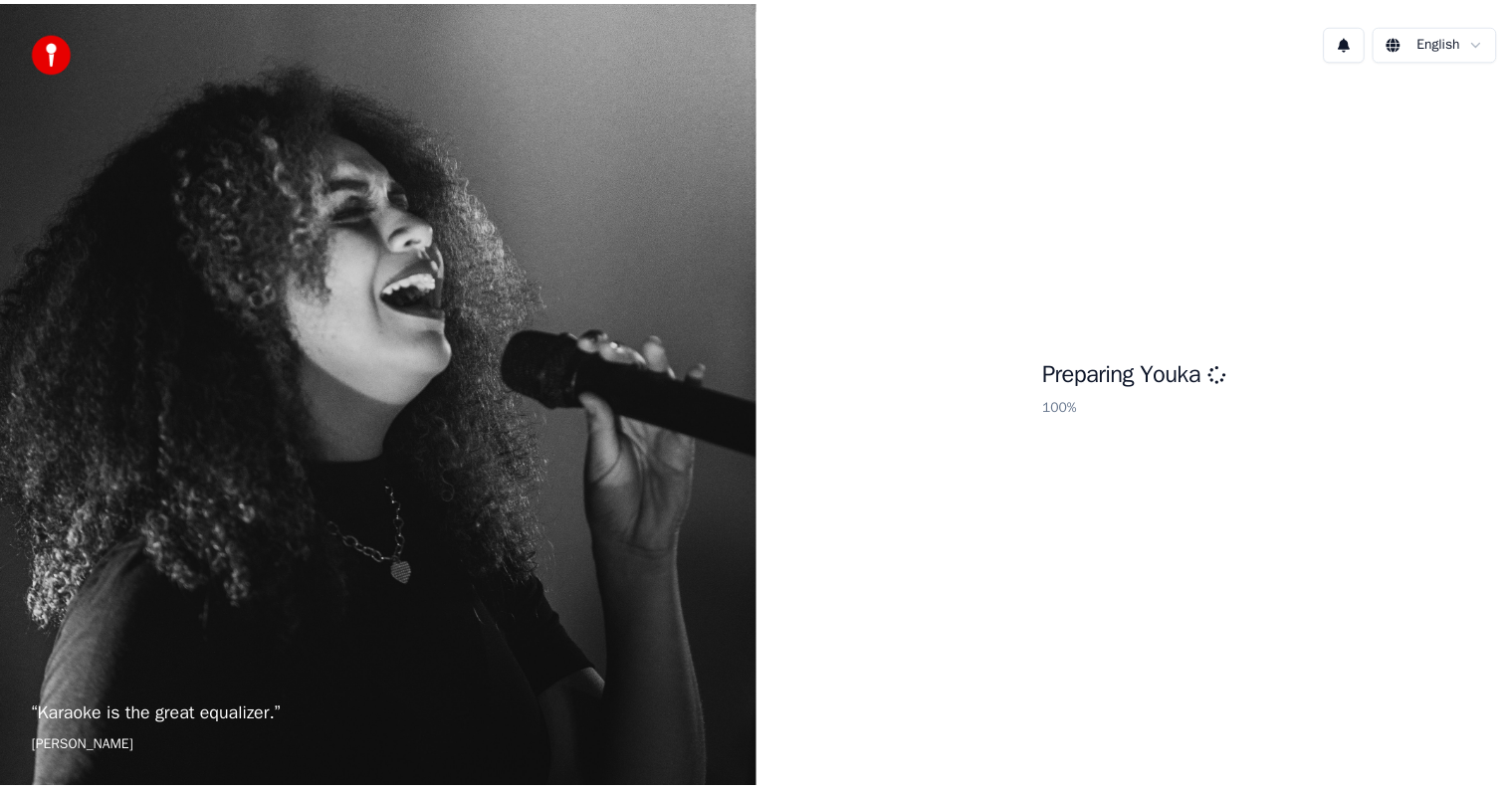 scroll, scrollTop: 0, scrollLeft: 0, axis: both 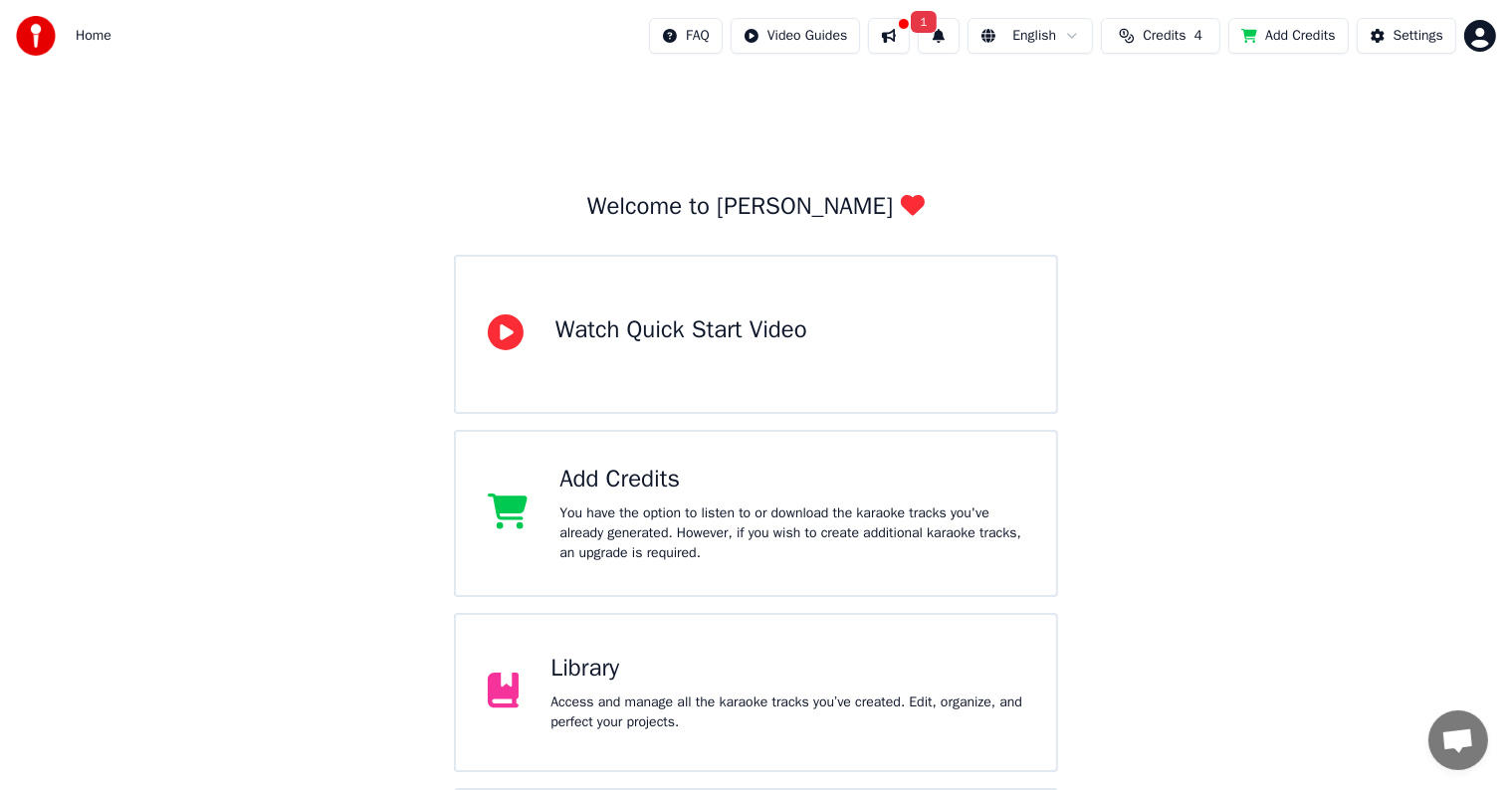 click on "Access and manage all the karaoke tracks you’ve created. Edit, organize, and perfect your projects." at bounding box center (787, 712) 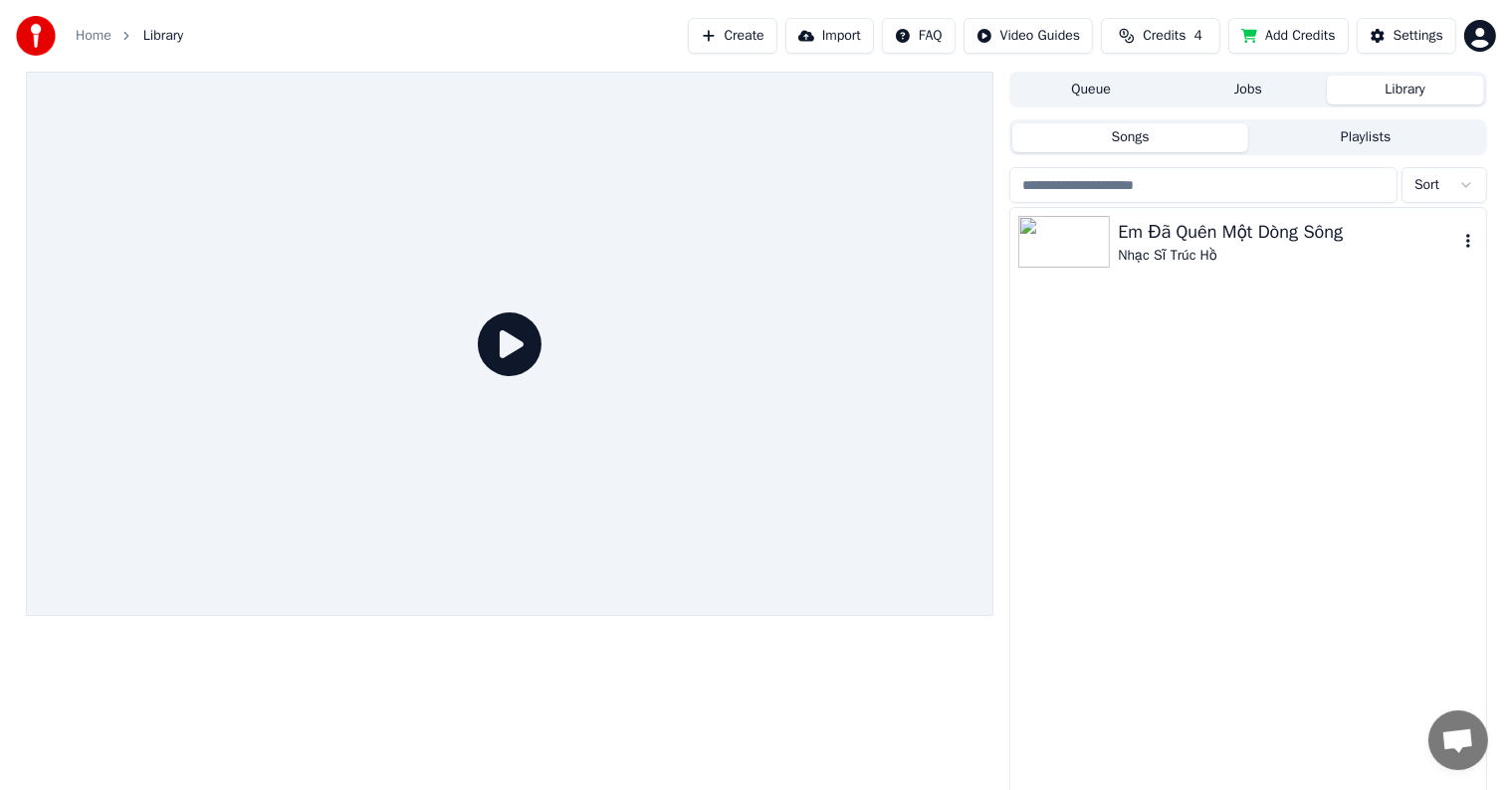 click on "Em Đã Quên Một Dòng Sông" at bounding box center (1287, 232) 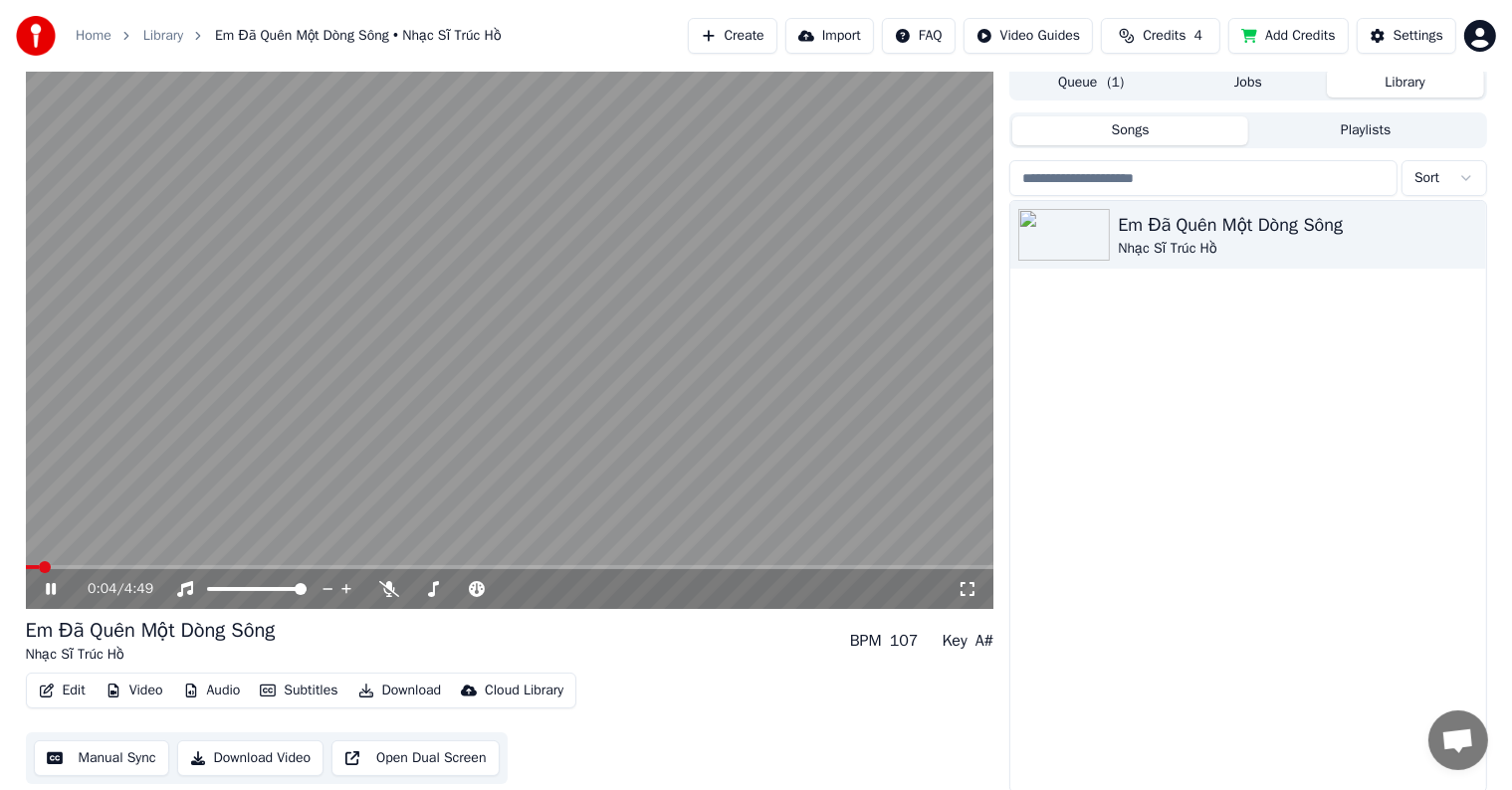 scroll, scrollTop: 9, scrollLeft: 0, axis: vertical 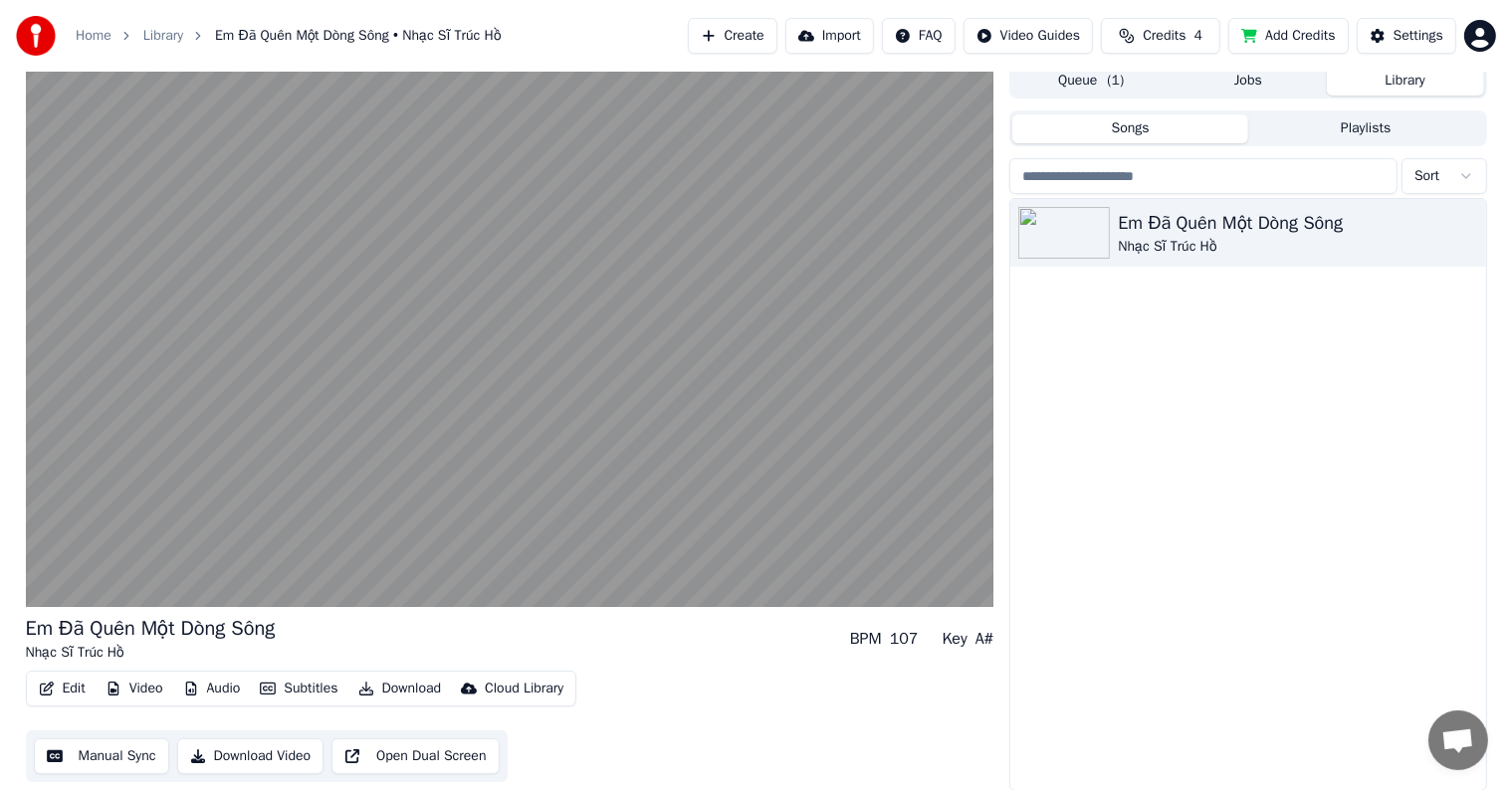 click on "Home Library Em Đã Quên Một Dòng Sông • Nhạc Sĩ Trúc Hồ Create Import FAQ Video Guides Credits 4 Add Credits Settings Em Đã Quên Một Dòng Sông Nhạc Sĩ Trúc Hồ BPM 107 Key A# Edit Video Audio Subtitles Download Cloud Library Manual Sync Download Video Open Dual Screen Queue ( 1 ) Jobs Library Songs Playlists Sort Em Đã Quên Một Dòng Sông Nhạc Sĩ Trúc Hồ" at bounding box center [756, 386] 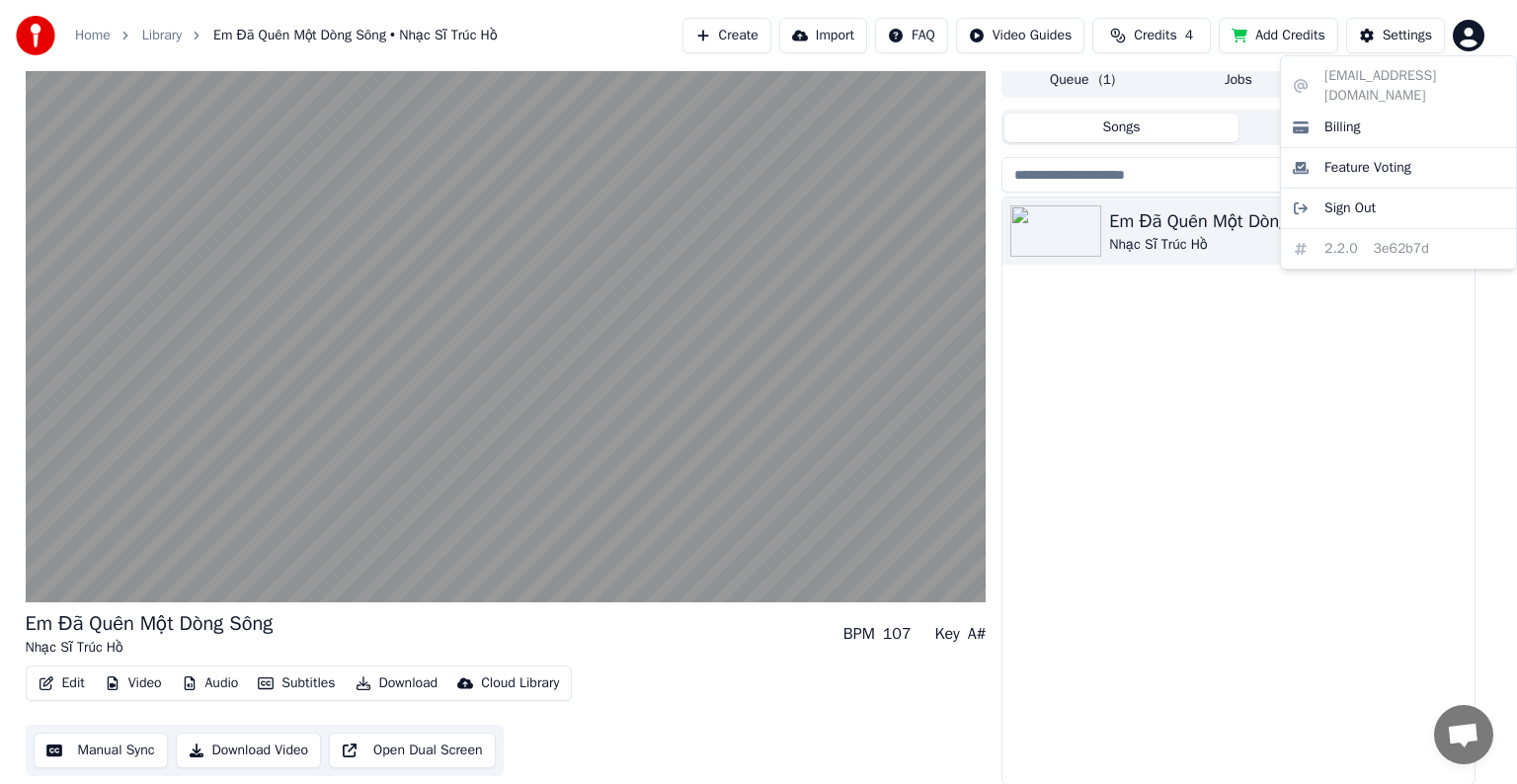 click on "Home Library Em Đã Quên Một Dòng Sông • Nhạc Sĩ Trúc Hồ Create Import FAQ Video Guides Credits 4 Add Credits Settings Em Đã Quên Một Dòng Sông Nhạc Sĩ Trúc Hồ BPM 107 Key A# Edit Video Audio Subtitles Download Cloud Library Manual Sync Download Video Open Dual Screen Queue ( 1 ) Jobs Library Songs Playlists Sort Em Đã Quên Một Dòng Sông Nhạc Sĩ Trúc Hồ [EMAIL_ADDRESS][DOMAIN_NAME] Billing Feature Voting Sign Out 2.2.0 3e62b7d" at bounding box center (758, 383) 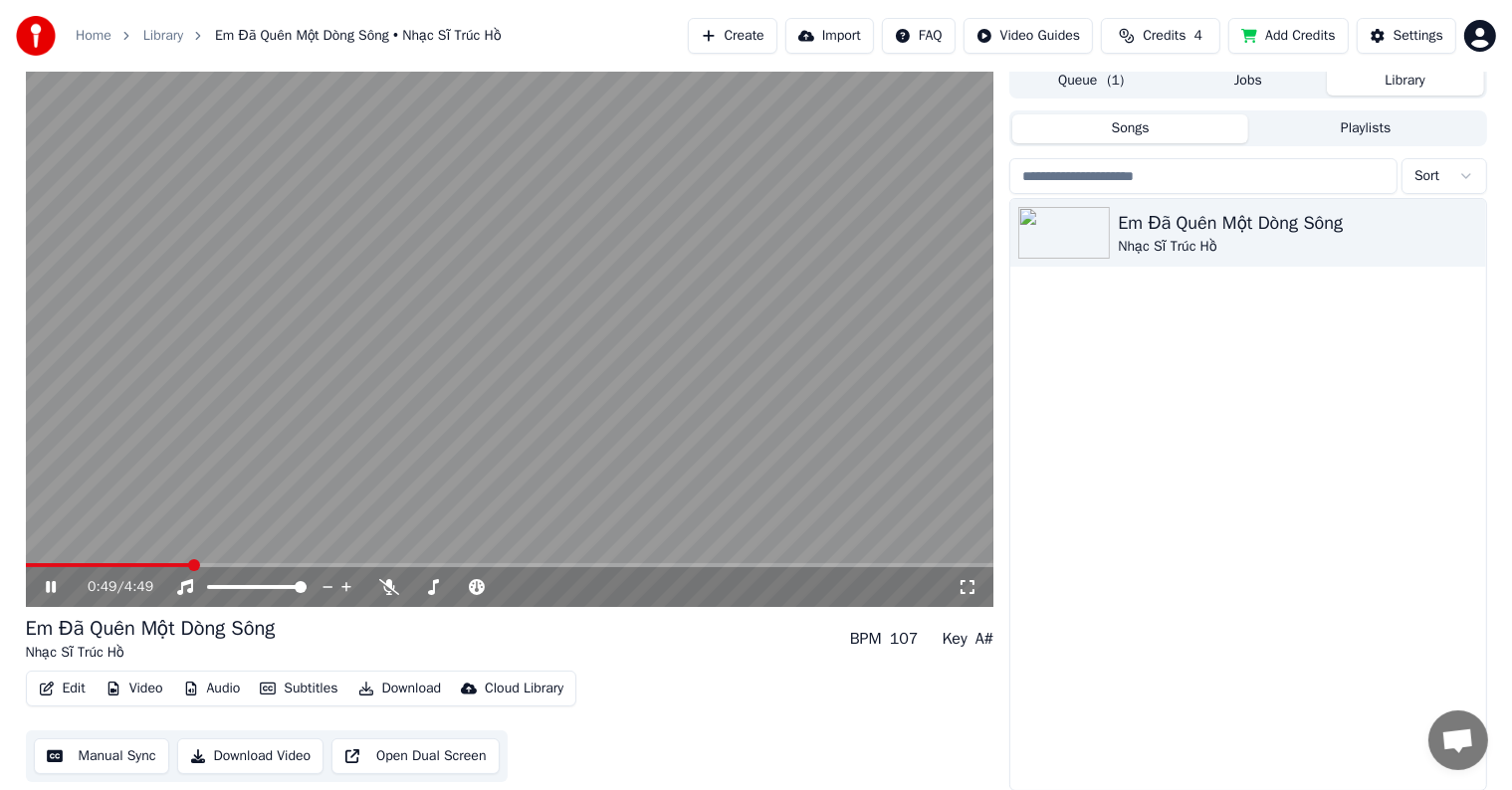 click on "Edit" at bounding box center [62, 689] 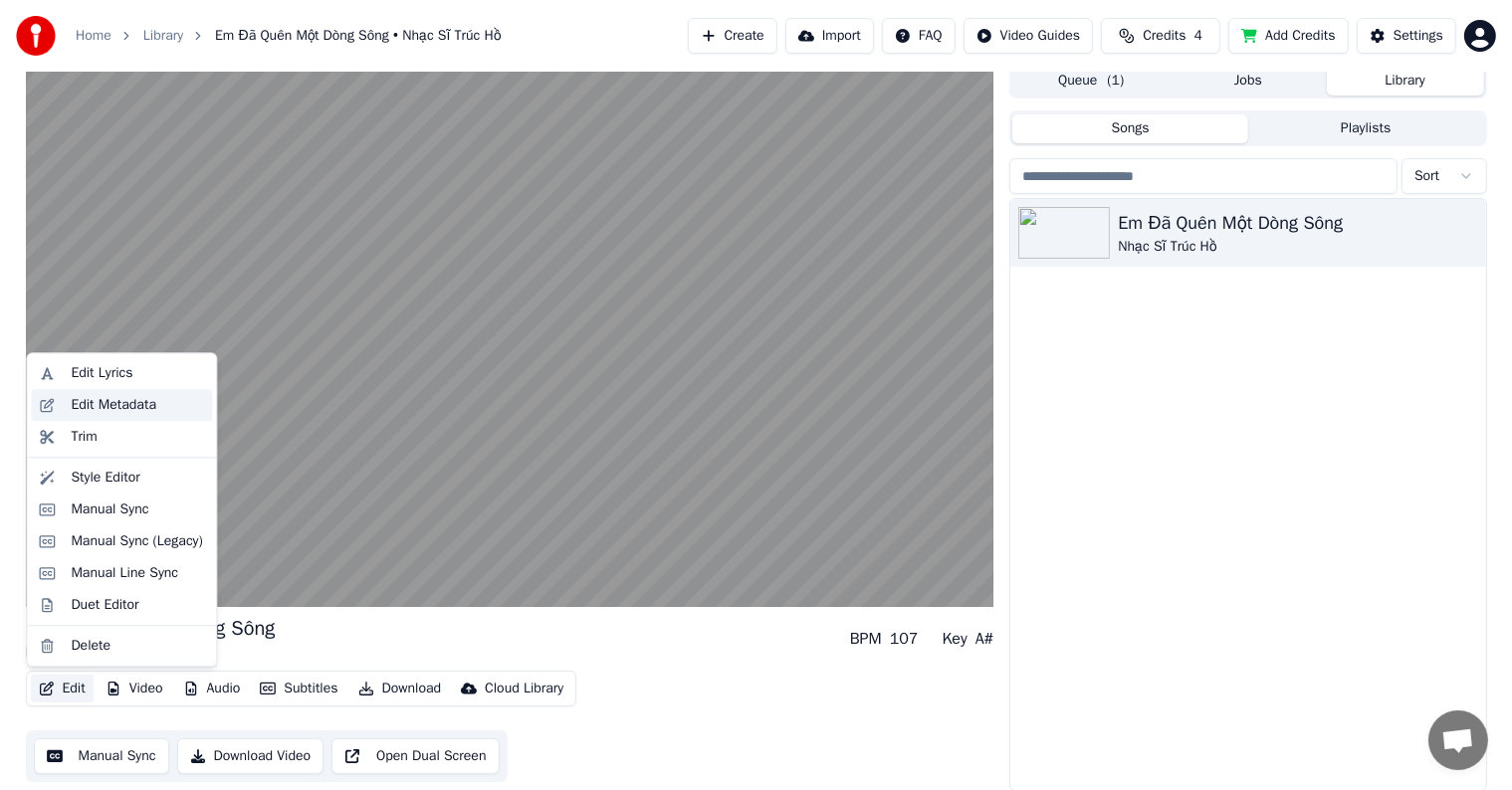 click on "Edit Metadata" at bounding box center [113, 405] 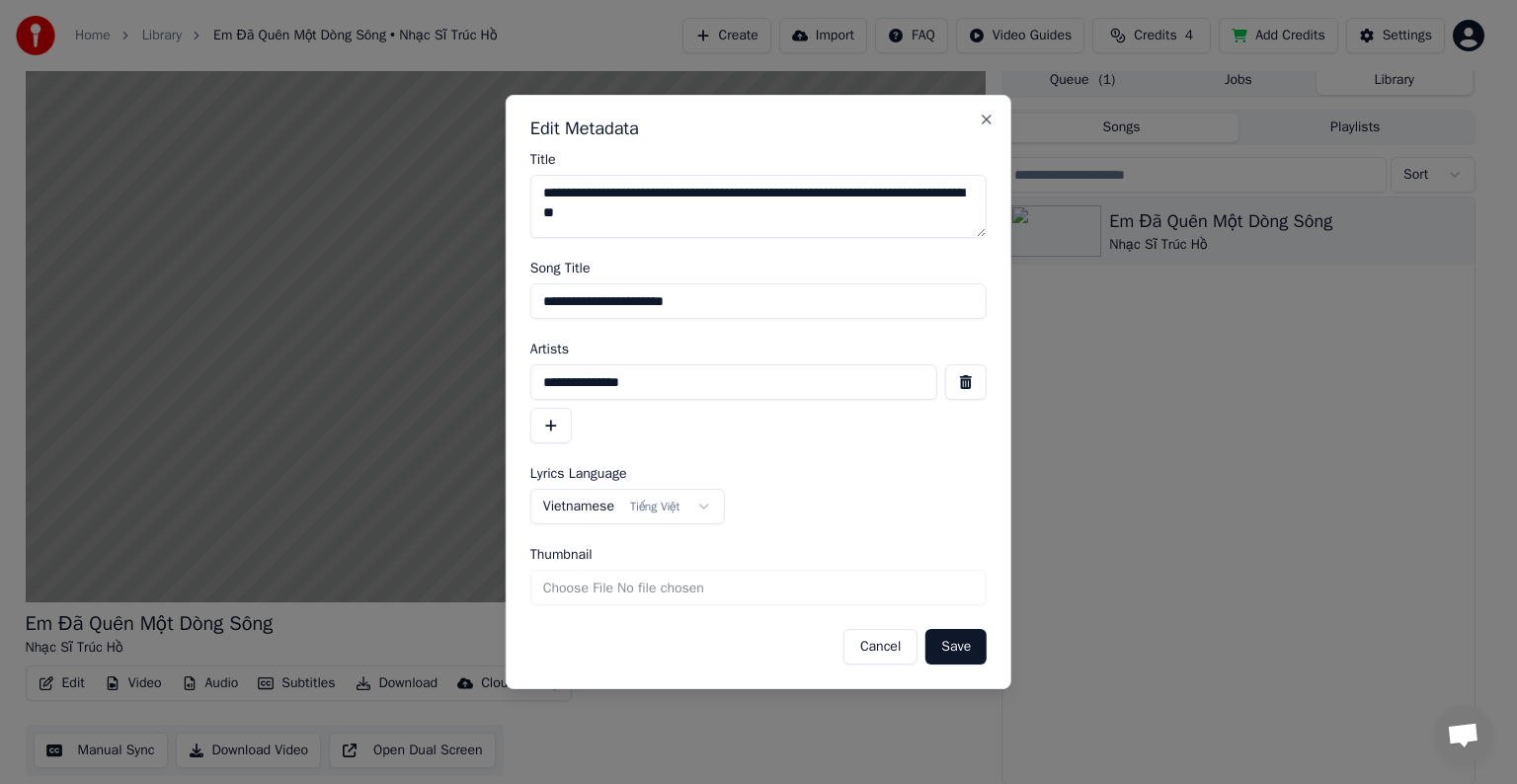 click on "Cancel" at bounding box center [880, 647] 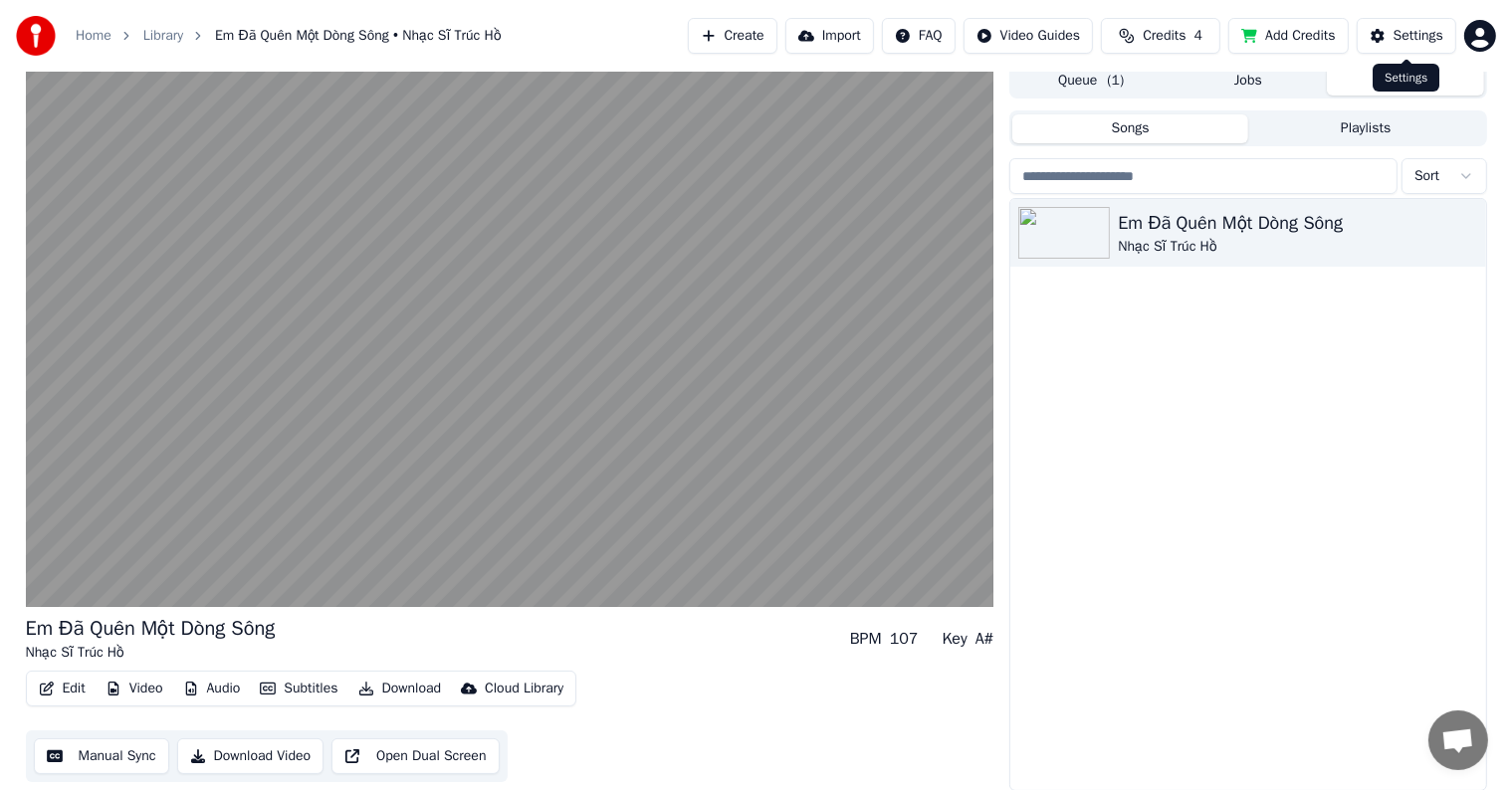click on "Settings" at bounding box center (1418, 36) 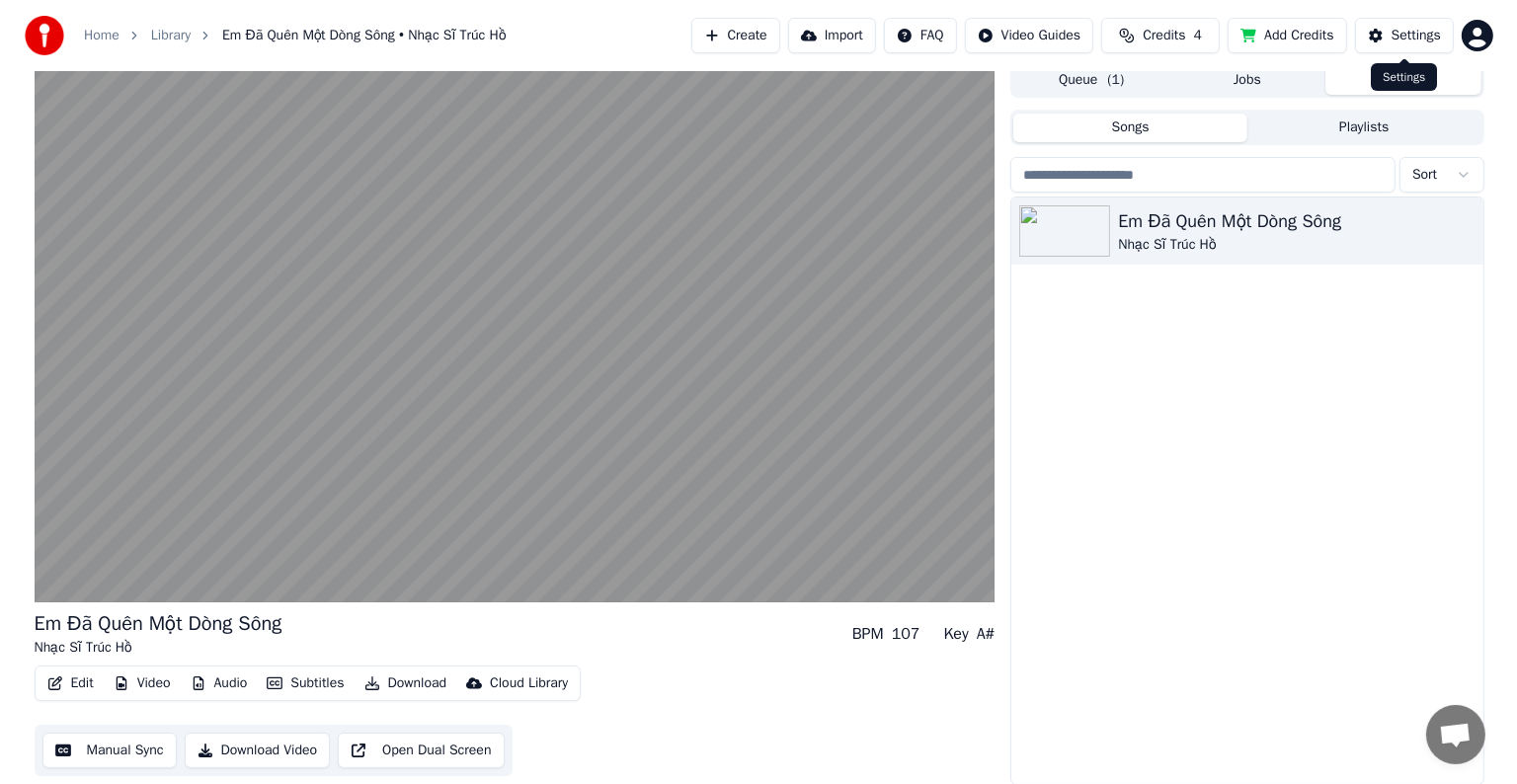 scroll, scrollTop: 0, scrollLeft: 0, axis: both 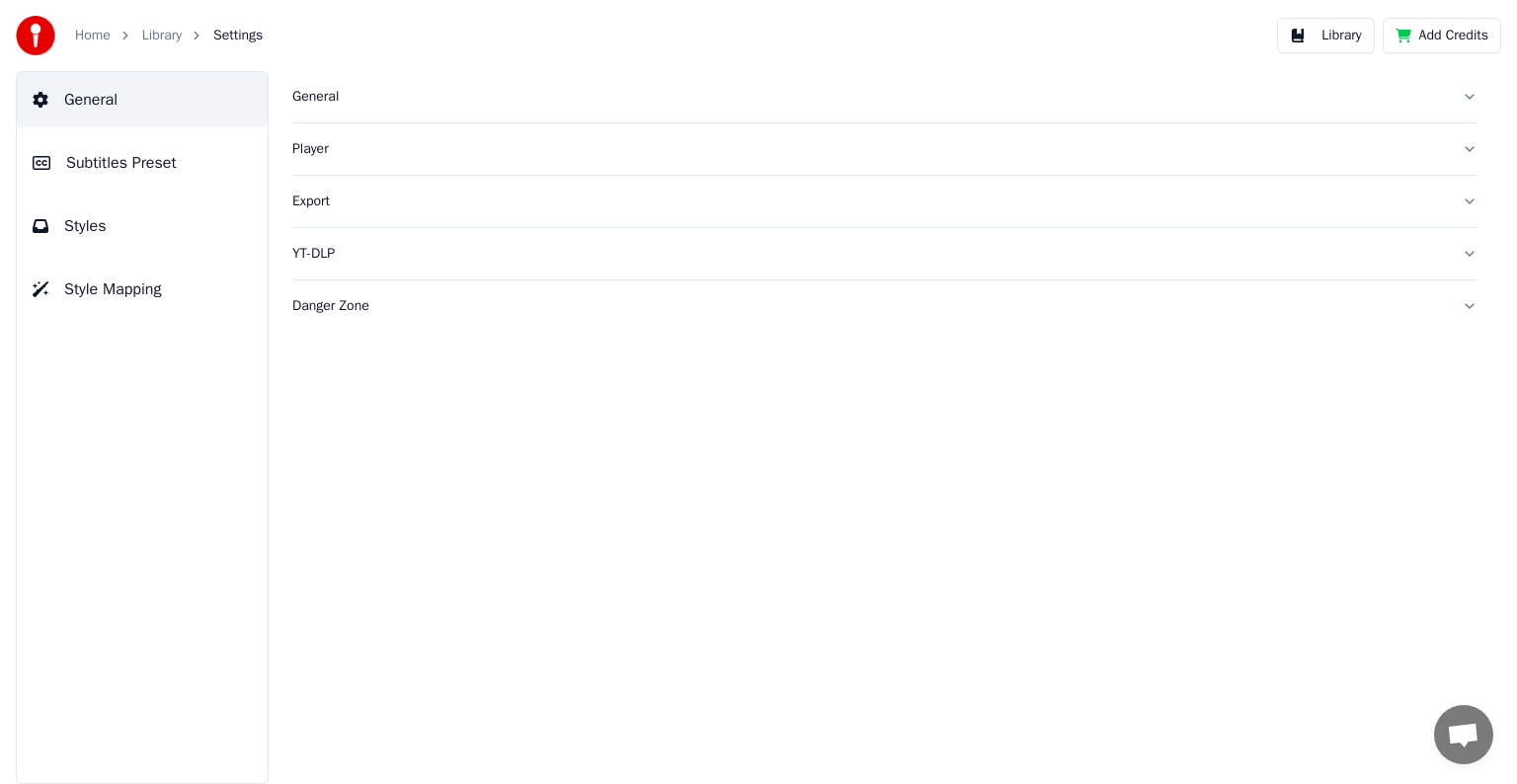 click on "General" at bounding box center (869, 97) 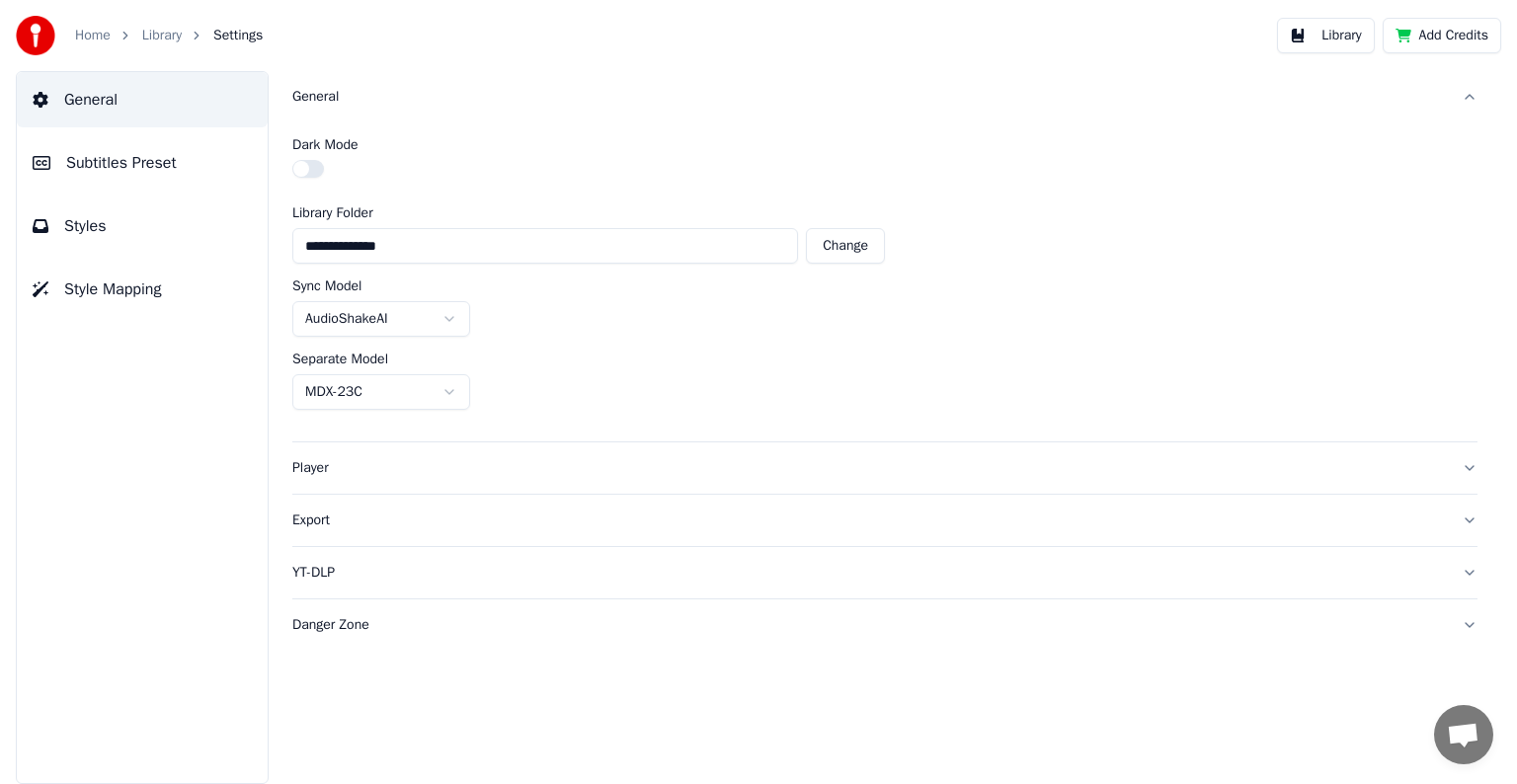 click on "General" at bounding box center (869, 97) 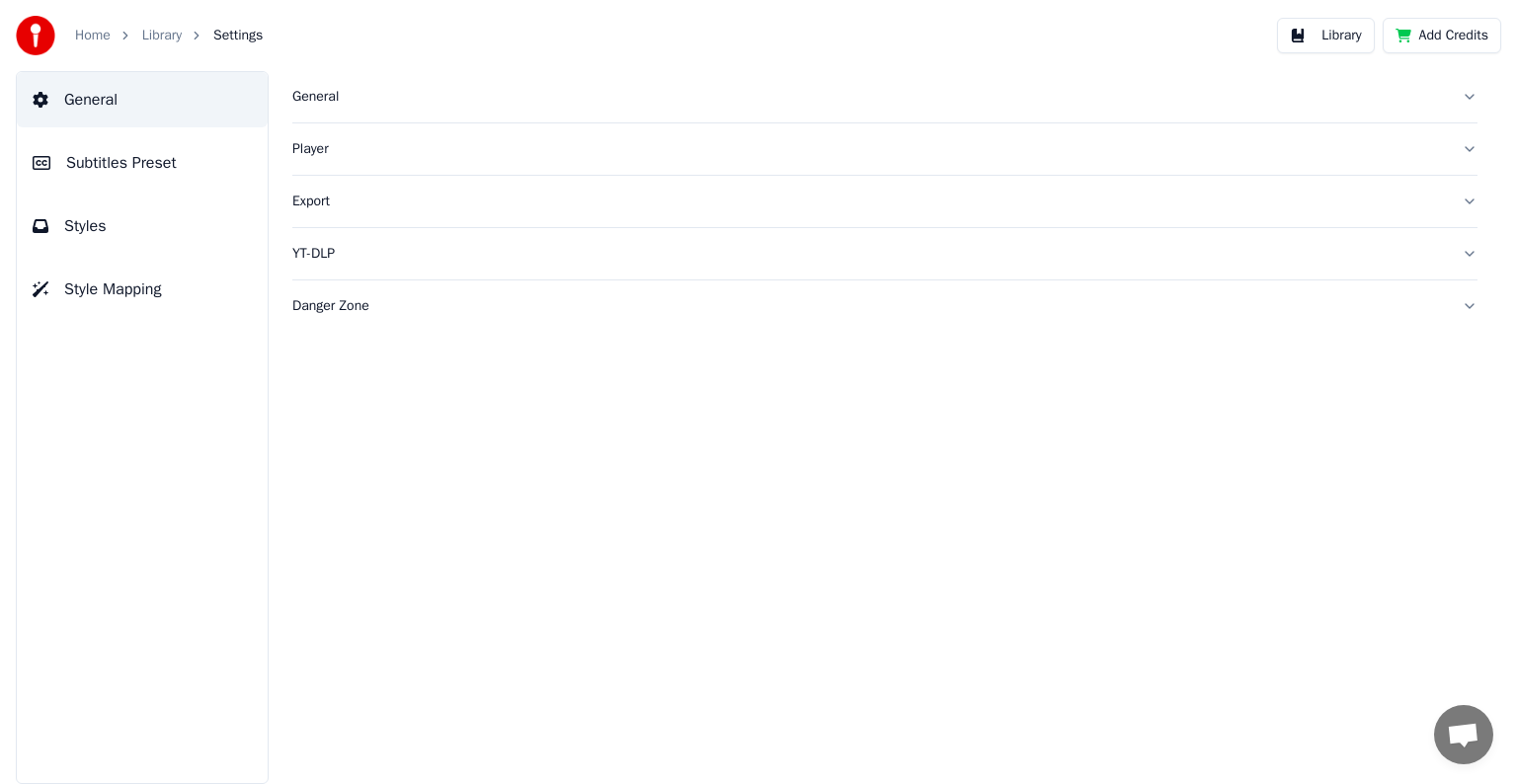 click on "Player" at bounding box center (869, 149) 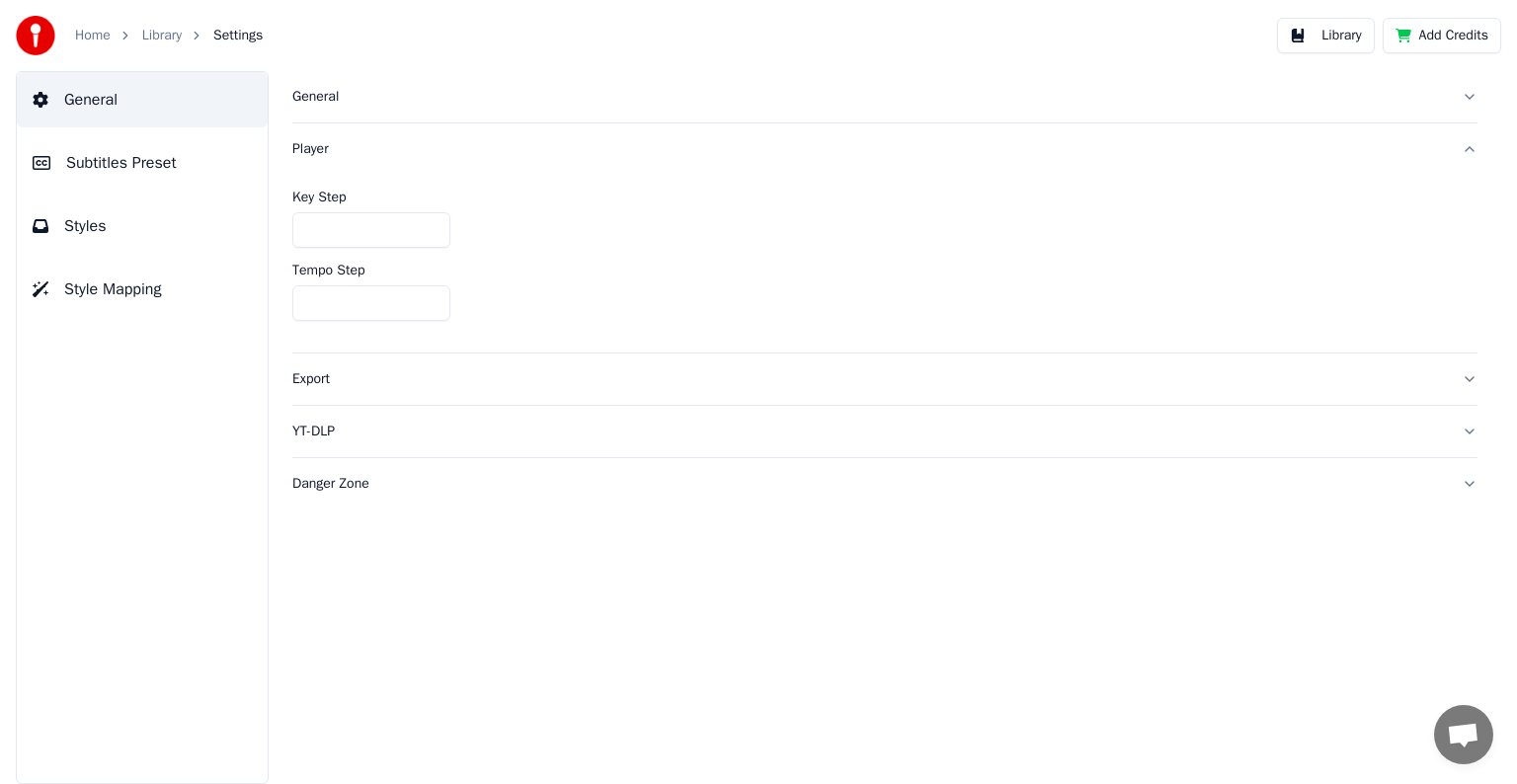 click on "Player" at bounding box center [869, 149] 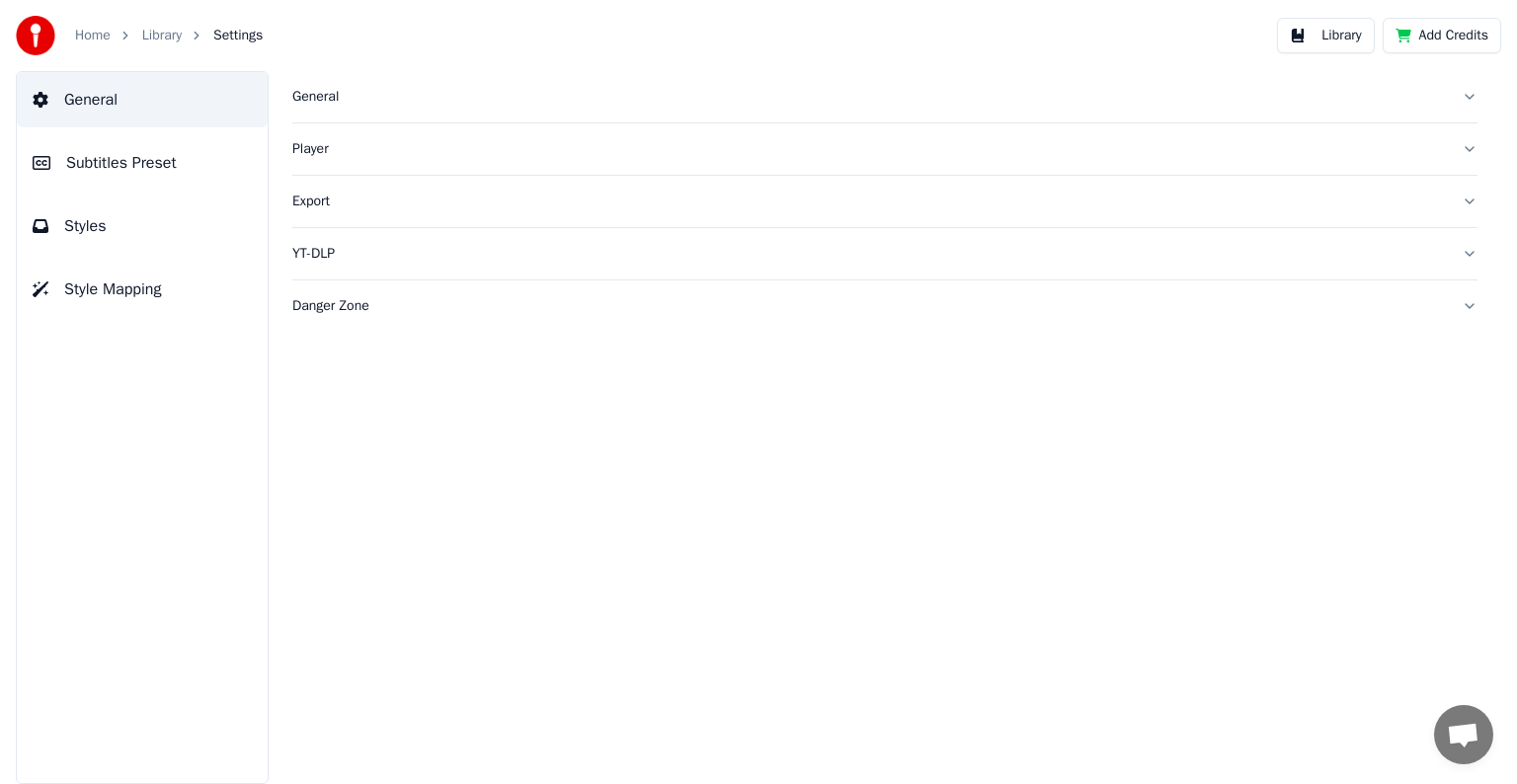 click on "Export" at bounding box center (869, 201) 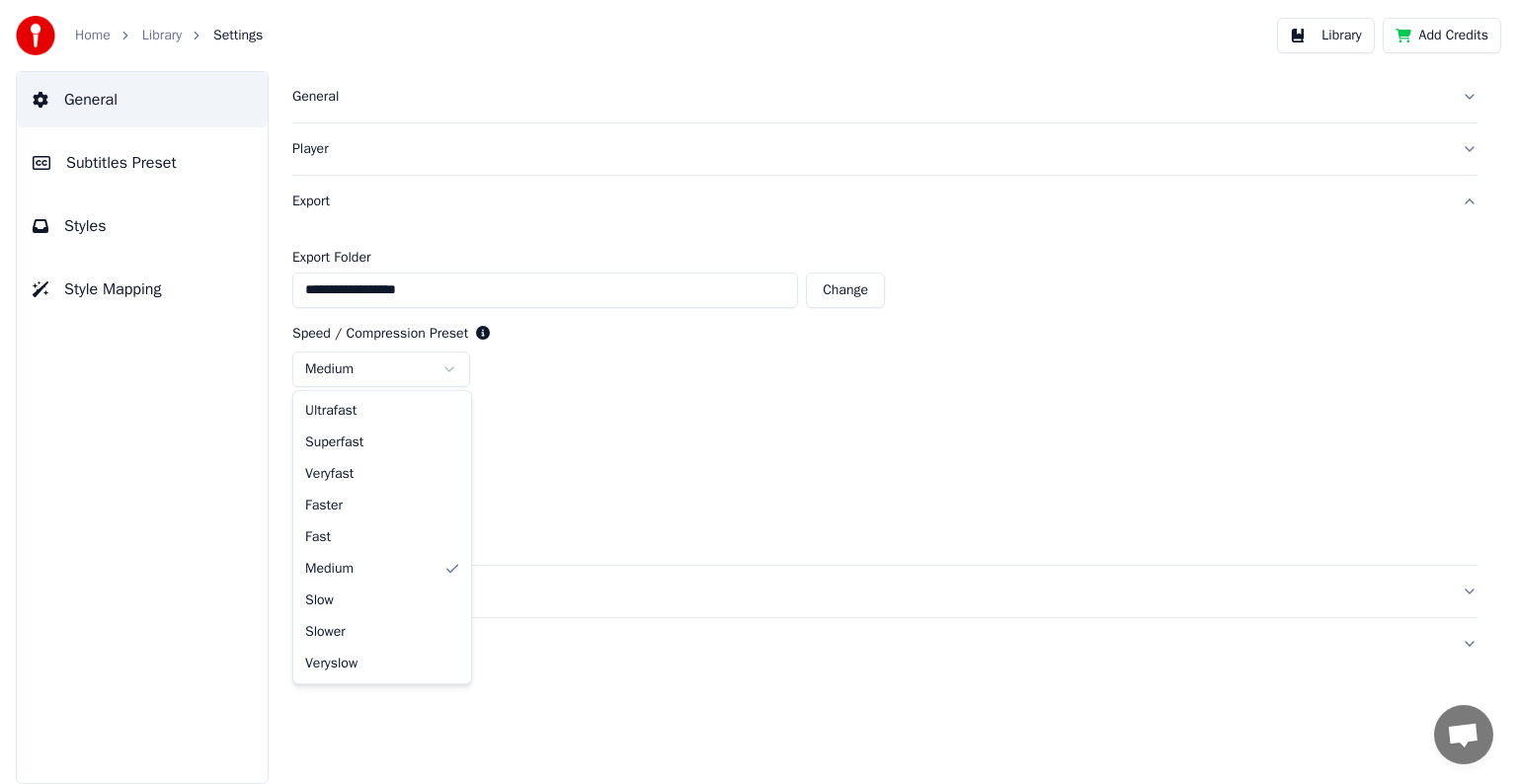 click on "**********" at bounding box center (758, 392) 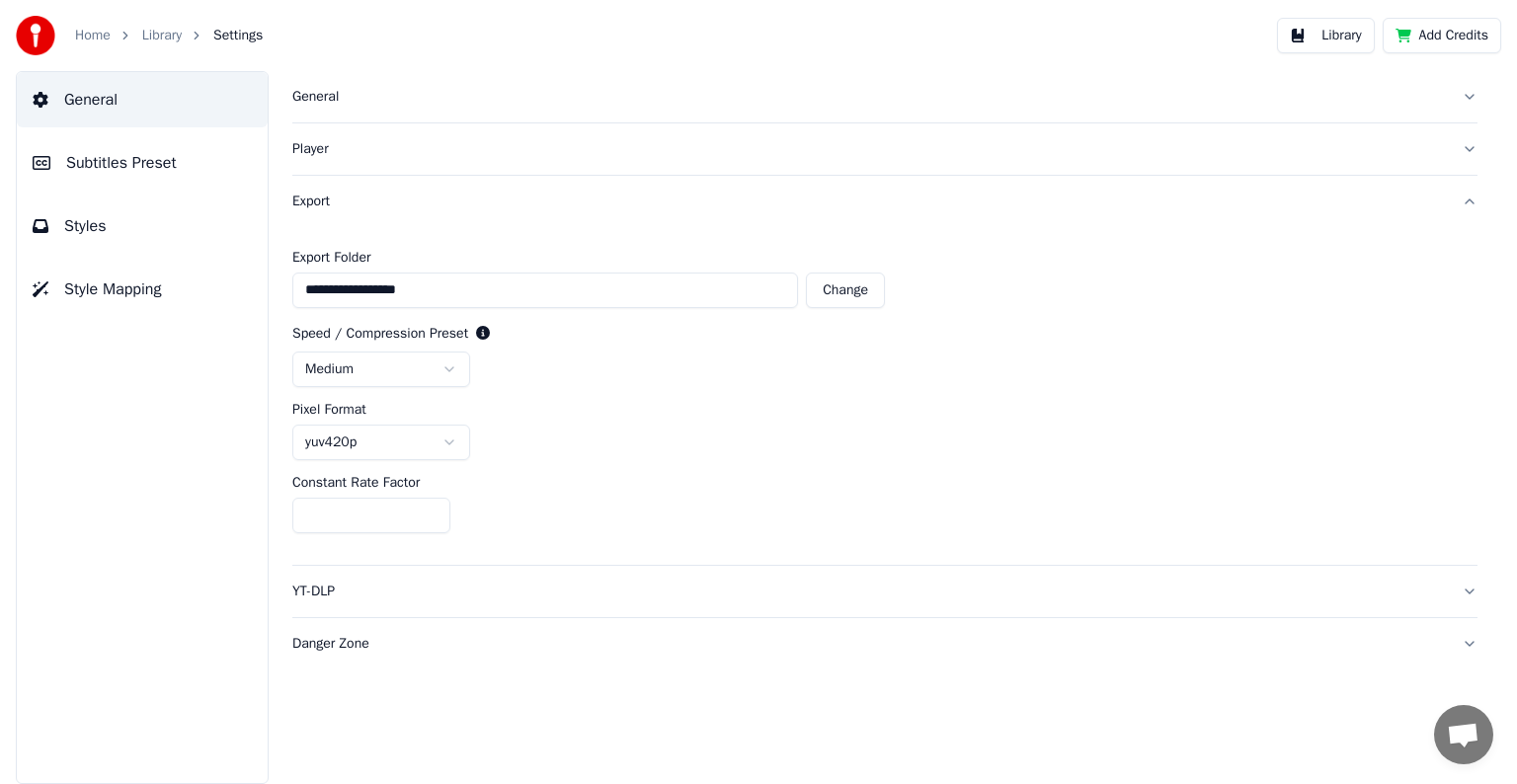 click on "Subtitles Preset" at bounding box center (121, 163) 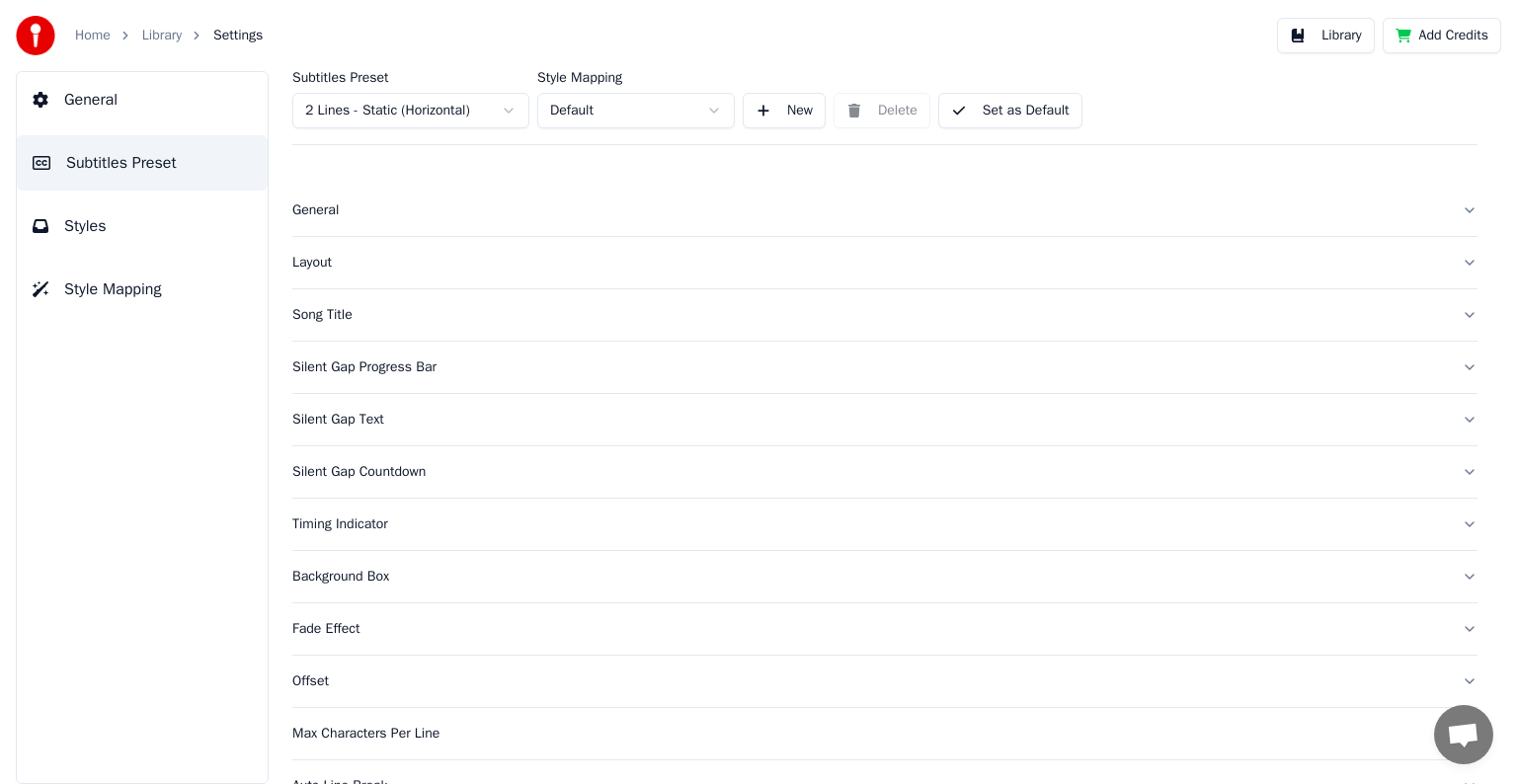 click on "General" at bounding box center (869, 210) 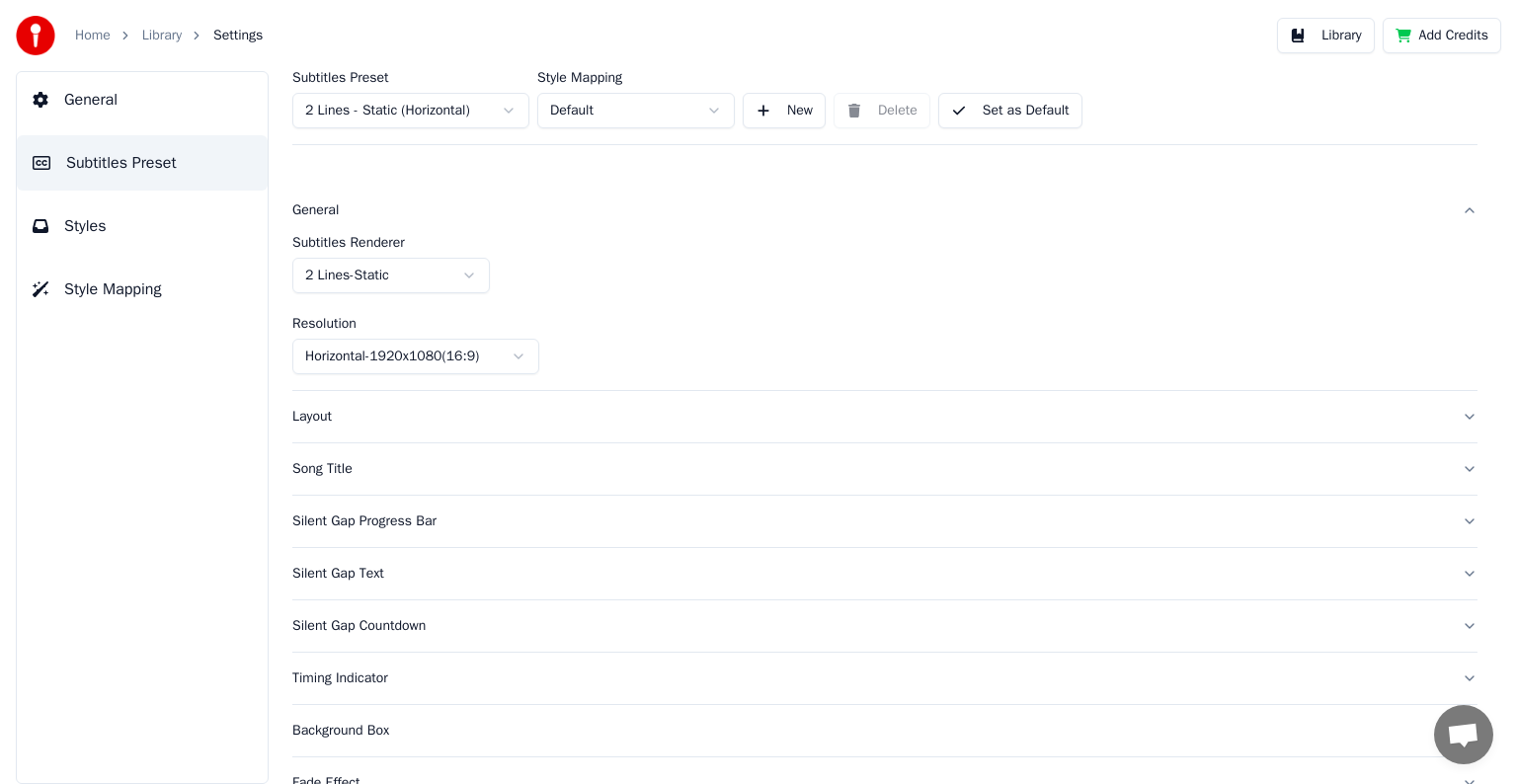 click on "Layout" at bounding box center [869, 417] 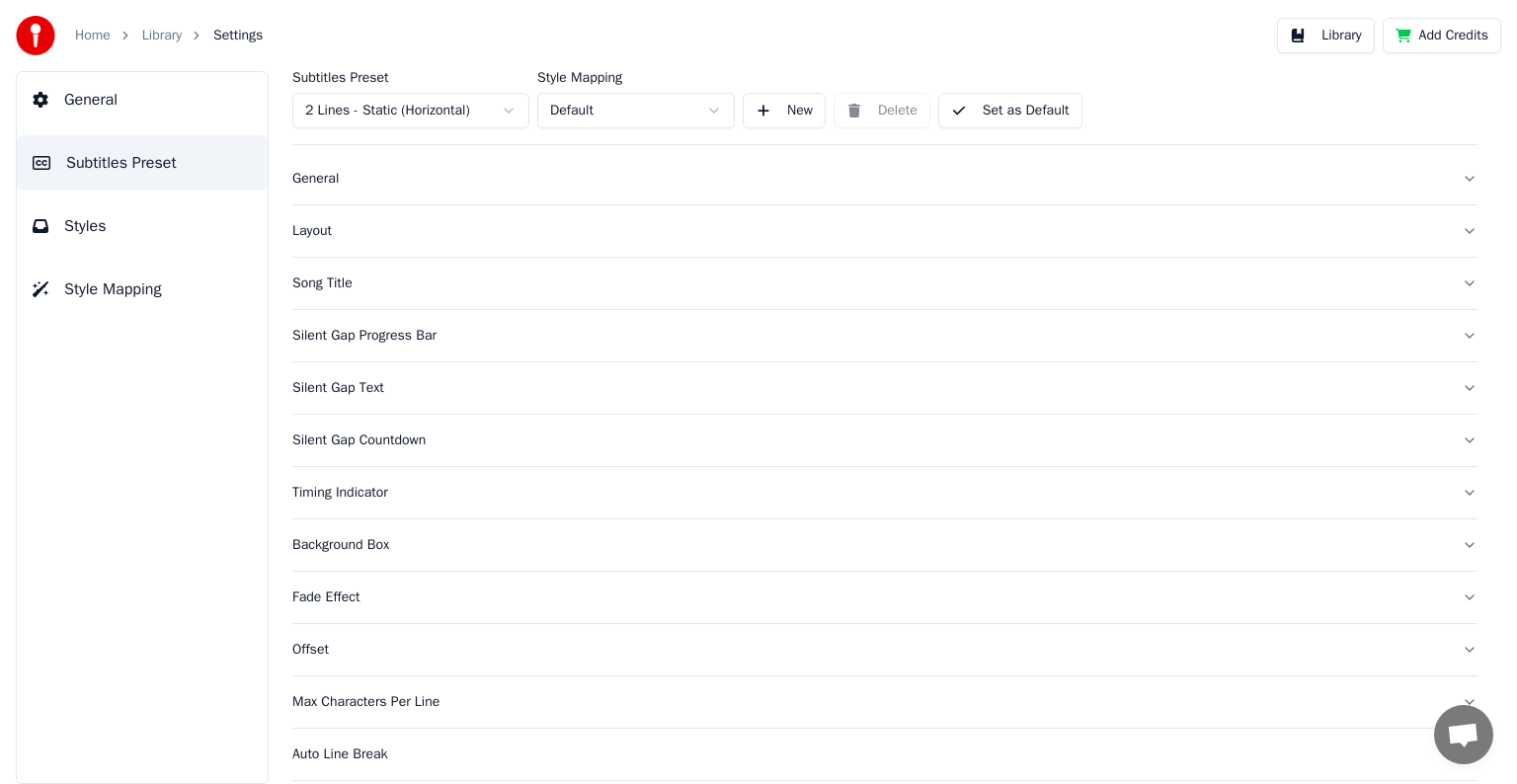 scroll, scrollTop: 0, scrollLeft: 0, axis: both 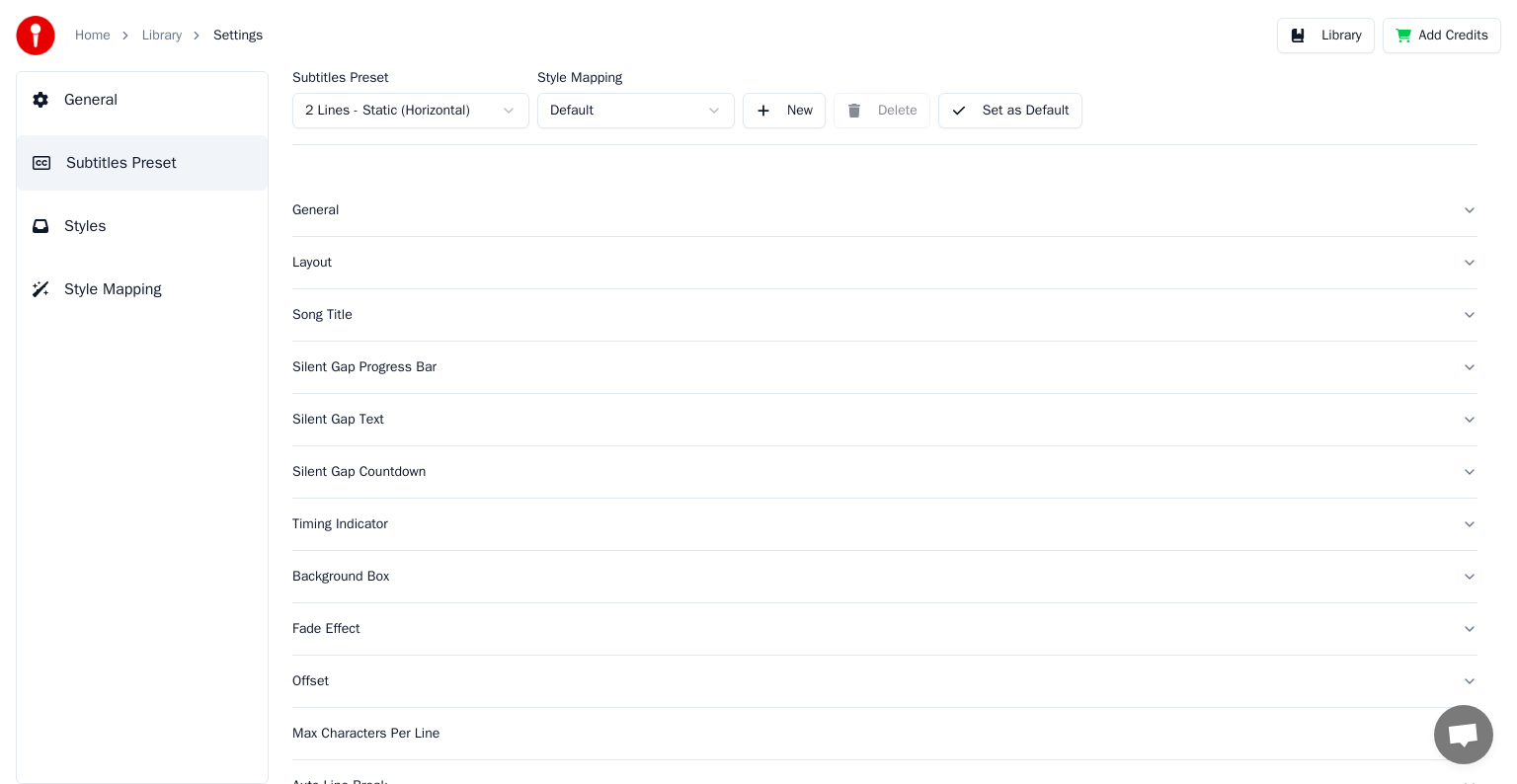 click on "Layout" at bounding box center (869, 263) 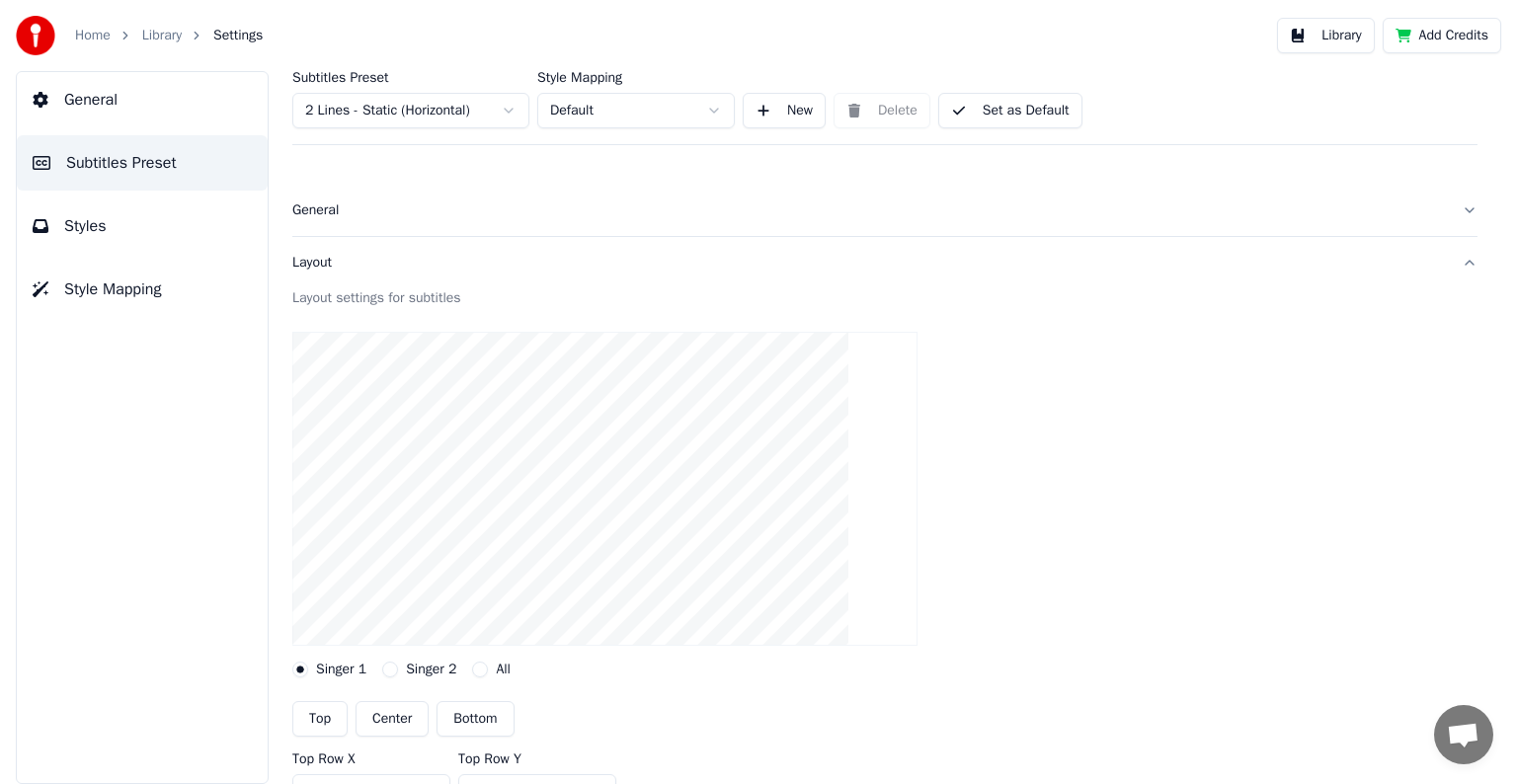 click on "Singer 2" at bounding box center [390, 669] 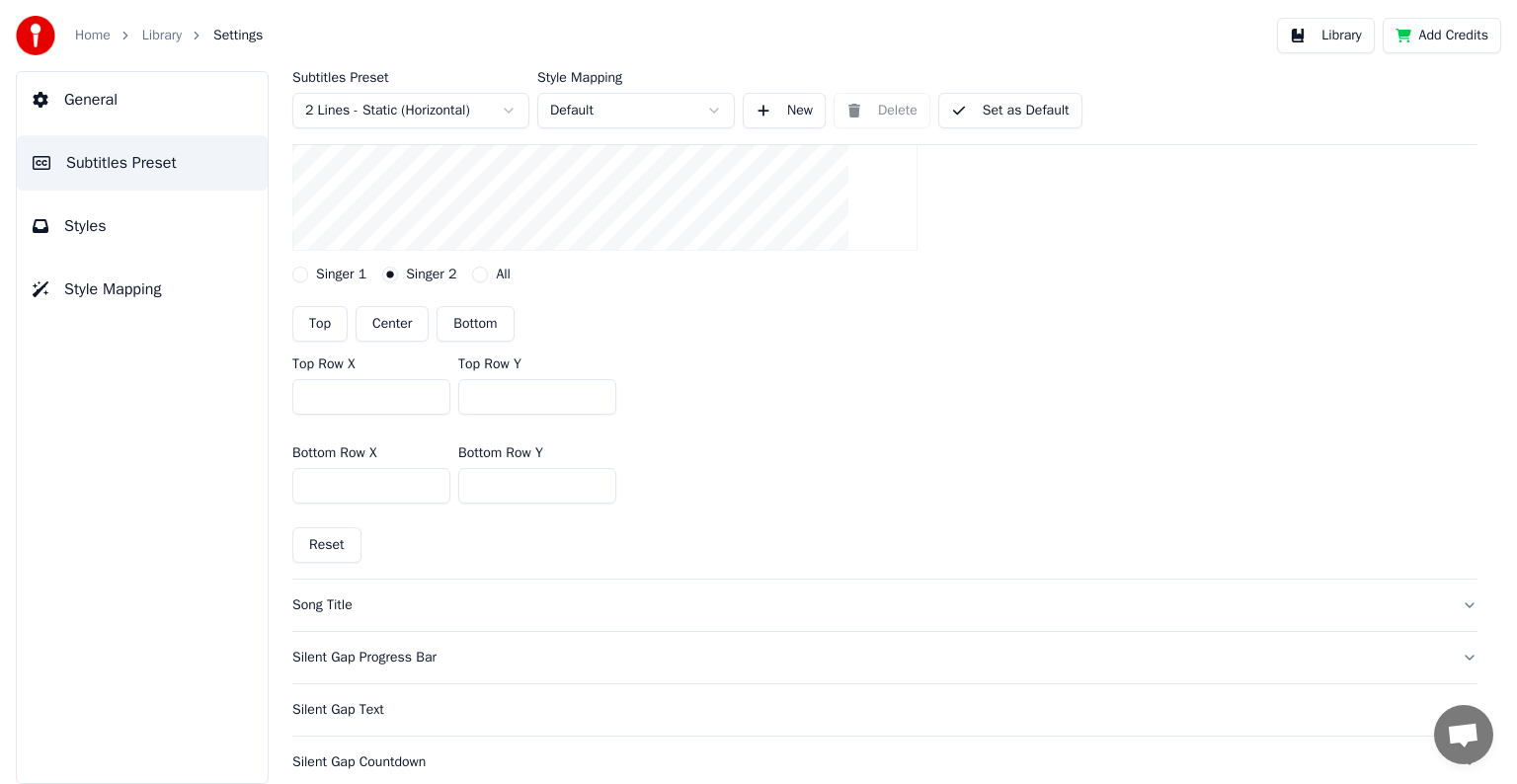 scroll, scrollTop: 296, scrollLeft: 0, axis: vertical 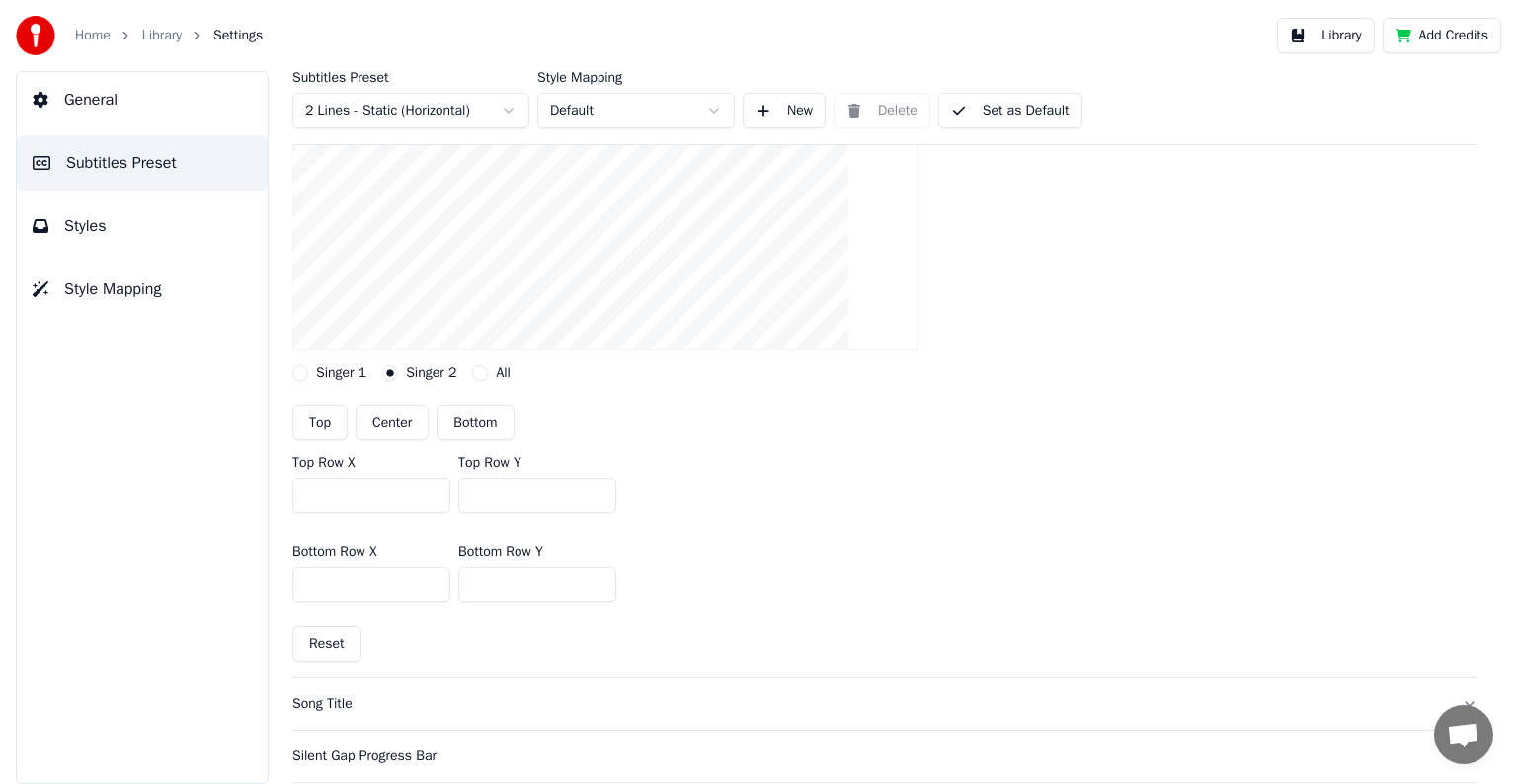 click on "Top" at bounding box center (320, 423) 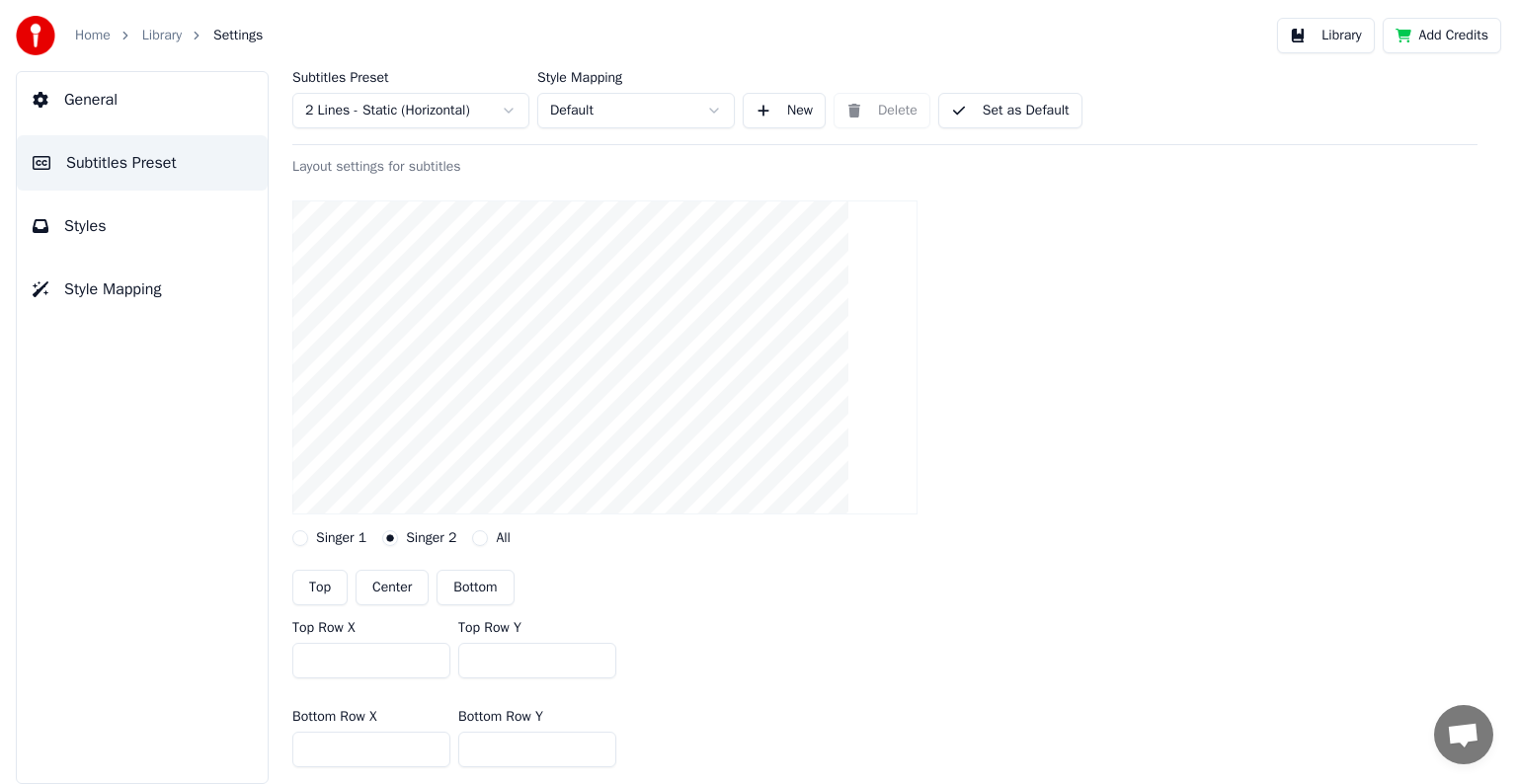 scroll, scrollTop: 99, scrollLeft: 0, axis: vertical 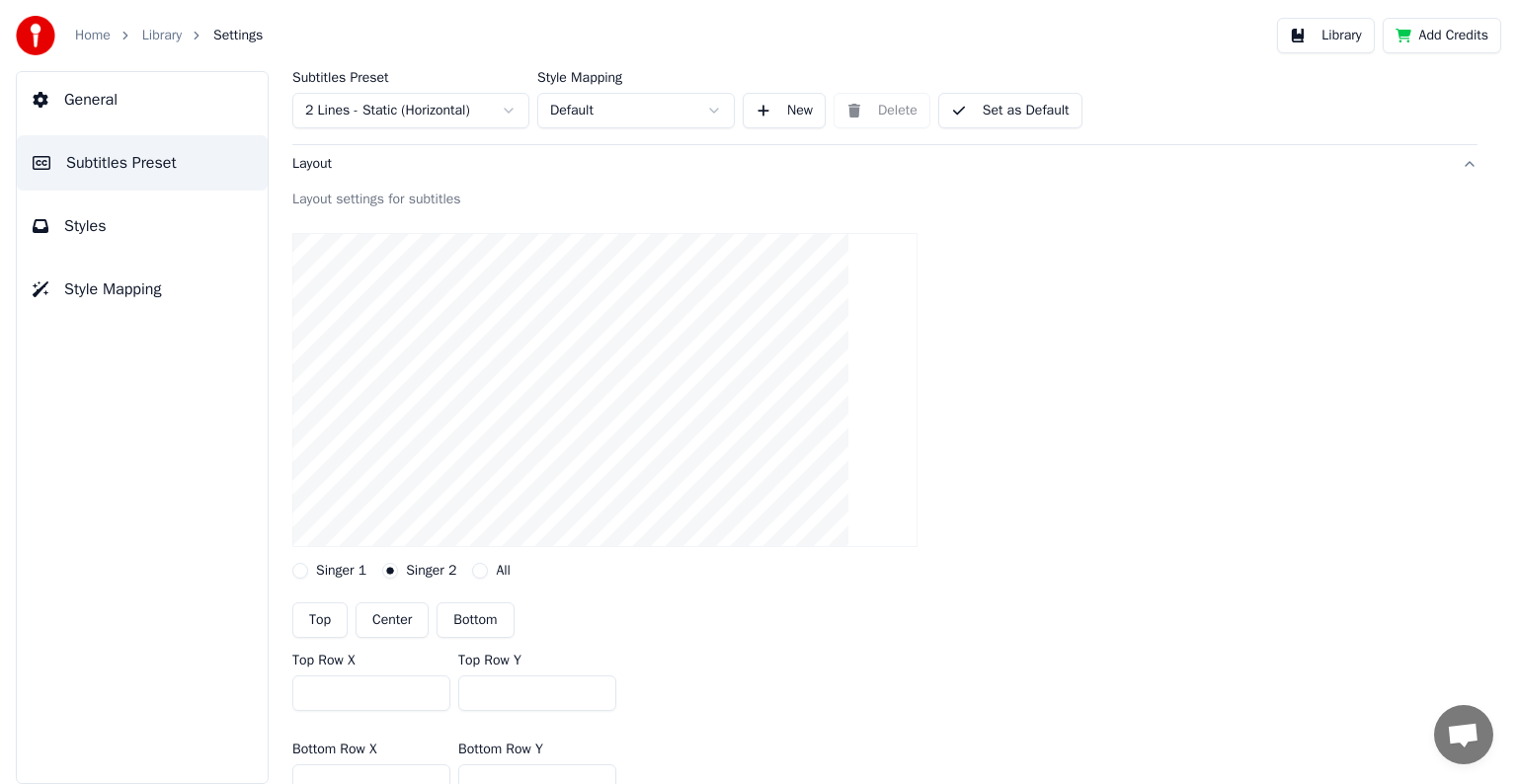 click on "Singer 1" at bounding box center (300, 571) 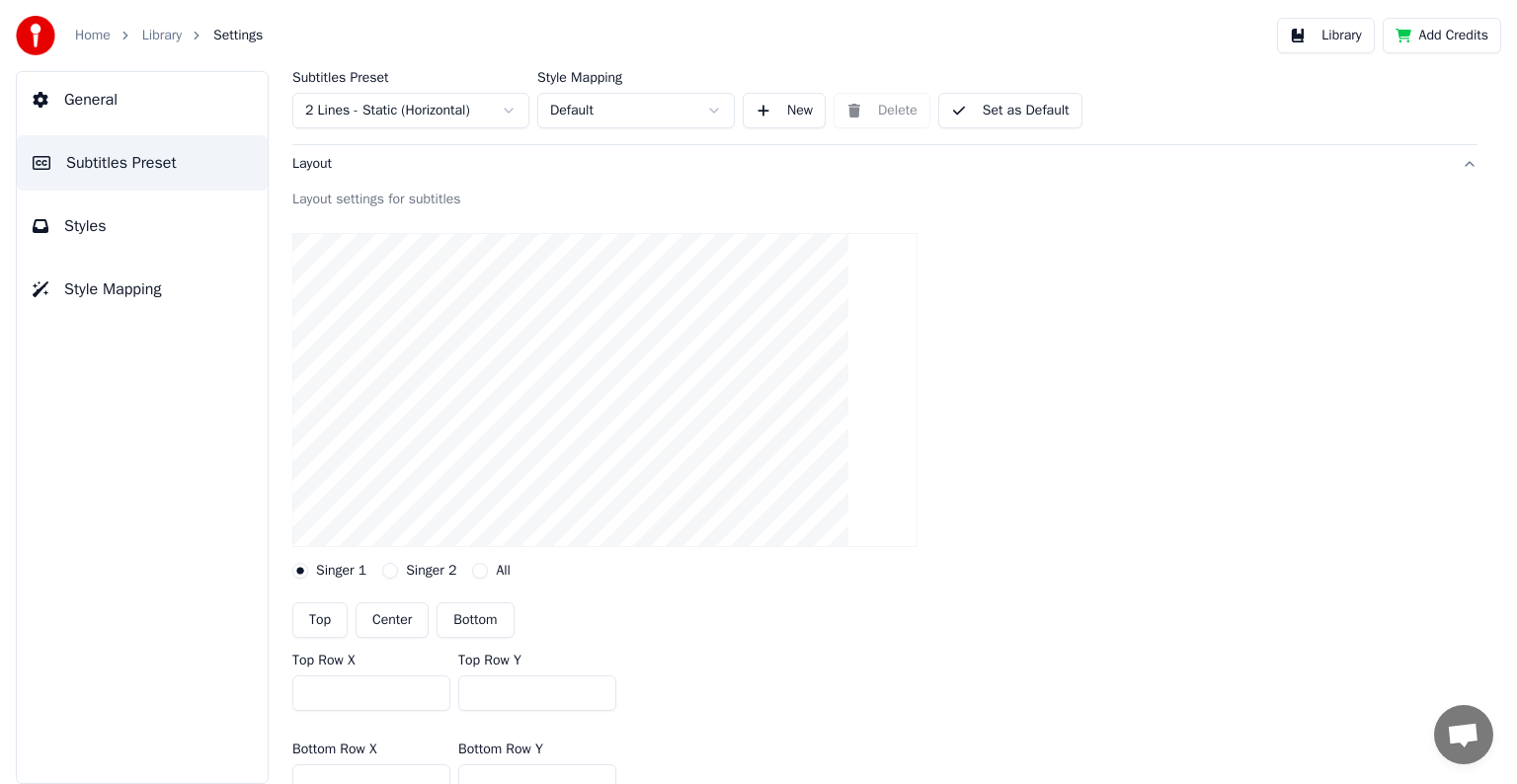 click on "Bottom" at bounding box center [475, 620] 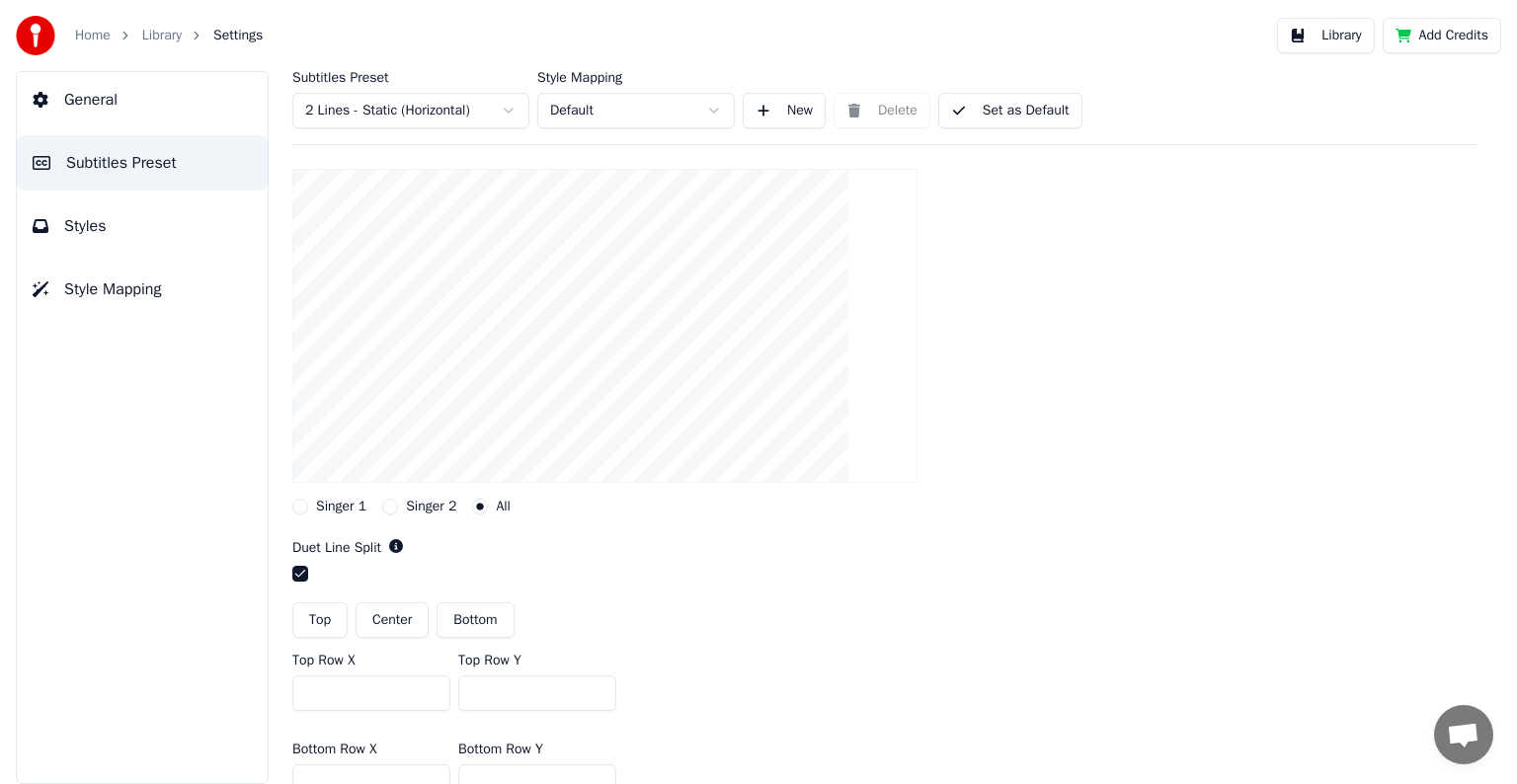 scroll, scrollTop: 197, scrollLeft: 0, axis: vertical 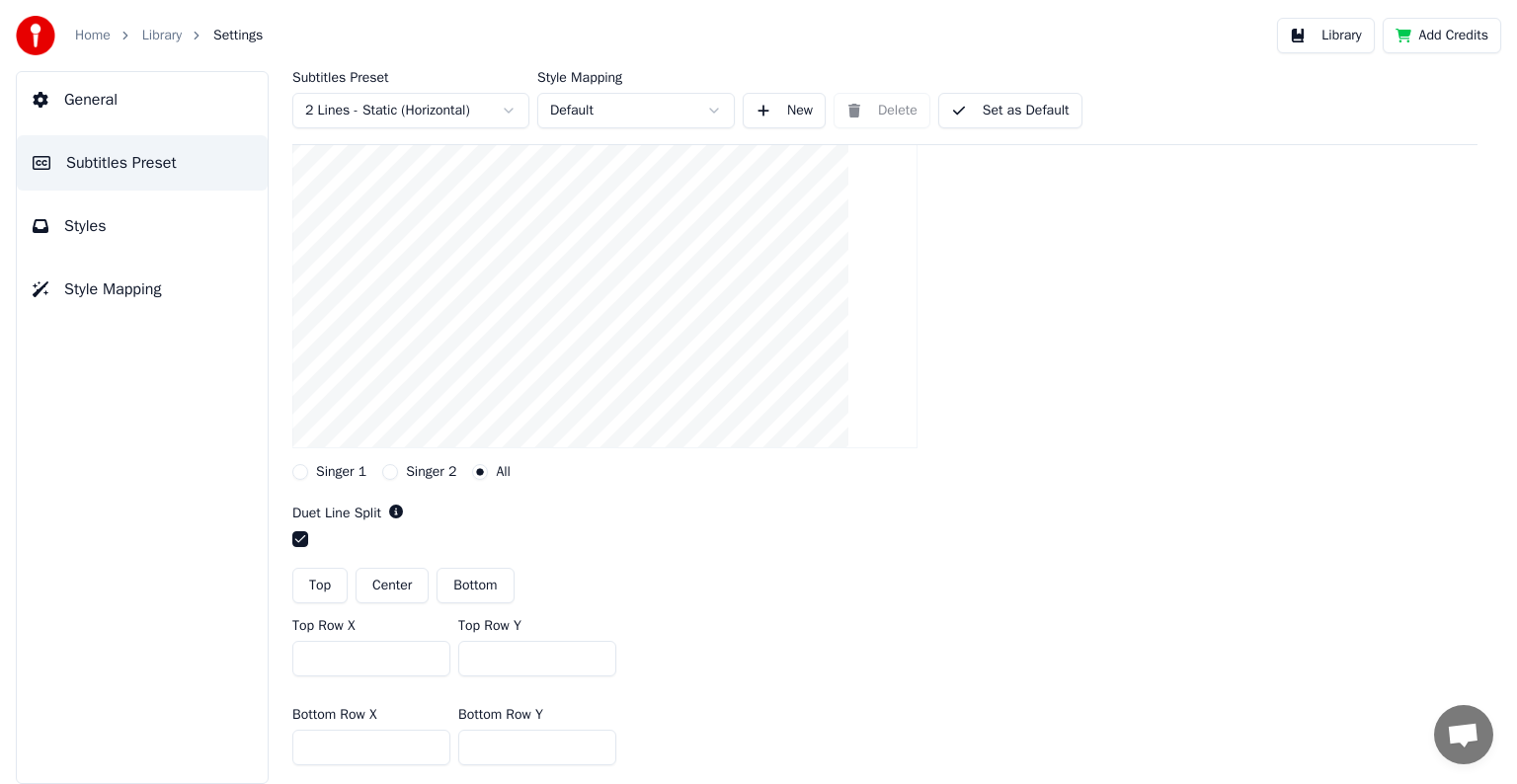 click on "Set as Default" at bounding box center [1010, 111] 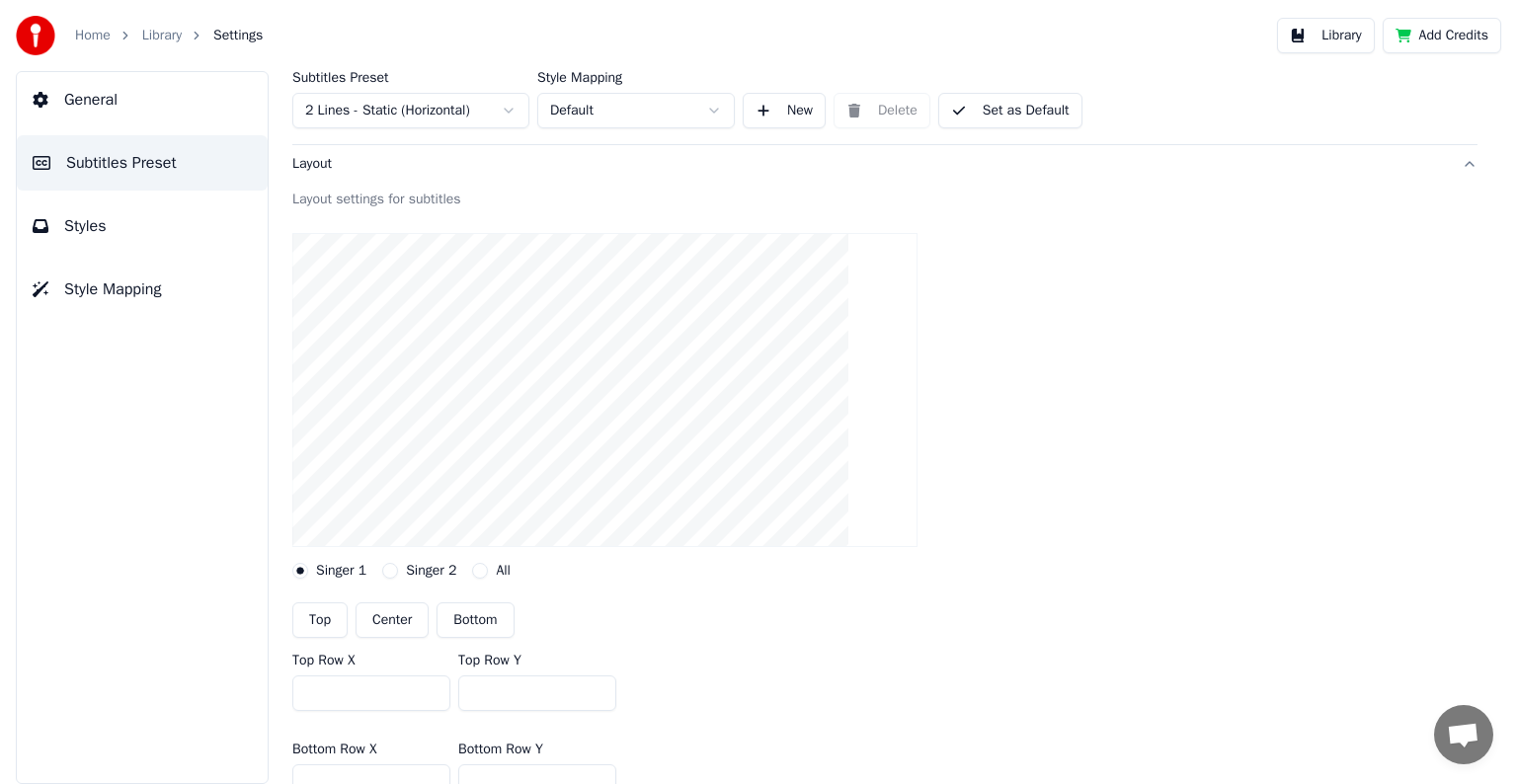 scroll, scrollTop: 0, scrollLeft: 0, axis: both 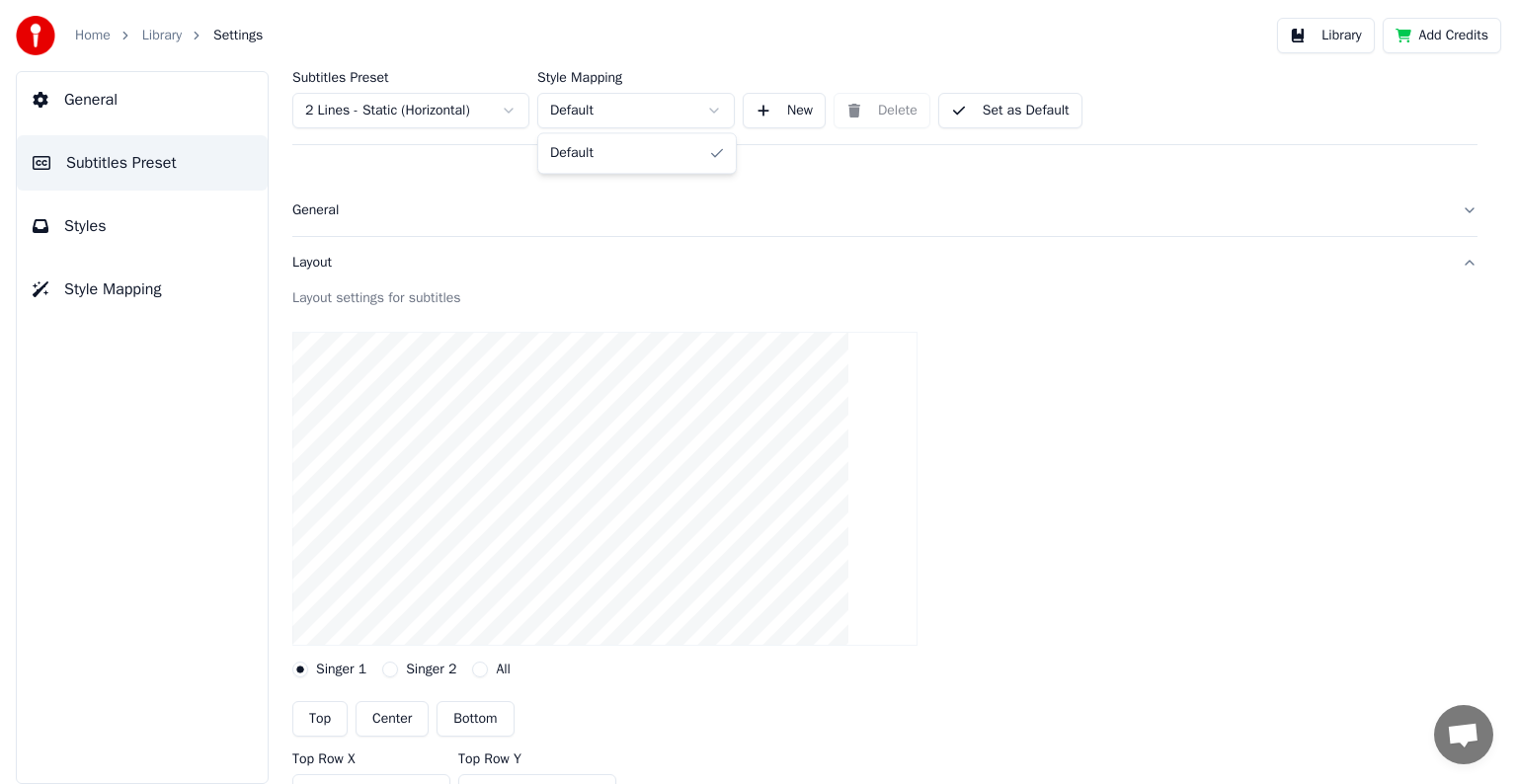 click on "Home Library Settings Library Add Credits General Subtitles Preset Styles Style Mapping Subtitles Preset 2 Lines - Static (Horizontal) Style Mapping Default New Delete Set as Default General Layout Layout settings for subtitles Singer 1 Singer 2 All Top Center Bottom Top Row X *** Top Row Y *** Bottom Row X *** Bottom Row Y *** Reset Song Title Silent Gap Progress Bar Silent Gap Text Silent Gap Countdown Timing Indicator Background Box Fade Effect Offset Max Characters Per Line Auto Line Break Advanced Settings Default" at bounding box center [758, 392] 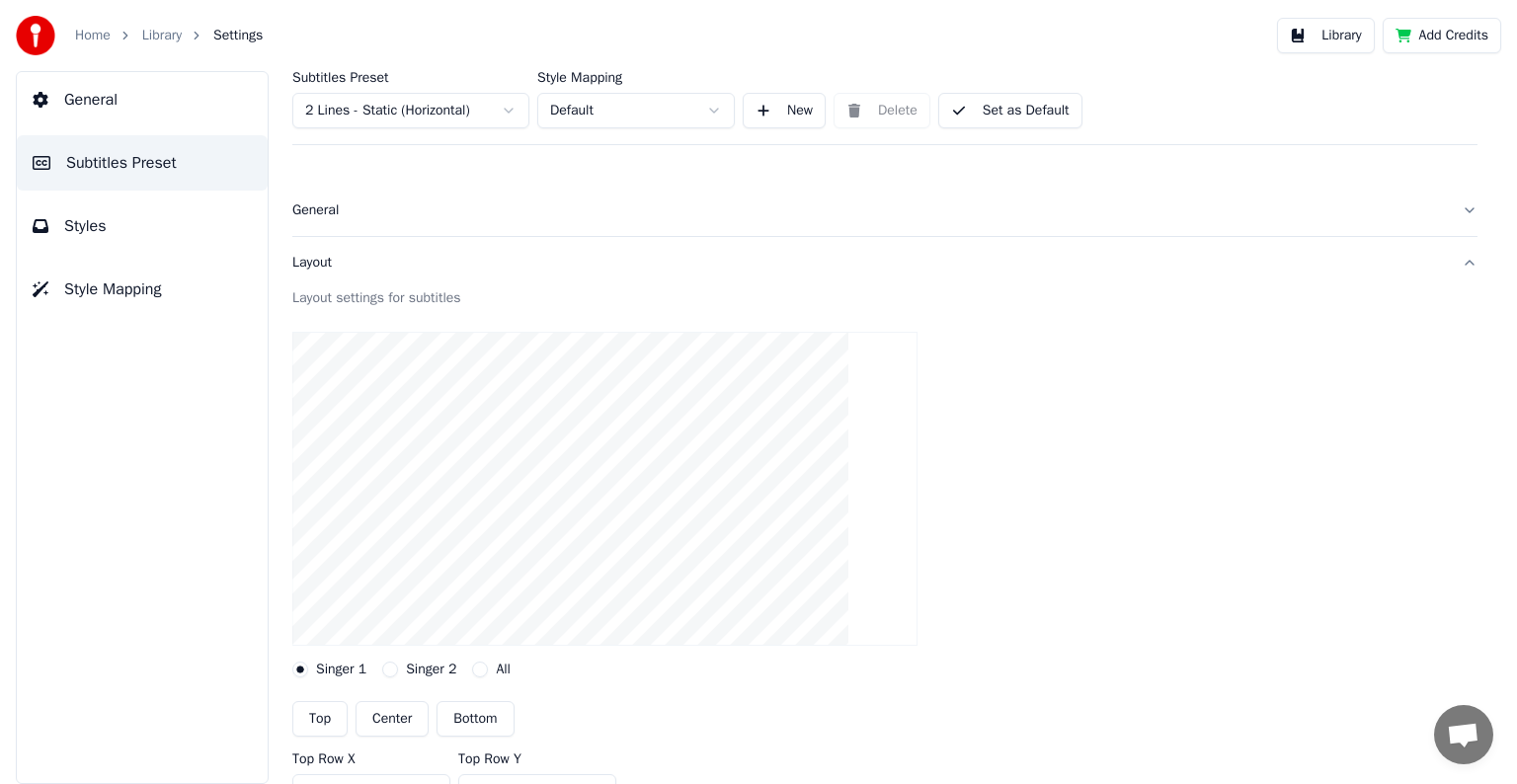 click on "Home Library Settings Library Add Credits General Subtitles Preset Styles Style Mapping Subtitles Preset 2 Lines - Static (Horizontal) Style Mapping Default New Delete Set as Default General Layout Layout settings for subtitles Singer 1 Singer 2 All Top Center Bottom Top Row X *** Top Row Y *** Bottom Row X *** Bottom Row Y *** Reset Song Title Silent Gap Progress Bar Silent Gap Text Silent Gap Countdown Timing Indicator Background Box Fade Effect Offset Max Characters Per Line Auto Line Break Advanced Settings" at bounding box center (758, 392) 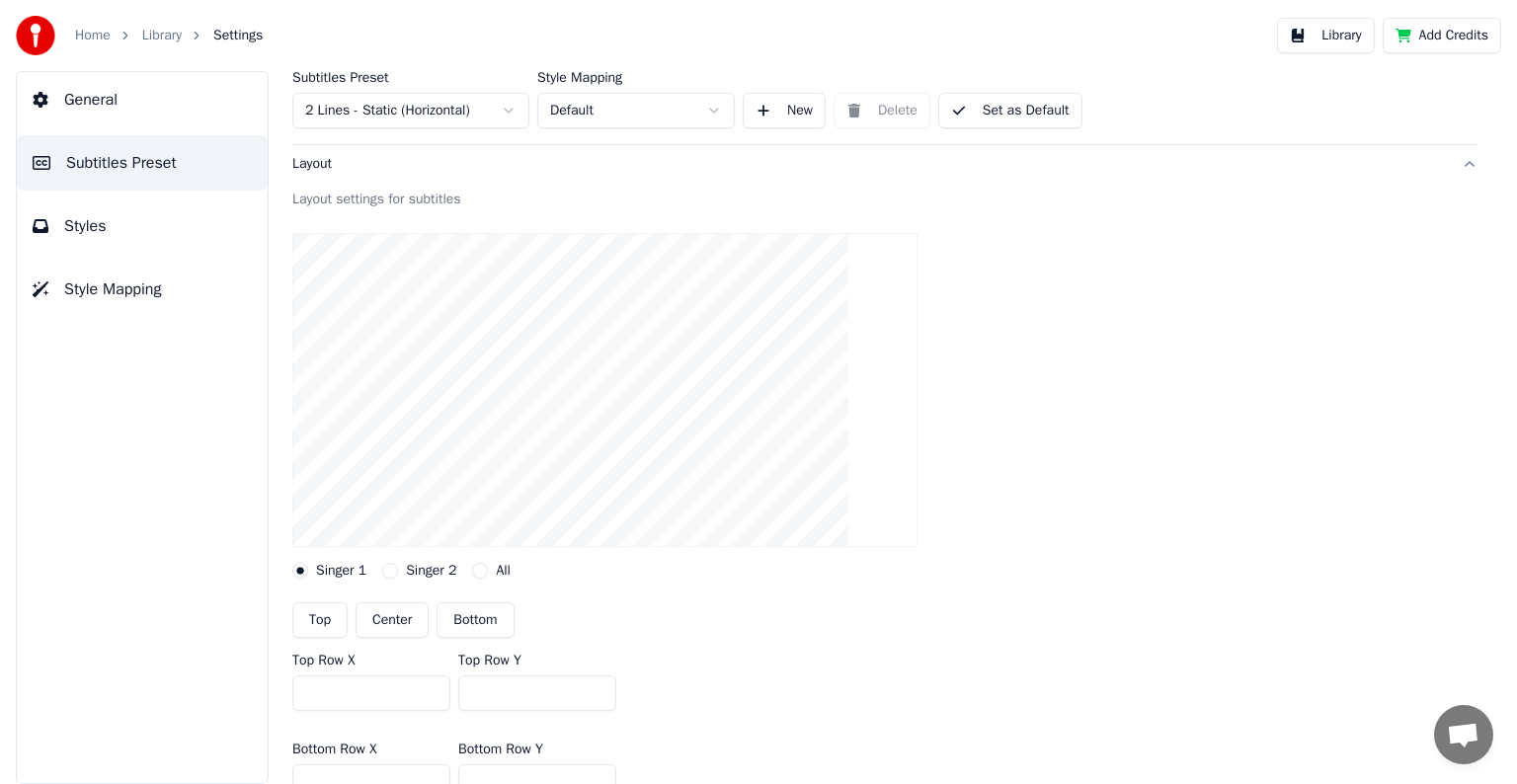 click on "Bottom" at bounding box center (475, 620) 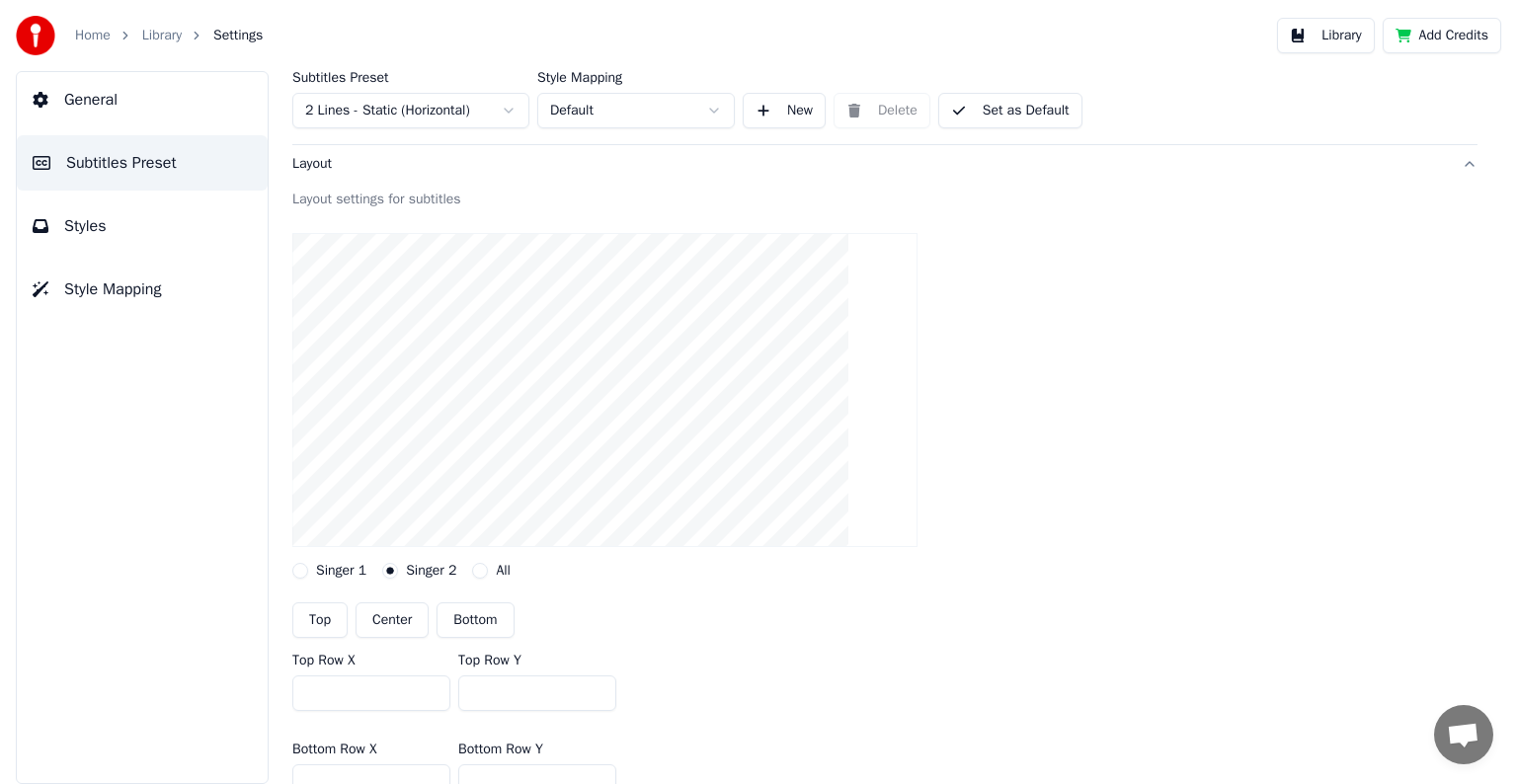 click on "Bottom" at bounding box center [475, 620] 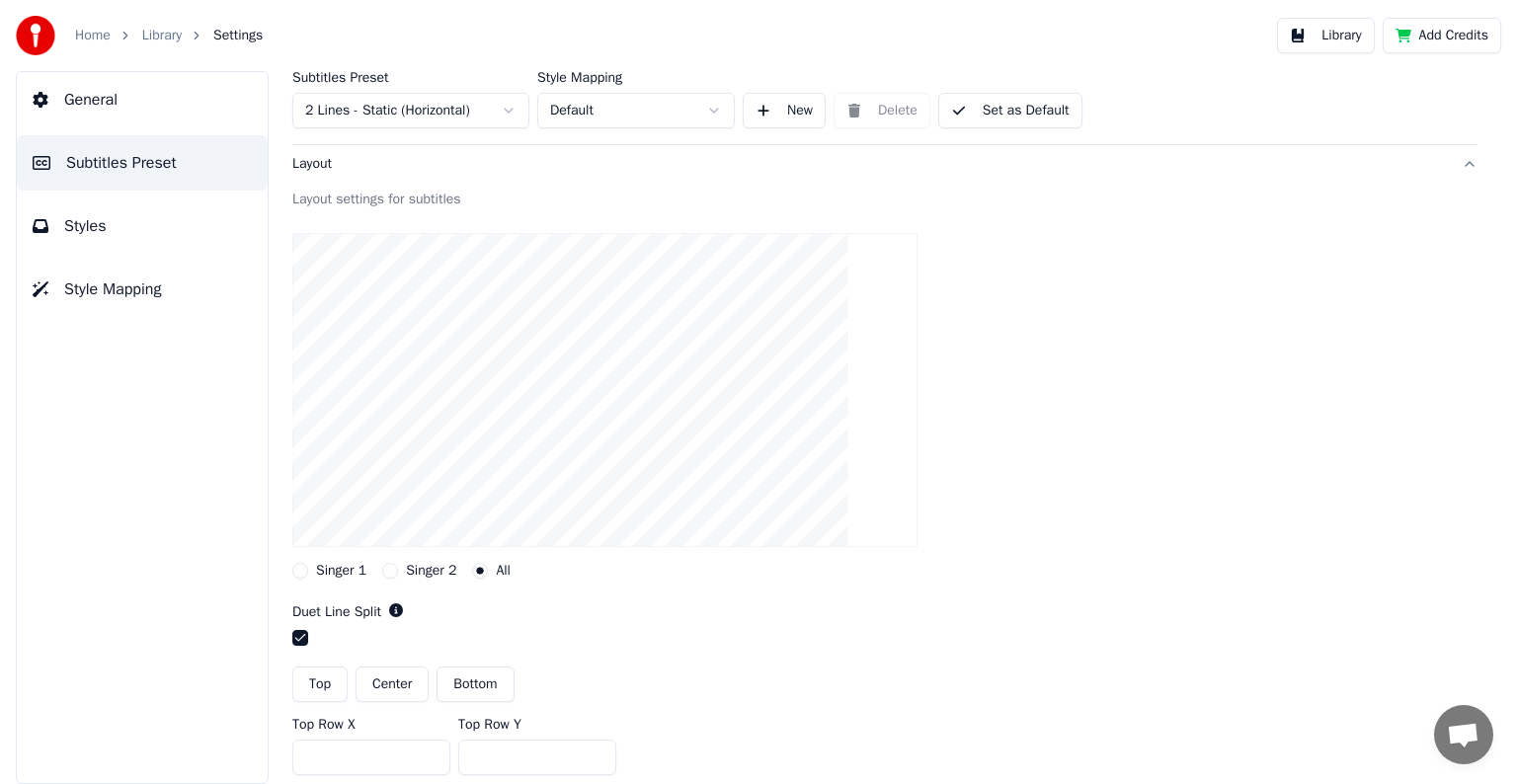 click on "General Subtitles Preset Styles Style Mapping" at bounding box center (142, 428) 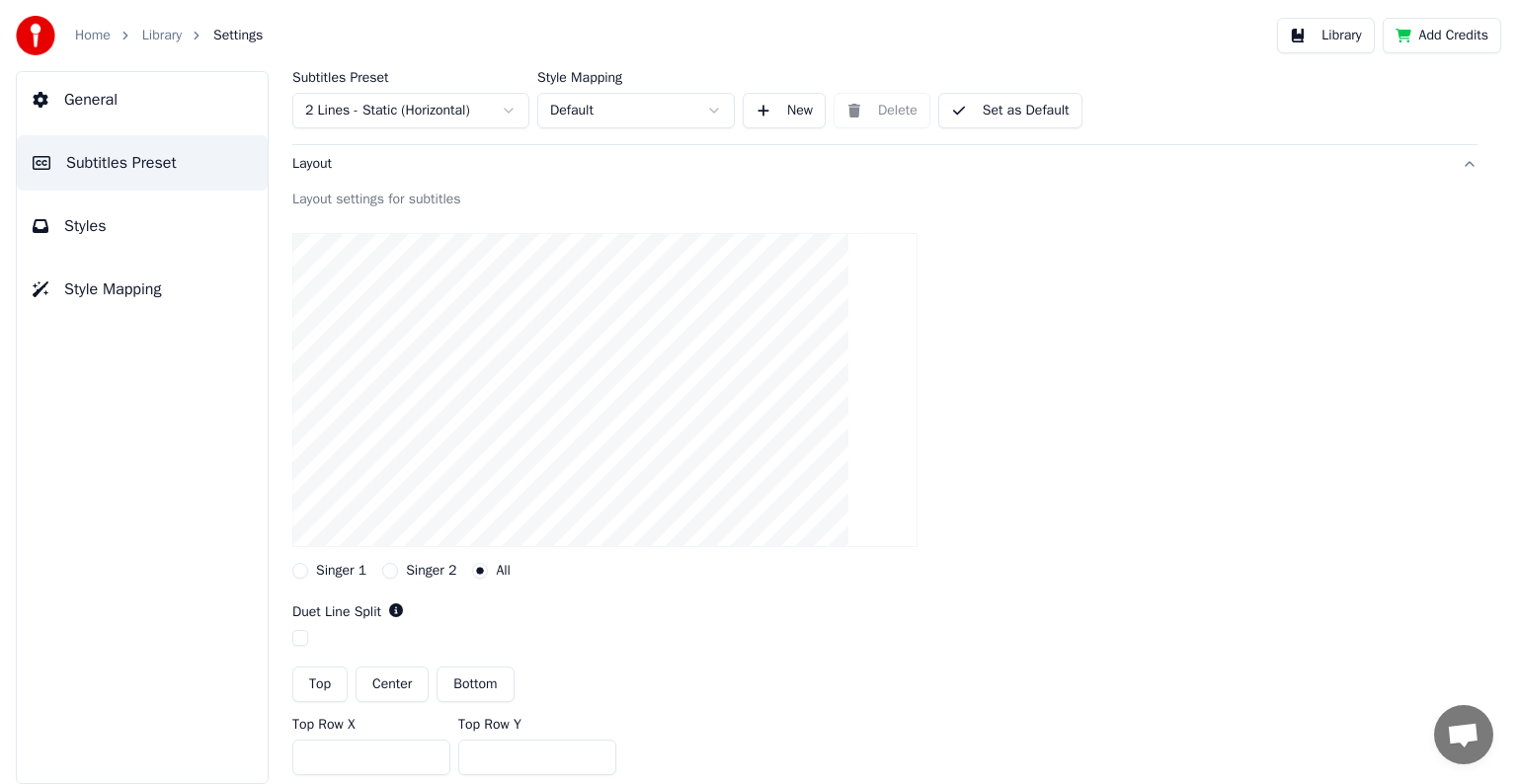 click at bounding box center (300, 638) 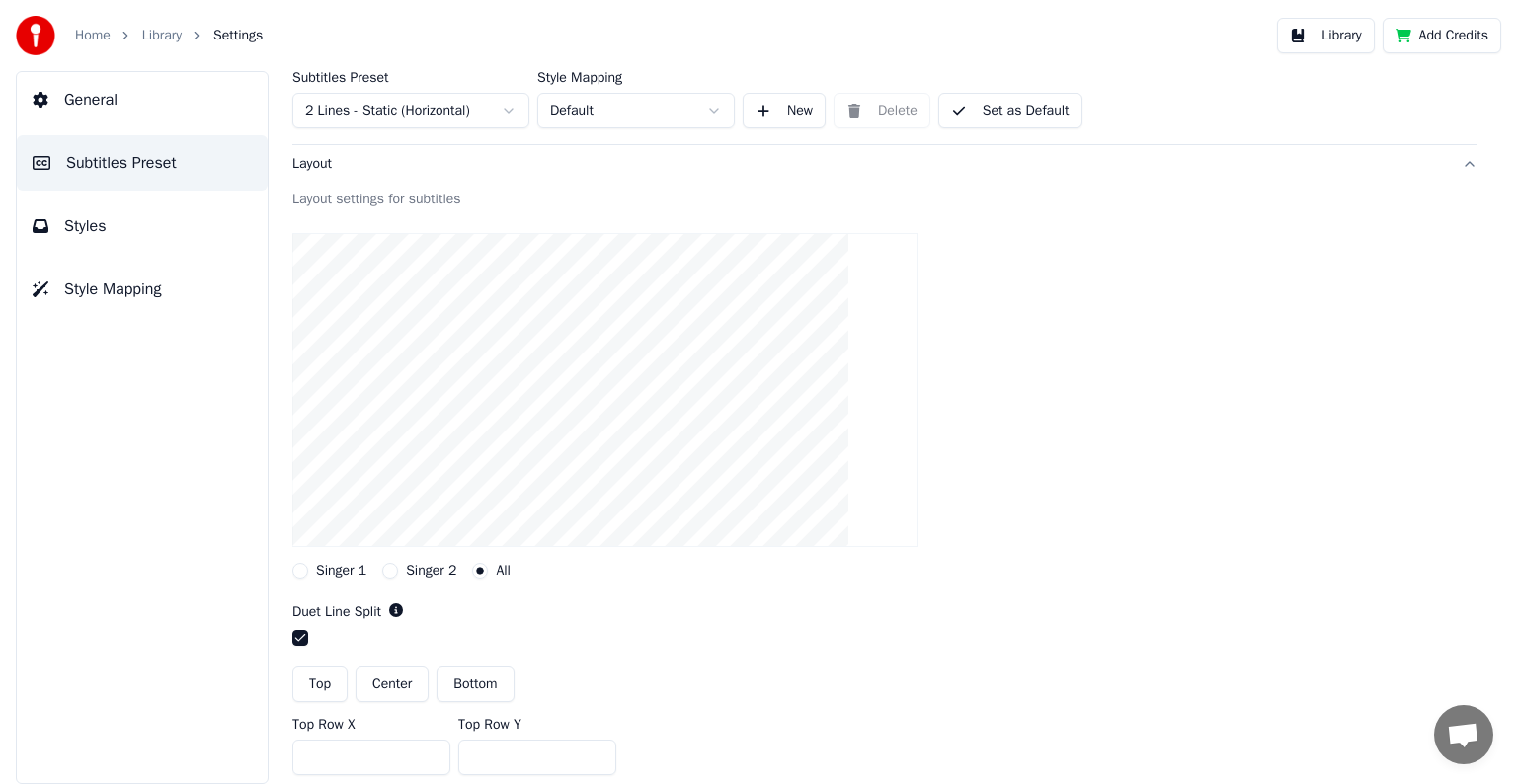 click on "Singer 1" at bounding box center [300, 571] 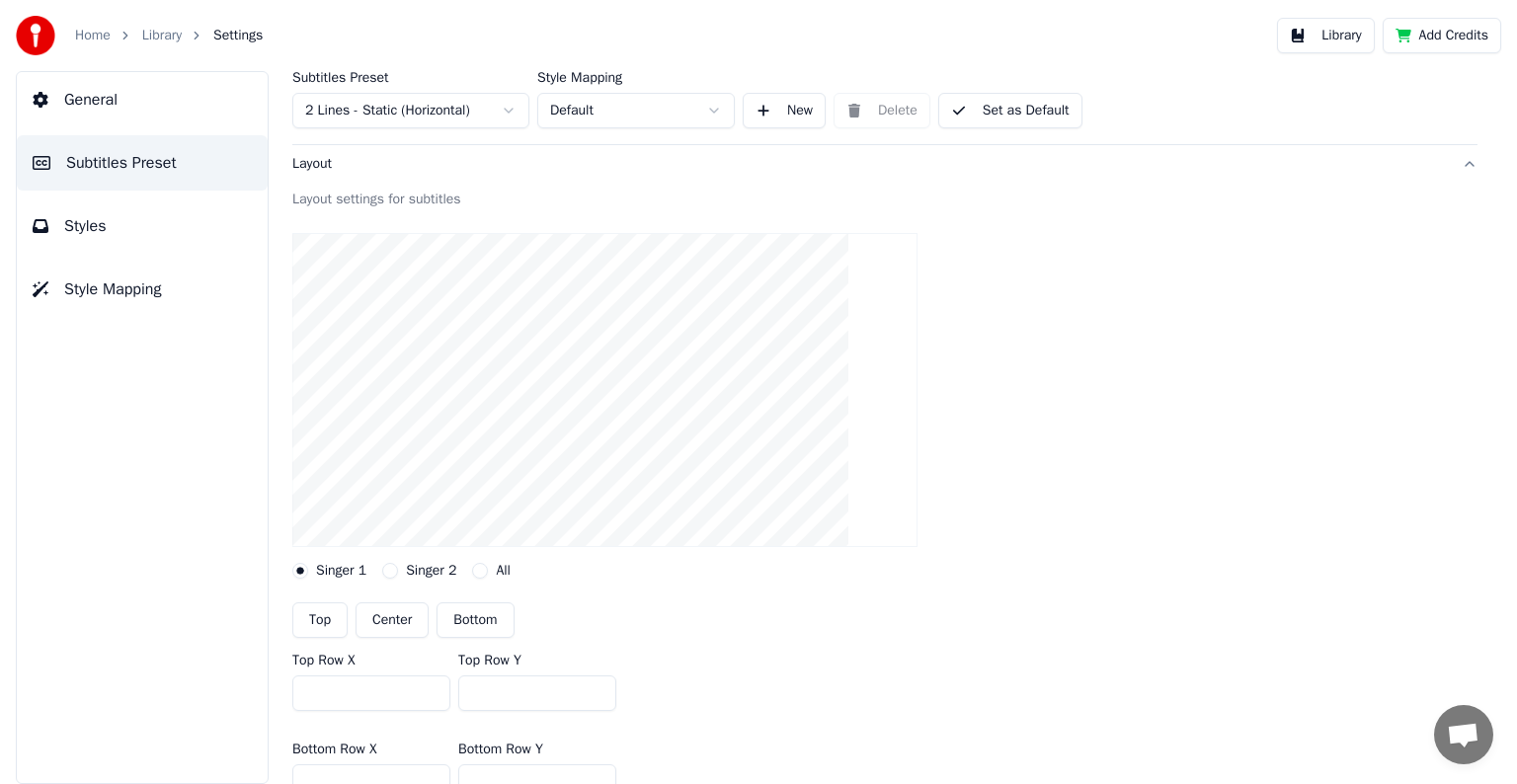 click on "Singer 2" at bounding box center (390, 571) 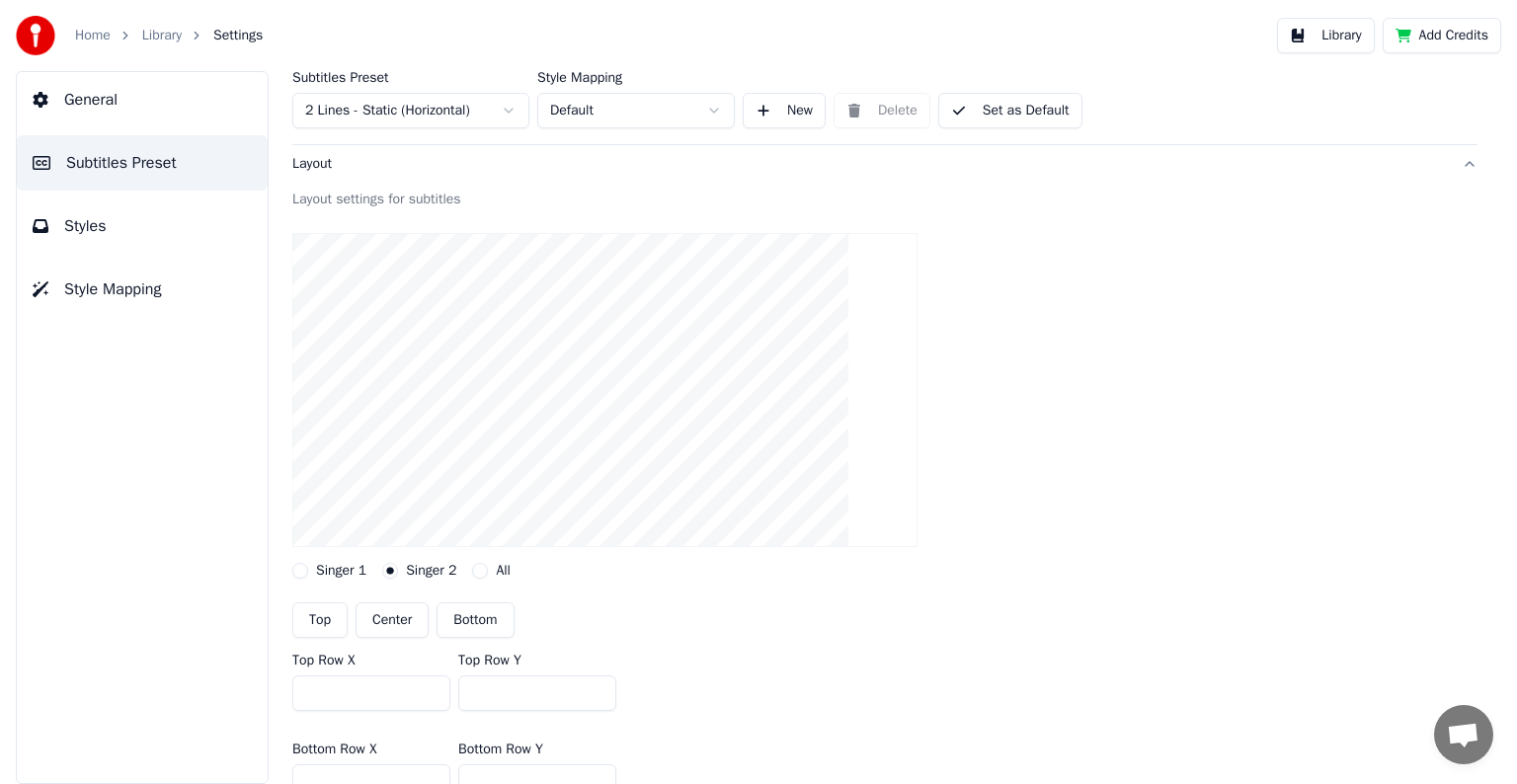 click on "All" at bounding box center (480, 571) 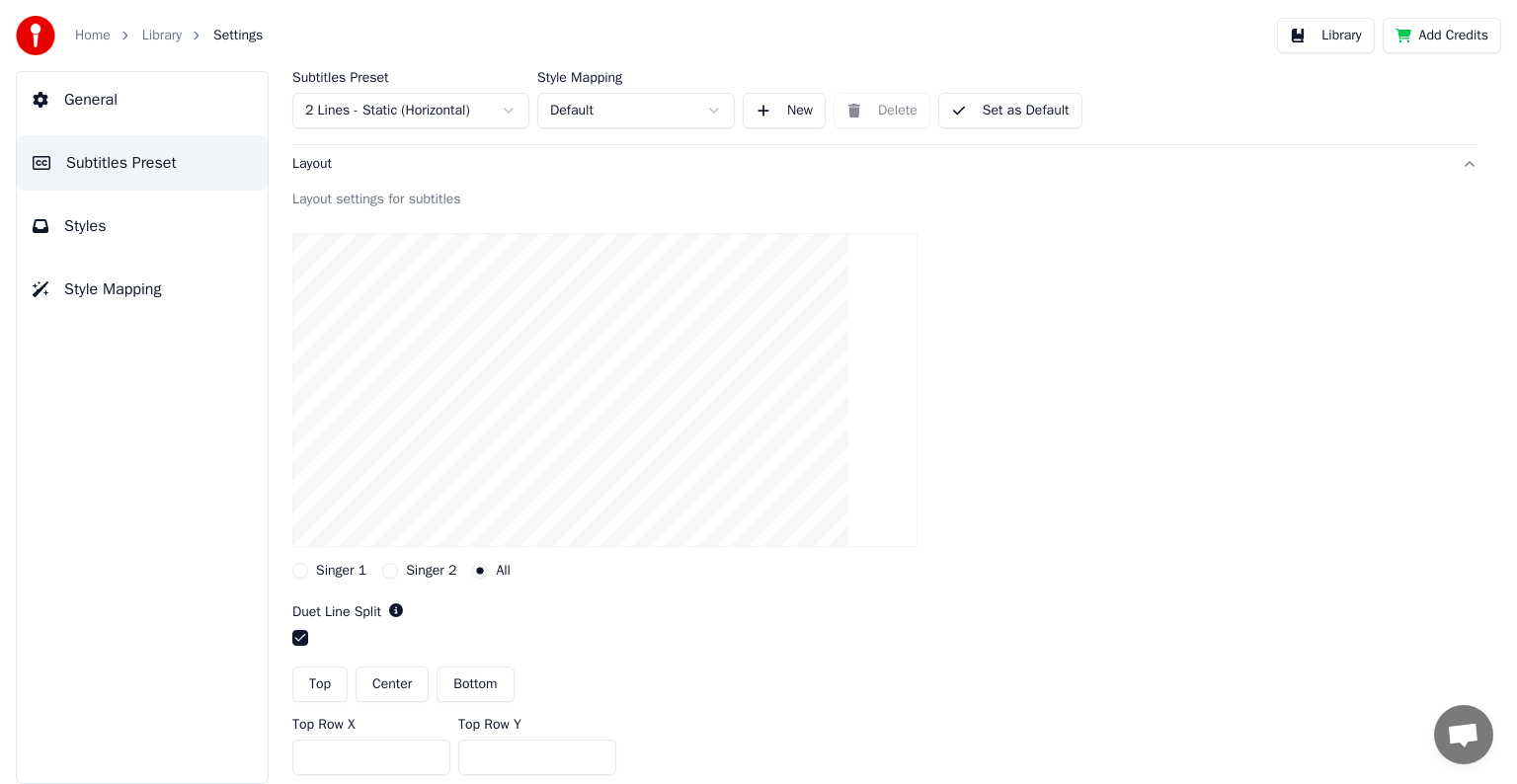 click at bounding box center (300, 638) 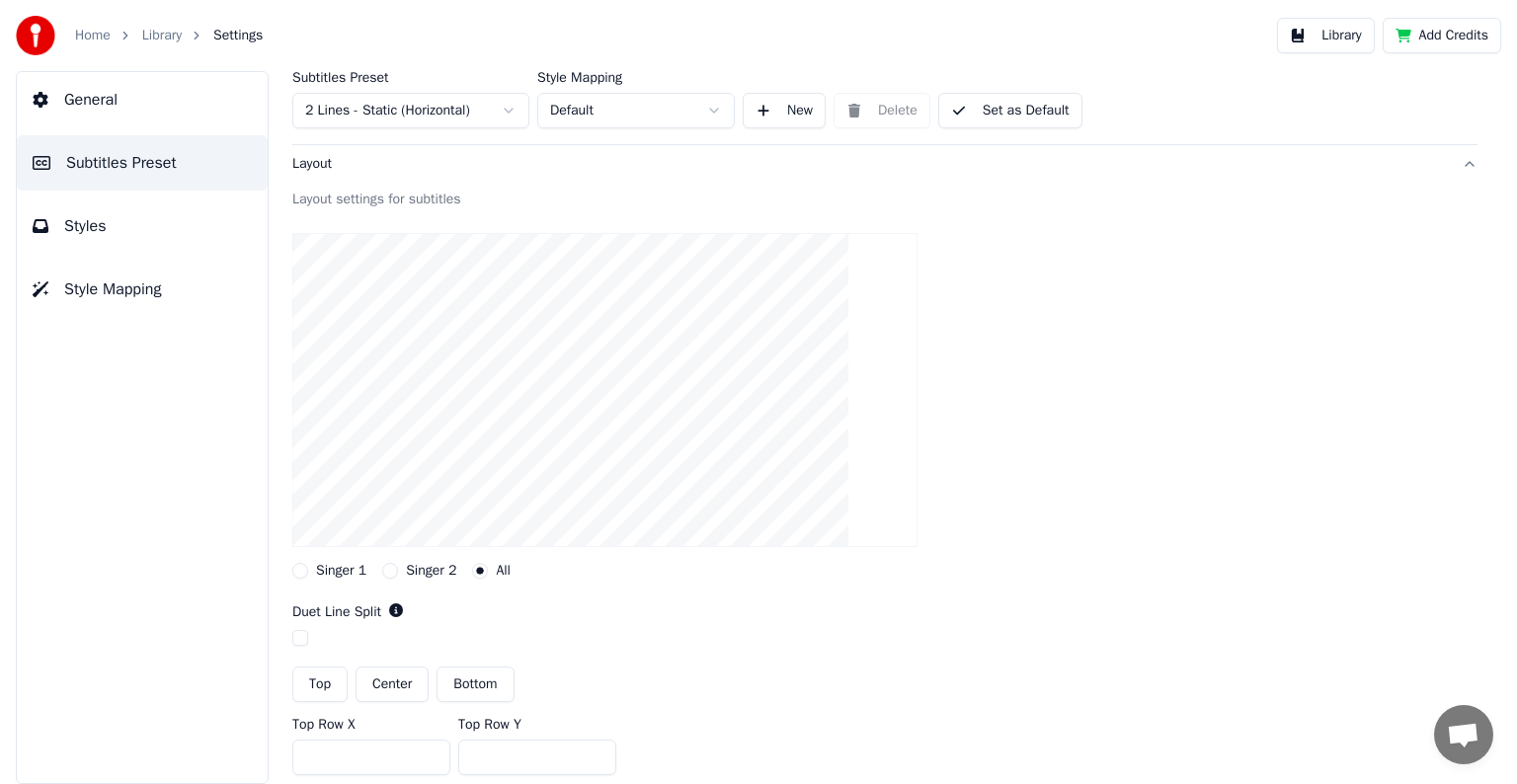 click on "Bottom" at bounding box center [475, 684] 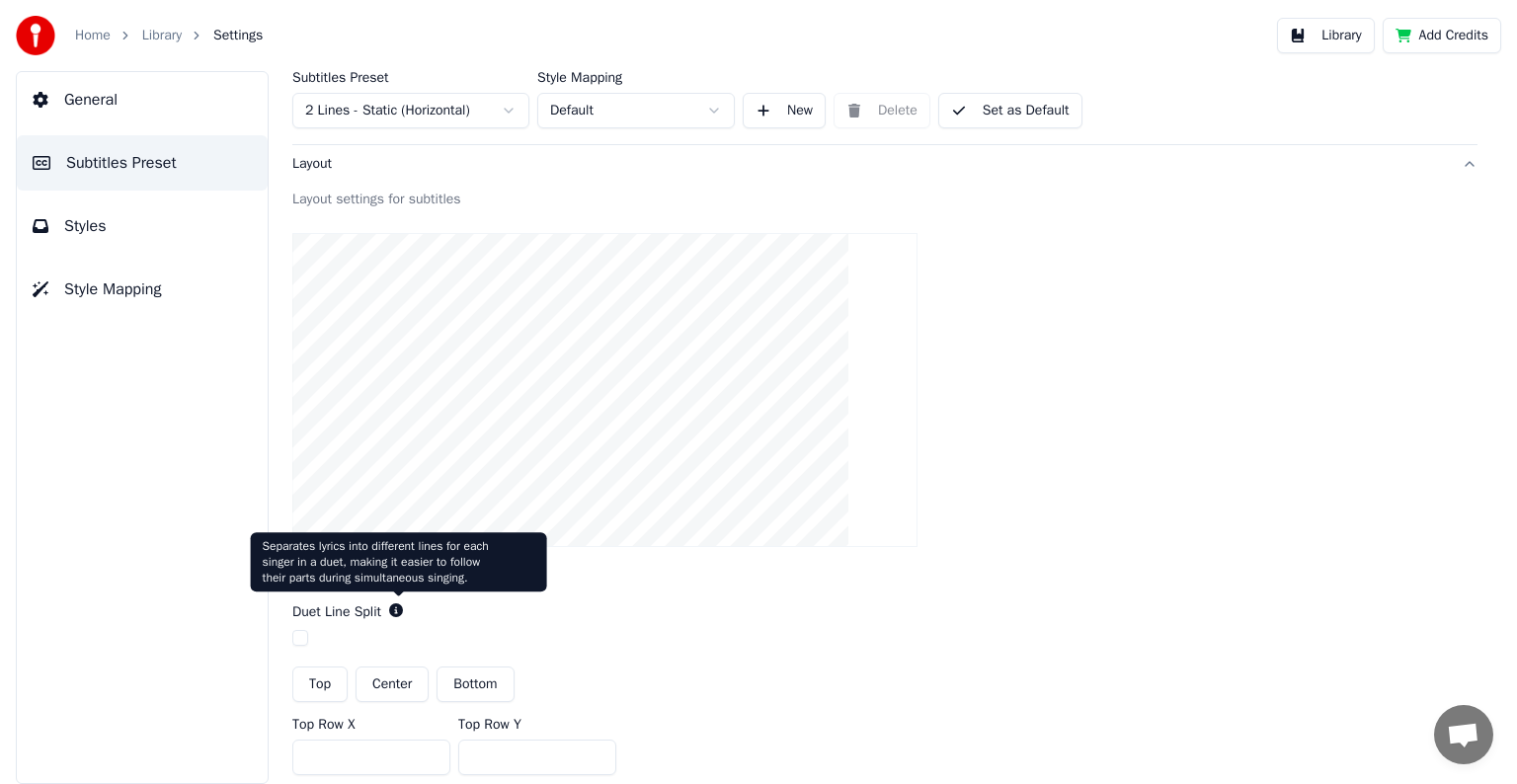 click 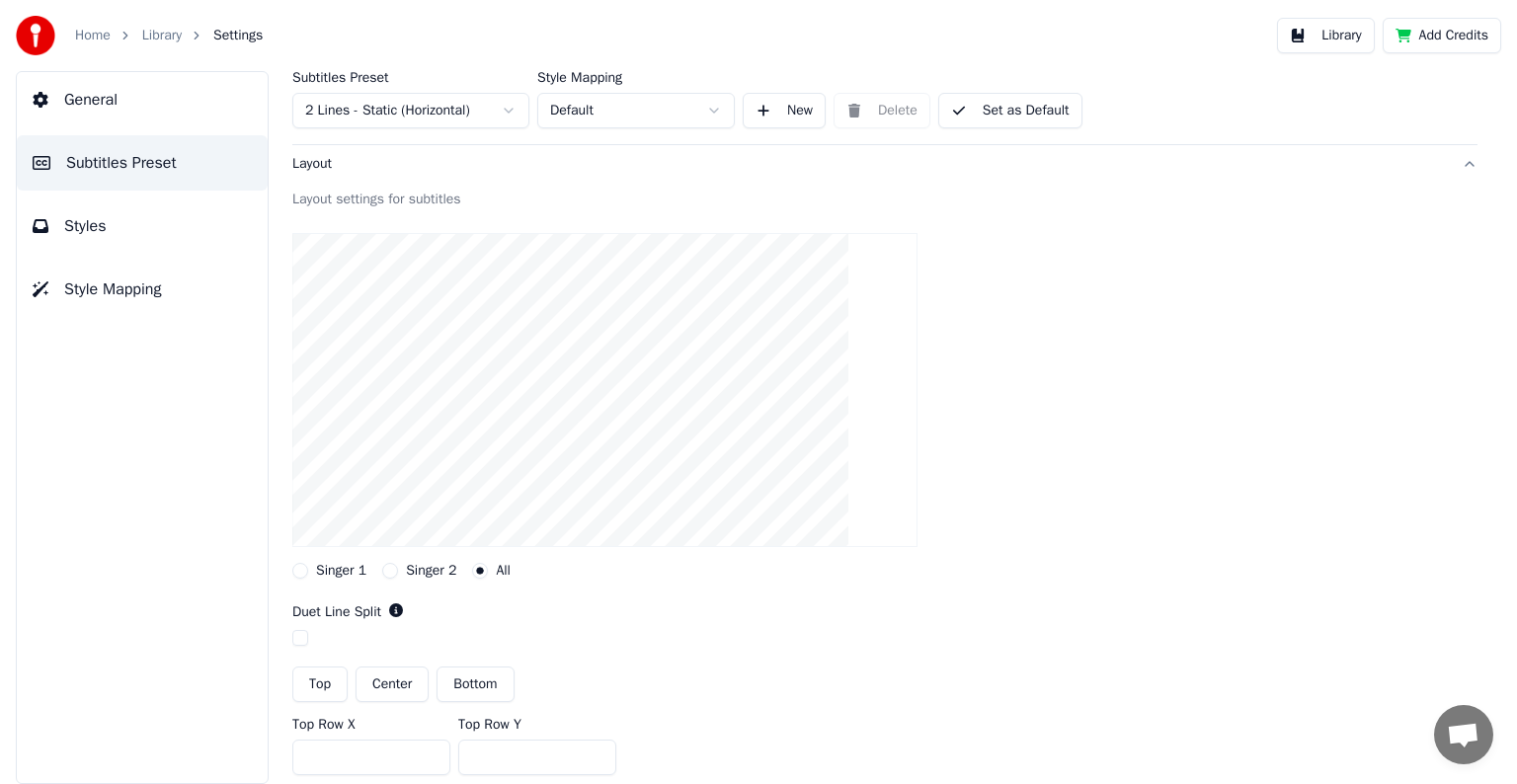 click 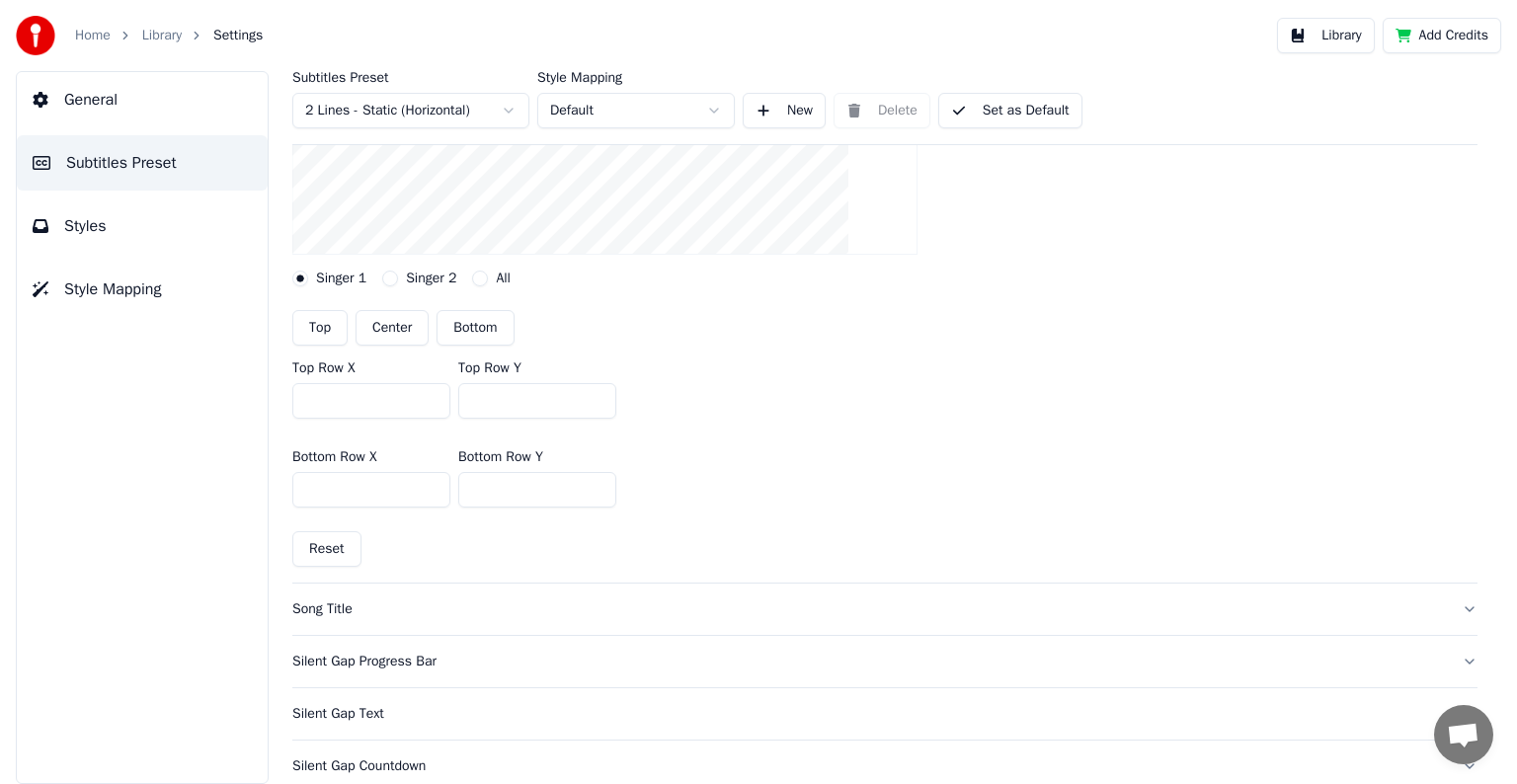 scroll, scrollTop: 395, scrollLeft: 0, axis: vertical 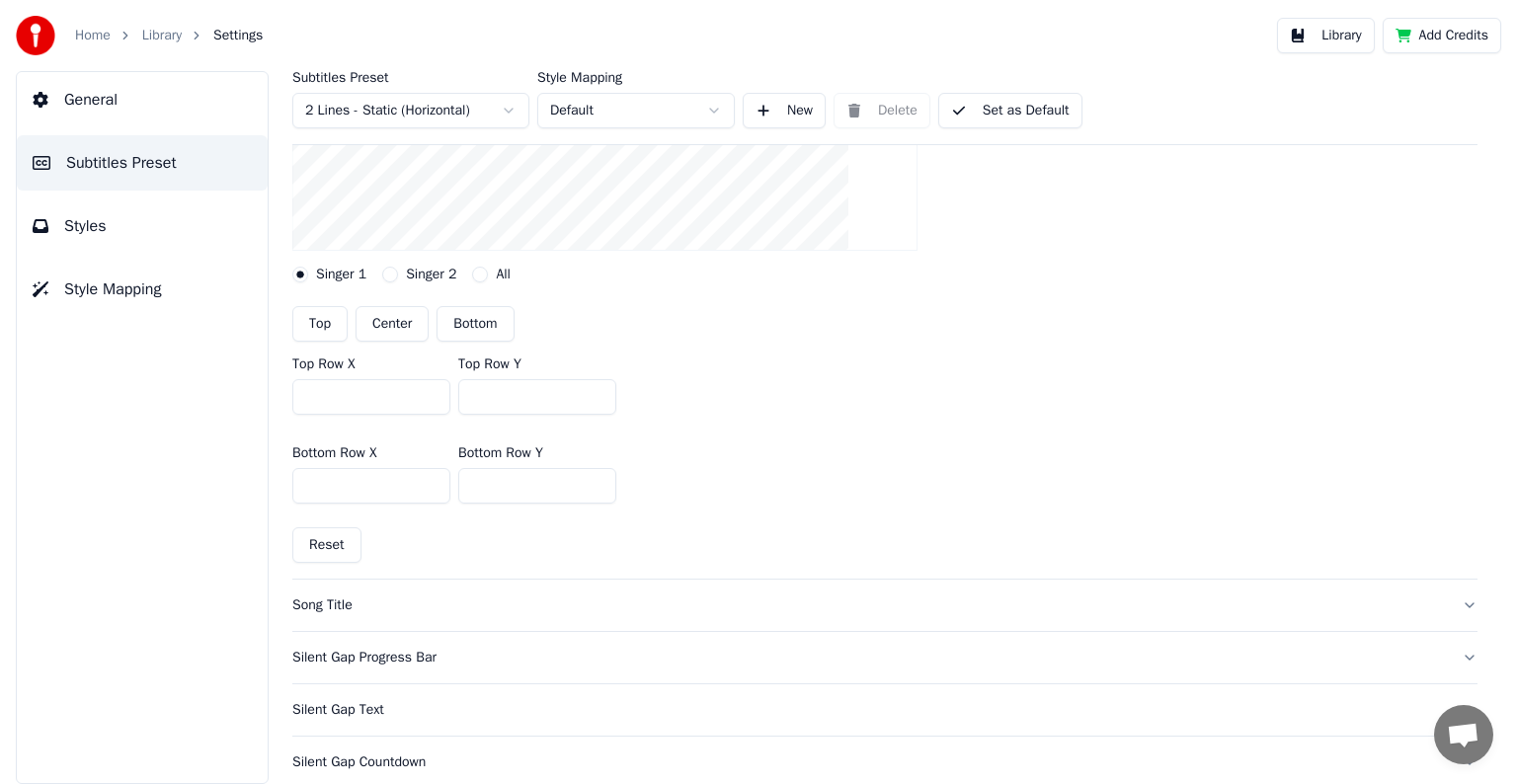 click on "Styles" at bounding box center [85, 226] 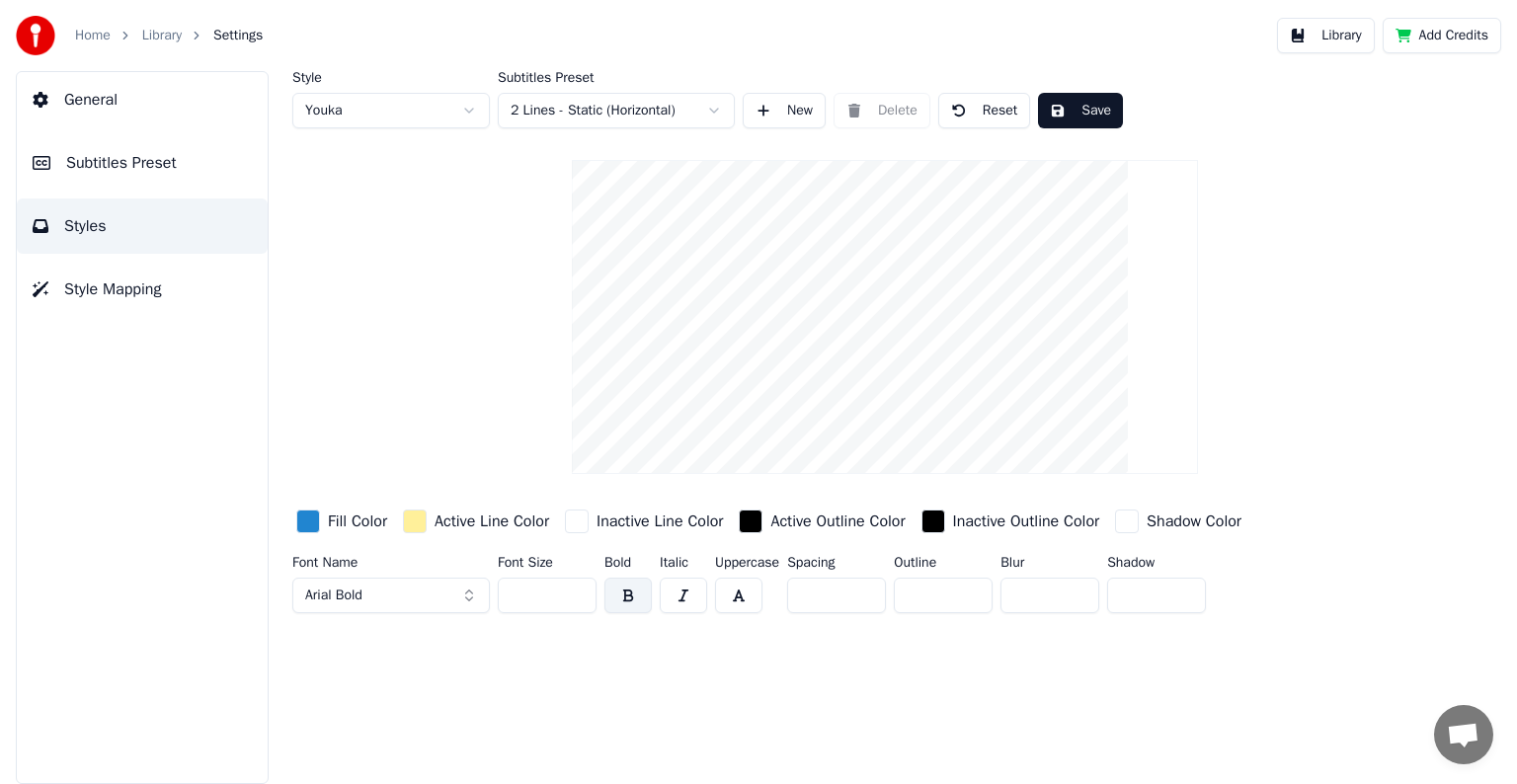 click at bounding box center (308, 521) 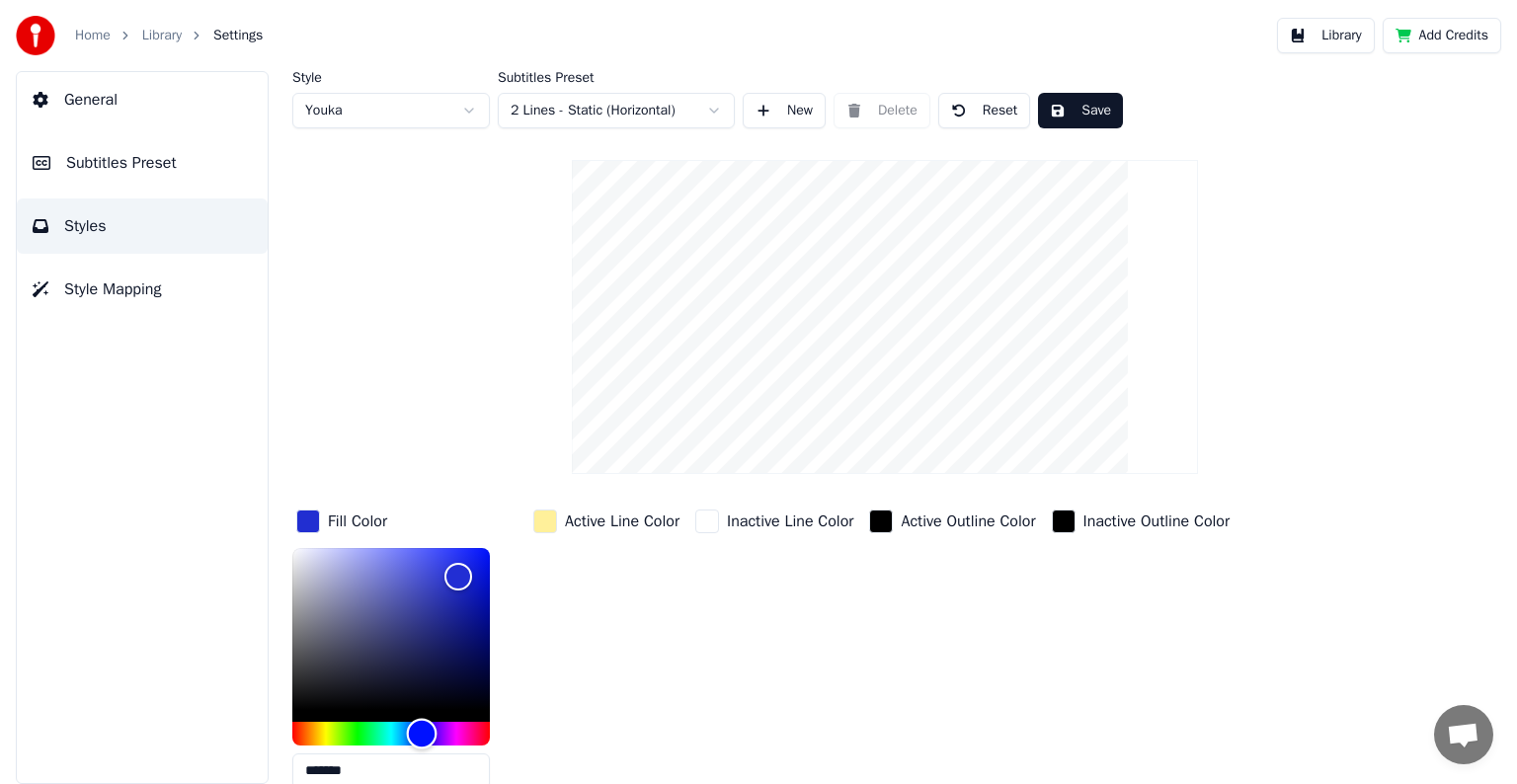 drag, startPoint x: 405, startPoint y: 736, endPoint x: 422, endPoint y: 737, distance: 17.029386 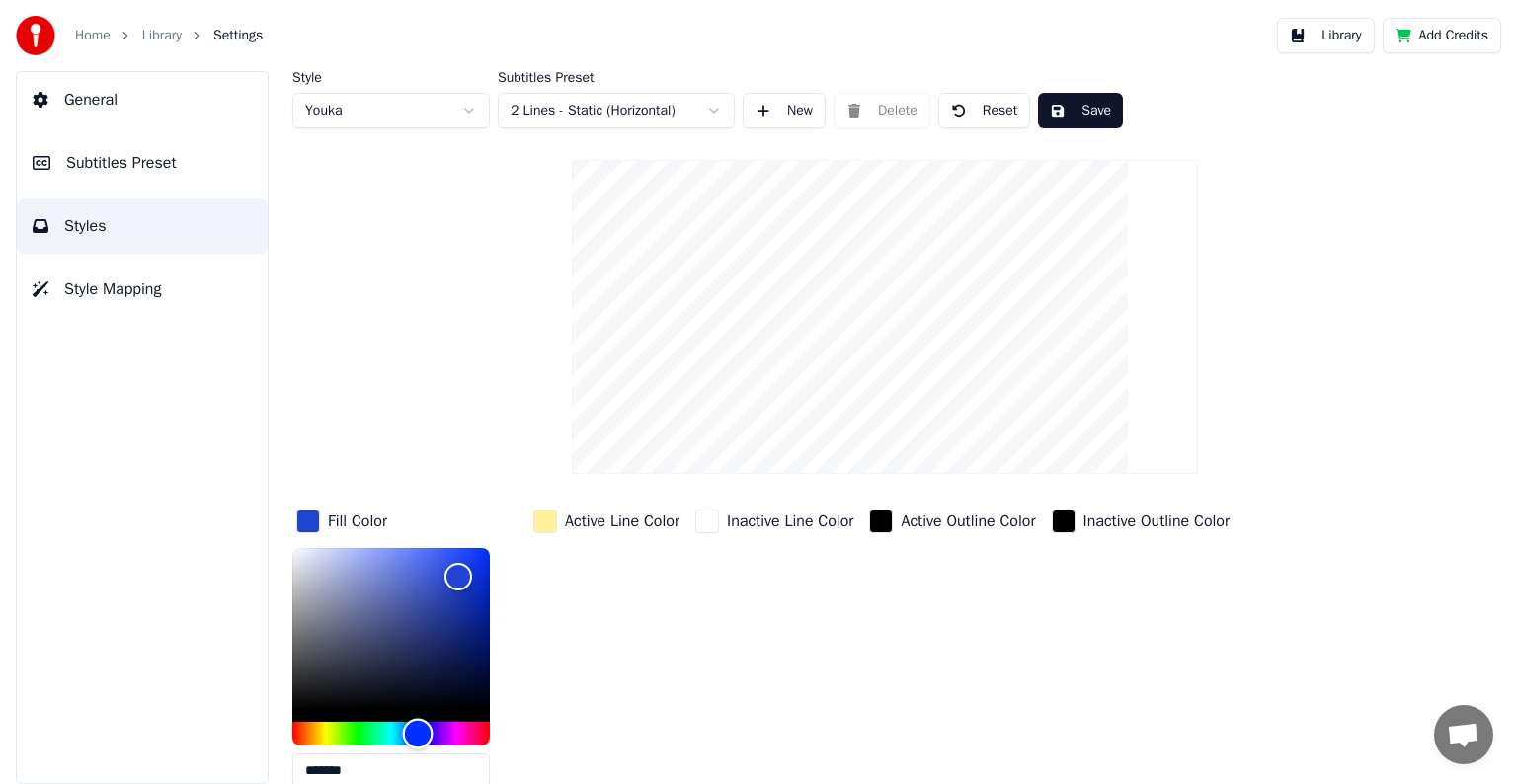 click at bounding box center (418, 733) 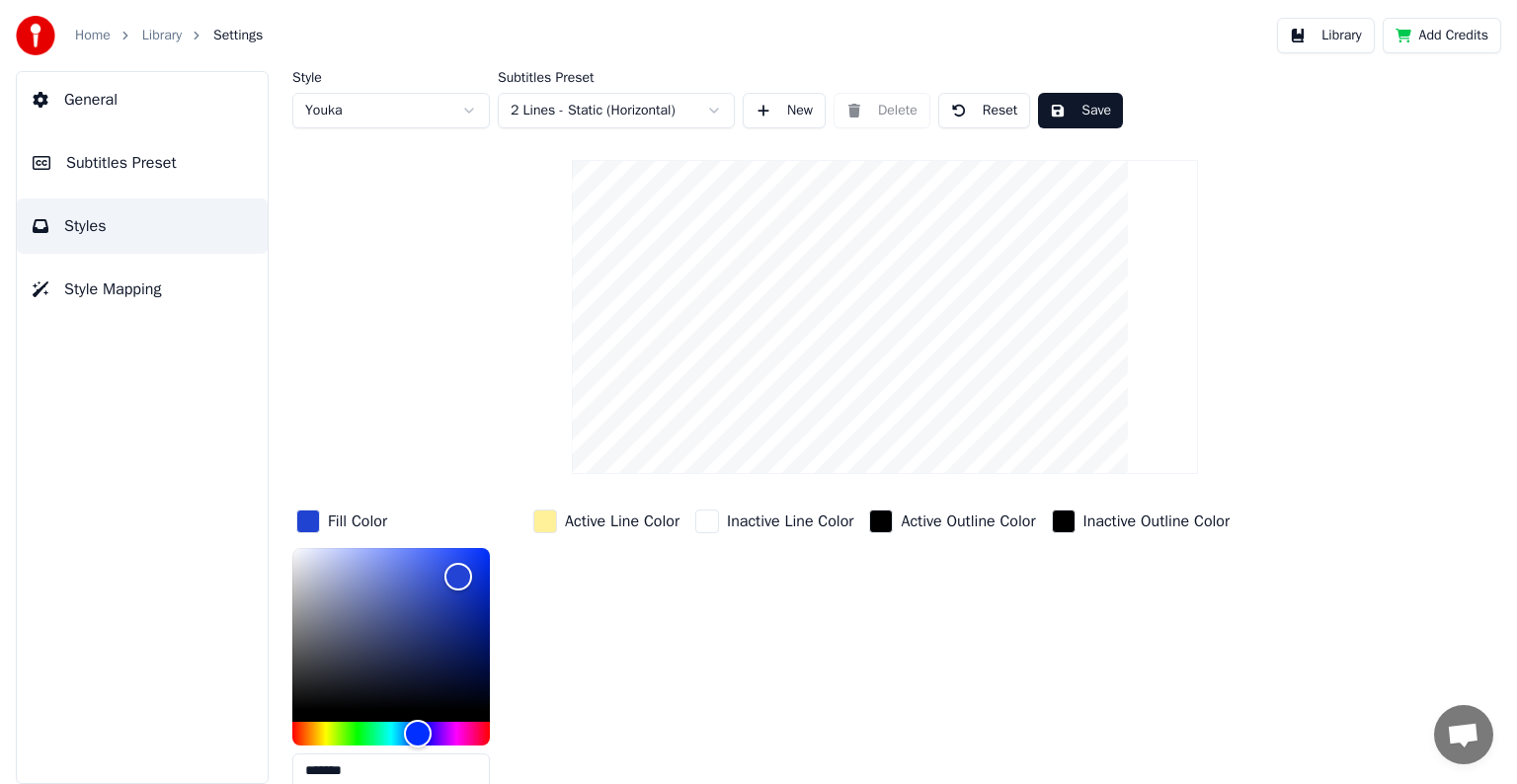 click at bounding box center [707, 521] 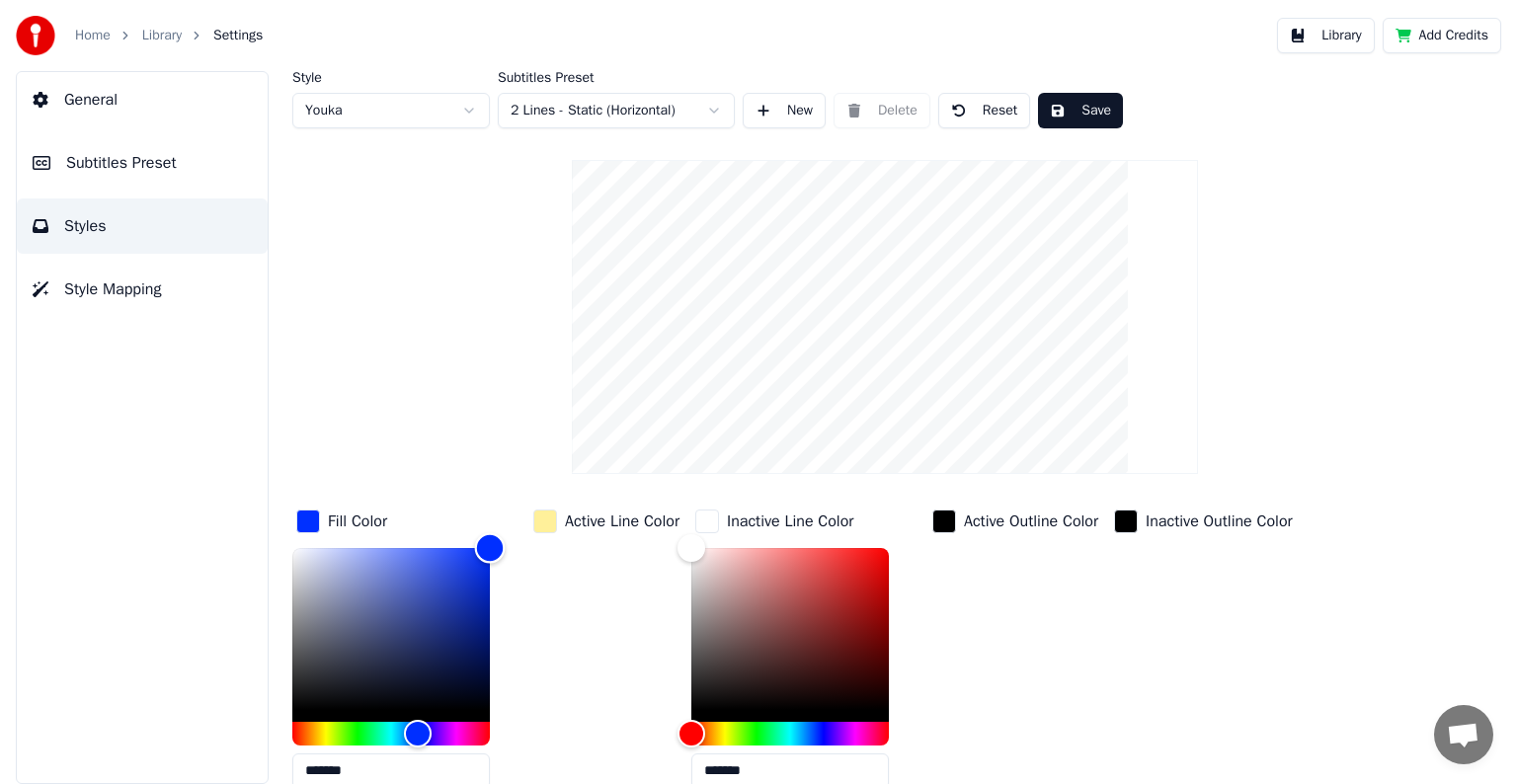 drag, startPoint x: 458, startPoint y: 569, endPoint x: 517, endPoint y: 515, distance: 79.98125 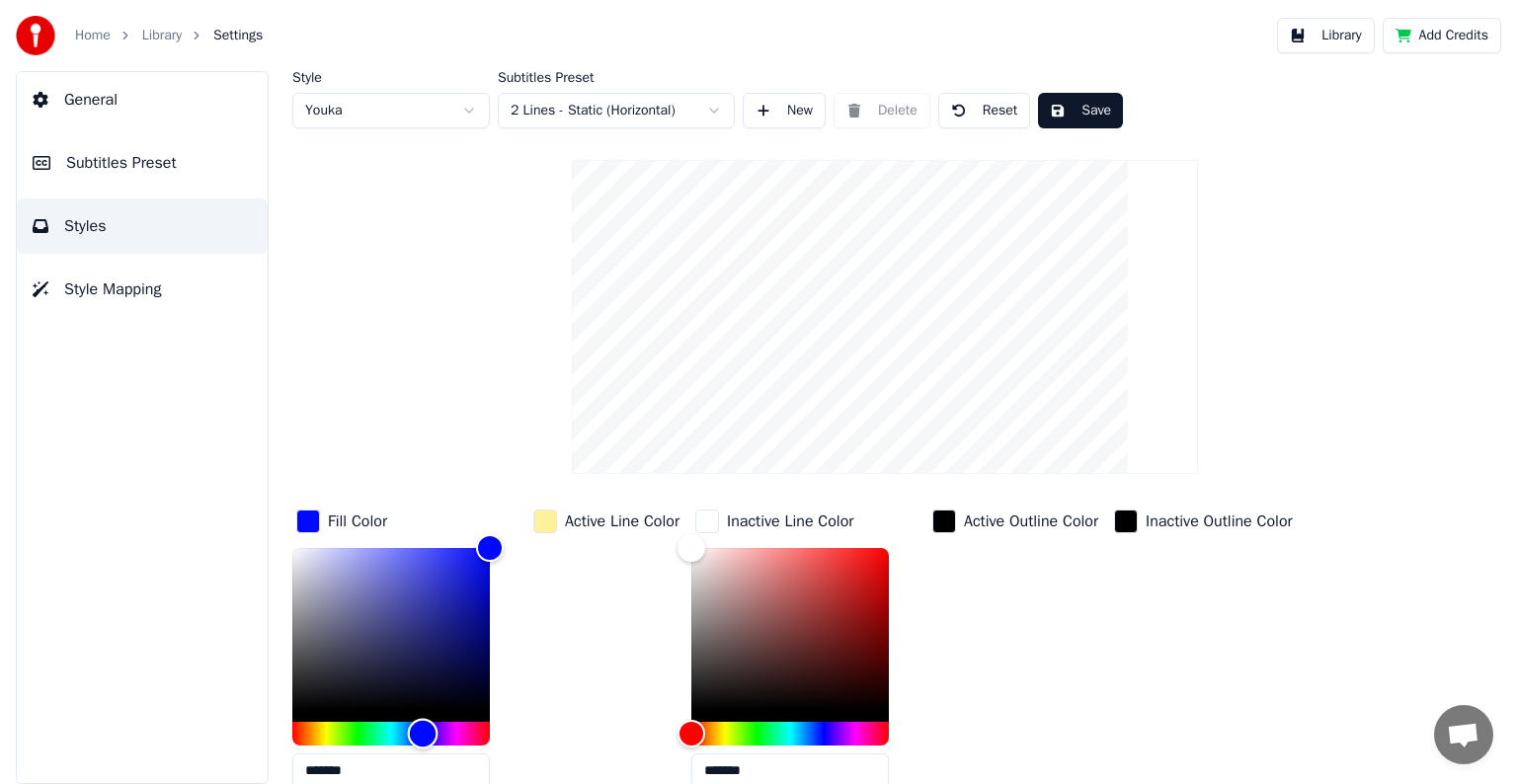type on "*******" 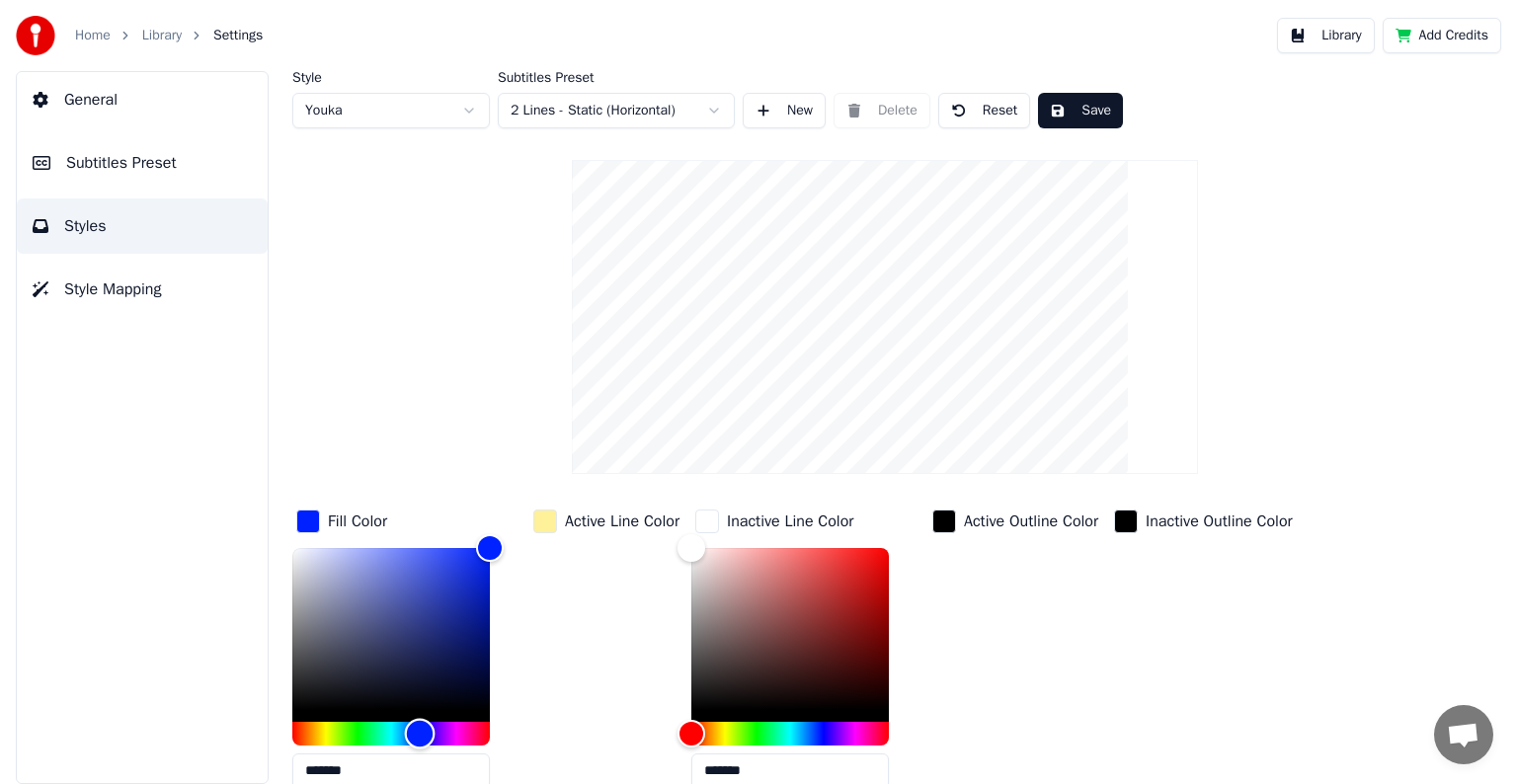 click at bounding box center [420, 733] 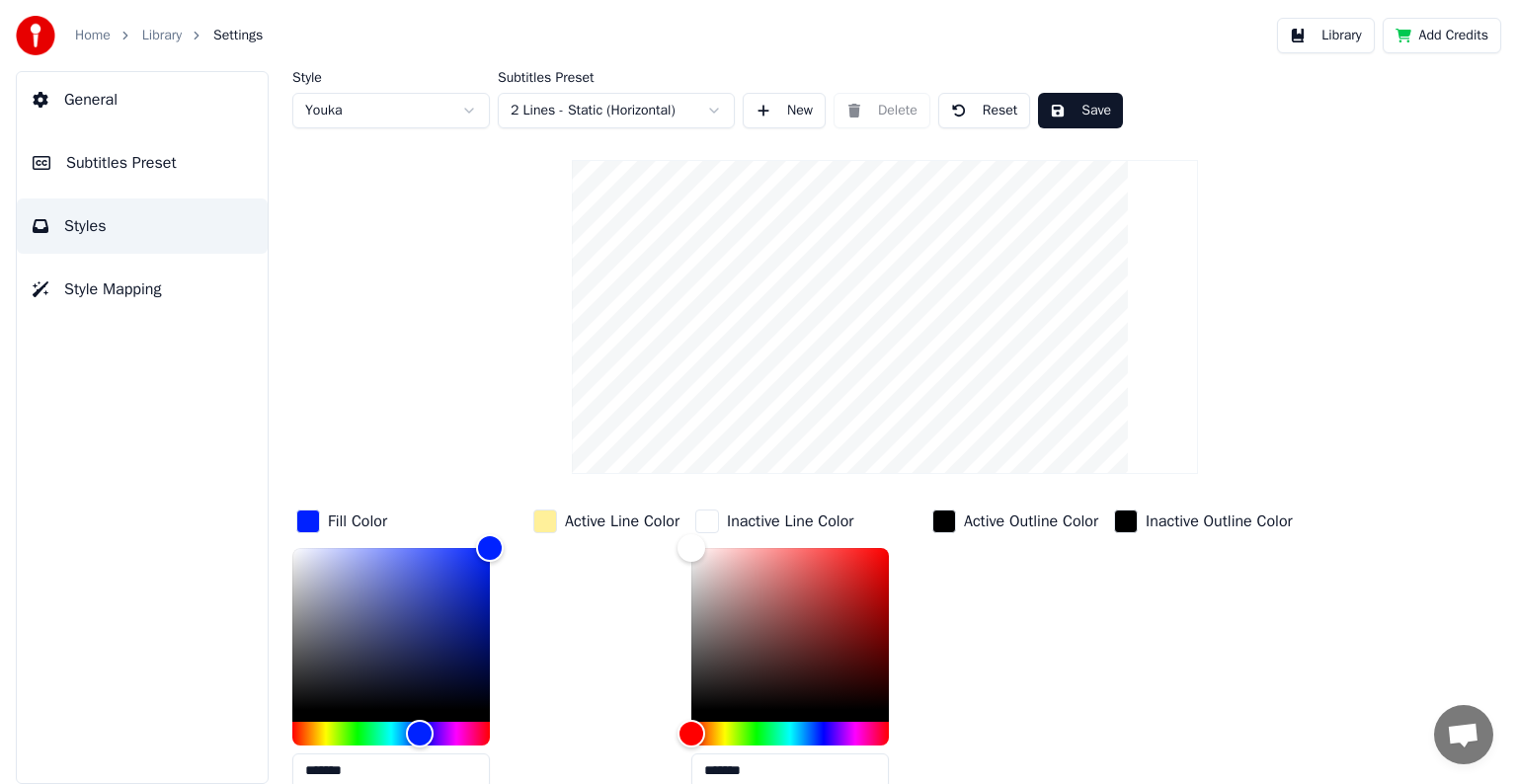 click at bounding box center [308, 521] 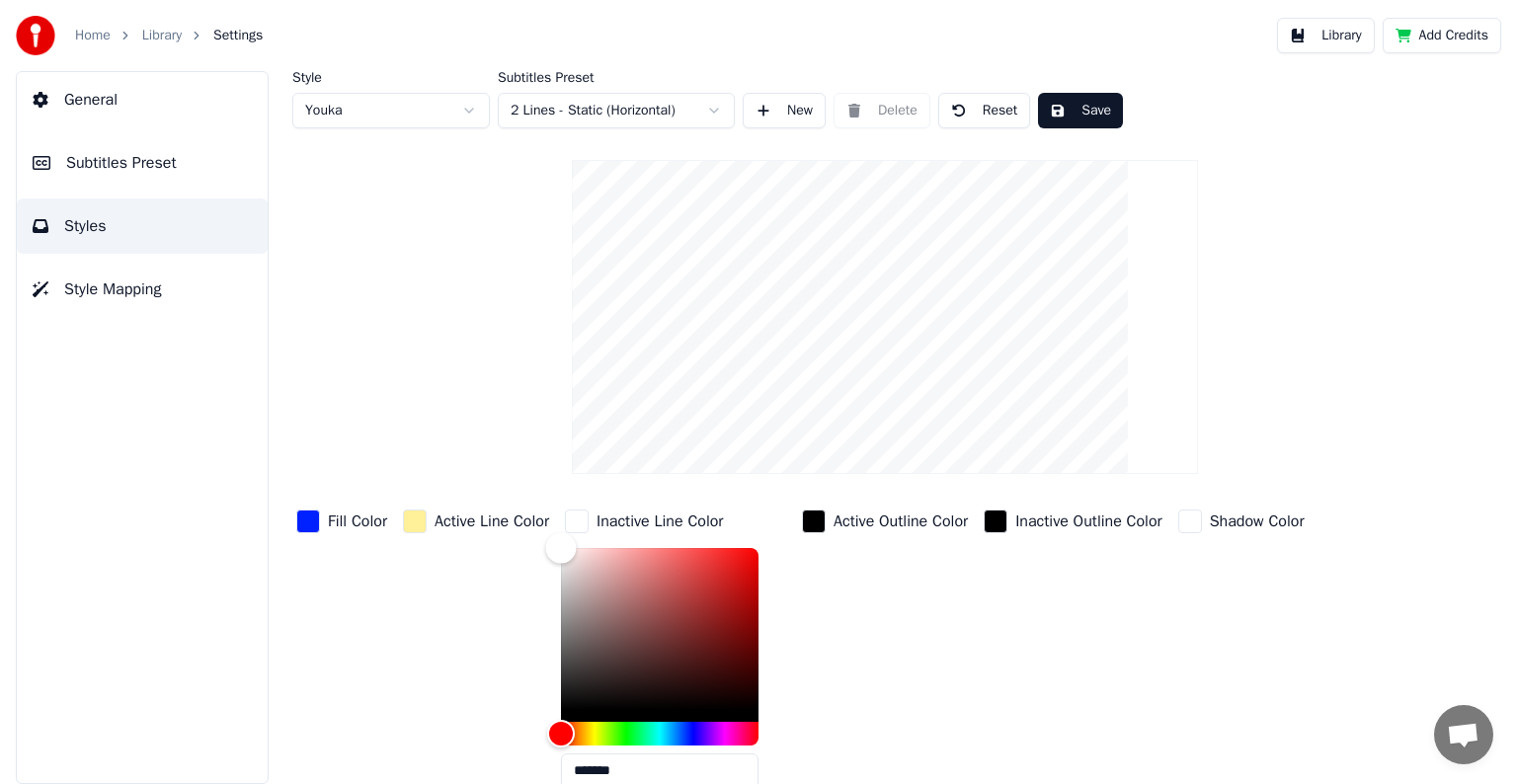 drag, startPoint x: 565, startPoint y: 546, endPoint x: 555, endPoint y: 533, distance: 16.40122 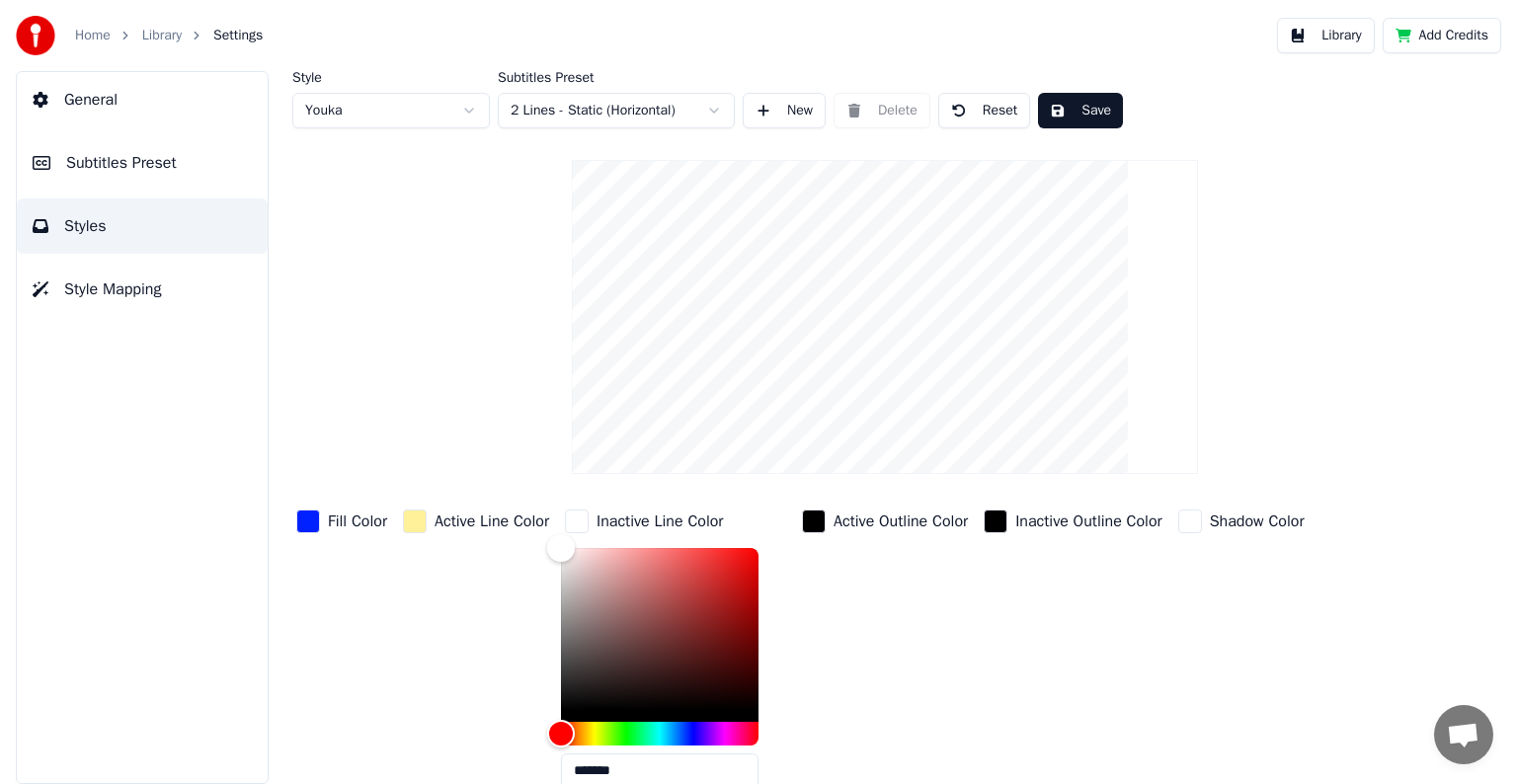 click at bounding box center [308, 521] 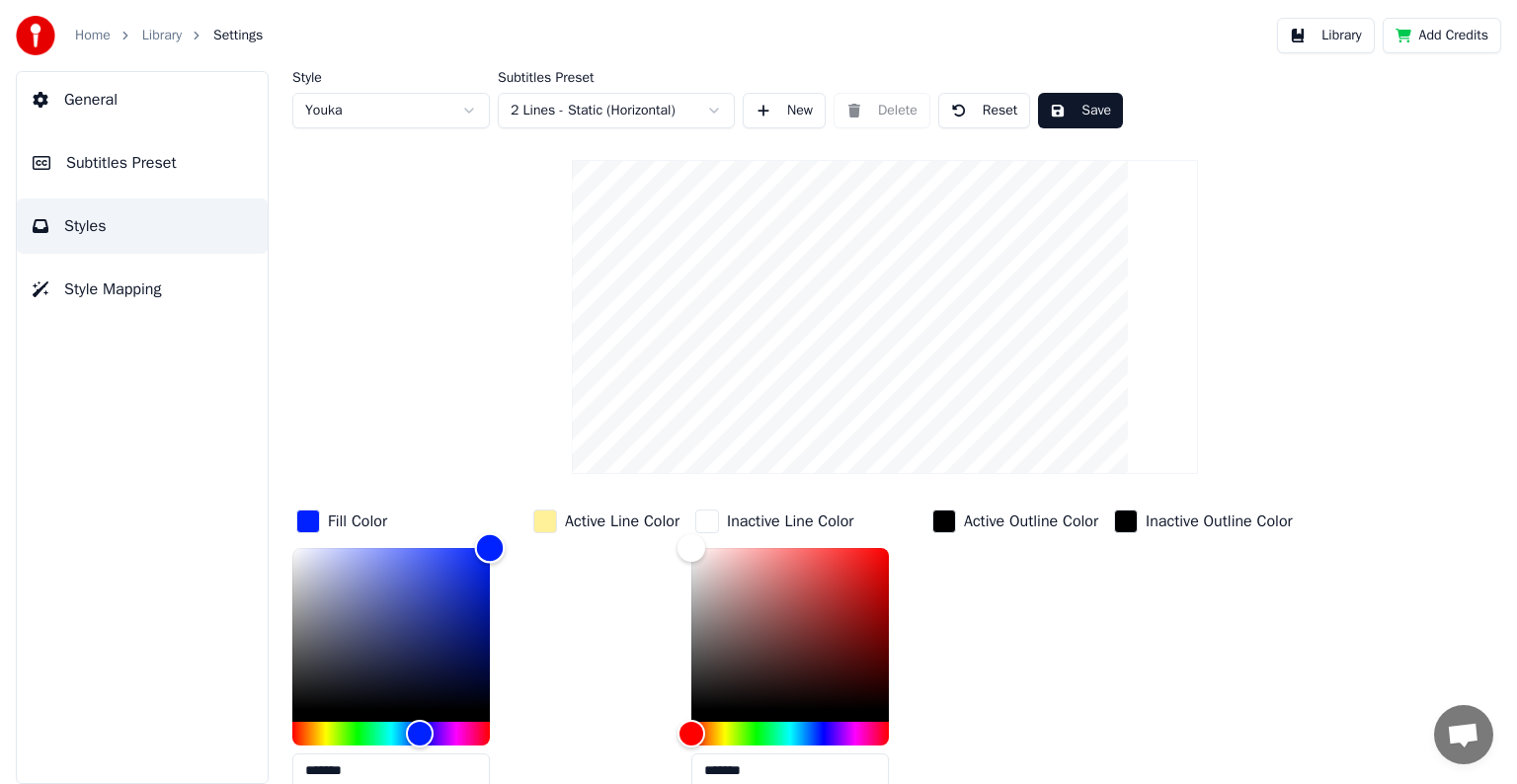 click at bounding box center (391, 629) 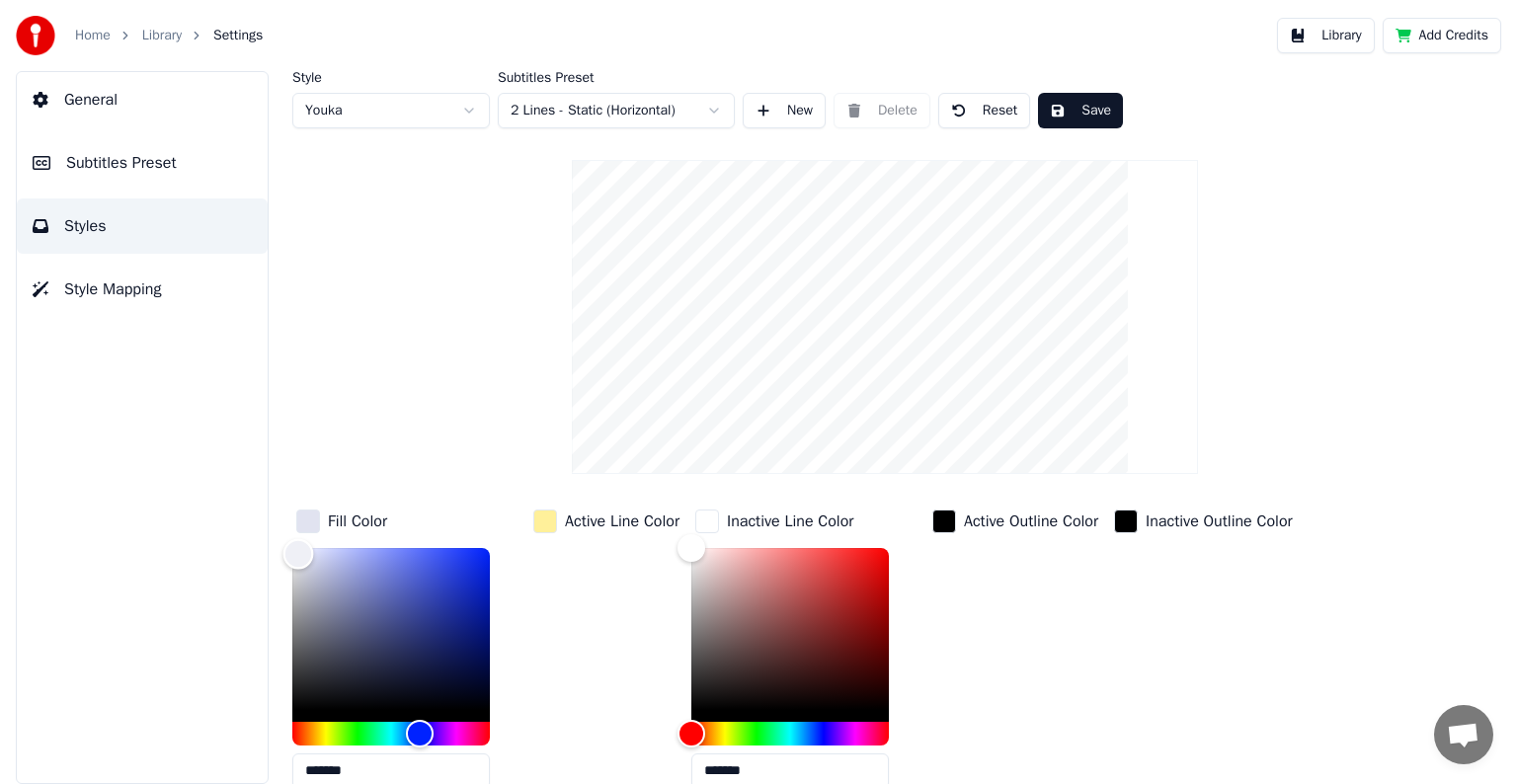 type on "*******" 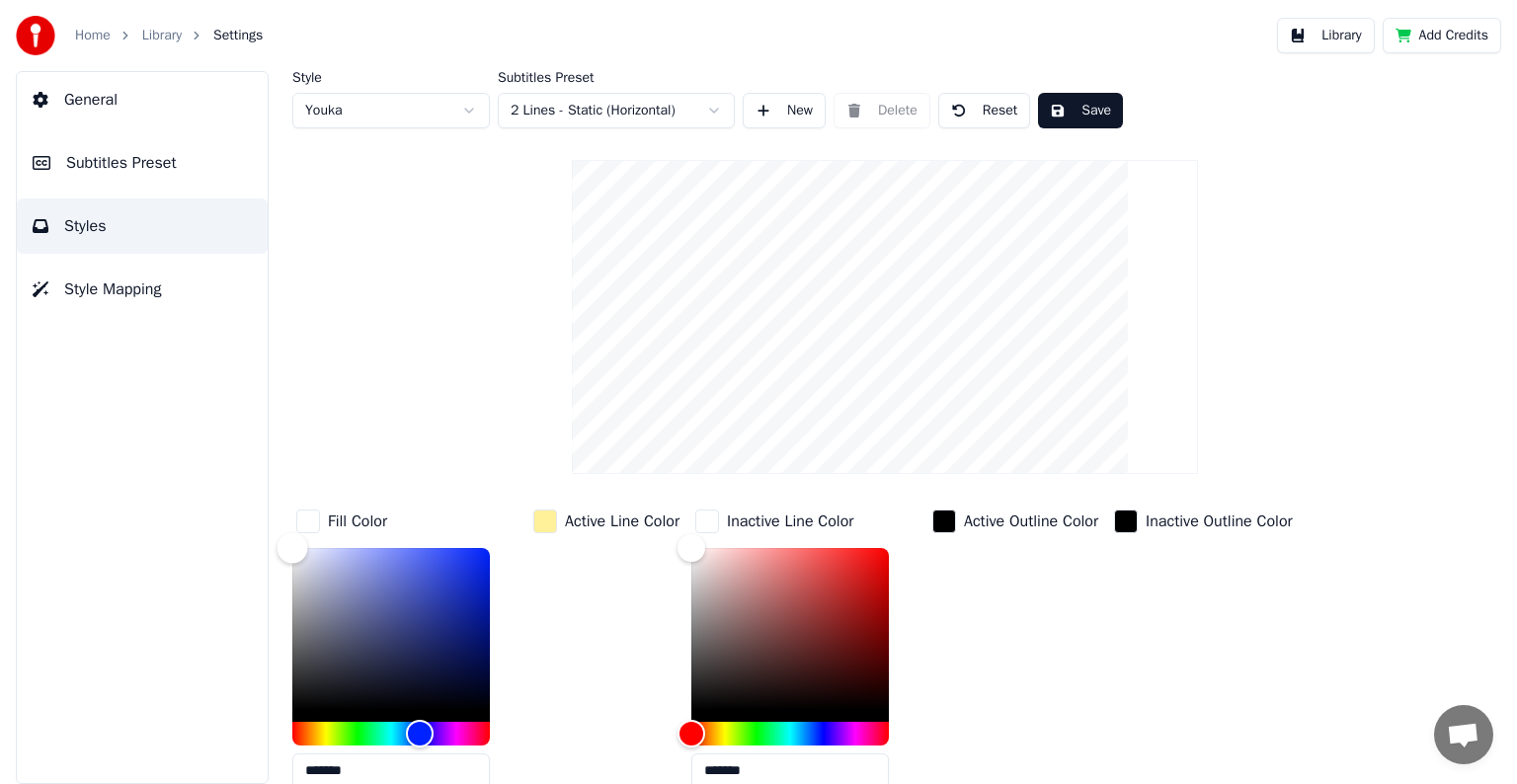 drag, startPoint x: 308, startPoint y: 556, endPoint x: 273, endPoint y: 527, distance: 45.453273 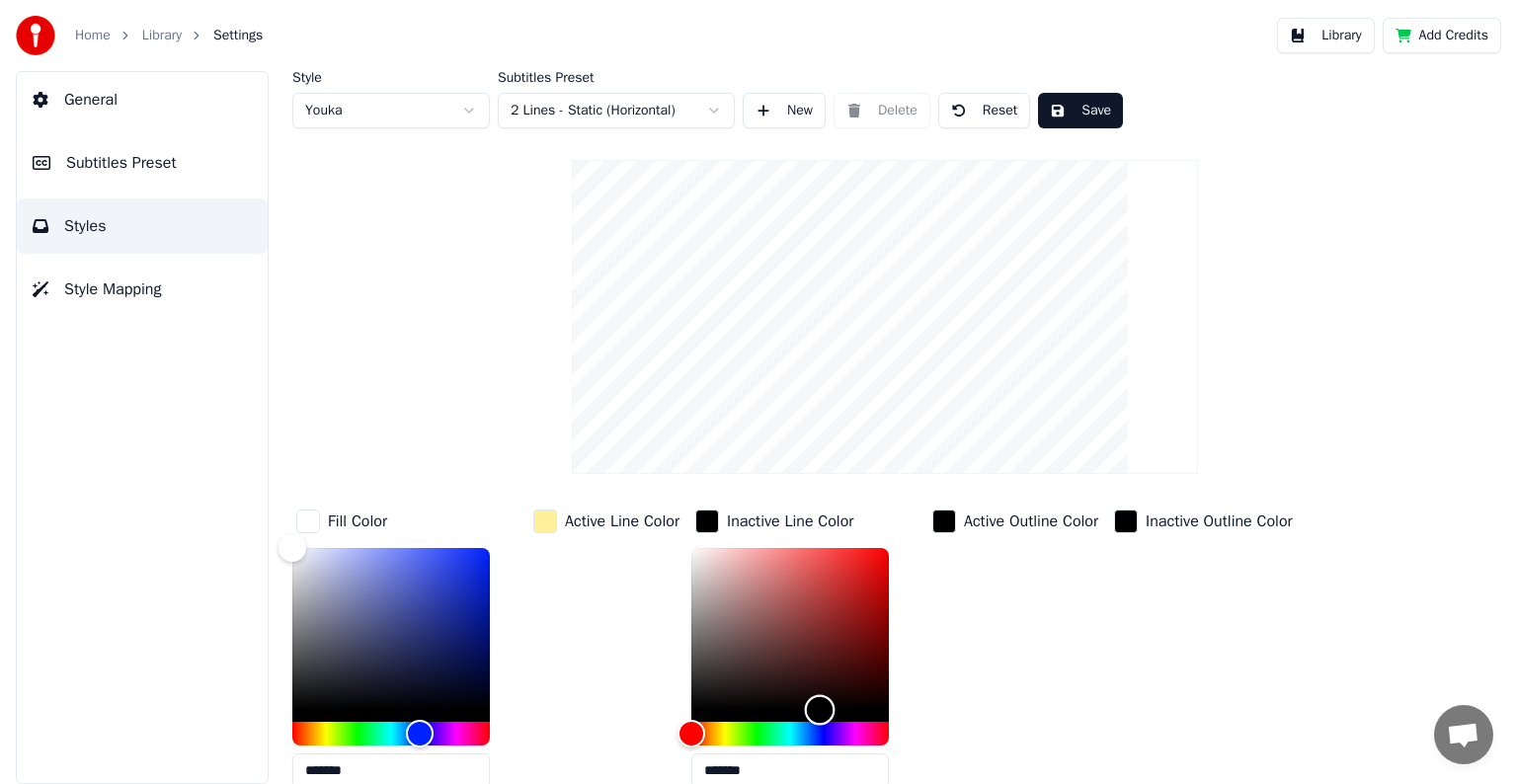 drag, startPoint x: 696, startPoint y: 560, endPoint x: 823, endPoint y: 743, distance: 222.75098 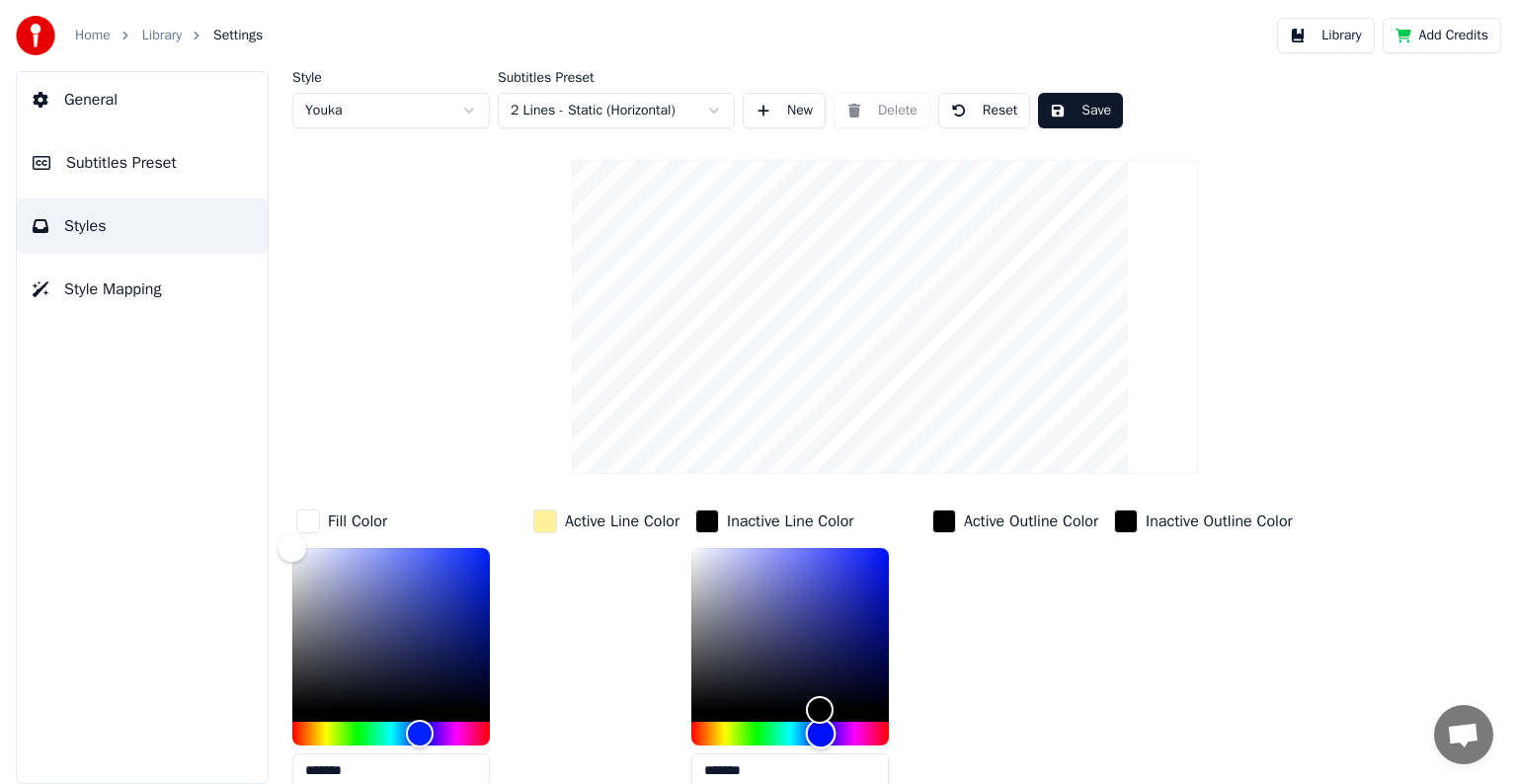 click at bounding box center [790, 734] 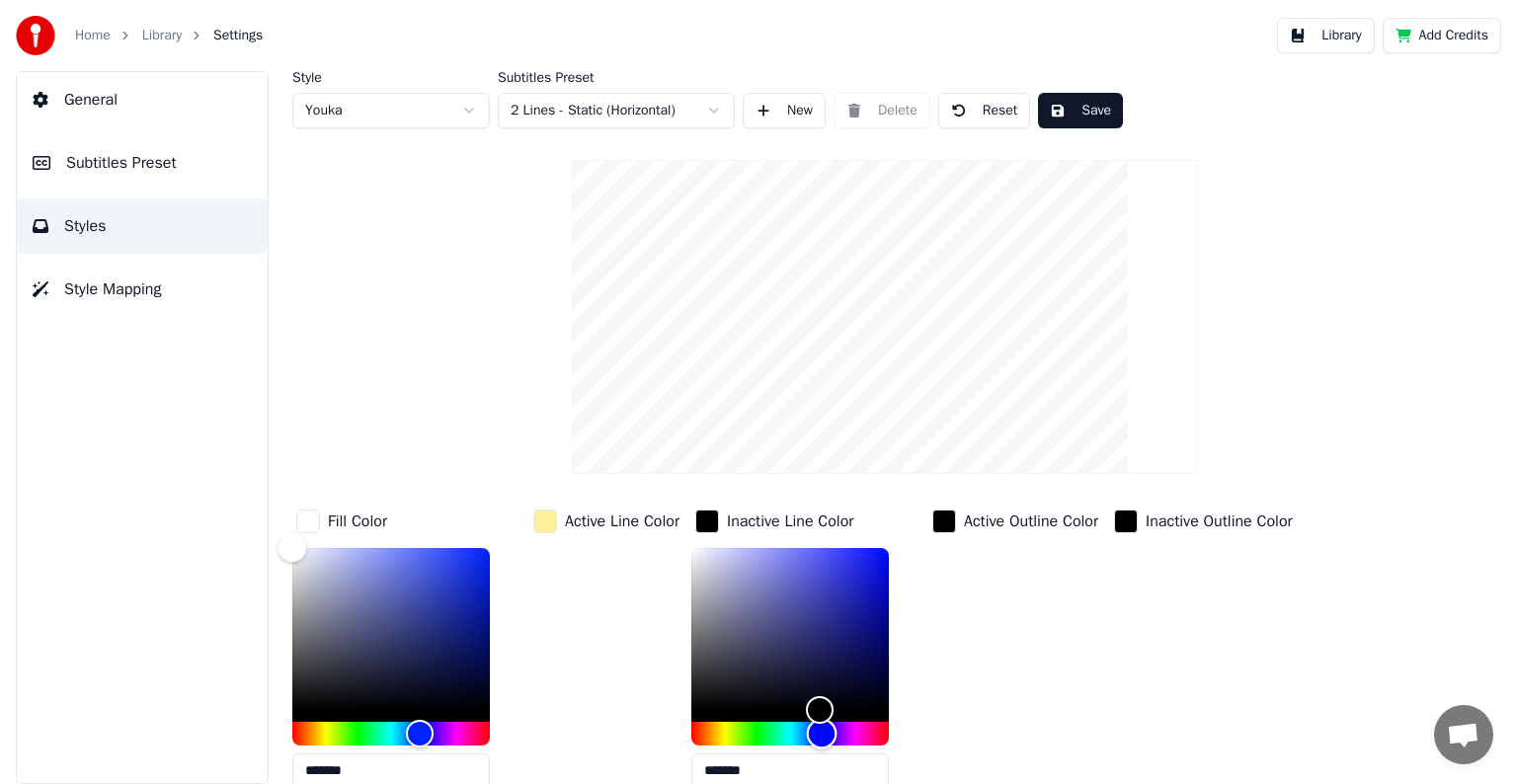 click at bounding box center (822, 733) 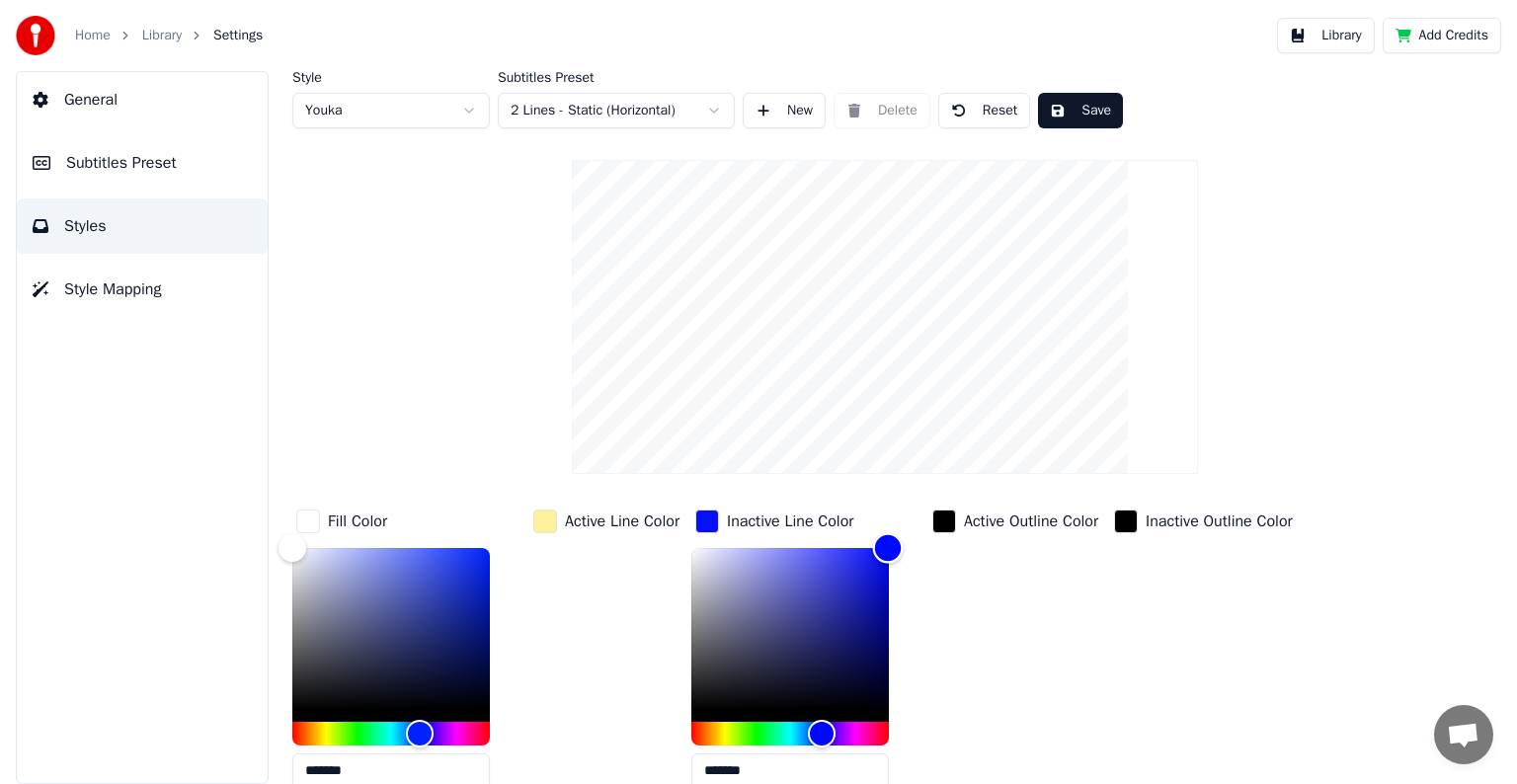 type on "*******" 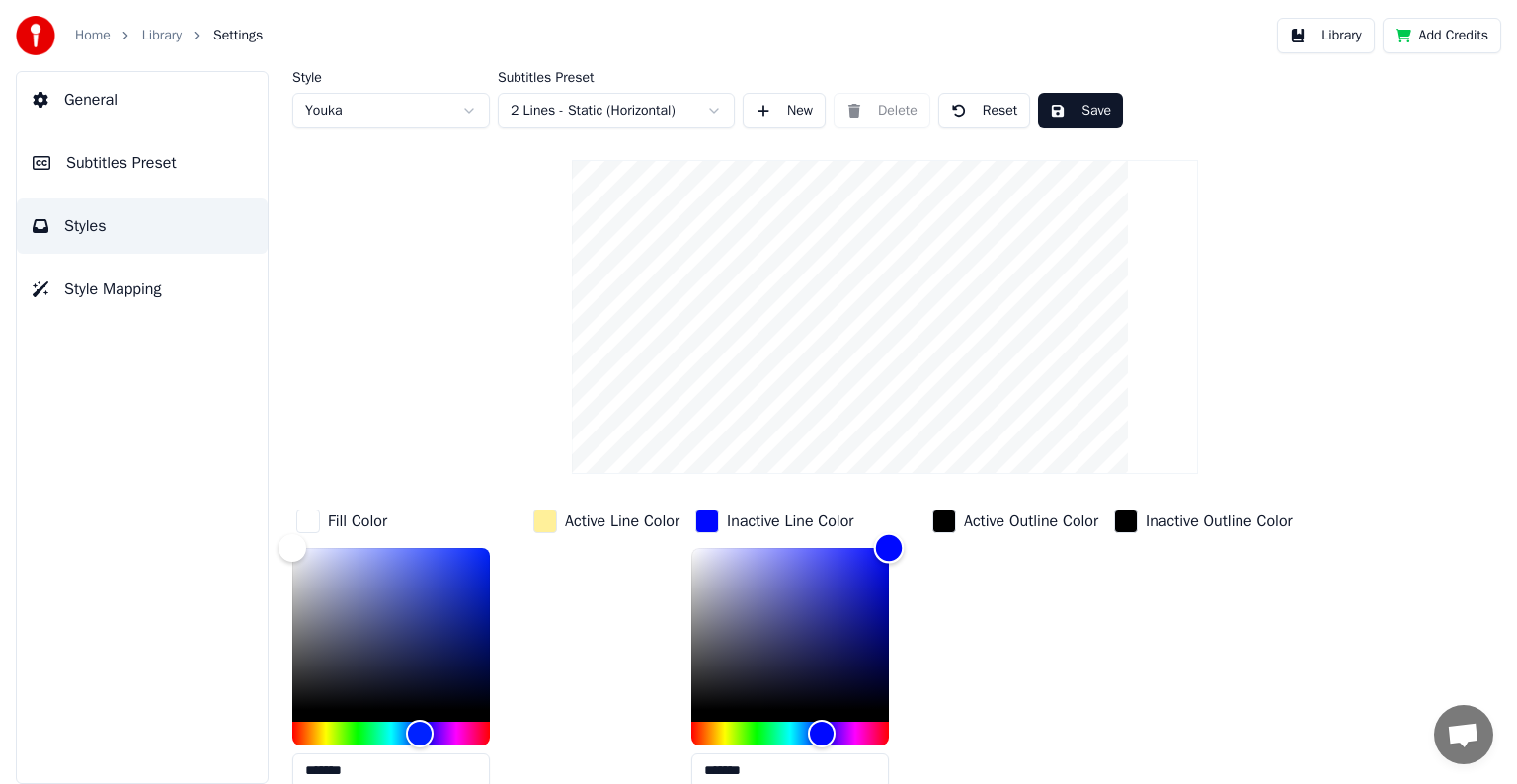 drag, startPoint x: 822, startPoint y: 702, endPoint x: 917, endPoint y: 541, distance: 186.93849 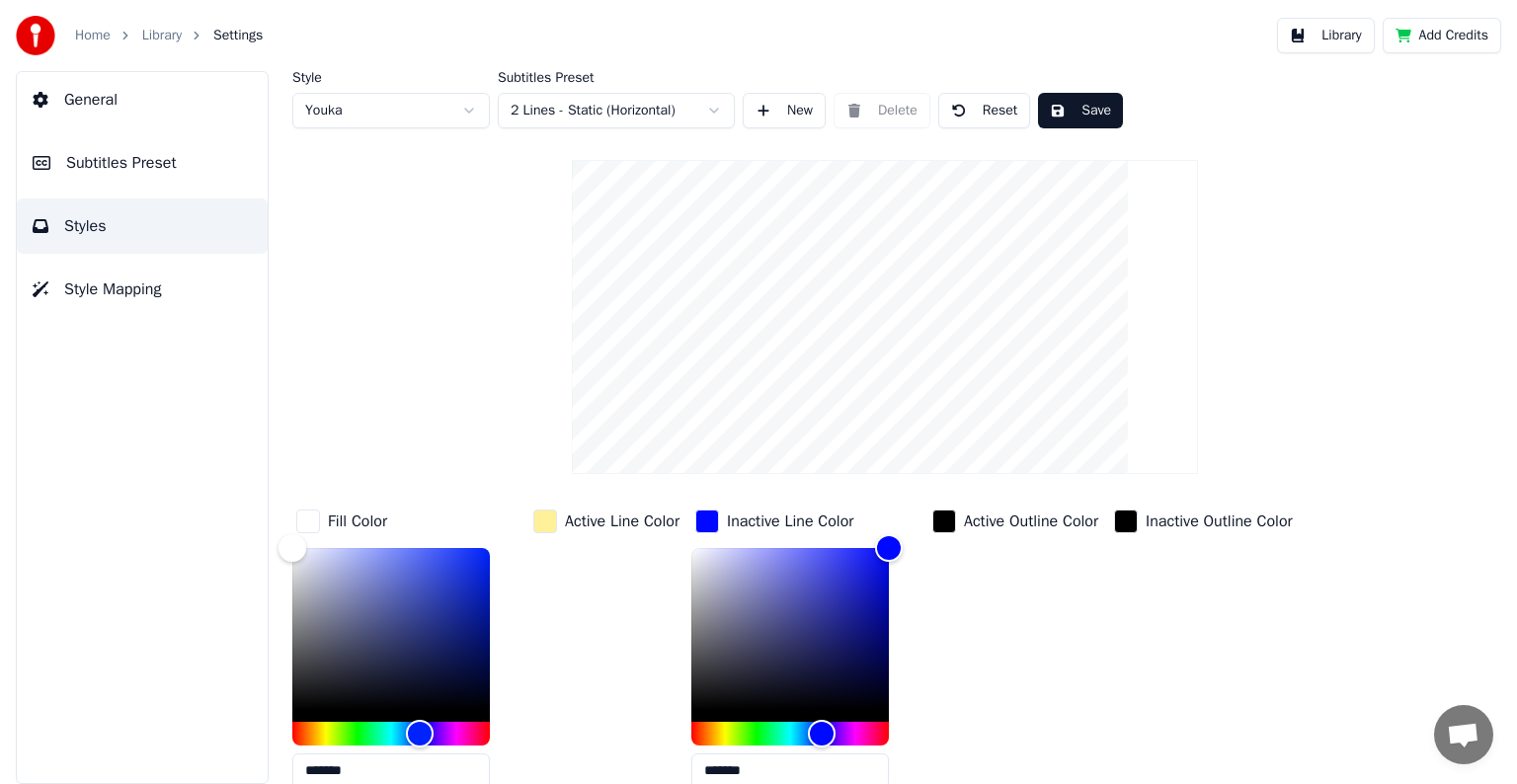 click at bounding box center [944, 521] 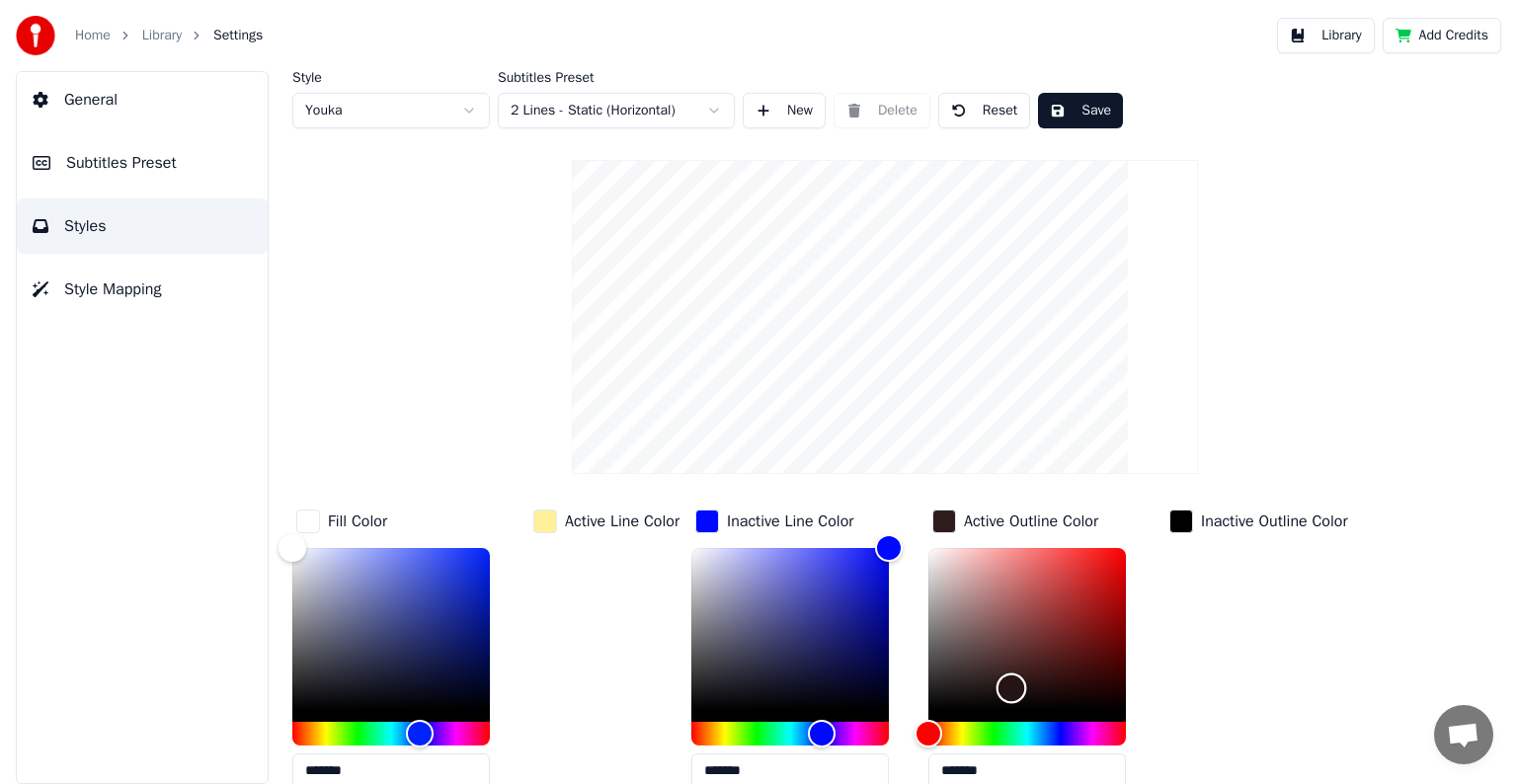 type on "*******" 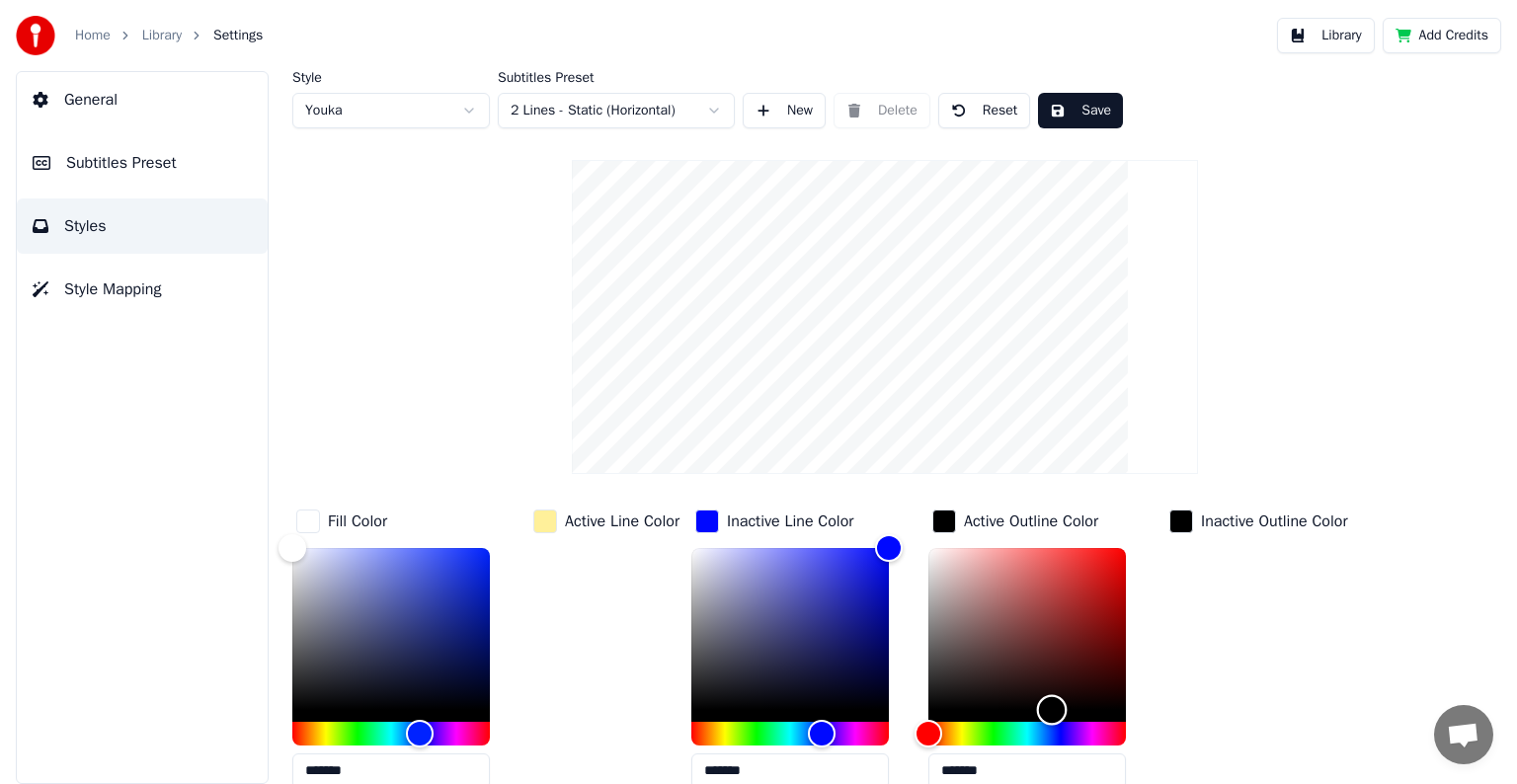 drag, startPoint x: 931, startPoint y: 705, endPoint x: 1031, endPoint y: 727, distance: 102.39141 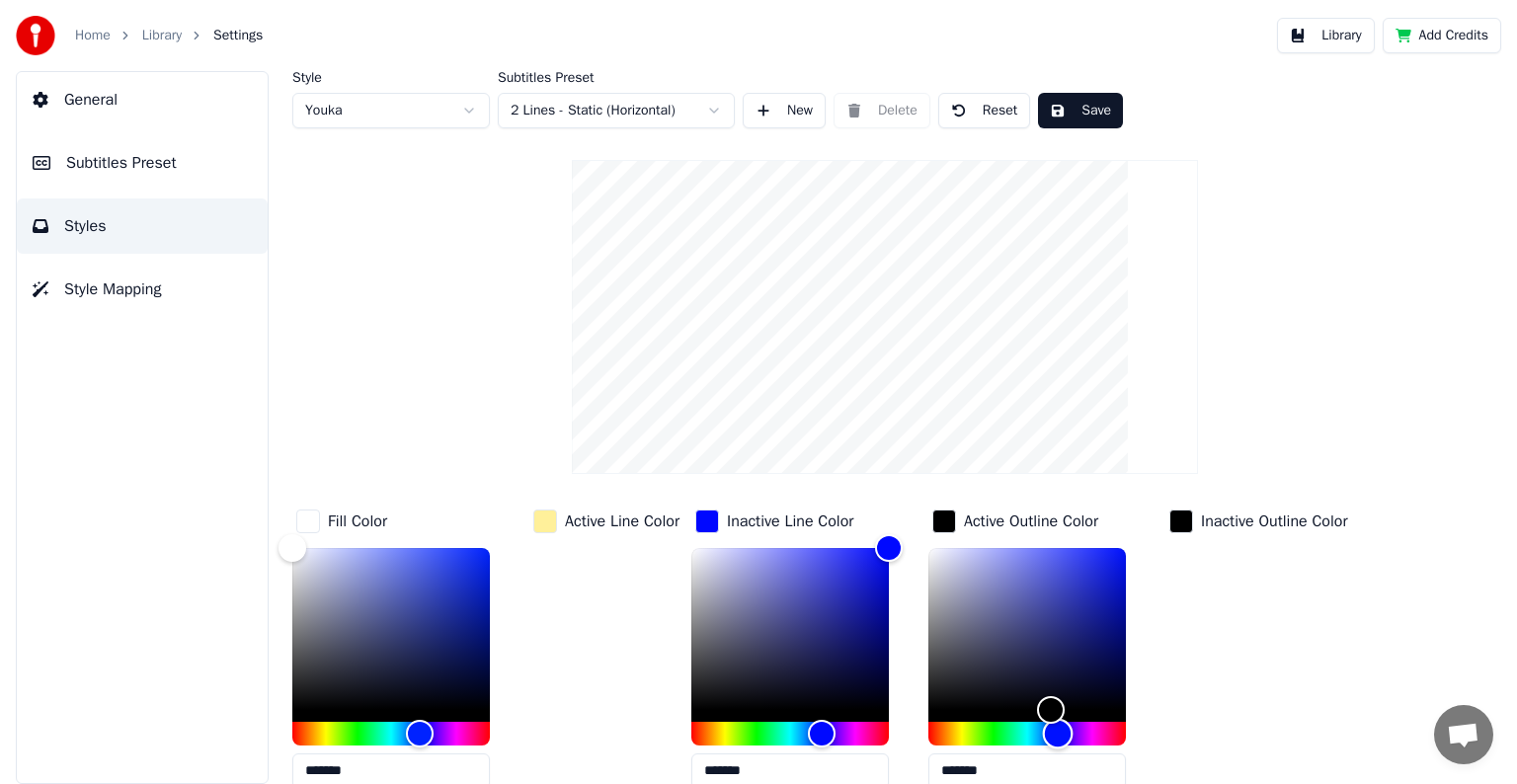 drag, startPoint x: 924, startPoint y: 727, endPoint x: 1061, endPoint y: 735, distance: 137.23338 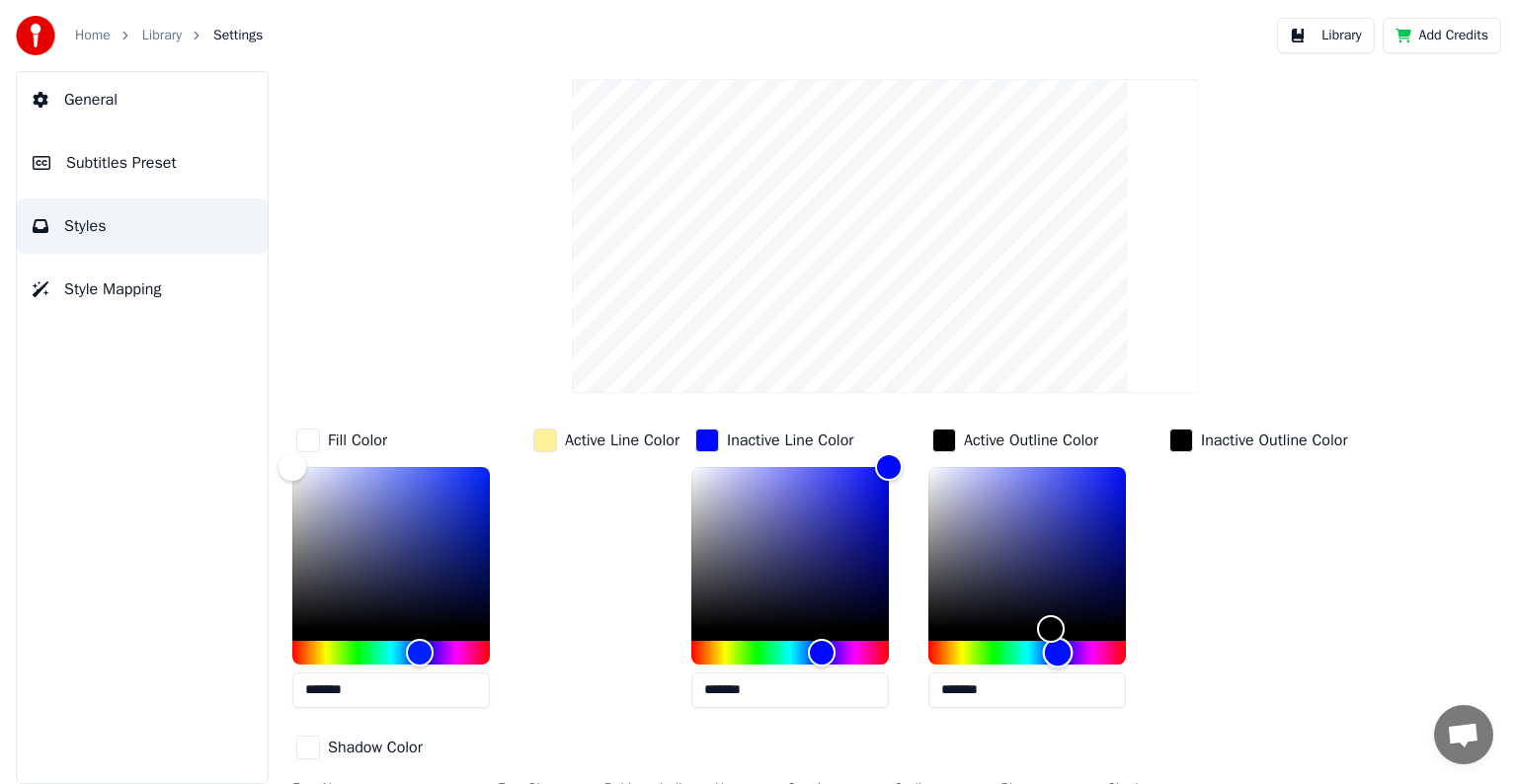 scroll, scrollTop: 141, scrollLeft: 0, axis: vertical 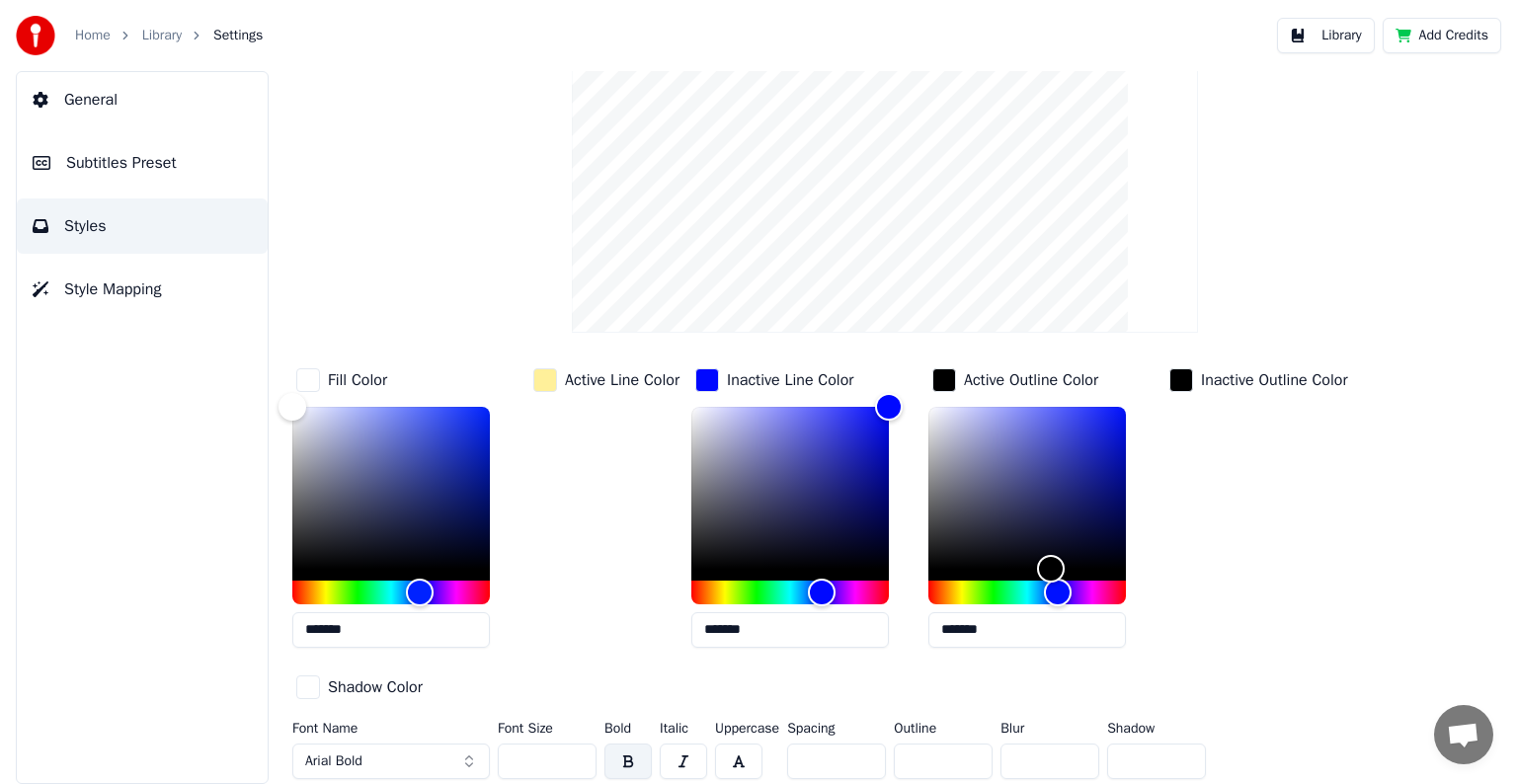 click at bounding box center (1181, 380) 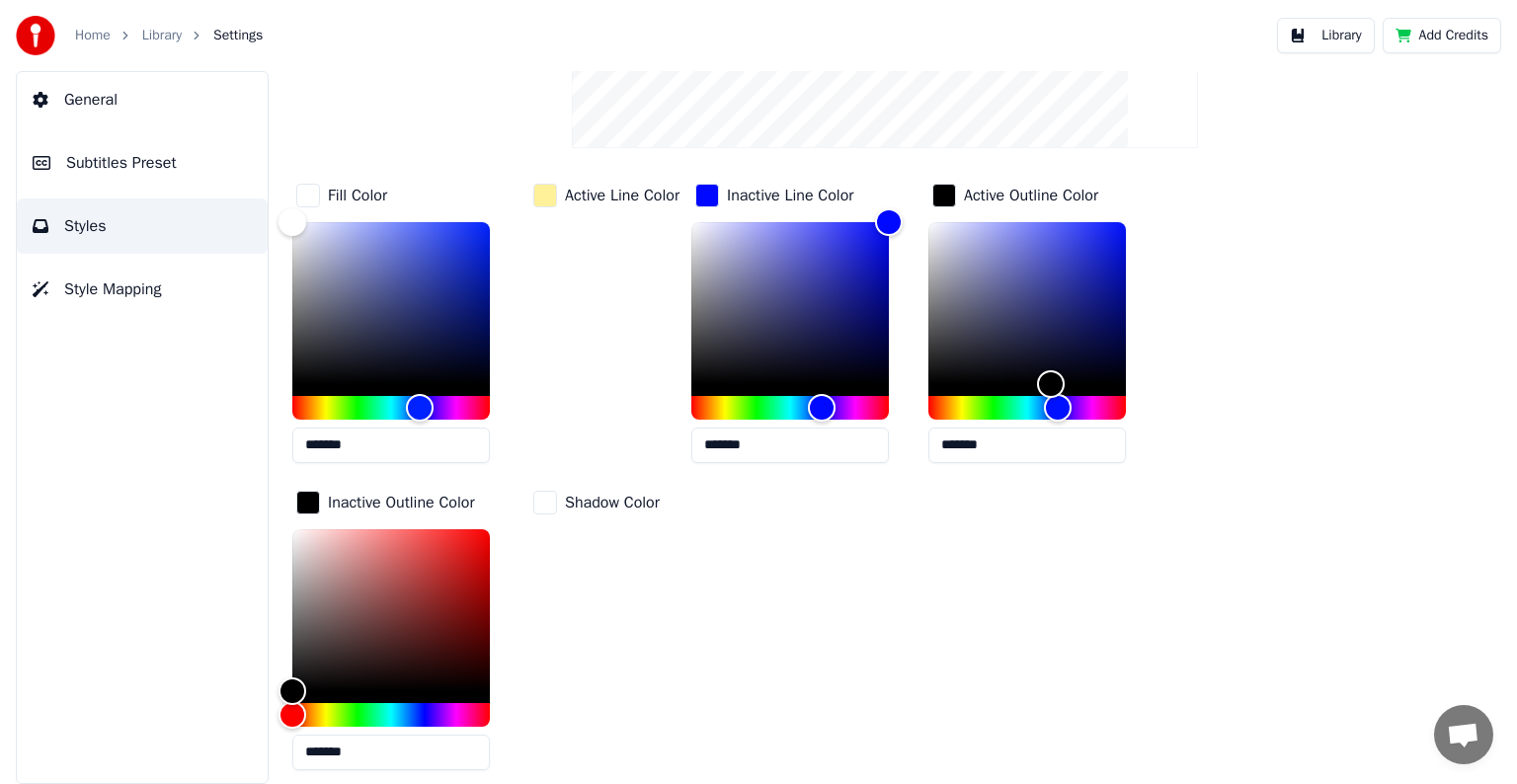 scroll, scrollTop: 406, scrollLeft: 0, axis: vertical 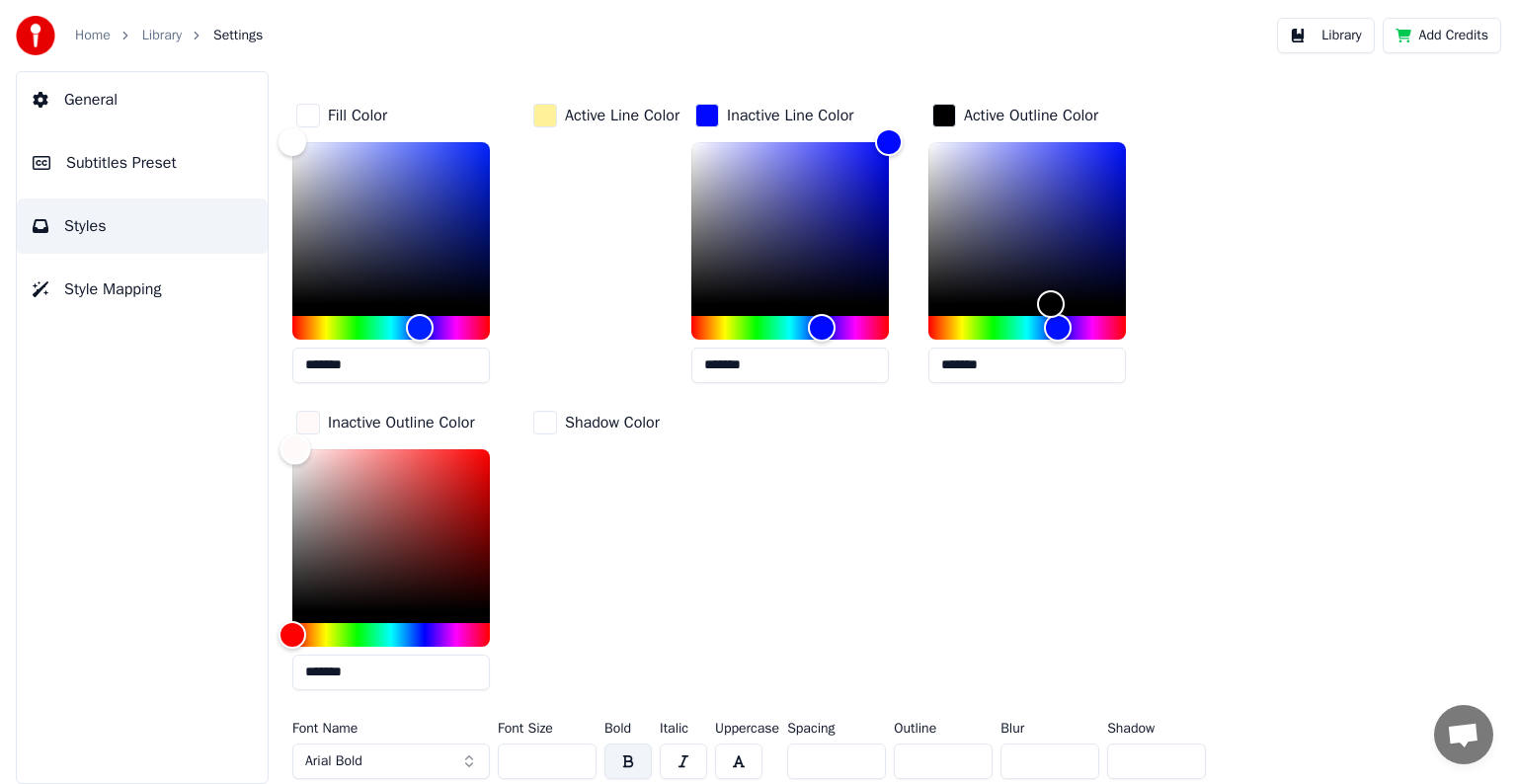 type on "*******" 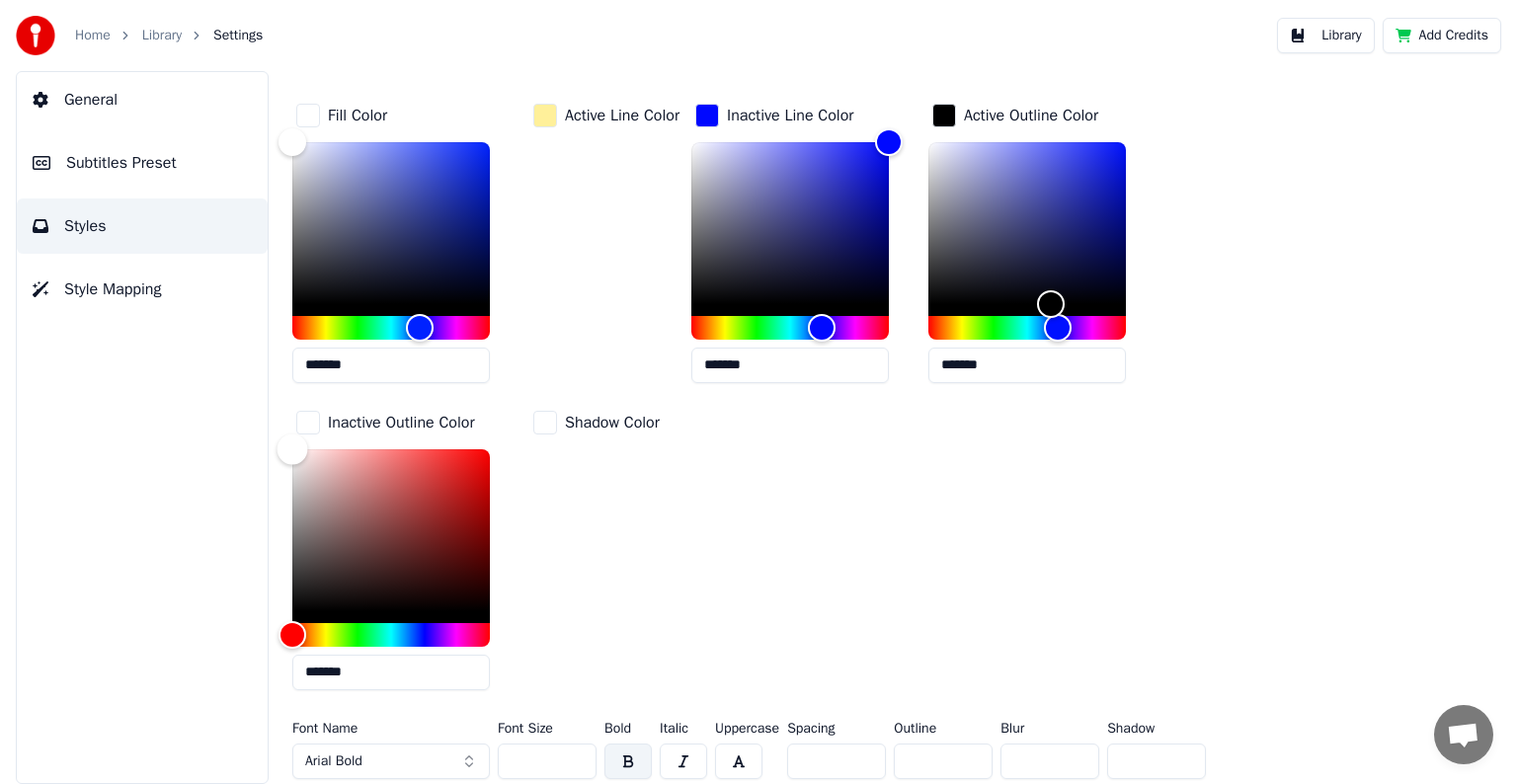 drag, startPoint x: 298, startPoint y: 609, endPoint x: 291, endPoint y: 423, distance: 186.13167 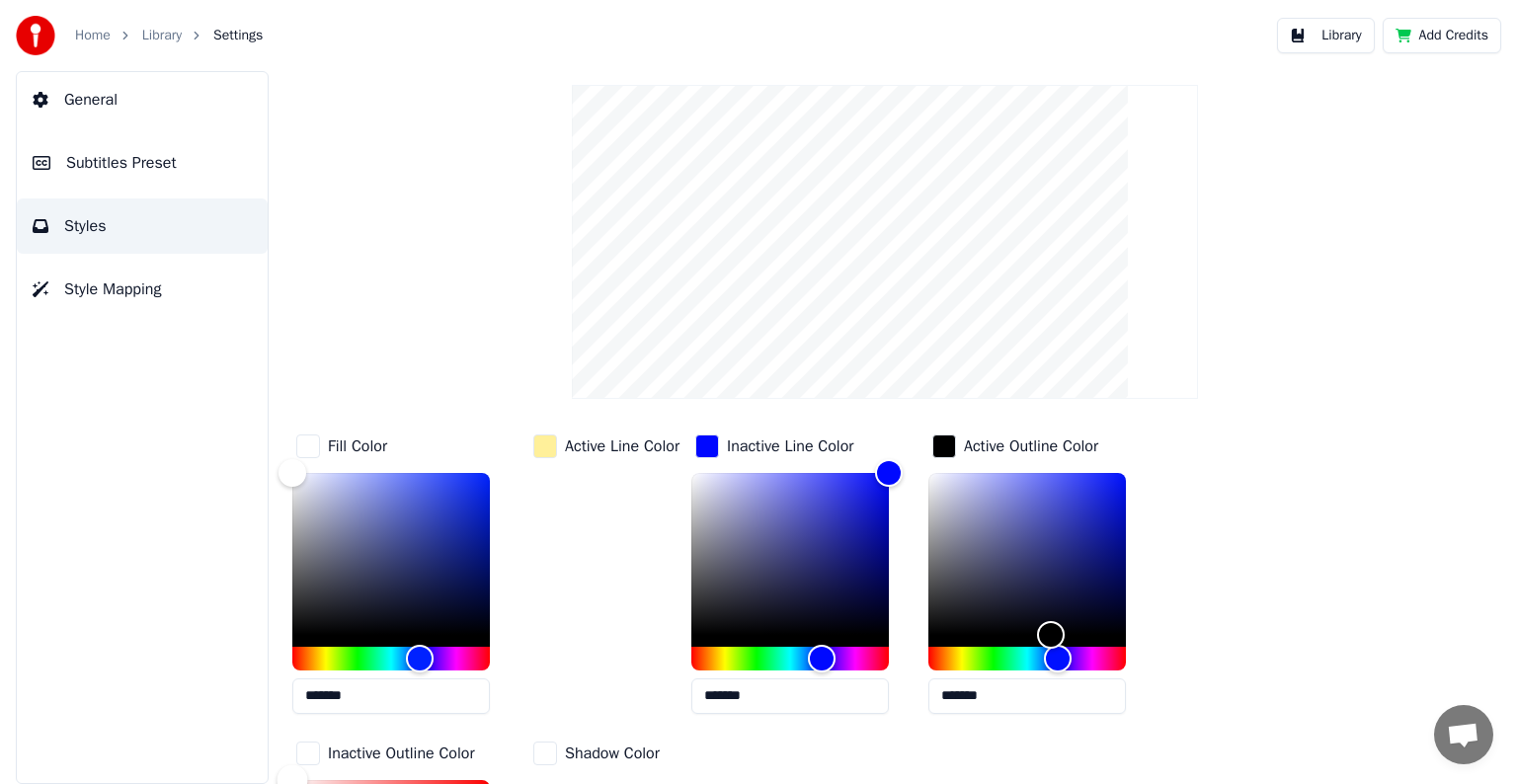 scroll, scrollTop: 110, scrollLeft: 0, axis: vertical 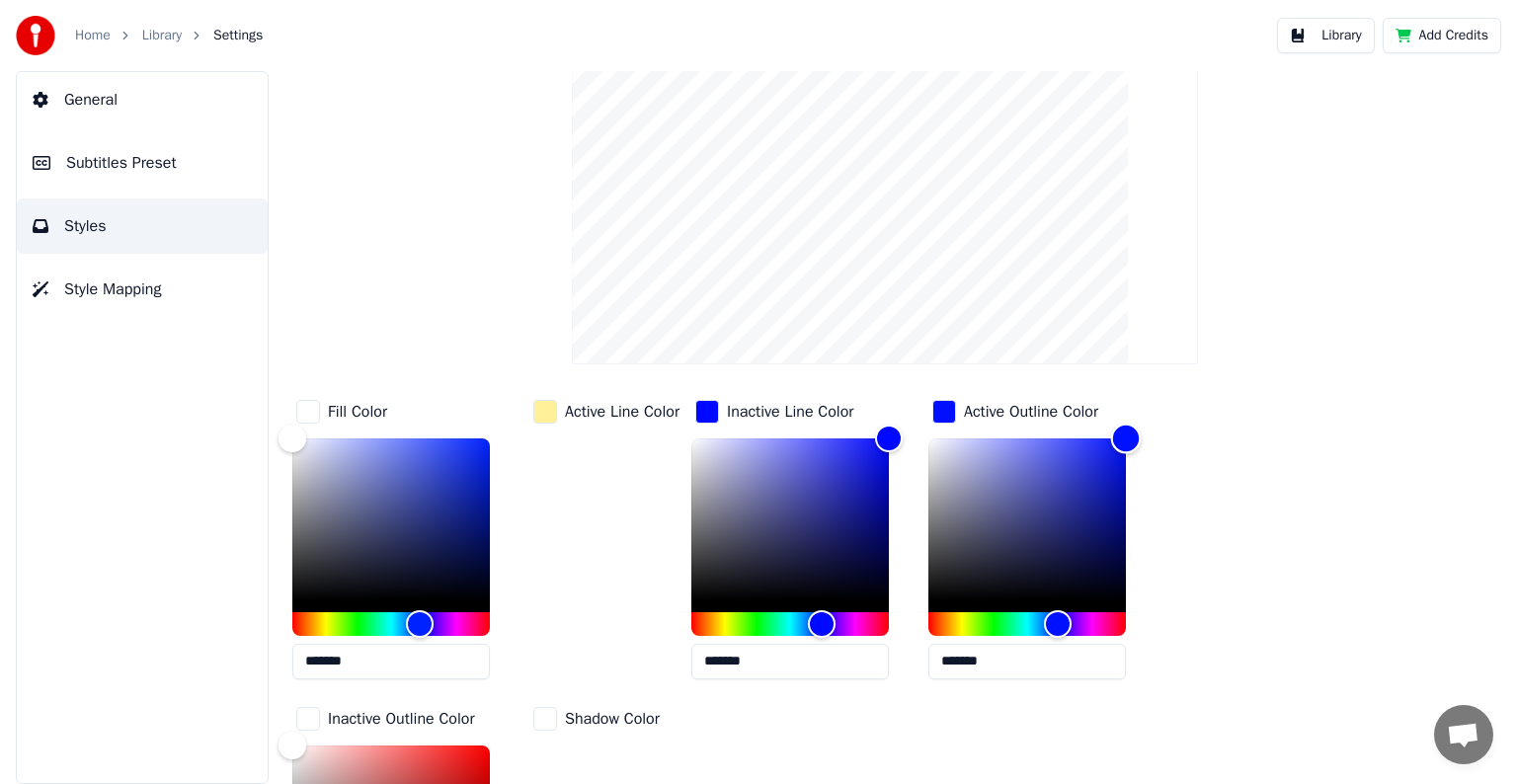 drag, startPoint x: 1059, startPoint y: 597, endPoint x: 1140, endPoint y: 421, distance: 193.74468 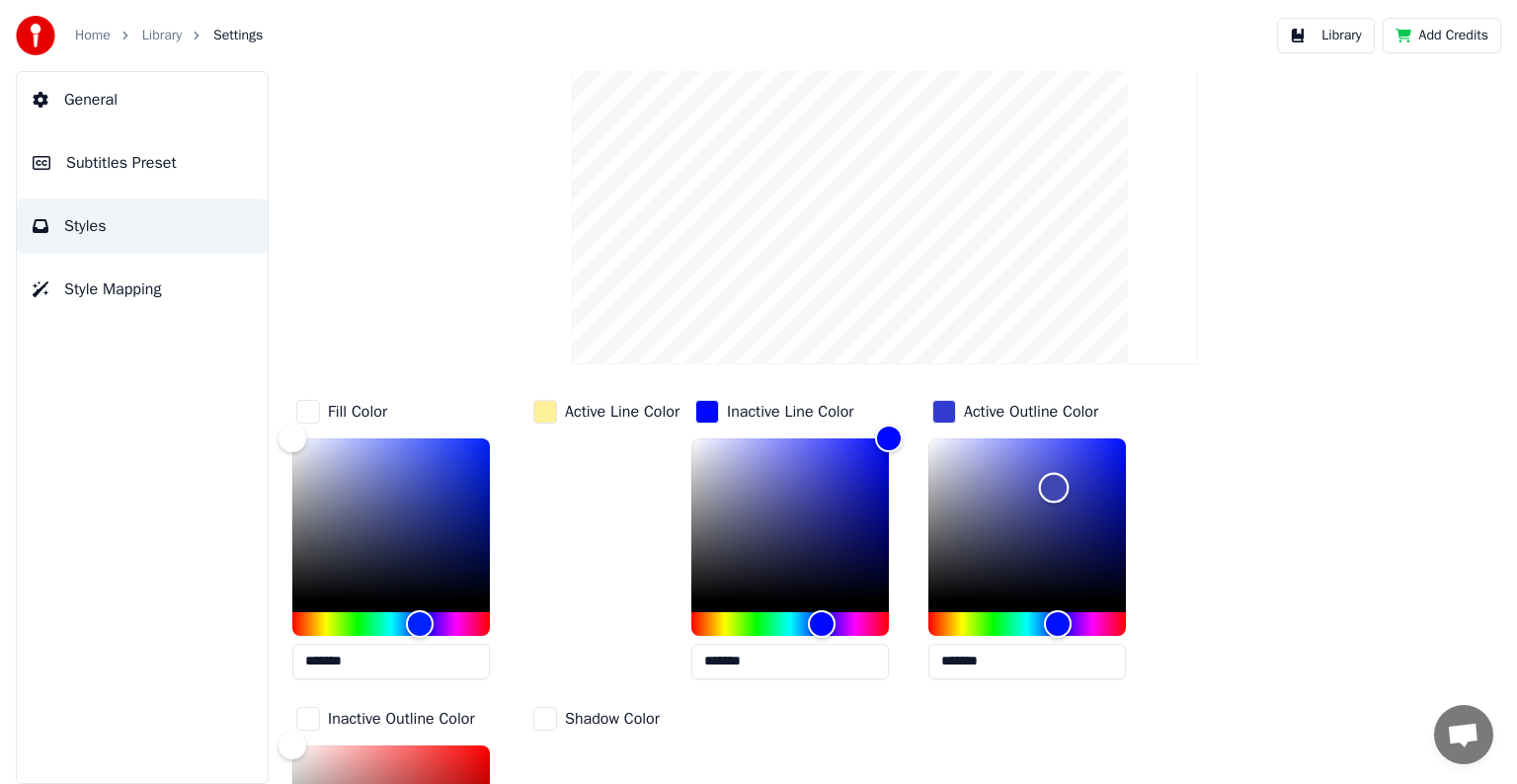 type on "*******" 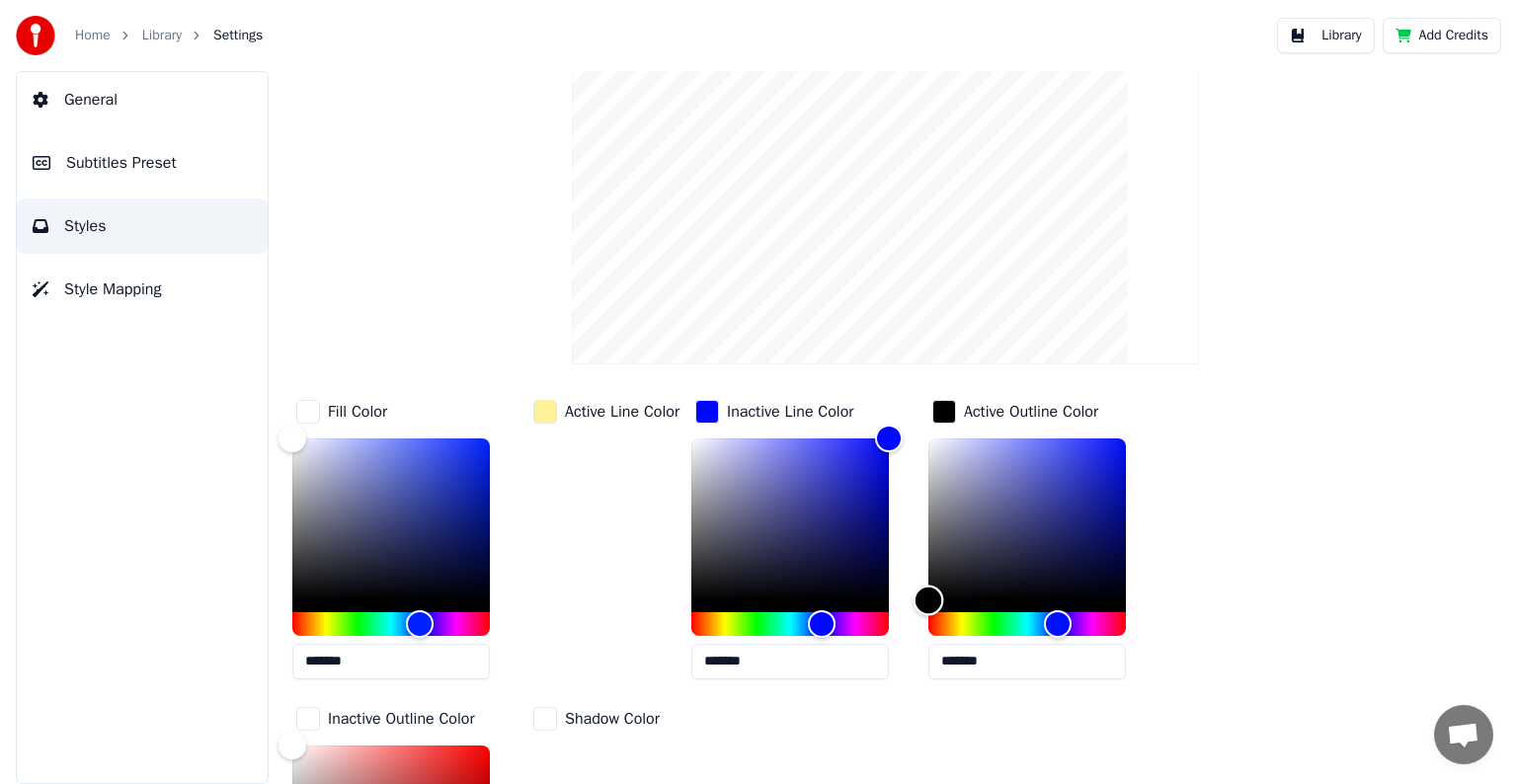 drag, startPoint x: 1119, startPoint y: 433, endPoint x: 892, endPoint y: 657, distance: 318.9122 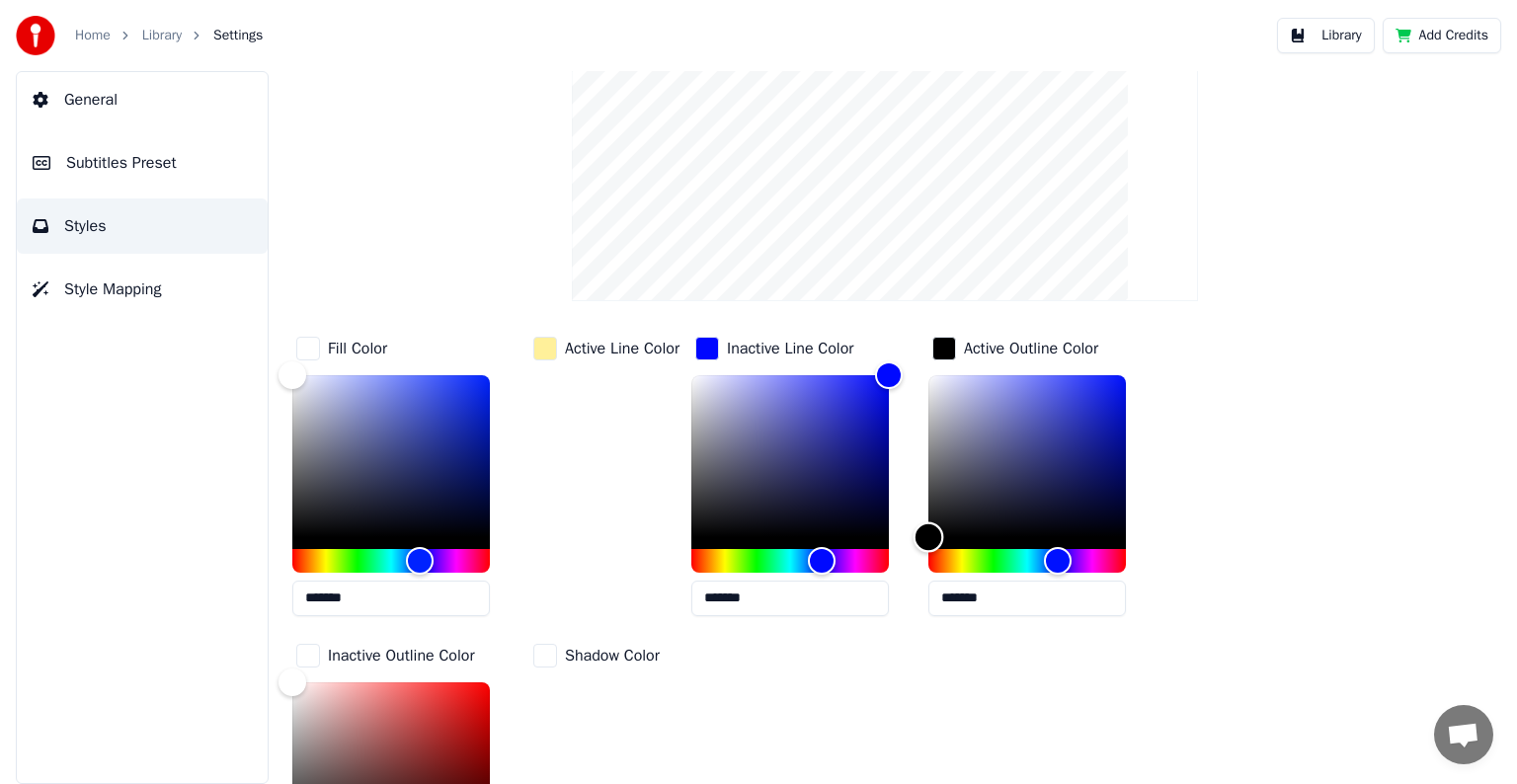 scroll, scrollTop: 11, scrollLeft: 0, axis: vertical 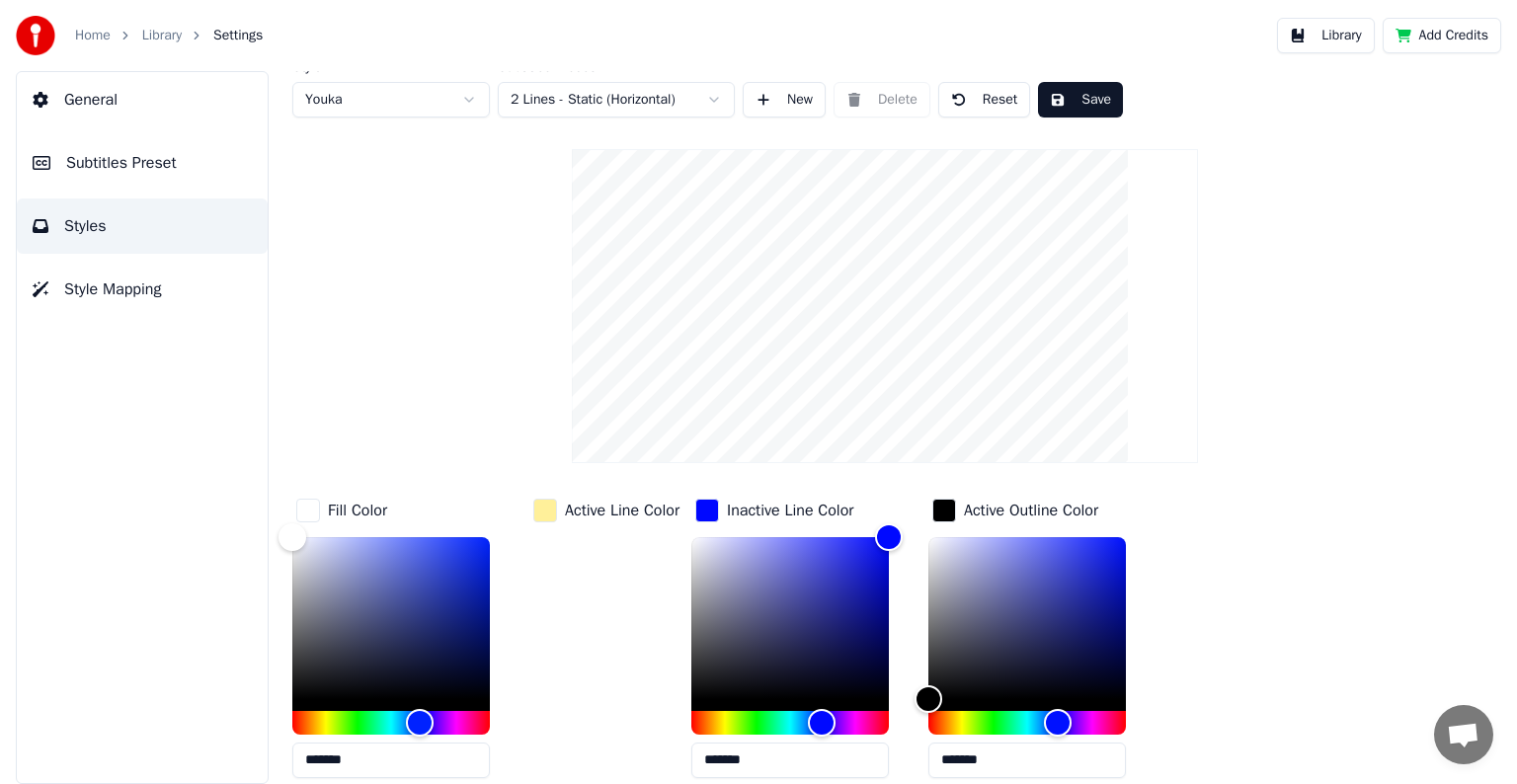 click at bounding box center [545, 510] 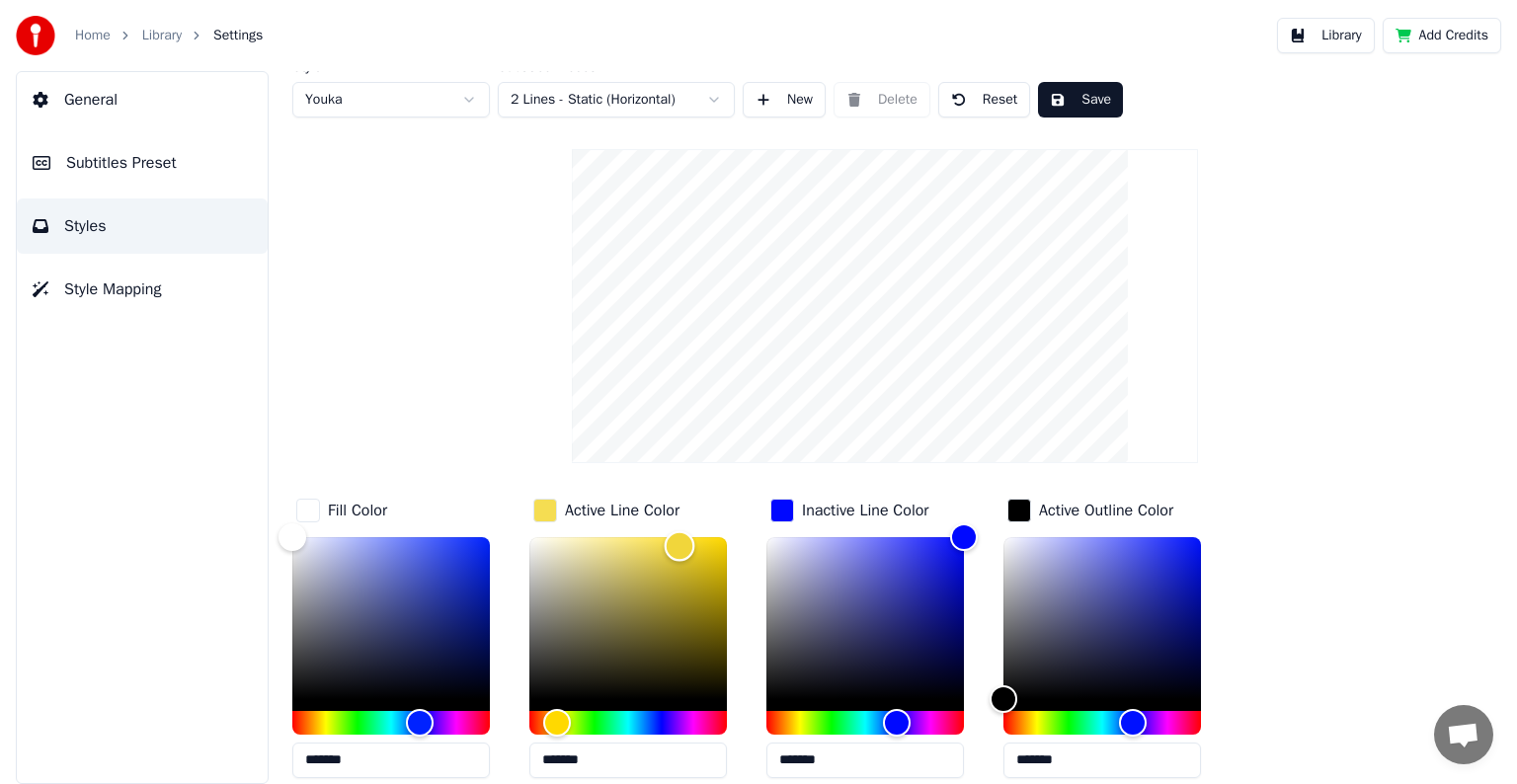 type on "*******" 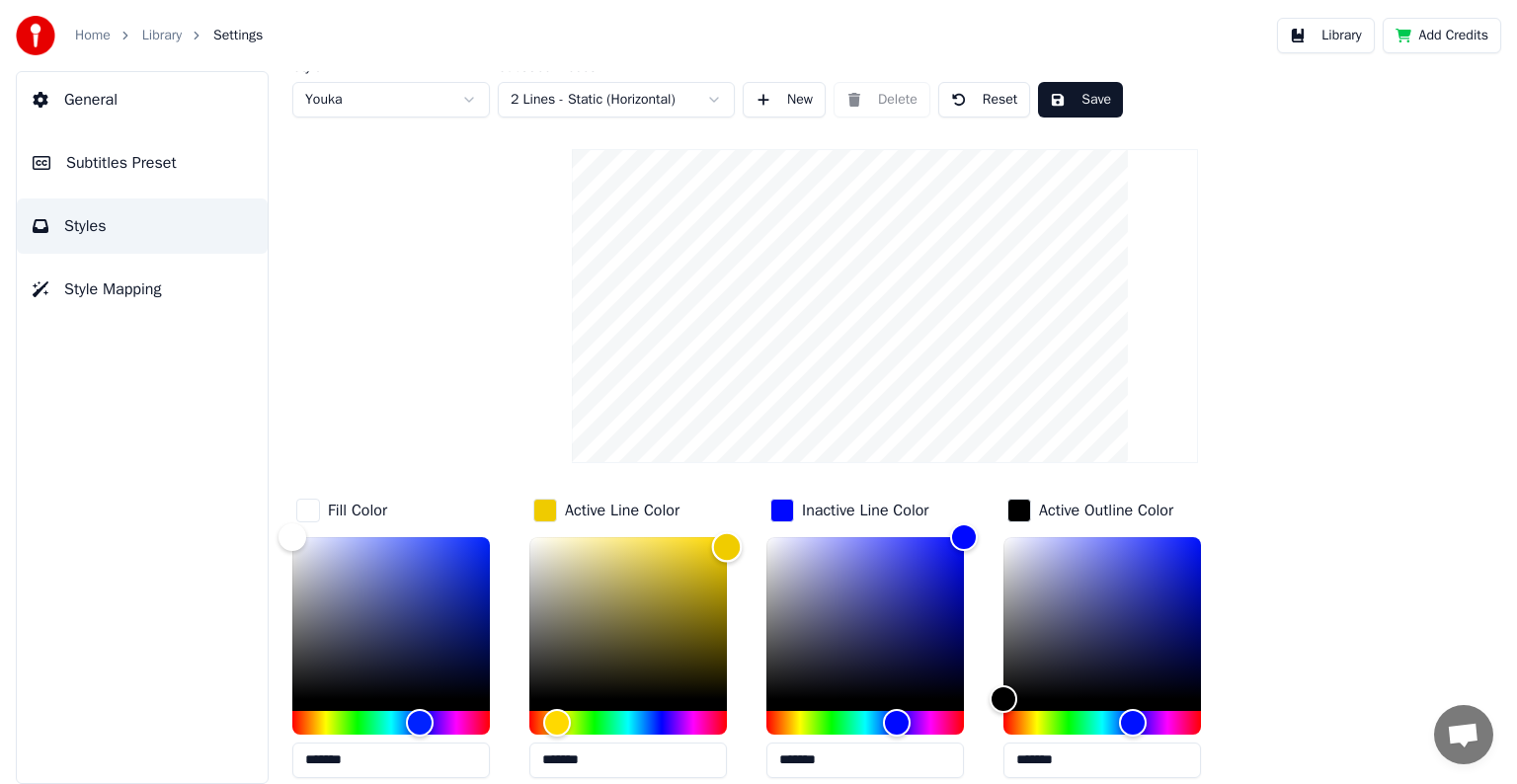 drag, startPoint x: 607, startPoint y: 537, endPoint x: 808, endPoint y: 545, distance: 201.15914 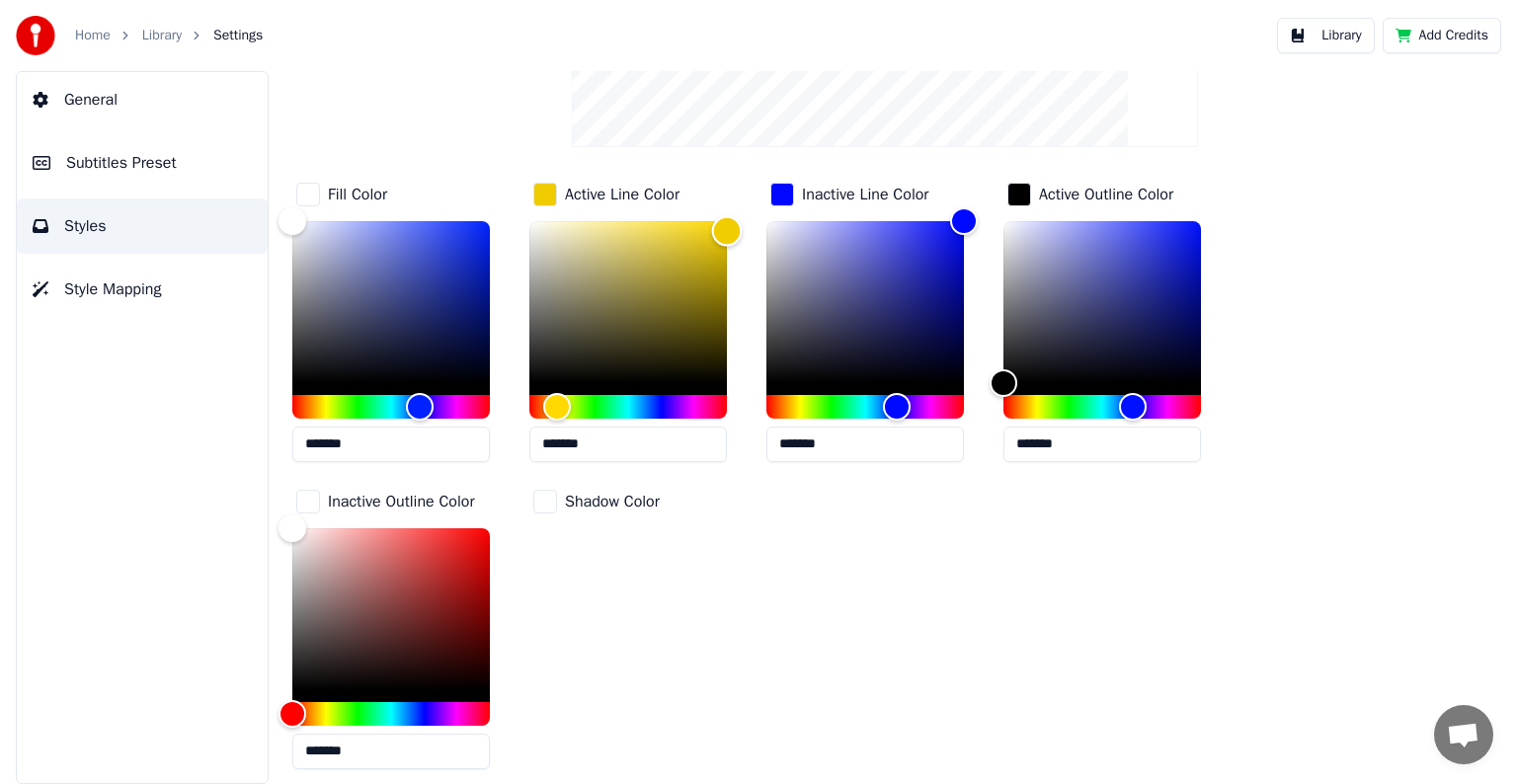 scroll, scrollTop: 406, scrollLeft: 0, axis: vertical 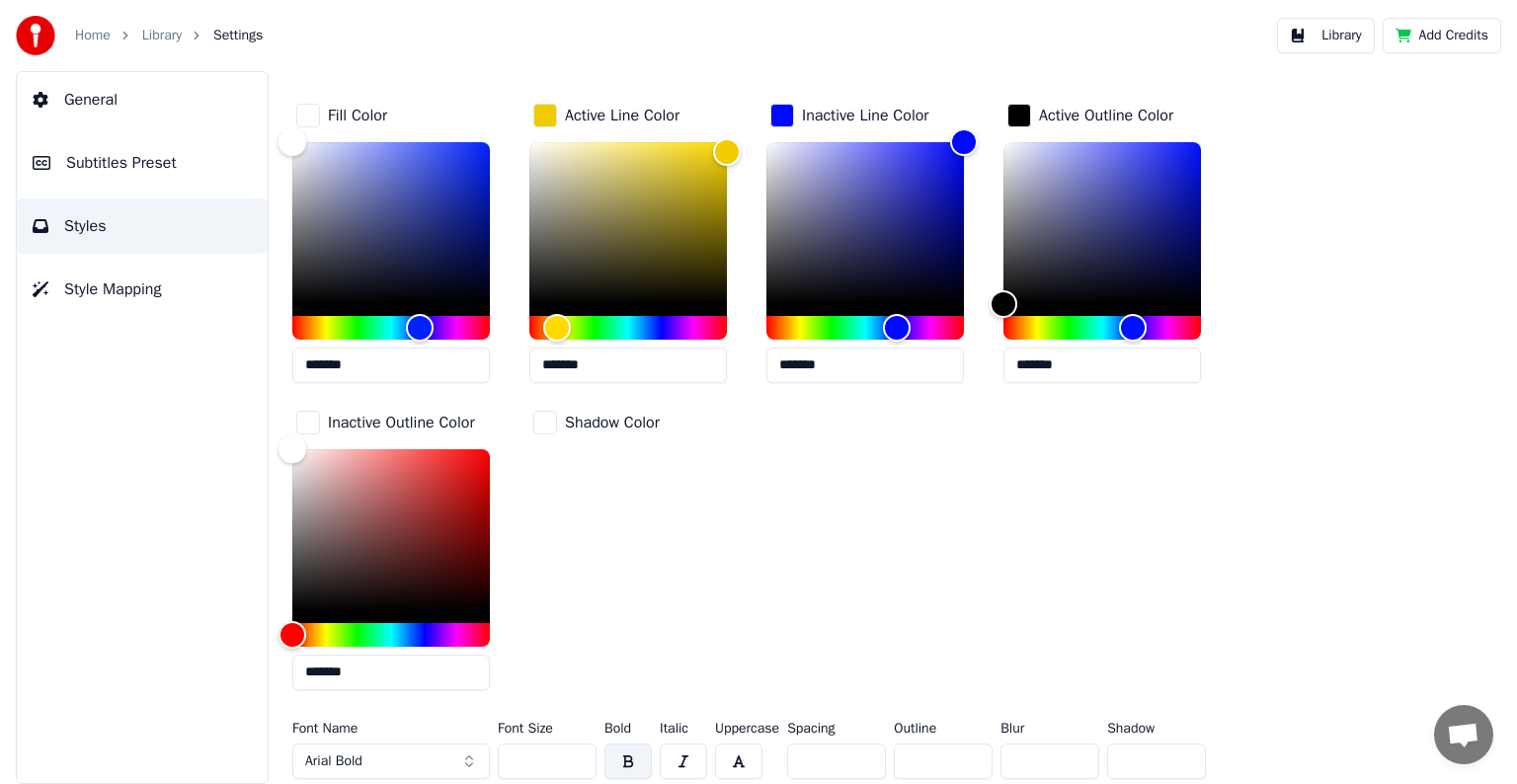 click at bounding box center (545, 423) 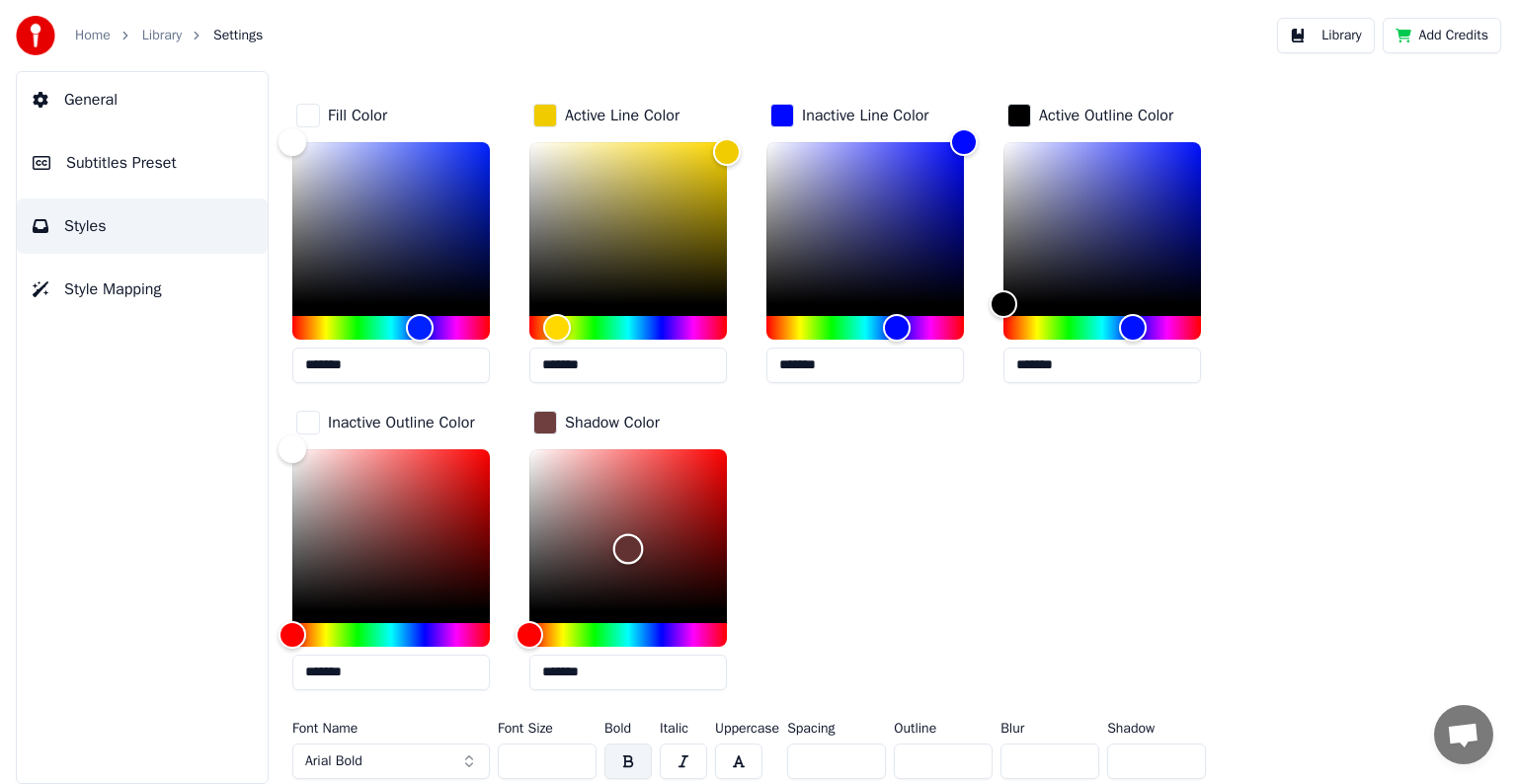 type on "*******" 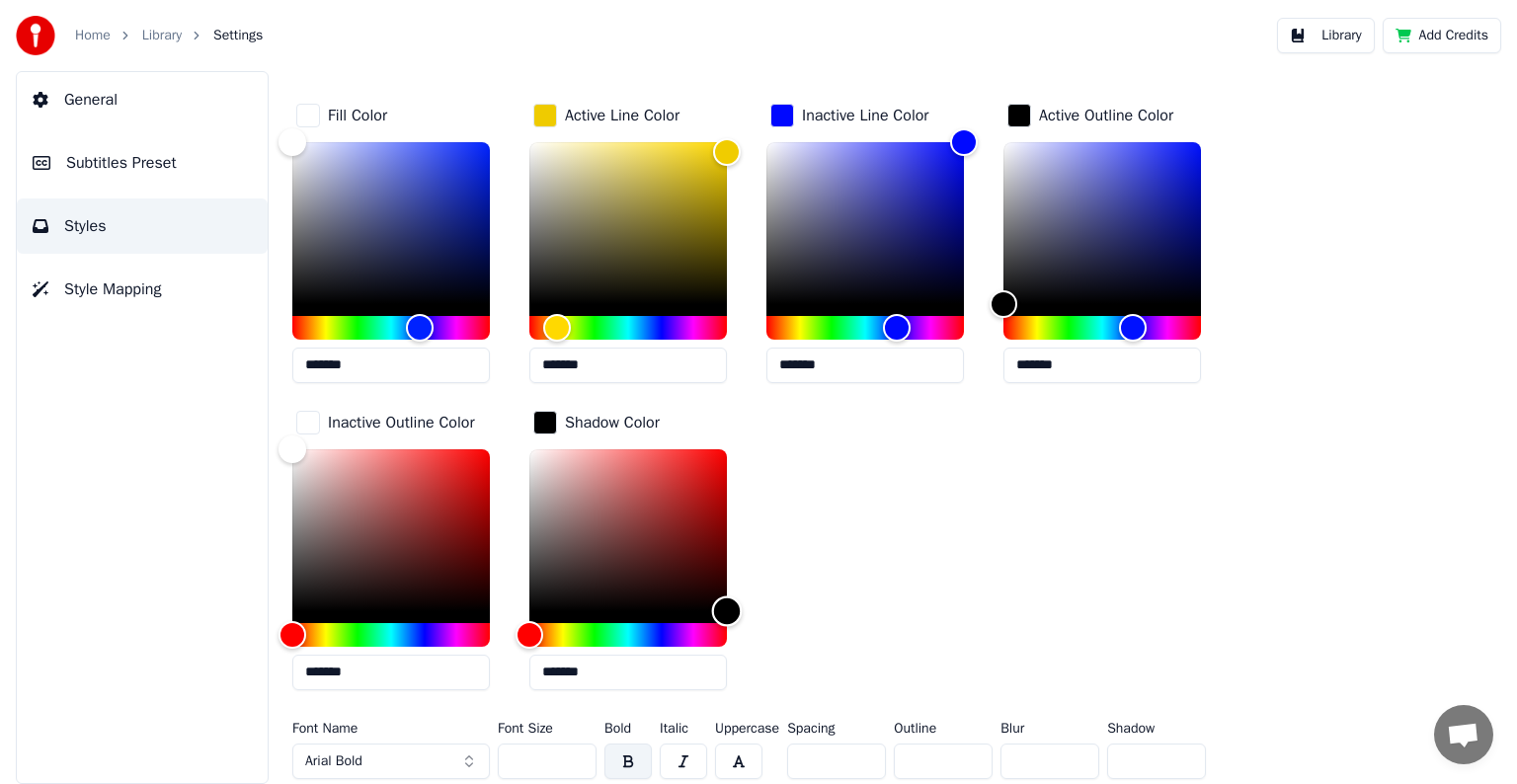 drag, startPoint x: 529, startPoint y: 442, endPoint x: 774, endPoint y: 691, distance: 349.3222 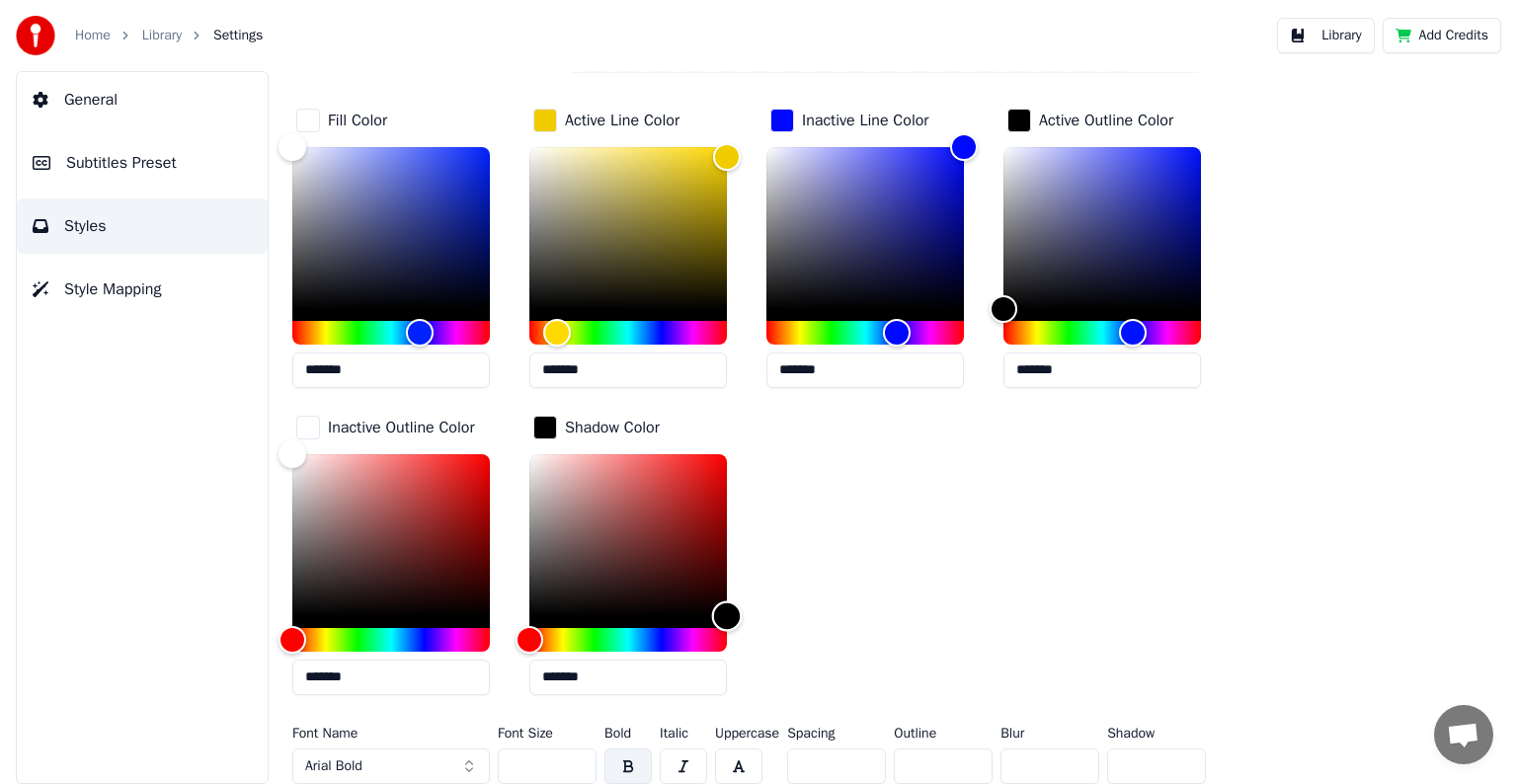 scroll, scrollTop: 406, scrollLeft: 0, axis: vertical 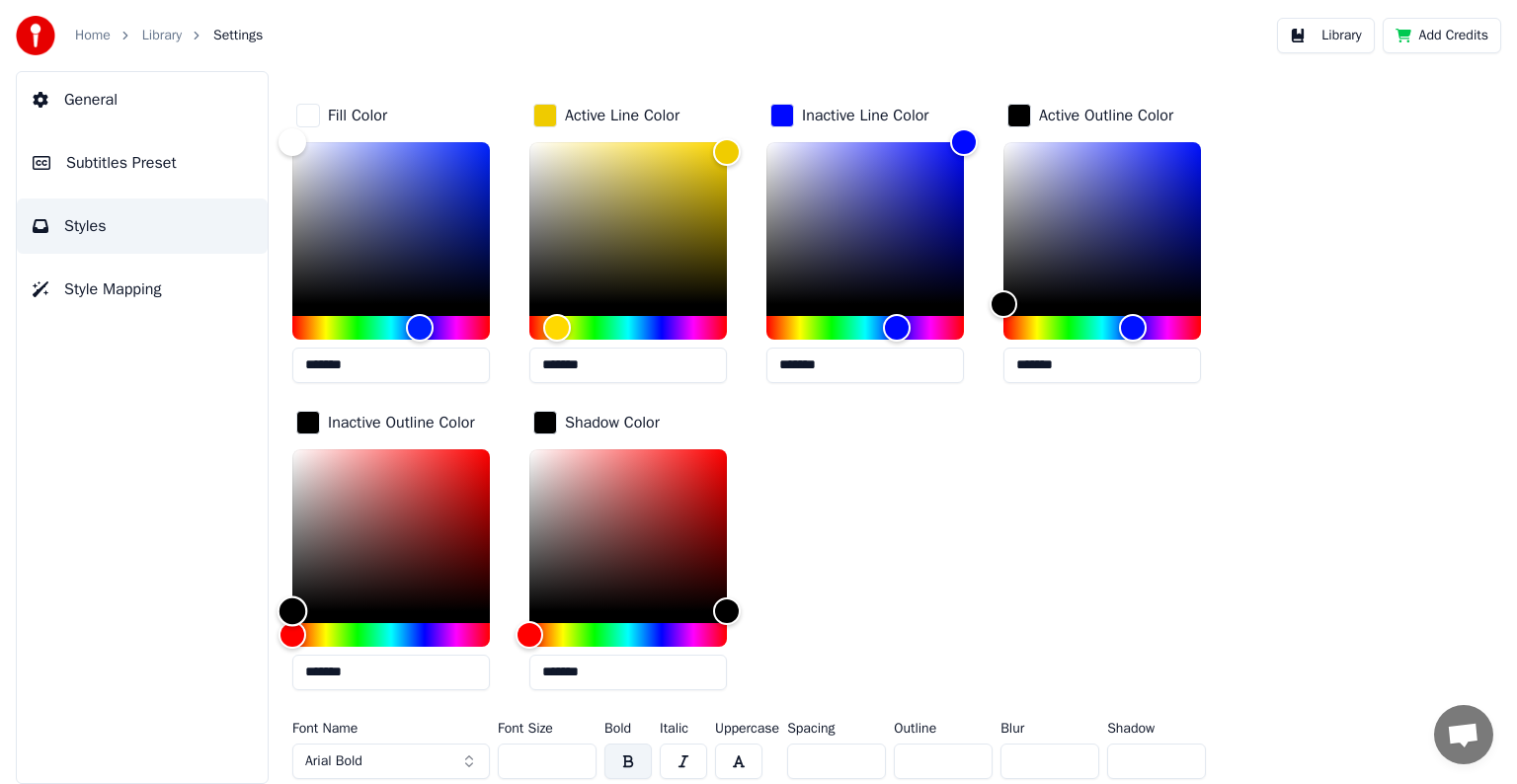 drag, startPoint x: 290, startPoint y: 448, endPoint x: 285, endPoint y: 638, distance: 190.0658 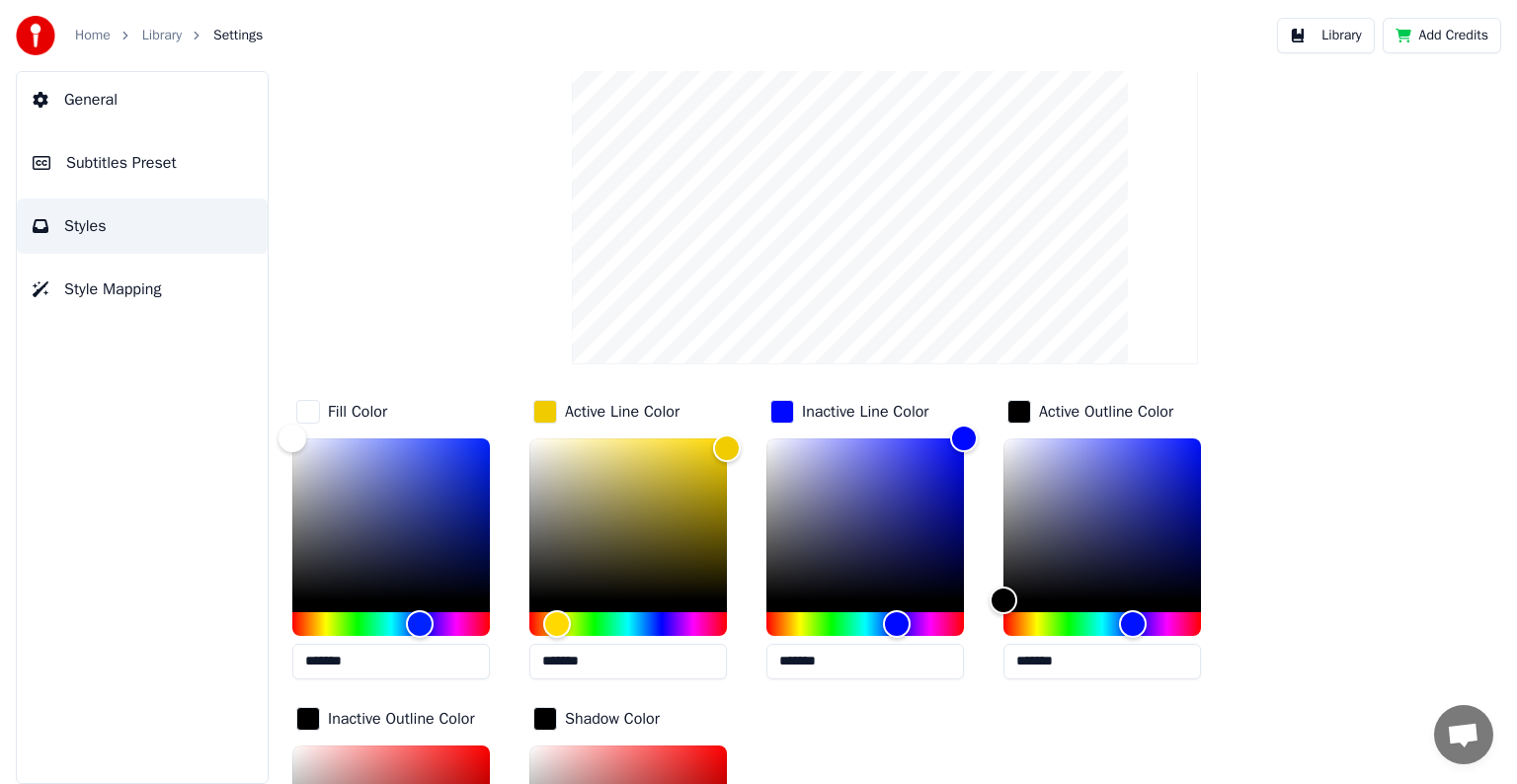 click at bounding box center (1019, 412) 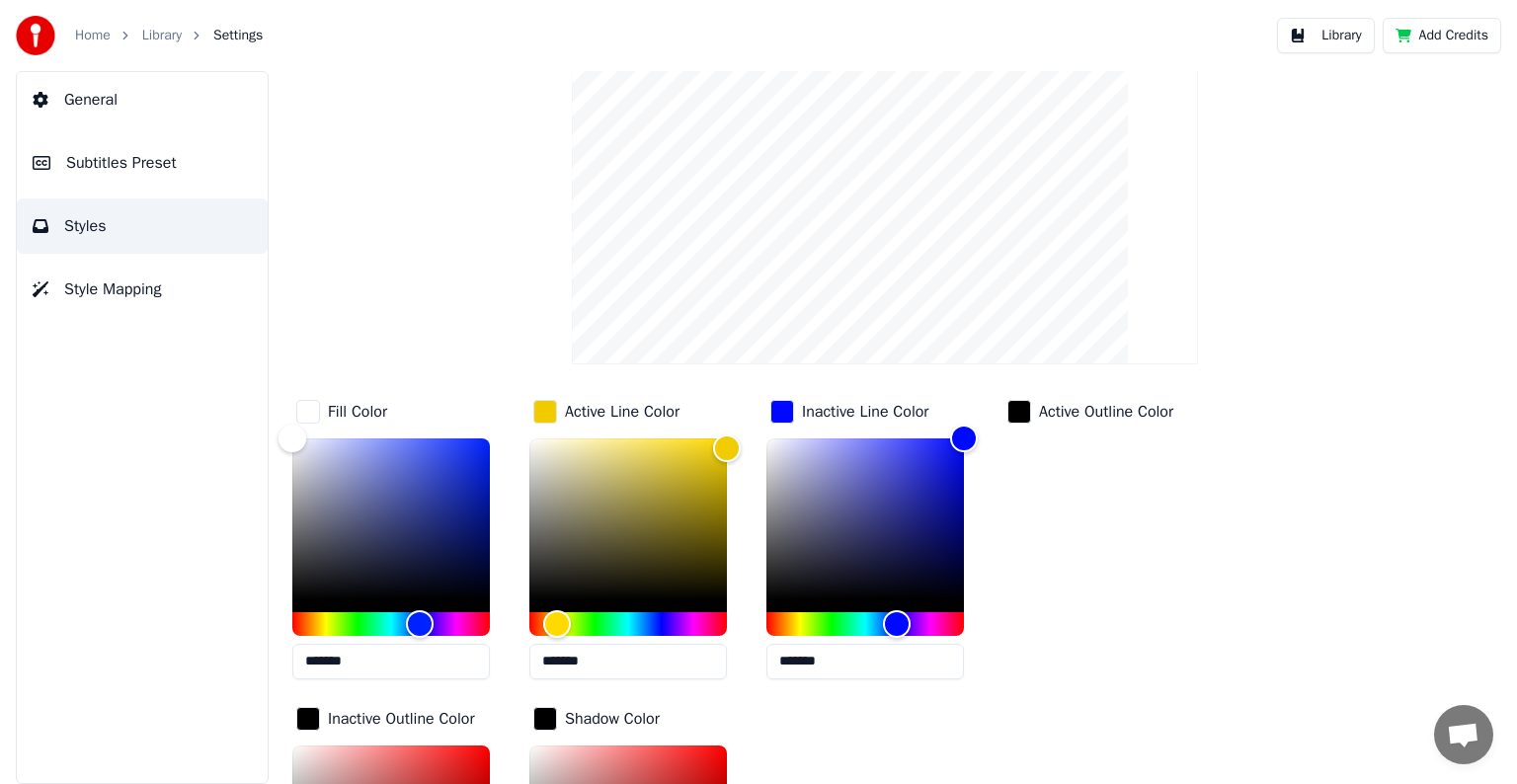 click at bounding box center [1019, 412] 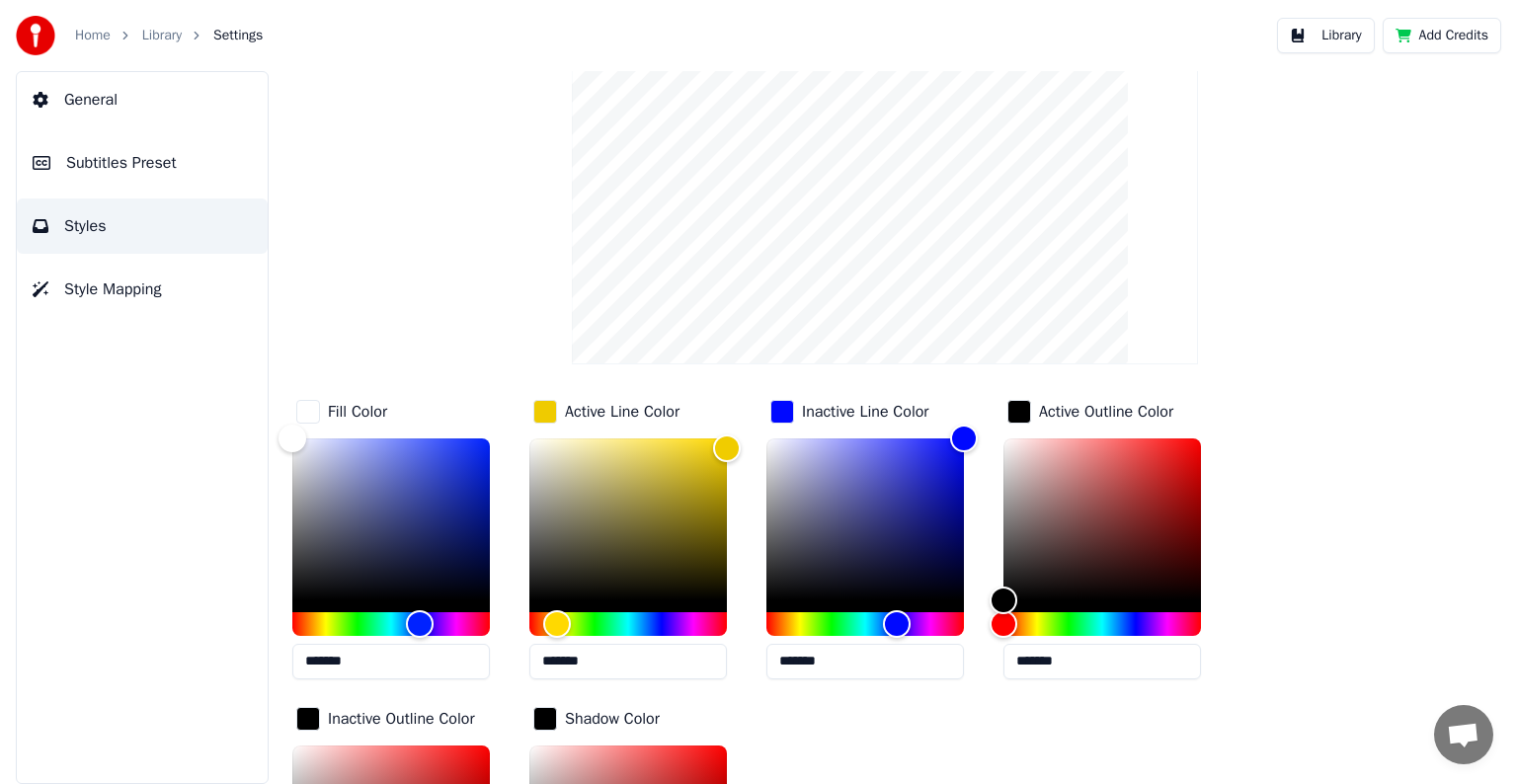 scroll, scrollTop: 406, scrollLeft: 0, axis: vertical 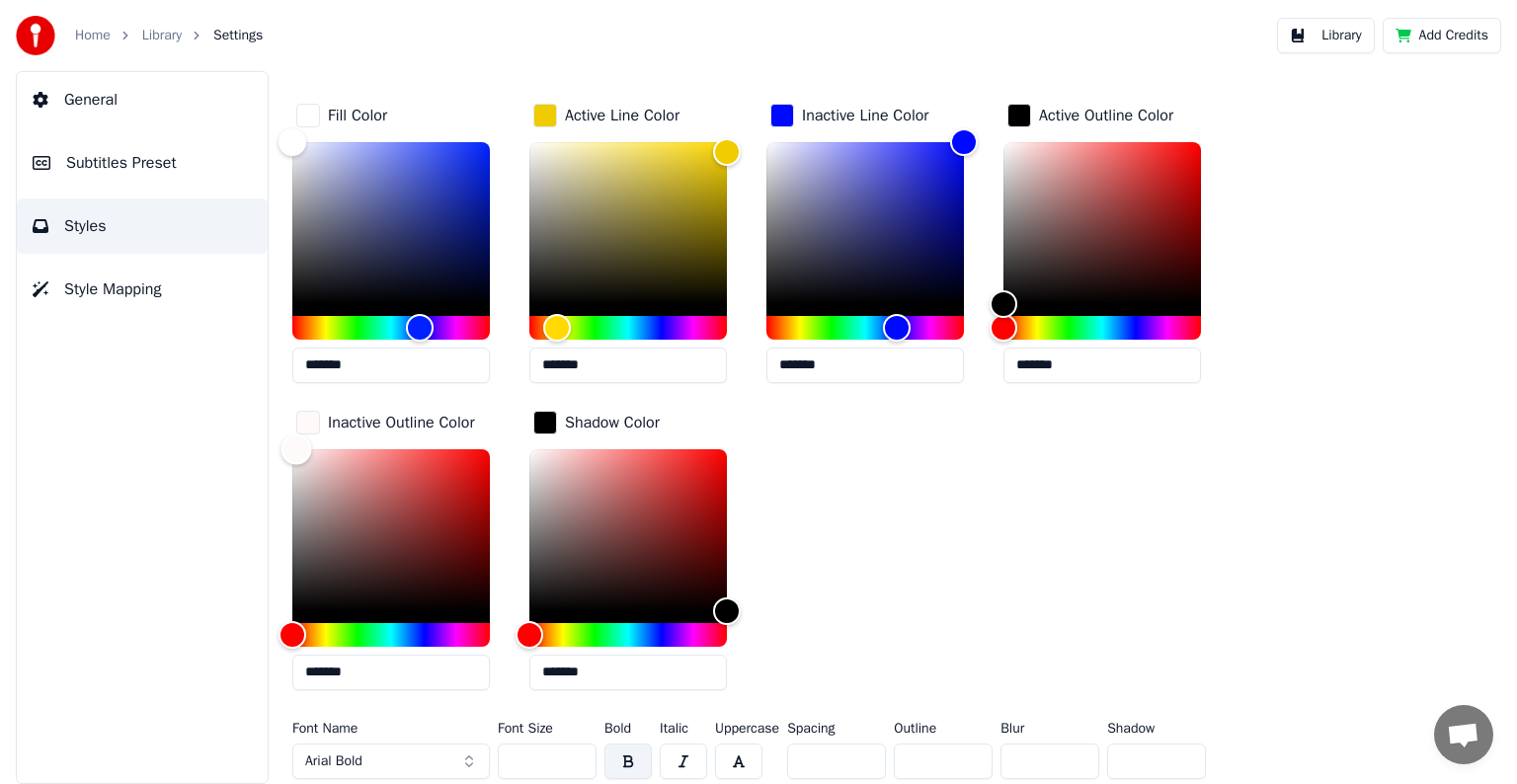 type on "*******" 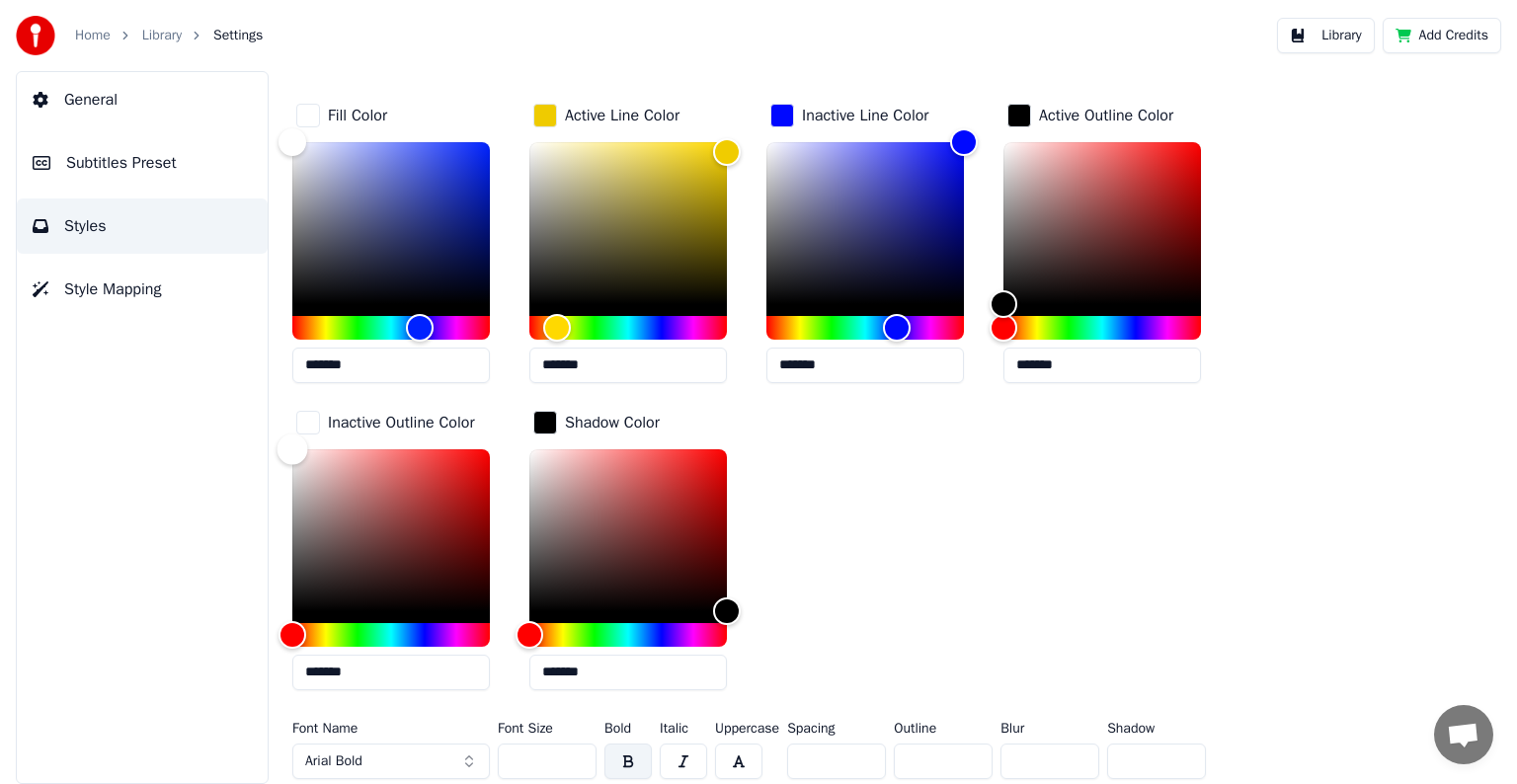 drag, startPoint x: 288, startPoint y: 604, endPoint x: 249, endPoint y: 403, distance: 204.74863 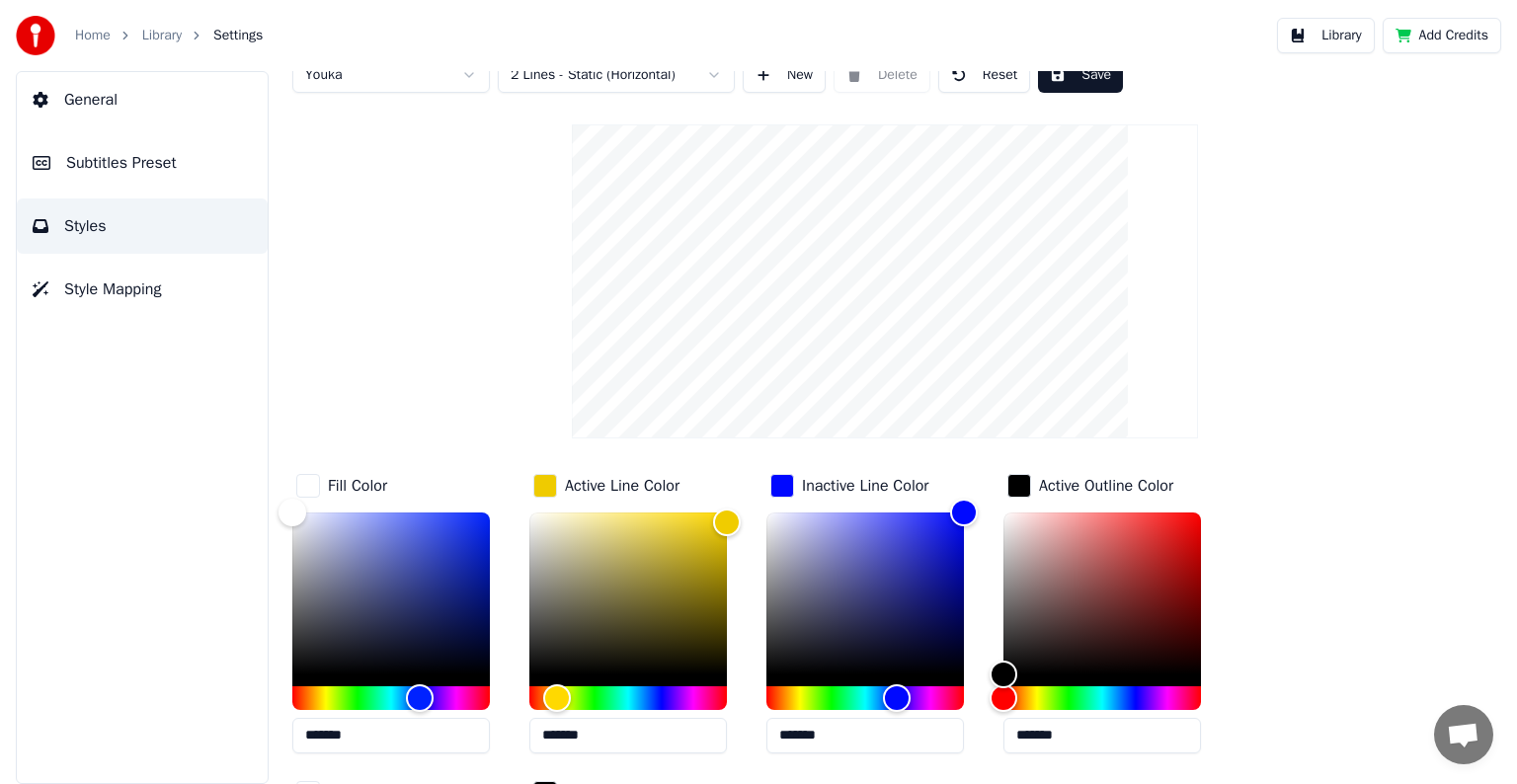 scroll, scrollTop: 0, scrollLeft: 0, axis: both 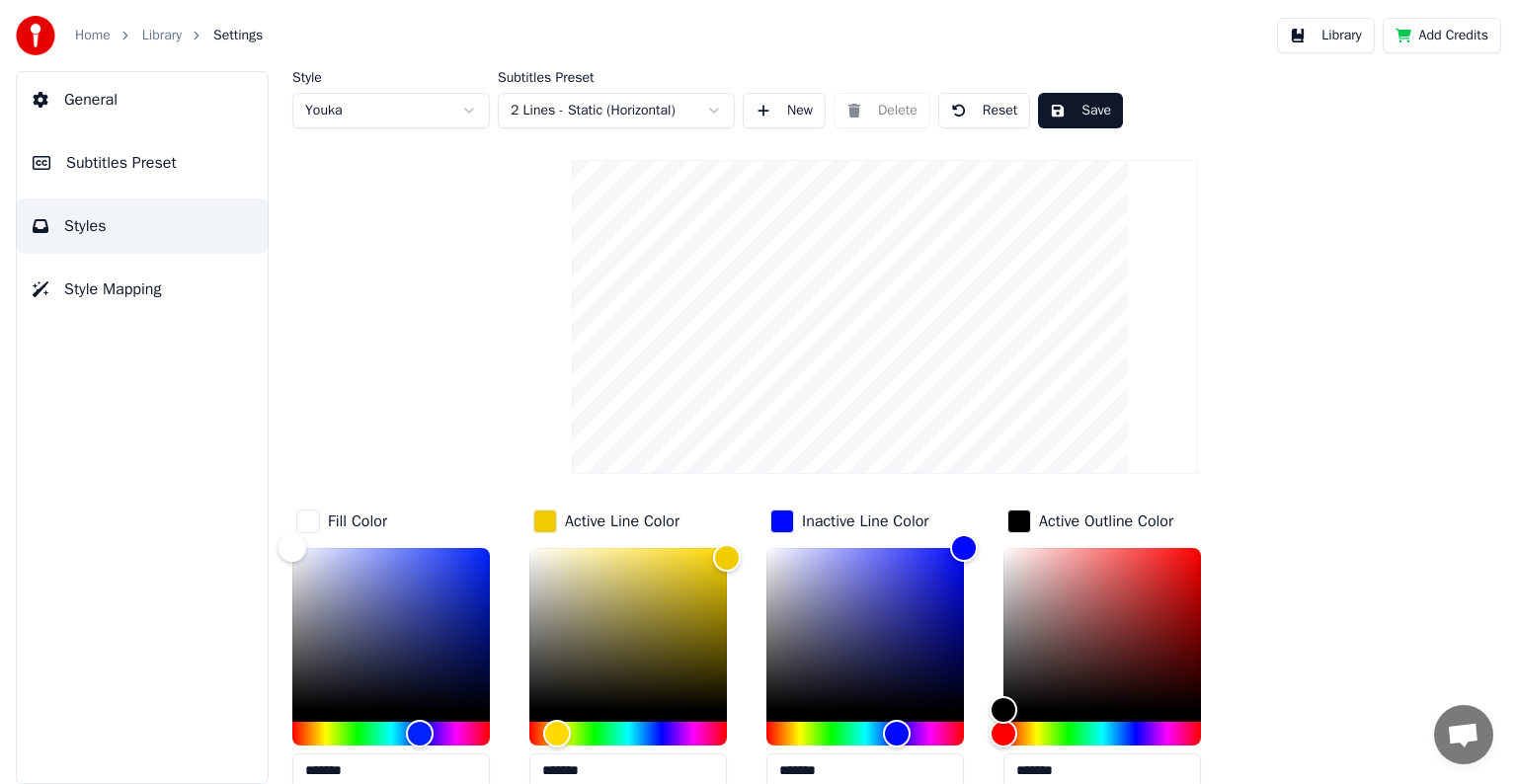 click on "Active Line Color" at bounding box center [606, 521] 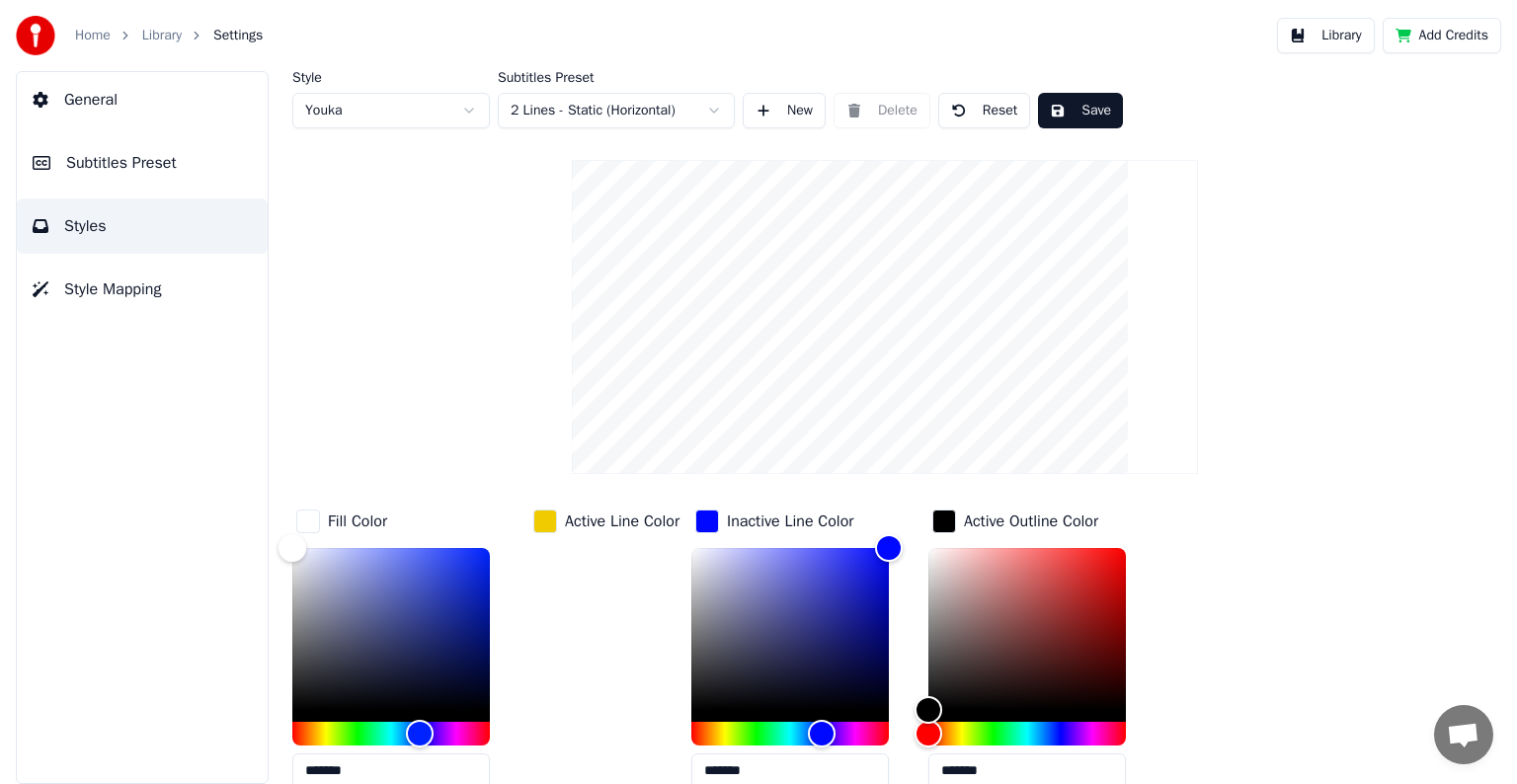 click at bounding box center (545, 521) 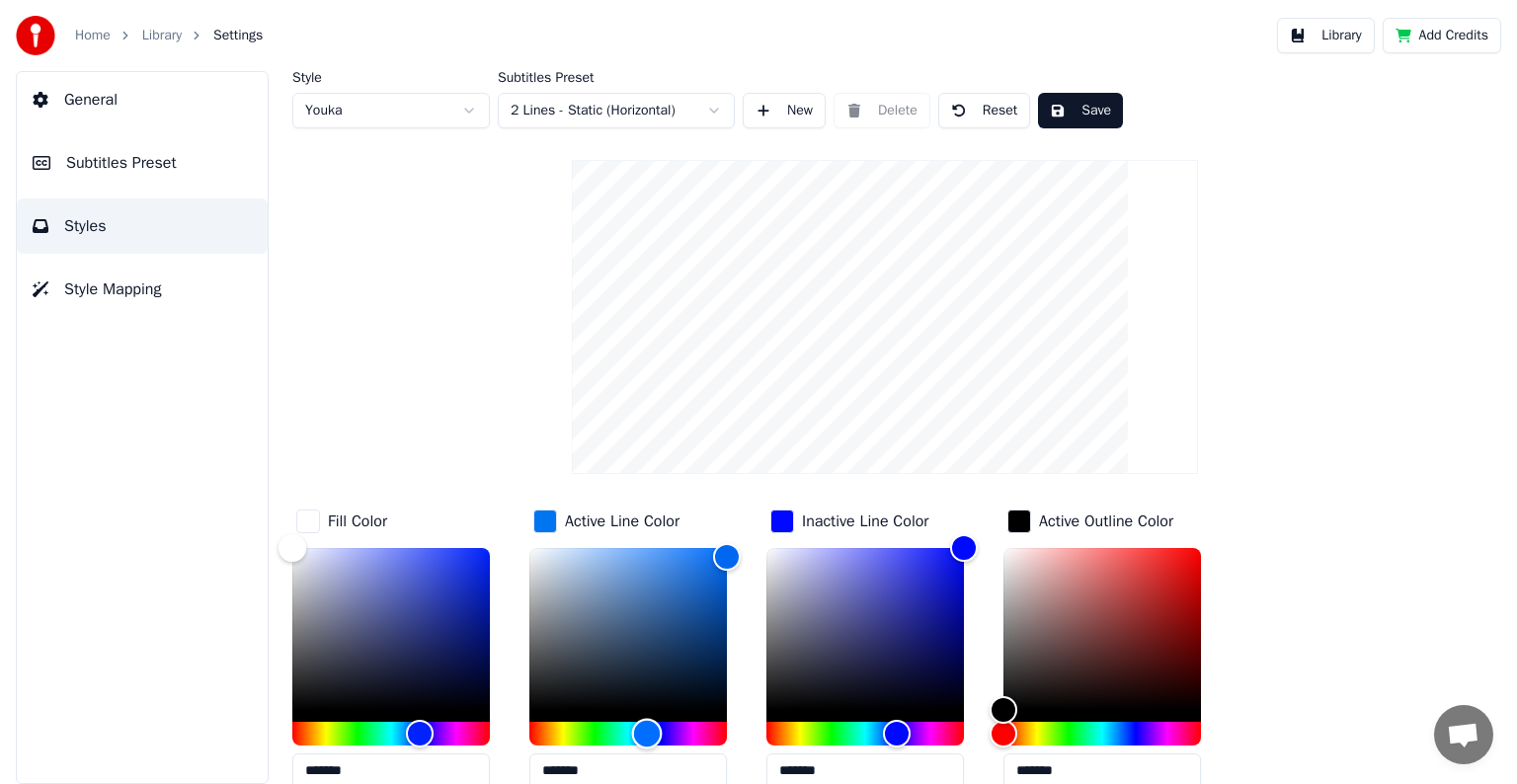 type on "*******" 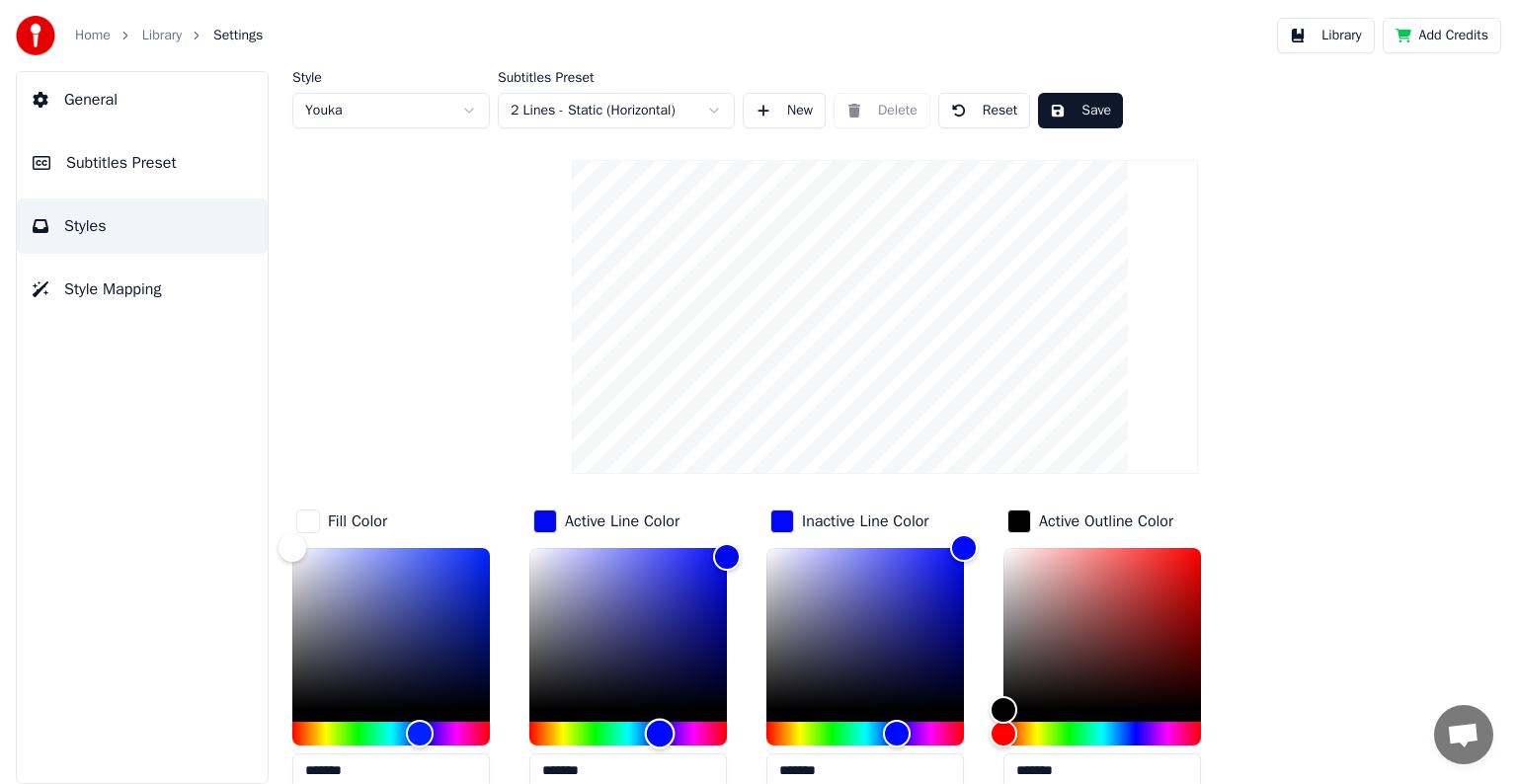 drag, startPoint x: 555, startPoint y: 731, endPoint x: 660, endPoint y: 731, distance: 105 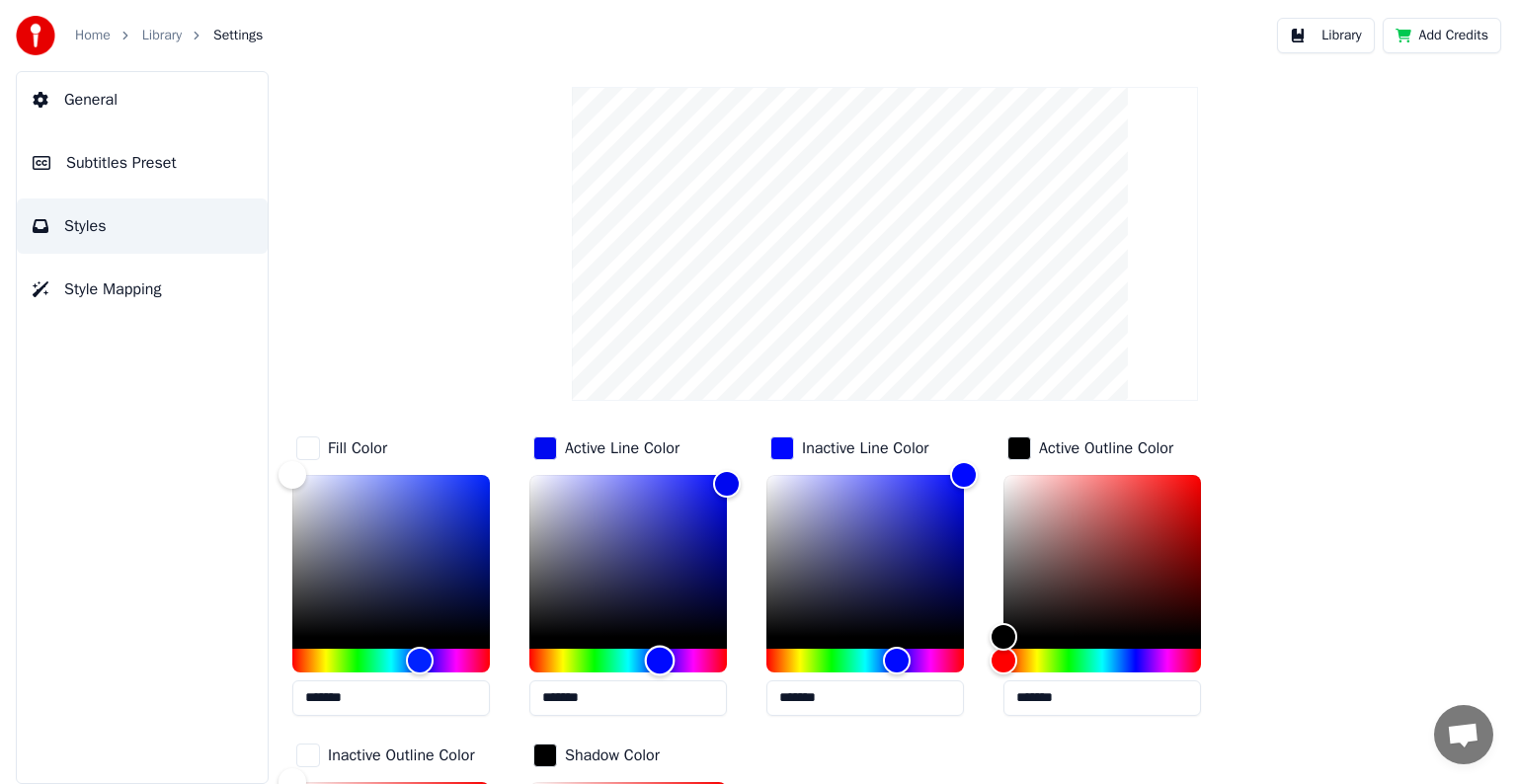 scroll, scrollTop: 0, scrollLeft: 0, axis: both 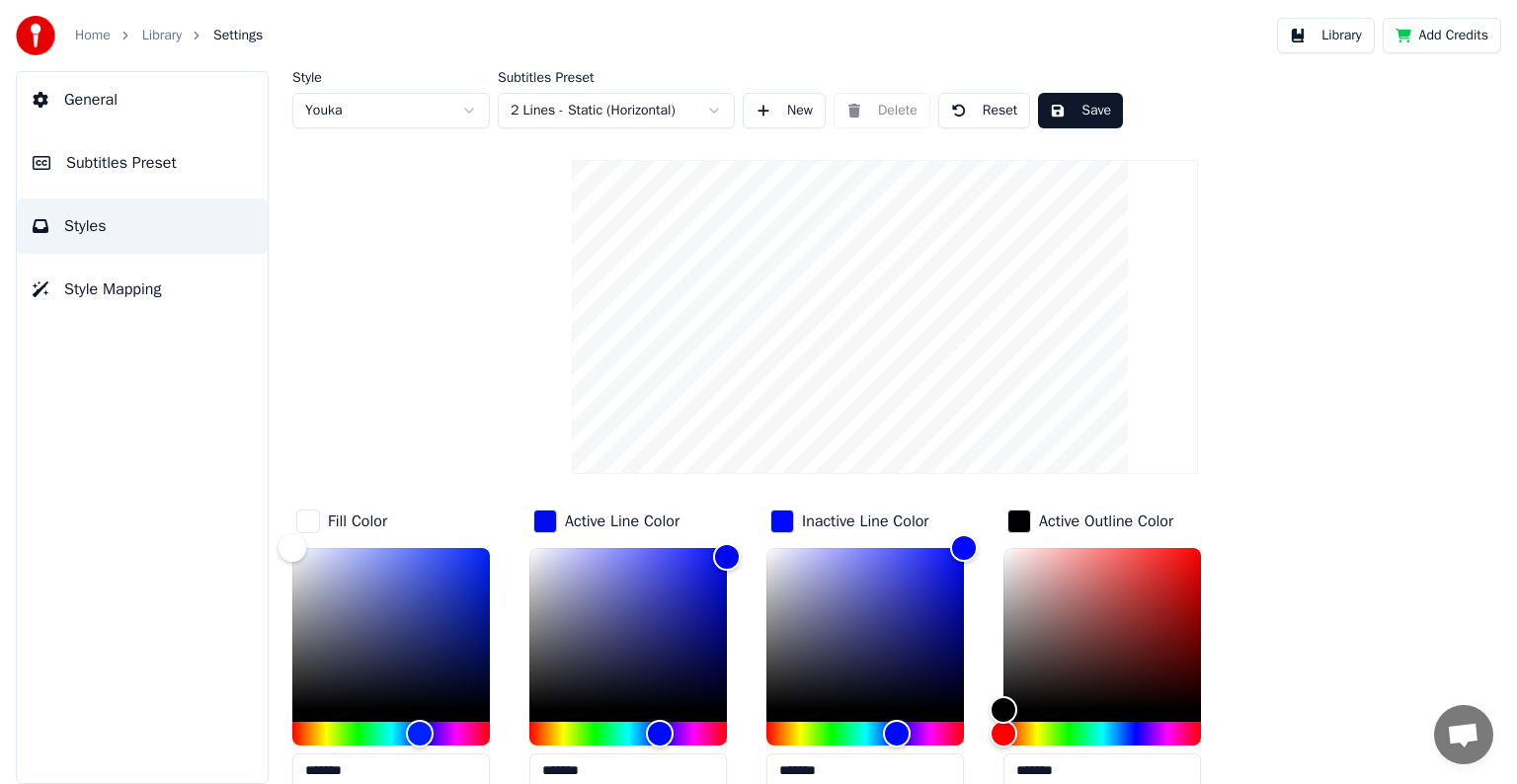 click at bounding box center (1019, 521) 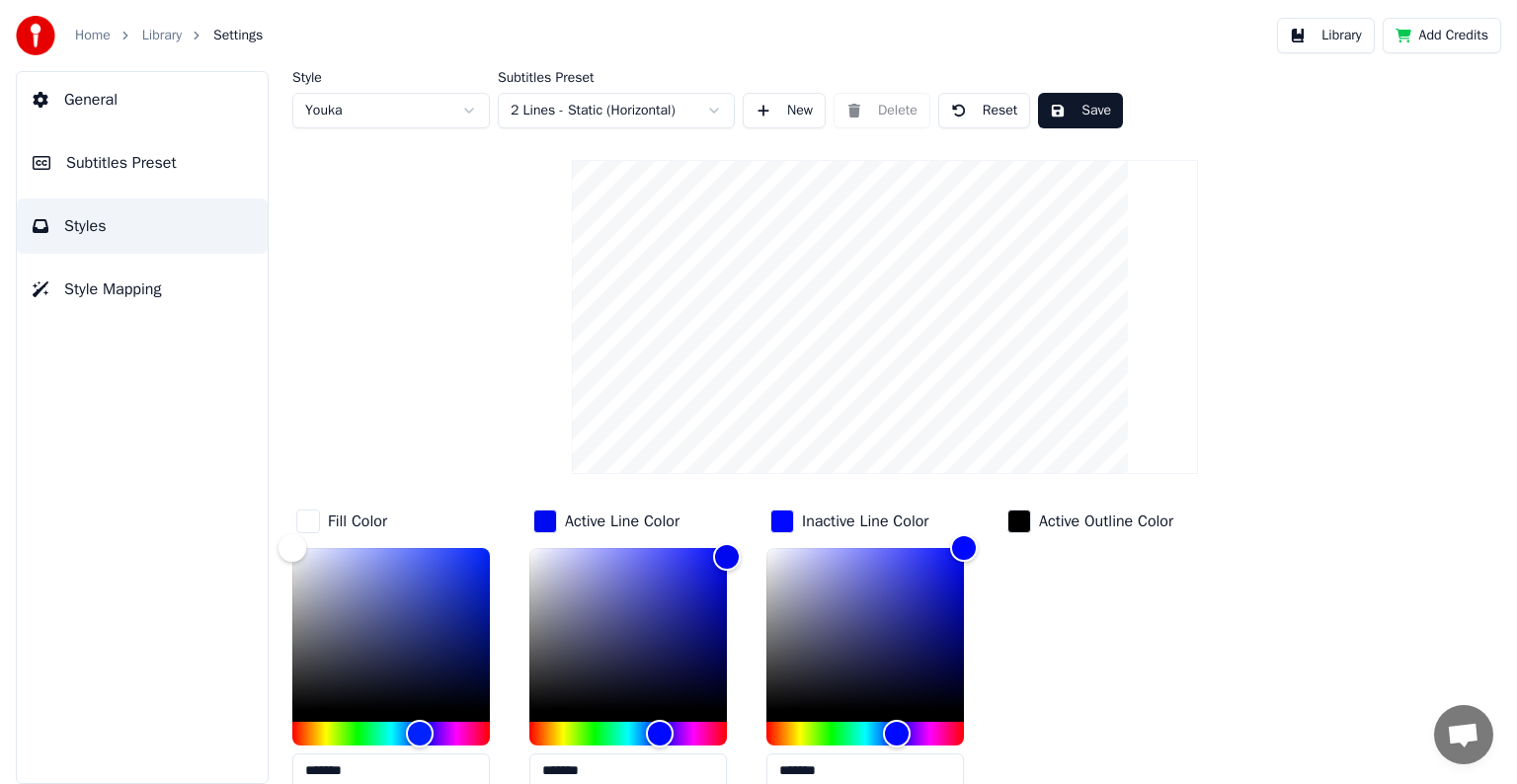 click at bounding box center (1019, 521) 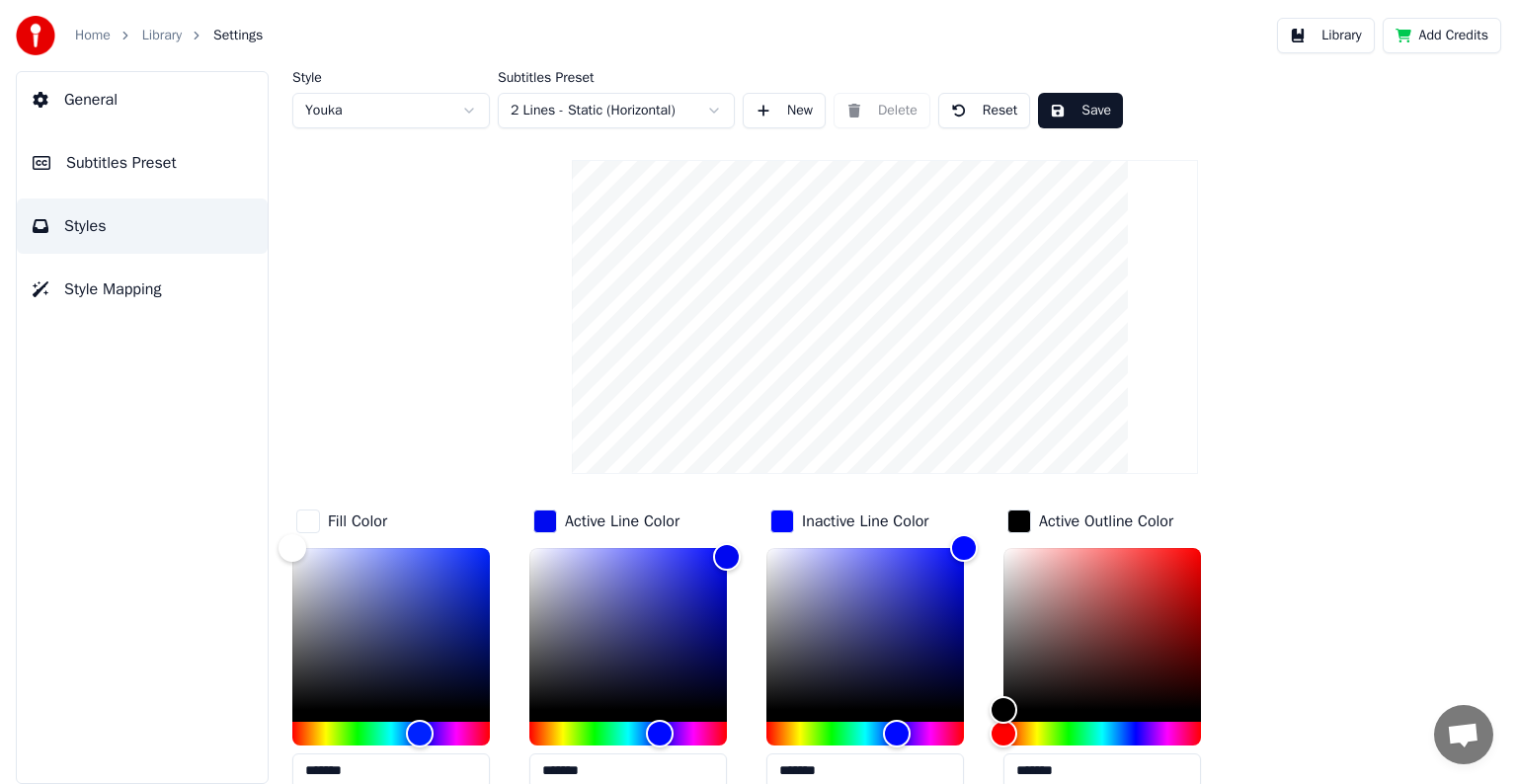 click at bounding box center [1019, 521] 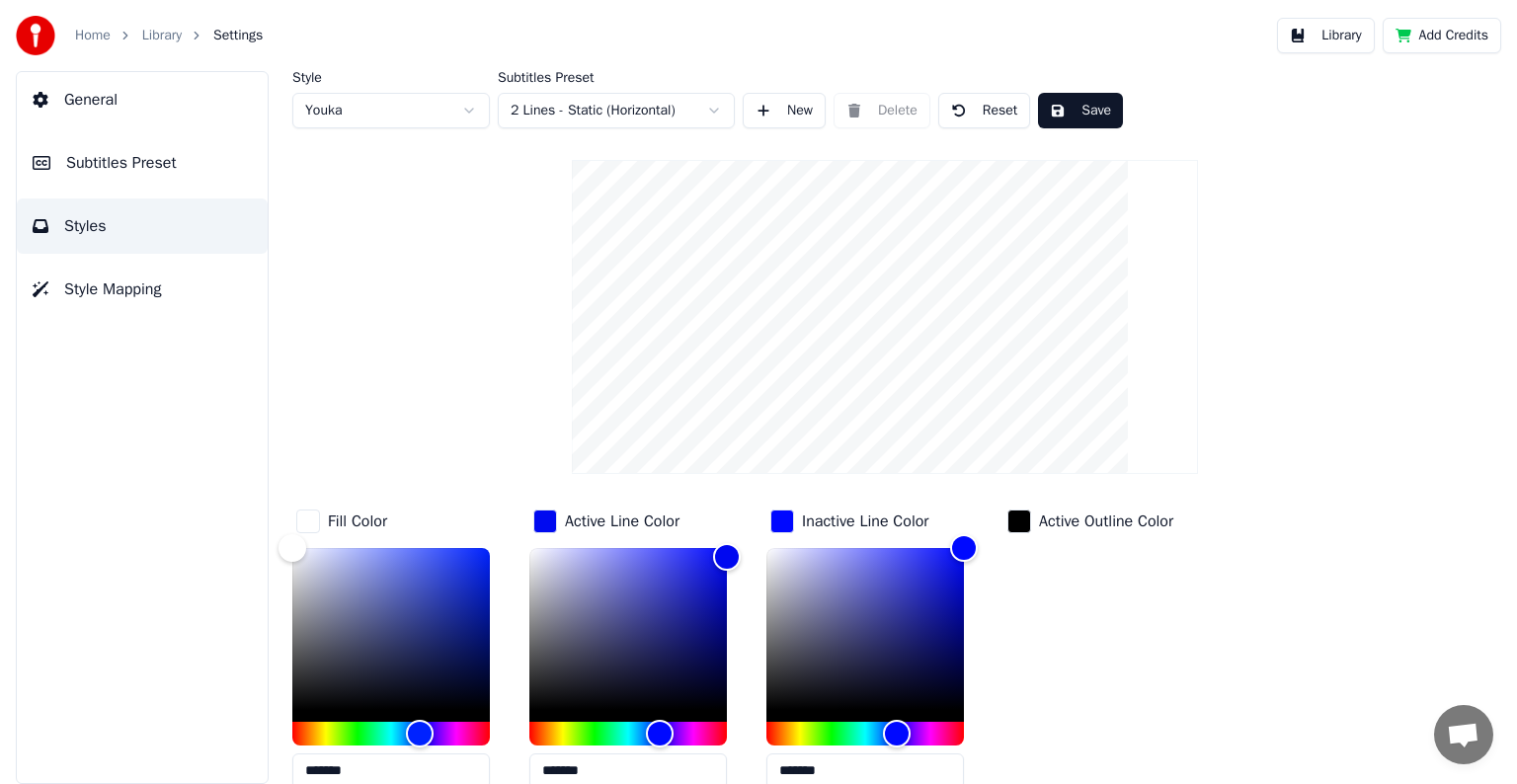 click at bounding box center [1019, 521] 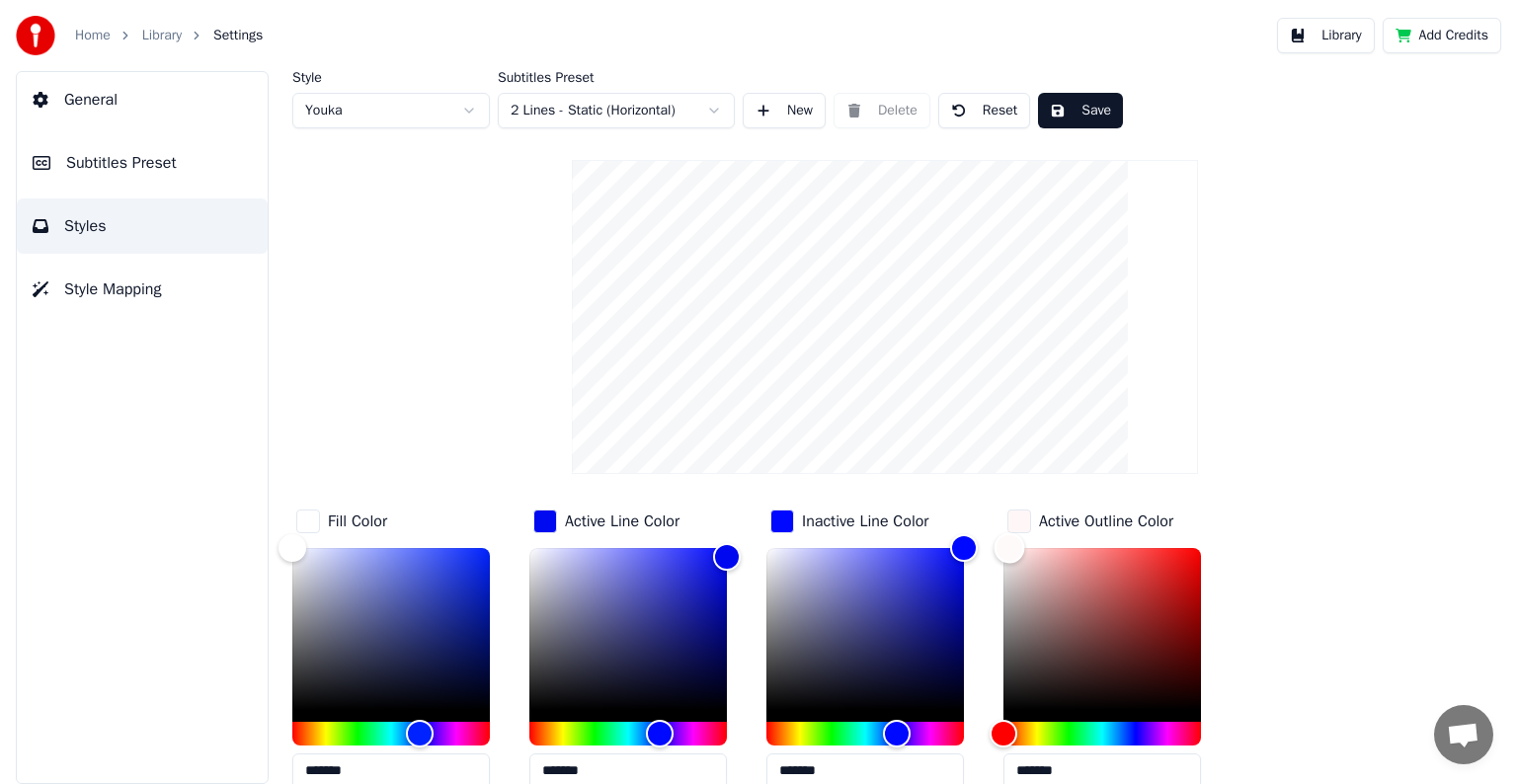 drag, startPoint x: 1009, startPoint y: 707, endPoint x: 1009, endPoint y: 498, distance: 209 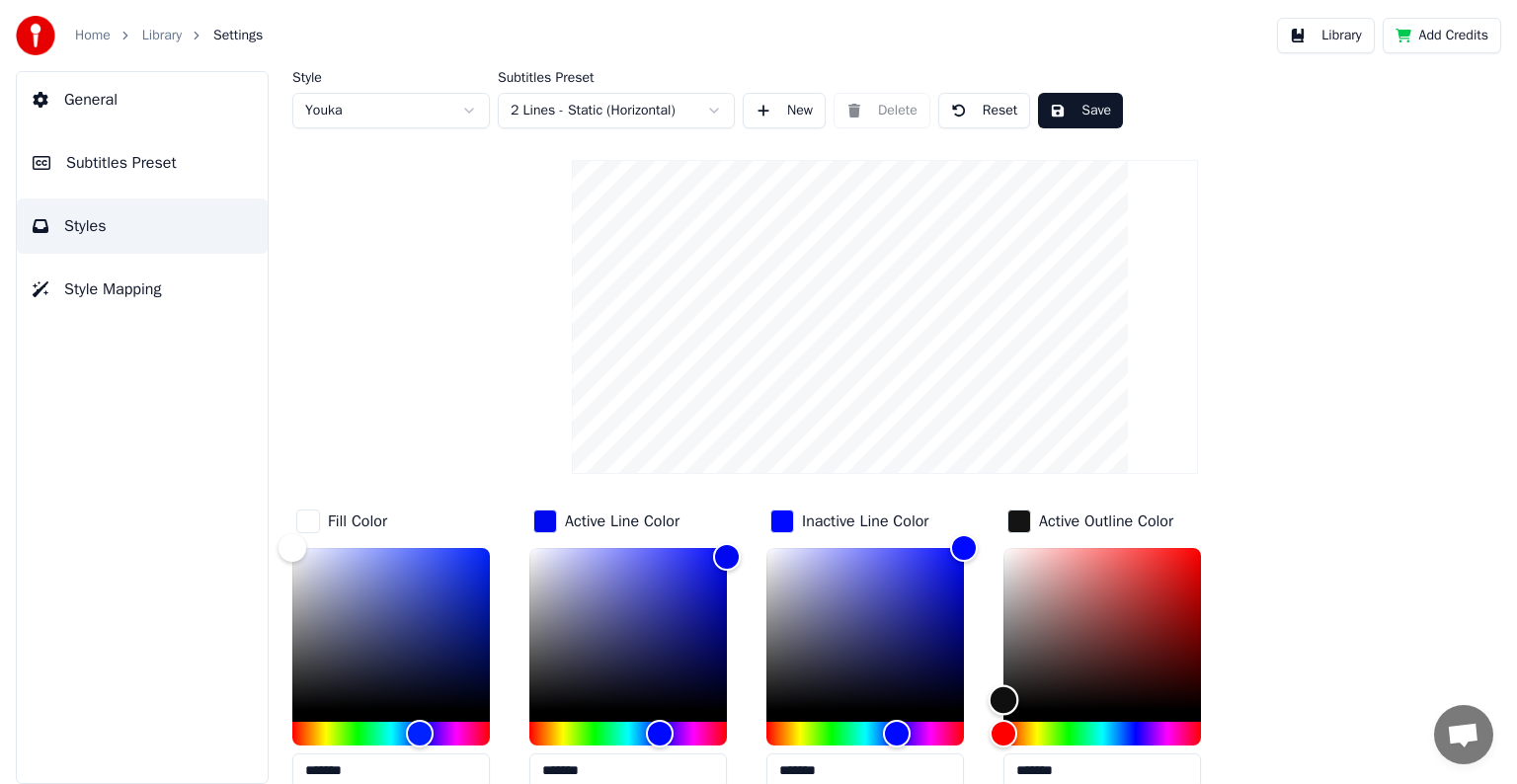 type on "*******" 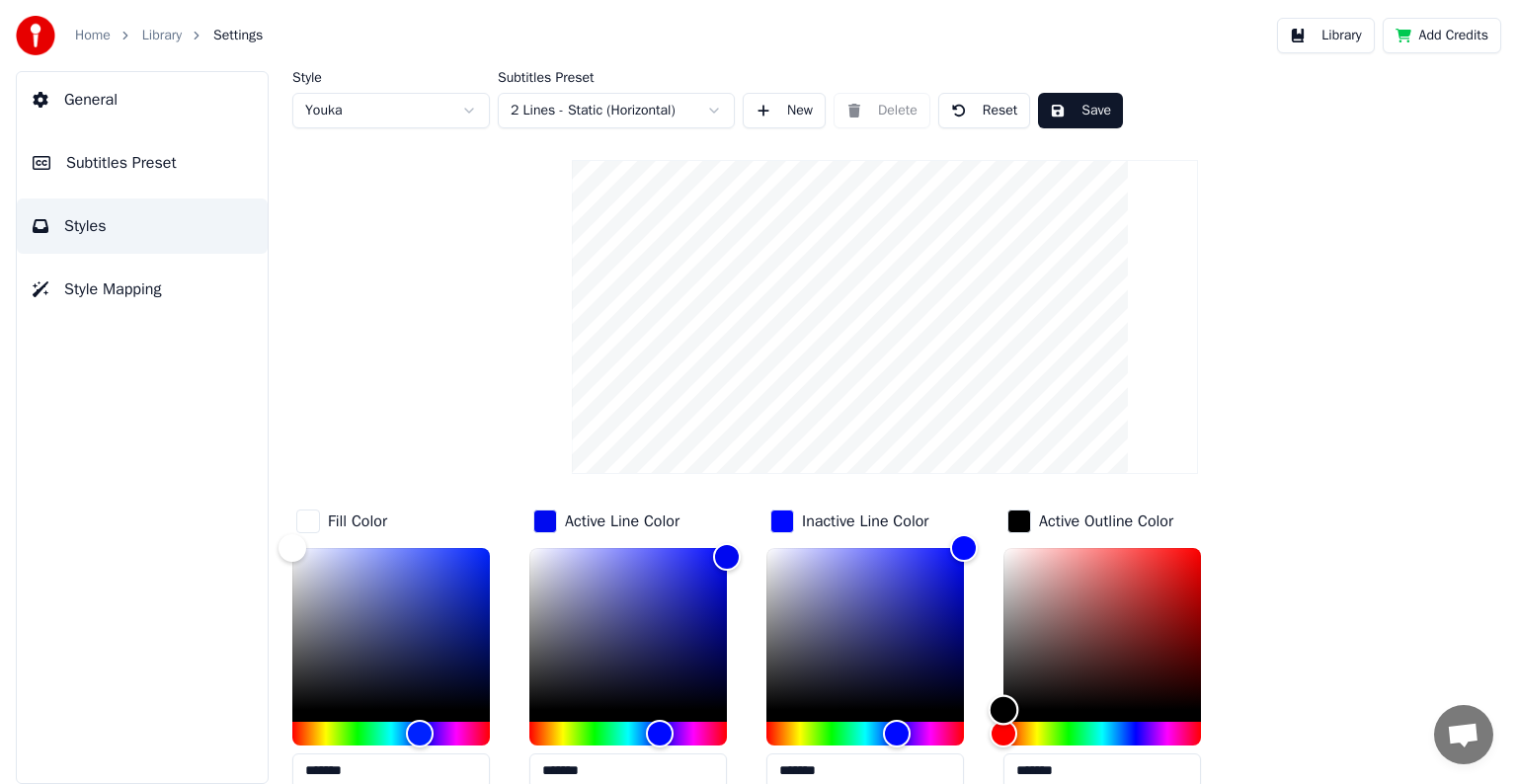 drag, startPoint x: 1008, startPoint y: 549, endPoint x: 998, endPoint y: 719, distance: 170.29386 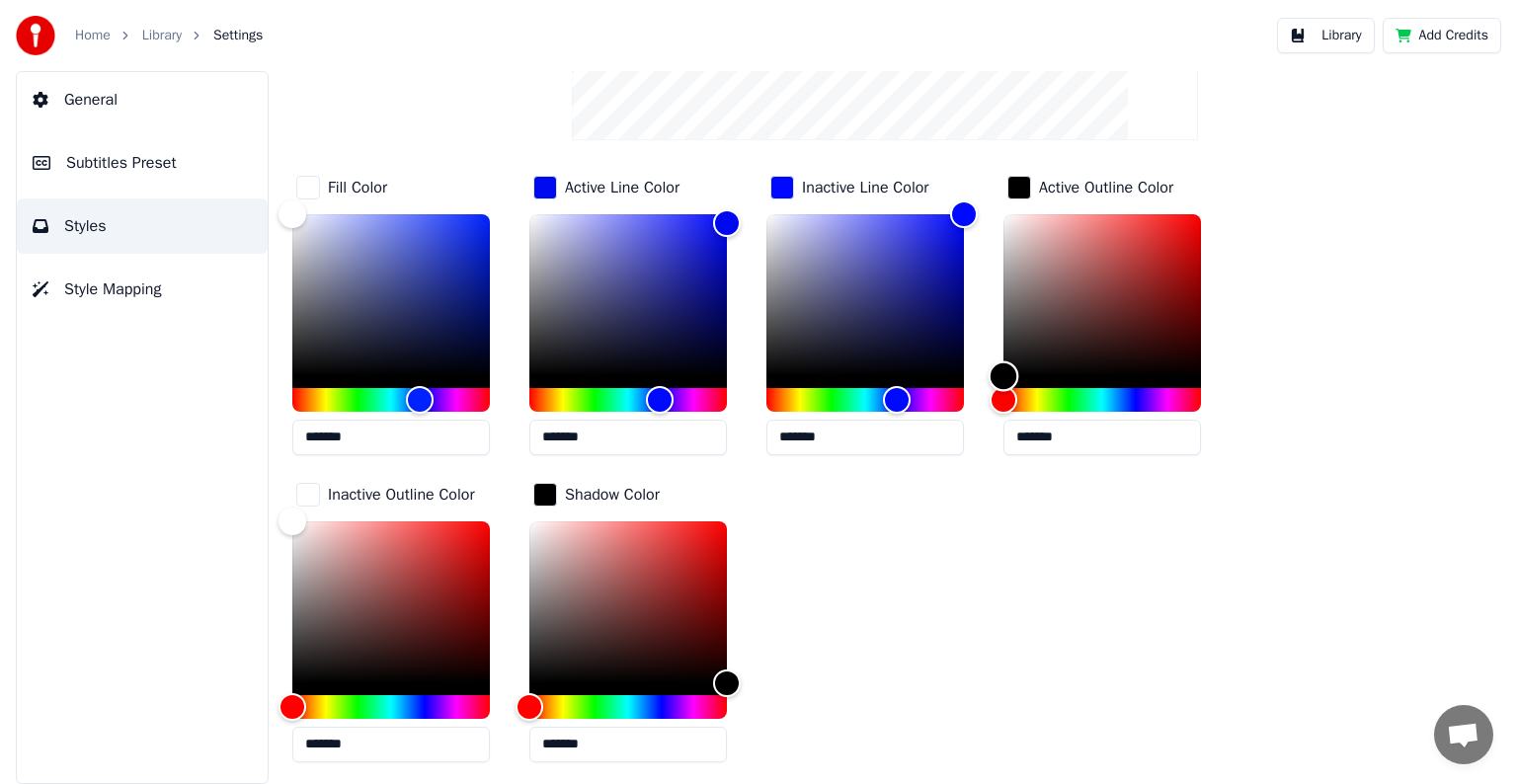 scroll, scrollTop: 395, scrollLeft: 0, axis: vertical 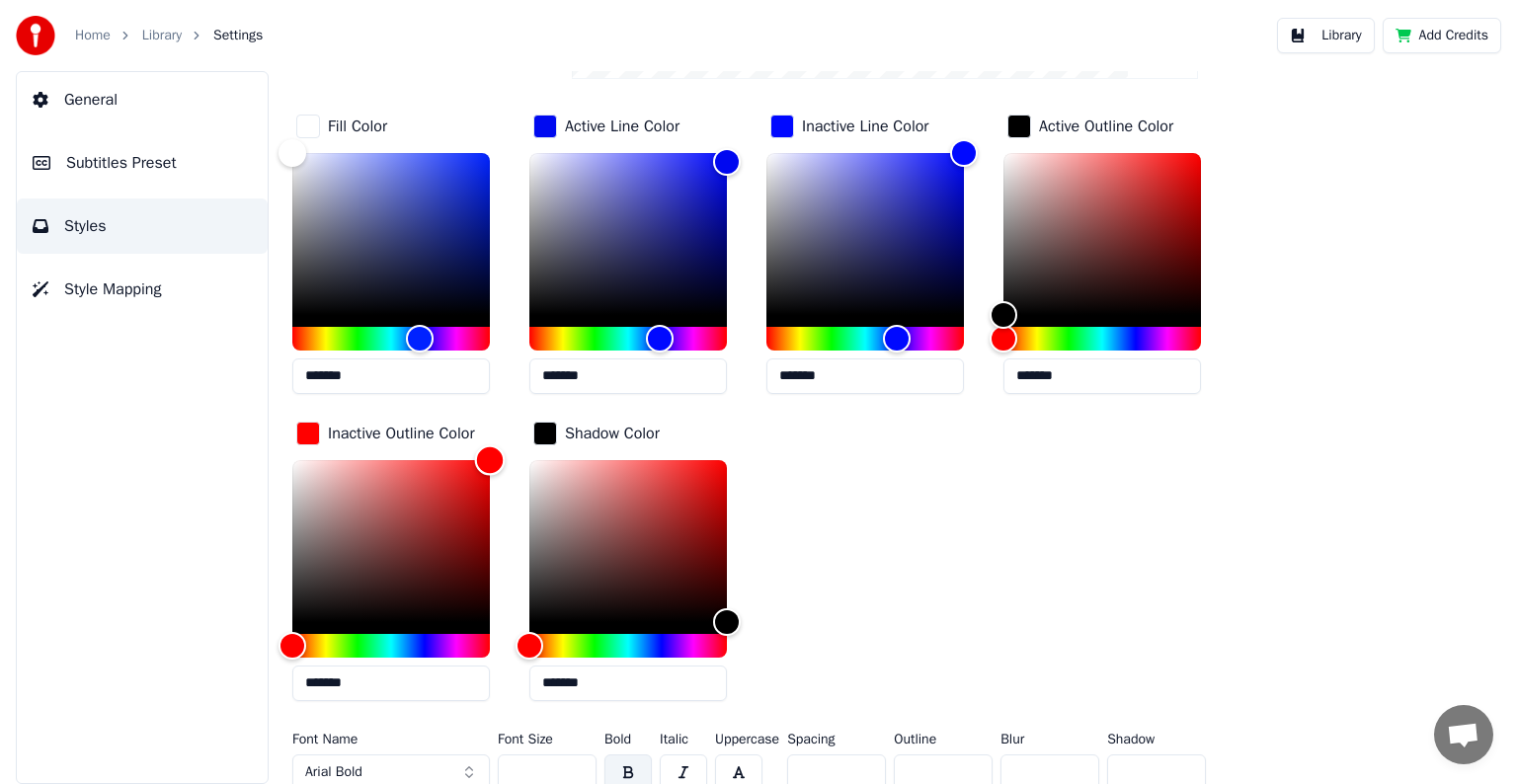 drag, startPoint x: 288, startPoint y: 452, endPoint x: 515, endPoint y: 451, distance: 227.0022 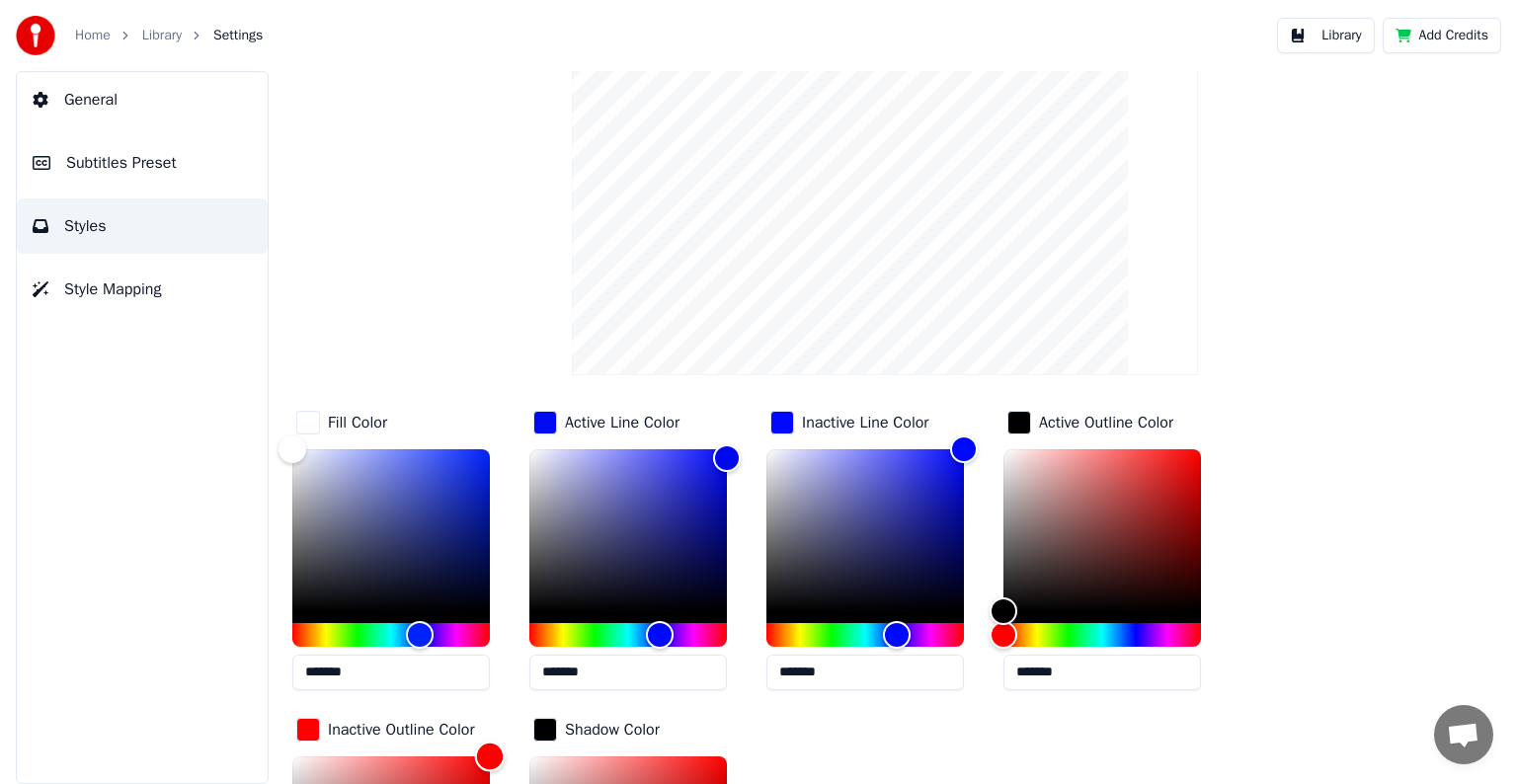 scroll, scrollTop: 296, scrollLeft: 0, axis: vertical 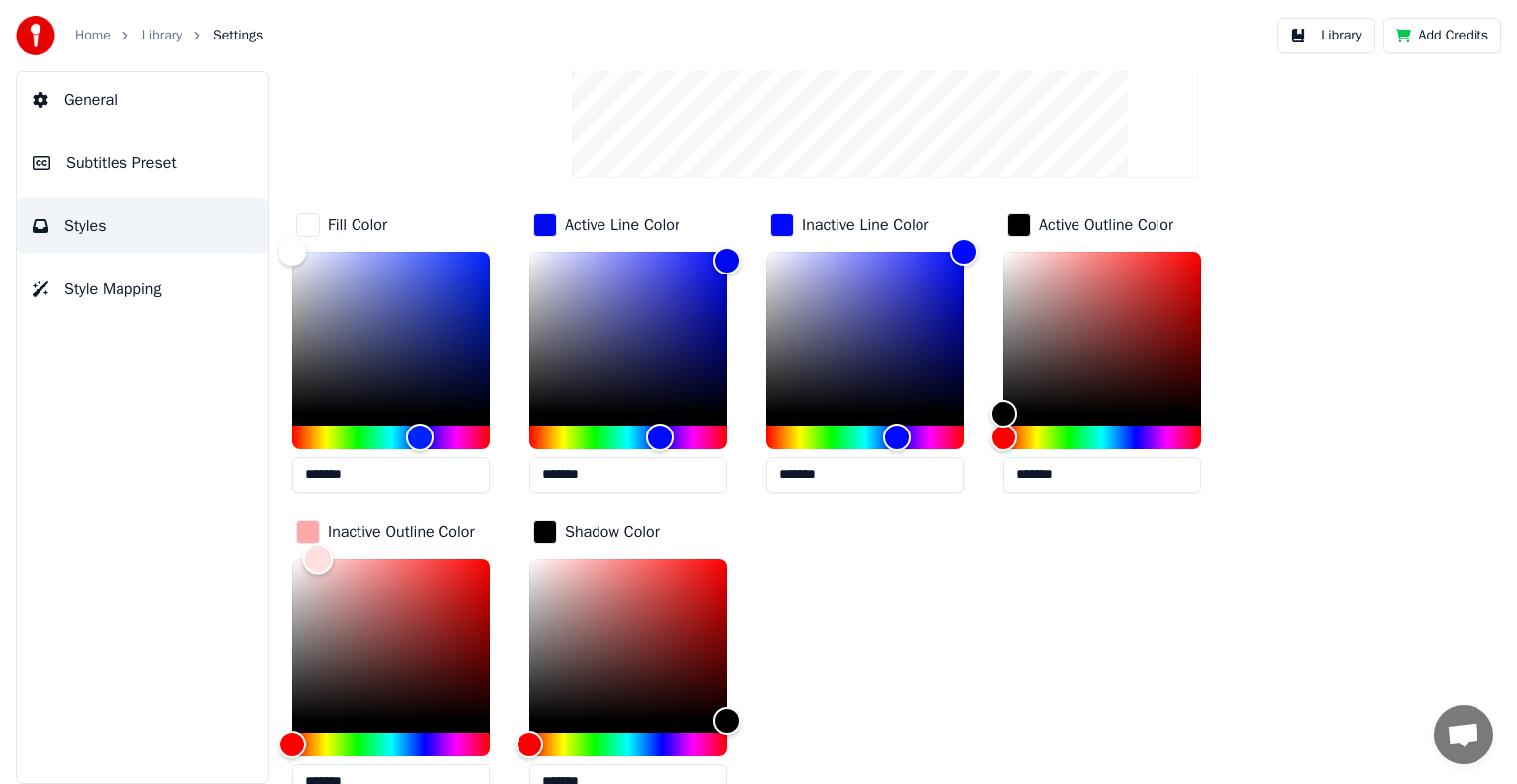 type on "*******" 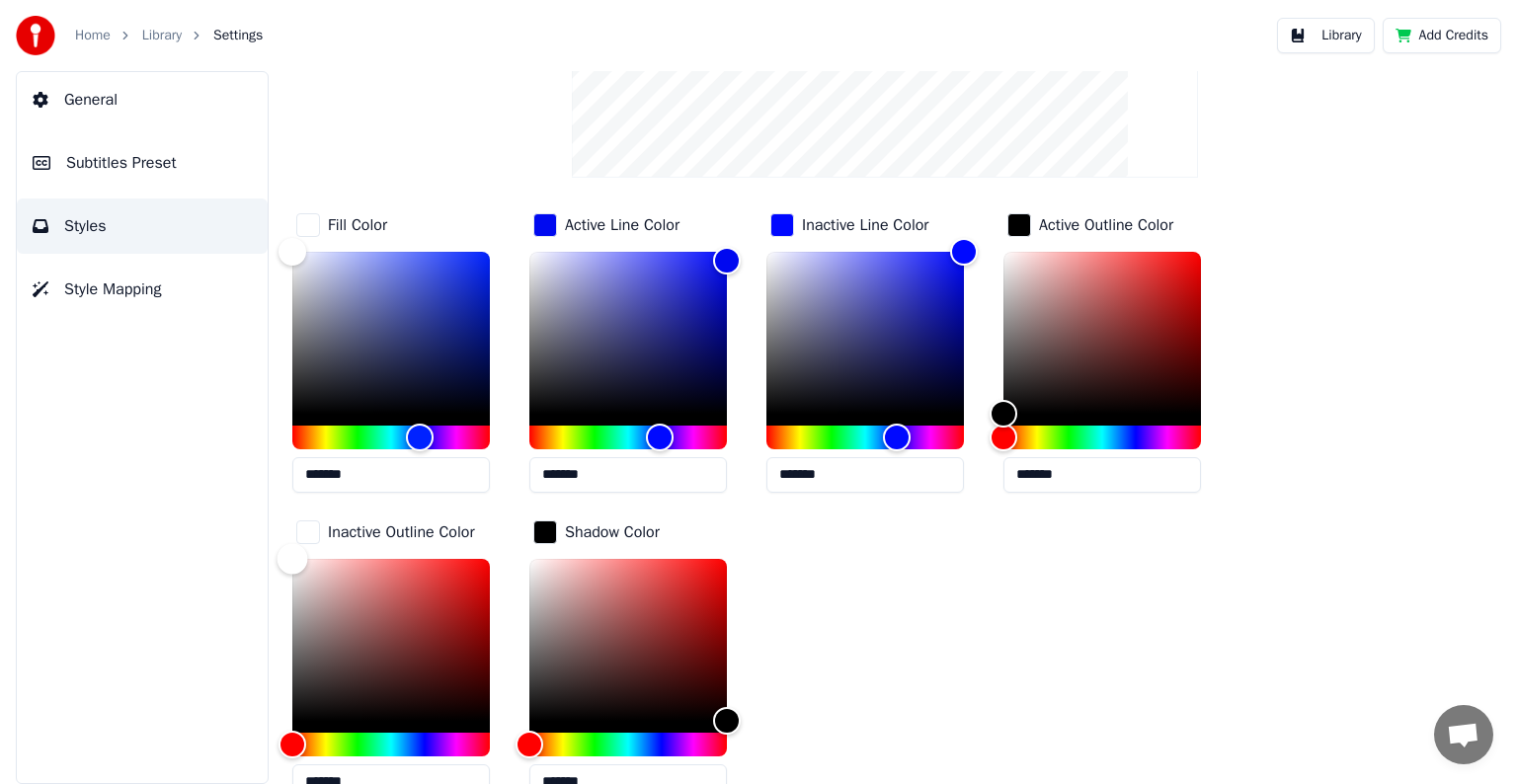 drag, startPoint x: 486, startPoint y: 550, endPoint x: 221, endPoint y: 551, distance: 265.00189 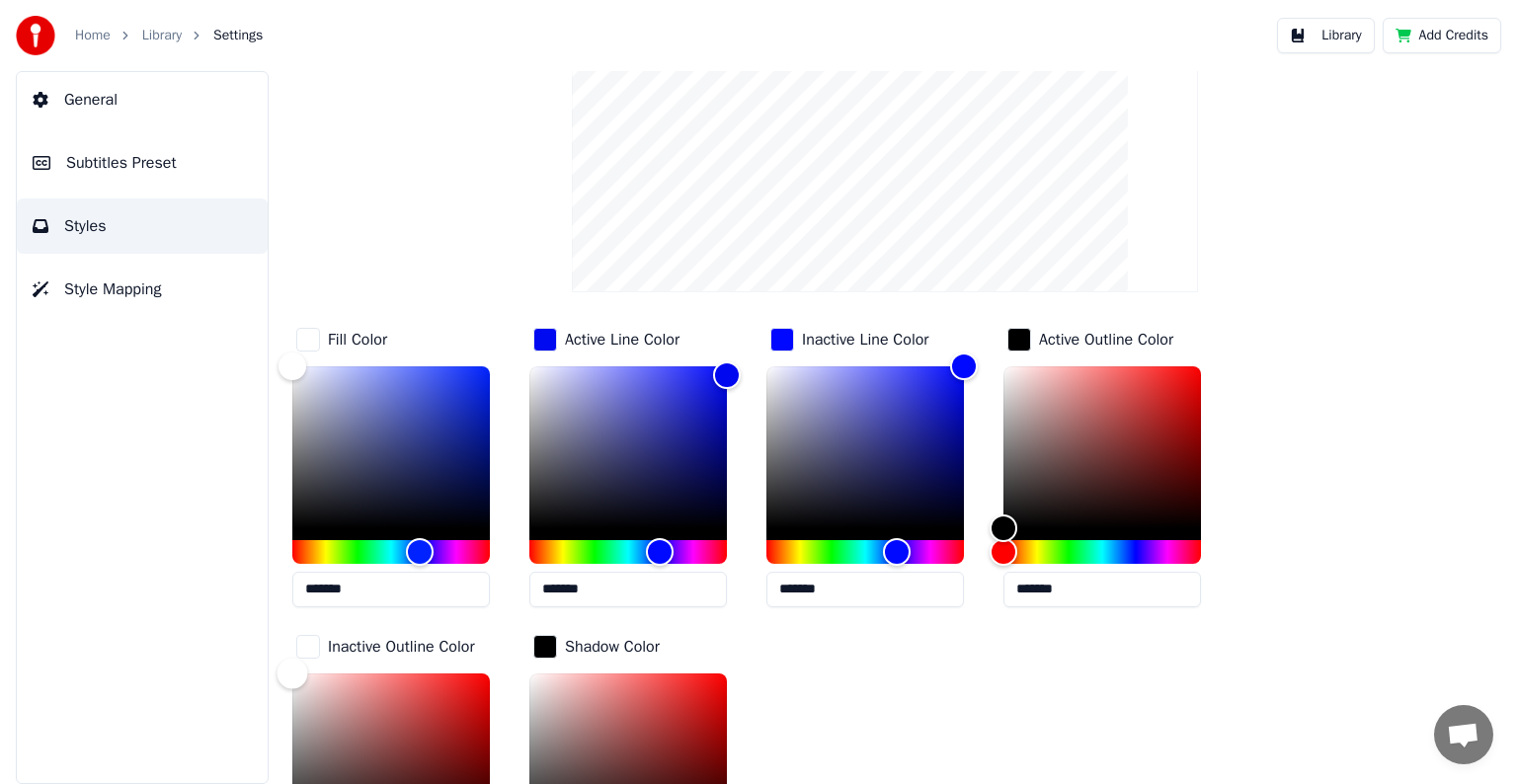 scroll, scrollTop: 99, scrollLeft: 0, axis: vertical 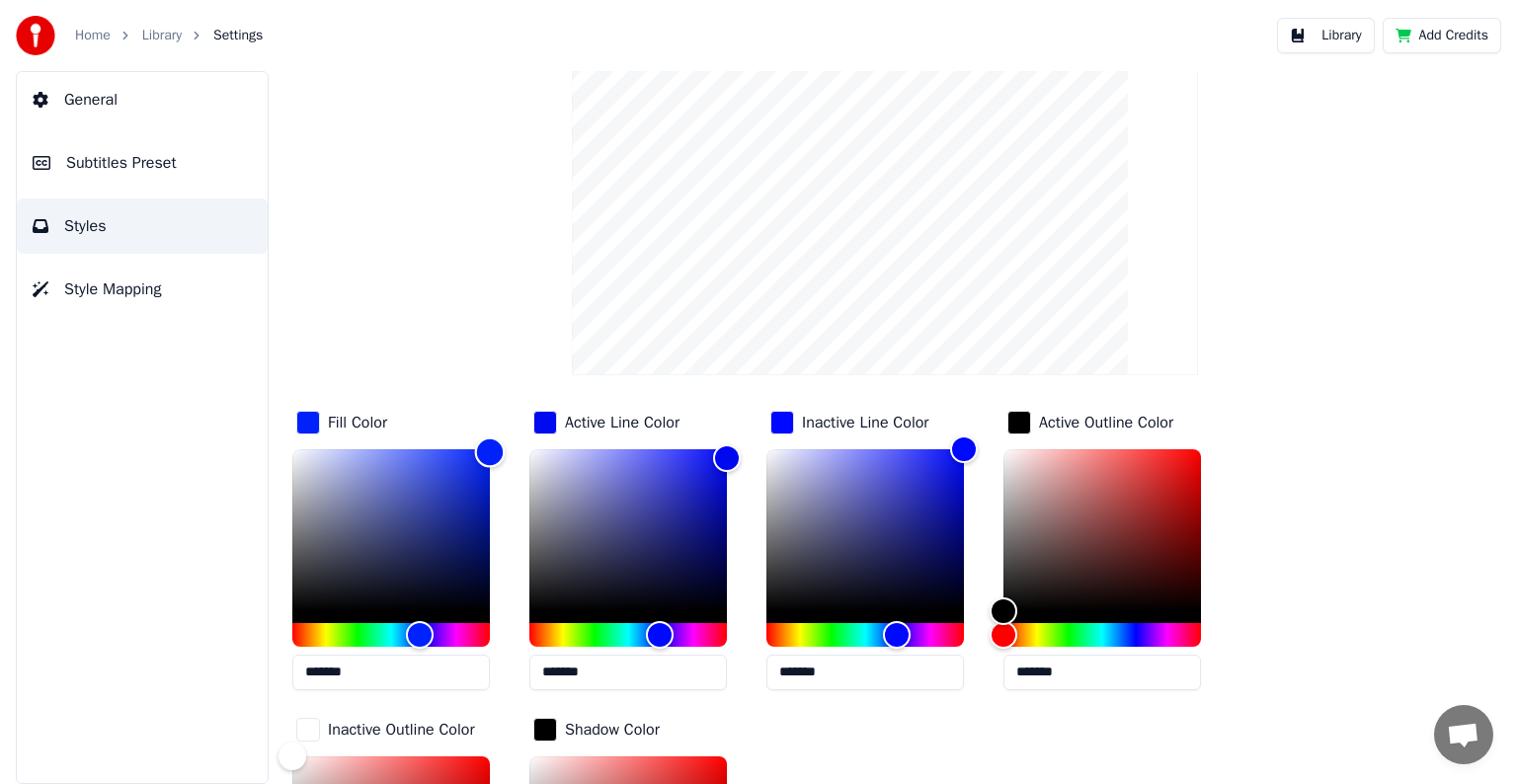 drag, startPoint x: 290, startPoint y: 450, endPoint x: 553, endPoint y: 450, distance: 263 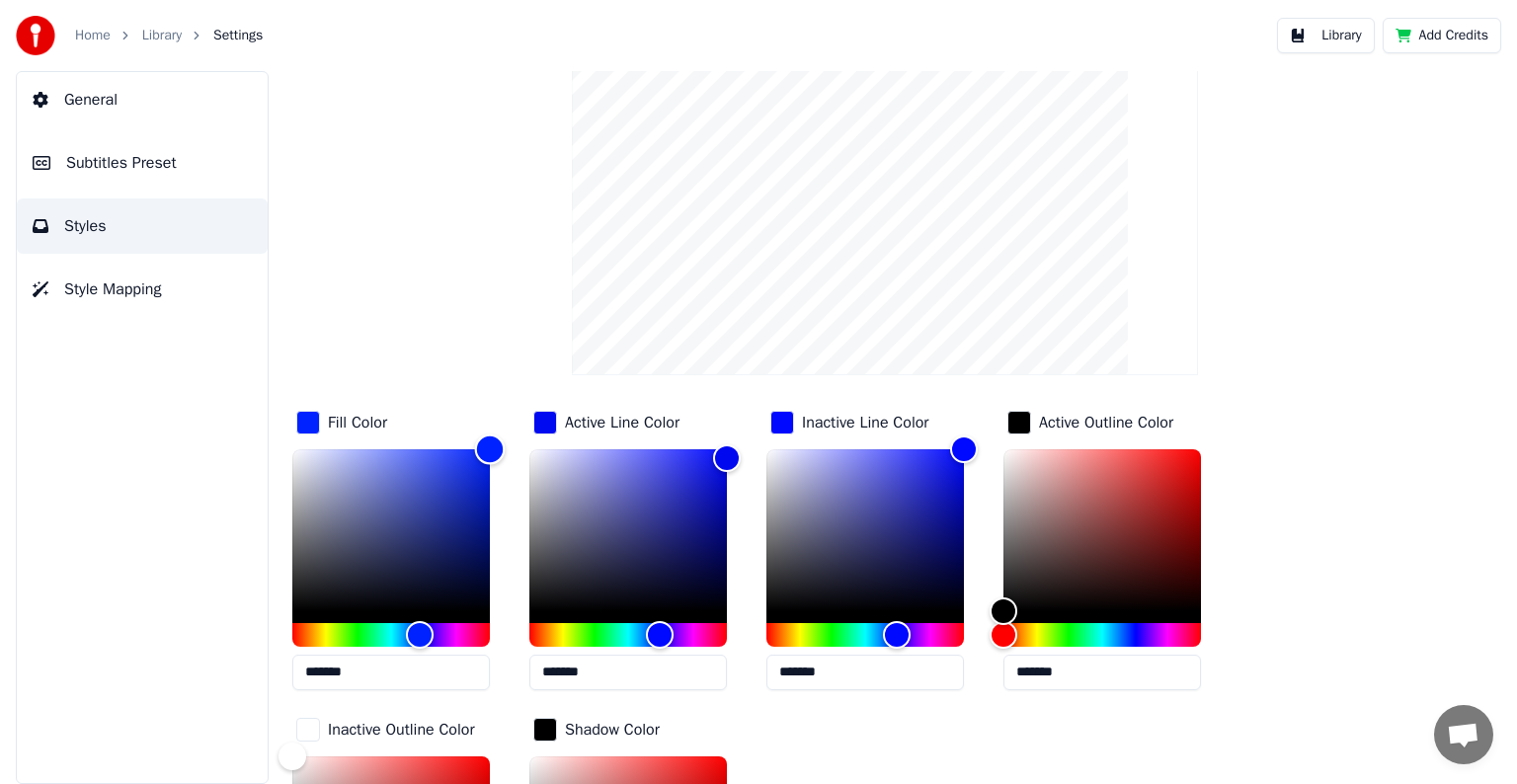 drag, startPoint x: 486, startPoint y: 450, endPoint x: 490, endPoint y: 438, distance: 12.649111 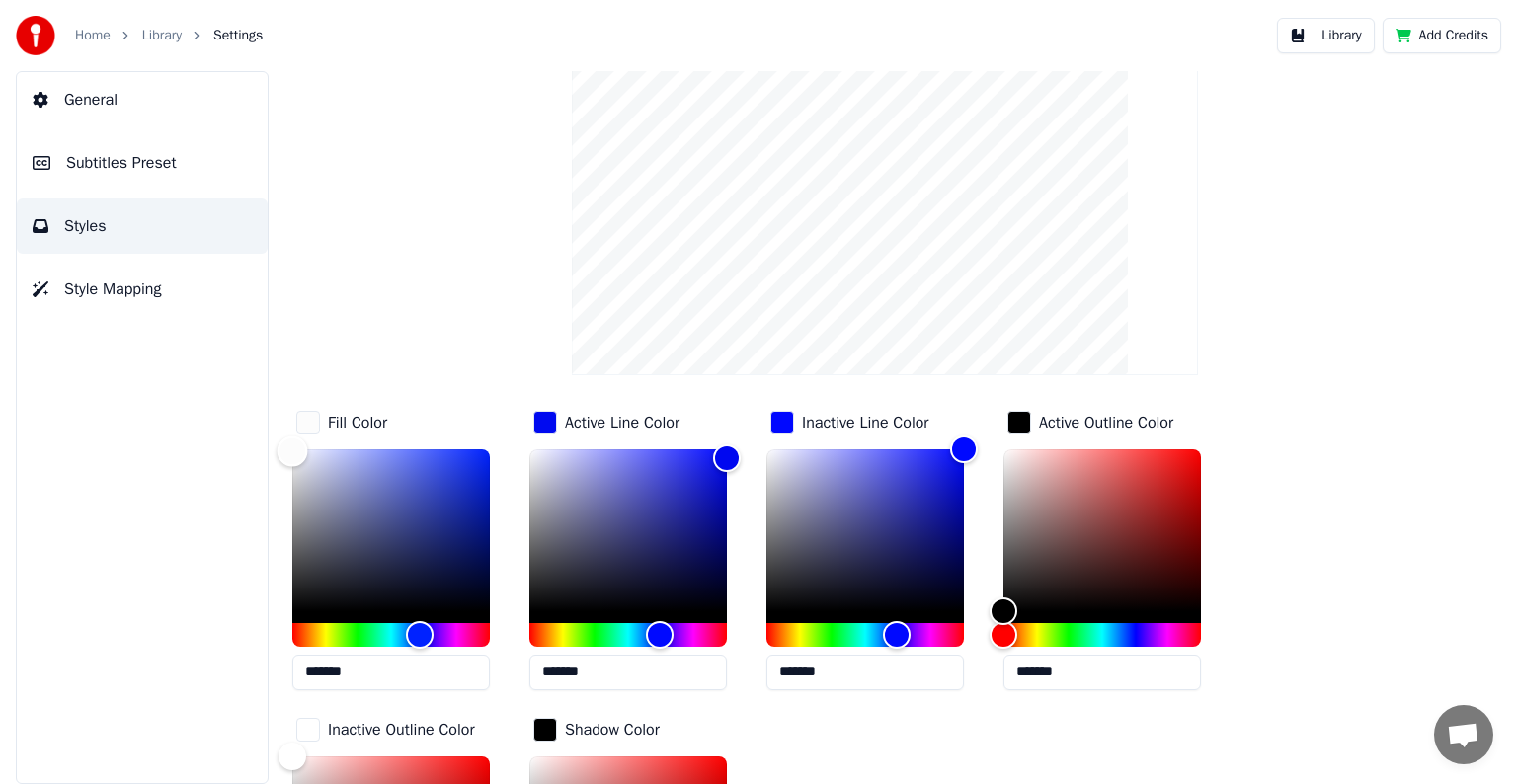 drag, startPoint x: 482, startPoint y: 446, endPoint x: 205, endPoint y: 449, distance: 277.01625 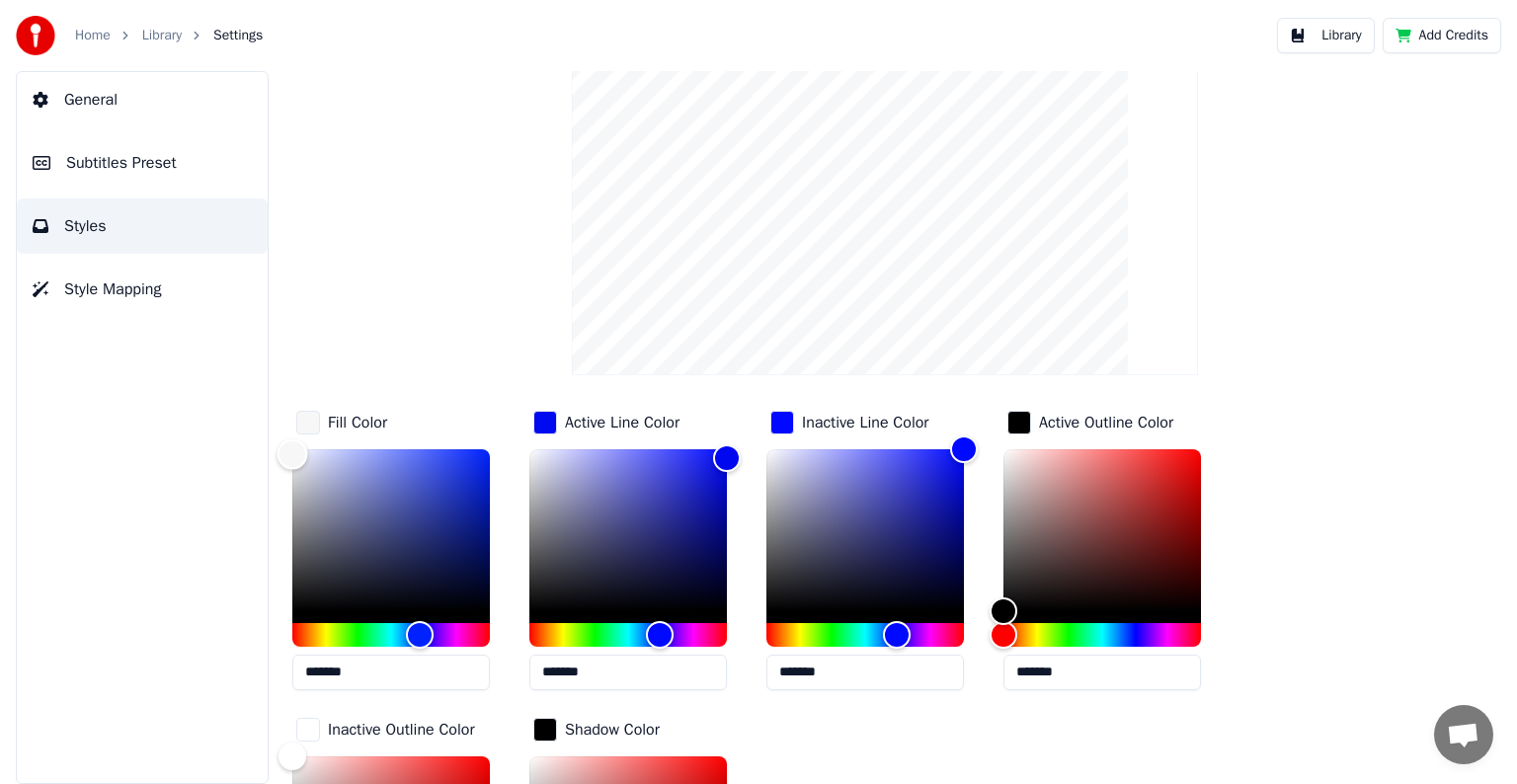 type on "*******" 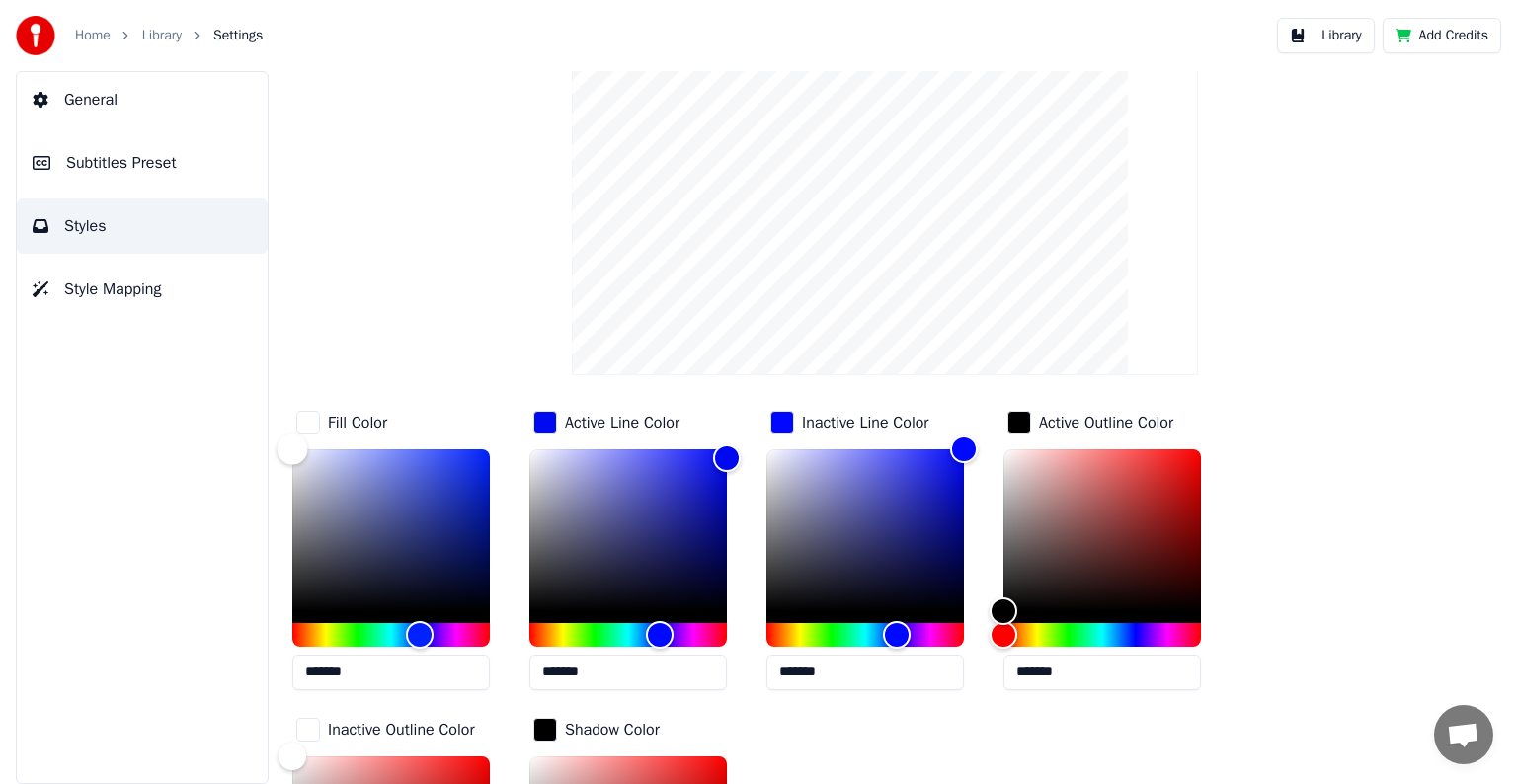 drag, startPoint x: 282, startPoint y: 452, endPoint x: 260, endPoint y: 419, distance: 39.66106 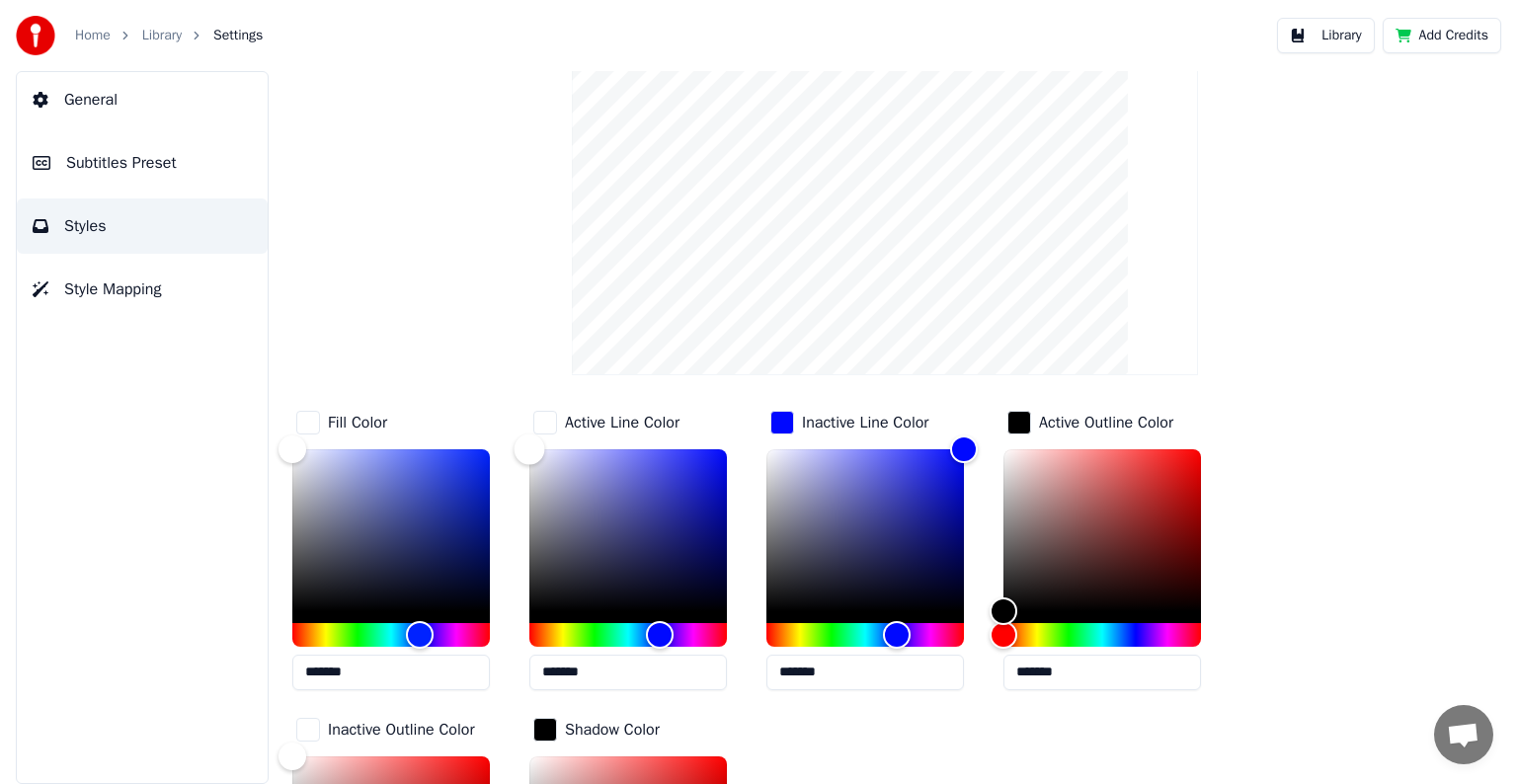 drag, startPoint x: 722, startPoint y: 450, endPoint x: 455, endPoint y: 395, distance: 272.60594 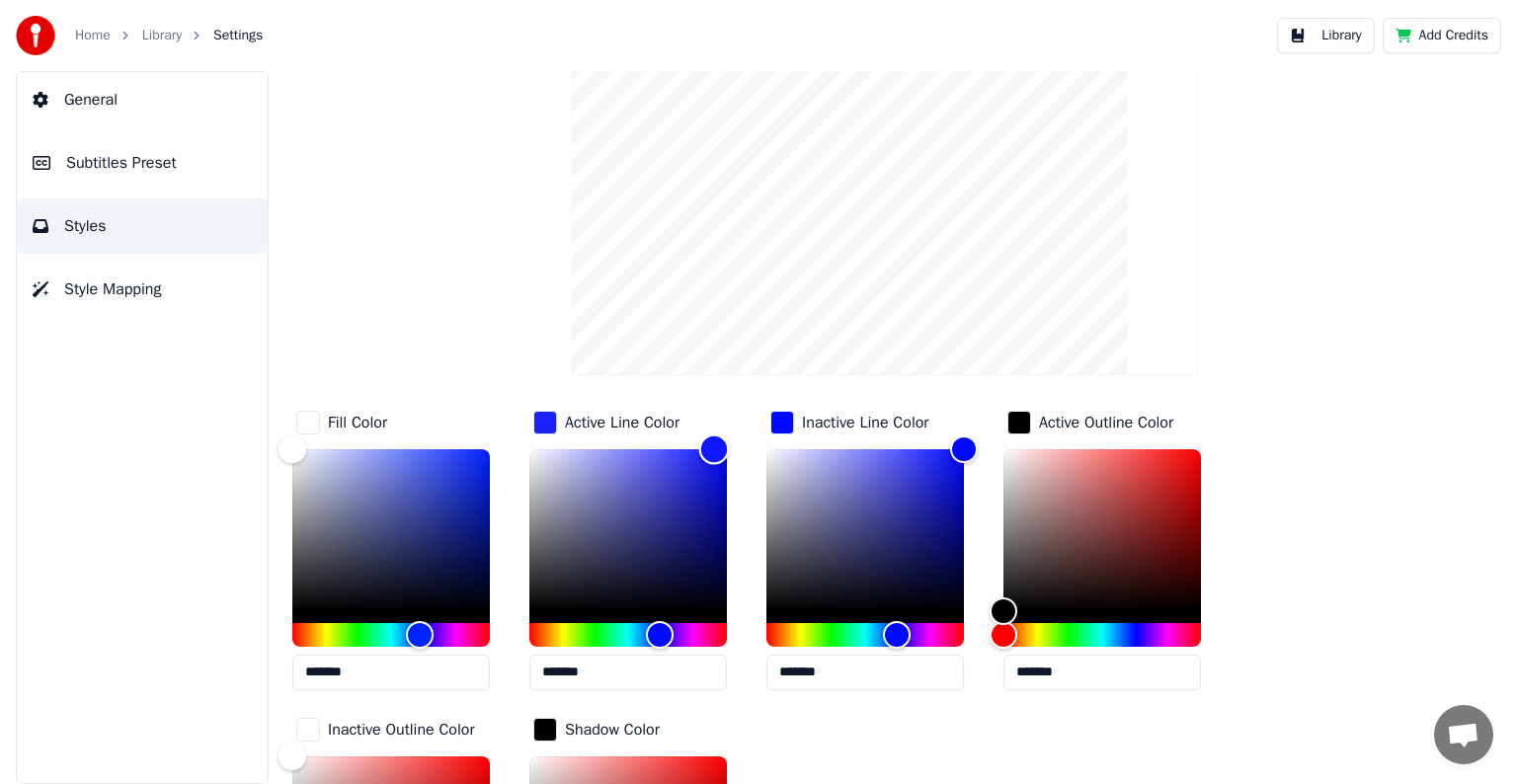 type on "*******" 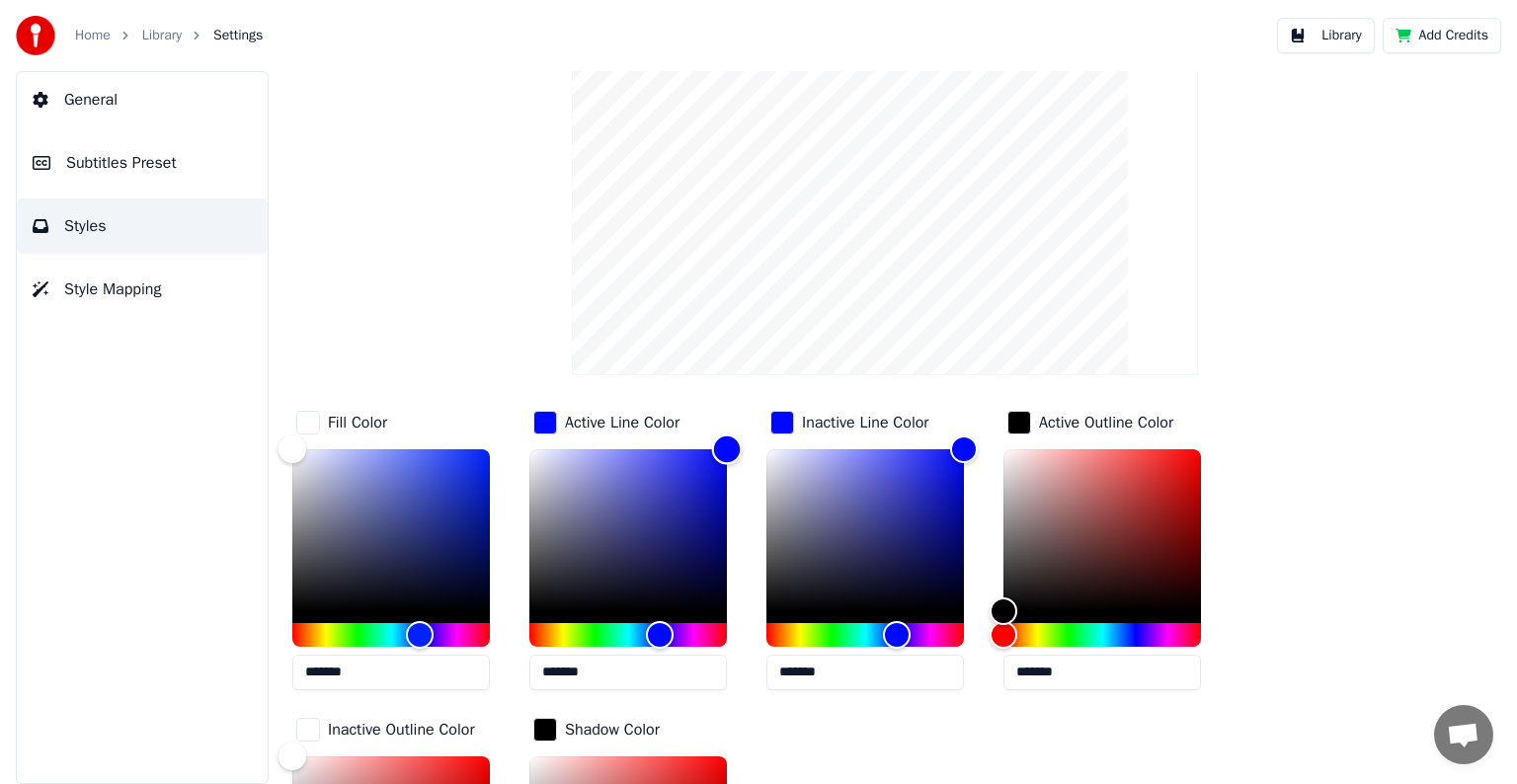 drag, startPoint x: 536, startPoint y: 451, endPoint x: 760, endPoint y: 445, distance: 224.08034 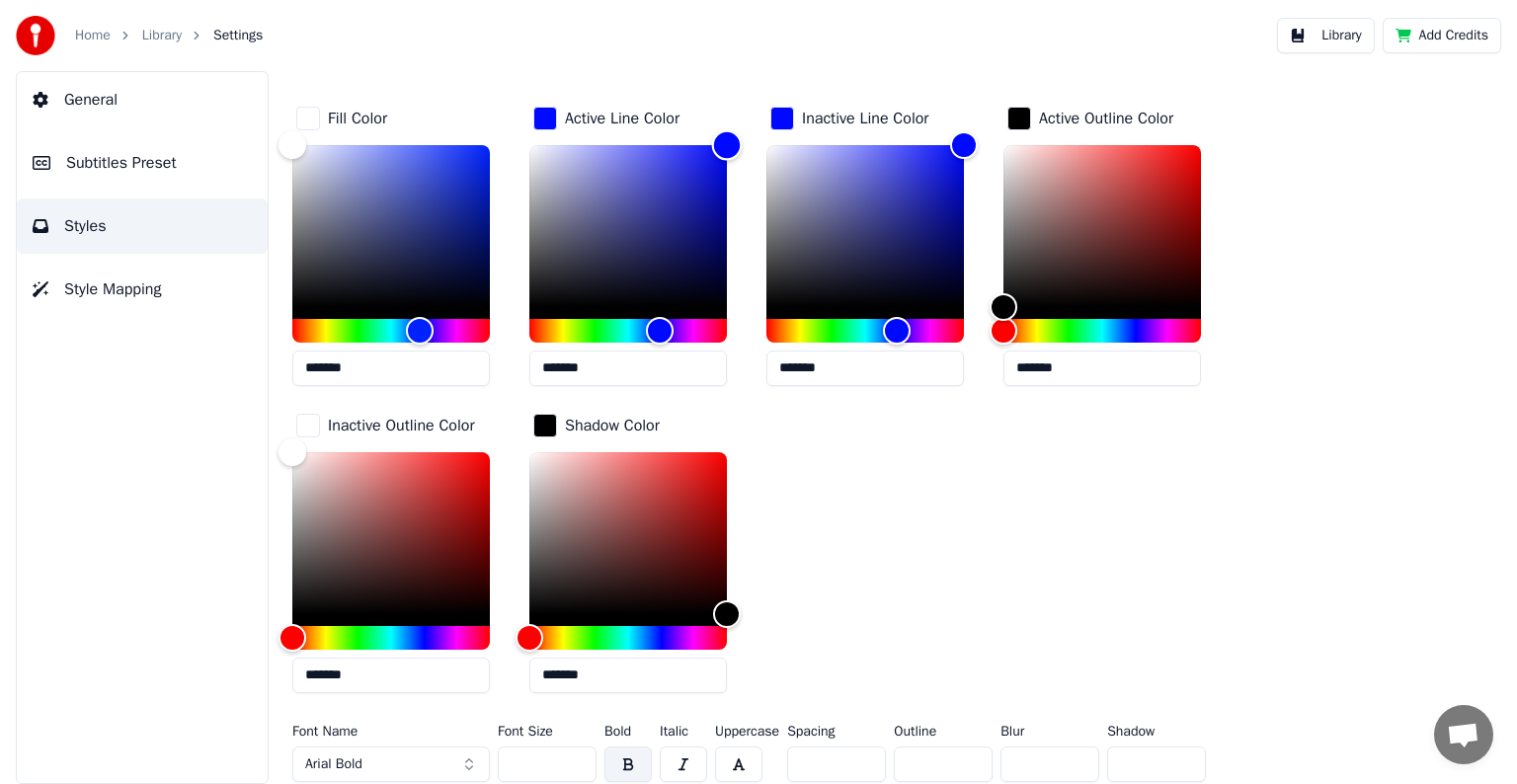 scroll, scrollTop: 406, scrollLeft: 0, axis: vertical 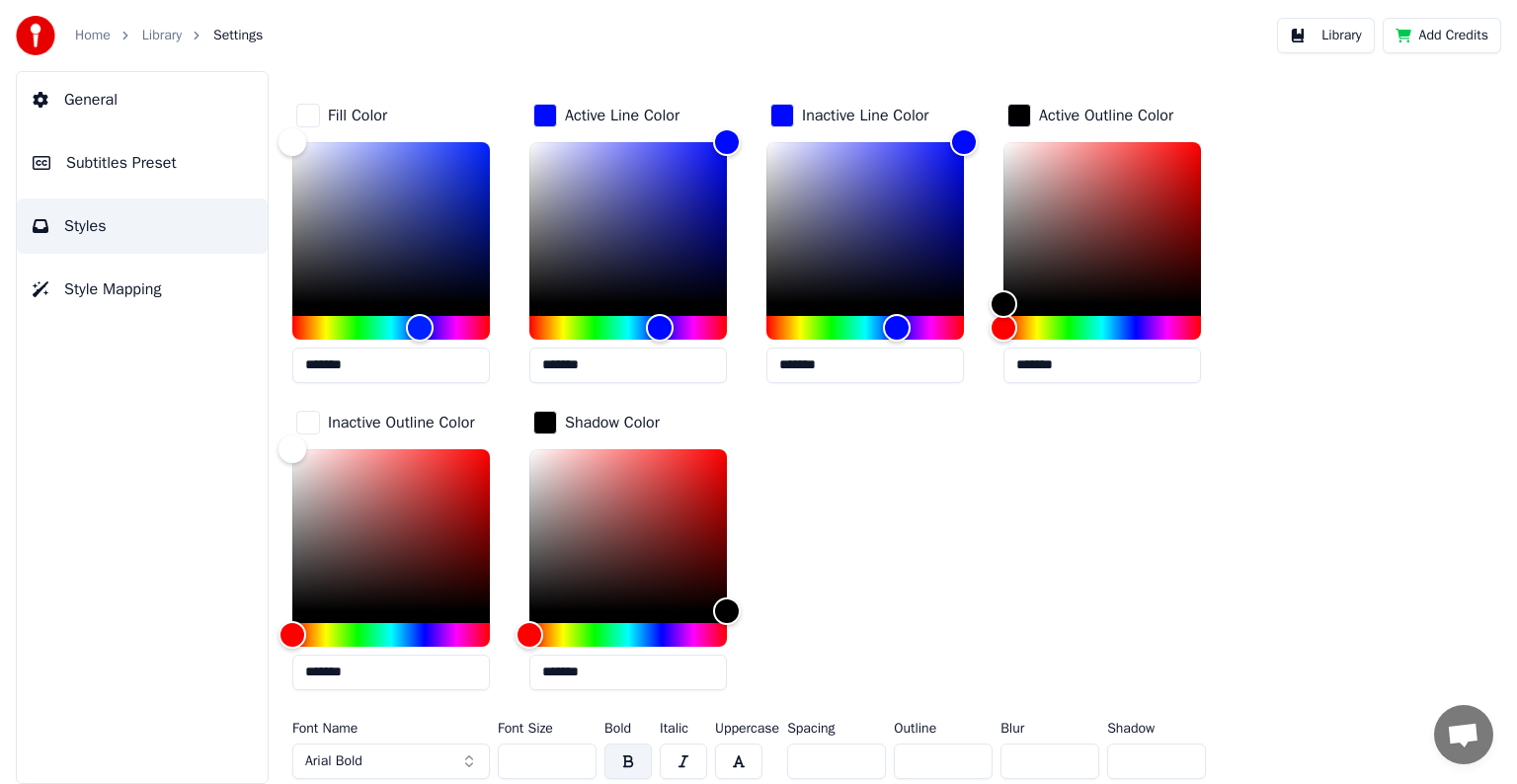 click on "Arial Bold" at bounding box center [391, 761] 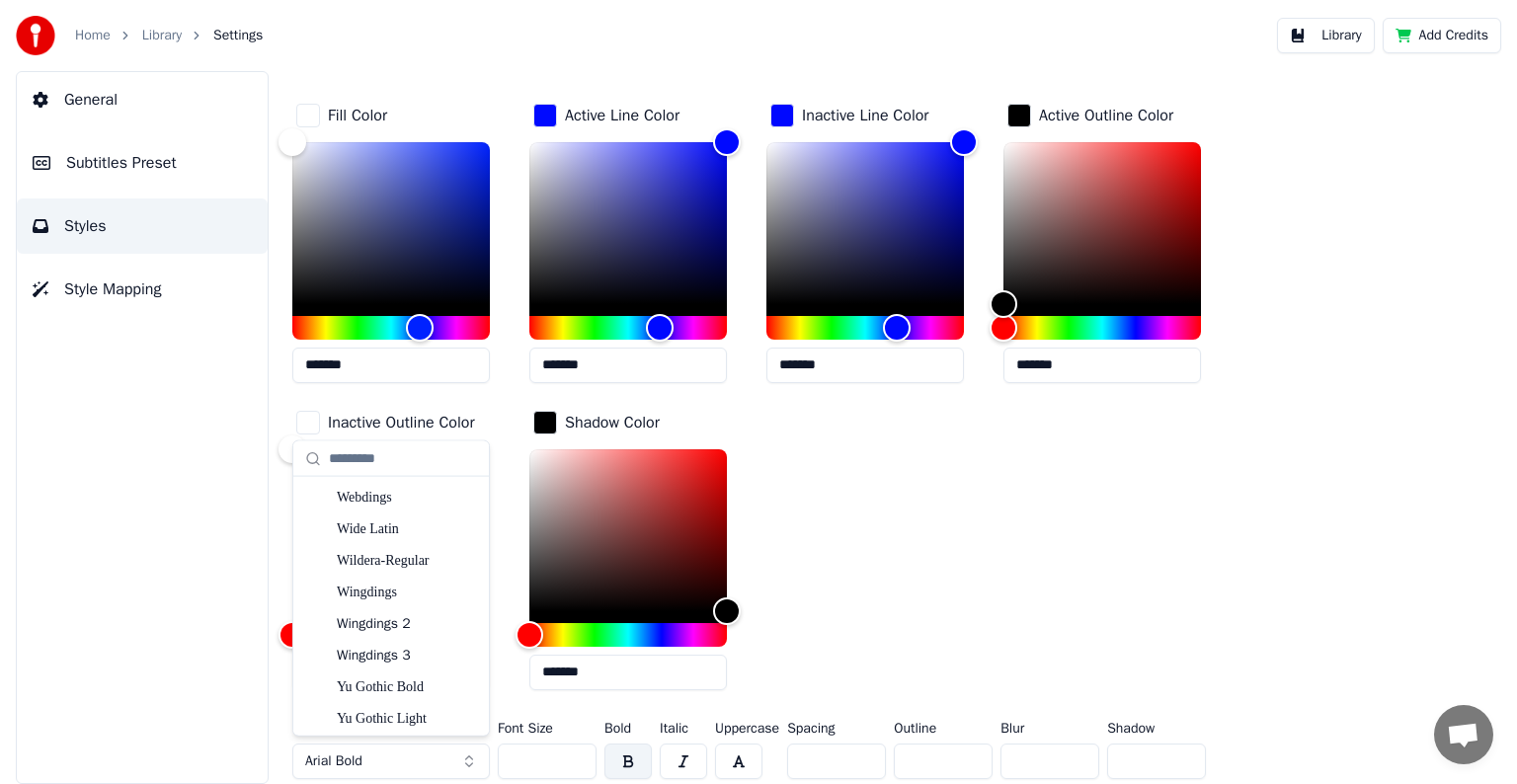 scroll, scrollTop: 11908, scrollLeft: 0, axis: vertical 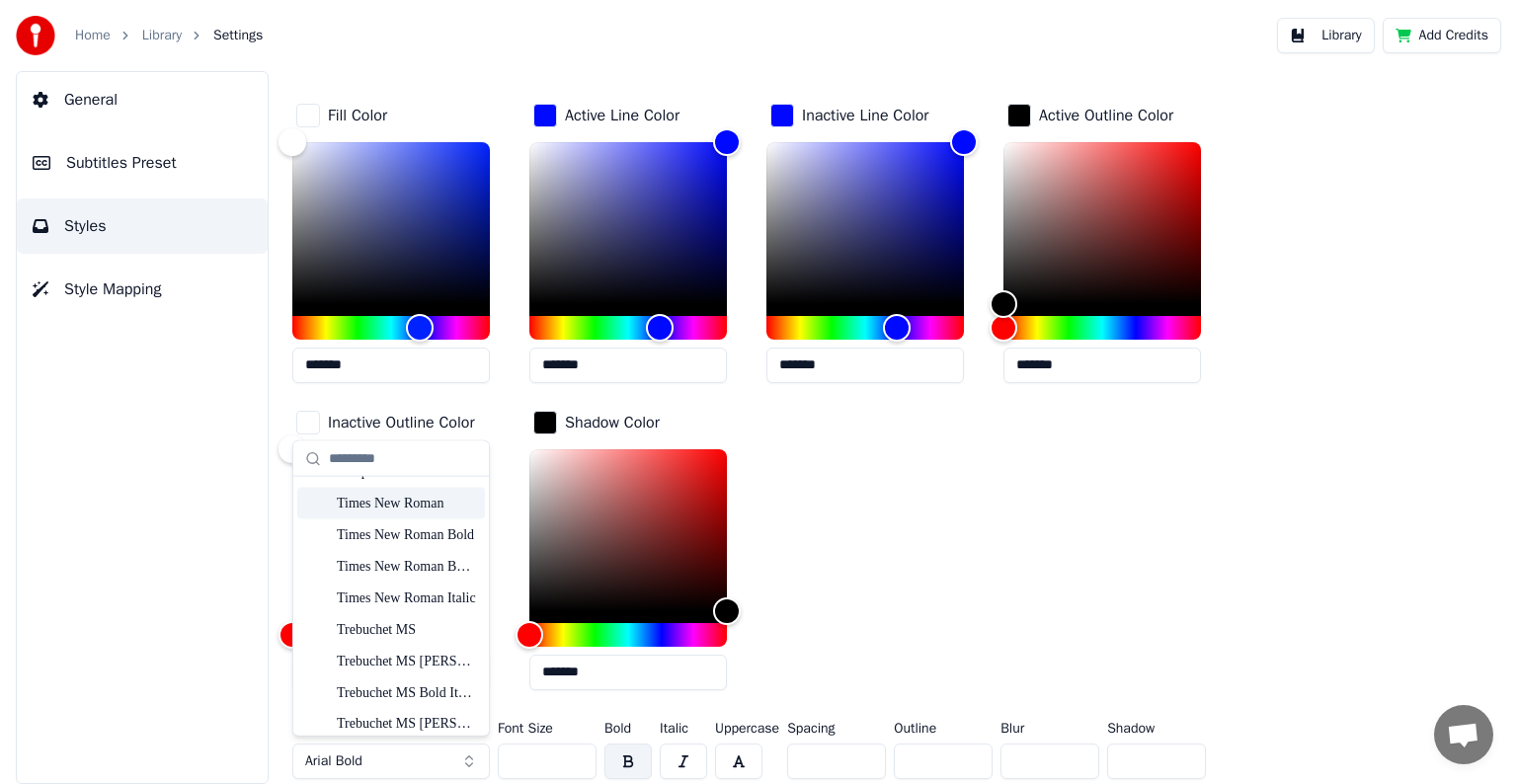 click on "Times New Roman" at bounding box center [407, 503] 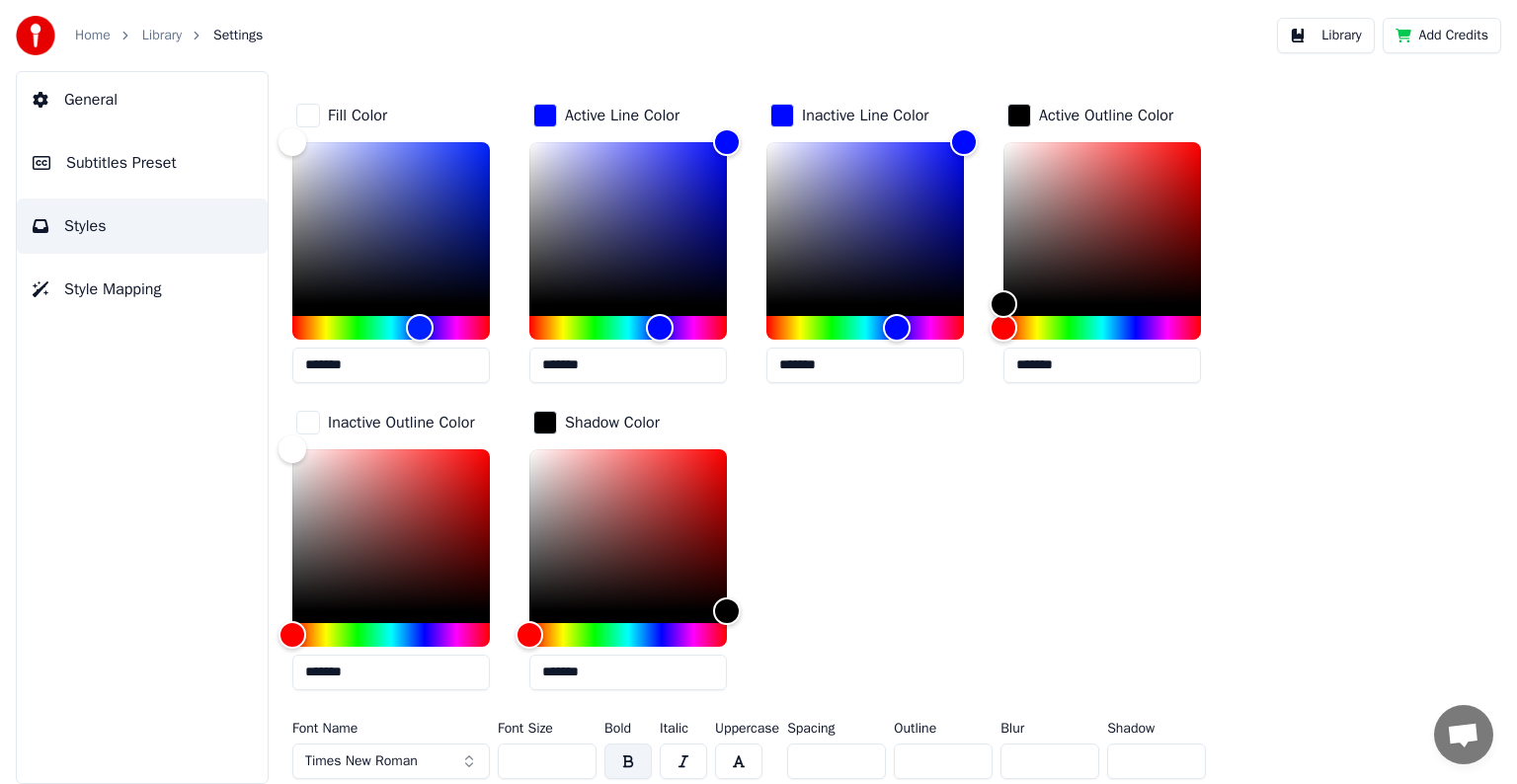 click on "Fill Color ******* Active Line Color ******* Inactive Line Color ******* Active Outline Color ******* Inactive Outline Color ******* Shadow Color *******" at bounding box center [823, 403] 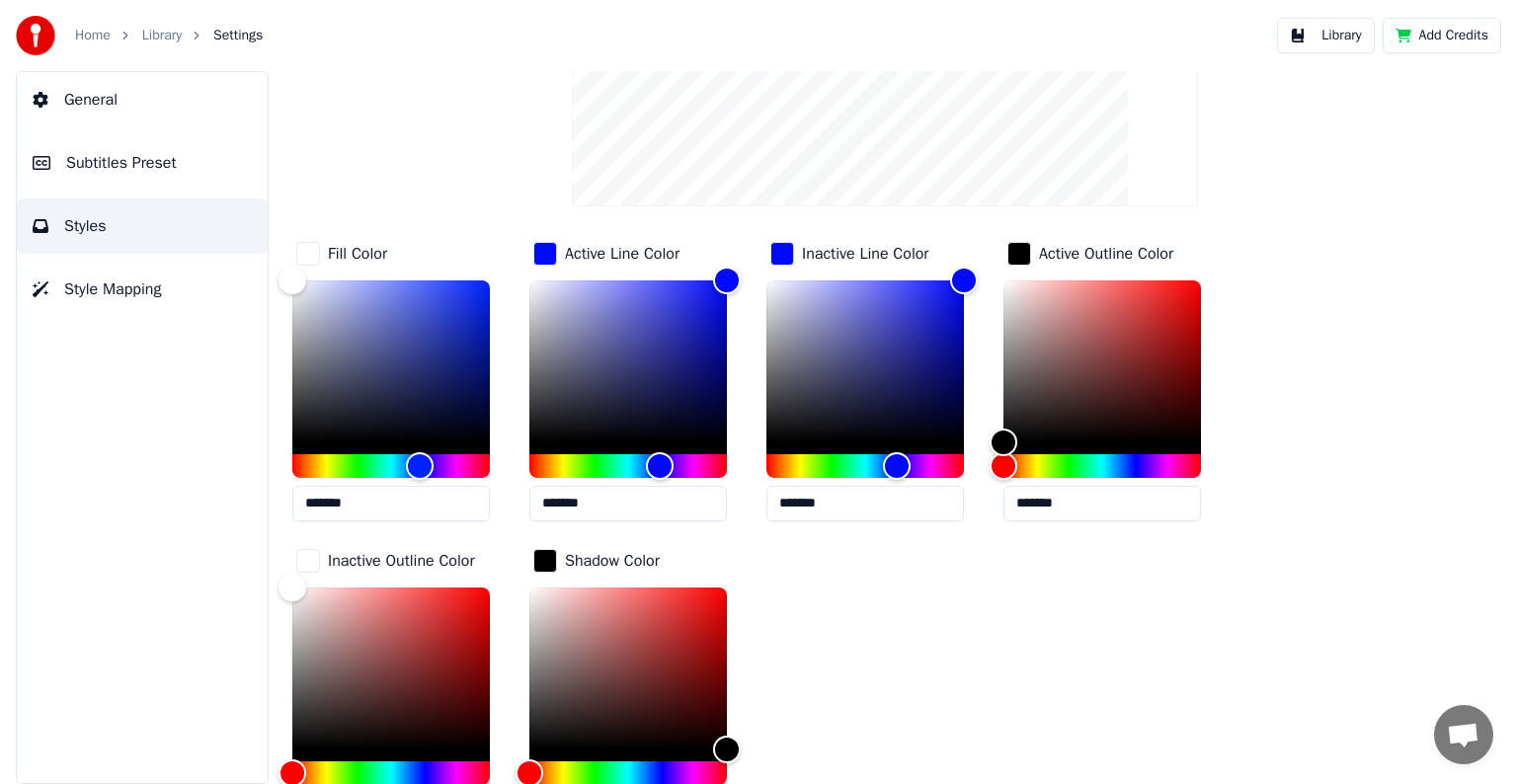 scroll, scrollTop: 406, scrollLeft: 0, axis: vertical 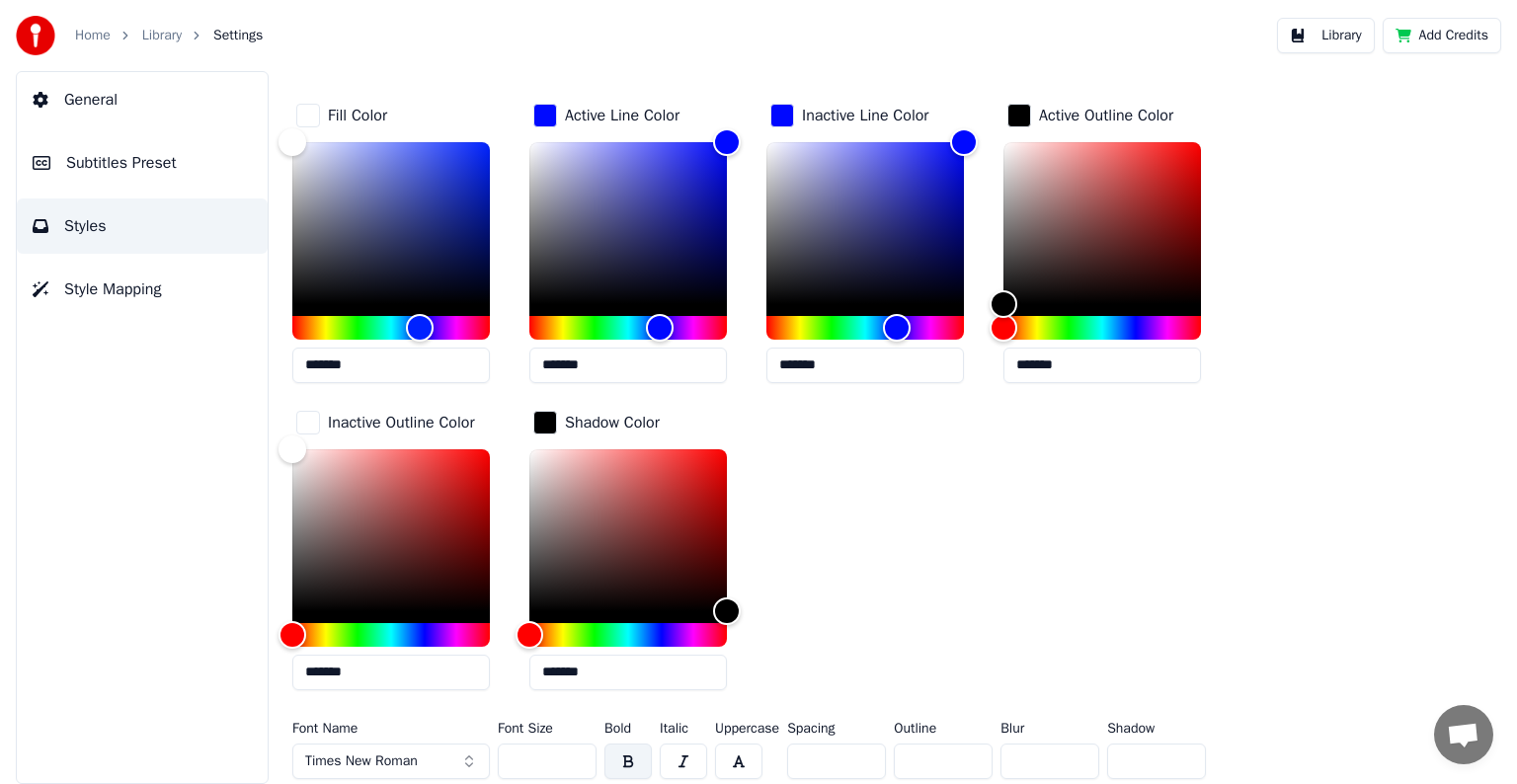 click at bounding box center [683, 761] 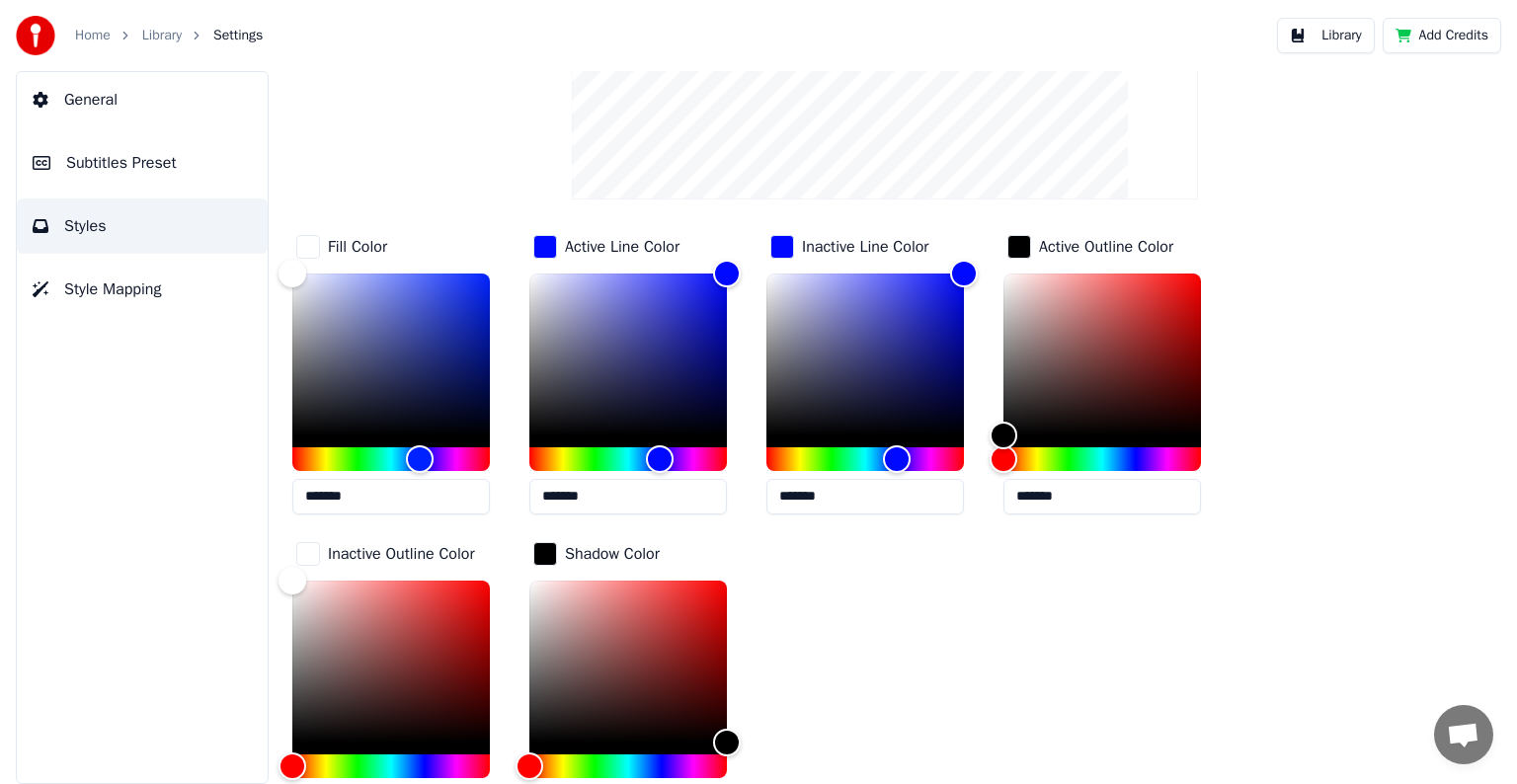 scroll, scrollTop: 110, scrollLeft: 0, axis: vertical 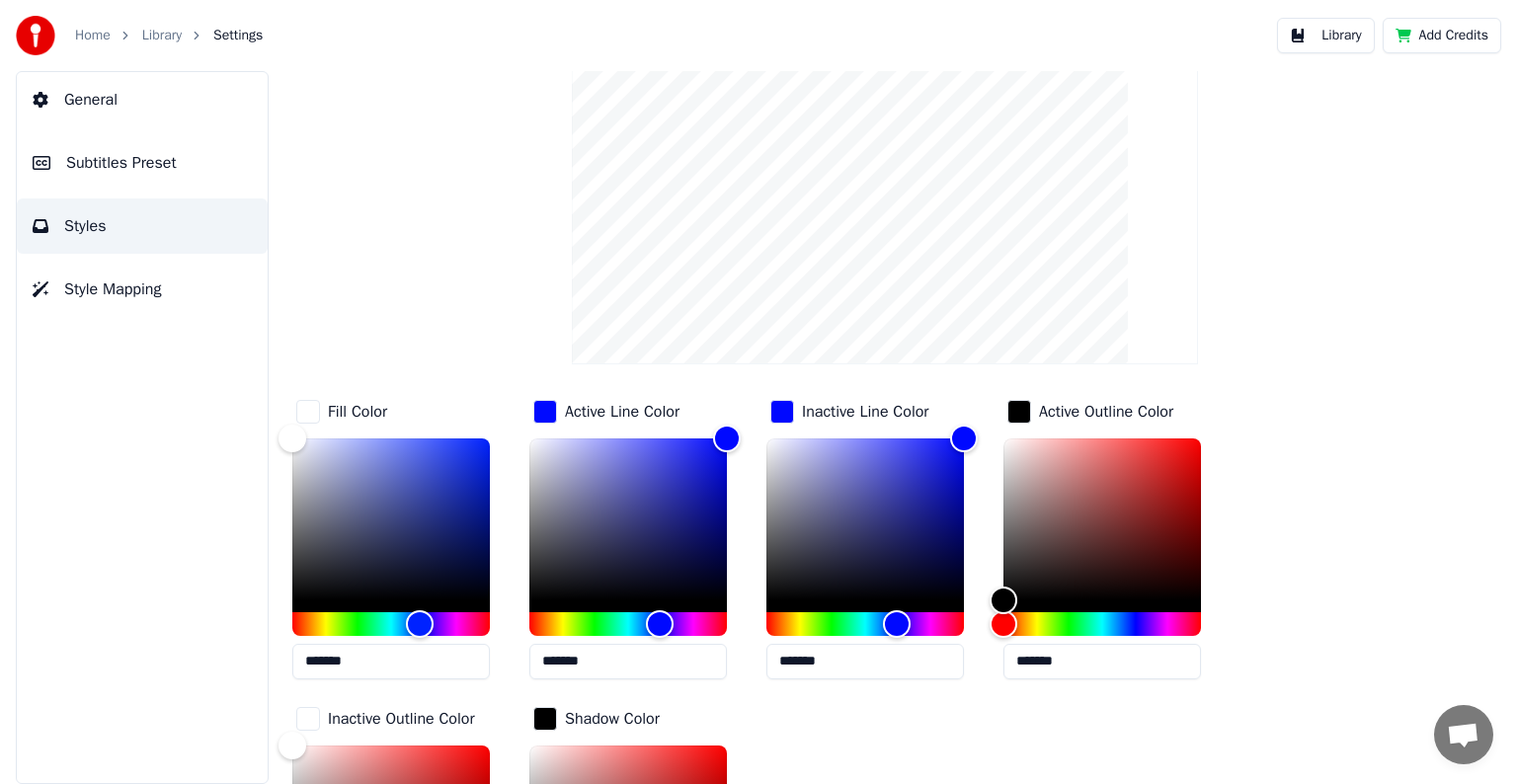 click on "Fill Color ******* Active Line Color ******* Inactive Line Color ******* Active Outline Color ******* Inactive Outline Color ******* Shadow Color *******" at bounding box center (823, 699) 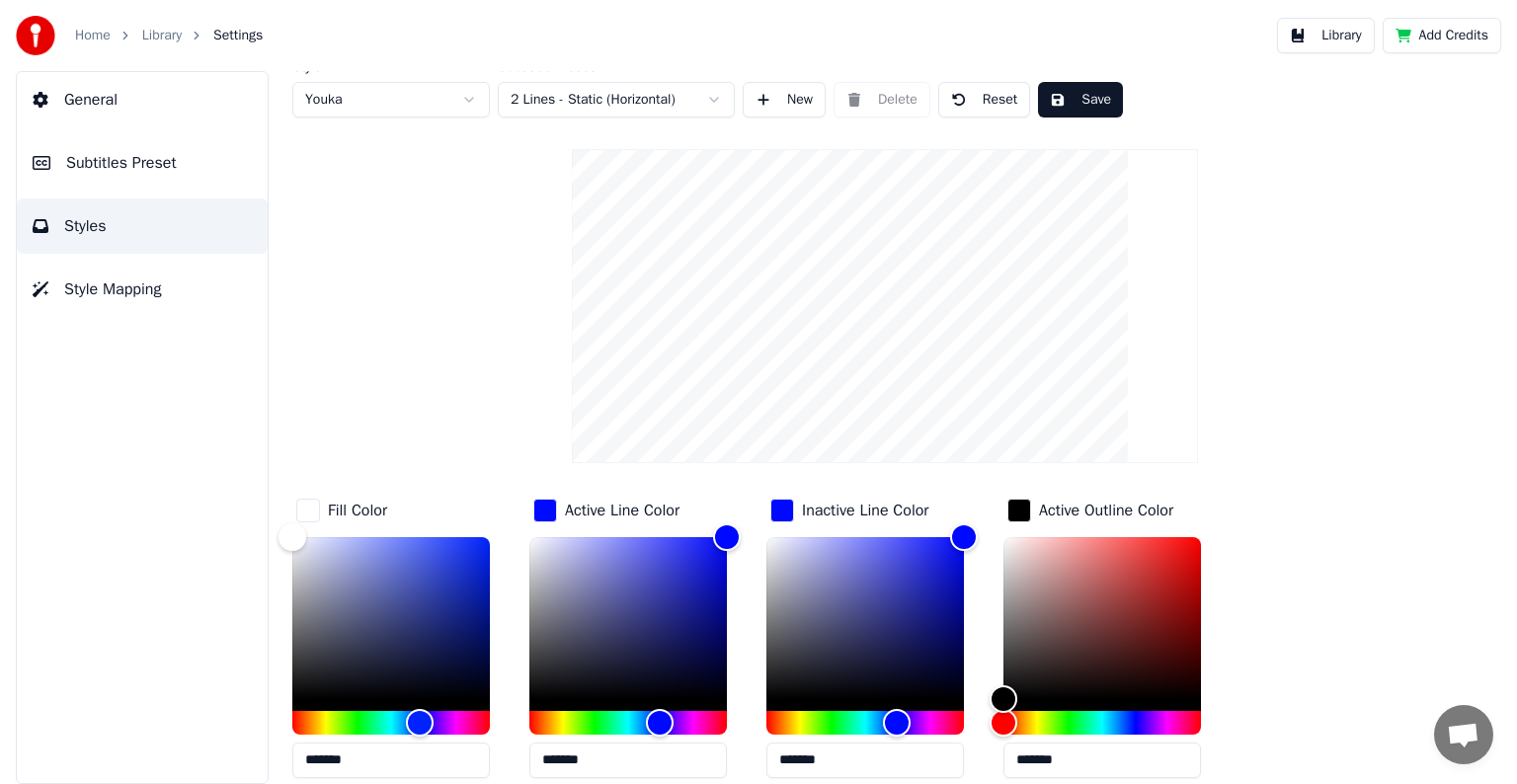 scroll, scrollTop: 0, scrollLeft: 0, axis: both 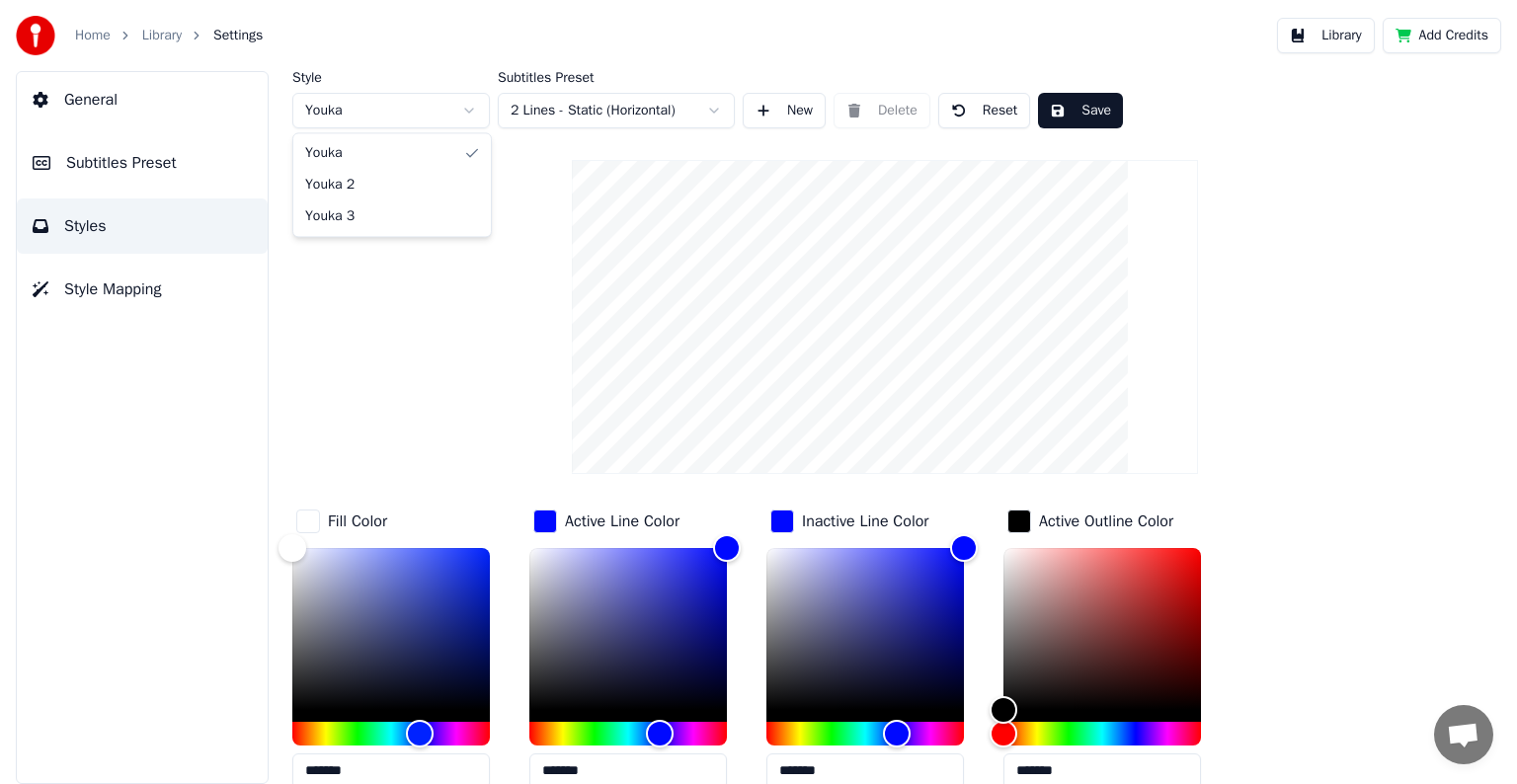 click on "Home Library Settings Library Add Credits General Subtitles Preset Styles Style Mapping Style Youka Subtitles Preset 2 Lines - Static (Horizontal) New Delete Reset Save Fill Color ******* Active Line Color ******* Inactive Line Color ******* Active Outline Color ******* Inactive Outline Color ******* Shadow Color ******* Font Name Times New Roman Font Size ** Bold Italic Uppercase Spacing * Outline * Blur * Shadow * [PERSON_NAME] 2 Youka 3" at bounding box center [758, 392] 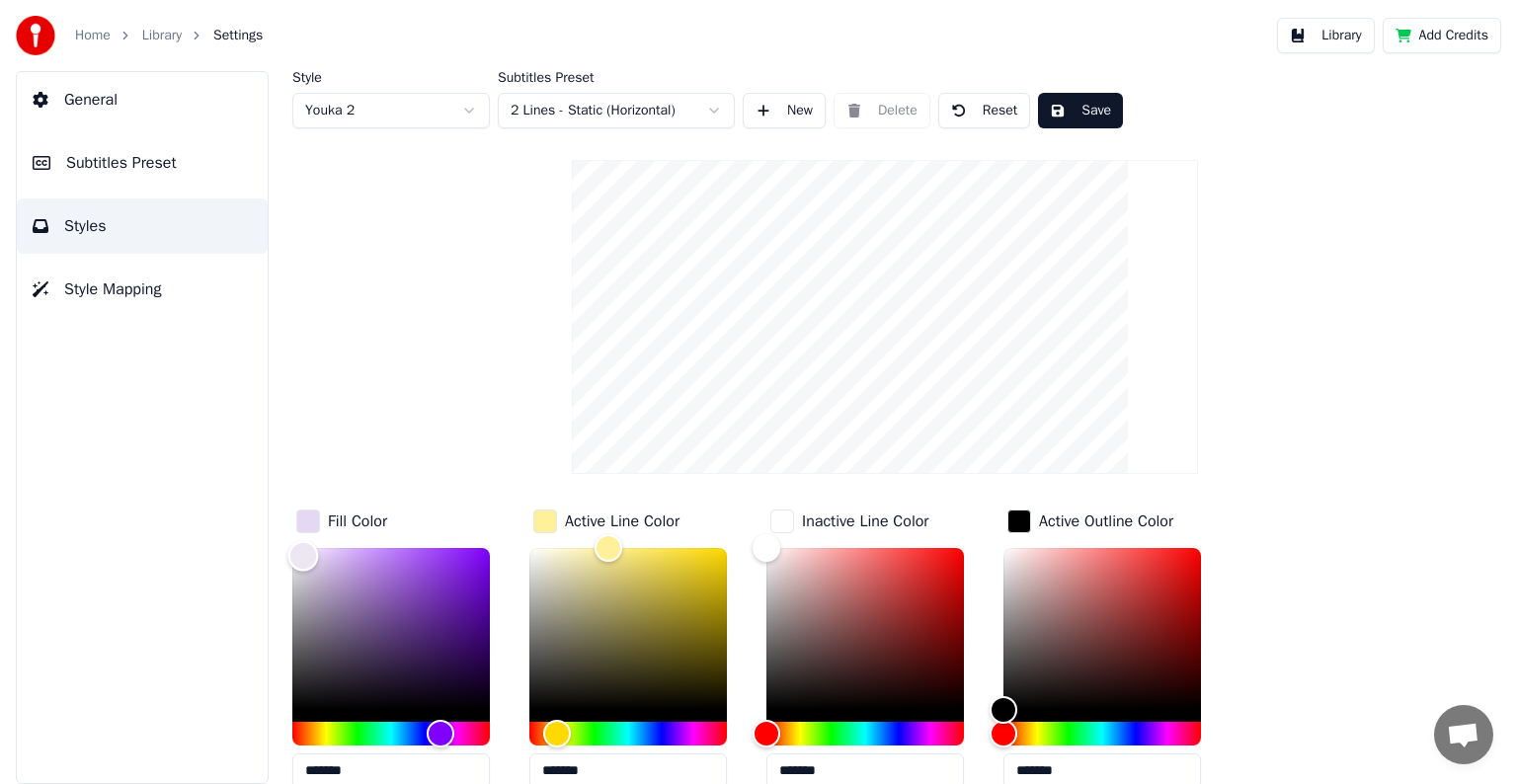 type on "*******" 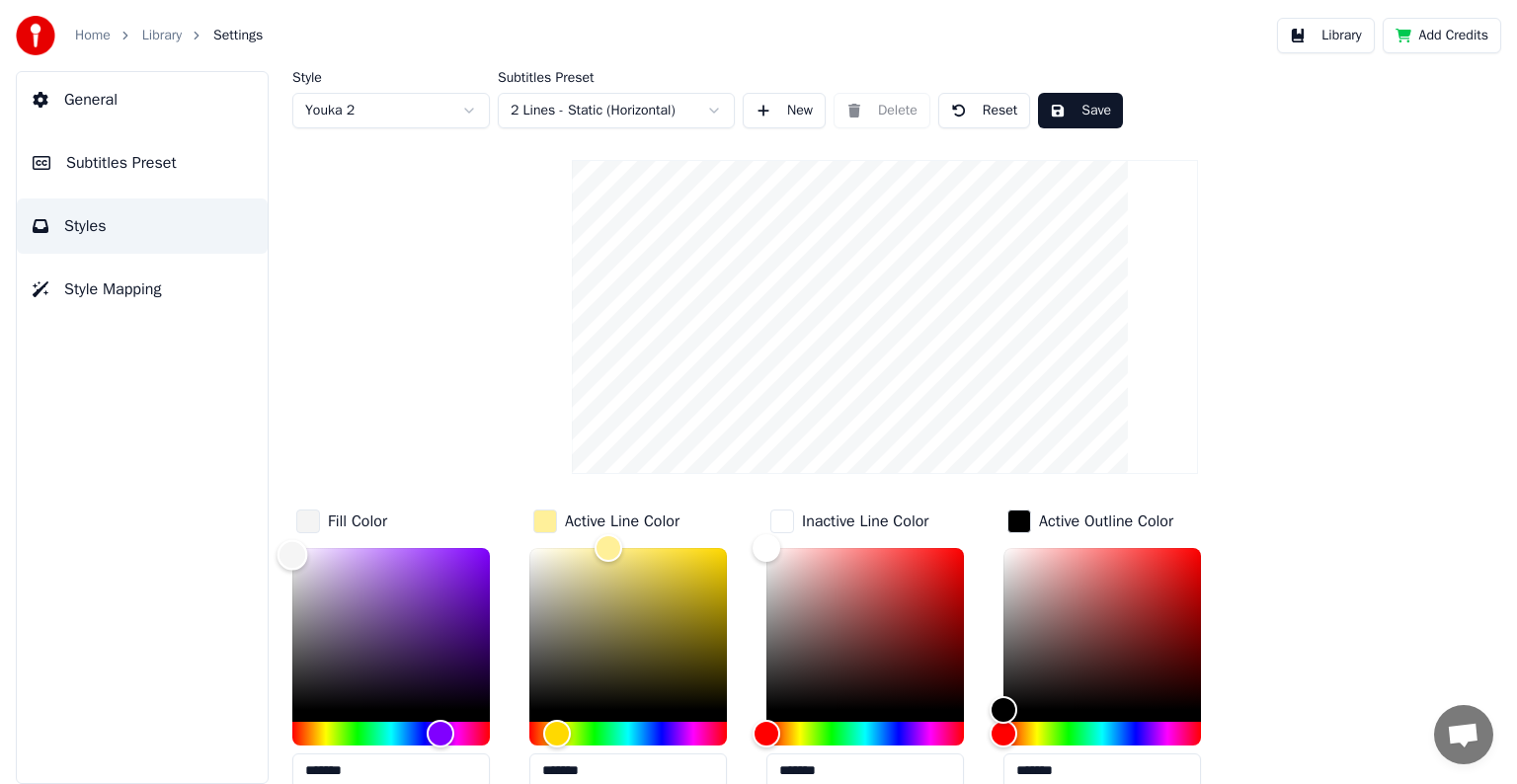 drag, startPoint x: 445, startPoint y: 554, endPoint x: 280, endPoint y: 553, distance: 165.00303 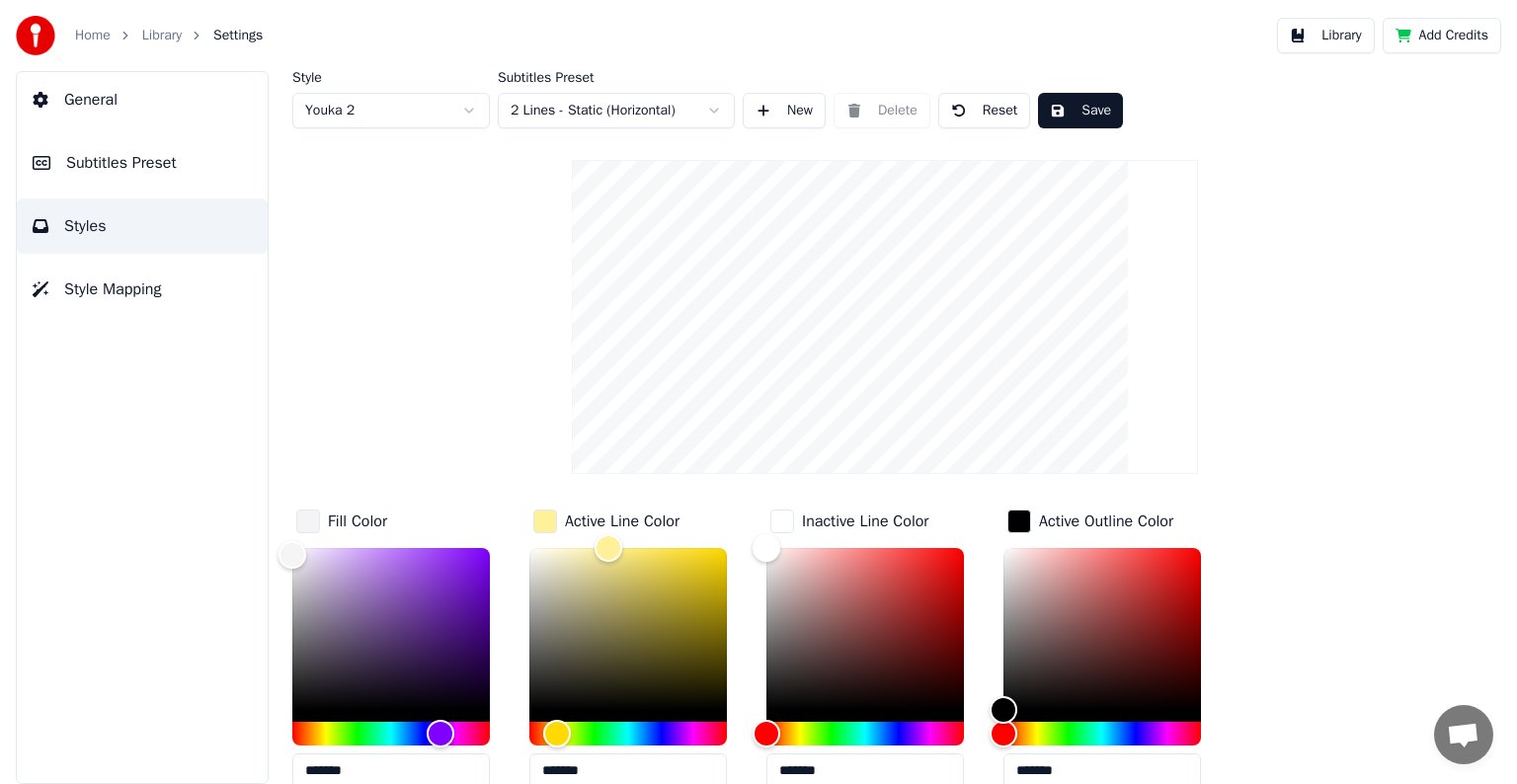 click at bounding box center [545, 521] 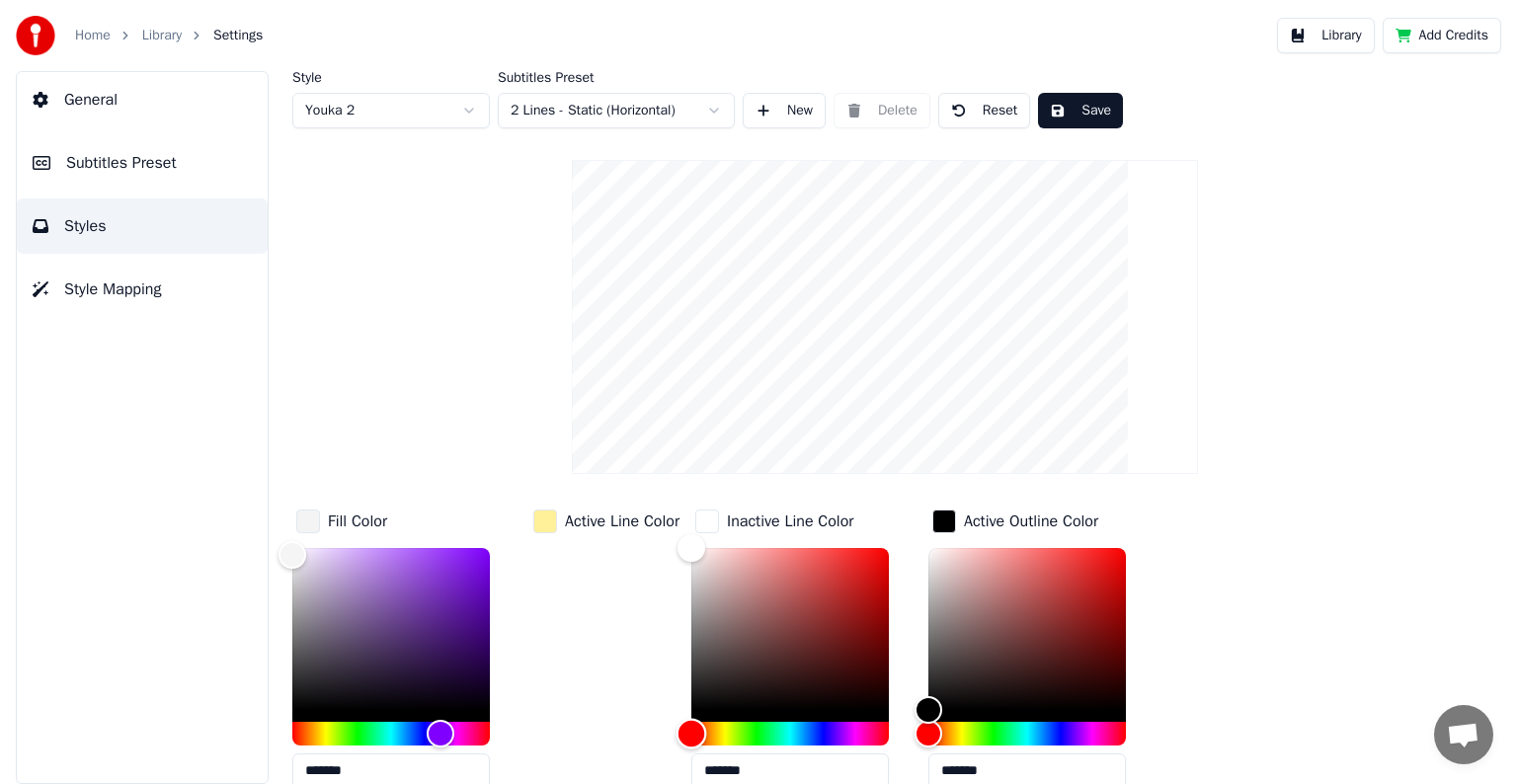 drag, startPoint x: 695, startPoint y: 725, endPoint x: 663, endPoint y: 737, distance: 34.176 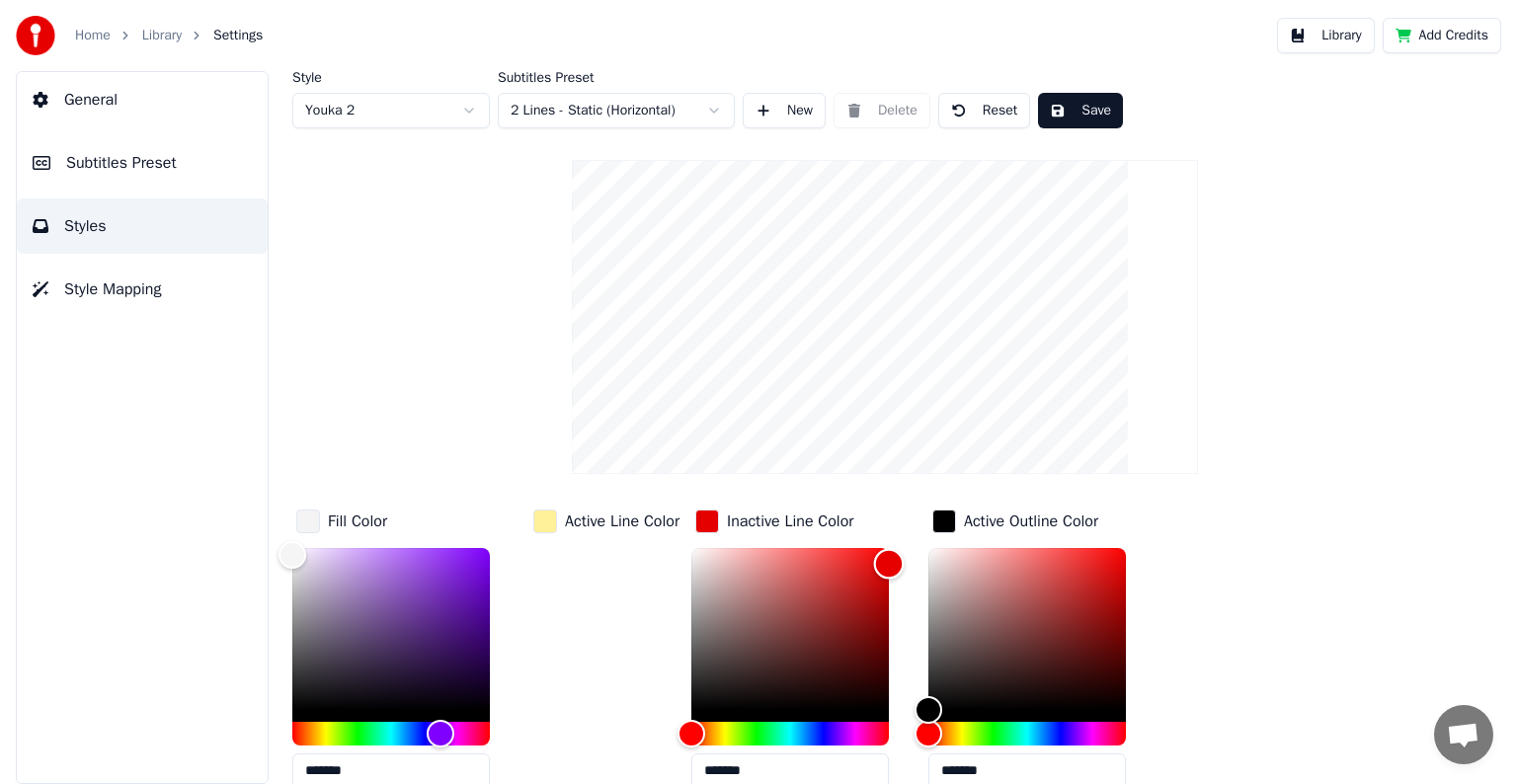 type on "*******" 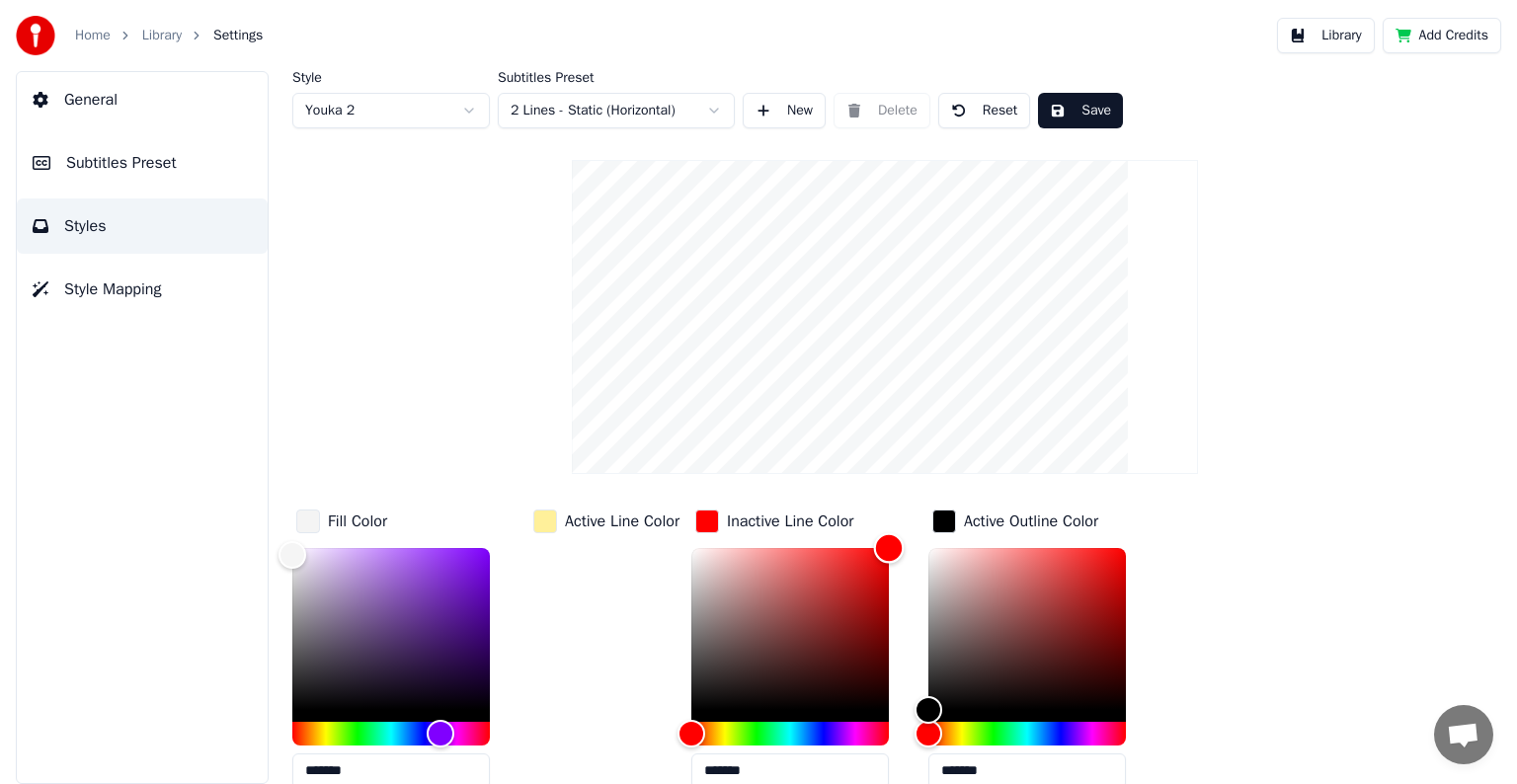 drag, startPoint x: 696, startPoint y: 541, endPoint x: 988, endPoint y: 500, distance: 294.86438 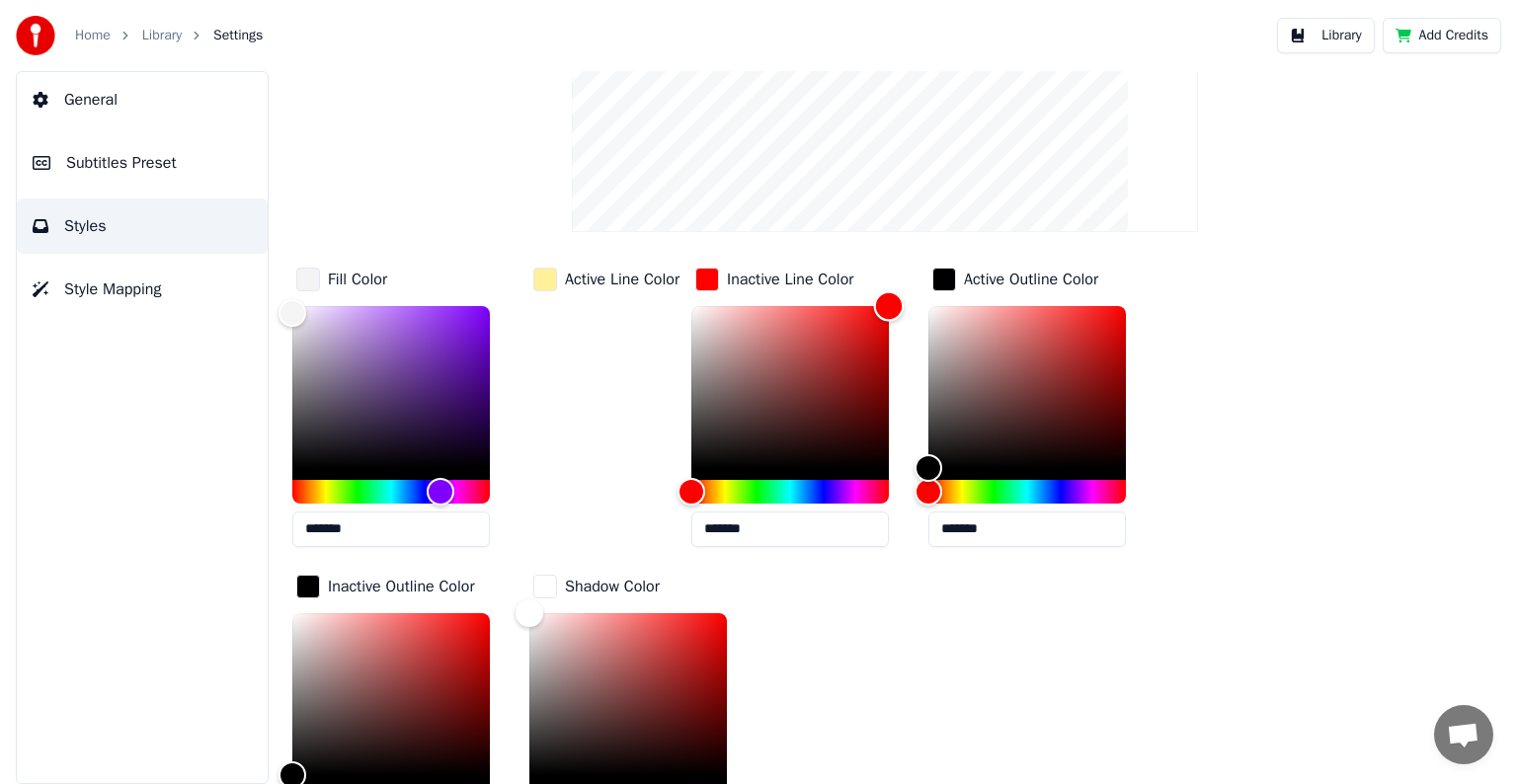 scroll, scrollTop: 395, scrollLeft: 0, axis: vertical 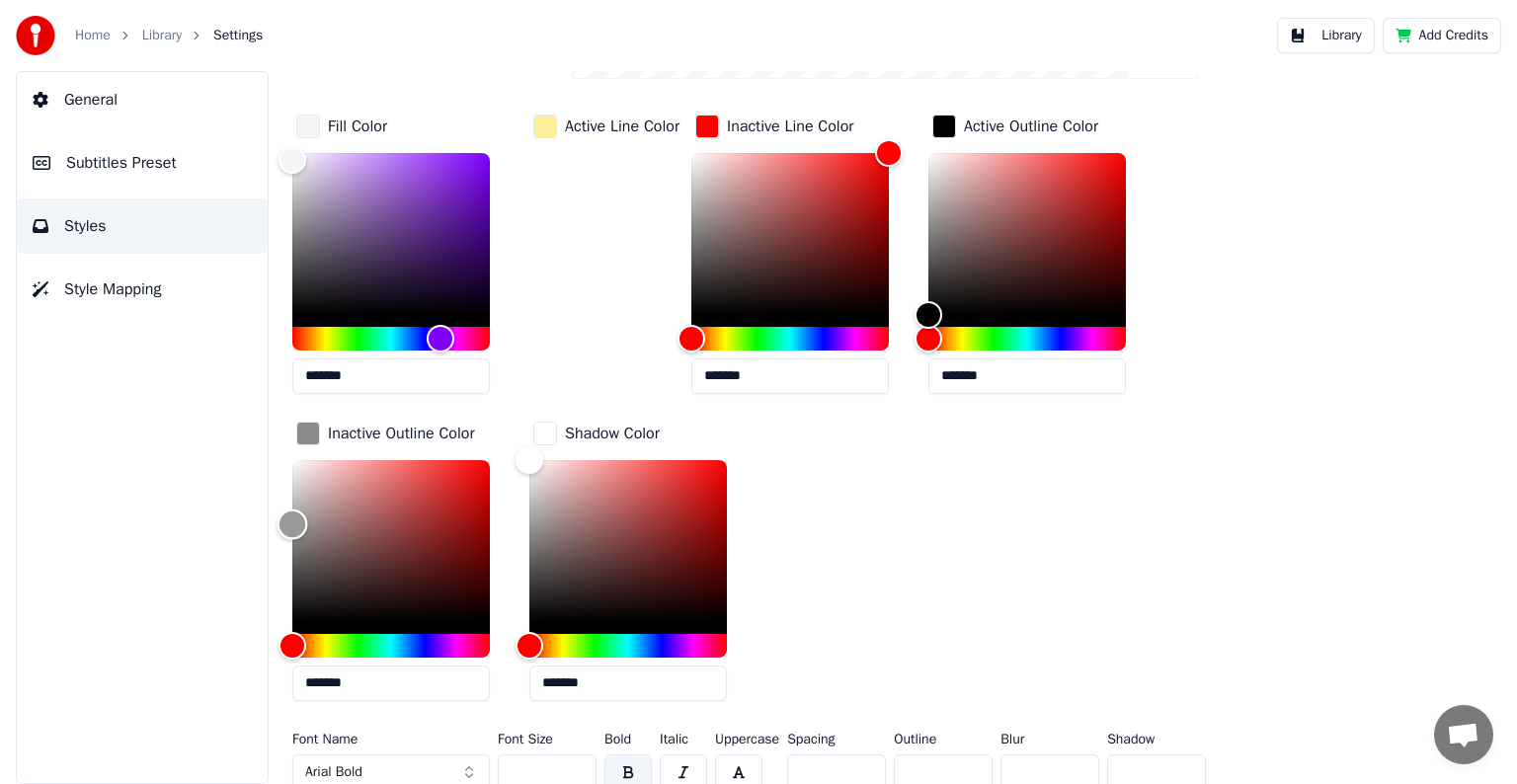 type on "*******" 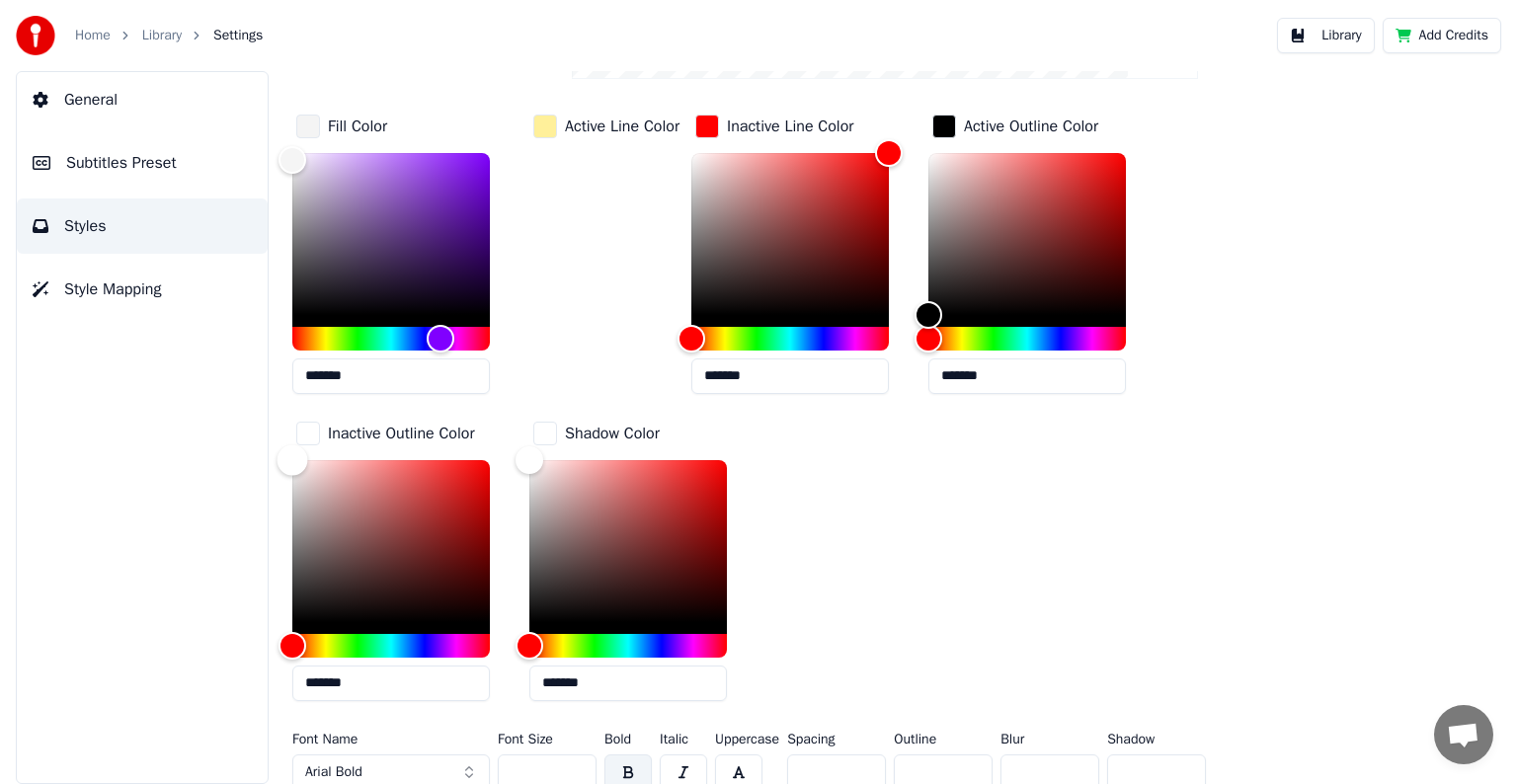 drag, startPoint x: 289, startPoint y: 623, endPoint x: 220, endPoint y: 399, distance: 234.3864 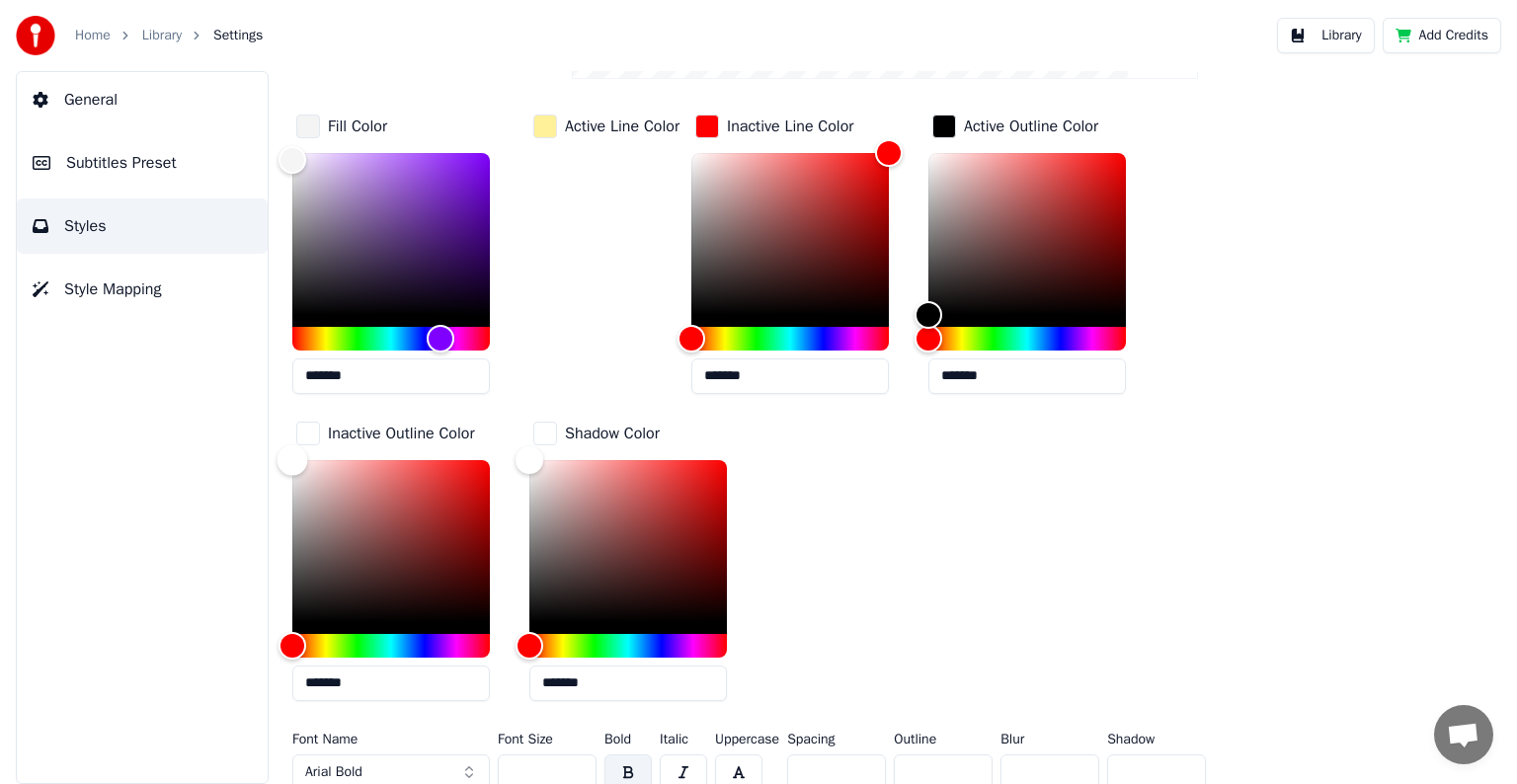 scroll, scrollTop: 99, scrollLeft: 0, axis: vertical 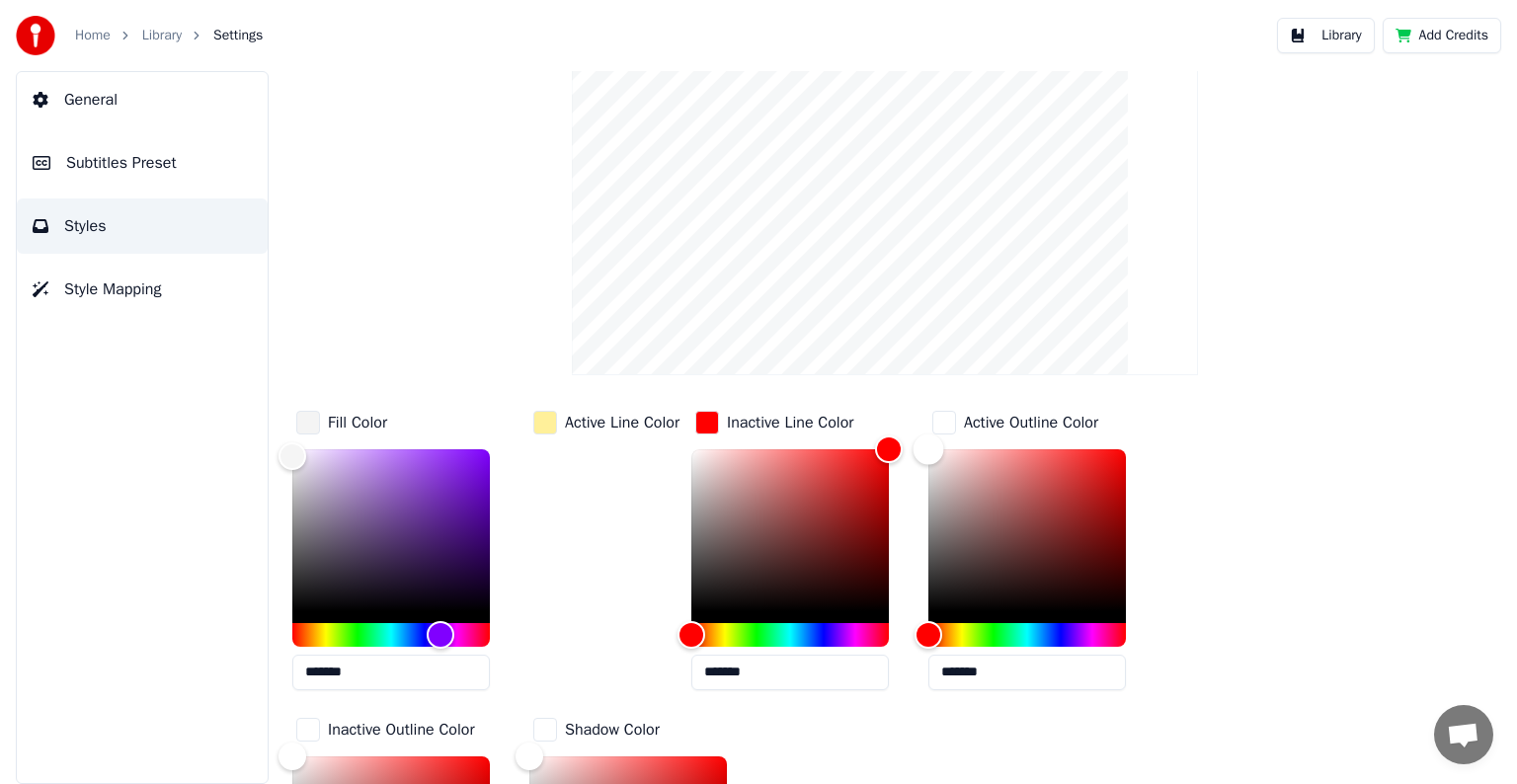 drag, startPoint x: 926, startPoint y: 608, endPoint x: 928, endPoint y: 410, distance: 198.0101 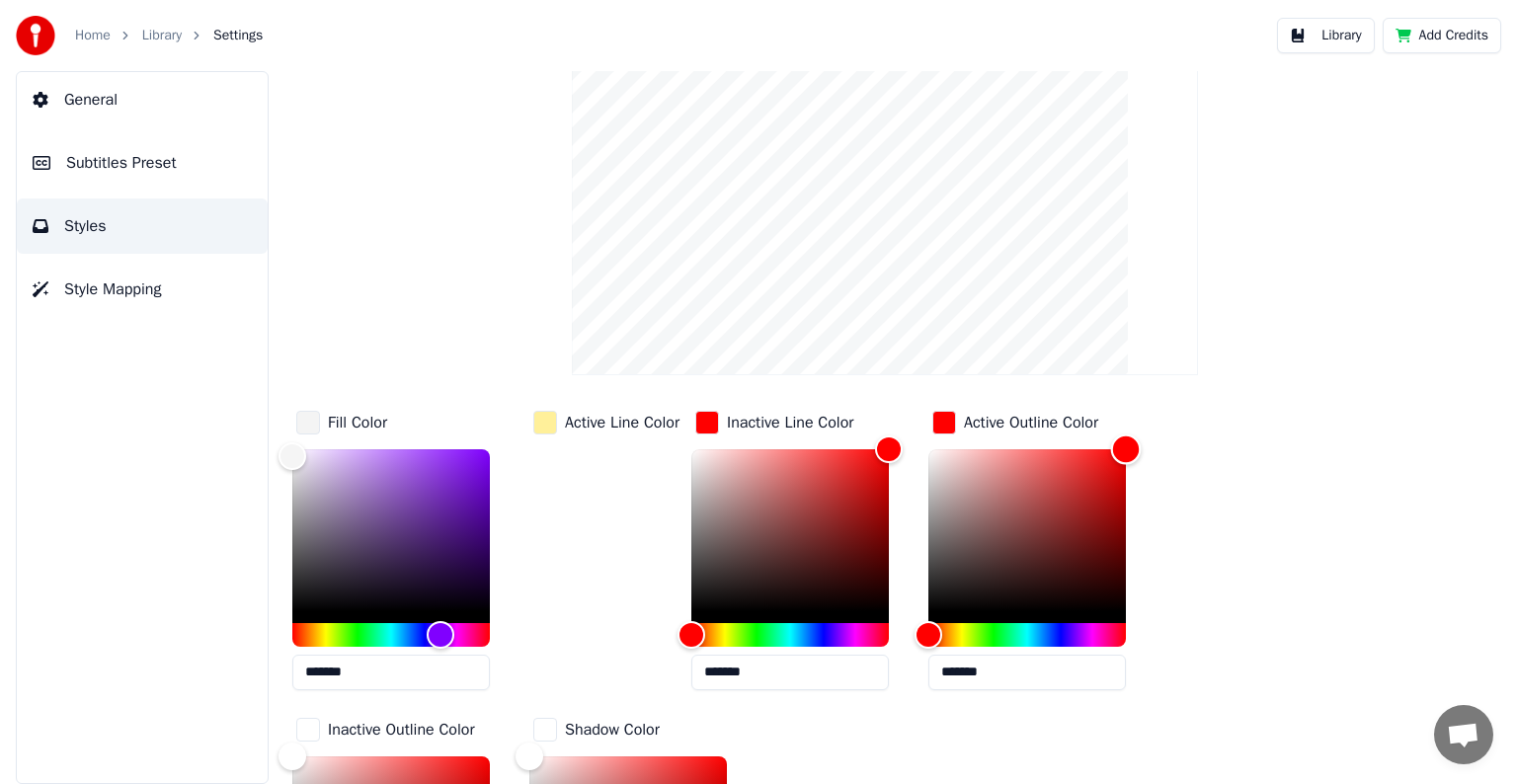 drag, startPoint x: 932, startPoint y: 450, endPoint x: 1379, endPoint y: 447, distance: 447.01007 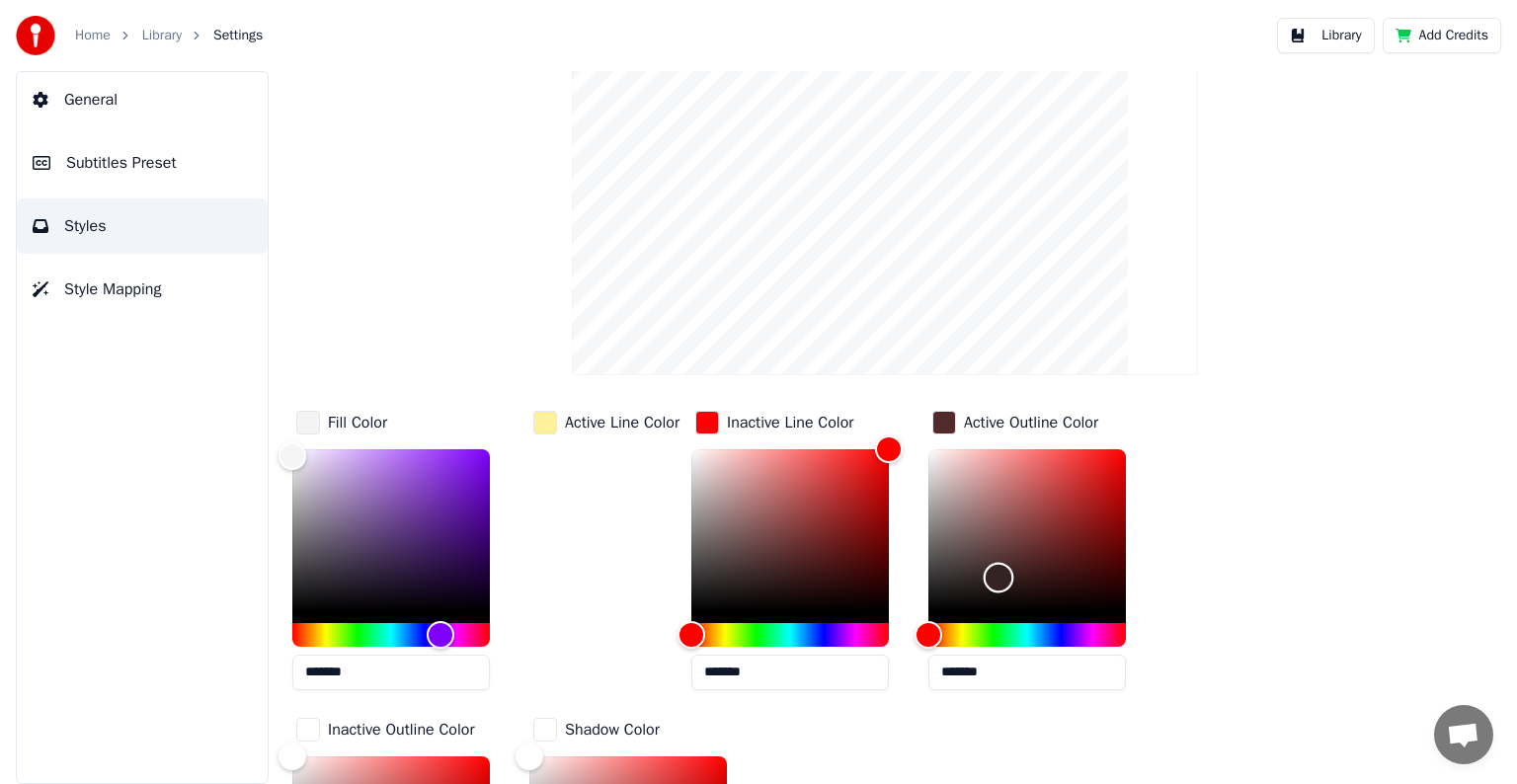 type on "*******" 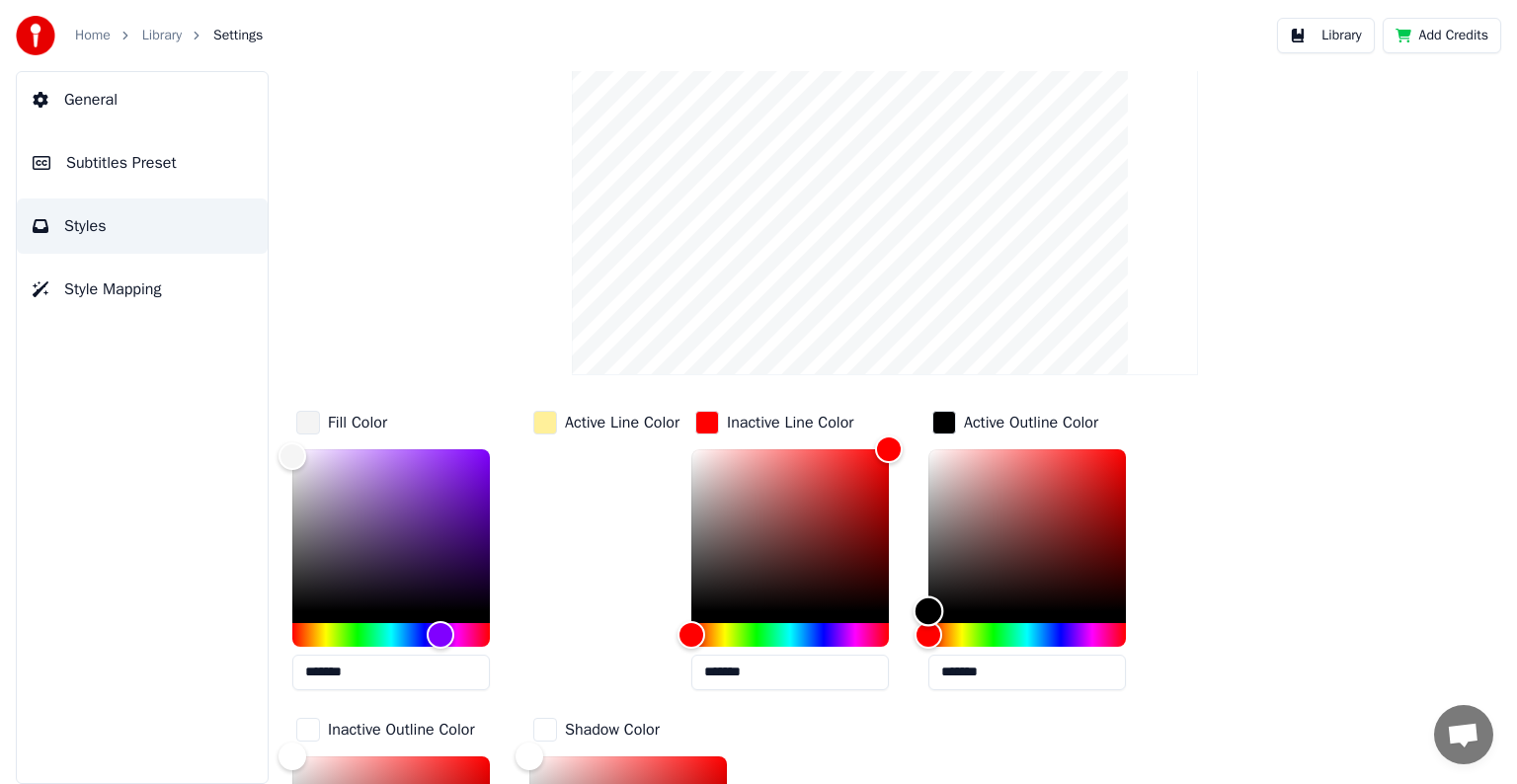 drag, startPoint x: 1126, startPoint y: 448, endPoint x: 903, endPoint y: 650, distance: 300.887 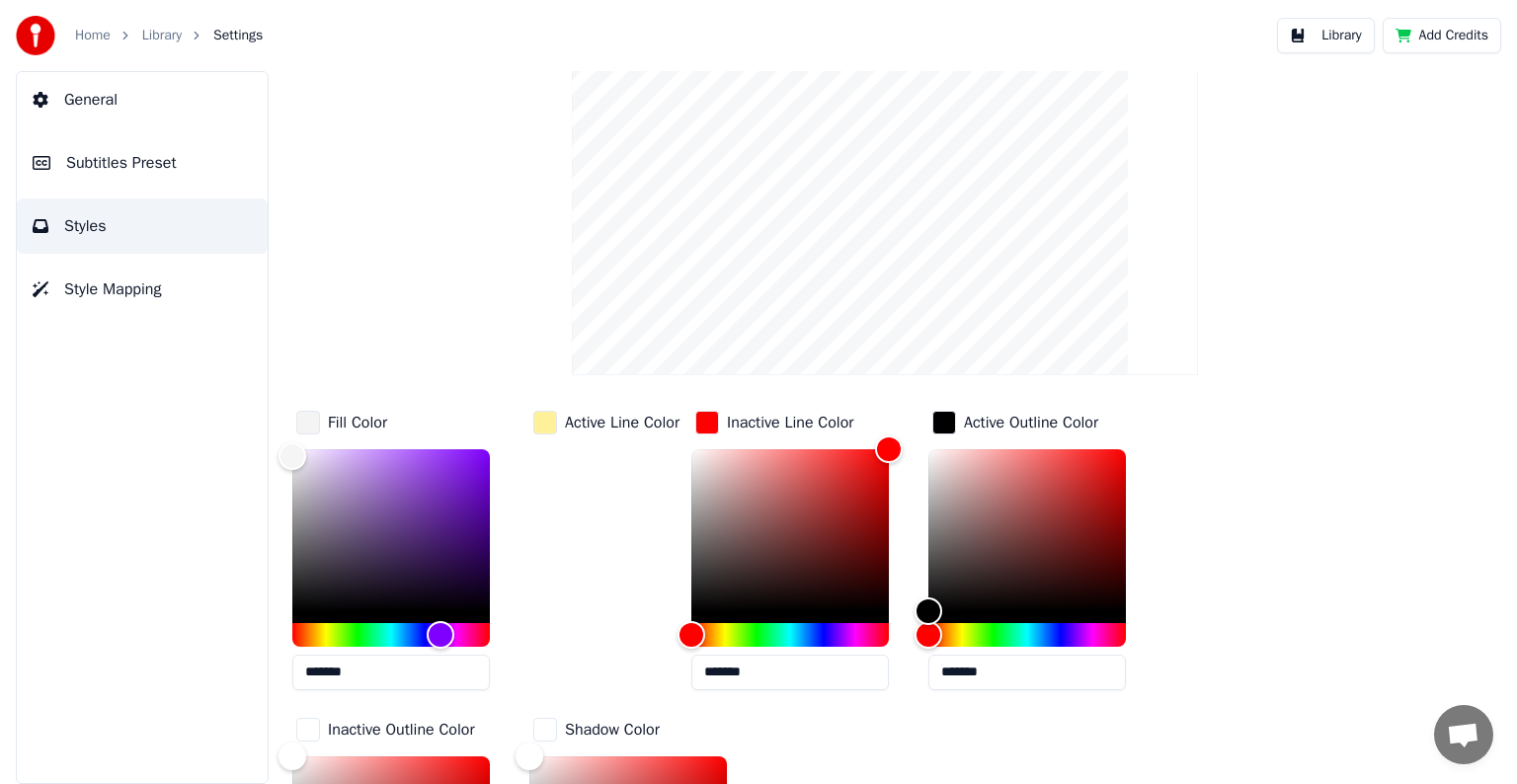 click at bounding box center [545, 423] 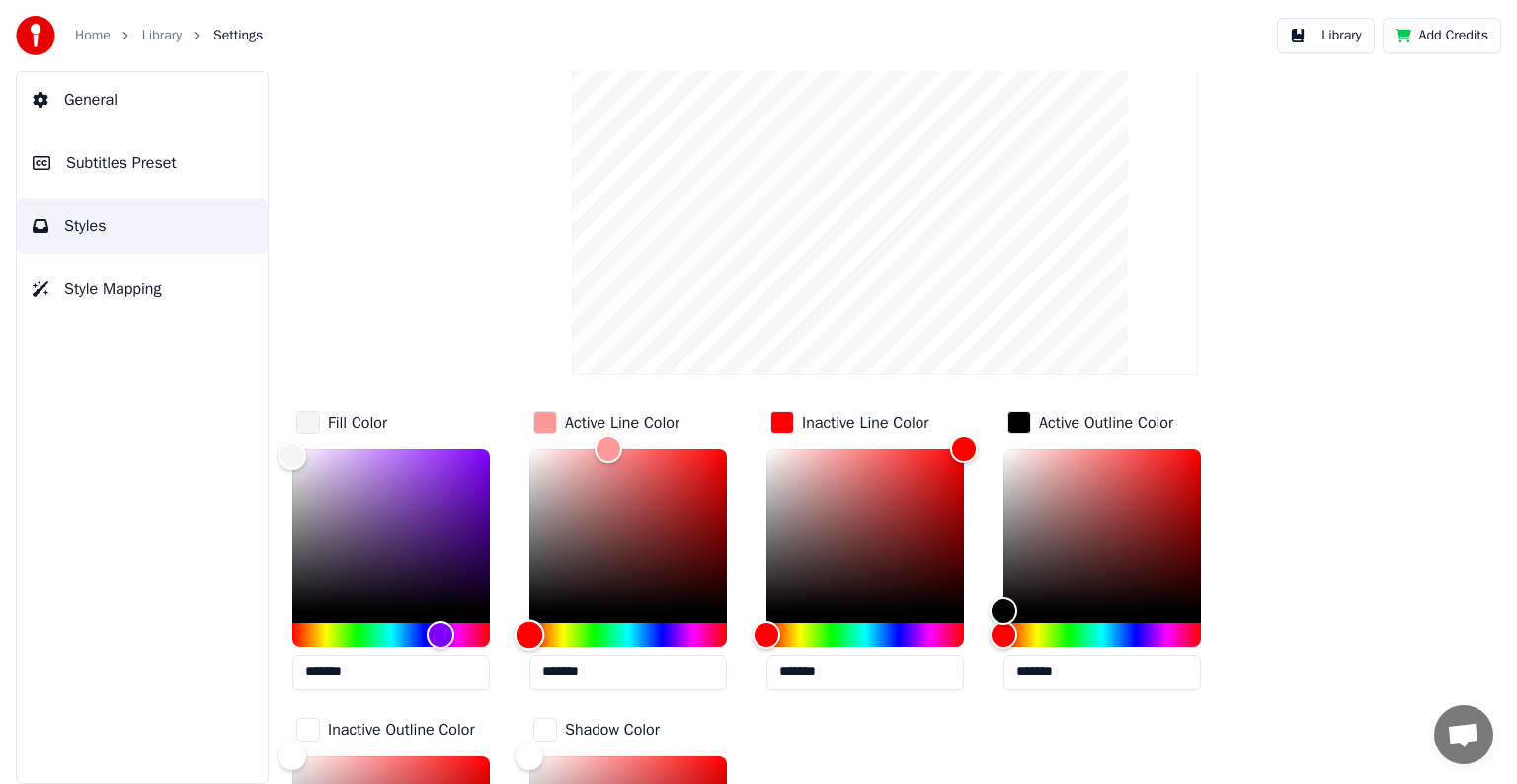 drag, startPoint x: 549, startPoint y: 631, endPoint x: 526, endPoint y: 631, distance: 23 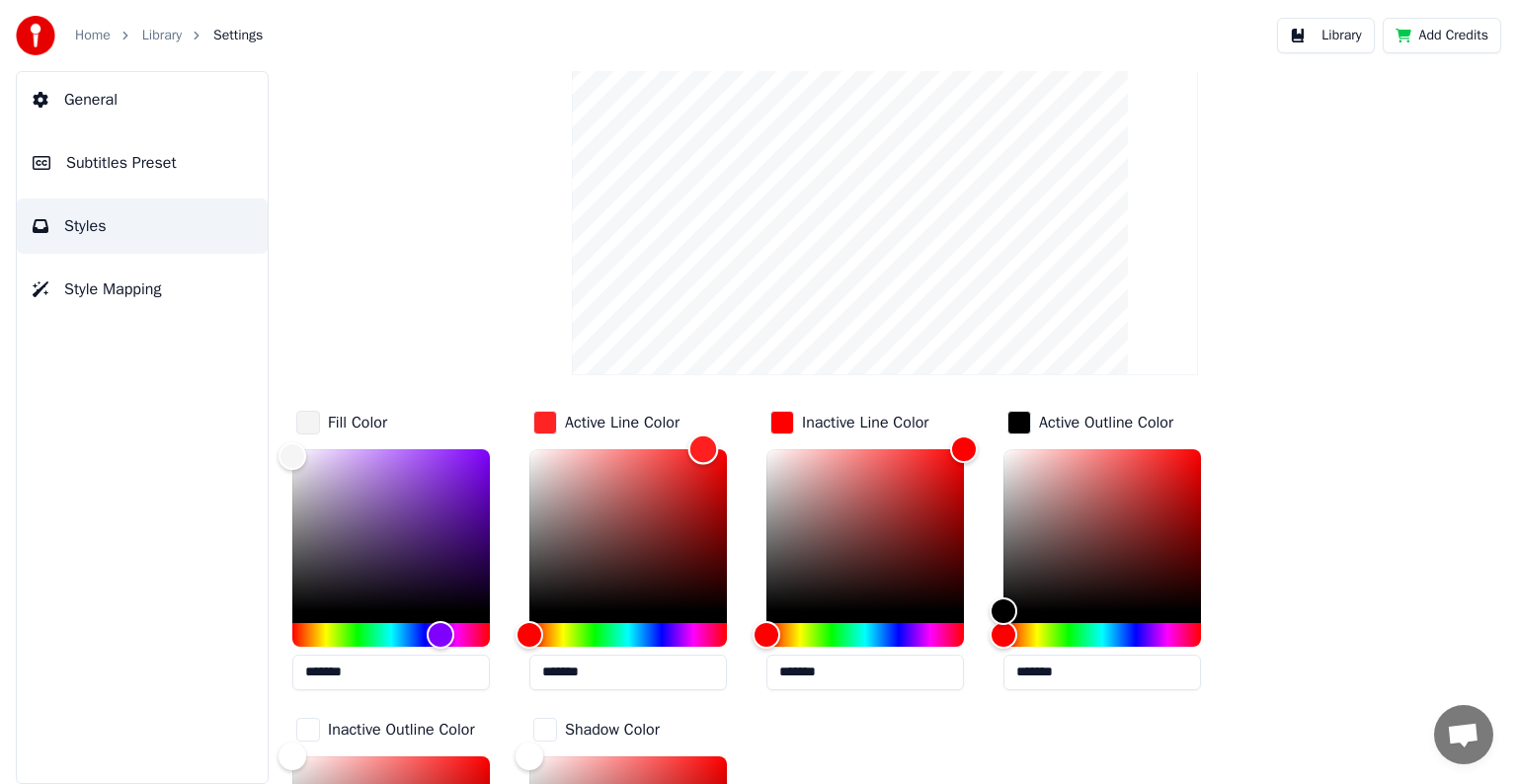 type on "*******" 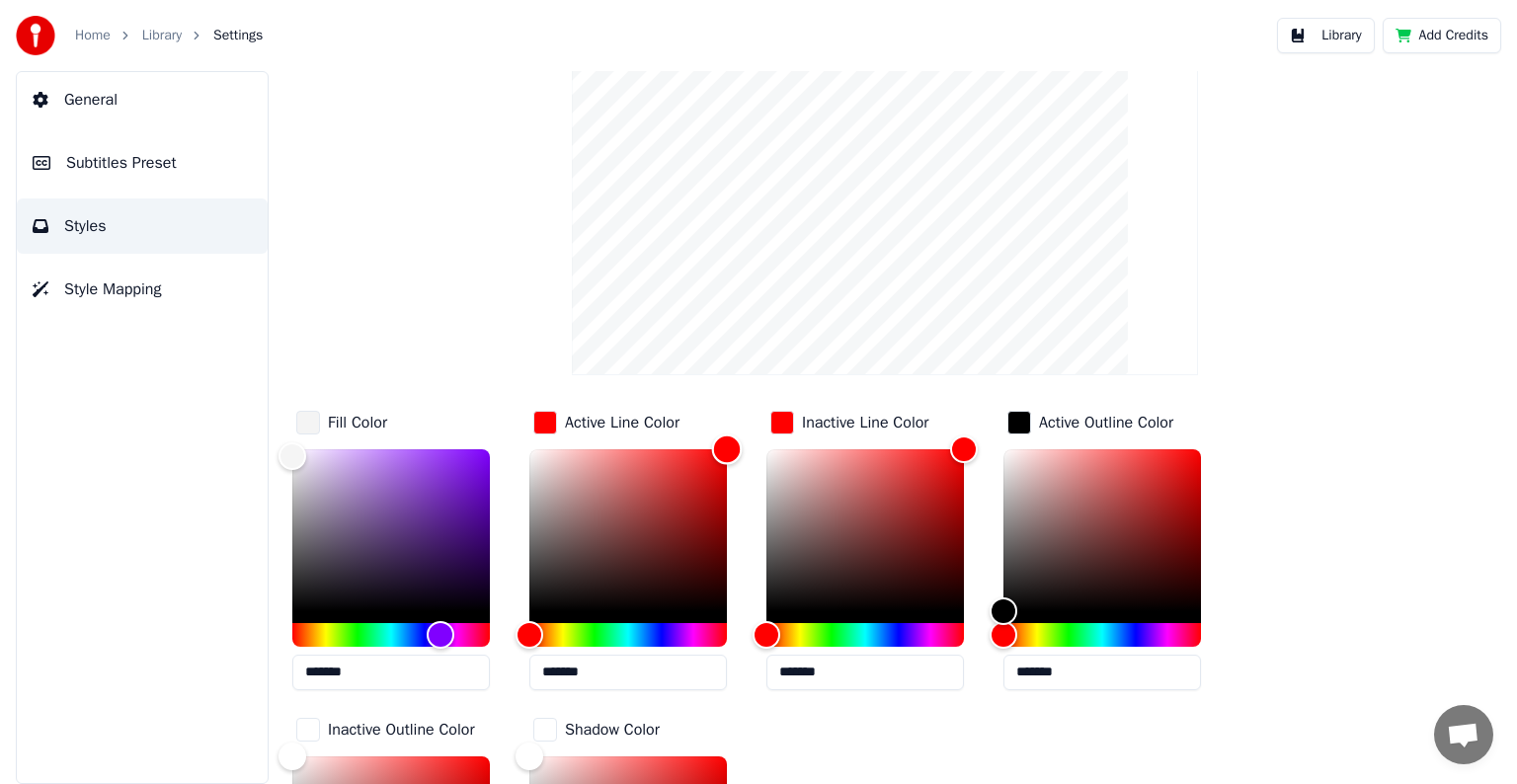 drag, startPoint x: 613, startPoint y: 439, endPoint x: 798, endPoint y: 437, distance: 185.0108 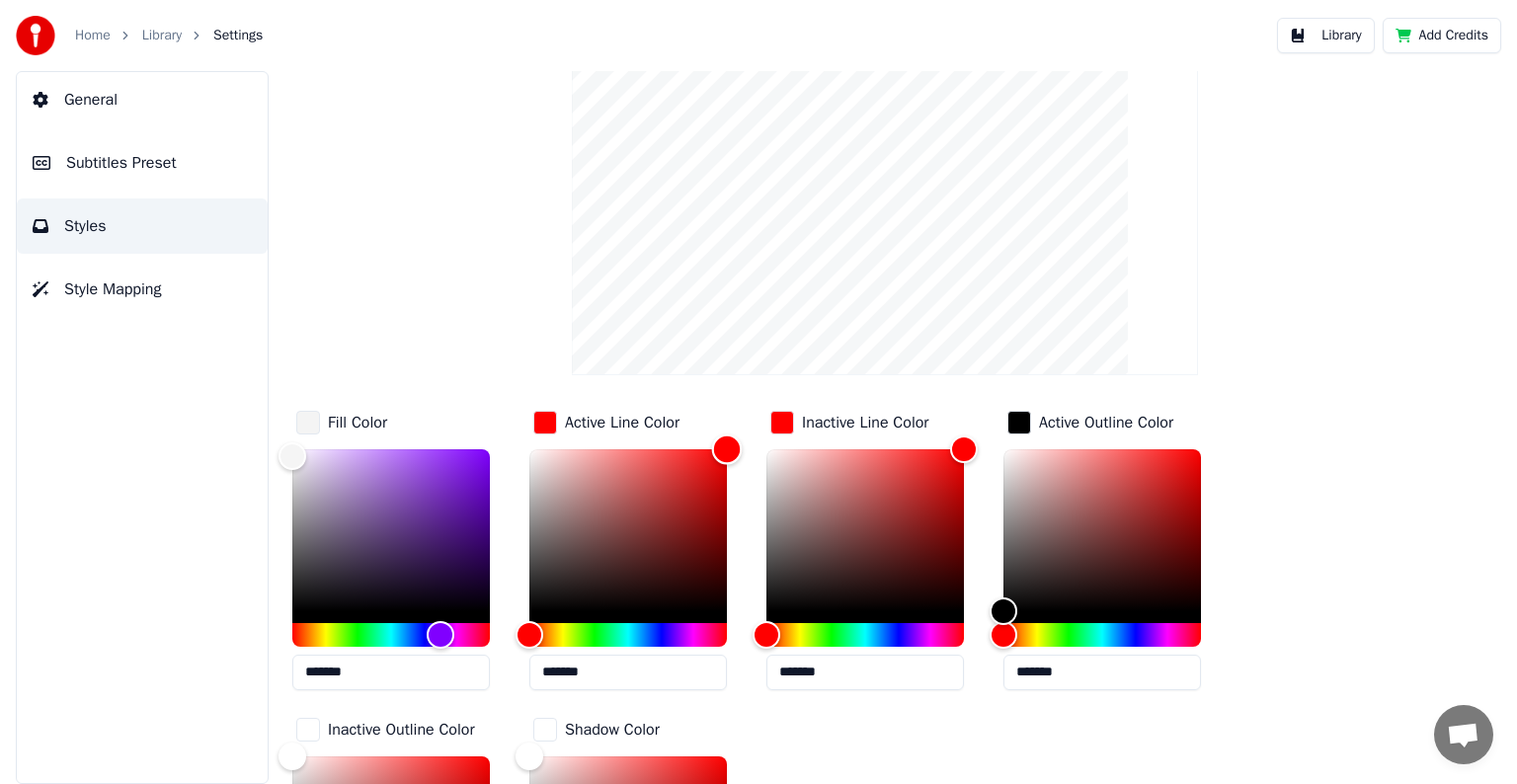 scroll, scrollTop: 395, scrollLeft: 0, axis: vertical 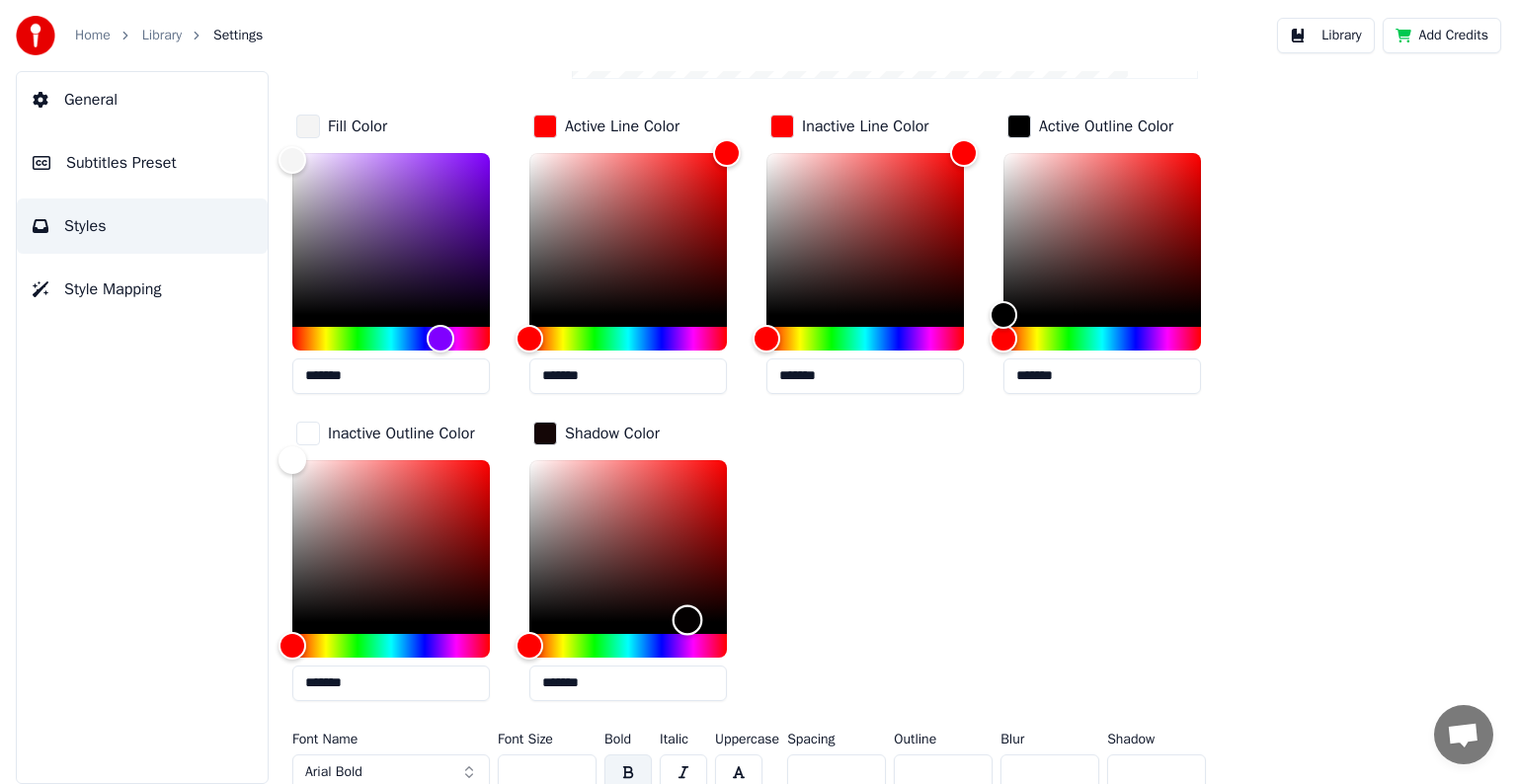type on "*******" 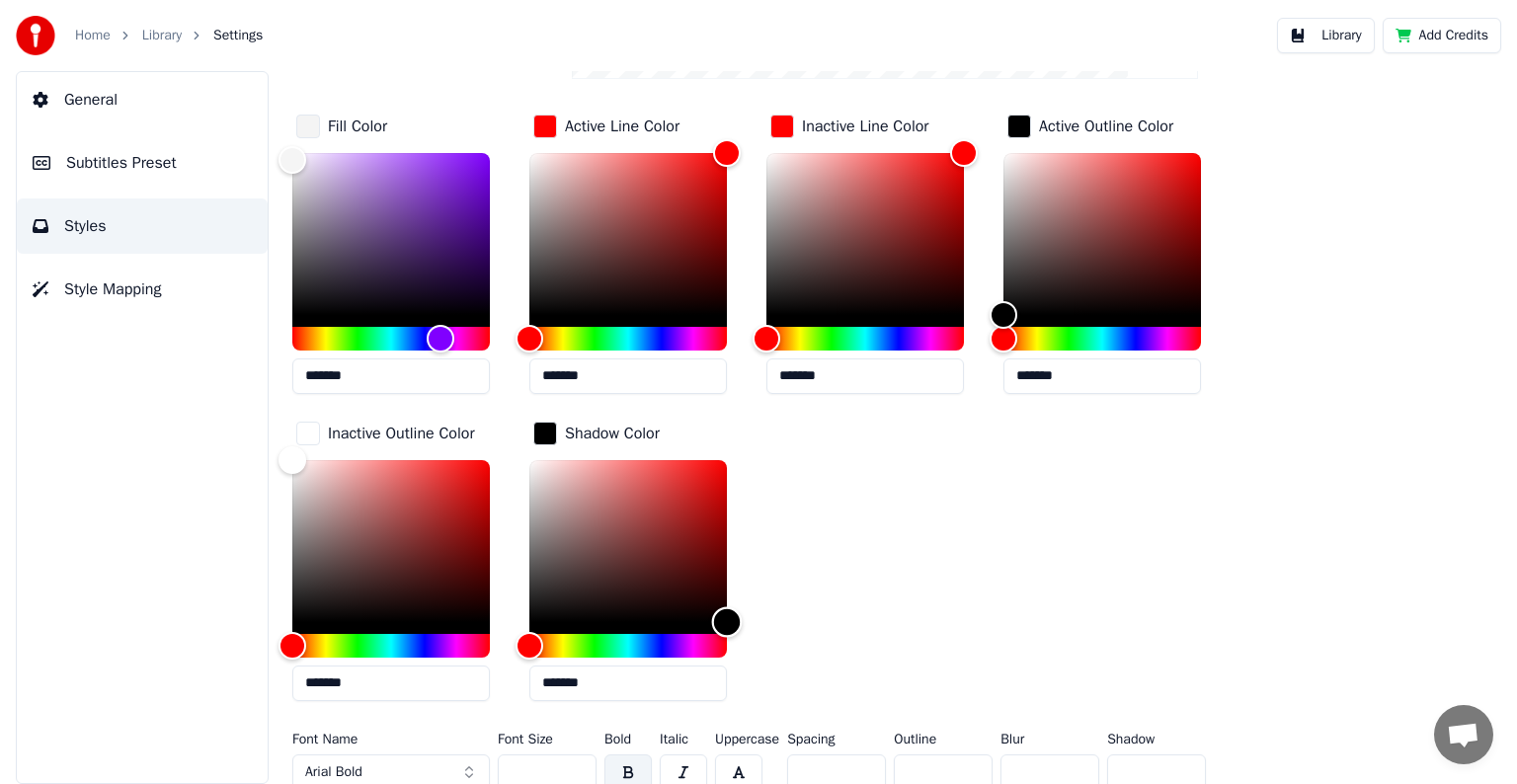 drag, startPoint x: 527, startPoint y: 454, endPoint x: 802, endPoint y: 676, distance: 353.42467 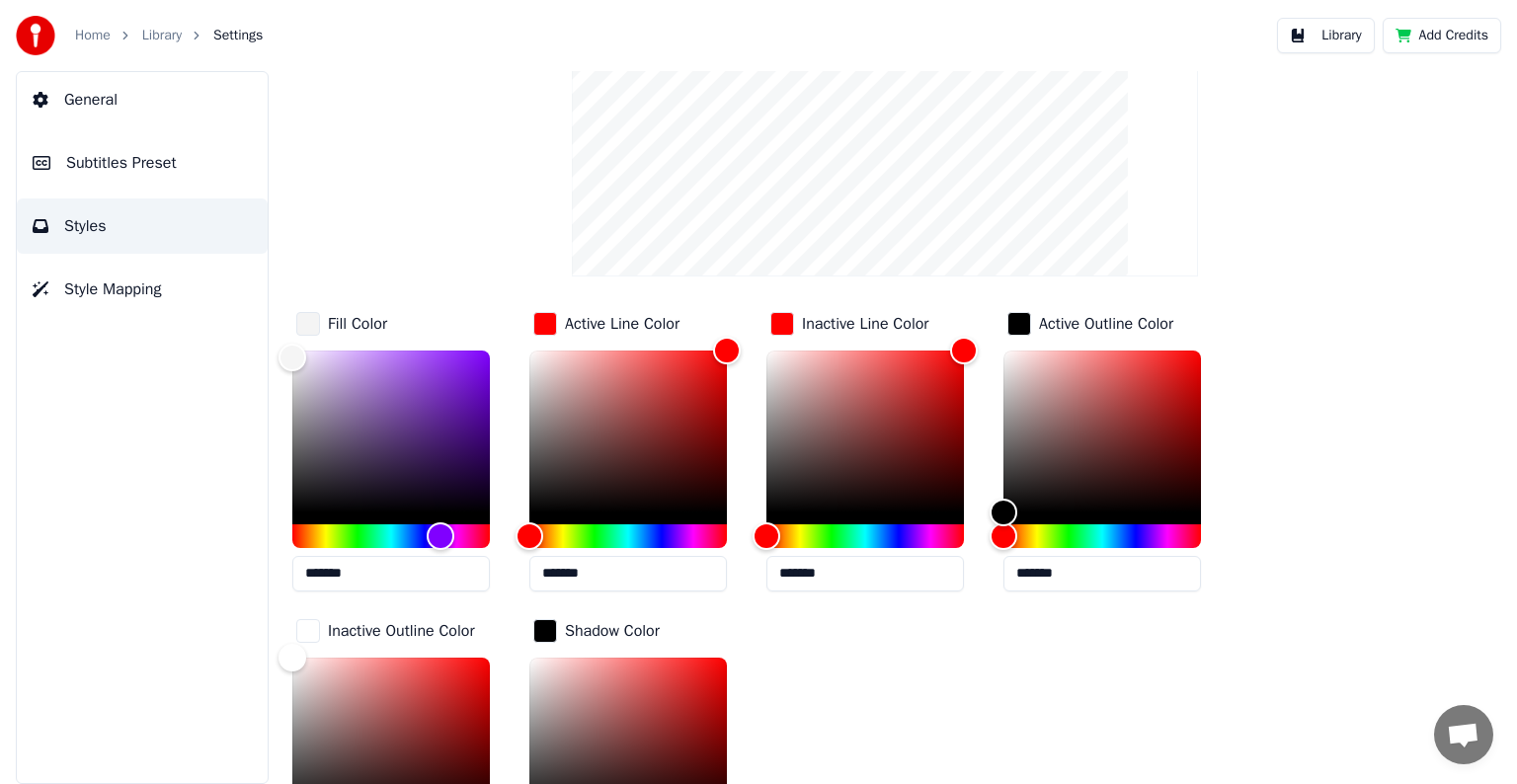scroll, scrollTop: 0, scrollLeft: 0, axis: both 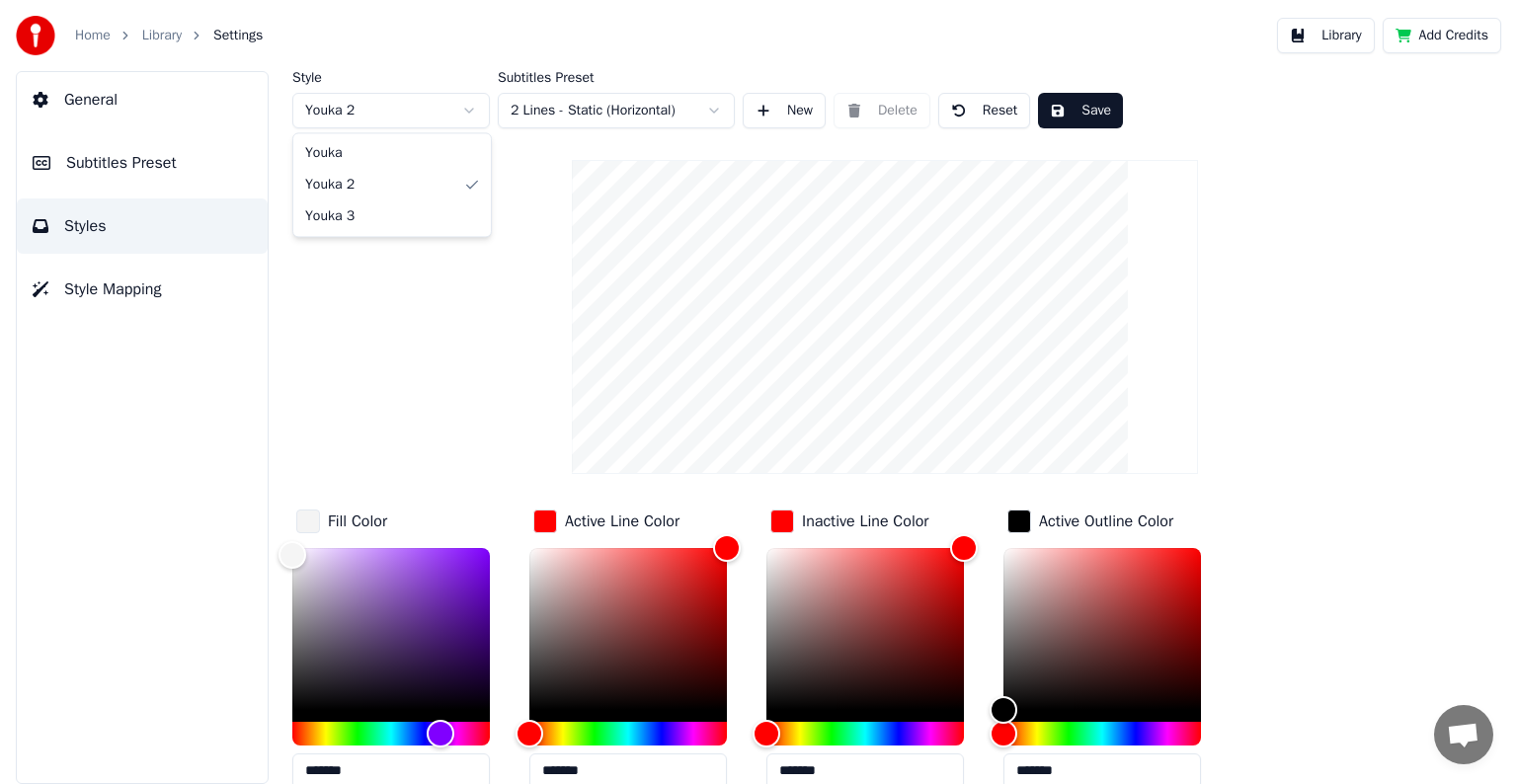 click on "Home Library Settings Library Add Credits General Subtitles Preset Styles Style Mapping Style Youka 2 Subtitles Preset 2 Lines - Static (Horizontal) New Delete Reset Save Fill Color ******* Active Line Color ******* Inactive Line Color ******* Active Outline Color ******* Inactive Outline Color ******* Shadow Color ******* Font Name Arial Bold Font Size ** Bold Italic Uppercase Spacing * Outline * Blur * Shadow * Youka Youka 2 Youka 3" at bounding box center (758, 392) 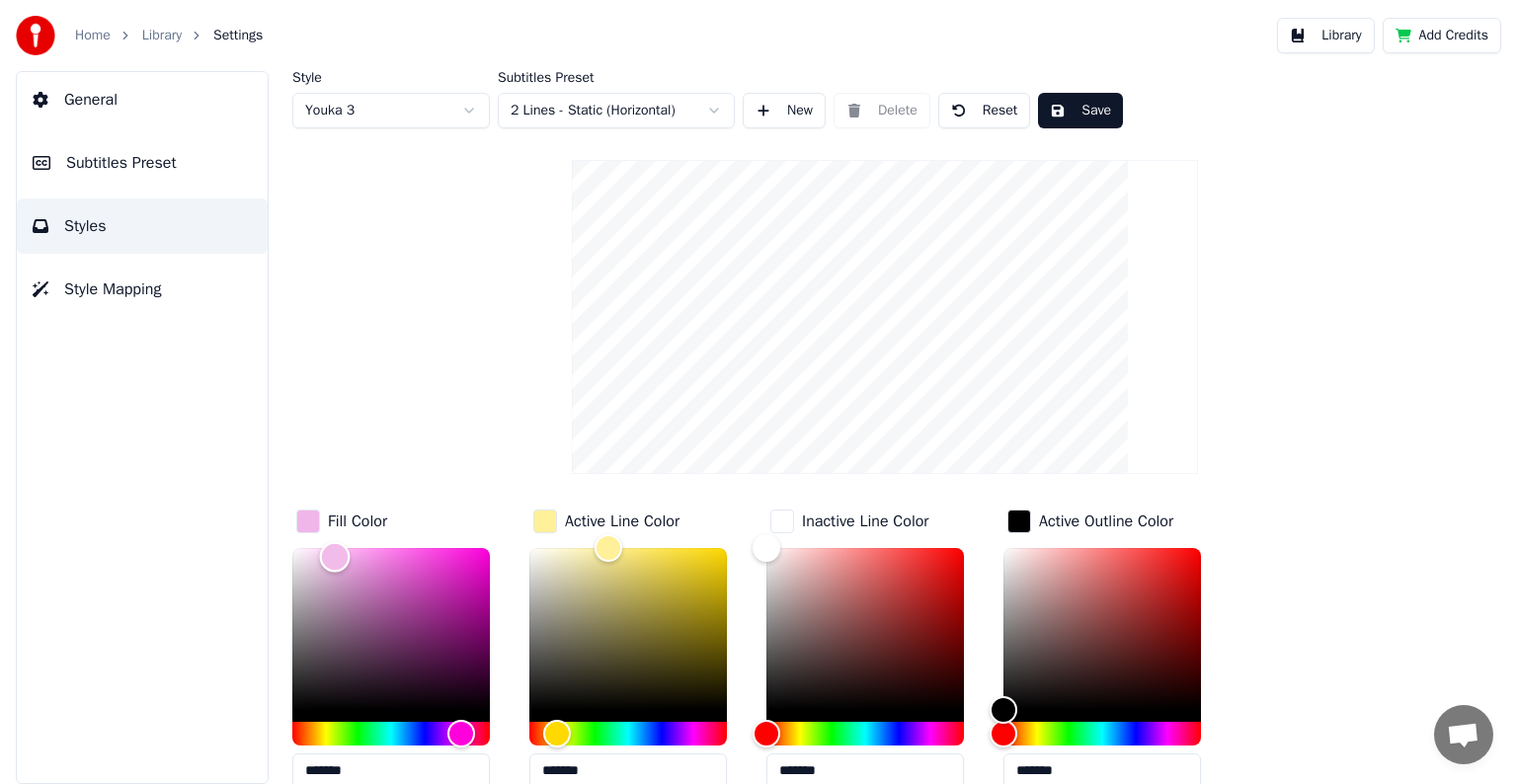 type on "*******" 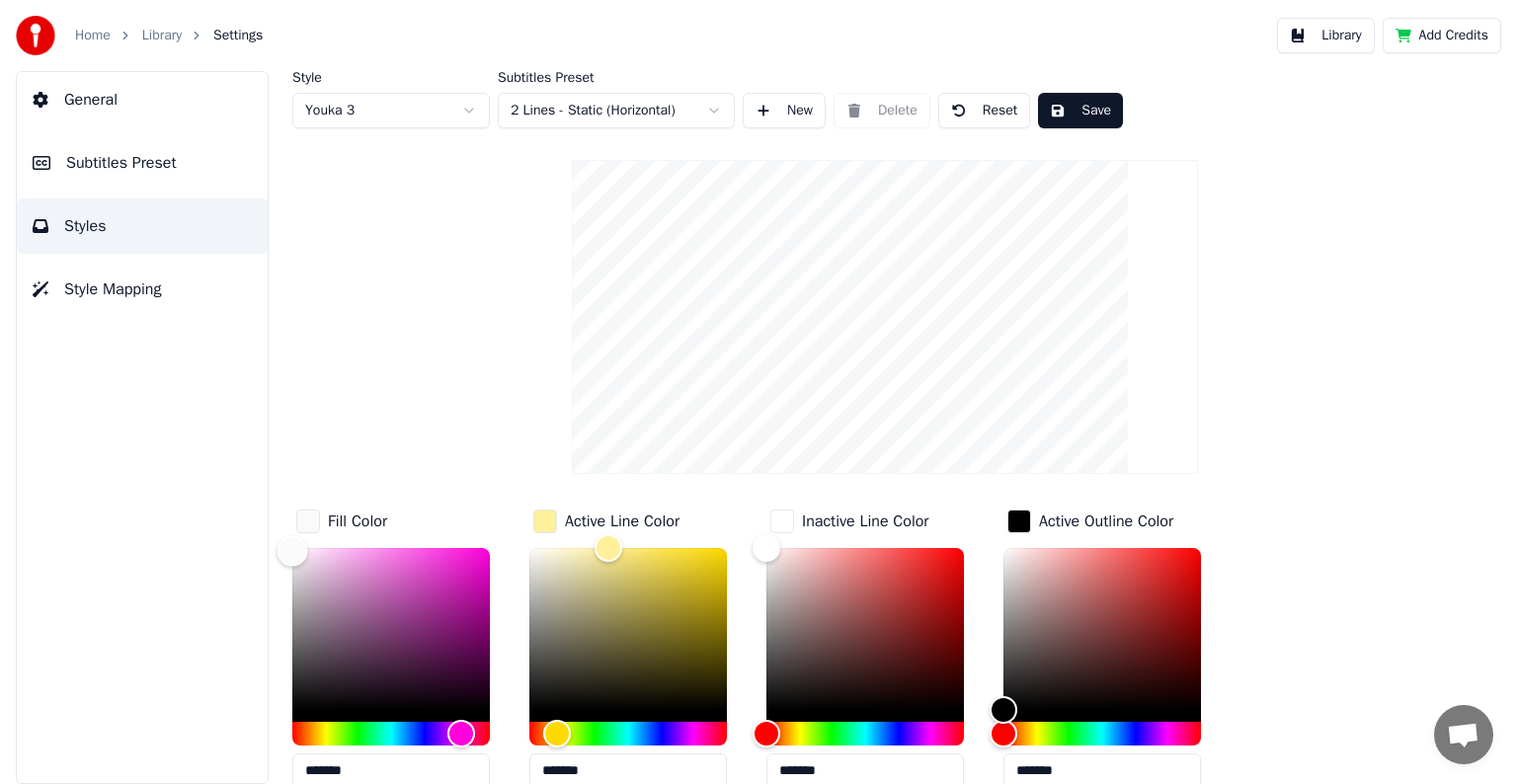 drag, startPoint x: 436, startPoint y: 555, endPoint x: 273, endPoint y: 549, distance: 163.11039 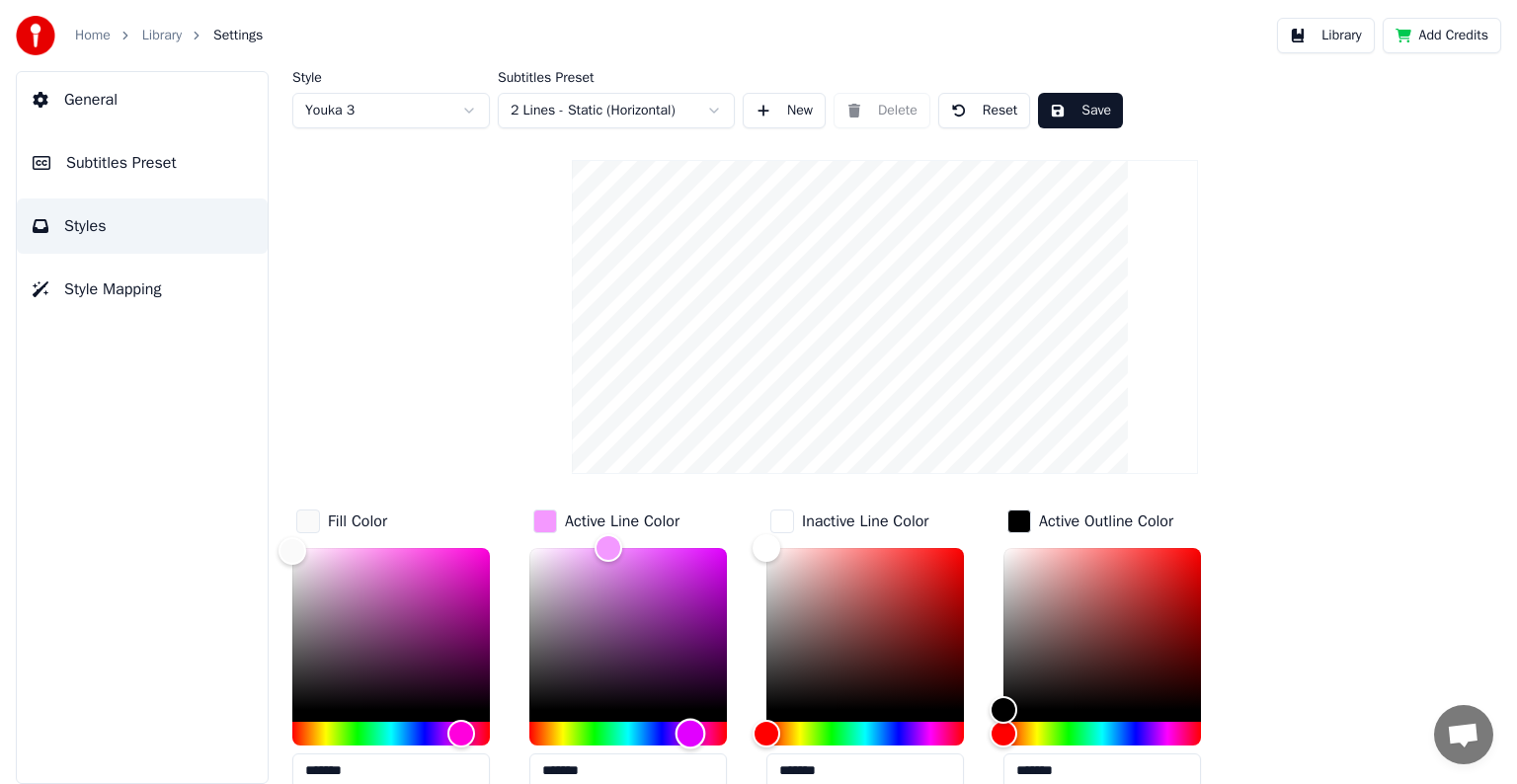 drag, startPoint x: 546, startPoint y: 729, endPoint x: 690, endPoint y: 730, distance: 144.00347 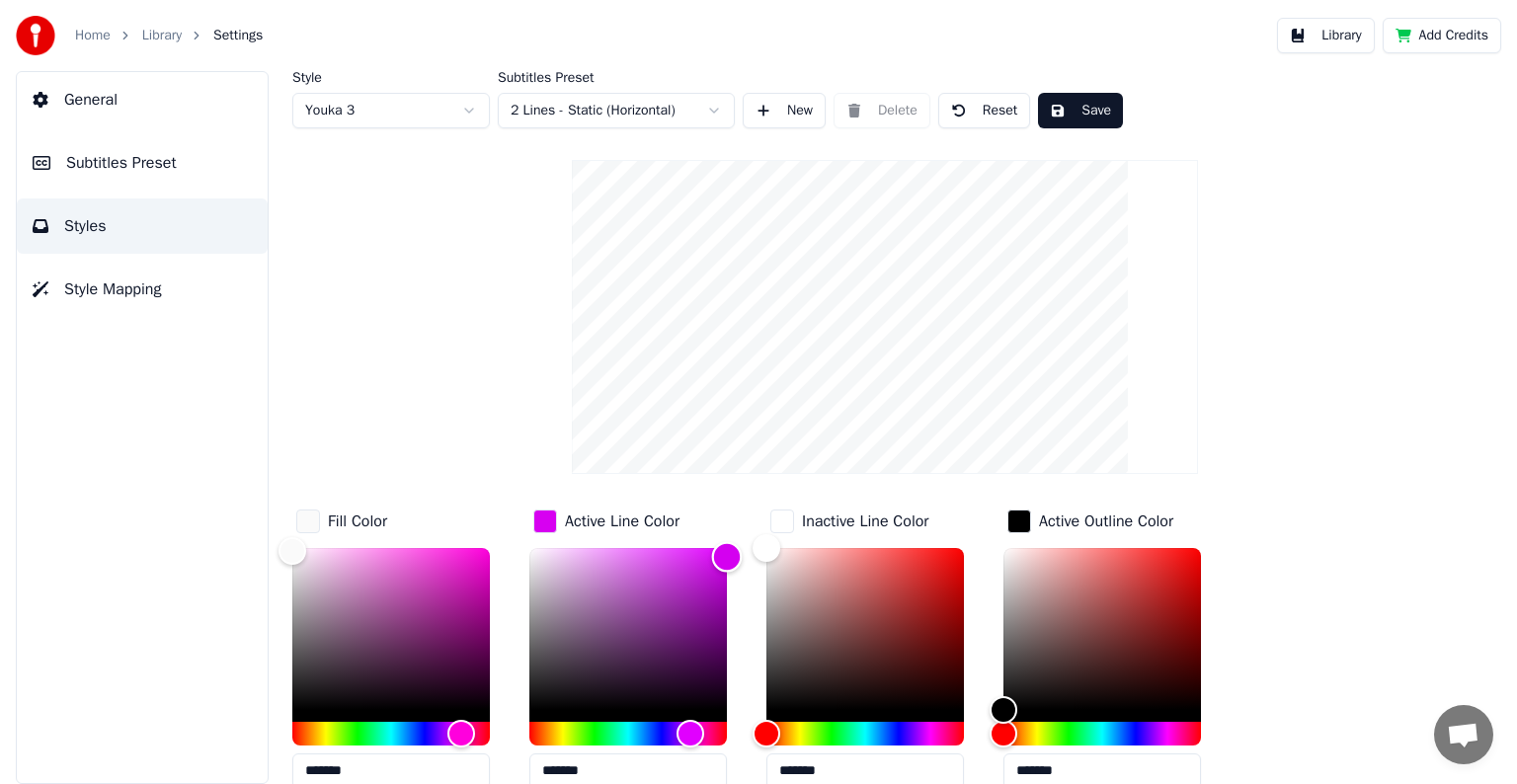 type on "*******" 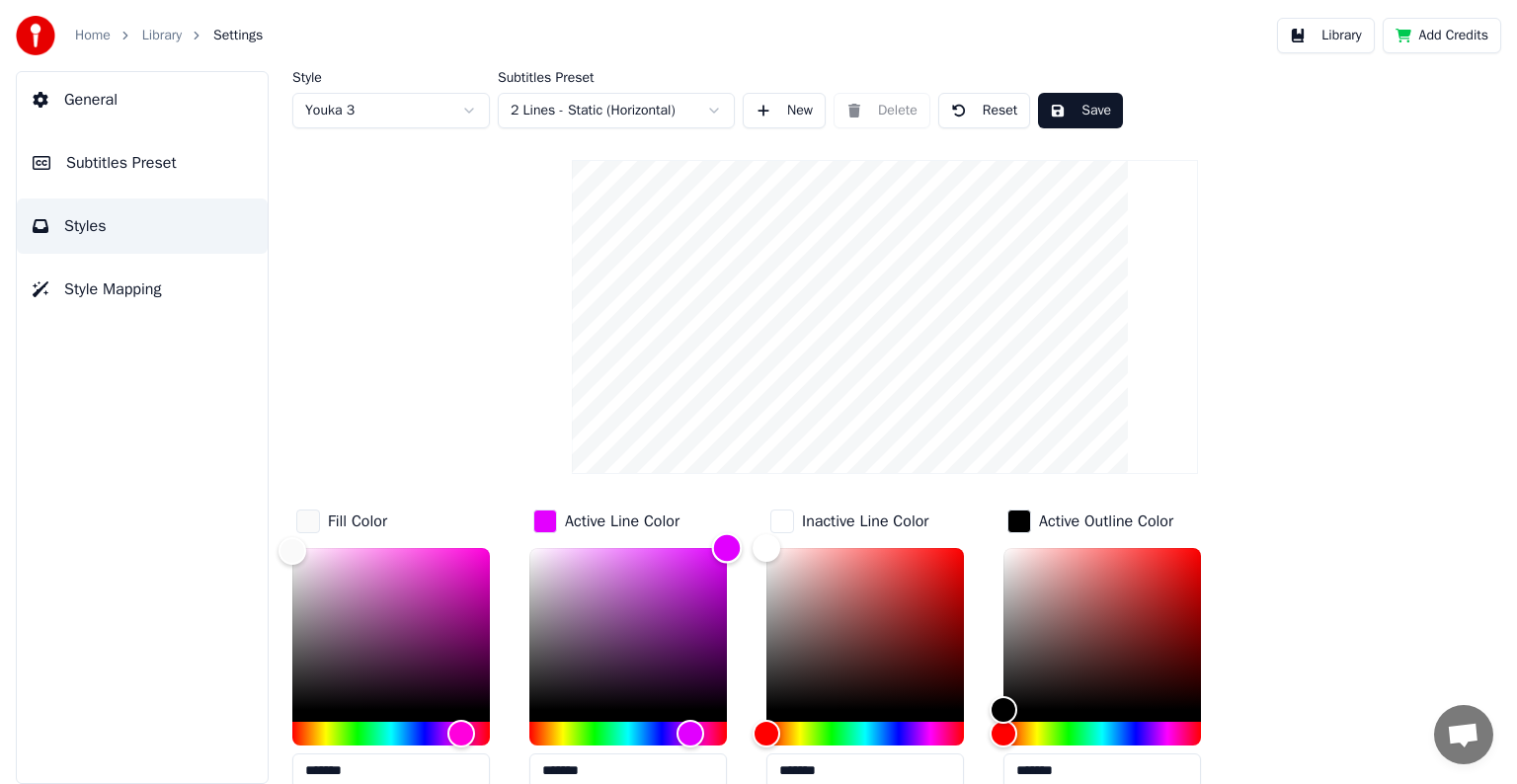 drag, startPoint x: 606, startPoint y: 541, endPoint x: 785, endPoint y: 506, distance: 182.3897 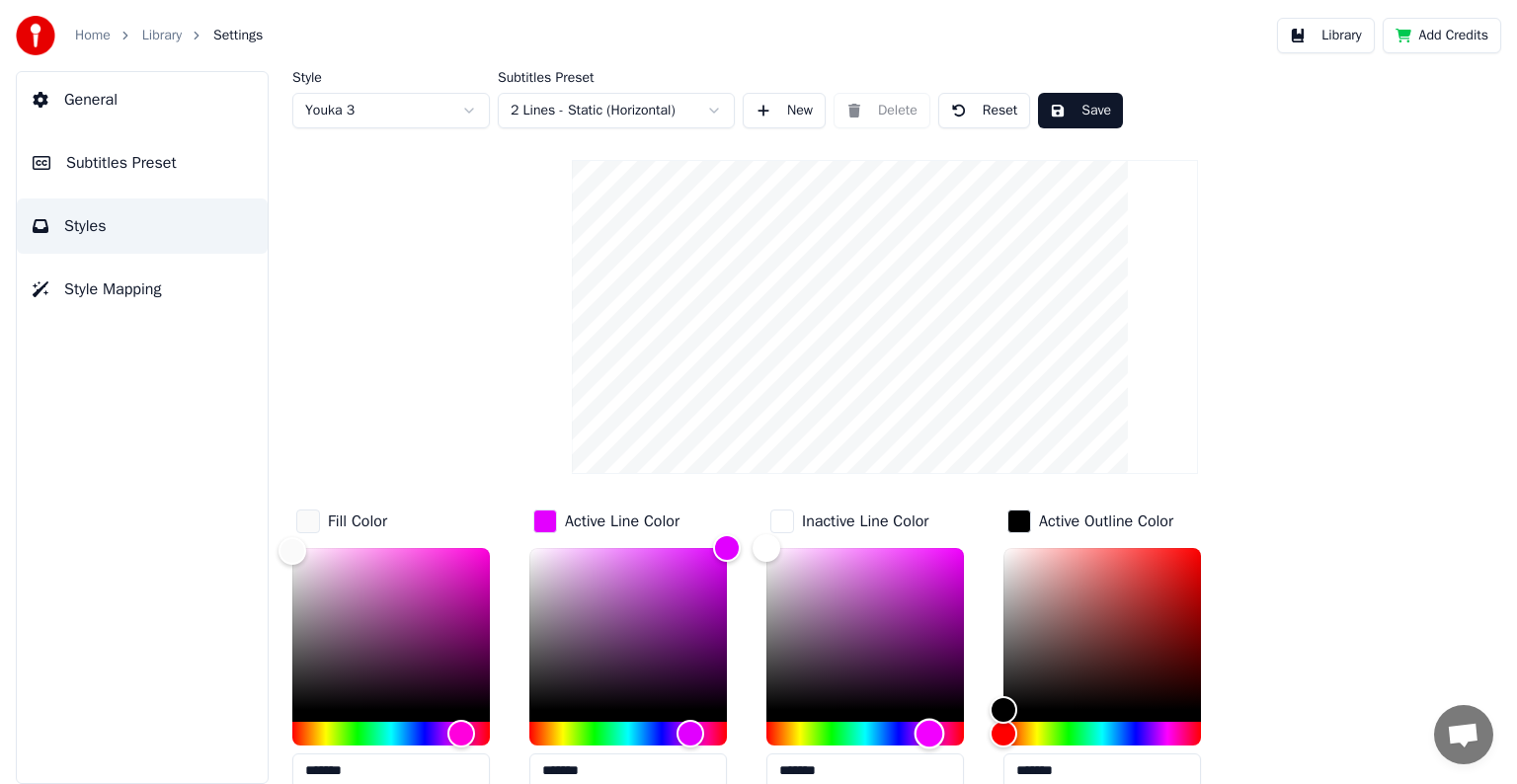 drag, startPoint x: 770, startPoint y: 735, endPoint x: 929, endPoint y: 733, distance: 159.01258 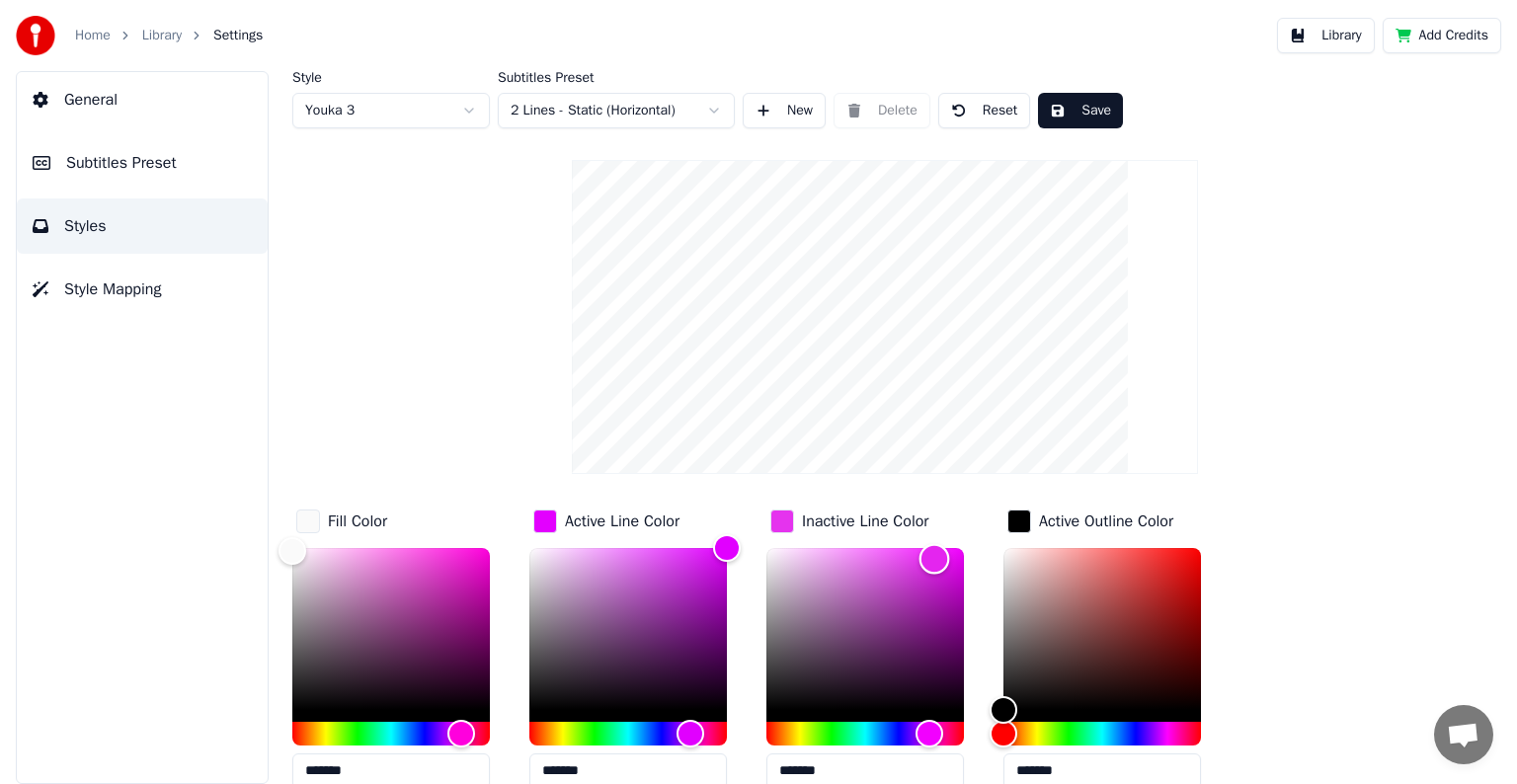 type on "*******" 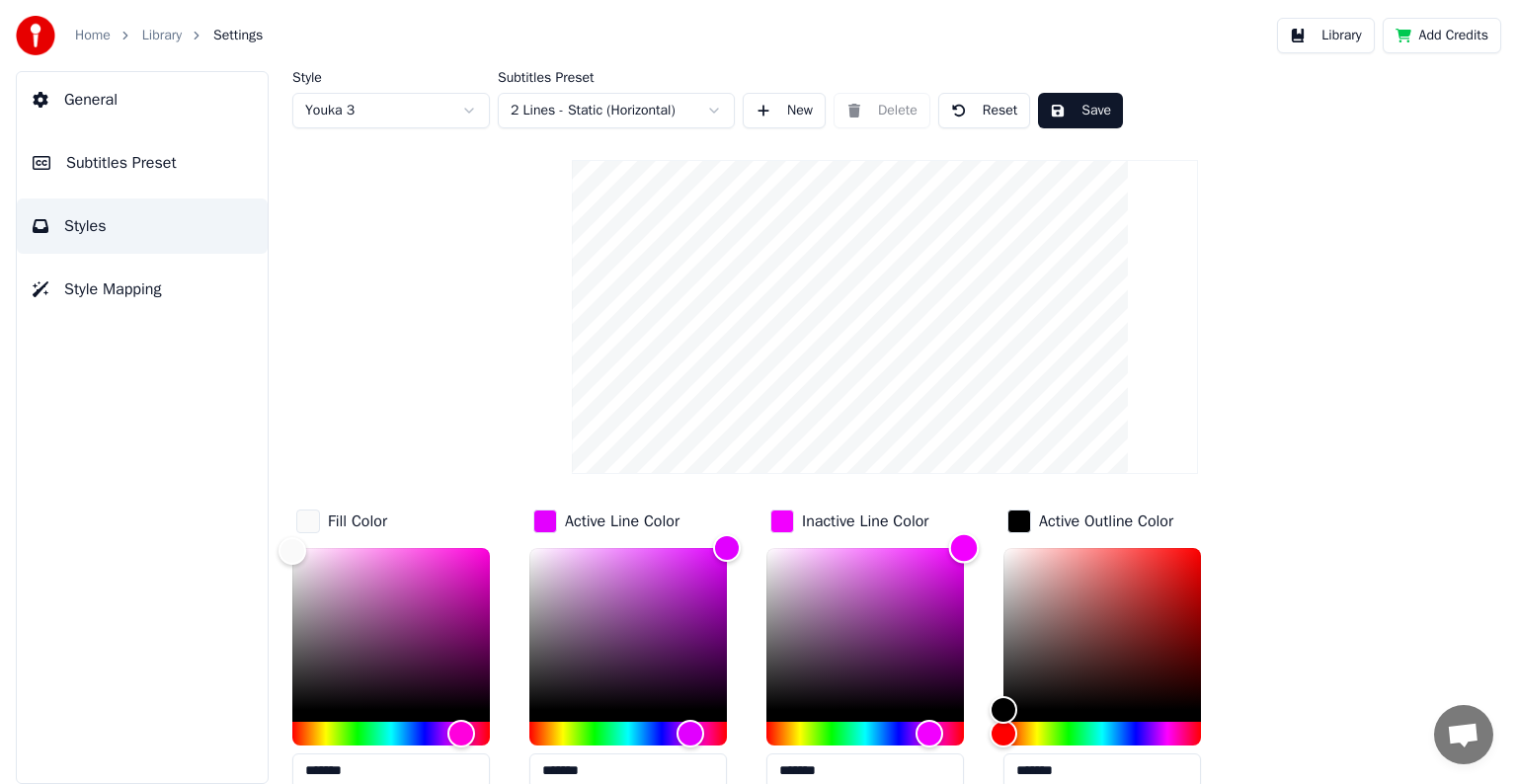 drag, startPoint x: 763, startPoint y: 539, endPoint x: 1019, endPoint y: 522, distance: 256.5638 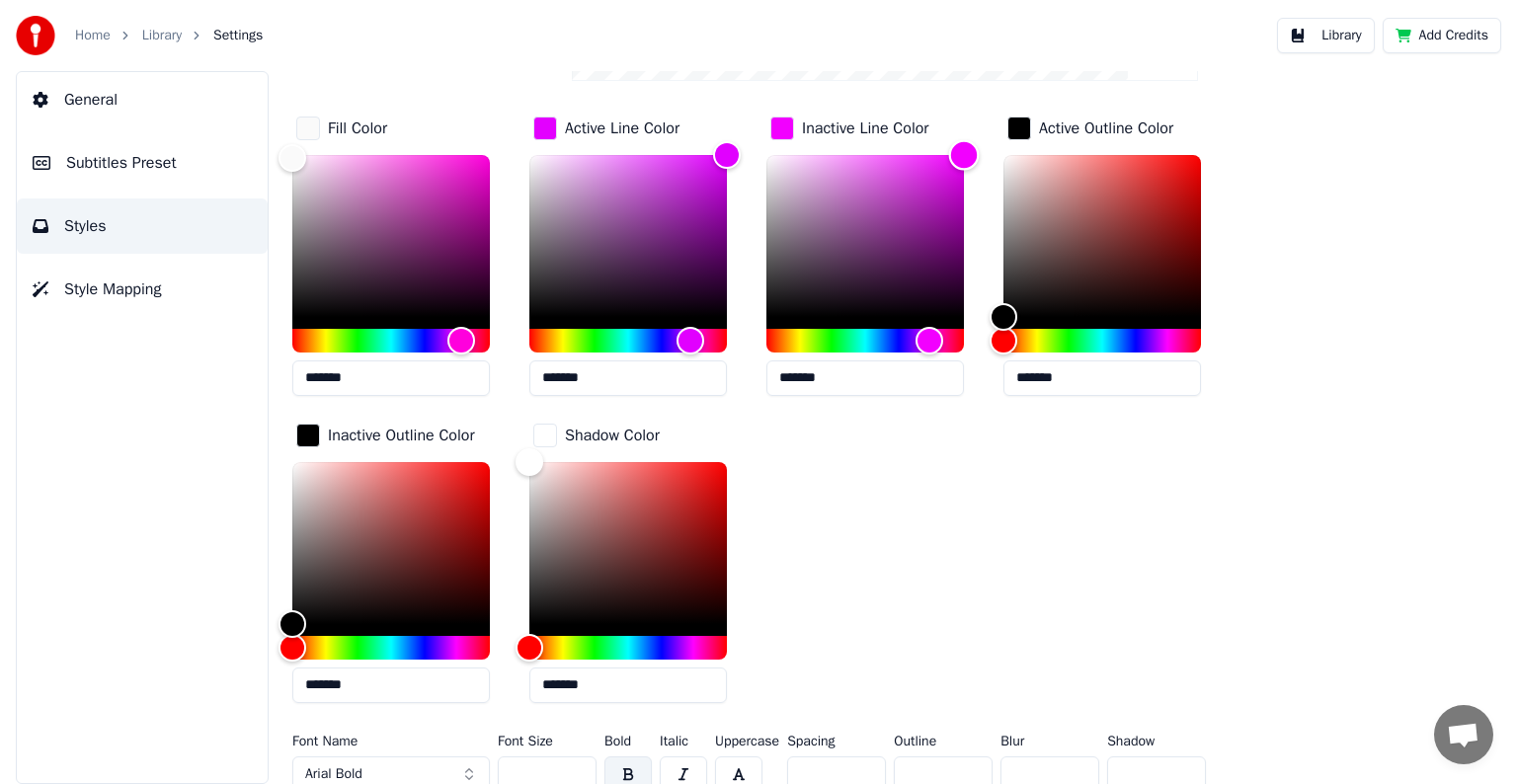 scroll, scrollTop: 395, scrollLeft: 0, axis: vertical 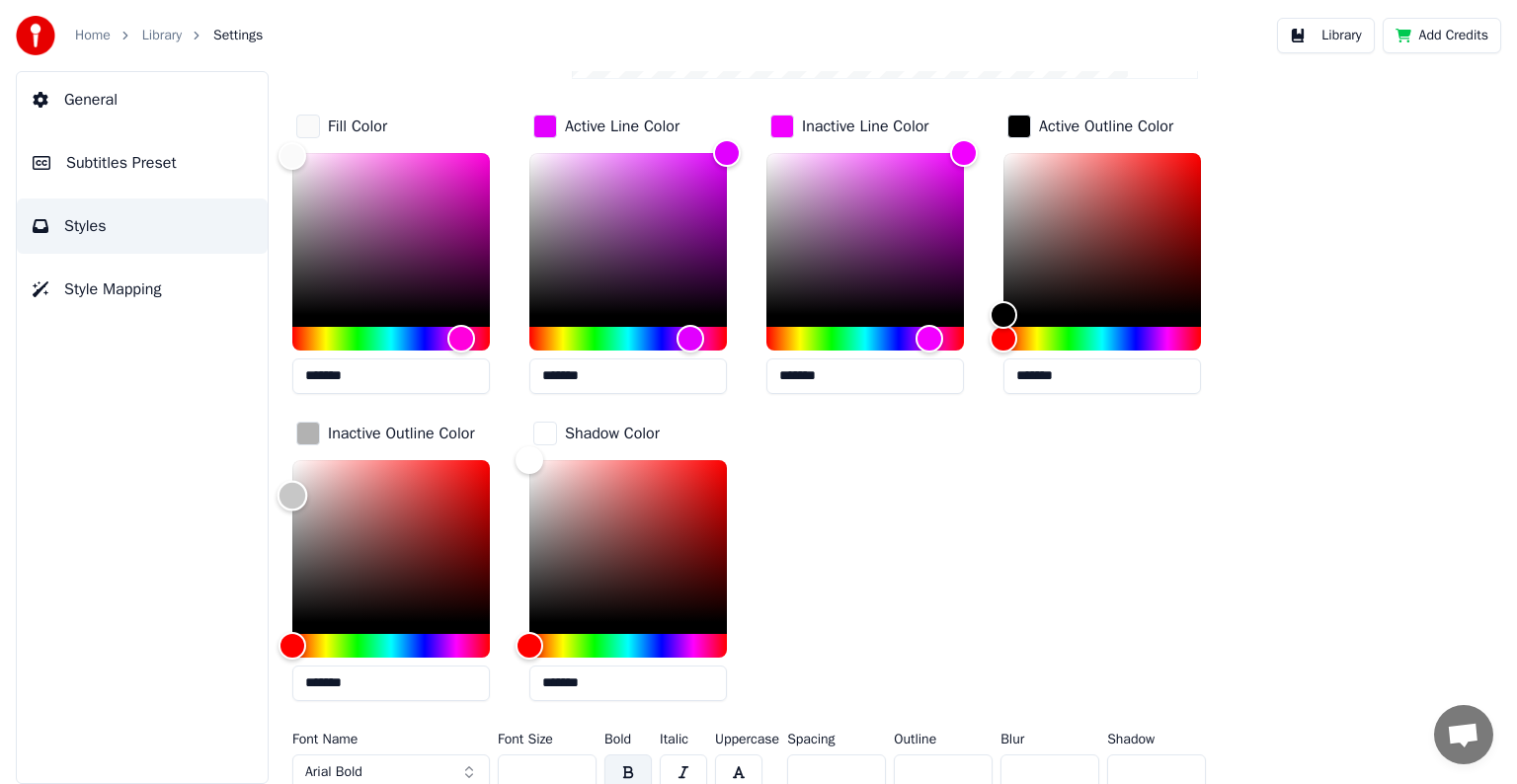 type on "*******" 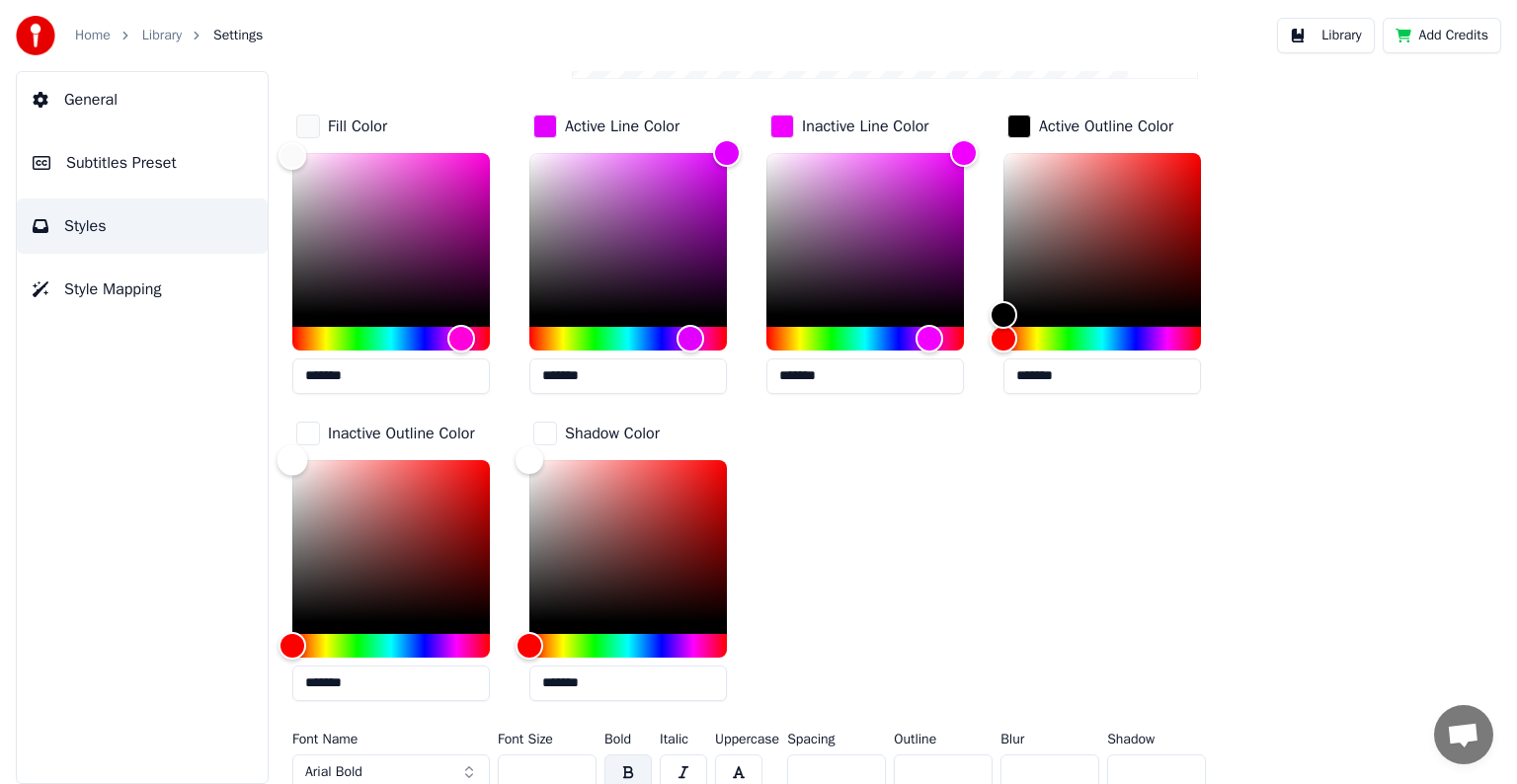 drag, startPoint x: 296, startPoint y: 619, endPoint x: 228, endPoint y: 417, distance: 213.13845 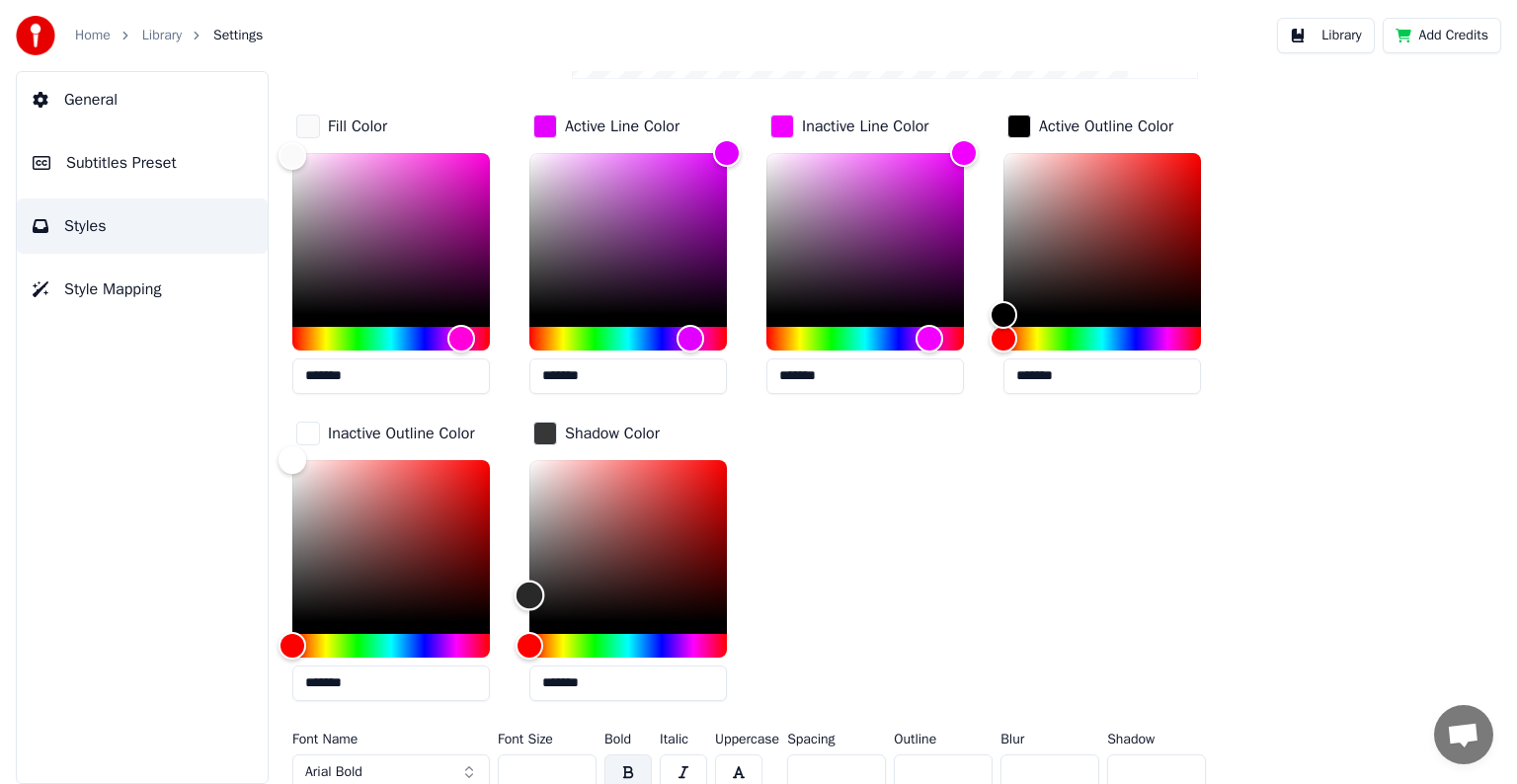 type on "*******" 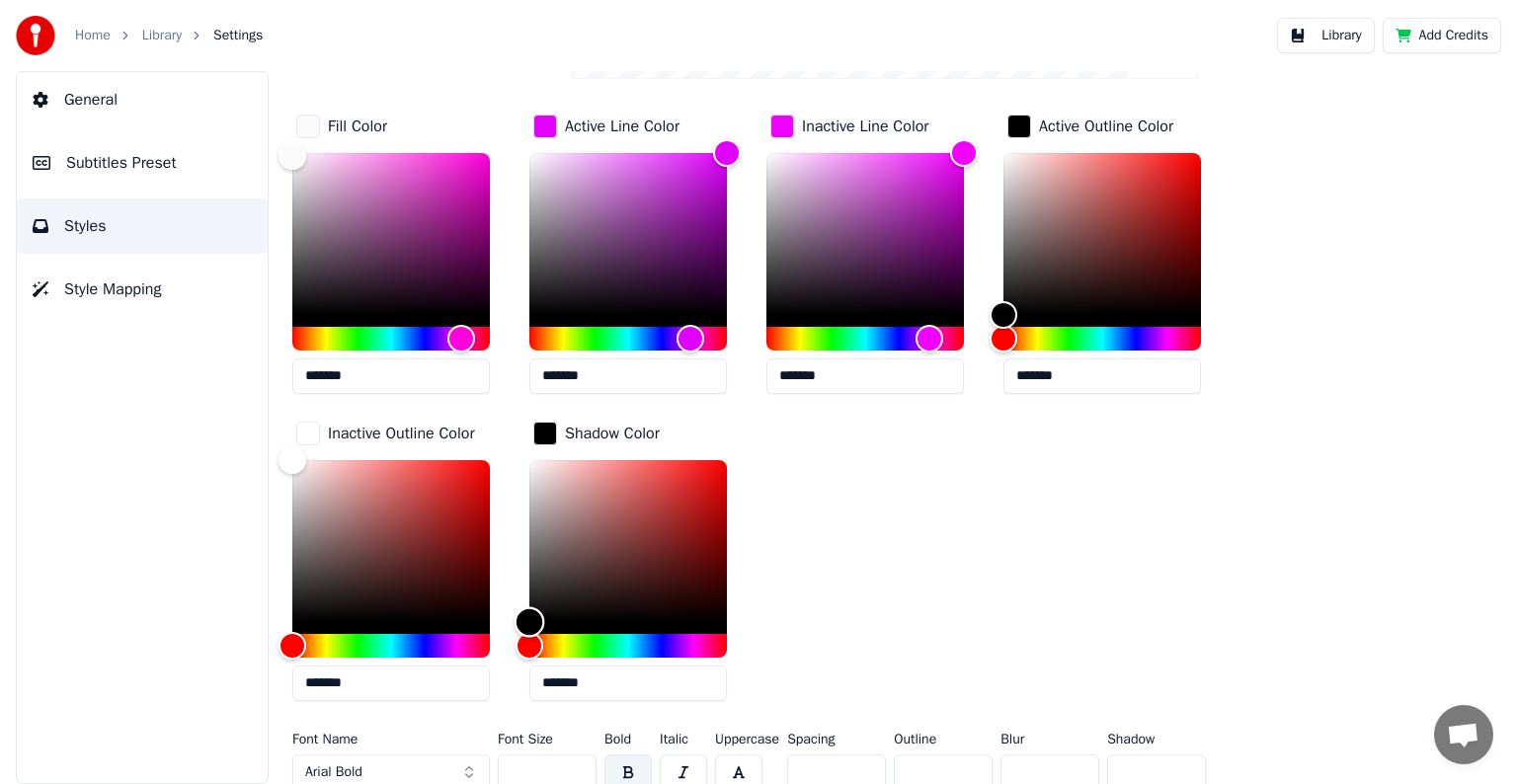 drag, startPoint x: 528, startPoint y: 453, endPoint x: 477, endPoint y: 668, distance: 220.96606 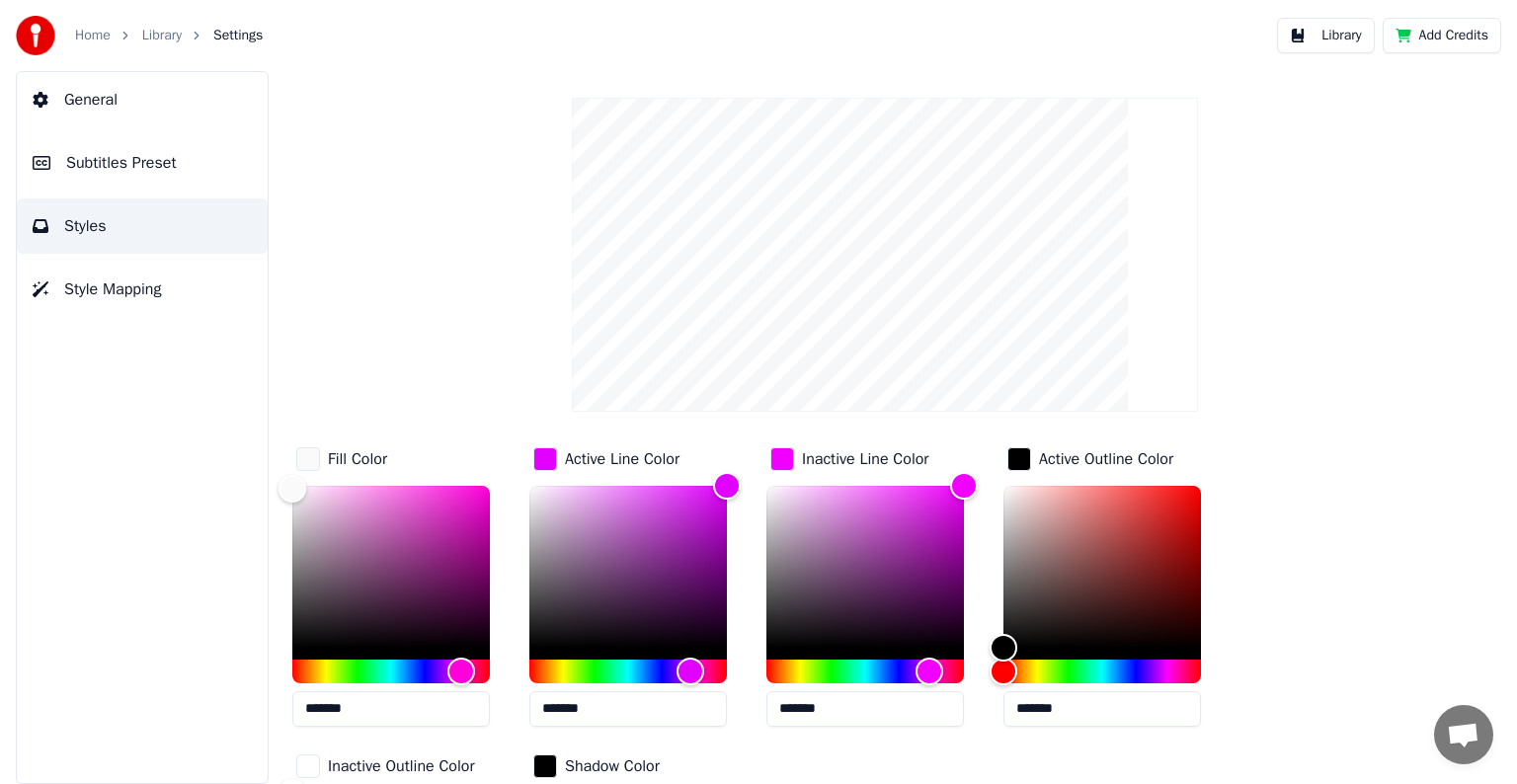scroll, scrollTop: 0, scrollLeft: 0, axis: both 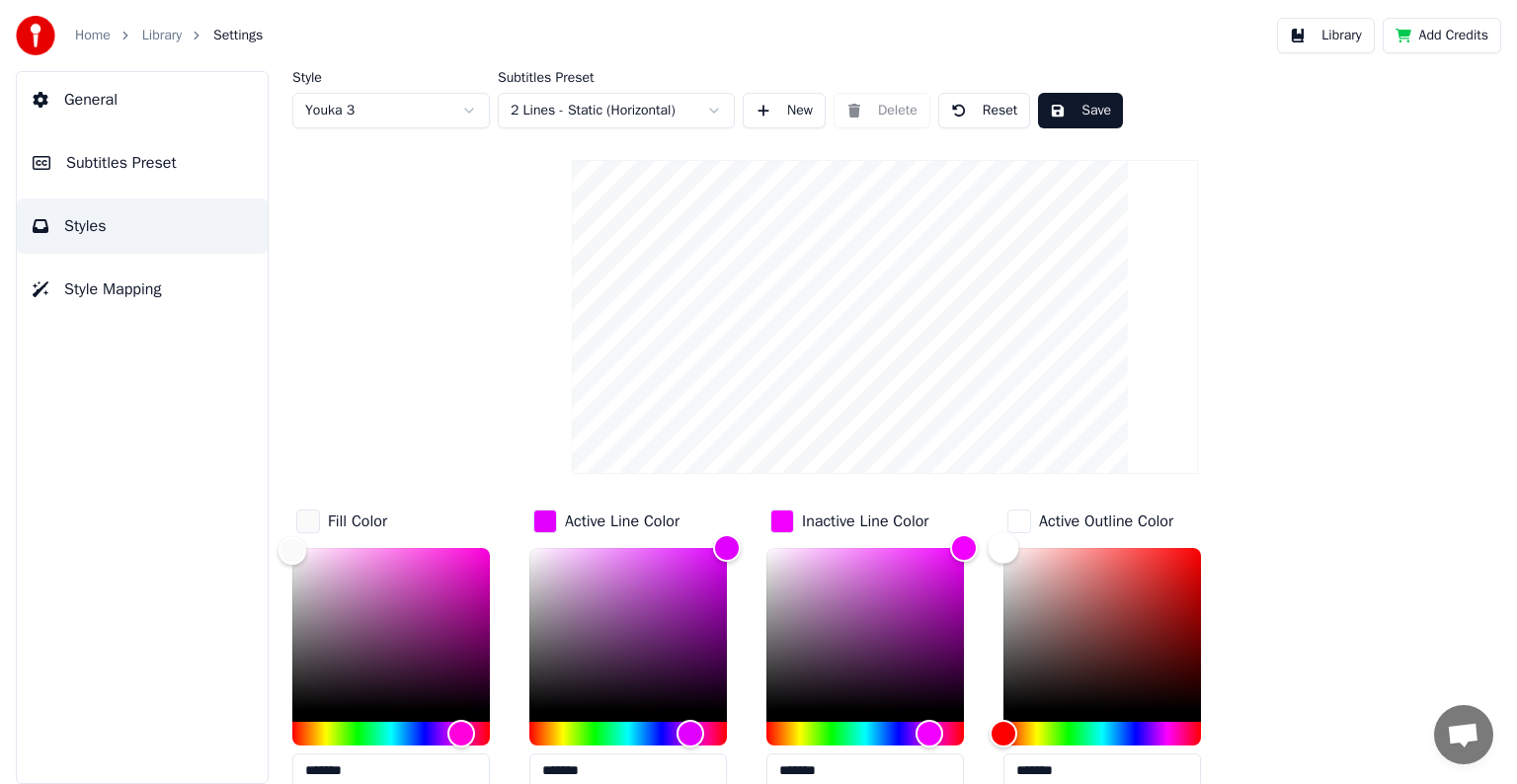 drag, startPoint x: 1004, startPoint y: 706, endPoint x: 1002, endPoint y: 500, distance: 206.00971 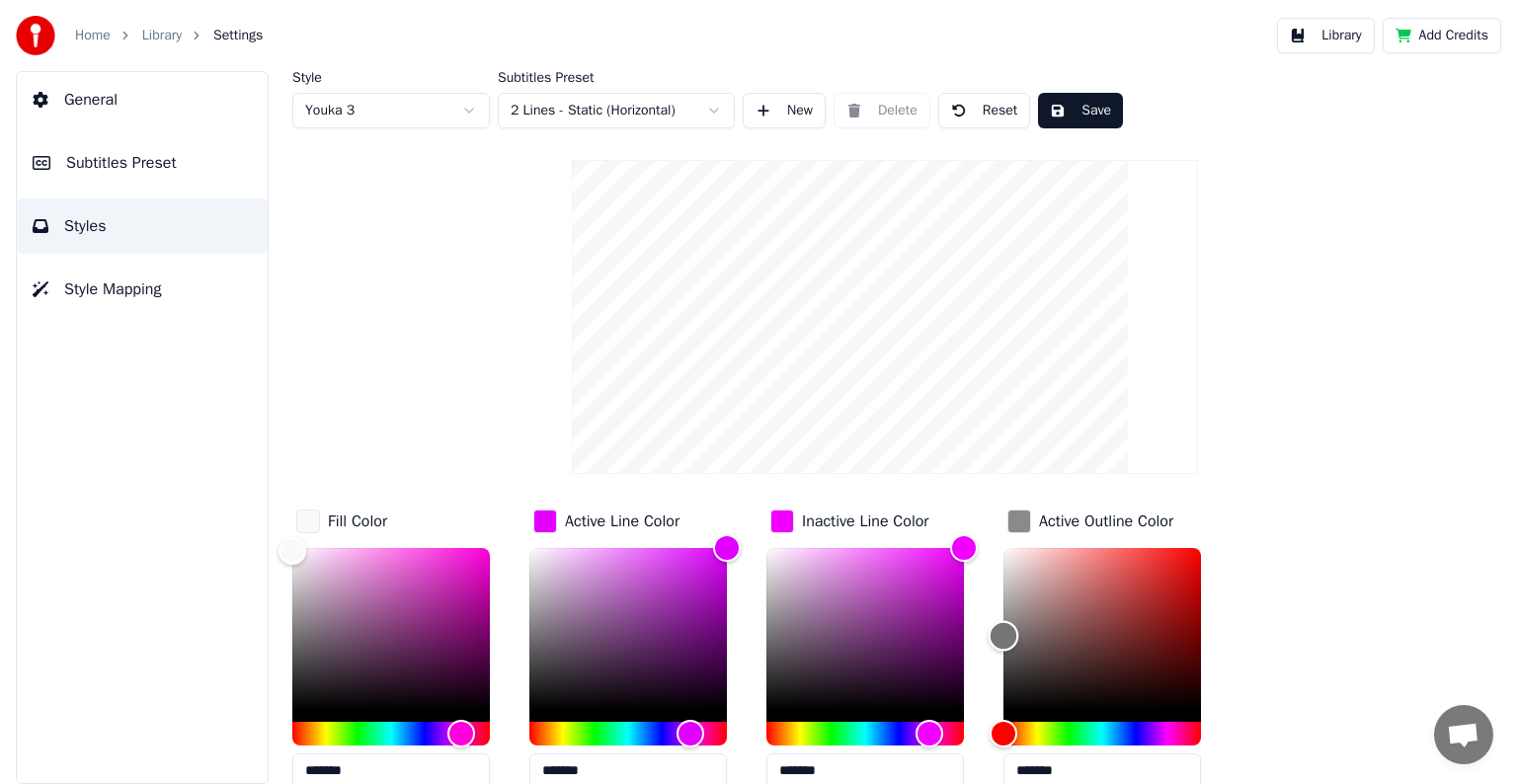 type on "*******" 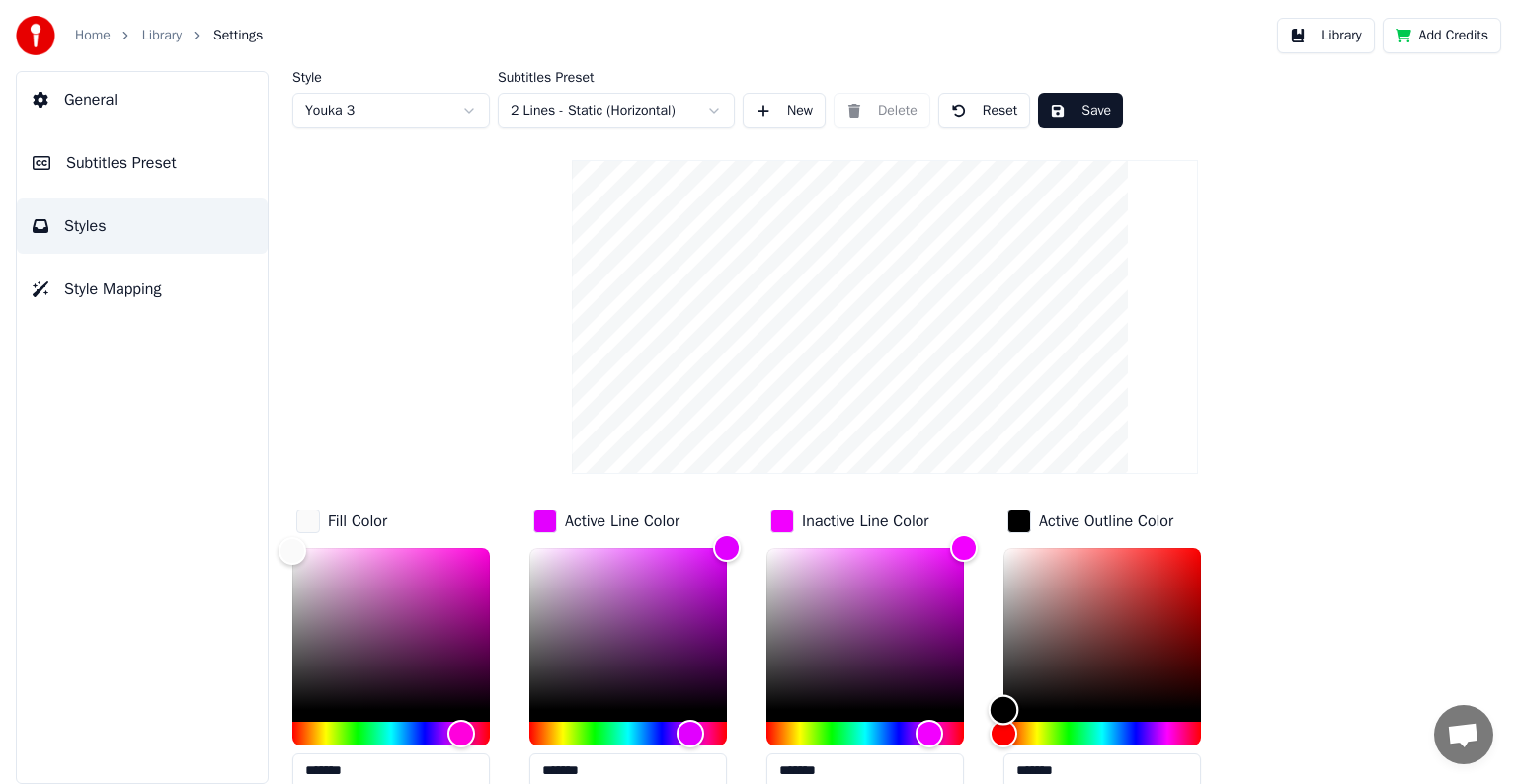 drag, startPoint x: 1000, startPoint y: 549, endPoint x: 944, endPoint y: 754, distance: 212.51118 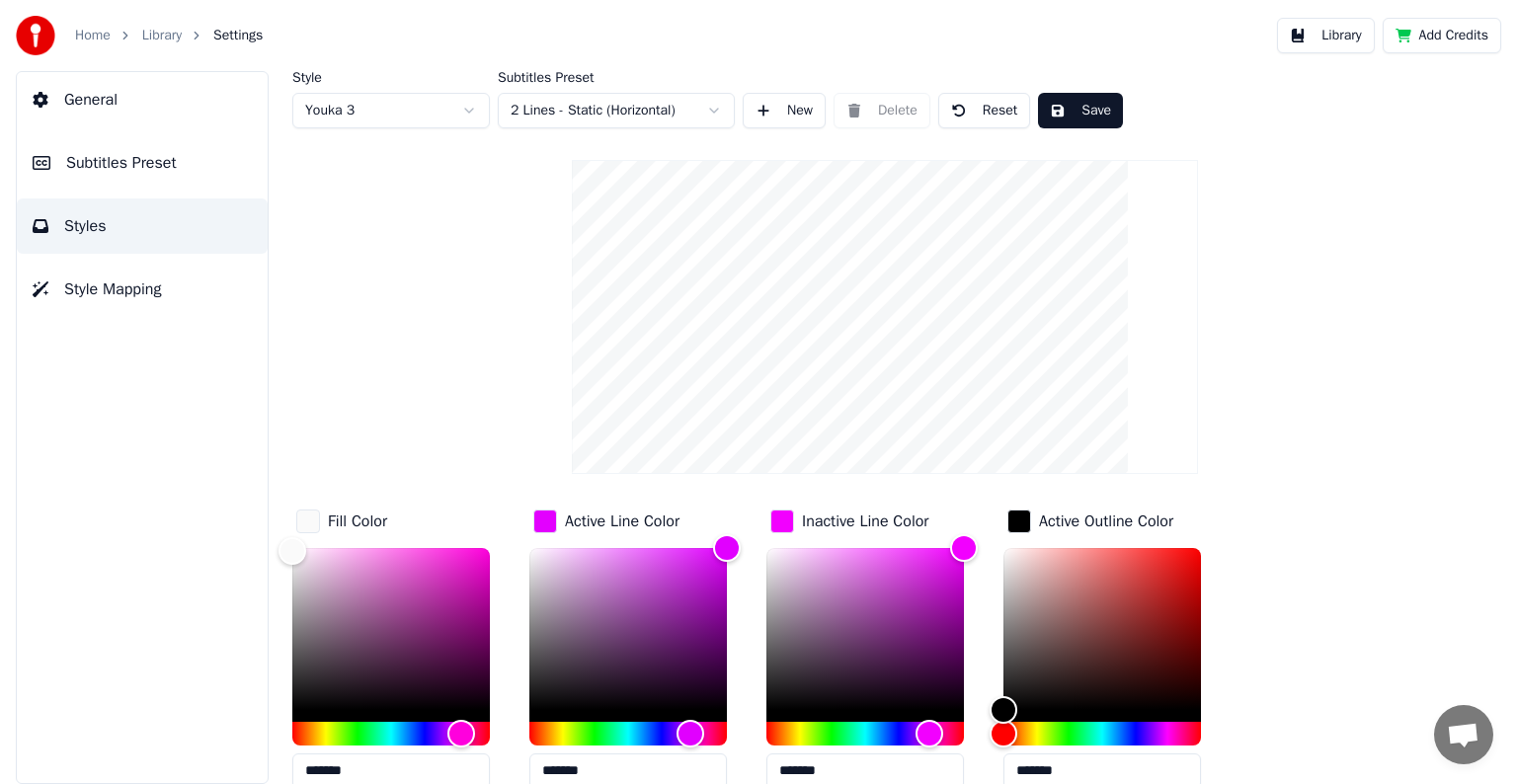 click on "General Subtitles Preset Styles Style Mapping" at bounding box center (142, 428) 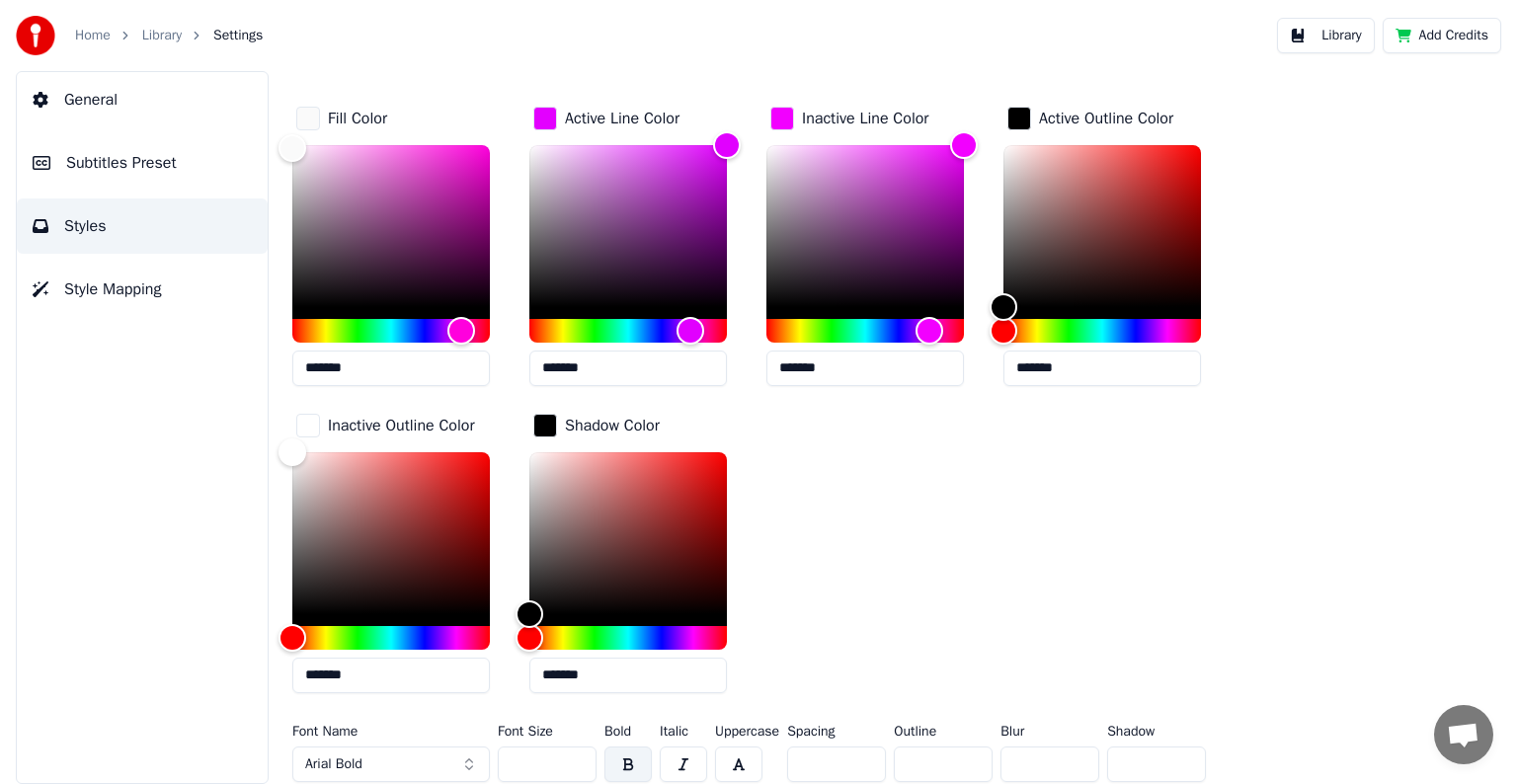 scroll, scrollTop: 406, scrollLeft: 0, axis: vertical 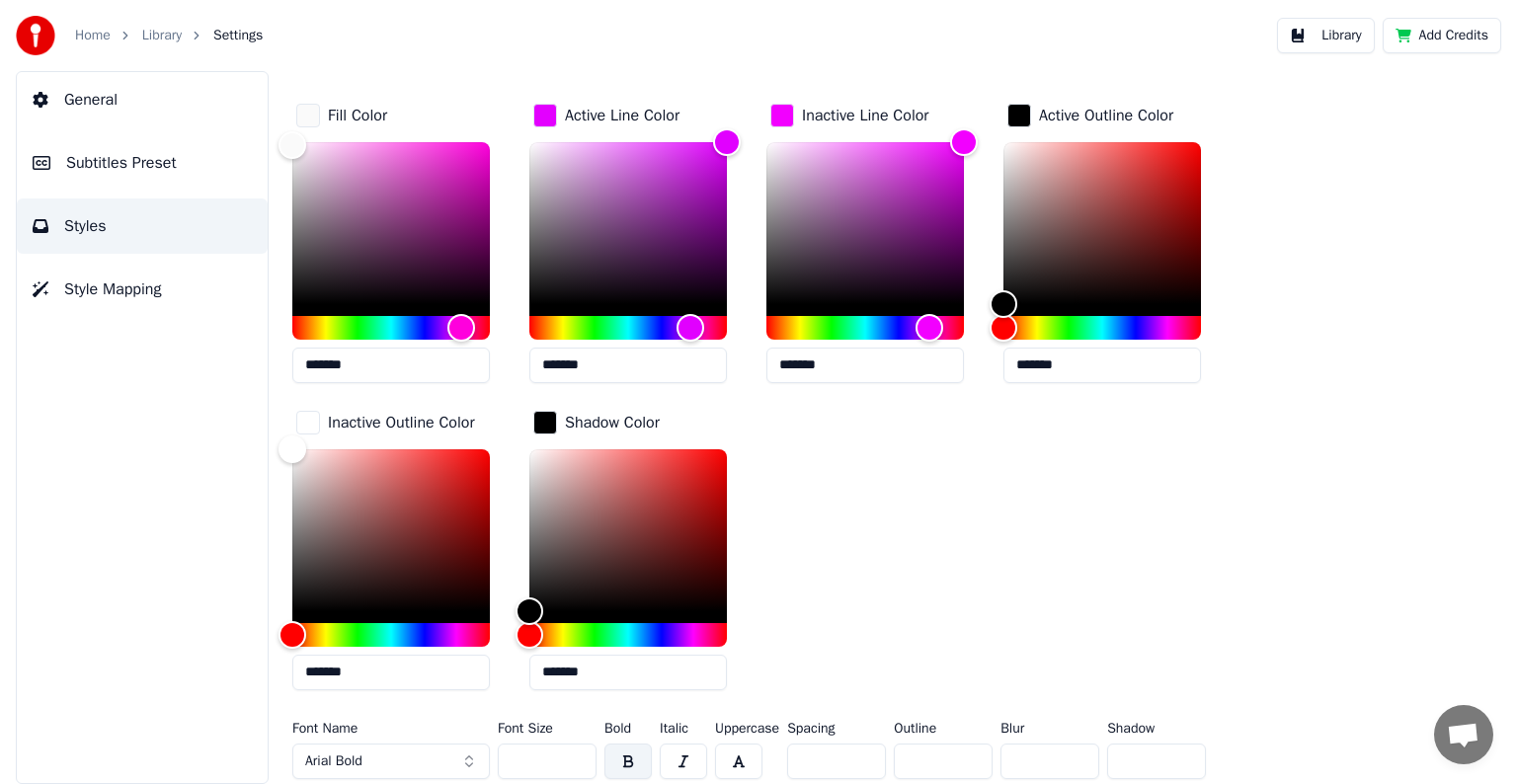 click on "Arial Bold" at bounding box center [391, 761] 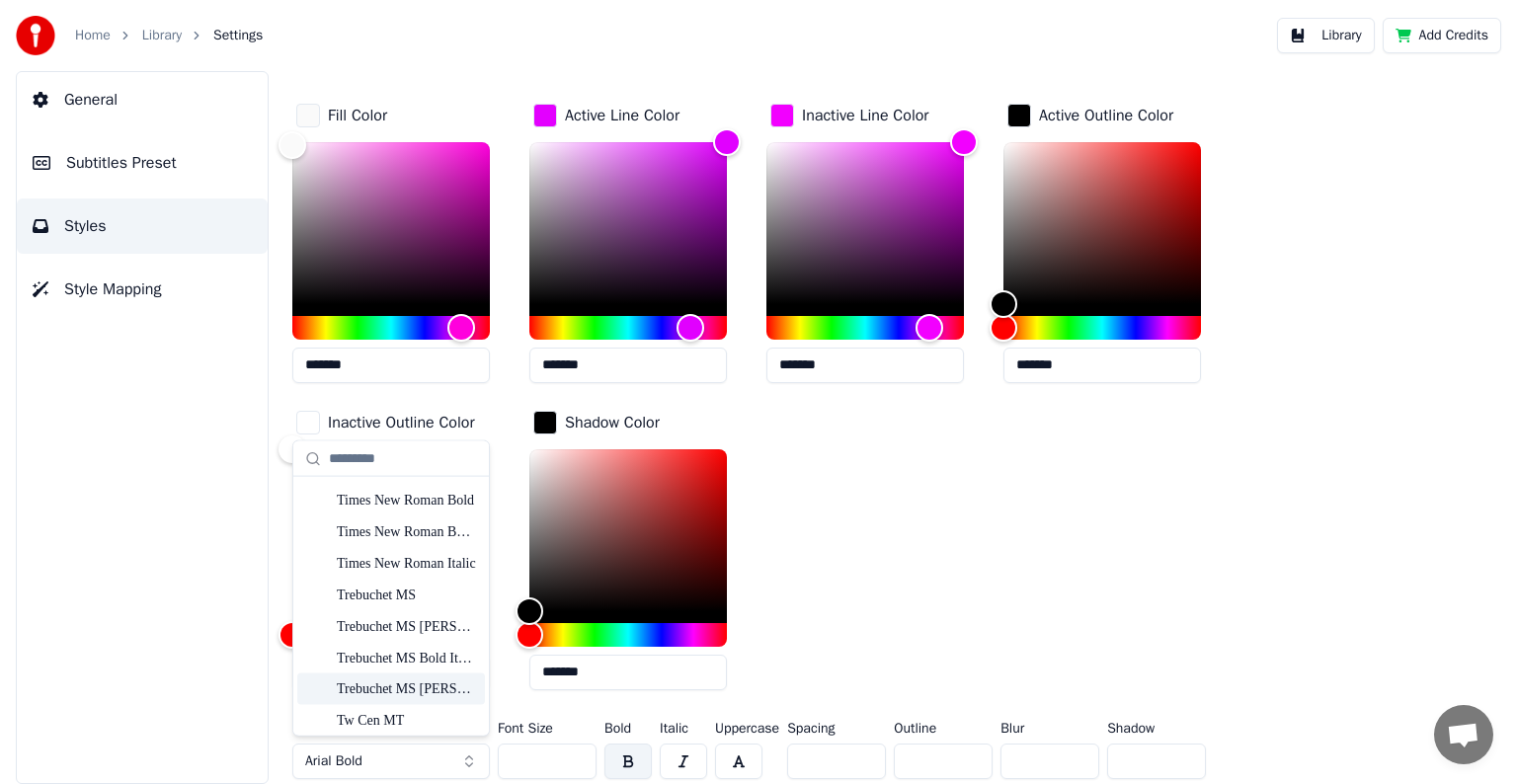 scroll, scrollTop: 10921, scrollLeft: 0, axis: vertical 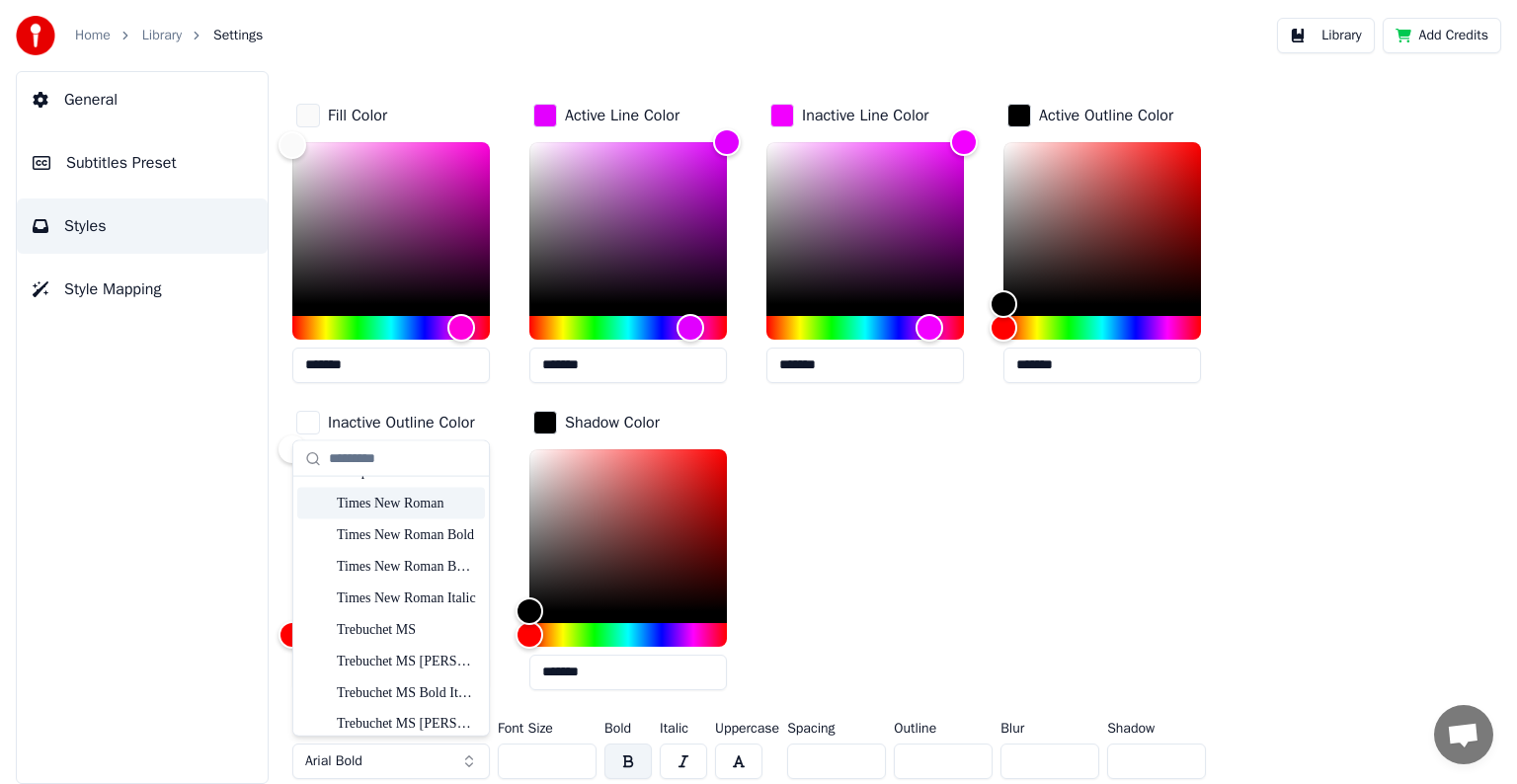 click on "Times New Roman" at bounding box center (407, 503) 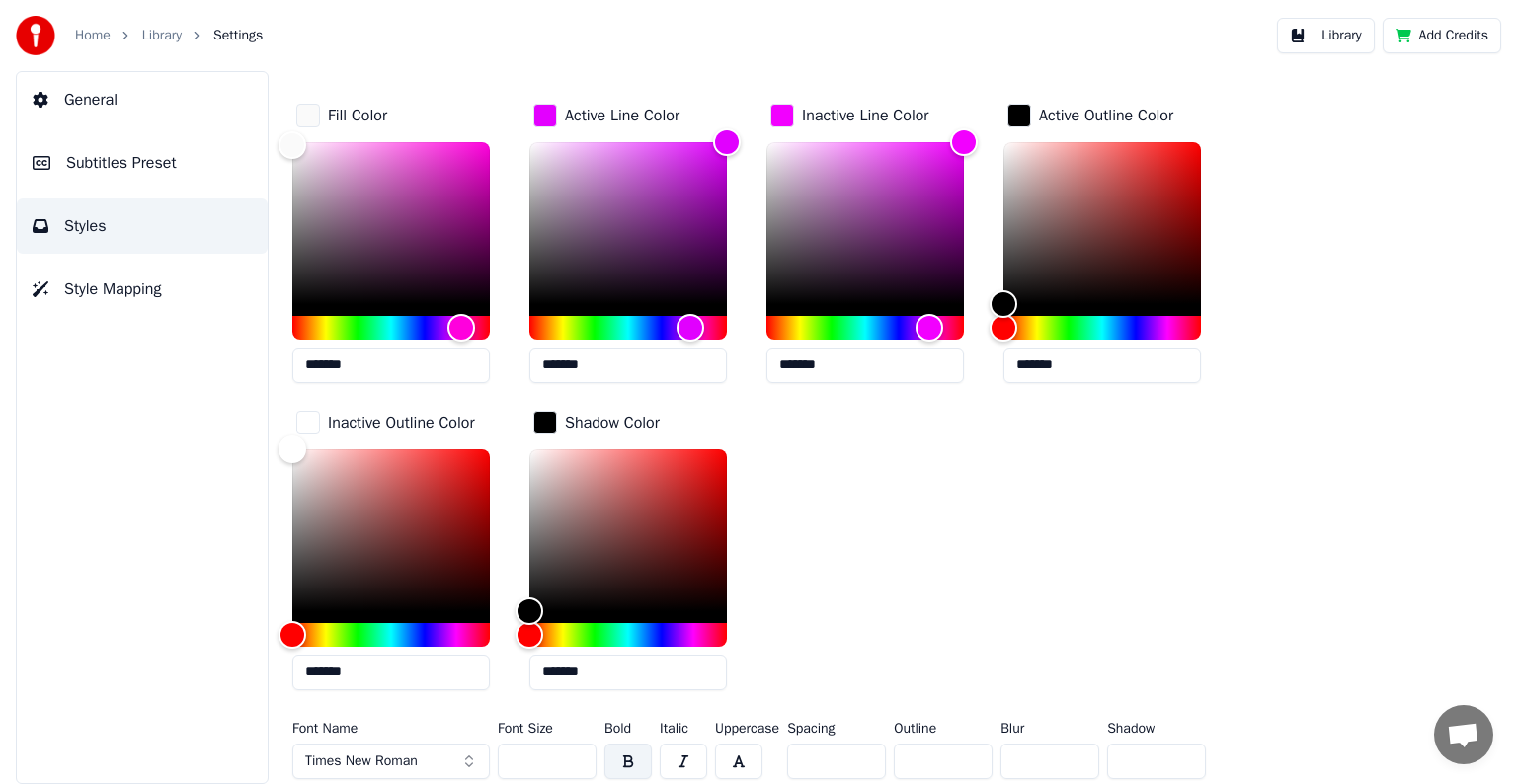 click at bounding box center [683, 761] 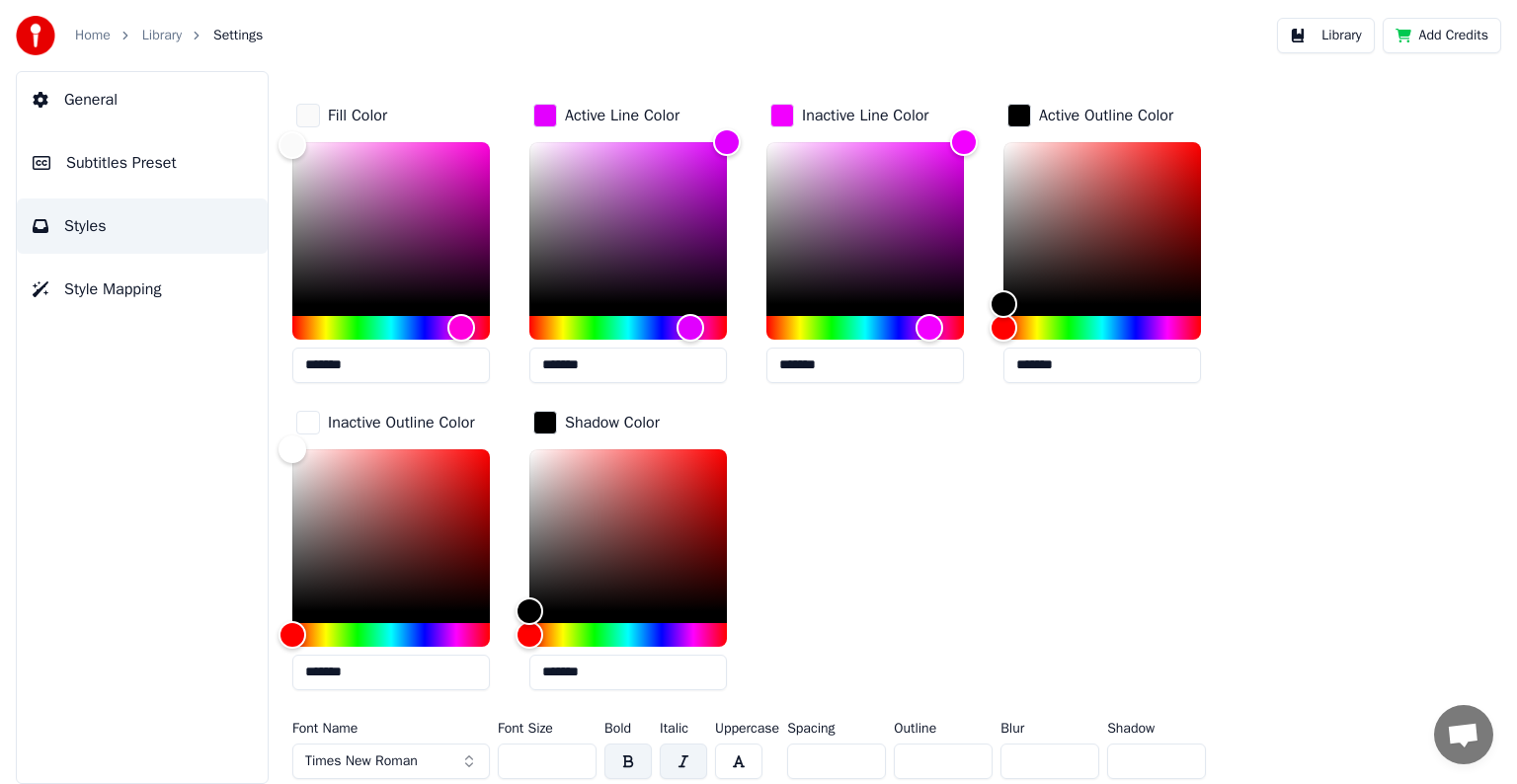 click on "General Subtitles Preset Styles Style Mapping" at bounding box center (142, 428) 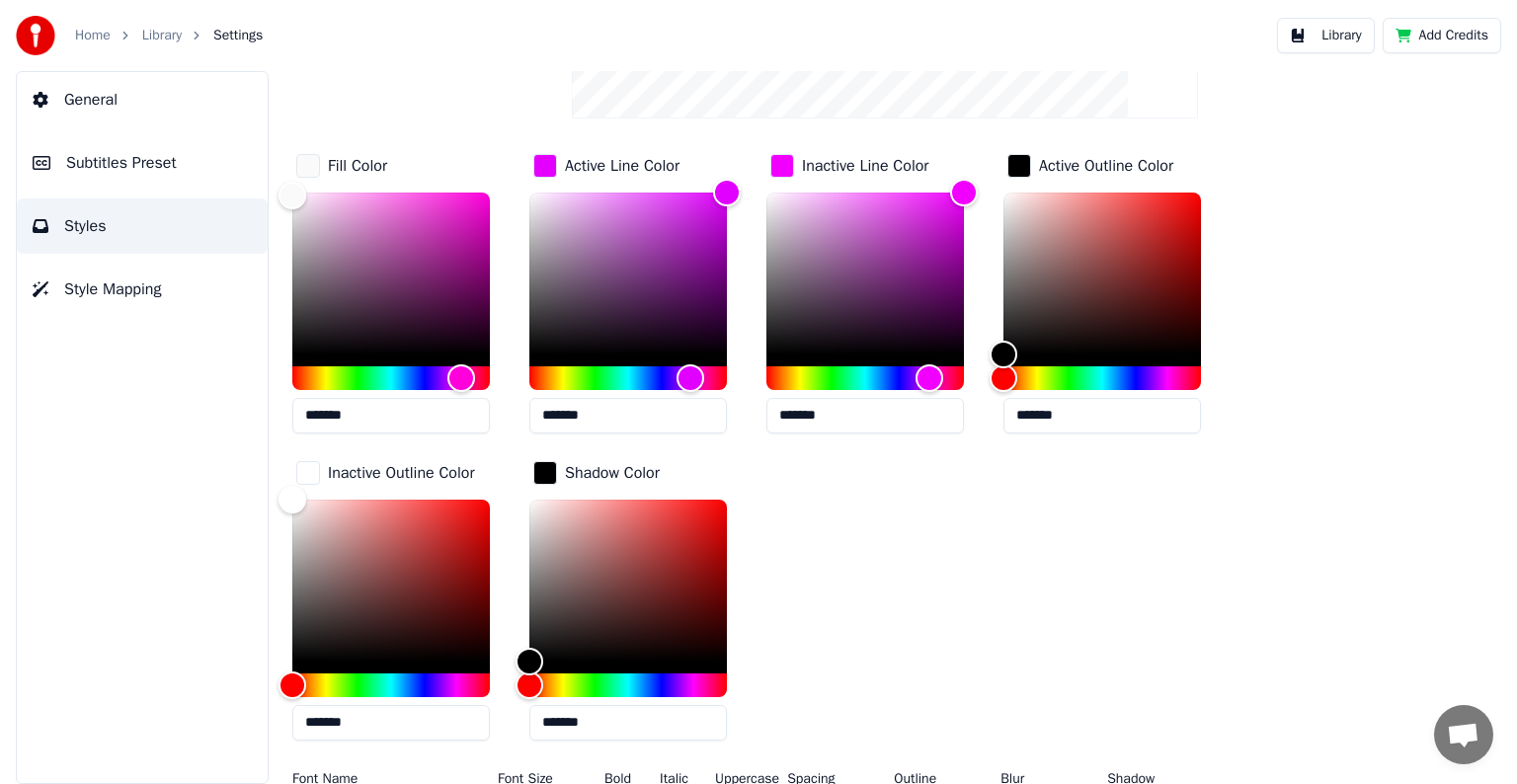 scroll, scrollTop: 406, scrollLeft: 0, axis: vertical 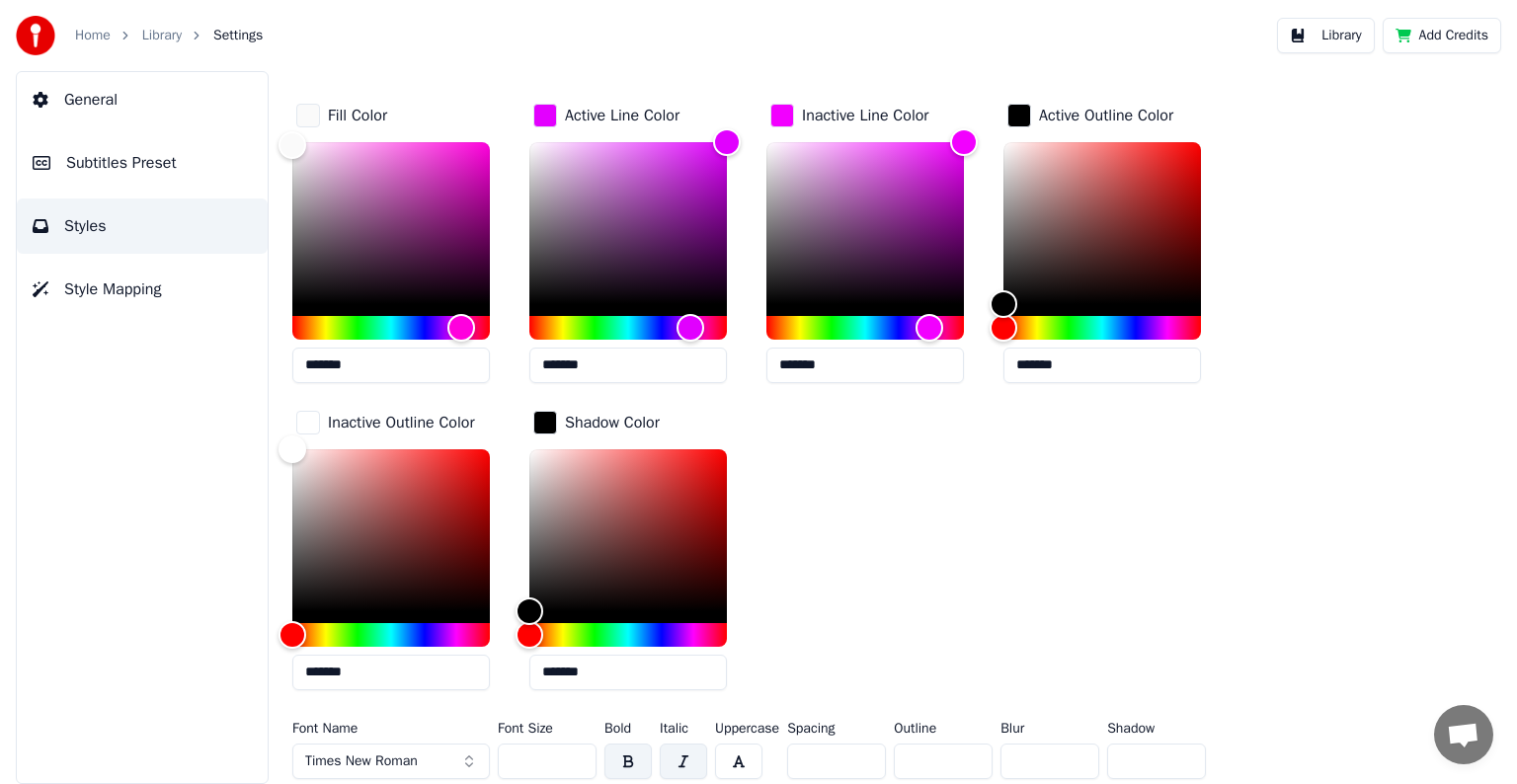 drag, startPoint x: 505, startPoint y: 758, endPoint x: 537, endPoint y: 758, distance: 32 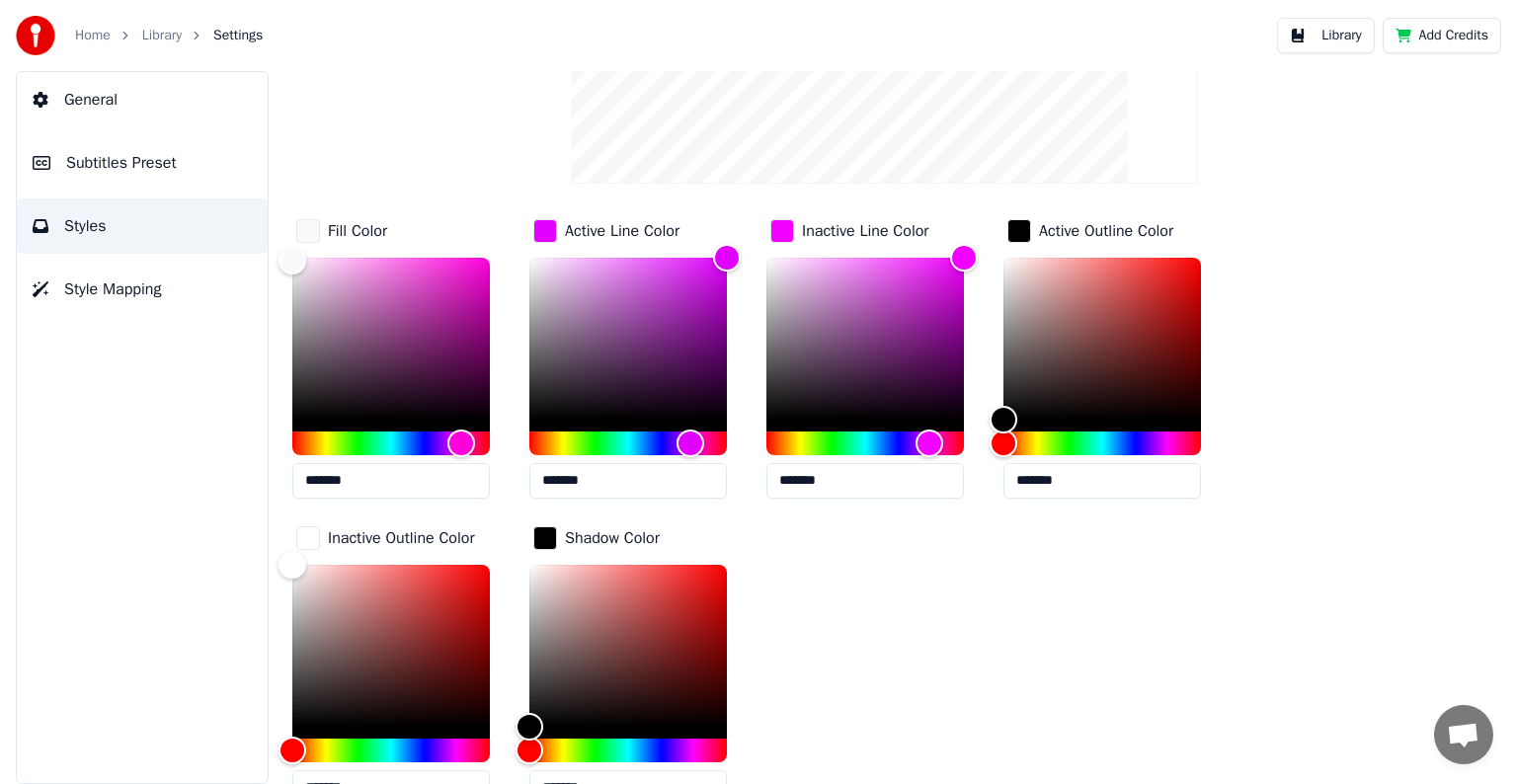 scroll, scrollTop: 406, scrollLeft: 0, axis: vertical 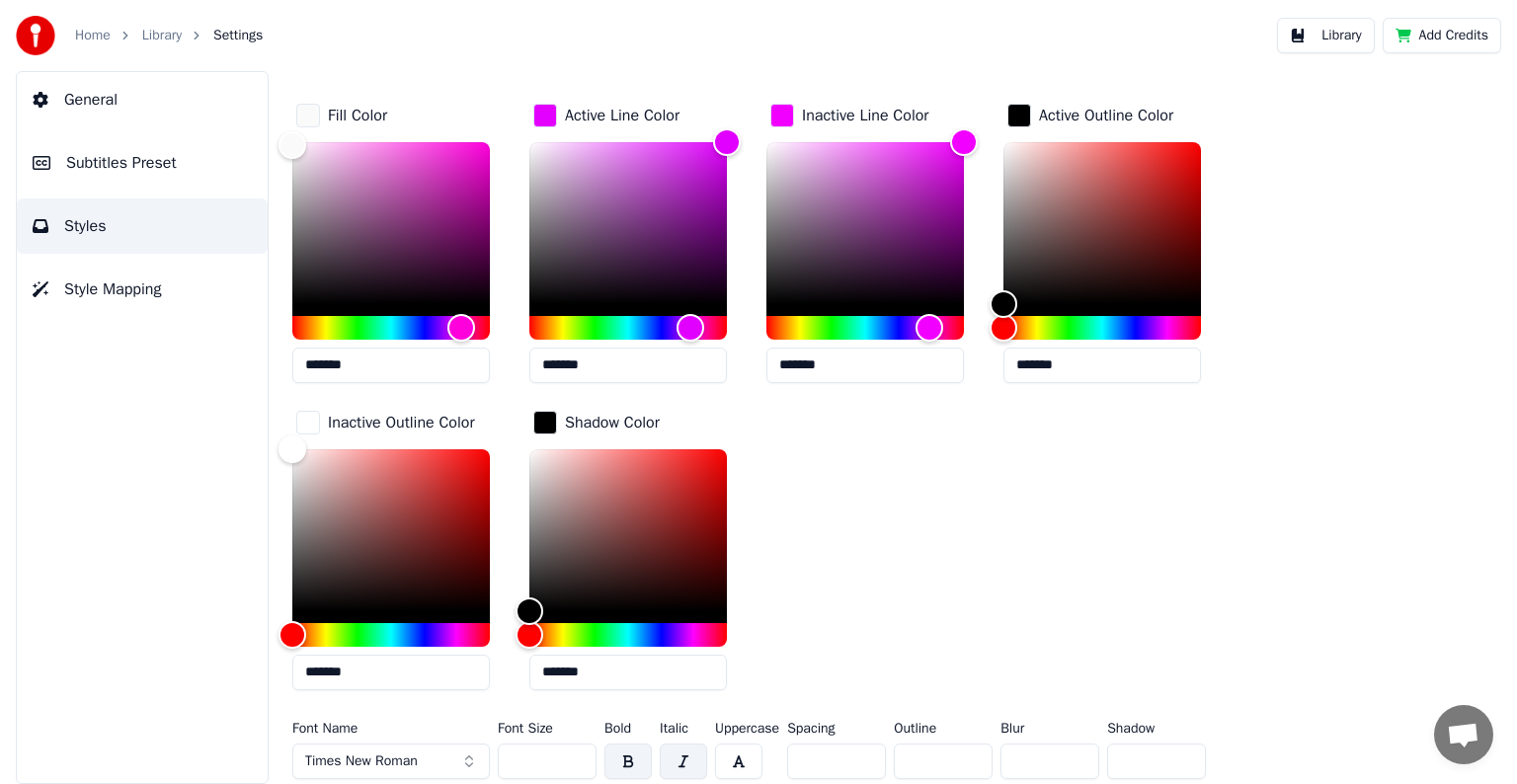 drag, startPoint x: 509, startPoint y: 753, endPoint x: 557, endPoint y: 763, distance: 49.03 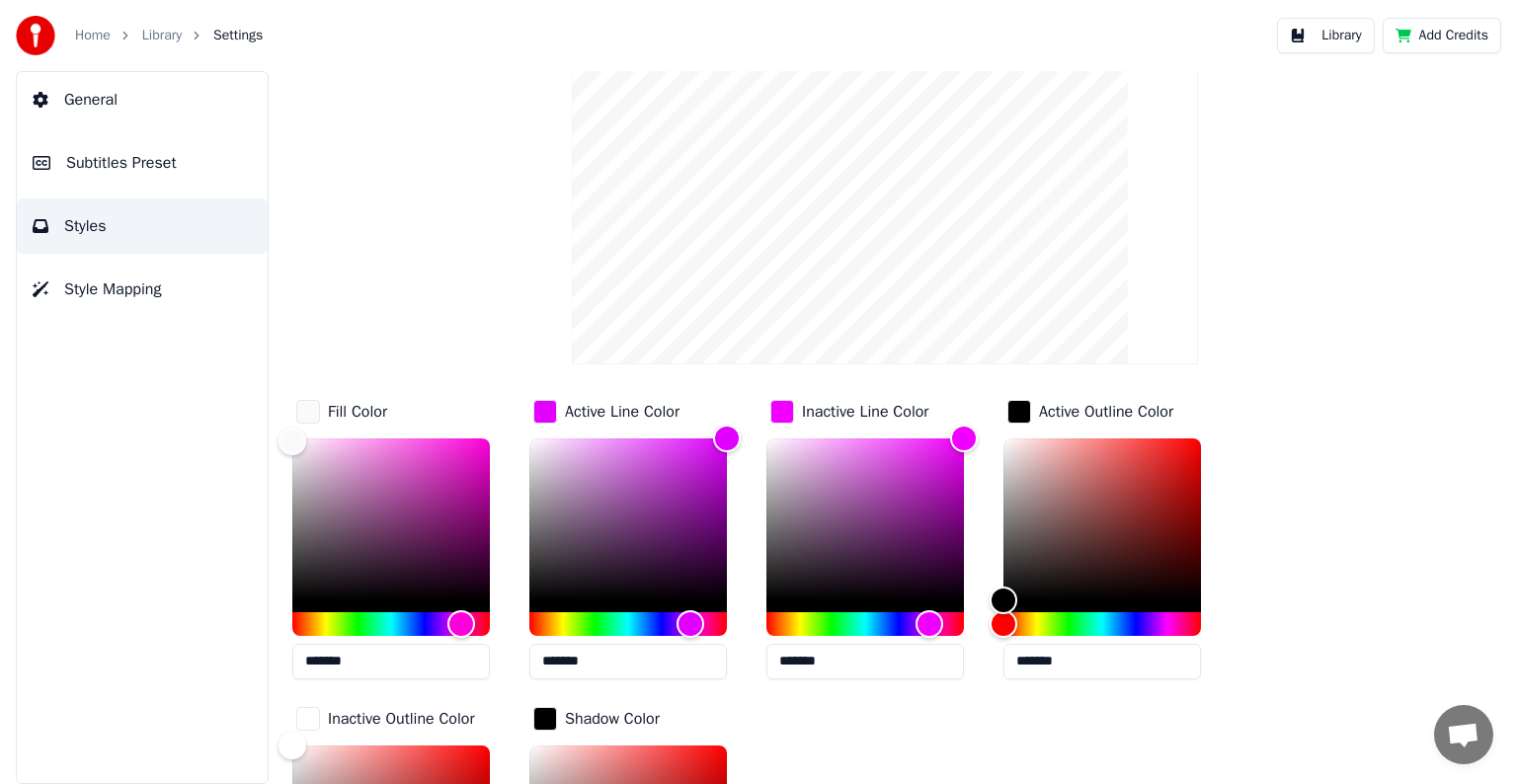 scroll, scrollTop: 406, scrollLeft: 0, axis: vertical 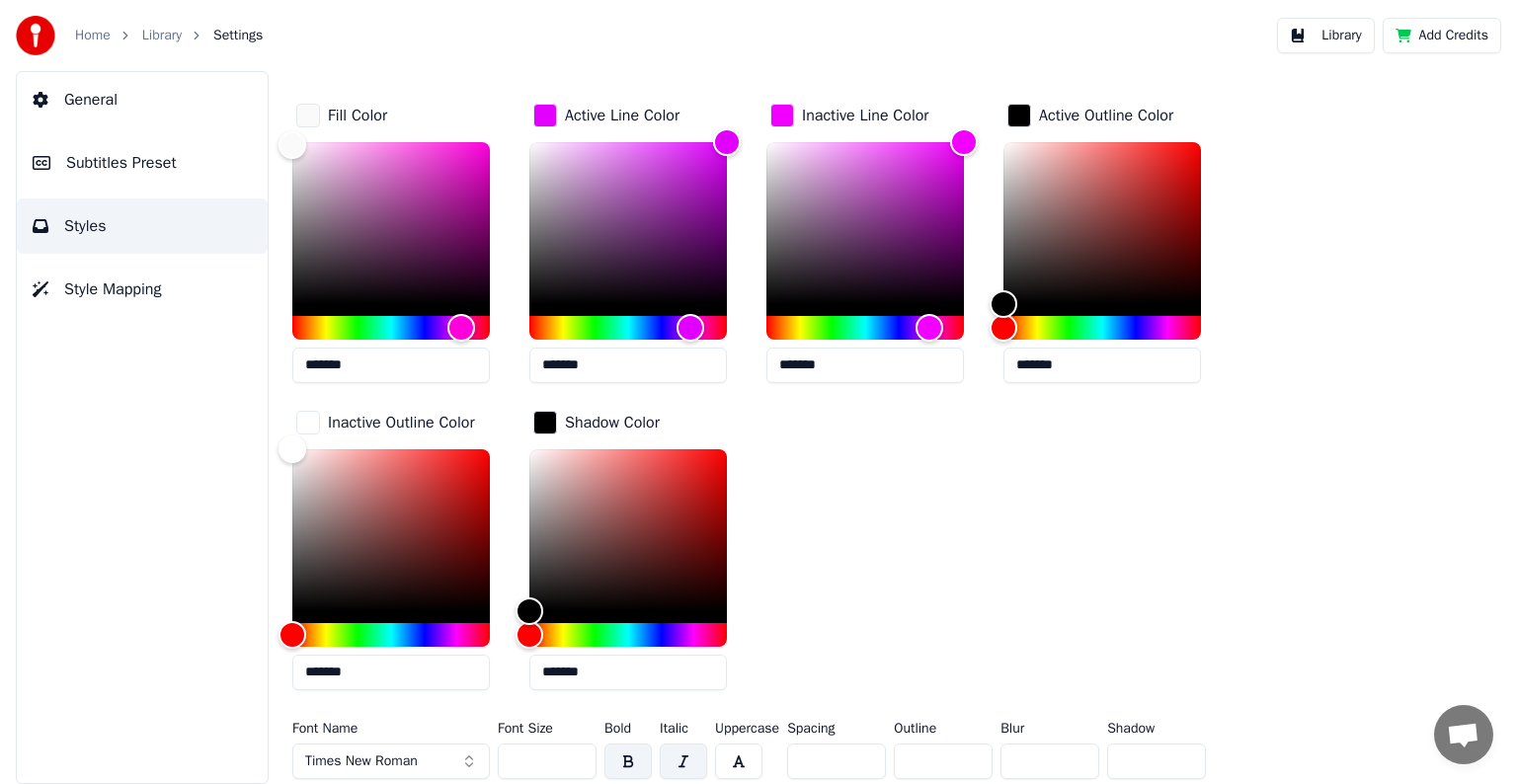 drag, startPoint x: 923, startPoint y: 758, endPoint x: 856, endPoint y: 758, distance: 67 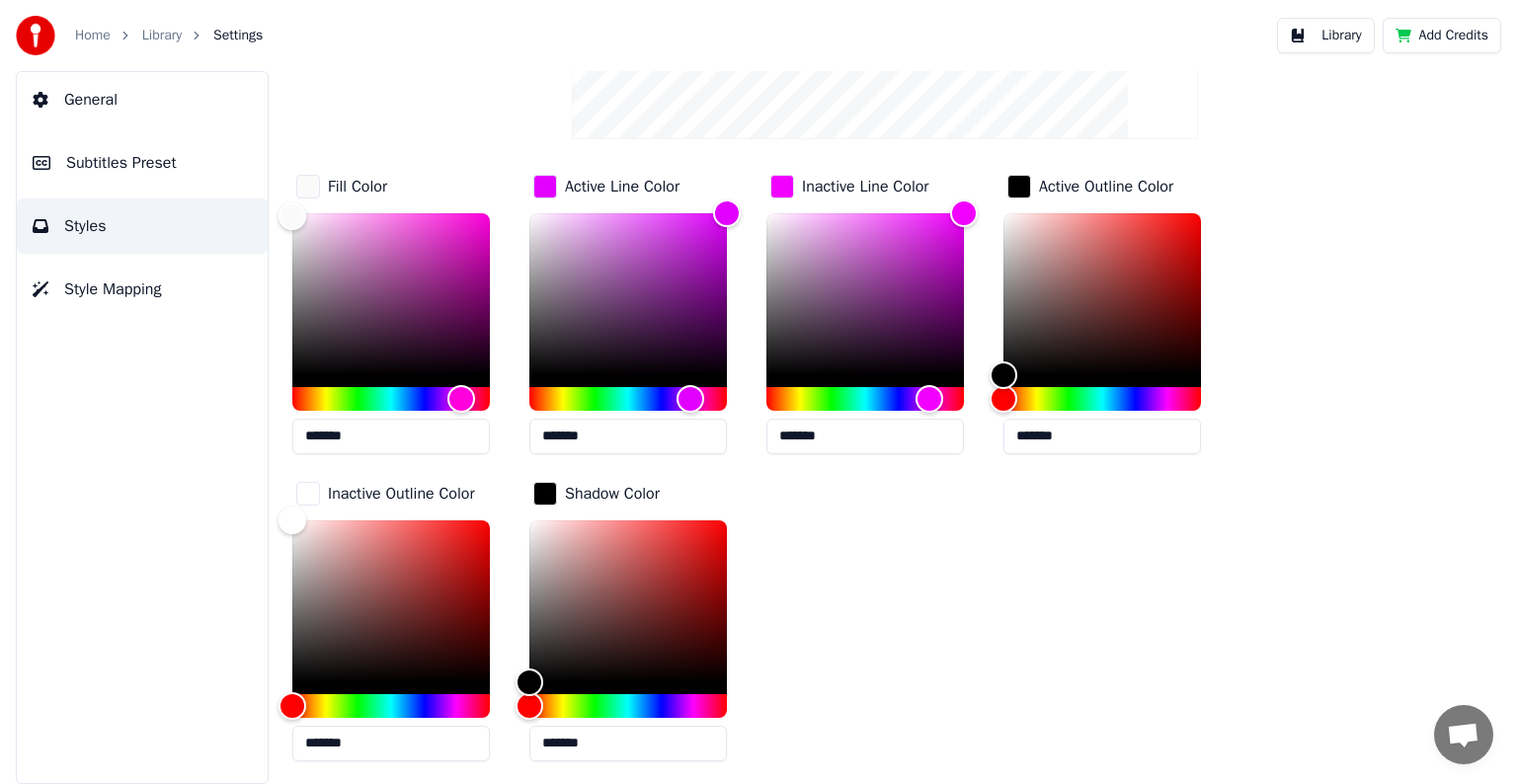 scroll, scrollTop: 406, scrollLeft: 0, axis: vertical 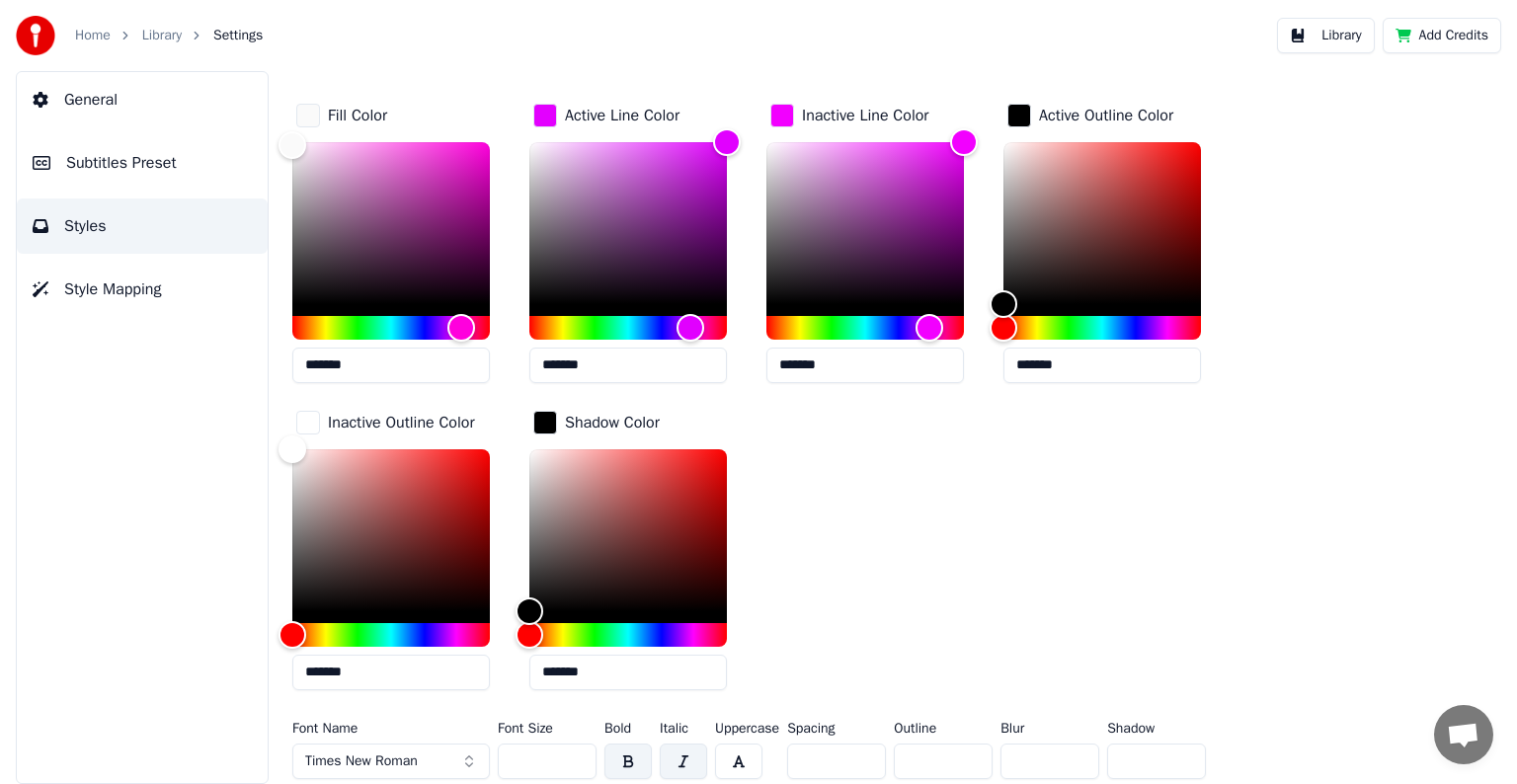 drag, startPoint x: 818, startPoint y: 763, endPoint x: 764, endPoint y: 762, distance: 54.00926 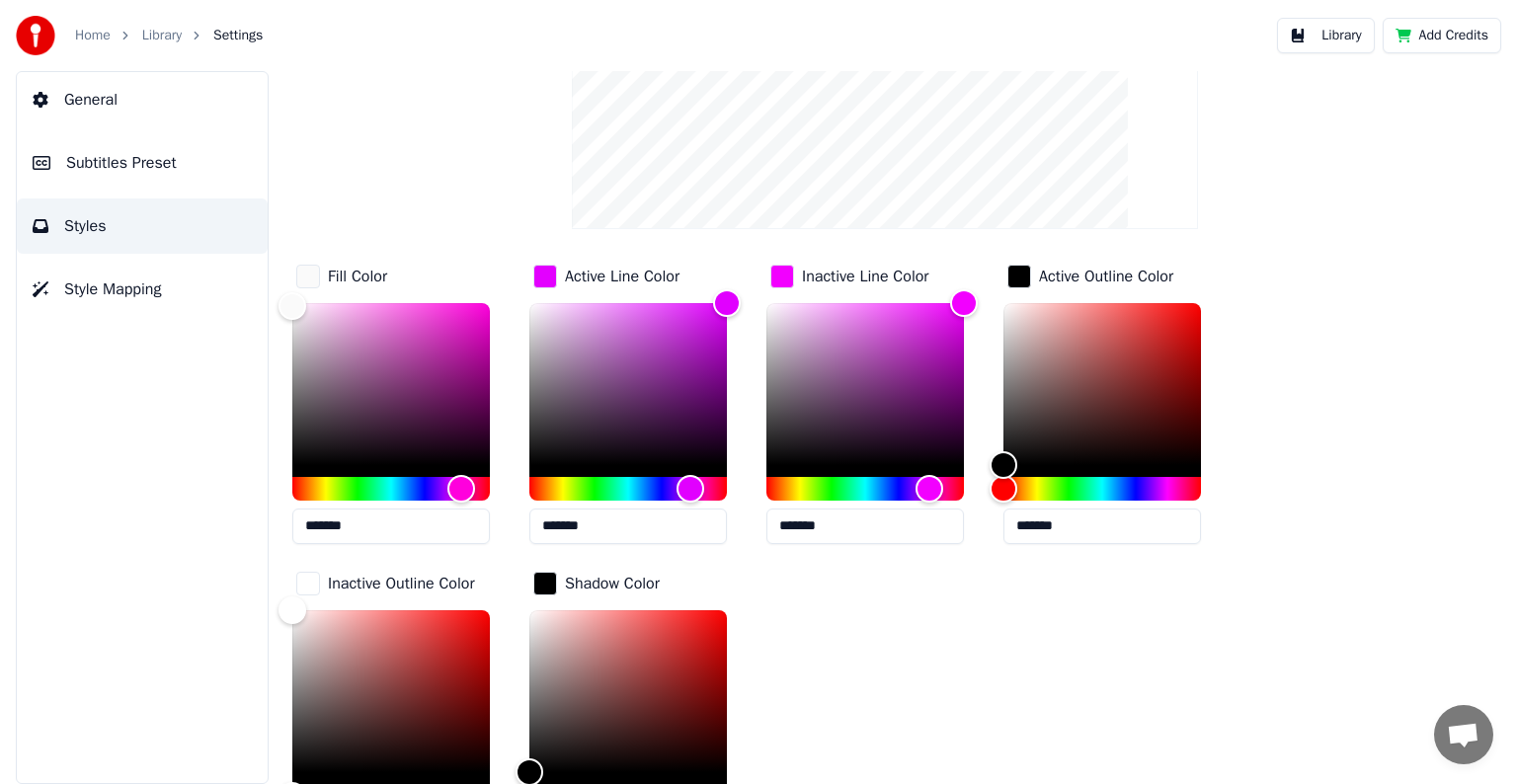 scroll, scrollTop: 406, scrollLeft: 0, axis: vertical 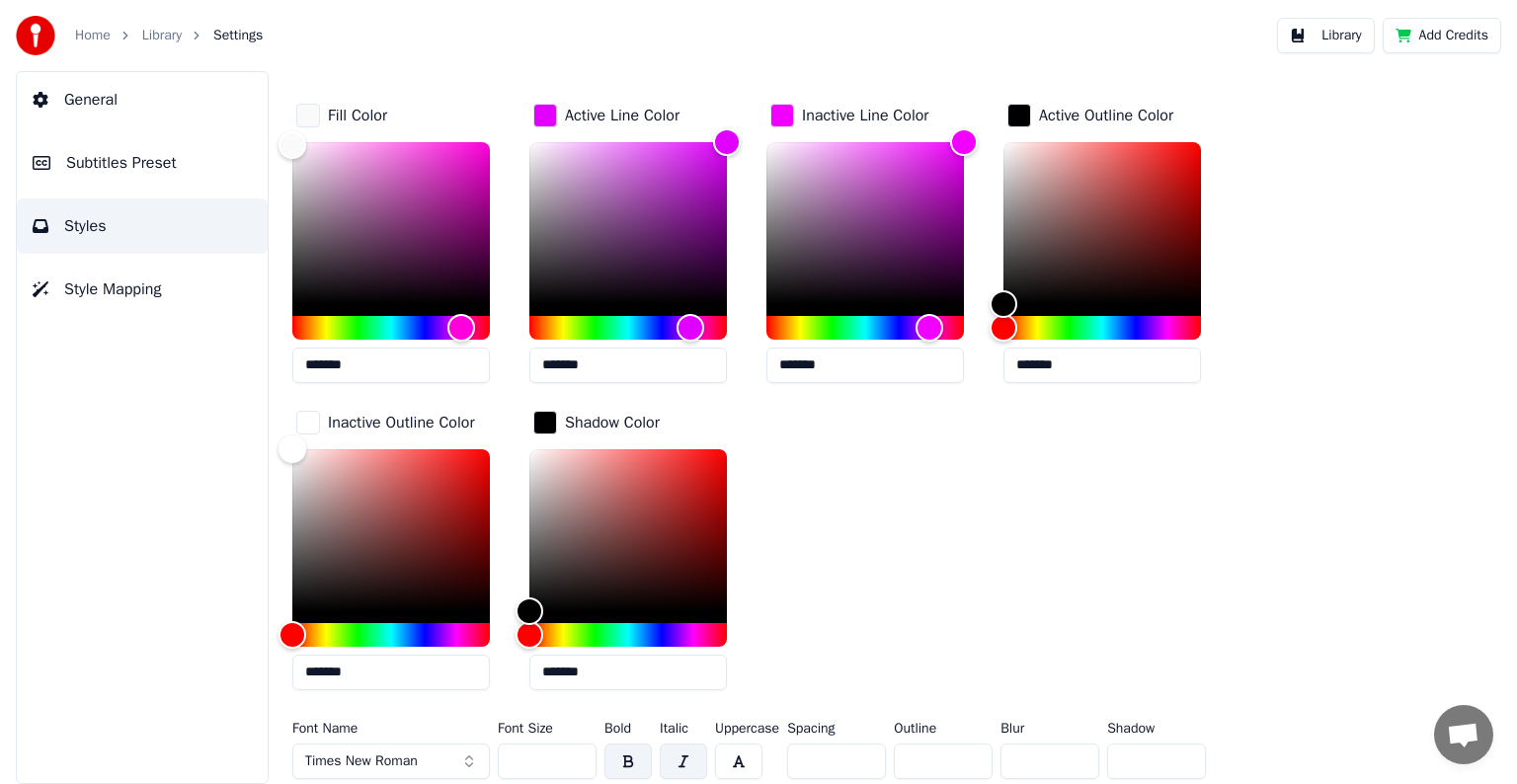 click on "Fill Color ******* Active Line Color ******* Inactive Line Color ******* Active Outline Color ******* Inactive Outline Color ******* Shadow Color *******" at bounding box center [823, 403] 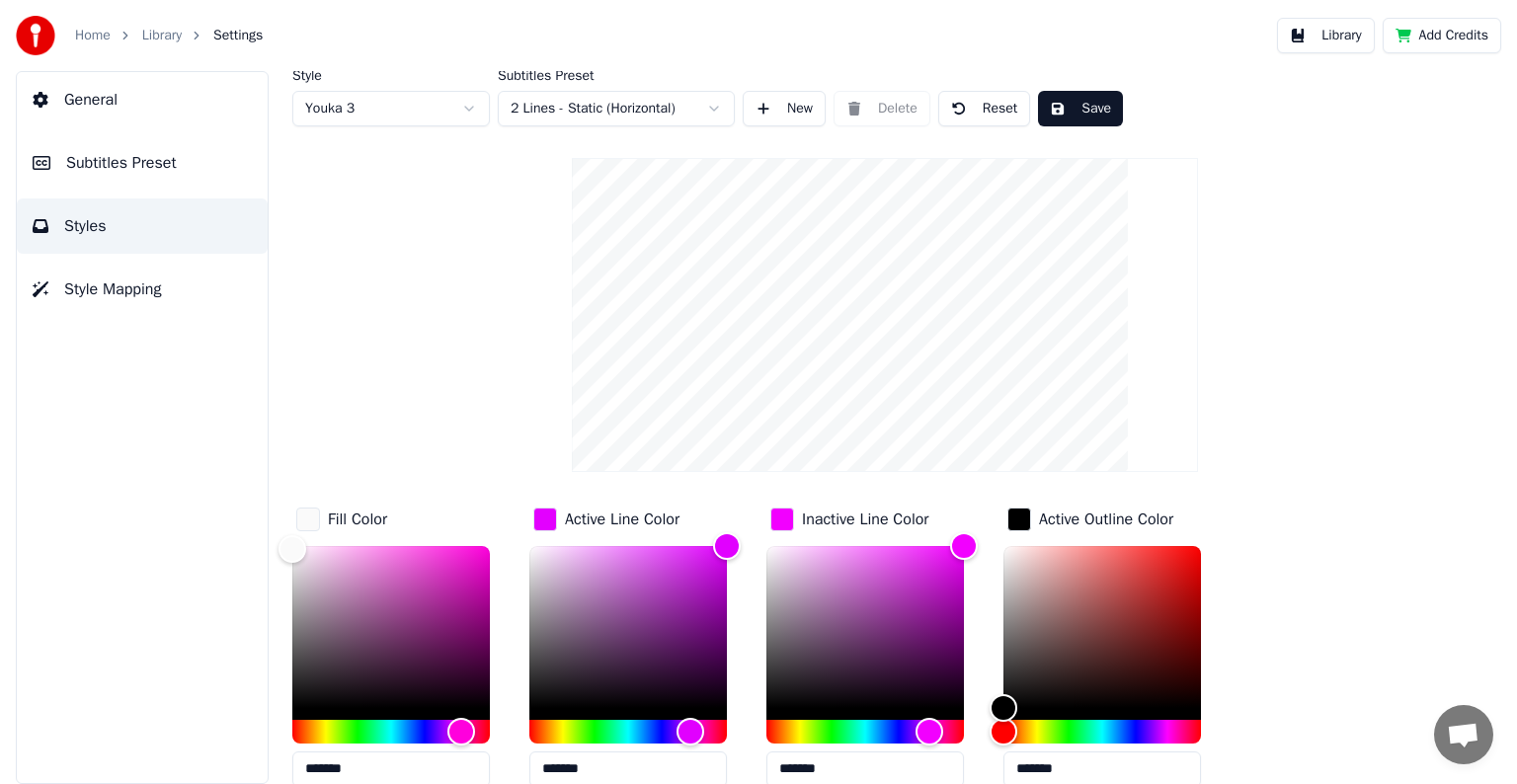 scroll, scrollTop: 0, scrollLeft: 0, axis: both 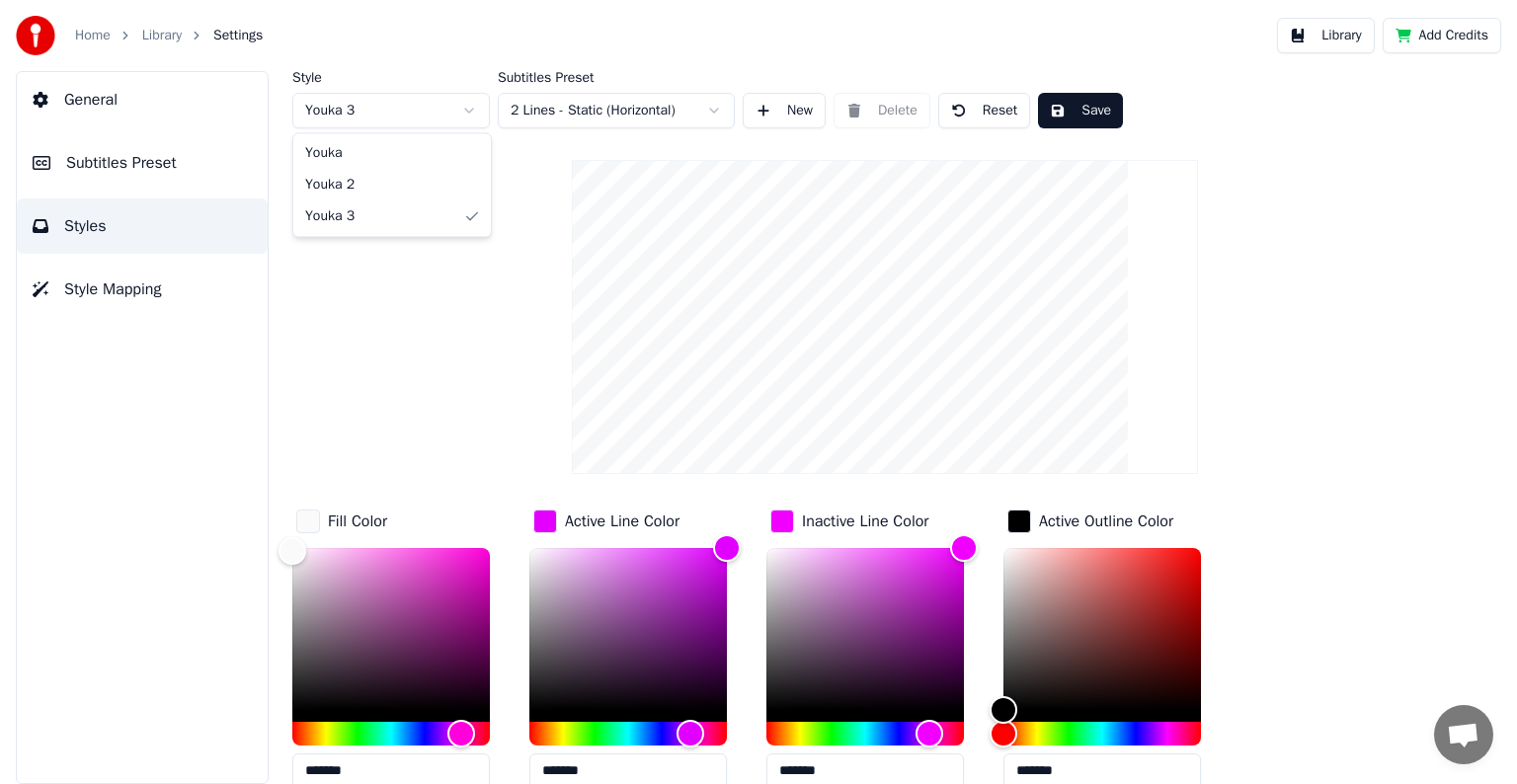 click on "Home Library Settings Library Add Credits General Subtitles Preset Styles Style Mapping Style Youka 3 Subtitles Preset 2 Lines - Static (Horizontal) New Delete Reset Save Fill Color ******* Active Line Color ******* Inactive Line Color ******* Active Outline Color ******* Inactive Outline Color ******* Shadow Color ******* Font Name Times New Roman Font Size *** Bold Italic Uppercase Spacing * Outline ** Blur * Shadow * Youka Youka 2 Youka 3" at bounding box center (758, 392) 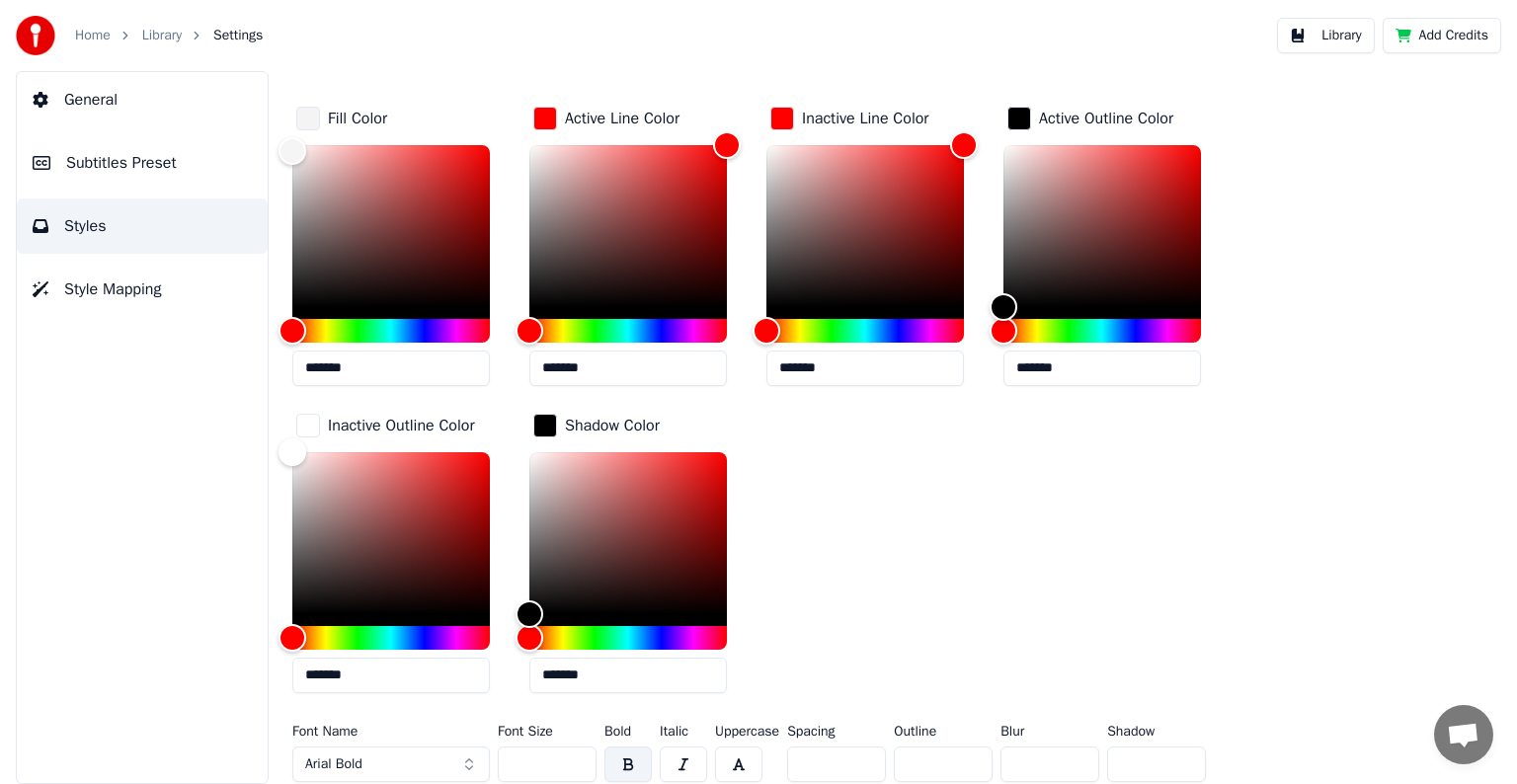 scroll, scrollTop: 406, scrollLeft: 0, axis: vertical 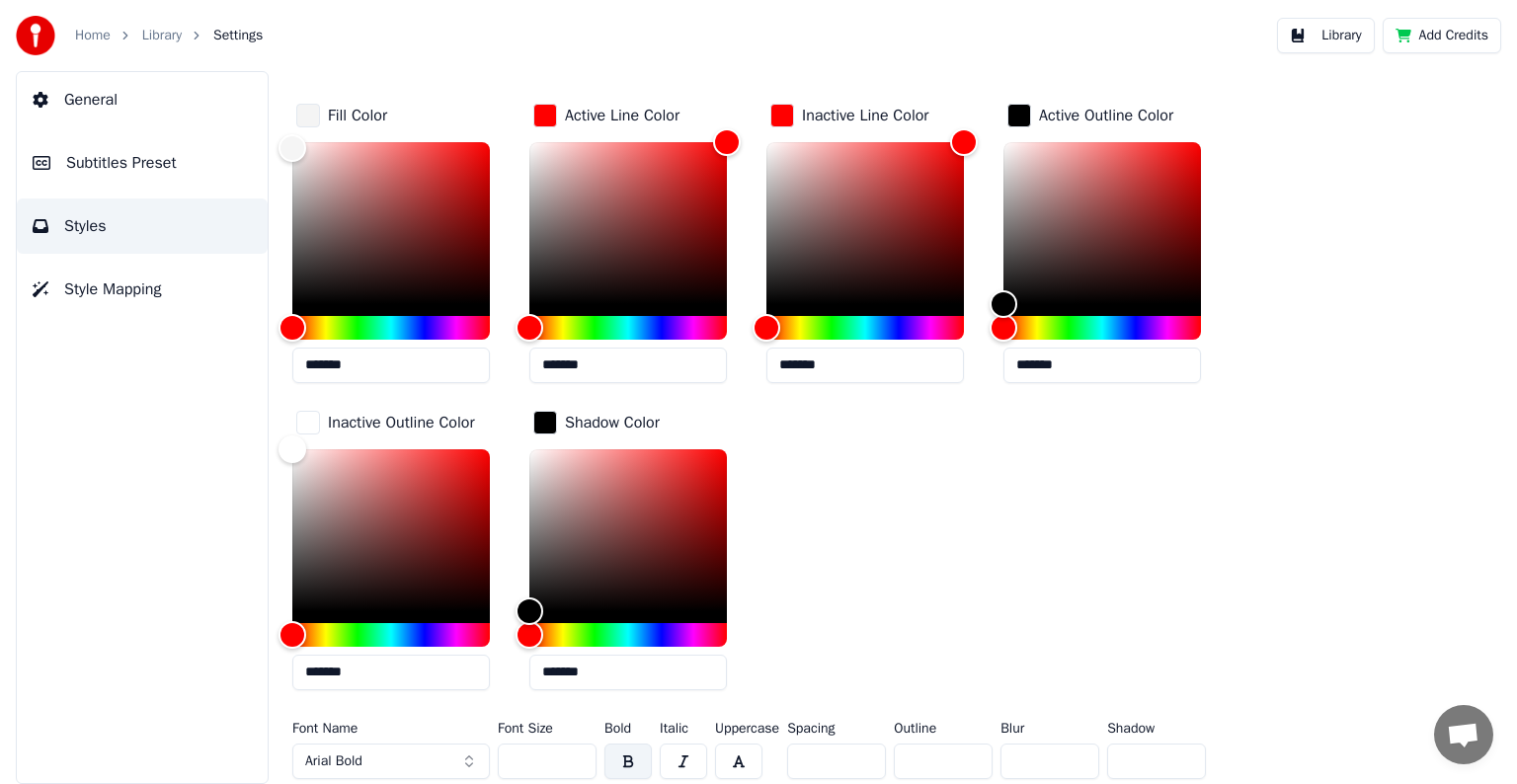 drag, startPoint x: 901, startPoint y: 758, endPoint x: 924, endPoint y: 758, distance: 23 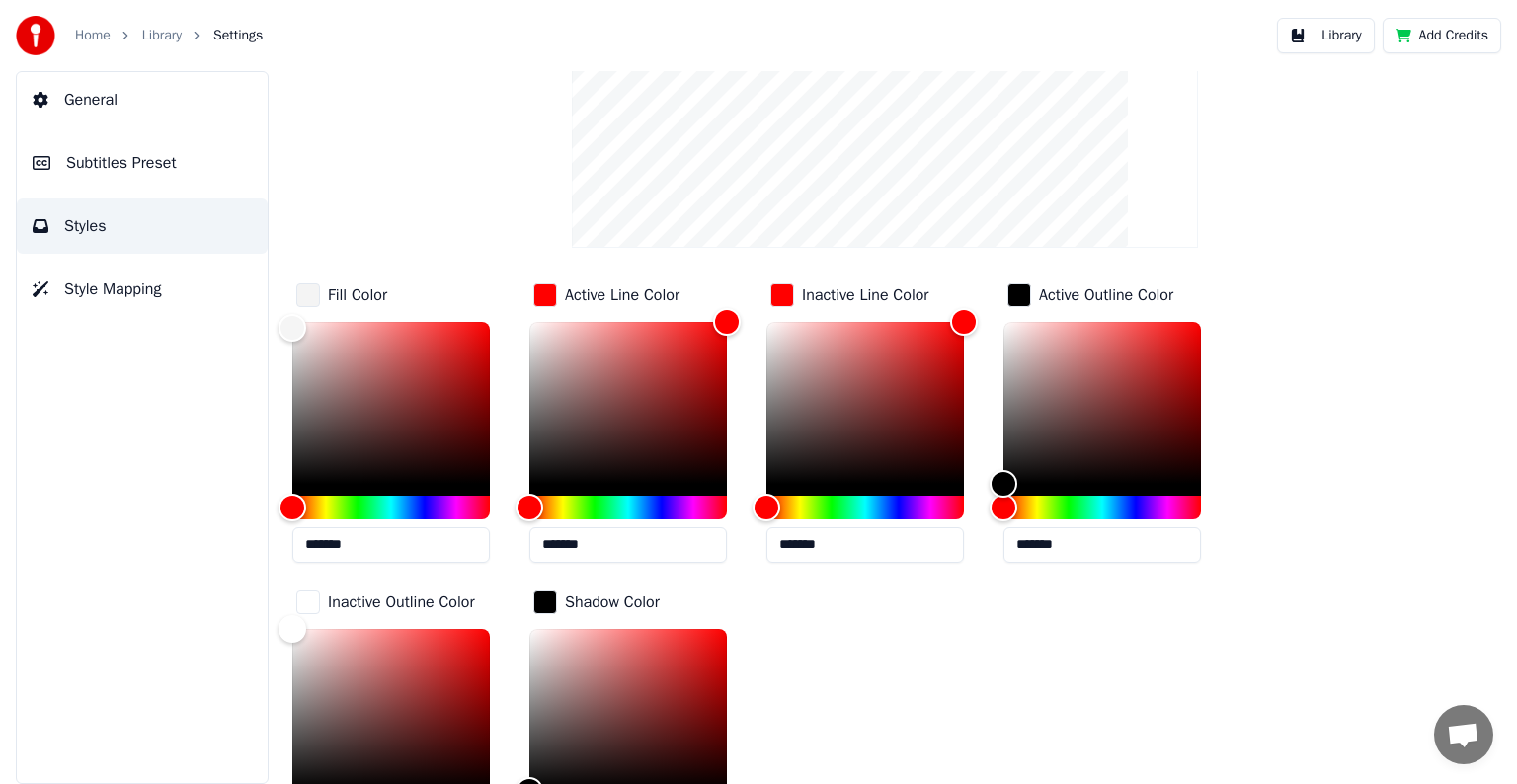 scroll, scrollTop: 406, scrollLeft: 0, axis: vertical 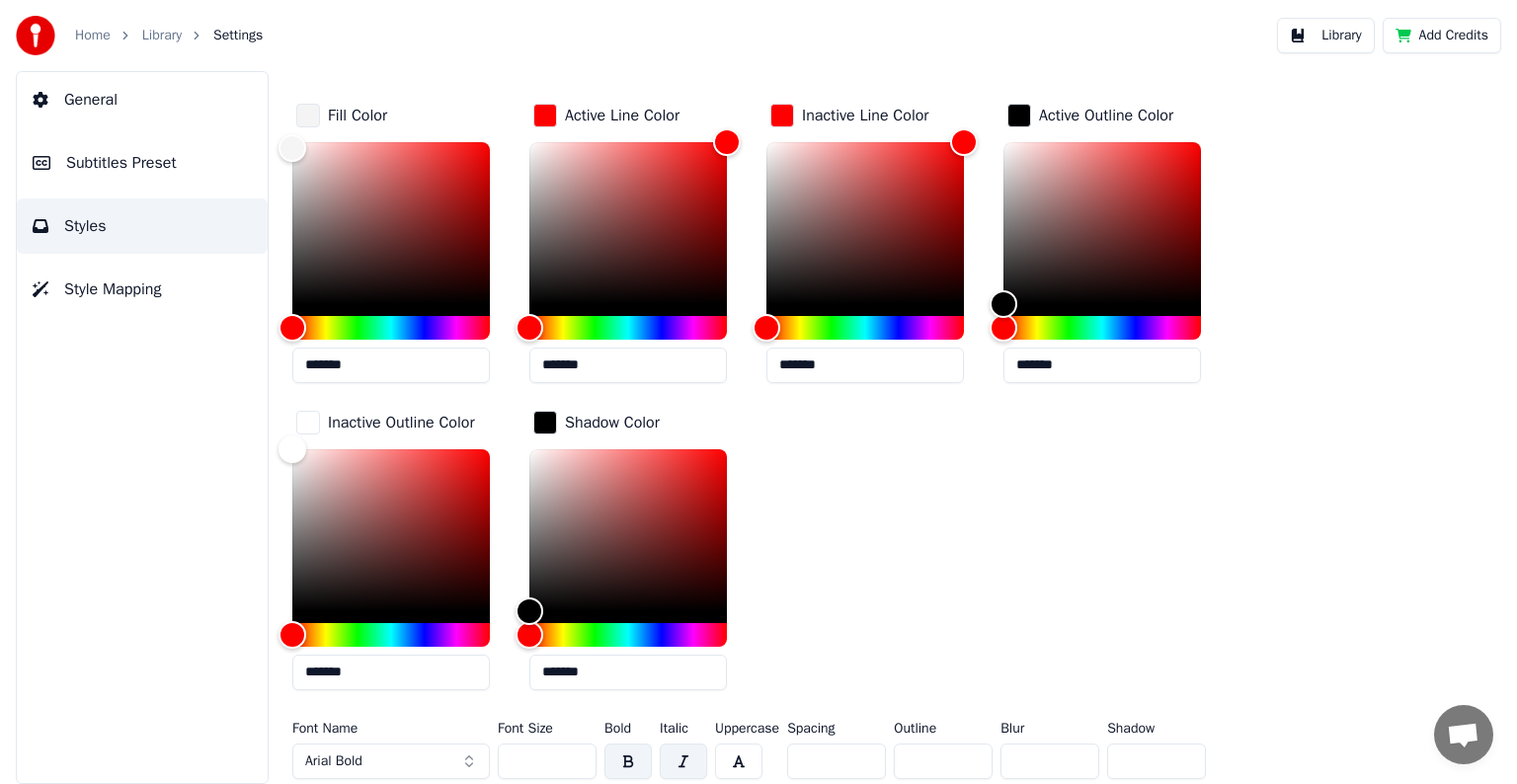 click on "Arial Bold" at bounding box center [334, 761] 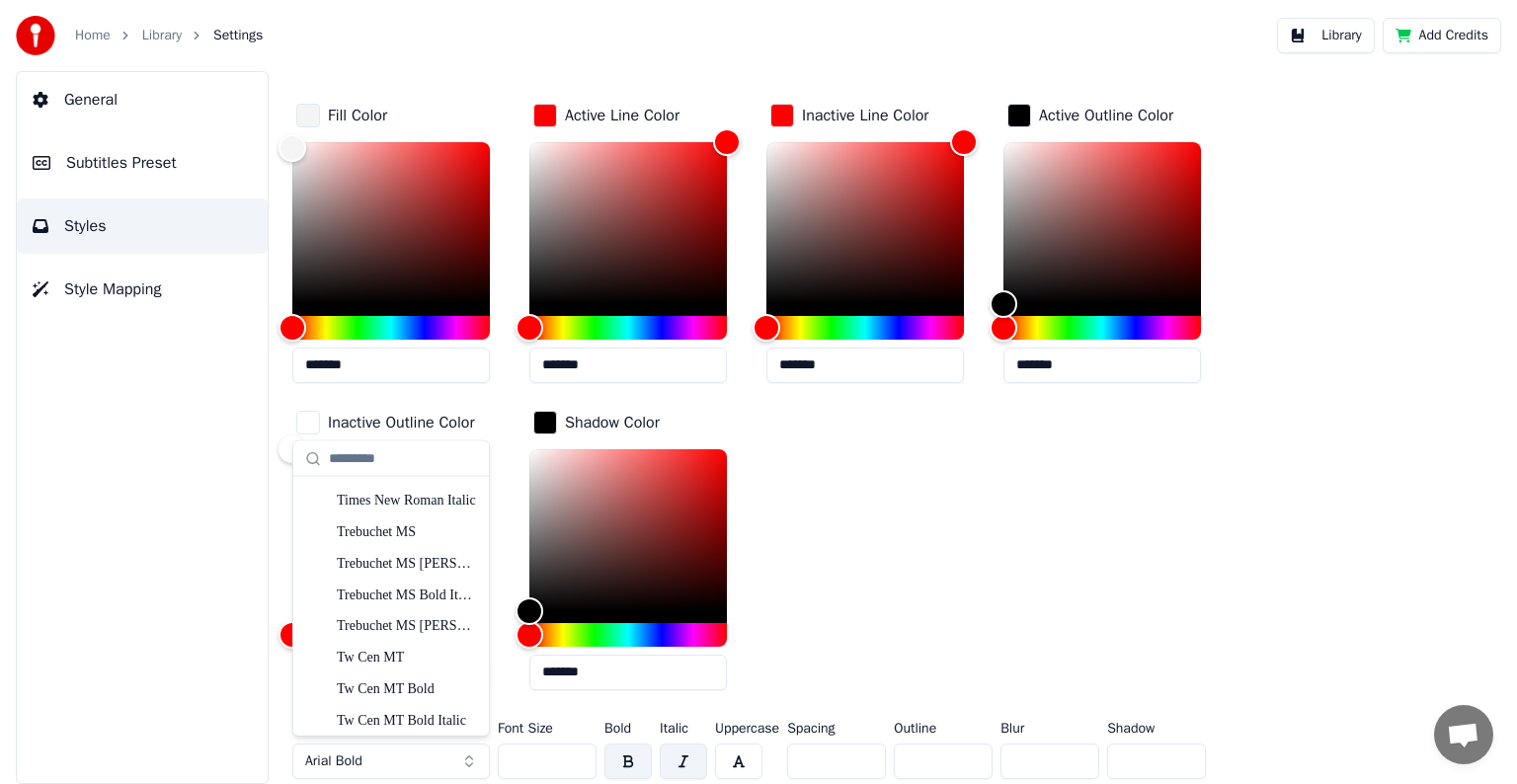 scroll, scrollTop: 10821, scrollLeft: 0, axis: vertical 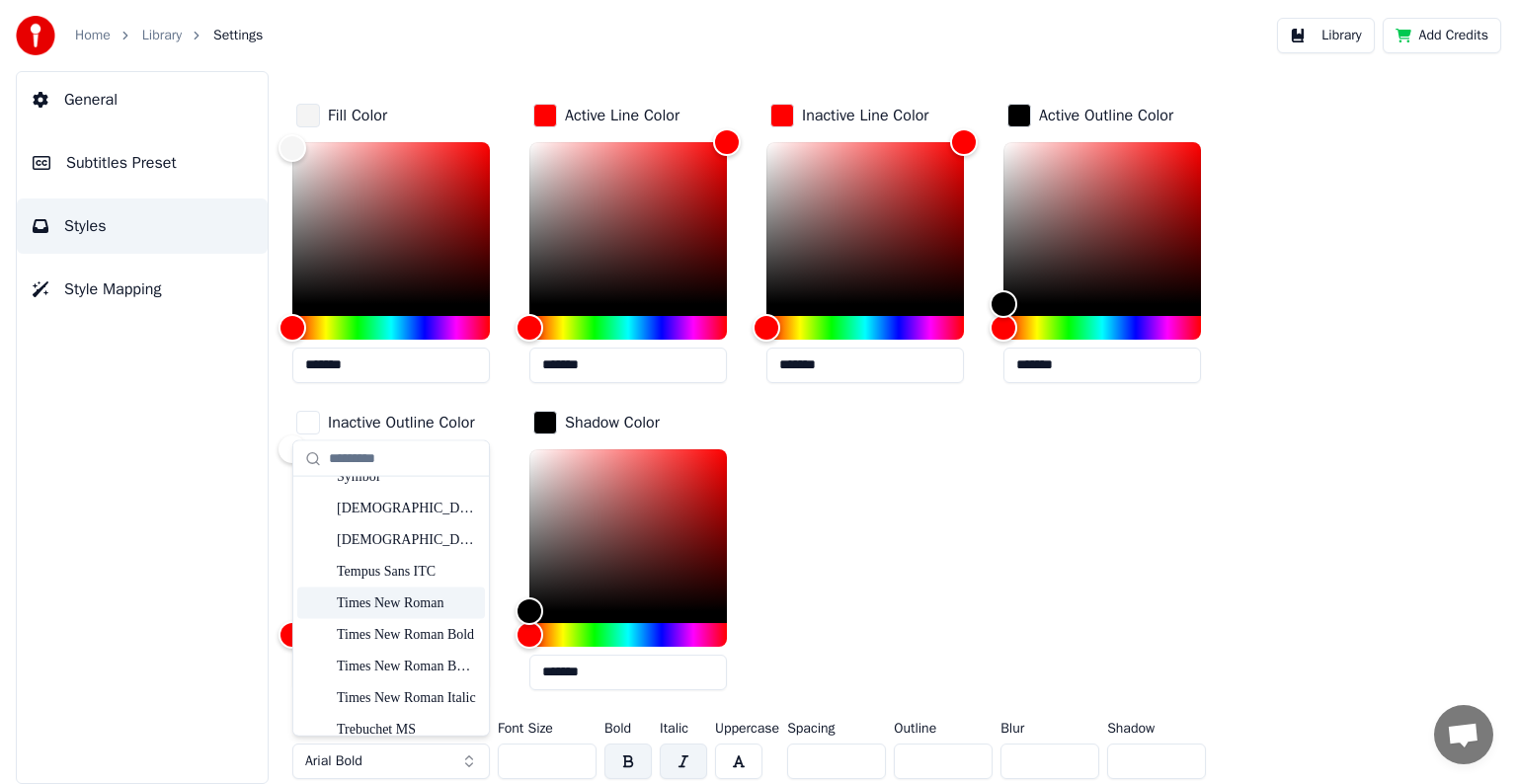 click on "Times New Roman" at bounding box center [407, 602] 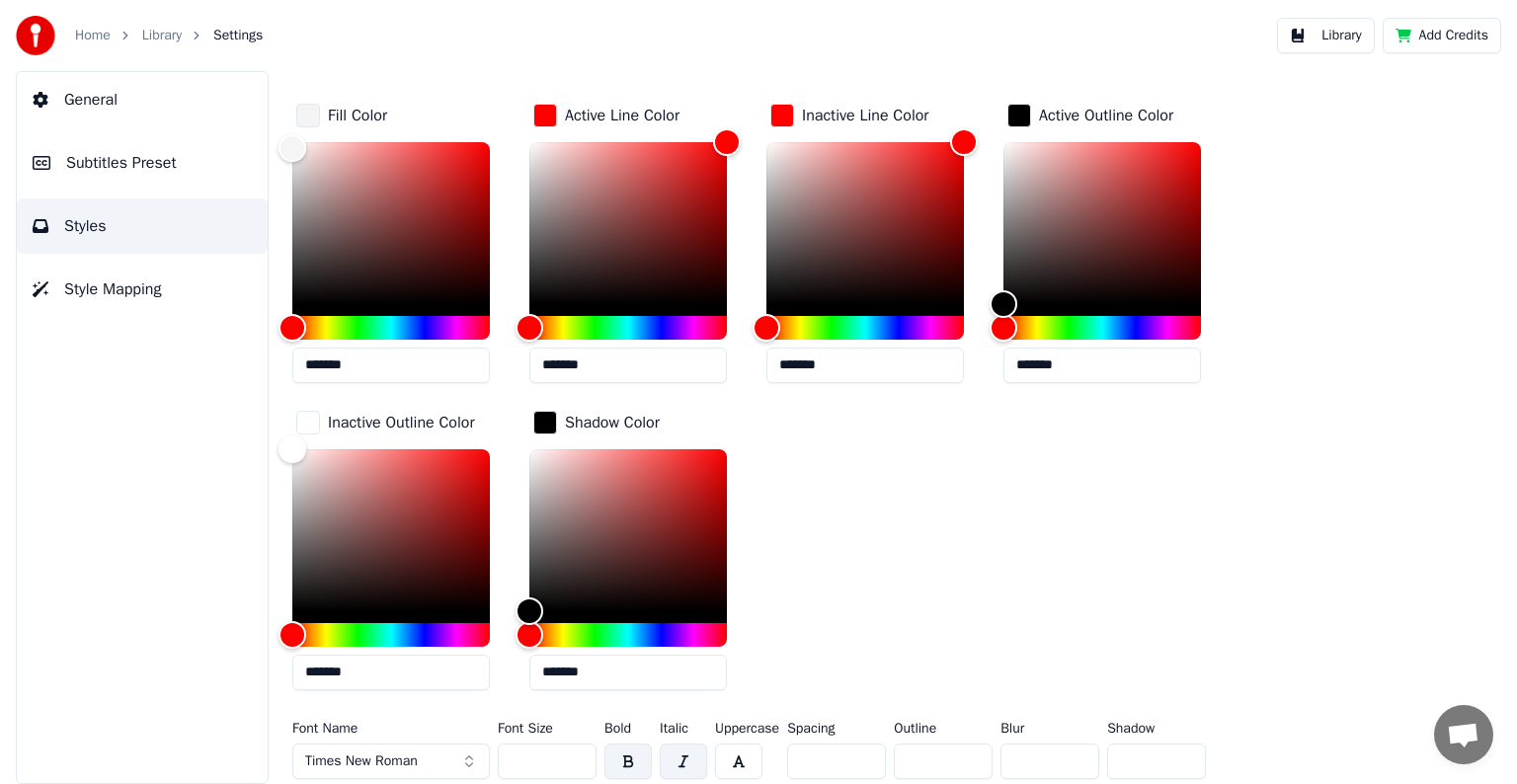 click on "Fill Color ******* Active Line Color ******* Inactive Line Color ******* Active Outline Color ******* Inactive Outline Color ******* Shadow Color *******" at bounding box center [823, 403] 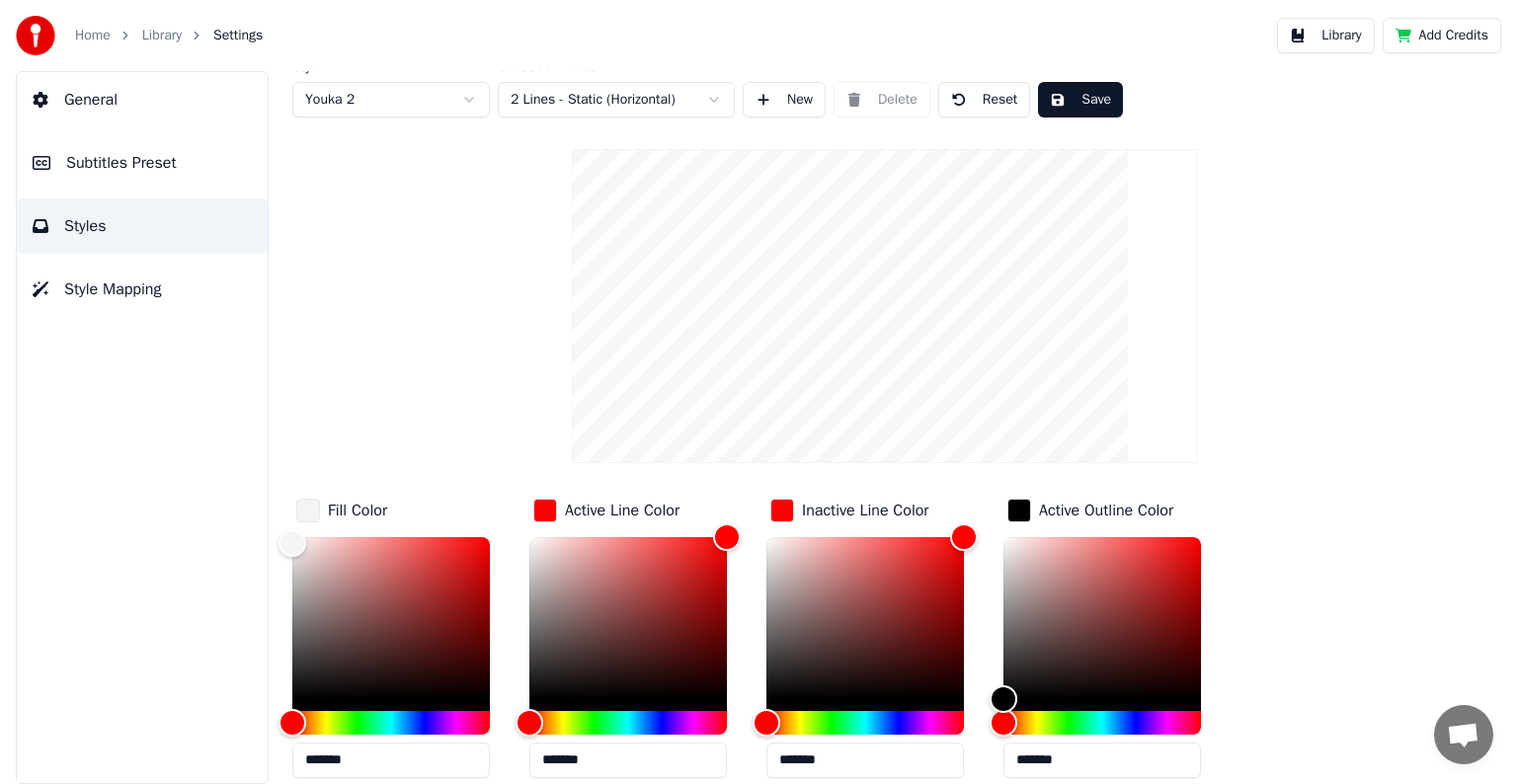 scroll, scrollTop: 0, scrollLeft: 0, axis: both 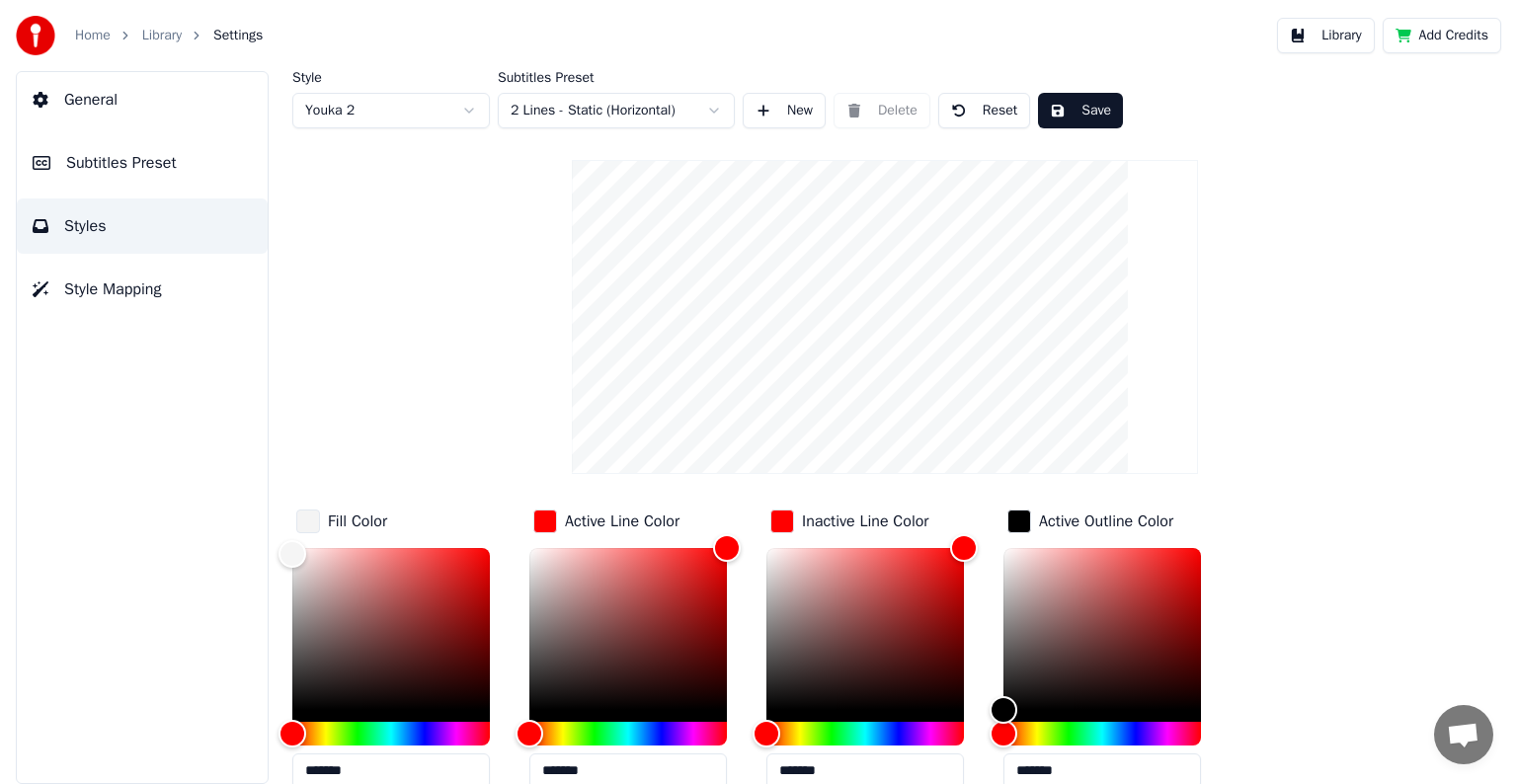 click on "Home Library Settings Library Add Credits General Subtitles Preset Styles Style Mapping Style Youka 2 Subtitles Preset 2 Lines - Static (Horizontal) New Delete Reset Save Fill Color ******* Active Line Color ******* Inactive Line Color ******* Active Outline Color ******* Inactive Outline Color ******* Shadow Color ******* Font Name Times New Roman Font Size *** Bold Italic Uppercase Spacing * Outline ** Blur * Shadow *" at bounding box center [758, 392] 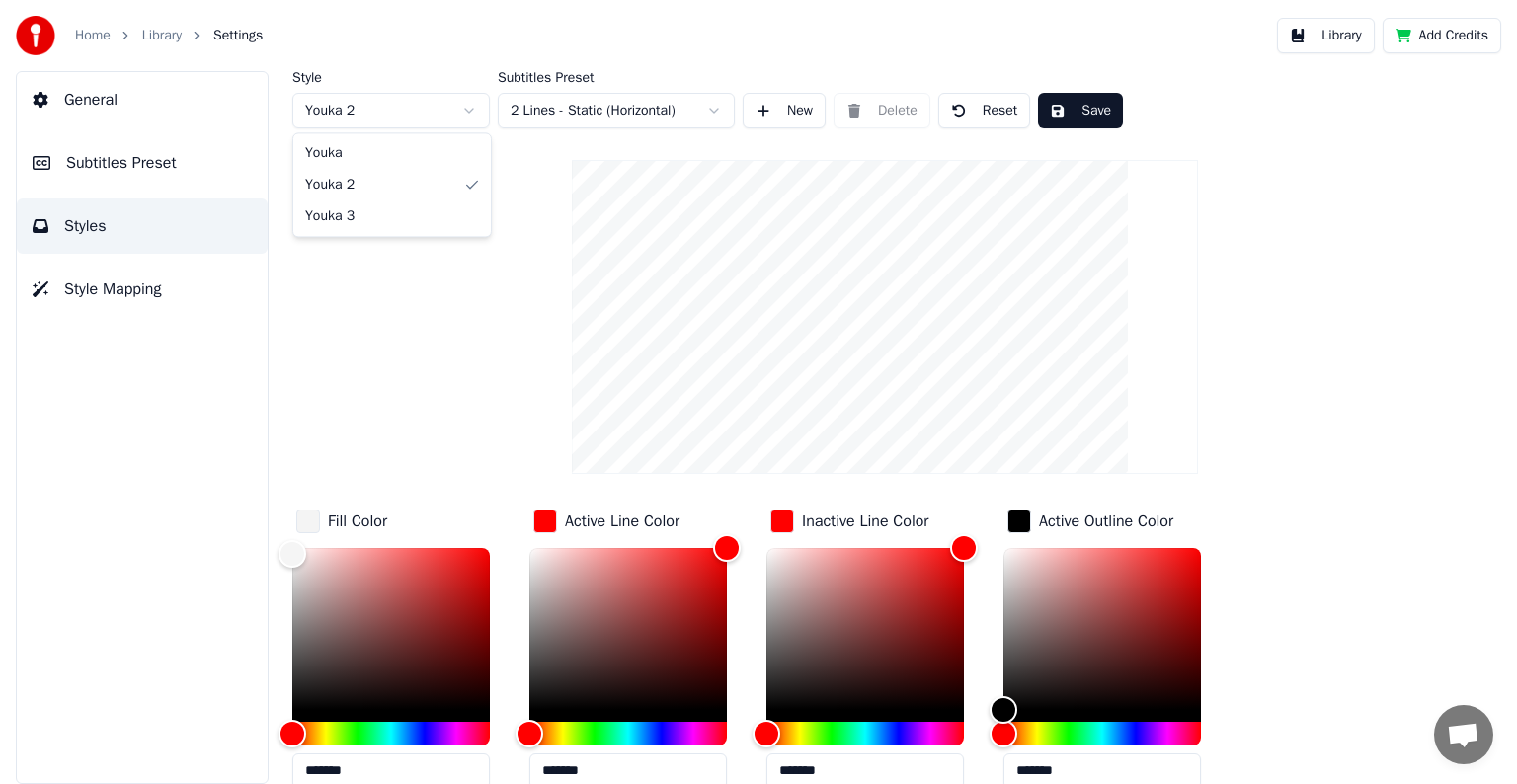 type on "**" 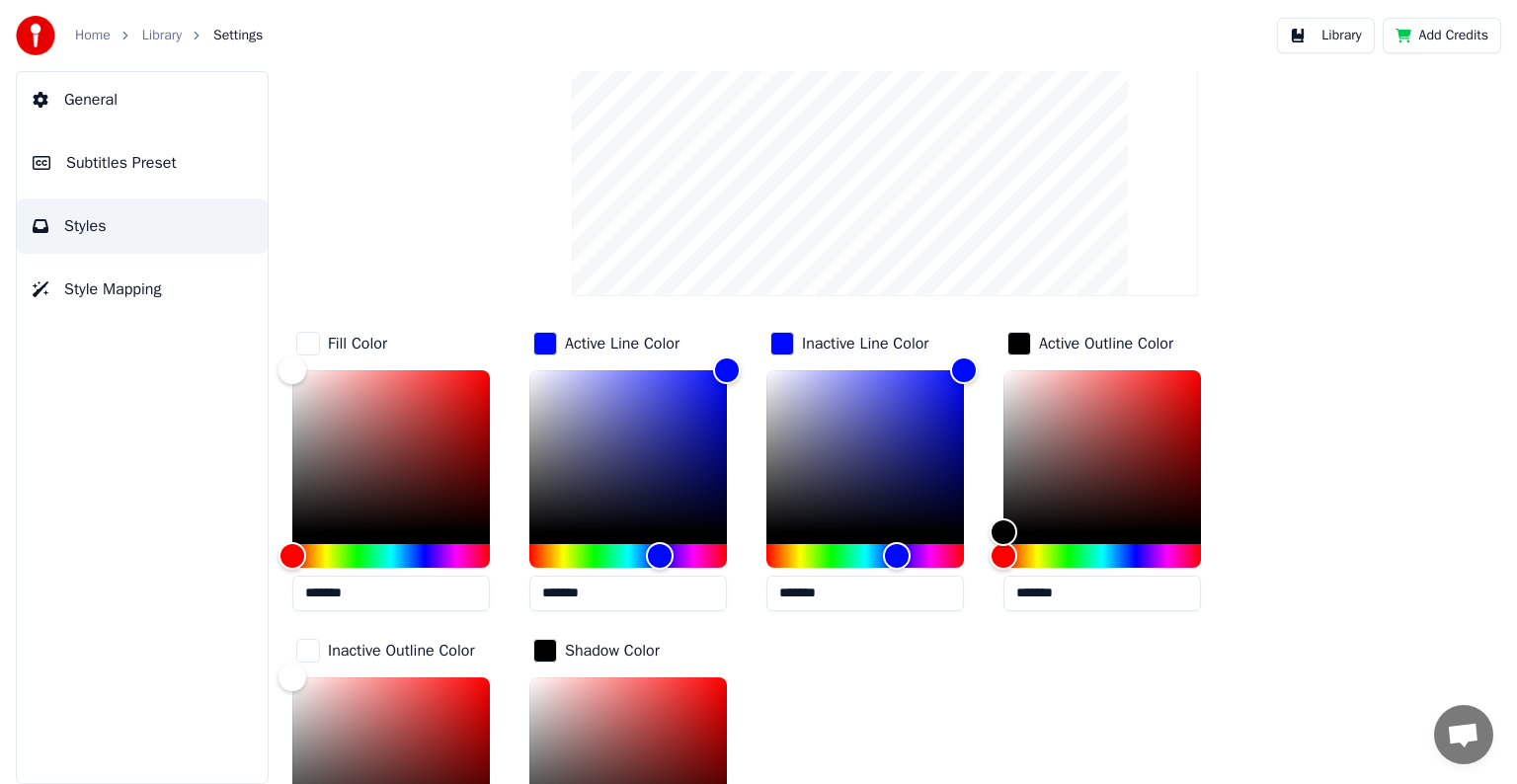scroll, scrollTop: 406, scrollLeft: 0, axis: vertical 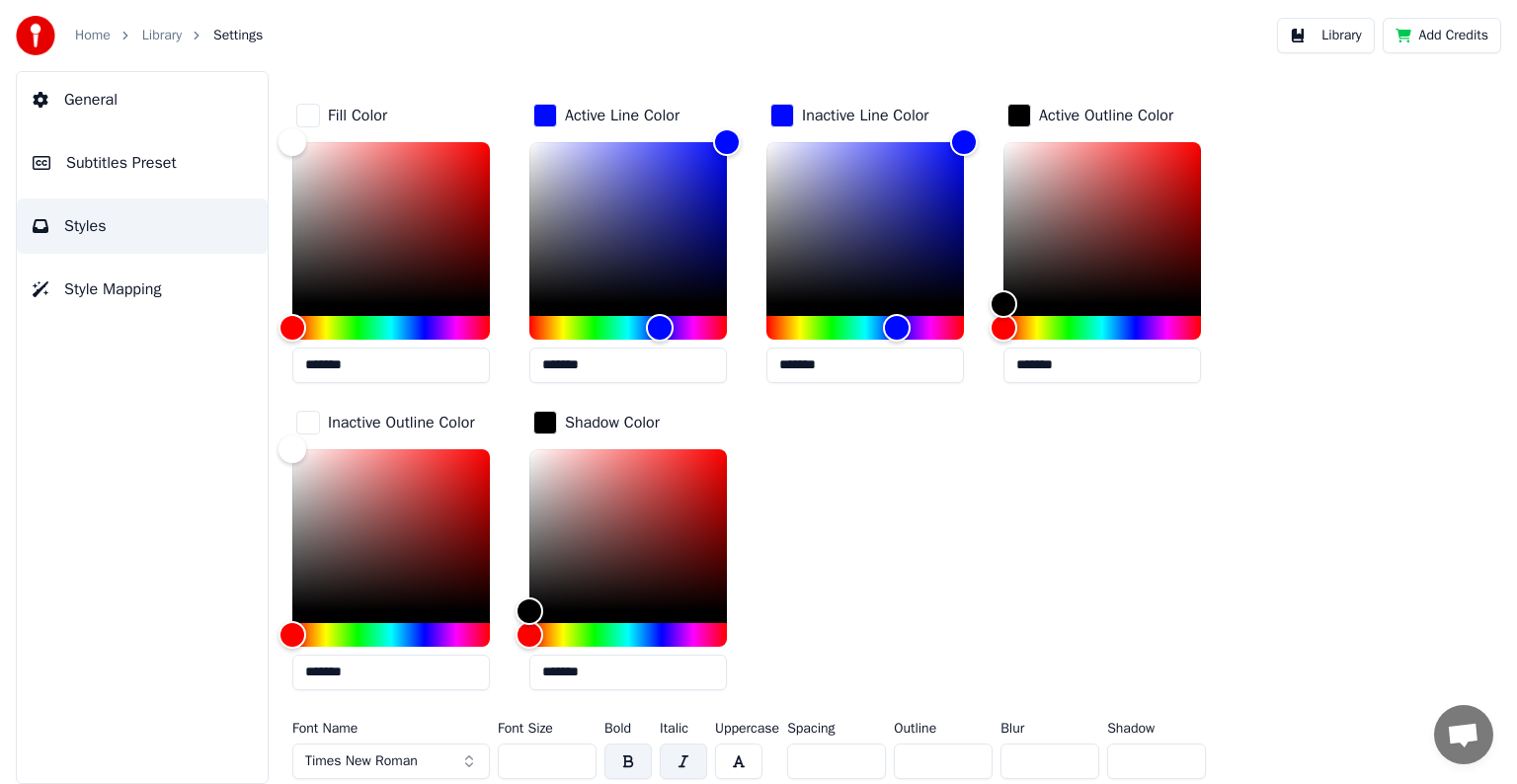 drag, startPoint x: 502, startPoint y: 755, endPoint x: 534, endPoint y: 756, distance: 32.01562 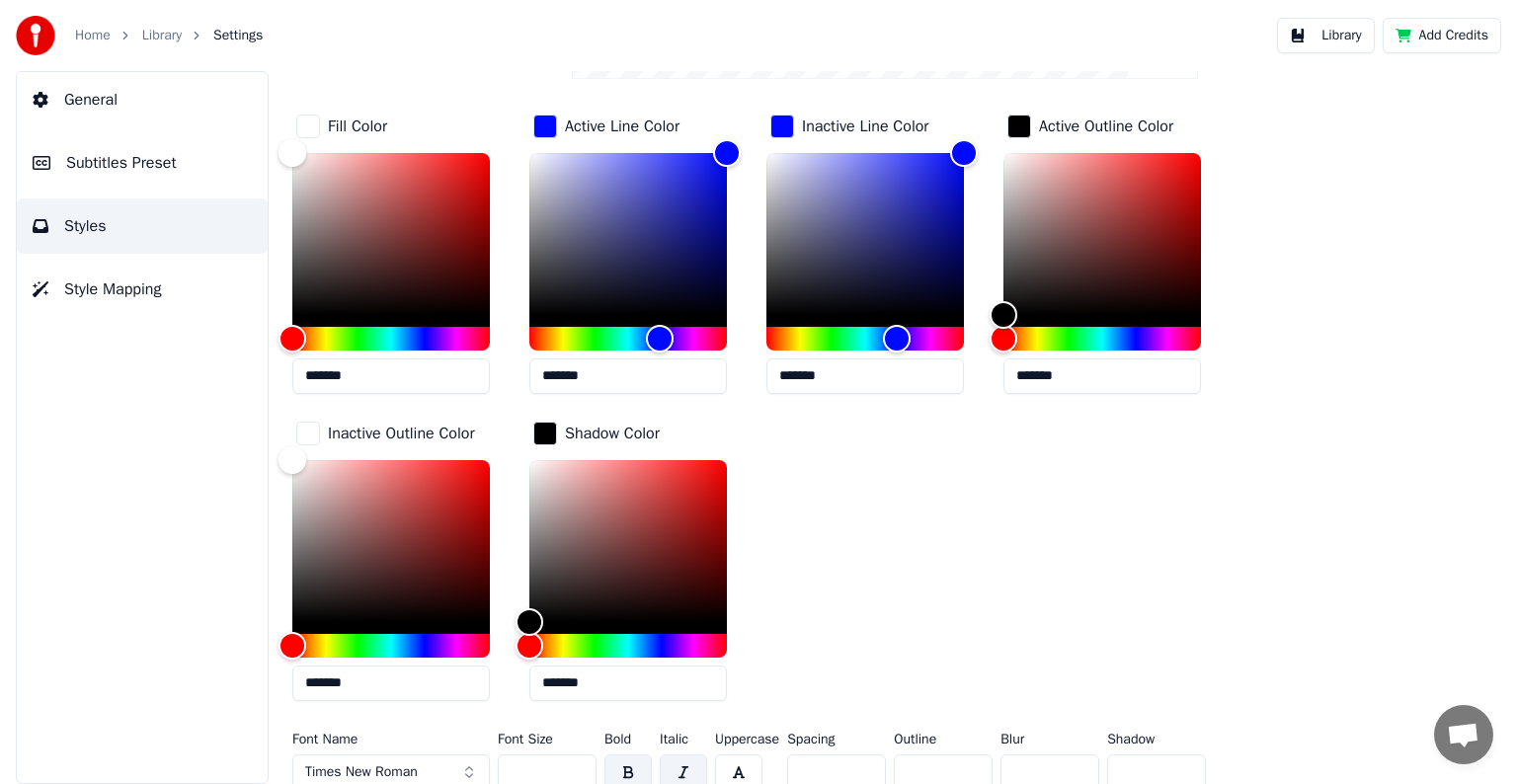 scroll, scrollTop: 406, scrollLeft: 0, axis: vertical 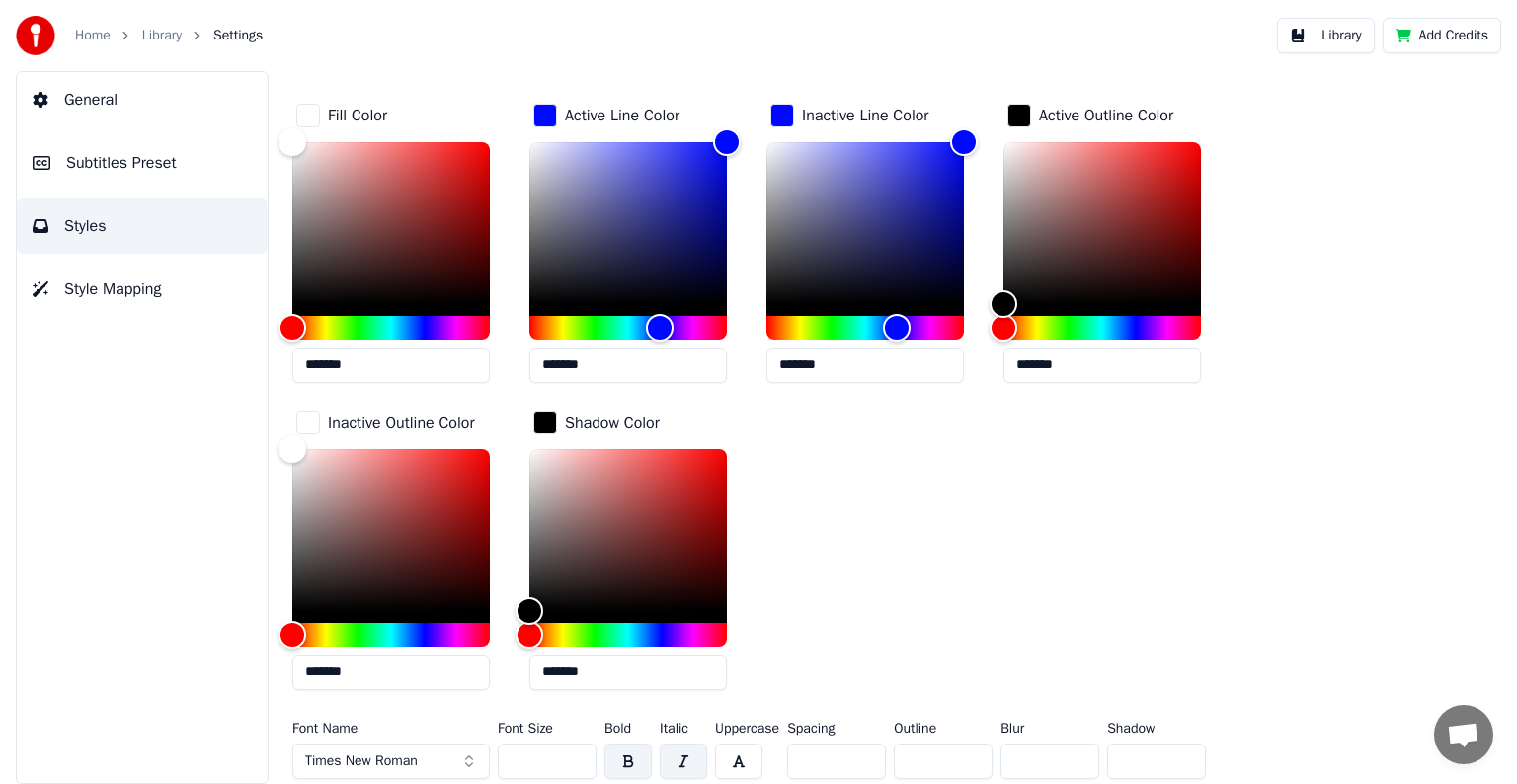drag, startPoint x: 510, startPoint y: 759, endPoint x: 543, endPoint y: 761, distance: 33.060551 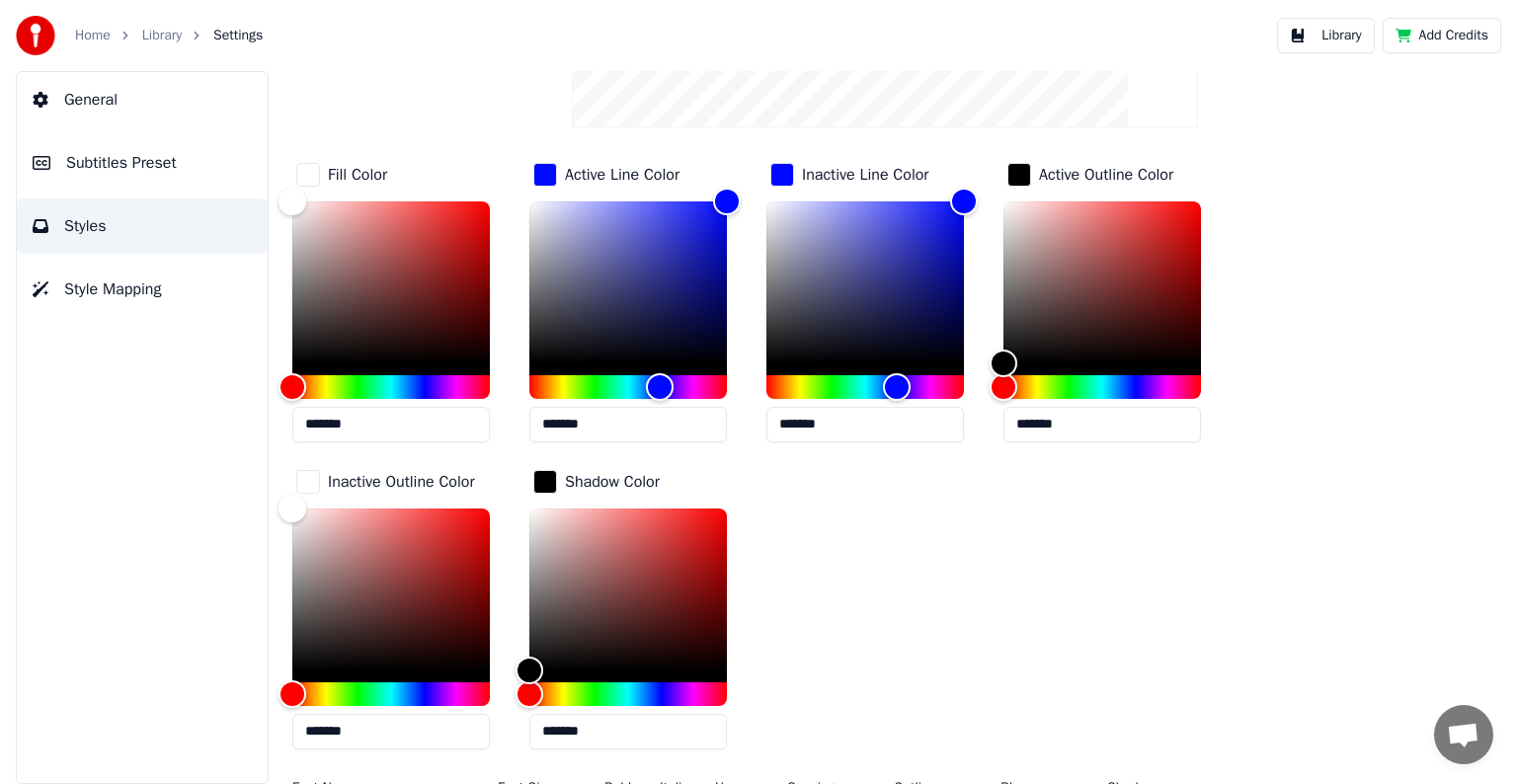 scroll, scrollTop: 406, scrollLeft: 0, axis: vertical 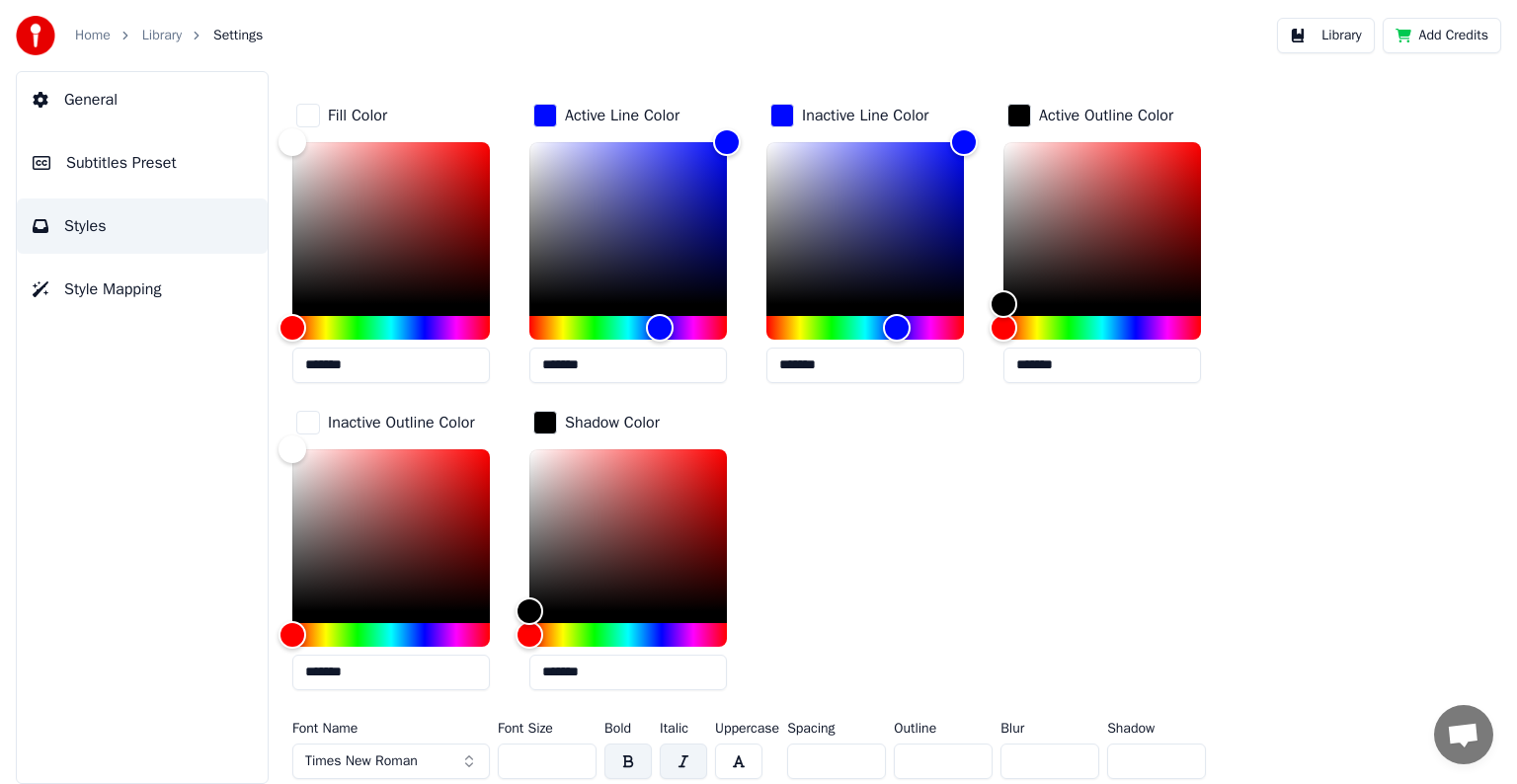 drag, startPoint x: 905, startPoint y: 759, endPoint x: 928, endPoint y: 760, distance: 23.021729 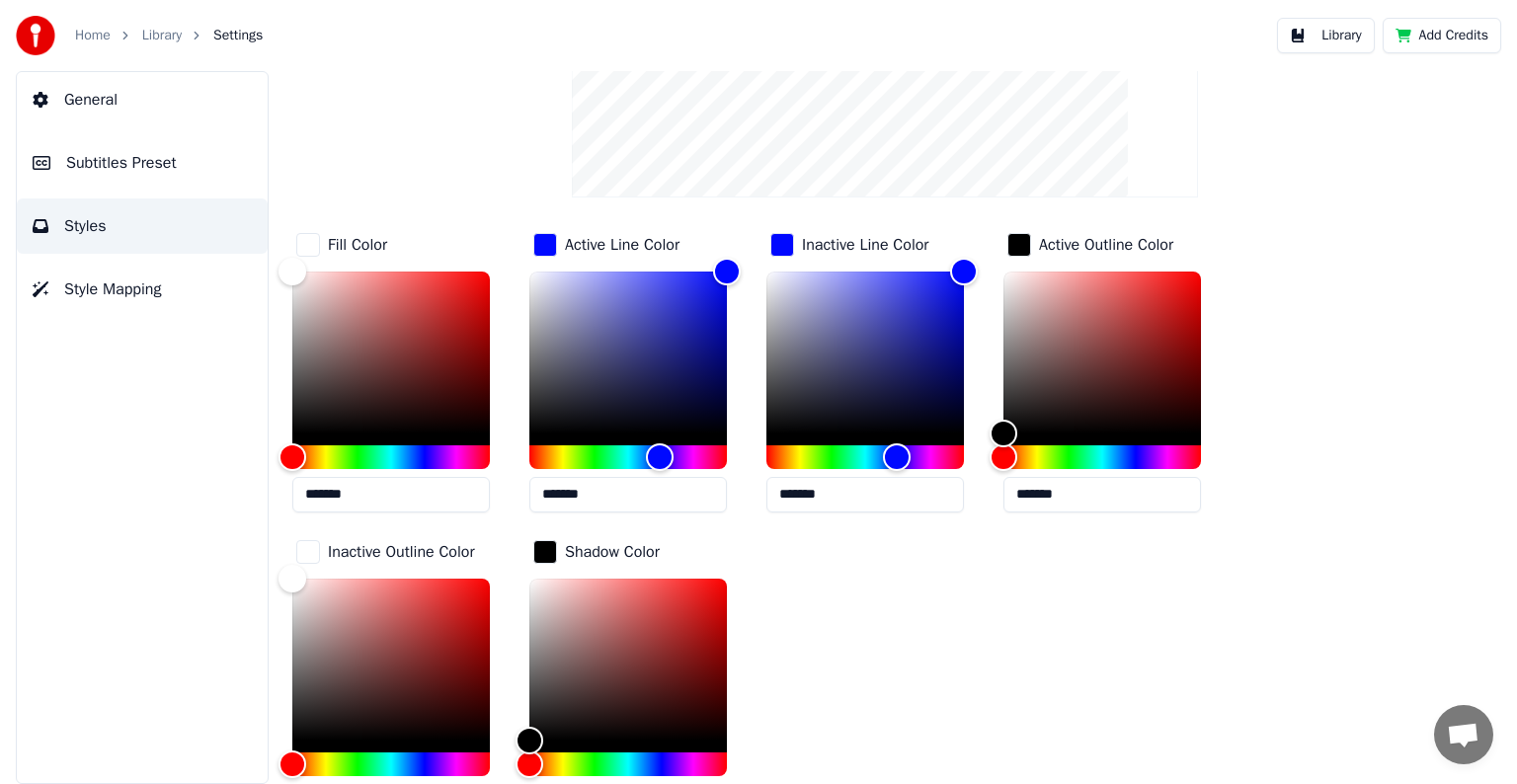 scroll, scrollTop: 406, scrollLeft: 0, axis: vertical 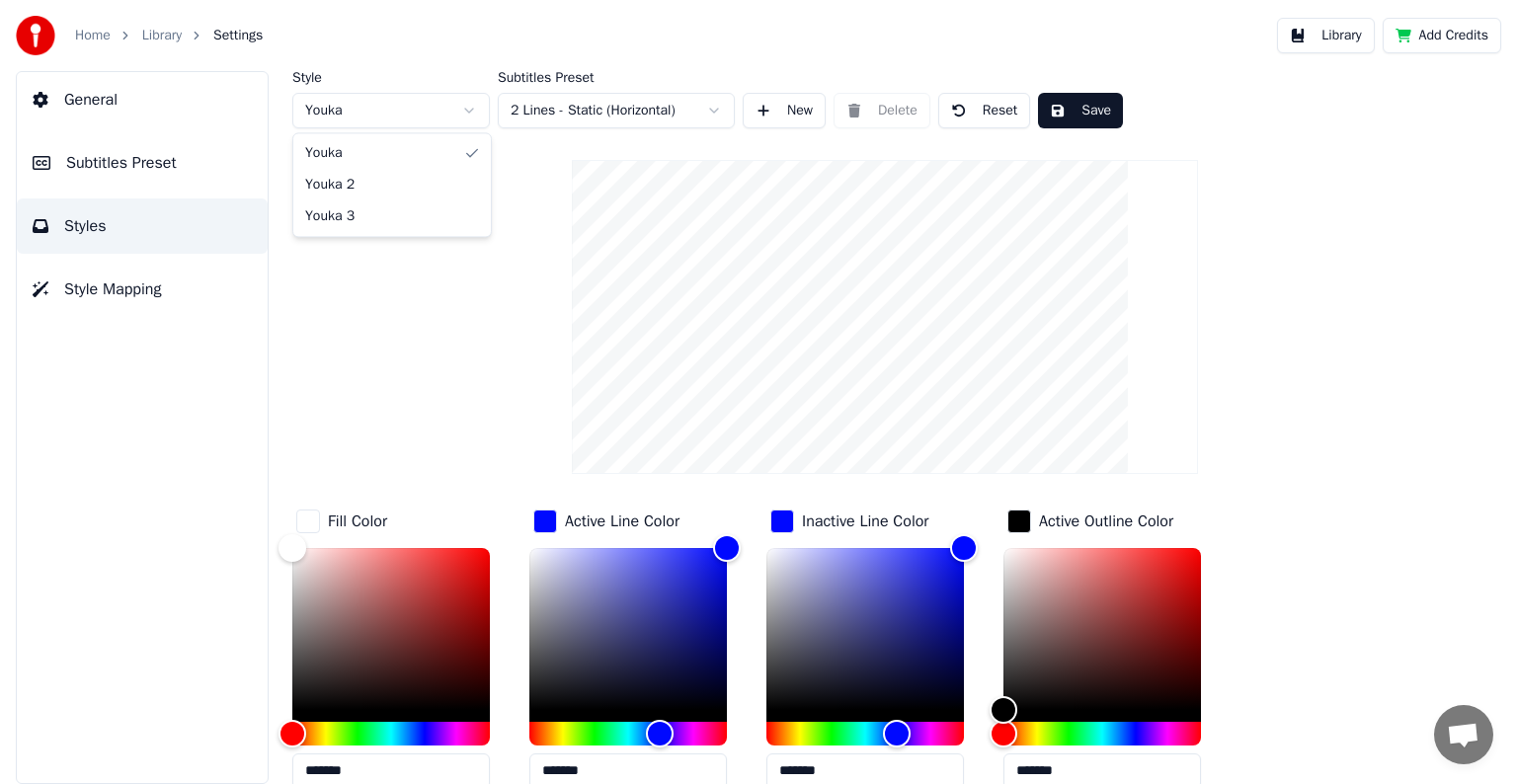 click on "Home Library Settings Library Add Credits General Subtitles Preset Styles Style Mapping Style Youka Subtitles Preset 2 Lines - Static (Horizontal) New Delete Reset Save Fill Color ******* Active Line Color ******* Inactive Line Color ******* Active Outline Color ******* Inactive Outline Color ******* Shadow Color ******* Font Name Times New Roman Font Size *** Bold Italic Uppercase Spacing * Outline ** Blur * Shadow * Youka Youka 2 Youka 3" at bounding box center [758, 392] 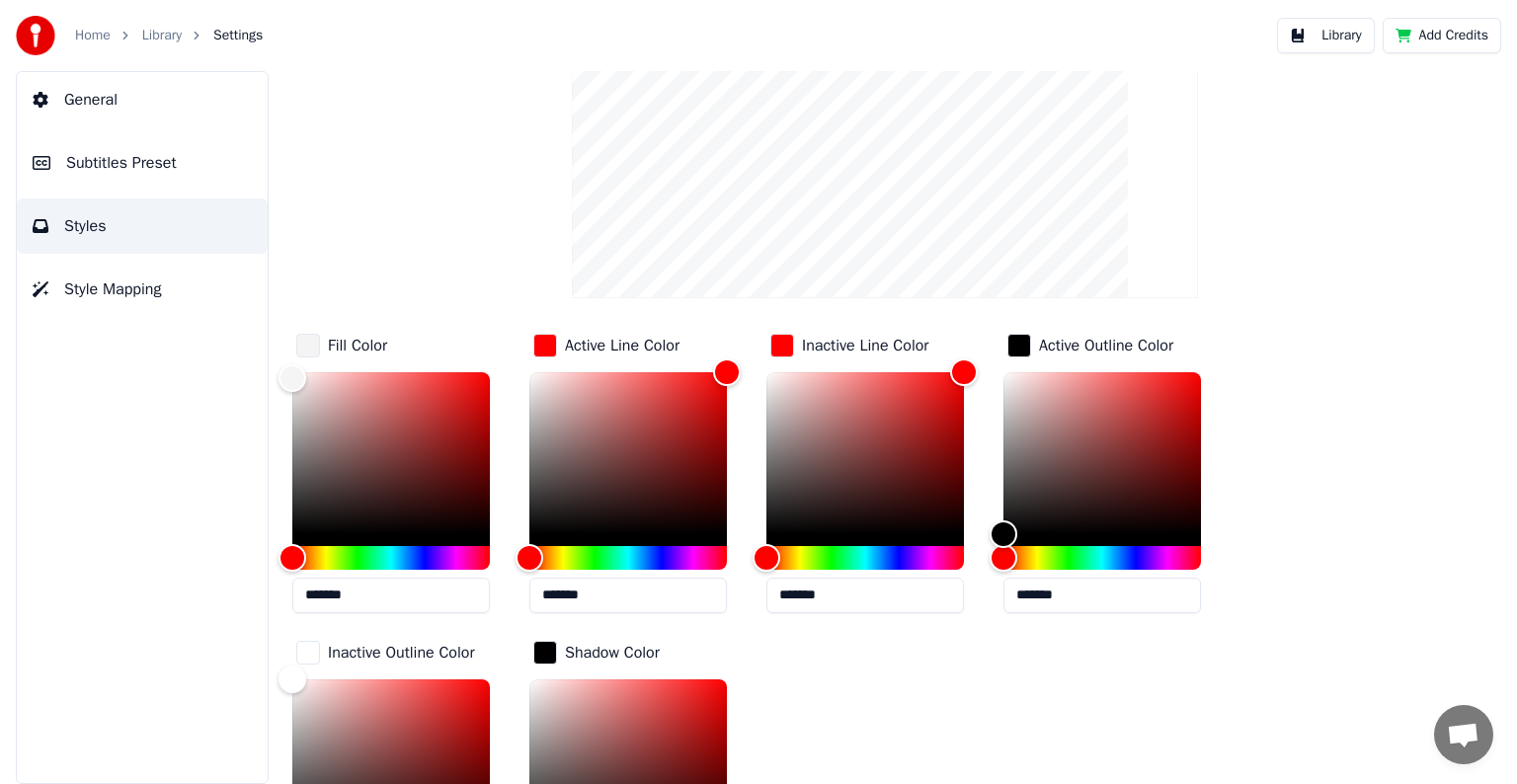 scroll, scrollTop: 406, scrollLeft: 0, axis: vertical 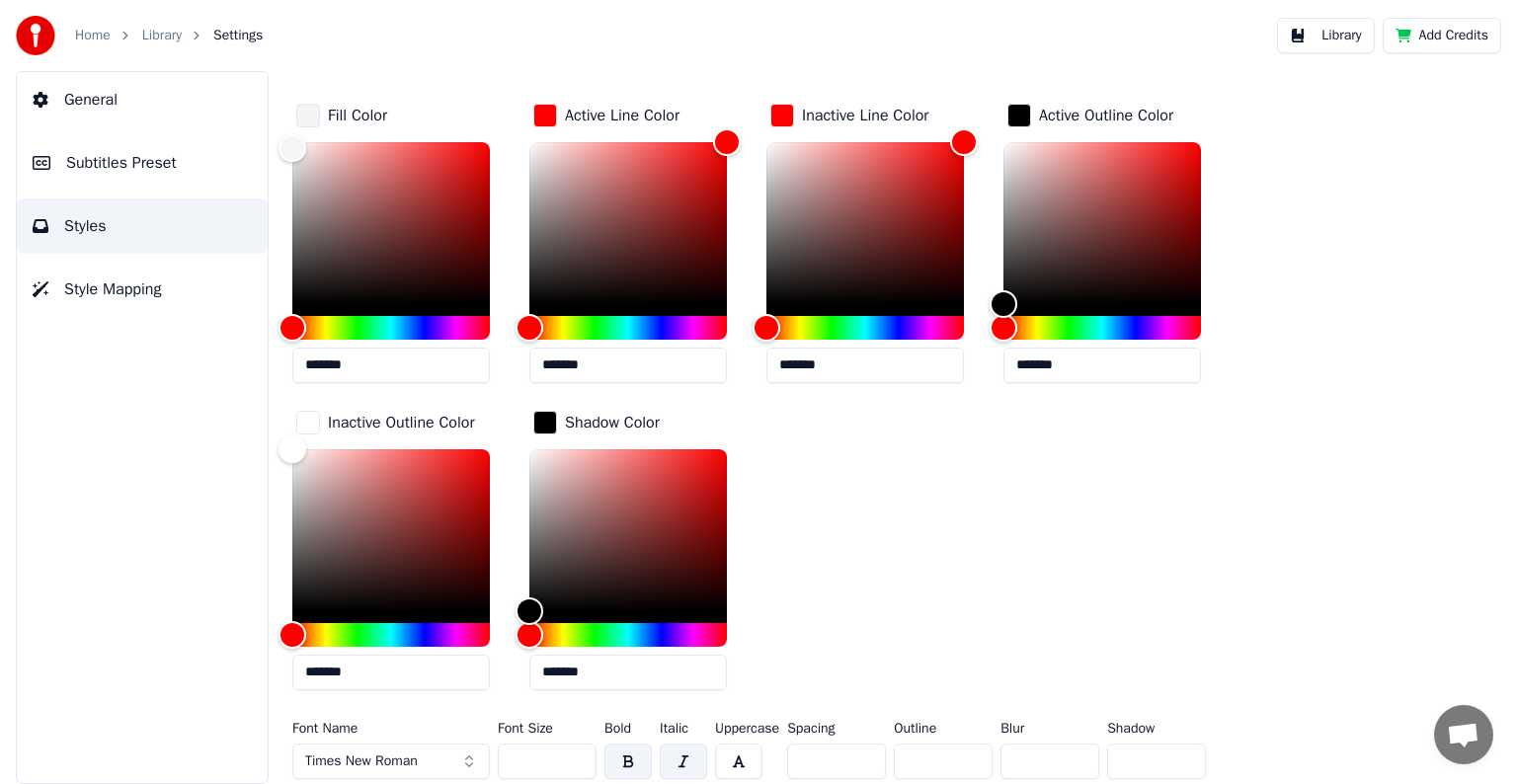 drag, startPoint x: 510, startPoint y: 762, endPoint x: 545, endPoint y: 762, distance: 35 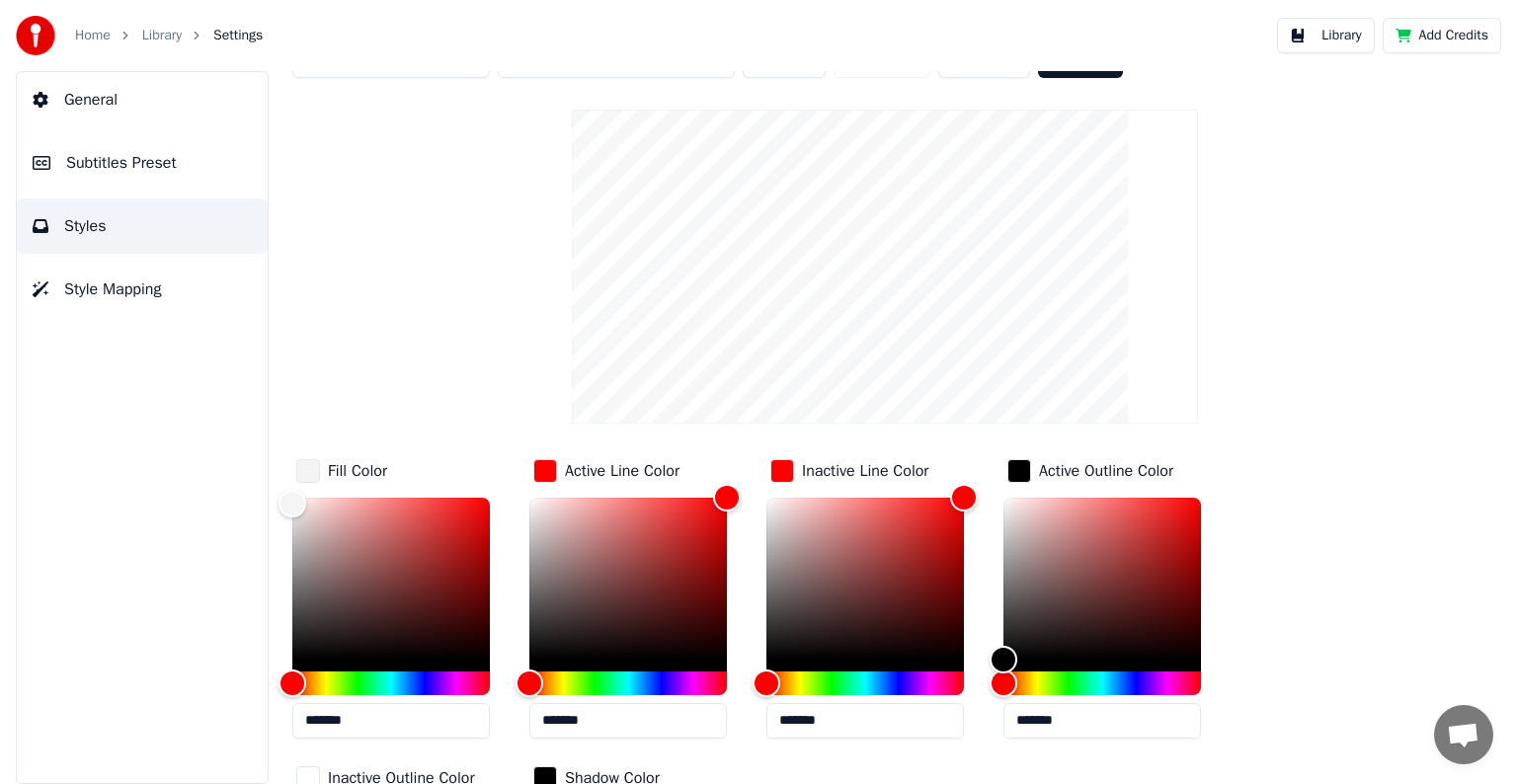 scroll, scrollTop: 0, scrollLeft: 0, axis: both 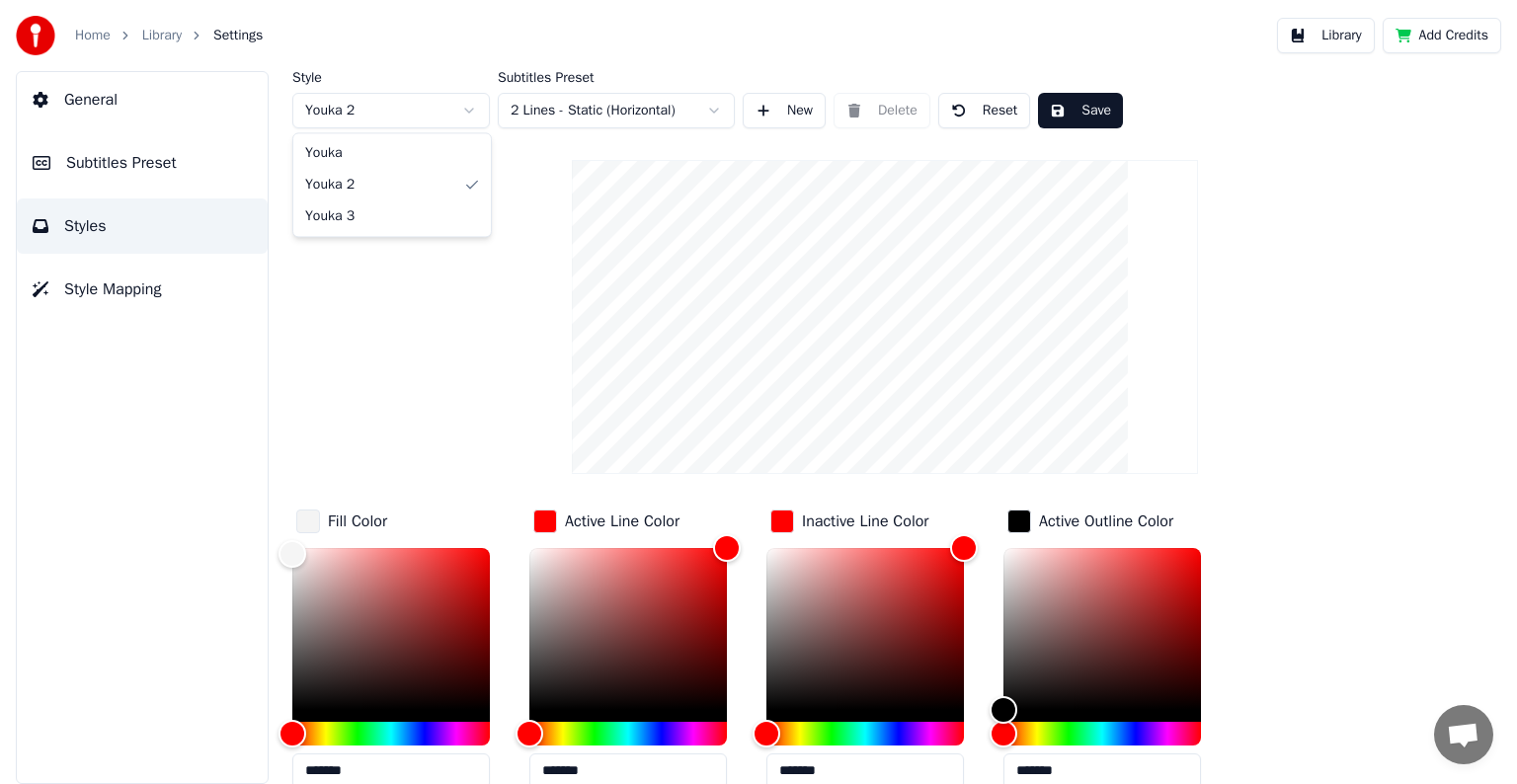 click on "Home Library Settings Library Add Credits General Subtitles Preset Styles Style Mapping Style Youka 2 Subtitles Preset 2 Lines - Static (Horizontal) New Delete Reset Save Fill Color ******* Active Line Color ******* Inactive Line Color ******* Active Outline Color ******* Inactive Outline Color ******* Shadow Color ******* Font Name Times New Roman Font Size *** Bold Italic Uppercase Spacing * Outline ** Blur * Shadow * Youka Youka 2 Youka 3" at bounding box center [758, 392] 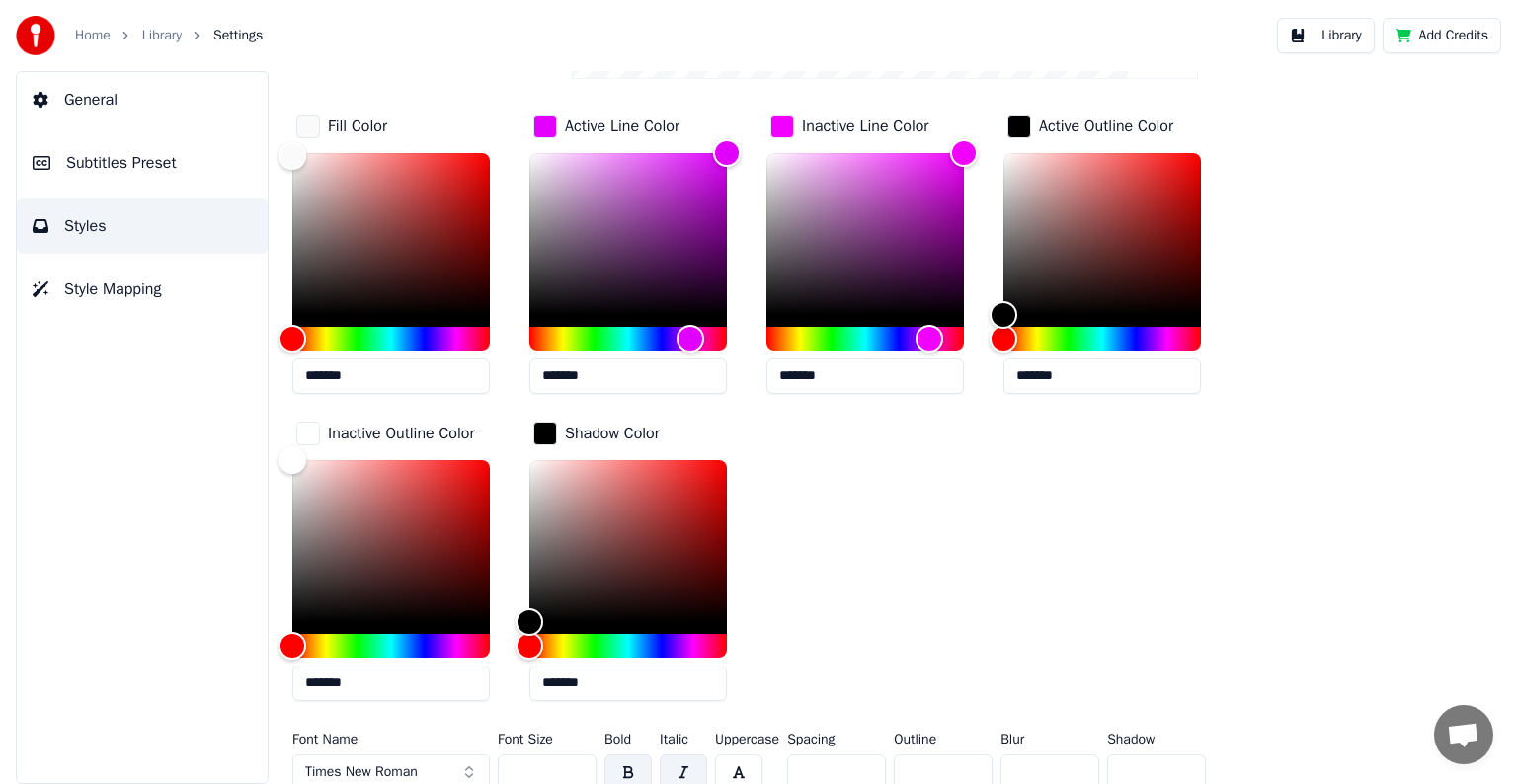 scroll, scrollTop: 406, scrollLeft: 0, axis: vertical 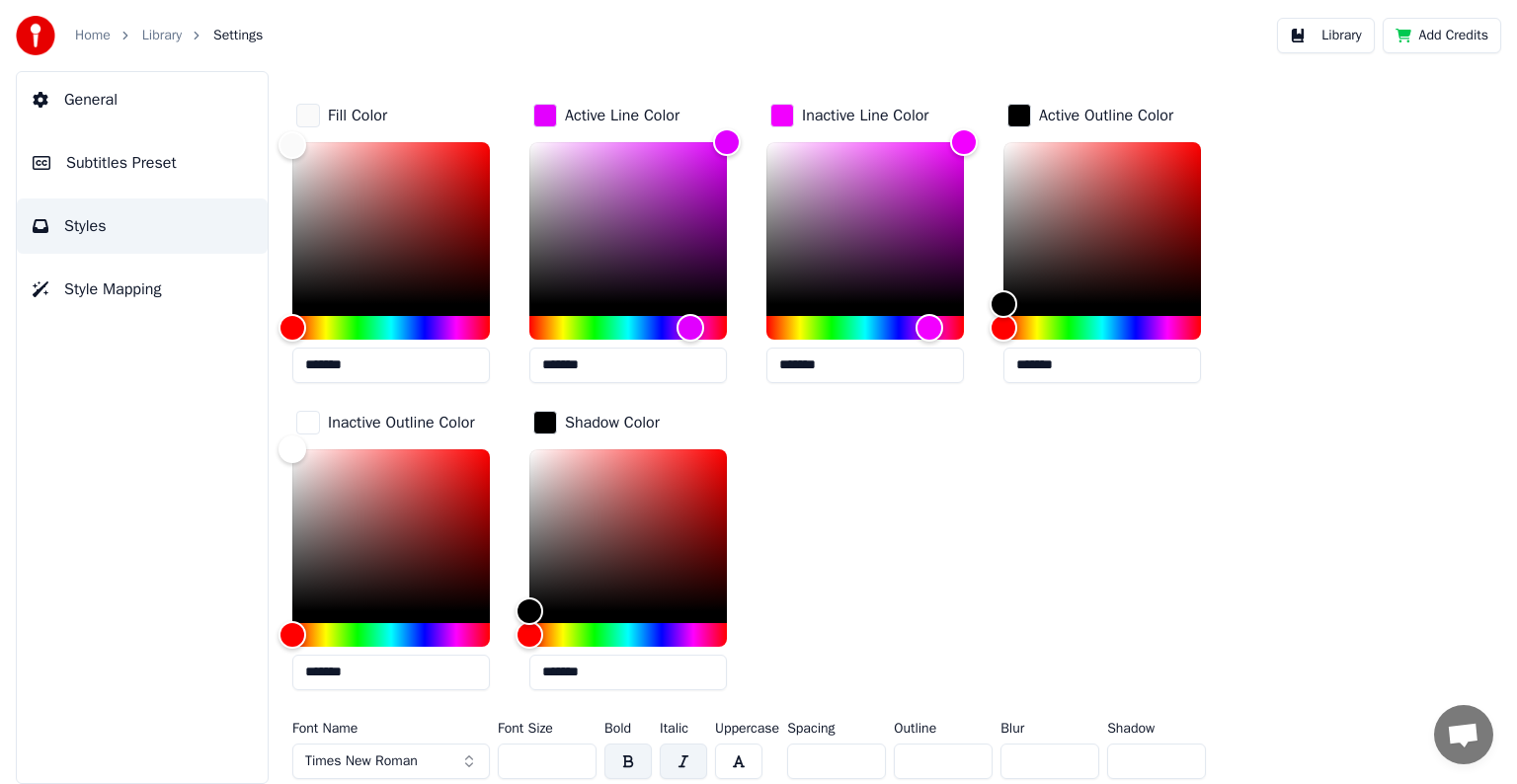 drag, startPoint x: 506, startPoint y: 754, endPoint x: 550, endPoint y: 754, distance: 44 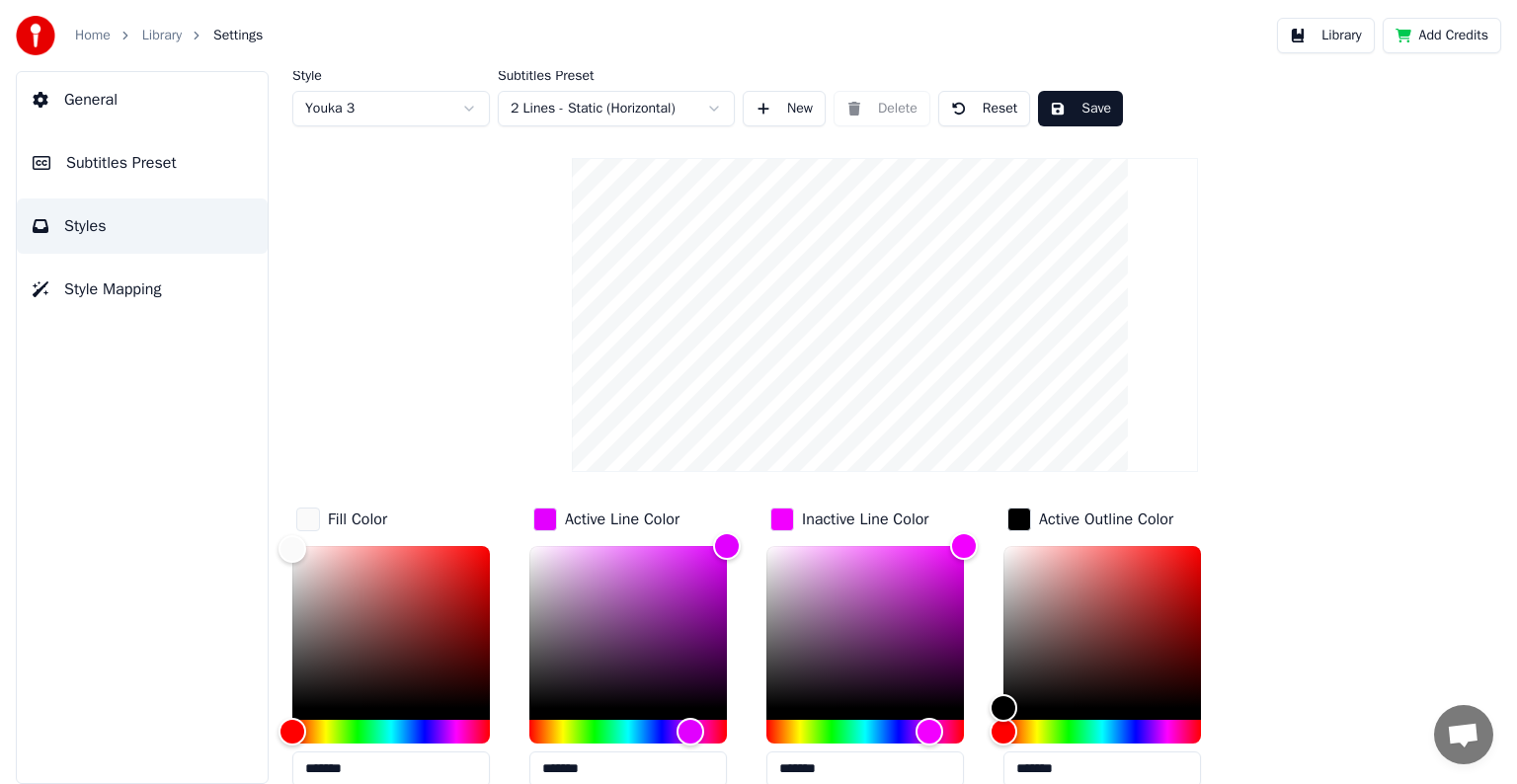 scroll, scrollTop: 0, scrollLeft: 0, axis: both 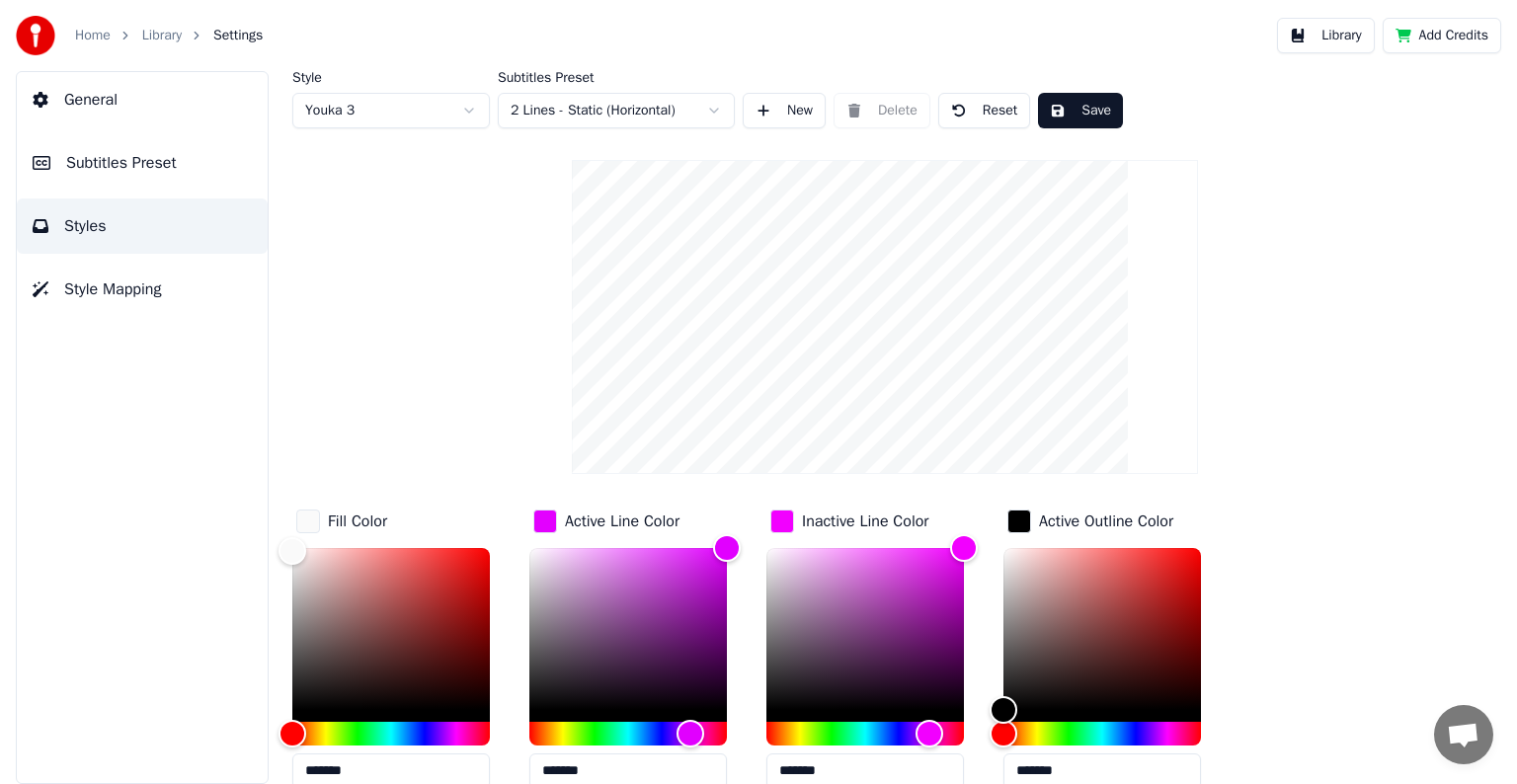 click on "New" at bounding box center (784, 111) 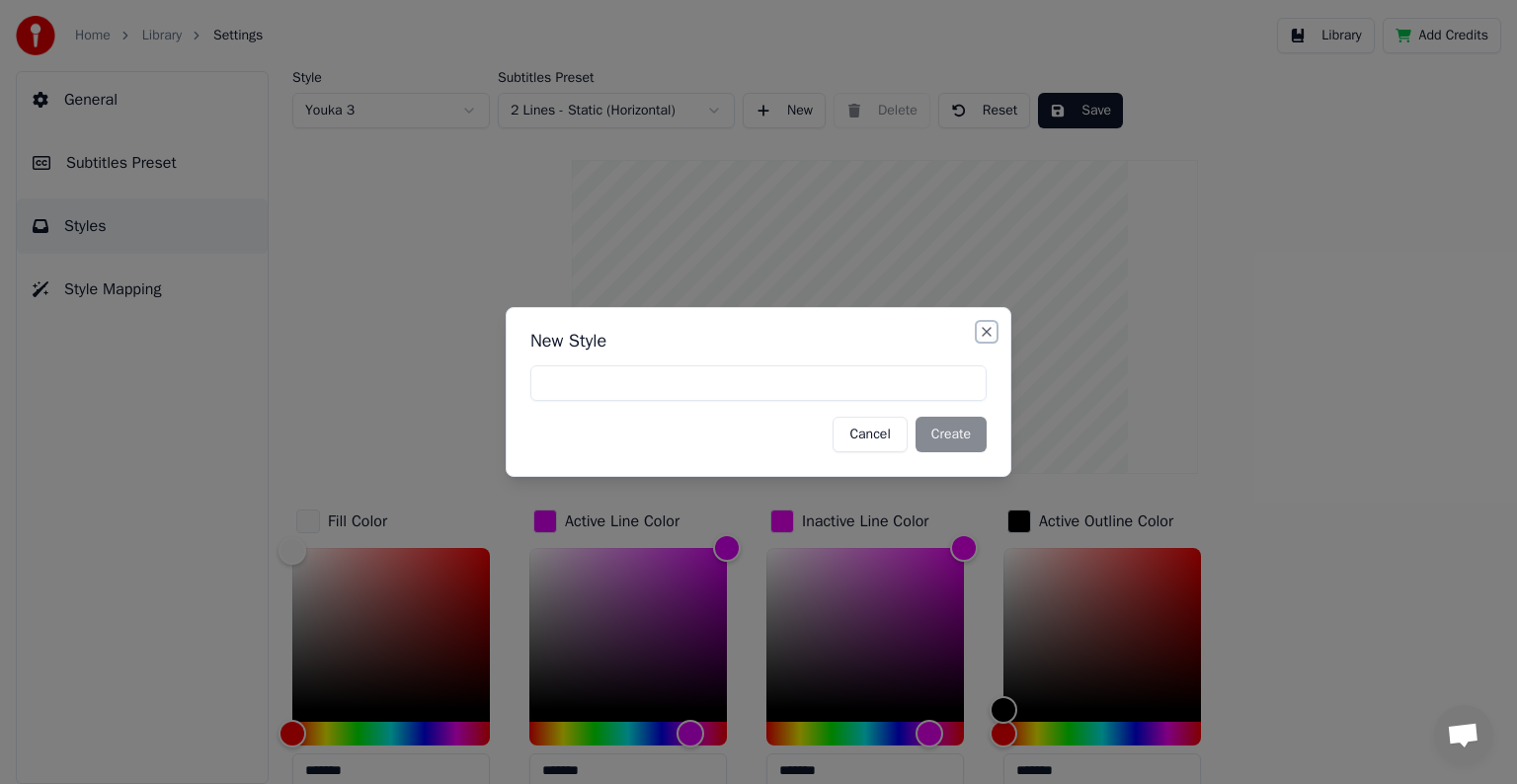 click on "Close" at bounding box center [987, 332] 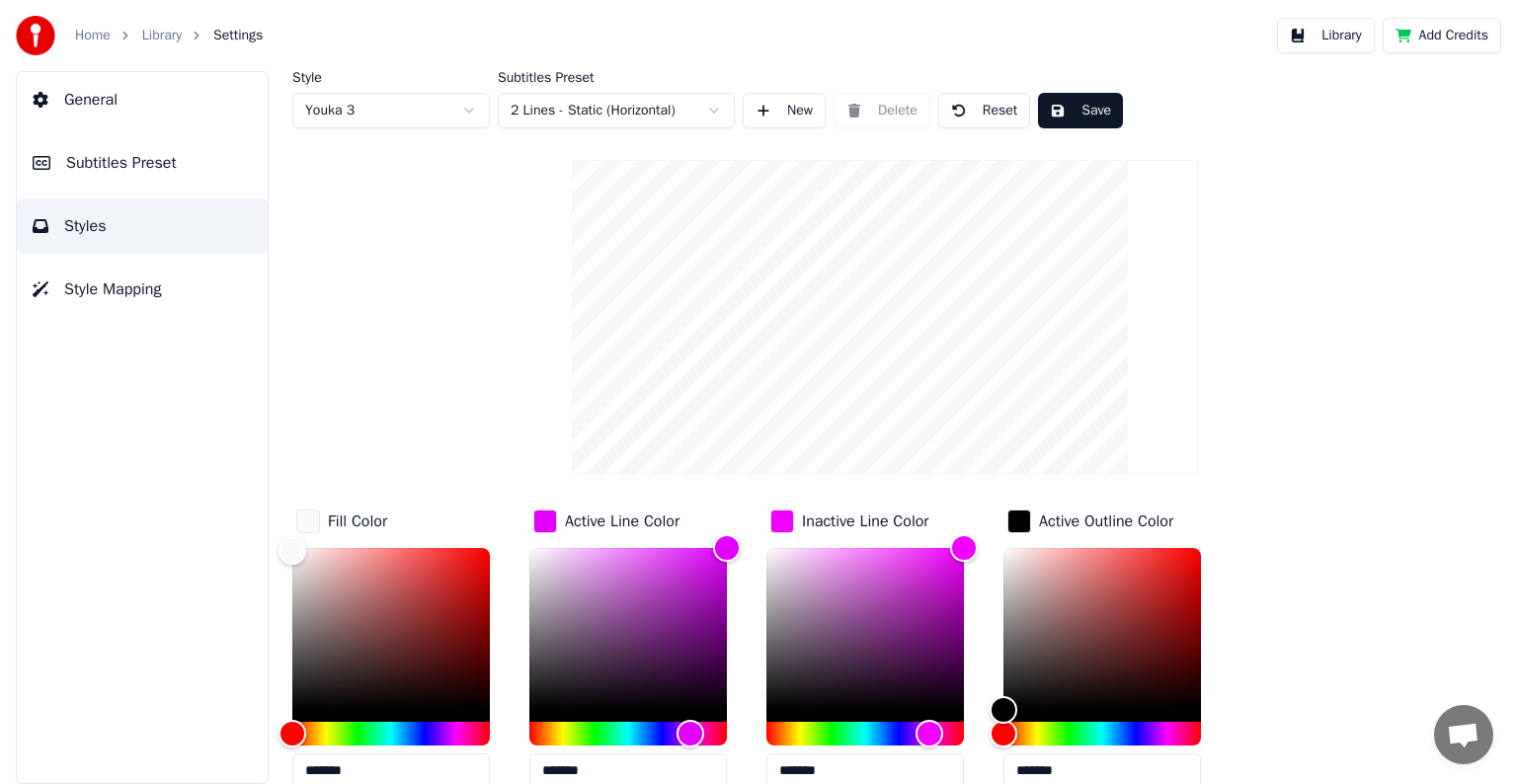 click on "New" at bounding box center (784, 111) 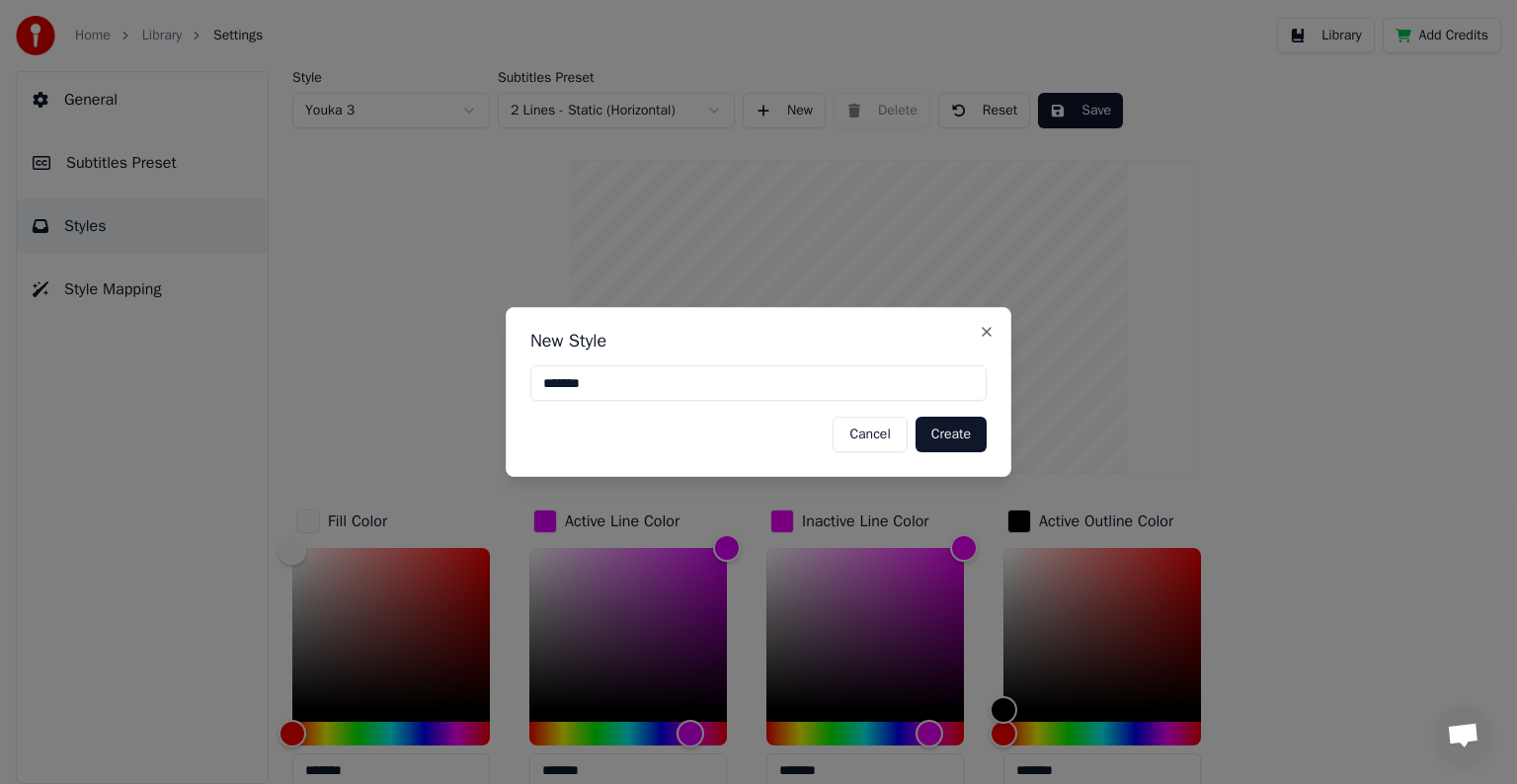type on "*******" 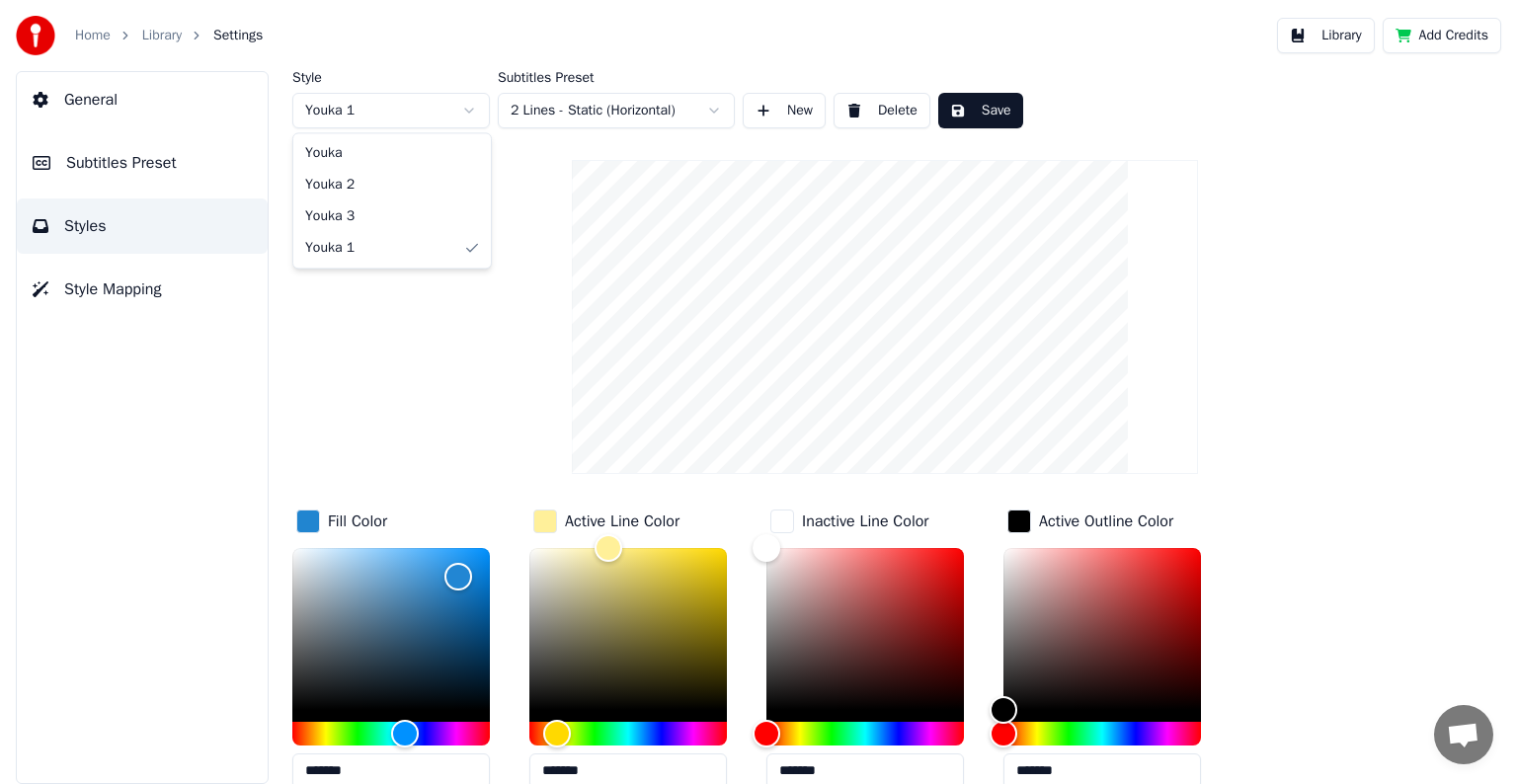 click on "Home Library Settings Library Add Credits General Subtitles Preset Styles Style Mapping Style Youka 1 Subtitles Preset 2 Lines - Static (Horizontal) New Delete Save Fill Color ******* Active Line Color ******* Inactive Line Color ******* Active Outline Color ******* Inactive Outline Color ******* Shadow Color ******* Font Name Arial Bold Font Size ** Bold Italic Uppercase Spacing * Outline * Blur * Shadow * Youka Youka 2 Youka 3 Youka 1" at bounding box center [758, 392] 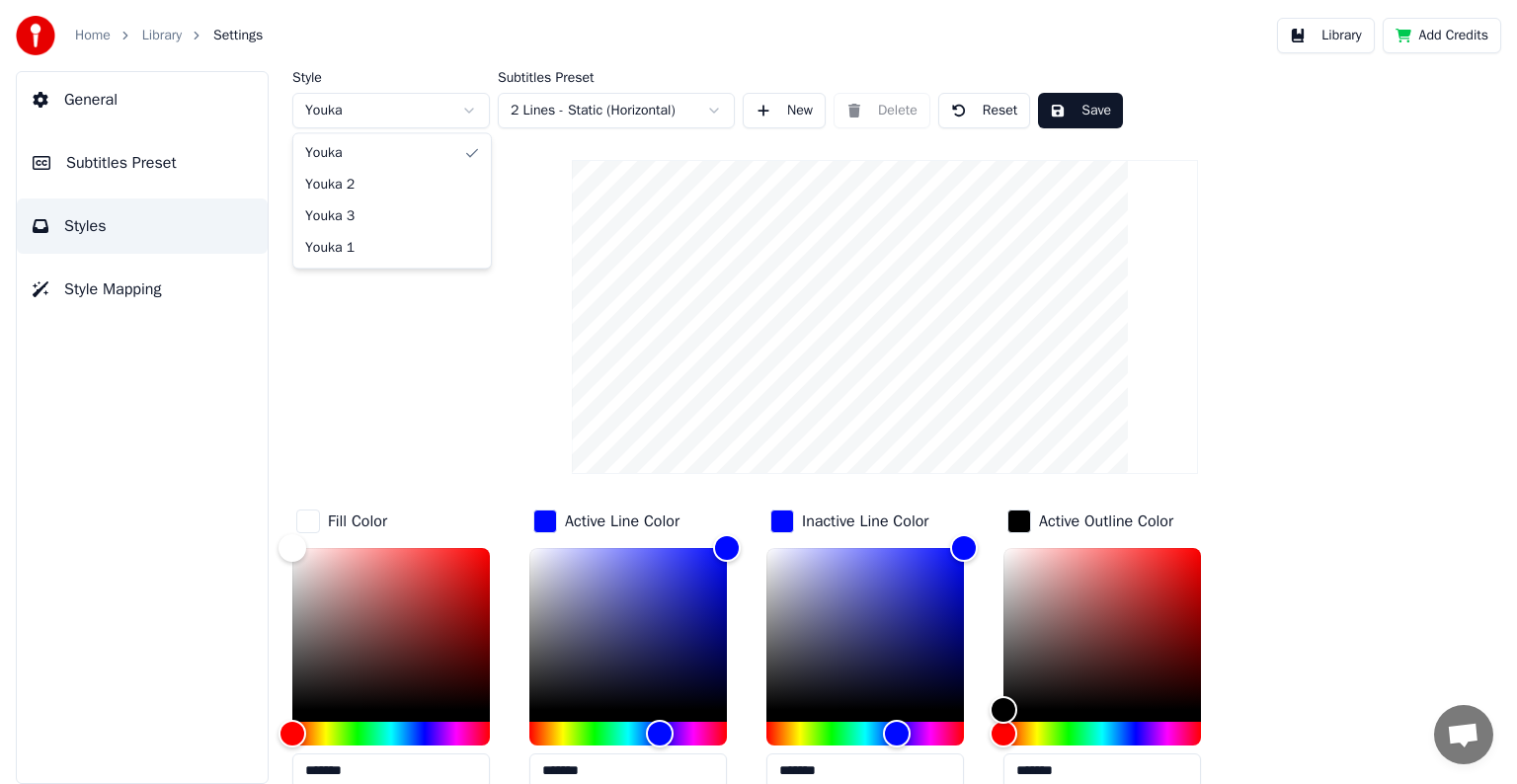 click on "Home Library Settings Library Add Credits General Subtitles Preset Styles Style Mapping Style Youka Subtitles Preset 2 Lines - Static (Horizontal) New Delete Reset Save Fill Color ******* Active Line Color ******* Inactive Line Color ******* Active Outline Color ******* Inactive Outline Color ******* Shadow Color ******* Font Name Times New Roman Font Size *** Bold Italic Uppercase Spacing * Outline ** Blur * Shadow * Youka Youka 2 Youka 3 Youka 1" at bounding box center [758, 392] 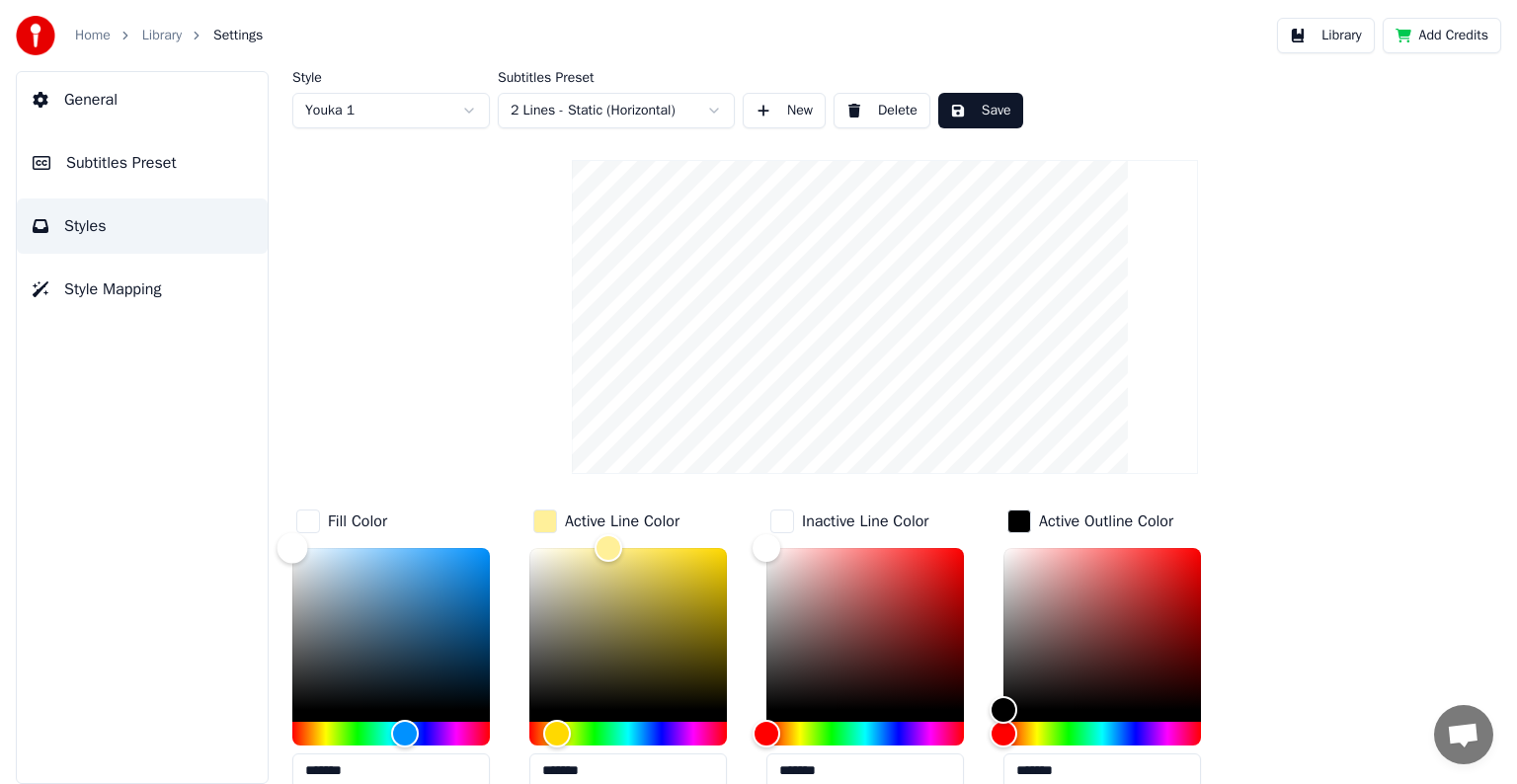 type on "*******" 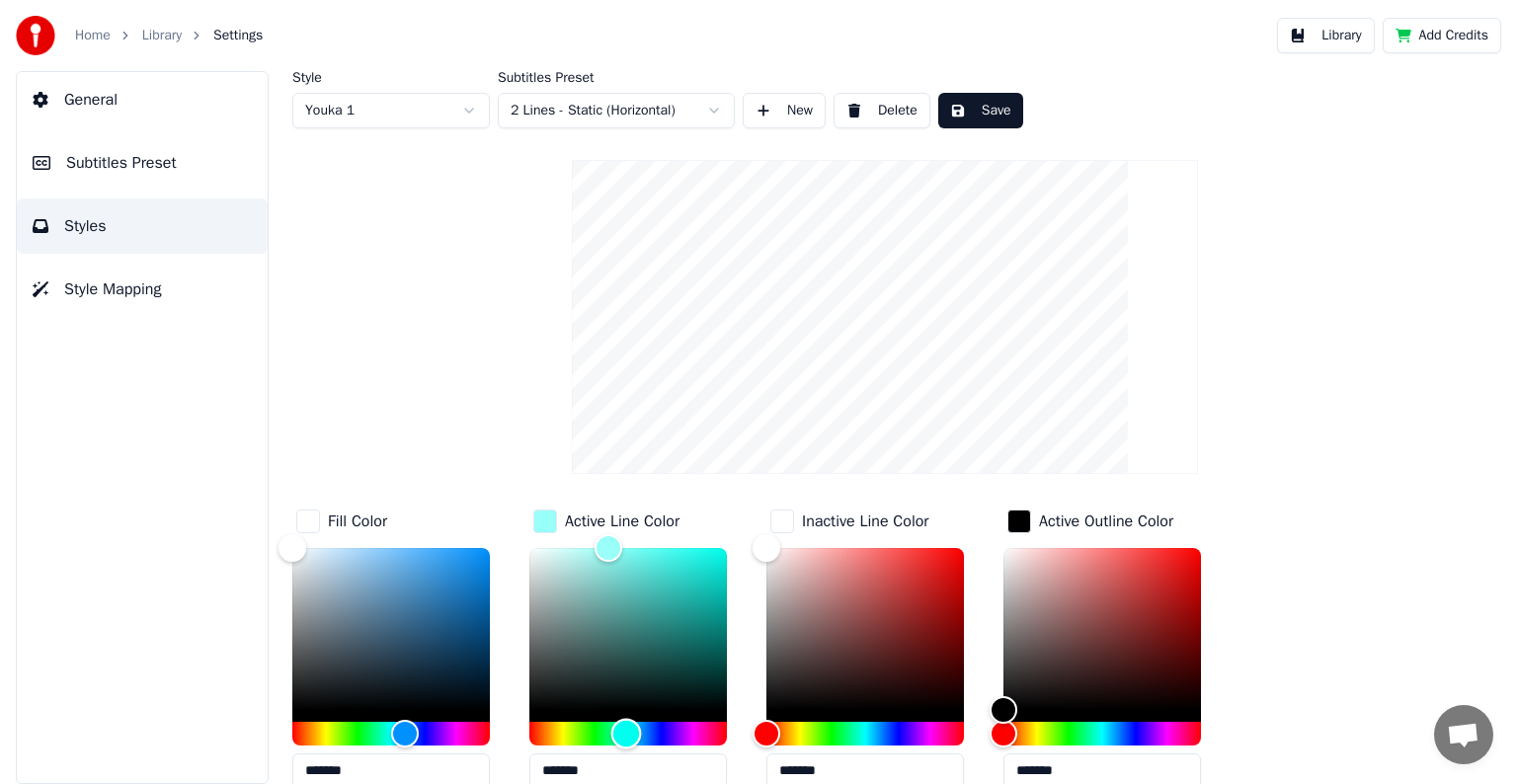 drag, startPoint x: 559, startPoint y: 734, endPoint x: 626, endPoint y: 737, distance: 67.06713 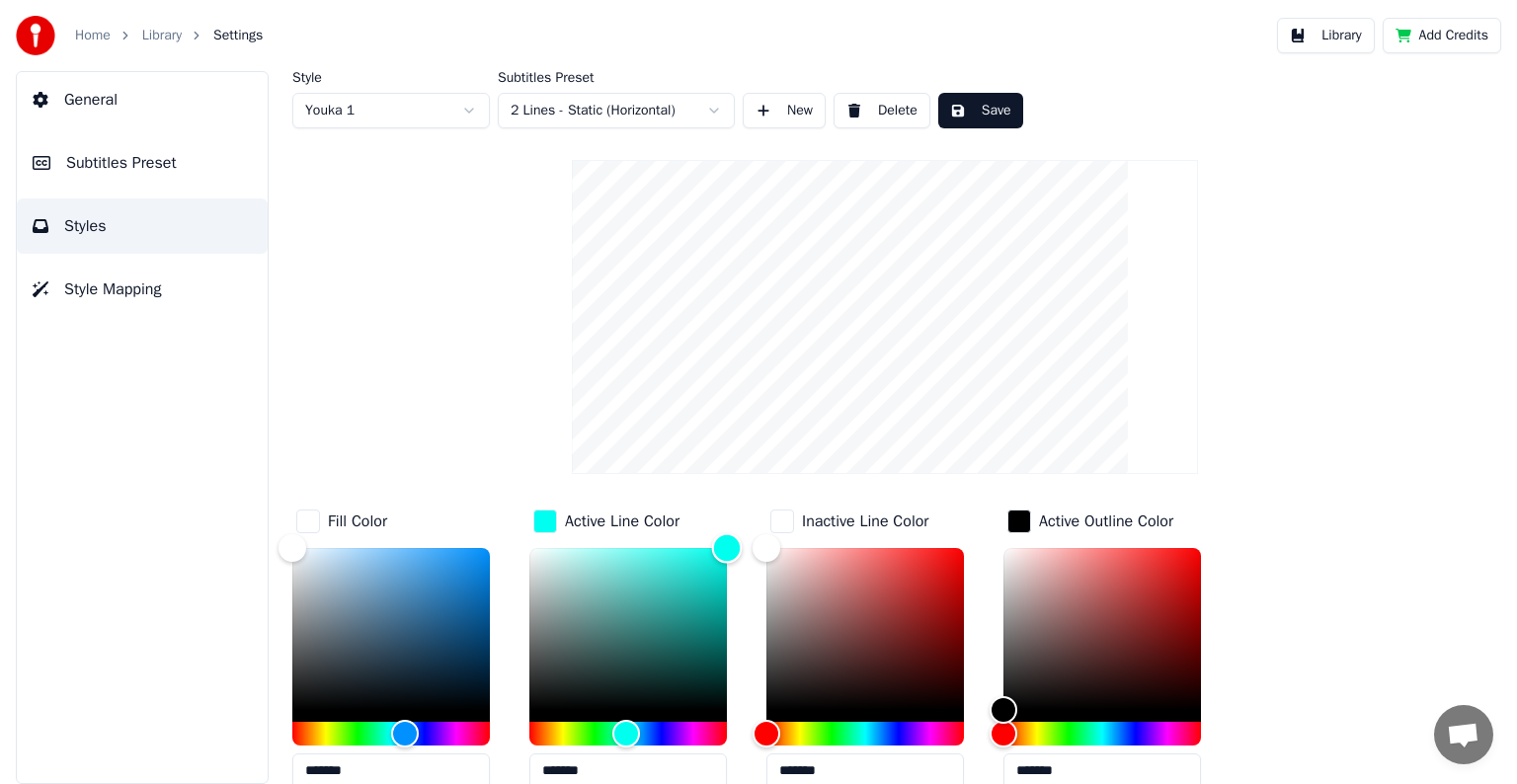 drag, startPoint x: 604, startPoint y: 545, endPoint x: 754, endPoint y: 539, distance: 150.11995 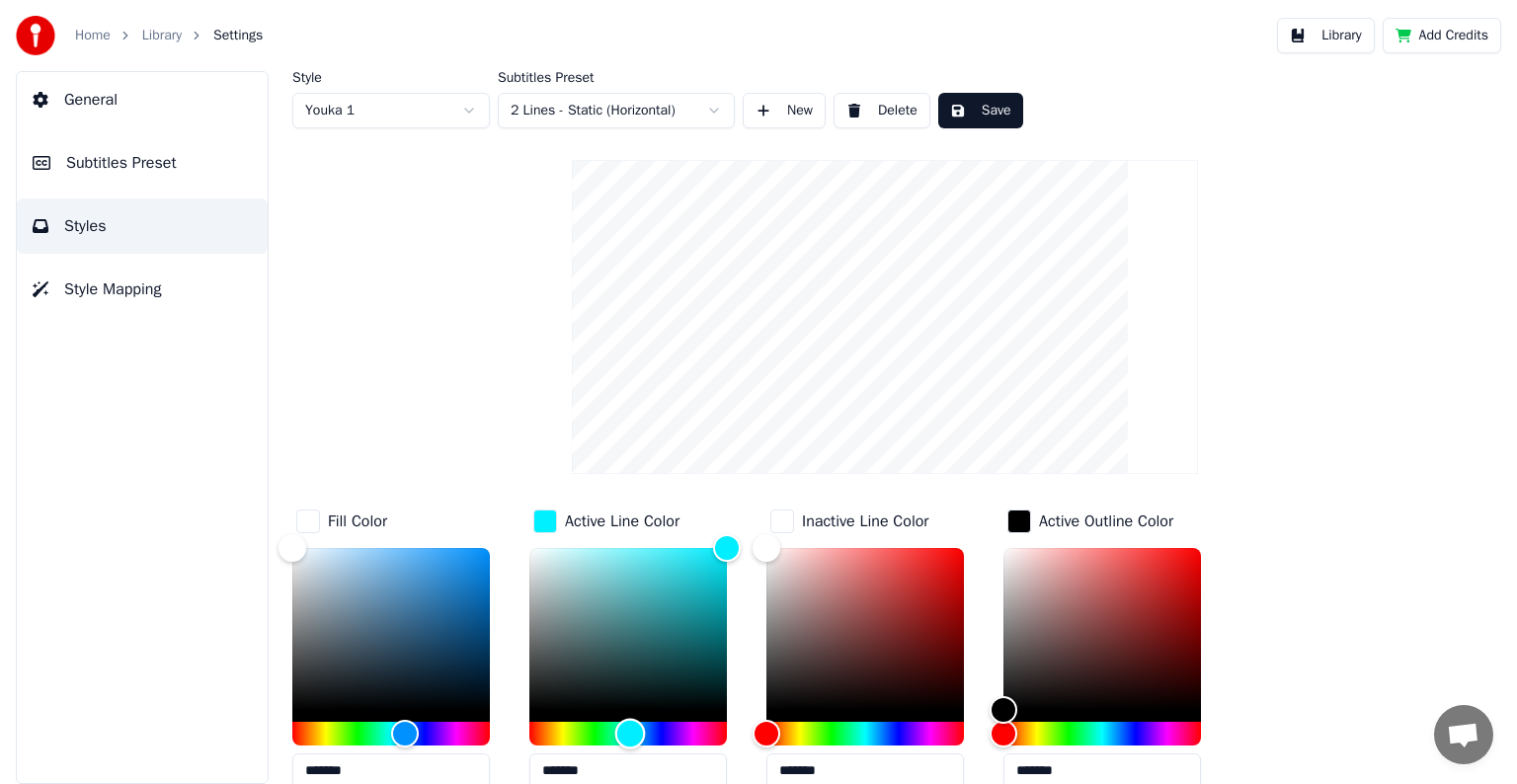 type on "*******" 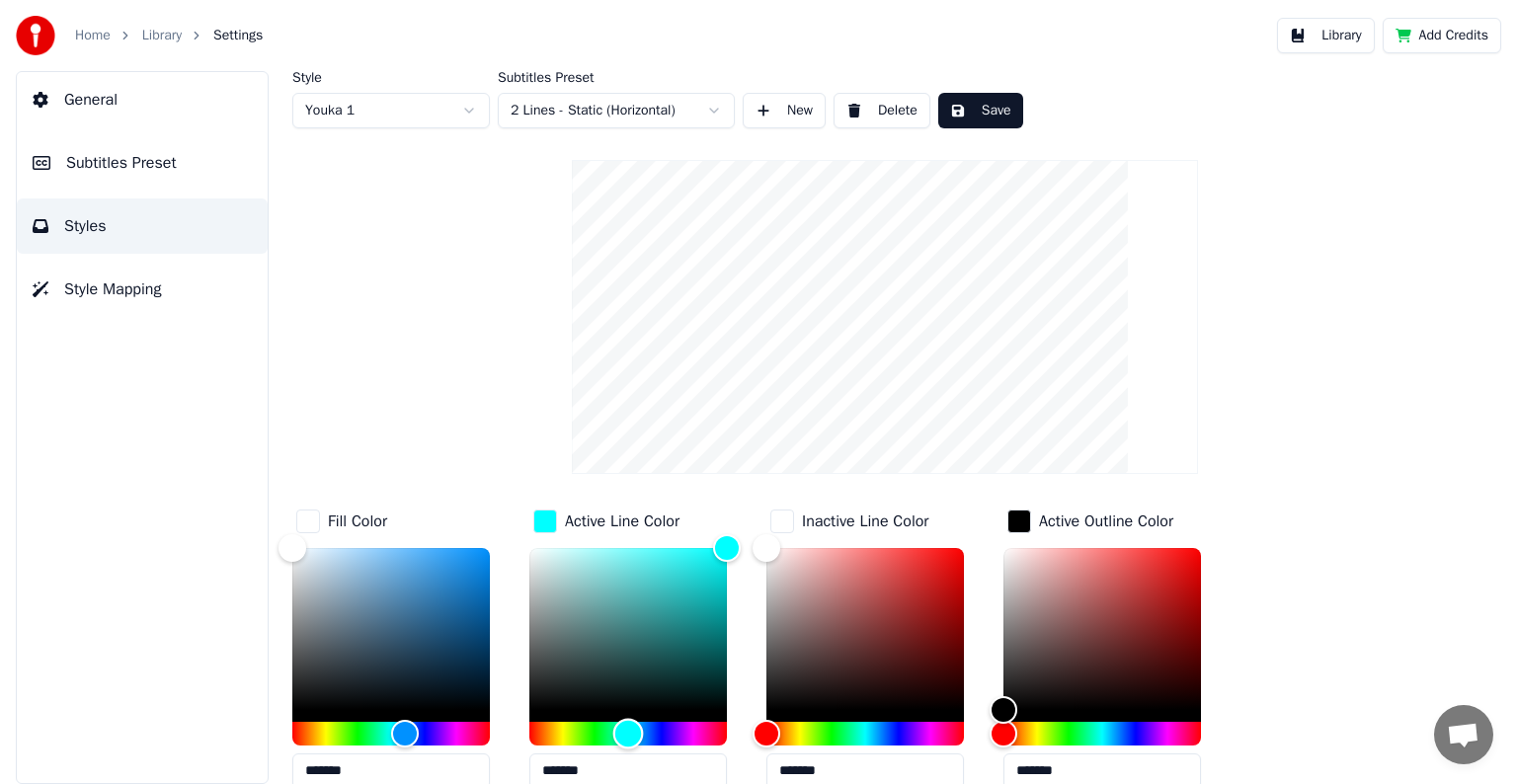 click at bounding box center [628, 733] 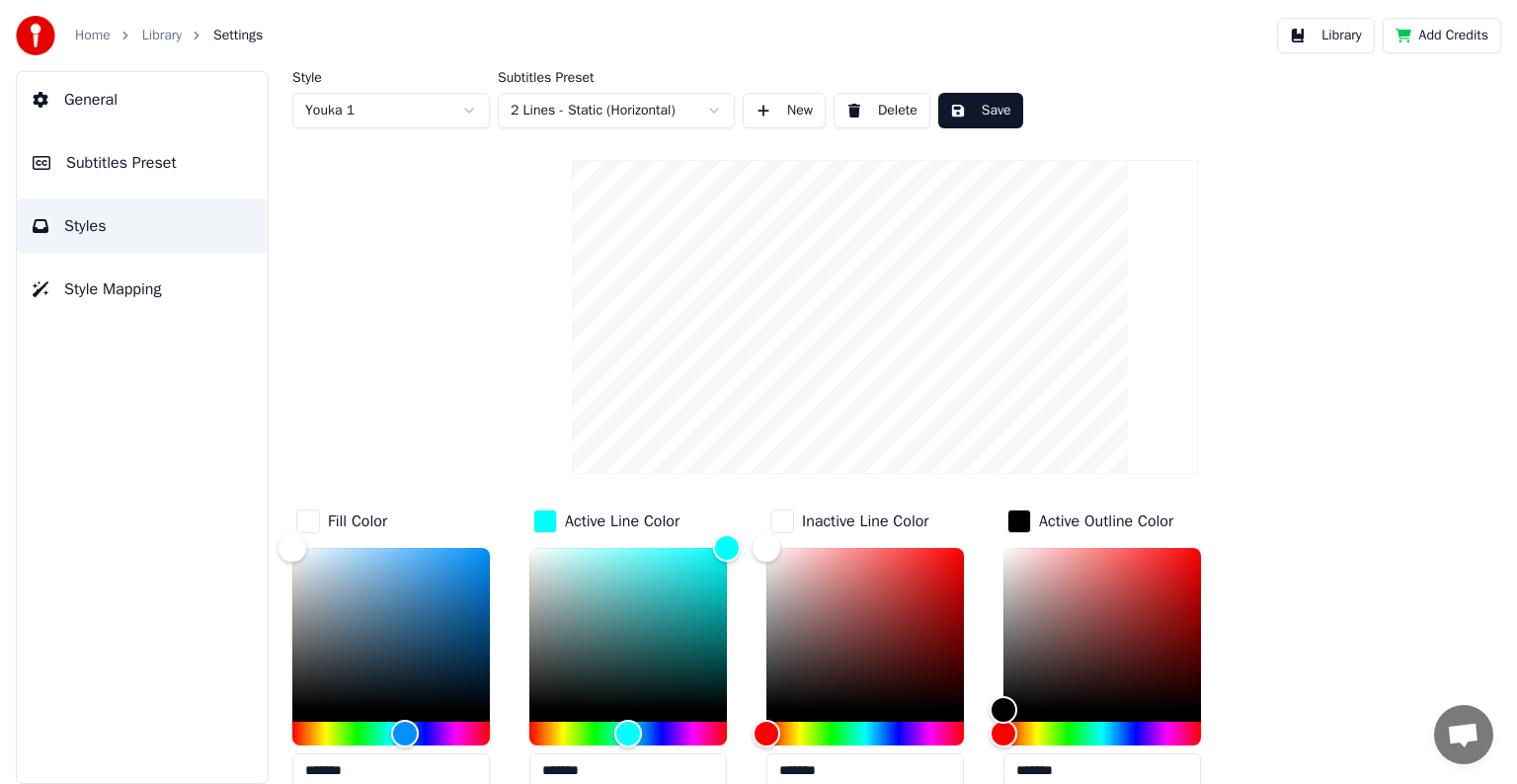 drag, startPoint x: 610, startPoint y: 764, endPoint x: 522, endPoint y: 764, distance: 88 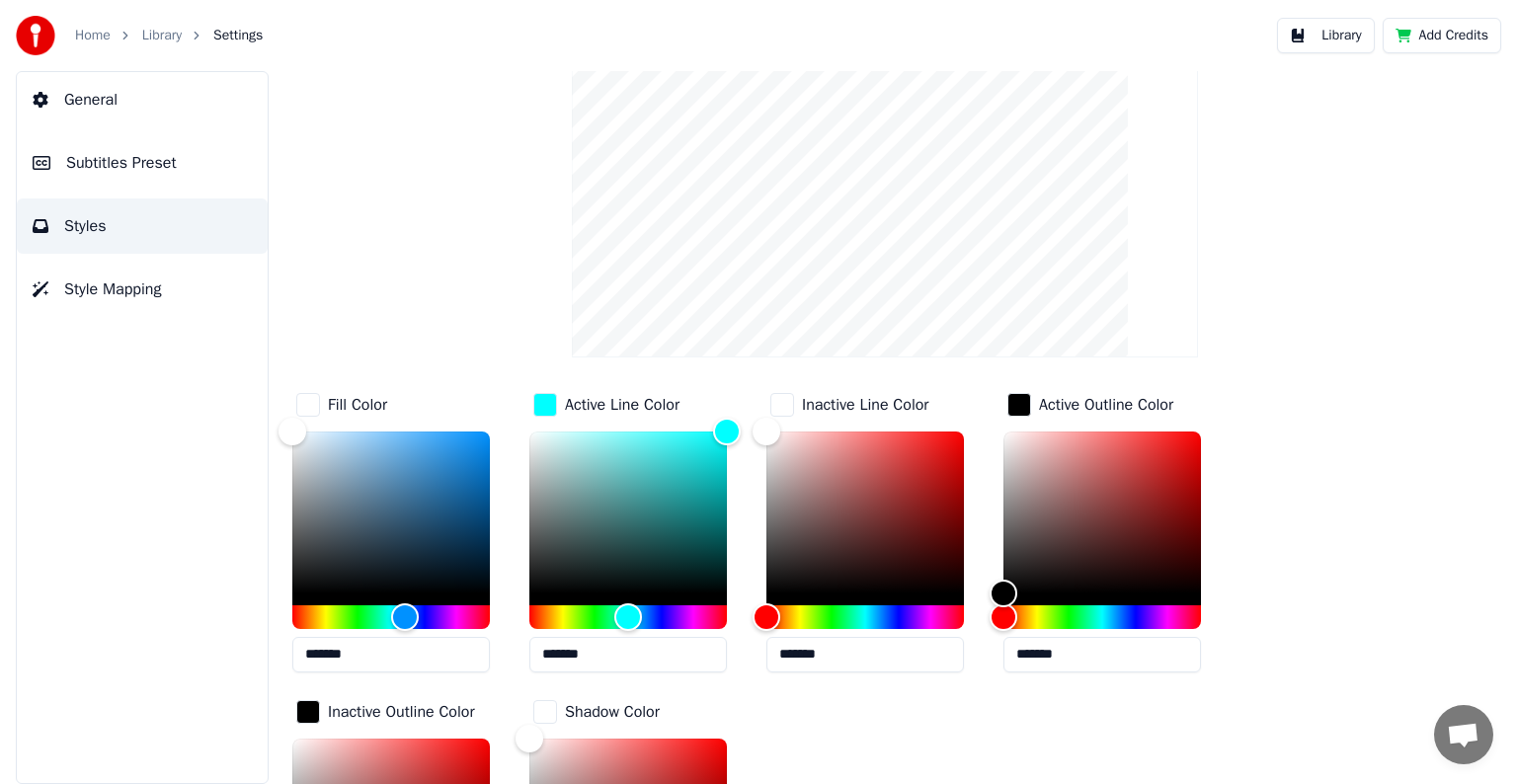 scroll, scrollTop: 140, scrollLeft: 0, axis: vertical 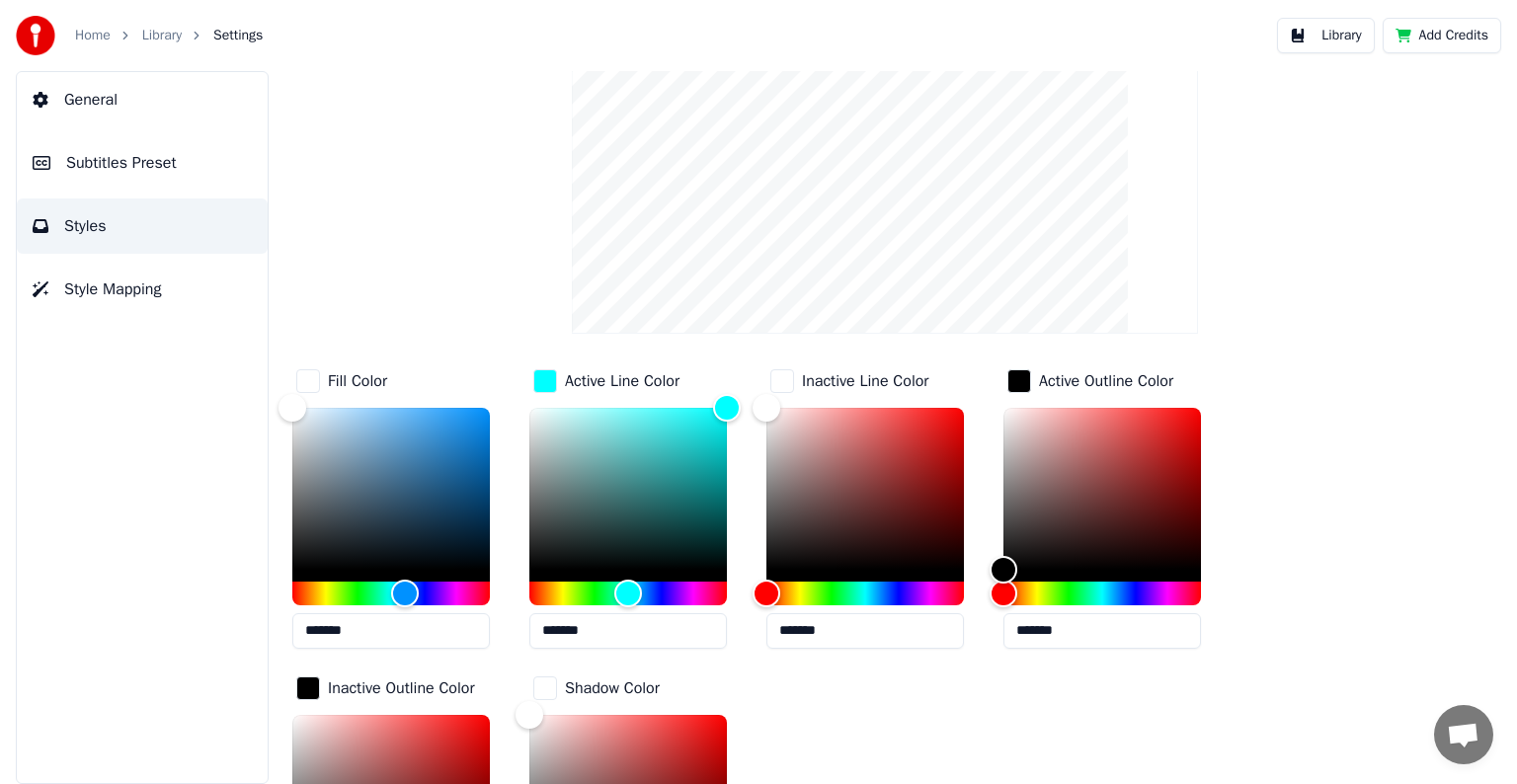 drag, startPoint x: 852, startPoint y: 768, endPoint x: 731, endPoint y: 771, distance: 121.03718 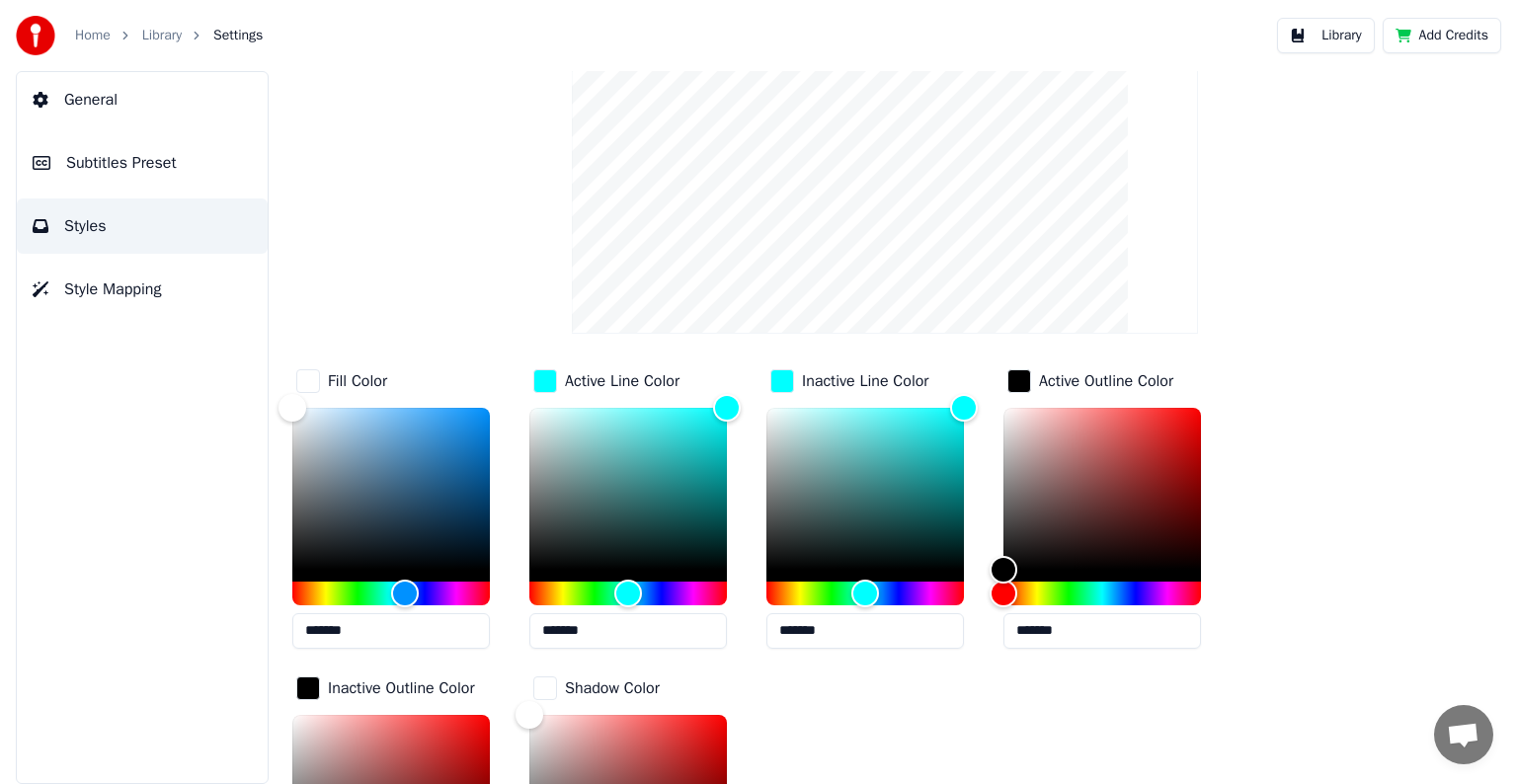 type on "*******" 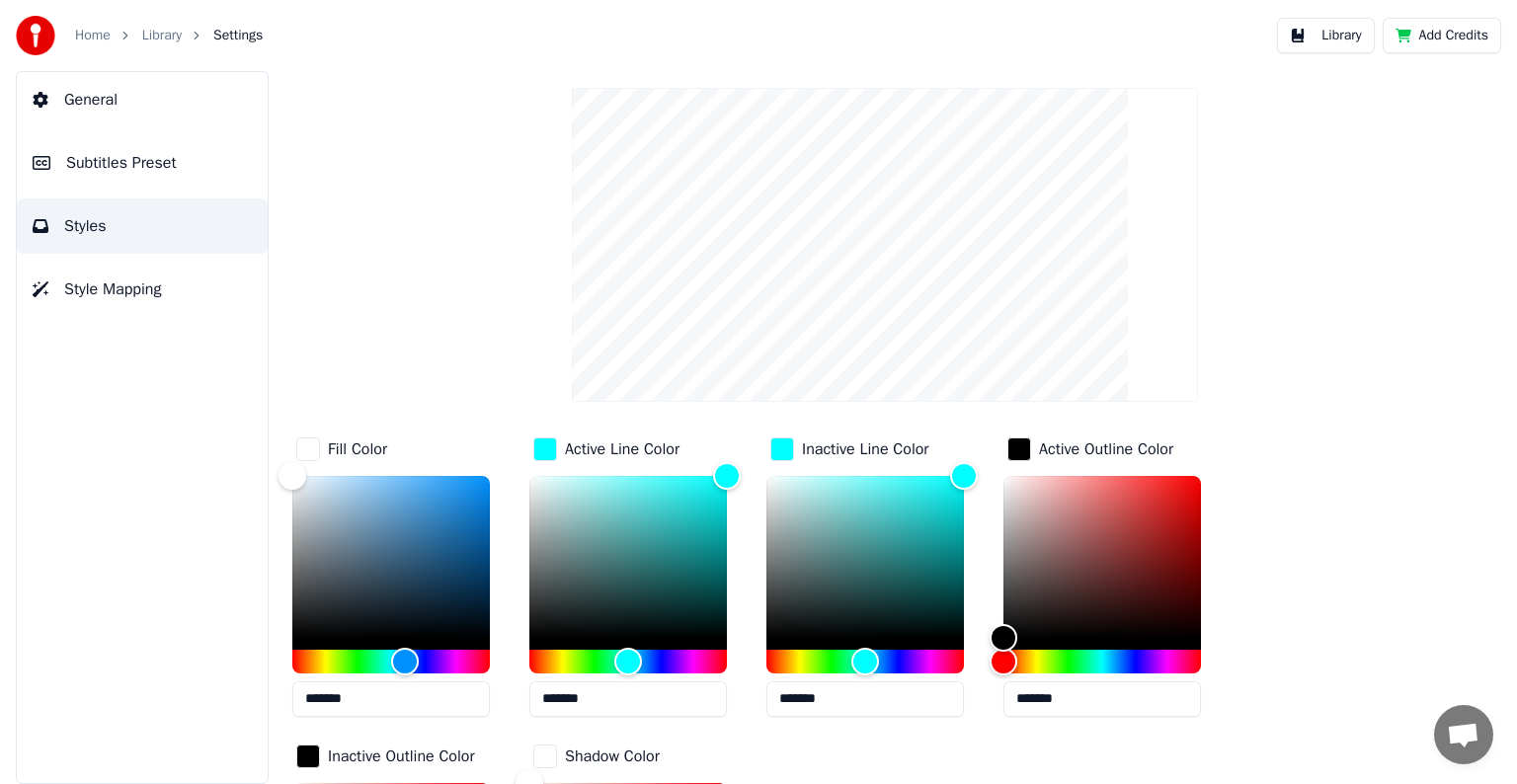 scroll, scrollTop: 0, scrollLeft: 0, axis: both 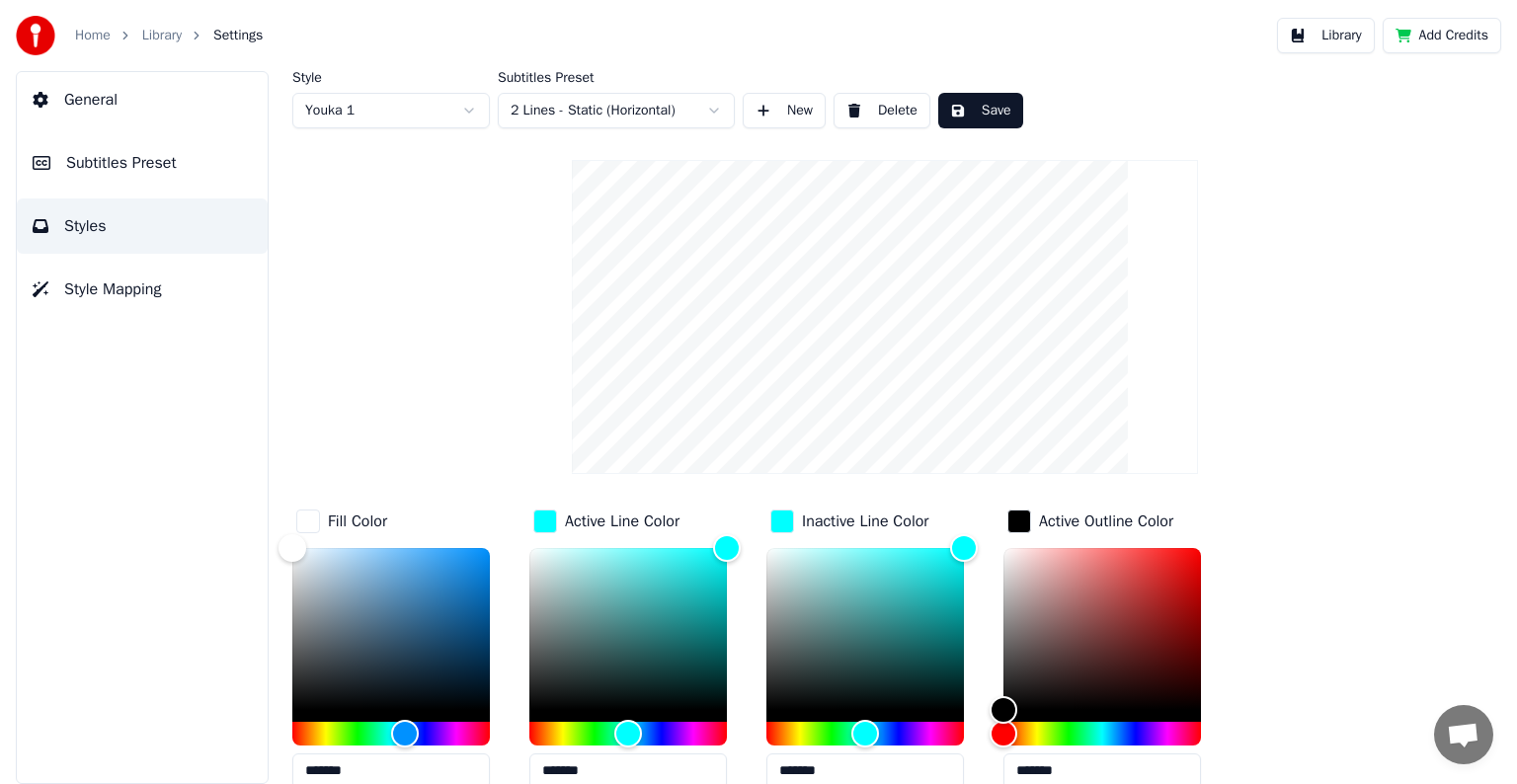 click on "Home Library Settings Library Add Credits General Subtitles Preset Styles Style Mapping Style Youka 1 Subtitles Preset 2 Lines - Static (Horizontal) New Delete Save Fill Color ******* Active Line Color ******* Inactive Line Color ******* Active Outline Color ******* Inactive Outline Color ******* Shadow Color ******* Font Name Arial Bold Font Size ** Bold Italic Uppercase Spacing * Outline * Blur * Shadow *" at bounding box center [758, 392] 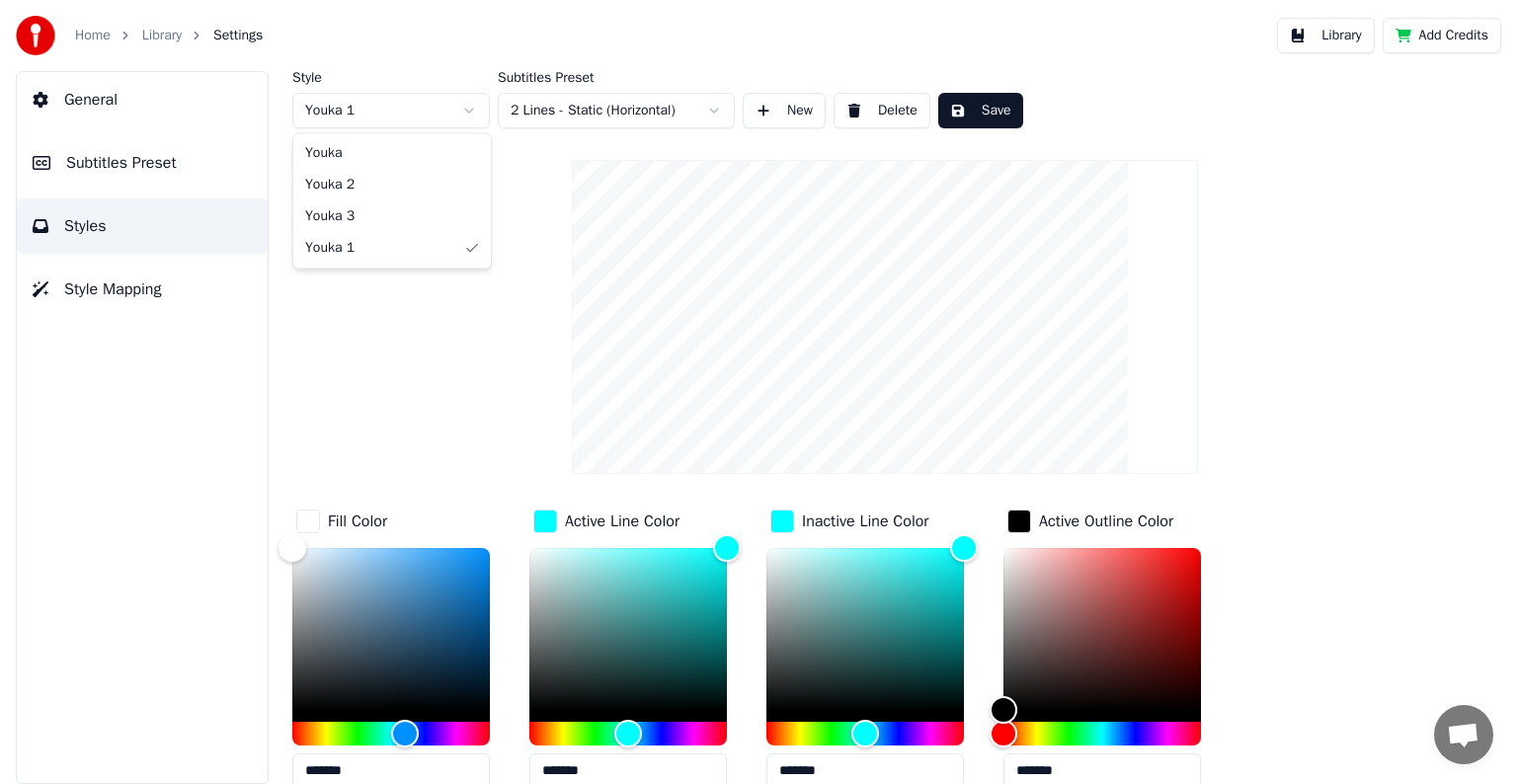 type on "***" 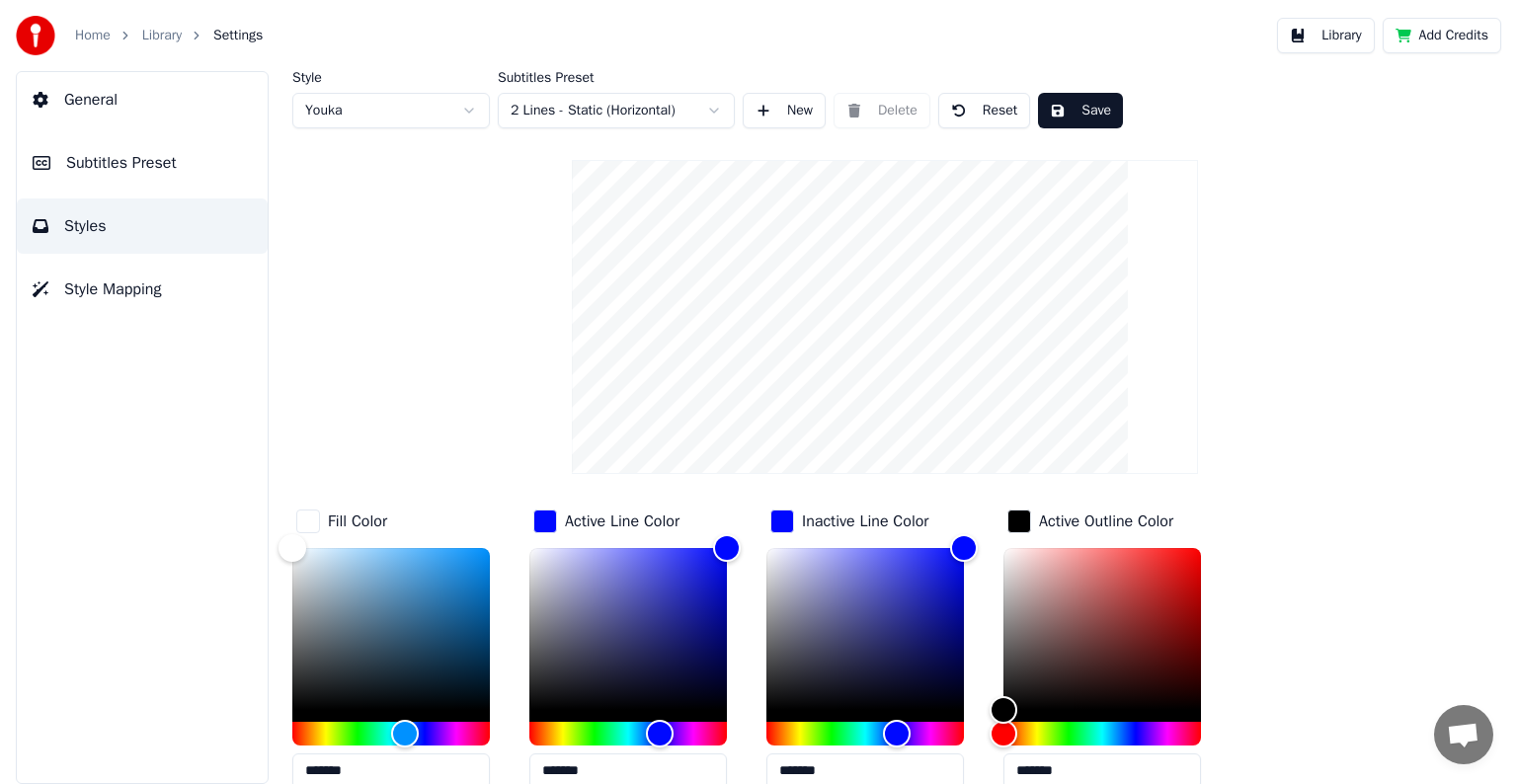 click on "Home Library Settings Library Add Credits General Subtitles Preset Styles Style Mapping Style Youka Subtitles Preset 2 Lines - Static (Horizontal) New Delete Reset Save Fill Color ******* Active Line Color ******* Inactive Line Color ******* Active Outline Color ******* Inactive Outline Color ******* Shadow Color ******* Font Name Times New Roman Font Size *** Bold Italic Uppercase Spacing * Outline ** Blur * Shadow *" at bounding box center [758, 392] 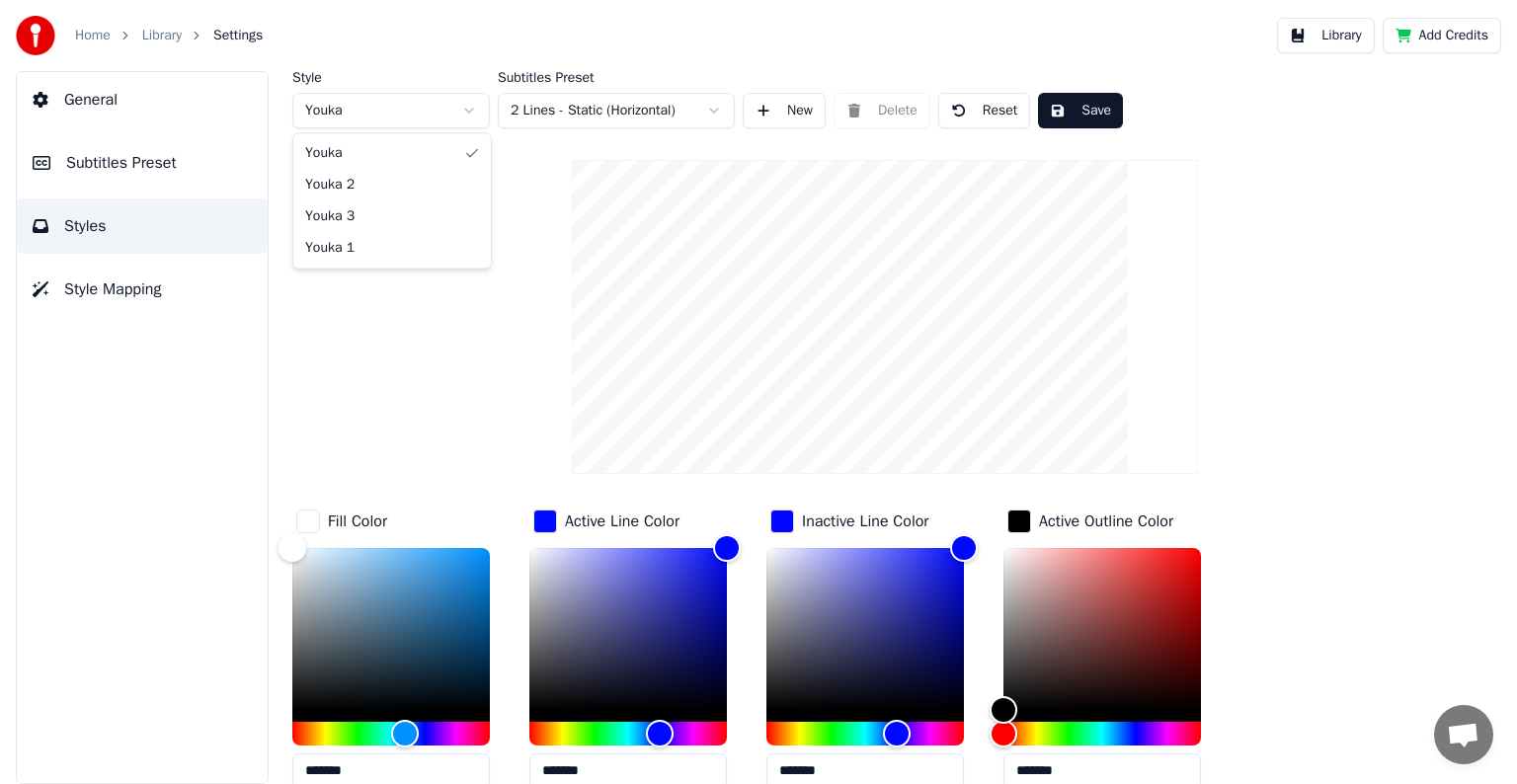 type on "**" 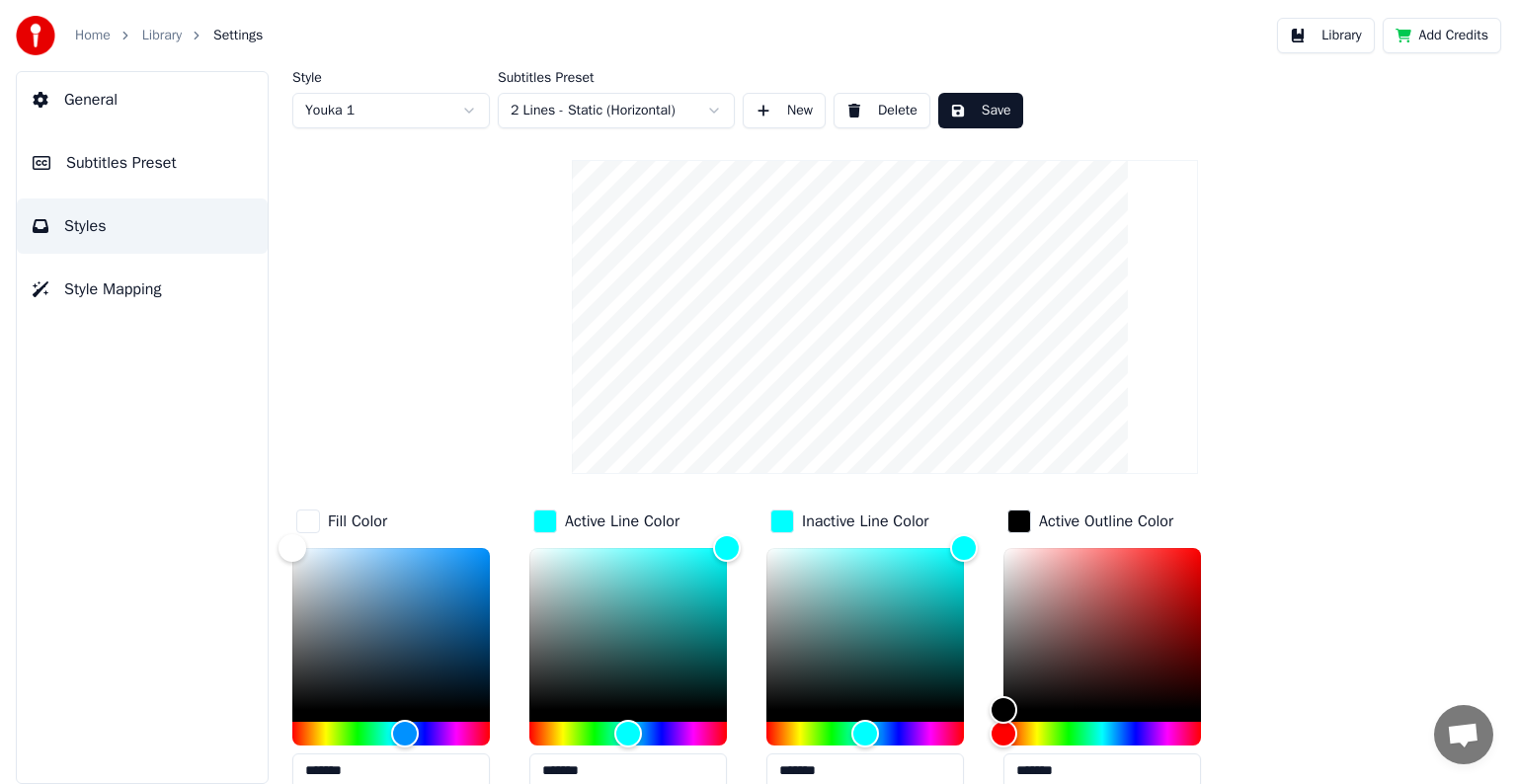 click on "Style Youka 1 Subtitles Preset 2 Lines - Static (Horizontal) New Delete Save Fill Color ******* Active Line Color ******* Inactive Line Color ******* Active Outline Color ******* Inactive Outline Color ******* Shadow Color ******* Font Name Arial Bold Font Size ** Bold Italic Uppercase Spacing * Outline * Blur * Shadow *" at bounding box center [885, 632] 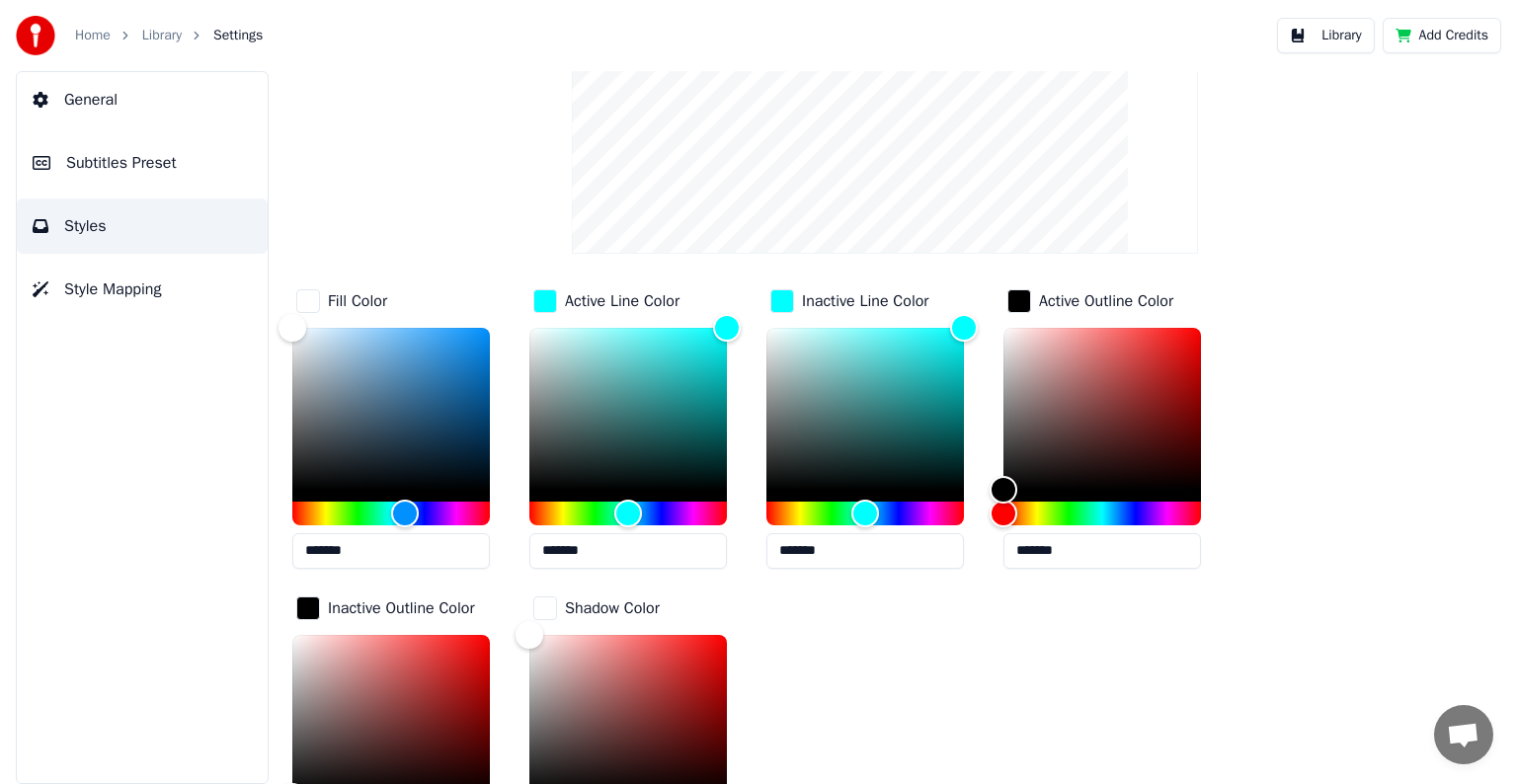scroll, scrollTop: 395, scrollLeft: 0, axis: vertical 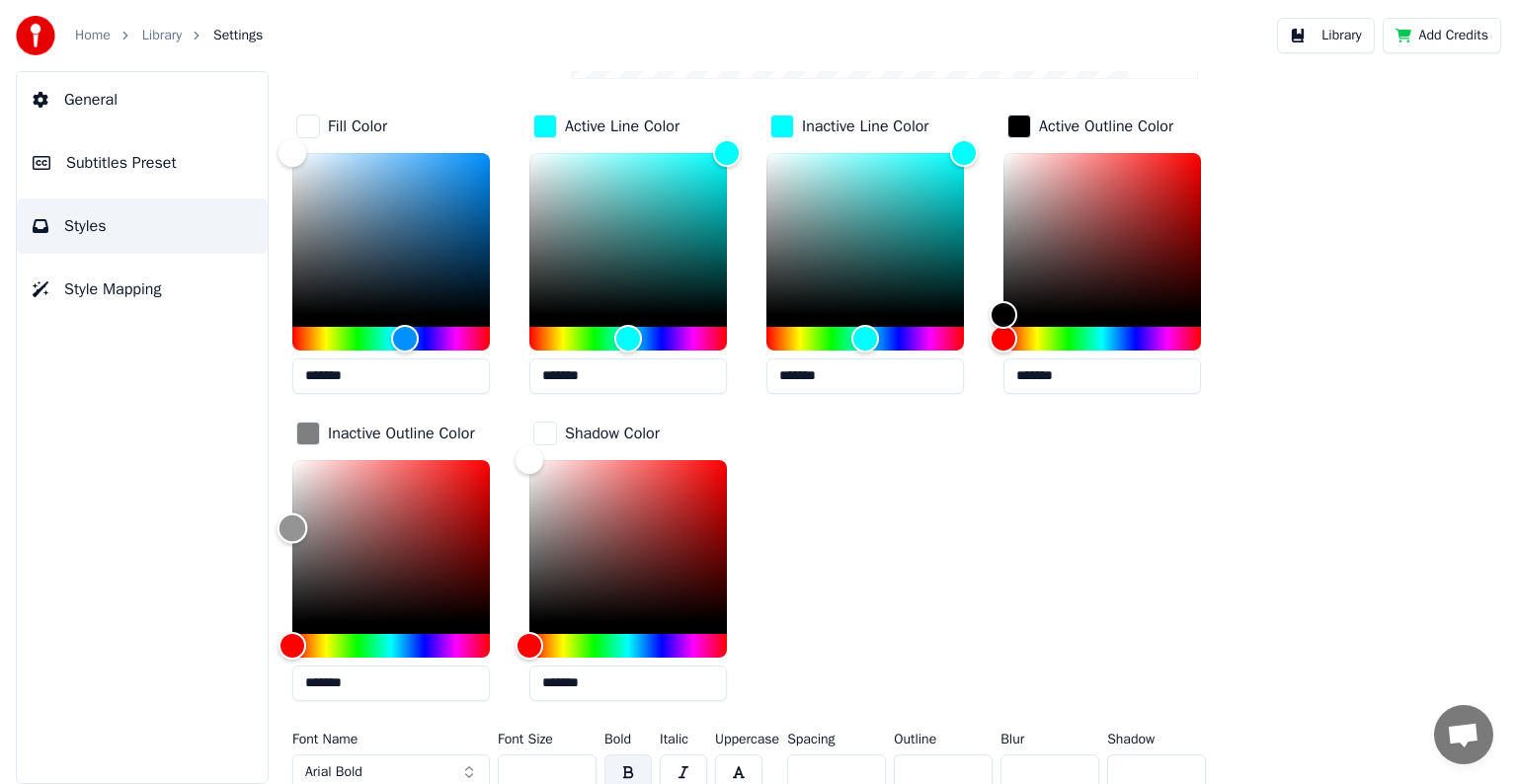 type on "*******" 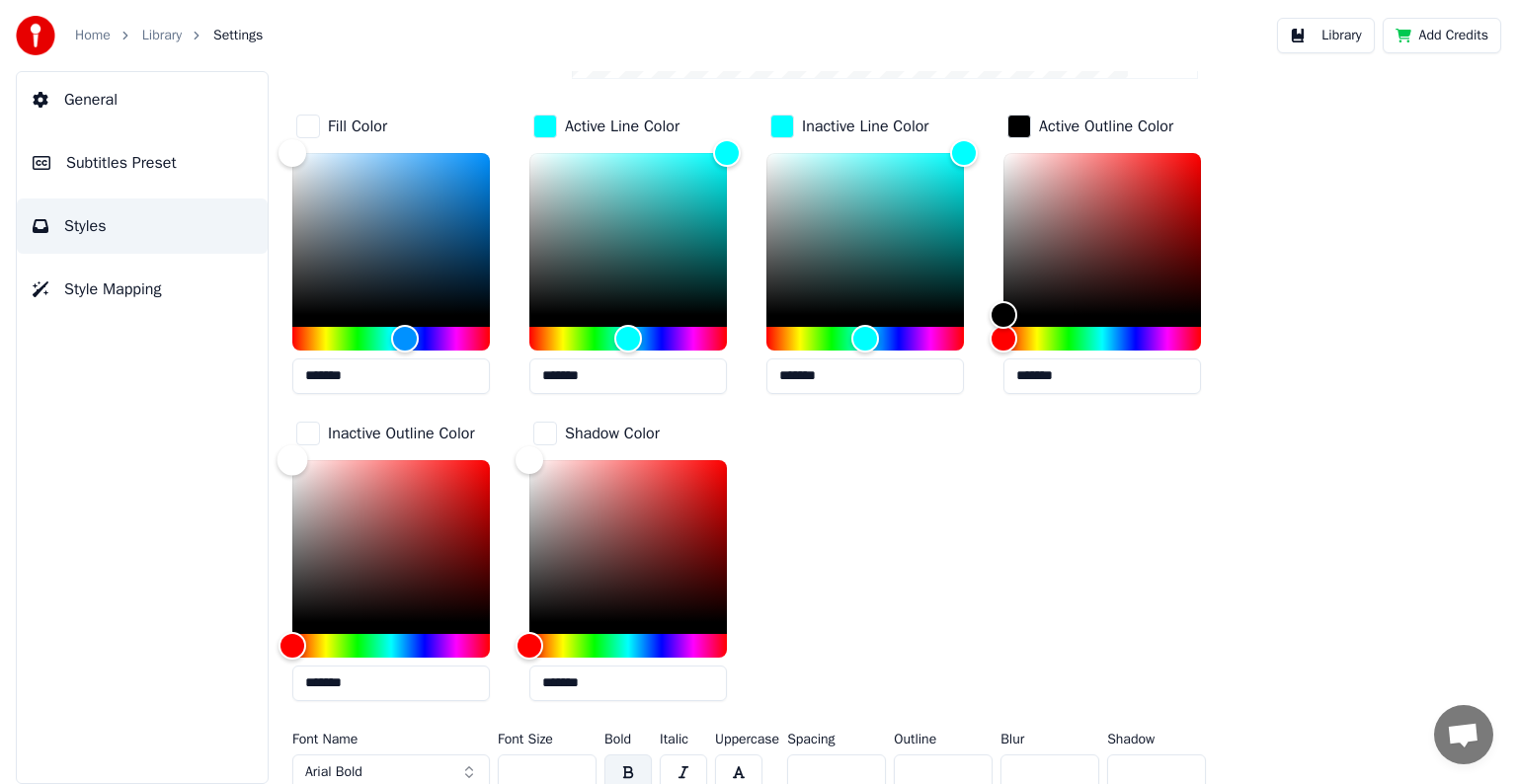 drag, startPoint x: 299, startPoint y: 614, endPoint x: 221, endPoint y: 404, distance: 224.01786 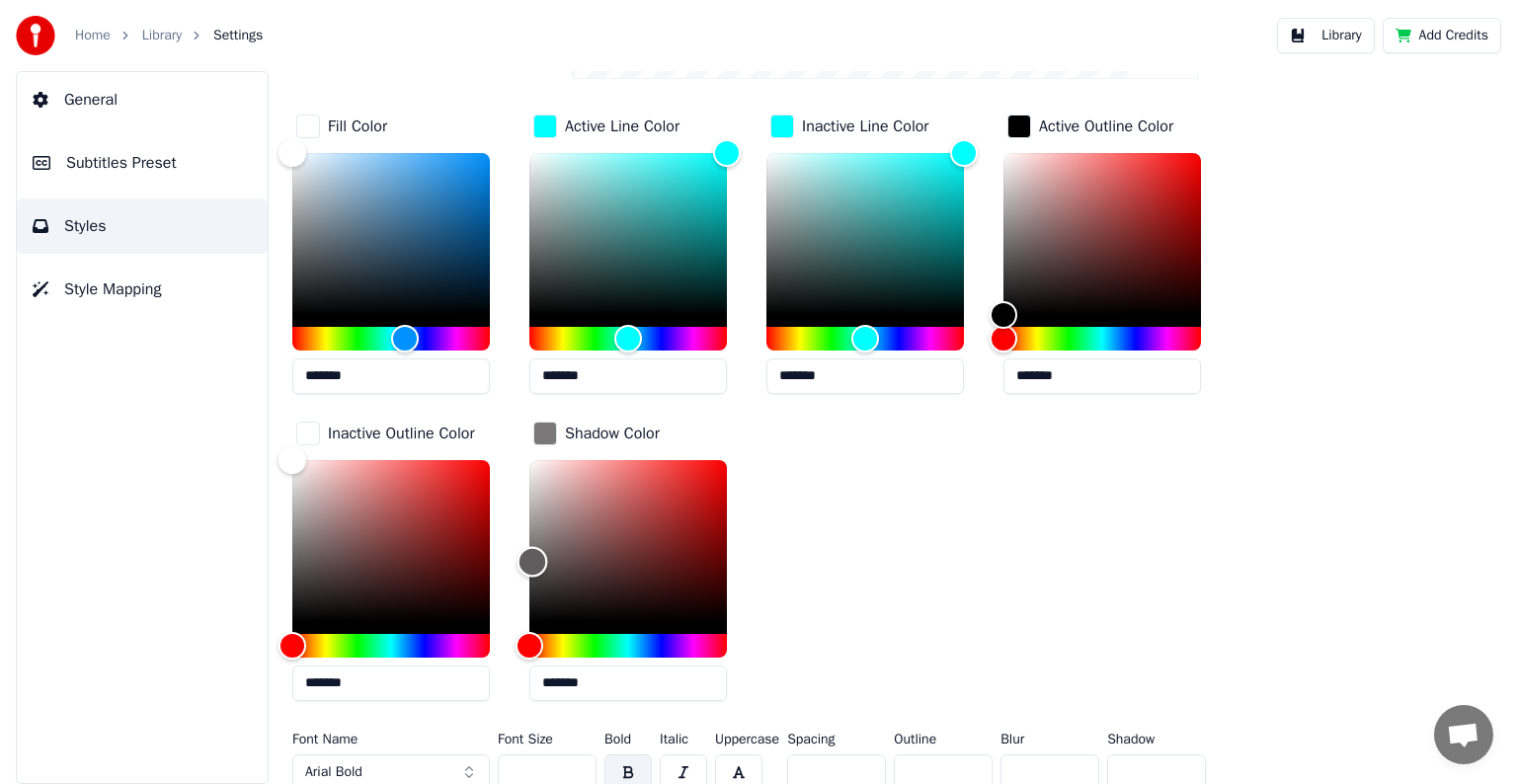 type on "*******" 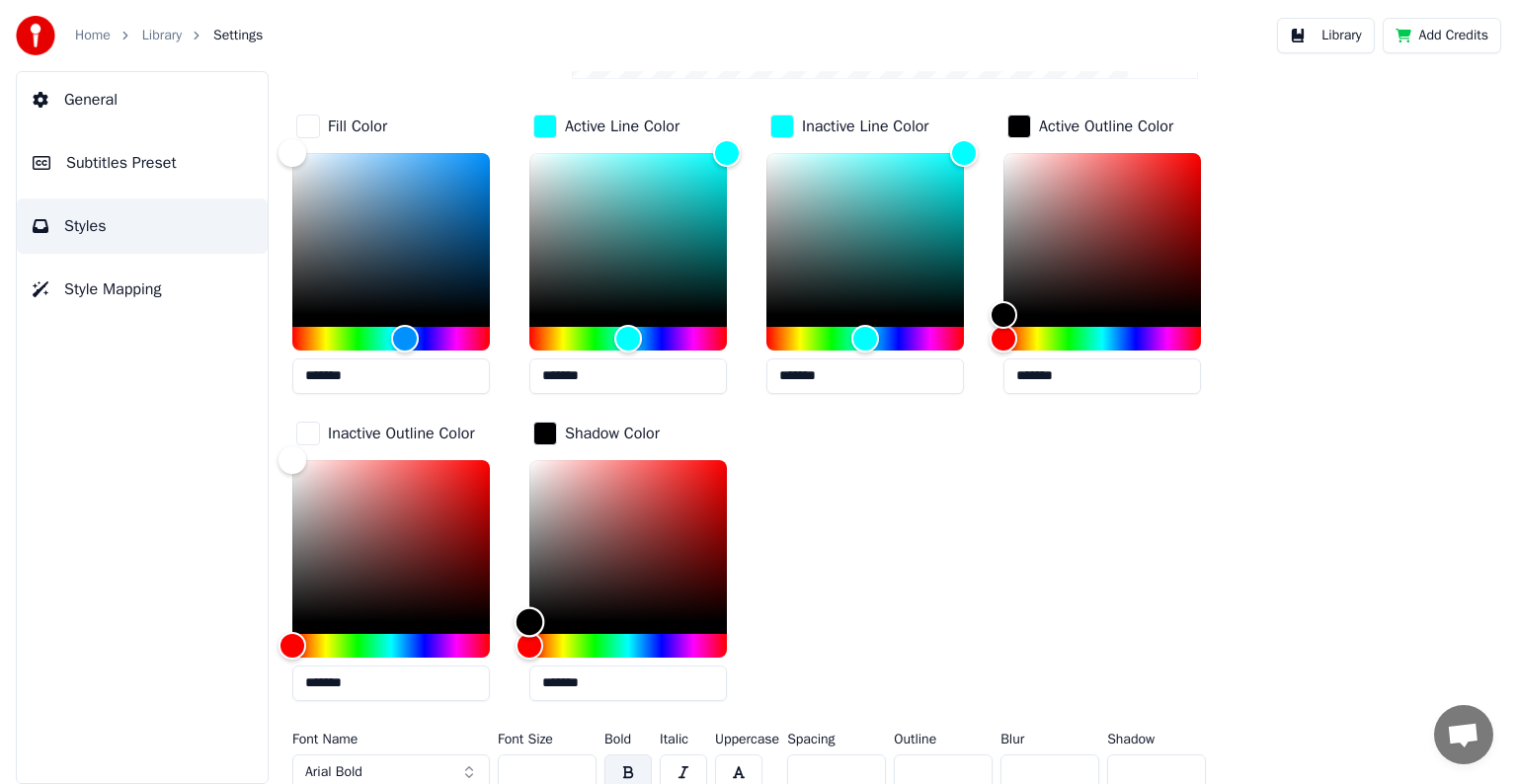 drag, startPoint x: 529, startPoint y: 460, endPoint x: 519, endPoint y: 653, distance: 193.25889 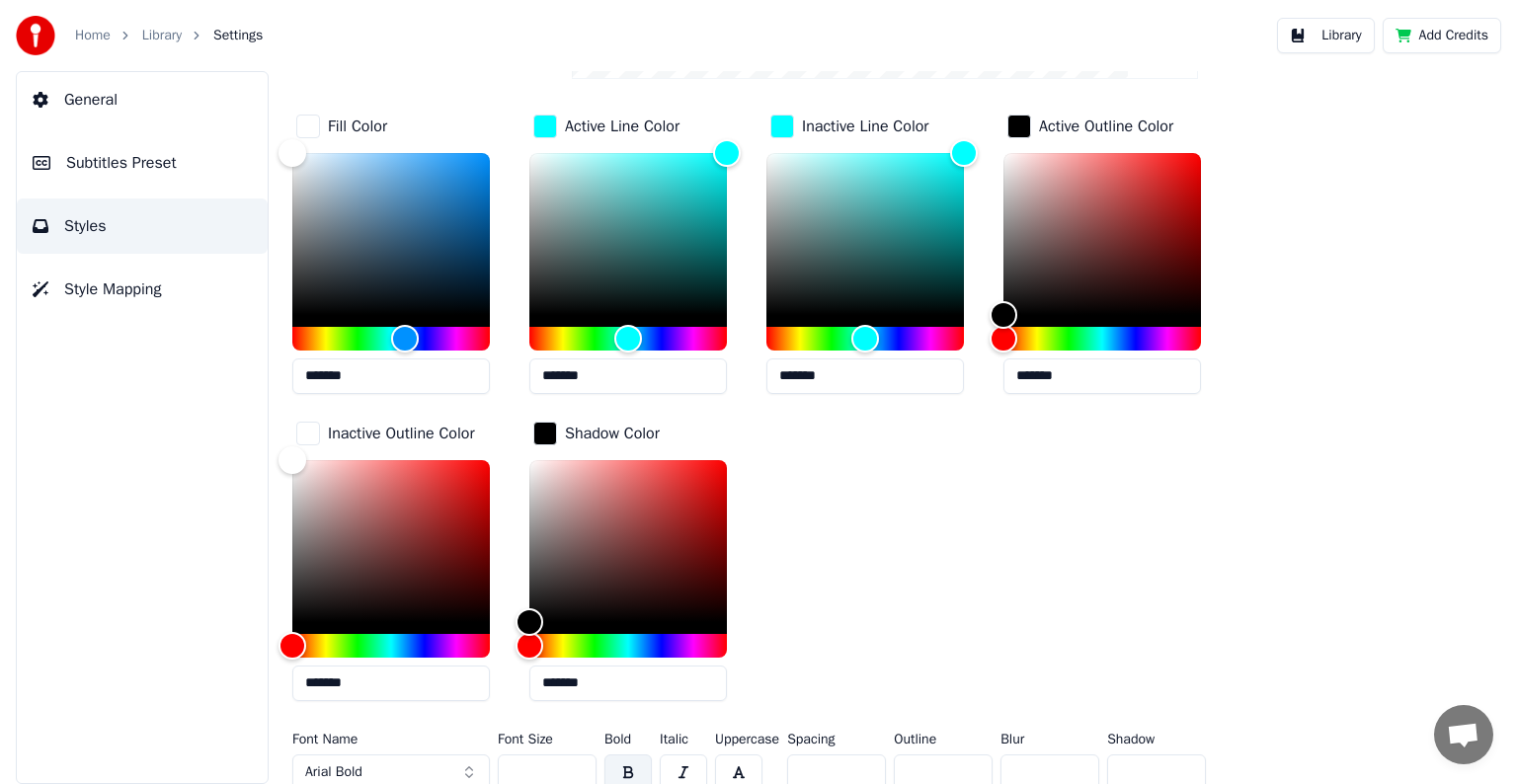 click on "Style Youka 1 Subtitles Preset 2 Lines - Static (Horizontal) New Delete Save Fill Color ******* Active Line Color ******* Inactive Line Color ******* Active Outline Color ******* Inactive Outline Color ******* Shadow Color ******* Font Name Arial Bold Font Size ** Bold Italic Uppercase Spacing * Outline * Blur * Shadow *" at bounding box center (885, 237) 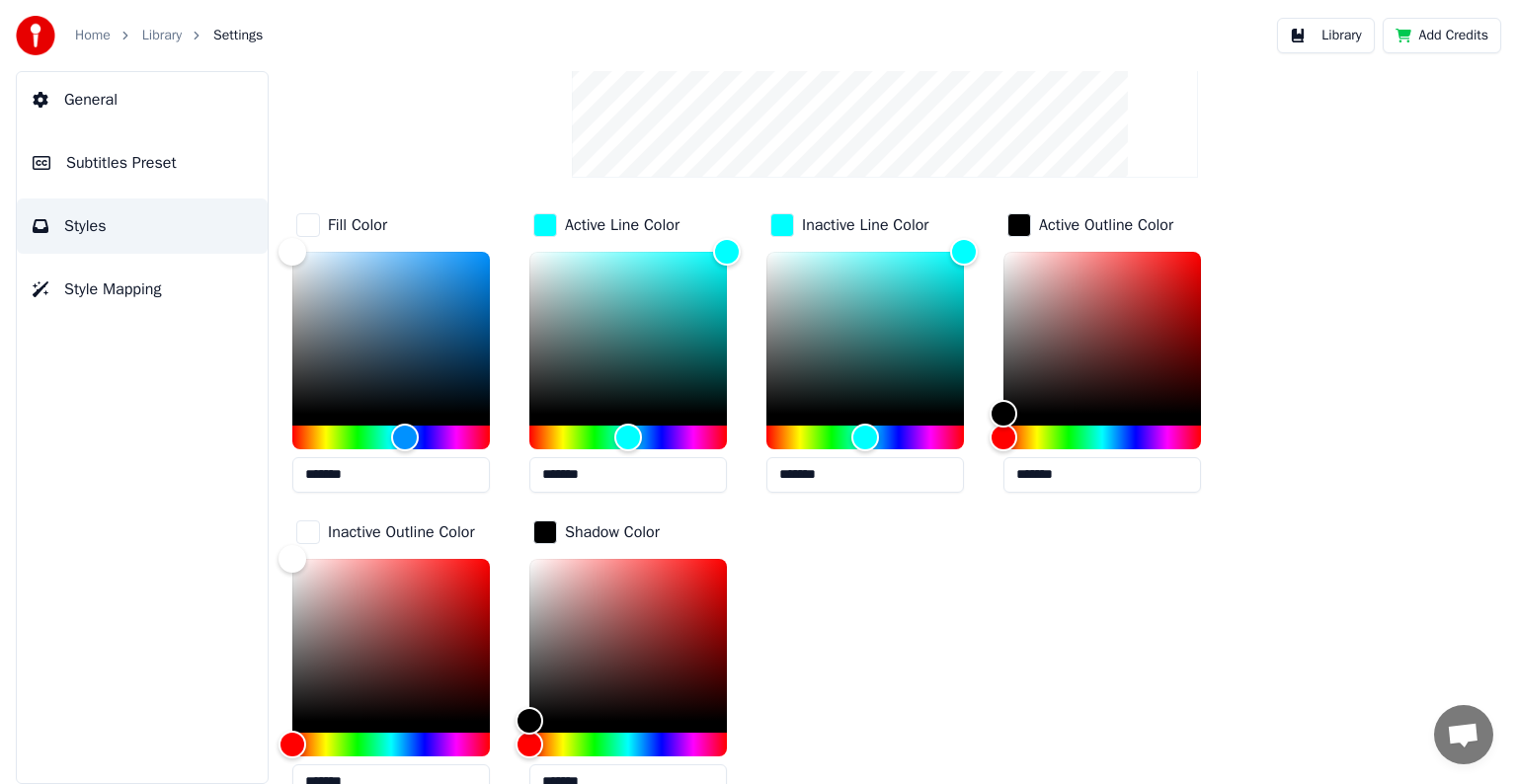 scroll, scrollTop: 406, scrollLeft: 0, axis: vertical 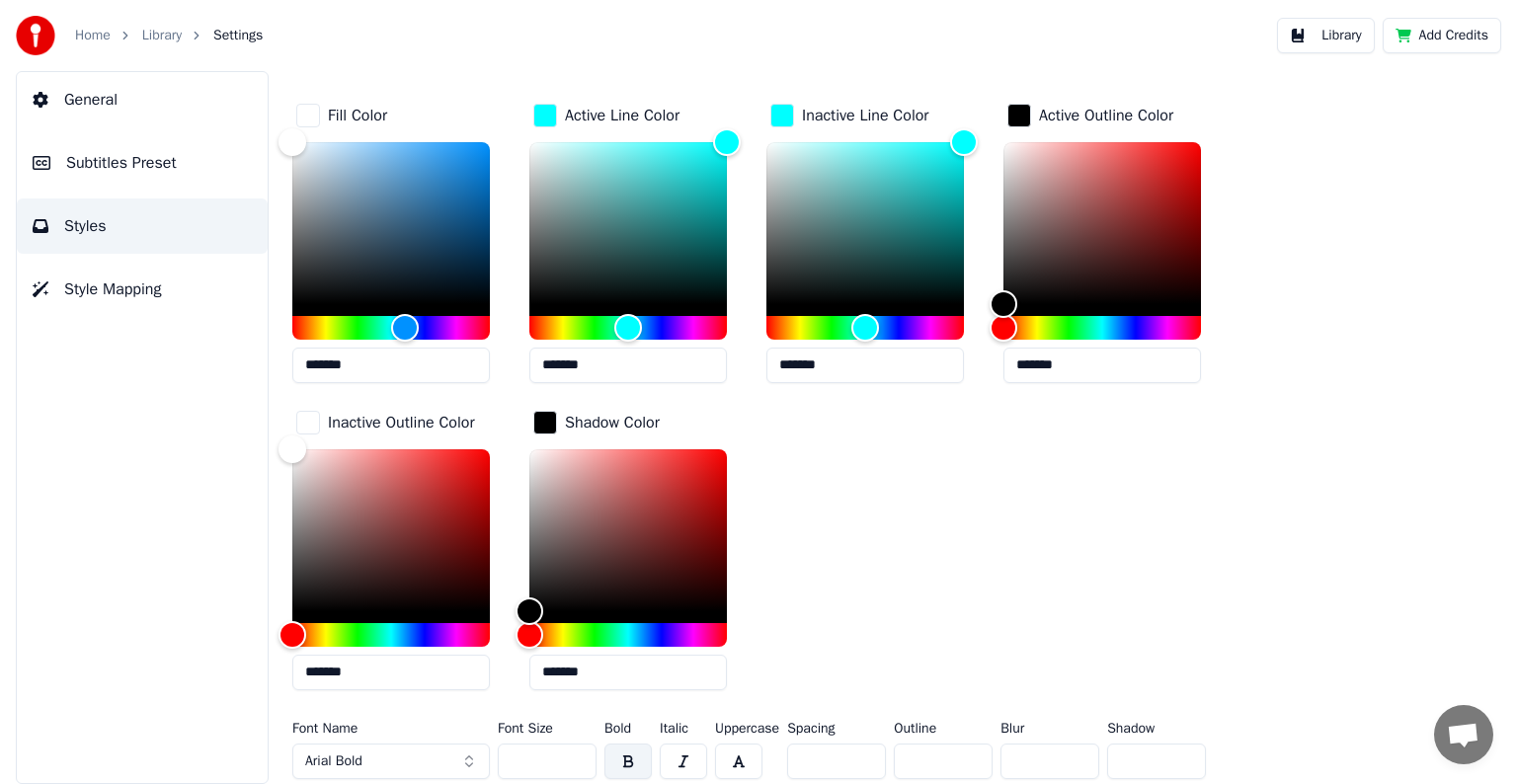 click on "Arial Bold" at bounding box center (334, 761) 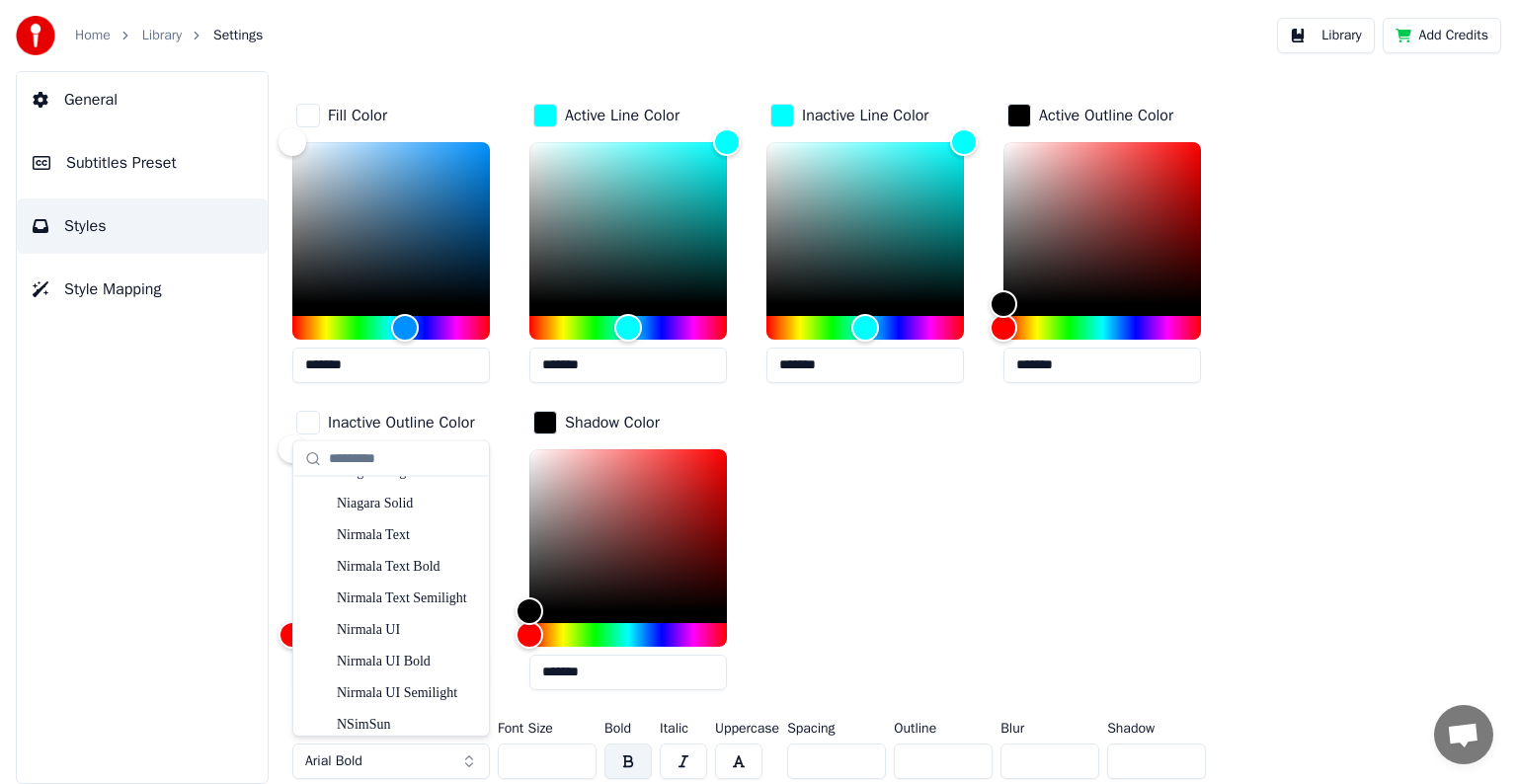 scroll, scrollTop: 11908, scrollLeft: 0, axis: vertical 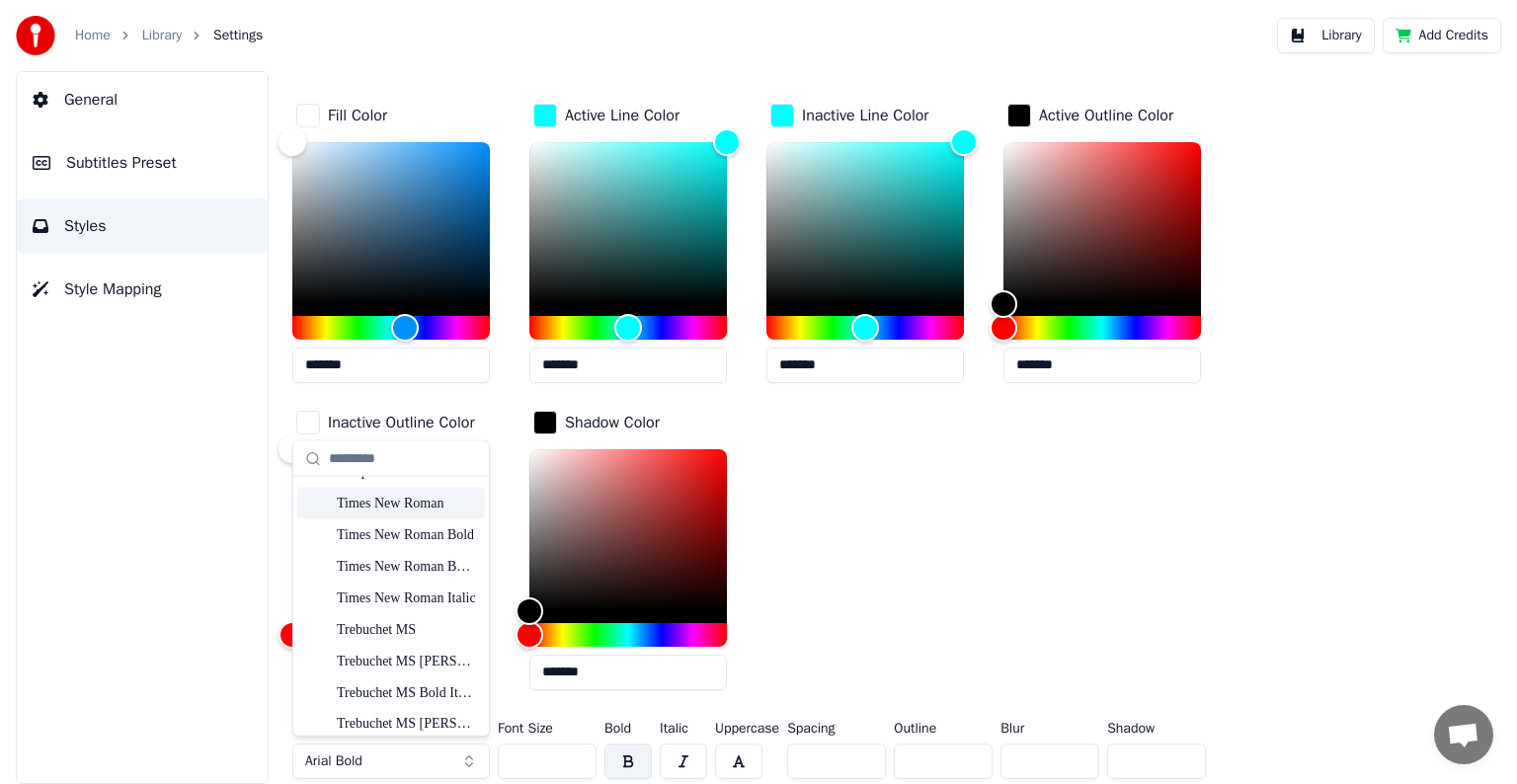 click on "Times New Roman" at bounding box center [407, 503] 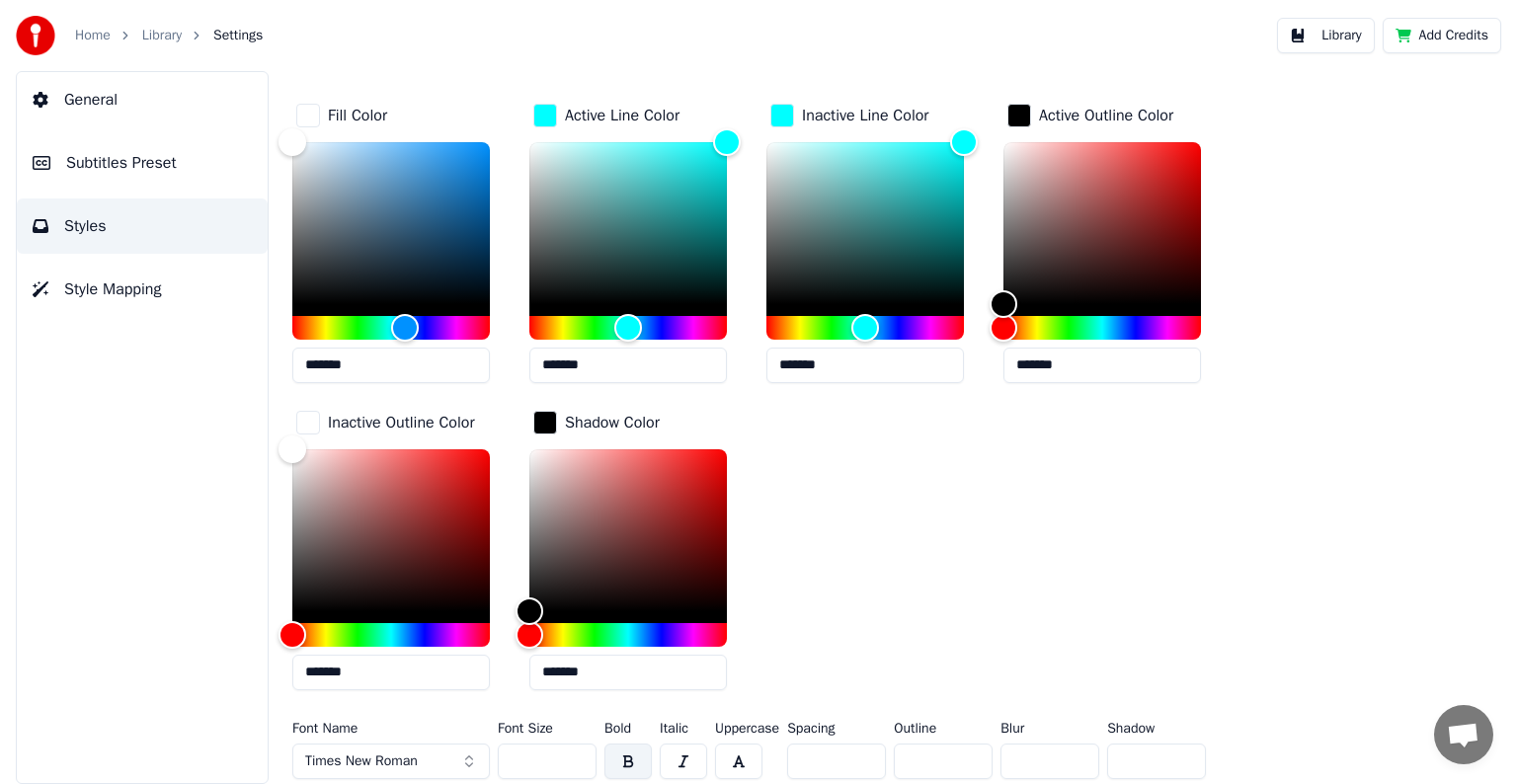 click on "Fill Color ******* Active Line Color ******* Inactive Line Color ******* Active Outline Color ******* Inactive Outline Color ******* Shadow Color *******" at bounding box center (823, 403) 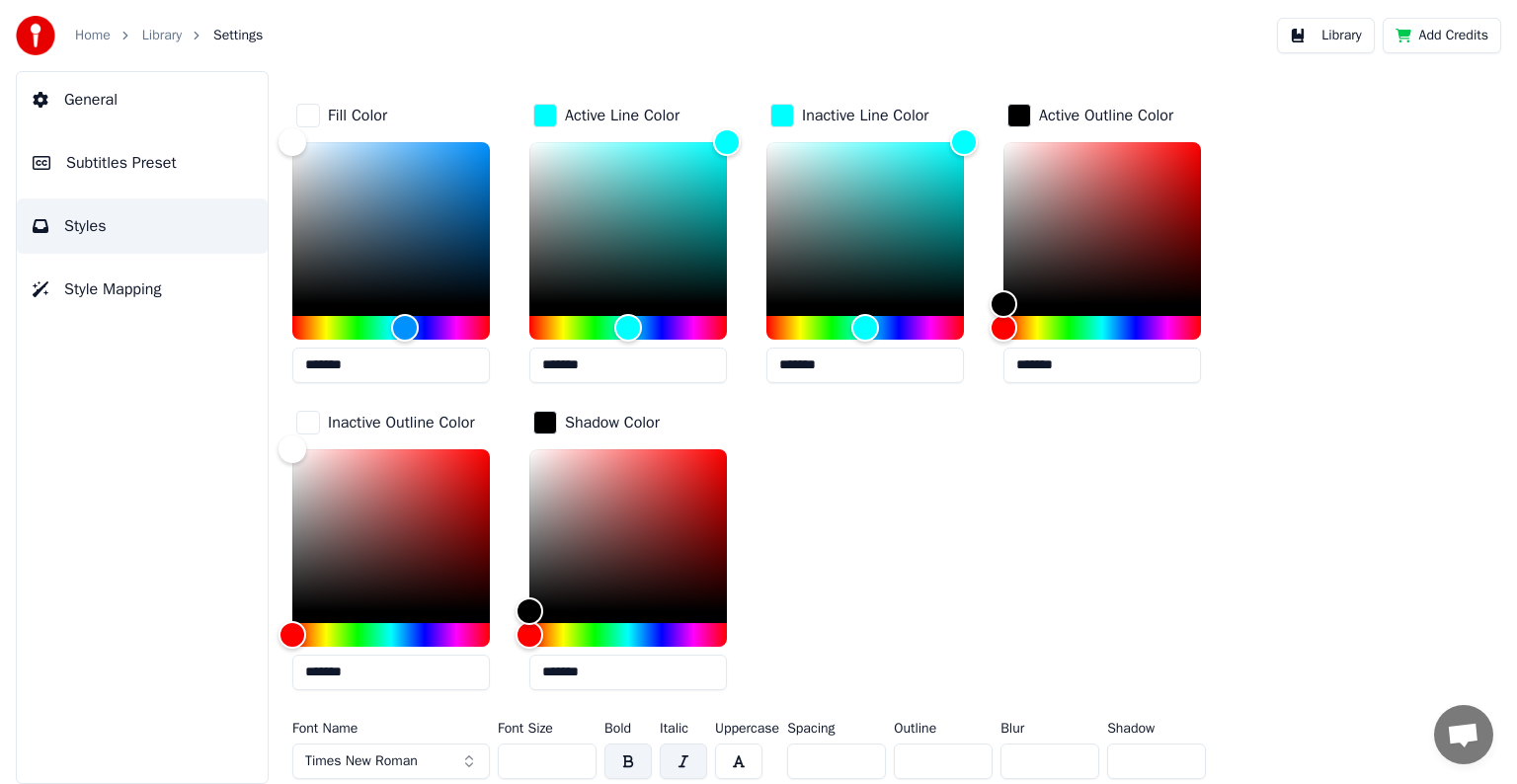 click on "Fill Color ******* Active Line Color ******* Inactive Line Color ******* Active Outline Color ******* Inactive Outline Color ******* Shadow Color *******" at bounding box center [823, 403] 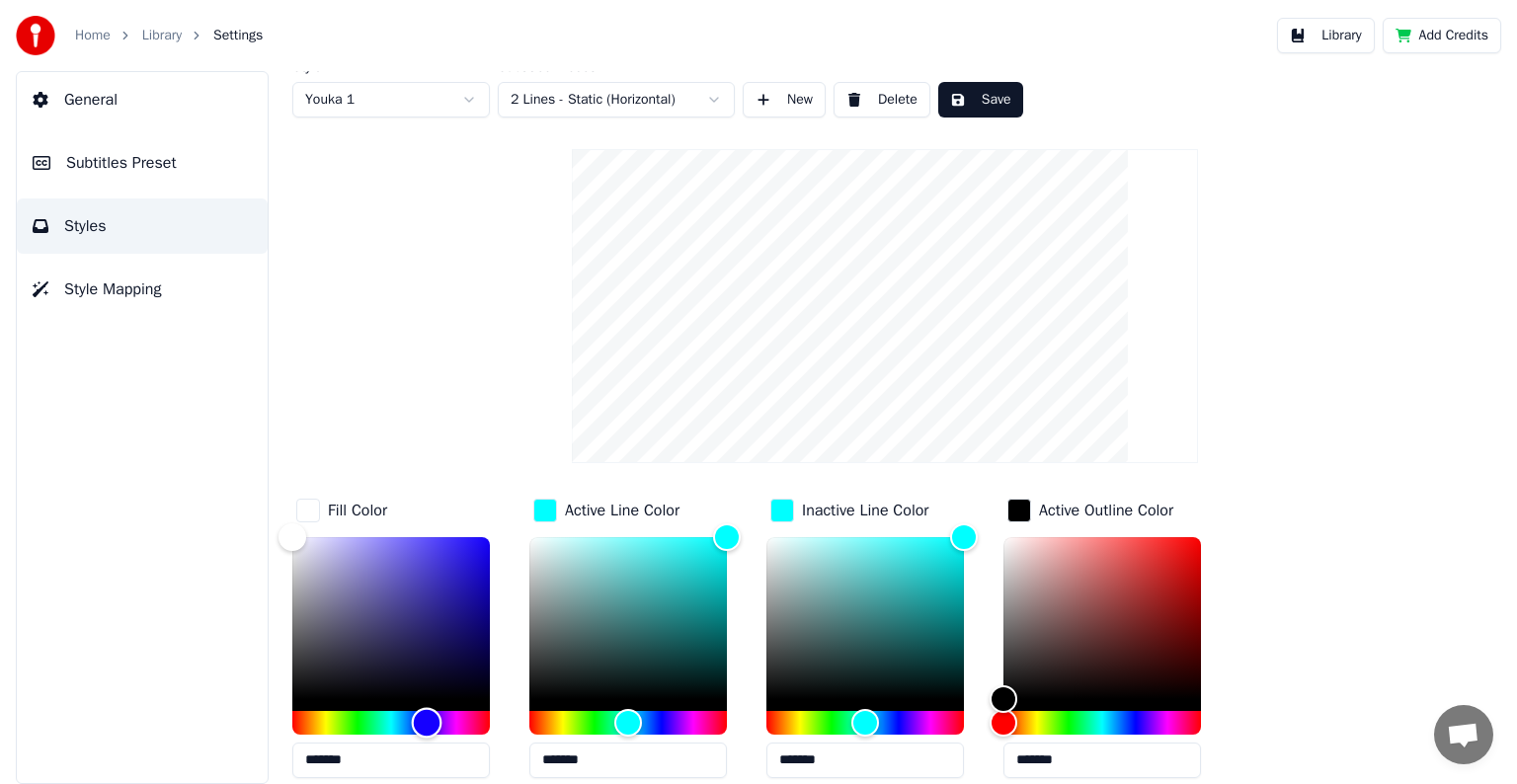 drag, startPoint x: 402, startPoint y: 722, endPoint x: 427, endPoint y: 723, distance: 25.019992 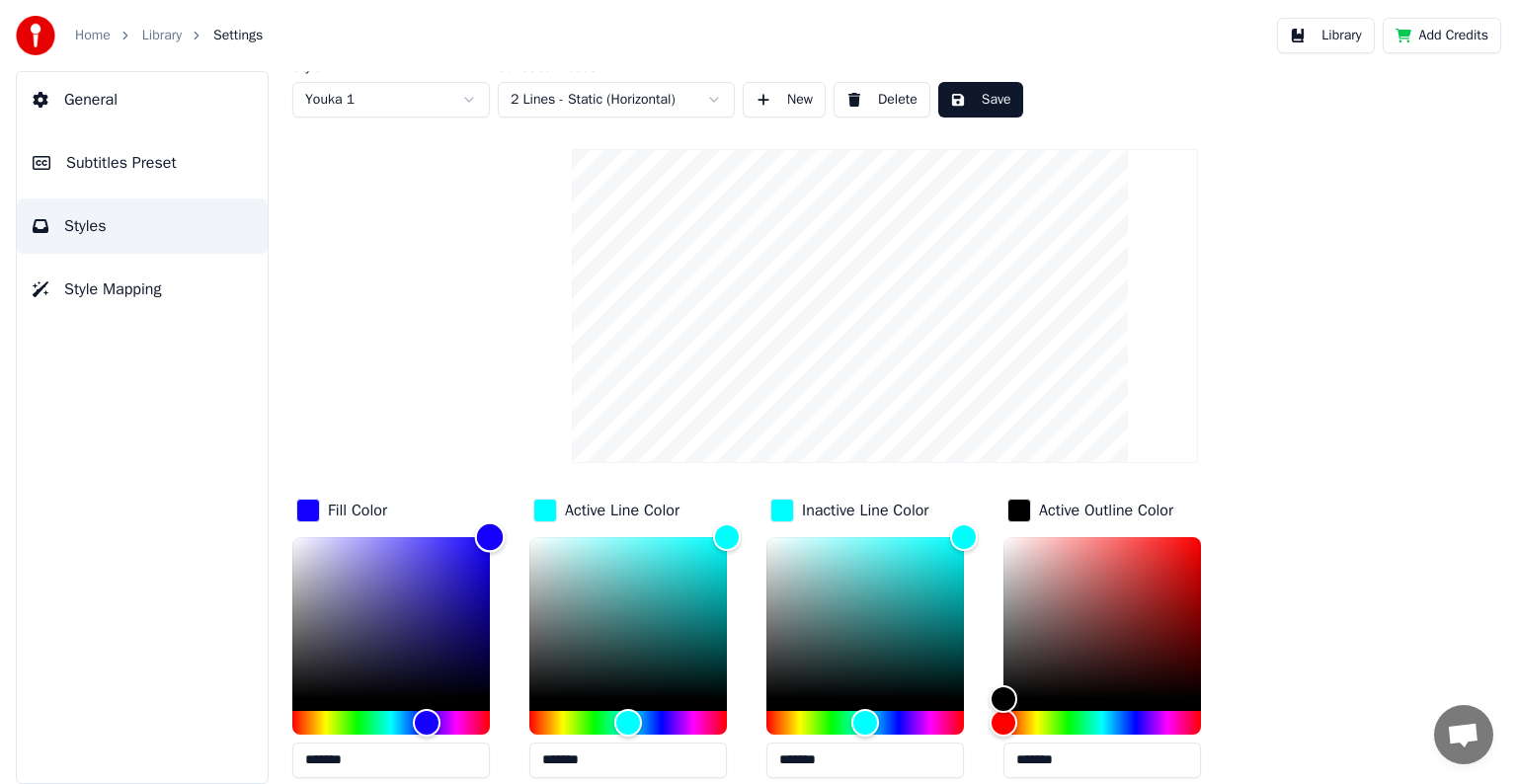drag, startPoint x: 289, startPoint y: 524, endPoint x: 545, endPoint y: 518, distance: 256.0703 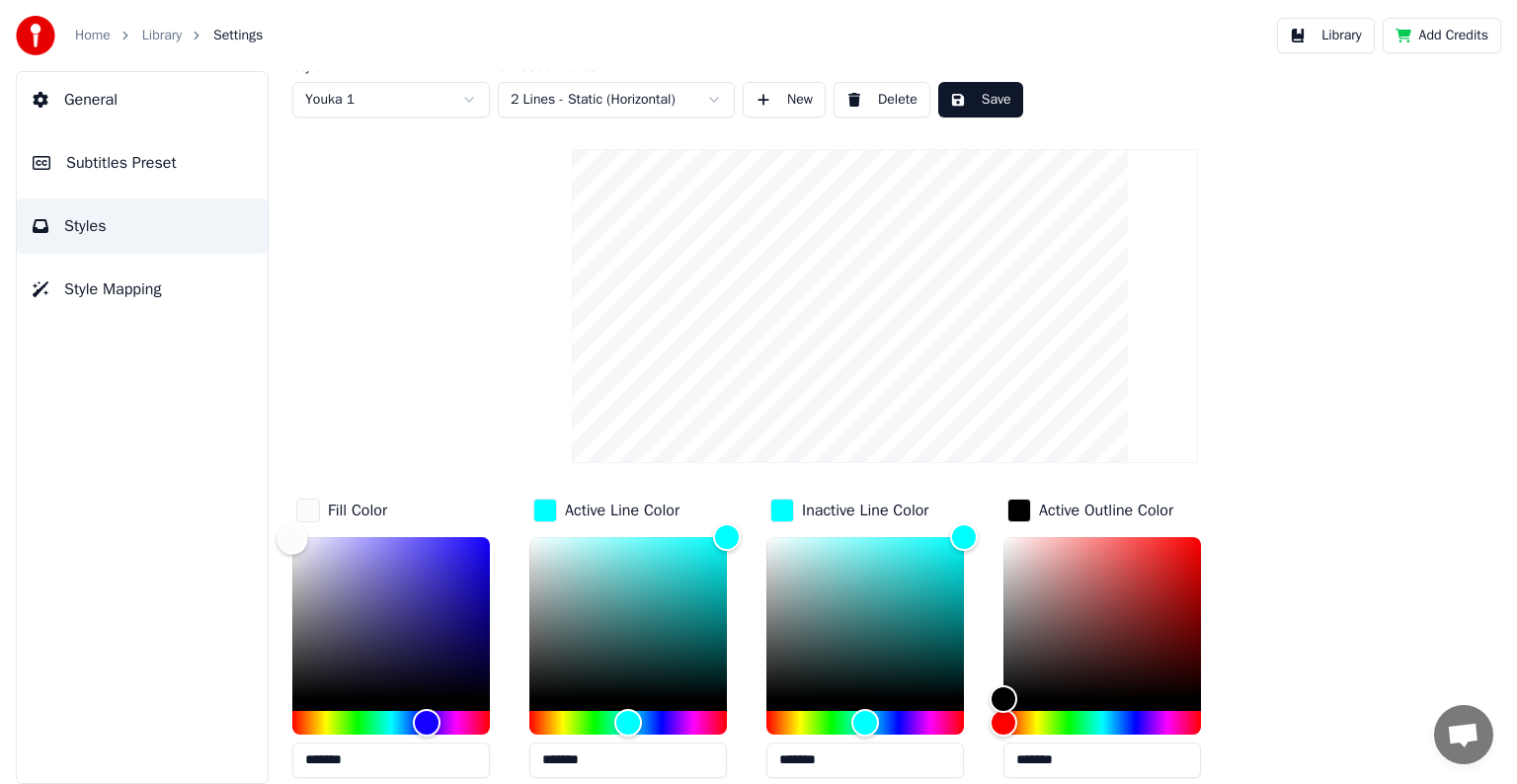 type on "*******" 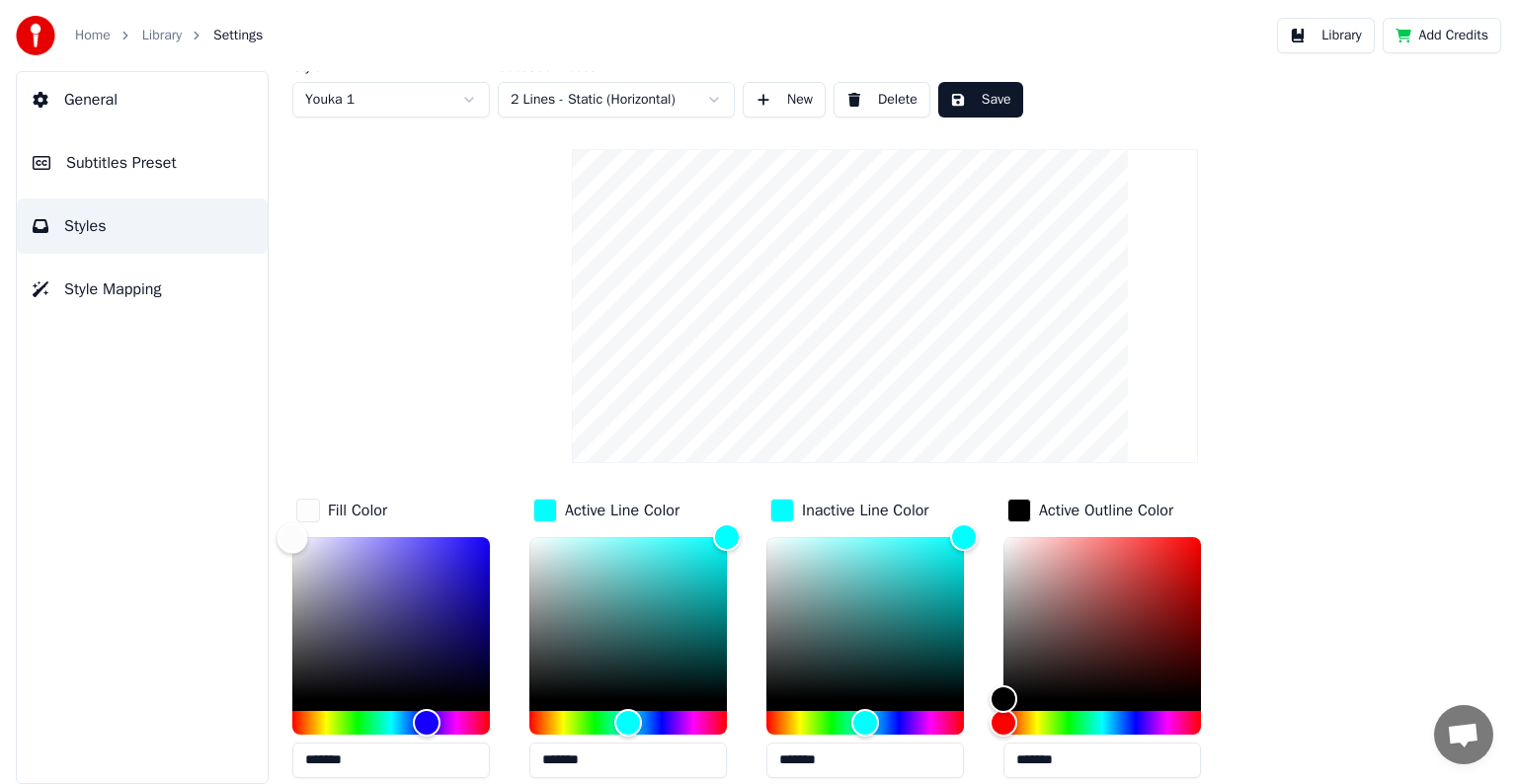 drag, startPoint x: 483, startPoint y: 536, endPoint x: 265, endPoint y: 536, distance: 218 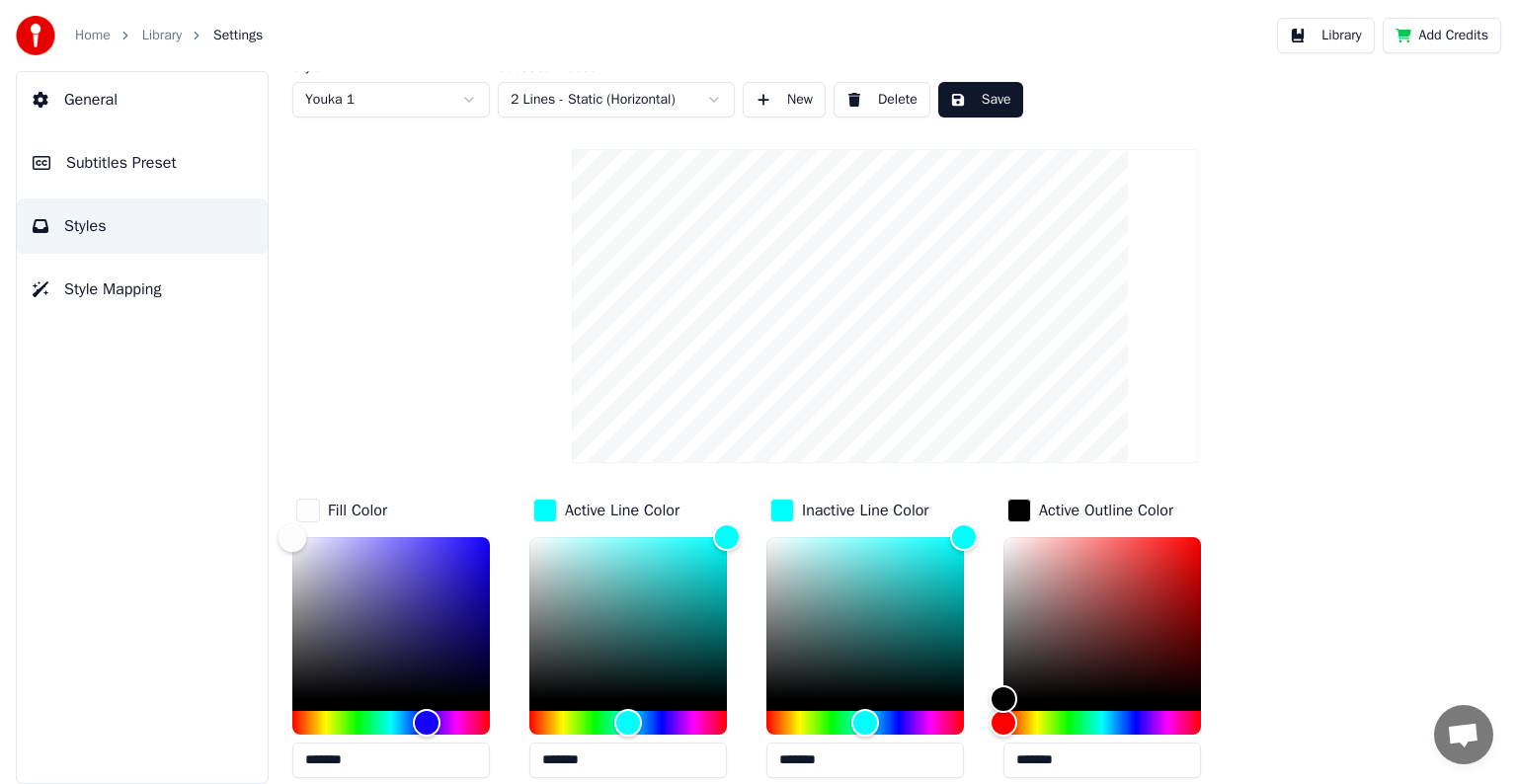 click on "General Subtitles Preset Styles Style Mapping" at bounding box center (142, 428) 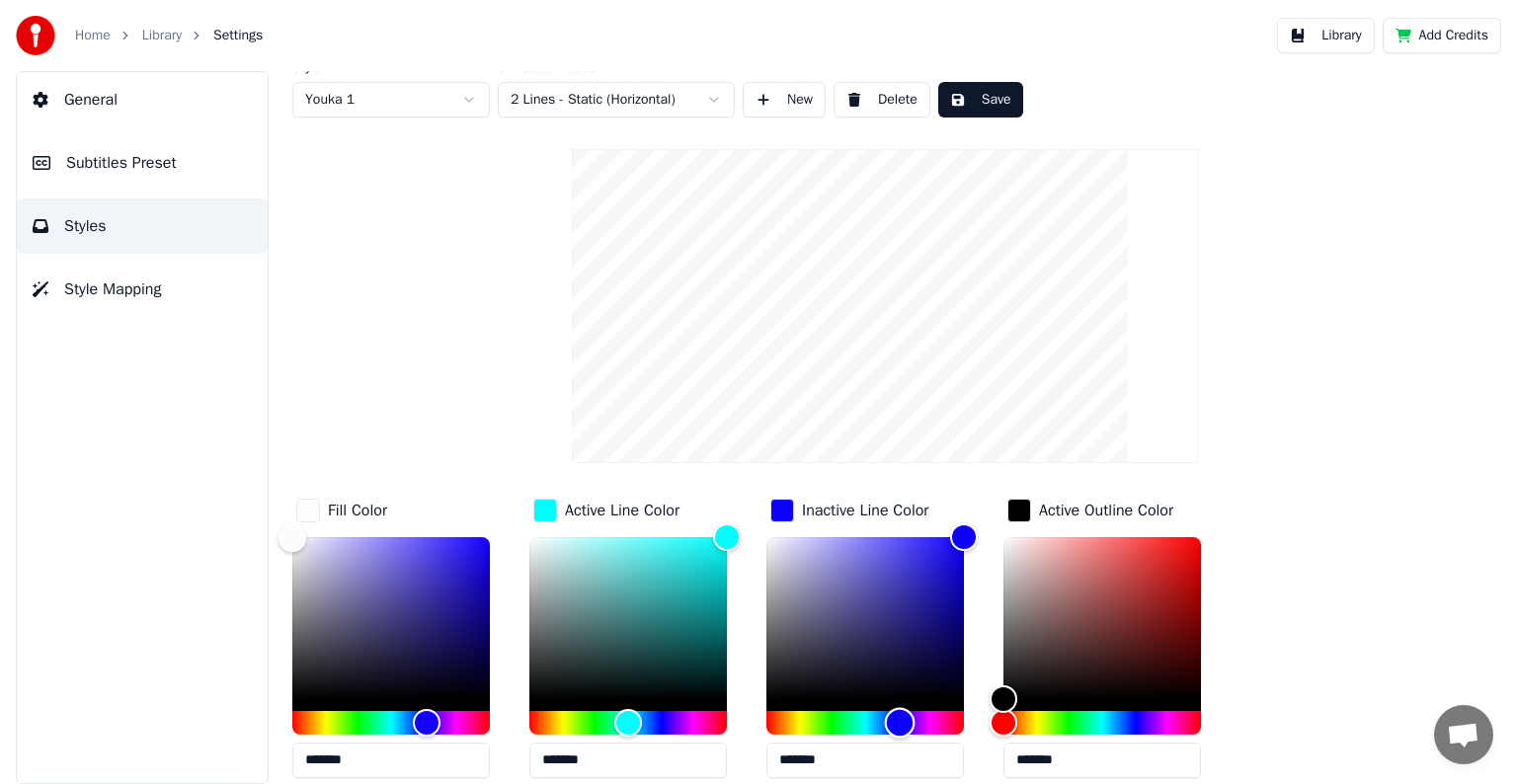 type on "*******" 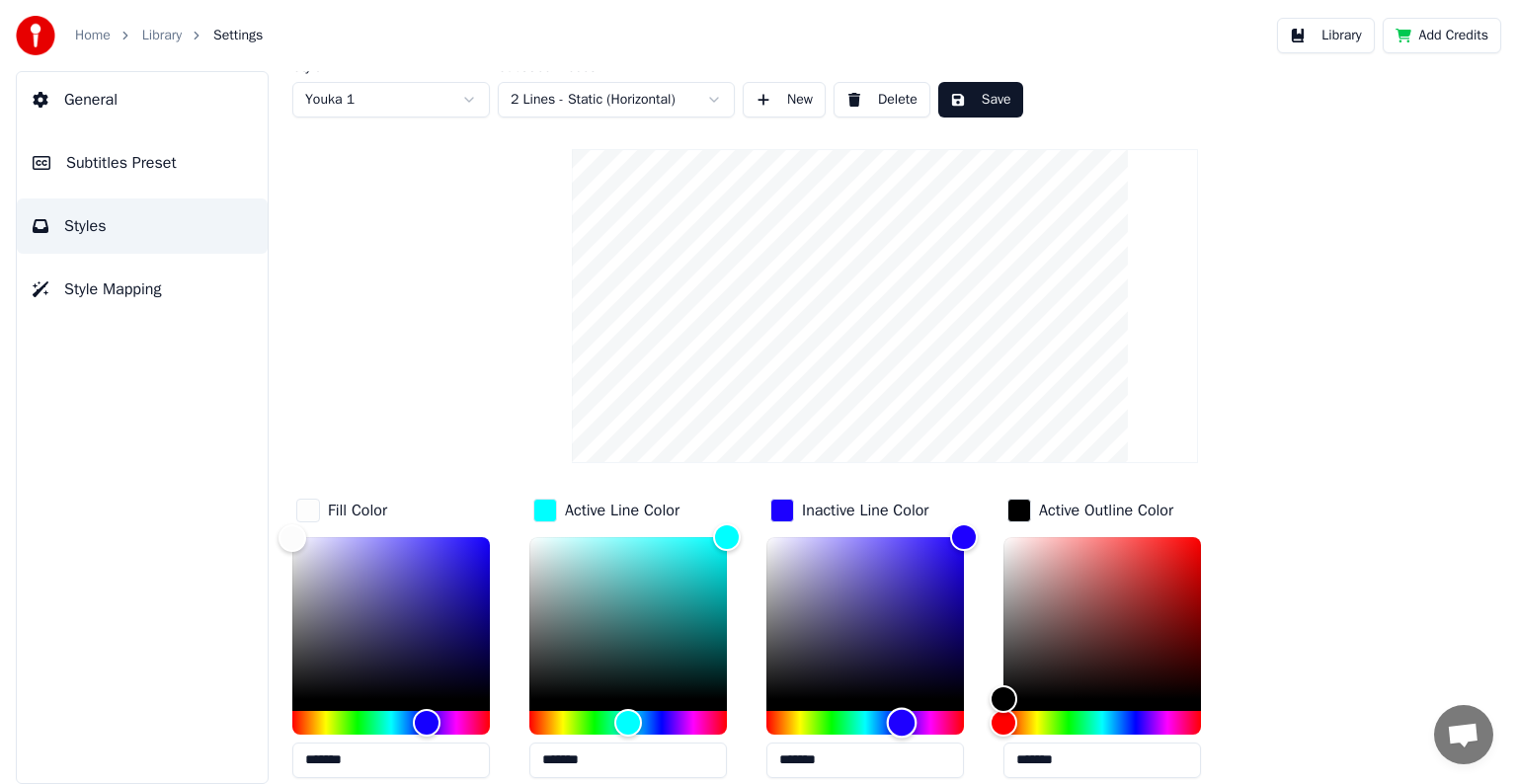 drag, startPoint x: 864, startPoint y: 720, endPoint x: 902, endPoint y: 725, distance: 38.327536 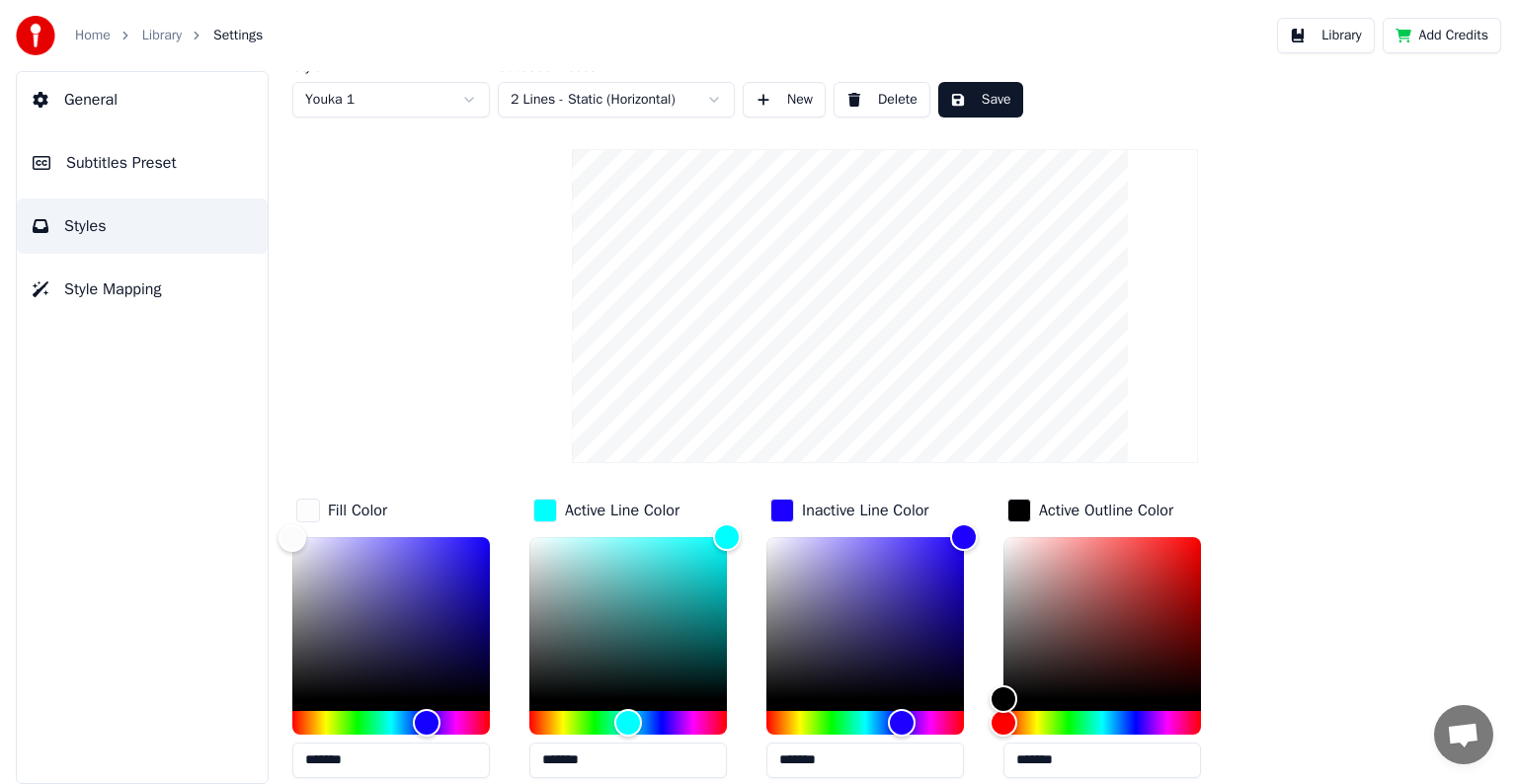 type on "**" 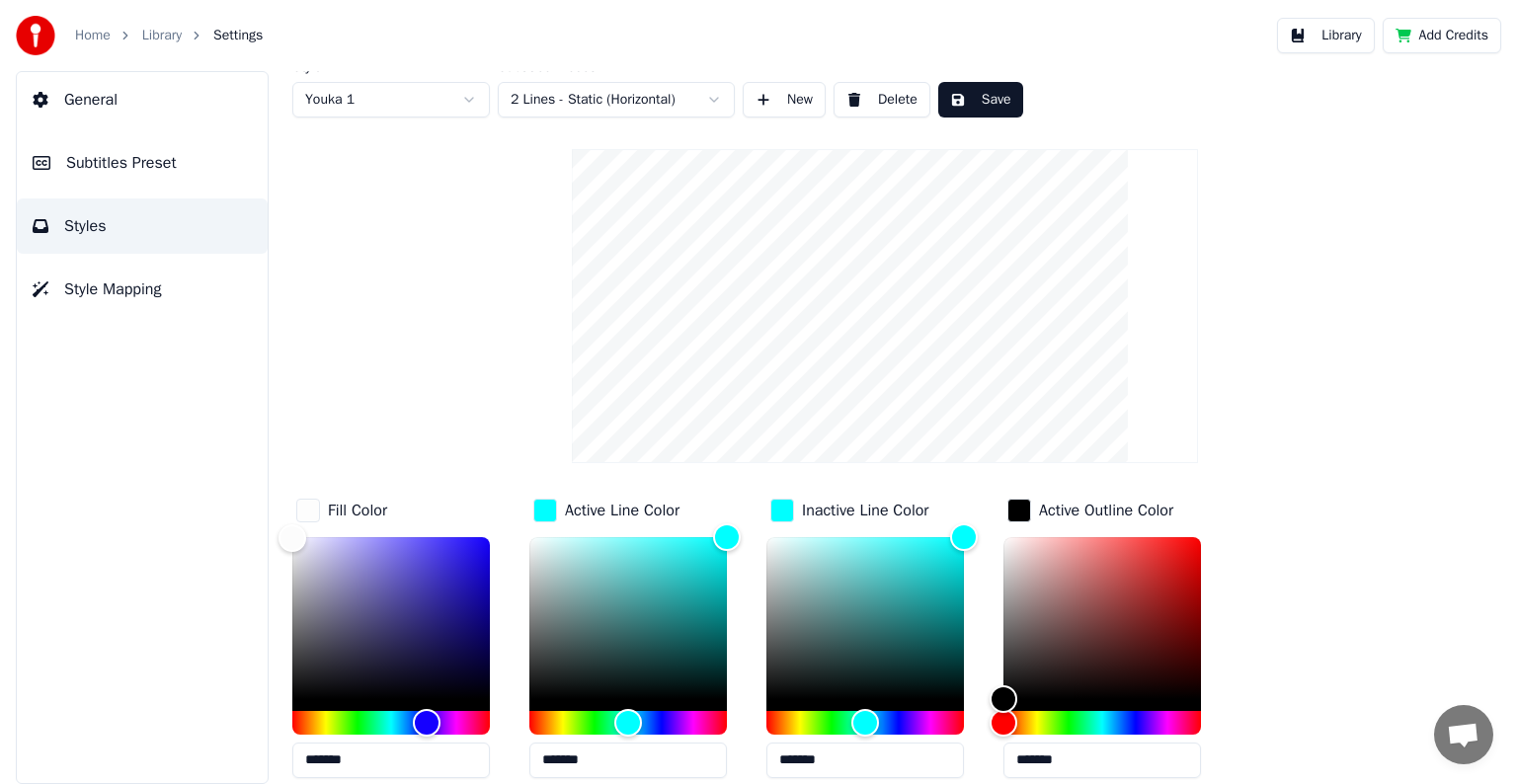 type on "*******" 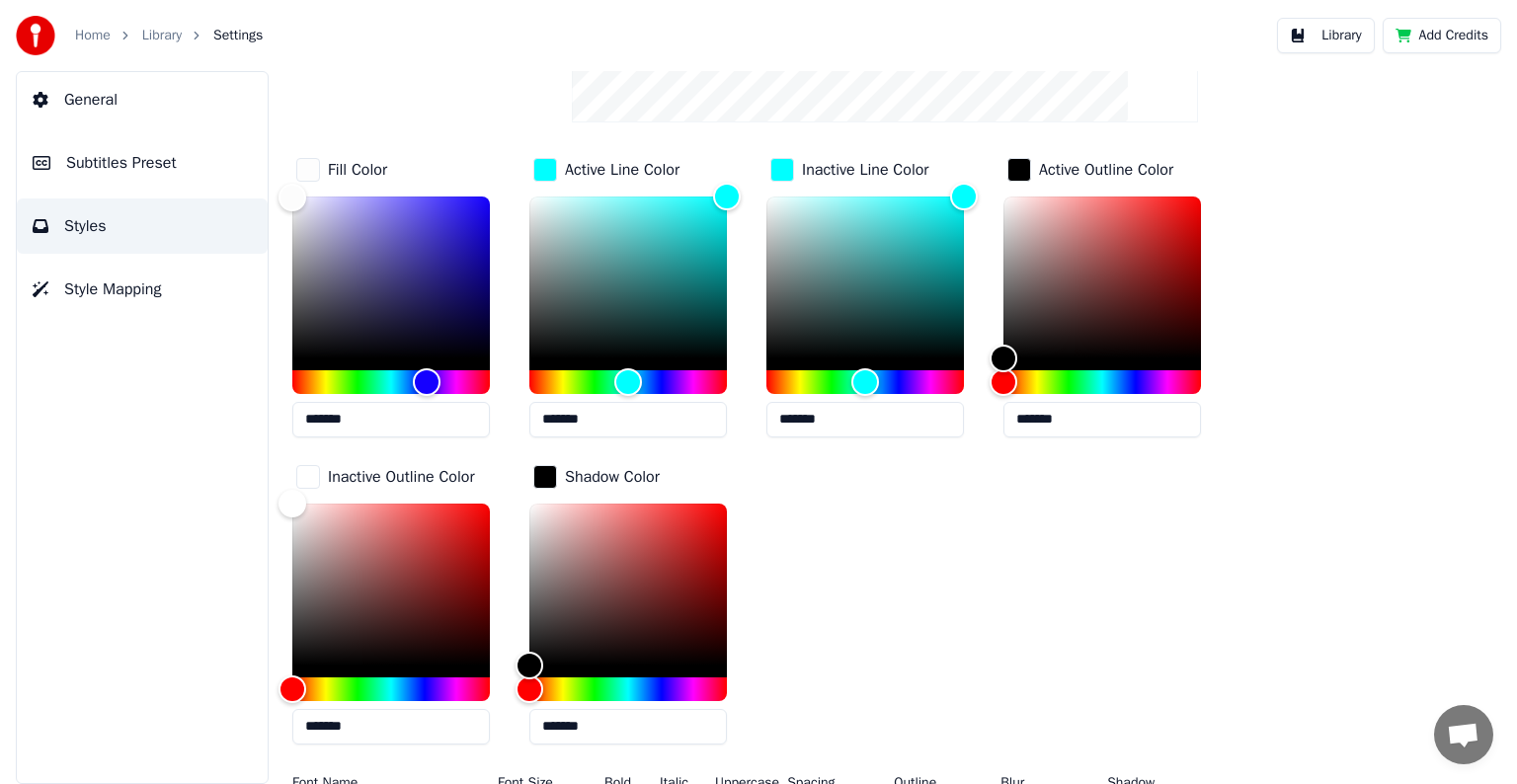 scroll, scrollTop: 353, scrollLeft: 0, axis: vertical 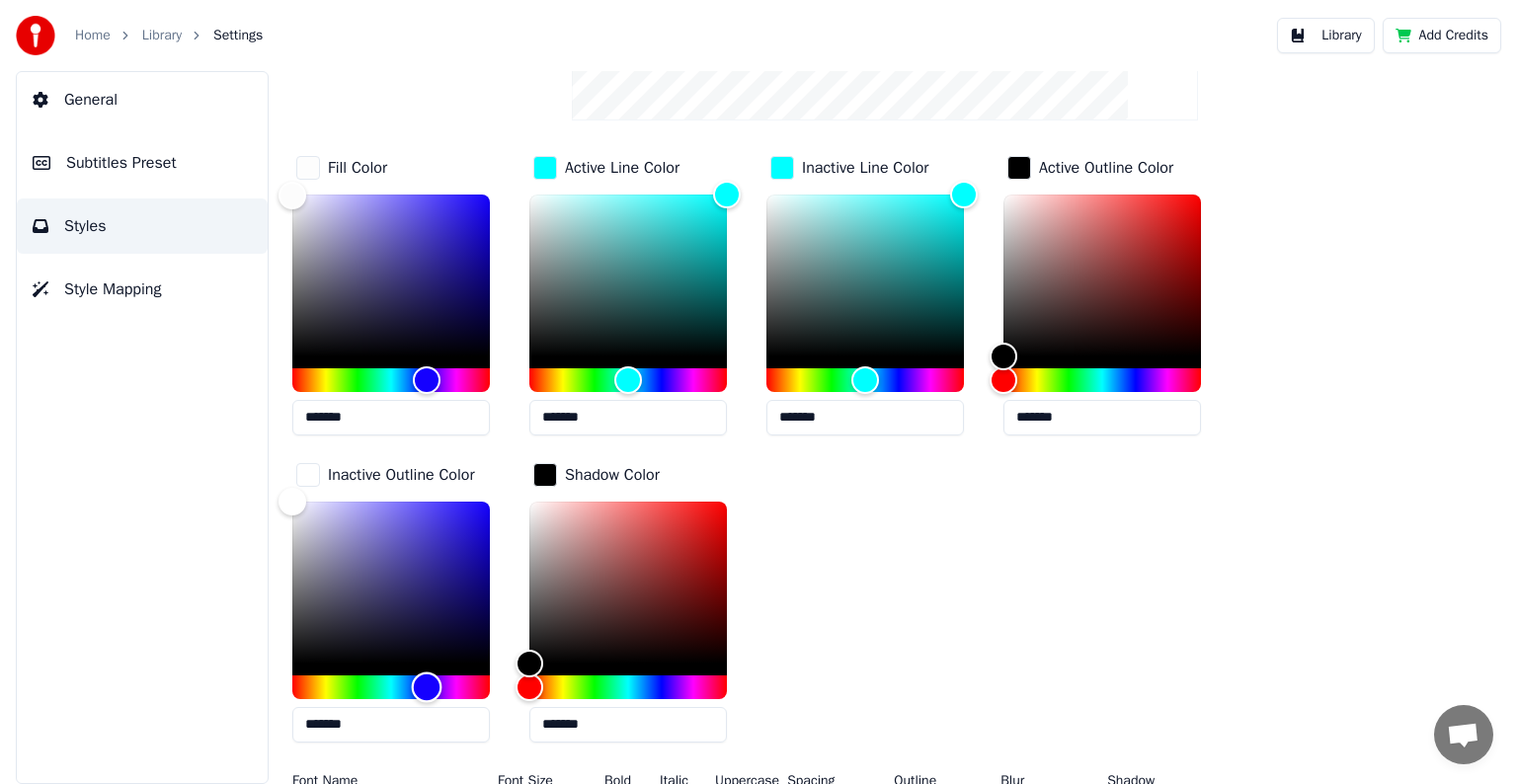 drag, startPoint x: 292, startPoint y: 681, endPoint x: 427, endPoint y: 691, distance: 135.36986 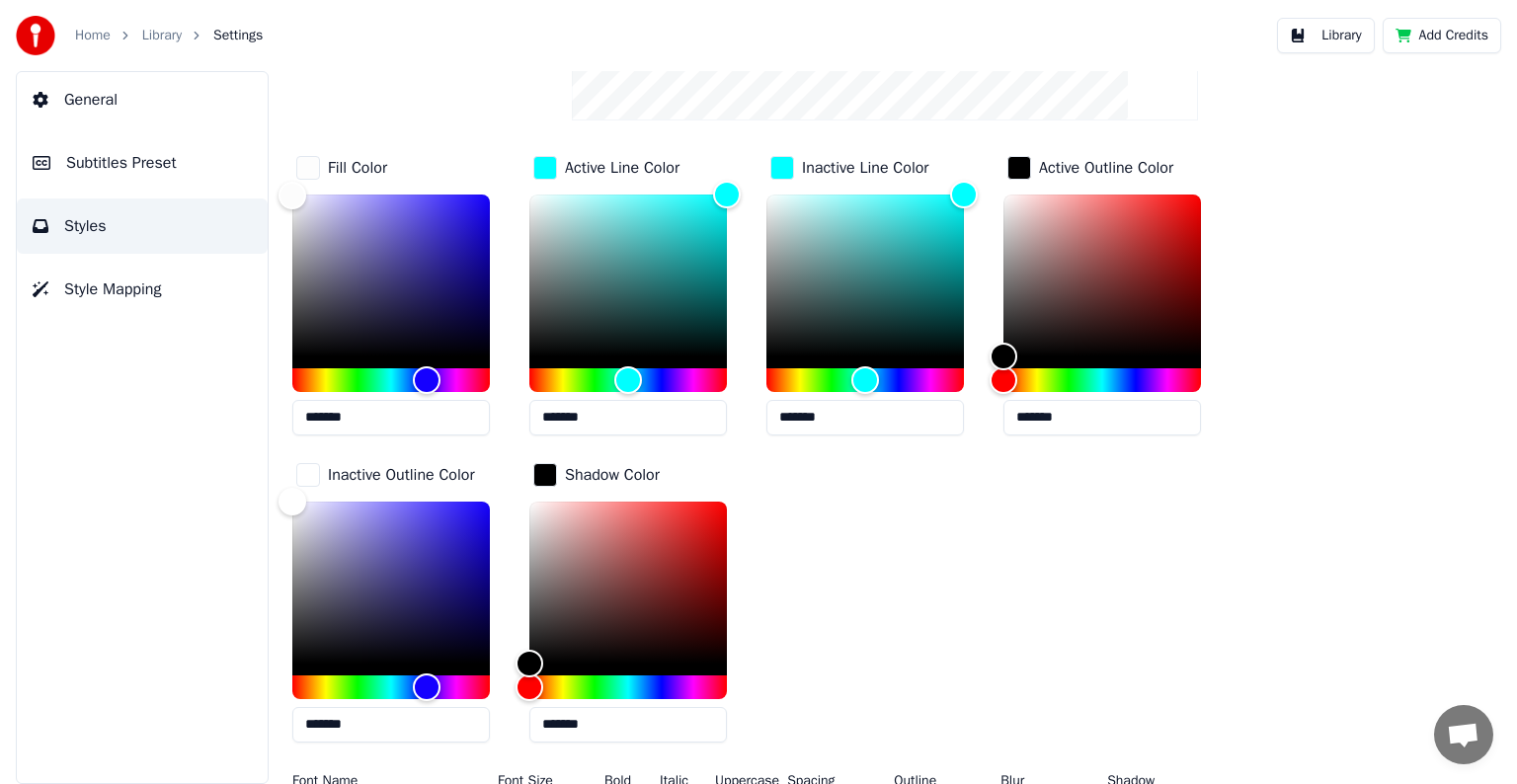 click on "General Subtitles Preset Styles Style Mapping" at bounding box center (142, 428) 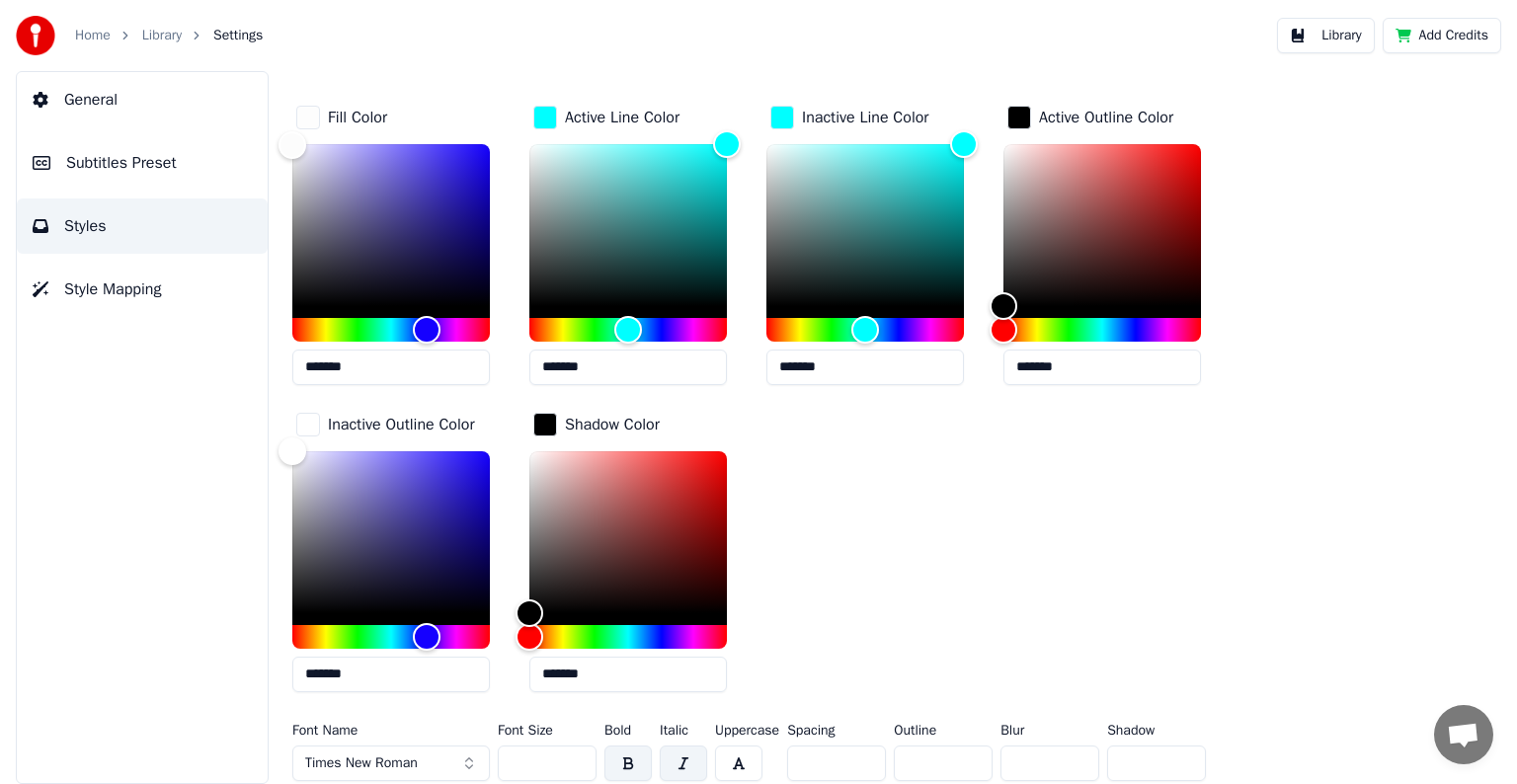 scroll, scrollTop: 406, scrollLeft: 0, axis: vertical 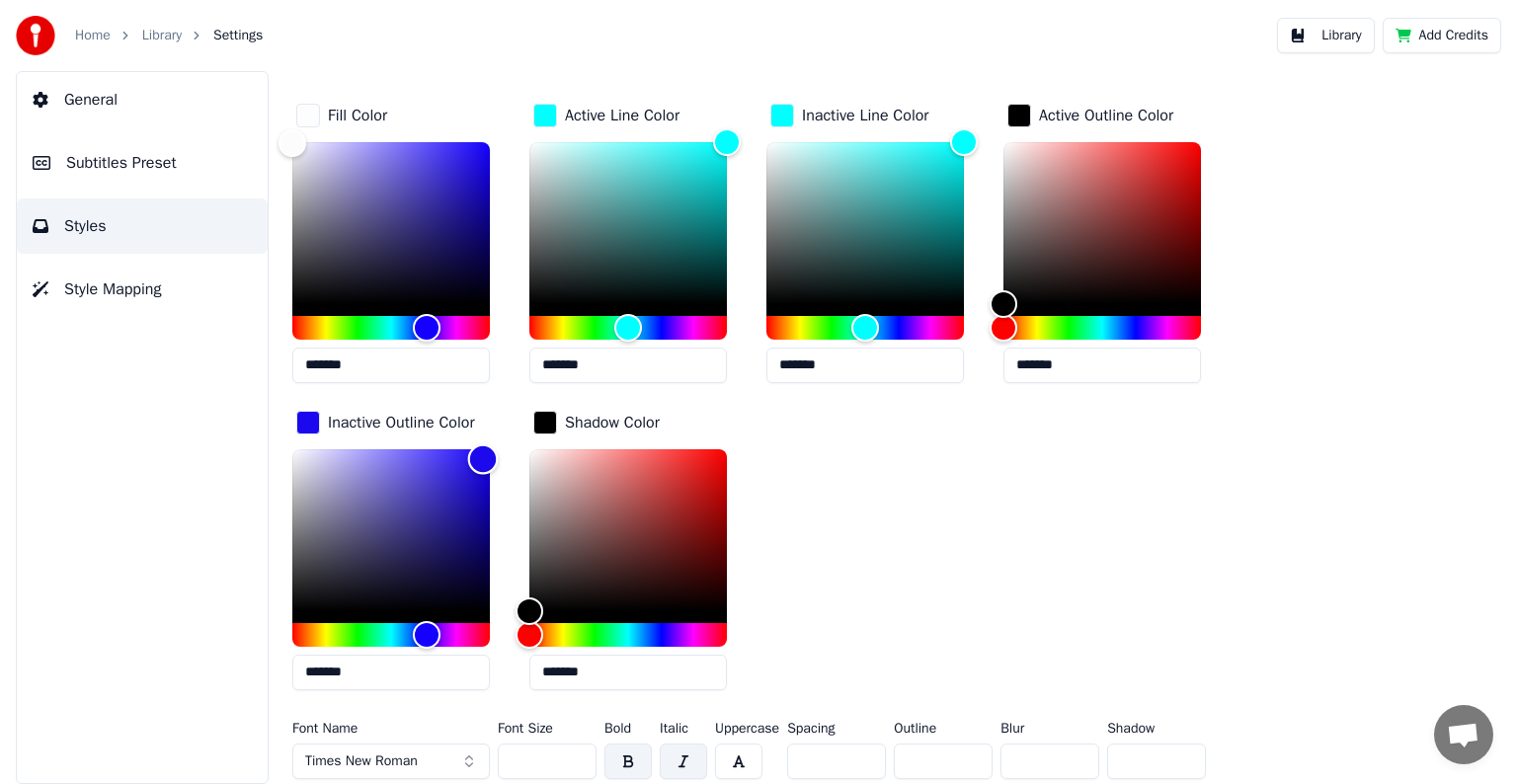 type on "*******" 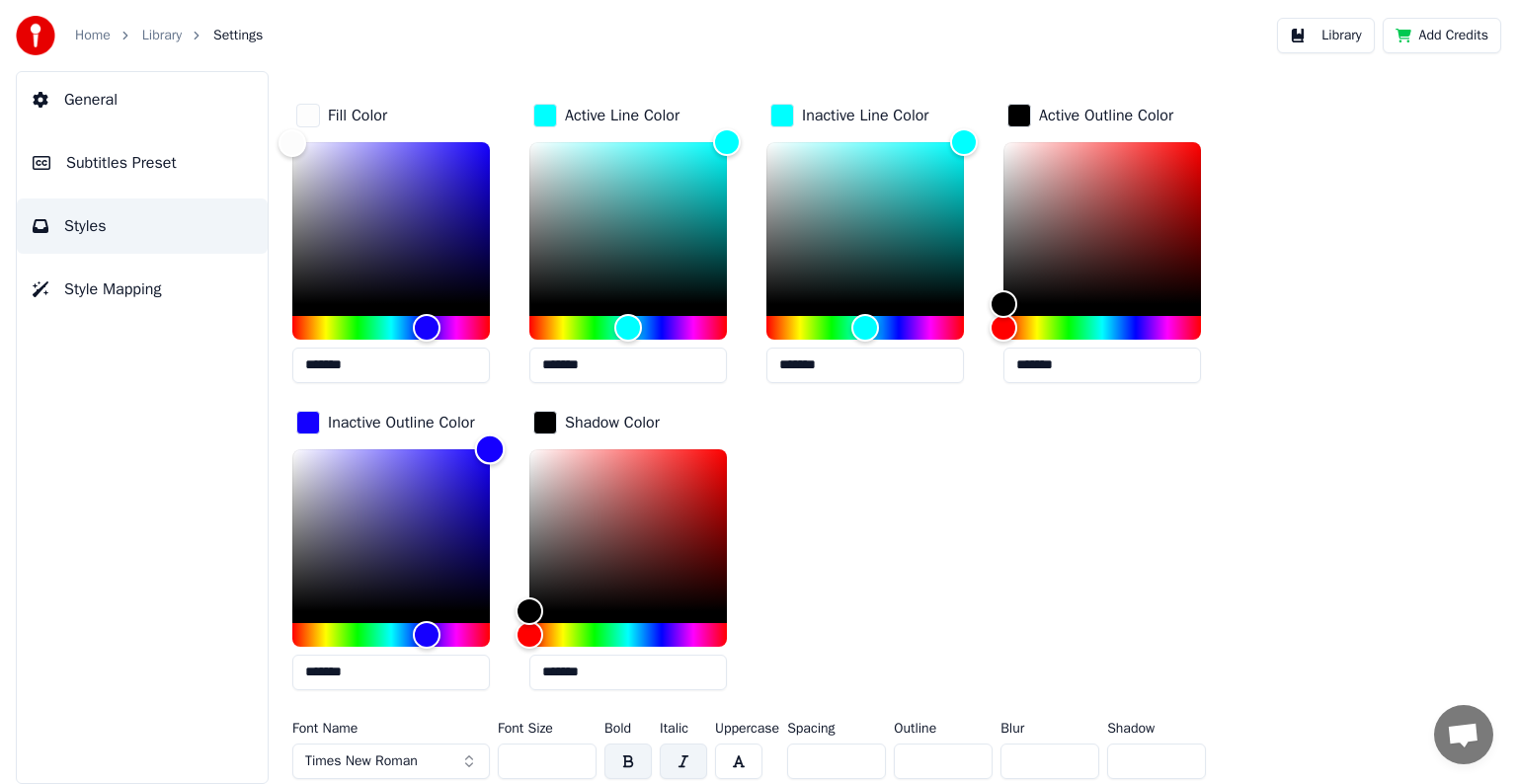 drag, startPoint x: 284, startPoint y: 450, endPoint x: 608, endPoint y: 427, distance: 324.81533 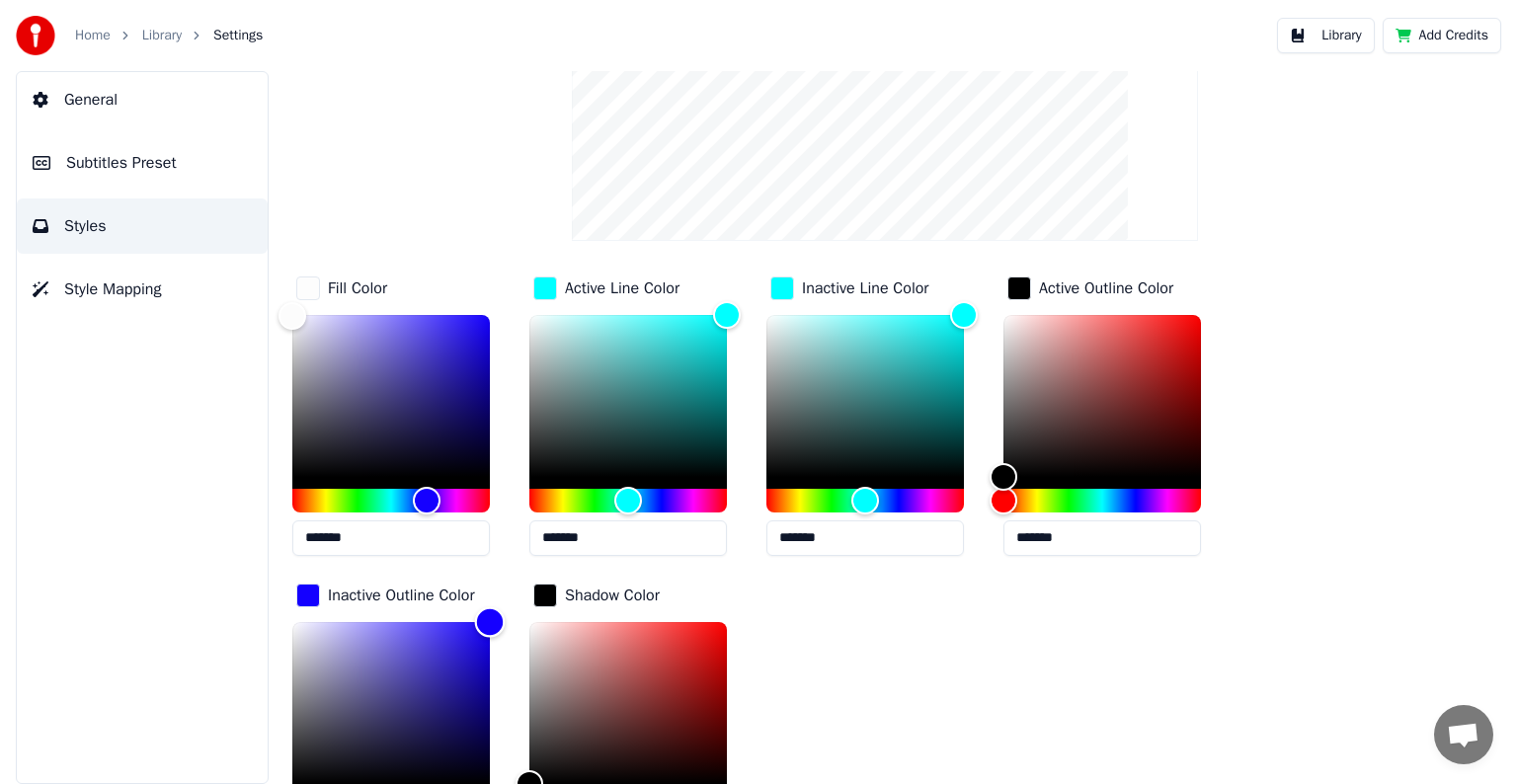 scroll, scrollTop: 110, scrollLeft: 0, axis: vertical 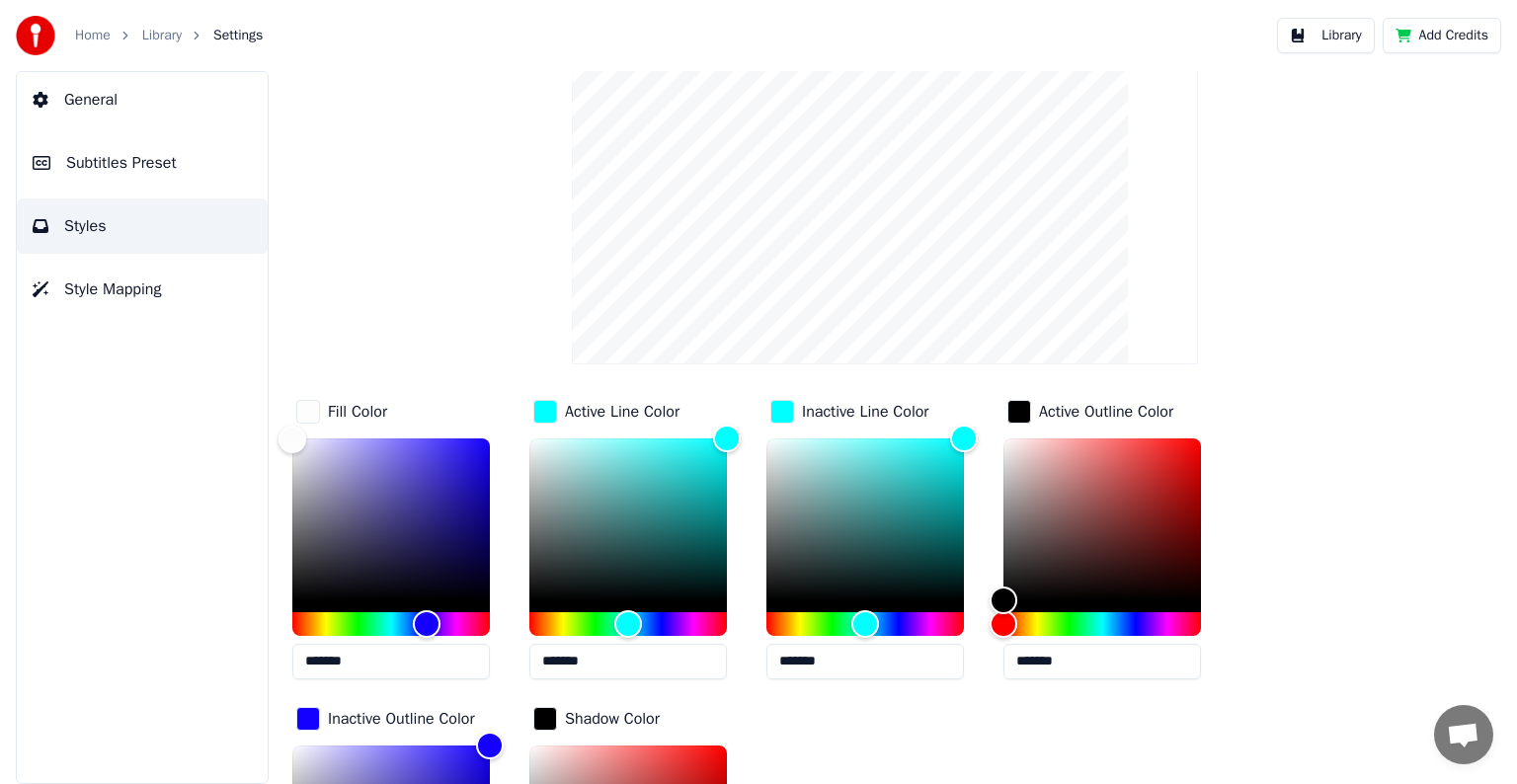 click on "Style Youka 1 Subtitles Preset 2 Lines - Static (Horizontal) New Delete Save Fill Color ******* Active Line Color ******* Inactive Line Color ******* Active Outline Color ******* Inactive Outline Color ******* Shadow Color ******* Font Name Times New Roman Font Size *** Bold Italic Uppercase Spacing * Outline ** Blur * Shadow *" at bounding box center (885, 522) 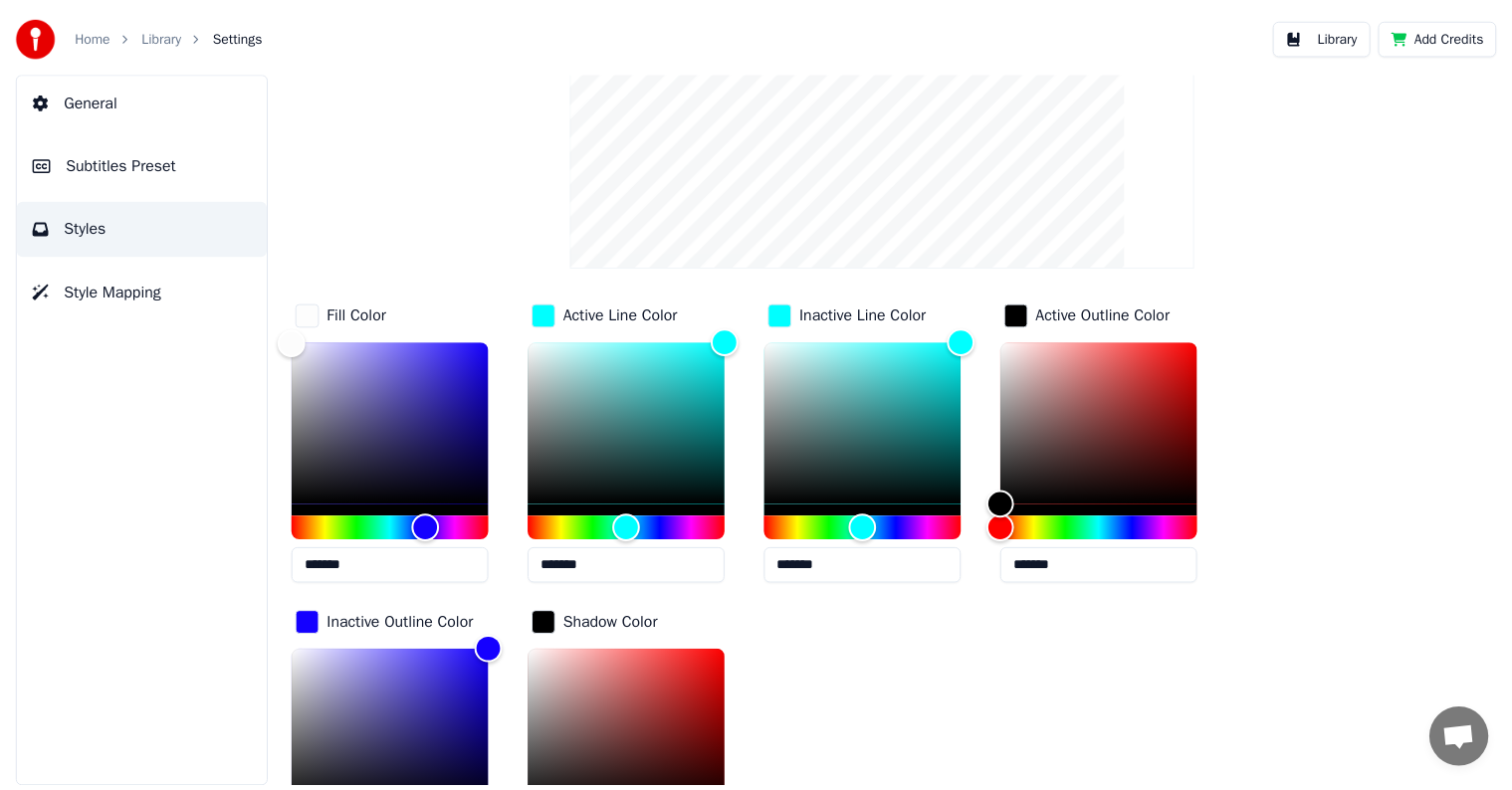 scroll, scrollTop: 0, scrollLeft: 0, axis: both 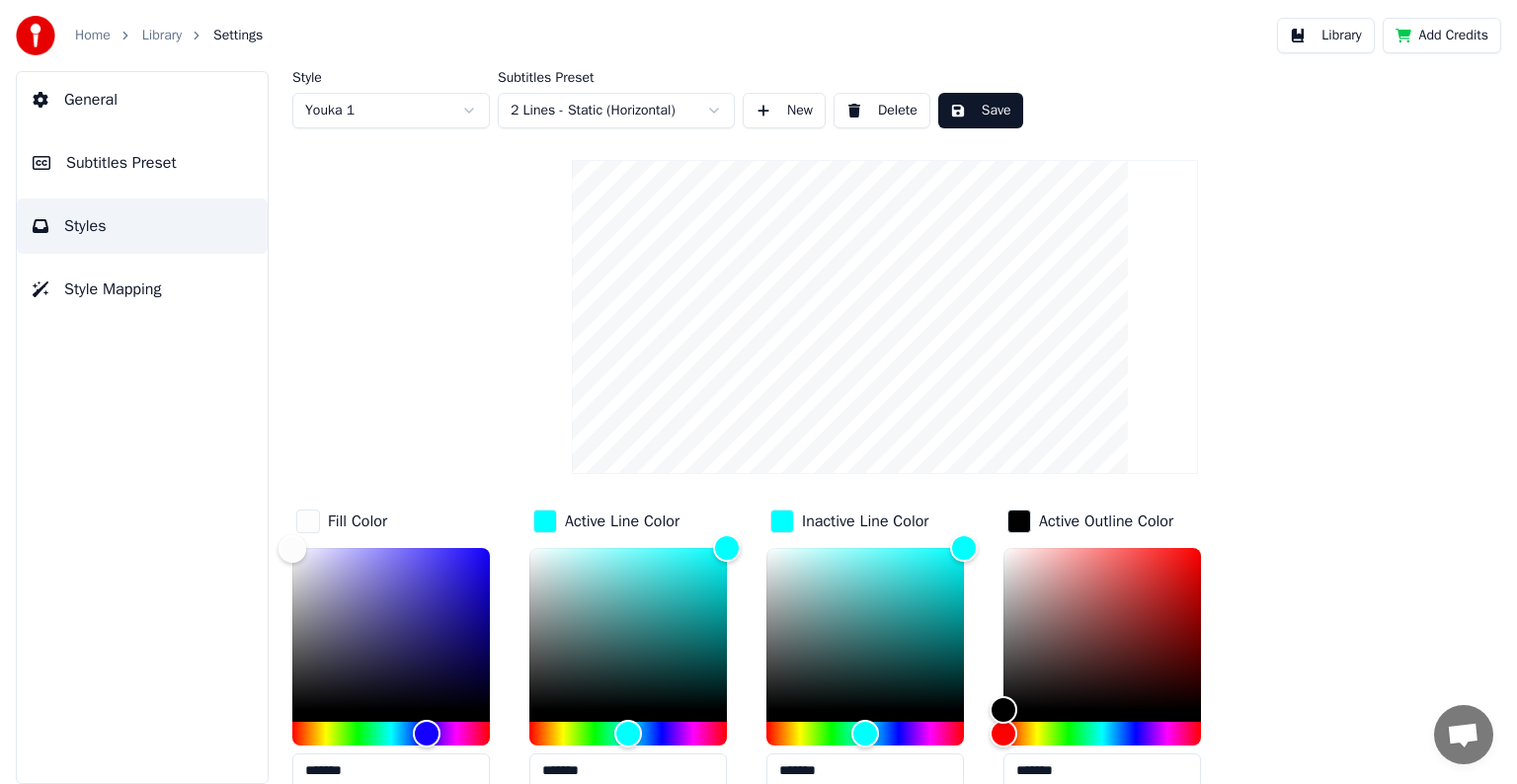 click on "Fill Color ******* Active Line Color ******* Inactive Line Color ******* Active Outline Color ******* Inactive Outline Color ******* Shadow Color *******" at bounding box center [823, 809] 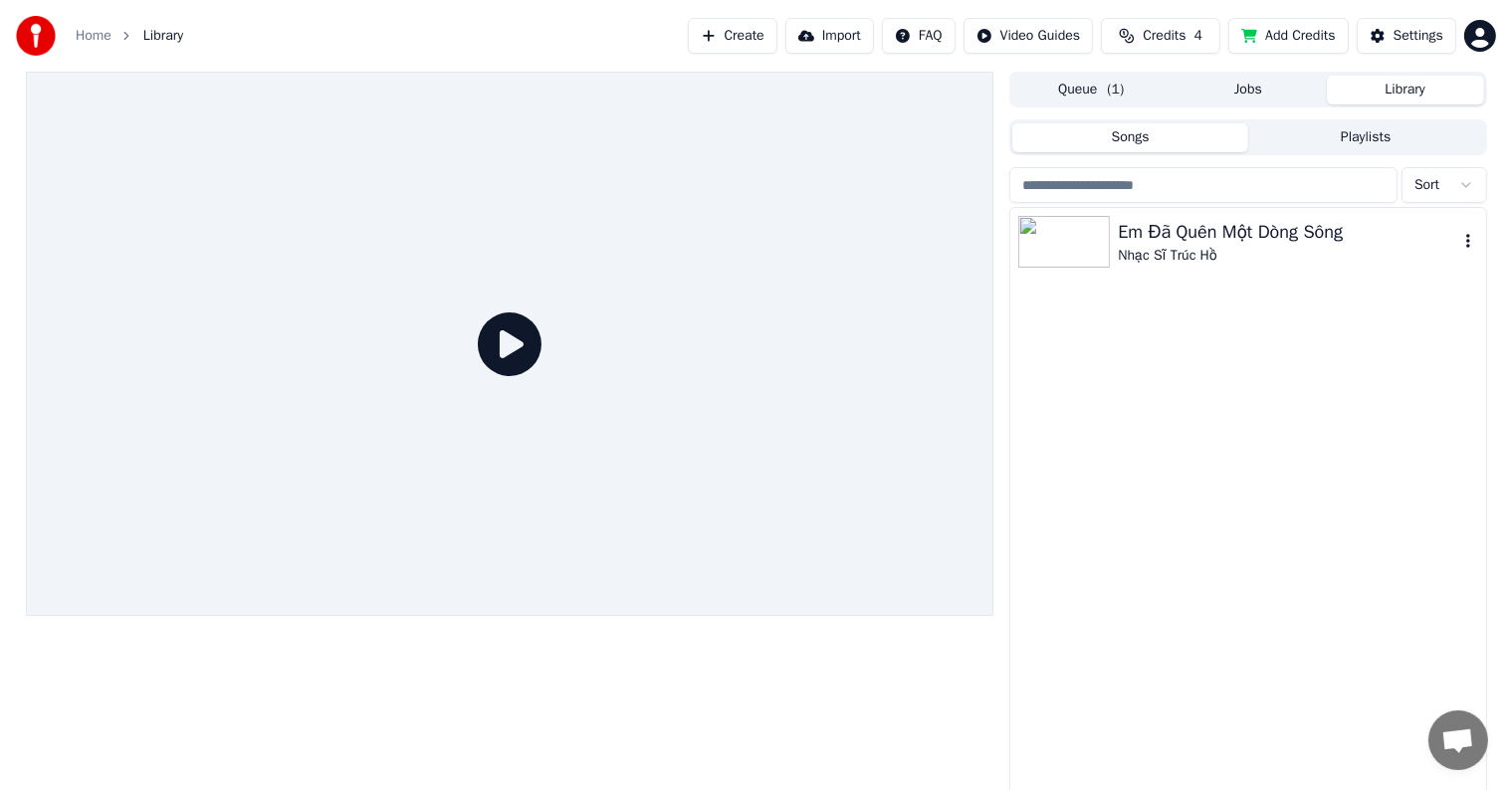 click on "Em Đã Quên Một Dòng Sông" at bounding box center [1287, 232] 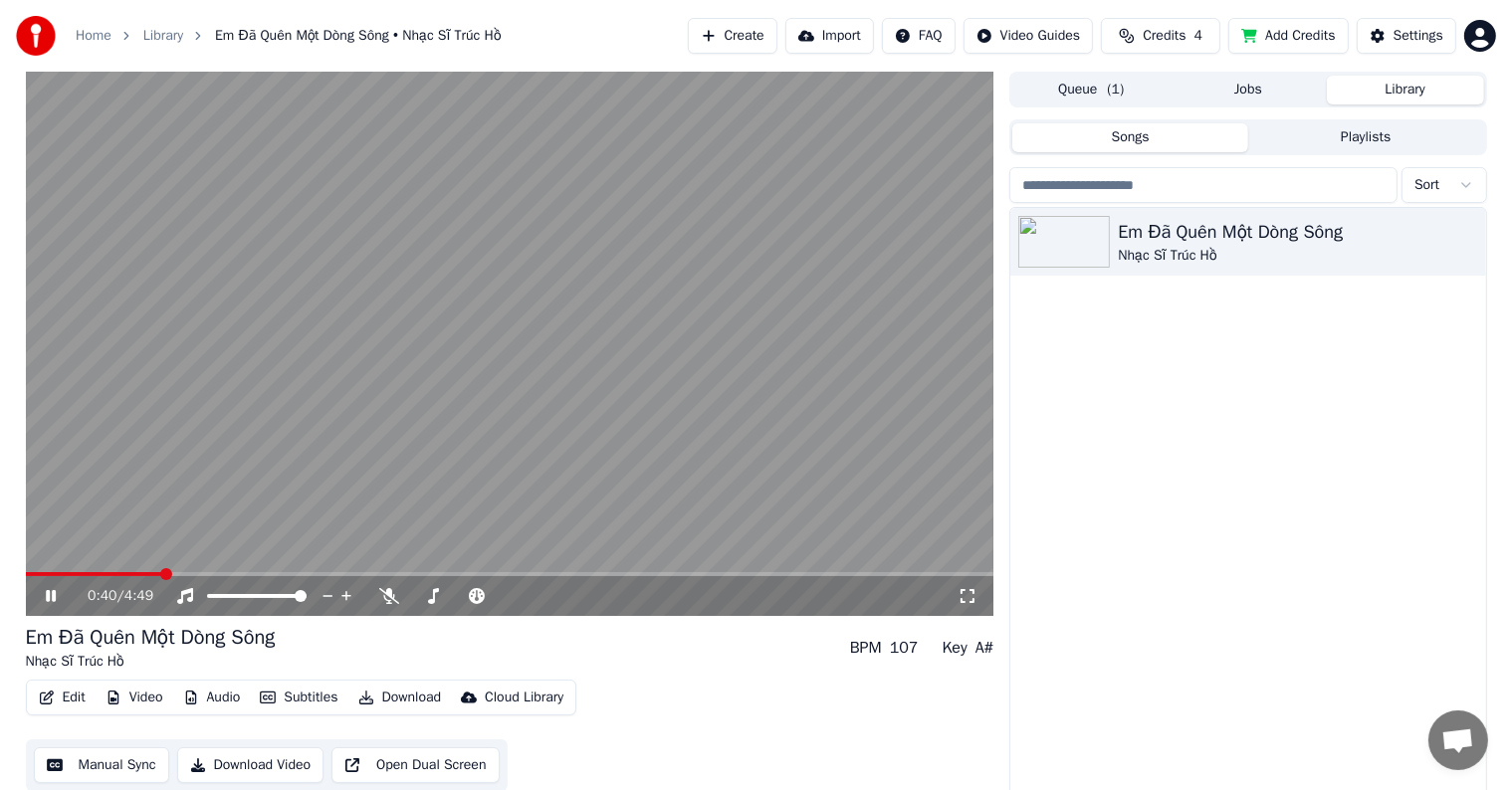 scroll, scrollTop: 9, scrollLeft: 0, axis: vertical 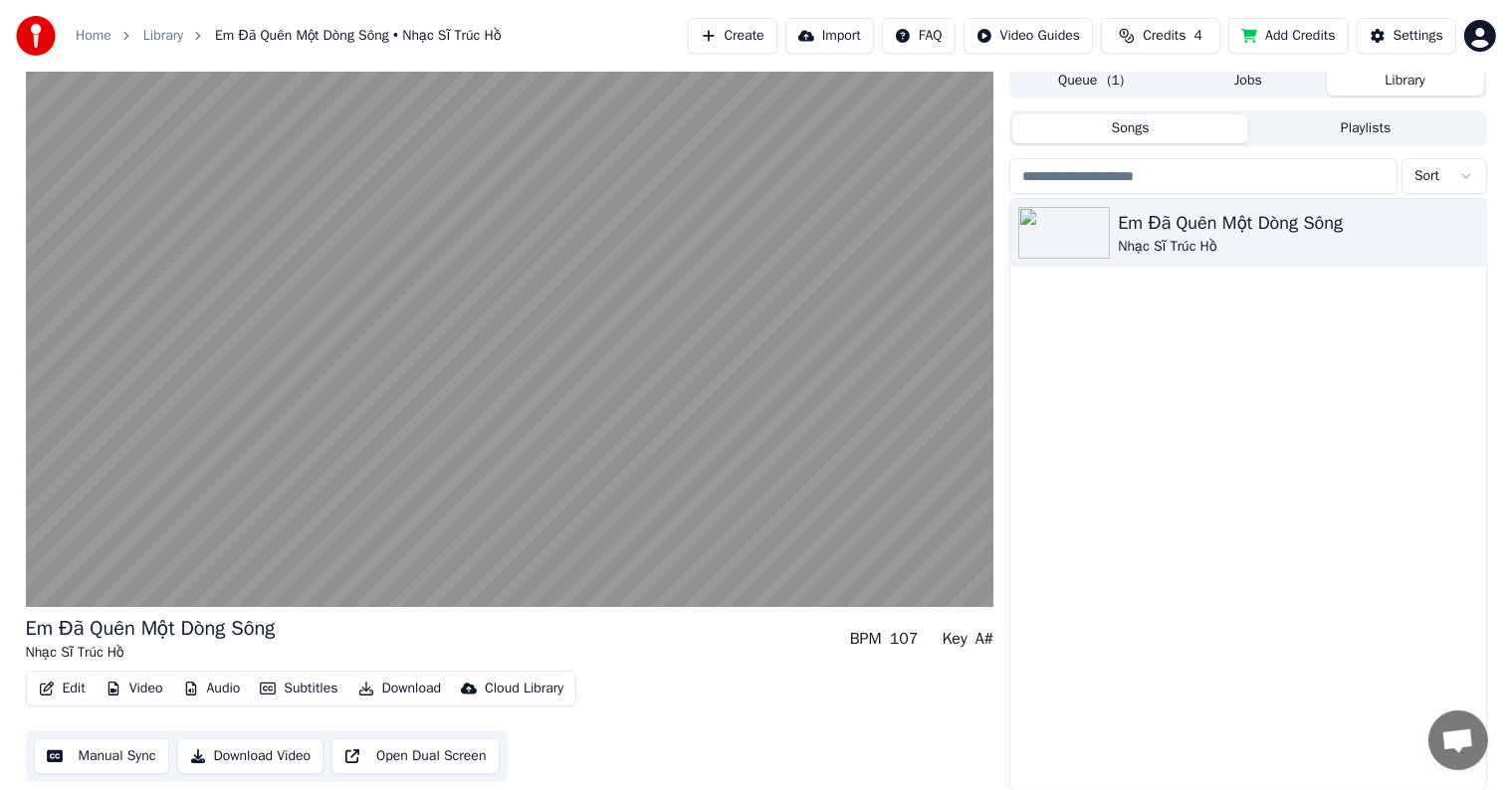 click on "Edit" at bounding box center (62, 689) 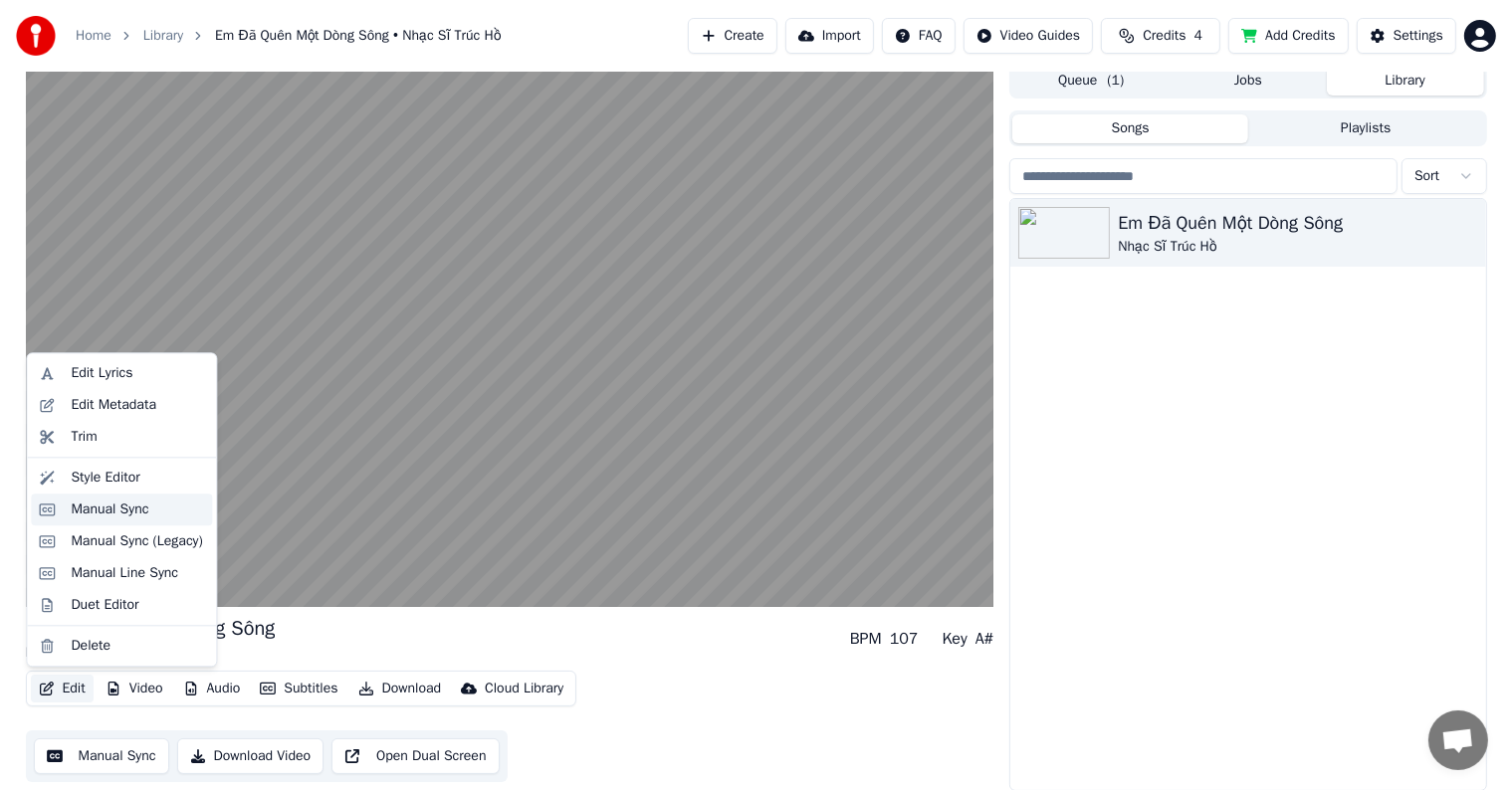click on "Manual Sync" at bounding box center [109, 509] 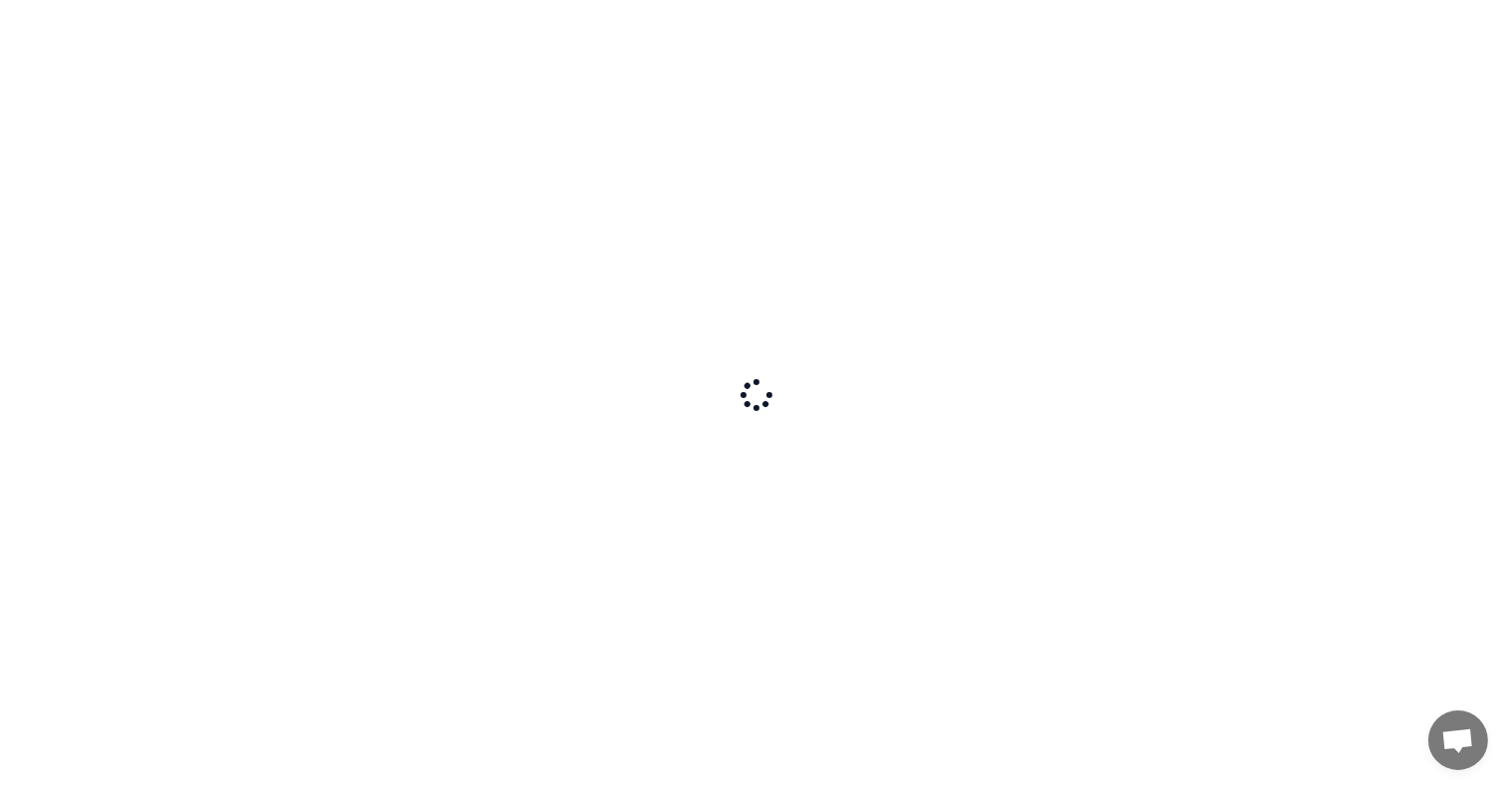 scroll, scrollTop: 0, scrollLeft: 0, axis: both 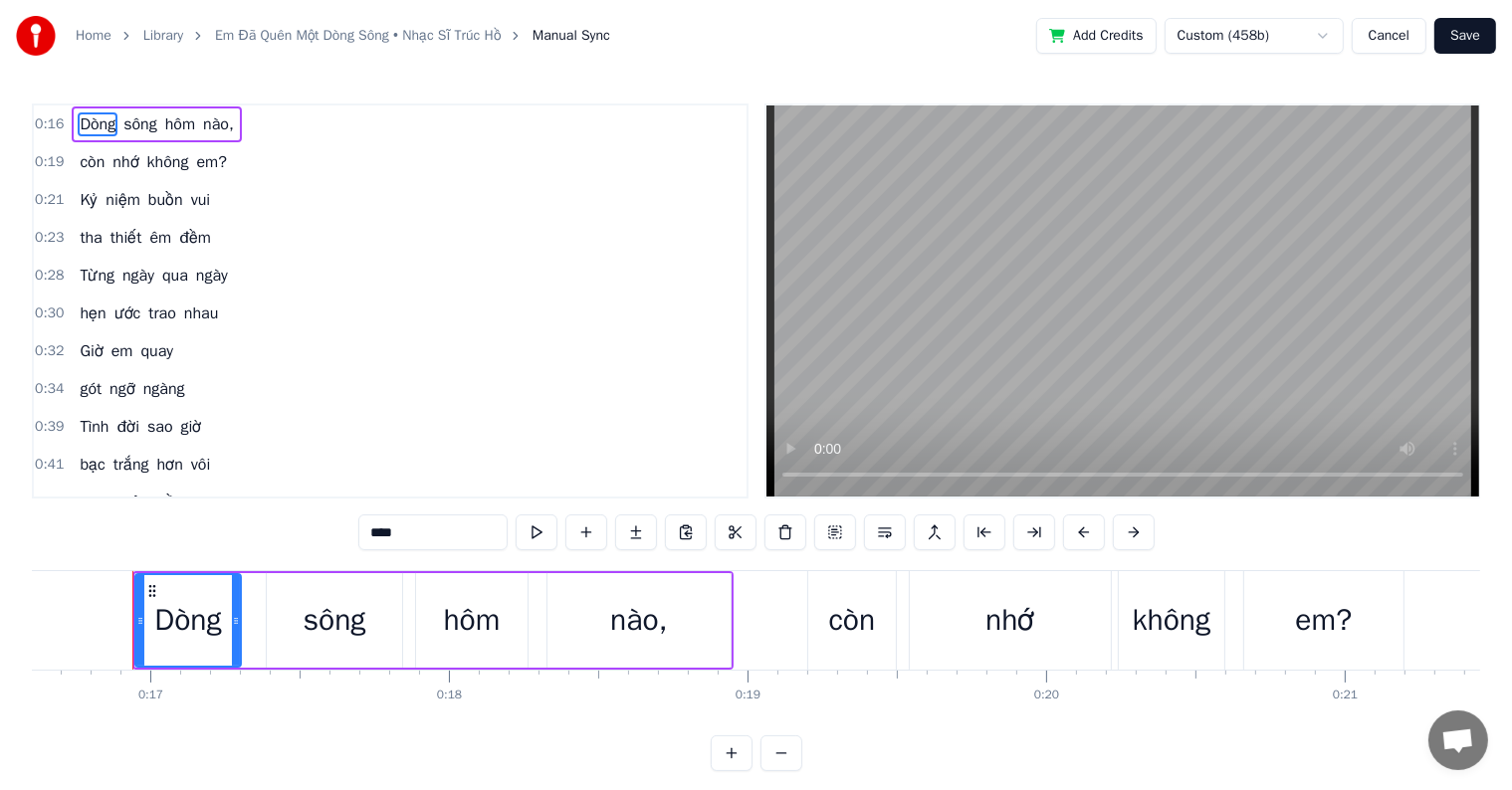 click on "Cancel" at bounding box center [1389, 36] 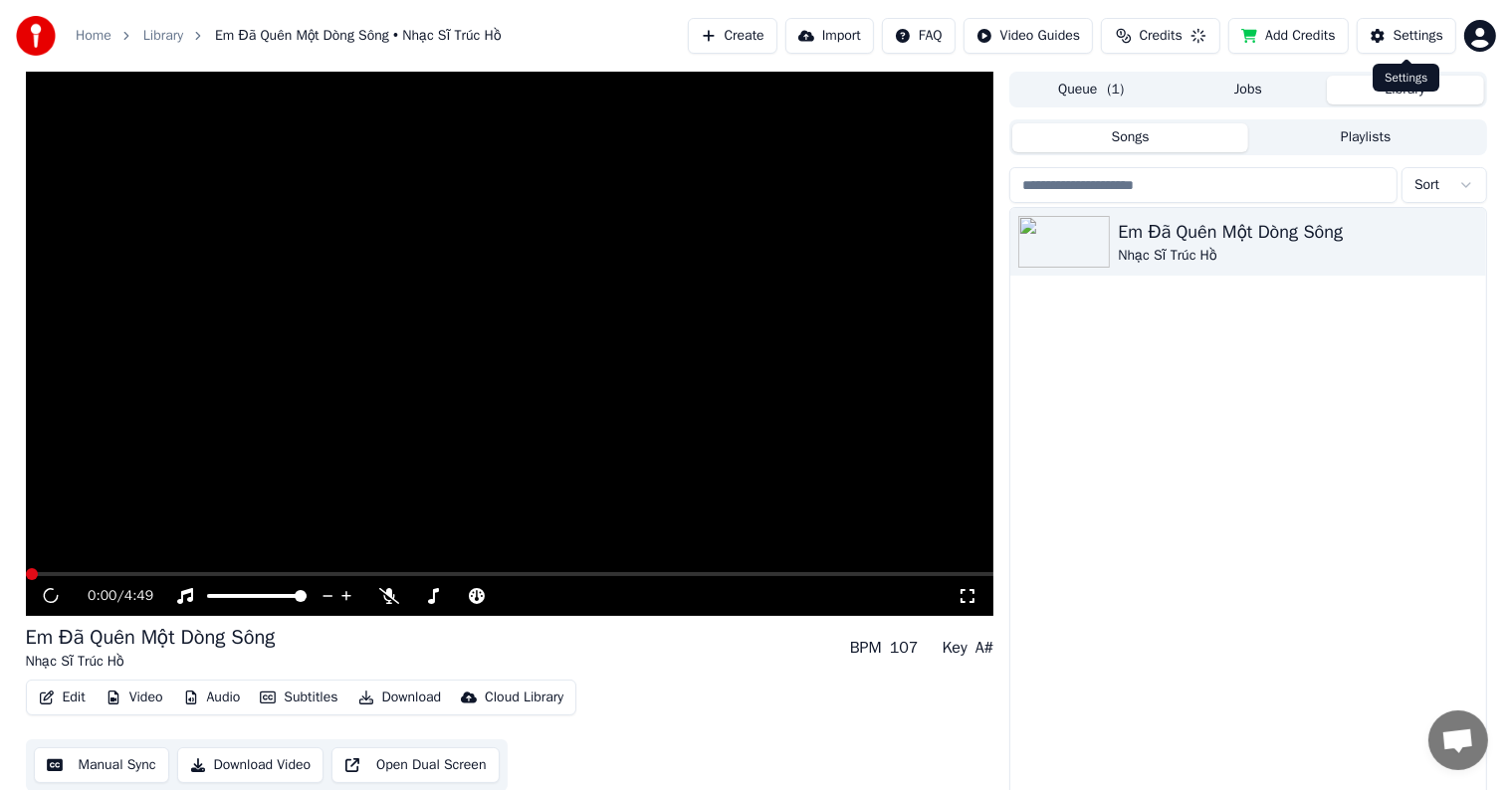scroll, scrollTop: 9, scrollLeft: 0, axis: vertical 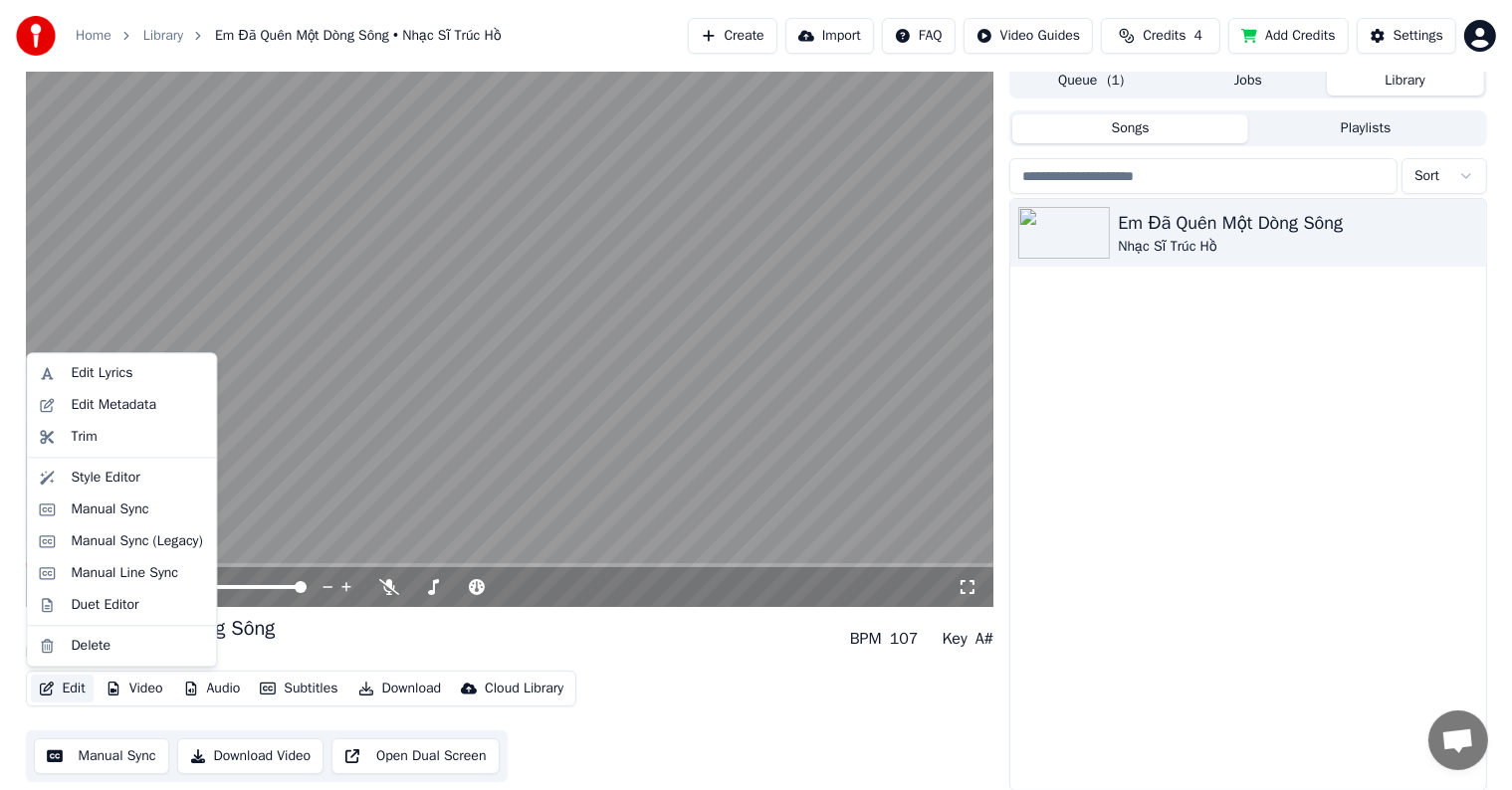 click on "Edit" at bounding box center (62, 689) 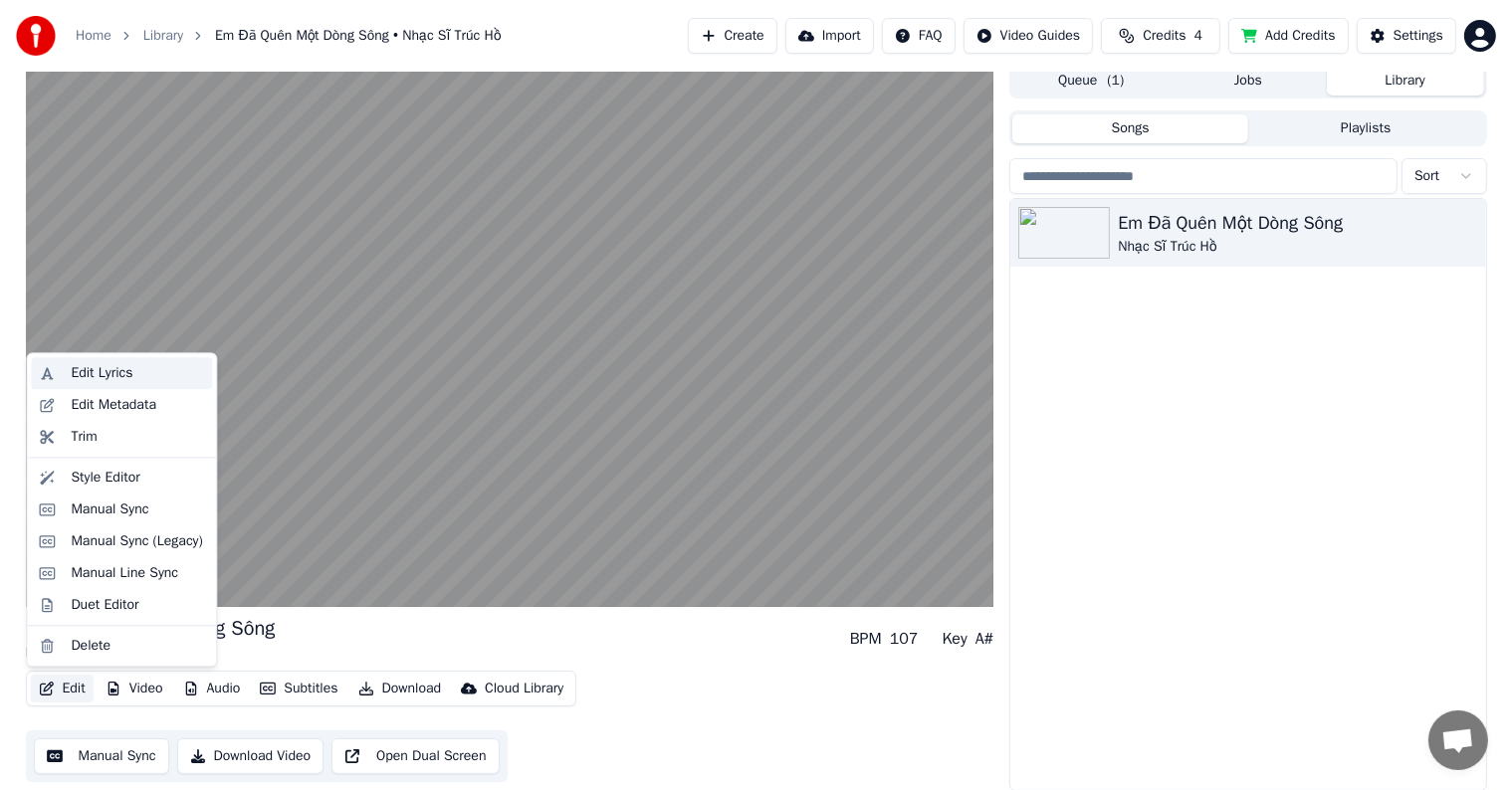 click on "Edit Lyrics" at bounding box center [102, 373] 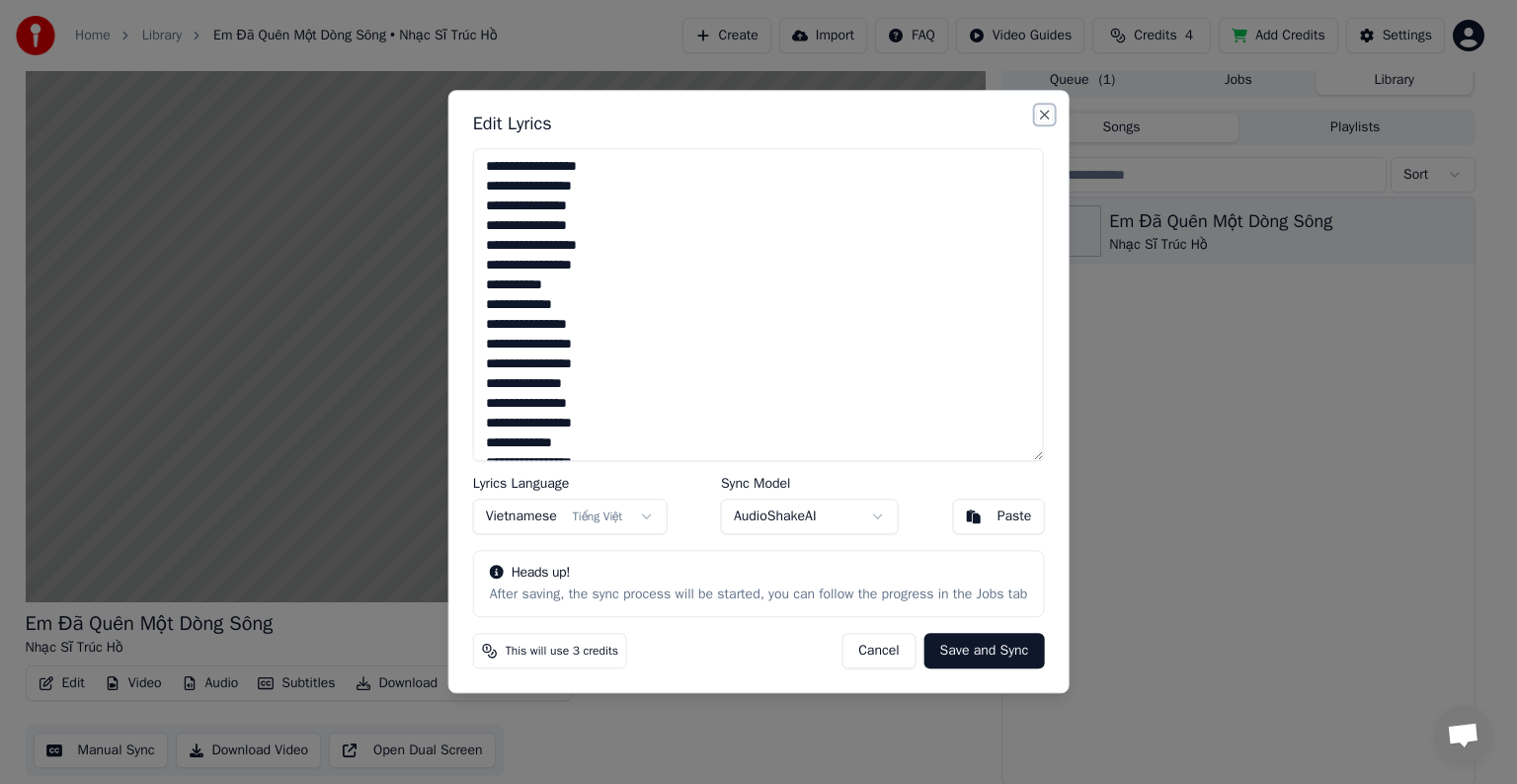 click on "Close" at bounding box center (1044, 115) 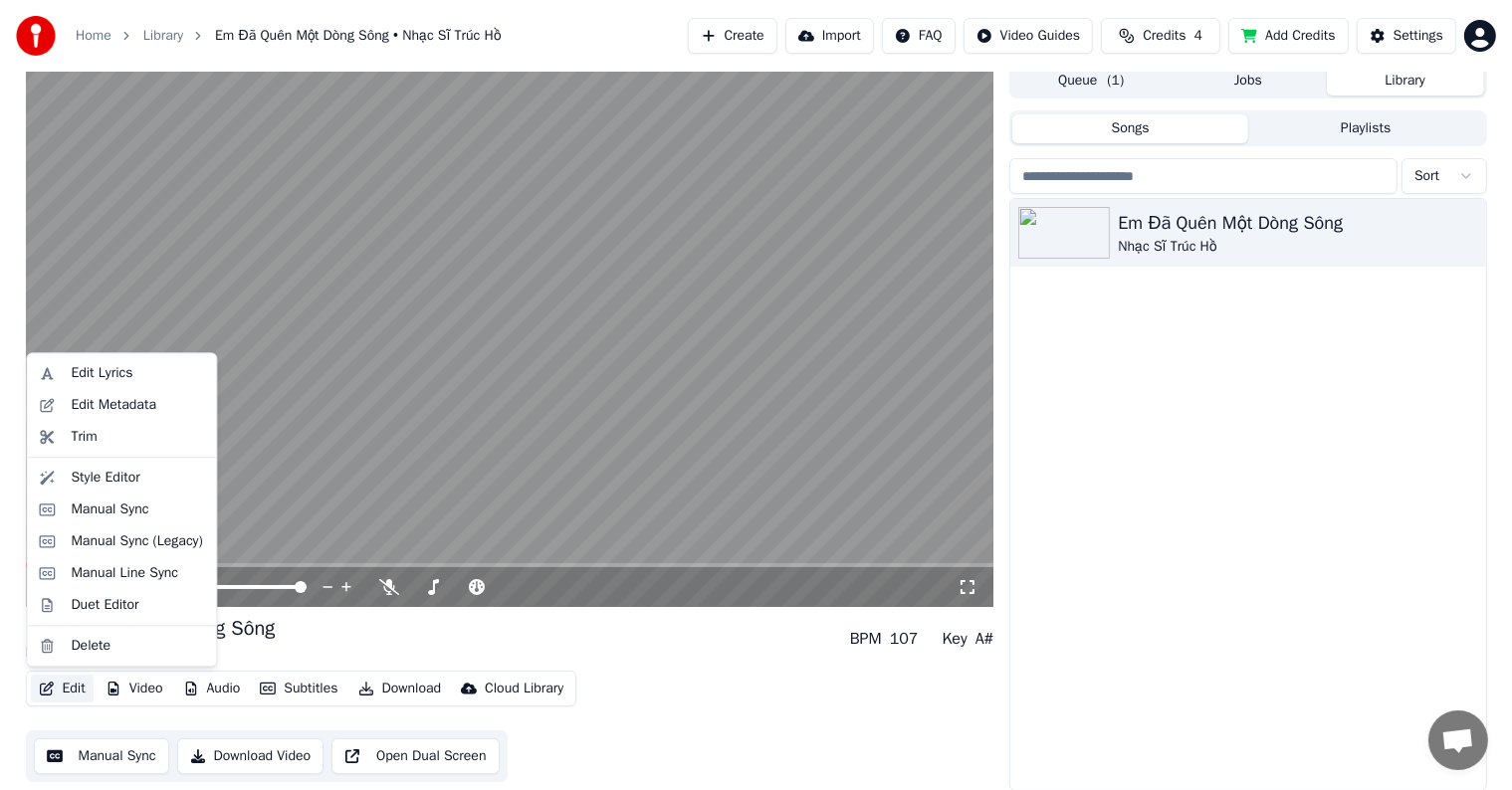 click on "Edit" at bounding box center (62, 689) 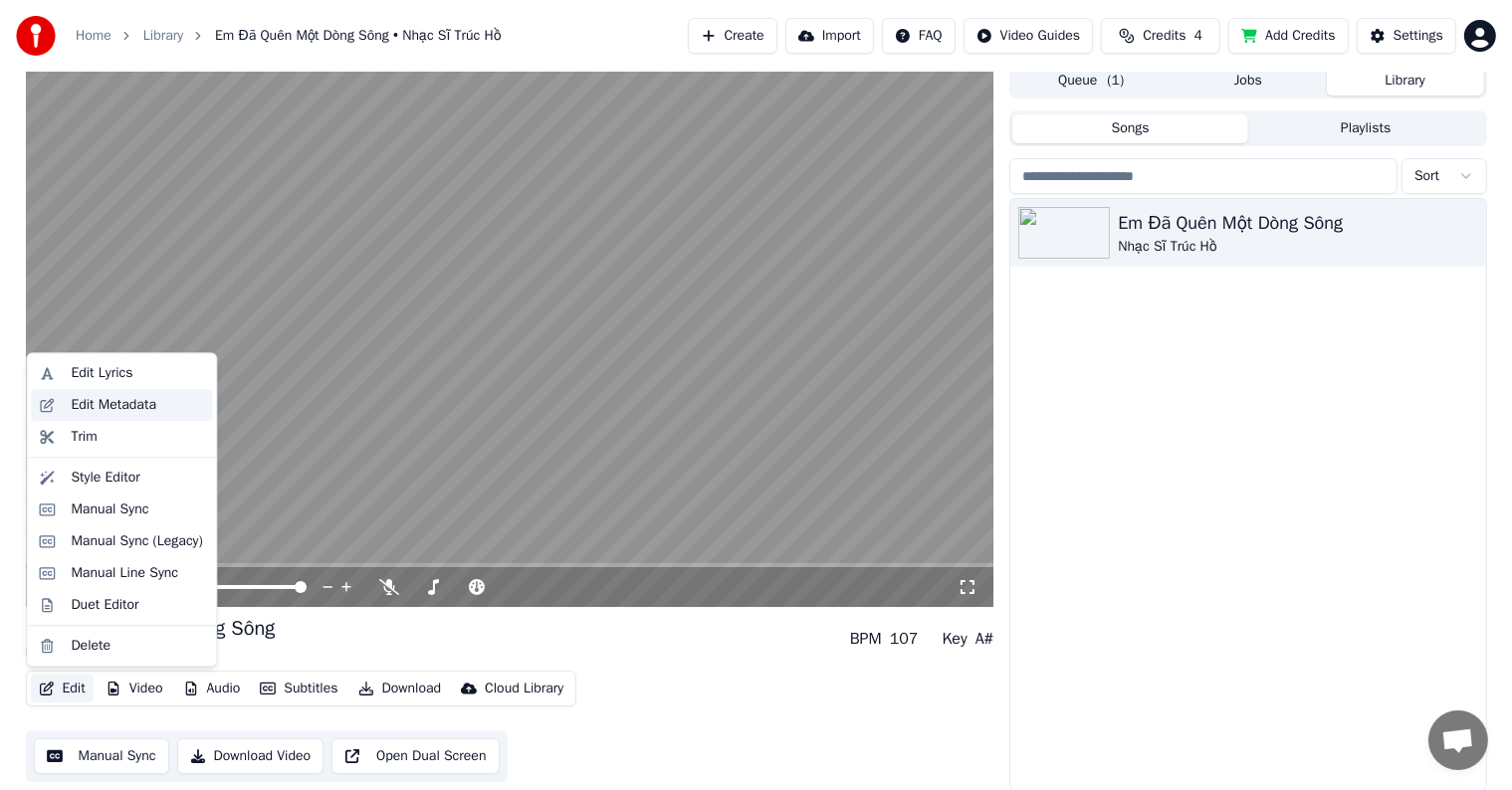 click on "Edit Metadata" at bounding box center (113, 405) 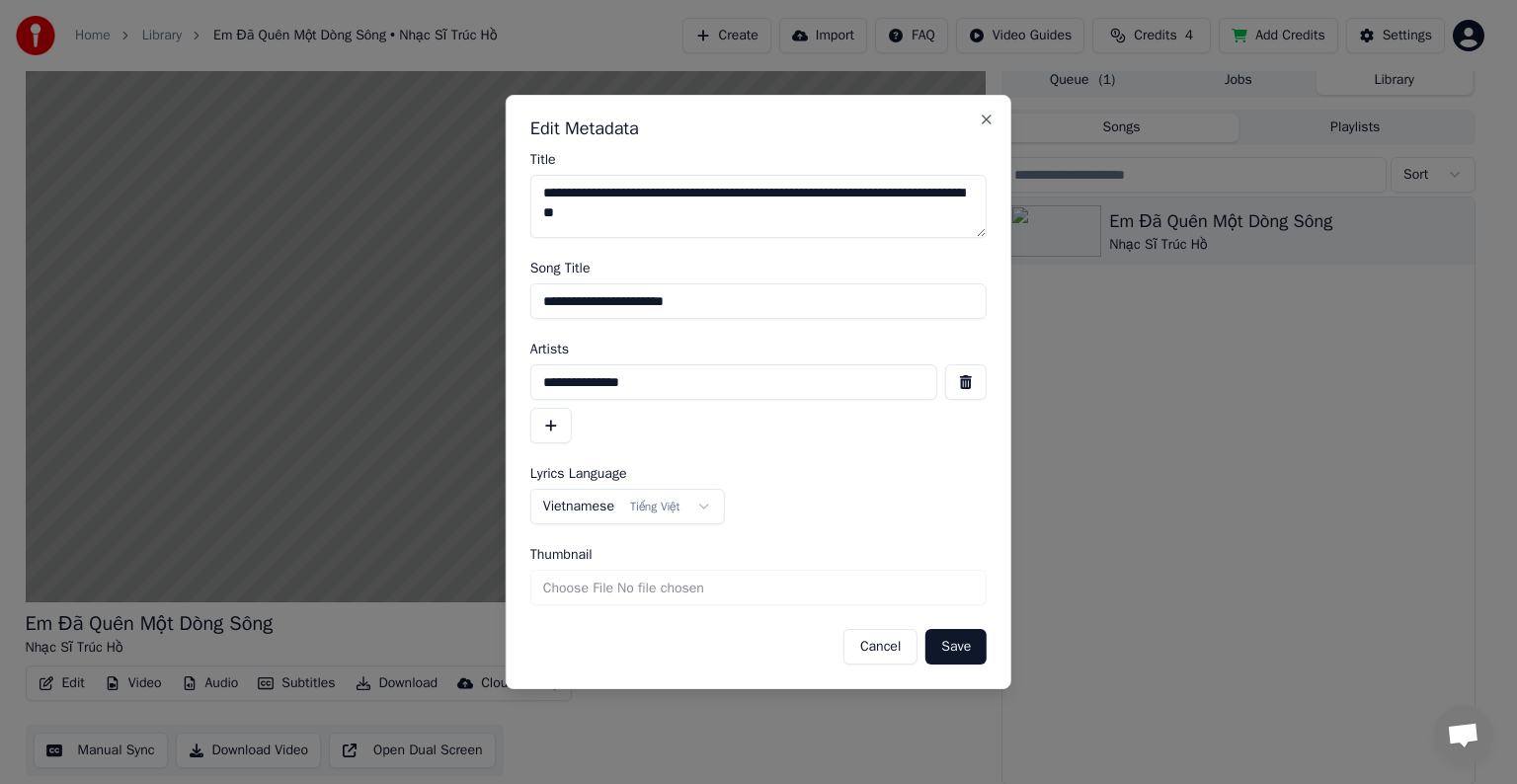 click on "Cancel" at bounding box center [880, 647] 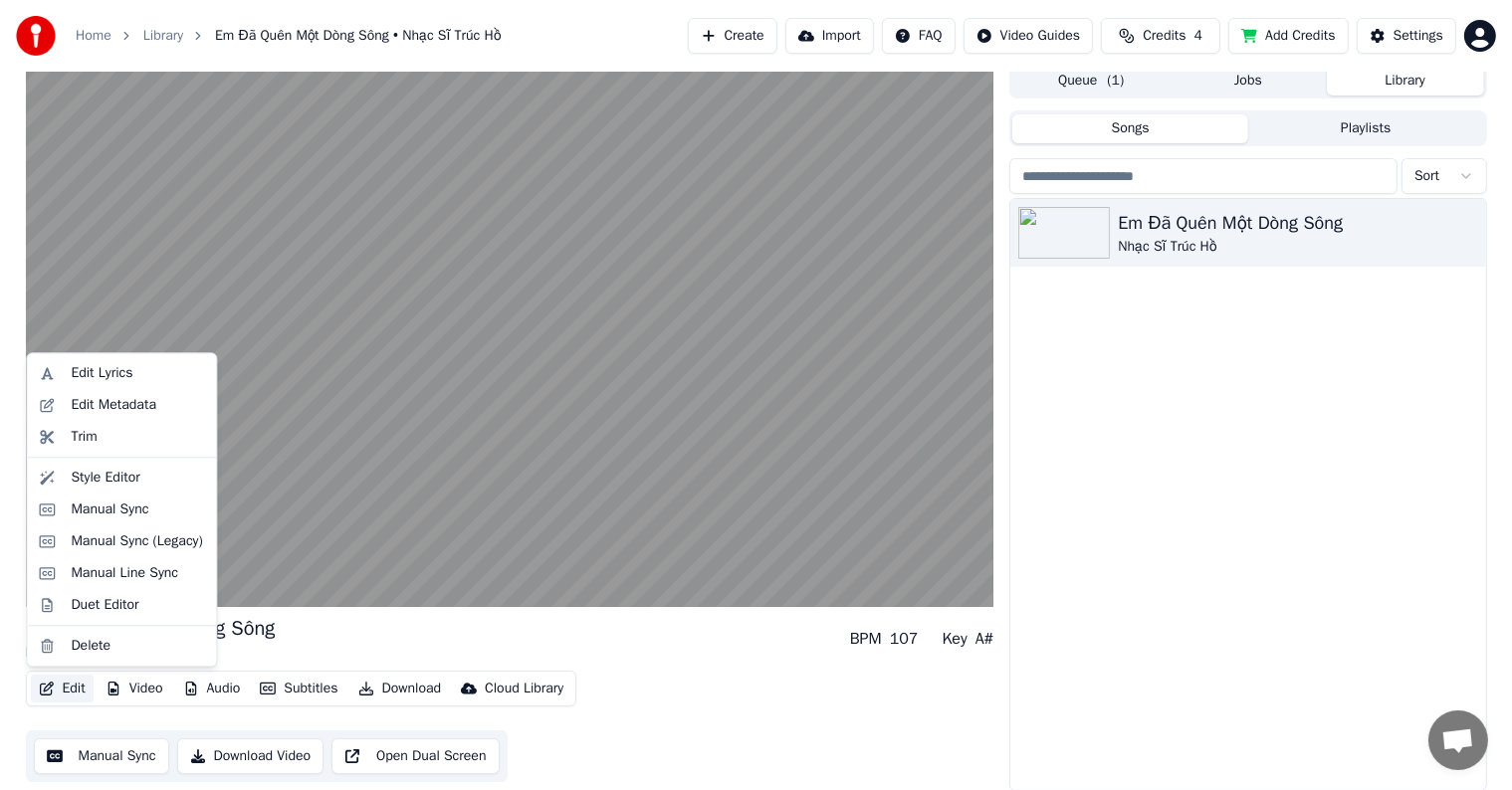 click on "Edit" at bounding box center [62, 689] 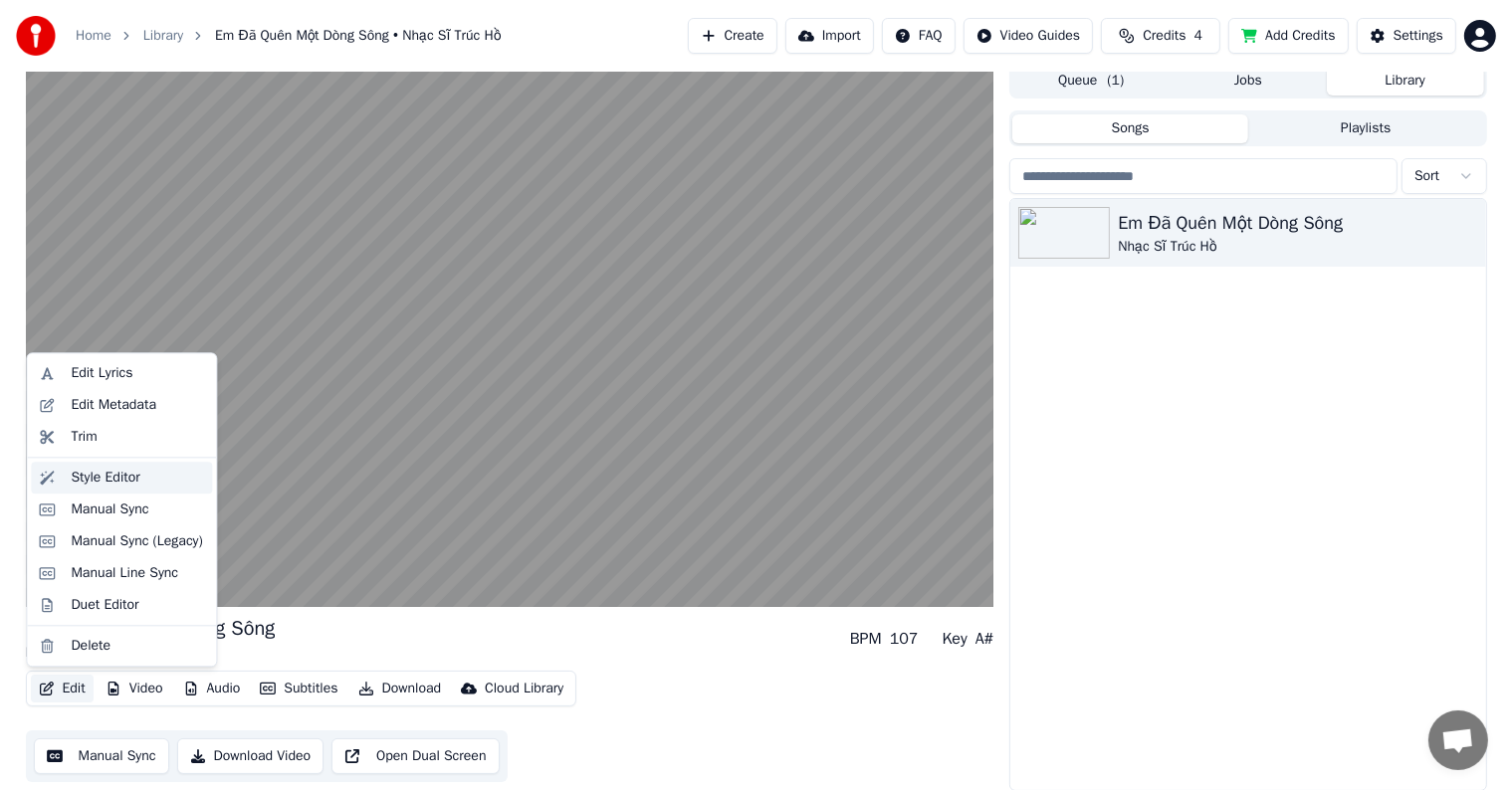 click on "Style Editor" at bounding box center (105, 478) 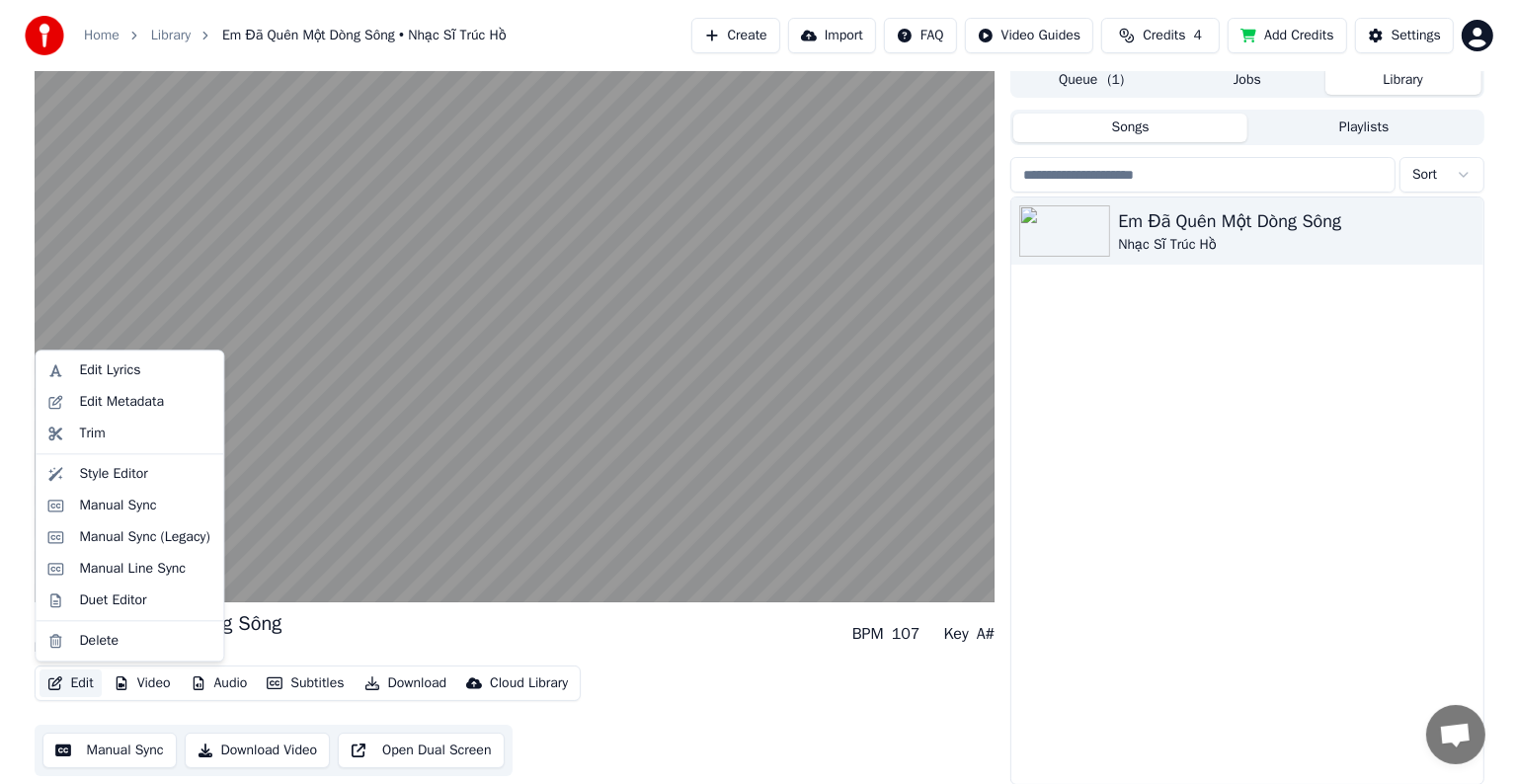 scroll, scrollTop: 0, scrollLeft: 0, axis: both 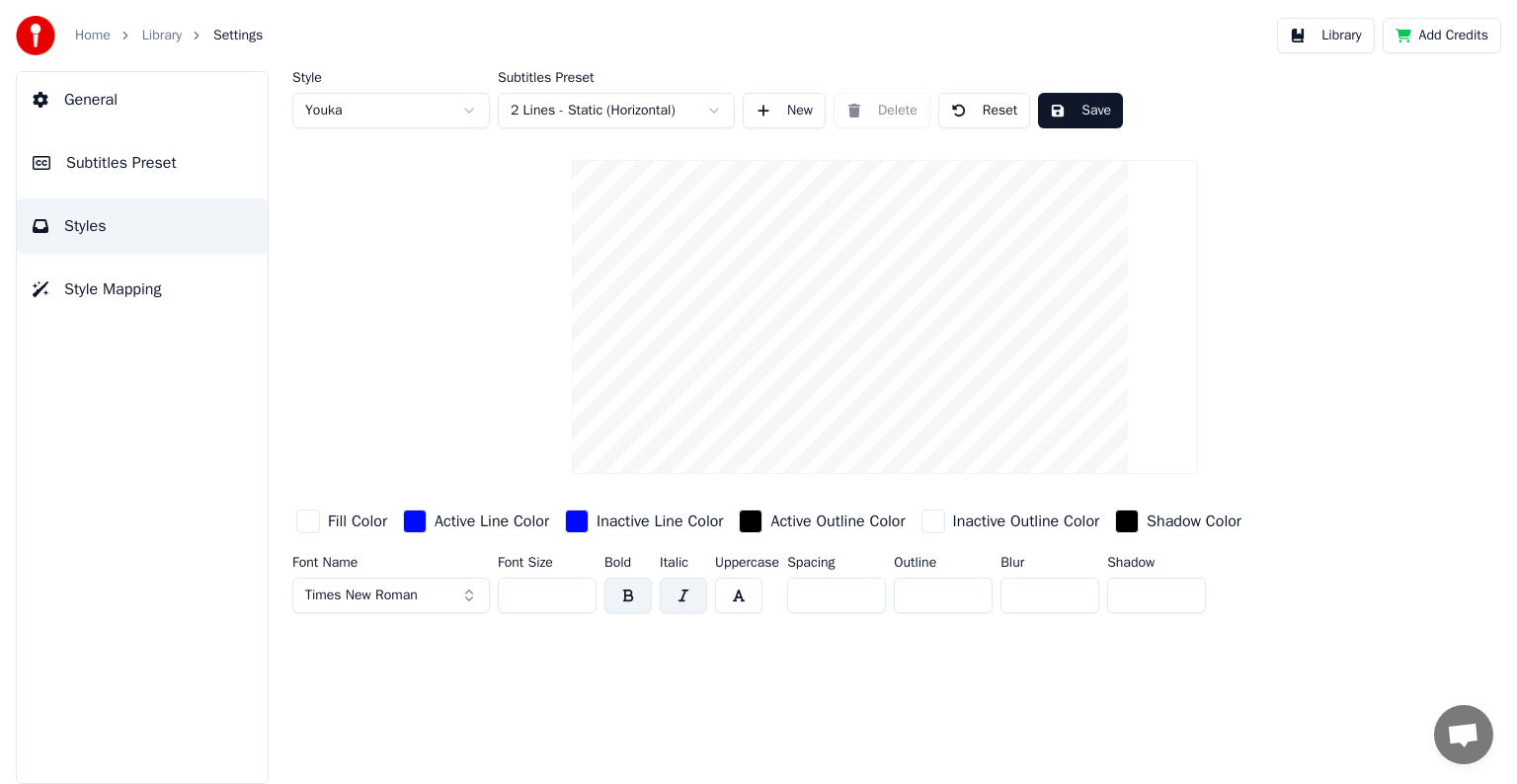 click on "Style Mapping" at bounding box center [113, 289] 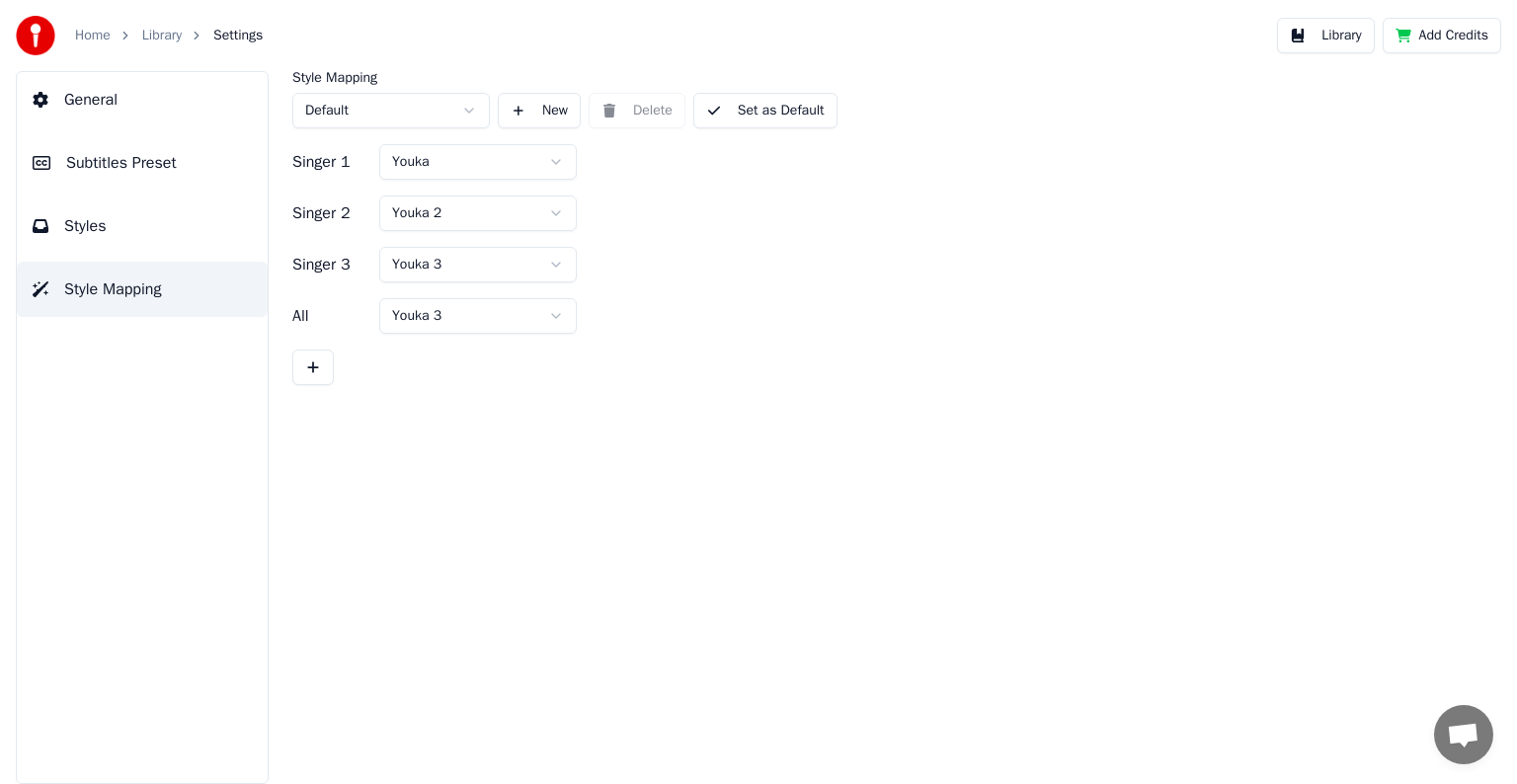click on "Home Library Settings Library Add Credits General Subtitles Preset Styles Style Mapping Style Mapping Default New Delete Set as Default Singer   1 Youka Singer   2 Youka 2 Singer   3 Youka 3 All Youka 3" at bounding box center [758, 392] 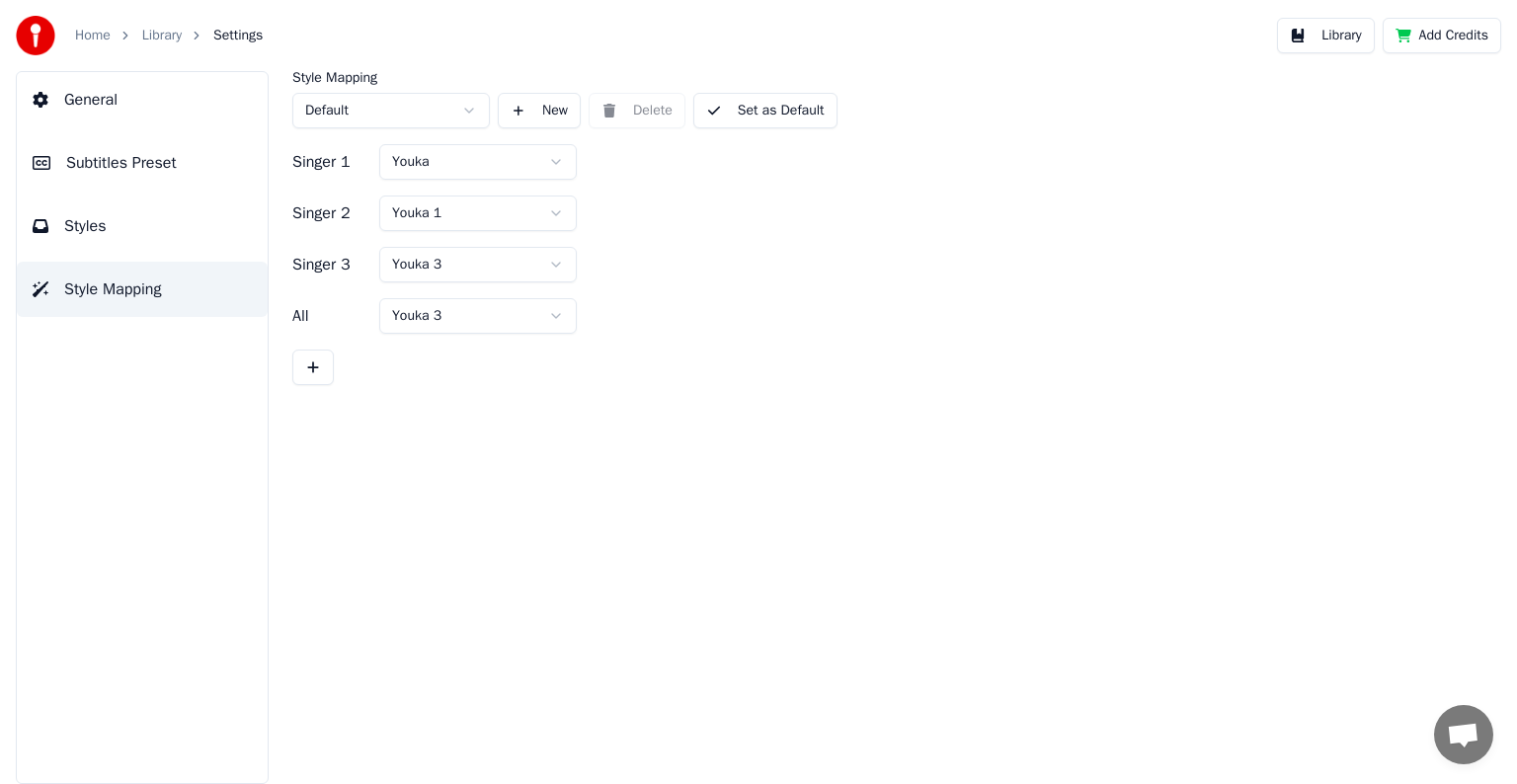 click on "Home Library Settings Library Add Credits General Subtitles Preset Styles Style Mapping Style Mapping Default New Delete Set as Default Singer   1 Youka Singer   2 Youka 1 Singer   3 Youka 3 All Youka 3" at bounding box center (758, 392) 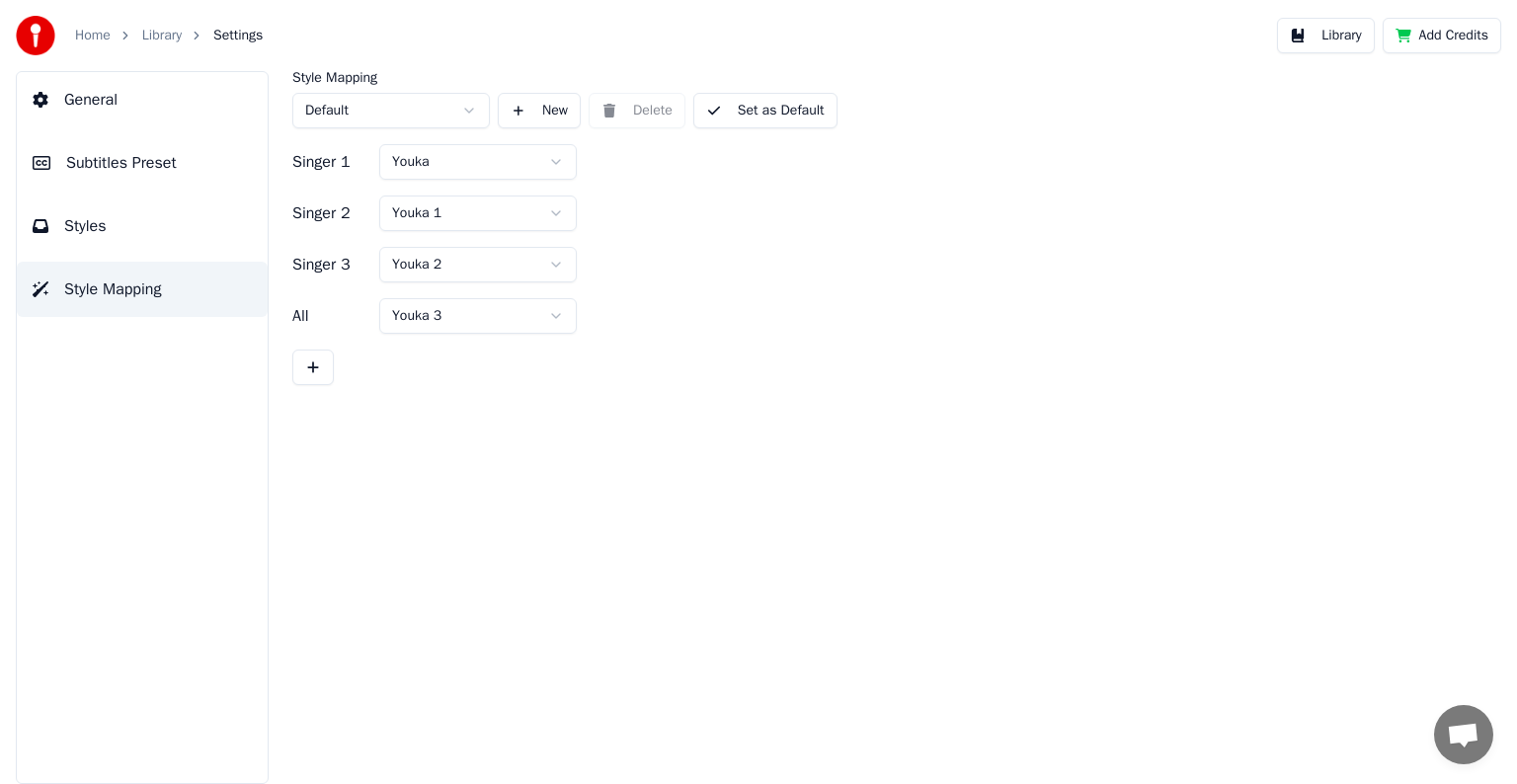 click on "Style Mapping Default New Delete Set as Default Singer   1 [PERSON_NAME]   2 Youka 1 Singer   3 Youka 2 All Youka 3" at bounding box center [885, 428] 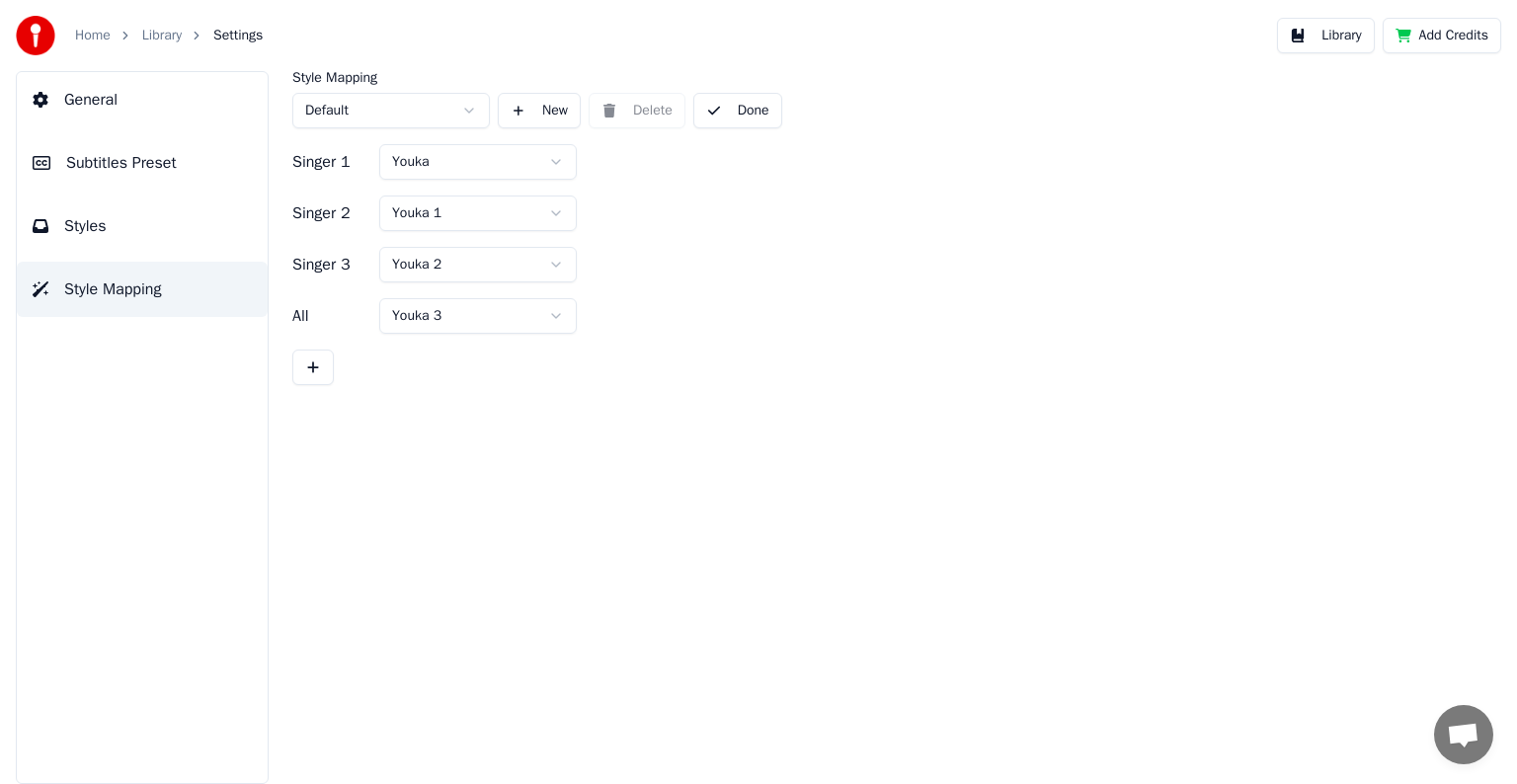 click on "Singer   1 Youka Singer   2 Youka 1 Singer   3 Youka 2 All Youka 3" at bounding box center [885, 265] 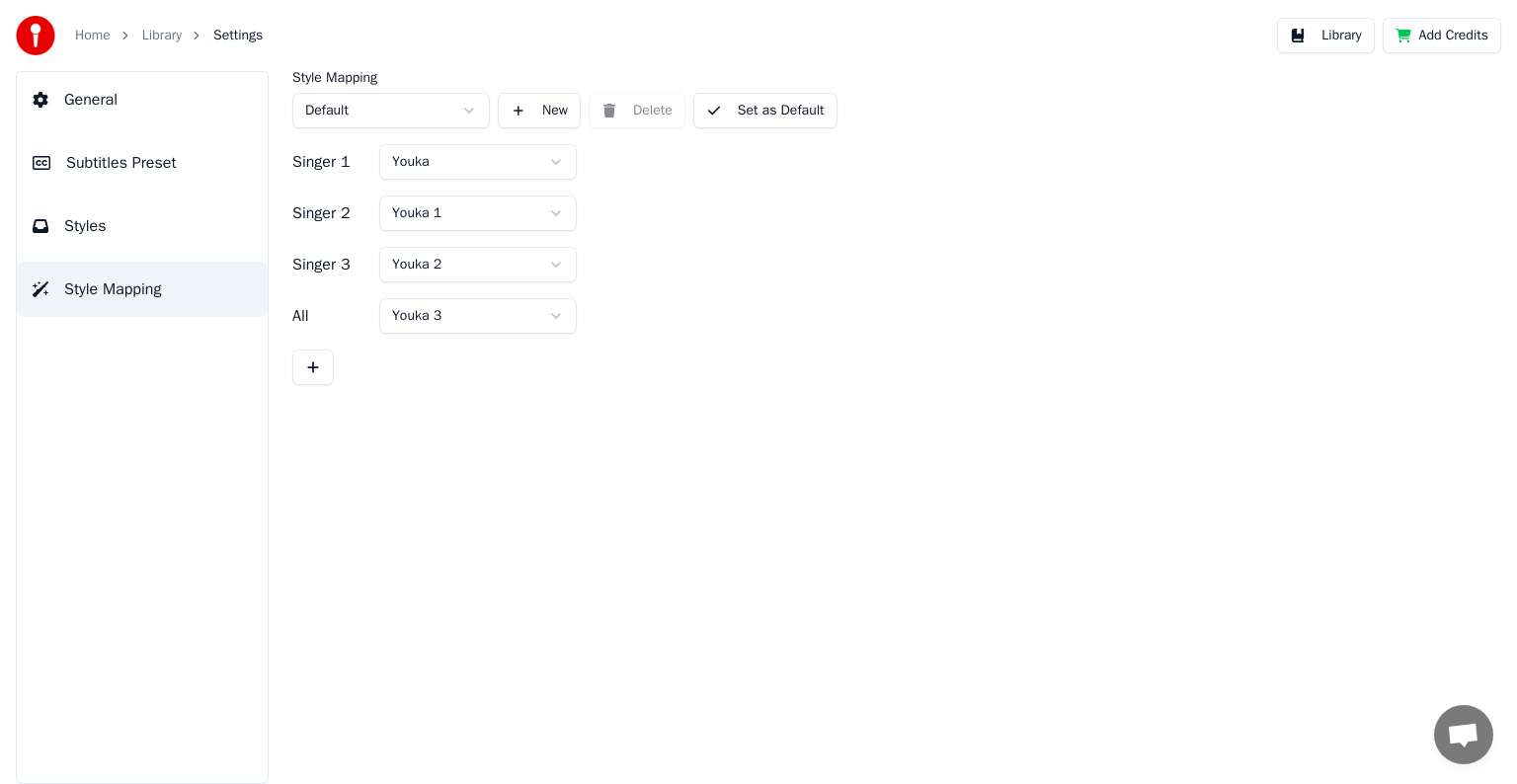 click on "Style Mapping" at bounding box center (113, 289) 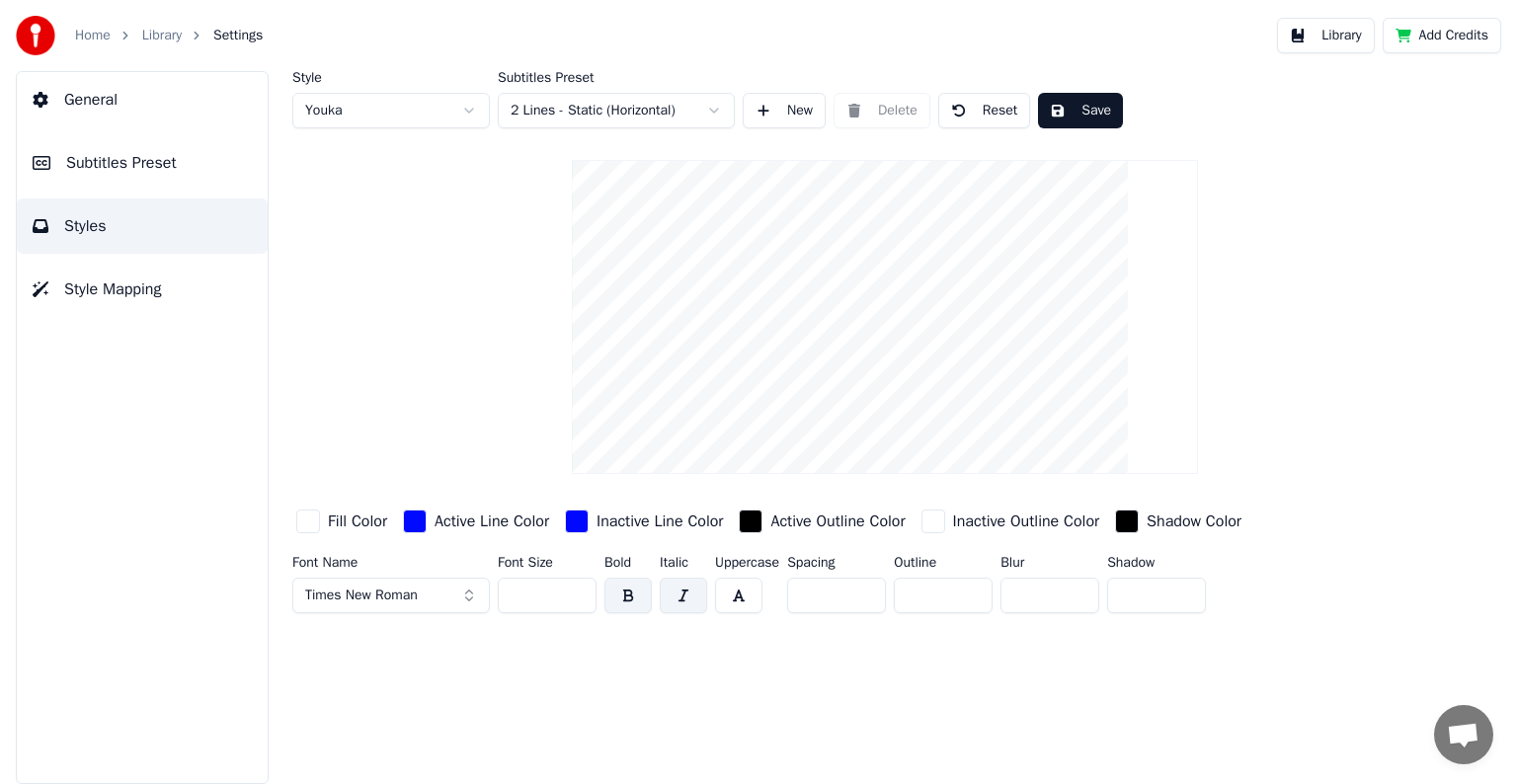 click on "Subtitles Preset" at bounding box center (121, 163) 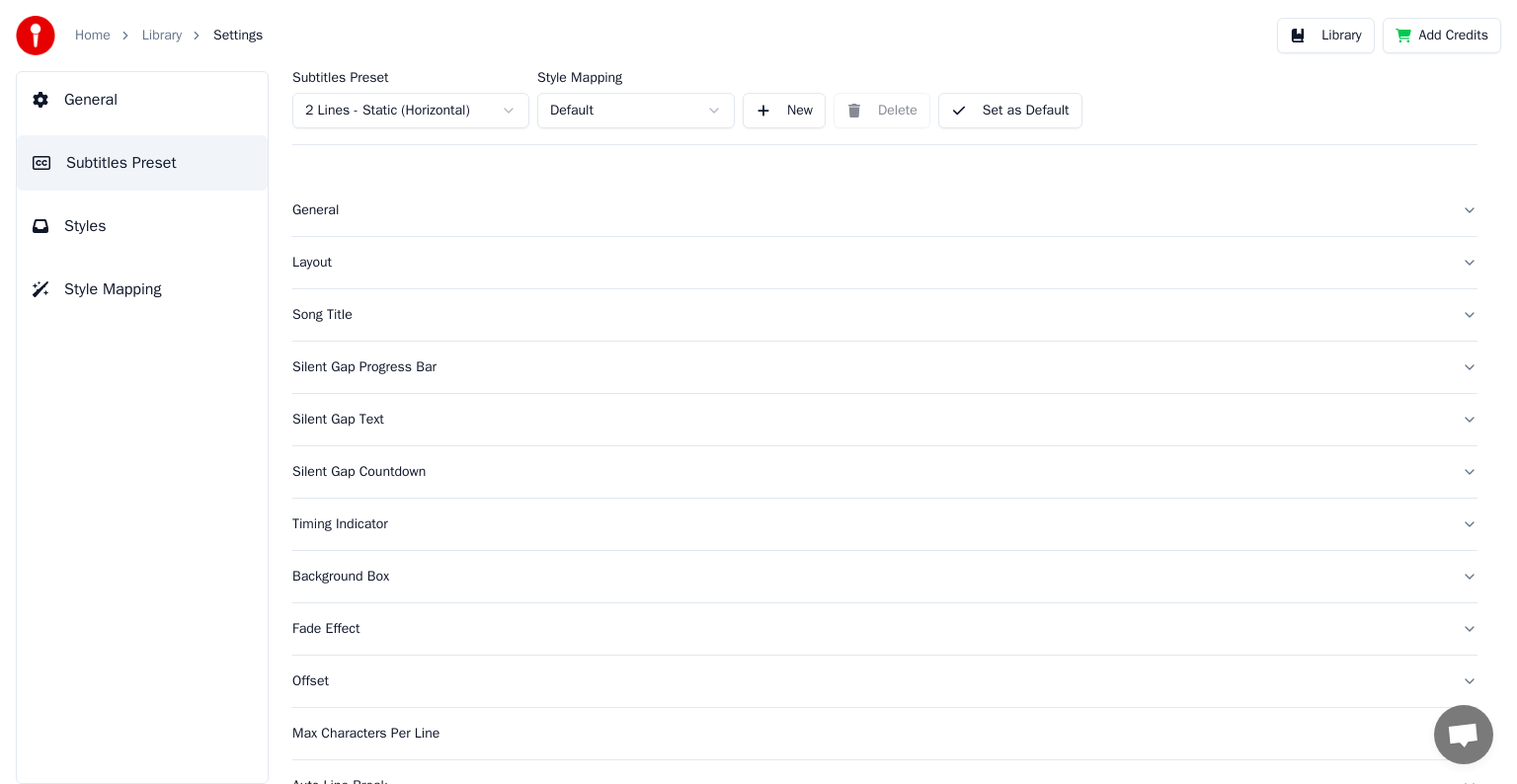click on "General" at bounding box center (91, 100) 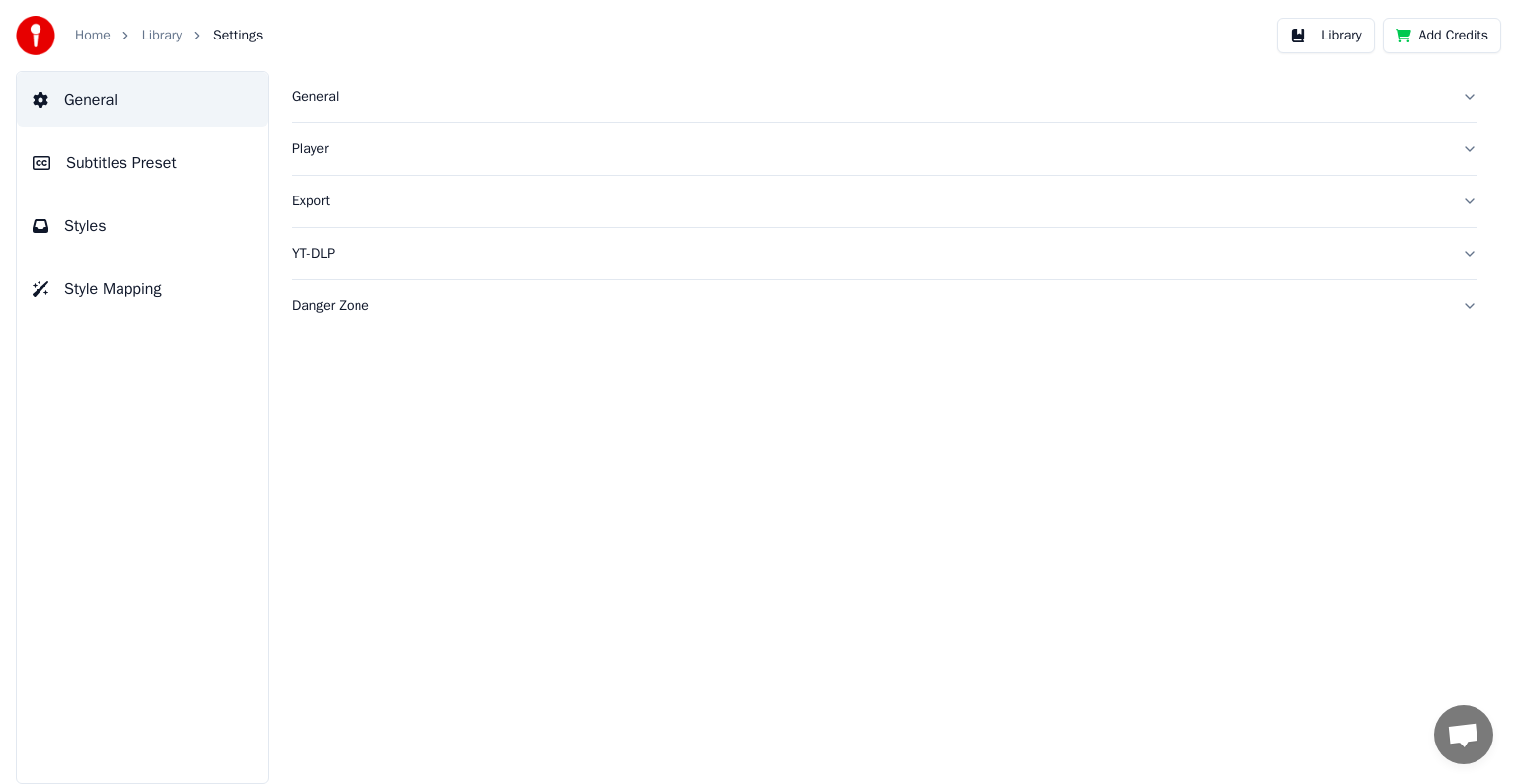 click on "Player" at bounding box center (869, 149) 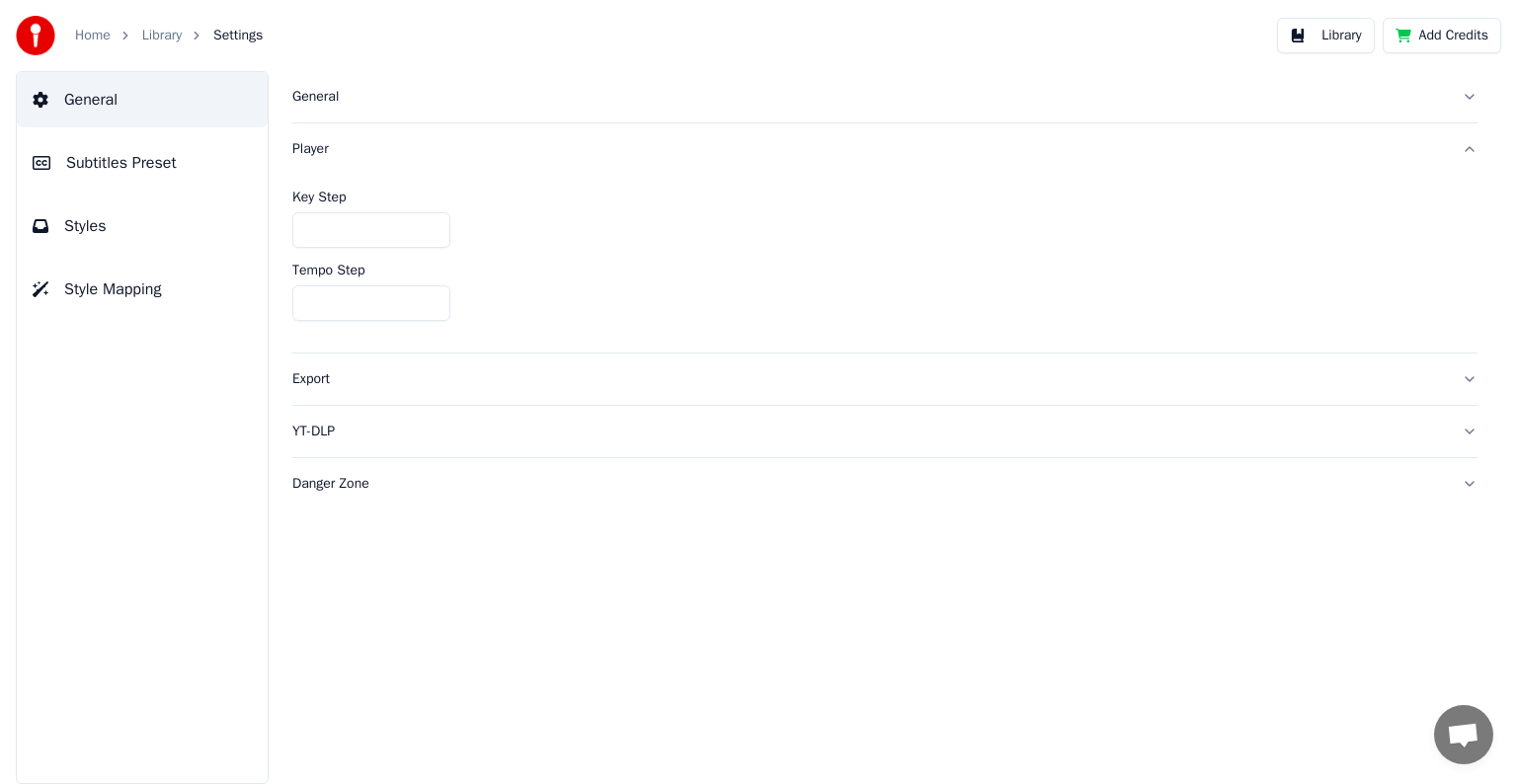 click on "Export" at bounding box center [869, 379] 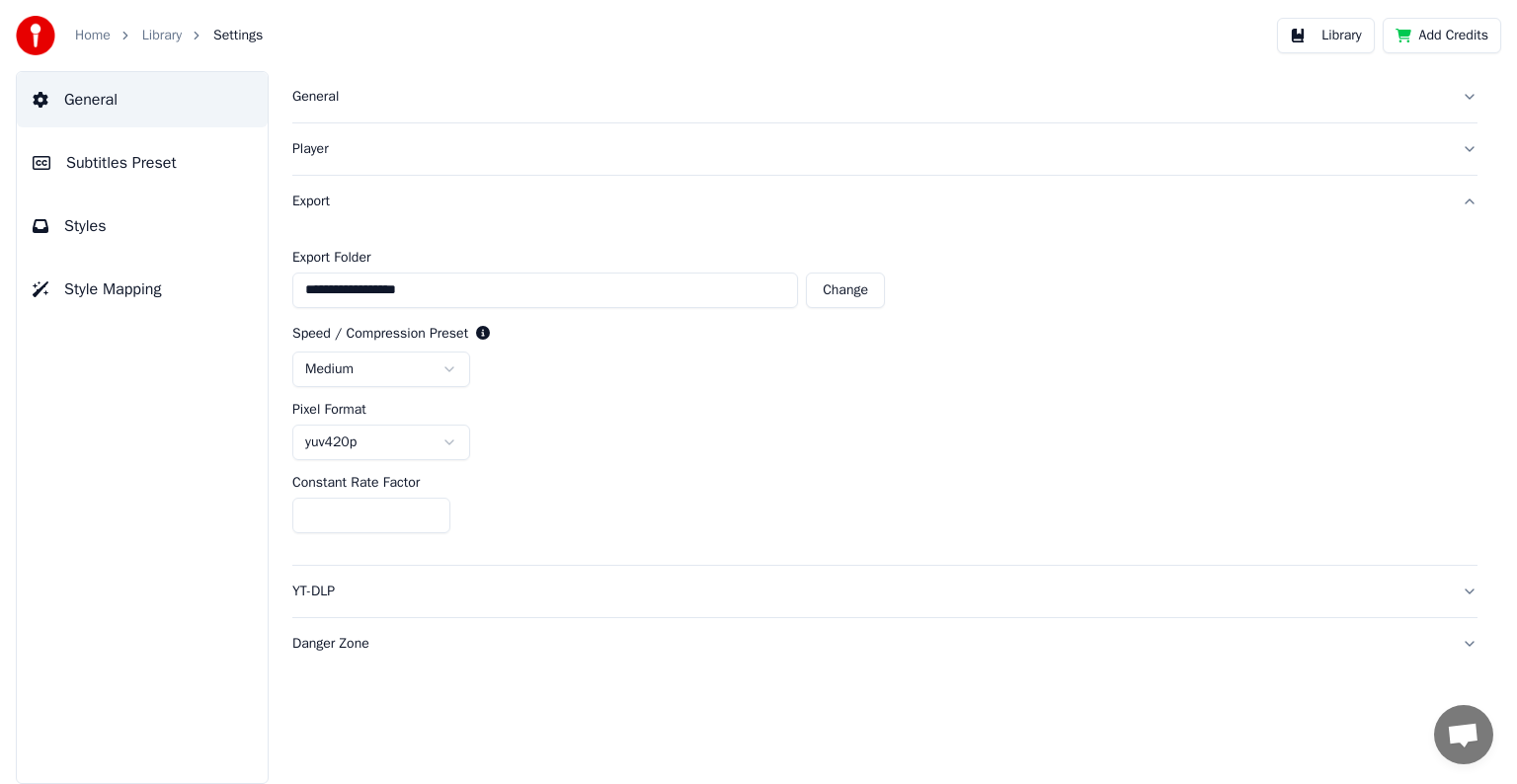 click on "General Subtitles Preset Styles Style Mapping" at bounding box center [142, 428] 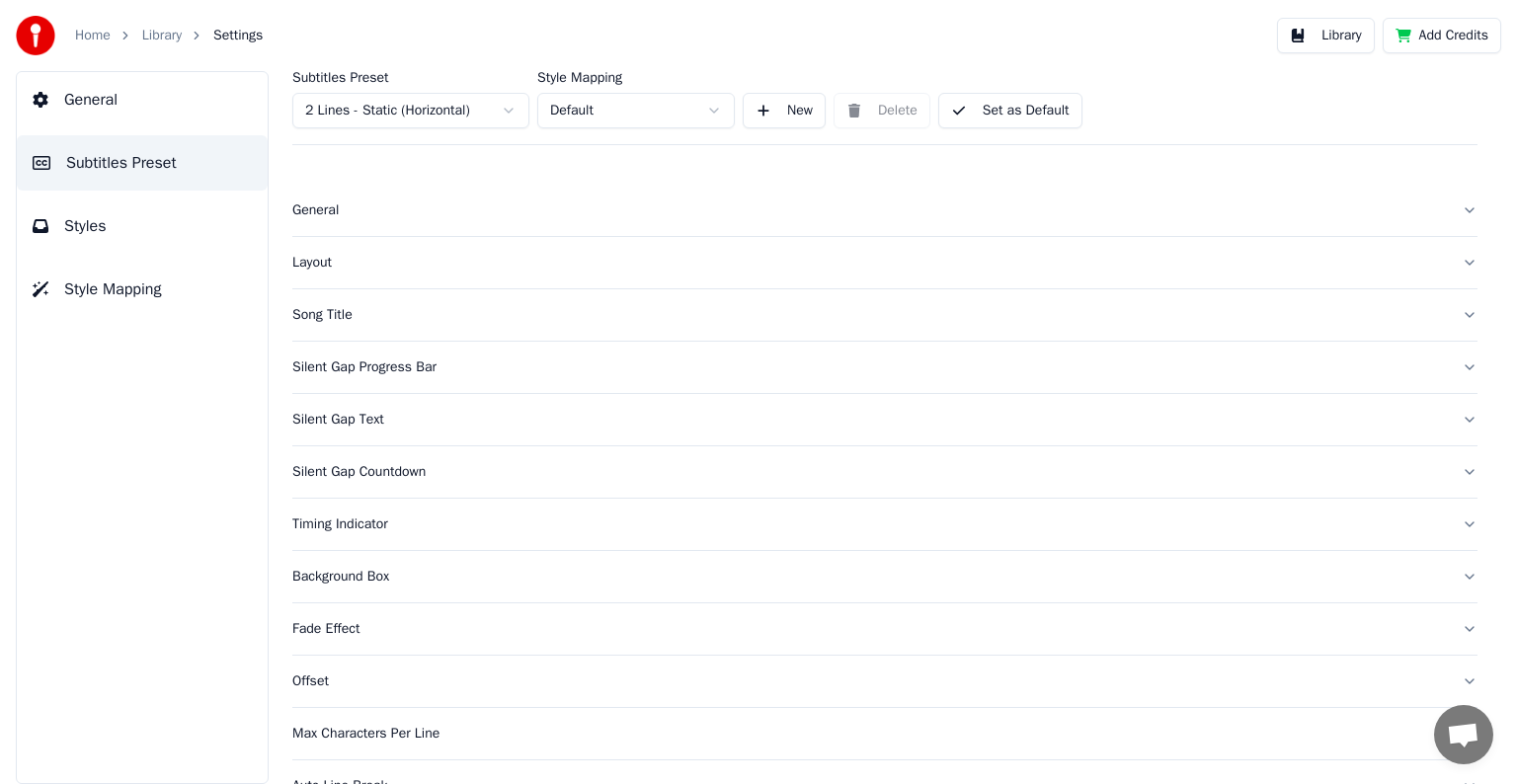 click on "General" at bounding box center (869, 210) 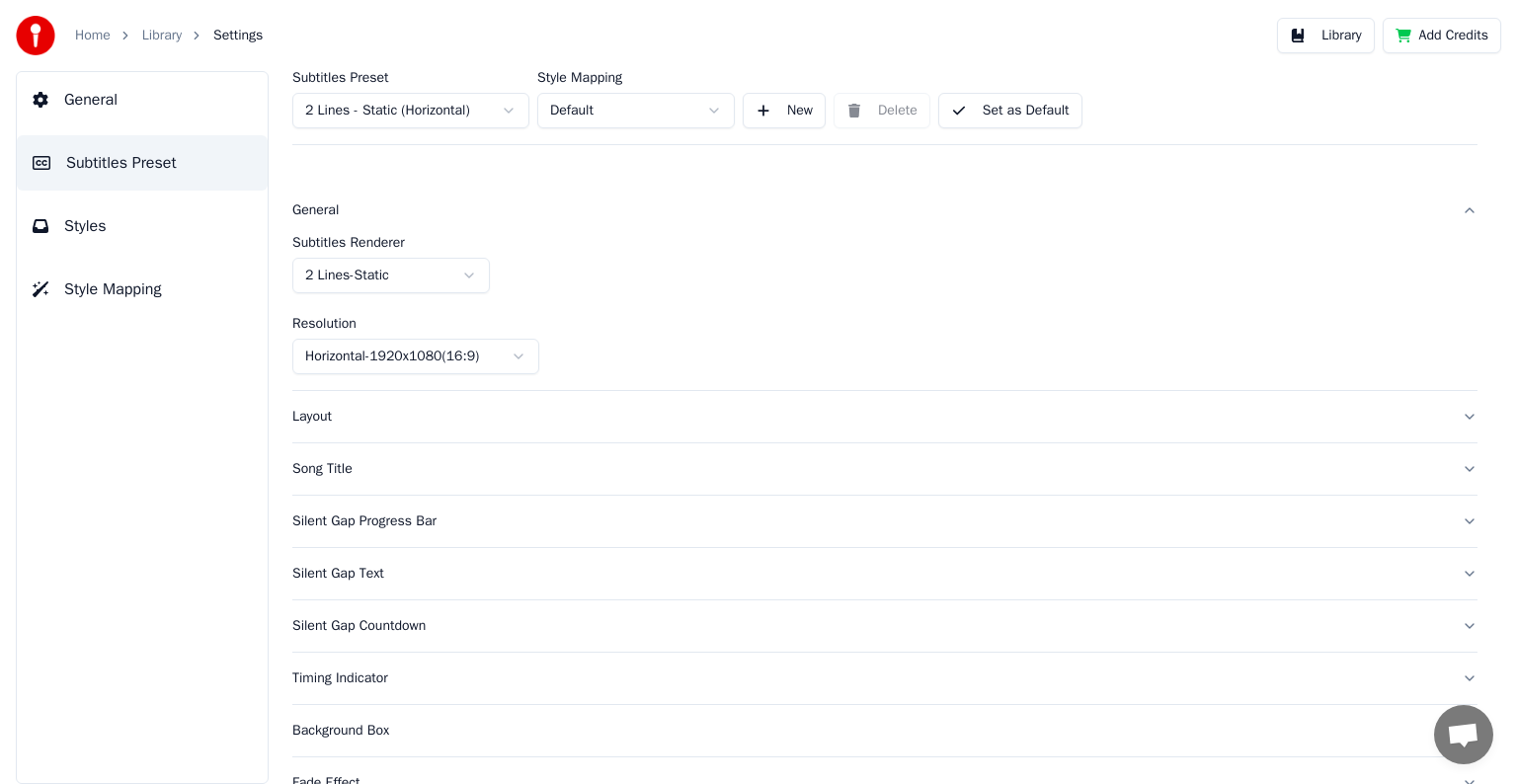 click on "Subtitles Preset" at bounding box center [121, 163] 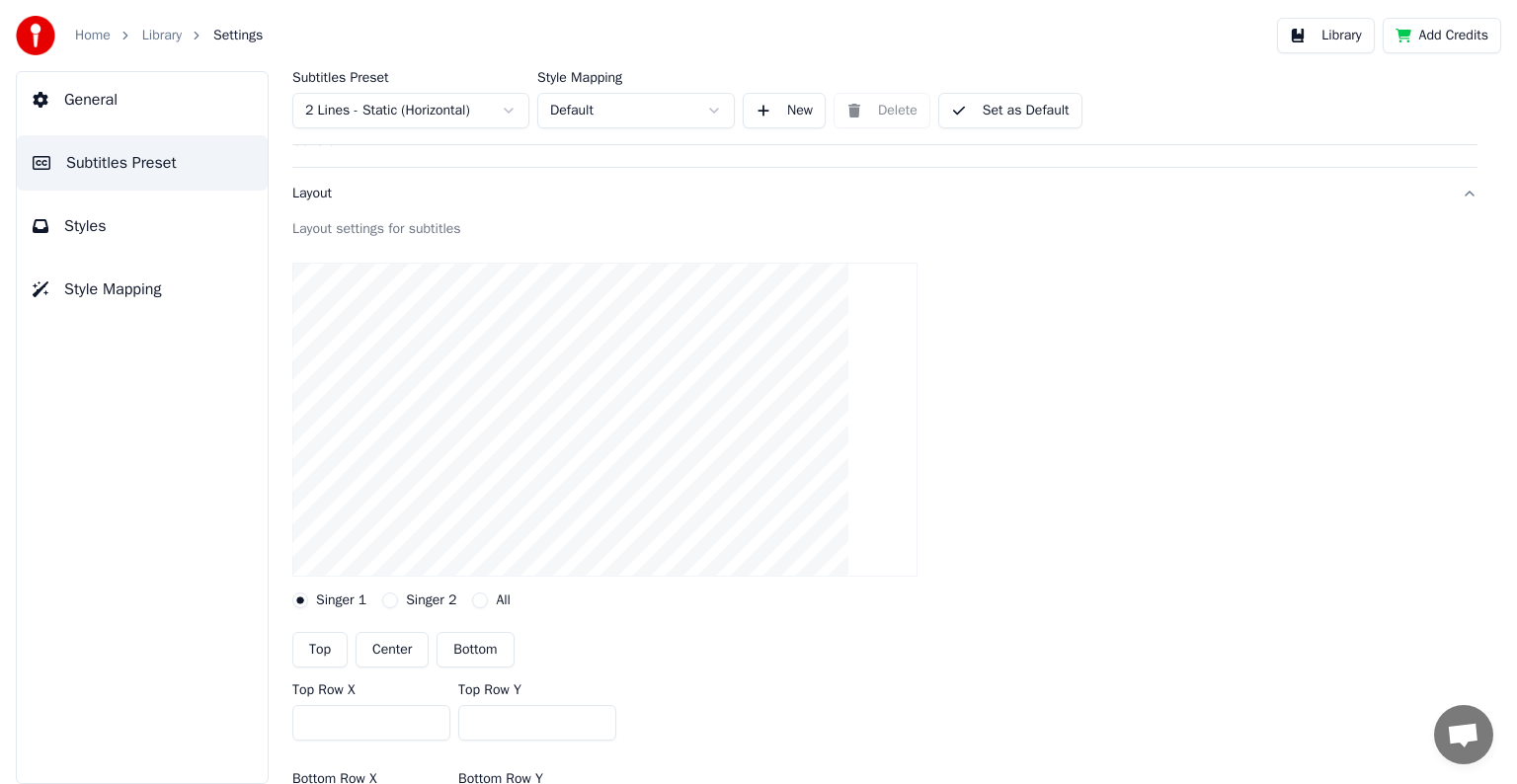 scroll, scrollTop: 0, scrollLeft: 0, axis: both 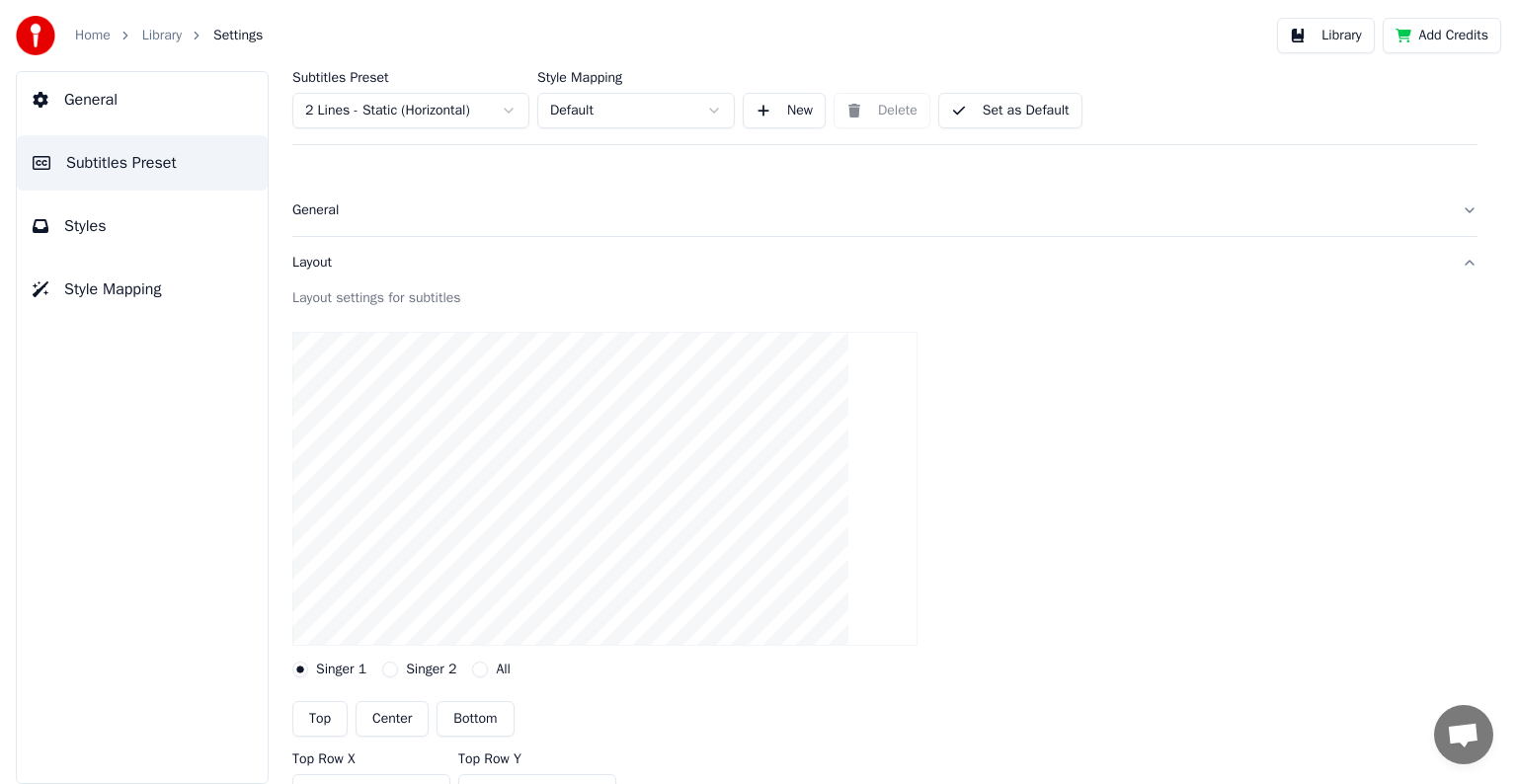 click on "Styles" at bounding box center (85, 226) 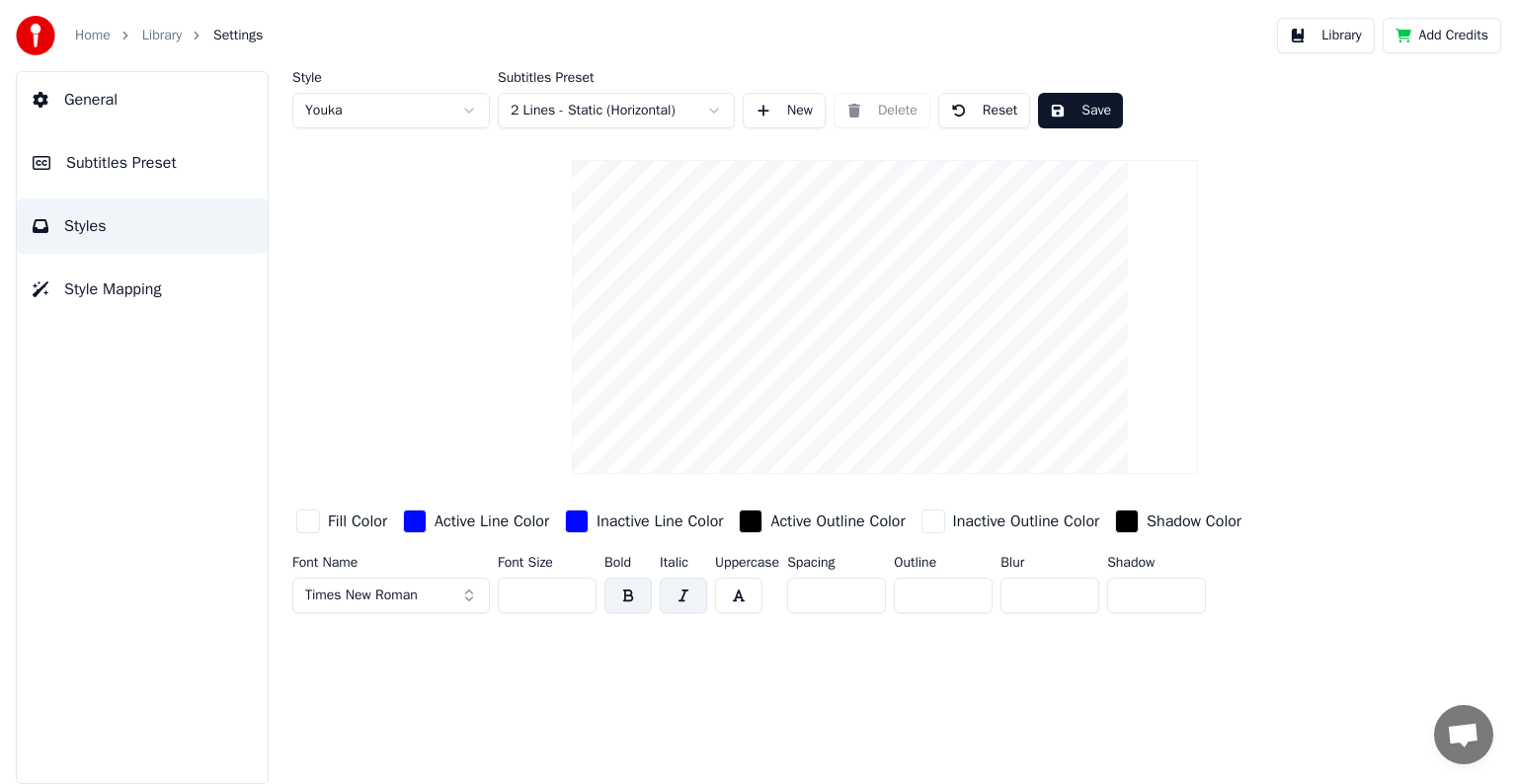 click on "Subtitles Preset" at bounding box center (121, 163) 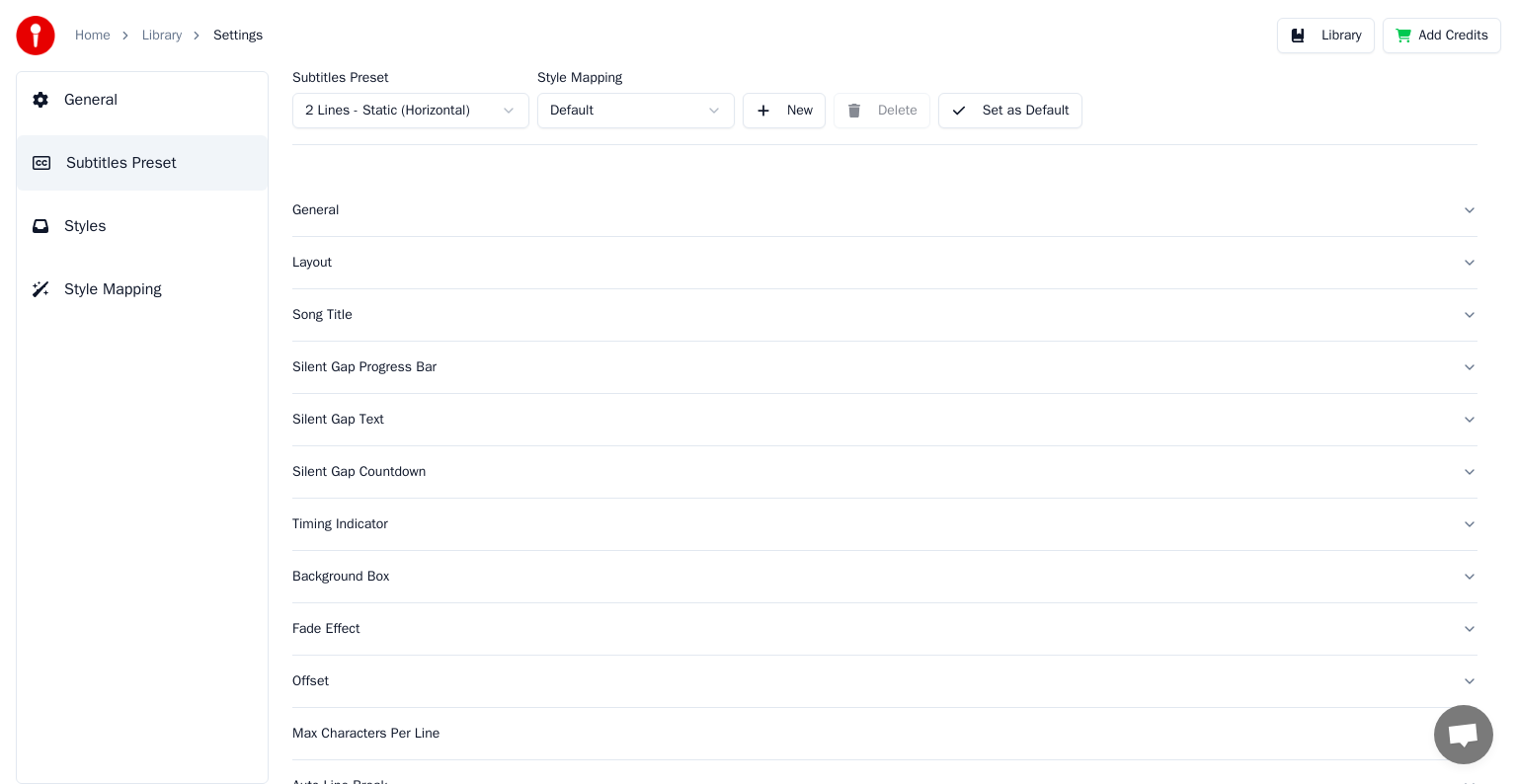 click on "Song Title" at bounding box center (869, 315) 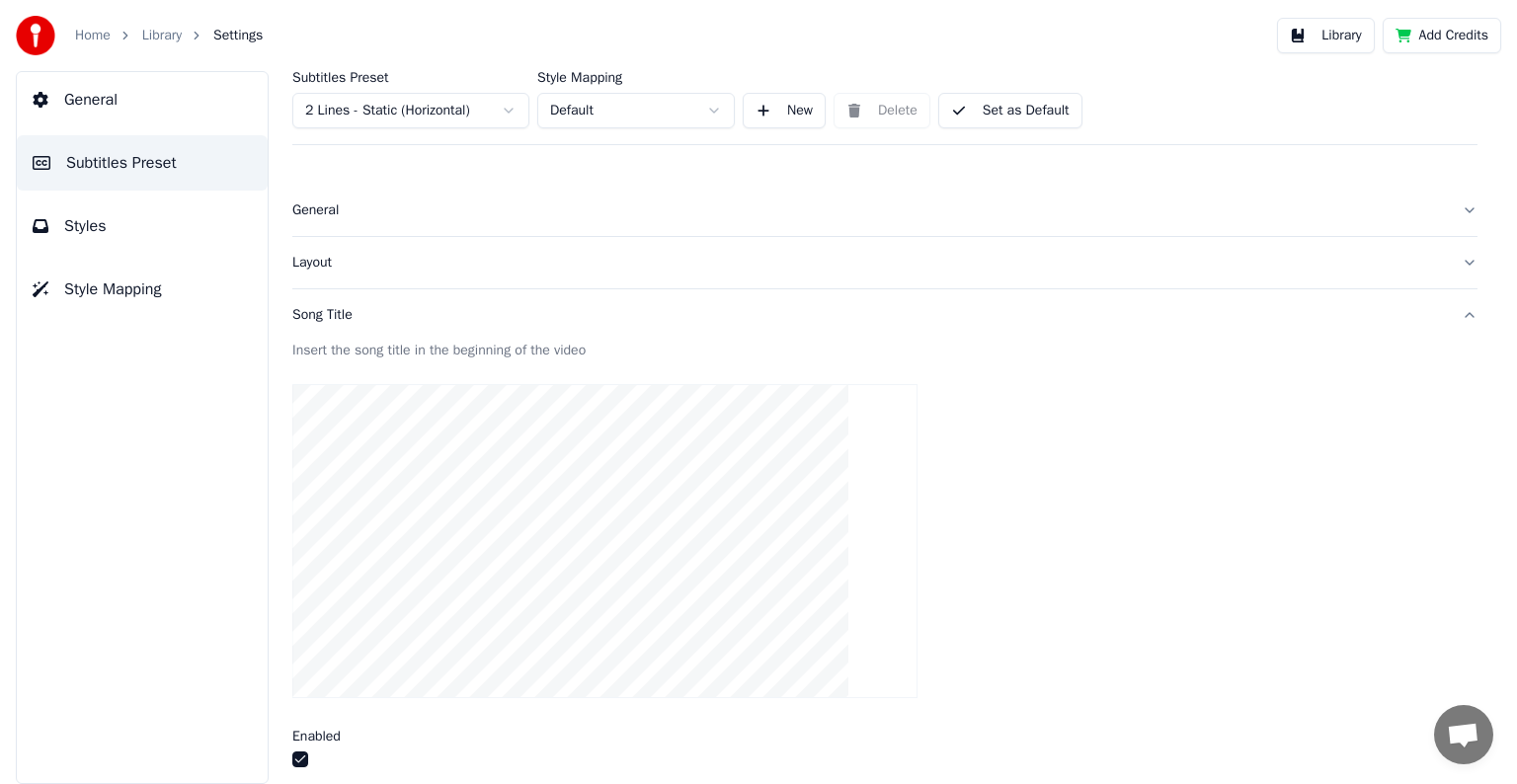 click on "Styles" at bounding box center (85, 226) 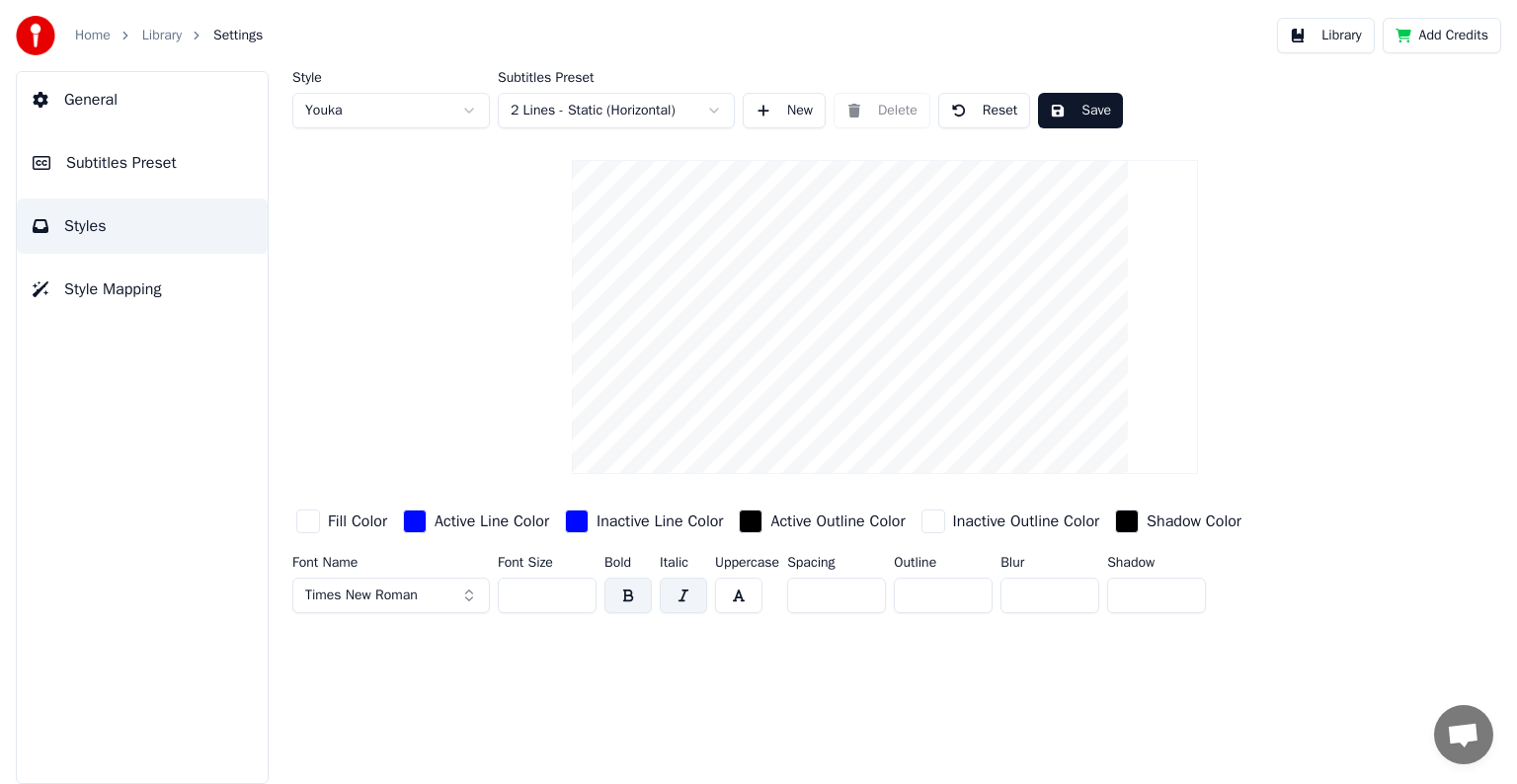 click on "Subtitles Preset" at bounding box center (121, 163) 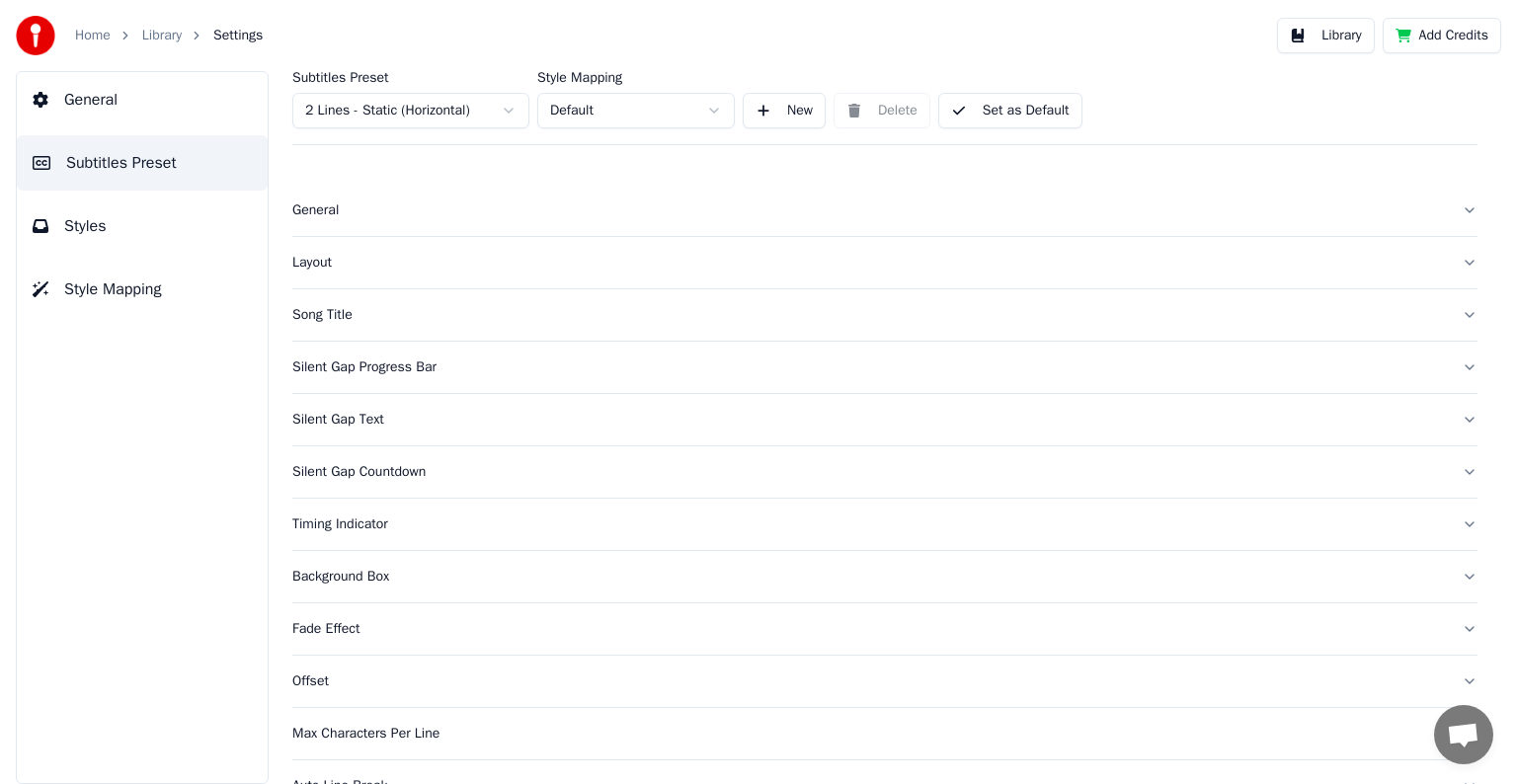 click on "Silent Gap Progress Bar" at bounding box center (869, 367) 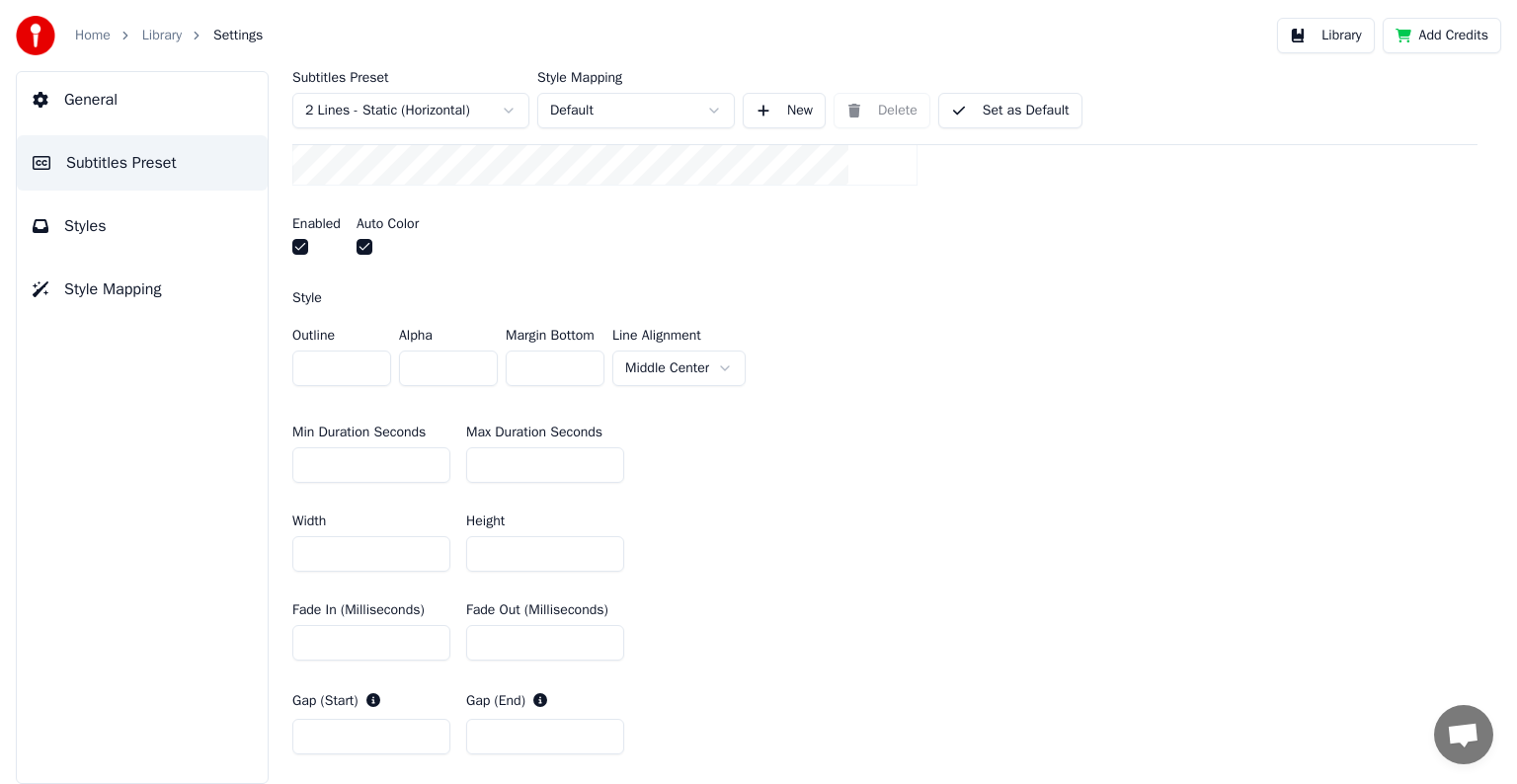 scroll, scrollTop: 494, scrollLeft: 0, axis: vertical 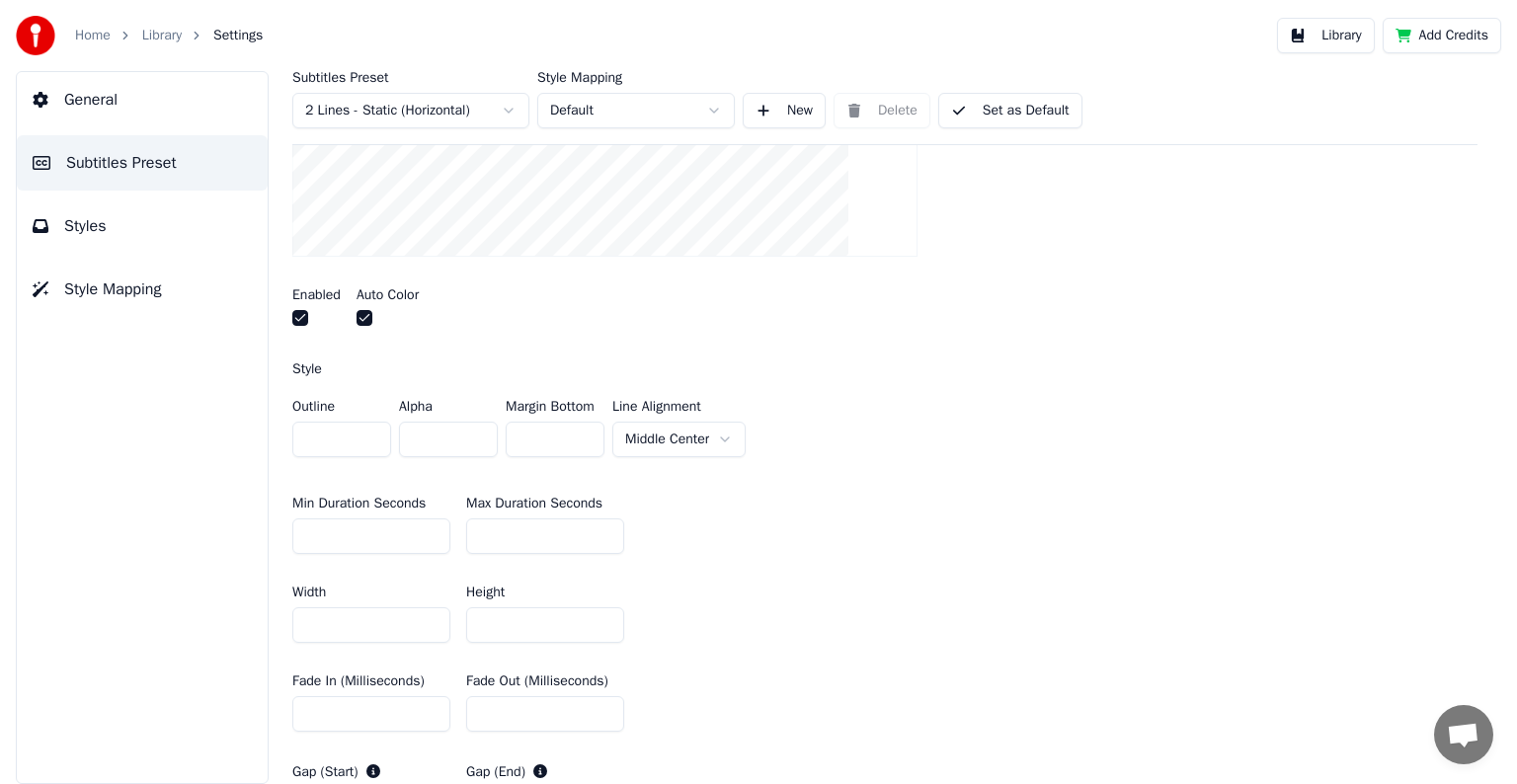 click on "Home Library Settings Library Add Credits General Subtitles Preset Styles Style Mapping Subtitles Preset 2 Lines - Static (Horizontal) Style Mapping Default New Delete Set as Default General Layout Song Title Silent Gap Progress Bar Insert a progress bar in the gap between subtitles Enabled Auto Color Style Outline * Alpha * Margin Bottom * Line Alignment Middle Center Min Duration  Seconds ** Max Duration  Seconds ** Width *** Height ** Fade In (Milliseconds) * Fade Out (Milliseconds) * Gap (Start) * Gap (End) * Gap from Song Start * Show Text Reset Silent Gap Text Silent Gap Countdown Timing Indicator Background Box Fade Effect Offset Max Characters Per Line Auto Line Break Advanced Settings" at bounding box center (758, 392) 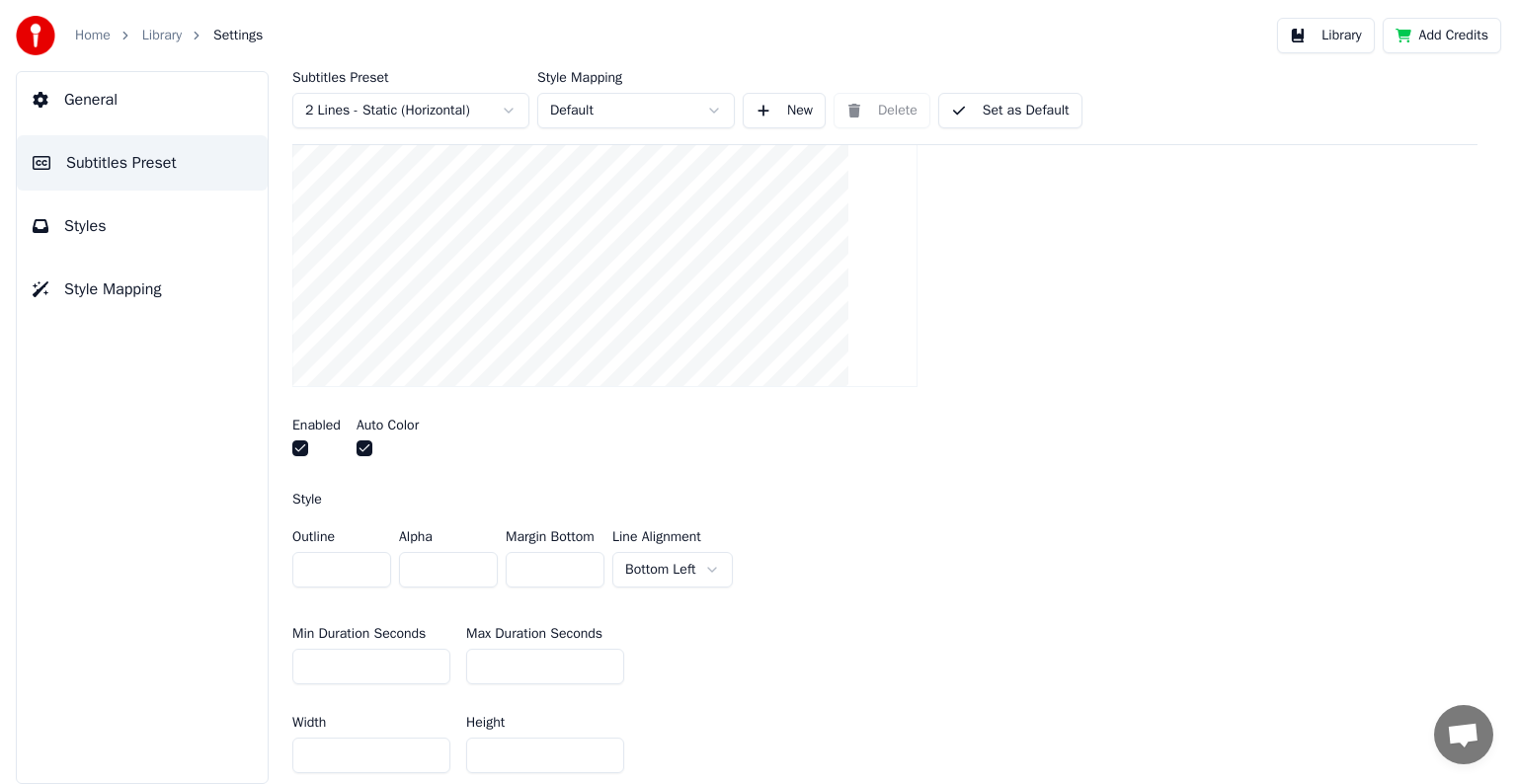 scroll, scrollTop: 197, scrollLeft: 0, axis: vertical 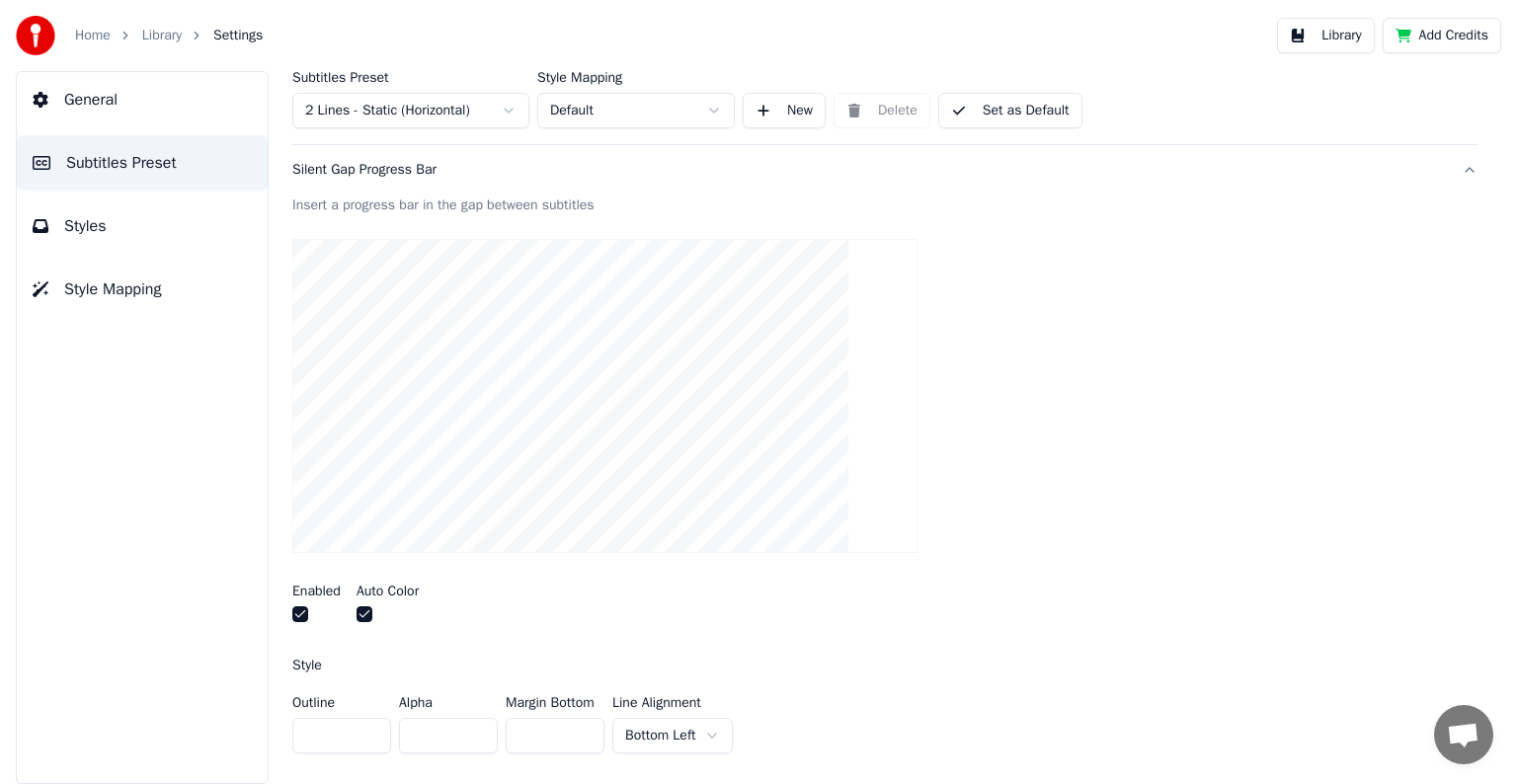 click on "Enabled Auto Color" at bounding box center [885, 605] 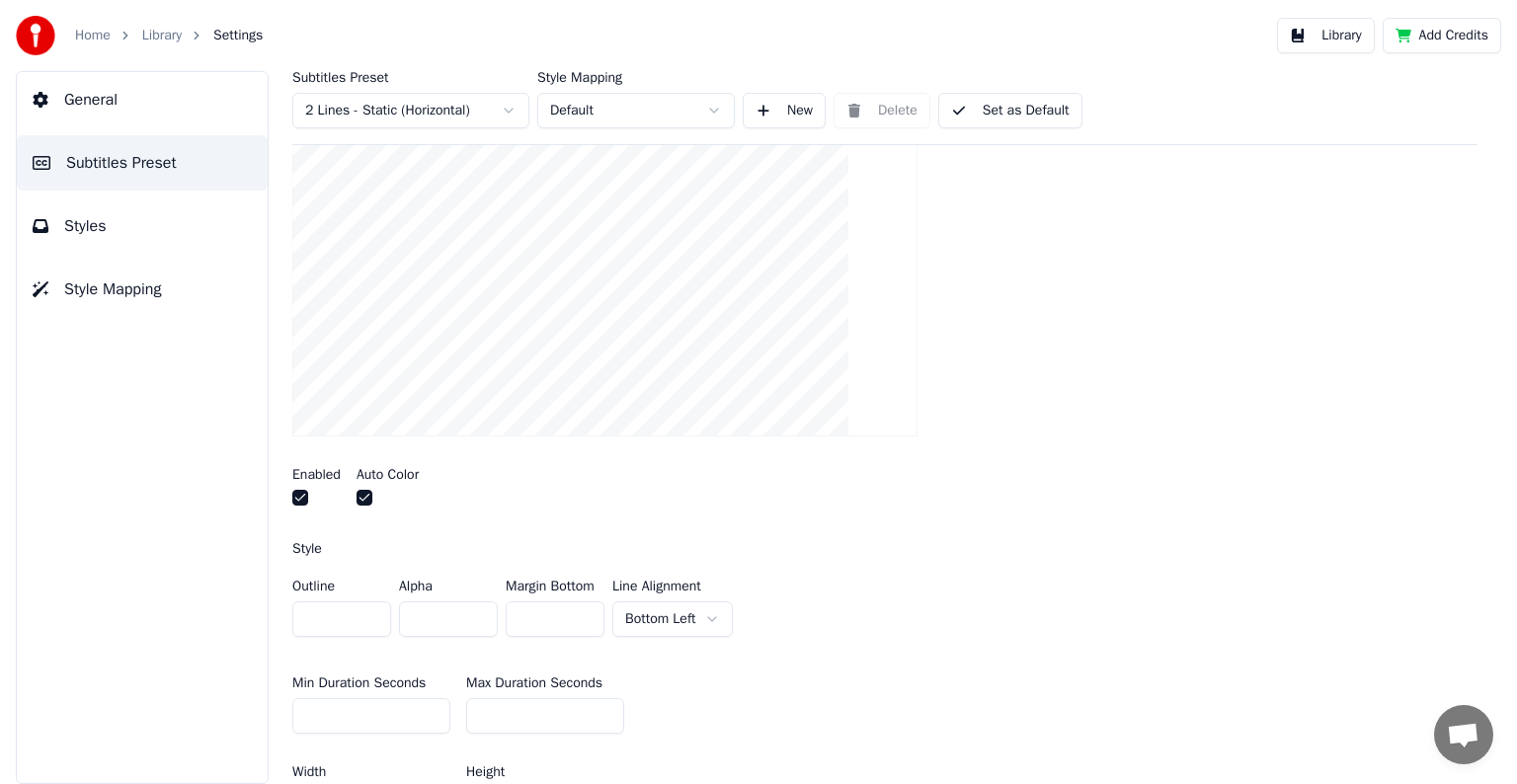 scroll, scrollTop: 395, scrollLeft: 0, axis: vertical 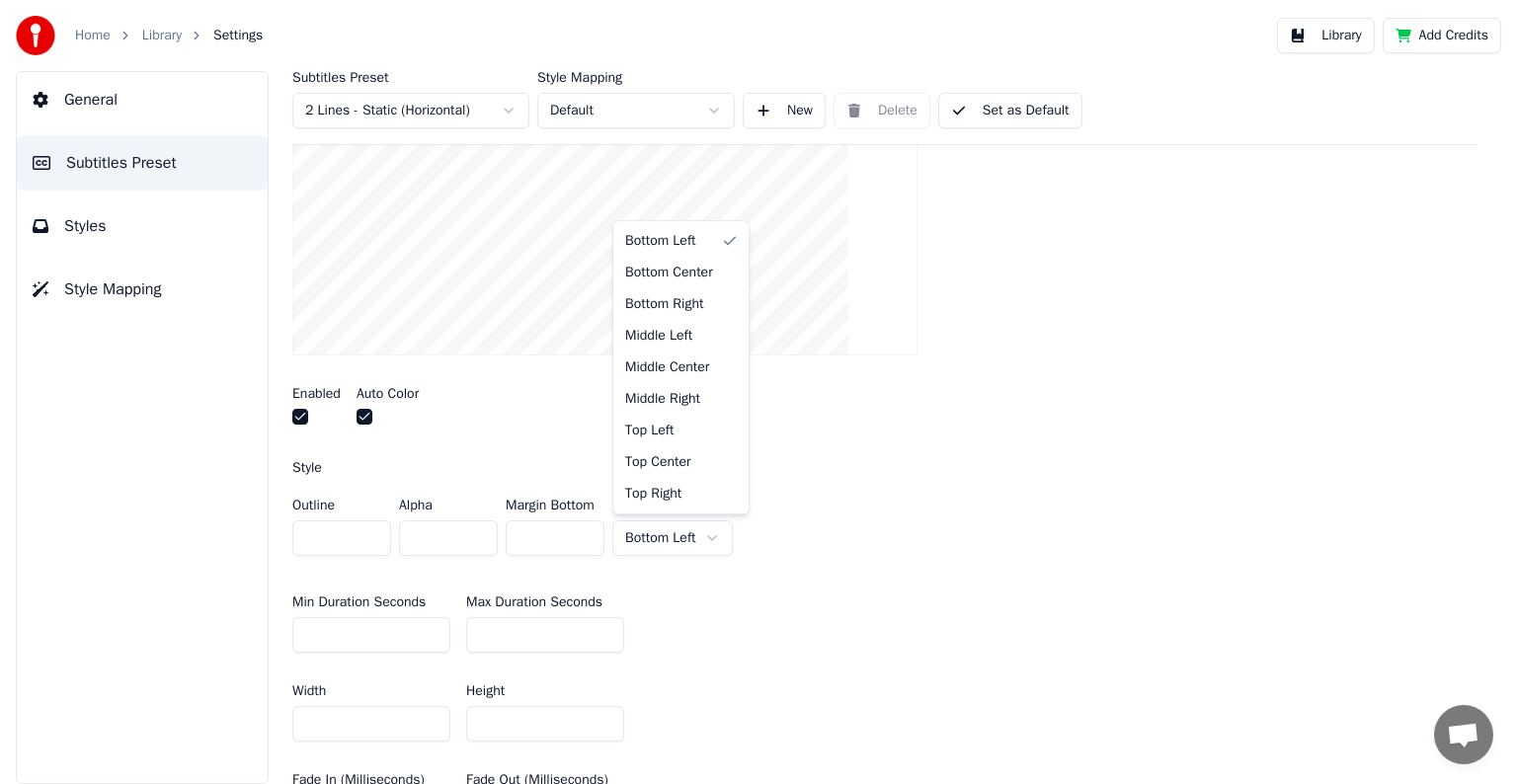 click on "Home Library Settings Library Add Credits General Subtitles Preset Styles Style Mapping Subtitles Preset 2 Lines - Static (Horizontal) Style Mapping Default New Delete Set as Default General Layout Song Title Silent Gap Progress Bar Insert a progress bar in the gap between subtitles Enabled Auto Color Style Outline * Alpha * Margin Bottom * Line Alignment Bottom Left Min Duration  Seconds ** Max Duration  Seconds ** Width *** Height ** Fade In (Milliseconds) * Fade Out (Milliseconds) * Gap (Start) * Gap (End) * Gap from Song Start * Show Text Reset Silent Gap Text Silent Gap Countdown Timing Indicator Background Box Fade Effect Offset Max Characters Per Line Auto Line Break Advanced Settings Bottom Left Bottom Center Bottom Right Middle Left Middle Center Middle Right Top Left Top Center Top Right" at bounding box center [758, 392] 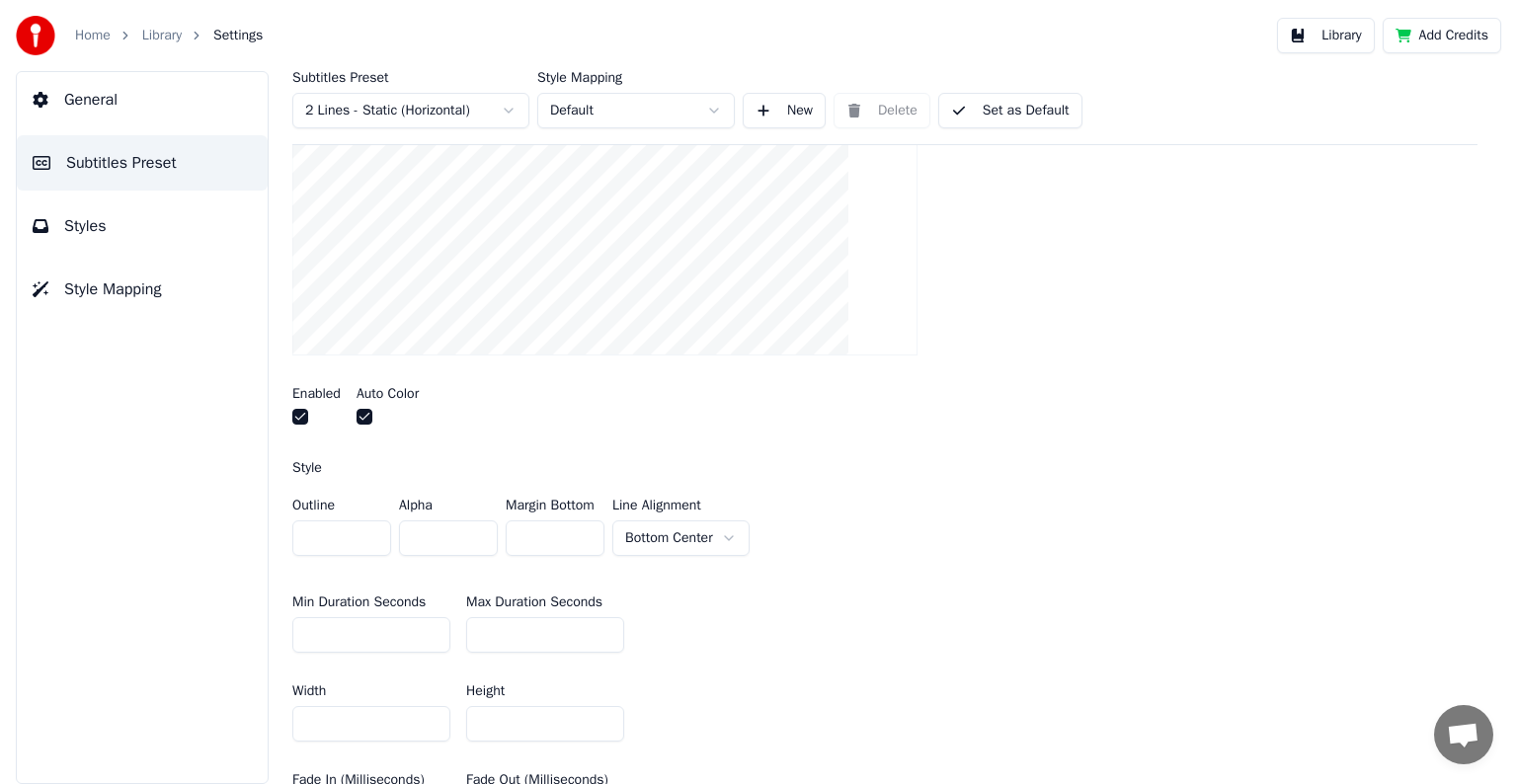 scroll, scrollTop: 197, scrollLeft: 0, axis: vertical 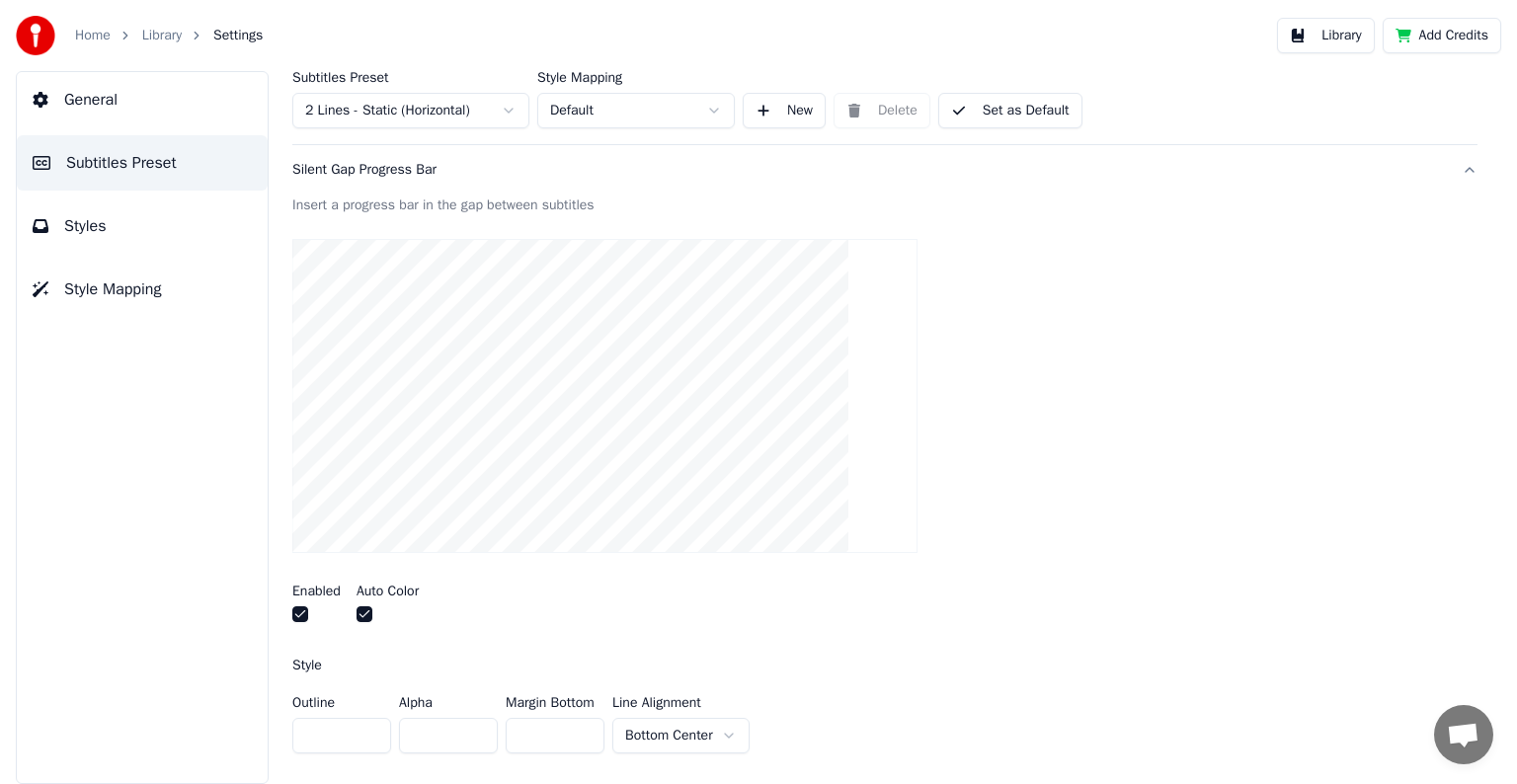 click on "Home Library Settings Library Add Credits General Subtitles Preset Styles Style Mapping Subtitles Preset 2 Lines - Static (Horizontal) Style Mapping Default New Delete Set as Default General Layout Song Title Silent Gap Progress Bar Insert a progress bar in the gap between subtitles Enabled Auto Color Style Outline * Alpha * Margin Bottom * Line Alignment Bottom Center Min Duration  Seconds ** Max Duration  Seconds ** Width *** Height ** Fade In (Milliseconds) * Fade Out (Milliseconds) * Gap (Start) * Gap (End) * Gap from Song Start * Show Text Reset Silent Gap Text Silent Gap Countdown Timing Indicator Background Box Fade Effect Offset Max Characters Per Line Auto Line Break Advanced Settings" at bounding box center [758, 392] 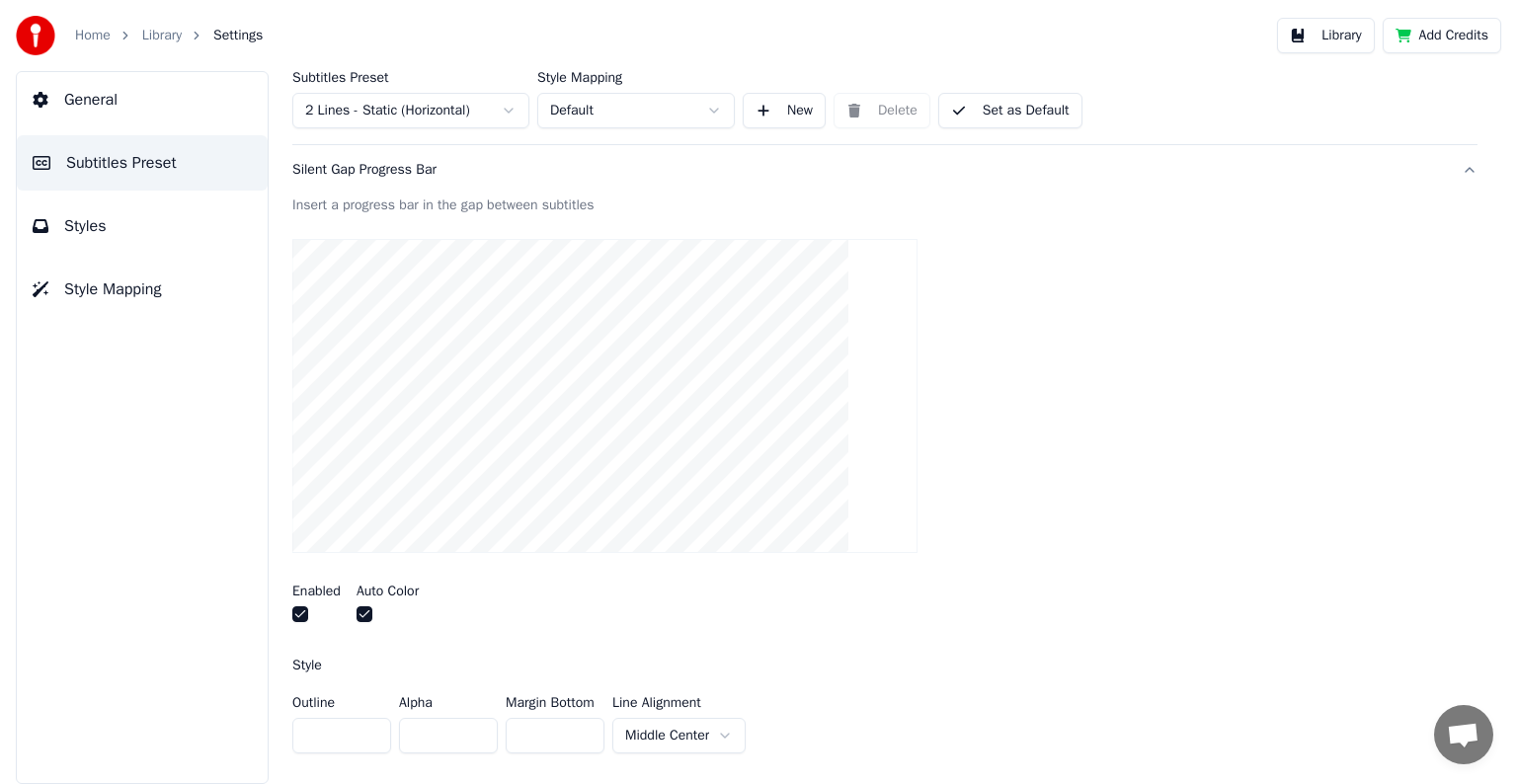 click on "Enabled Auto Color" at bounding box center [885, 605] 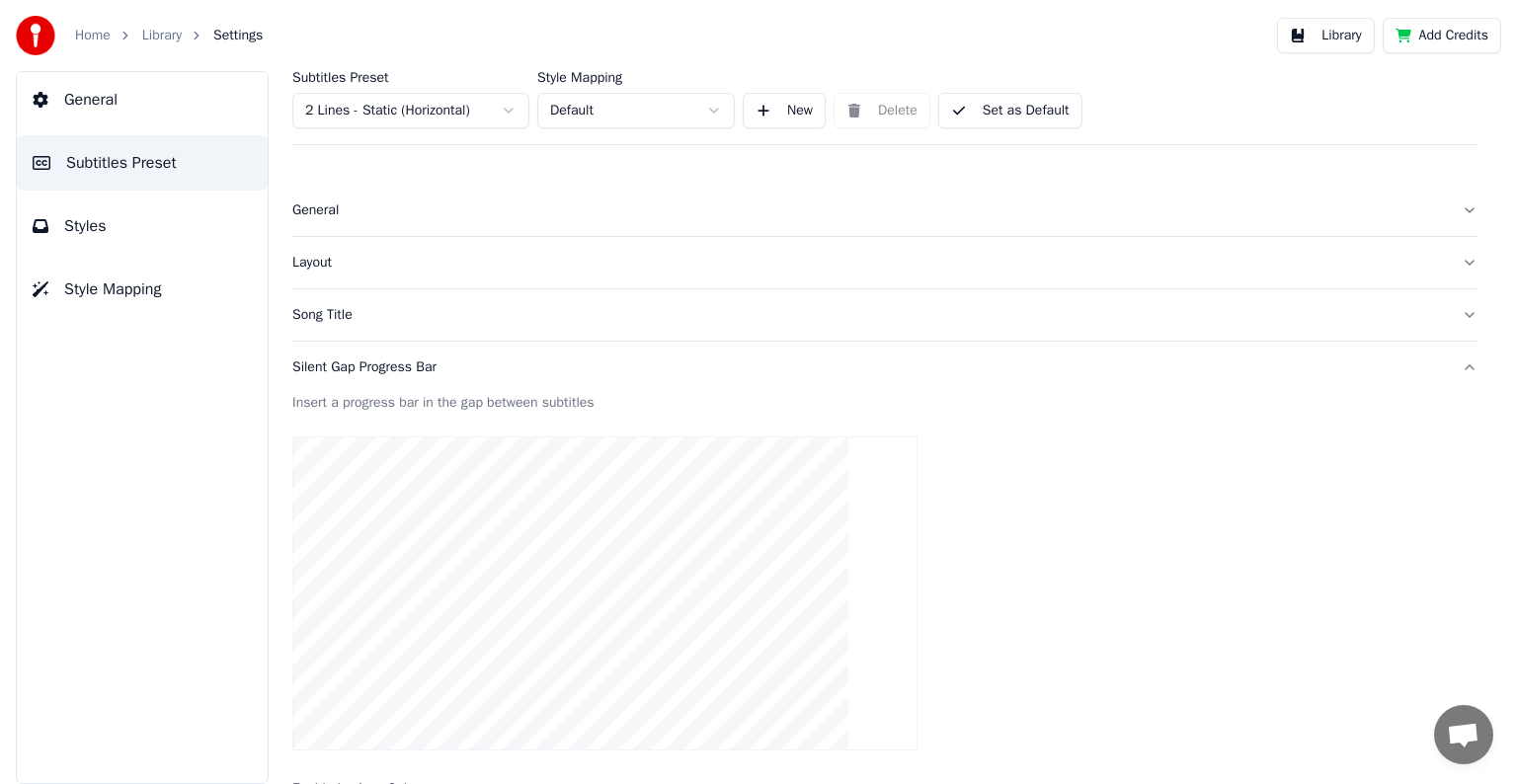click on "Song Title" at bounding box center (869, 315) 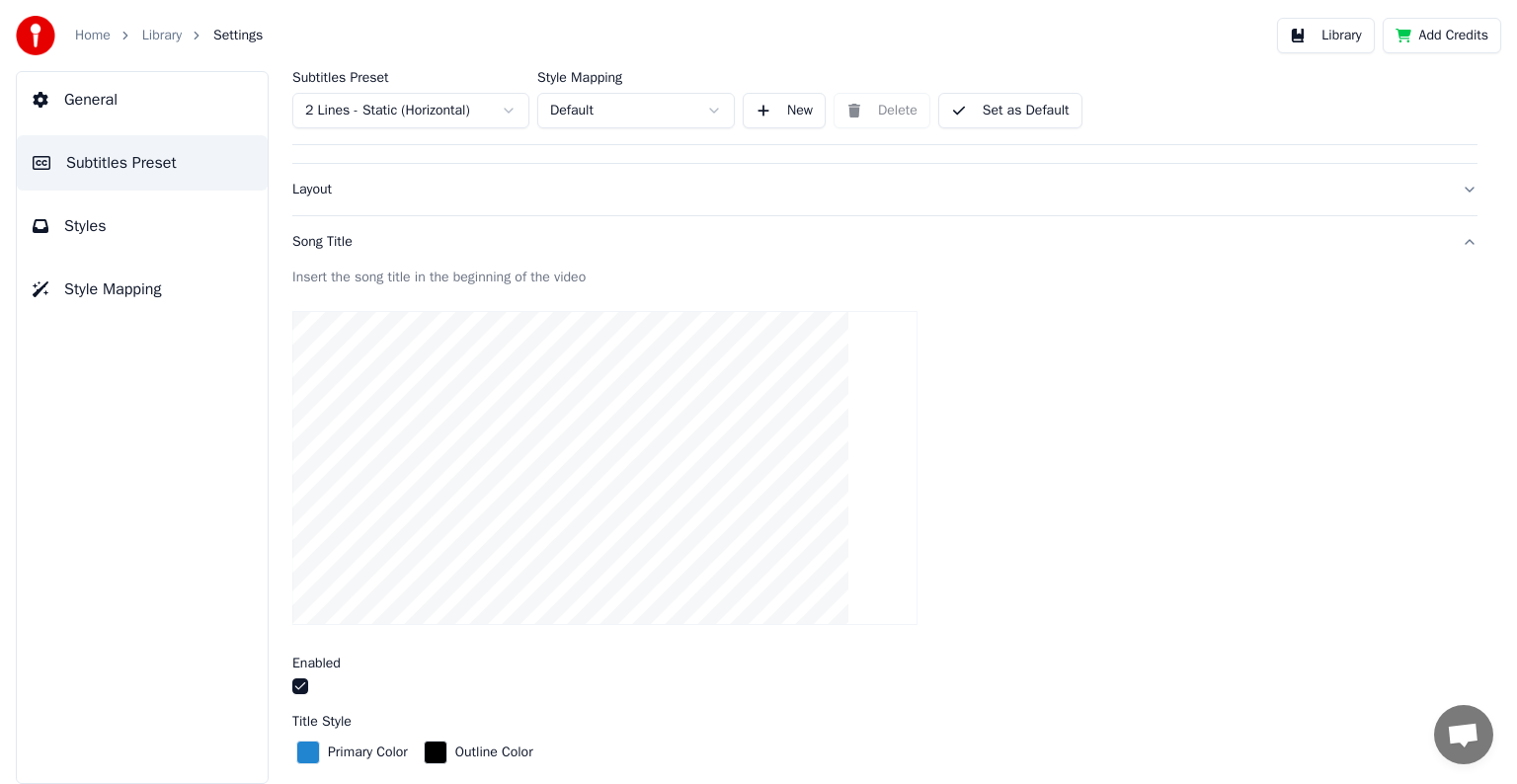 scroll, scrollTop: 0, scrollLeft: 0, axis: both 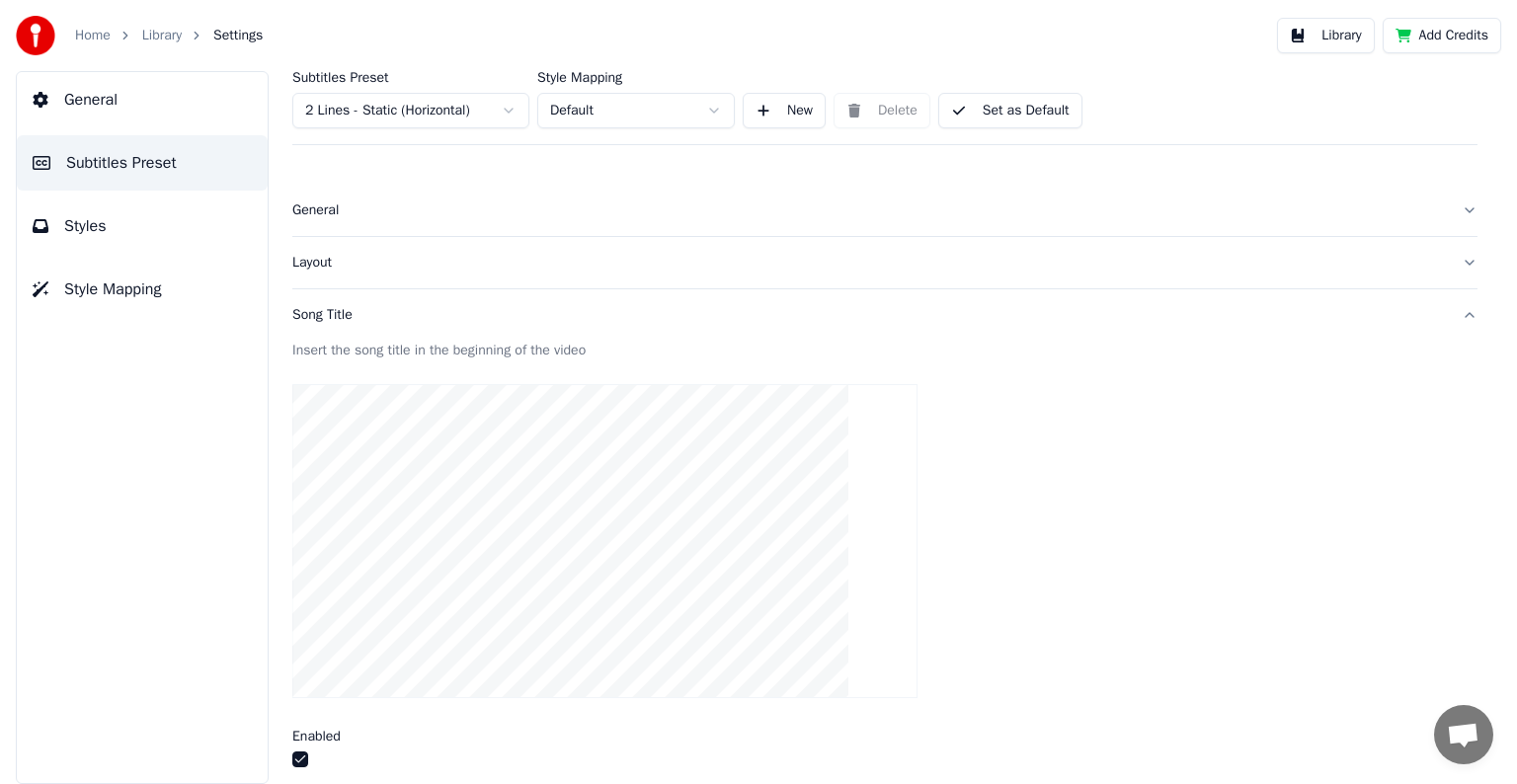 click on "General" at bounding box center (869, 210) 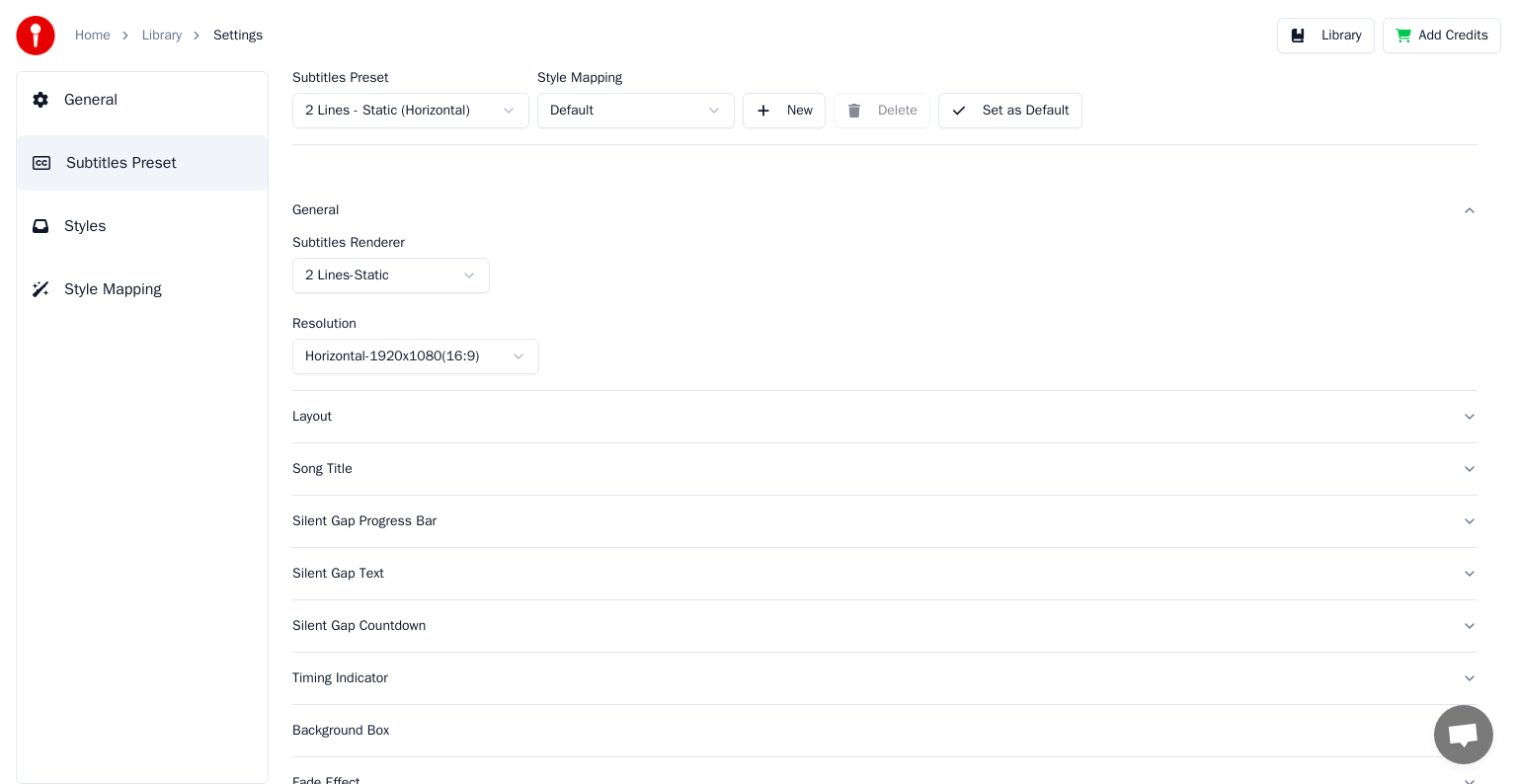 click on "Layout" at bounding box center (869, 417) 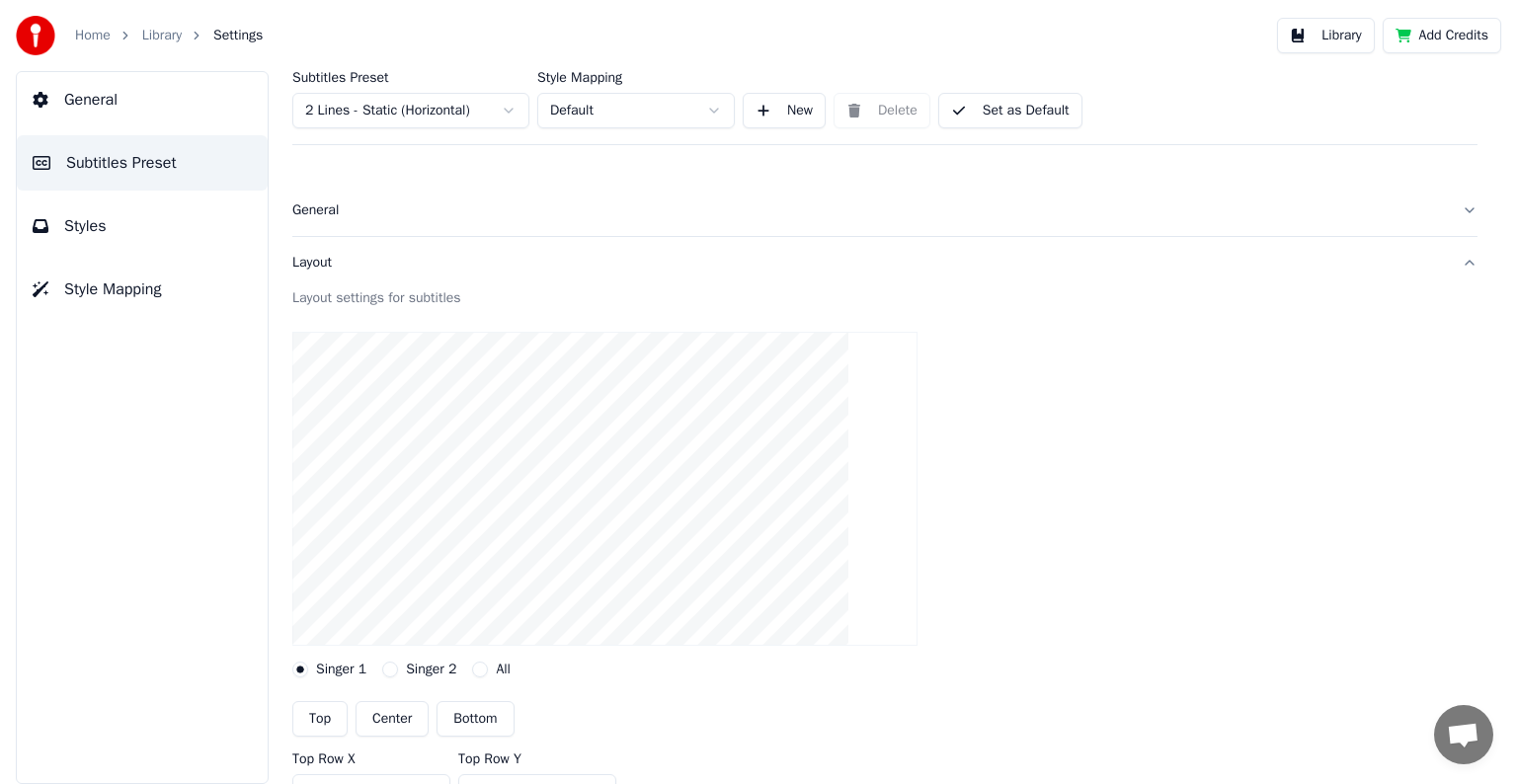 scroll, scrollTop: 197, scrollLeft: 0, axis: vertical 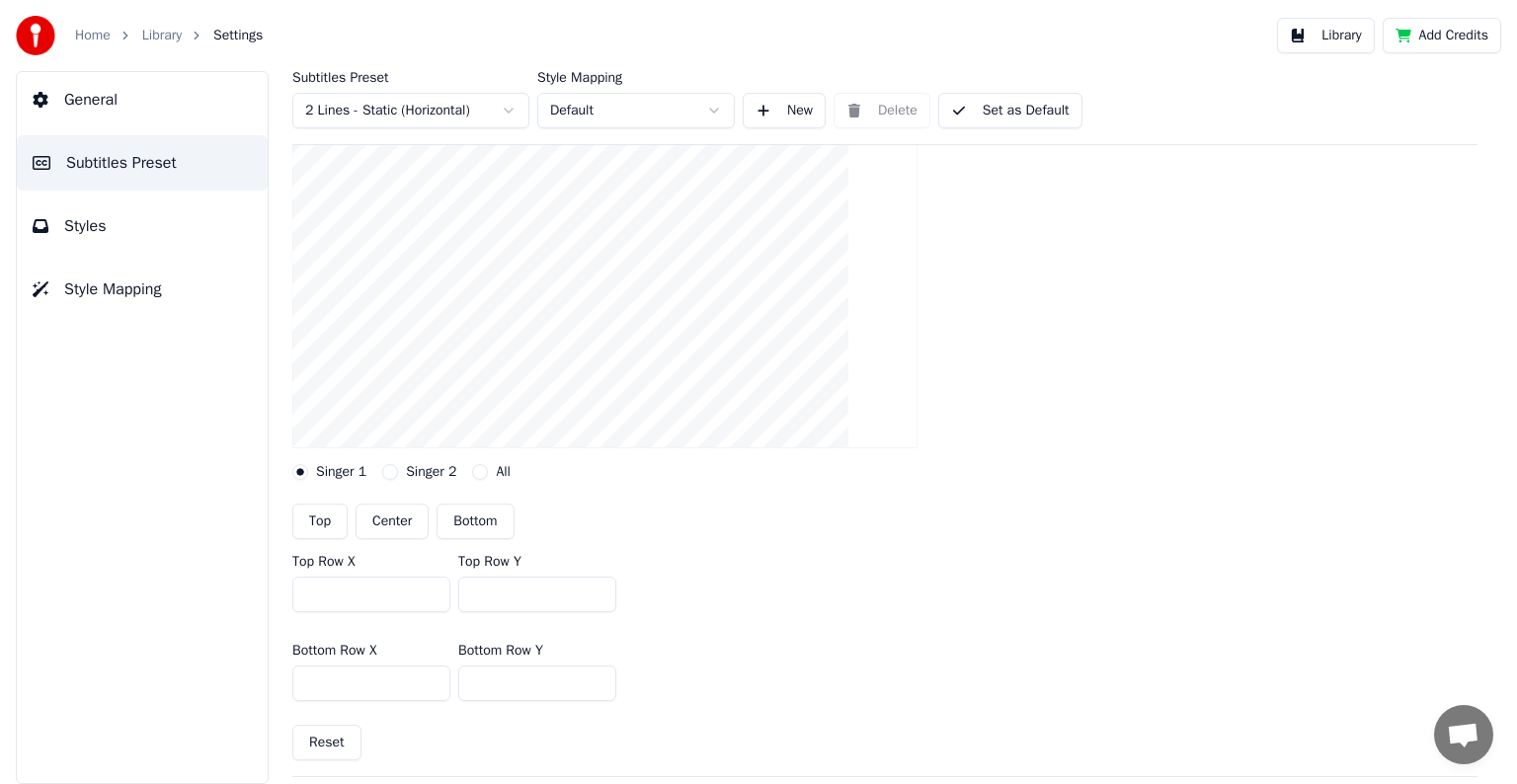 drag, startPoint x: 346, startPoint y: 594, endPoint x: 294, endPoint y: 591, distance: 52.086467 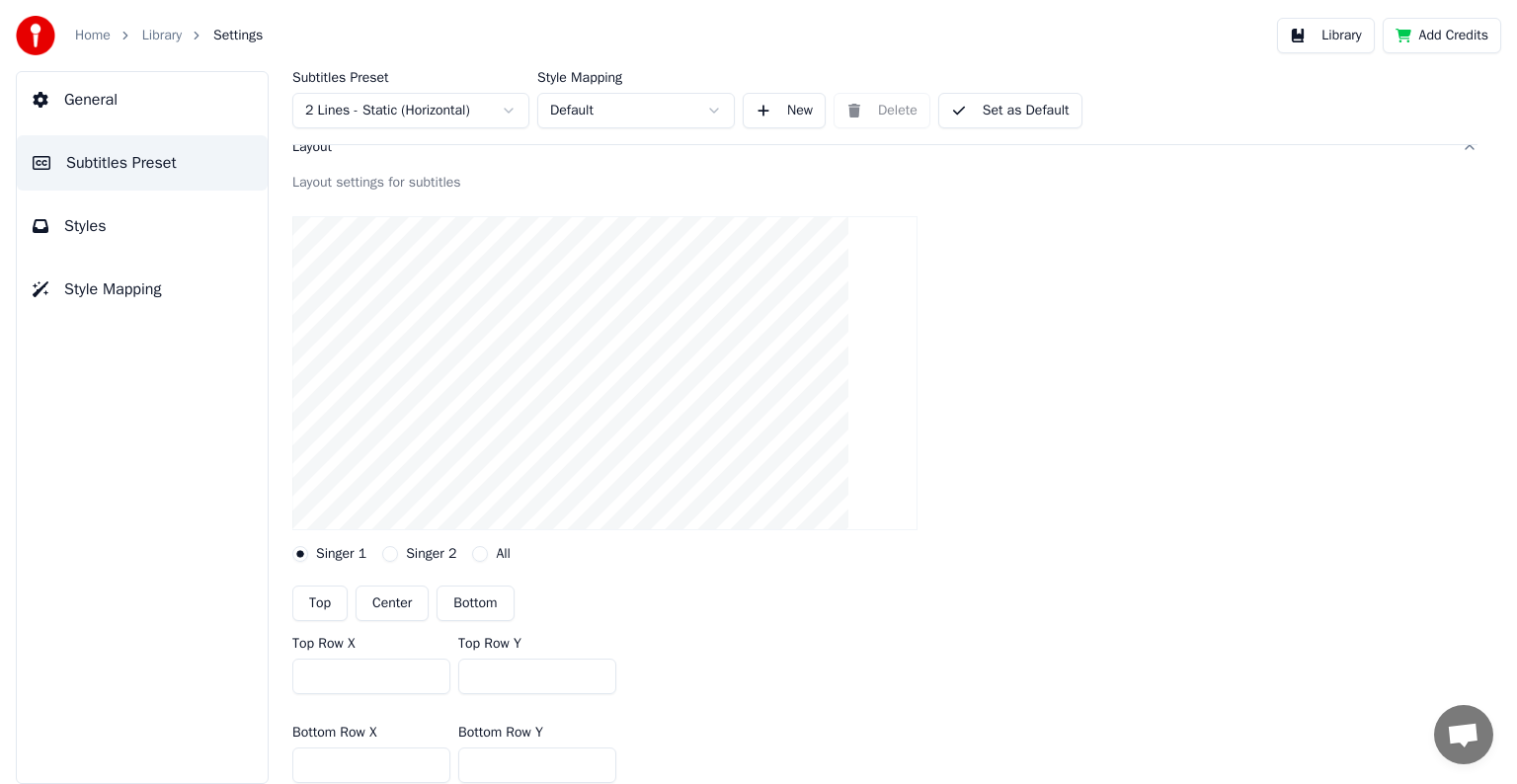 scroll, scrollTop: 99, scrollLeft: 0, axis: vertical 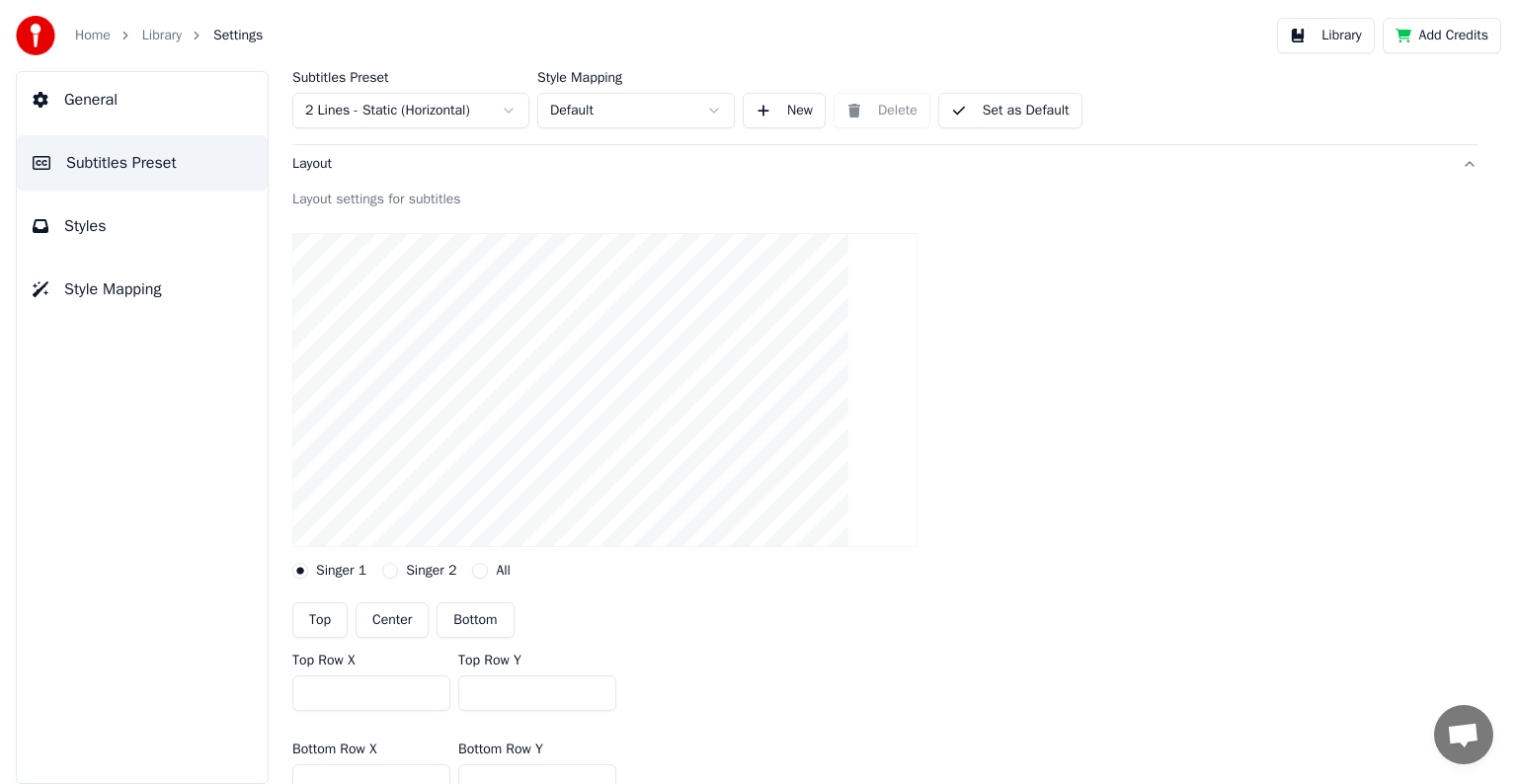 click on "General" at bounding box center (91, 100) 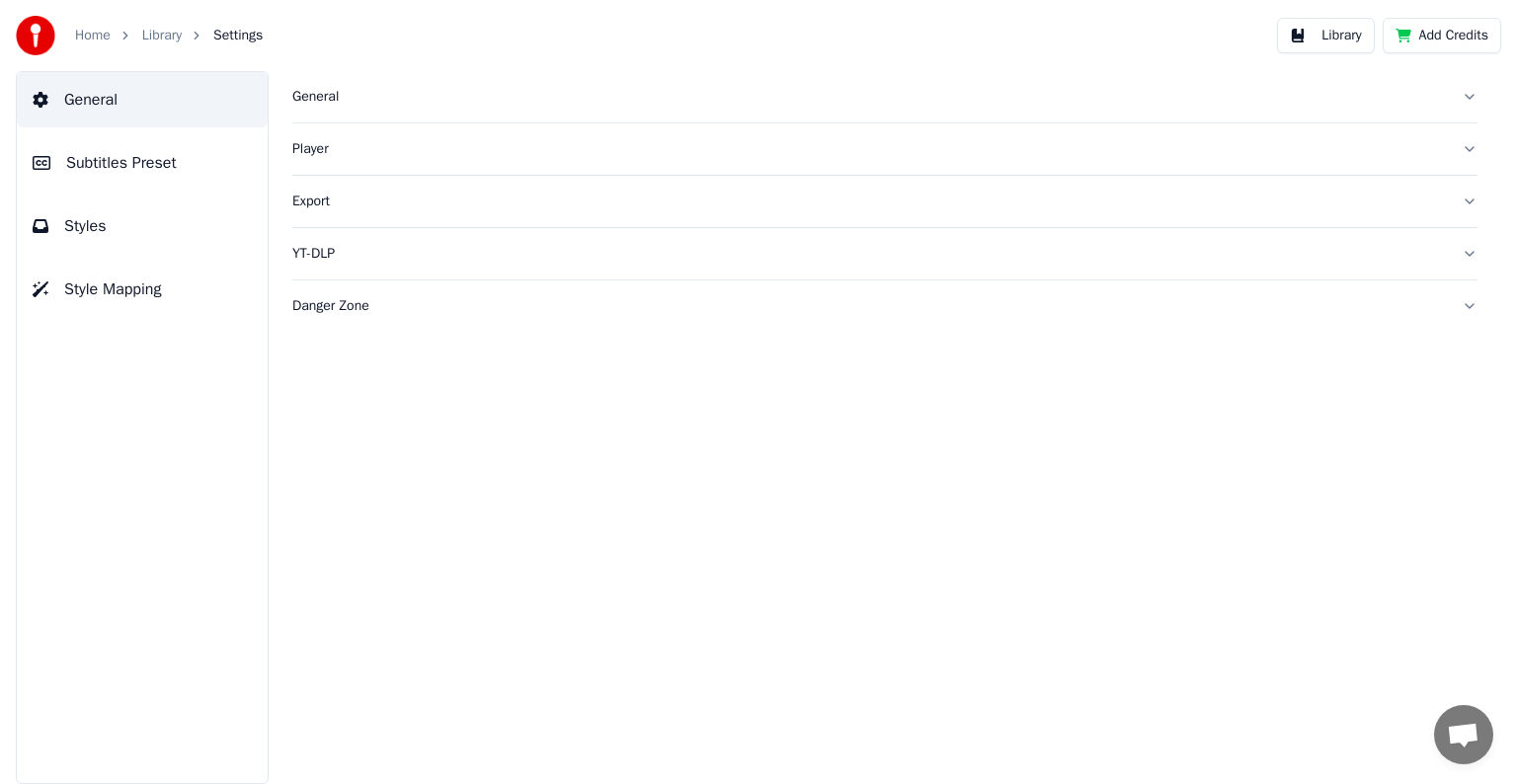 scroll, scrollTop: 0, scrollLeft: 0, axis: both 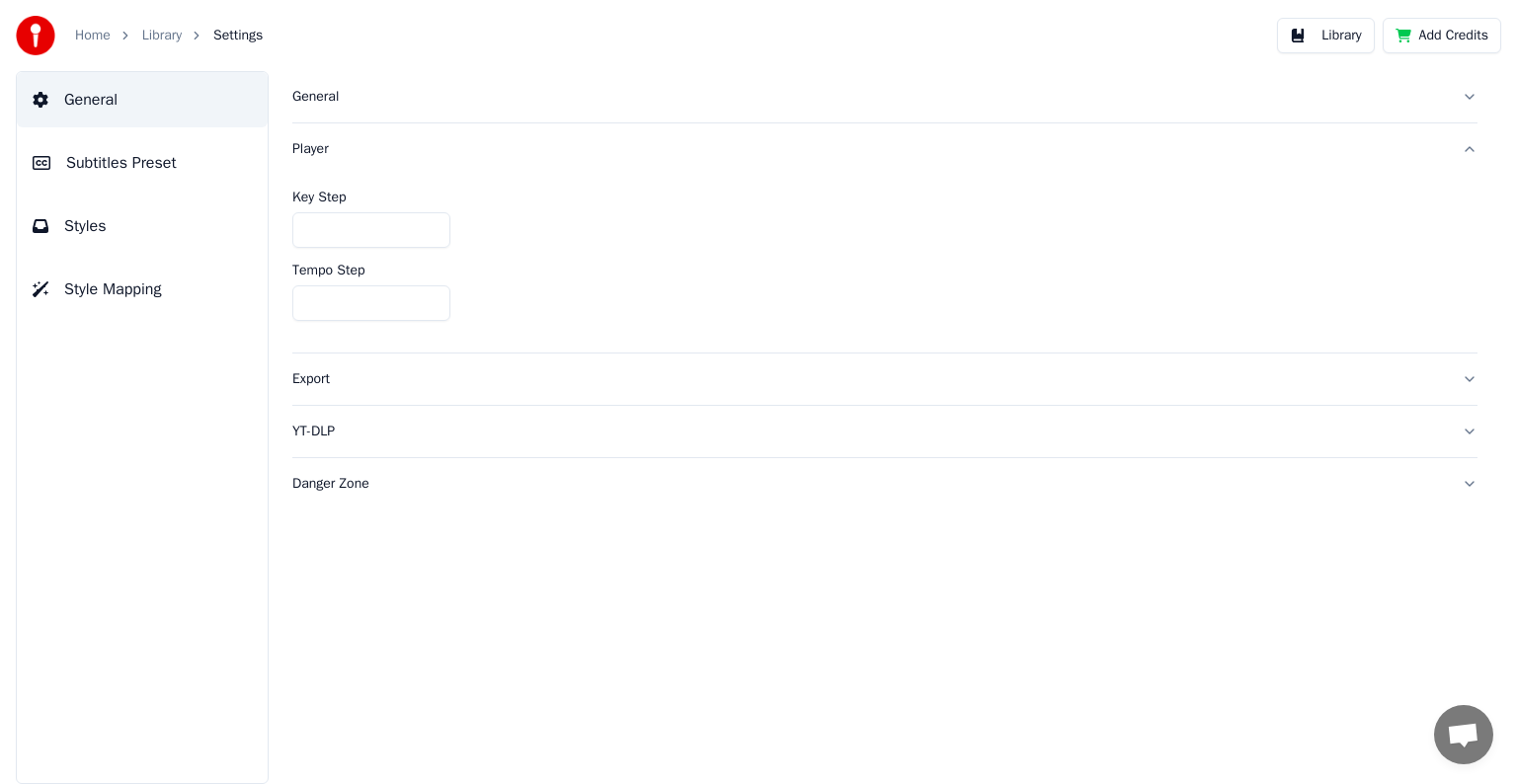 click on "Player" at bounding box center (869, 149) 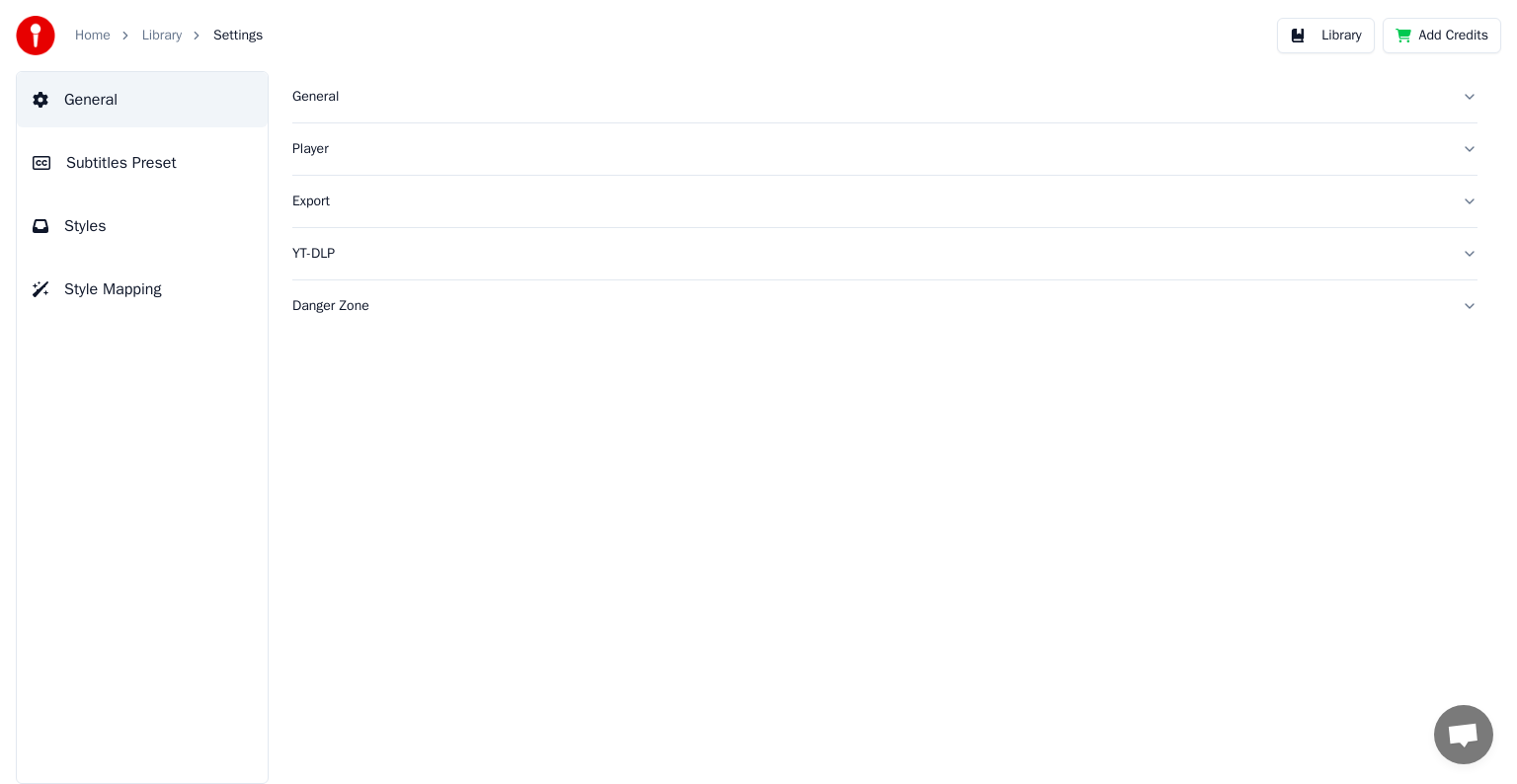 click on "Subtitles Preset" at bounding box center (121, 163) 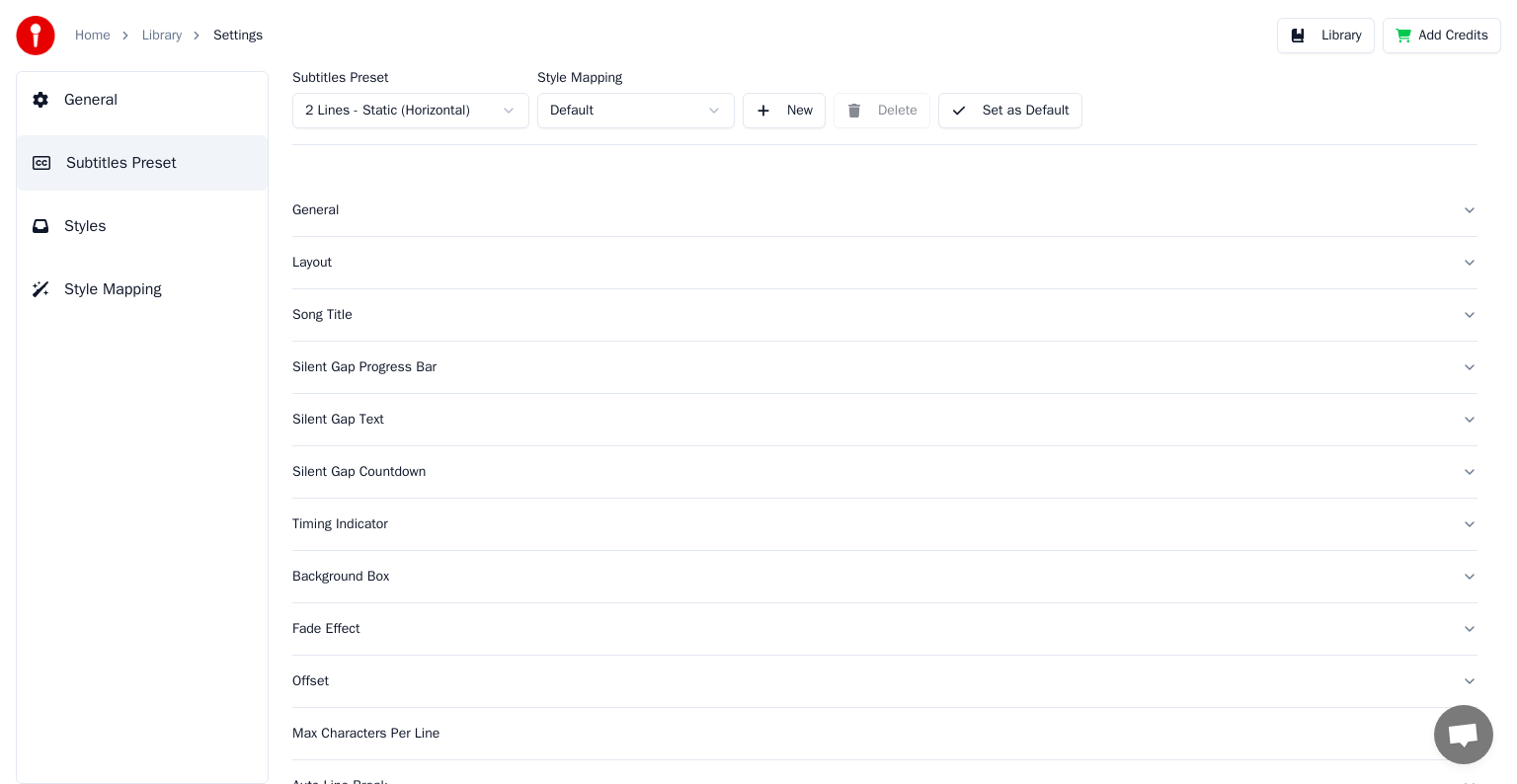 click on "General" at bounding box center (869, 210) 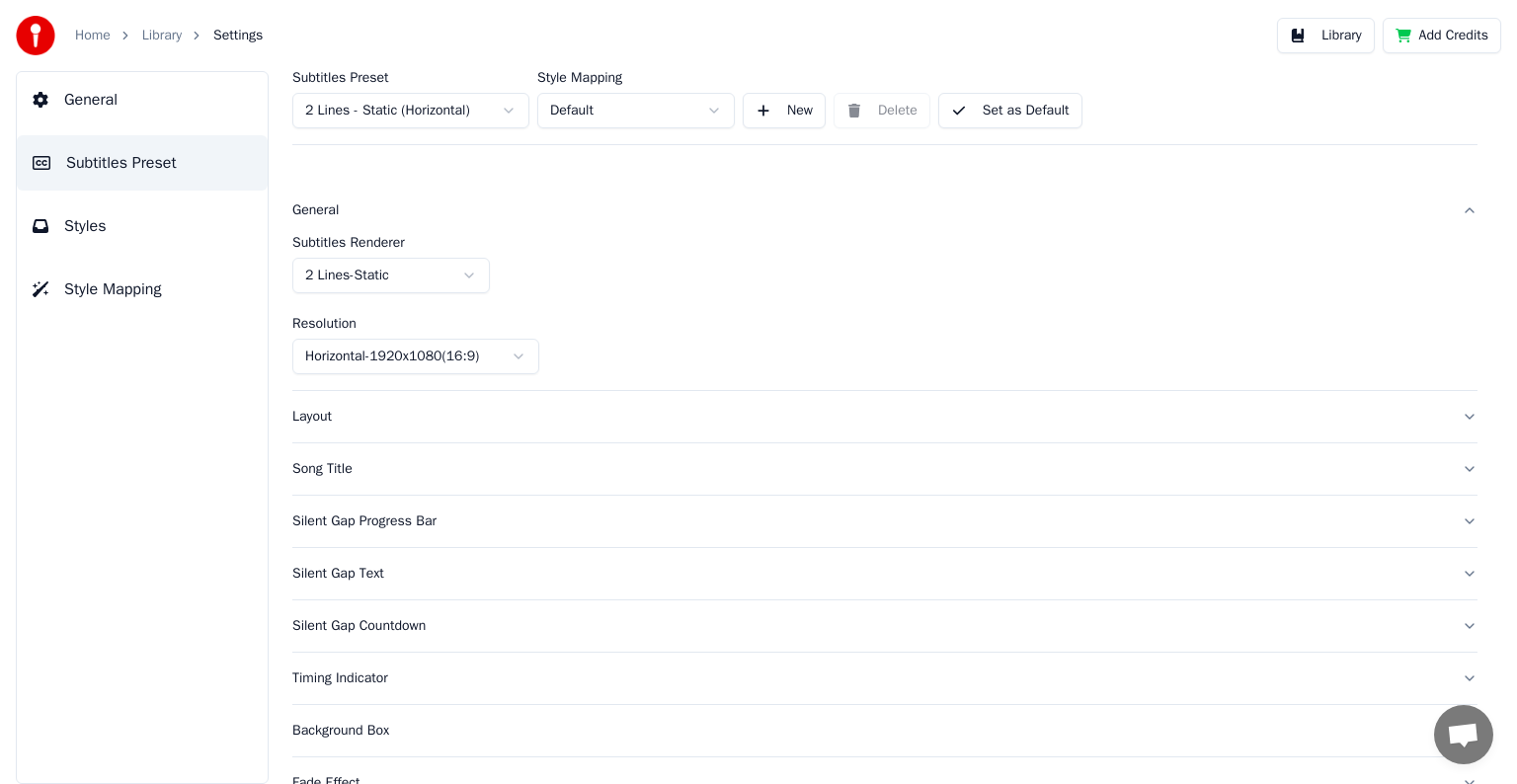 click on "General" at bounding box center (91, 100) 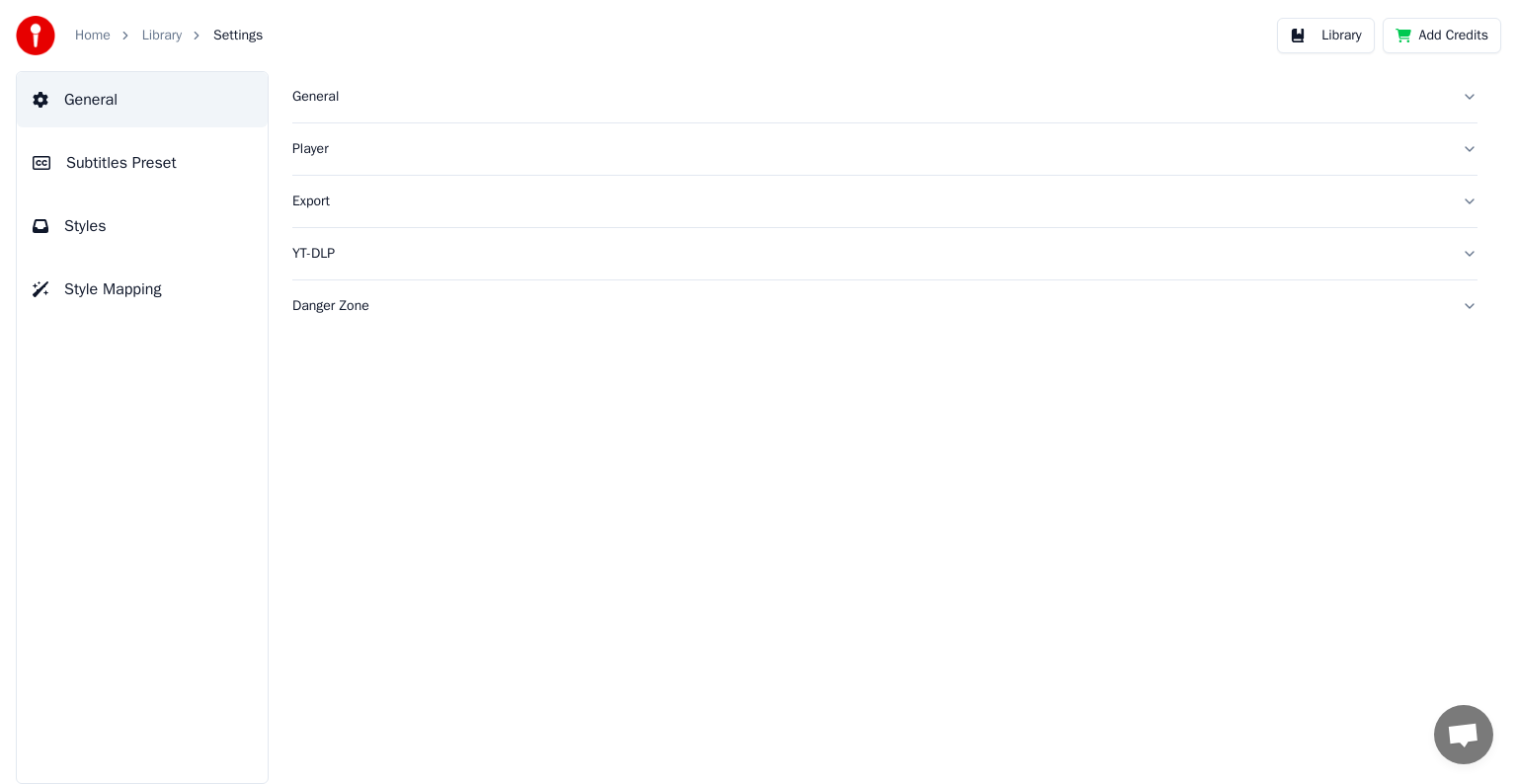 click on "General" at bounding box center (91, 100) 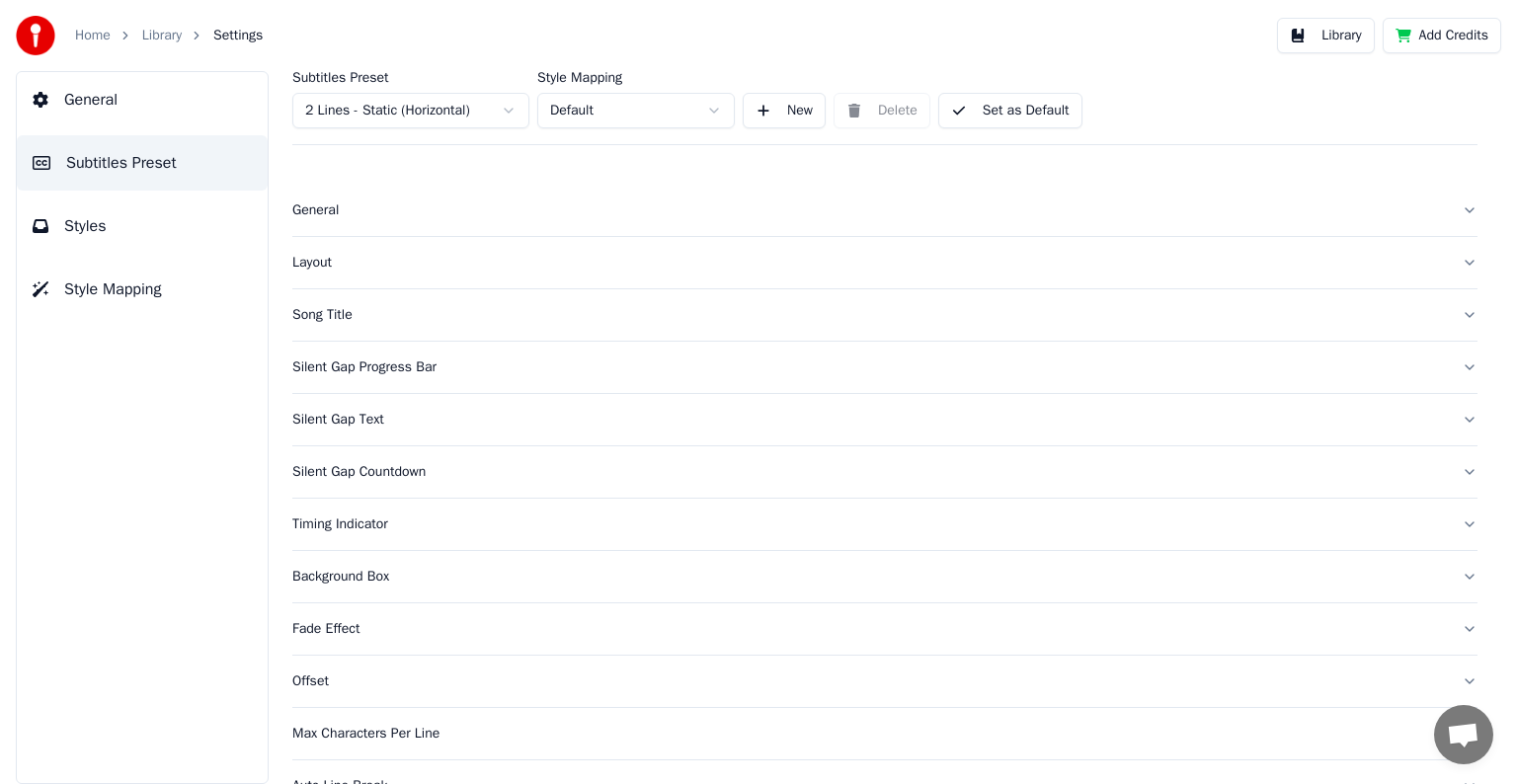 click on "Layout" at bounding box center (869, 263) 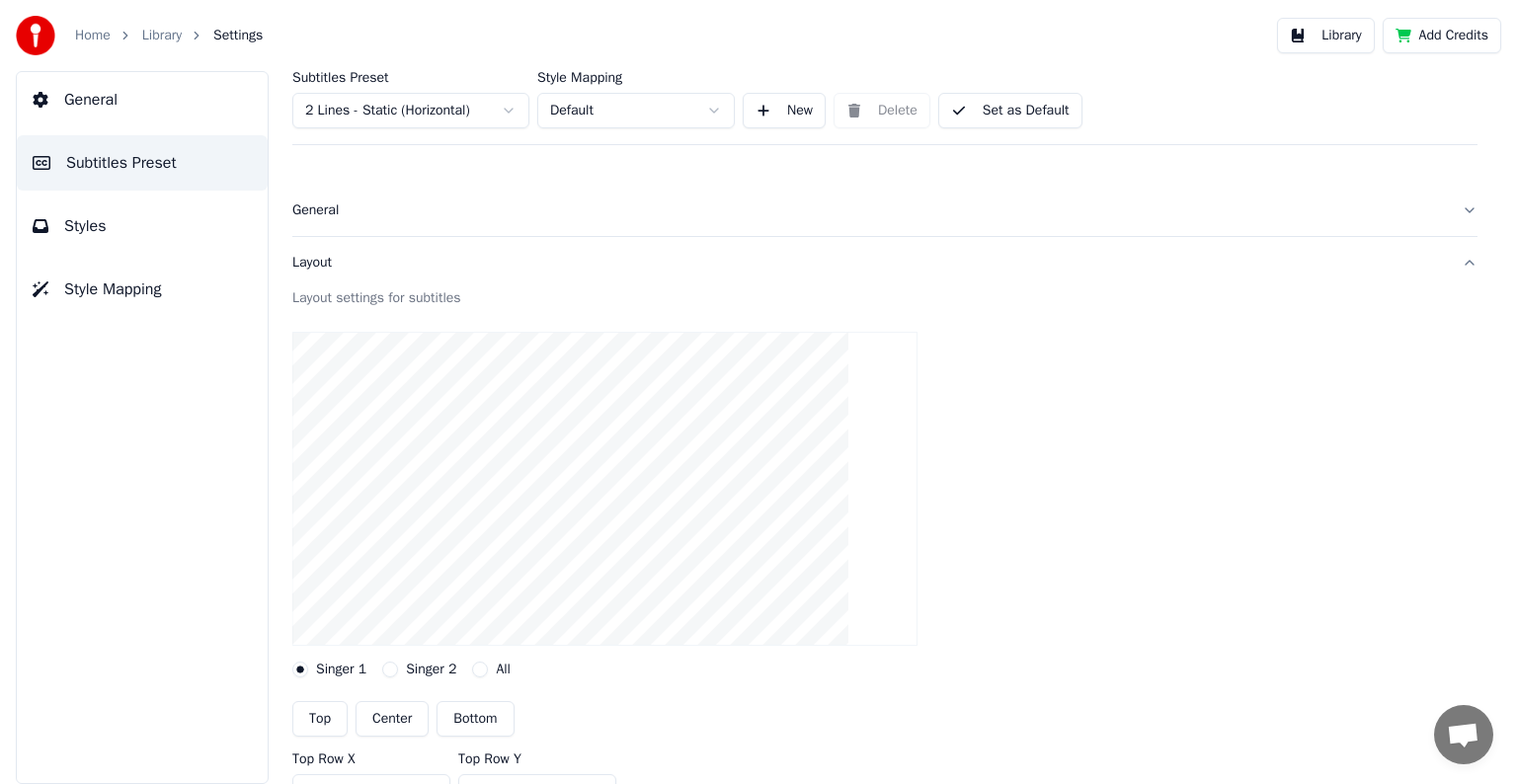 click on "Styles" at bounding box center (85, 226) 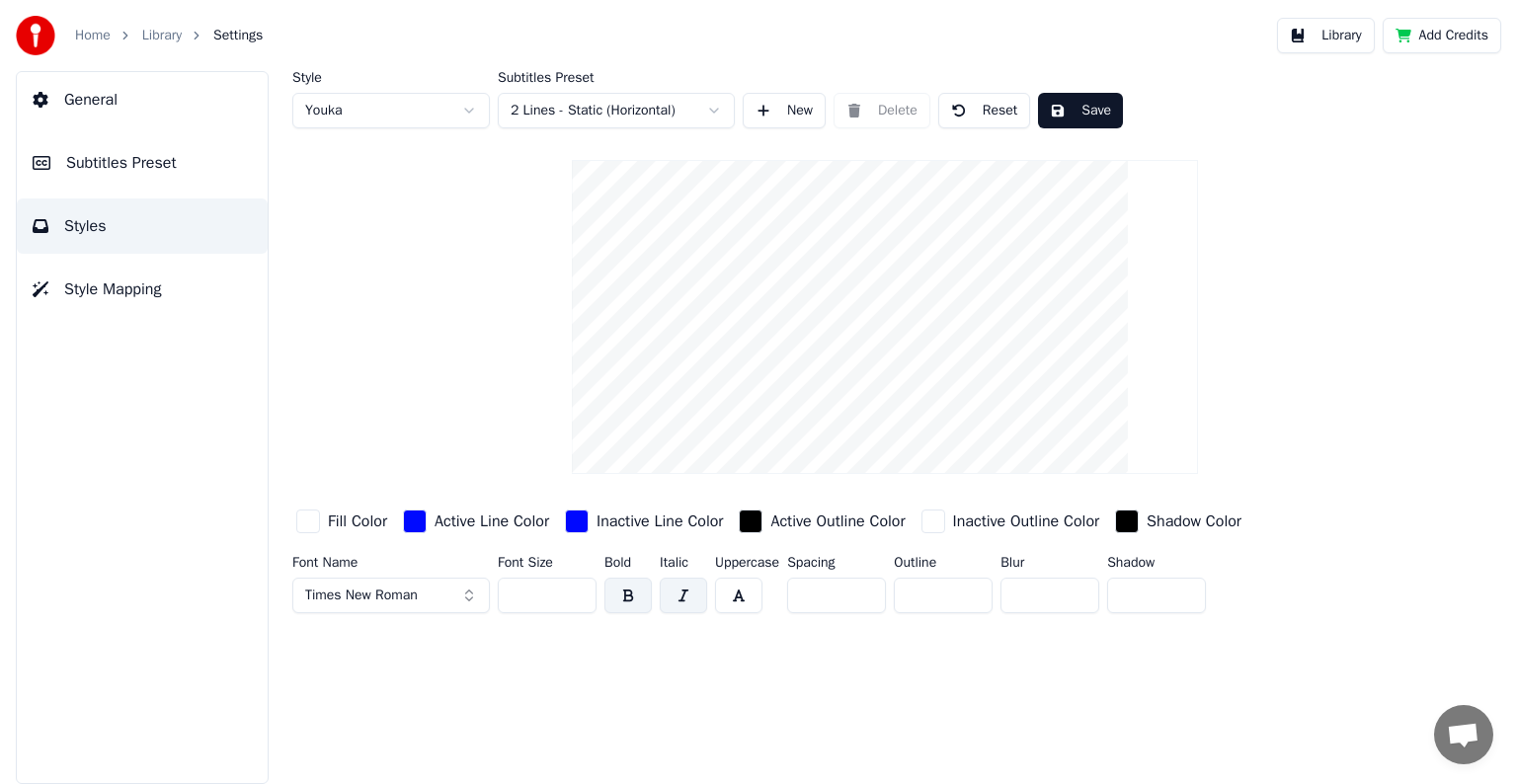 click on "Home Library Settings Library Add Credits General Subtitles Preset Styles Style Mapping Style Youka Subtitles Preset 2 Lines - Static (Horizontal) New Delete Reset Save Fill Color Active Line Color Inactive Line Color Active Outline Color Inactive Outline Color Shadow Color Font Name Times New Roman Font Size *** Bold Italic Uppercase Spacing * Outline ** Blur * Shadow *" at bounding box center (758, 392) 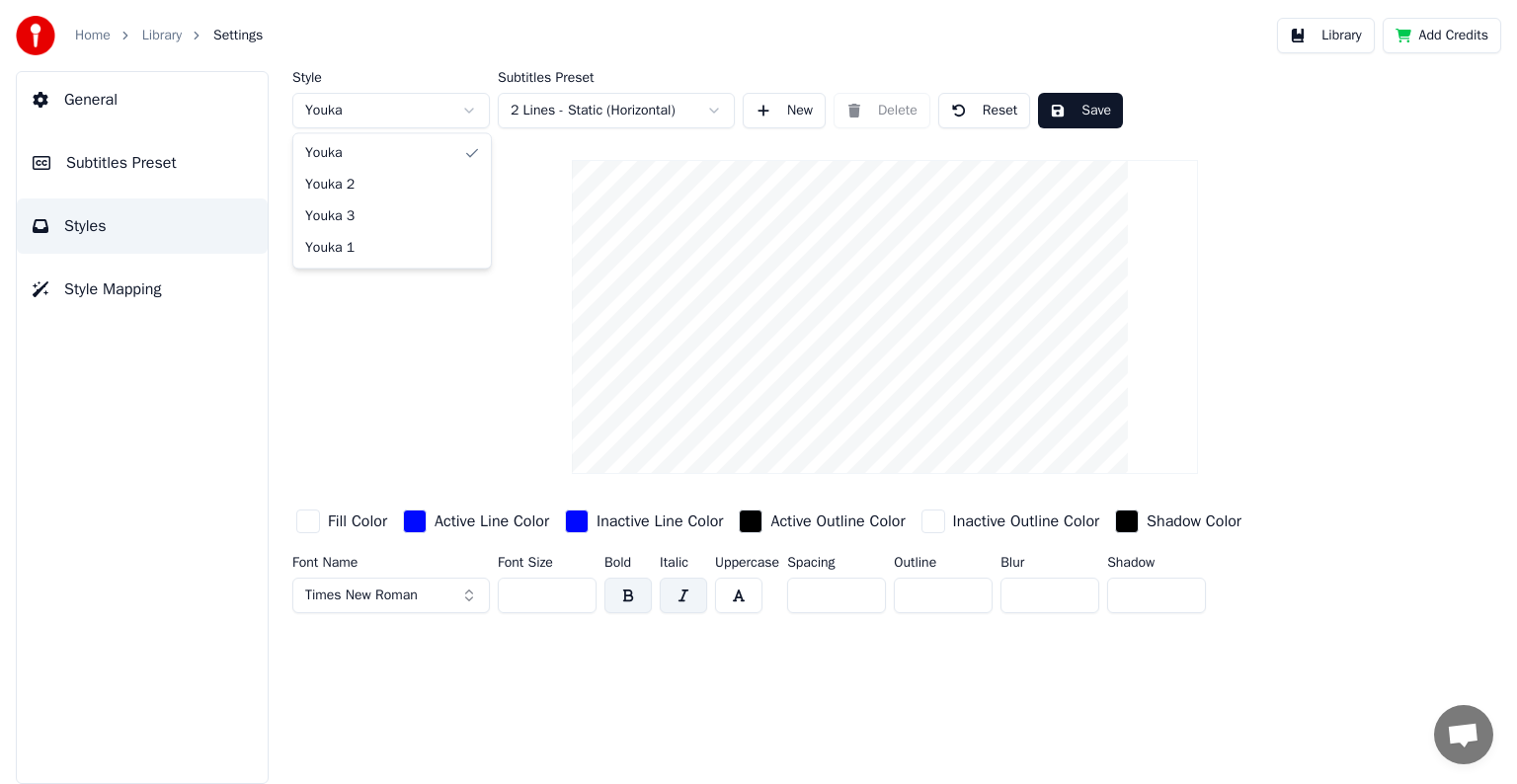 click on "Home Library Settings Library Add Credits General Subtitles Preset Styles Style Mapping Style Youka Subtitles Preset 2 Lines - Static (Horizontal) New Delete Reset Save Fill Color Active Line Color Inactive Line Color Active Outline Color Inactive Outline Color Shadow Color Font Name Times New Roman Font Size *** Bold Italic Uppercase Spacing * Outline ** Blur * Shadow * Youka Youka 2 Youka 3 Youka 1" at bounding box center [758, 392] 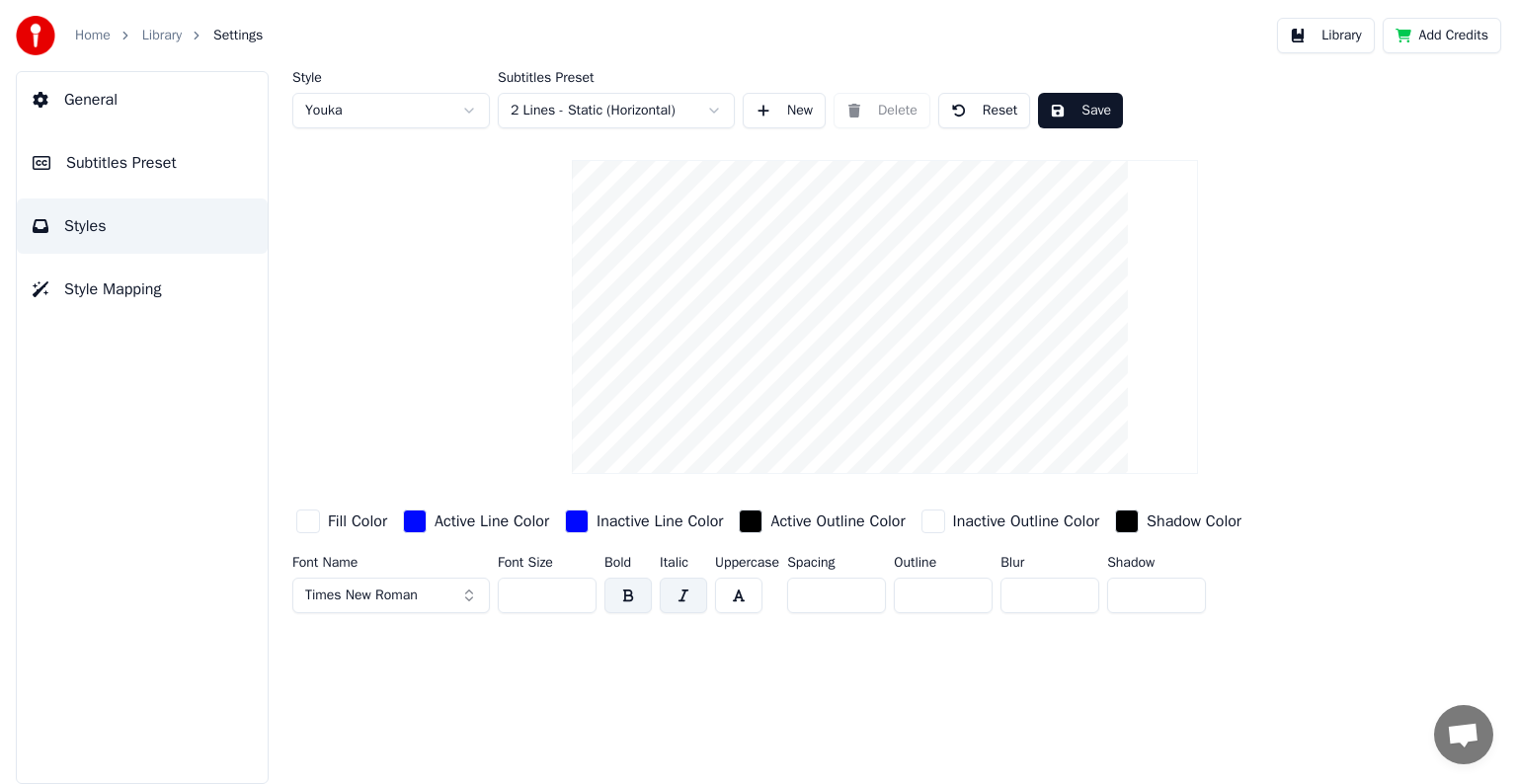 click on "Style Mapping" at bounding box center [113, 289] 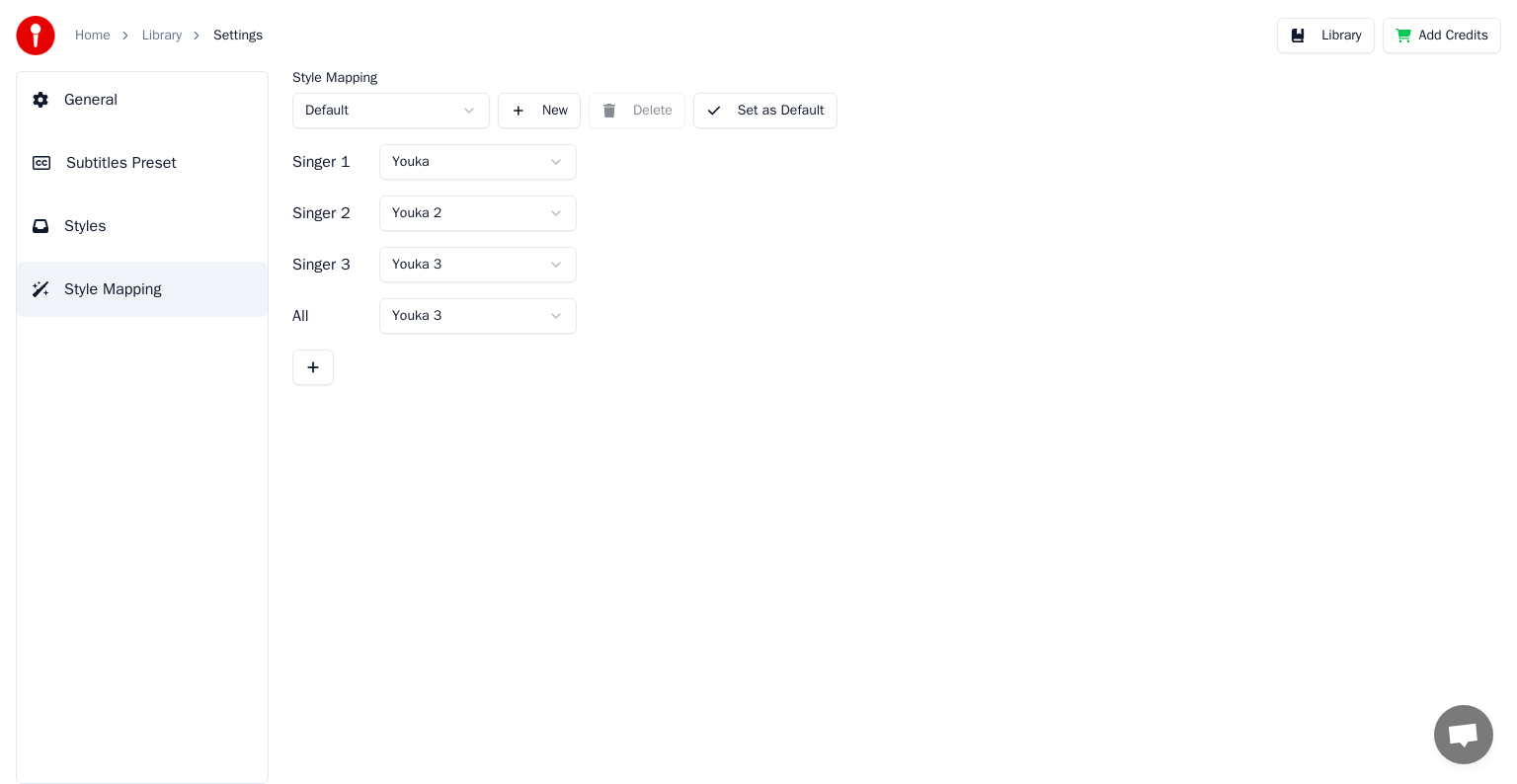 click on "Style Mapping Default New Delete Set as Default Singer   1 [PERSON_NAME]   2 Youka 2 Singer   3 Youka 3 All Youka 3" at bounding box center [885, 428] 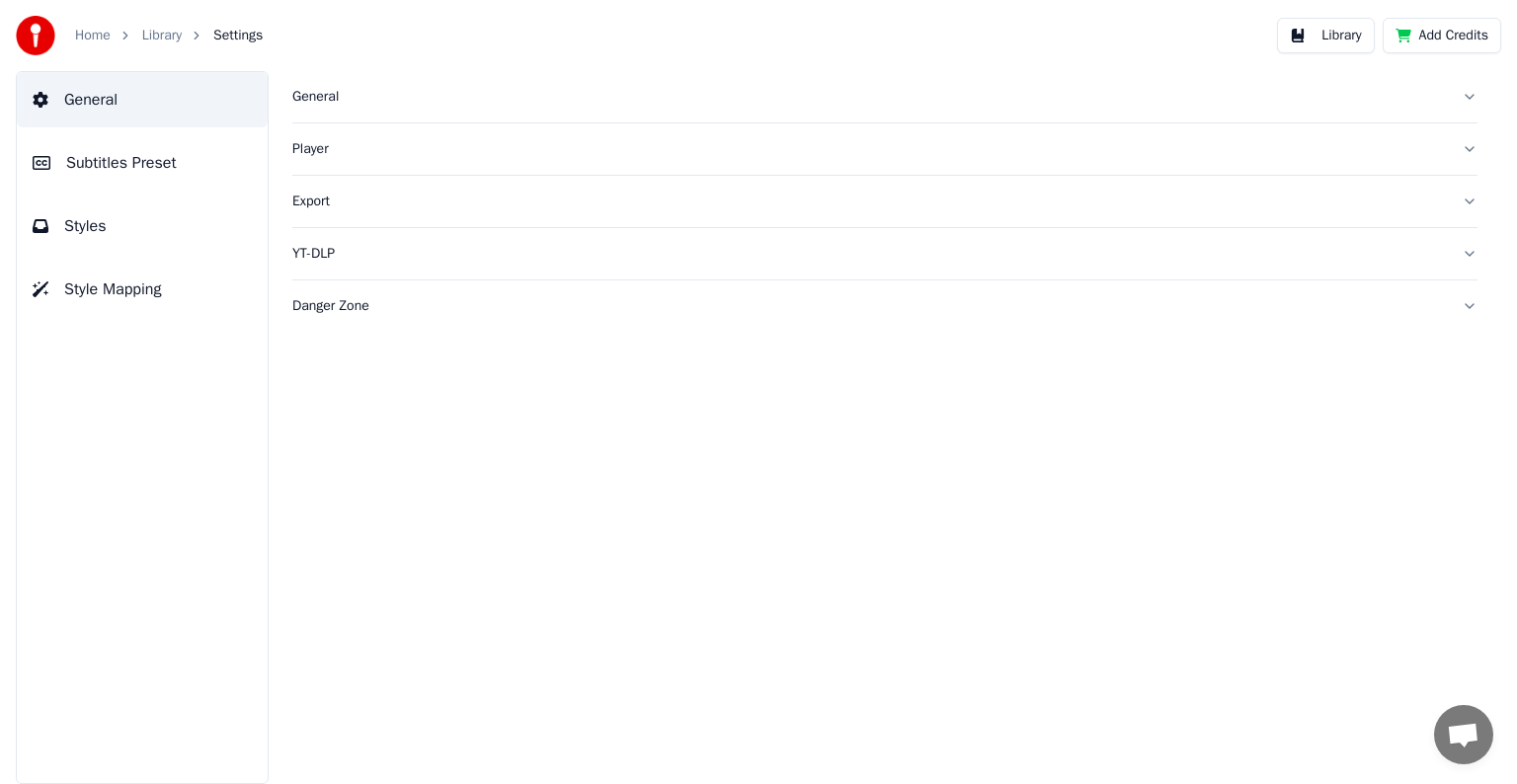 click on "Player" at bounding box center (869, 149) 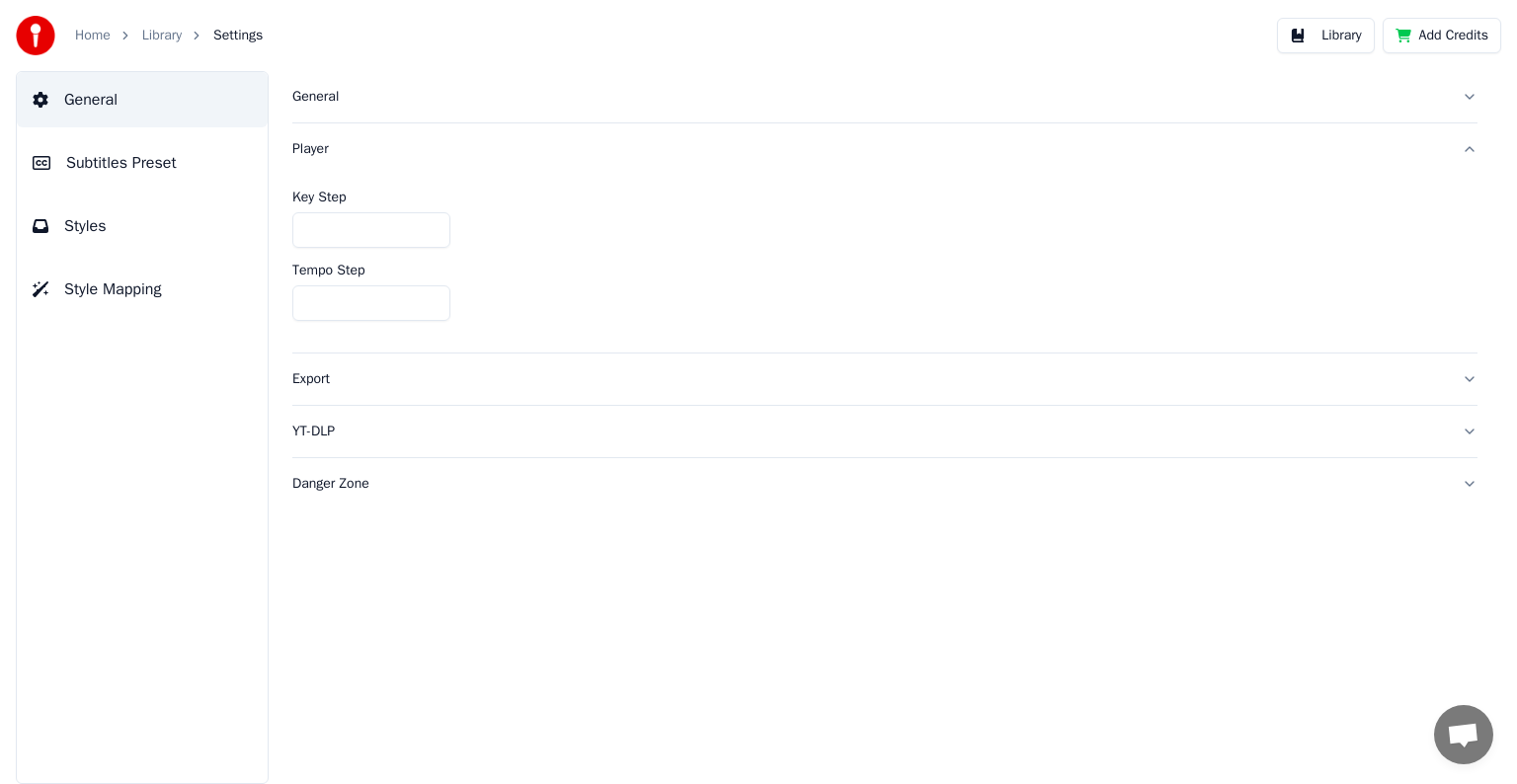 click on "General" at bounding box center (869, 97) 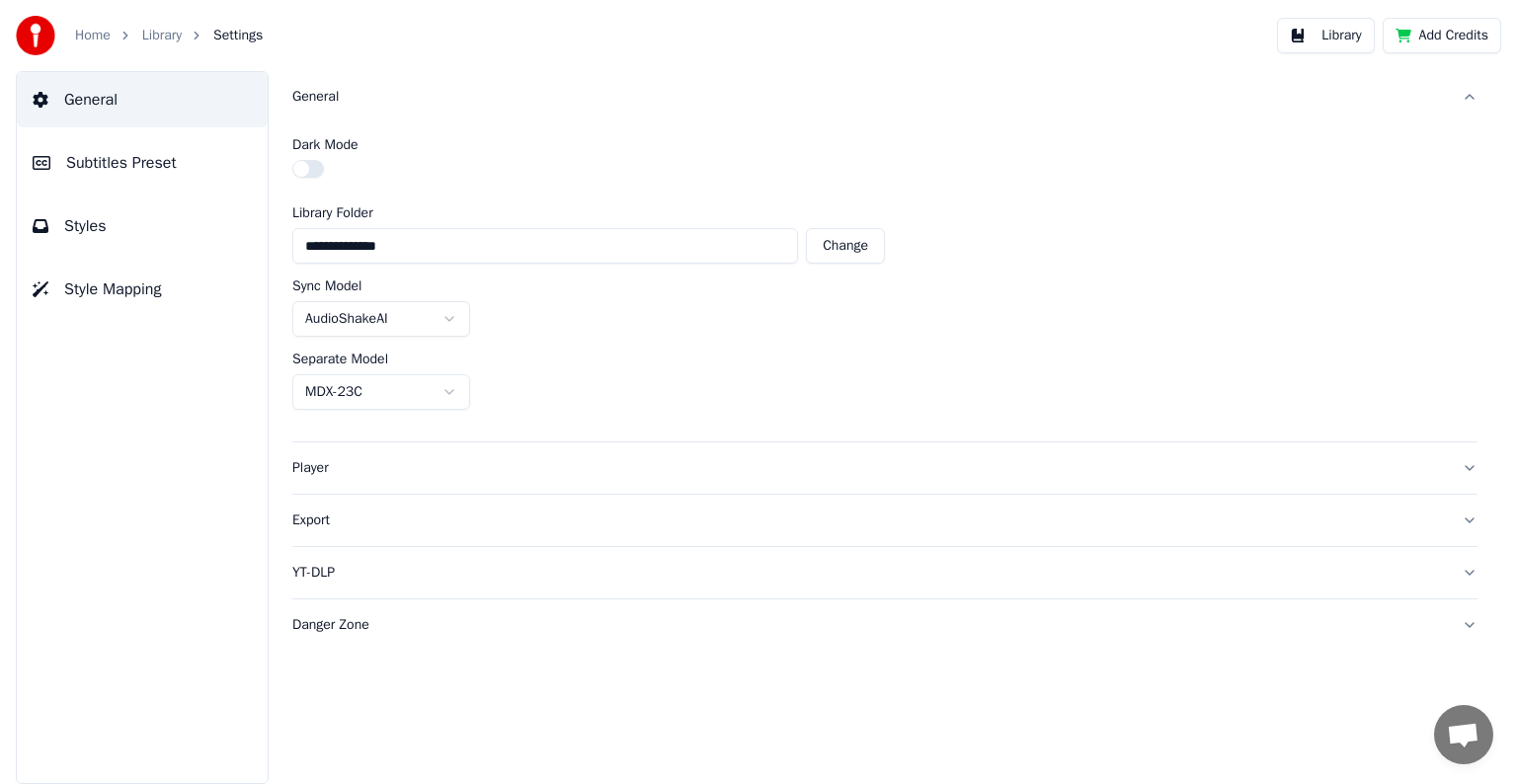 click on "Style Mapping" at bounding box center (142, 289) 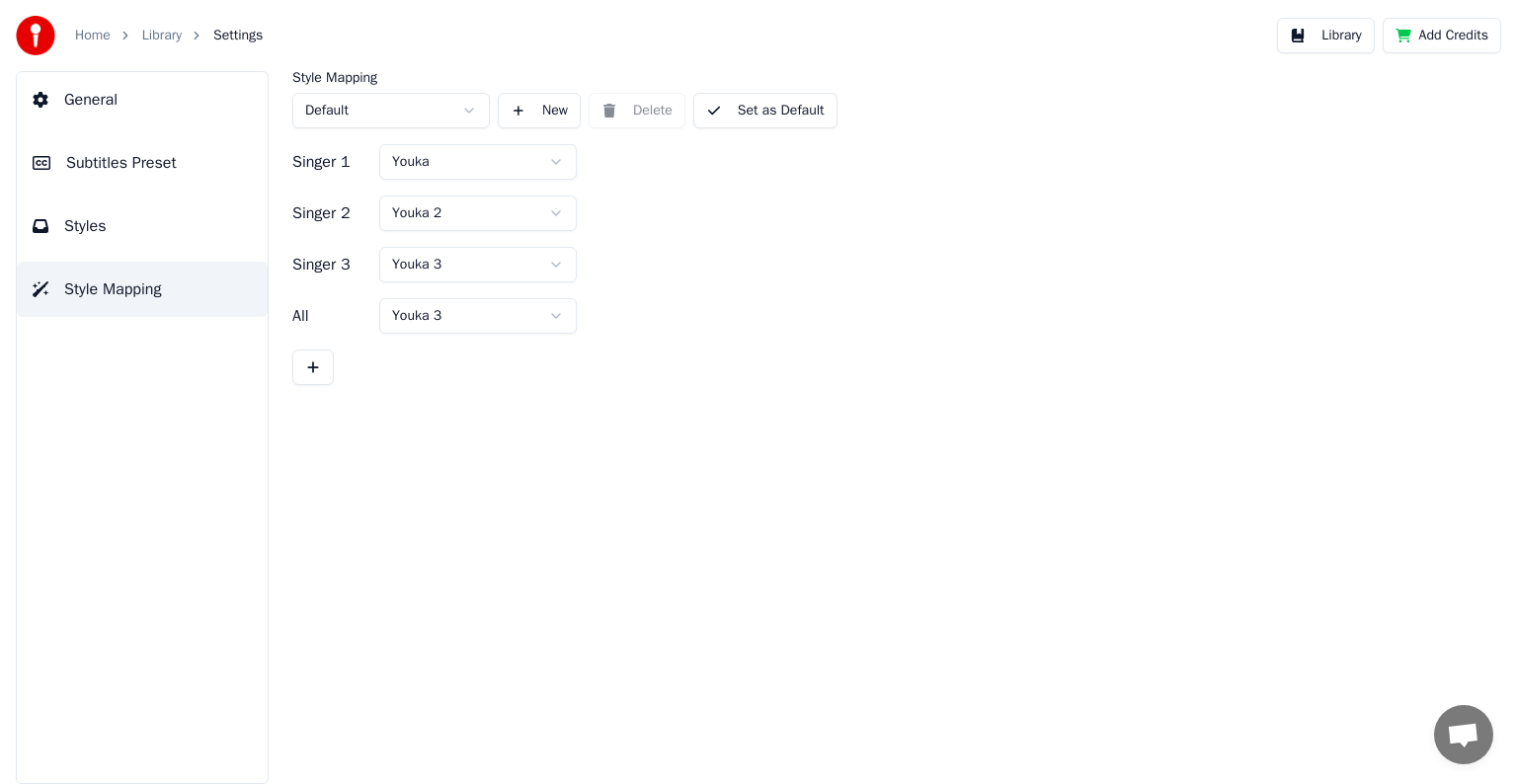 click on "General" at bounding box center [142, 100] 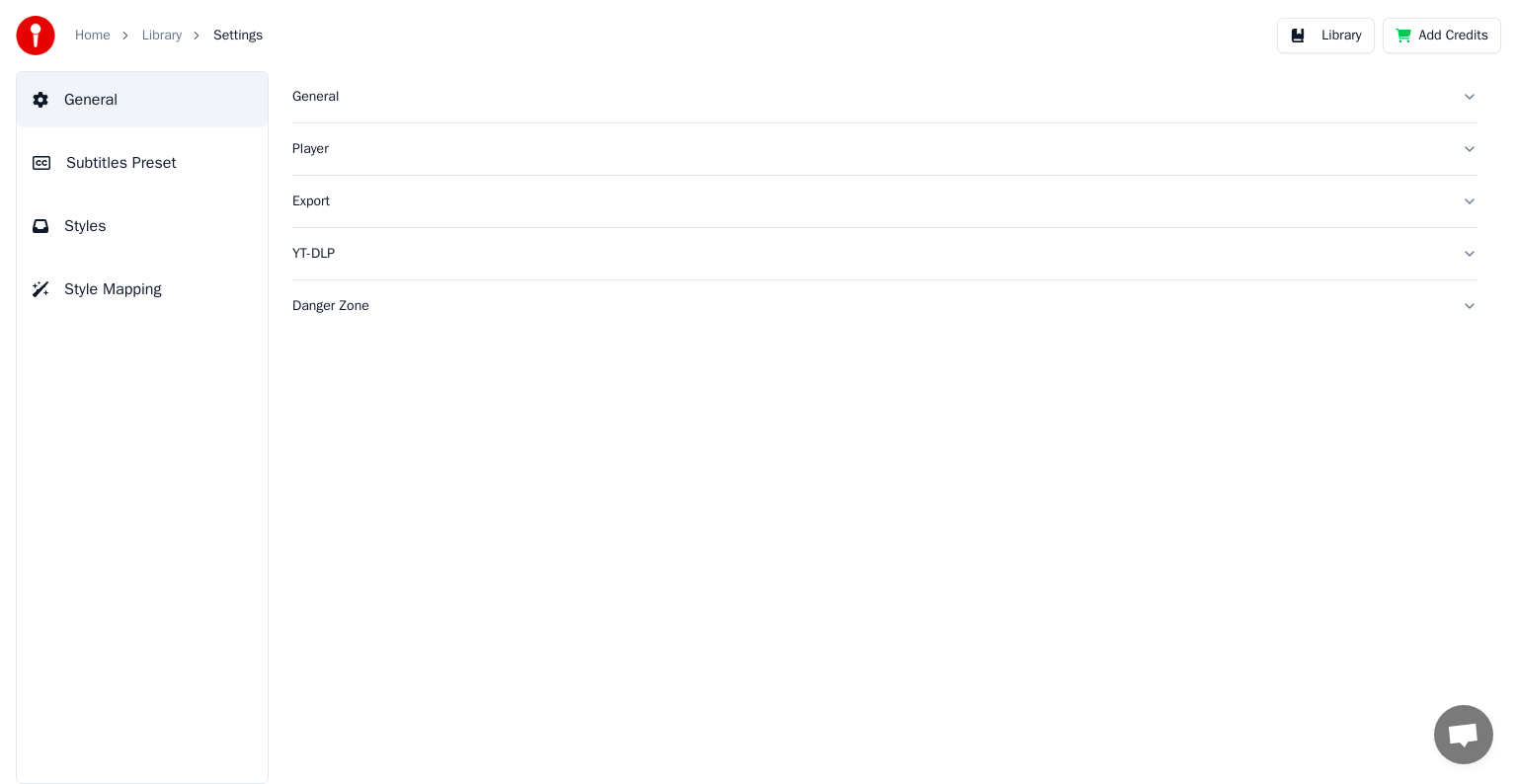 click on "General" at bounding box center [869, 97] 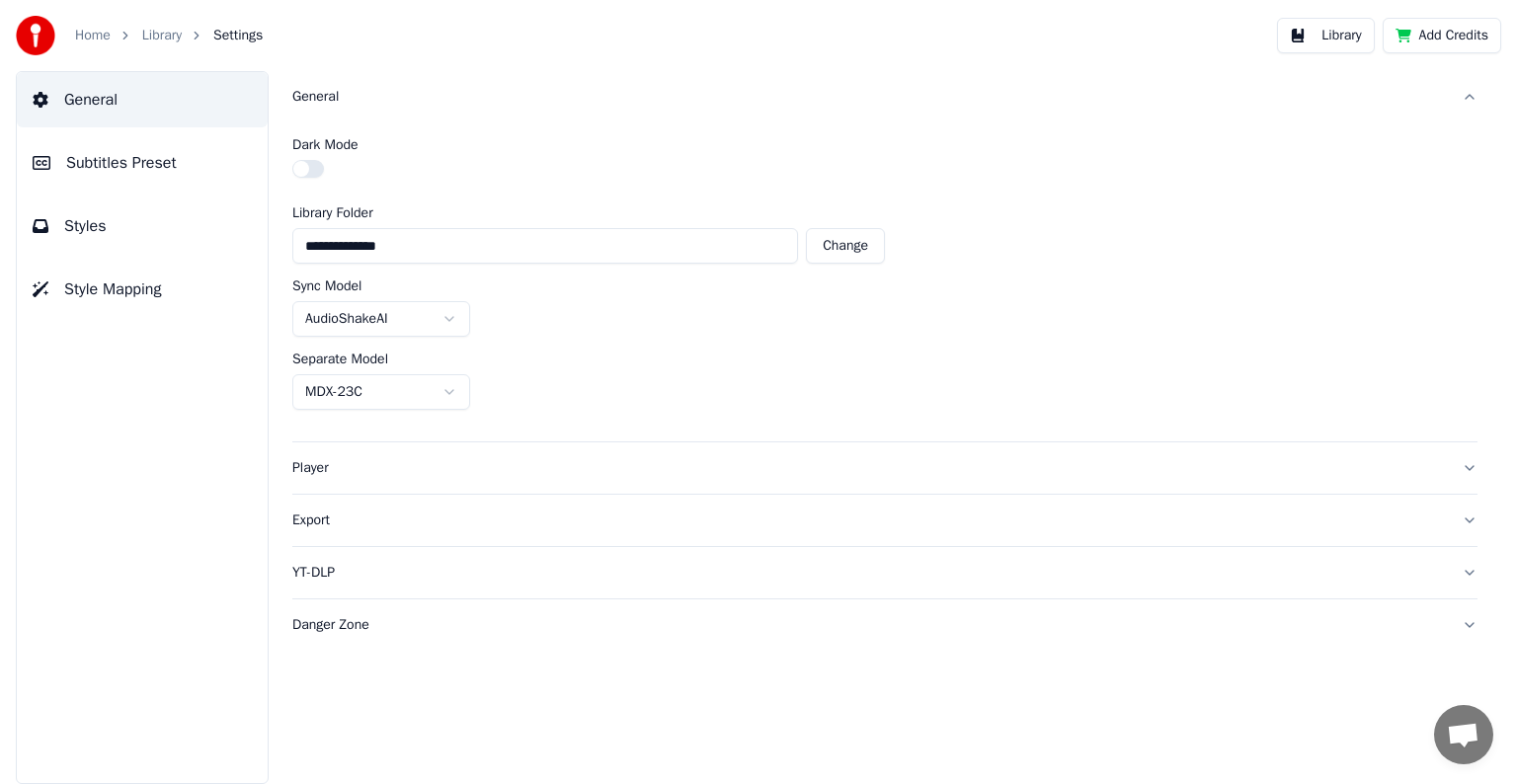 click at bounding box center (308, 169) 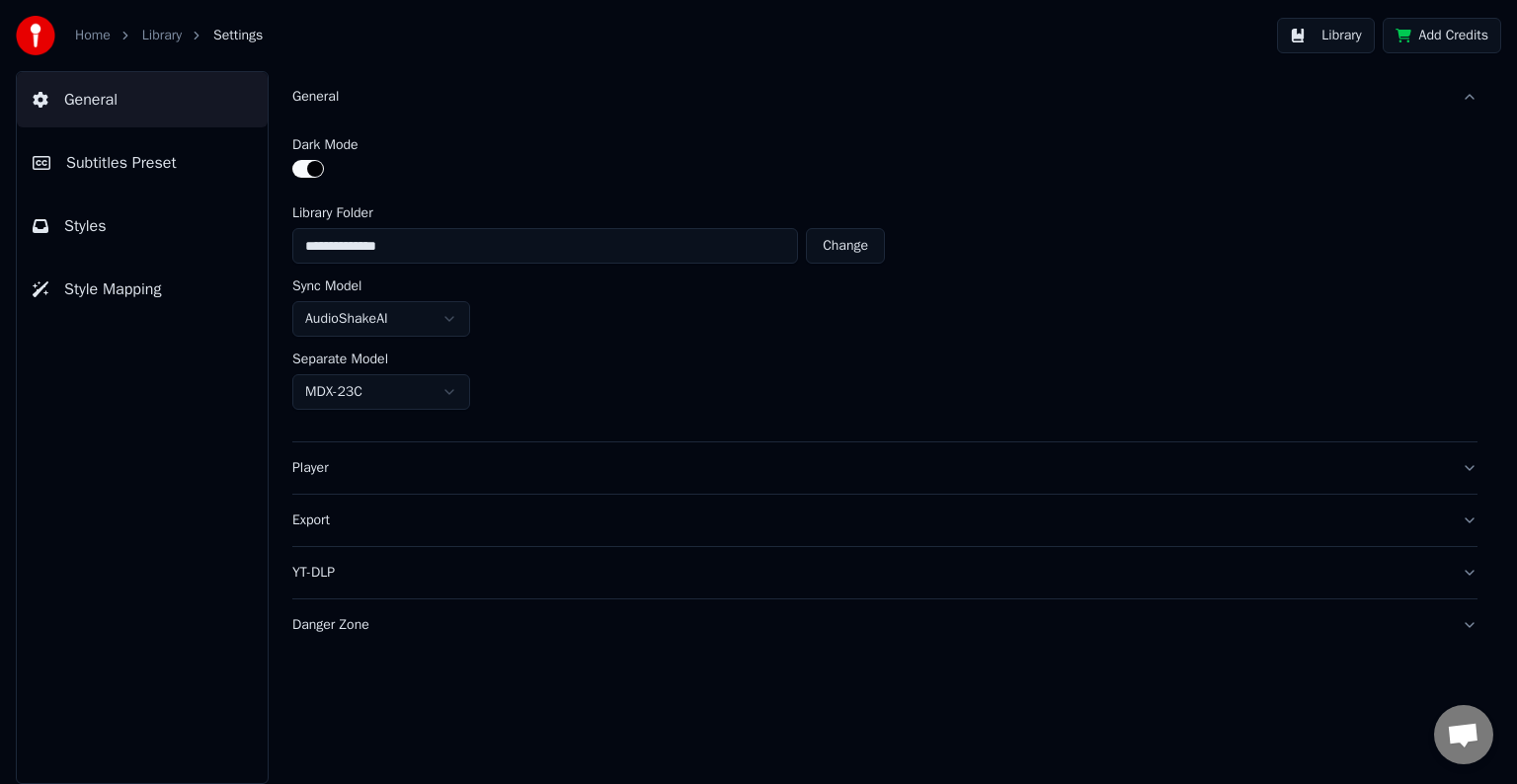 click at bounding box center [308, 169] 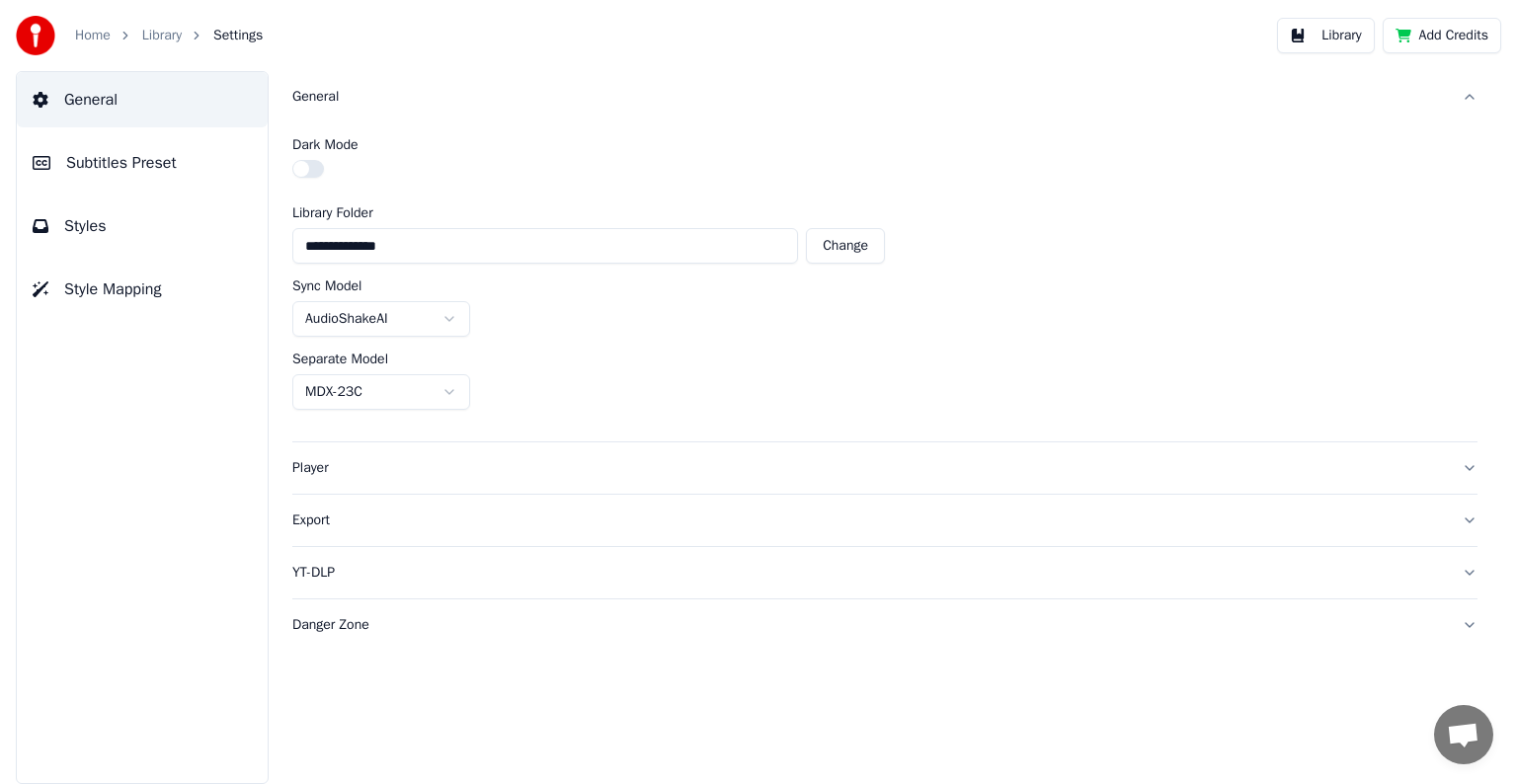 click on "Player" at bounding box center [869, 468] 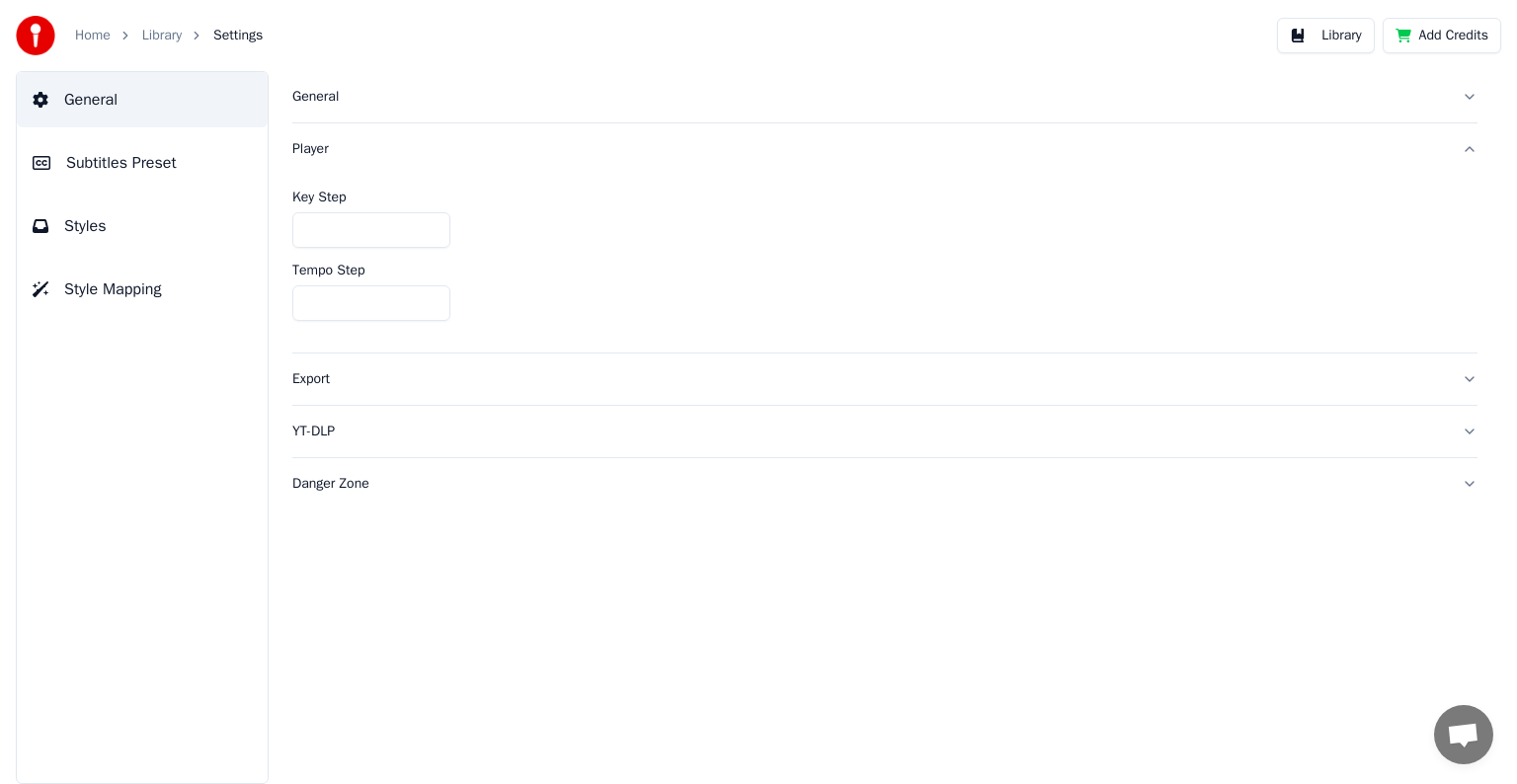 click on "Export" at bounding box center [869, 379] 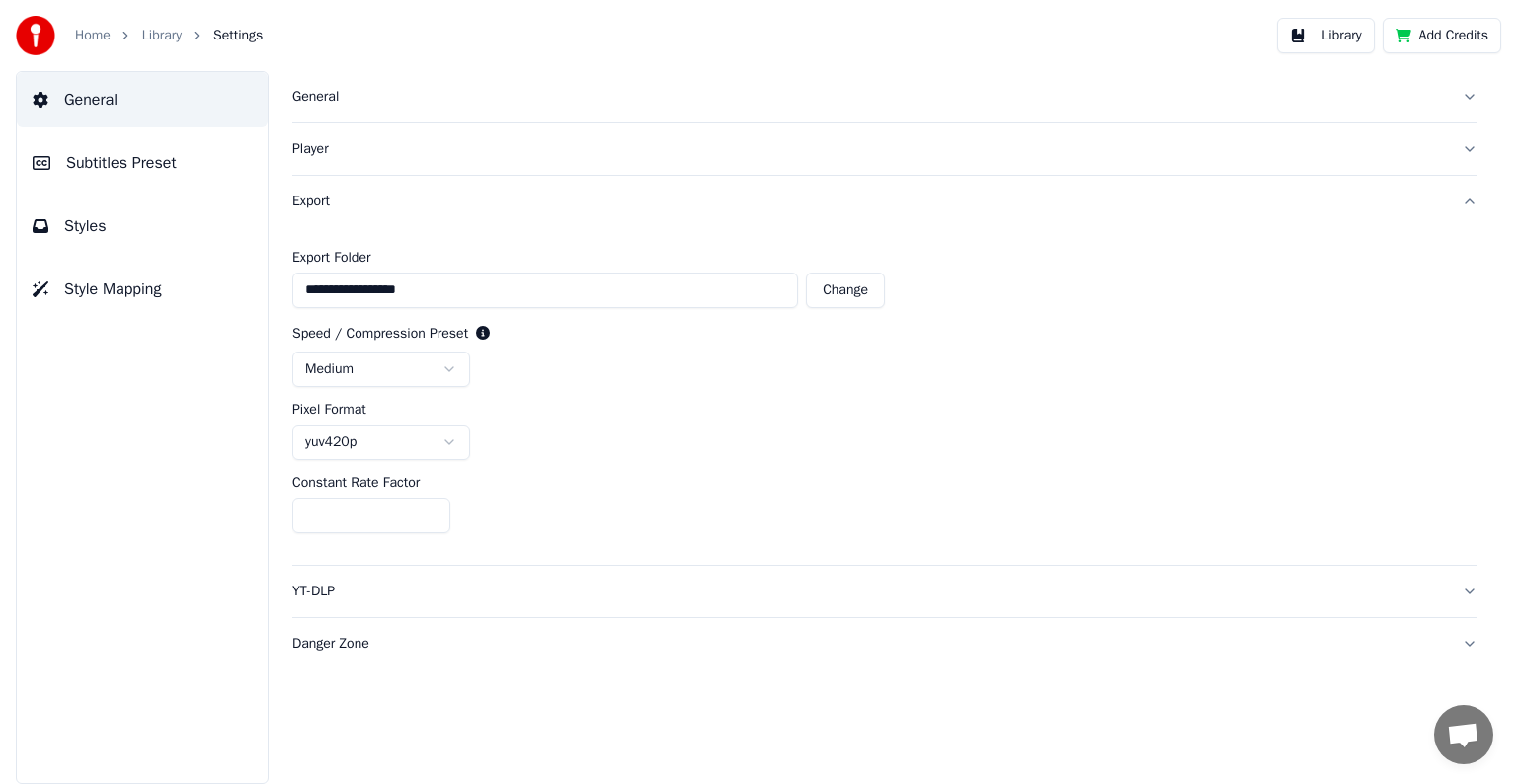 drag, startPoint x: 194, startPoint y: 466, endPoint x: 164, endPoint y: 311, distance: 157.87653 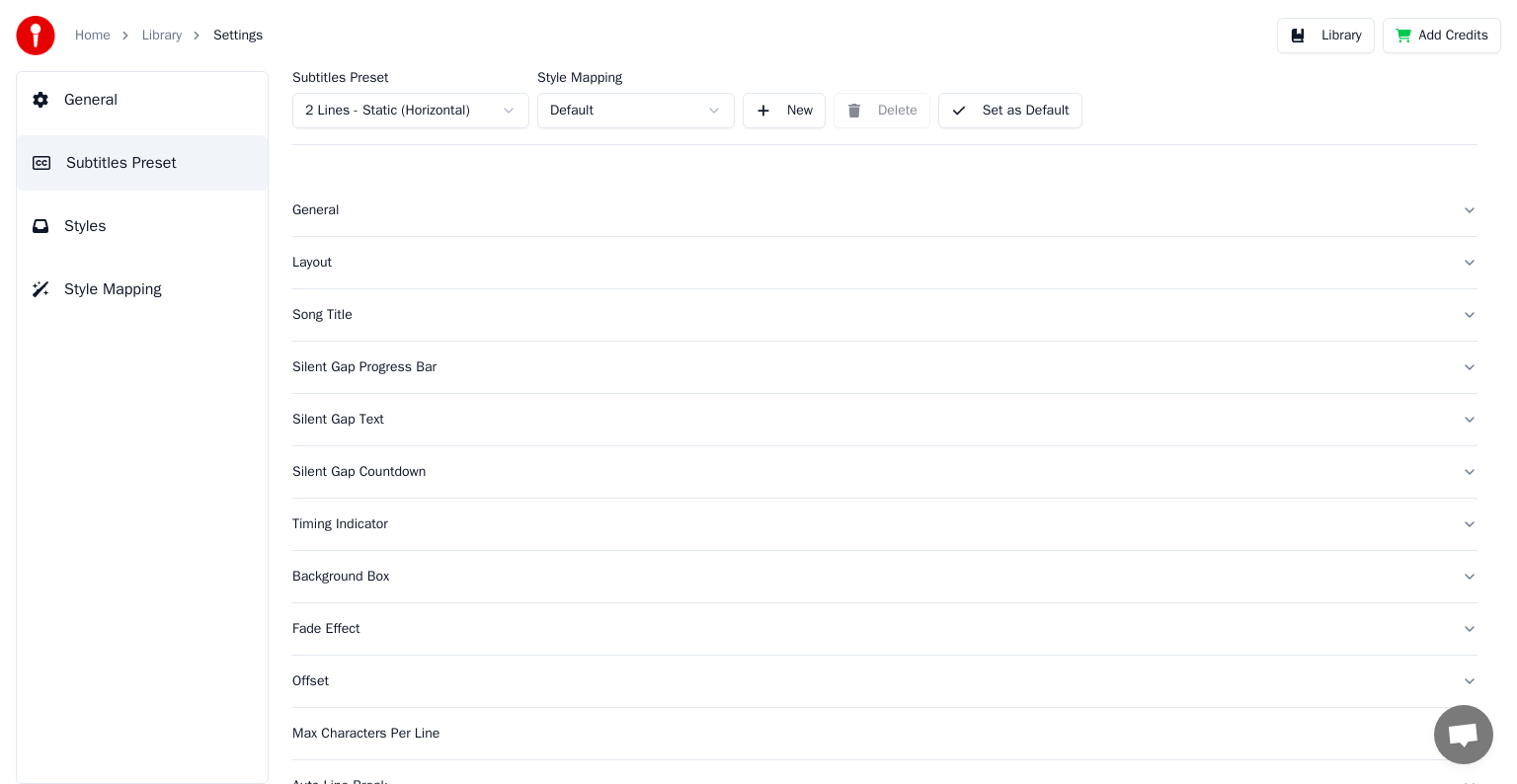 click on "General" at bounding box center [869, 210] 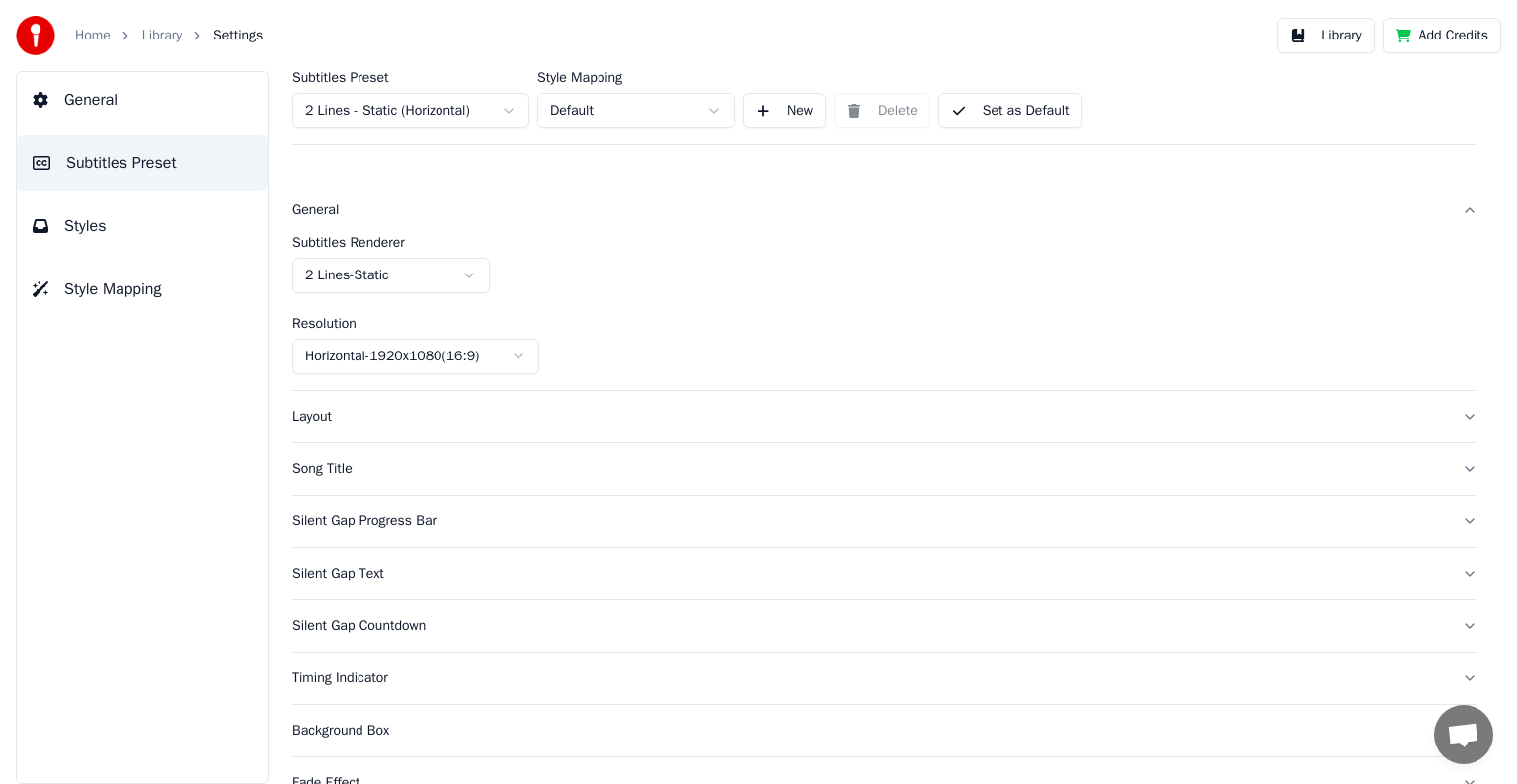 click on "Subtitles Preset" at bounding box center [121, 163] 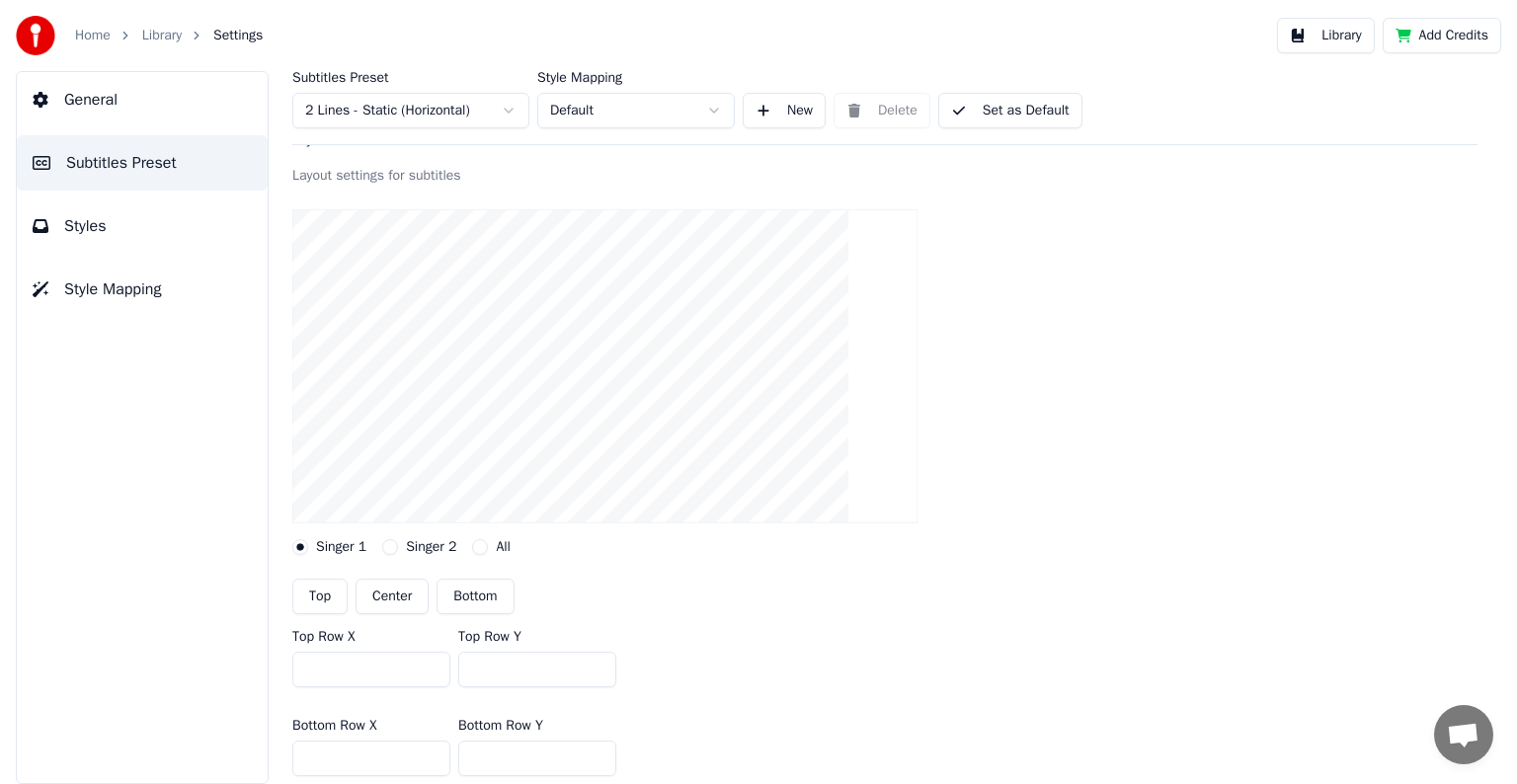 scroll, scrollTop: 0, scrollLeft: 0, axis: both 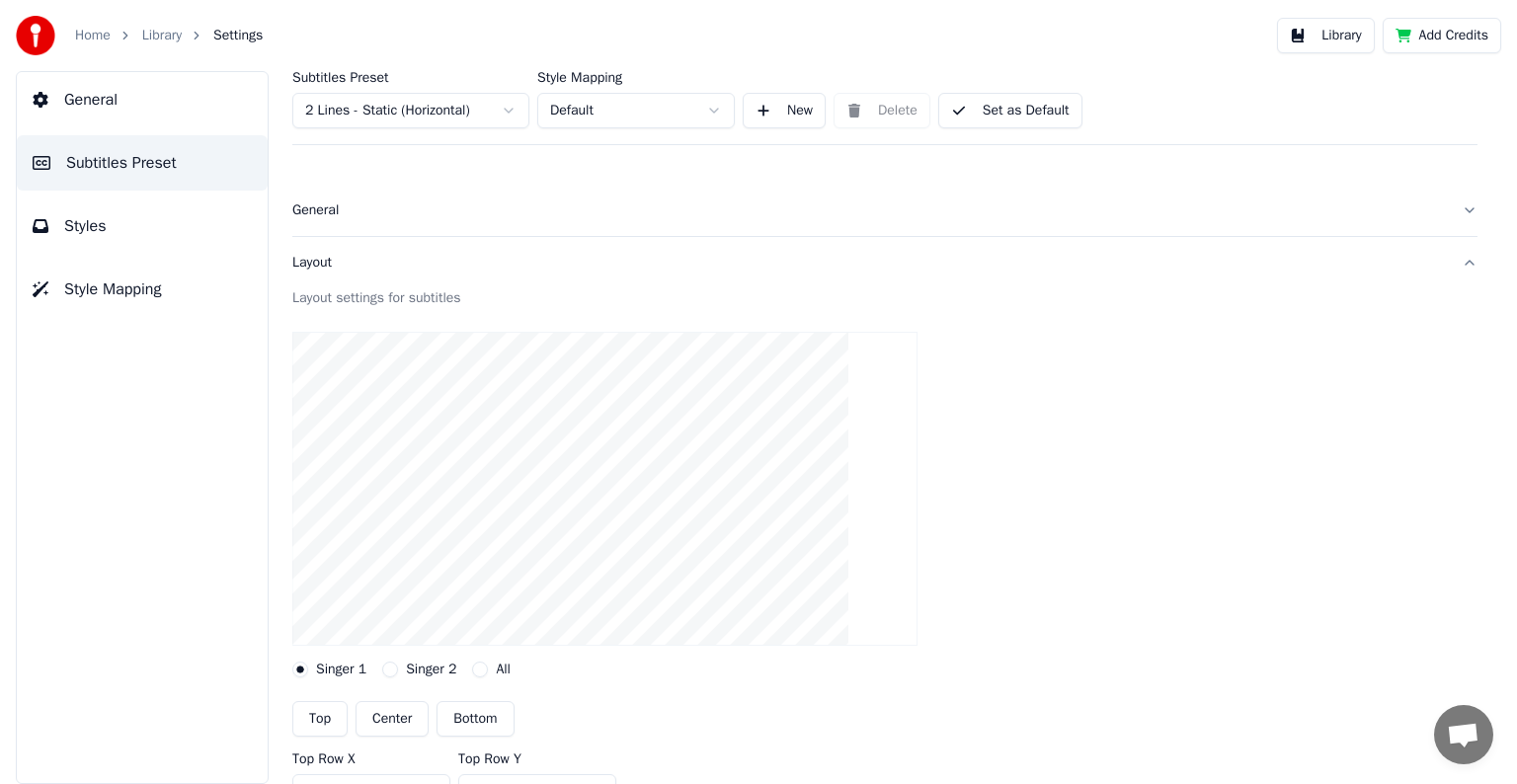 click on "Subtitles Preset" at bounding box center (121, 163) 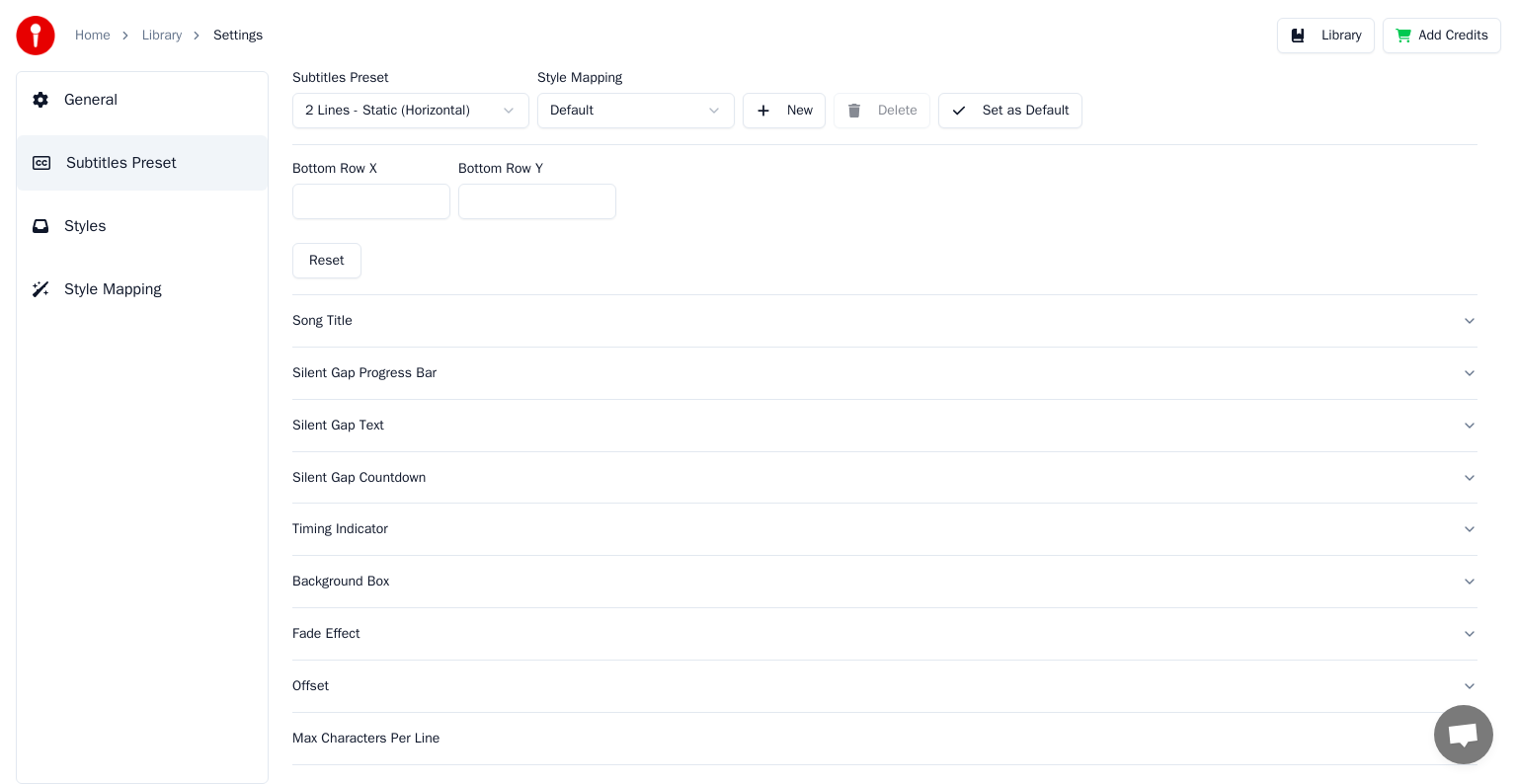 scroll, scrollTop: 778, scrollLeft: 0, axis: vertical 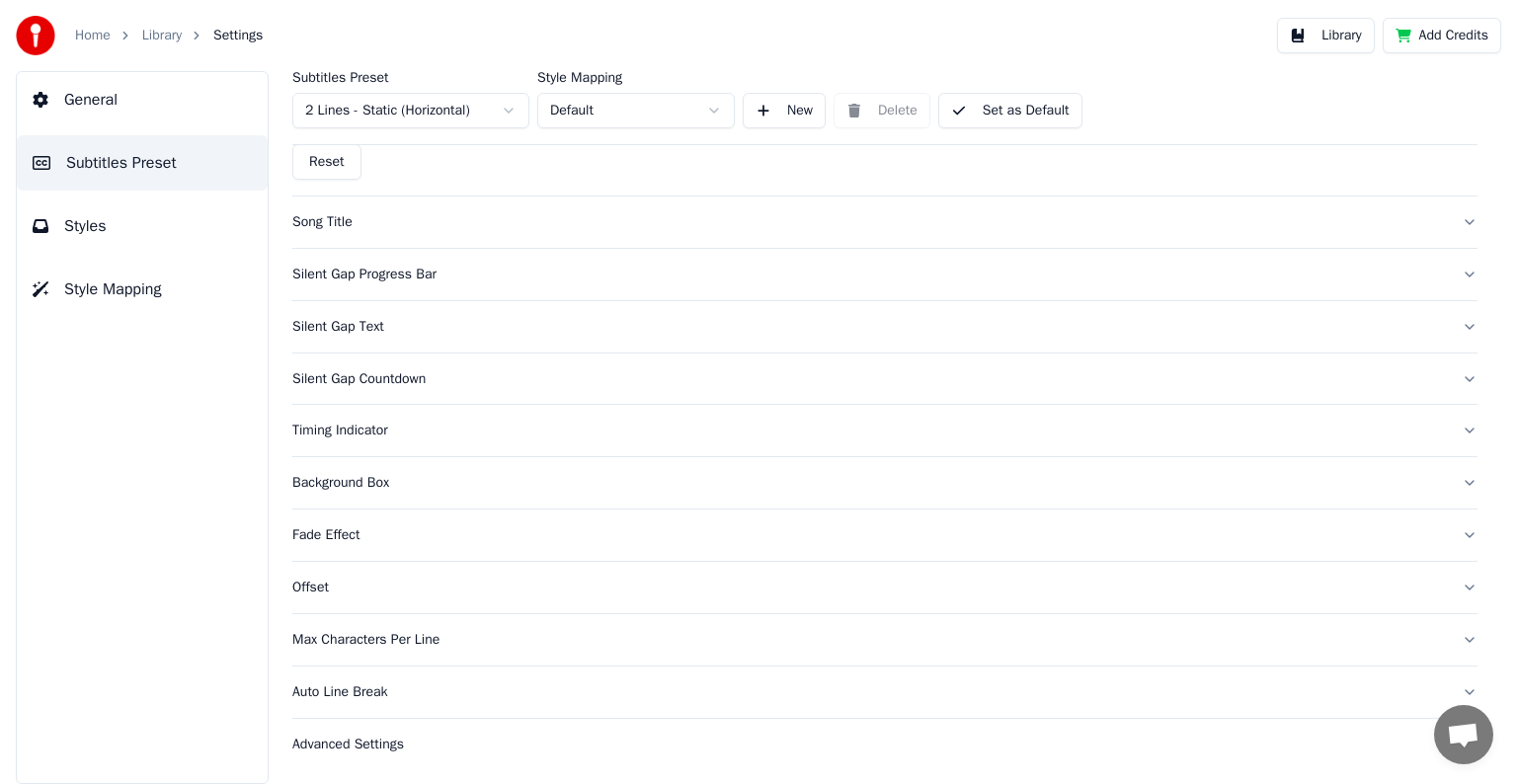 click on "Background Box" at bounding box center (869, 483) 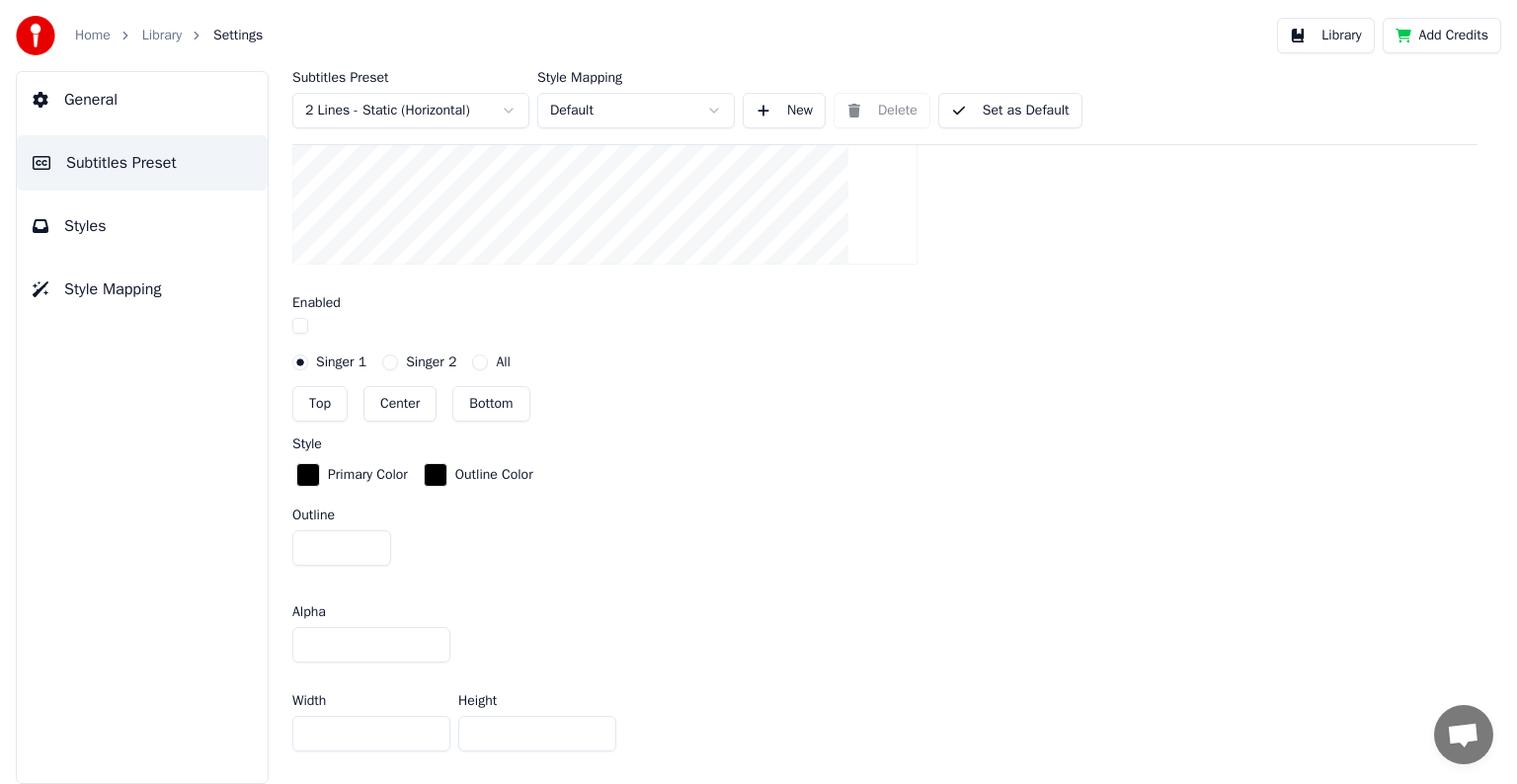 scroll, scrollTop: 497, scrollLeft: 0, axis: vertical 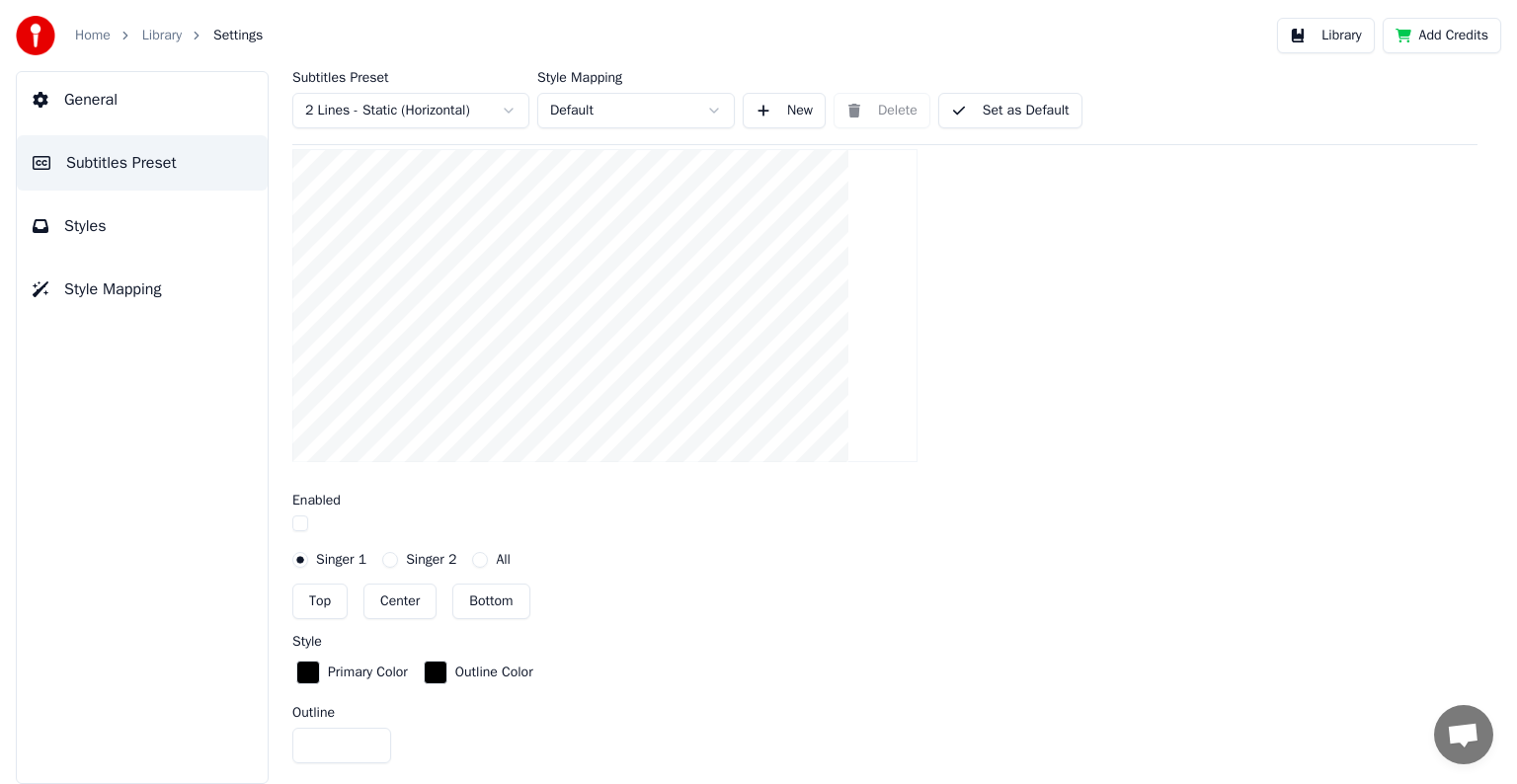 click on "General" at bounding box center [91, 100] 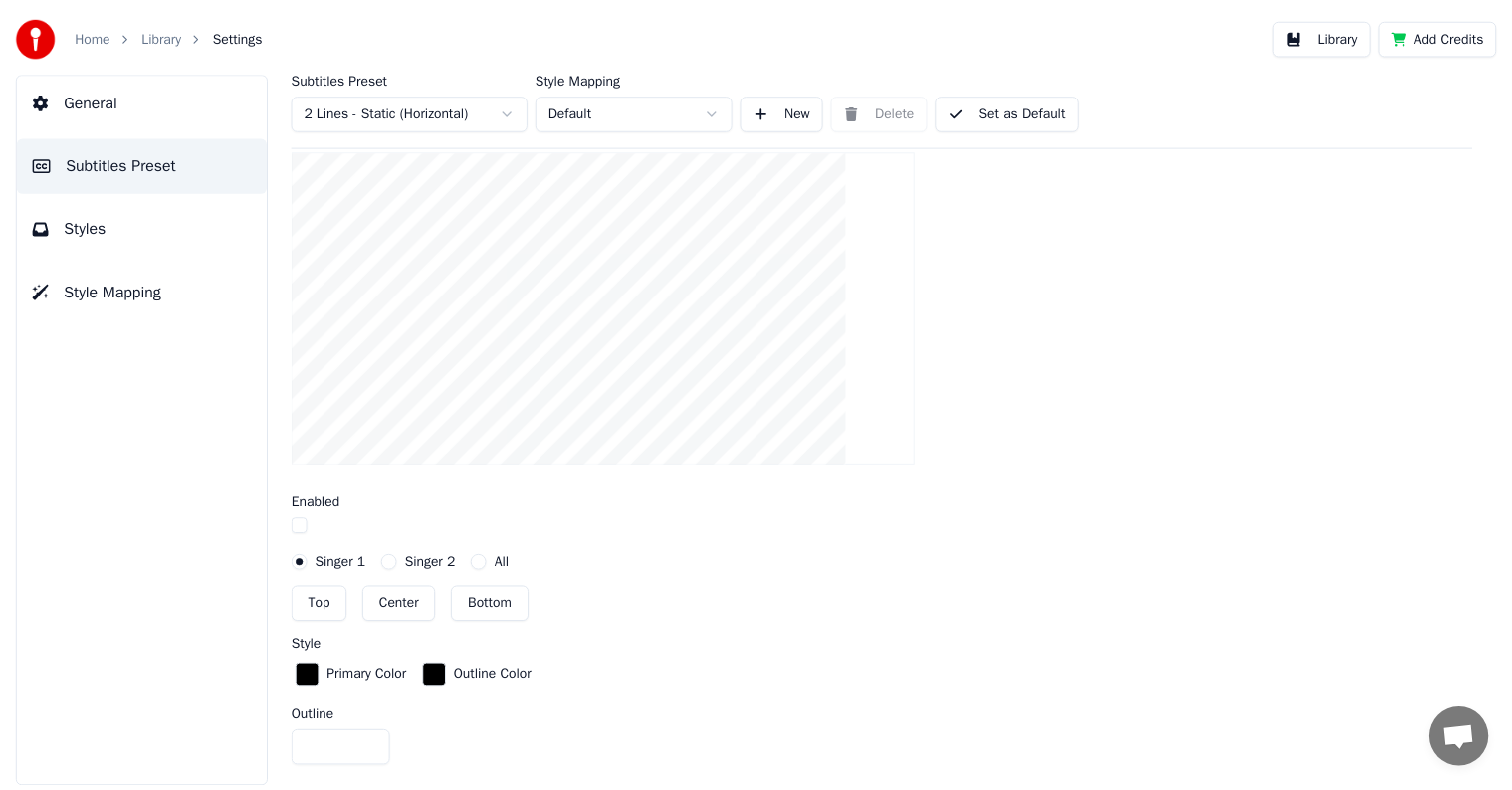 scroll, scrollTop: 0, scrollLeft: 0, axis: both 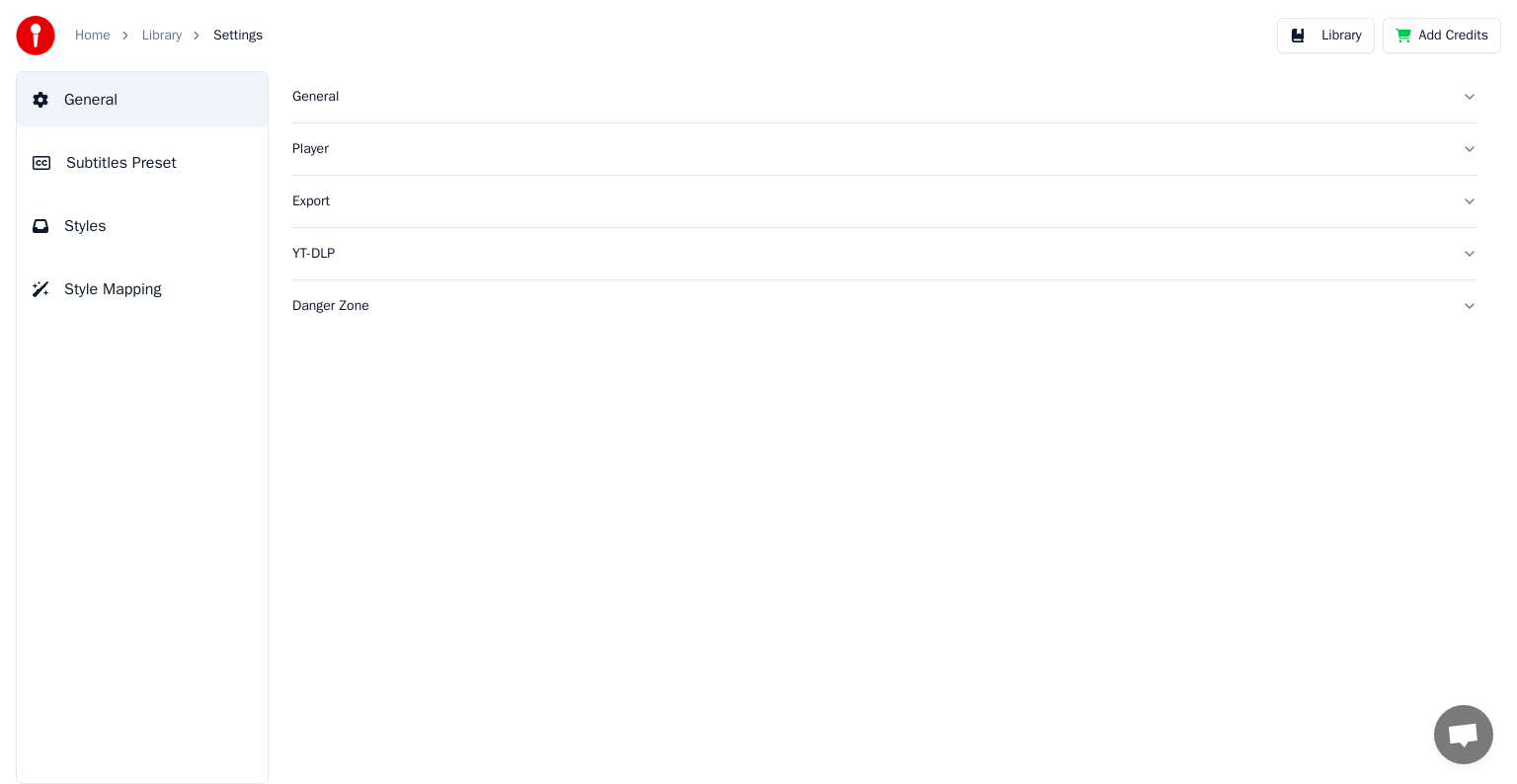 click on "Library" at bounding box center (162, 36) 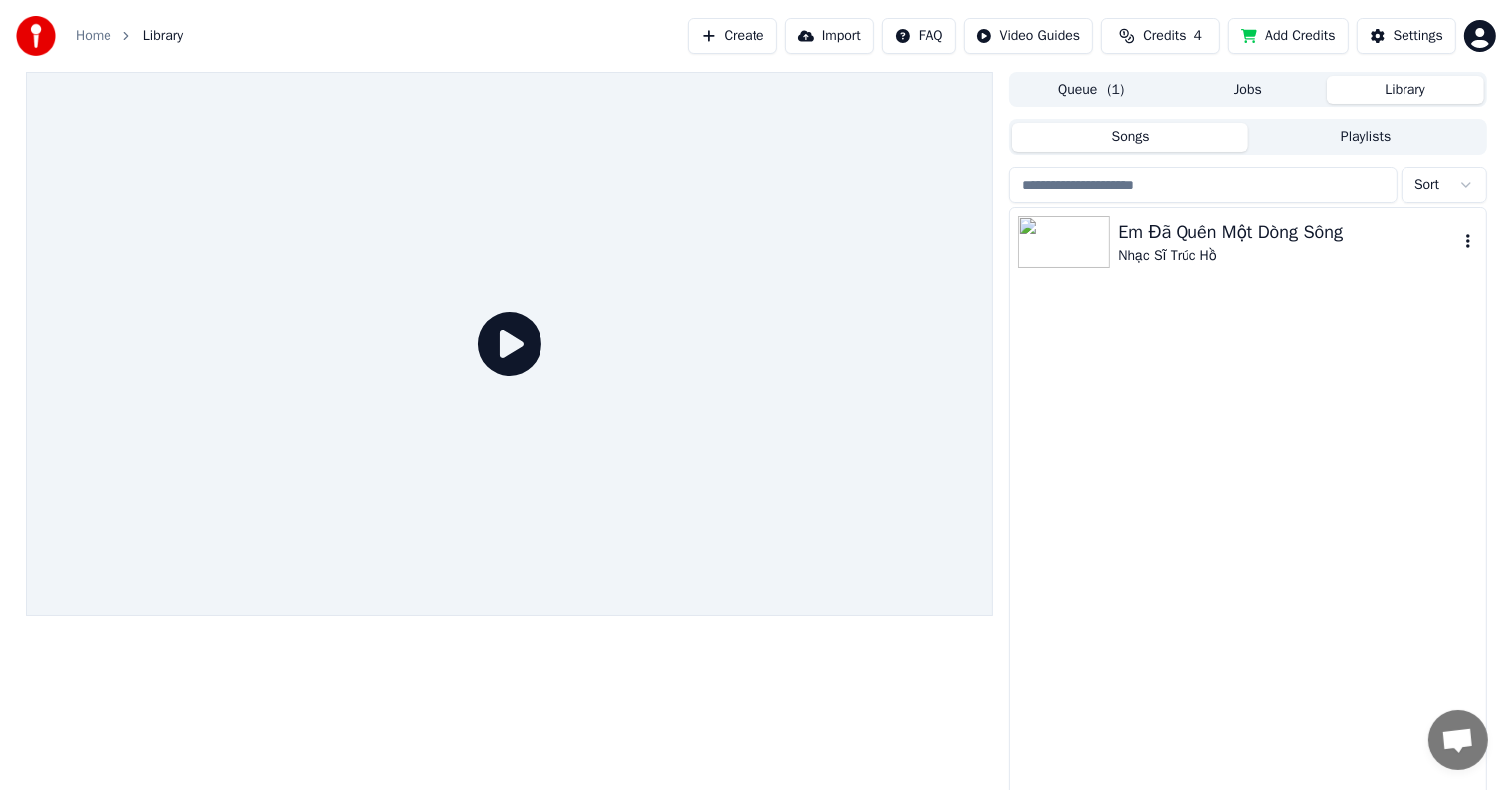 click on "Em Đã Quên Một Dòng Sông" at bounding box center (1287, 232) 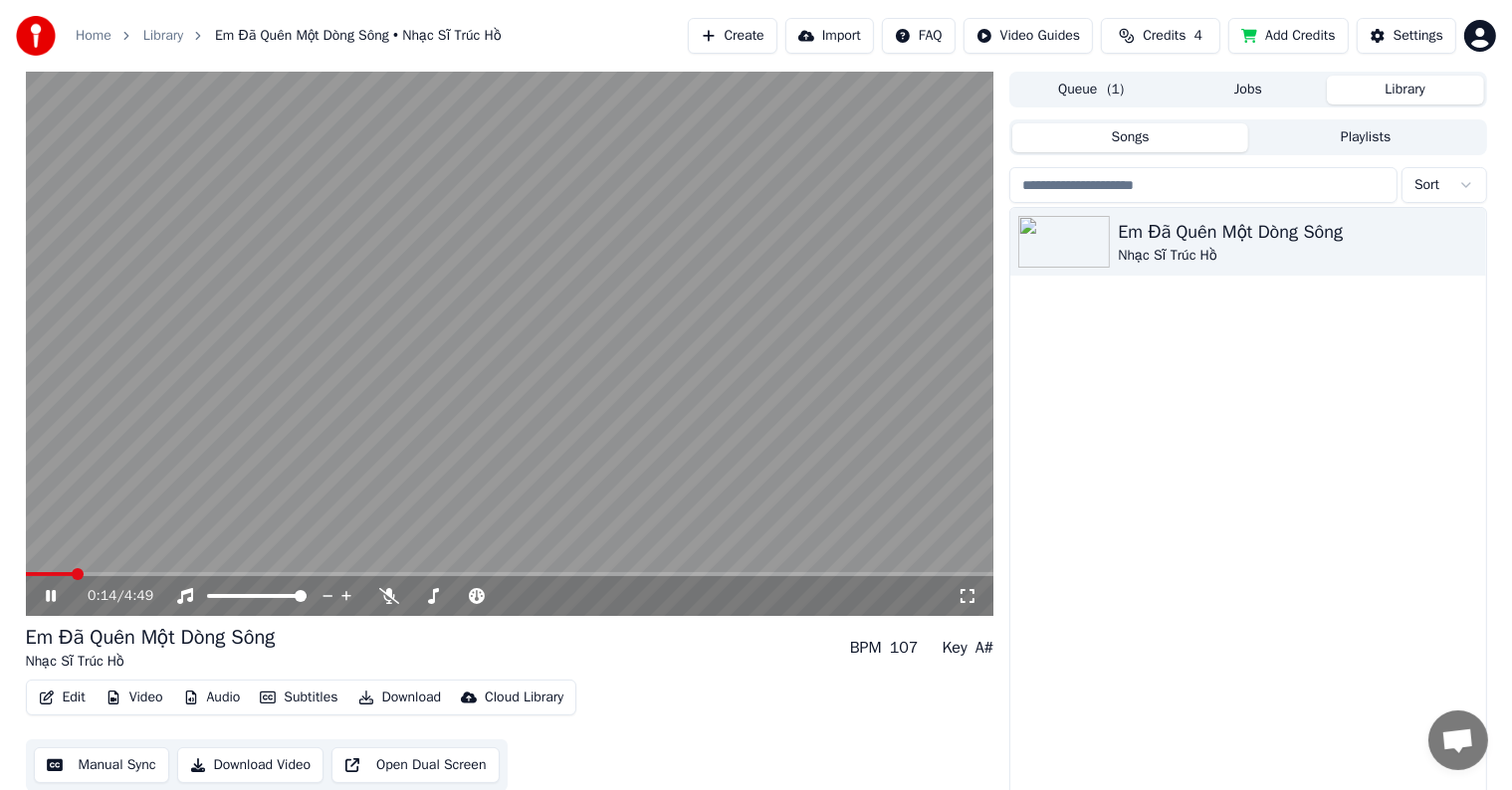 click at bounding box center (78, 574) 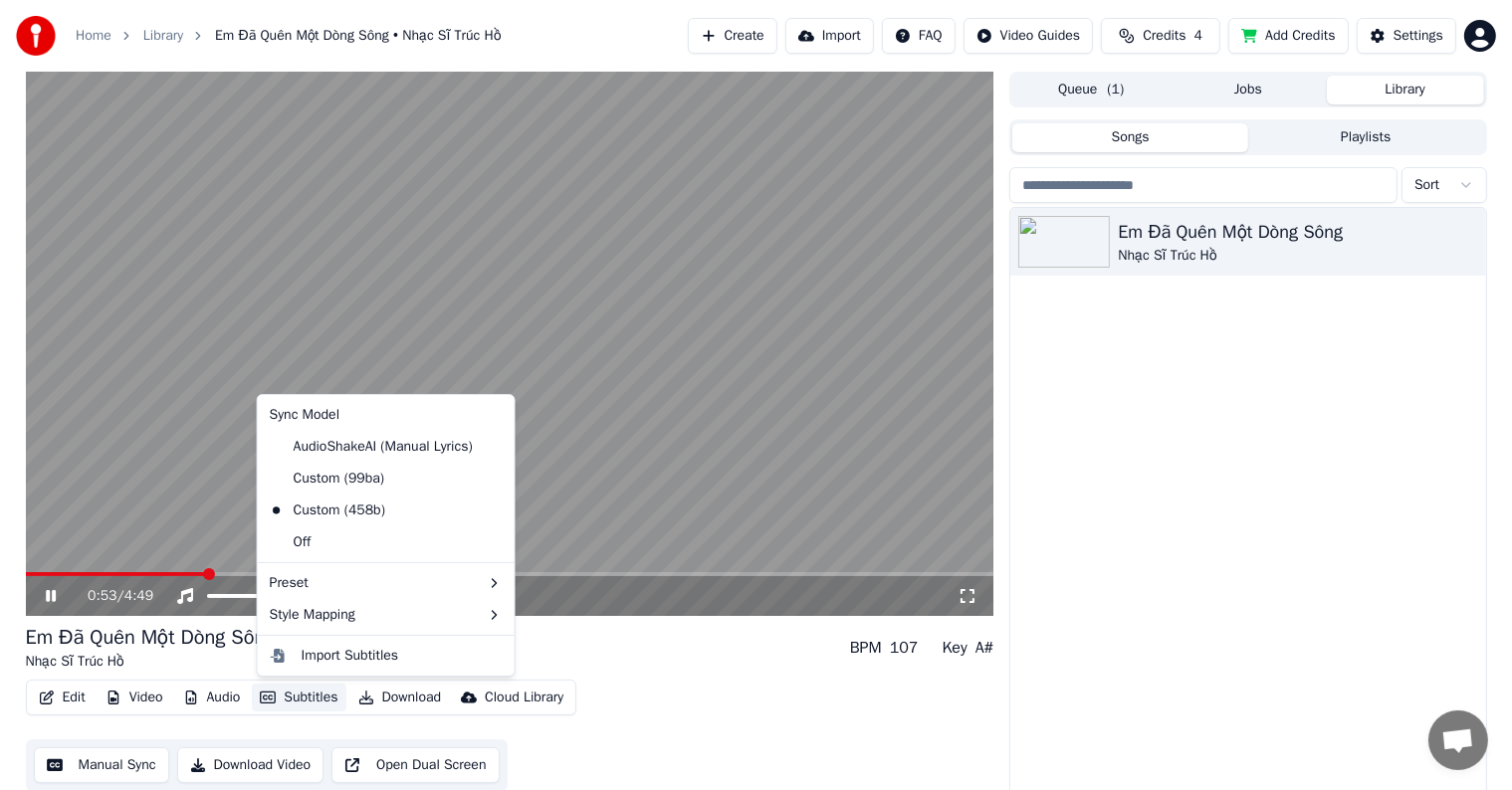 click on "Subtitles" at bounding box center (299, 697) 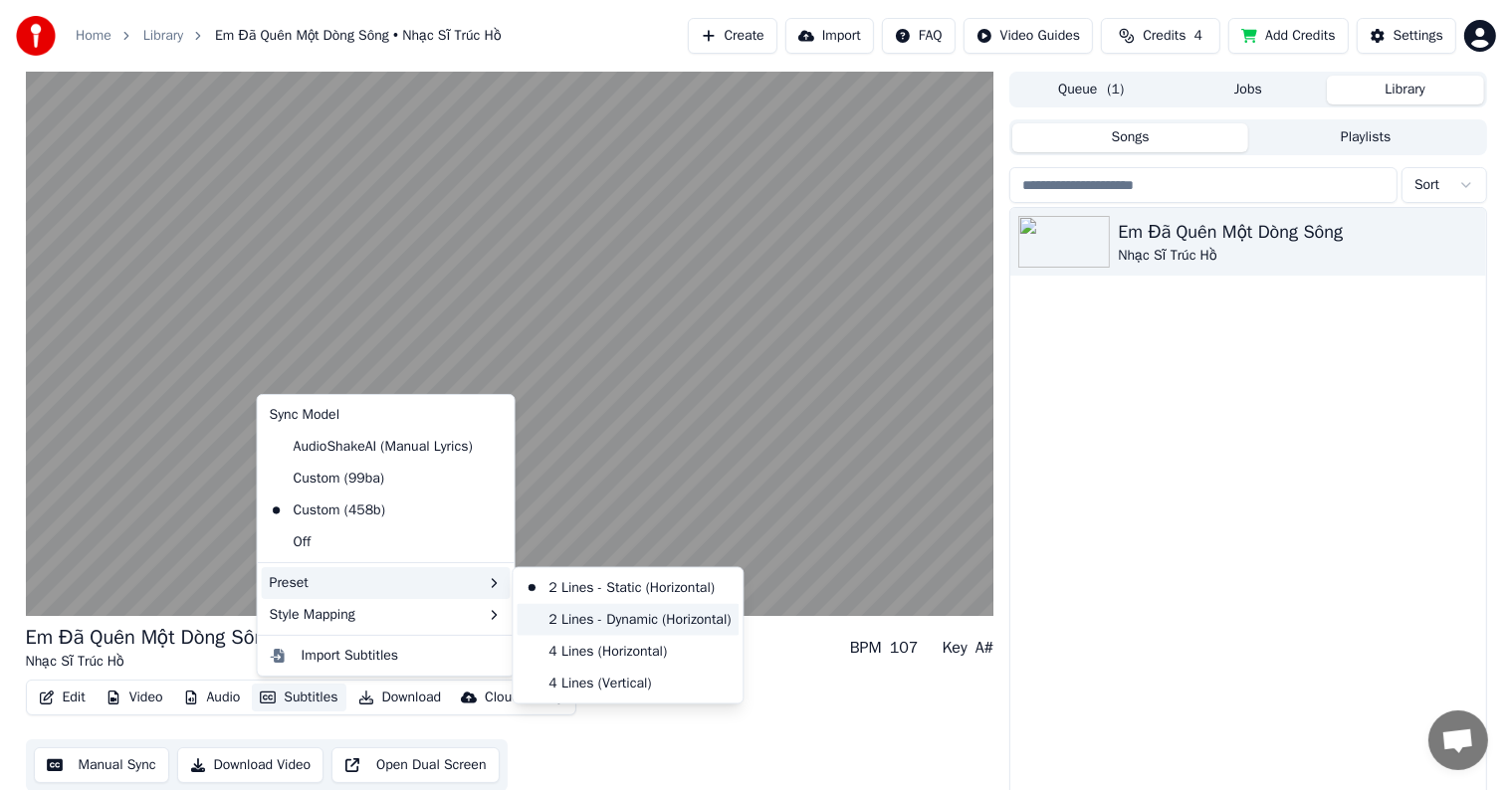 click on "2 Lines - Dynamic (Horizontal)" at bounding box center (627, 620) 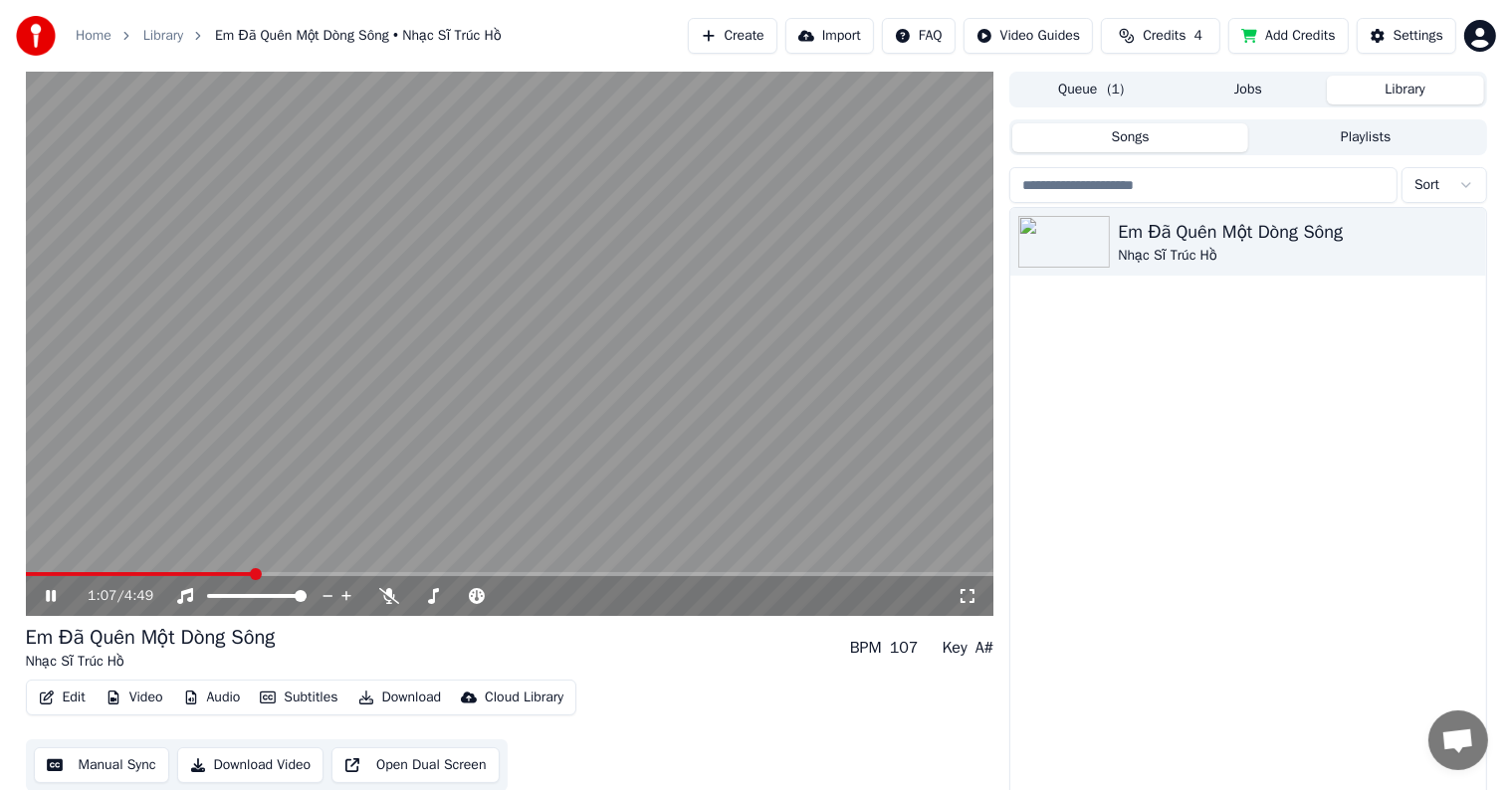 click at bounding box center [510, 343] 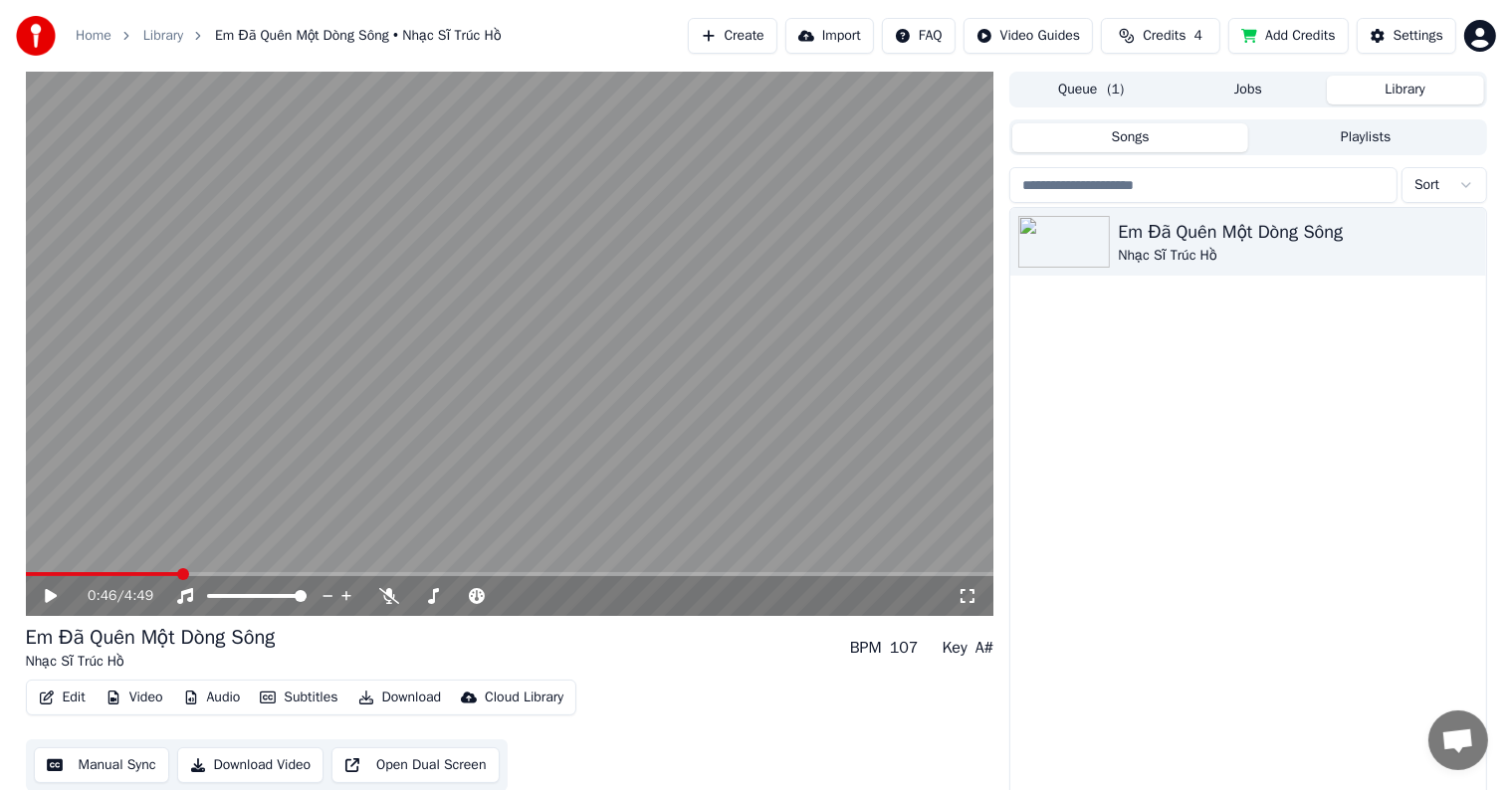 click at bounding box center [183, 574] 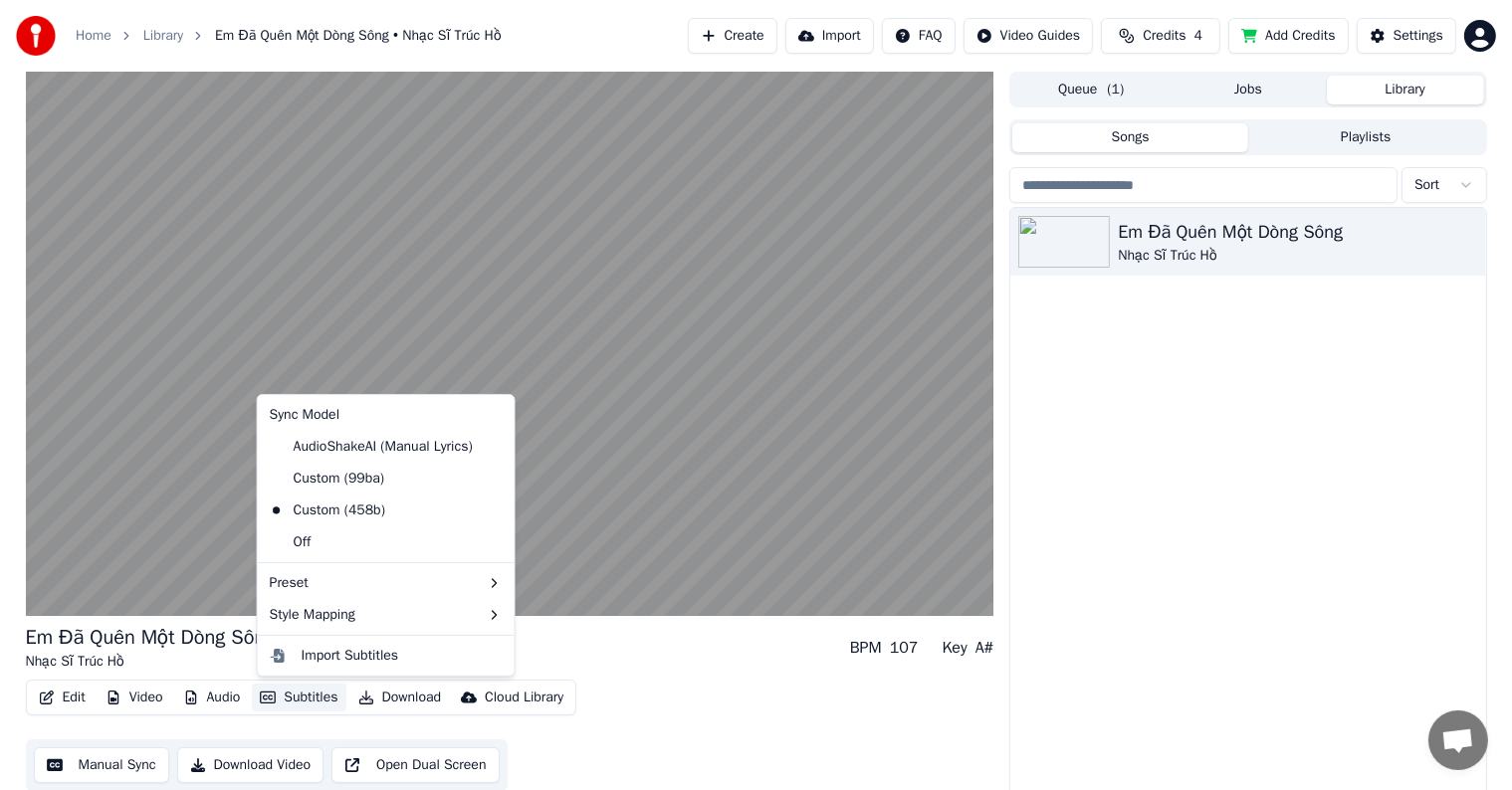 click on "Subtitles" at bounding box center (299, 697) 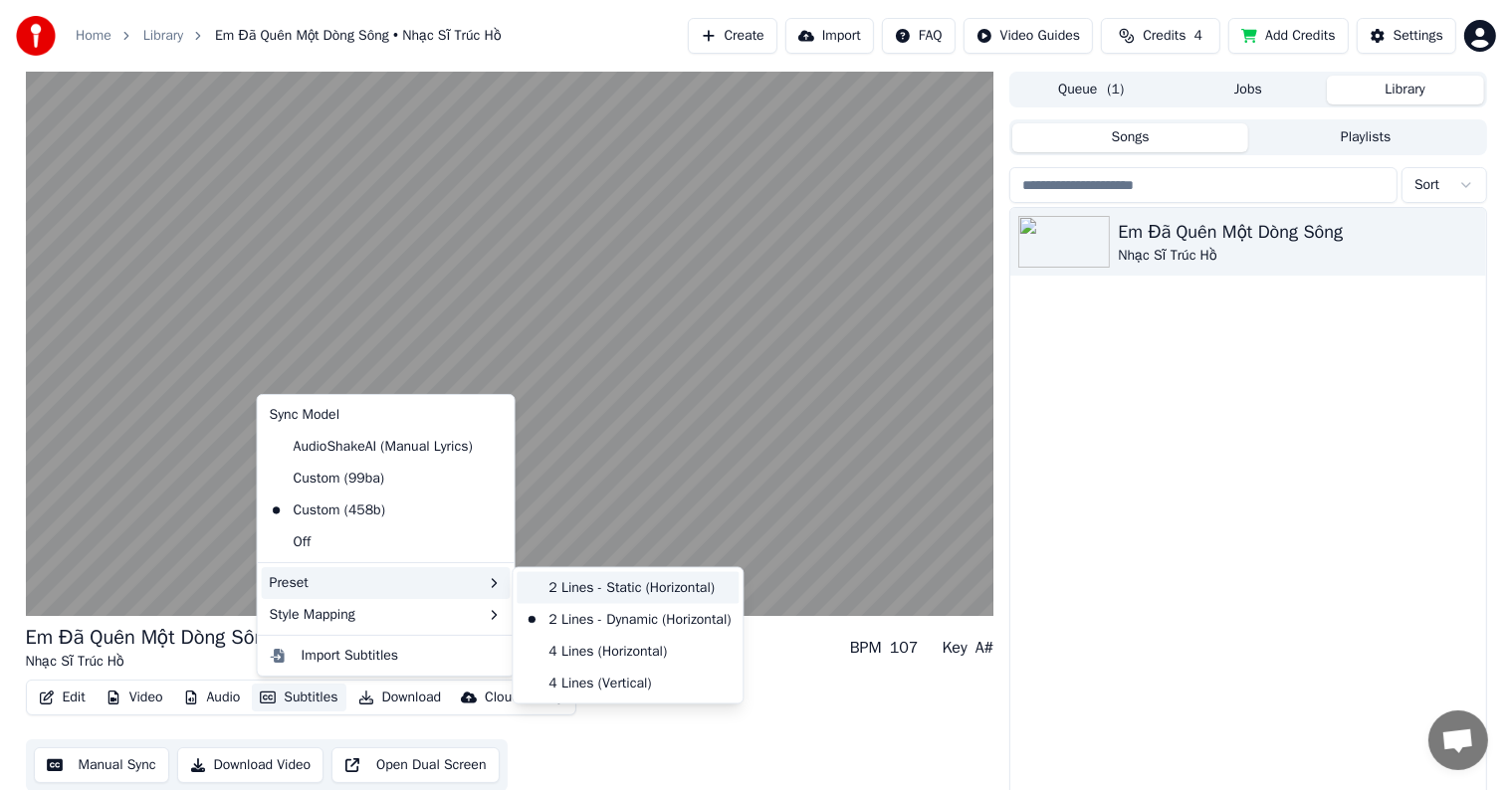 click on "2 Lines - Static (Horizontal)" at bounding box center (627, 588) 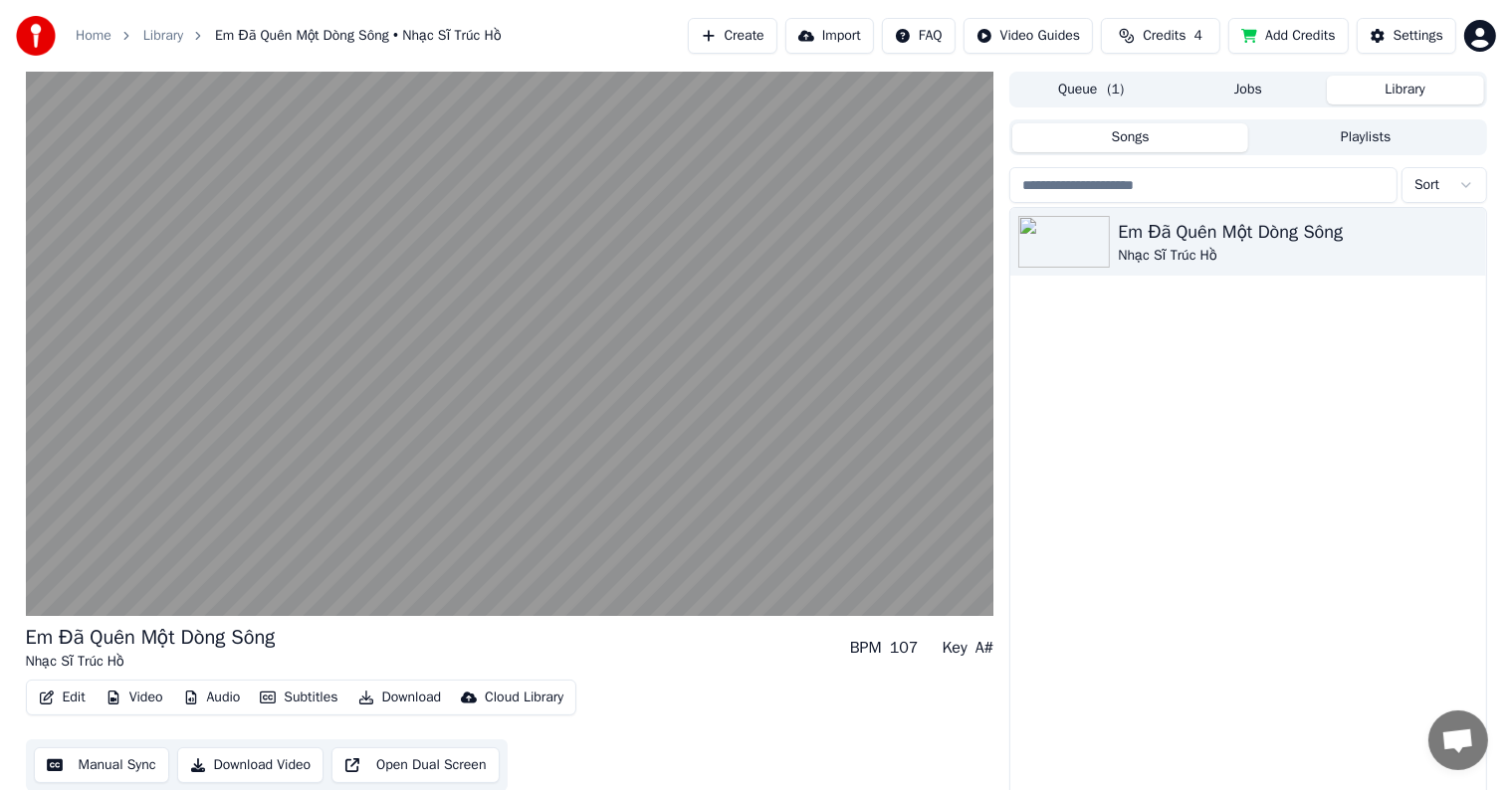click on "Subtitles" at bounding box center (299, 697) 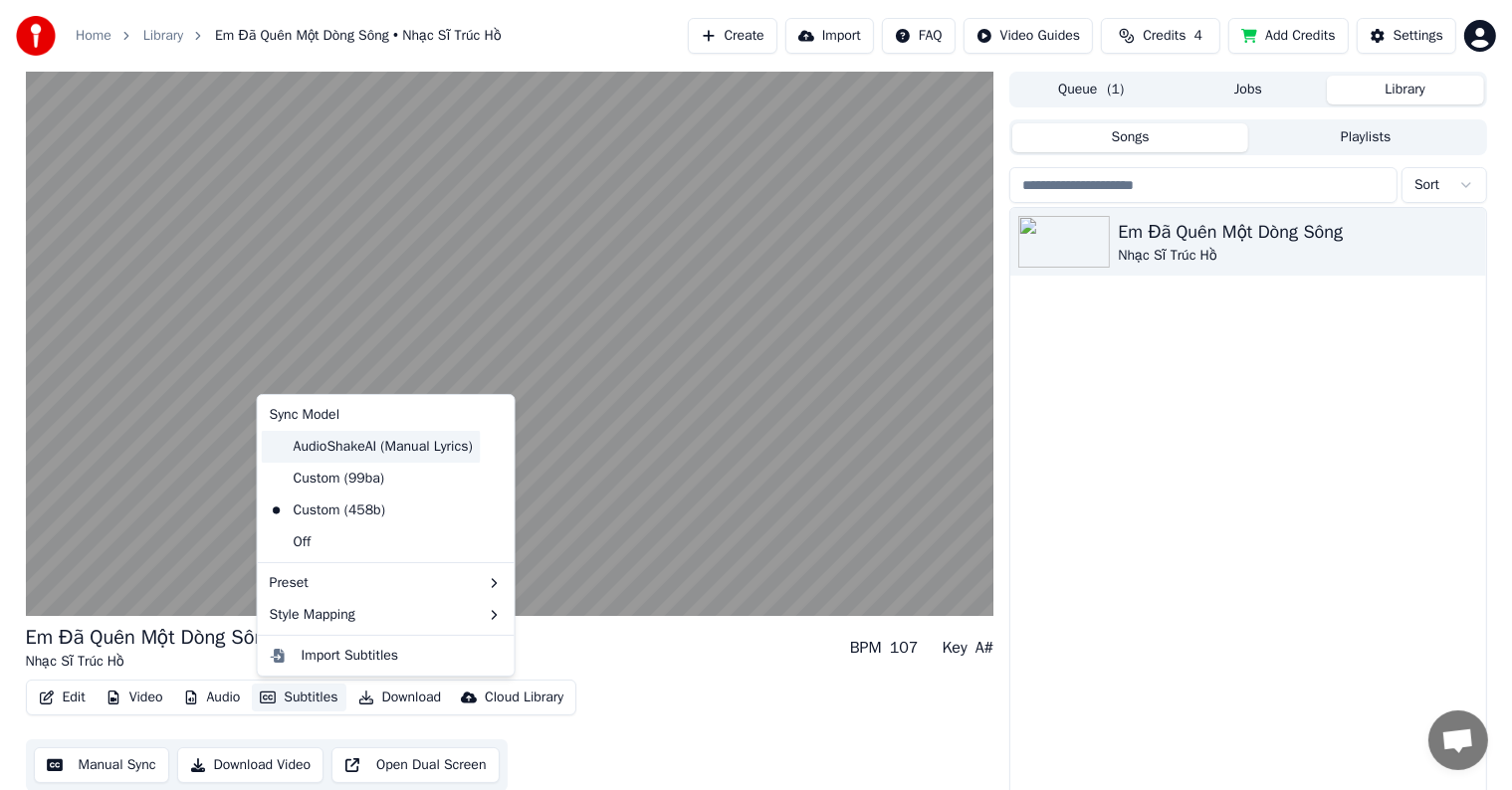 click on "AudioShakeAI (Manual Lyrics)" at bounding box center [371, 447] 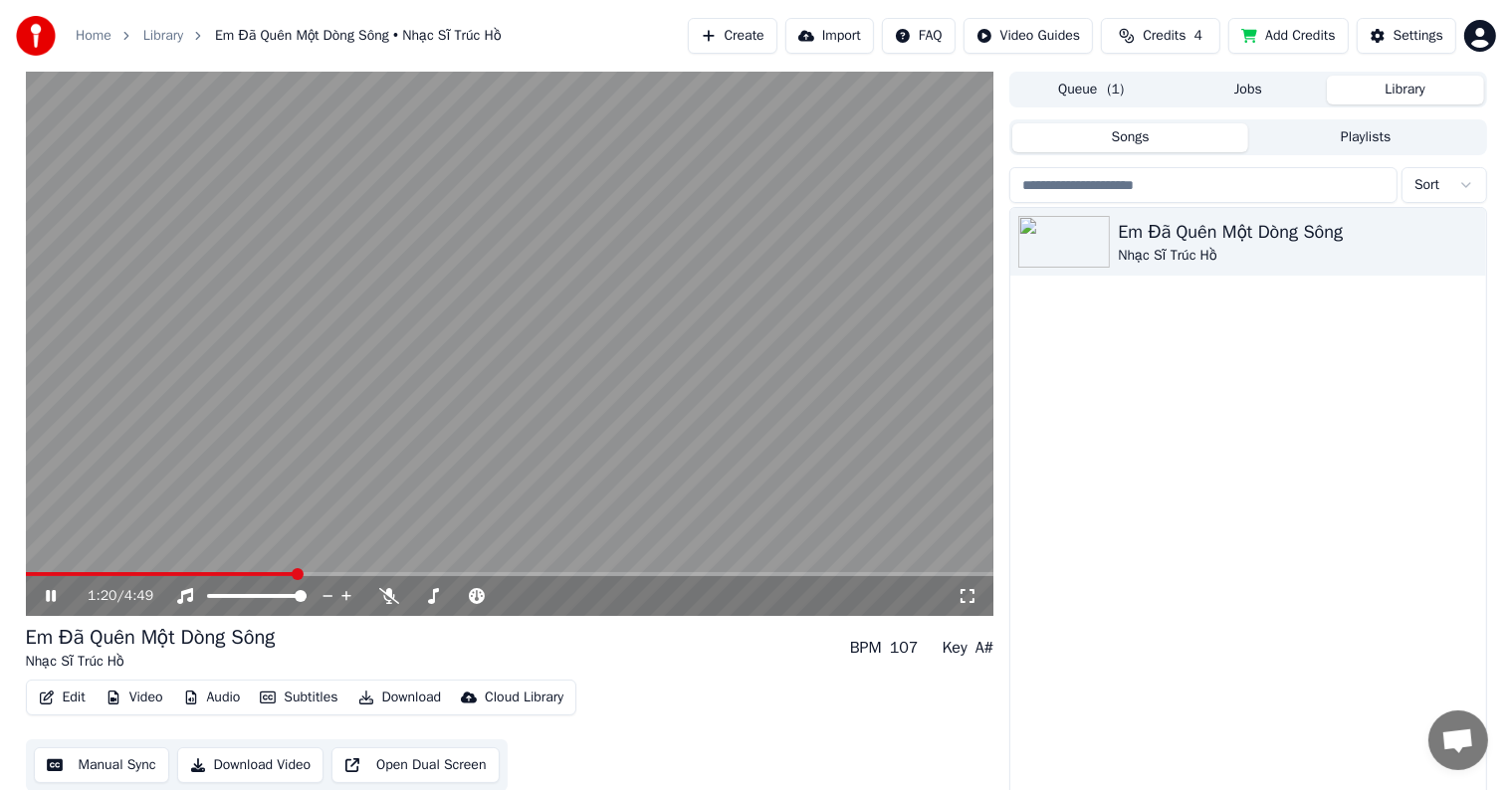 click on "Subtitles" at bounding box center (299, 697) 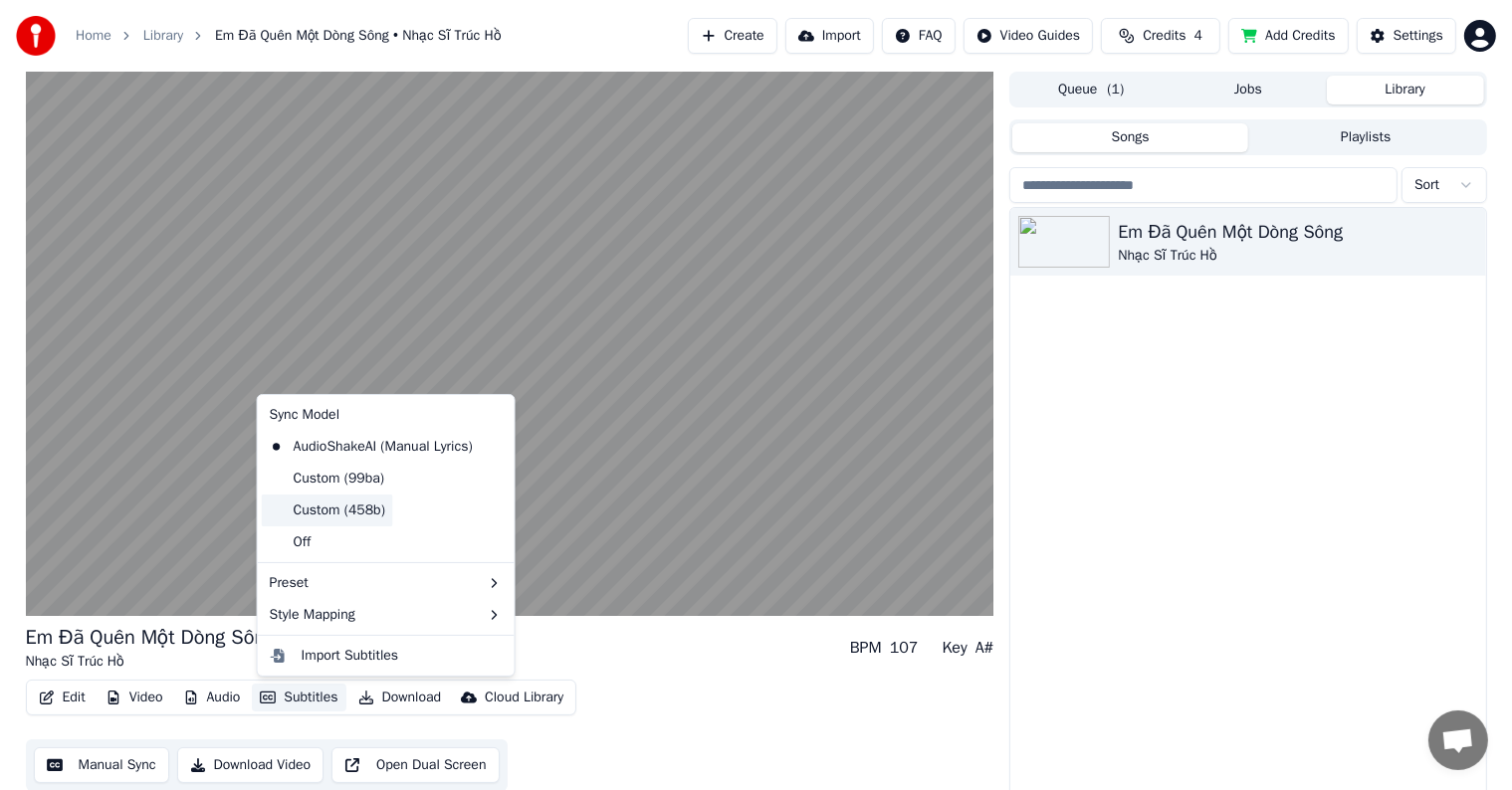 click on "Custom (458b)" at bounding box center (327, 510) 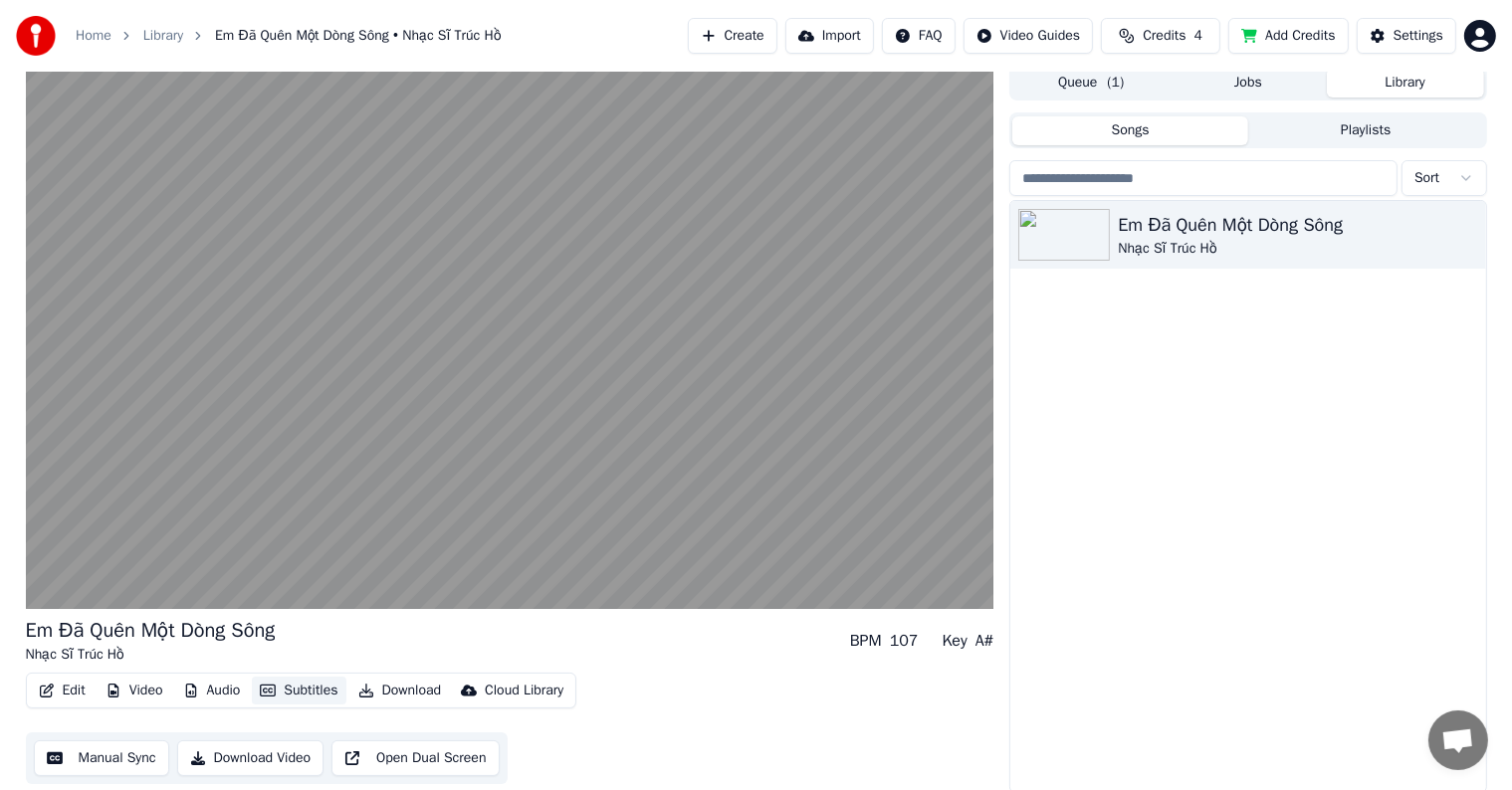 scroll, scrollTop: 9, scrollLeft: 0, axis: vertical 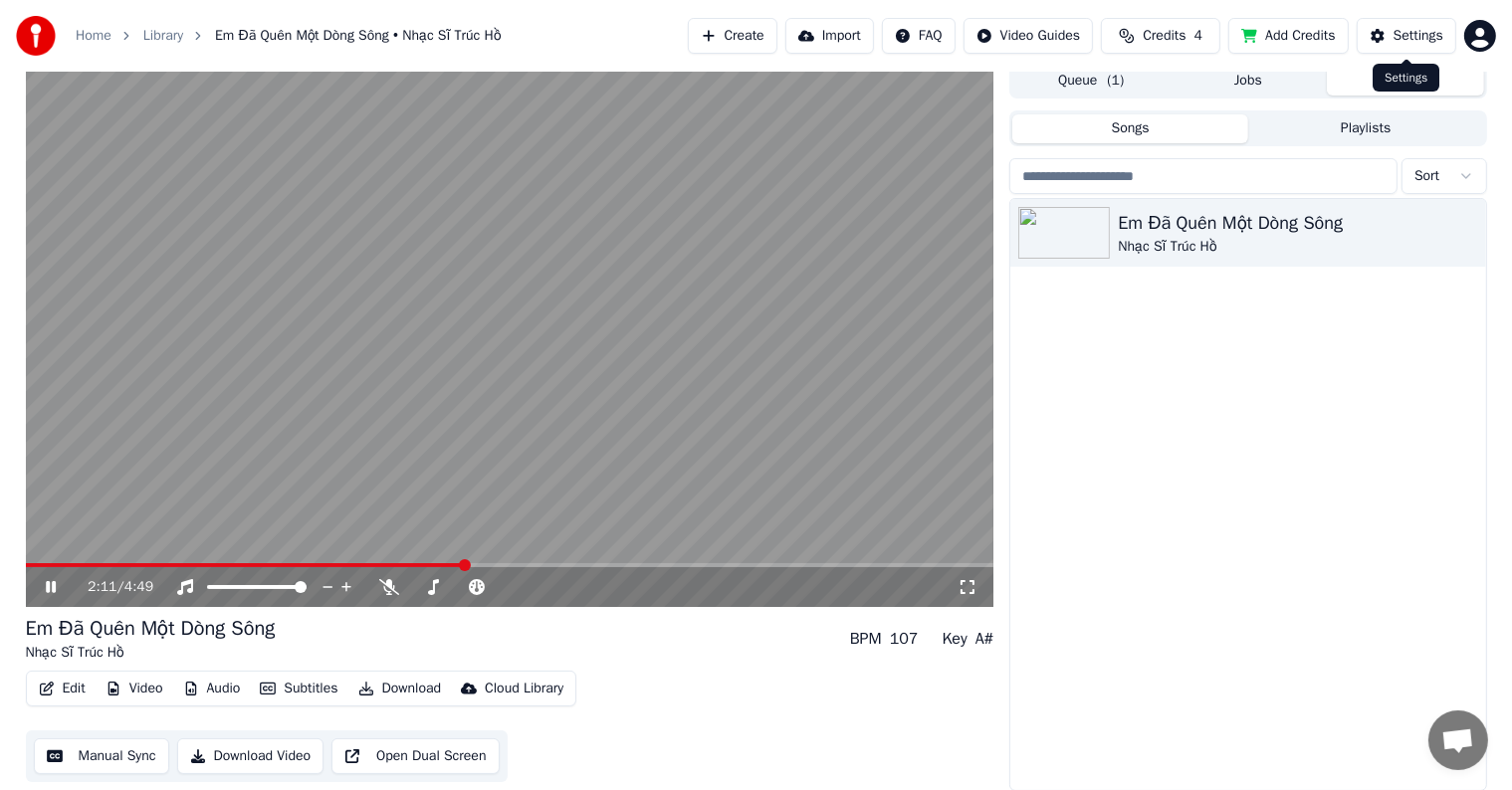 click on "Settings" at bounding box center [1418, 36] 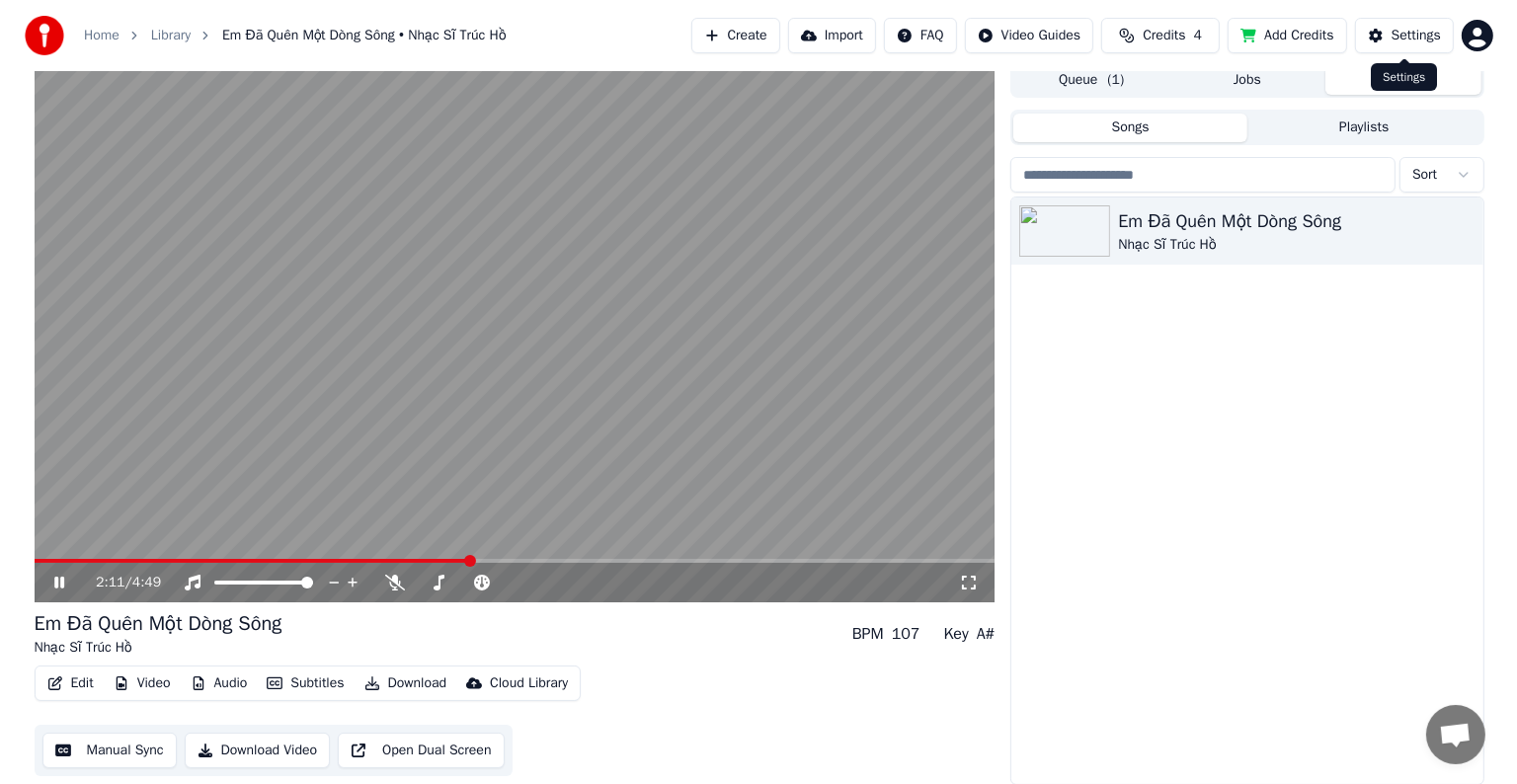 scroll, scrollTop: 0, scrollLeft: 0, axis: both 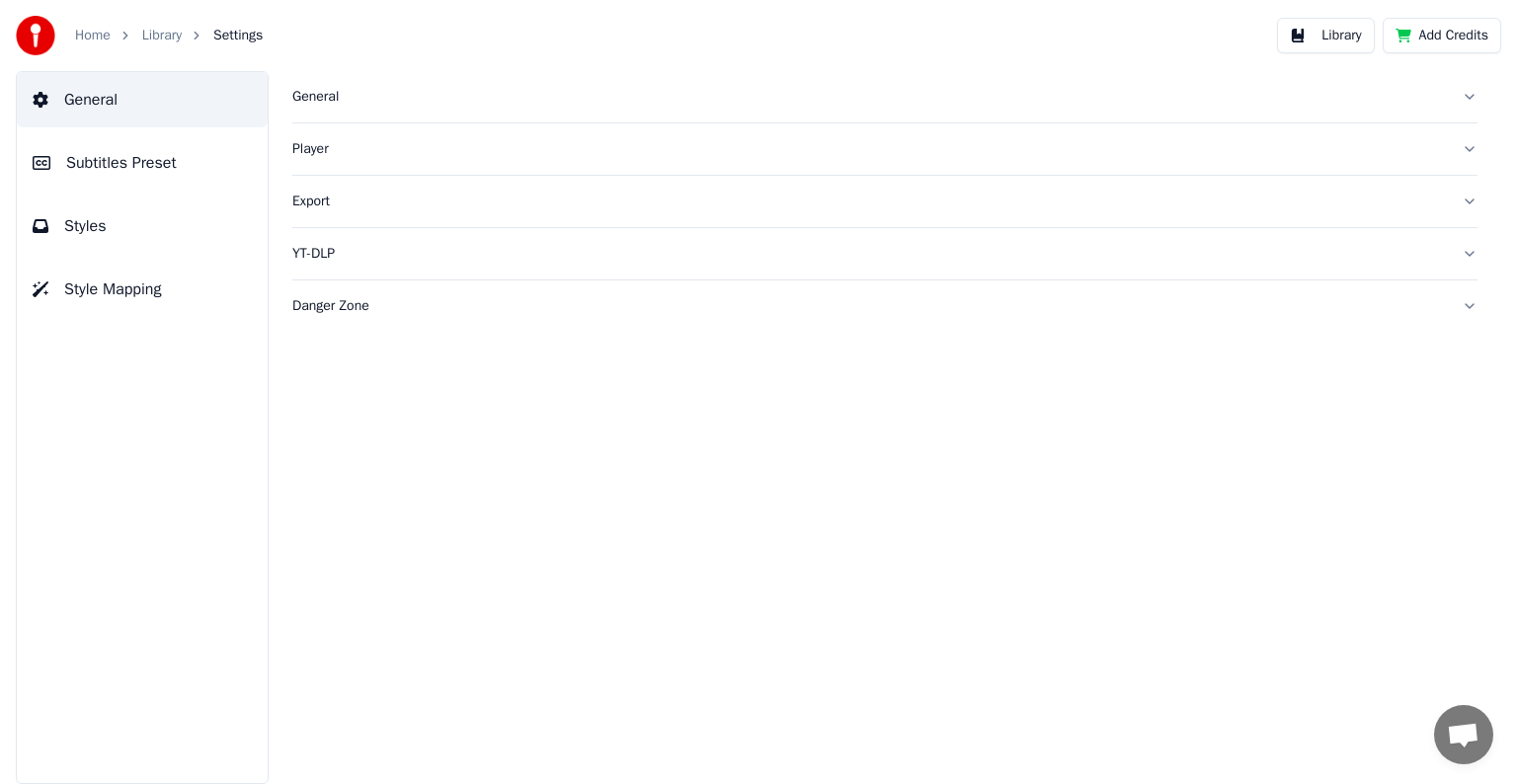 click on "Subtitles Preset" at bounding box center [121, 163] 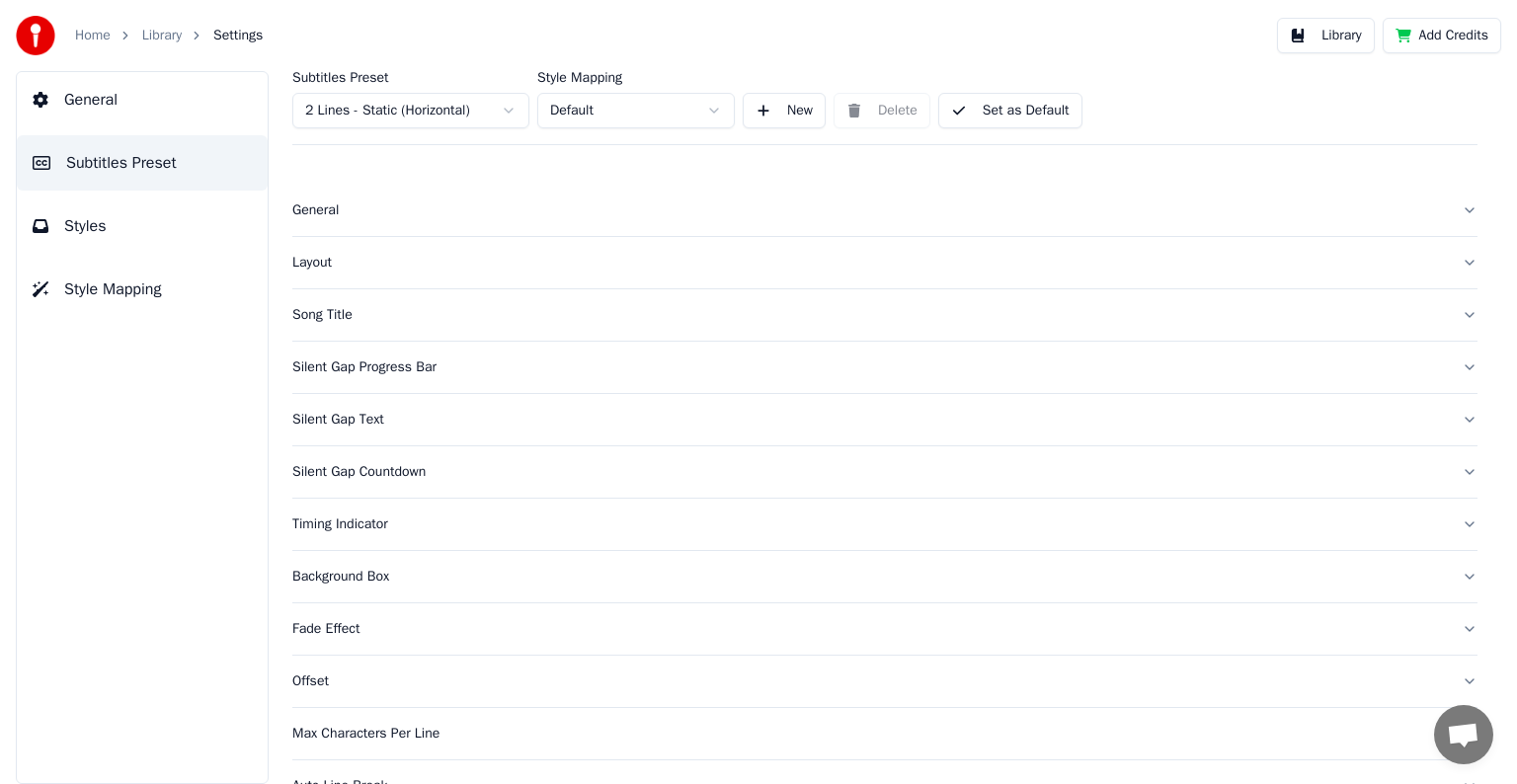 click on "Song Title" at bounding box center (869, 315) 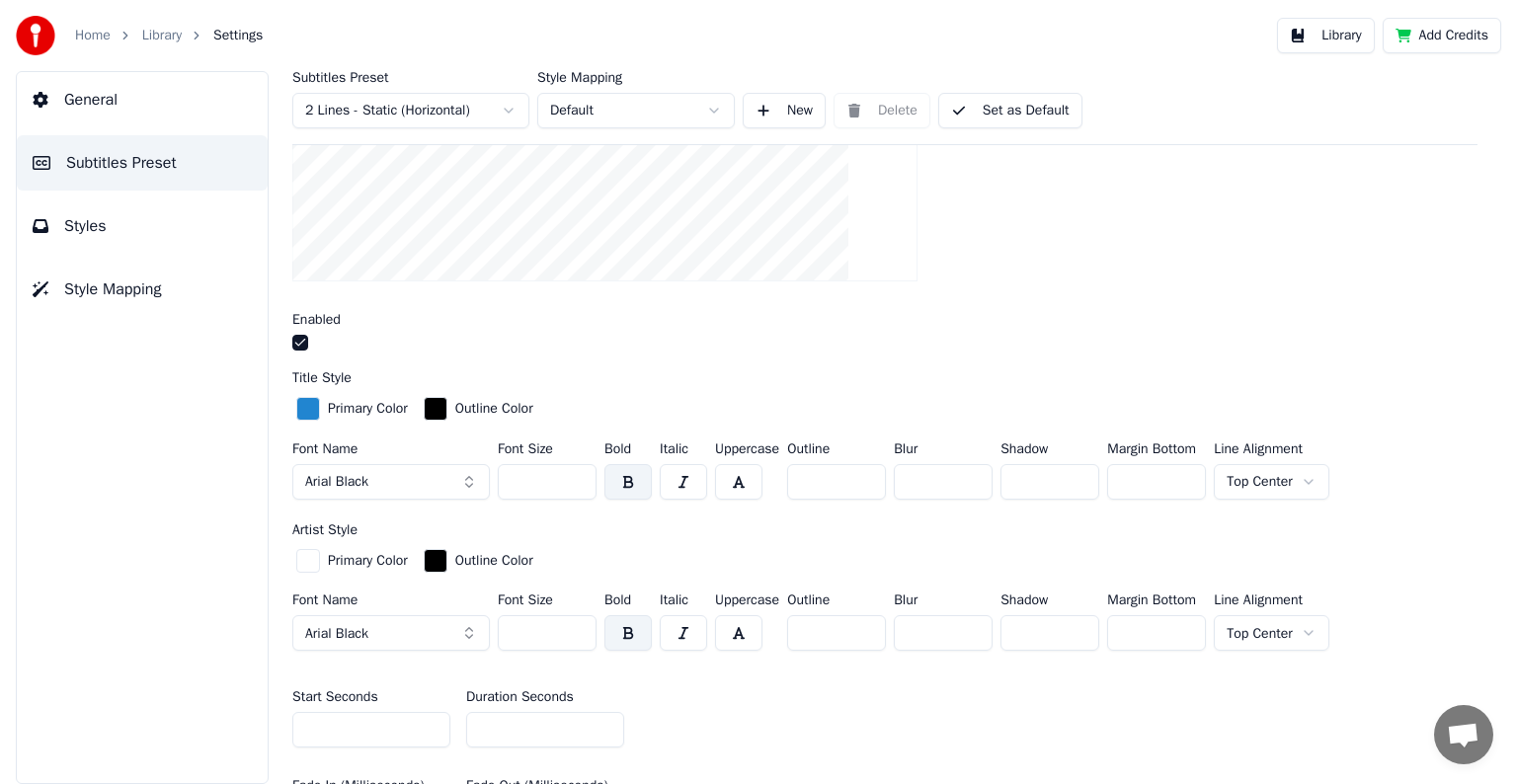 scroll, scrollTop: 494, scrollLeft: 0, axis: vertical 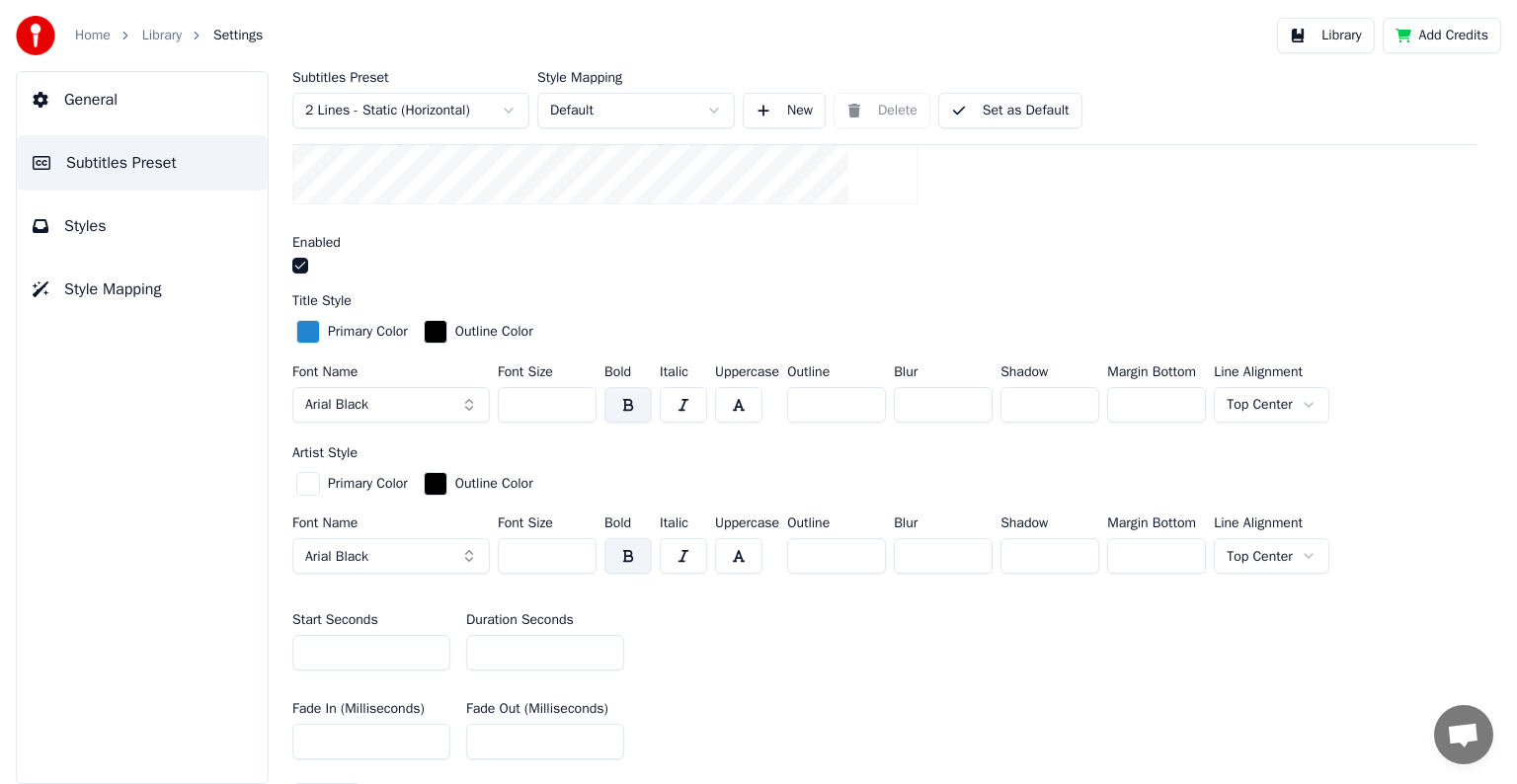 click on "Arial Black" at bounding box center (391, 405) 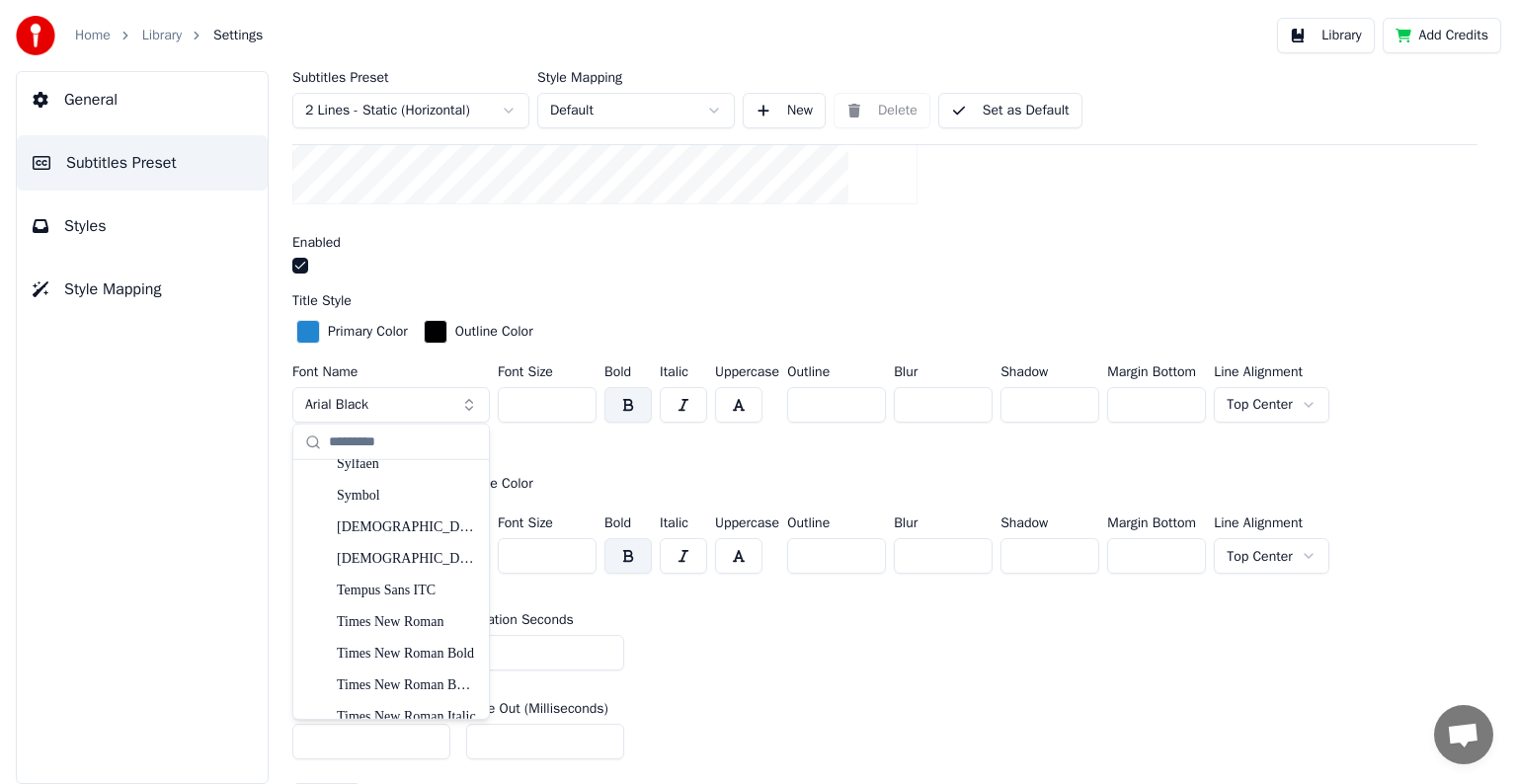scroll, scrollTop: 10921, scrollLeft: 0, axis: vertical 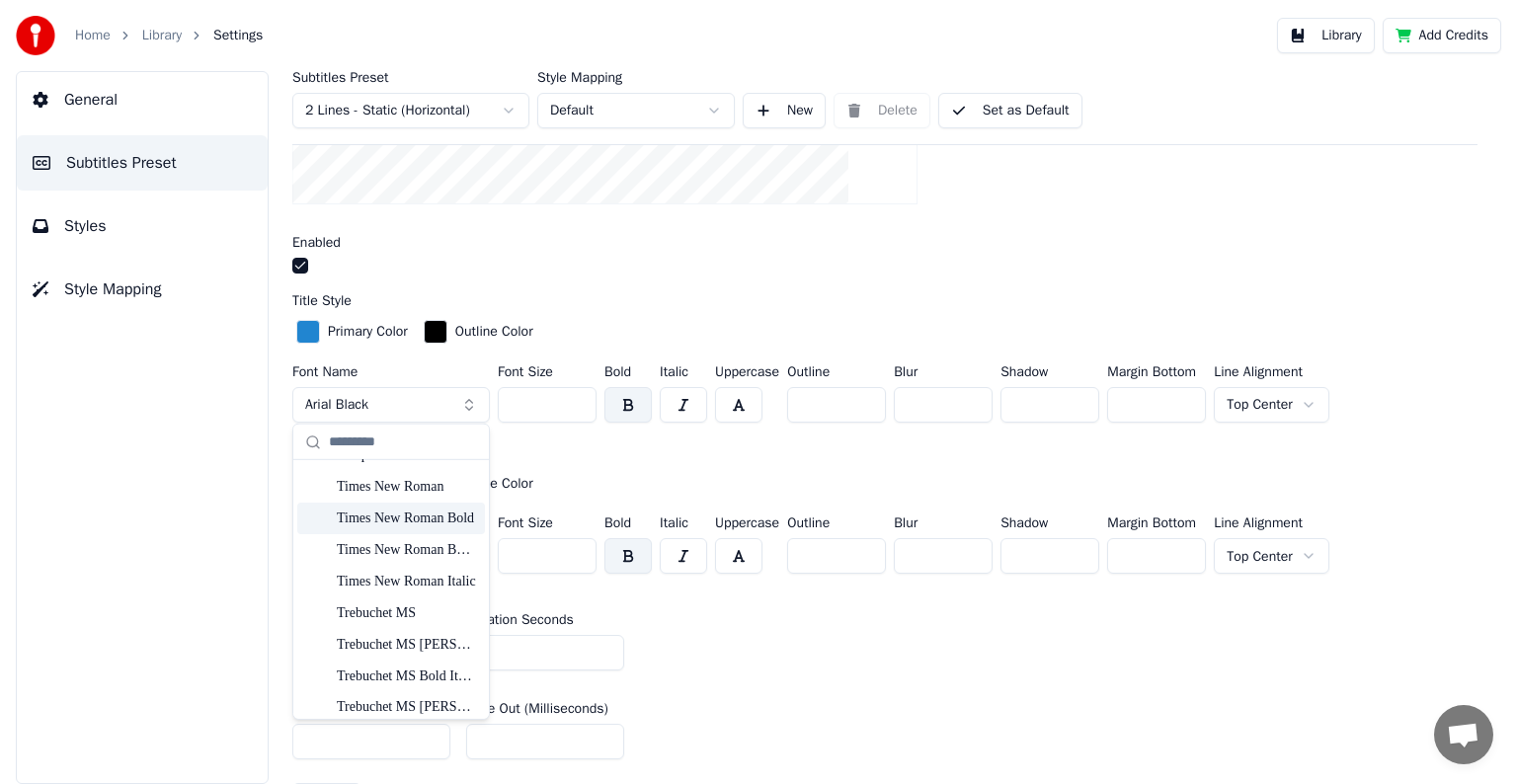 click on "Times New Roman Bold" at bounding box center (407, 517) 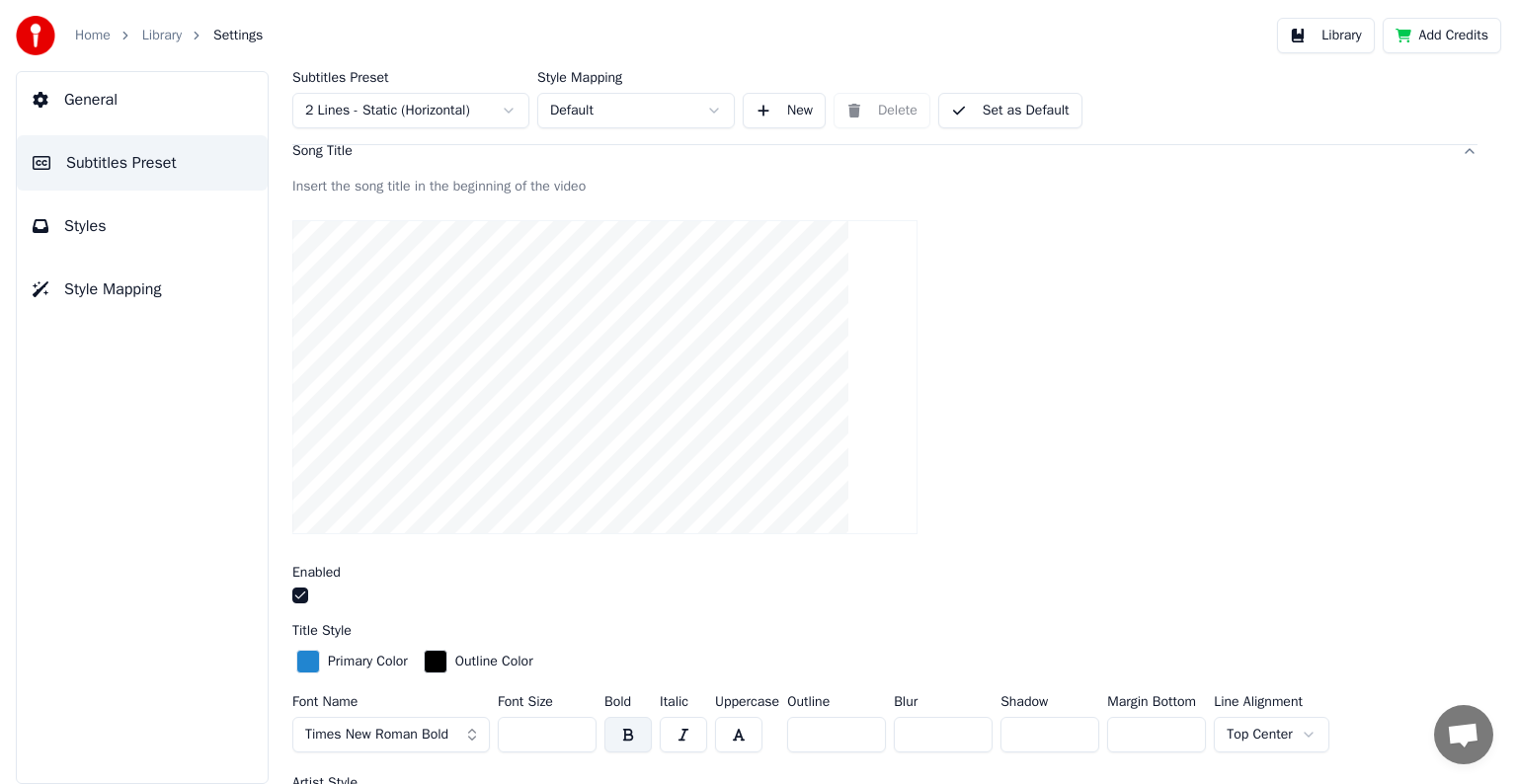 scroll, scrollTop: 197, scrollLeft: 0, axis: vertical 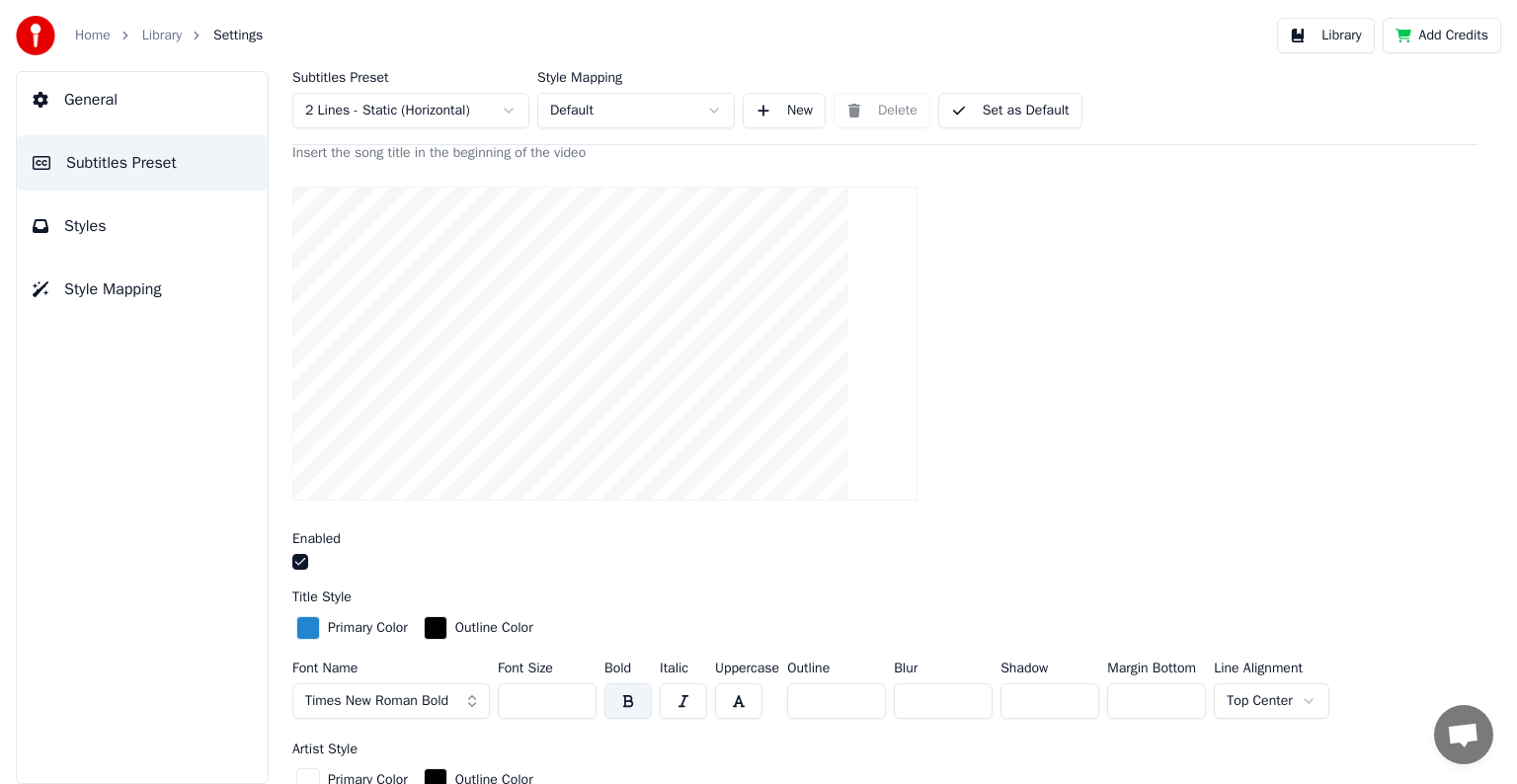 click at bounding box center (308, 628) 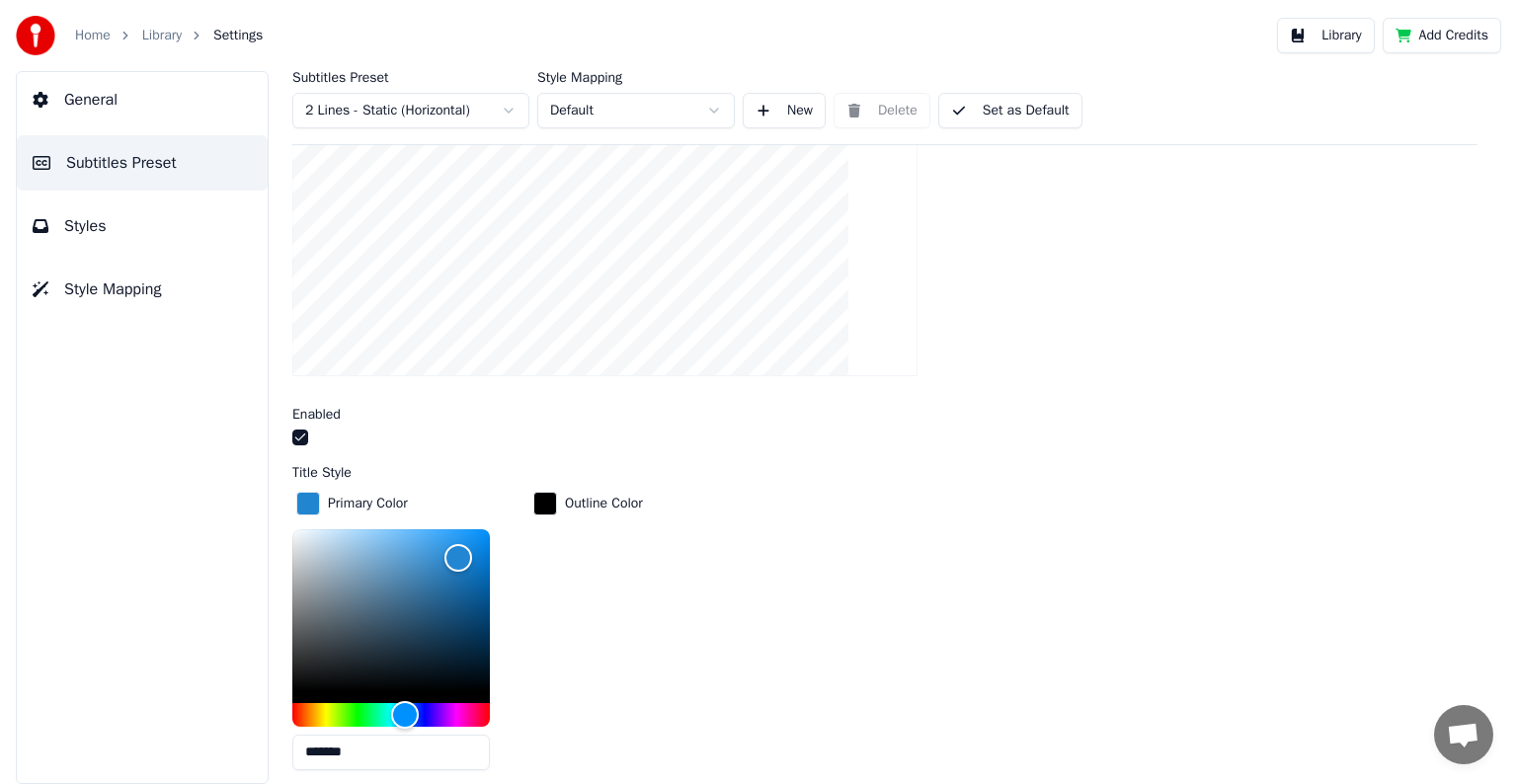 scroll, scrollTop: 395, scrollLeft: 0, axis: vertical 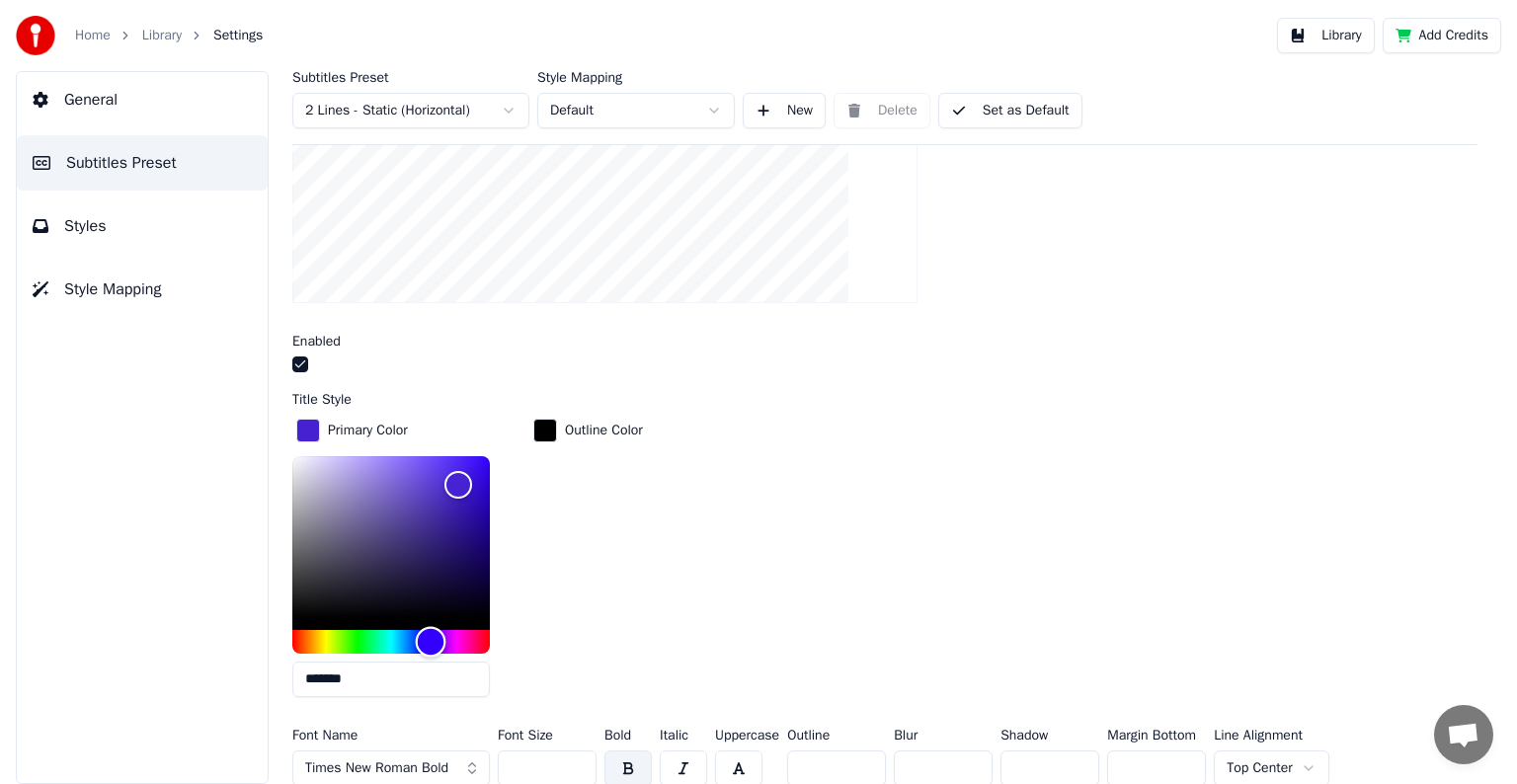 drag, startPoint x: 409, startPoint y: 638, endPoint x: 431, endPoint y: 641, distance: 22.203603 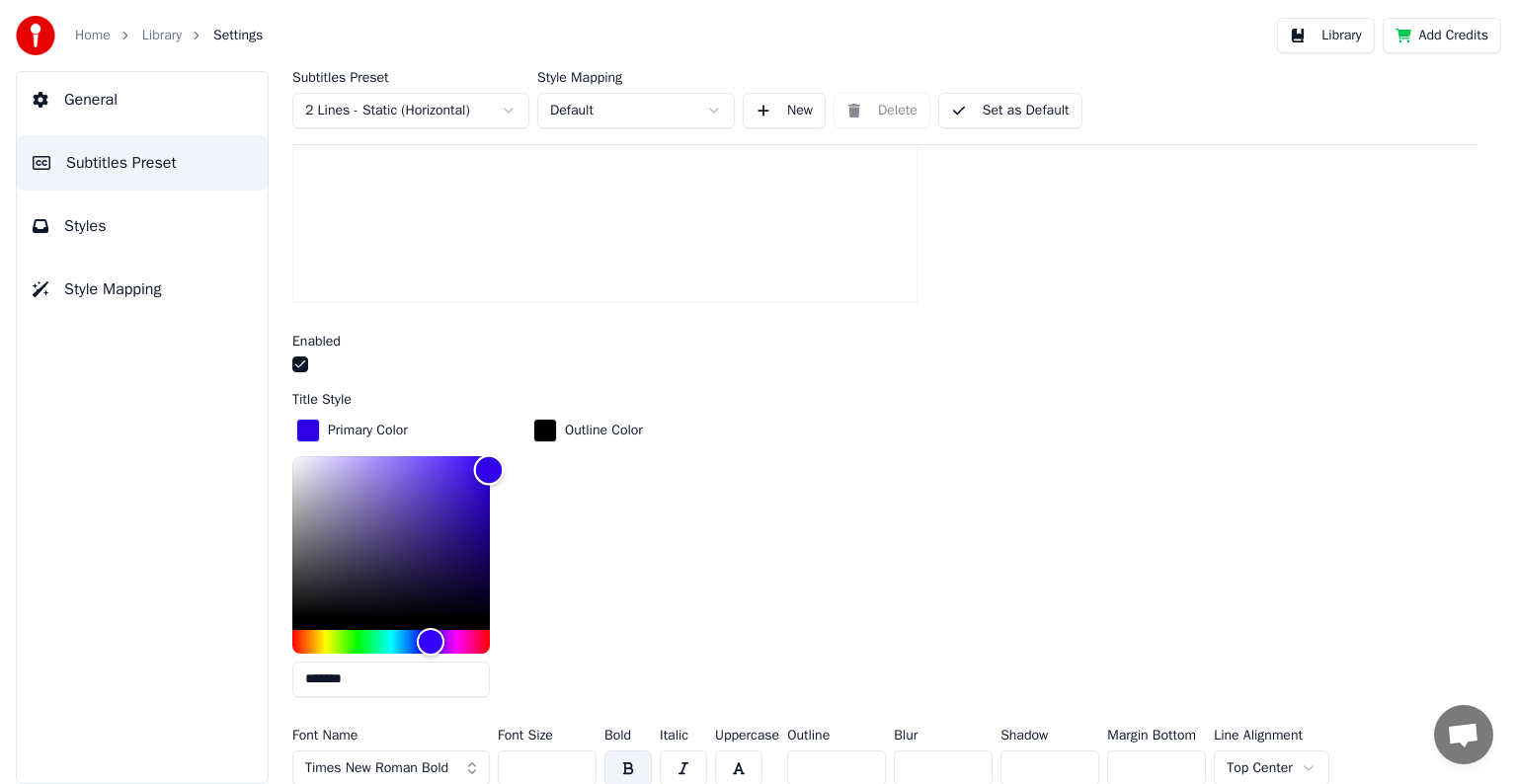 type on "*******" 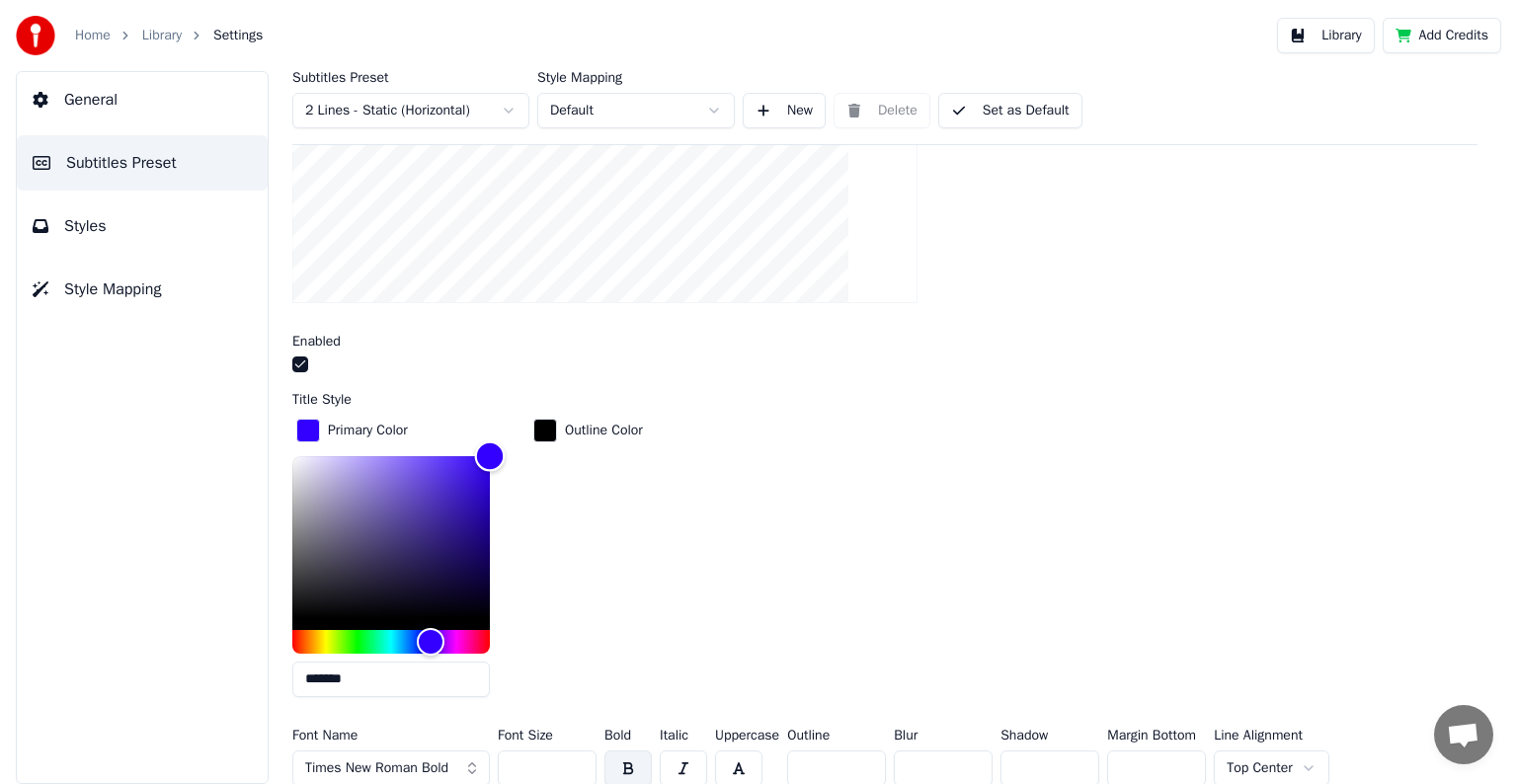 drag, startPoint x: 457, startPoint y: 484, endPoint x: 525, endPoint y: 442, distance: 79.92496 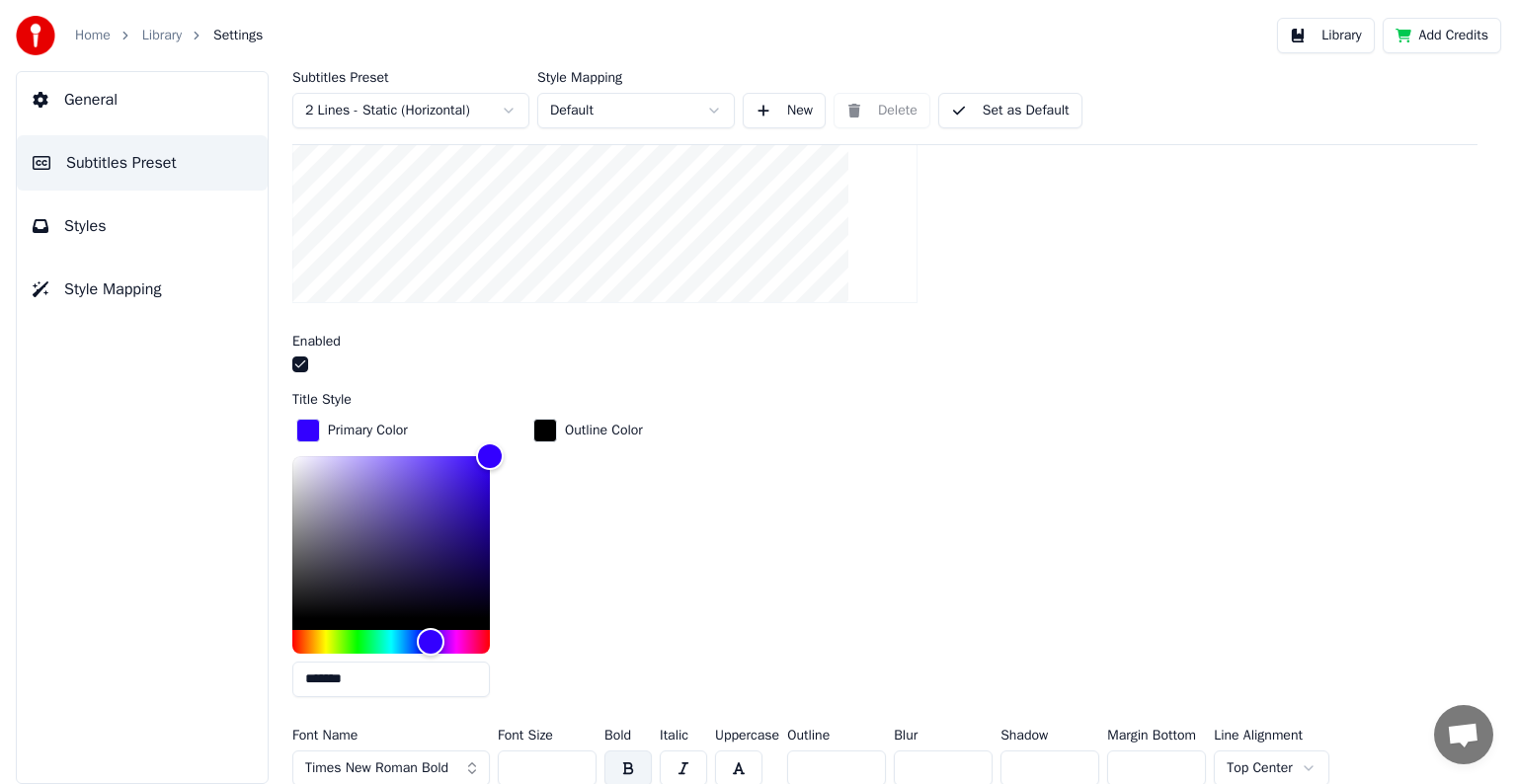 click at bounding box center (545, 431) 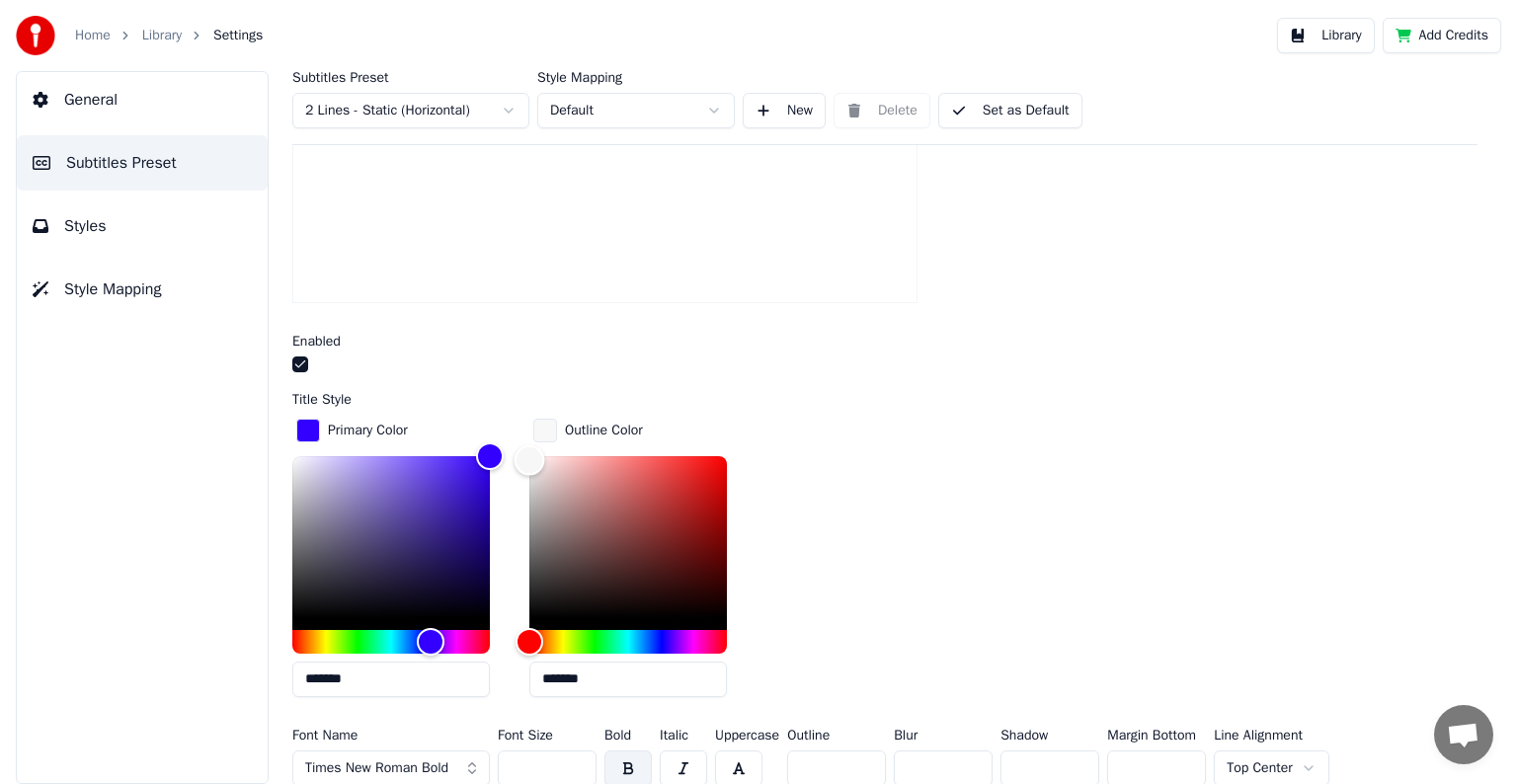 type on "*******" 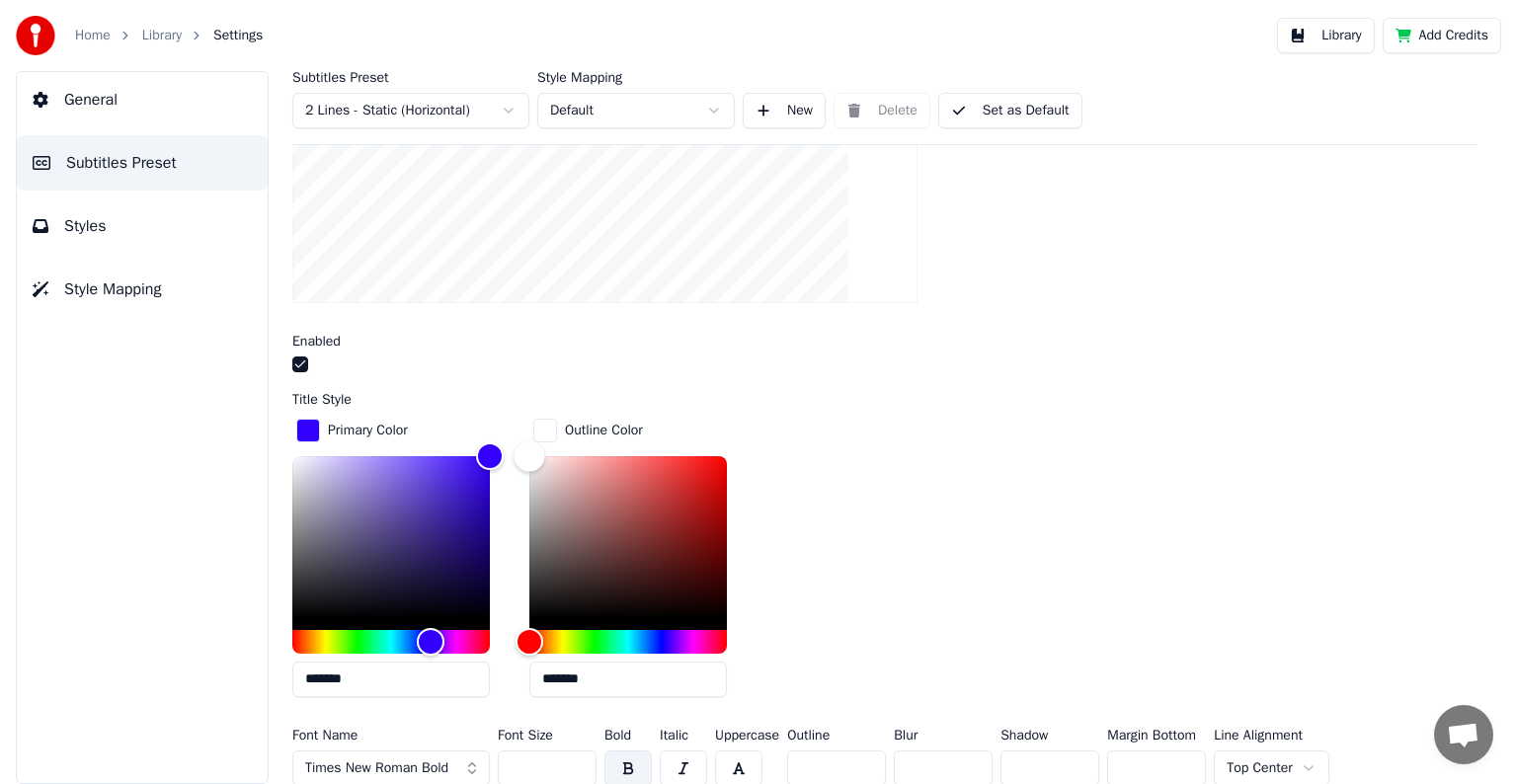 drag, startPoint x: 528, startPoint y: 616, endPoint x: 525, endPoint y: 411, distance: 205.02195 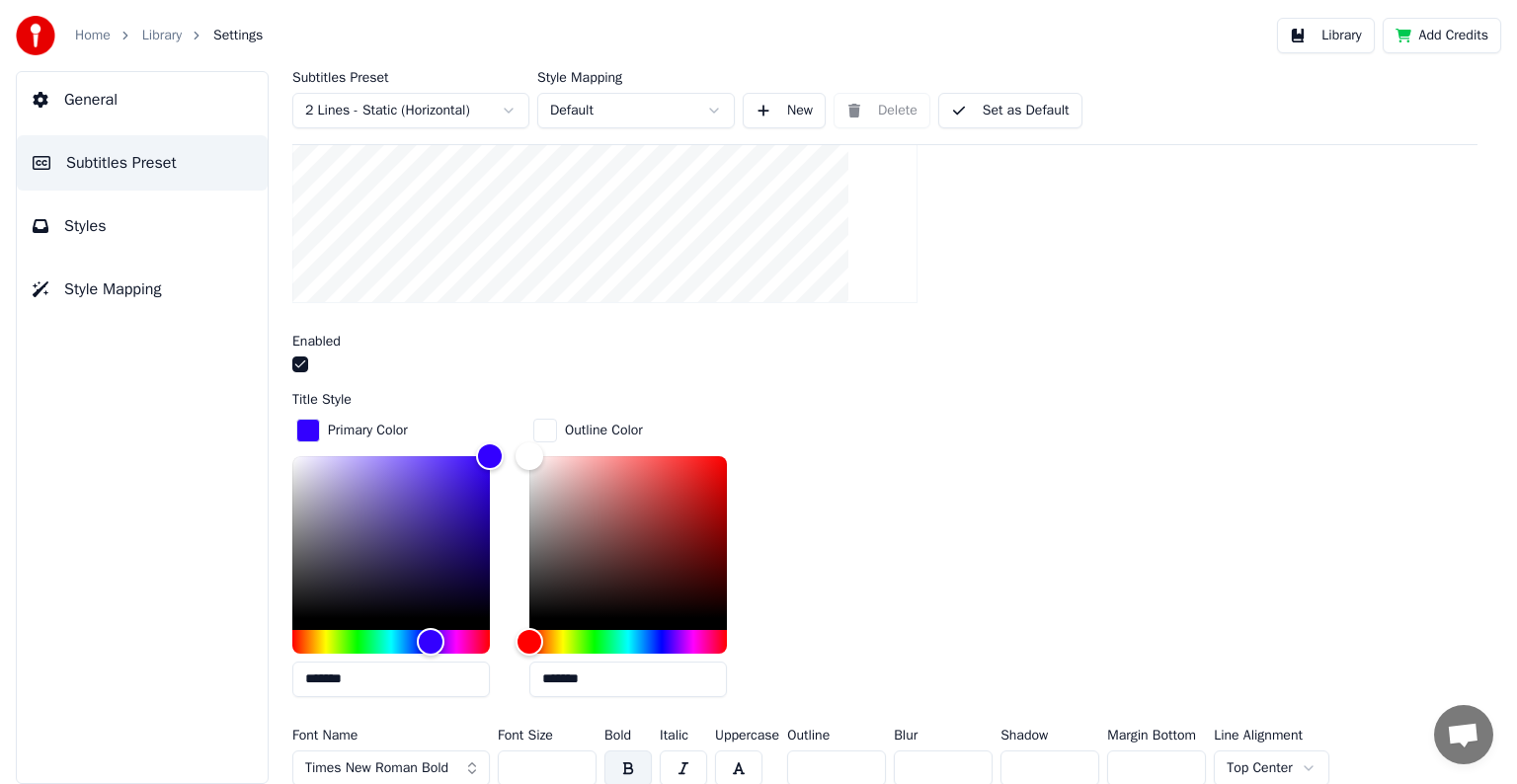 click on "General Subtitles Preset Styles Style Mapping" at bounding box center [142, 428] 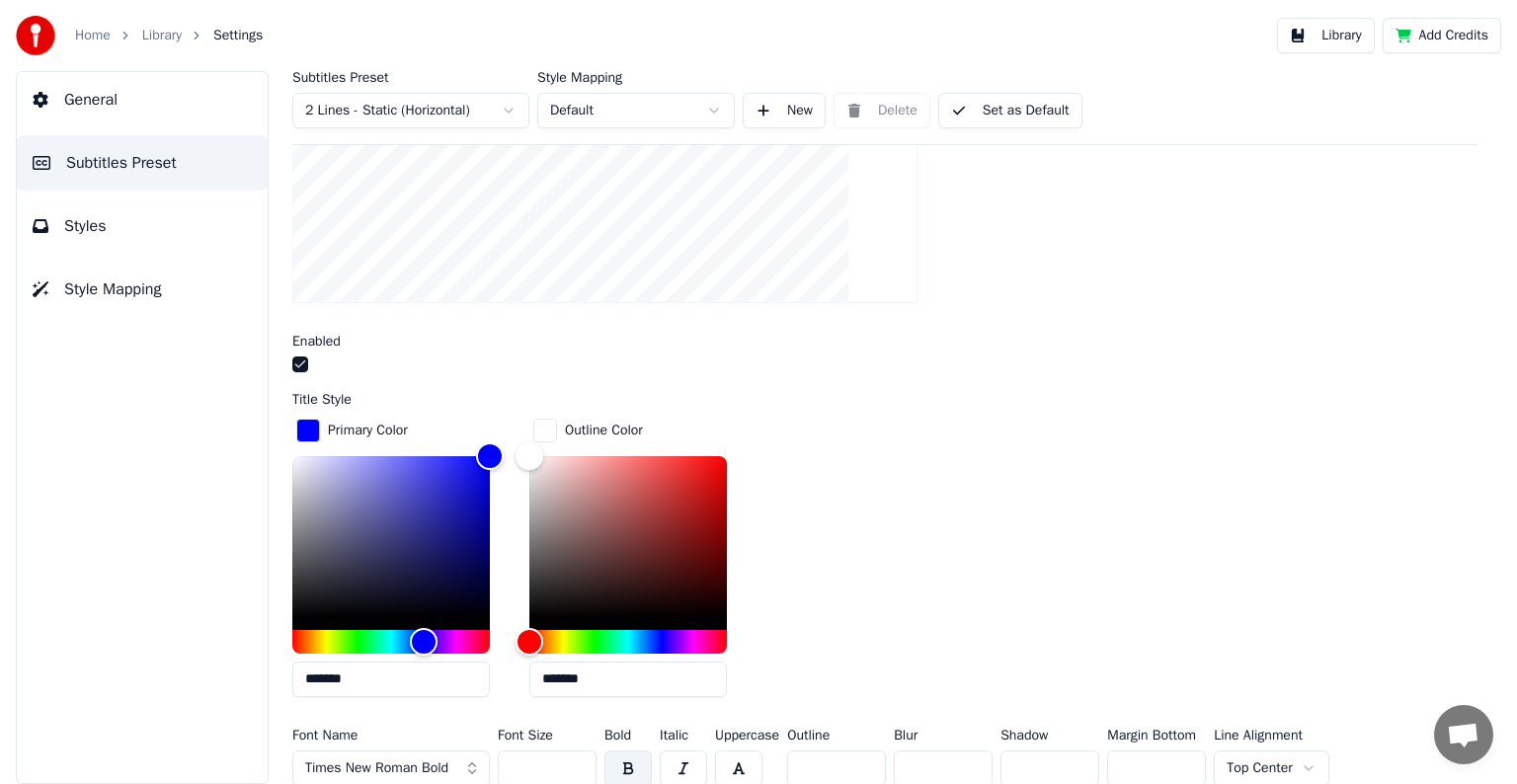 type on "*******" 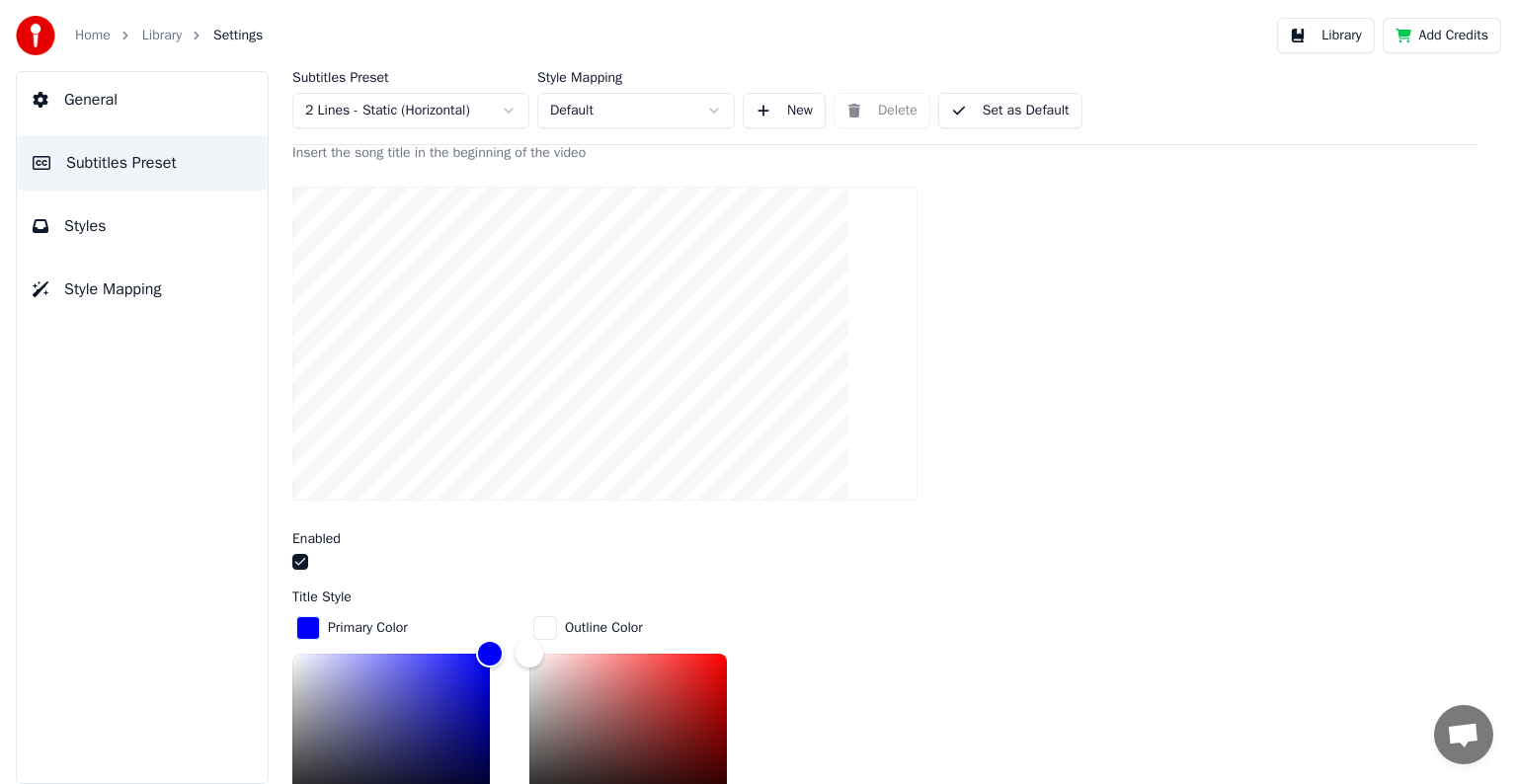 scroll, scrollTop: 0, scrollLeft: 0, axis: both 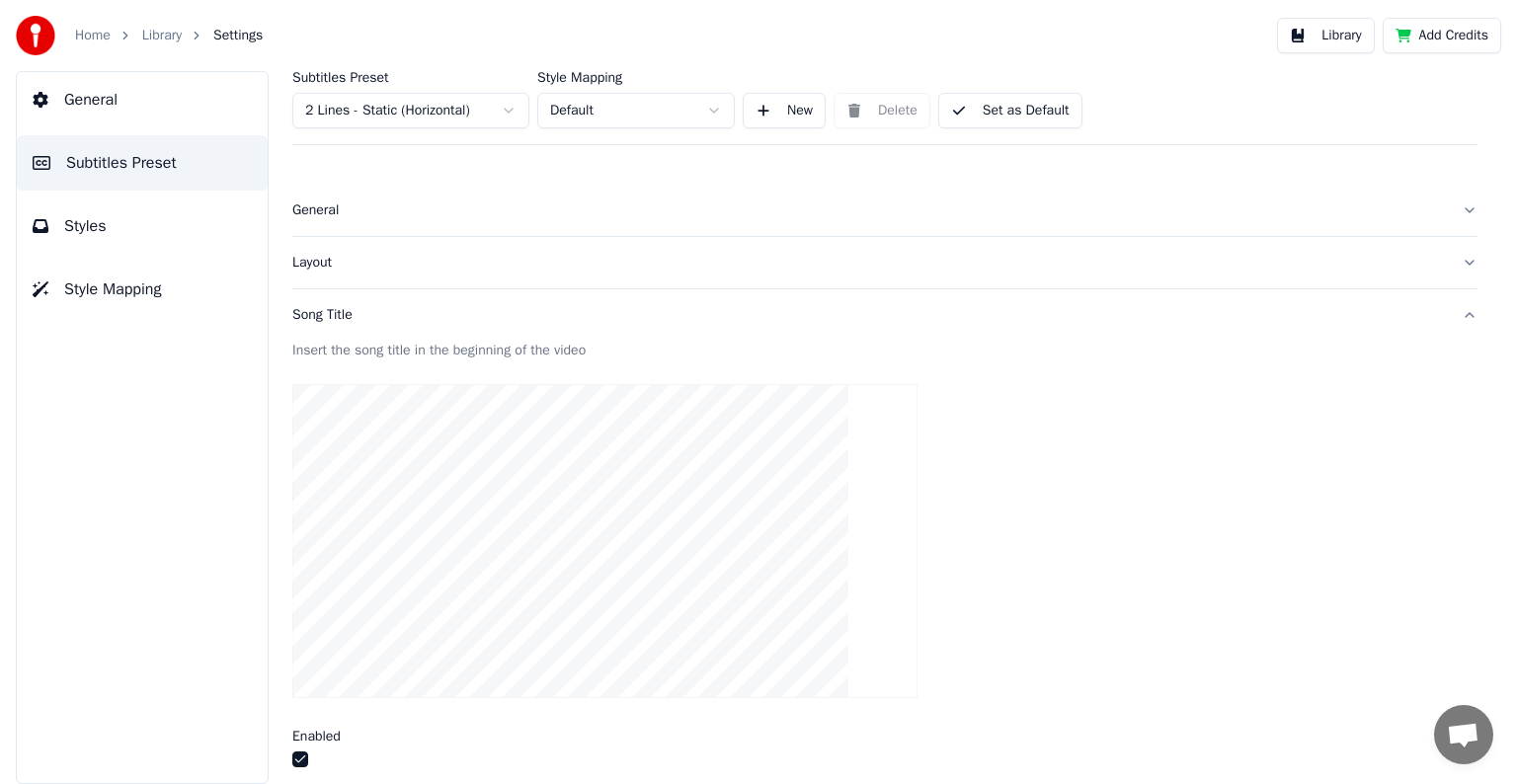 click on "Song Title" at bounding box center [869, 315] 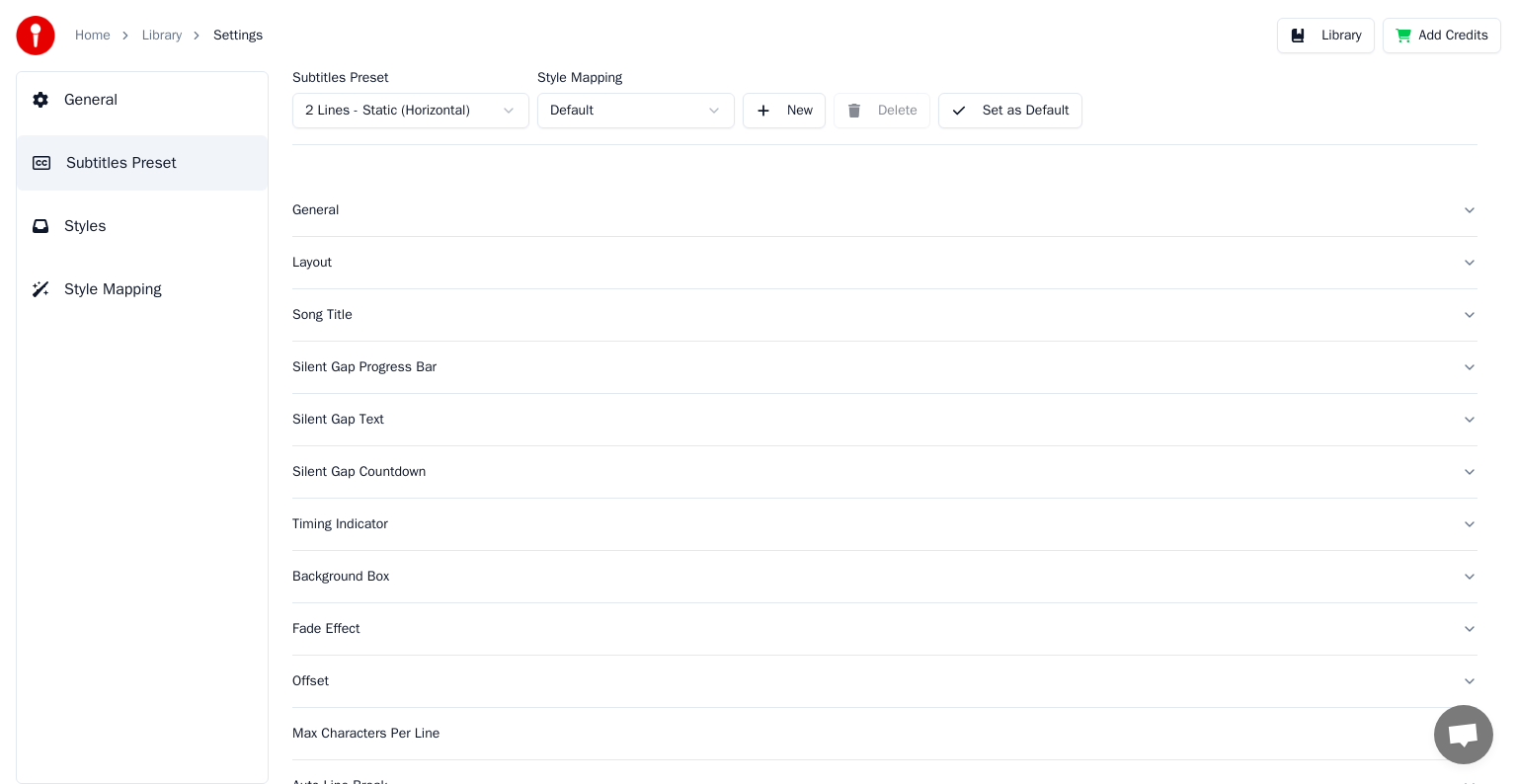 click on "Song Title" at bounding box center [869, 315] 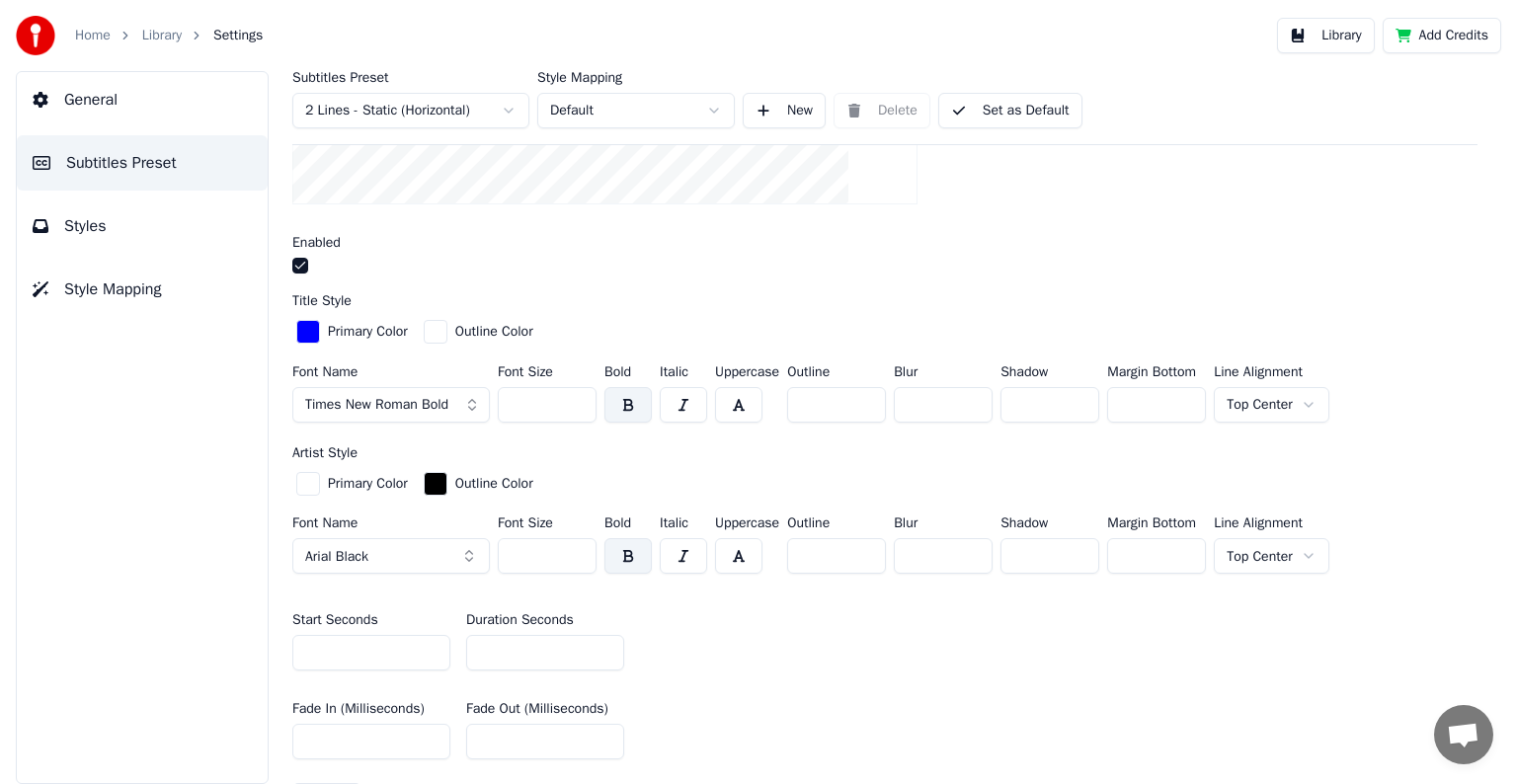 scroll, scrollTop: 296, scrollLeft: 0, axis: vertical 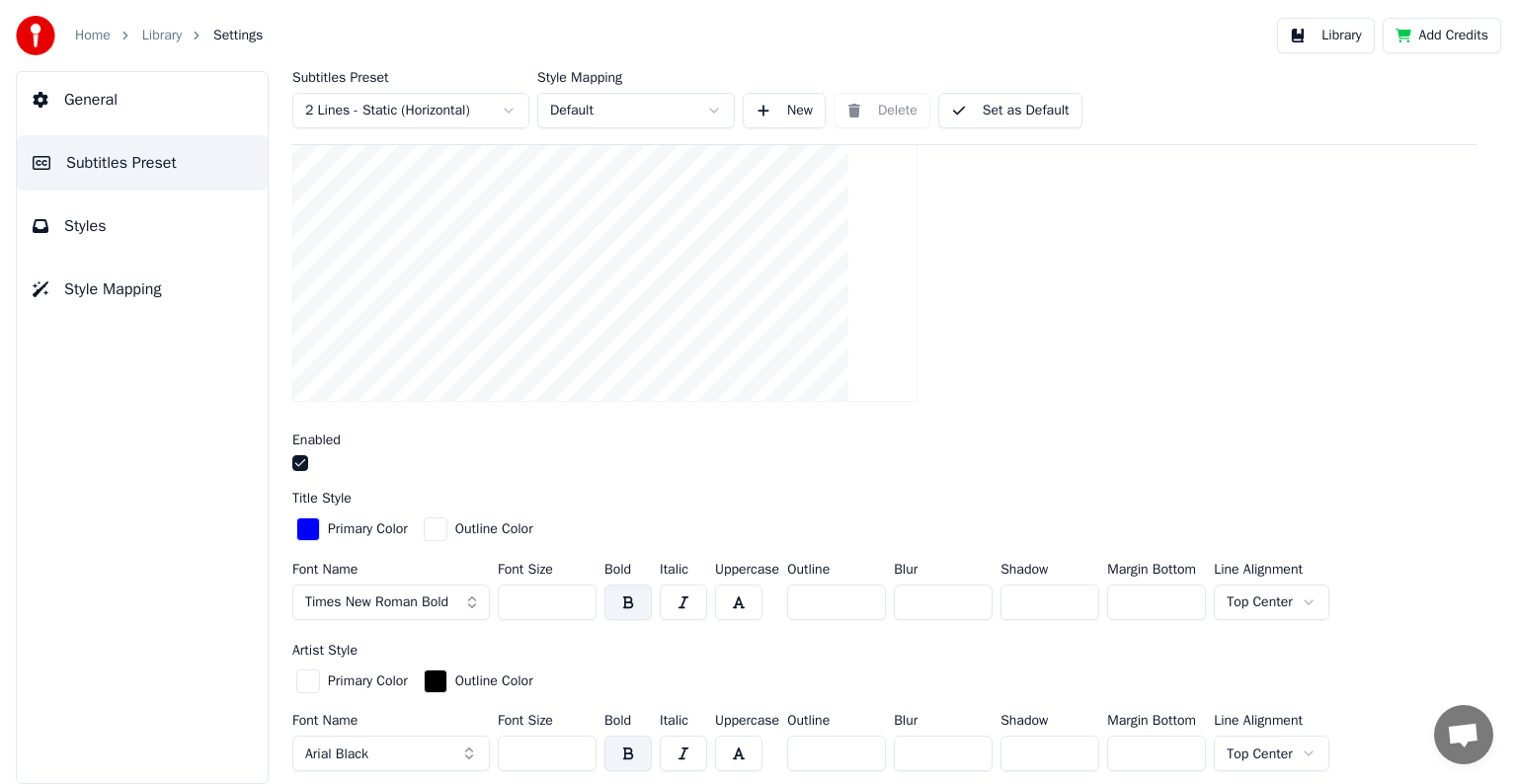 click at bounding box center [308, 681] 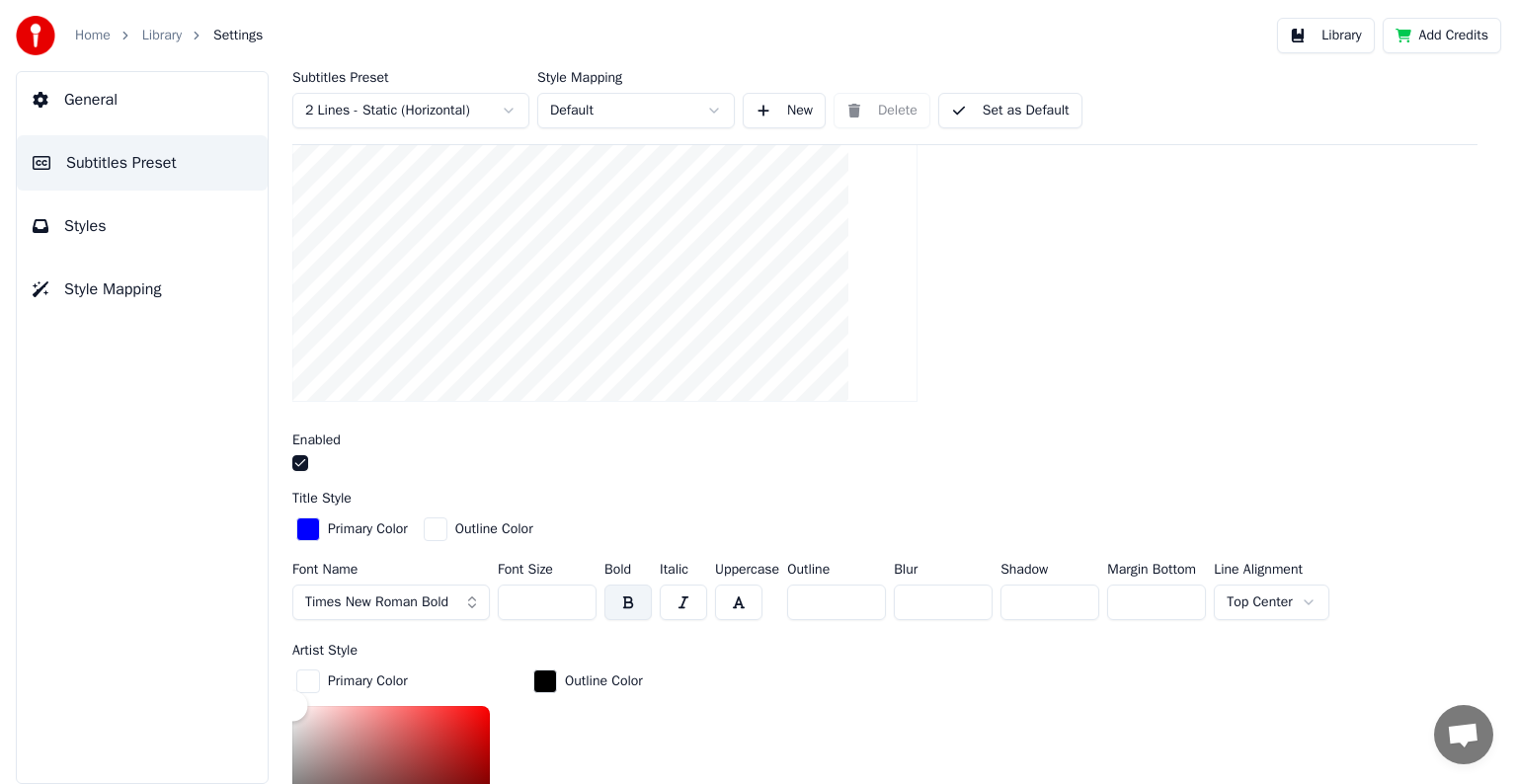 scroll, scrollTop: 376, scrollLeft: 0, axis: vertical 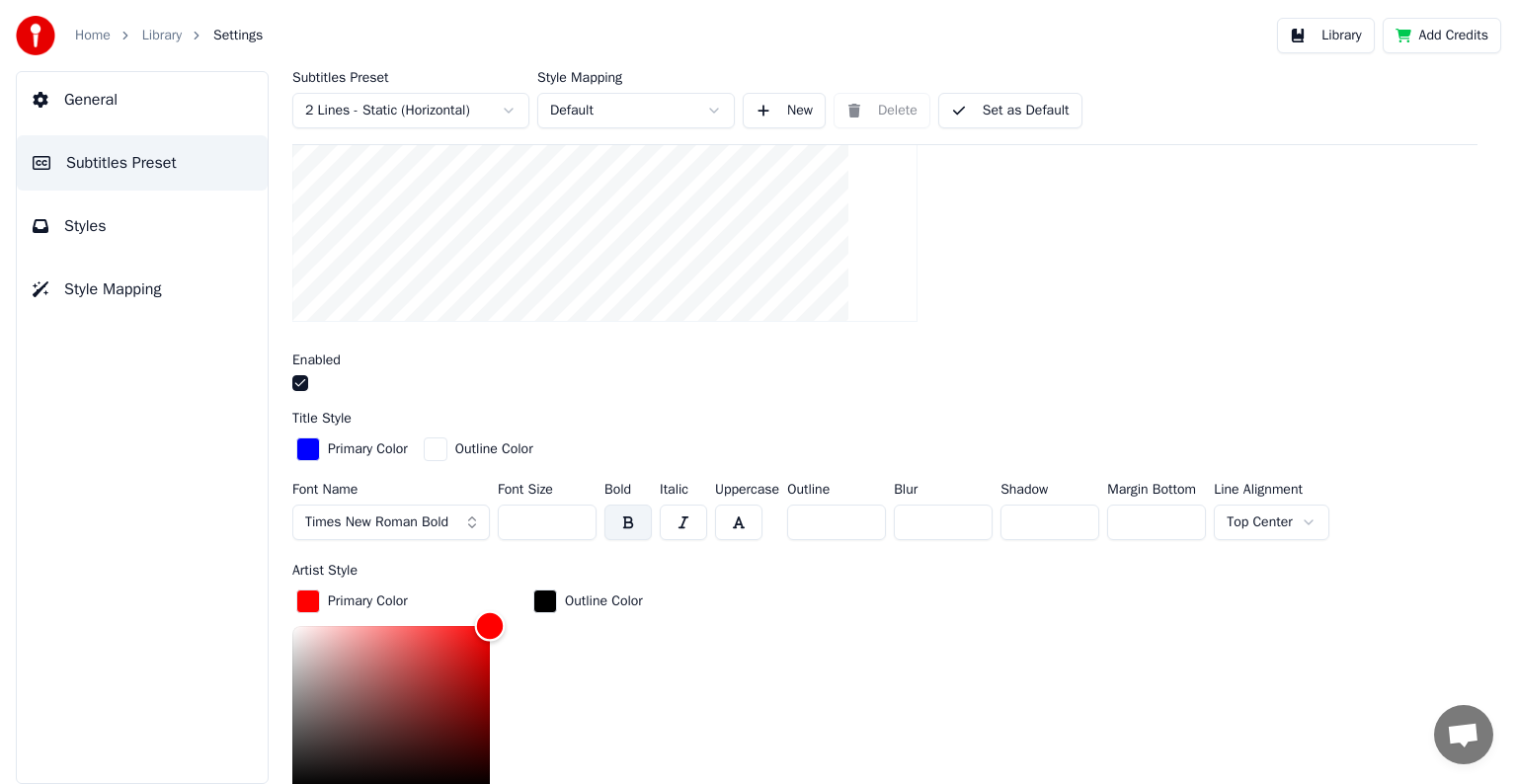 drag, startPoint x: 292, startPoint y: 700, endPoint x: 499, endPoint y: 599, distance: 230.32586 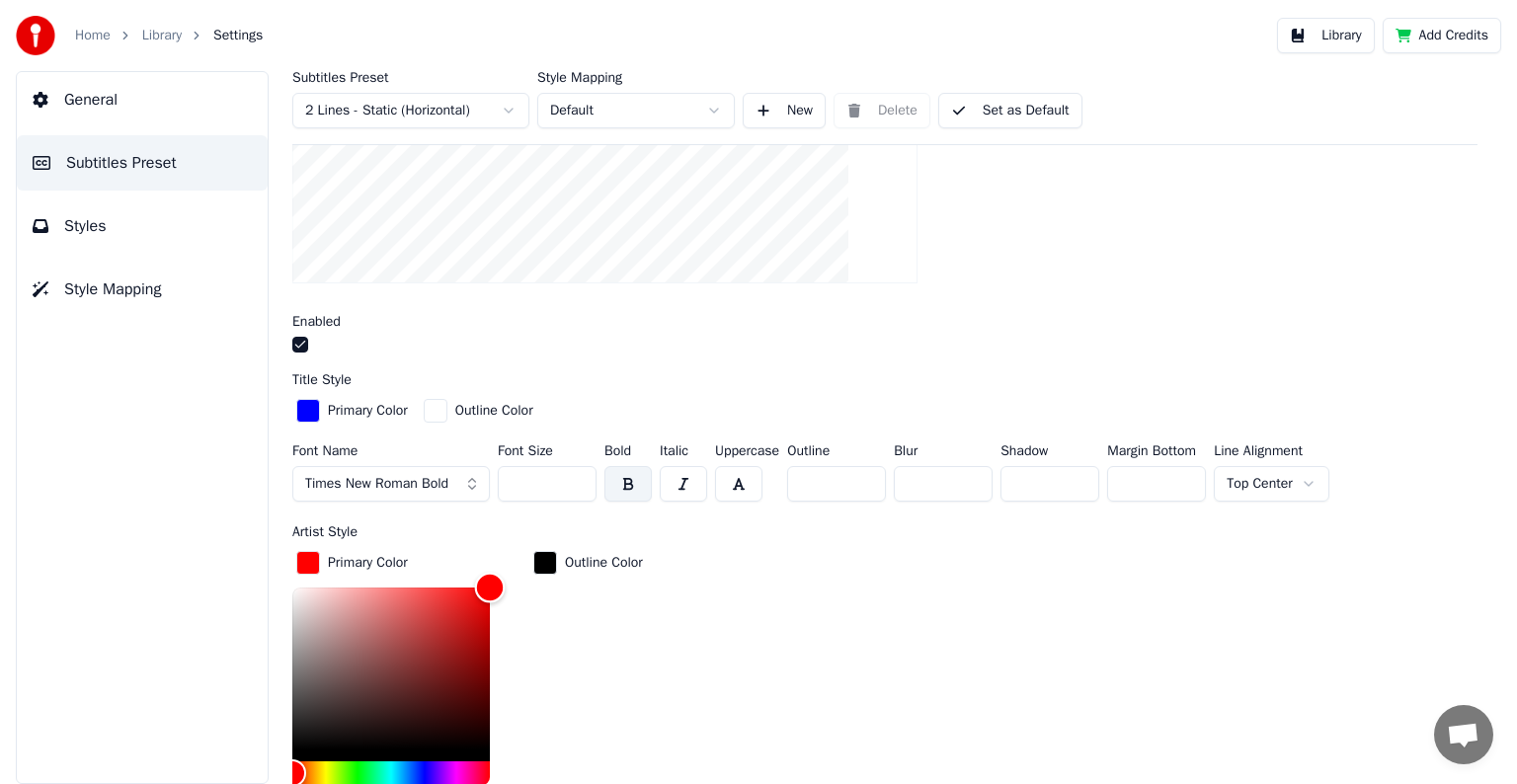 scroll, scrollTop: 574, scrollLeft: 0, axis: vertical 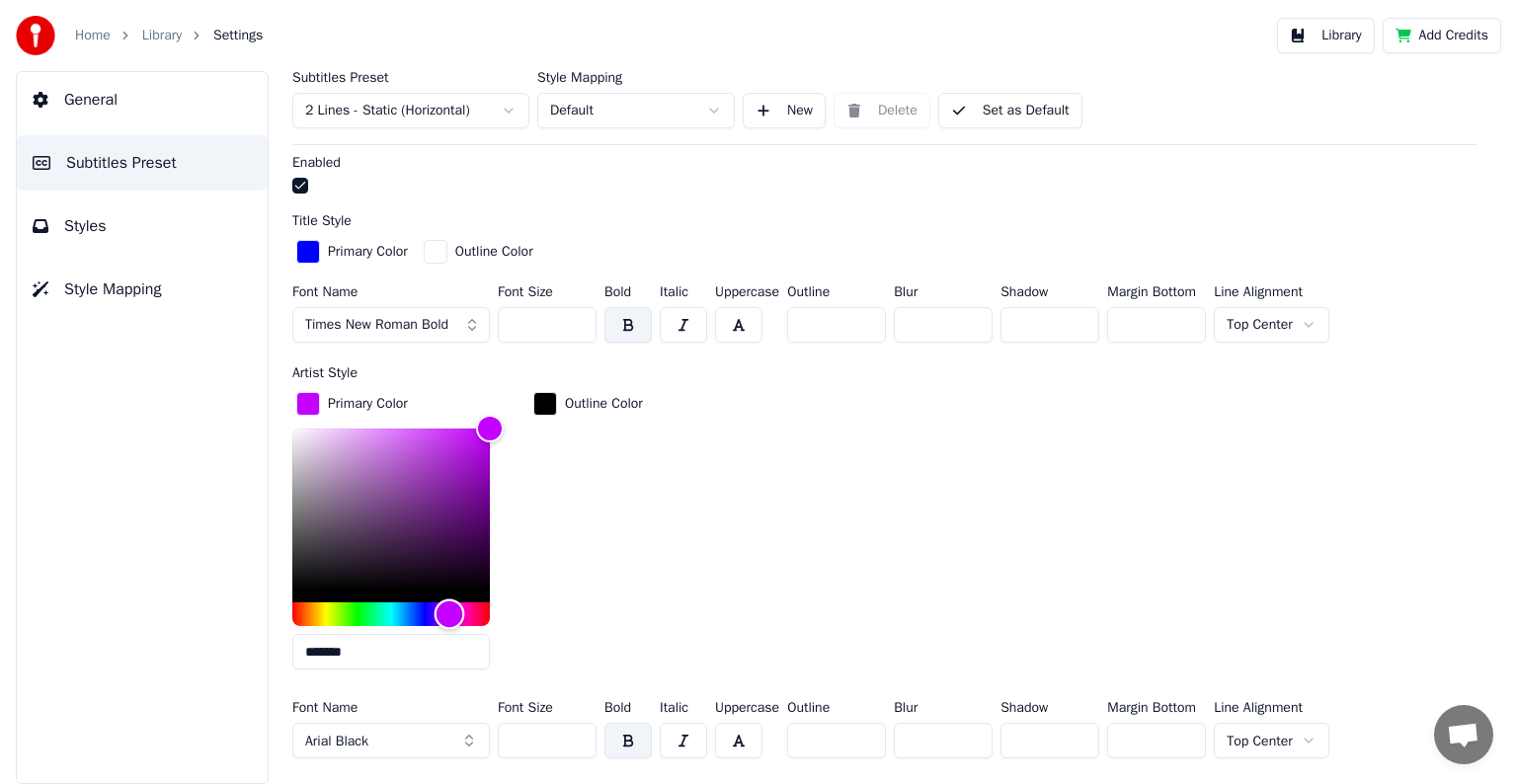 type on "*******" 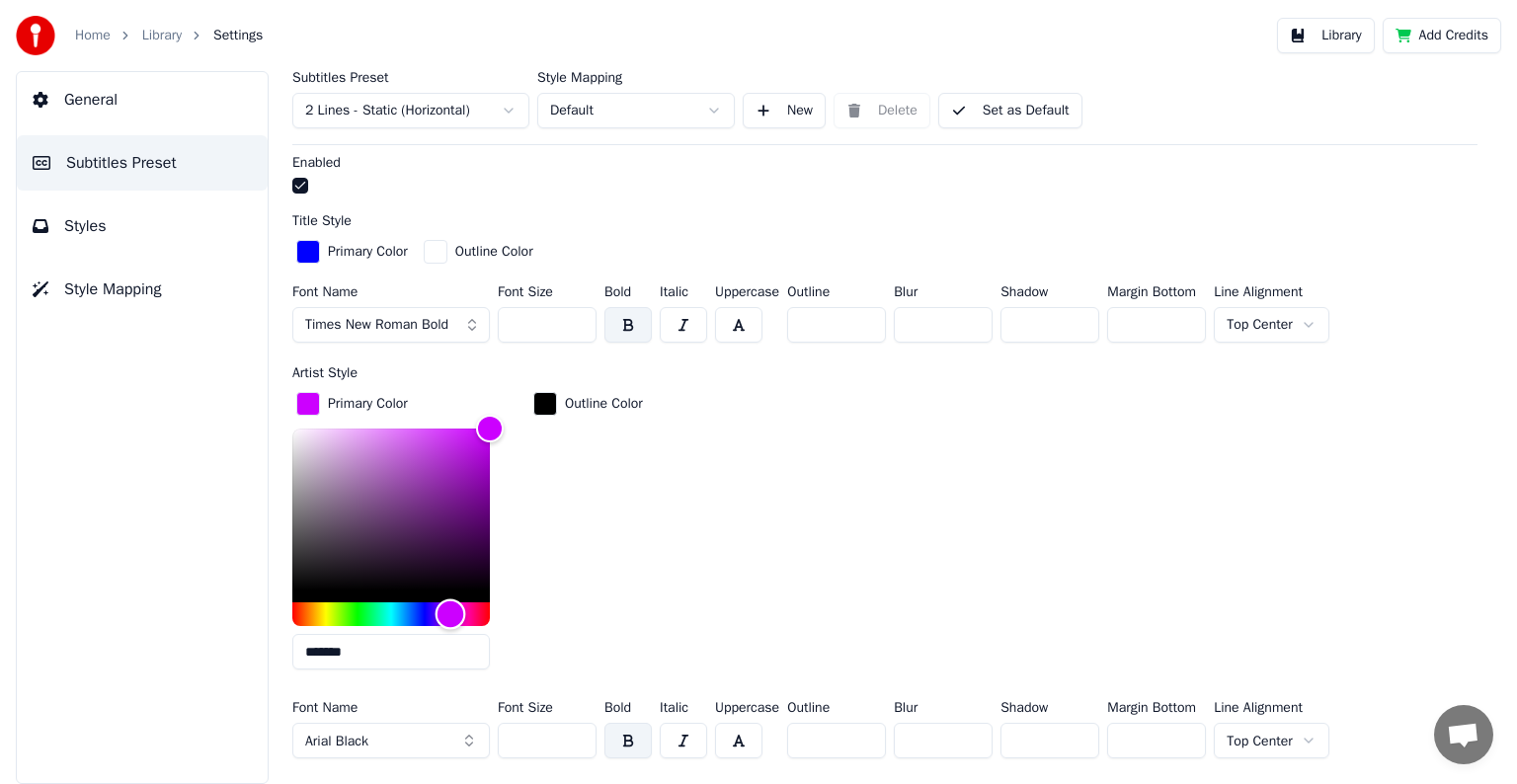 drag, startPoint x: 296, startPoint y: 608, endPoint x: 450, endPoint y: 618, distance: 154.32433 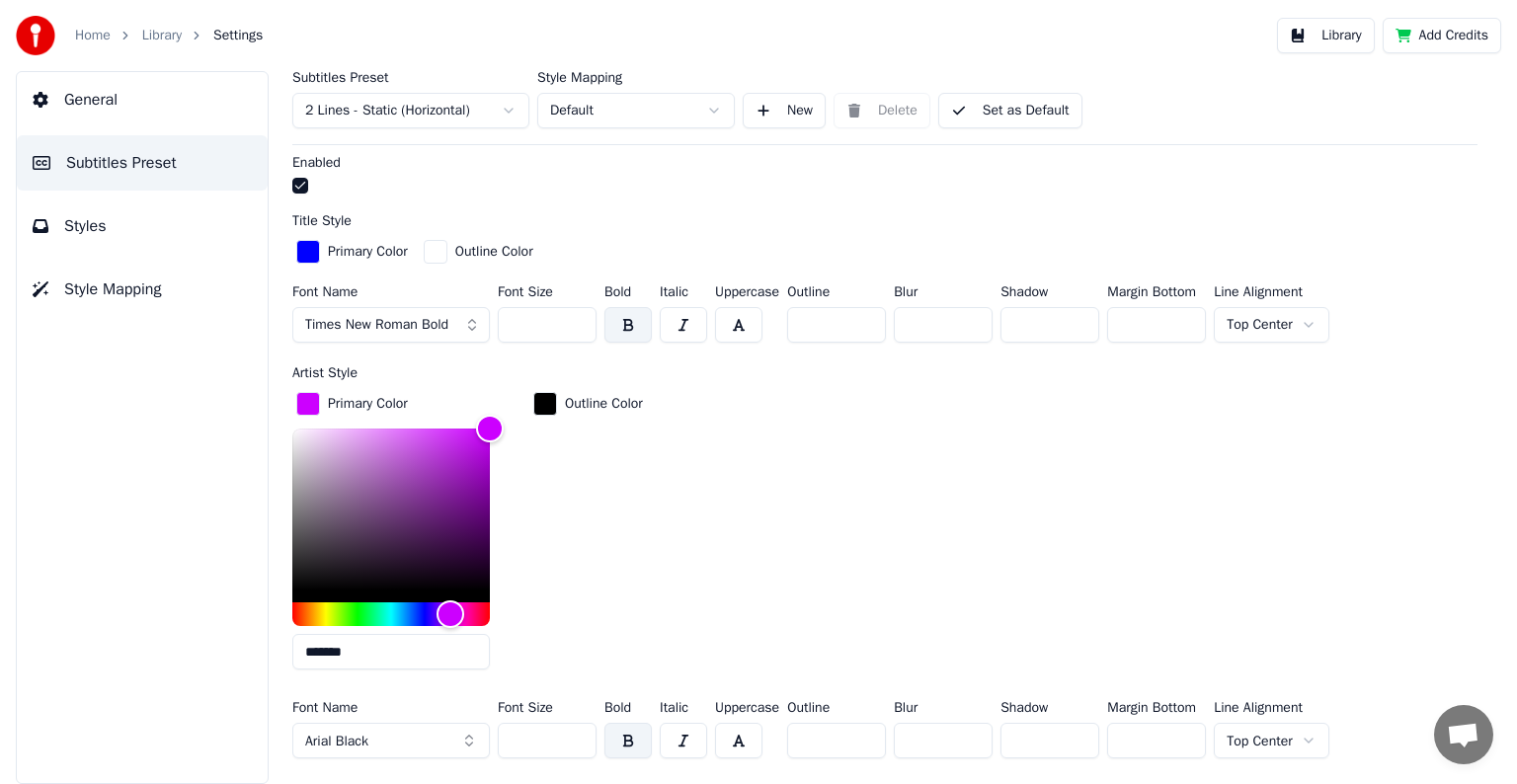 click on "General Subtitles Preset Styles Style Mapping" at bounding box center [142, 428] 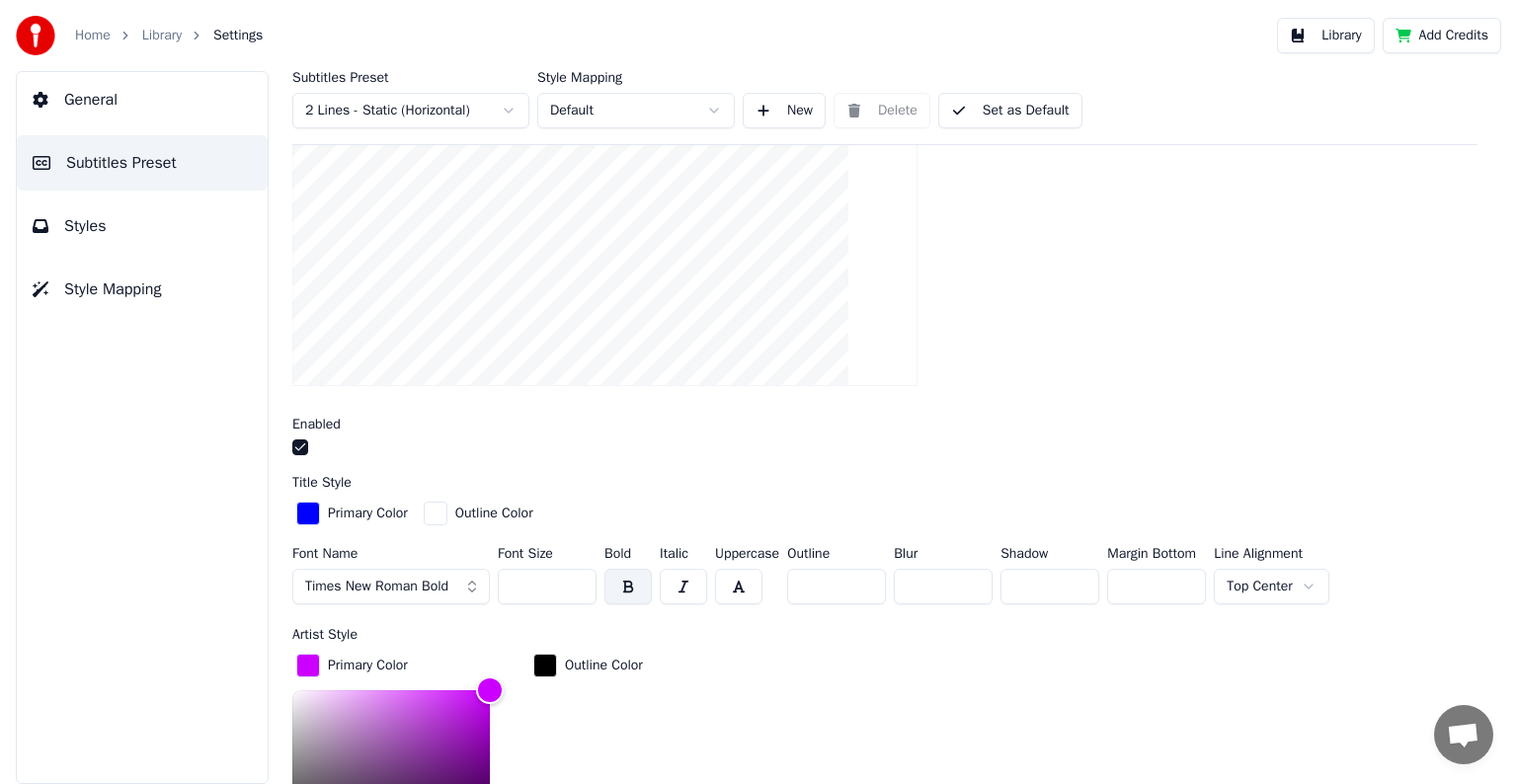 scroll, scrollTop: 376, scrollLeft: 0, axis: vertical 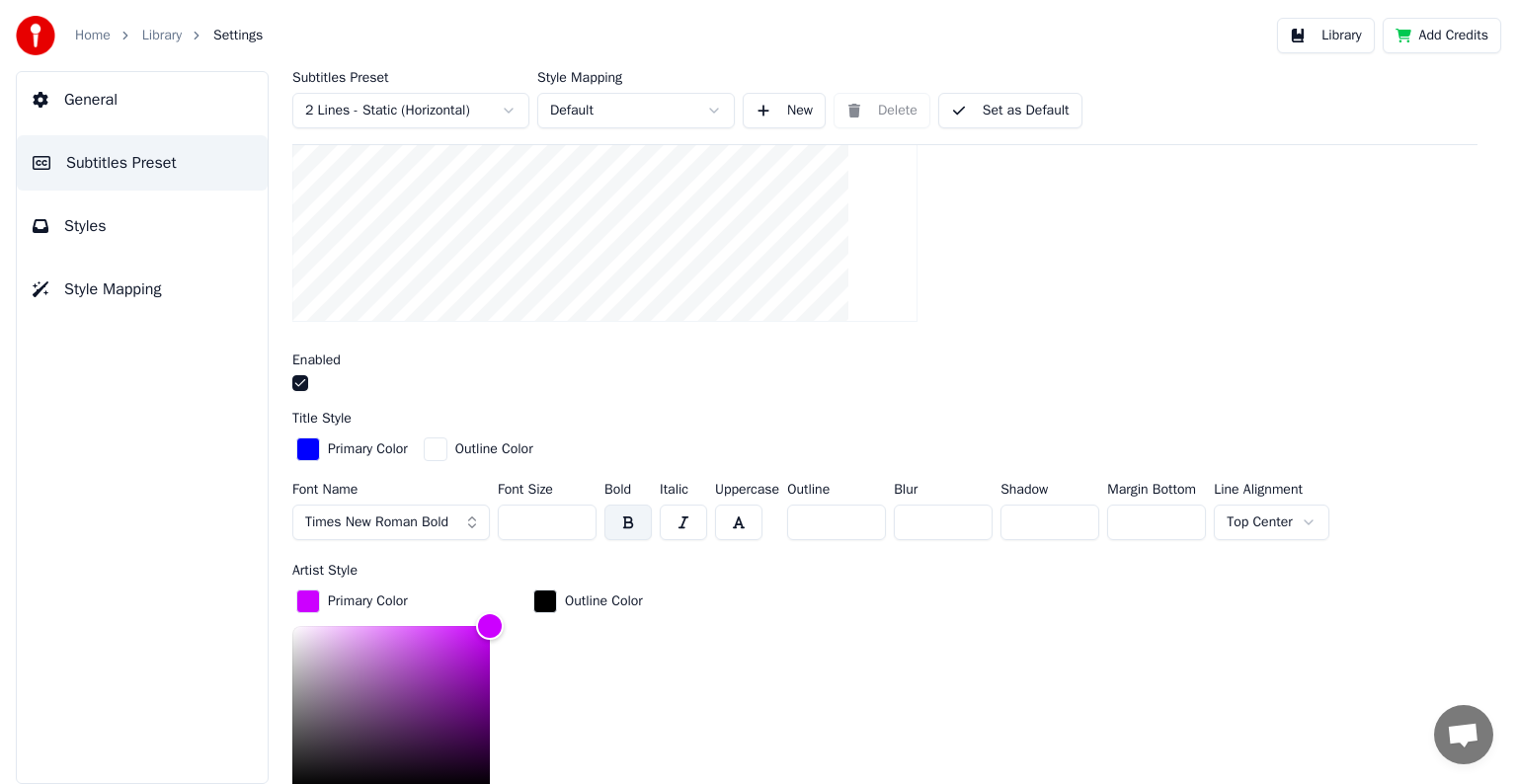 click at bounding box center (628, 522) 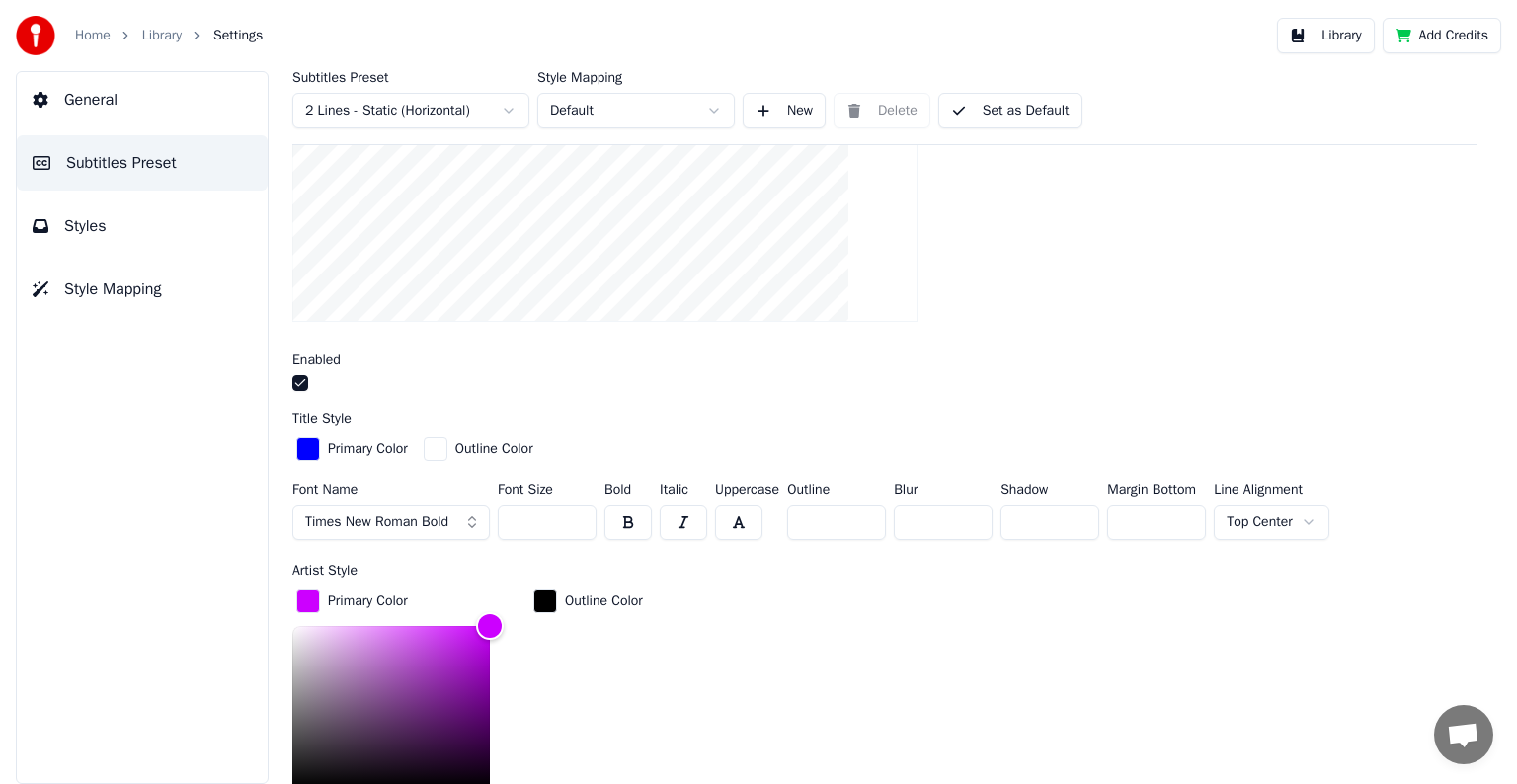 click at bounding box center (628, 522) 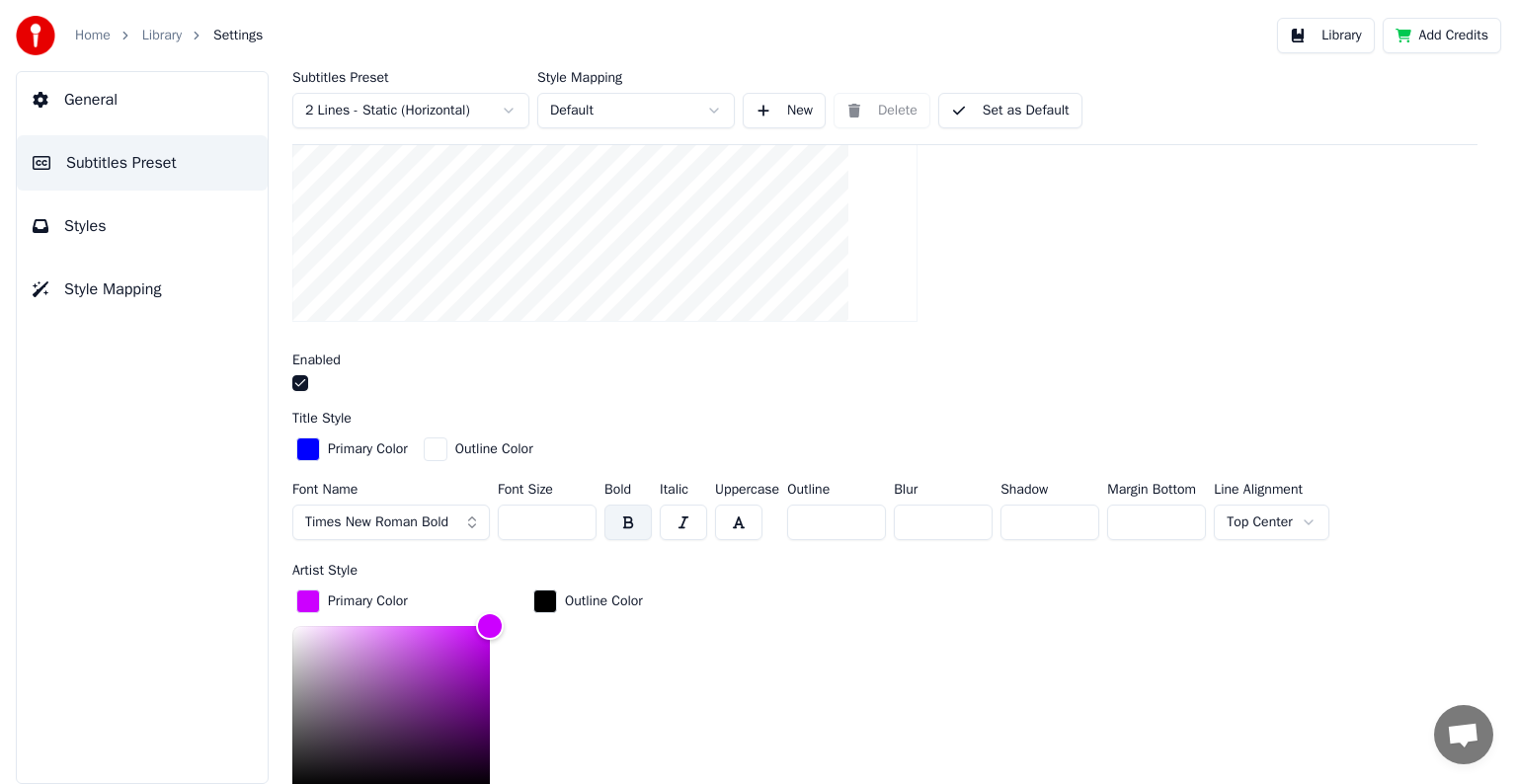 scroll, scrollTop: 771, scrollLeft: 0, axis: vertical 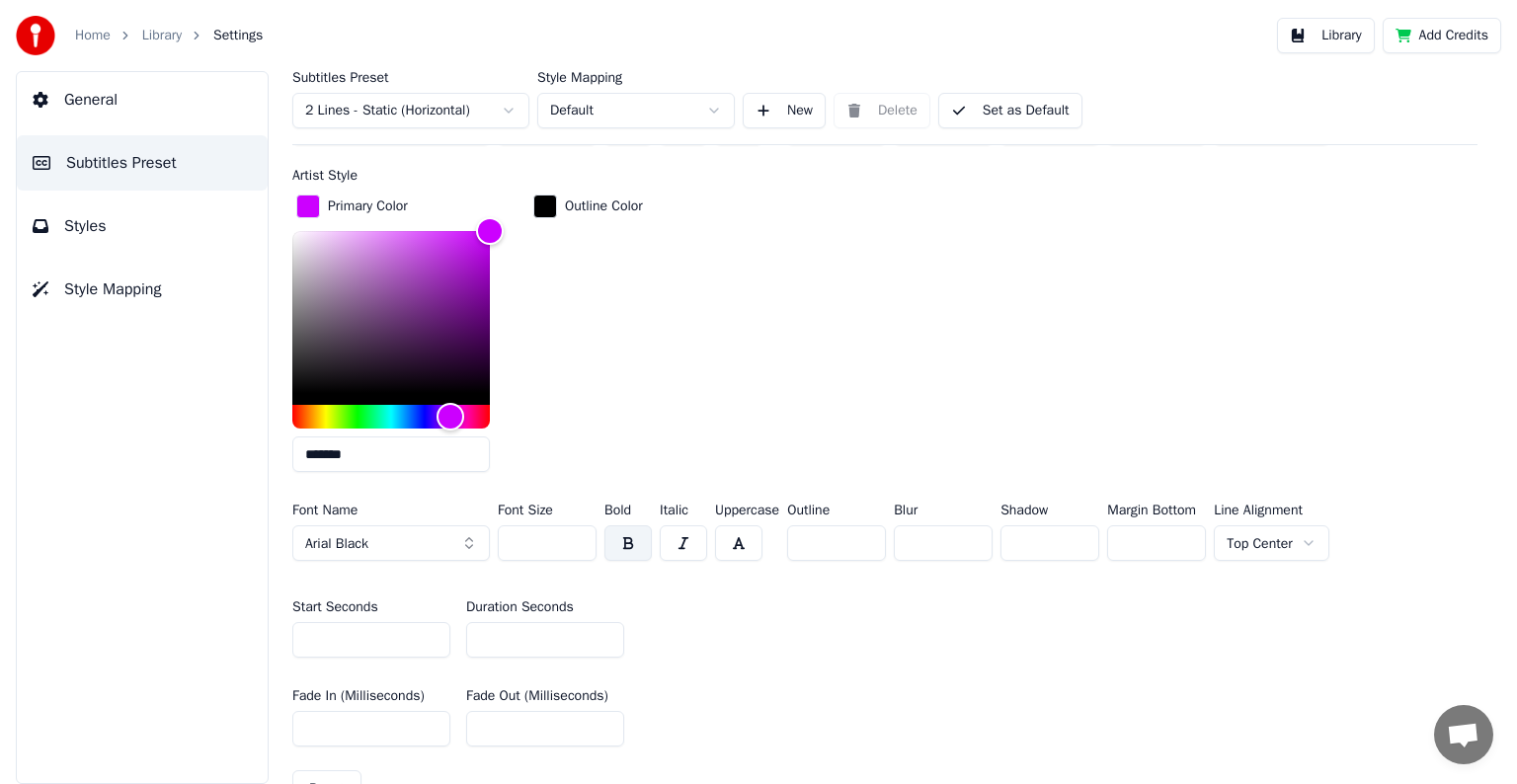 drag, startPoint x: 508, startPoint y: 545, endPoint x: 551, endPoint y: 540, distance: 43.28972 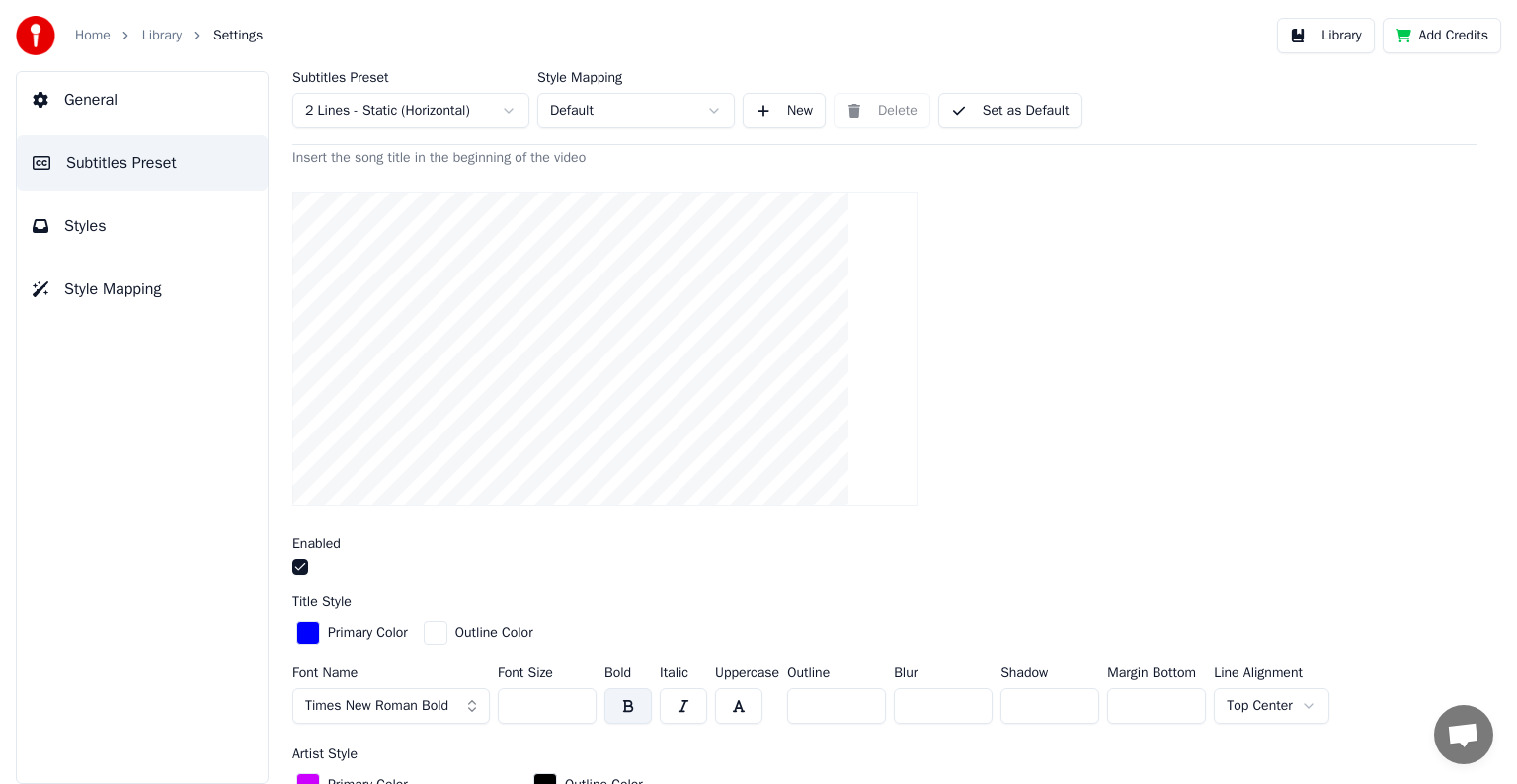 scroll, scrollTop: 277, scrollLeft: 0, axis: vertical 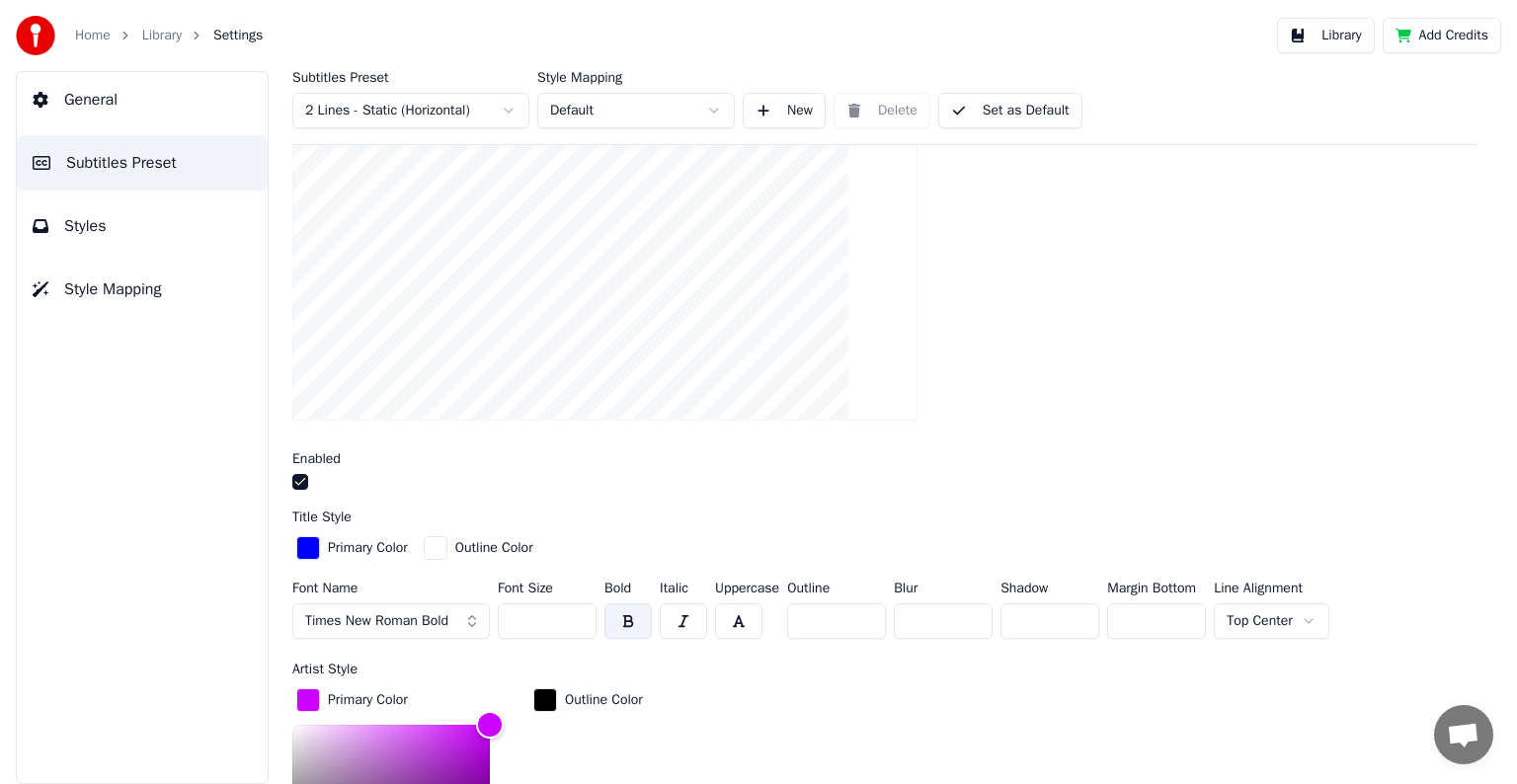 click on "*" at bounding box center (837, 621) 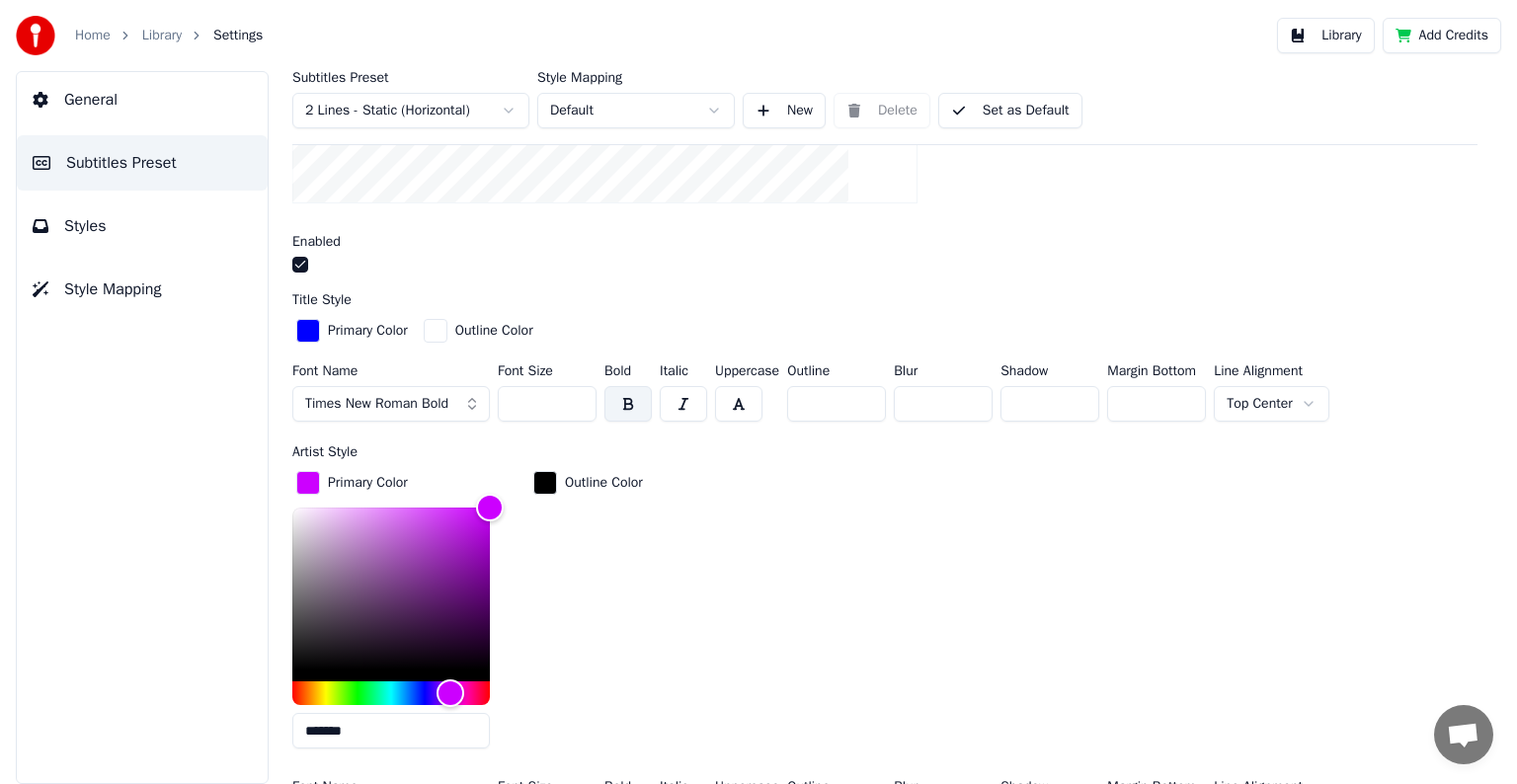 scroll, scrollTop: 574, scrollLeft: 0, axis: vertical 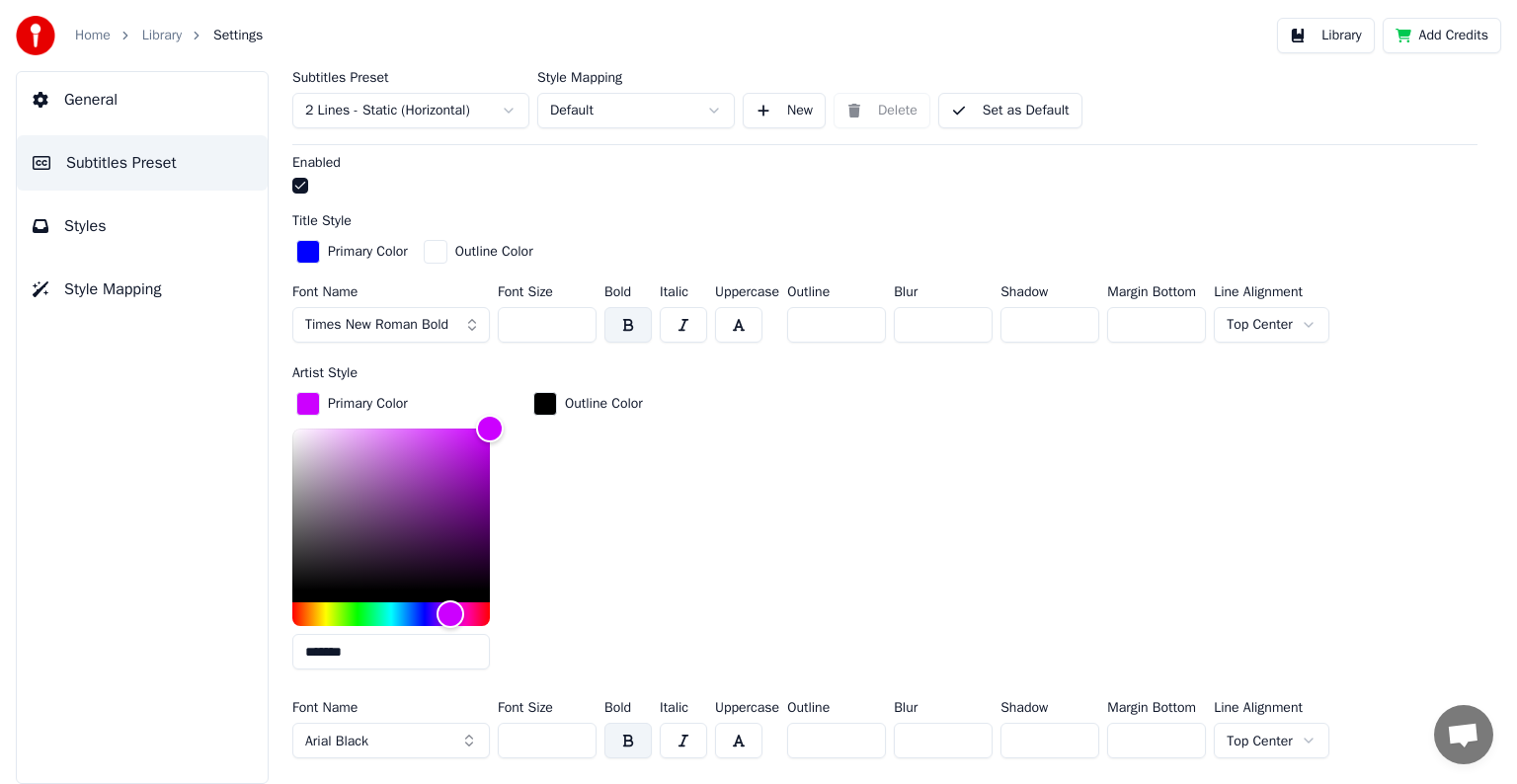 drag, startPoint x: 818, startPoint y: 736, endPoint x: 793, endPoint y: 736, distance: 25 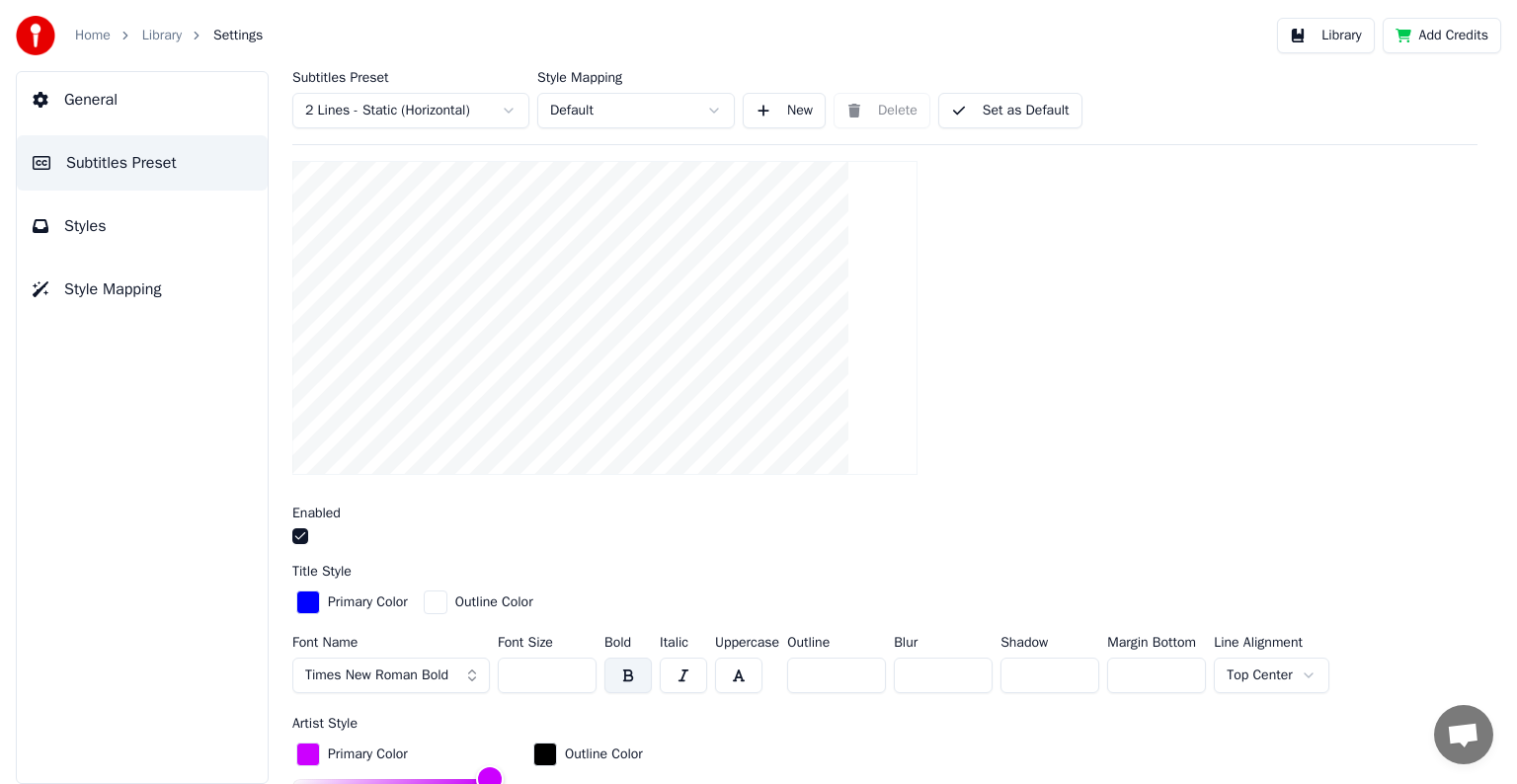 scroll, scrollTop: 395, scrollLeft: 0, axis: vertical 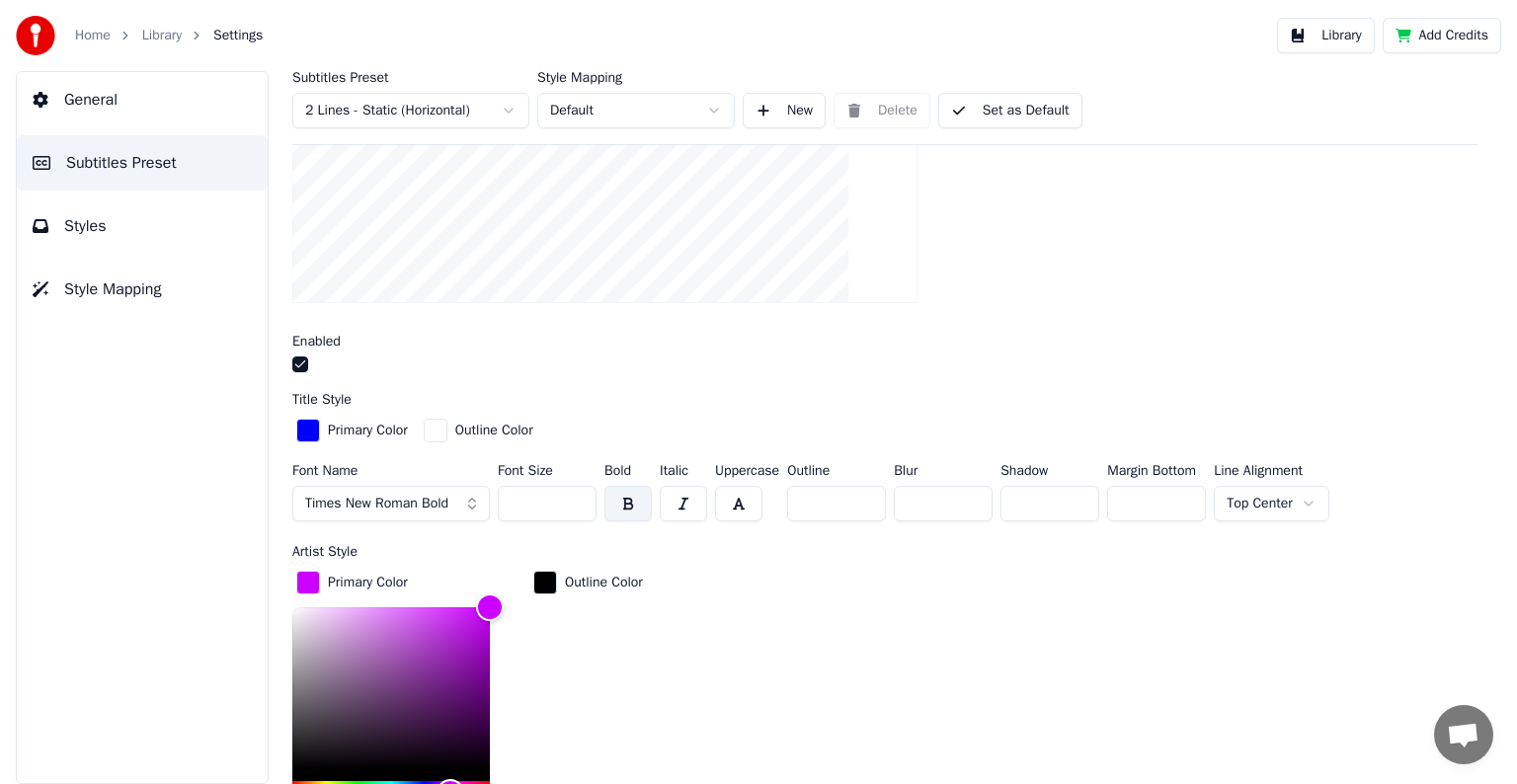 type on "*" 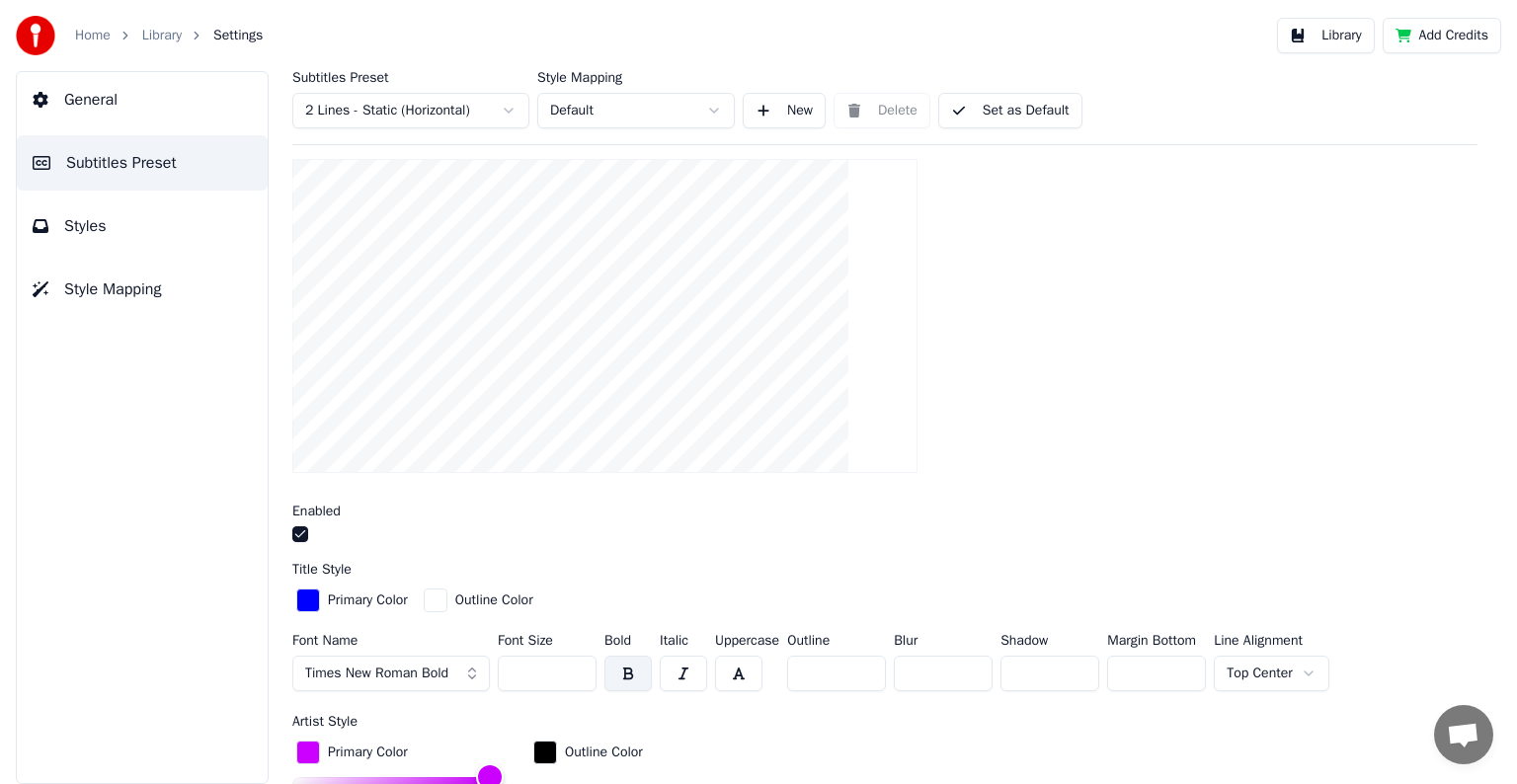 scroll, scrollTop: 296, scrollLeft: 0, axis: vertical 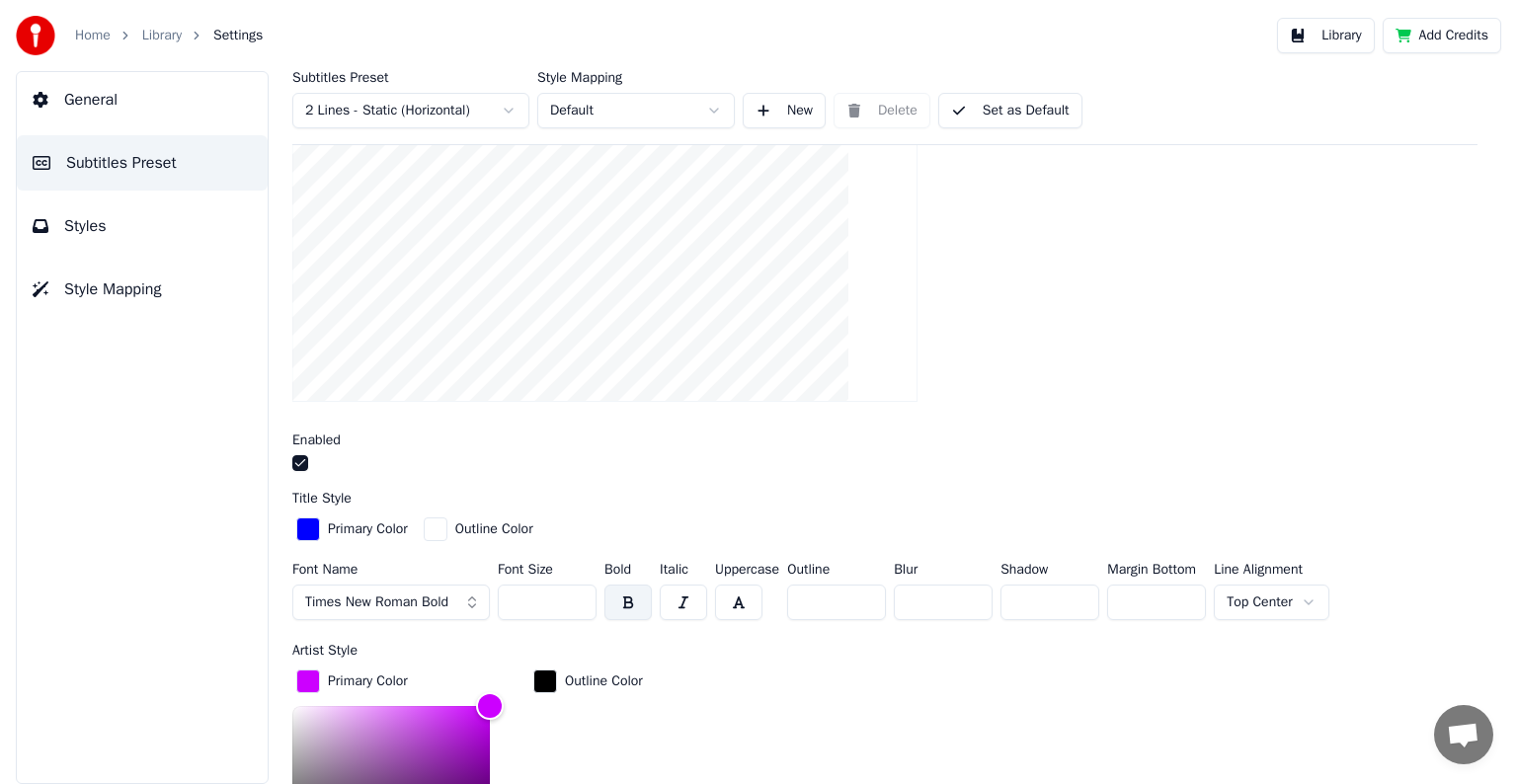 drag, startPoint x: 1118, startPoint y: 599, endPoint x: 1153, endPoint y: 599, distance: 35 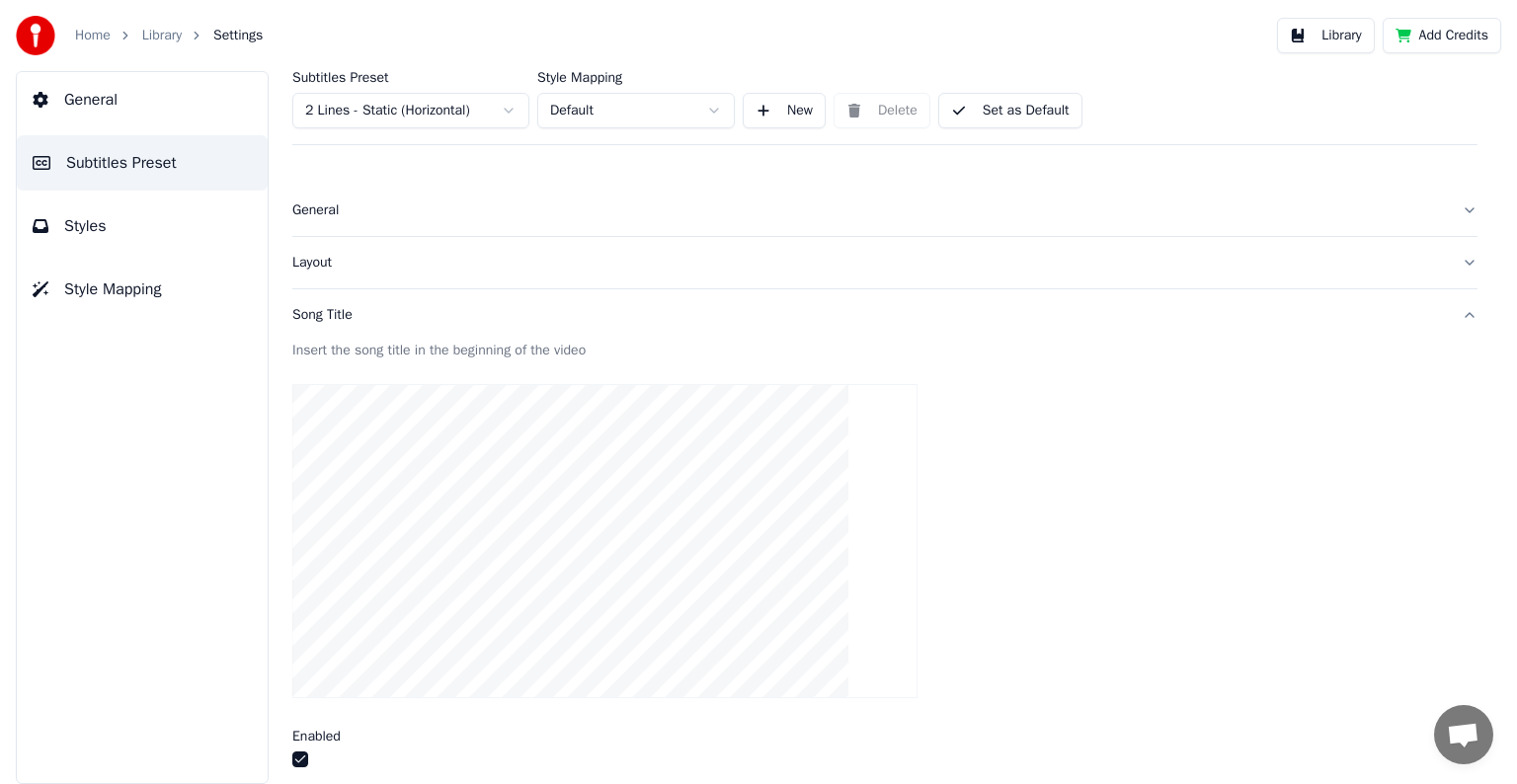 click at bounding box center (885, 541) 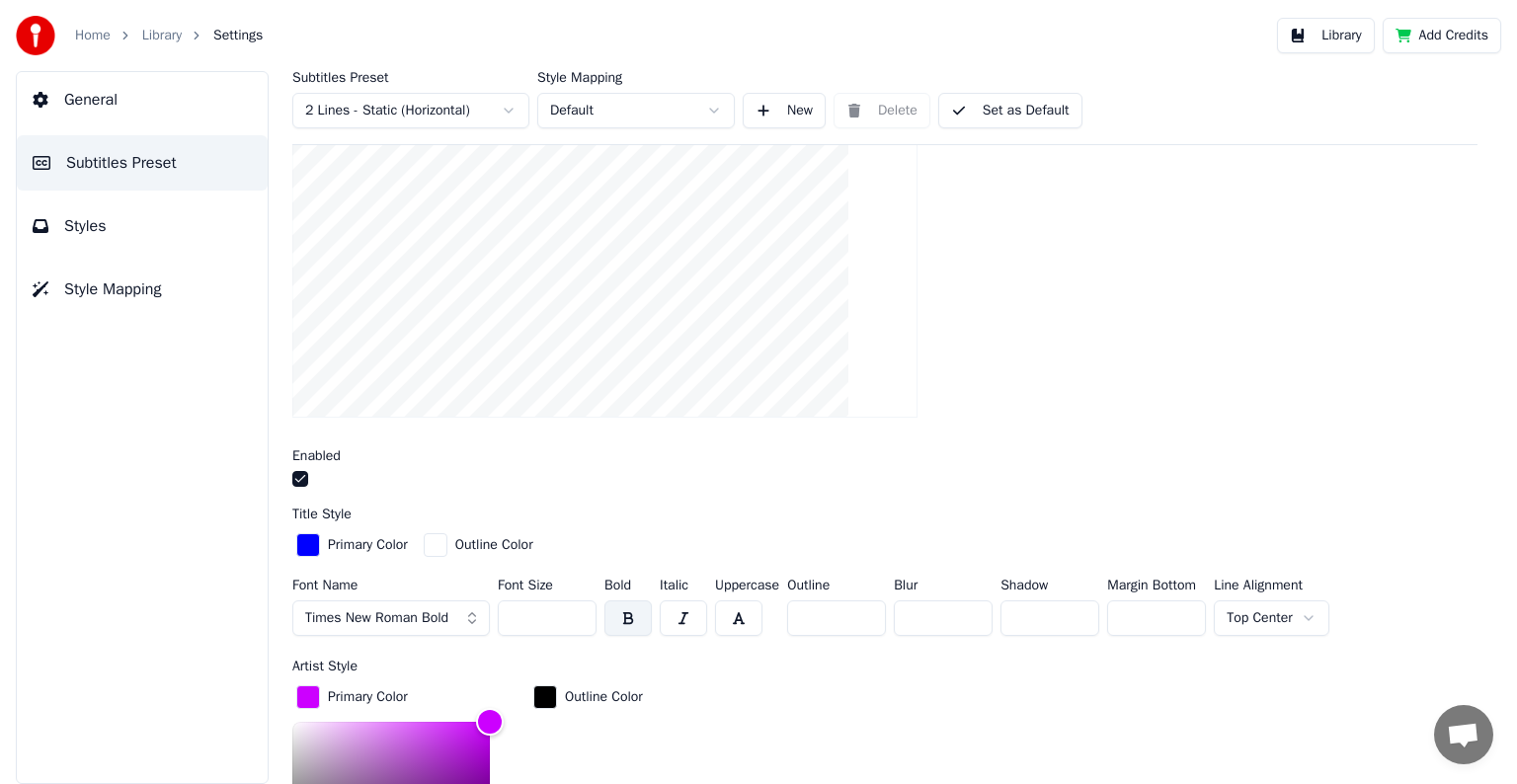 scroll, scrollTop: 296, scrollLeft: 0, axis: vertical 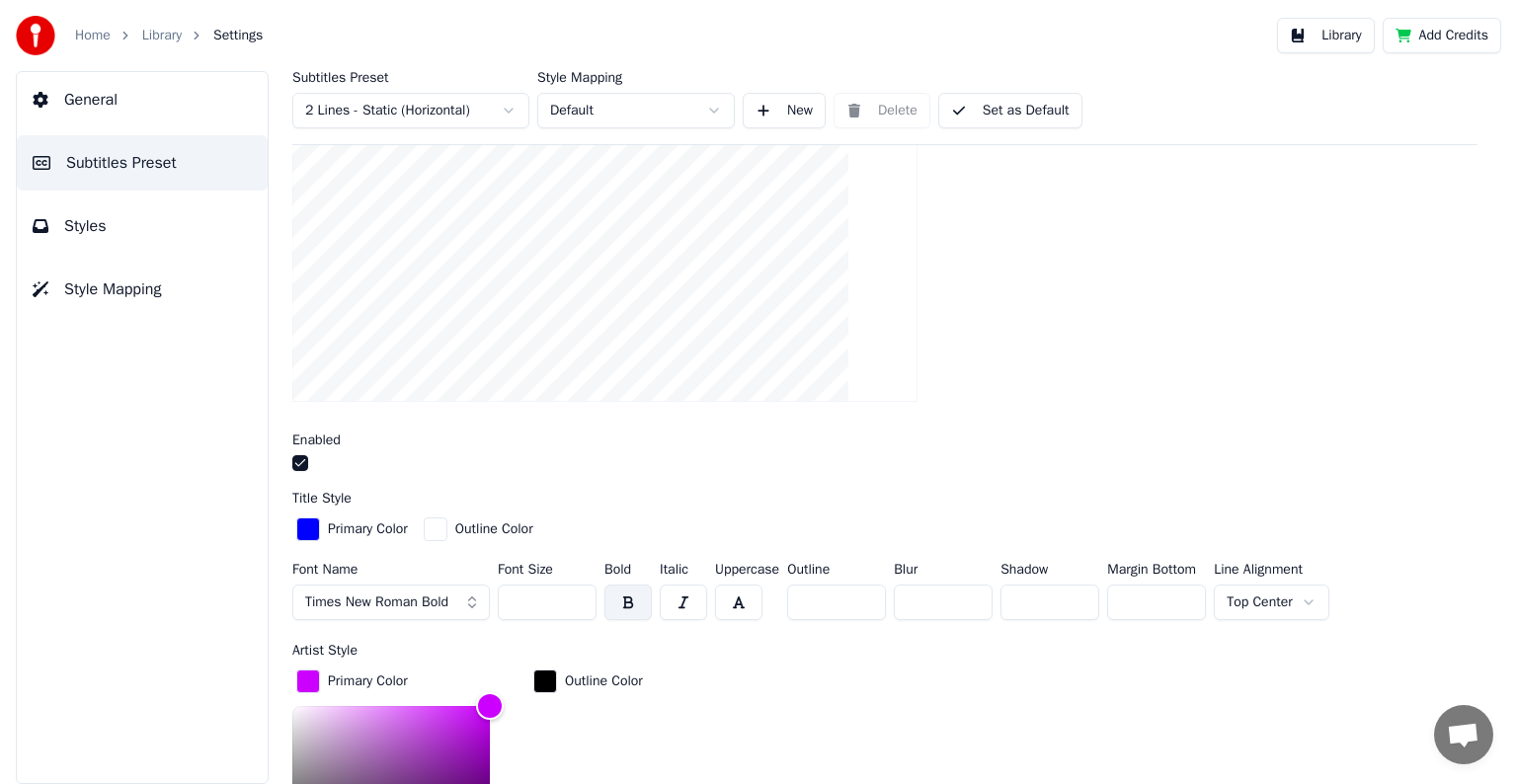 drag, startPoint x: 1122, startPoint y: 594, endPoint x: 1144, endPoint y: 600, distance: 22.803509 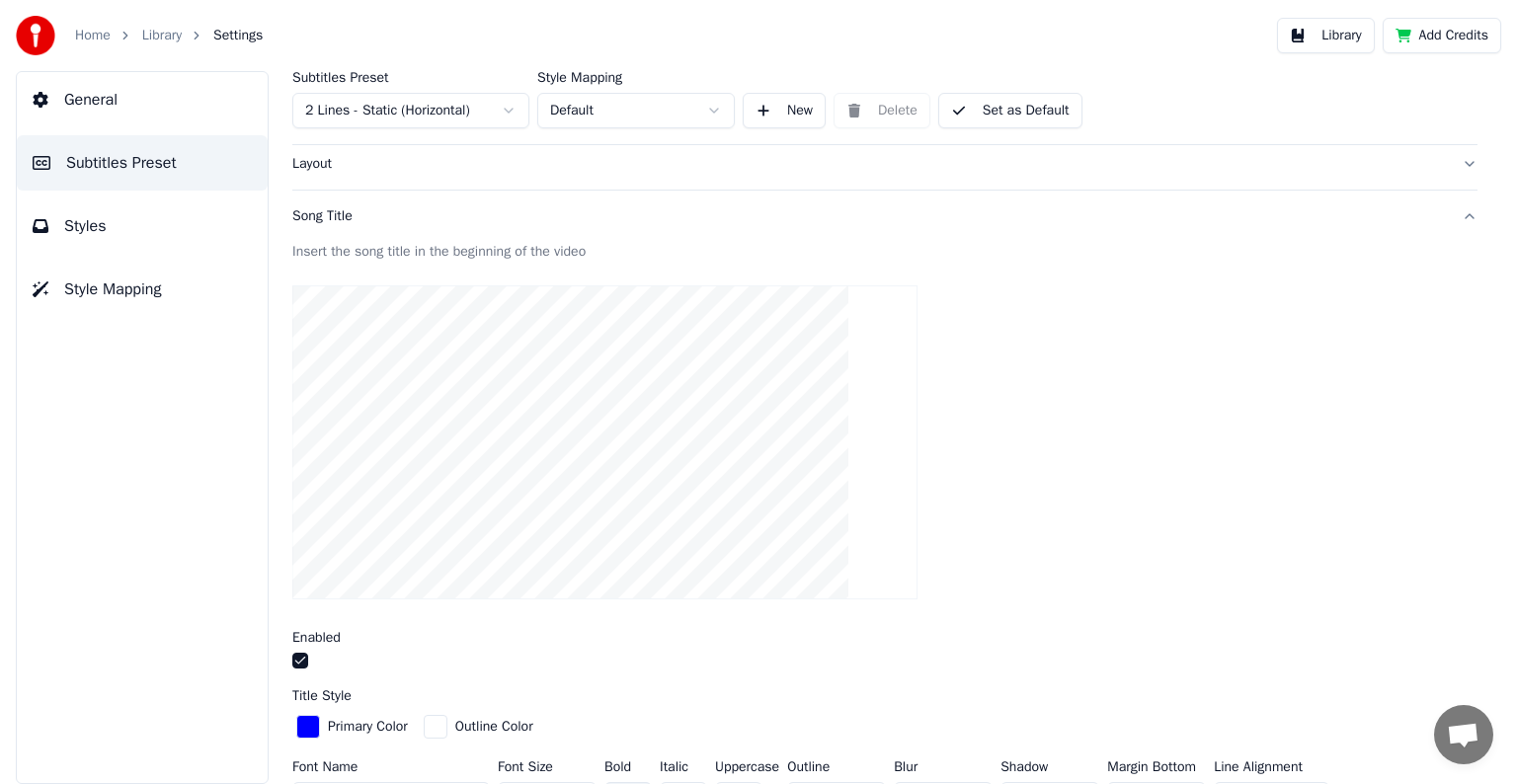 scroll, scrollTop: 395, scrollLeft: 0, axis: vertical 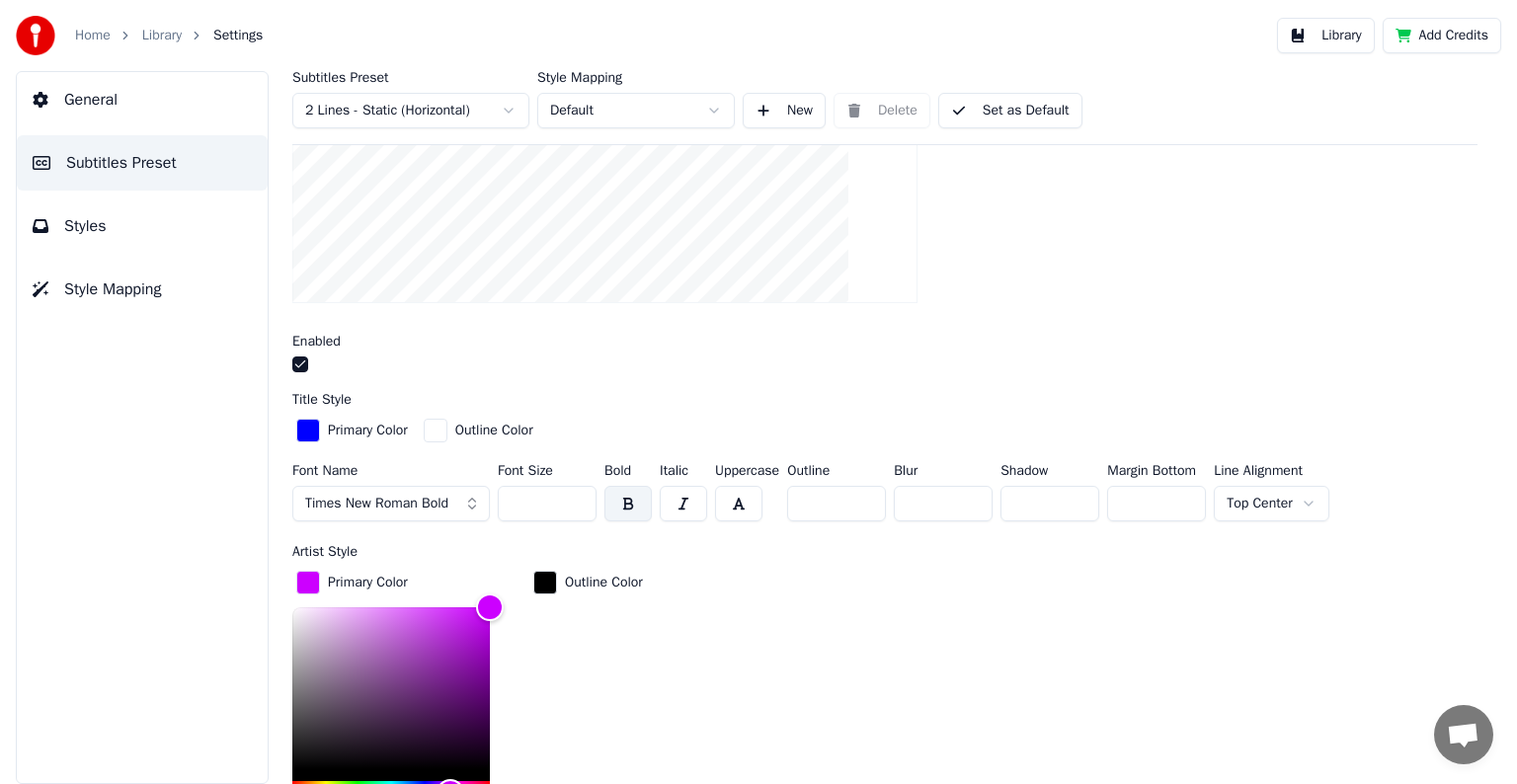 drag, startPoint x: 1126, startPoint y: 502, endPoint x: 1153, endPoint y: 503, distance: 27.018512 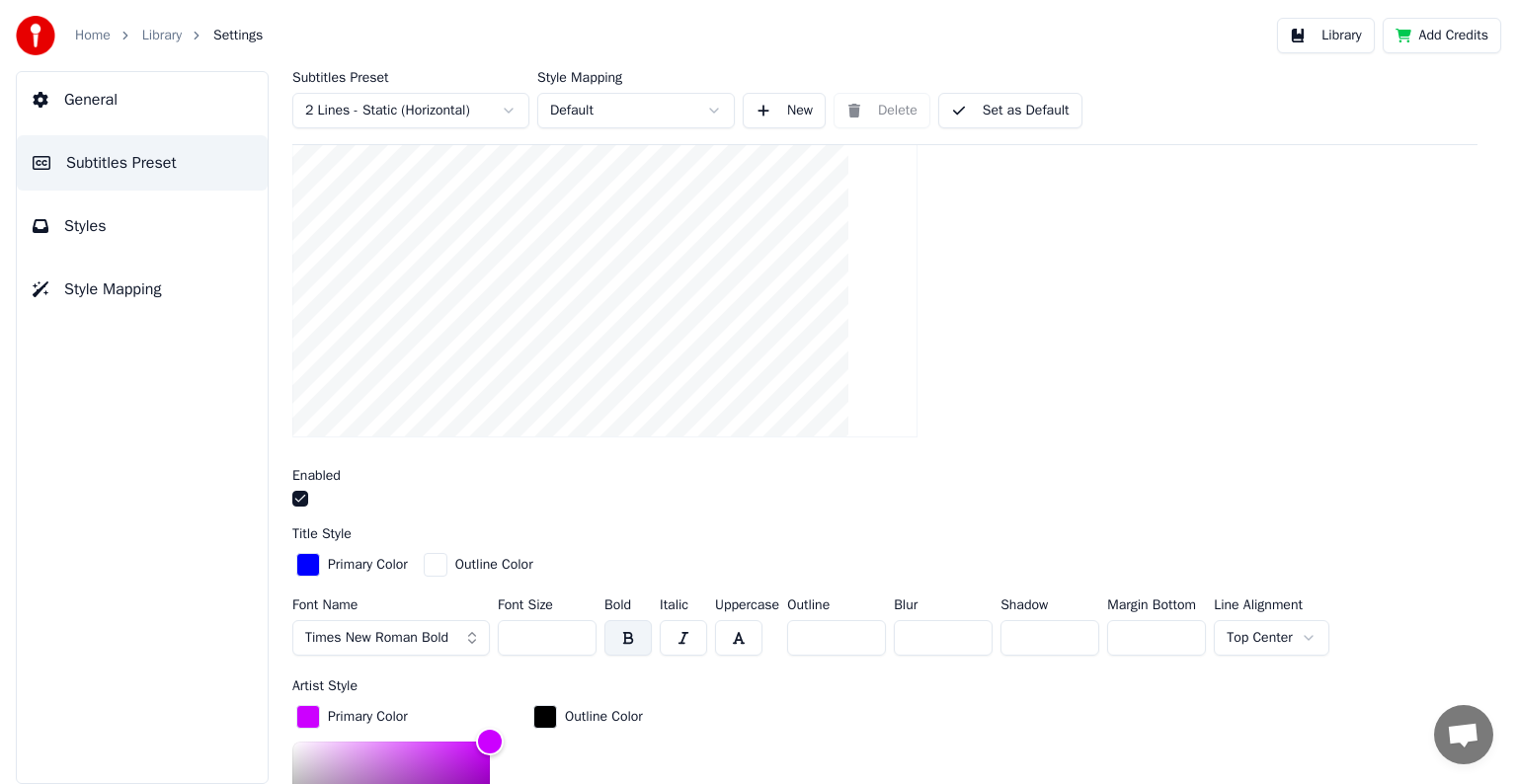 scroll, scrollTop: 197, scrollLeft: 0, axis: vertical 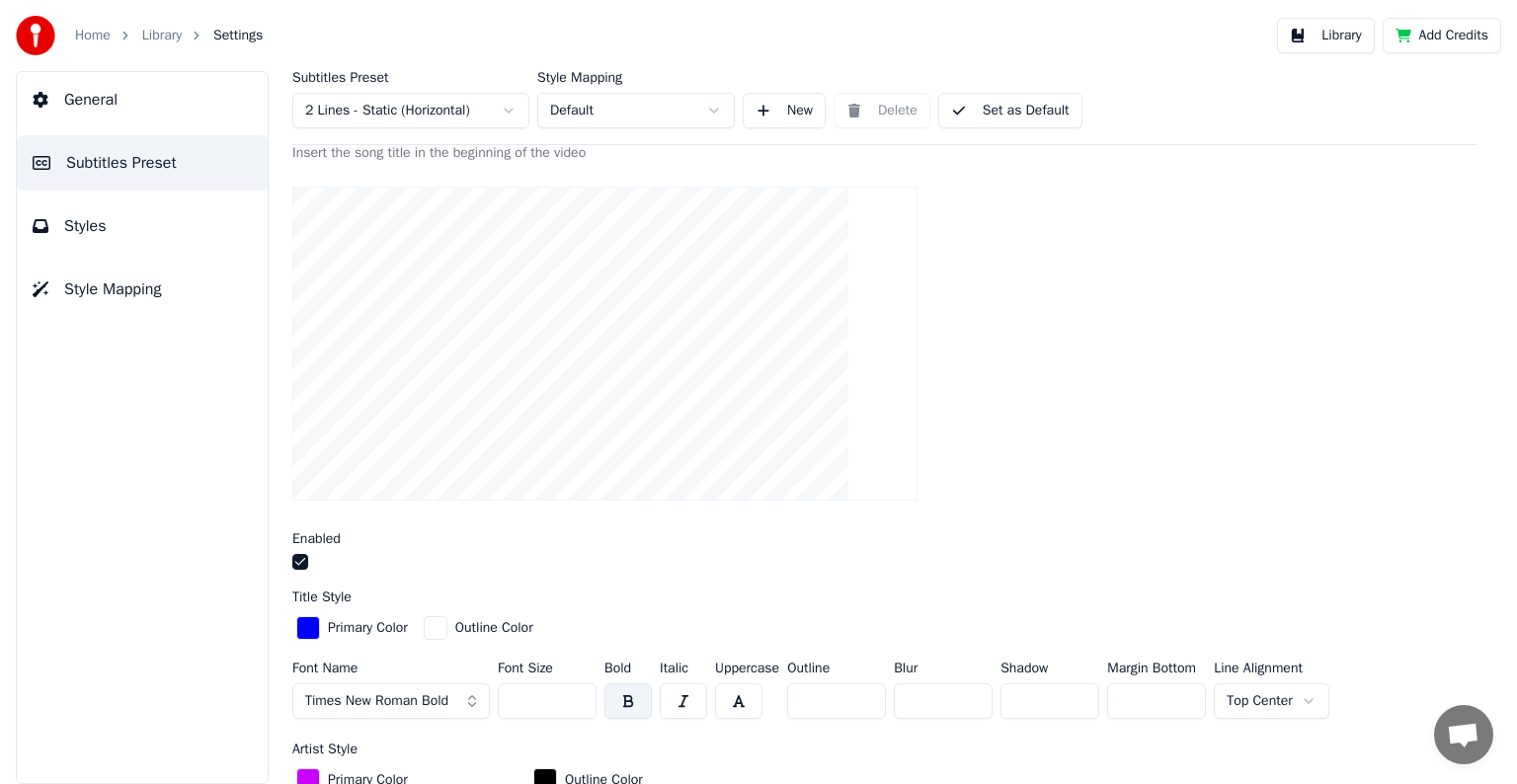 click at bounding box center [885, 344] 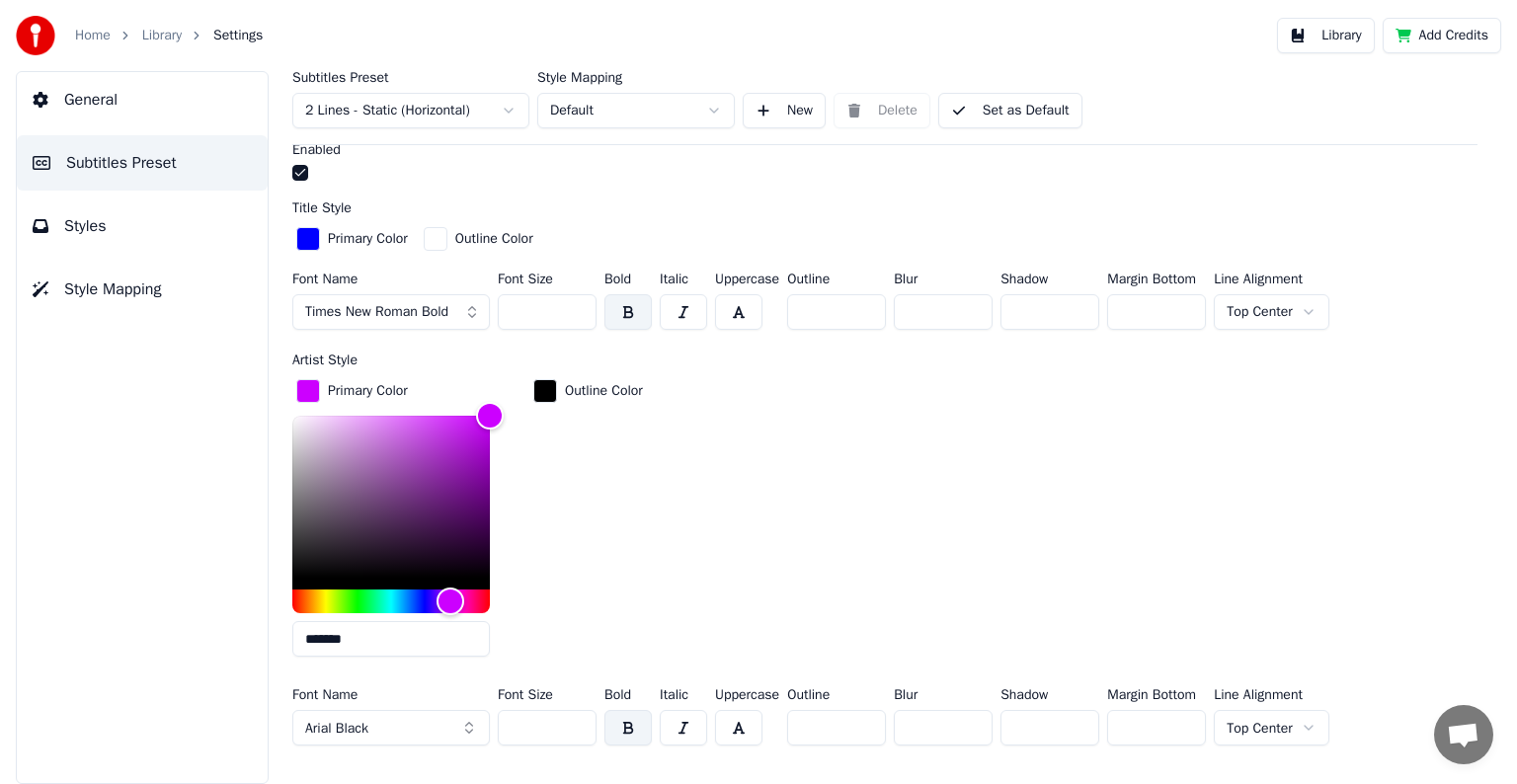 scroll, scrollTop: 790, scrollLeft: 0, axis: vertical 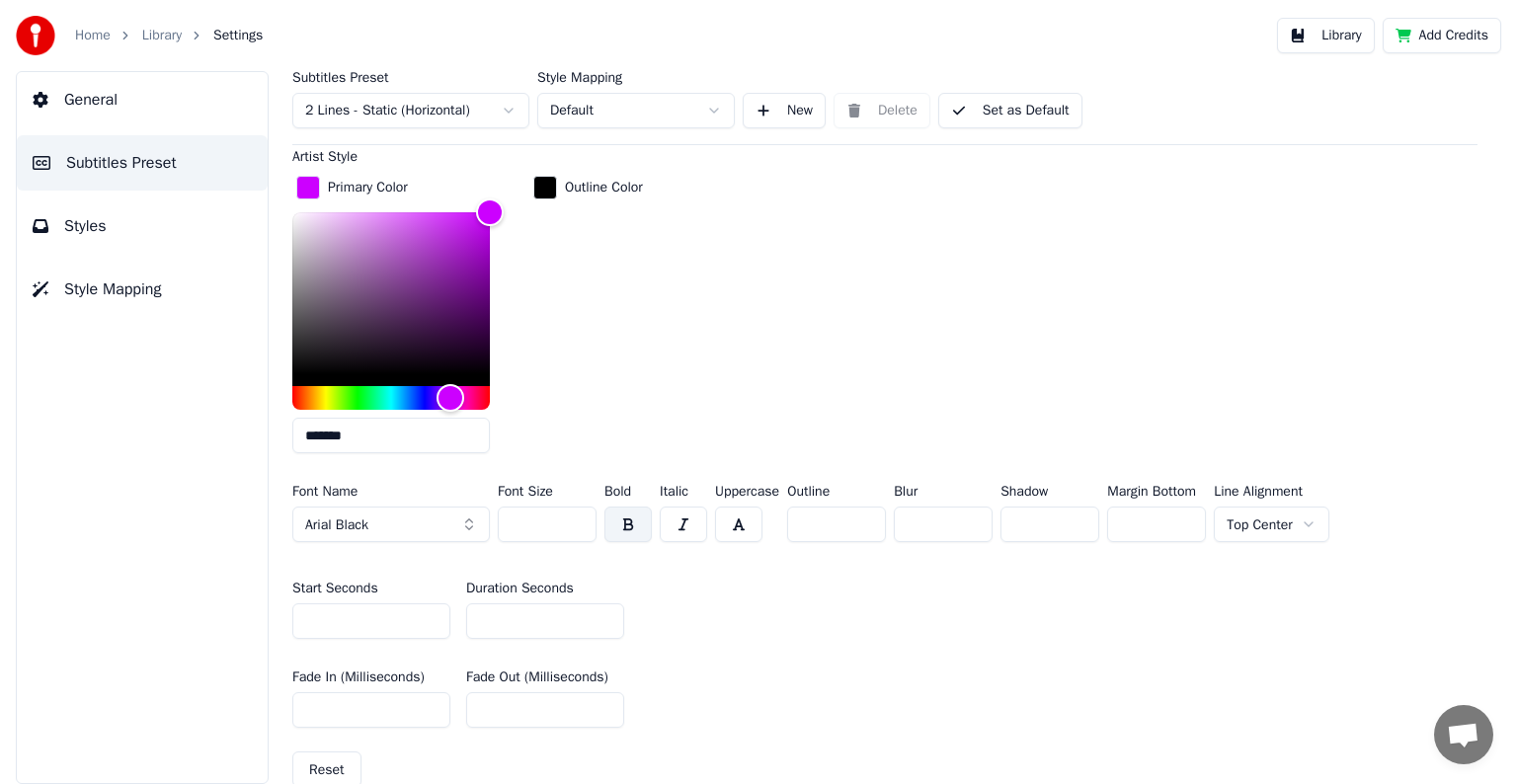 drag, startPoint x: 1138, startPoint y: 520, endPoint x: 1120, endPoint y: 518, distance: 18.11077 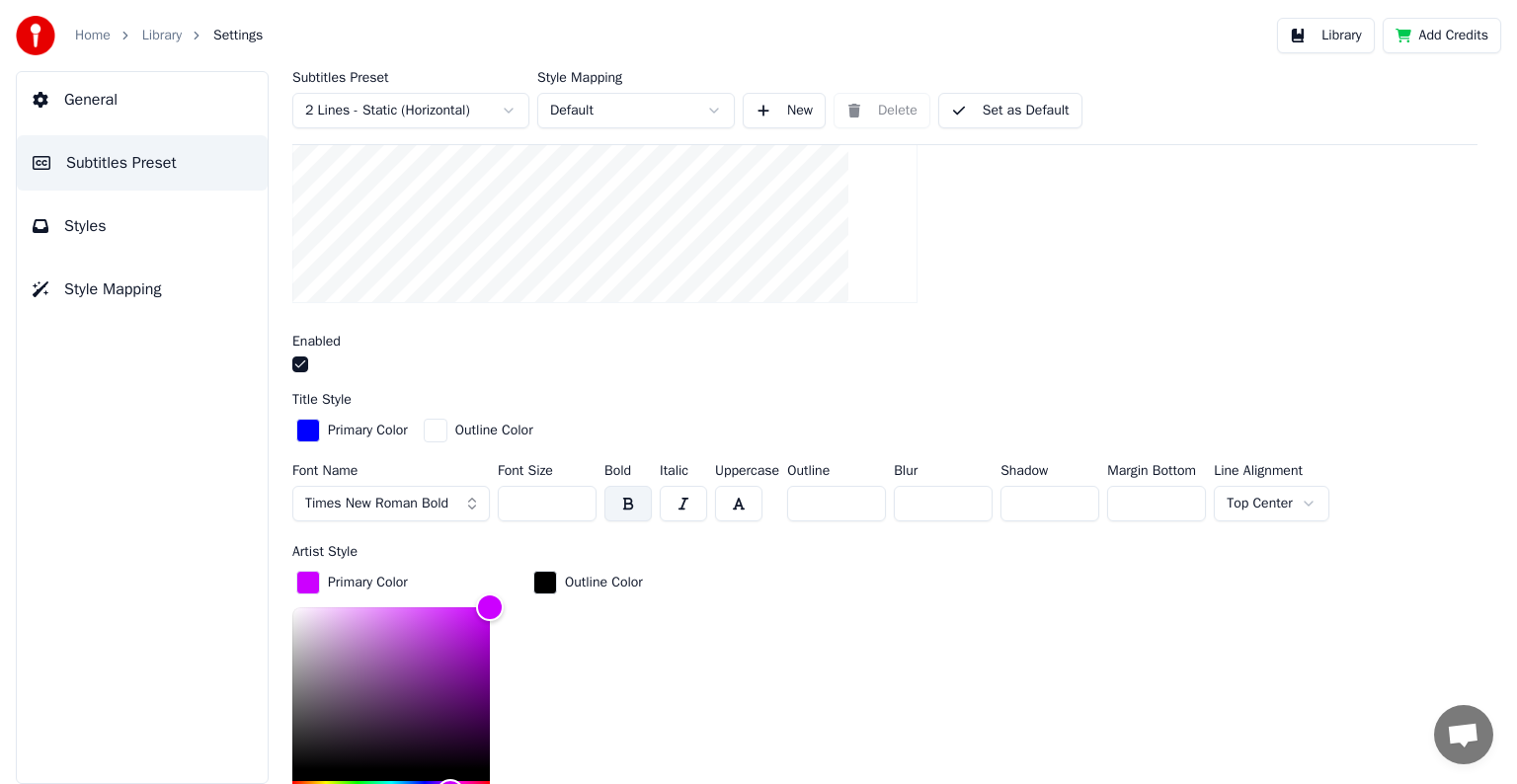 scroll, scrollTop: 99, scrollLeft: 0, axis: vertical 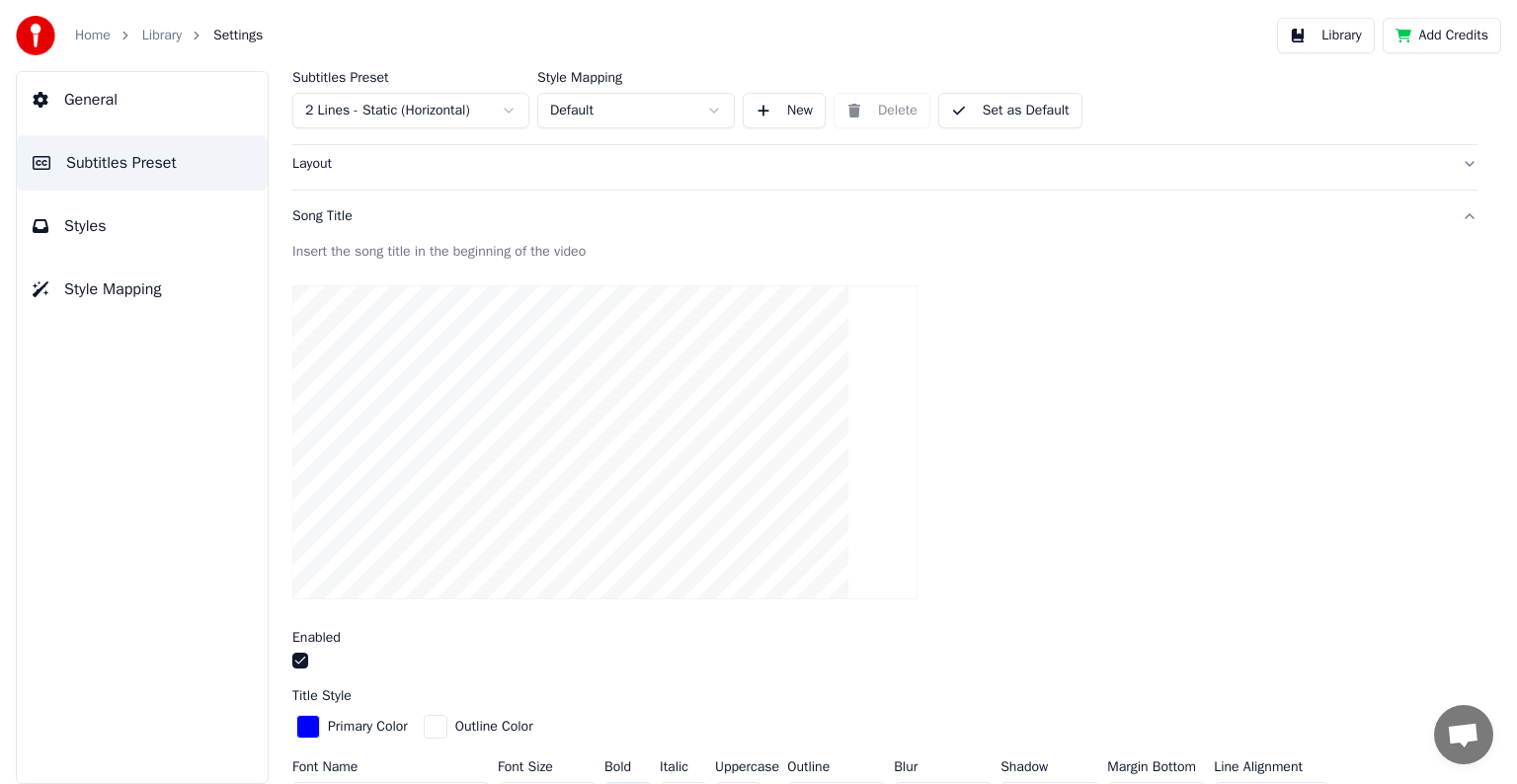 type on "***" 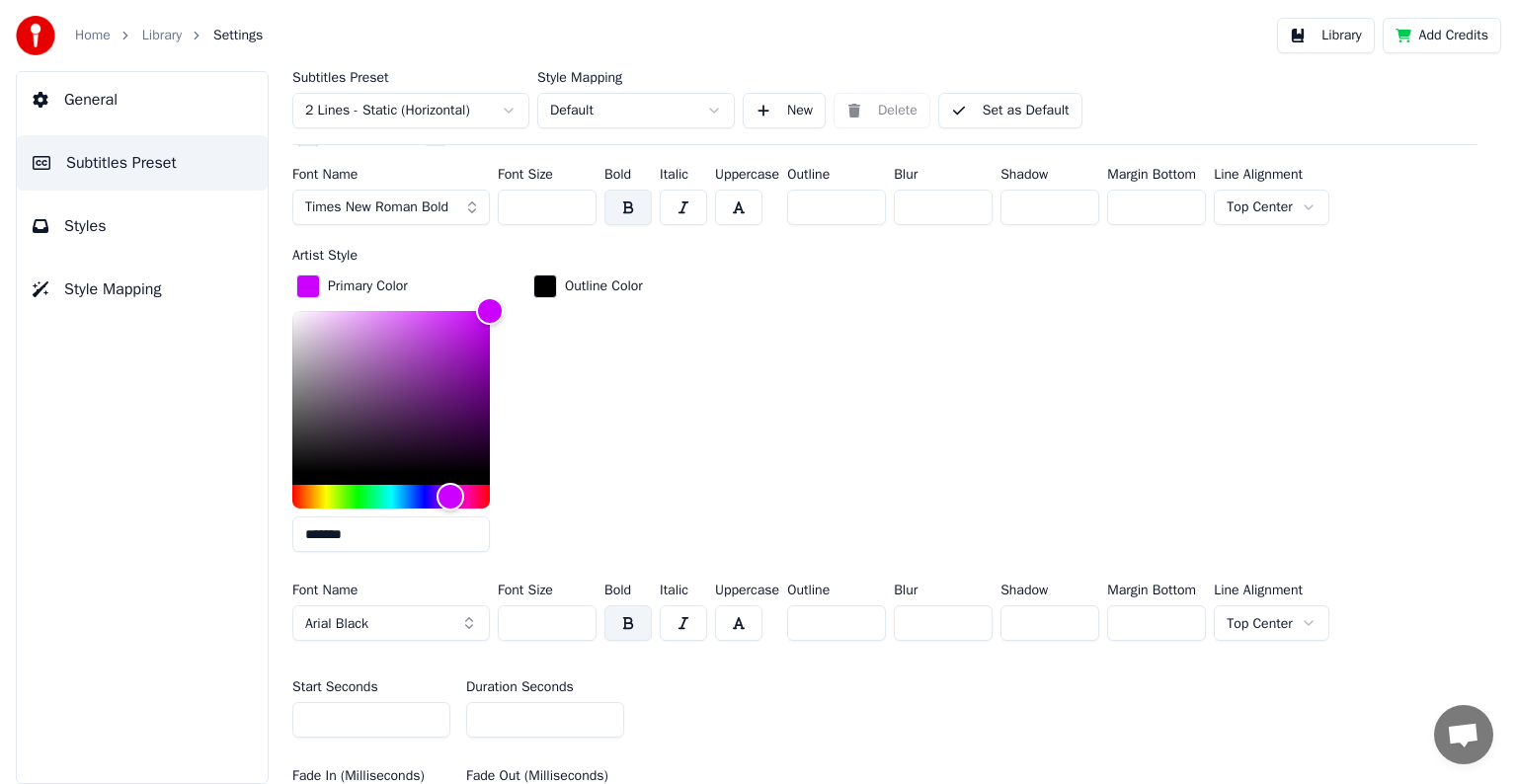 scroll, scrollTop: 790, scrollLeft: 0, axis: vertical 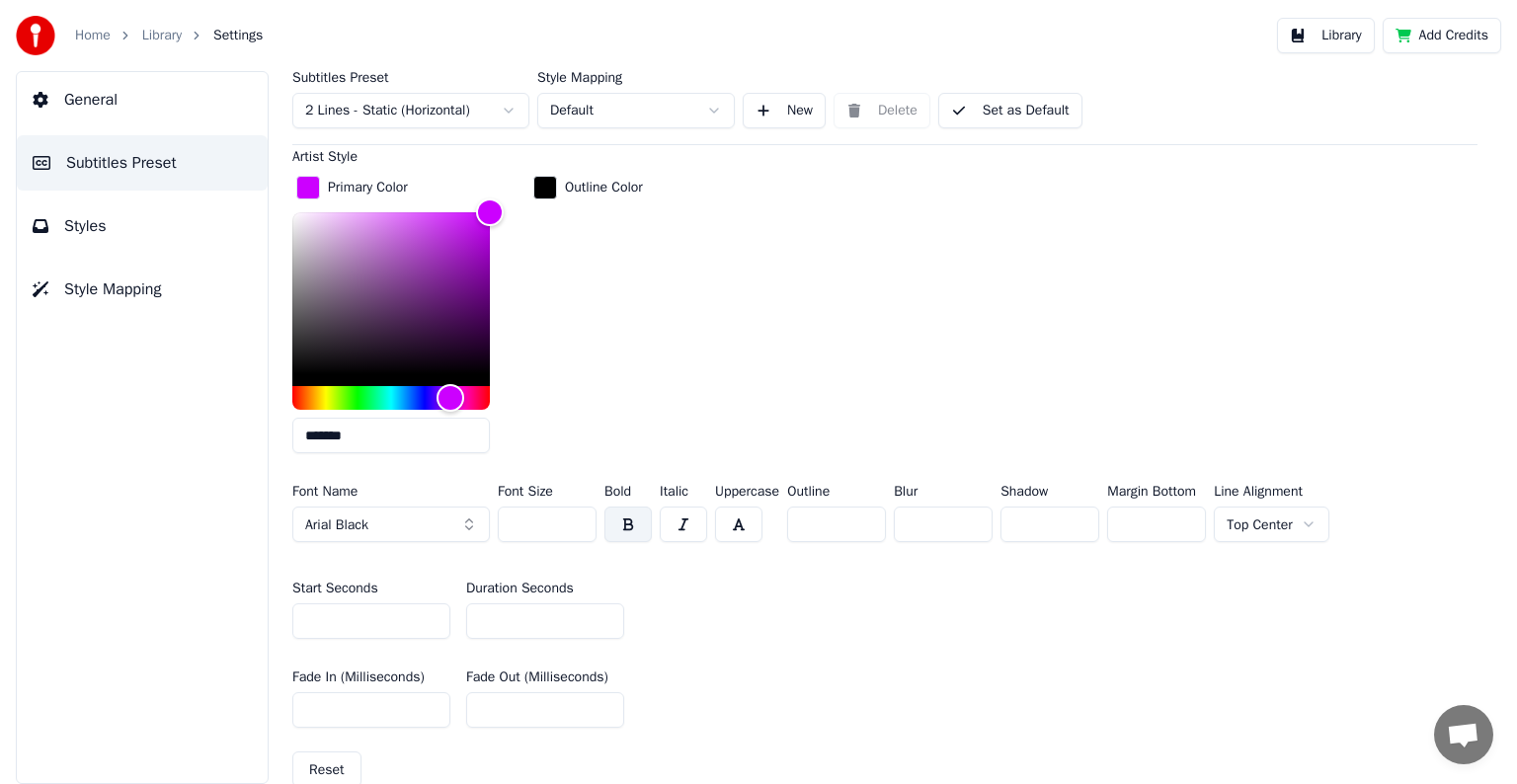 drag, startPoint x: 327, startPoint y: 620, endPoint x: 293, endPoint y: 620, distance: 34 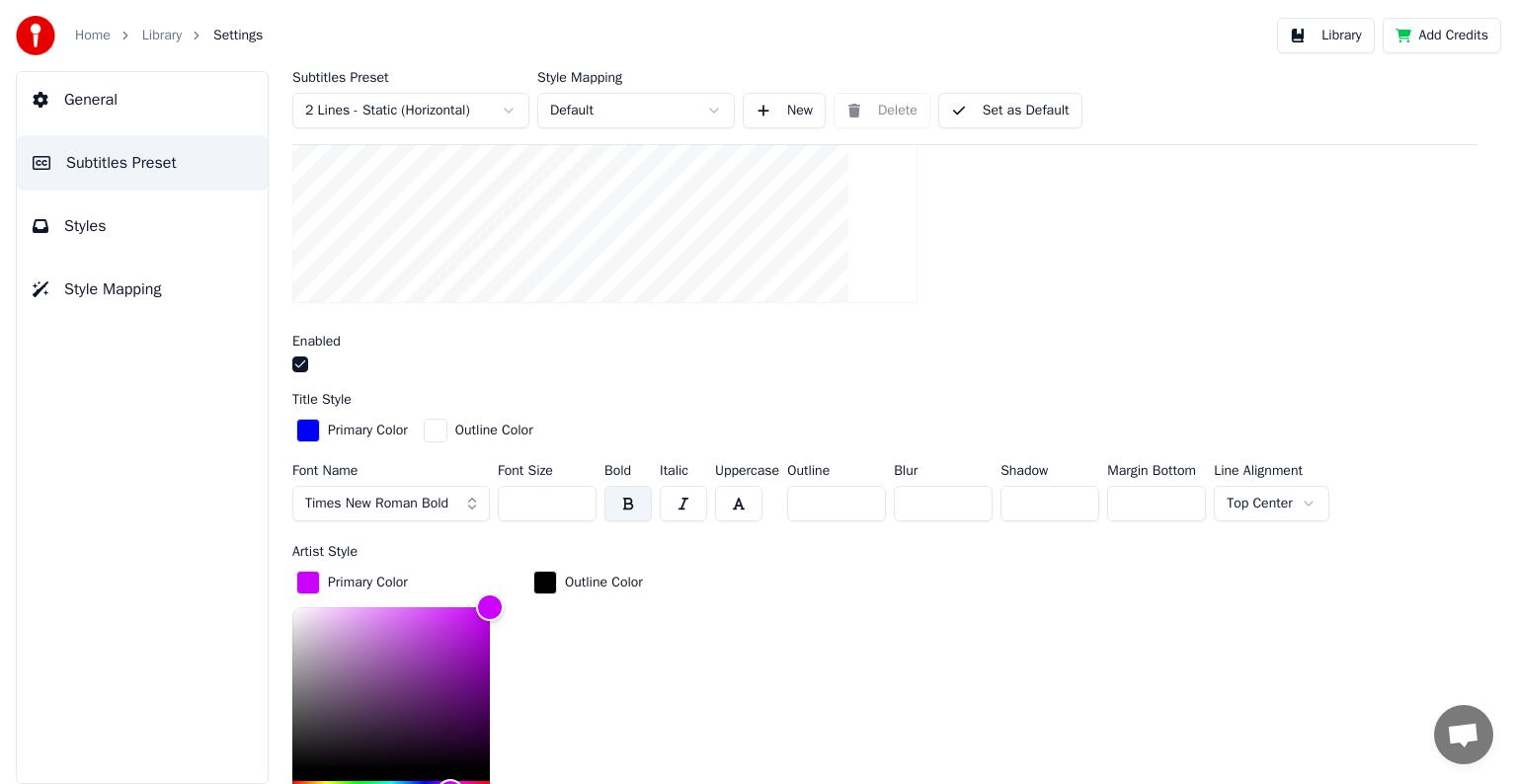 scroll, scrollTop: 197, scrollLeft: 0, axis: vertical 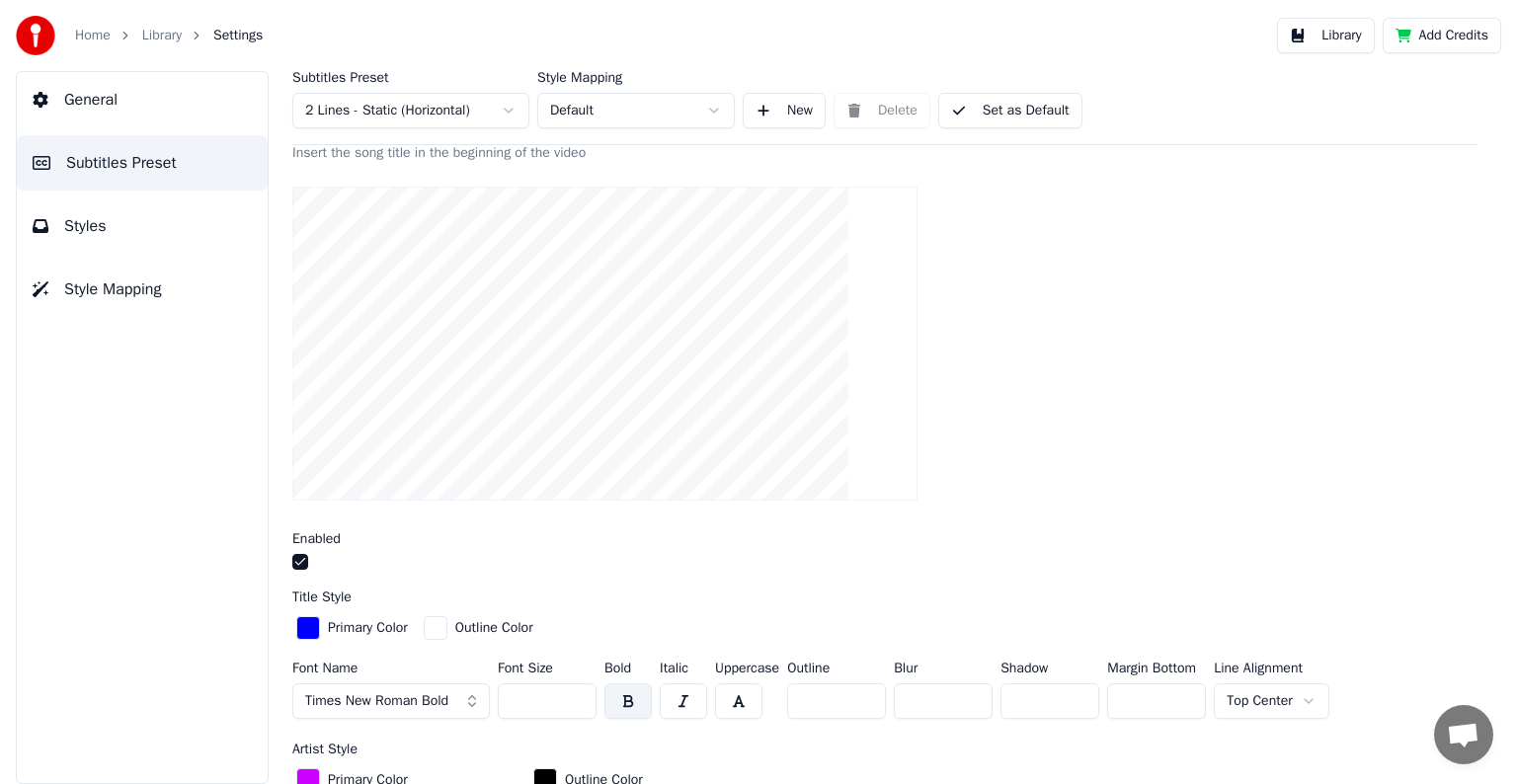 click on "Set as Default" at bounding box center [1010, 111] 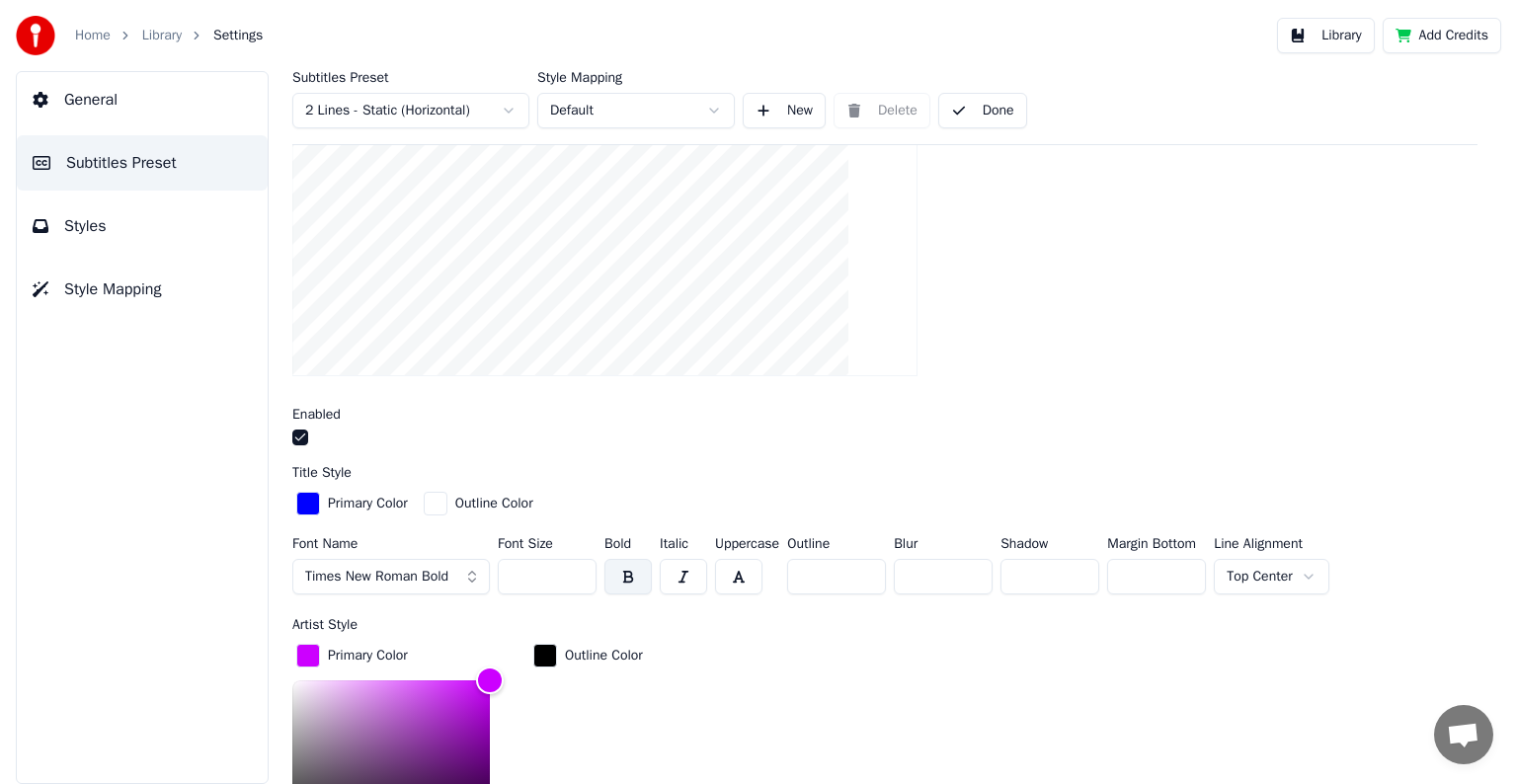 scroll, scrollTop: 395, scrollLeft: 0, axis: vertical 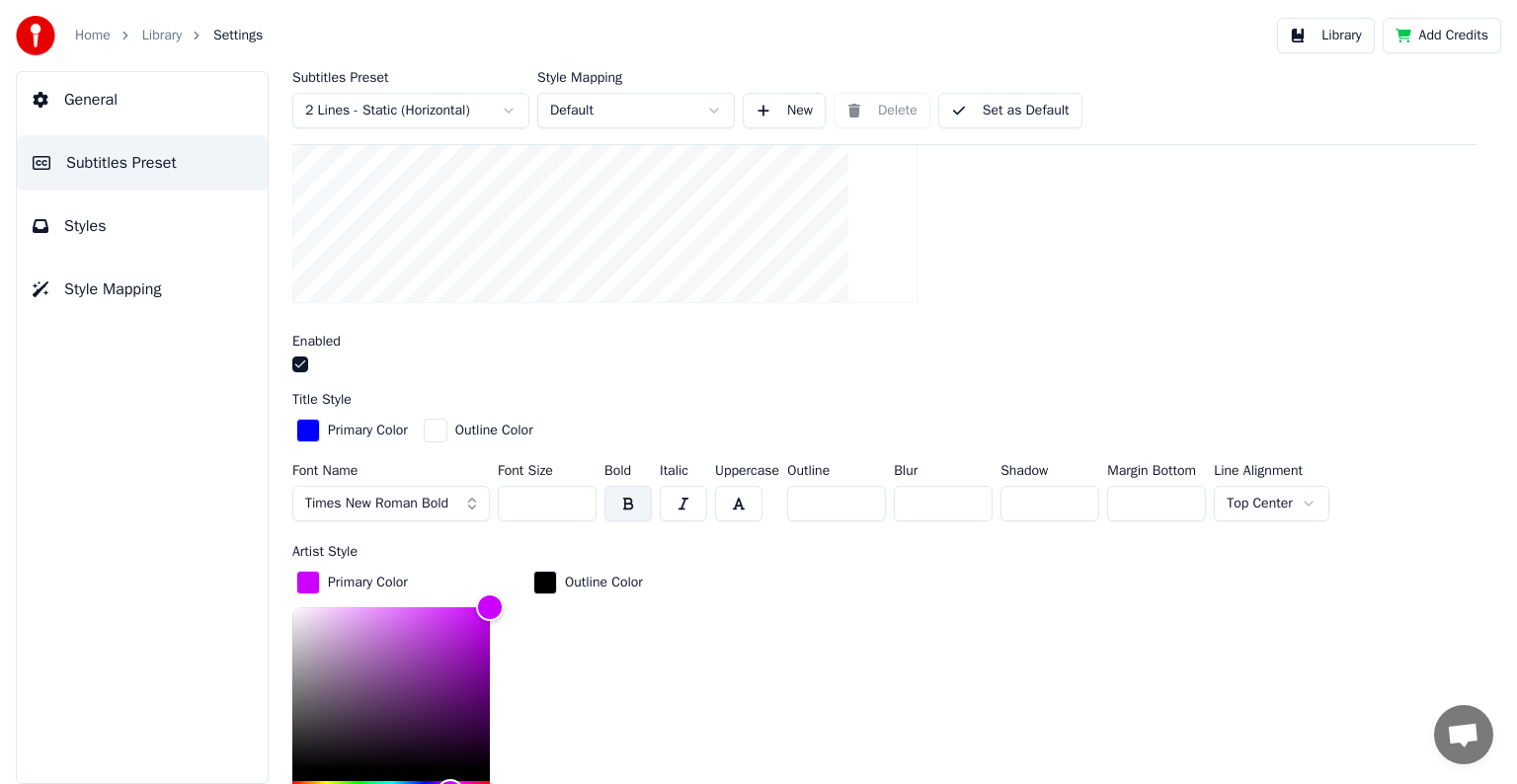 click on "Home Library Settings" at bounding box center [139, 36] 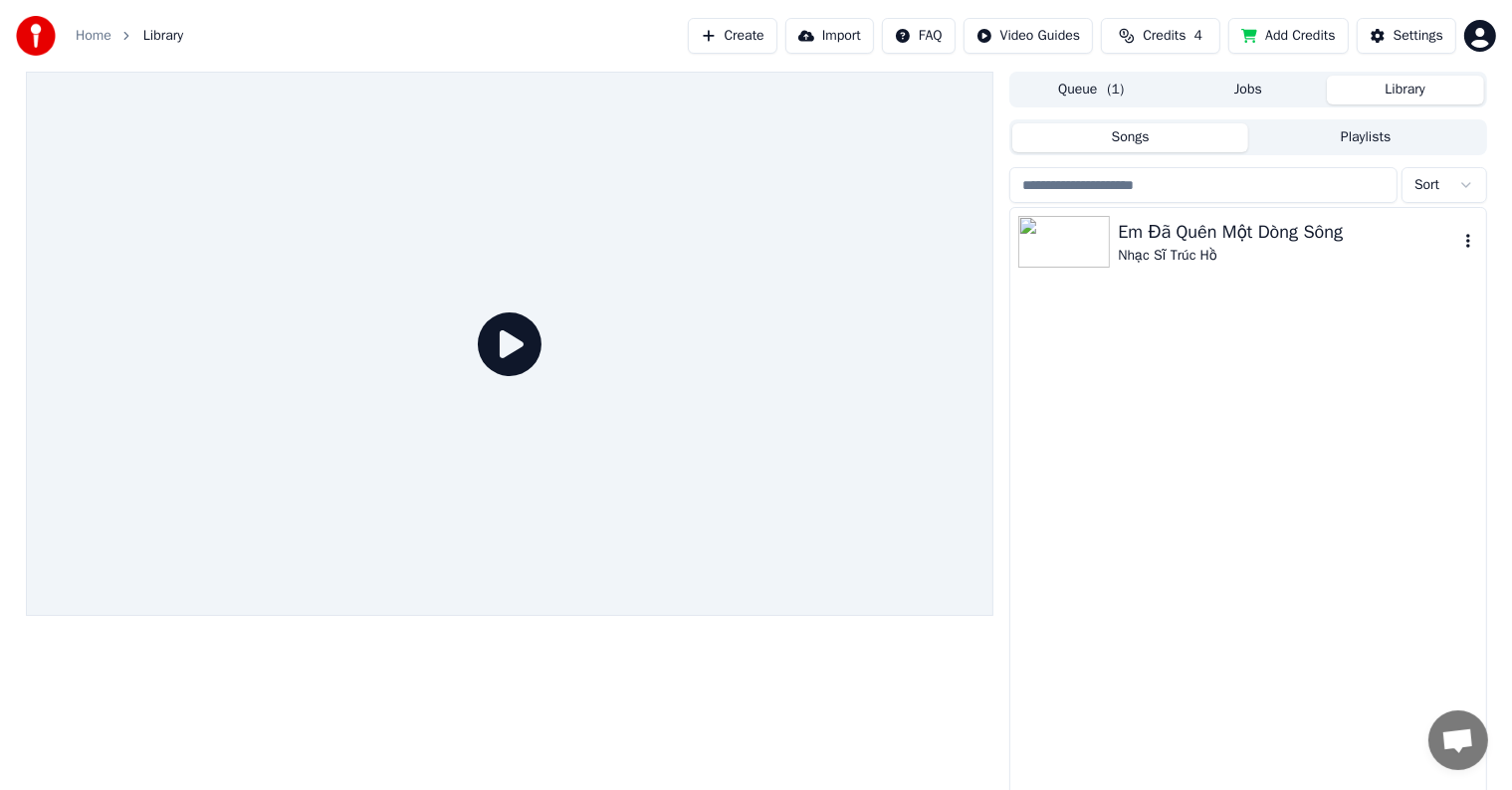 click on "Em Đã Quên Một Dòng Sông" at bounding box center (1287, 232) 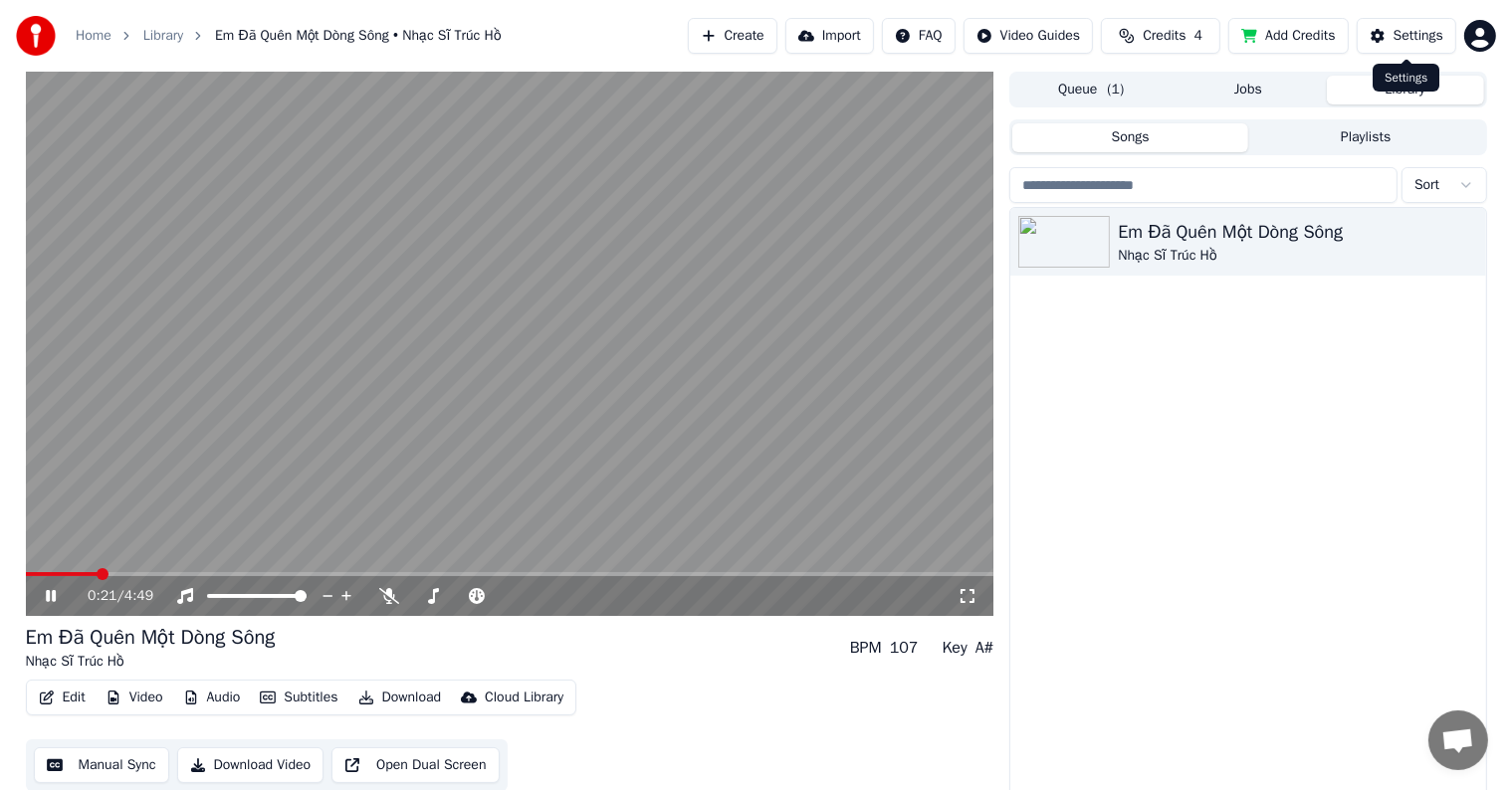 click on "Settings" at bounding box center [1418, 36] 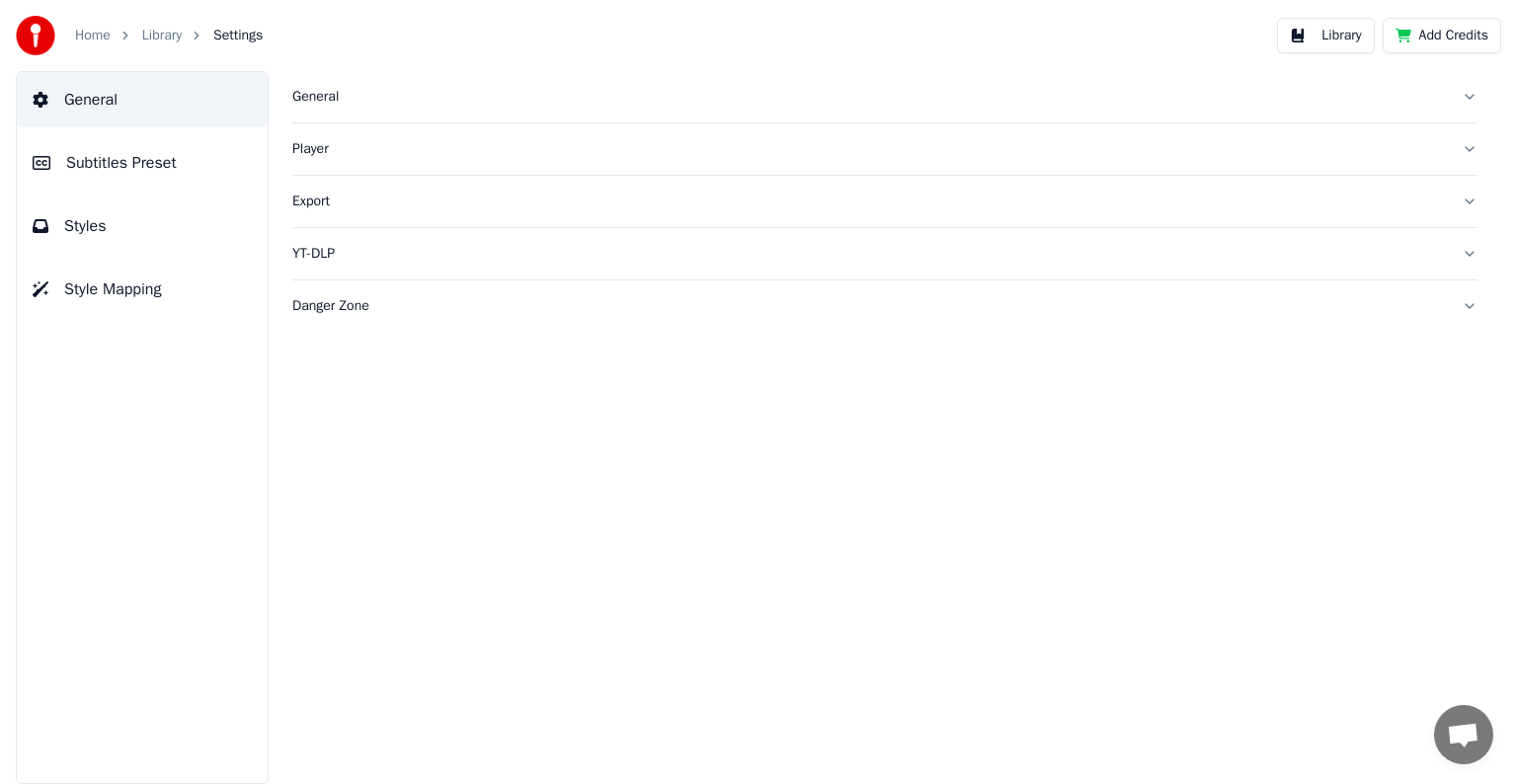 click on "Subtitles Preset" at bounding box center (121, 163) 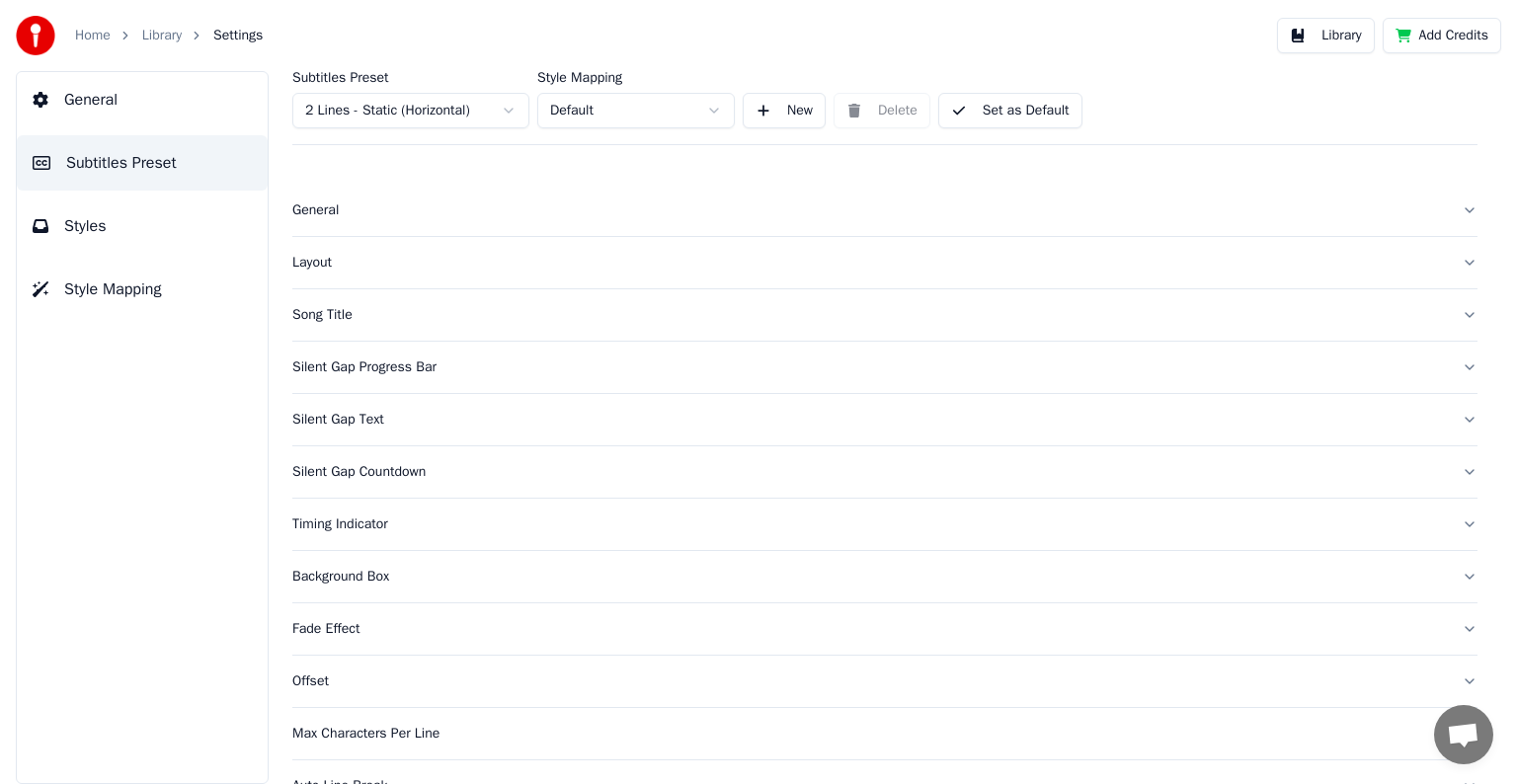 click on "Song Title" at bounding box center [869, 315] 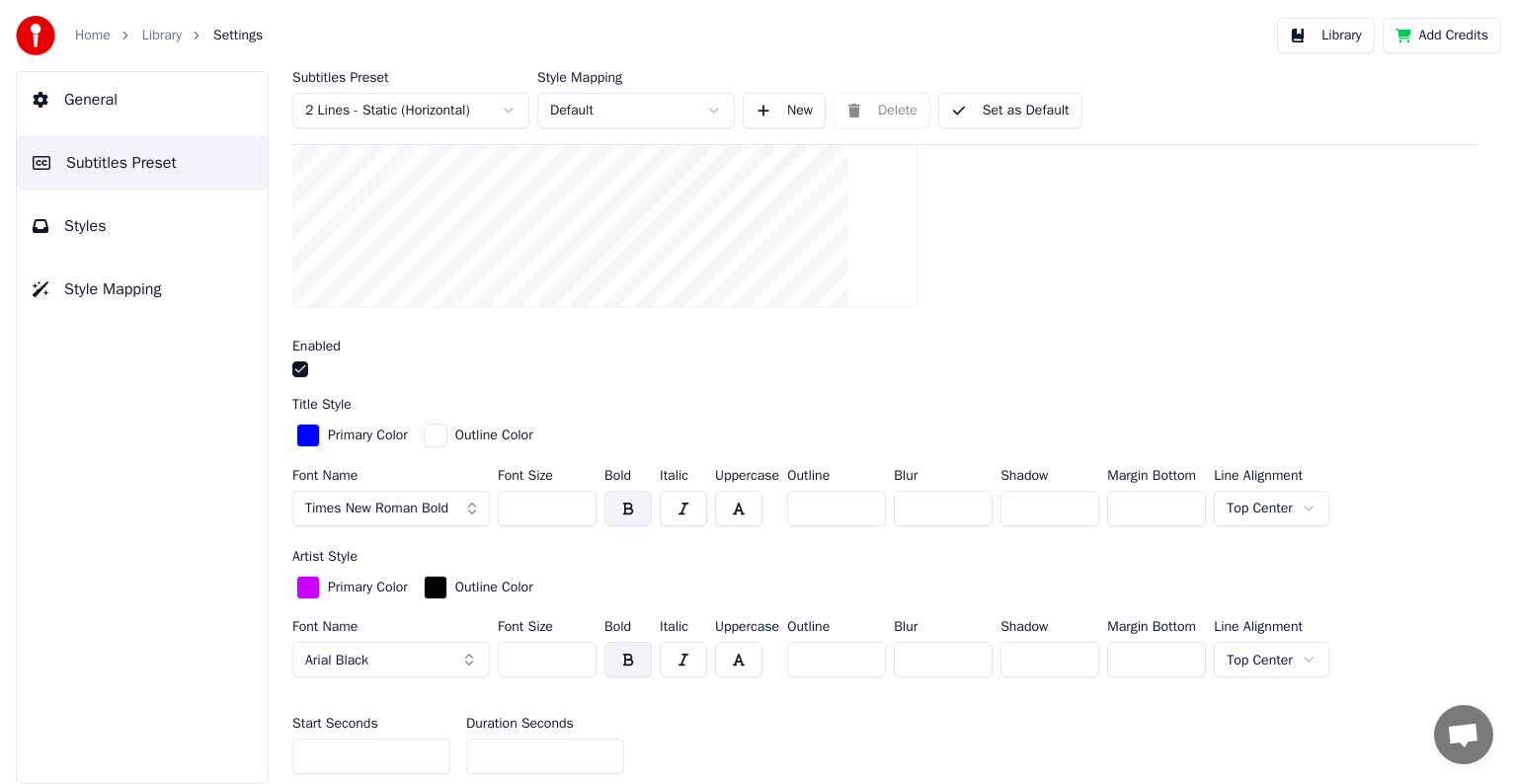 scroll, scrollTop: 395, scrollLeft: 0, axis: vertical 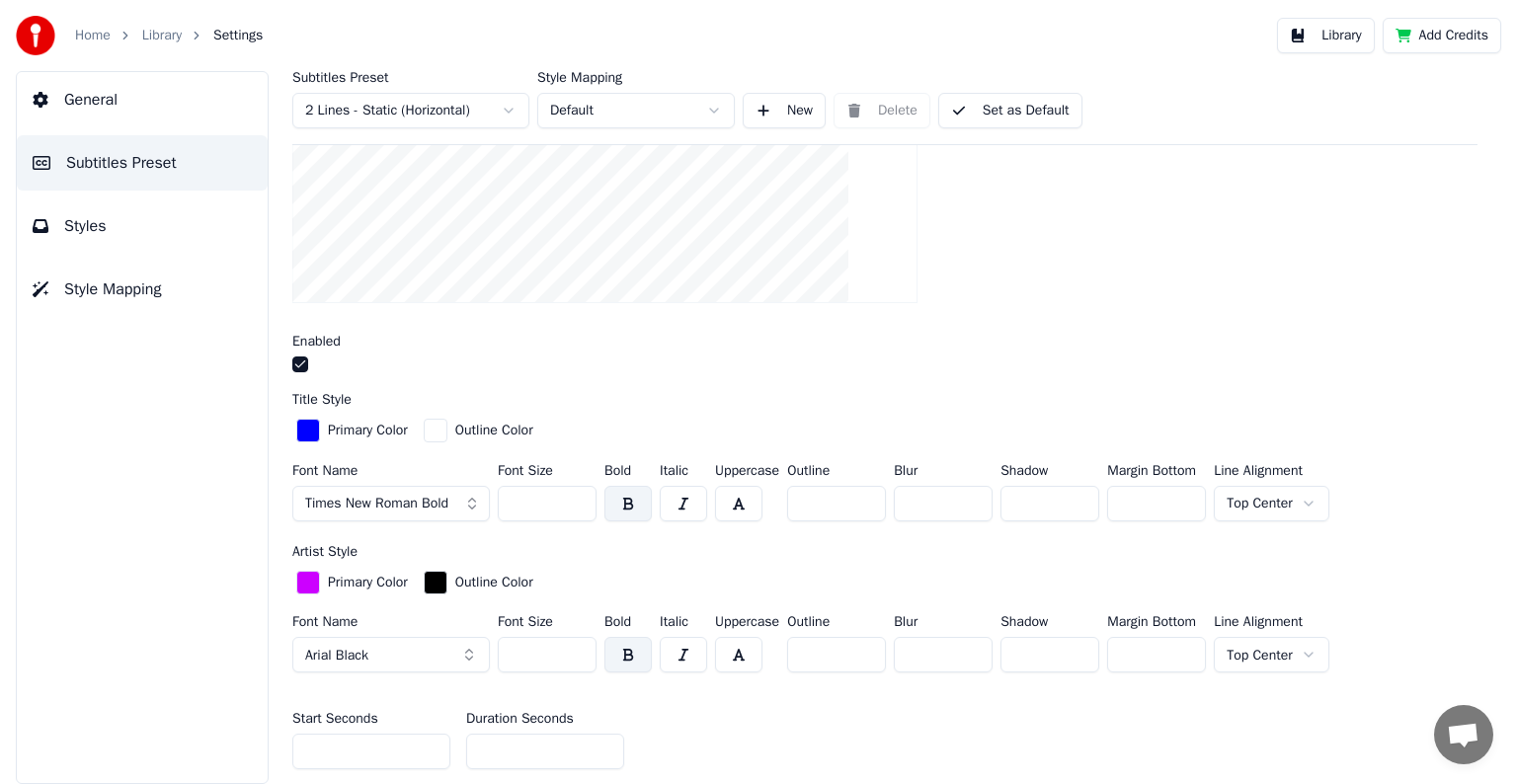 drag, startPoint x: 546, startPoint y: 506, endPoint x: 489, endPoint y: 494, distance: 58.24946 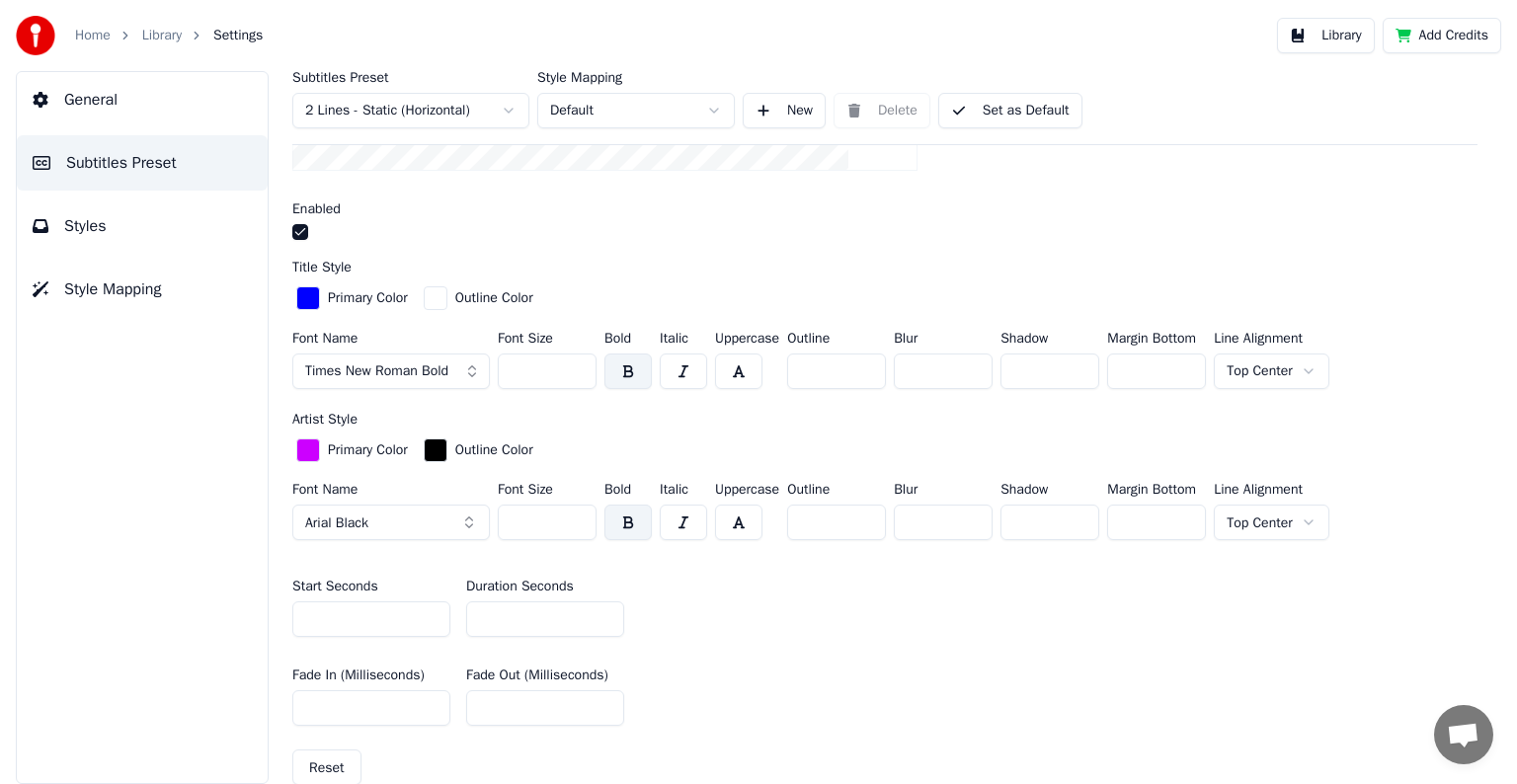 scroll, scrollTop: 494, scrollLeft: 0, axis: vertical 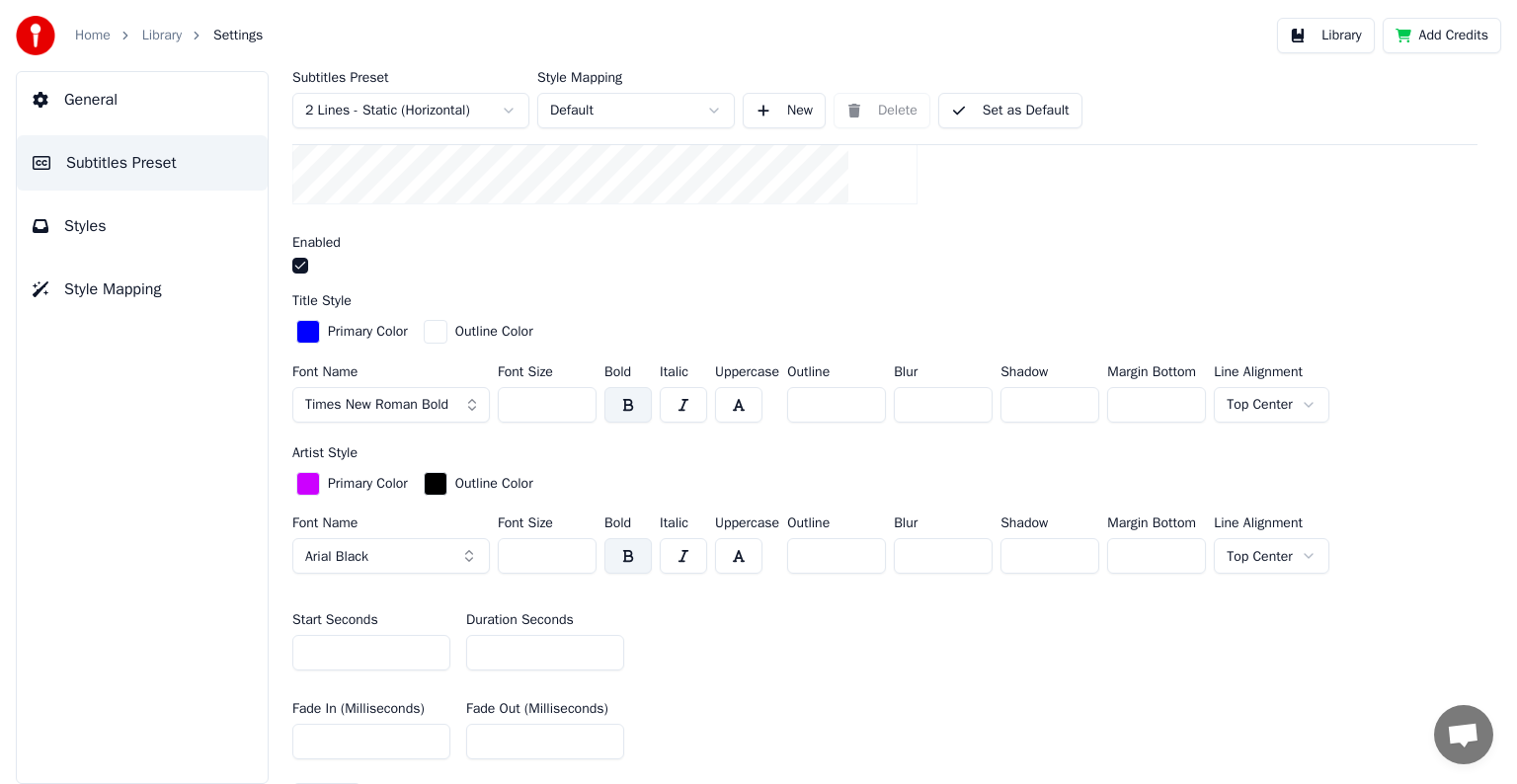 drag, startPoint x: 796, startPoint y: 547, endPoint x: 817, endPoint y: 546, distance: 21.023796 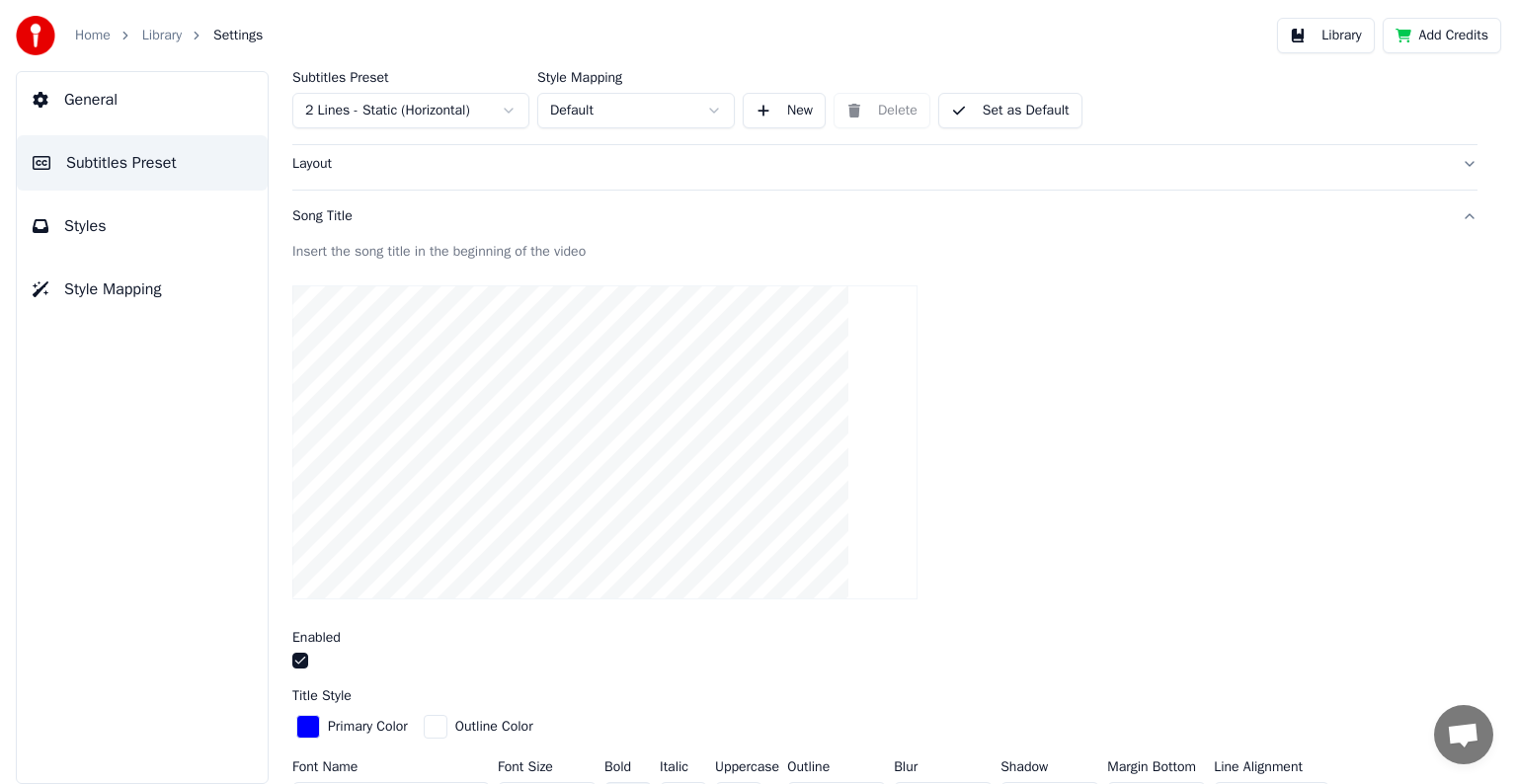 scroll, scrollTop: 99, scrollLeft: 0, axis: vertical 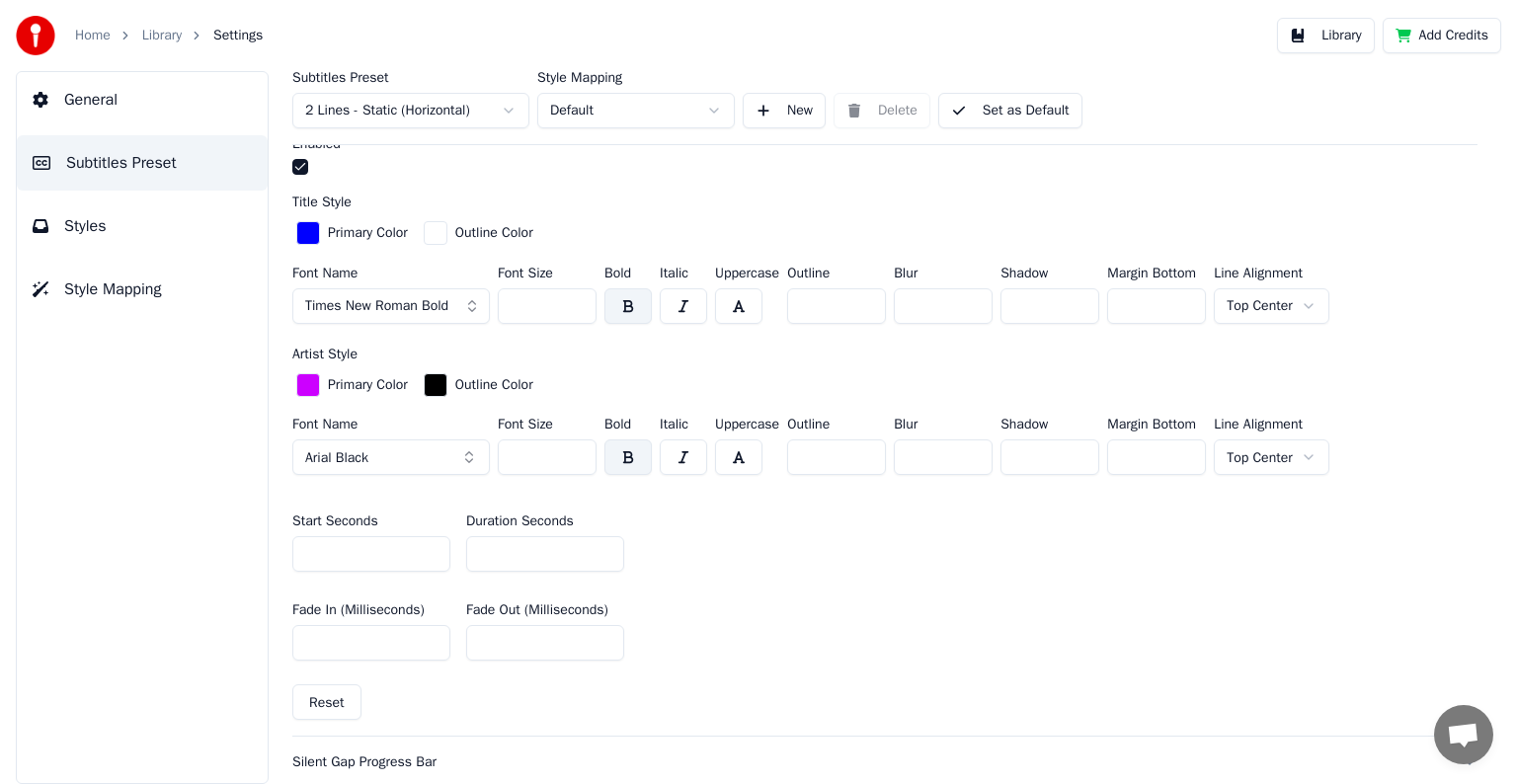 click on "Start Seconds * Duration Seconds **" at bounding box center [885, 543] 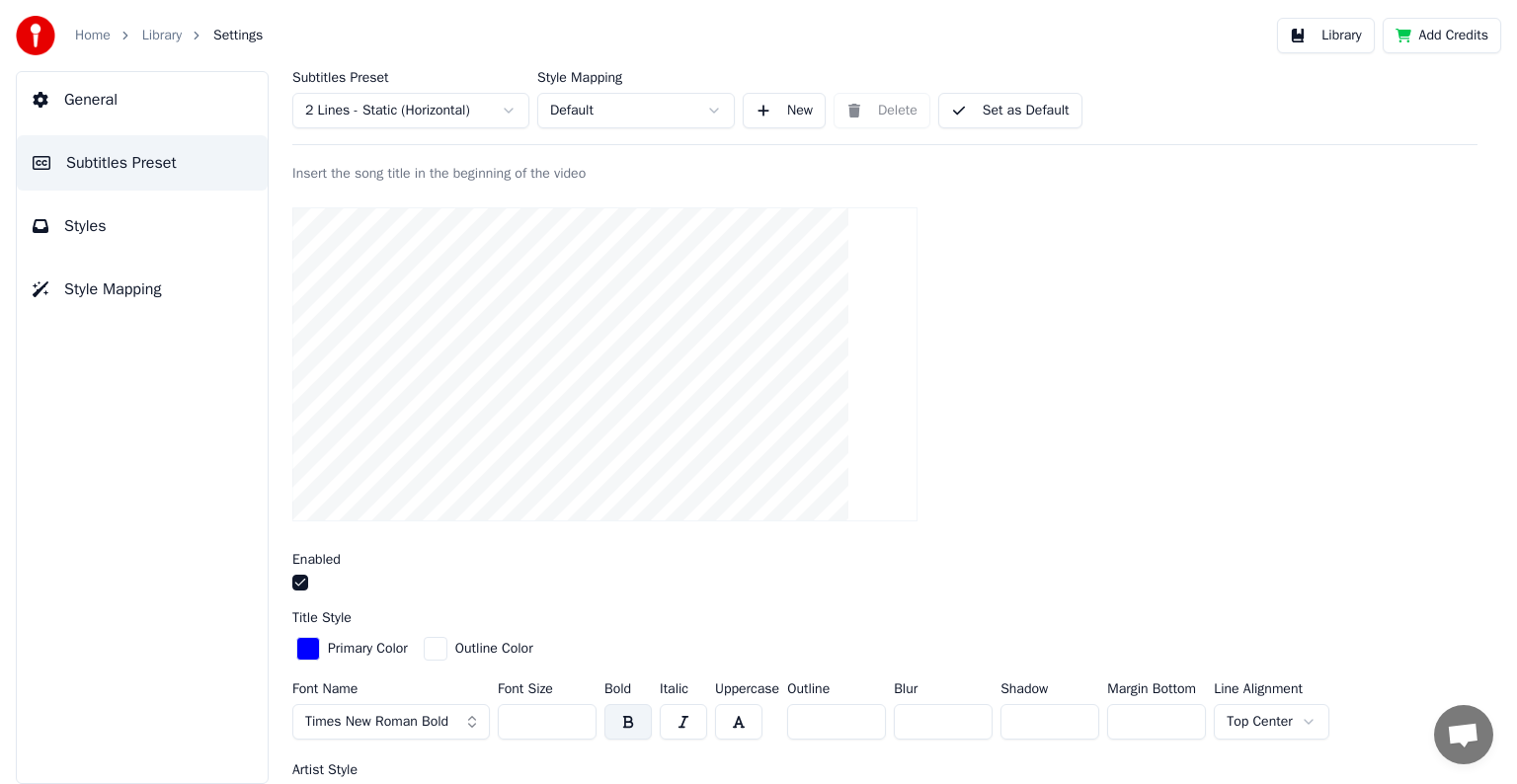 scroll, scrollTop: 99, scrollLeft: 0, axis: vertical 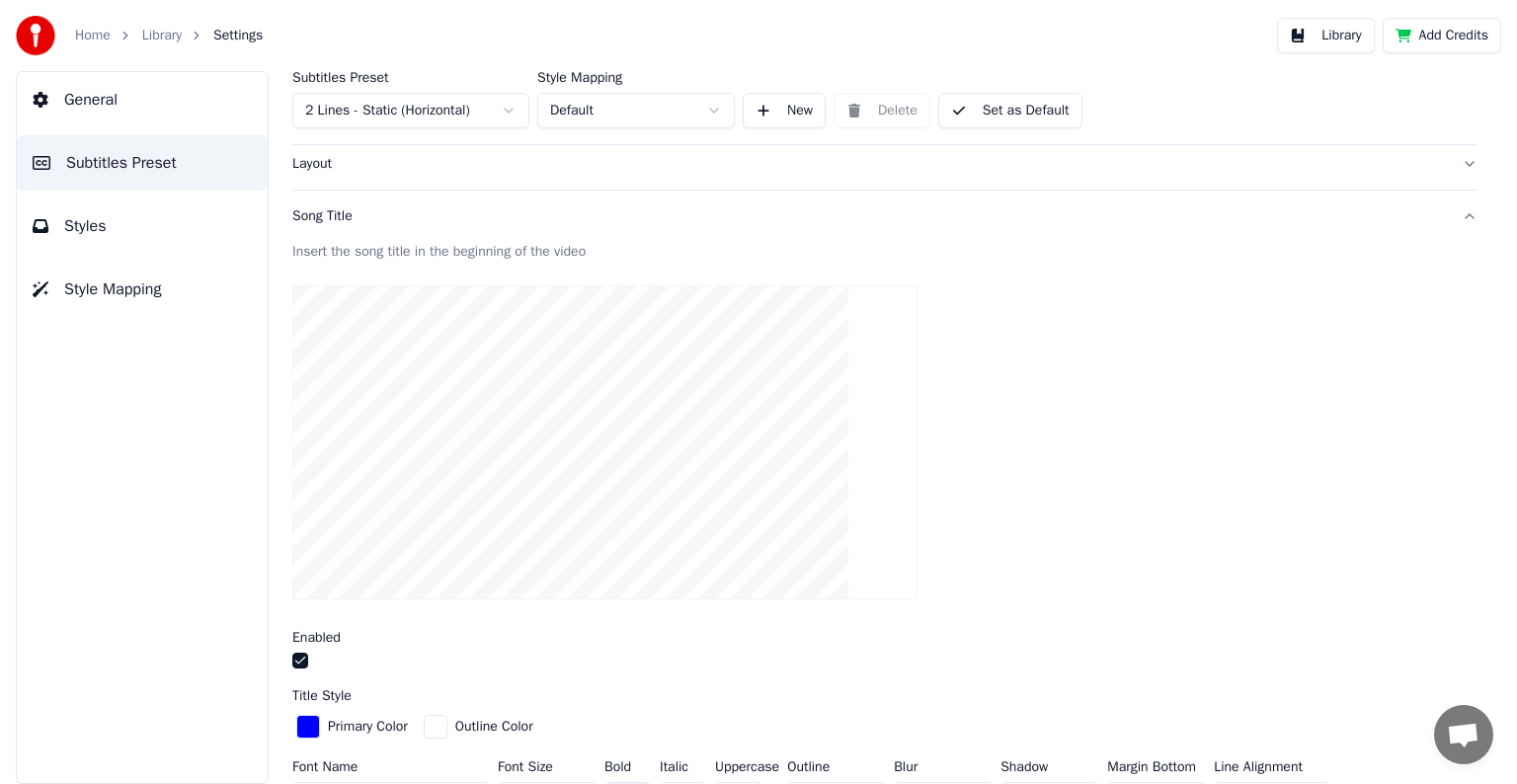 click at bounding box center [885, 442] 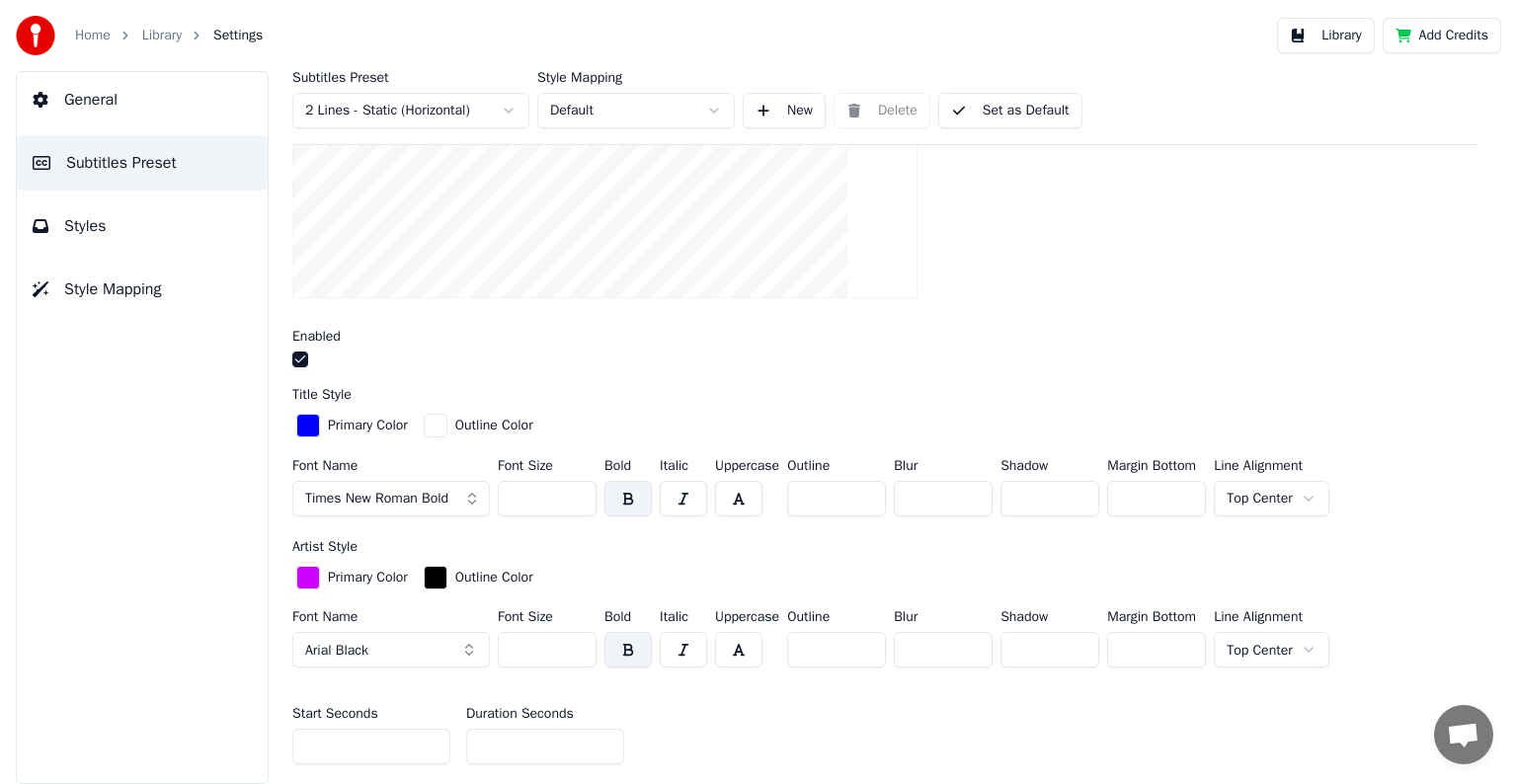 scroll, scrollTop: 395, scrollLeft: 0, axis: vertical 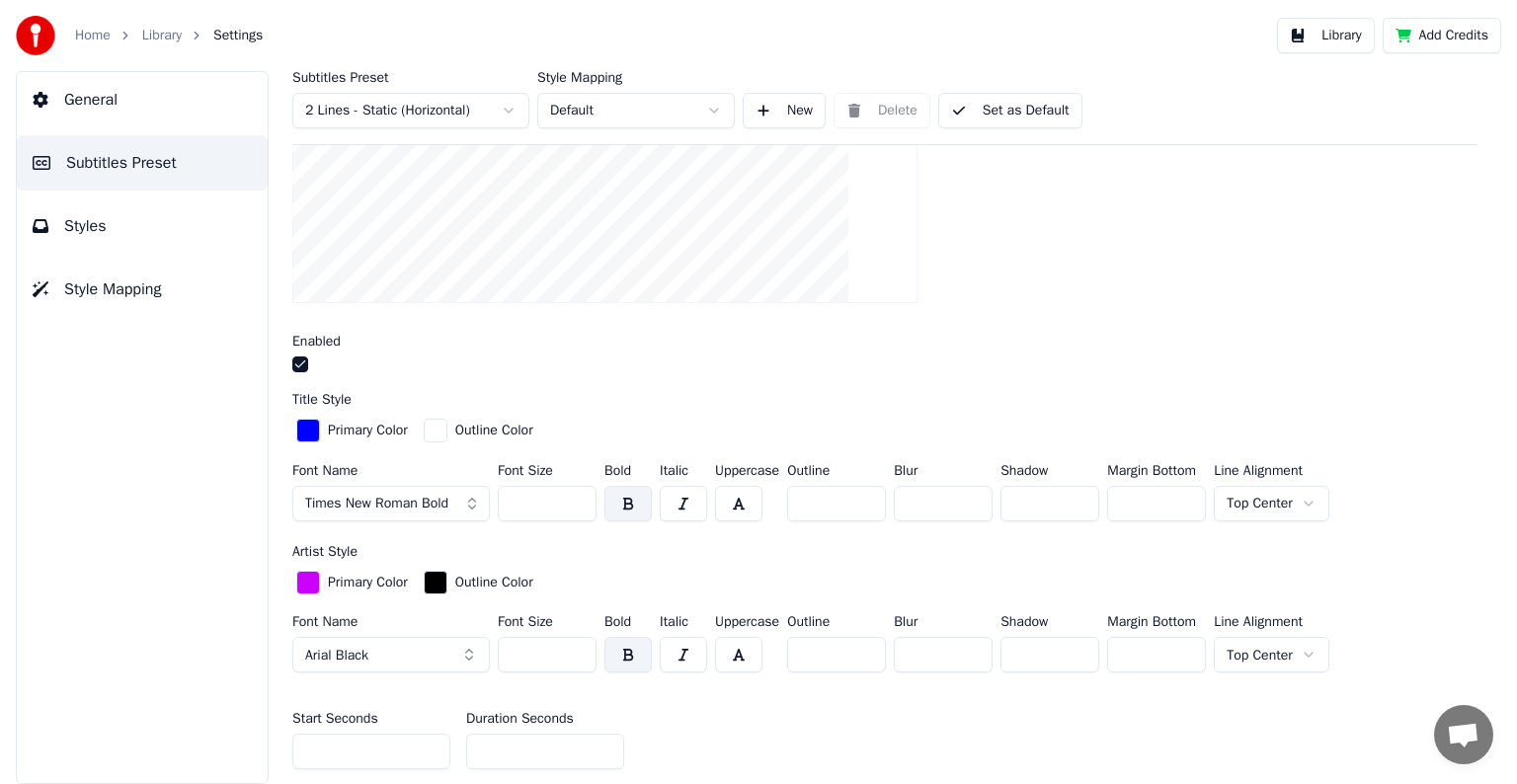 drag, startPoint x: 922, startPoint y: 504, endPoint x: 885, endPoint y: 497, distance: 37.65634 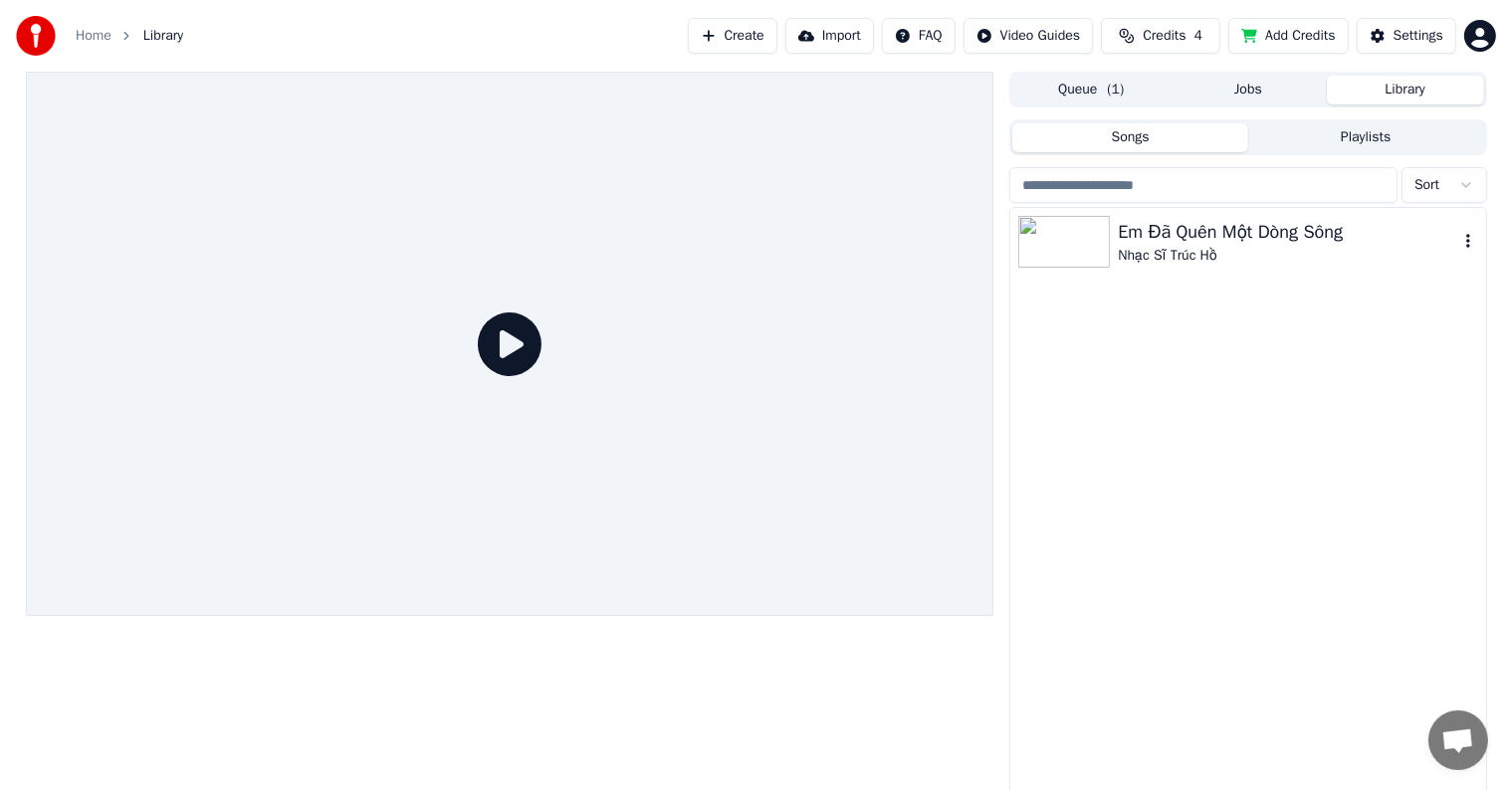 click on "Em Đã Quên Một Dòng Sông" at bounding box center [1287, 232] 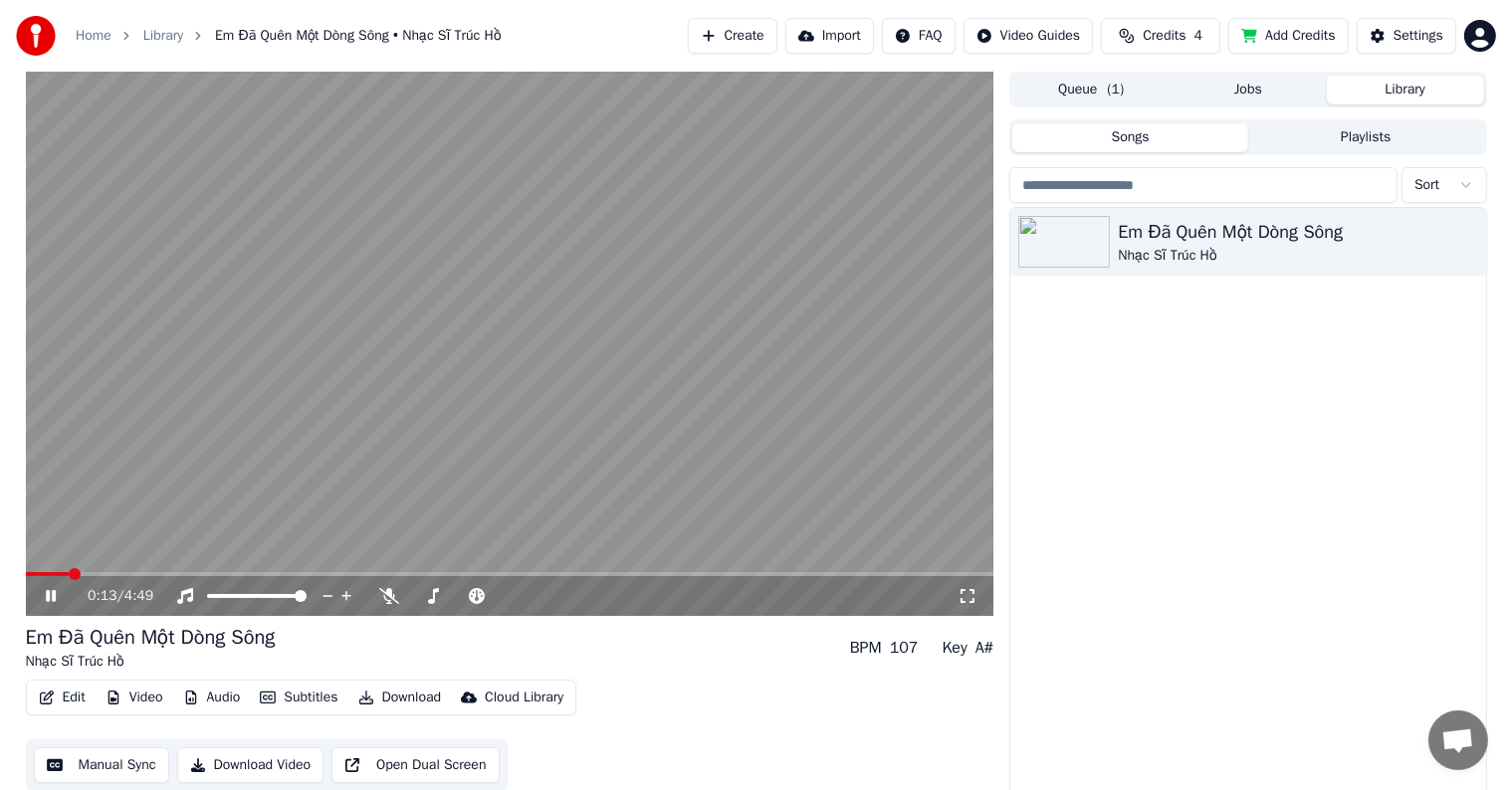 click at bounding box center [510, 574] 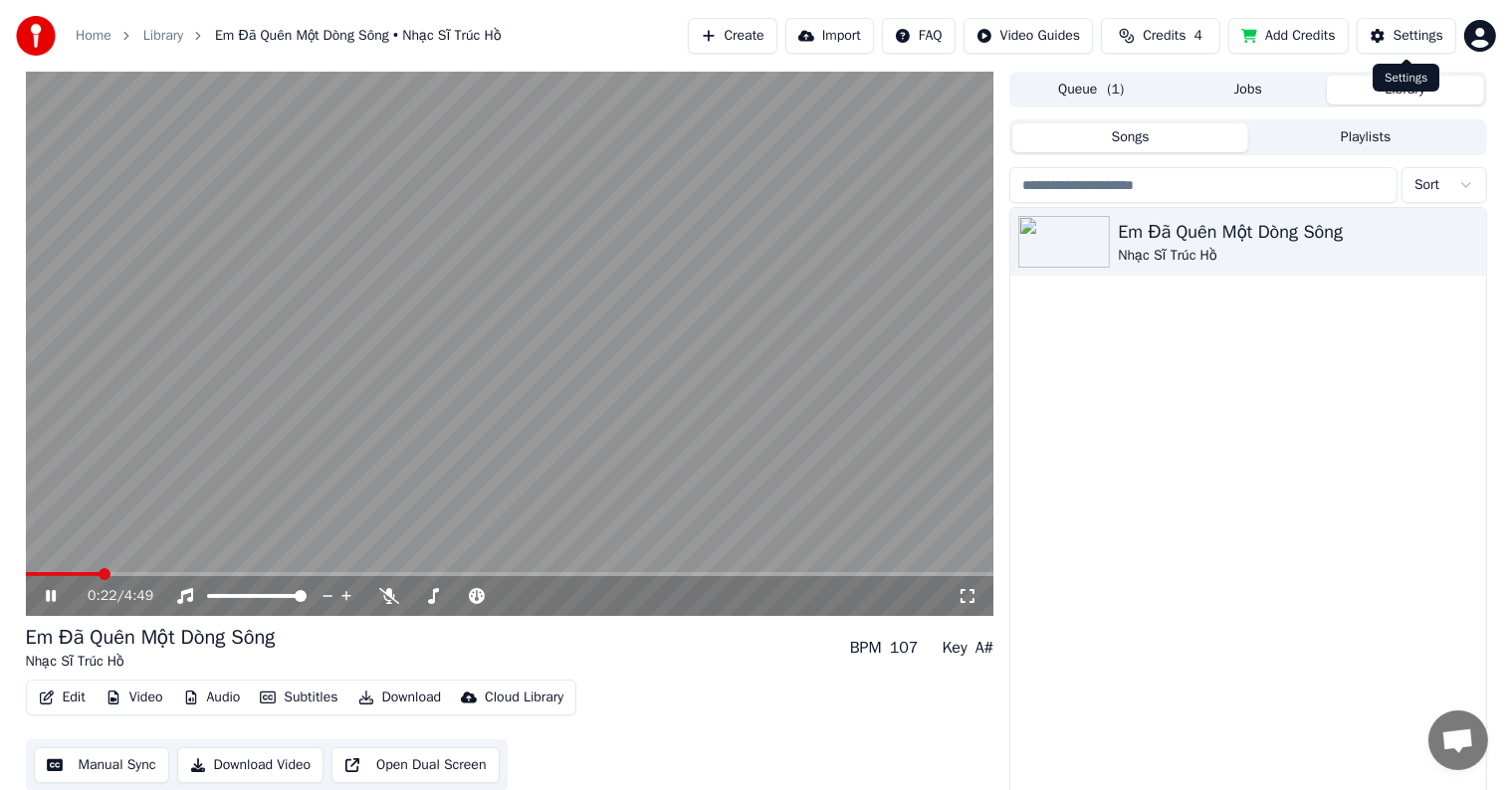 click on "Settings" at bounding box center [1418, 36] 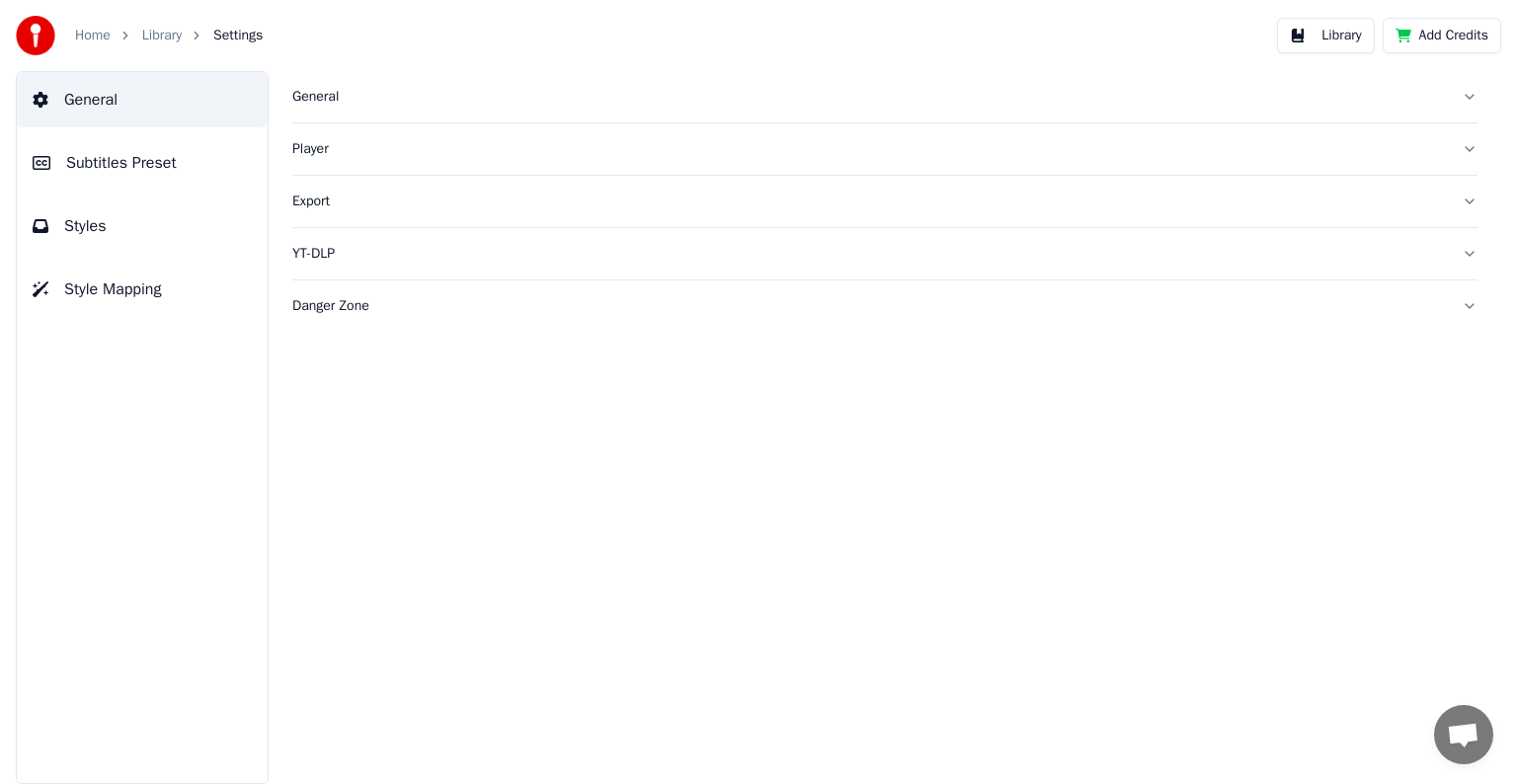 click on "Subtitles Preset" at bounding box center (121, 163) 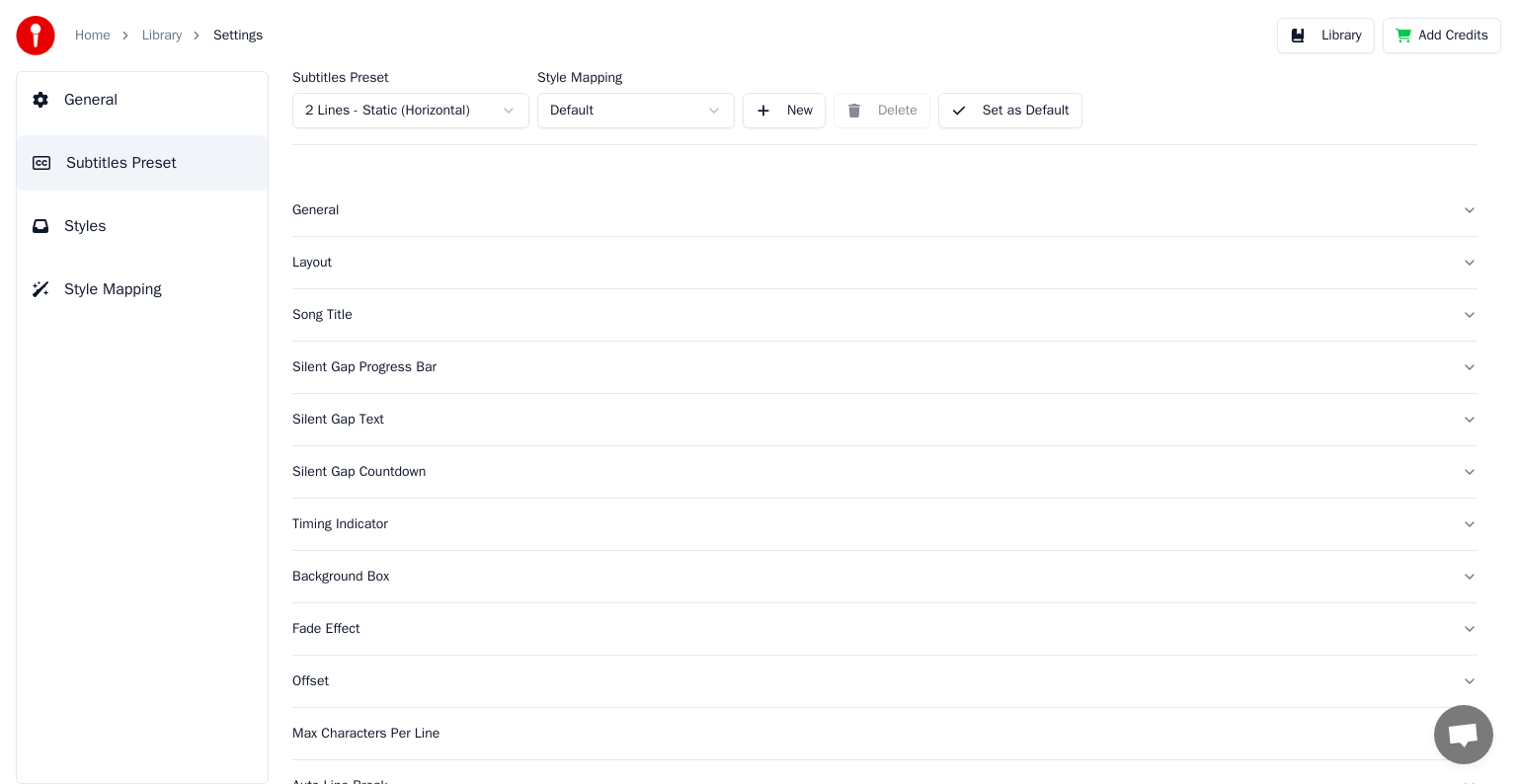 click on "Song Title" at bounding box center (869, 315) 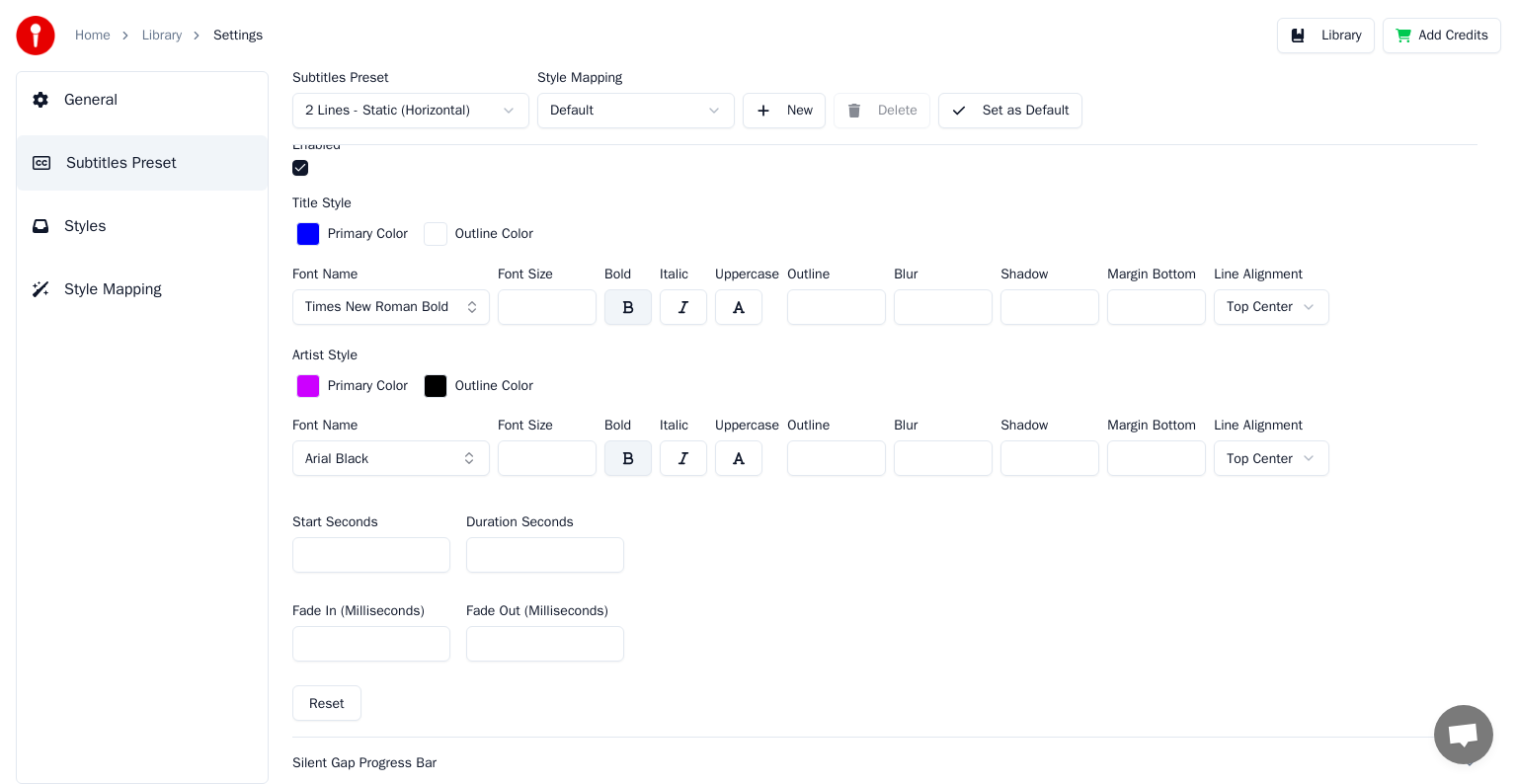 scroll, scrollTop: 592, scrollLeft: 0, axis: vertical 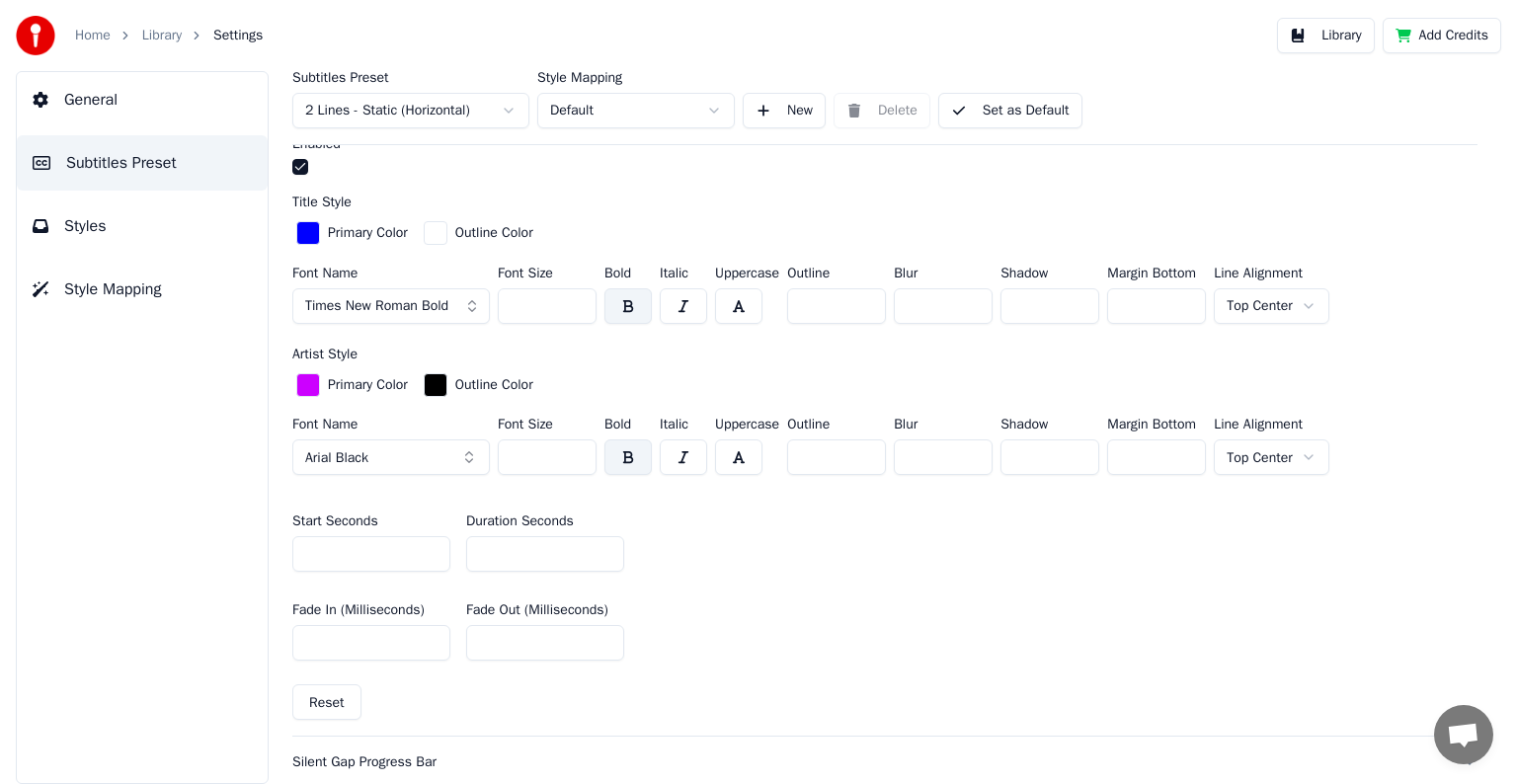 drag, startPoint x: 920, startPoint y: 445, endPoint x: 863, endPoint y: 455, distance: 57.870545 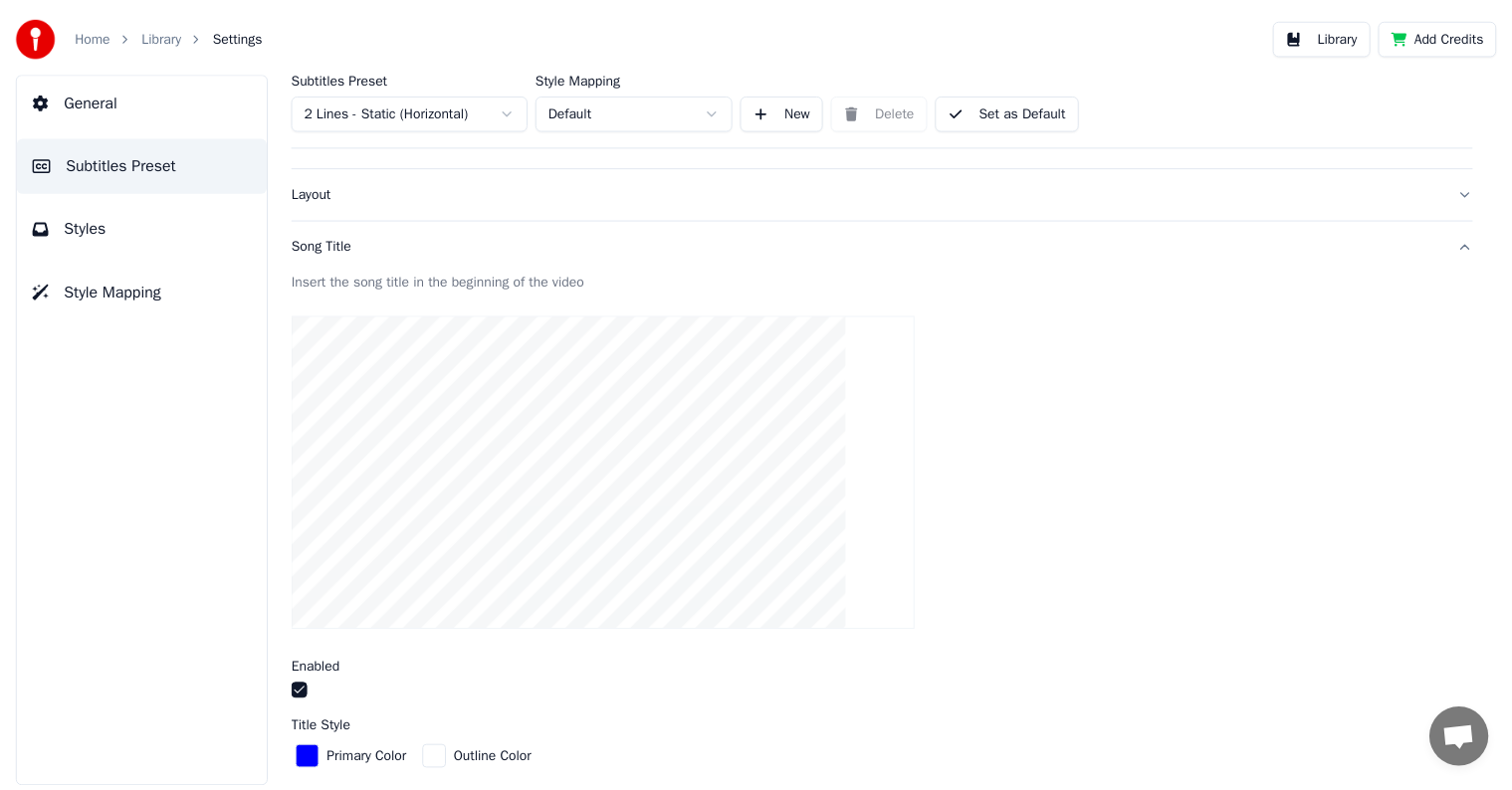 scroll, scrollTop: 0, scrollLeft: 0, axis: both 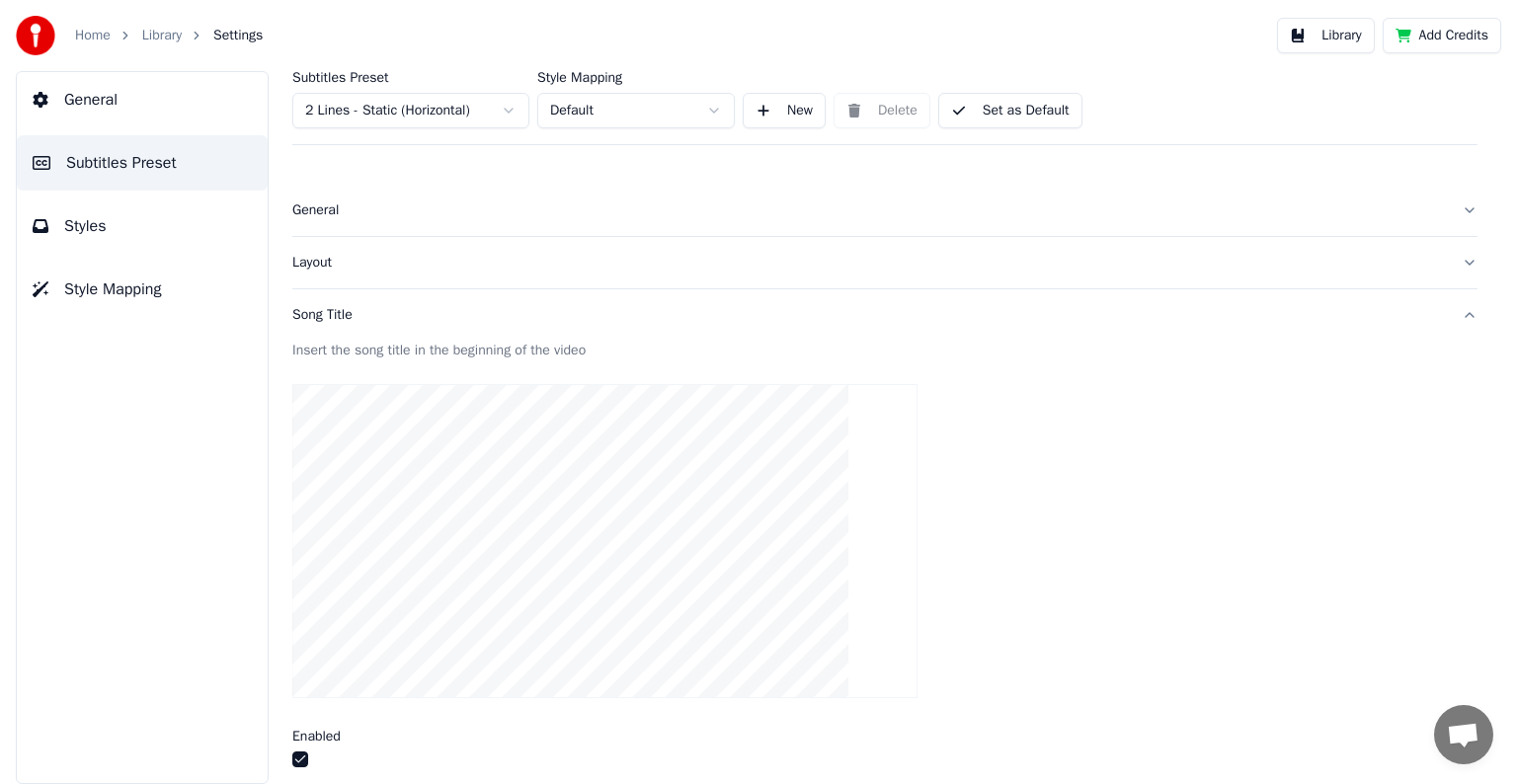 type on "*" 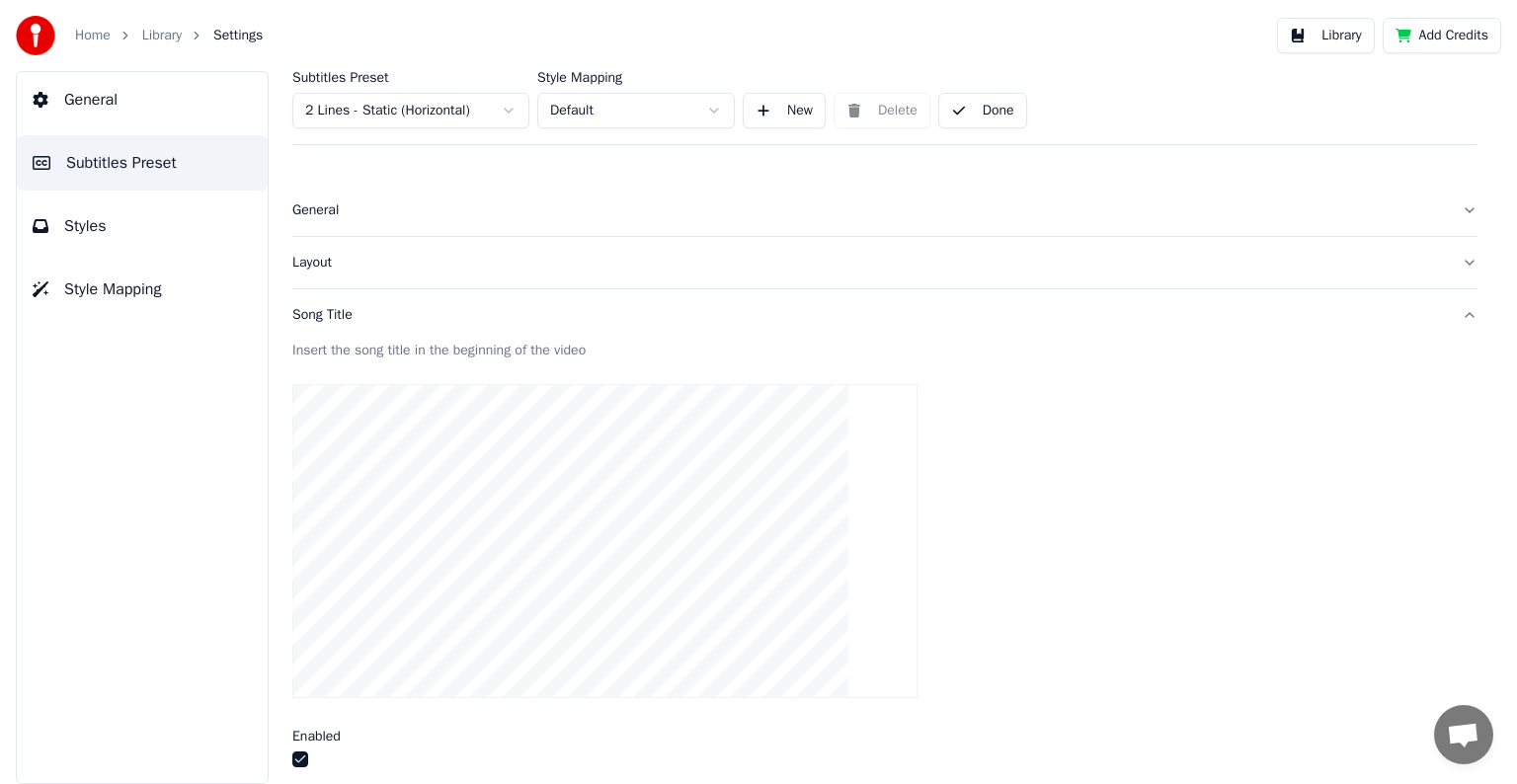 click on "Library" at bounding box center [162, 36] 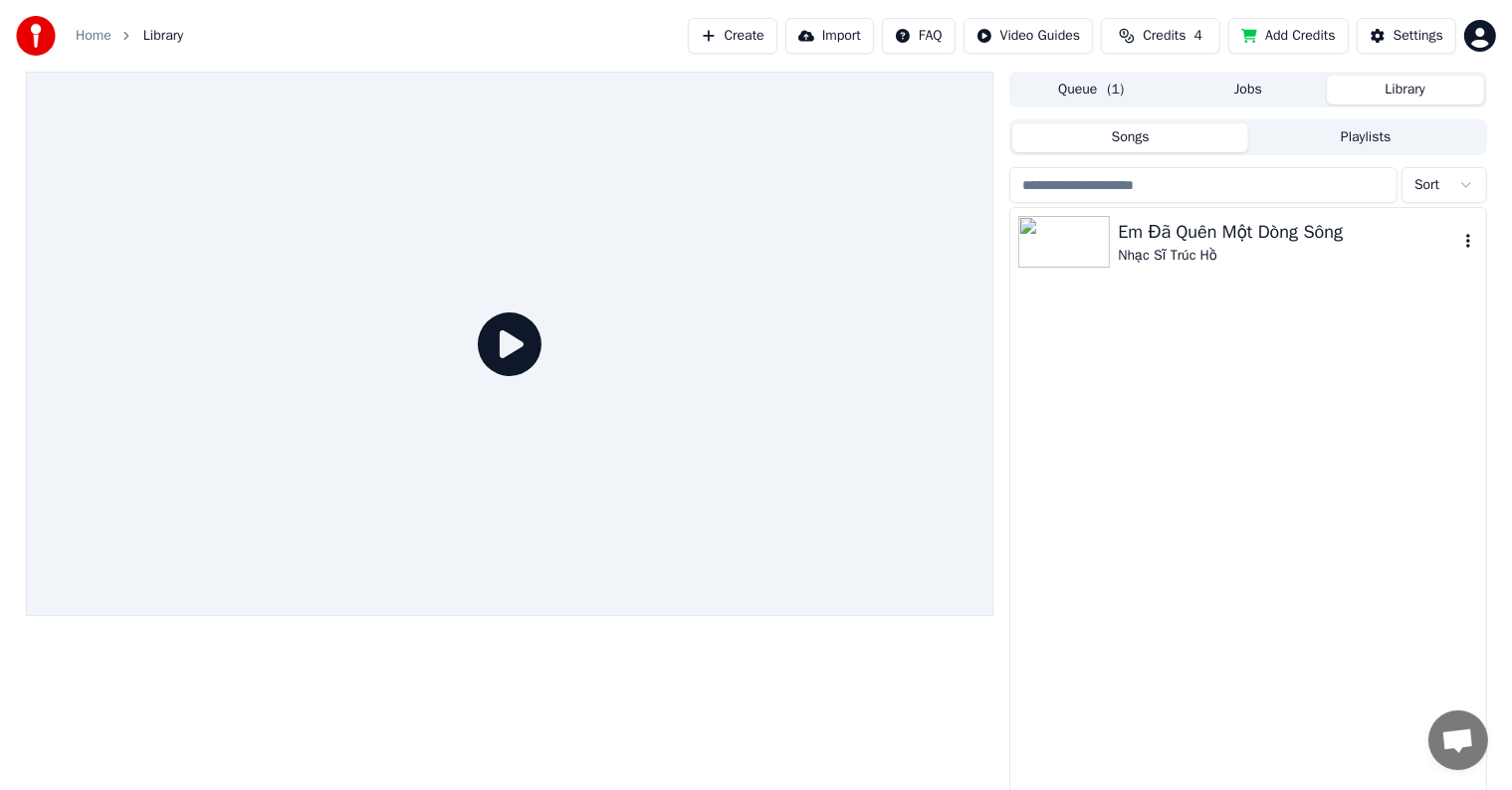 click on "Em Đã Quên Một Dòng Sông" at bounding box center (1287, 232) 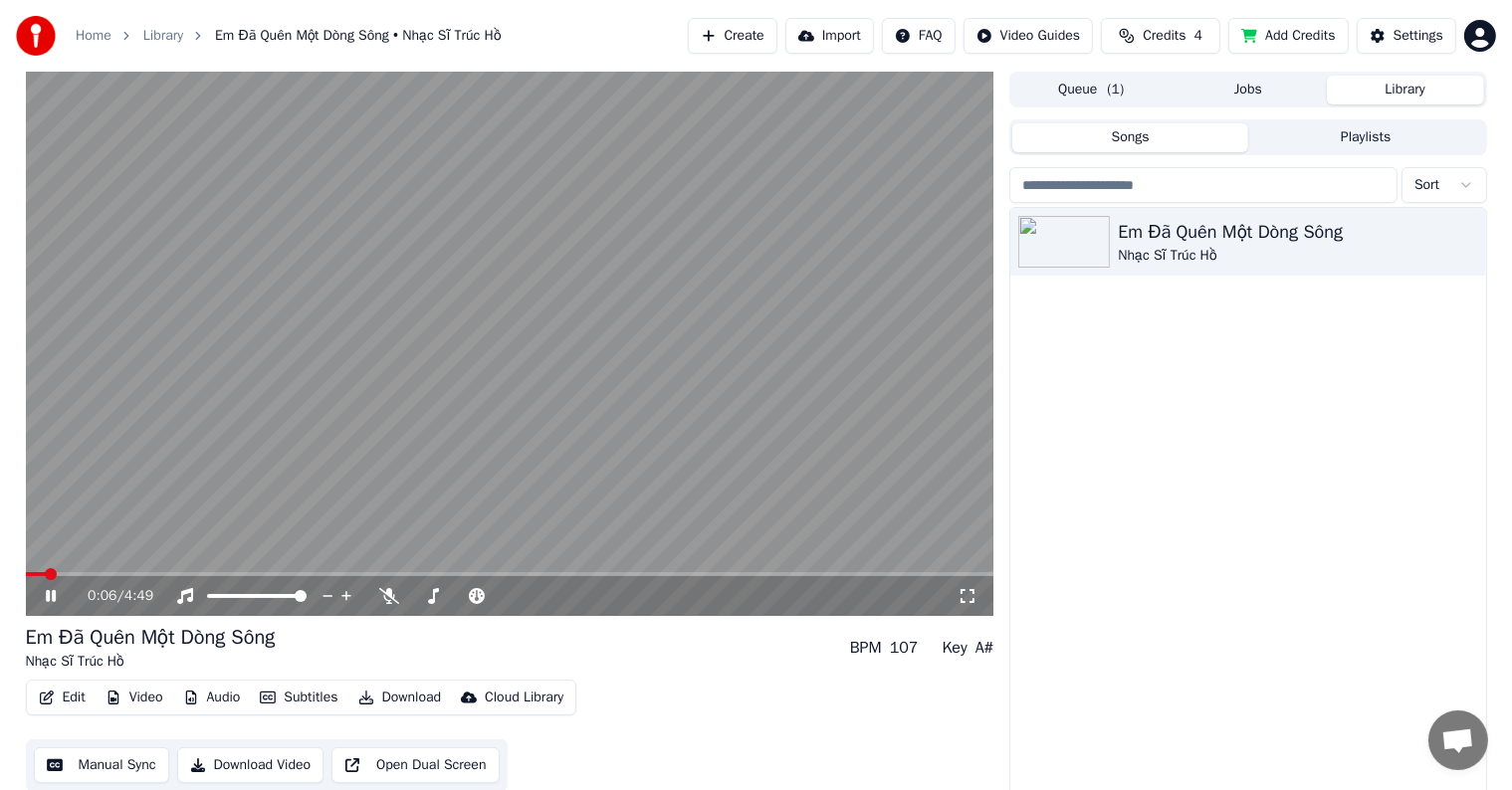 click at bounding box center [51, 574] 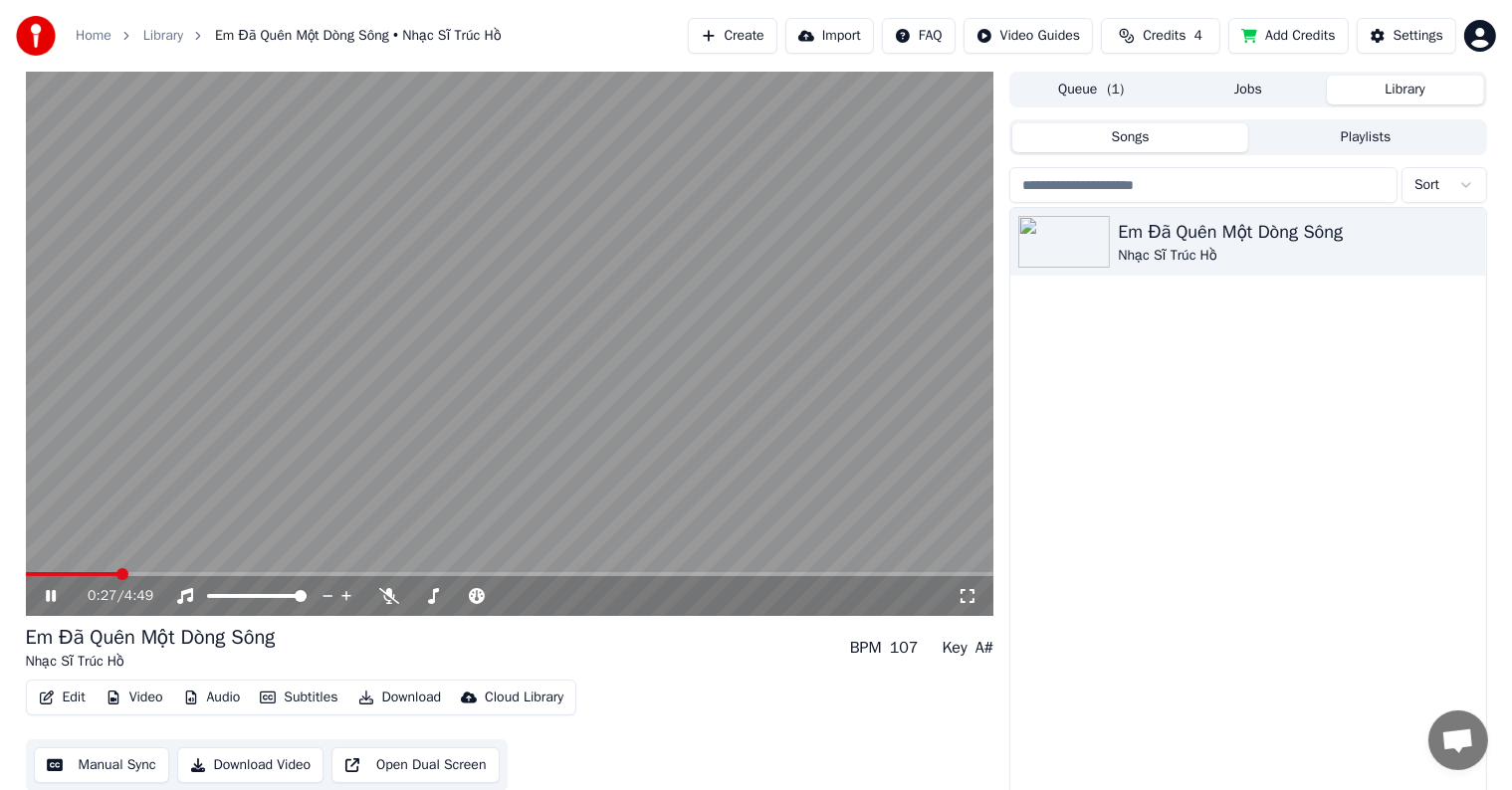 click at bounding box center (510, 343) 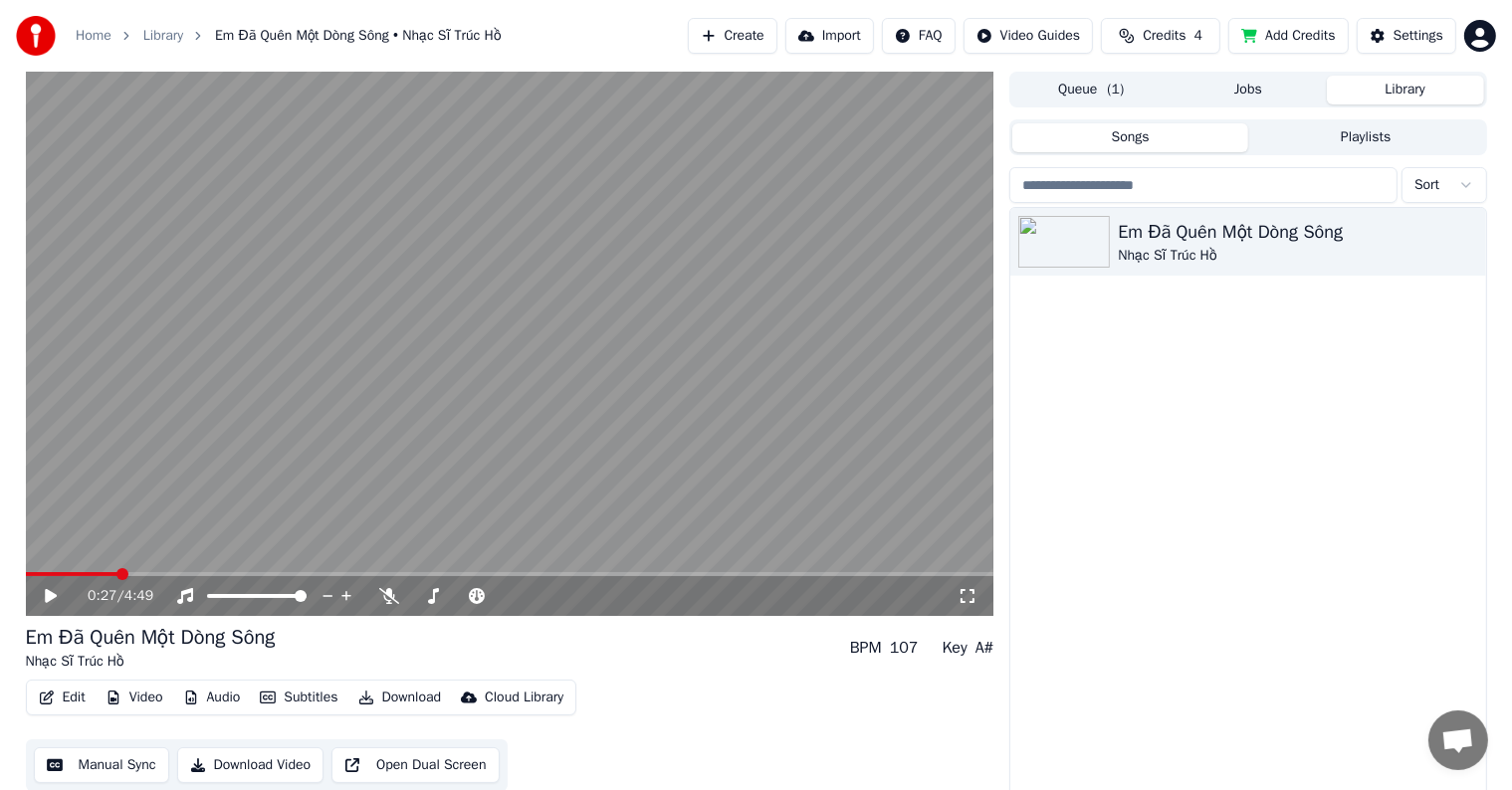 click 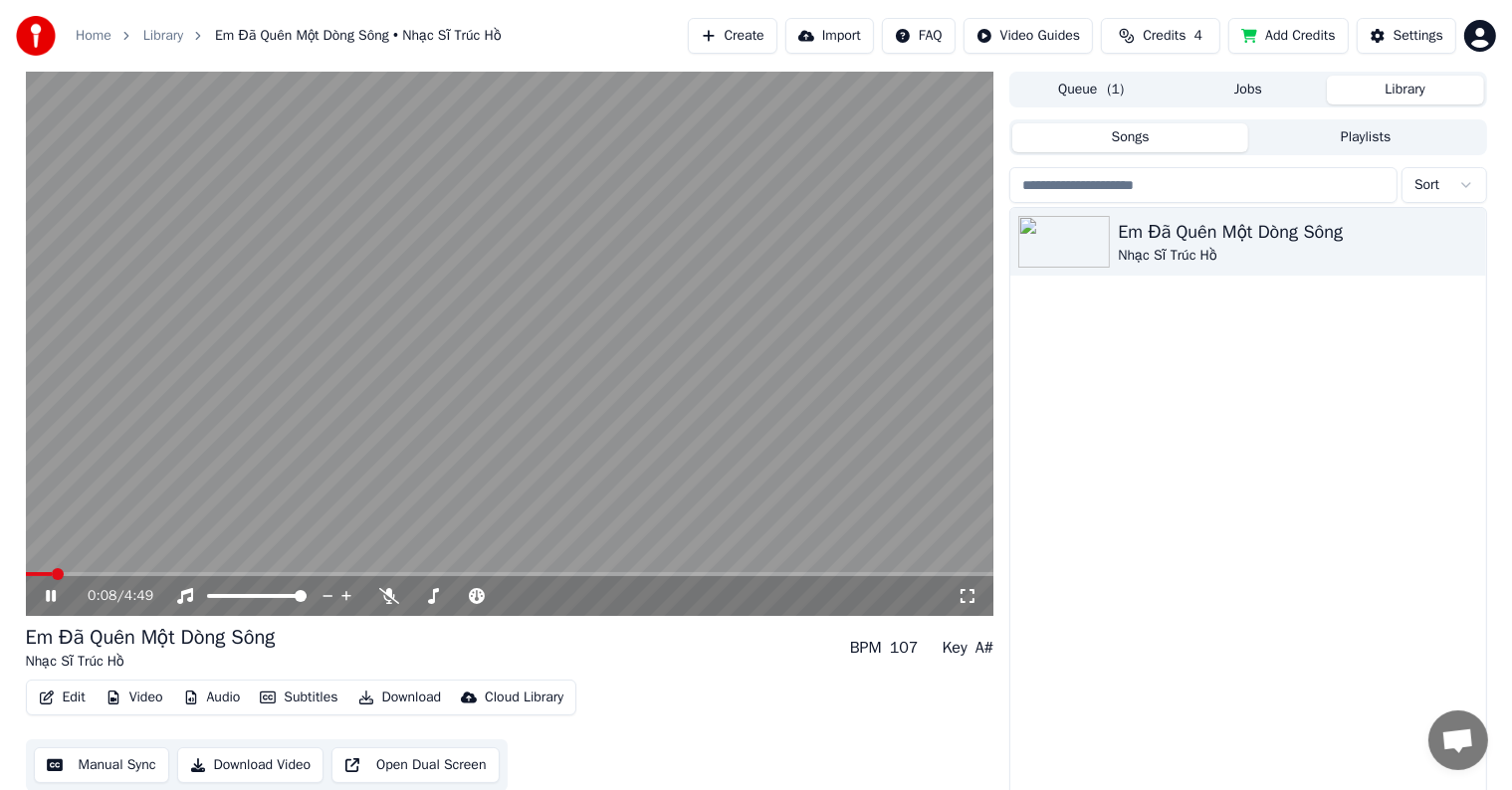 click at bounding box center [58, 574] 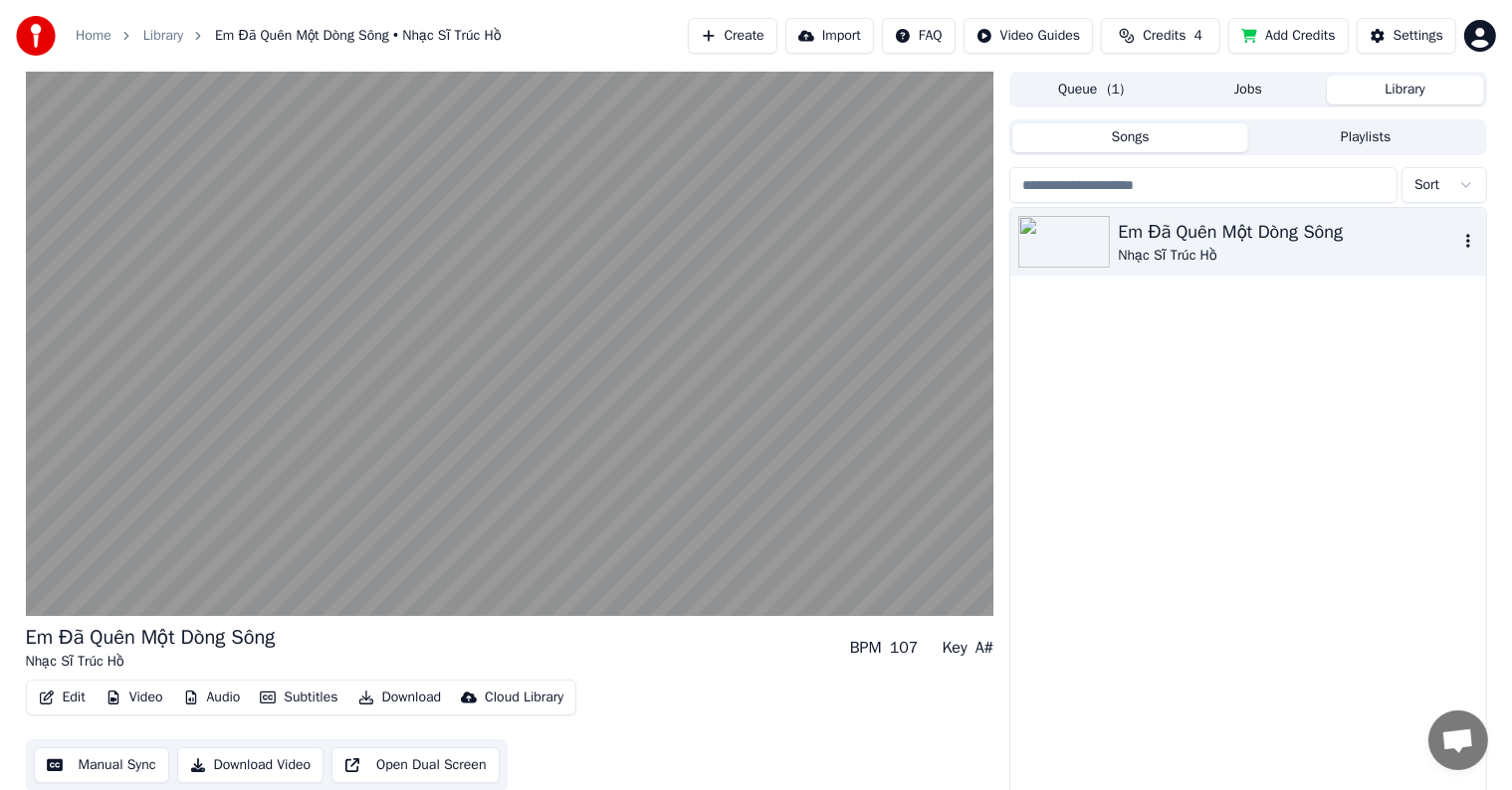 click 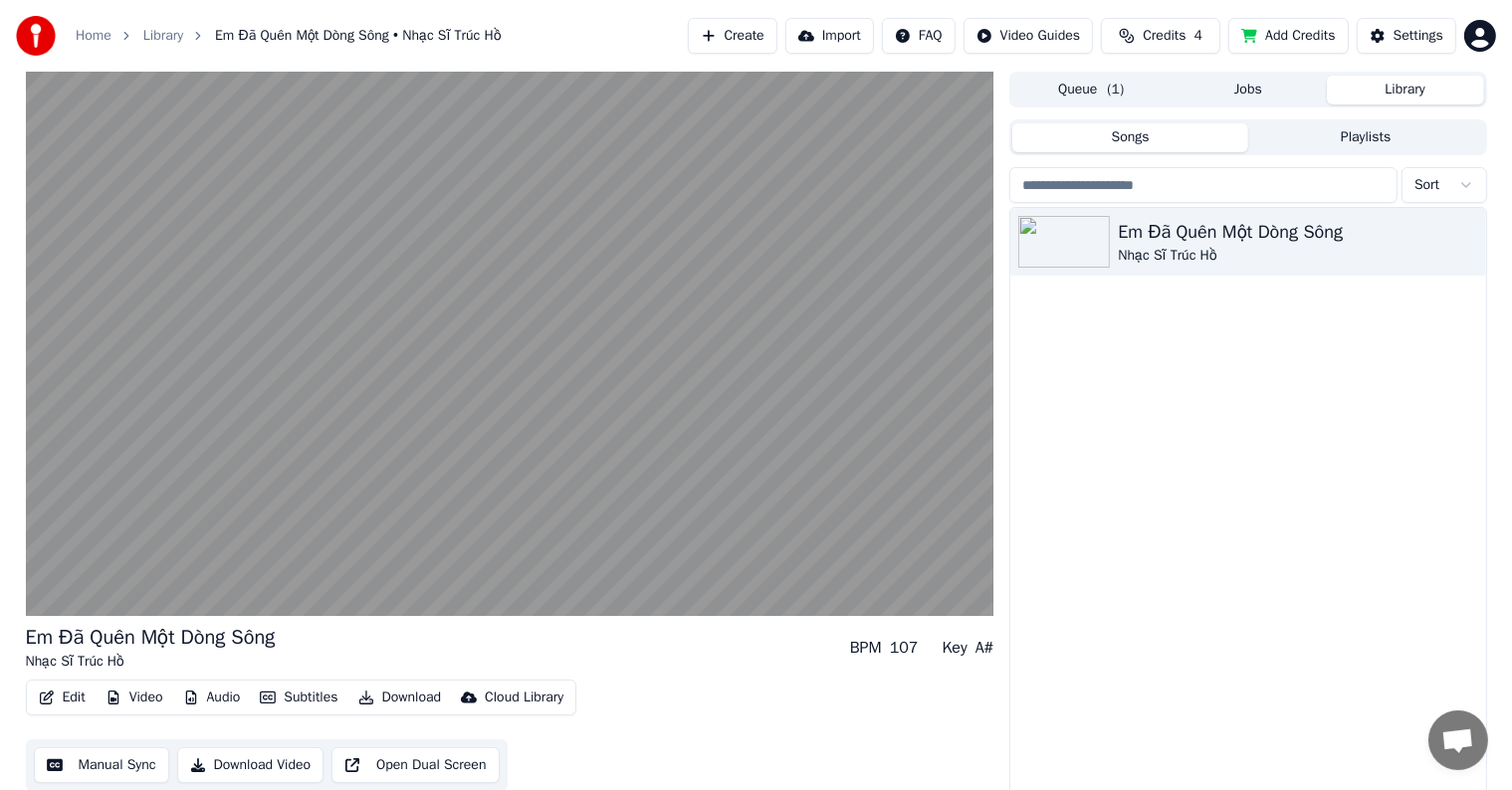 click on "Em Đã Quên Một Dòng Sông Nhạc Sĩ Trúc Hồ" at bounding box center [1247, 503] 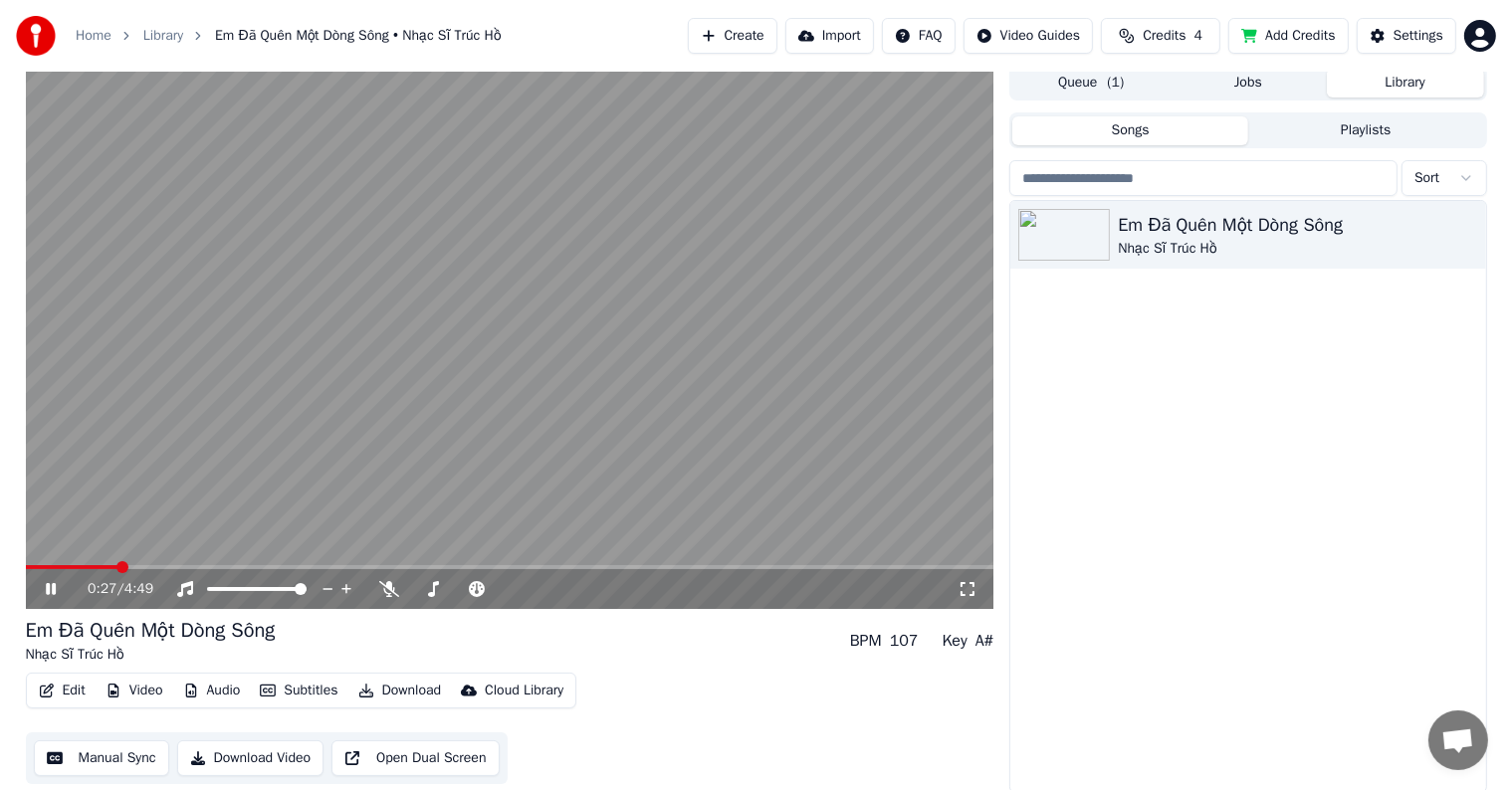 scroll, scrollTop: 9, scrollLeft: 0, axis: vertical 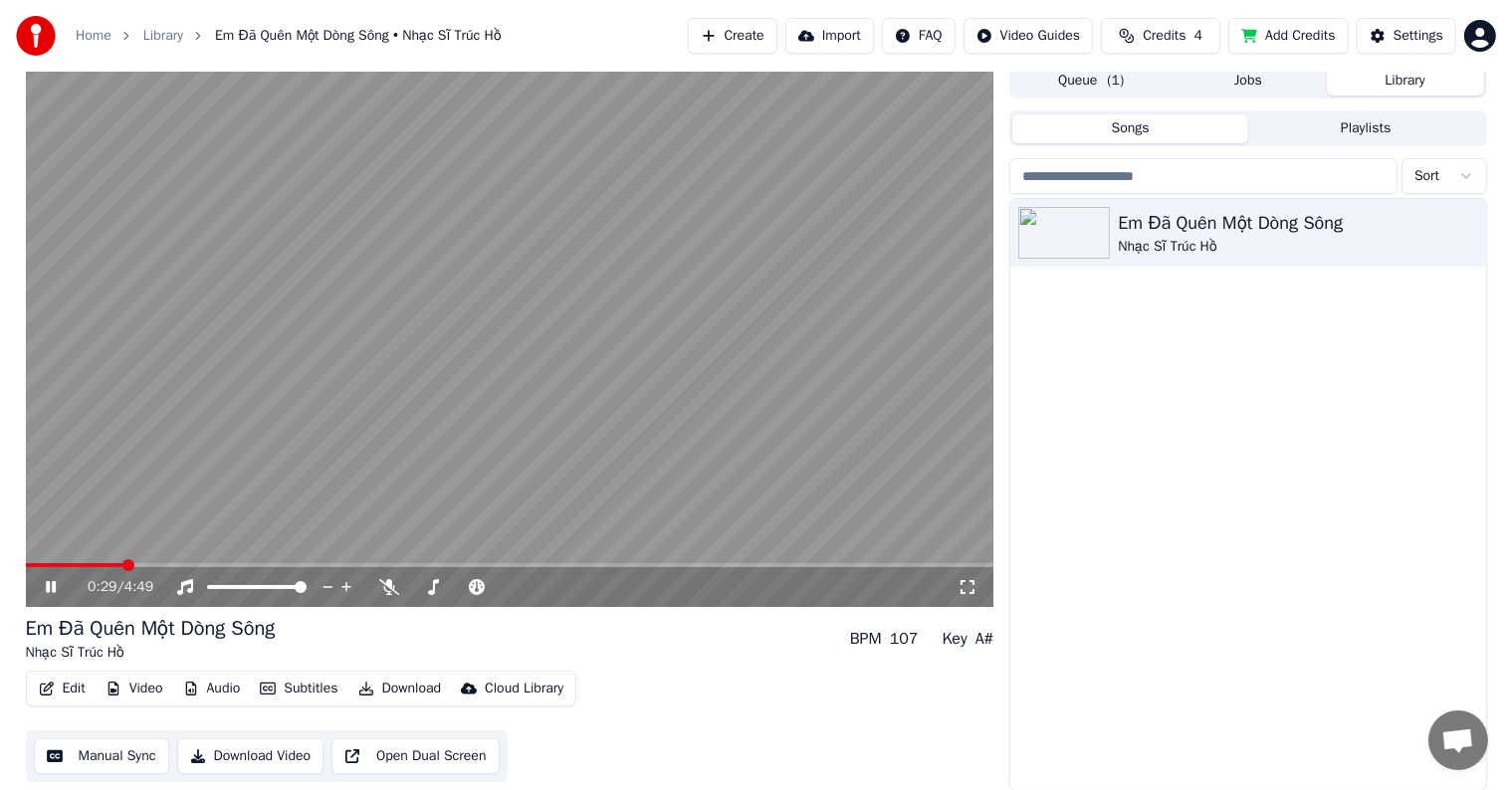 click on "Manual Sync" at bounding box center [102, 756] 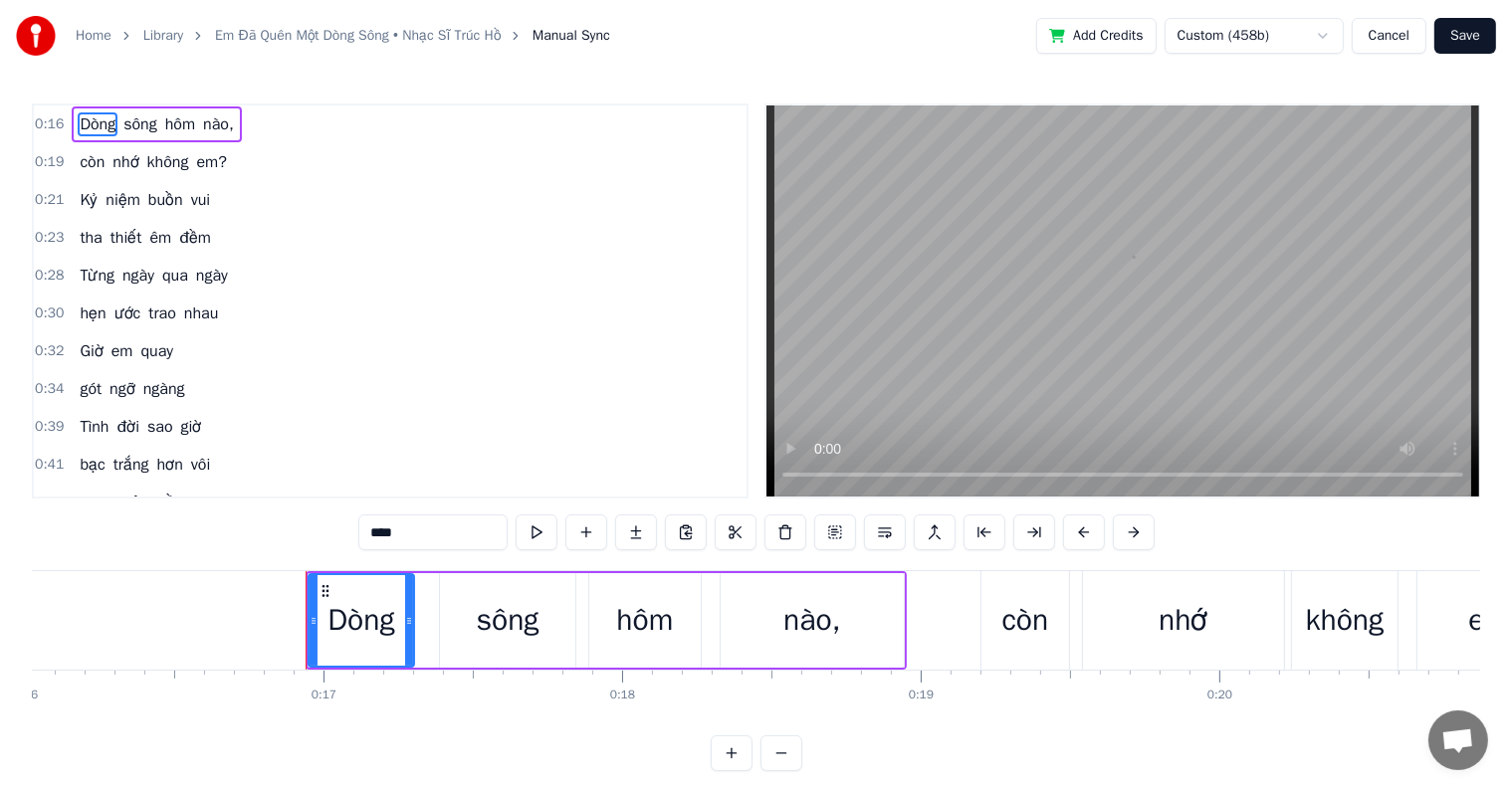 scroll, scrollTop: 0, scrollLeft: 4958, axis: horizontal 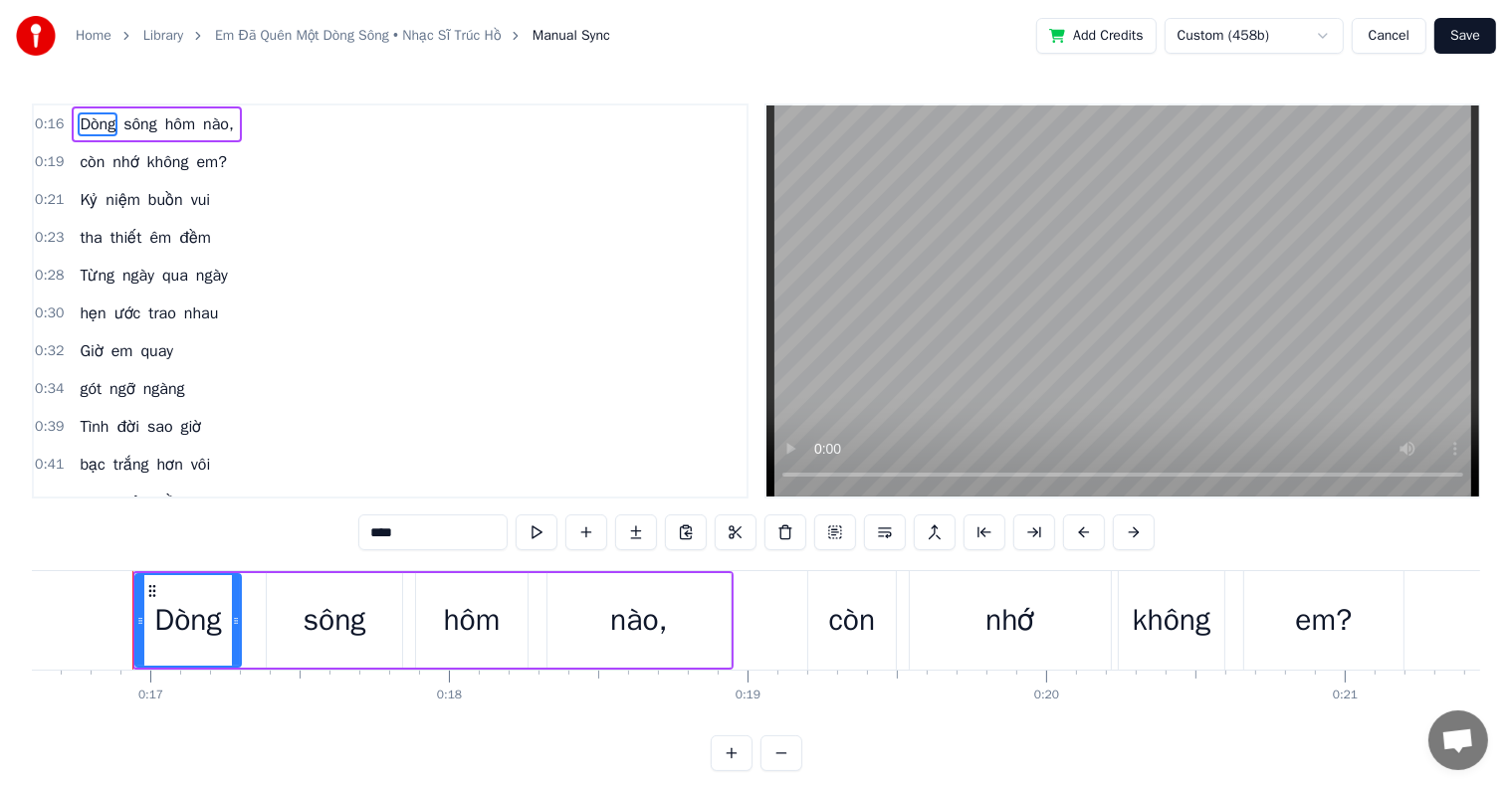 click on "Cancel" at bounding box center (1389, 36) 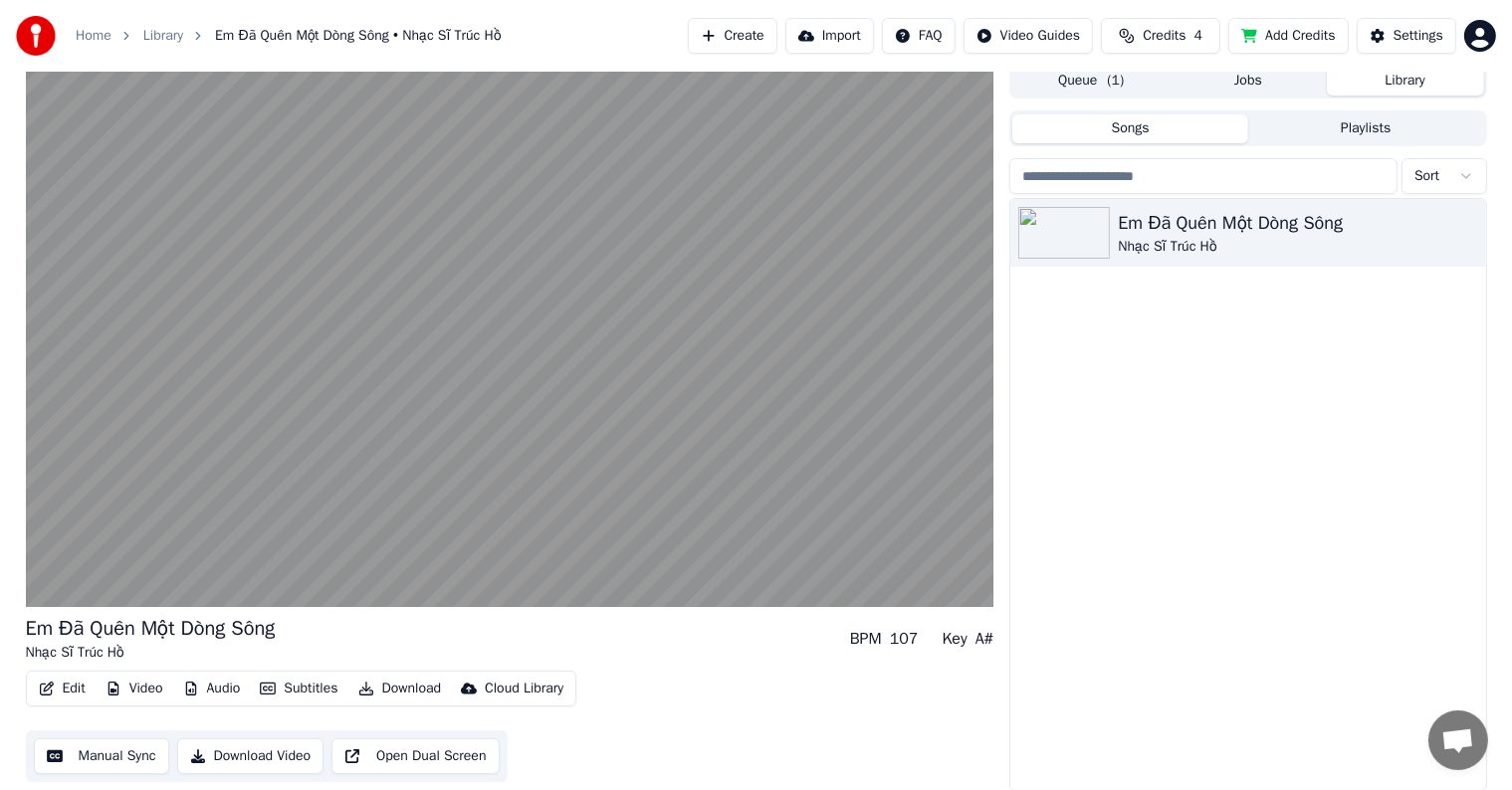 click on "Playlists" at bounding box center [1366, 128] 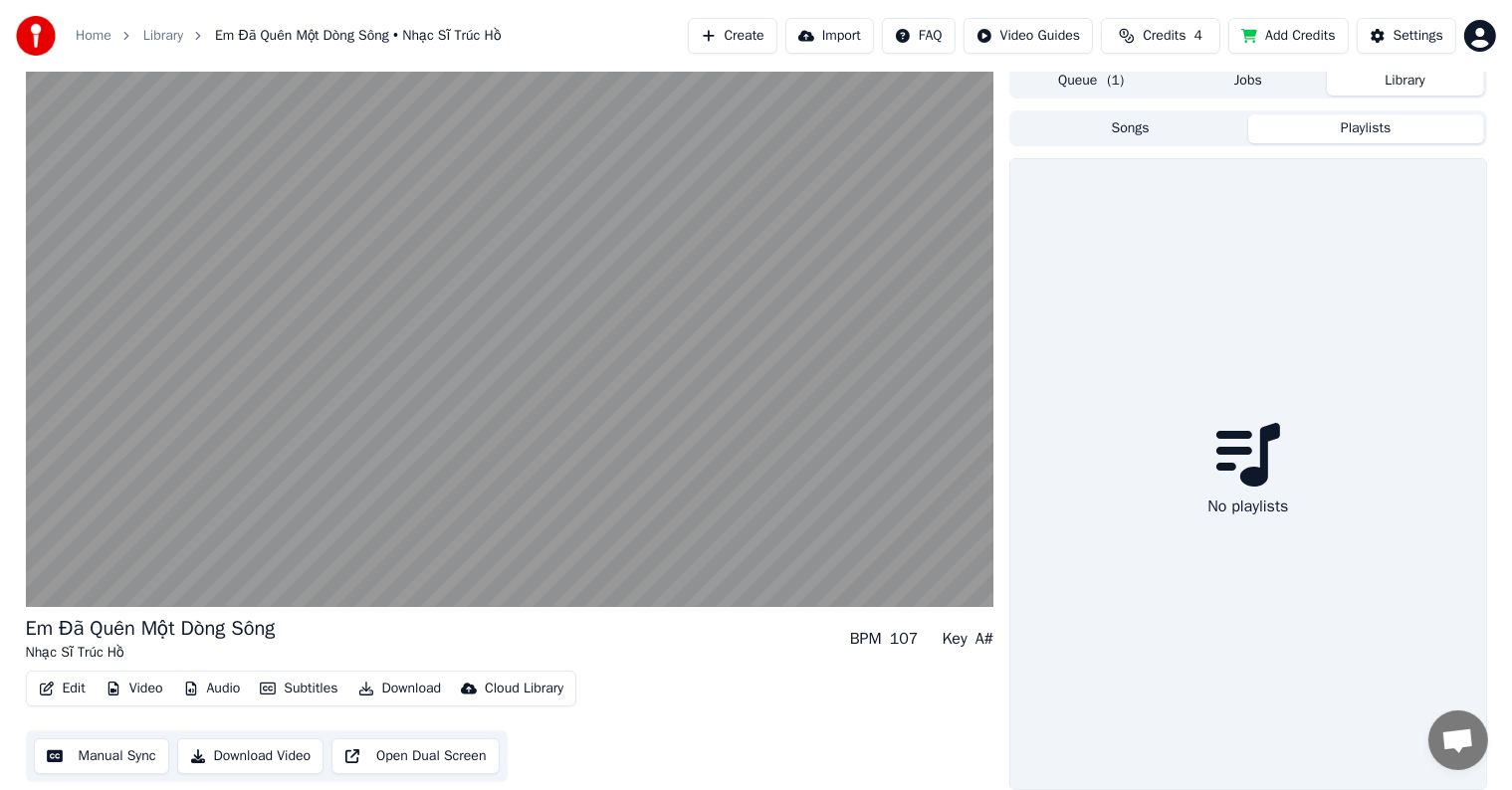 click on "Songs" at bounding box center (1130, 128) 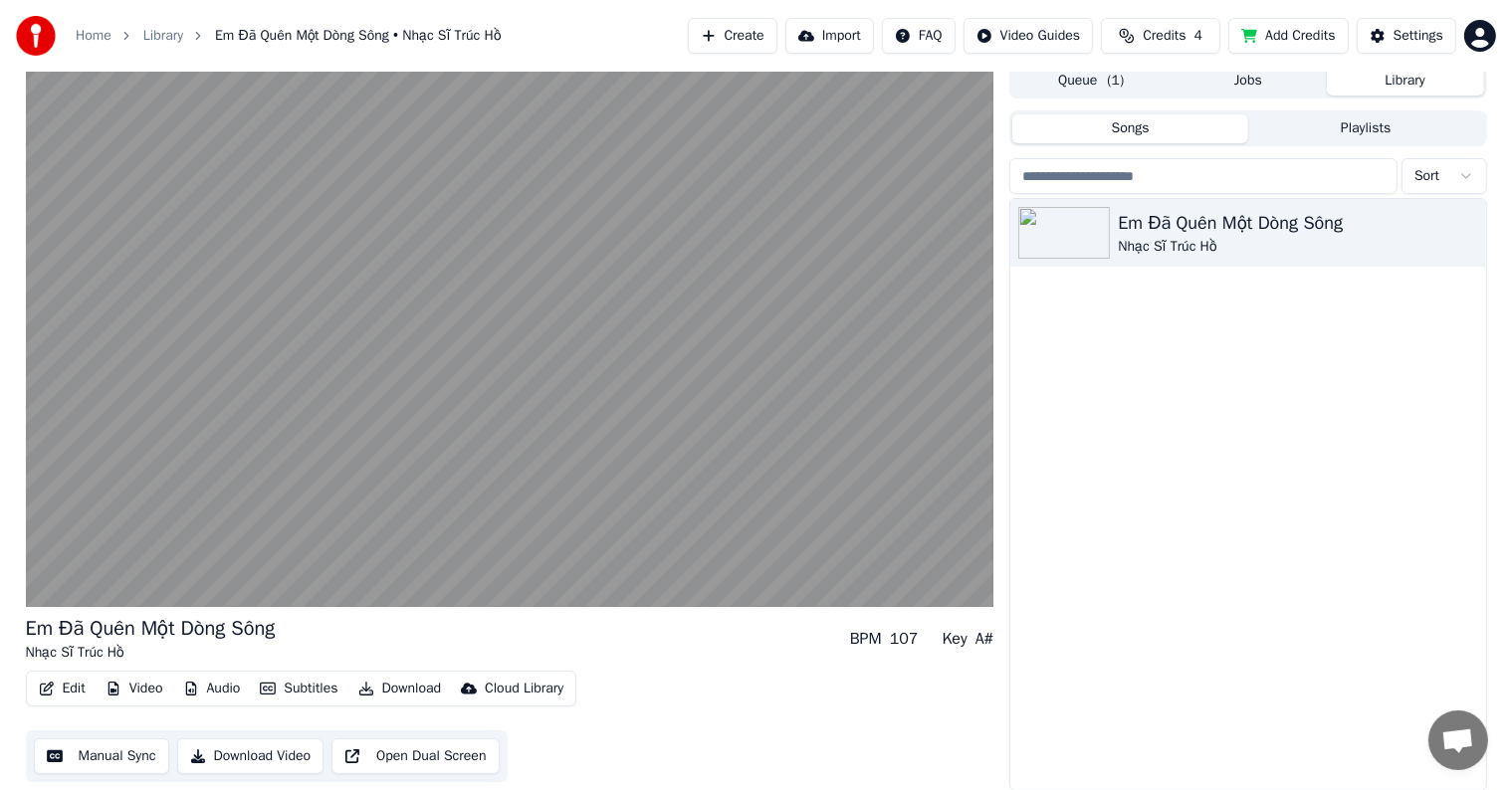 scroll, scrollTop: 1, scrollLeft: 0, axis: vertical 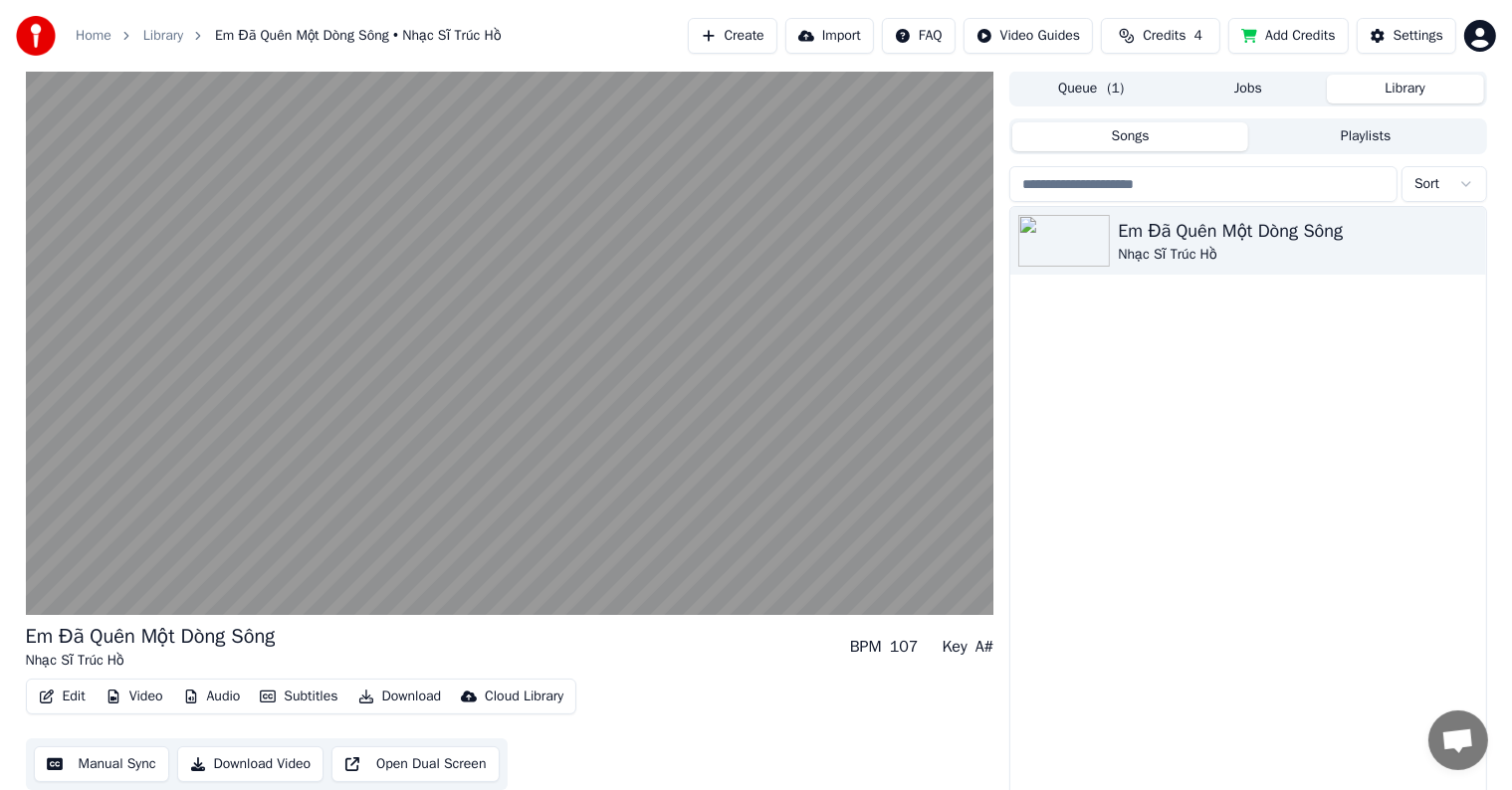 click on "Jobs" at bounding box center (1248, 89) 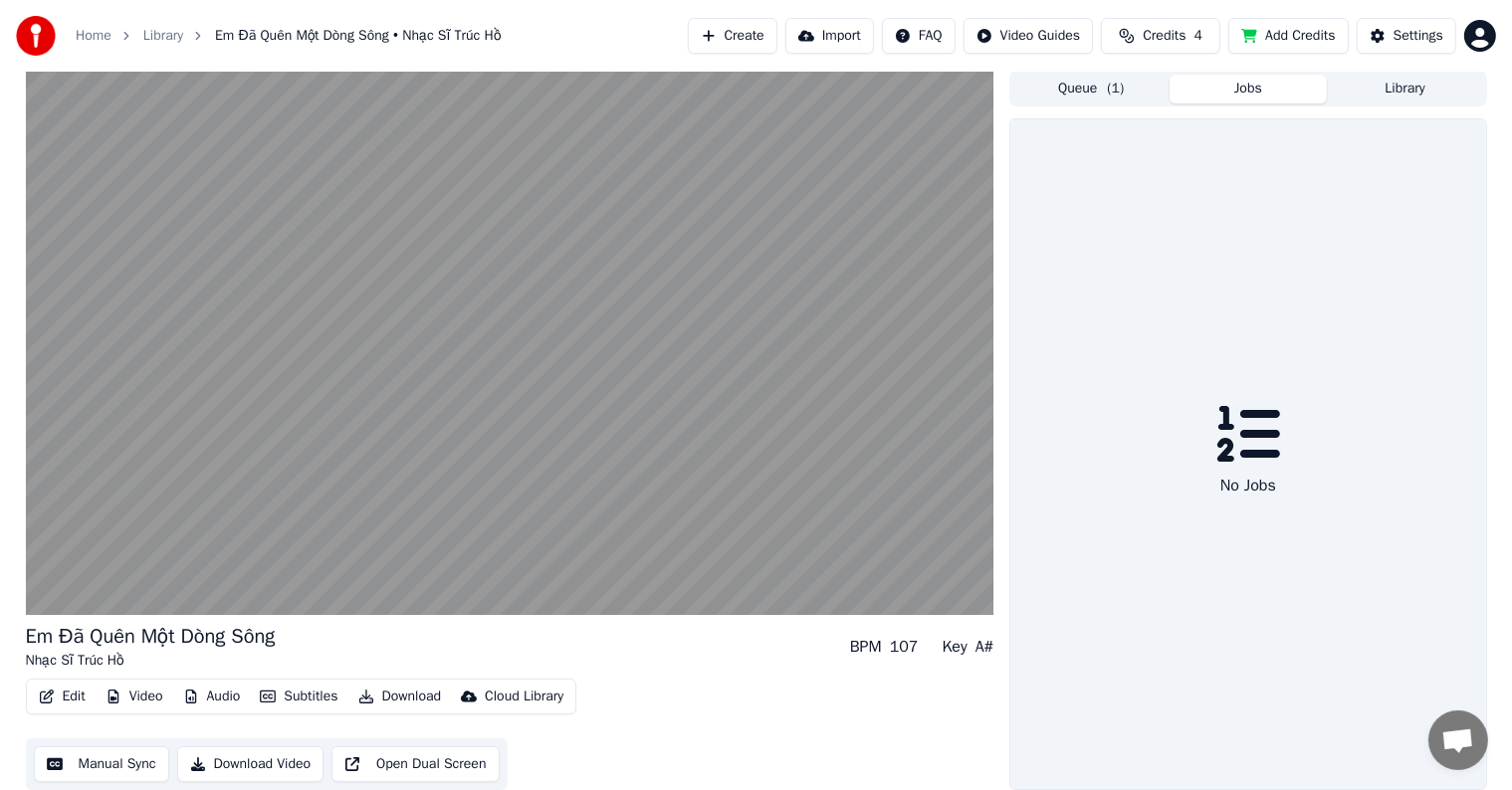click on "( 1 )" at bounding box center (1116, 89) 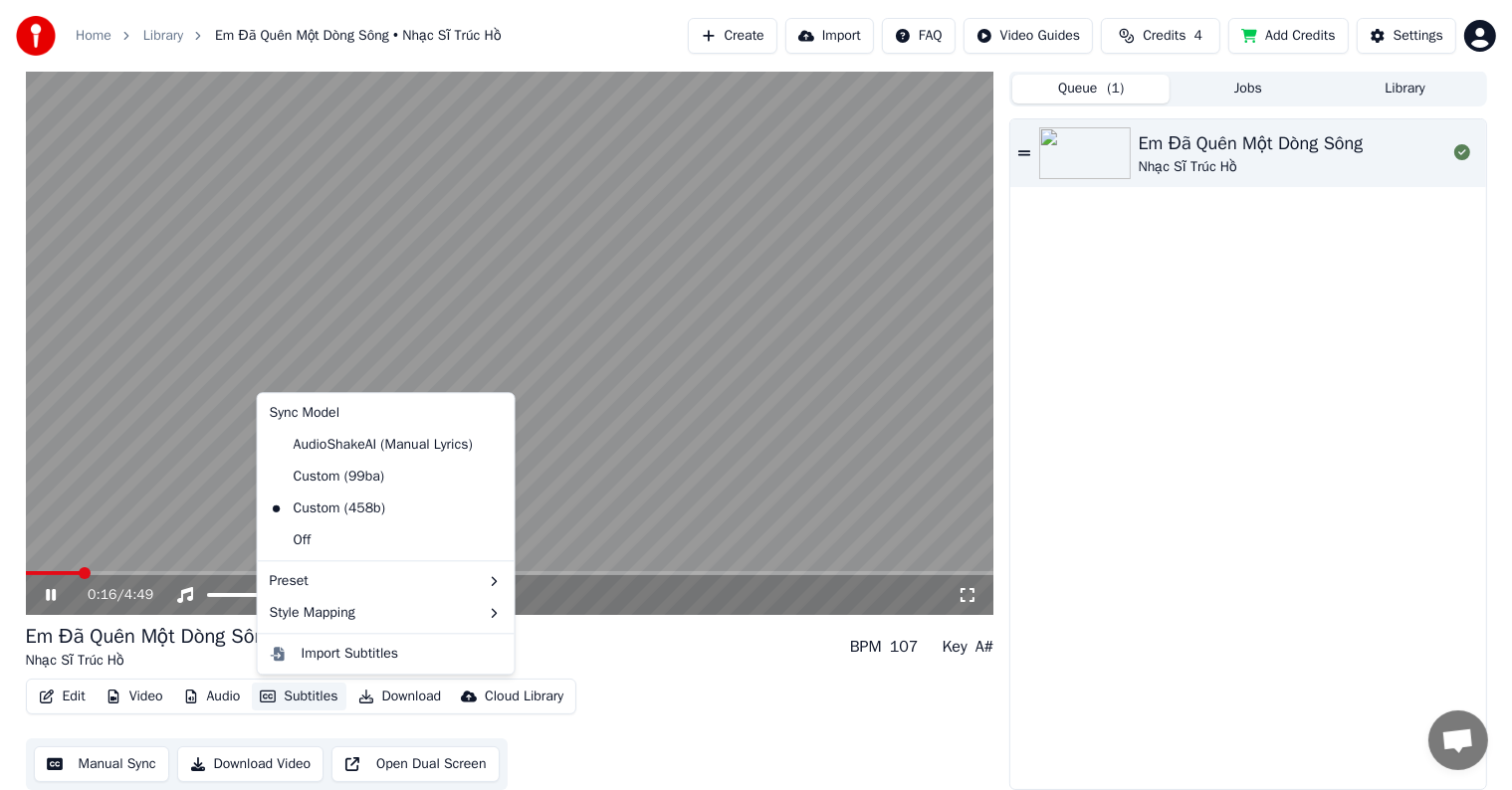 click on "Subtitles" at bounding box center [299, 696] 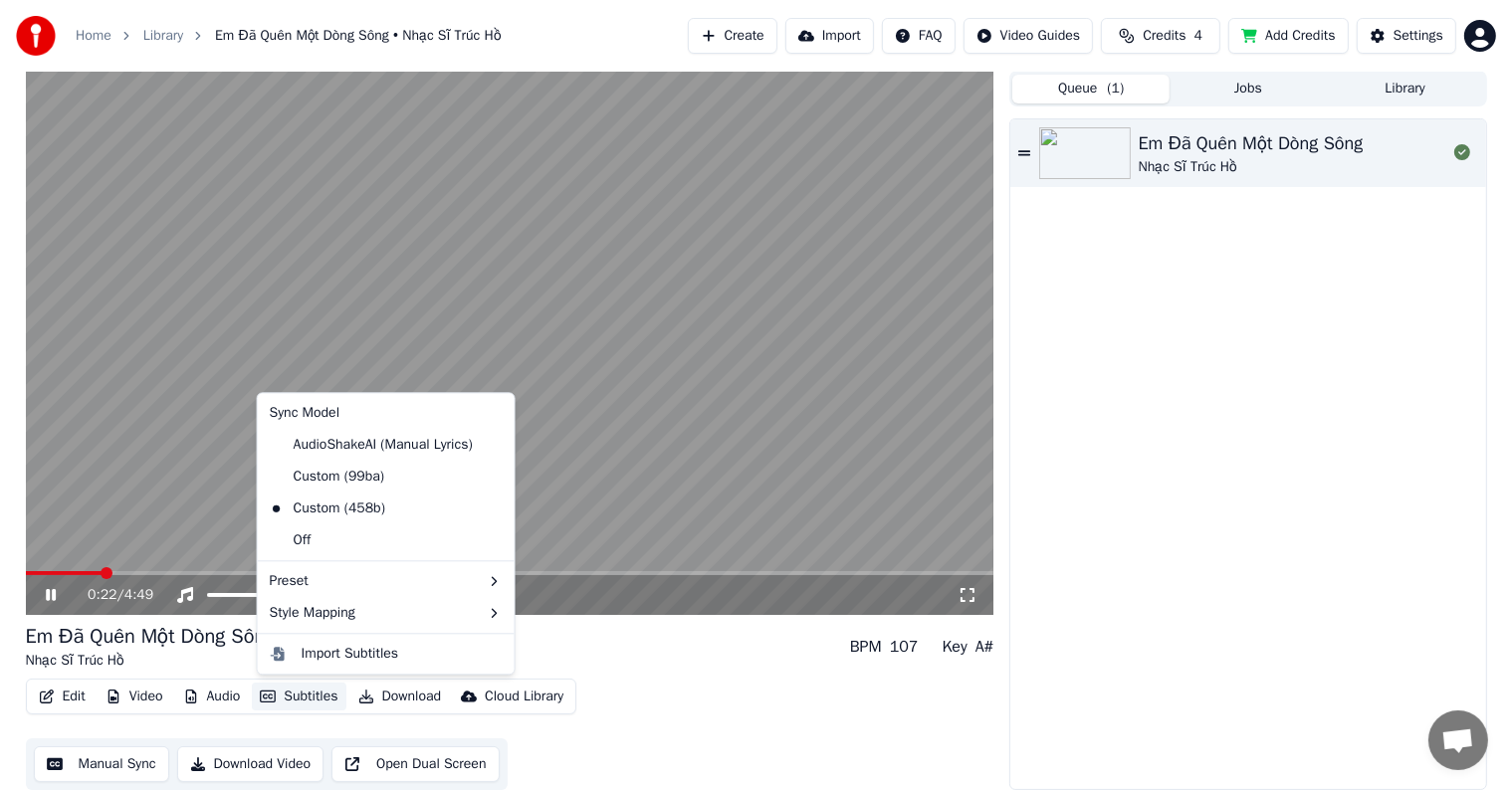 click on "0:22  /  4:49 Em Đã Quên Một Dòng Sông Nhạc Sĩ Trúc Hồ BPM 107 Key A# Edit Video Audio Subtitles Download Cloud Library Manual Sync Download Video Open Dual Screen Queue ( 1 ) Jobs Library Em Đã Quên Một Dòng Sông Nhạc Sĩ Trúc Hồ" at bounding box center (756, 430) 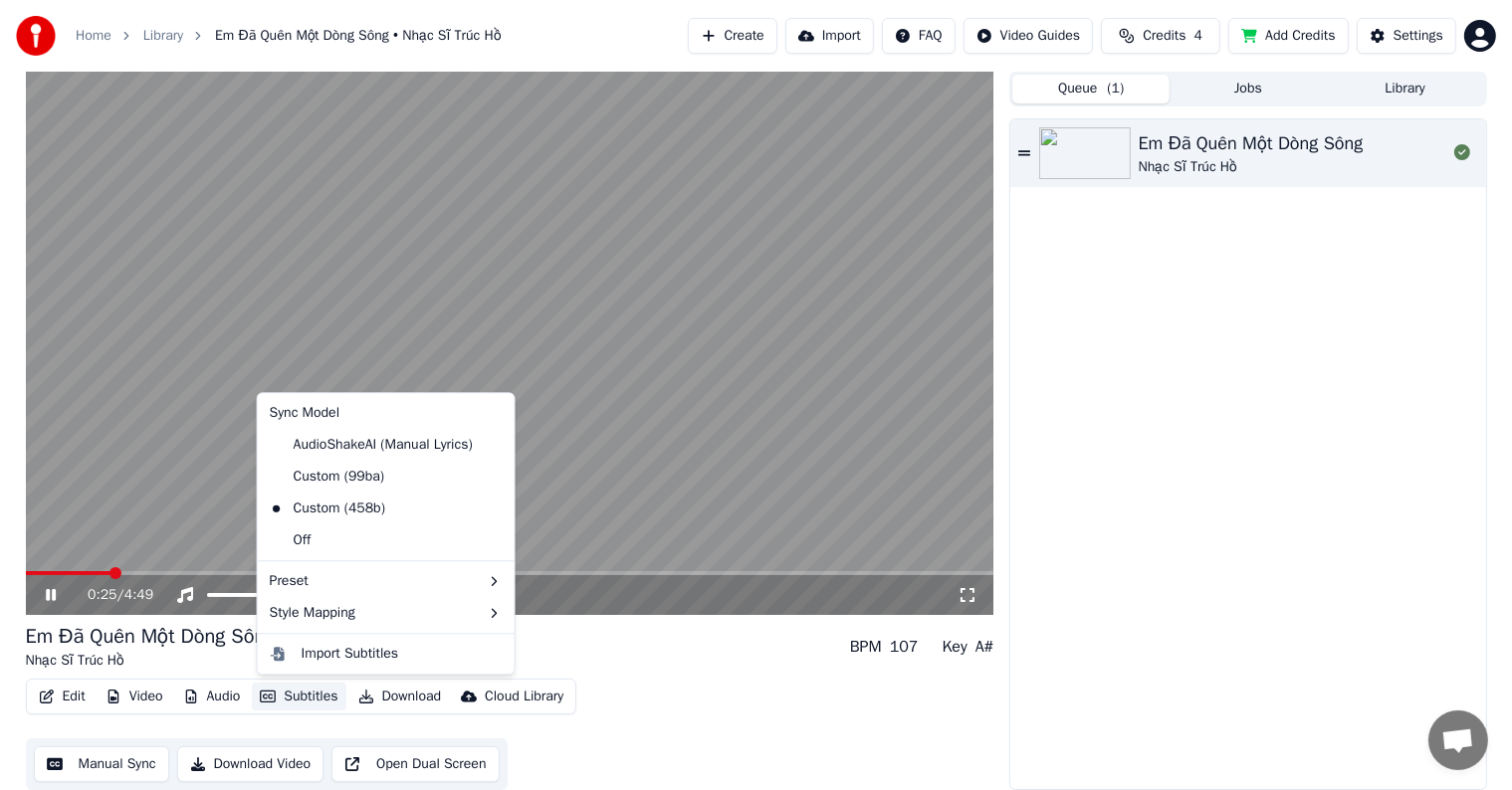 click on "Subtitles" at bounding box center [299, 696] 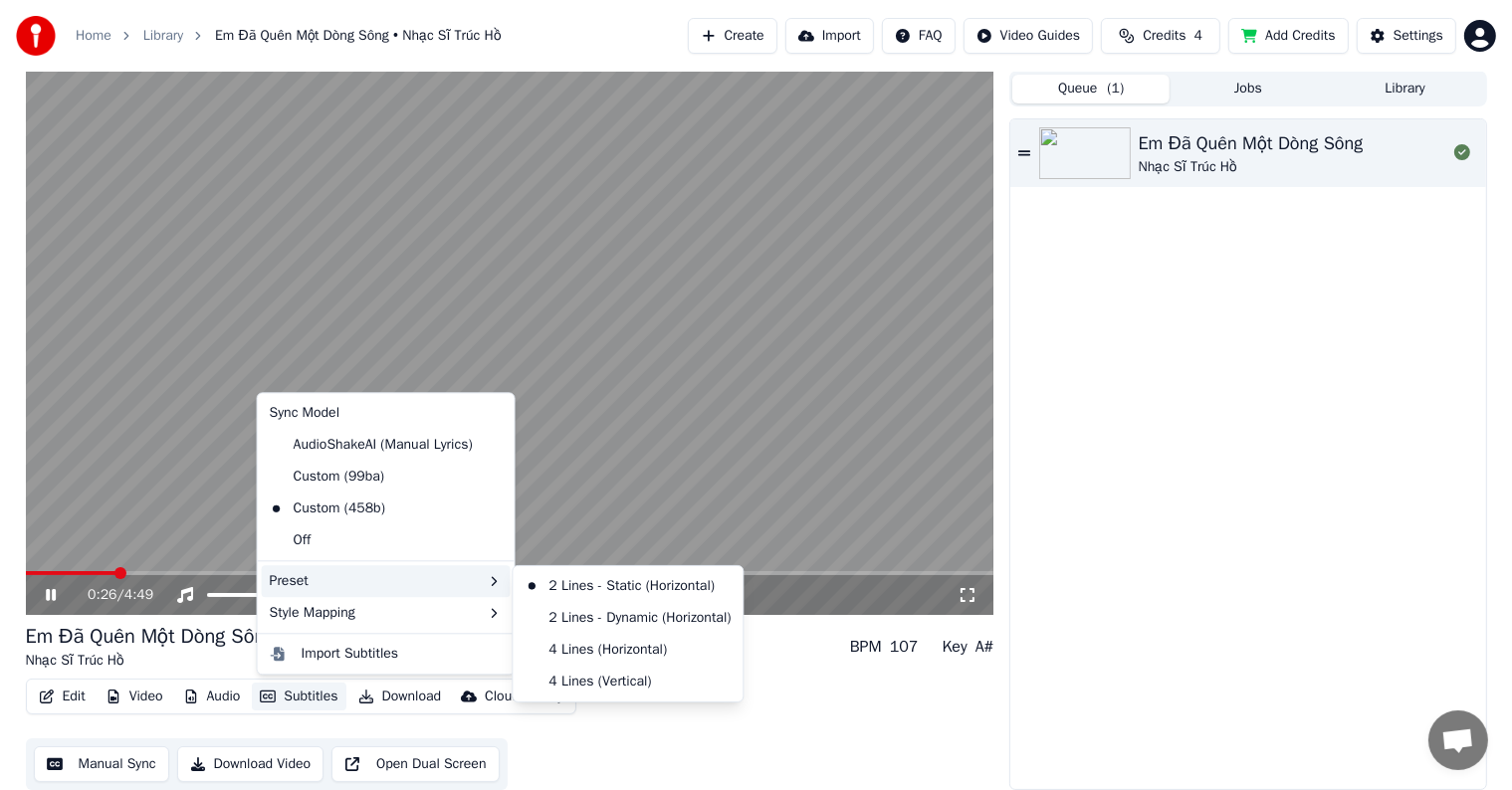 click on "Preset" at bounding box center [386, 581] 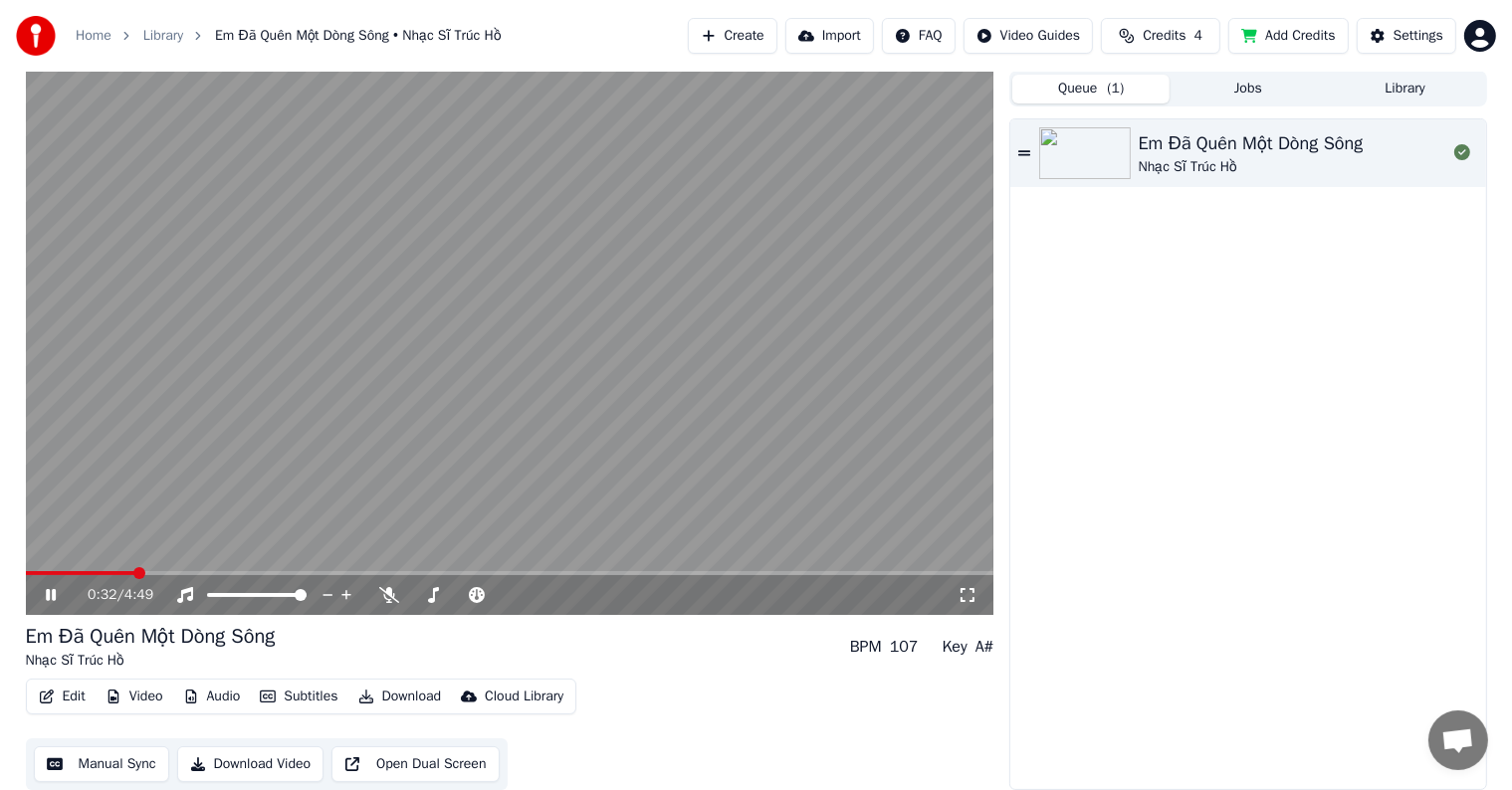 click on "0:32  /  4:49 Em Đã Quên Một Dòng Sông Nhạc Sĩ Trúc Hồ BPM 107 Key A# Edit Video Audio Subtitles Download Cloud Library Manual Sync Download Video Open Dual Screen Queue ( 1 ) Jobs Library Em Đã Quên Một Dòng Sông Nhạc Sĩ Trúc Hồ" at bounding box center (756, 430) 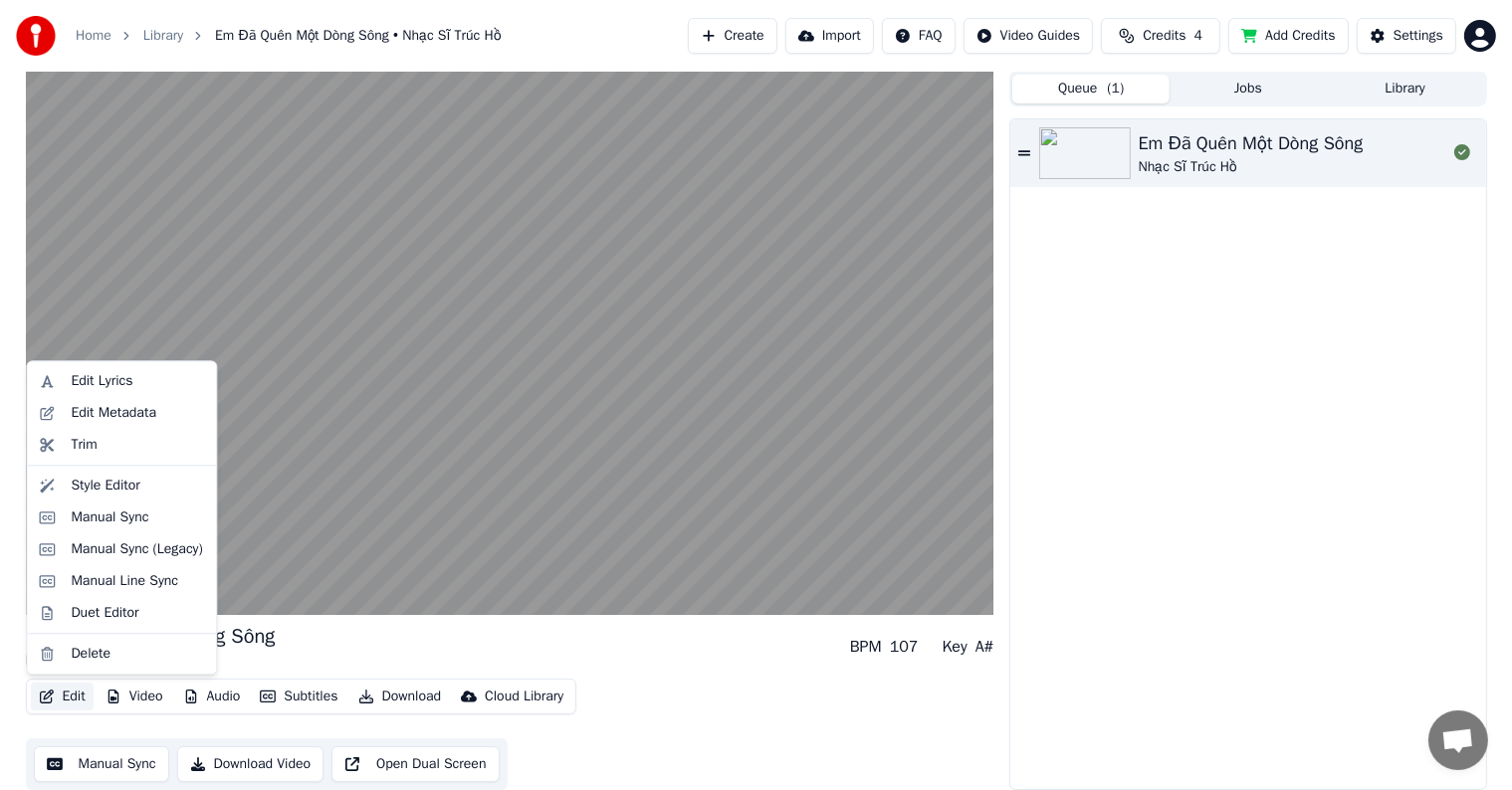 click on "Edit" at bounding box center (62, 696) 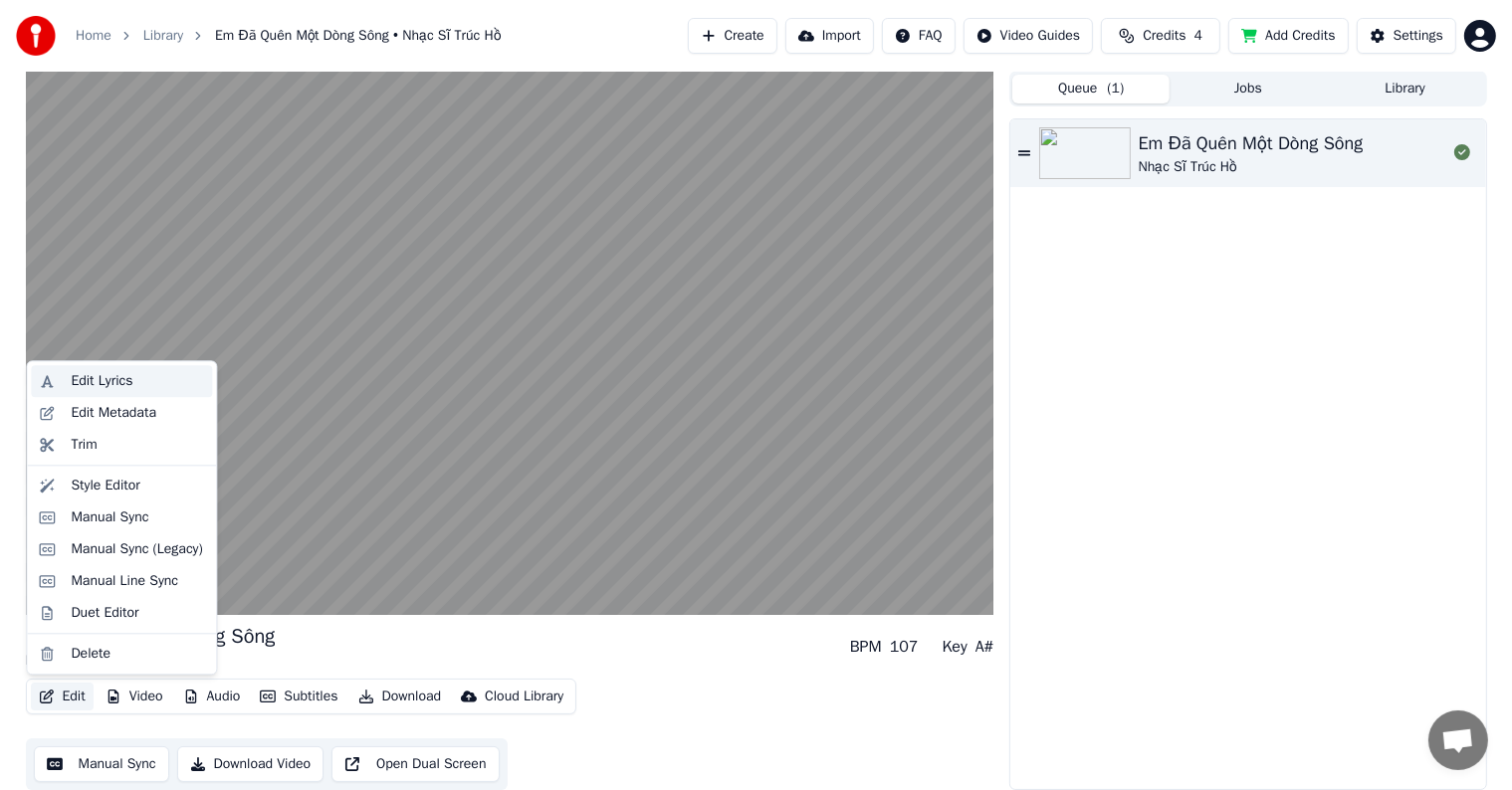click on "Edit Lyrics" at bounding box center (102, 381) 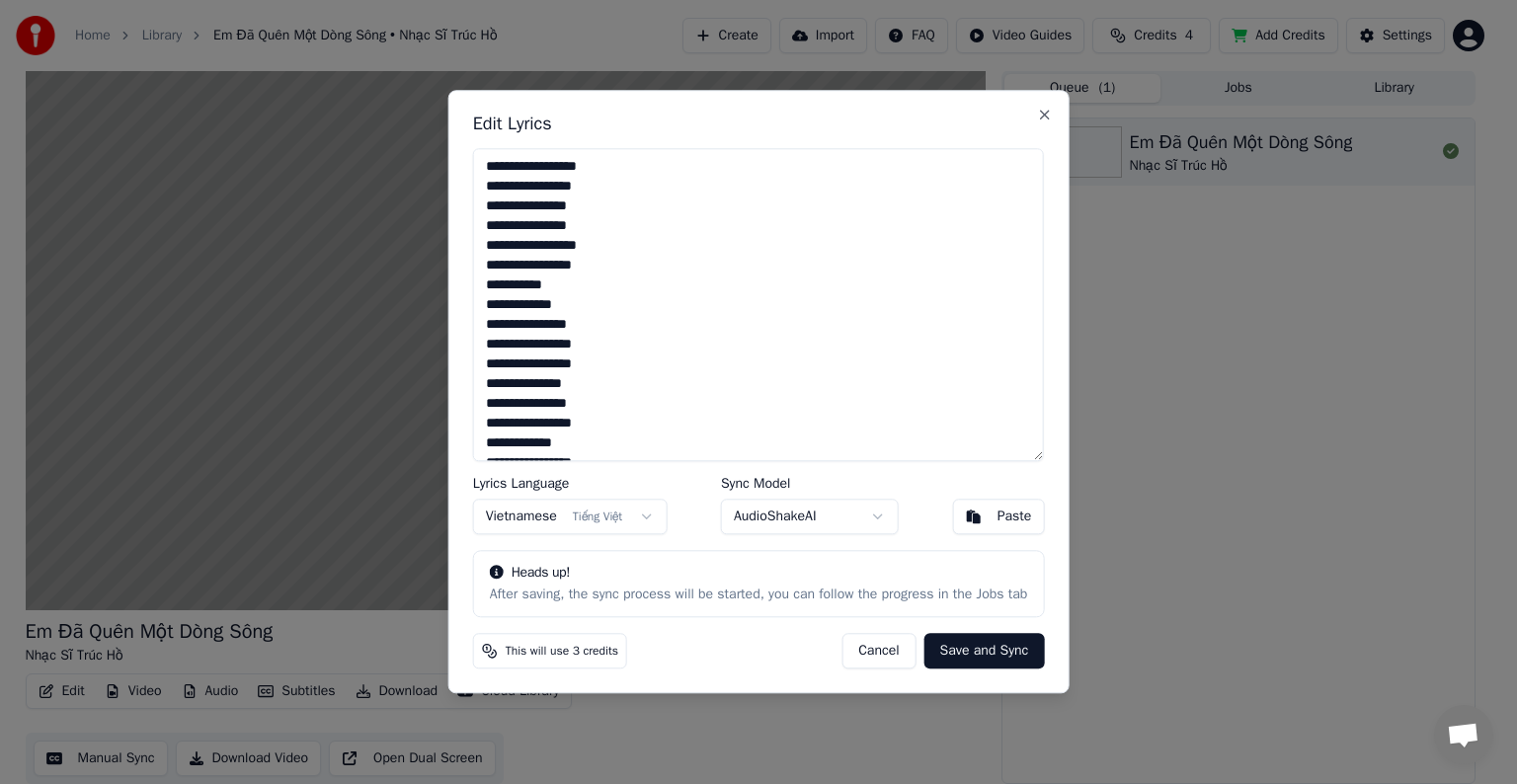 click on "Cancel" at bounding box center [878, 652] 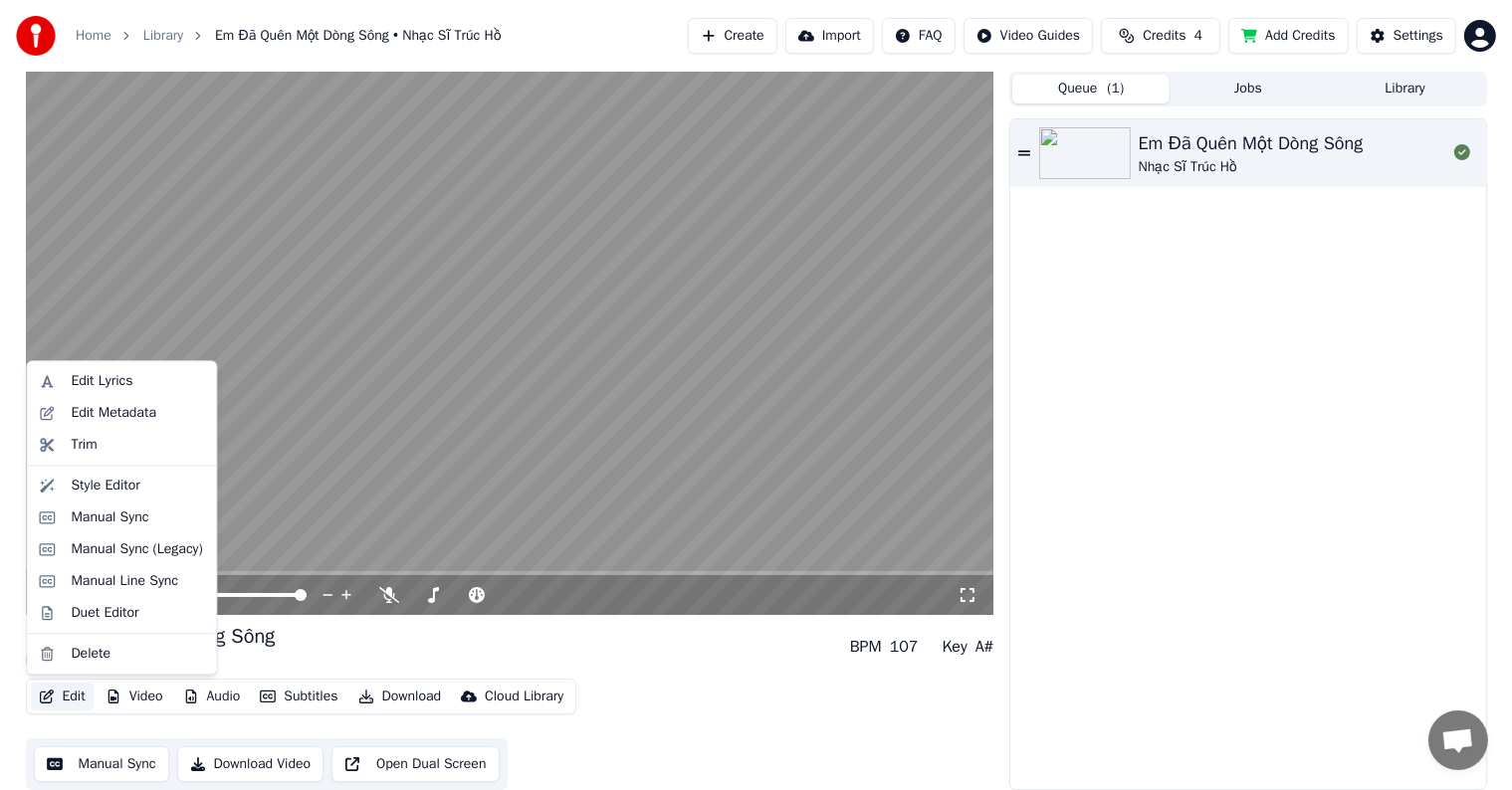 click on "Edit" at bounding box center (62, 696) 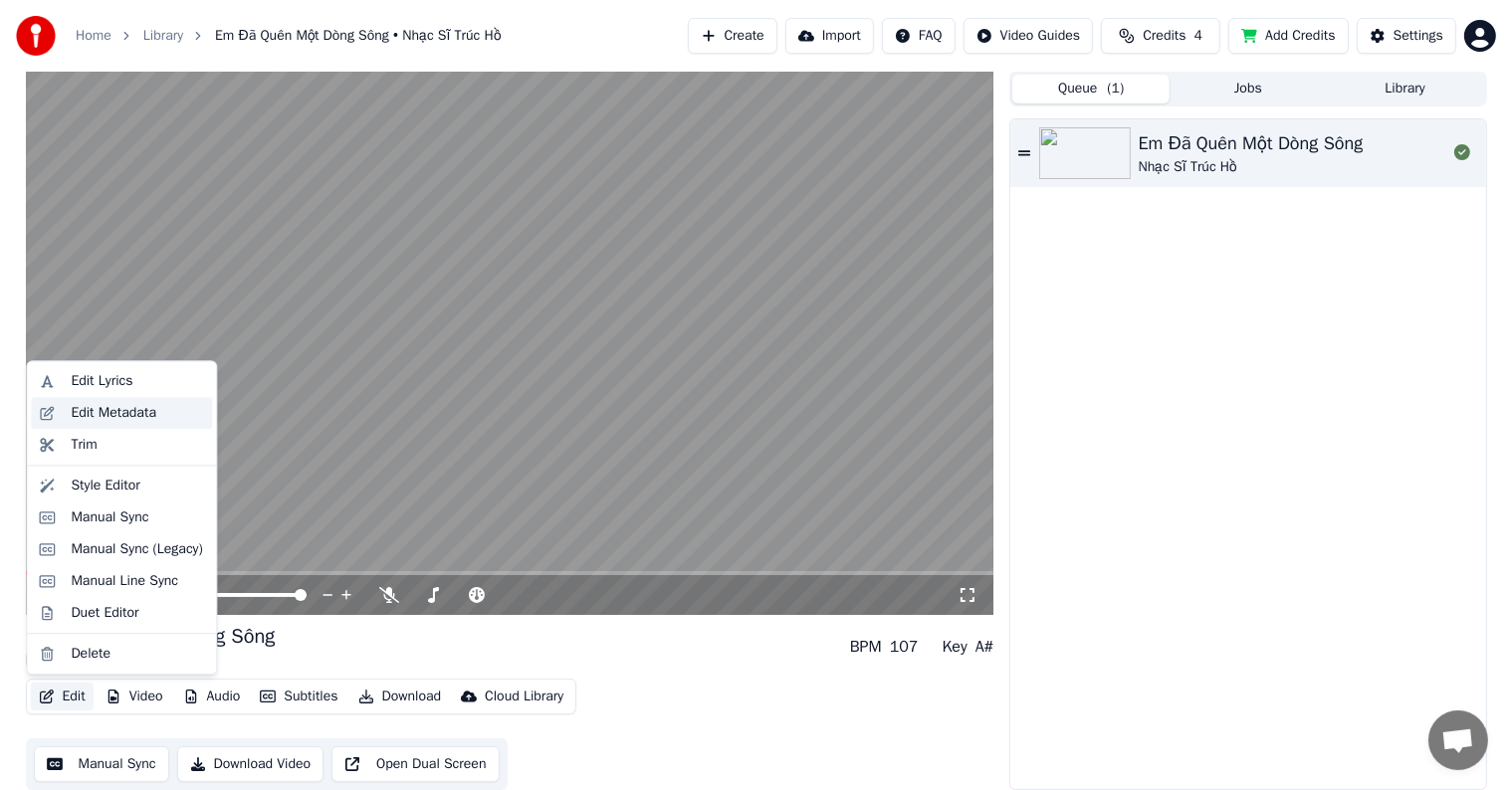 click on "Edit Metadata" at bounding box center (113, 413) 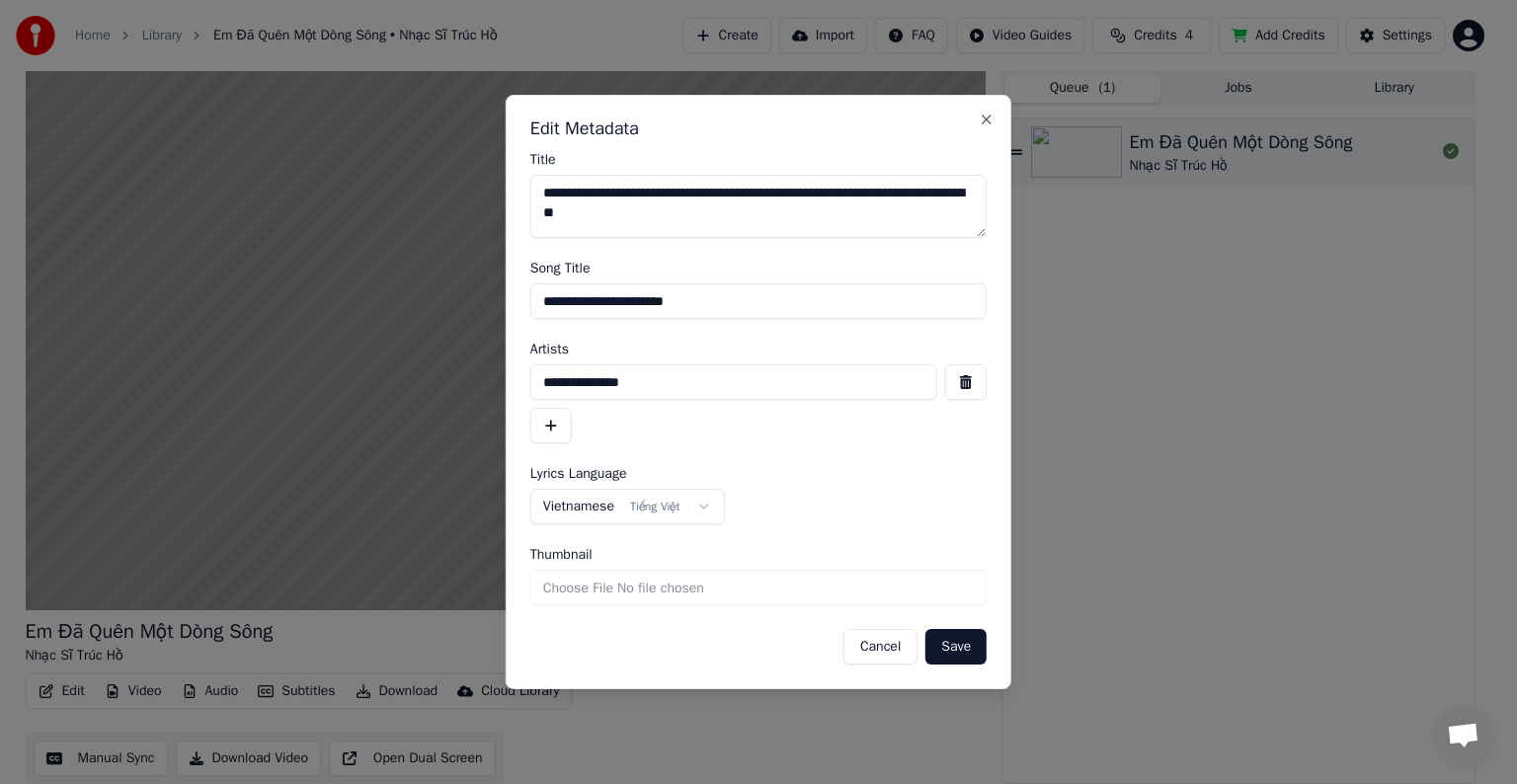 drag, startPoint x: 742, startPoint y: 296, endPoint x: 431, endPoint y: 295, distance: 311.0016 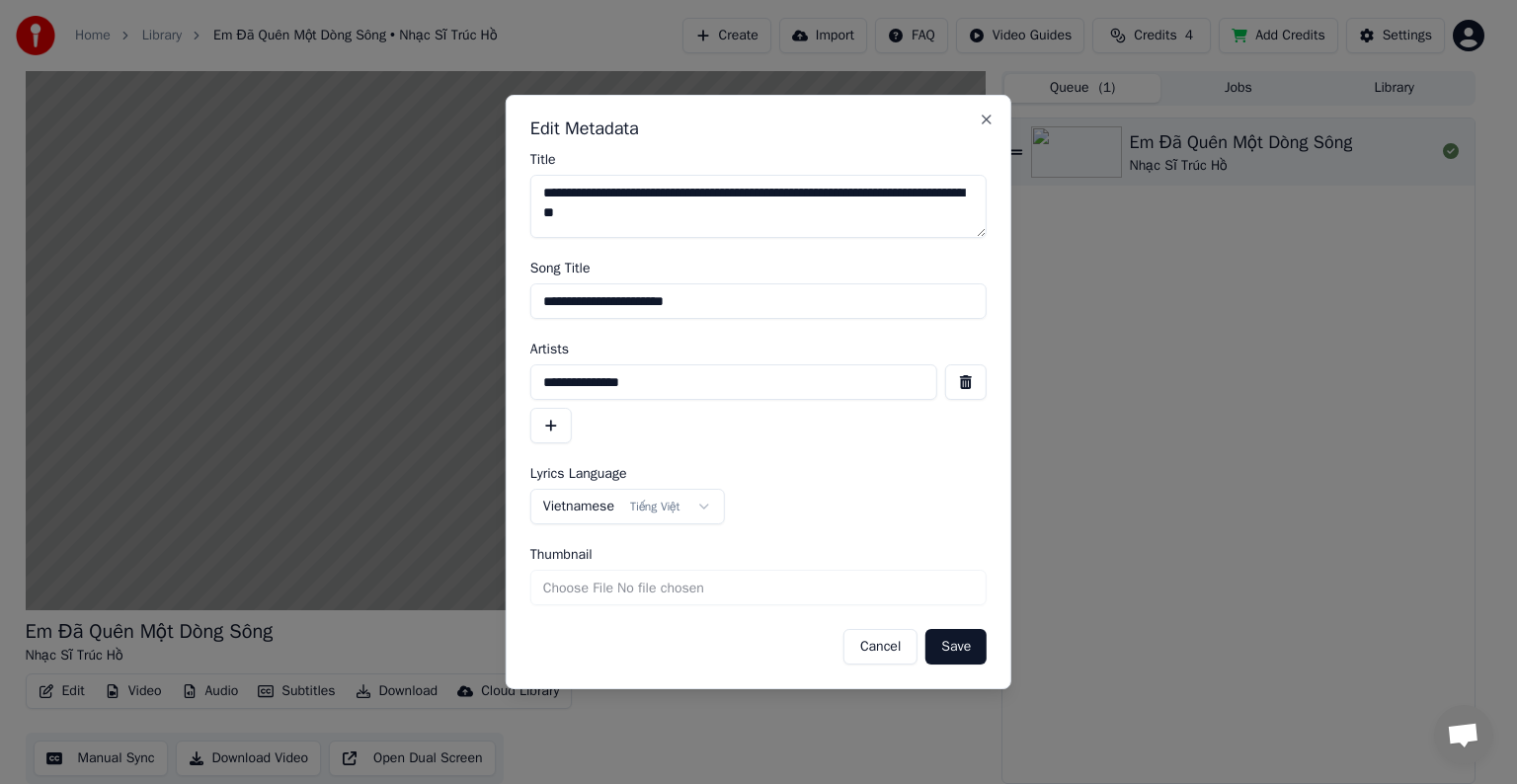 type on "**********" 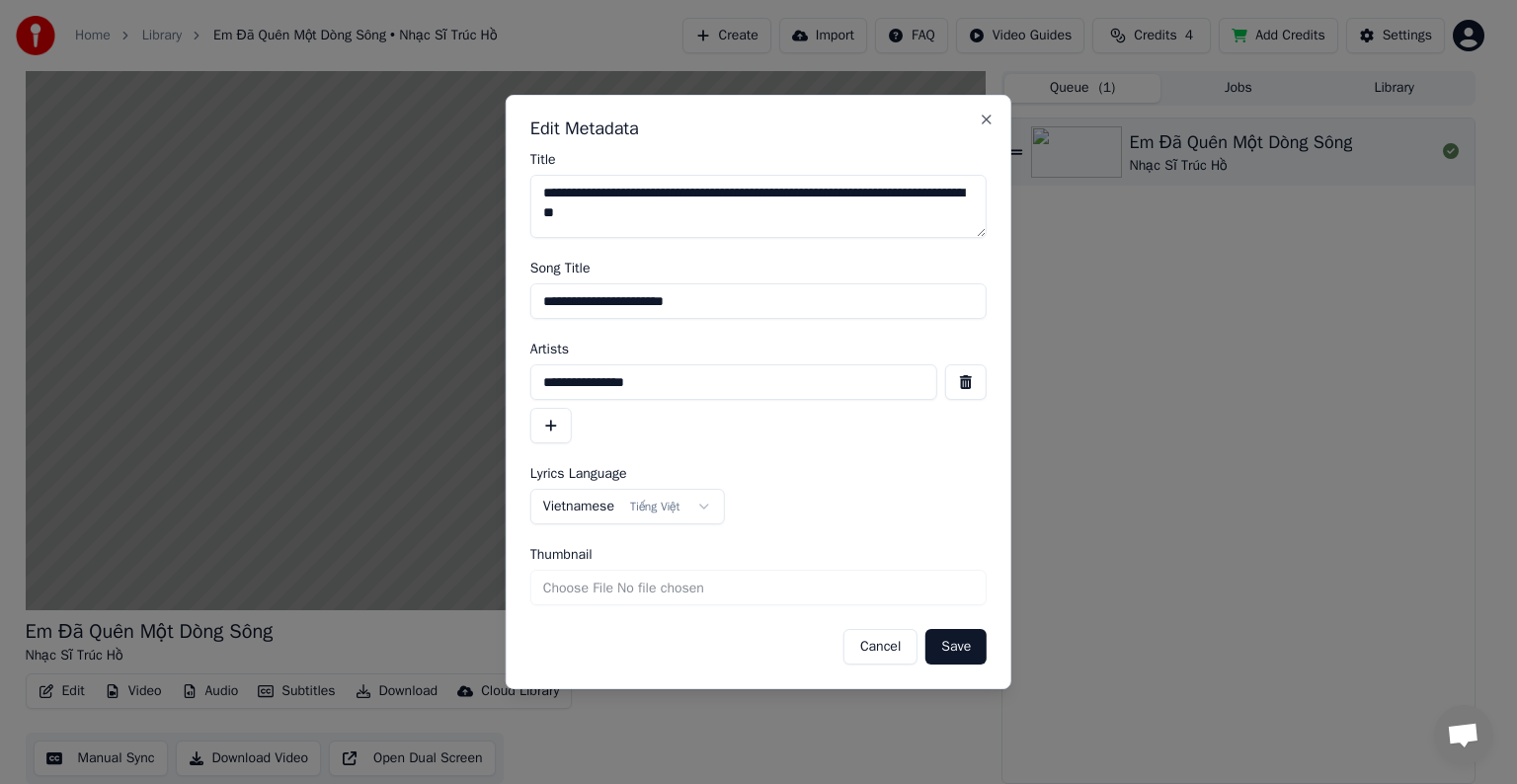 type on "**********" 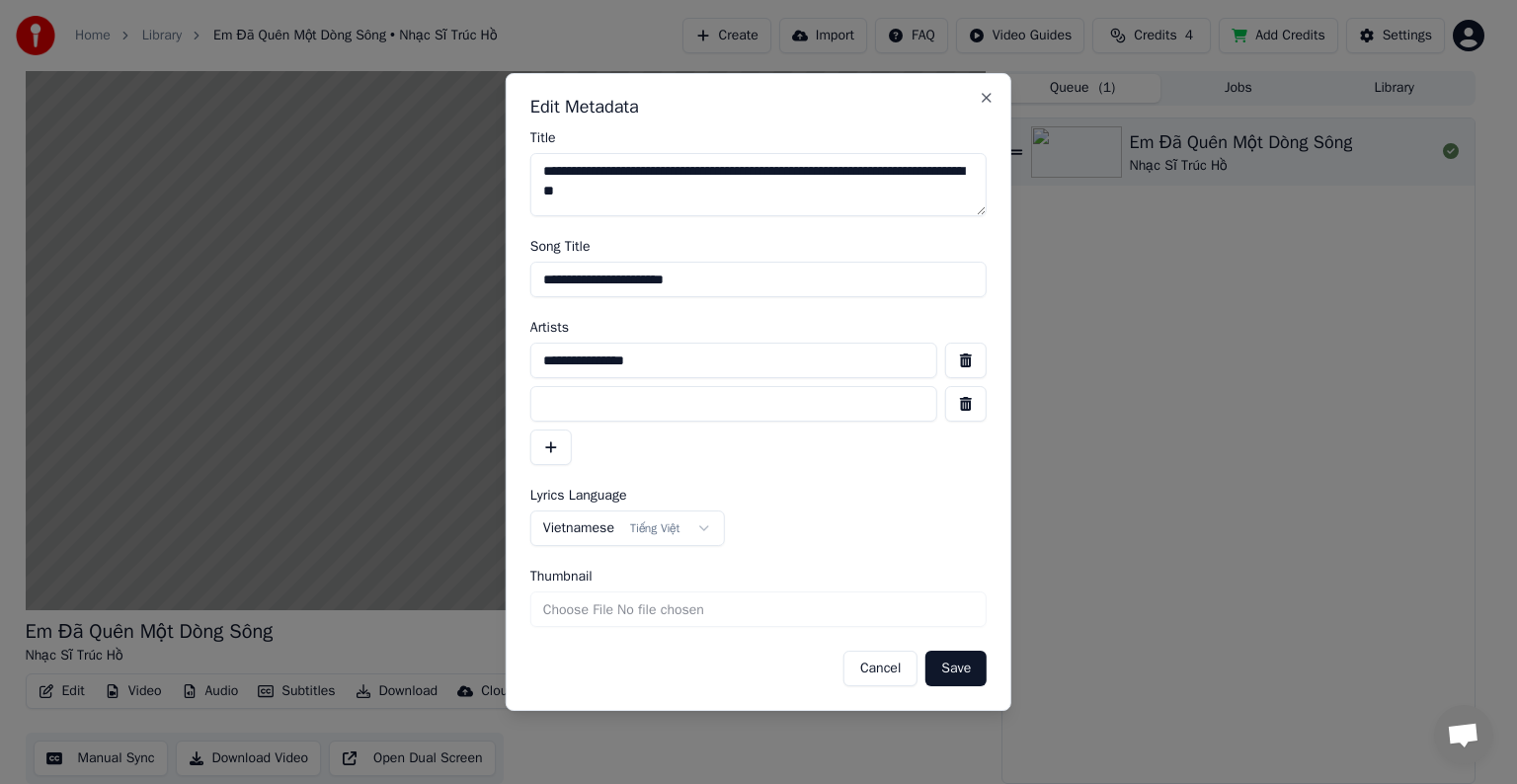 click at bounding box center [734, 404] 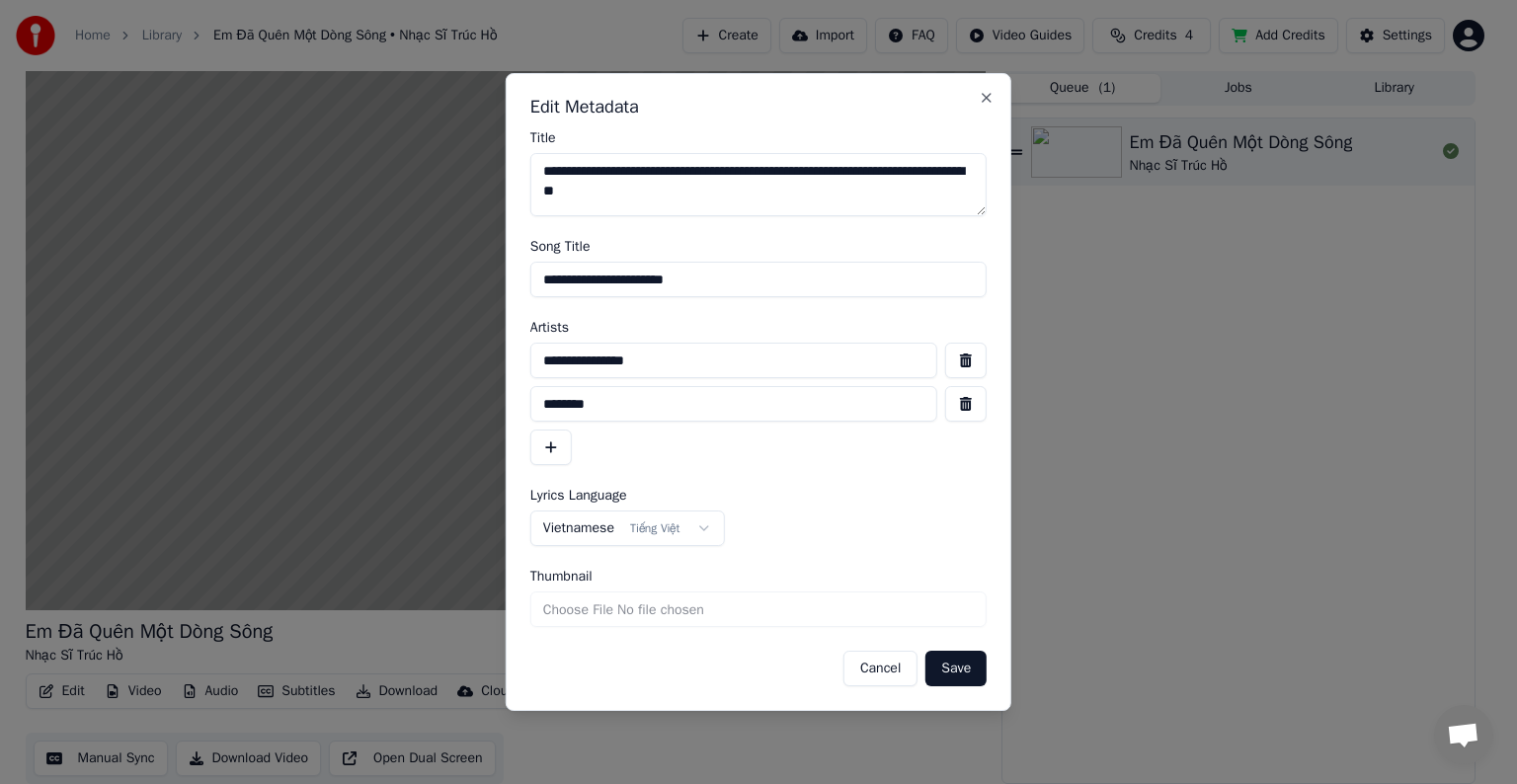 type on "********" 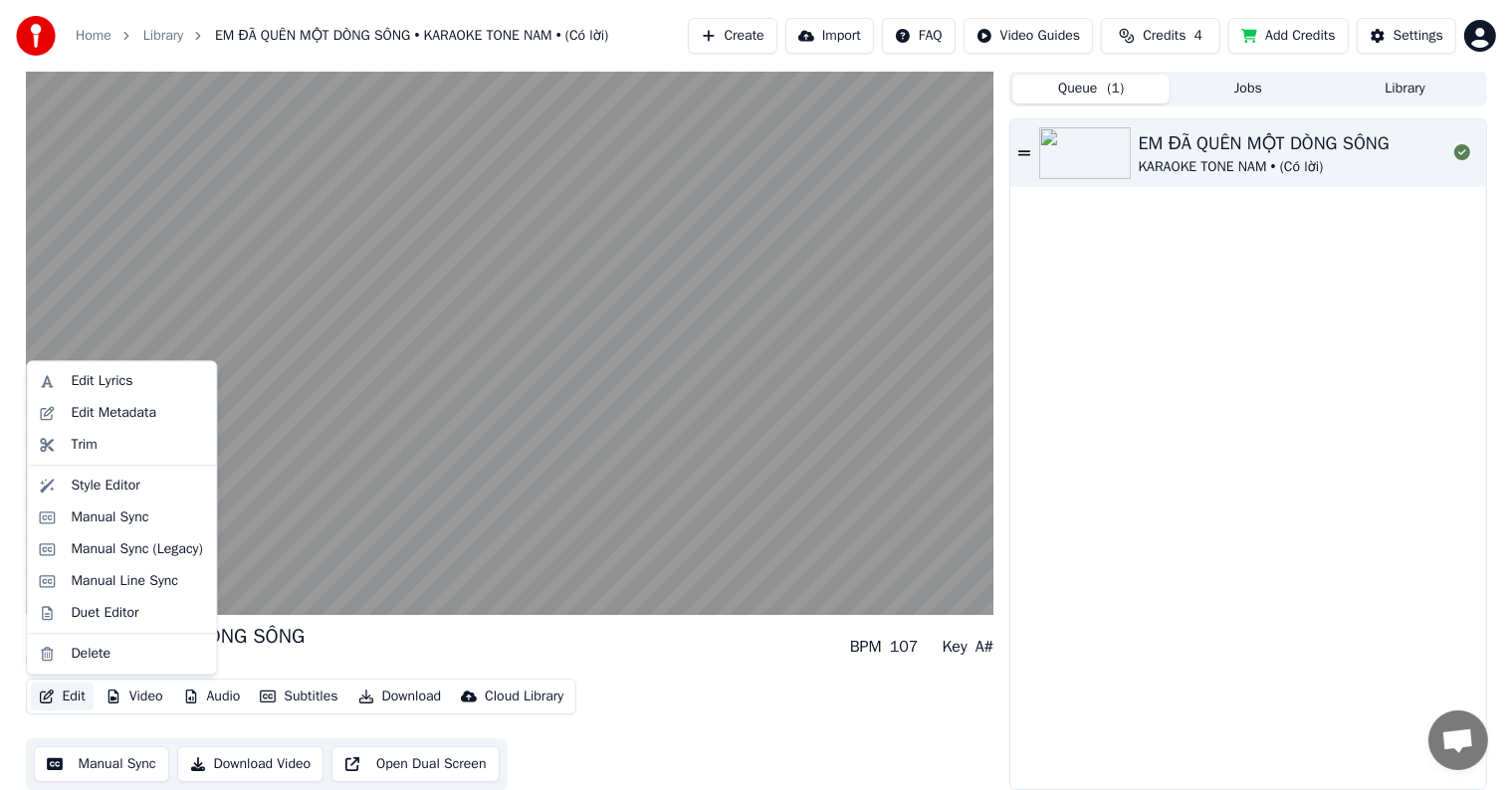 click on "Edit" at bounding box center [62, 696] 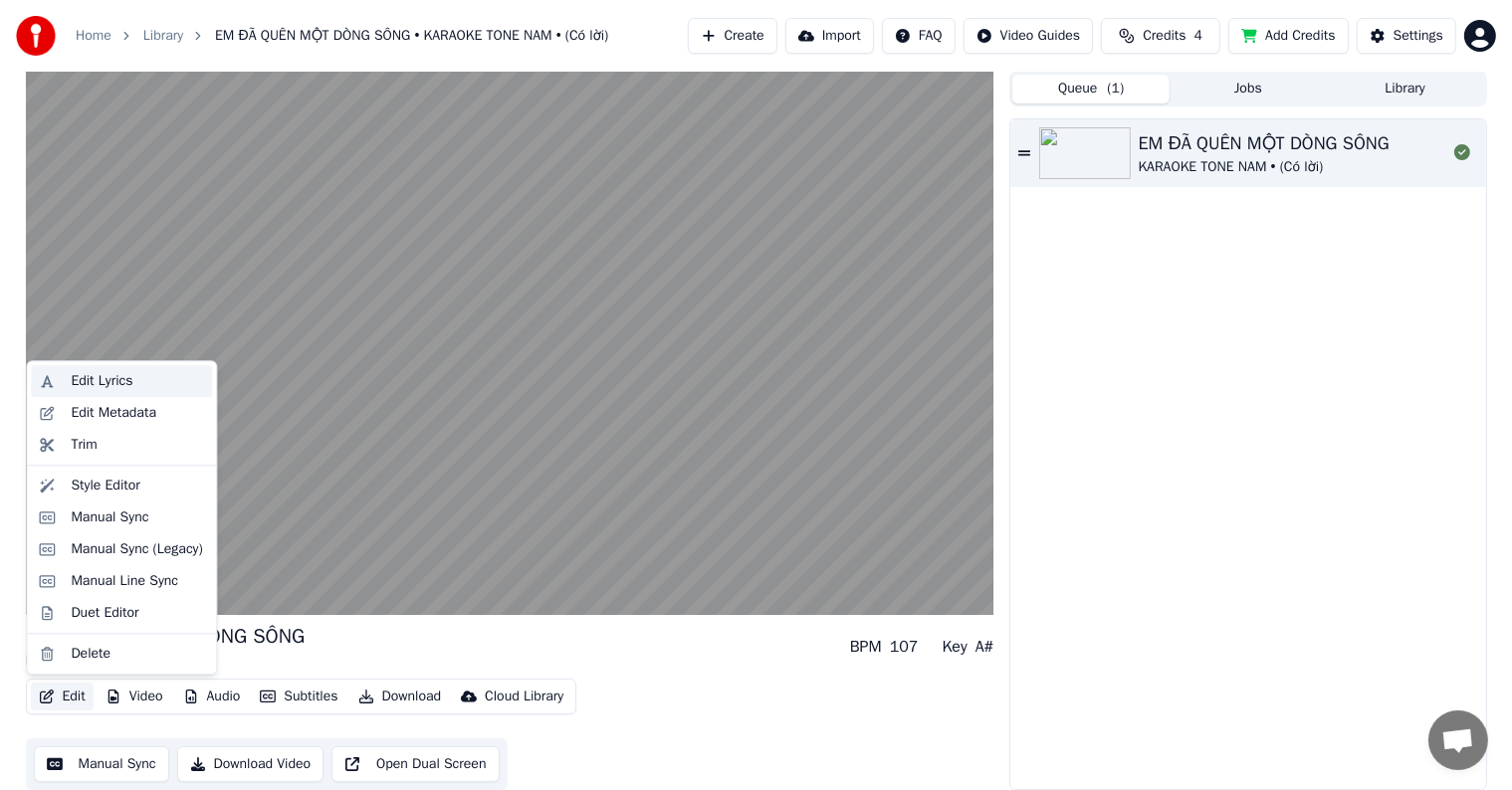 click on "Edit Lyrics" at bounding box center (102, 381) 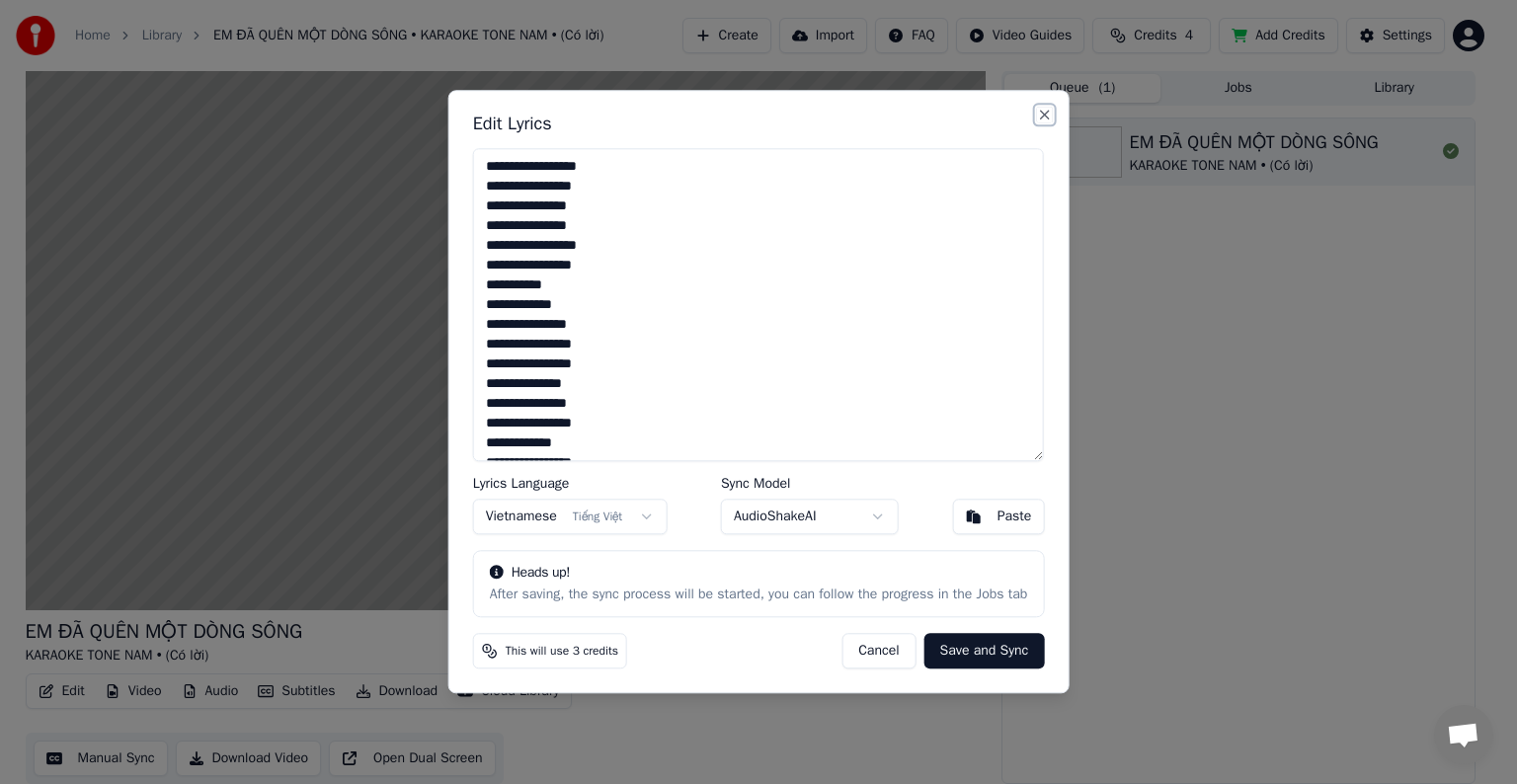 click on "Close" at bounding box center (1044, 115) 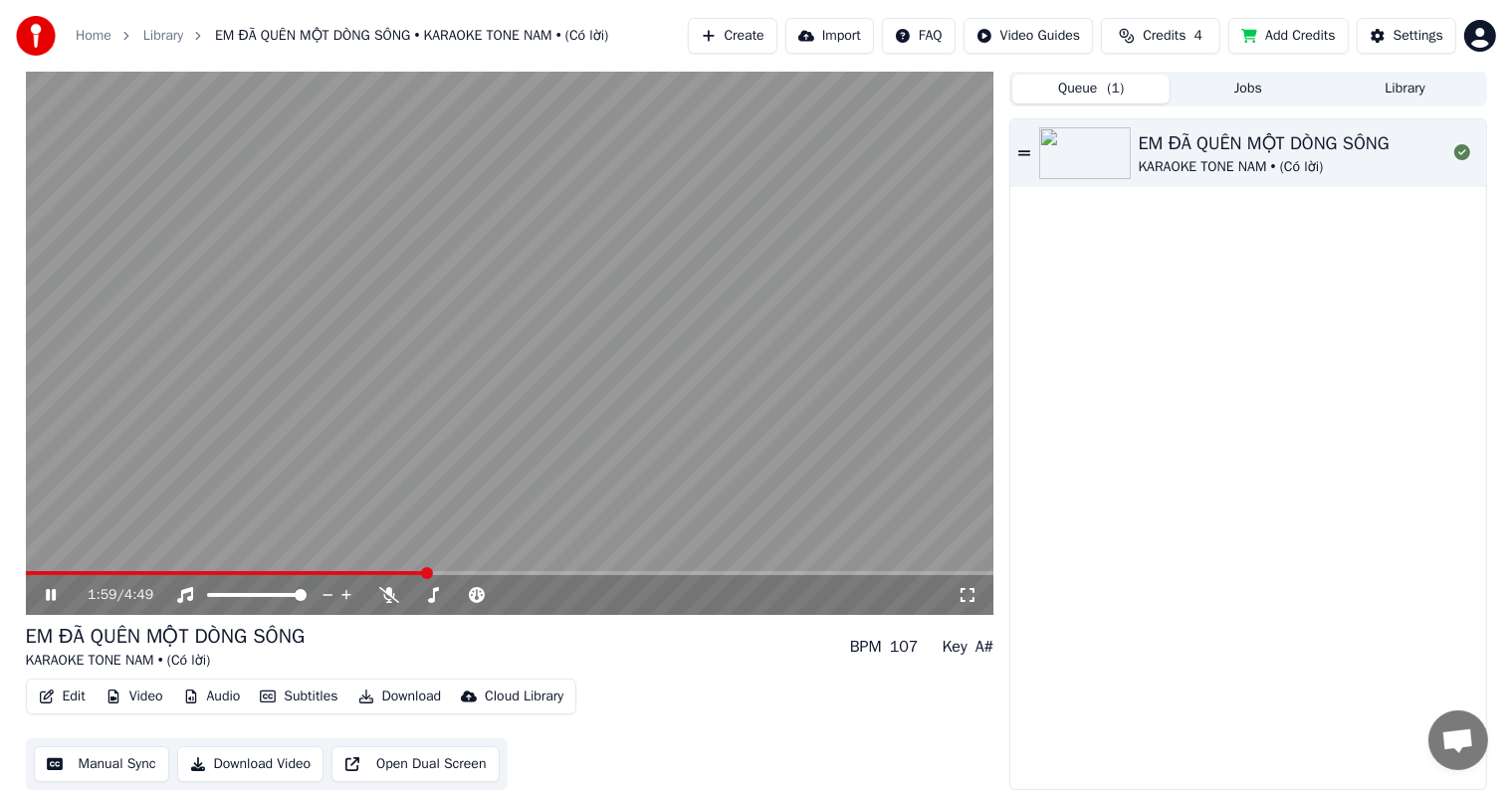 click on "Edit" at bounding box center (62, 696) 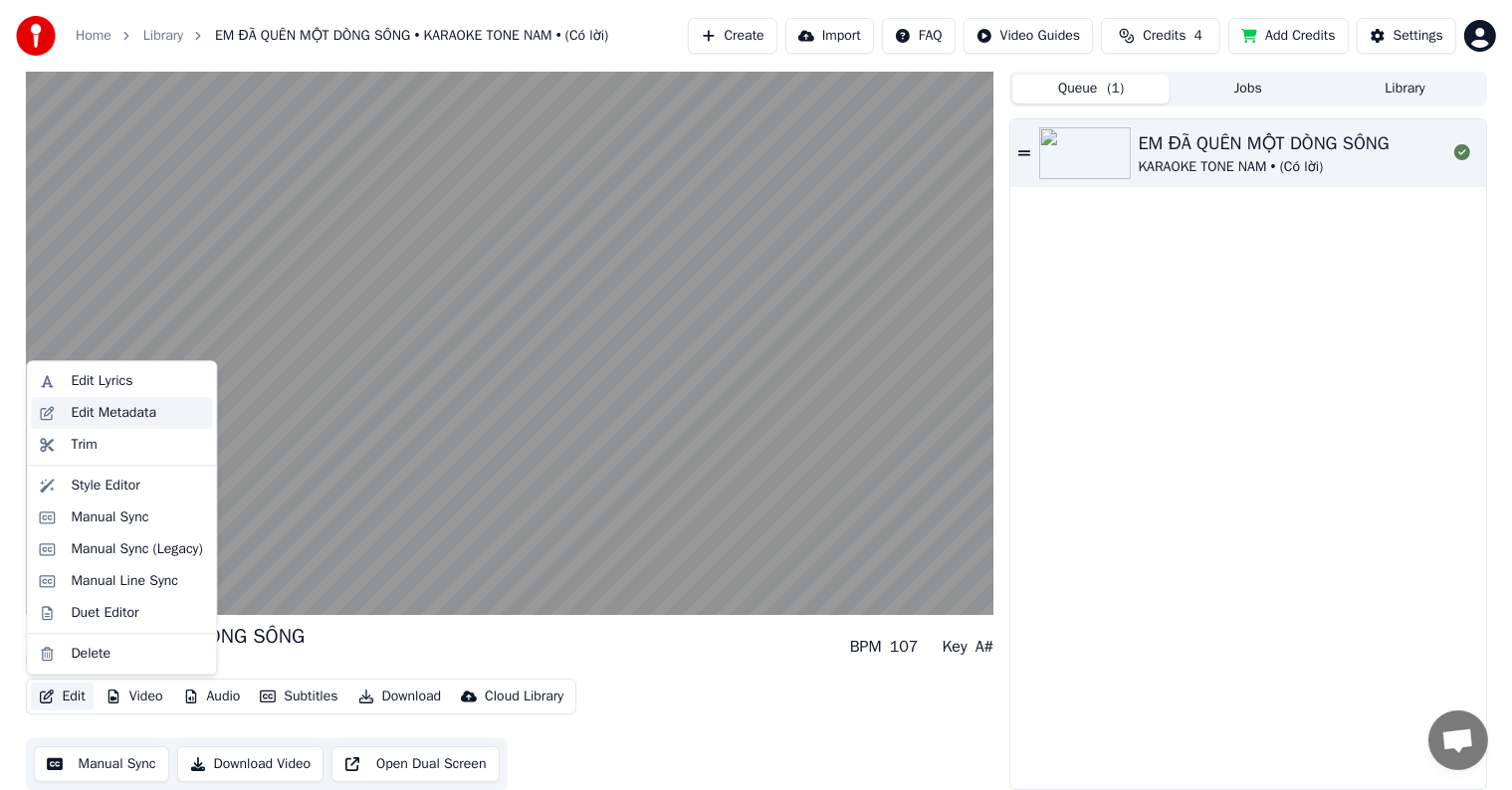 click on "Edit Metadata" at bounding box center [113, 413] 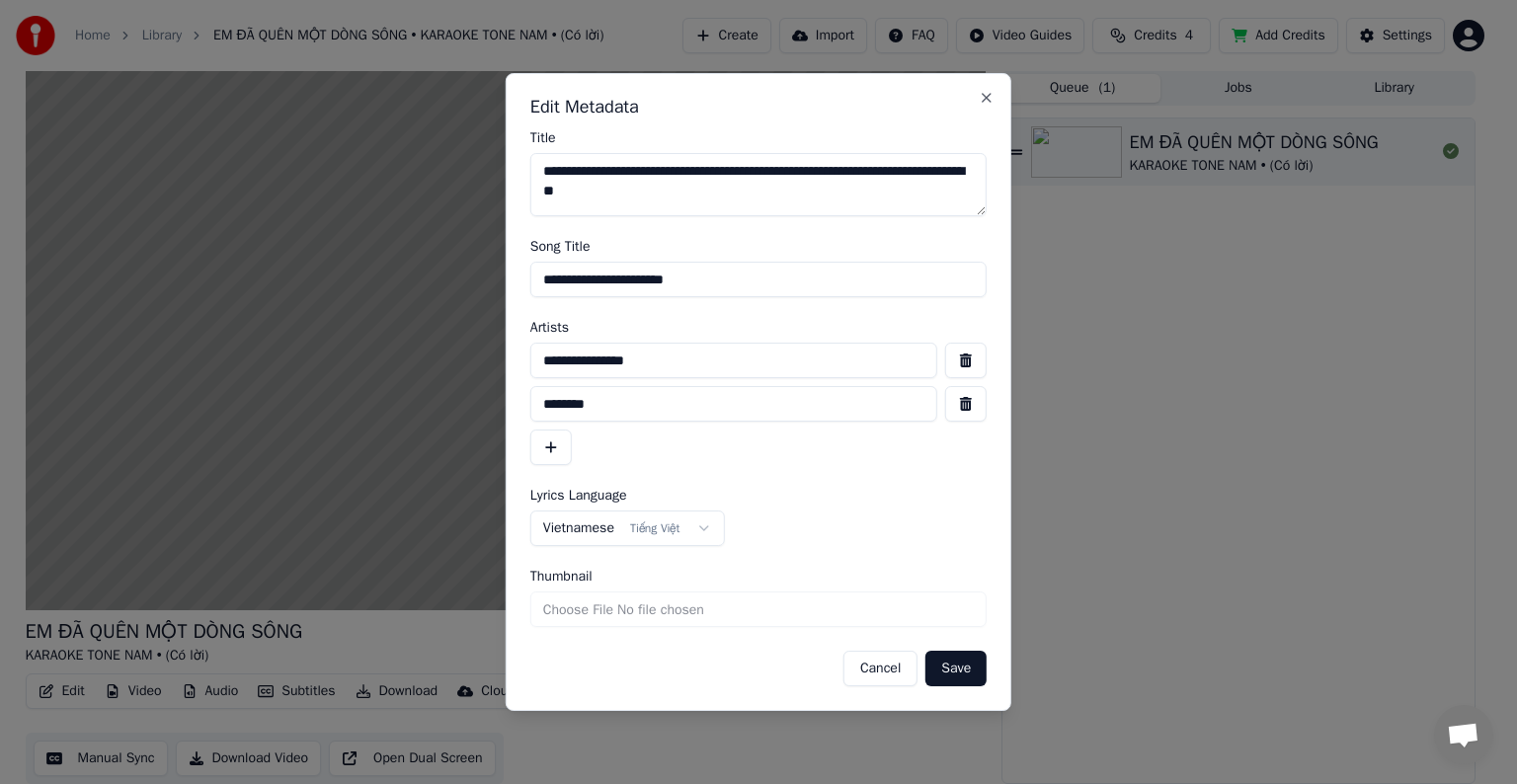 click on "Cancel" at bounding box center (880, 668) 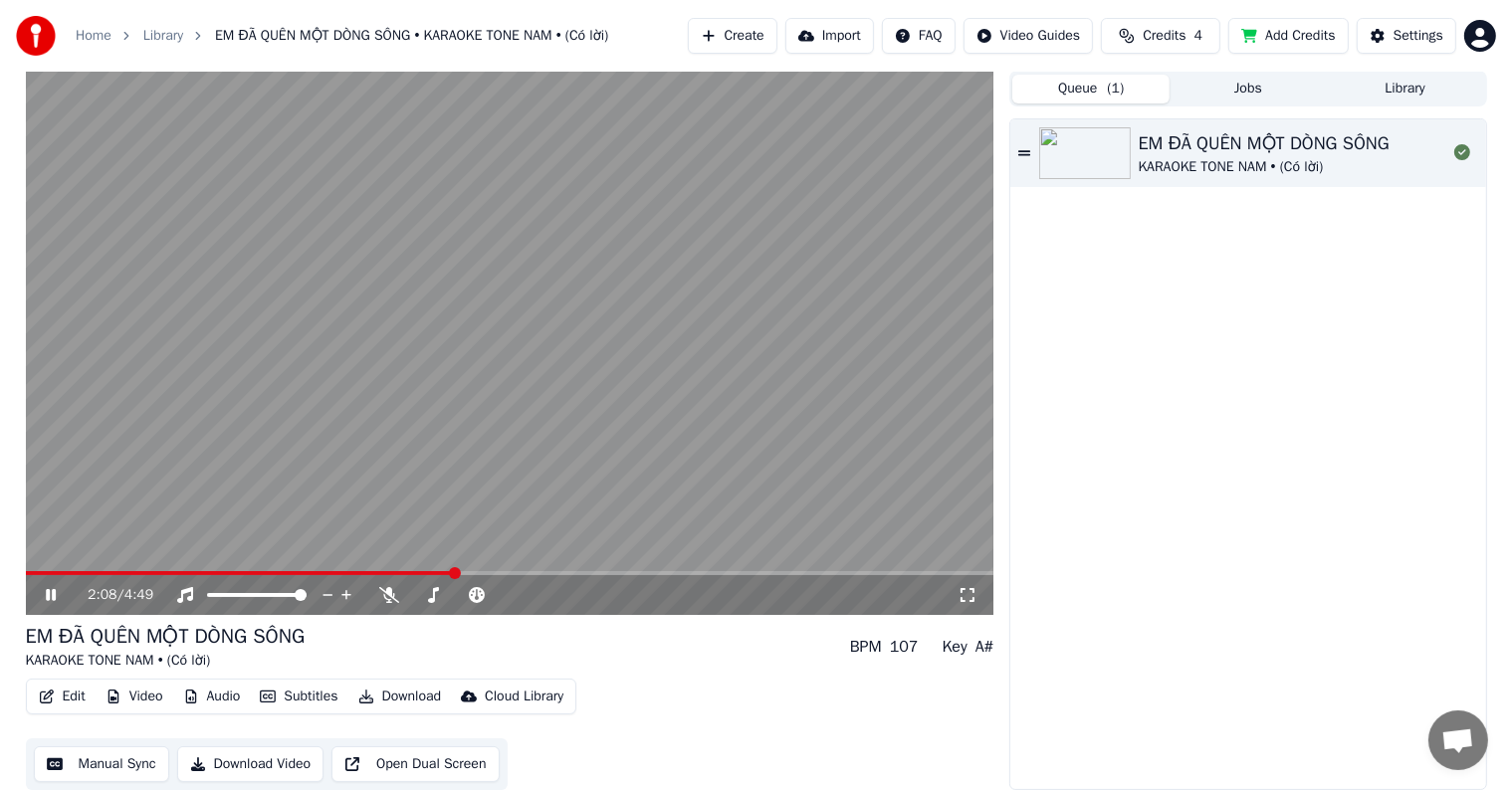 click at bounding box center [510, 342] 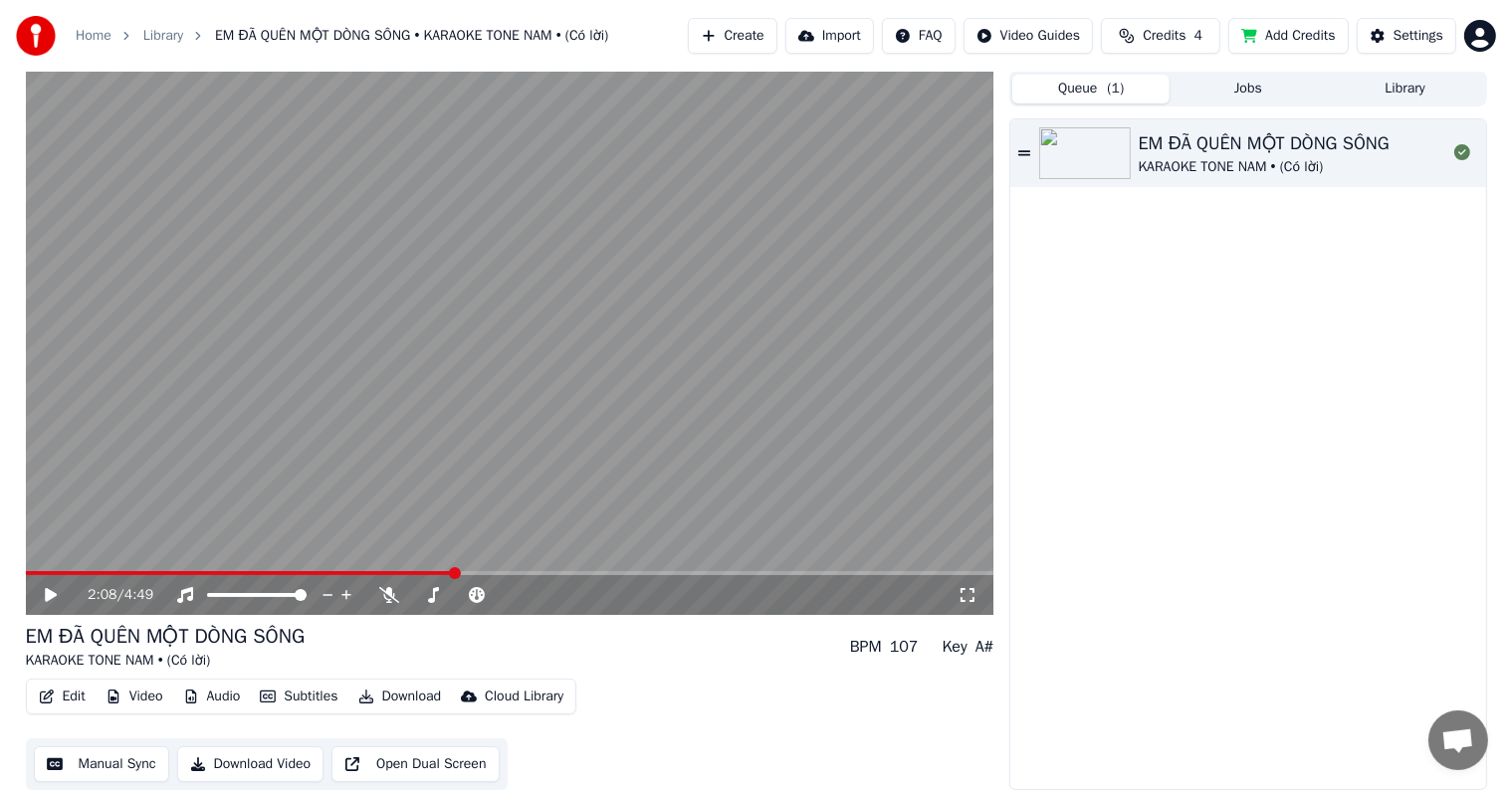 click 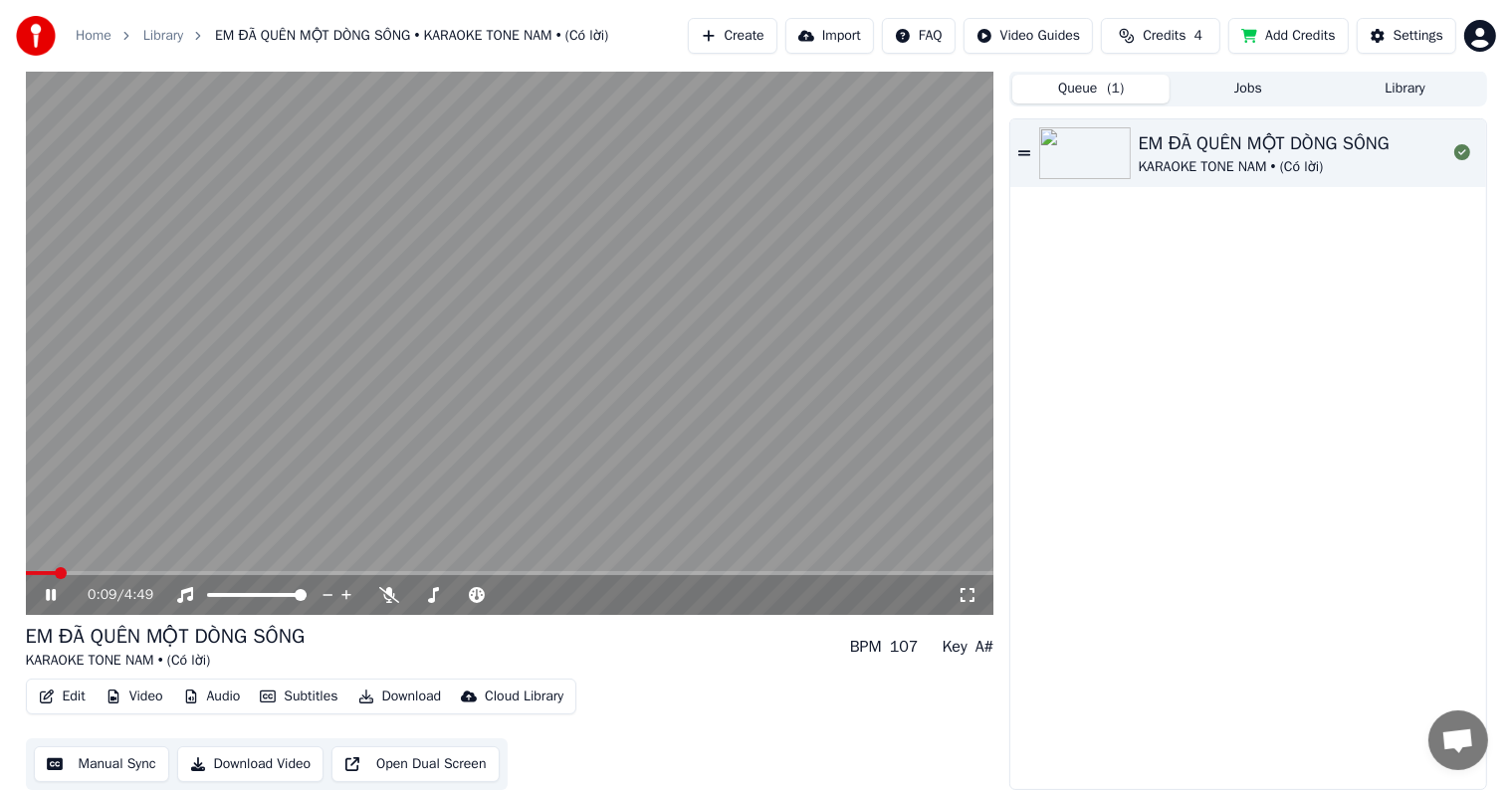 click at bounding box center [41, 573] 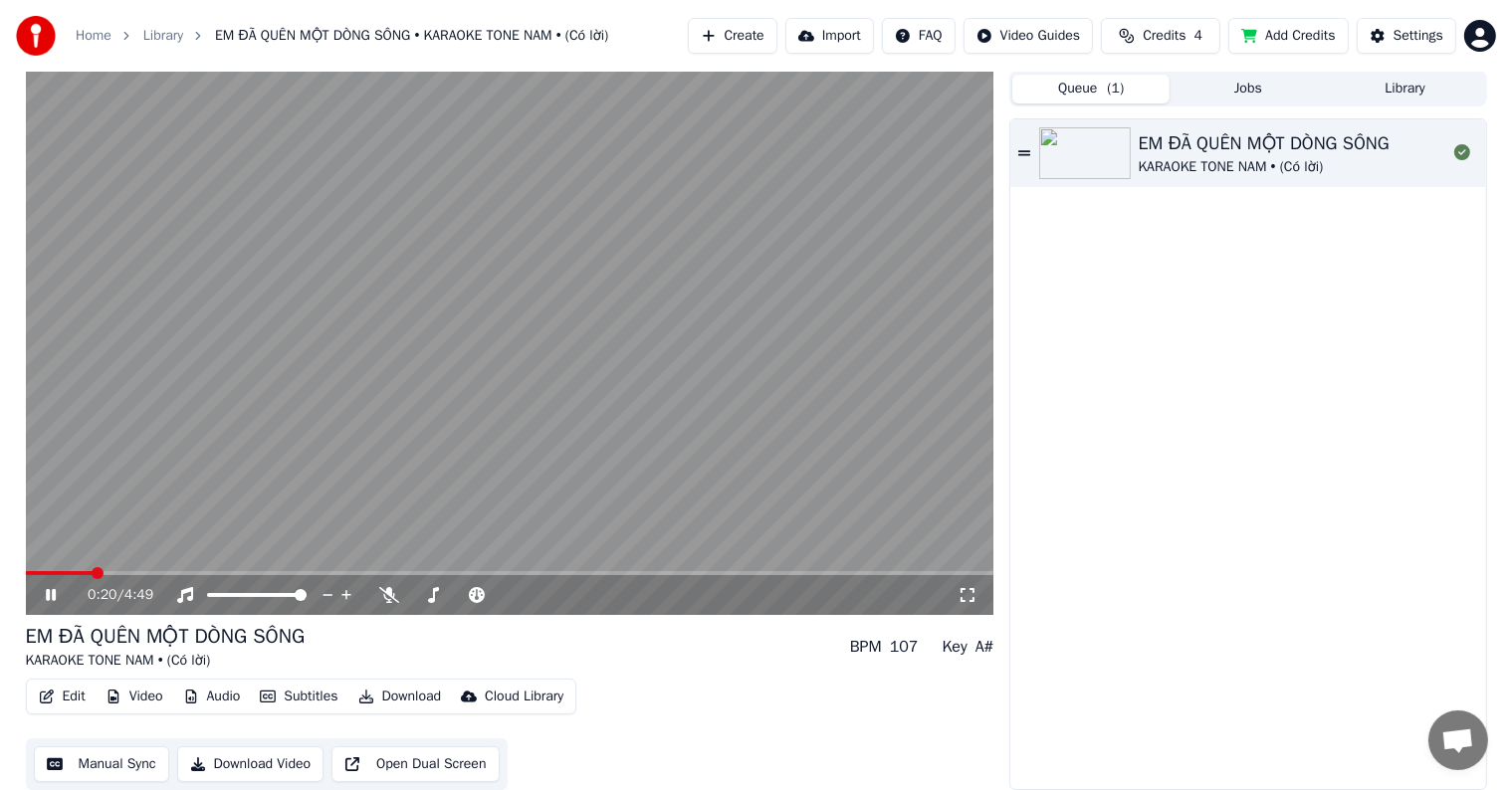 click on "Edit" at bounding box center [62, 696] 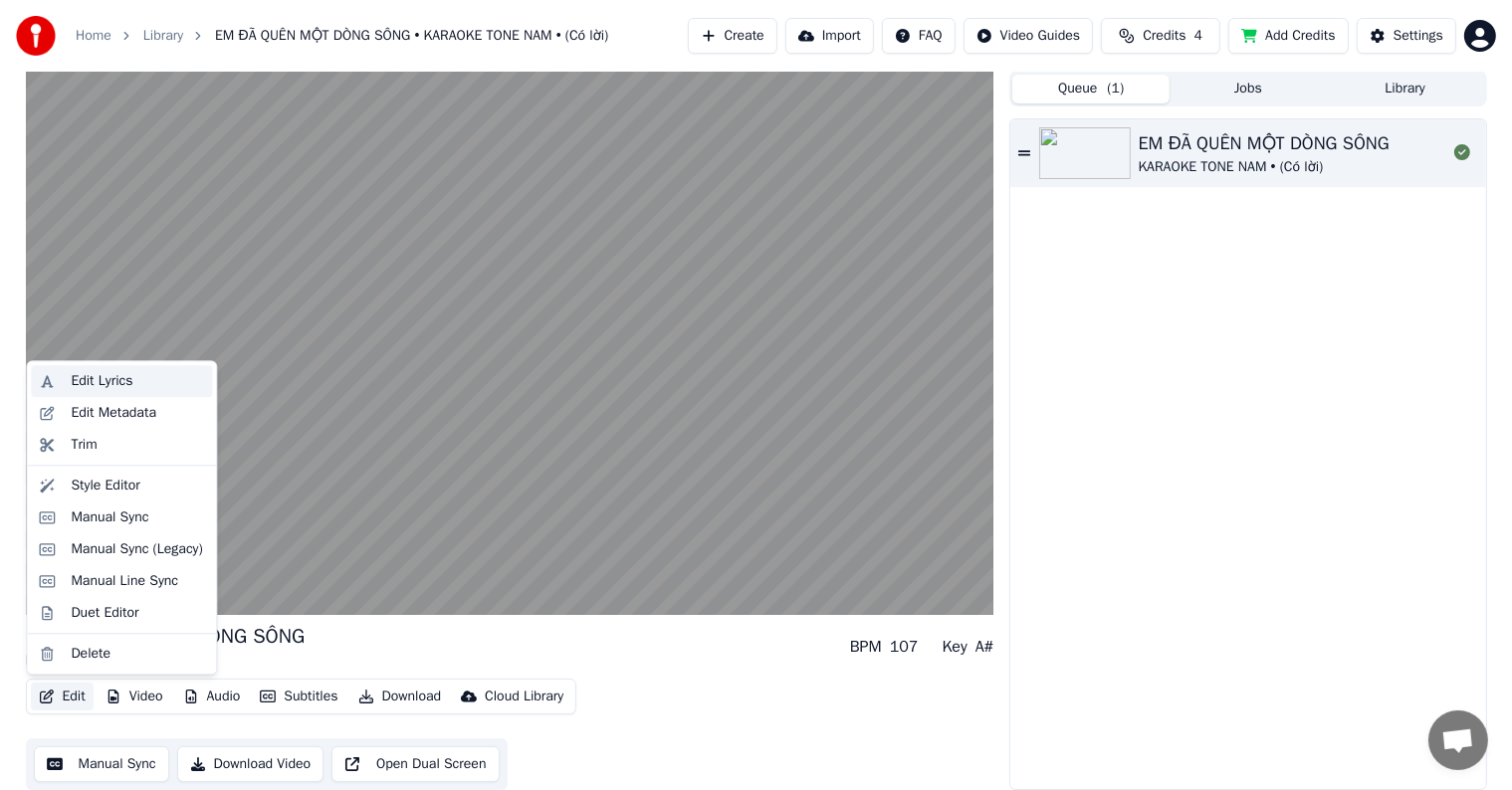 click on "Edit Lyrics" at bounding box center [102, 381] 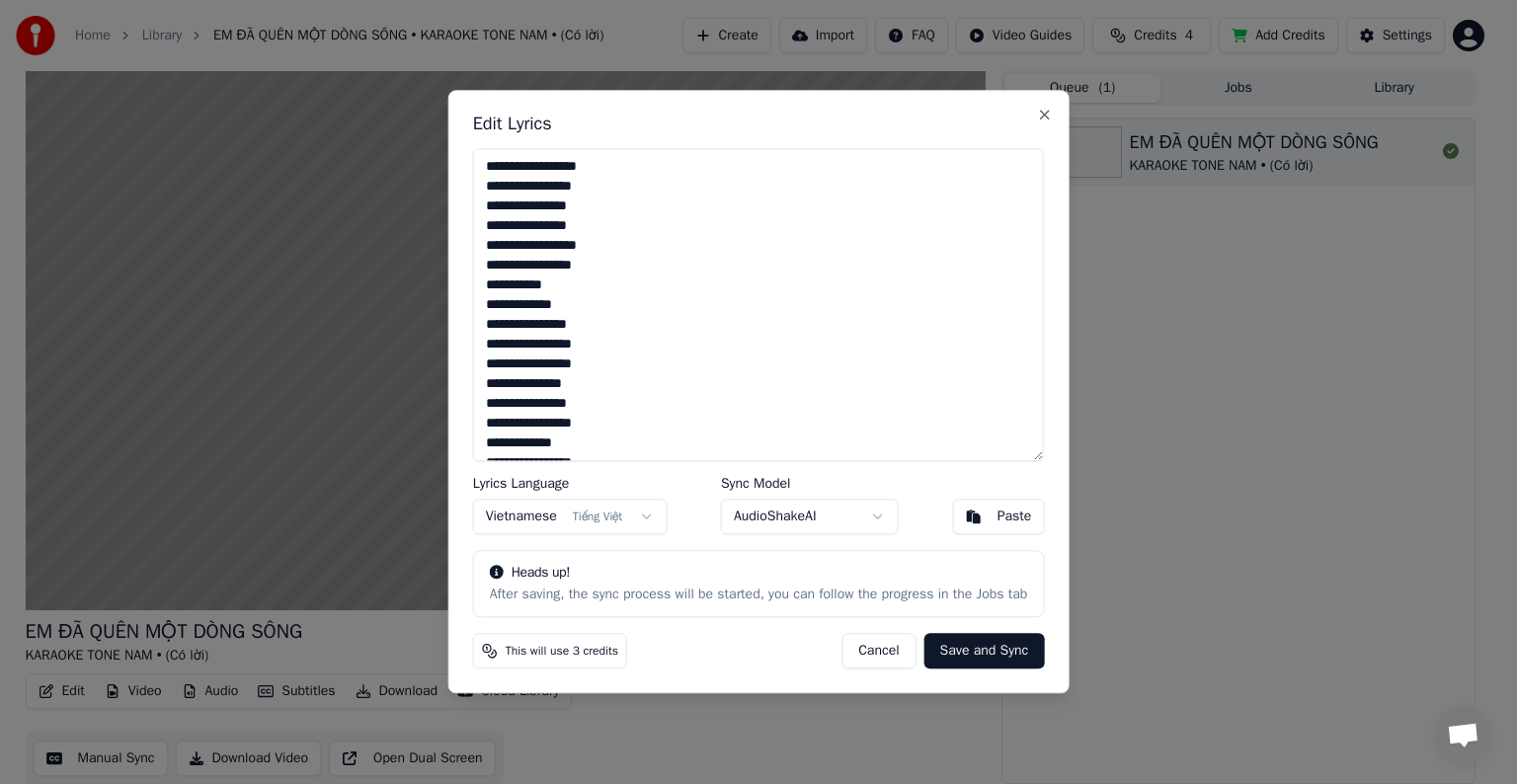 click on "Cancel" at bounding box center [878, 652] 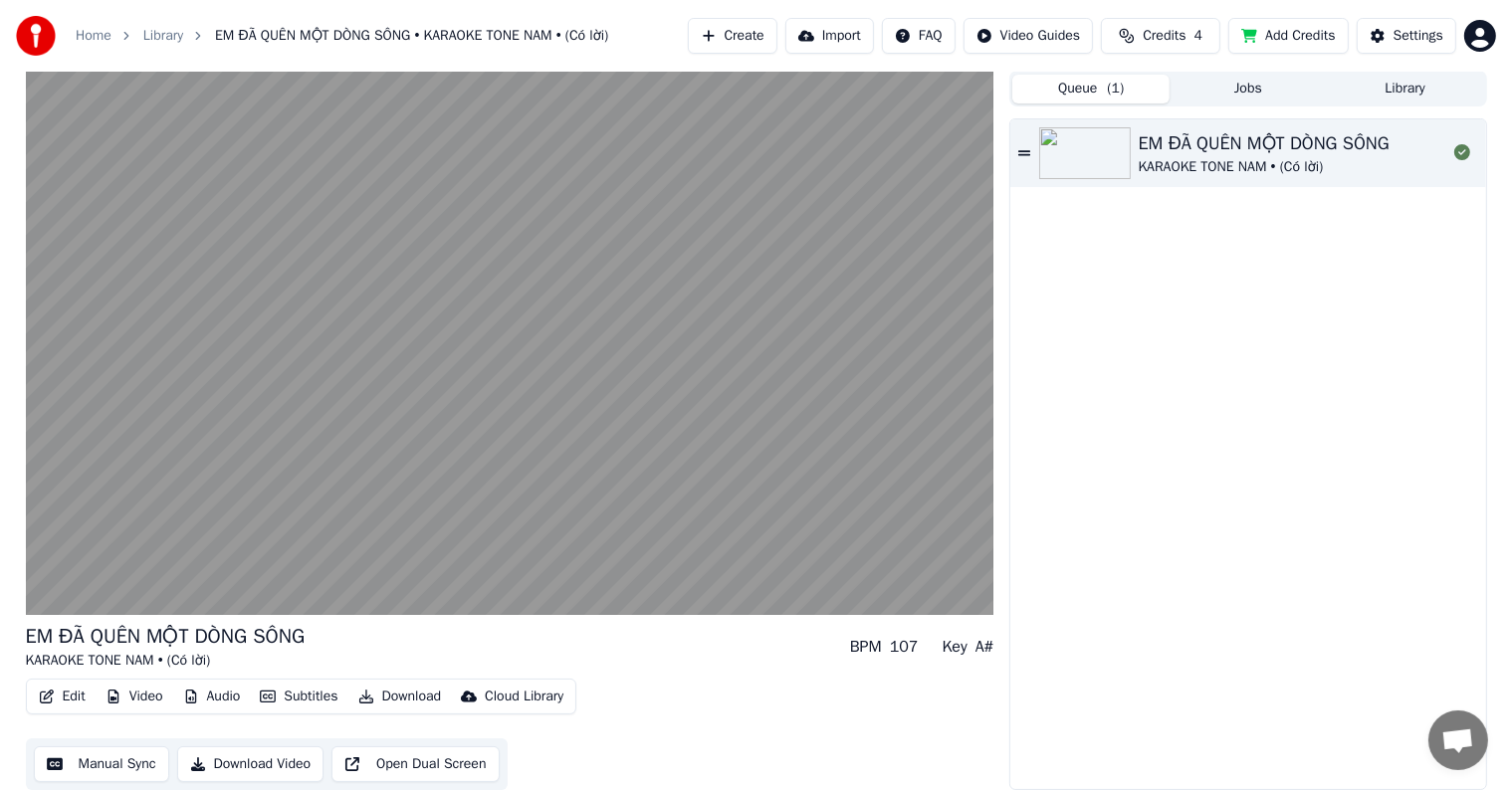 click on "Edit" at bounding box center (62, 696) 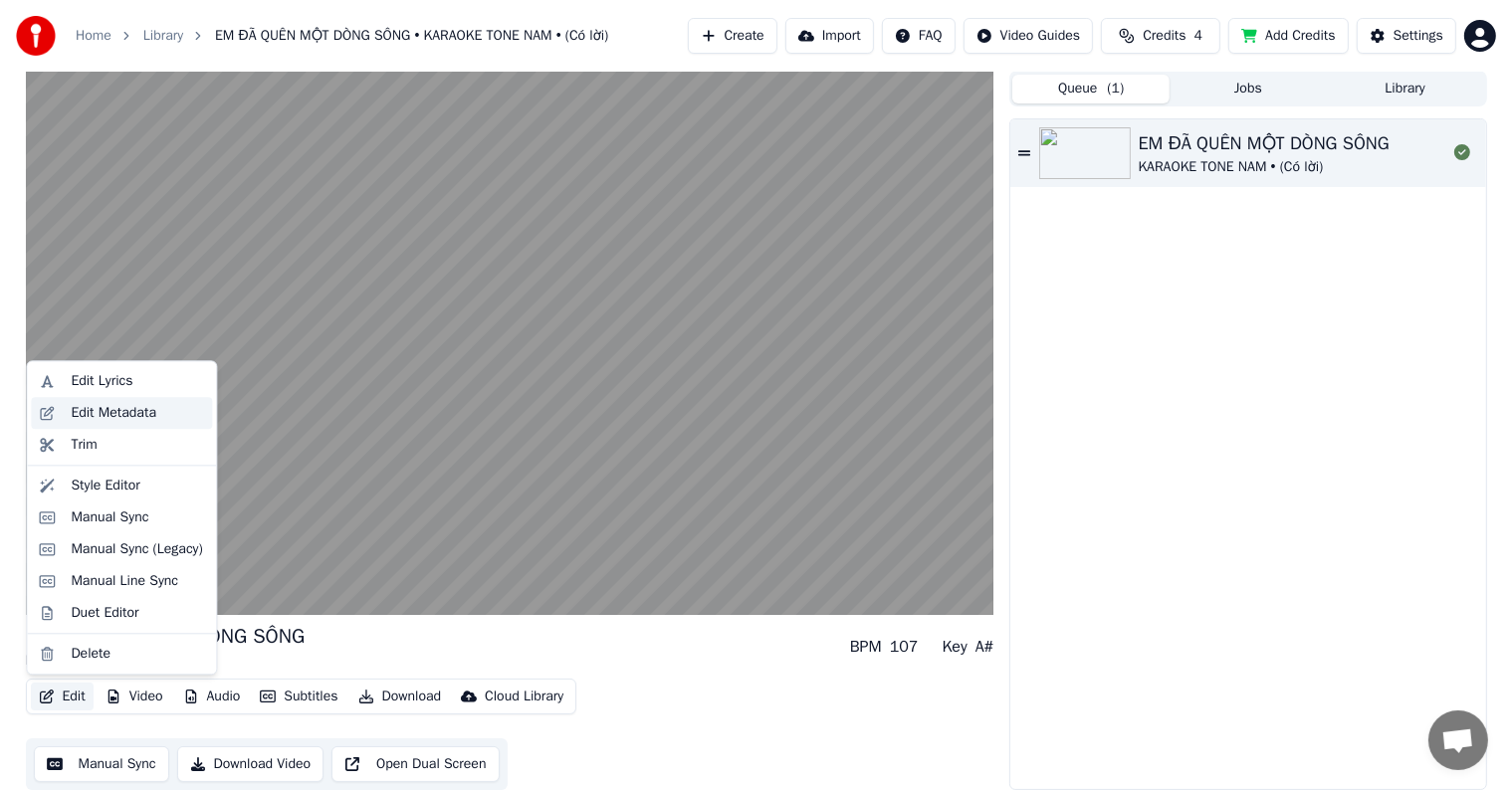click on "Edit Metadata" at bounding box center [113, 413] 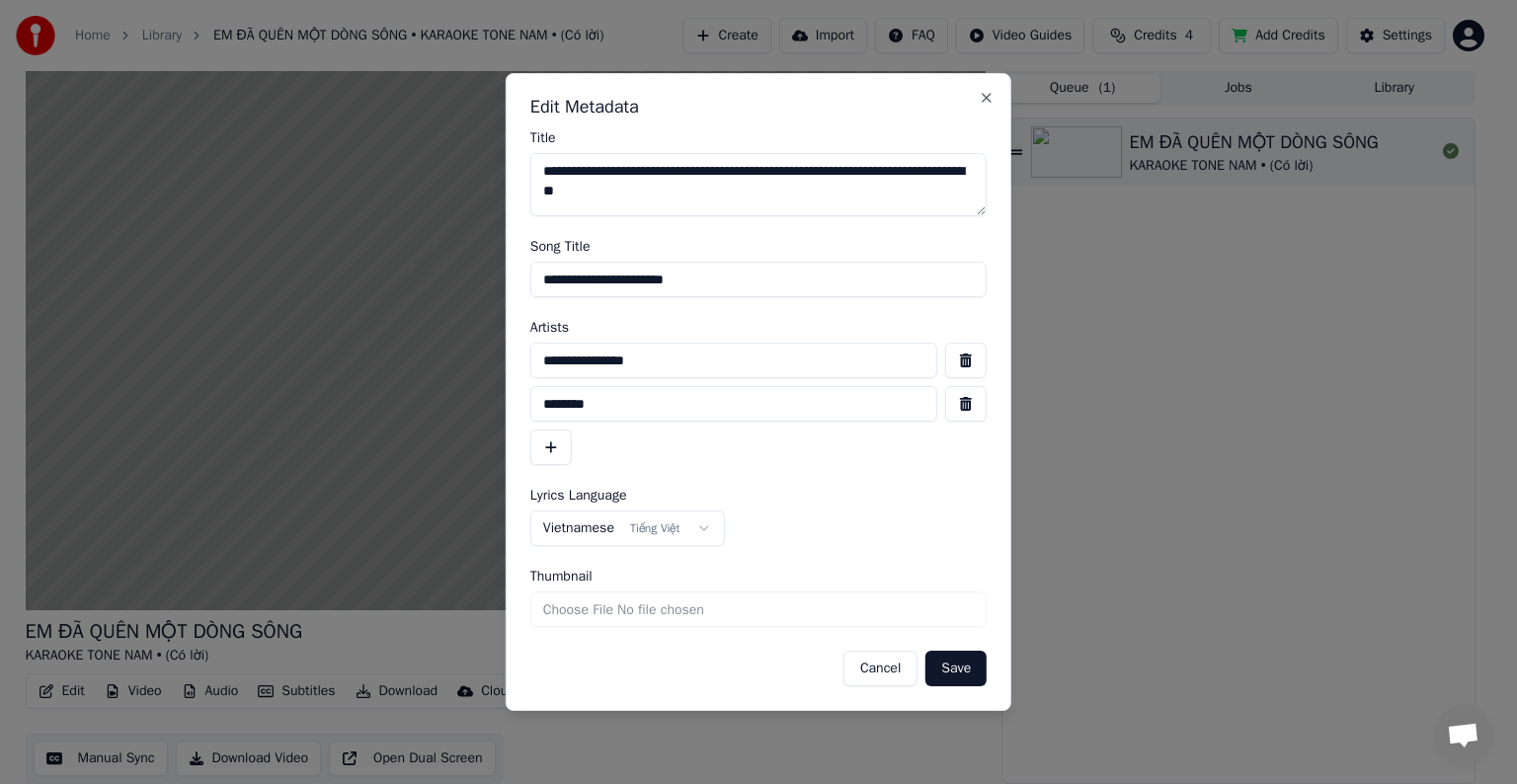 click on "********" at bounding box center [734, 404] 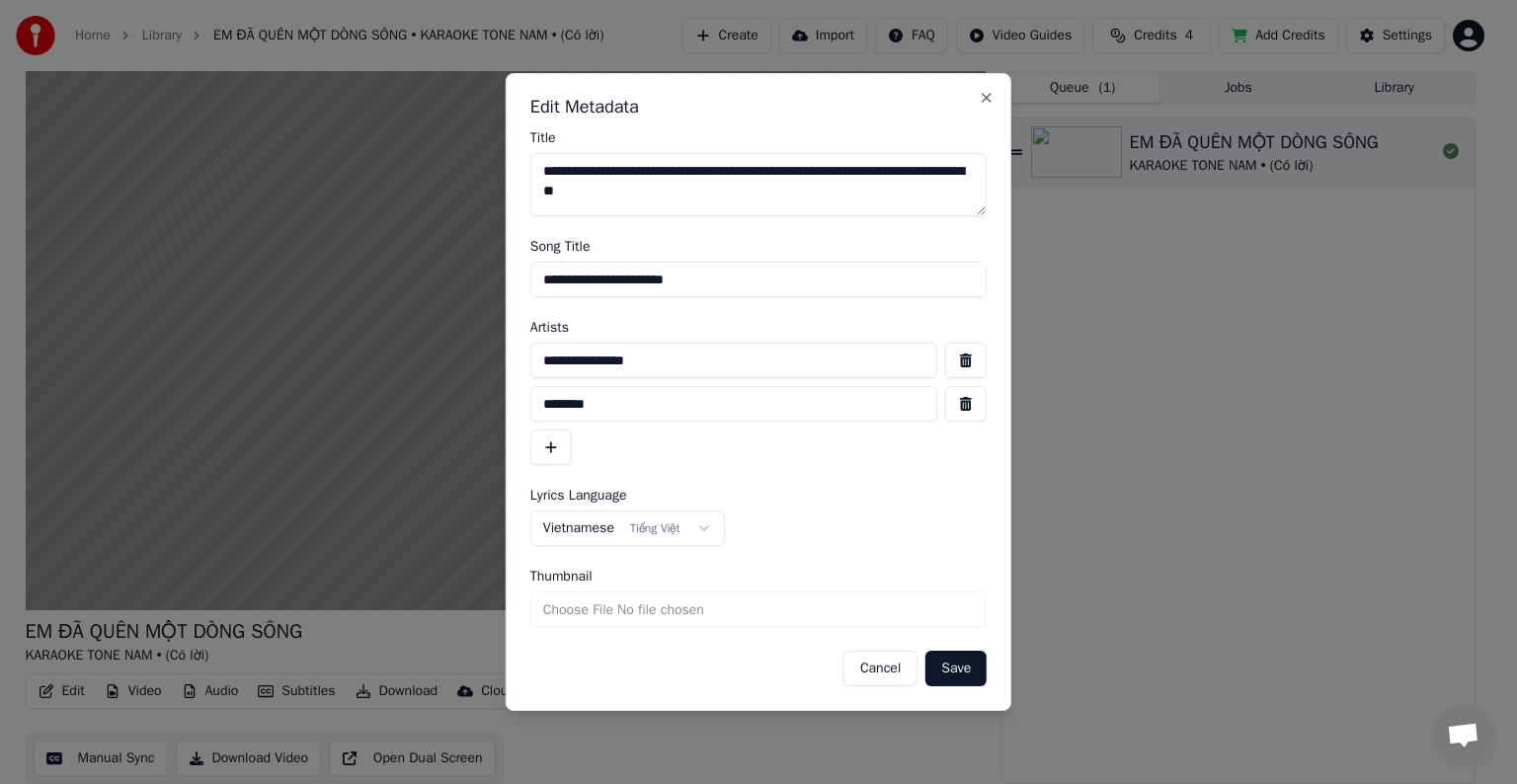click on "********" at bounding box center [734, 404] 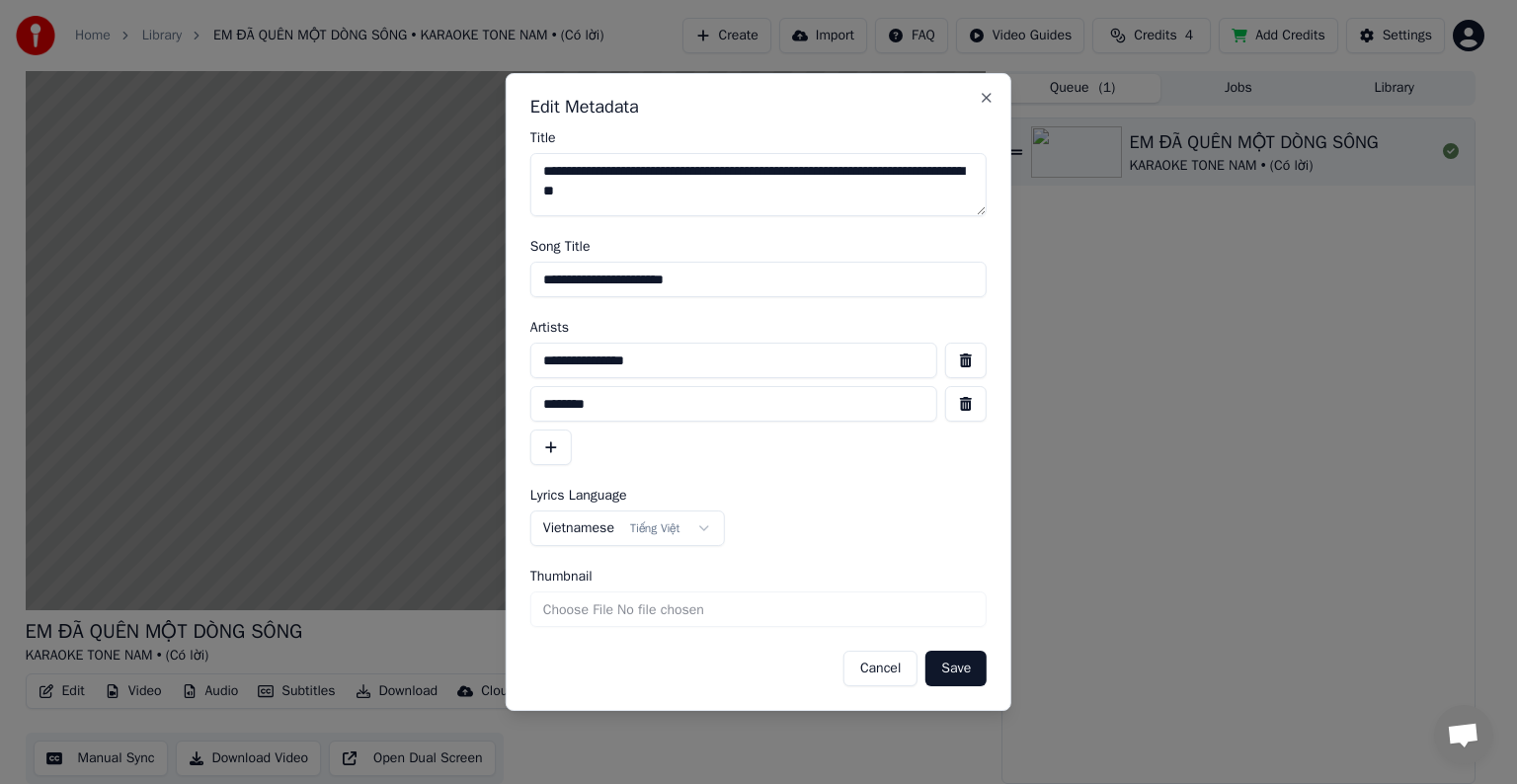 click on "Save" at bounding box center (956, 668) 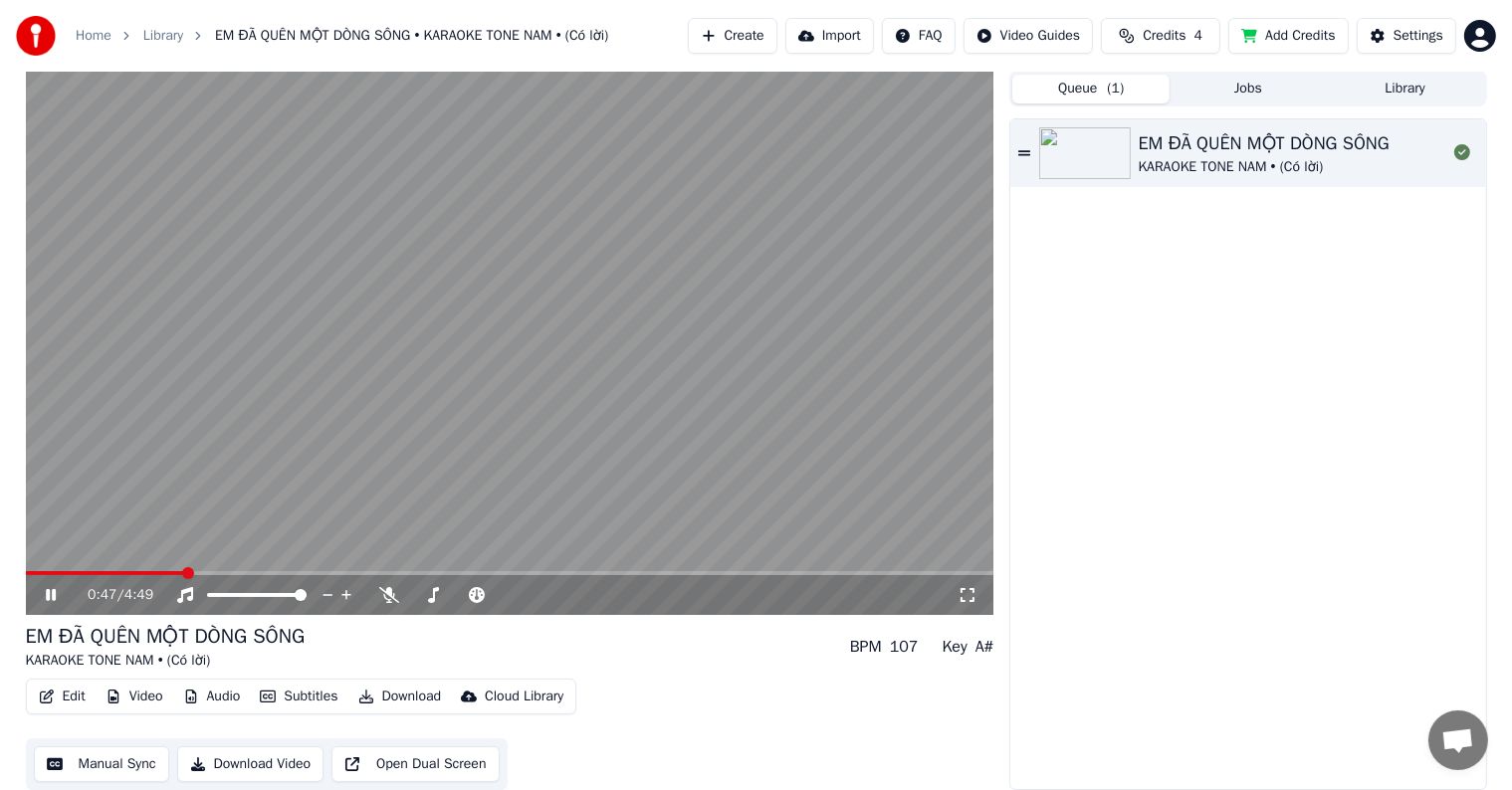 click at bounding box center (510, 342) 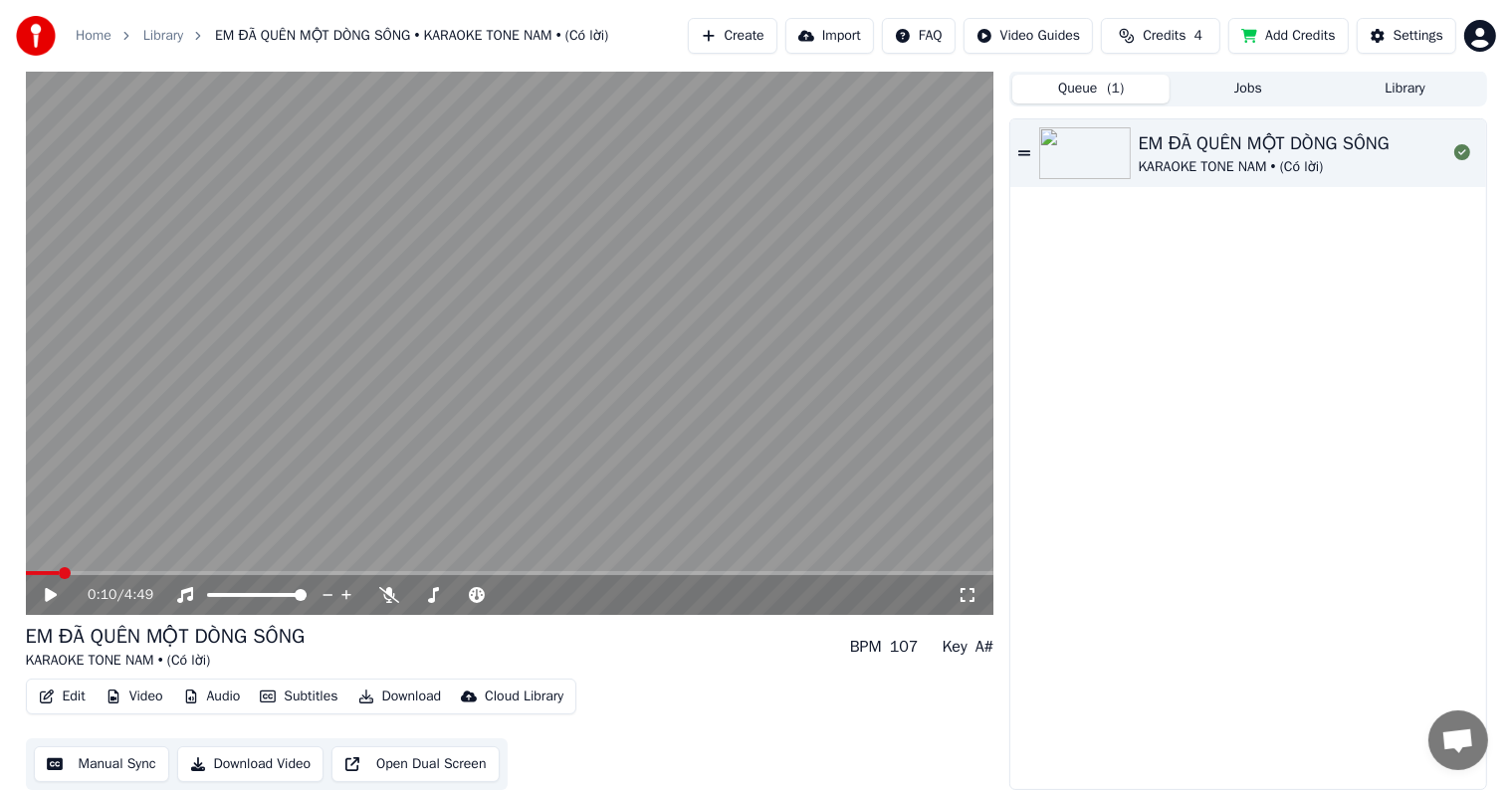 click at bounding box center (65, 573) 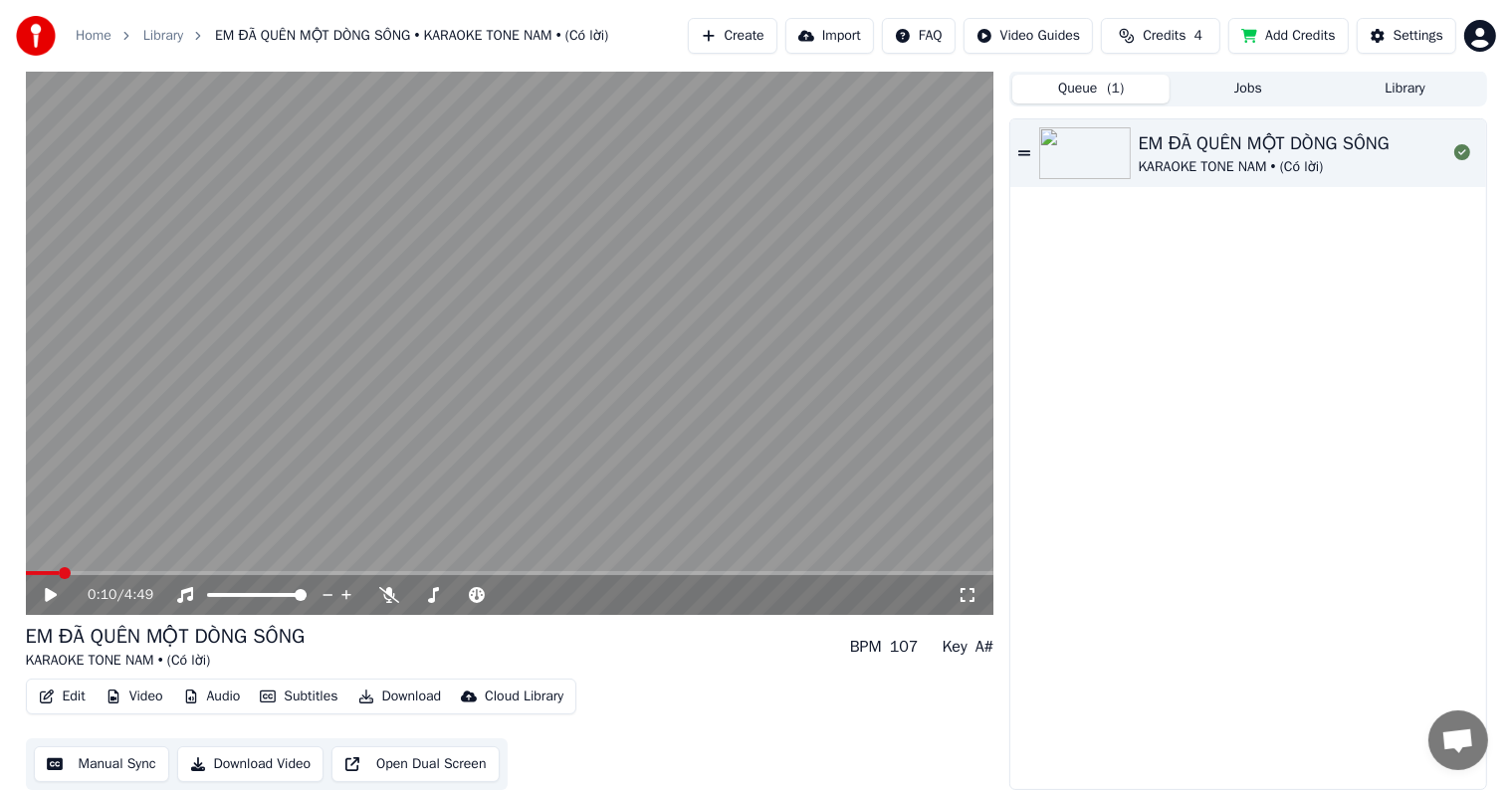 click 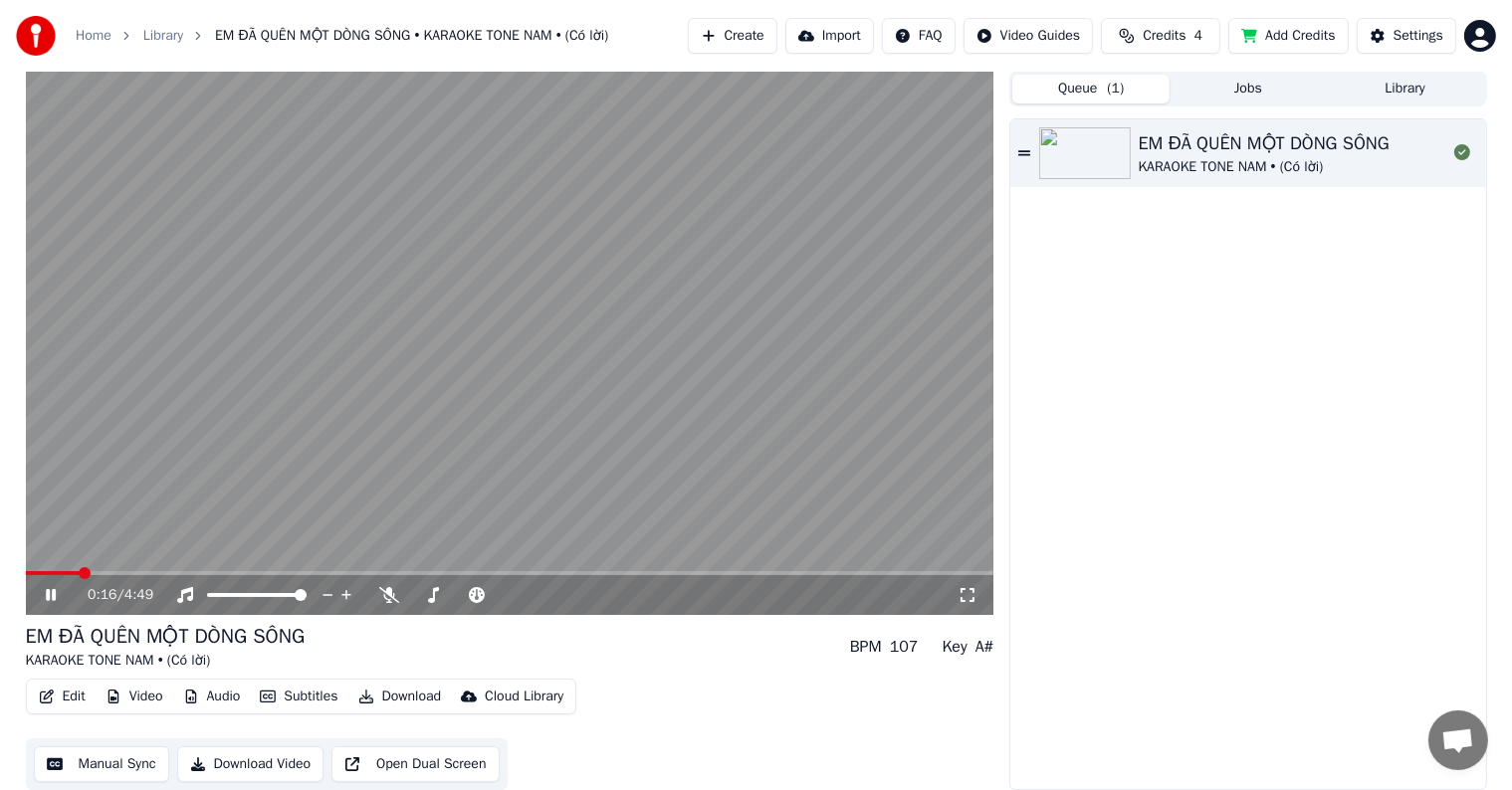 click on "Edit" at bounding box center [62, 696] 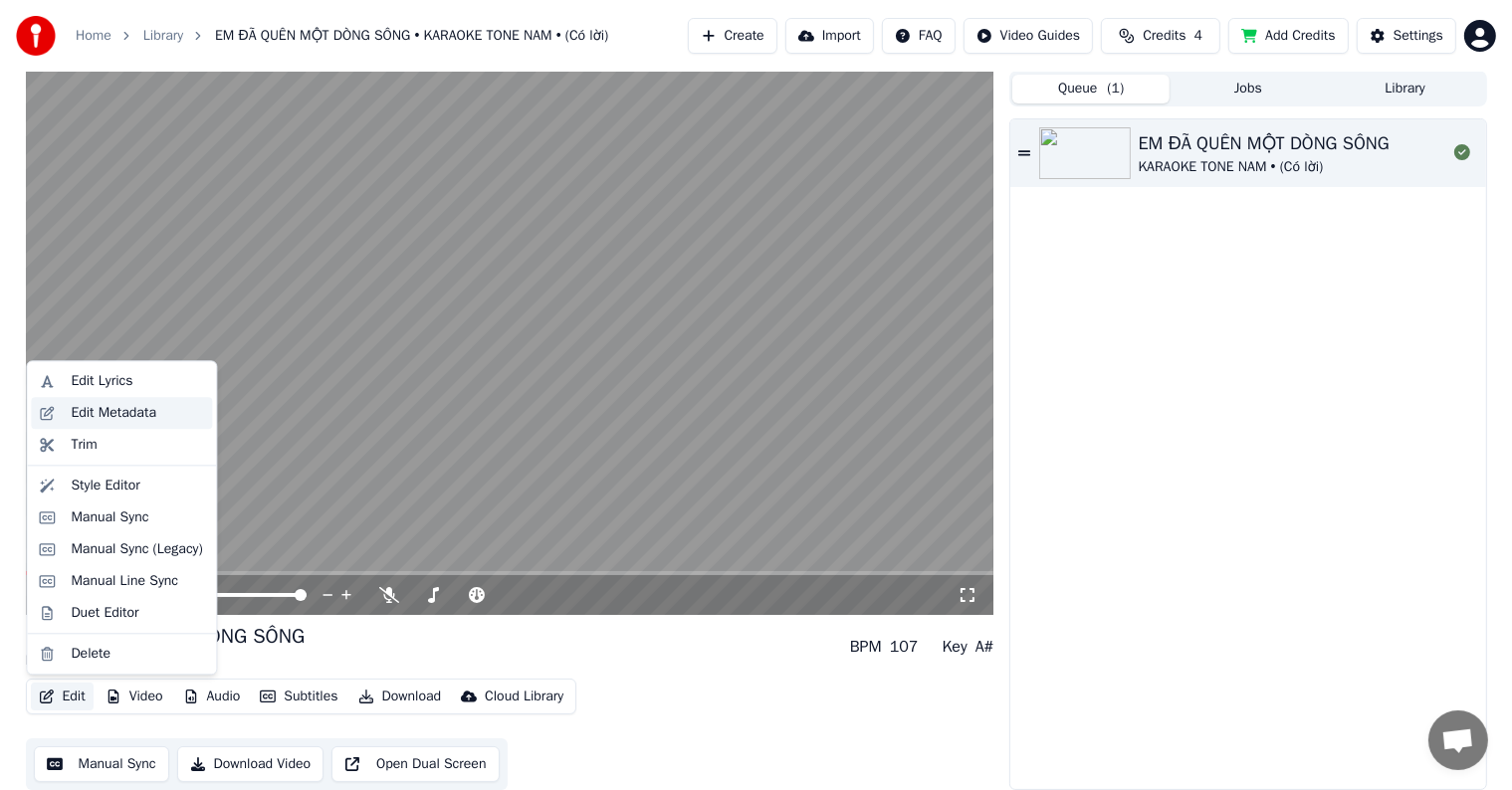 click on "Edit Metadata" at bounding box center (113, 413) 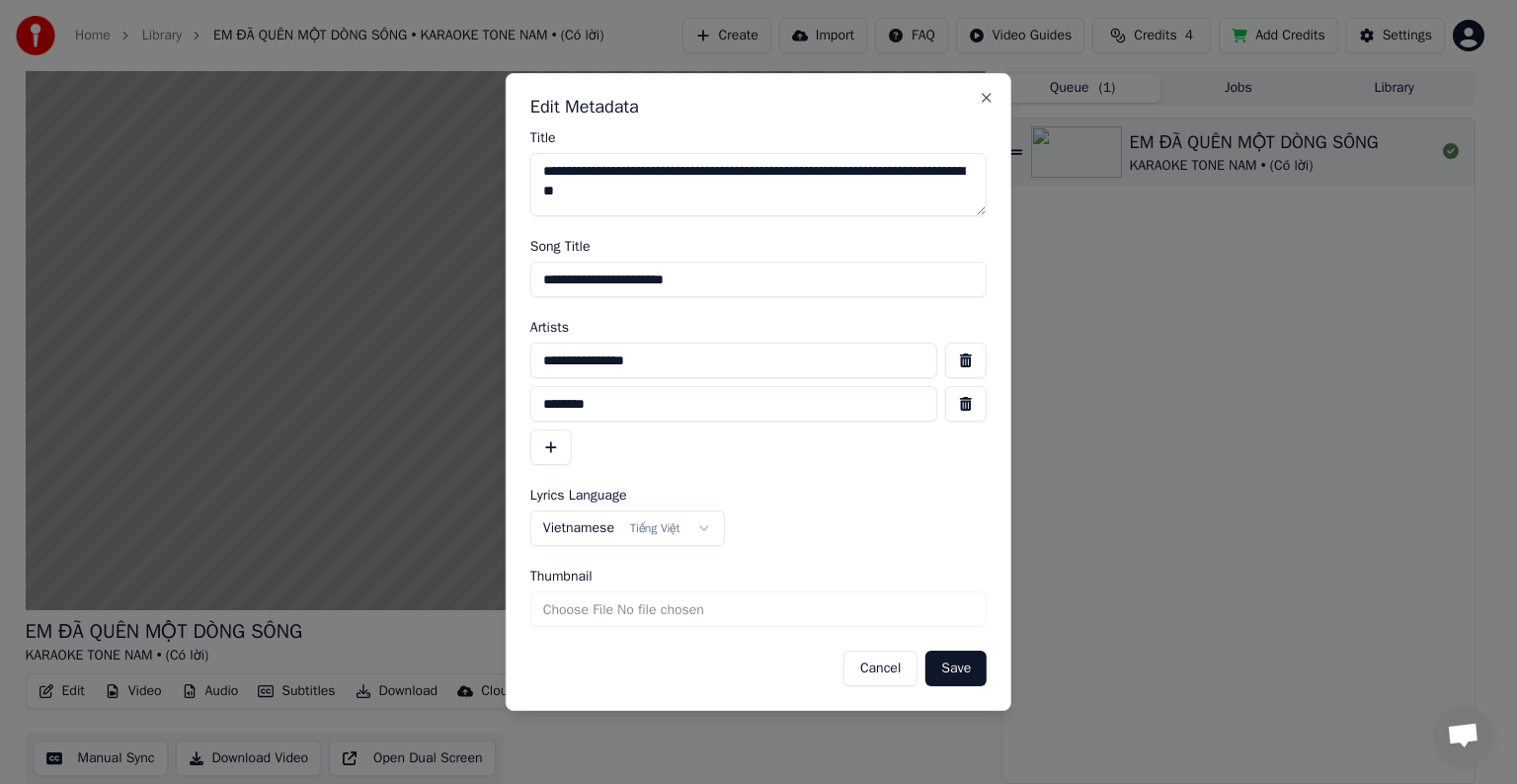 click at bounding box center (966, 404) 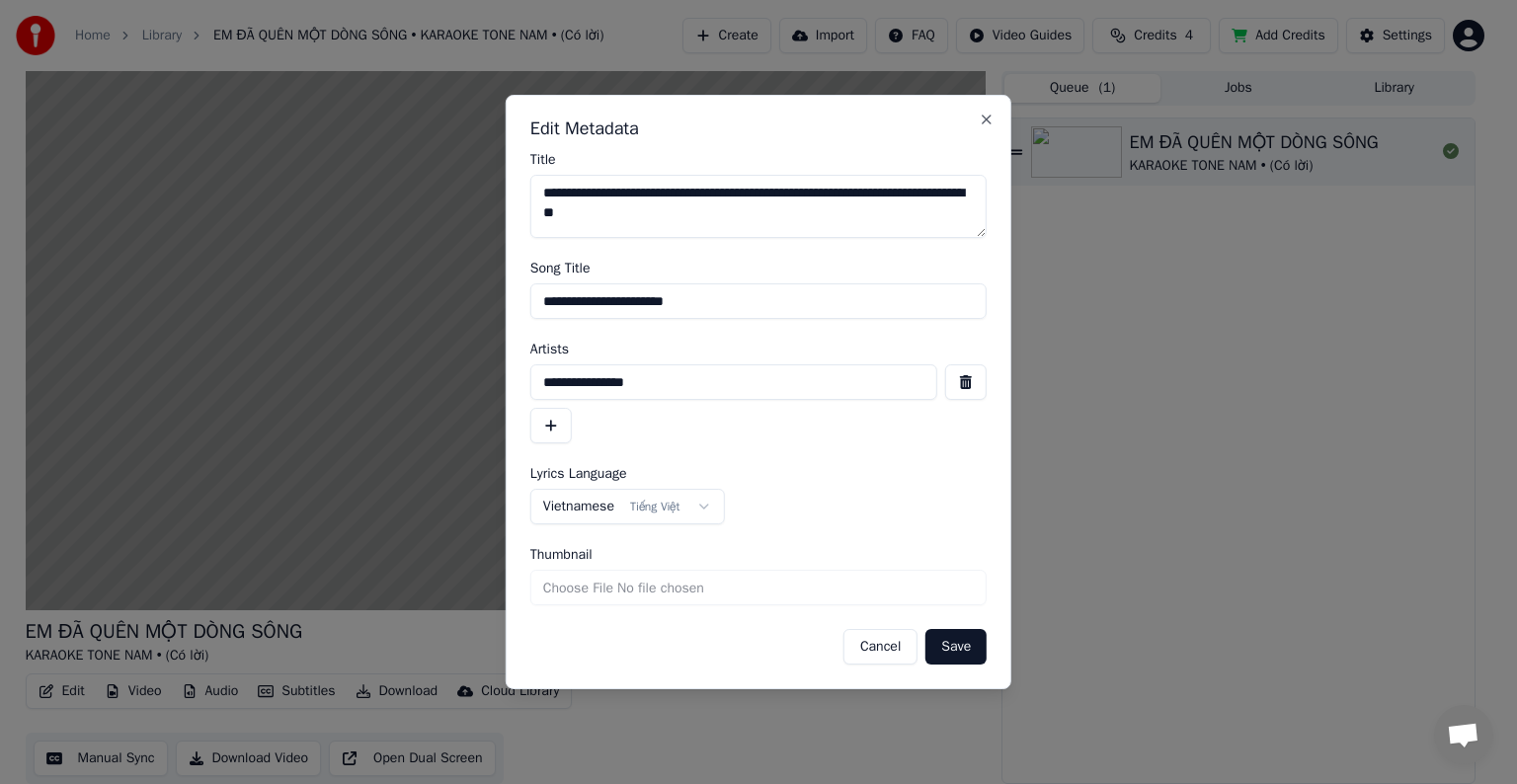 click on "Save" at bounding box center [956, 647] 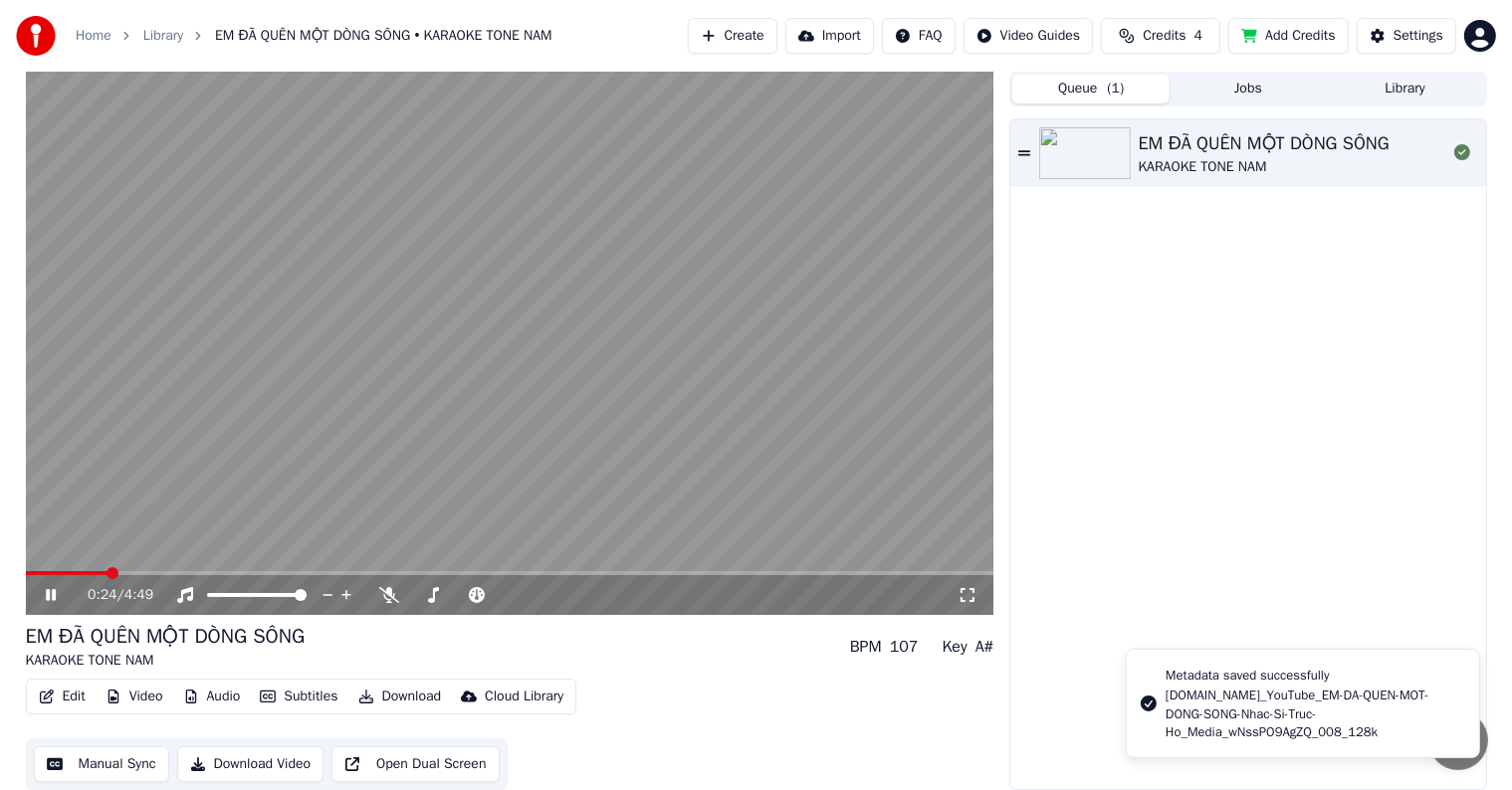 click on "Edit" at bounding box center (62, 696) 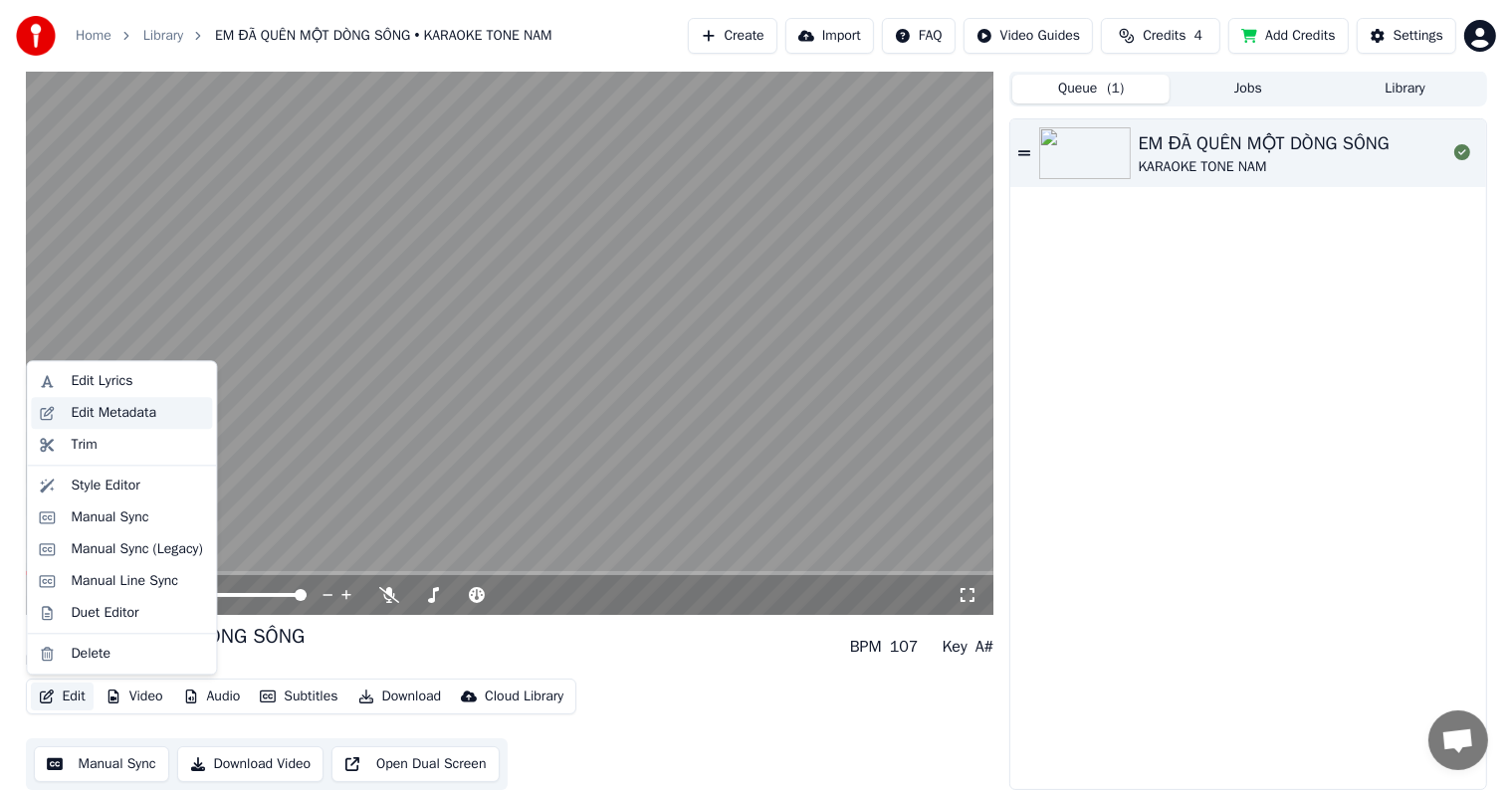 click on "Edit Metadata" at bounding box center (113, 413) 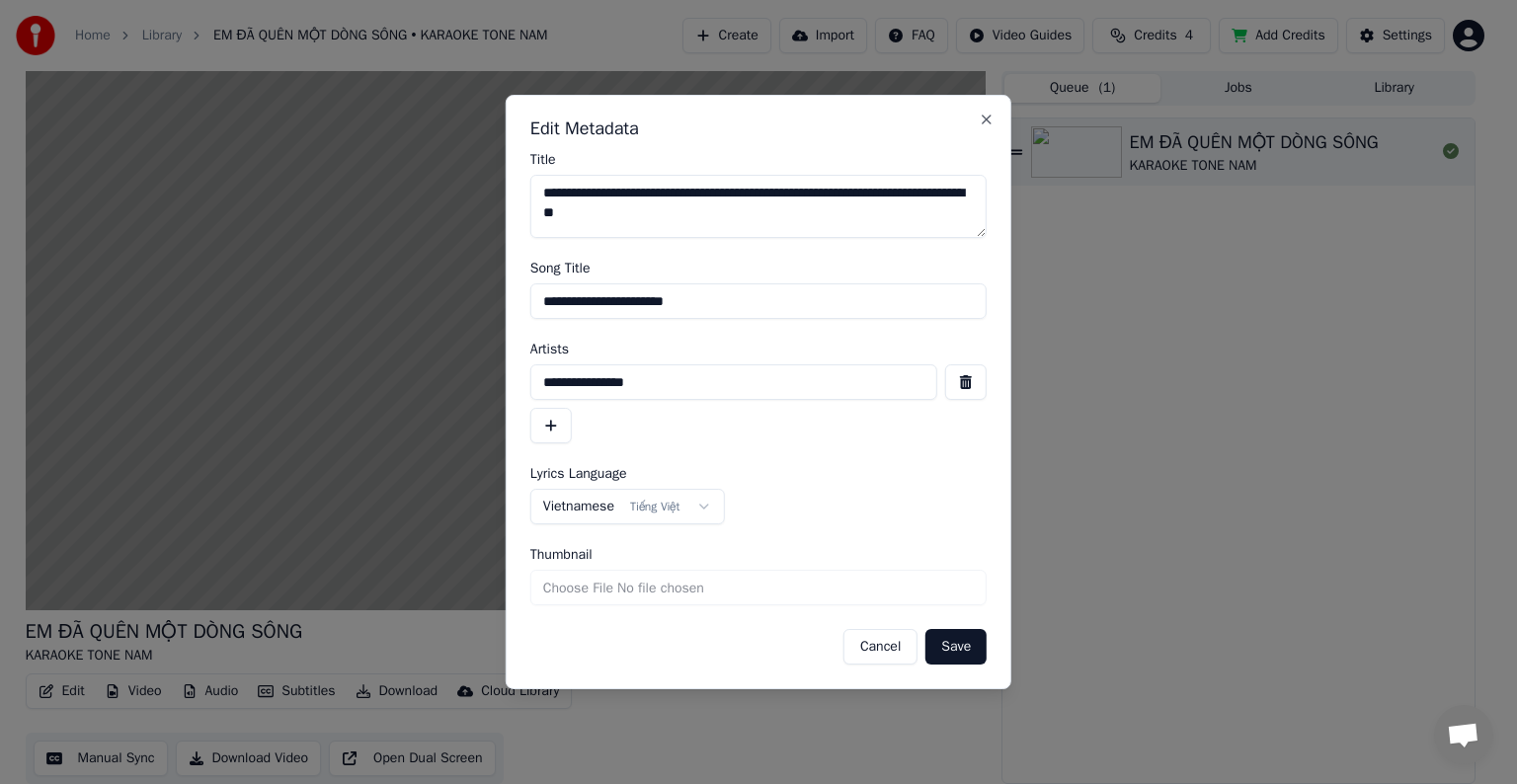 click on "Cancel" at bounding box center (880, 647) 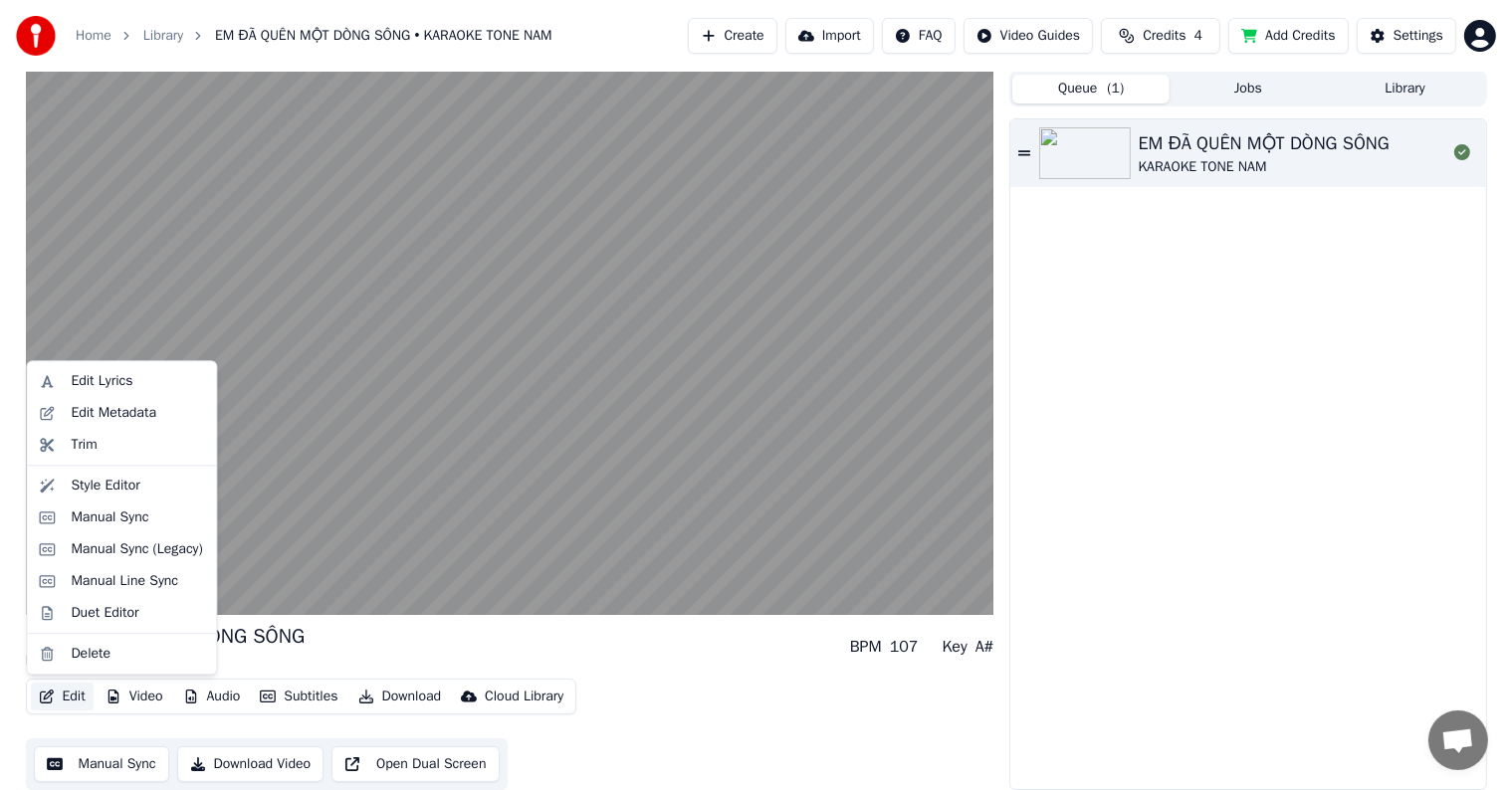 click on "Edit" at bounding box center (62, 696) 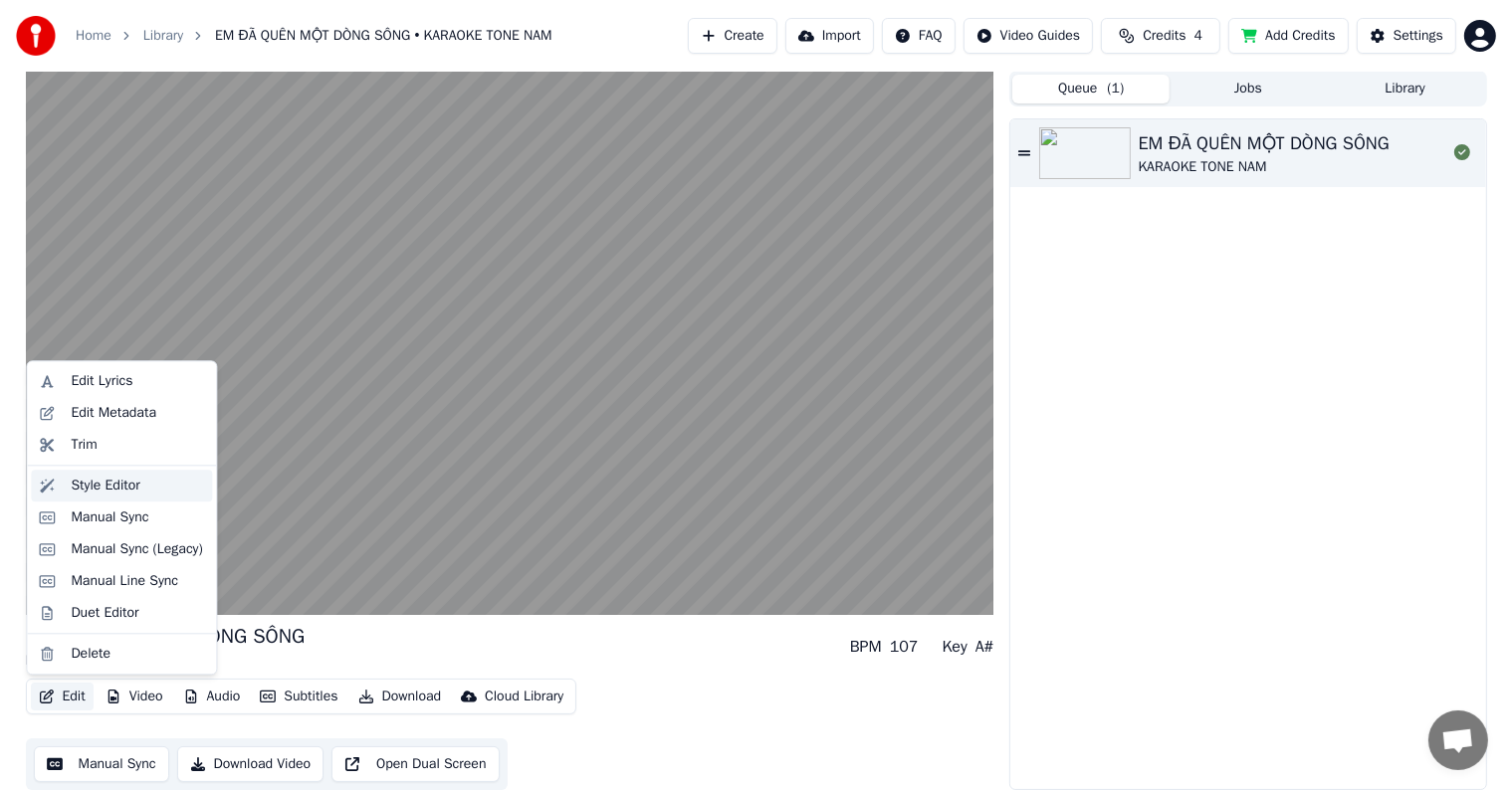 click on "Style Editor" at bounding box center (105, 486) 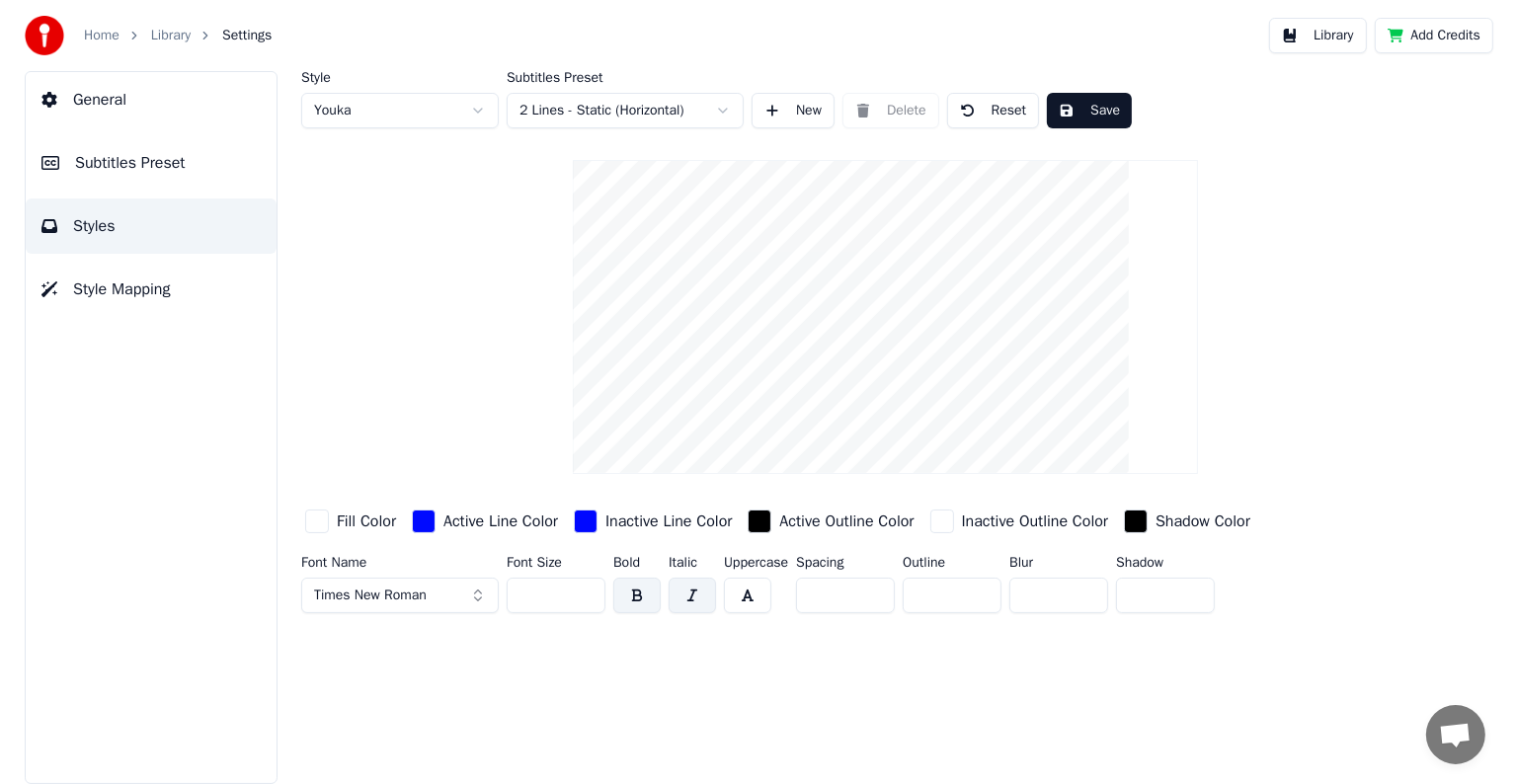 scroll, scrollTop: 0, scrollLeft: 0, axis: both 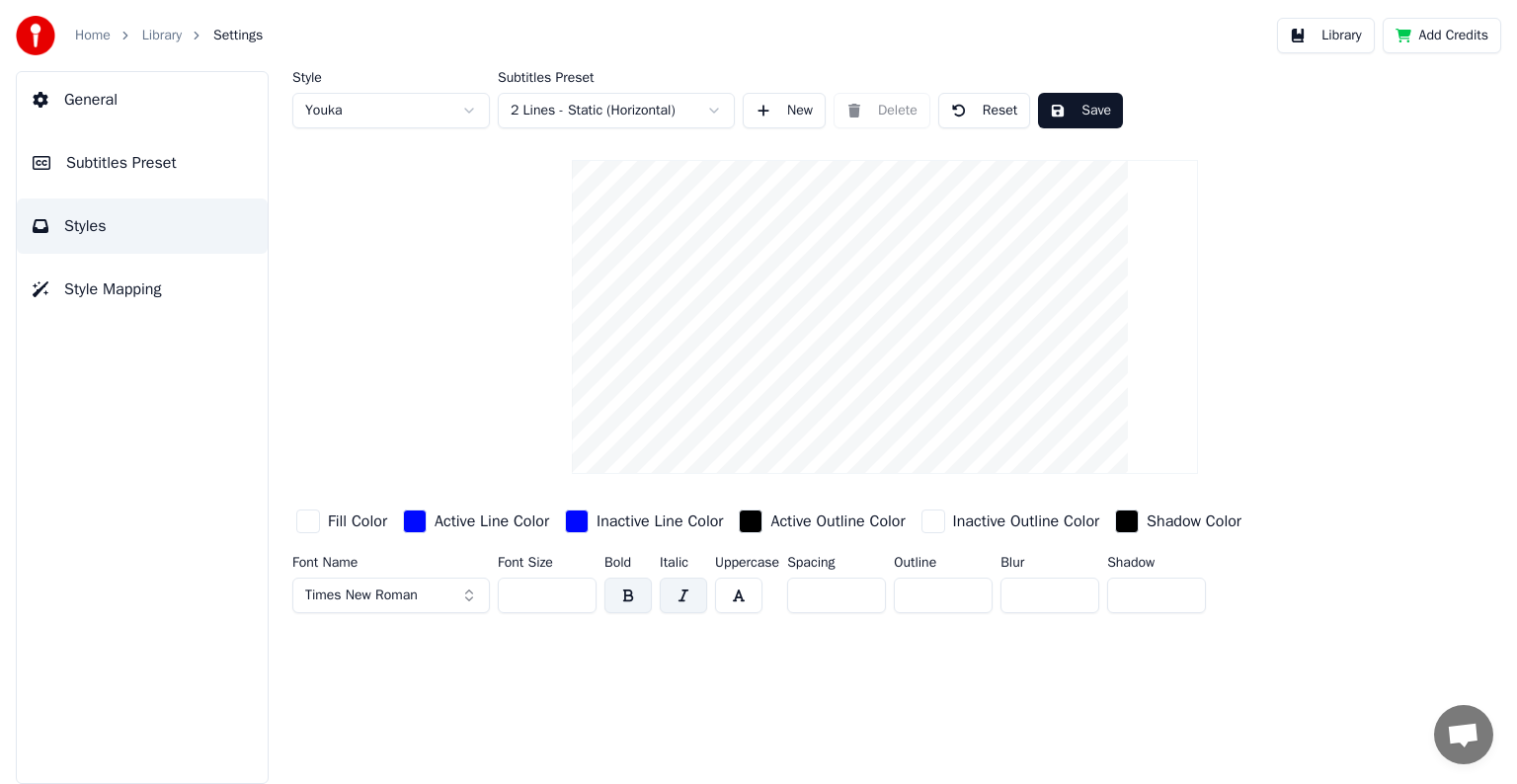 click on "Home Library Settings Library Add Credits General Subtitles Preset Styles Style Mapping Style Youka Subtitles Preset 2 Lines - Static (Horizontal) New Delete Reset Save Fill Color Active Line Color Inactive Line Color Active Outline Color Inactive Outline Color Shadow Color Font Name Times New Roman Font Size *** Bold Italic Uppercase Spacing * Outline ** Blur * Shadow *" at bounding box center (758, 392) 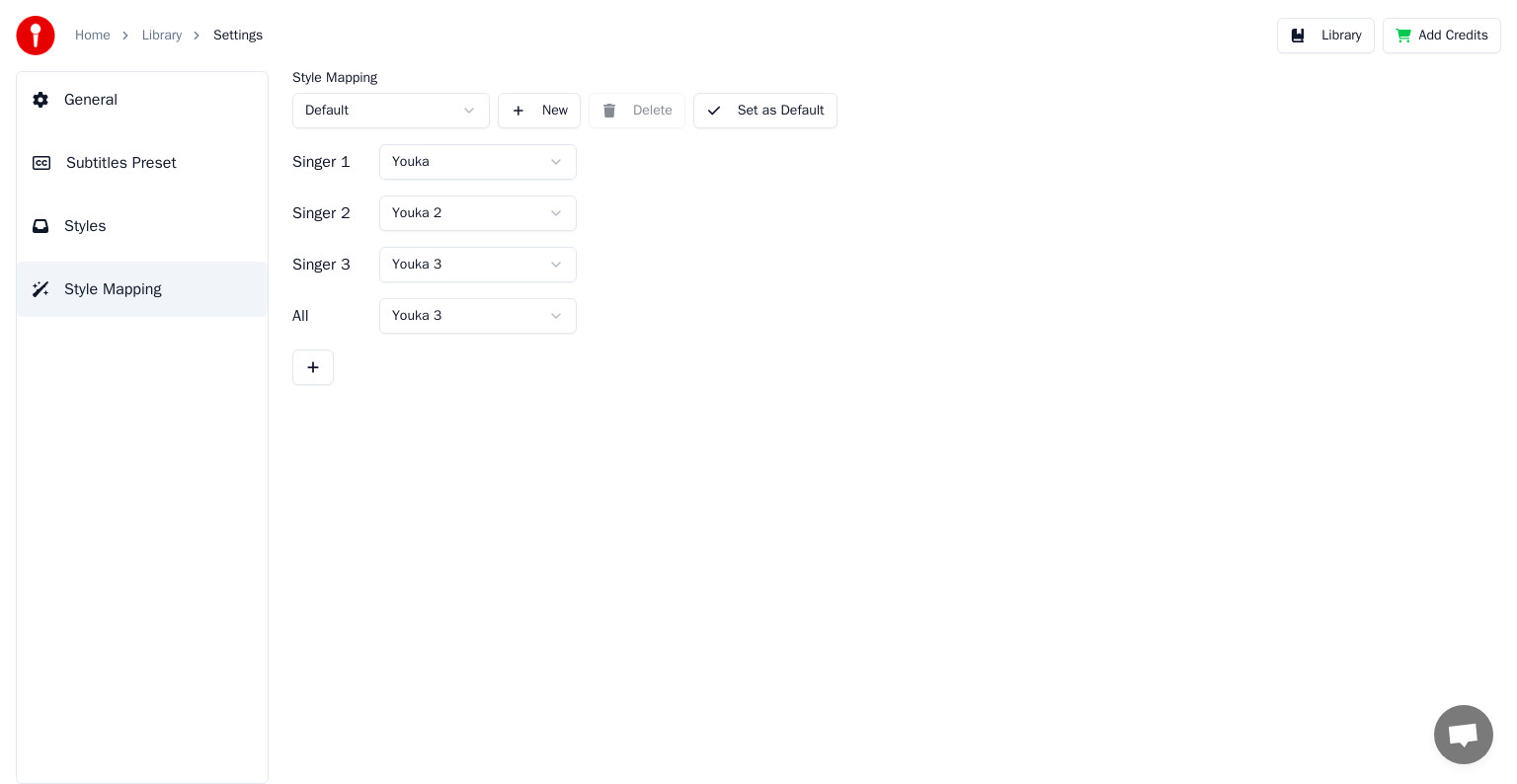 click on "Singer   1 Youka Singer   2 Youka 2 Singer   3 Youka 3 All Youka 3" at bounding box center [885, 265] 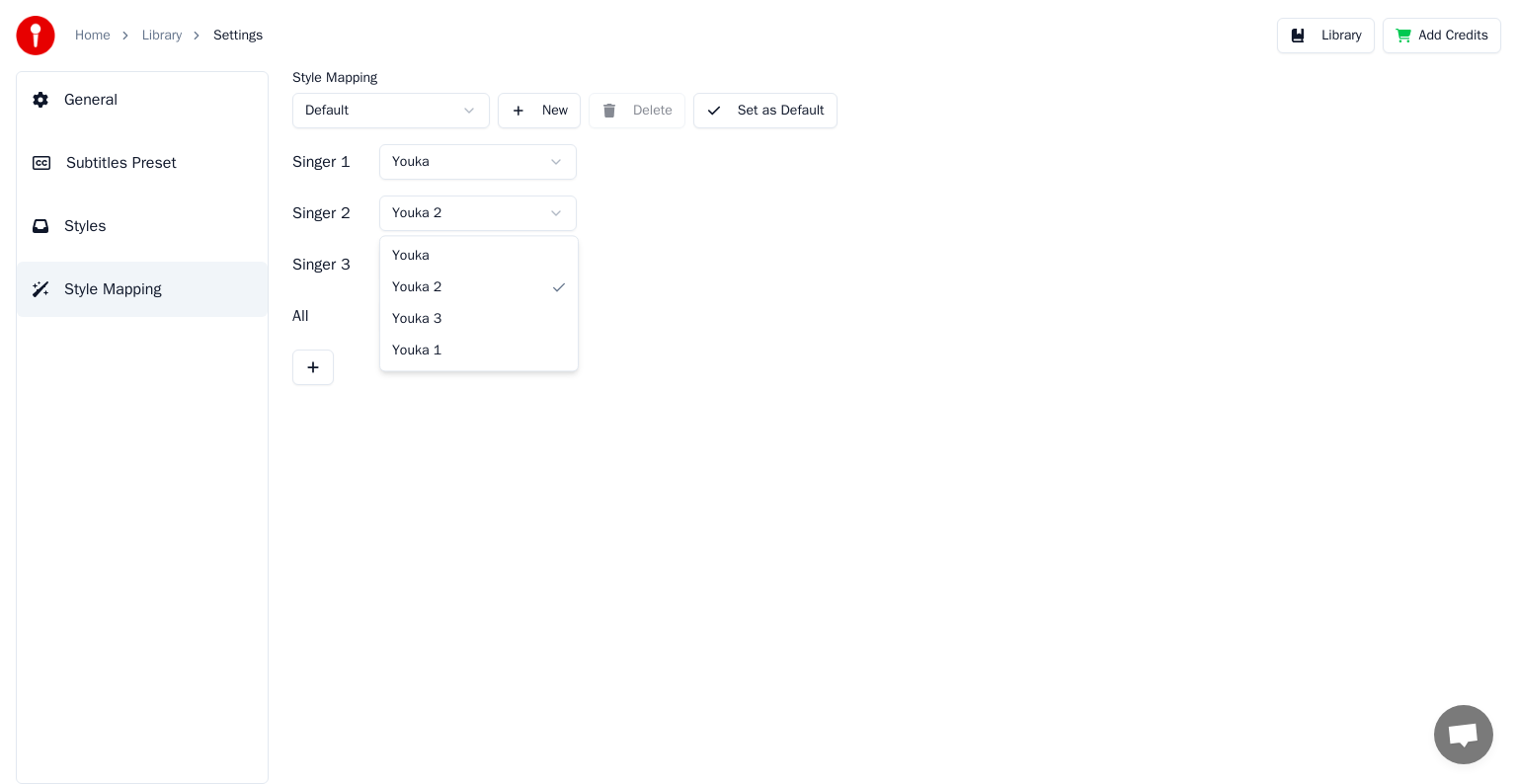 click on "Home Library Settings Library Add Credits General Subtitles Preset Styles Style Mapping Style Mapping Default New Delete Set as Default Singer   1 Youka Singer   2 Youka 2 Singer   3 Youka 3 All Youka 3 [PERSON_NAME] 2 Youka 3 Youka 1" at bounding box center [758, 392] 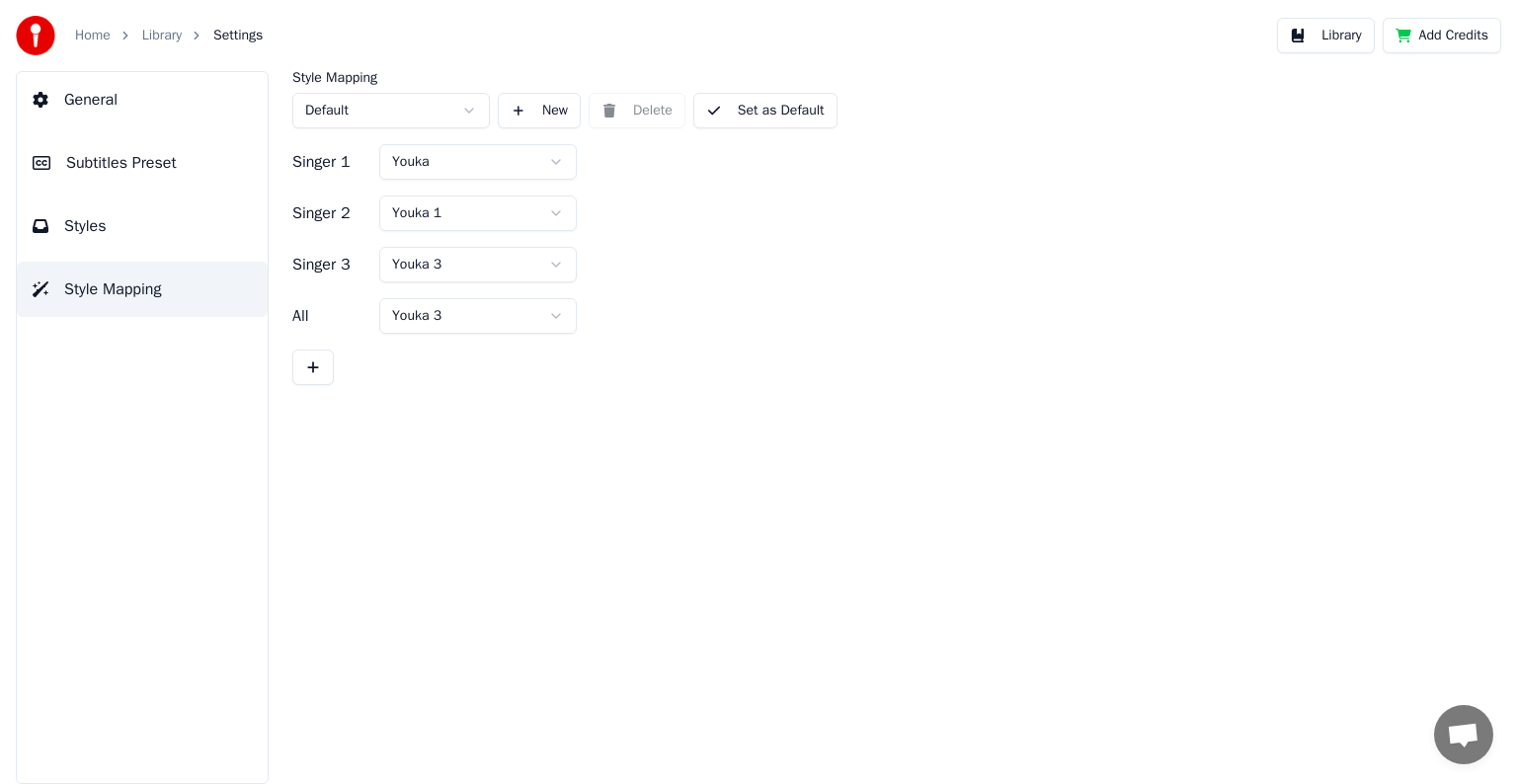 click at bounding box center [885, 367] 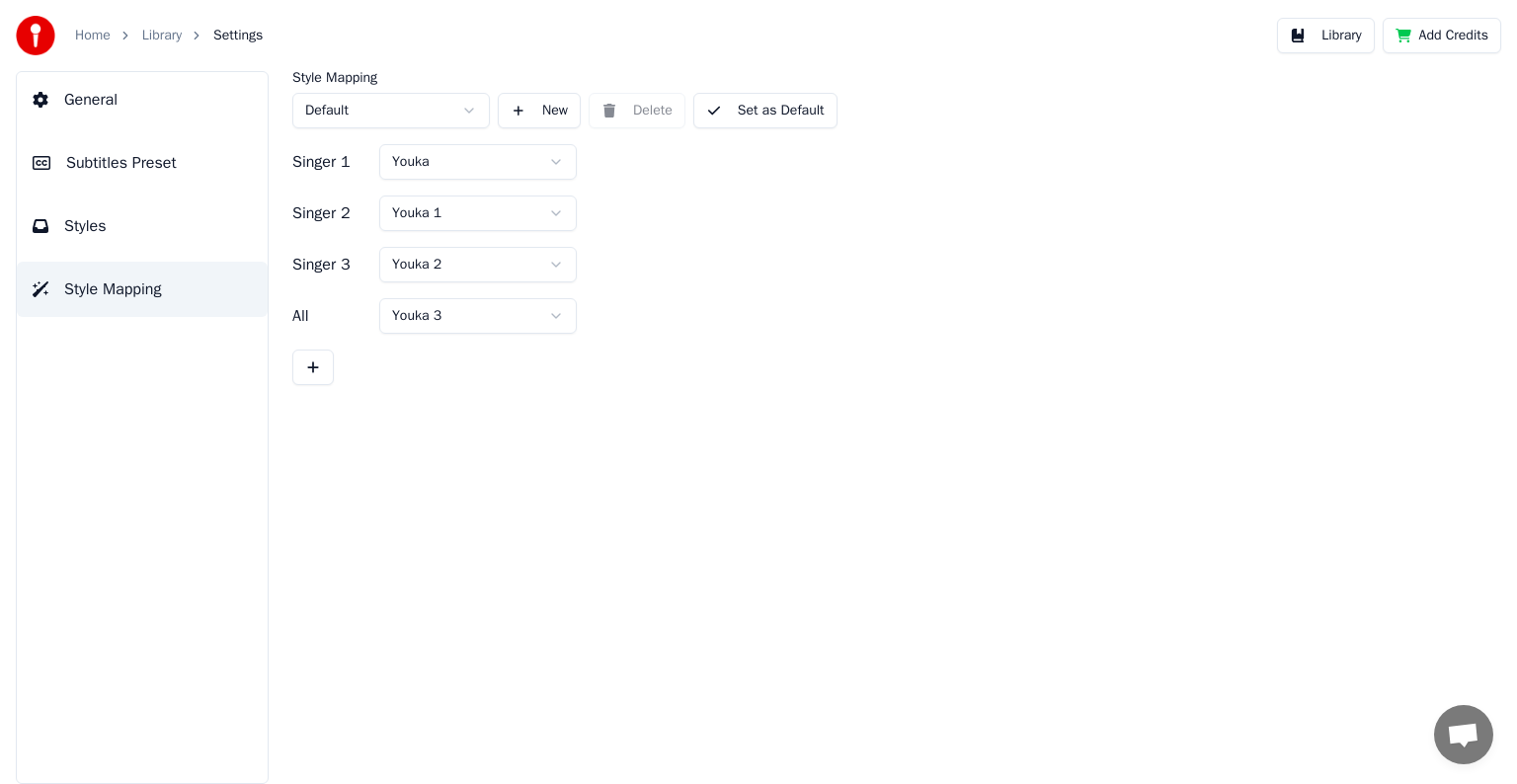 click at bounding box center (885, 367) 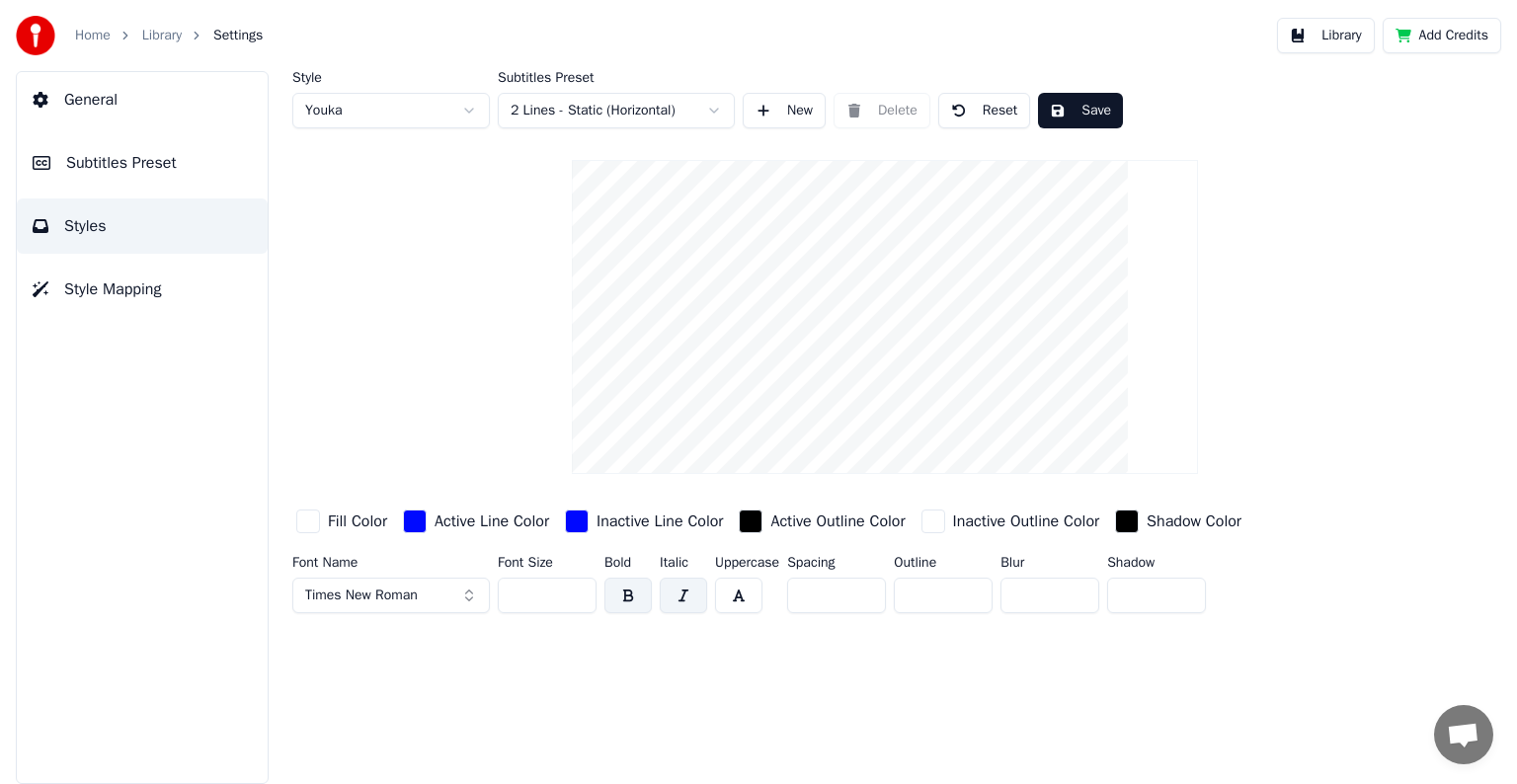click on "Subtitles Preset" at bounding box center (121, 163) 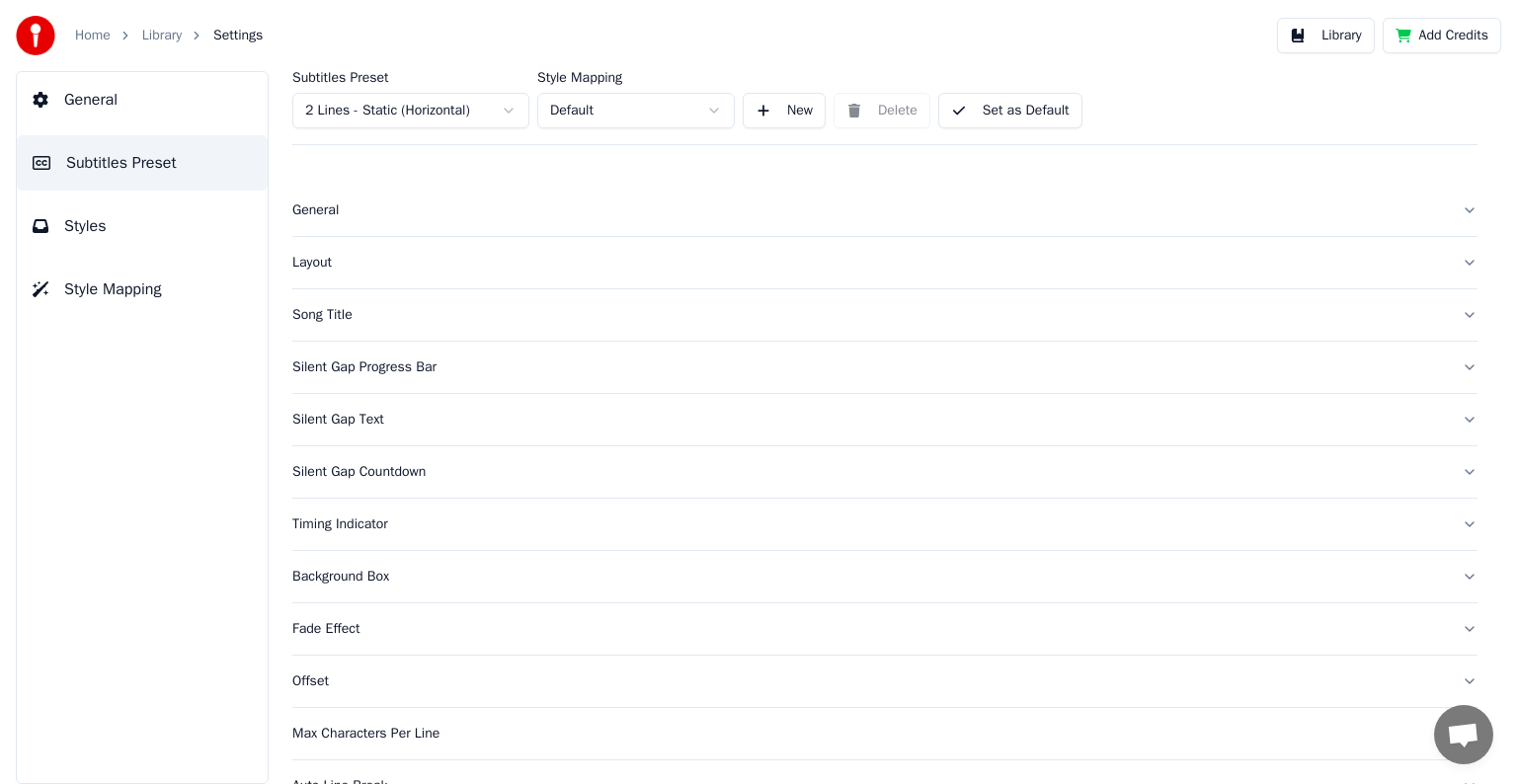 scroll, scrollTop: 93, scrollLeft: 0, axis: vertical 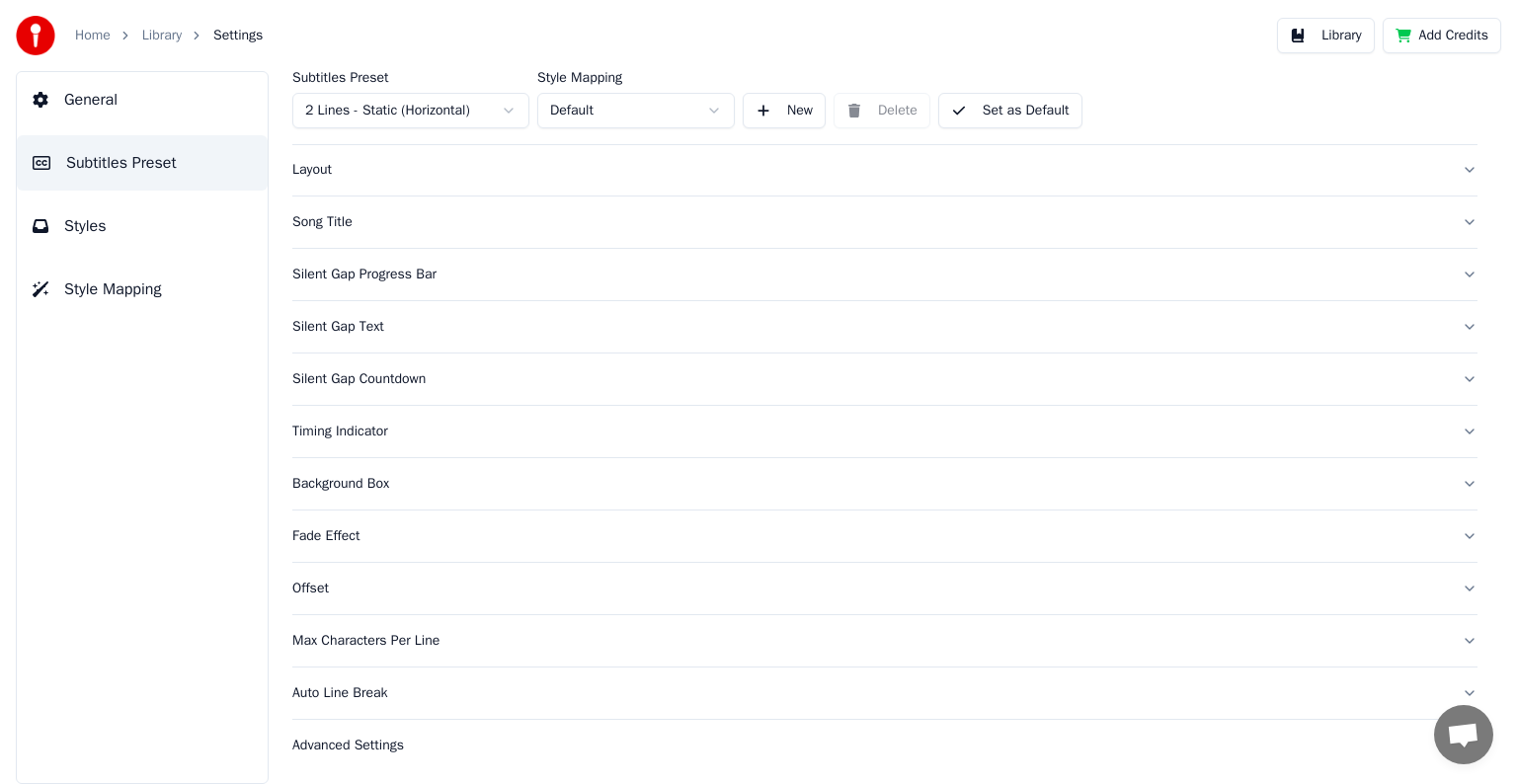 click on "Offset" at bounding box center (869, 588) 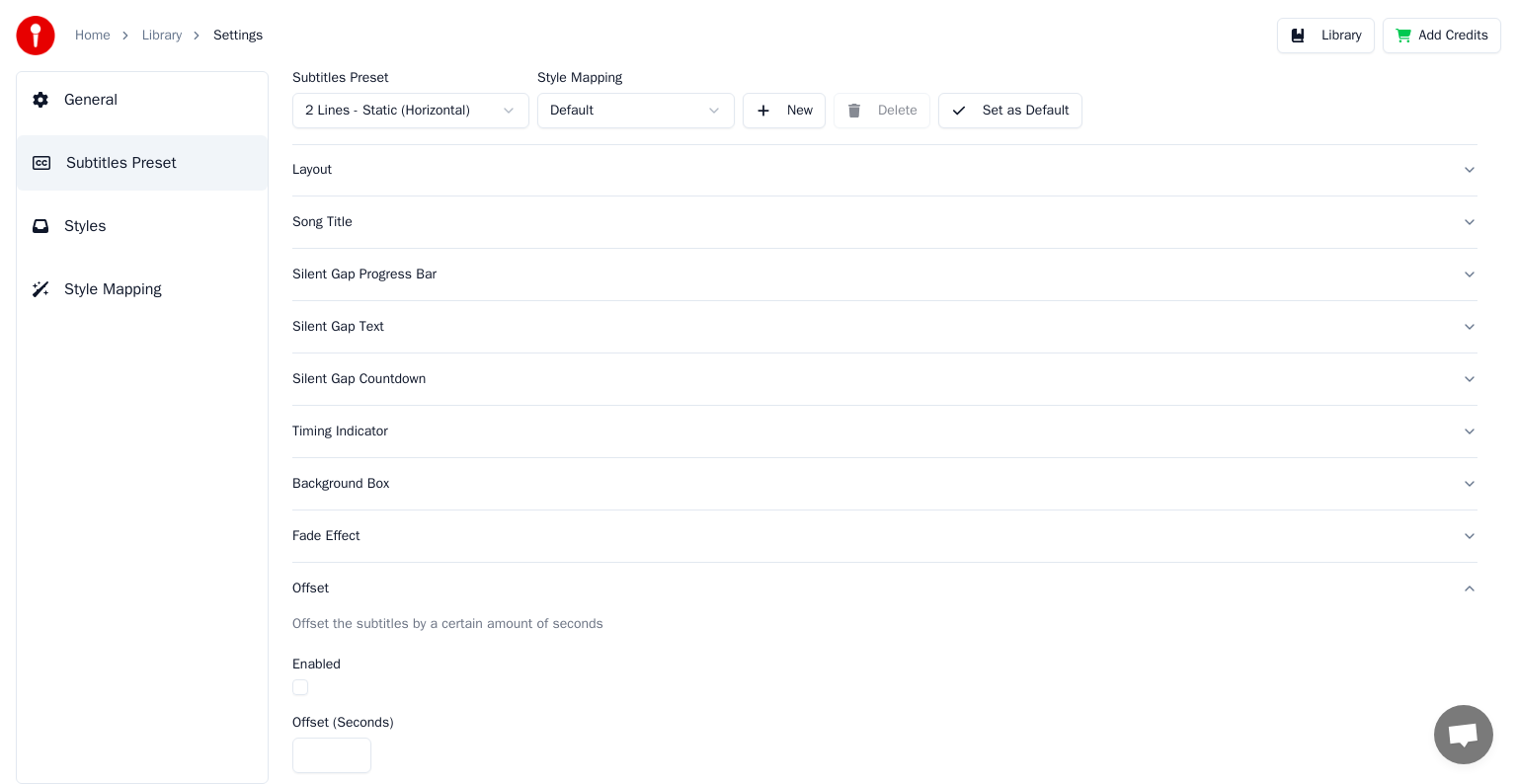 click on "Silent Gap Countdown" at bounding box center (869, 379) 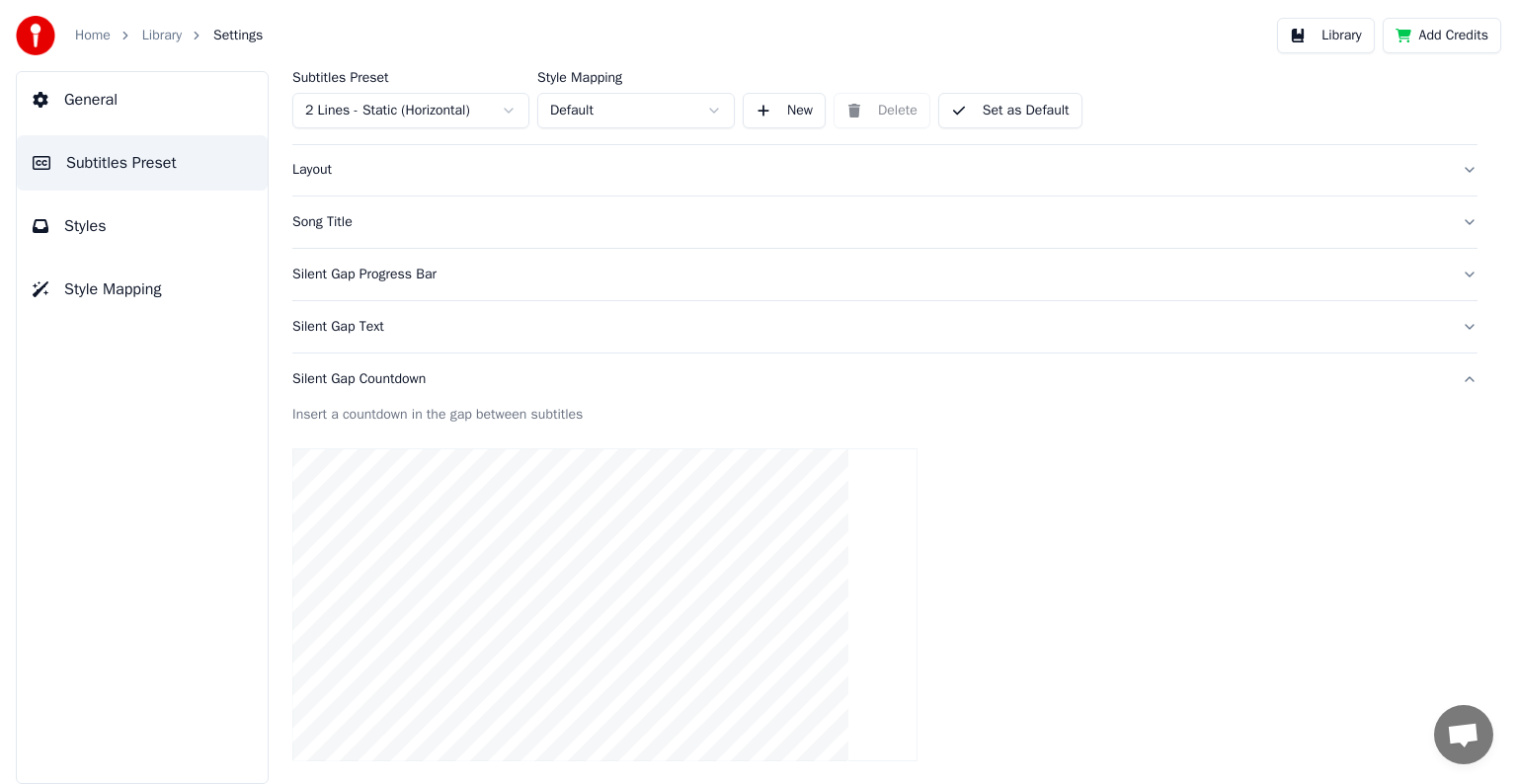 click on "Silent Gap Countdown" at bounding box center [869, 379] 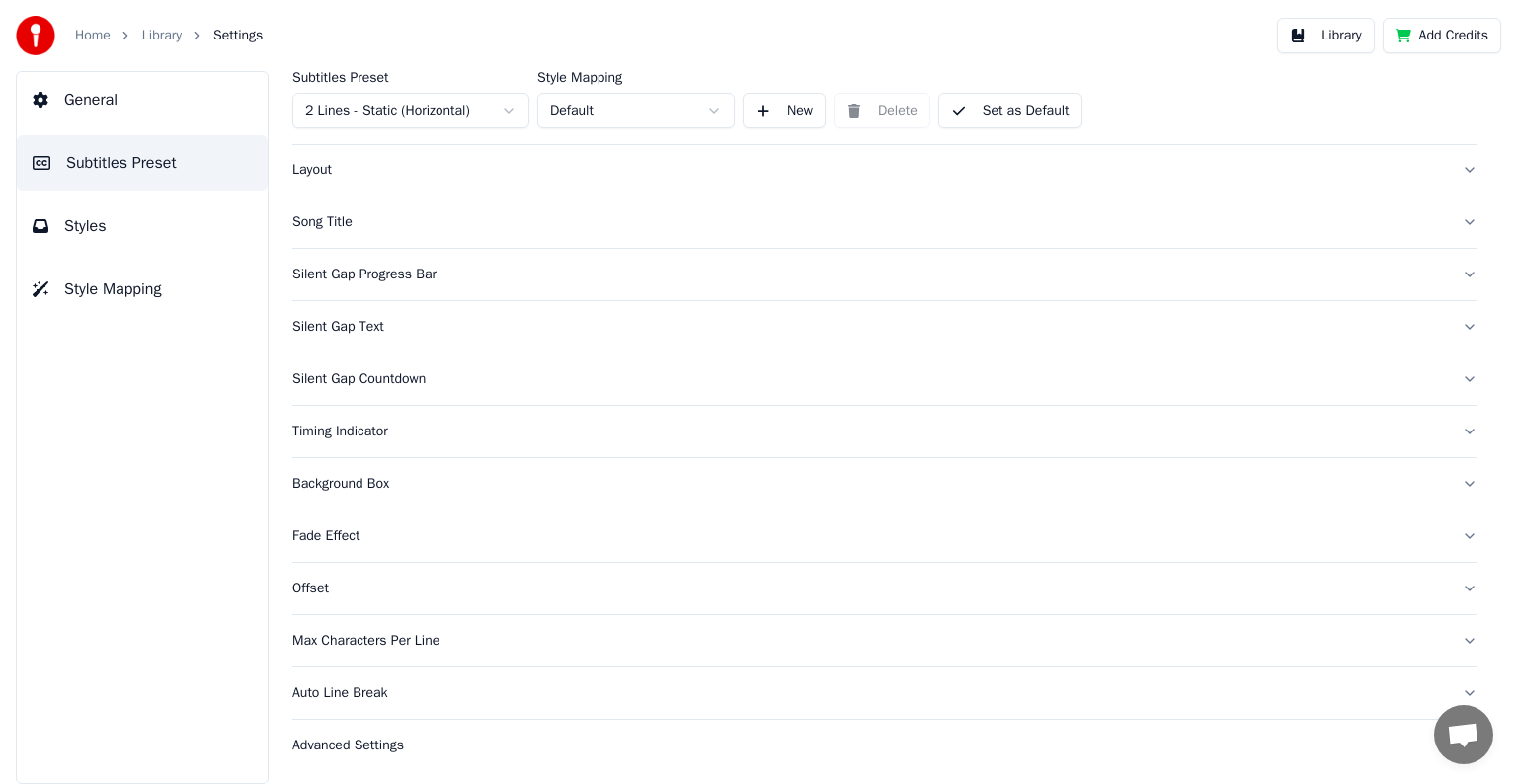 click on "Silent Gap Text" at bounding box center [869, 327] 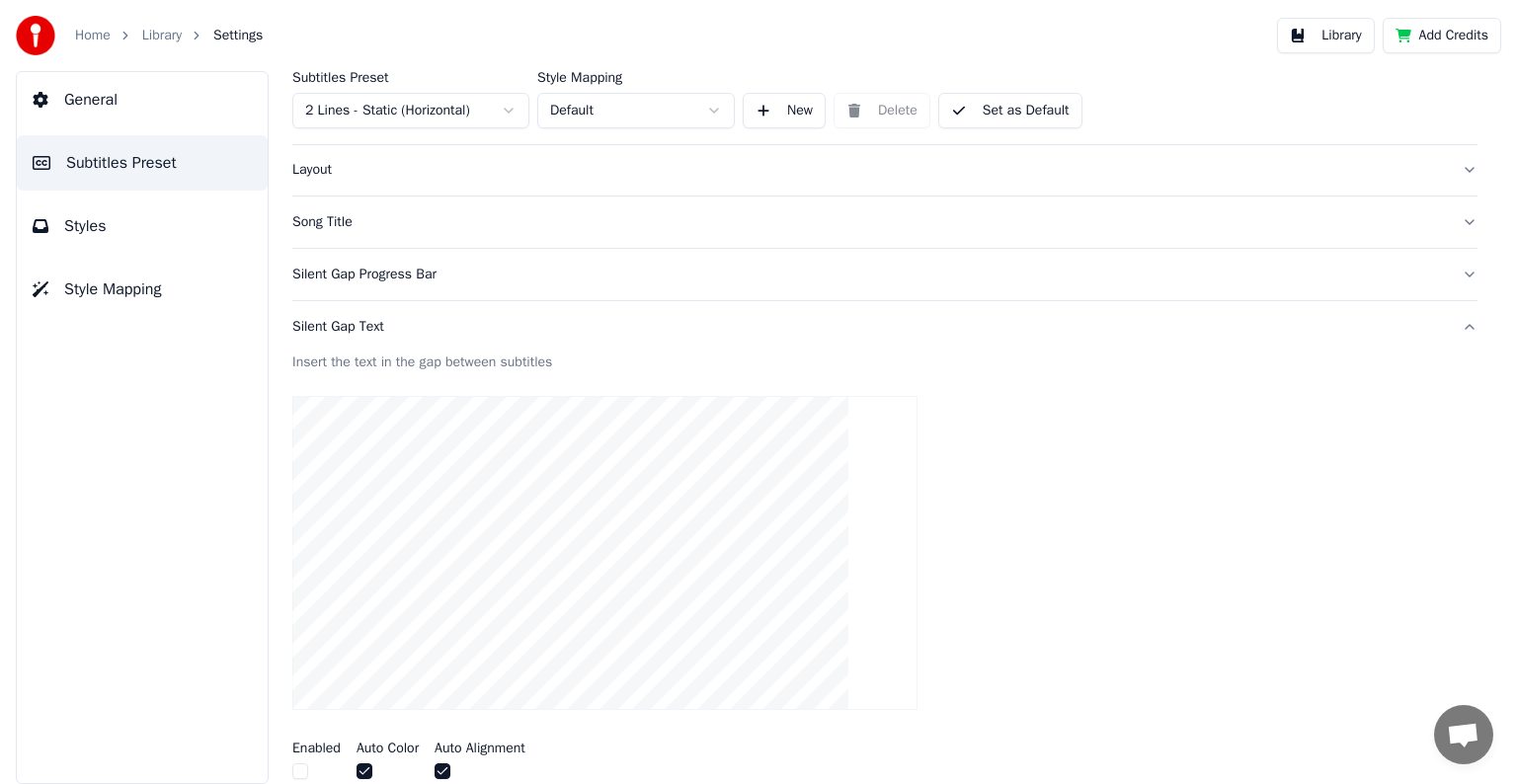scroll, scrollTop: 0, scrollLeft: 0, axis: both 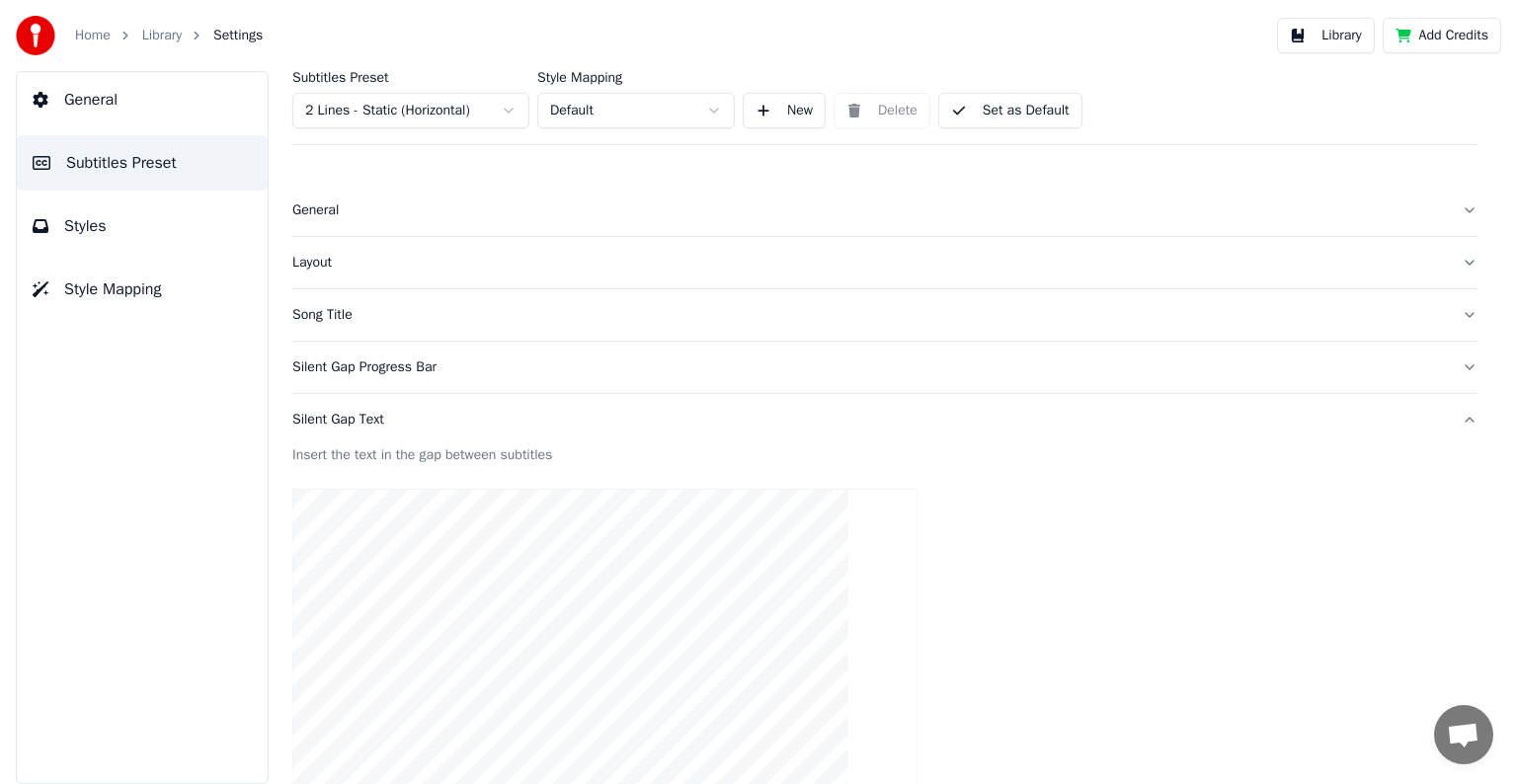 click on "Layout" at bounding box center [869, 263] 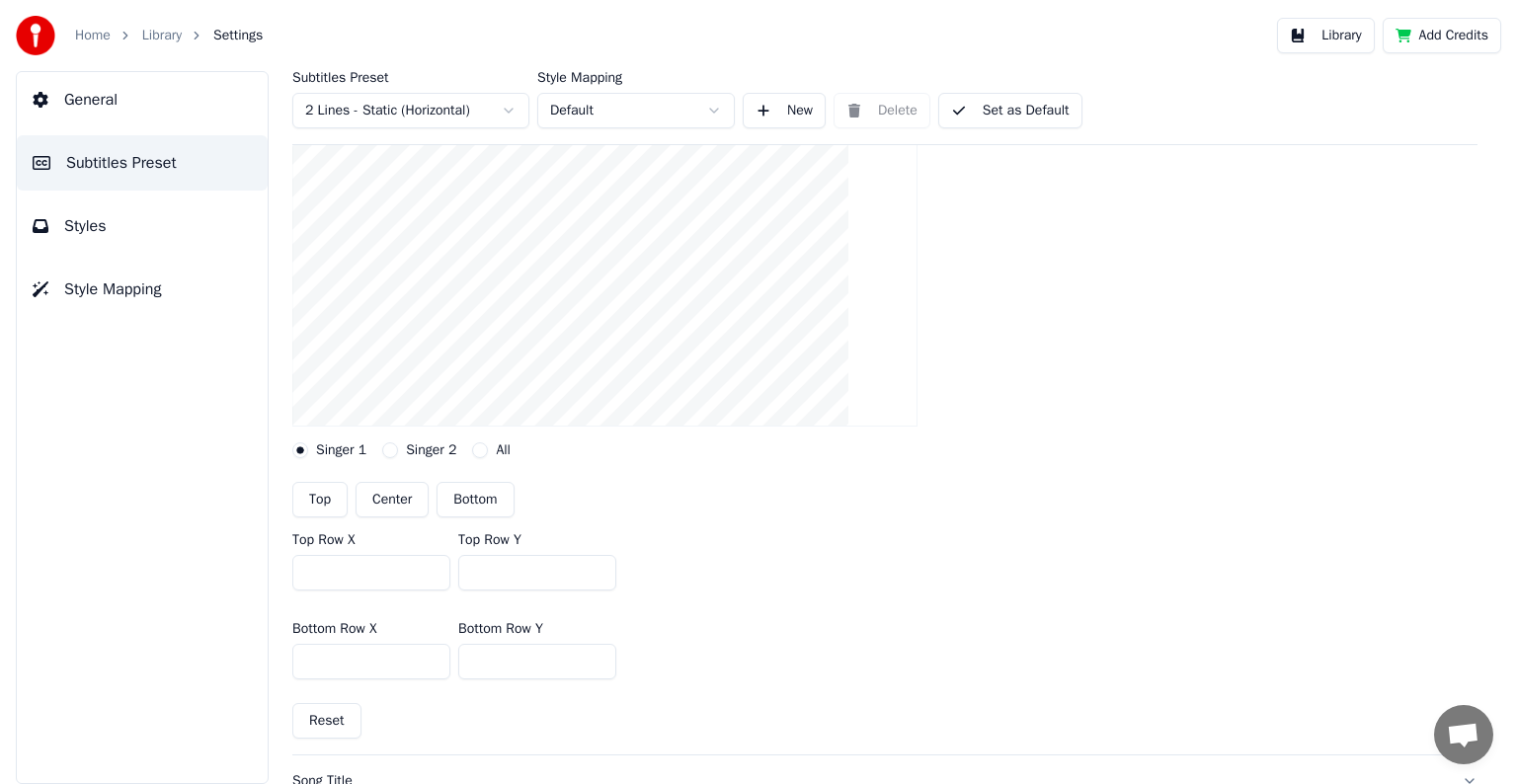 scroll, scrollTop: 0, scrollLeft: 0, axis: both 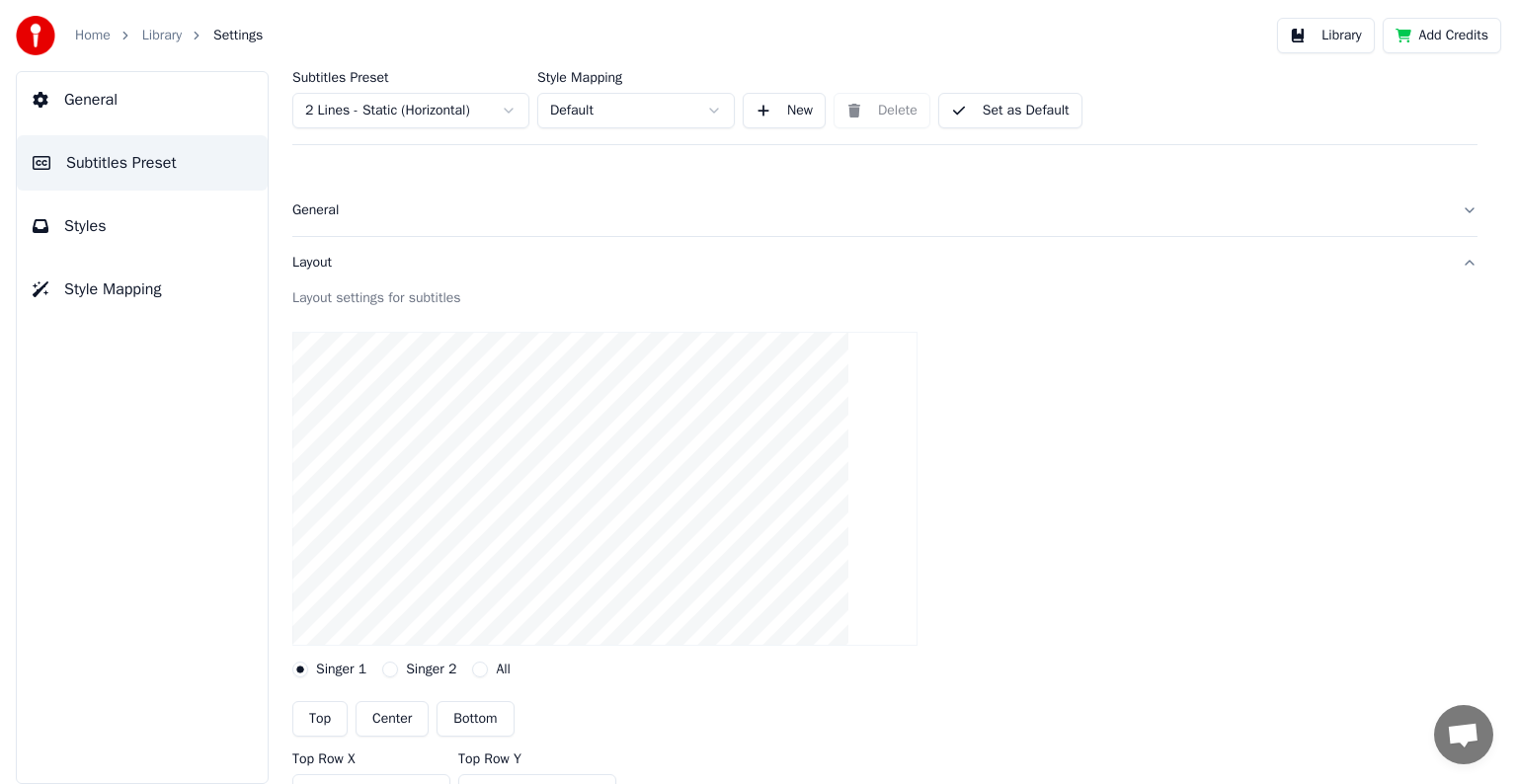 click on "General" at bounding box center [91, 100] 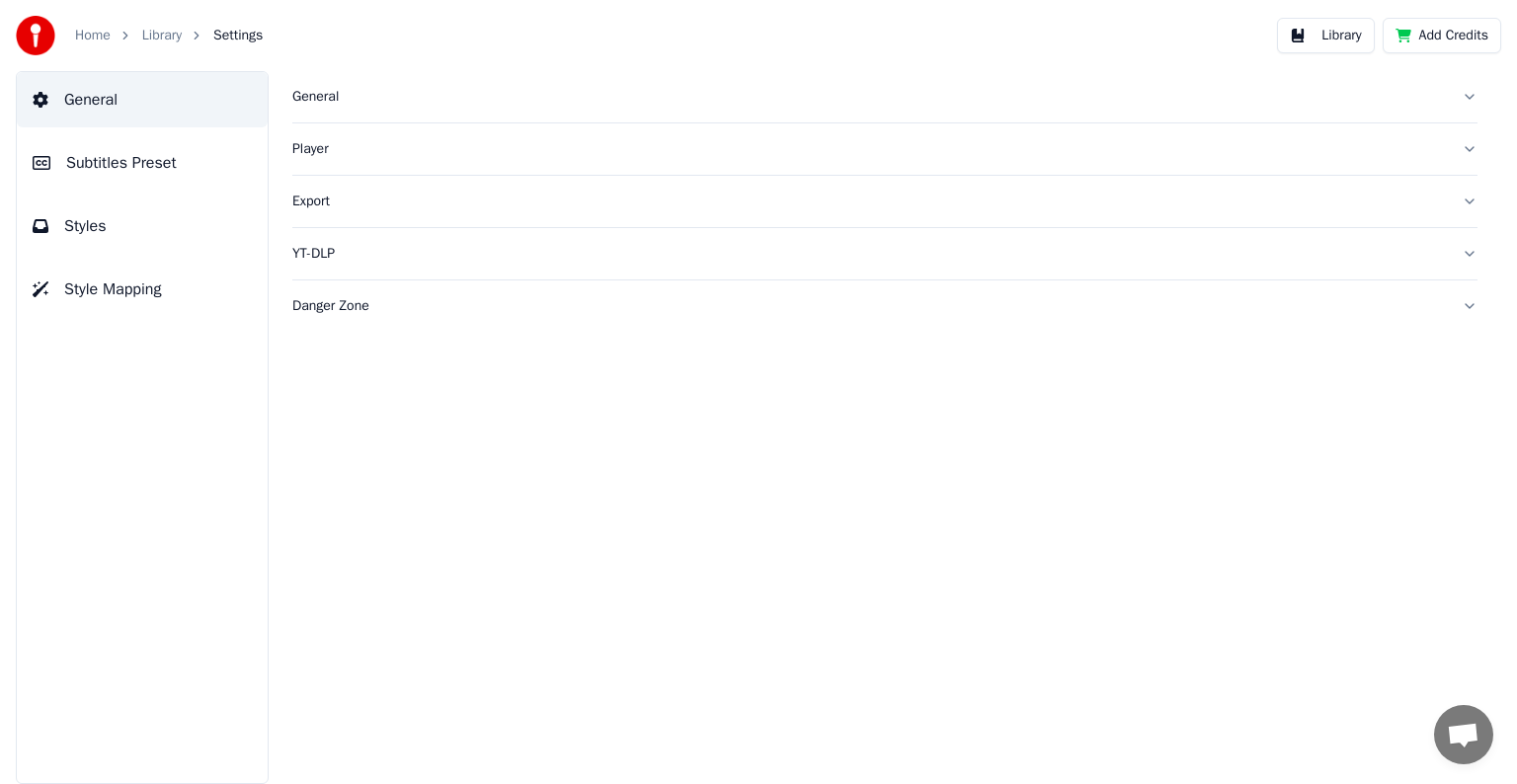 click on "Danger Zone" at bounding box center [869, 306] 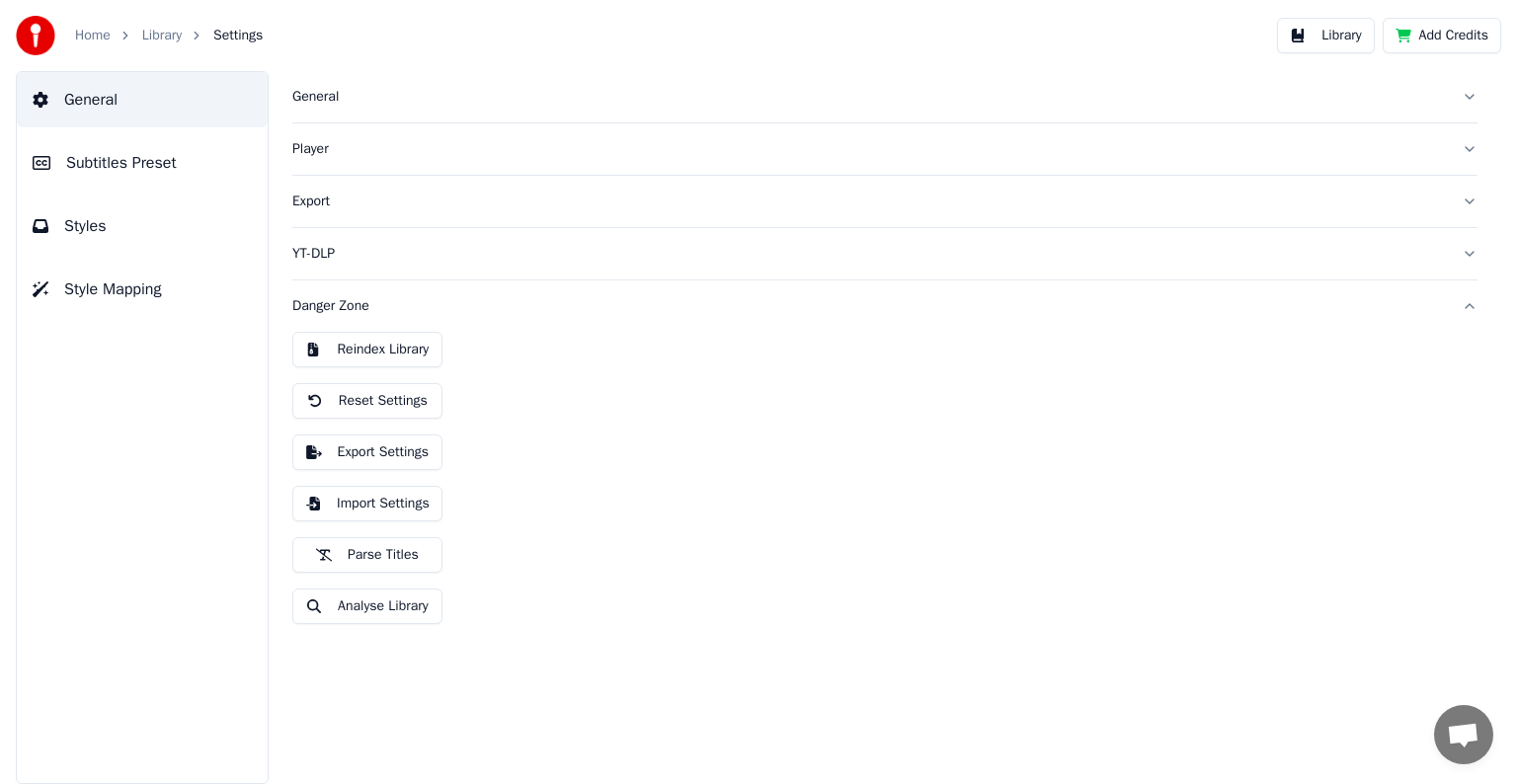 click on "YT-DLP" at bounding box center (869, 254) 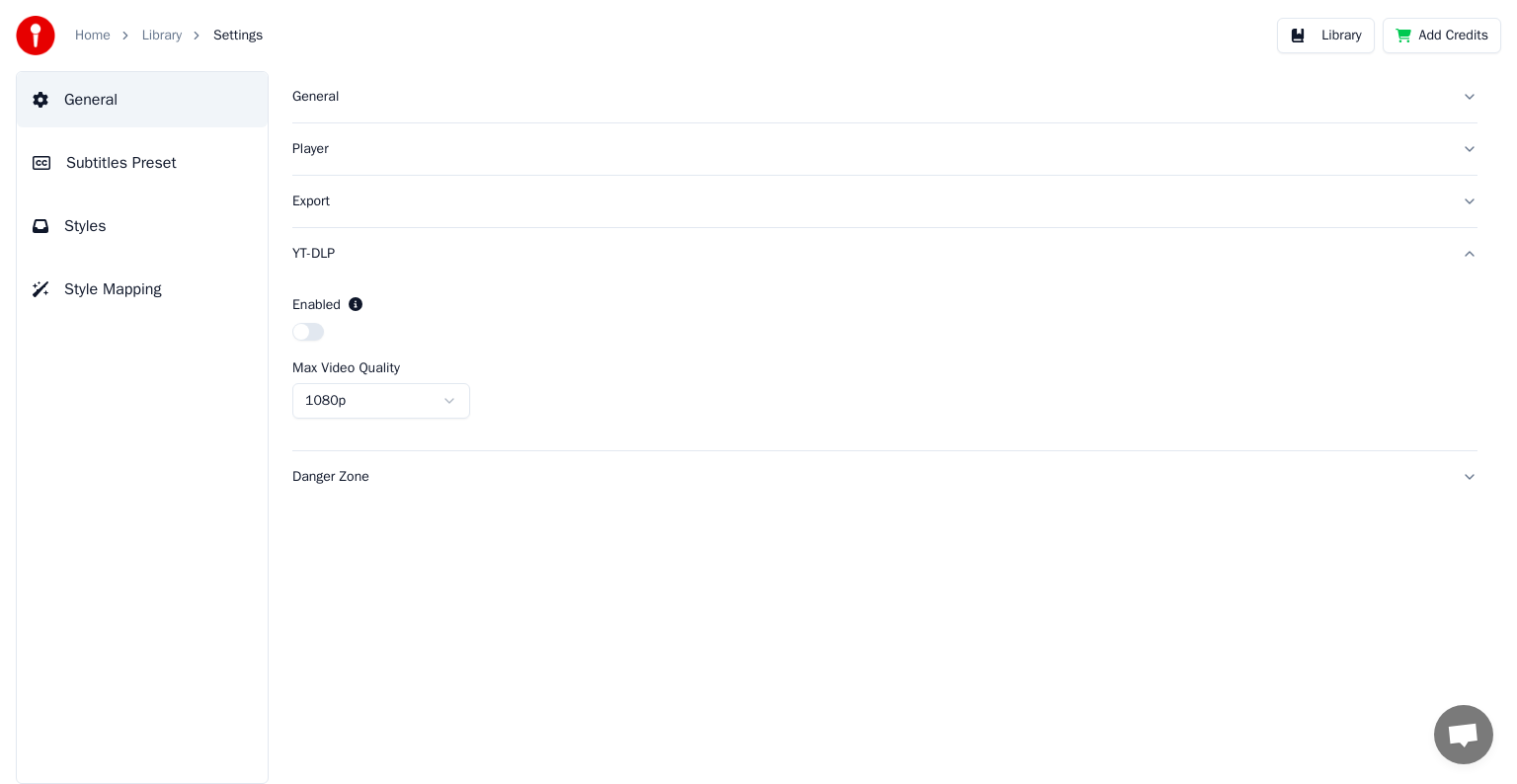 click on "Export" at bounding box center [869, 201] 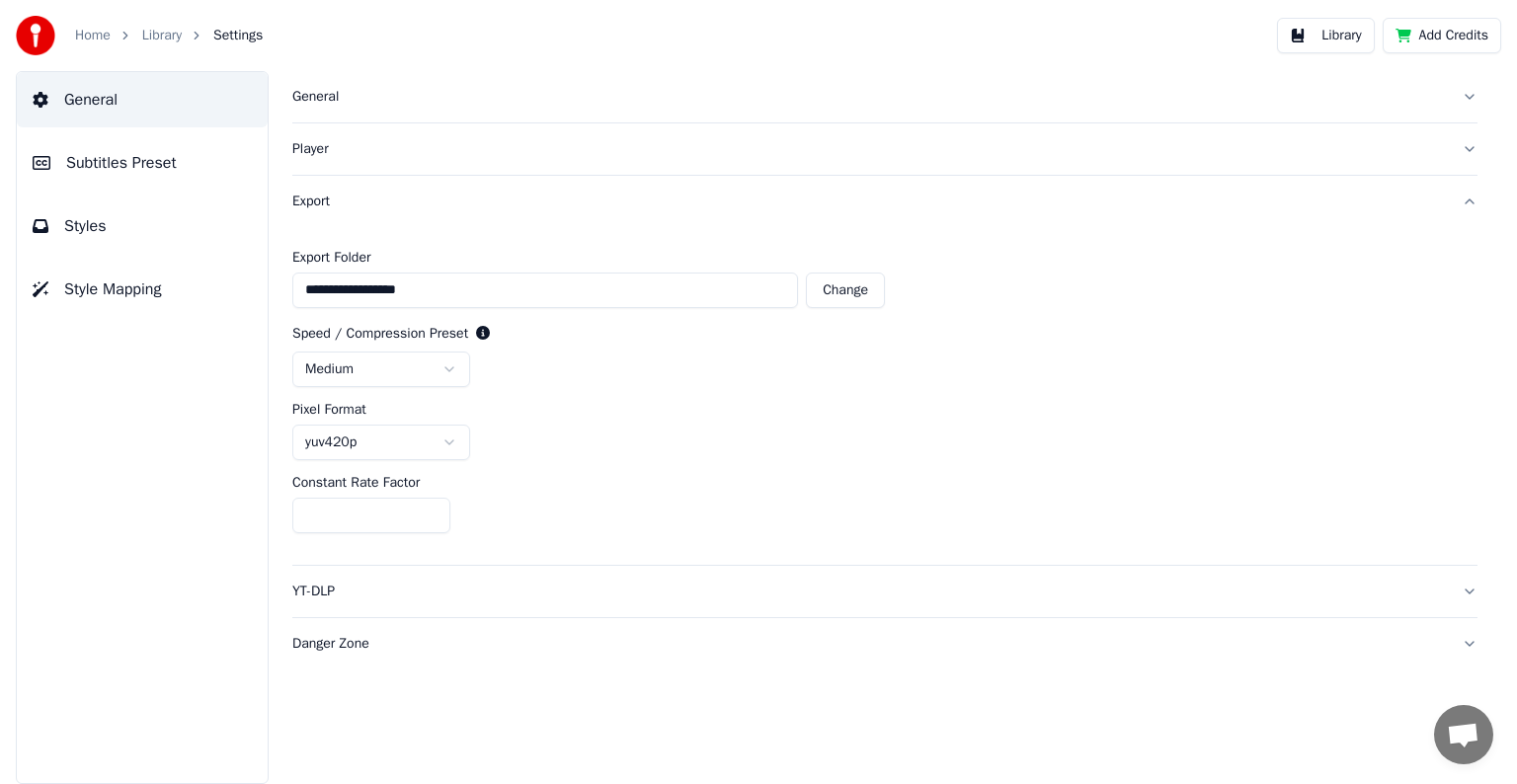 click on "Player" at bounding box center (869, 149) 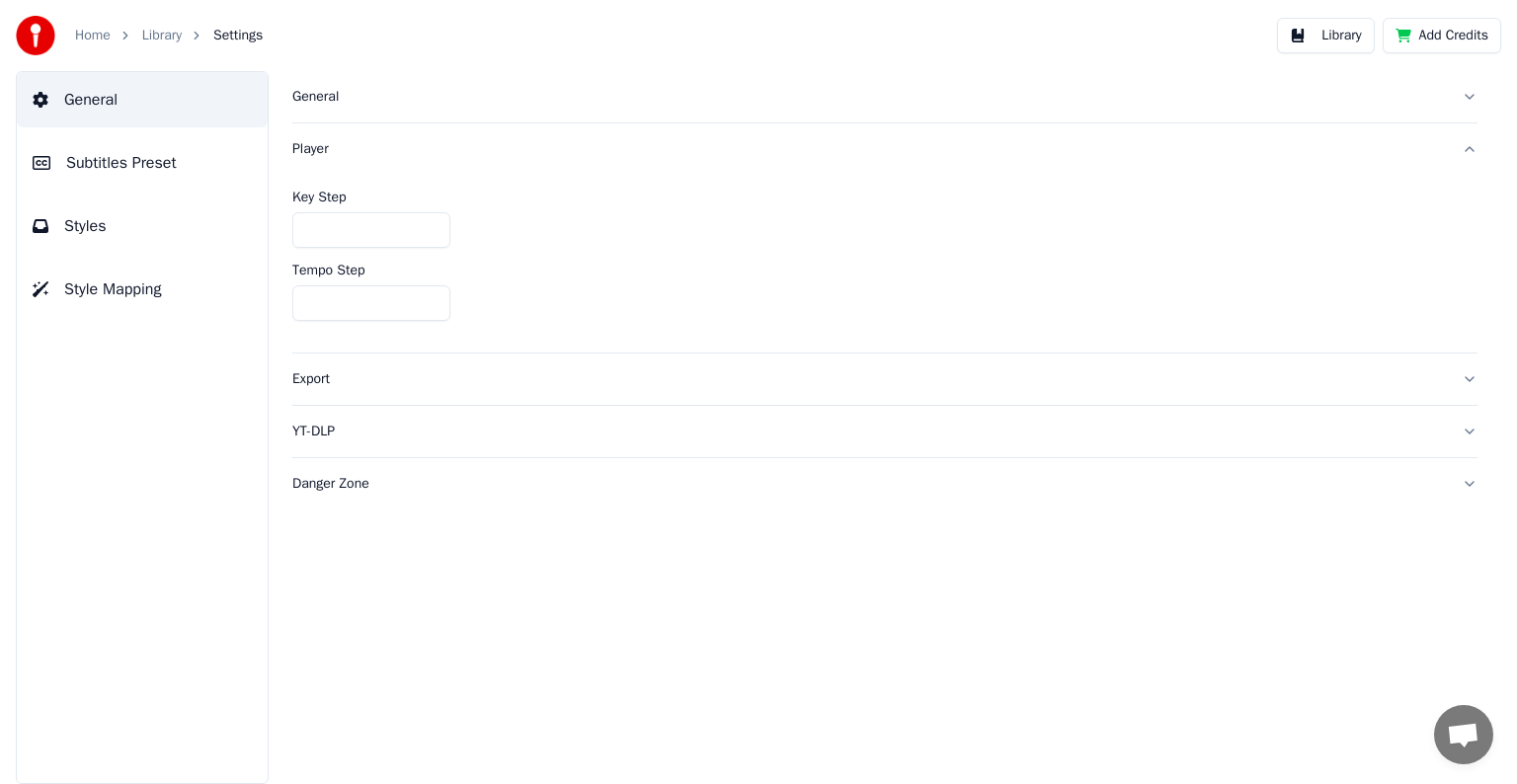 click on "General" at bounding box center [869, 97] 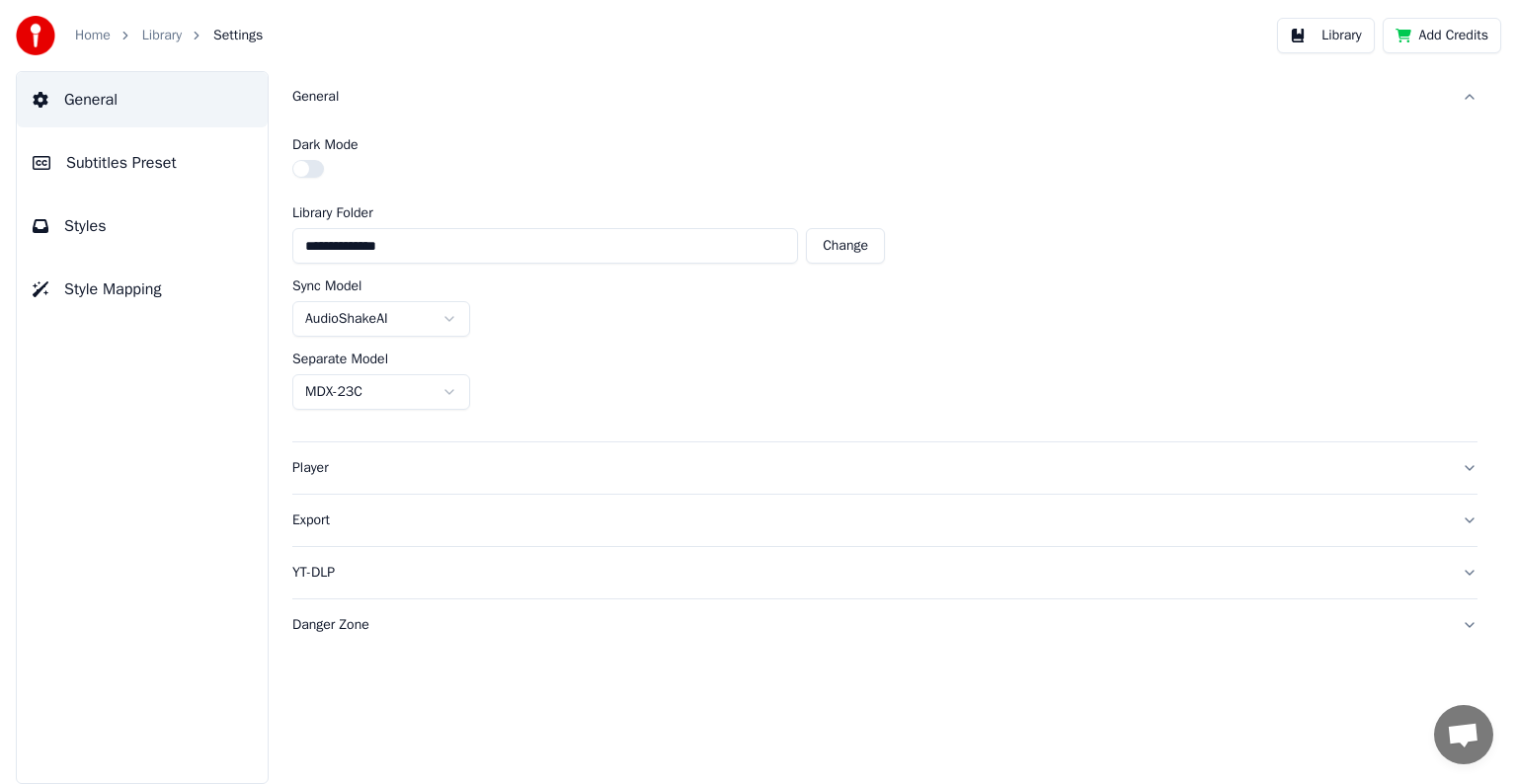 click on "Subtitles Preset" at bounding box center [121, 163] 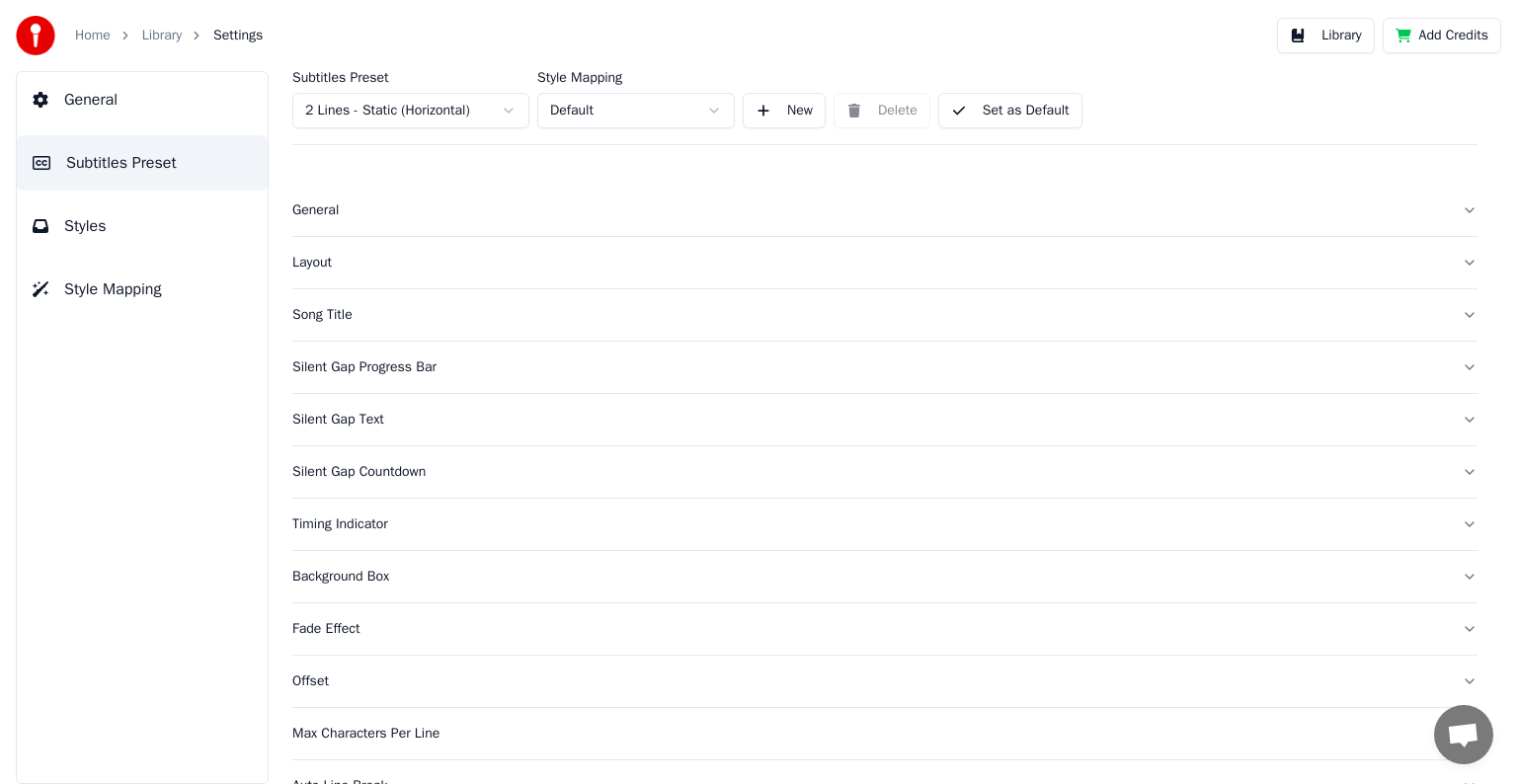 click on "General" at bounding box center (869, 210) 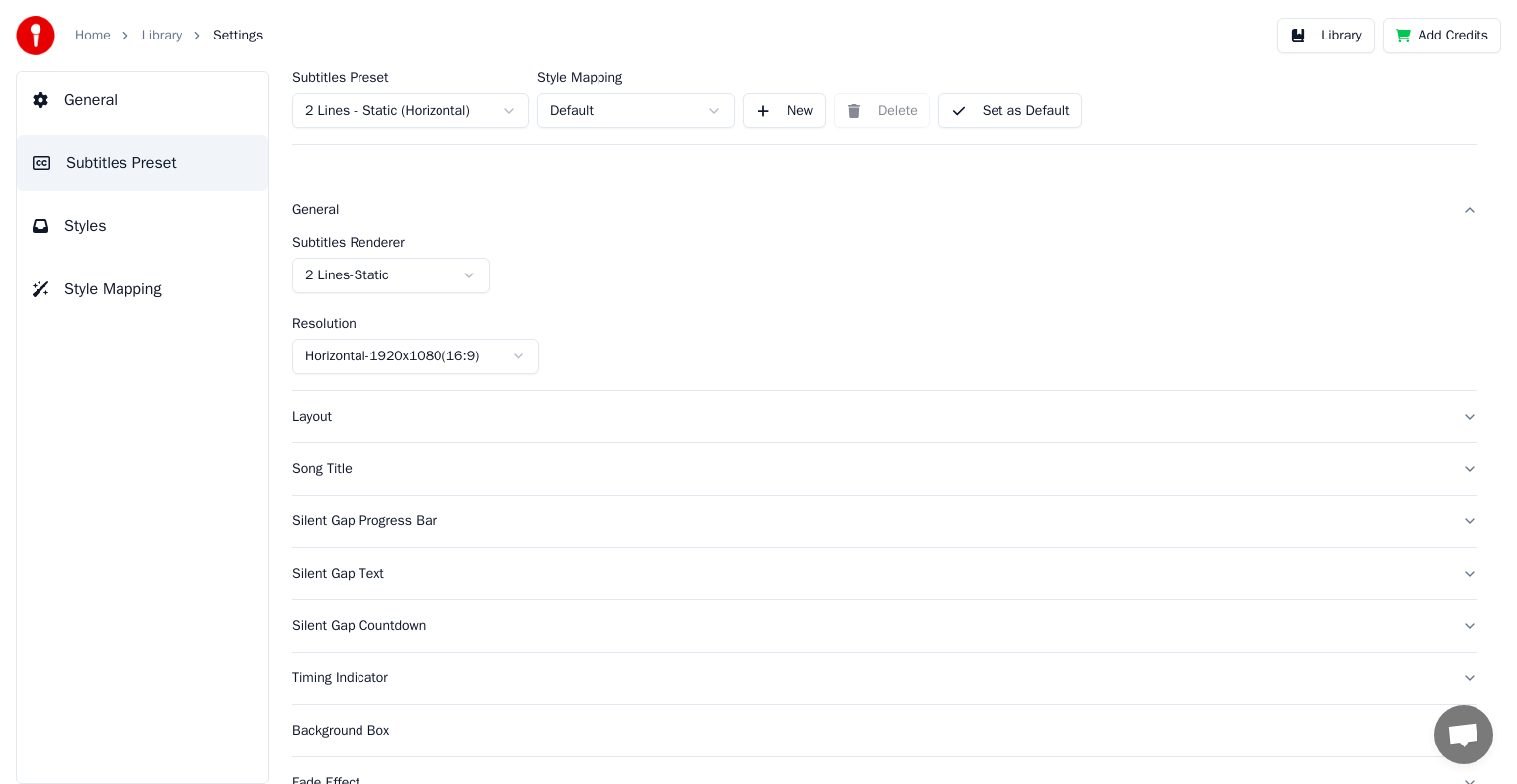 click on "Home Library Settings Library Add Credits General Subtitles Preset Styles Style Mapping Subtitles Preset 2 Lines - Static (Horizontal) Style Mapping Default New Delete Set as Default General Subtitles Renderer 2 Lines  -  Static Resolution Horizontal  -  1920 x 1080  ( 16 : 9 ) Layout Song Title Silent Gap Progress Bar Silent Gap Text Silent Gap Countdown Timing Indicator Background Box Fade Effect Offset Max Characters Per Line Auto Line Break Advanced Settings" at bounding box center (758, 392) 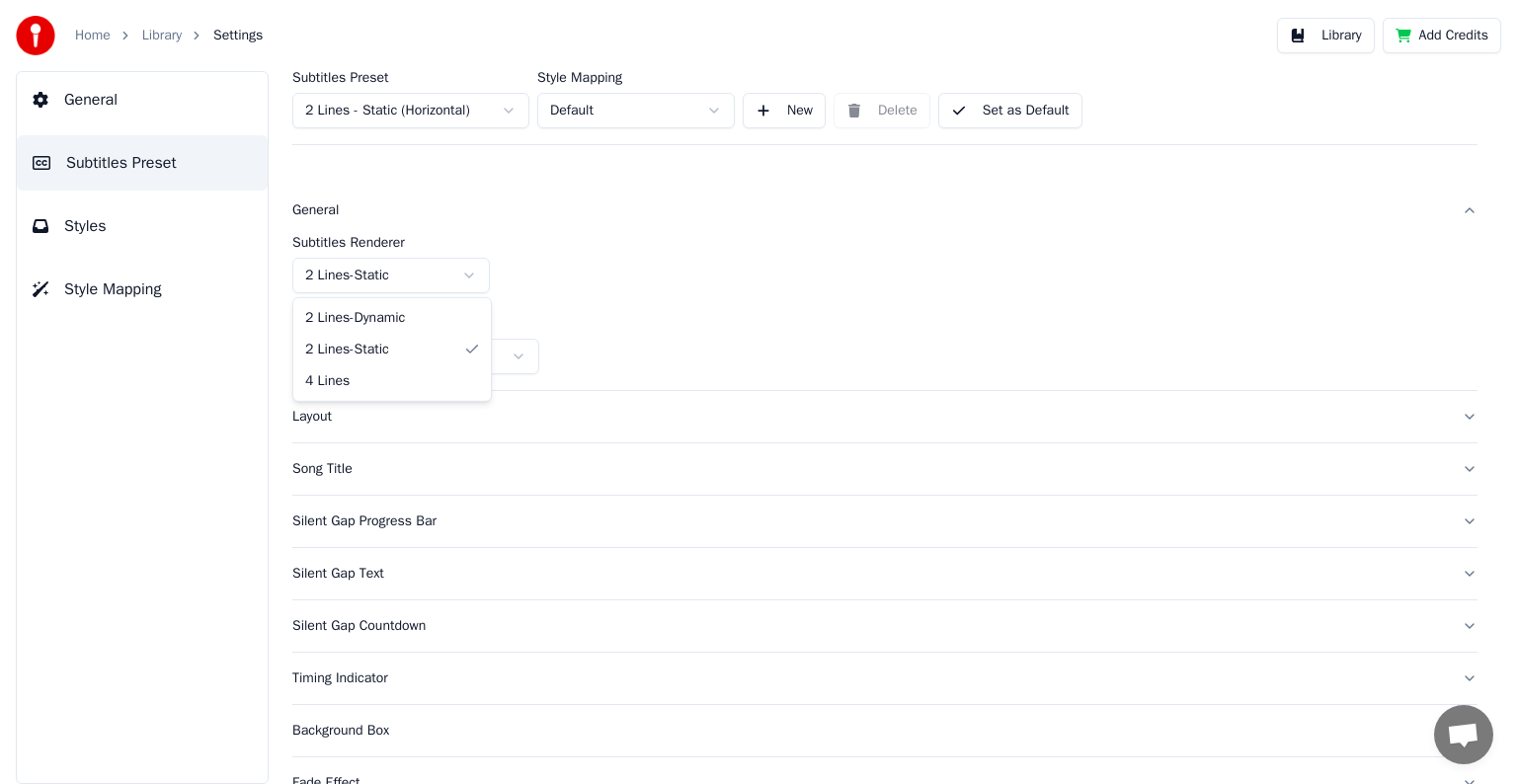 click on "Home Library Settings Library Add Credits General Subtitles Preset Styles Style Mapping Subtitles Preset 2 Lines - Static (Horizontal) Style Mapping Default New Delete Set as Default General Subtitles Renderer 2 Lines  -  Static Resolution Horizontal  -  1920 x 1080  ( 16 : 9 ) Layout Song Title Silent Gap Progress Bar Silent Gap Text Silent Gap Countdown Timing Indicator Background Box Fade Effect Offset Max Characters Per Line Auto Line Break Advanced Settings 2 Lines  -  Dynamic 2 Lines  -  Static 4 Lines" at bounding box center [758, 392] 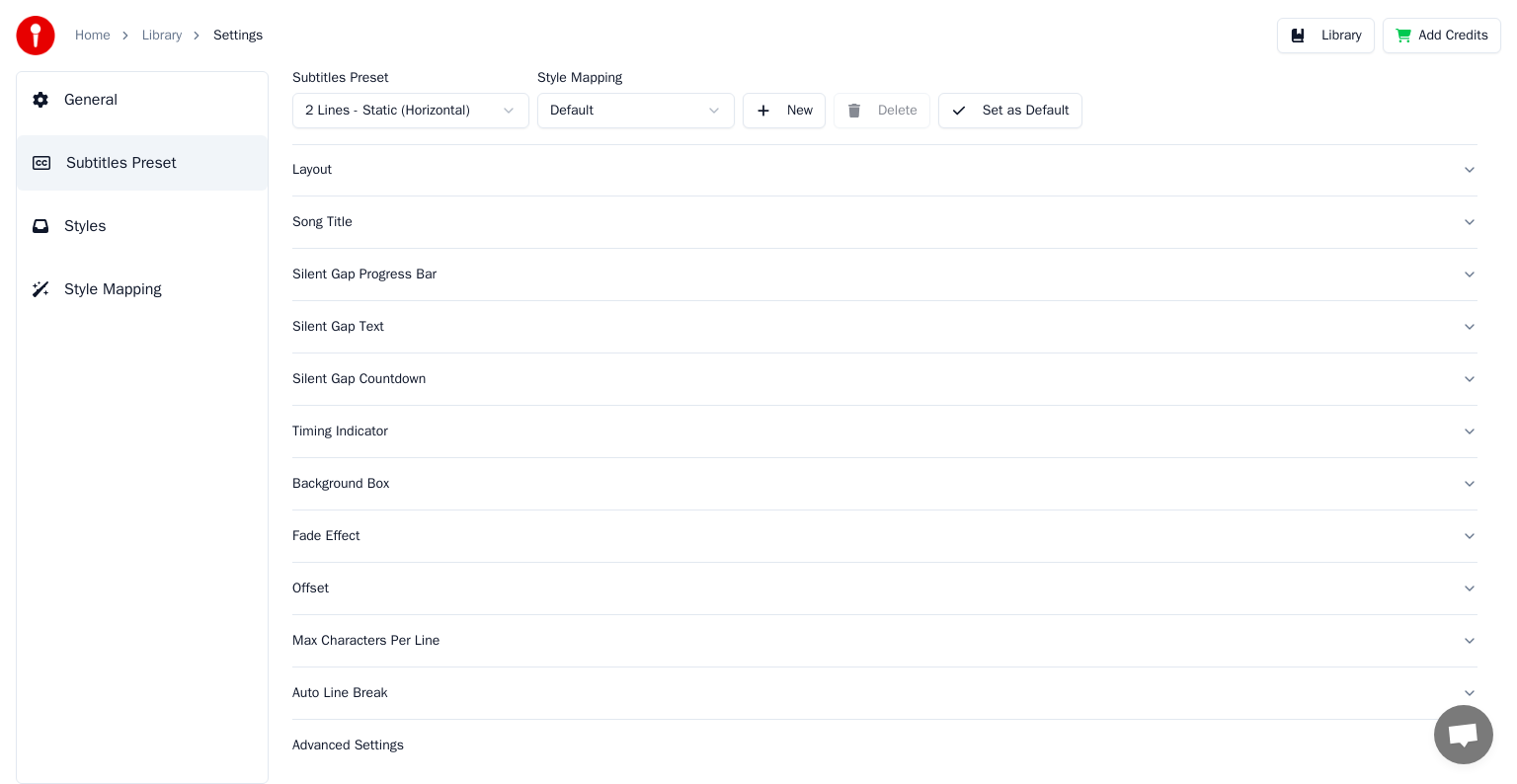 scroll, scrollTop: 0, scrollLeft: 0, axis: both 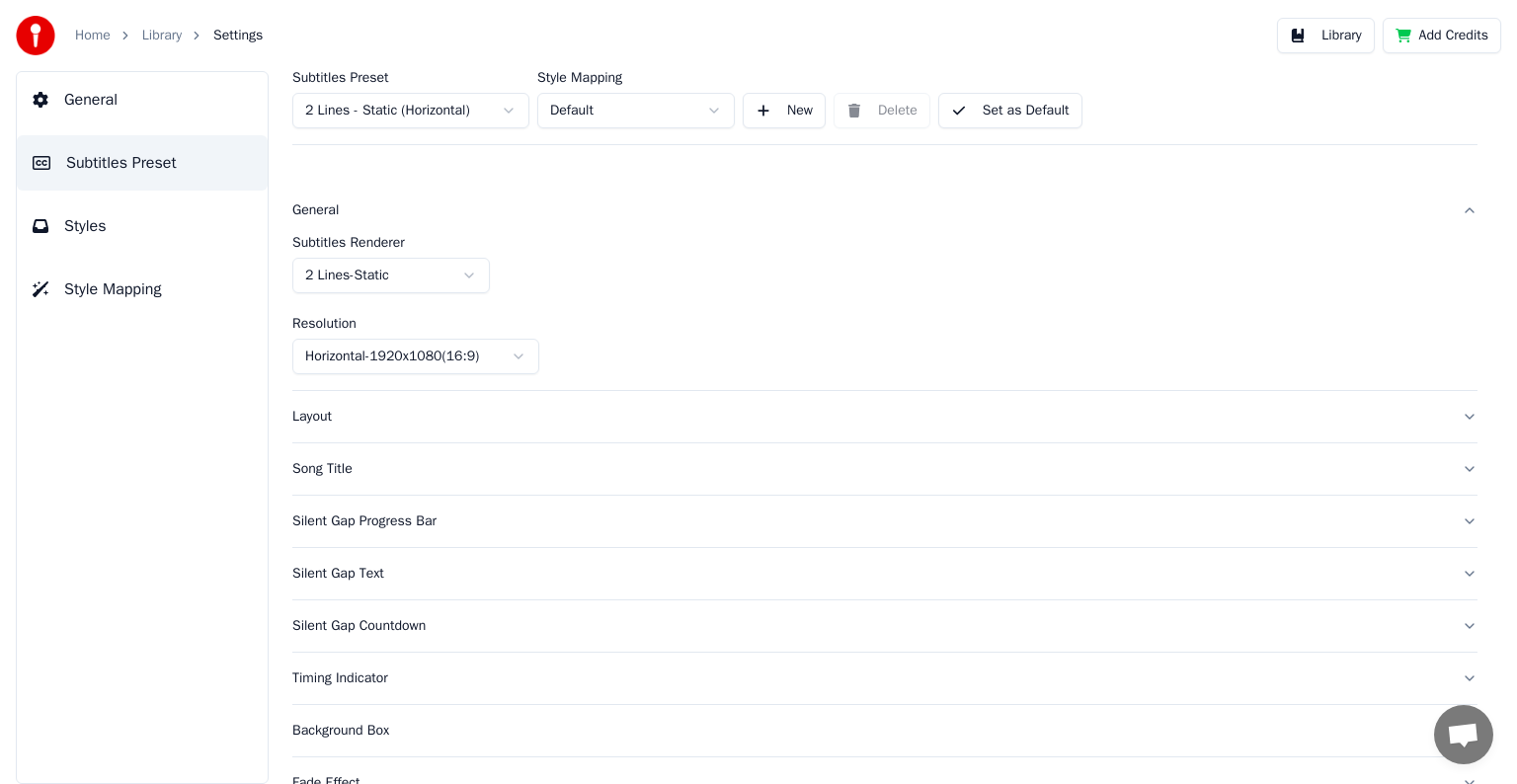 click on "Subtitles Preset" at bounding box center (121, 163) 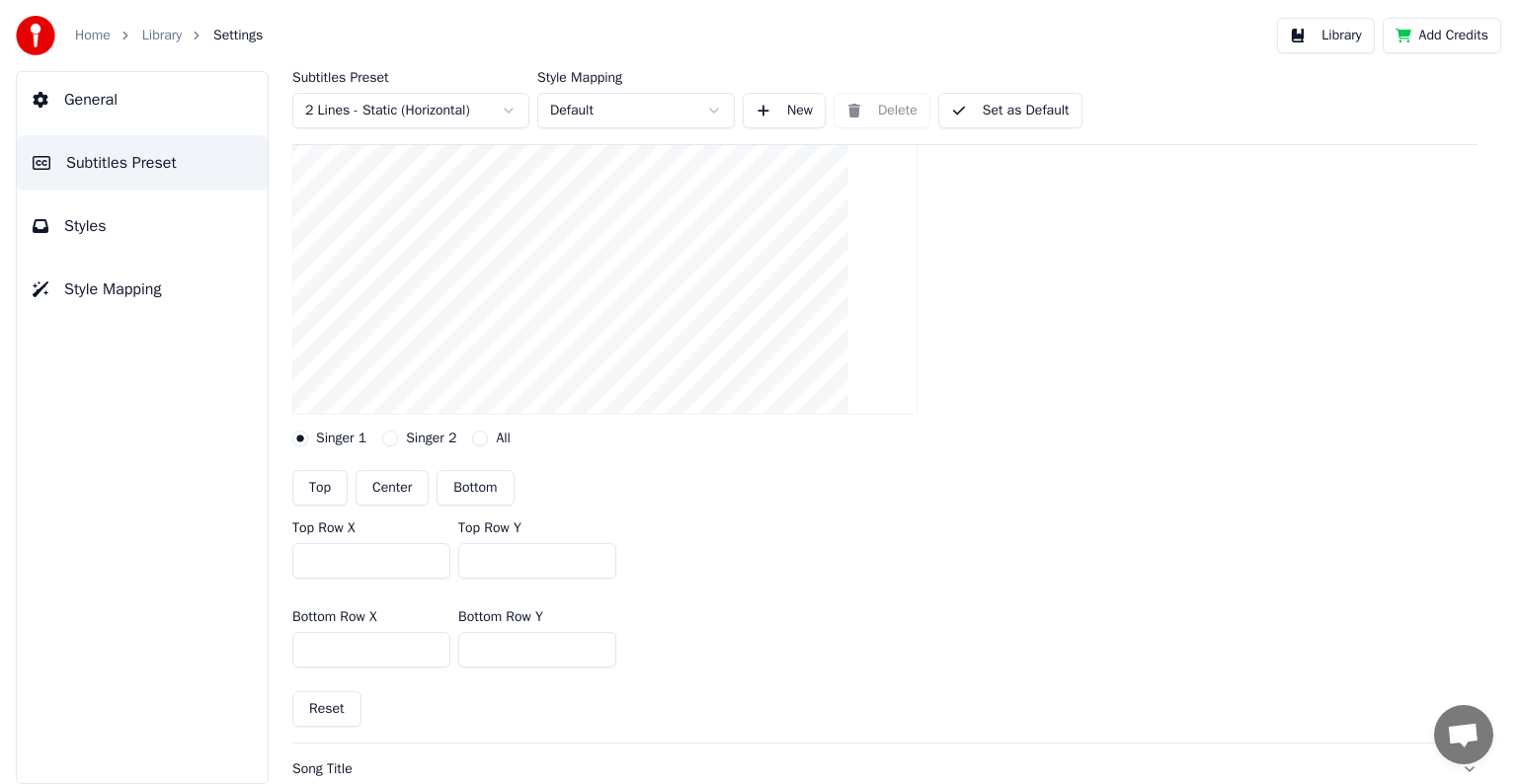 scroll, scrollTop: 197, scrollLeft: 0, axis: vertical 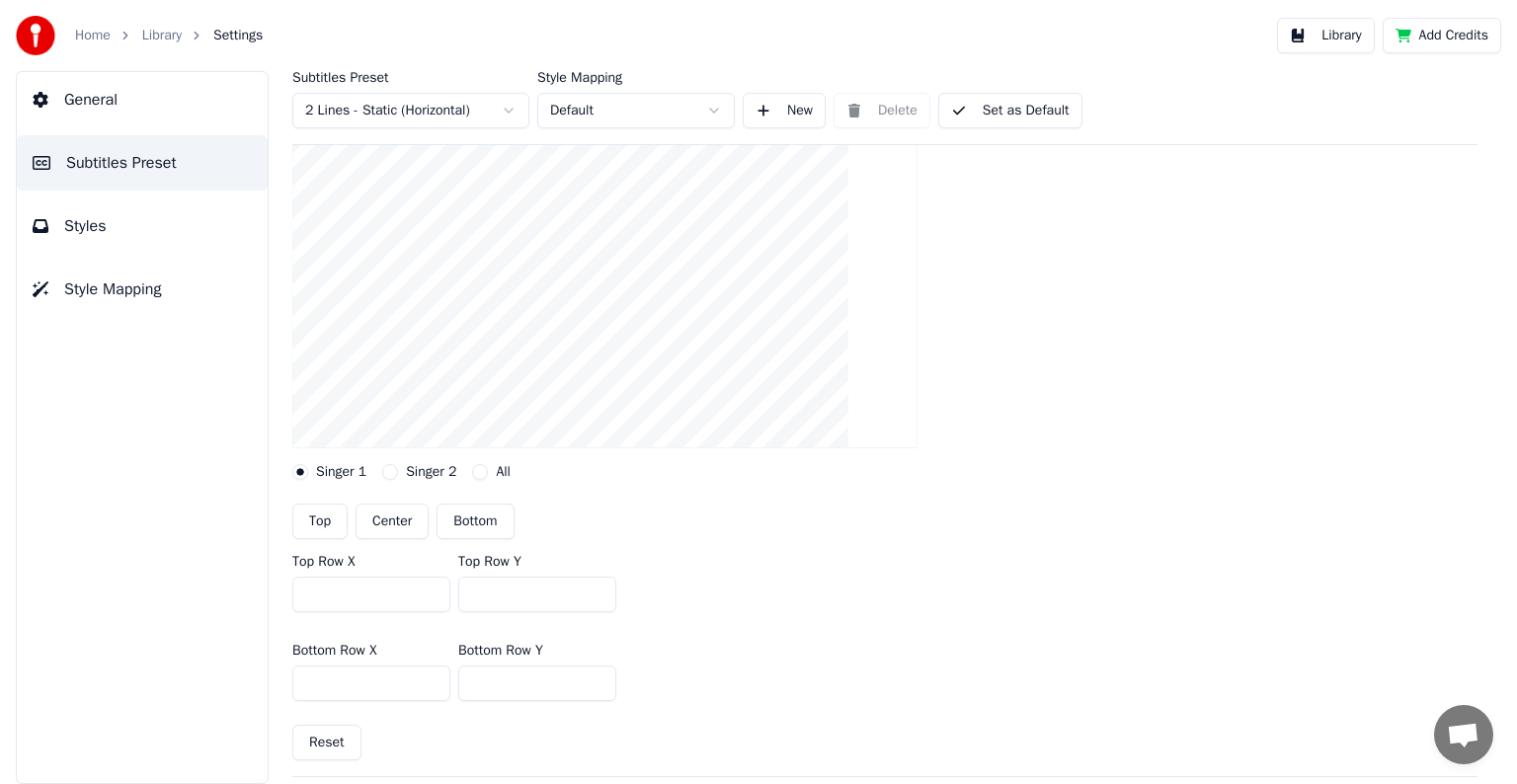 drag, startPoint x: 348, startPoint y: 594, endPoint x: 291, endPoint y: 587, distance: 57.428216 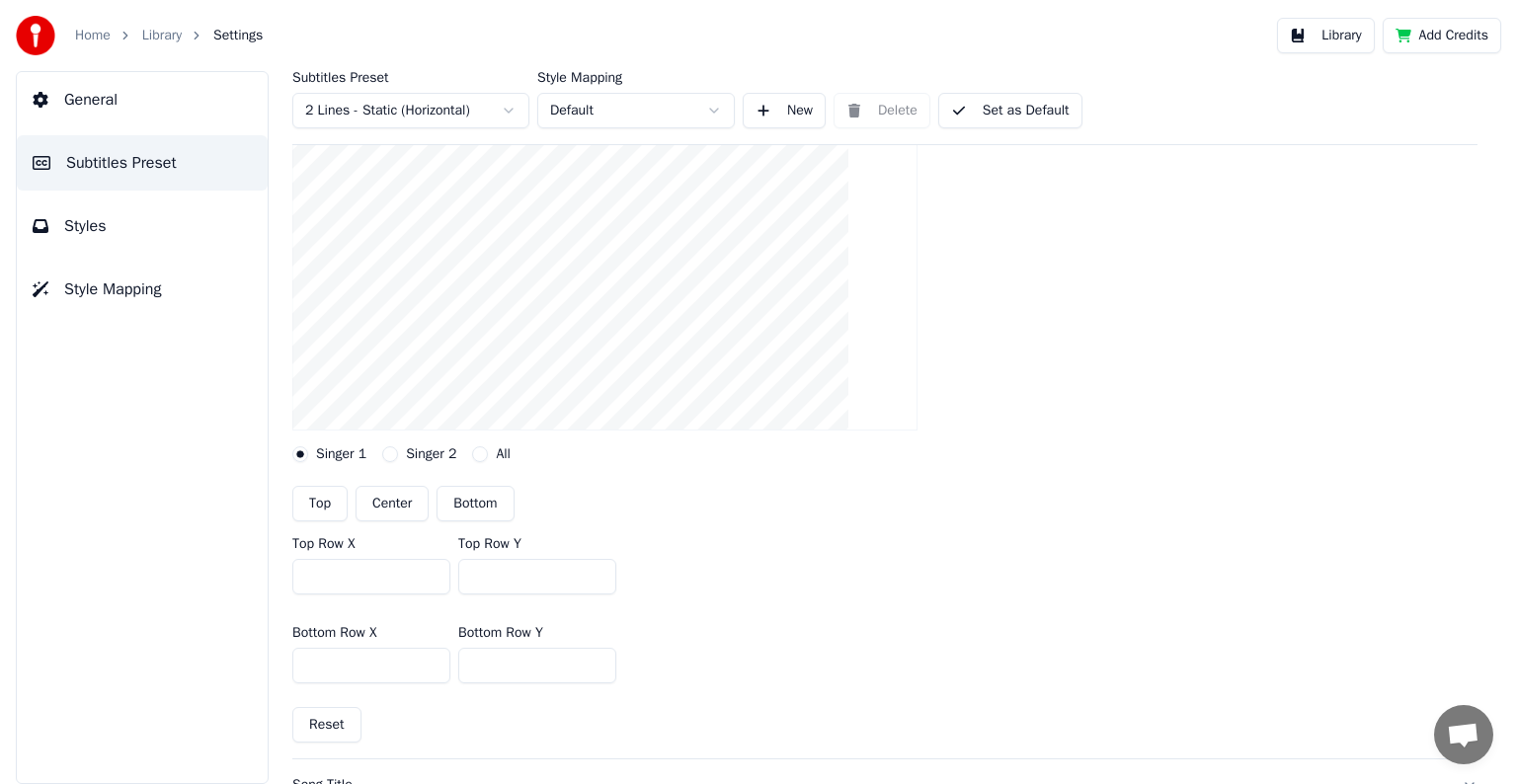 scroll, scrollTop: 296, scrollLeft: 0, axis: vertical 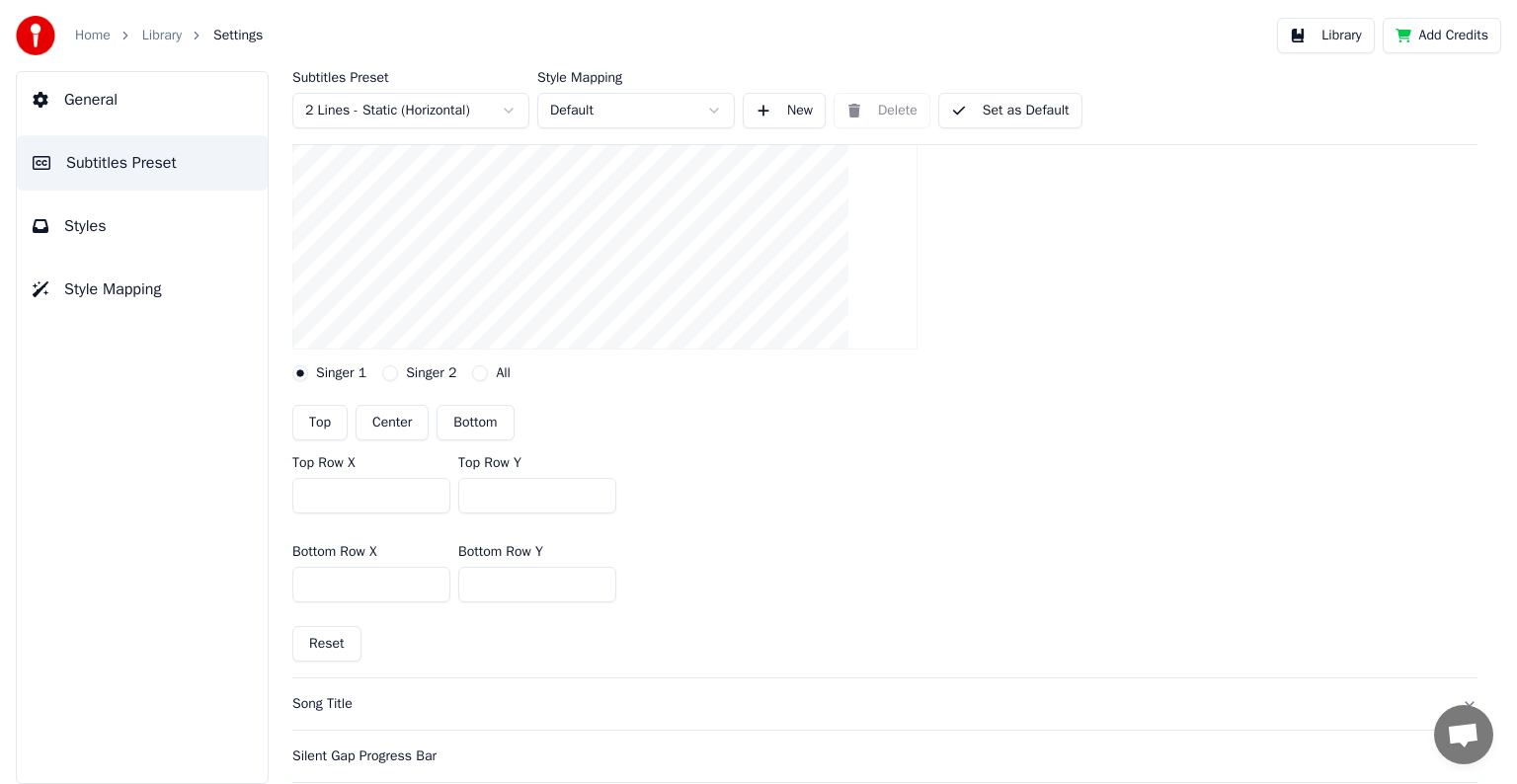 type on "***" 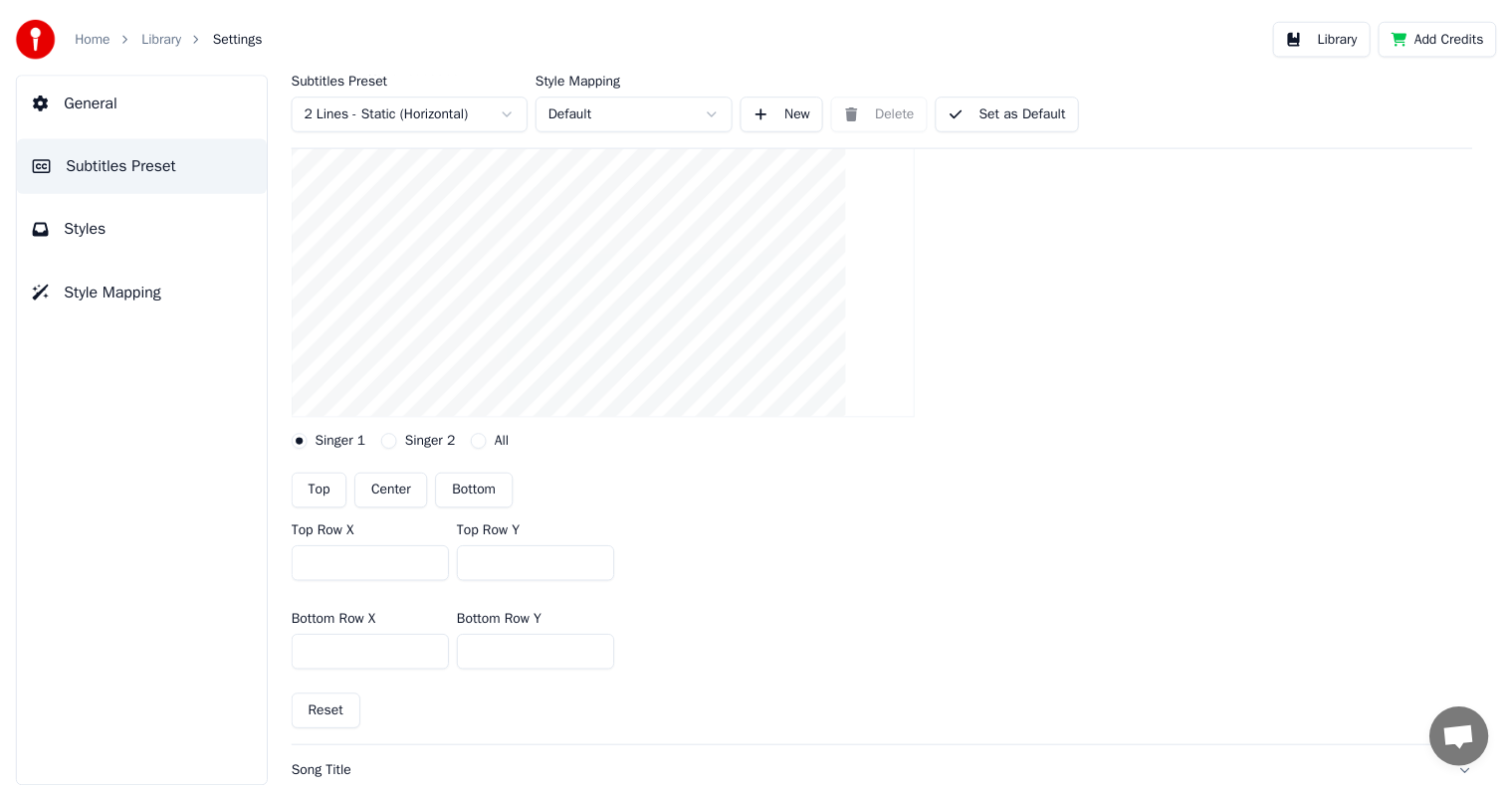 scroll, scrollTop: 199, scrollLeft: 0, axis: vertical 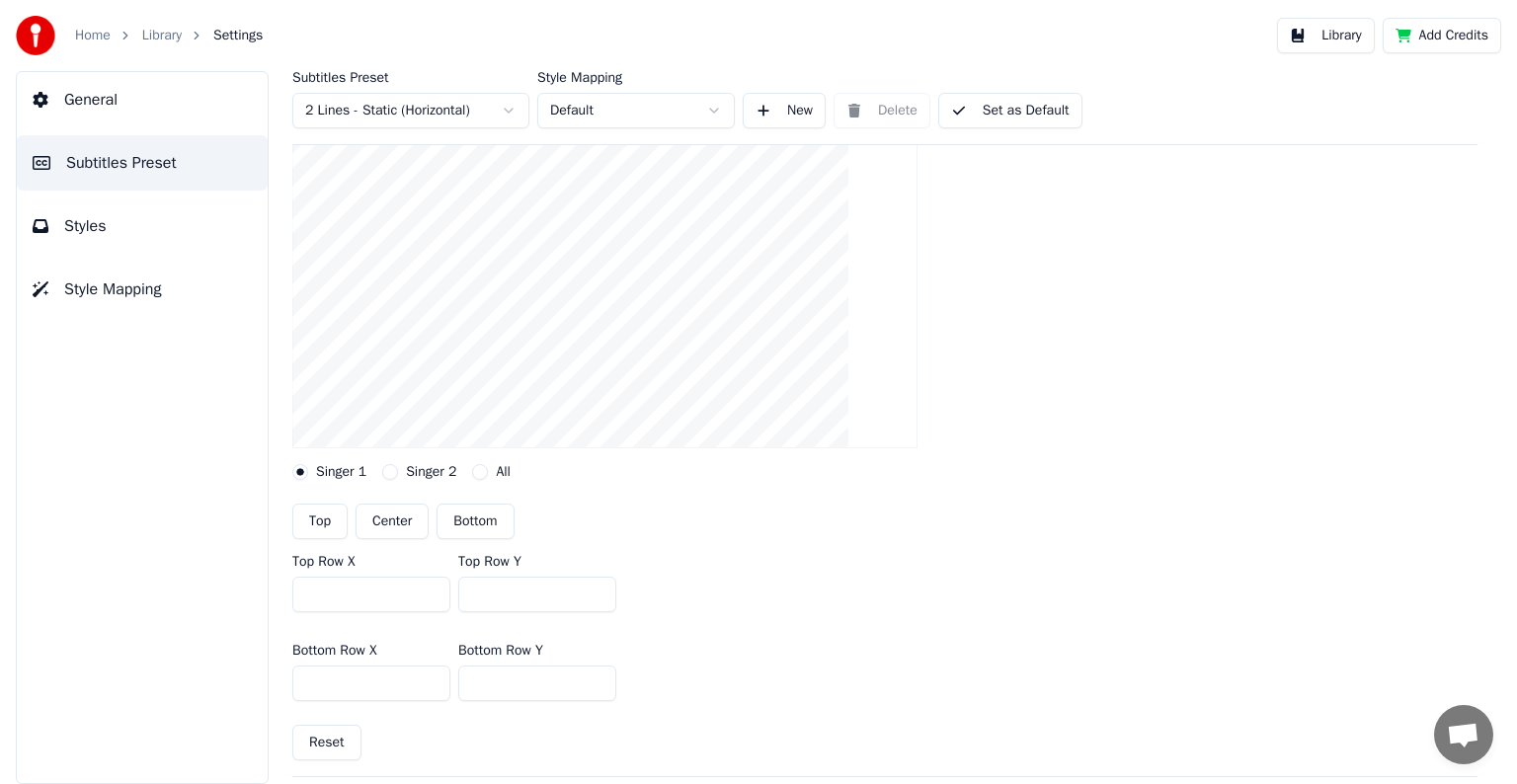 click on "Set as Default" at bounding box center (1010, 111) 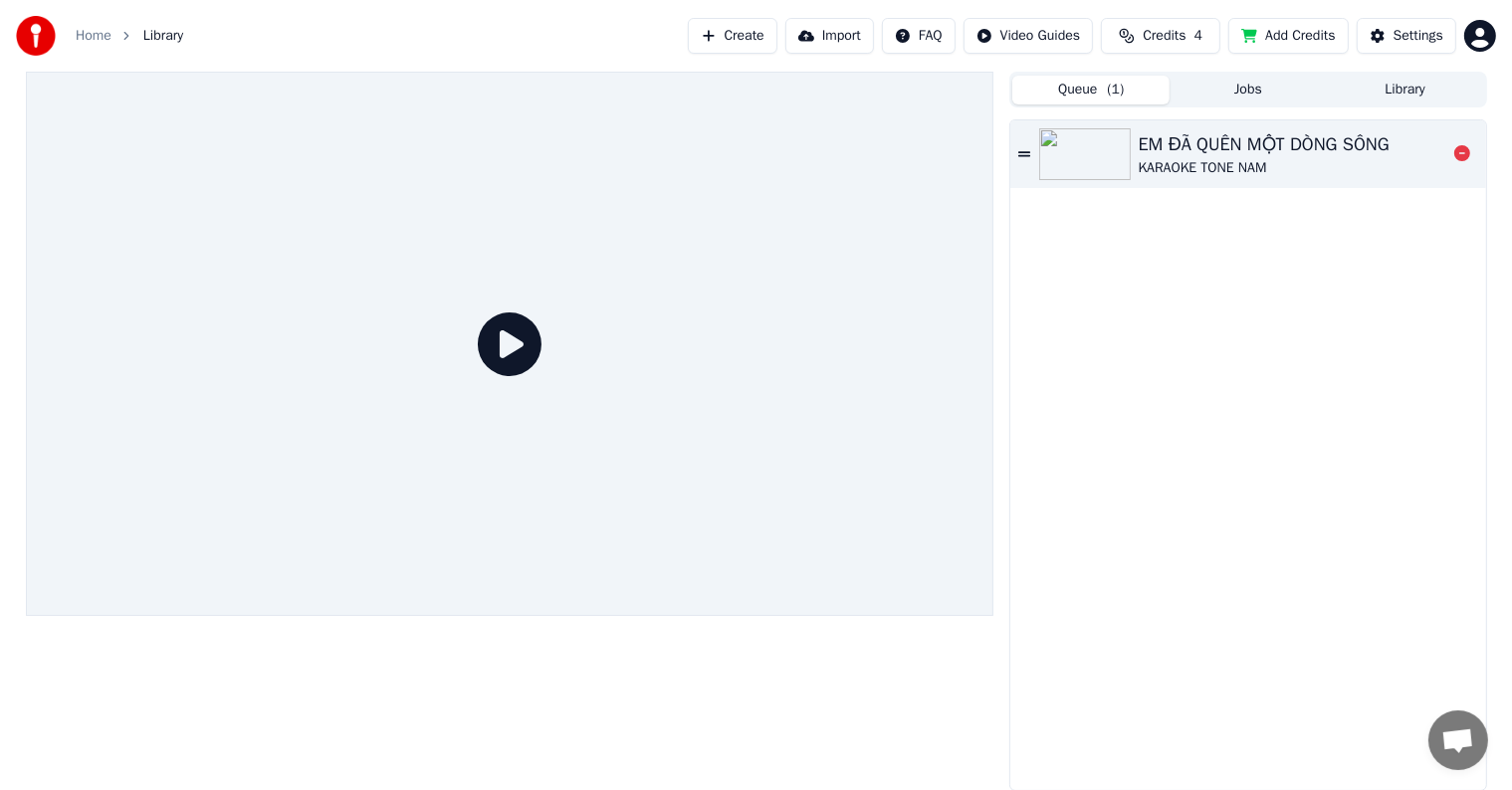 click on "EM ĐÃ QUÊN MỘT DÒNG SÔNG" at bounding box center (1264, 144) 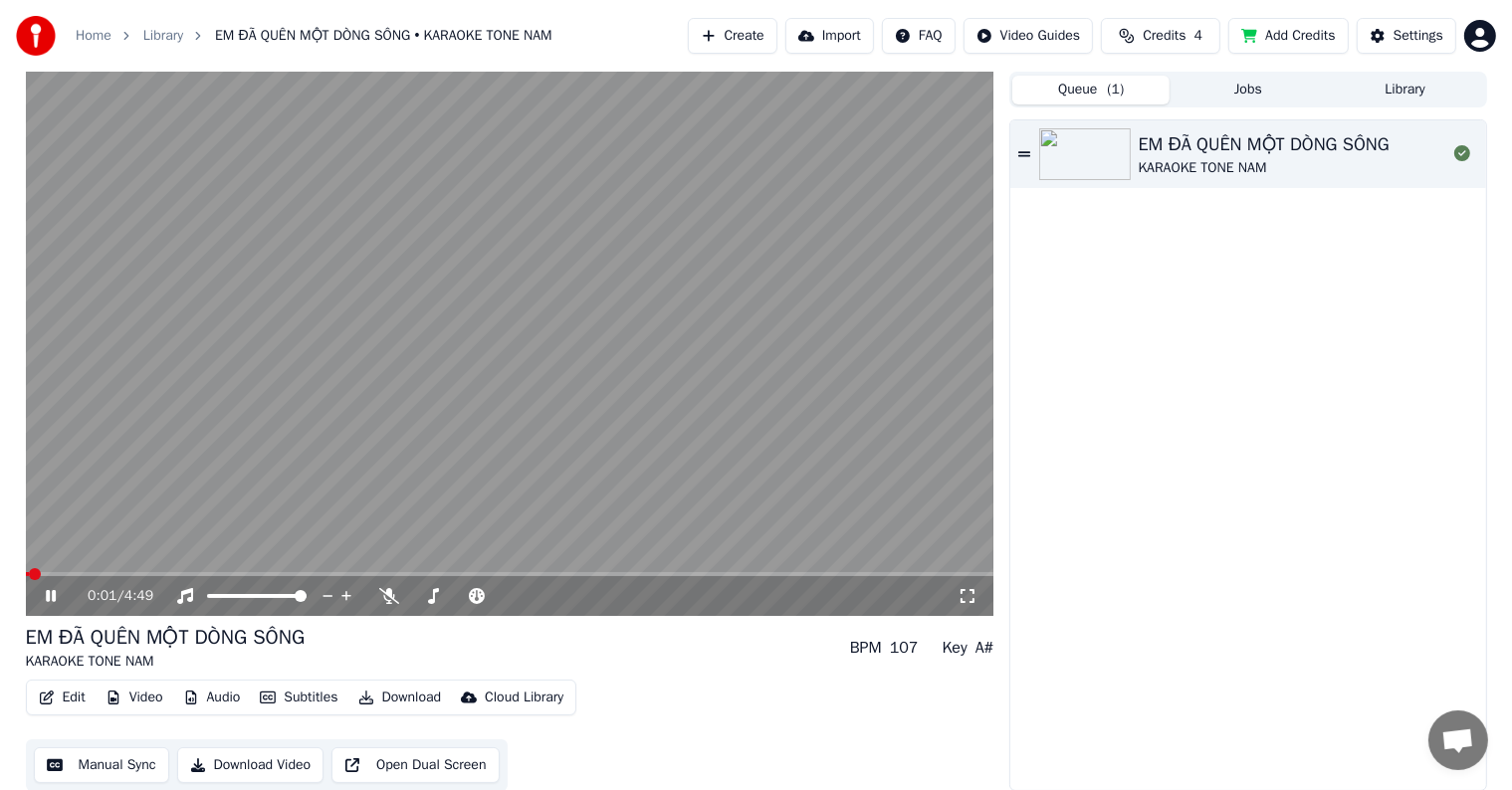 click at bounding box center (510, 343) 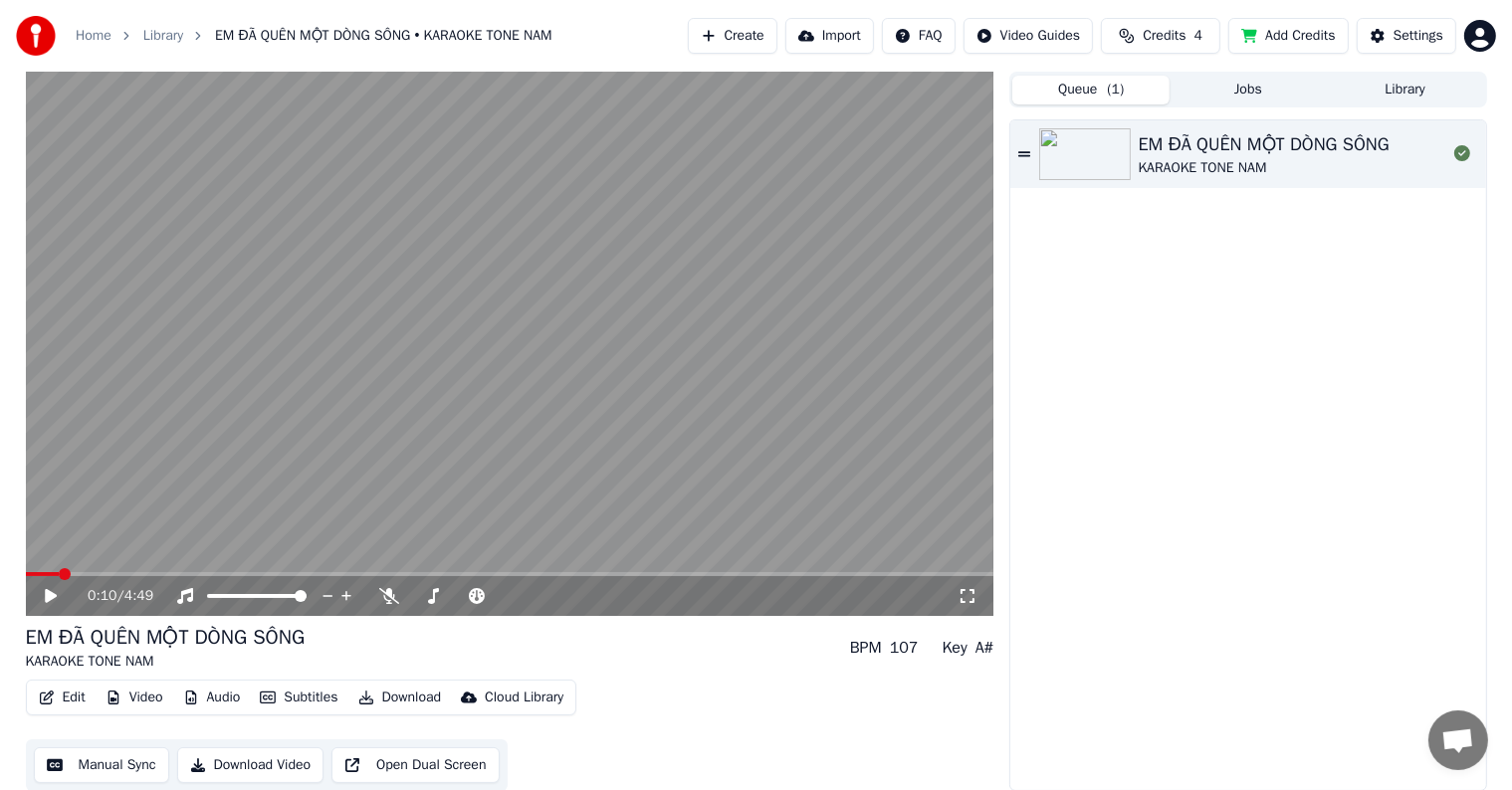 click at bounding box center [65, 574] 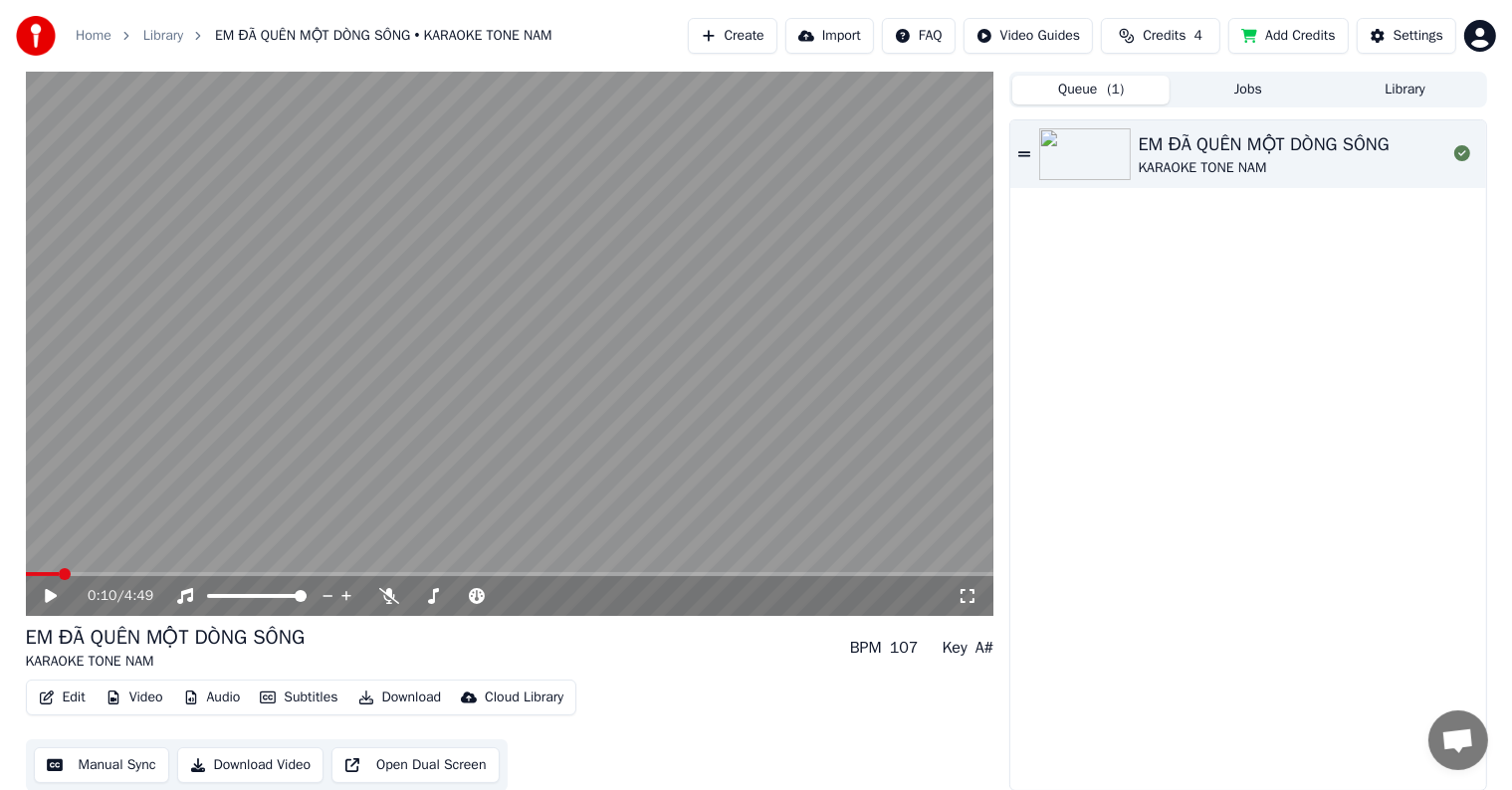 click 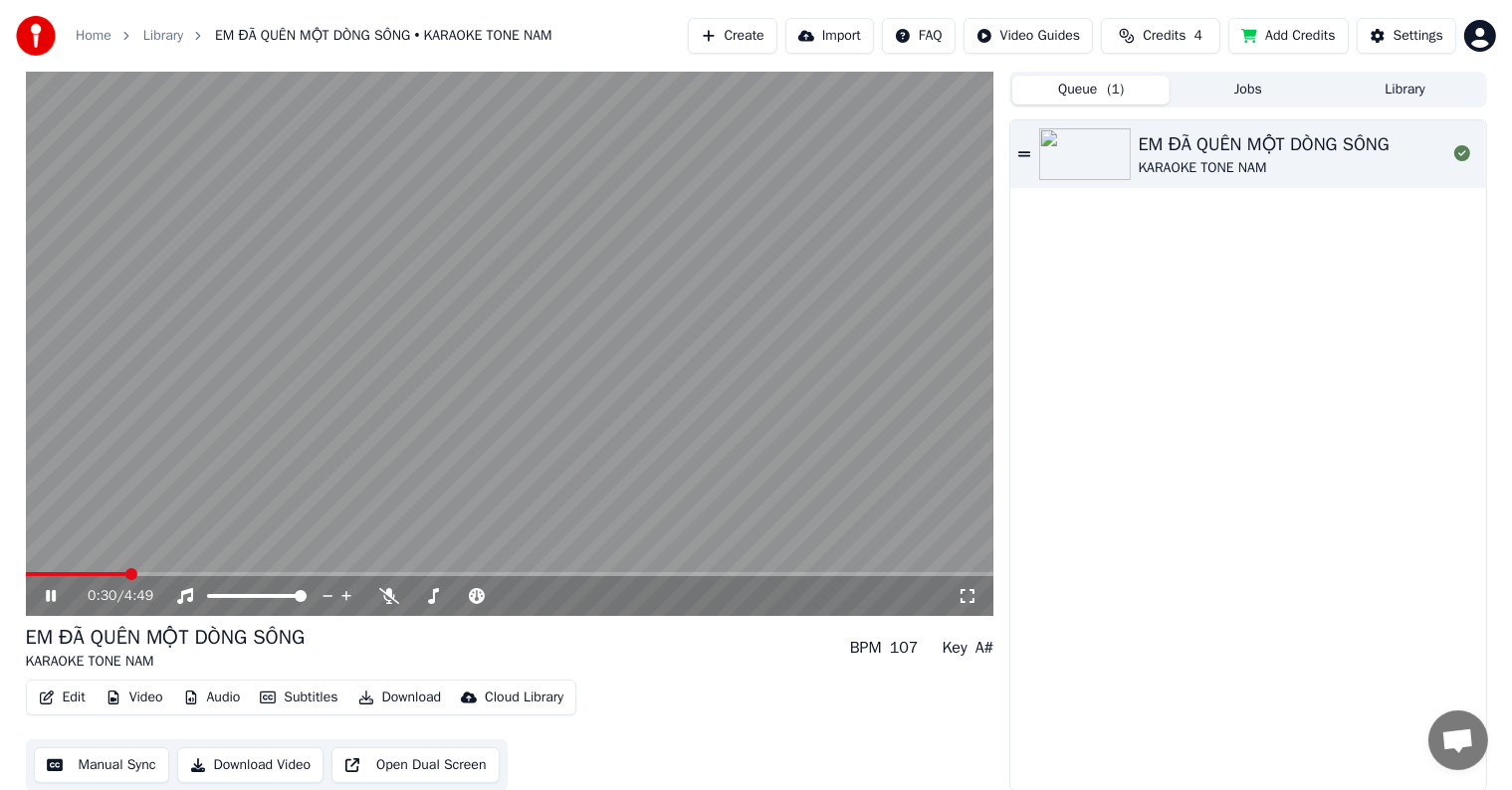 scroll, scrollTop: 1, scrollLeft: 0, axis: vertical 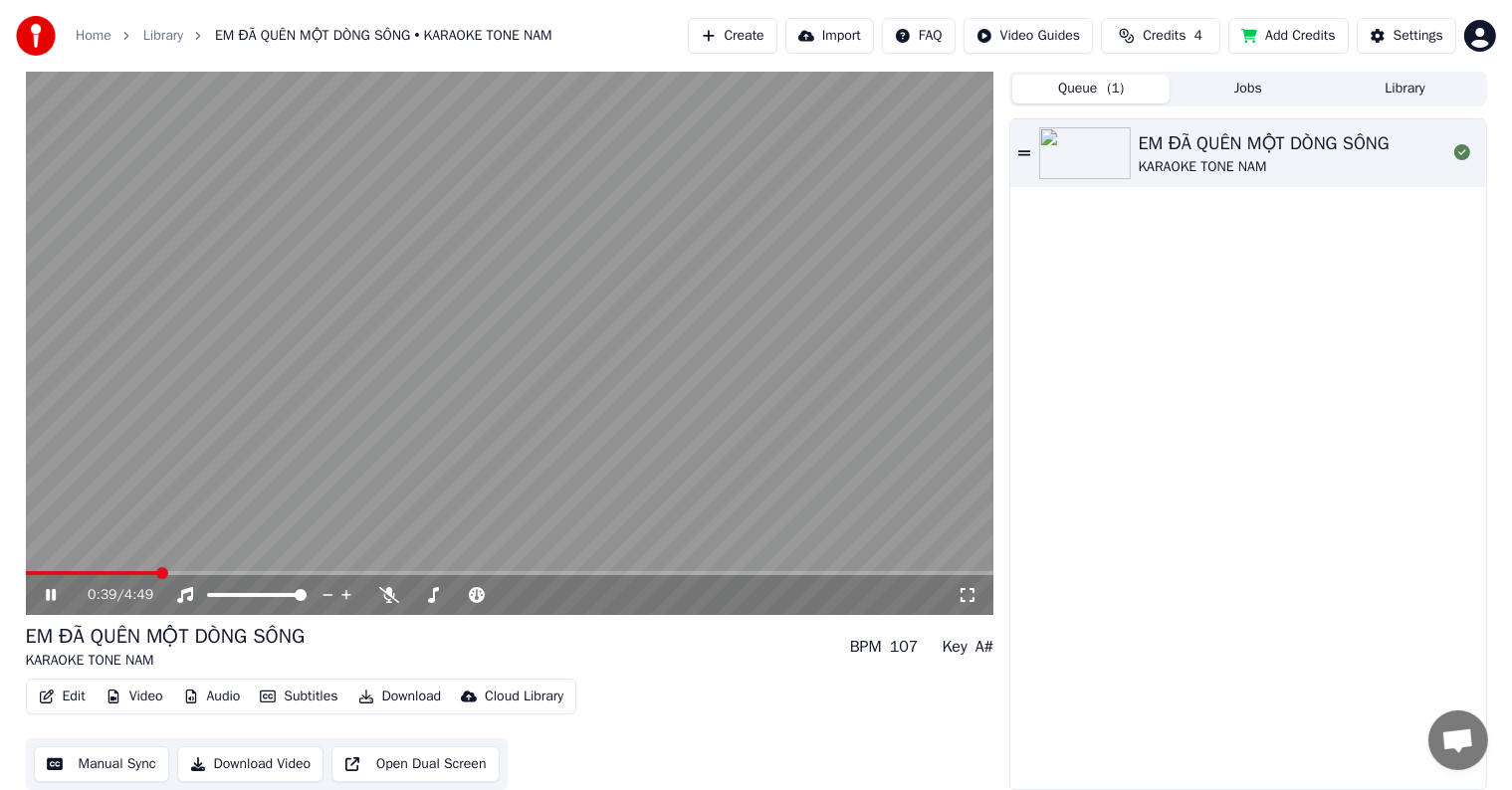 click on "0:39  /  4:49 EM ĐÃ QUÊN MỘT DÒNG SÔNG KARAOKE TONE NAM BPM 107 Key A# Edit Video Audio Subtitles Download Cloud Library Manual Sync Download Video Open Dual Screen Queue ( 1 ) Jobs Library EM ĐÃ QUÊN MỘT DÒNG SÔNG KARAOKE TONE NAM" at bounding box center [756, 430] 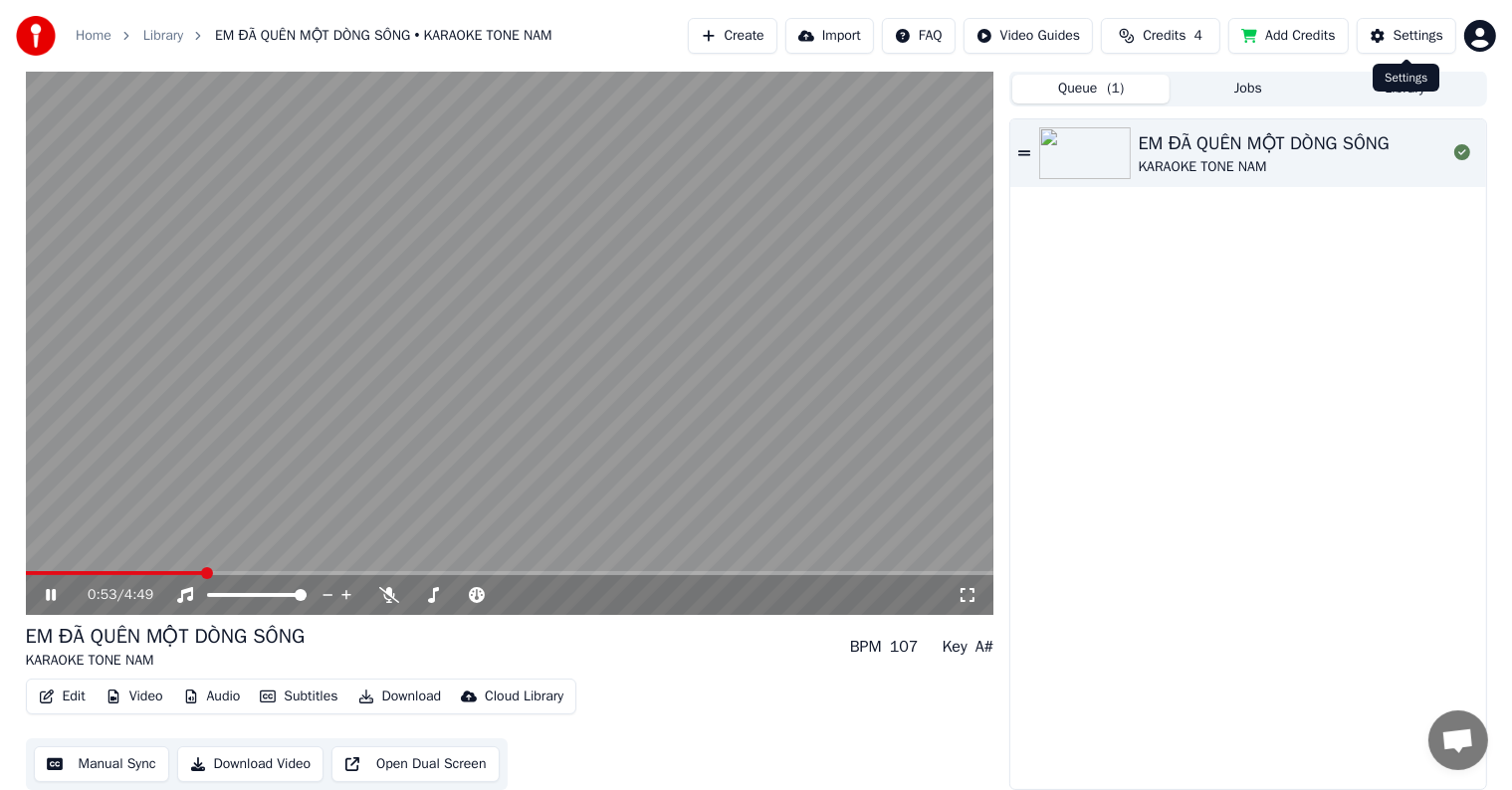 click on "Settings" at bounding box center [1418, 36] 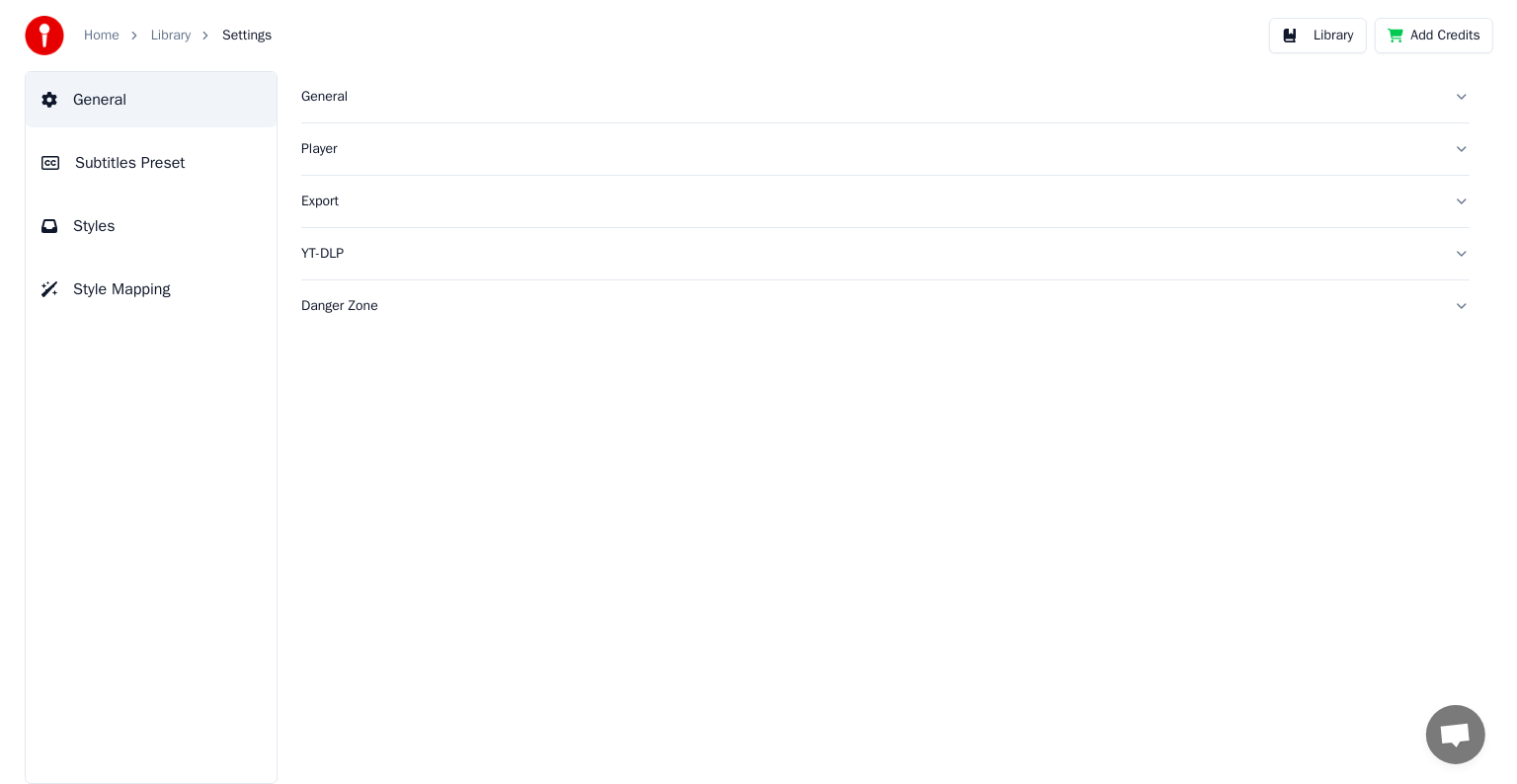 scroll, scrollTop: 0, scrollLeft: 0, axis: both 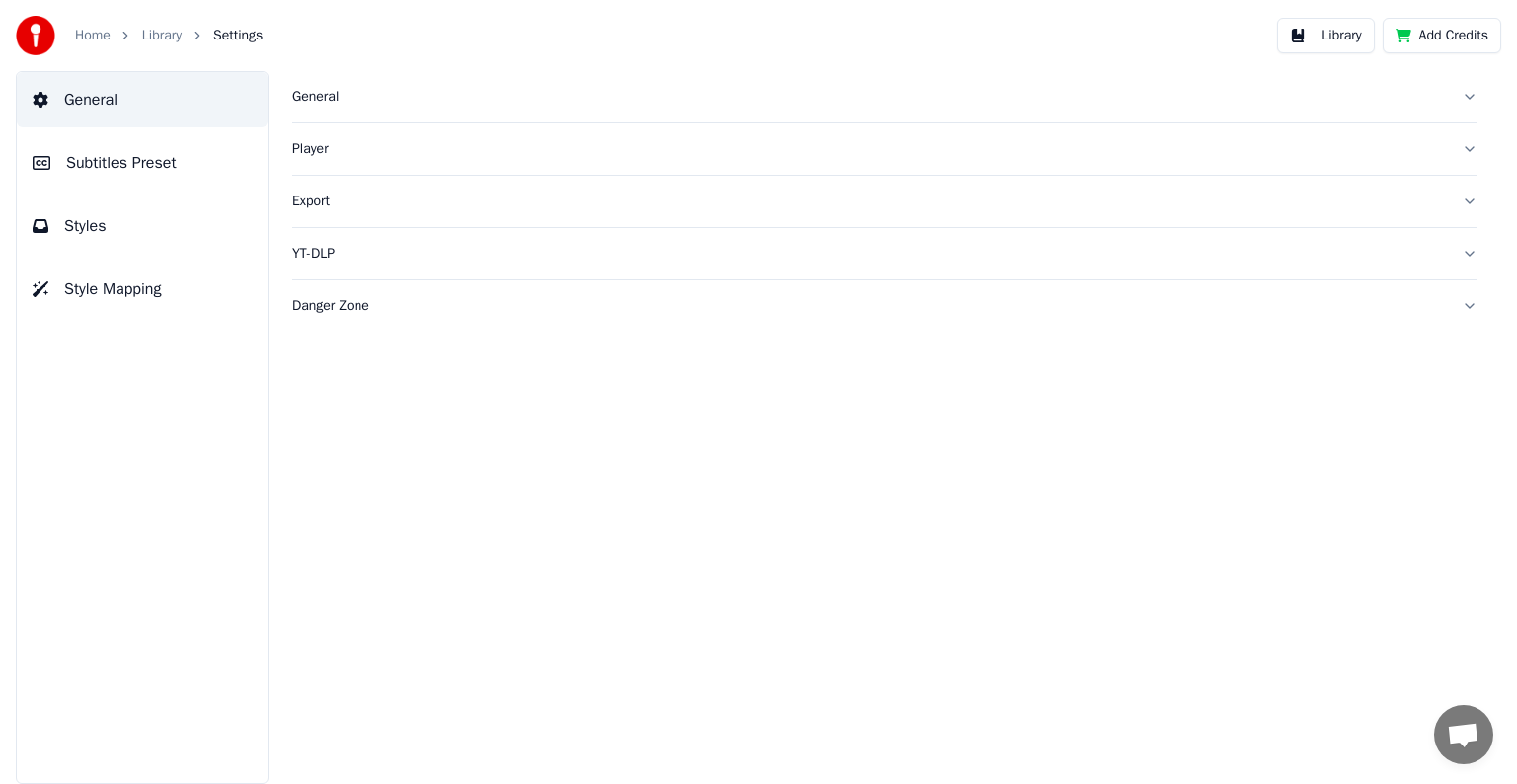click on "Subtitles Preset" at bounding box center (121, 163) 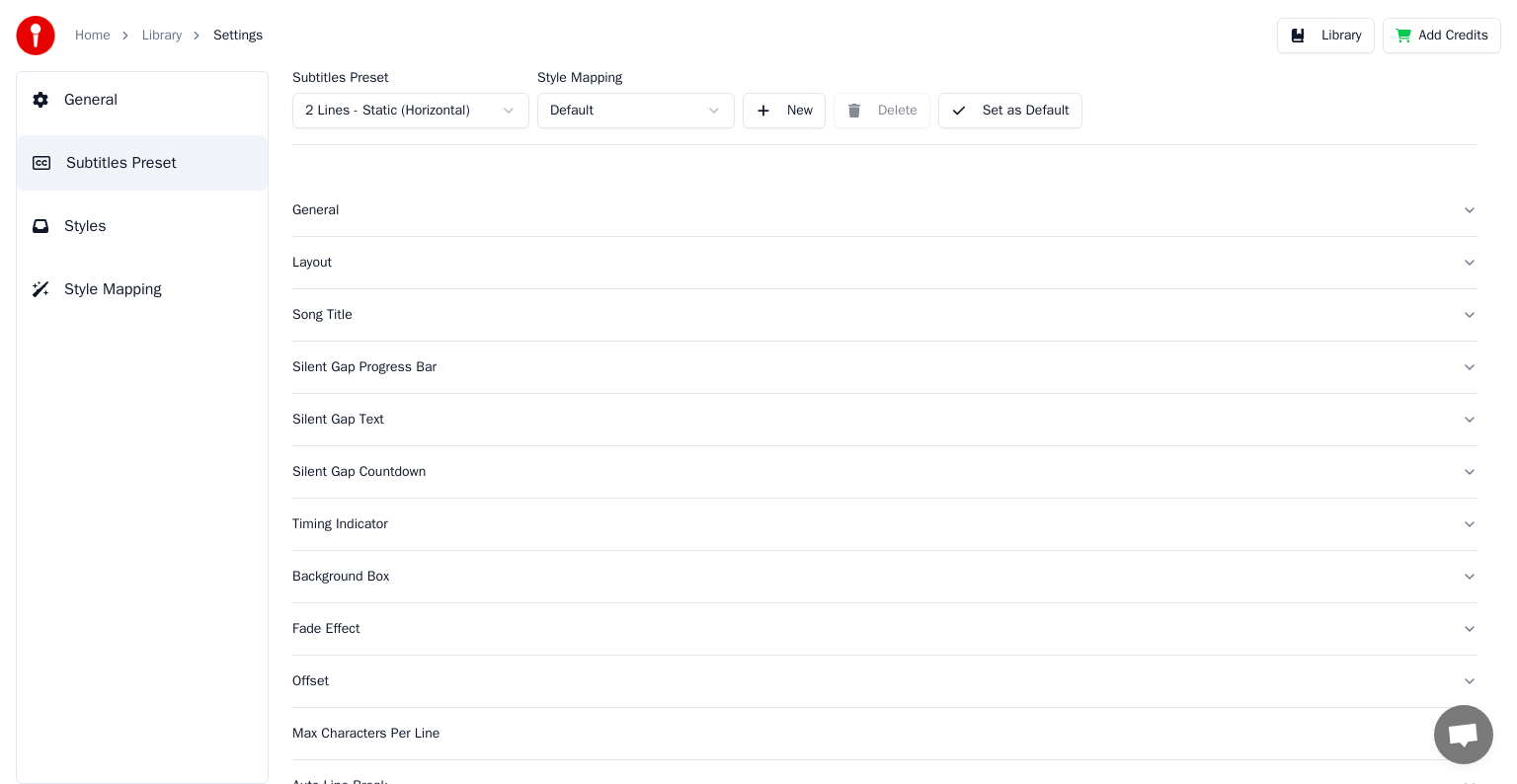 click on "Layout" at bounding box center (869, 263) 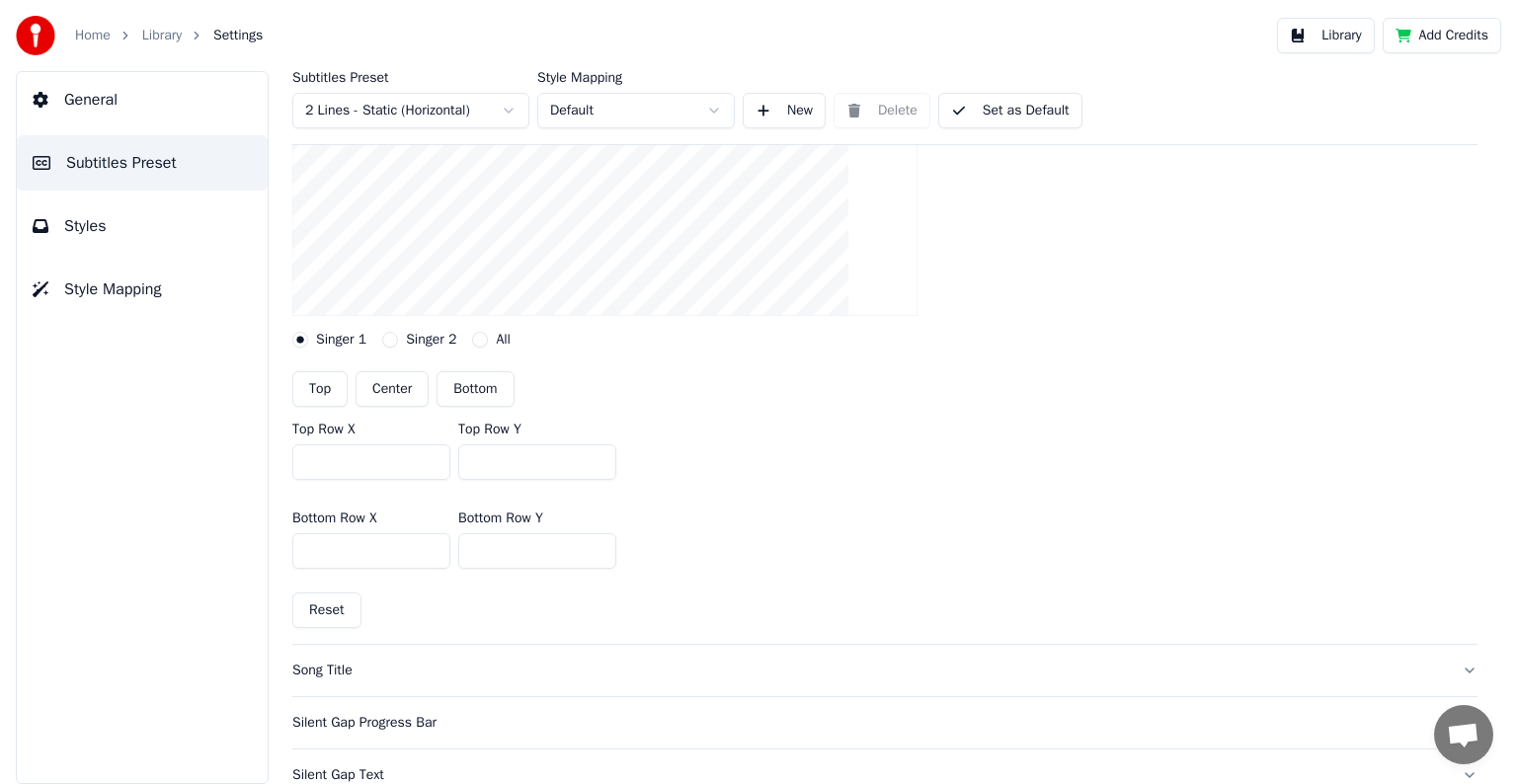 scroll, scrollTop: 296, scrollLeft: 0, axis: vertical 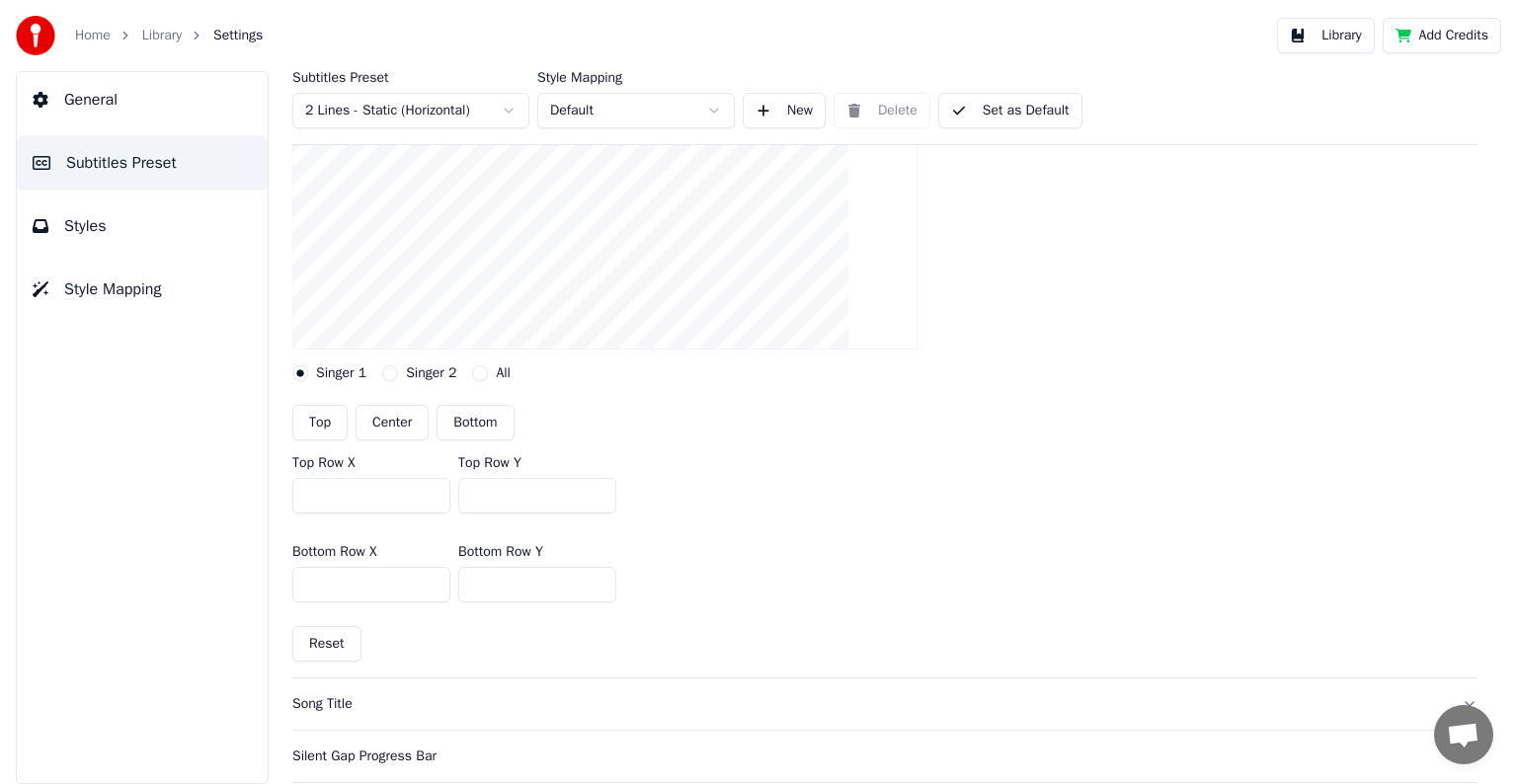 drag, startPoint x: 466, startPoint y: 581, endPoint x: 505, endPoint y: 578, distance: 39.115214 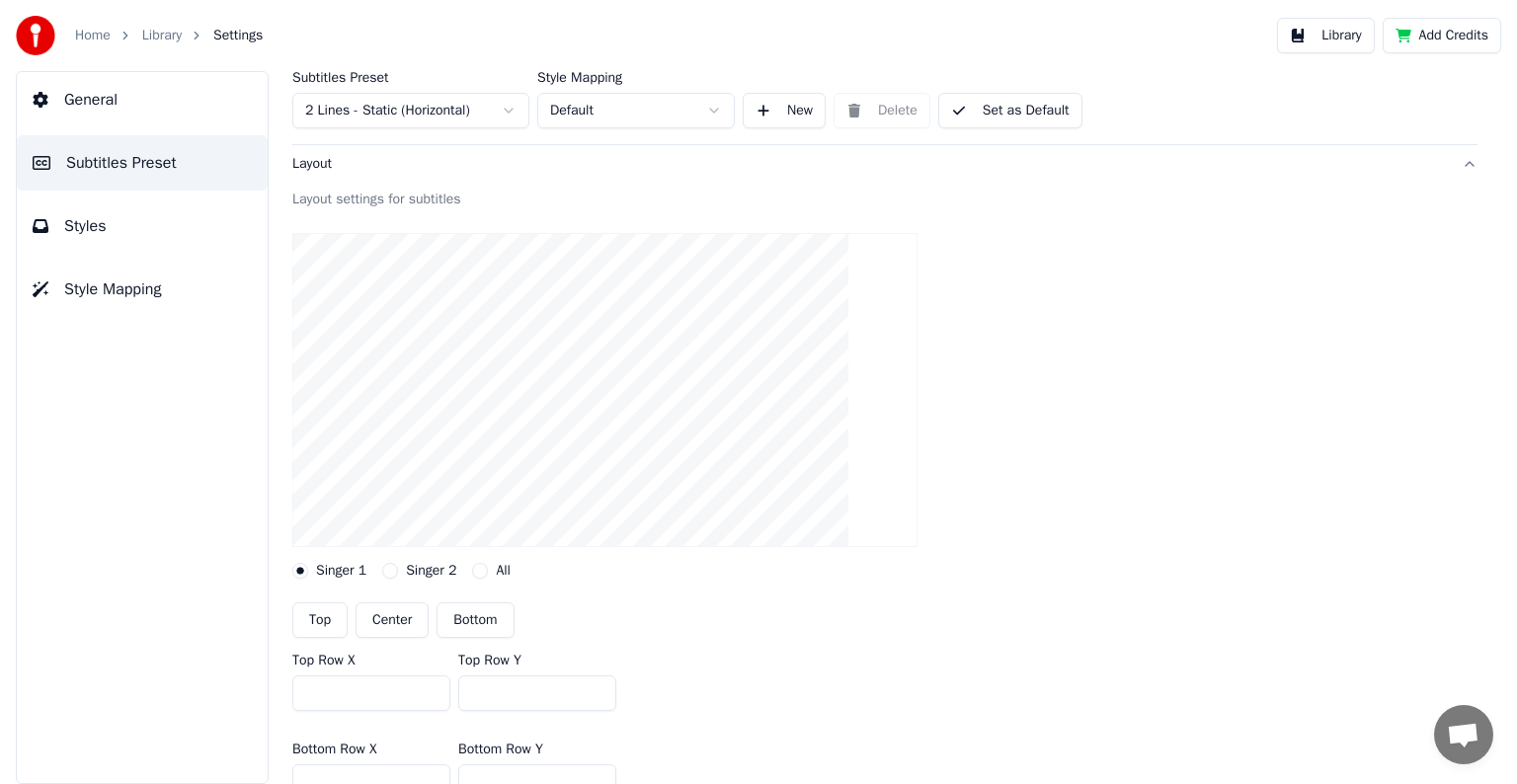 scroll, scrollTop: 296, scrollLeft: 0, axis: vertical 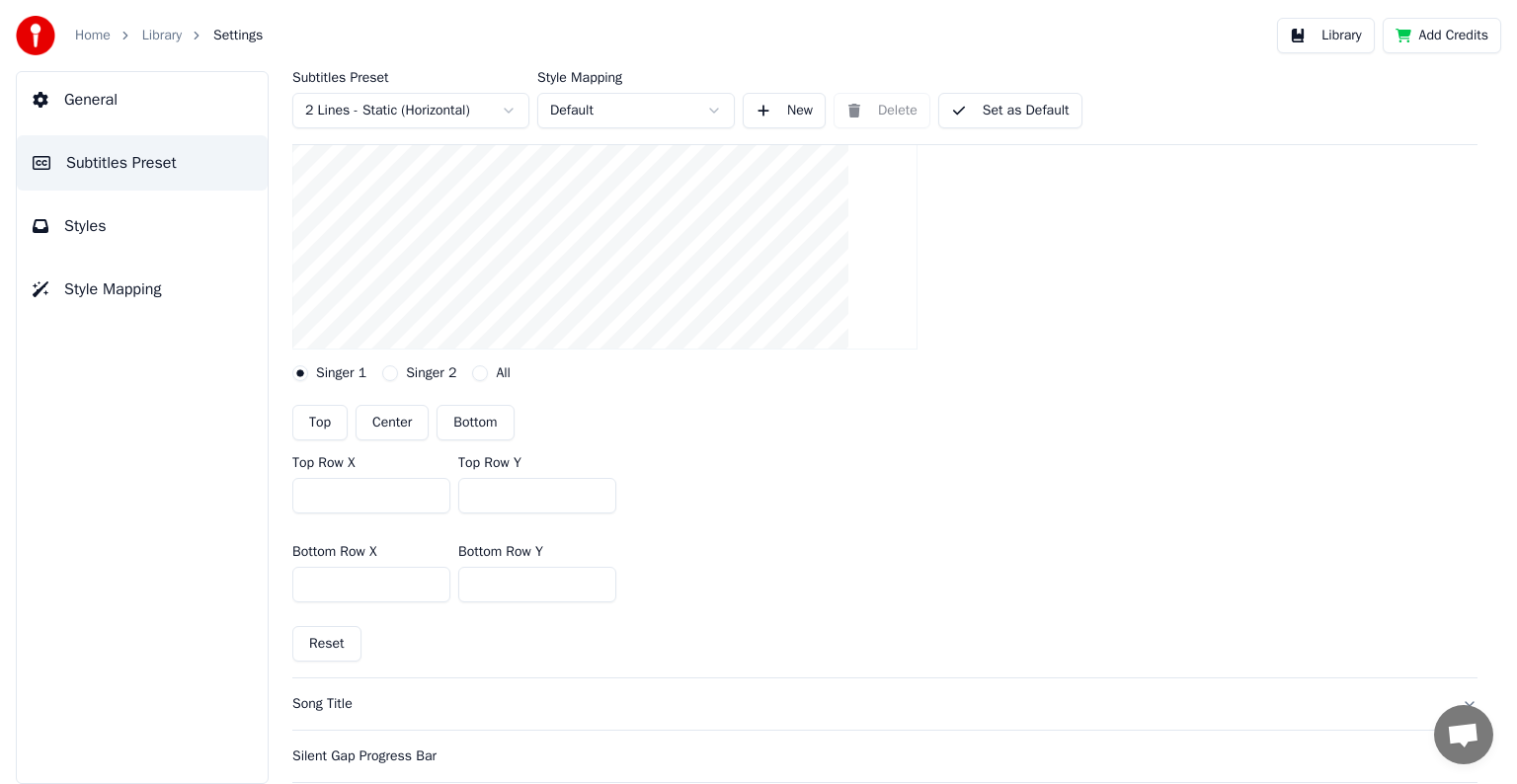 type on "****" 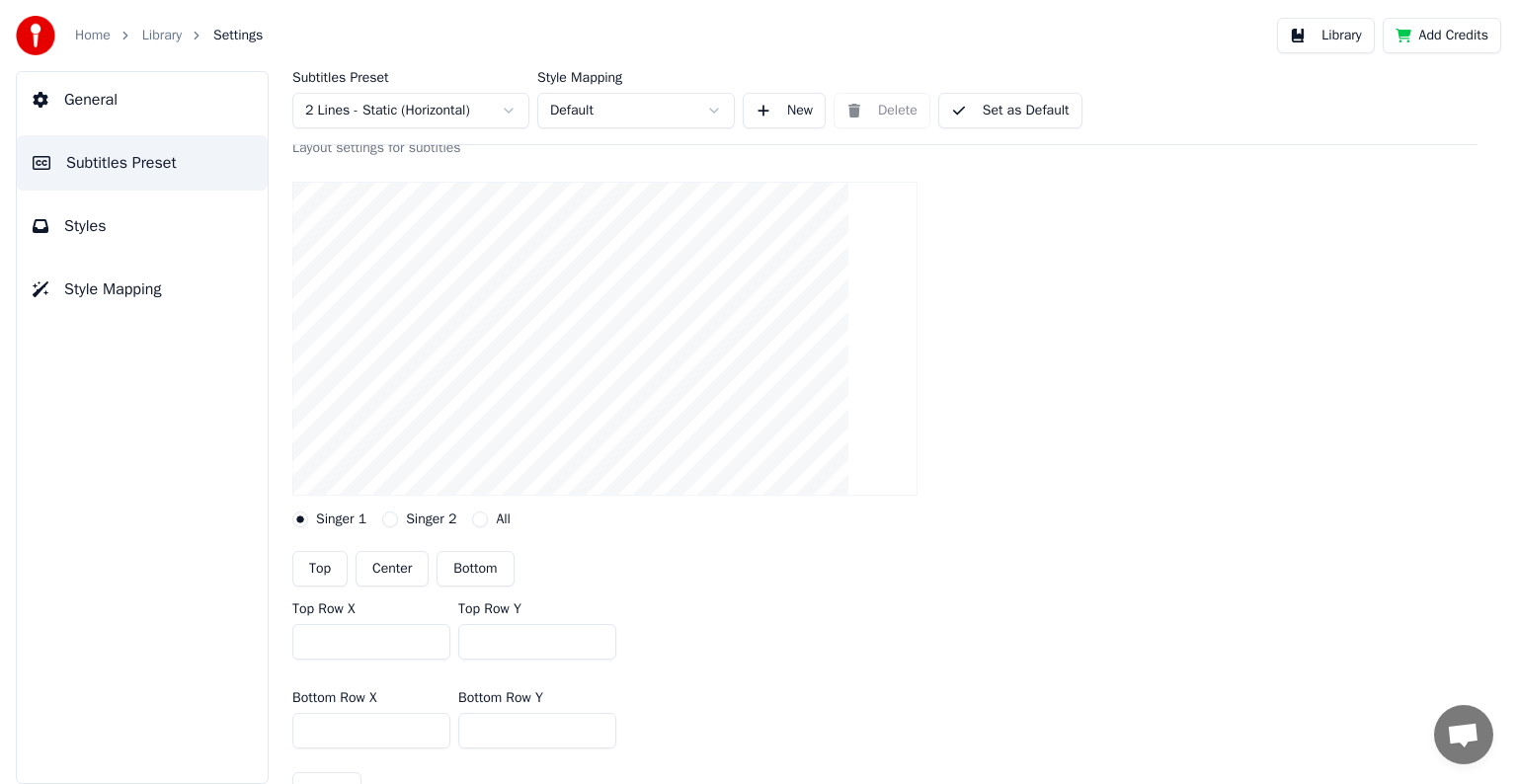 scroll, scrollTop: 0, scrollLeft: 0, axis: both 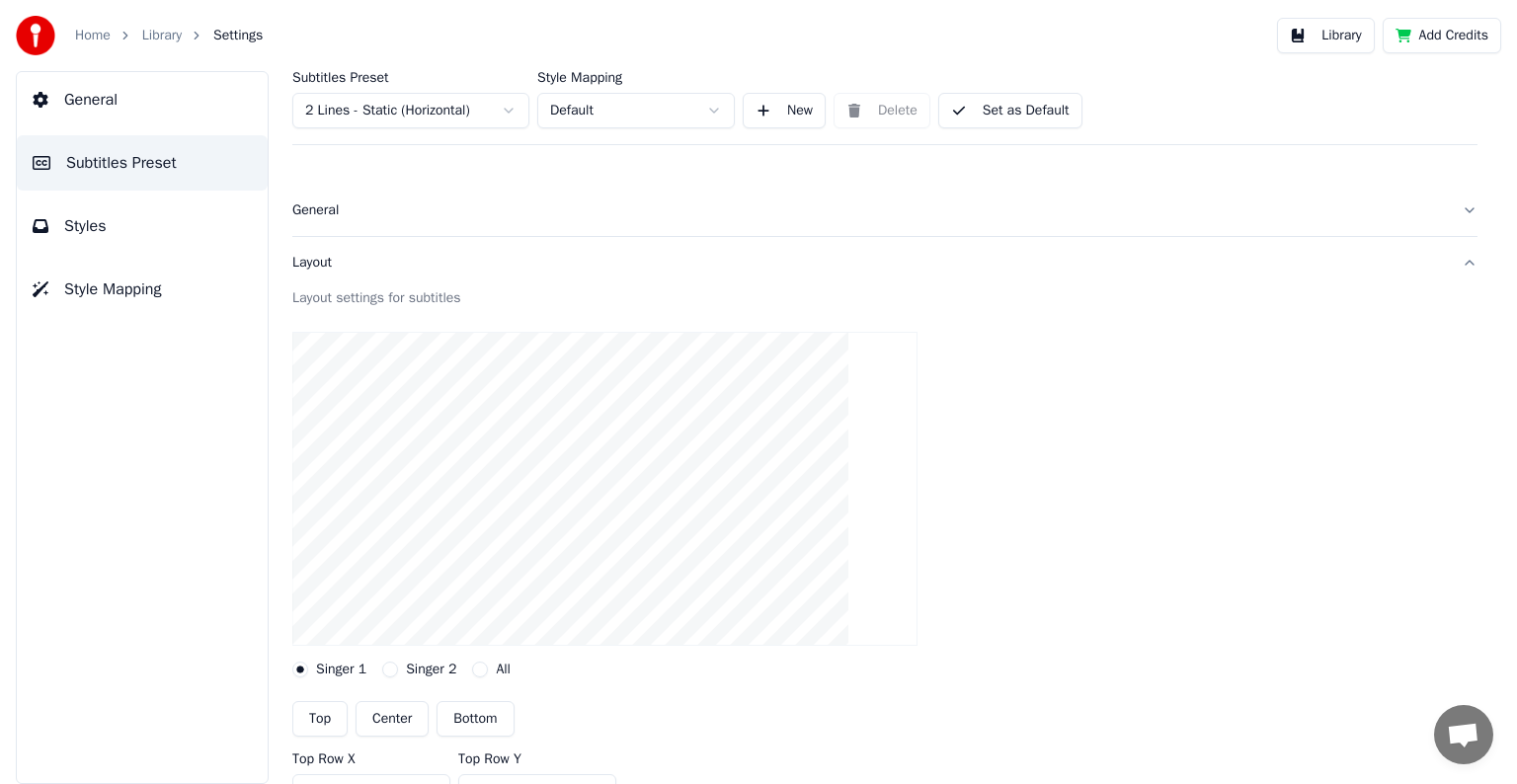 click on "Set as Default" at bounding box center [1010, 111] 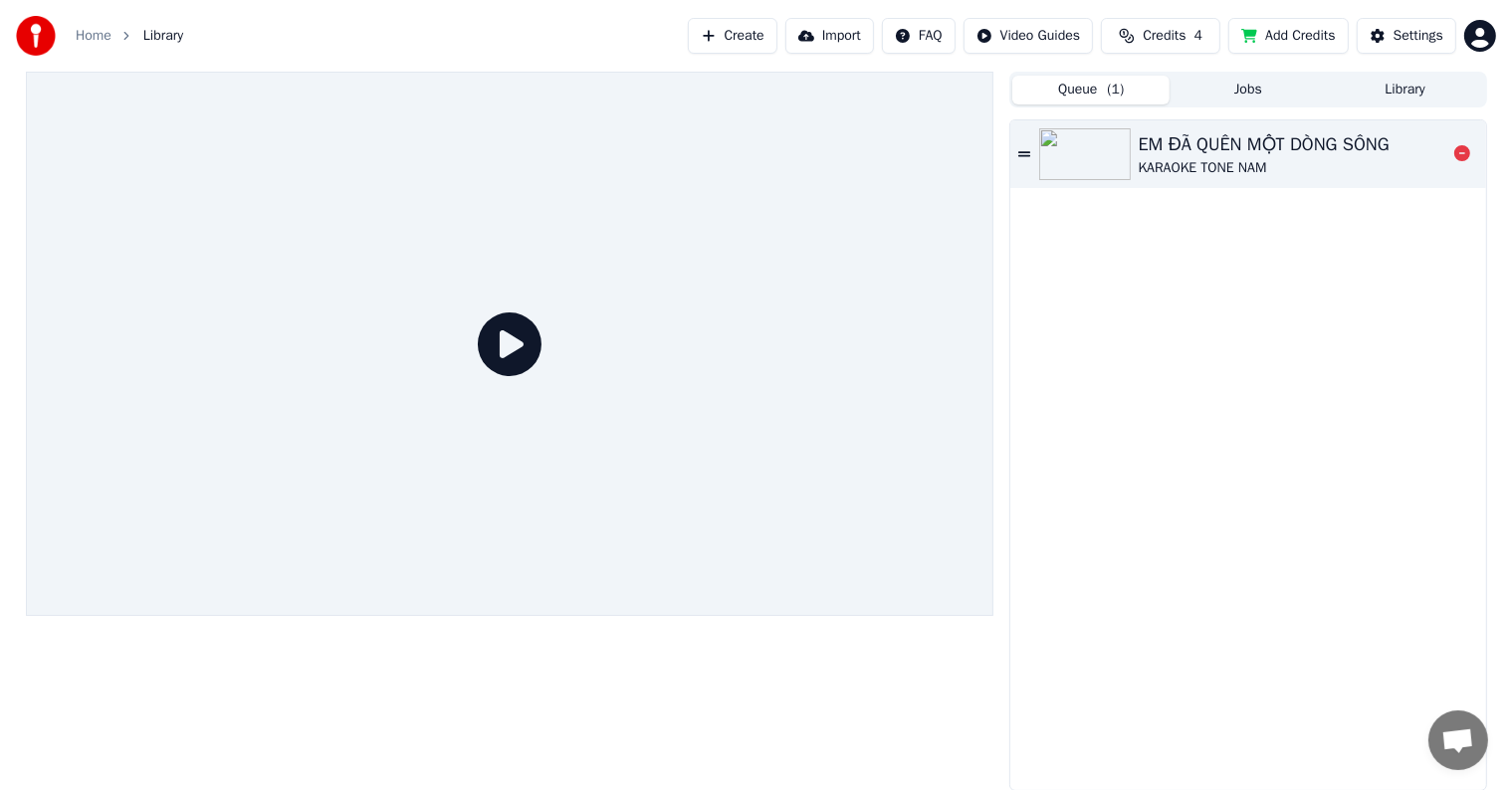 click on "EM ĐÃ QUÊN MỘT DÒNG SÔNG" at bounding box center (1264, 144) 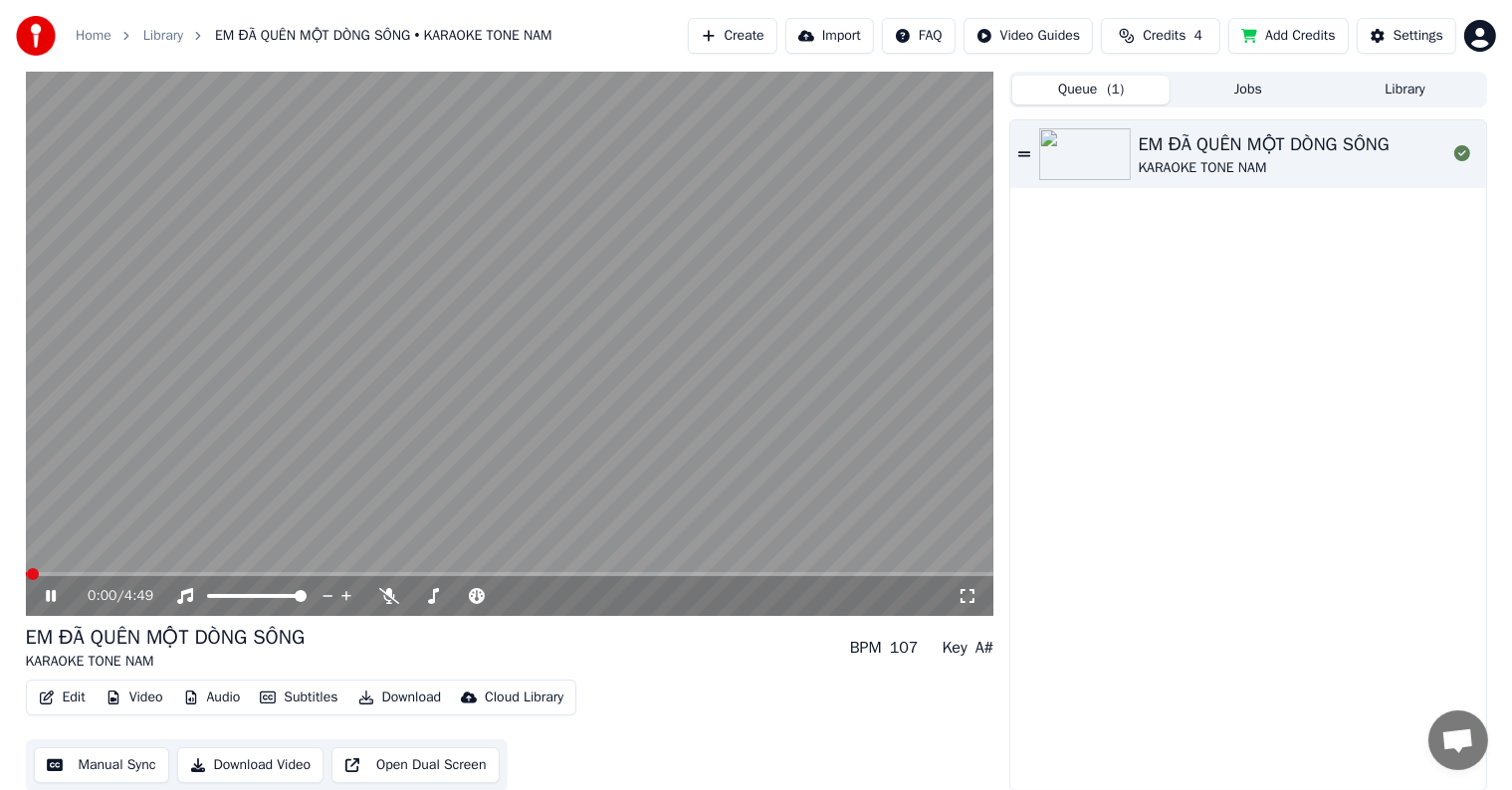 click at bounding box center [510, 343] 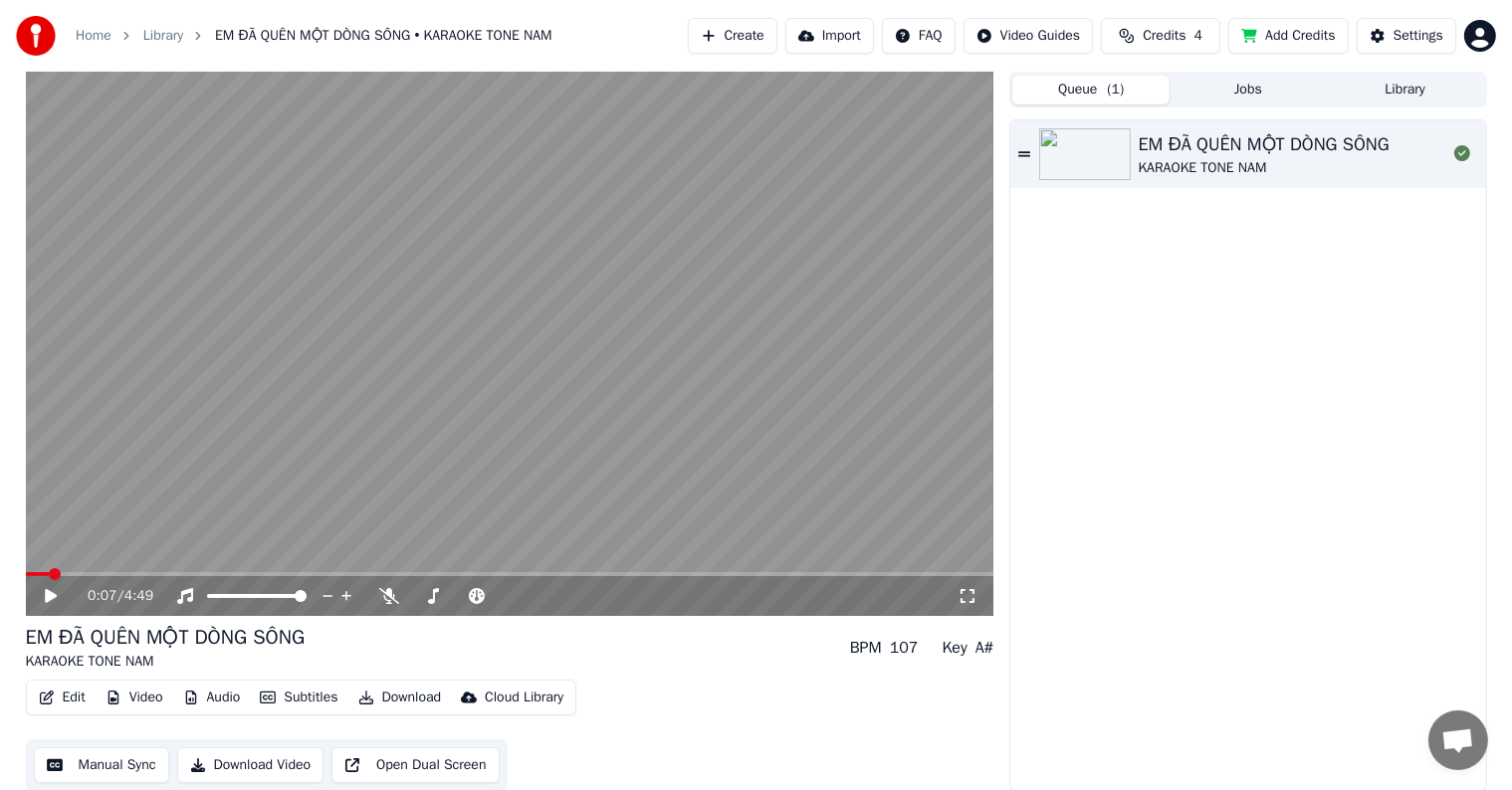 click at bounding box center [55, 574] 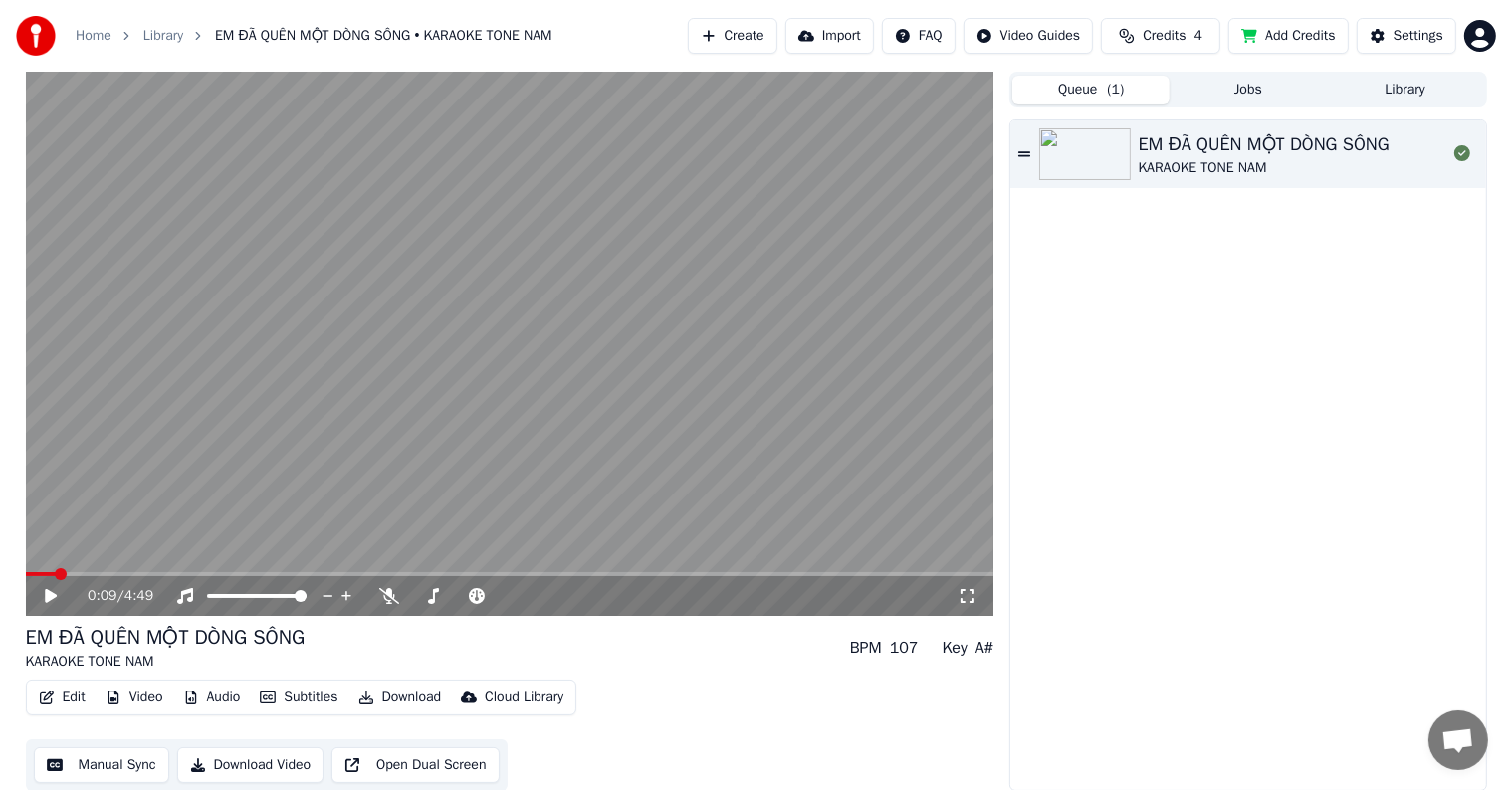 drag, startPoint x: 51, startPoint y: 593, endPoint x: 124, endPoint y: 581, distance: 73.97973 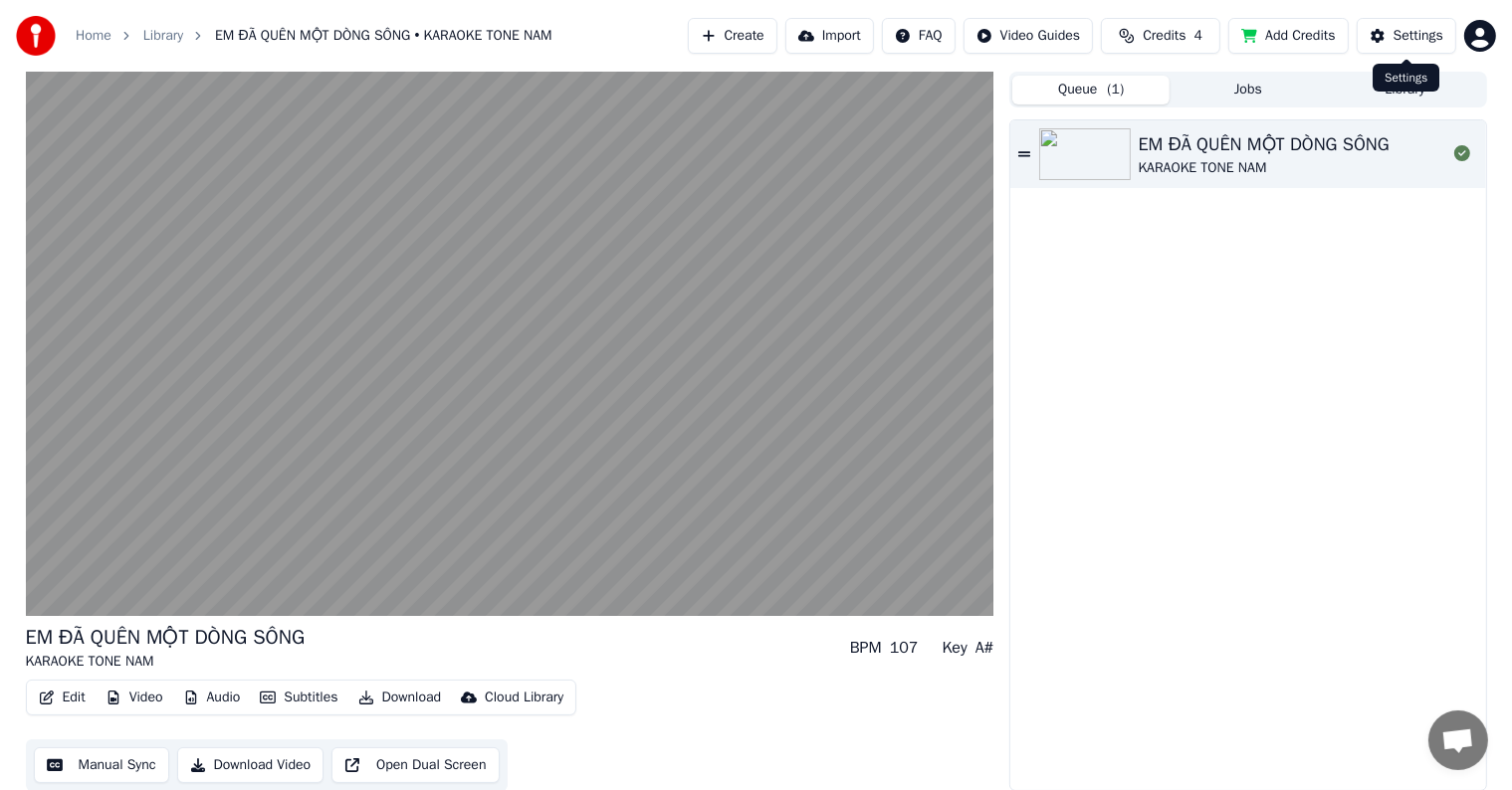 click on "Settings" at bounding box center (1418, 36) 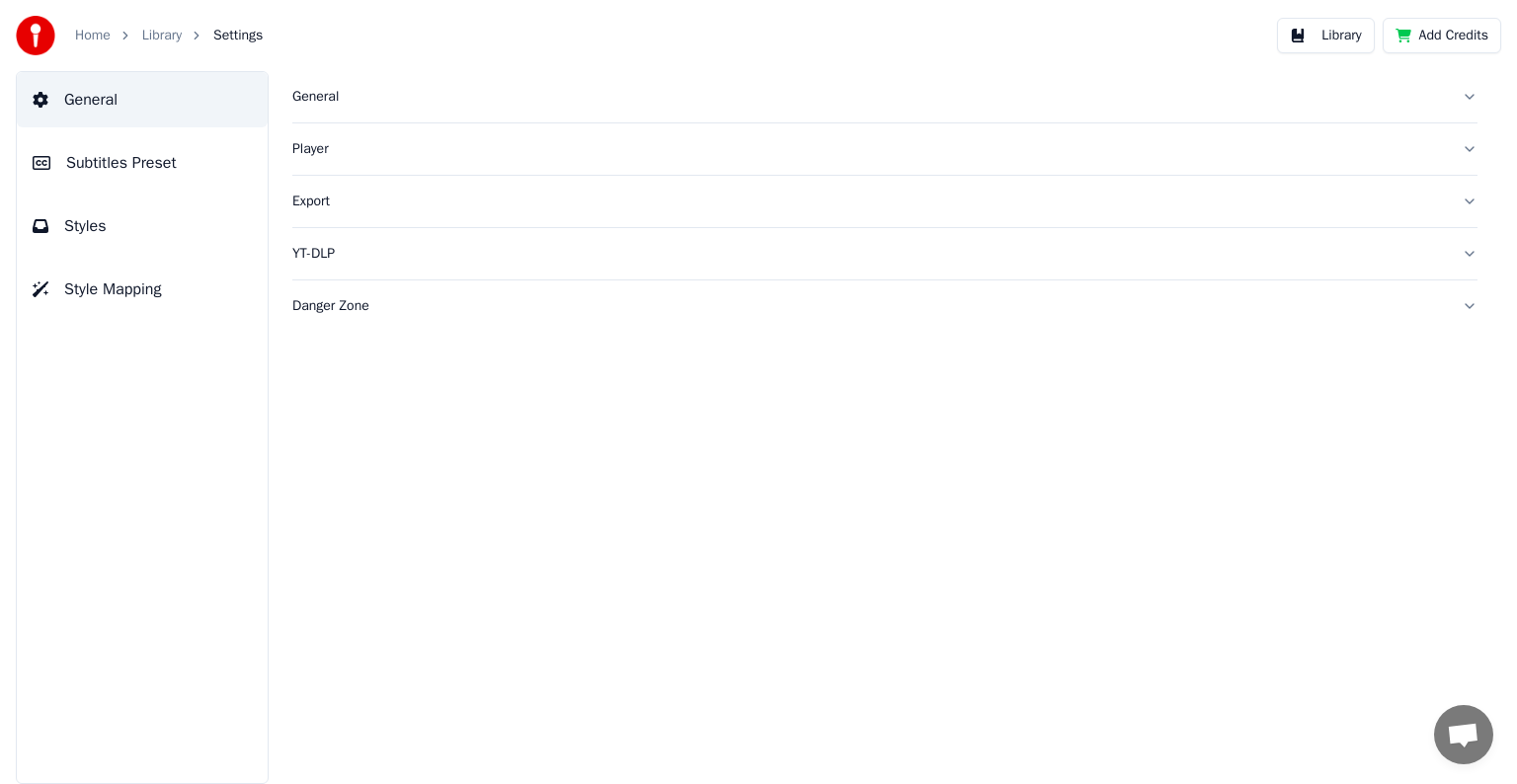 click on "Subtitles Preset" at bounding box center (121, 163) 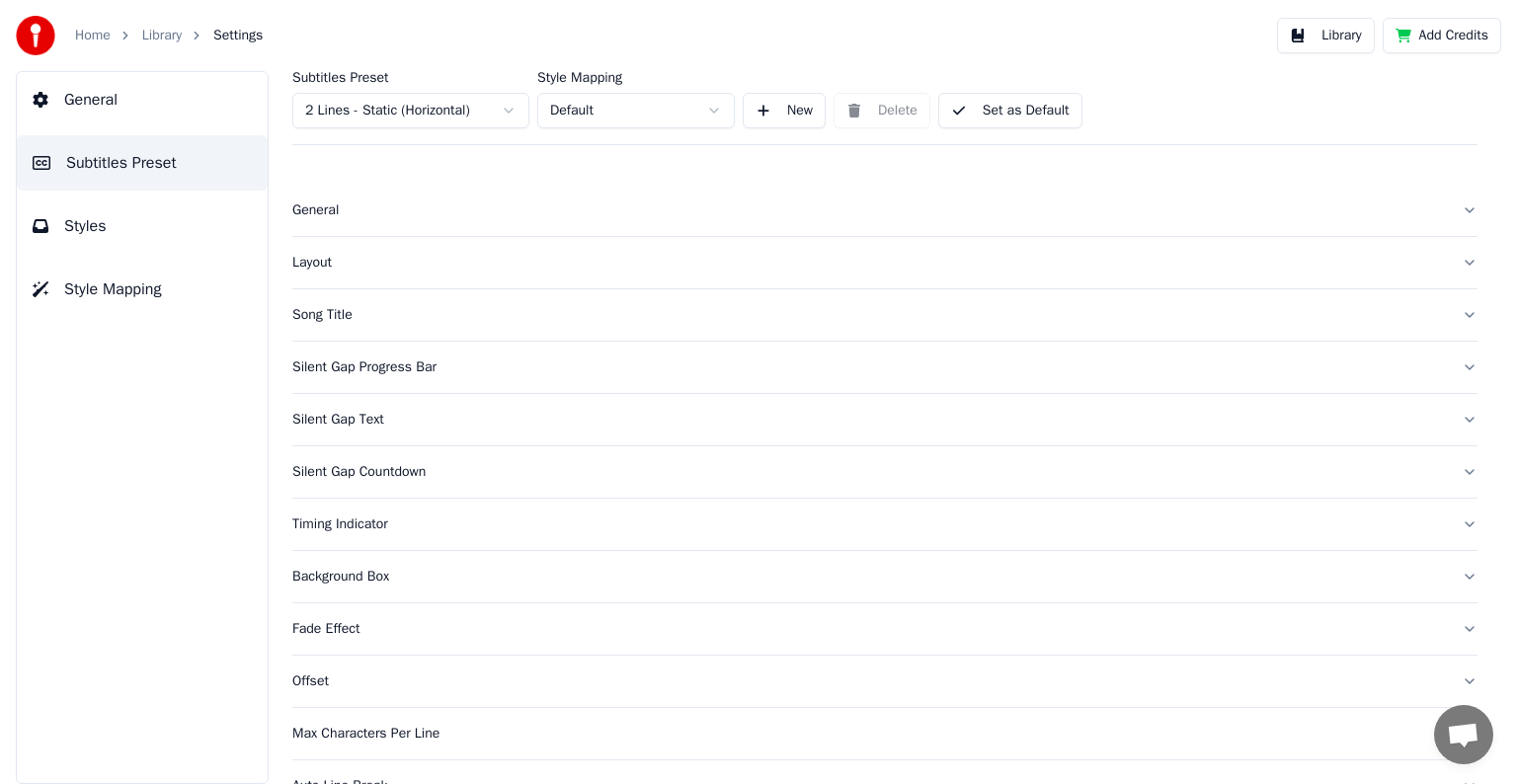 click on "General" at bounding box center (91, 100) 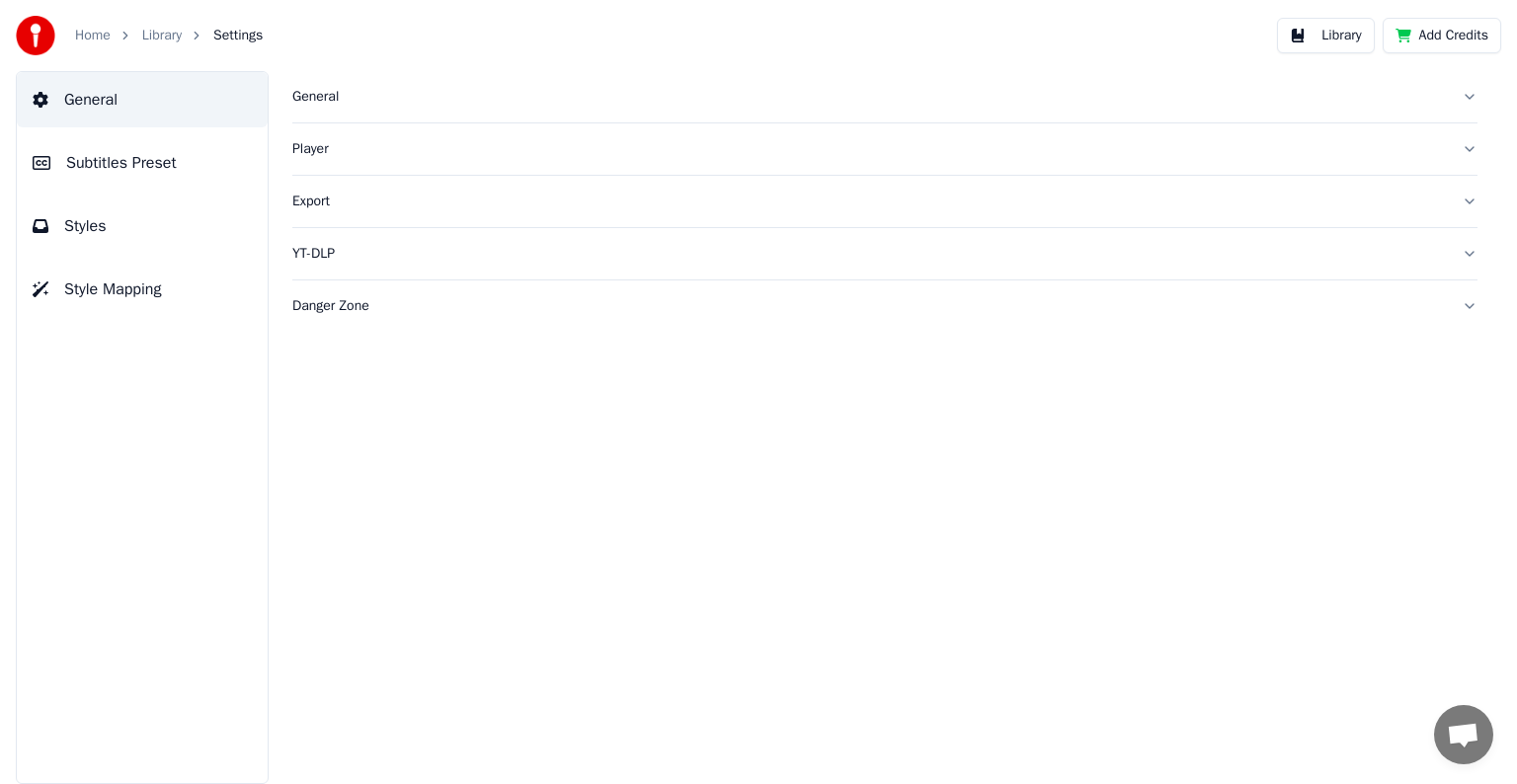 click on "Styles" at bounding box center (85, 226) 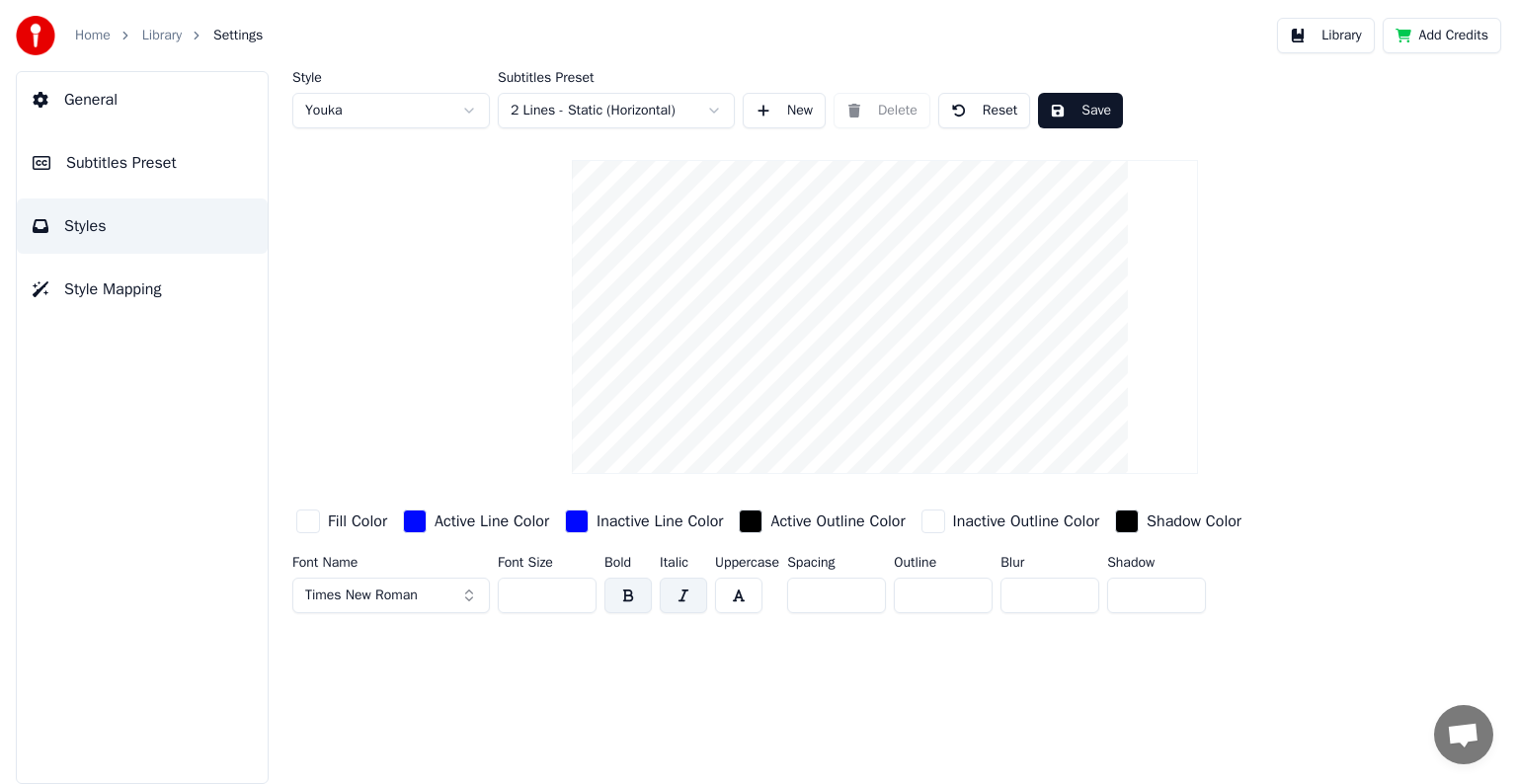 click on "Subtitles Preset" at bounding box center (121, 163) 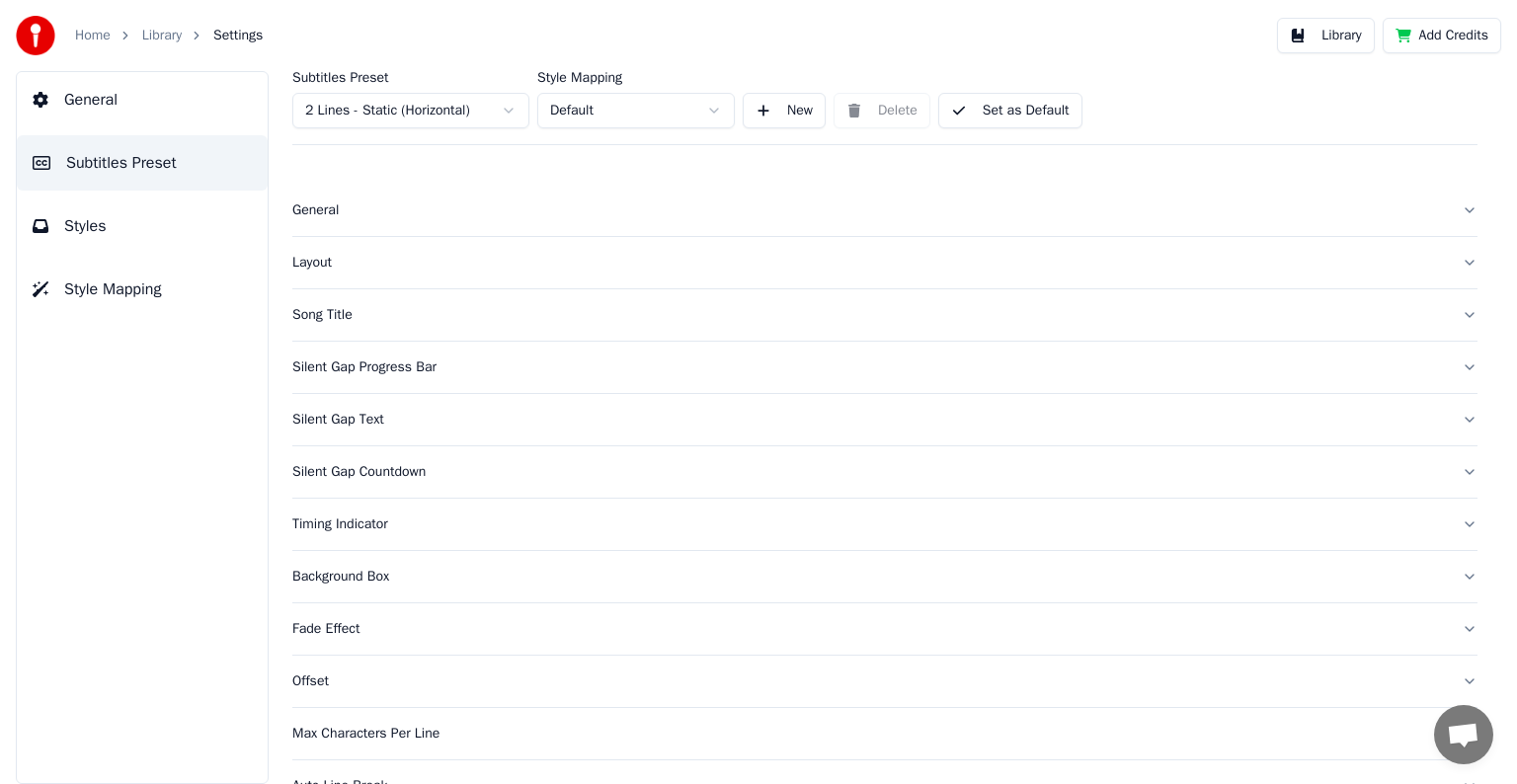 click on "Layout" at bounding box center (869, 263) 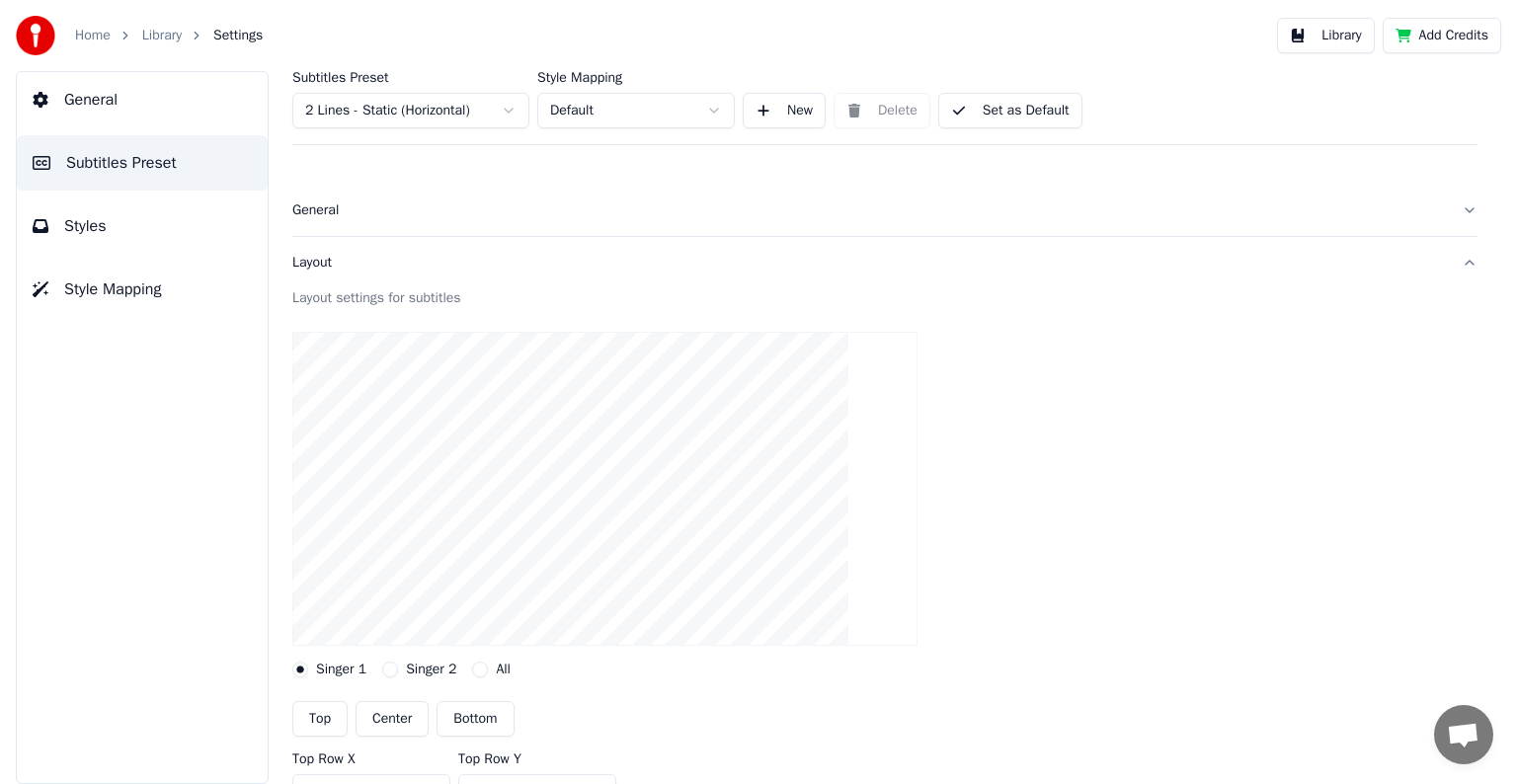 scroll, scrollTop: 296, scrollLeft: 0, axis: vertical 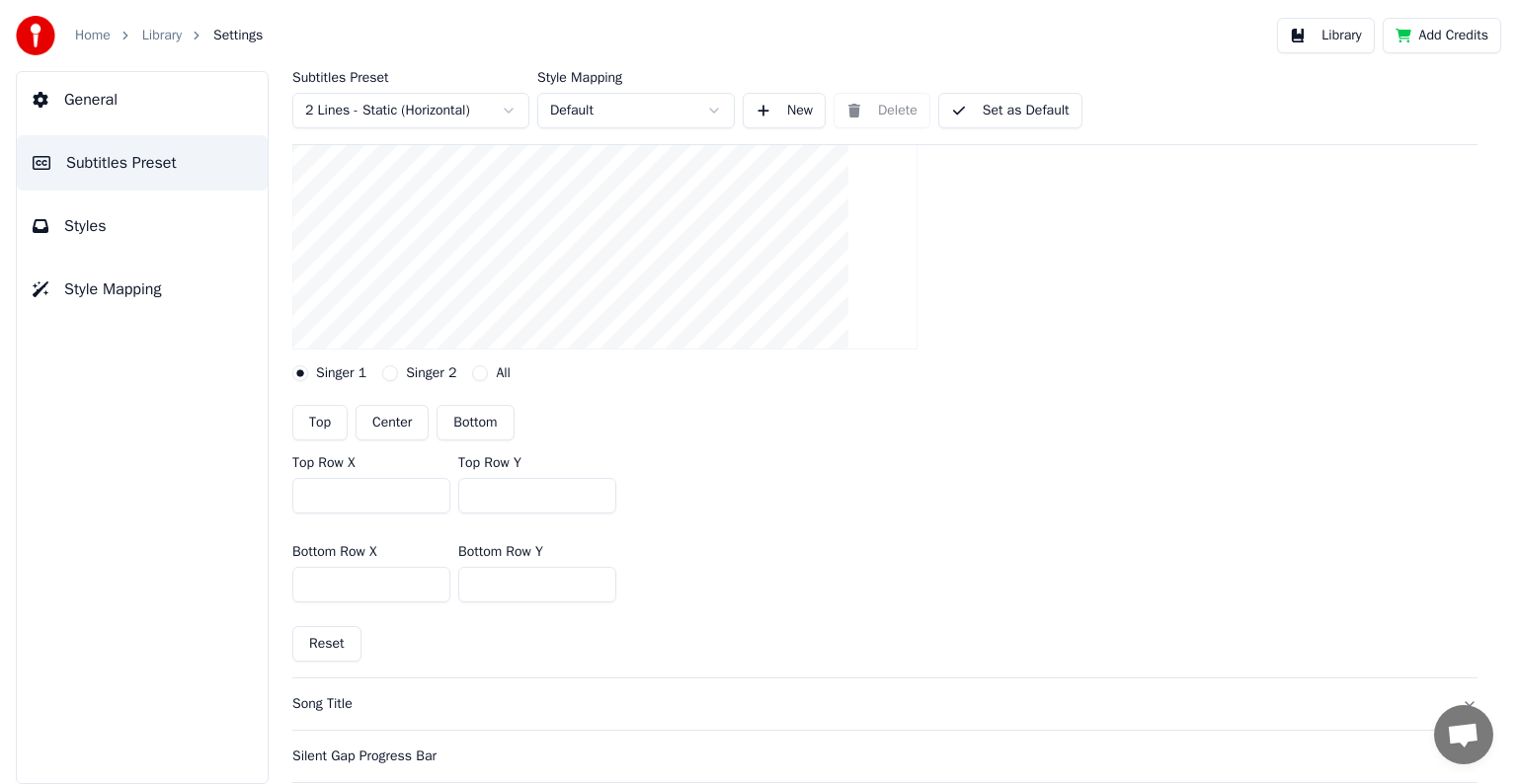 click on "***" at bounding box center [537, 585] 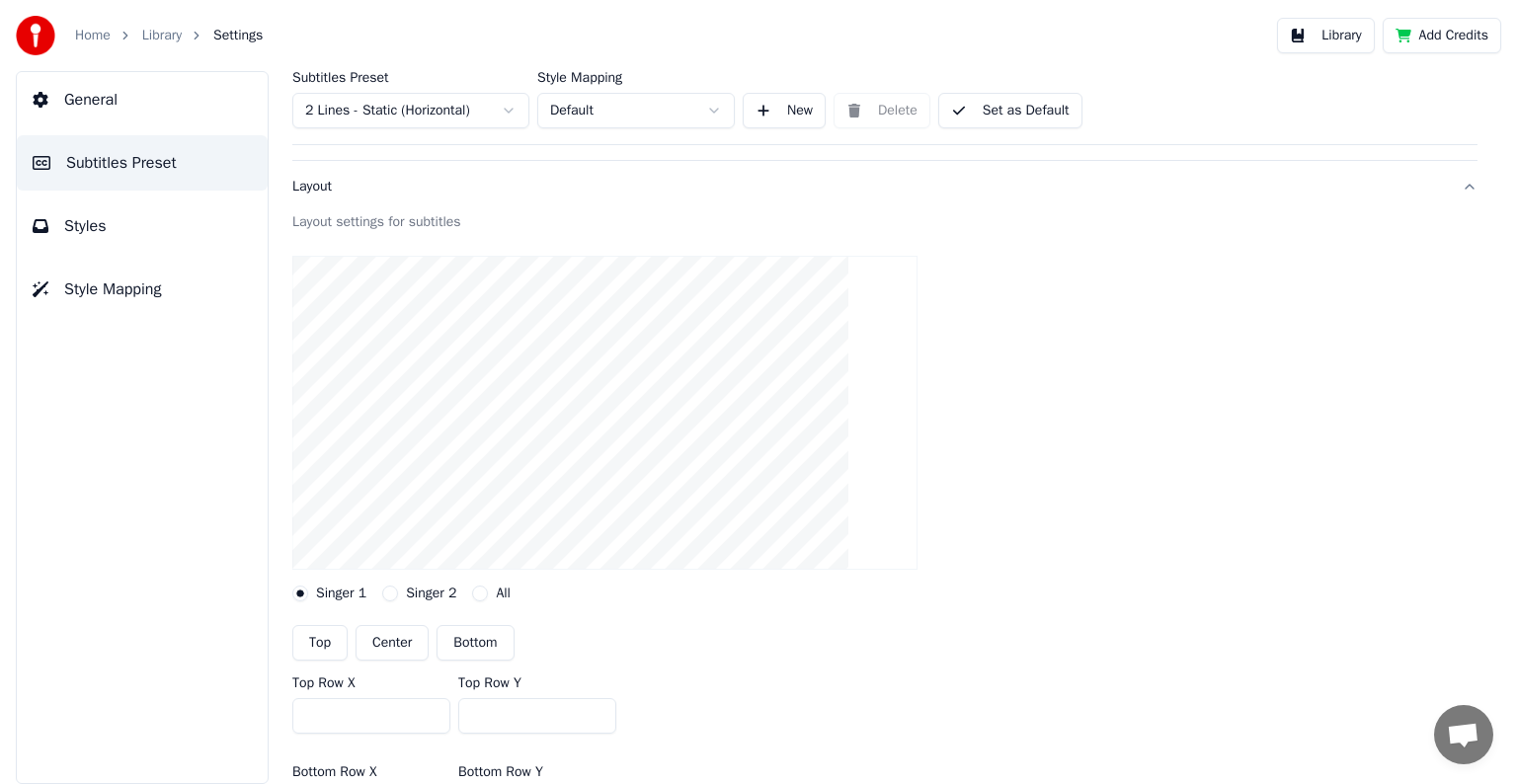 scroll, scrollTop: 0, scrollLeft: 0, axis: both 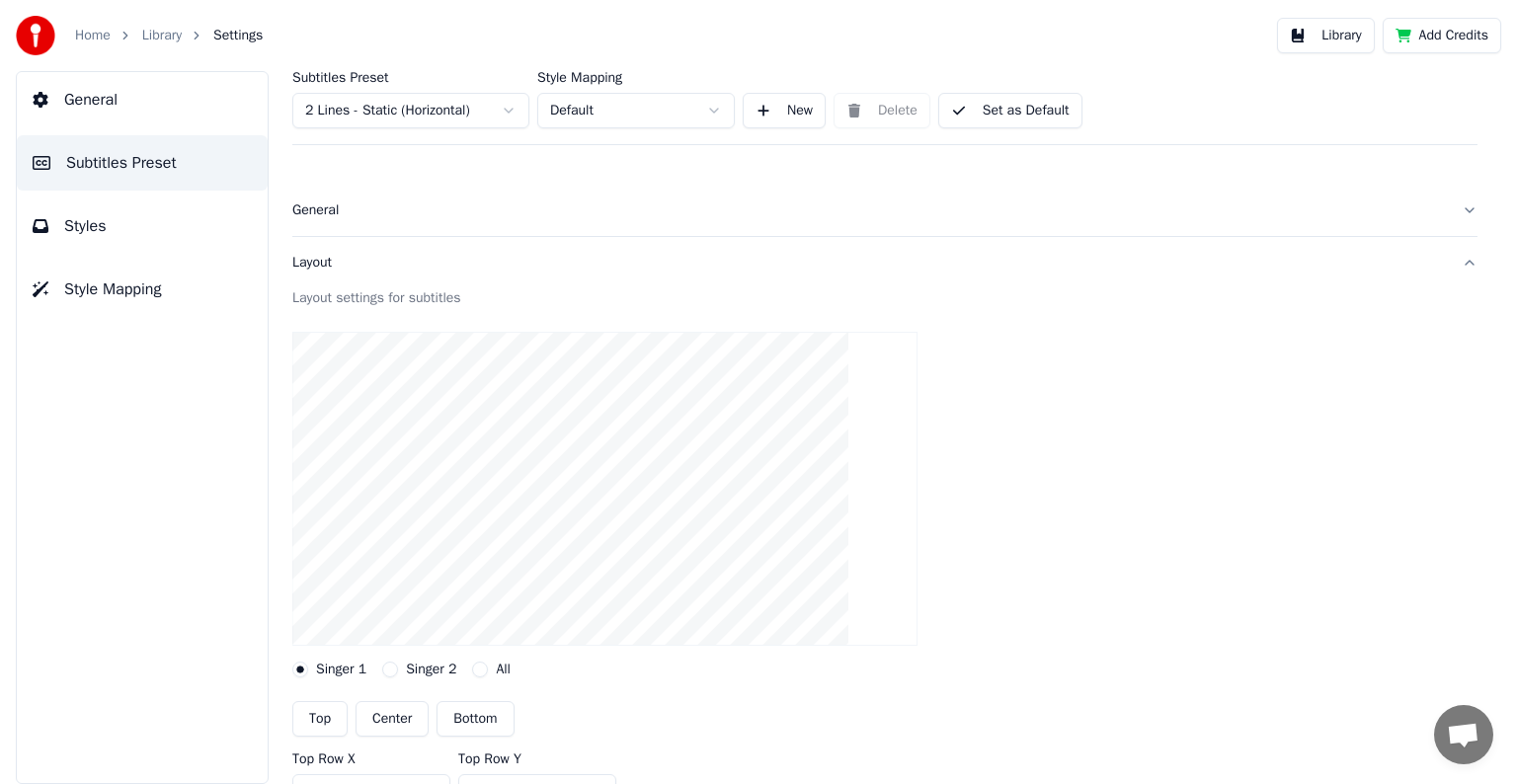 type on "***" 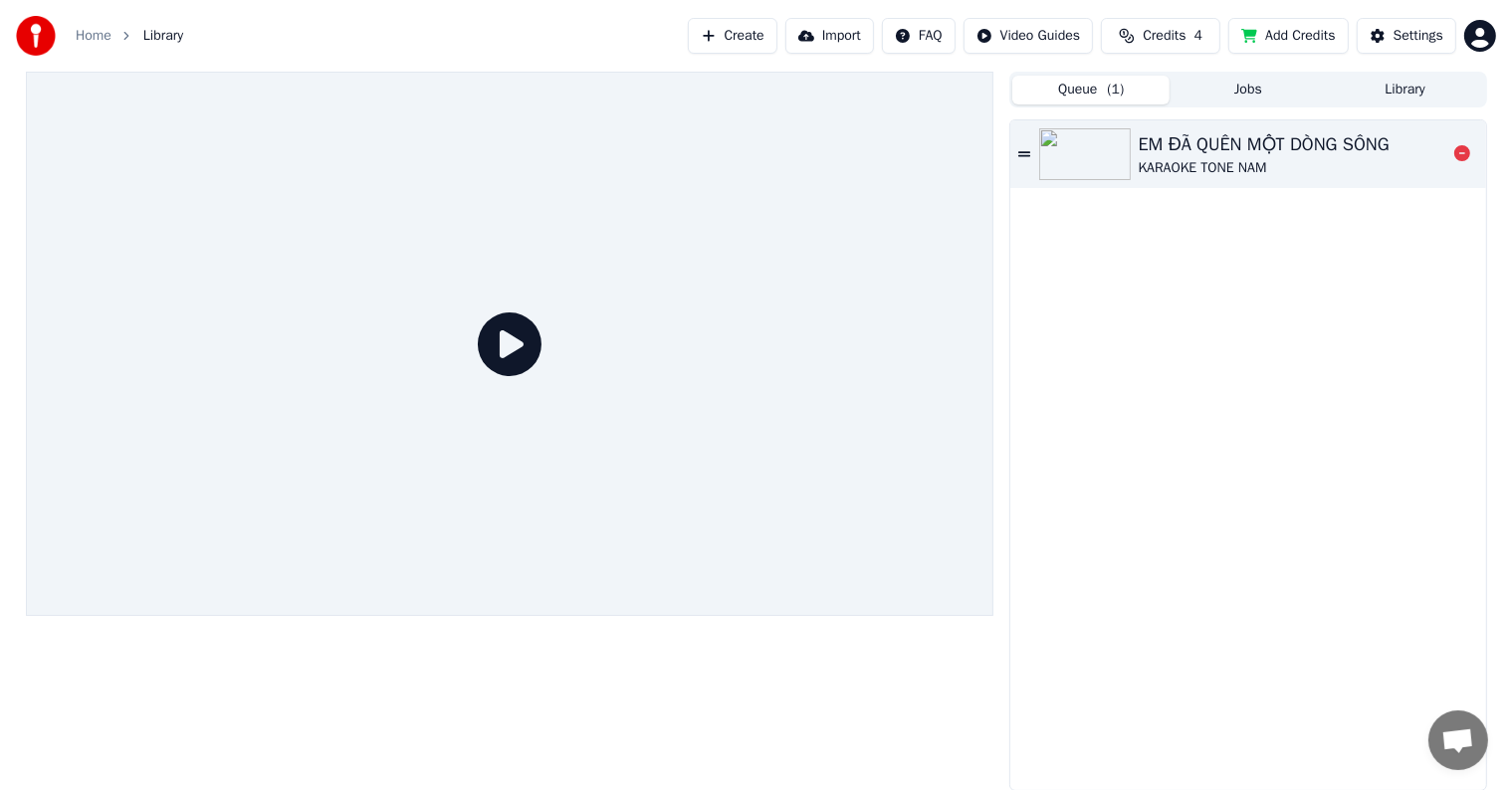 click on "EM ĐÃ QUÊN MỘT DÒNG SÔNG" at bounding box center [1264, 144] 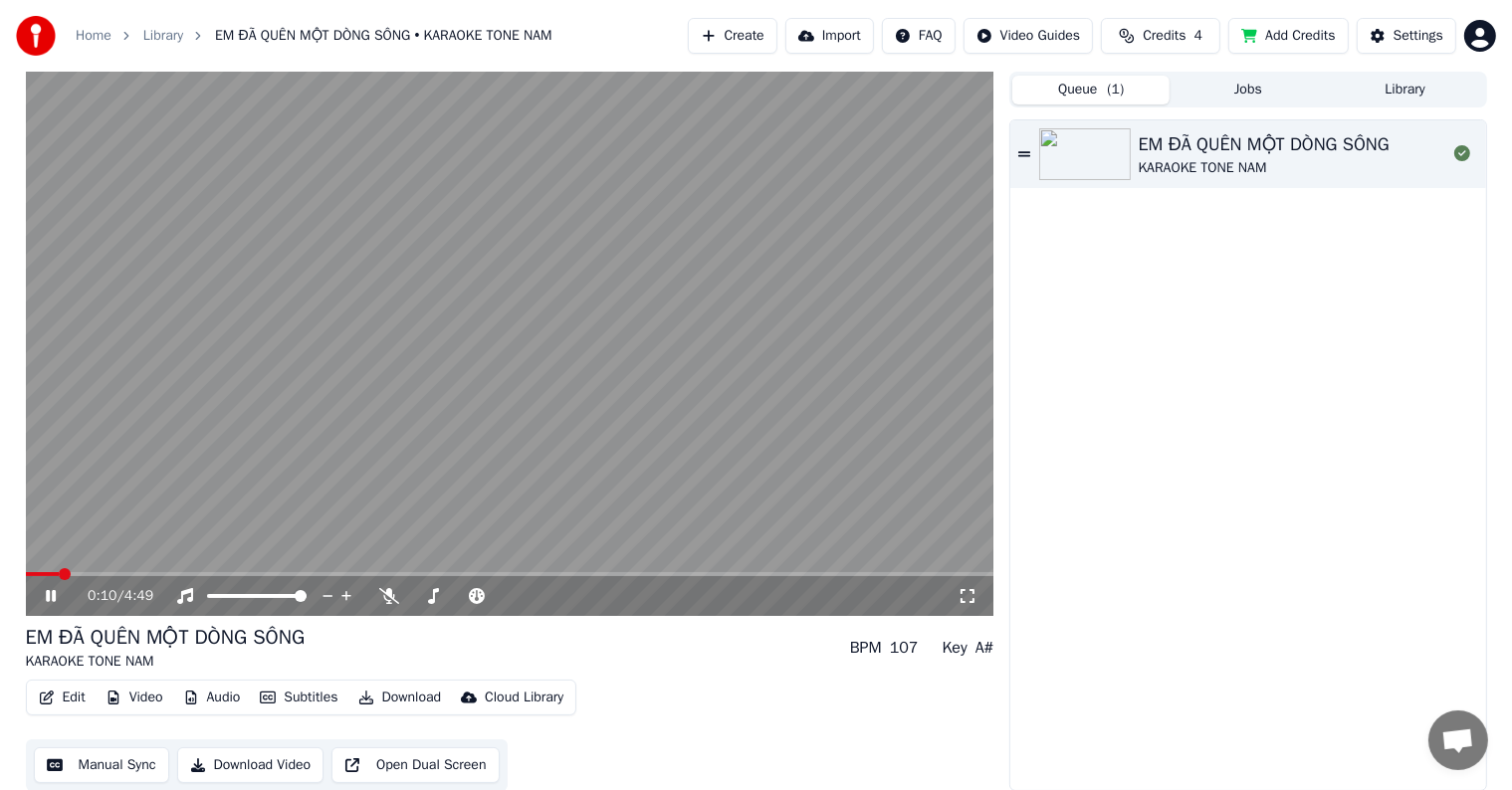click at bounding box center [65, 574] 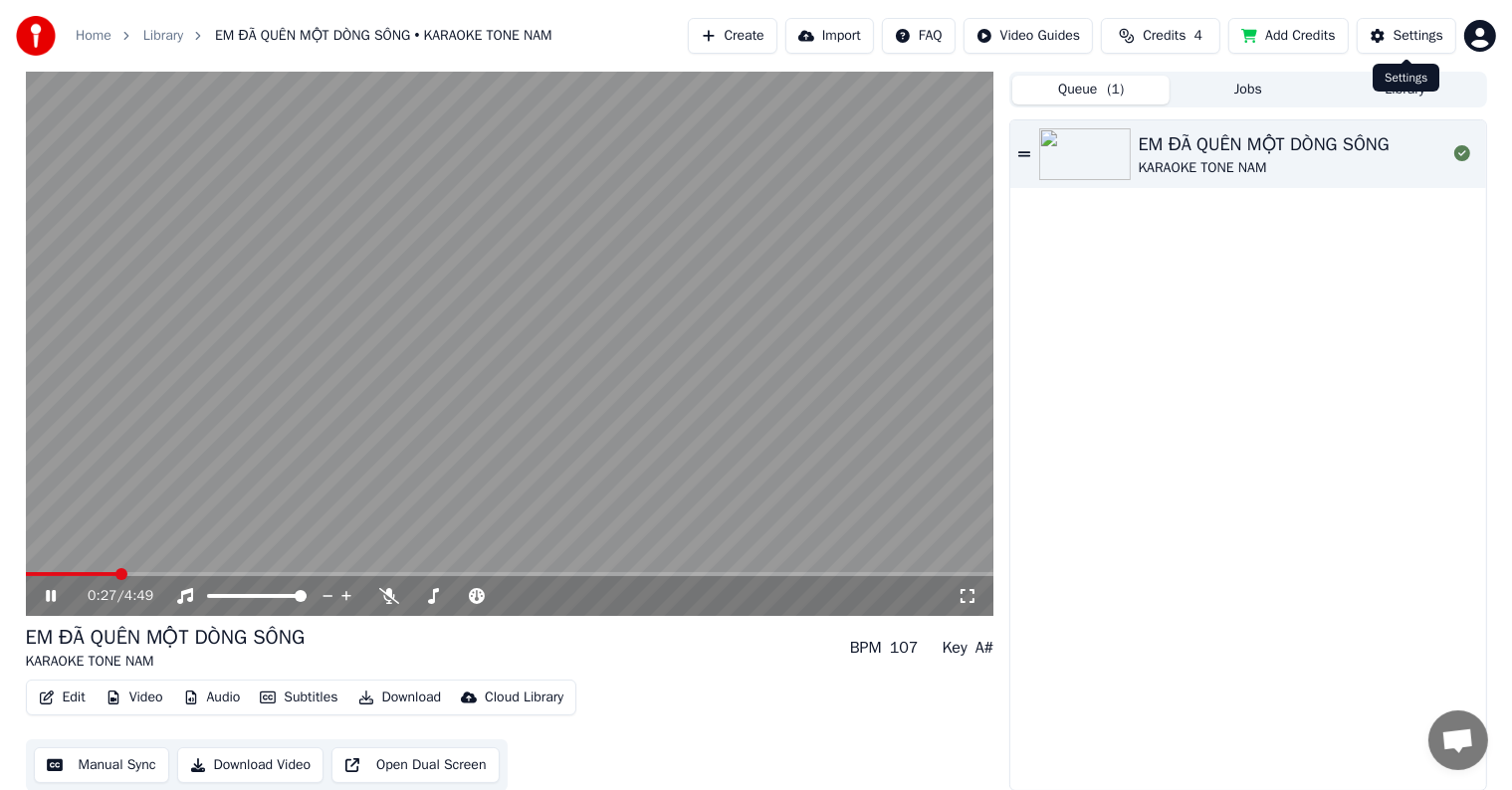 click on "Settings" at bounding box center (1418, 36) 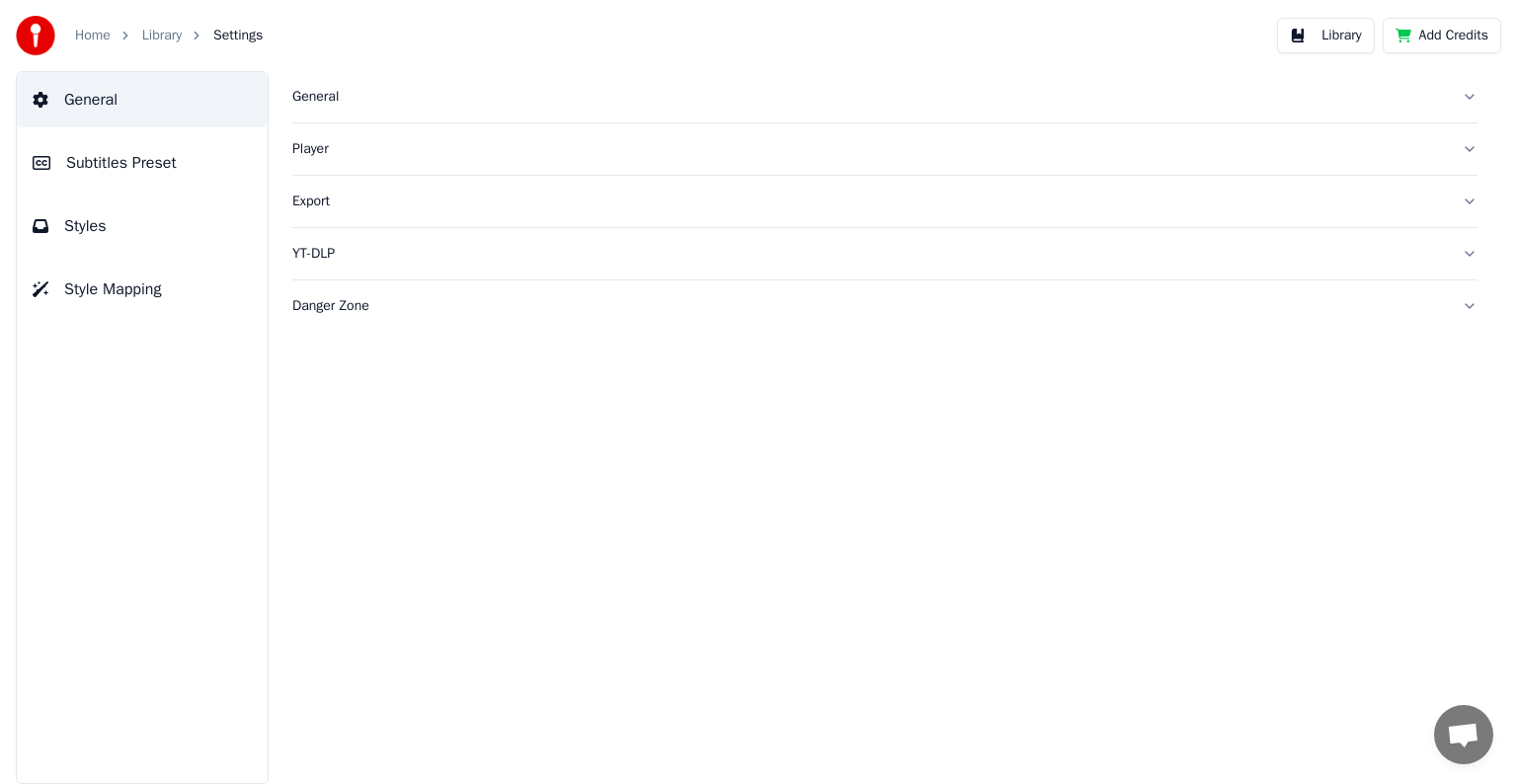 click on "General" at bounding box center (91, 100) 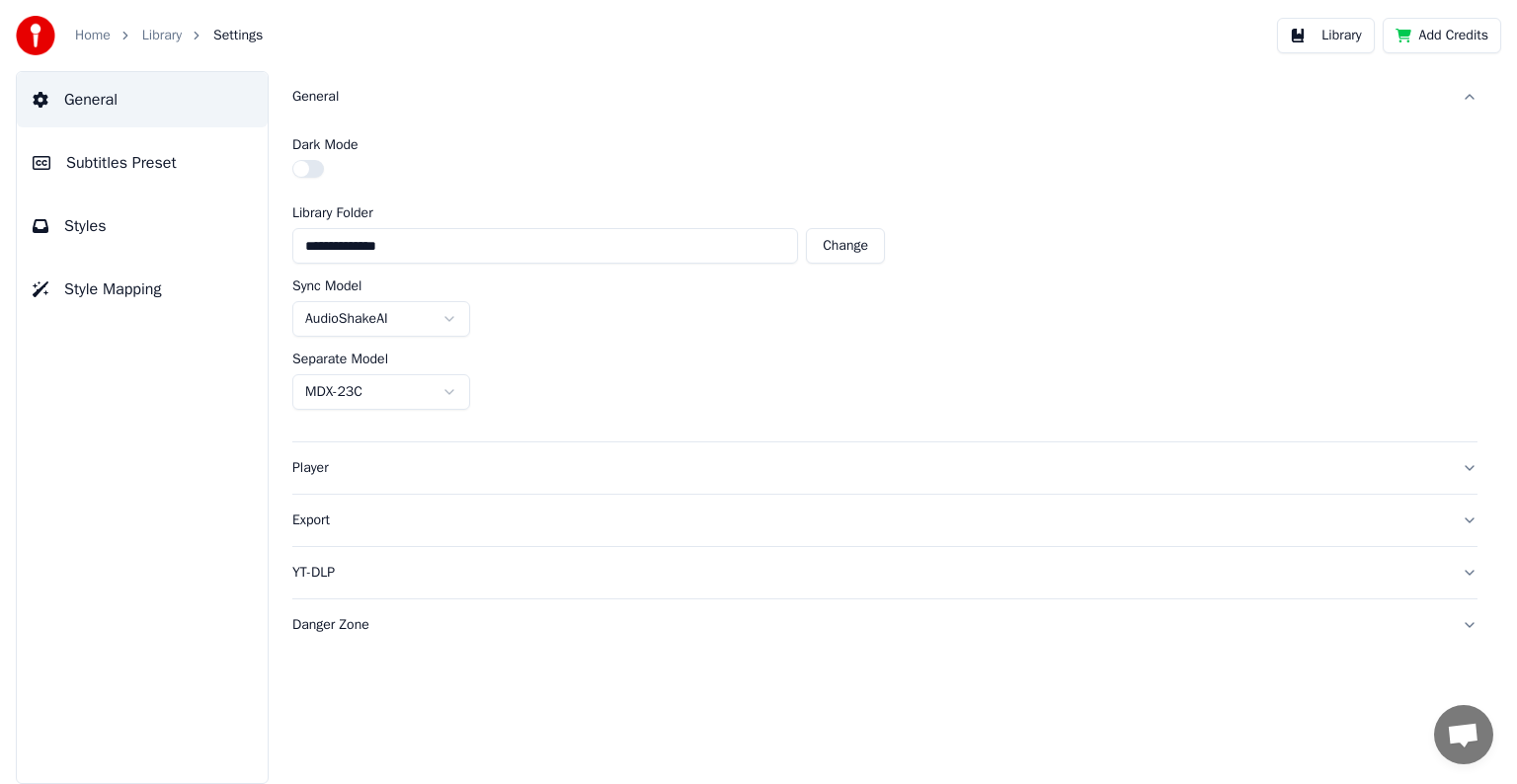 click on "General" at bounding box center [142, 100] 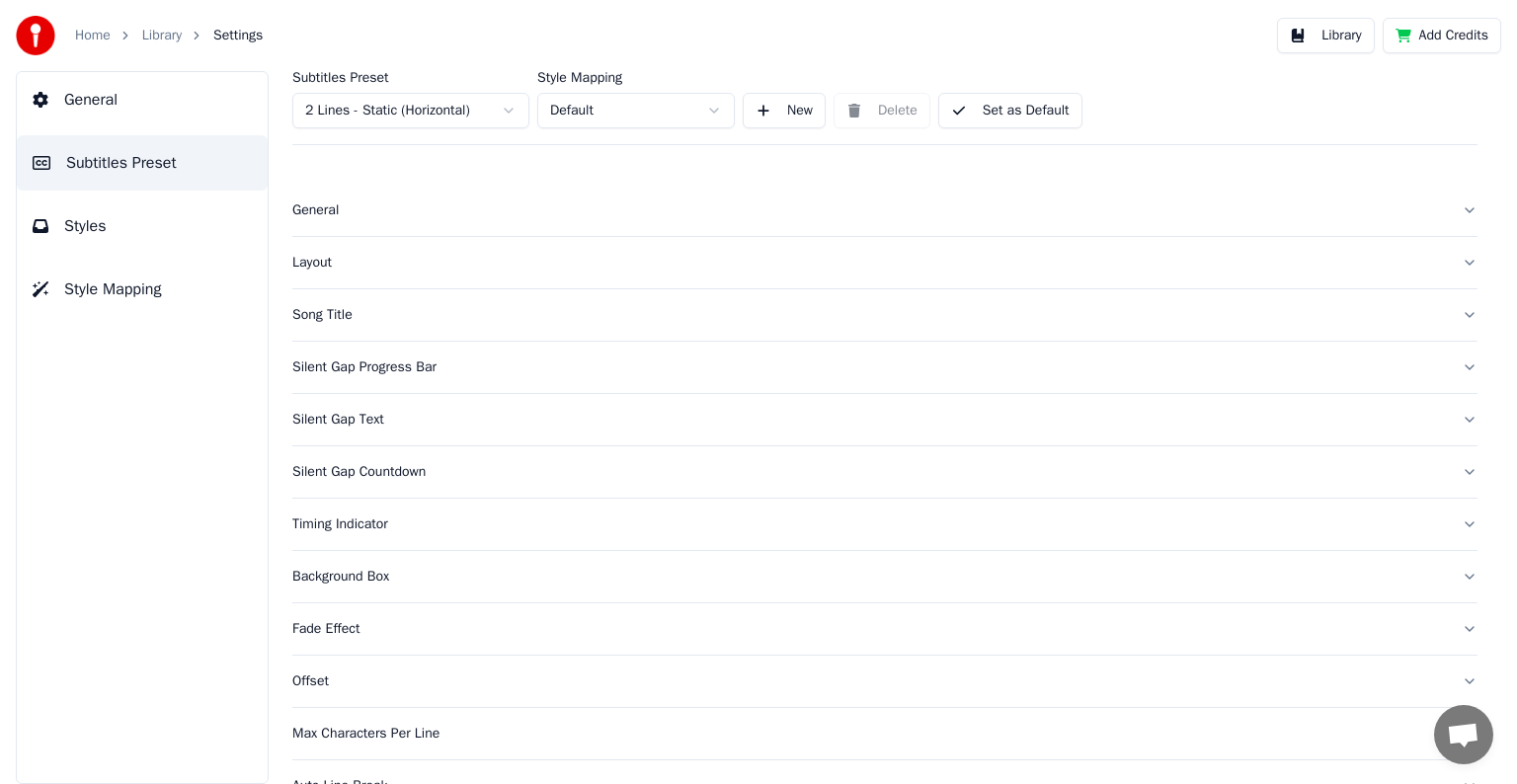 click on "Layout" at bounding box center (869, 263) 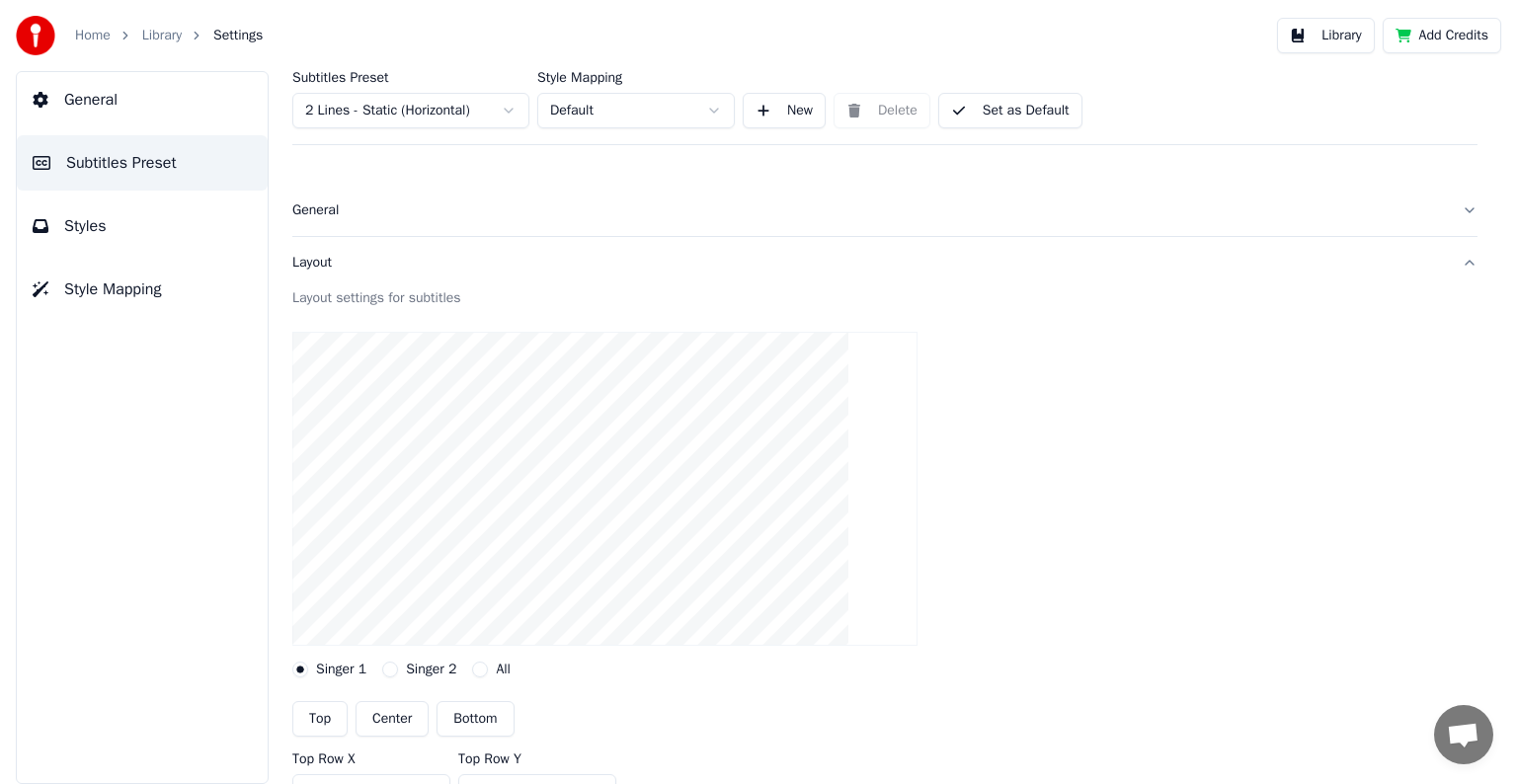 scroll, scrollTop: 197, scrollLeft: 0, axis: vertical 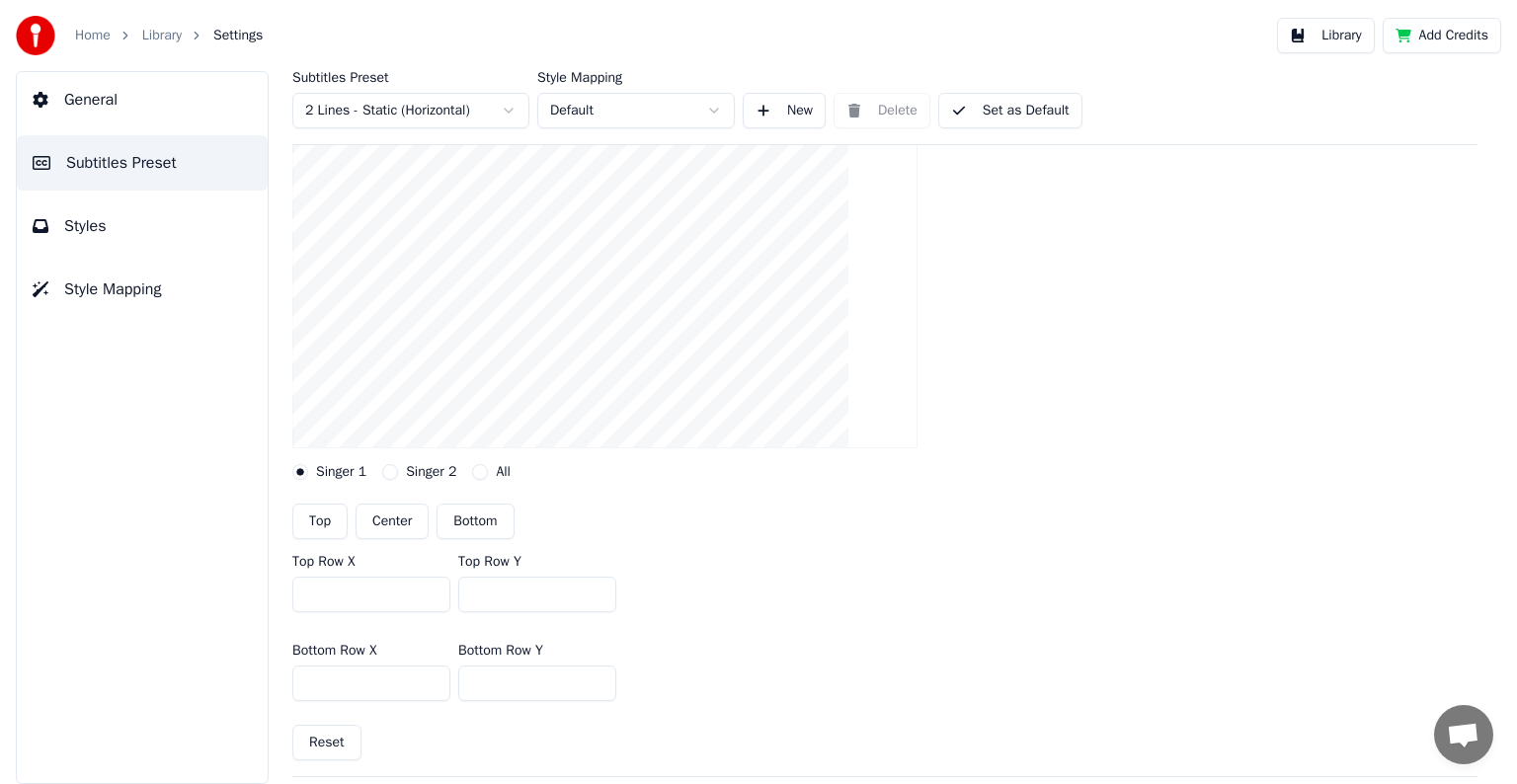 drag, startPoint x: 468, startPoint y: 683, endPoint x: 493, endPoint y: 683, distance: 25 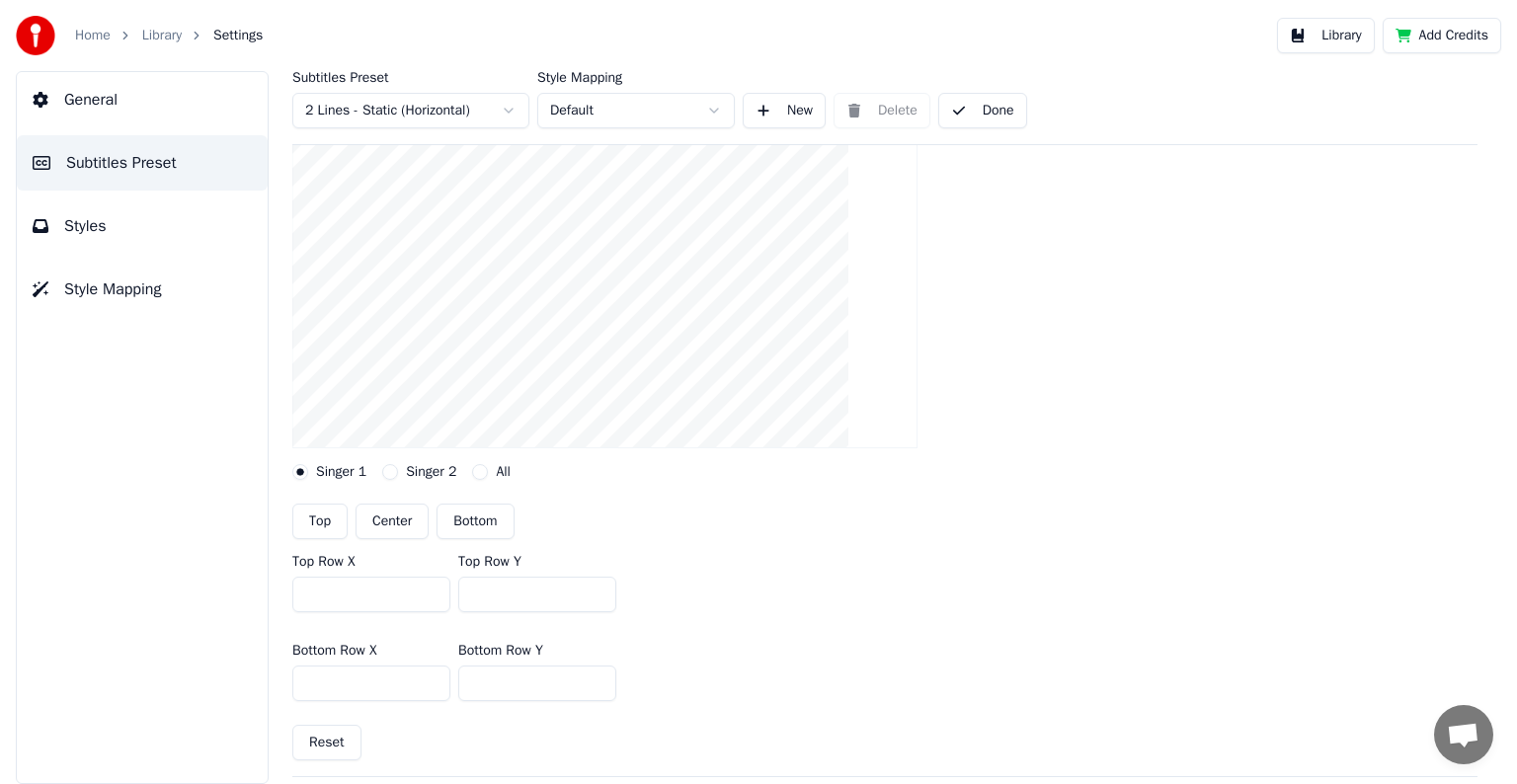 click on "Library" at bounding box center (162, 36) 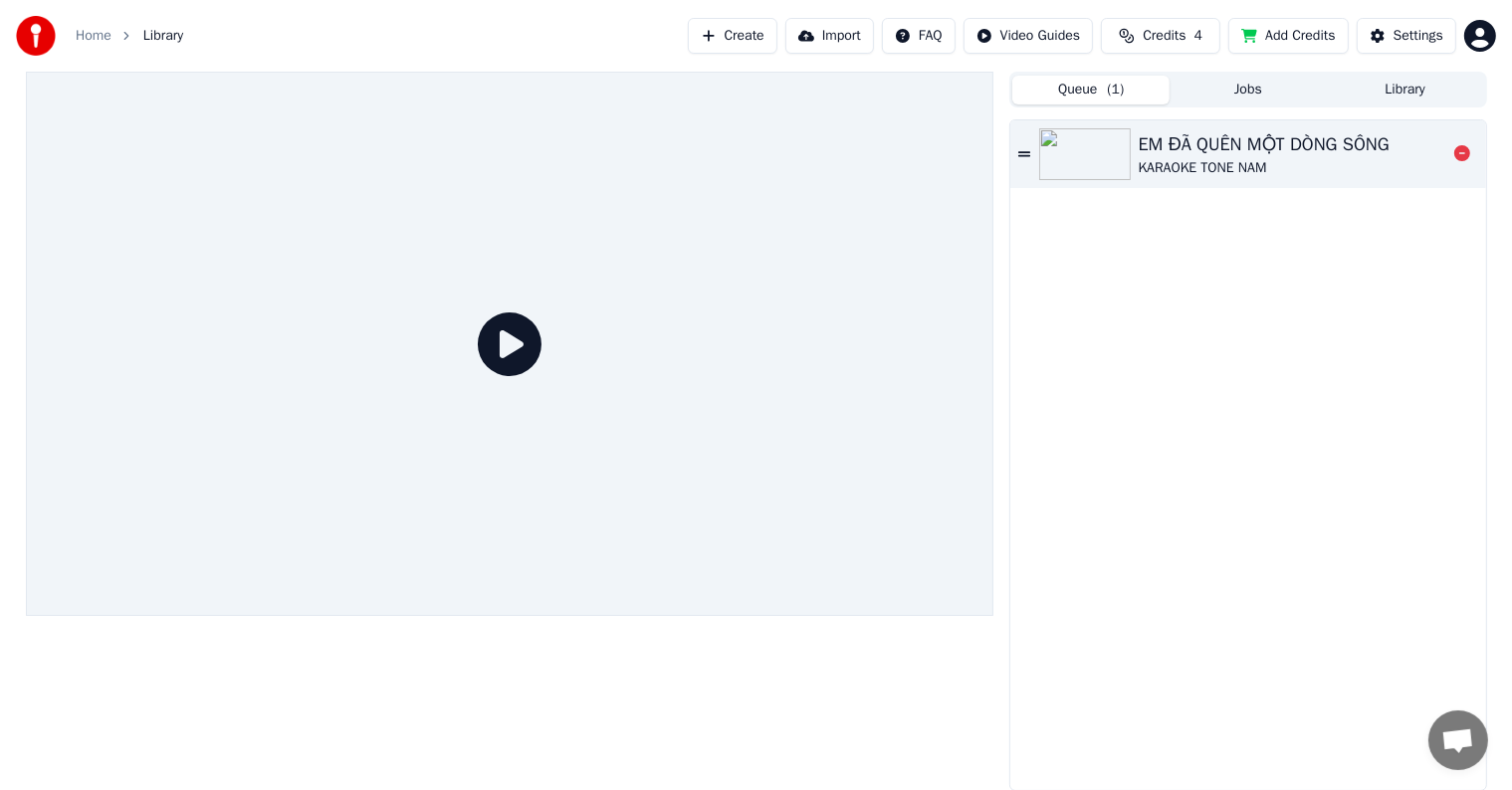 click on "EM ĐÃ QUÊN MỘT DÒNG SÔNG" at bounding box center (1264, 144) 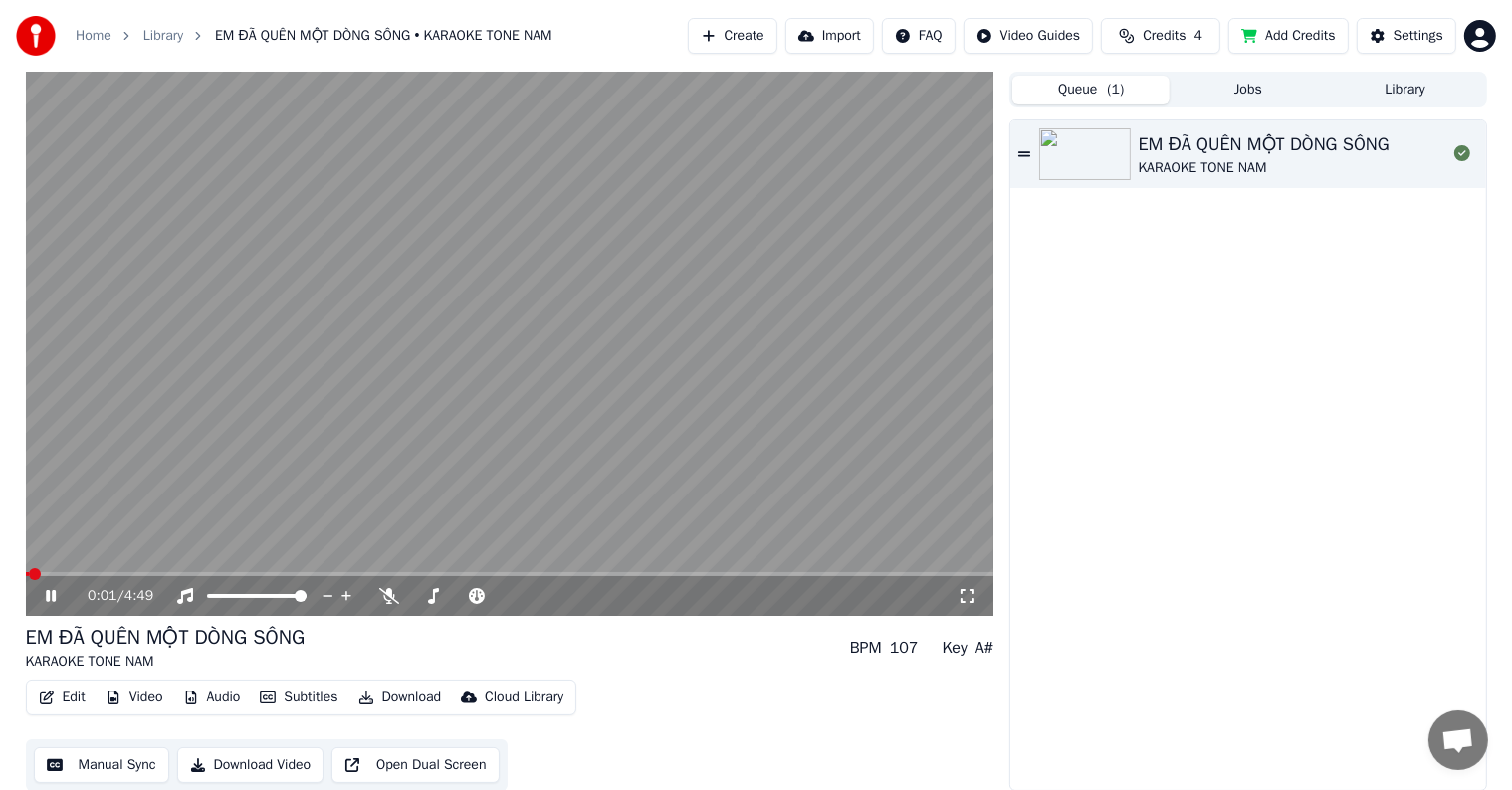 click at bounding box center [510, 343] 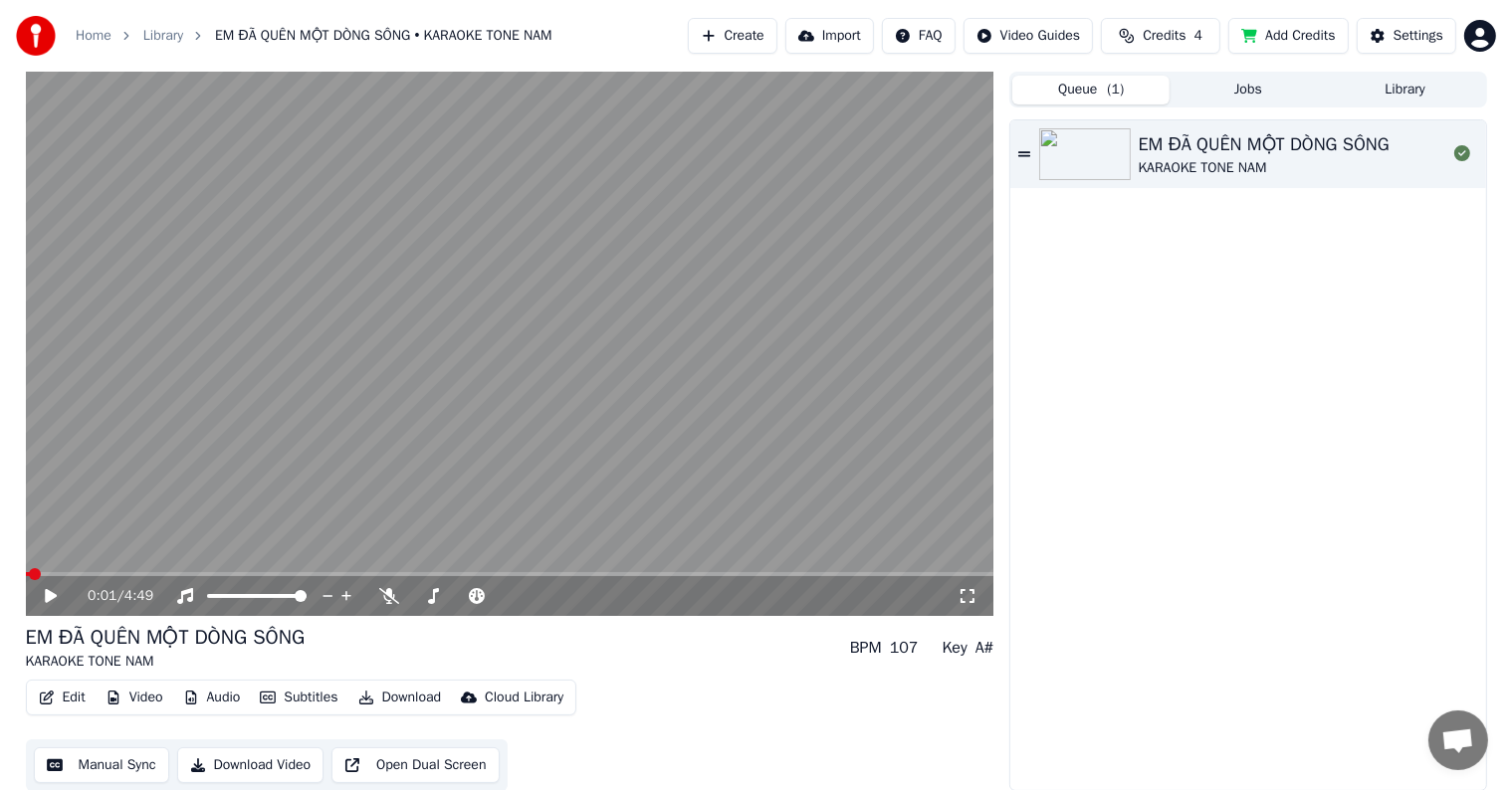 click 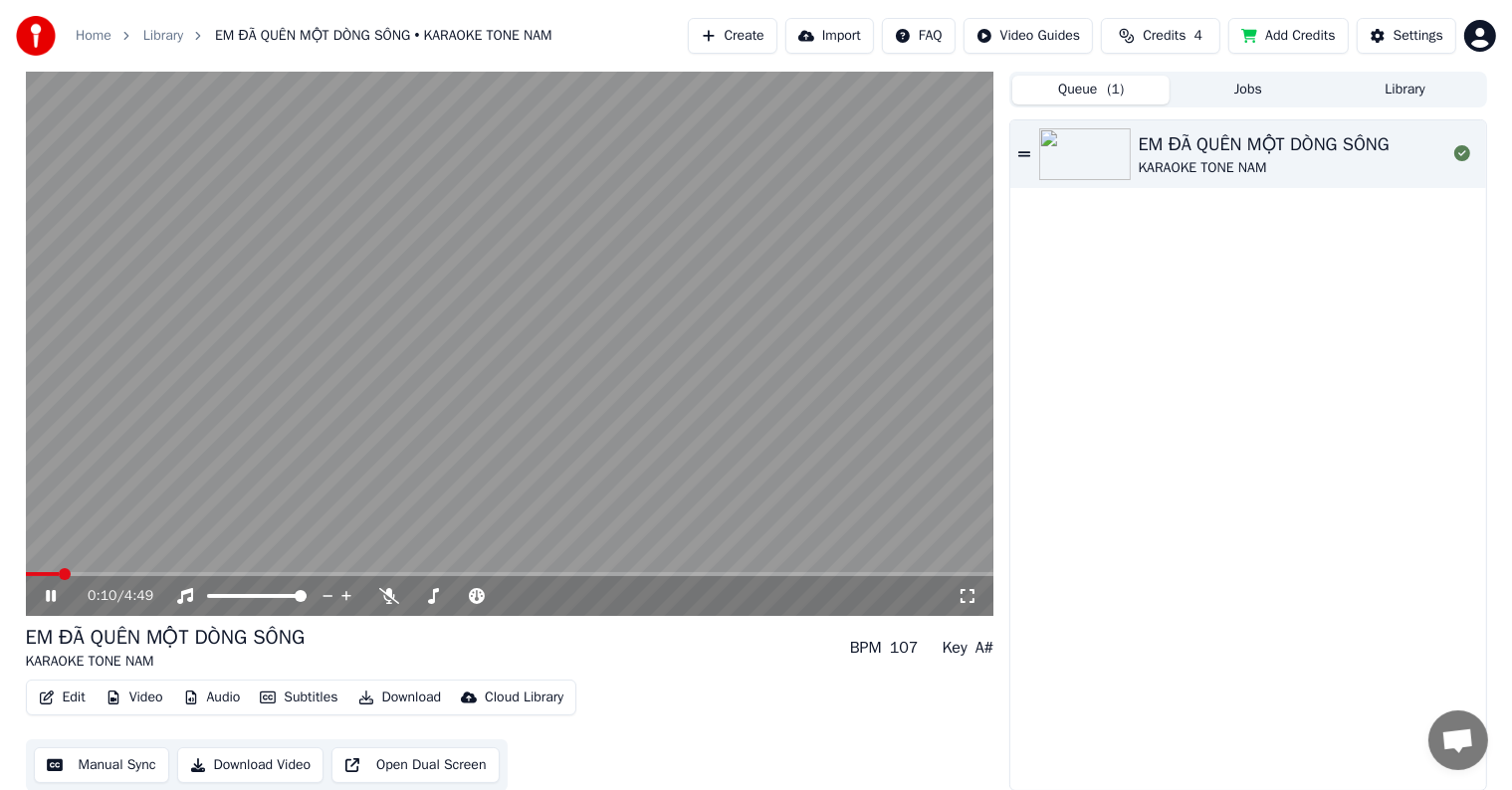 click at bounding box center [65, 574] 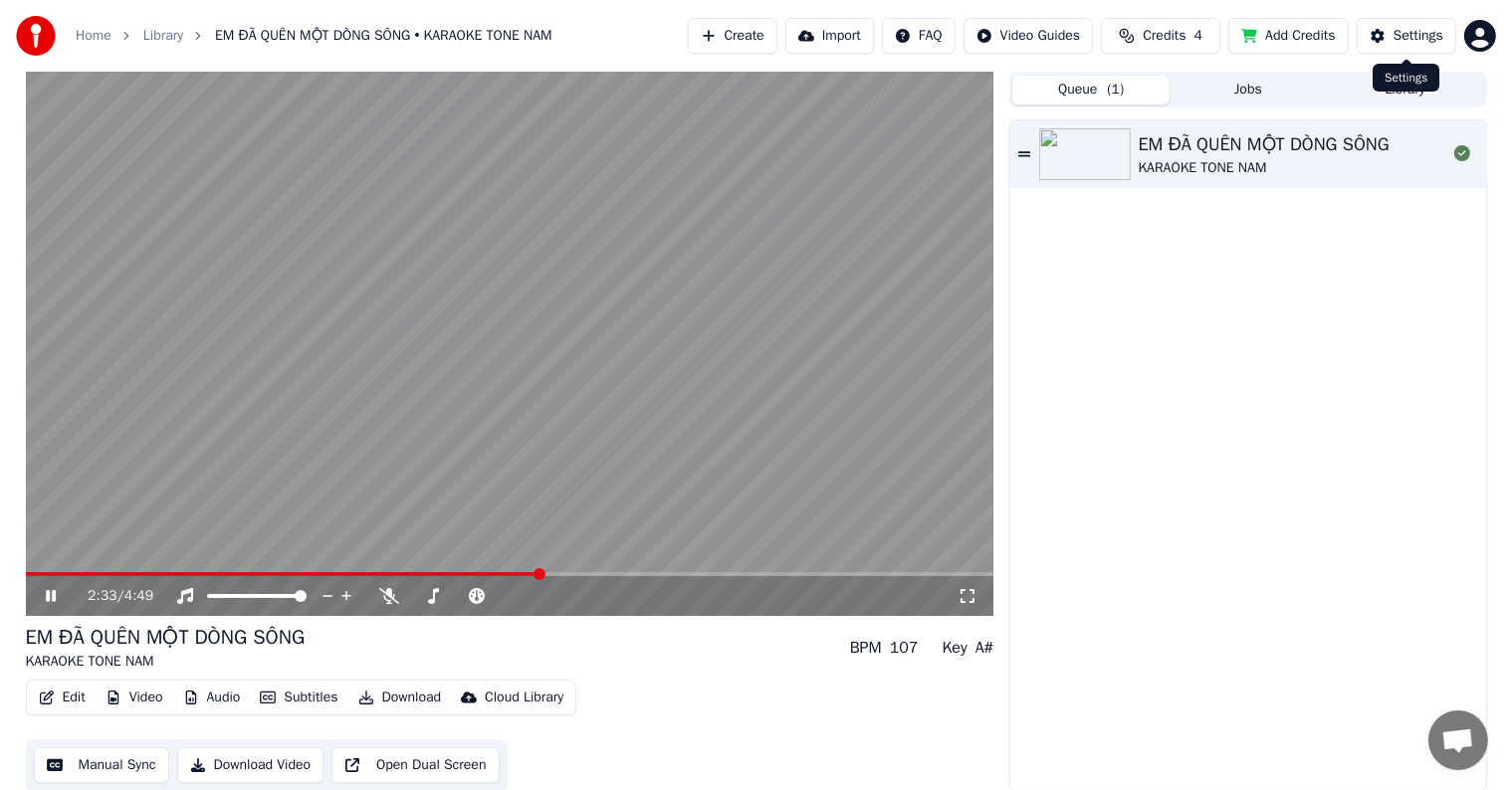 click on "Settings" at bounding box center (1418, 36) 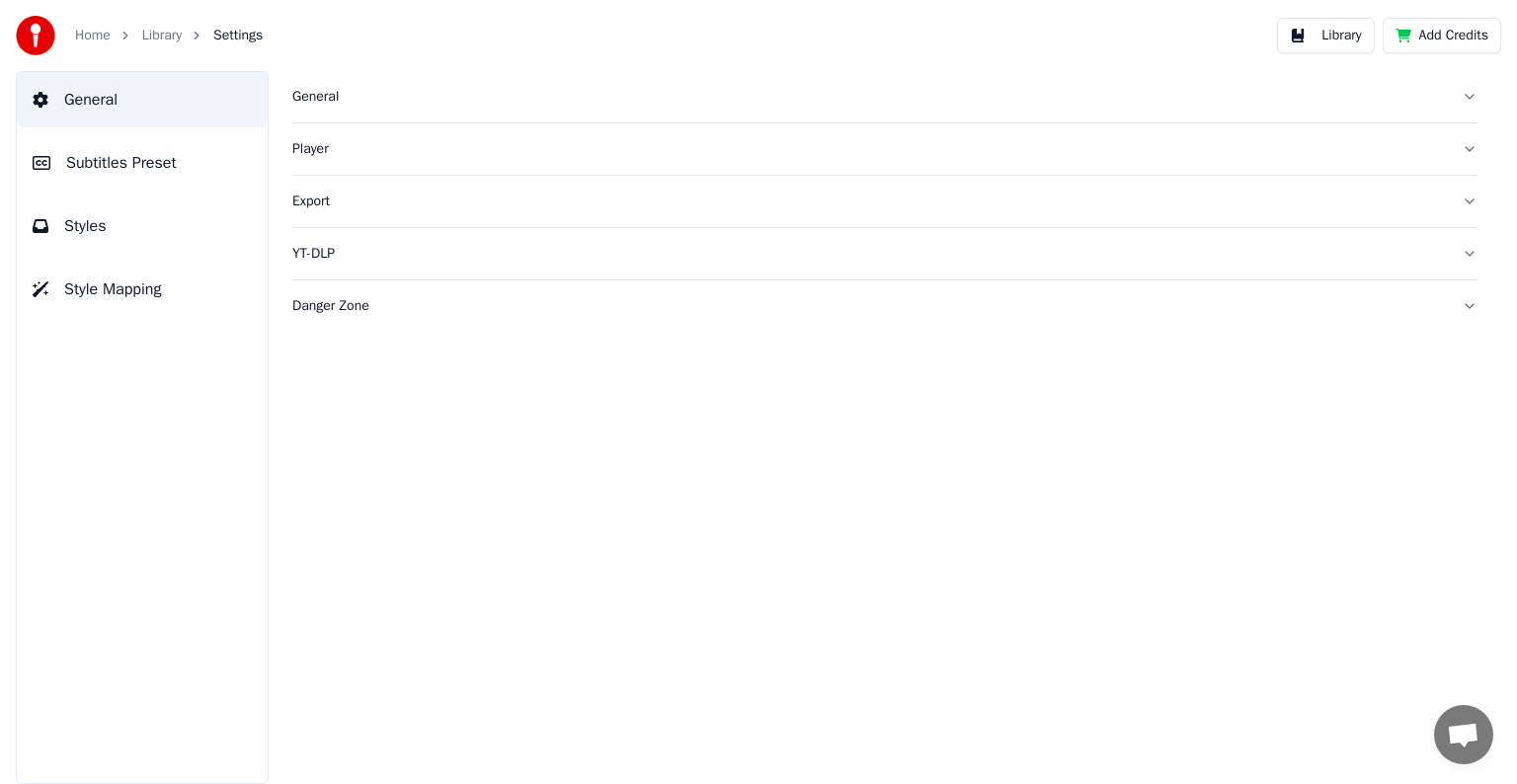 click on "Subtitles Preset" at bounding box center [121, 163] 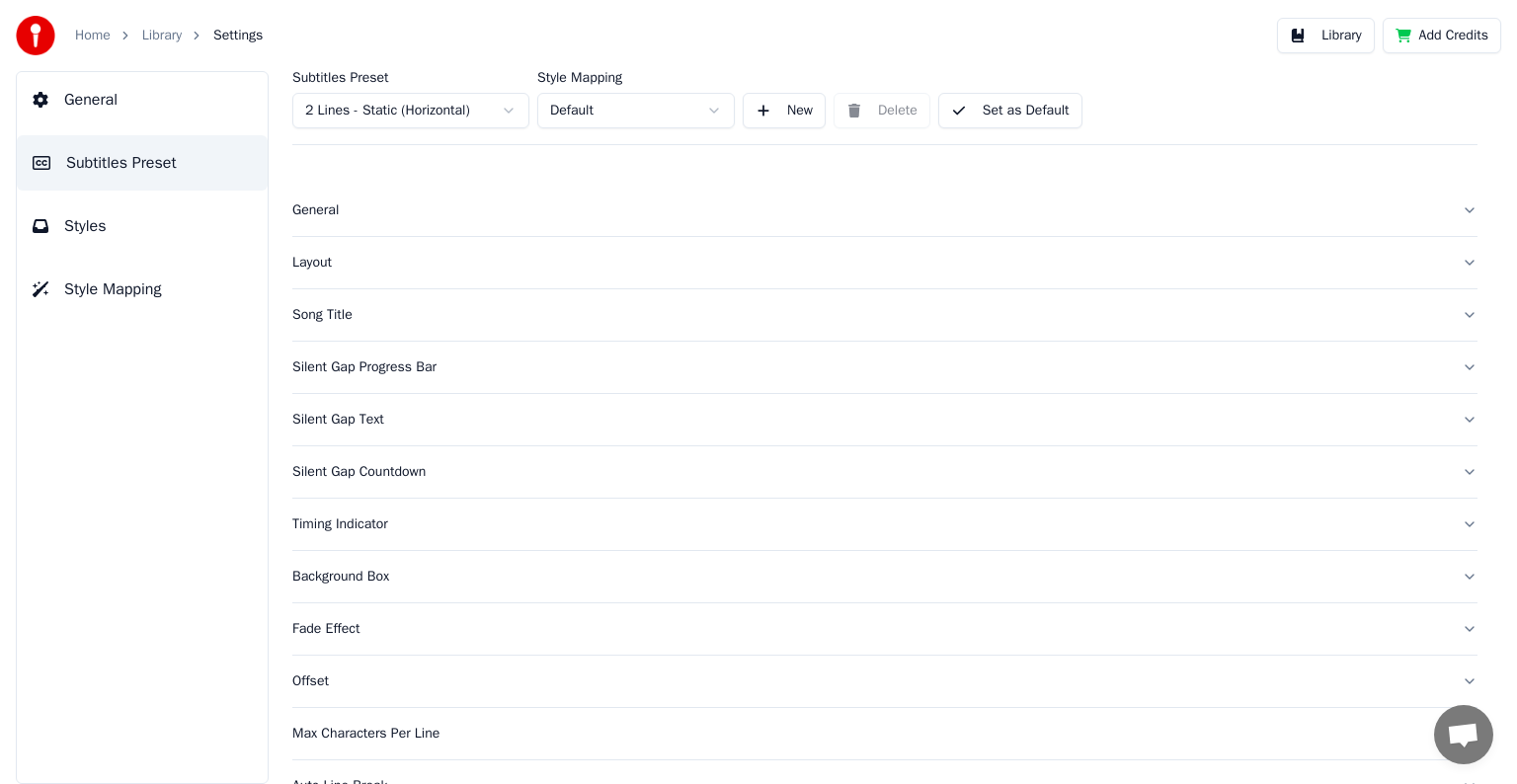 click on "Silent Gap Progress Bar" at bounding box center (869, 367) 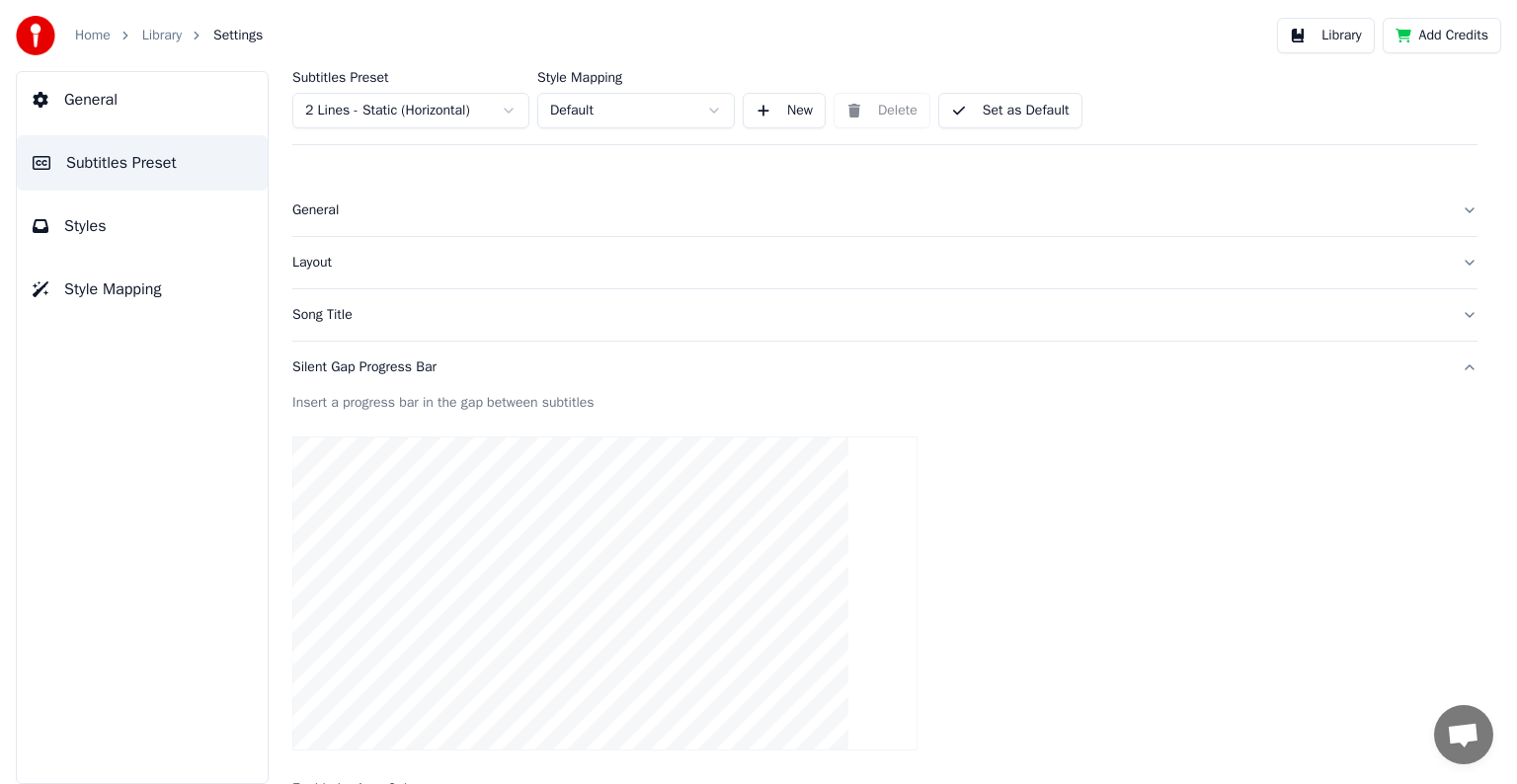 click at bounding box center (885, 593) 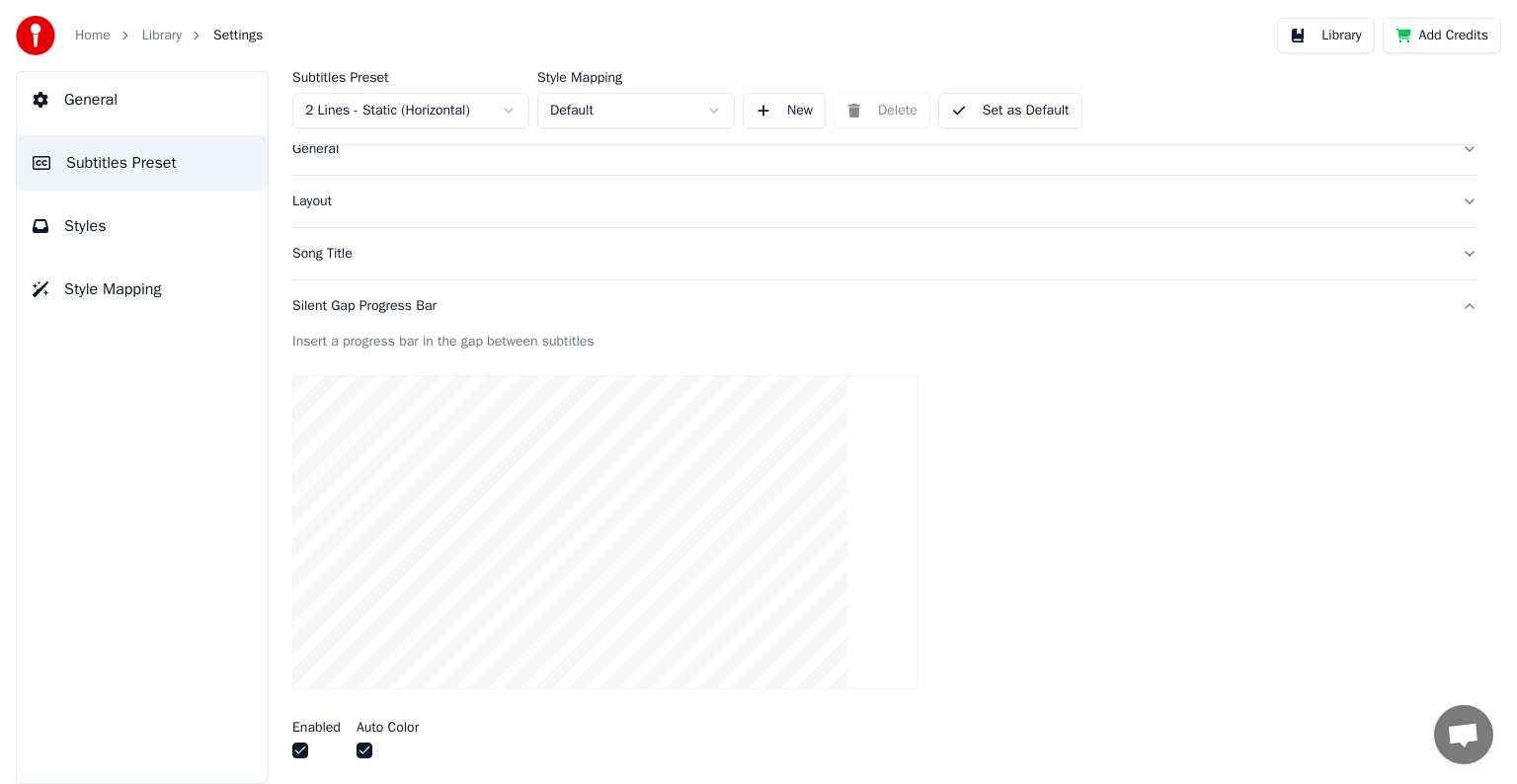 scroll, scrollTop: 0, scrollLeft: 0, axis: both 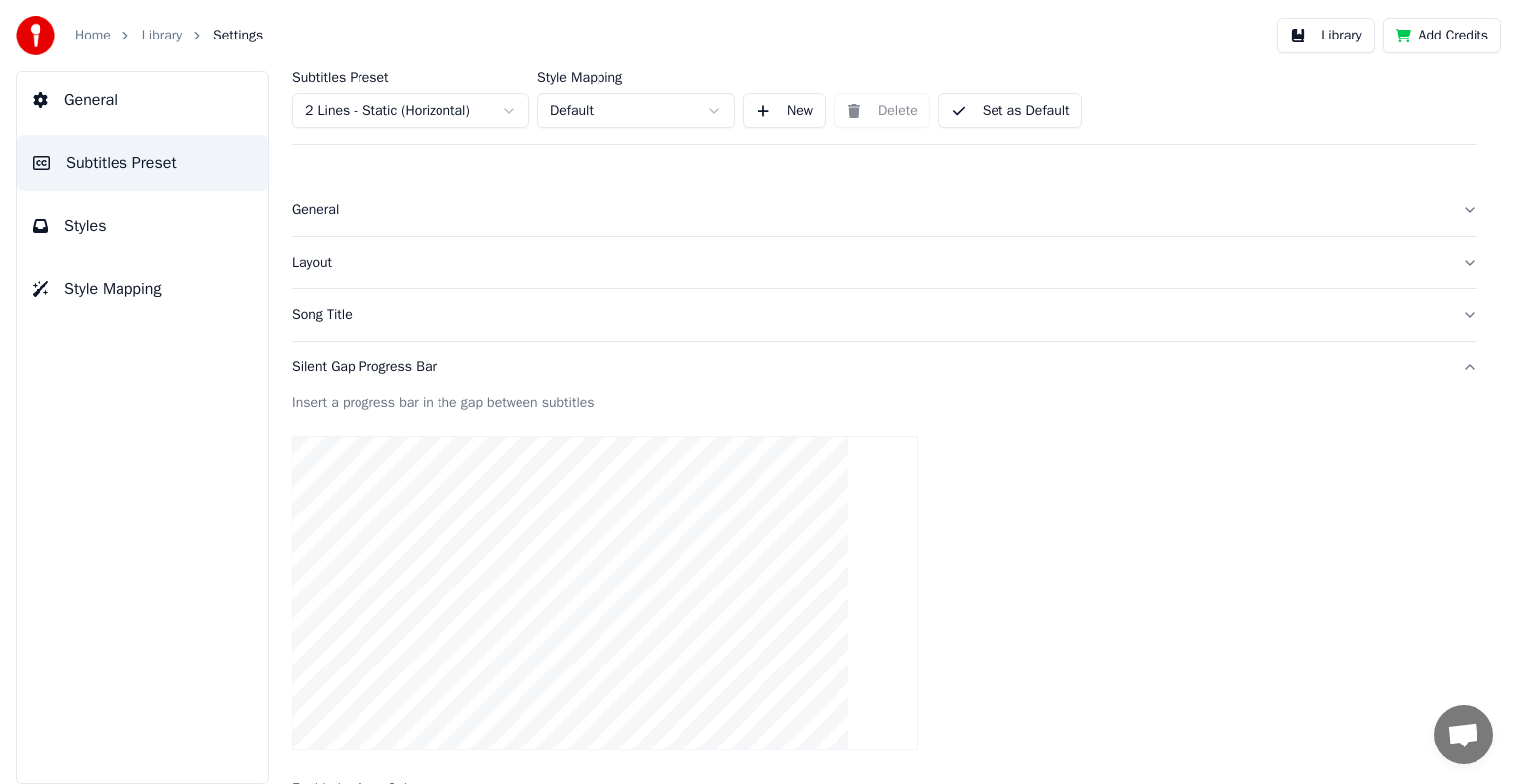 click on "Silent Gap Progress Bar" at bounding box center (869, 367) 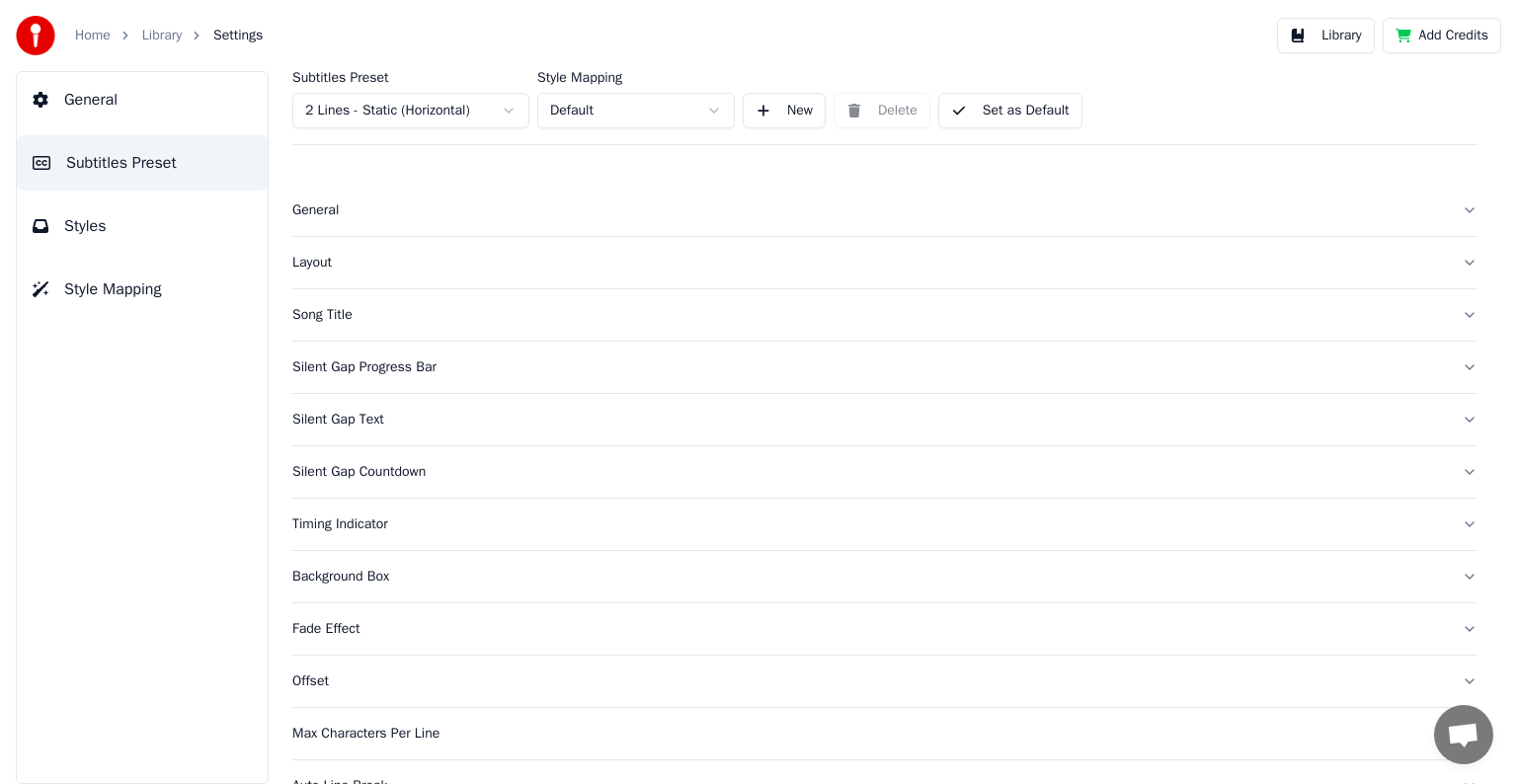 click on "Silent Gap Text" at bounding box center (869, 420) 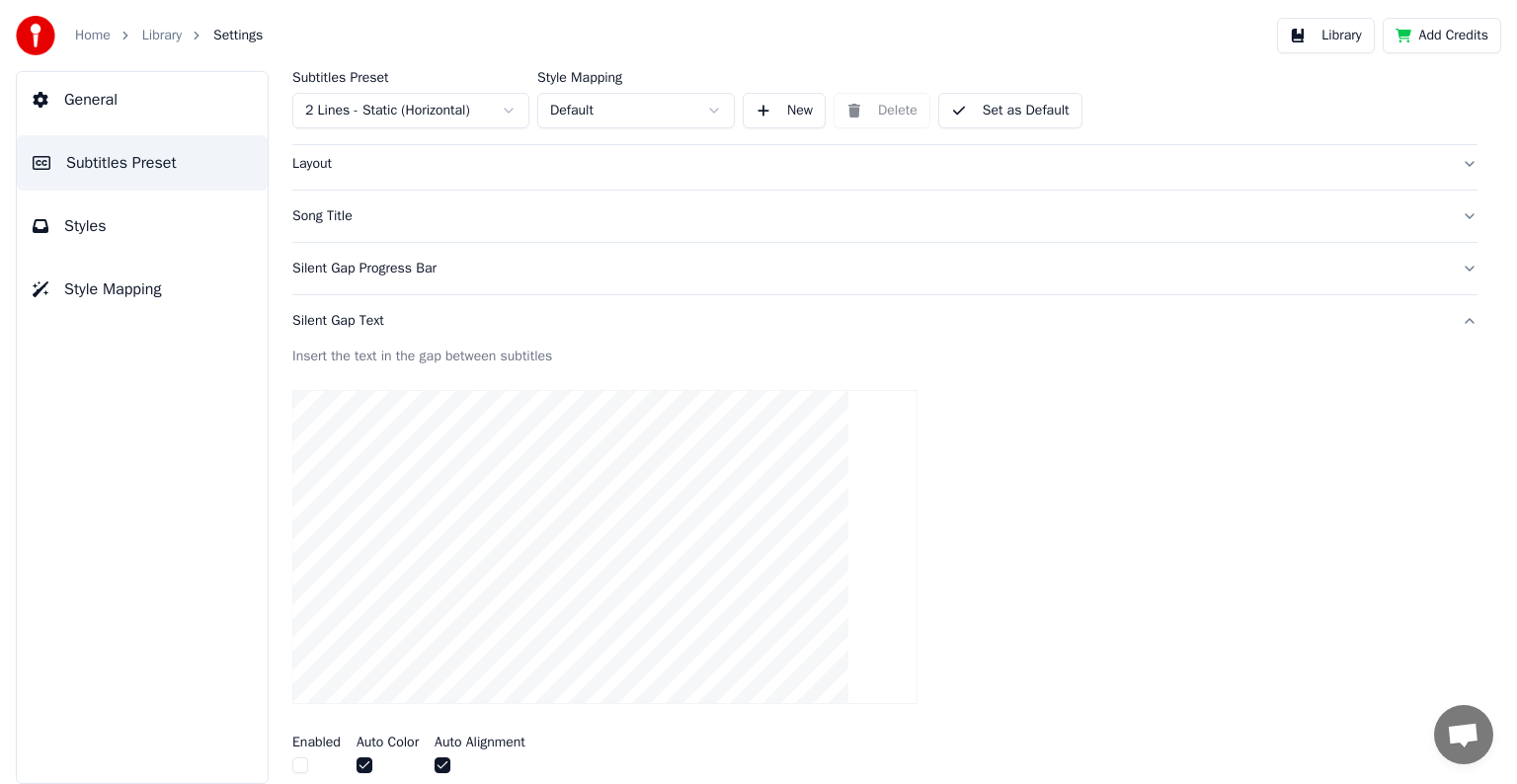 scroll, scrollTop: 197, scrollLeft: 0, axis: vertical 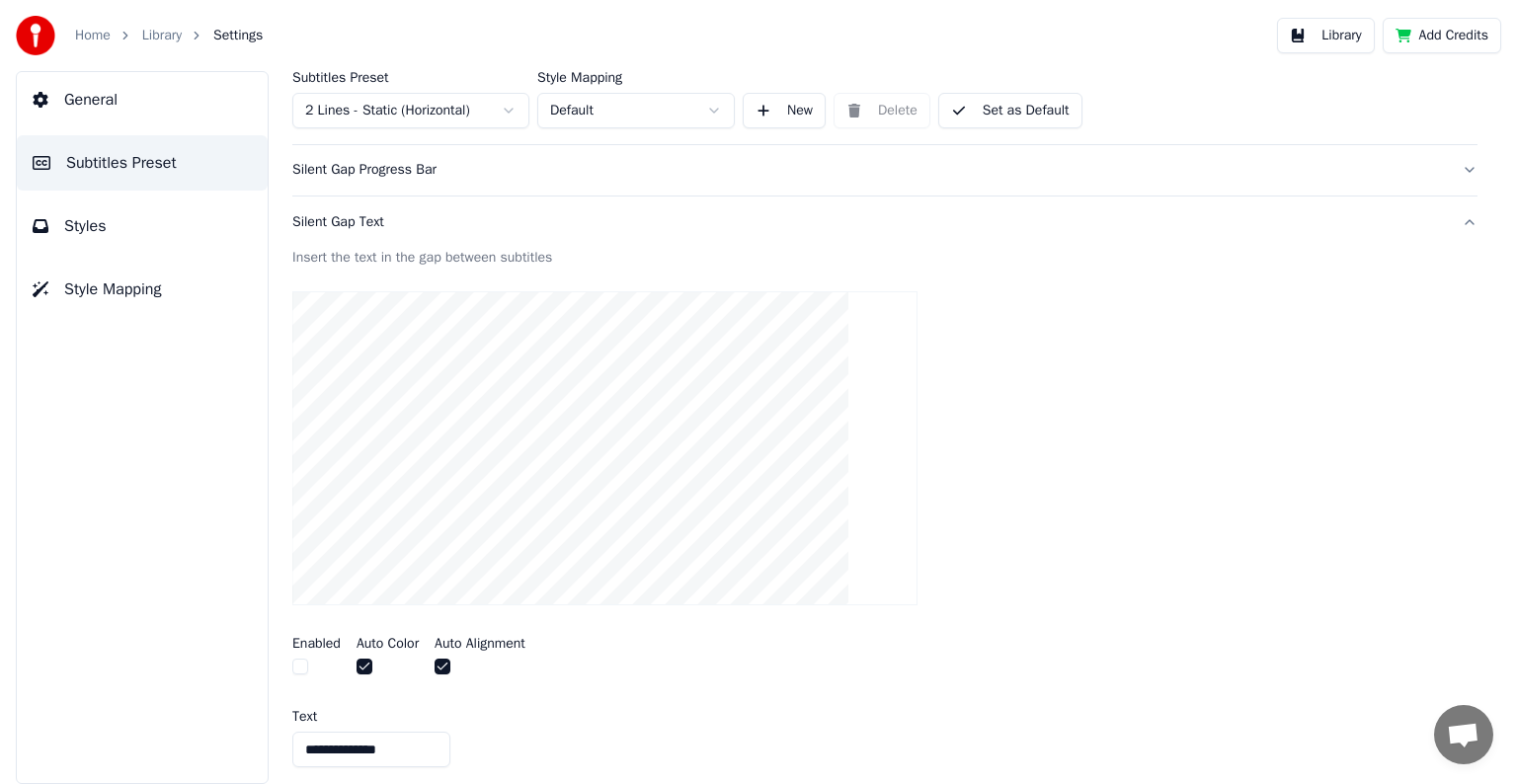 click on "Insert the text in the gap between subtitles" at bounding box center (885, 258) 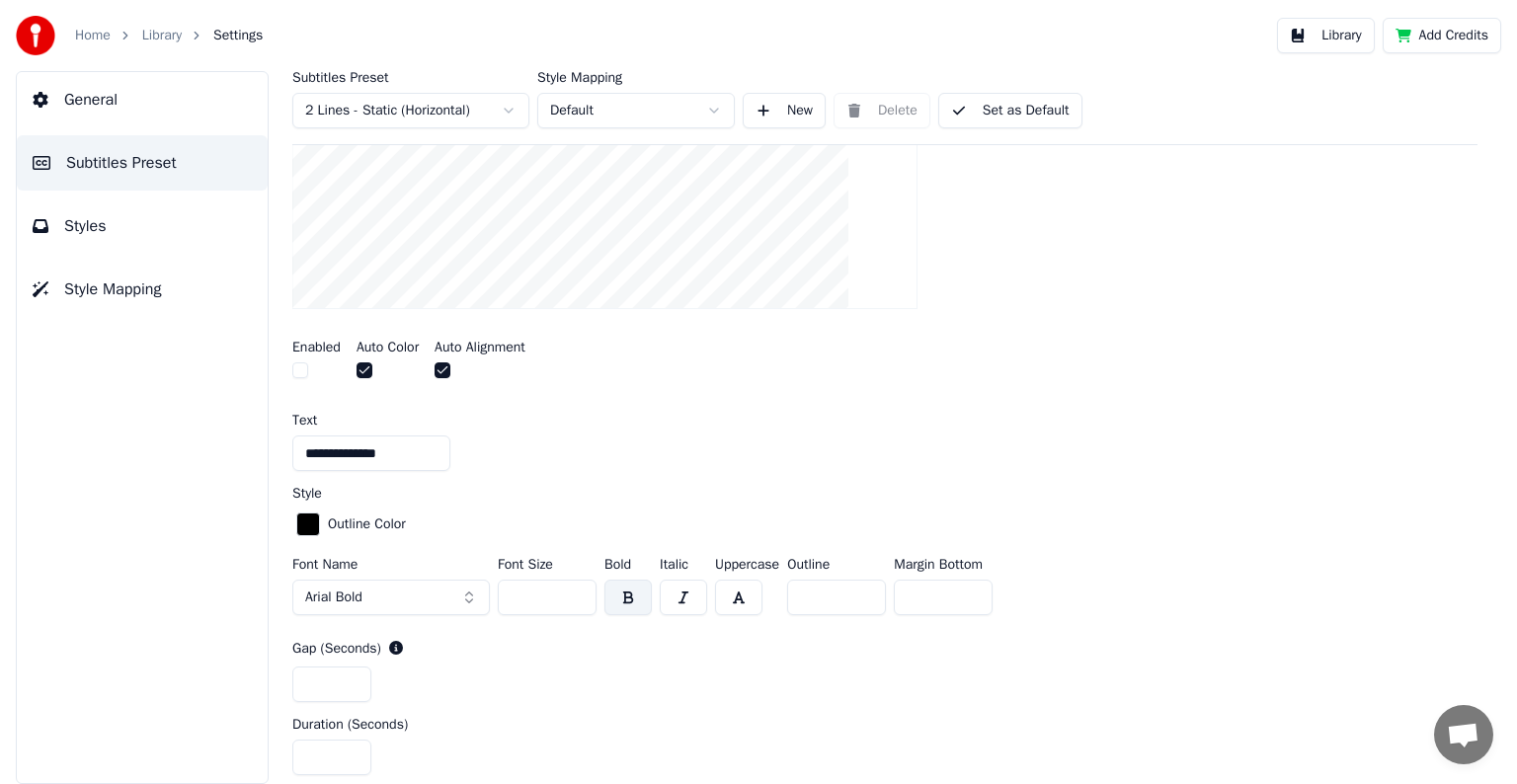 click at bounding box center [300, 370] 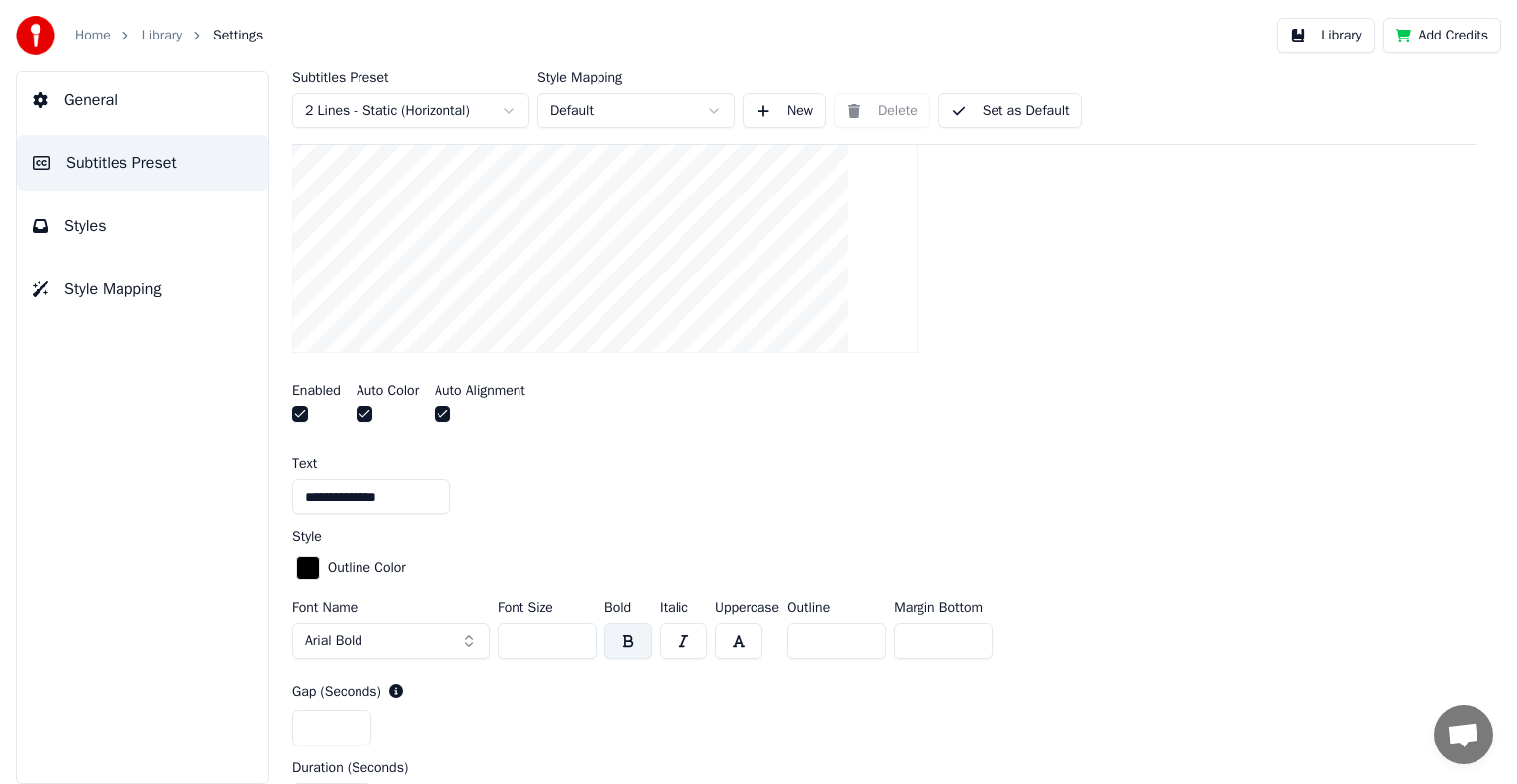scroll, scrollTop: 494, scrollLeft: 0, axis: vertical 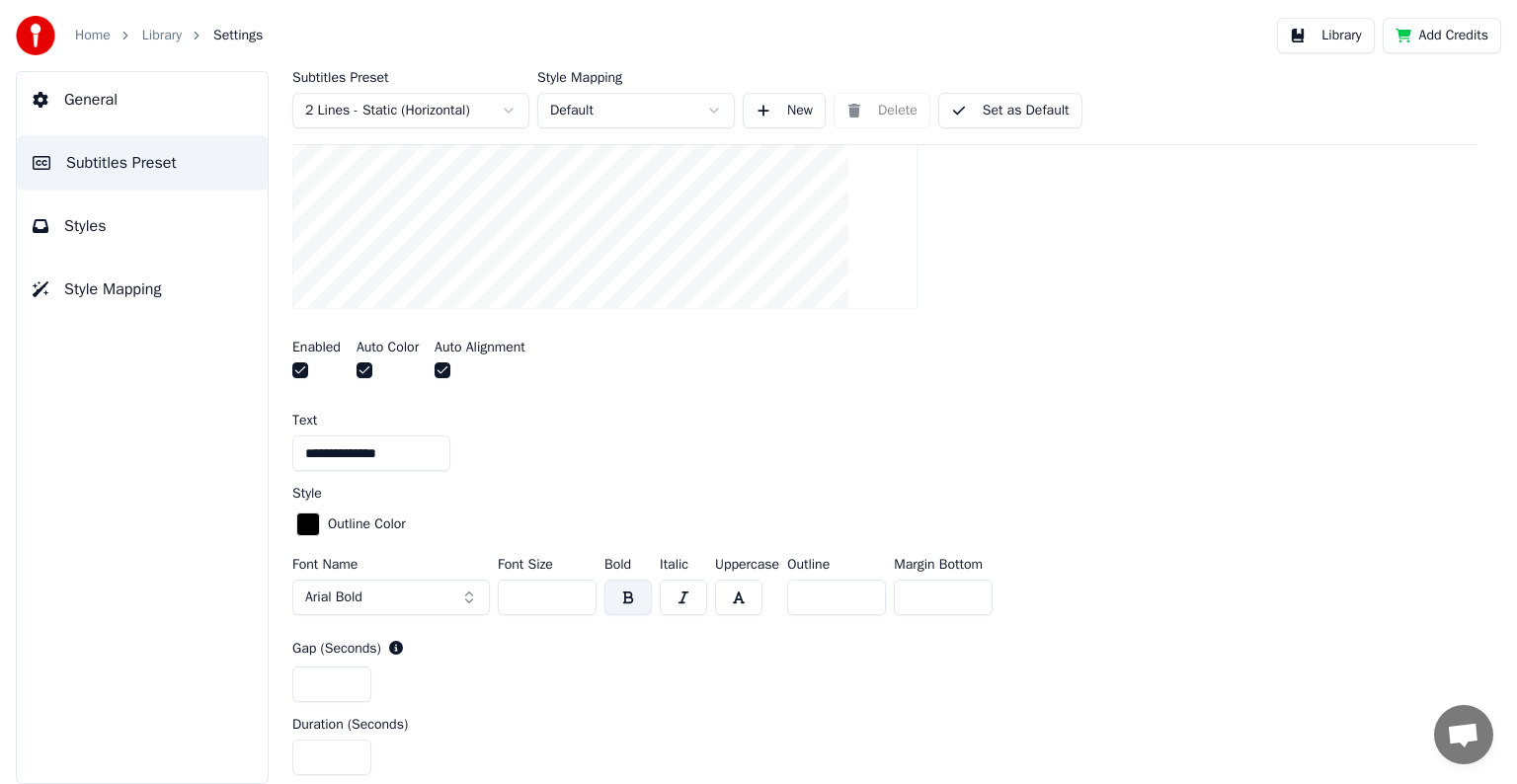 click on "*" at bounding box center (943, 597) 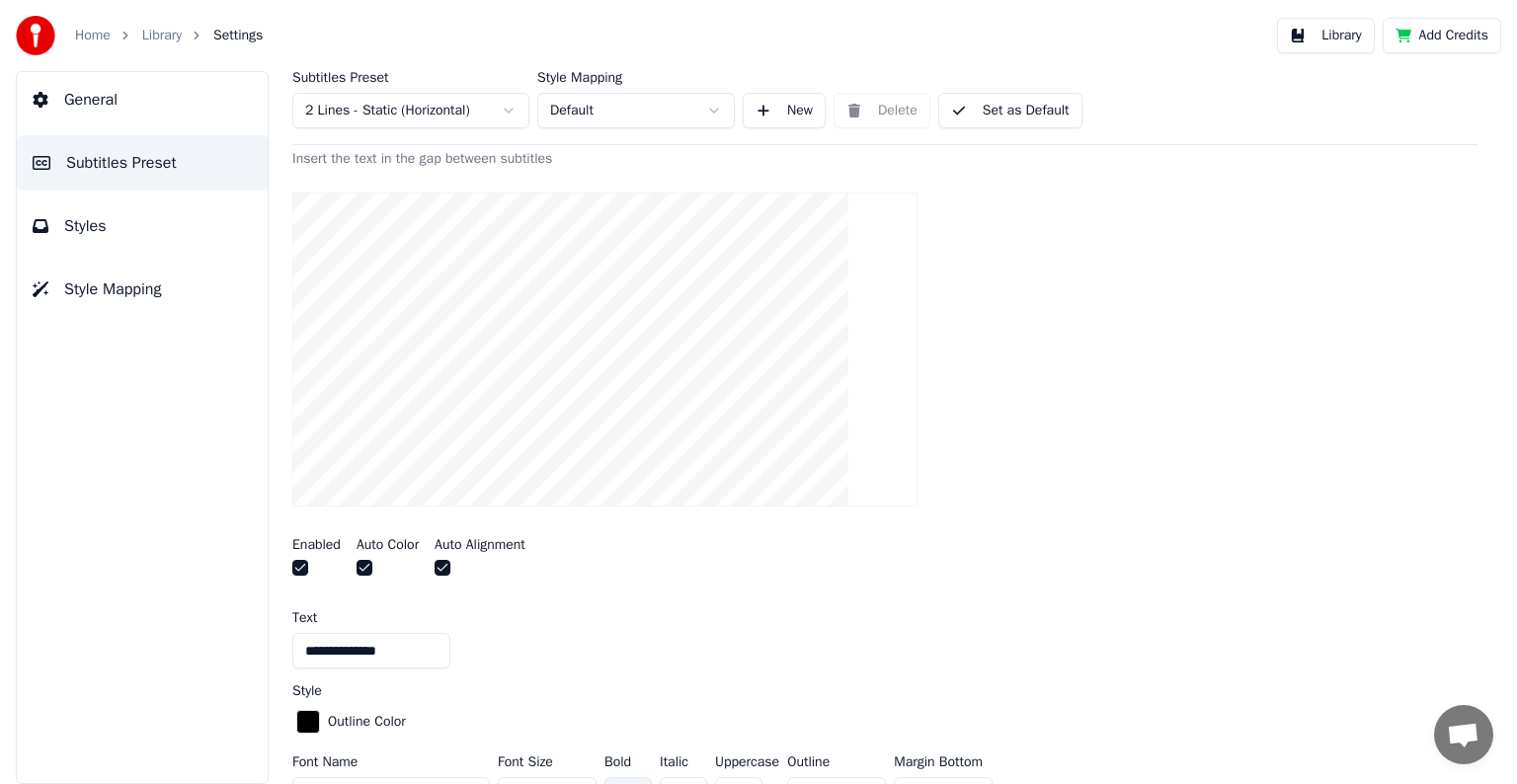 scroll, scrollTop: 296, scrollLeft: 0, axis: vertical 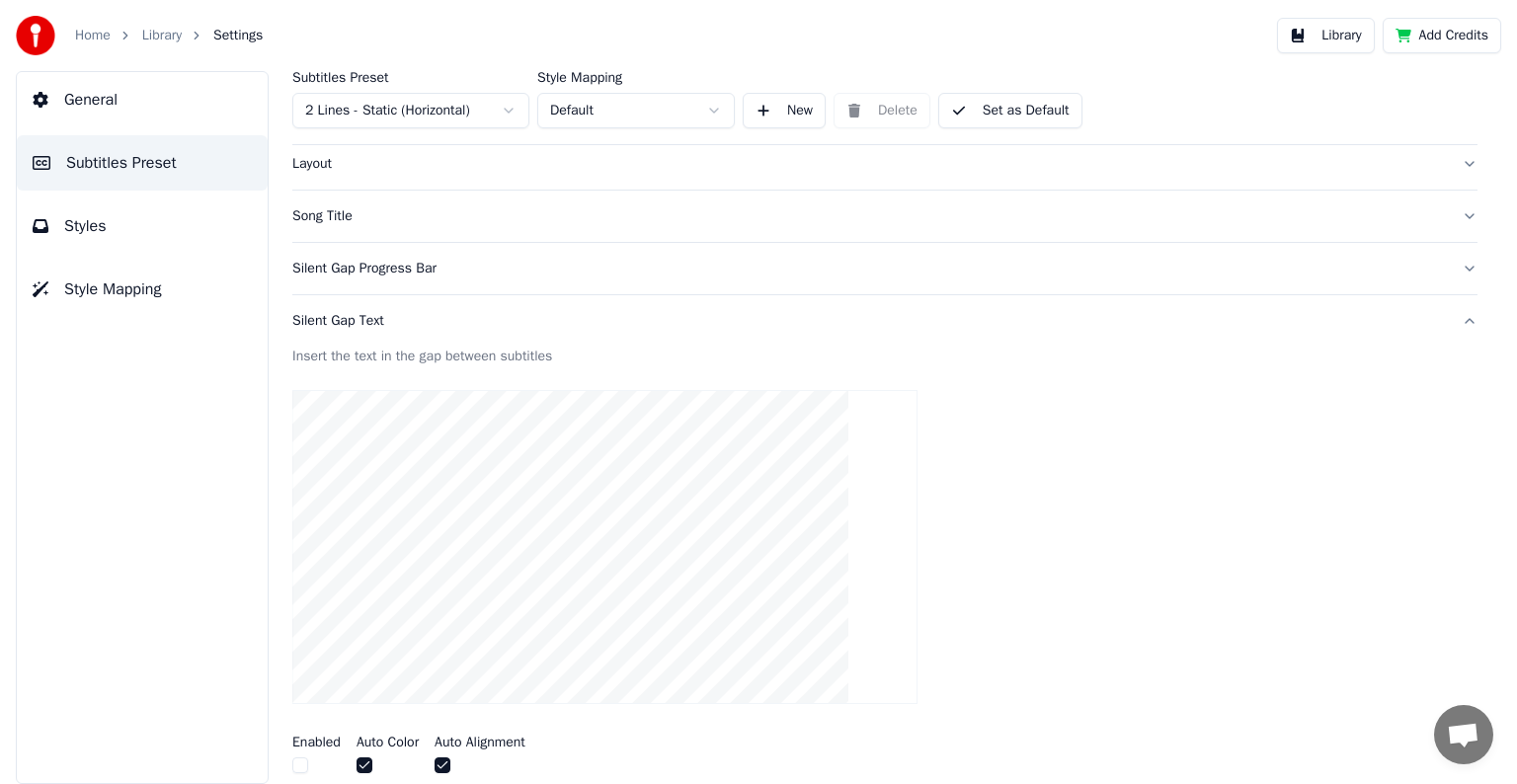 click on "Silent Gap Text" at bounding box center (869, 321) 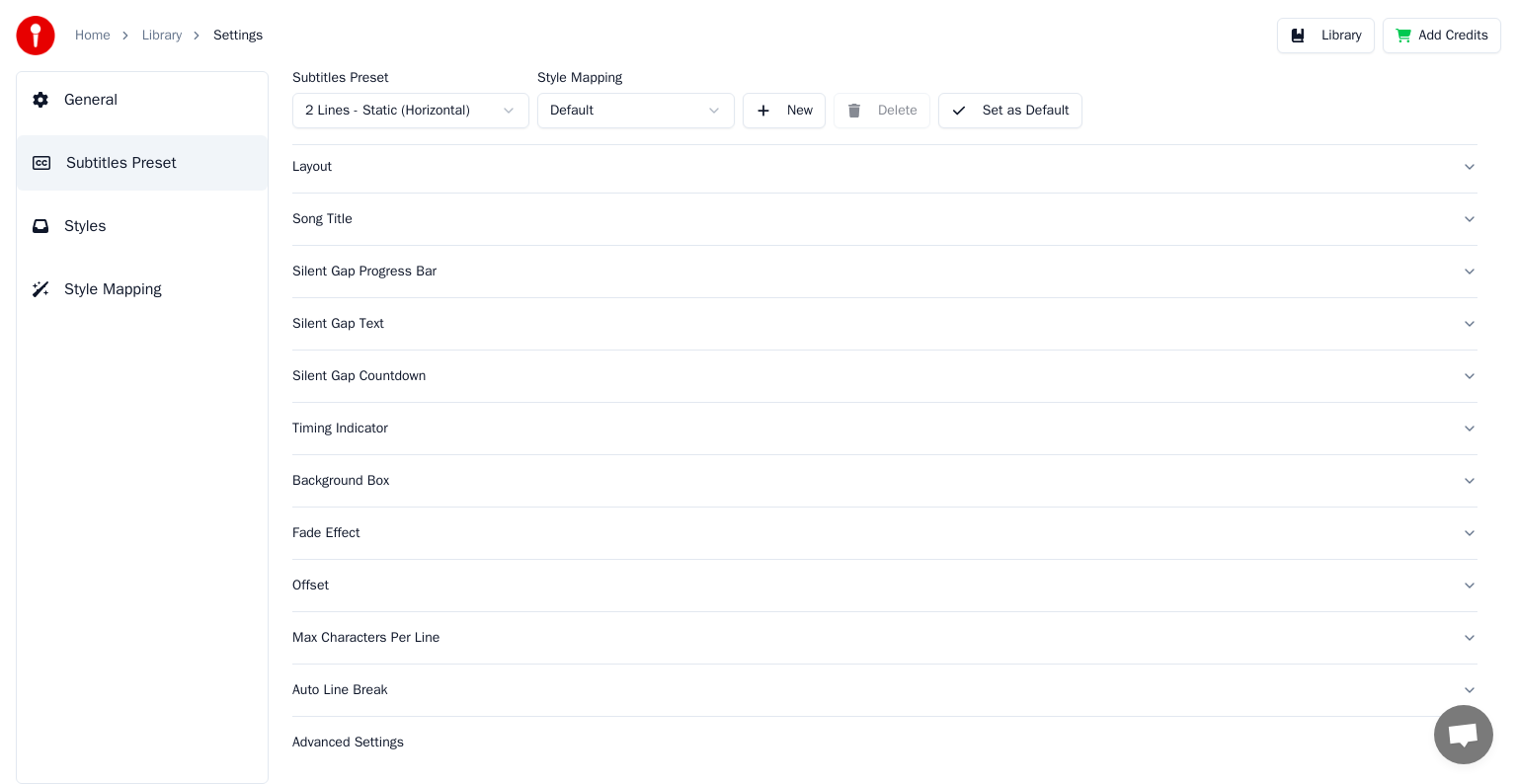 scroll, scrollTop: 93, scrollLeft: 0, axis: vertical 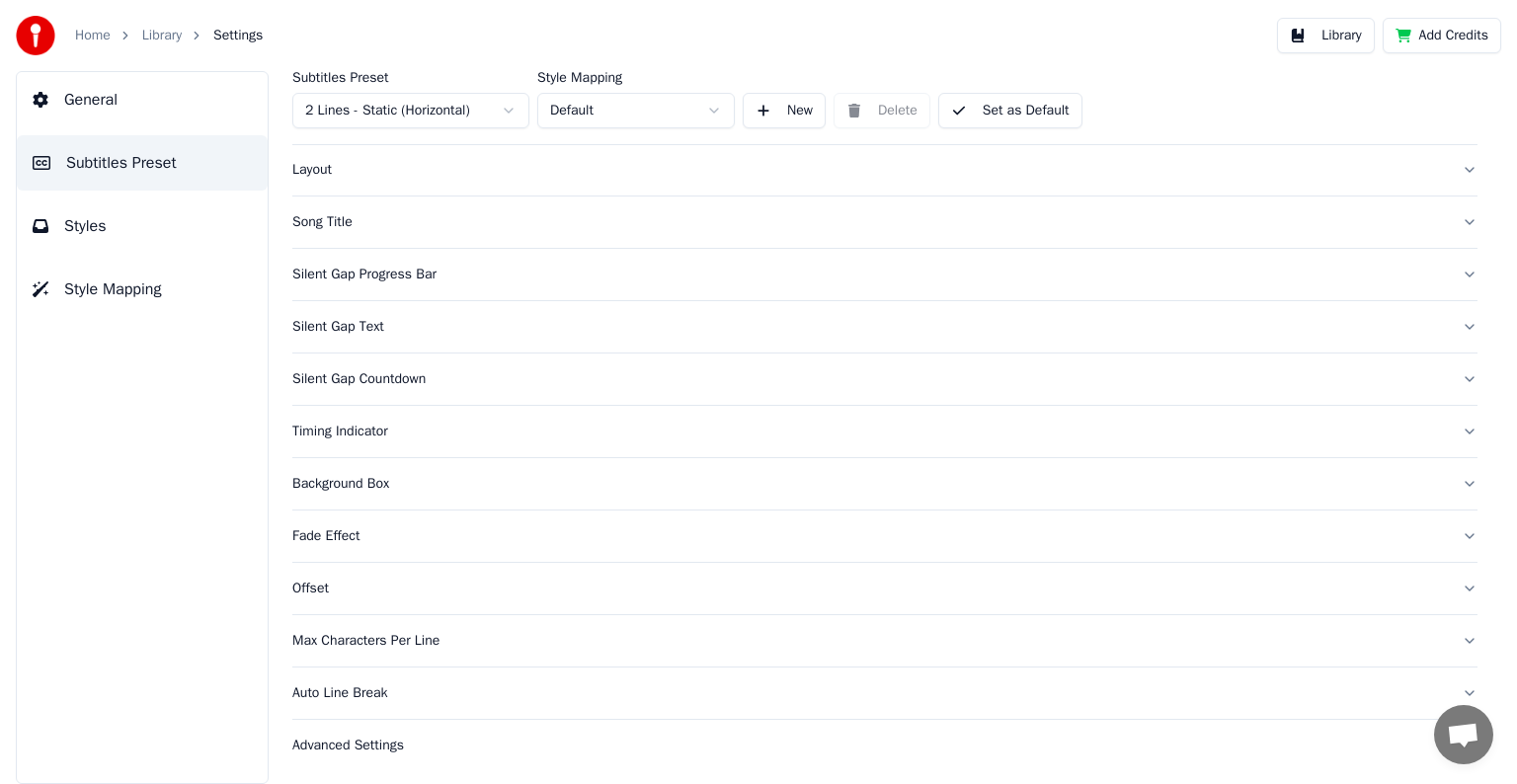 click on "Silent Gap Countdown" at bounding box center (869, 379) 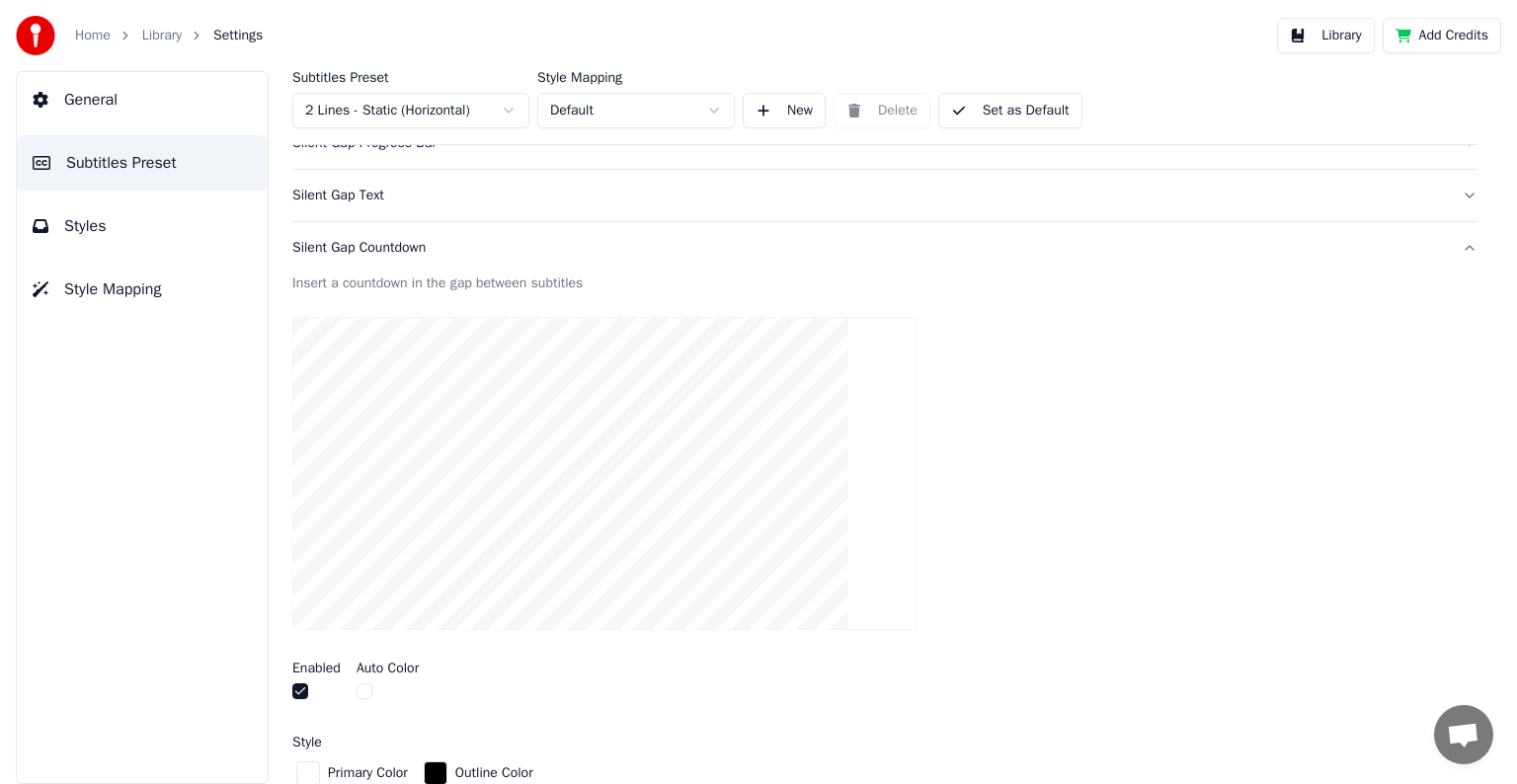 scroll, scrollTop: 192, scrollLeft: 0, axis: vertical 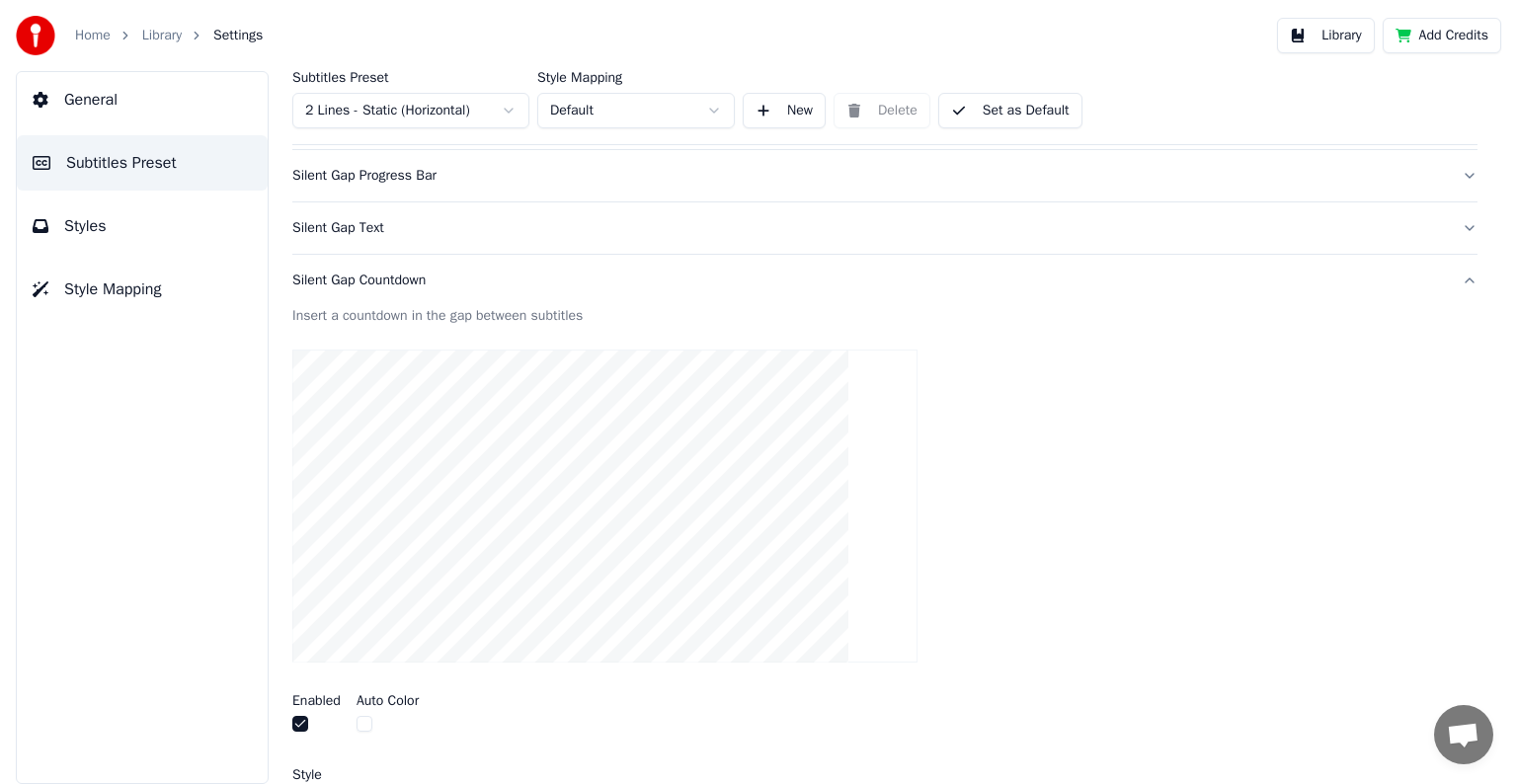 click on "Silent Gap Countdown" at bounding box center [869, 280] 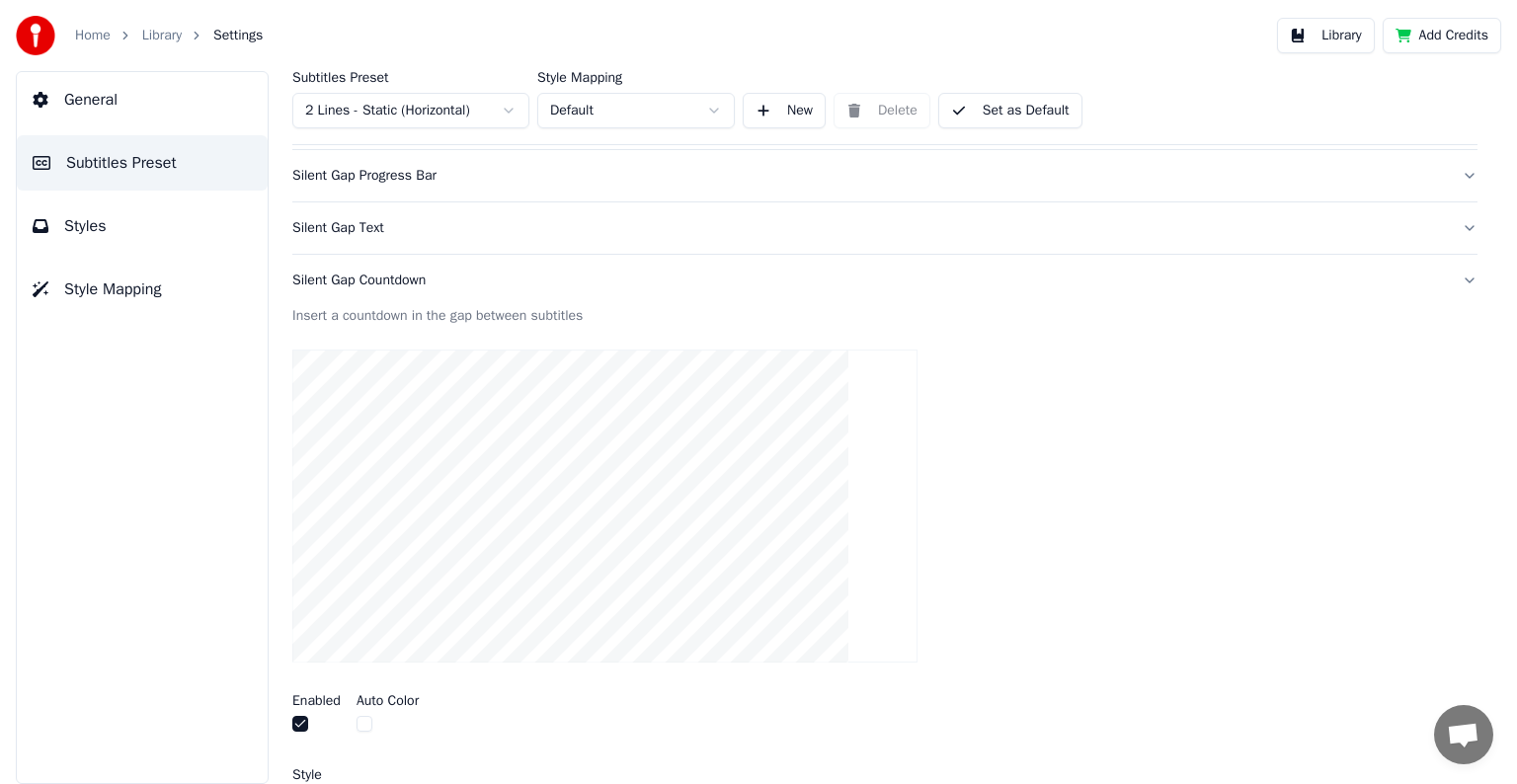 scroll, scrollTop: 93, scrollLeft: 0, axis: vertical 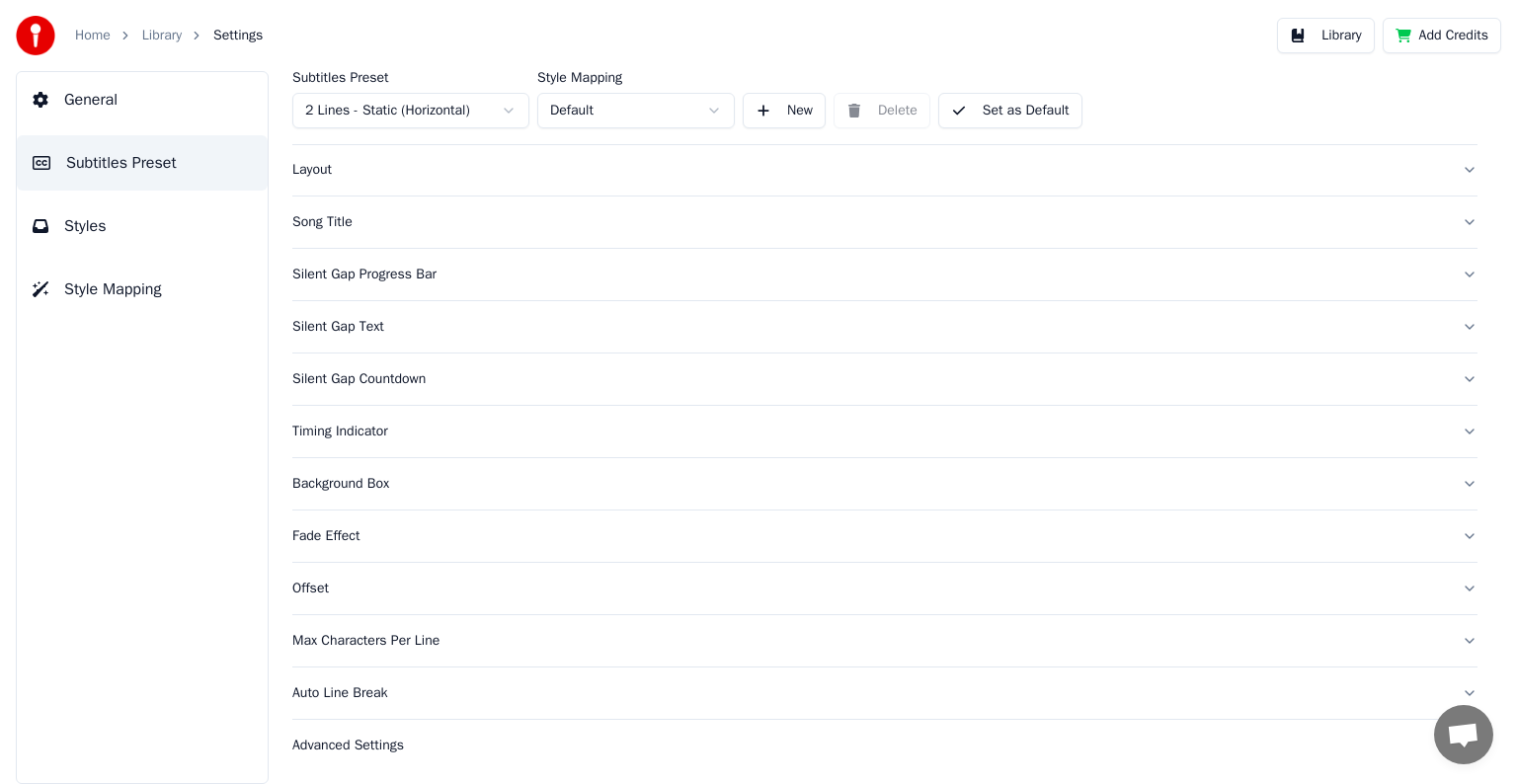 click on "Silent Gap Progress Bar" at bounding box center [869, 274] 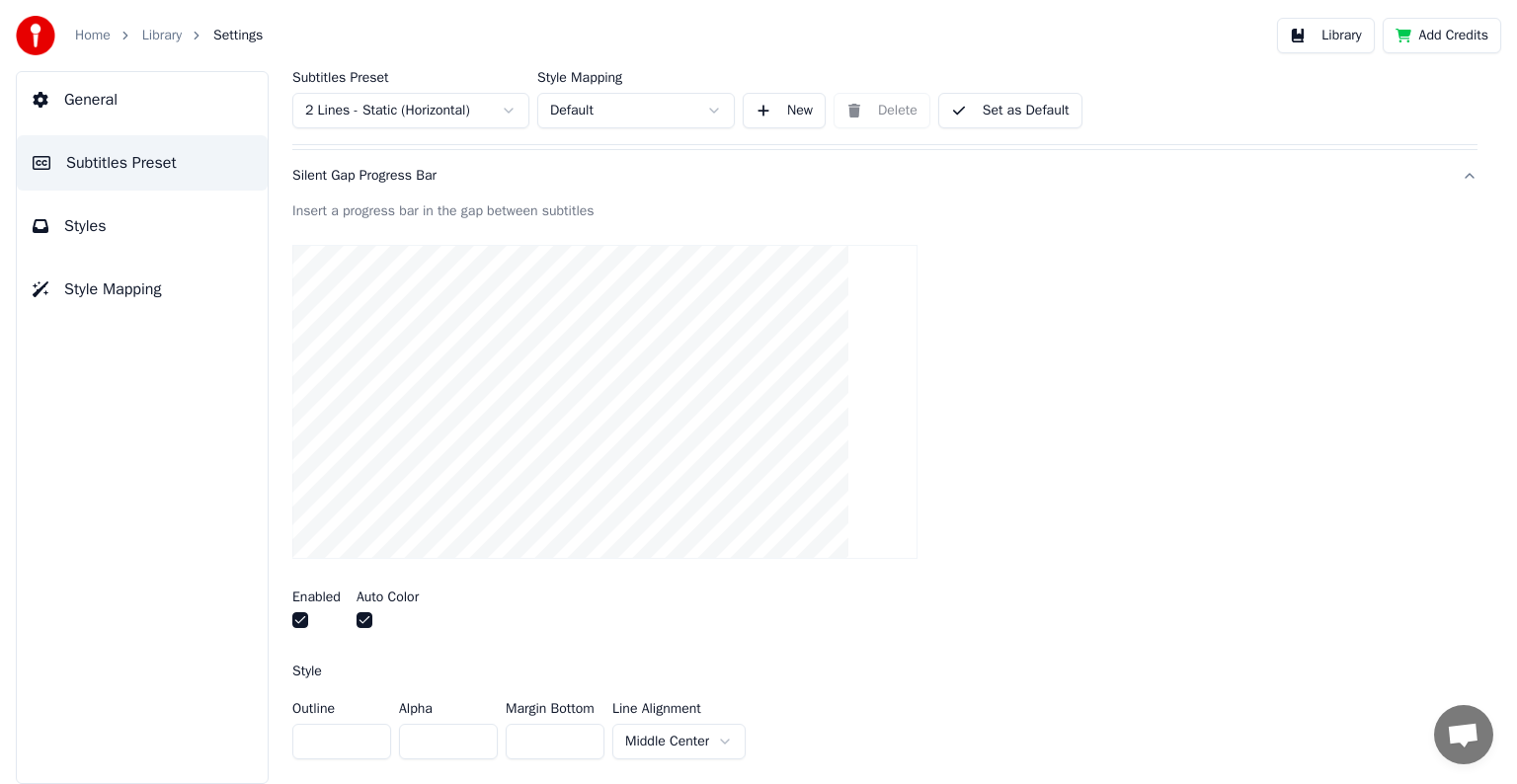 scroll, scrollTop: 0, scrollLeft: 0, axis: both 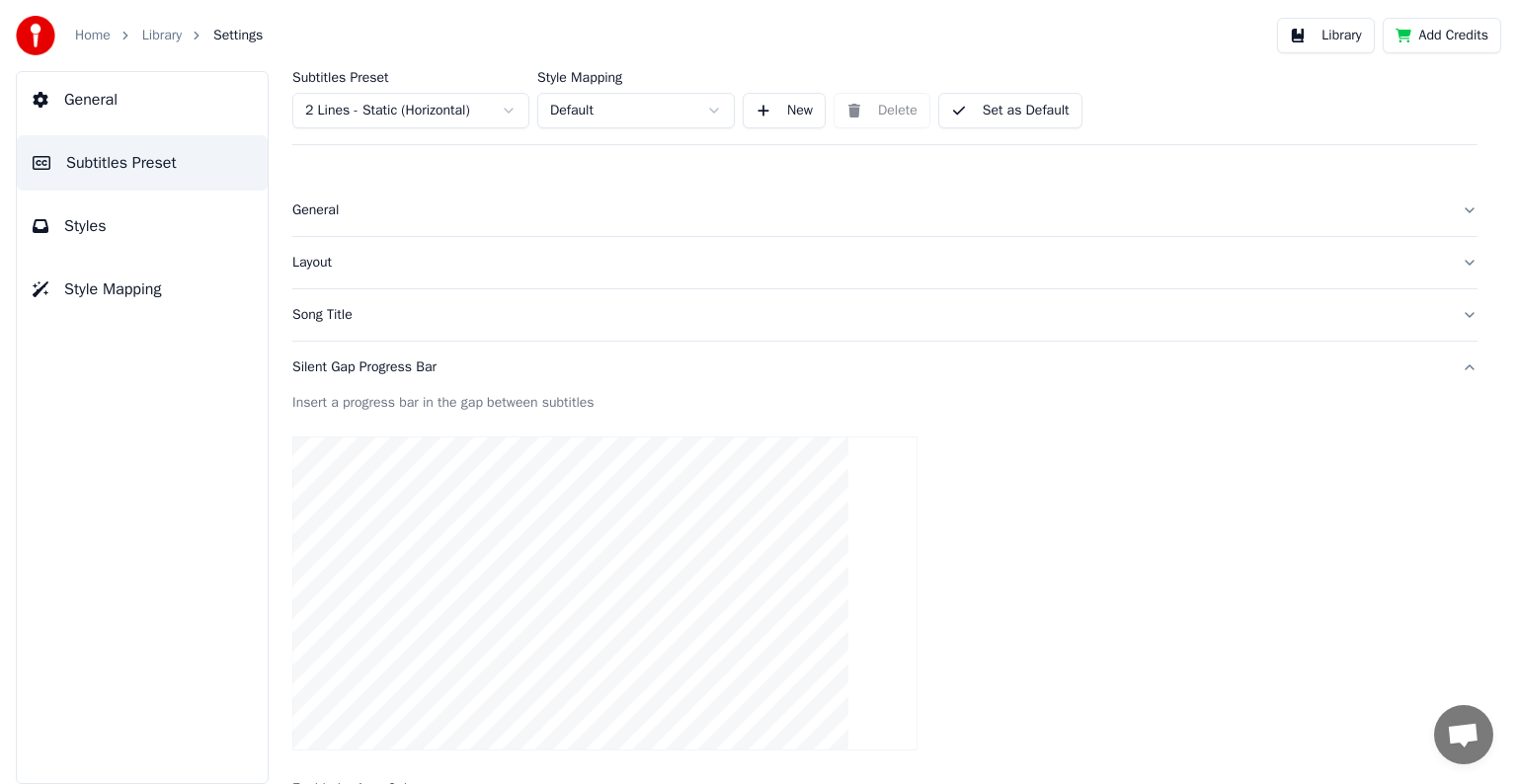 click on "Silent Gap Progress Bar" at bounding box center [869, 367] 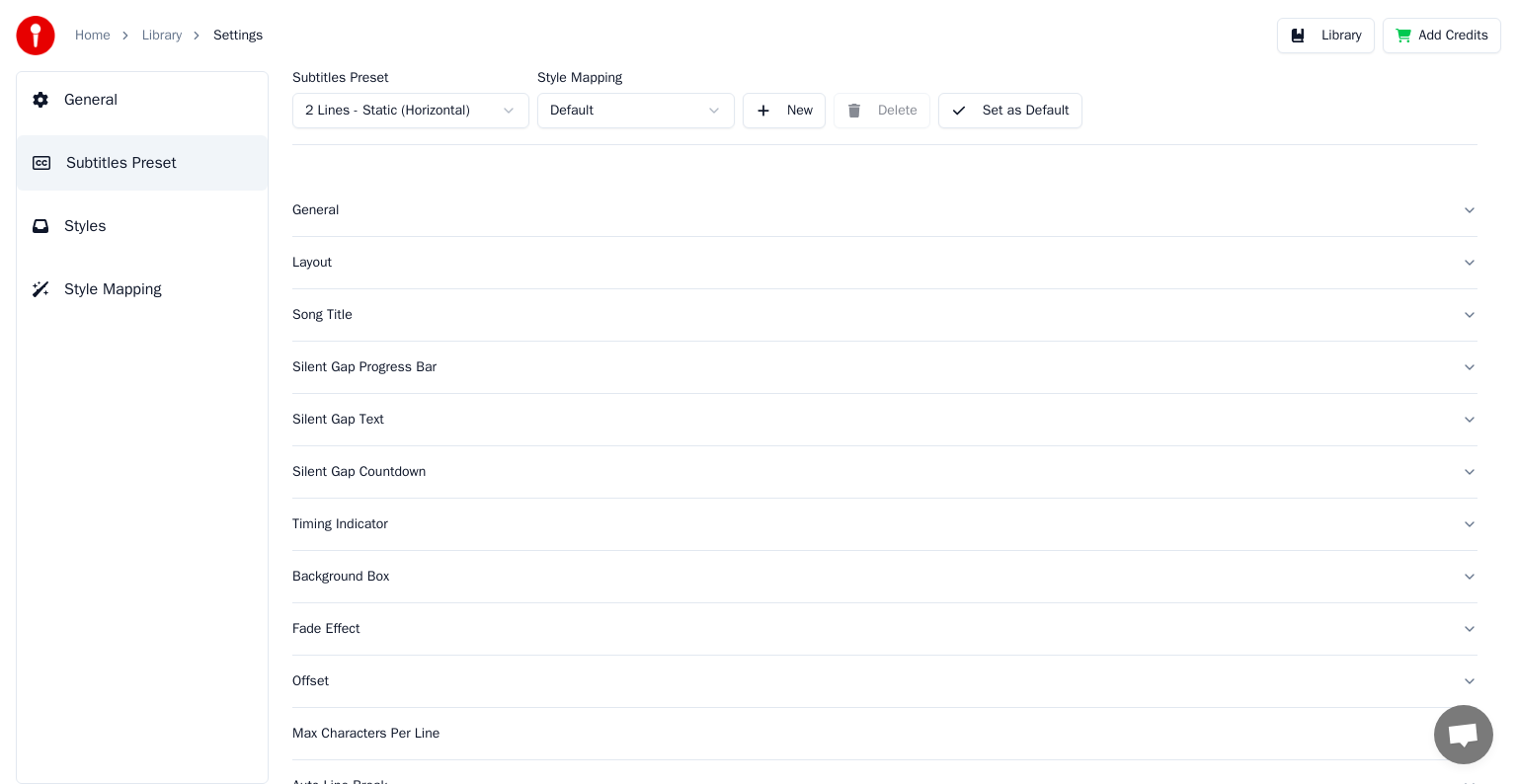 click on "Timing Indicator" at bounding box center [869, 524] 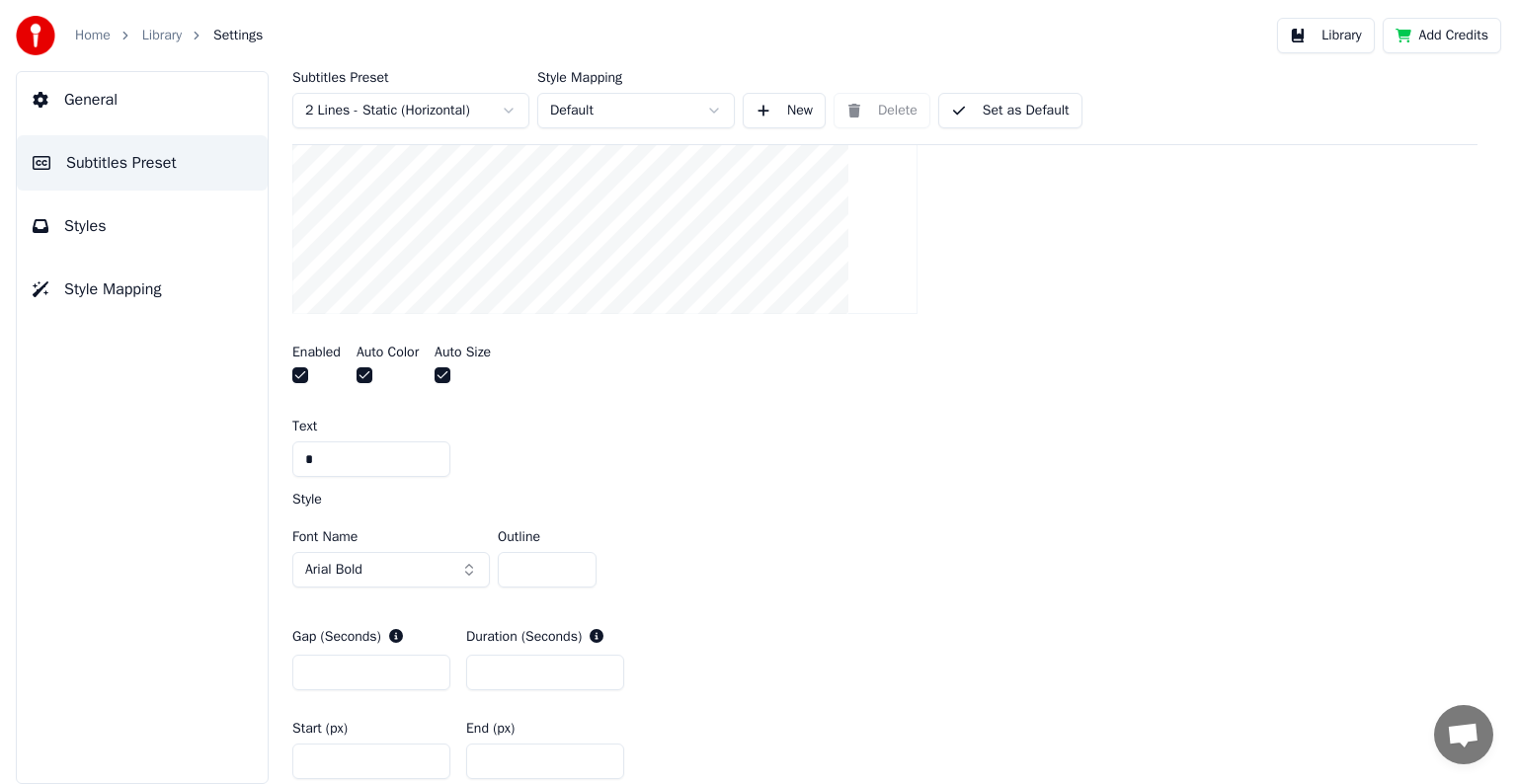 scroll, scrollTop: 691, scrollLeft: 0, axis: vertical 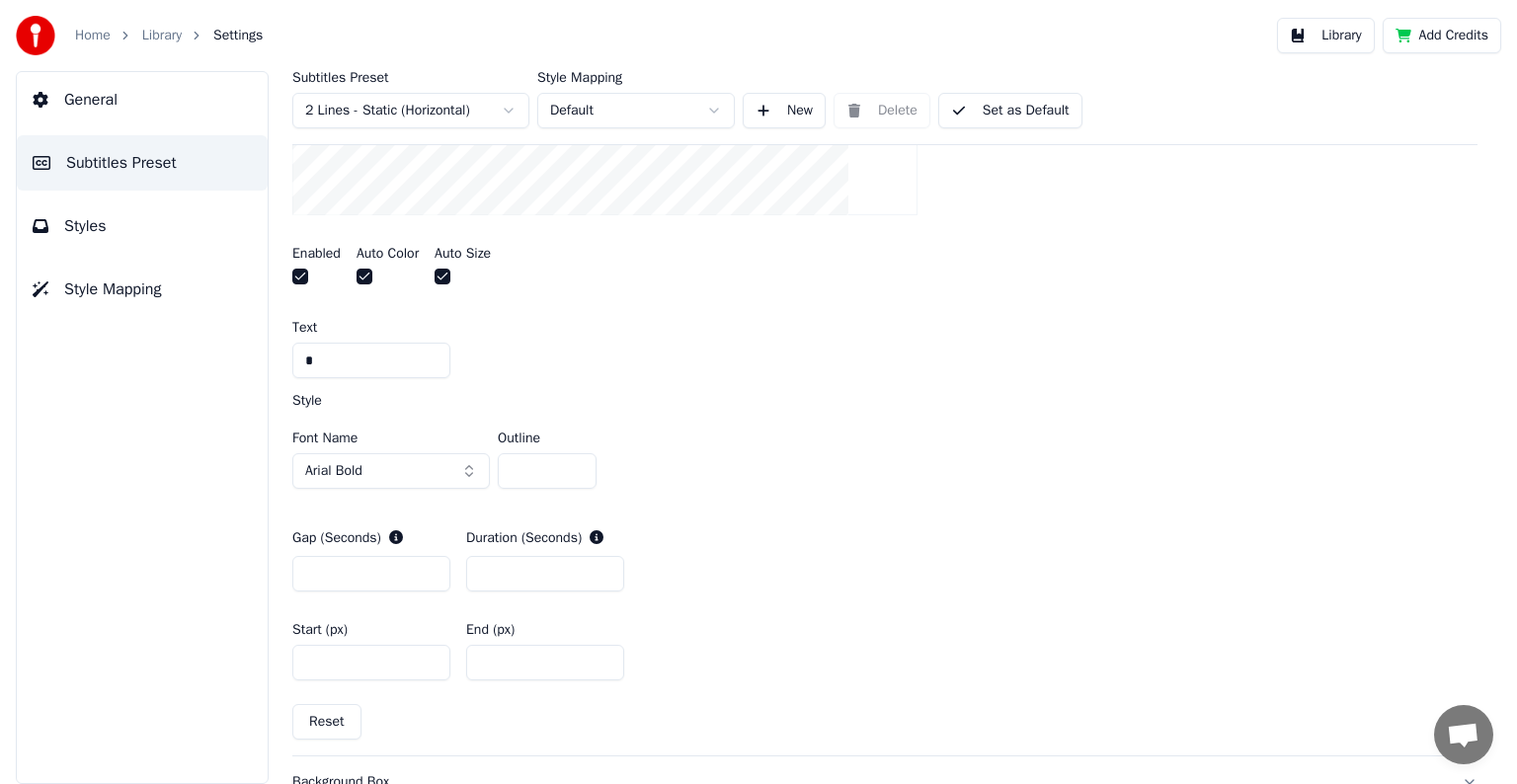 drag, startPoint x: 515, startPoint y: 564, endPoint x: 474, endPoint y: 569, distance: 41.303753 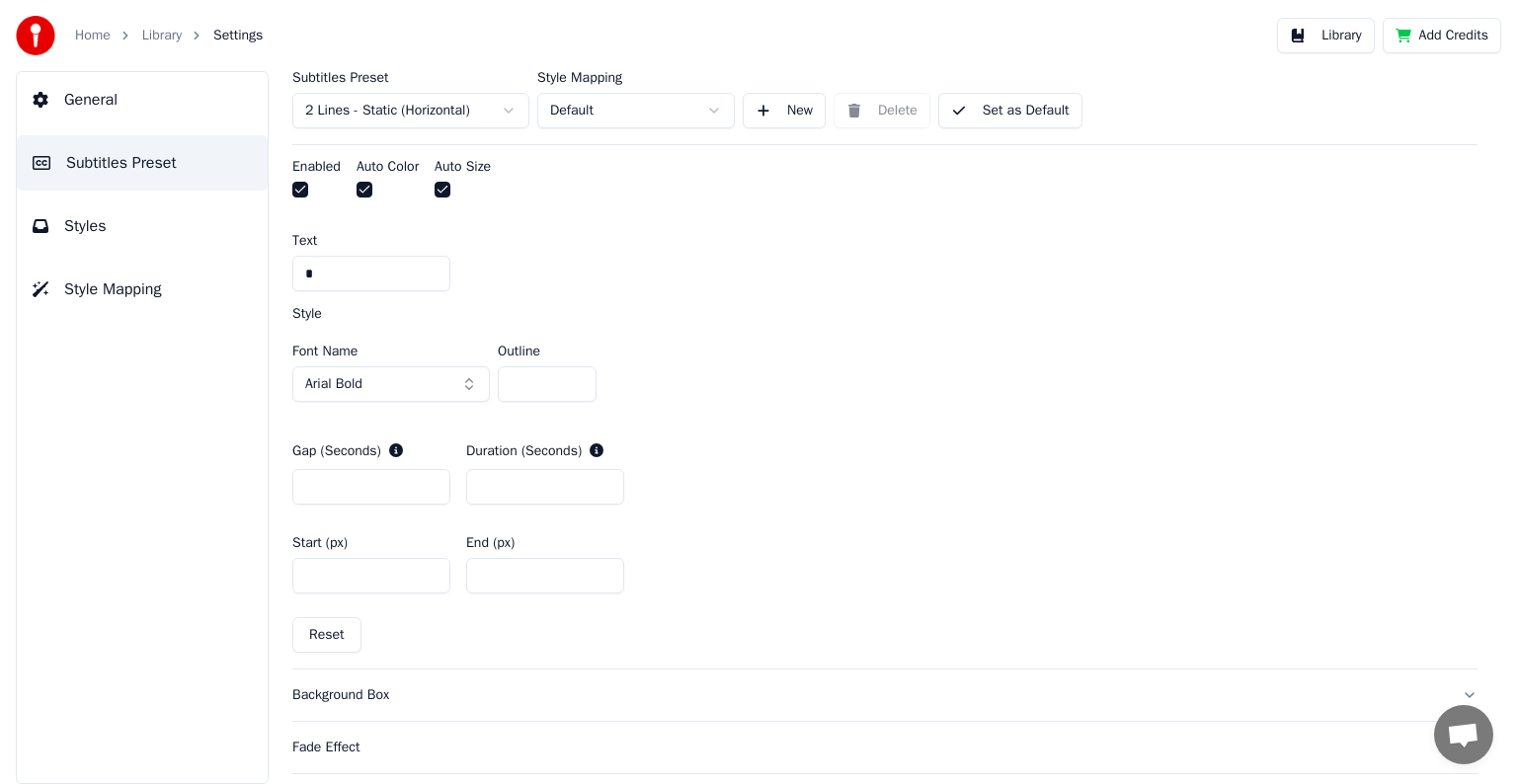 scroll, scrollTop: 790, scrollLeft: 0, axis: vertical 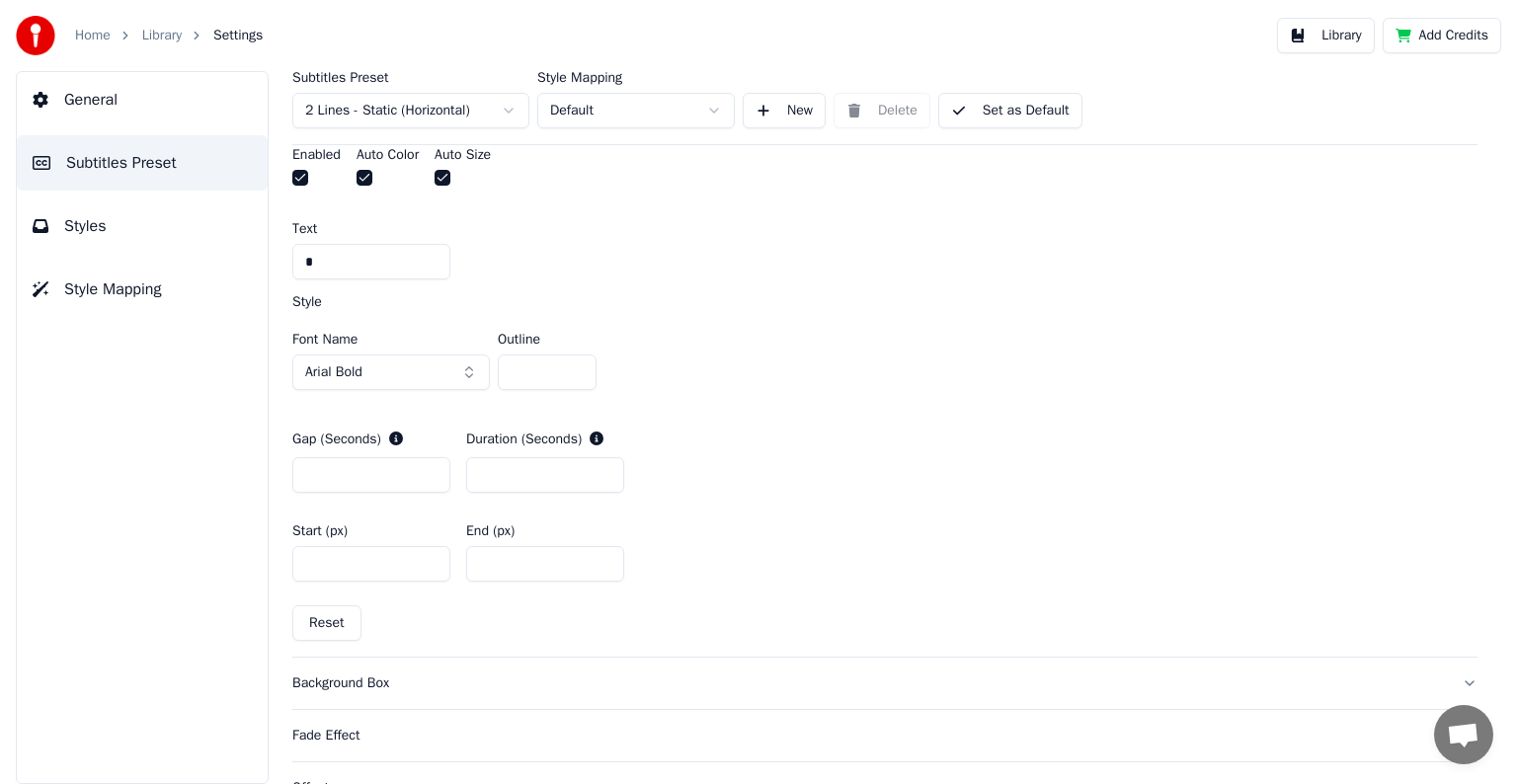type on "*" 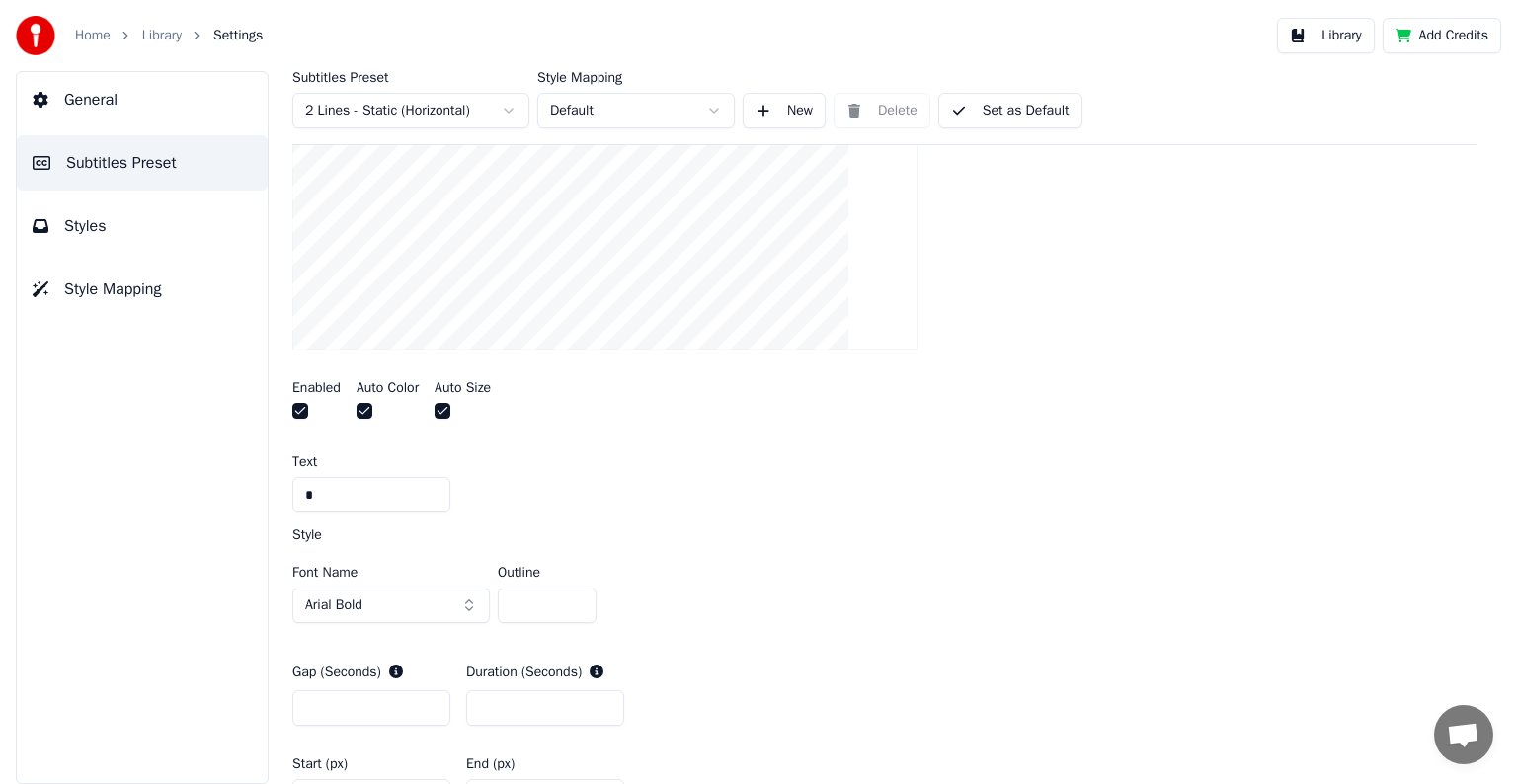 scroll, scrollTop: 691, scrollLeft: 0, axis: vertical 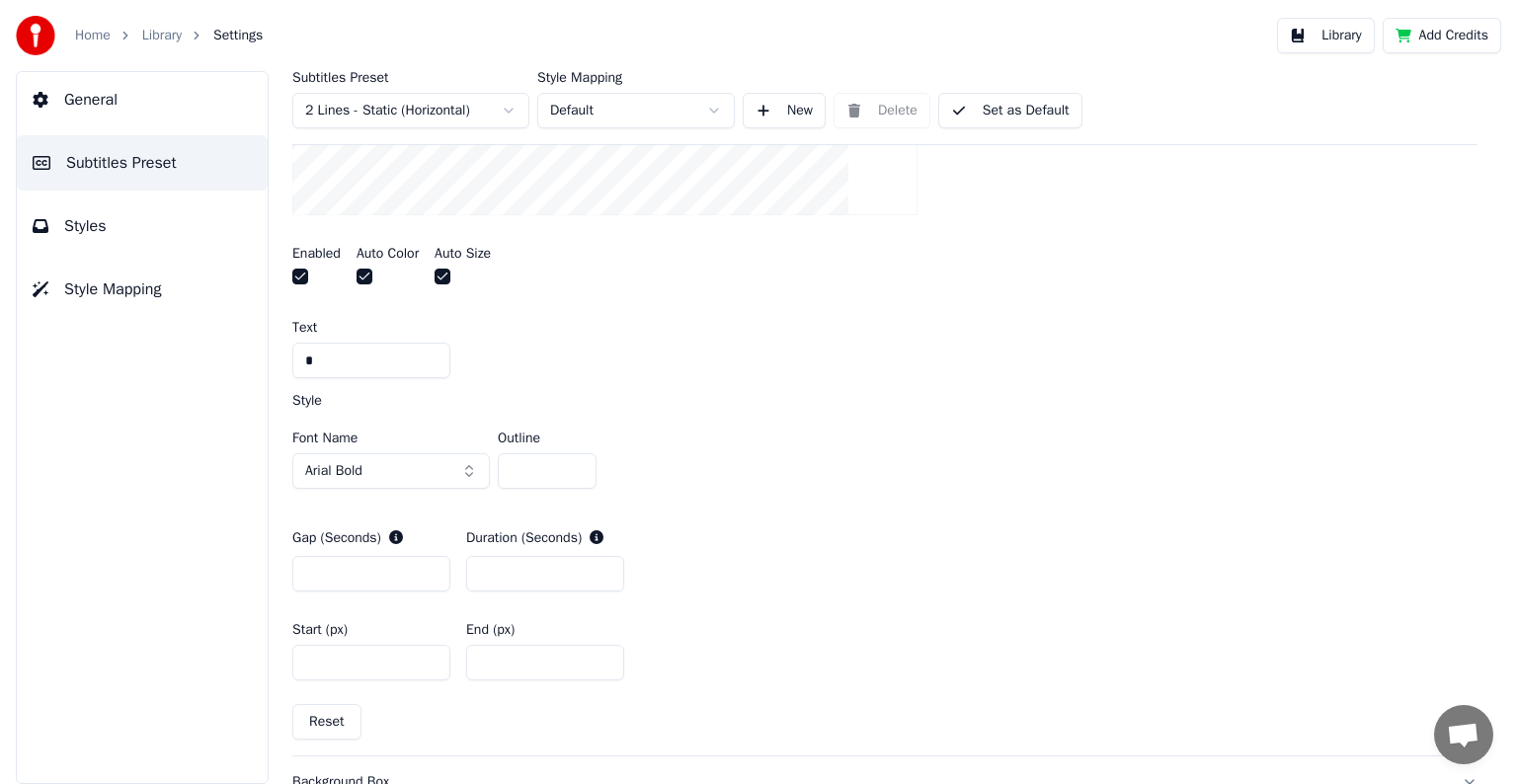 drag, startPoint x: 332, startPoint y: 569, endPoint x: 292, endPoint y: 569, distance: 40 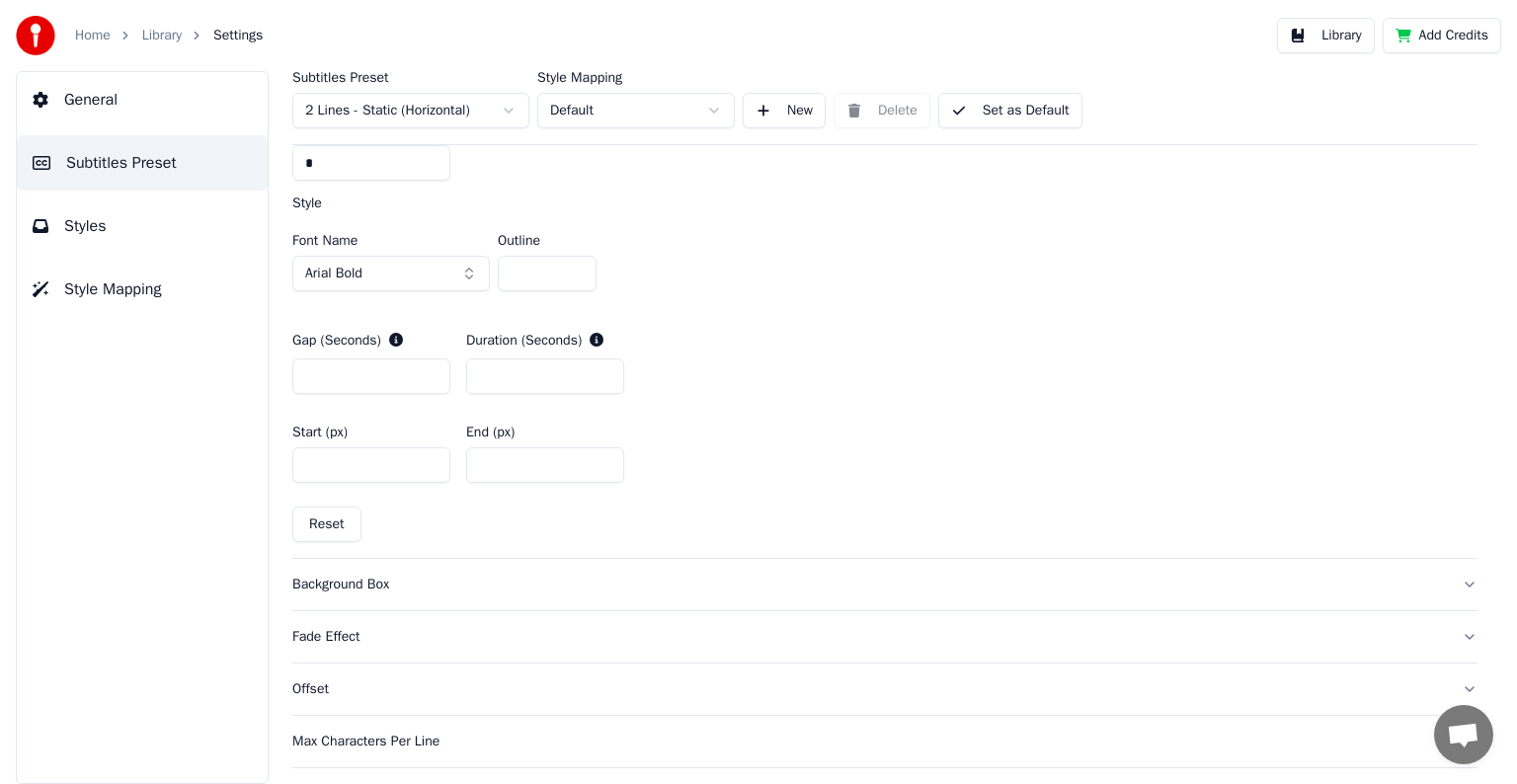 type on "***" 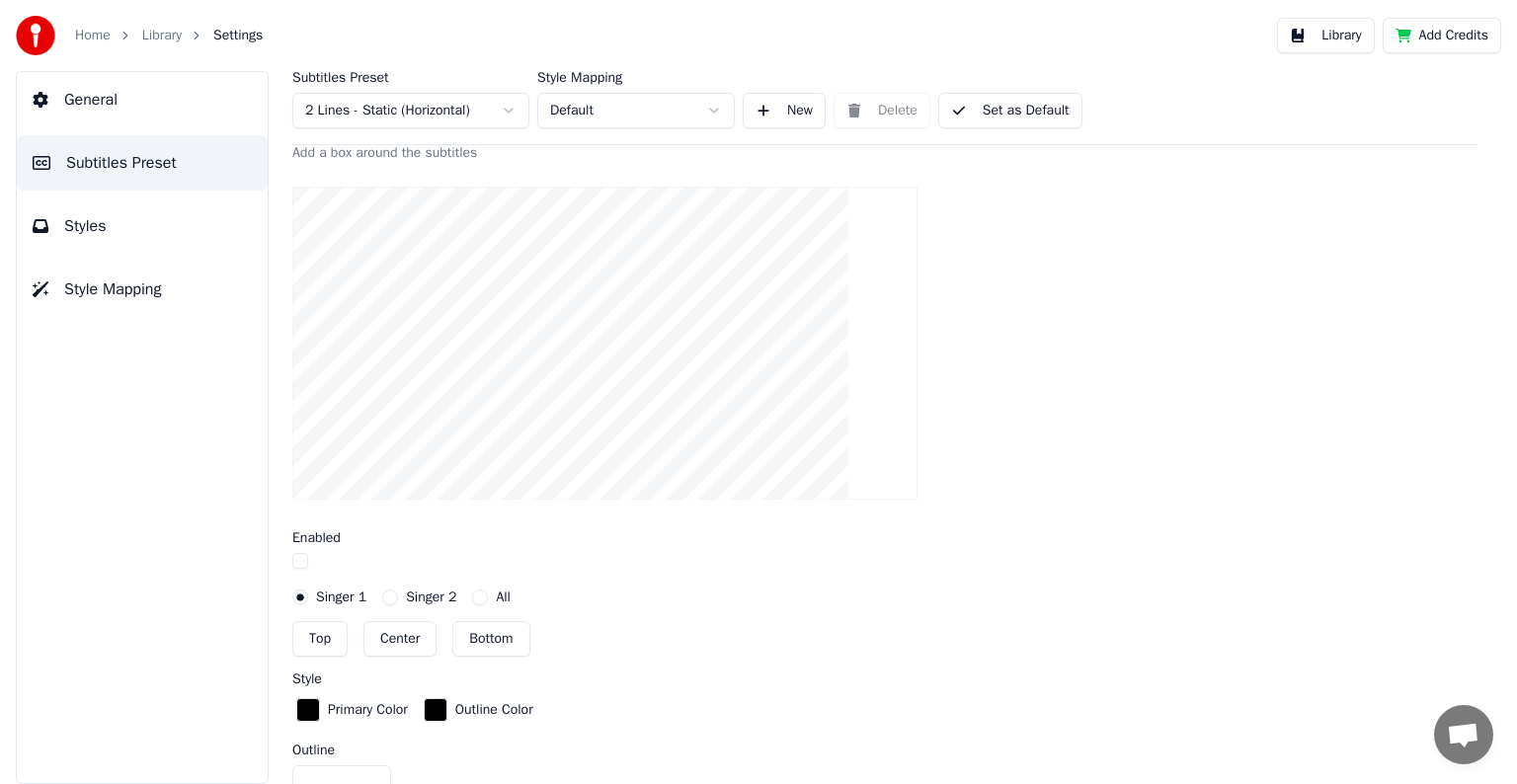 scroll, scrollTop: 494, scrollLeft: 0, axis: vertical 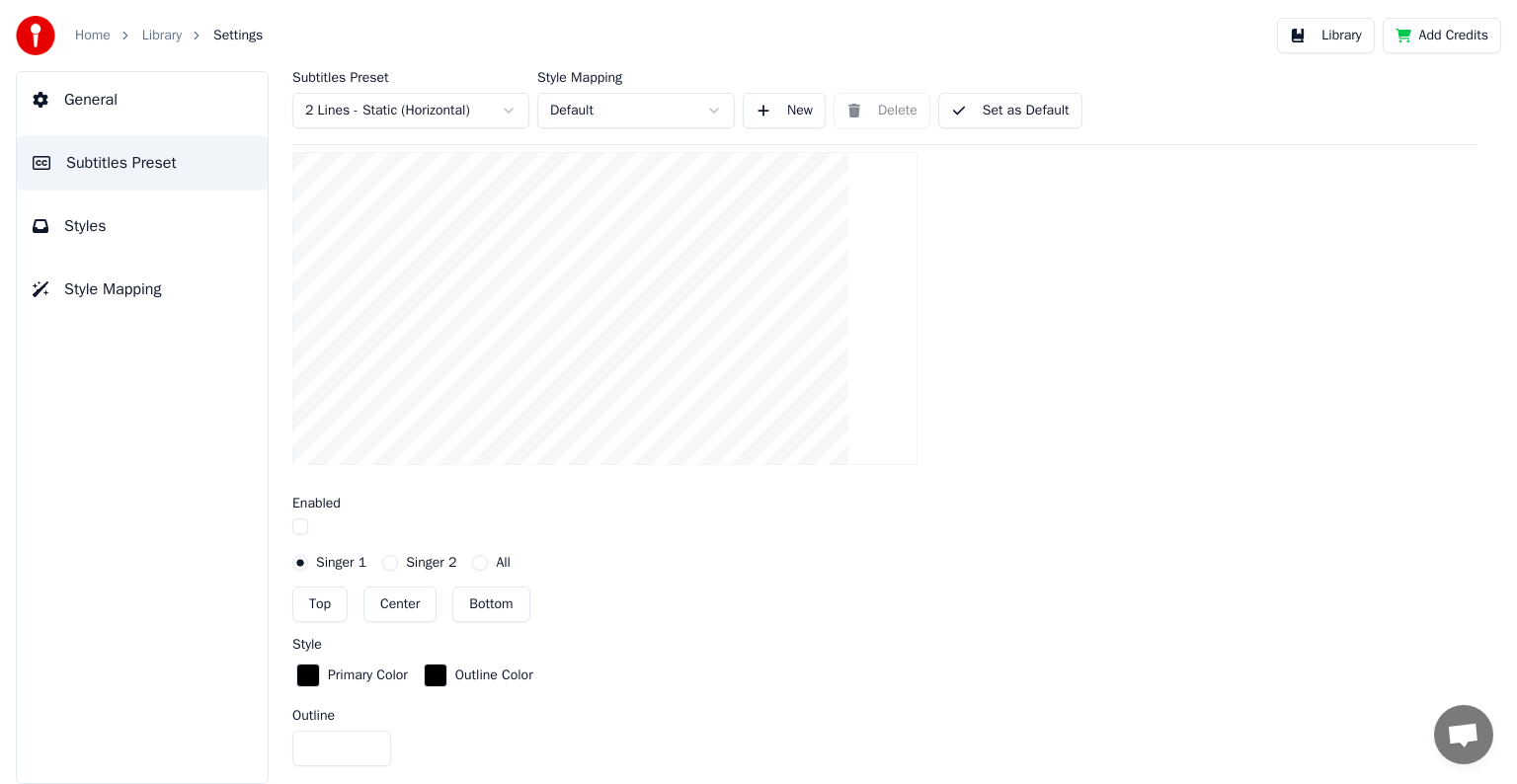 click at bounding box center [300, 526] 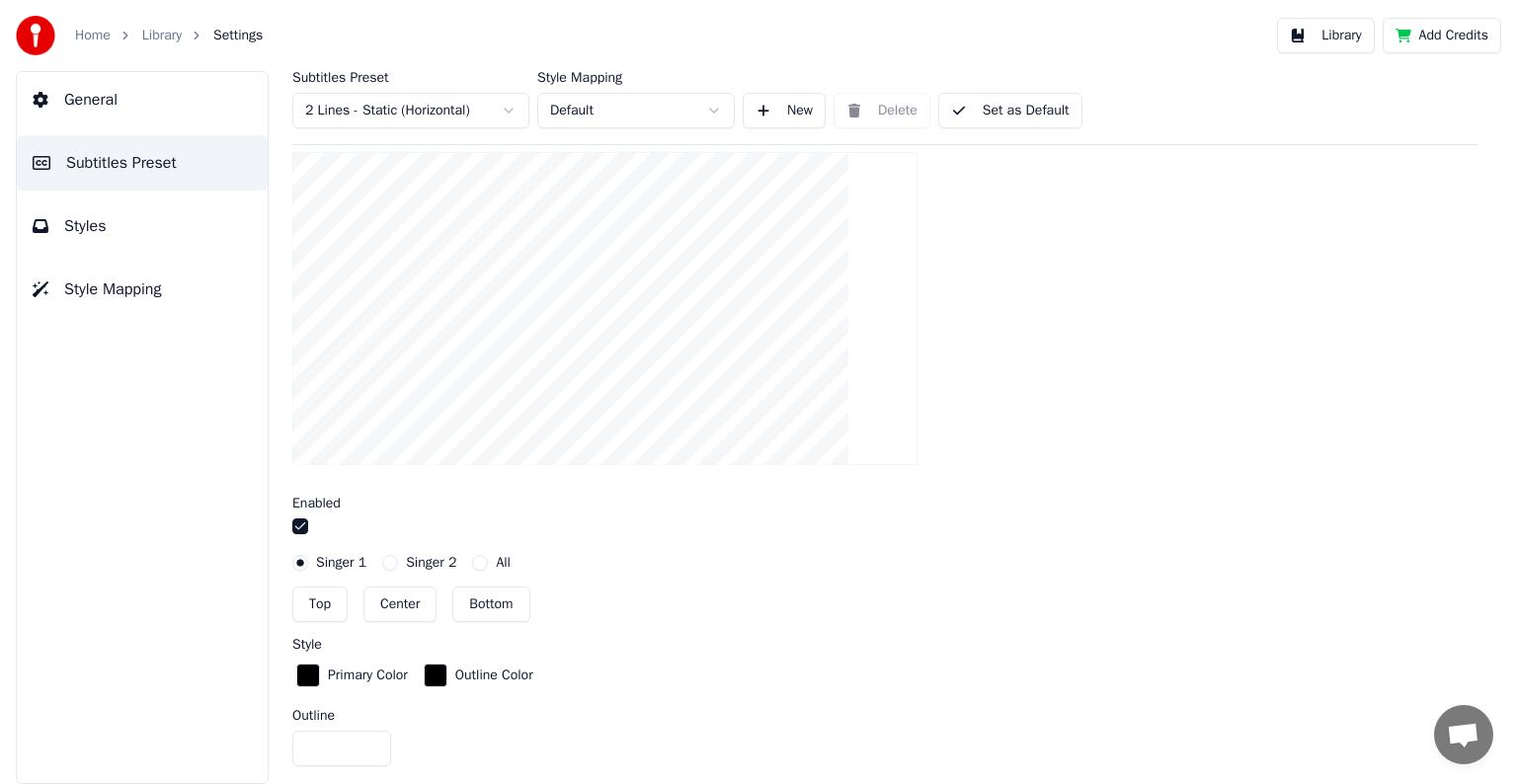 click at bounding box center (300, 526) 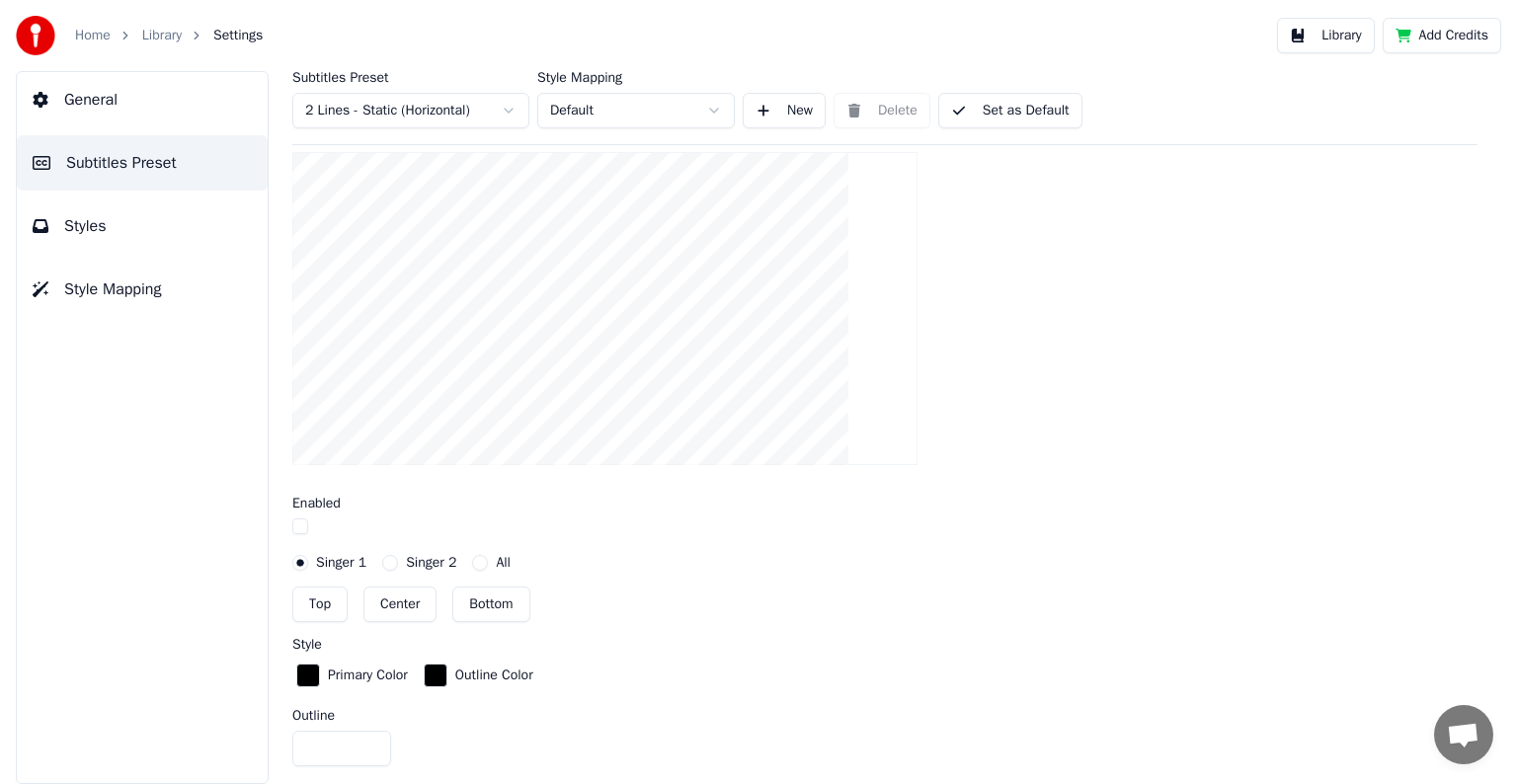 click at bounding box center (300, 526) 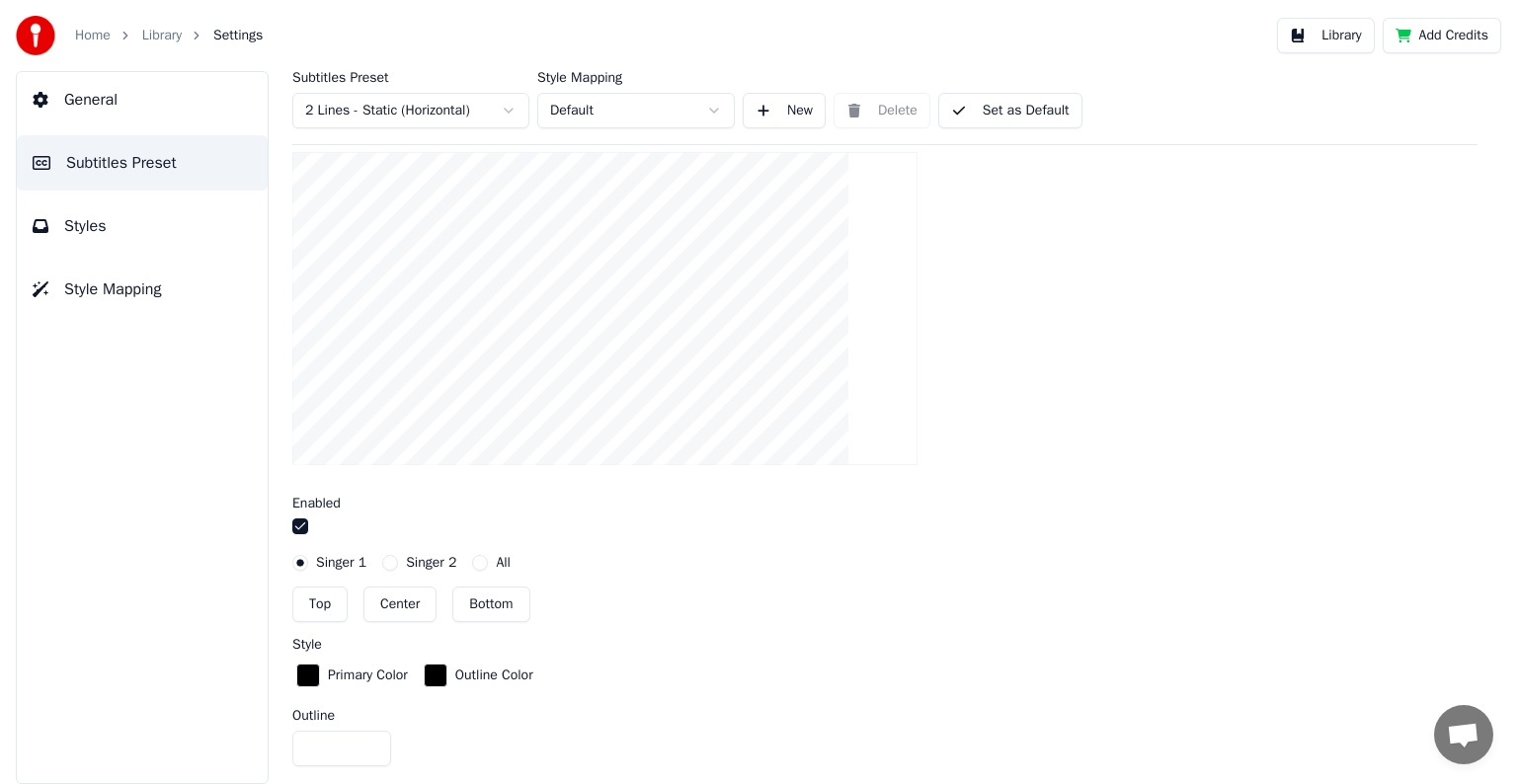 click at bounding box center (300, 526) 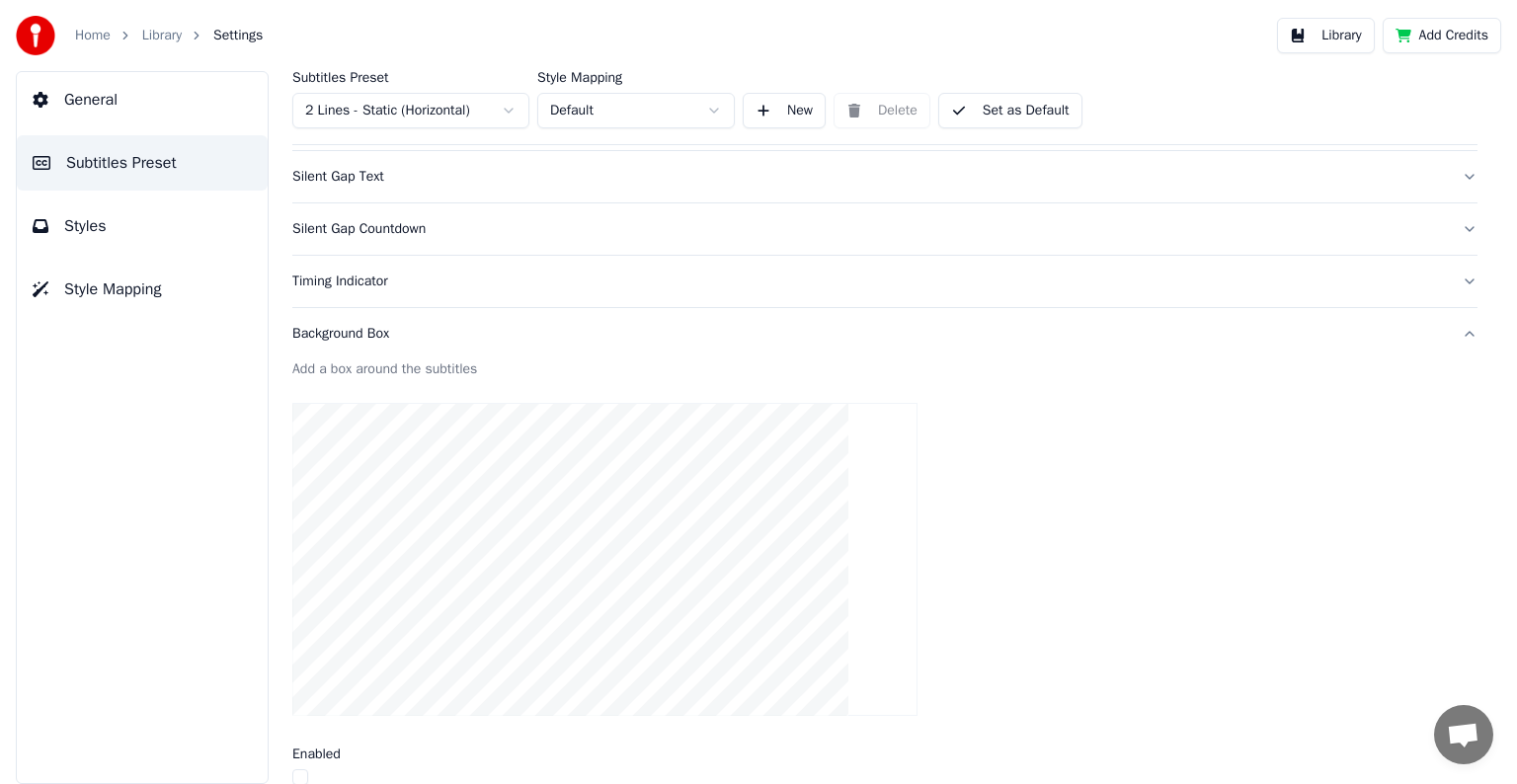 scroll, scrollTop: 197, scrollLeft: 0, axis: vertical 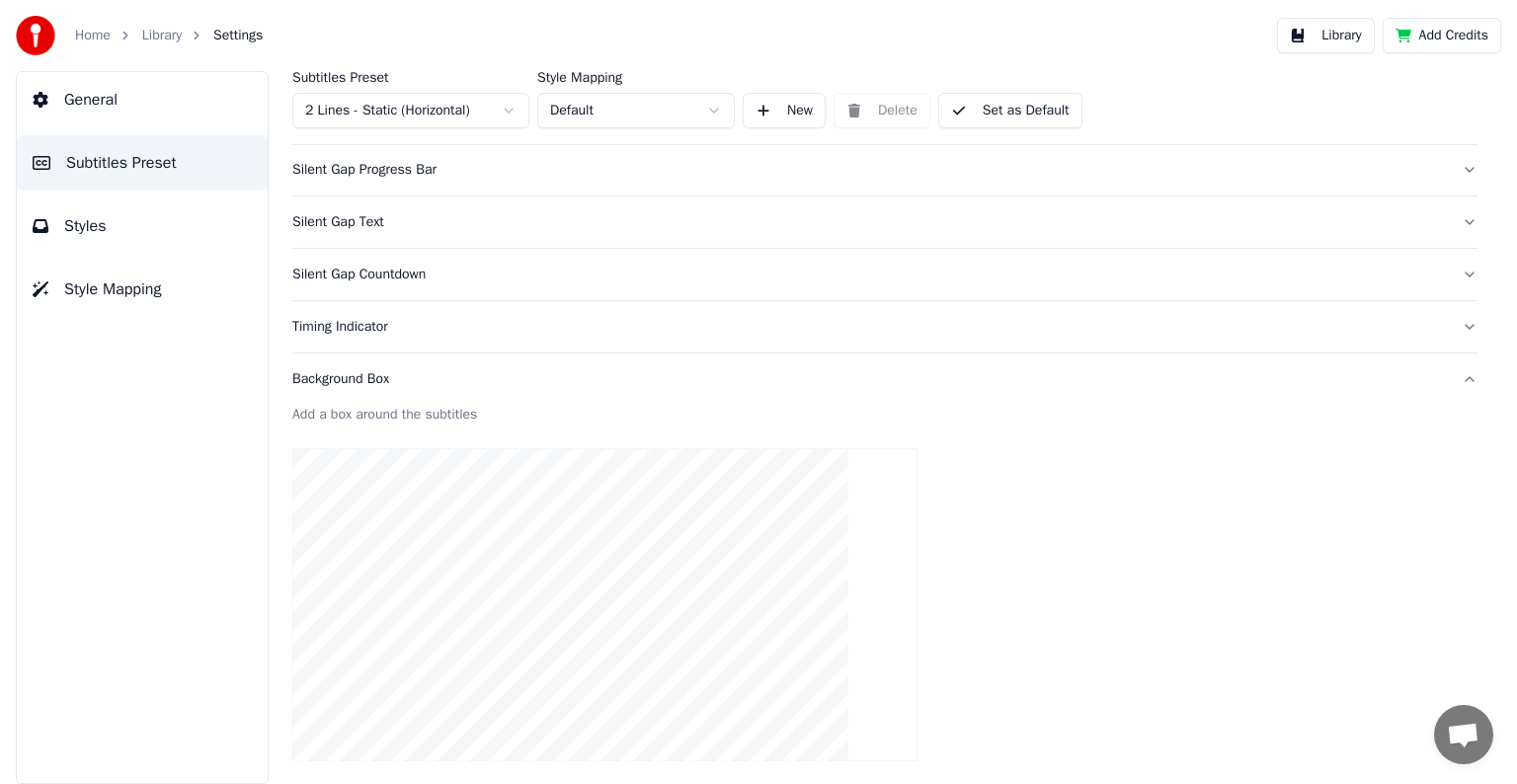 click on "Background Box" at bounding box center [869, 379] 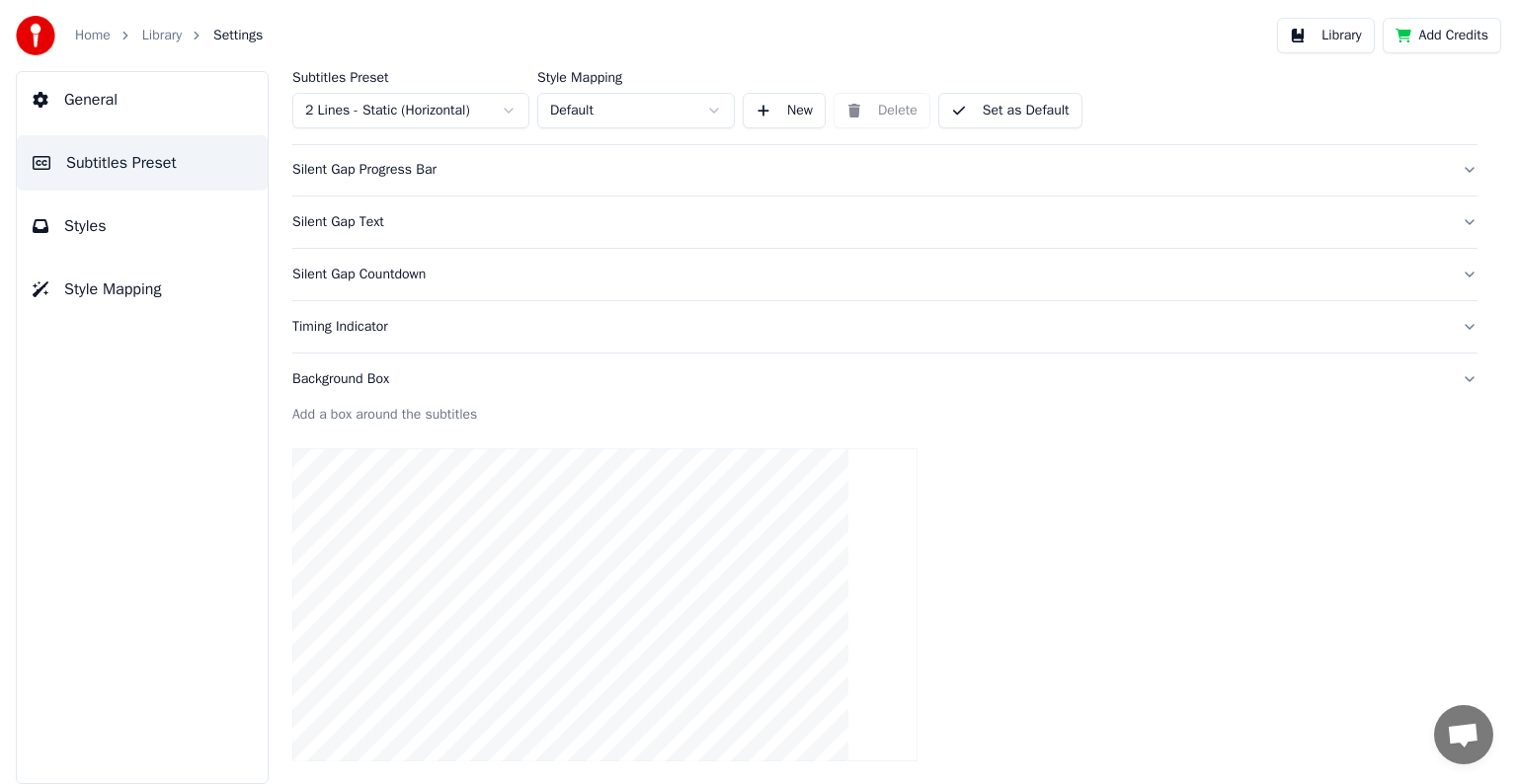 scroll, scrollTop: 93, scrollLeft: 0, axis: vertical 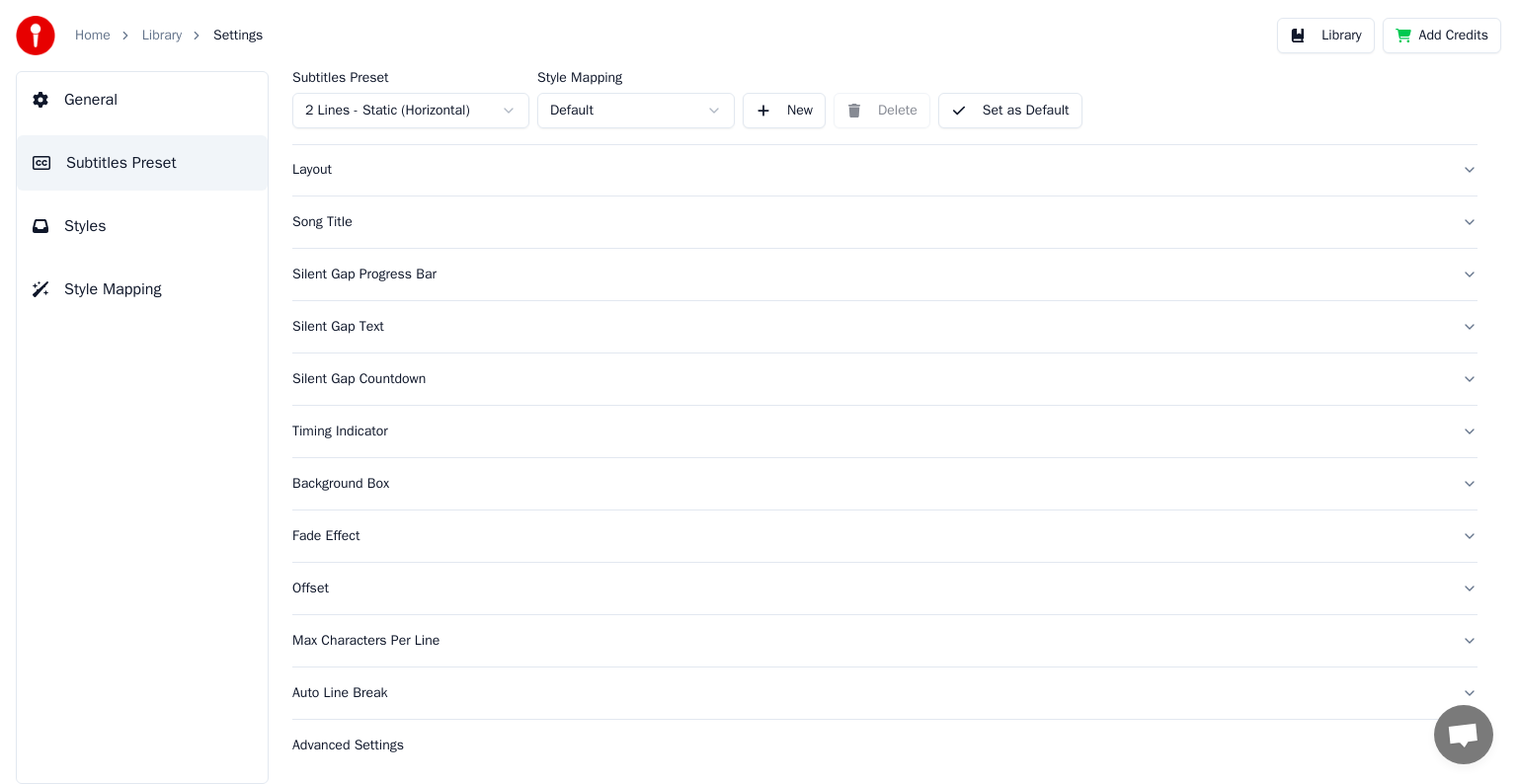 click on "Fade Effect" at bounding box center (869, 536) 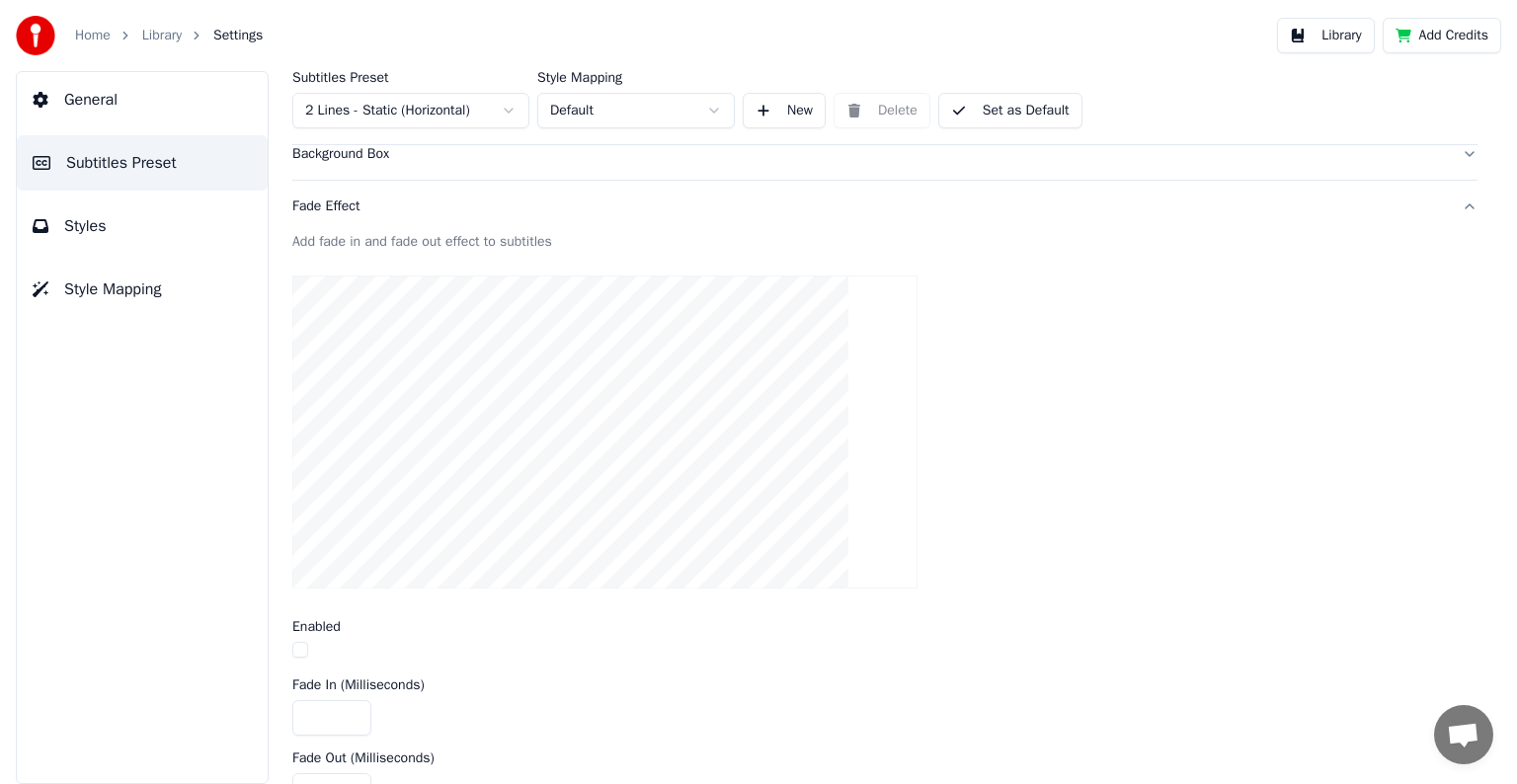 scroll, scrollTop: 389, scrollLeft: 0, axis: vertical 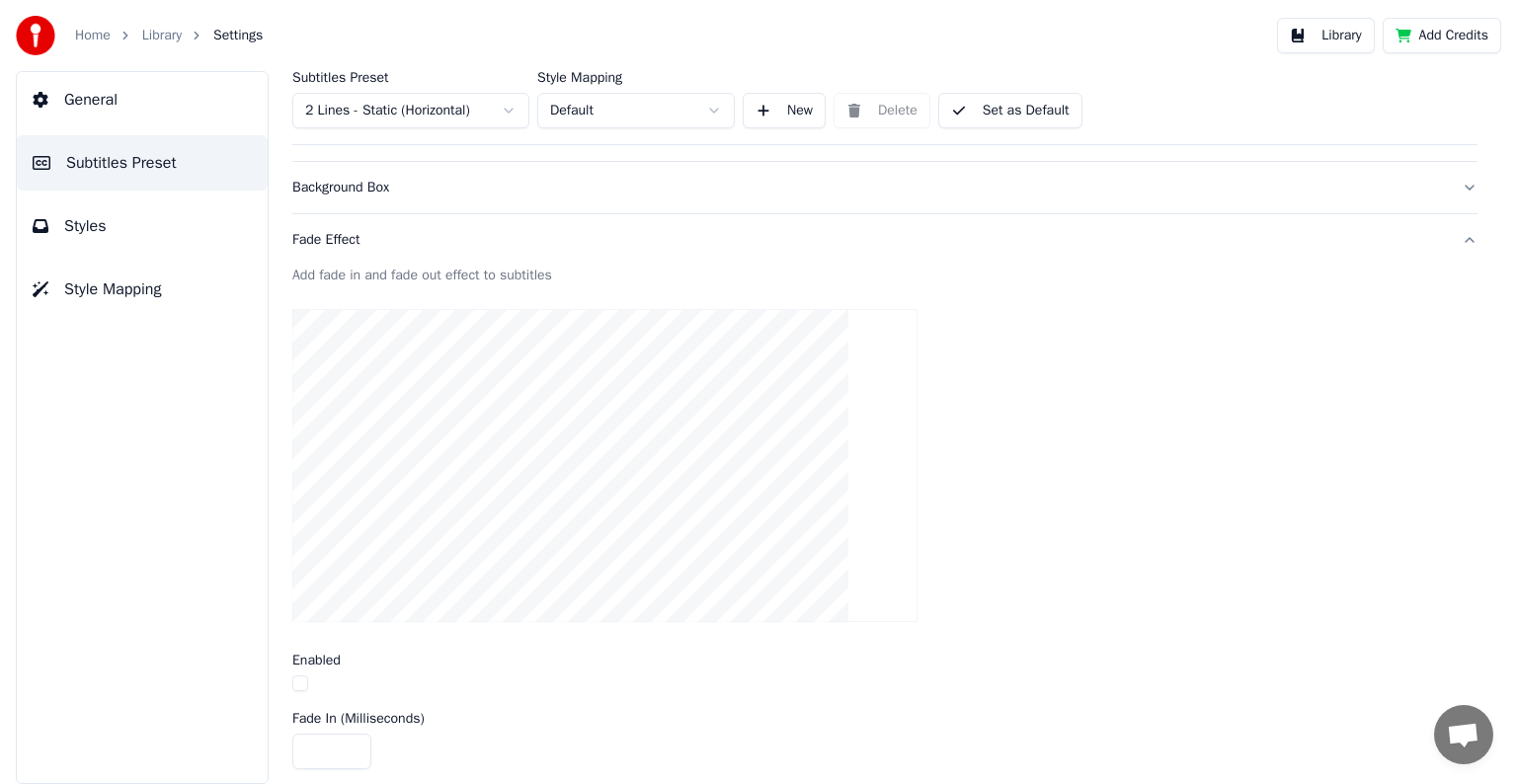 click at bounding box center [300, 683] 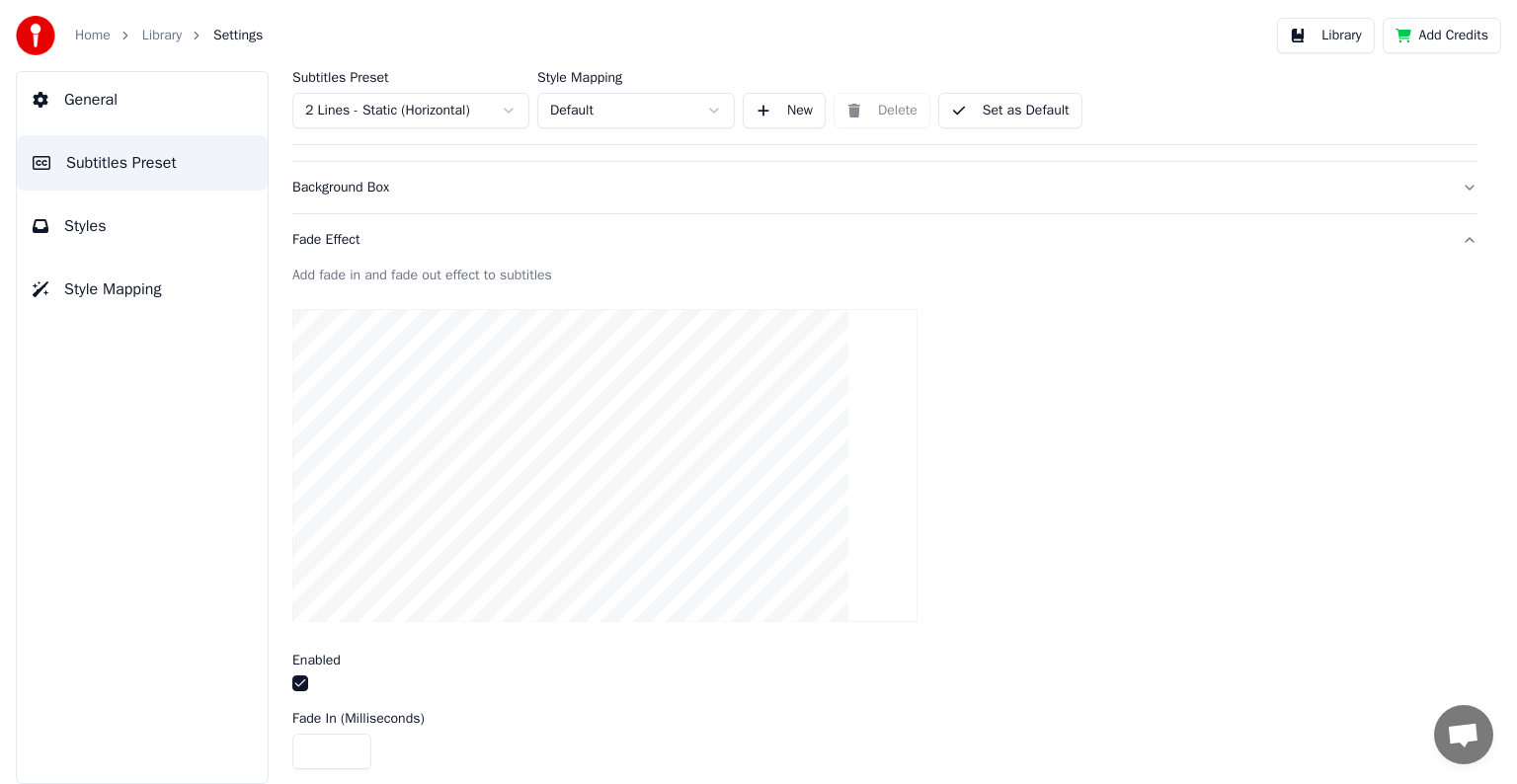 click on "Set as Default" at bounding box center [1010, 111] 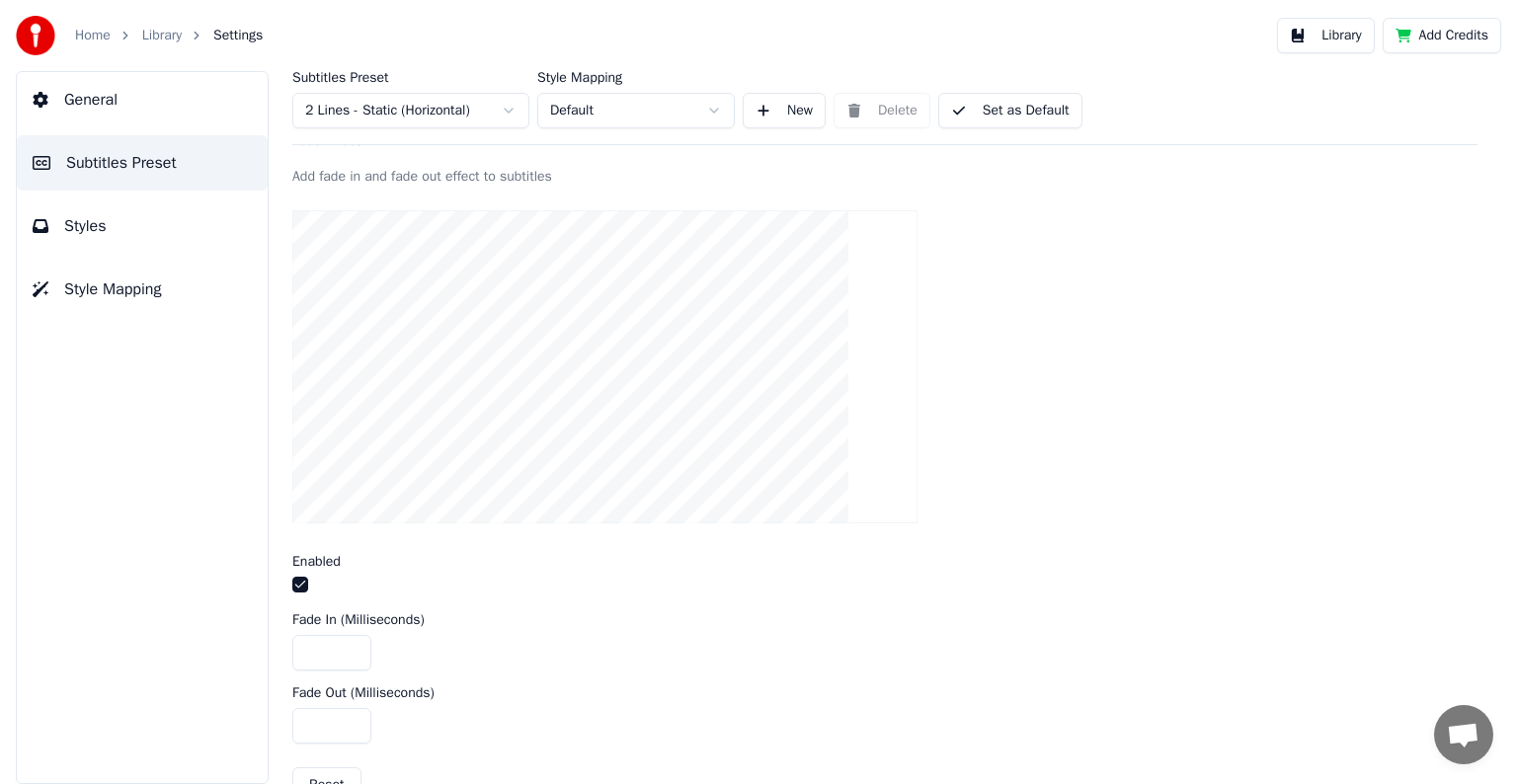 scroll, scrollTop: 685, scrollLeft: 0, axis: vertical 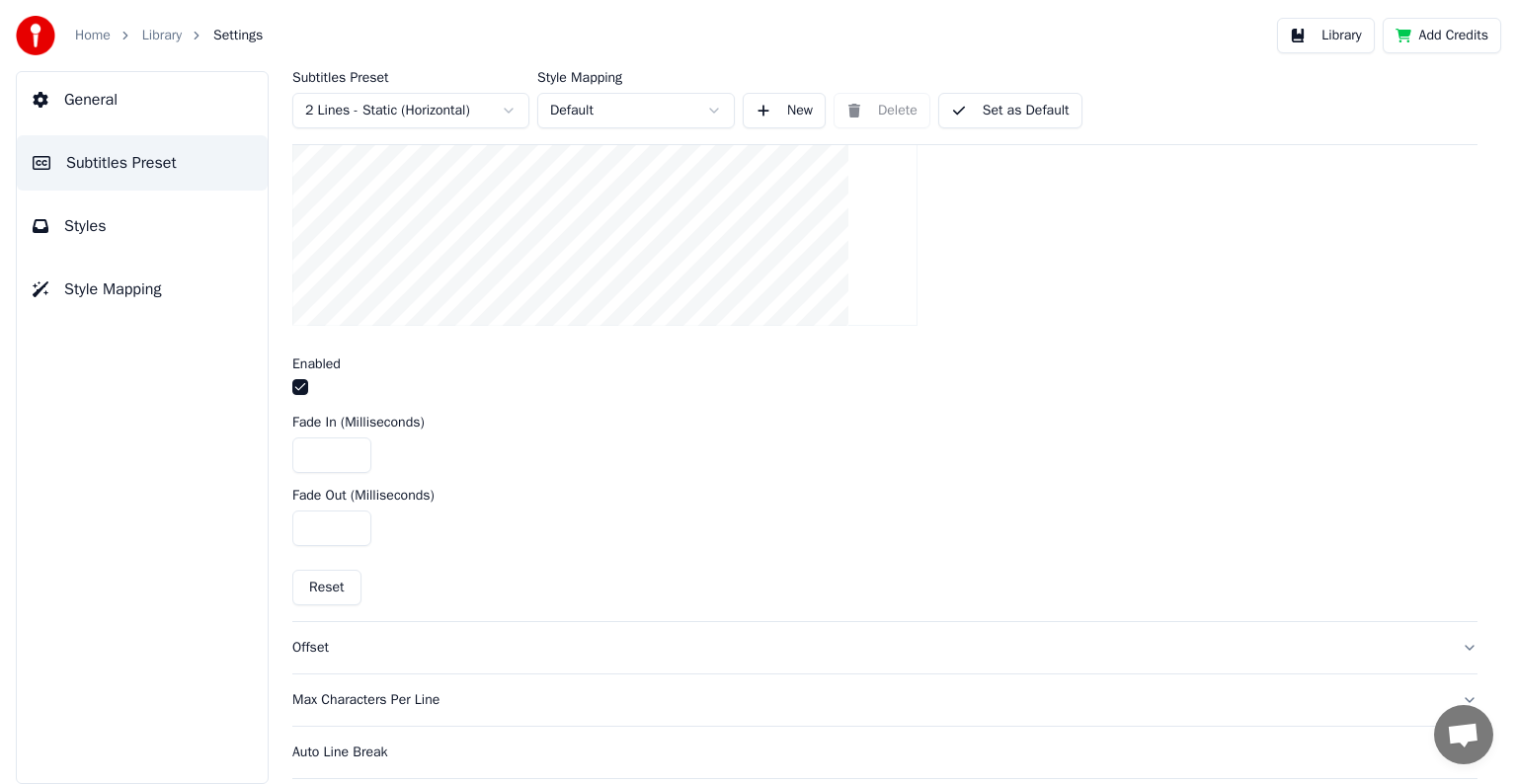 click at bounding box center [300, 387] 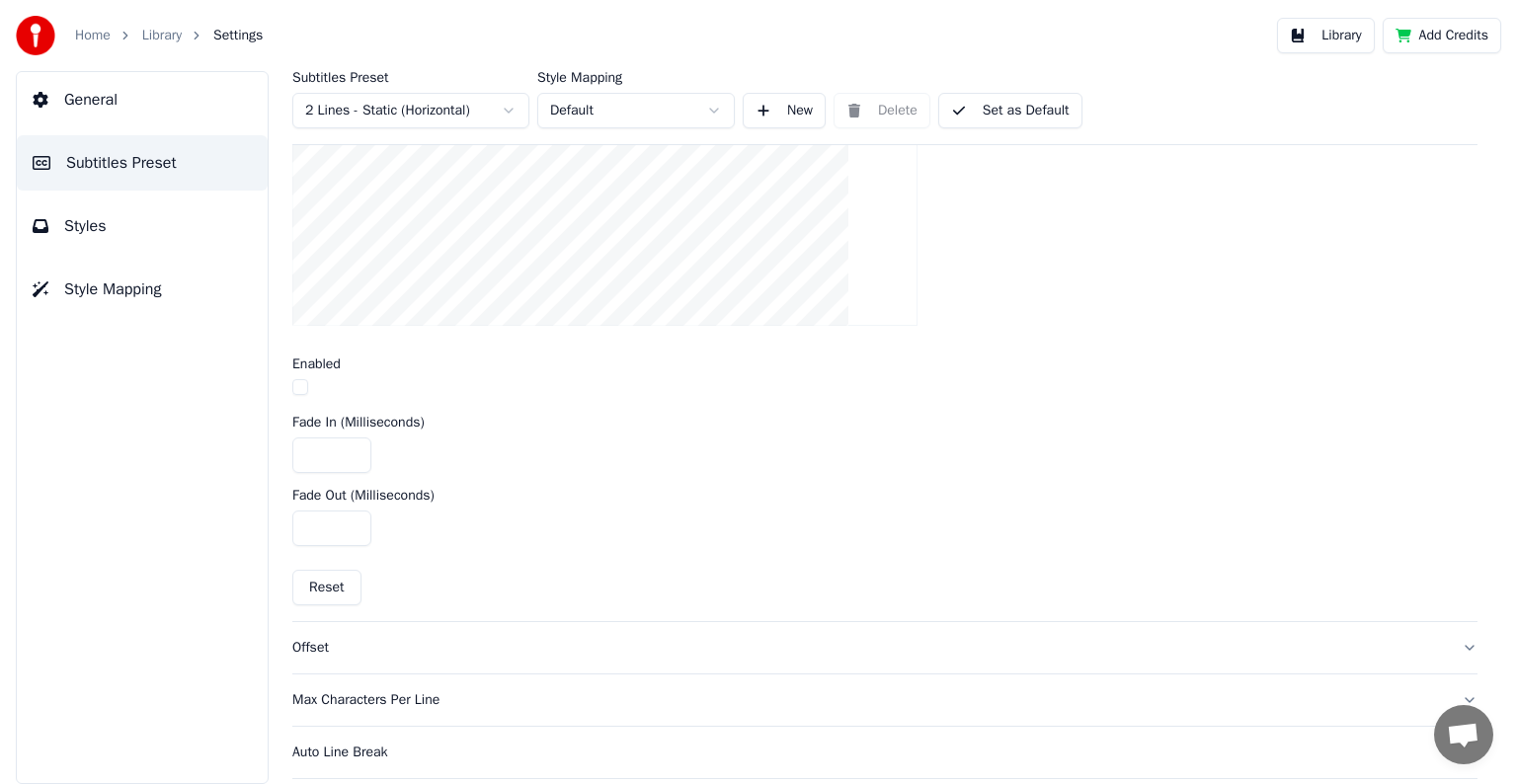 scroll, scrollTop: 389, scrollLeft: 0, axis: vertical 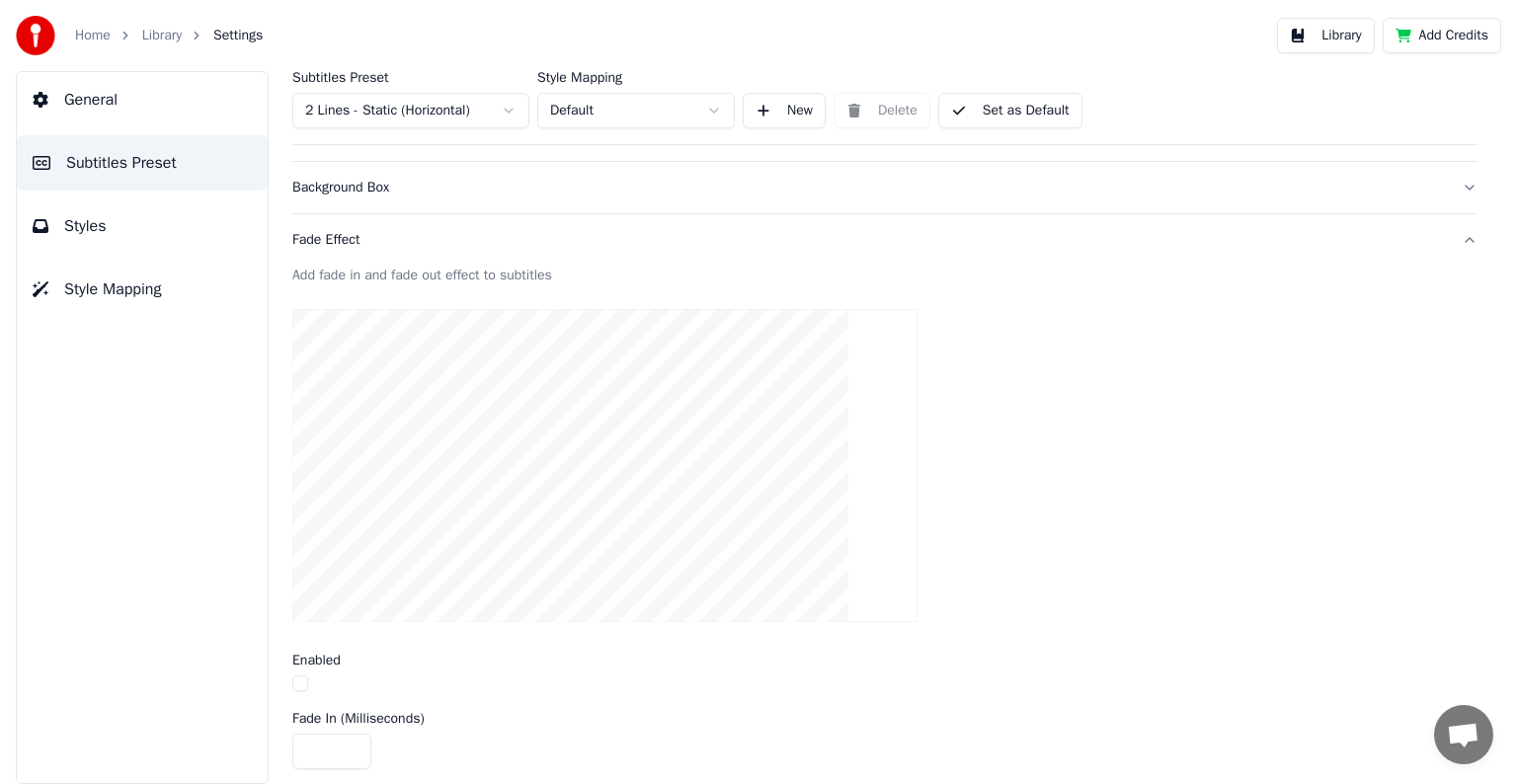click at bounding box center (300, 683) 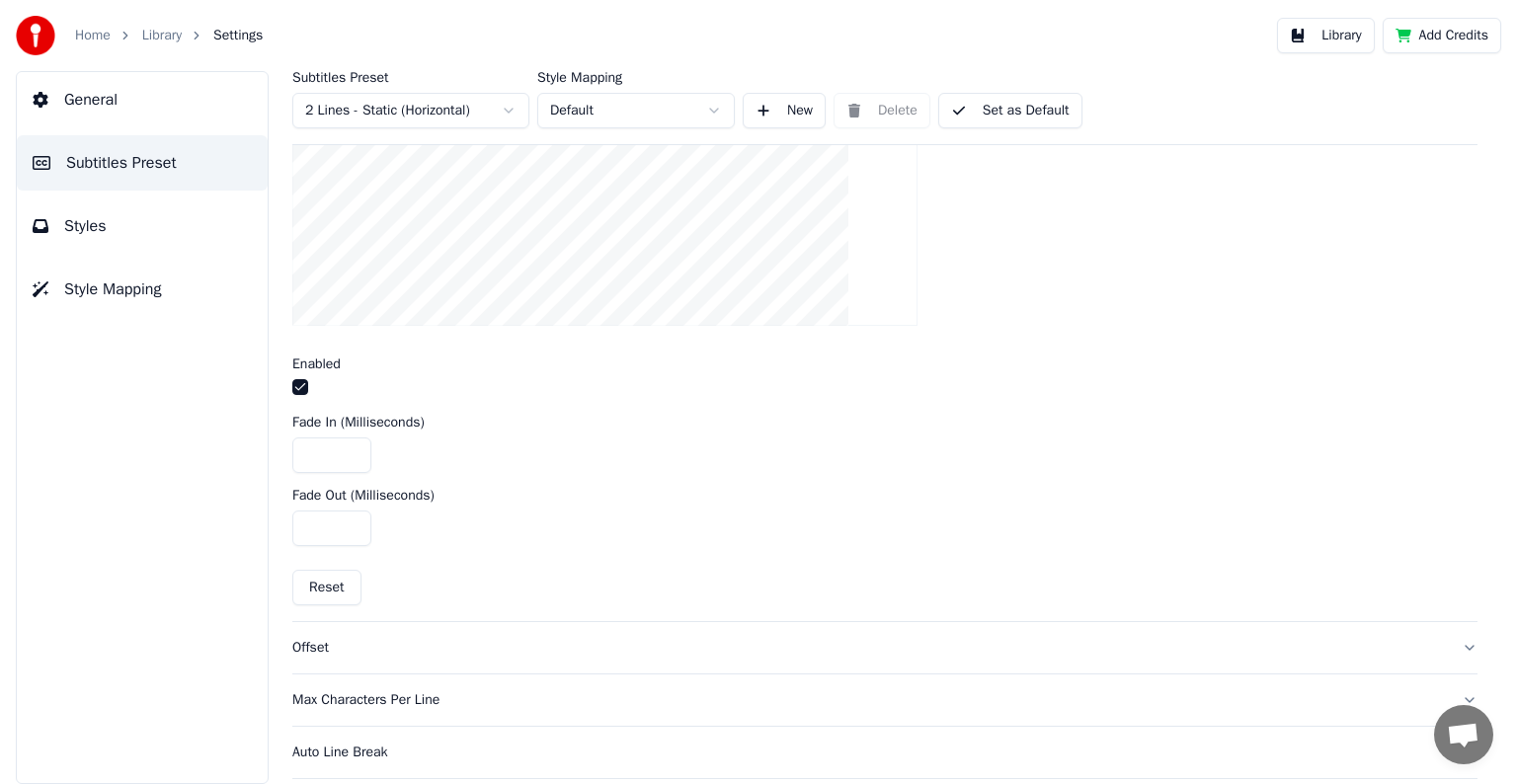 scroll, scrollTop: 745, scrollLeft: 0, axis: vertical 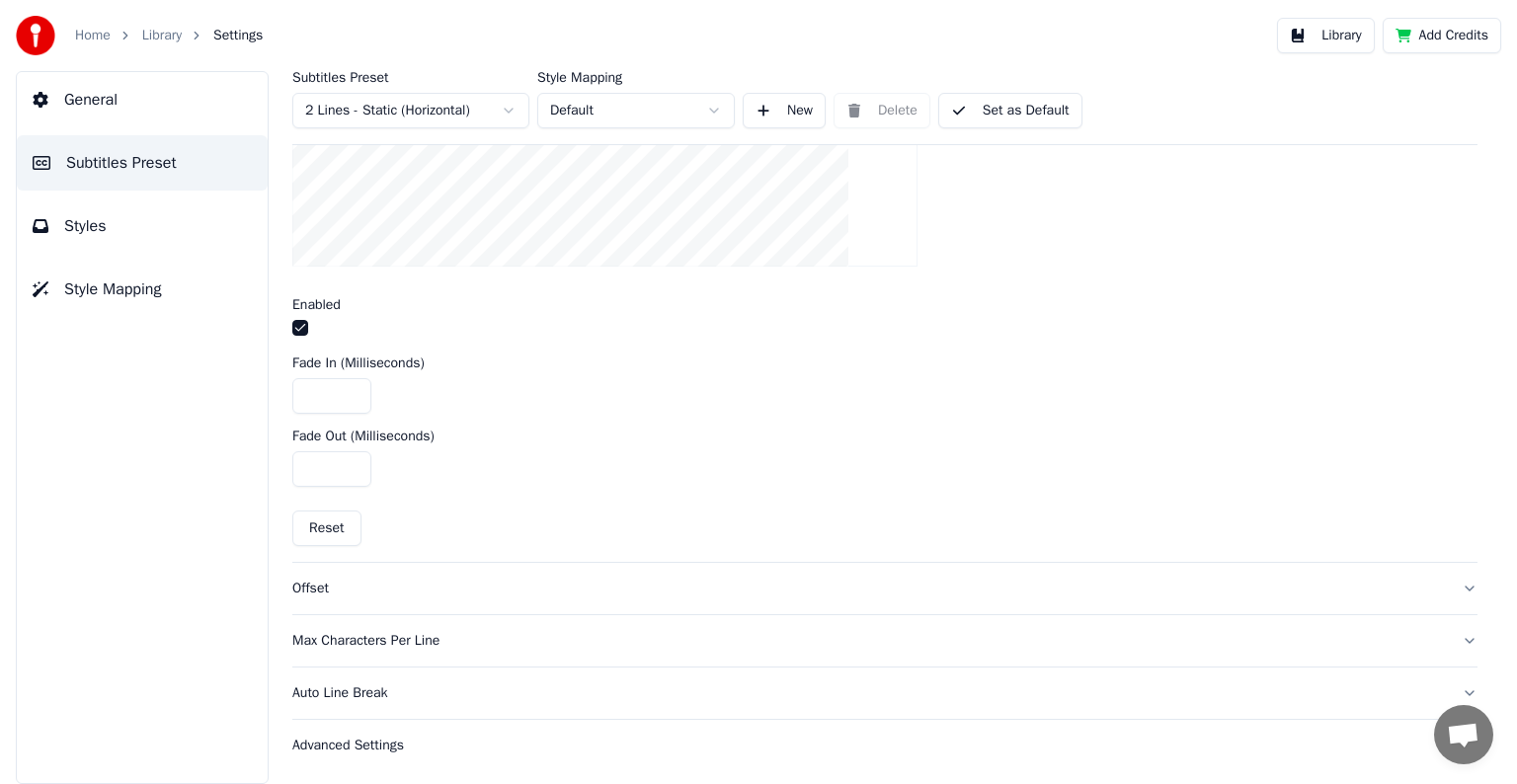 click on "Offset" at bounding box center (869, 588) 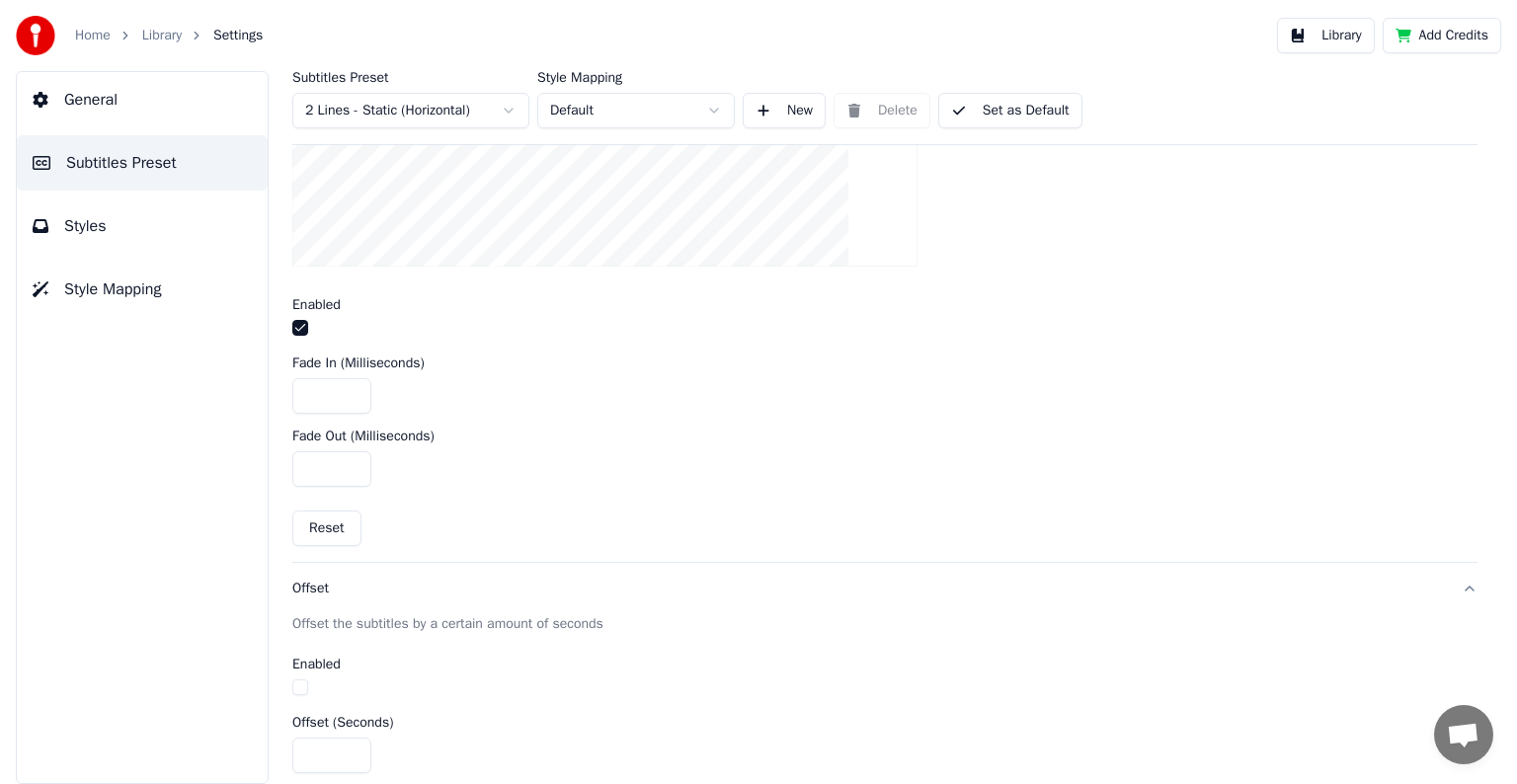 scroll, scrollTop: 326, scrollLeft: 0, axis: vertical 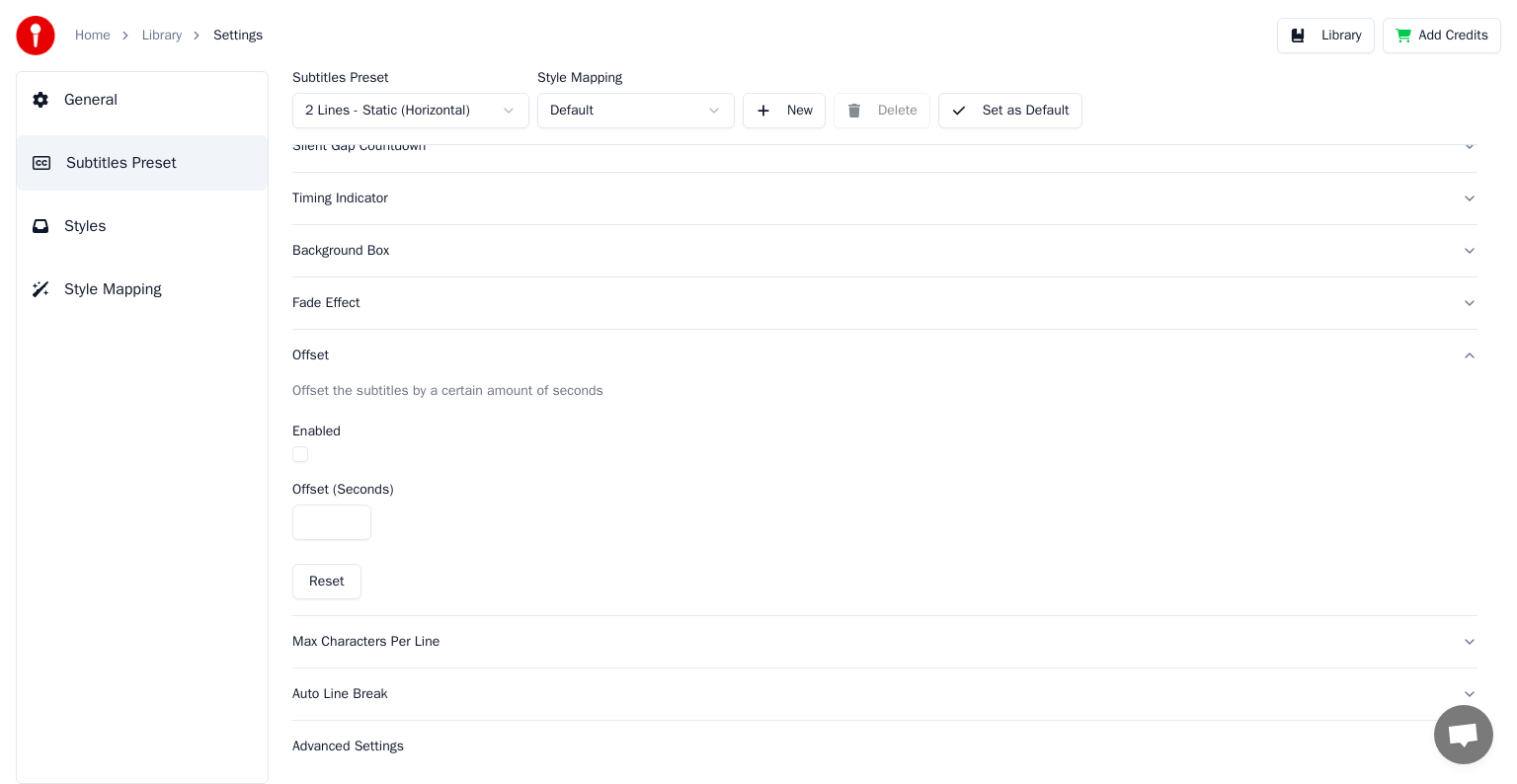 click on "Offset (Seconds)" at bounding box center (343, 490) 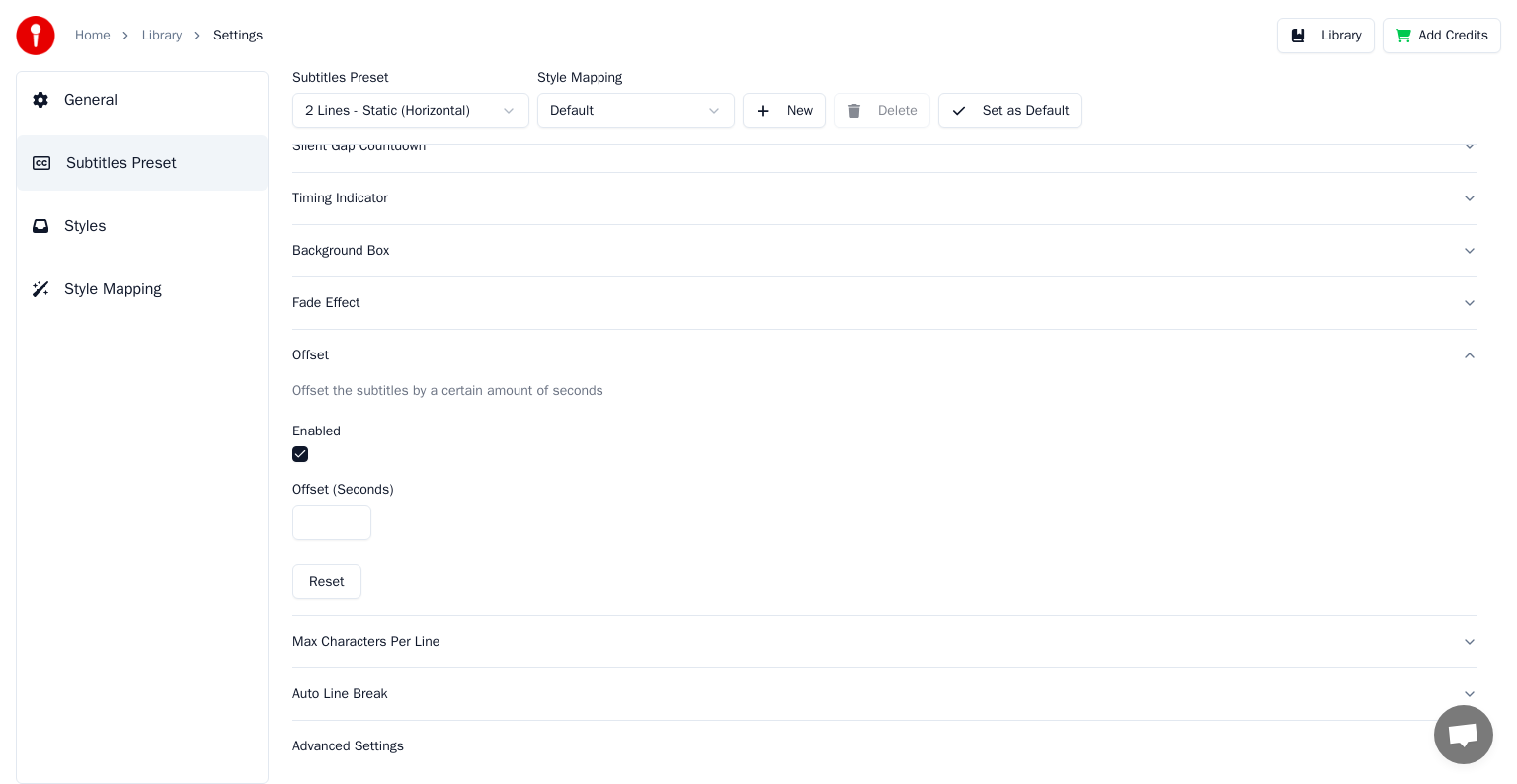 click at bounding box center (300, 454) 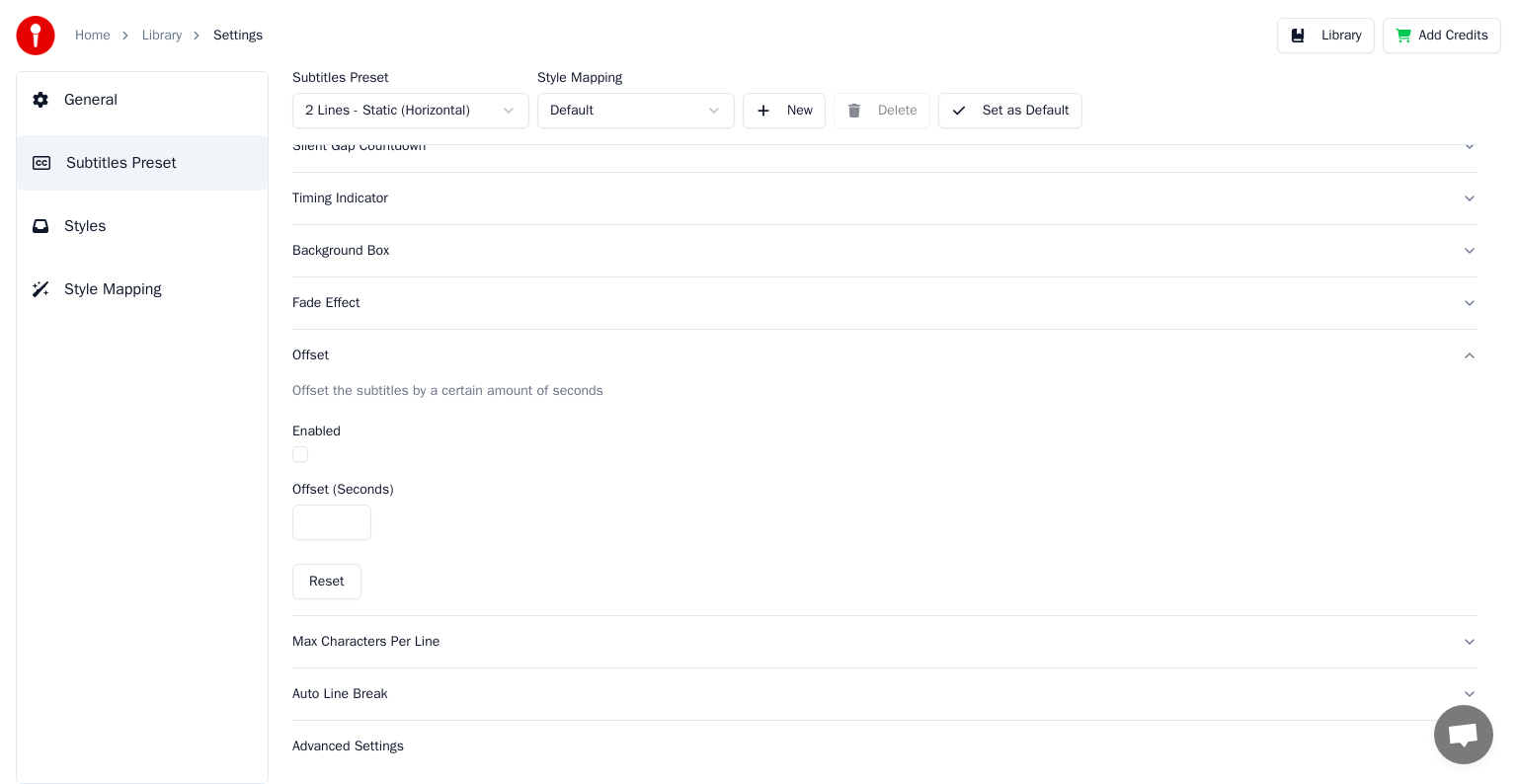 click on "Offset" at bounding box center (869, 355) 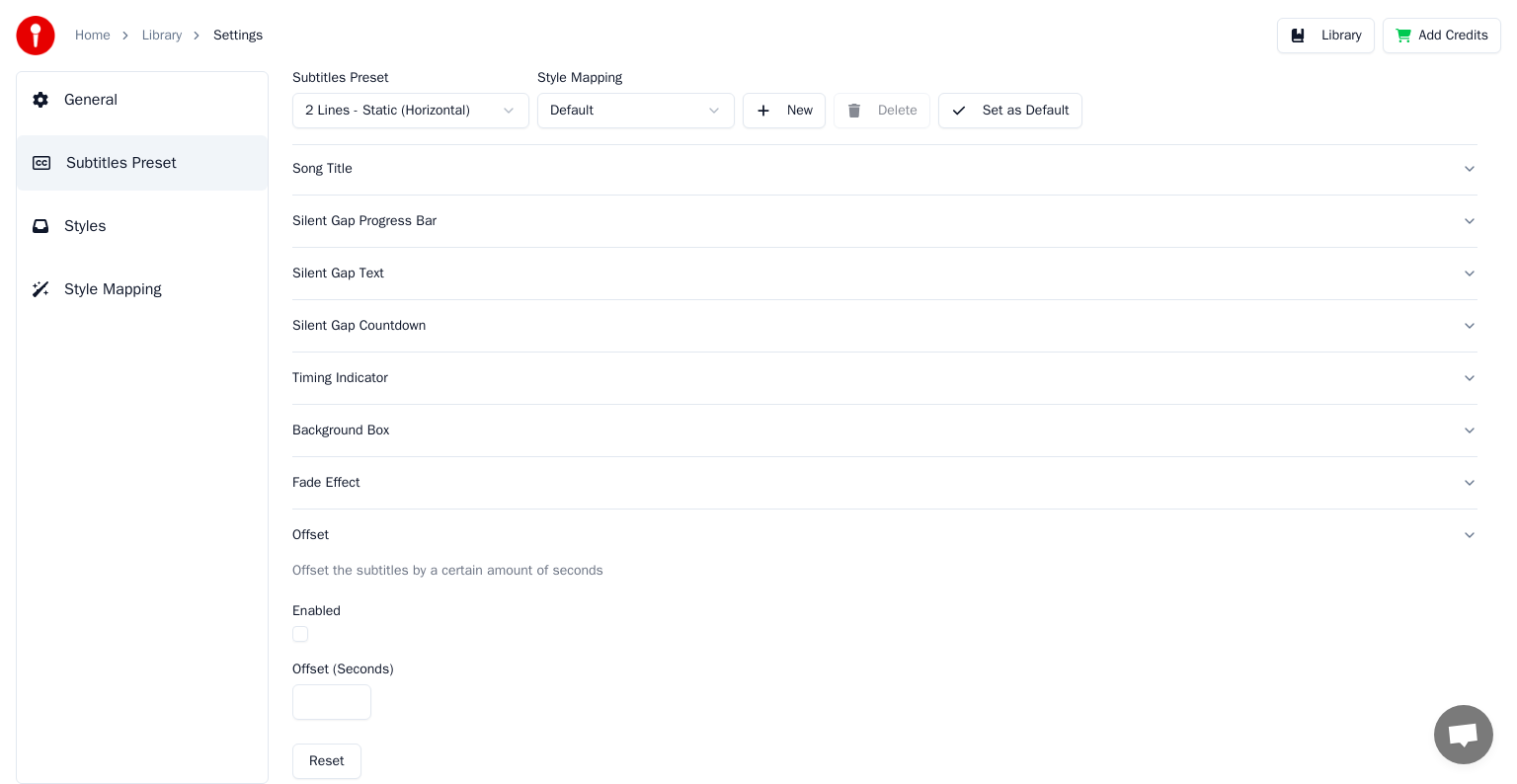 scroll, scrollTop: 93, scrollLeft: 0, axis: vertical 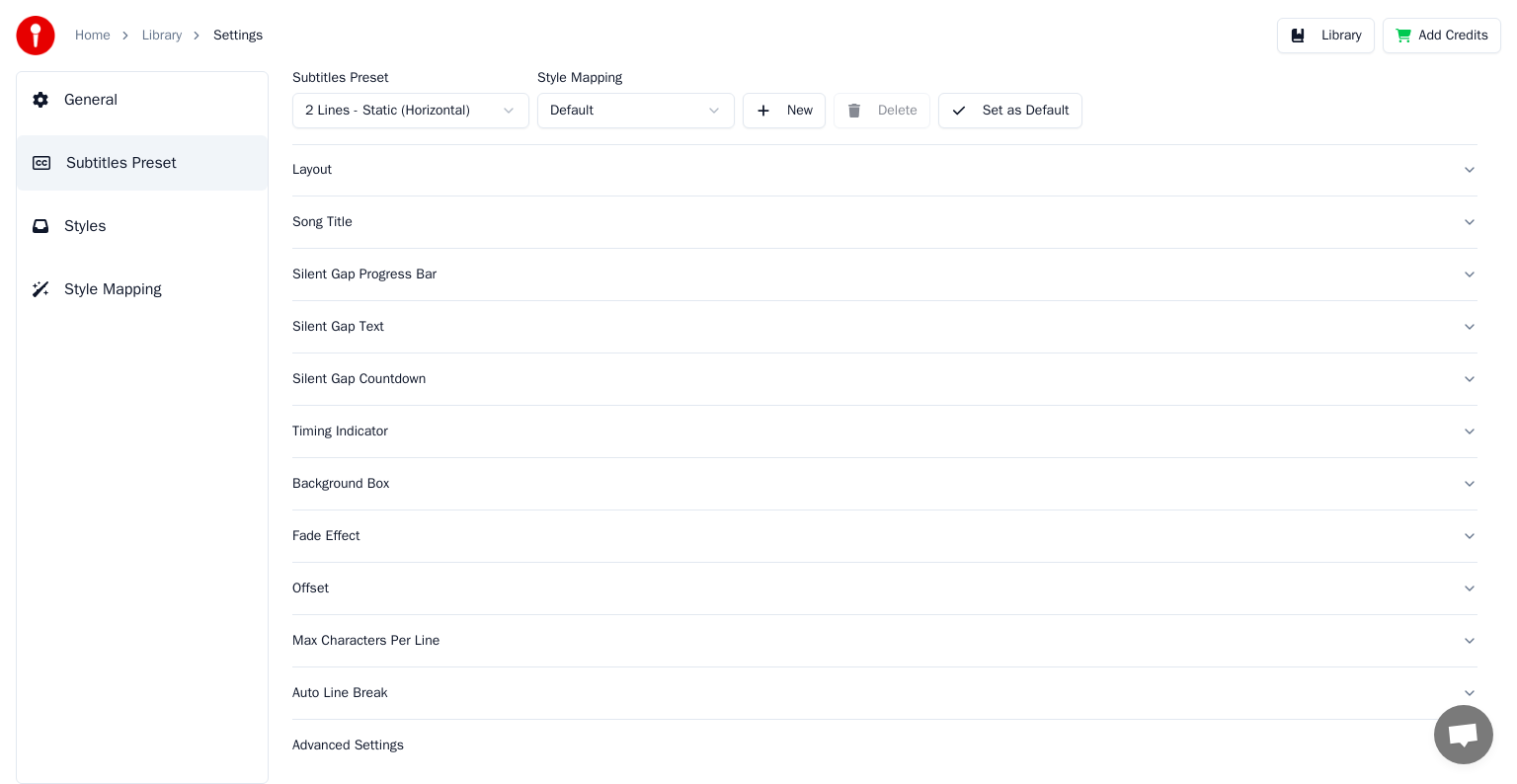 click on "Offset" at bounding box center [869, 588] 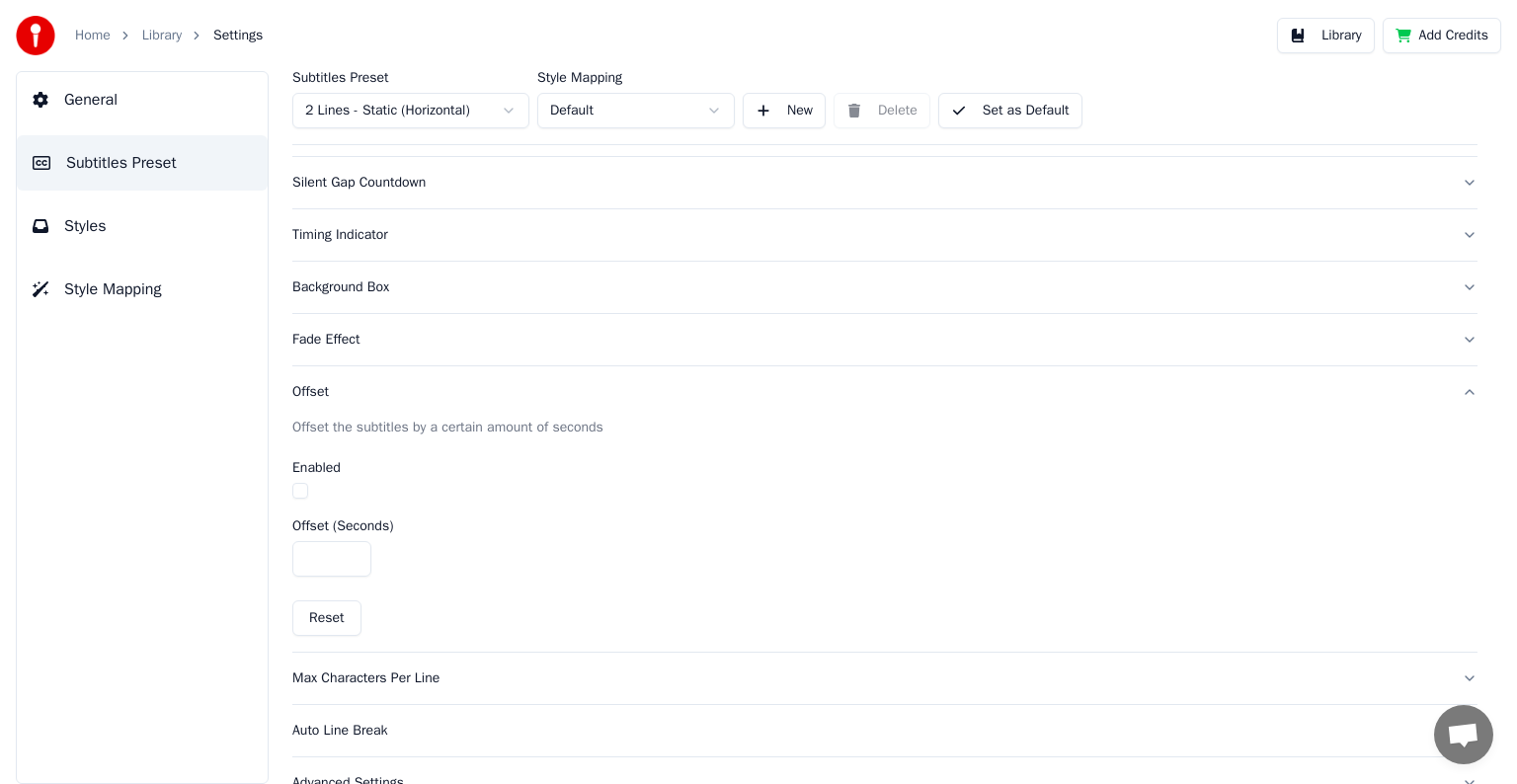 scroll, scrollTop: 326, scrollLeft: 0, axis: vertical 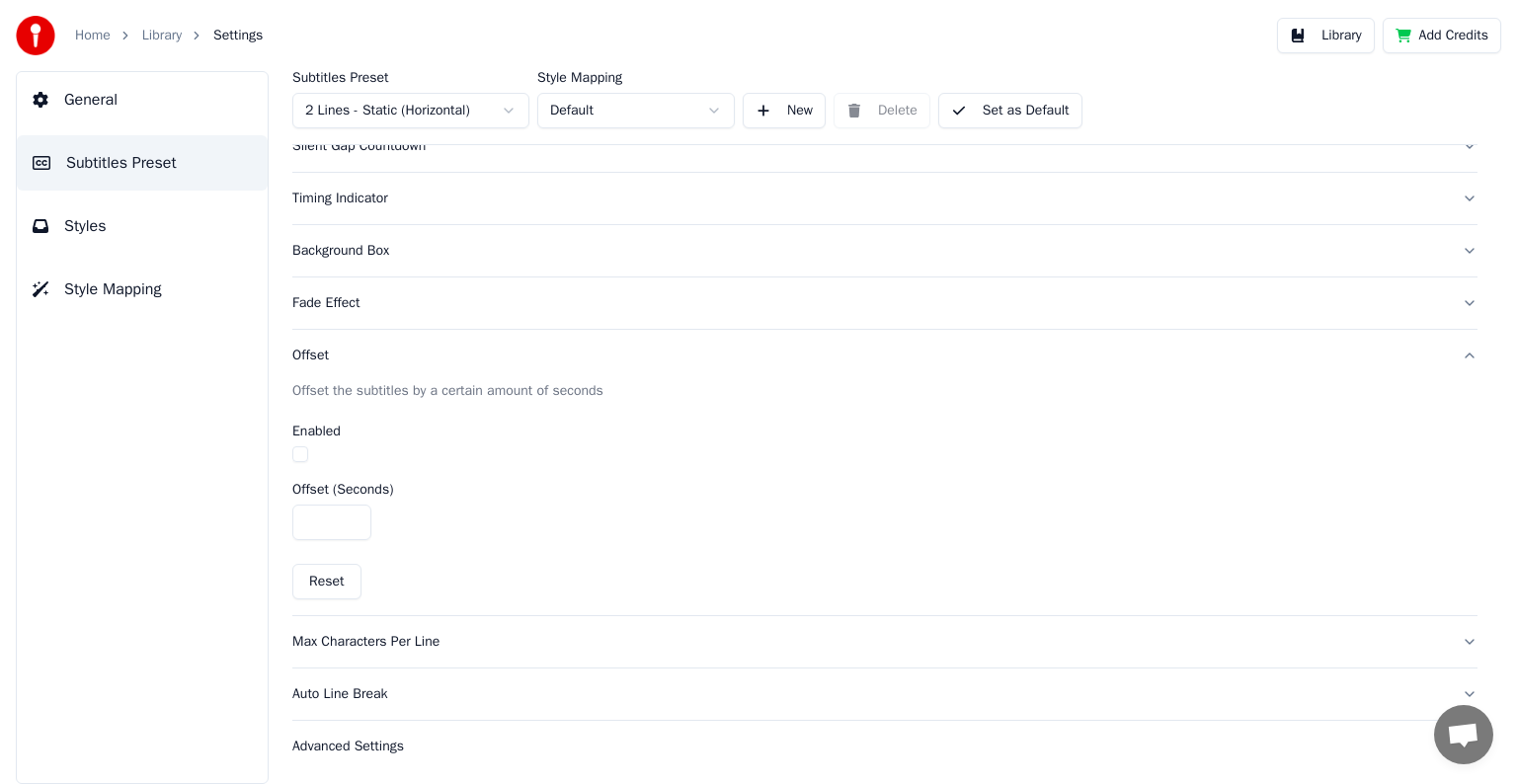 click on "Offset" at bounding box center (869, 355) 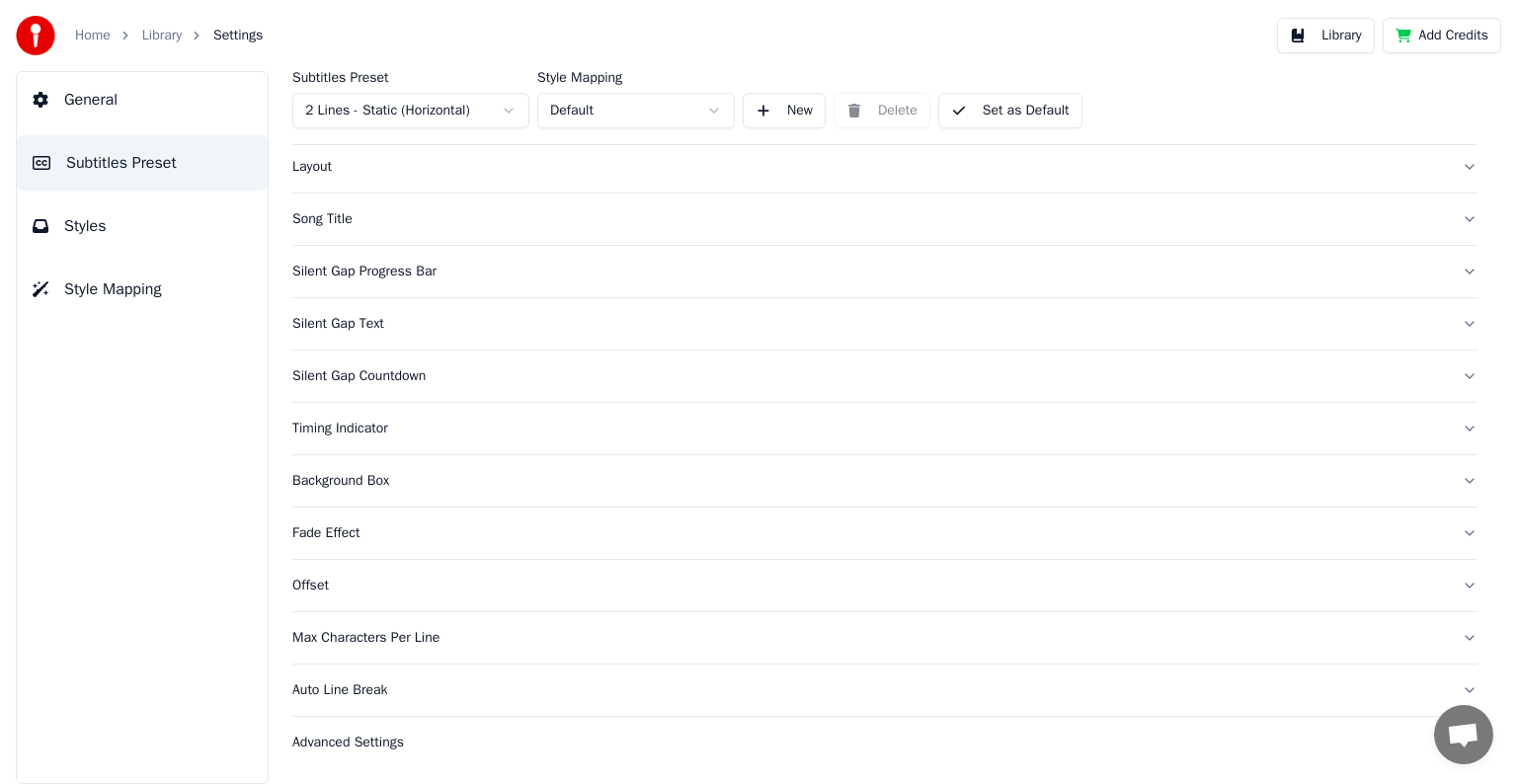 scroll, scrollTop: 93, scrollLeft: 0, axis: vertical 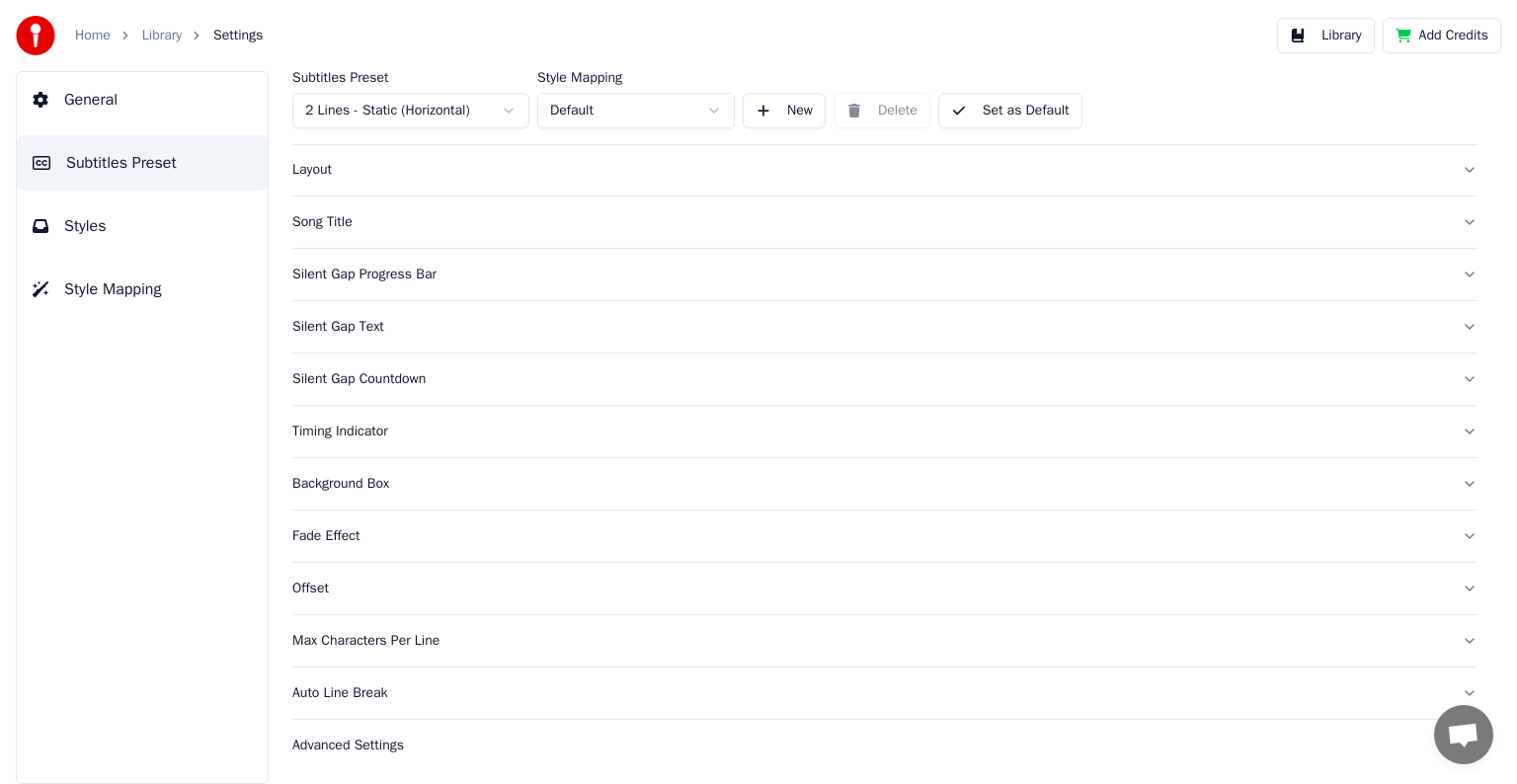 click on "Max Characters Per Line" at bounding box center [869, 641] 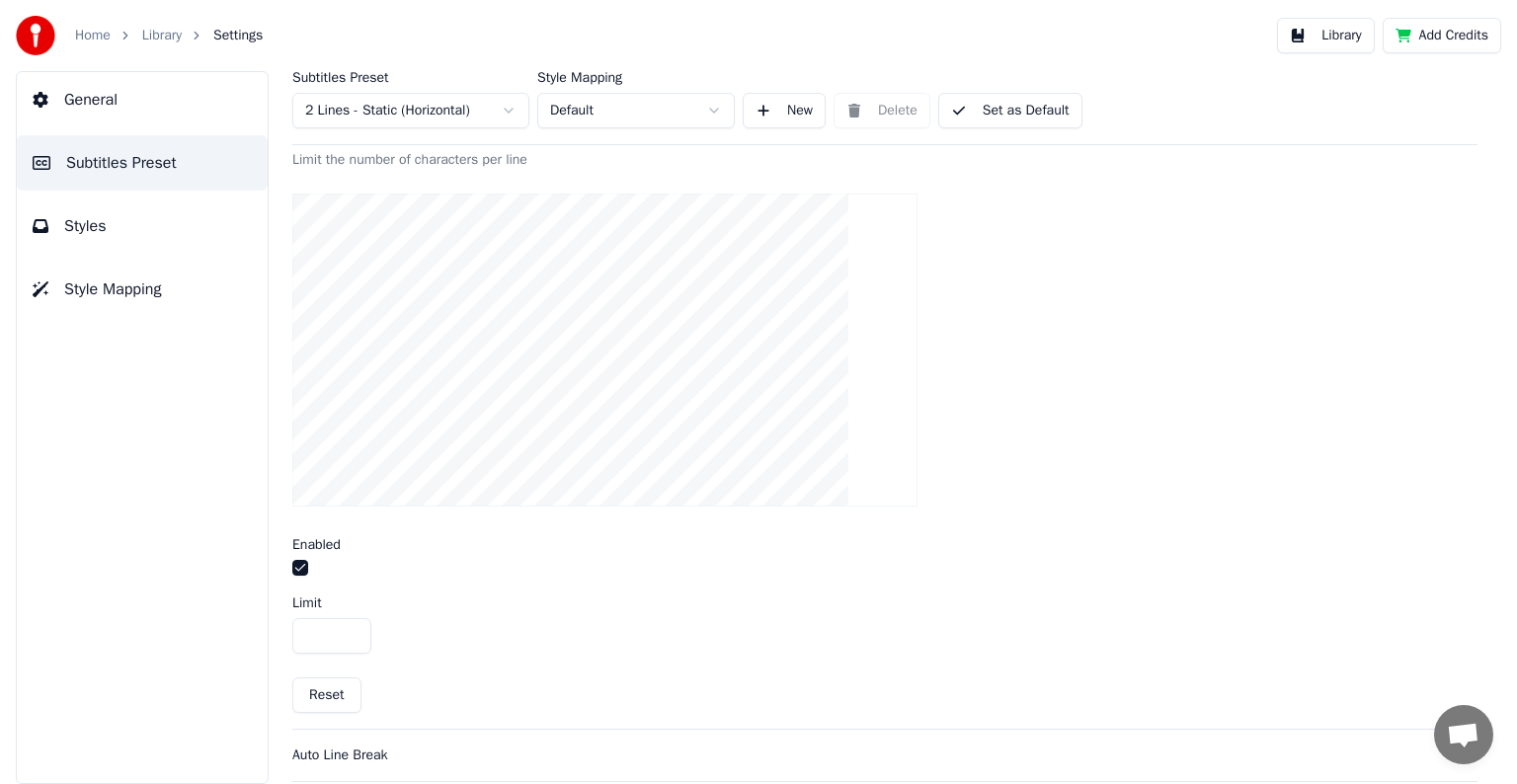 scroll, scrollTop: 474, scrollLeft: 0, axis: vertical 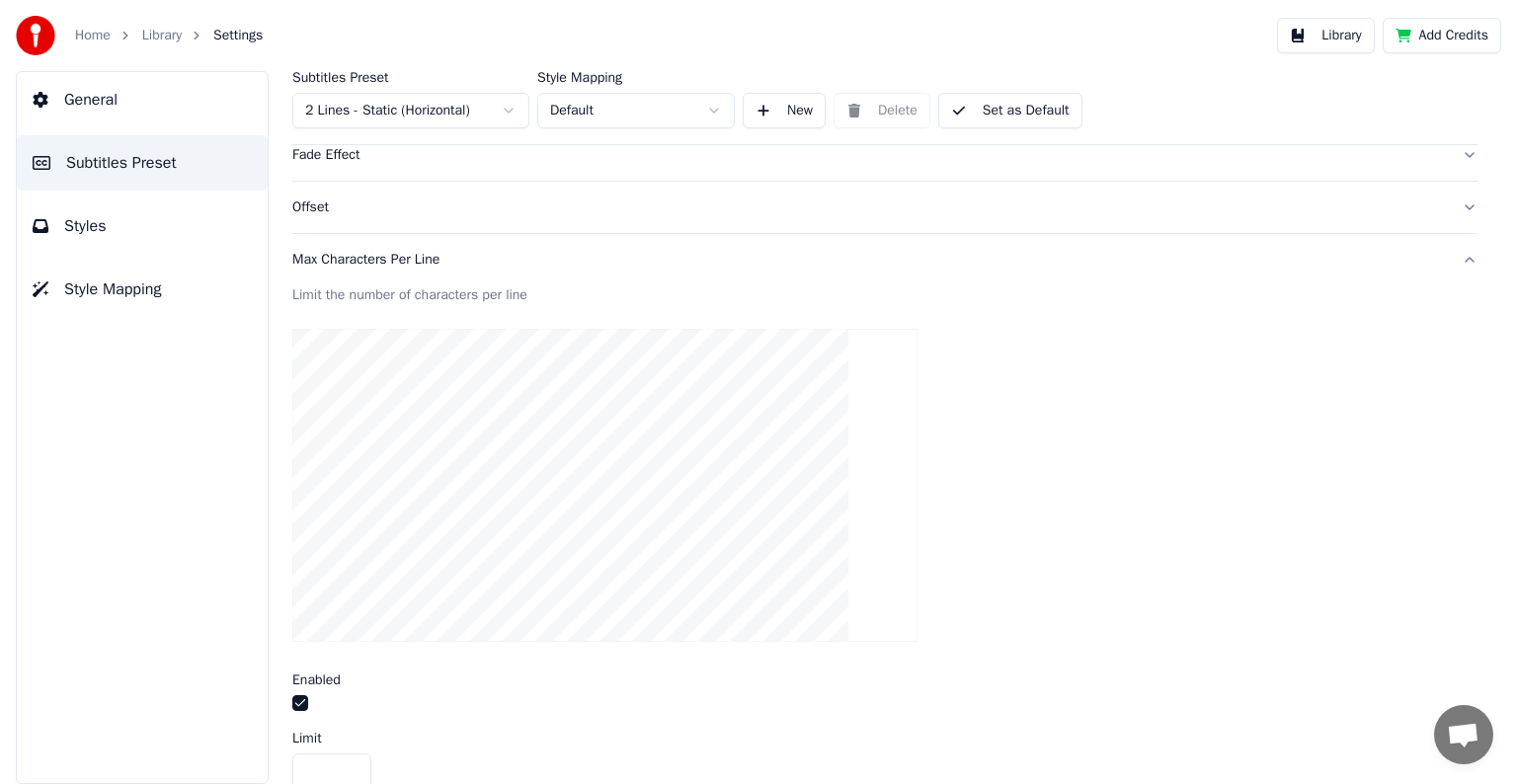 click on "Max Characters Per Line" at bounding box center [869, 260] 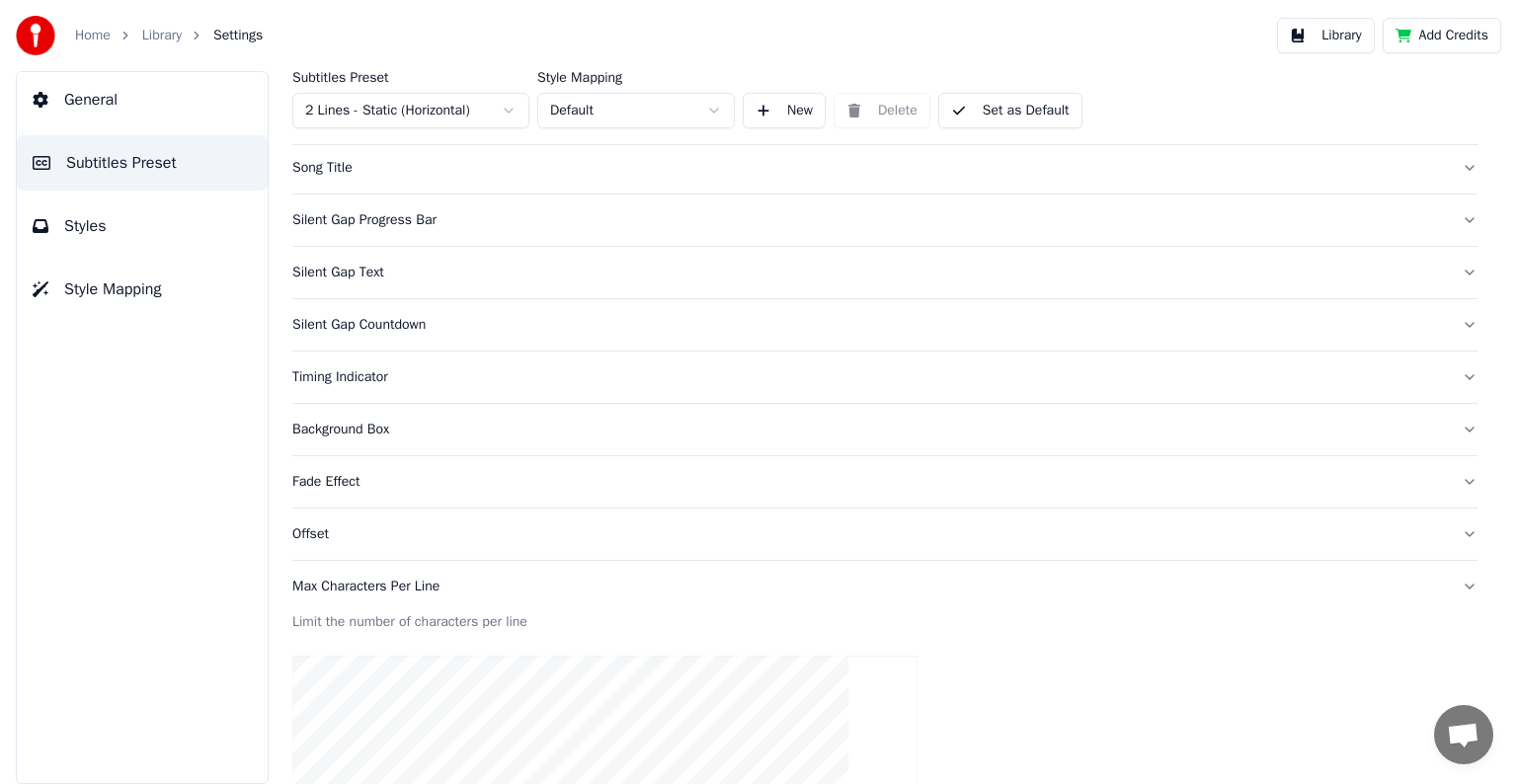 scroll, scrollTop: 93, scrollLeft: 0, axis: vertical 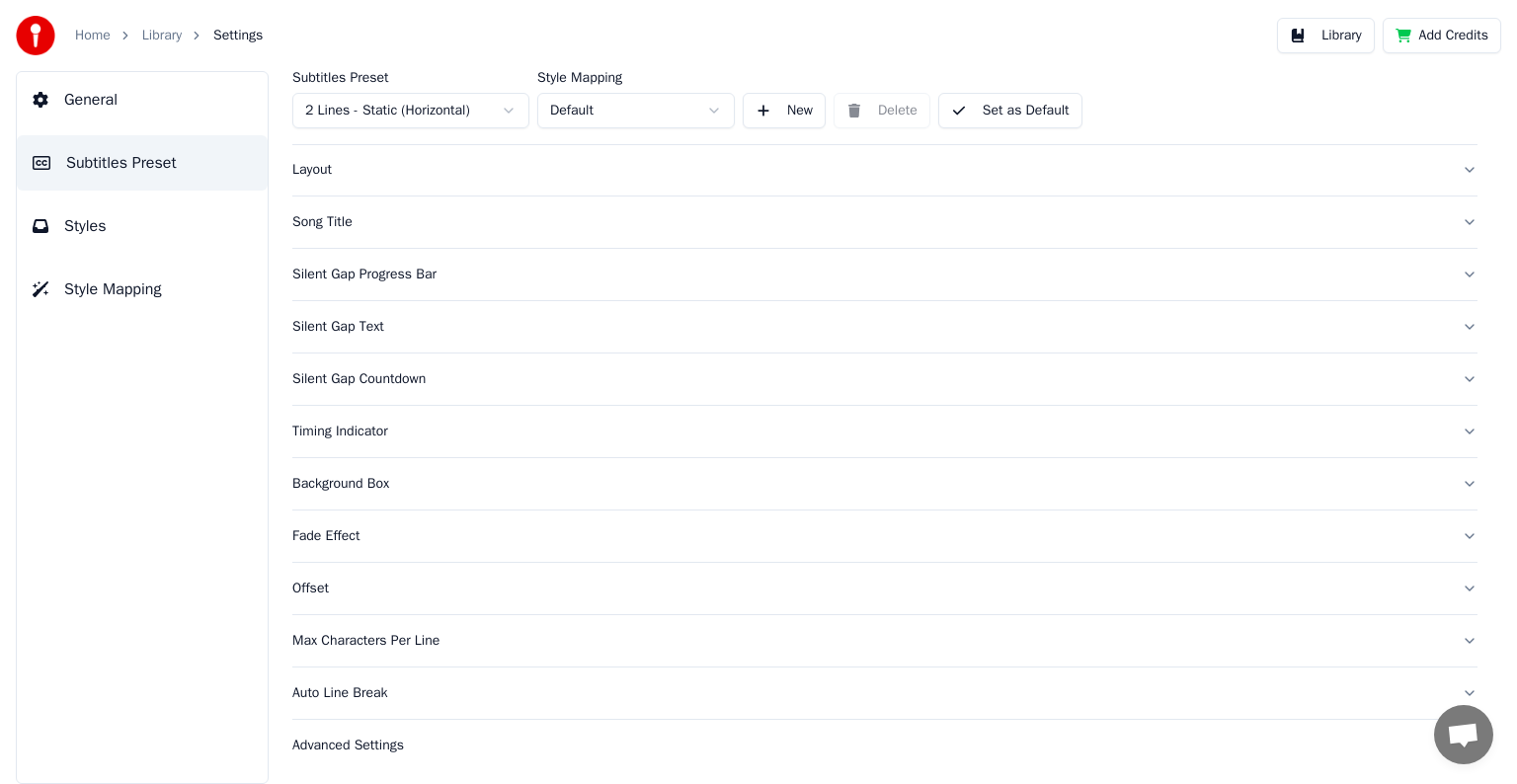 click on "Auto Line Break" at bounding box center [869, 693] 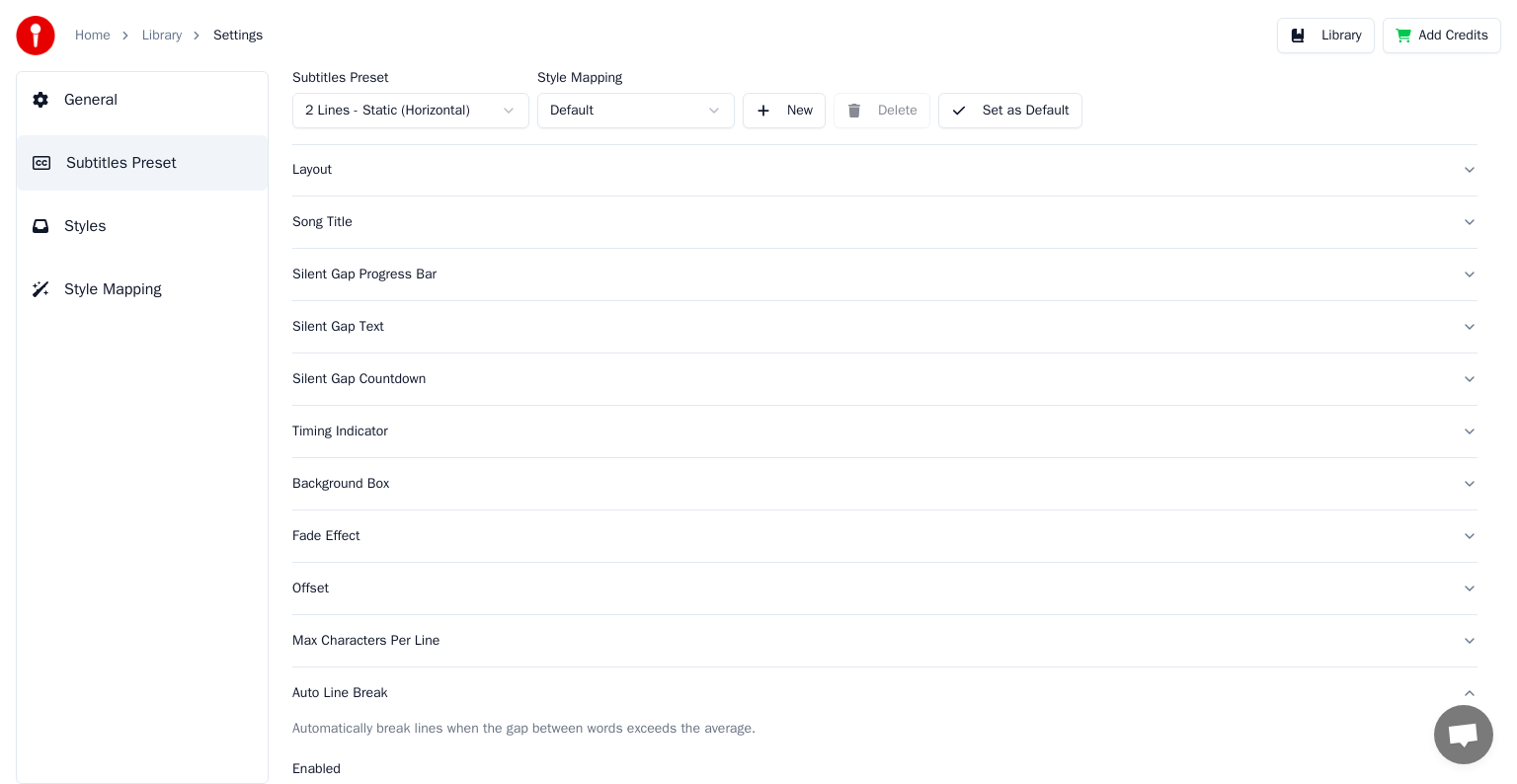 click on "Auto Line Break" at bounding box center (869, 693) 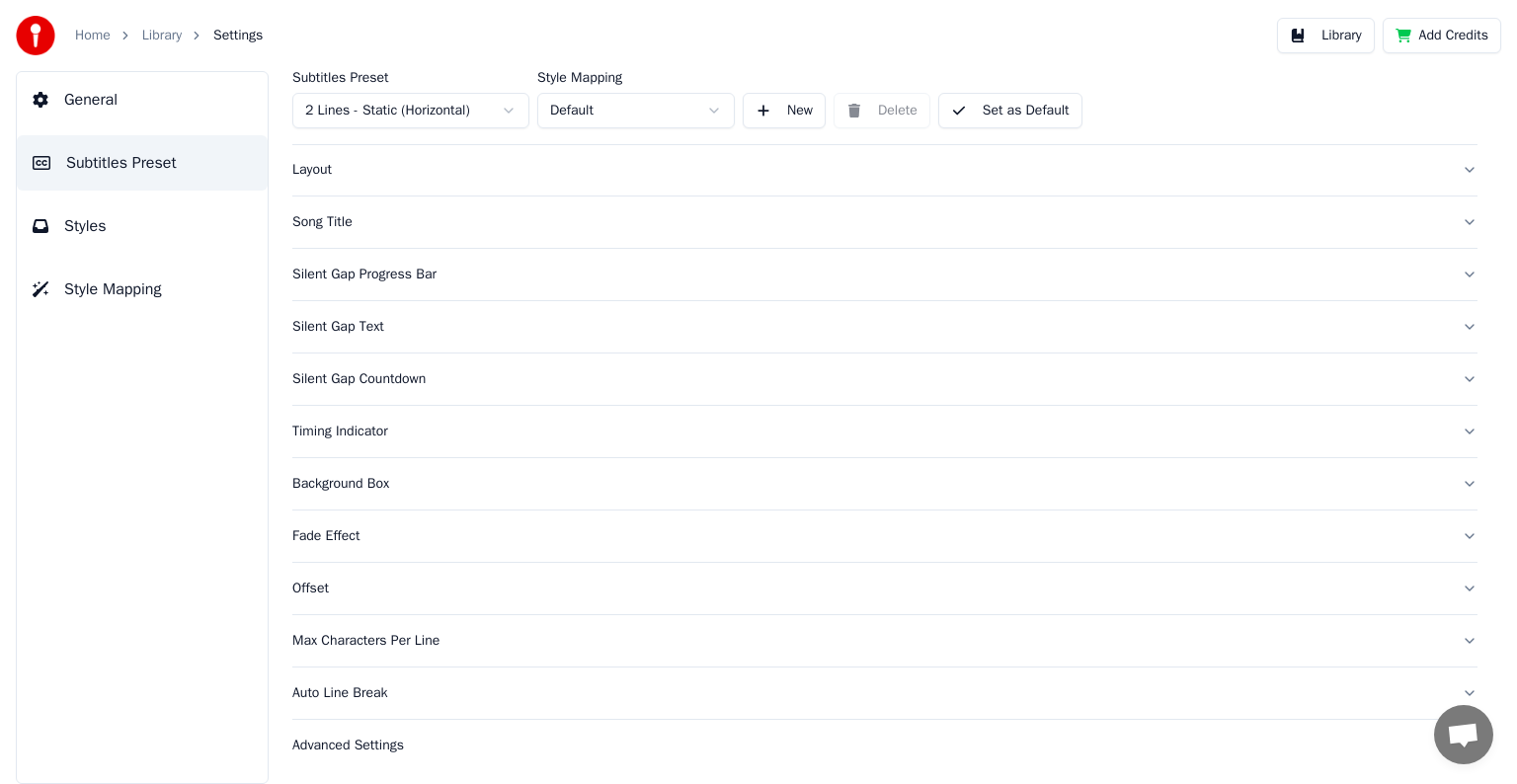 click on "Auto Line Break" at bounding box center (869, 693) 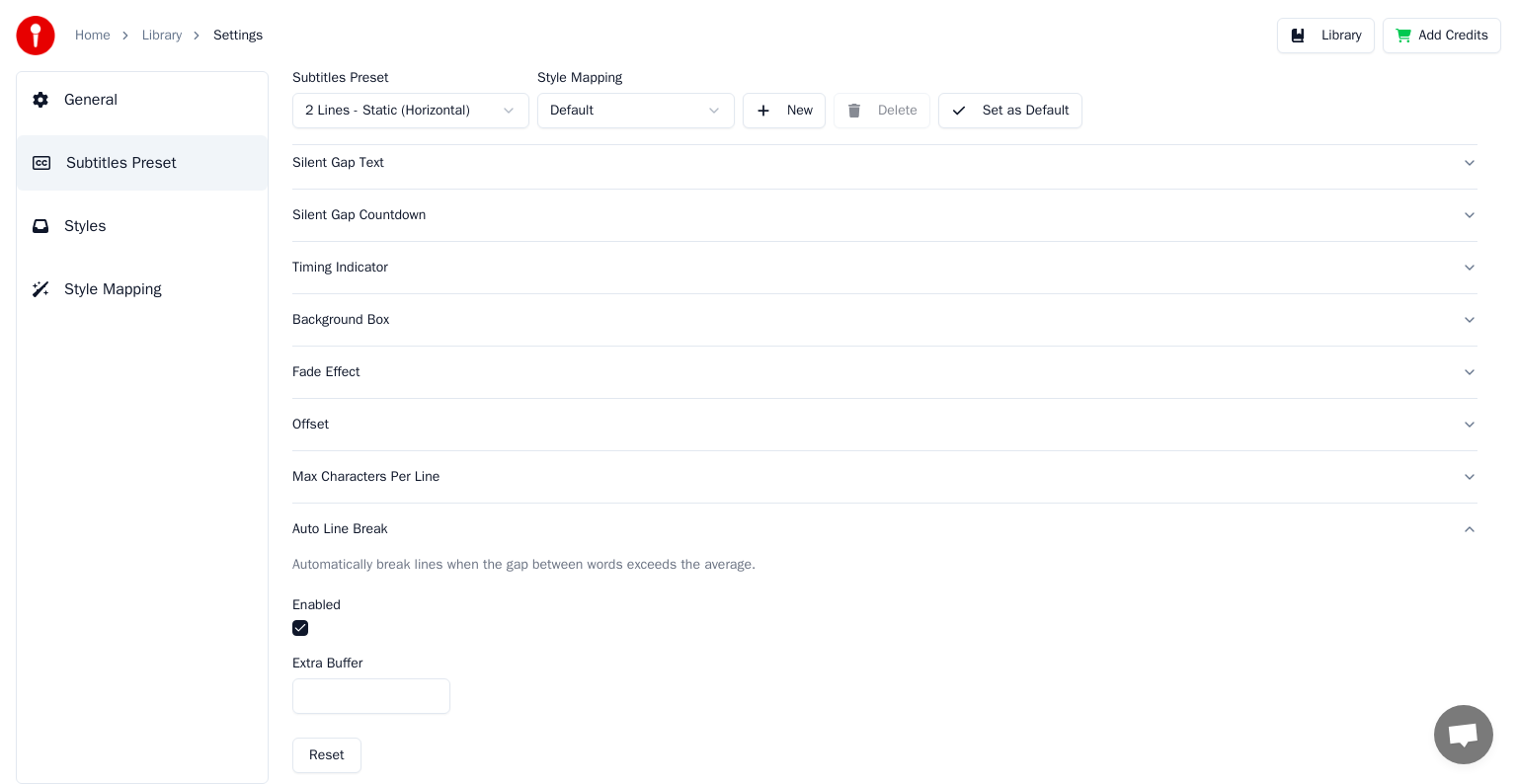 scroll, scrollTop: 290, scrollLeft: 0, axis: vertical 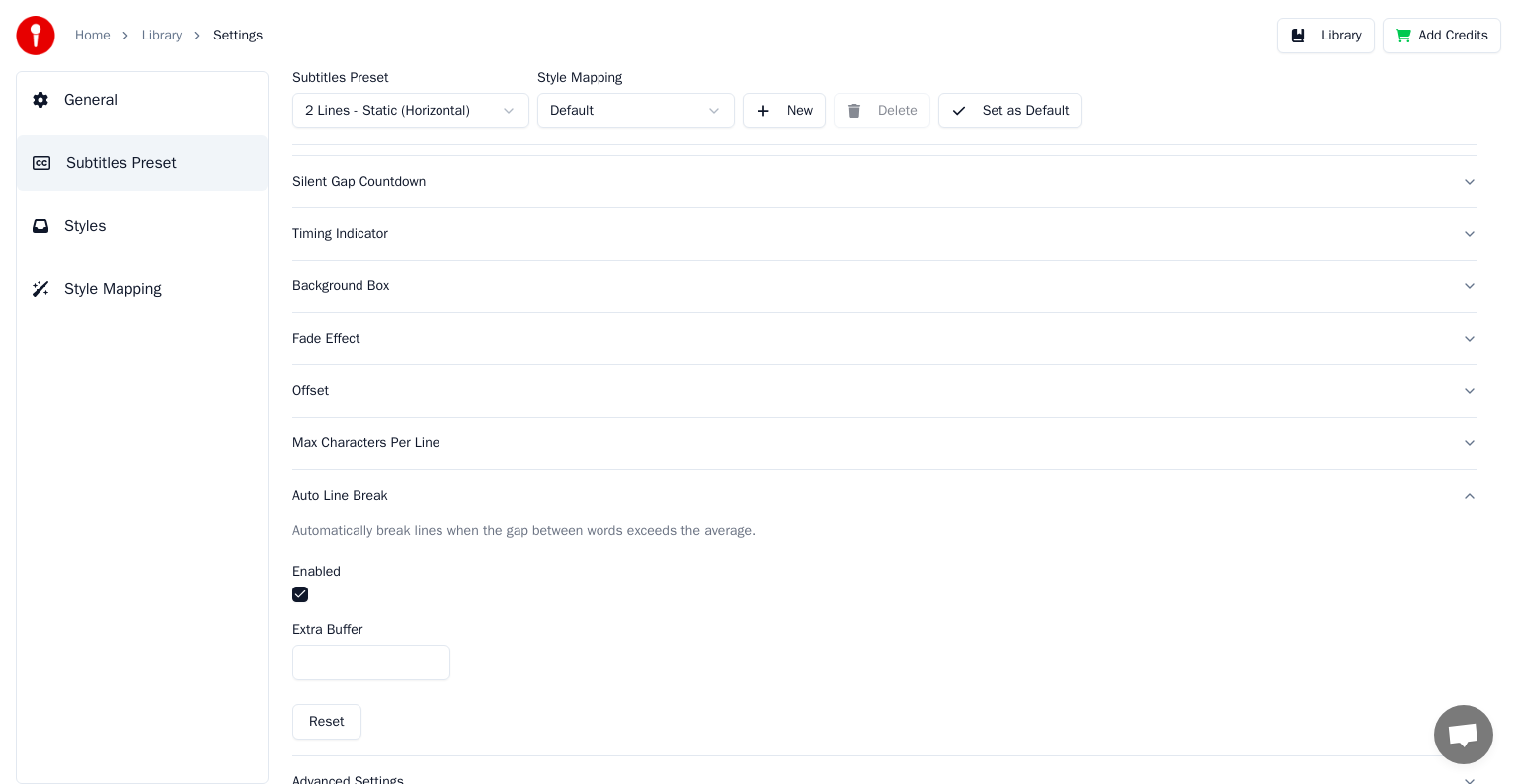 click at bounding box center [300, 594] 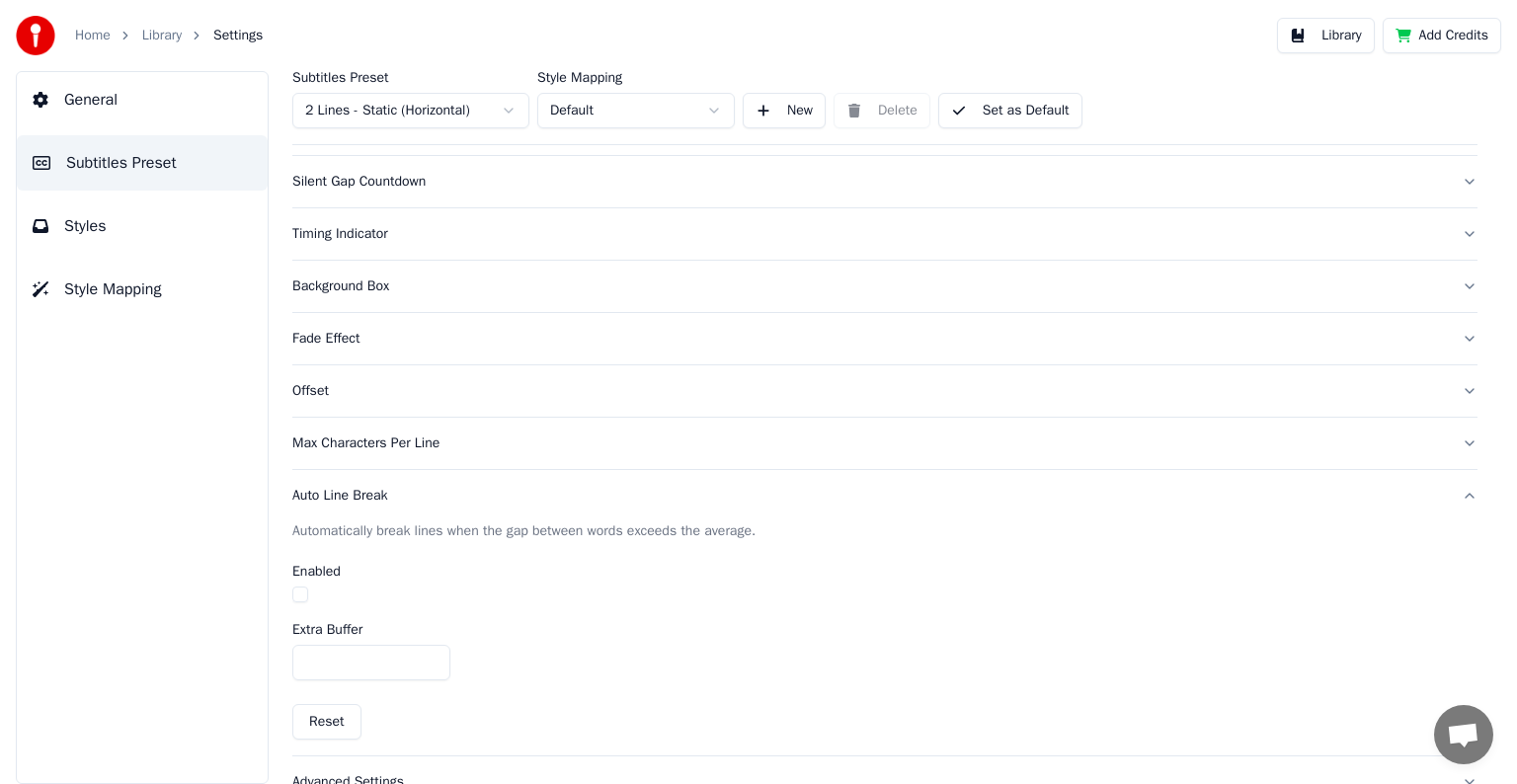 click at bounding box center (300, 594) 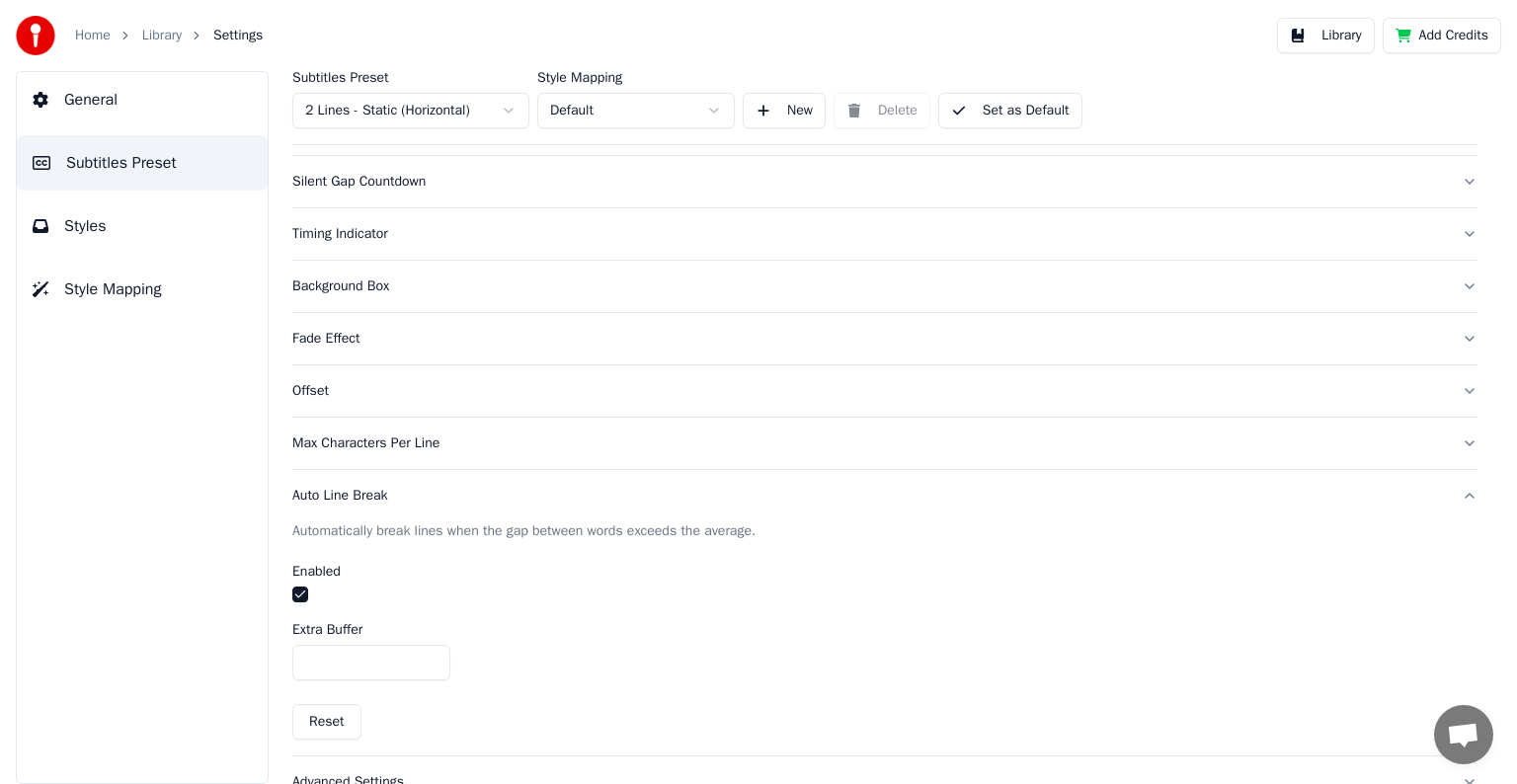 click at bounding box center (300, 594) 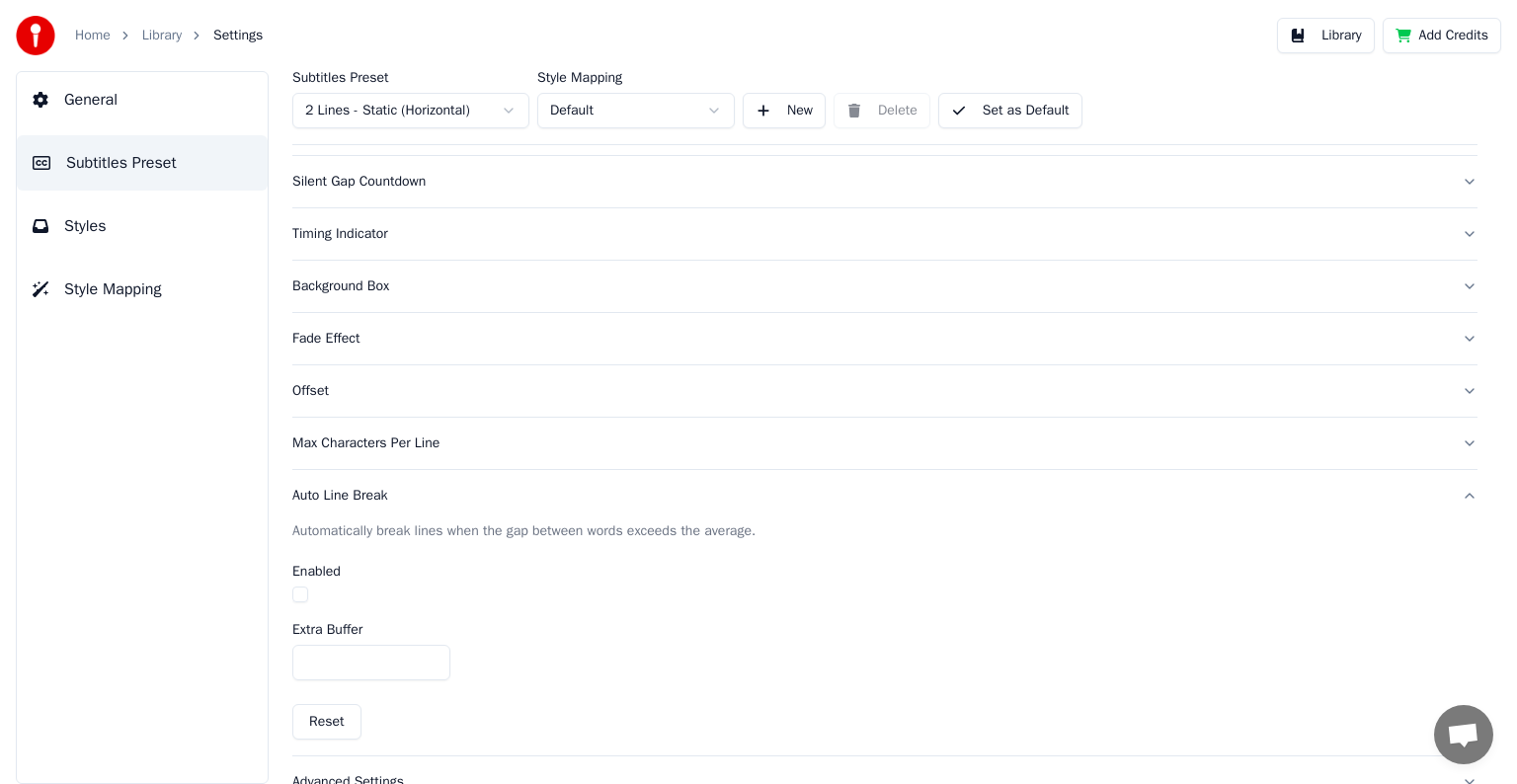 click at bounding box center [300, 594] 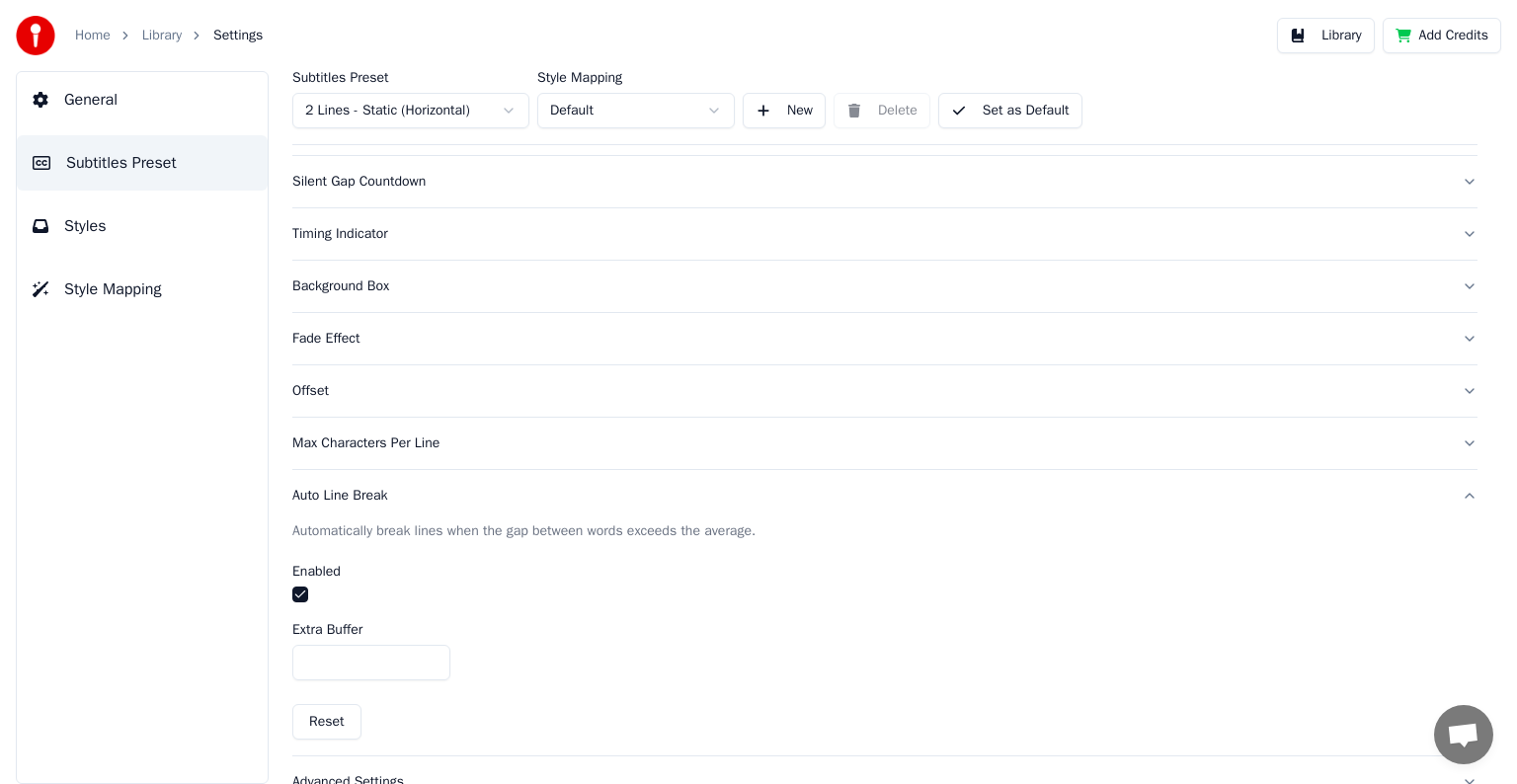 click at bounding box center (300, 594) 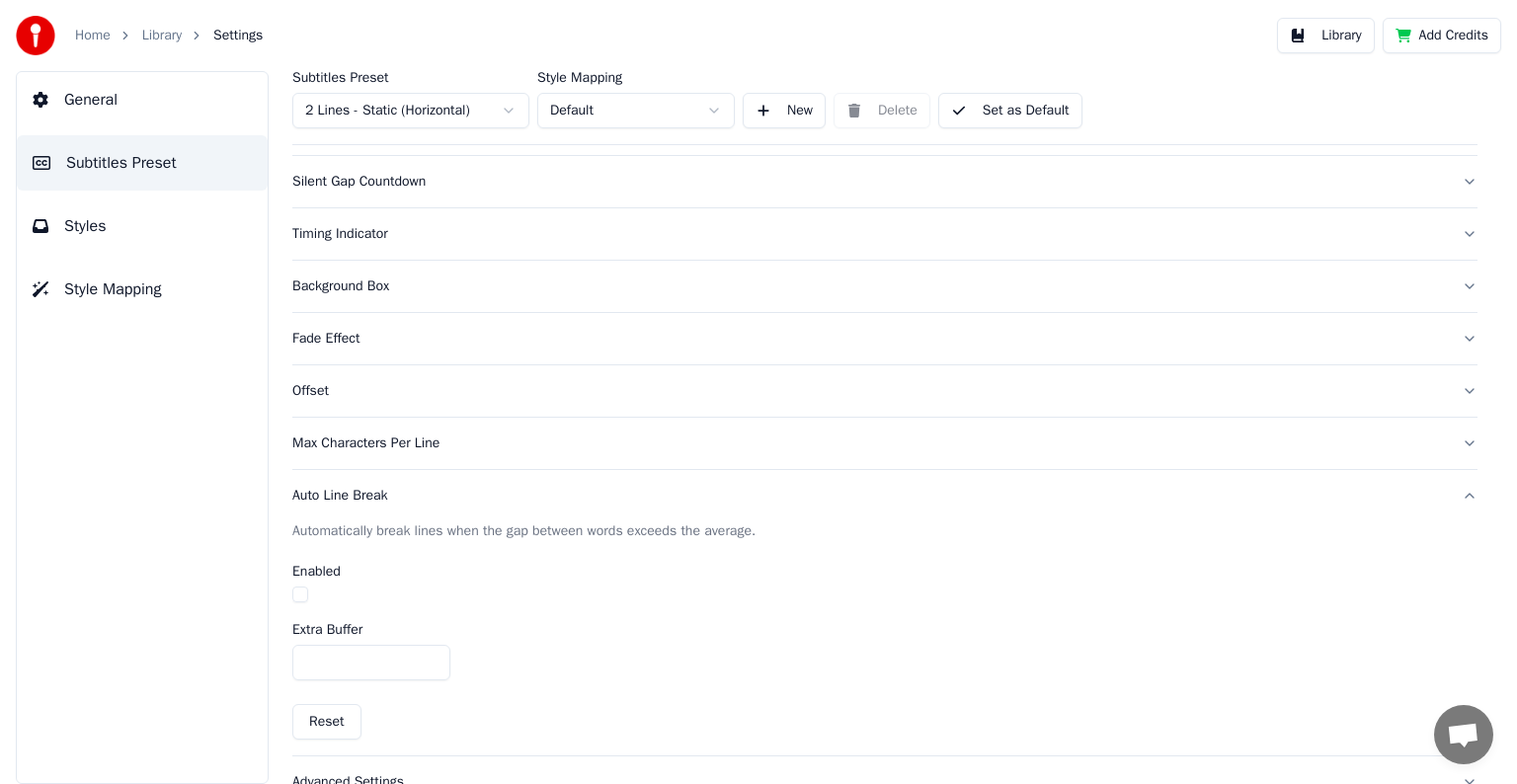click on "Auto Line Break" at bounding box center [869, 496] 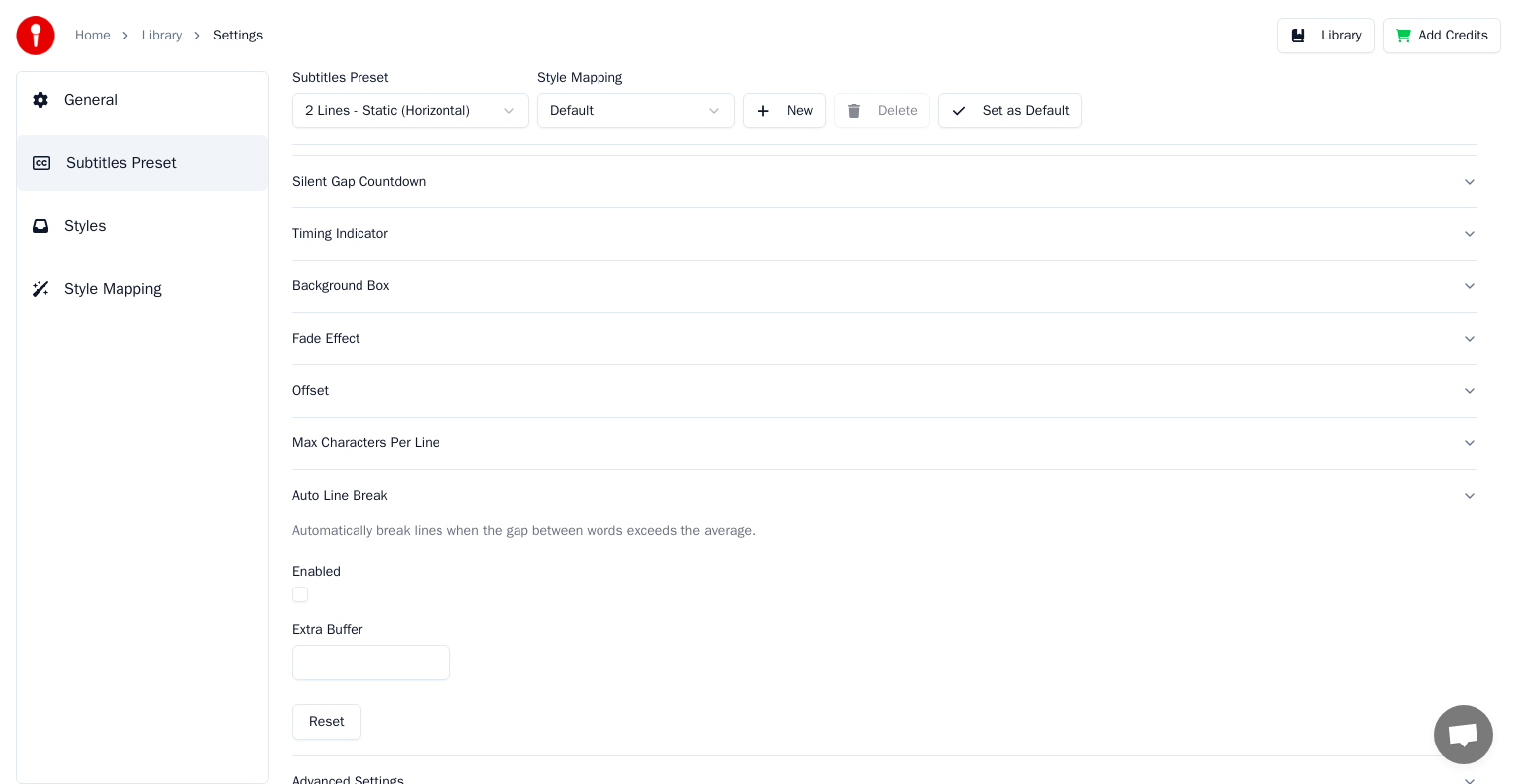 scroll, scrollTop: 93, scrollLeft: 0, axis: vertical 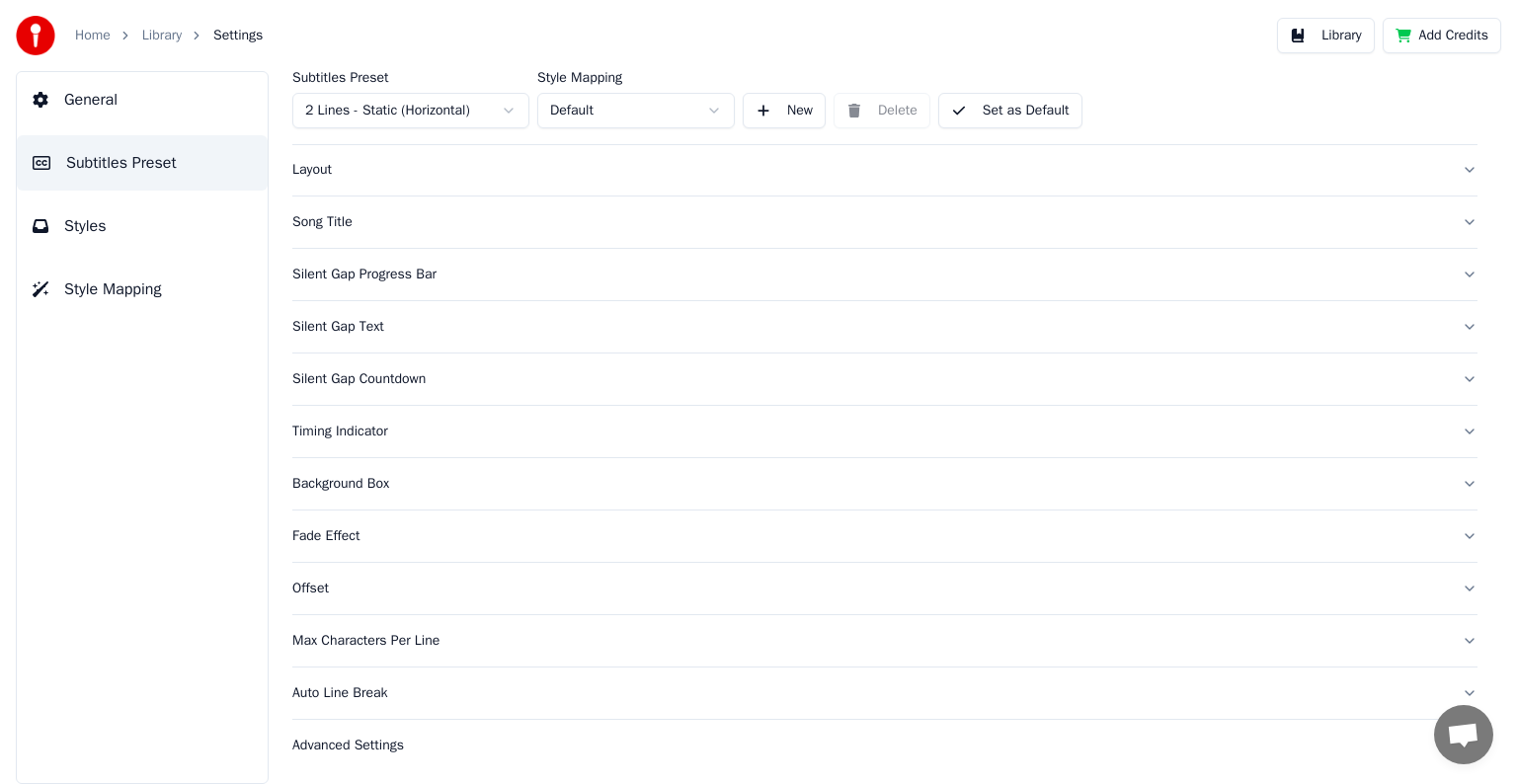 click on "Advanced Settings" at bounding box center [869, 745] 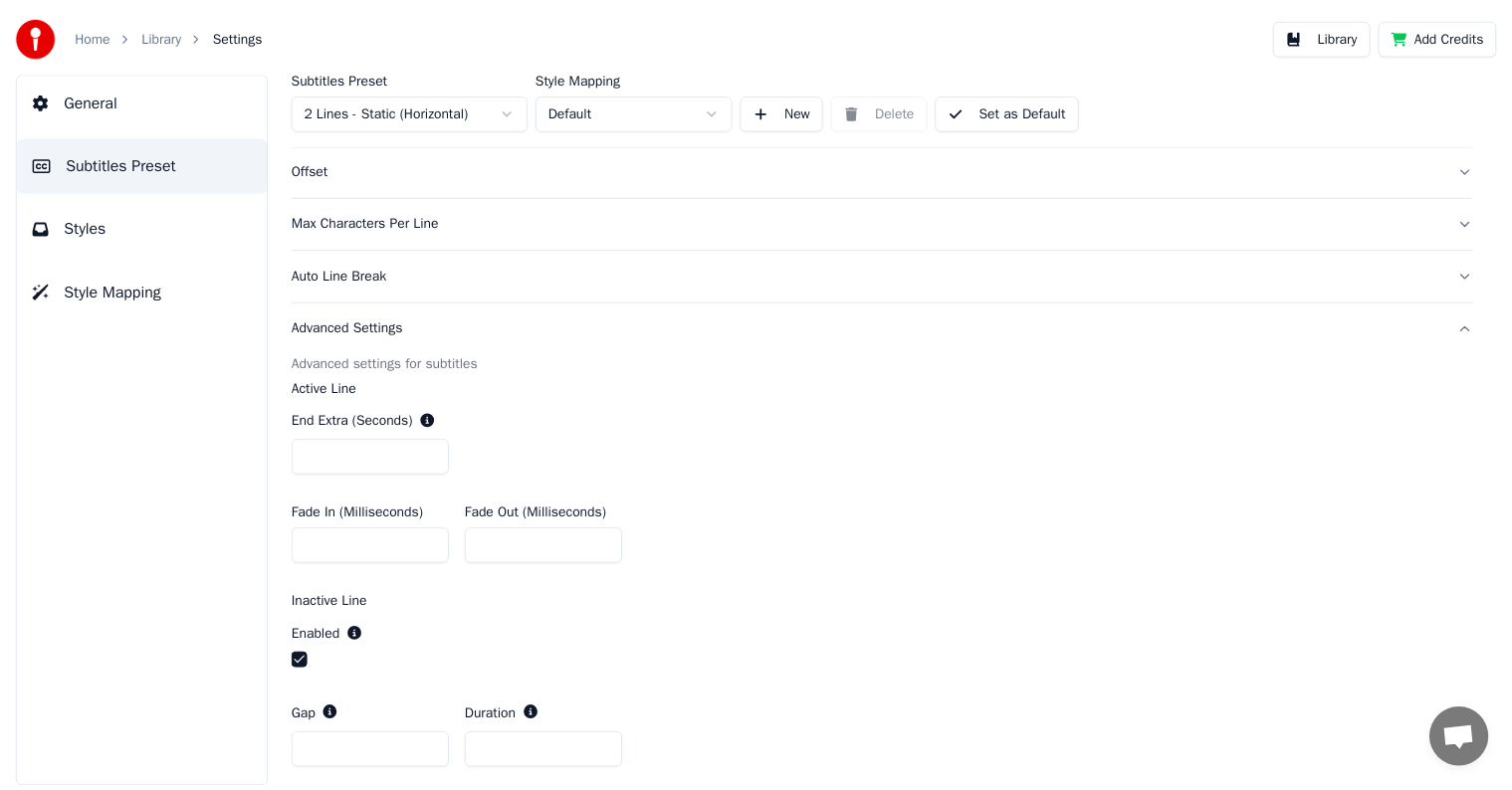 scroll, scrollTop: 376, scrollLeft: 0, axis: vertical 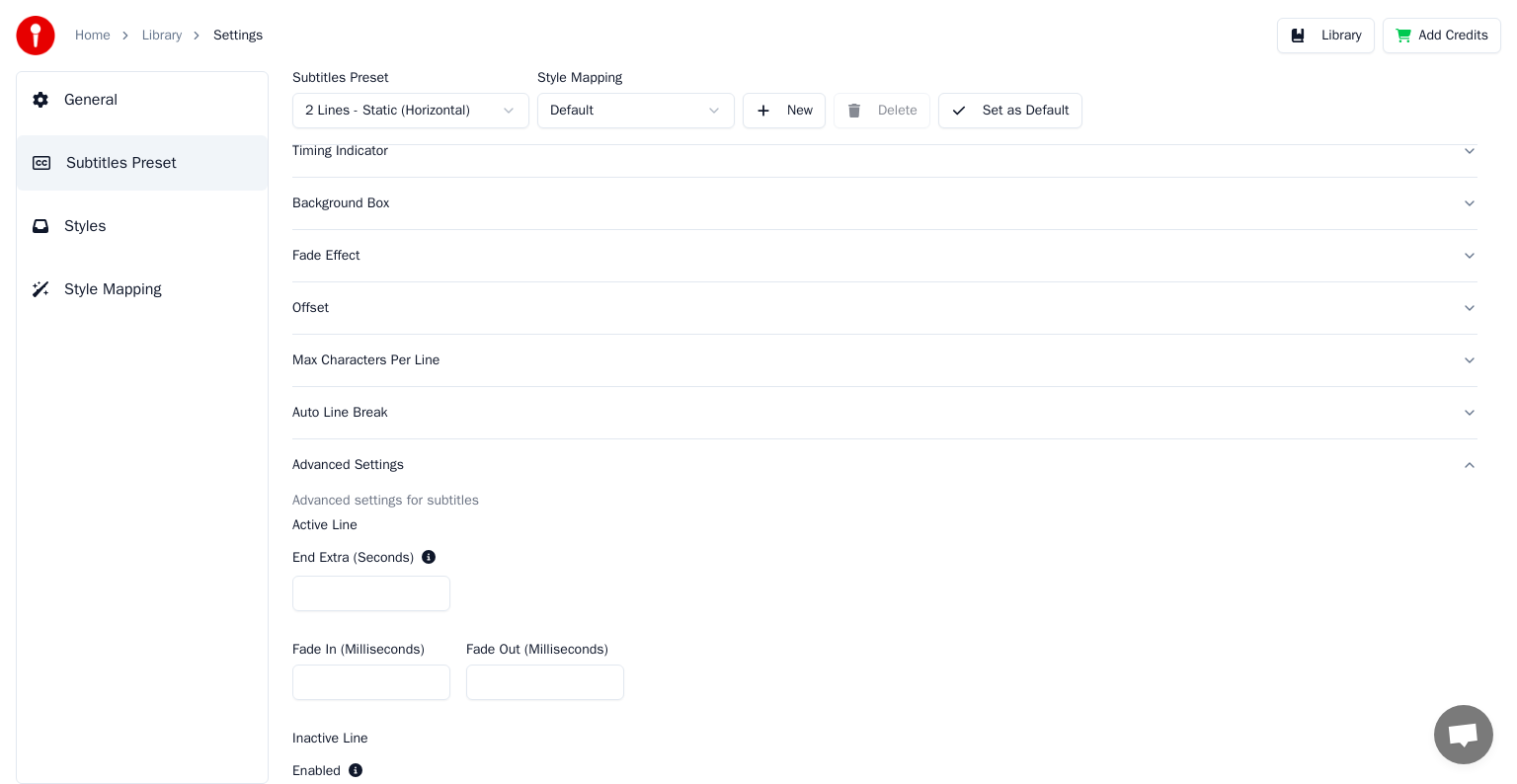 click on "Set as Default" at bounding box center (1010, 111) 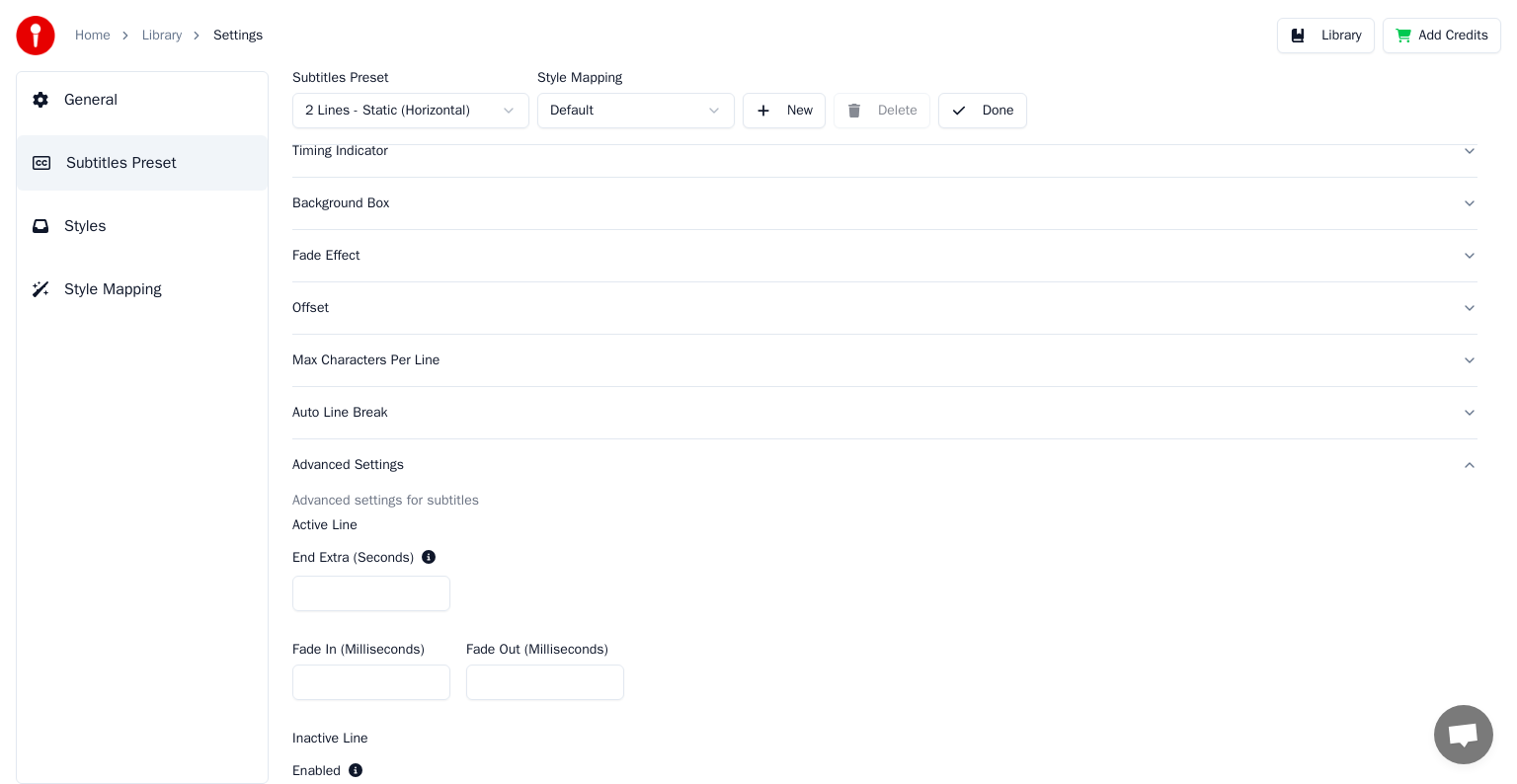click on "Library" at bounding box center (162, 36) 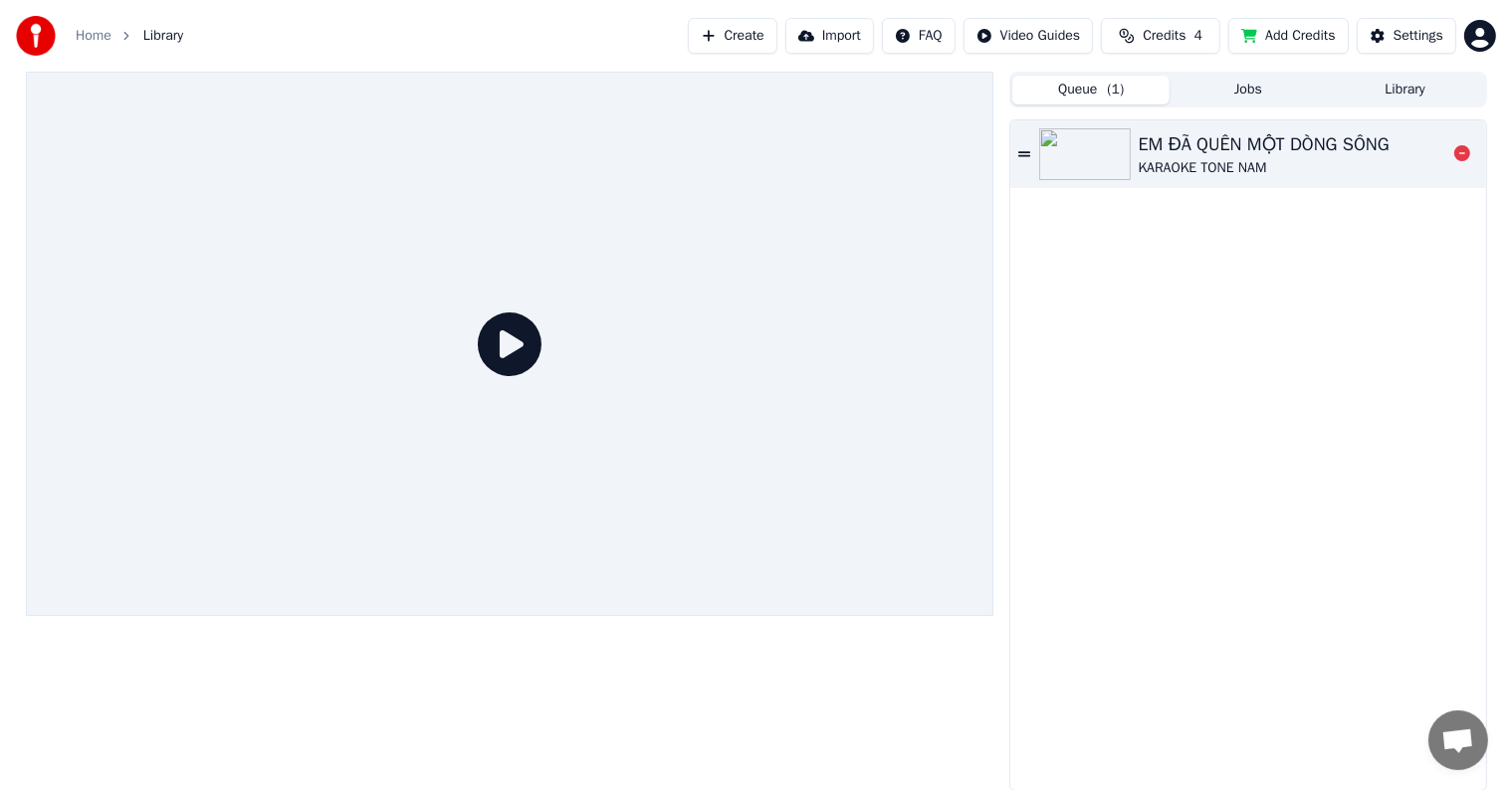 click on "EM ĐÃ QUÊN MỘT DÒNG SÔNG" at bounding box center (1264, 144) 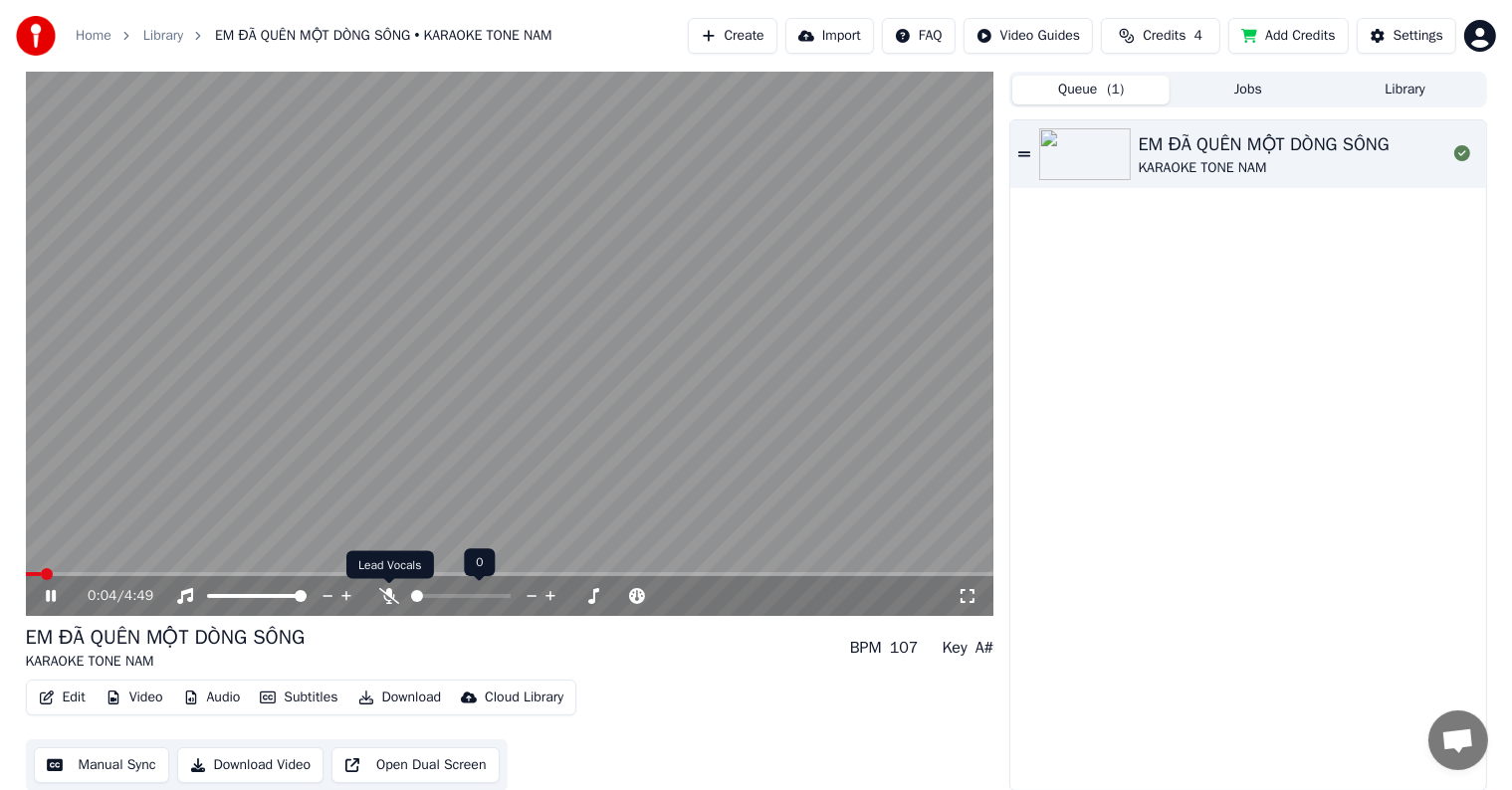 click 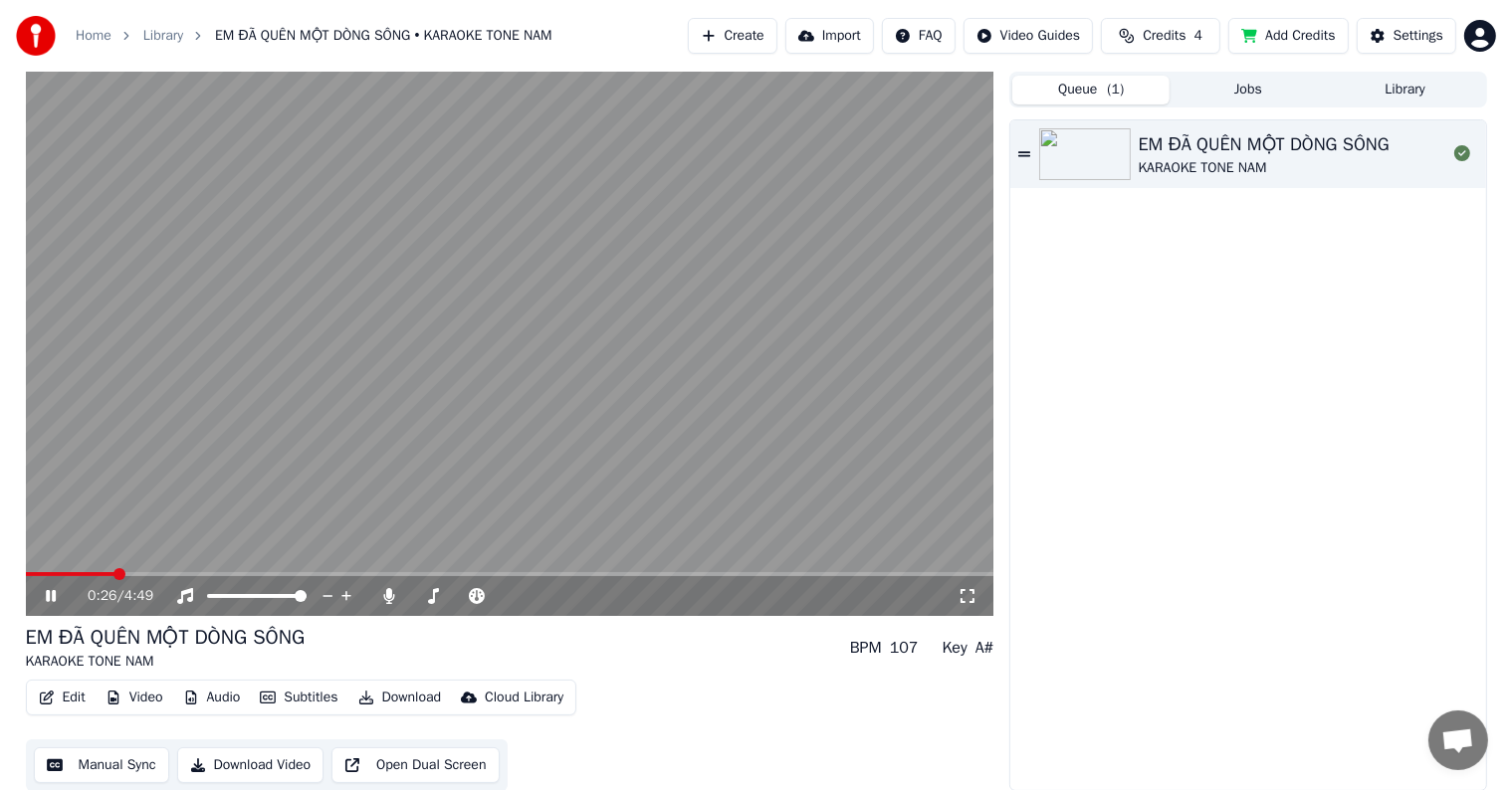 scroll, scrollTop: 1, scrollLeft: 0, axis: vertical 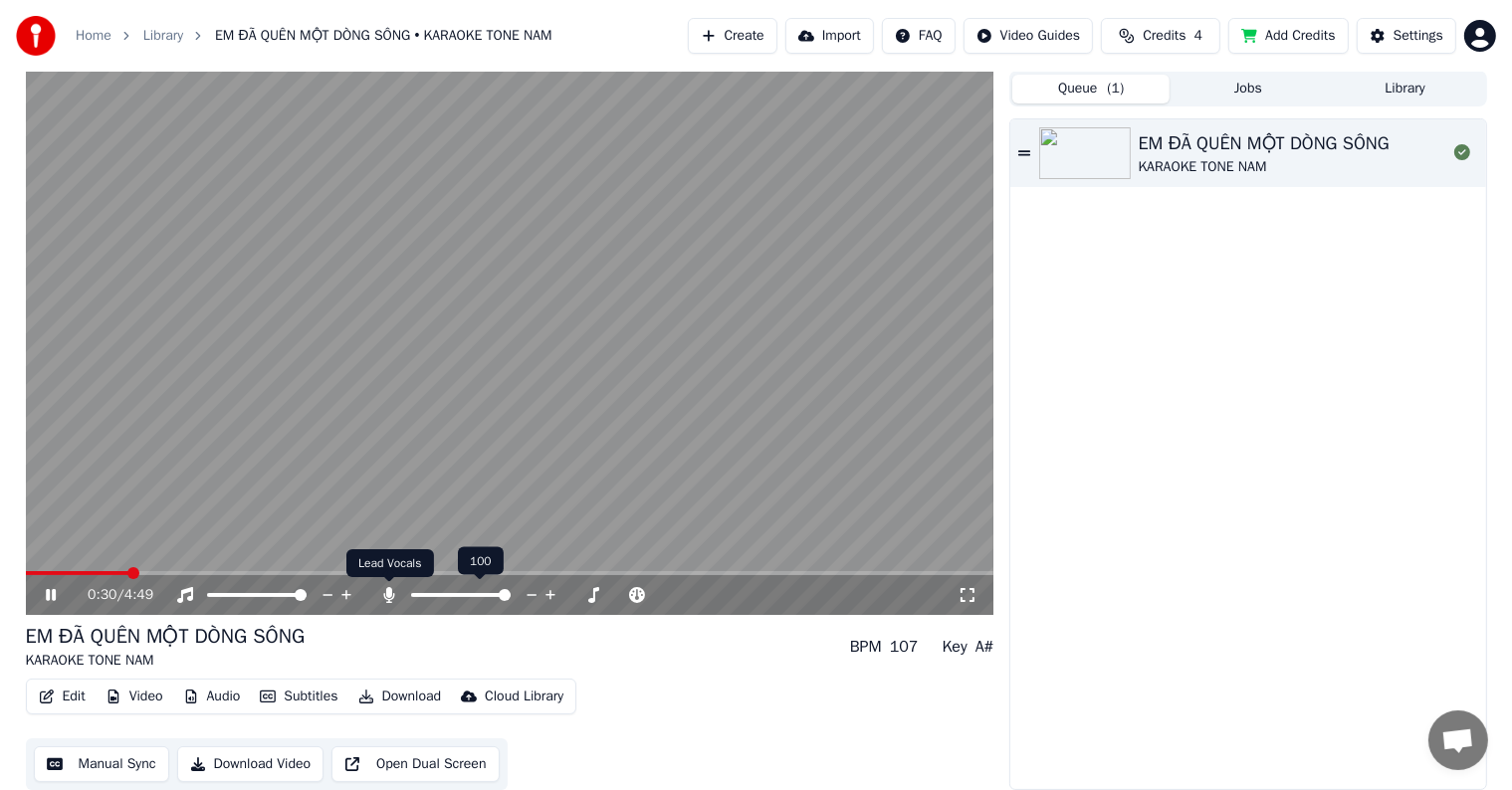click 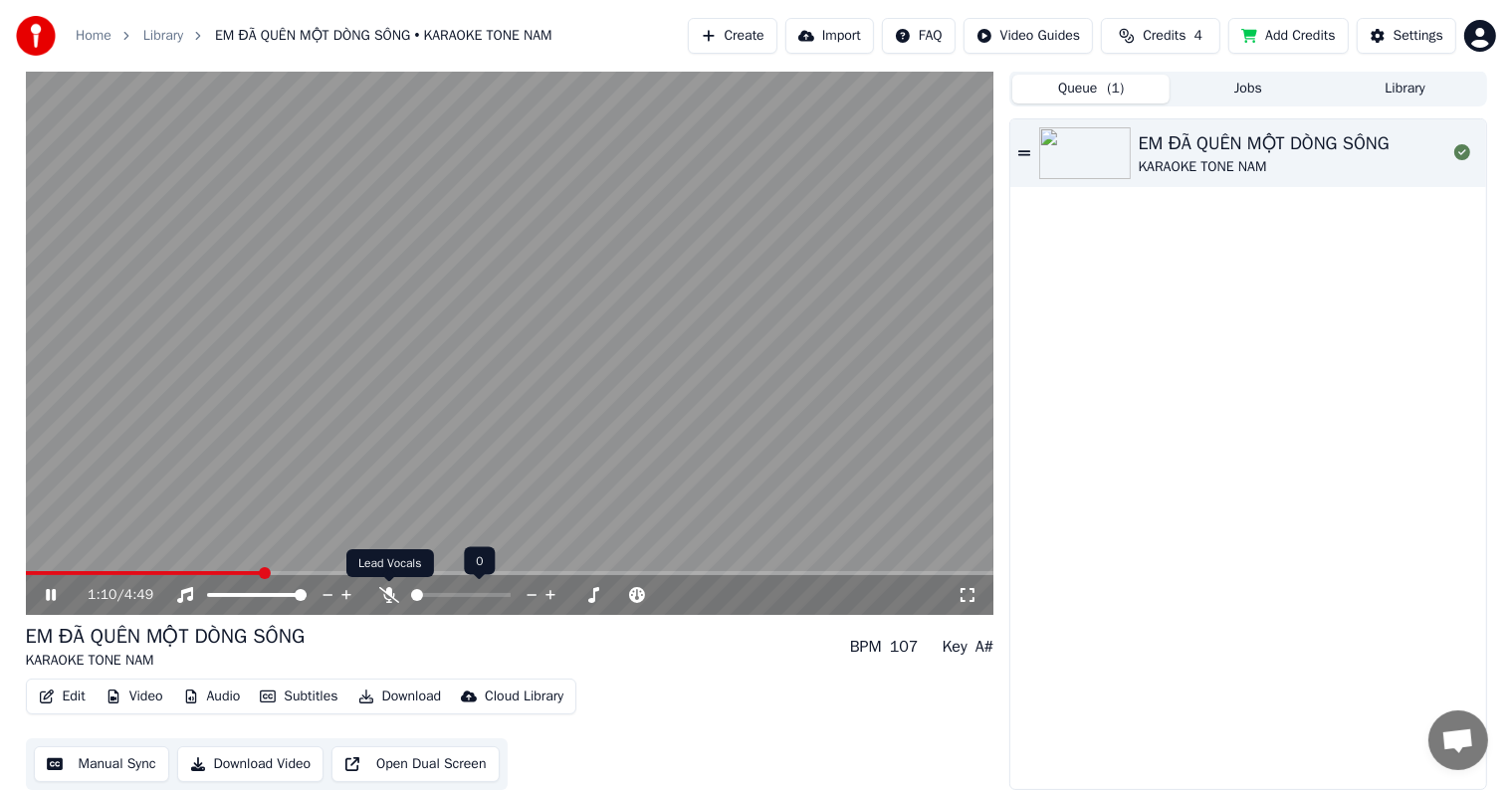 click 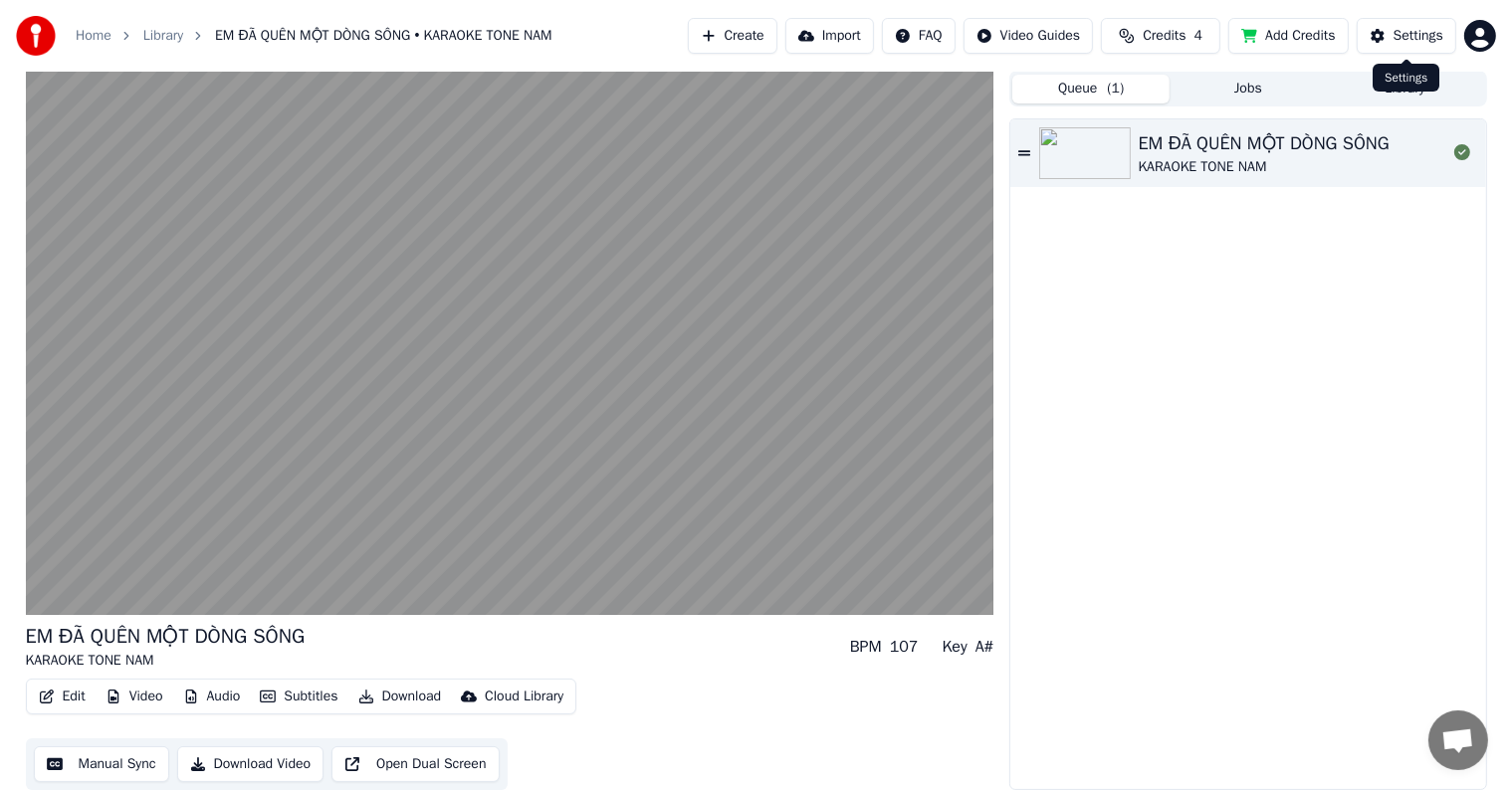 click on "Settings" at bounding box center [1418, 36] 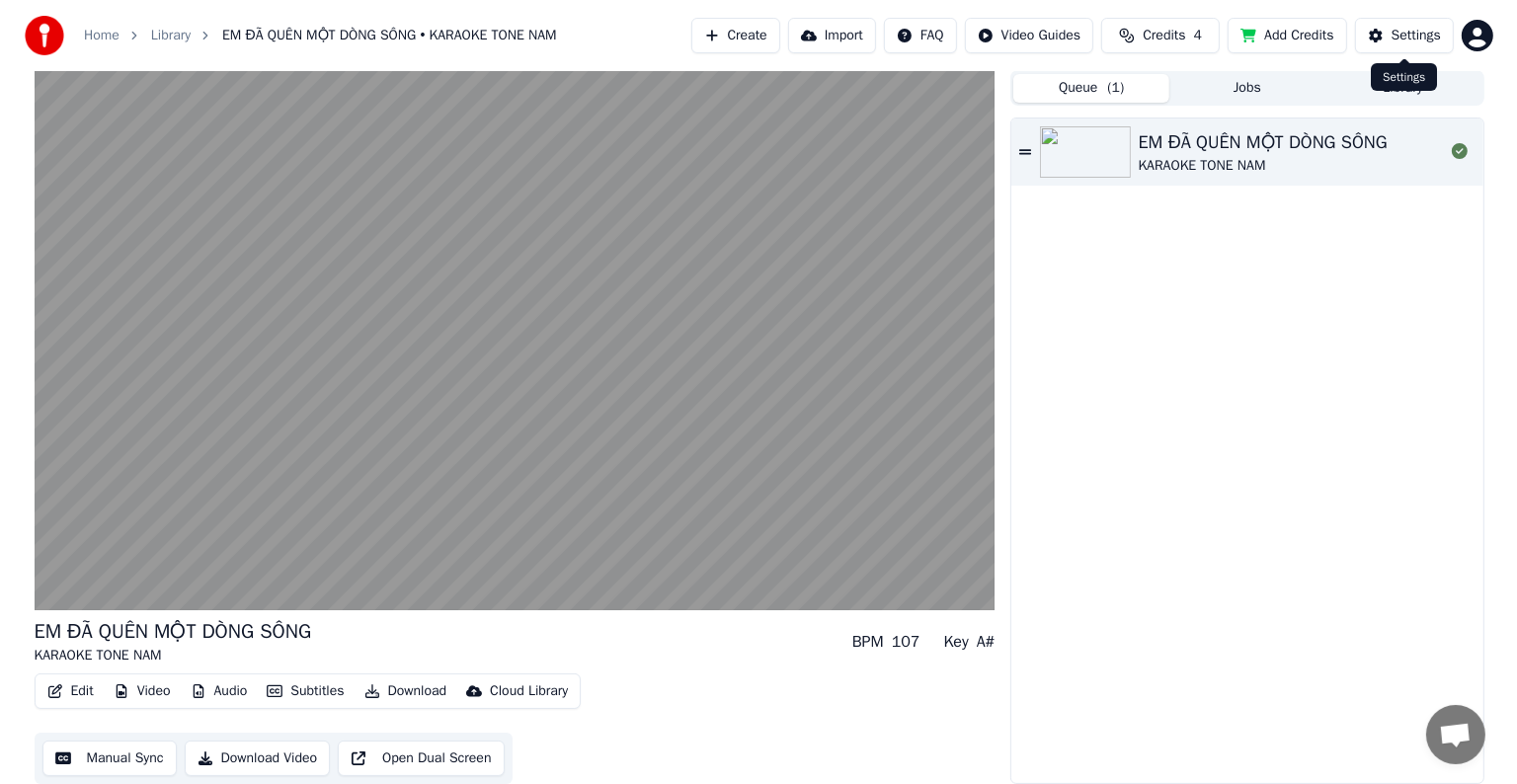 scroll, scrollTop: 0, scrollLeft: 0, axis: both 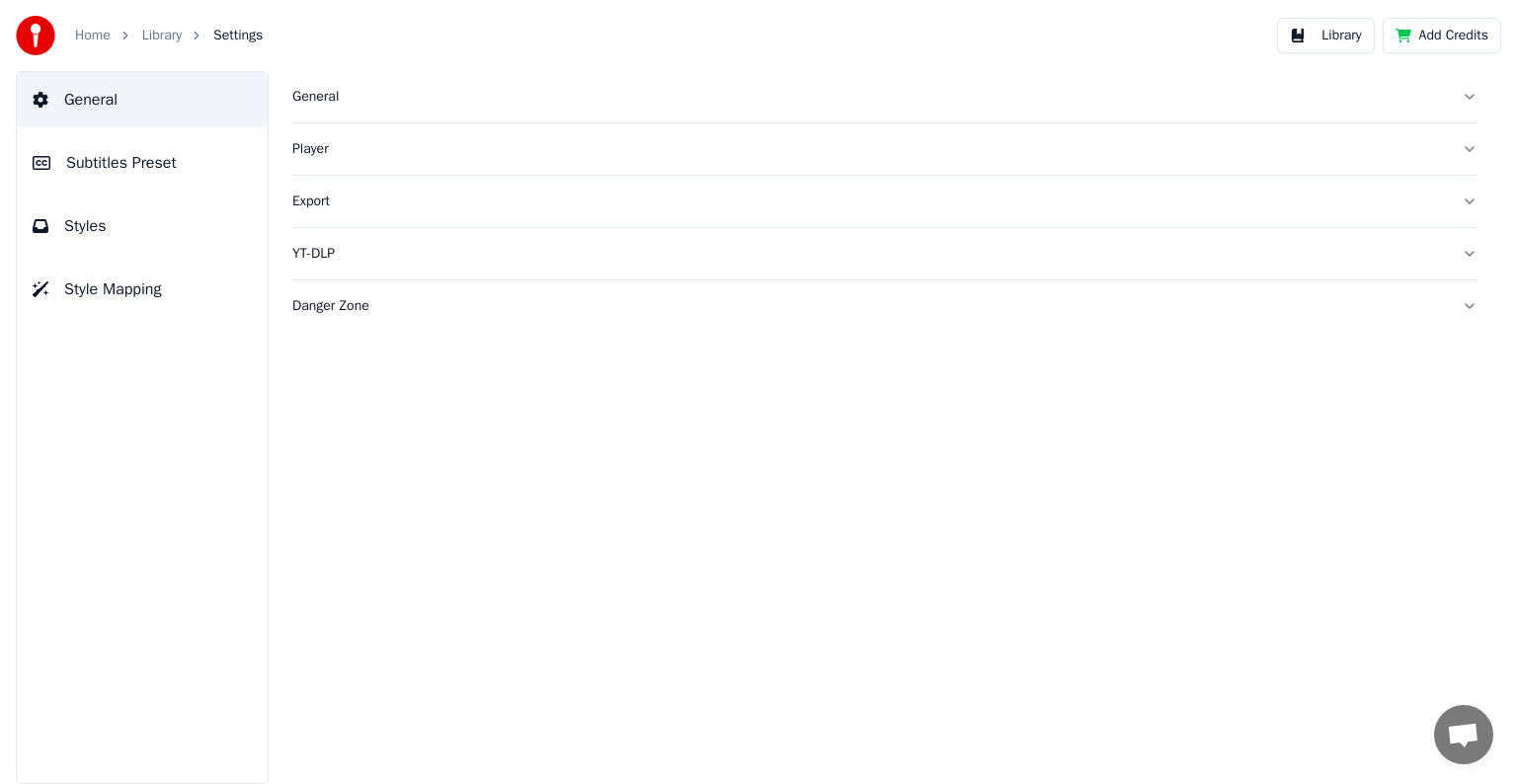 click on "Subtitles Preset" at bounding box center [121, 163] 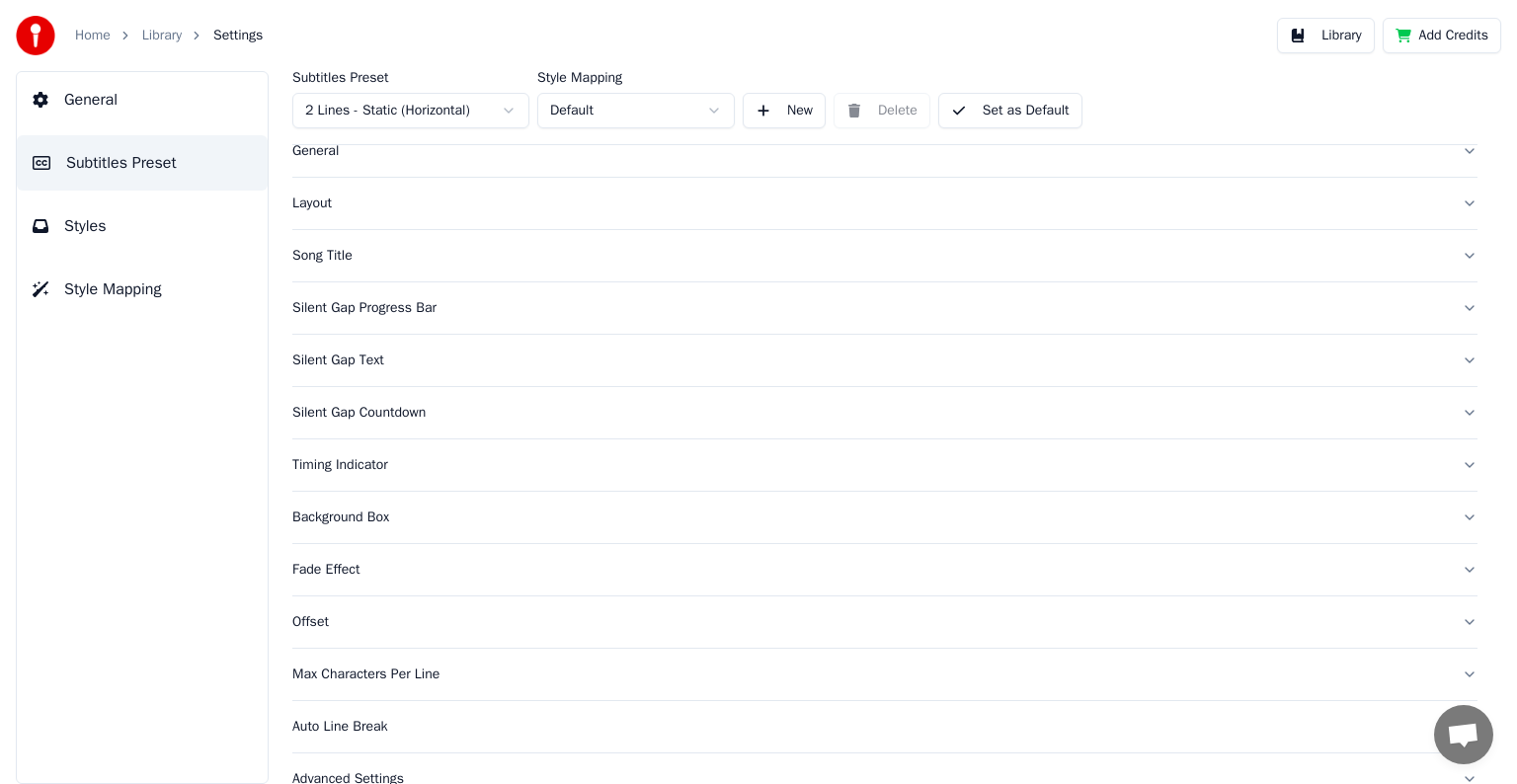 scroll, scrollTop: 93, scrollLeft: 0, axis: vertical 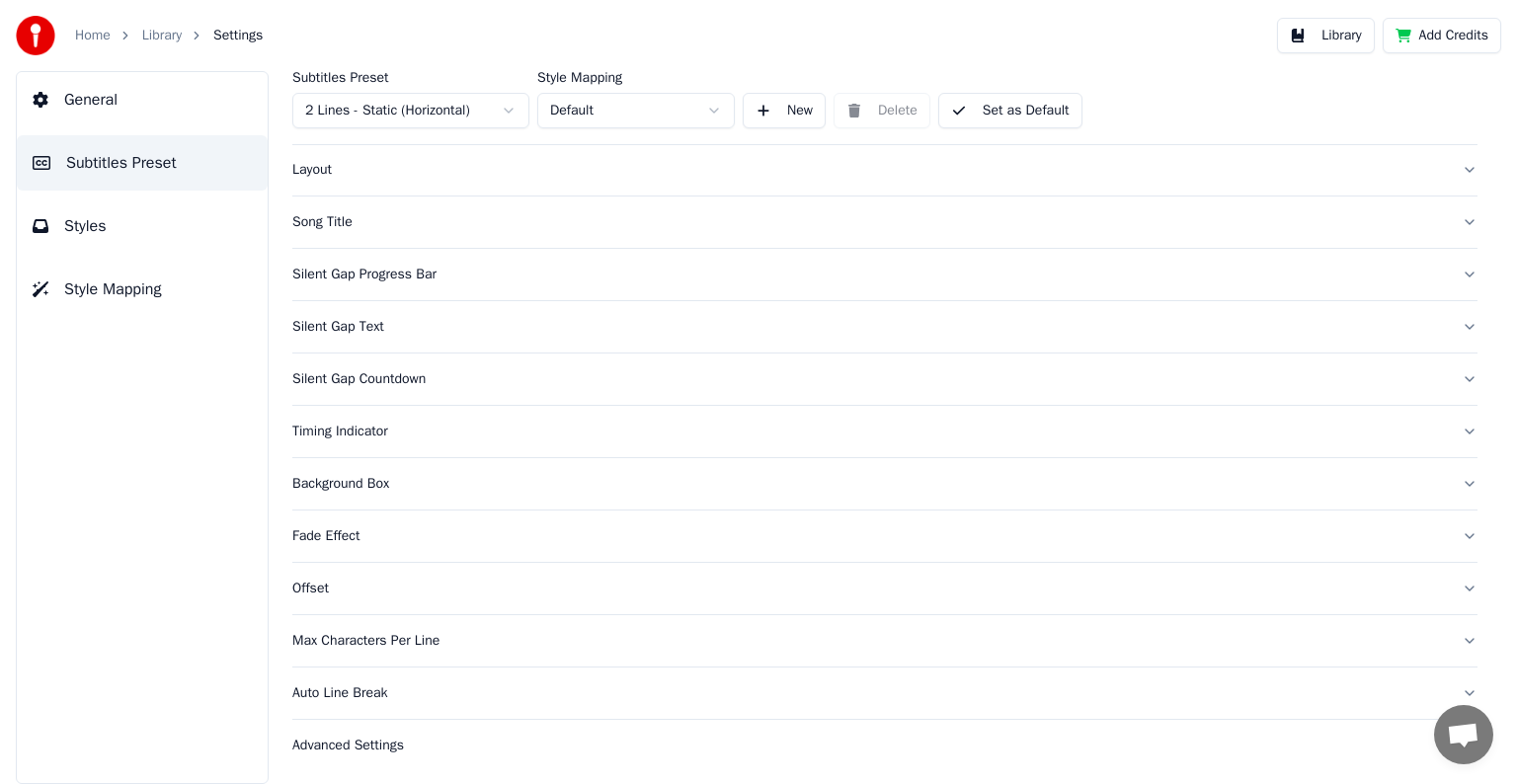 click on "Offset" at bounding box center (869, 588) 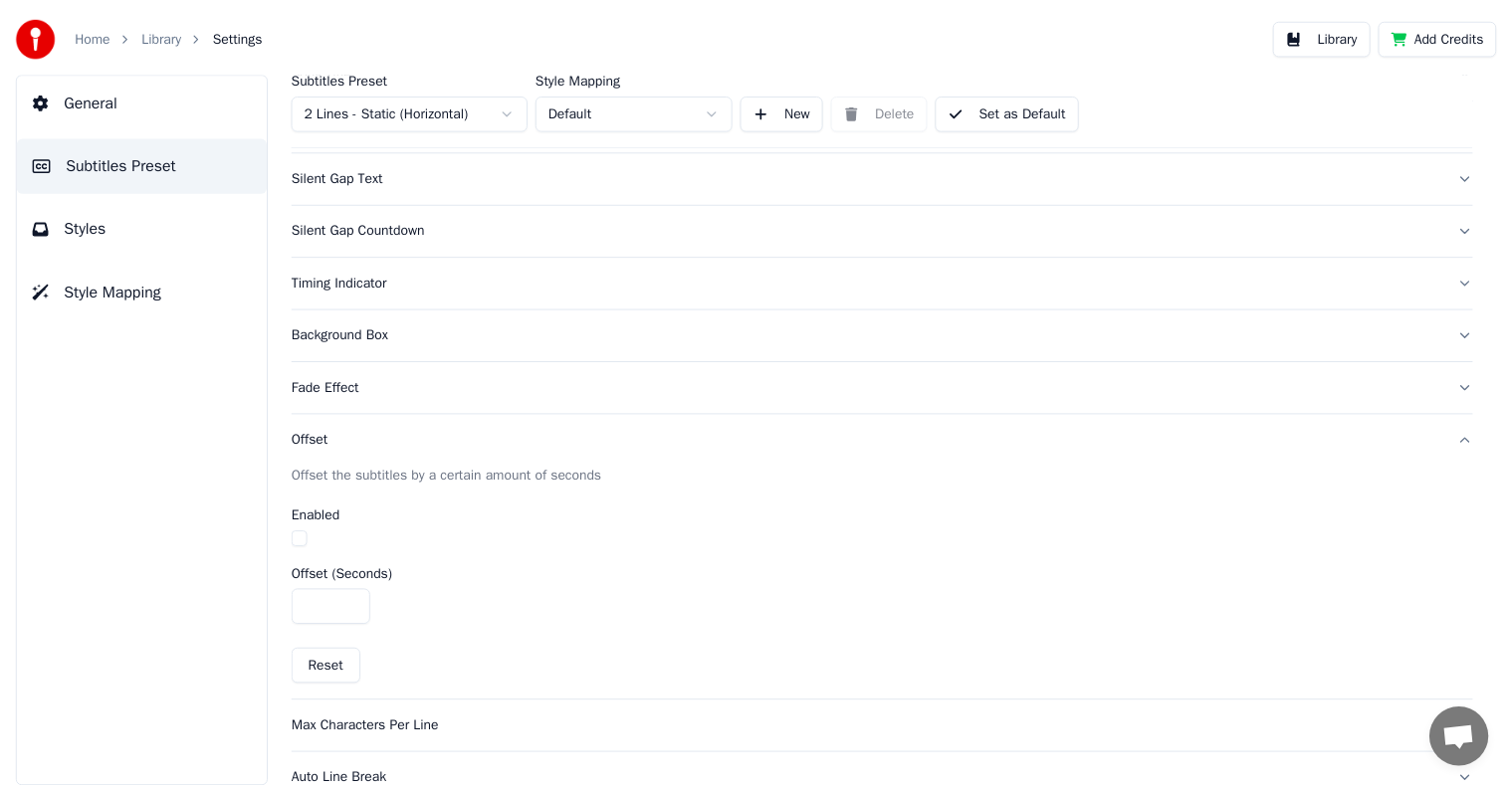 scroll, scrollTop: 328, scrollLeft: 0, axis: vertical 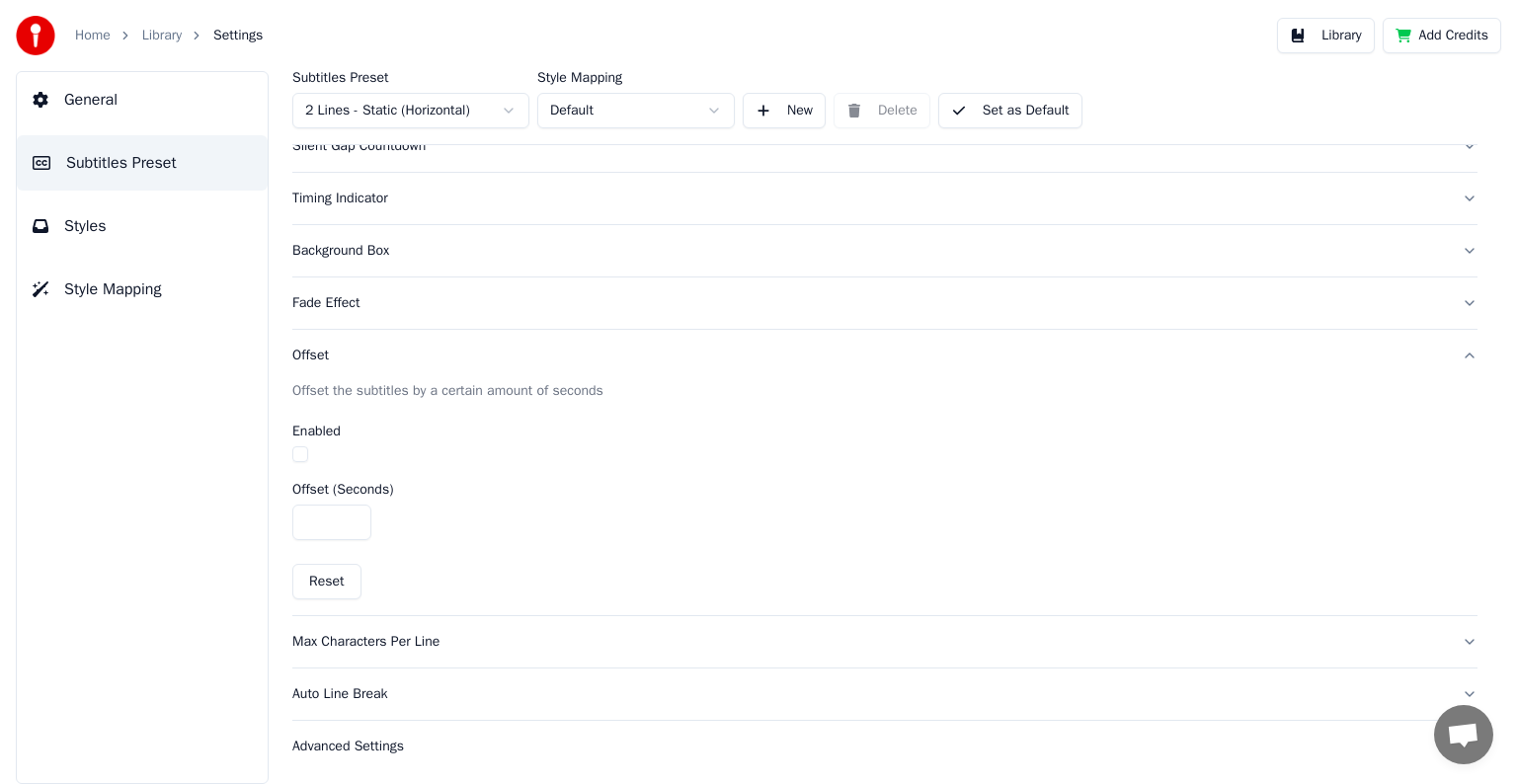 click on "General Subtitles Preset Styles Style Mapping" at bounding box center (142, 428) 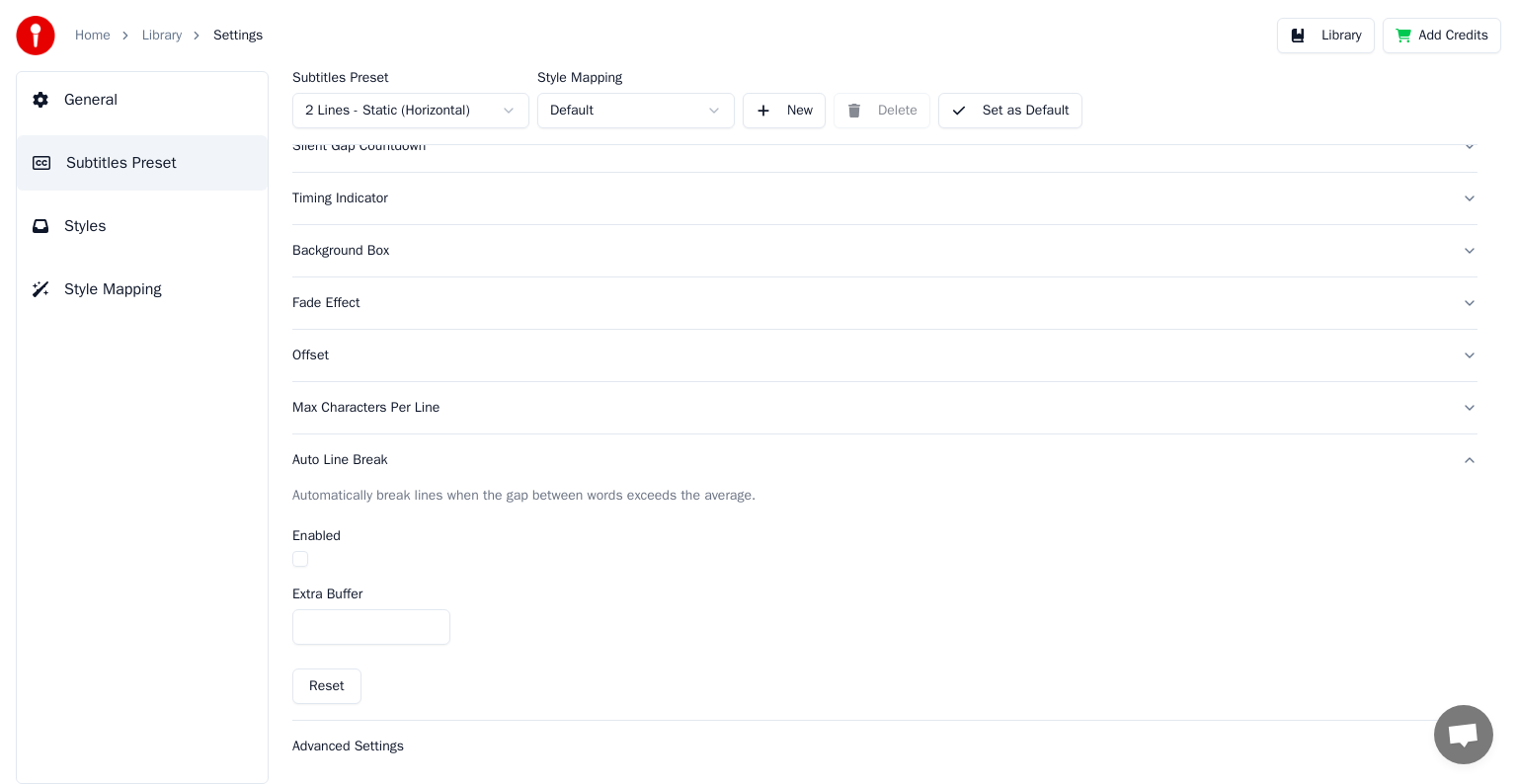 click on "Advanced Settings" at bounding box center [869, 746] 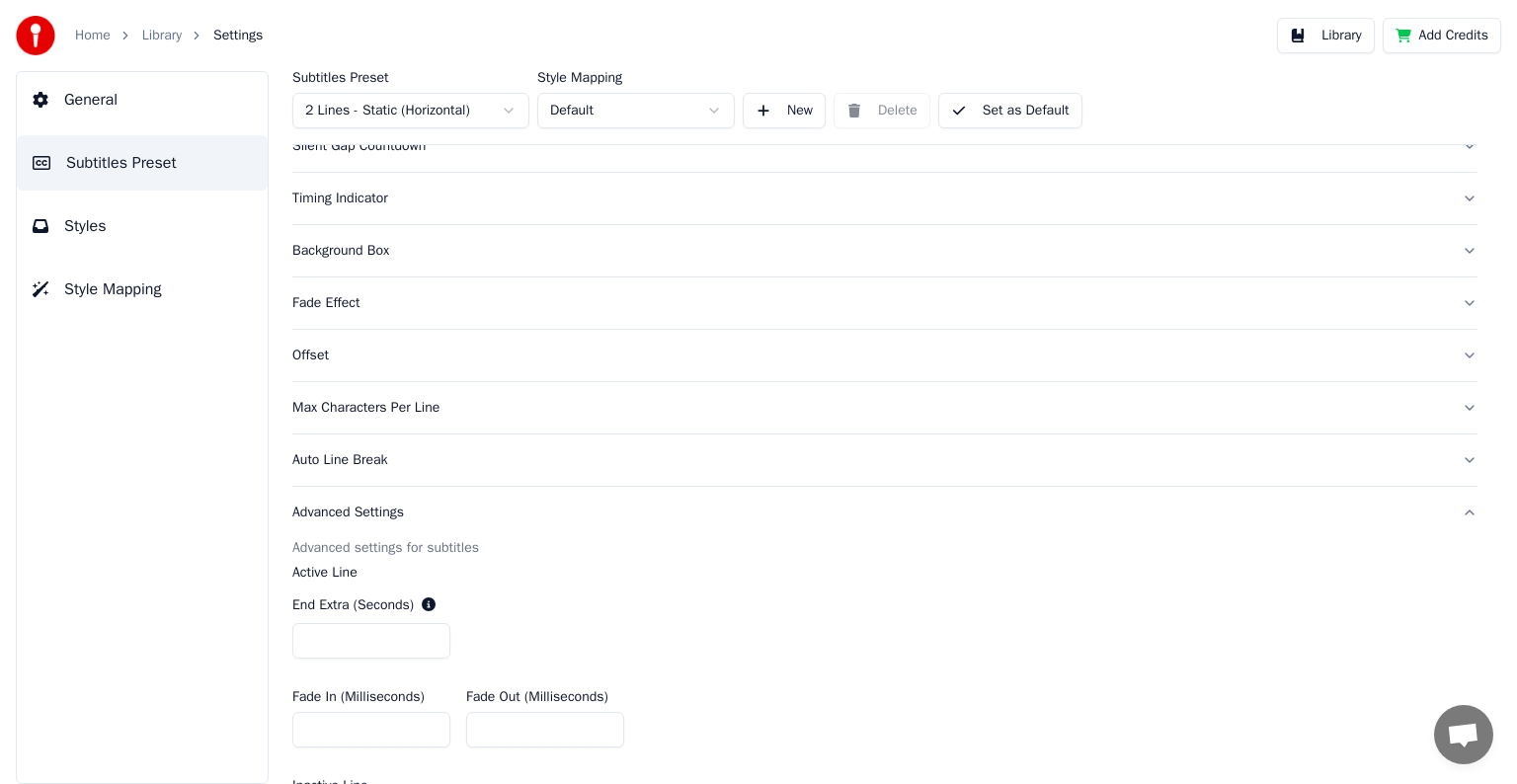 click on "Fade Effect" at bounding box center (869, 303) 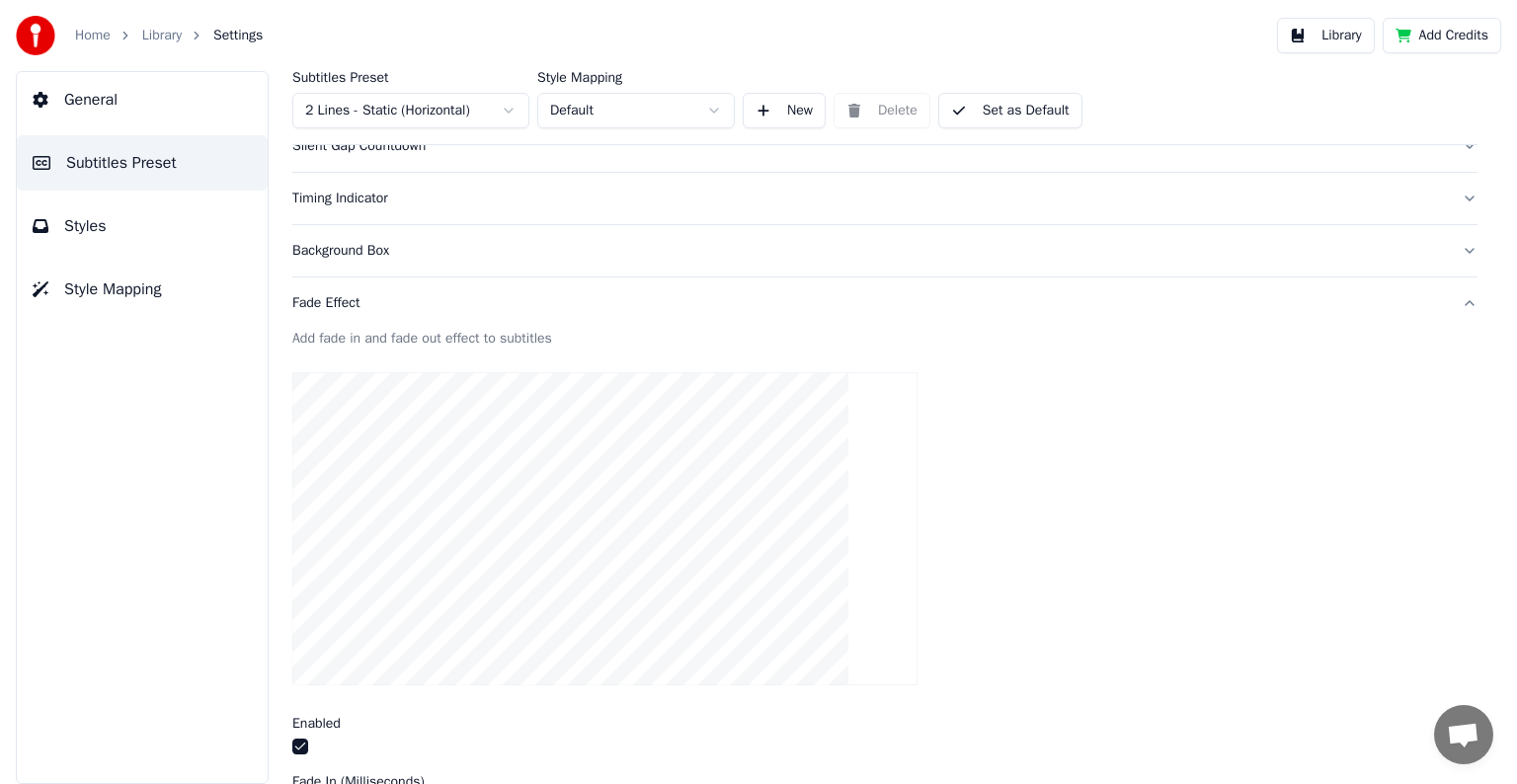 click at bounding box center [300, 746] 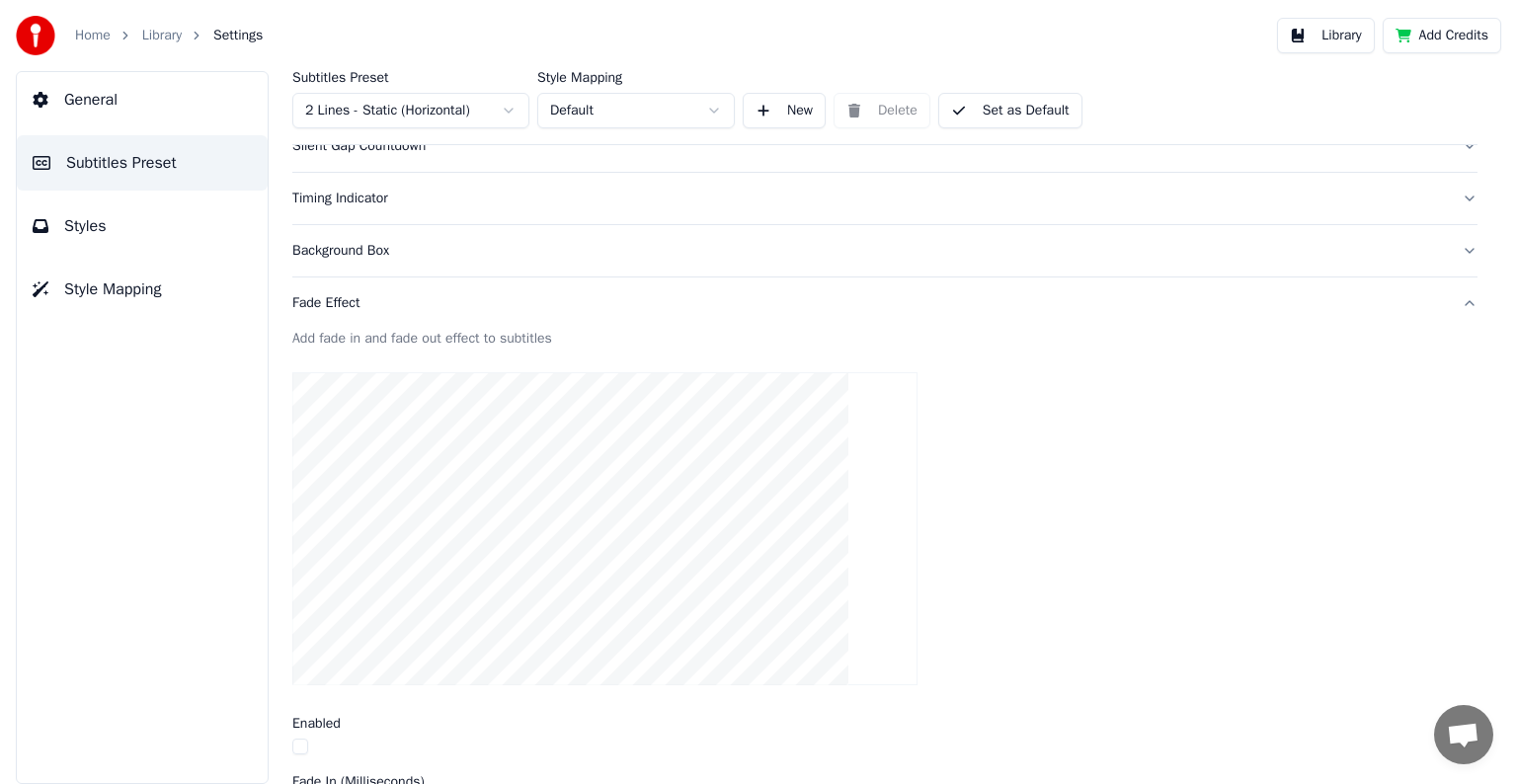click on "Set as Default" at bounding box center [1010, 111] 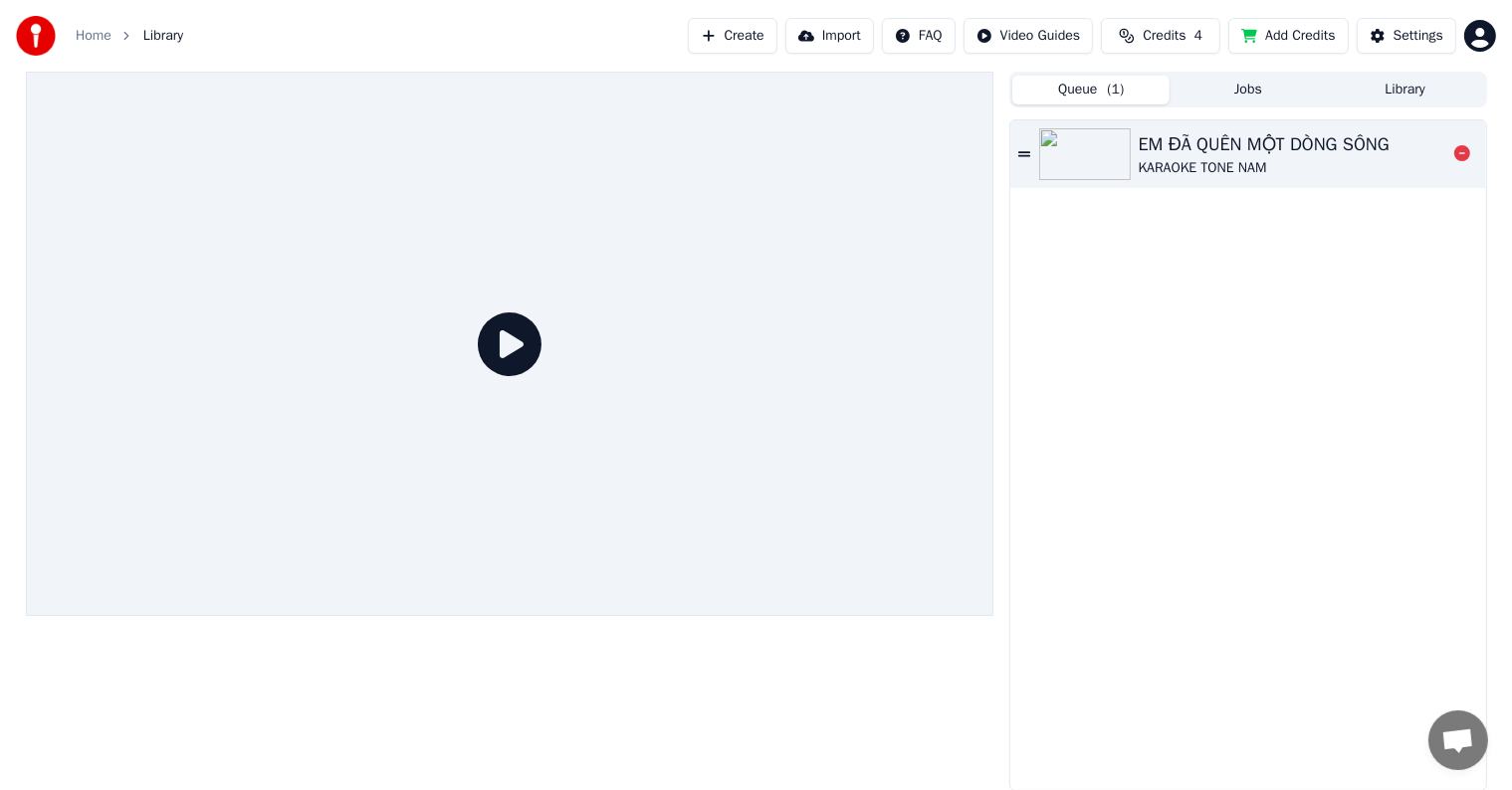 click on "EM ĐÃ QUÊN MỘT DÒNG SÔNG" at bounding box center (1264, 144) 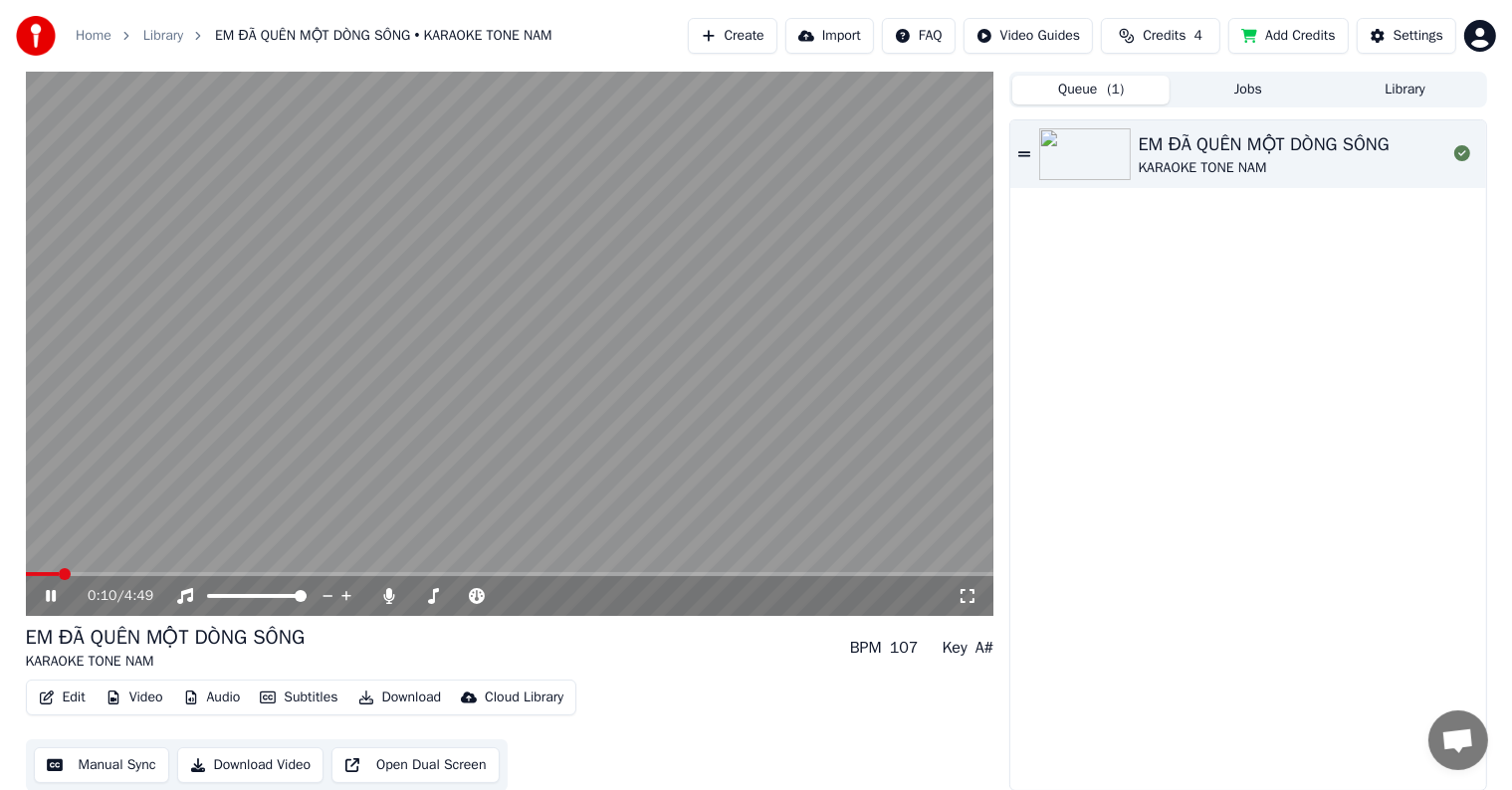 click at bounding box center [65, 574] 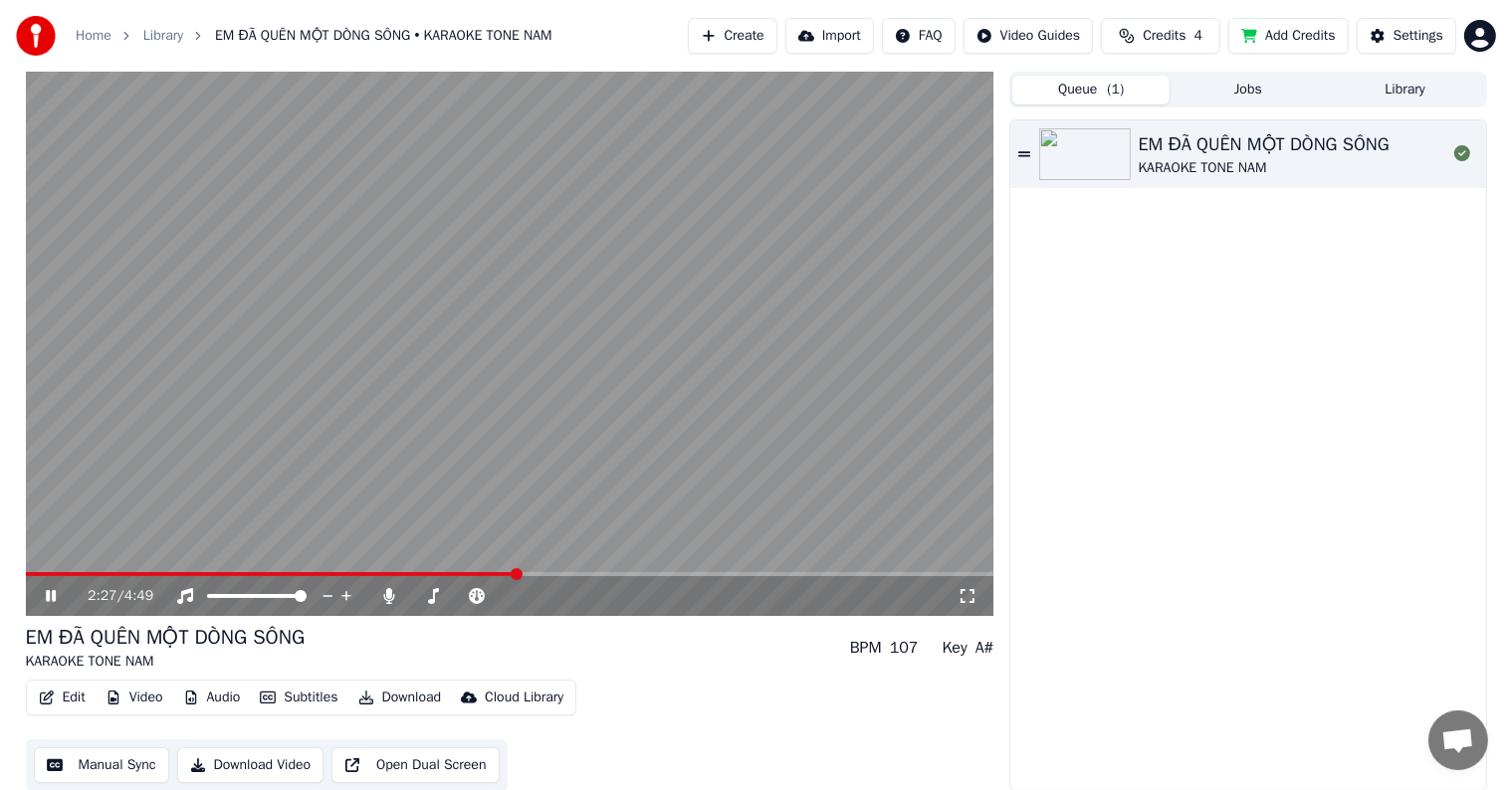 click 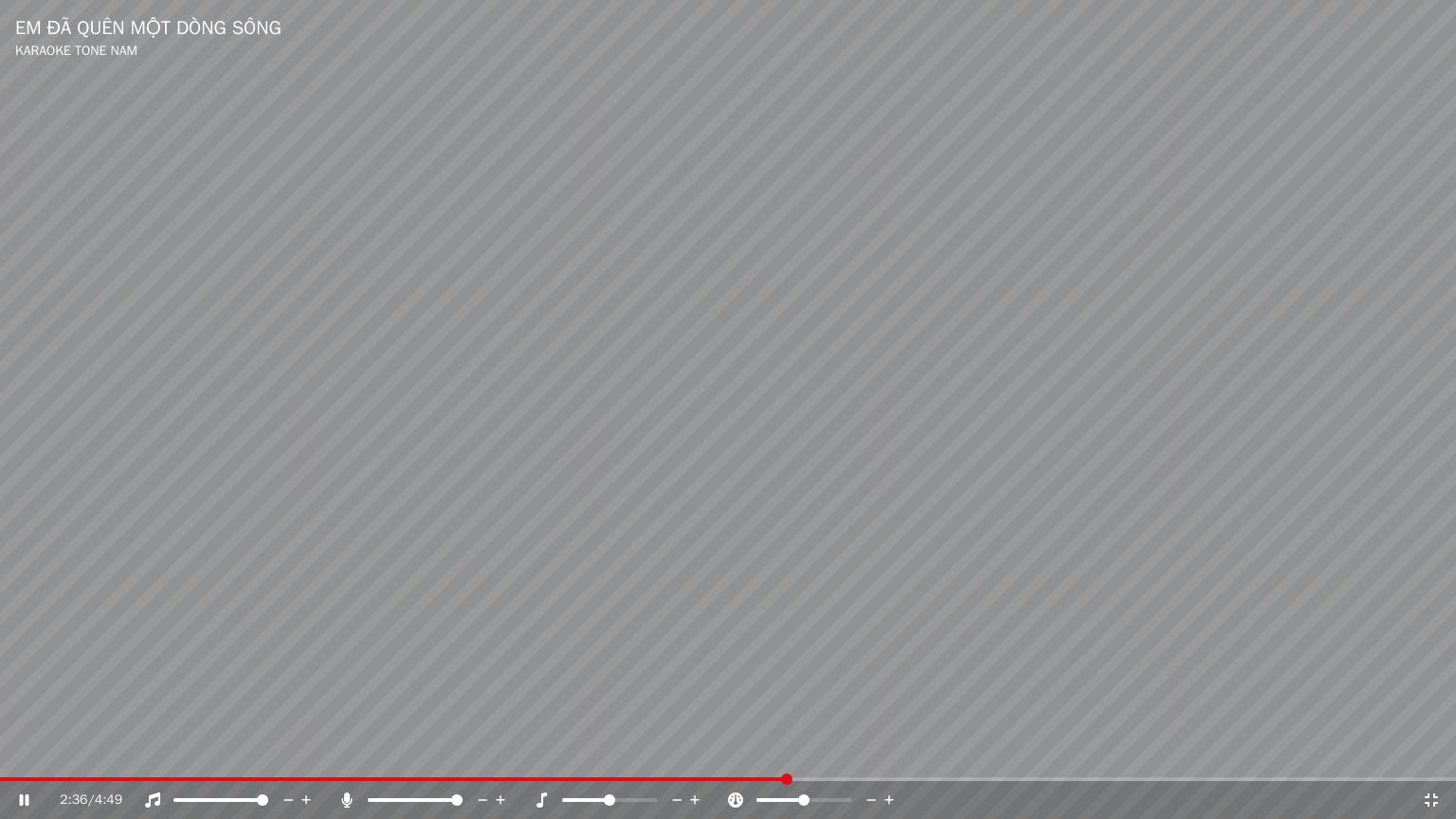 click on "EM ĐÃ QUÊN MỘT DÒNG SÔNG KARAOKE TONE NAM" at bounding box center (728, 38) 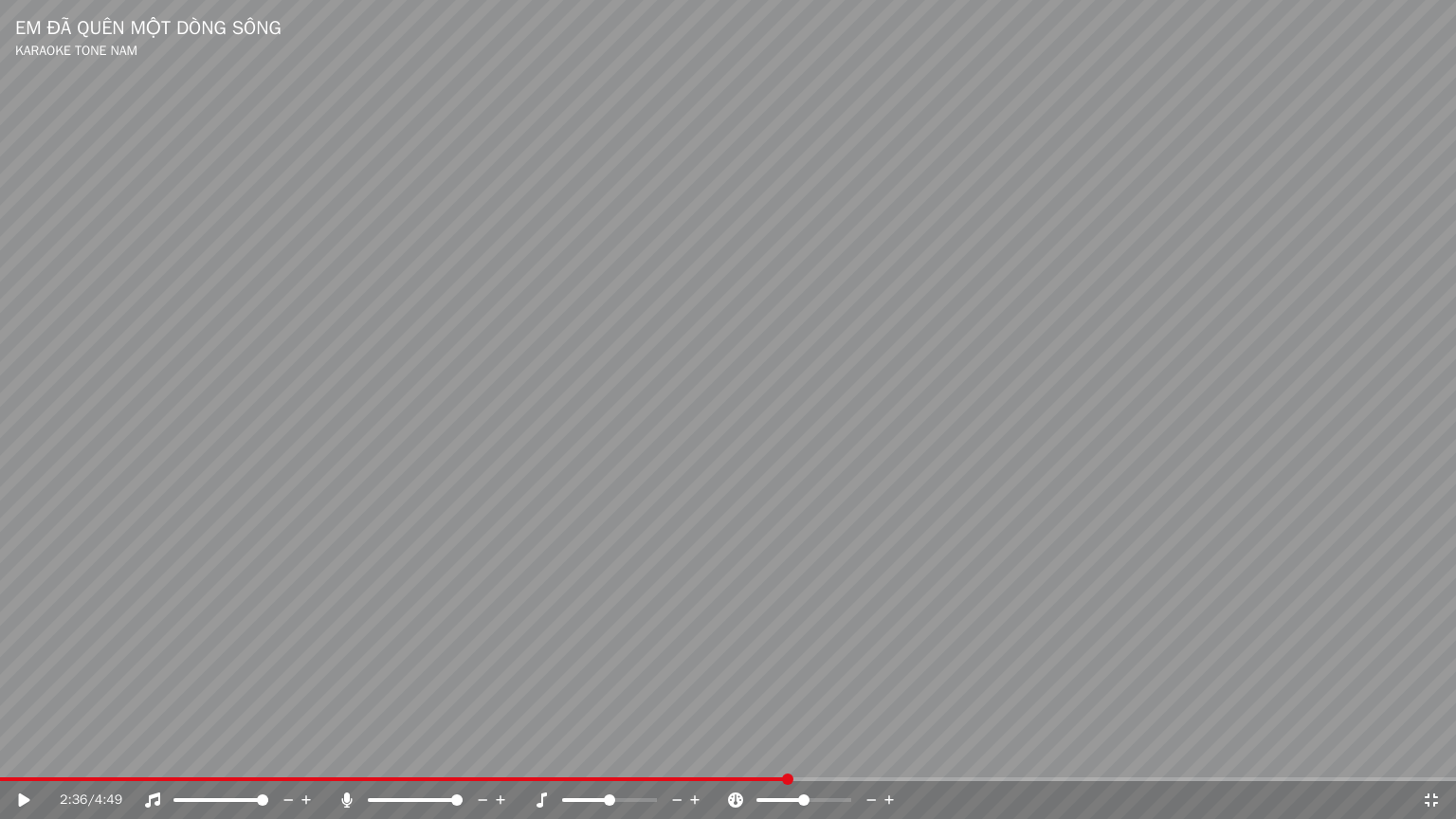 click on "EM ĐÃ QUÊN MỘT DÒNG SÔNG KARAOKE TONE NAM" at bounding box center [728, 38] 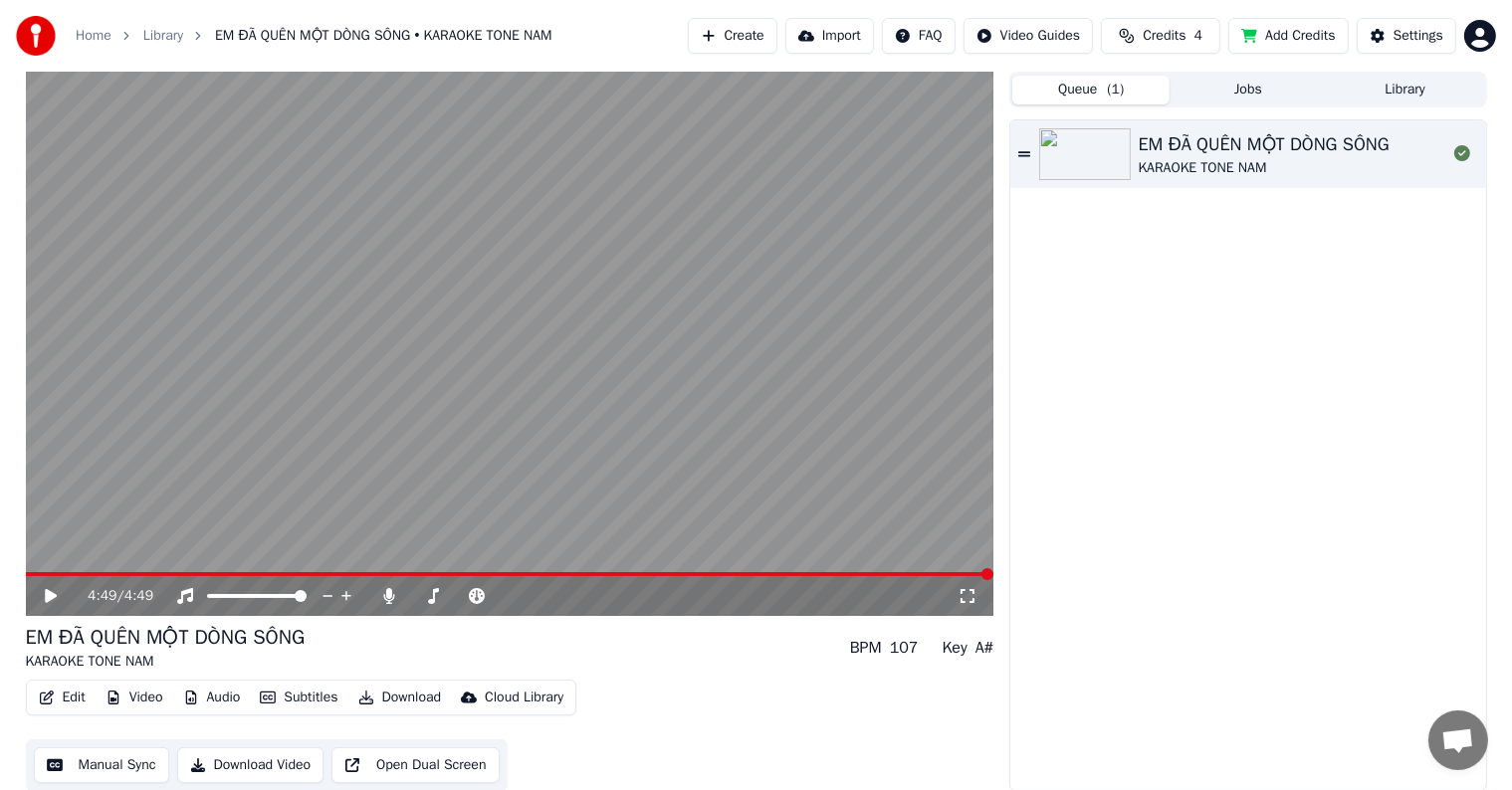 click on "EM ĐÃ QUÊN MỘT DÒNG SÔNG KARAOKE TONE NAM" at bounding box center (1247, 455) 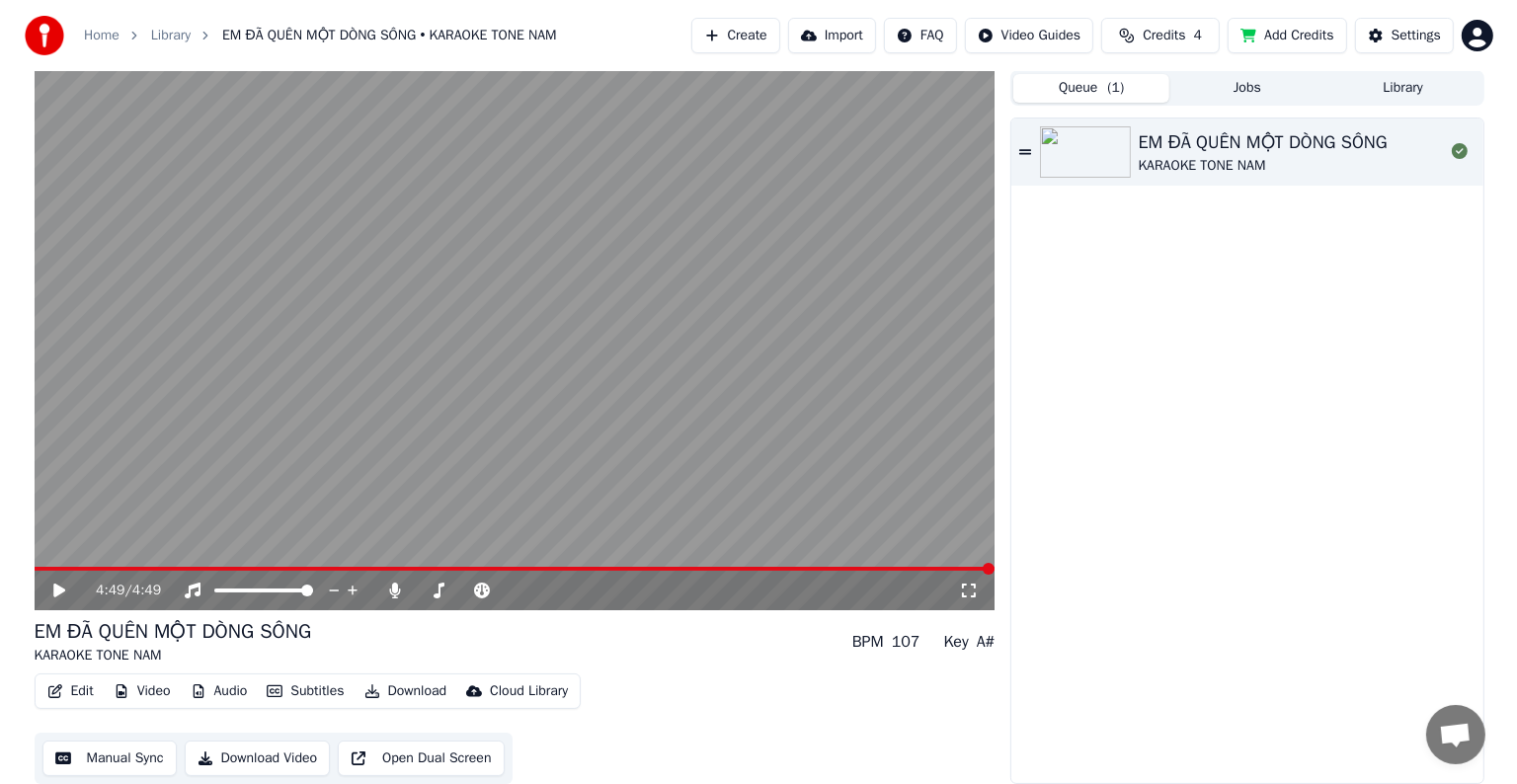 scroll, scrollTop: 0, scrollLeft: 0, axis: both 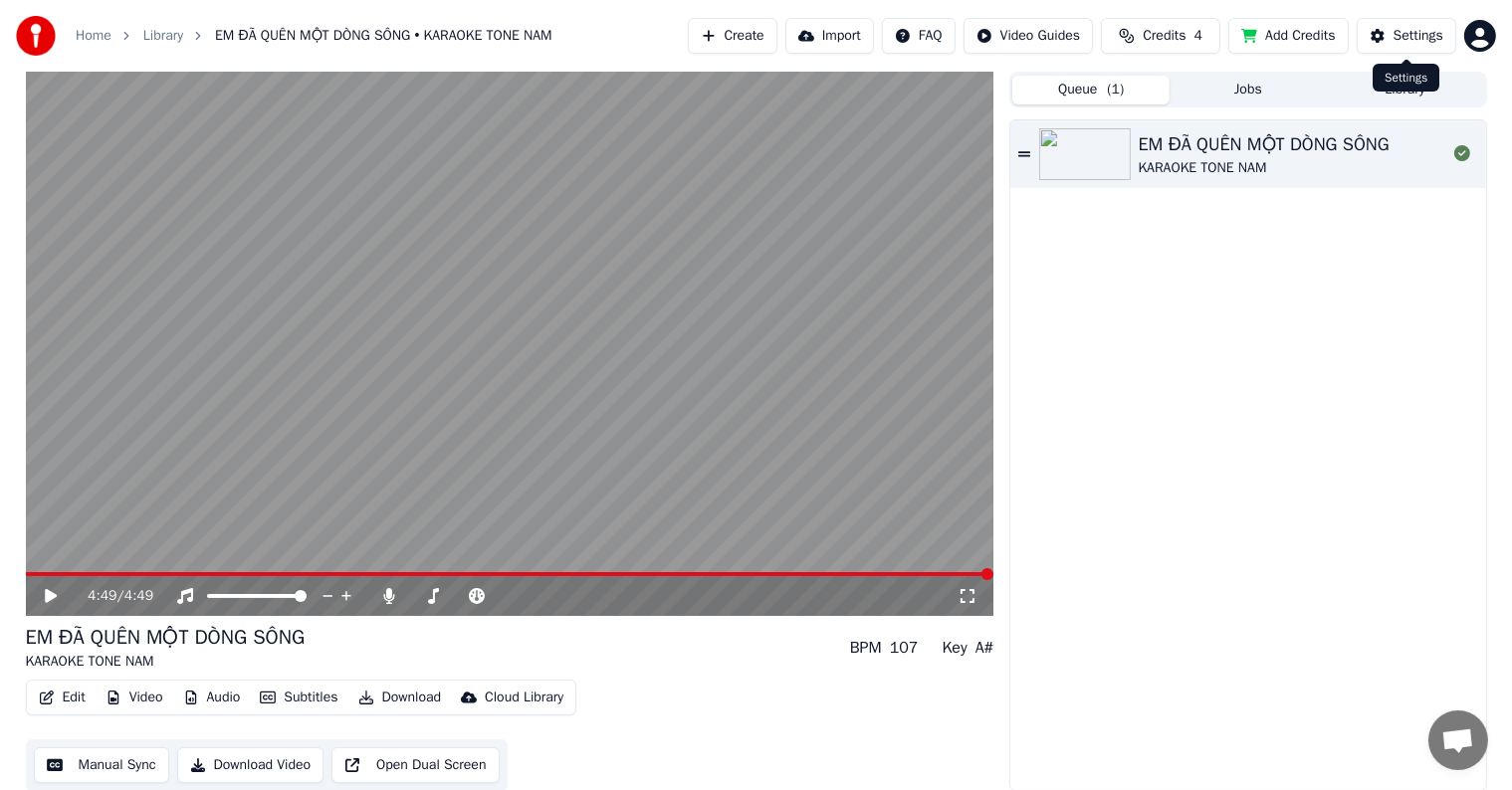 click on "Settings" at bounding box center [1418, 36] 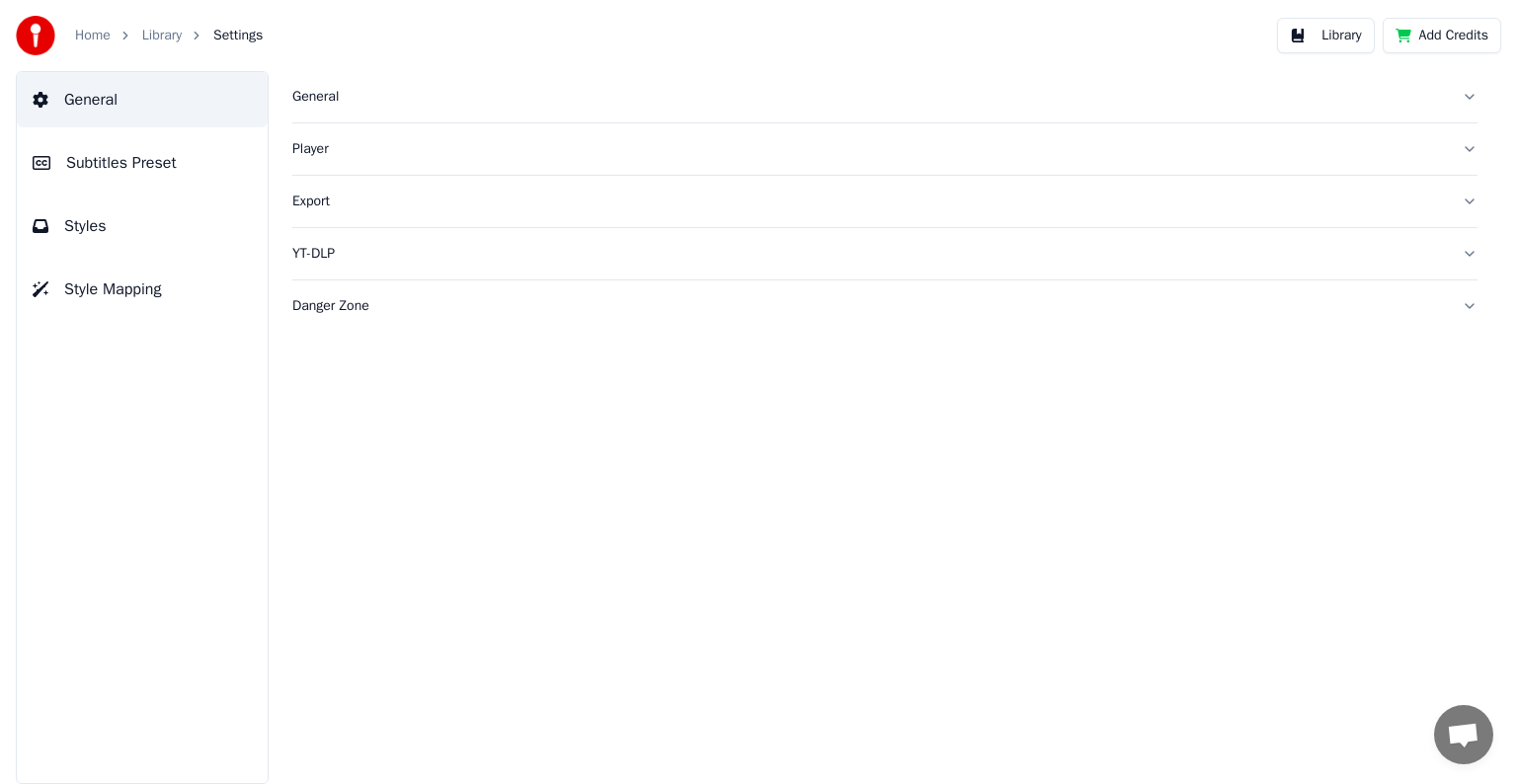 click on "Subtitles Preset" at bounding box center [121, 163] 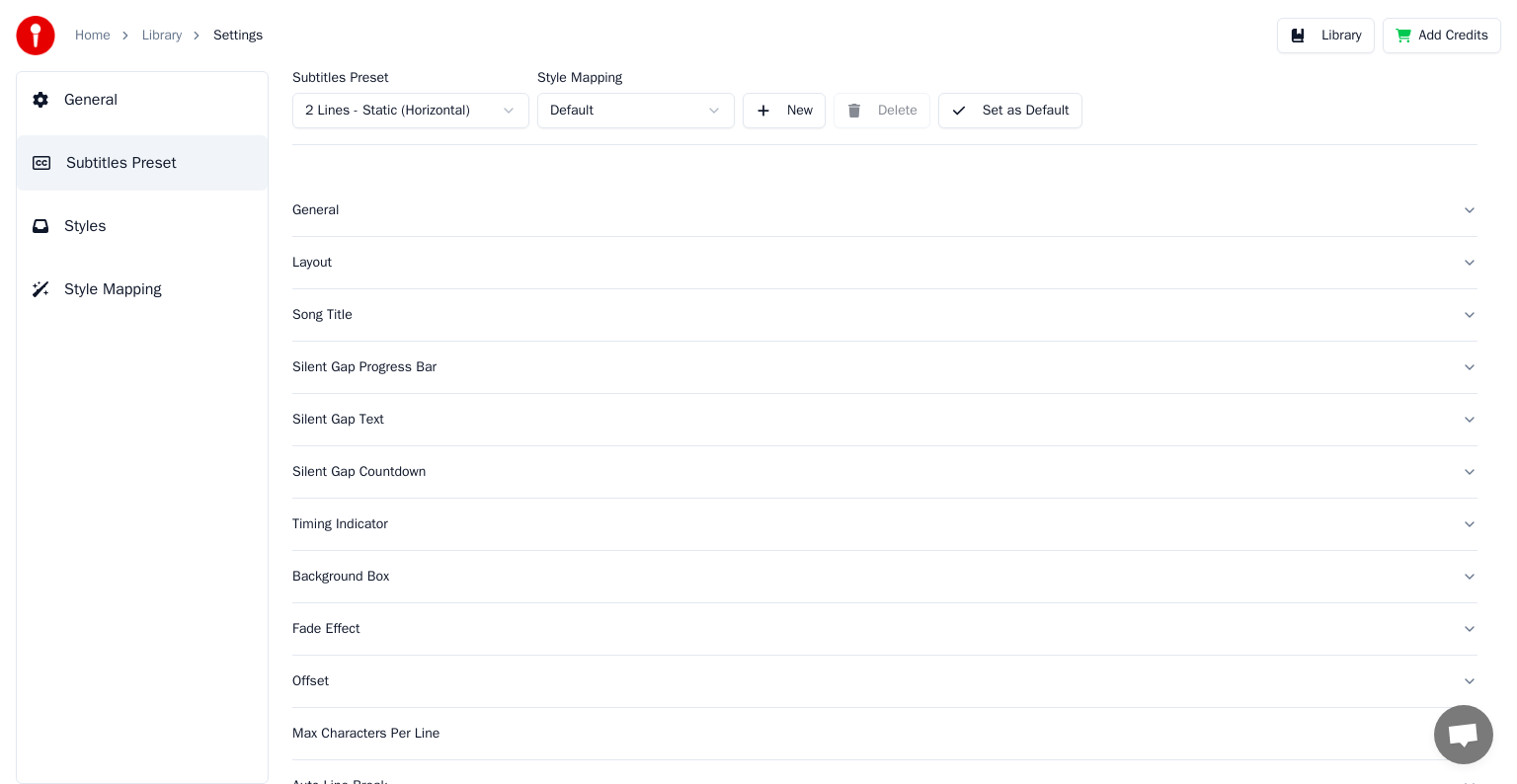 click on "Layout" at bounding box center (869, 263) 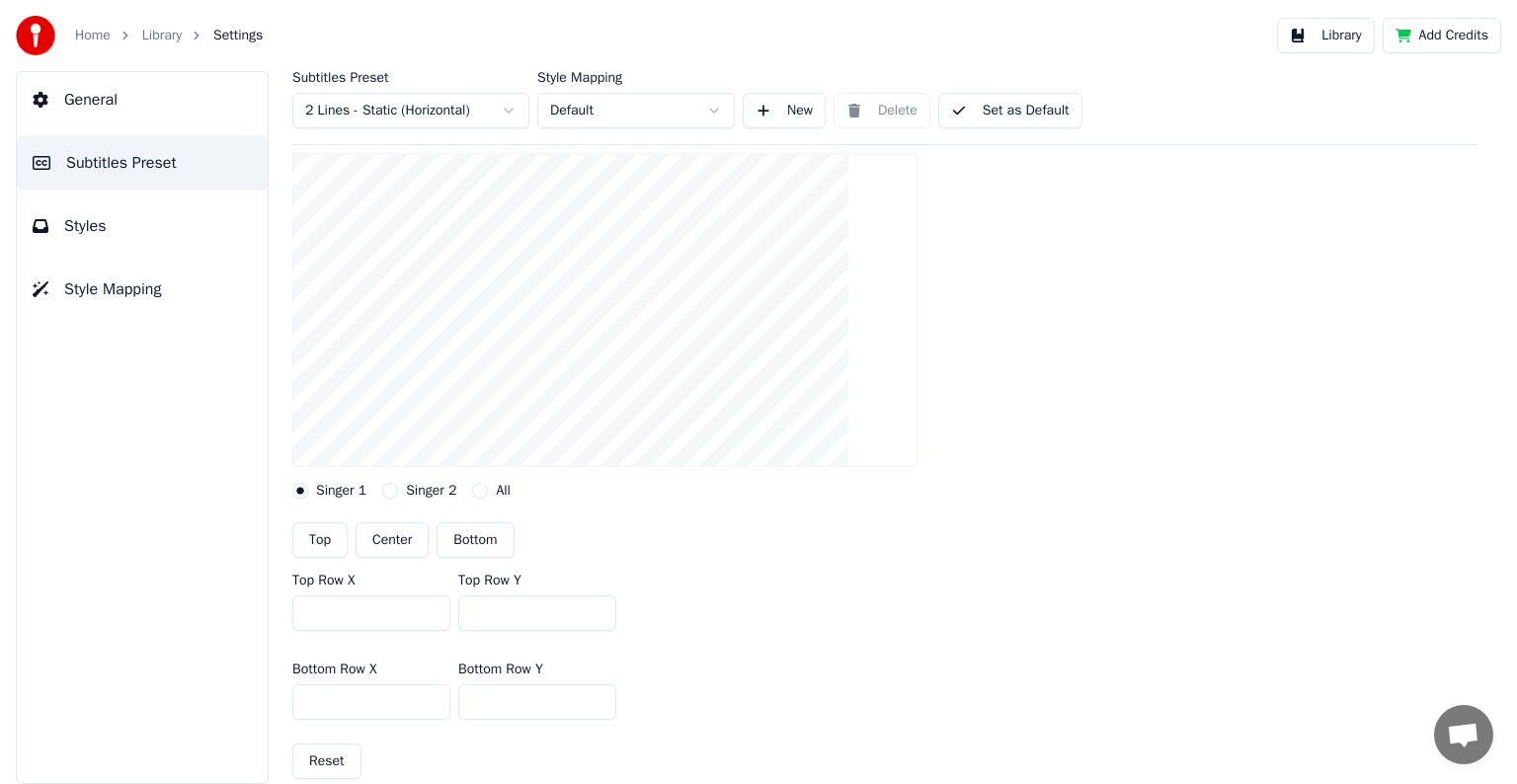 scroll, scrollTop: 296, scrollLeft: 0, axis: vertical 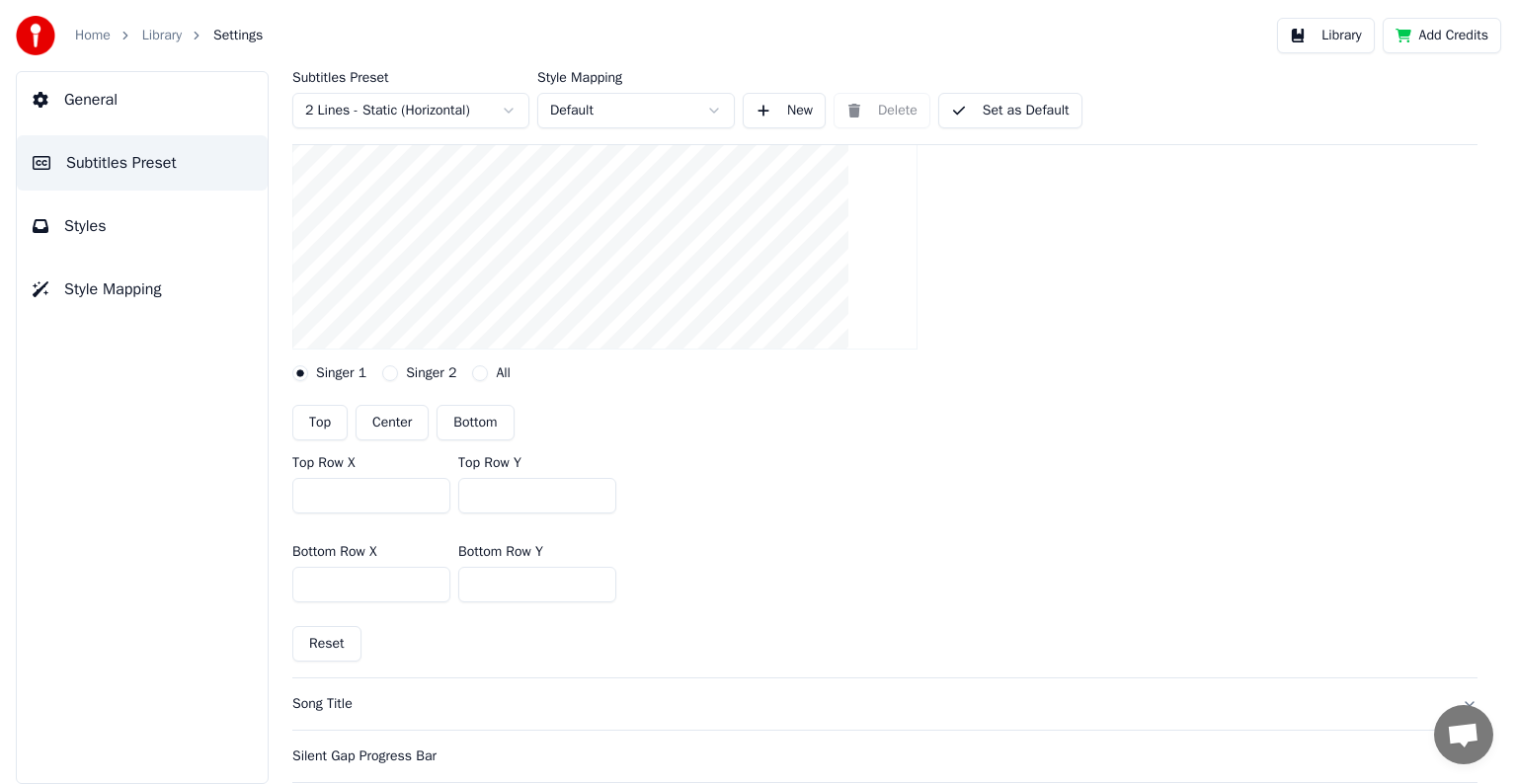 click on "Singer 2" at bounding box center (390, 373) 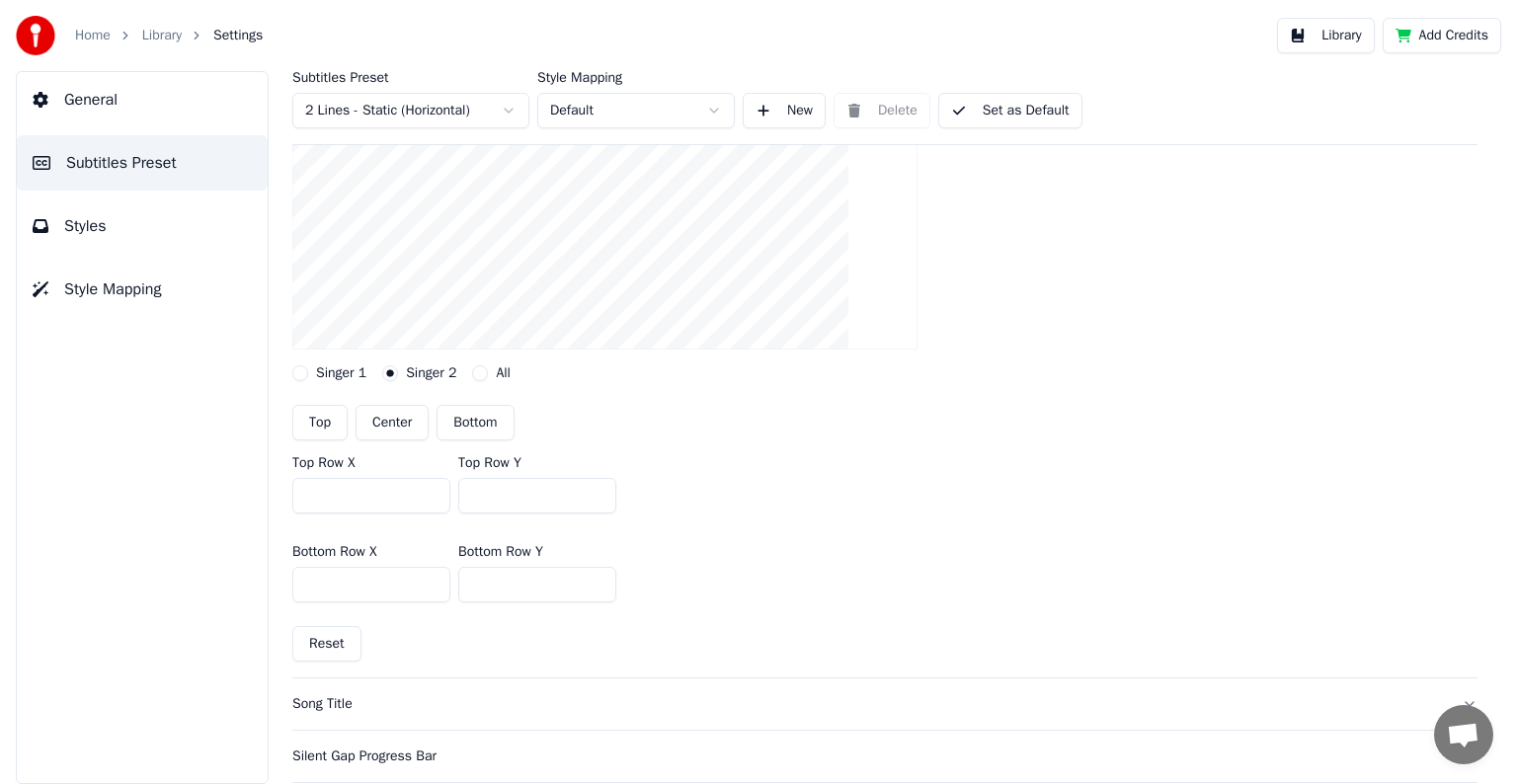 drag, startPoint x: 349, startPoint y: 494, endPoint x: 279, endPoint y: 488, distance: 70.256672 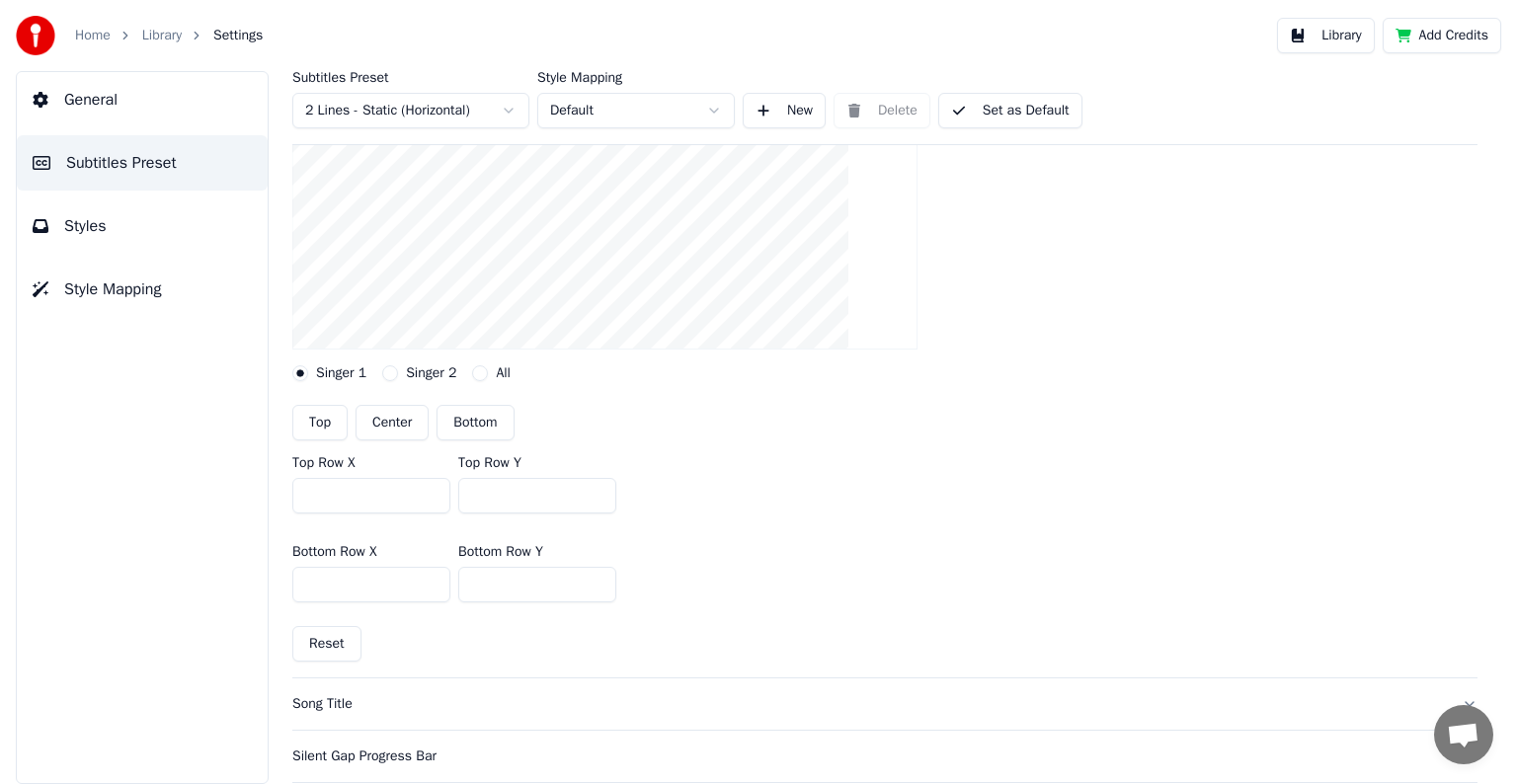 click on "Singer 2" at bounding box center [390, 373] 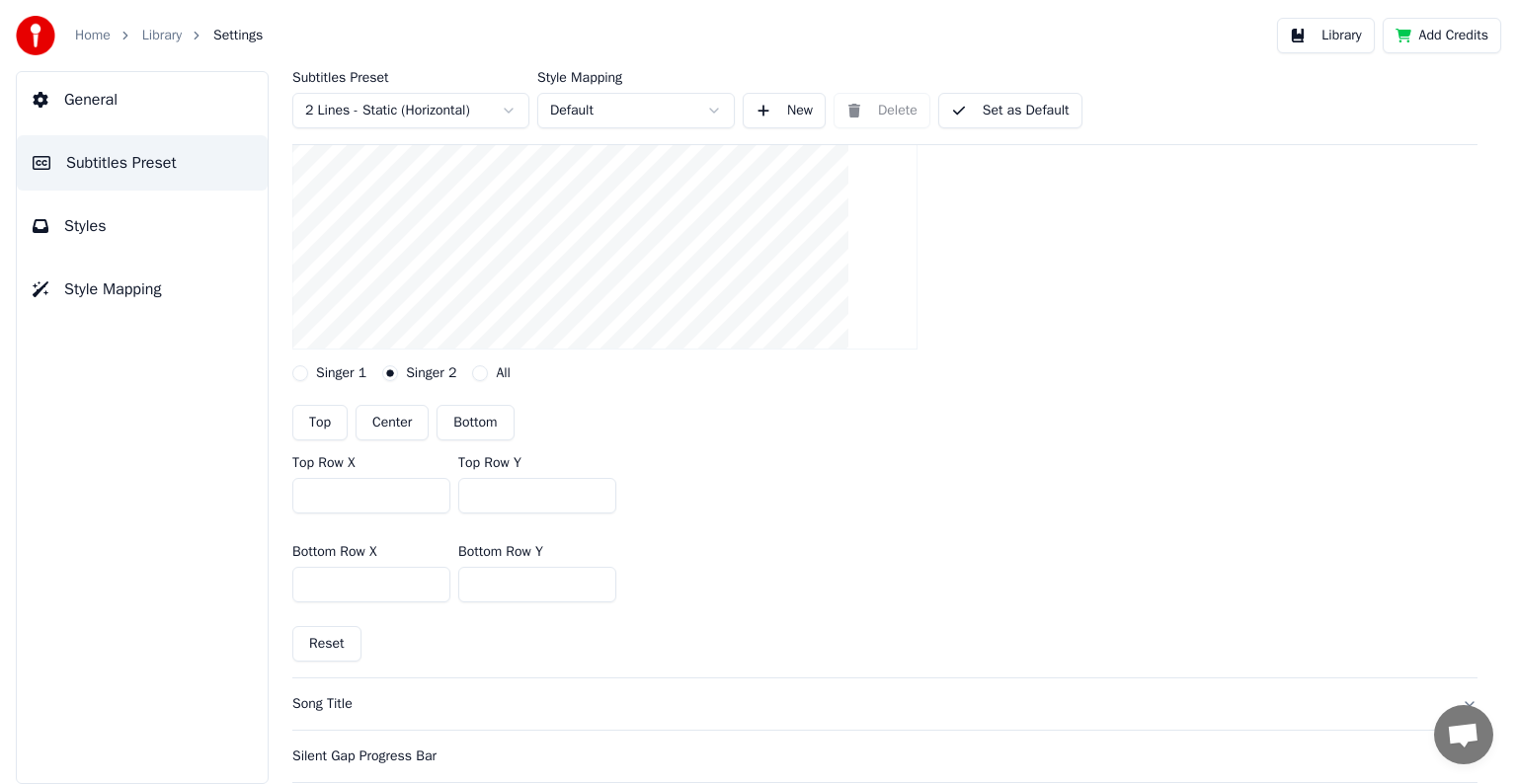 drag, startPoint x: 518, startPoint y: 500, endPoint x: 442, endPoint y: 492, distance: 76.41989 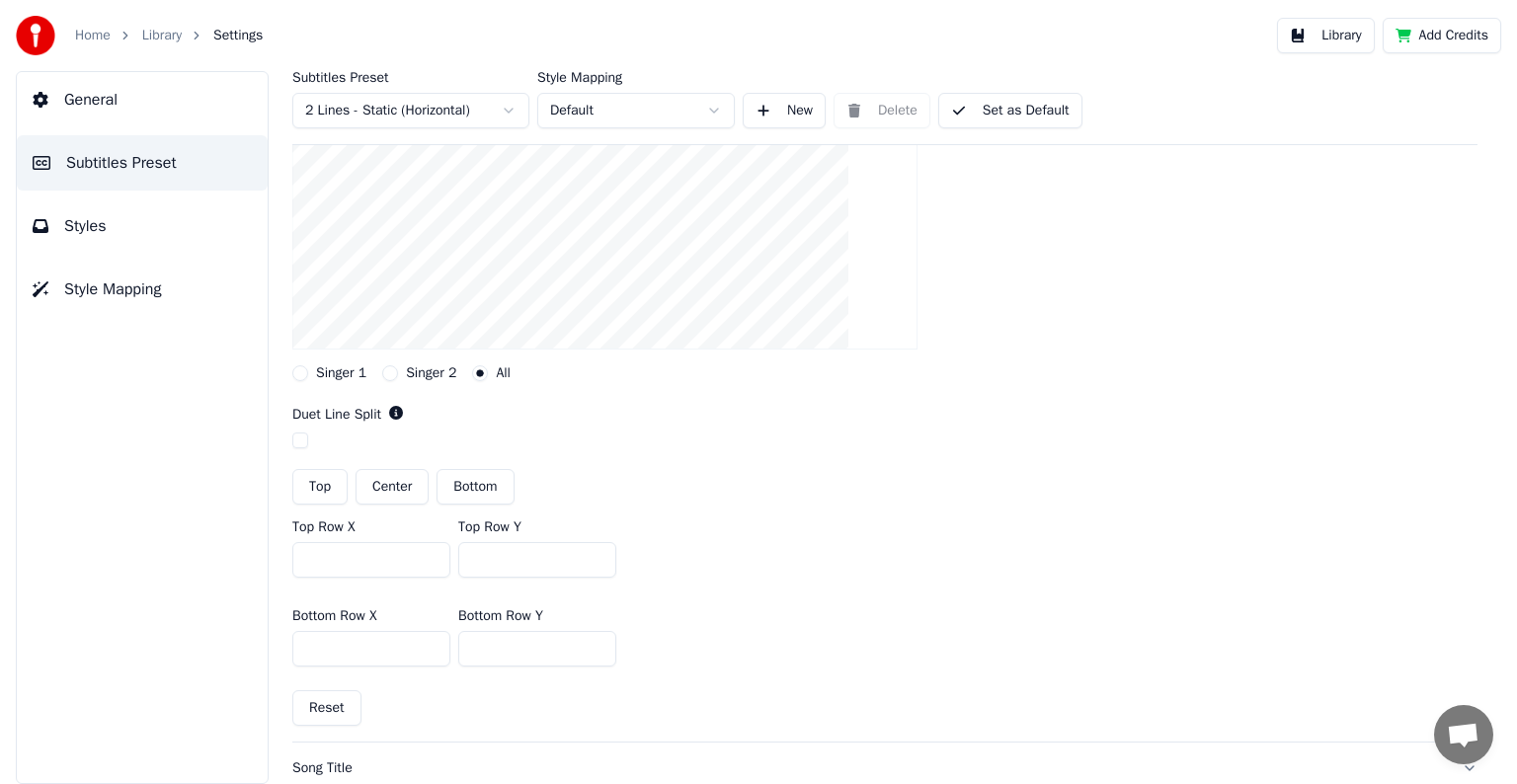 drag, startPoint x: 502, startPoint y: 558, endPoint x: 431, endPoint y: 547, distance: 71.84706 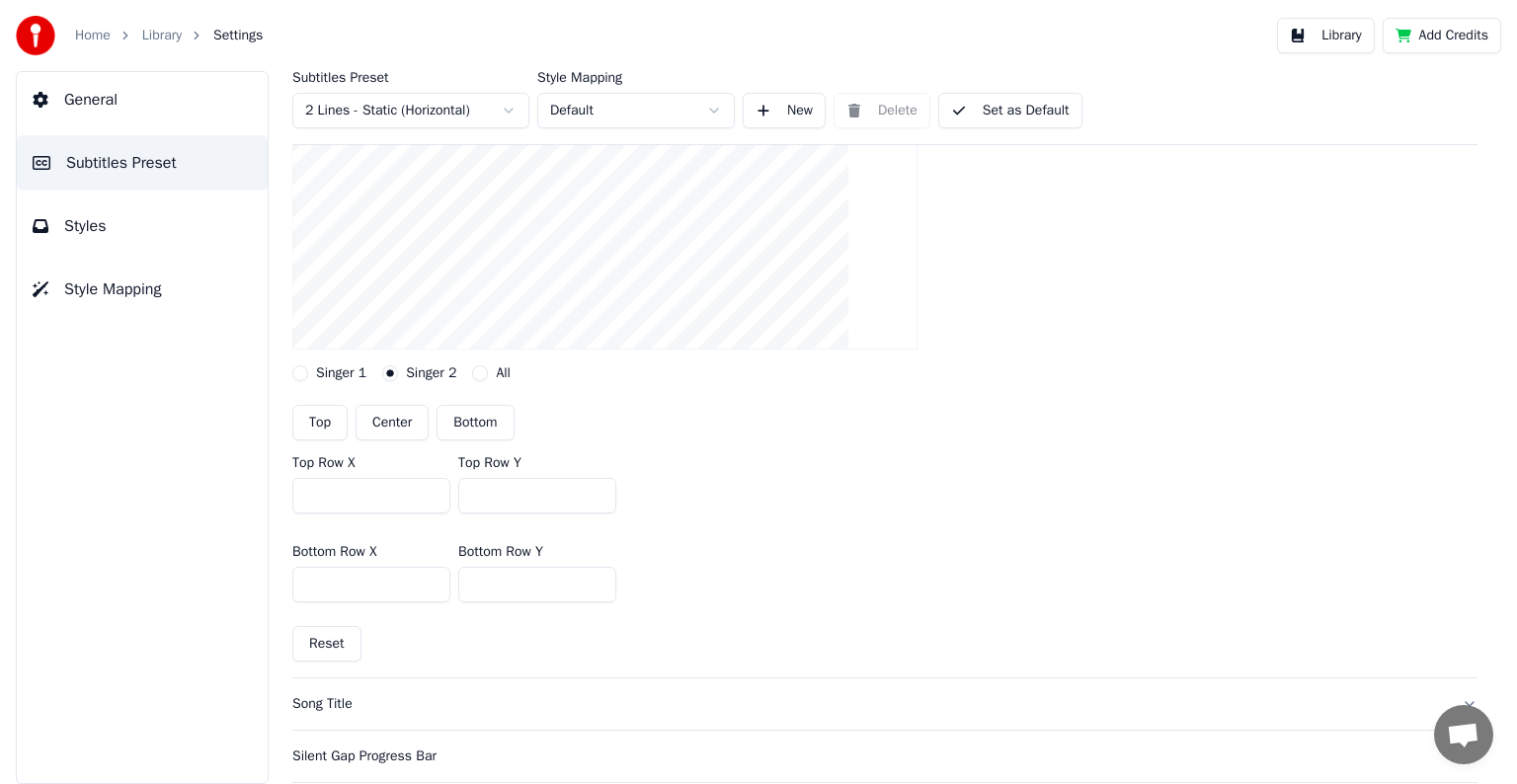 click on "Singer 1" at bounding box center [300, 373] 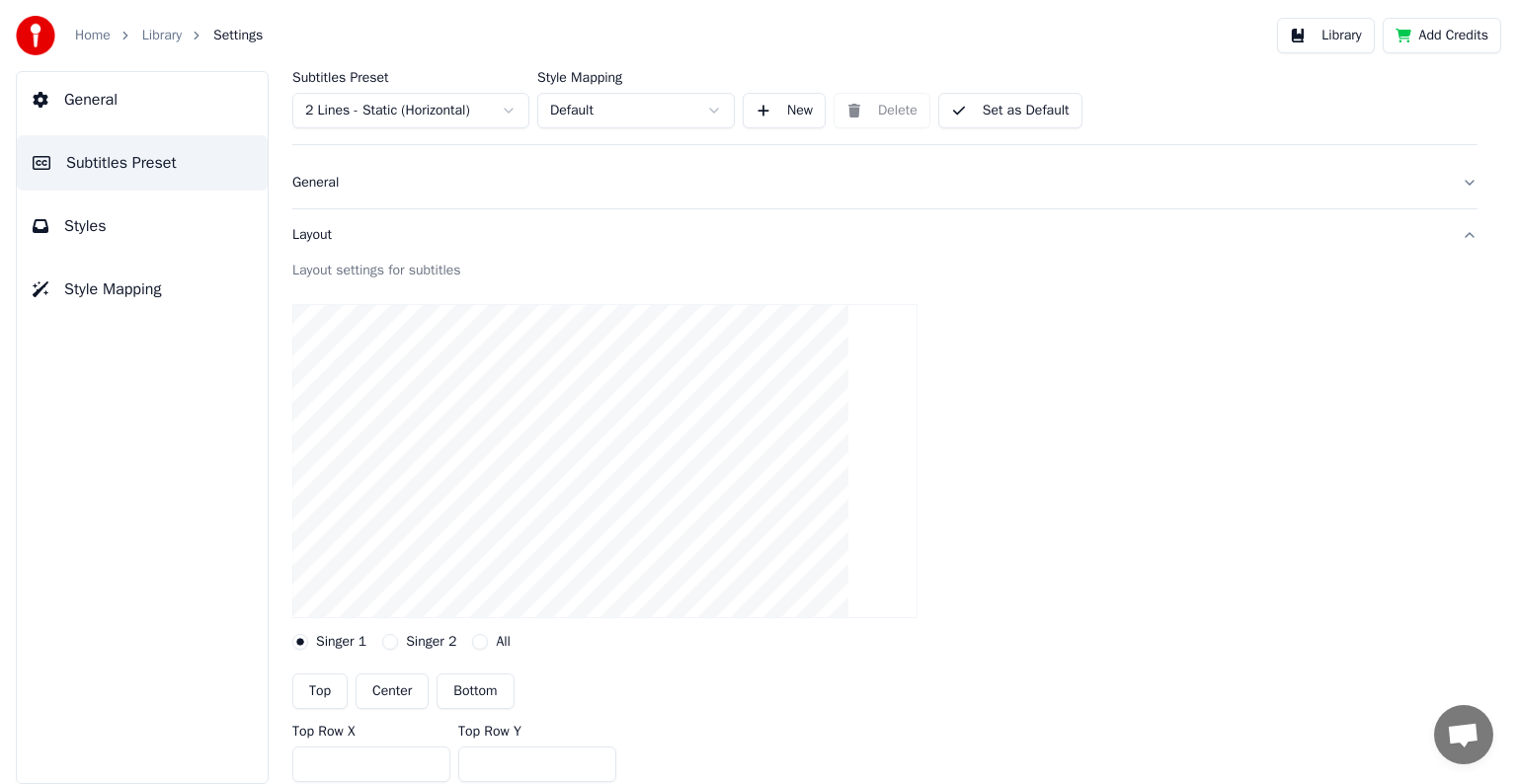 scroll, scrollTop: 0, scrollLeft: 0, axis: both 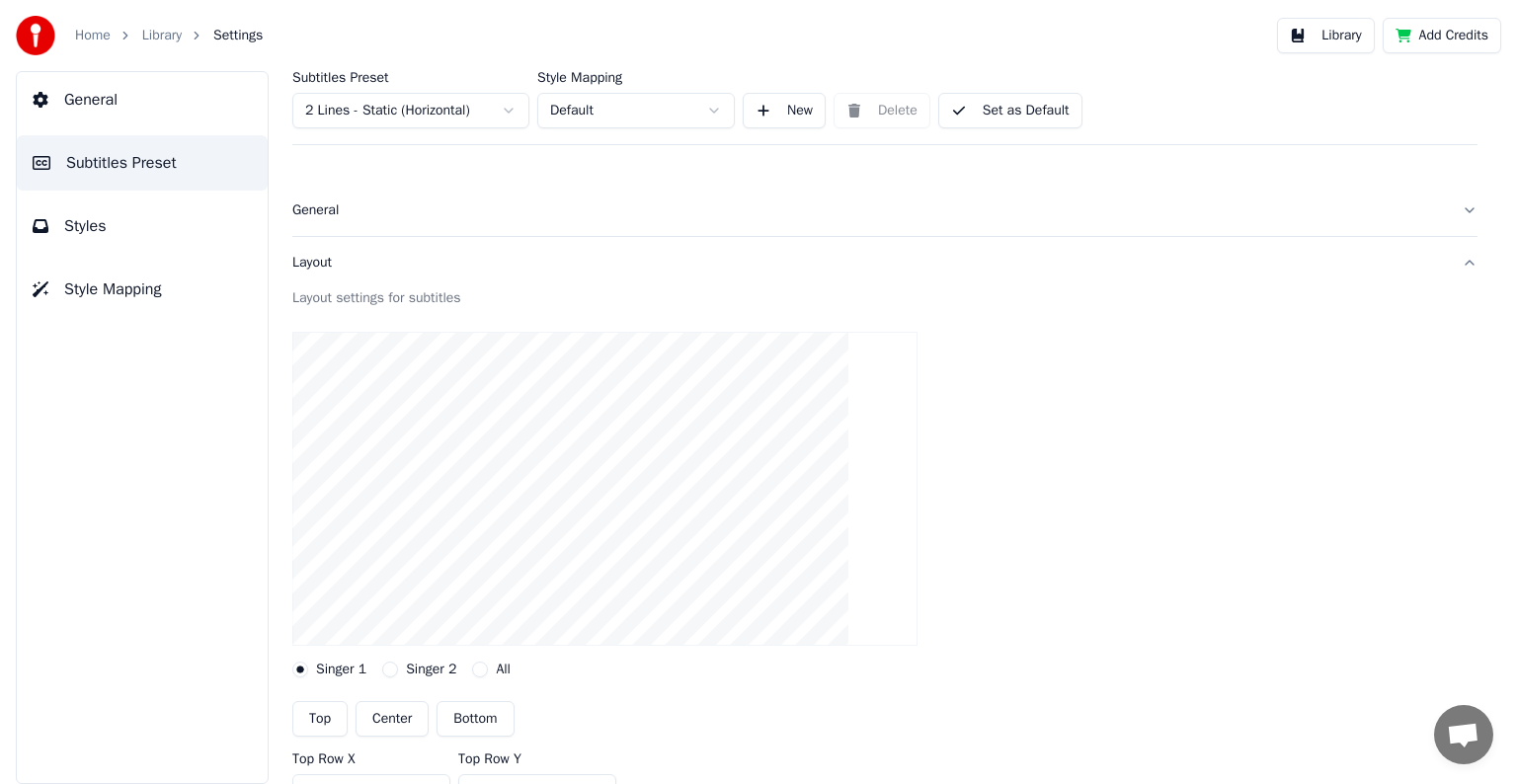 click on "Set as Default" at bounding box center [1010, 111] 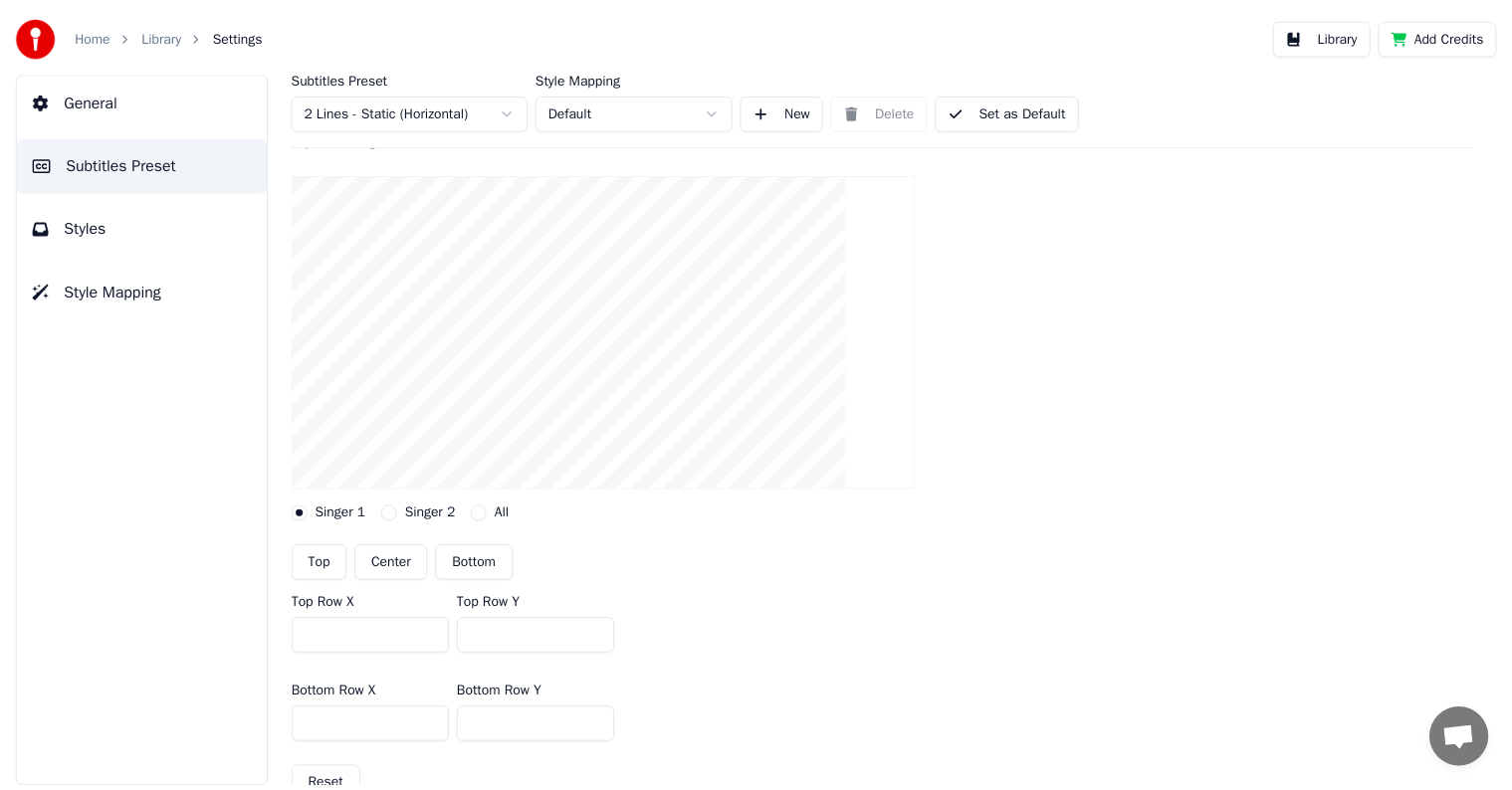 scroll, scrollTop: 0, scrollLeft: 0, axis: both 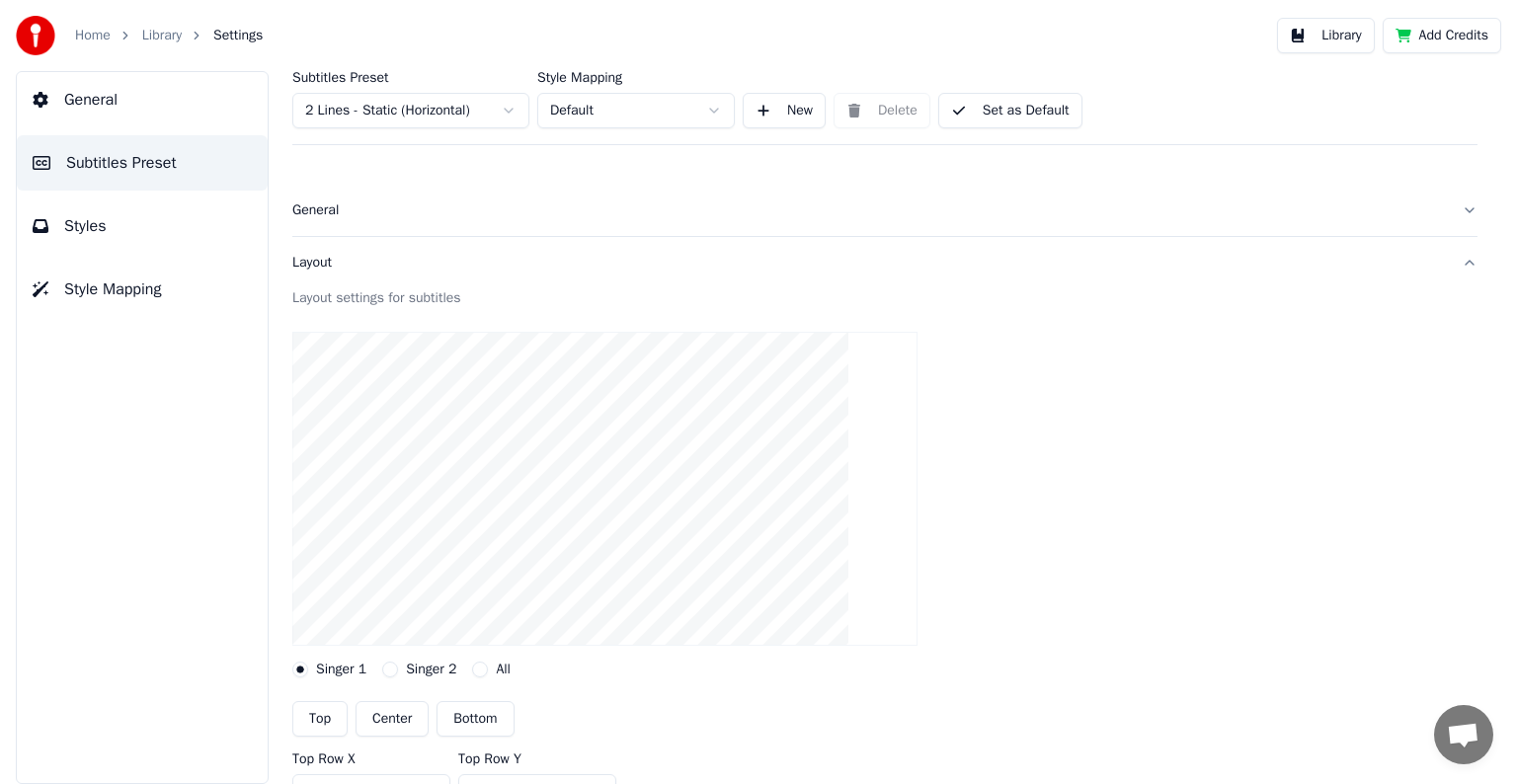 click on "Layout" at bounding box center (869, 263) 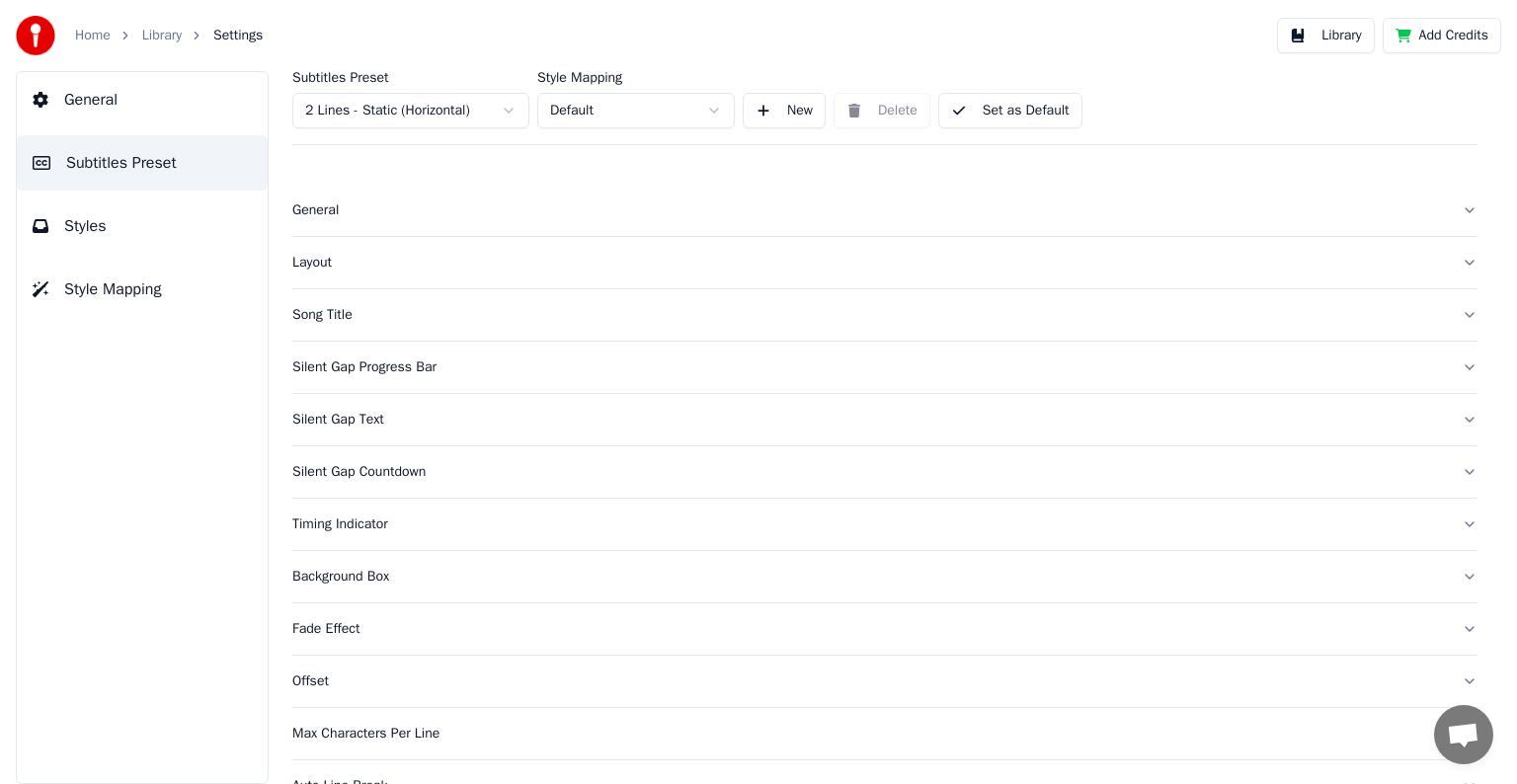 click on "General" at bounding box center [869, 210] 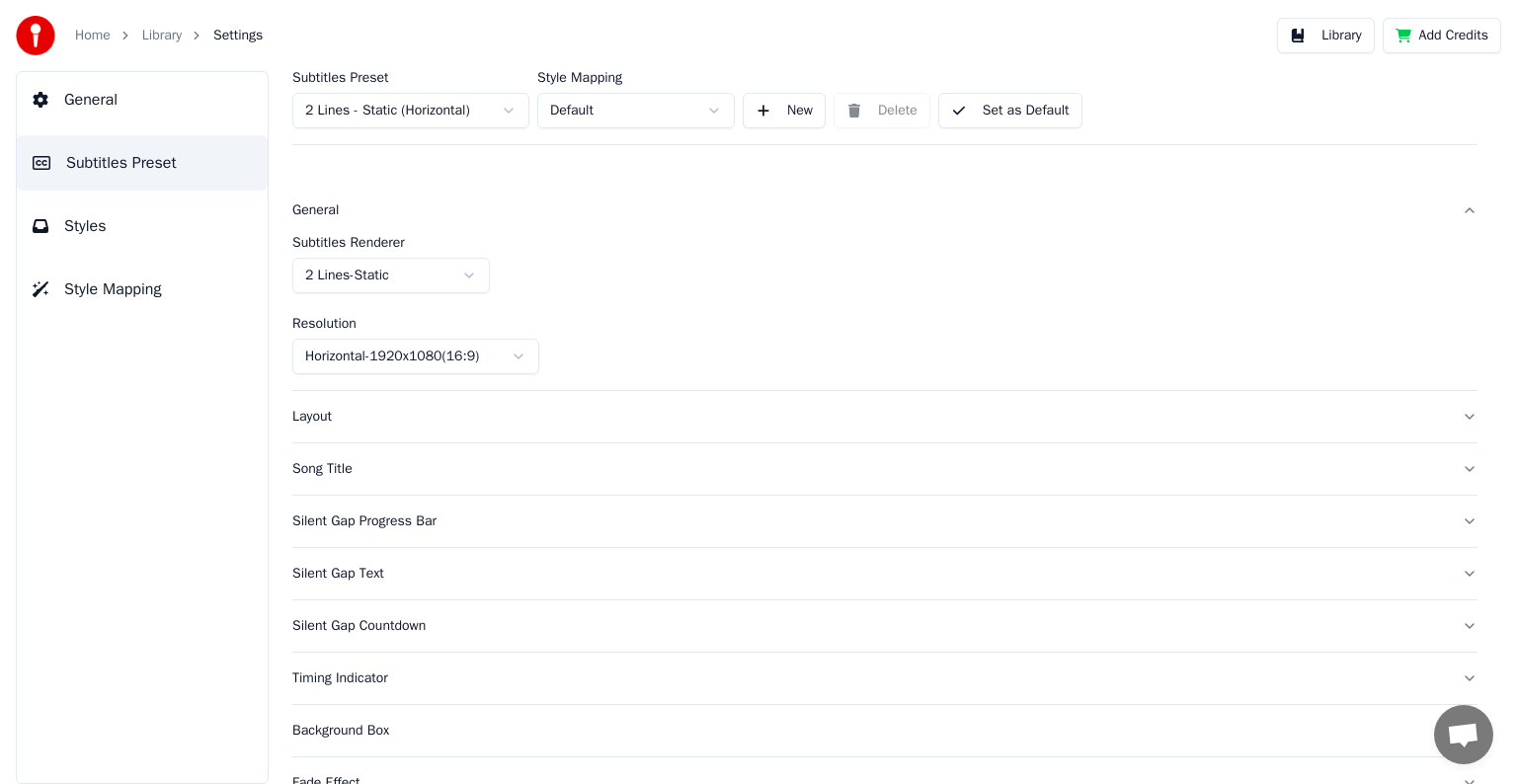 click on "Styles" at bounding box center [85, 226] 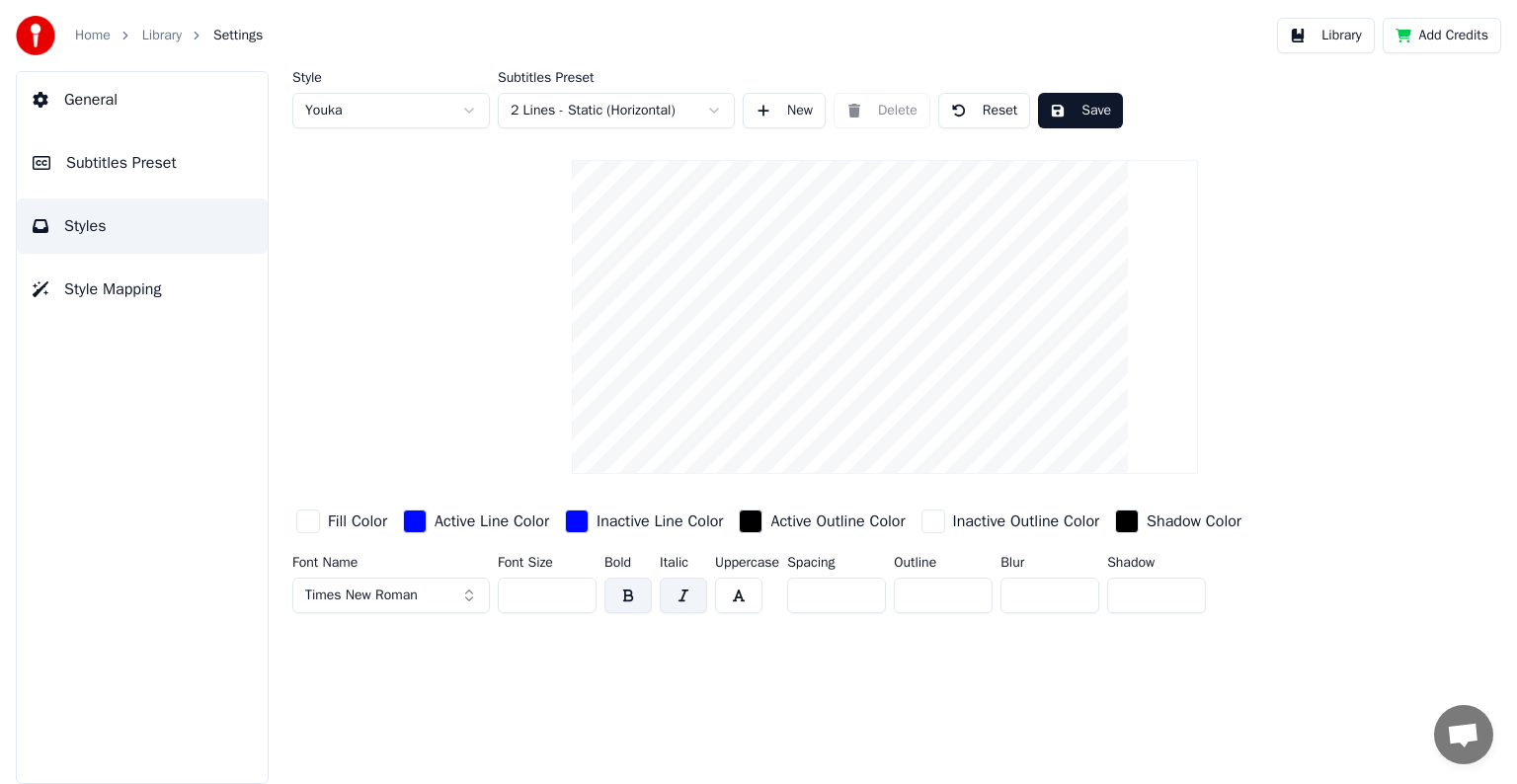 click on "Style Mapping" at bounding box center [113, 289] 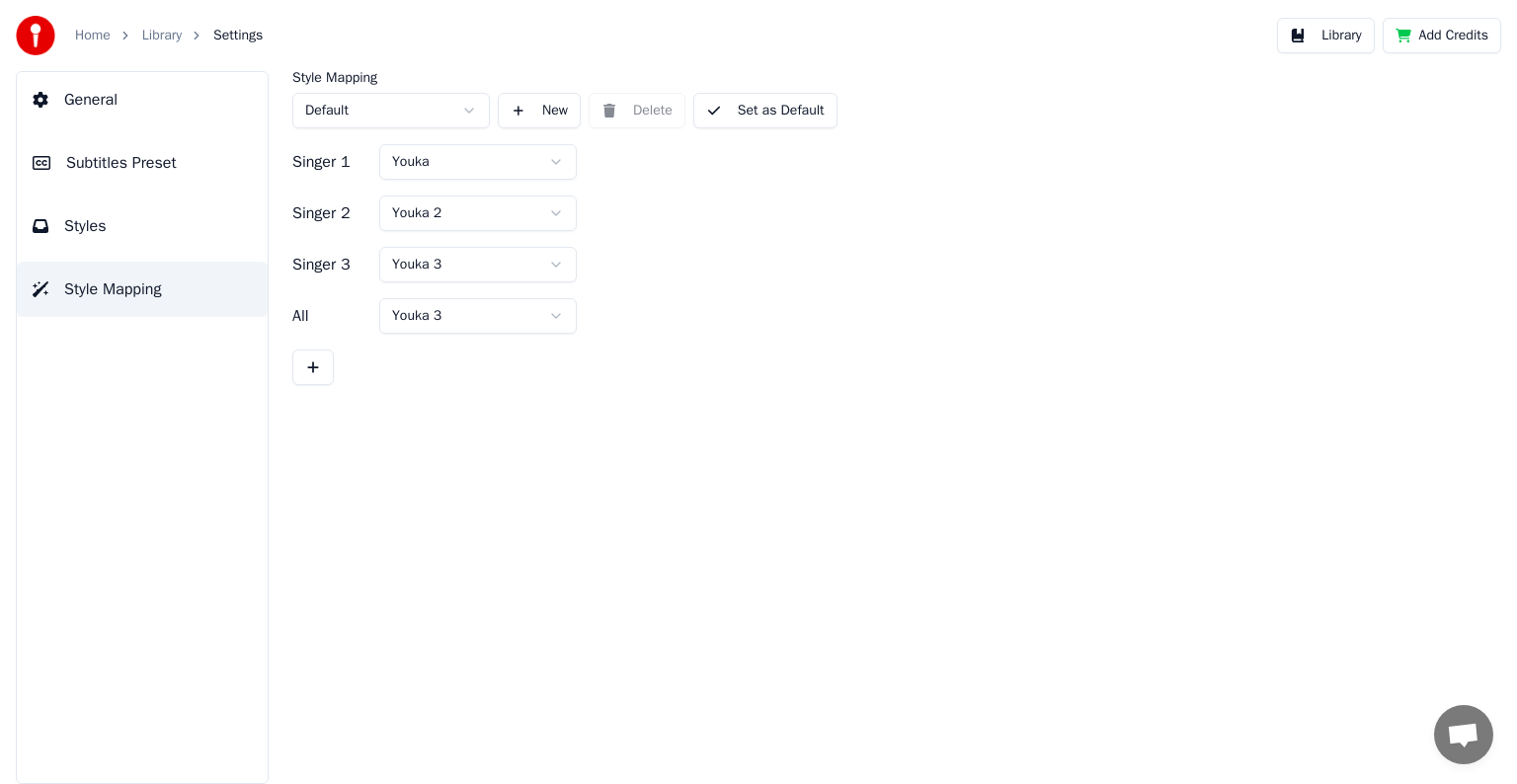 click on "Style Mapping Default New Delete Set as Default Singer   1 [PERSON_NAME]   2 Youka 2 Singer   3 Youka 3 All Youka 3" at bounding box center (885, 428) 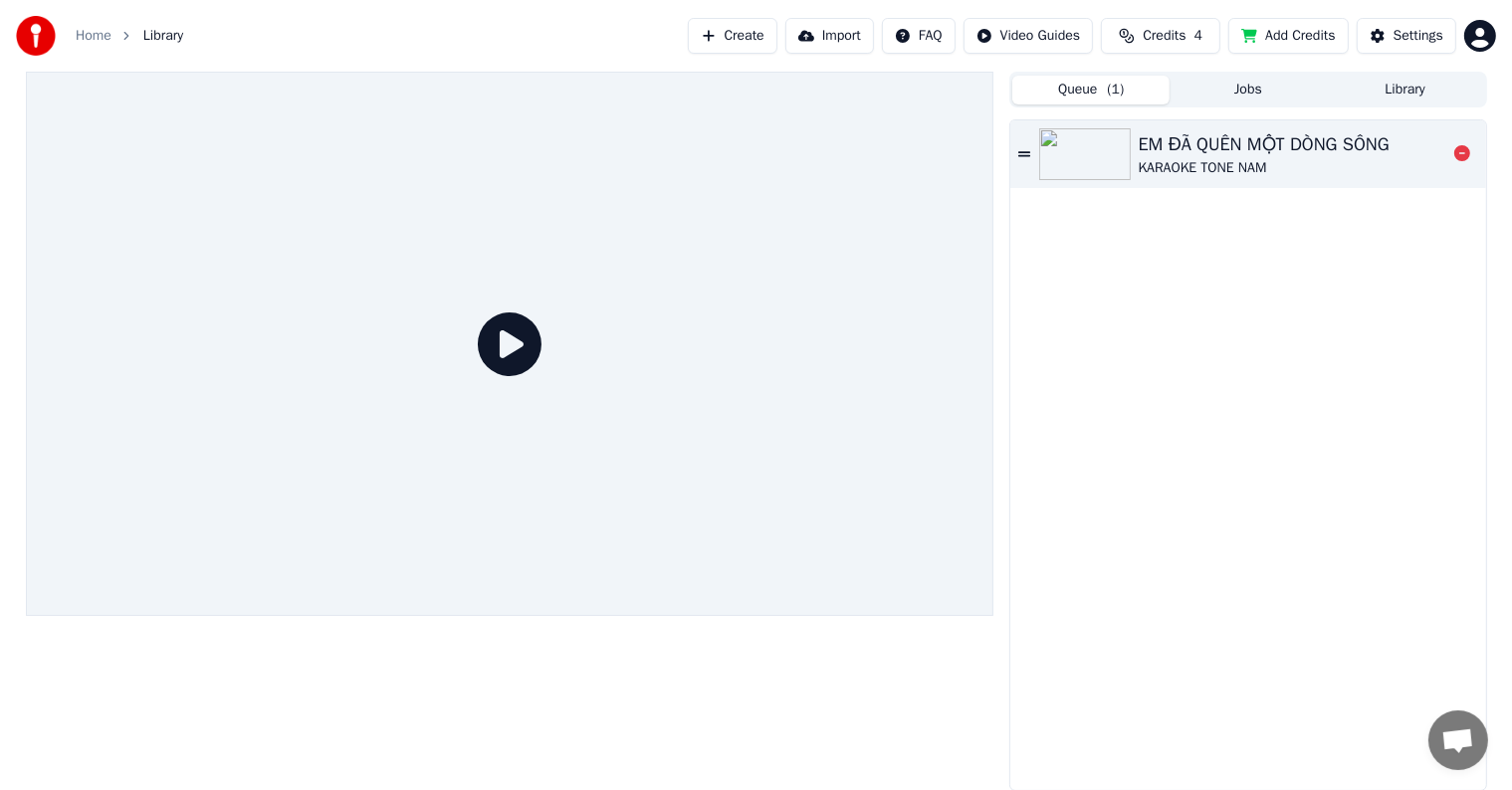 click on "EM ĐÃ QUÊN MỘT DÒNG SÔNG" at bounding box center (1264, 144) 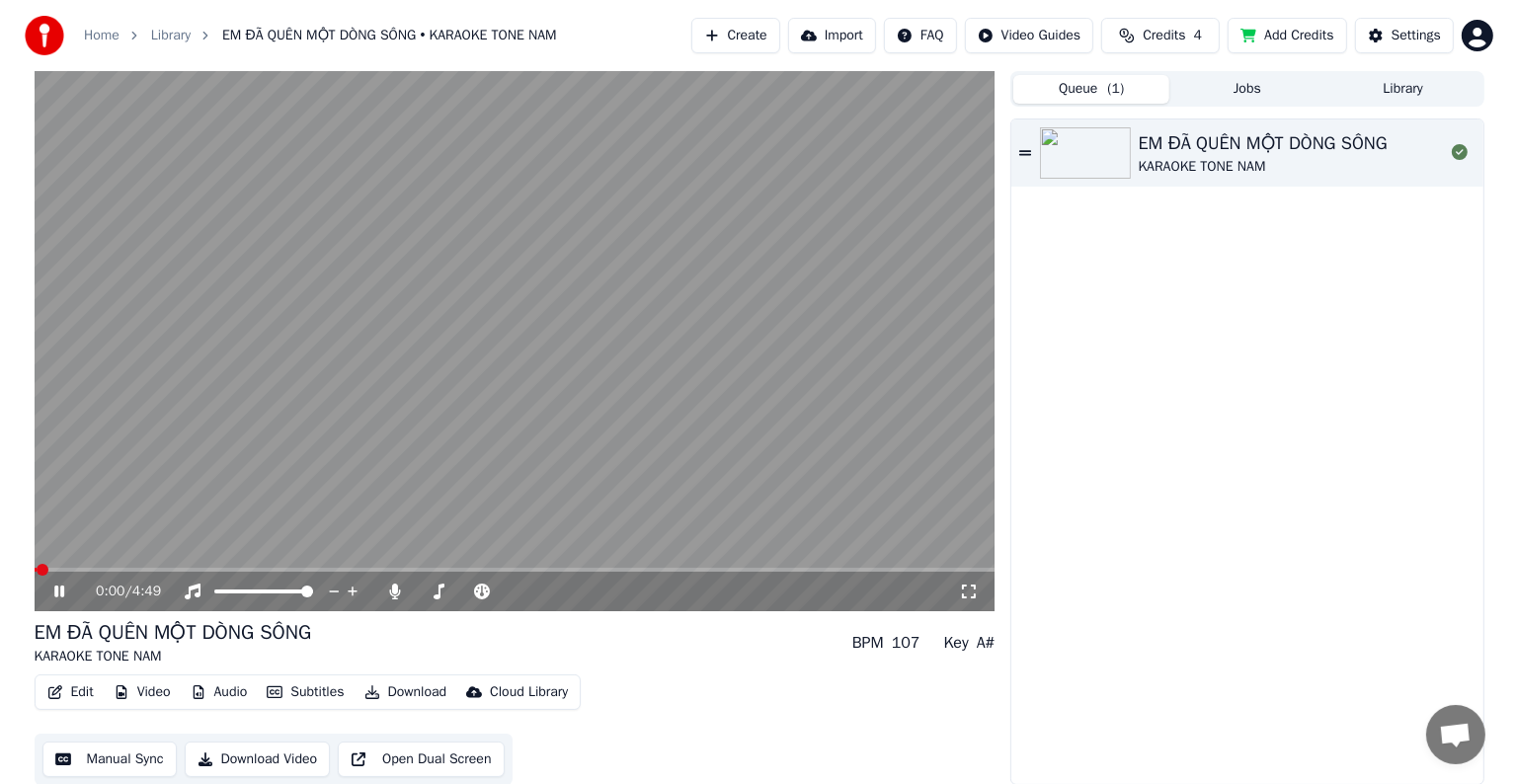 scroll, scrollTop: 1, scrollLeft: 0, axis: vertical 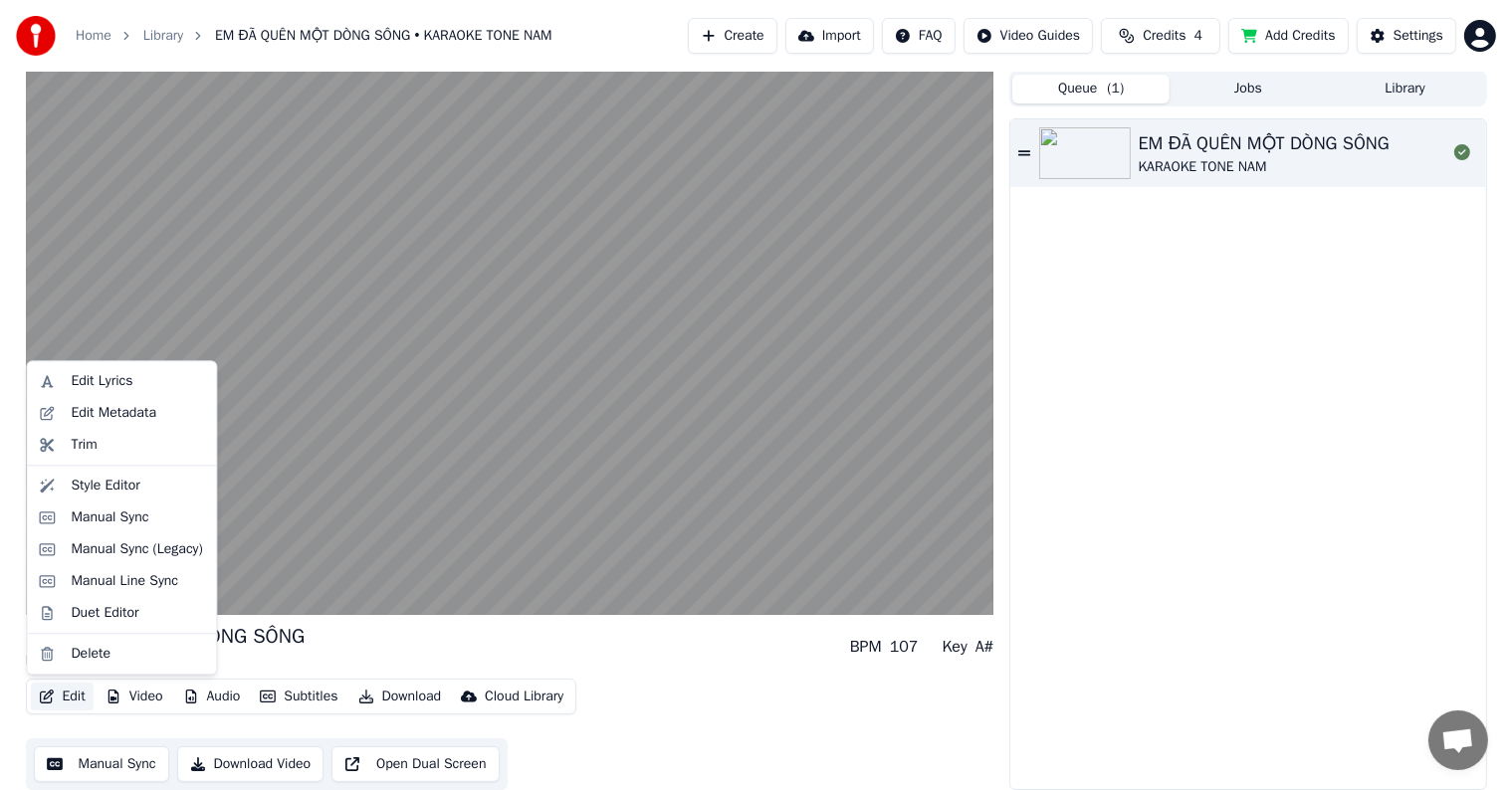 click on "Edit" at bounding box center [62, 696] 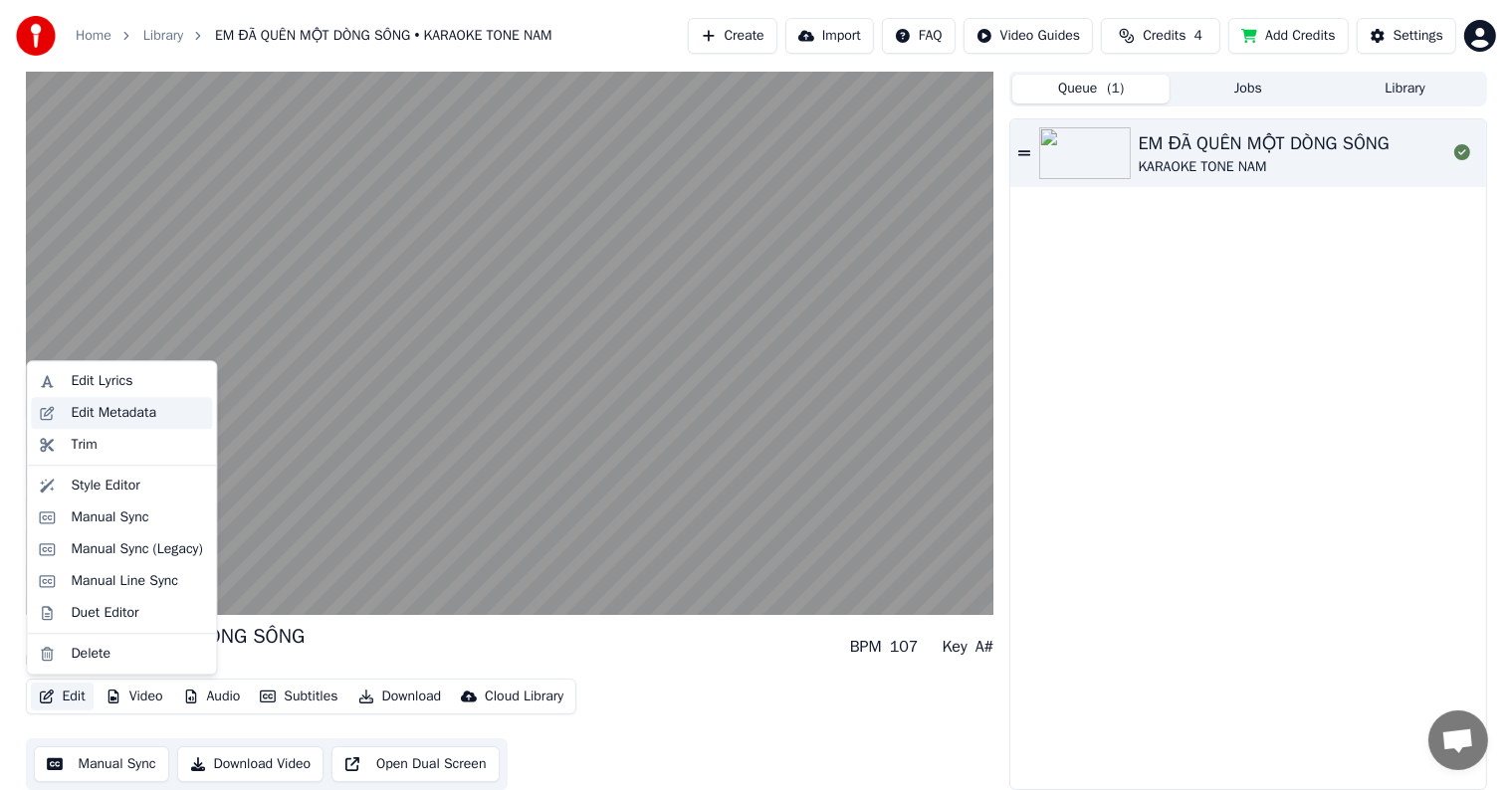 click on "Edit Metadata" at bounding box center (113, 413) 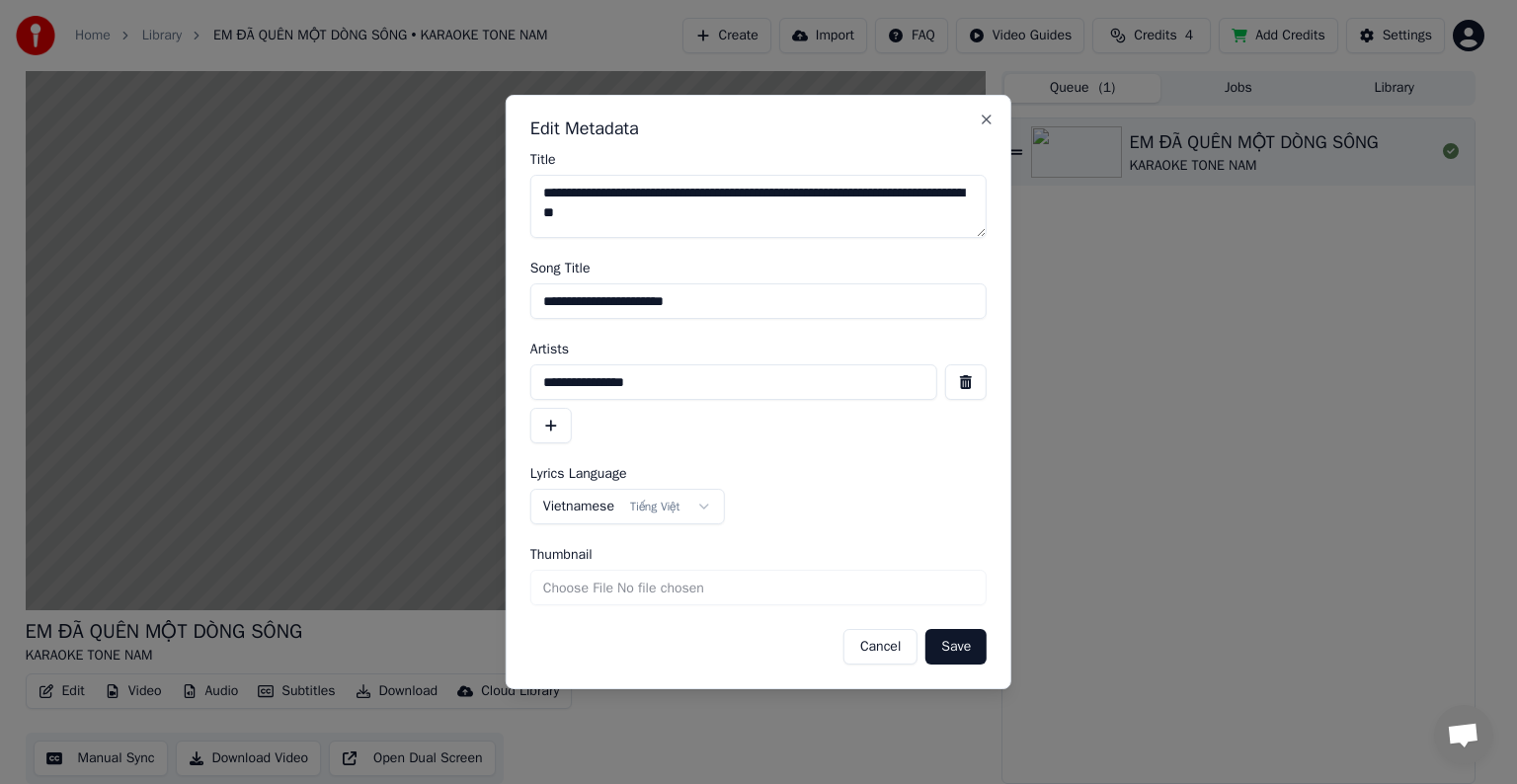click on "**********" at bounding box center (758, 206) 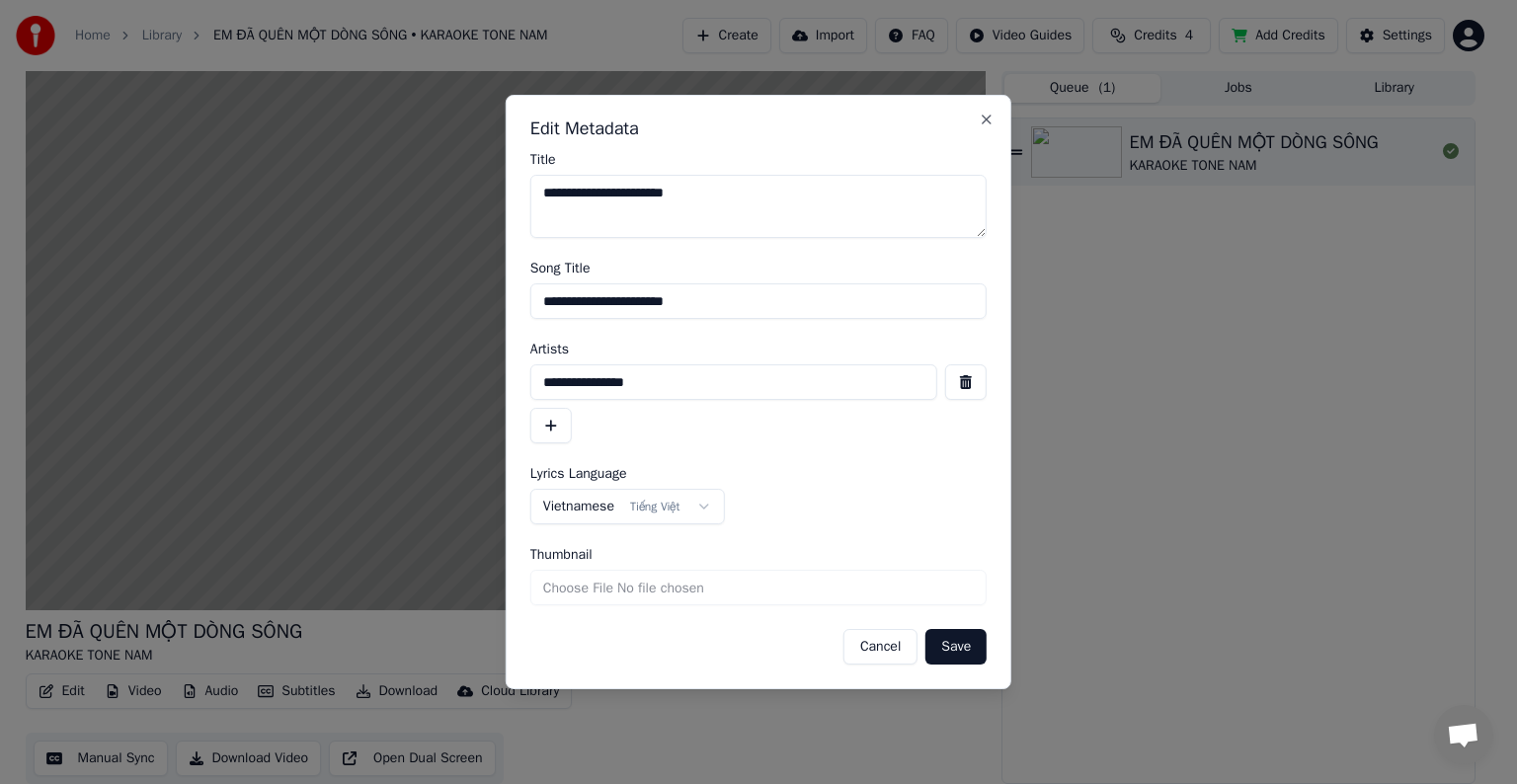 type on "**********" 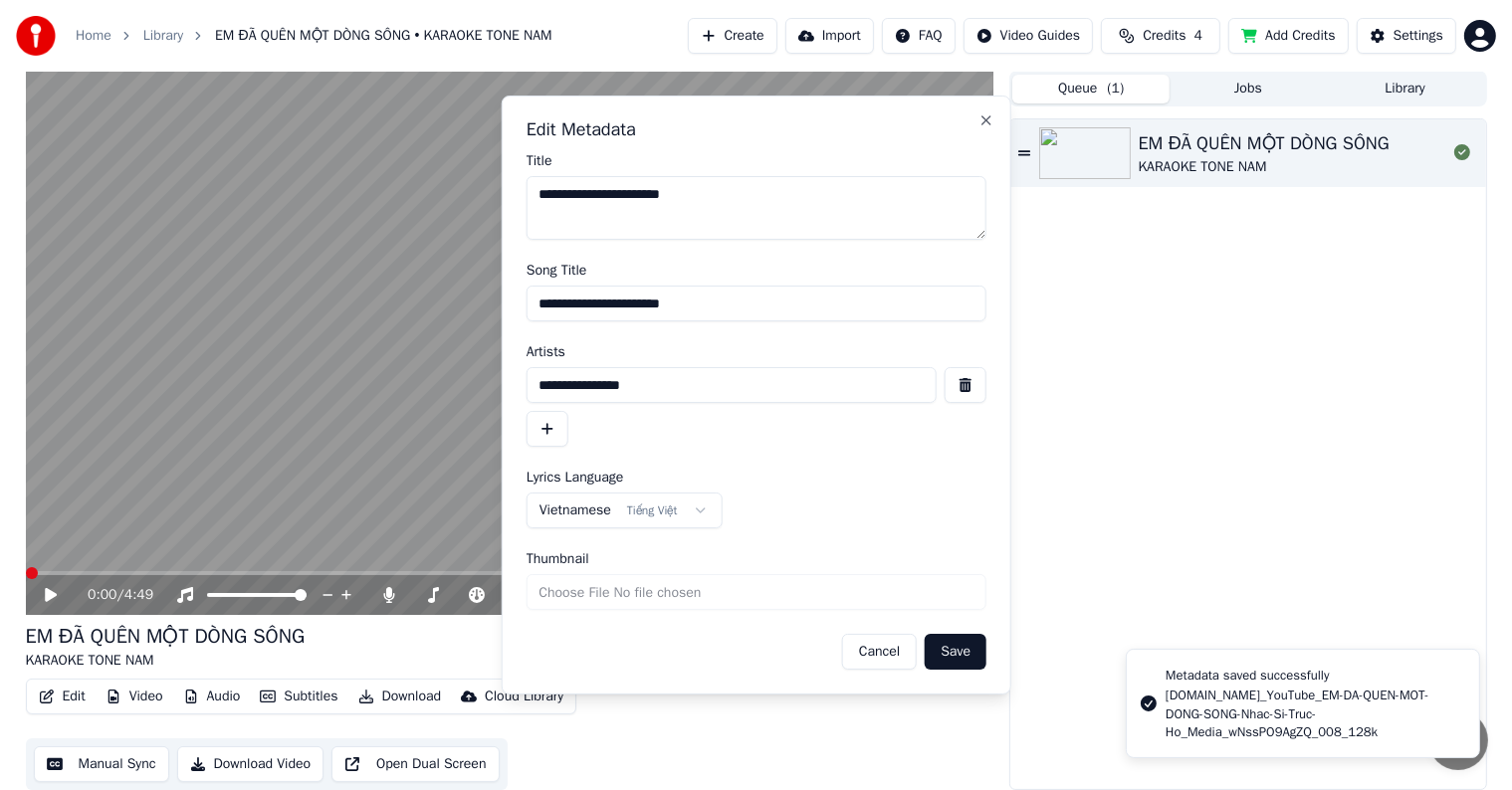 click on "Key" at bounding box center (955, 647) 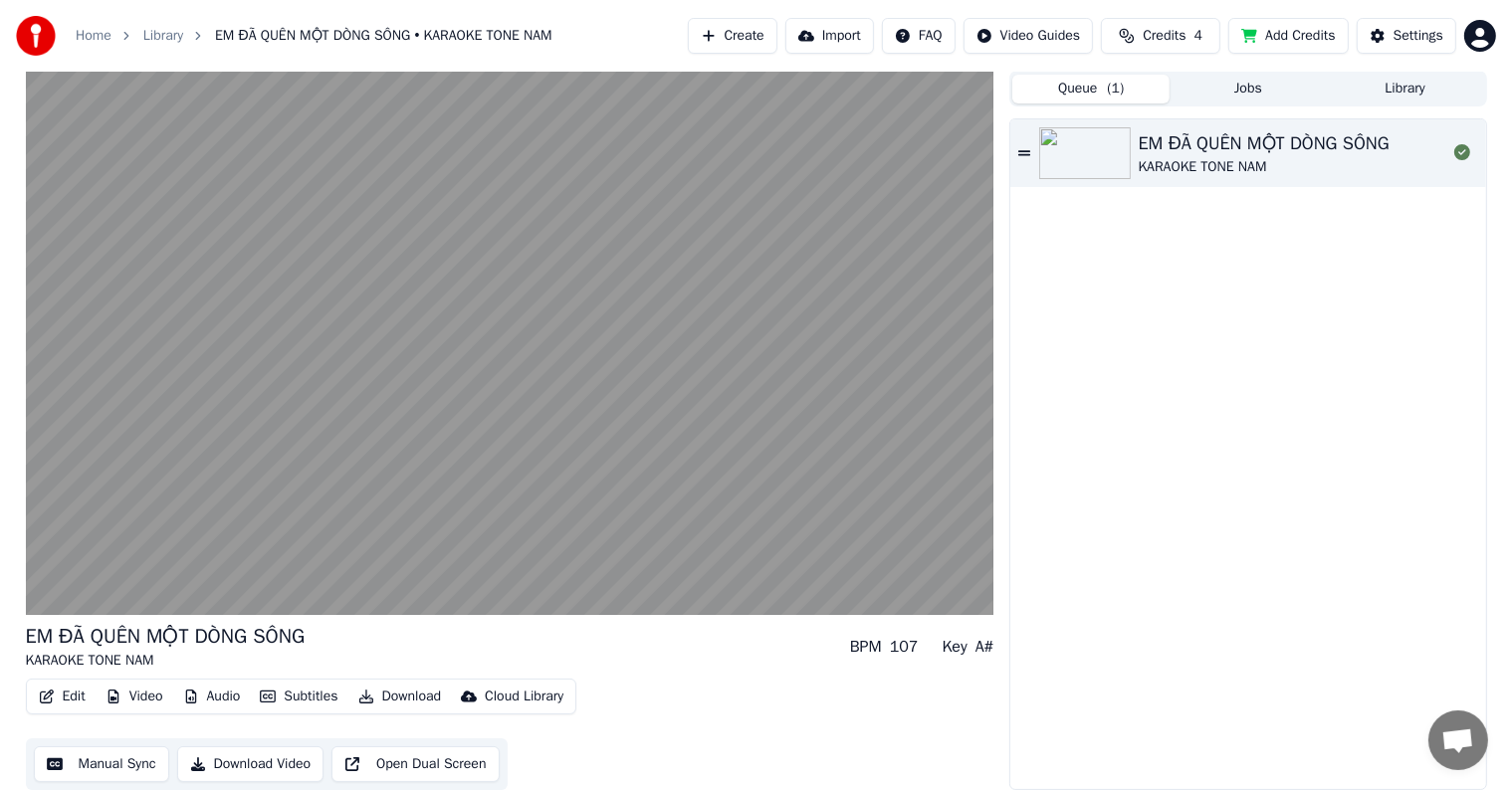 click on "Subtitles" at bounding box center [299, 696] 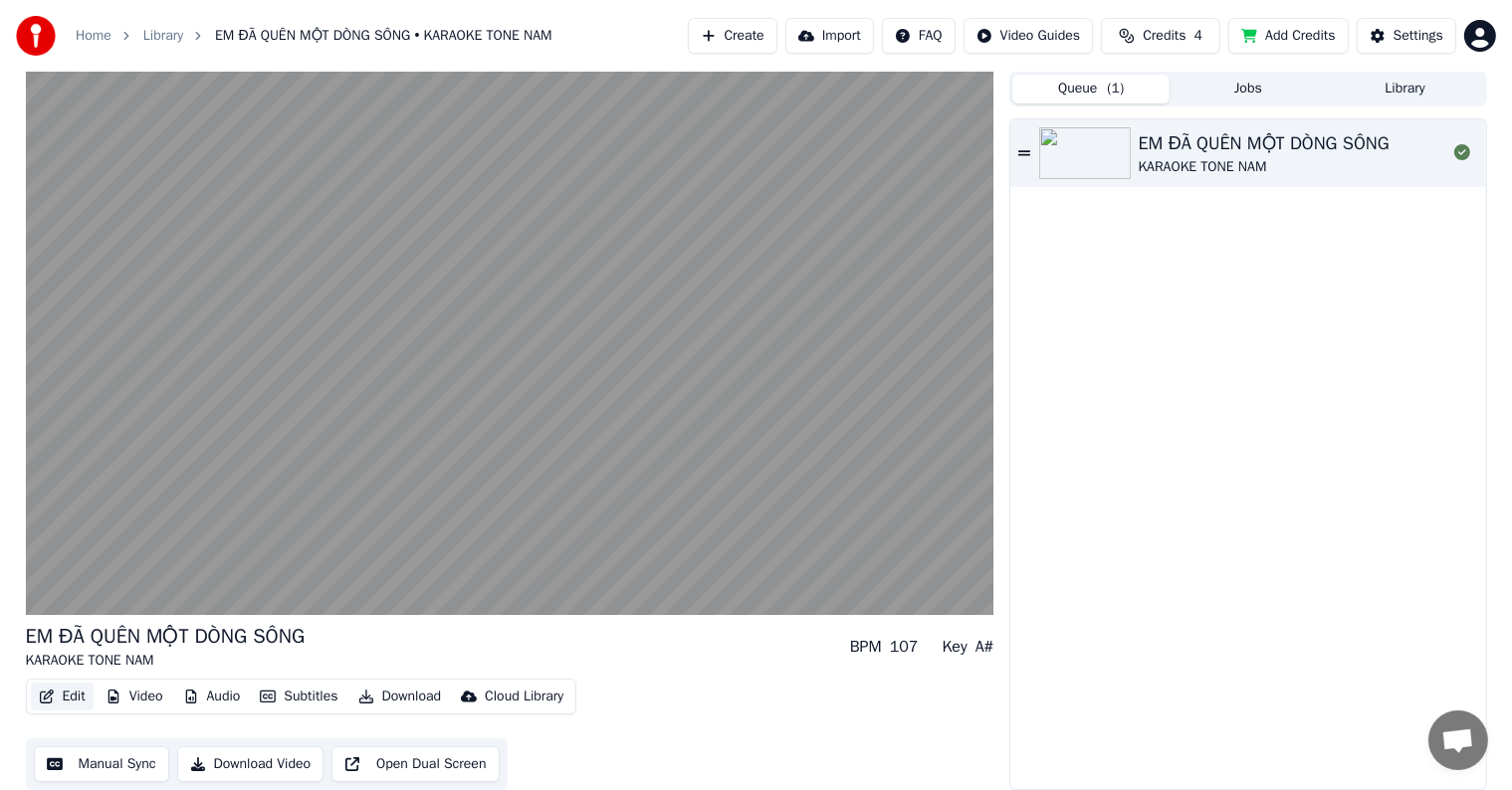 click on "Edit" at bounding box center [62, 696] 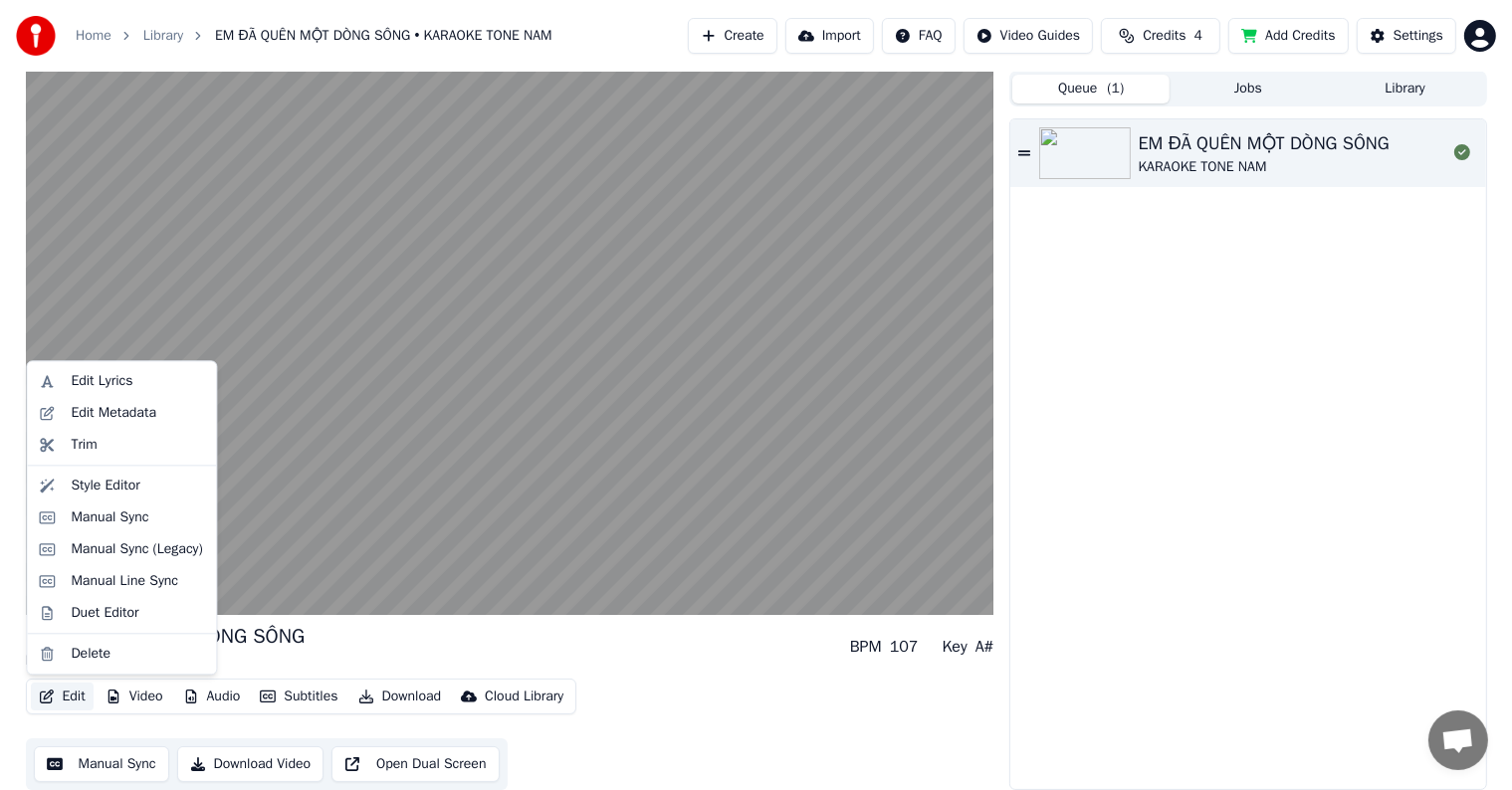 click on "Edit" at bounding box center (62, 696) 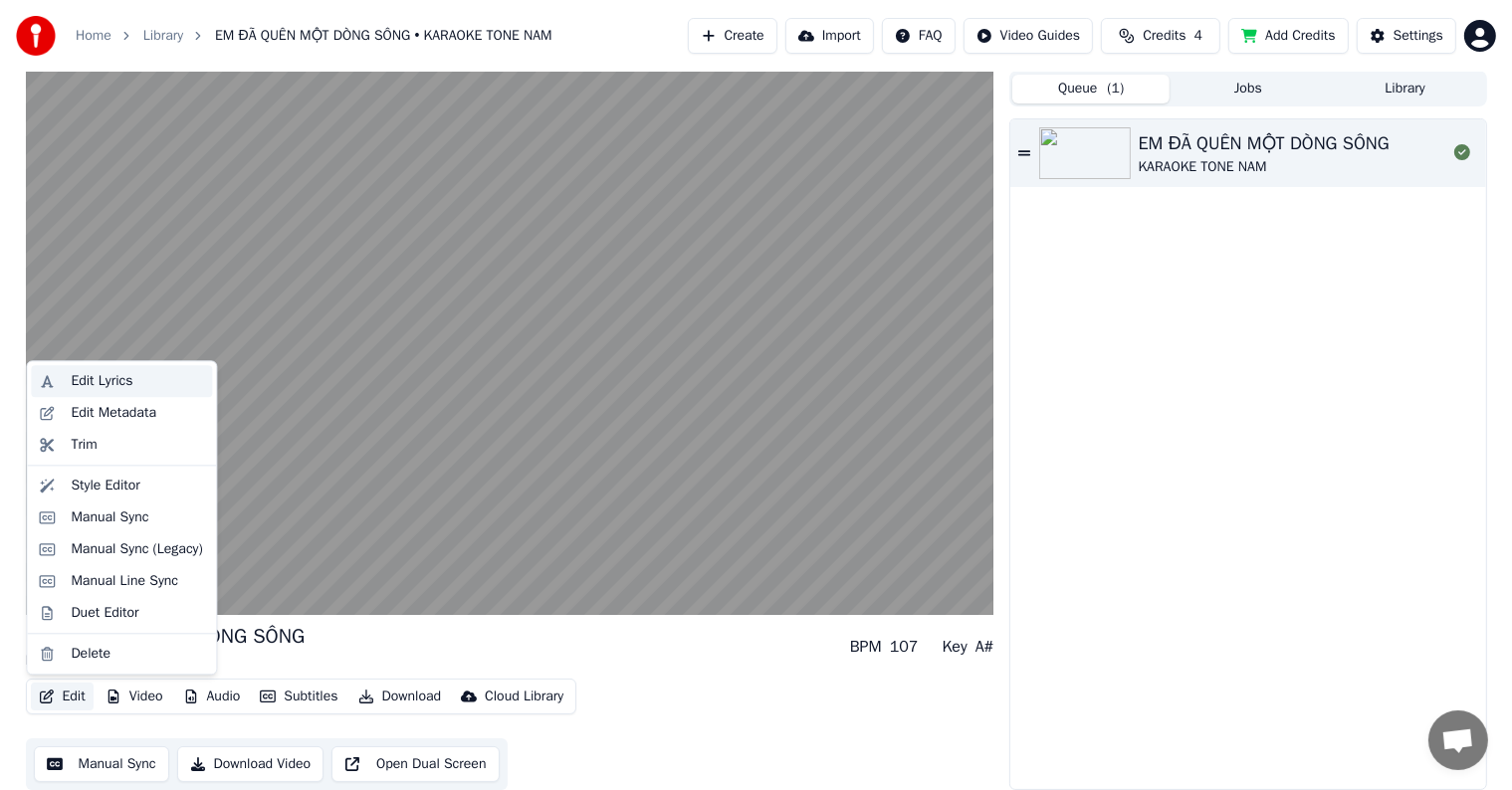 click on "Edit Lyrics" at bounding box center [102, 381] 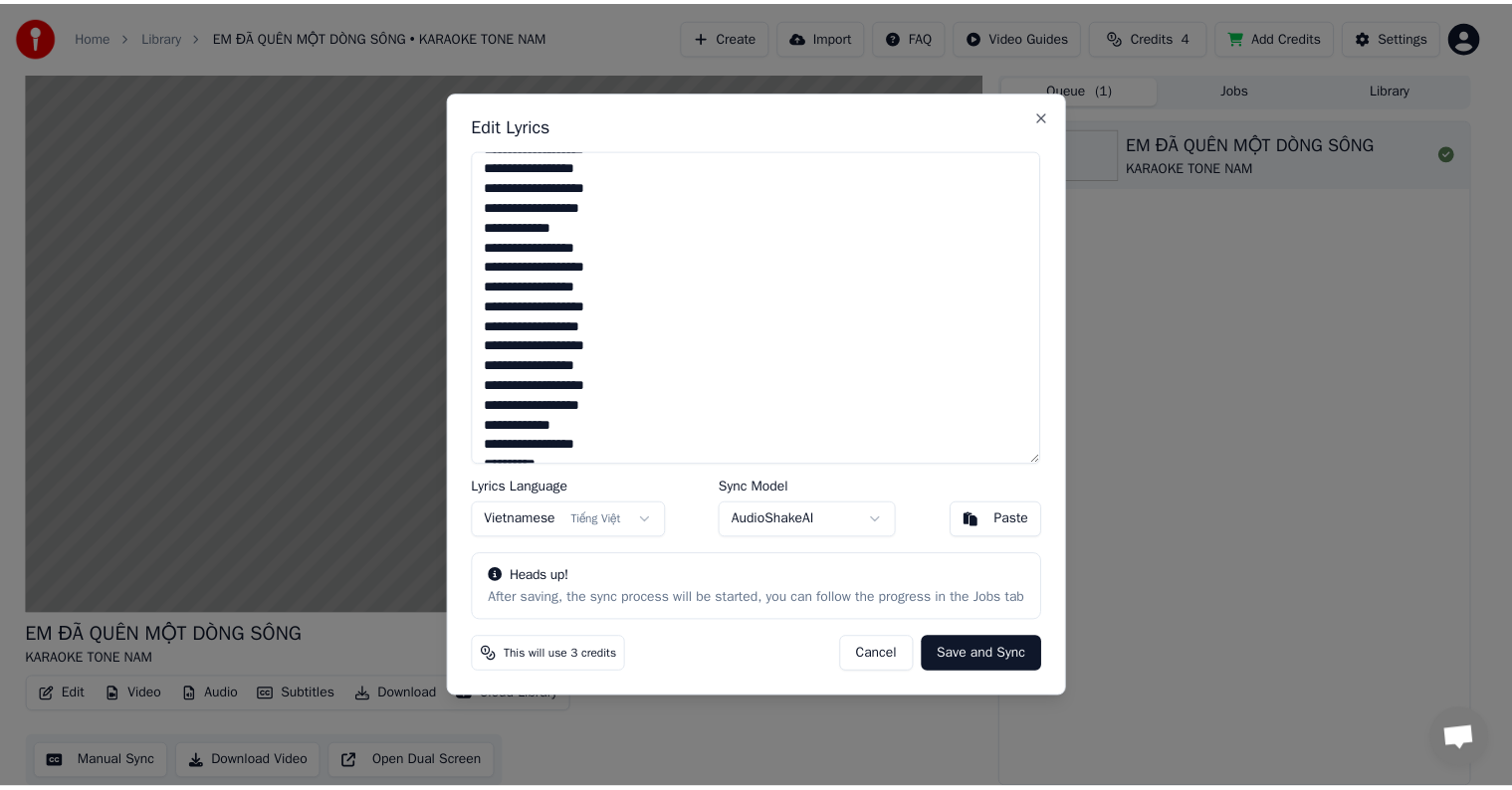scroll, scrollTop: 815, scrollLeft: 0, axis: vertical 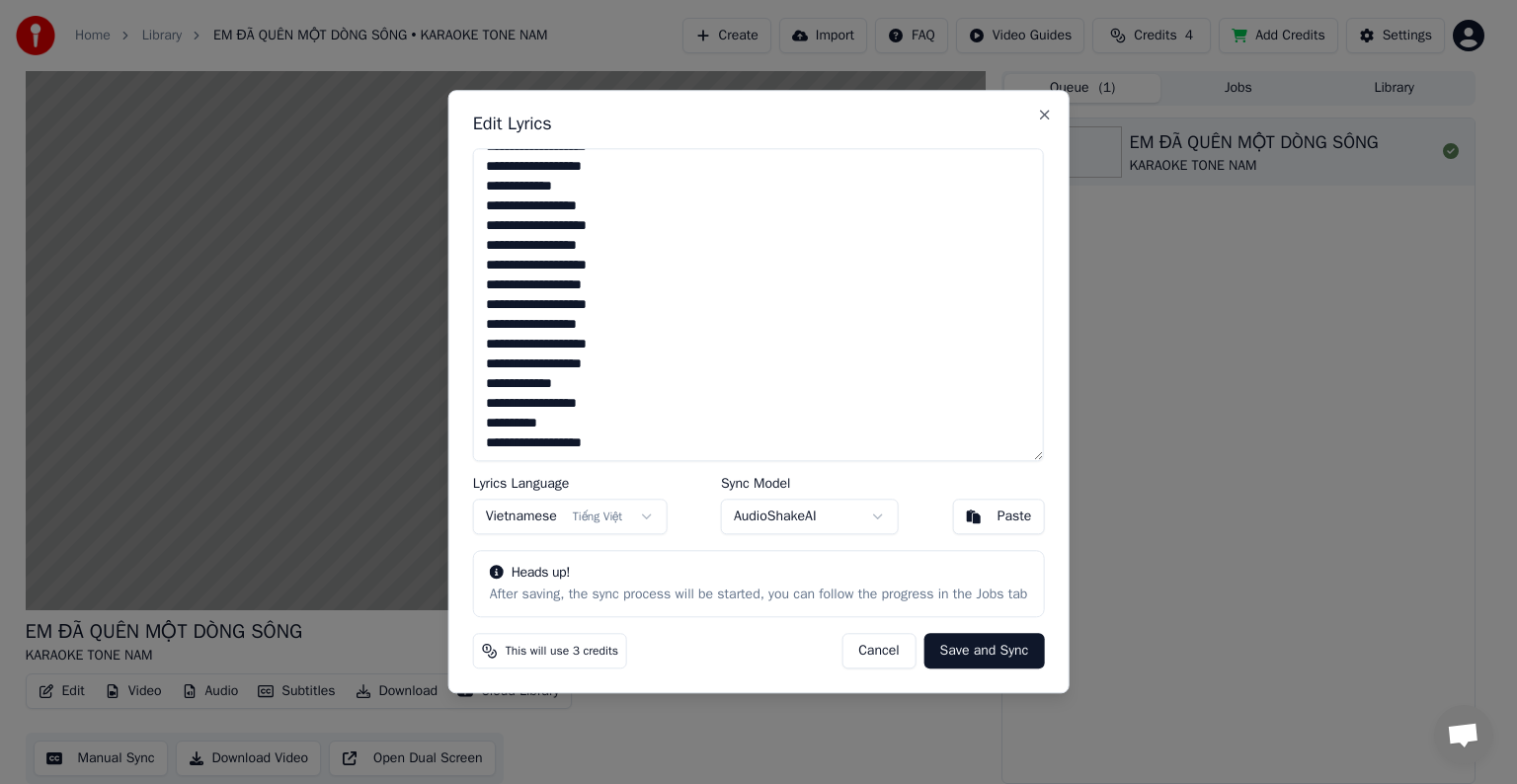 click on "Cancel" at bounding box center [878, 652] 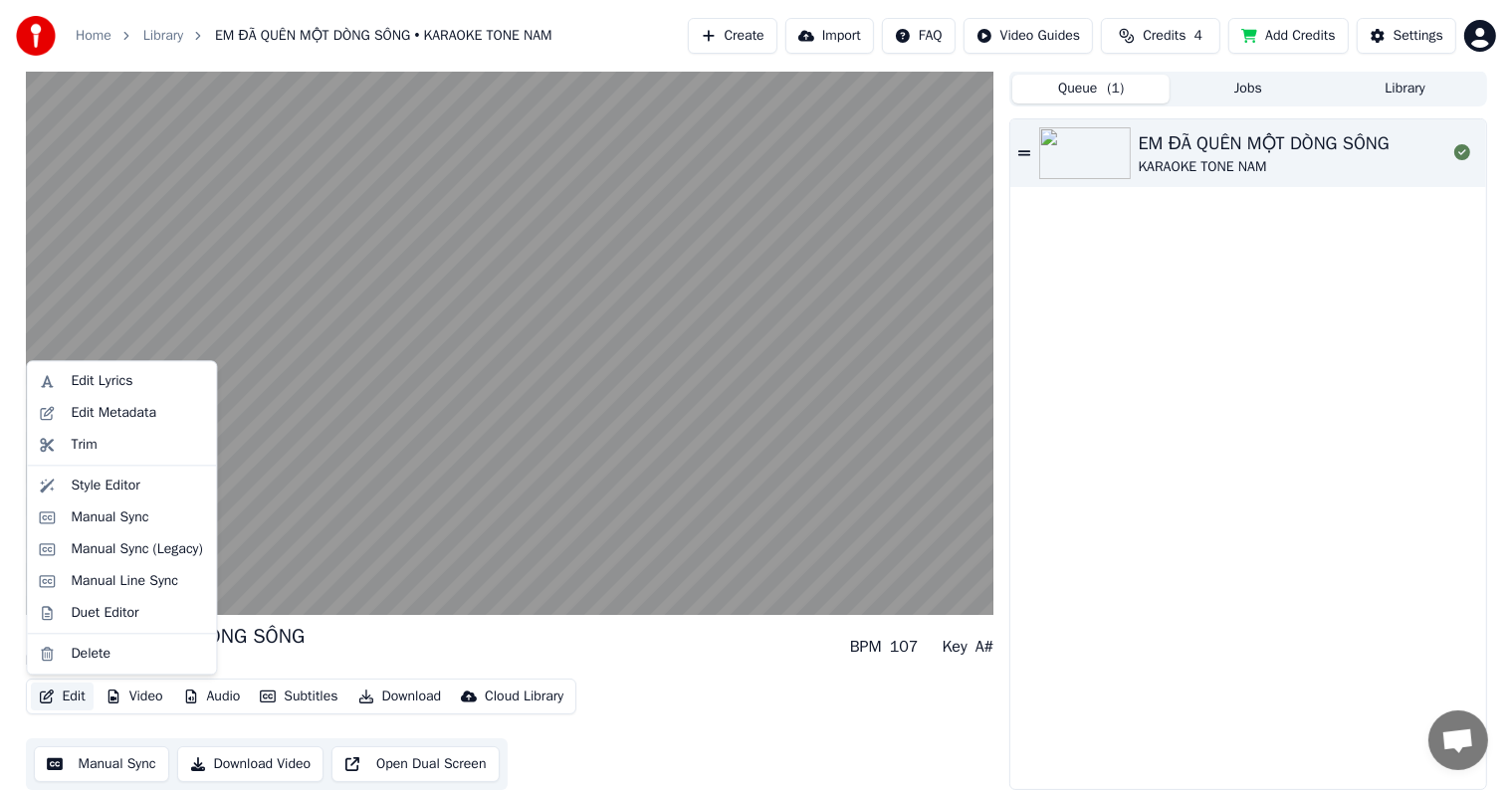 click on "Edit" at bounding box center (62, 696) 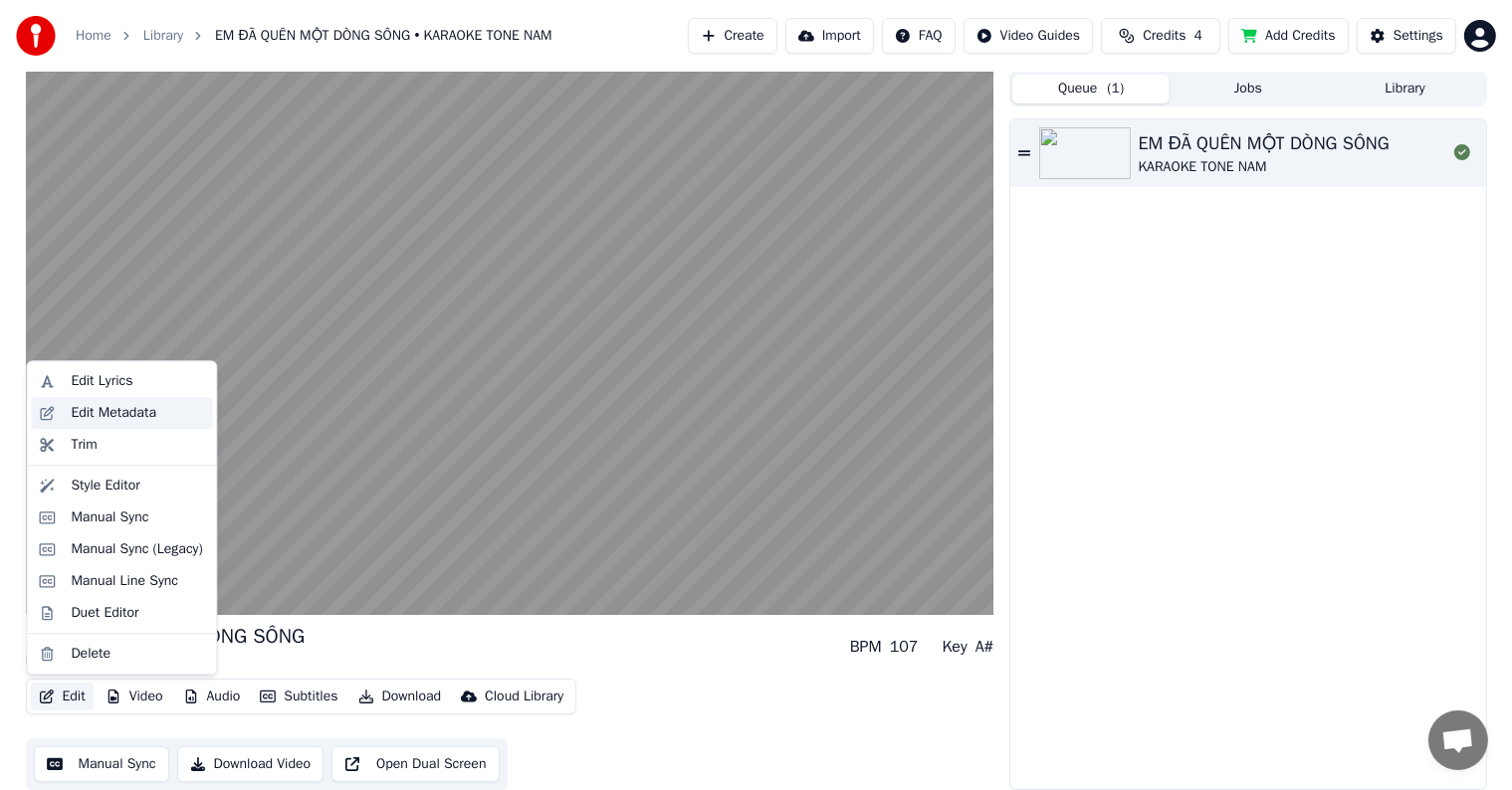 click on "Edit Metadata" at bounding box center (113, 413) 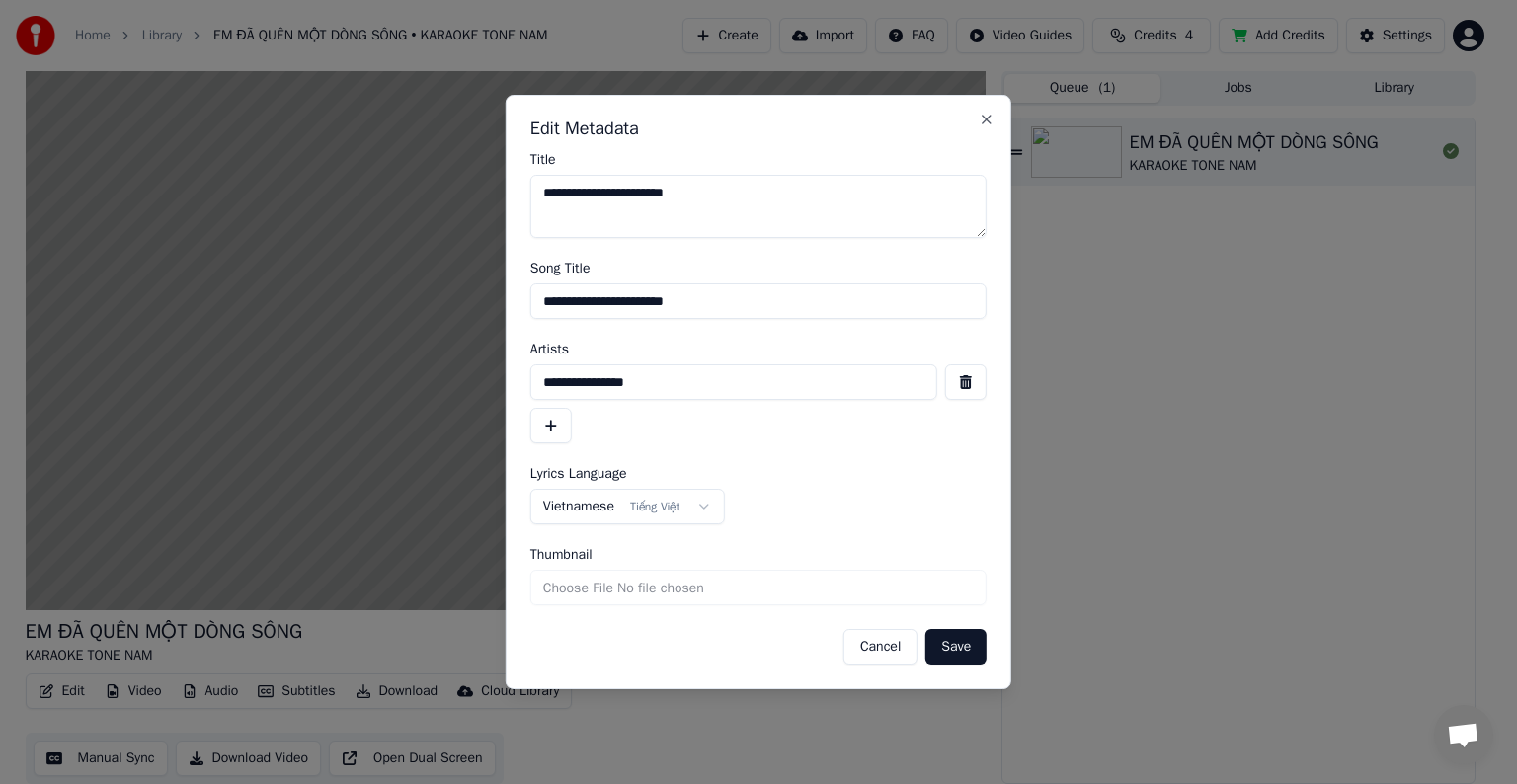click on "Cancel" at bounding box center (880, 647) 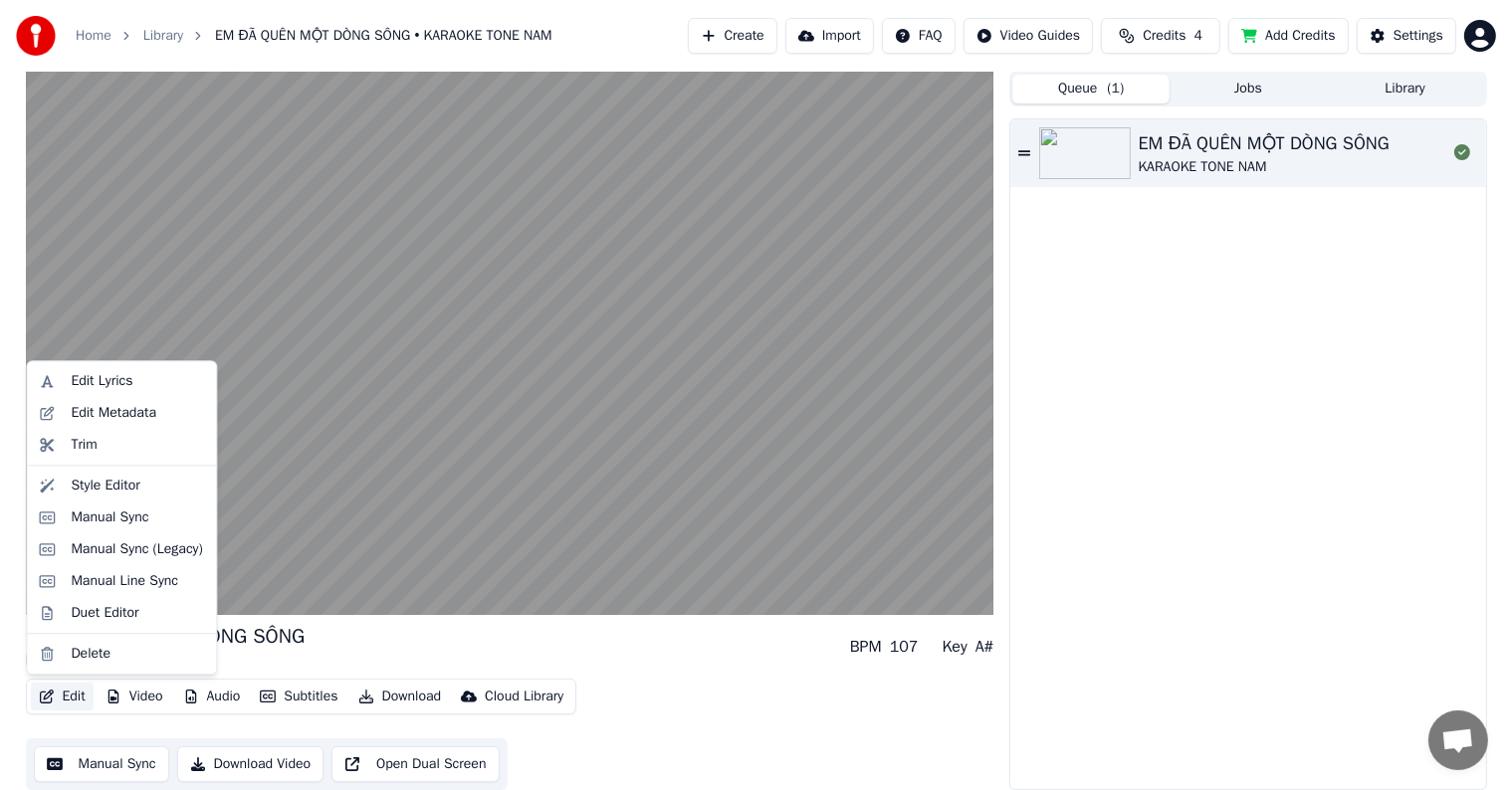 click on "Edit" at bounding box center [62, 696] 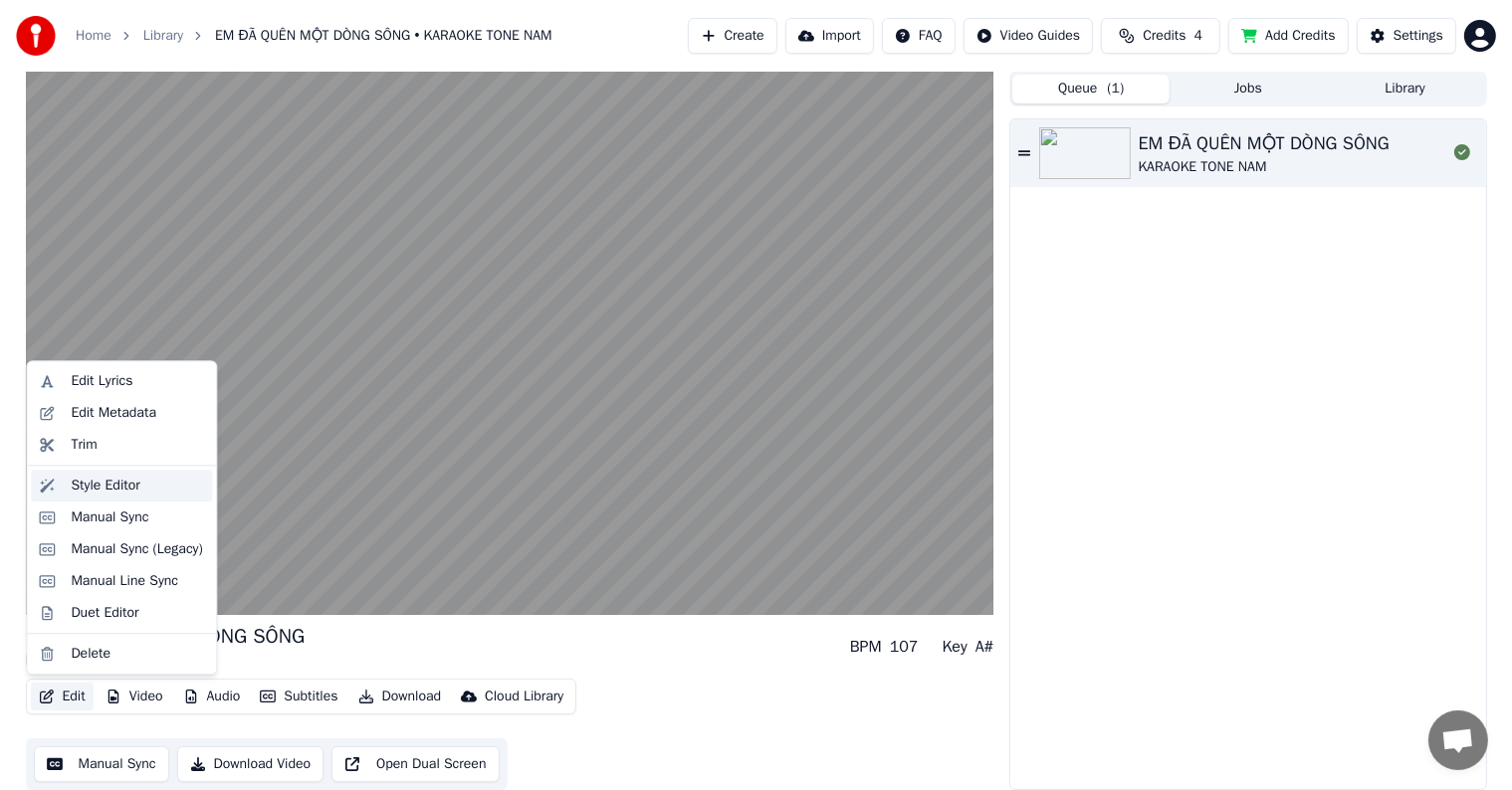 click on "Style Editor" at bounding box center (105, 486) 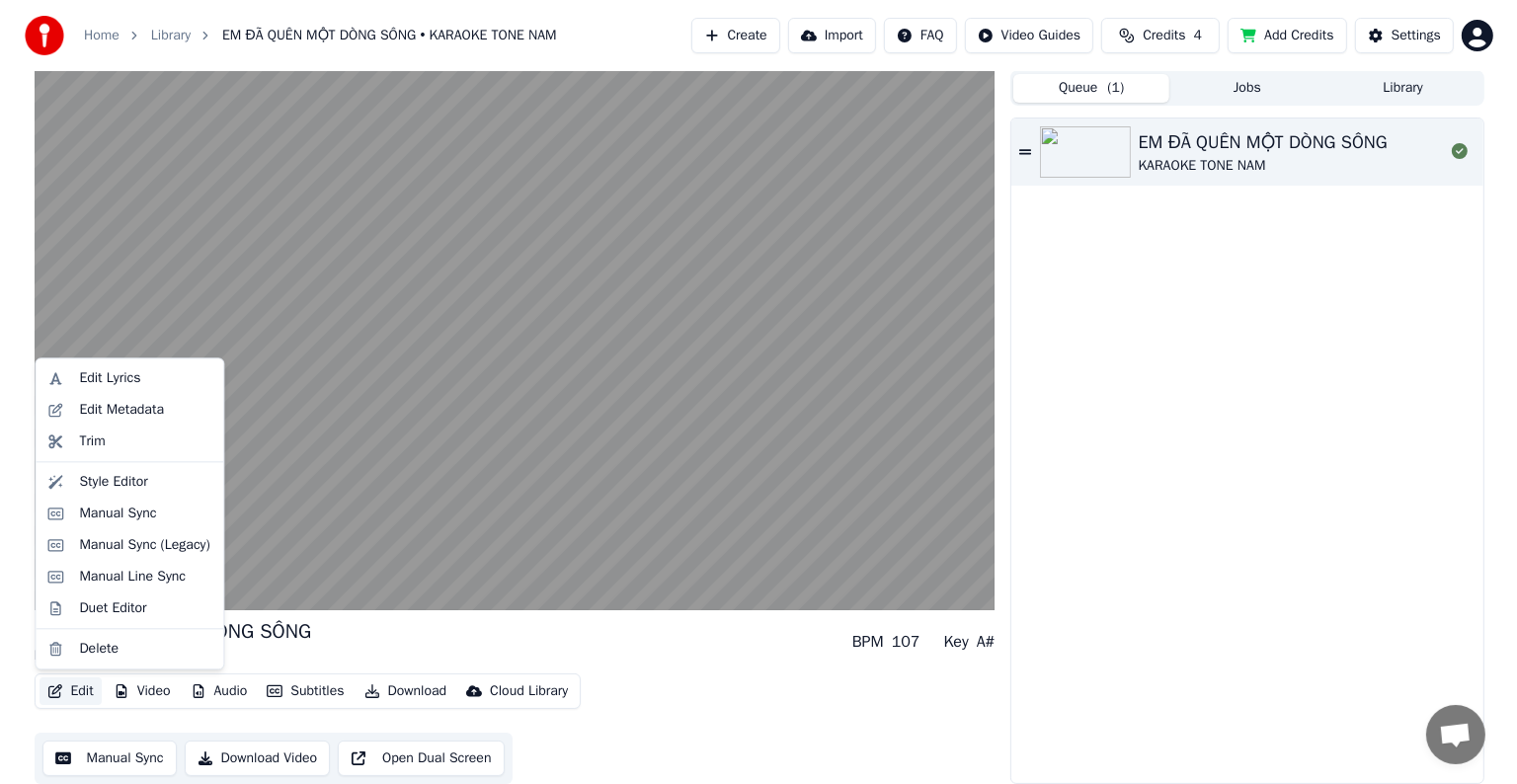 scroll, scrollTop: 0, scrollLeft: 0, axis: both 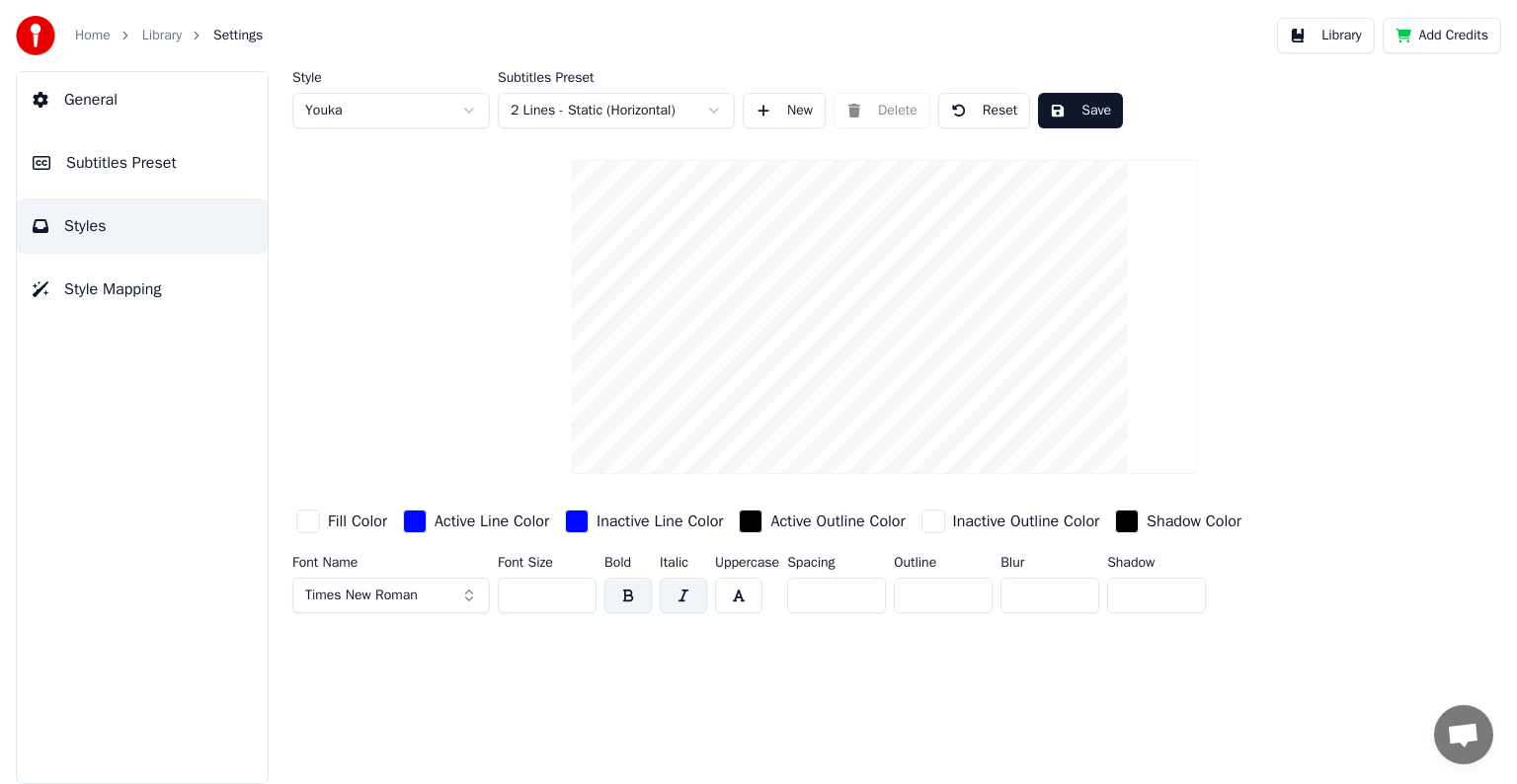 click on "Home Library Settings Library Add Credits General Subtitles Preset Styles Style Mapping Style Youka Subtitles Preset 2 Lines - Static (Horizontal) New Delete Reset Save Fill Color Active Line Color Inactive Line Color Active Outline Color Inactive Outline Color Shadow Color Font Name Times New Roman Font Size *** Bold Italic Uppercase Spacing * Outline ** Blur * Shadow *" at bounding box center [758, 392] 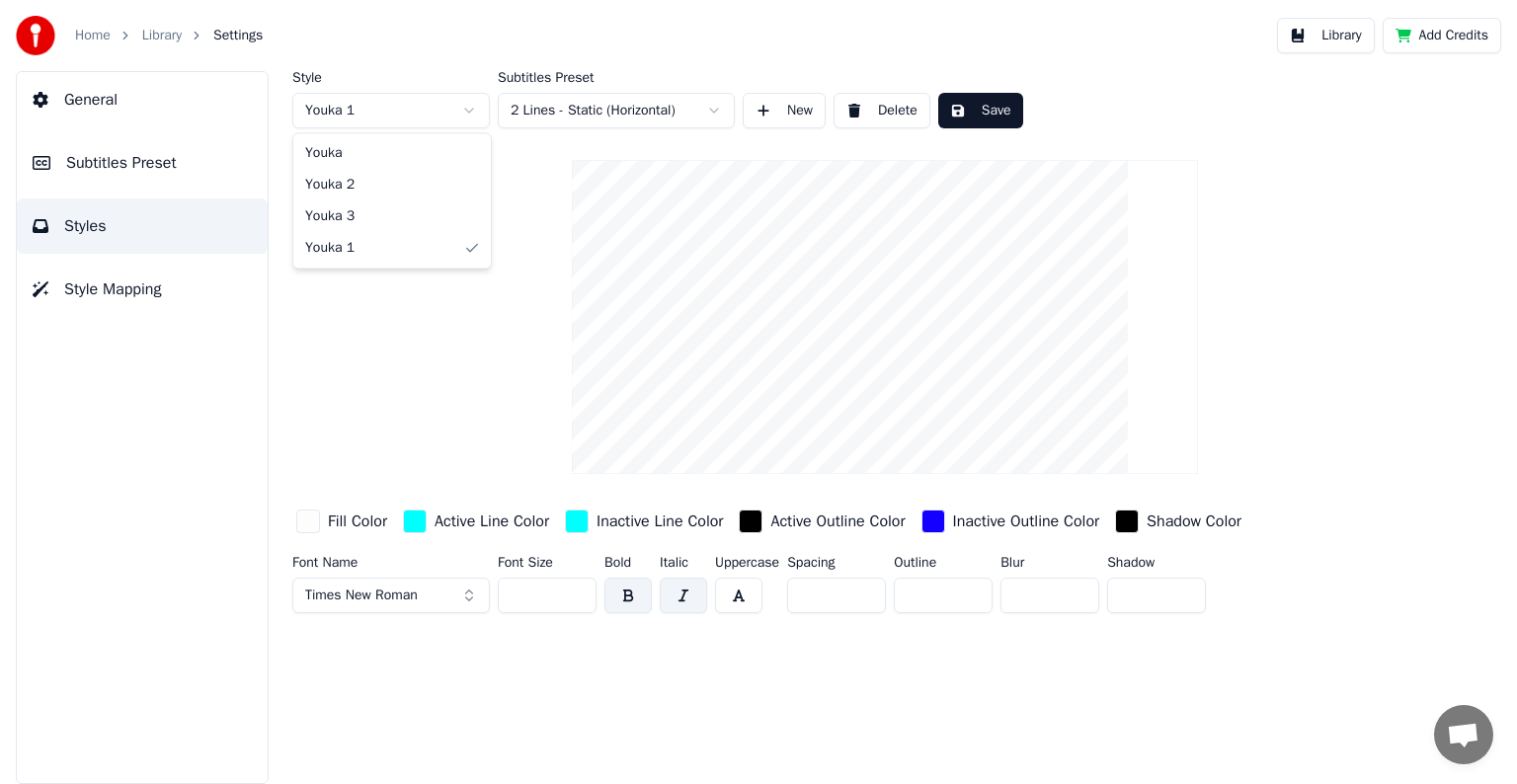 click on "Home Library Settings Library Add Credits General Subtitles Preset Styles Style Mapping Style Youka 1 Subtitles Preset 2 Lines - Static (Horizontal) New Delete Save Fill Color Active Line Color Inactive Line Color Active Outline Color Inactive Outline Color Shadow Color Font Name Times New Roman Font Size *** Bold Italic Uppercase Spacing * Outline ** Blur * Shadow * Youka Youka 2 Youka 3 Youka 1" at bounding box center [758, 392] 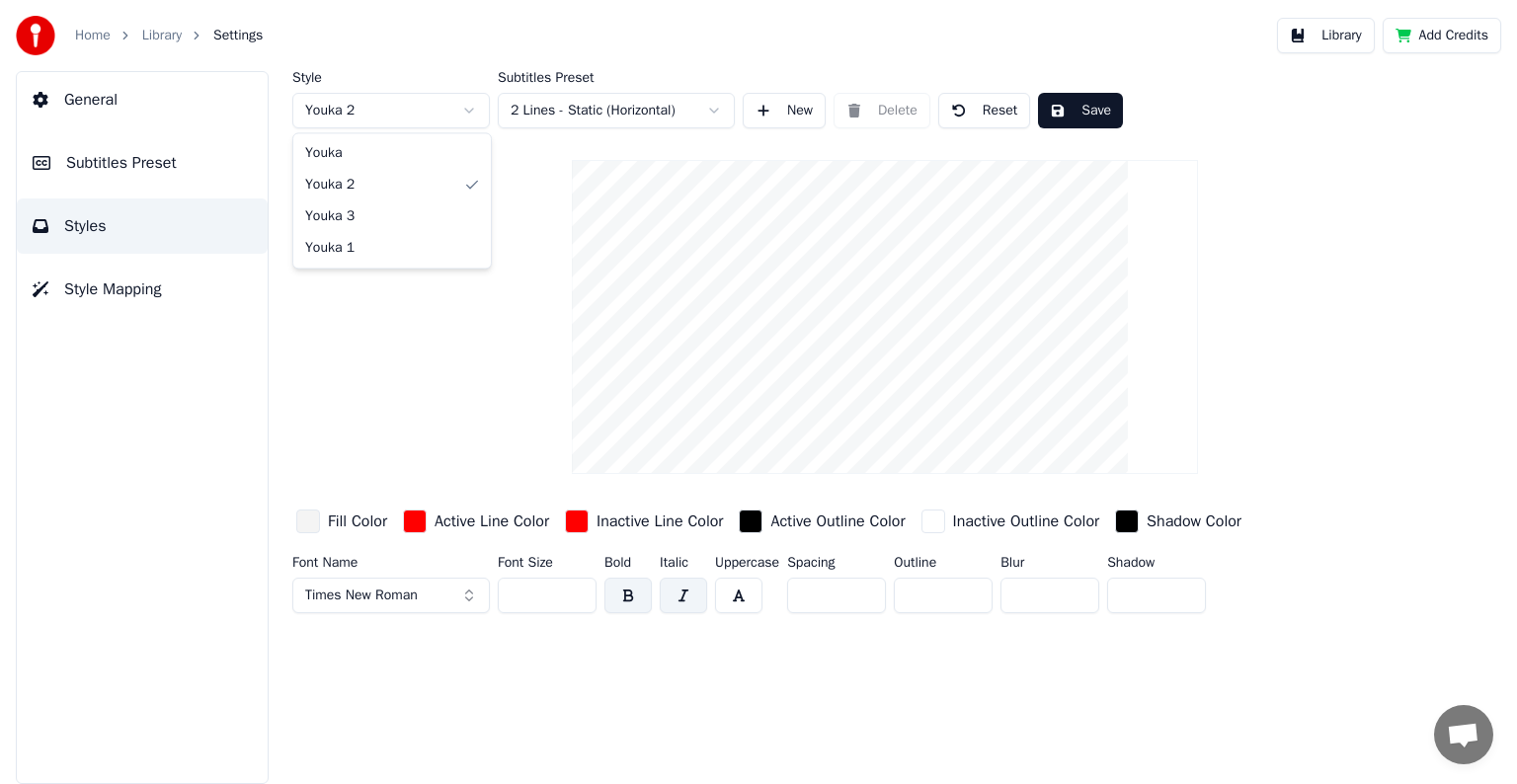 click on "Home Library Settings Library Add Credits General Subtitles Preset Styles Style Mapping Style Youka 2 Subtitles Preset 2 Lines - Static (Horizontal) New Delete Reset Save Fill Color Active Line Color Inactive Line Color Active Outline Color Inactive Outline Color Shadow Color Font Name Times New Roman Font Size *** Bold Italic Uppercase Spacing * Outline ** Blur * Shadow * Youka Youka 2 Youka 3 Youka 1" at bounding box center (758, 392) 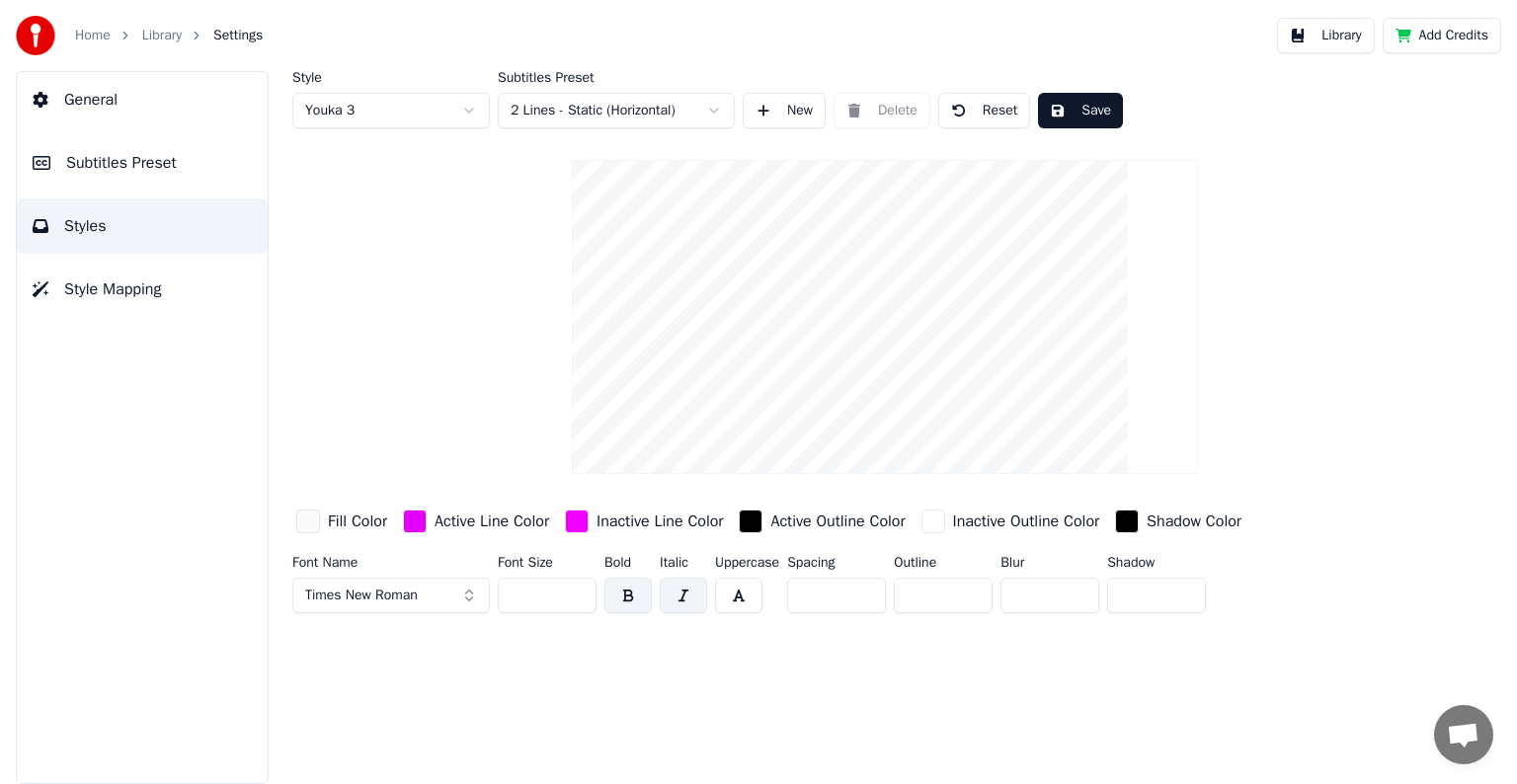 click on "Style Mapping" at bounding box center (113, 289) 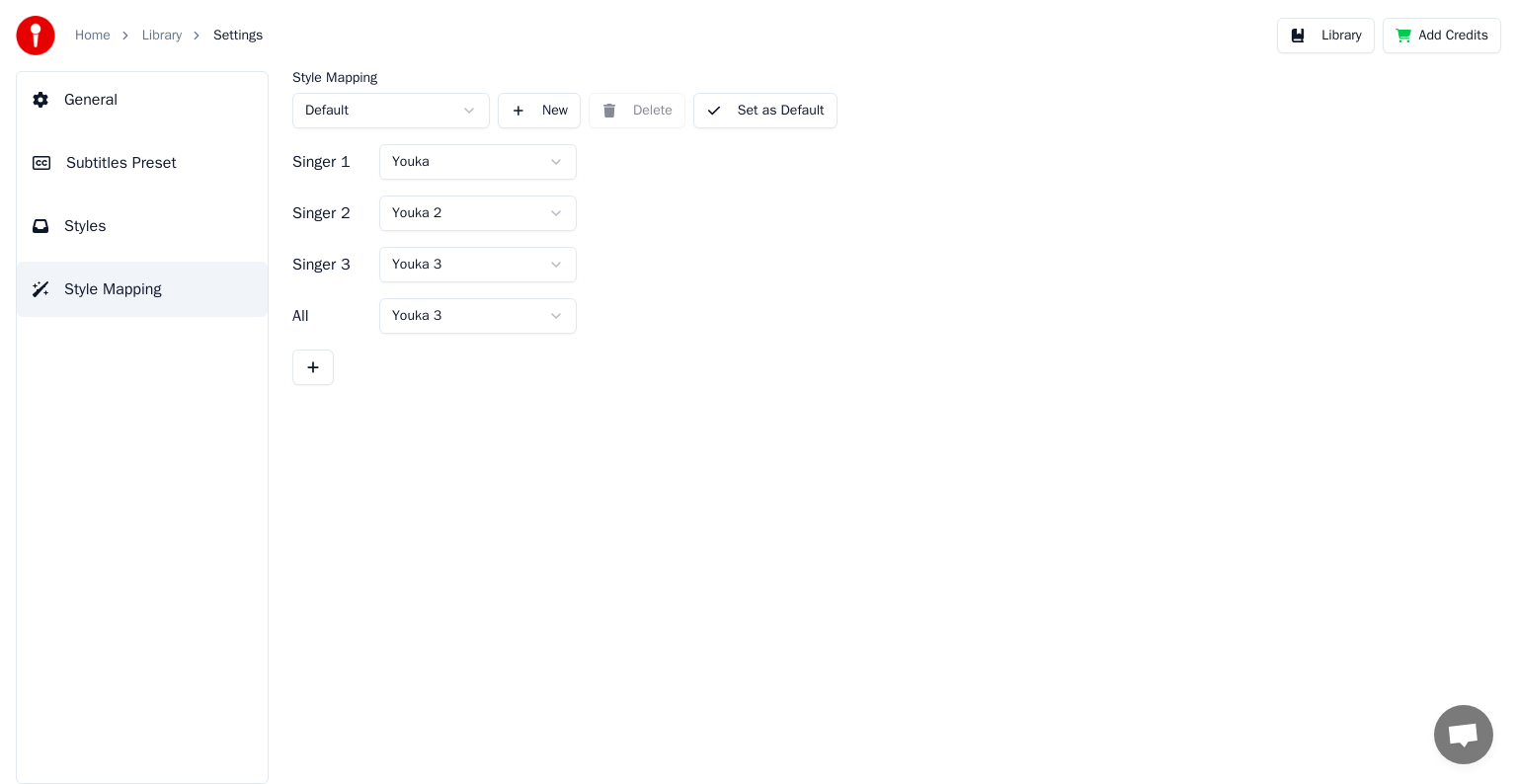 click on "General" at bounding box center [91, 100] 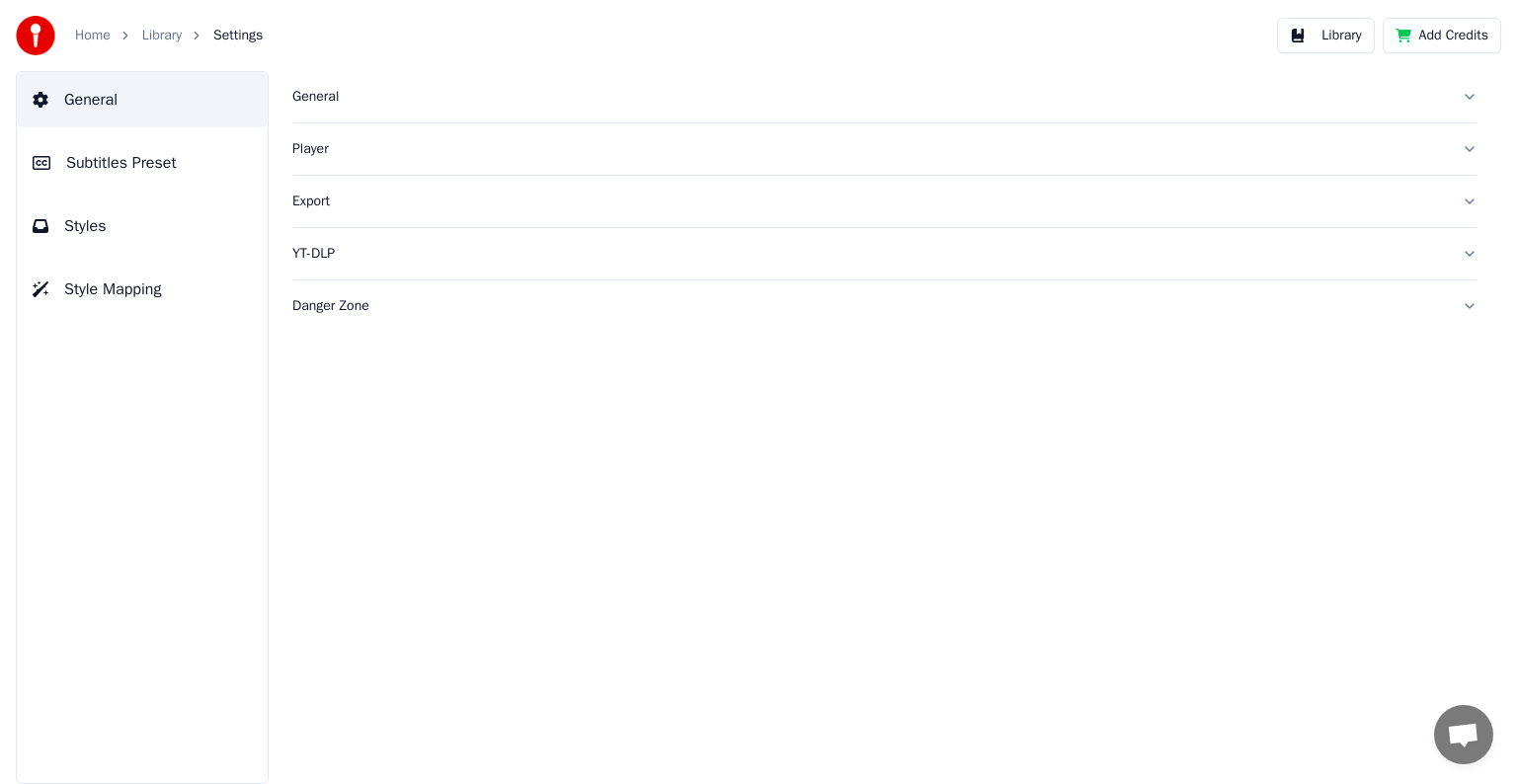 click on "Player" at bounding box center (869, 149) 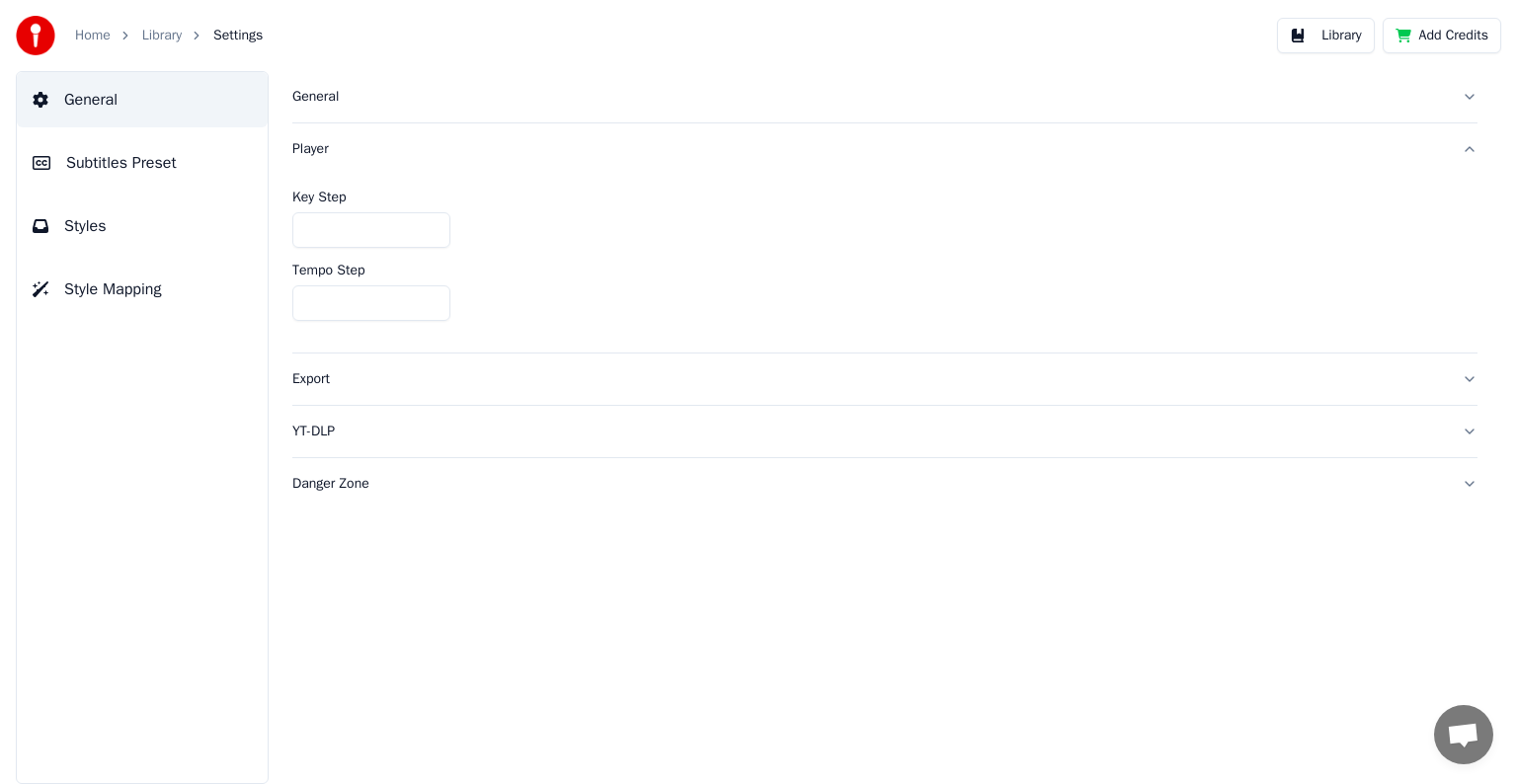 click on "General Subtitles Preset Styles Style Mapping" at bounding box center (142, 428) 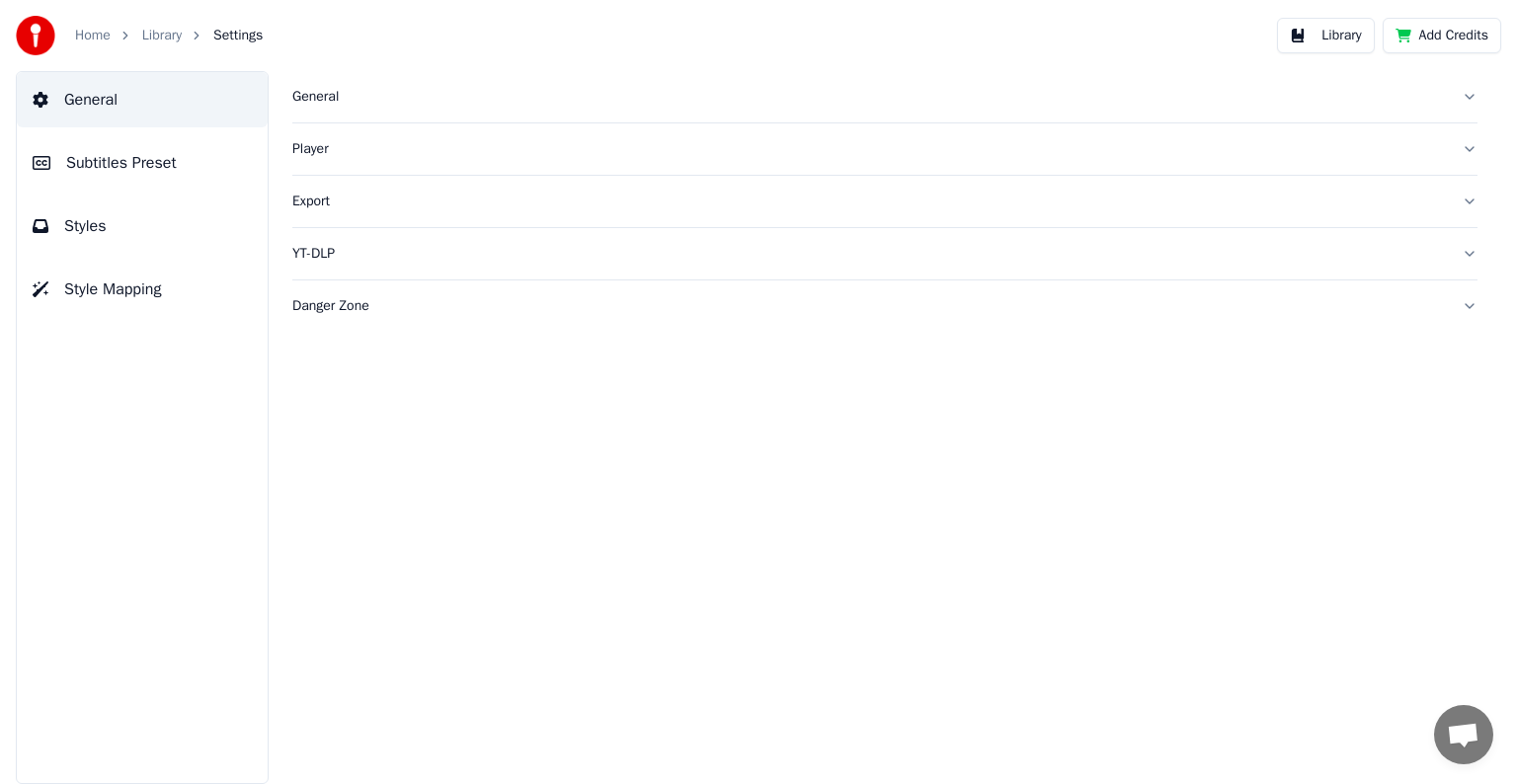 click on "General" at bounding box center (869, 97) 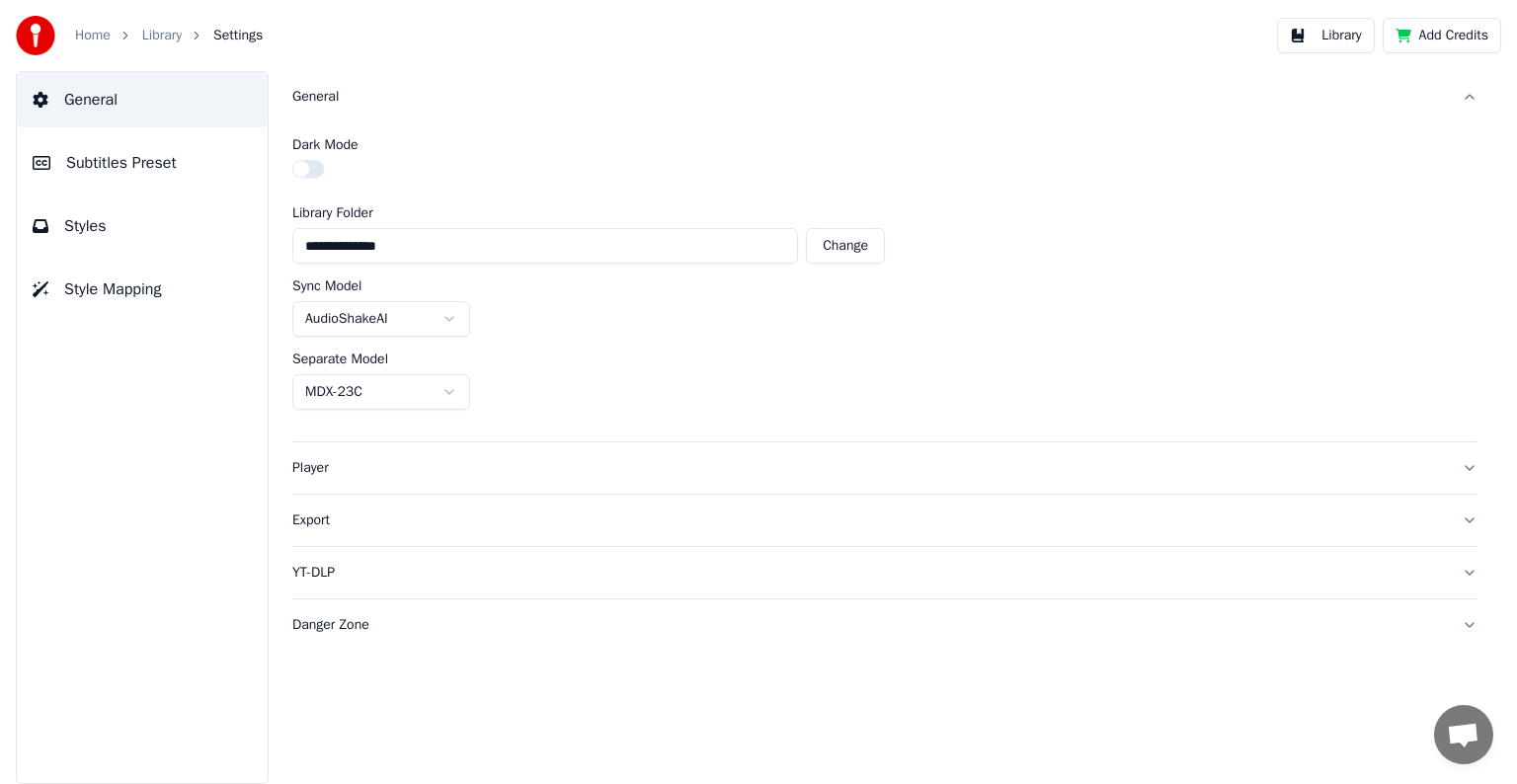 click on "Player" at bounding box center (869, 468) 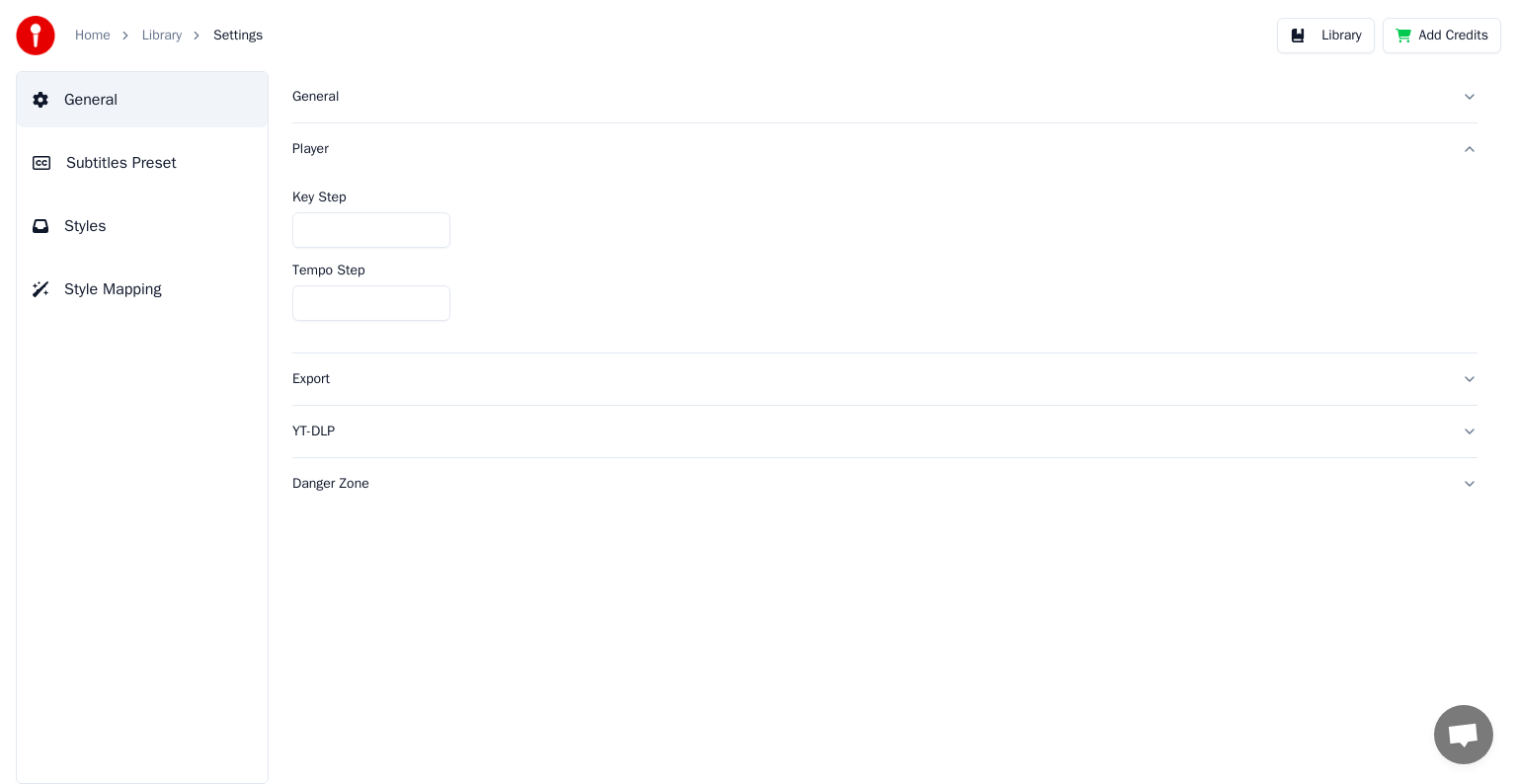 click on "Subtitles Preset" at bounding box center [121, 163] 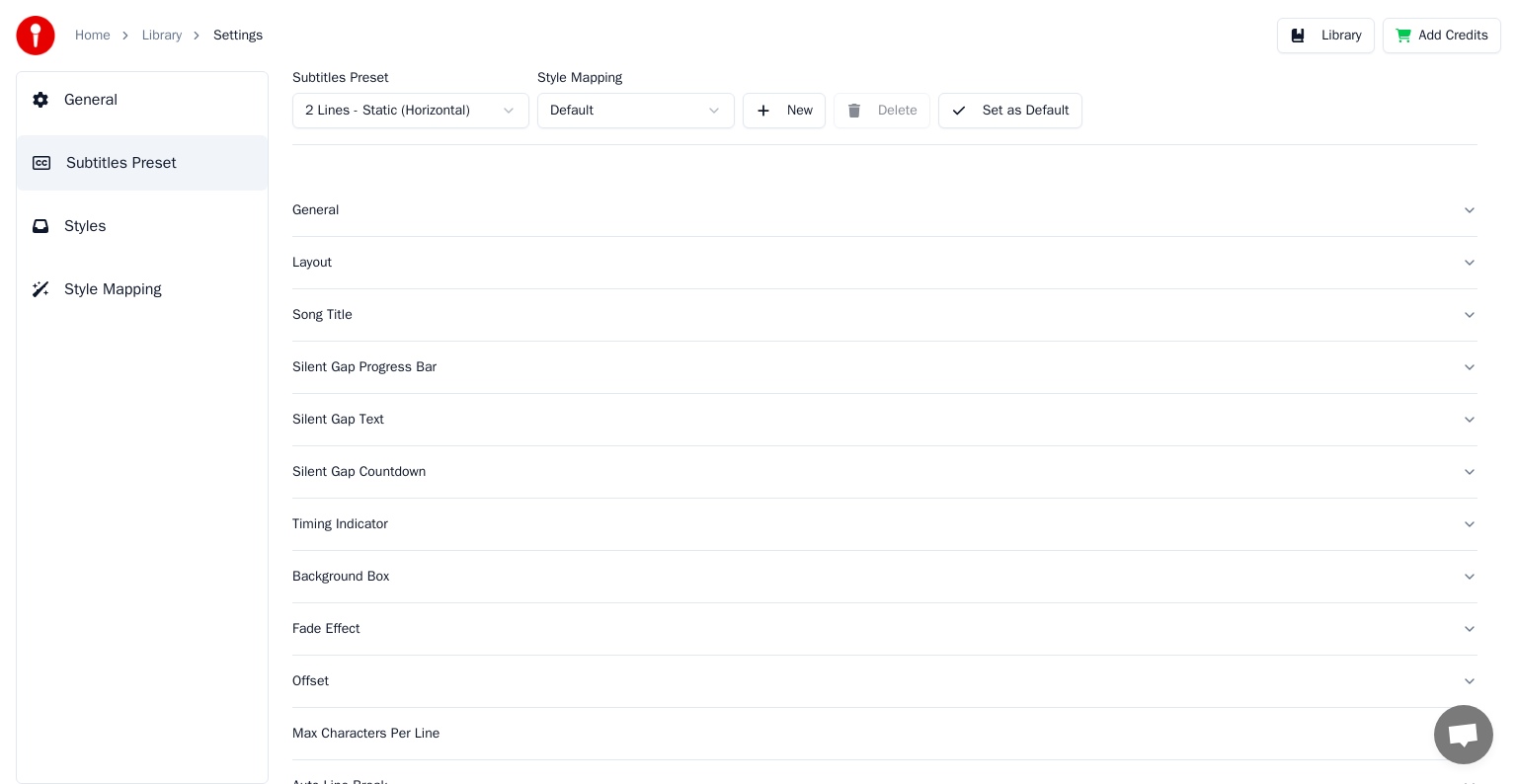 click on "Home Library Settings Library Add Credits General Subtitles Preset Styles Style Mapping Subtitles Preset 2 Lines - Static (Horizontal) Style Mapping Default New Delete Set as Default General Layout Song Title Silent Gap Progress Bar Silent Gap Text Silent Gap Countdown Timing Indicator Background Box Fade Effect Offset Max Characters Per Line Auto Line Break Advanced Settings" at bounding box center (758, 392) 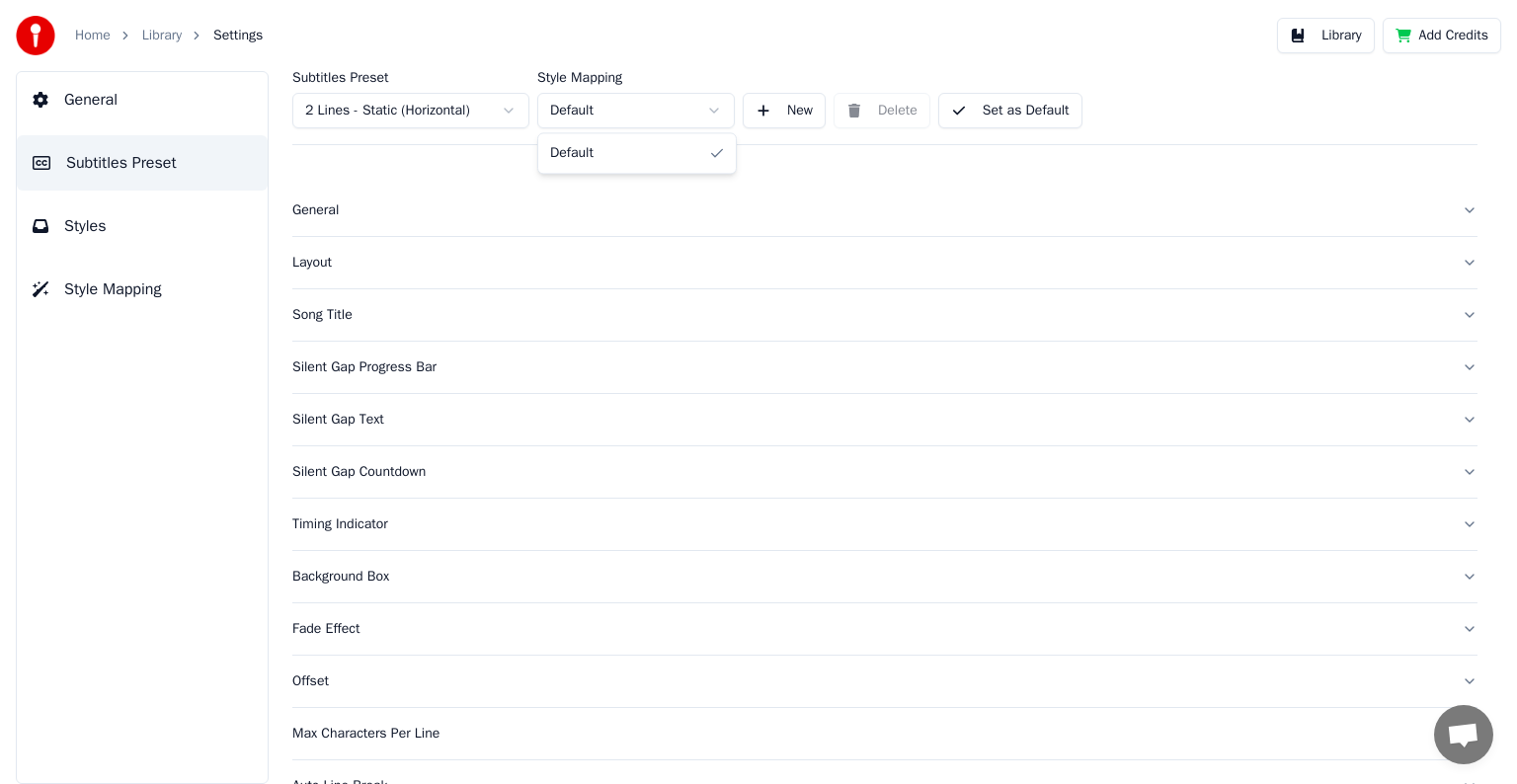 click on "Home Library Settings Library Add Credits General Subtitles Preset Styles Style Mapping Subtitles Preset 2 Lines - Static (Horizontal) Style Mapping Default New Delete Set as Default General Layout Song Title Silent Gap Progress Bar Silent Gap Text Silent Gap Countdown Timing Indicator Background Box Fade Effect Offset Max Characters Per Line Auto Line Break Advanced Settings Default" at bounding box center [758, 392] 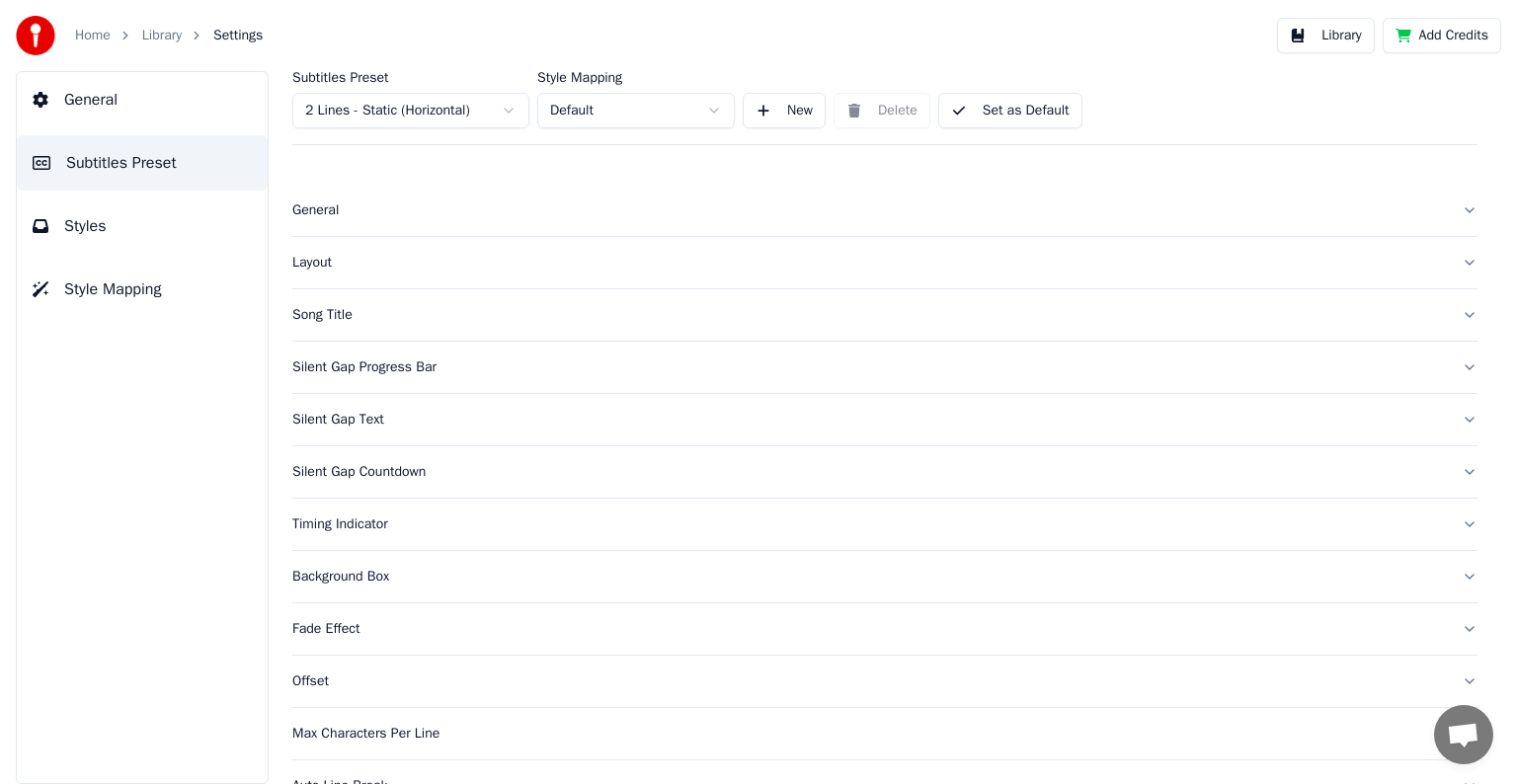 click on "General" at bounding box center [869, 210] 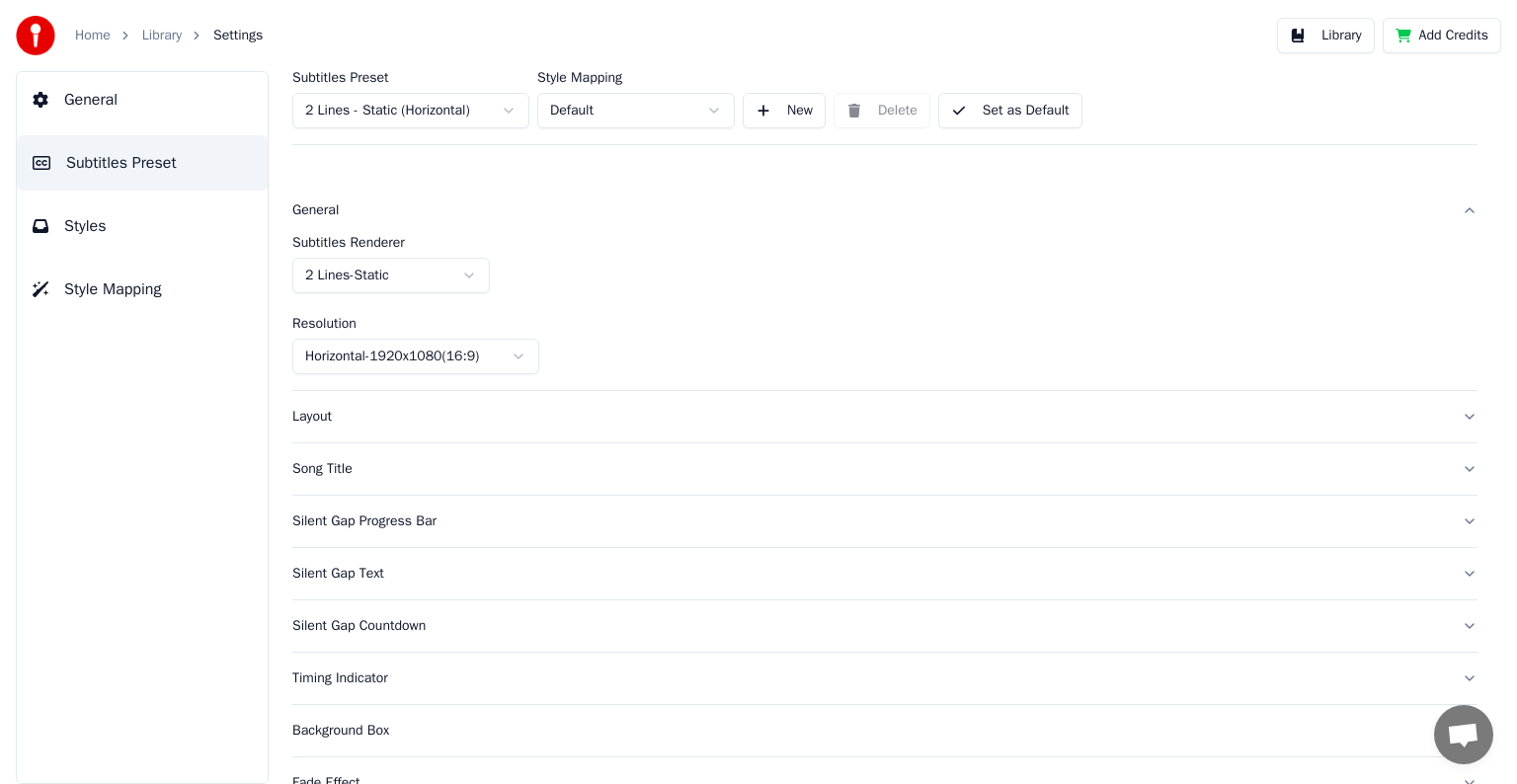 click on "Layout" at bounding box center [869, 417] 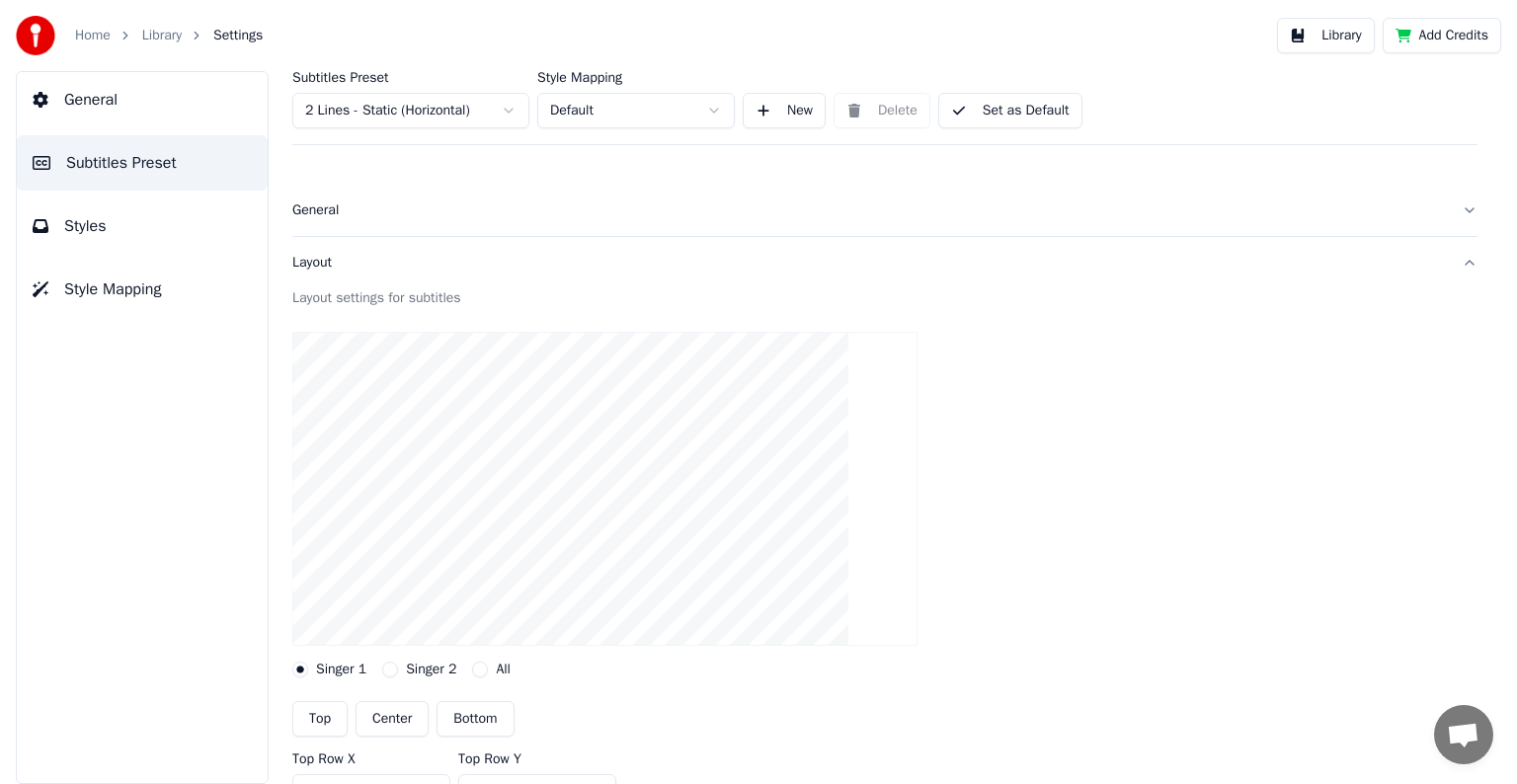 click on "Layout" at bounding box center [869, 263] 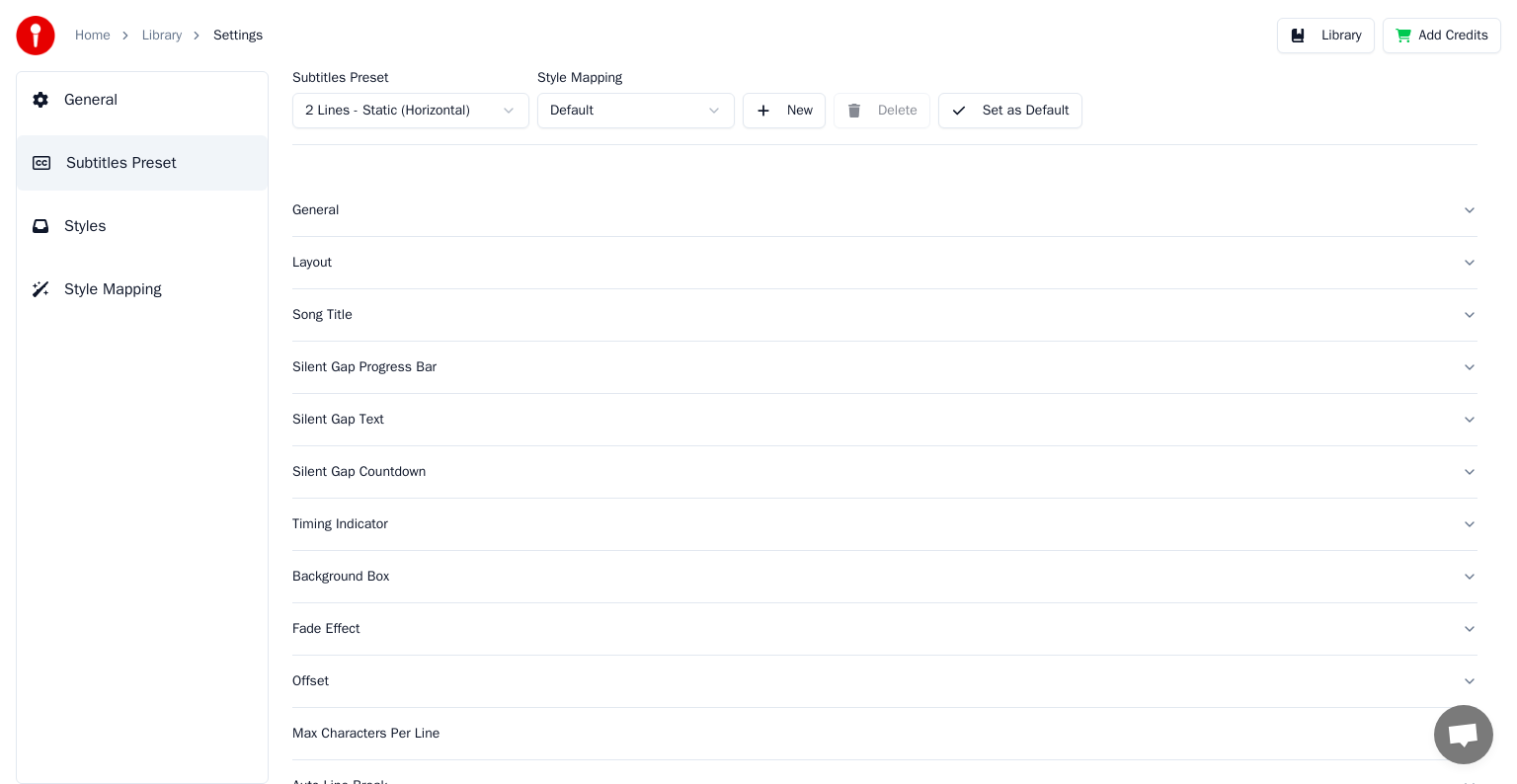 click on "Song Title" at bounding box center (869, 315) 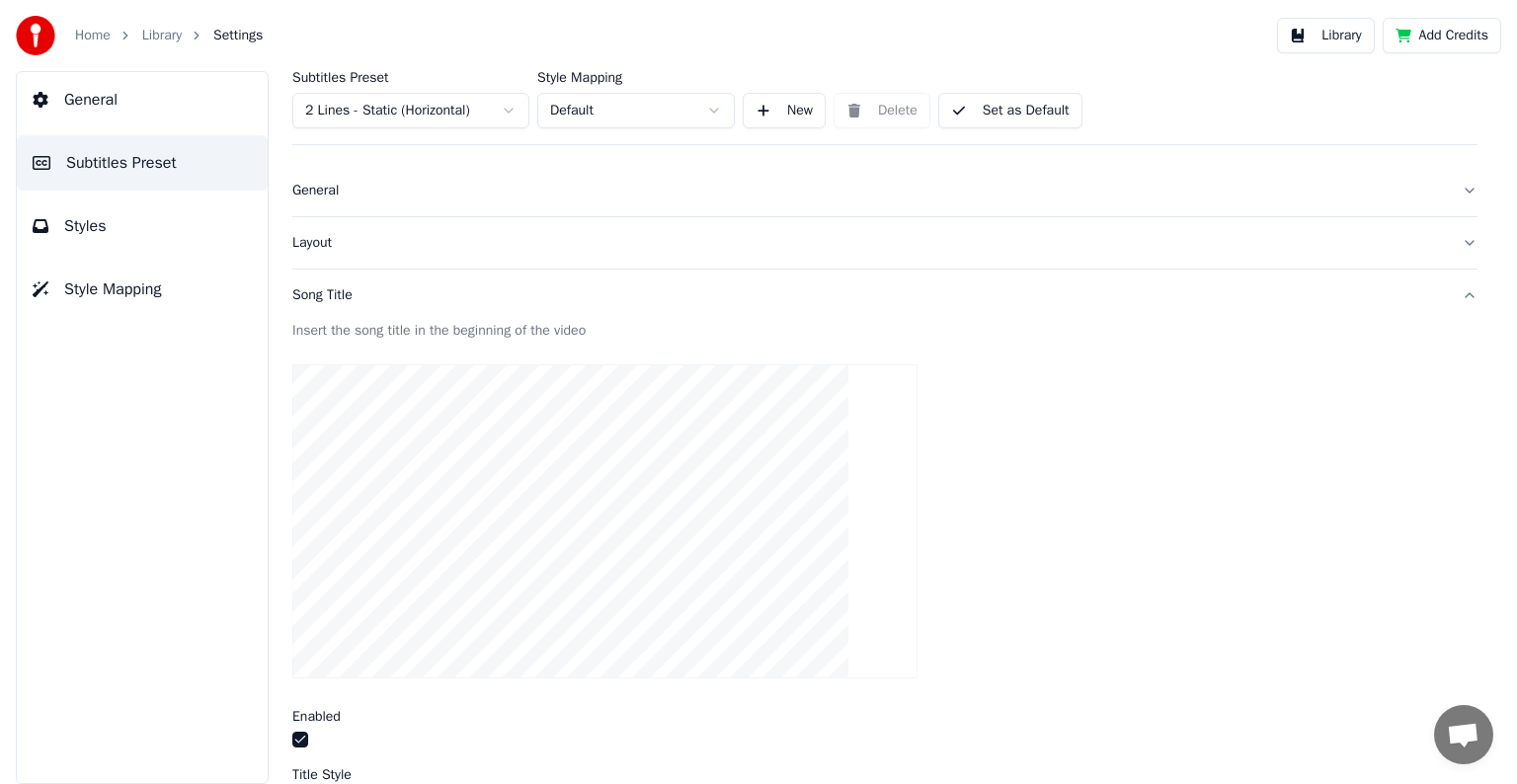 scroll, scrollTop: 0, scrollLeft: 0, axis: both 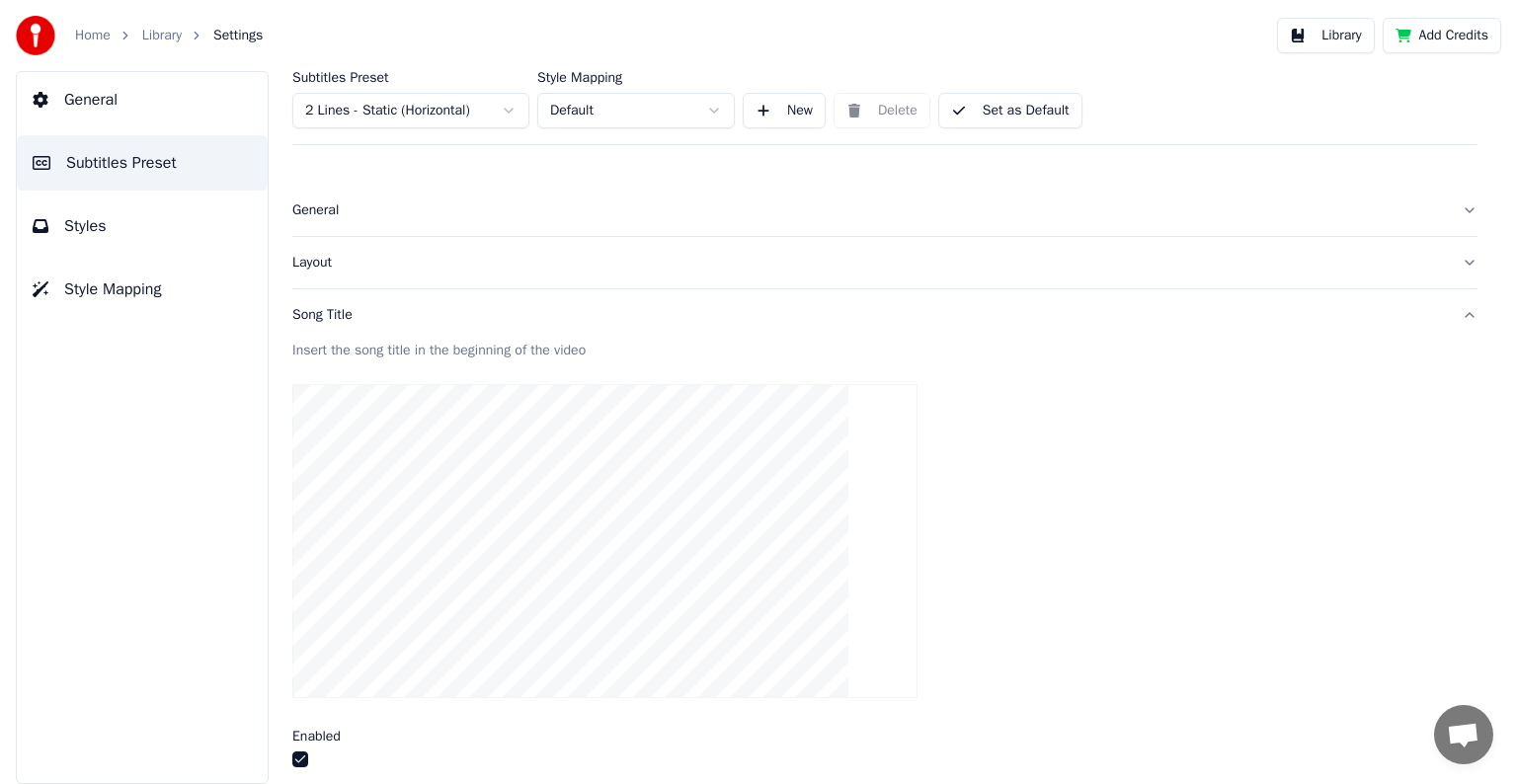 click on "Song Title" at bounding box center [869, 315] 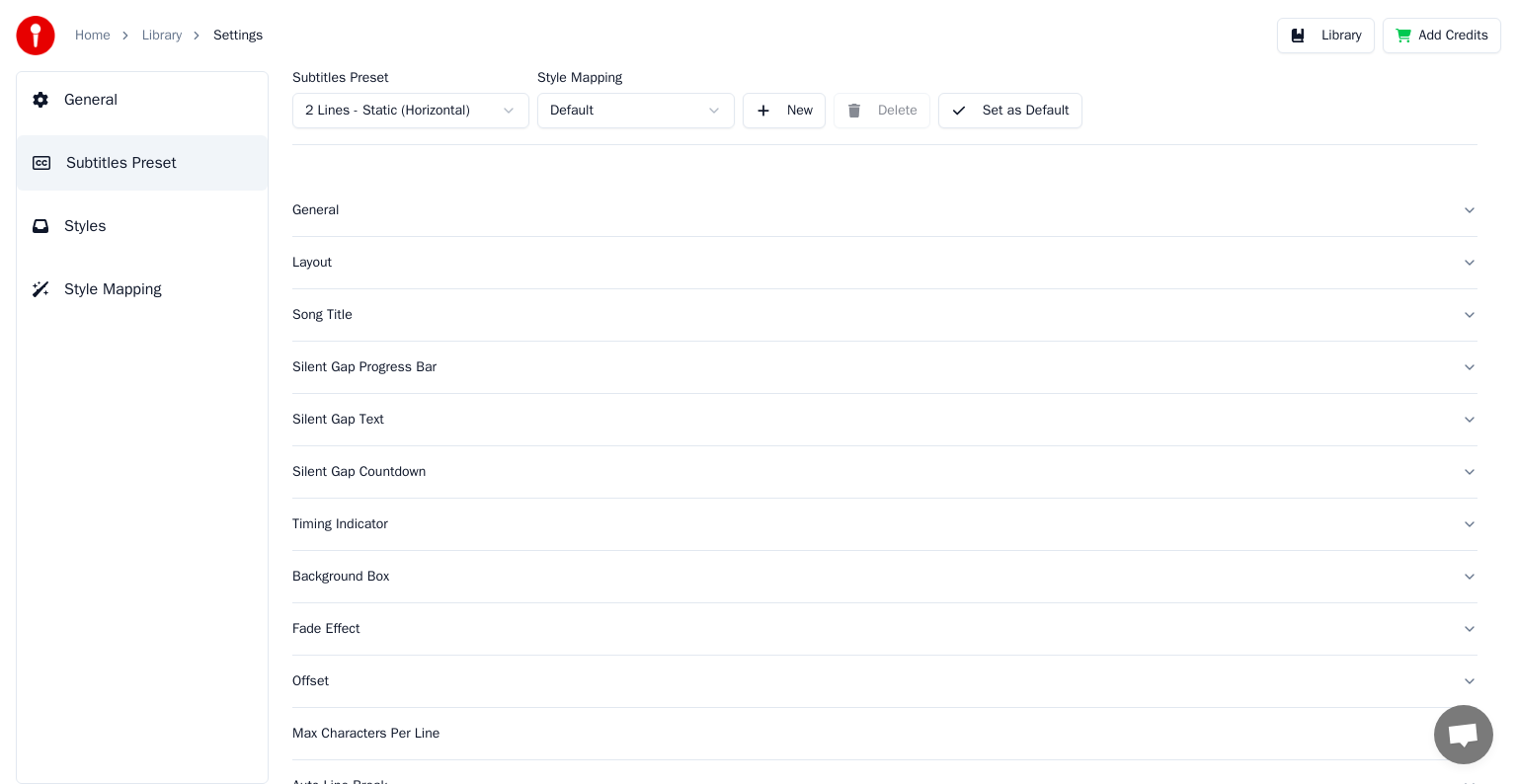 click on "Silent Gap Progress Bar" at bounding box center (869, 367) 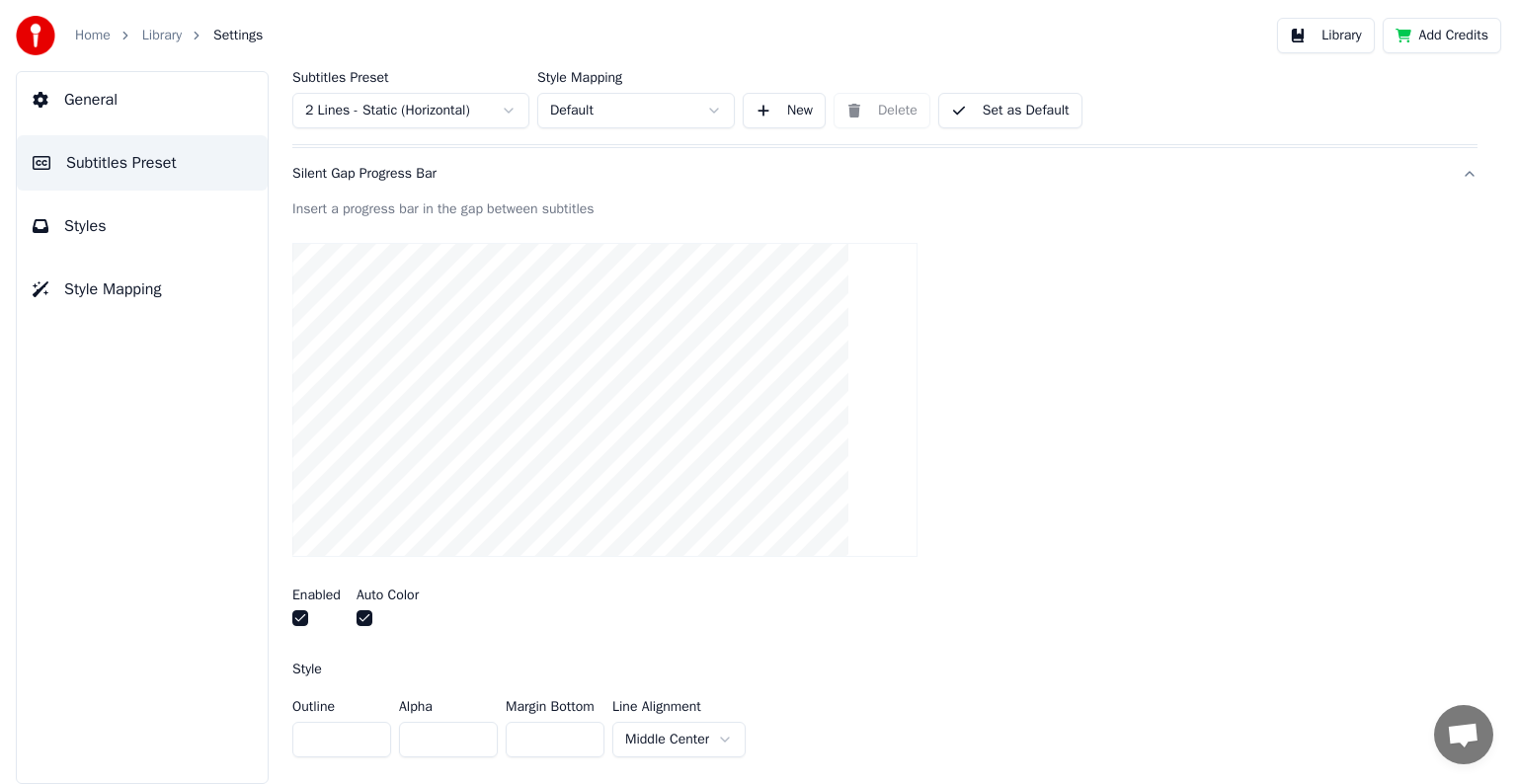 scroll, scrollTop: 99, scrollLeft: 0, axis: vertical 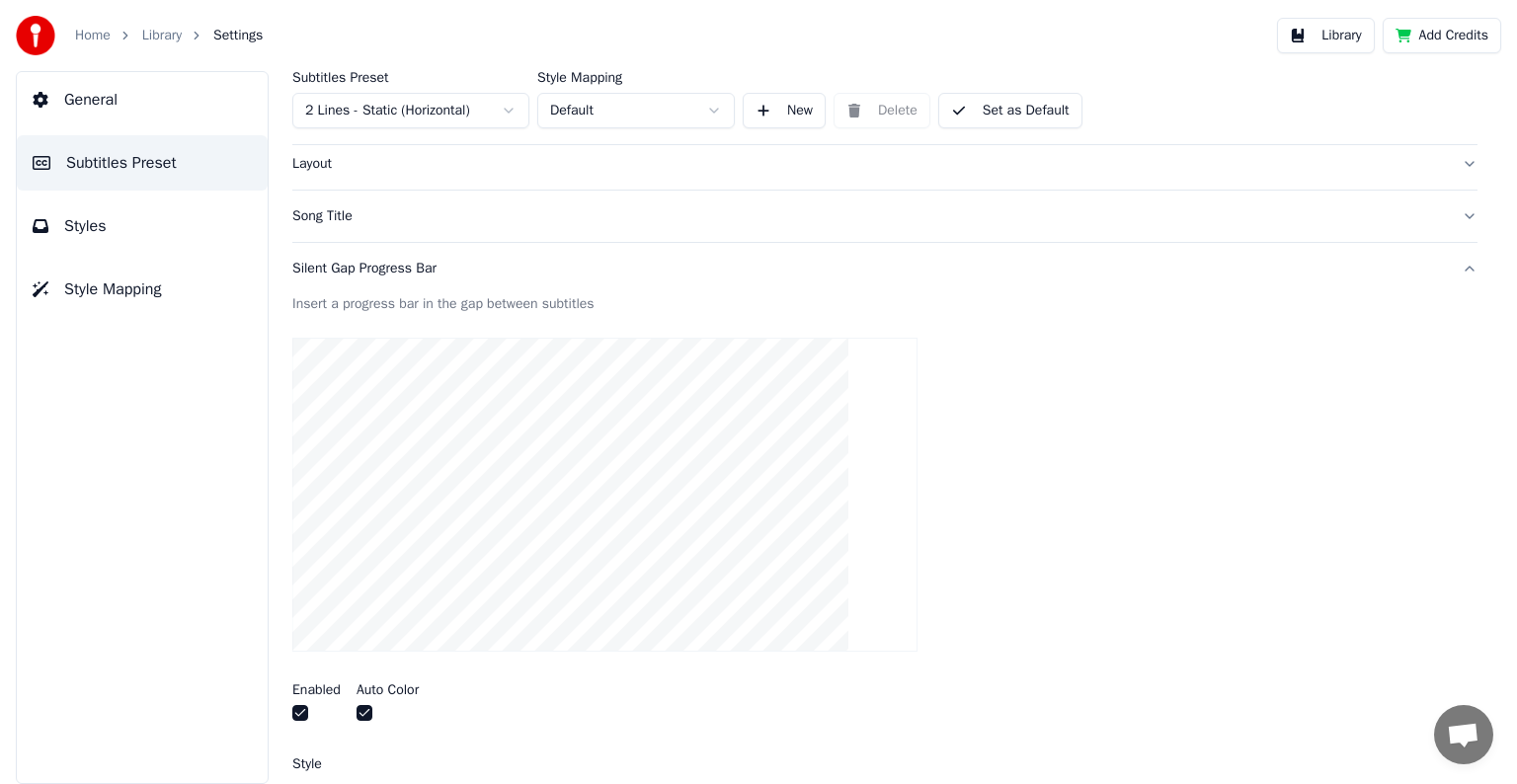 click on "Silent Gap Progress Bar" at bounding box center [869, 269] 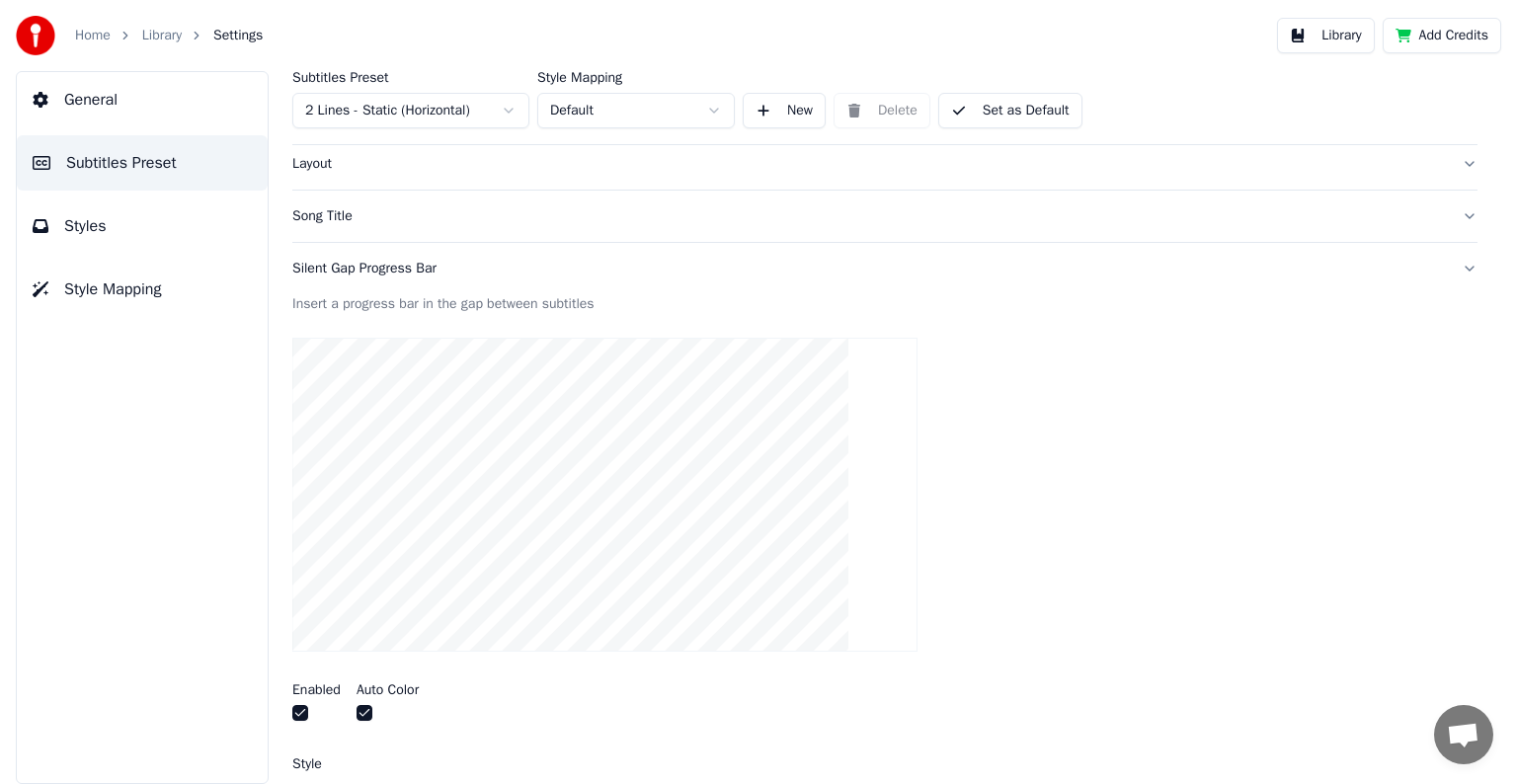 scroll, scrollTop: 93, scrollLeft: 0, axis: vertical 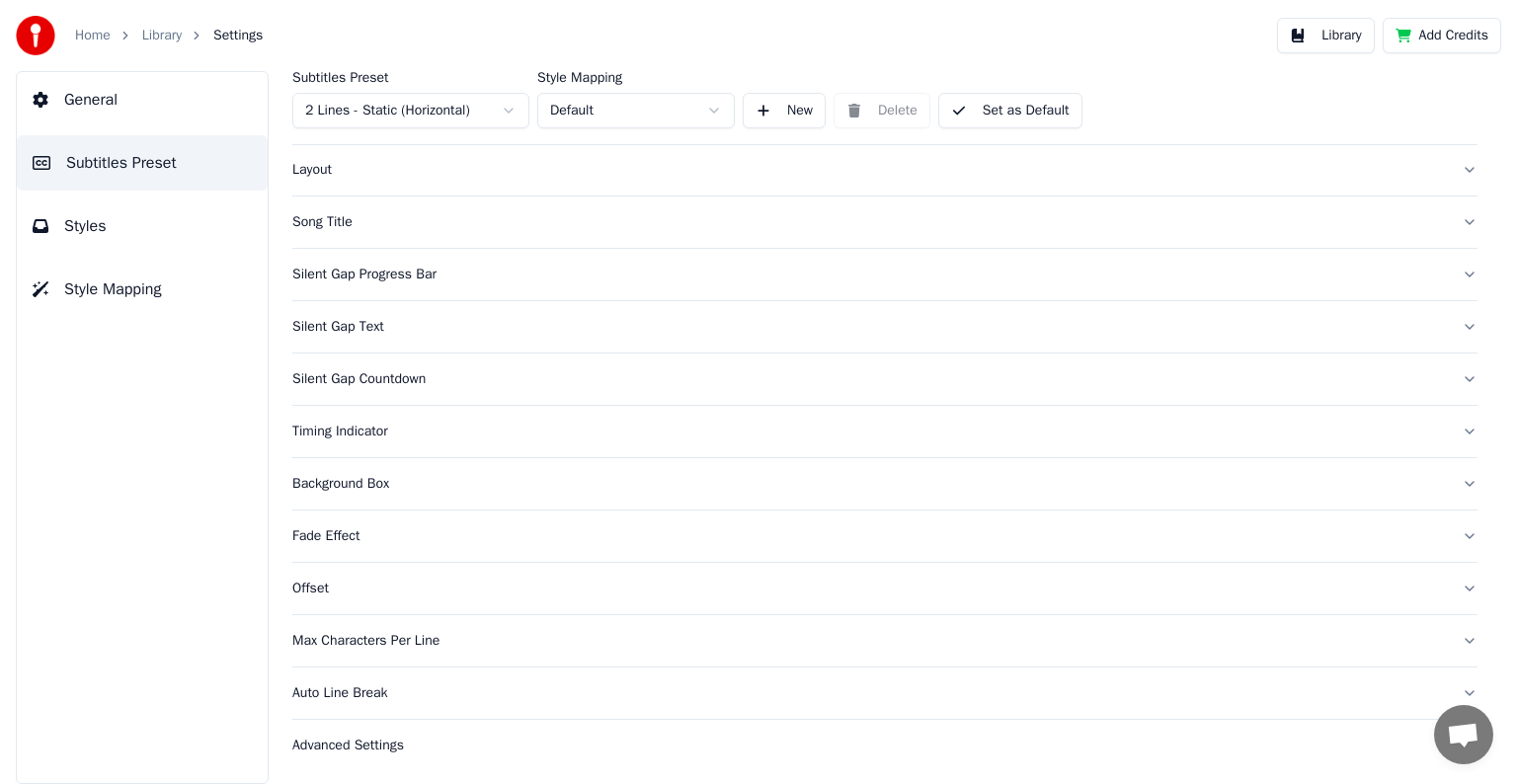 click on "Styles" at bounding box center (85, 226) 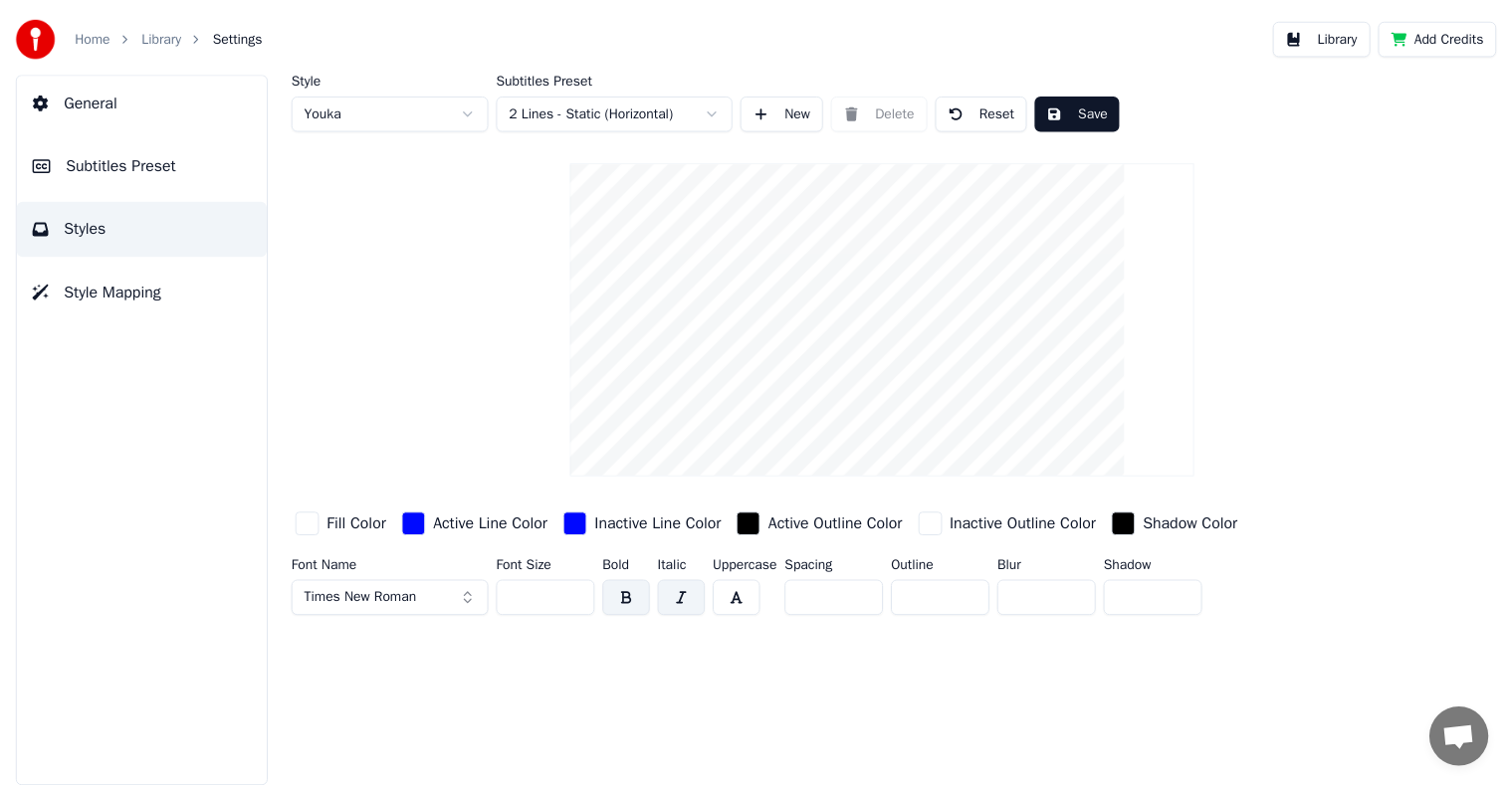 scroll, scrollTop: 0, scrollLeft: 0, axis: both 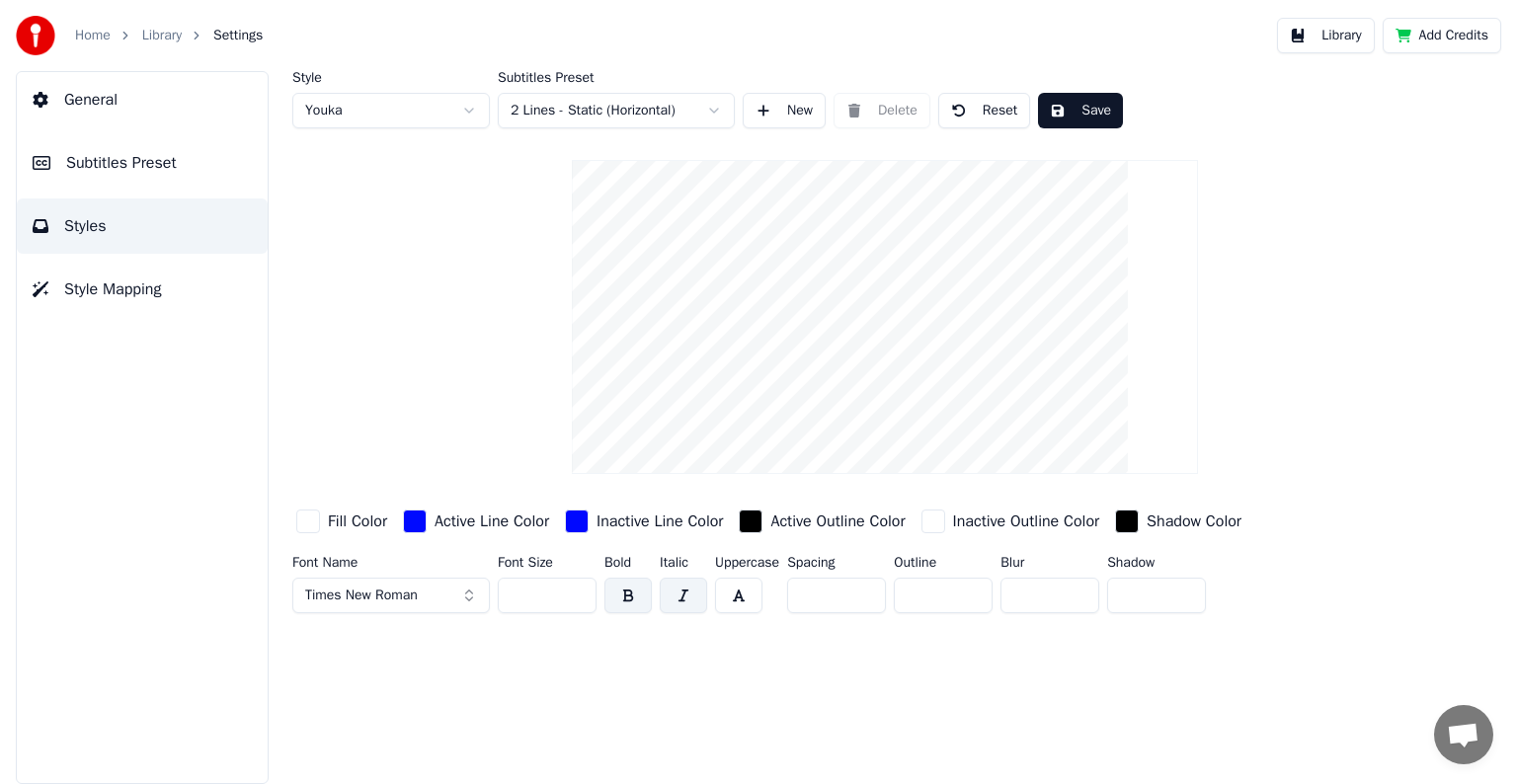 click on "Style Mapping" at bounding box center (113, 289) 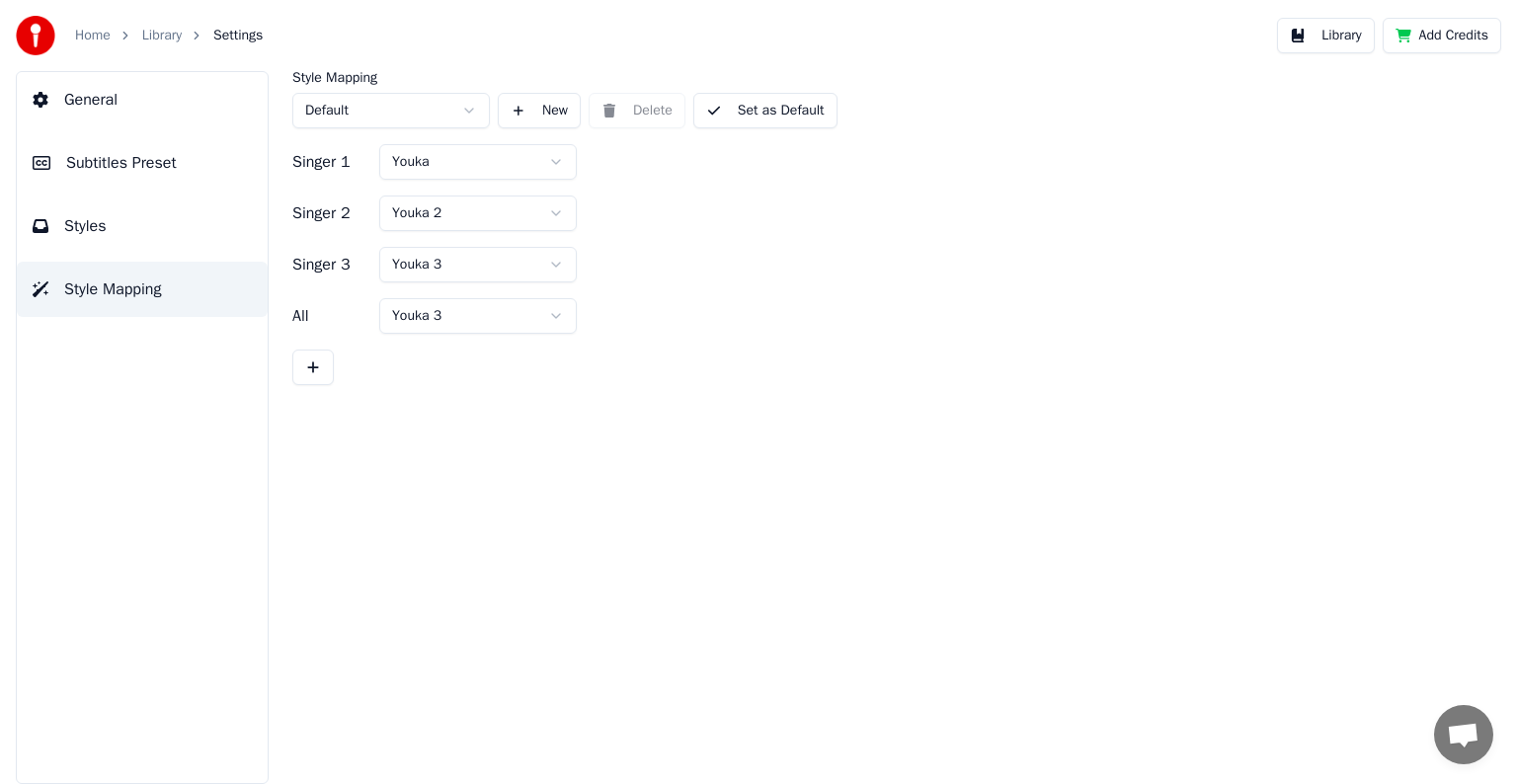 click on "Style Mapping Default New Delete Set as Default Singer   1 [PERSON_NAME]   2 Youka 2 Singer   3 Youka 3 All Youka 3" at bounding box center [885, 428] 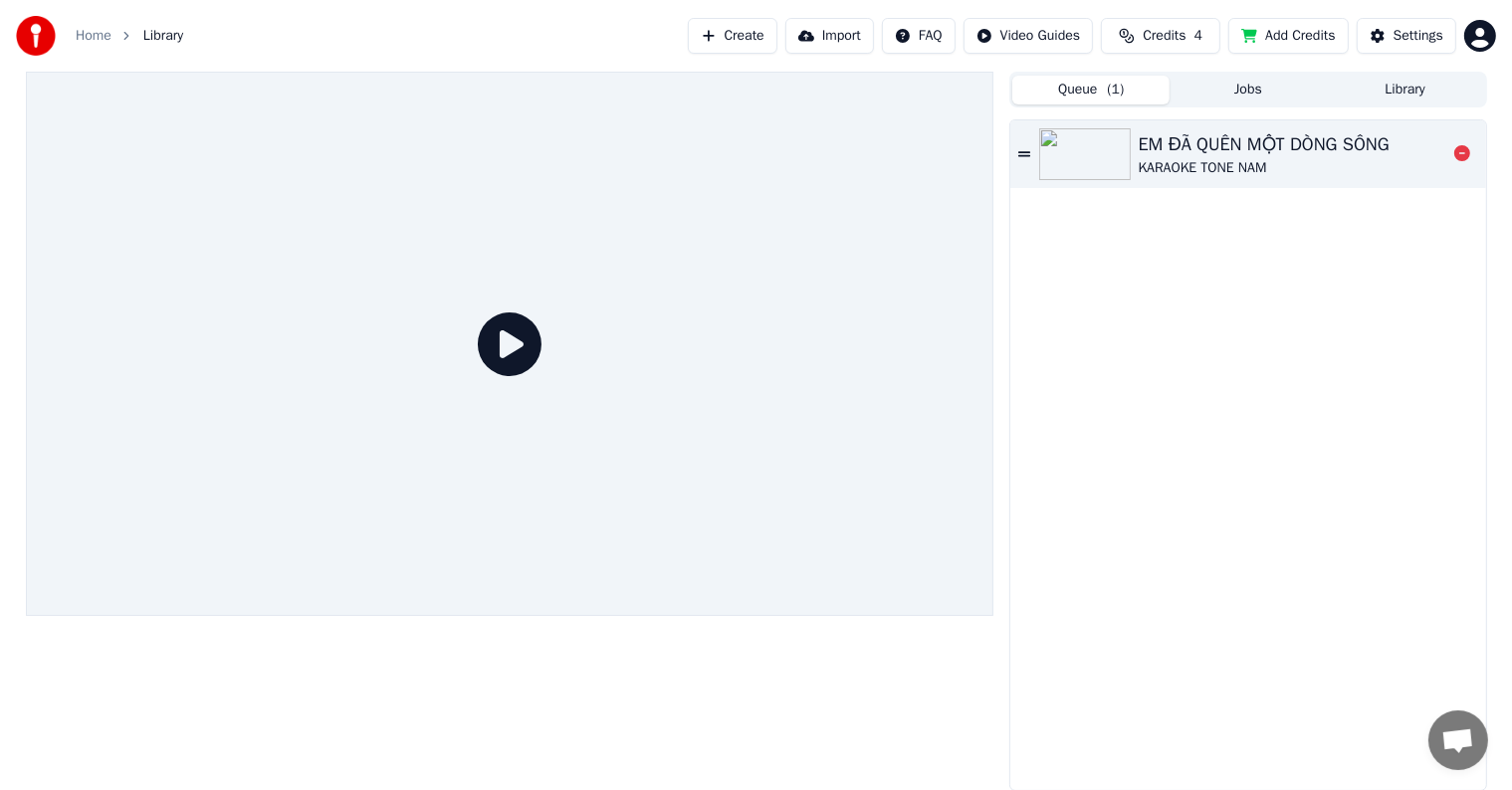 click on "EM ĐÃ QUÊN MỘT DÒNG SÔNG" at bounding box center [1264, 144] 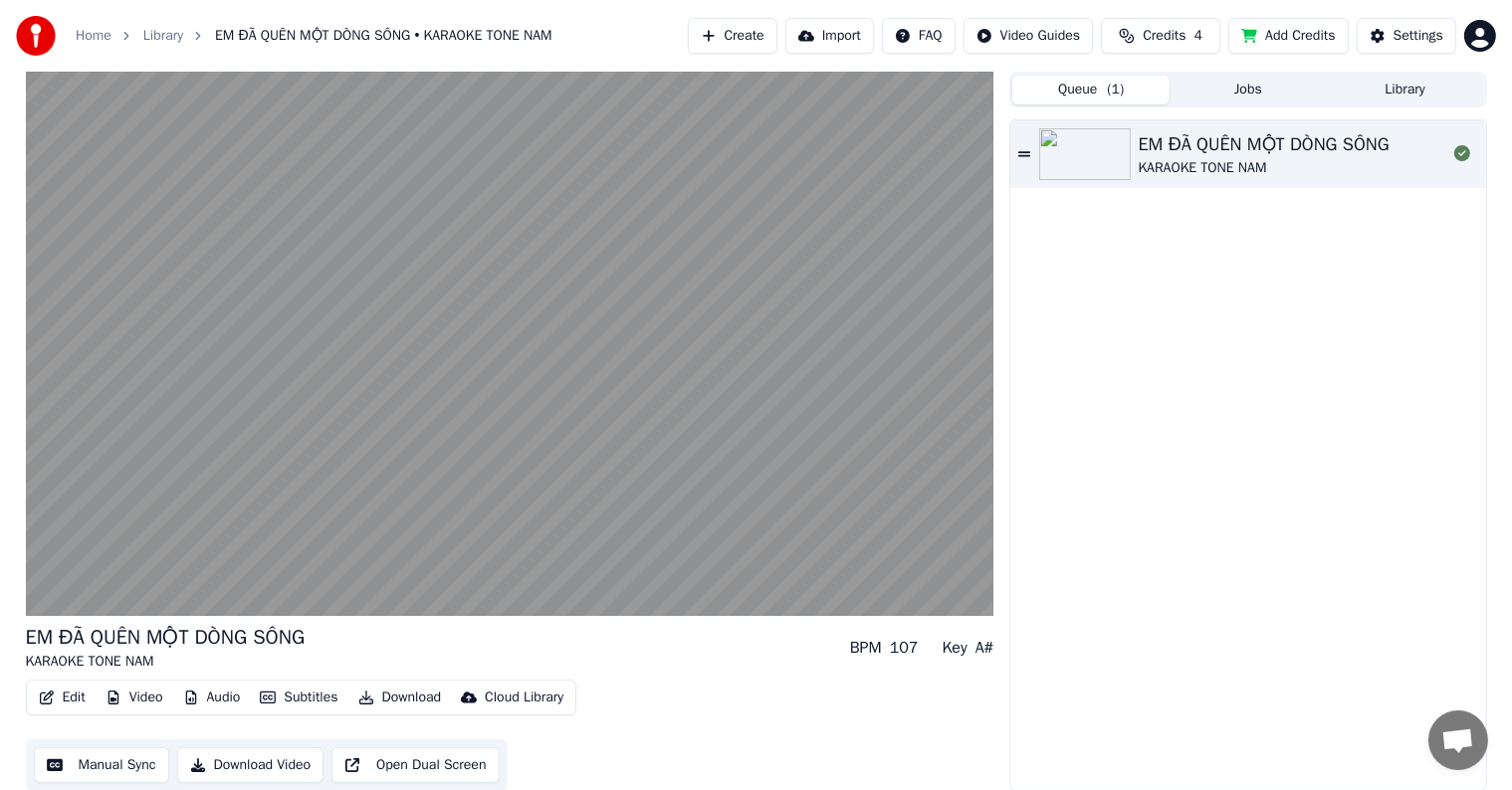 click on "Video" at bounding box center (134, 697) 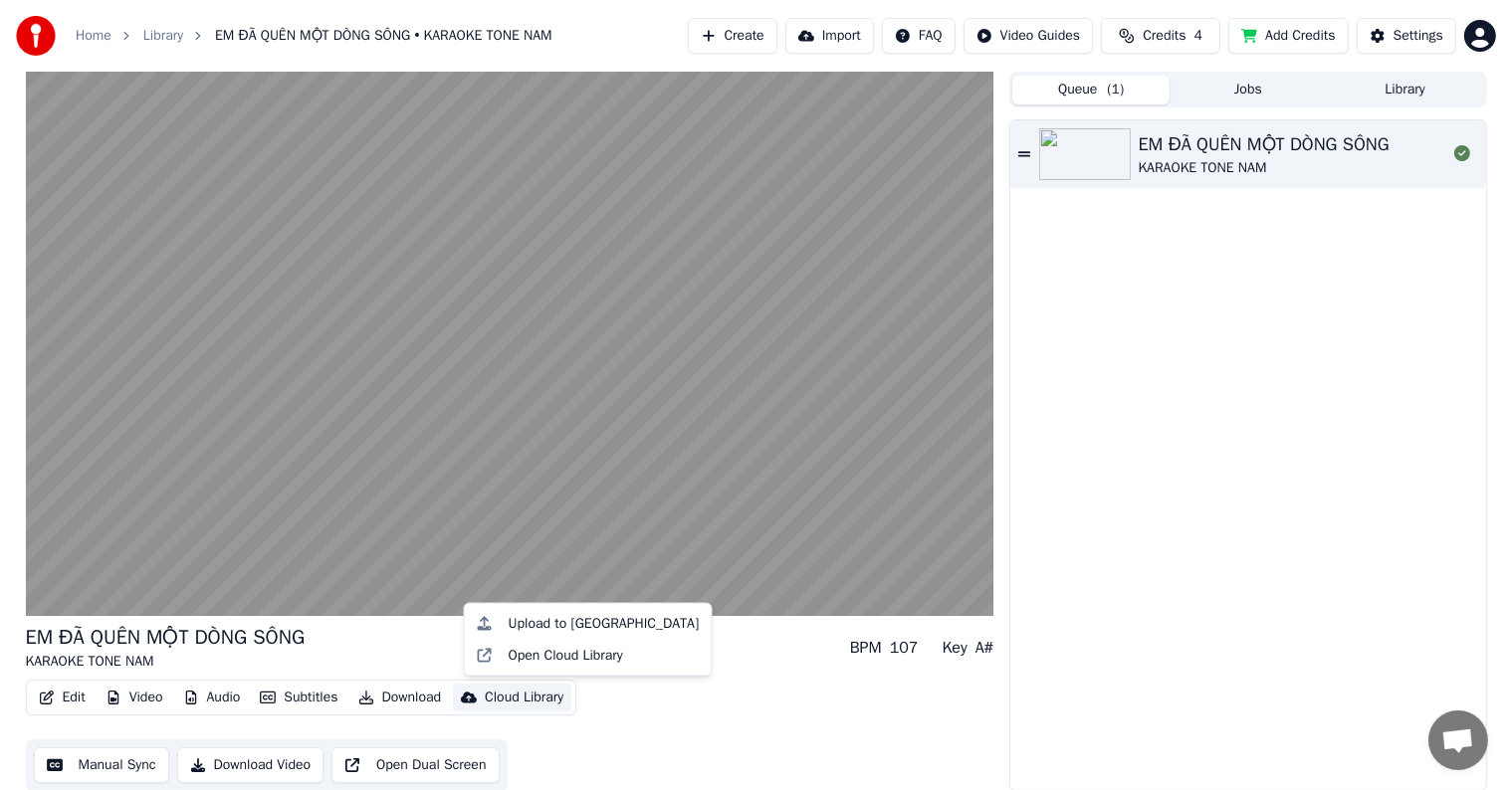 scroll, scrollTop: 1, scrollLeft: 0, axis: vertical 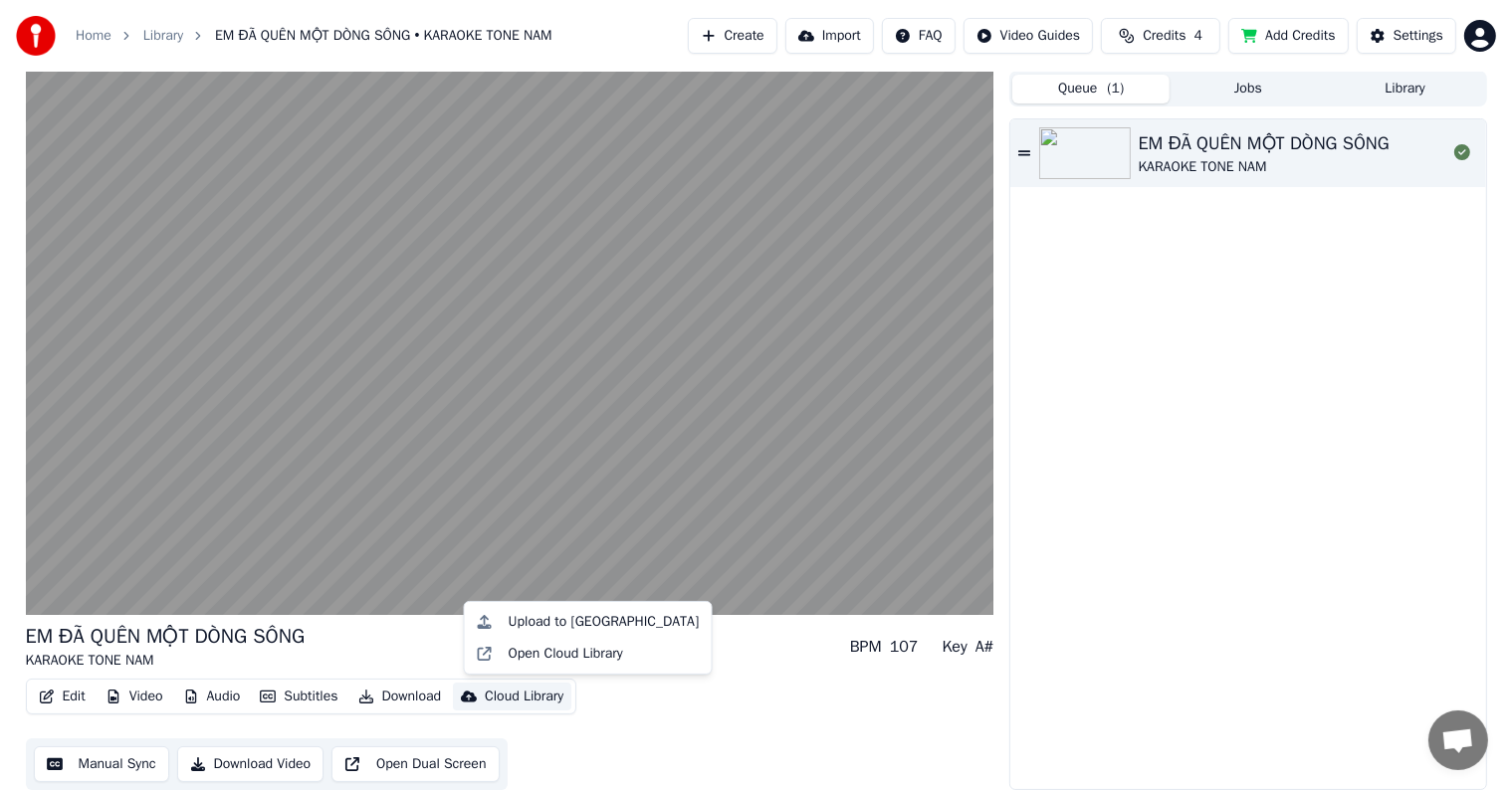 click on "Manual Sync" at bounding box center [102, 764] 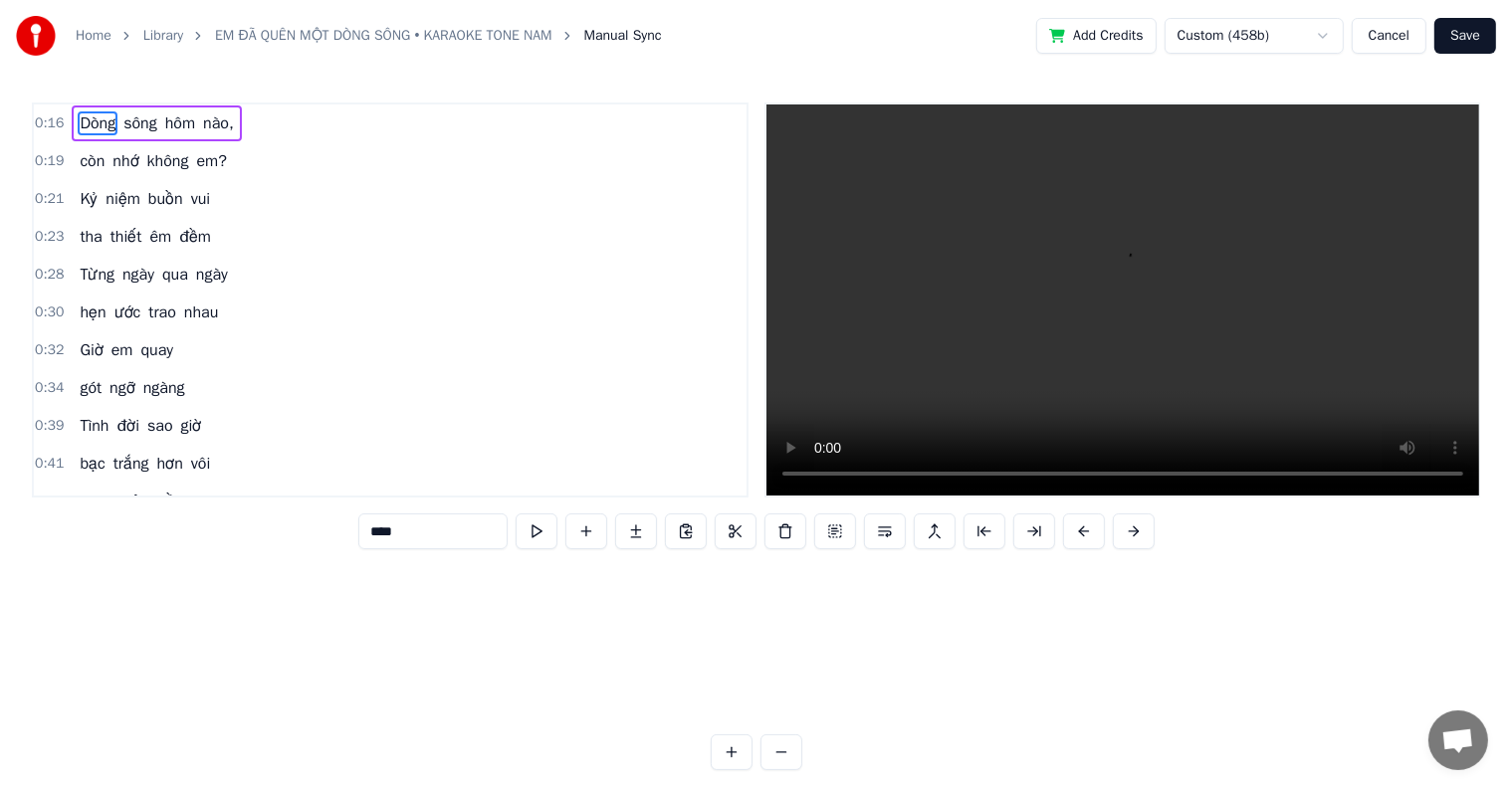 scroll, scrollTop: 0, scrollLeft: 0, axis: both 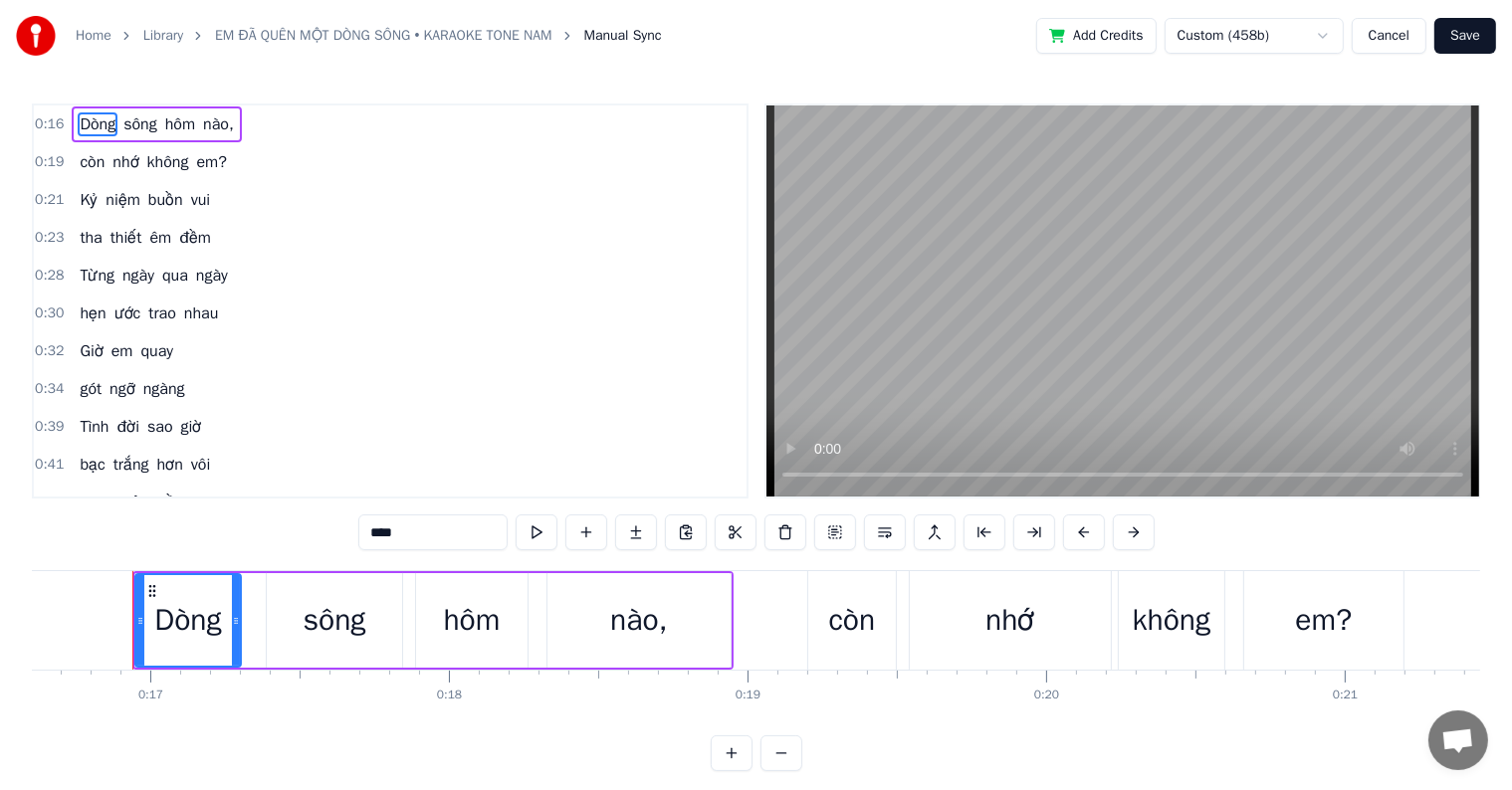 click on "Library" at bounding box center [163, 36] 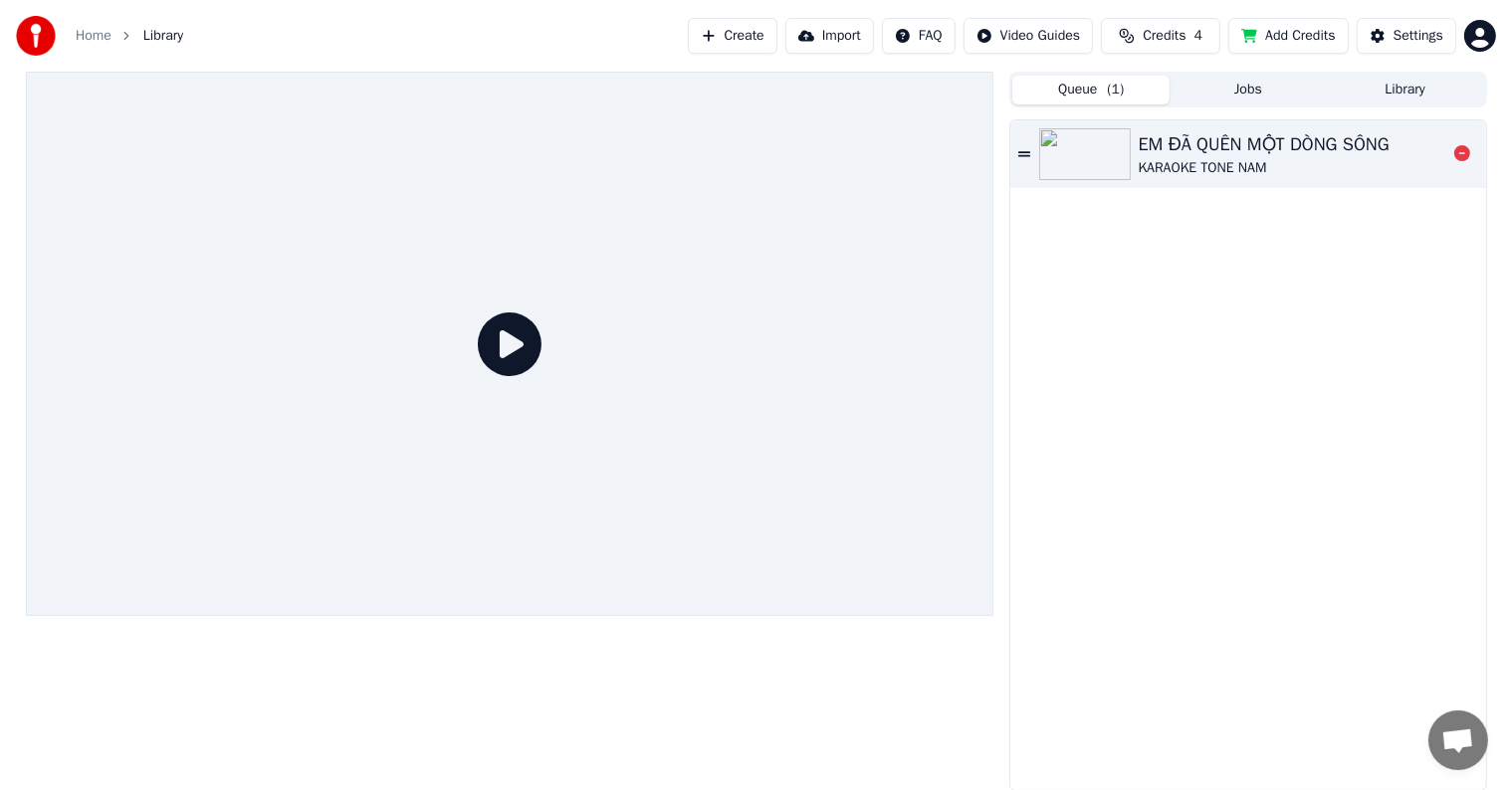 click on "EM ĐÃ QUÊN MỘT DÒNG SÔNG" at bounding box center [1264, 144] 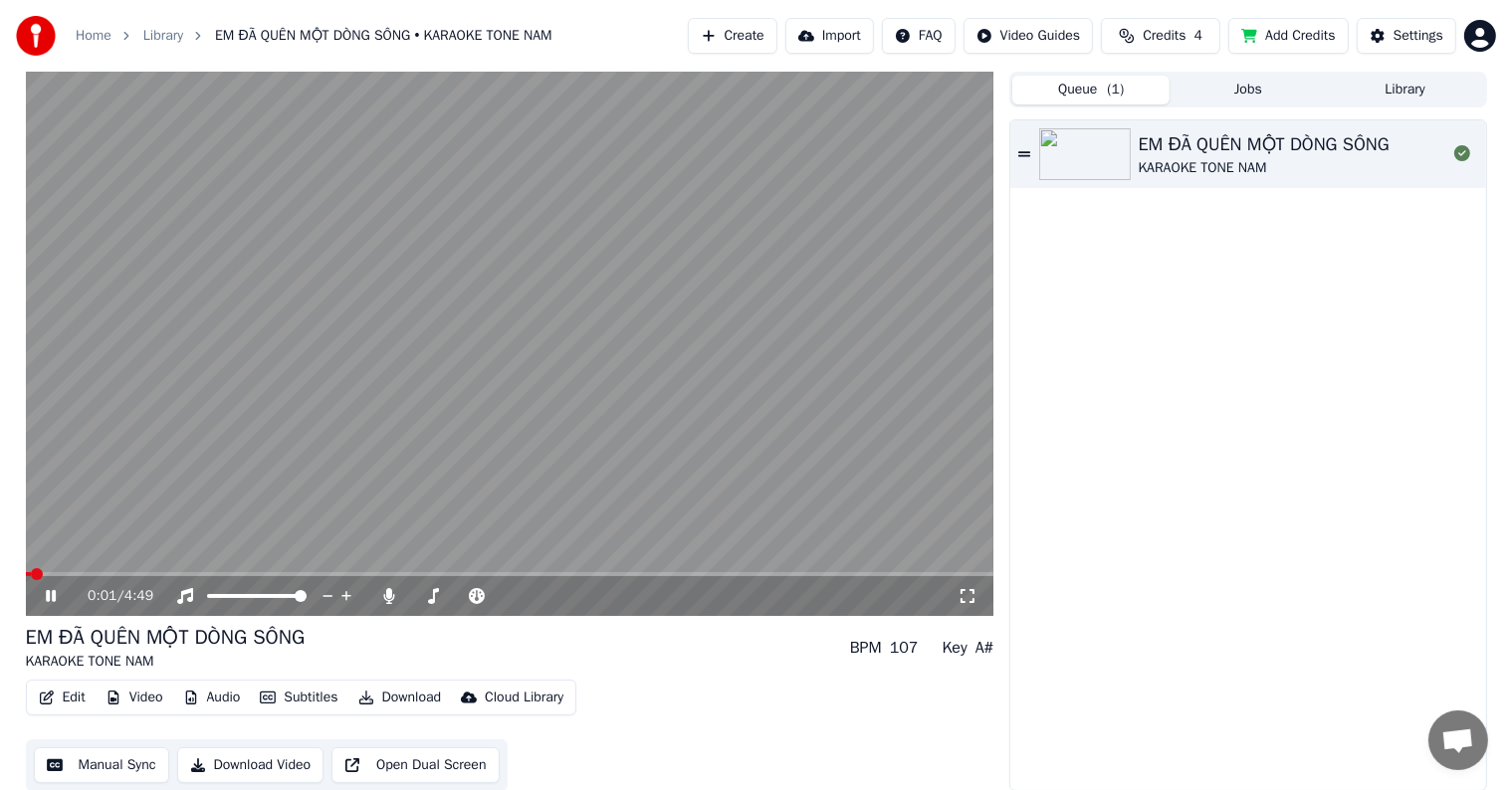 click on "Cloud Library" at bounding box center (524, 697) 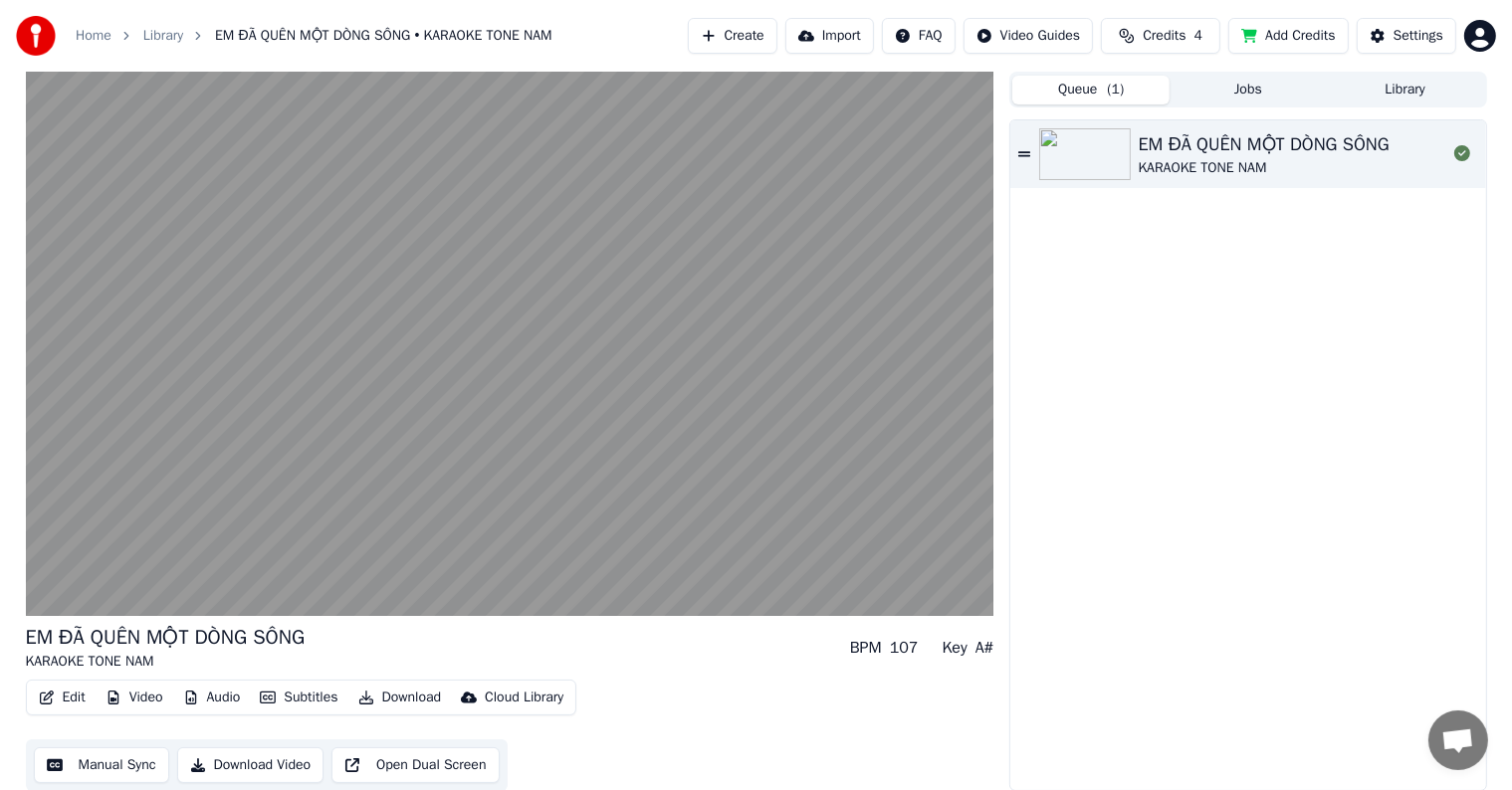 click on "Edit Video Audio Subtitles Download Cloud Library Manual Sync Download Video Open Dual Screen" at bounding box center [510, 735] 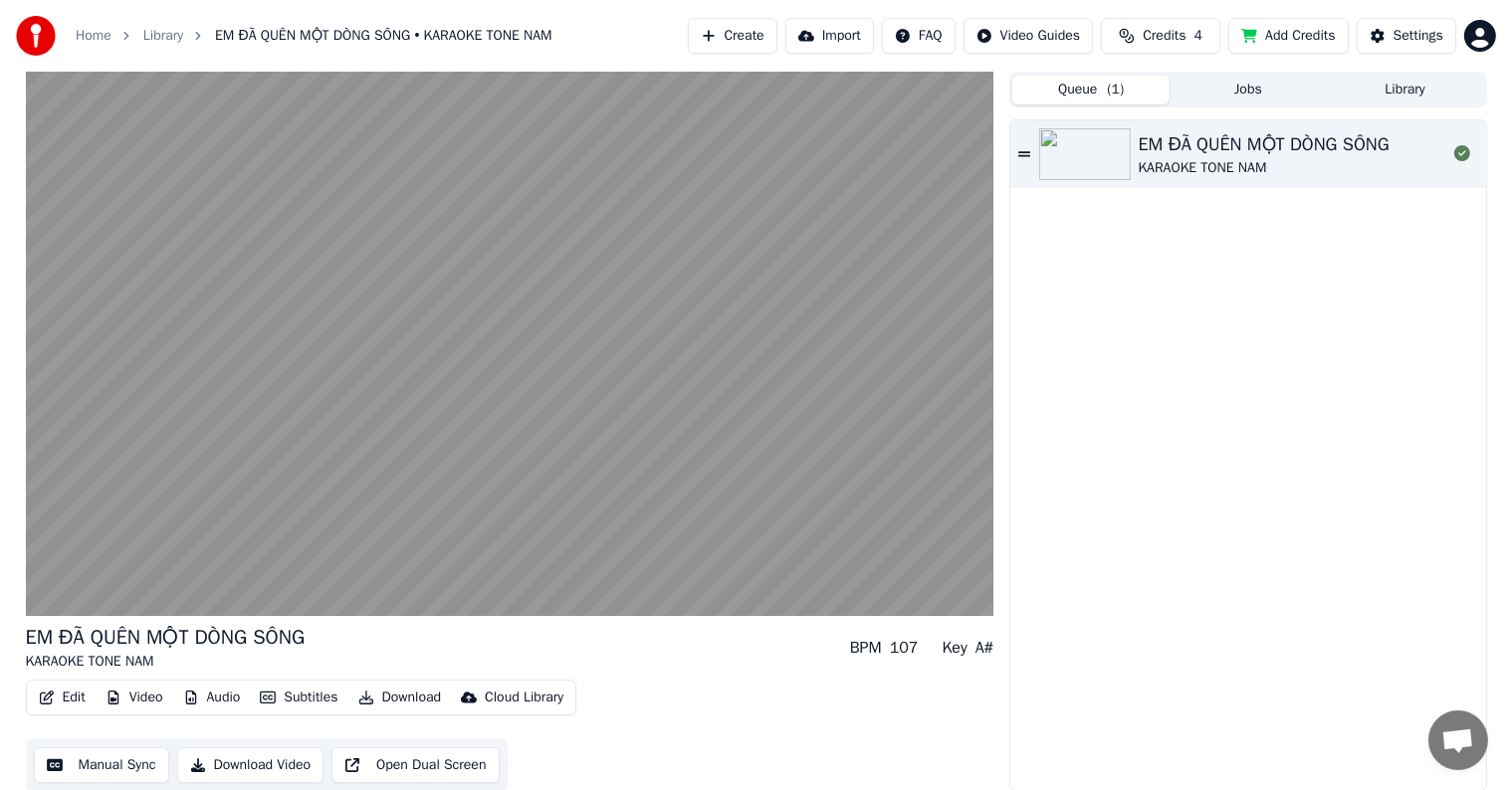 click on "Download" at bounding box center [400, 697] 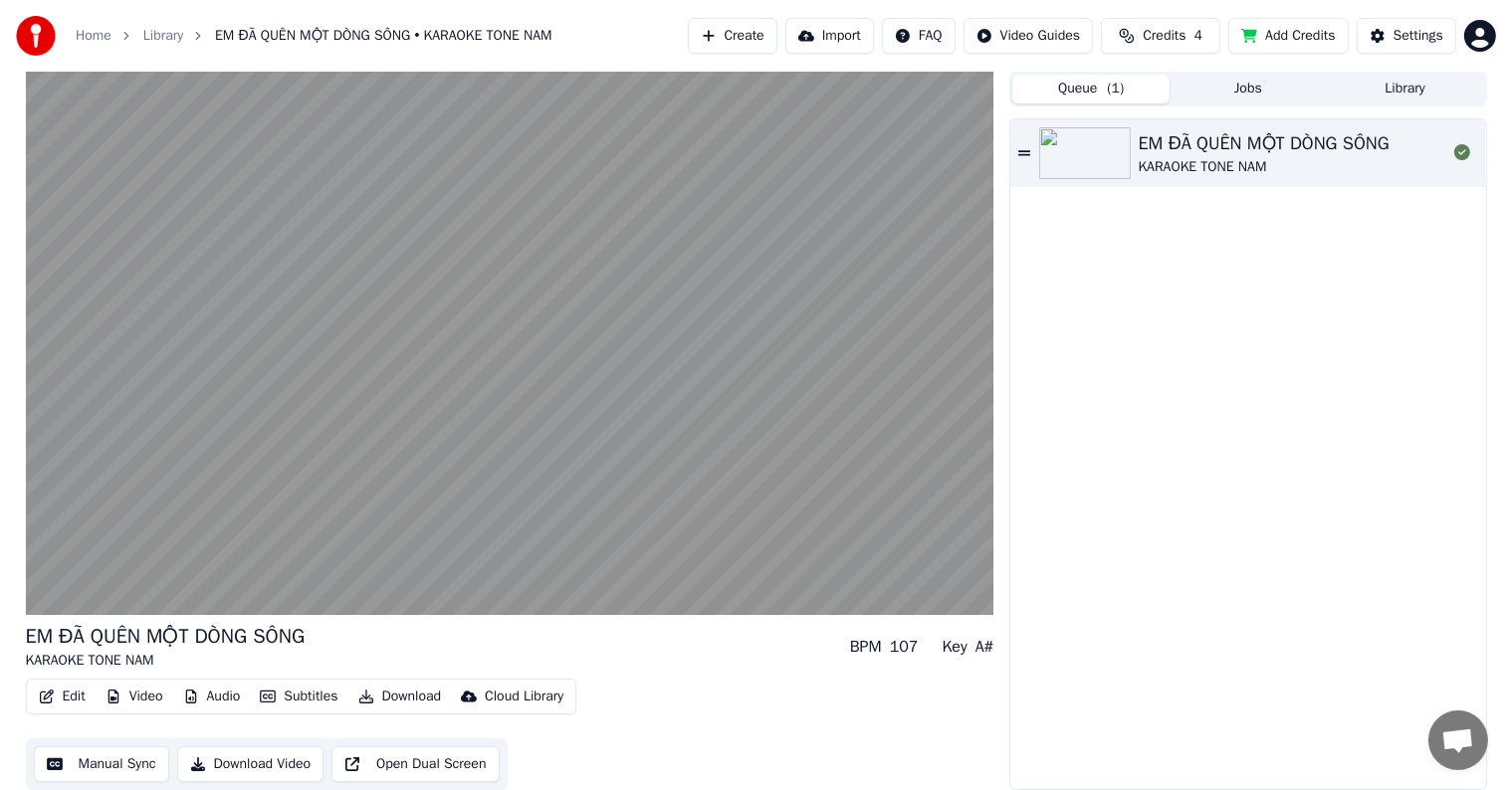 click 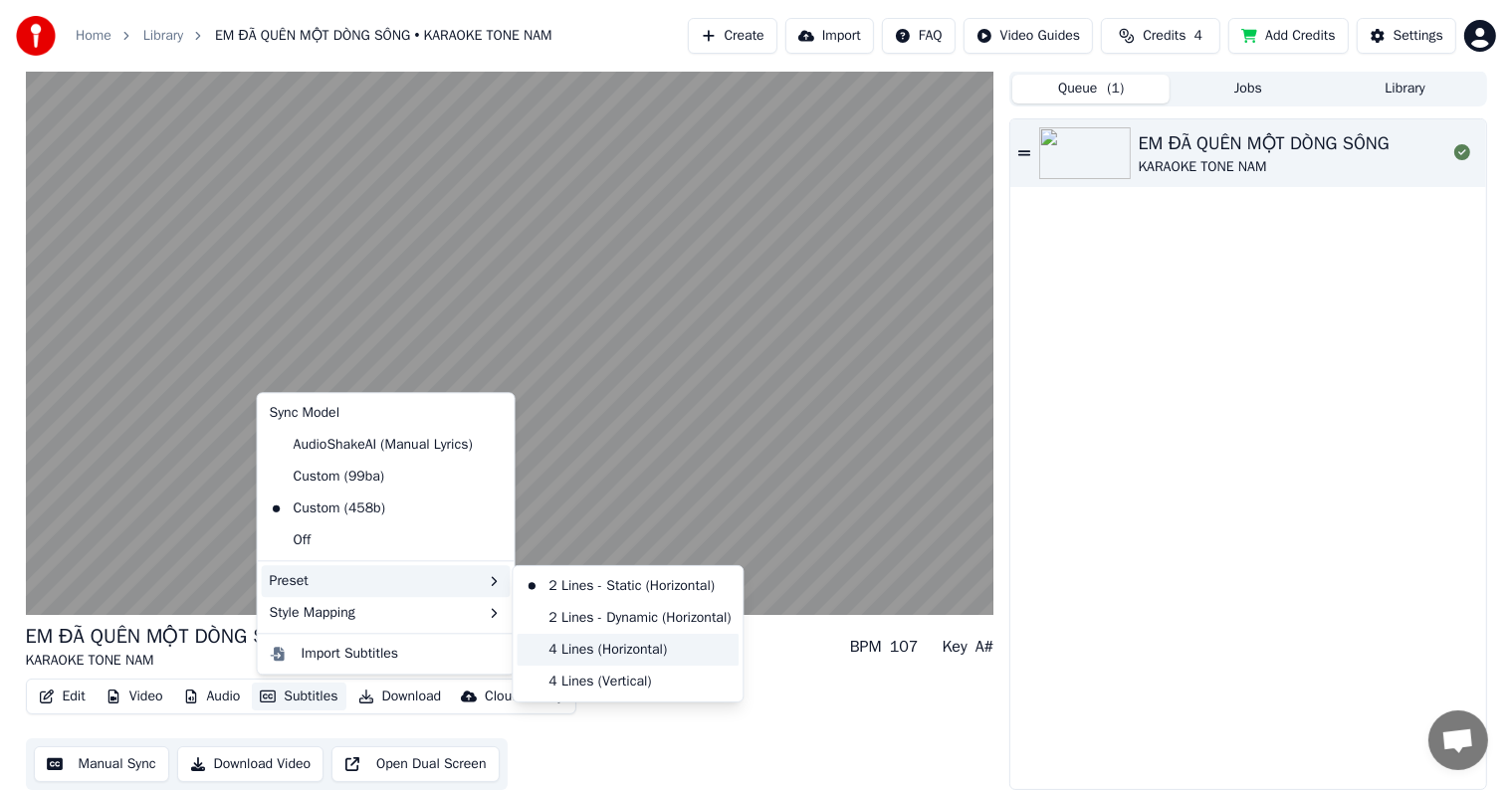 click on "4 Lines (Horizontal)" at bounding box center (627, 650) 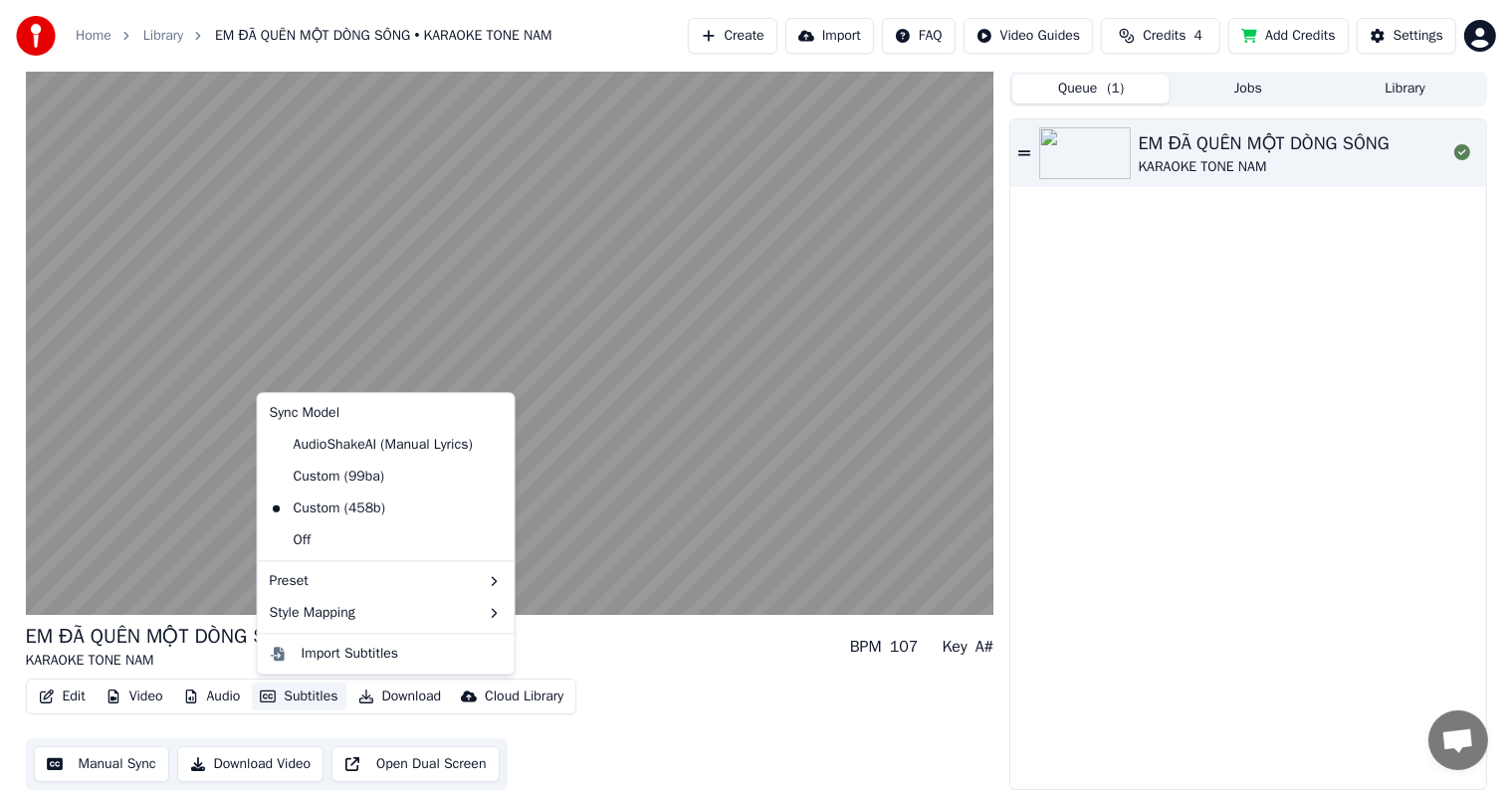 click on "Subtitles" at bounding box center (299, 696) 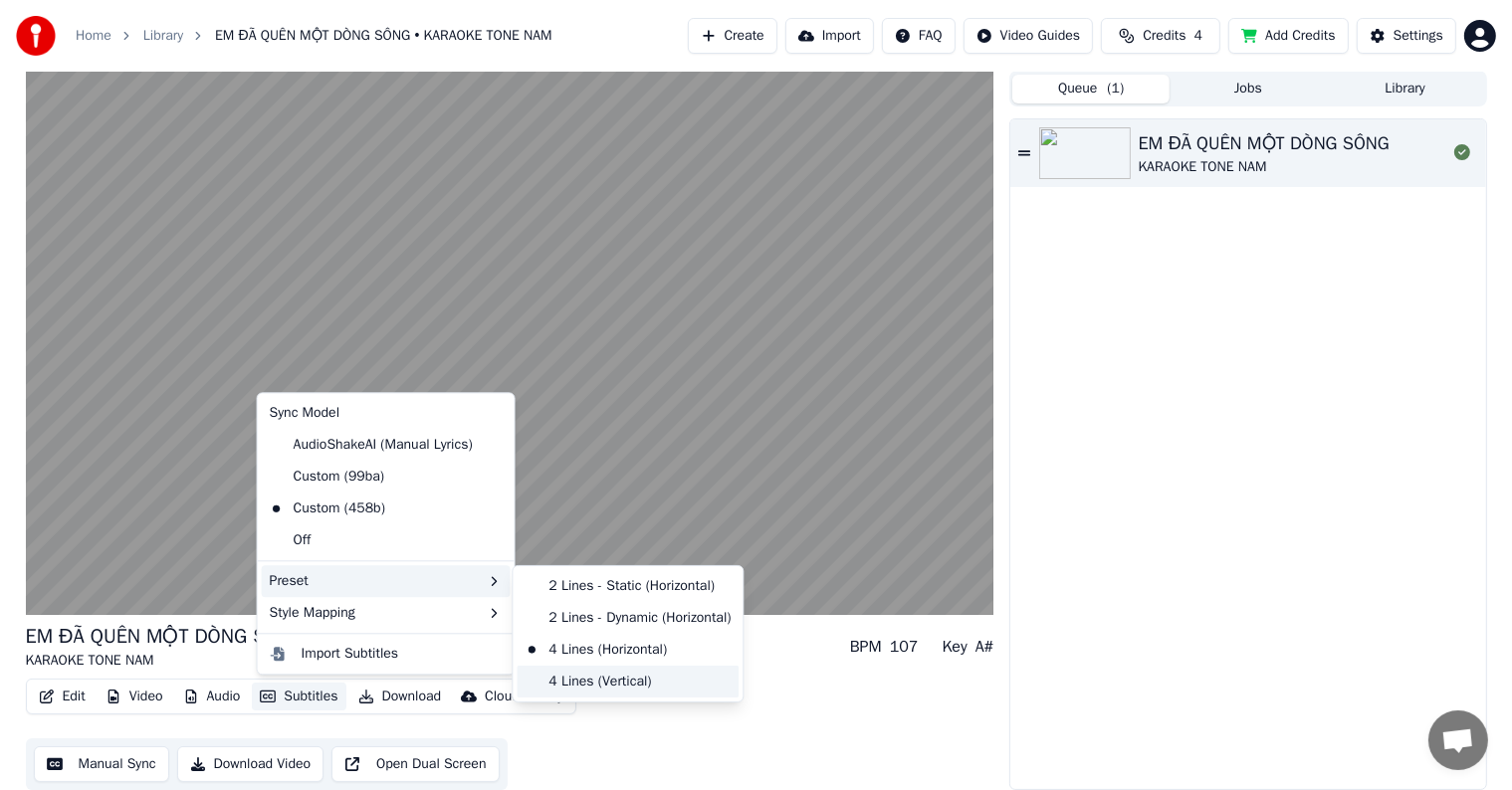 click on "4 Lines (Vertical)" at bounding box center (627, 682) 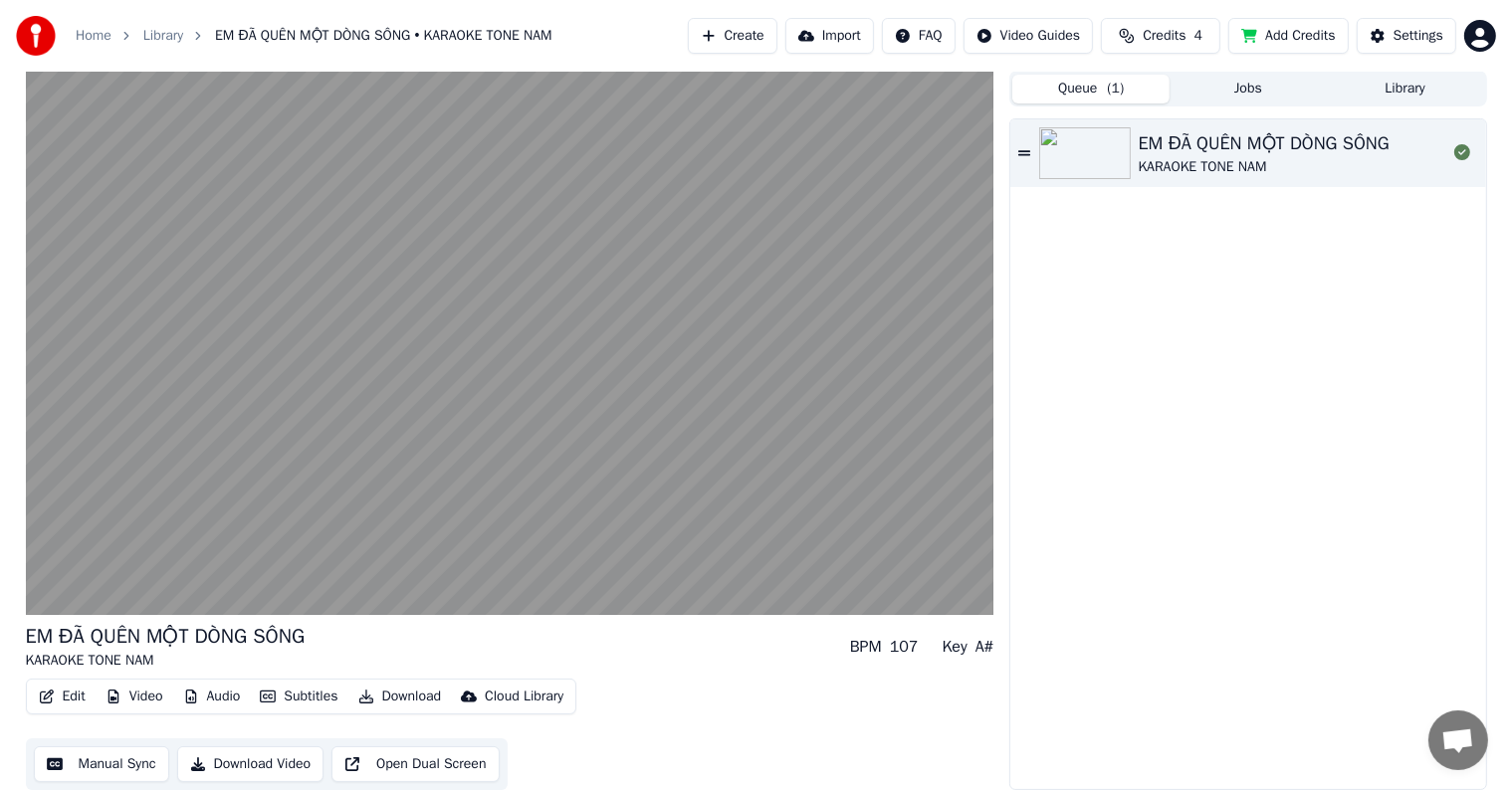 click on "Subtitles" at bounding box center [299, 696] 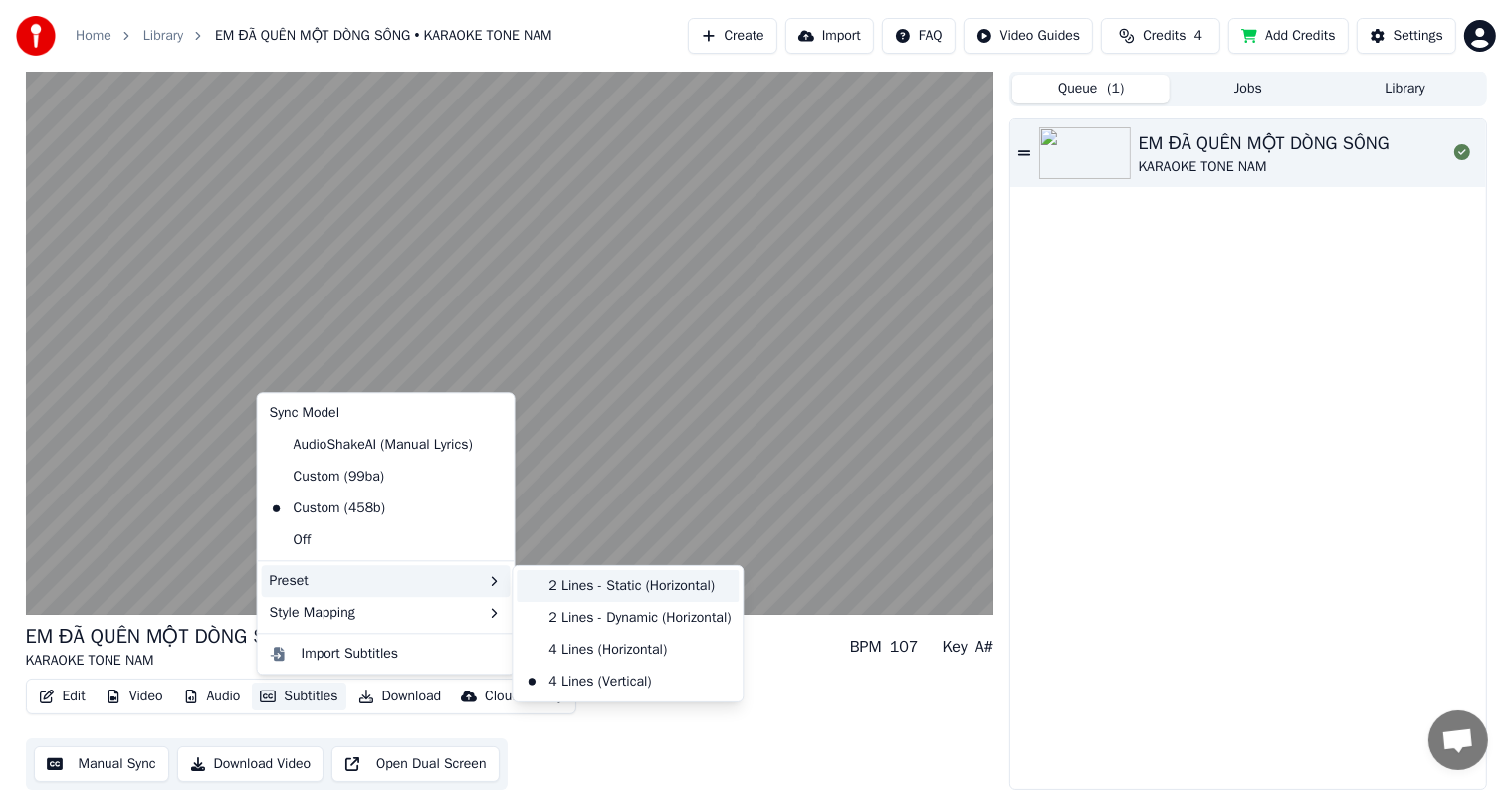 click on "2 Lines - Static (Horizontal)" at bounding box center (627, 586) 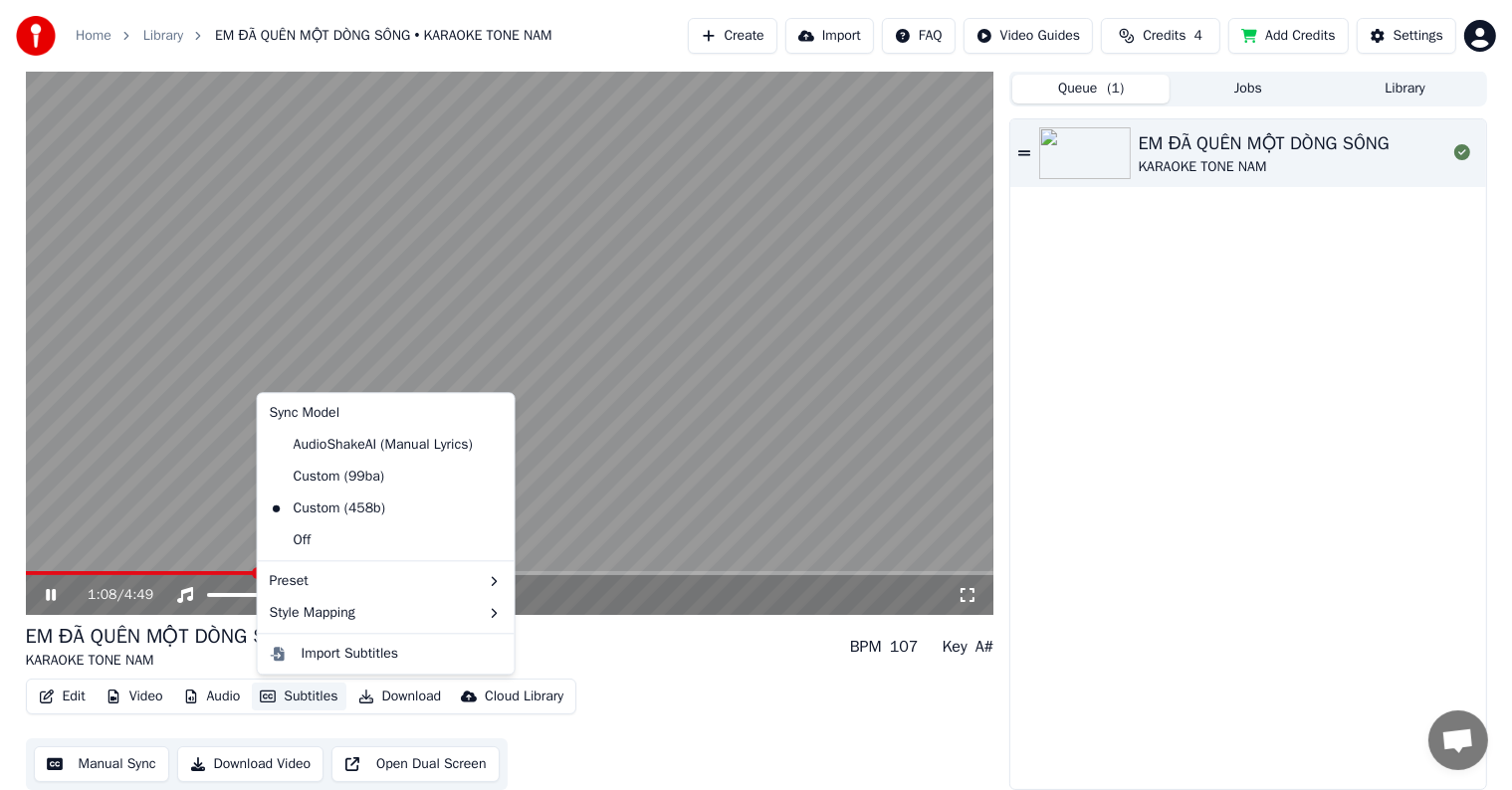 click on "Subtitles" at bounding box center (299, 696) 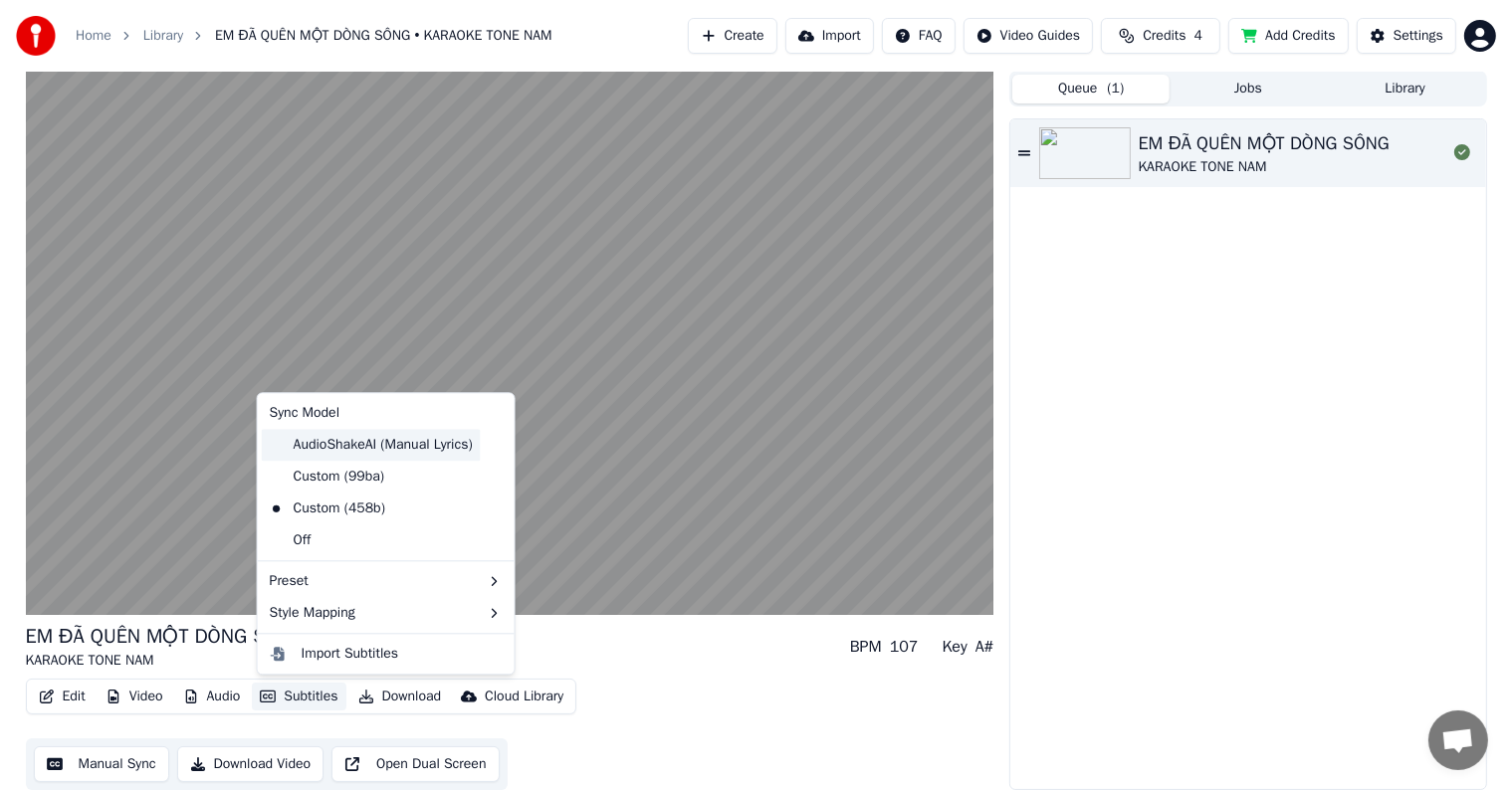click on "AudioShakeAI (Manual Lyrics)" at bounding box center [371, 445] 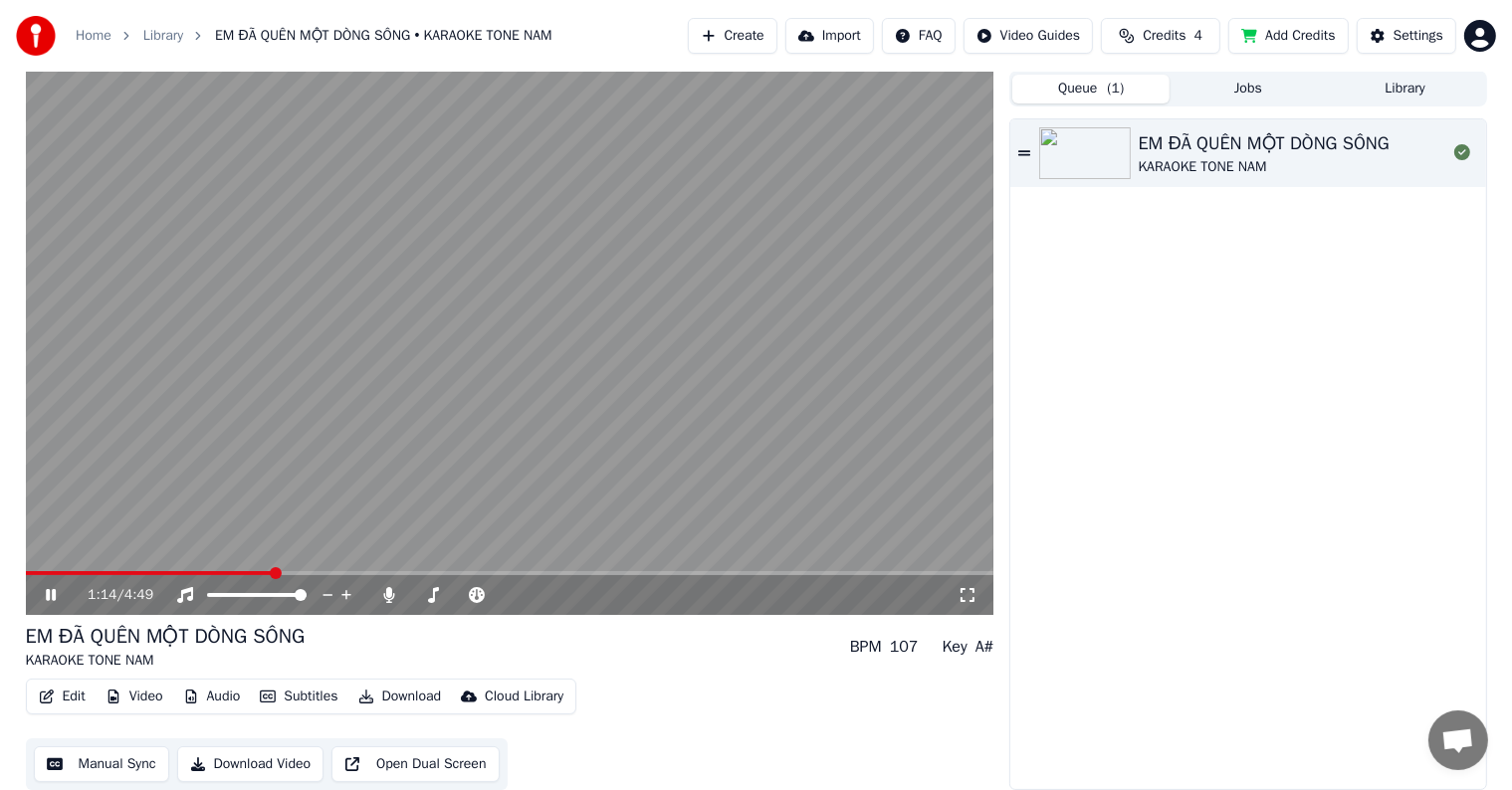 click on "Subtitles" at bounding box center [299, 696] 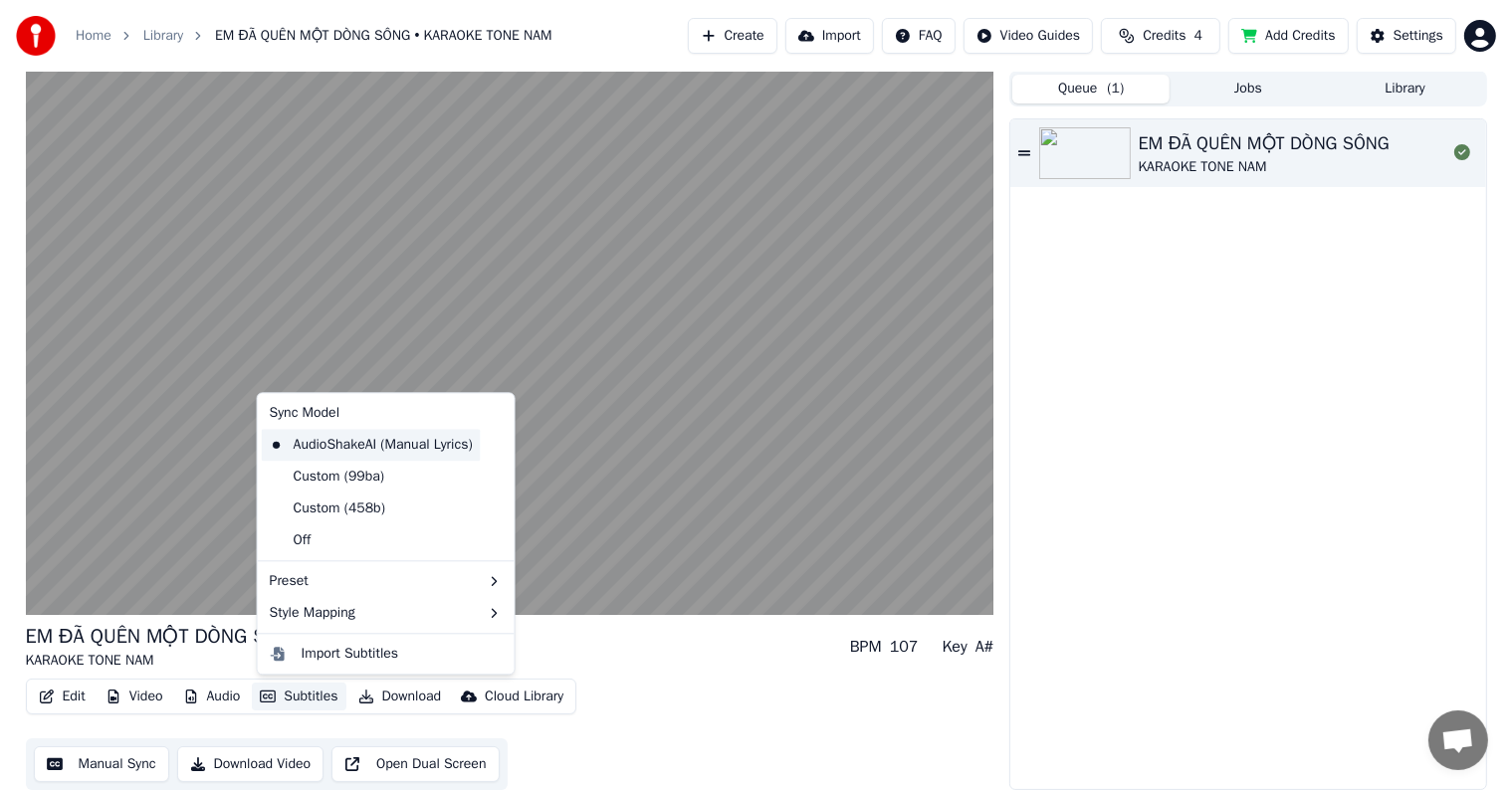 click on "AudioShakeAI (Manual Lyrics)" at bounding box center (371, 445) 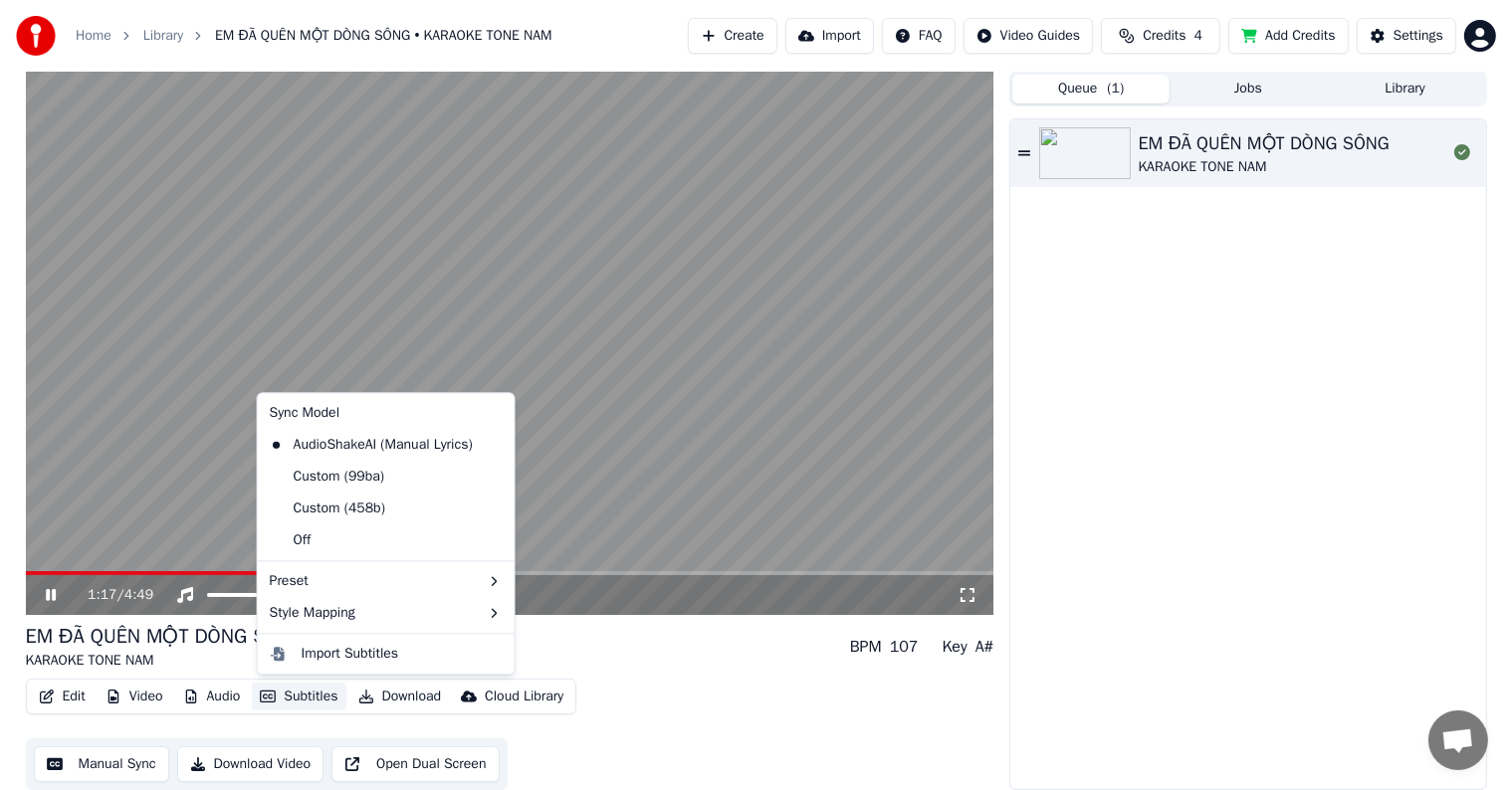 click on "Subtitles" at bounding box center (299, 696) 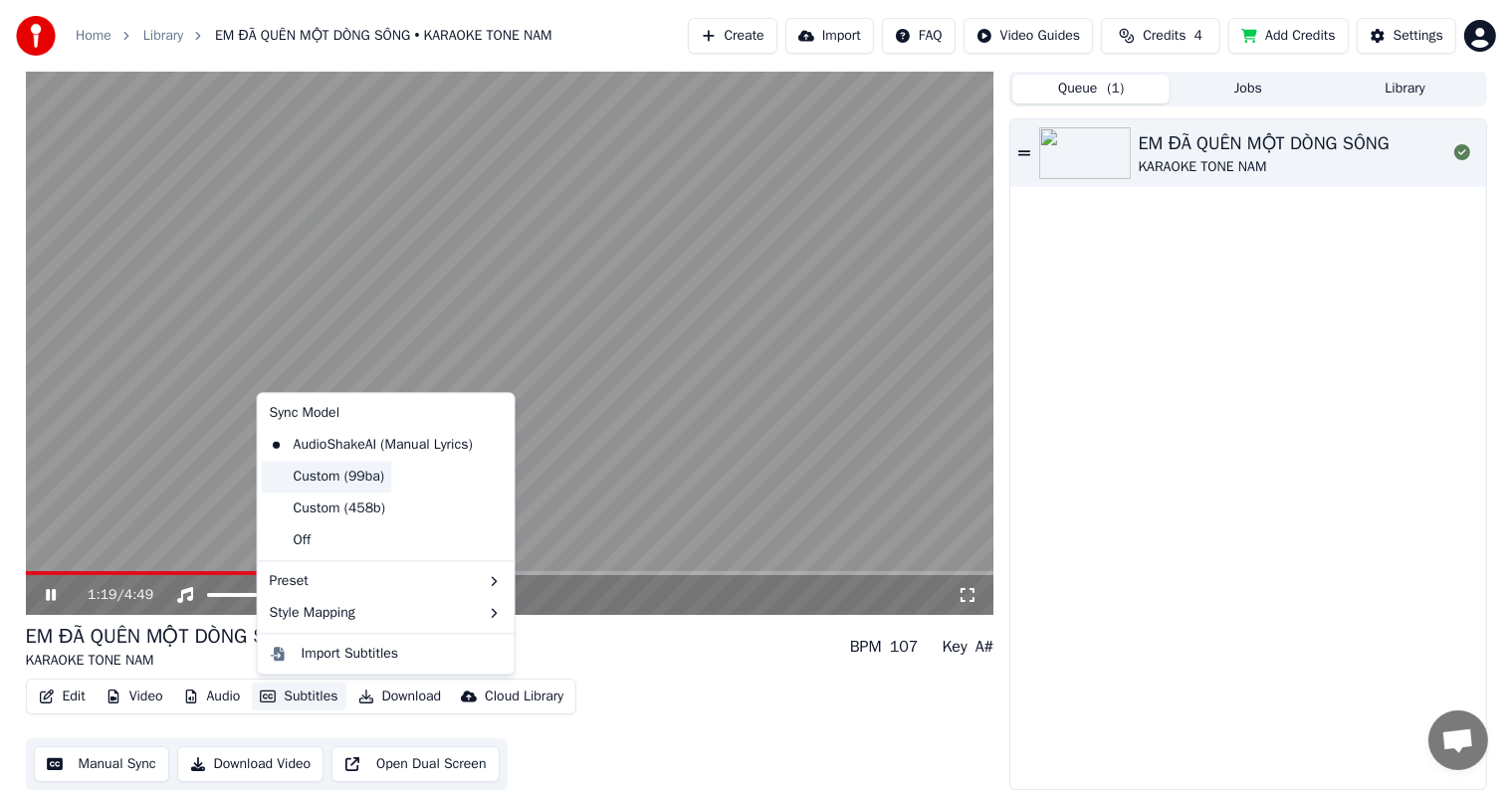 click on "Custom (99ba)" at bounding box center [326, 477] 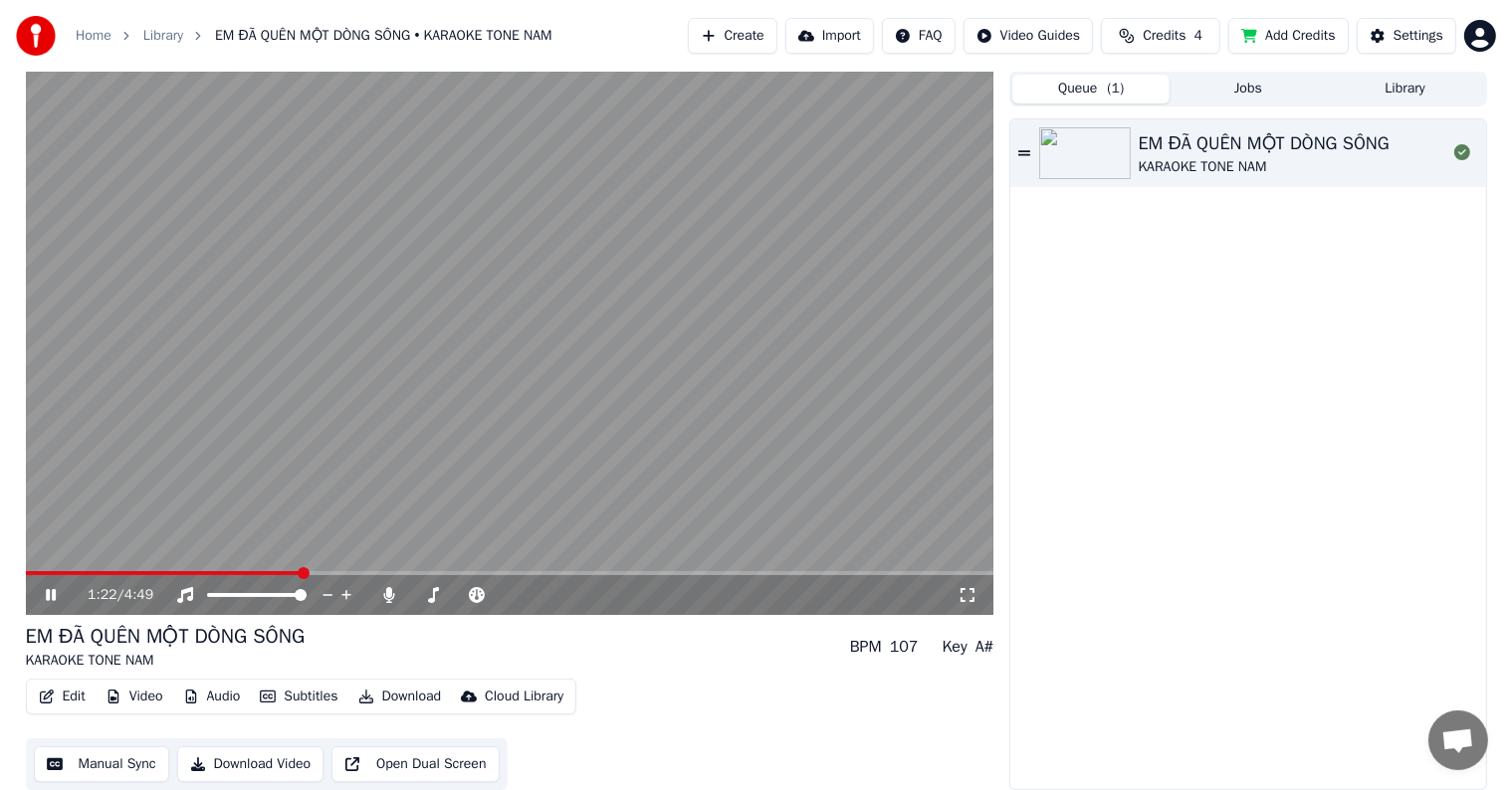 click on "Subtitles" at bounding box center (299, 696) 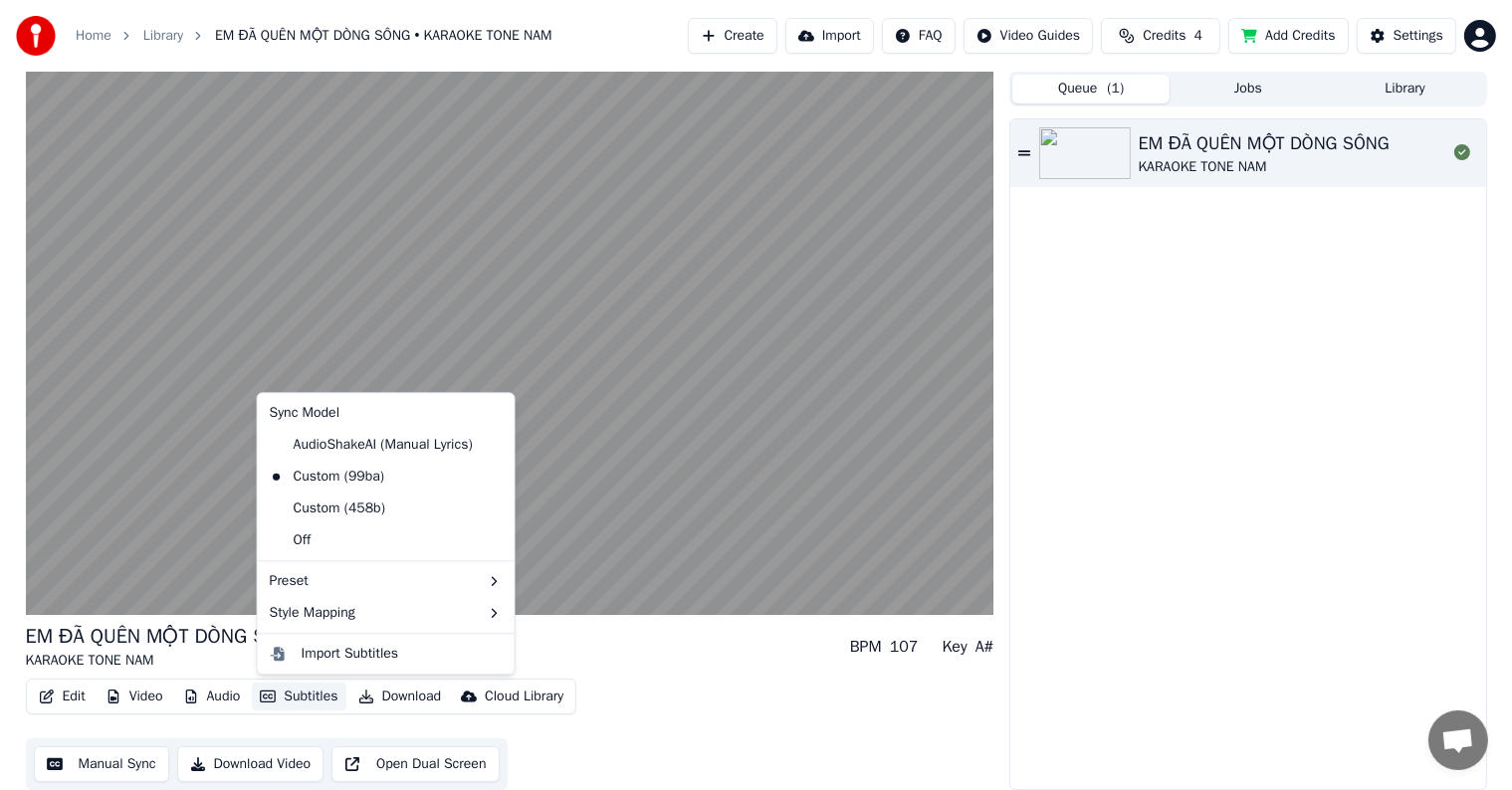 click on "Edit Video Audio Subtitles Download Cloud Library Manual Sync Download Video Open Dual Screen" at bounding box center [510, 734] 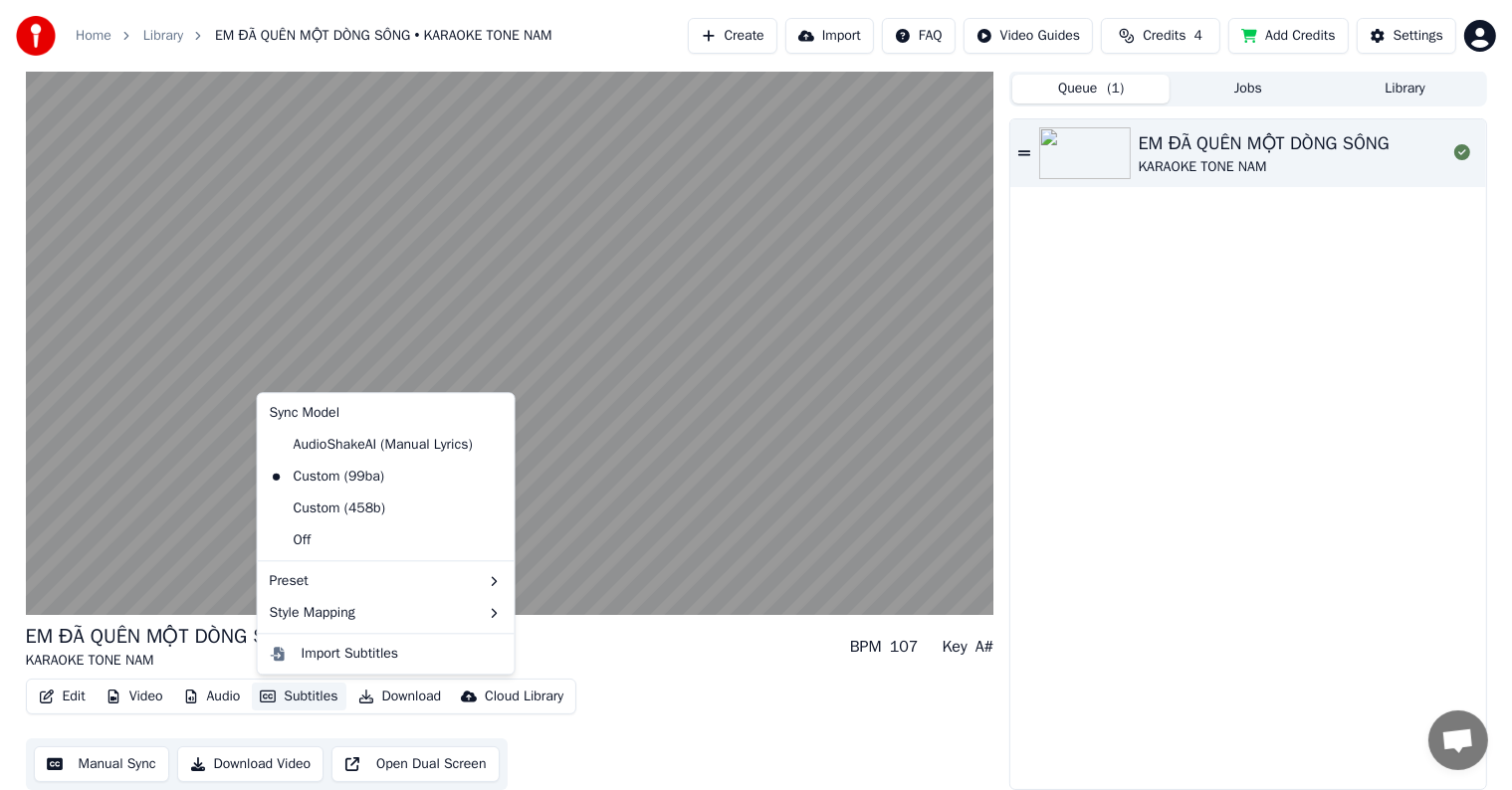 click on "Subtitles" at bounding box center (299, 696) 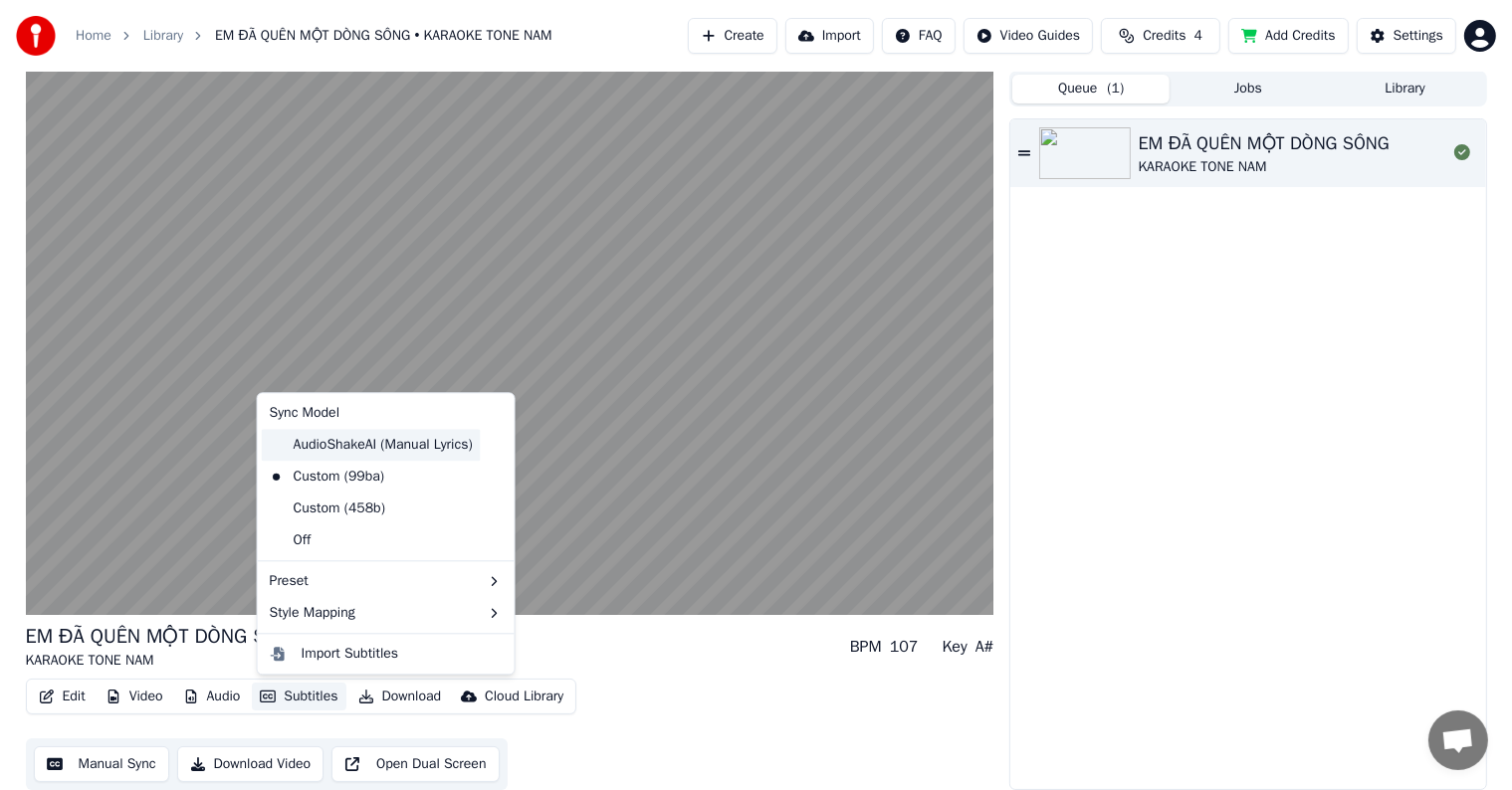 click on "AudioShakeAI (Manual Lyrics)" at bounding box center (371, 445) 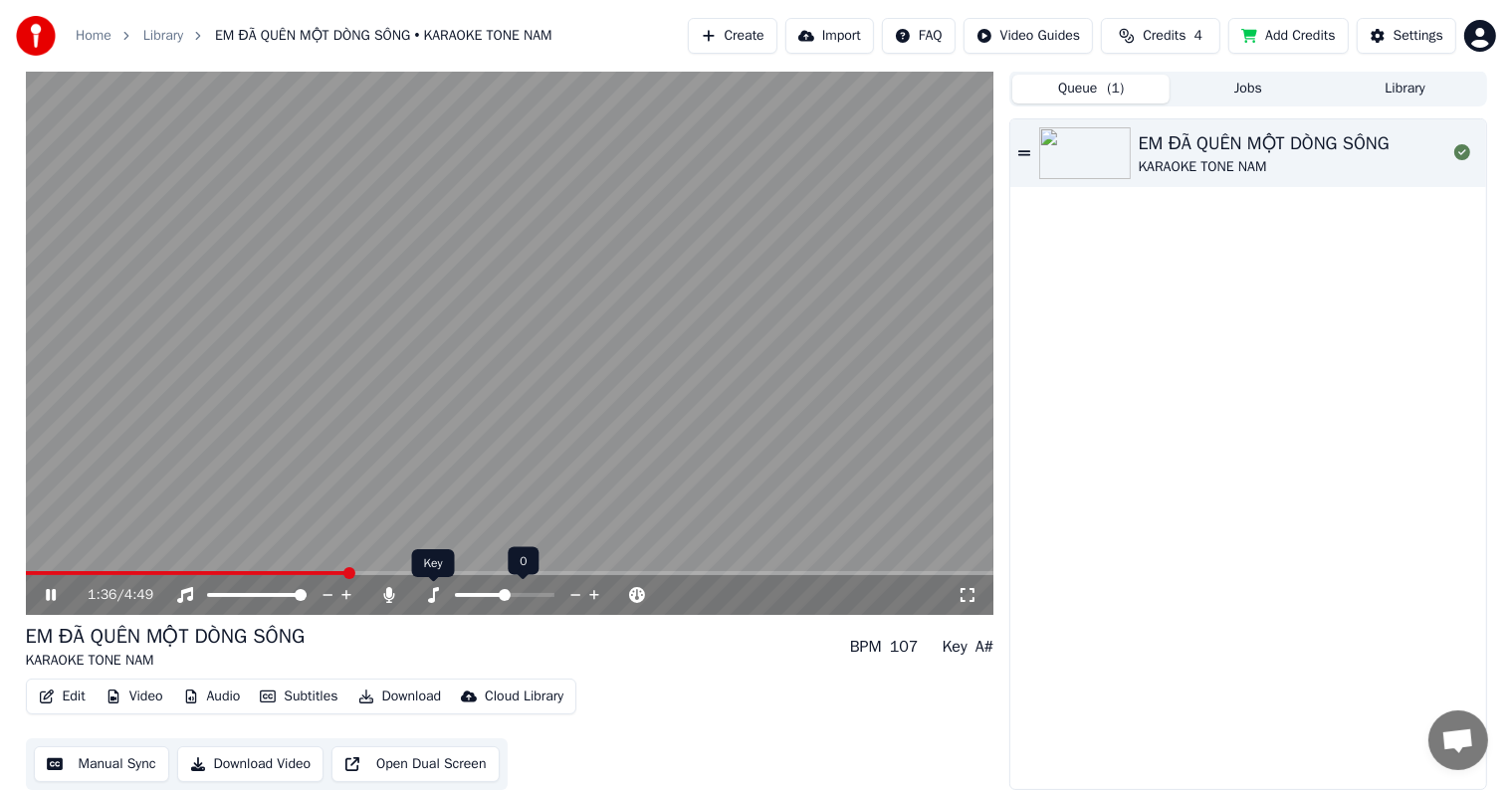 click 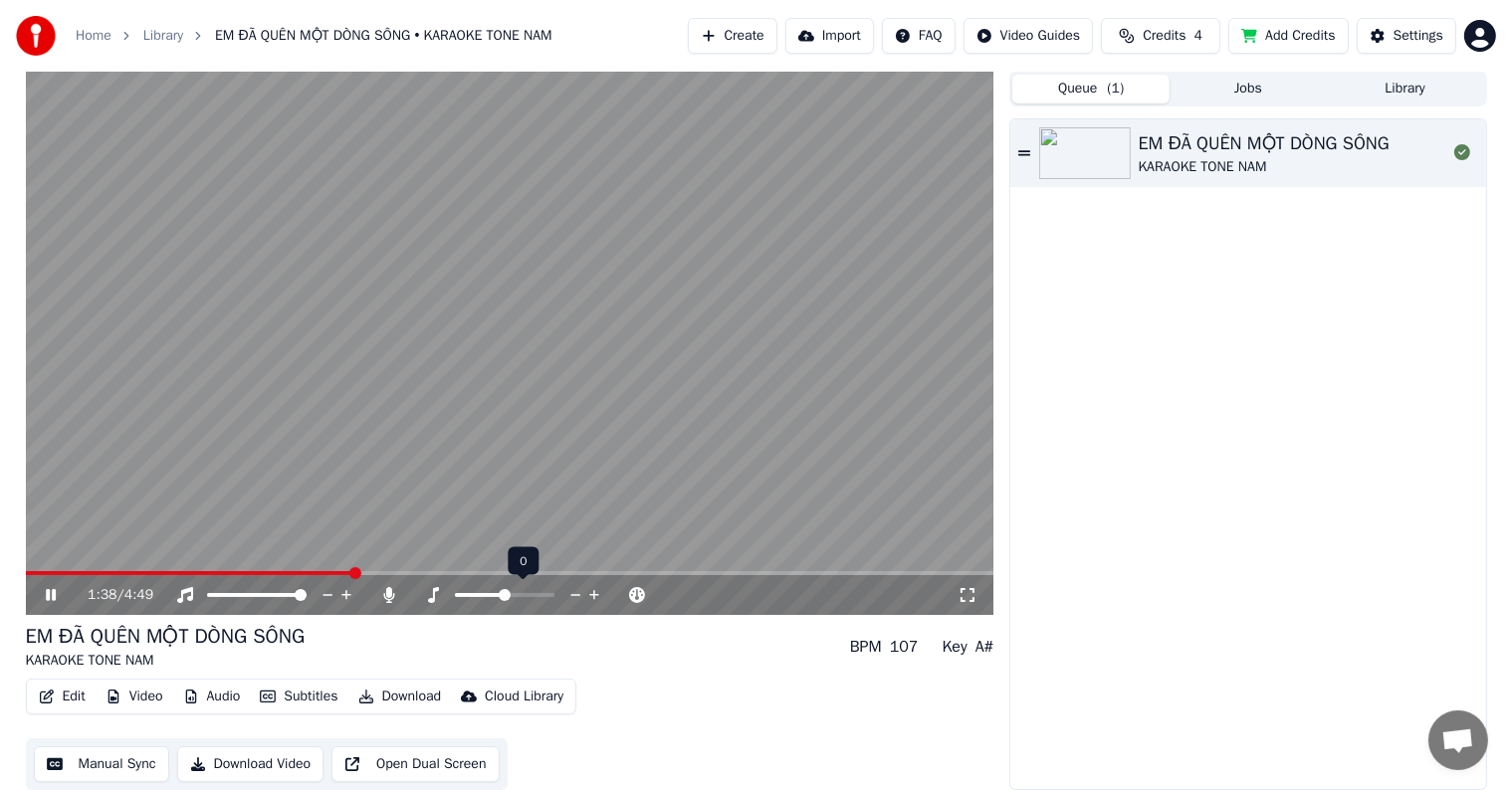 click 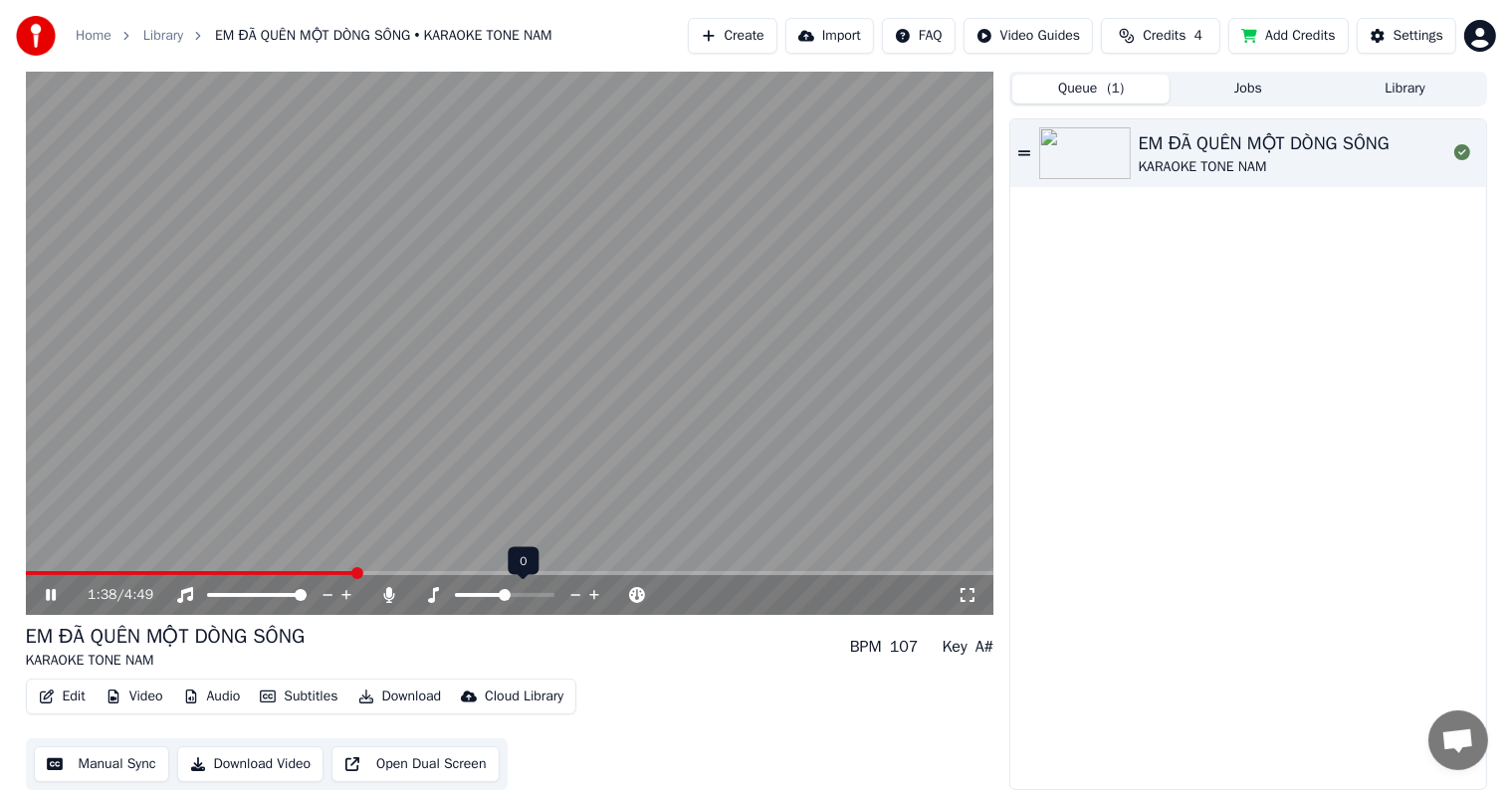 click 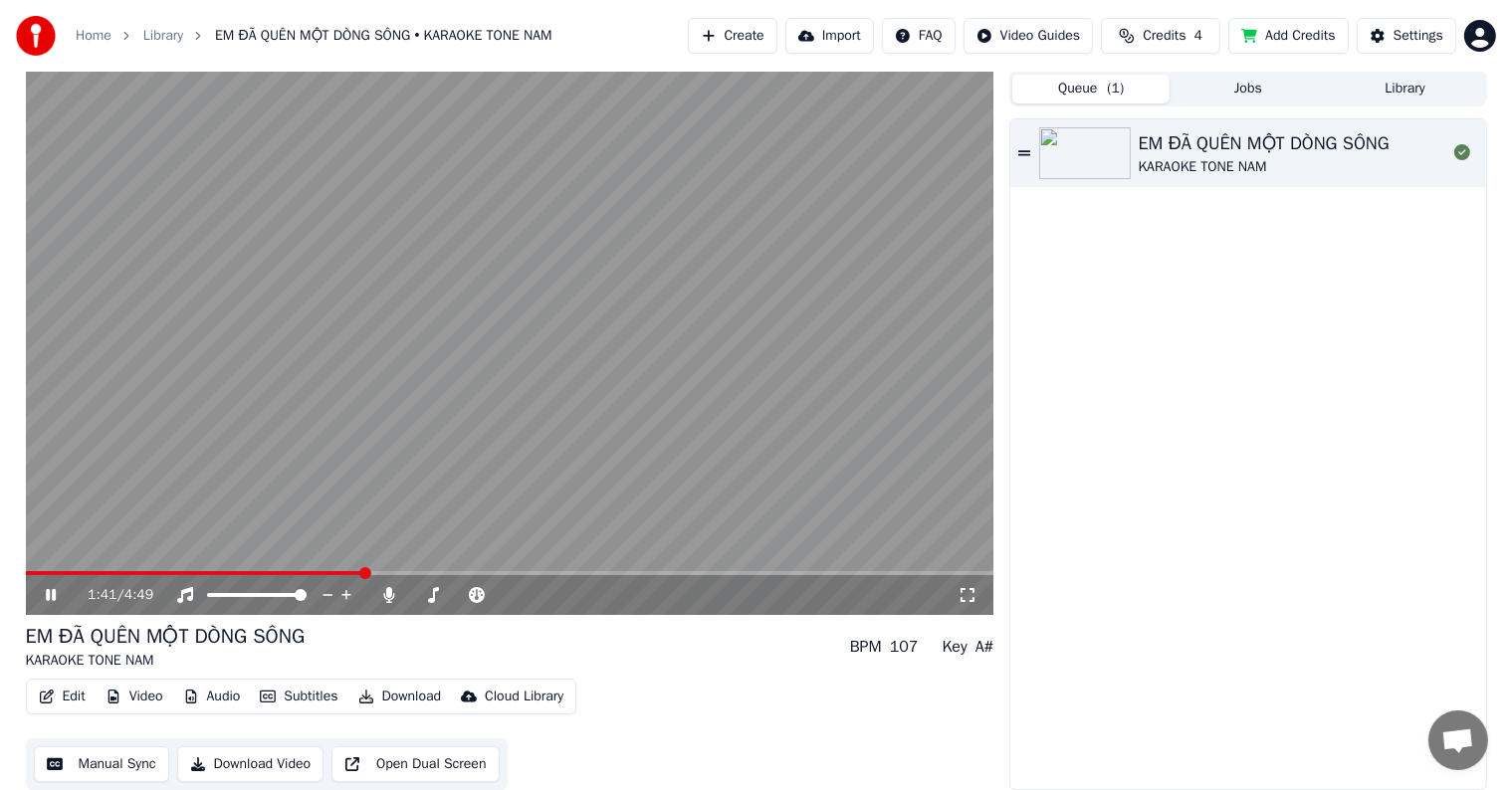 click on "1:41  /  4:49" at bounding box center (523, 595) 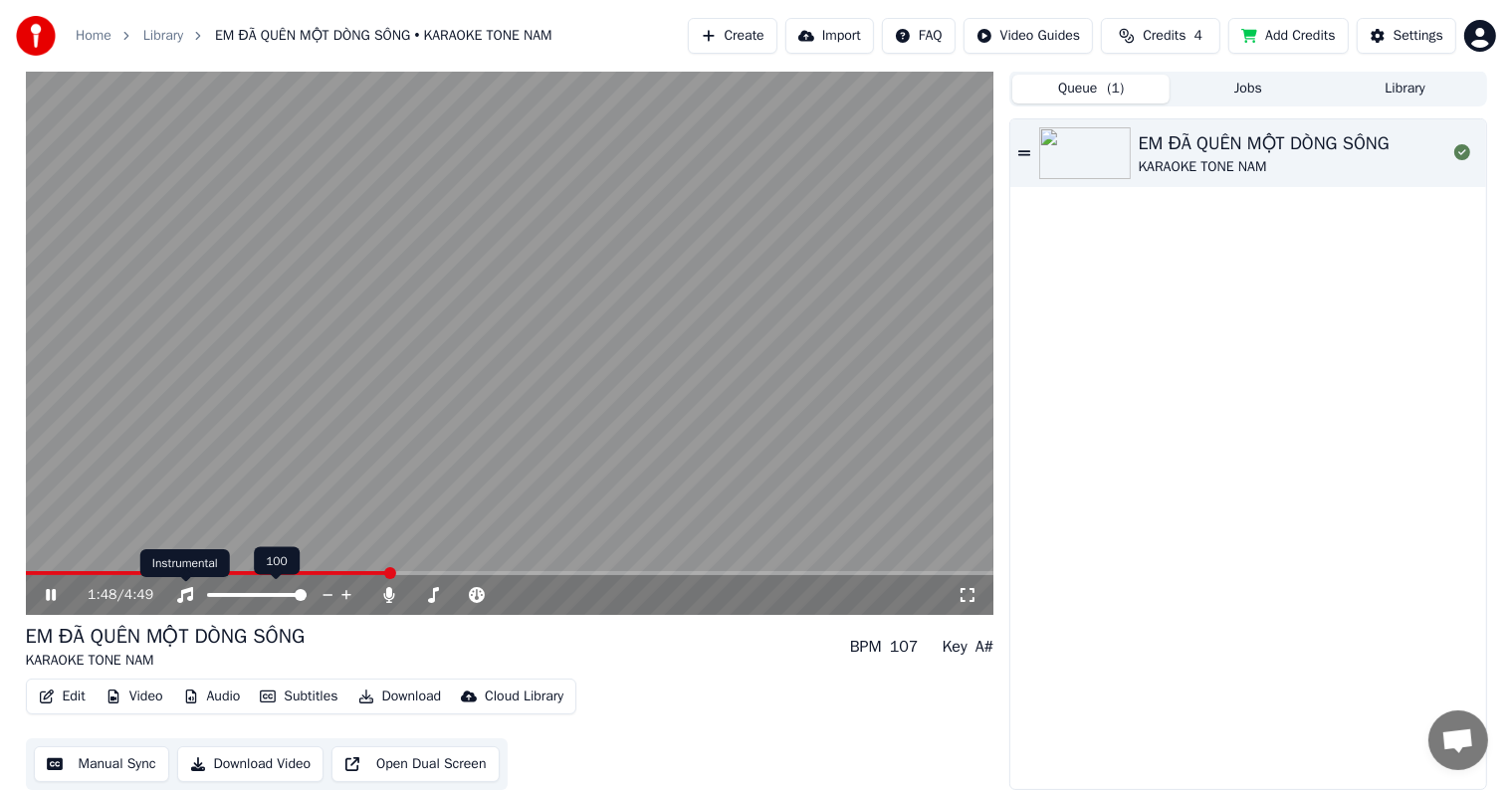 click 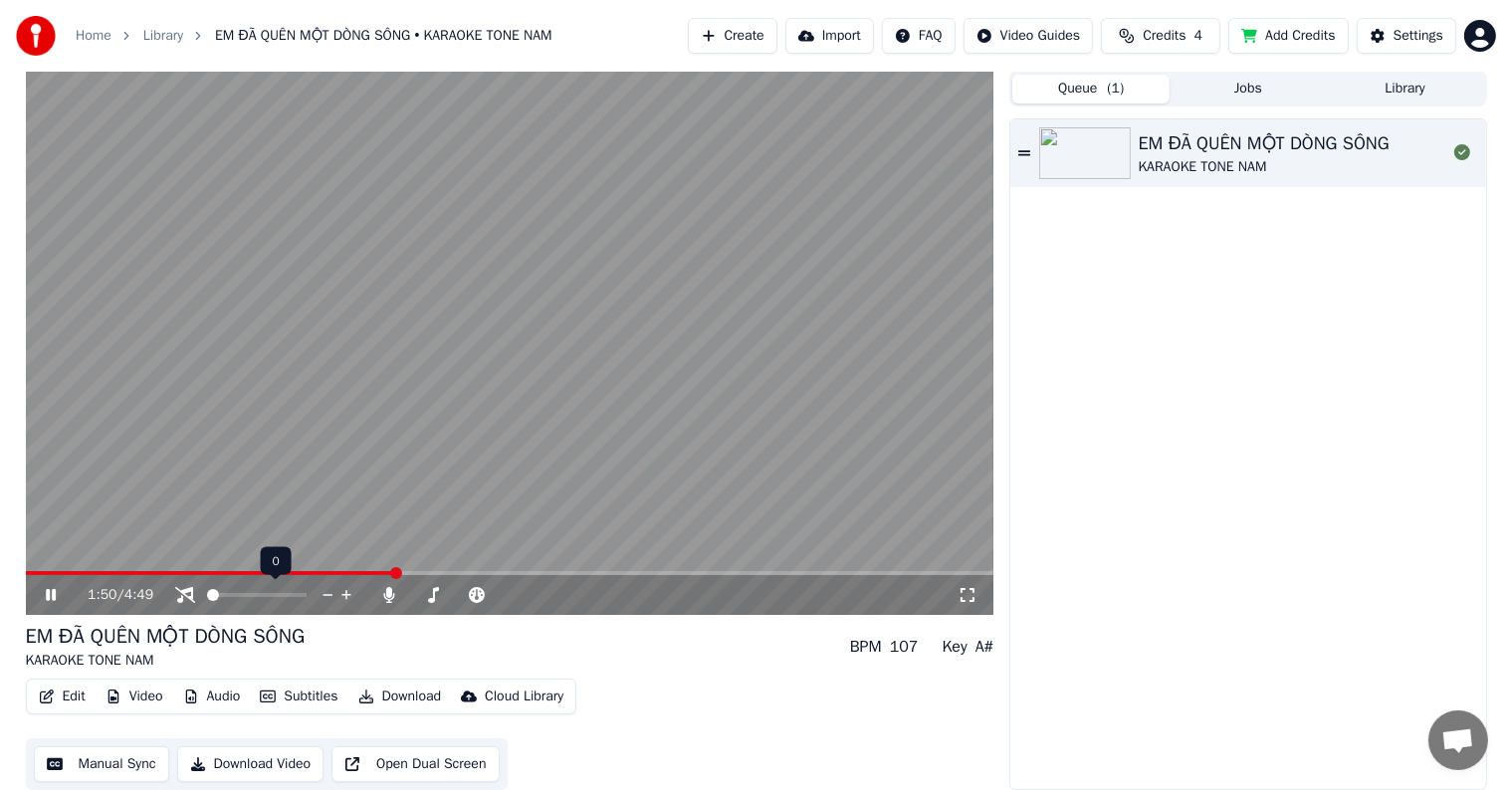 click 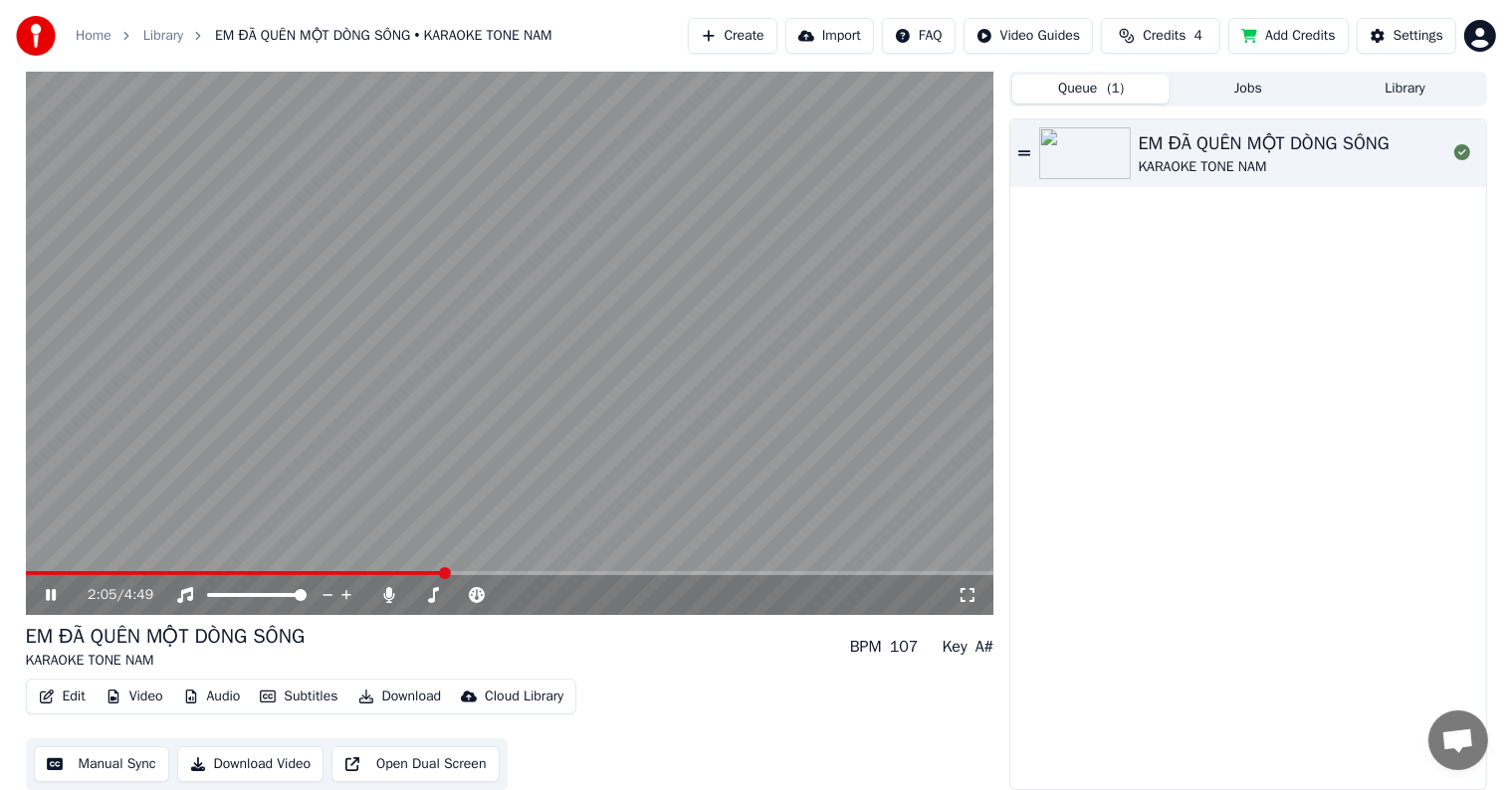 click on "Jobs" at bounding box center [1248, 89] 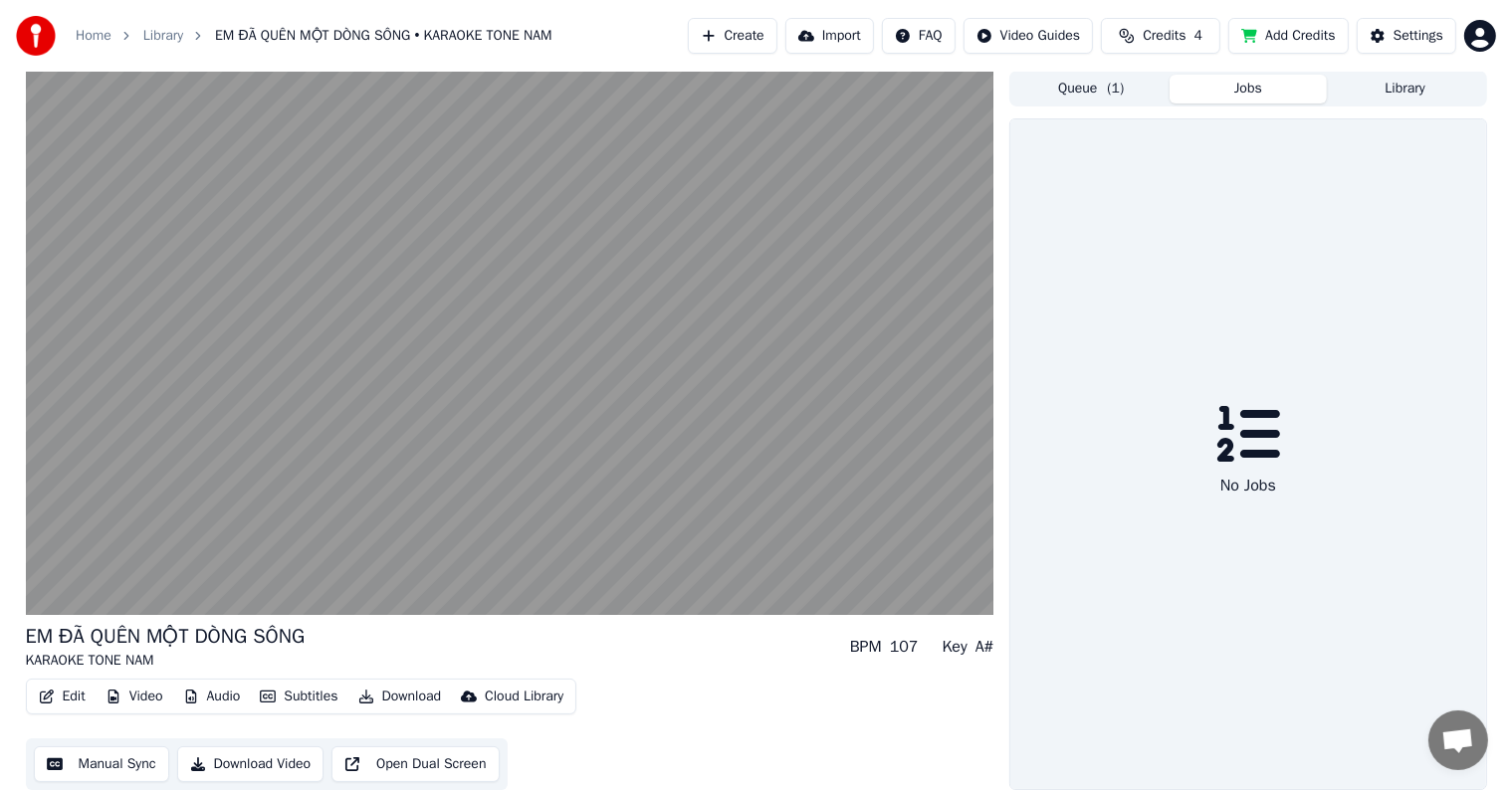 click on "Queue ( 1 )" at bounding box center (1091, 89) 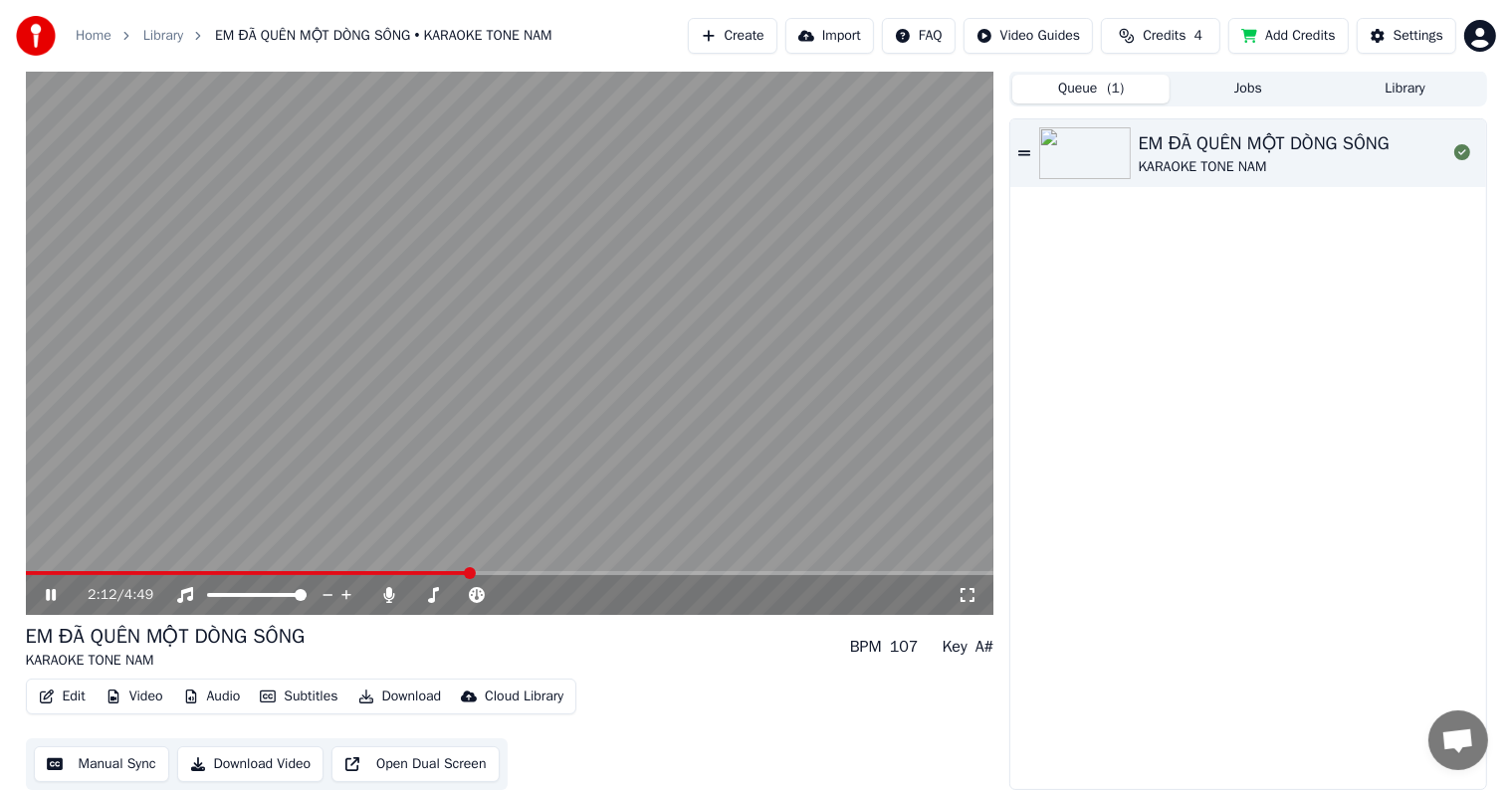 click at bounding box center [510, 342] 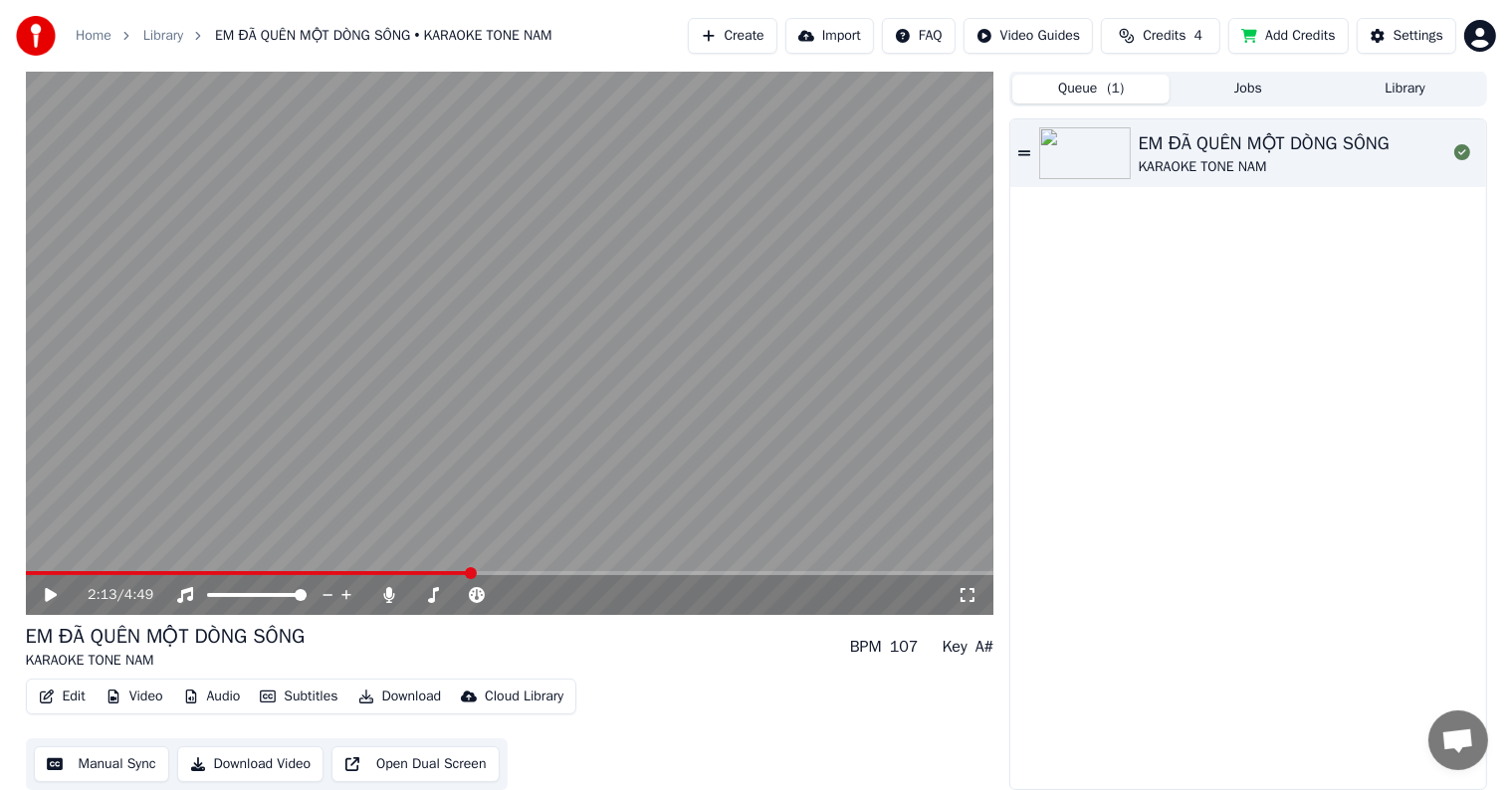 click at bounding box center (510, 342) 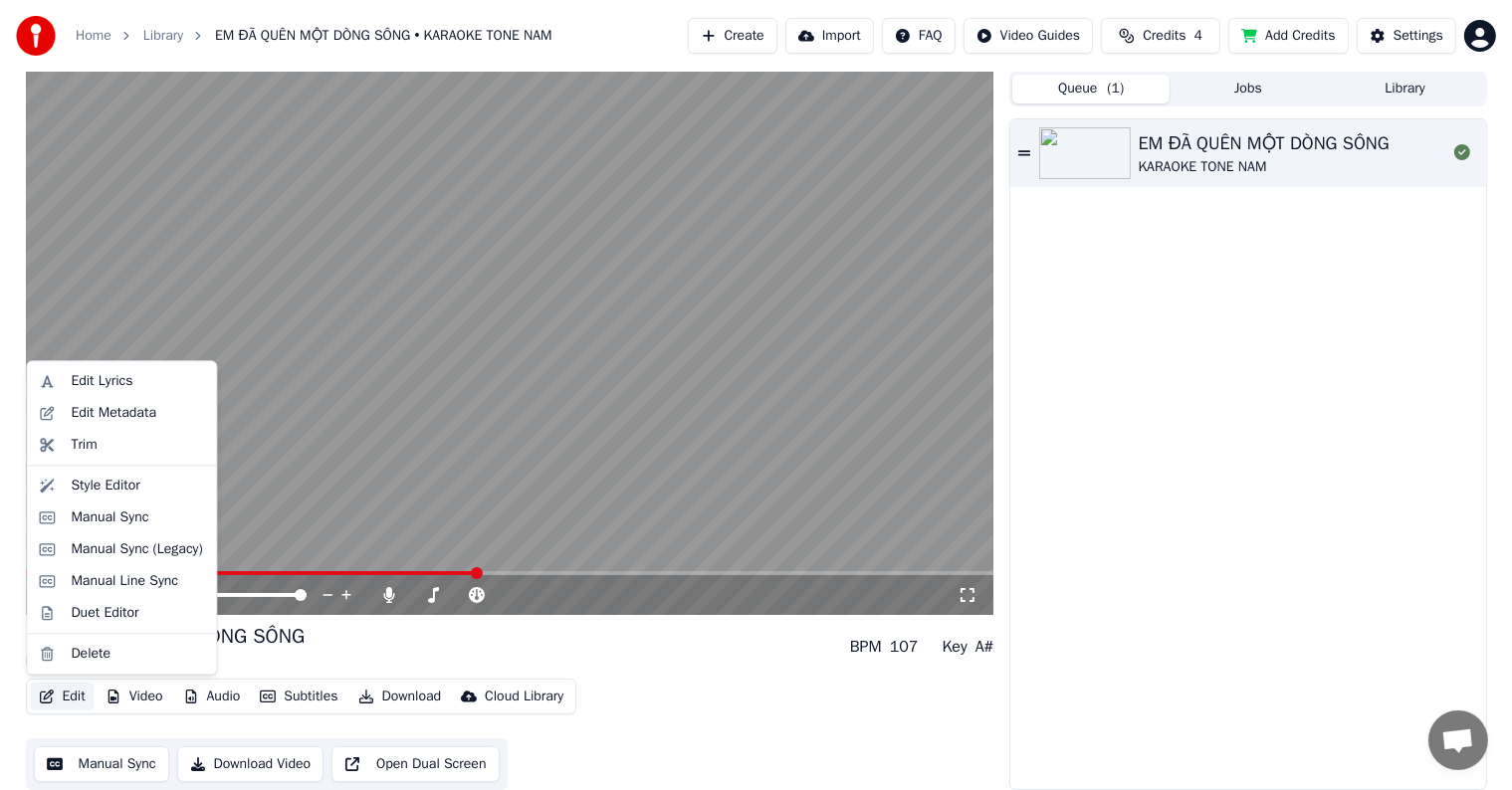 click on "Edit" at bounding box center (62, 696) 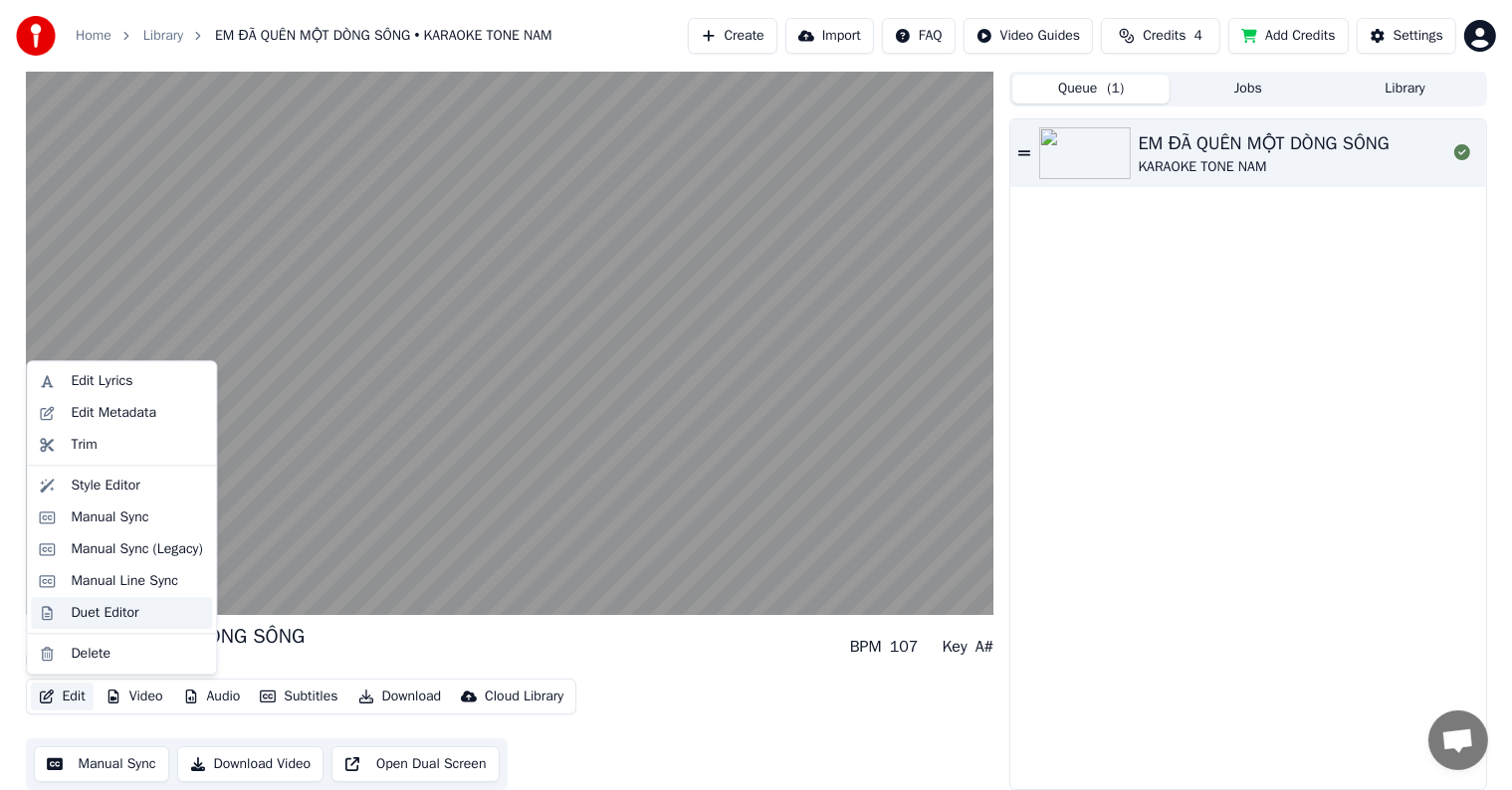 click on "Duet Editor" at bounding box center [105, 613] 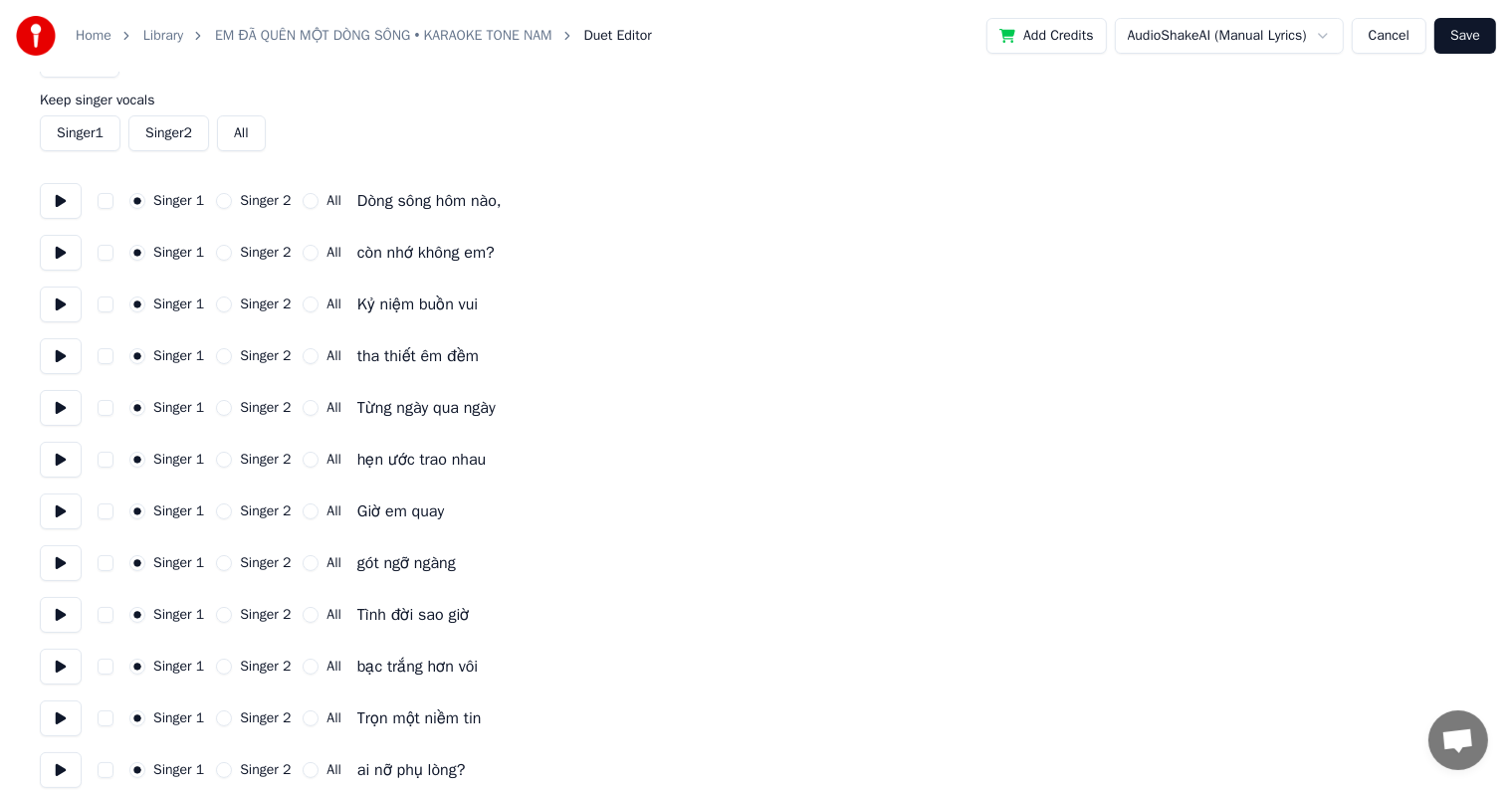 scroll, scrollTop: 99, scrollLeft: 0, axis: vertical 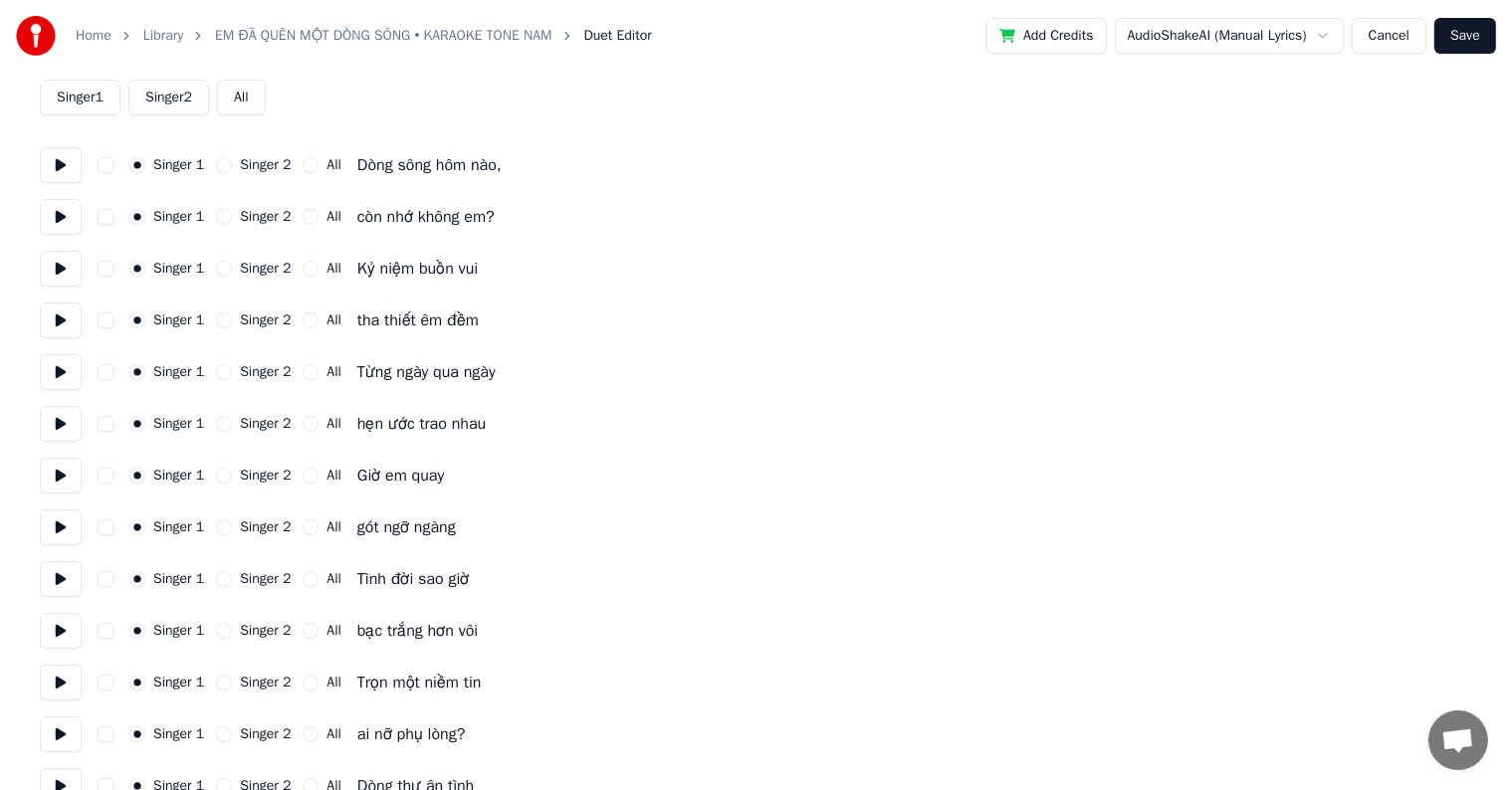 click on "Singer 2" at bounding box center [224, 579] 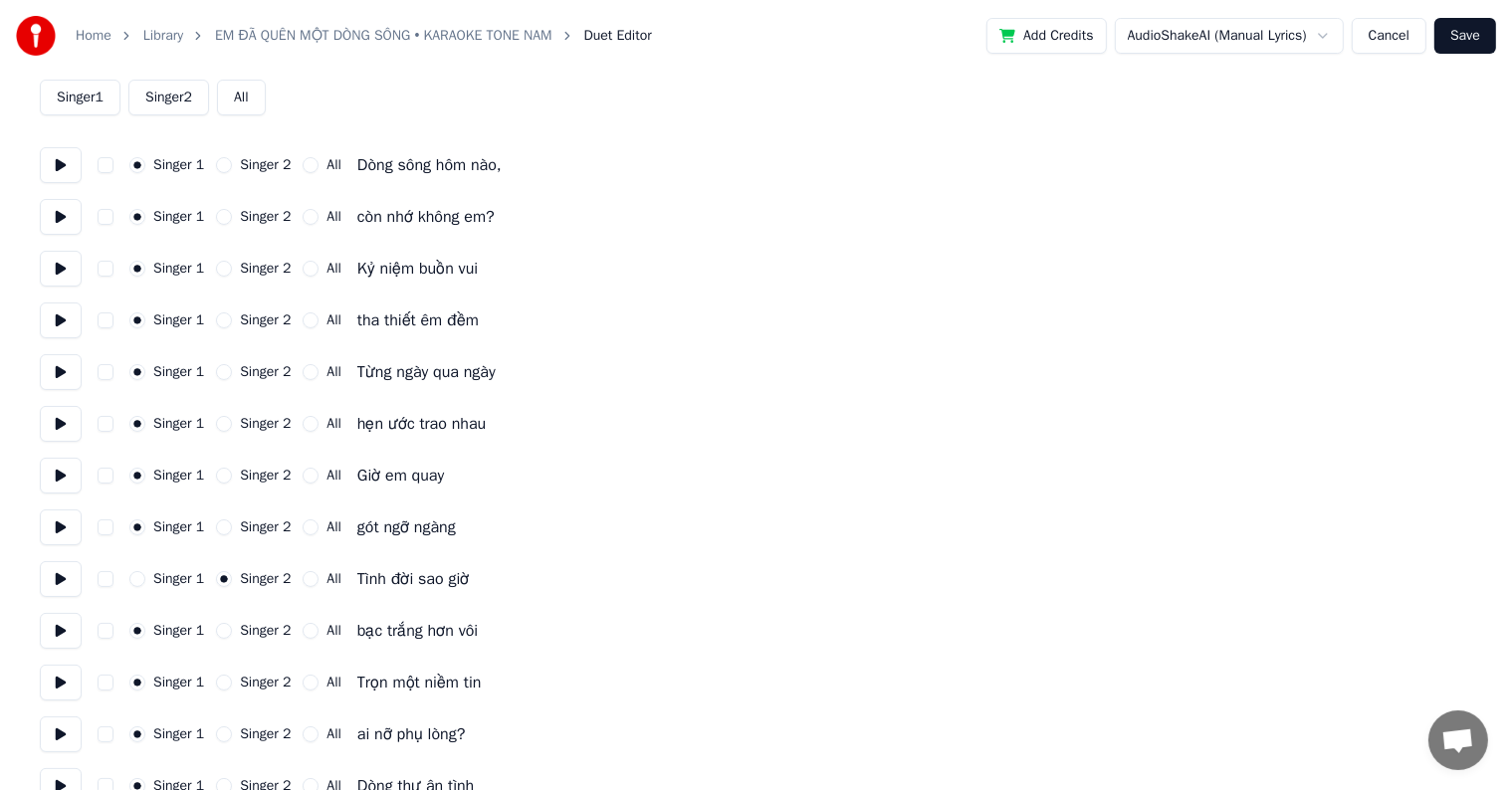 click on "Singer 2" at bounding box center (224, 631) 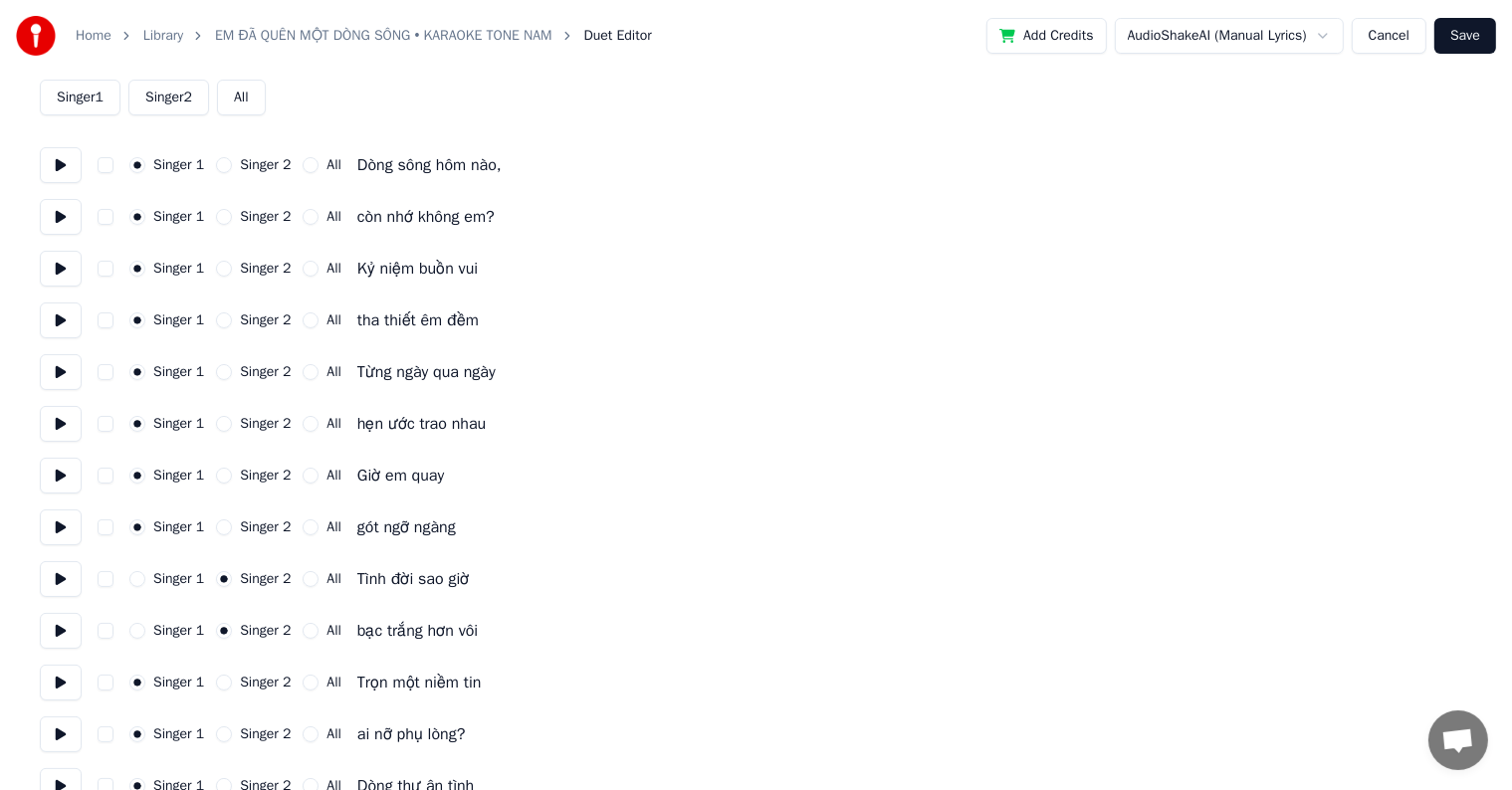 scroll, scrollTop: 0, scrollLeft: 0, axis: both 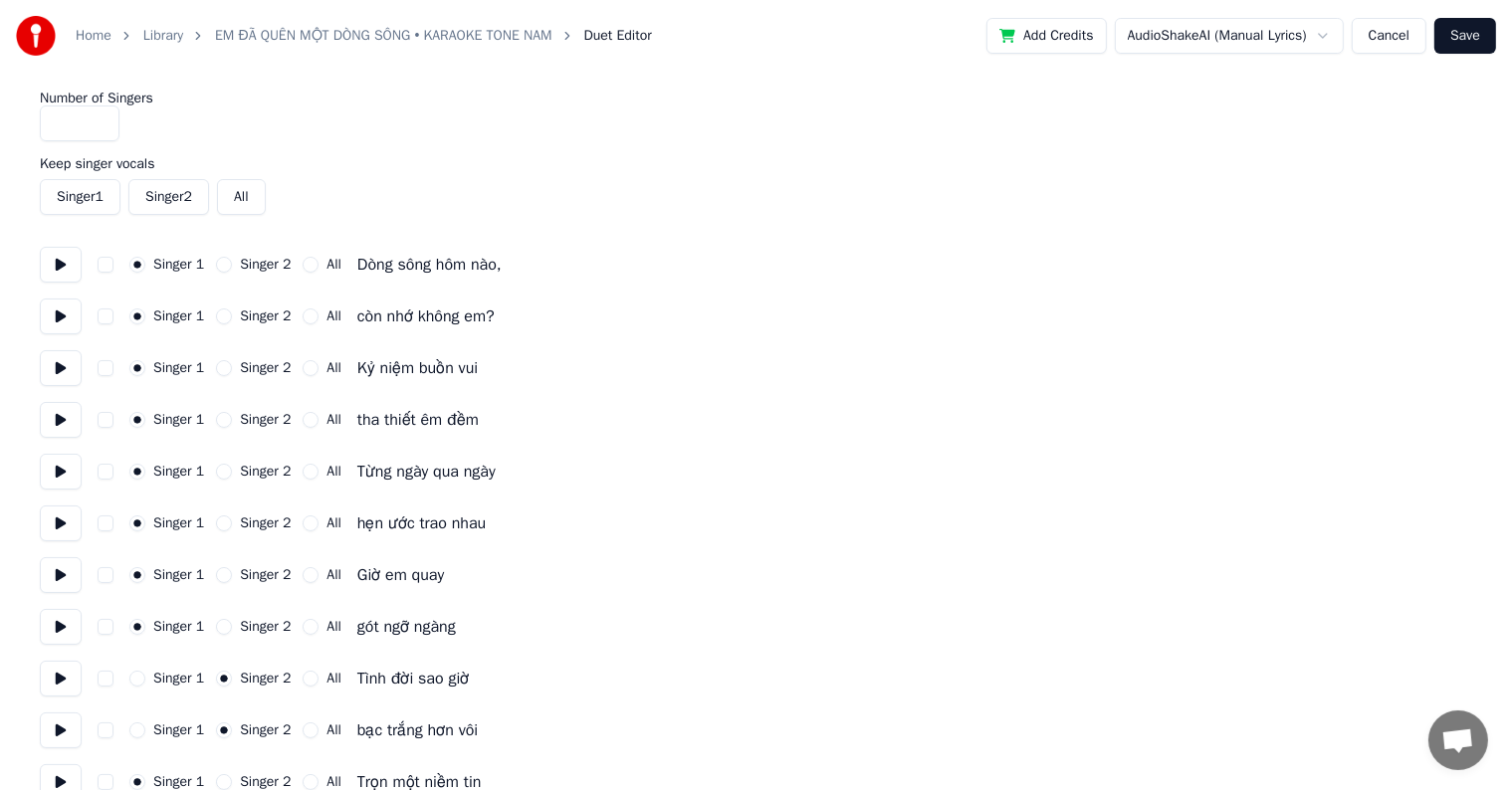 click on "*" at bounding box center (80, 123) 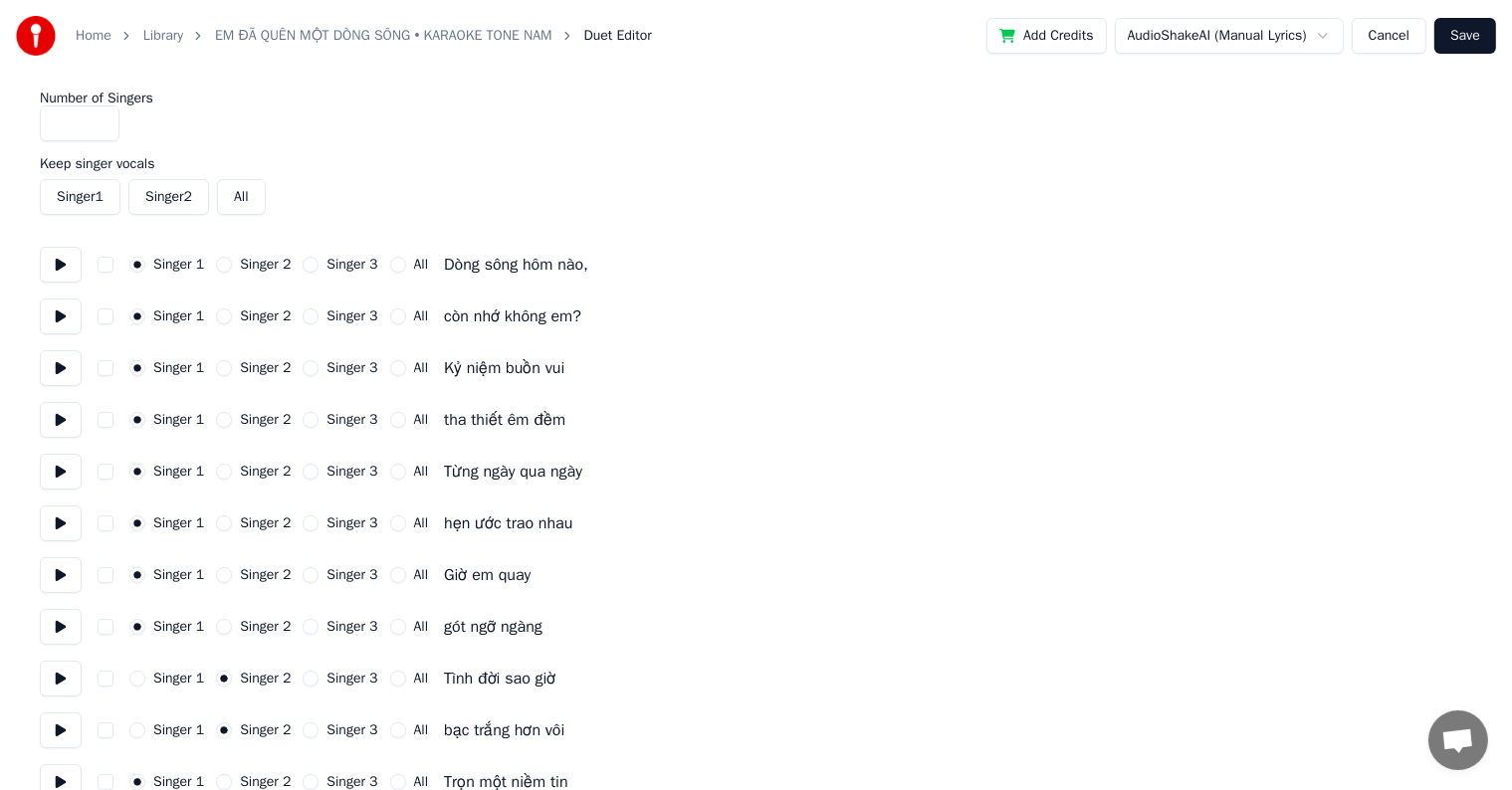 scroll, scrollTop: 199, scrollLeft: 0, axis: vertical 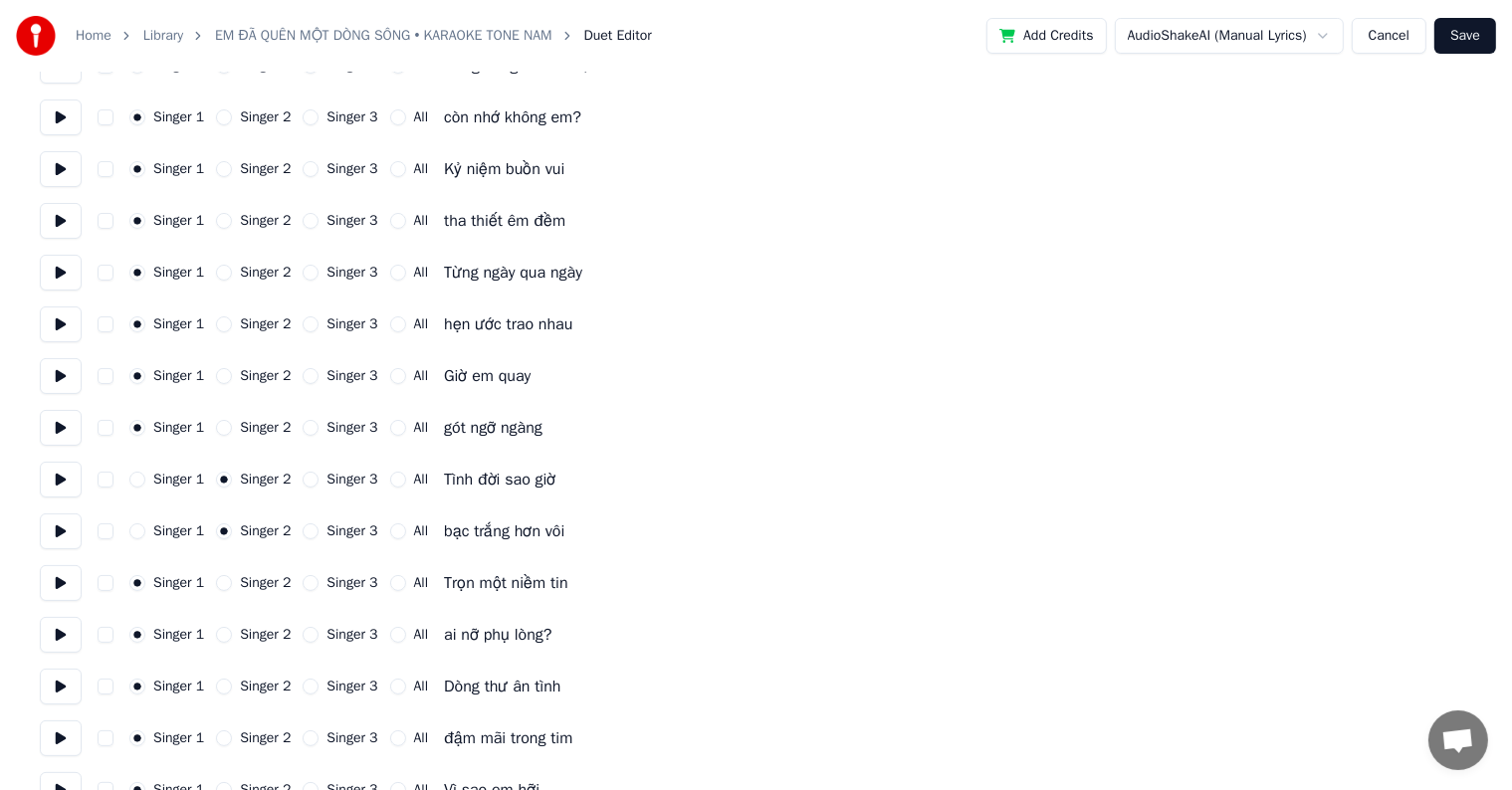 click 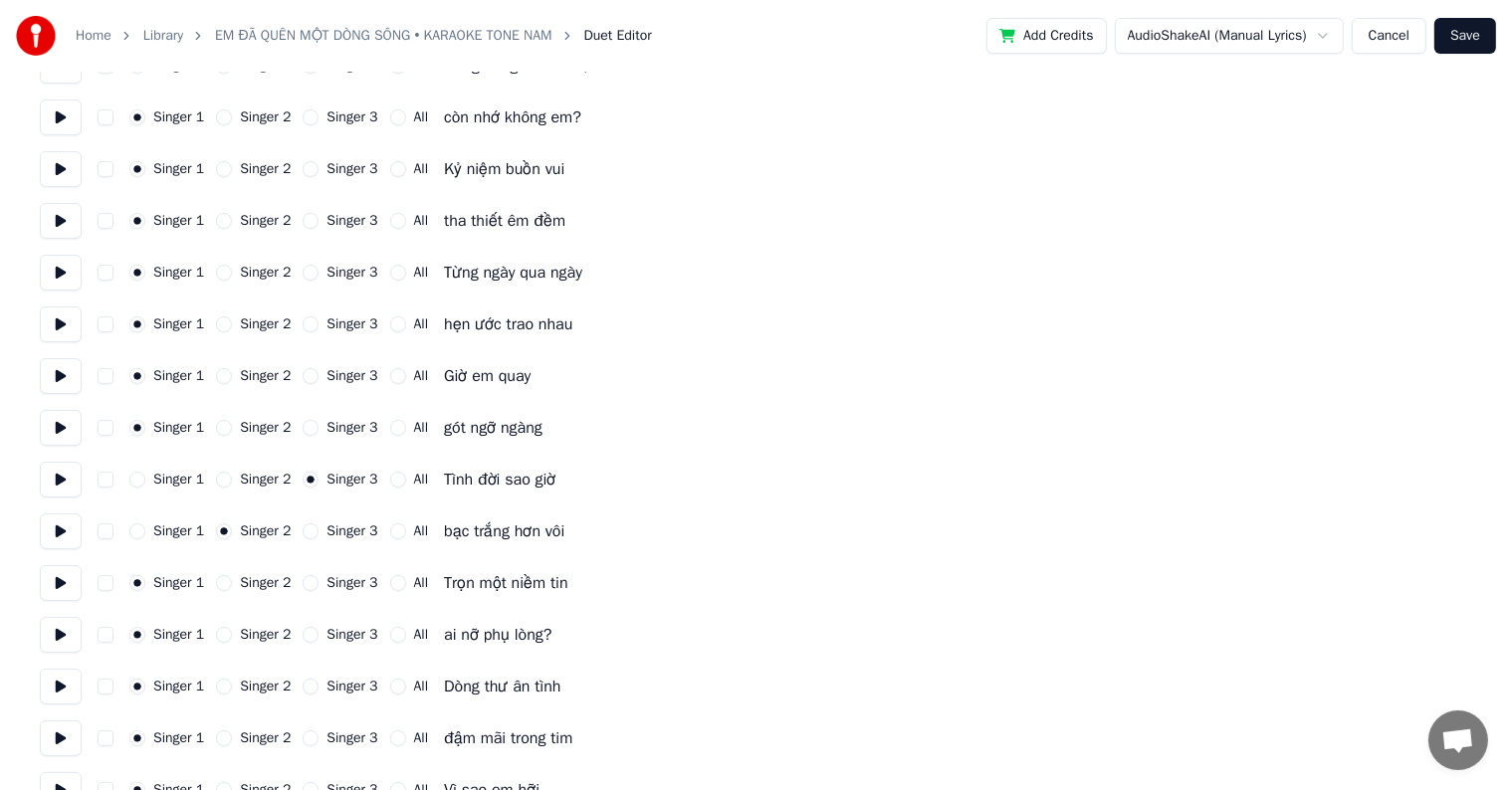 click on "Singer 3" at bounding box center (311, 531) 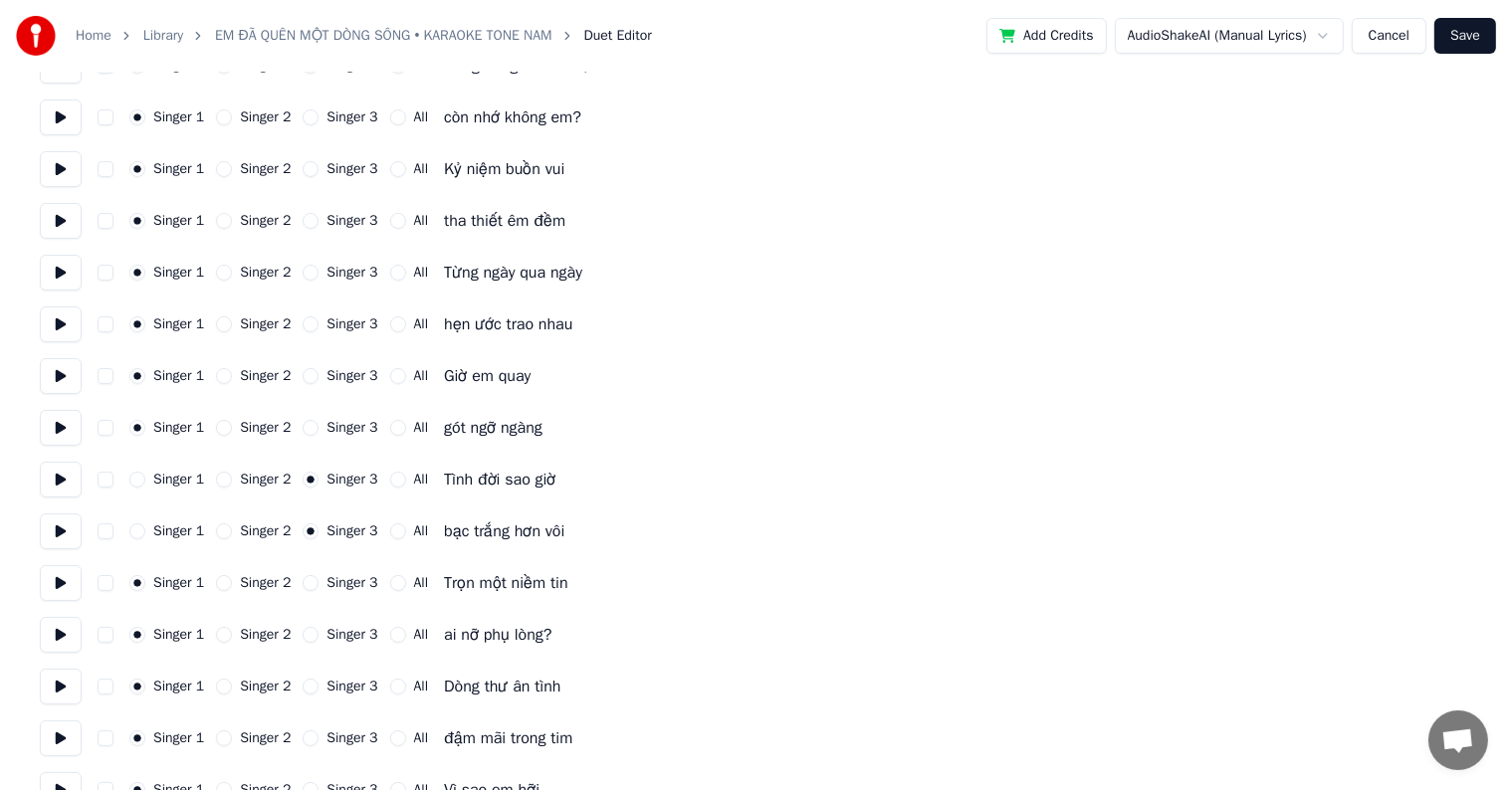 click on "Singer 3" at bounding box center [311, 583] 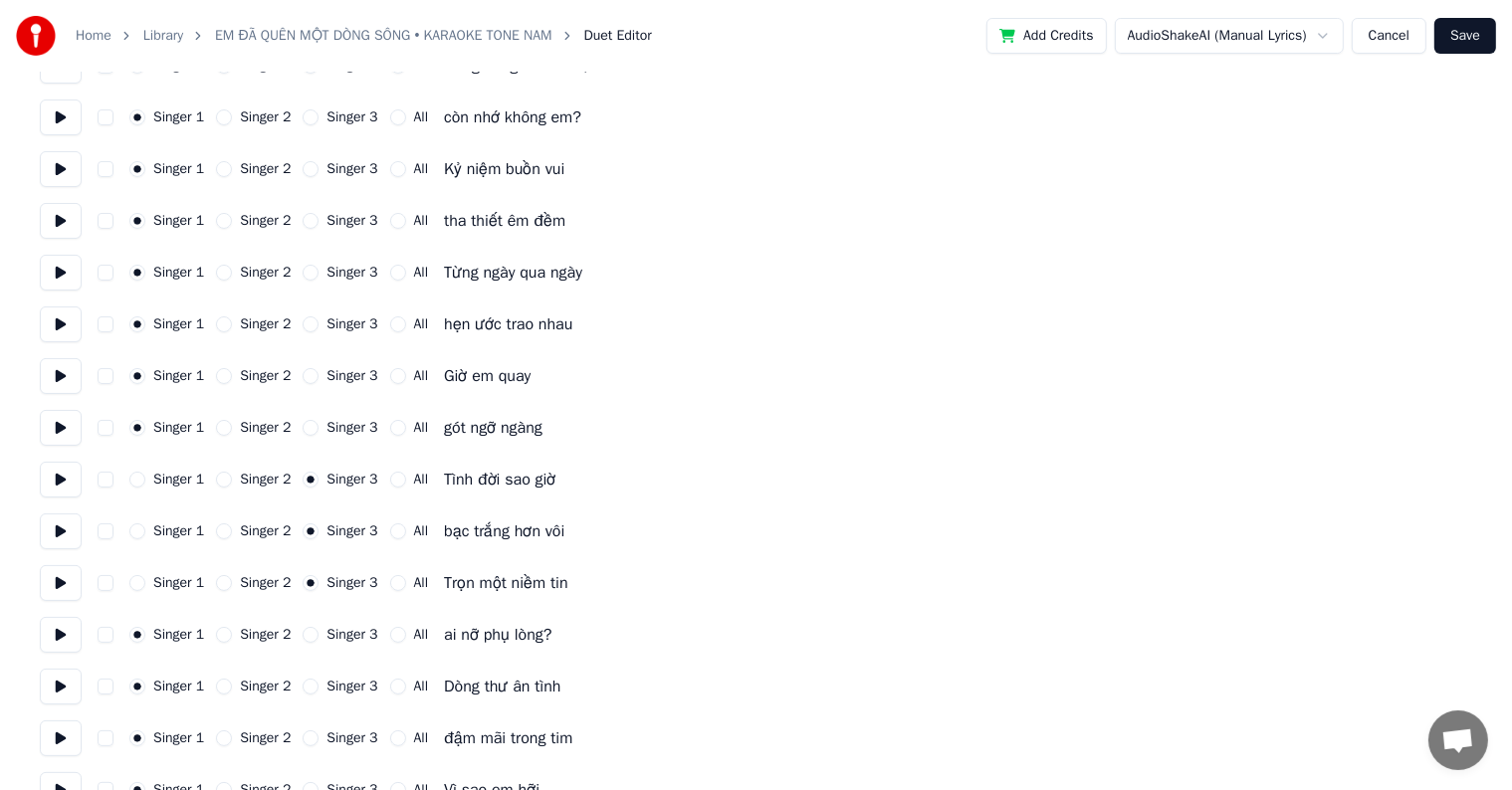 click on "Singer 3" at bounding box center [311, 635] 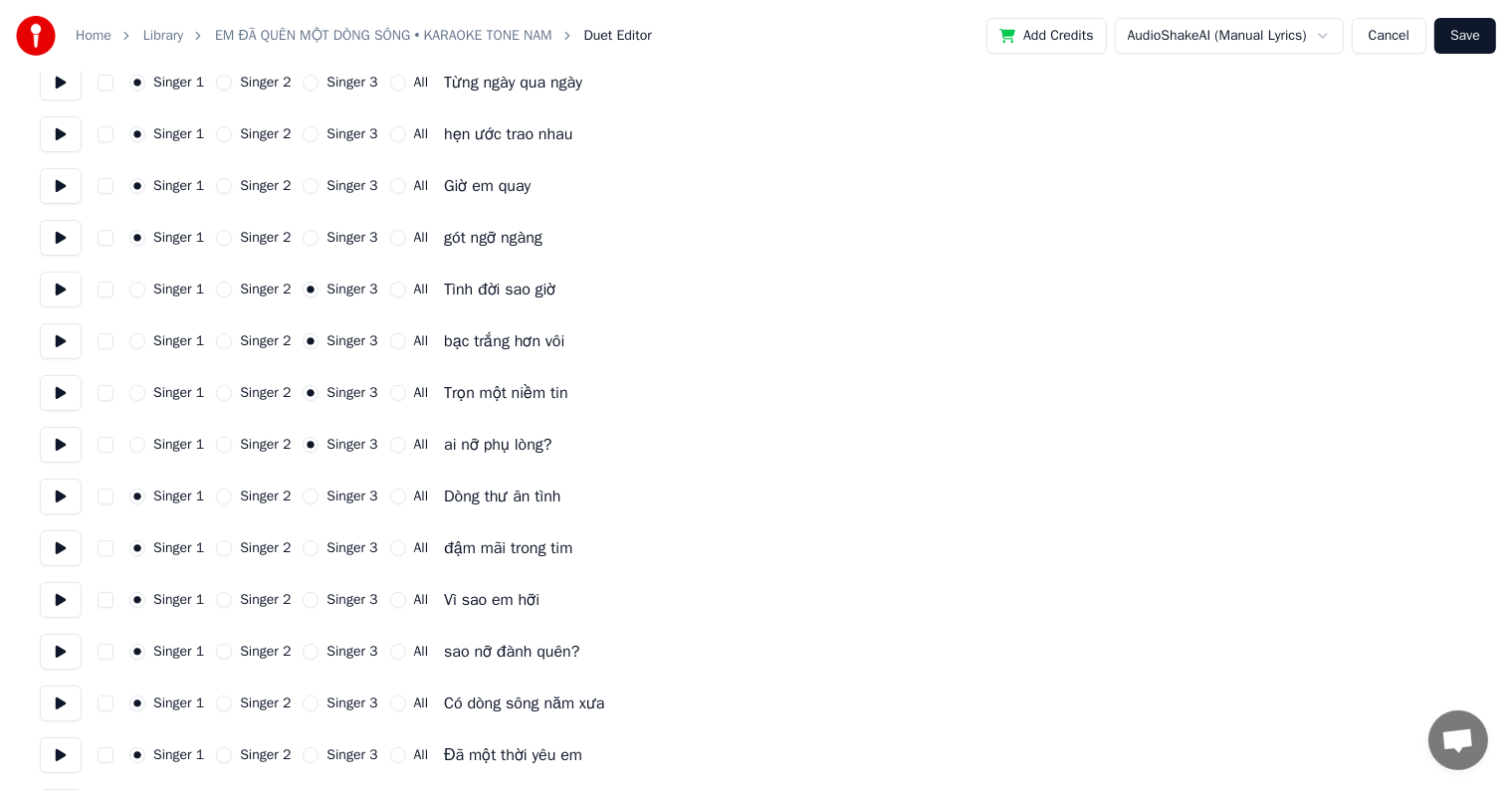 scroll, scrollTop: 398, scrollLeft: 0, axis: vertical 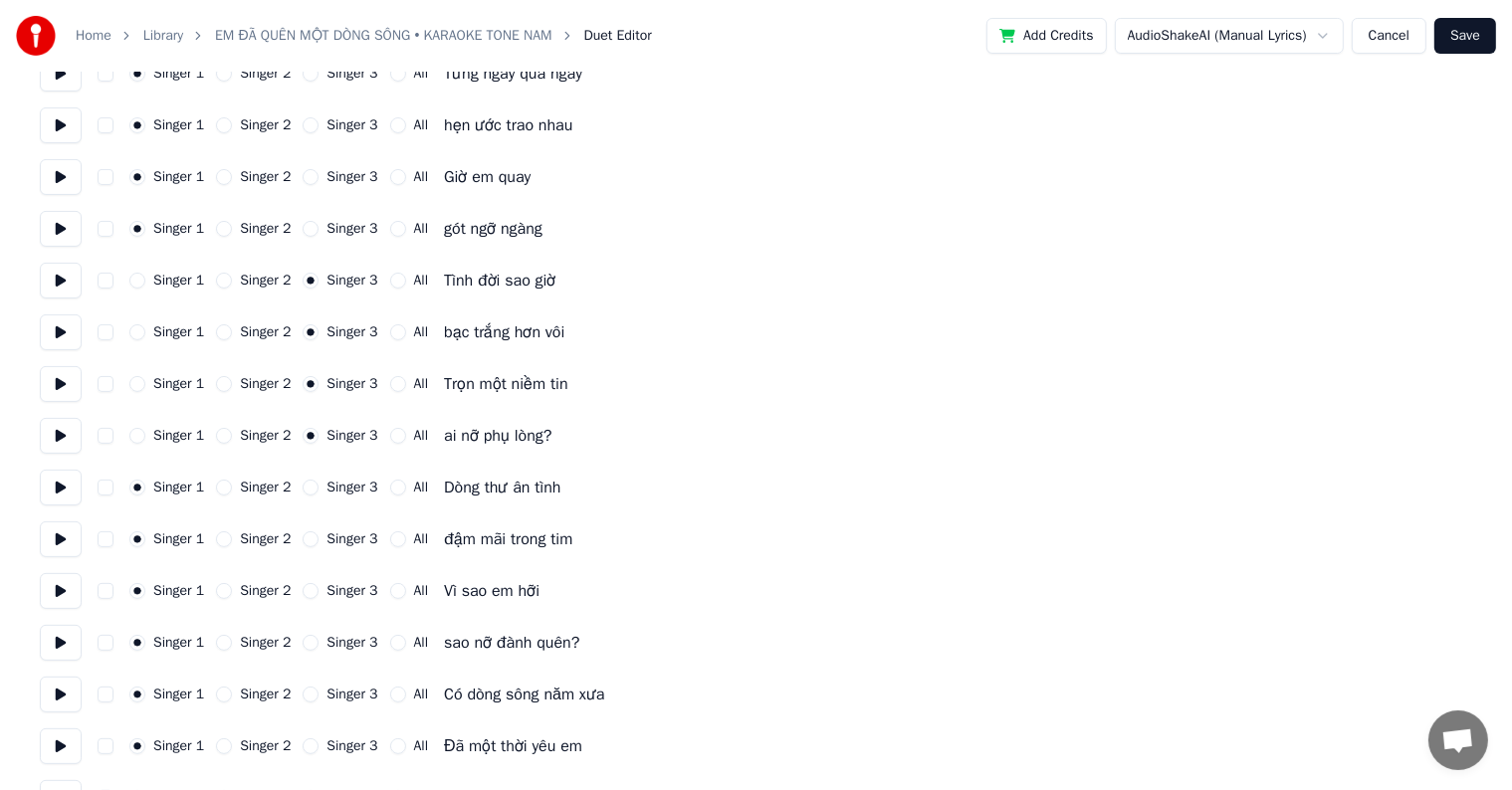 click on "Singer 3" at bounding box center (311, 488) 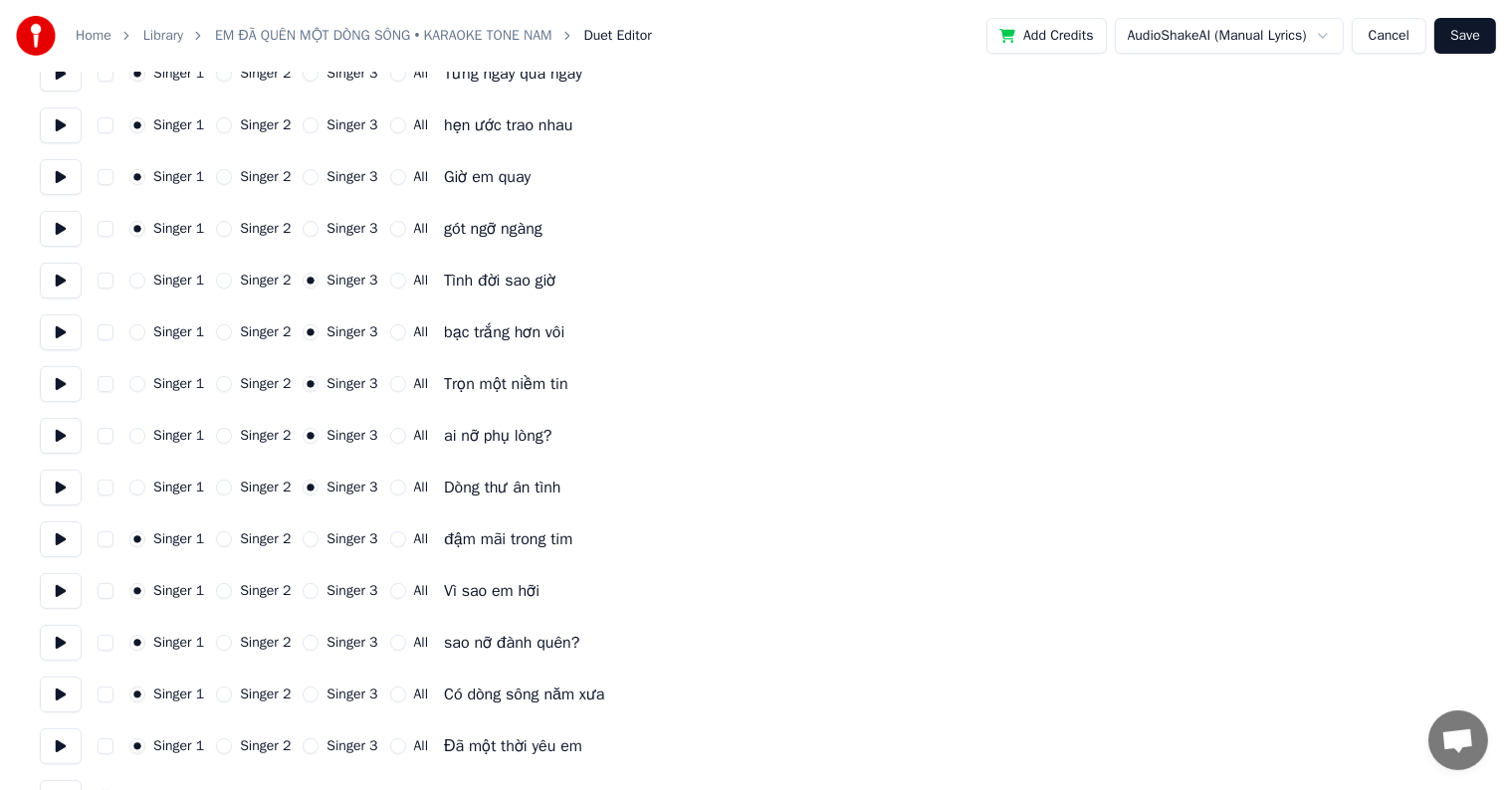 click on "Singer 3" at bounding box center (311, 539) 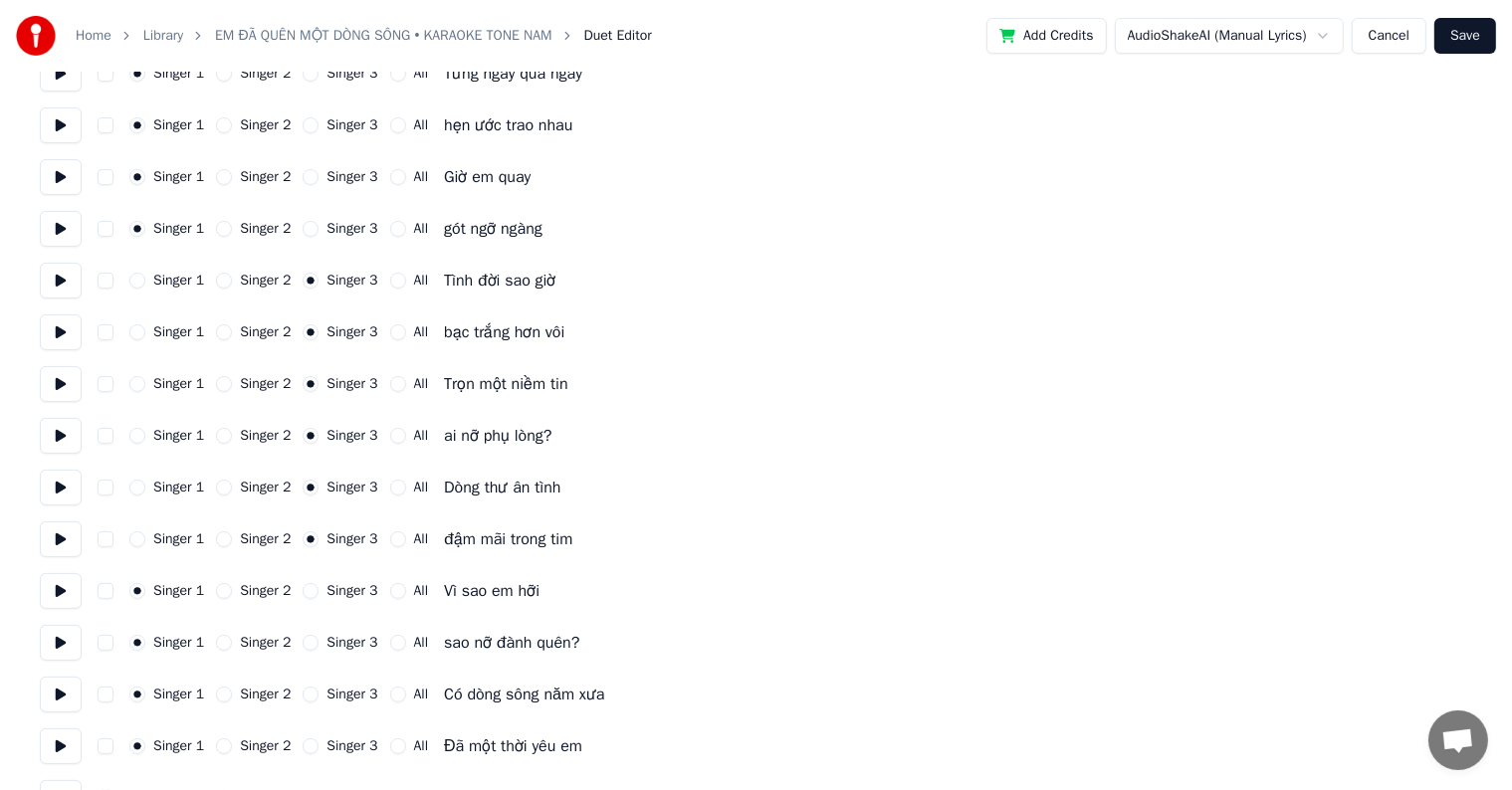 click on "Singer 3" at bounding box center [311, 591] 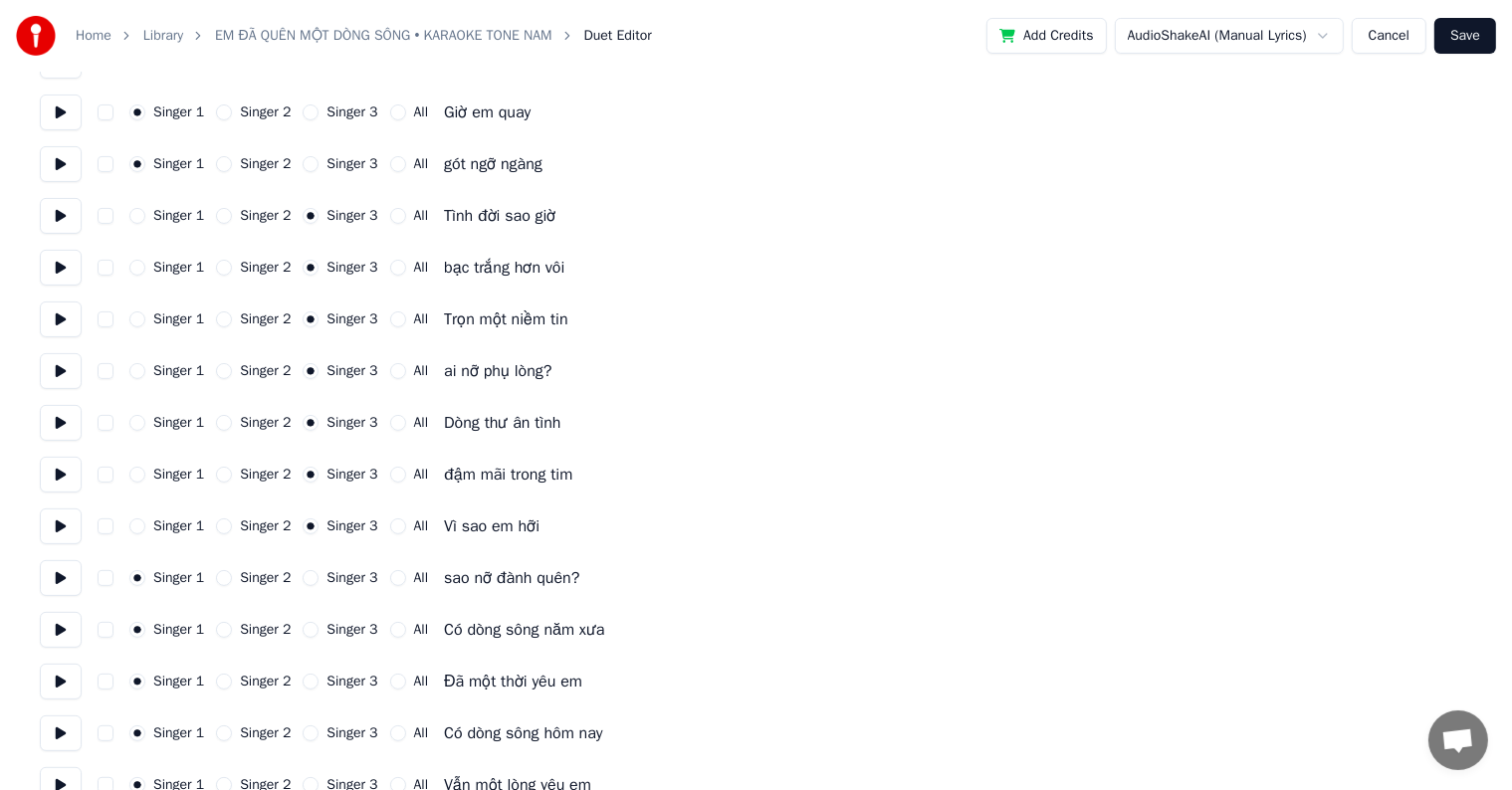 scroll, scrollTop: 497, scrollLeft: 0, axis: vertical 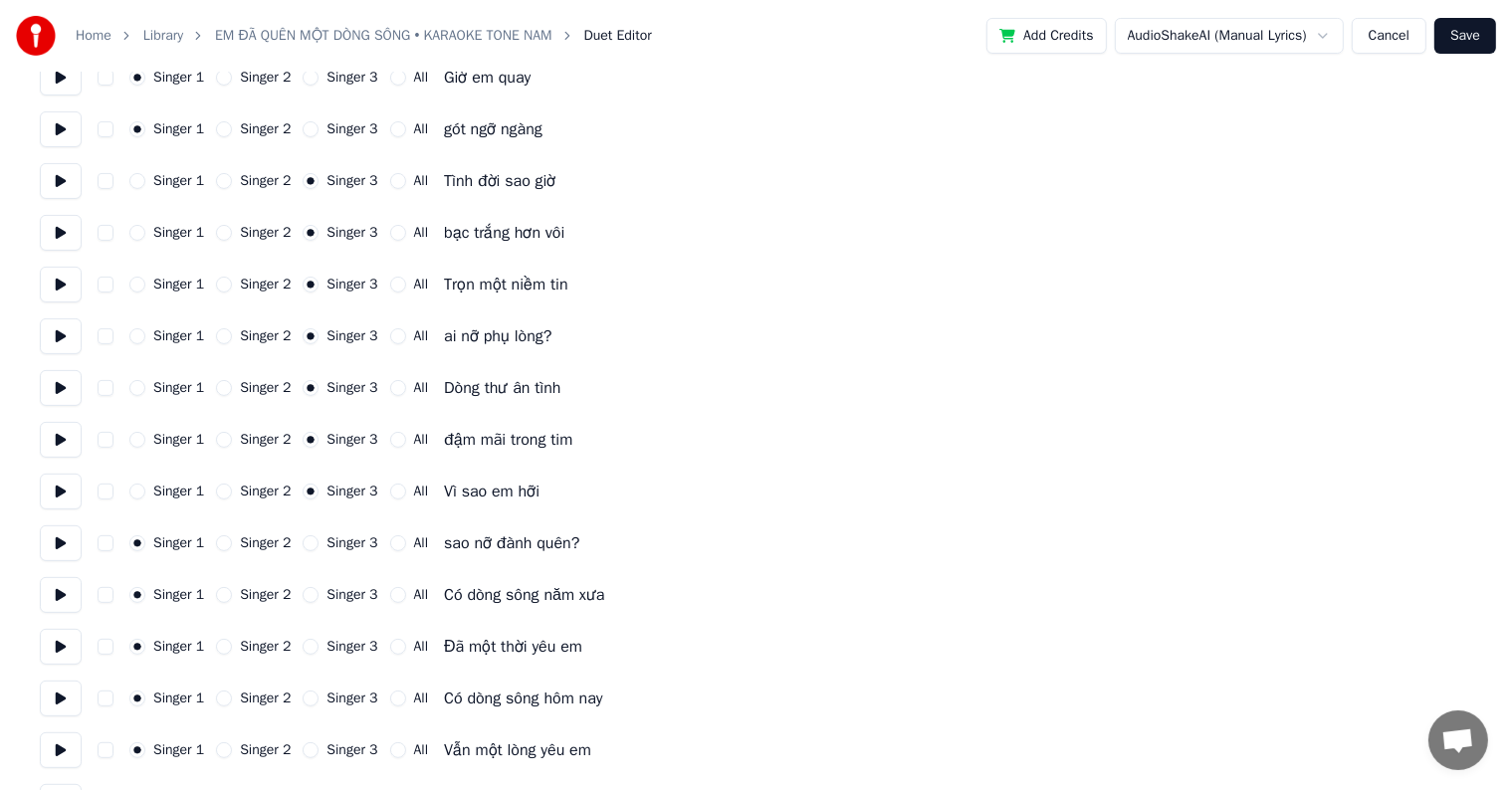 click on "Singer 3" at bounding box center (311, 543) 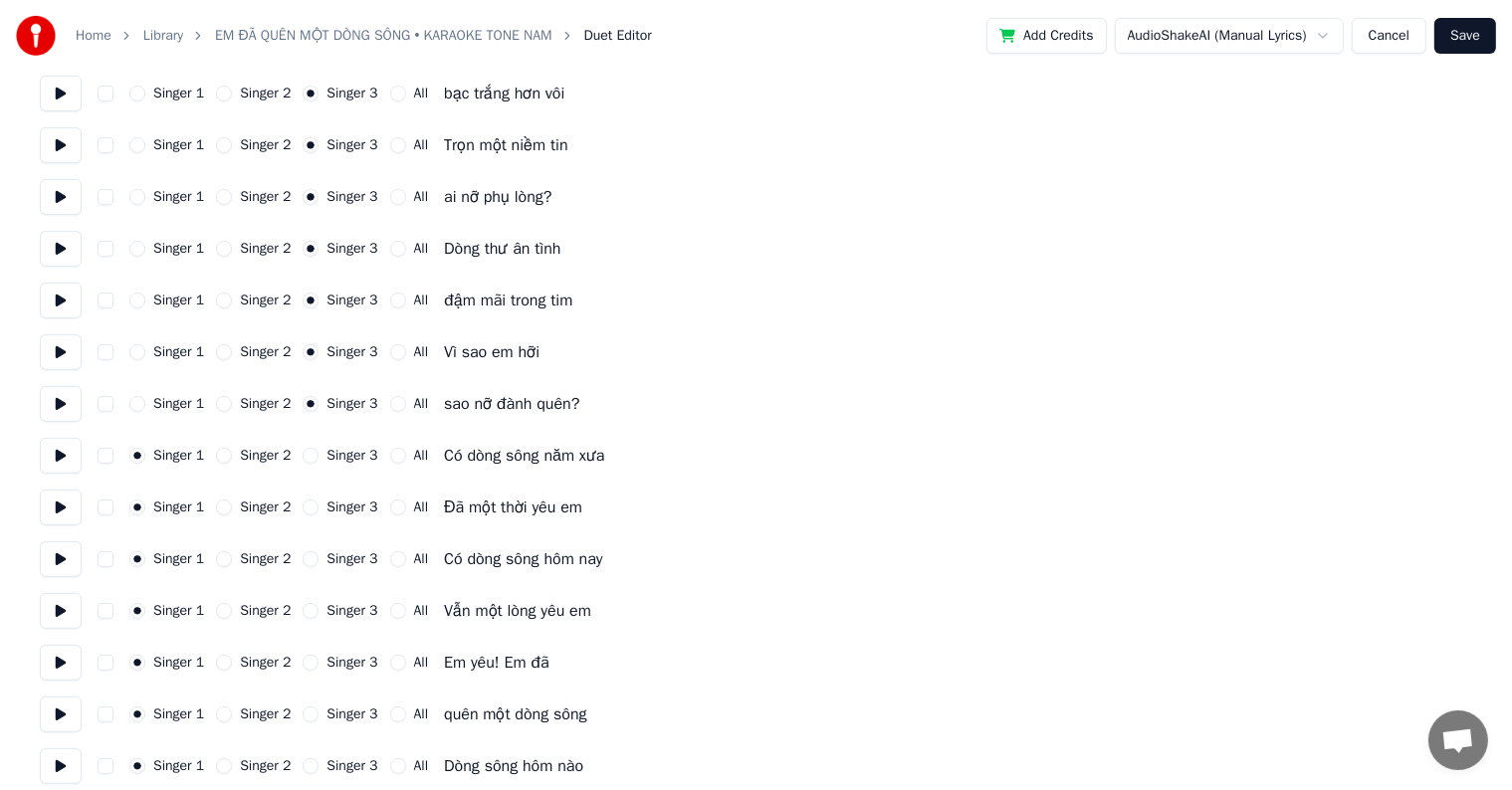 scroll, scrollTop: 696, scrollLeft: 0, axis: vertical 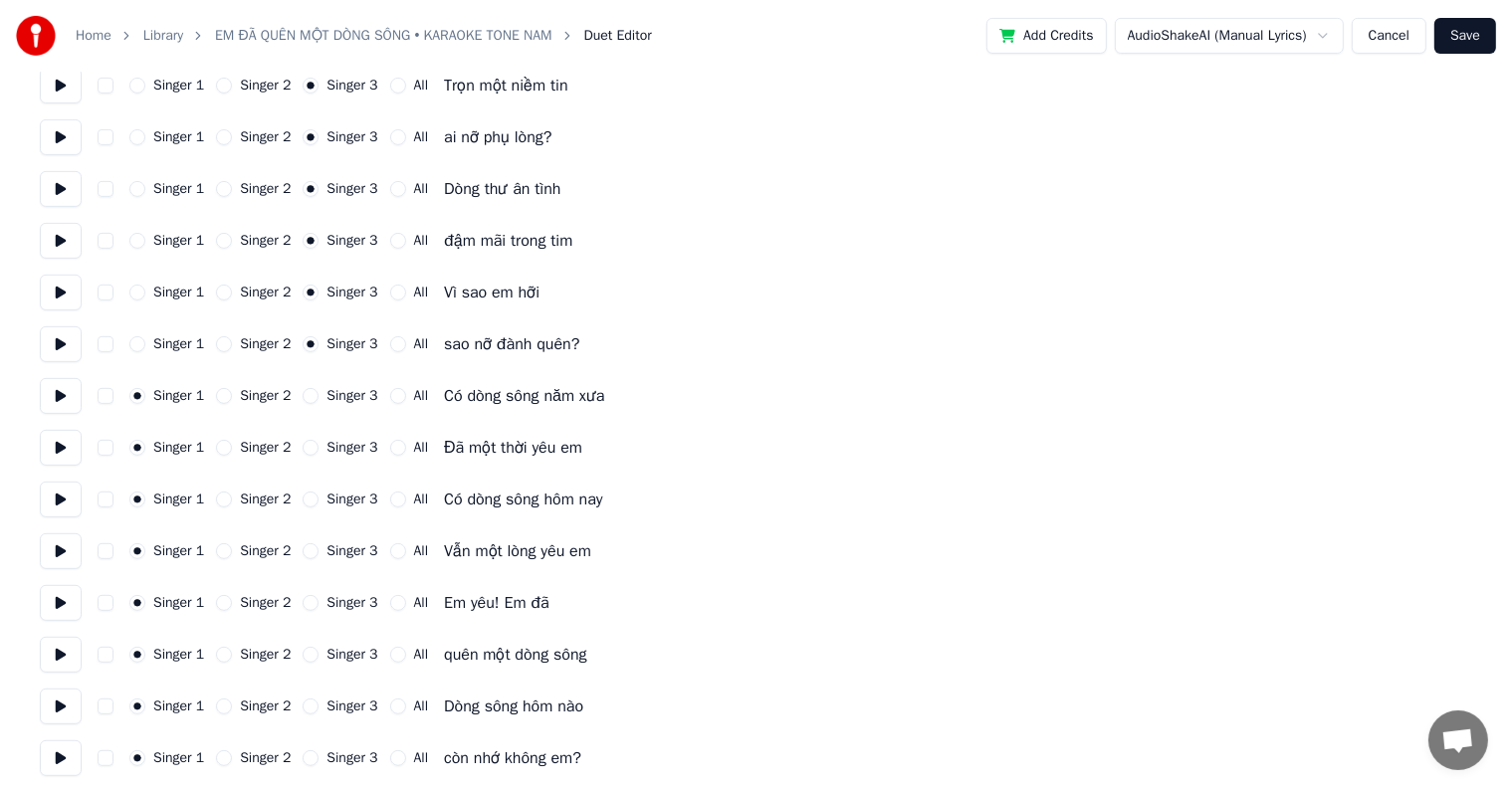 click on "All" at bounding box center [398, 448] 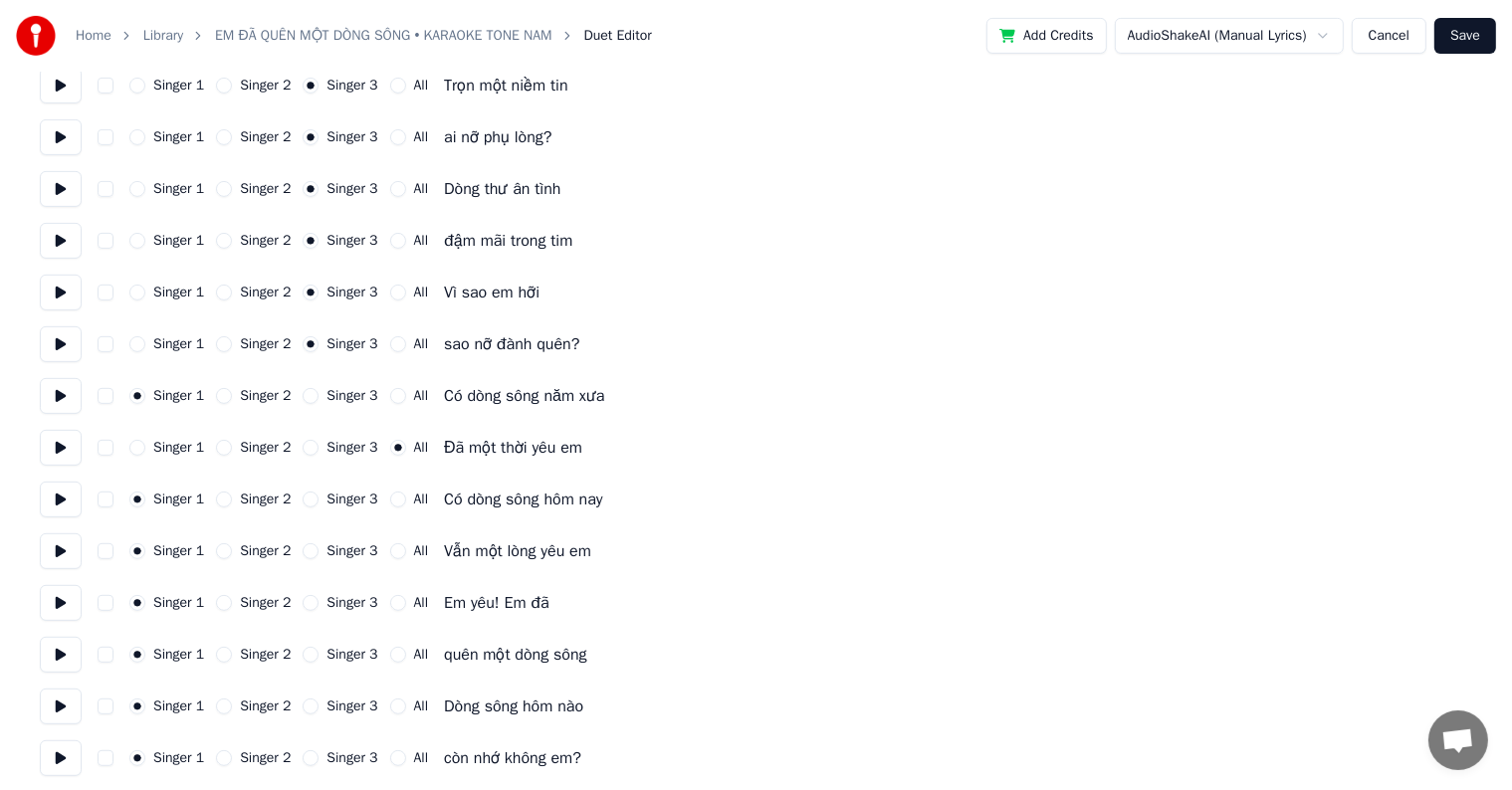 click on "All" at bounding box center (398, 396) 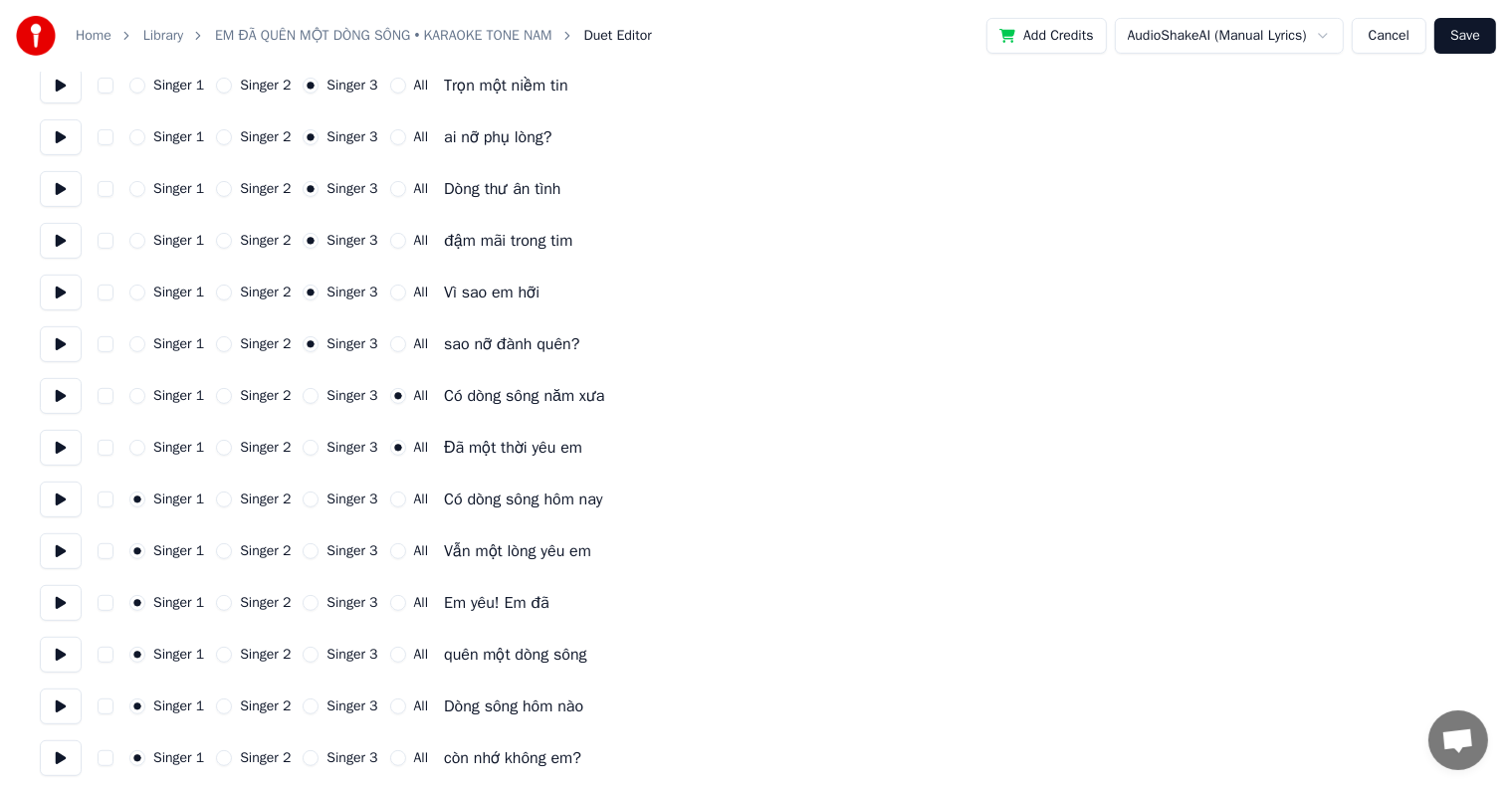 click on "All" at bounding box center [398, 499] 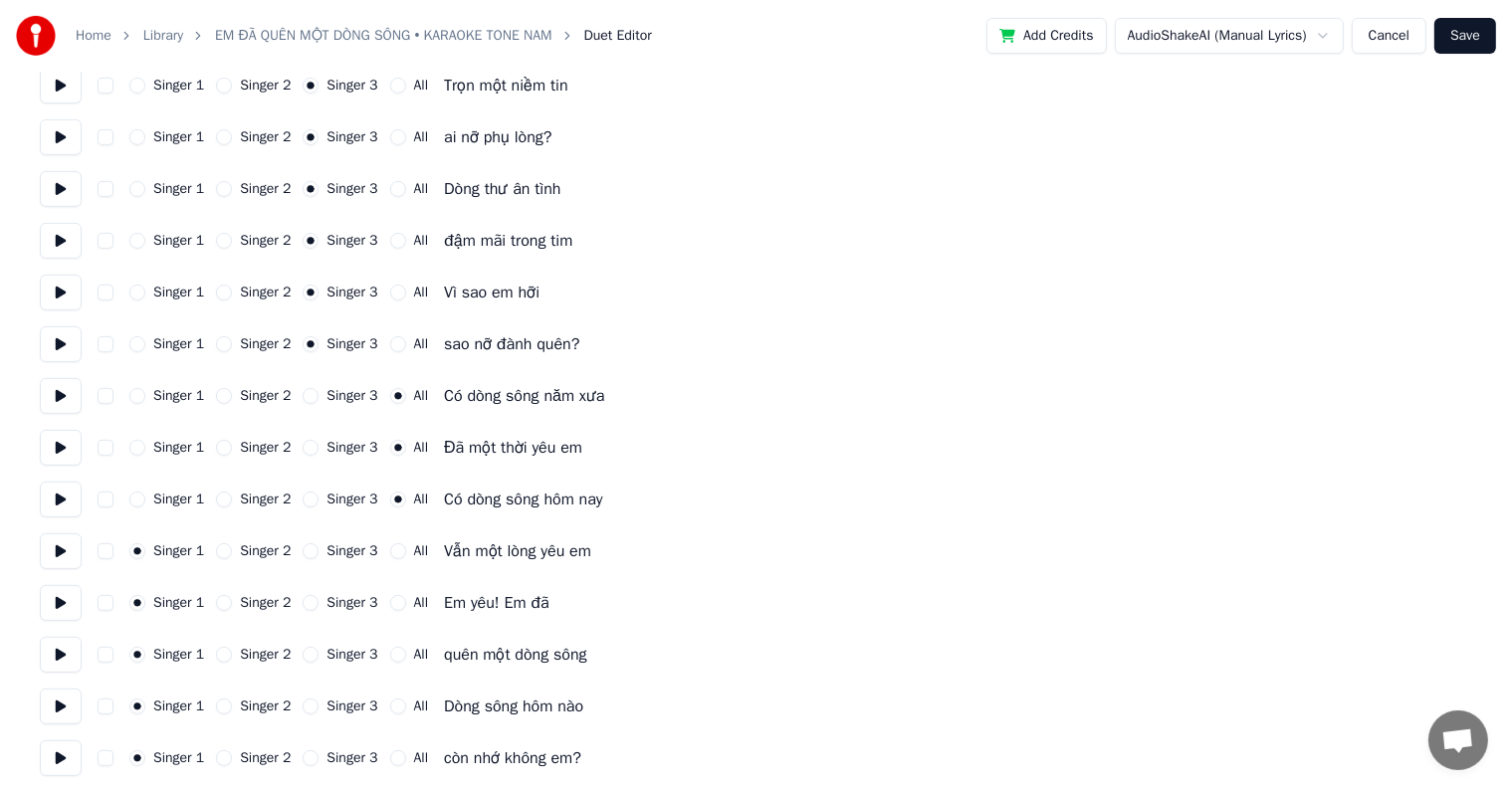 click on "All" at bounding box center (398, 551) 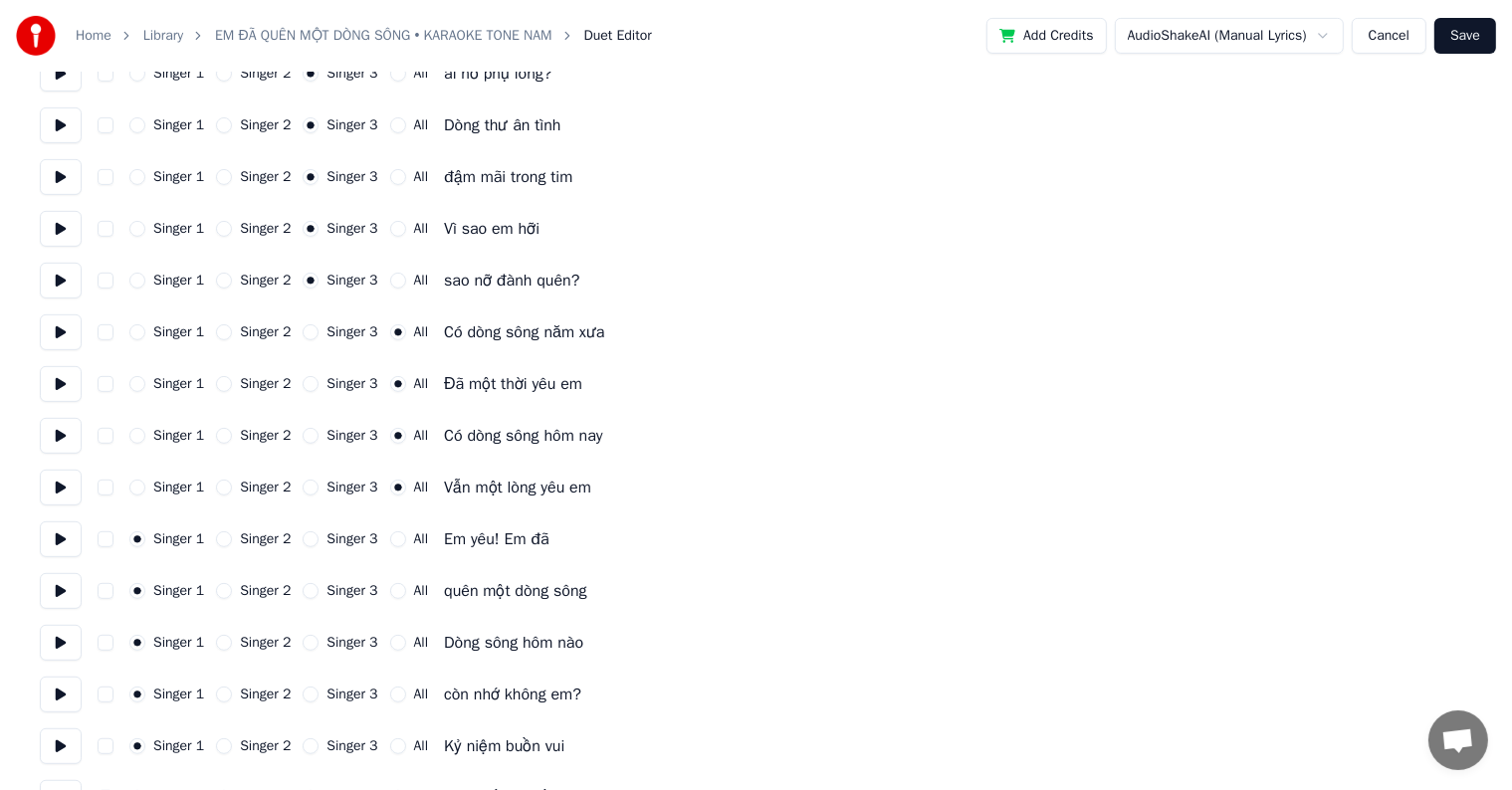 scroll, scrollTop: 895, scrollLeft: 0, axis: vertical 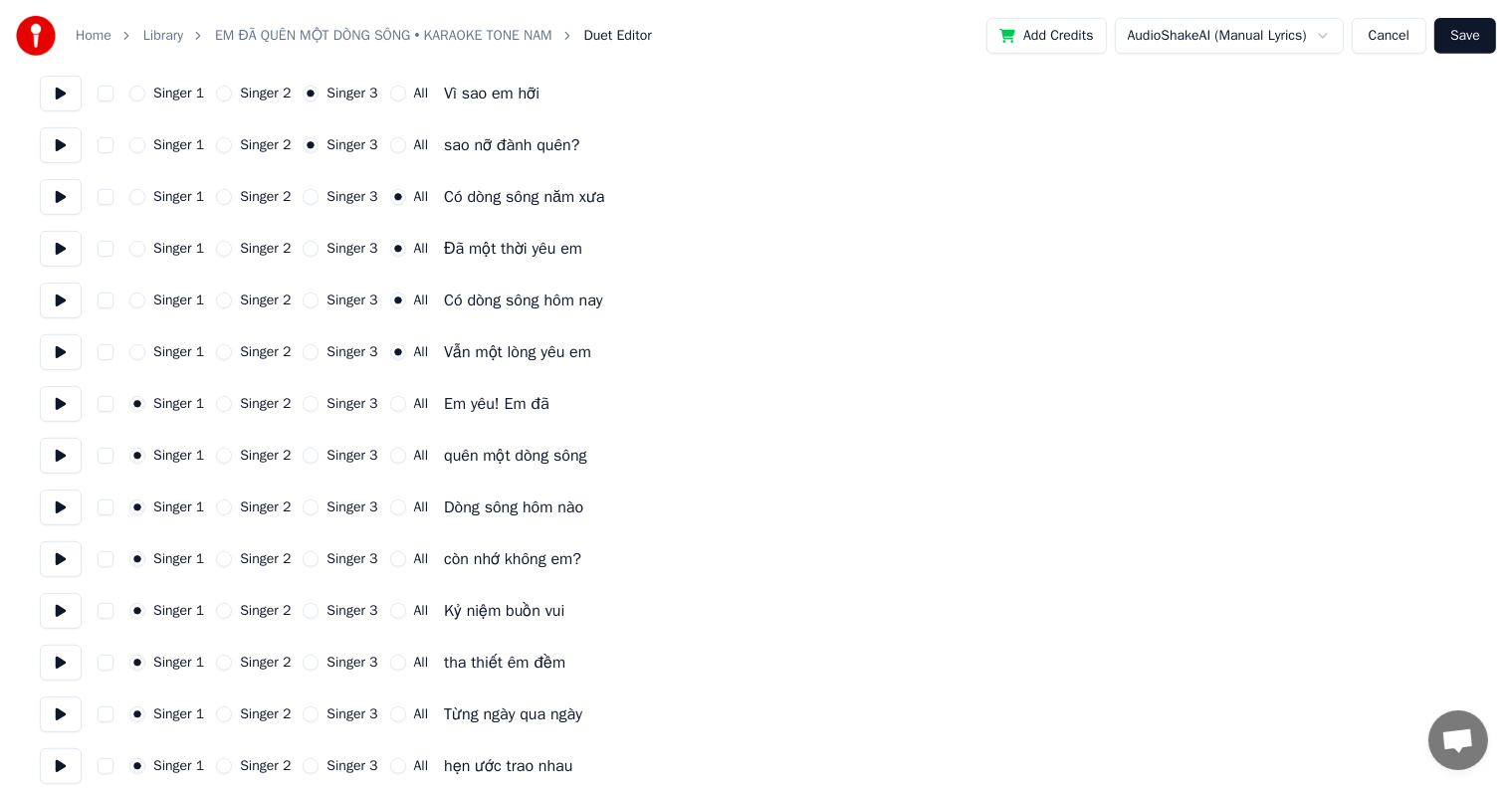 click on "Singer 3" at bounding box center (311, 507) 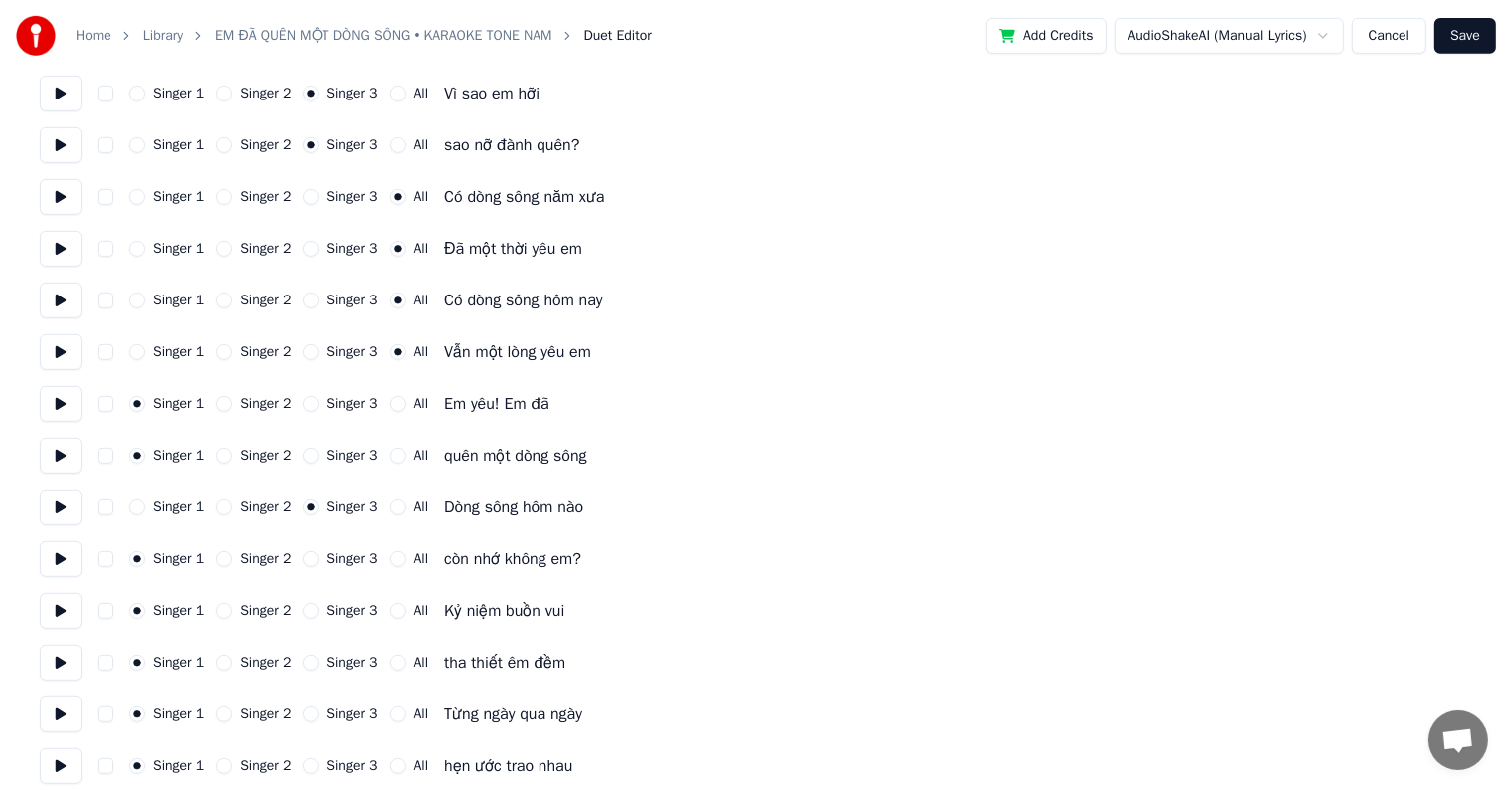 click on "Singer 3" at bounding box center (311, 559) 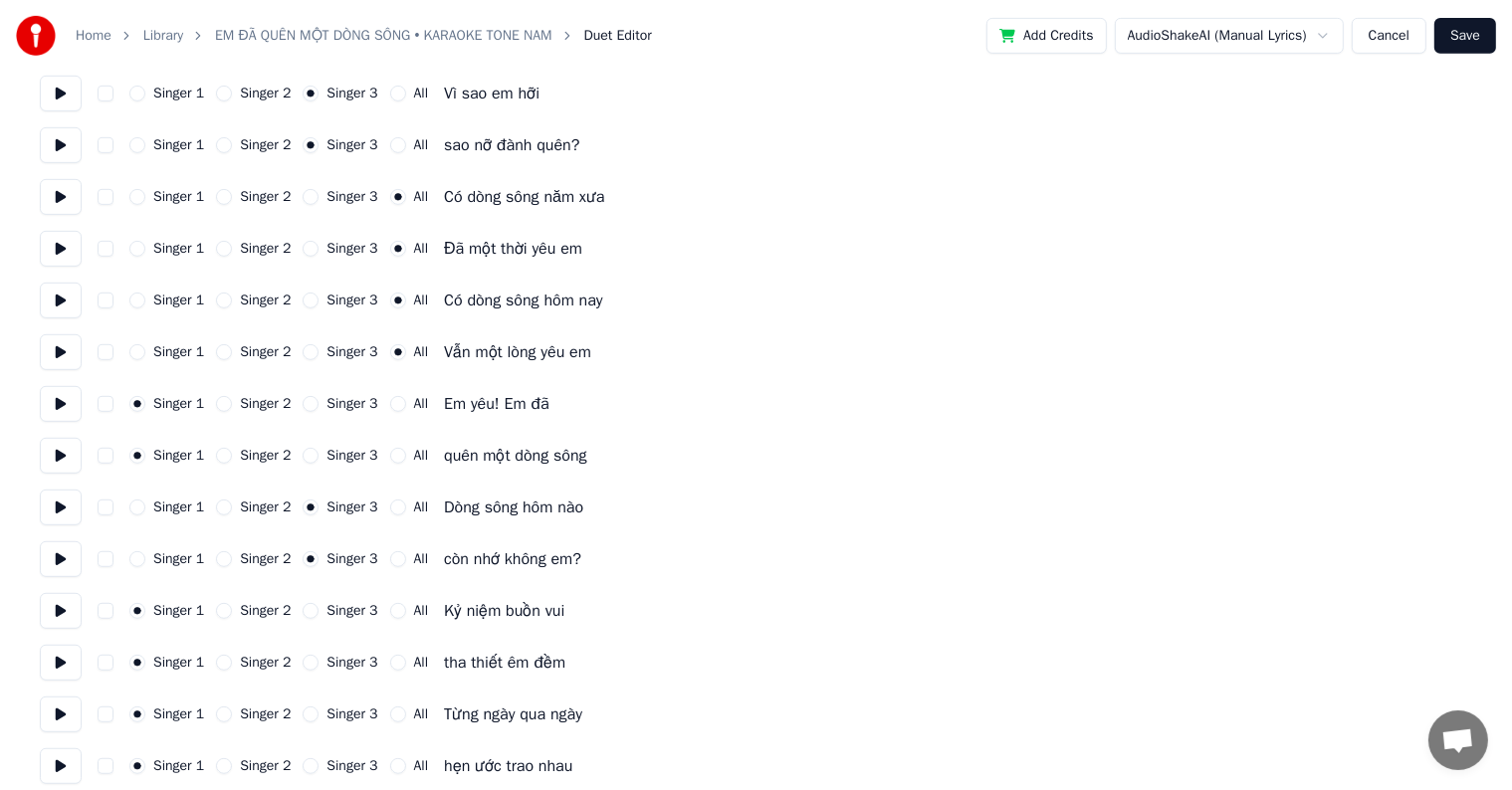 click on "Singer 3" at bounding box center (311, 611) 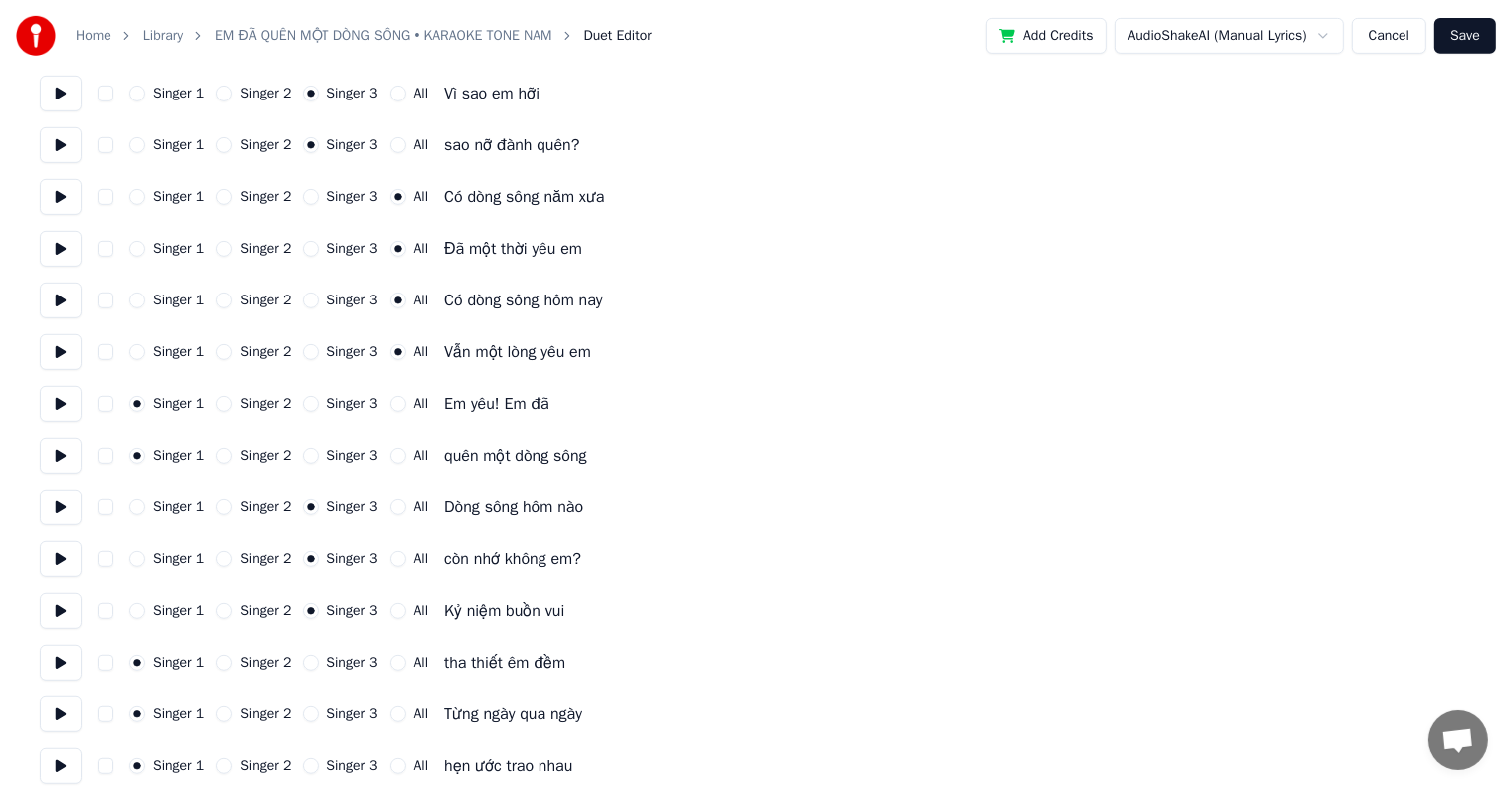 click on "Singer 3" at bounding box center (311, 663) 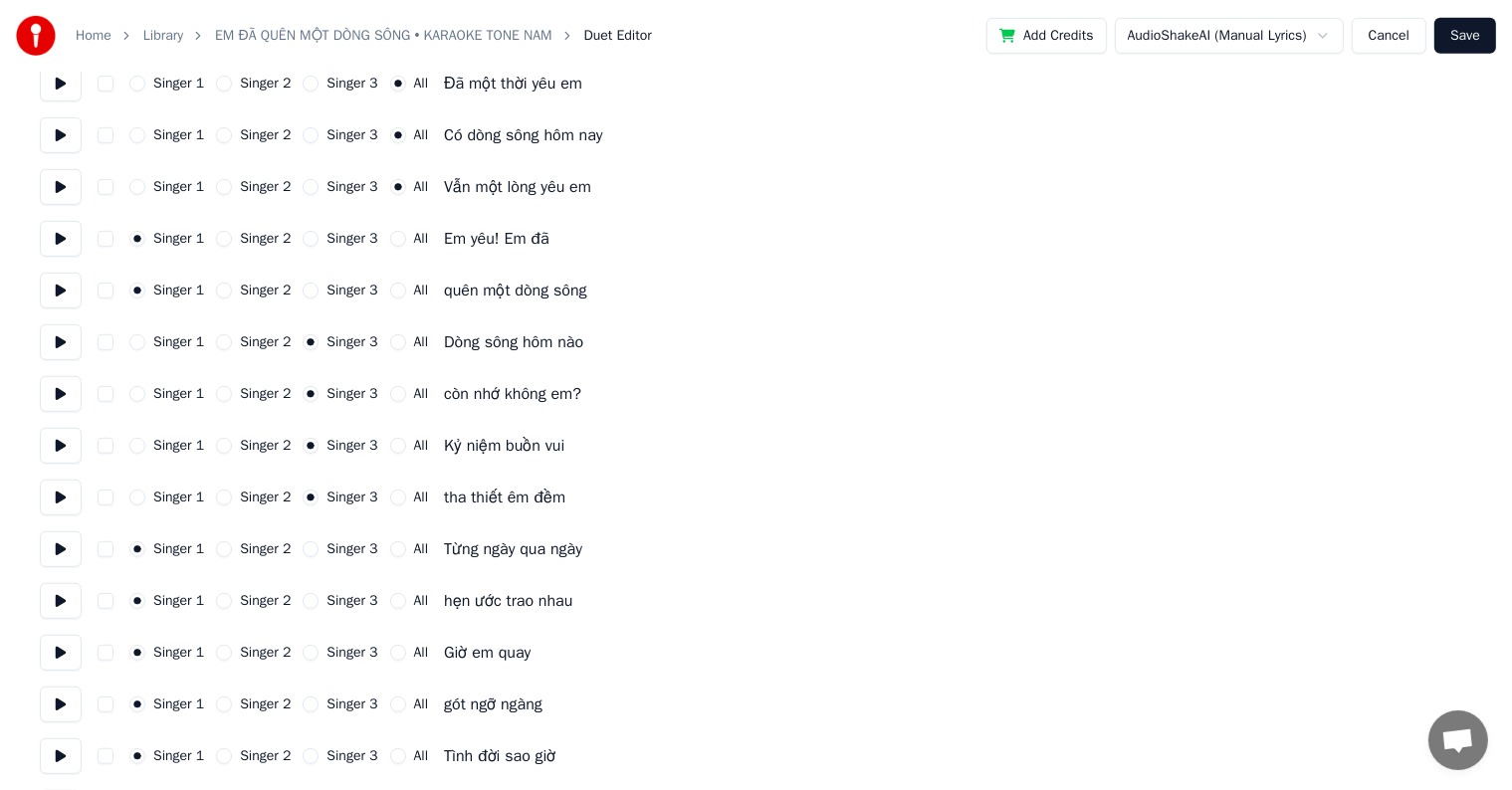 scroll, scrollTop: 1094, scrollLeft: 0, axis: vertical 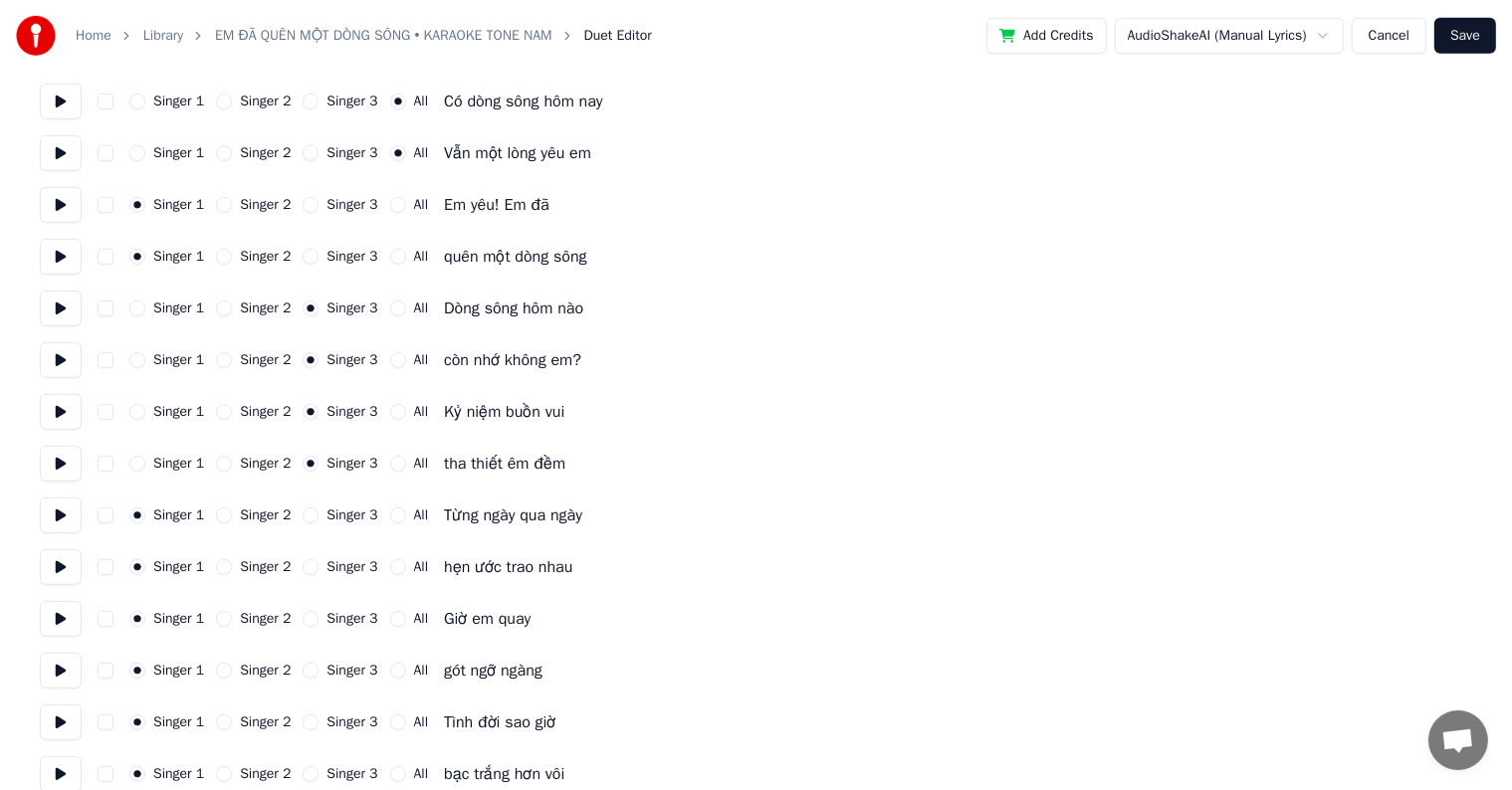 click on "Singer 2" at bounding box center [224, 515] 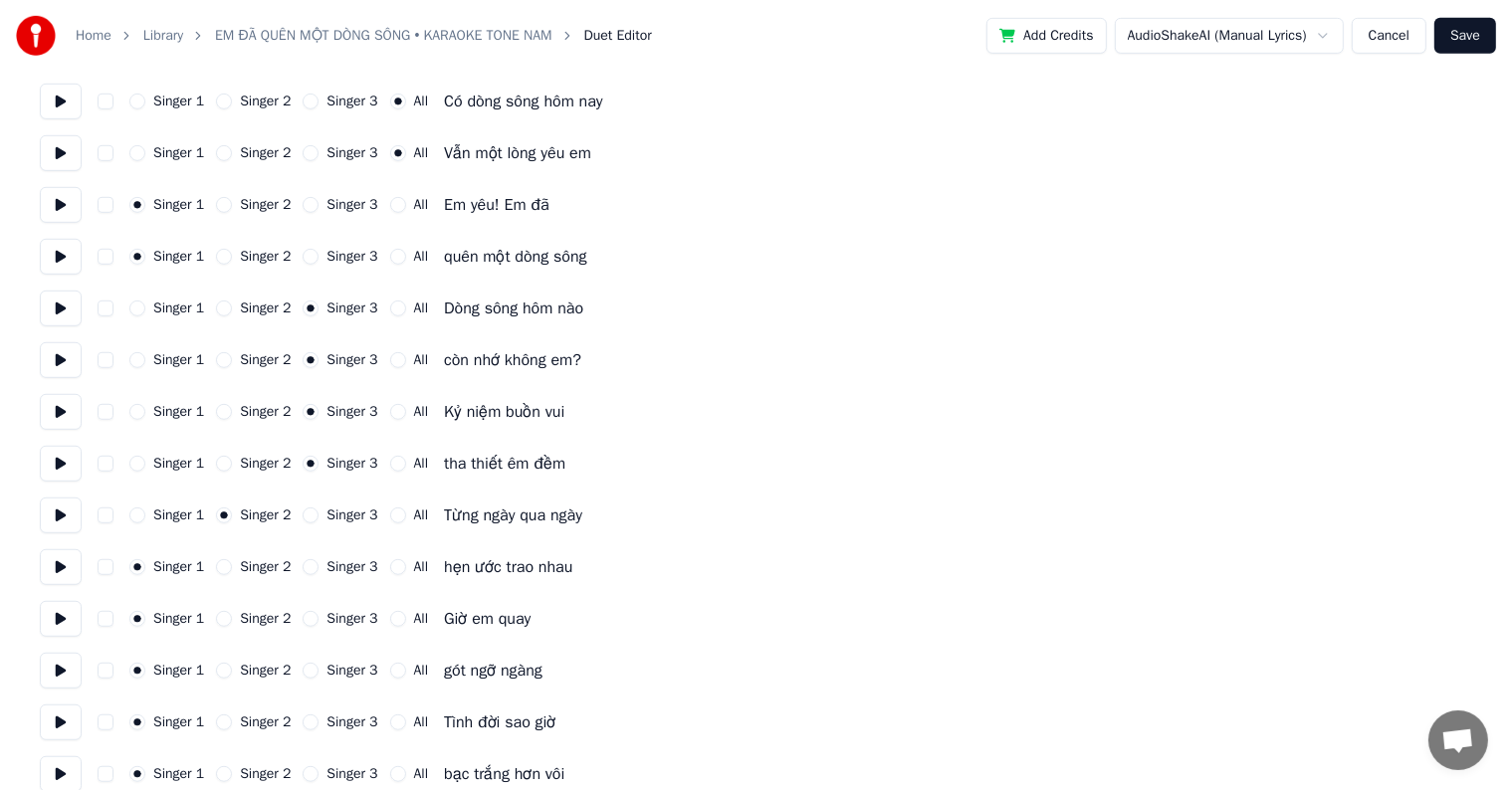 click on "Singer 2" at bounding box center [224, 567] 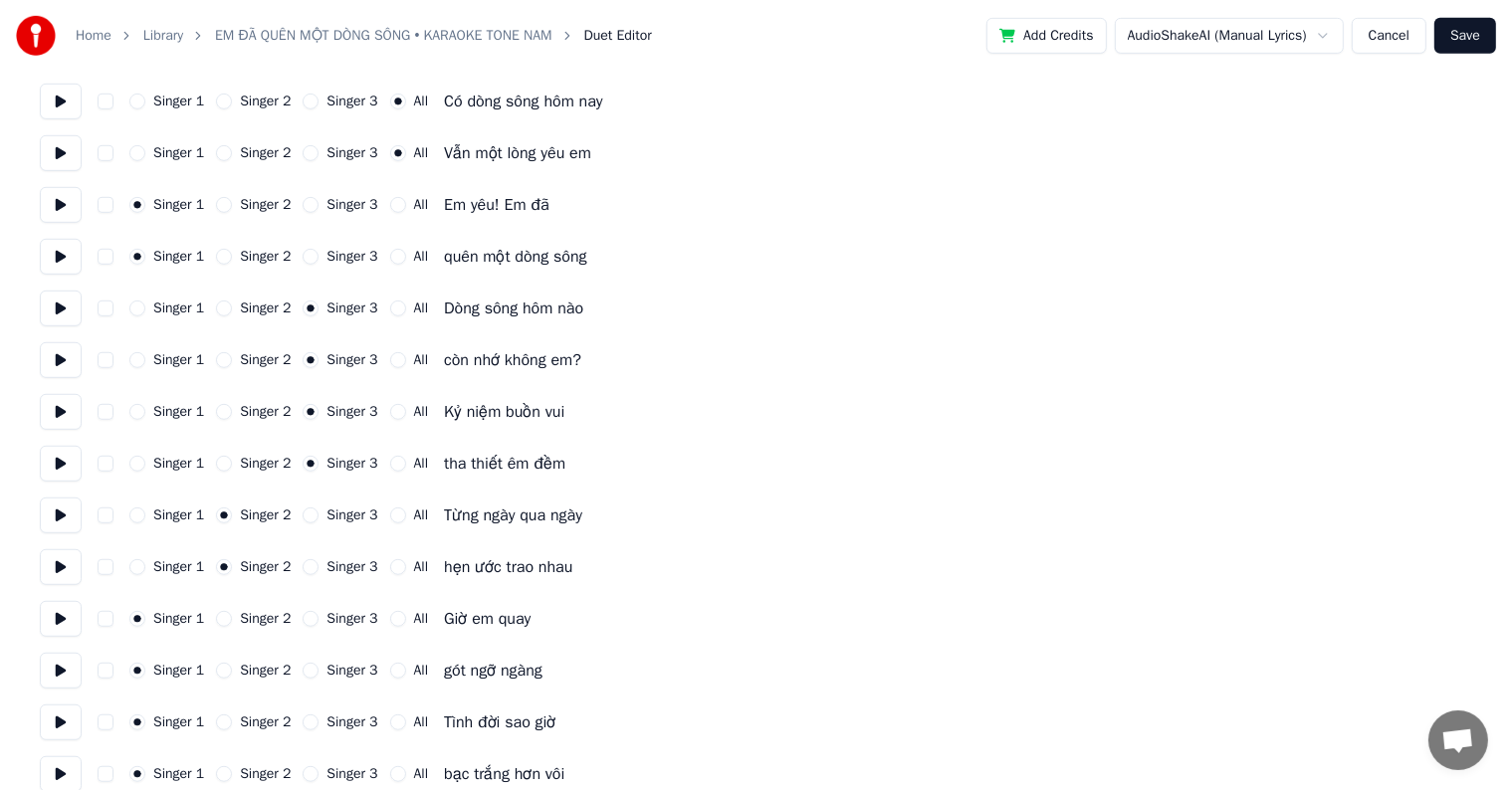 click on "Singer 2" at bounding box center [224, 619] 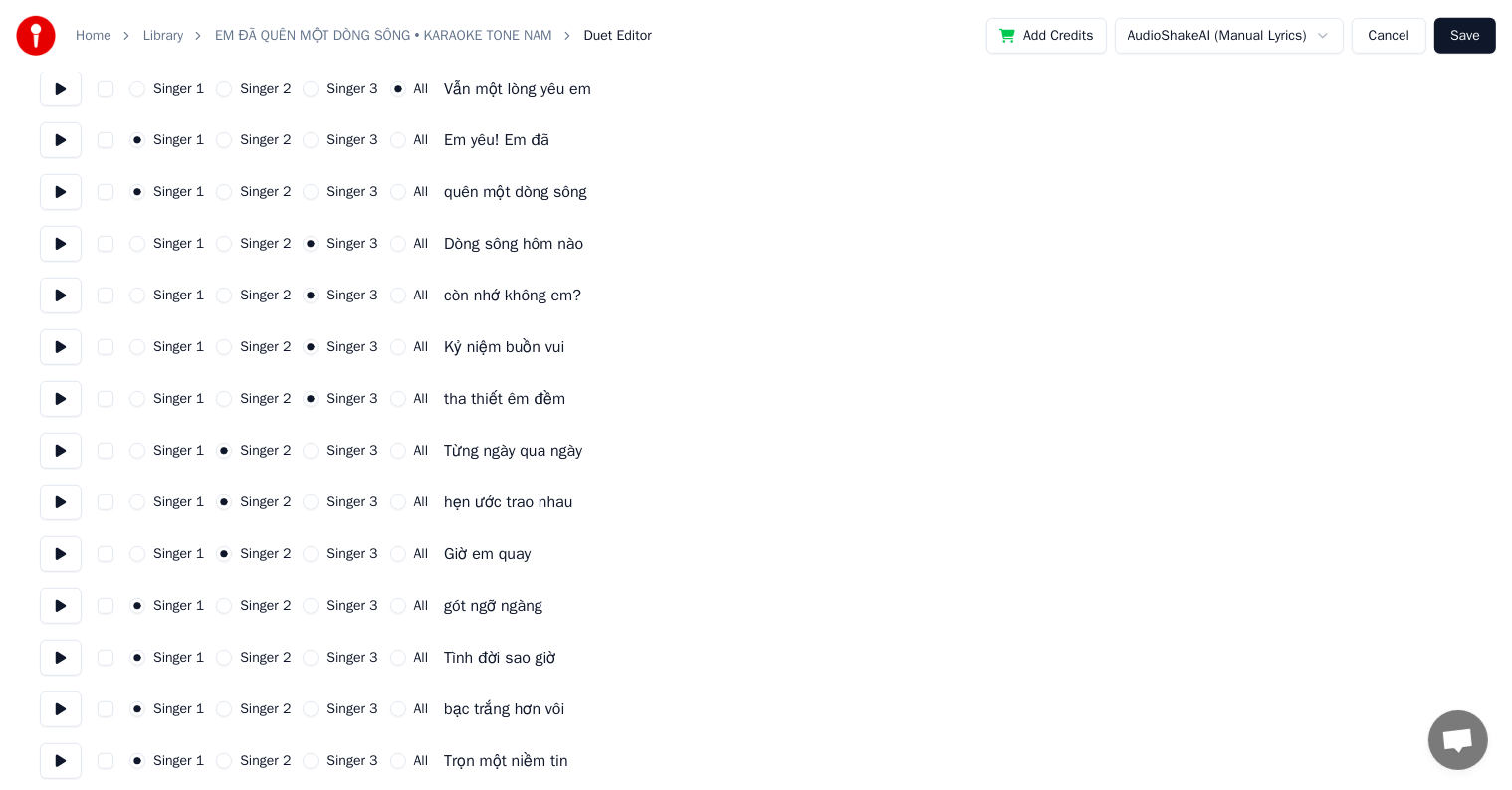 scroll, scrollTop: 1194, scrollLeft: 0, axis: vertical 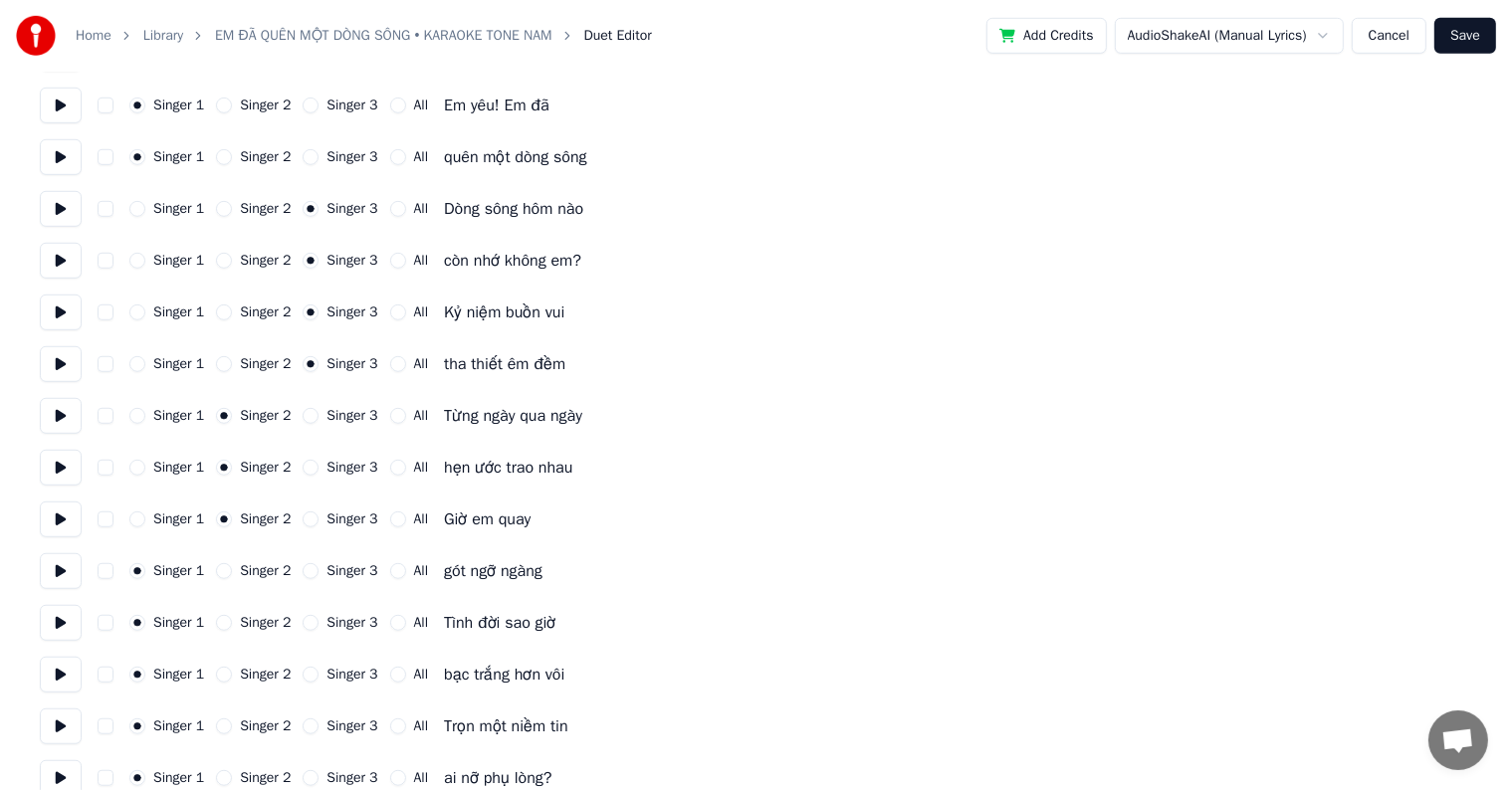 click on "Singer 2" at bounding box center (224, 571) 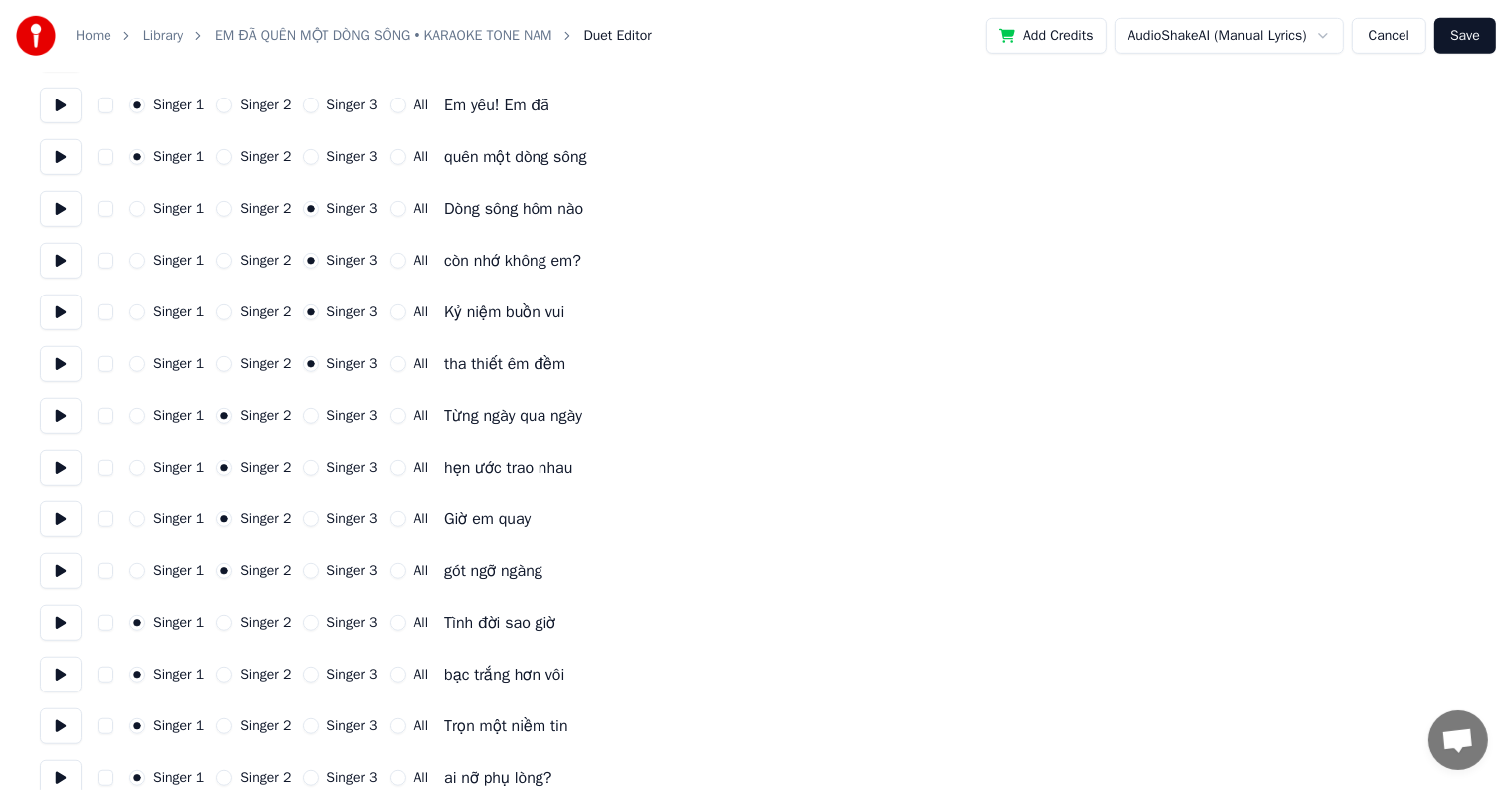 click on "Singer 2" at bounding box center (224, 623) 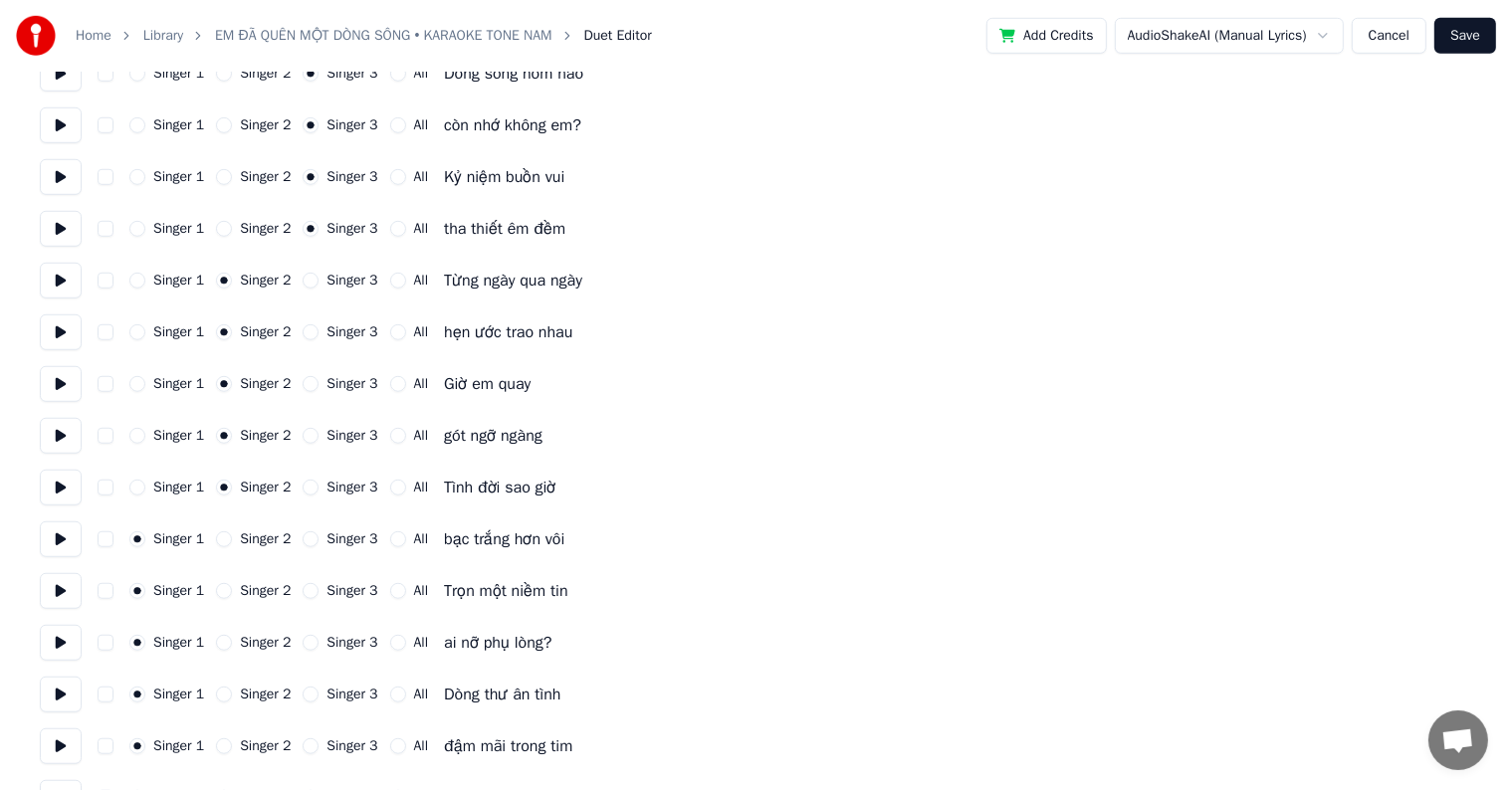 scroll, scrollTop: 1393, scrollLeft: 0, axis: vertical 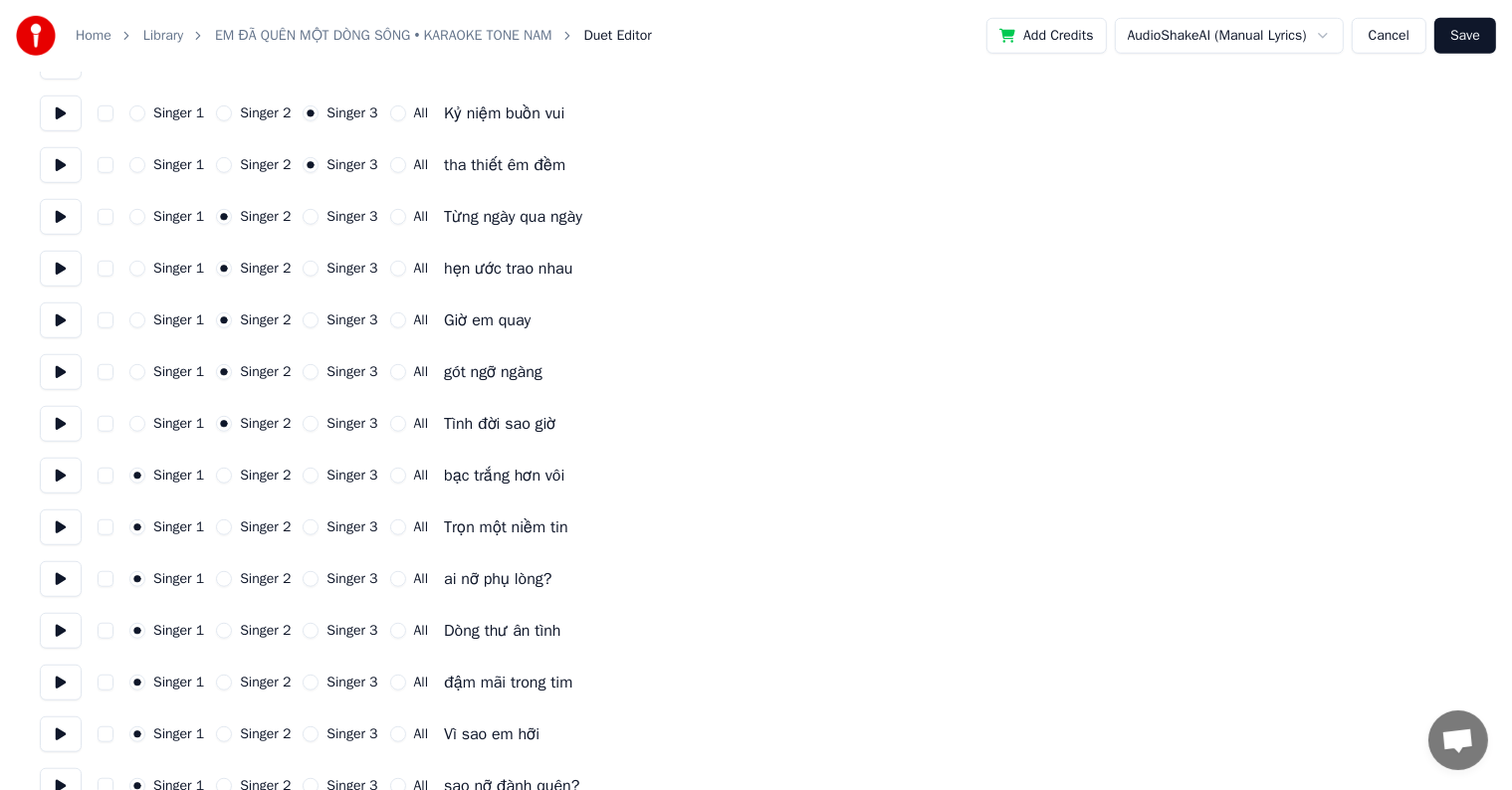 click on "Singer 3" at bounding box center [311, 424] 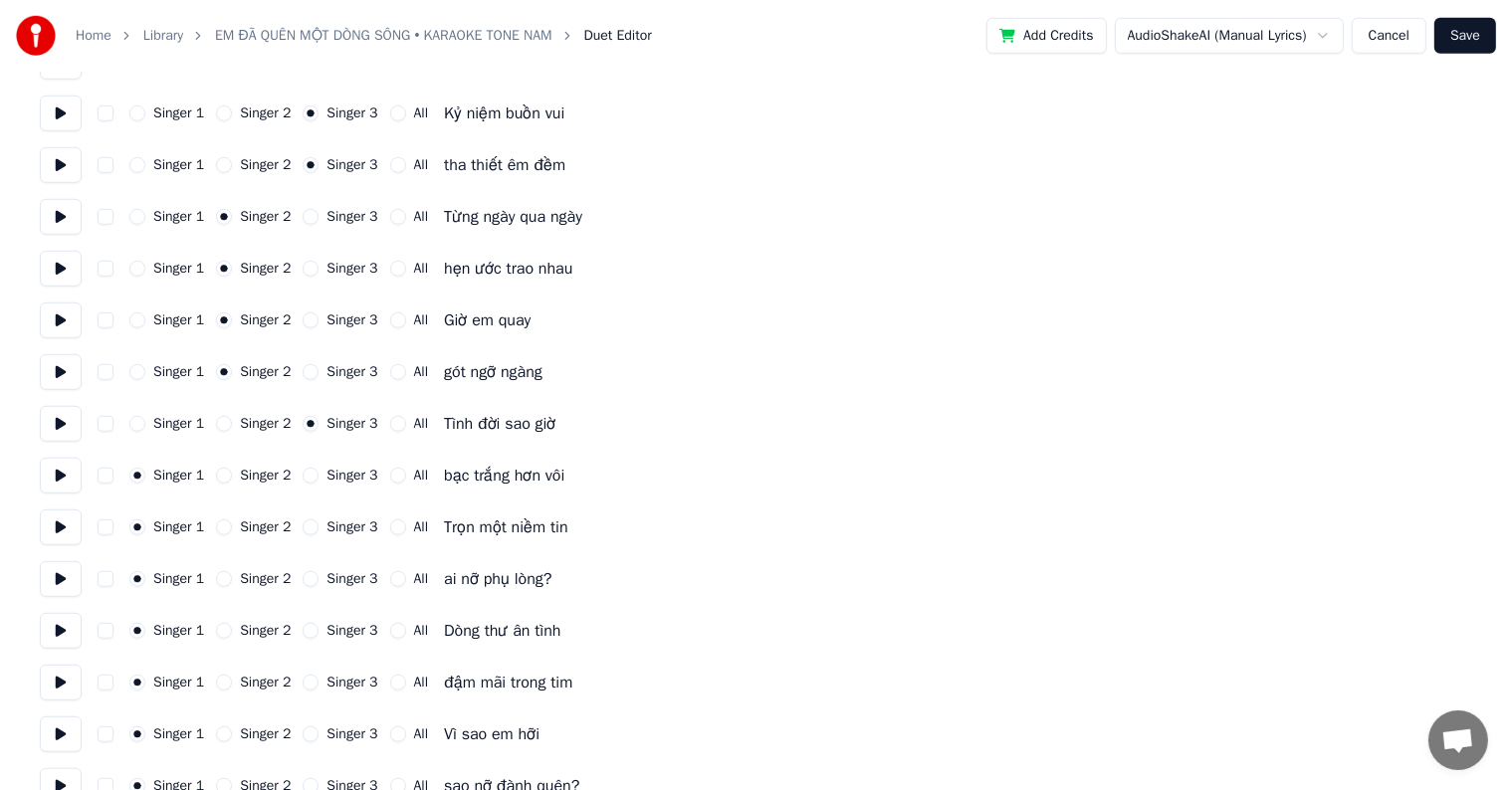 click on "Singer 3" at bounding box center [311, 476] 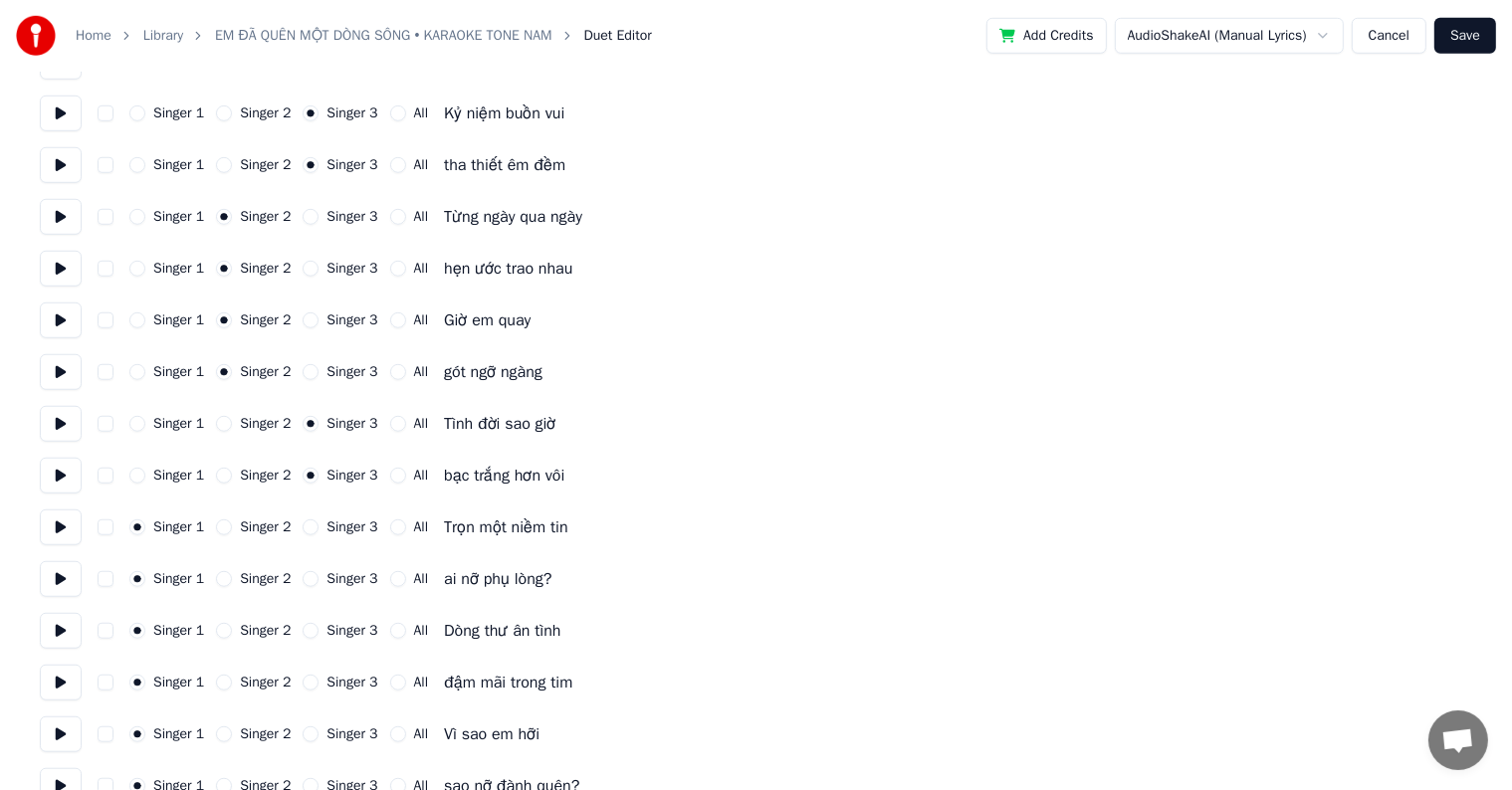 click on "Singer 3" at bounding box center (311, 527) 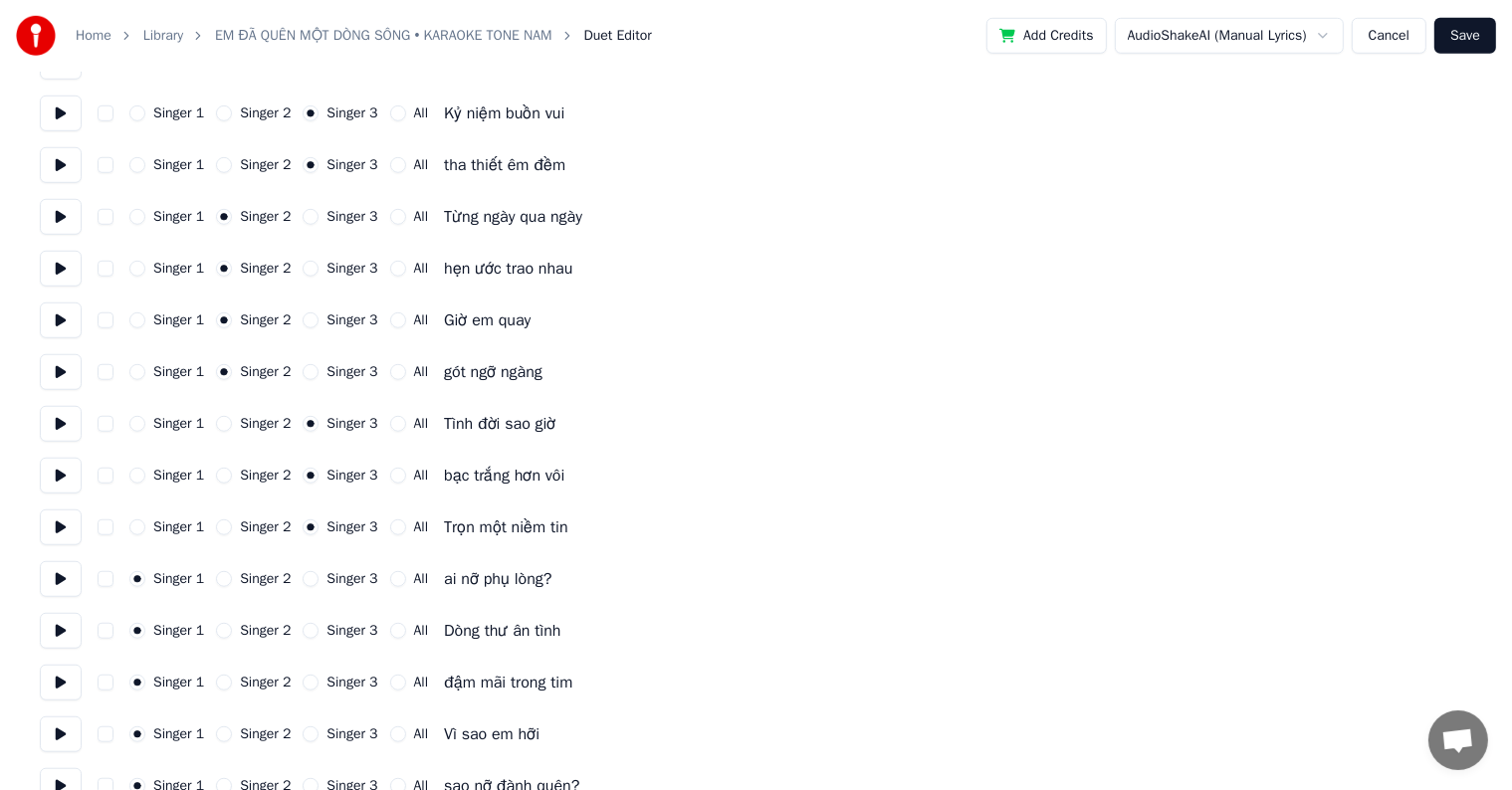 click on "Singer 3" at bounding box center [311, 579] 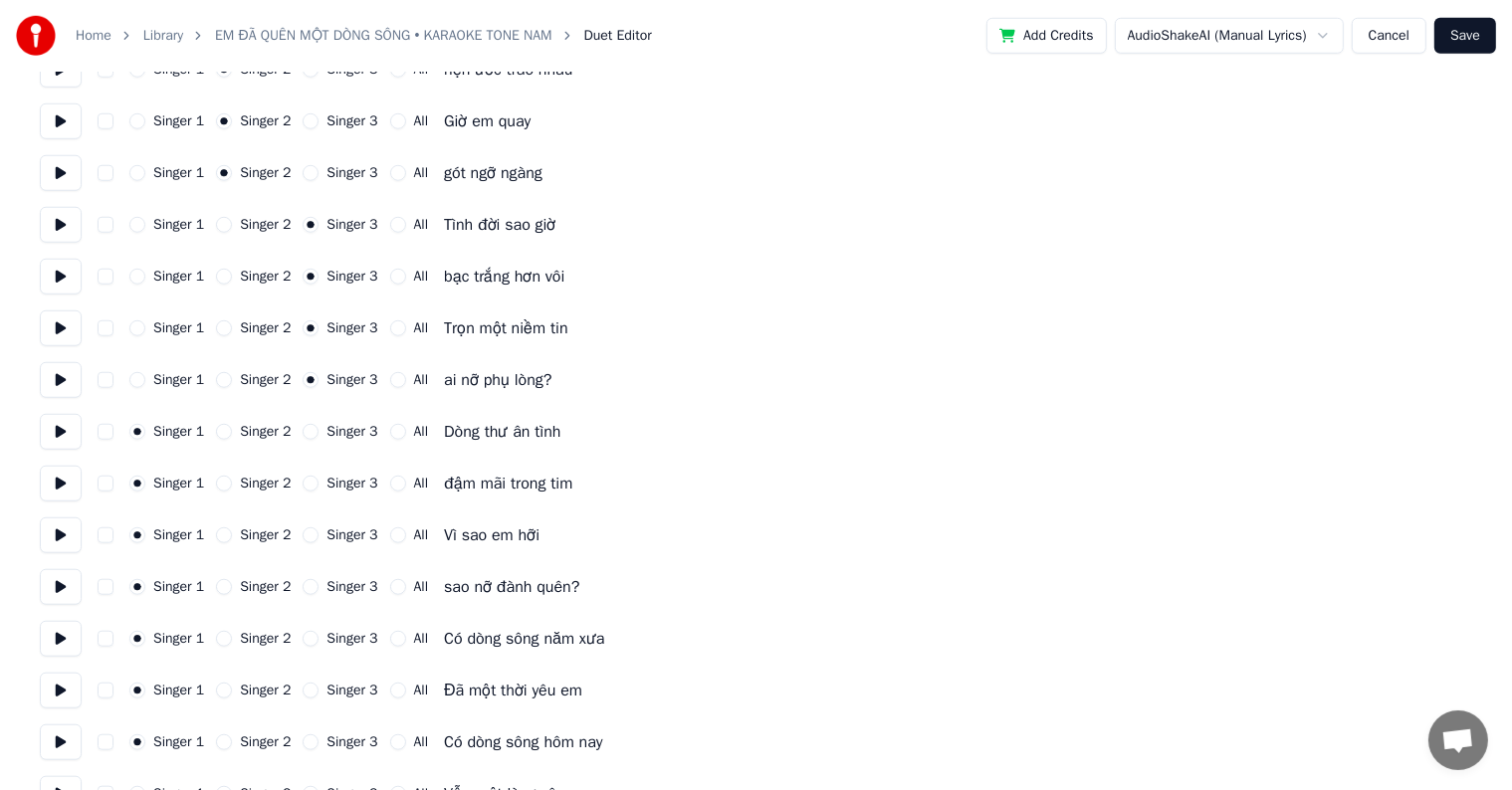 scroll, scrollTop: 1691, scrollLeft: 0, axis: vertical 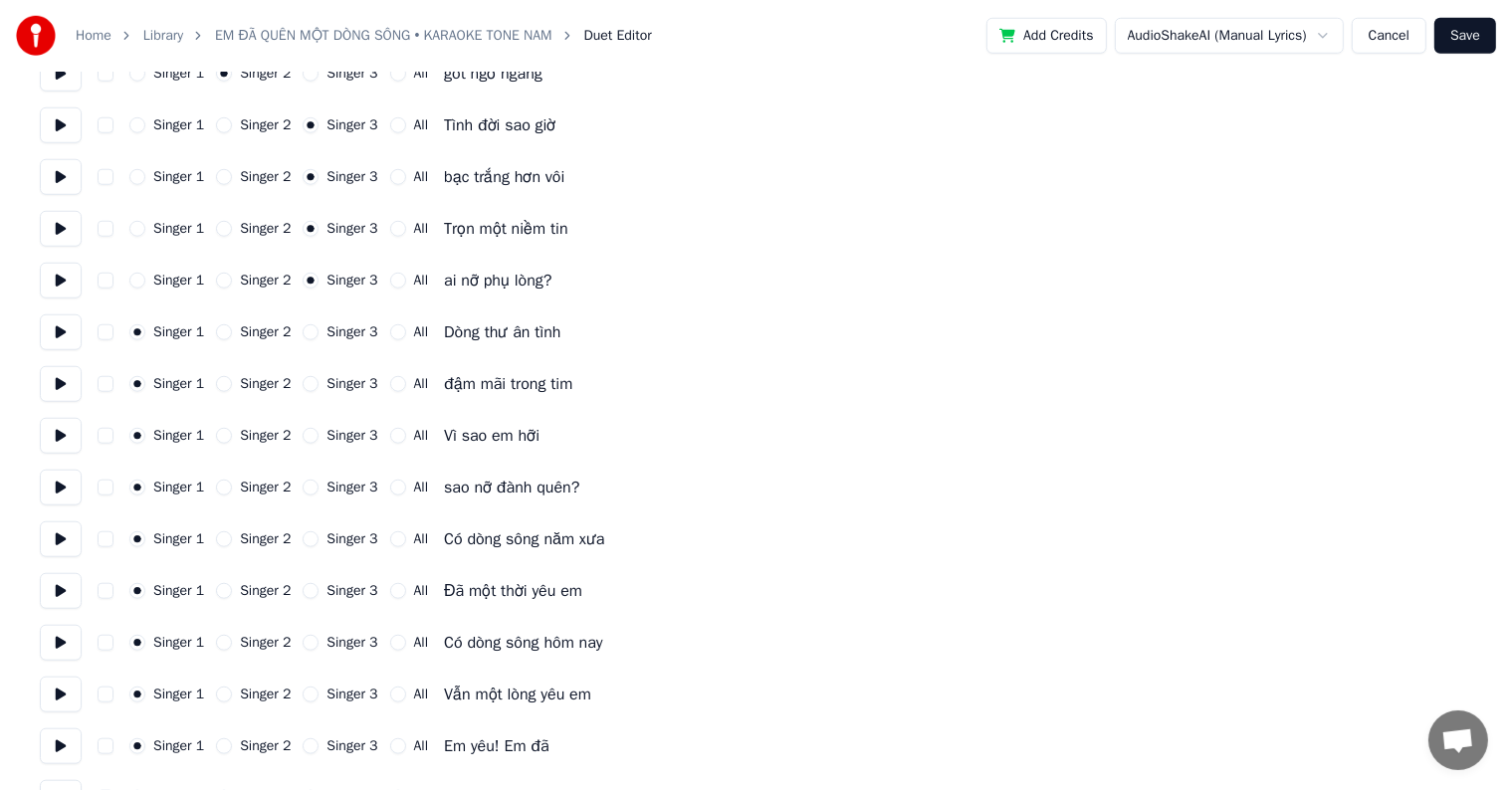 click on "All" at bounding box center [398, 539] 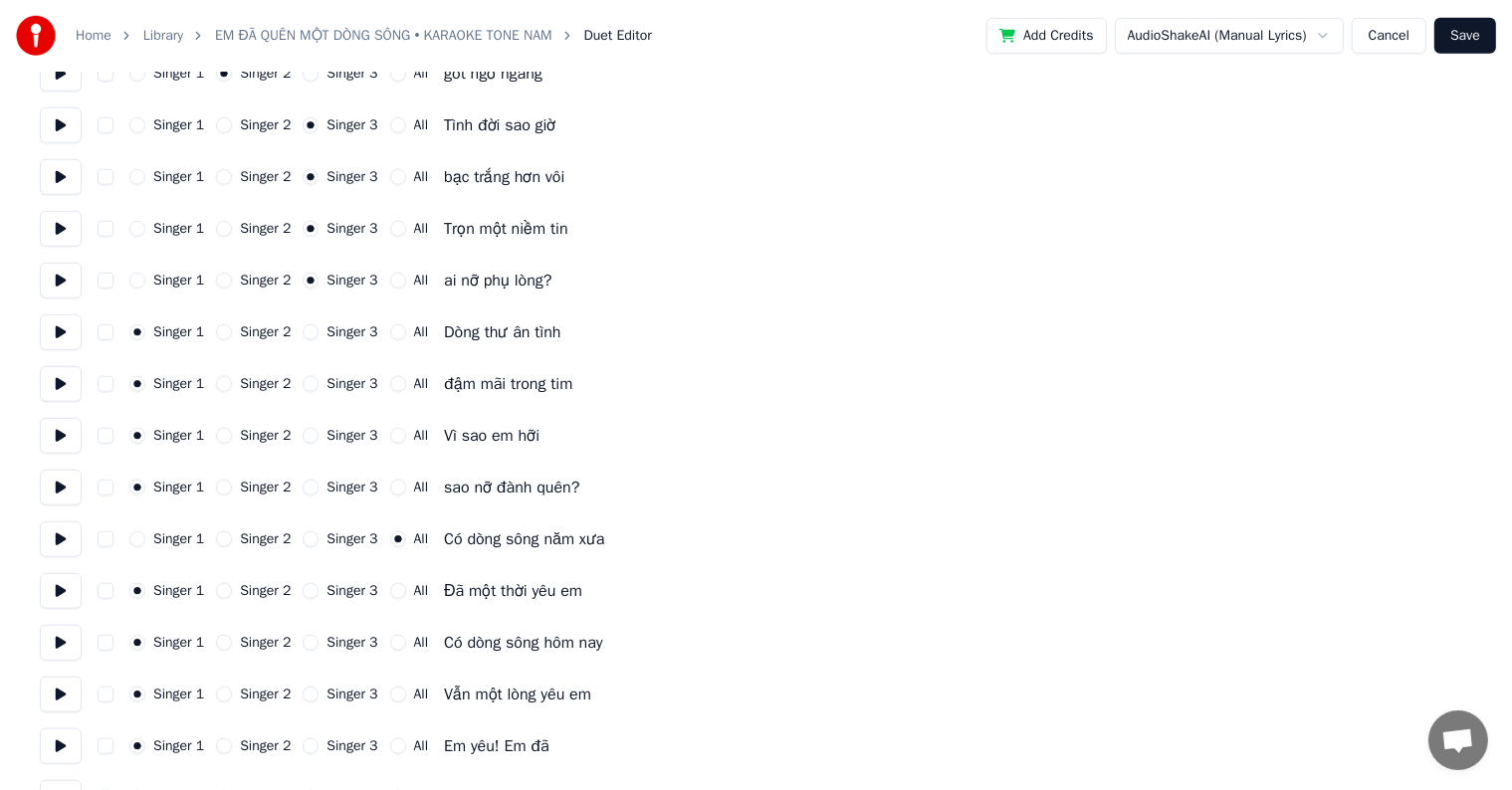 click on "All" at bounding box center [398, 591] 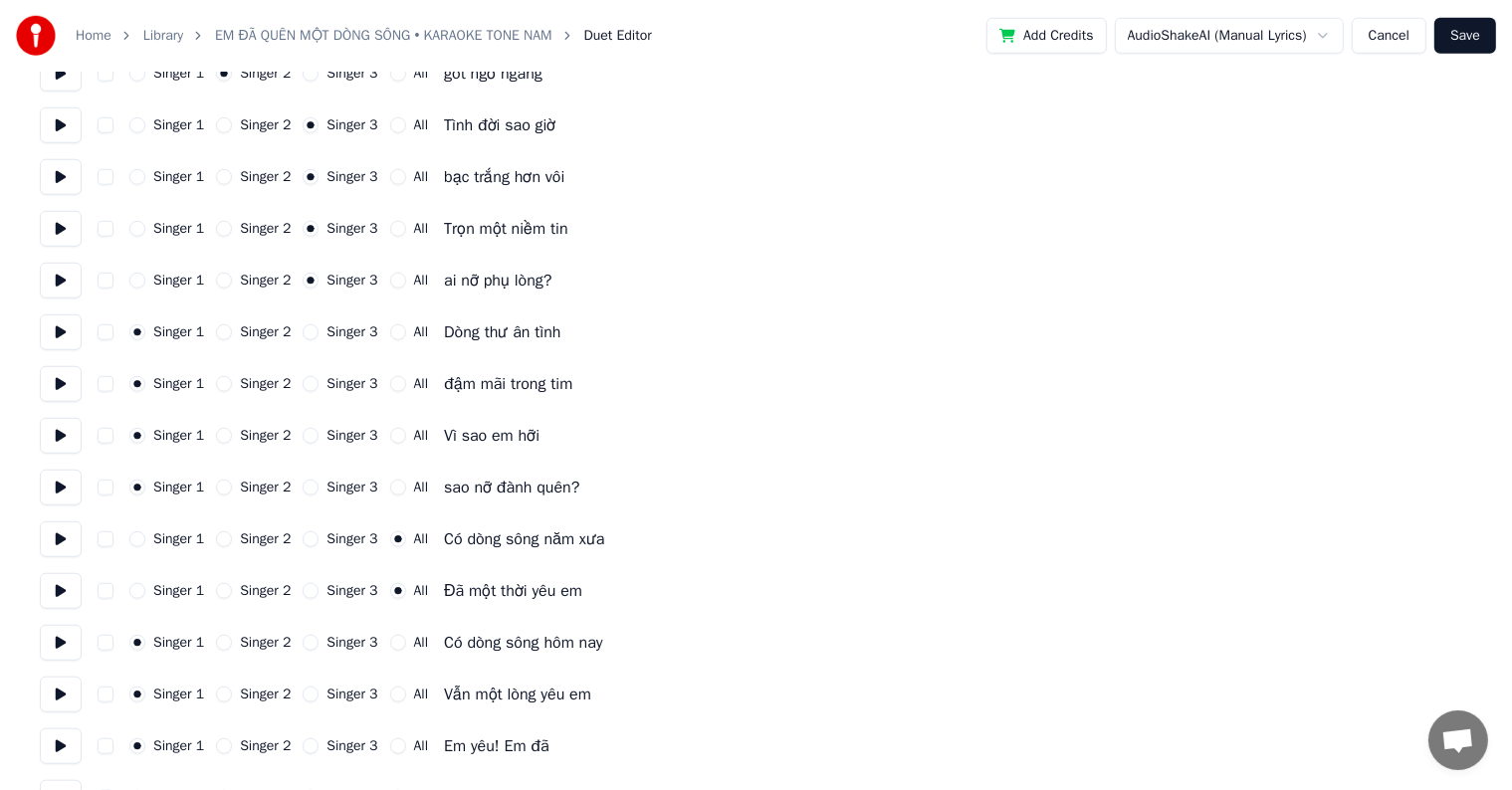 click on "All" at bounding box center [398, 643] 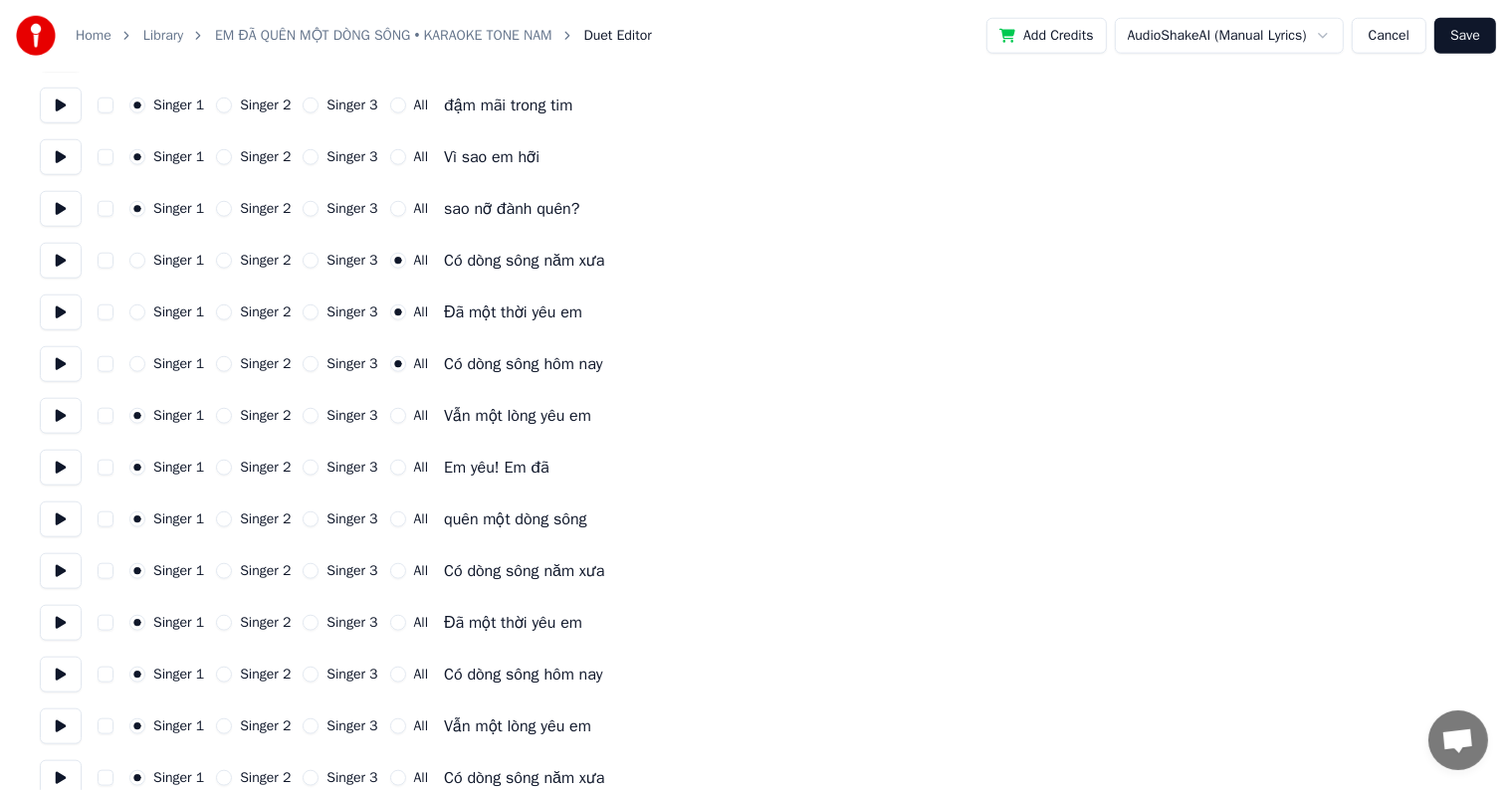 scroll, scrollTop: 1990, scrollLeft: 0, axis: vertical 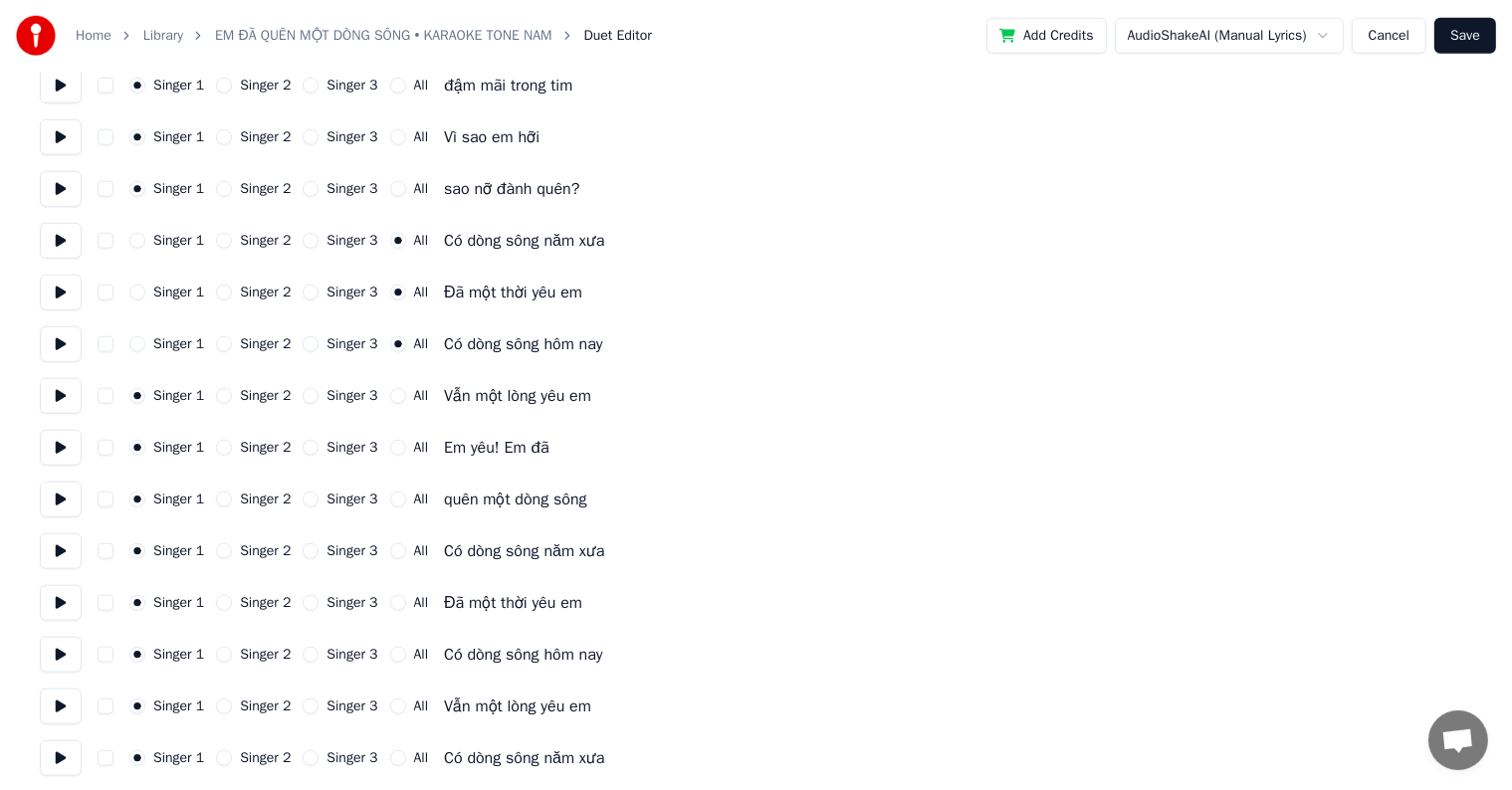 click on "All" at bounding box center [398, 396] 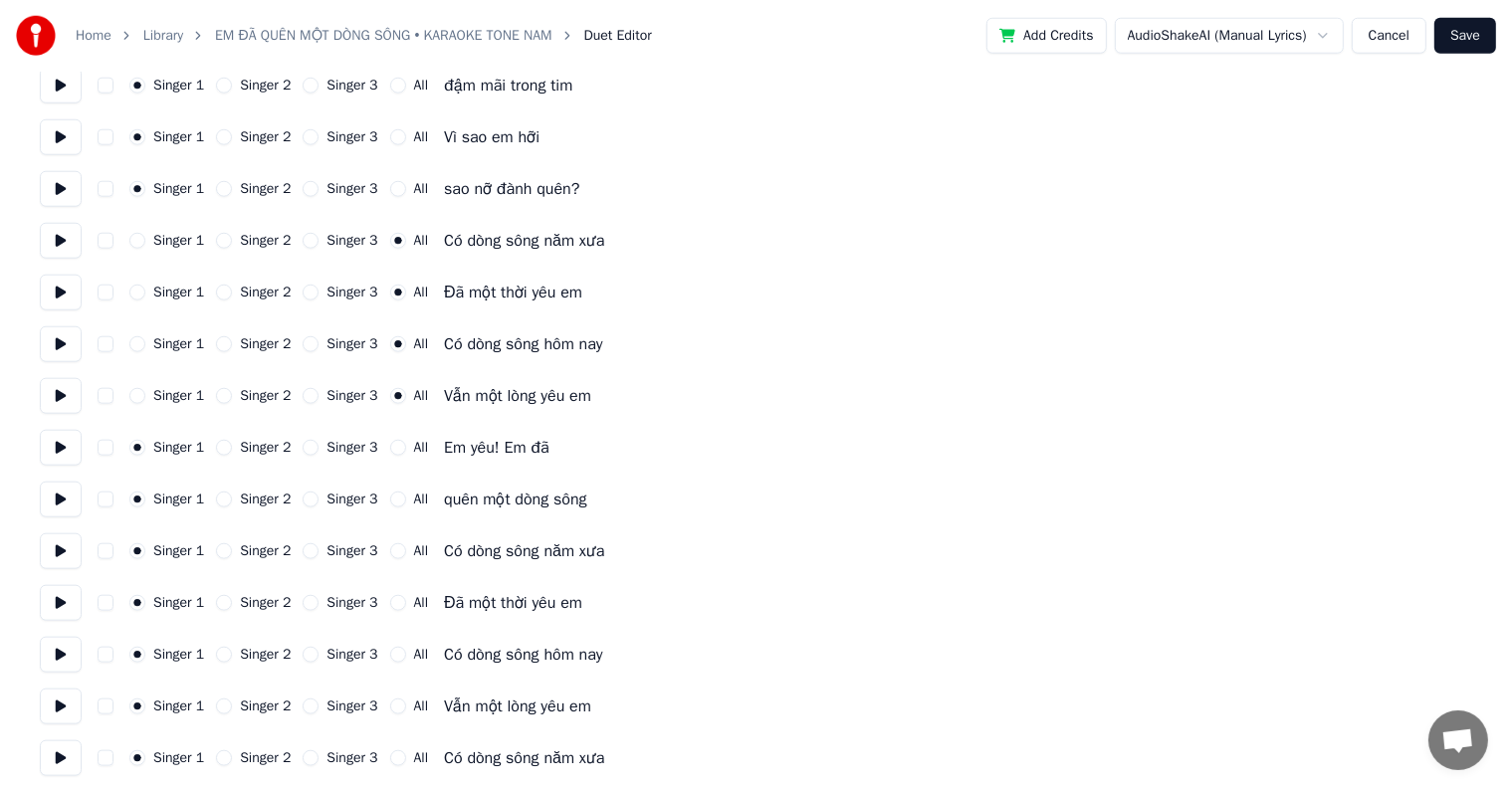 click on "All" at bounding box center [398, 551] 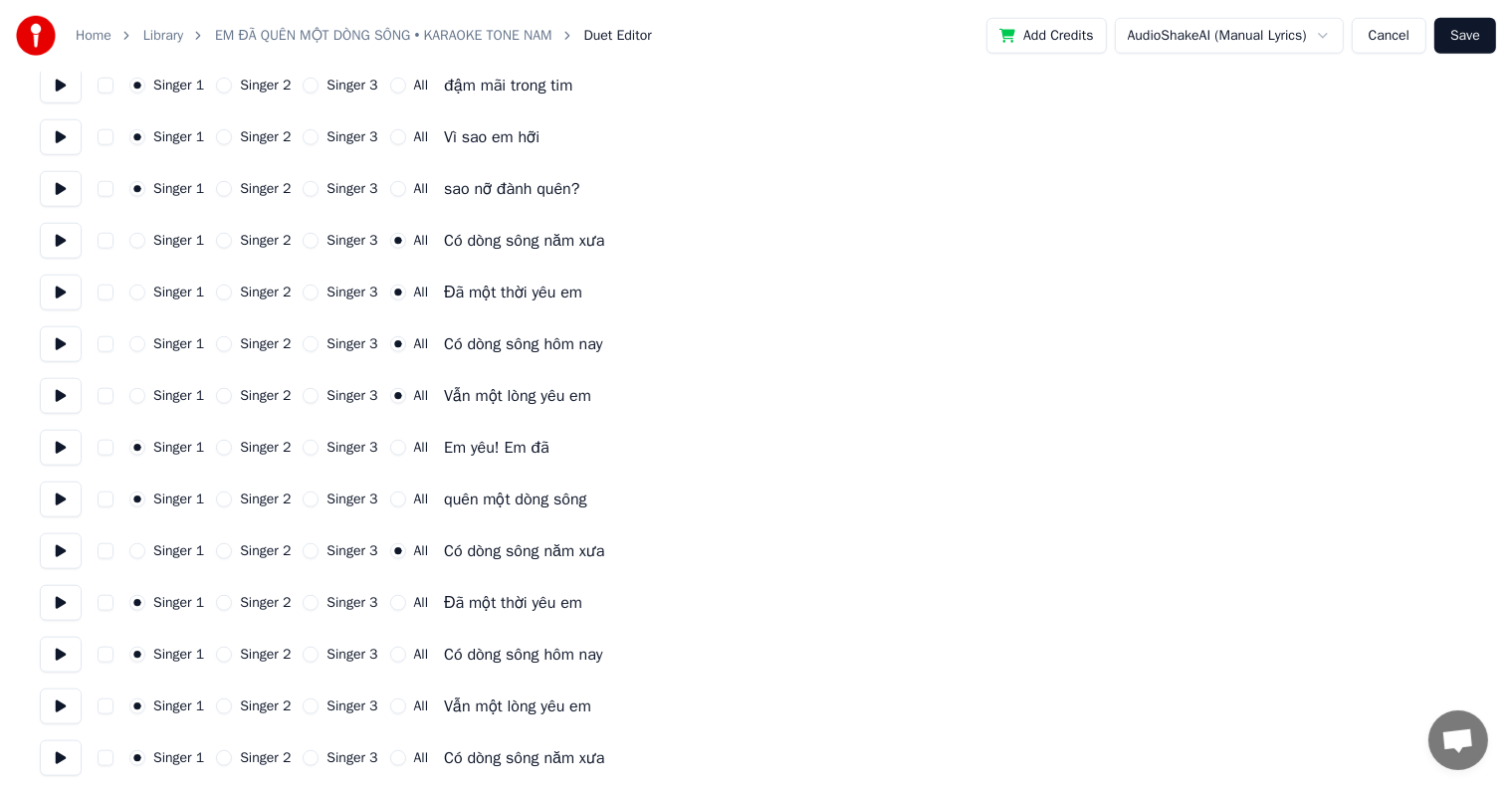 scroll, scrollTop: 2089, scrollLeft: 0, axis: vertical 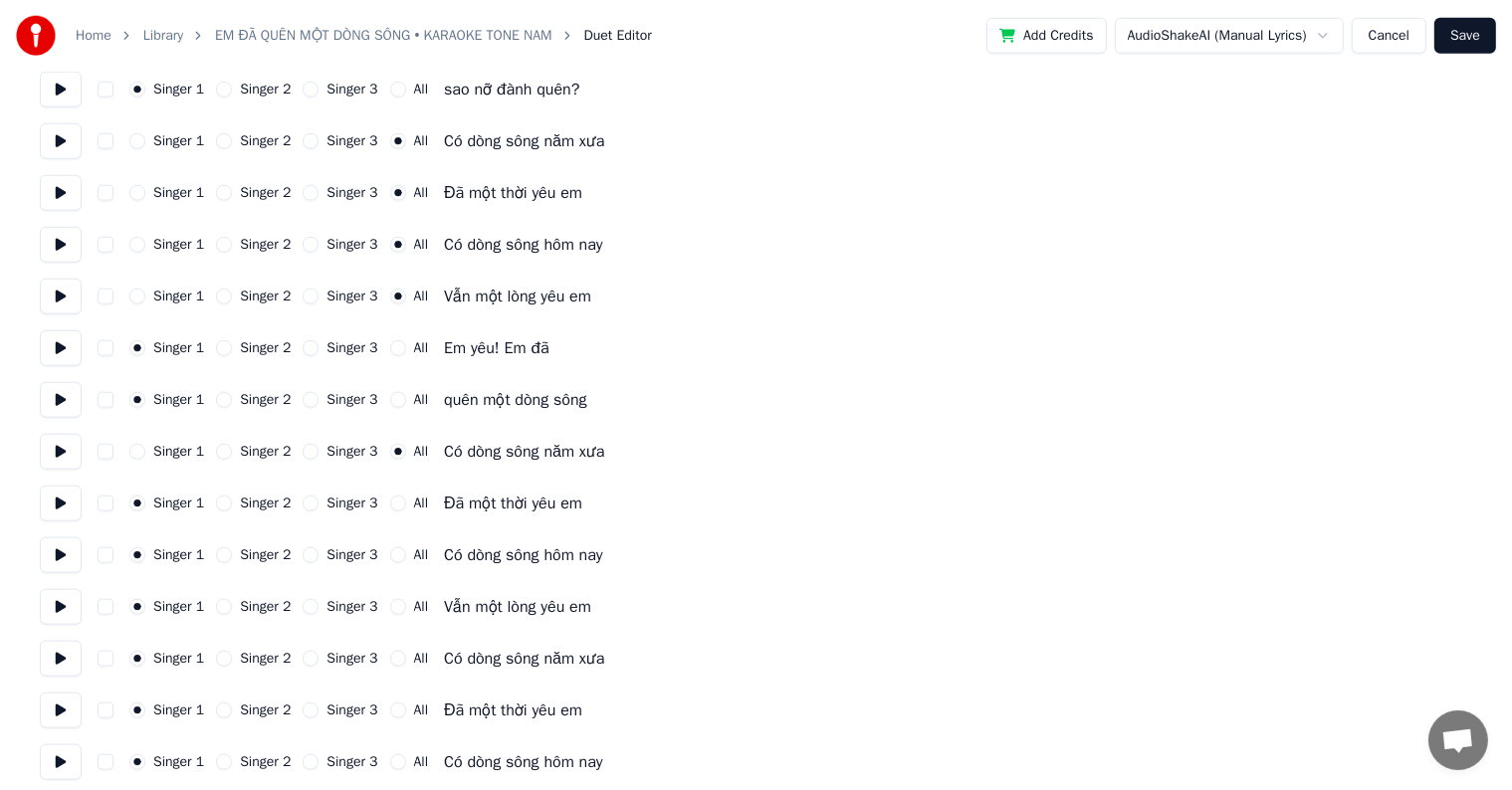 click on "All" at bounding box center (398, 503) 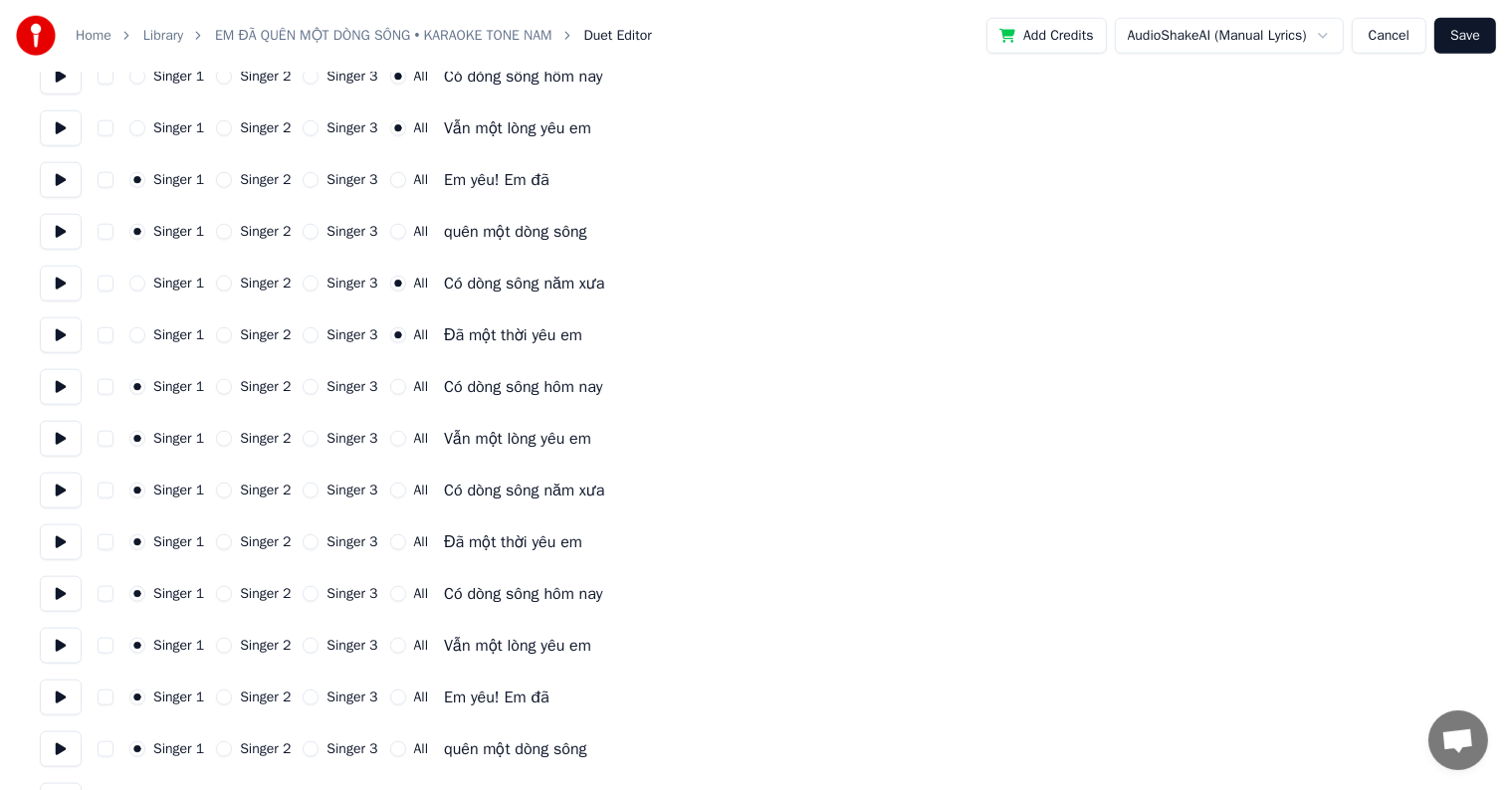 scroll, scrollTop: 2358, scrollLeft: 0, axis: vertical 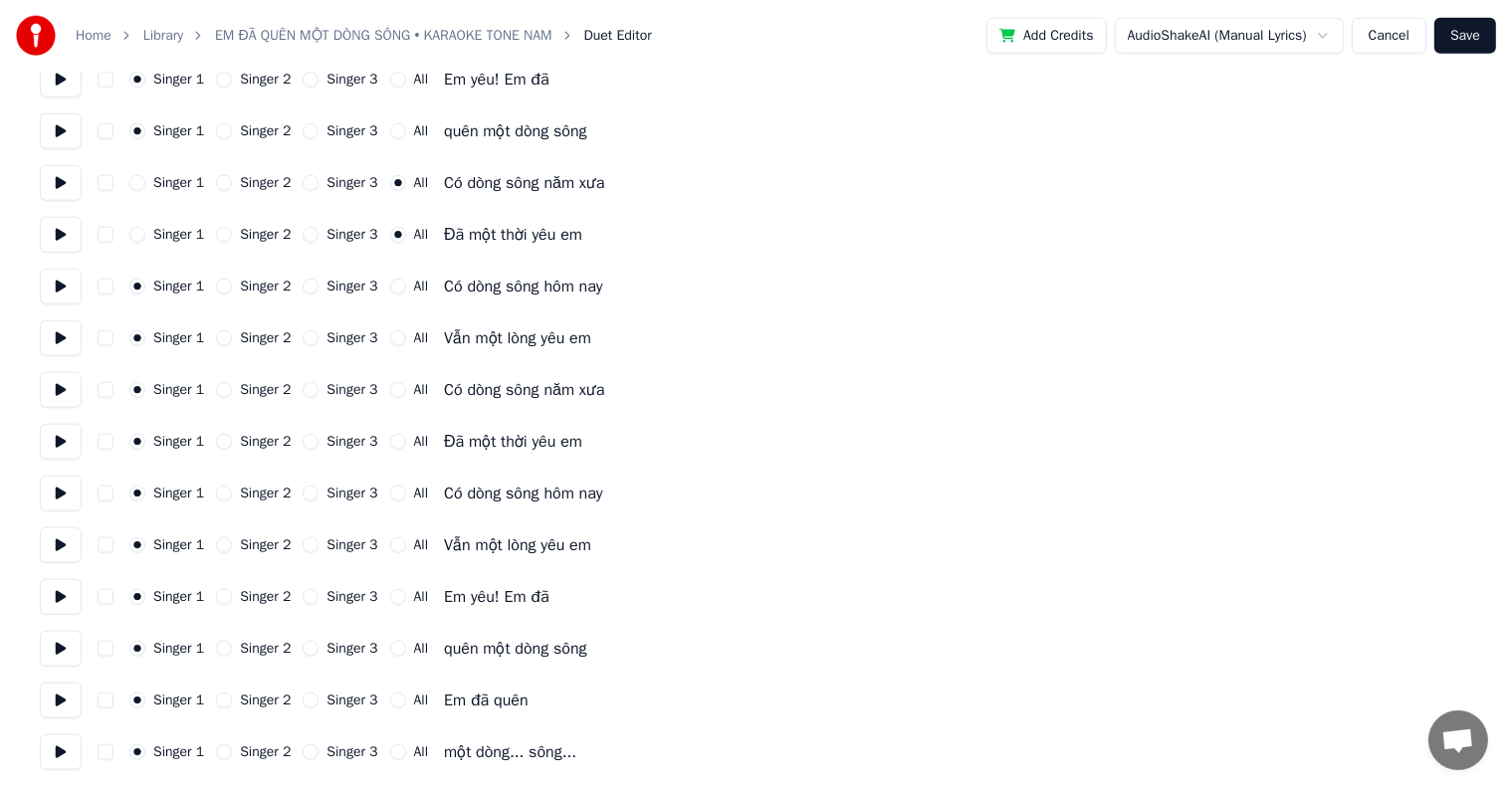 click on "All" at bounding box center [398, 390] 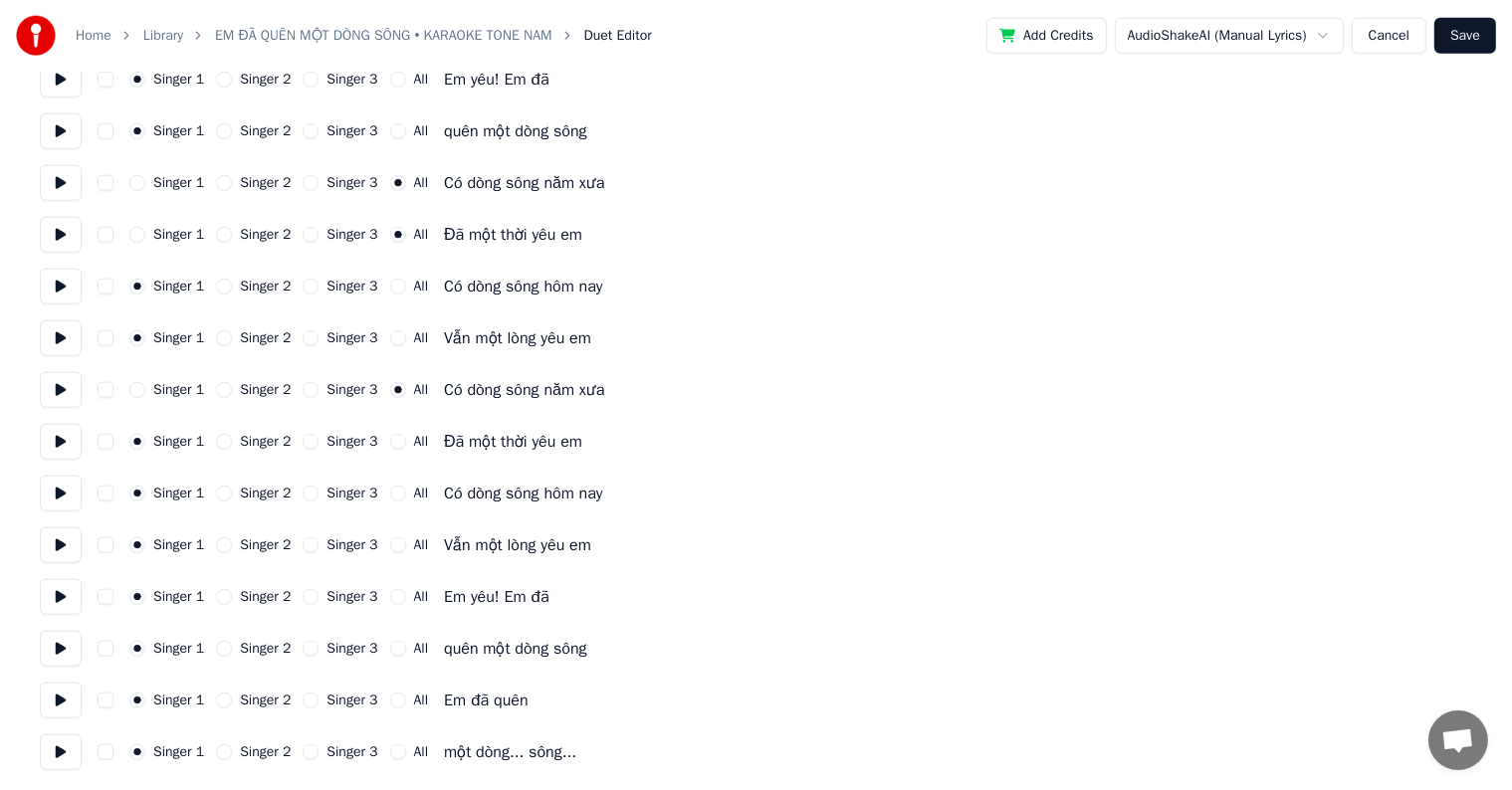 click 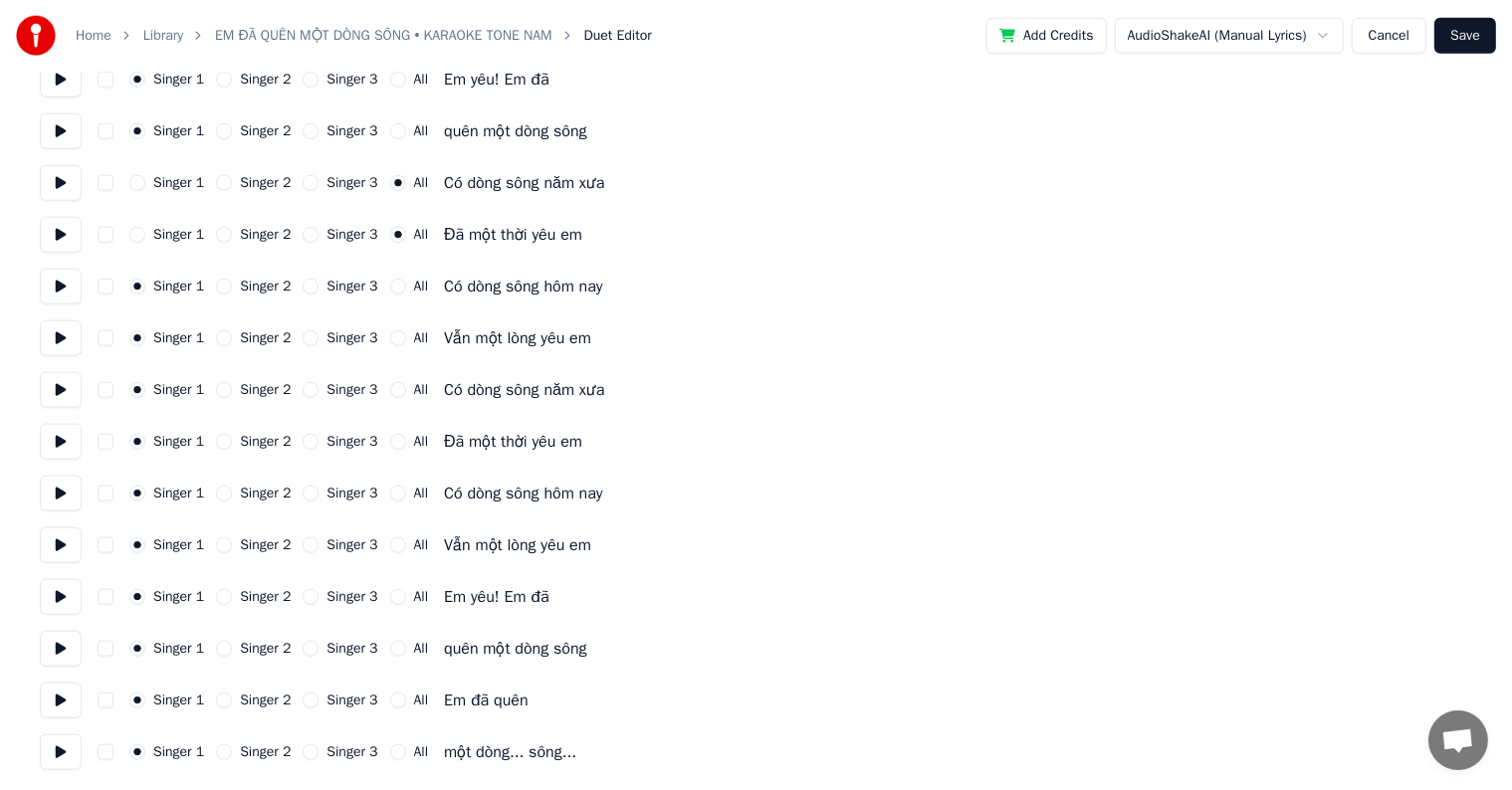 click at bounding box center (106, 494) 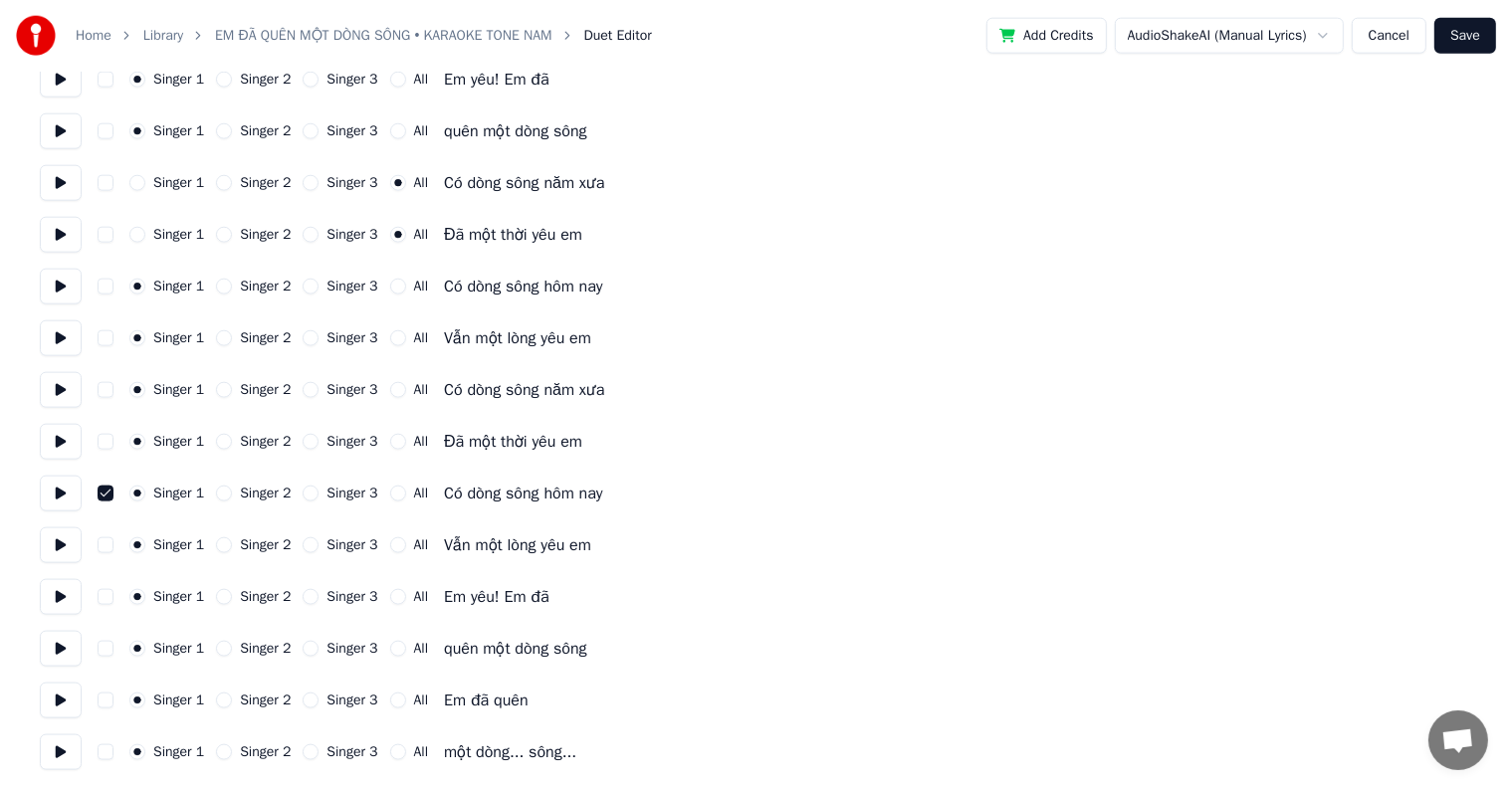 click at bounding box center (106, 494) 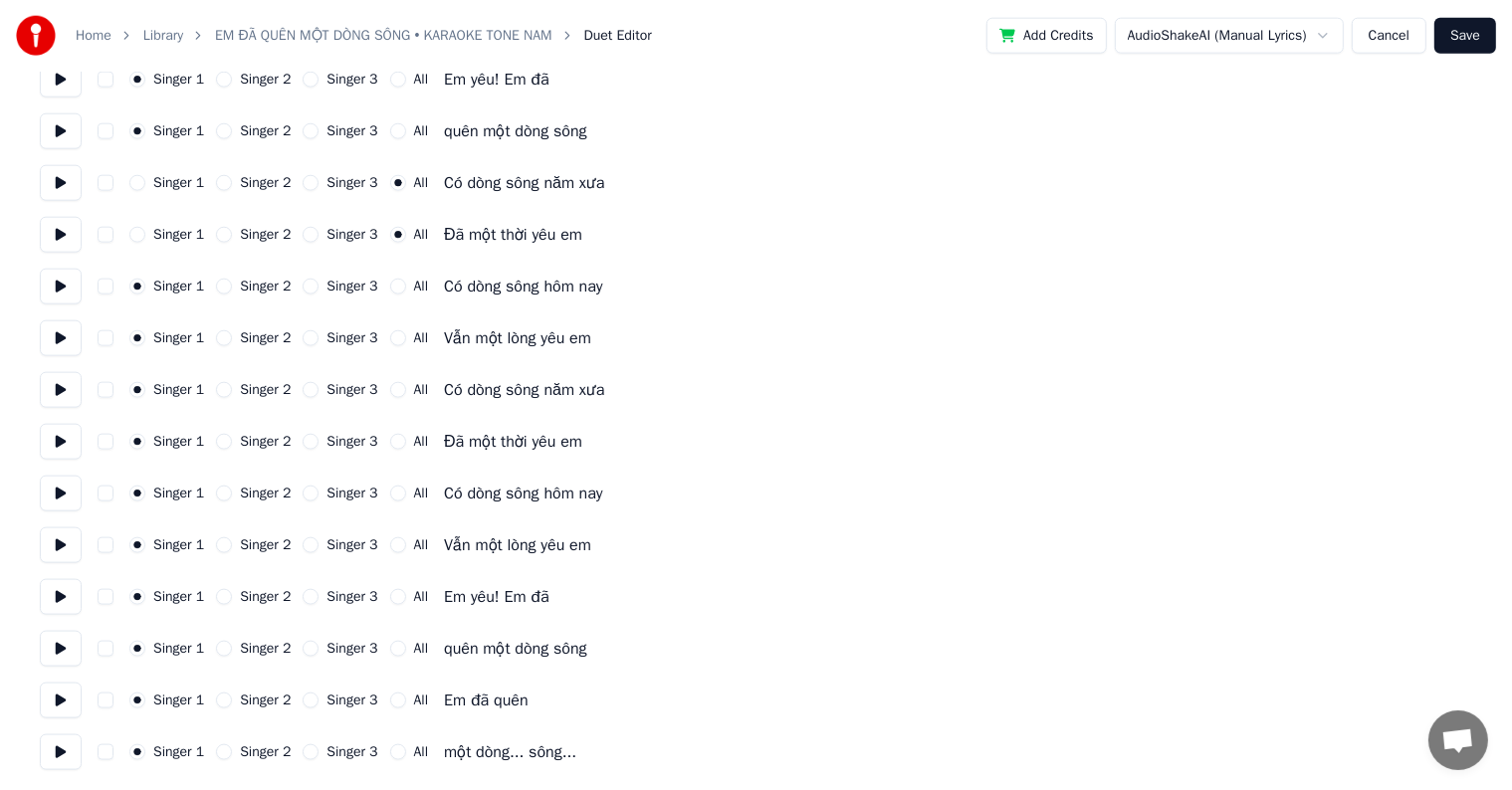 click on "All" at bounding box center (398, 597) 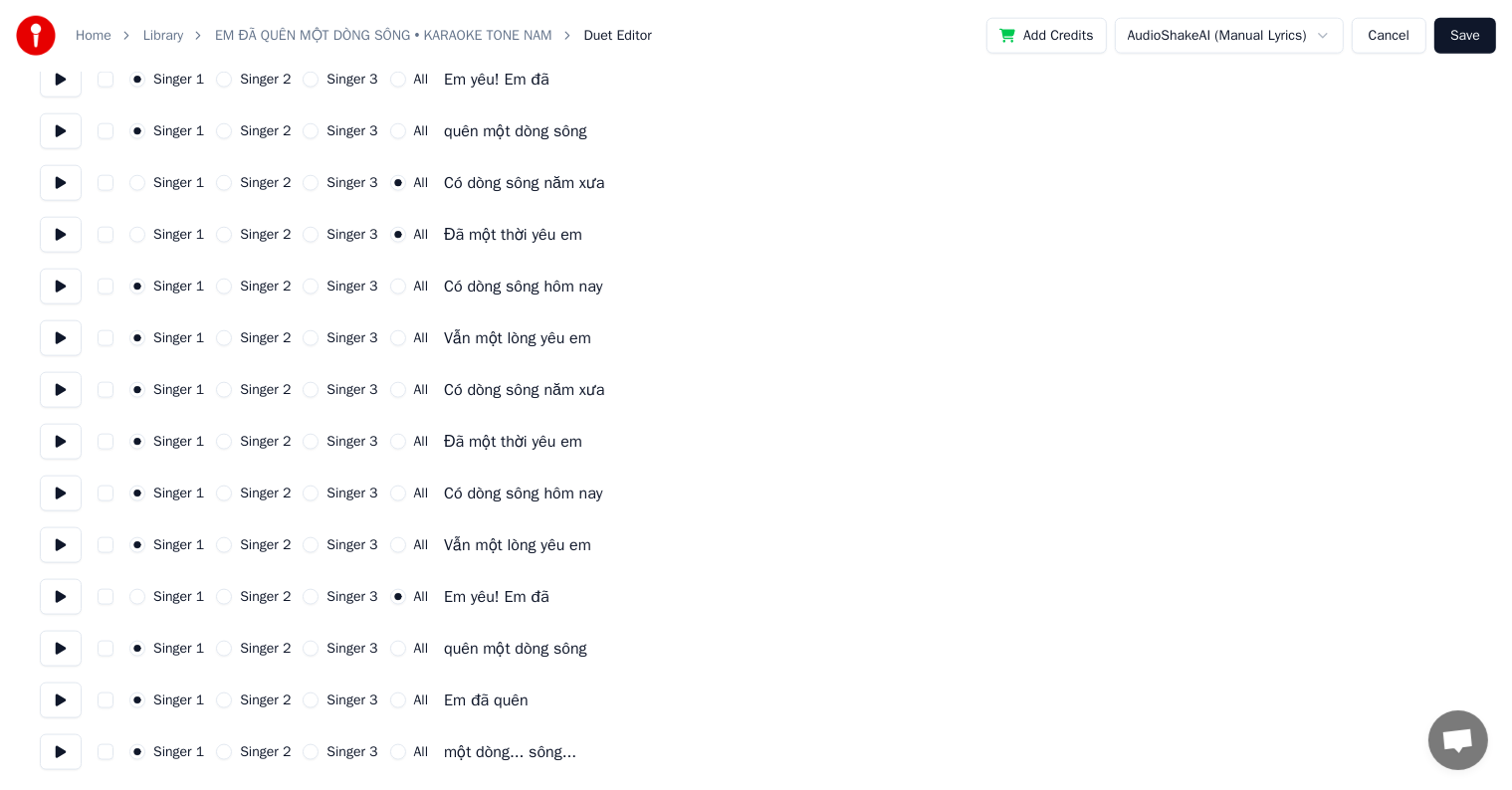 click on "All" at bounding box center (398, 649) 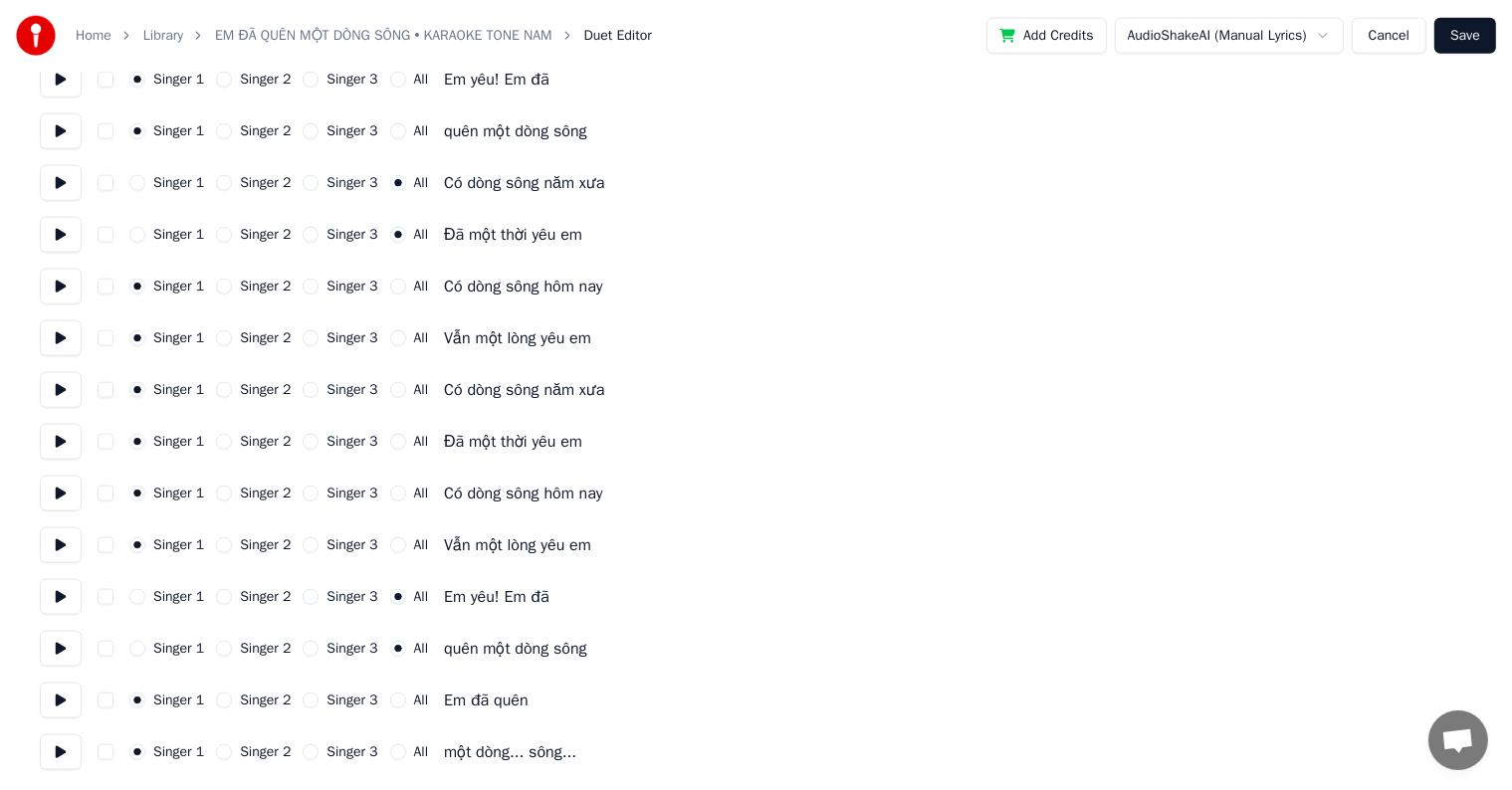 click on "All" at bounding box center (398, 700) 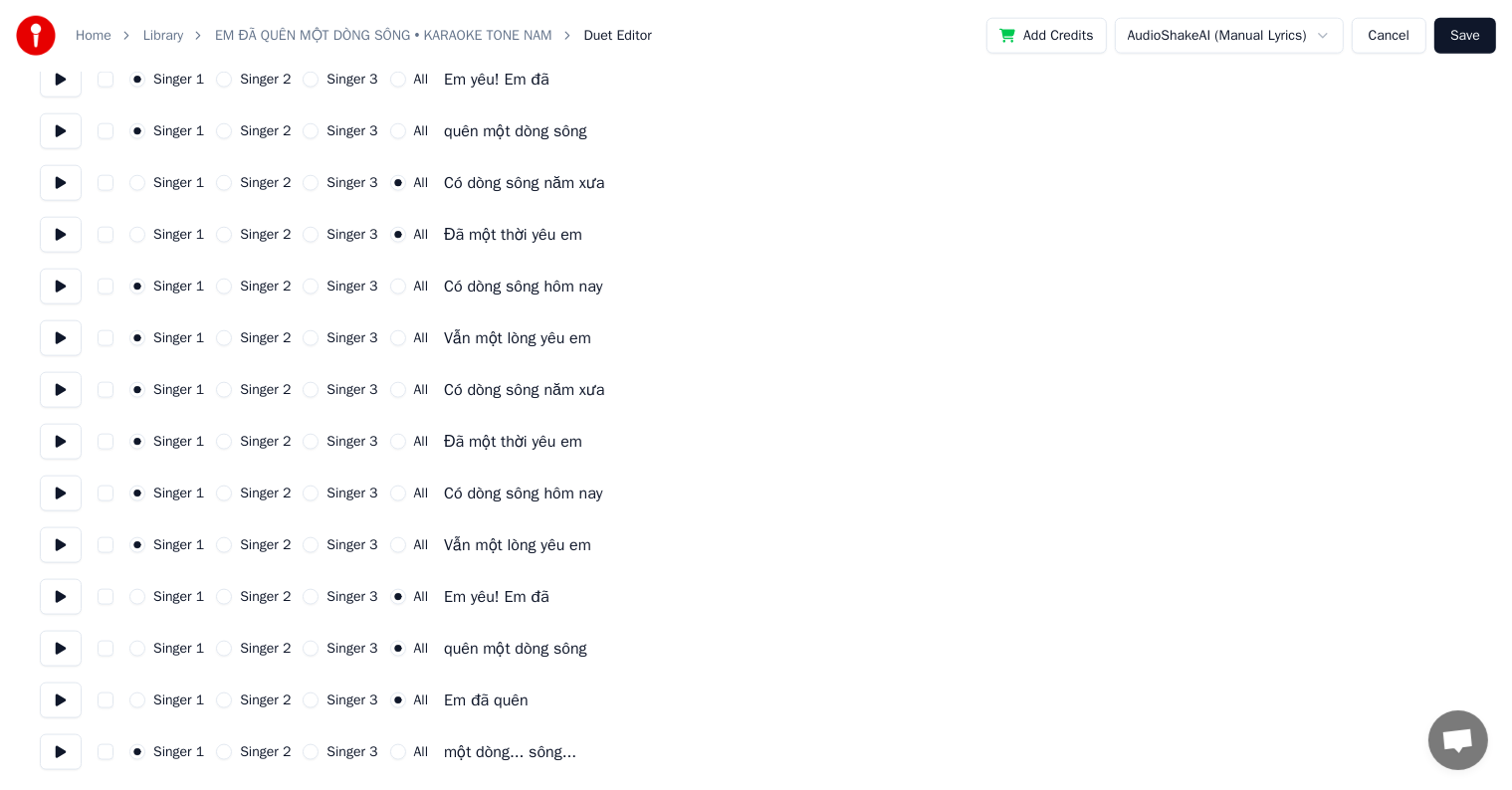 click on "All" at bounding box center (398, 752) 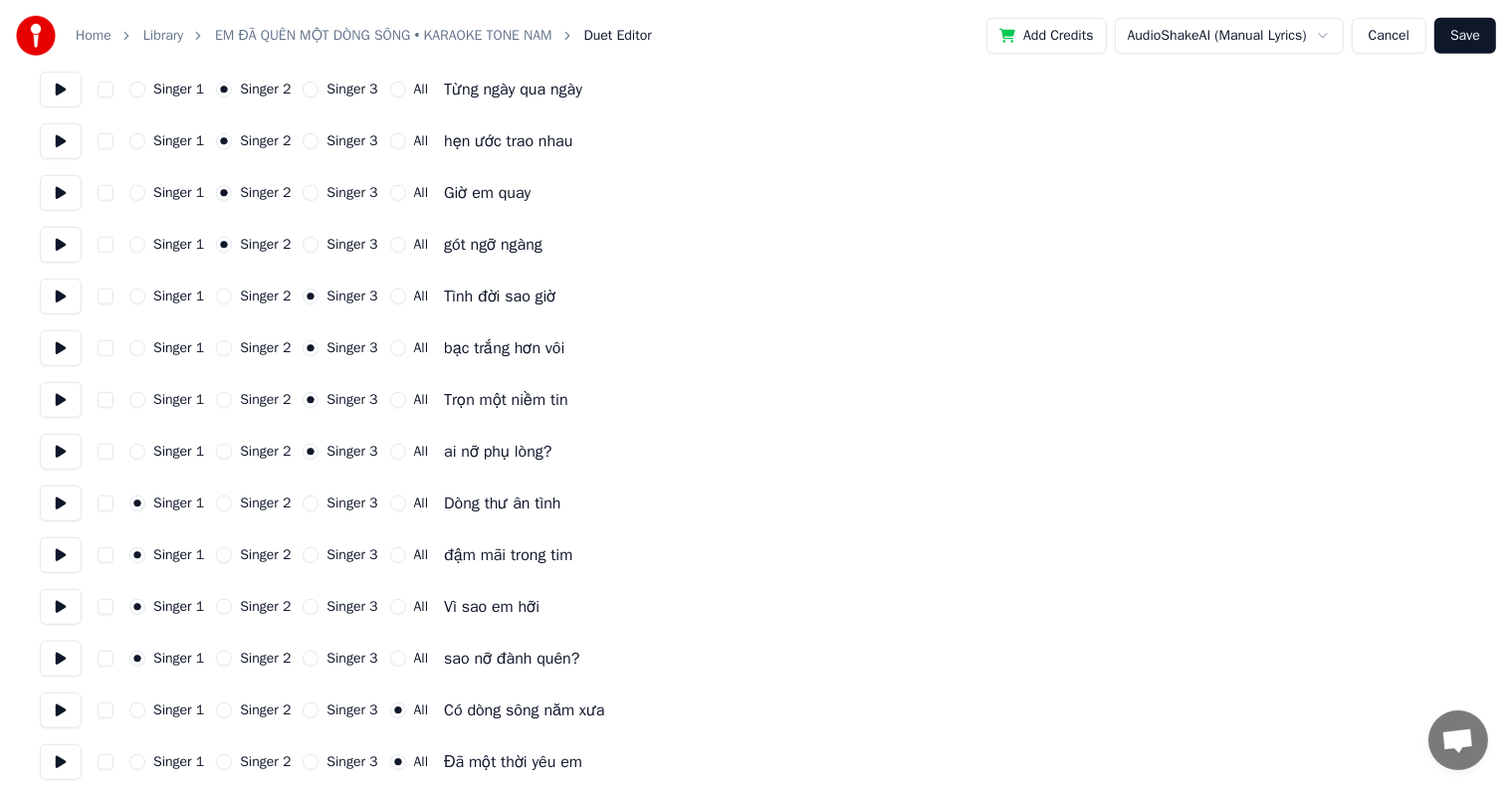 scroll, scrollTop: 1463, scrollLeft: 0, axis: vertical 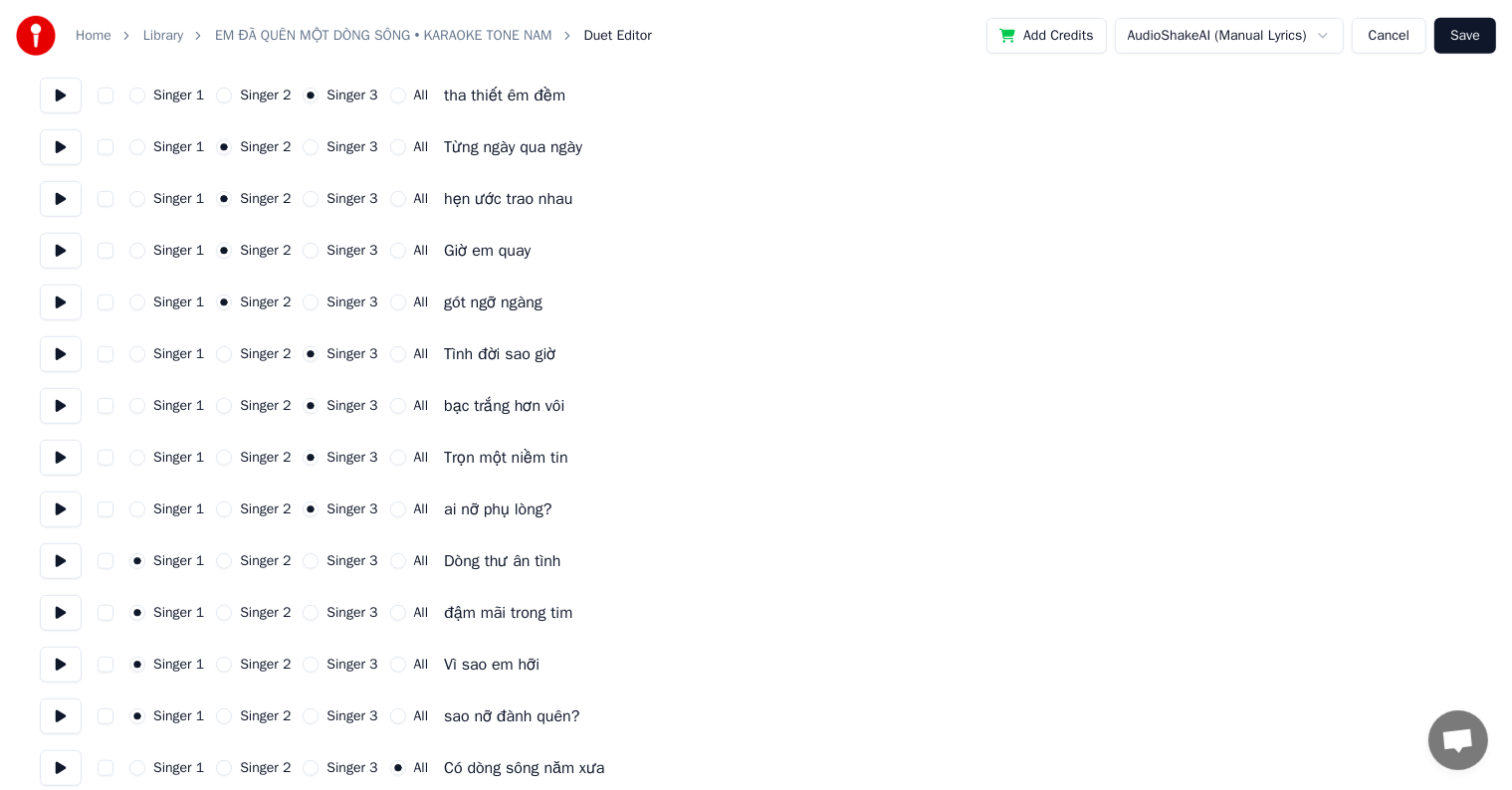 click on "Save" at bounding box center [1465, 36] 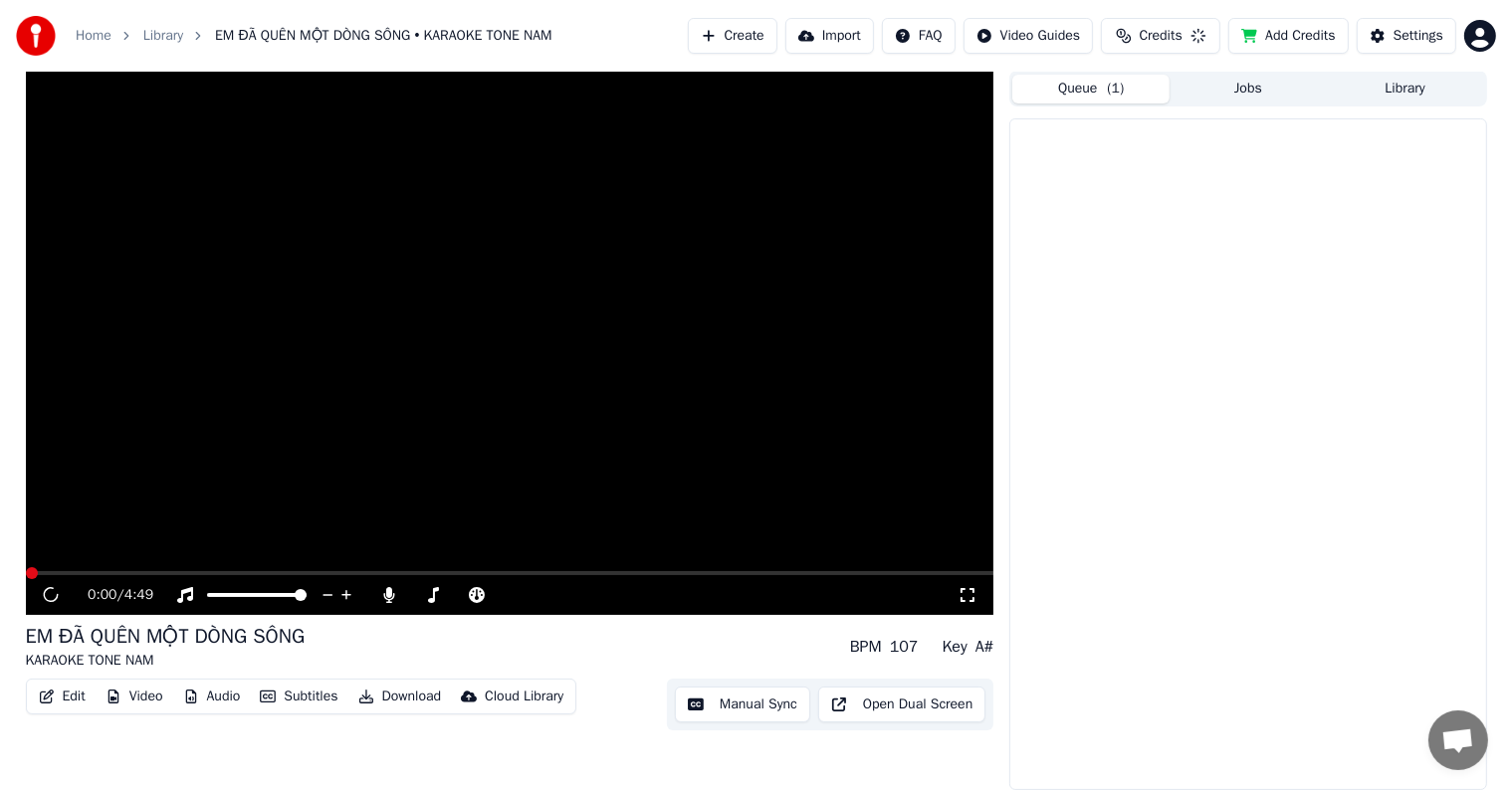 scroll, scrollTop: 1, scrollLeft: 0, axis: vertical 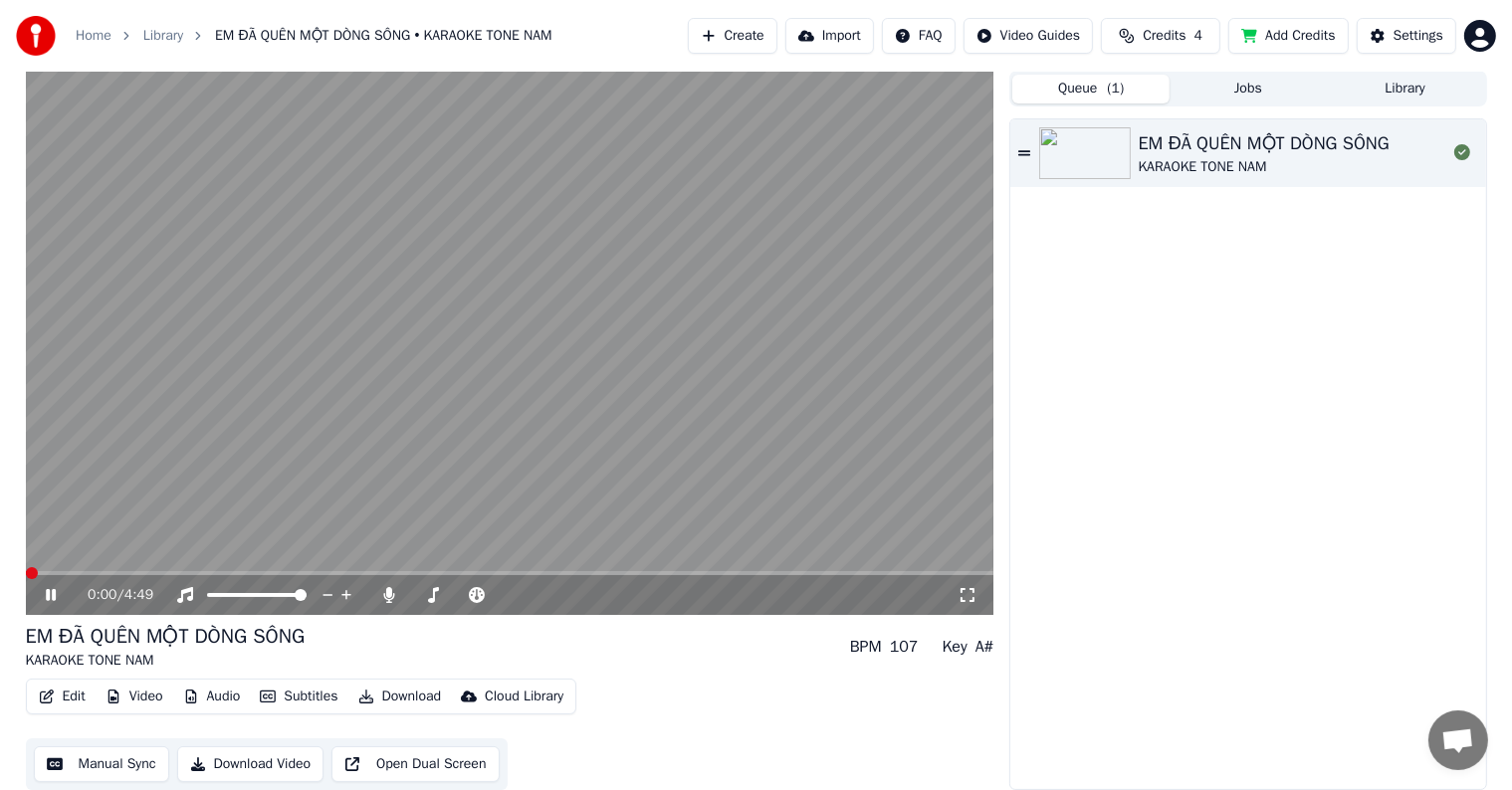 click on "Edit" at bounding box center [62, 696] 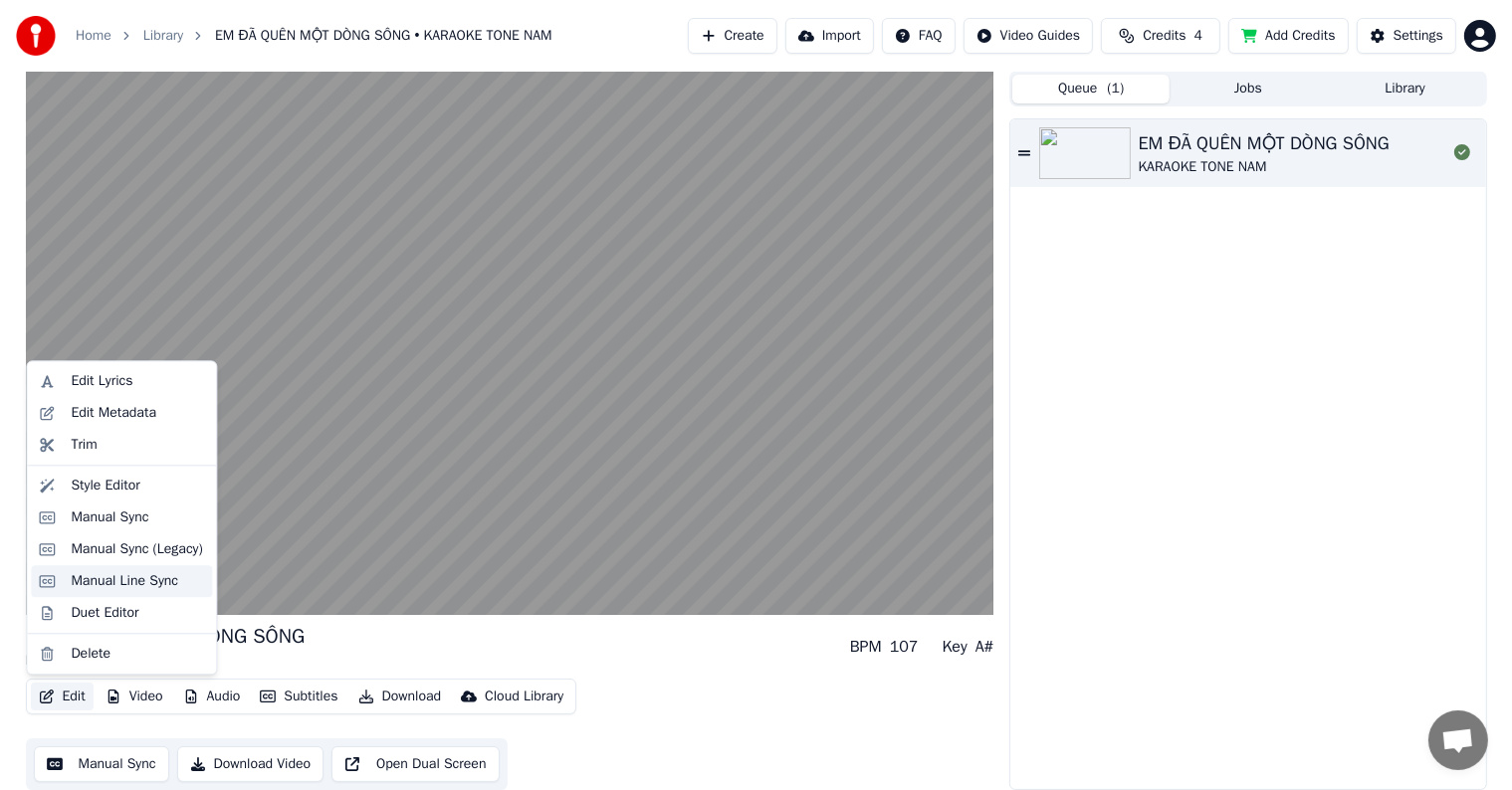 click on "Manual Line Sync" at bounding box center (124, 581) 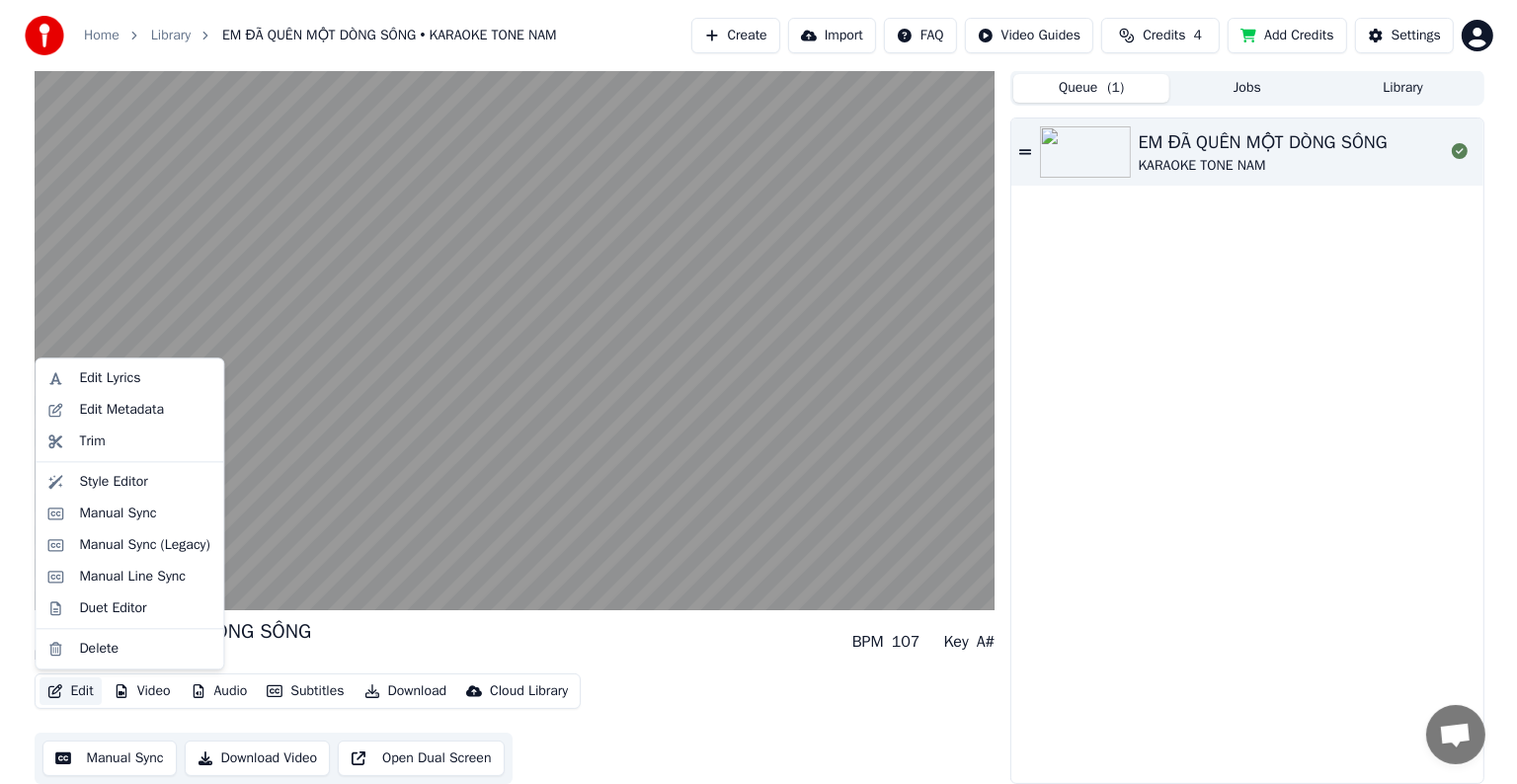 scroll, scrollTop: 0, scrollLeft: 0, axis: both 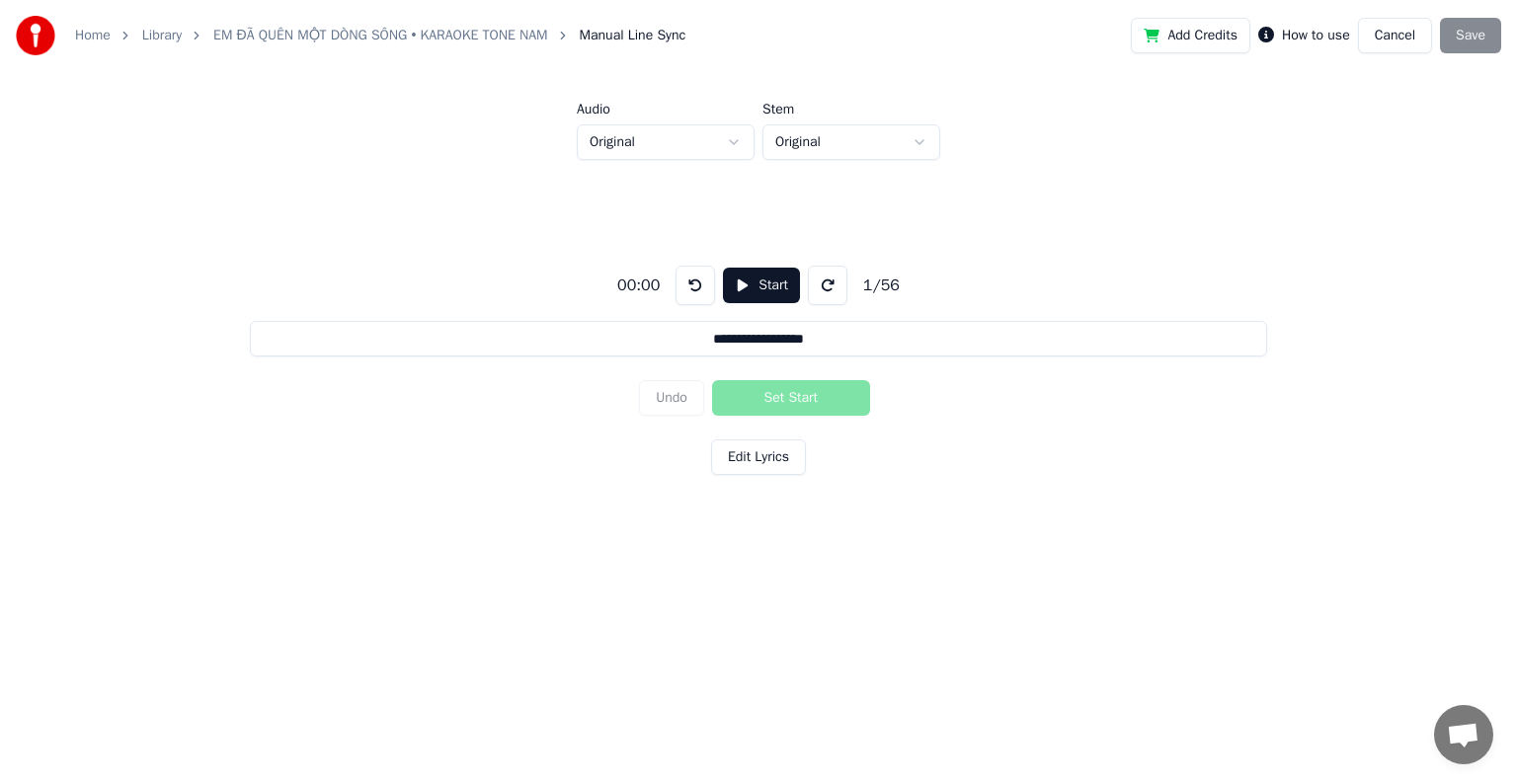 click on "Start" at bounding box center [761, 285] 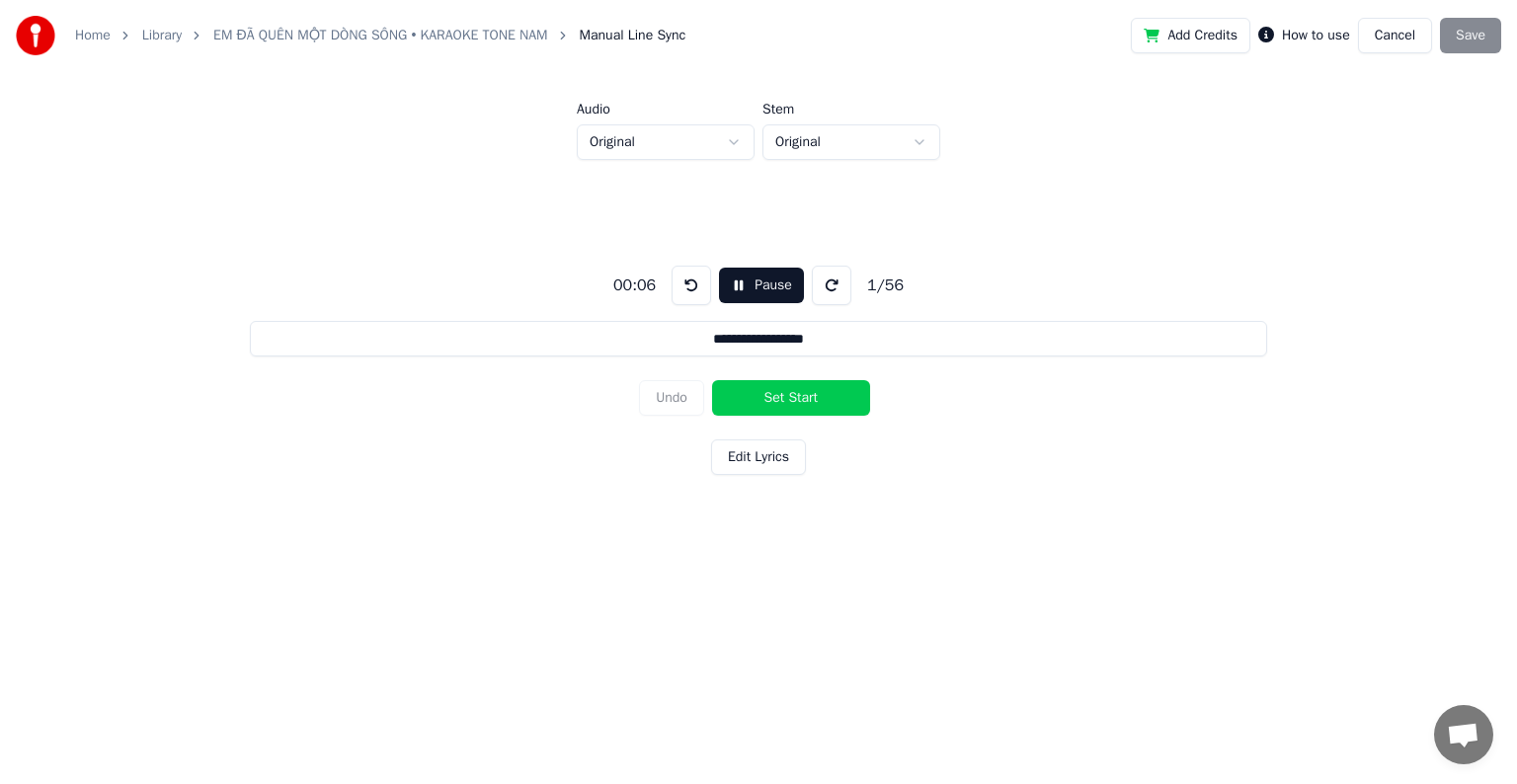 click on "Cancel" at bounding box center (1395, 36) 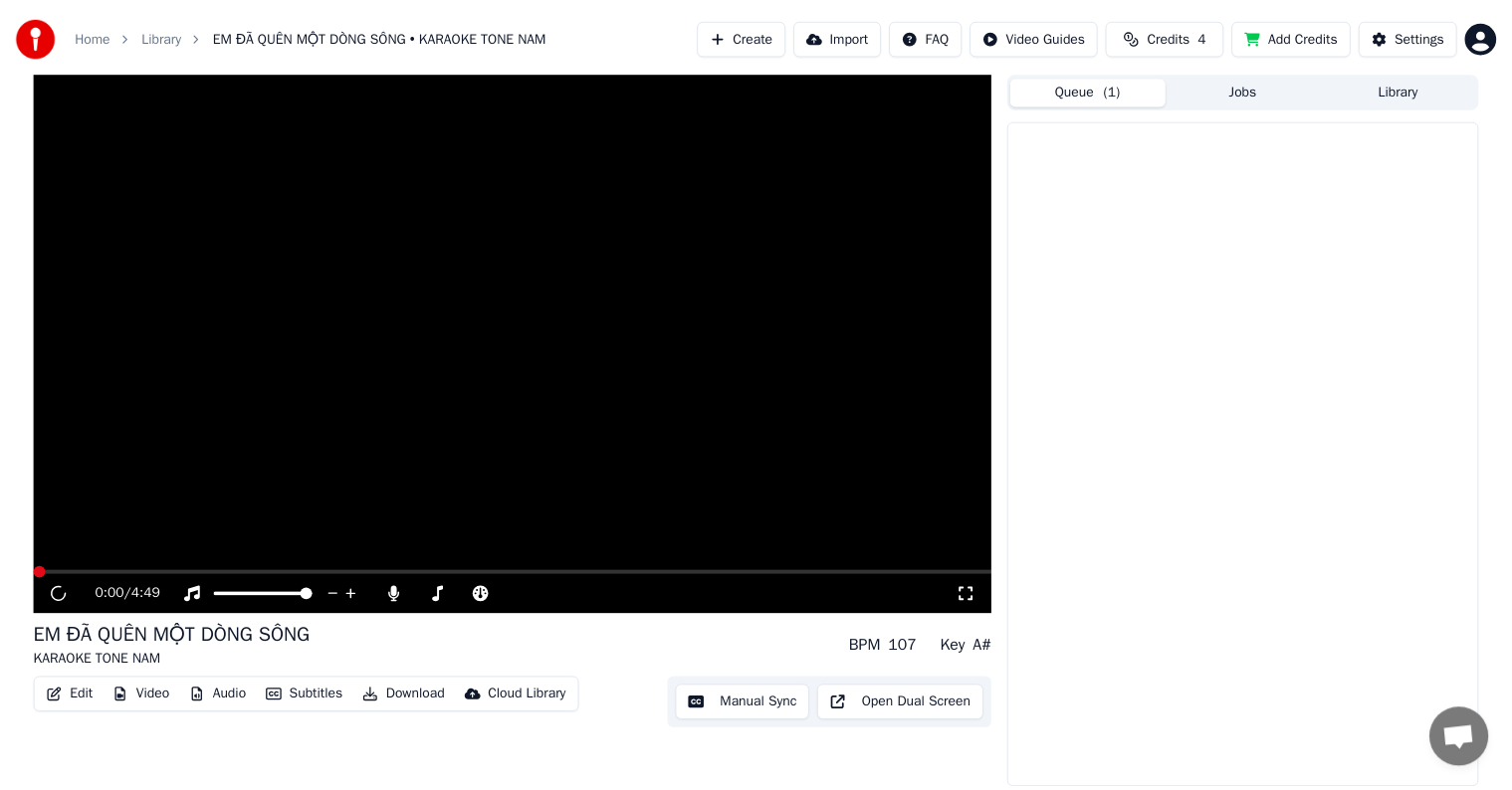 scroll, scrollTop: 0, scrollLeft: 0, axis: both 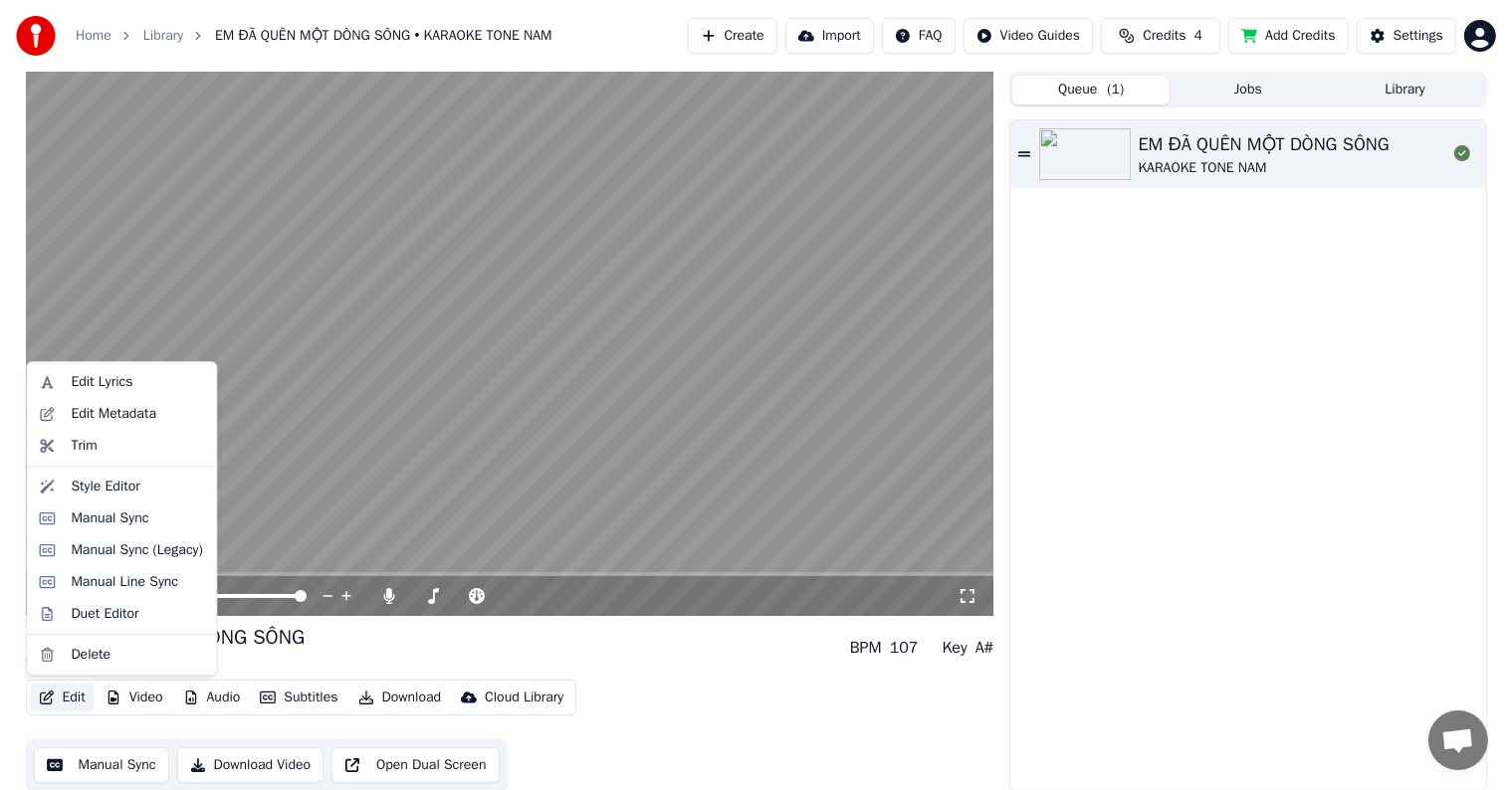 click on "Edit" at bounding box center (62, 697) 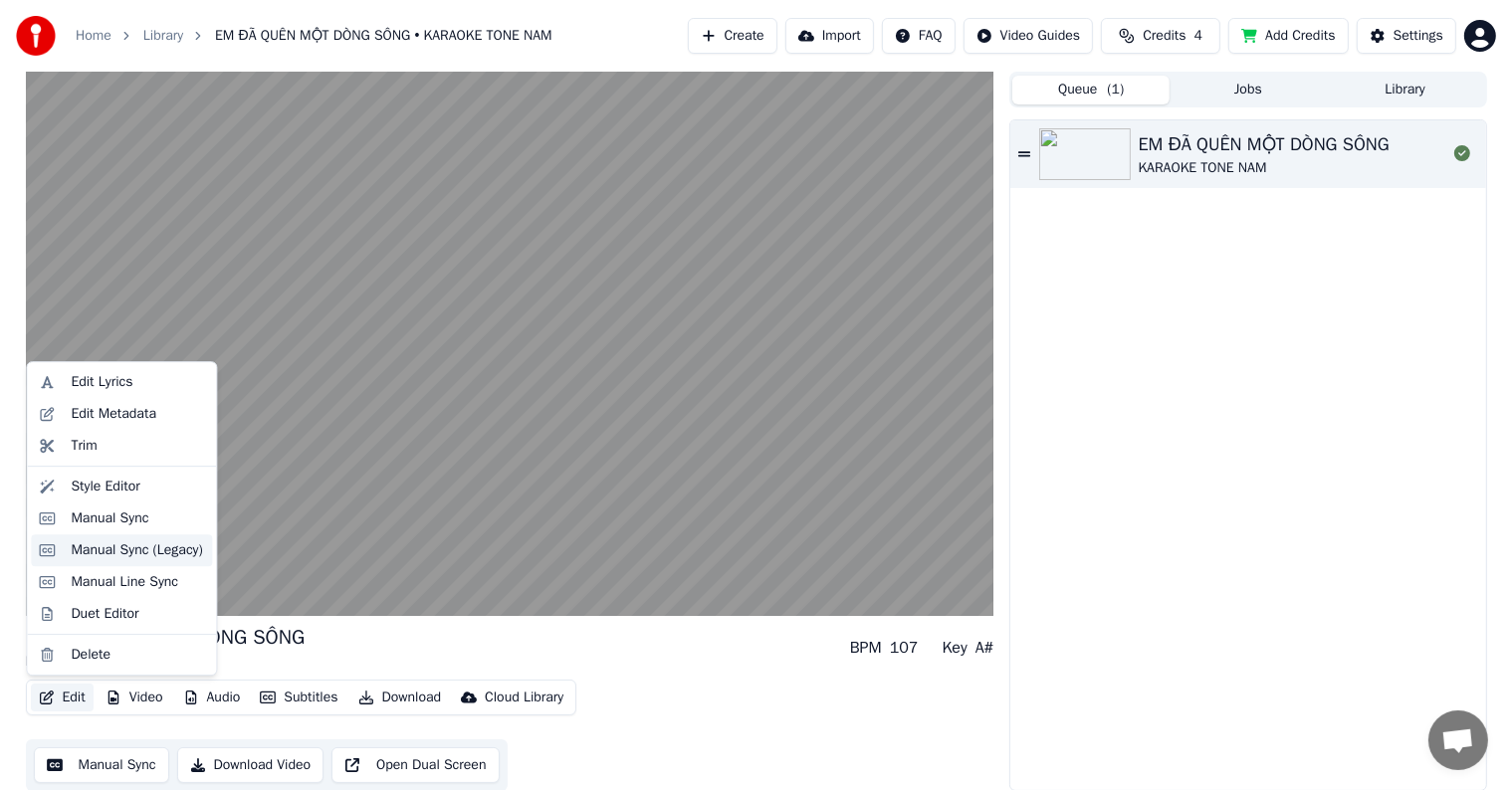 click on "Manual Sync (Legacy)" at bounding box center [136, 550] 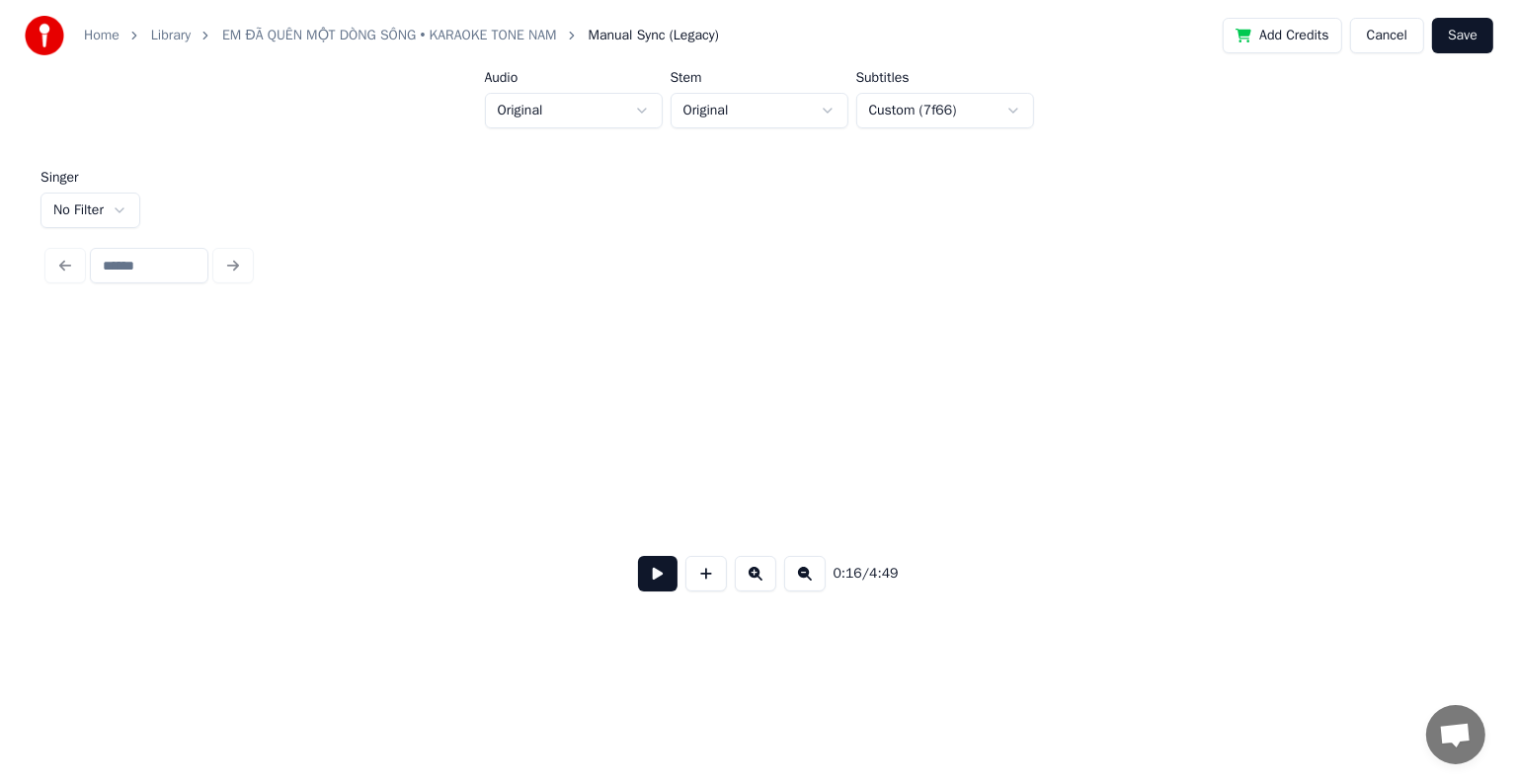 scroll, scrollTop: 0, scrollLeft: 0, axis: both 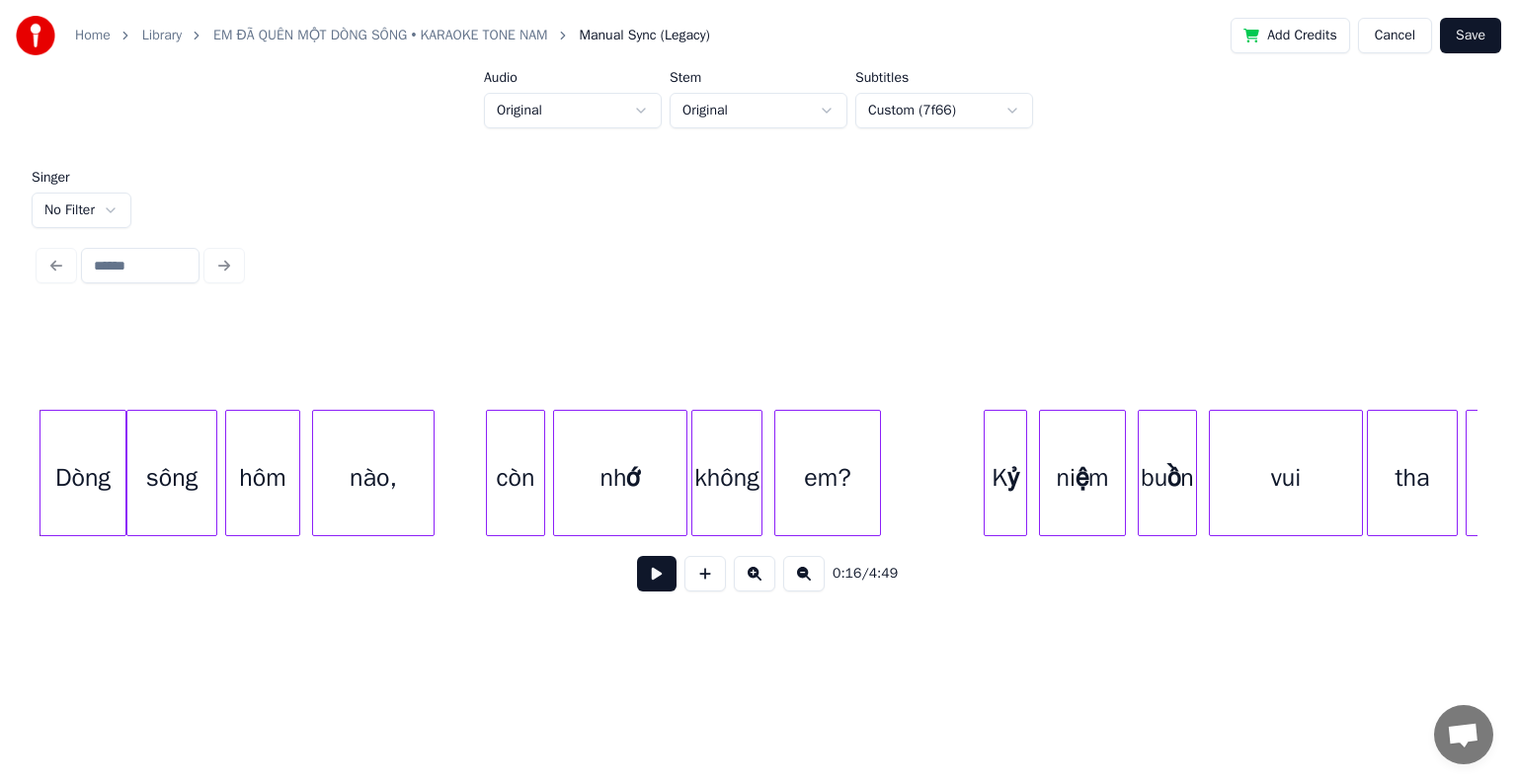 click at bounding box center [122, 473] 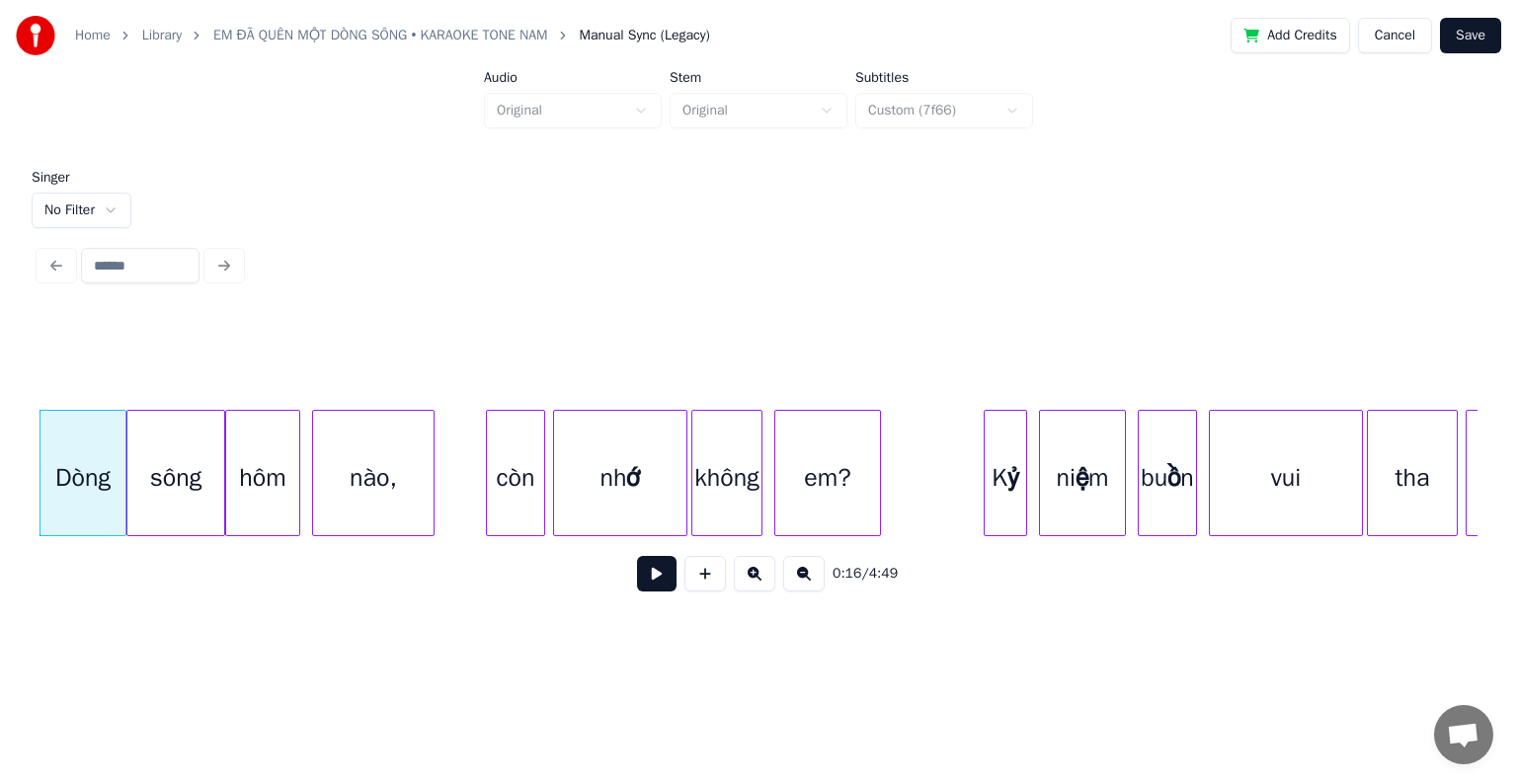 click at bounding box center (221, 473) 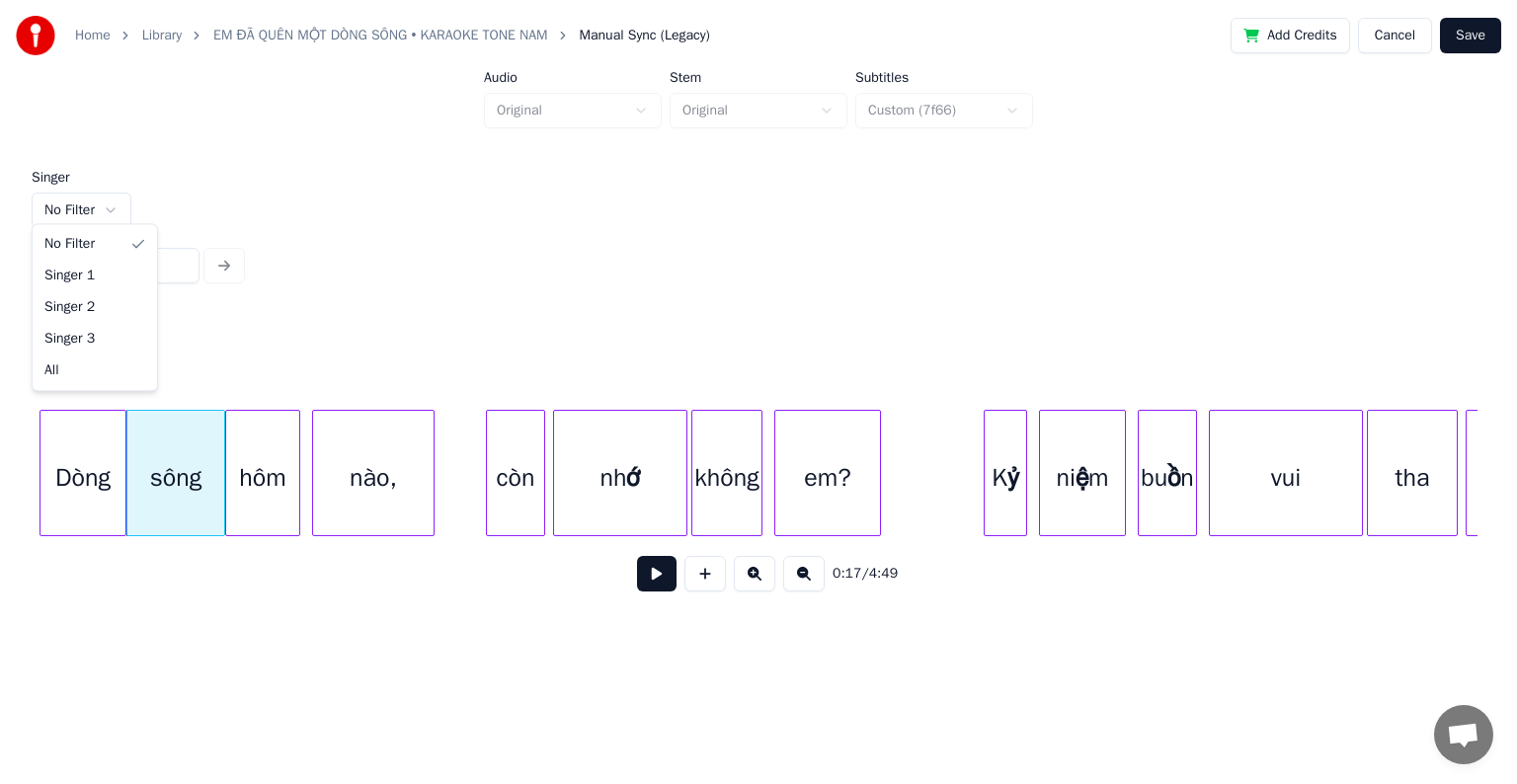 click on "Home Library EM ĐÃ QUÊN MỘT DÒNG SÔNG • KARAOKE TONE NAM Manual Sync (Legacy) Add Credits Cancel Save Audio Original Stem Original Subtitles Custom (7f66) Singer No Filter 0:17  /  4:49 No Filter Singer 1 Singer 2 Singer 3 All" at bounding box center (758, 331) 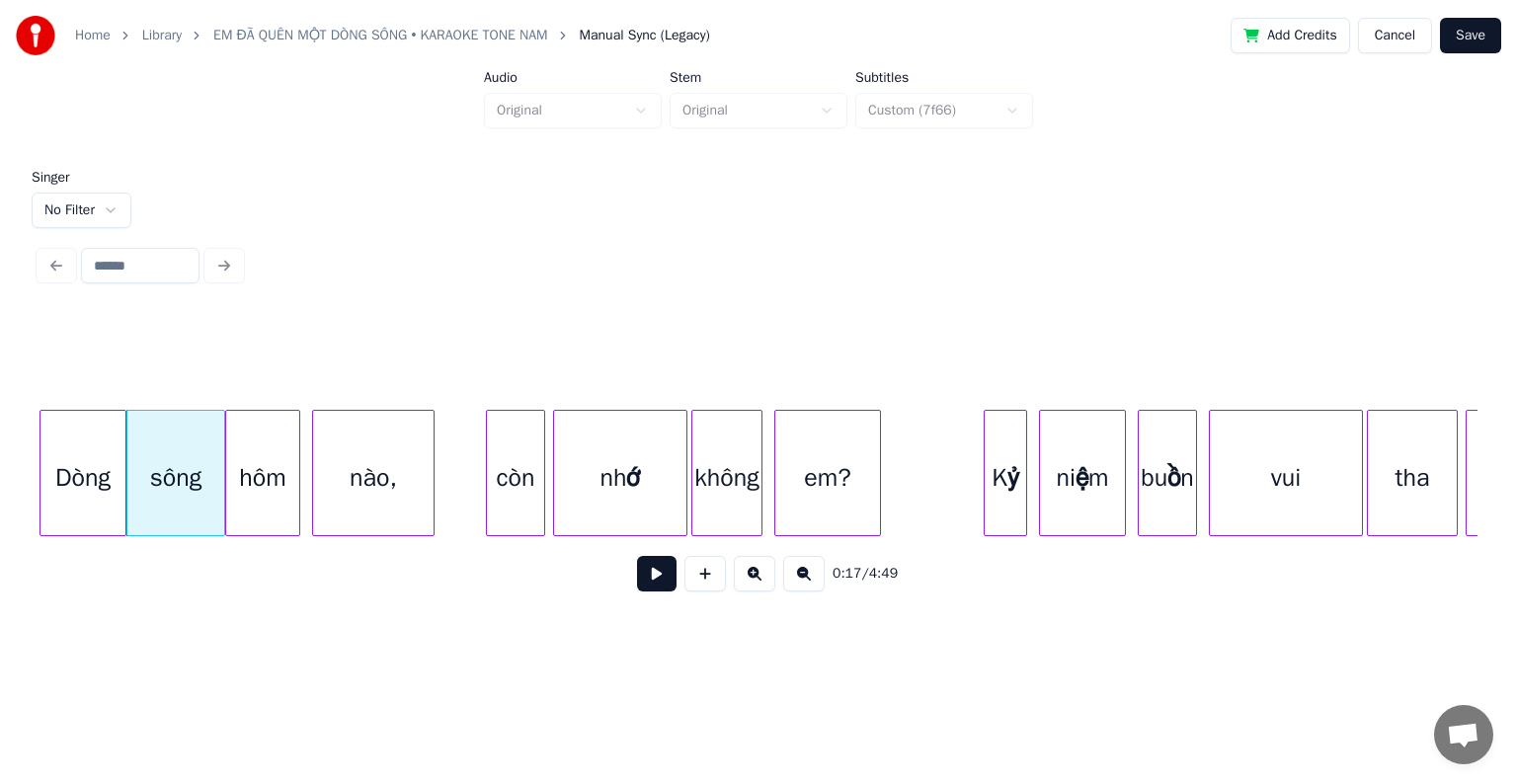 click on "Home Library EM ĐÃ QUÊN MỘT DÒNG SÔNG • KARAOKE TONE NAM Manual Sync (Legacy) Add Credits Cancel Save Audio Original Stem Original Subtitles Custom (7f66) Singer No Filter 0:17  /  4:49" at bounding box center (758, 331) 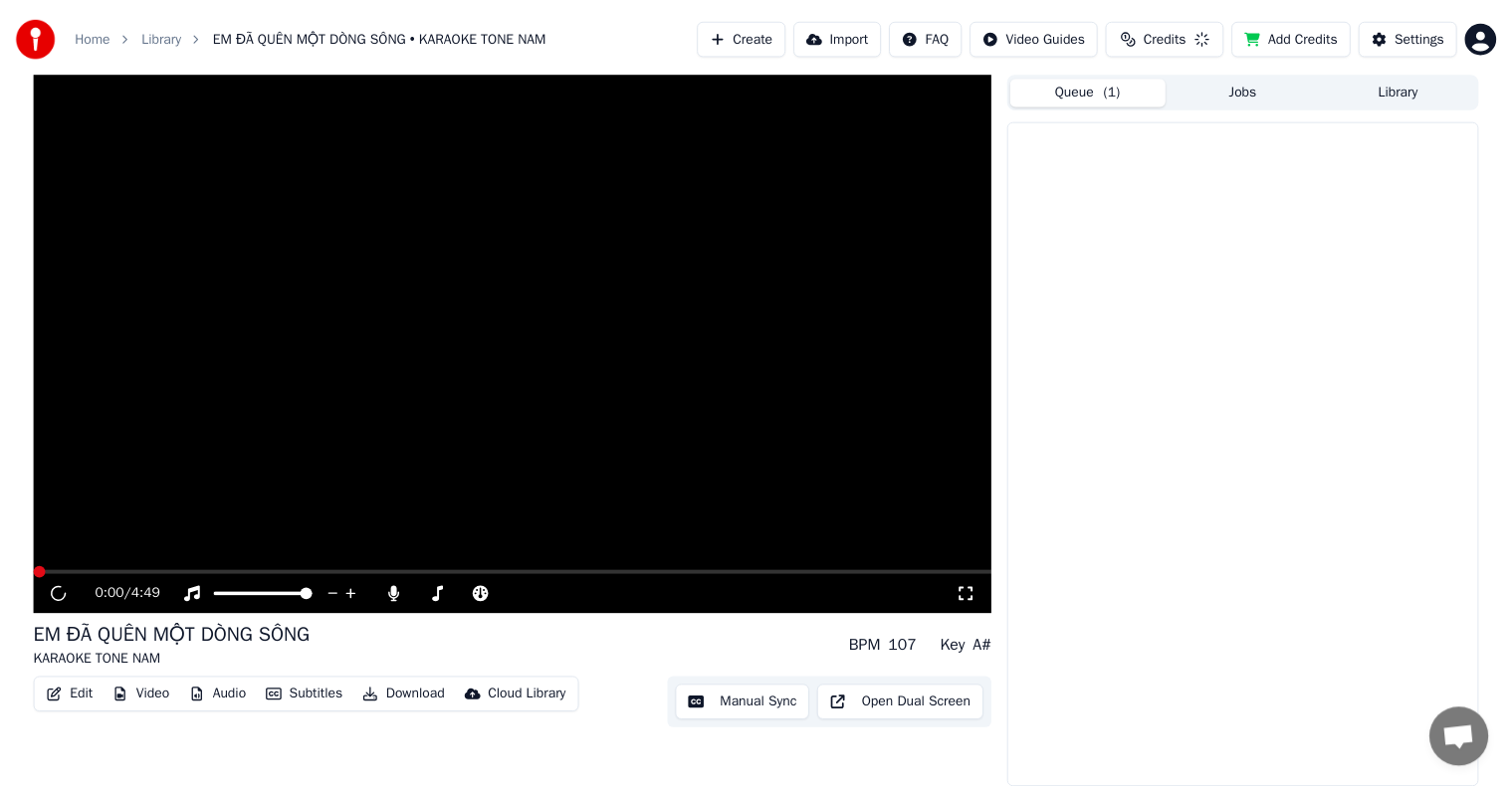 scroll, scrollTop: 0, scrollLeft: 0, axis: both 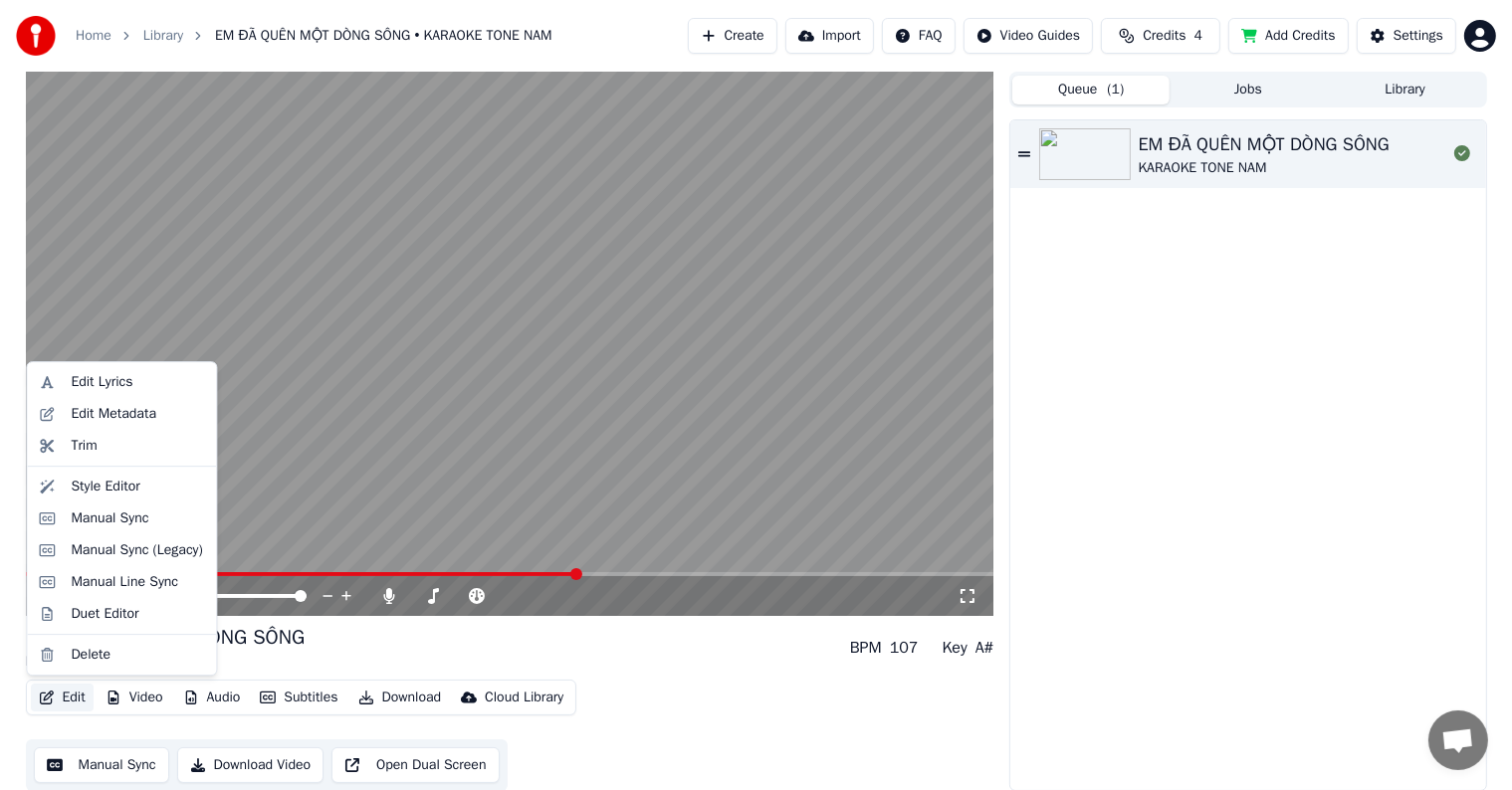 click on "Edit" at bounding box center (62, 697) 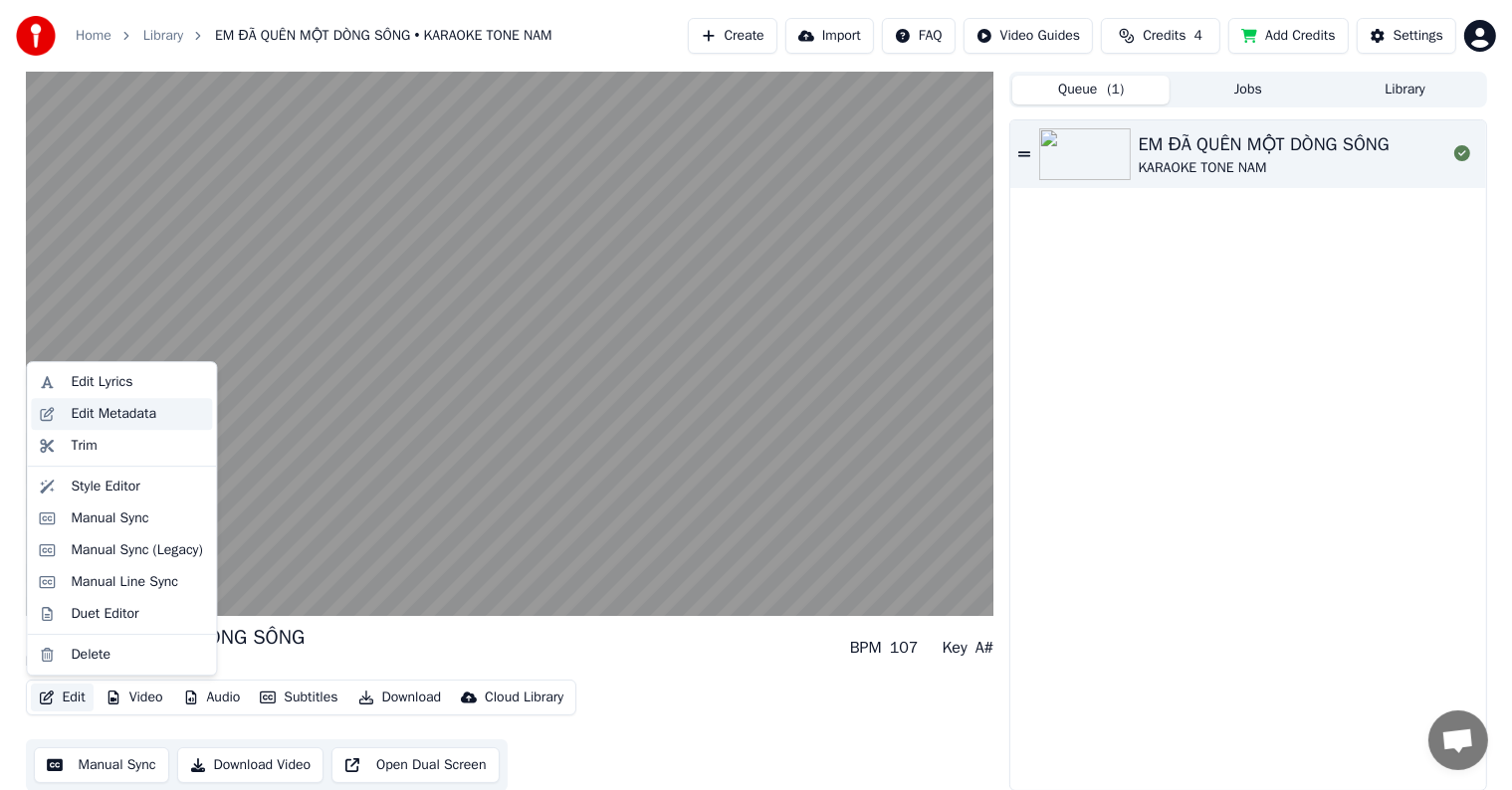 click on "Edit Metadata" at bounding box center (113, 414) 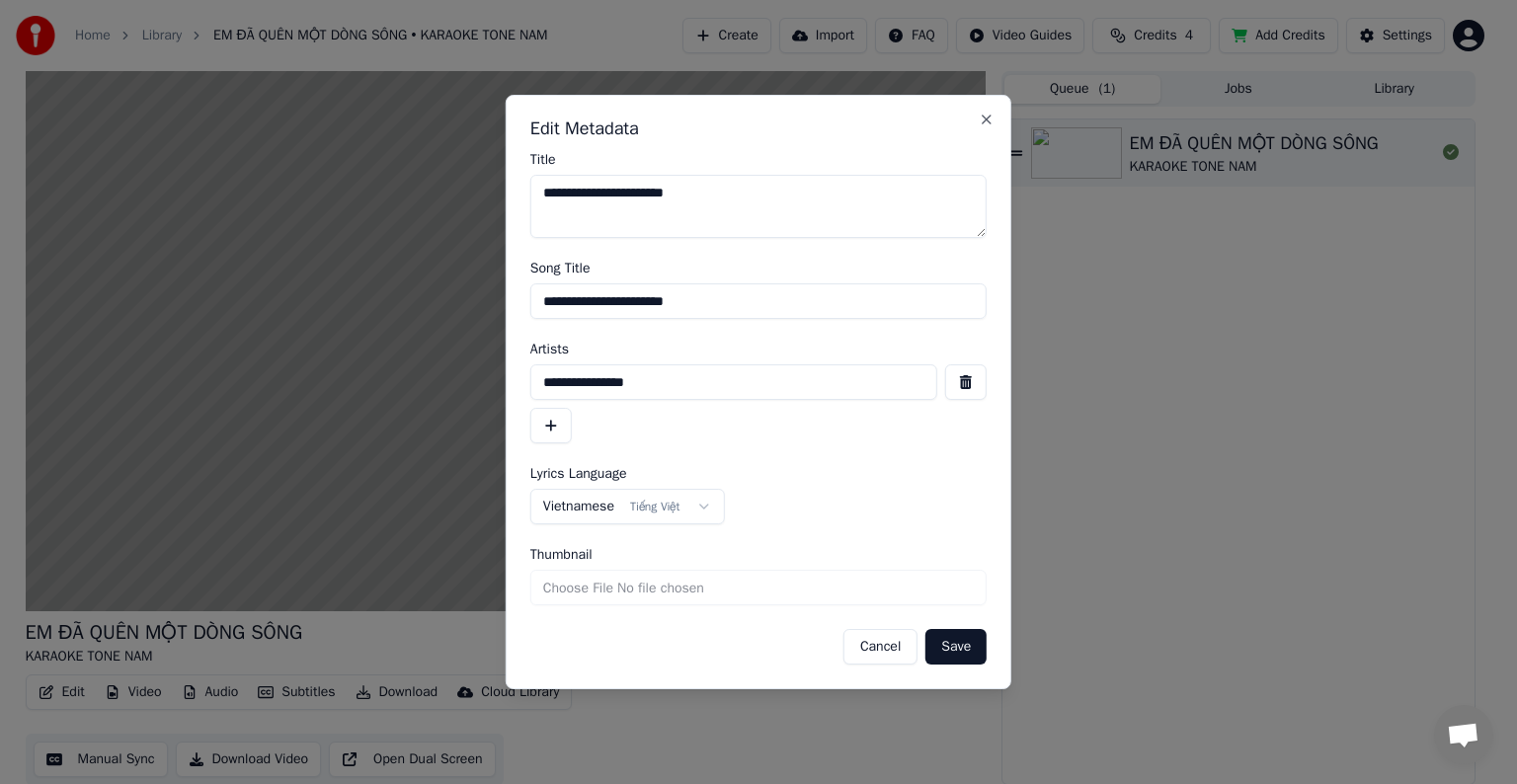 click on "Cancel" at bounding box center (880, 647) 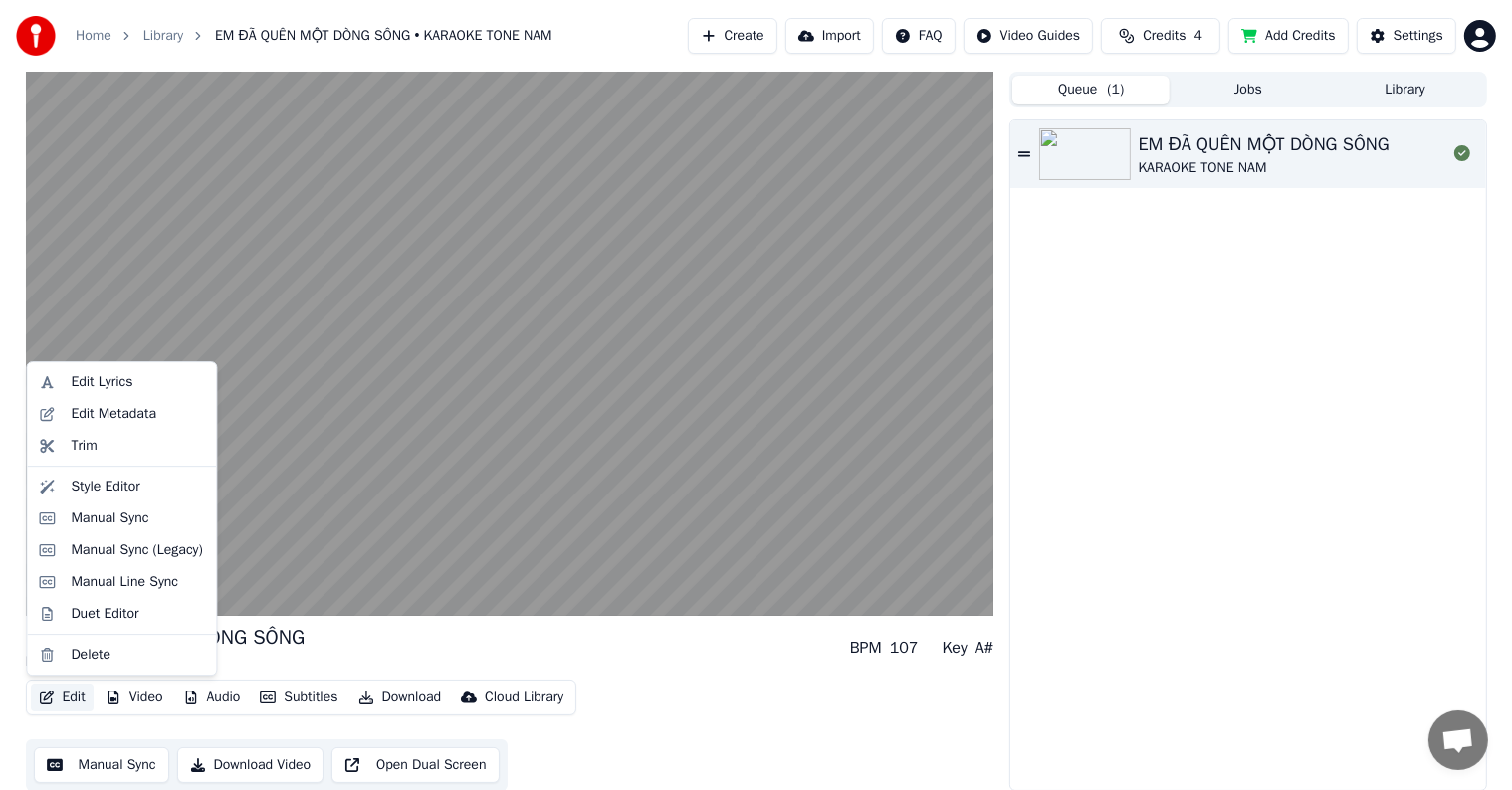 click on "Edit" at bounding box center (62, 697) 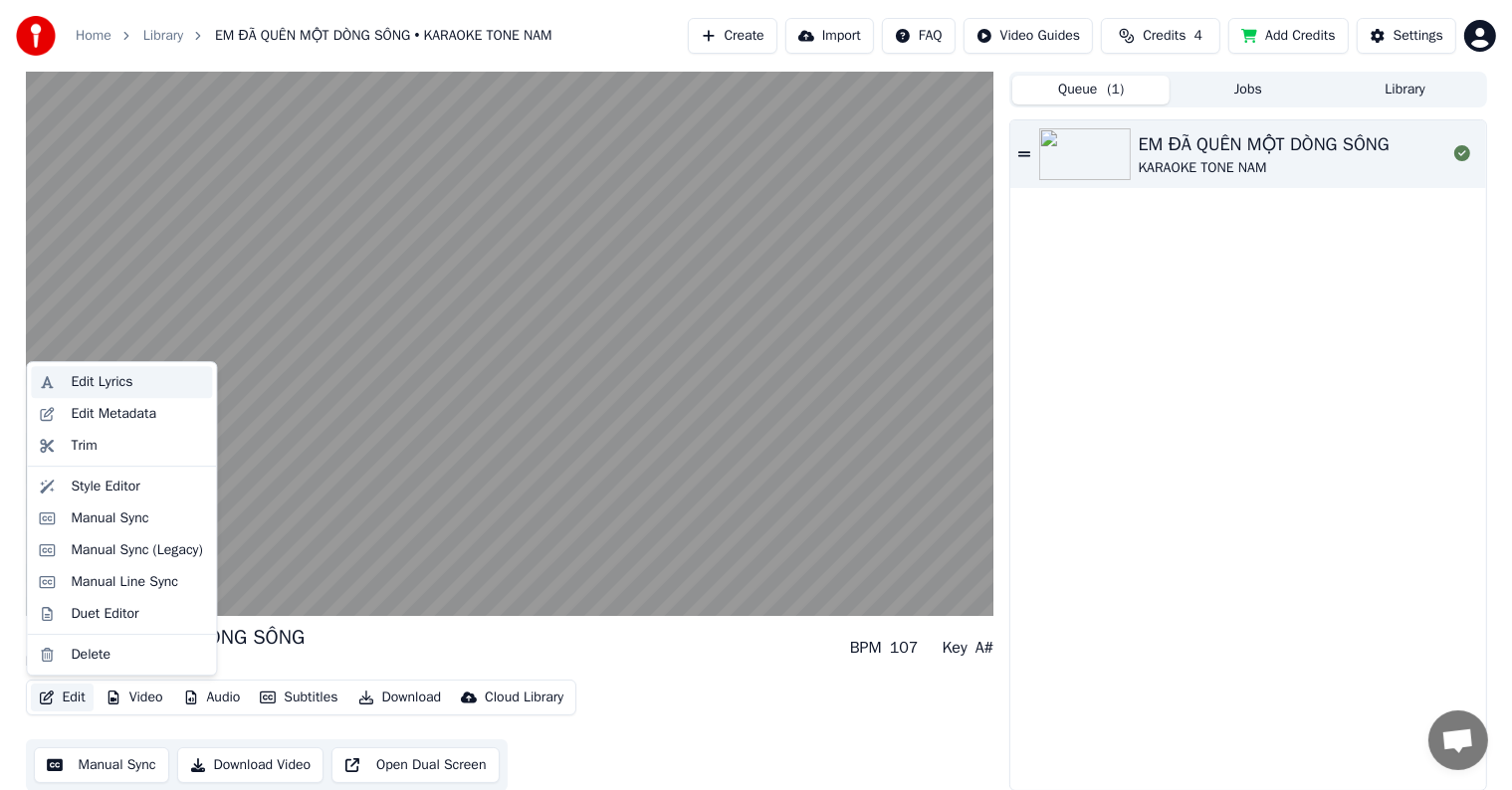 click on "Edit Lyrics" at bounding box center (102, 382) 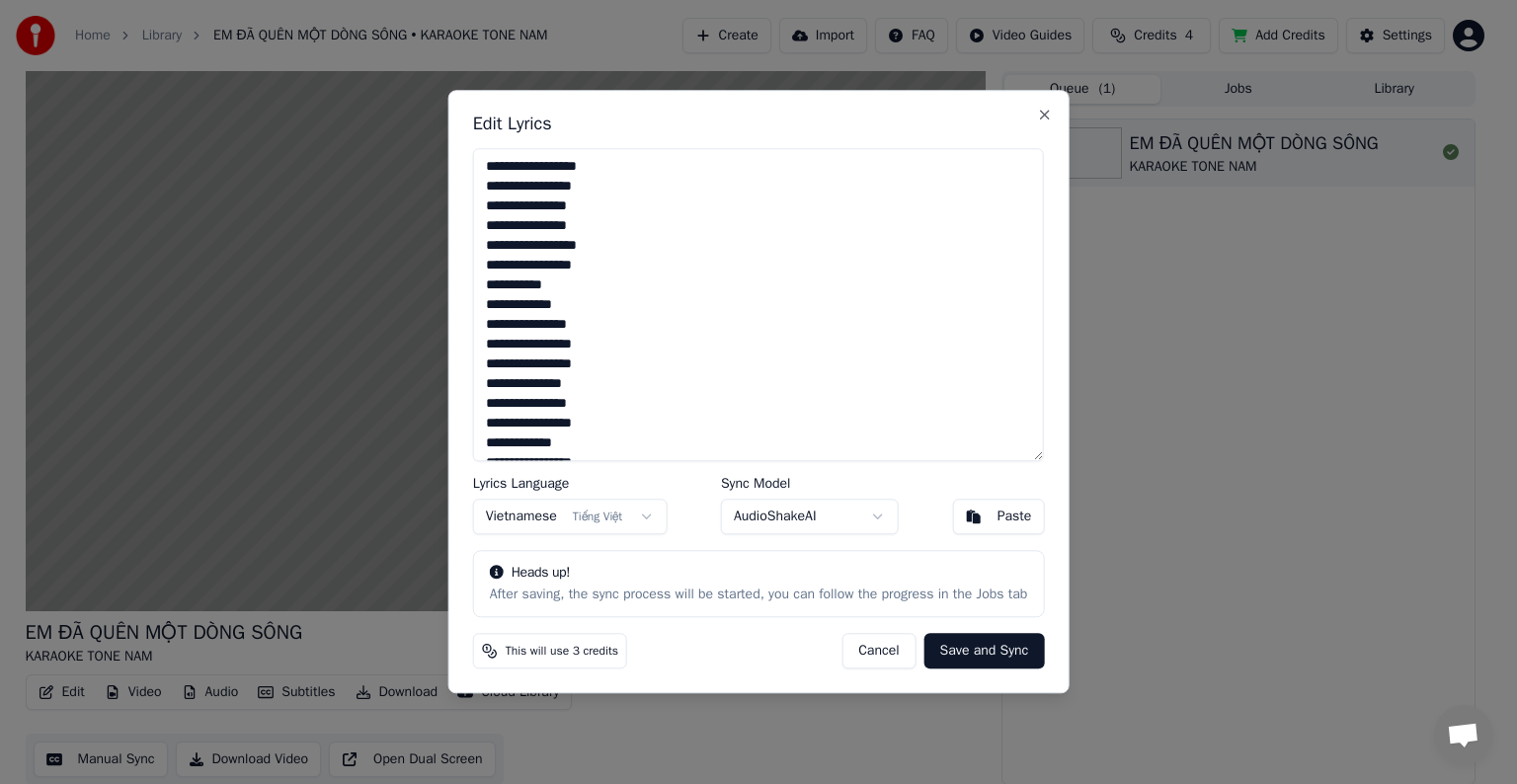 drag, startPoint x: 893, startPoint y: 653, endPoint x: 745, endPoint y: 652, distance: 148.00338 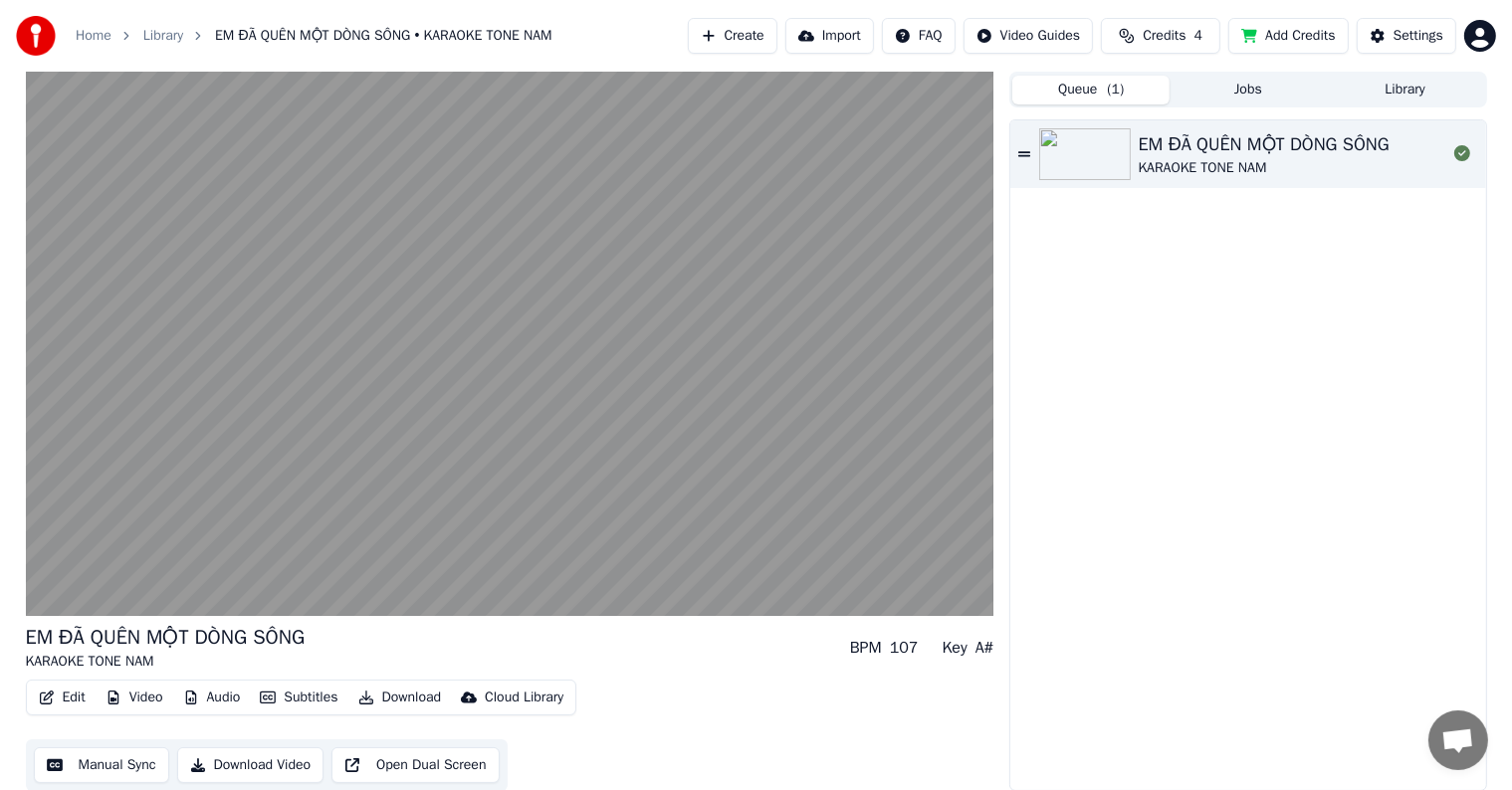 click on "Edit" at bounding box center (62, 697) 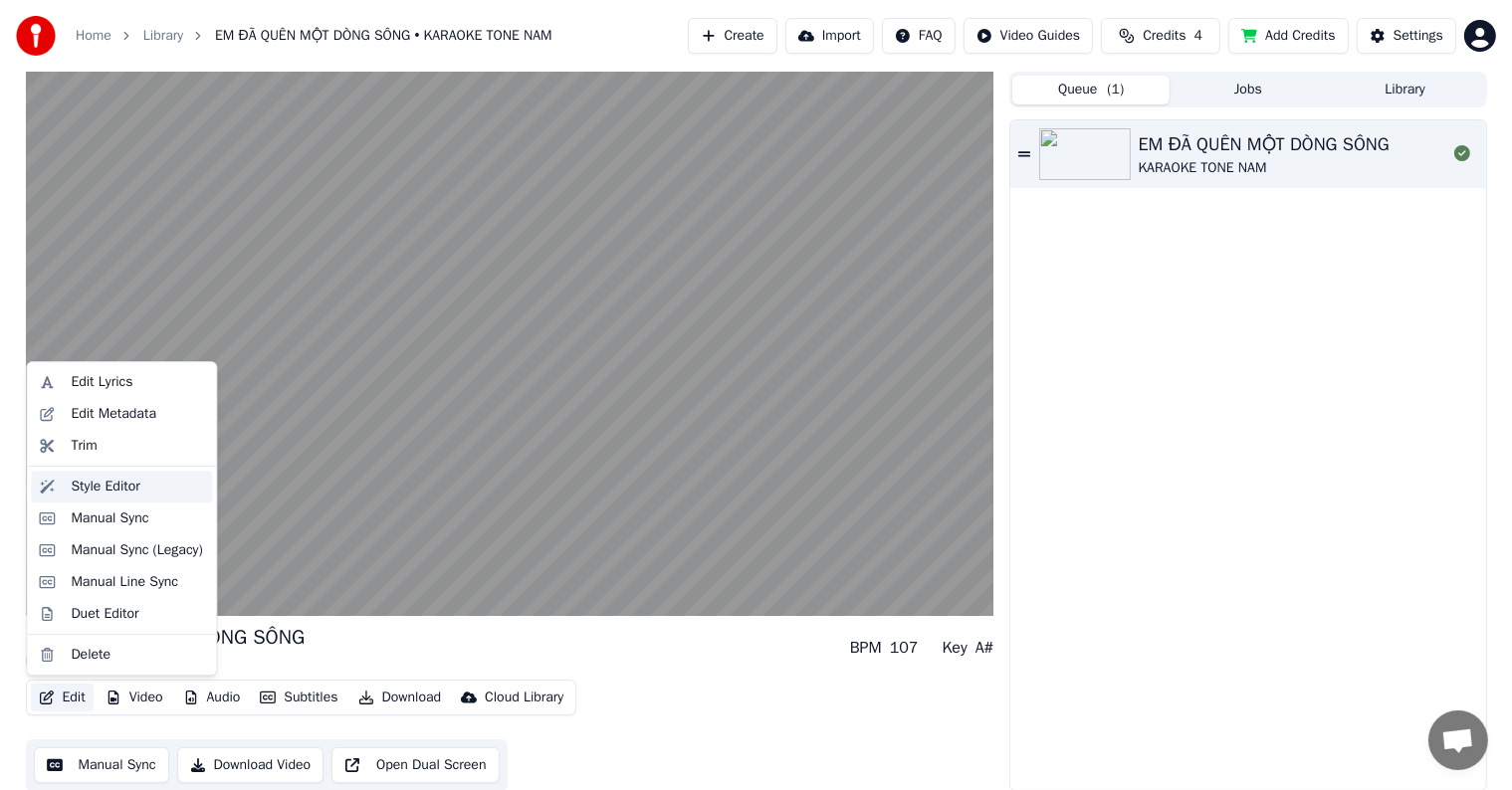 click on "Style Editor" at bounding box center (105, 487) 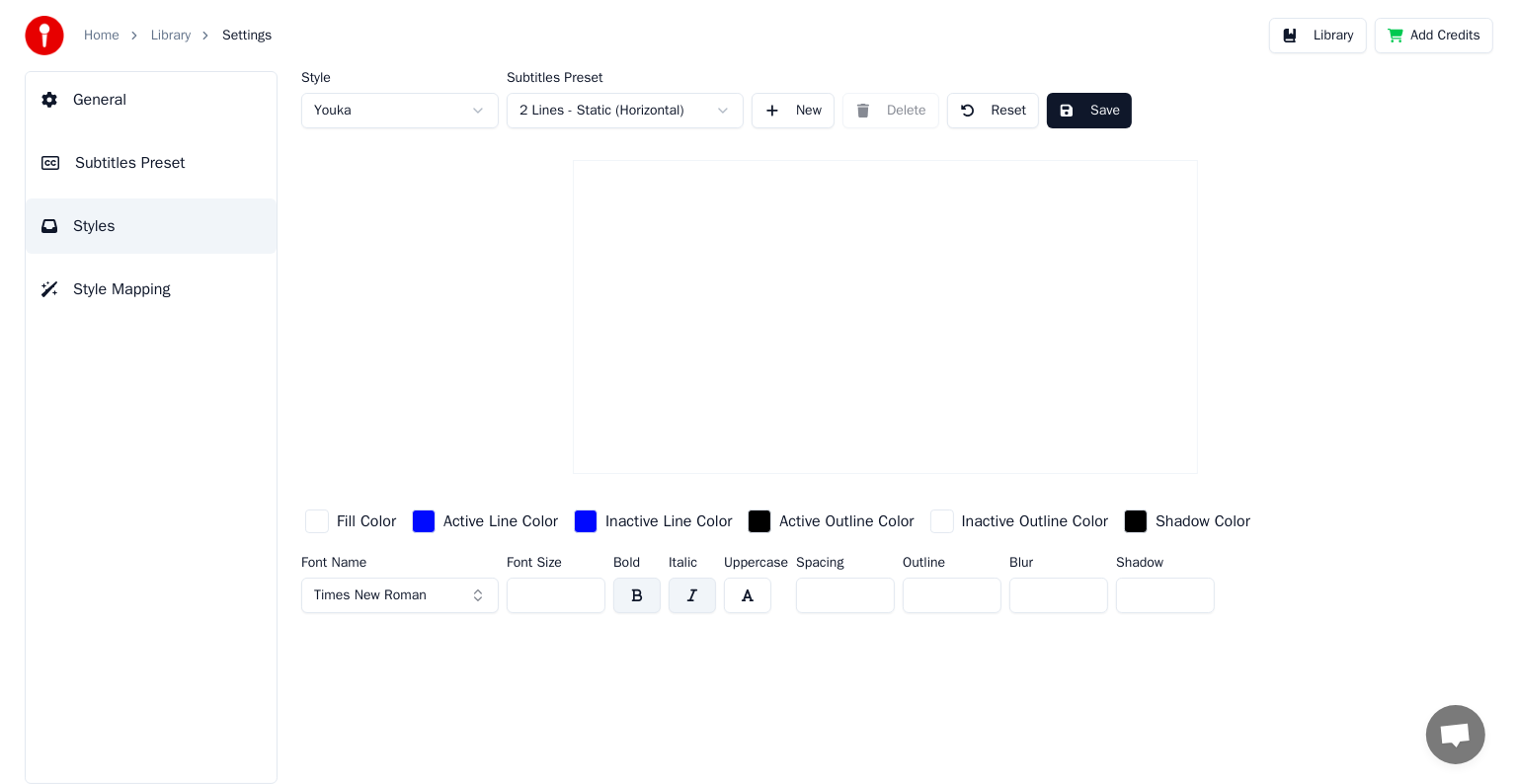scroll, scrollTop: 0, scrollLeft: 0, axis: both 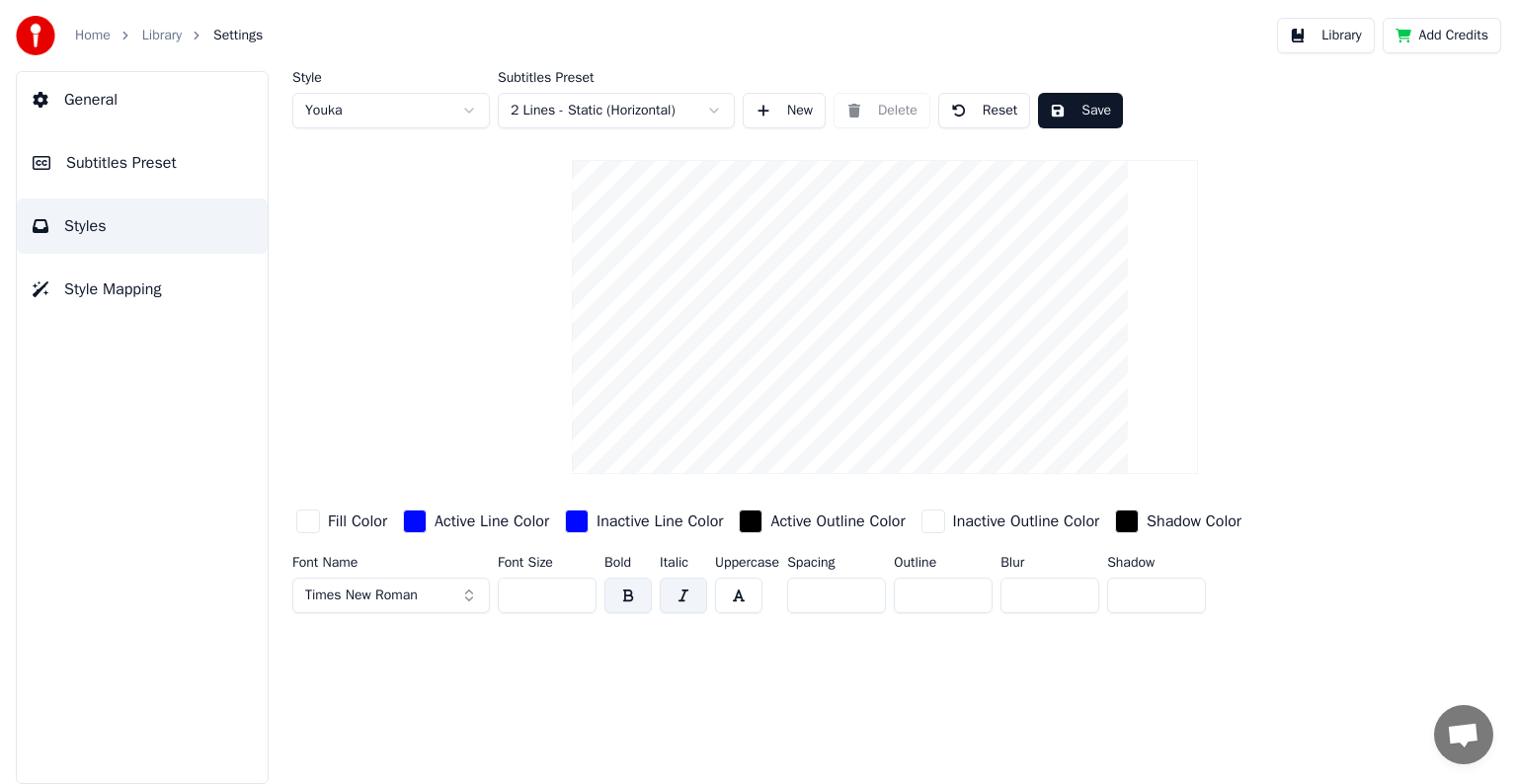 click on "General" at bounding box center (91, 100) 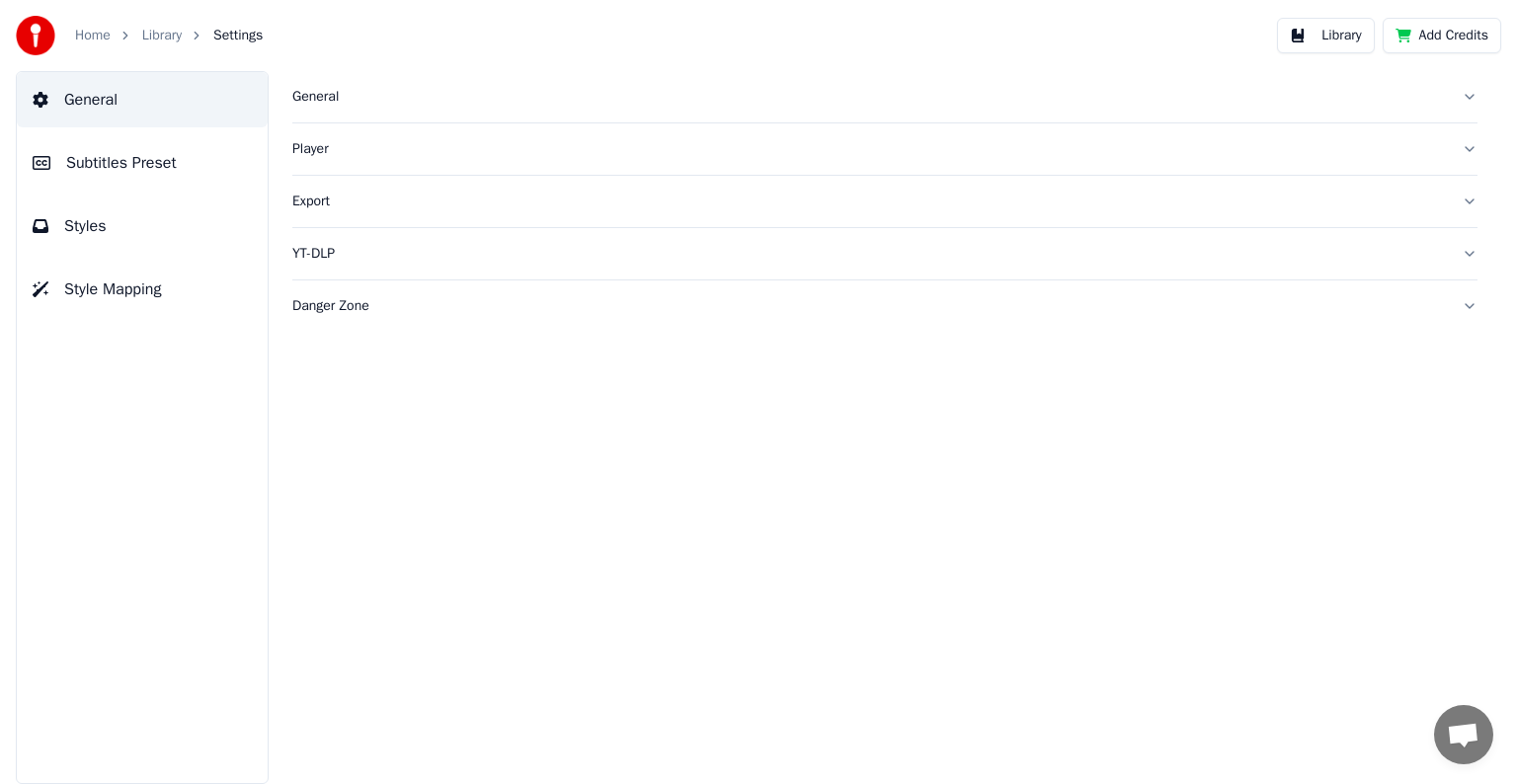 click on "Subtitles Preset" at bounding box center [121, 163] 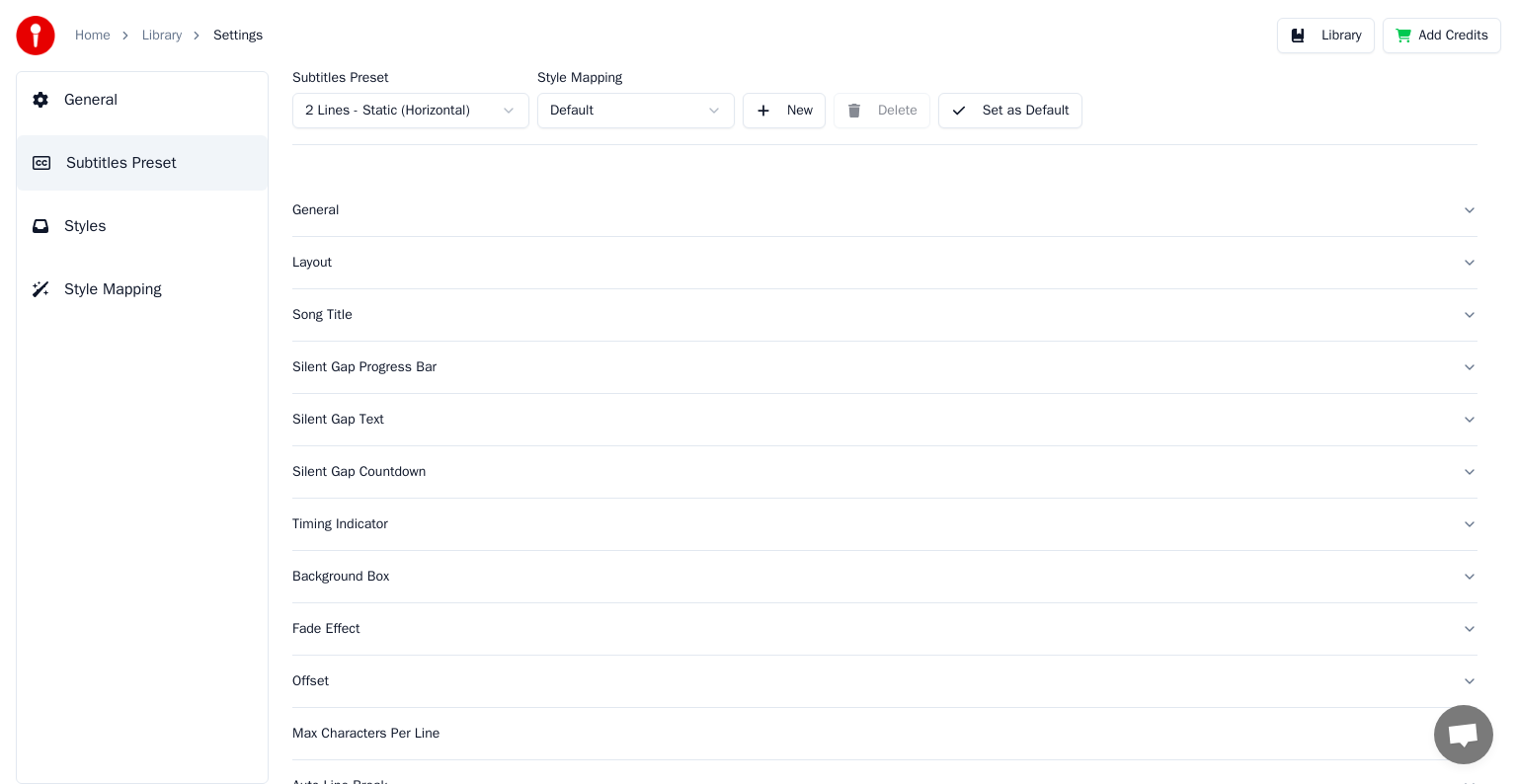click on "General" at bounding box center [869, 210] 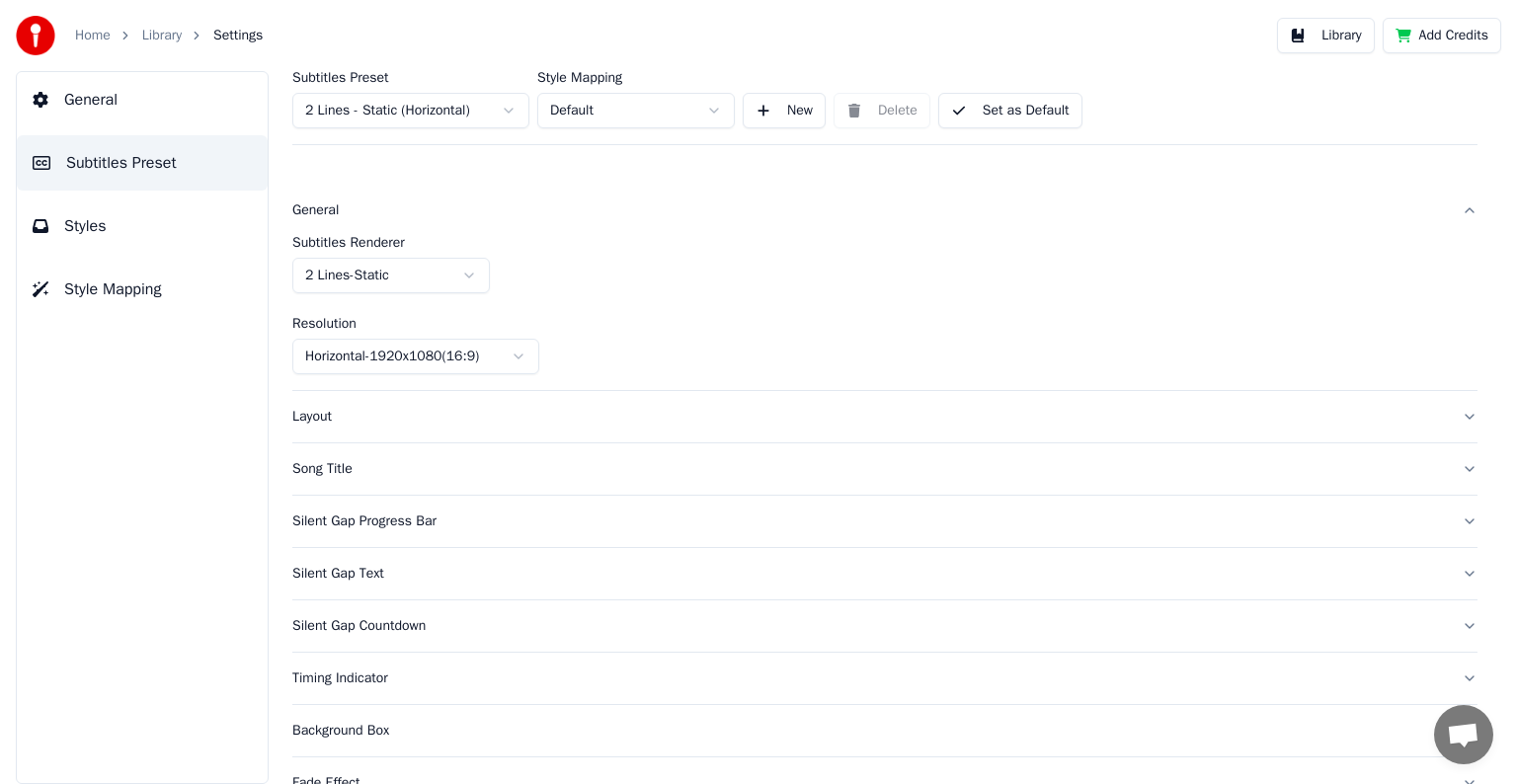 click on "Styles" at bounding box center (85, 226) 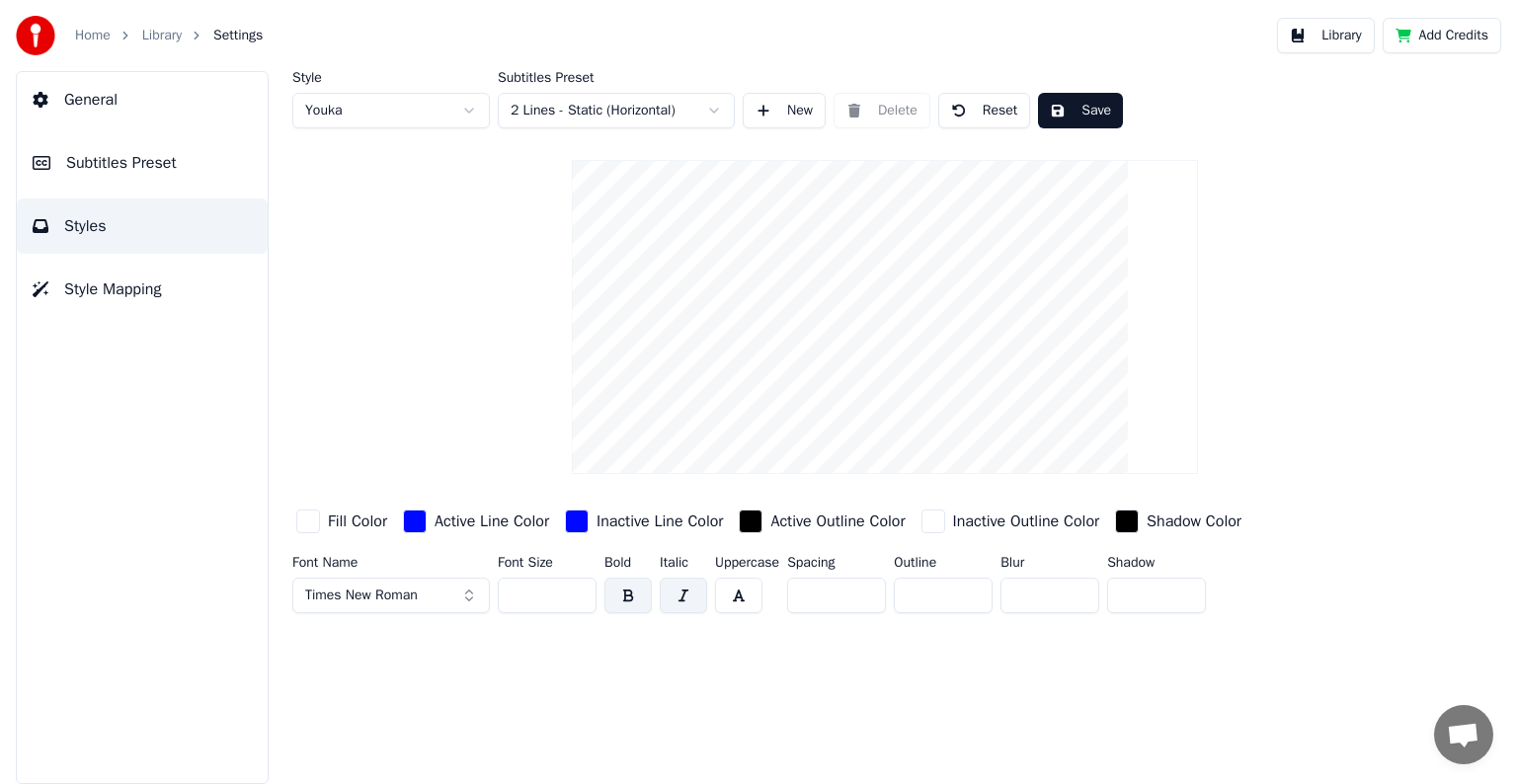 click on "Subtitles Preset" at bounding box center [121, 163] 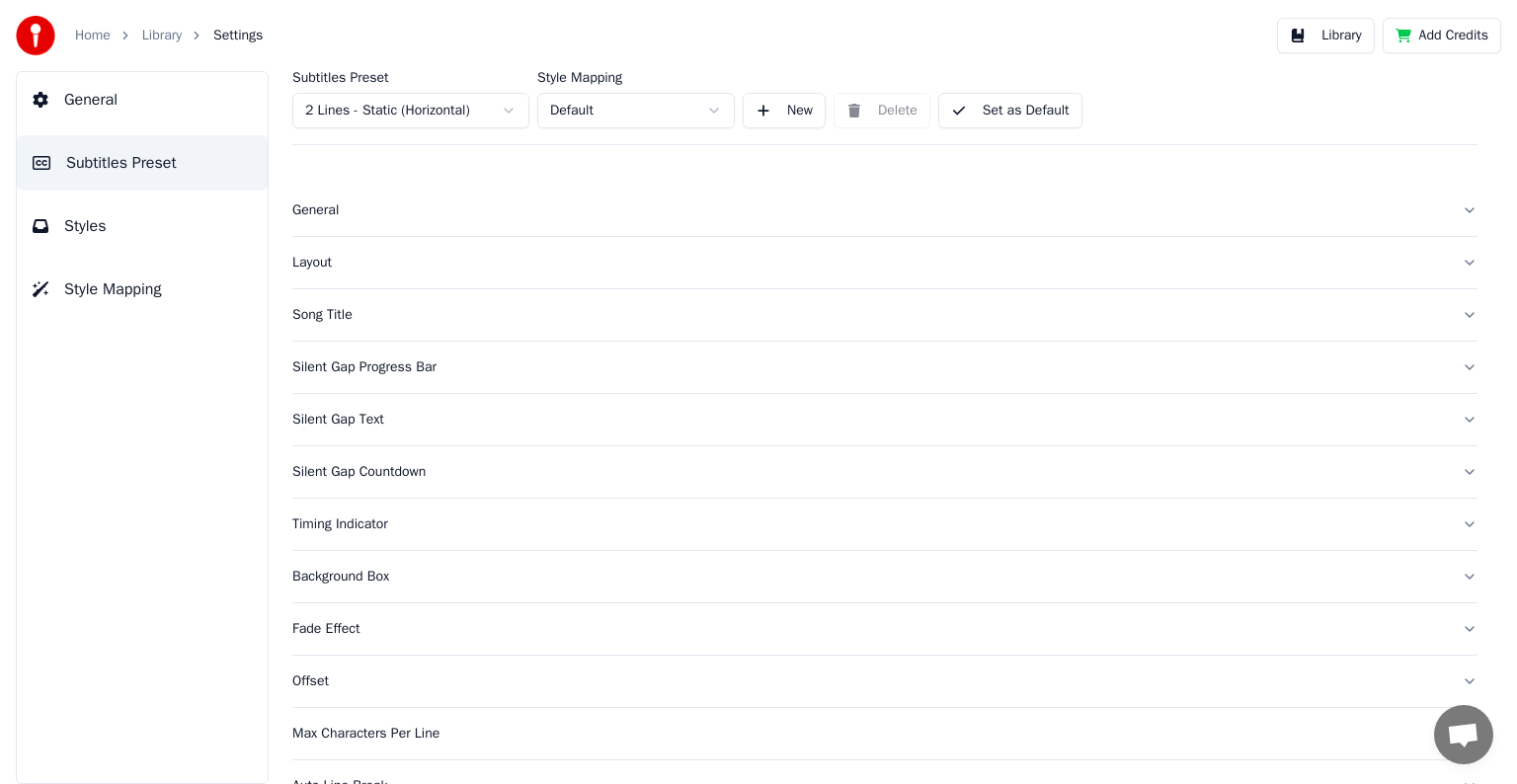 click on "Layout" at bounding box center (869, 263) 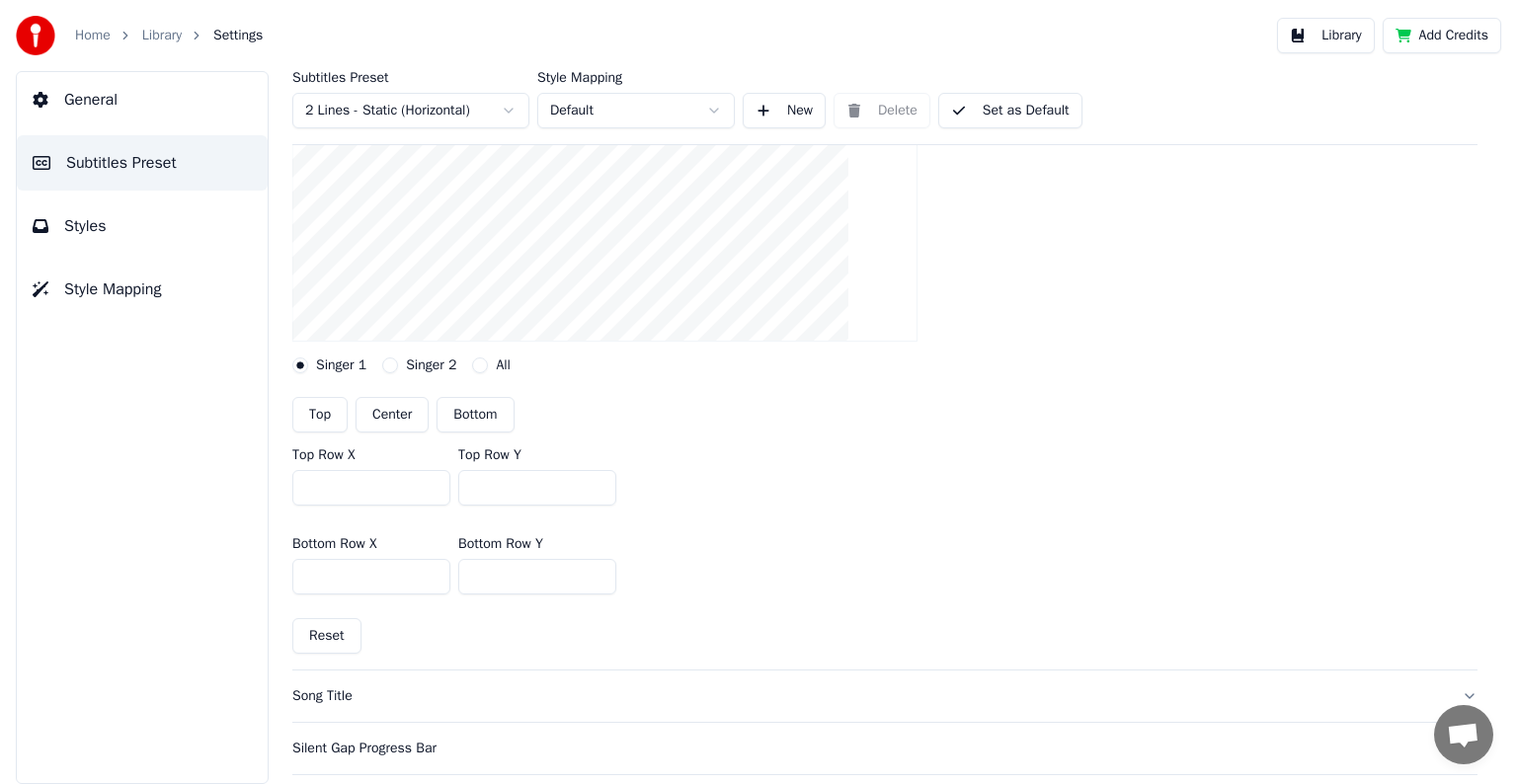 scroll, scrollTop: 296, scrollLeft: 0, axis: vertical 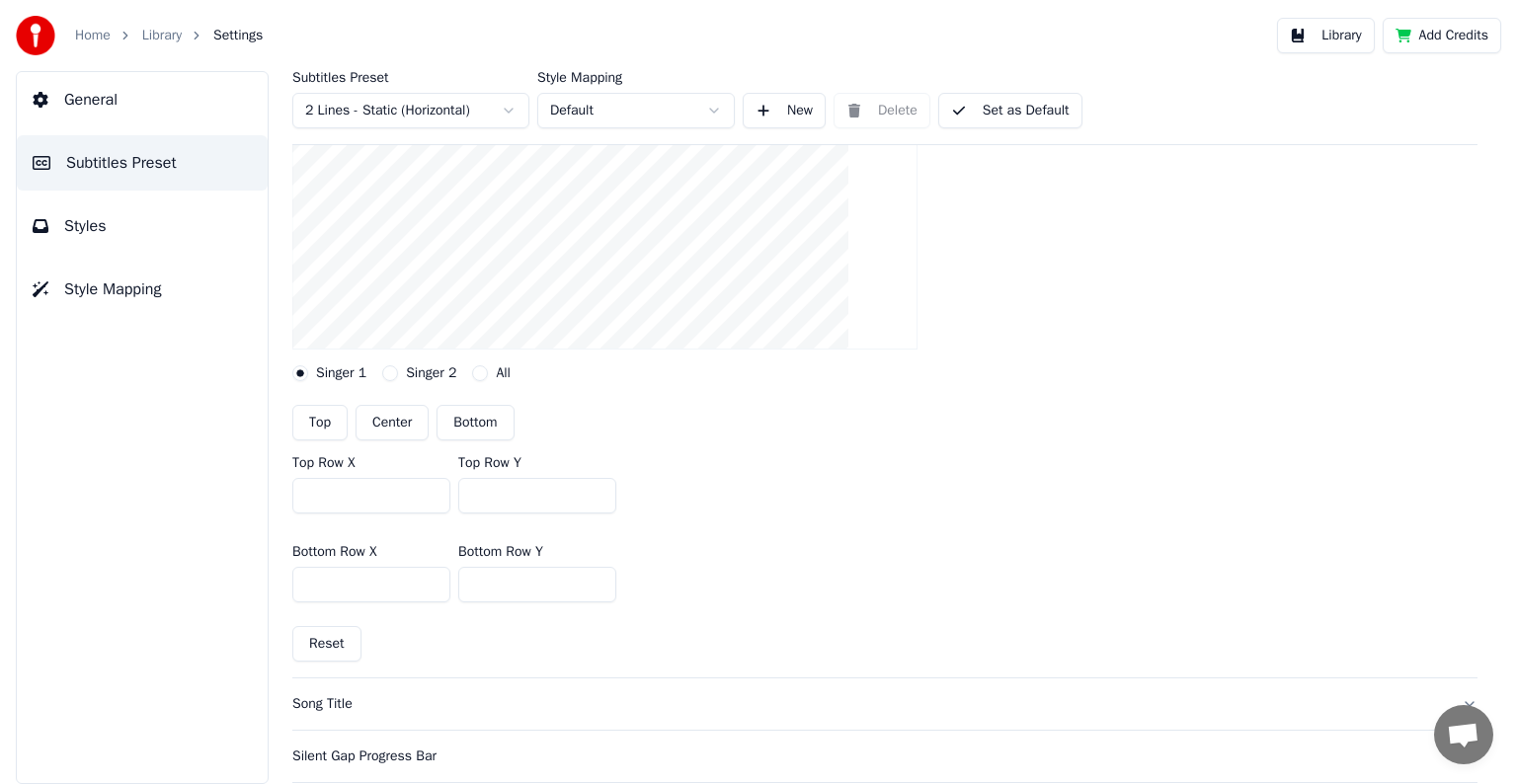 click on "Style Mapping" at bounding box center [113, 289] 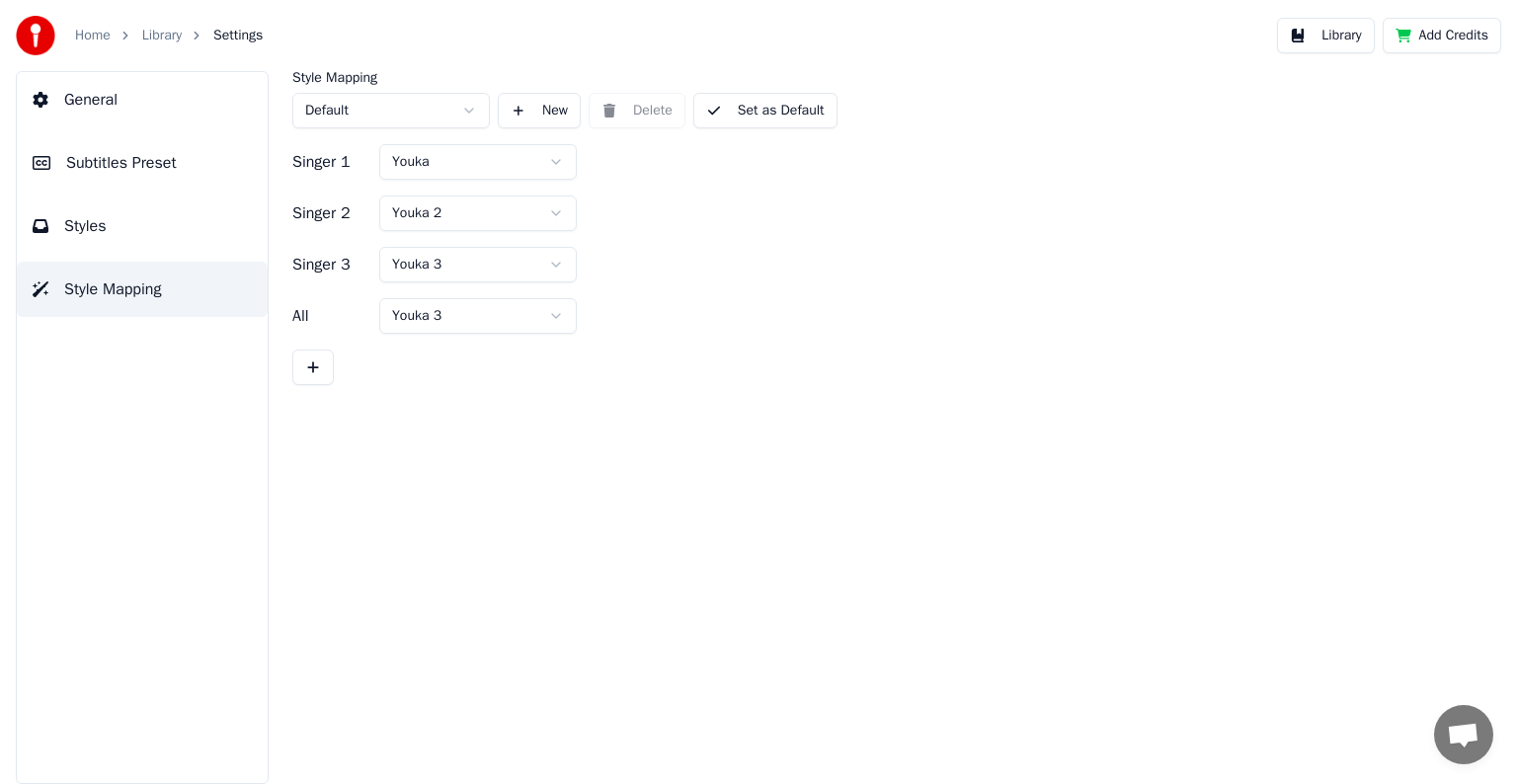 click on "Styles" at bounding box center (142, 226) 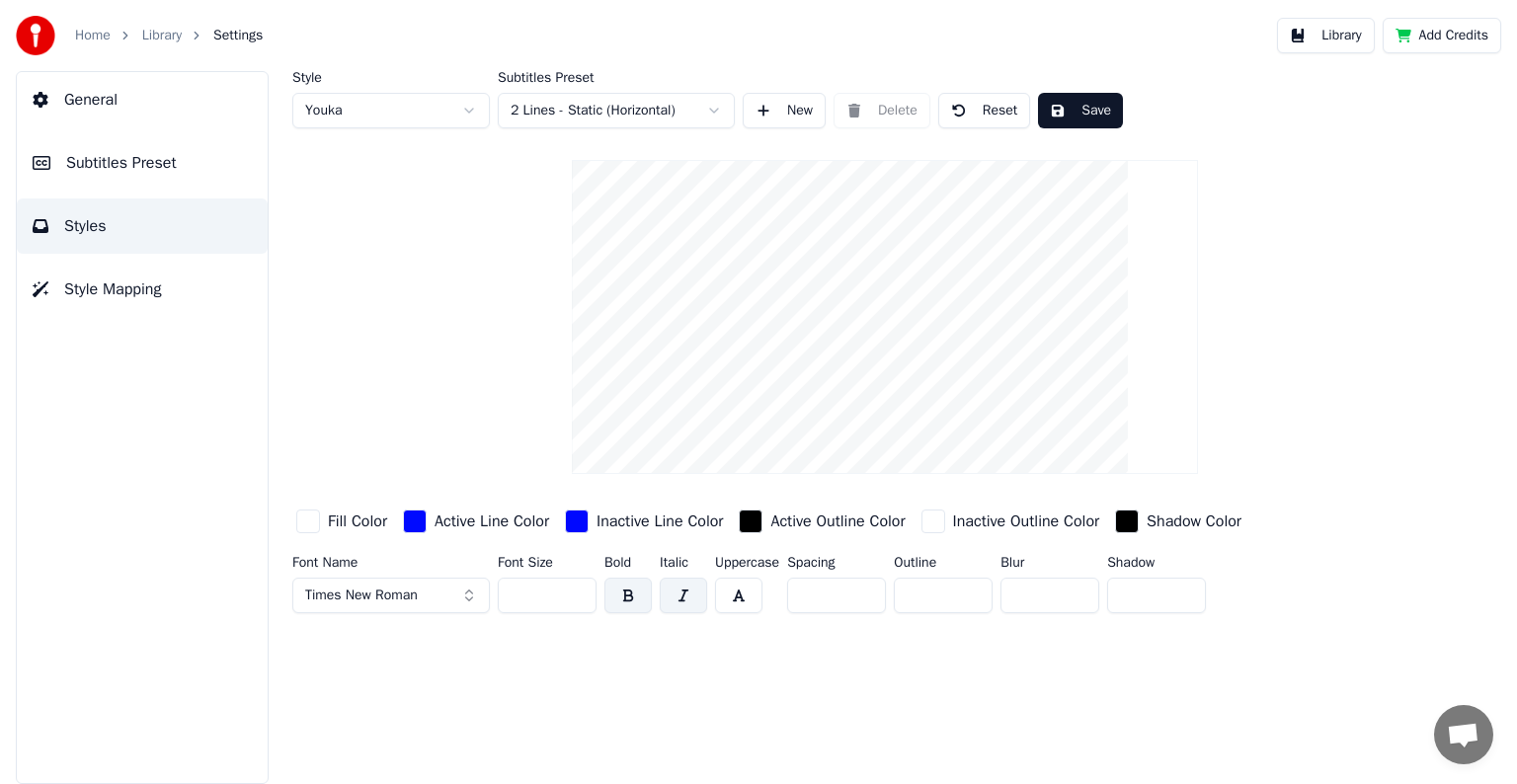 click on "Subtitles Preset" at bounding box center [121, 163] 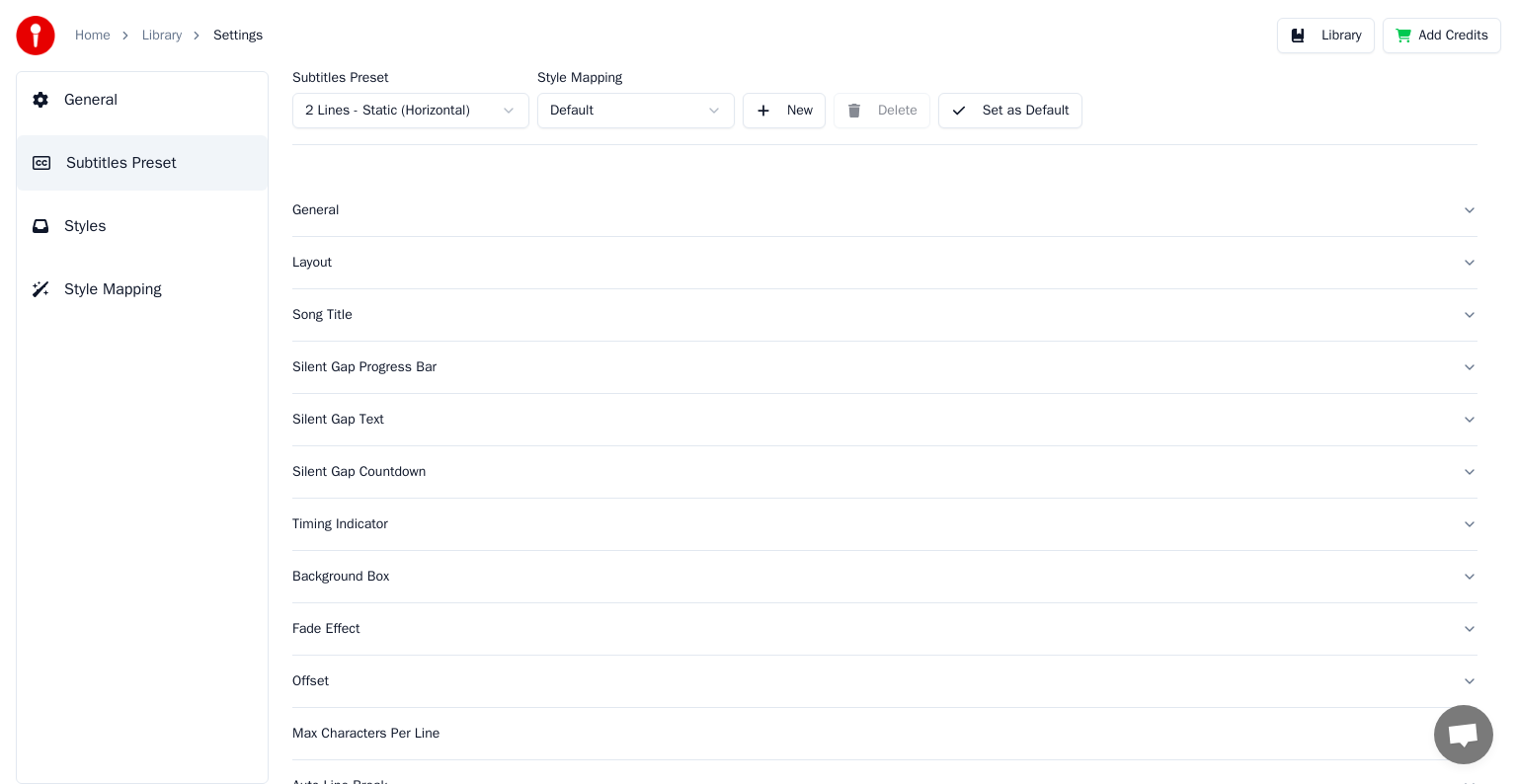 click on "Layout" at bounding box center [869, 263] 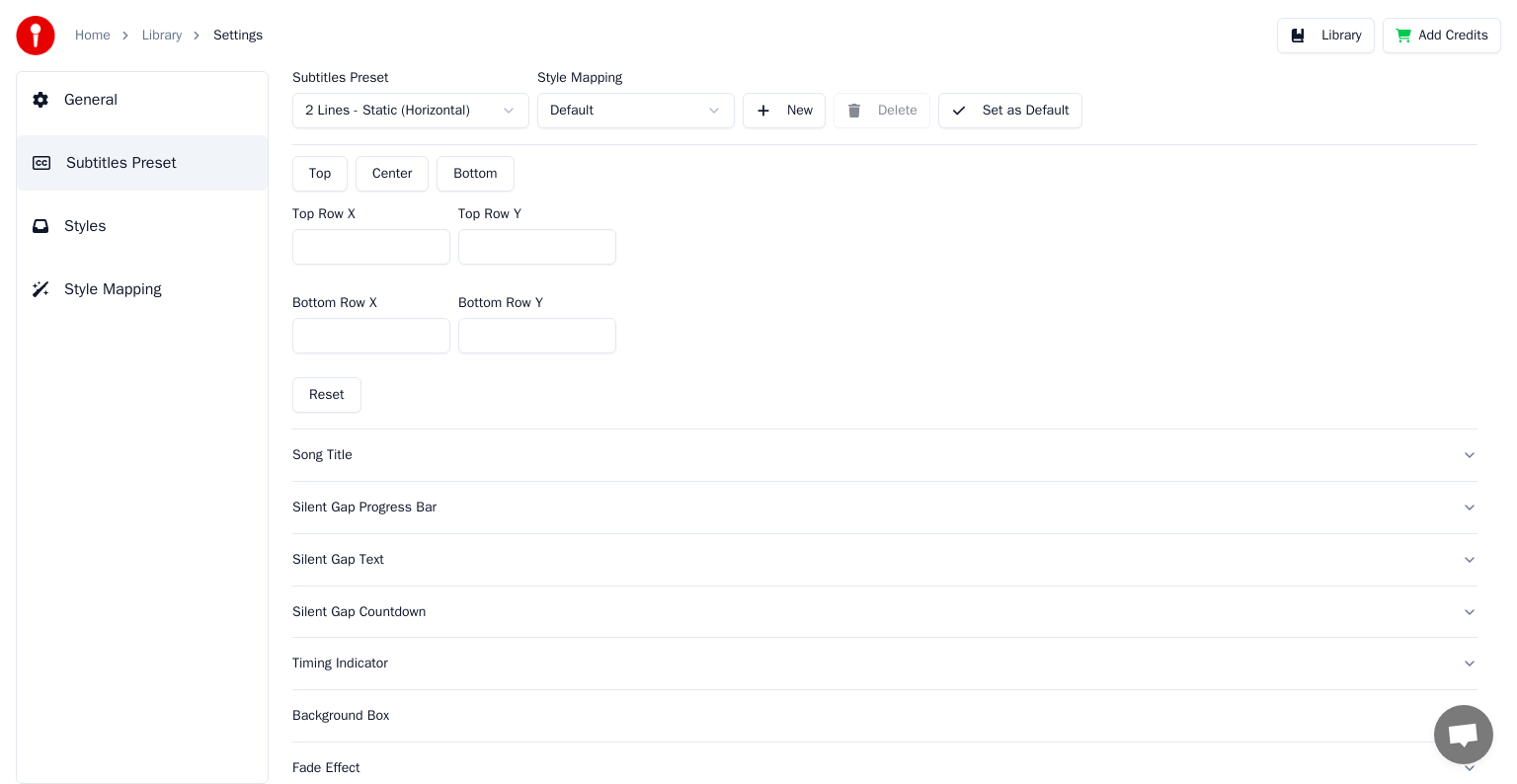 scroll, scrollTop: 482, scrollLeft: 0, axis: vertical 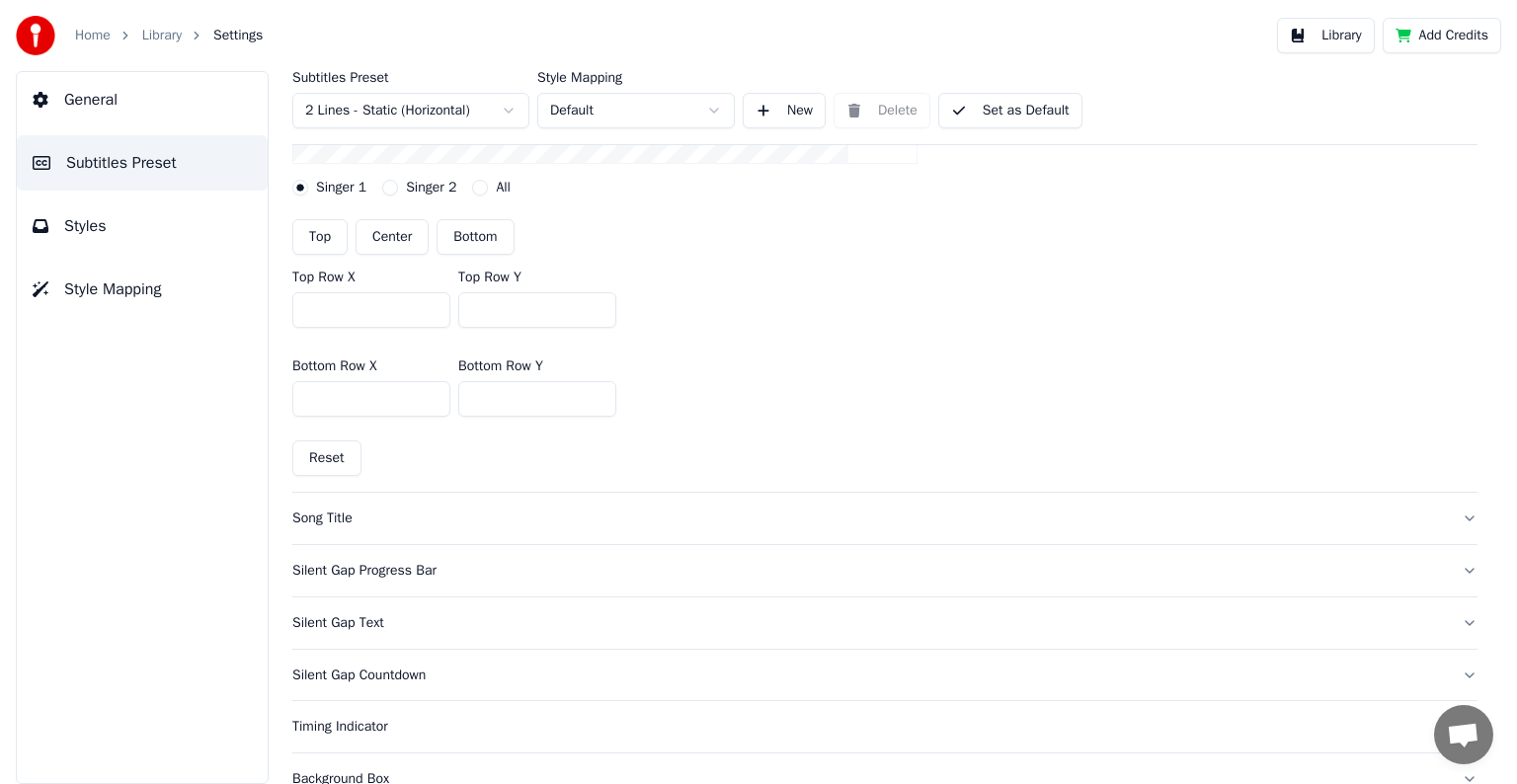click on "General" at bounding box center [91, 100] 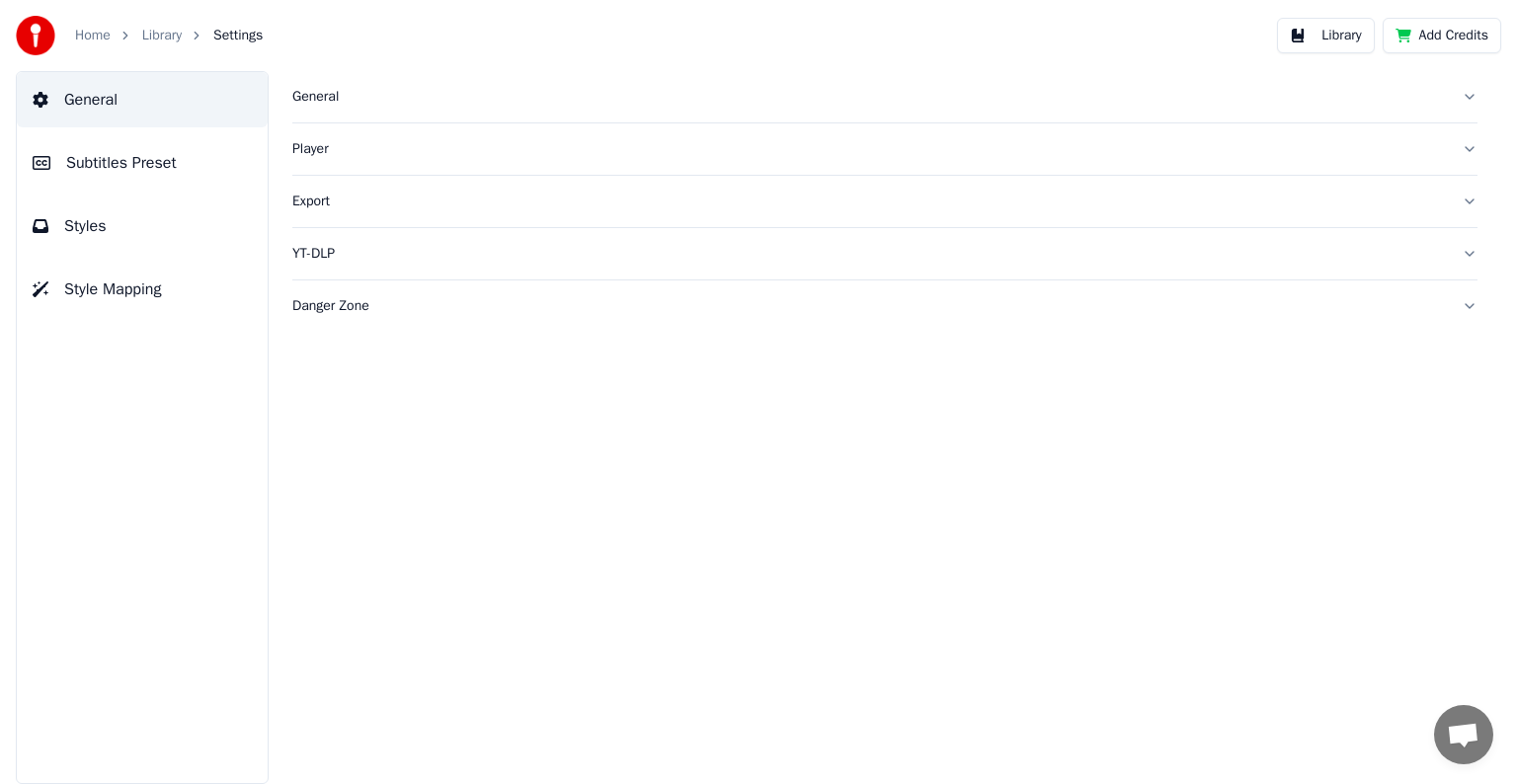 scroll, scrollTop: 0, scrollLeft: 0, axis: both 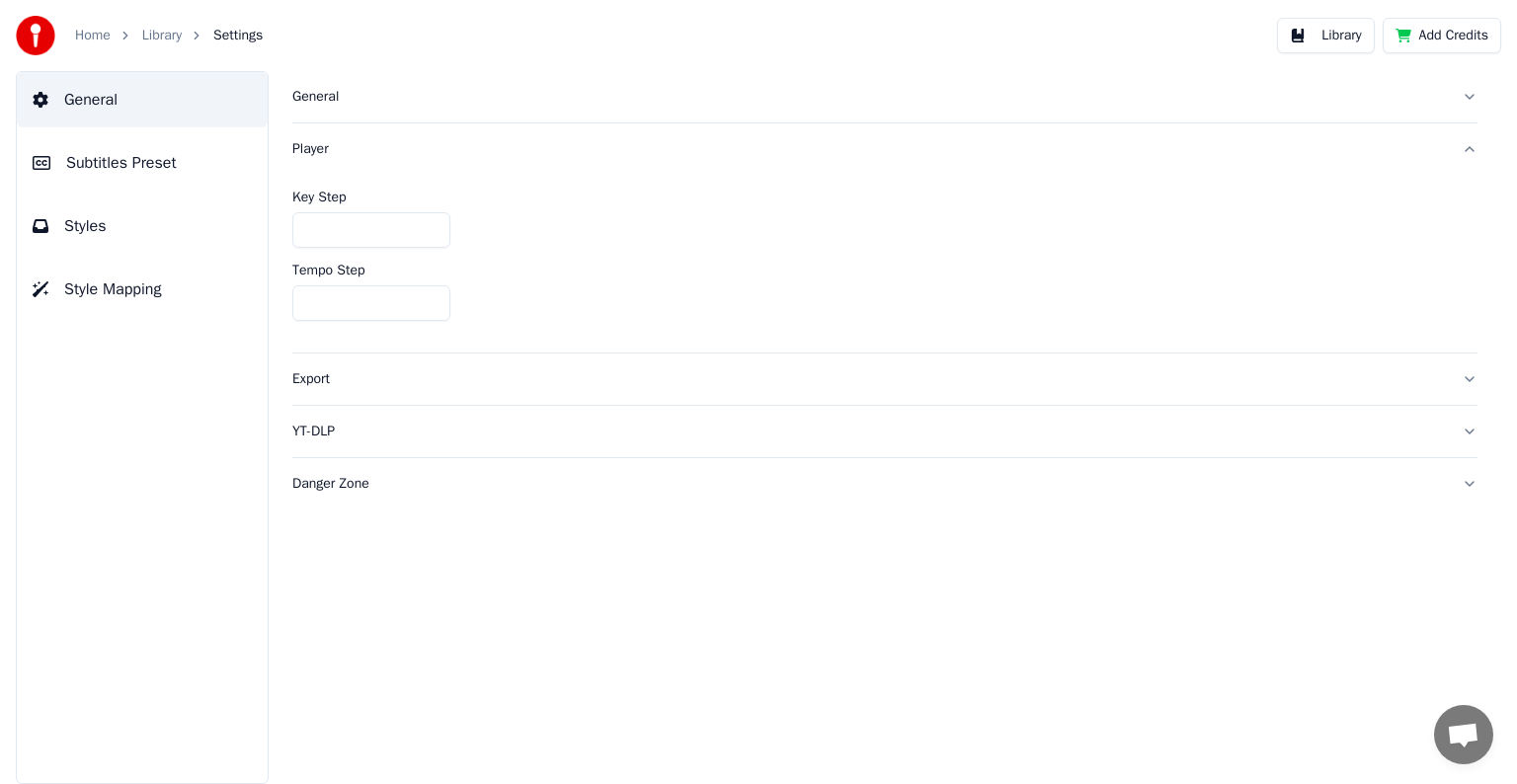 click on "Player" at bounding box center [869, 149] 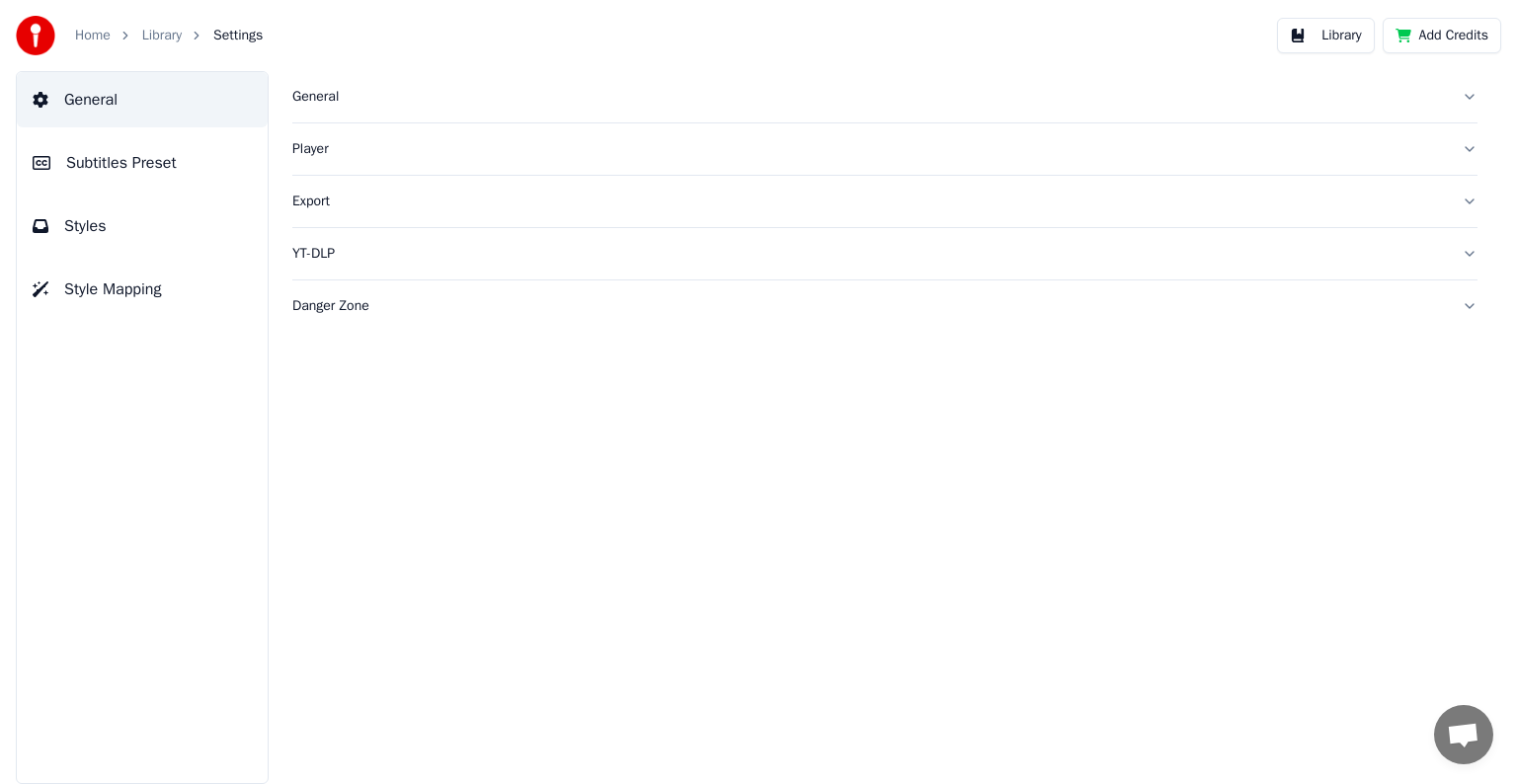 click on "General" at bounding box center [869, 97] 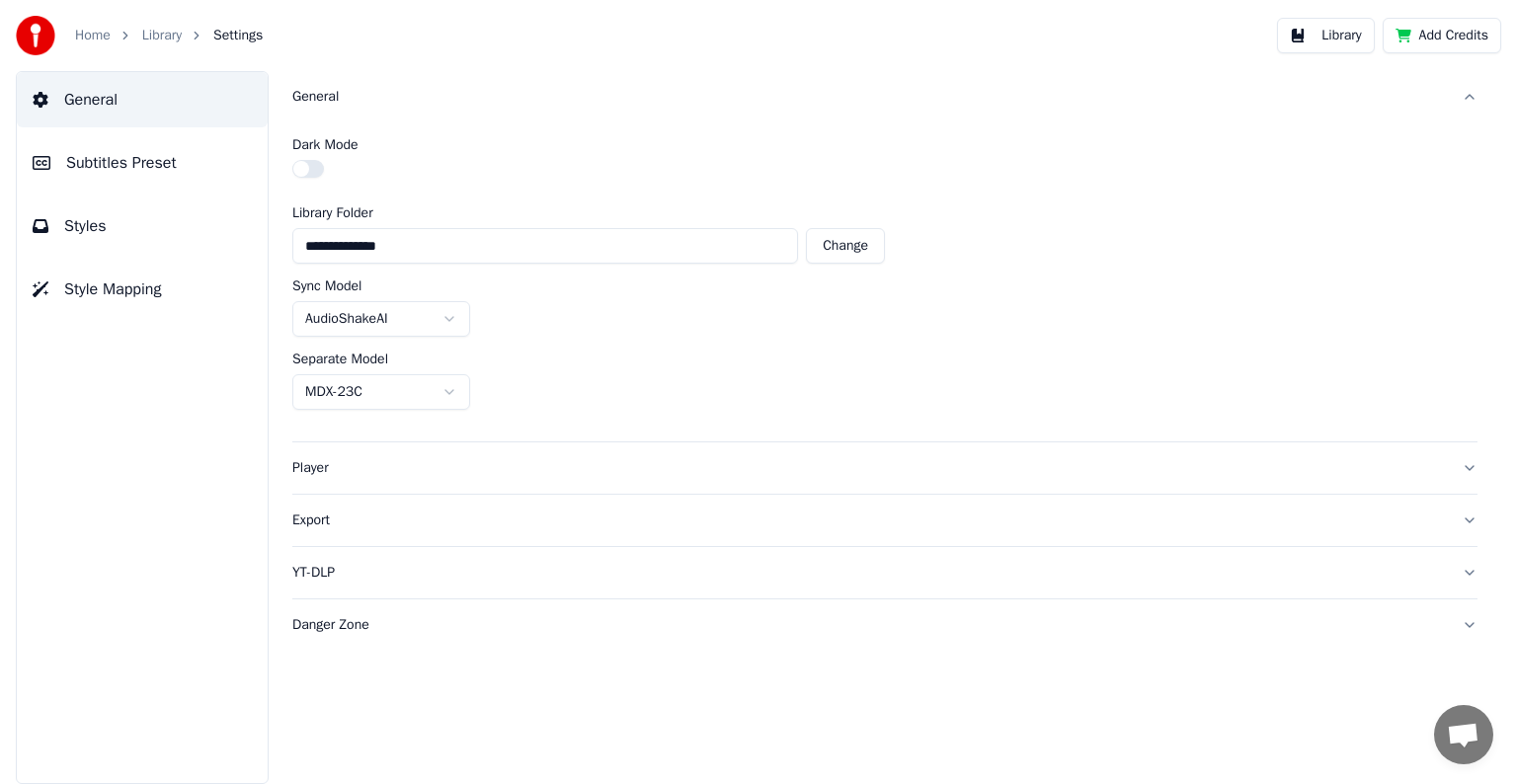 click on "Subtitles Preset" at bounding box center (121, 163) 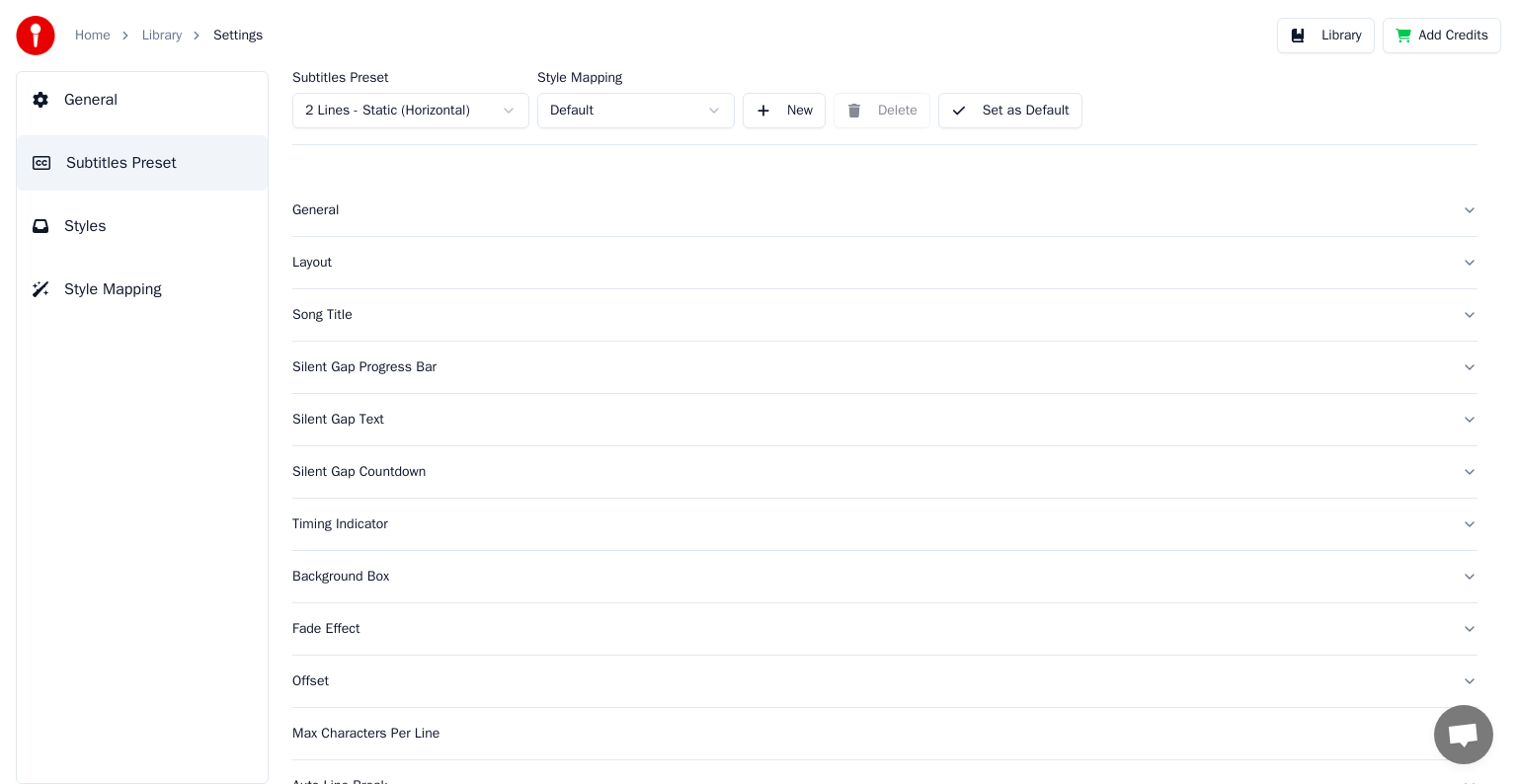 click on "Layout" at bounding box center (869, 263) 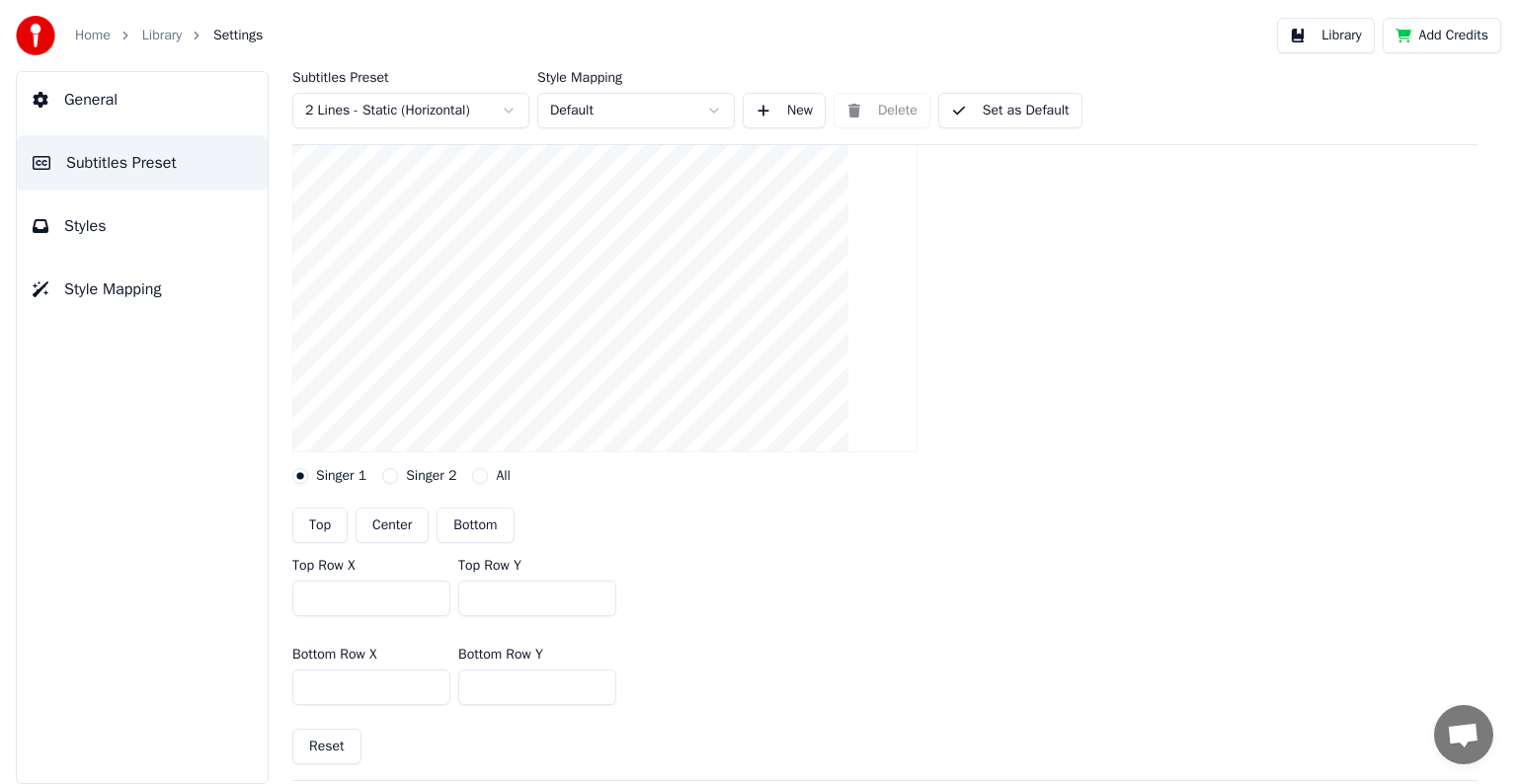 scroll, scrollTop: 296, scrollLeft: 0, axis: vertical 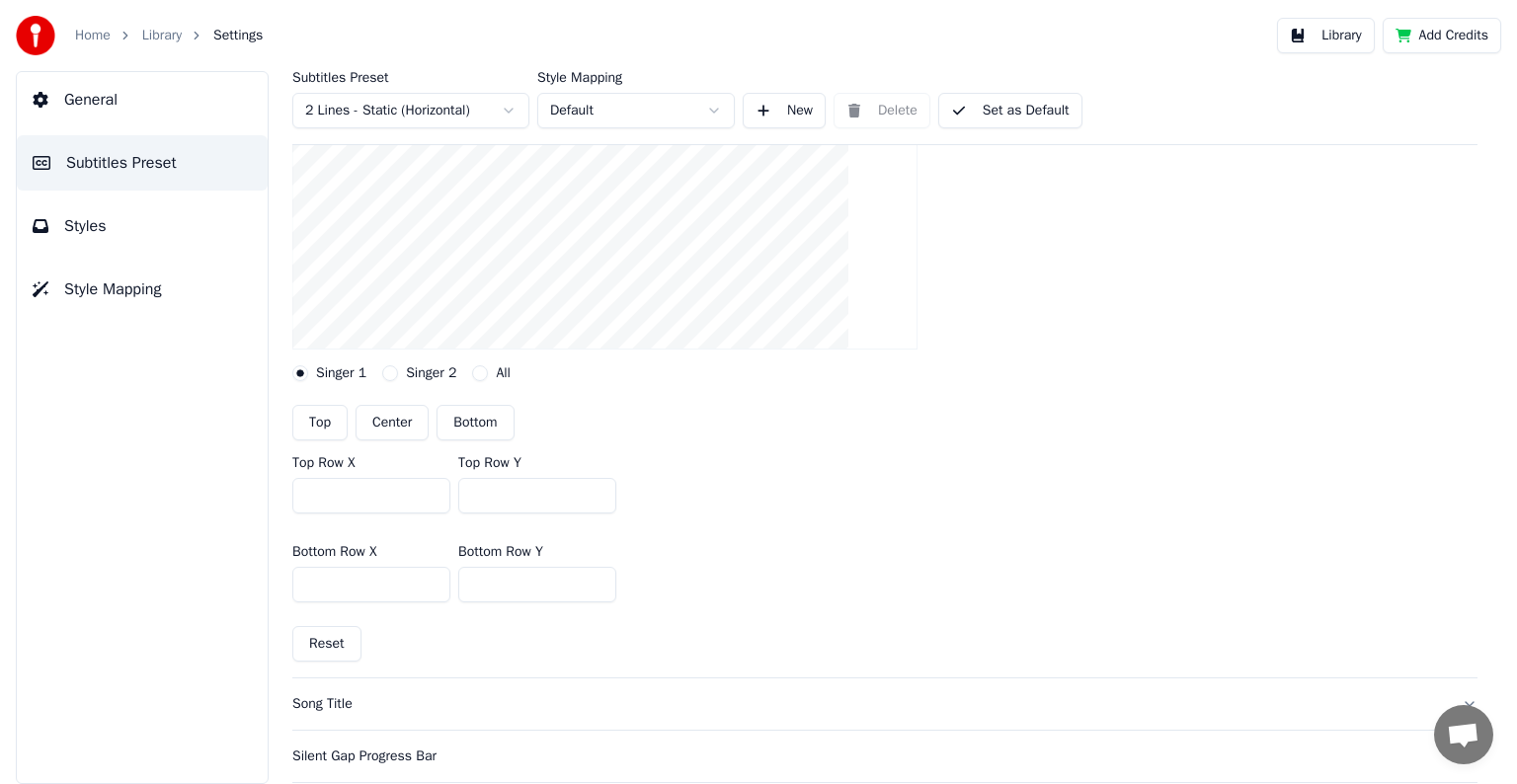 drag, startPoint x: 343, startPoint y: 492, endPoint x: 310, endPoint y: 489, distance: 33.13608 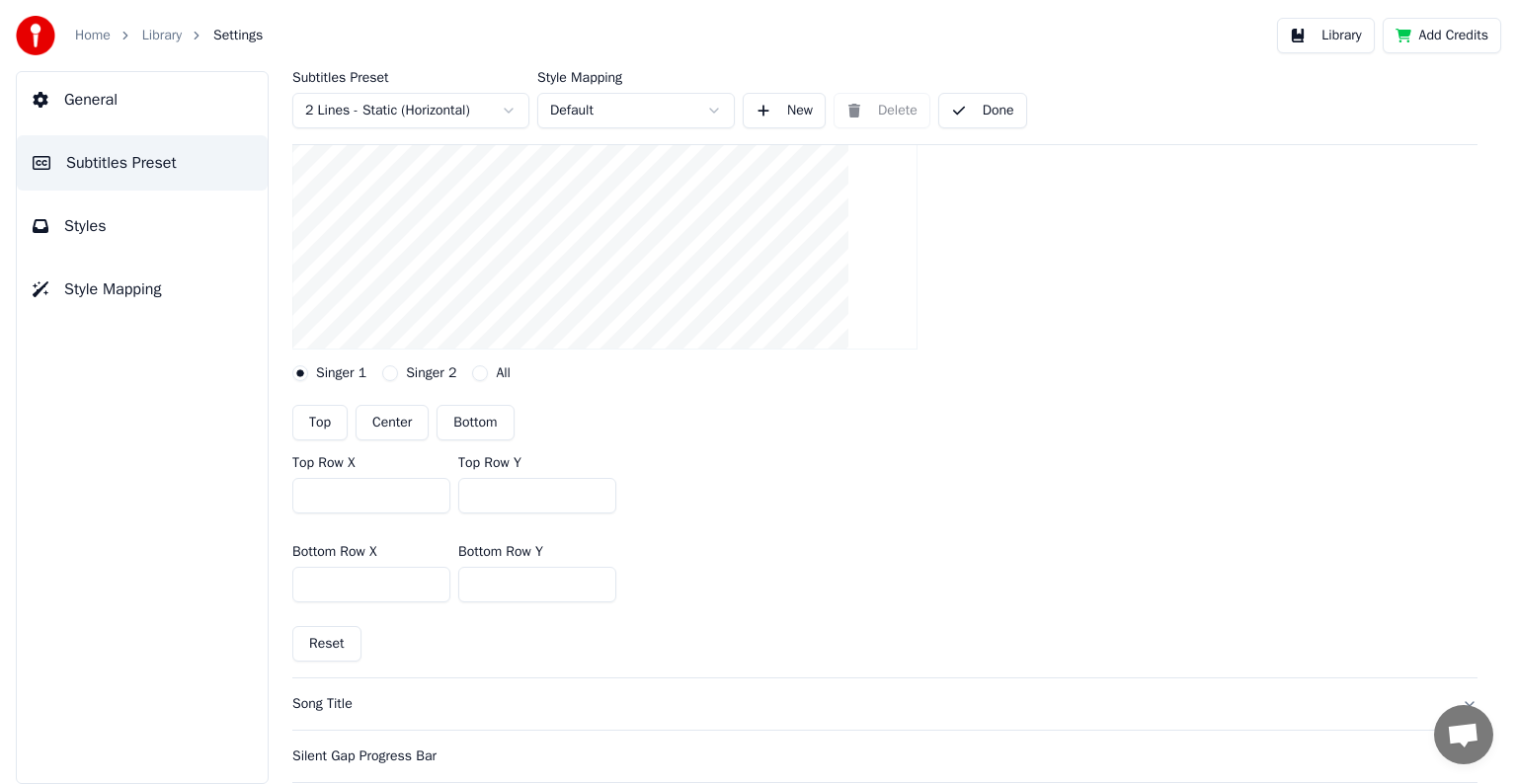 click on "Singer 2" at bounding box center (390, 373) 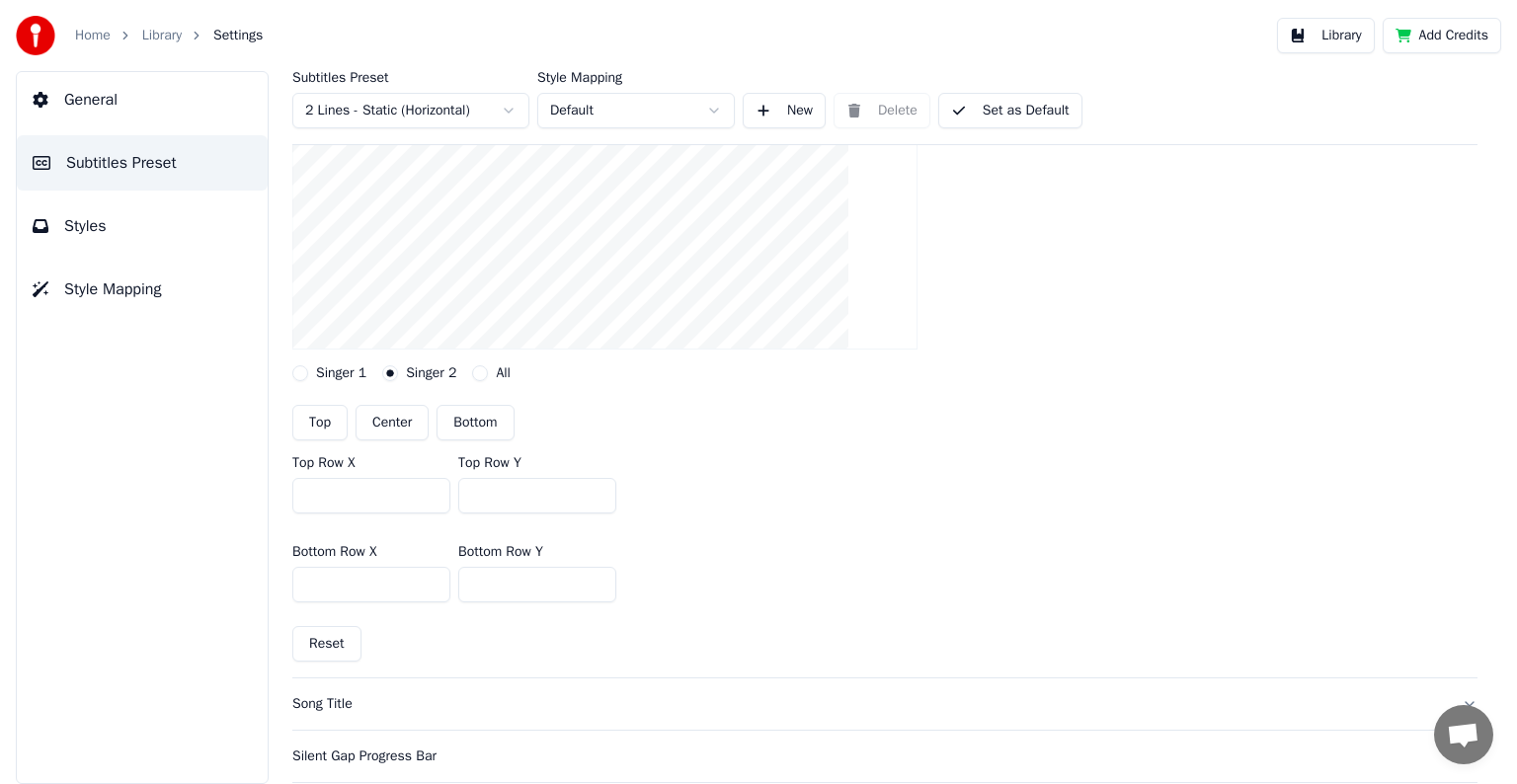 drag, startPoint x: 478, startPoint y: 498, endPoint x: 521, endPoint y: 498, distance: 43 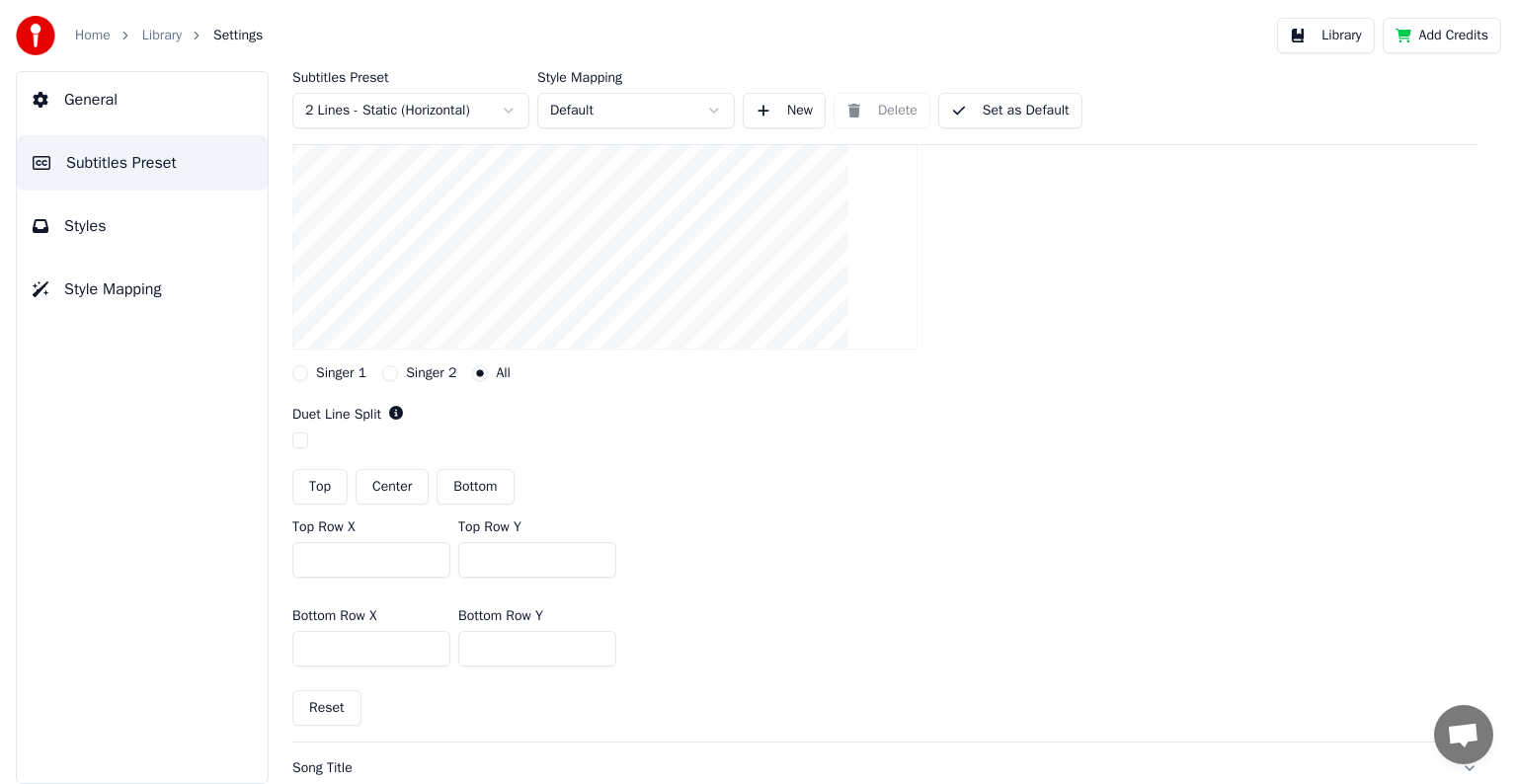 drag, startPoint x: 479, startPoint y: 557, endPoint x: 521, endPoint y: 566, distance: 42.953463 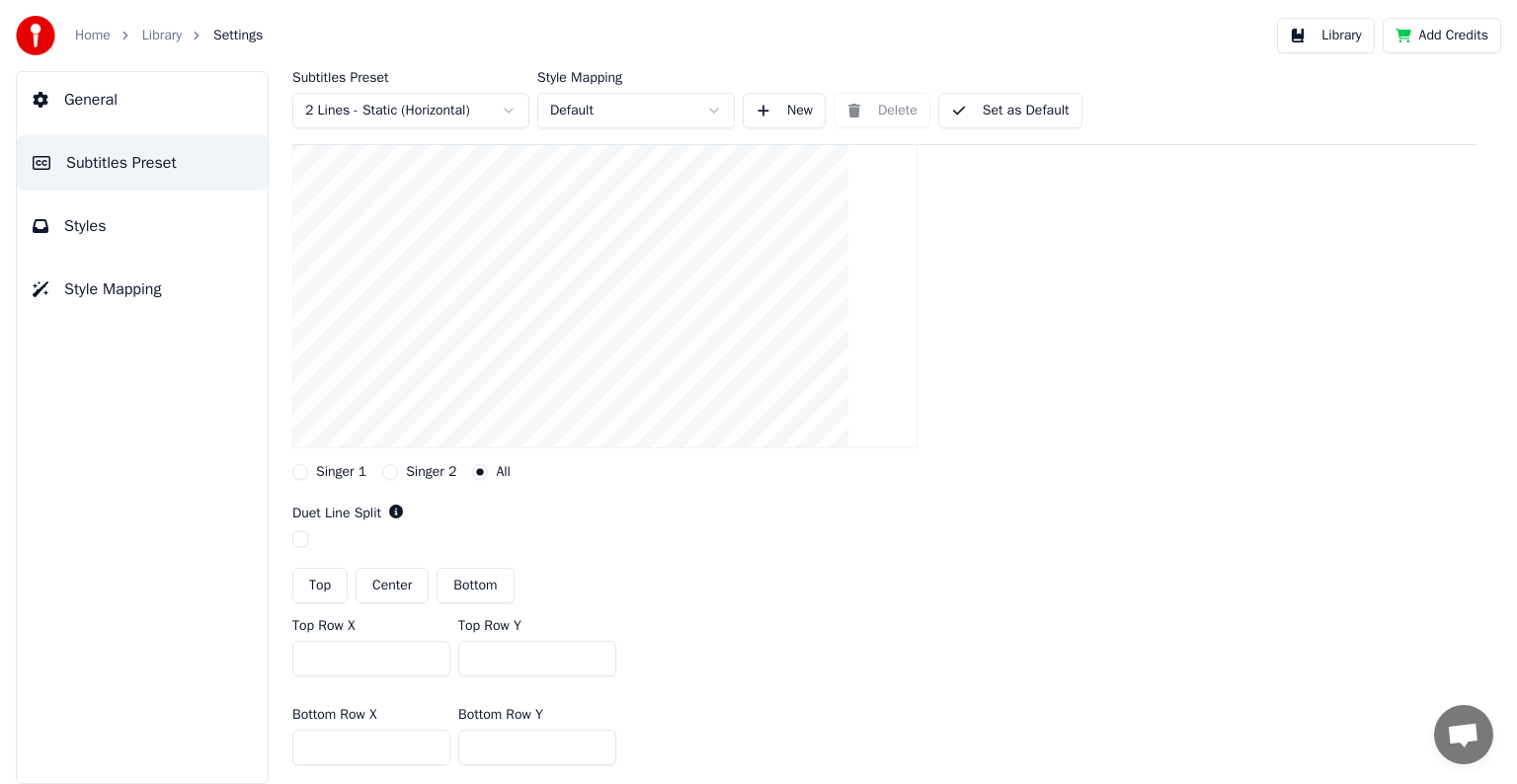 type on "***" 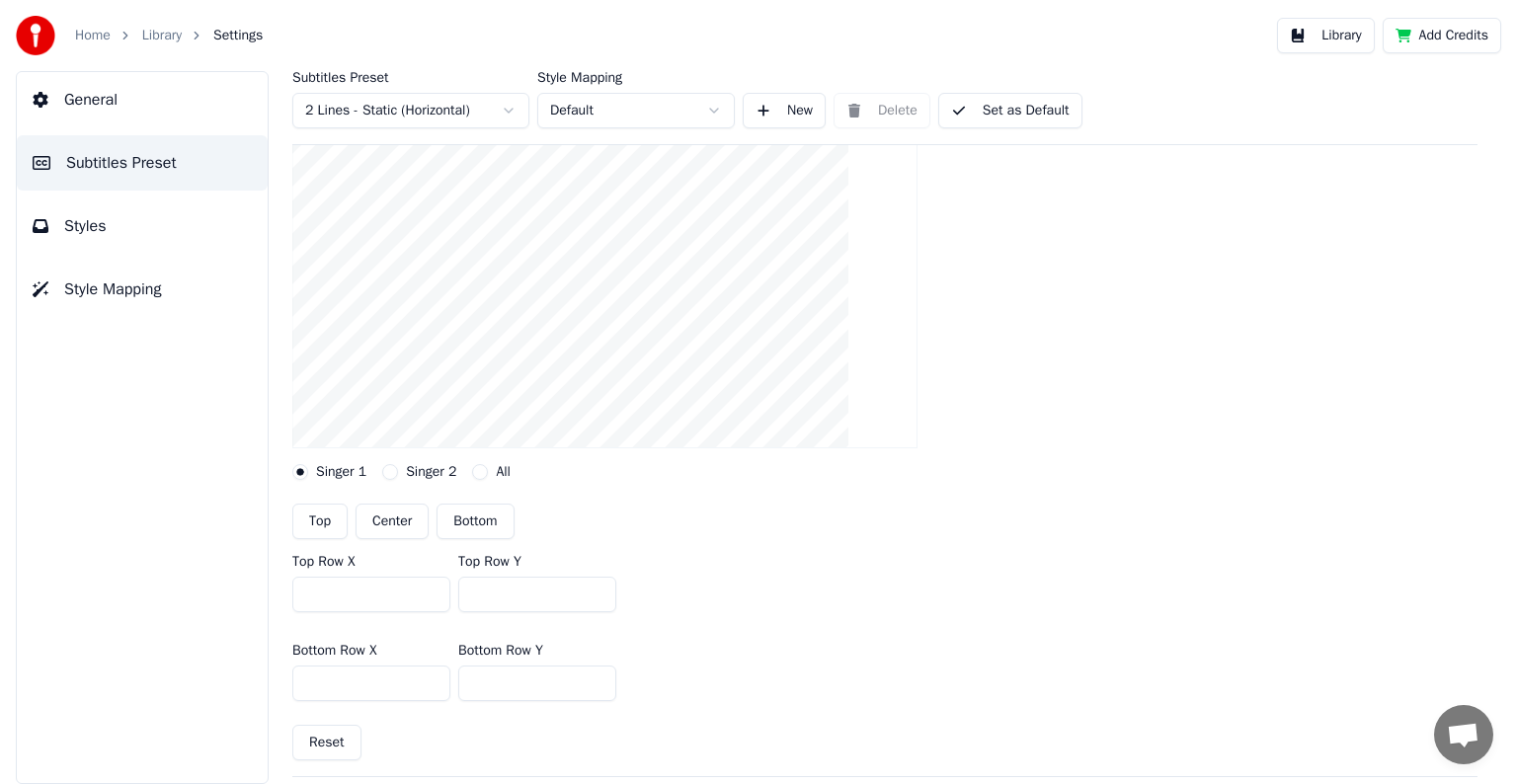 click on "Singer 2" at bounding box center (390, 472) 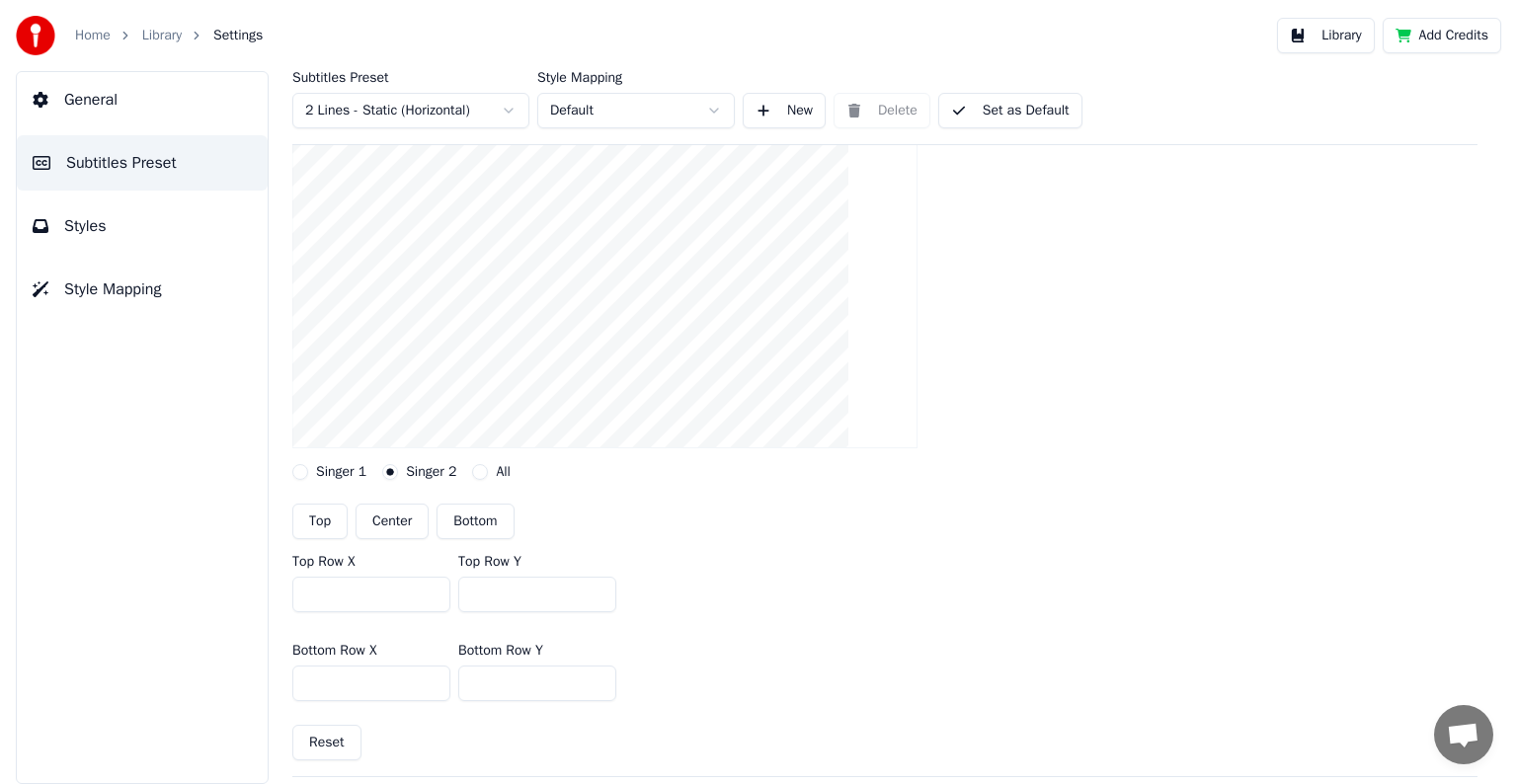 click on "All" at bounding box center (480, 472) 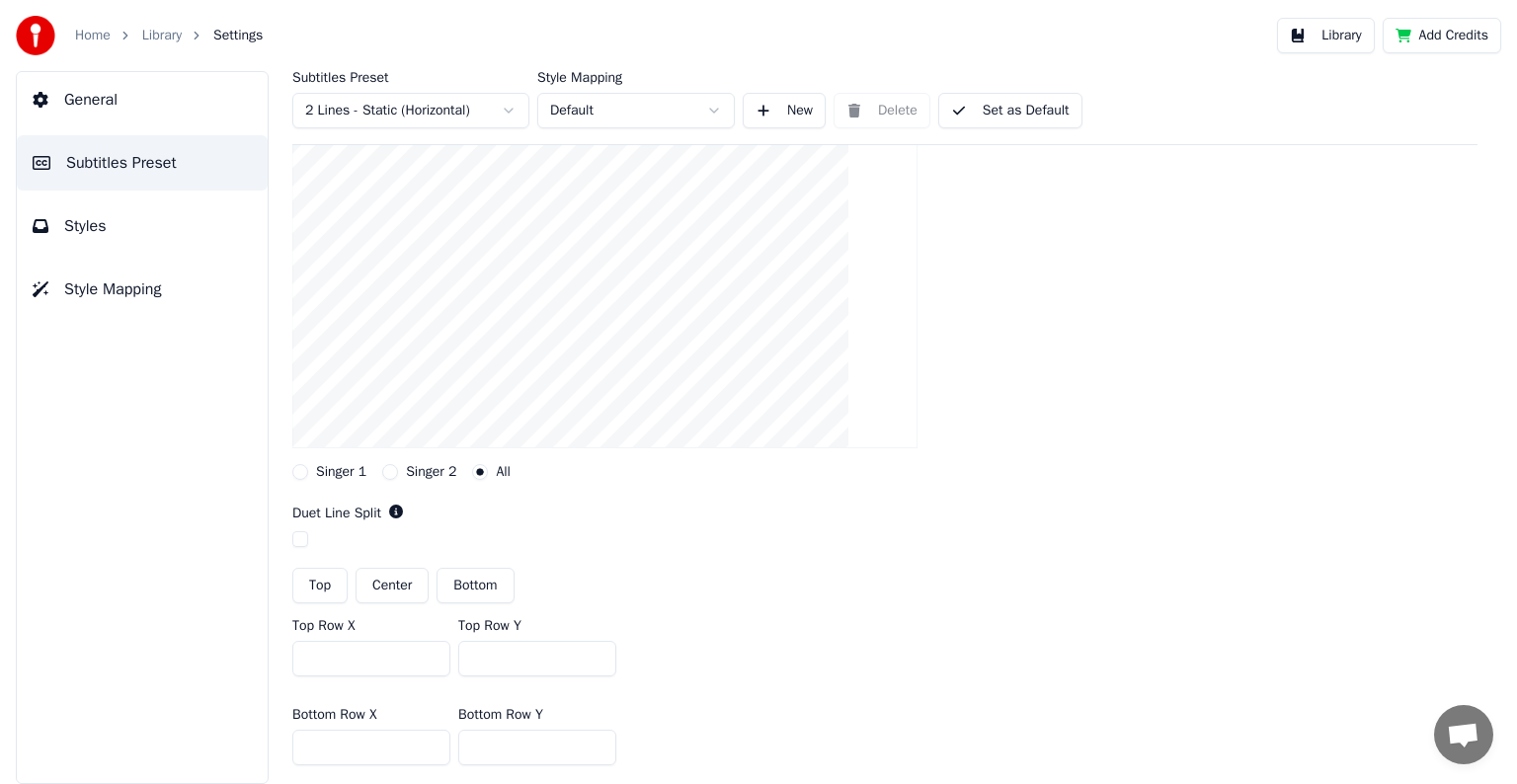 scroll, scrollTop: 0, scrollLeft: 0, axis: both 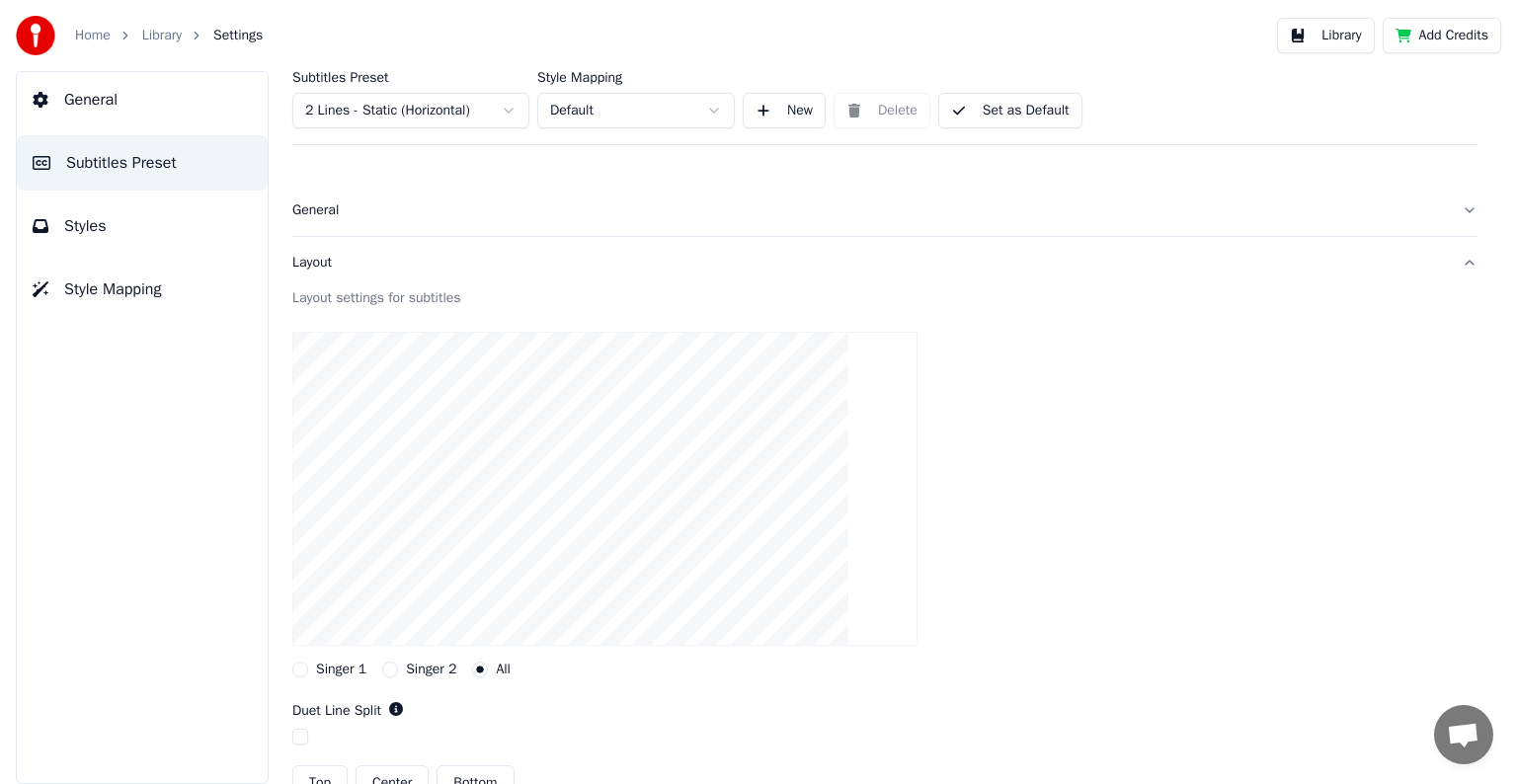 click on "Styles" at bounding box center (85, 226) 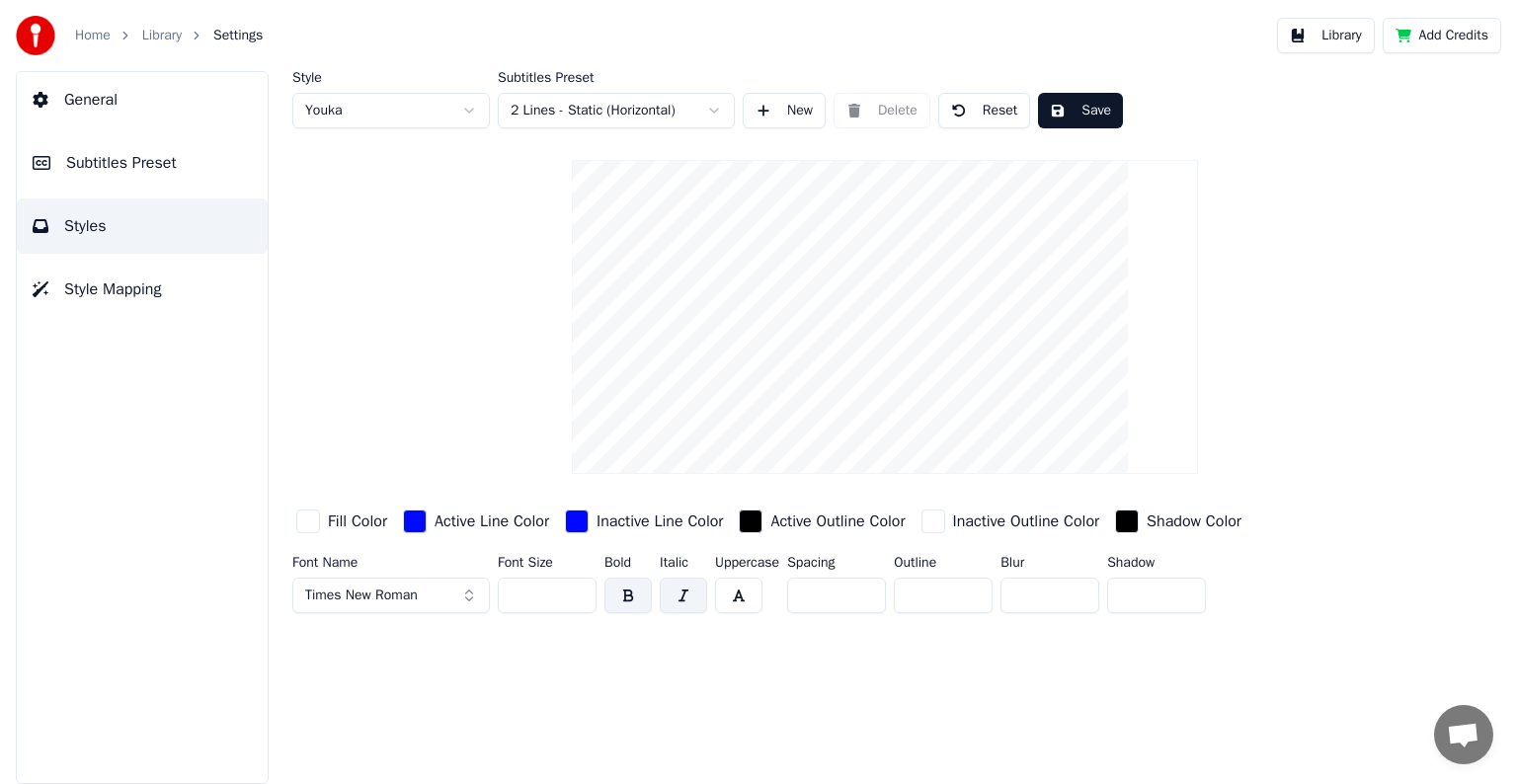 click on "Style Youka Subtitles Preset 2 Lines - Static (Horizontal) New Delete Reset Save Fill Color Active Line Color Inactive Line Color Active Outline Color Inactive Outline Color Shadow Color Font Name Times New Roman Font Size *** Bold Italic Uppercase Spacing * Outline ** Blur * Shadow *" at bounding box center (885, 346) 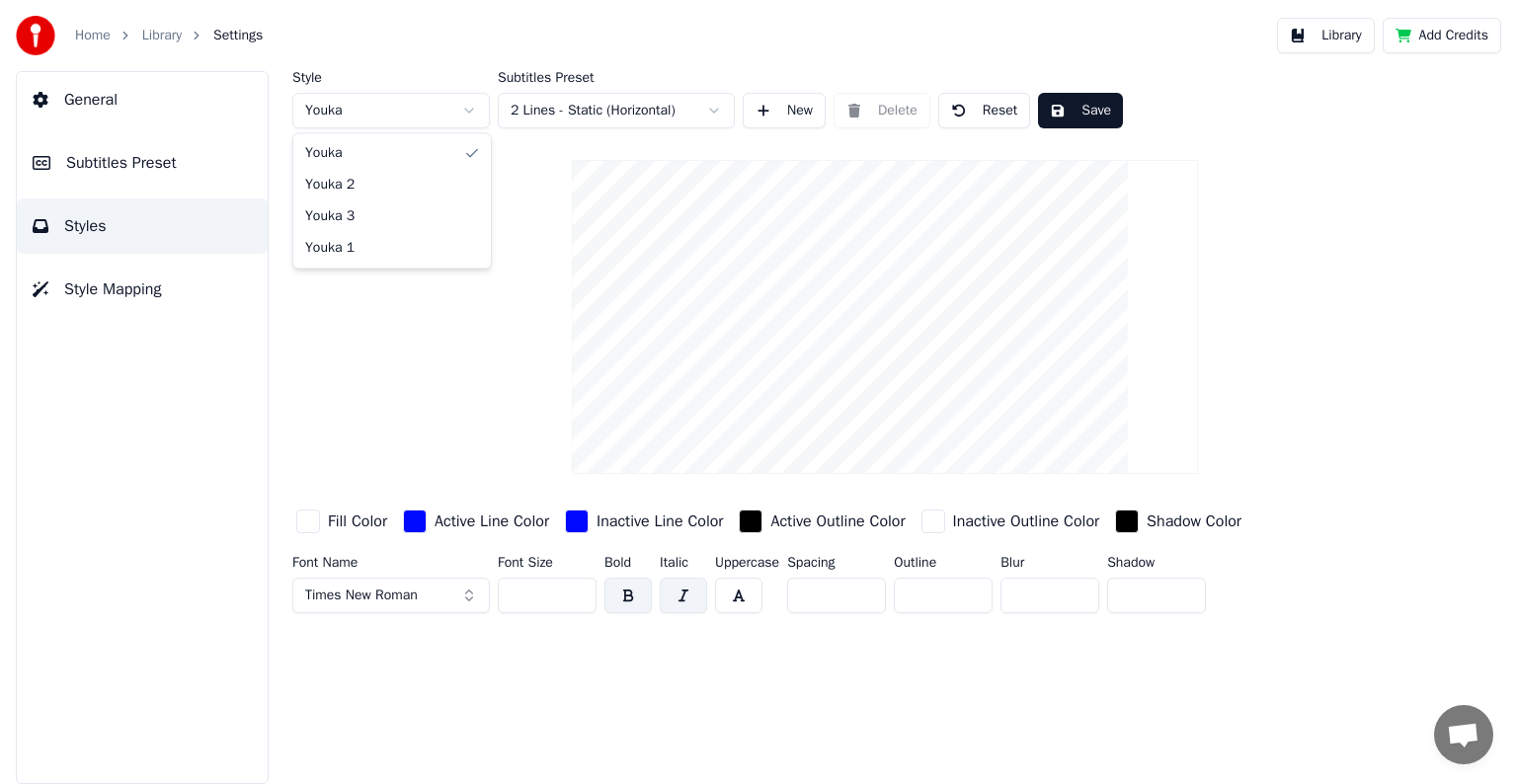 click on "Home Library Settings Library Add Credits General Subtitles Preset Styles Style Mapping Style Youka Subtitles Preset 2 Lines - Static (Horizontal) New Delete Reset Save Fill Color Active Line Color Inactive Line Color Active Outline Color Inactive Outline Color Shadow Color Font Name Times New Roman Font Size *** Bold Italic Uppercase Spacing * Outline ** Blur * Shadow * Youka Youka 2 Youka 3 Youka 1" at bounding box center (758, 392) 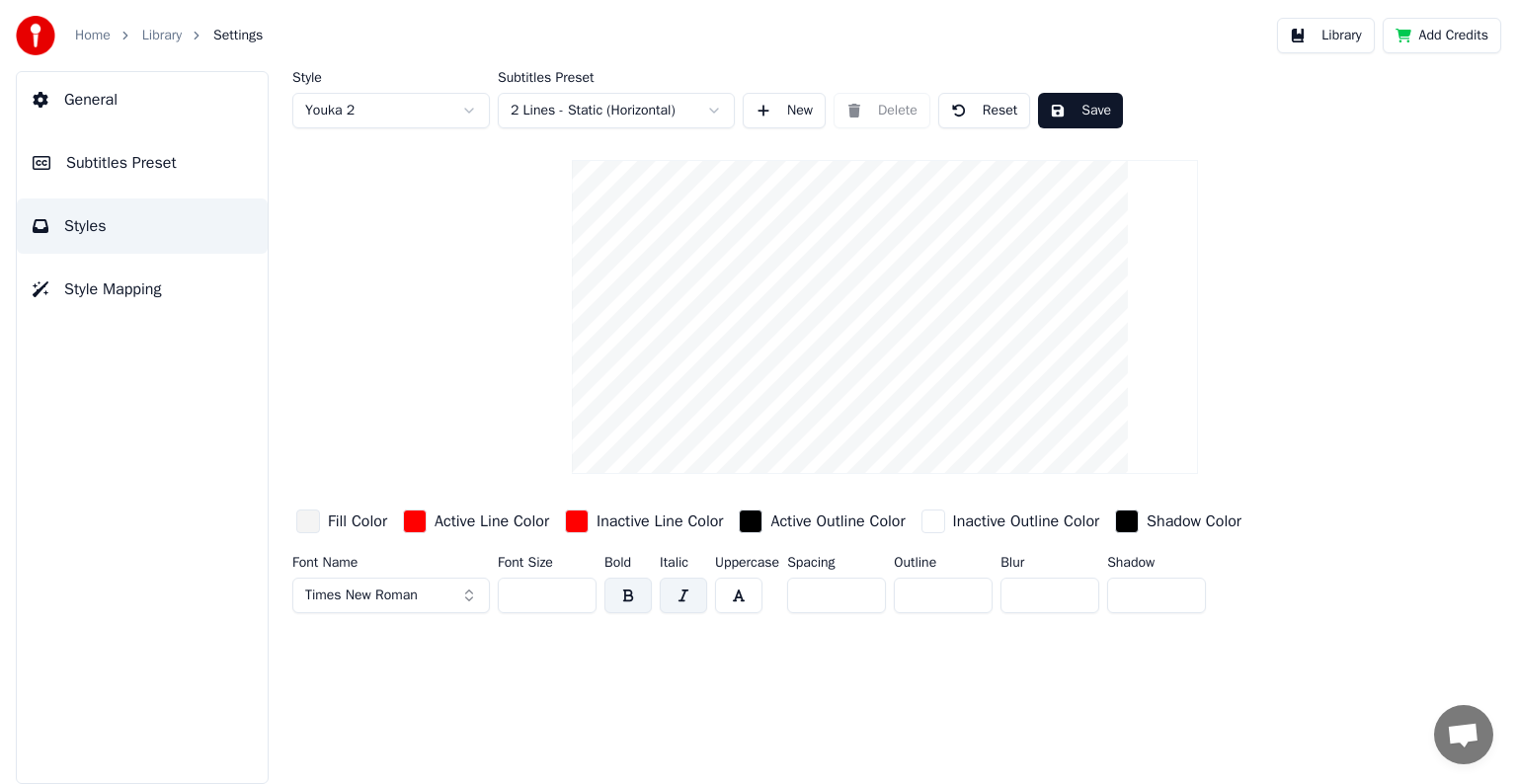 click on "Home Library Settings Library Add Credits General Subtitles Preset Styles Style Mapping Style Youka 2 Subtitles Preset 2 Lines - Static (Horizontal) New Delete Reset Save Fill Color Active Line Color Inactive Line Color Active Outline Color Inactive Outline Color Shadow Color Font Name Times New Roman Font Size *** Bold Italic Uppercase Spacing * Outline ** Blur * Shadow *" at bounding box center (758, 392) 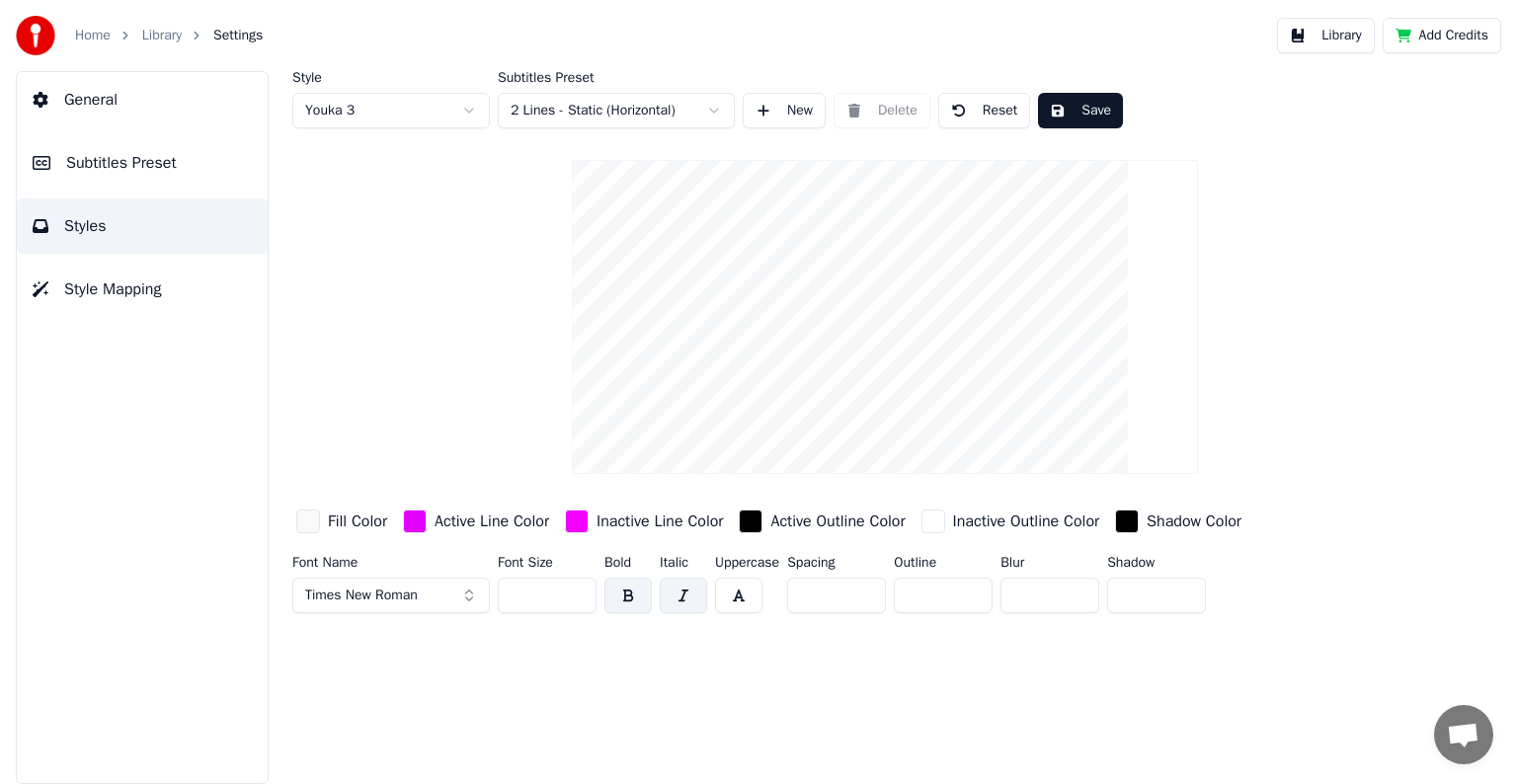 click on "Home Library Settings Library Add Credits General Subtitles Preset Styles Style Mapping Style Youka 3 Subtitles Preset 2 Lines - Static (Horizontal) New Delete Reset Save Fill Color Active Line Color Inactive Line Color Active Outline Color Inactive Outline Color Shadow Color Font Name Times New Roman Font Size *** Bold Italic Uppercase Spacing * Outline ** Blur * Shadow *" at bounding box center (758, 392) 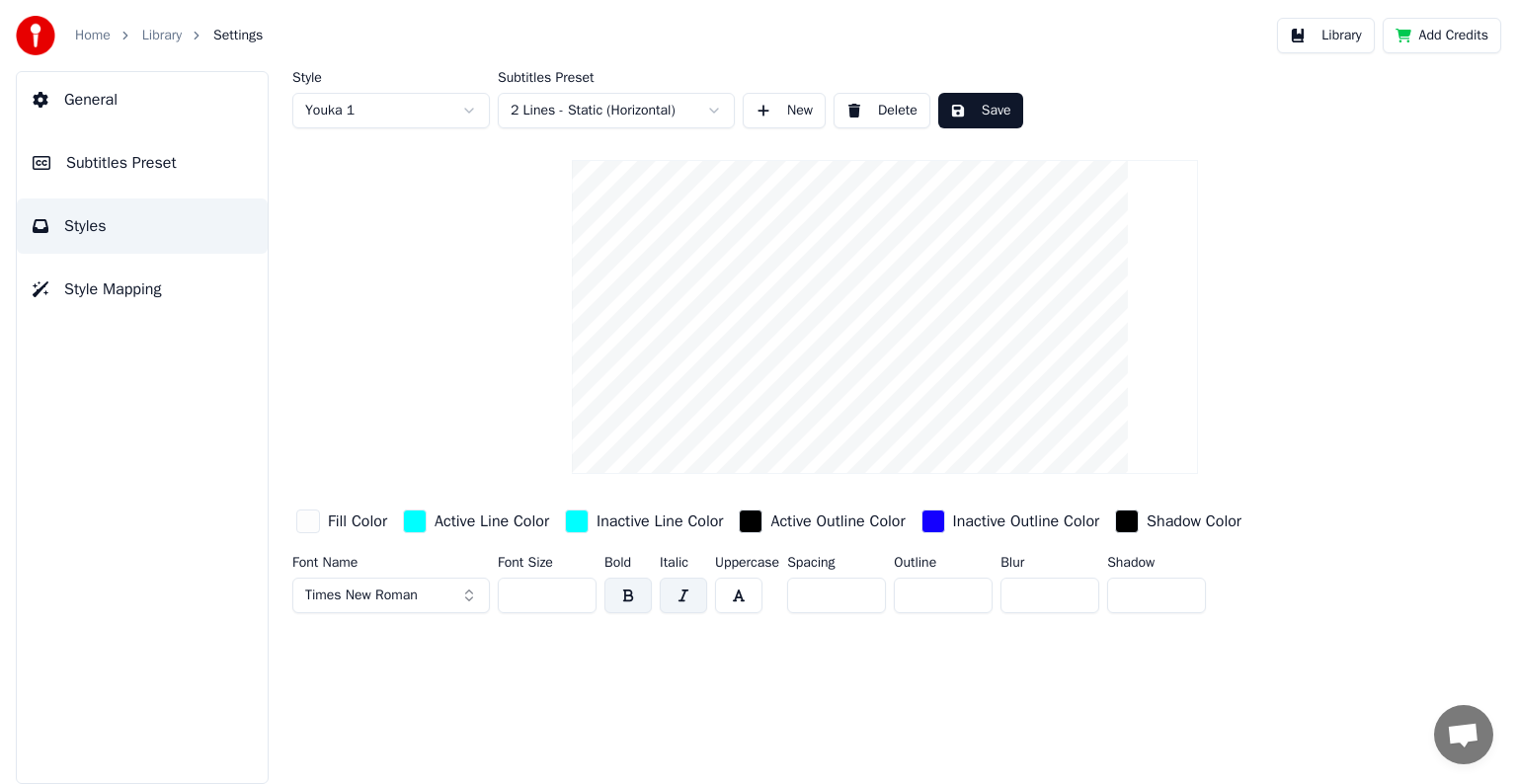 click on "Home Library Settings Library Add Credits General Subtitles Preset Styles Style Mapping Style Youka 1 Subtitles Preset 2 Lines - Static (Horizontal) New Delete Save Fill Color Active Line Color Inactive Line Color Active Outline Color Inactive Outline Color Shadow Color Font Name Times New Roman Font Size *** Bold Italic Uppercase Spacing * Outline ** Blur * Shadow *" at bounding box center (758, 392) 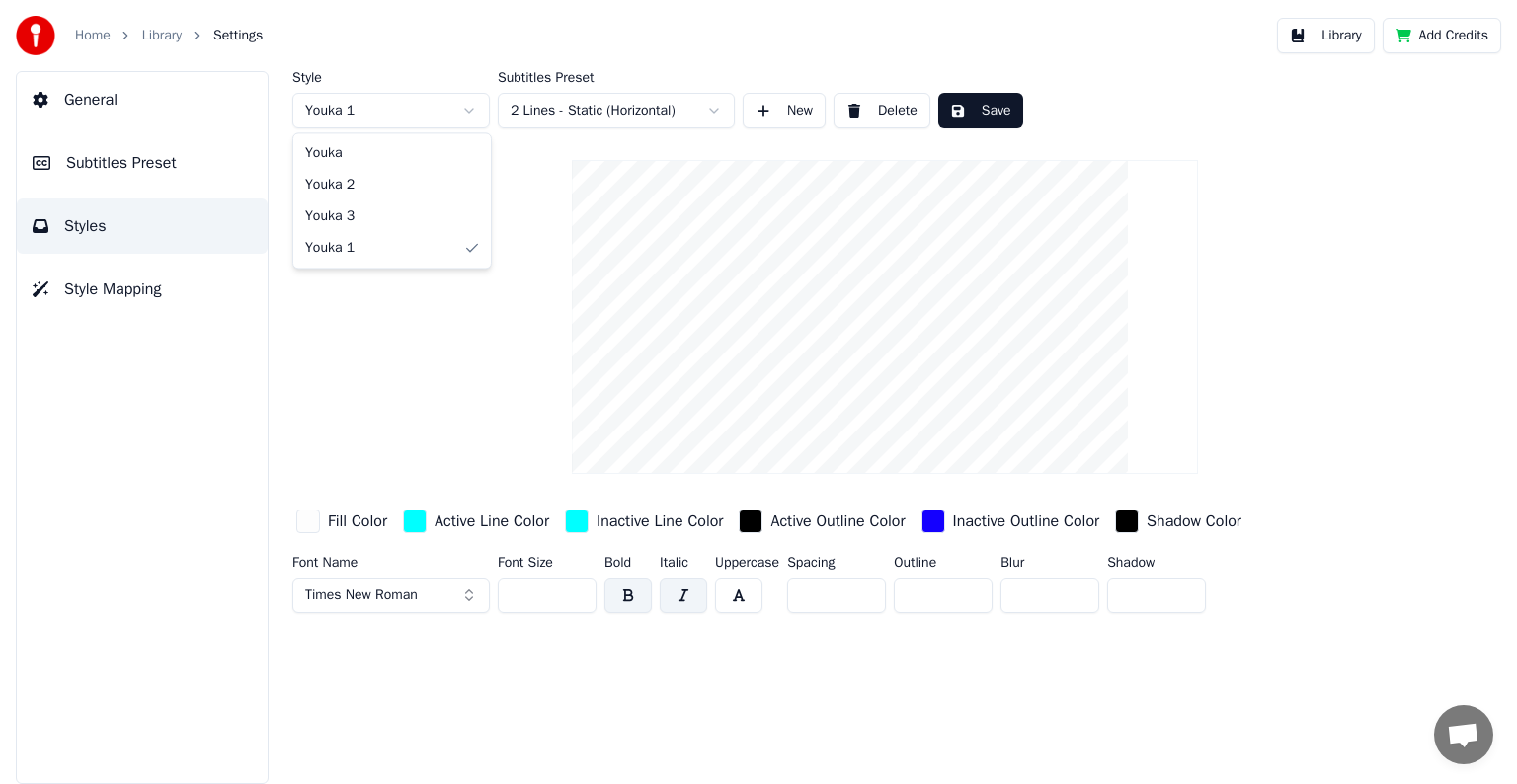 type on "**" 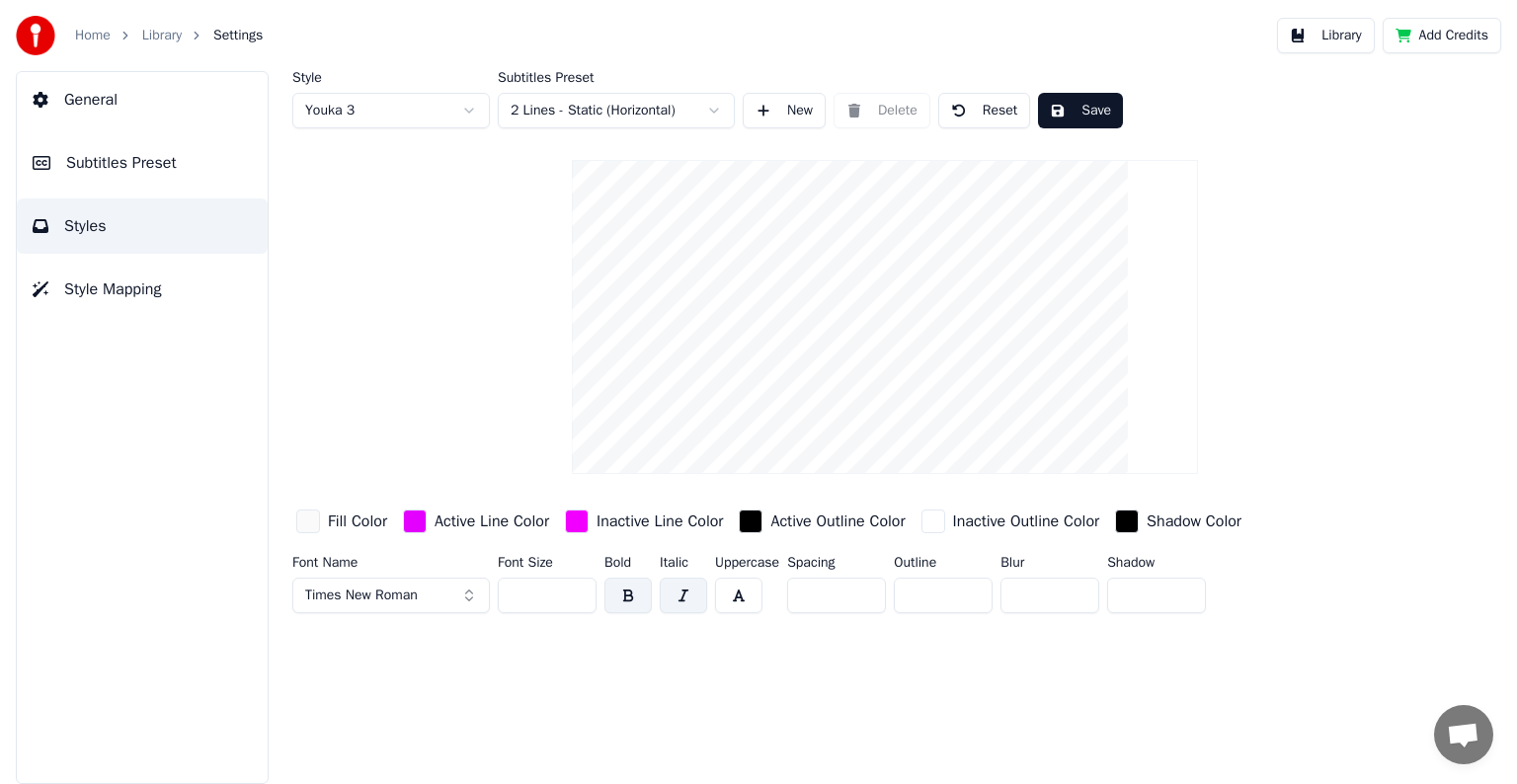 click at bounding box center [415, 521] 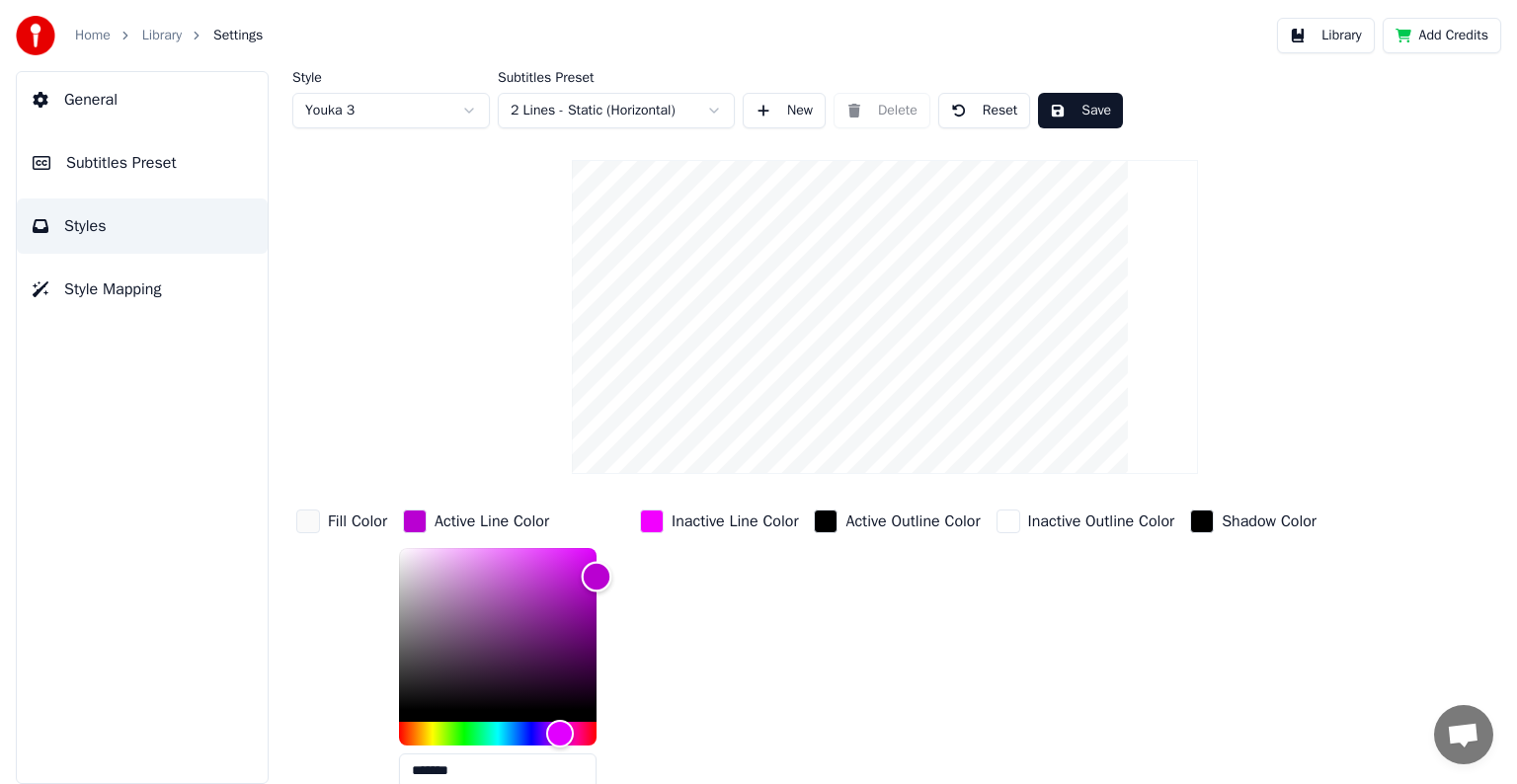 drag, startPoint x: 598, startPoint y: 546, endPoint x: 601, endPoint y: 575, distance: 29.154759 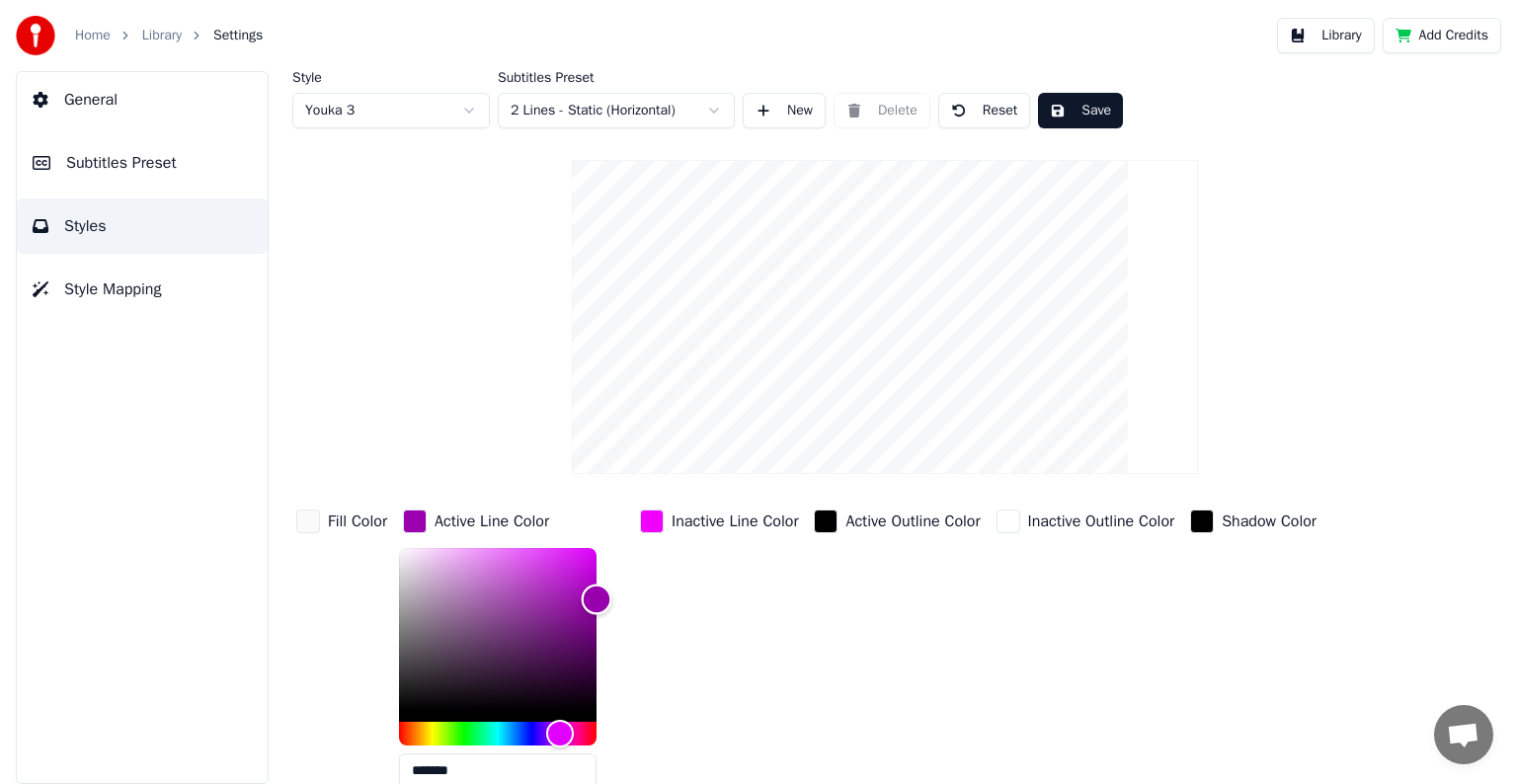 drag, startPoint x: 601, startPoint y: 575, endPoint x: 601, endPoint y: 597, distance: 22 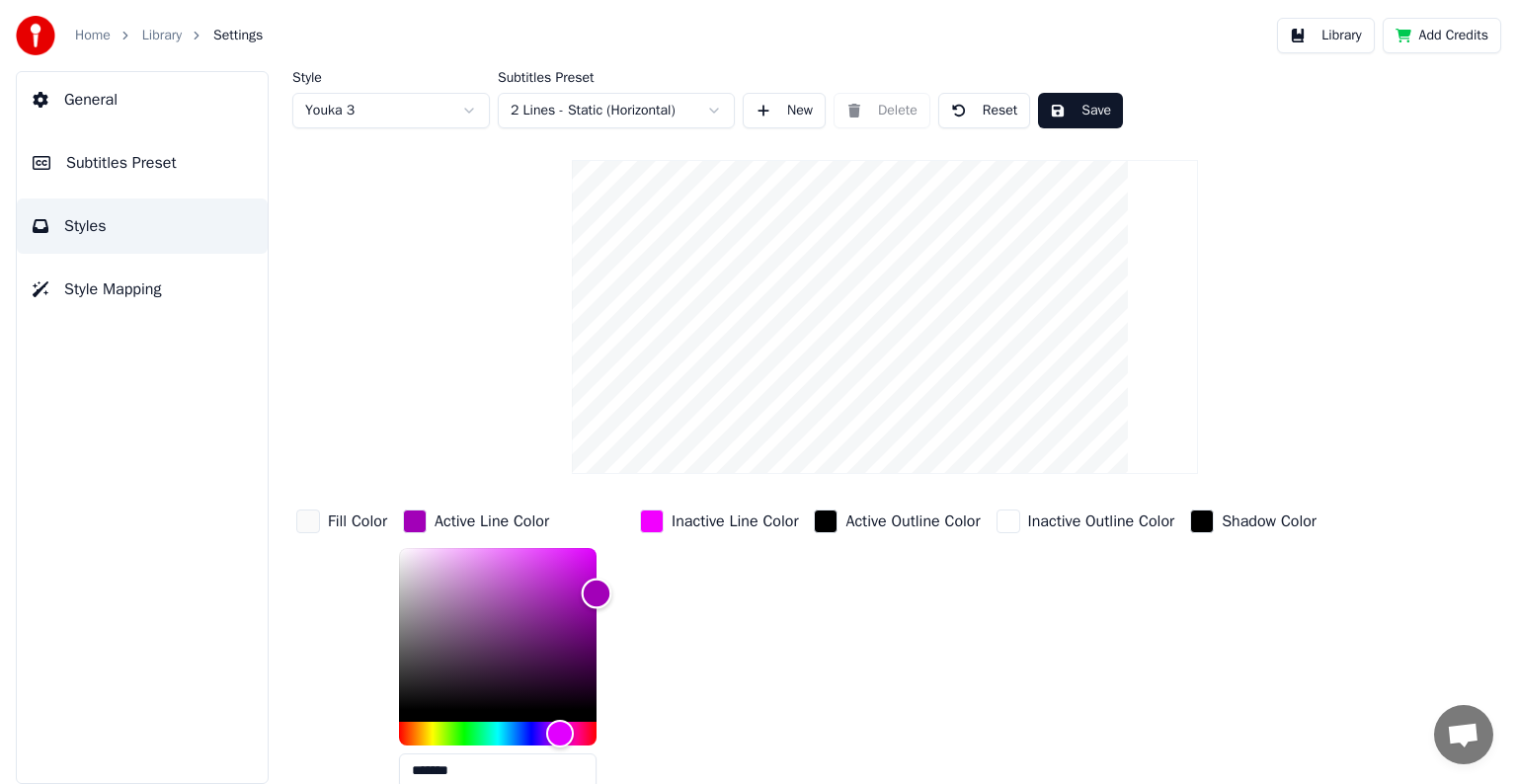 click at bounding box center (597, 592) 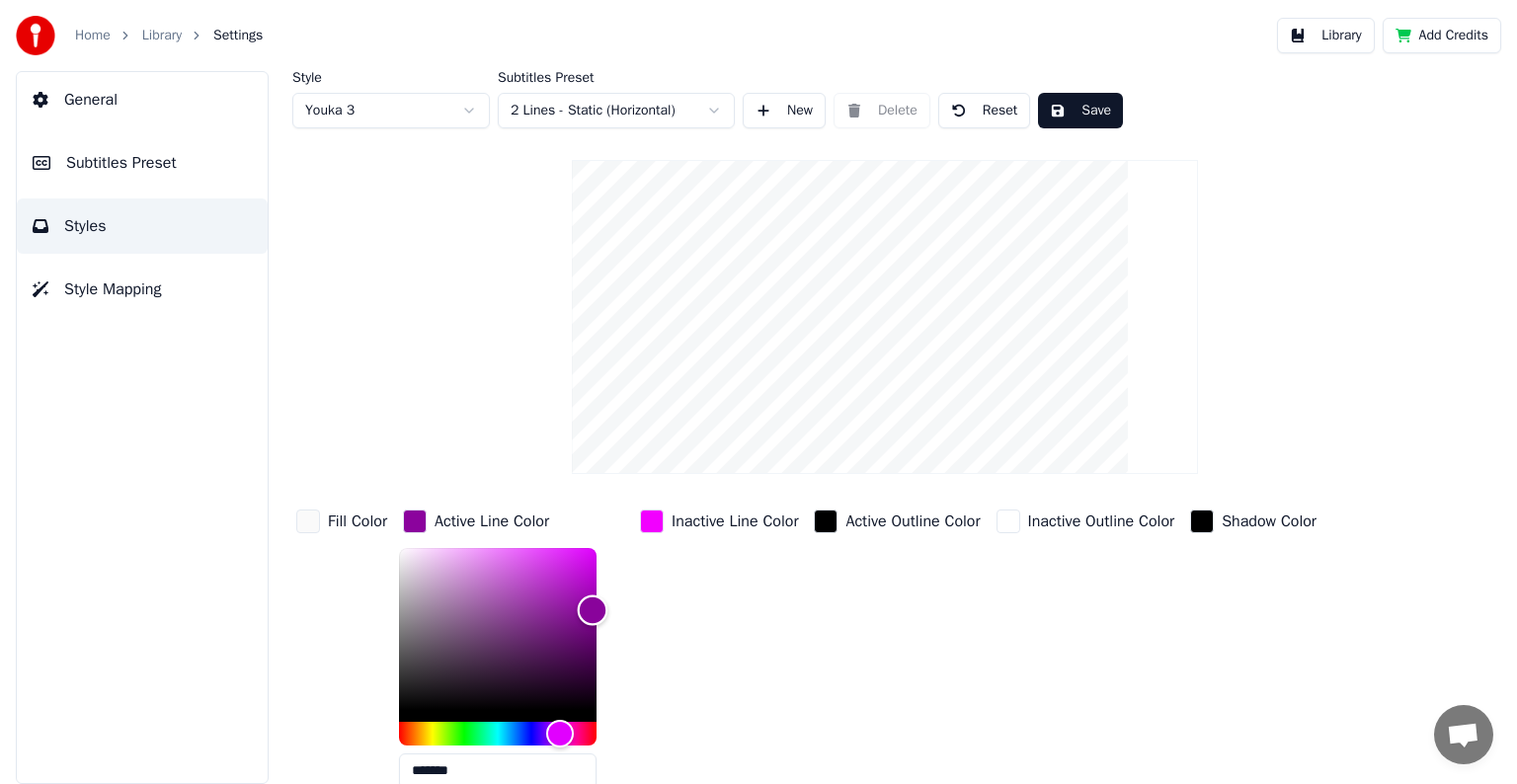 drag, startPoint x: 595, startPoint y: 588, endPoint x: 595, endPoint y: 608, distance: 20 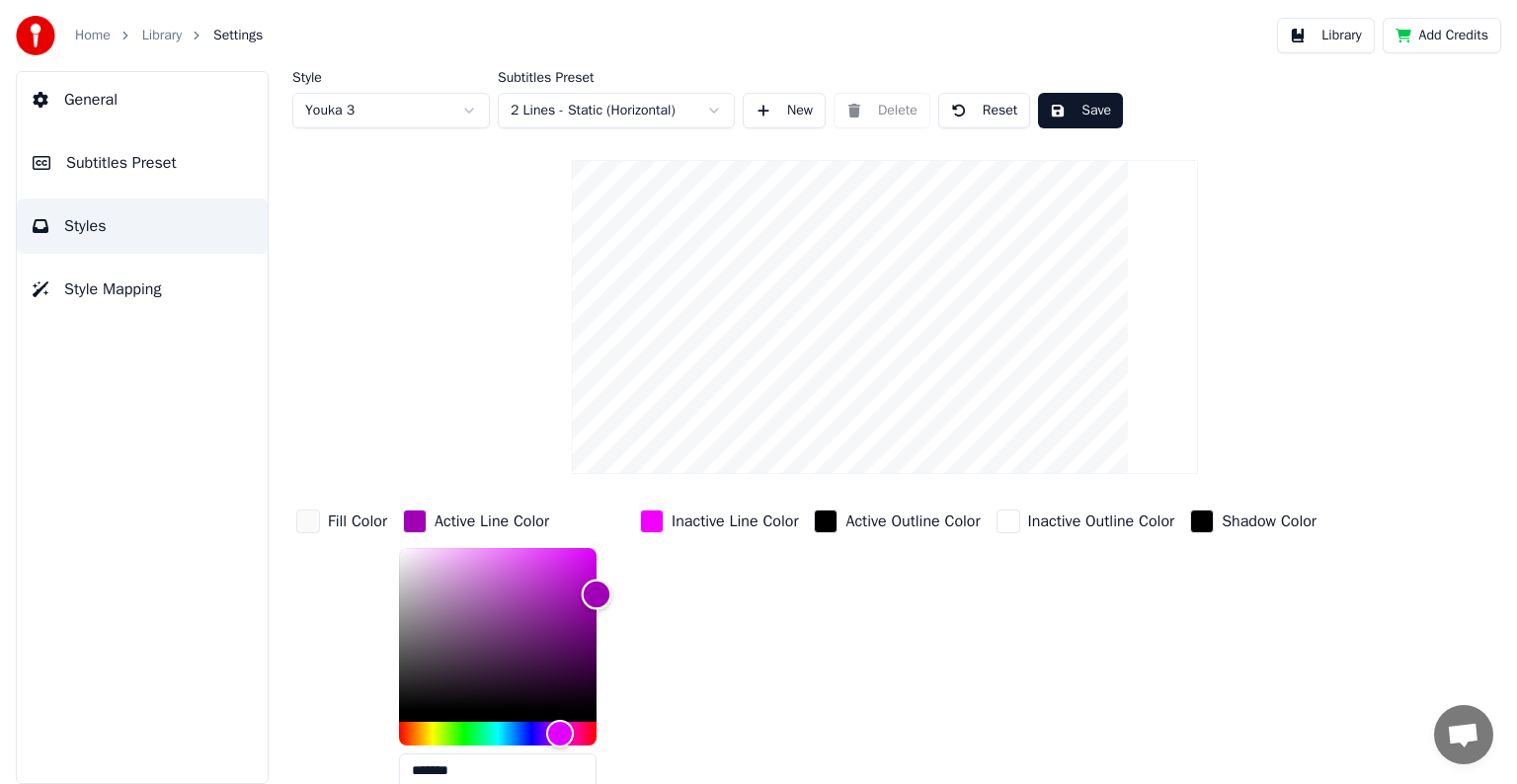 click at bounding box center [597, 593] 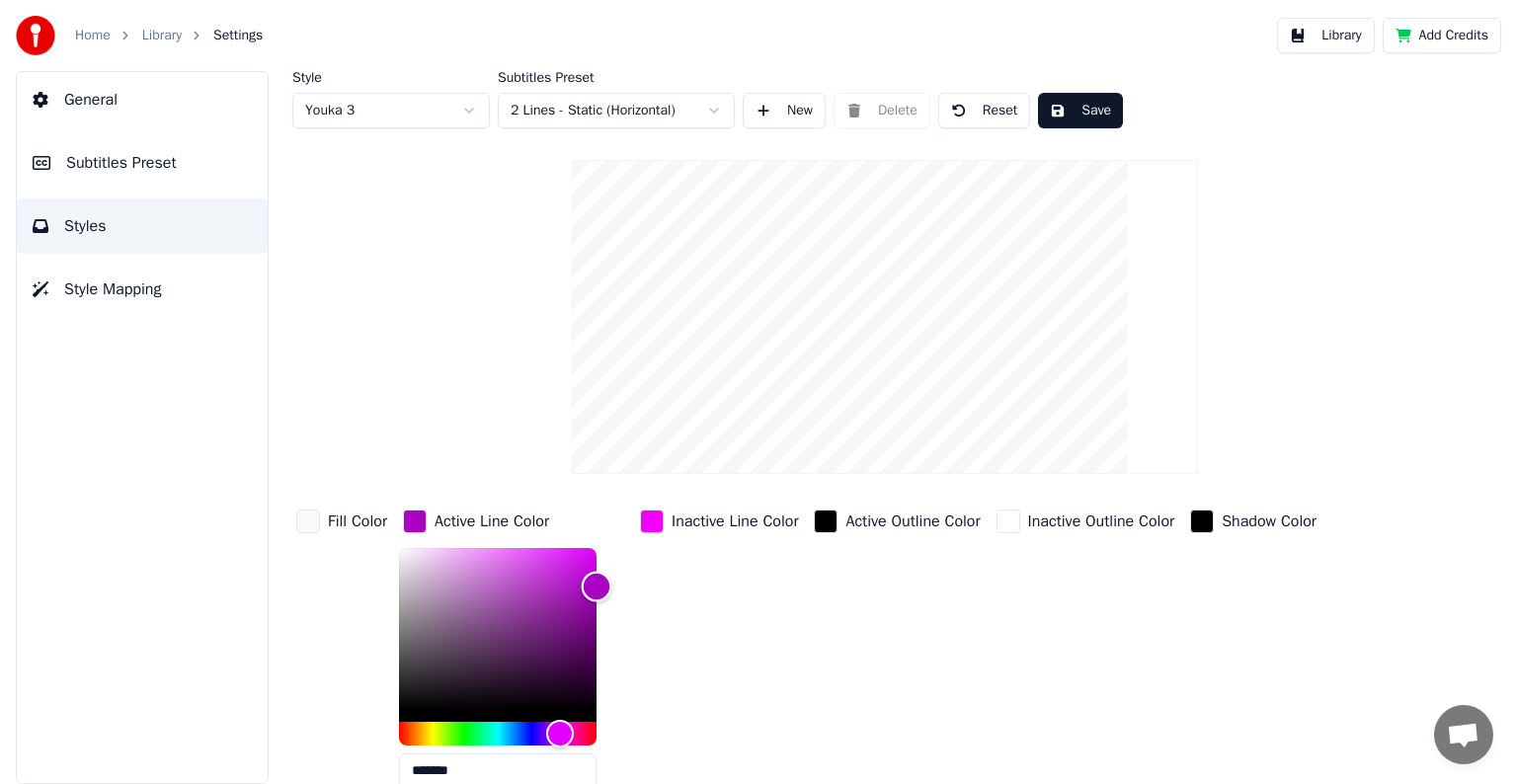click at bounding box center [597, 586] 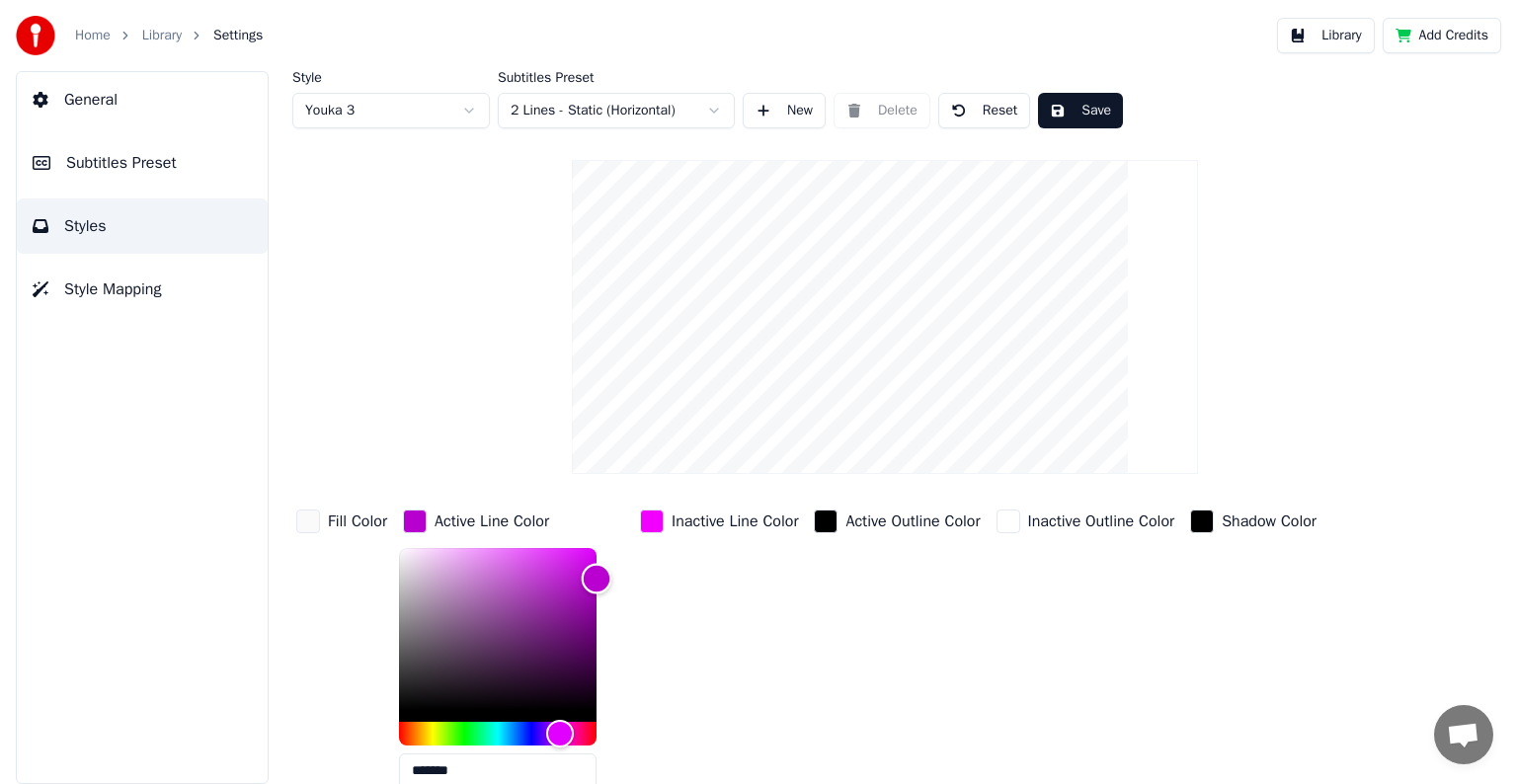 click at bounding box center (597, 578) 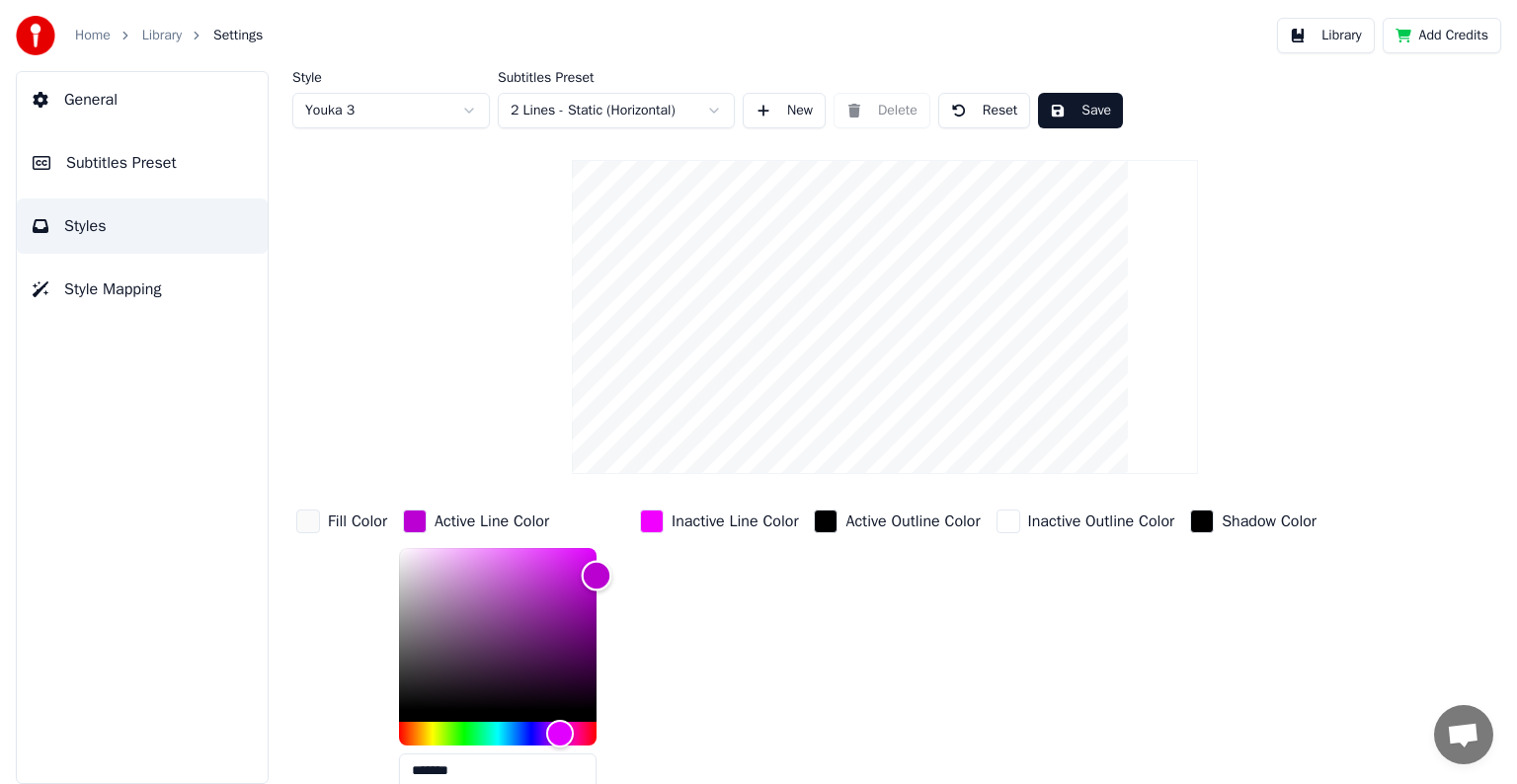 click at bounding box center (597, 575) 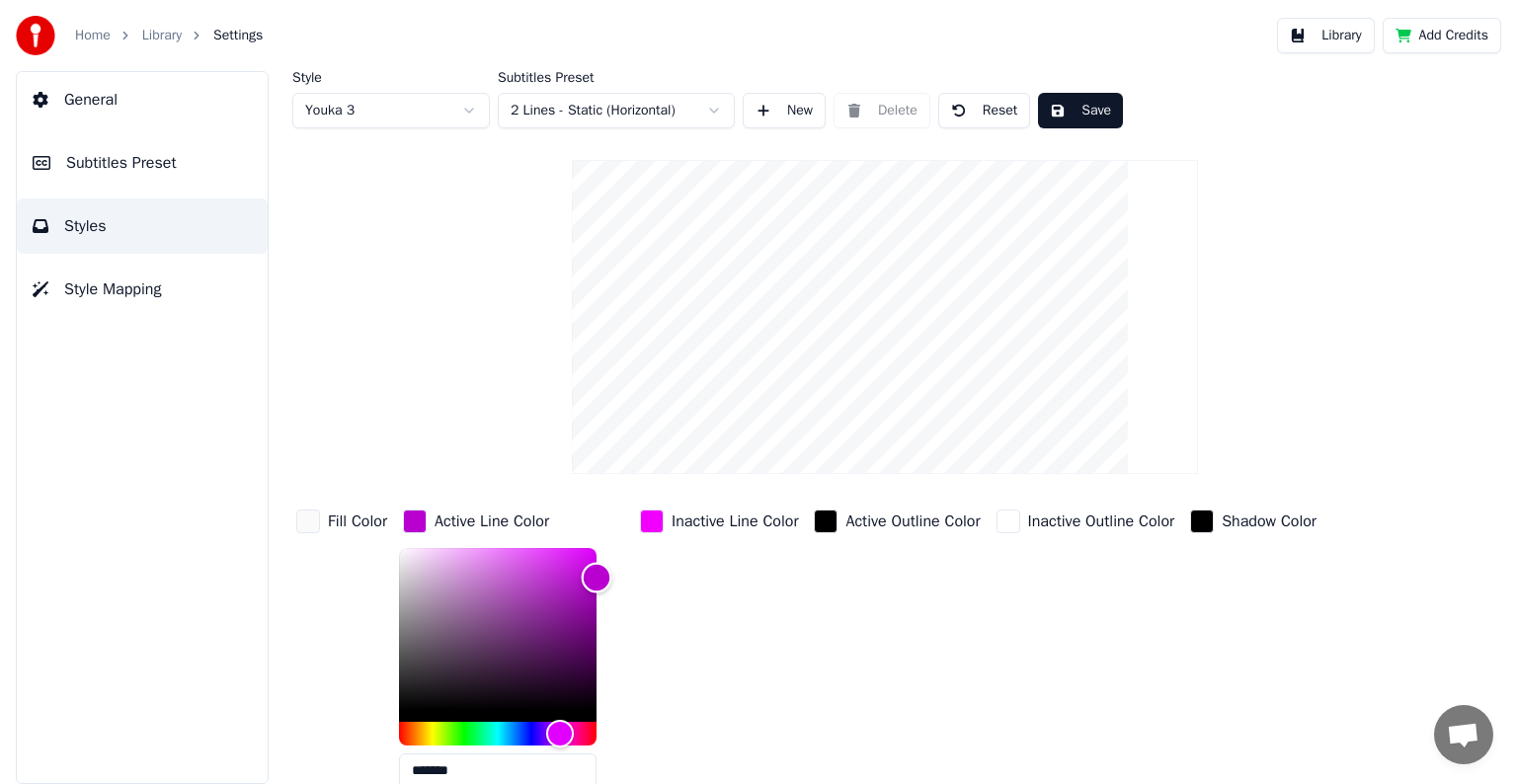 click at bounding box center [597, 577] 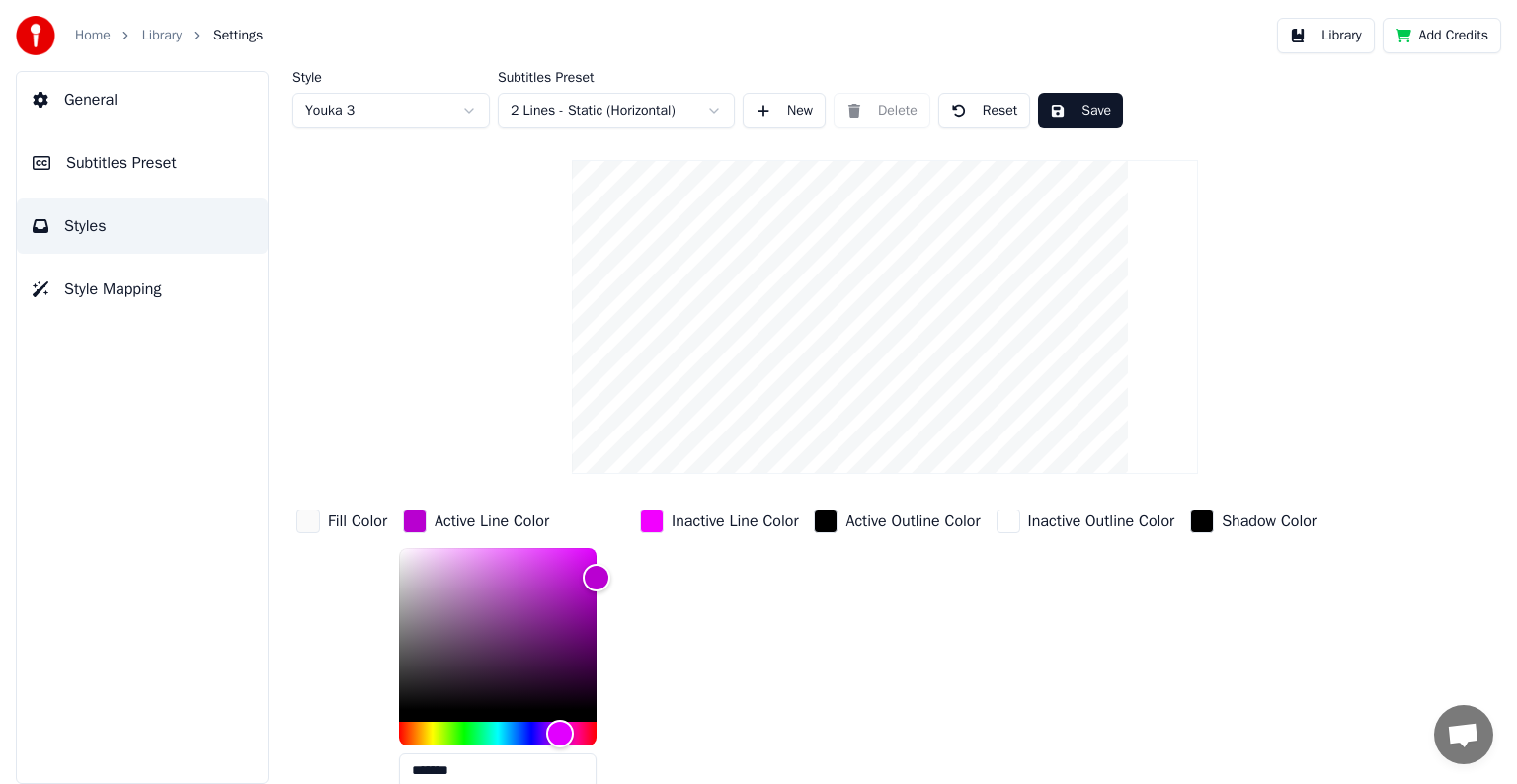 drag, startPoint x: 474, startPoint y: 766, endPoint x: 378, endPoint y: 764, distance: 96.020831 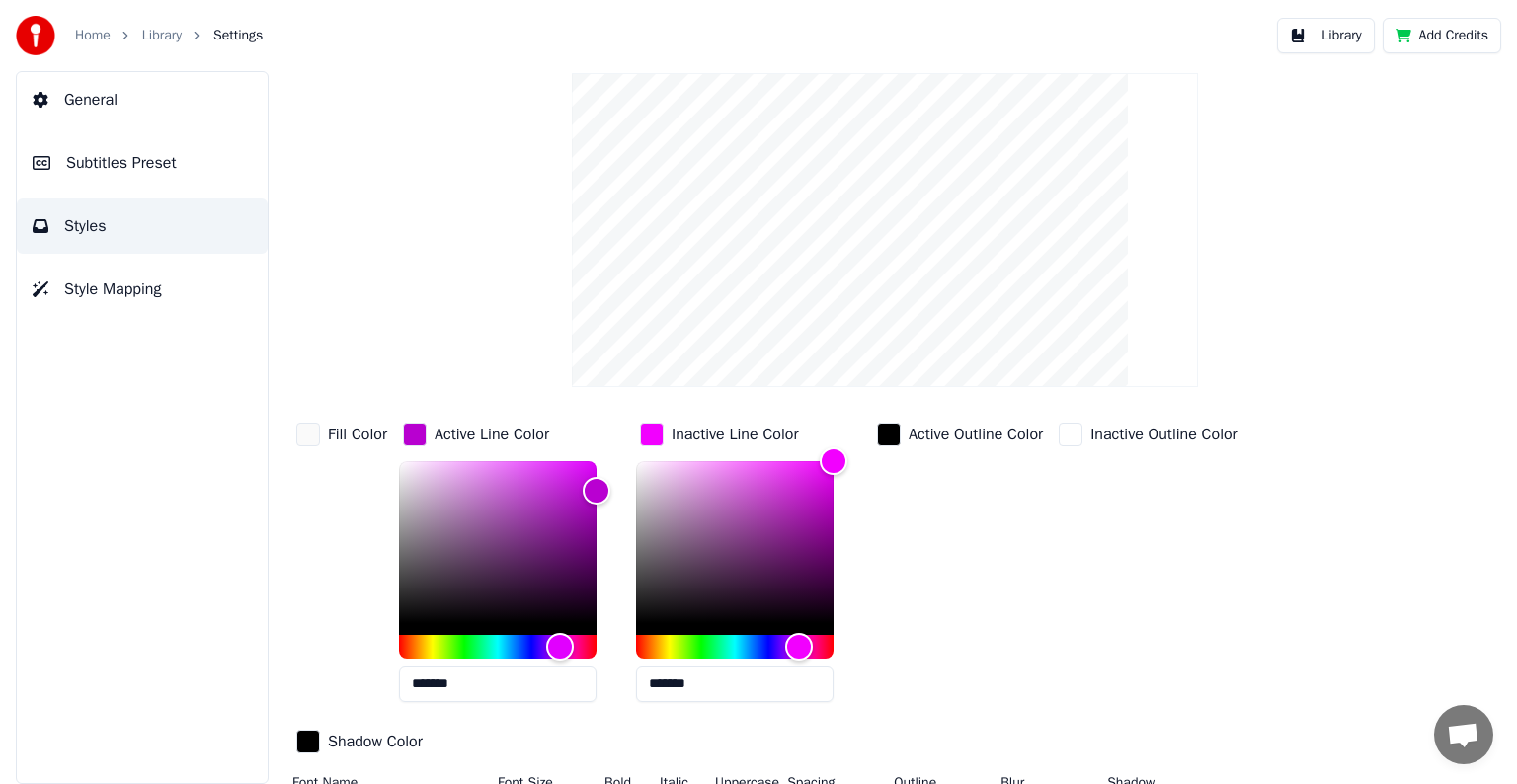 drag, startPoint x: 708, startPoint y: 766, endPoint x: 623, endPoint y: 770, distance: 85.09407 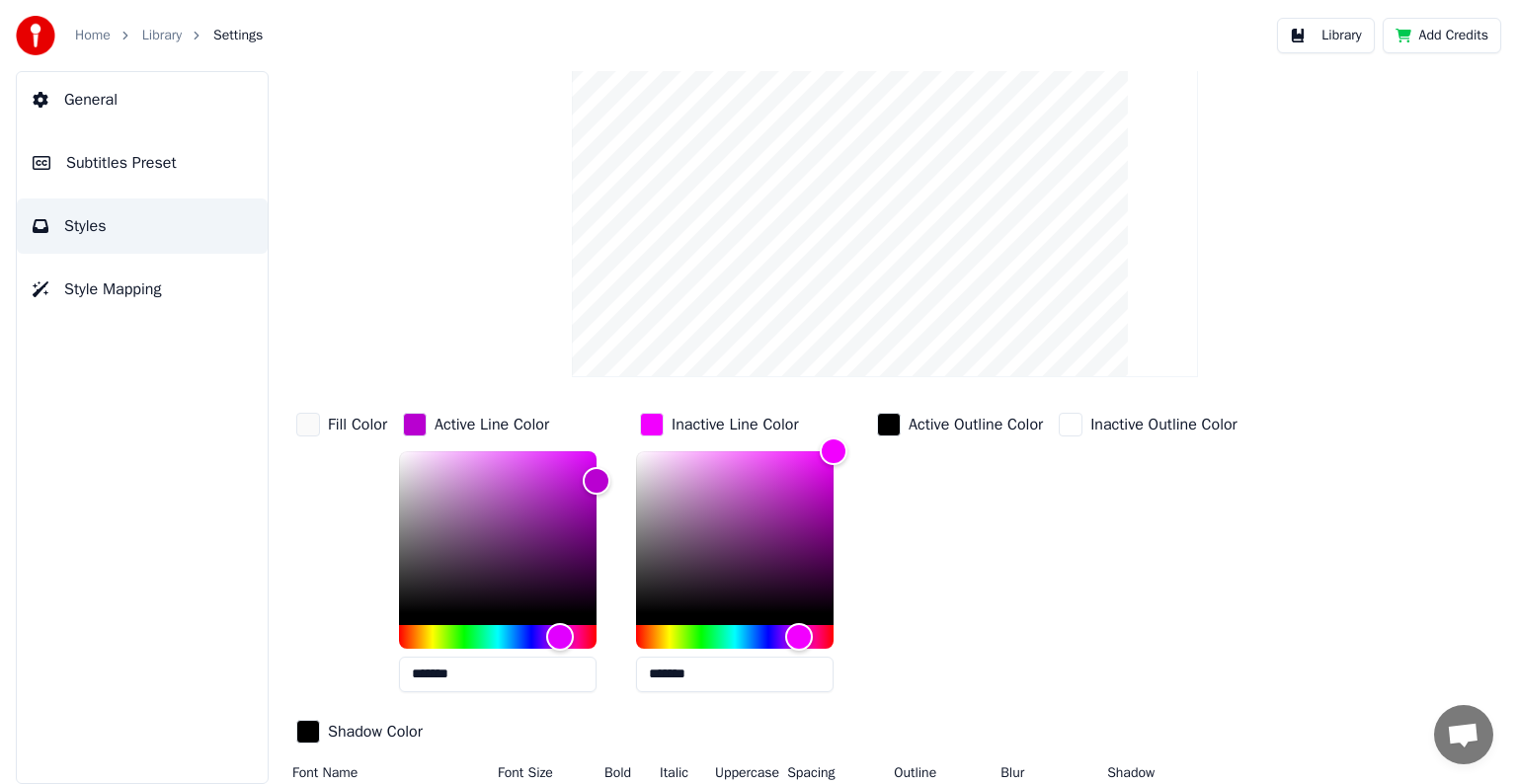 paste 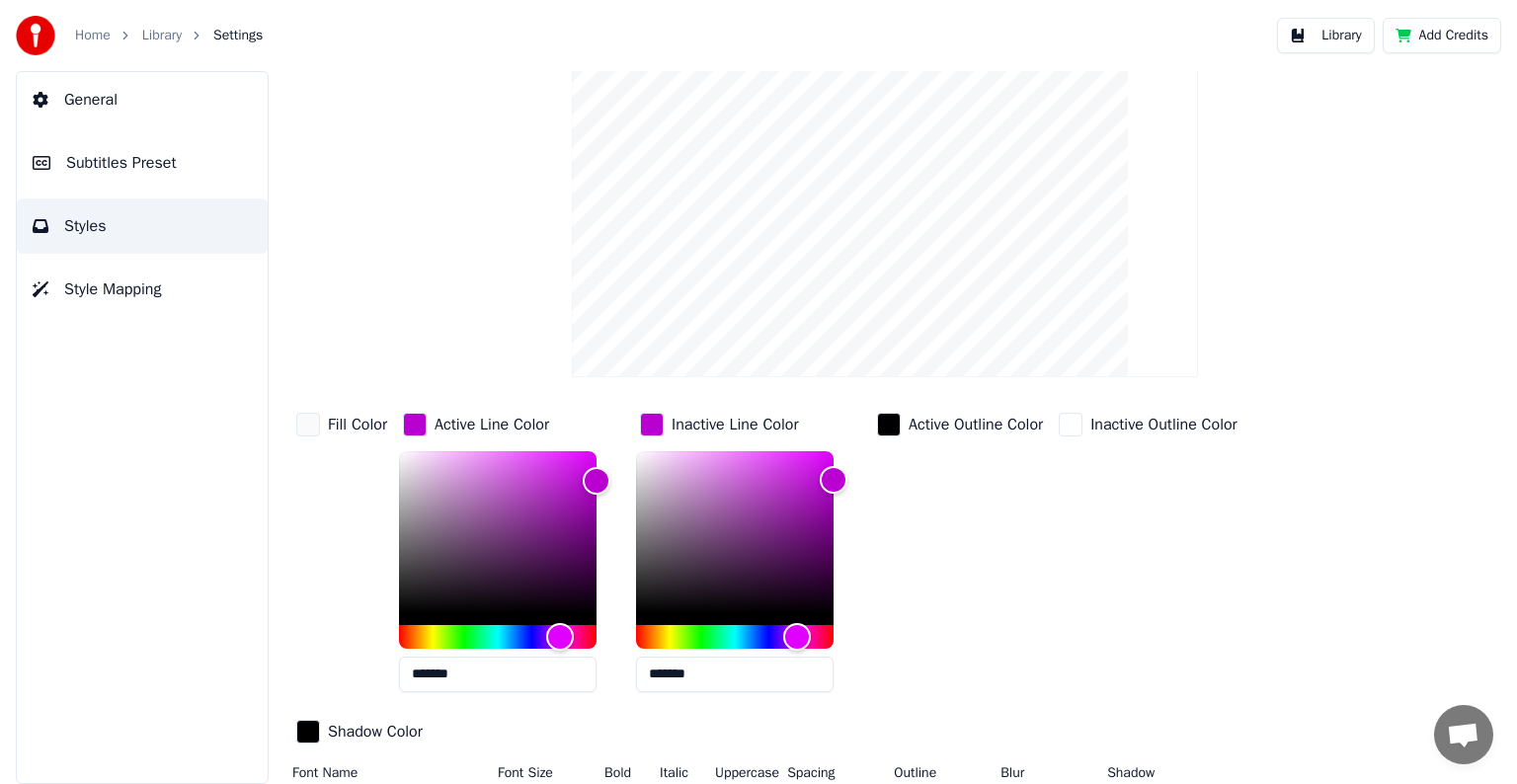 type on "*******" 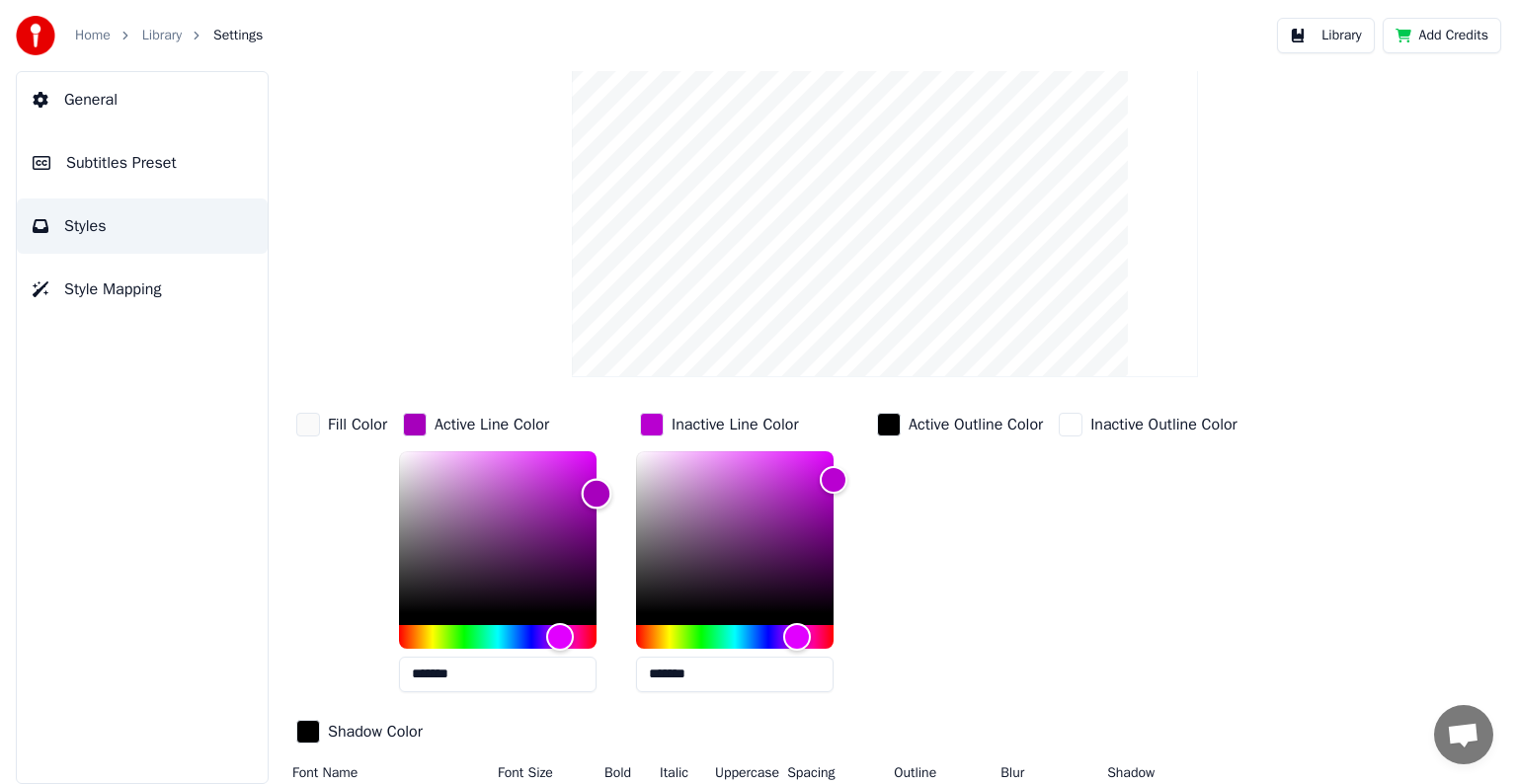 type on "*******" 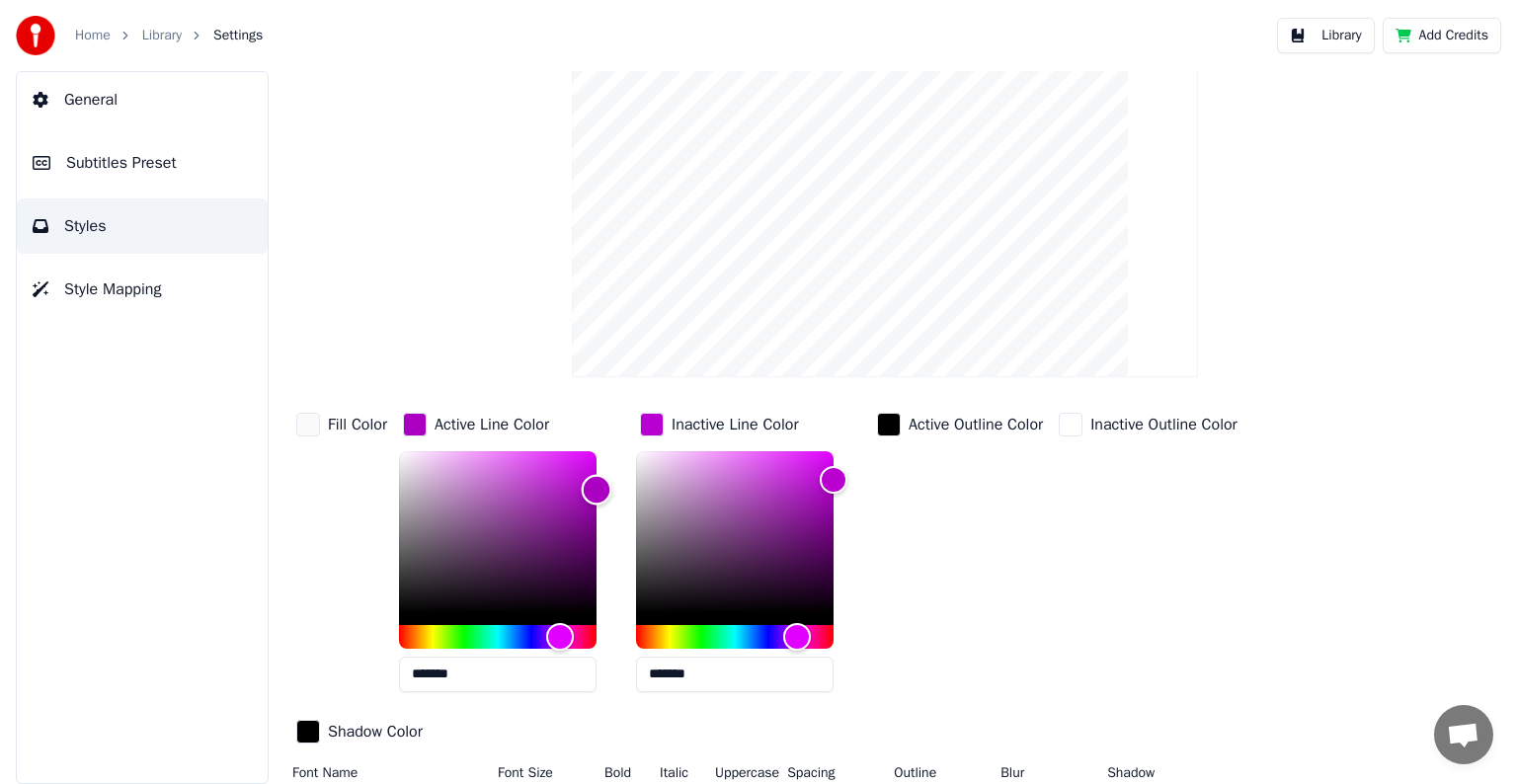 drag, startPoint x: 600, startPoint y: 469, endPoint x: 600, endPoint y: 488, distance: 19 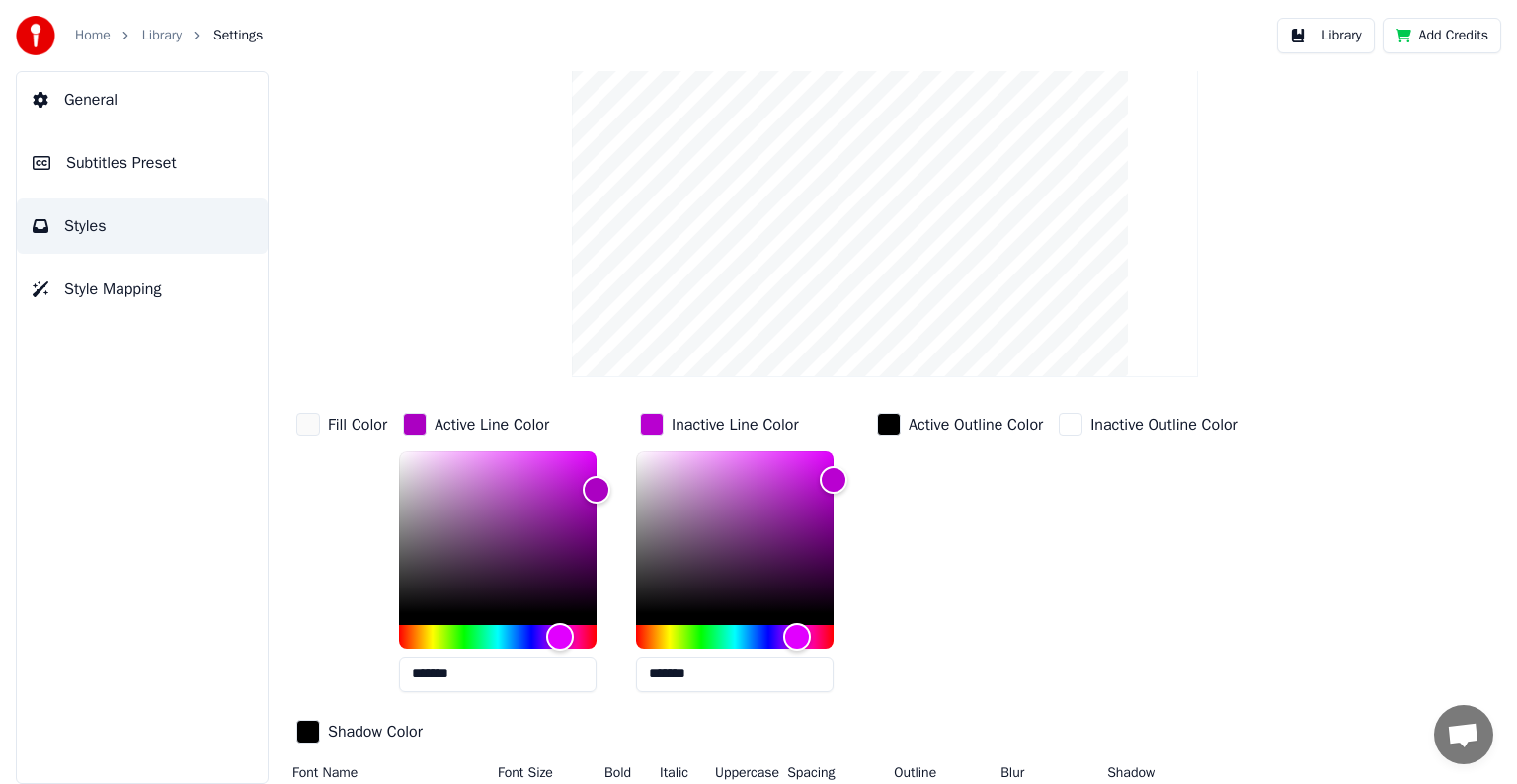 drag, startPoint x: 494, startPoint y: 675, endPoint x: 399, endPoint y: 675, distance: 95 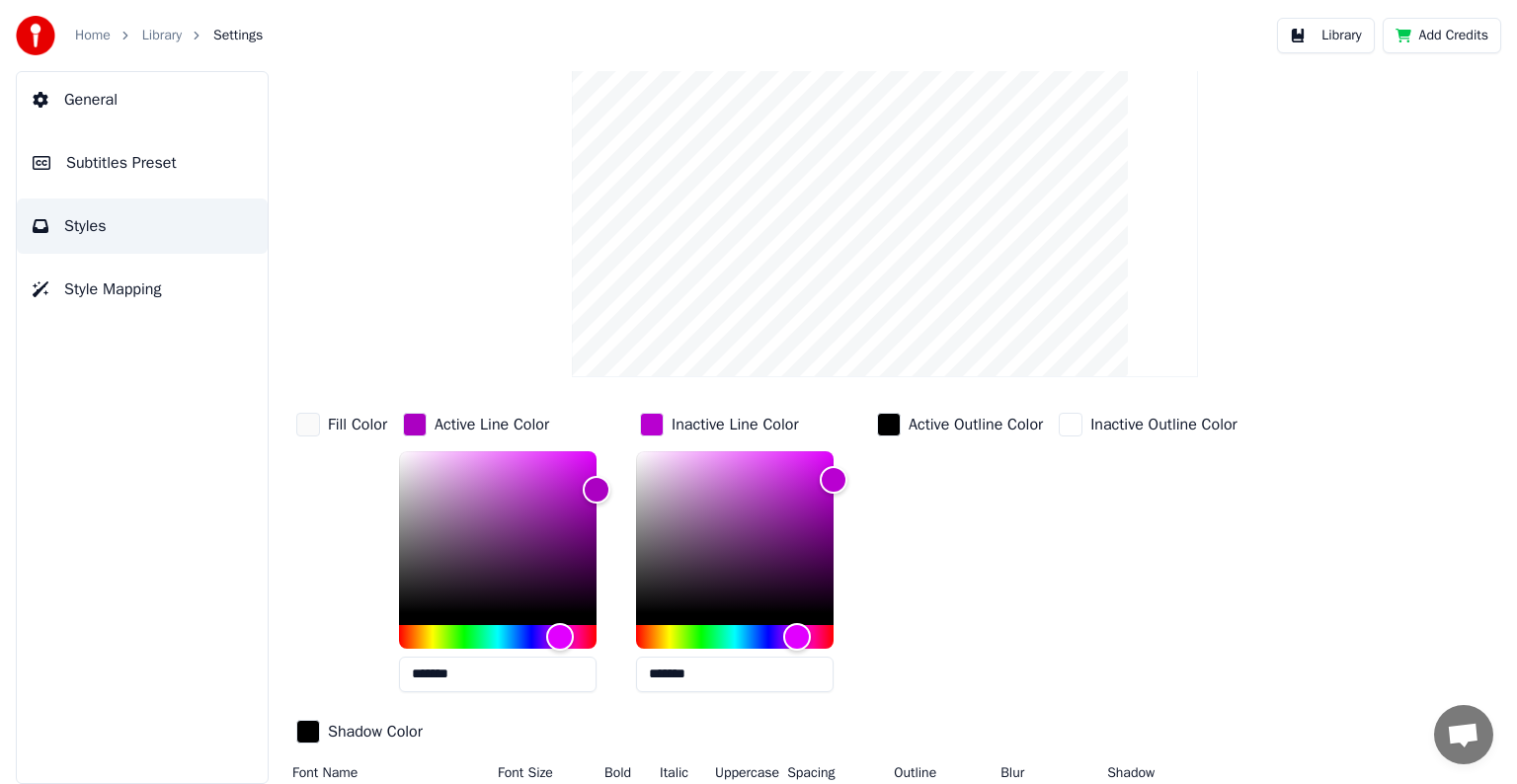 drag, startPoint x: 726, startPoint y: 672, endPoint x: 628, endPoint y: 671, distance: 98.0051 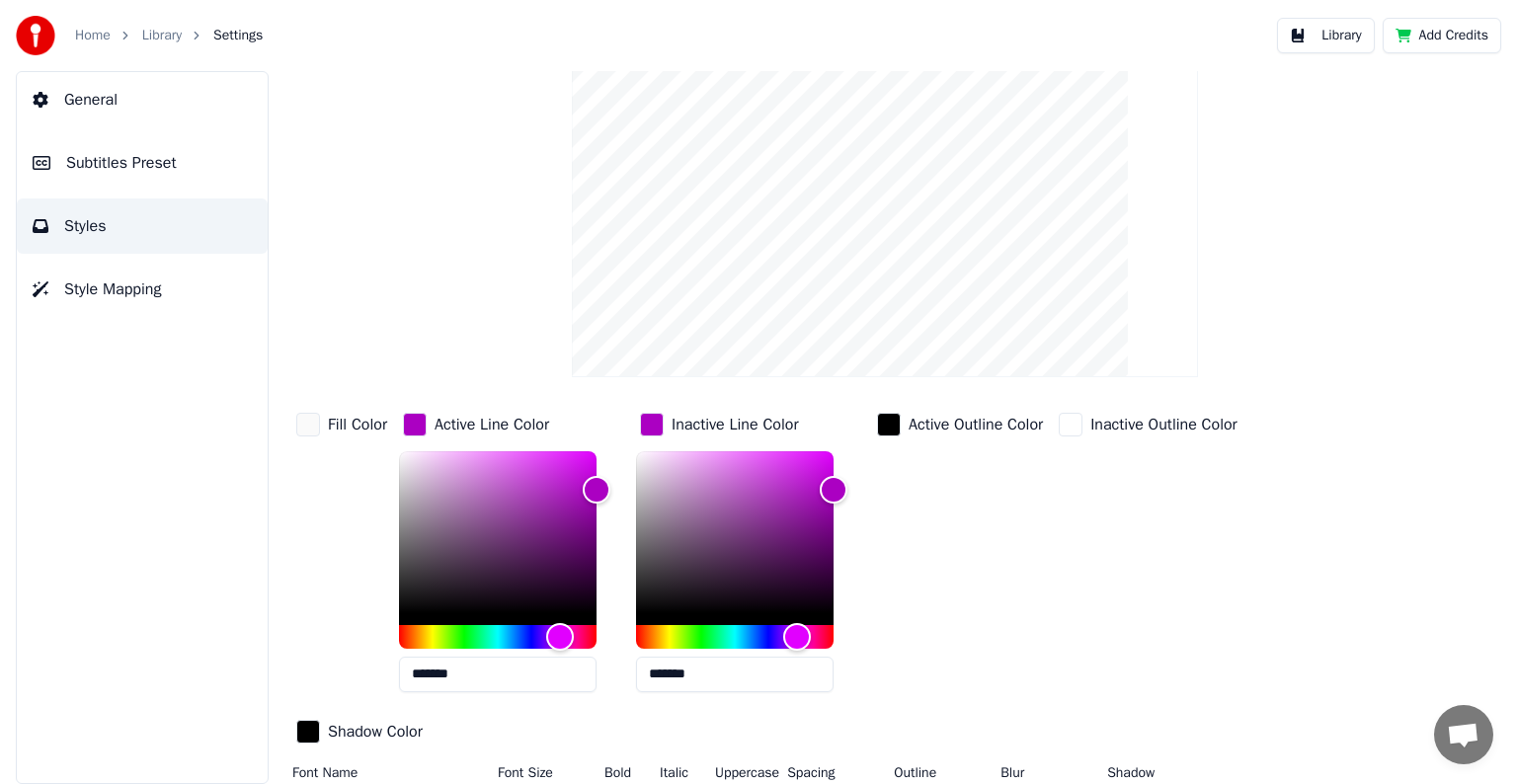 type on "*******" 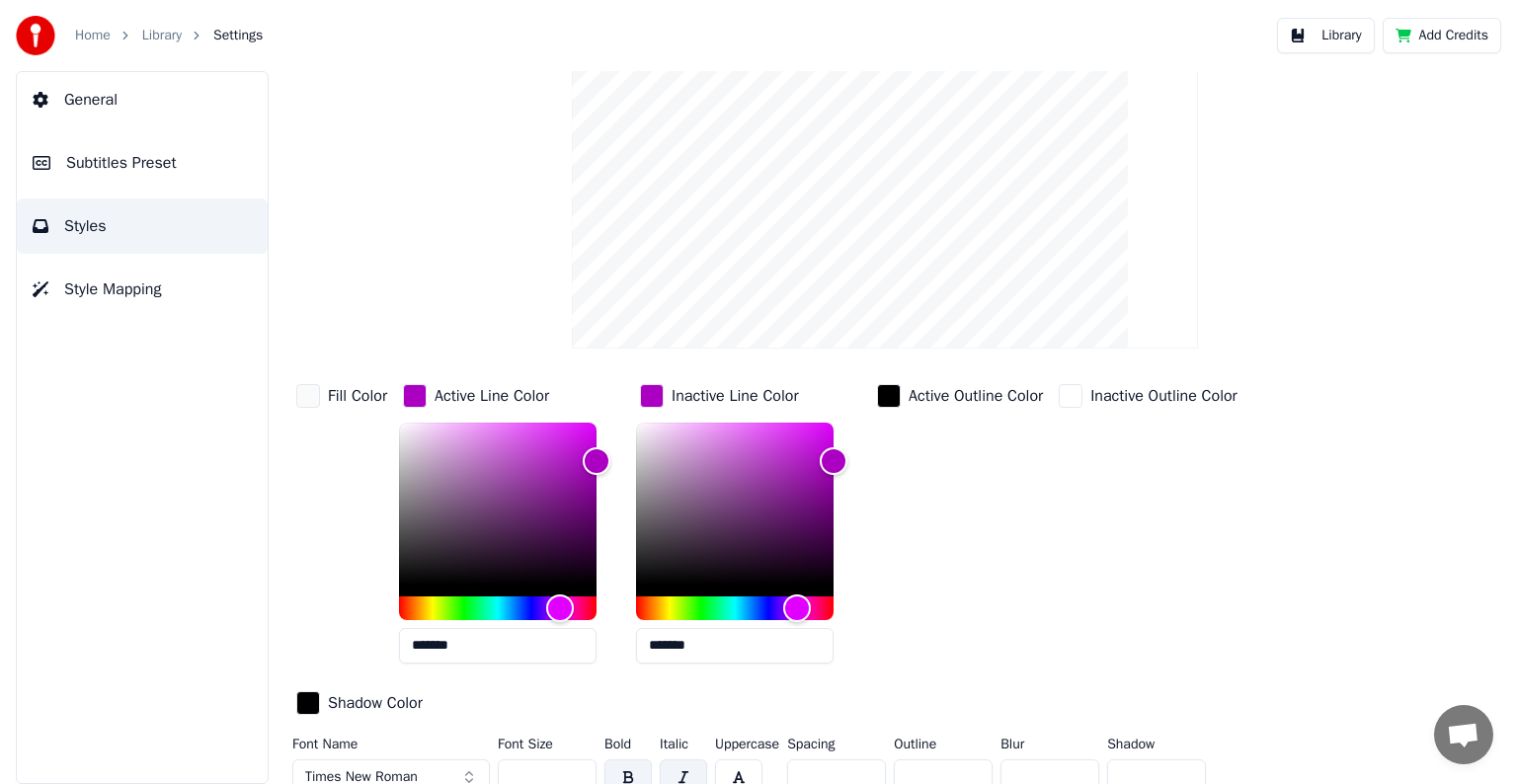 scroll, scrollTop: 141, scrollLeft: 0, axis: vertical 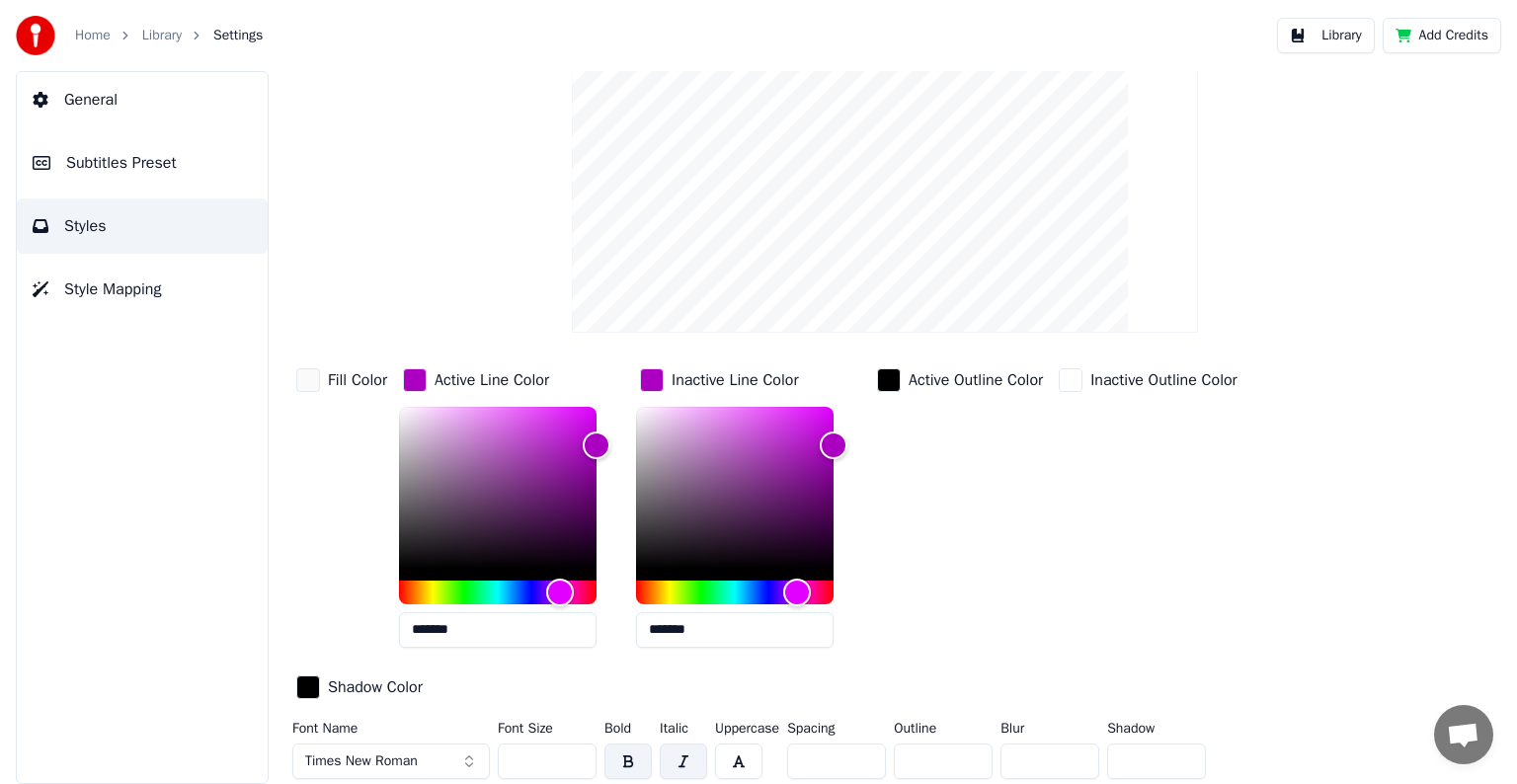 click on "*" at bounding box center [1157, 761] 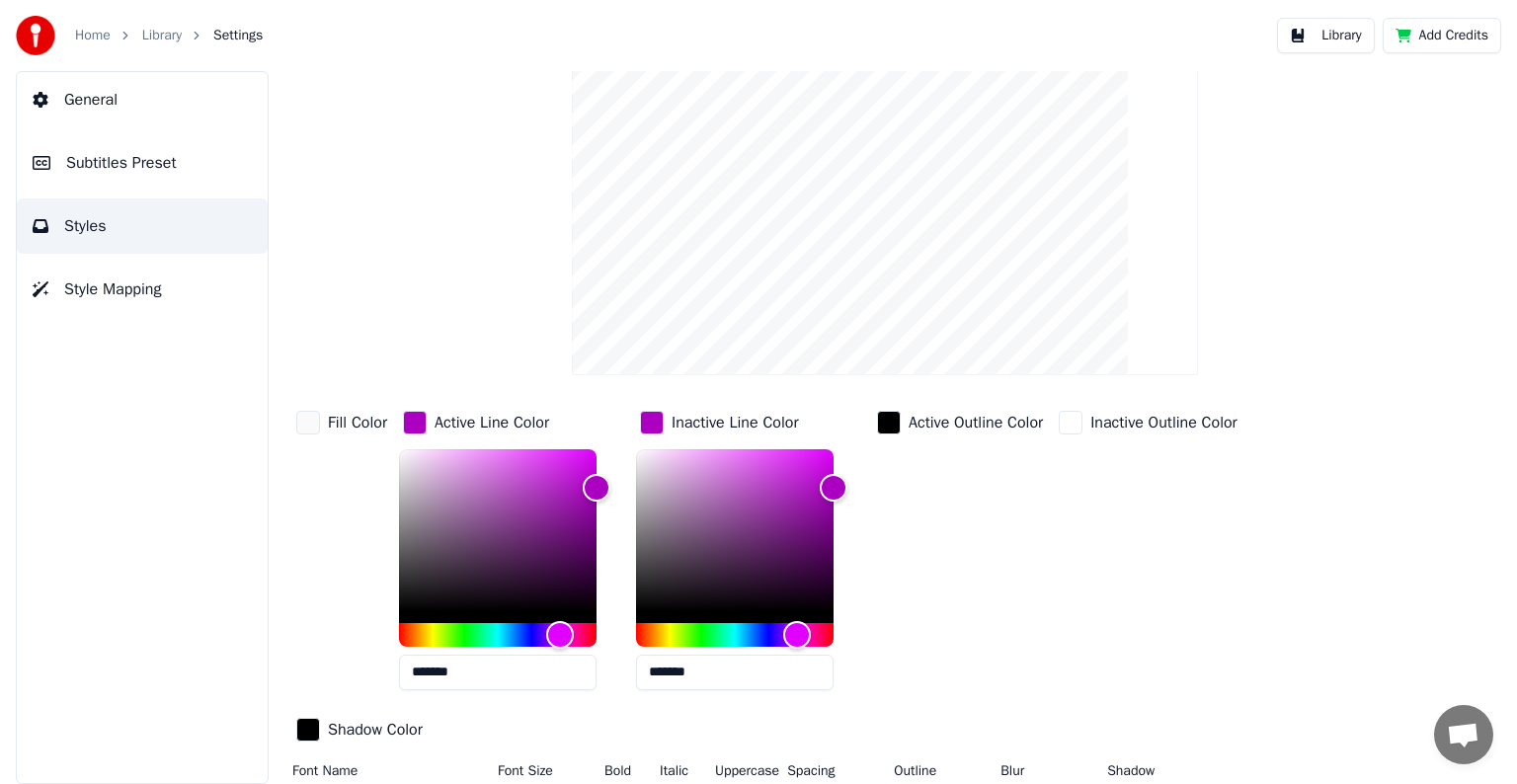 scroll, scrollTop: 0, scrollLeft: 0, axis: both 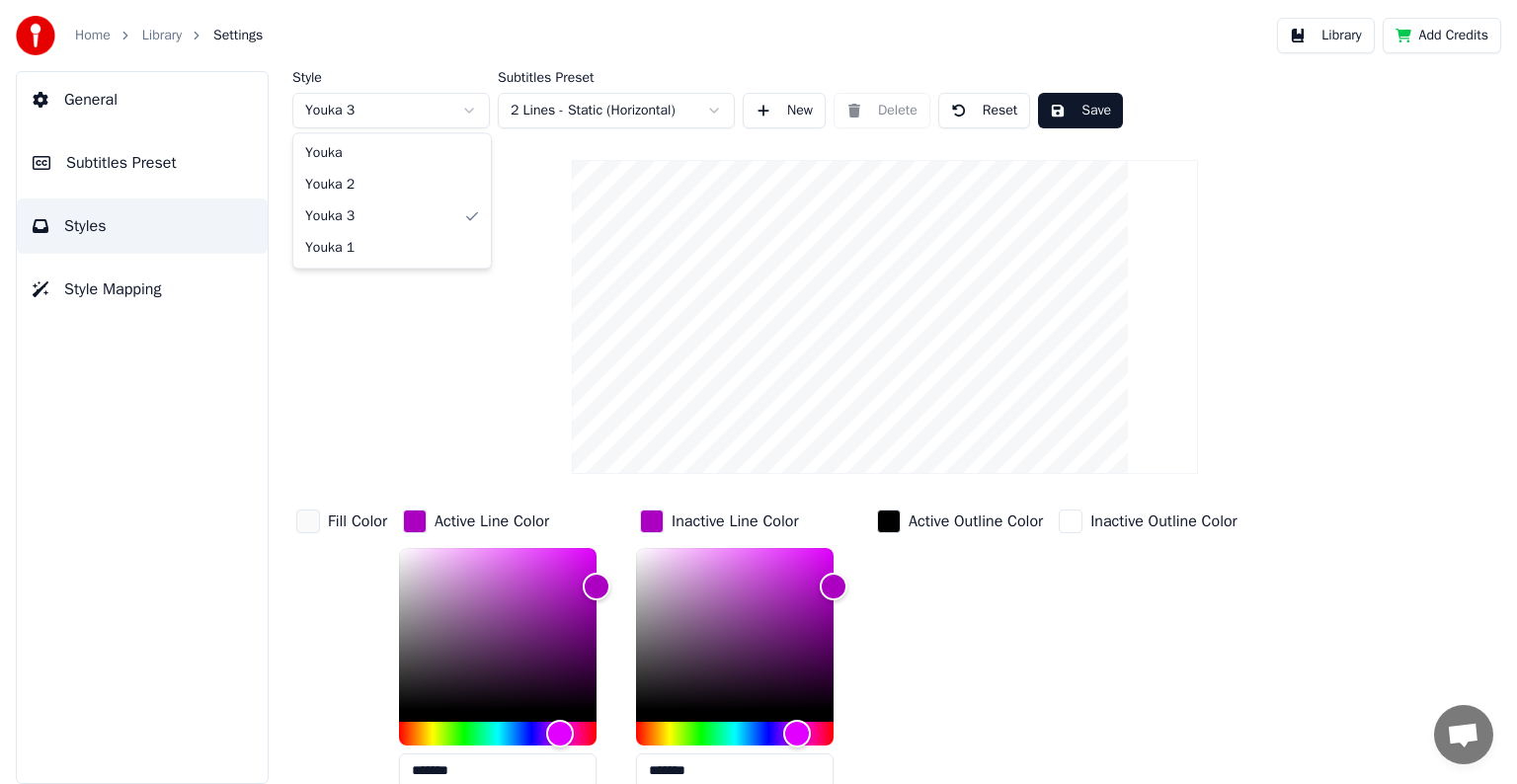 click on "Home Library Settings Library Add Credits General Subtitles Preset Styles Style Mapping Style Youka 3 Subtitles Preset 2 Lines - Static (Horizontal) New Delete Reset Save Fill Color Active Line Color ******* Inactive Line Color ******* Active Outline Color Inactive Outline Color Shadow Color Font Name Times New Roman Font Size *** Bold Italic Uppercase Spacing * Outline ** Blur * Shadow * Youka Youka 2 Youka 3 Youka 1" at bounding box center [758, 392] 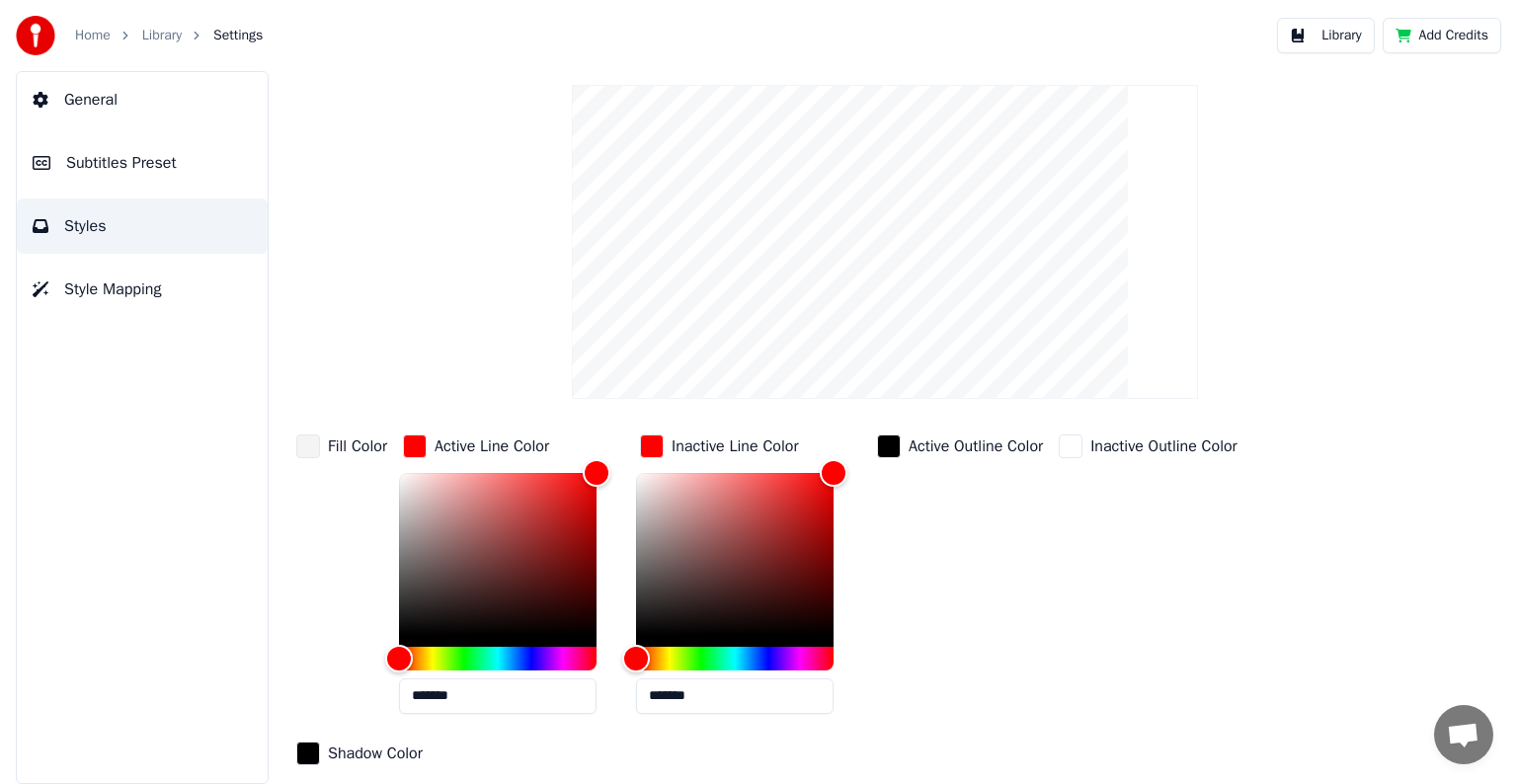 scroll, scrollTop: 141, scrollLeft: 0, axis: vertical 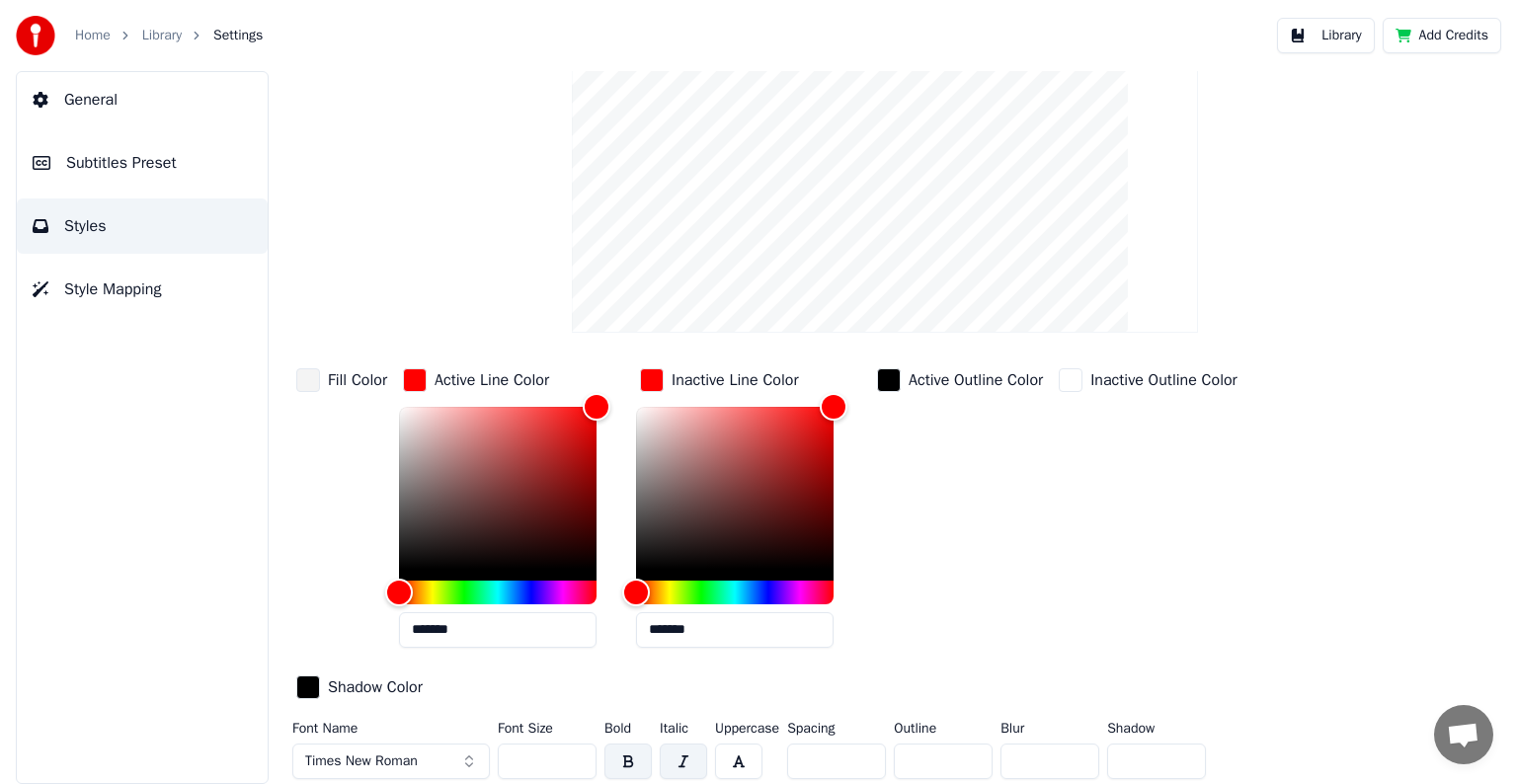 drag, startPoint x: 1138, startPoint y: 754, endPoint x: 1081, endPoint y: 761, distance: 57.428216 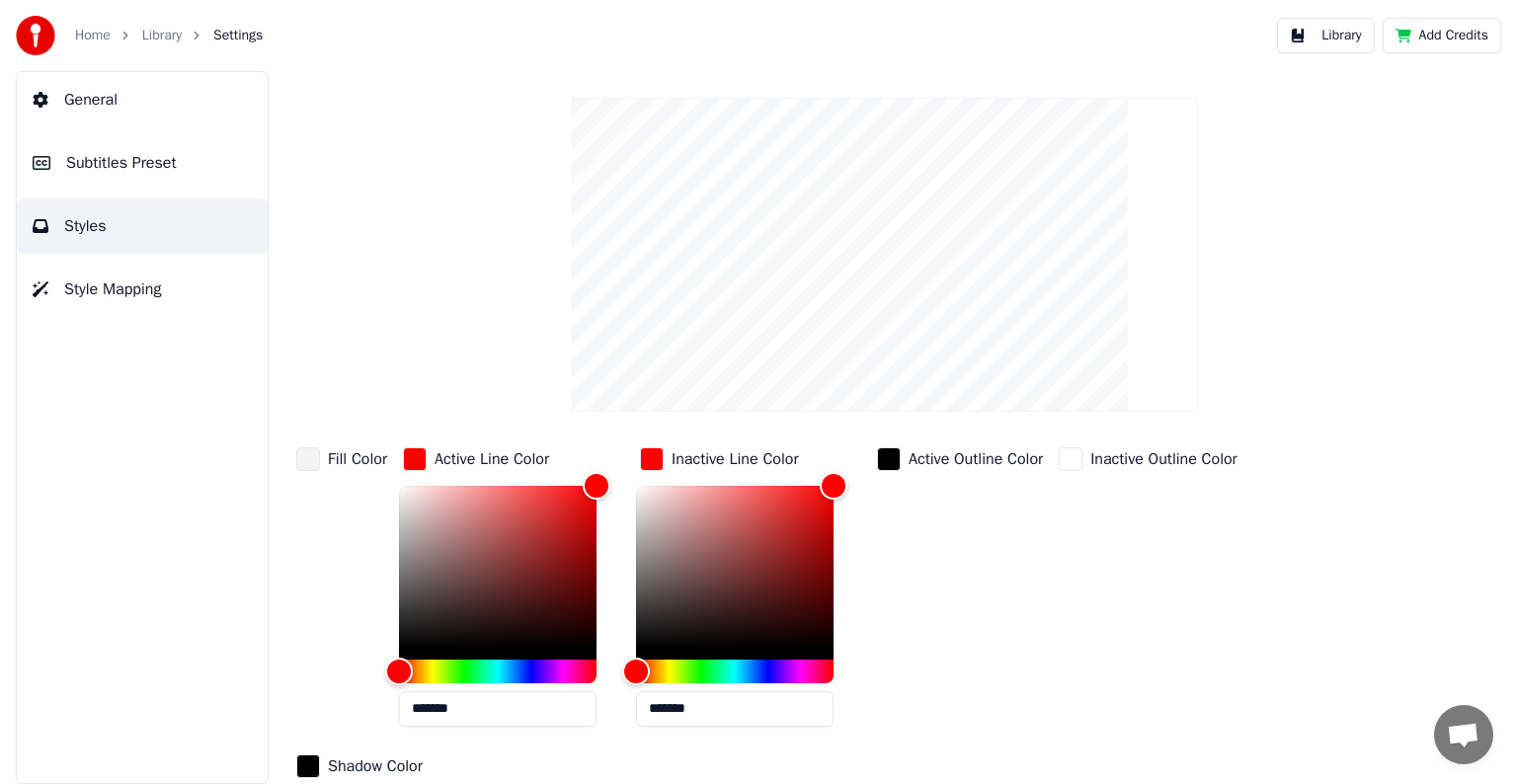 scroll, scrollTop: 0, scrollLeft: 0, axis: both 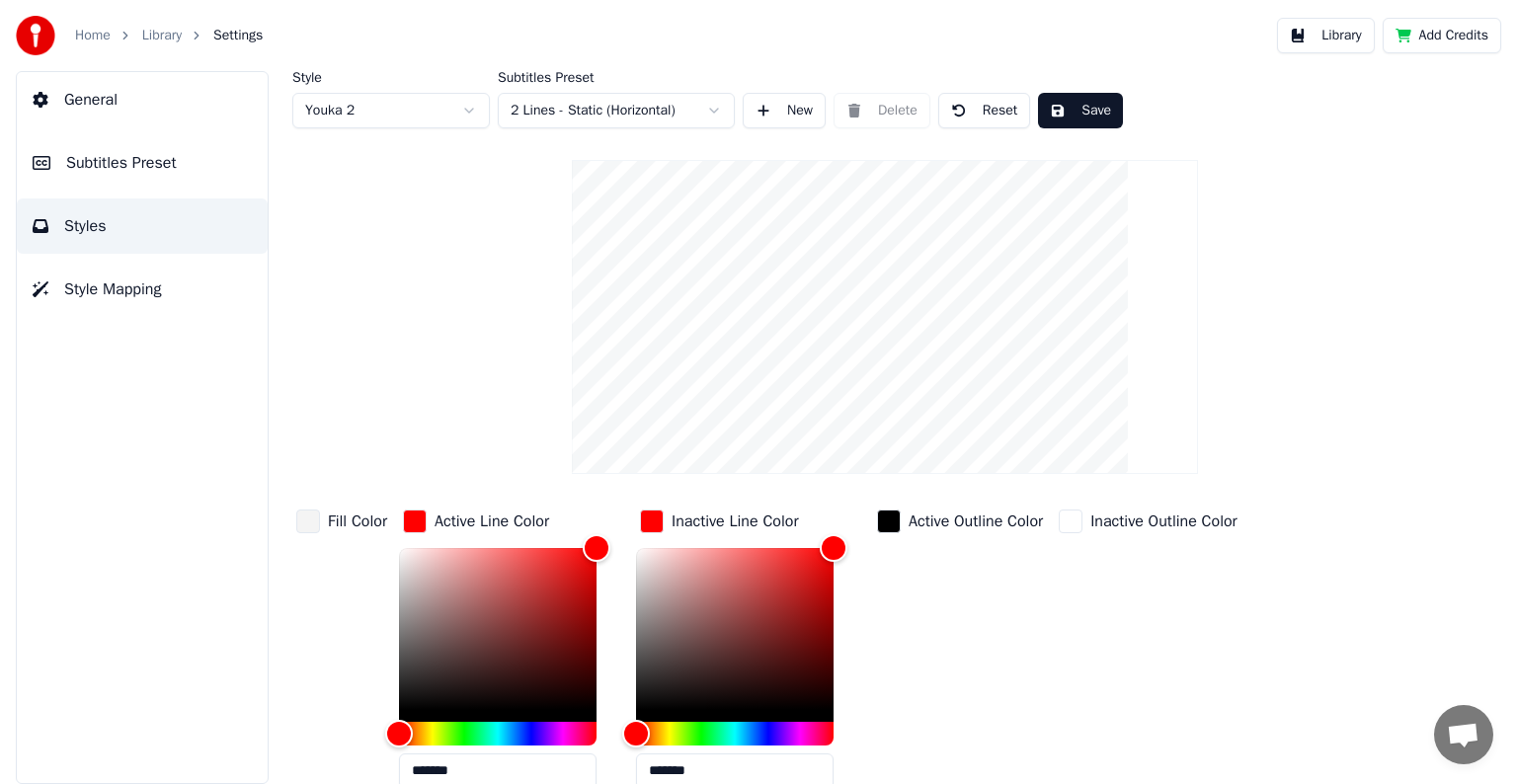 type on "*" 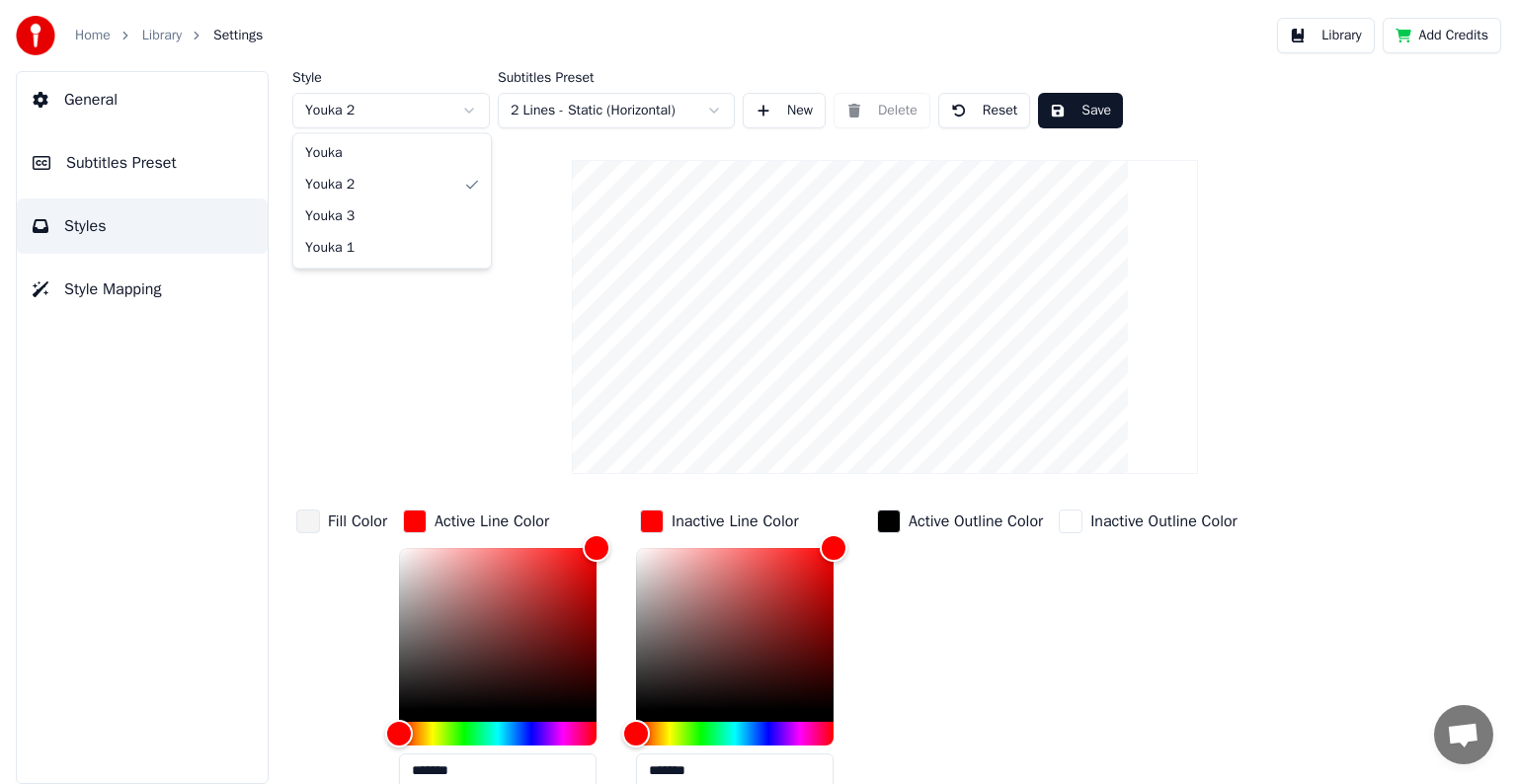 click on "Home Library Settings Library Add Credits General Subtitles Preset Styles Style Mapping Style Youka 2 Subtitles Preset 2 Lines - Static (Horizontal) New Delete Reset Save Fill Color Active Line Color ******* Inactive Line Color ******* Active Outline Color Inactive Outline Color Shadow Color Font Name Times New Roman Font Size *** Bold Italic Uppercase Spacing * Outline ** Blur * Shadow * Youka Youka 2 Youka 3 Youka 1" at bounding box center [758, 392] 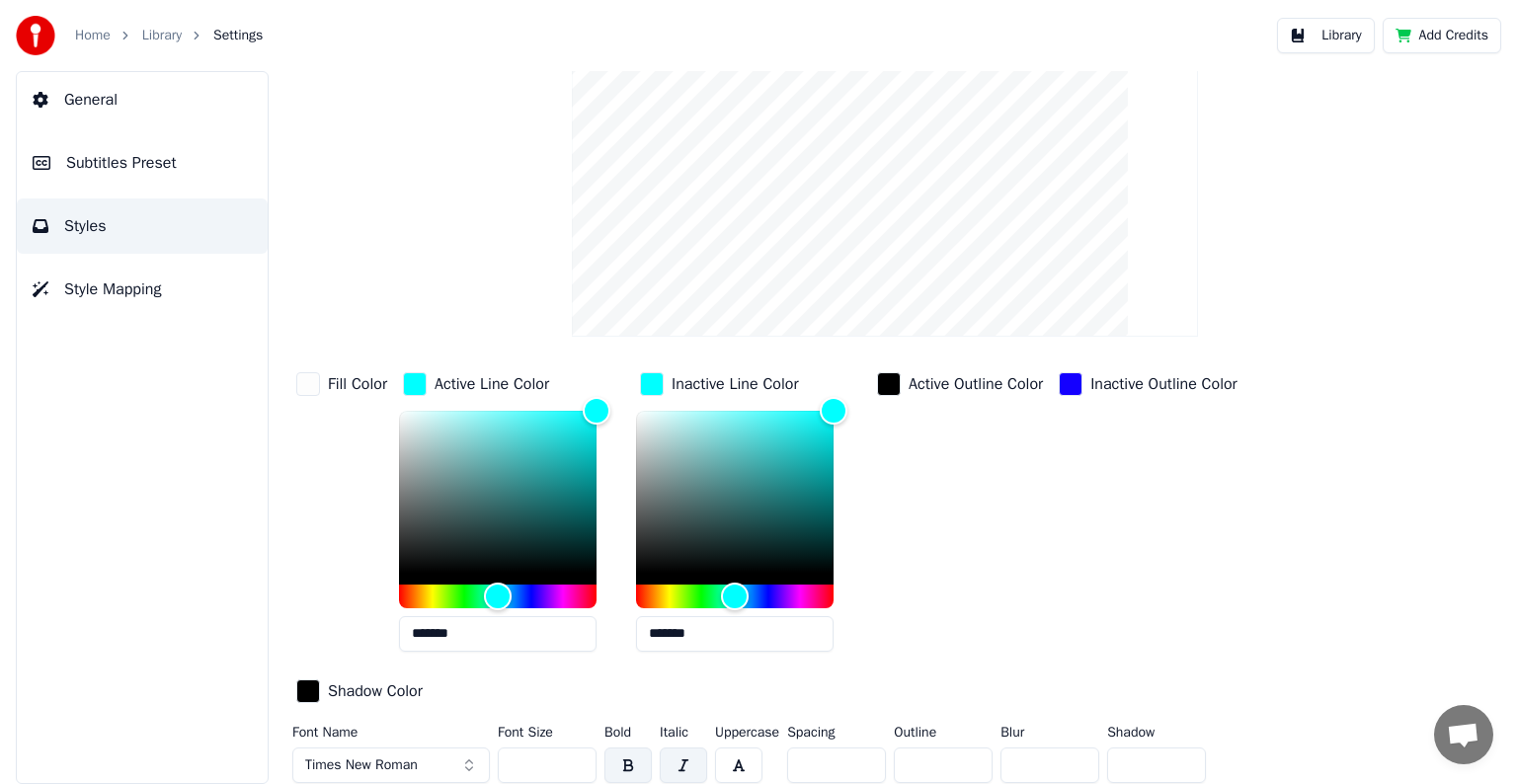scroll, scrollTop: 141, scrollLeft: 0, axis: vertical 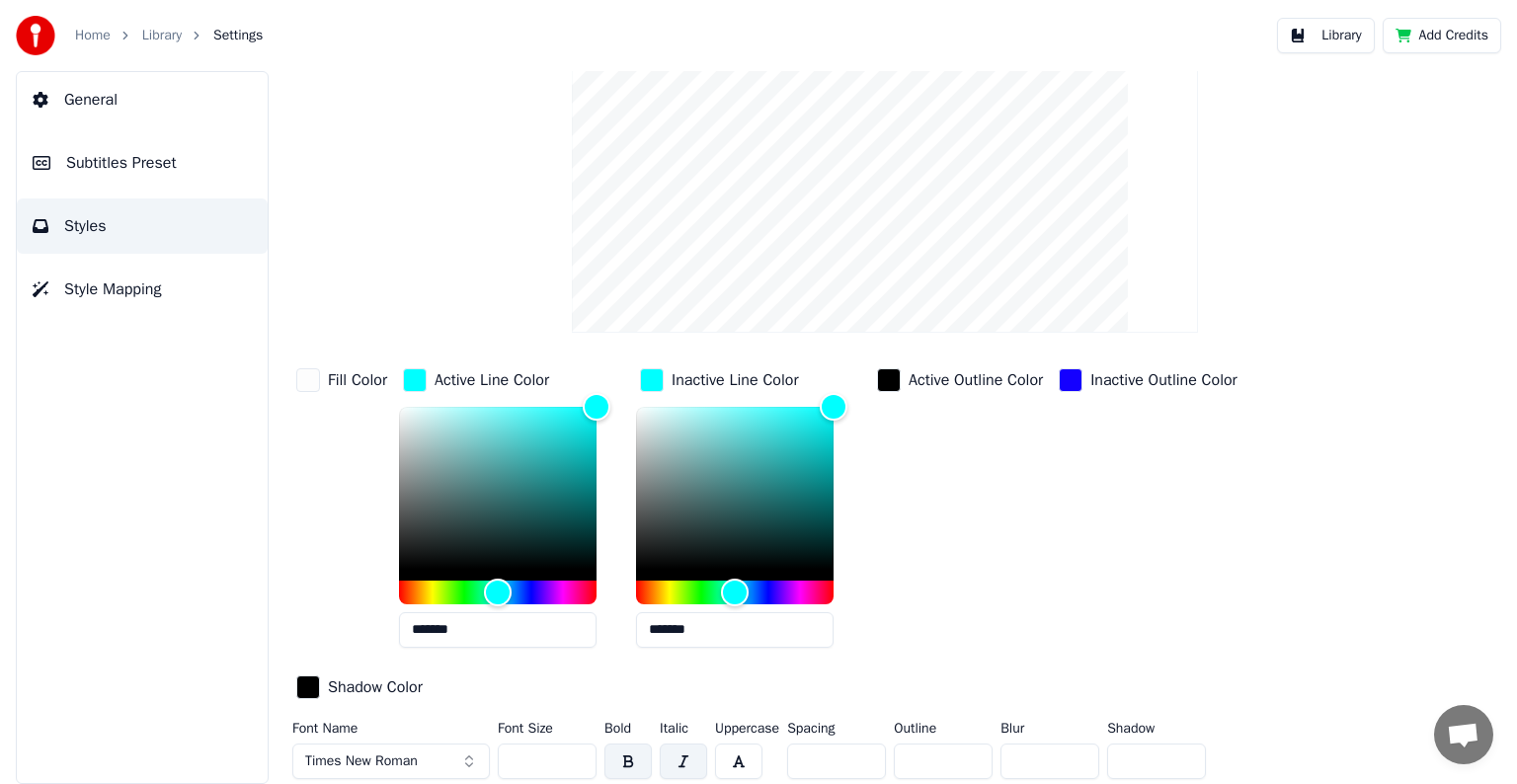 drag, startPoint x: 1131, startPoint y: 758, endPoint x: 1112, endPoint y: 758, distance: 19 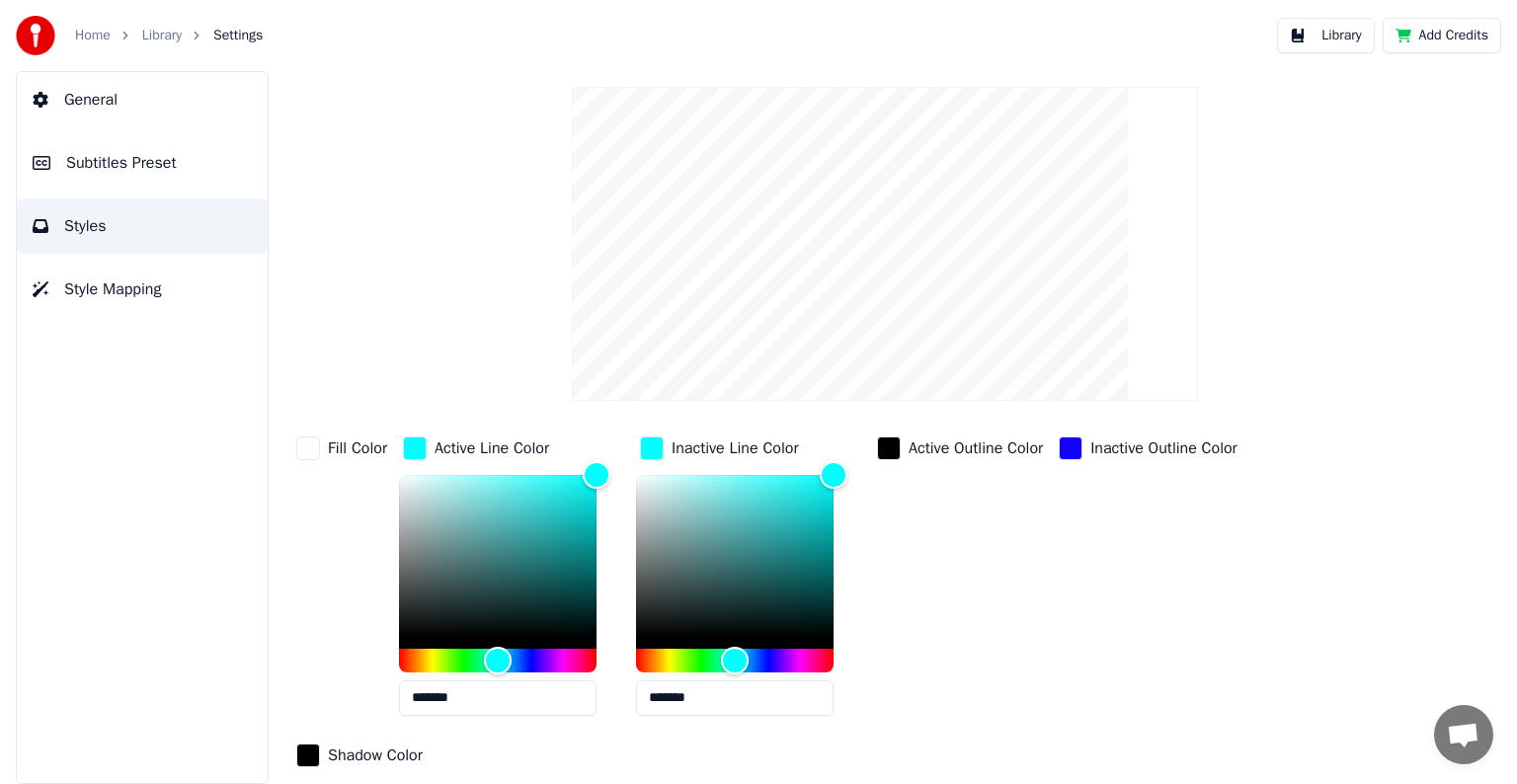 scroll, scrollTop: 0, scrollLeft: 0, axis: both 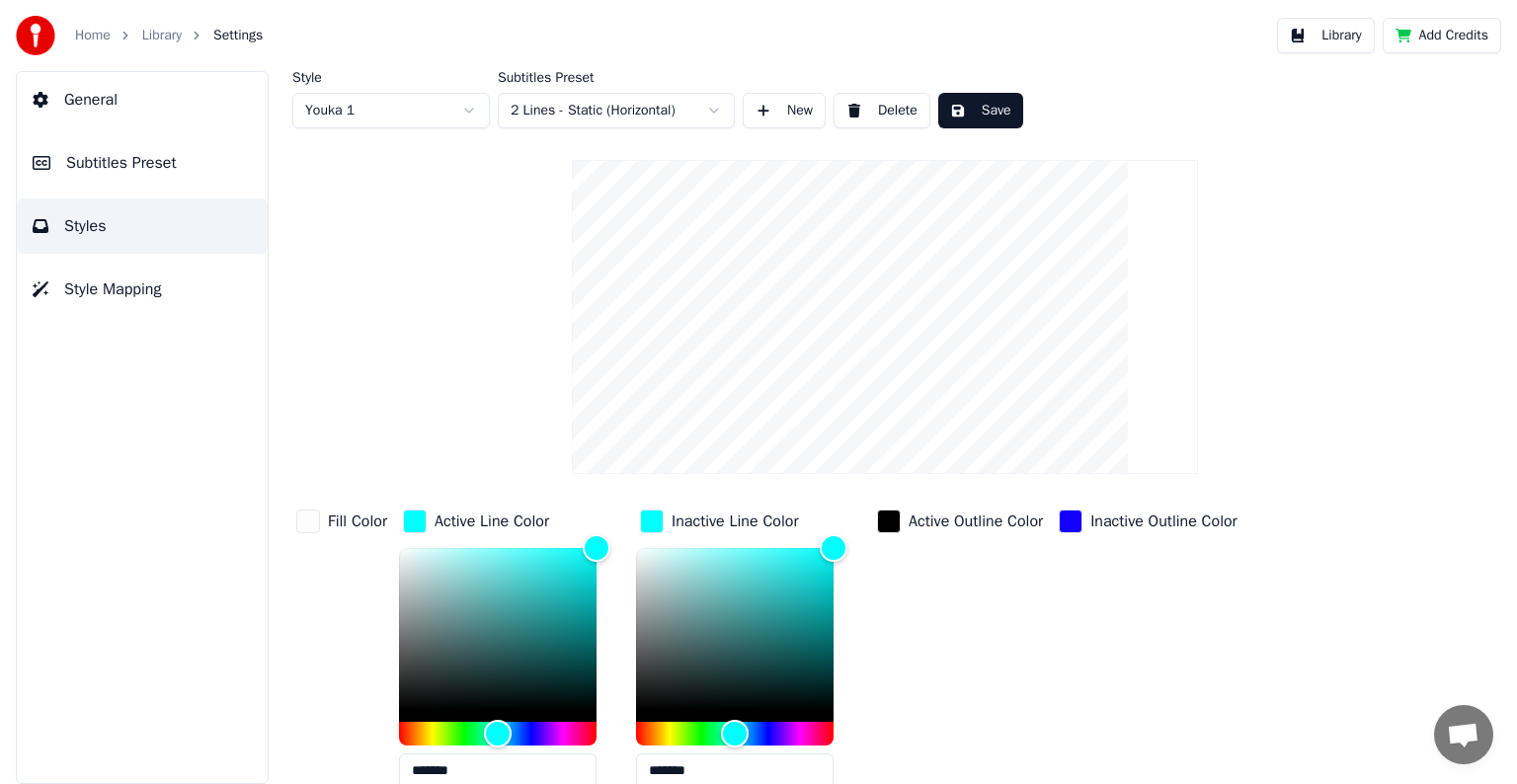 type on "*" 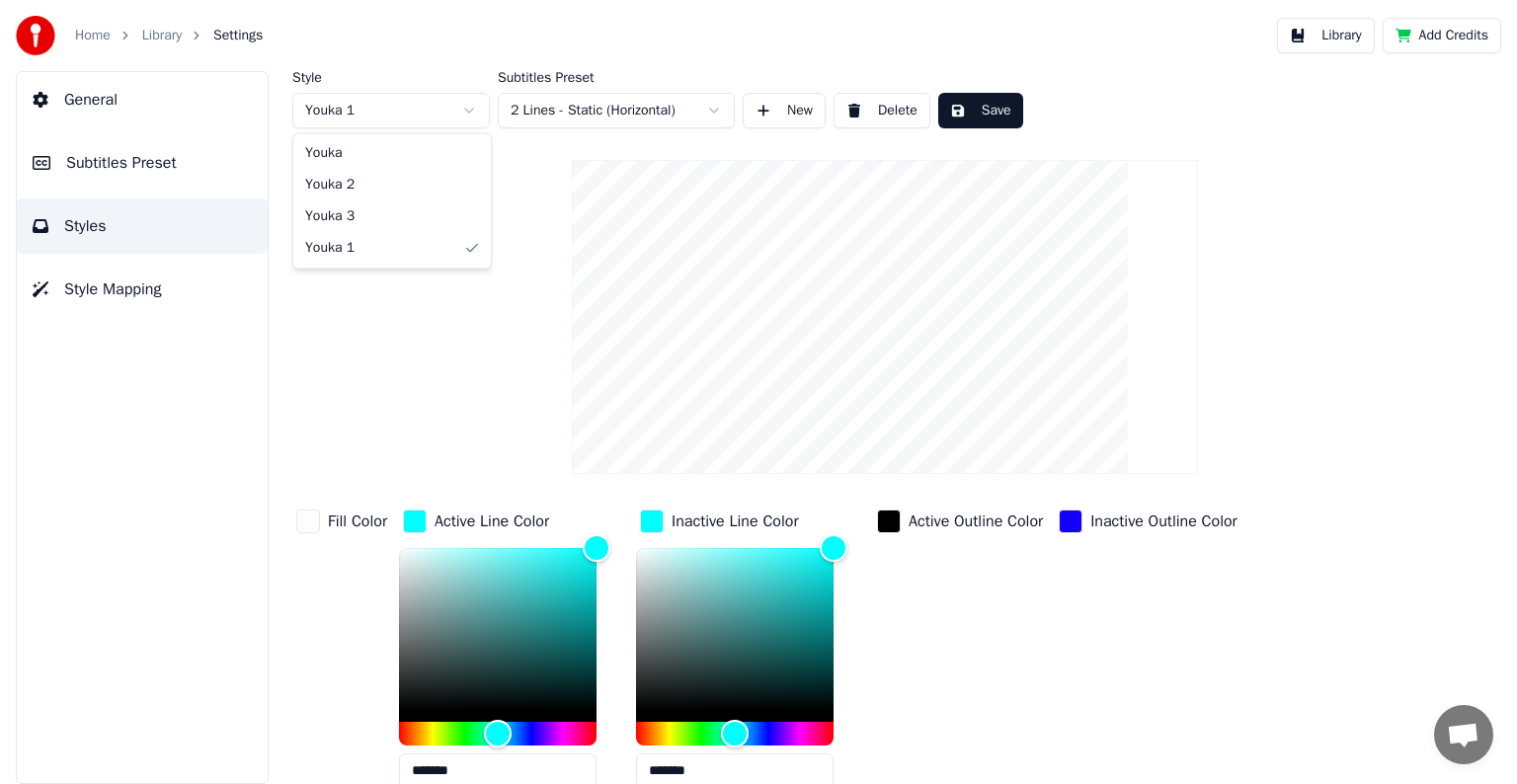 click on "Home Library Settings Library Add Credits General Subtitles Preset Styles Style Mapping Style Youka 1 Subtitles Preset 2 Lines - Static (Horizontal) New Delete Save Fill Color Active Line Color ******* Inactive Line Color ******* Active Outline Color Inactive Outline Color Shadow Color Font Name Times New Roman Font Size *** Bold Italic Uppercase Spacing * Outline ** Blur * Shadow * Youka Youka 2 Youka 3 Youka 1" at bounding box center (758, 392) 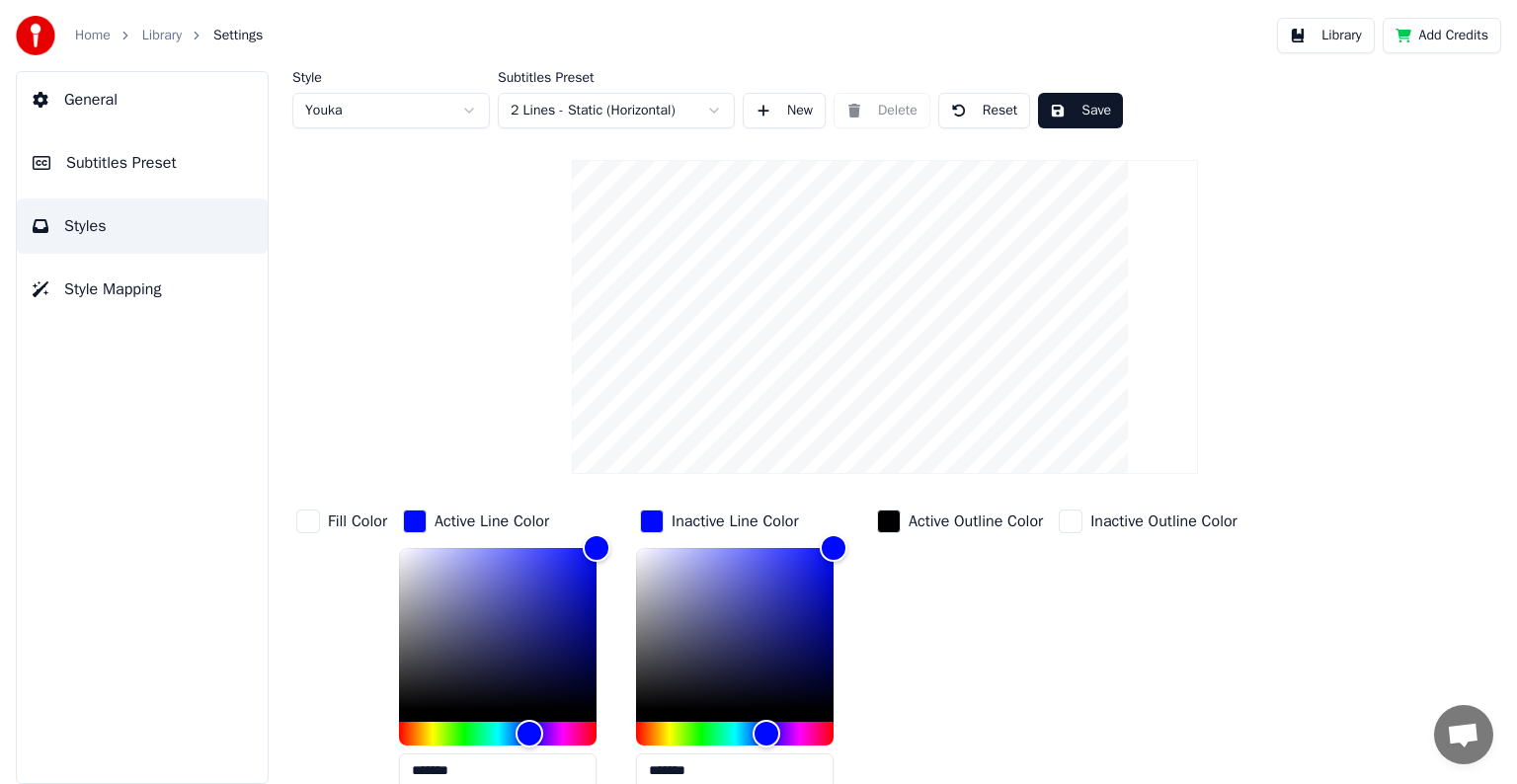 scroll, scrollTop: 141, scrollLeft: 0, axis: vertical 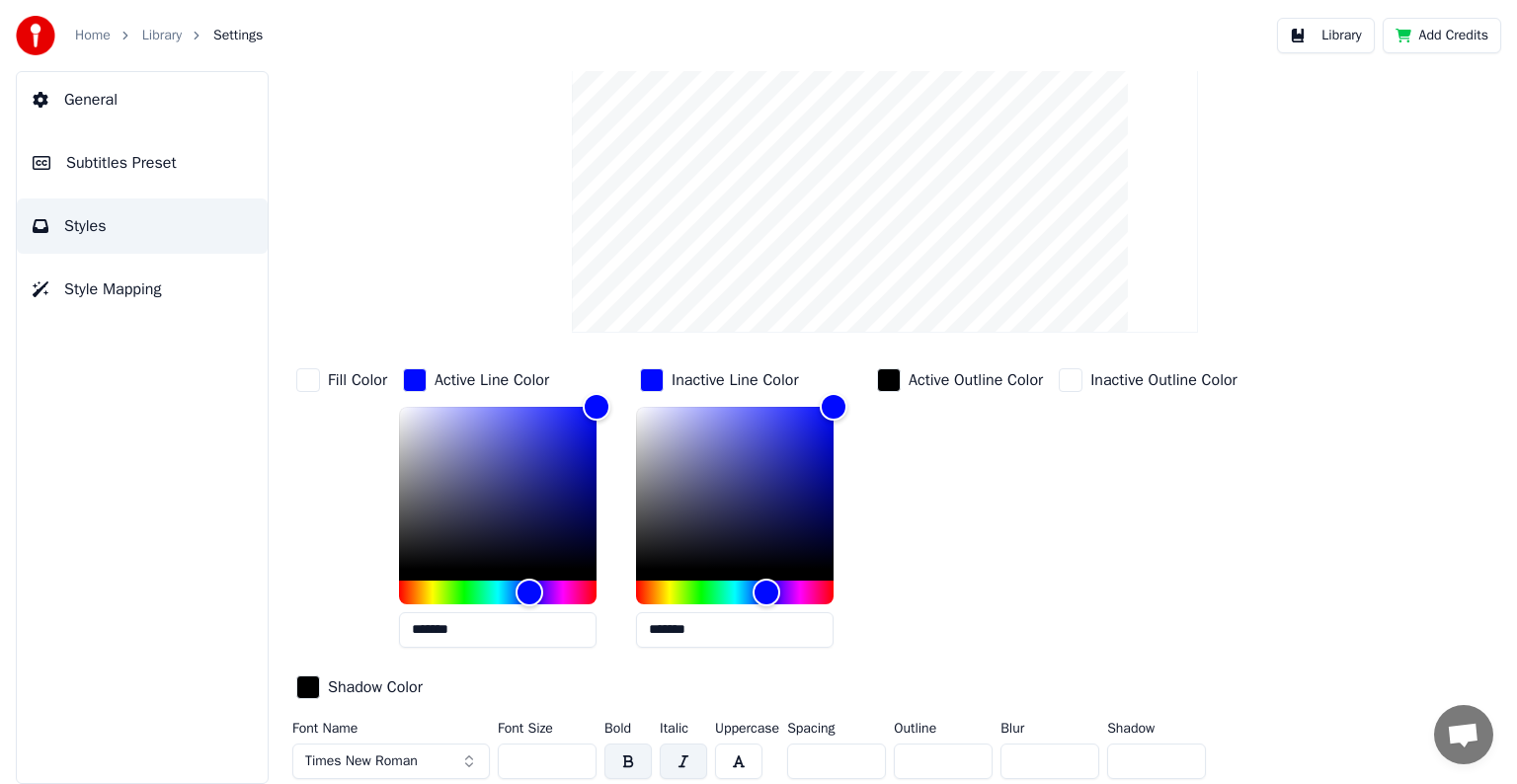 drag, startPoint x: 1148, startPoint y: 754, endPoint x: 1098, endPoint y: 758, distance: 50.159745 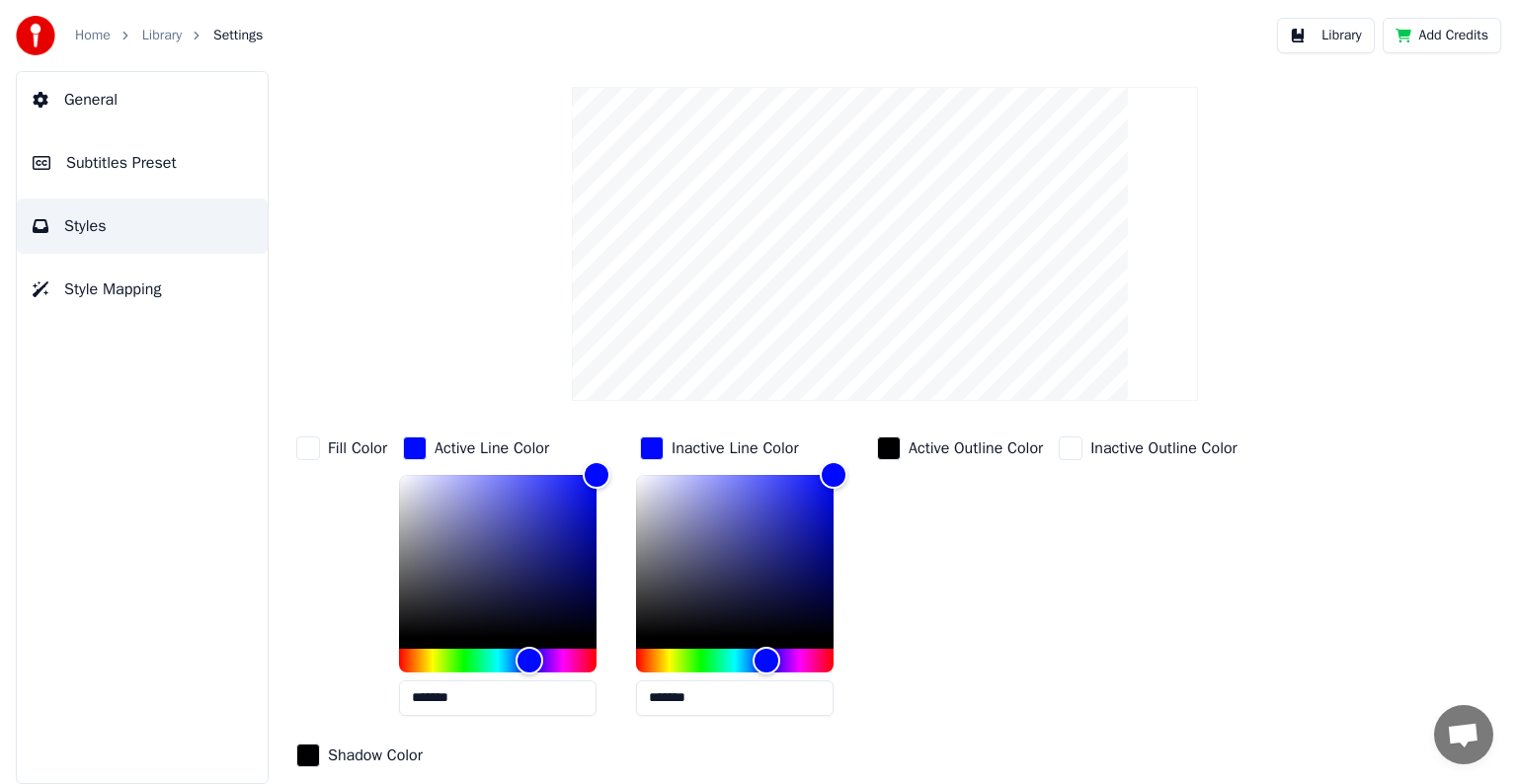 scroll, scrollTop: 0, scrollLeft: 0, axis: both 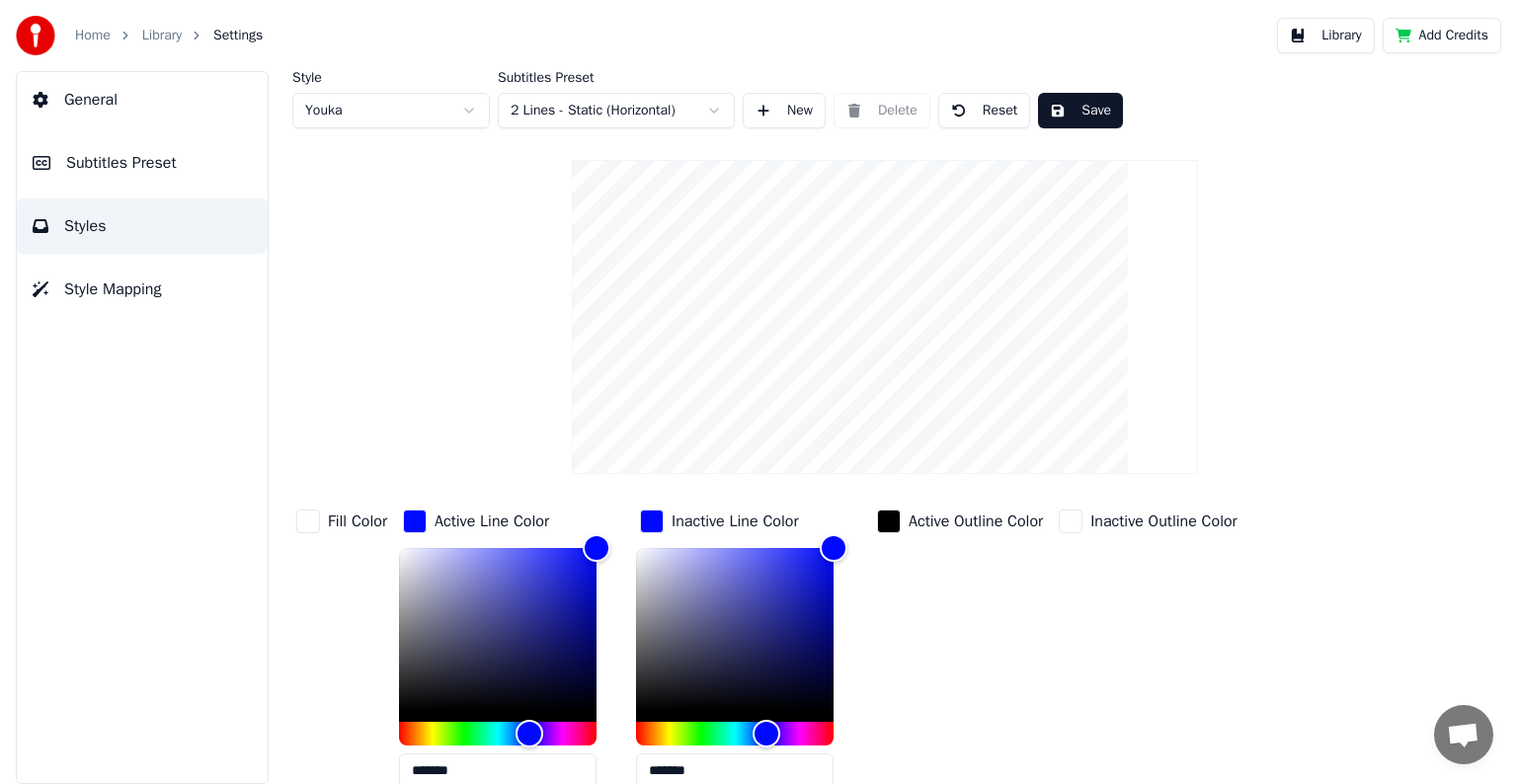 type on "*" 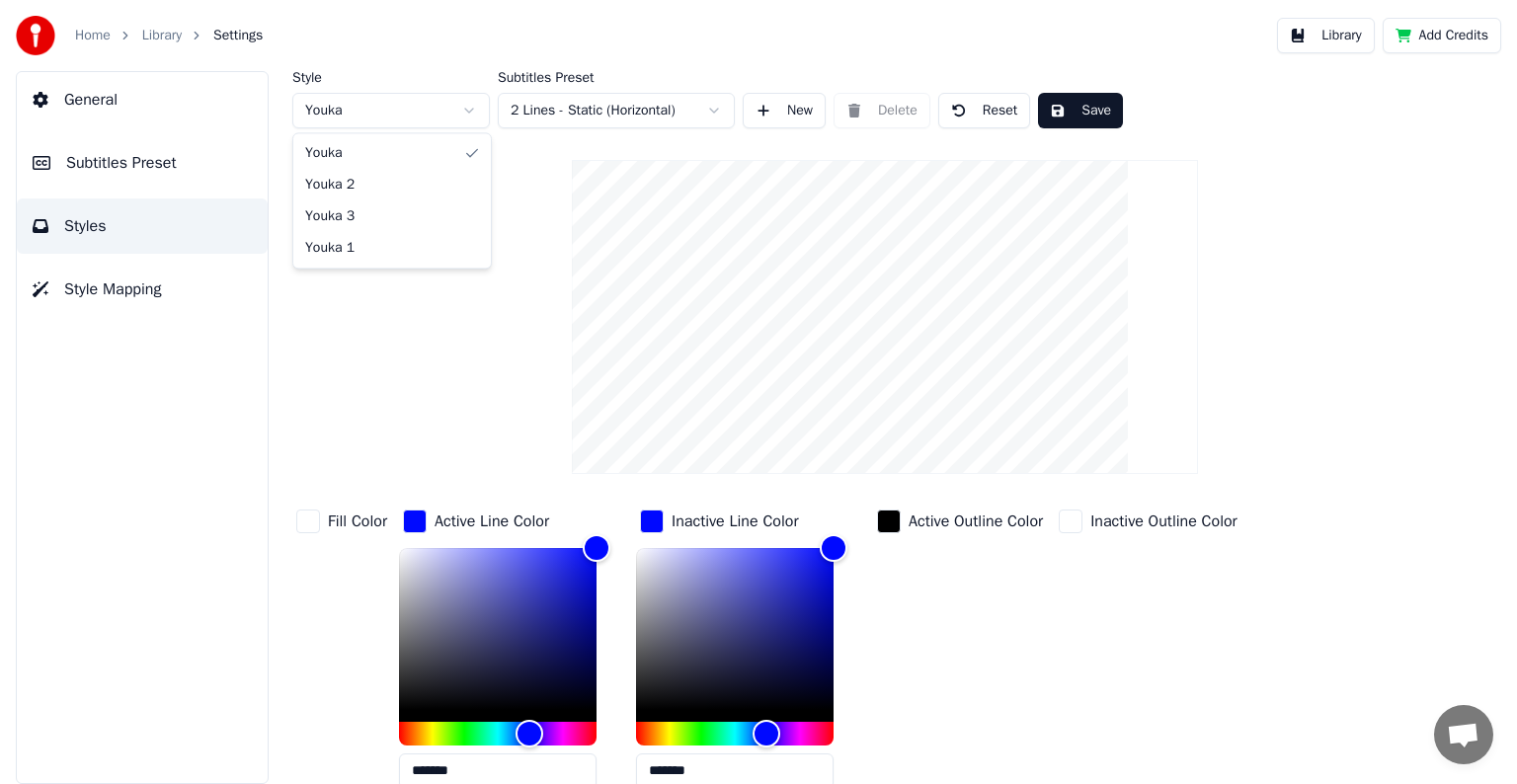 type on "*******" 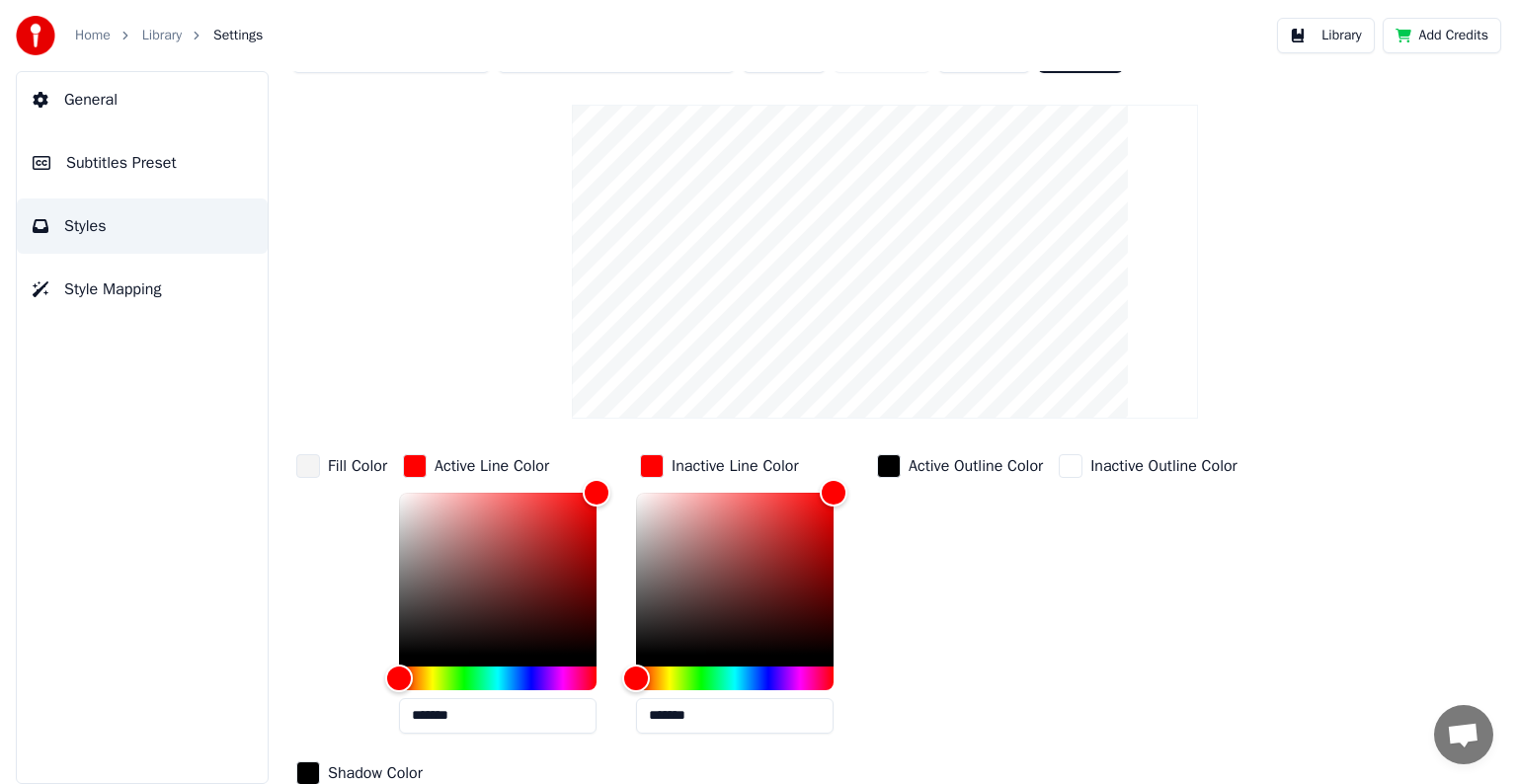 scroll, scrollTop: 0, scrollLeft: 0, axis: both 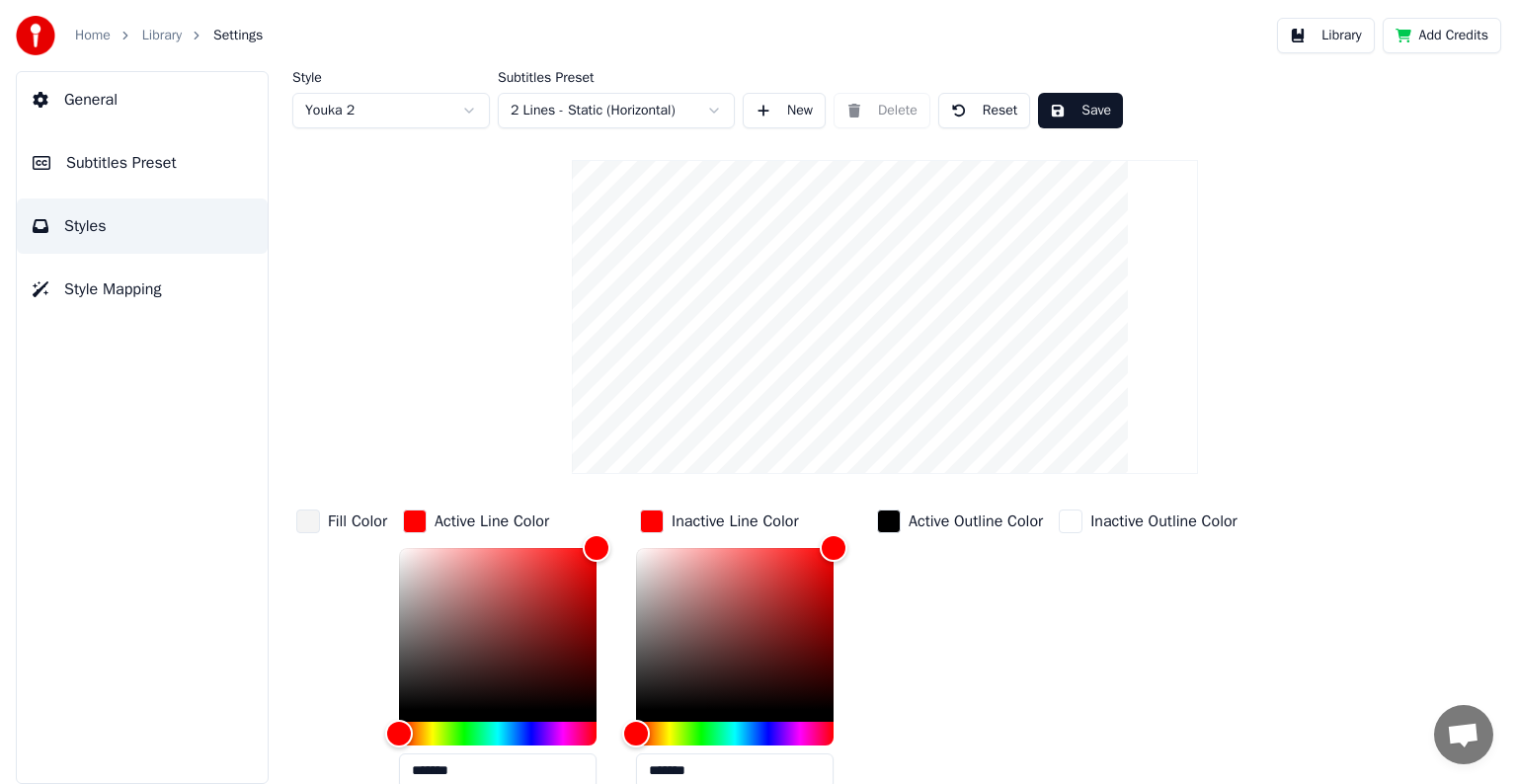 click on "Library" at bounding box center (162, 36) 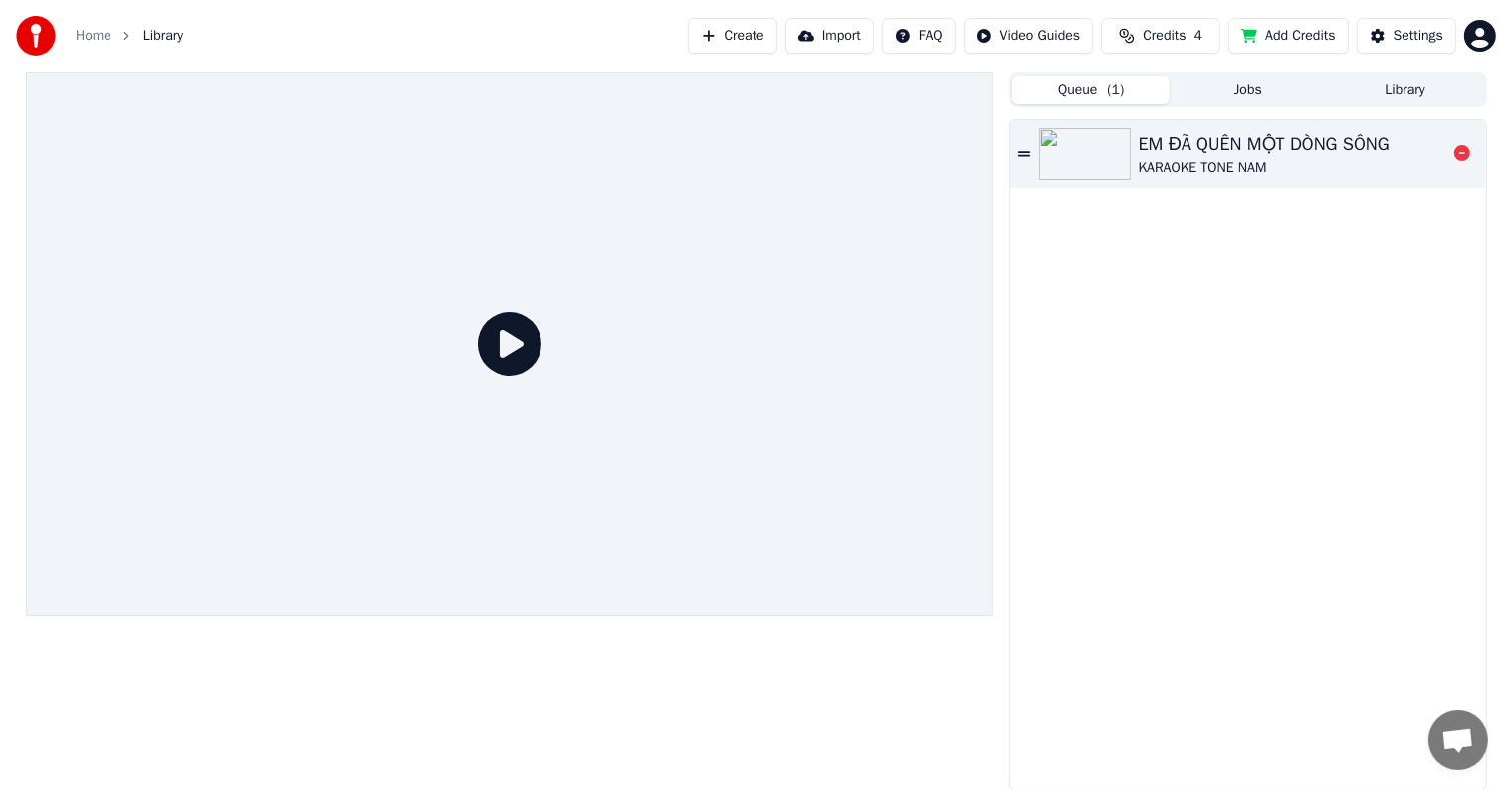 click on "EM ĐÃ QUÊN MỘT DÒNG SÔNG" at bounding box center (1264, 144) 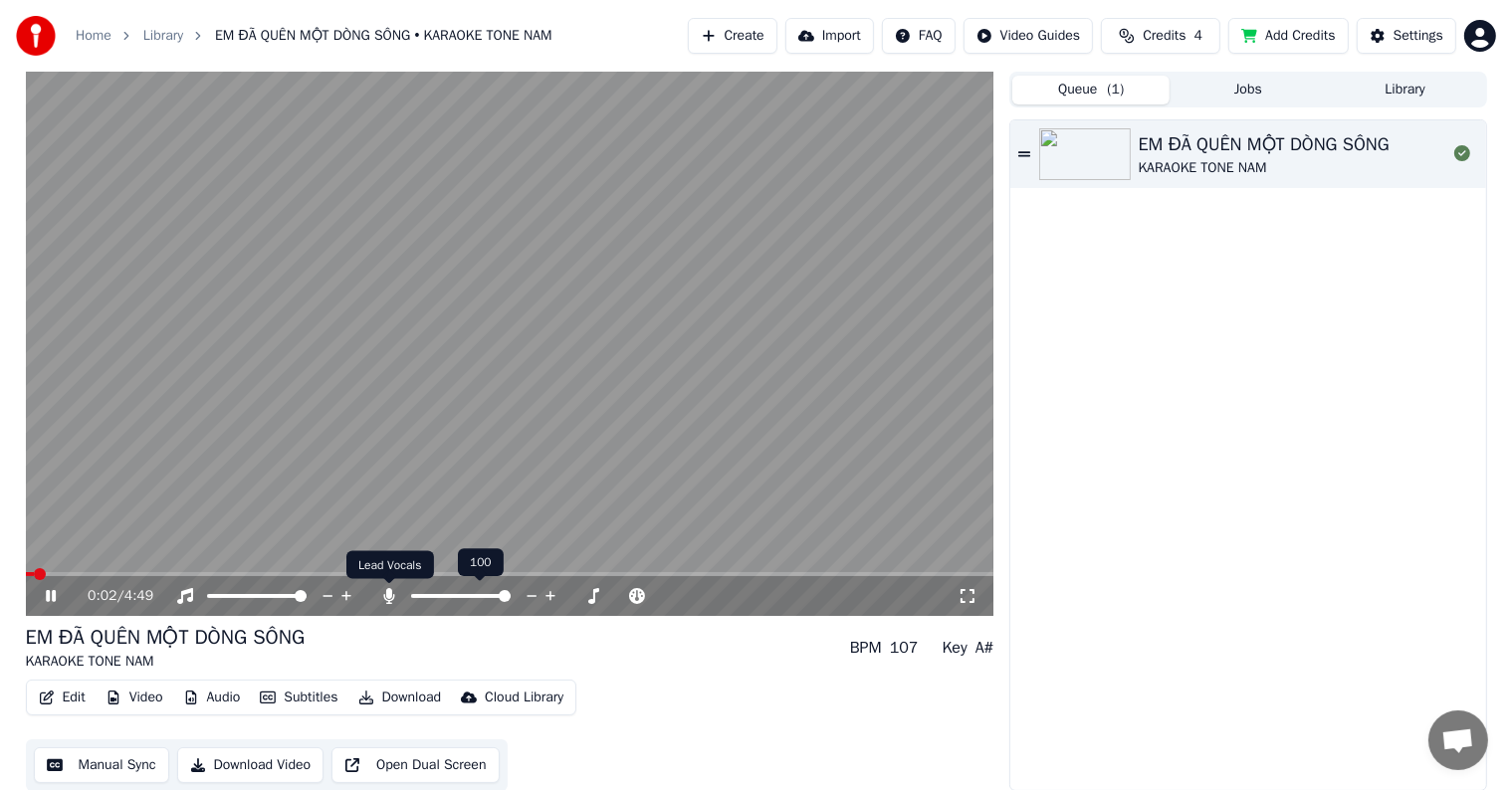 click 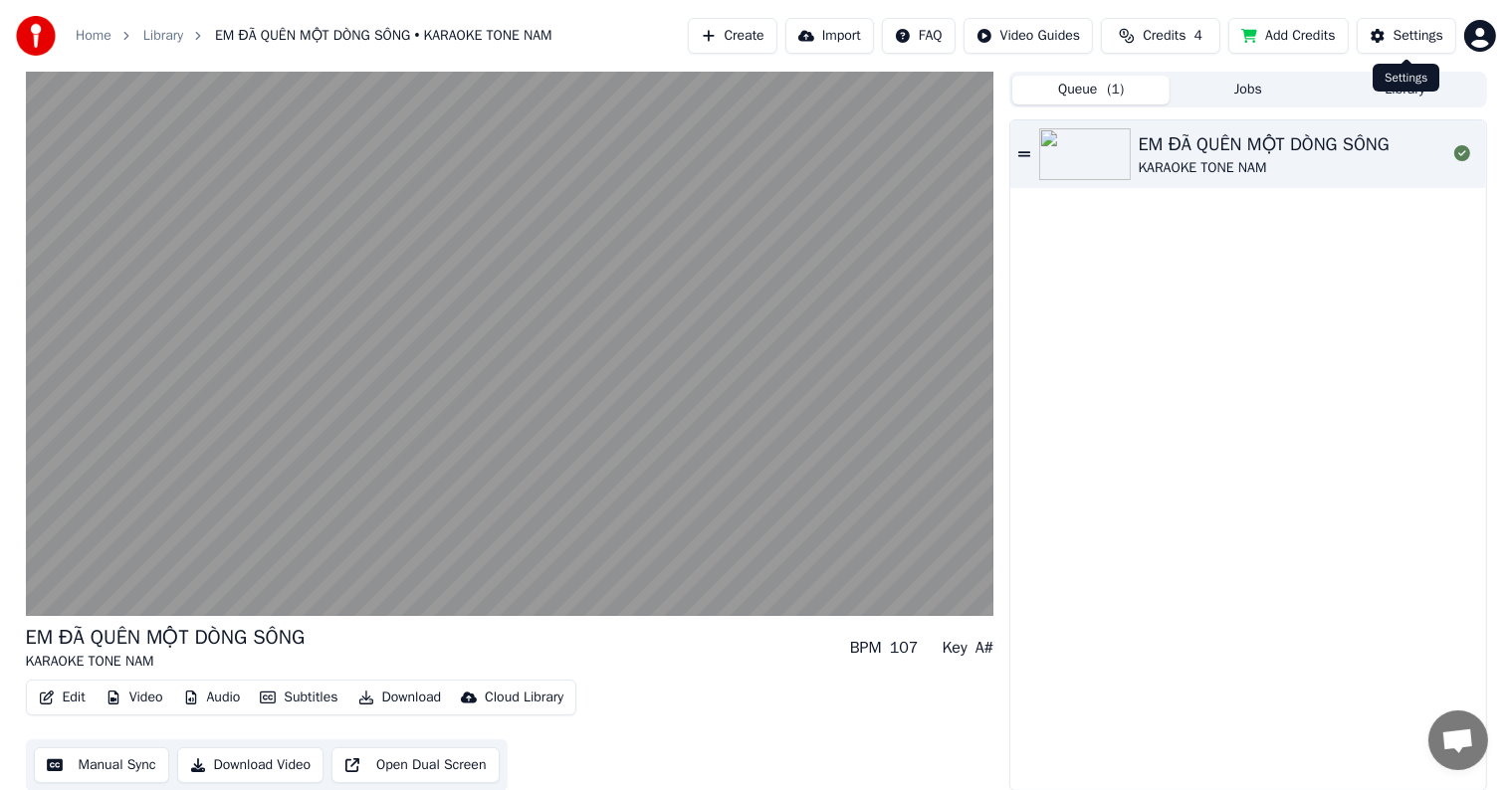 click on "Settings" at bounding box center [1418, 36] 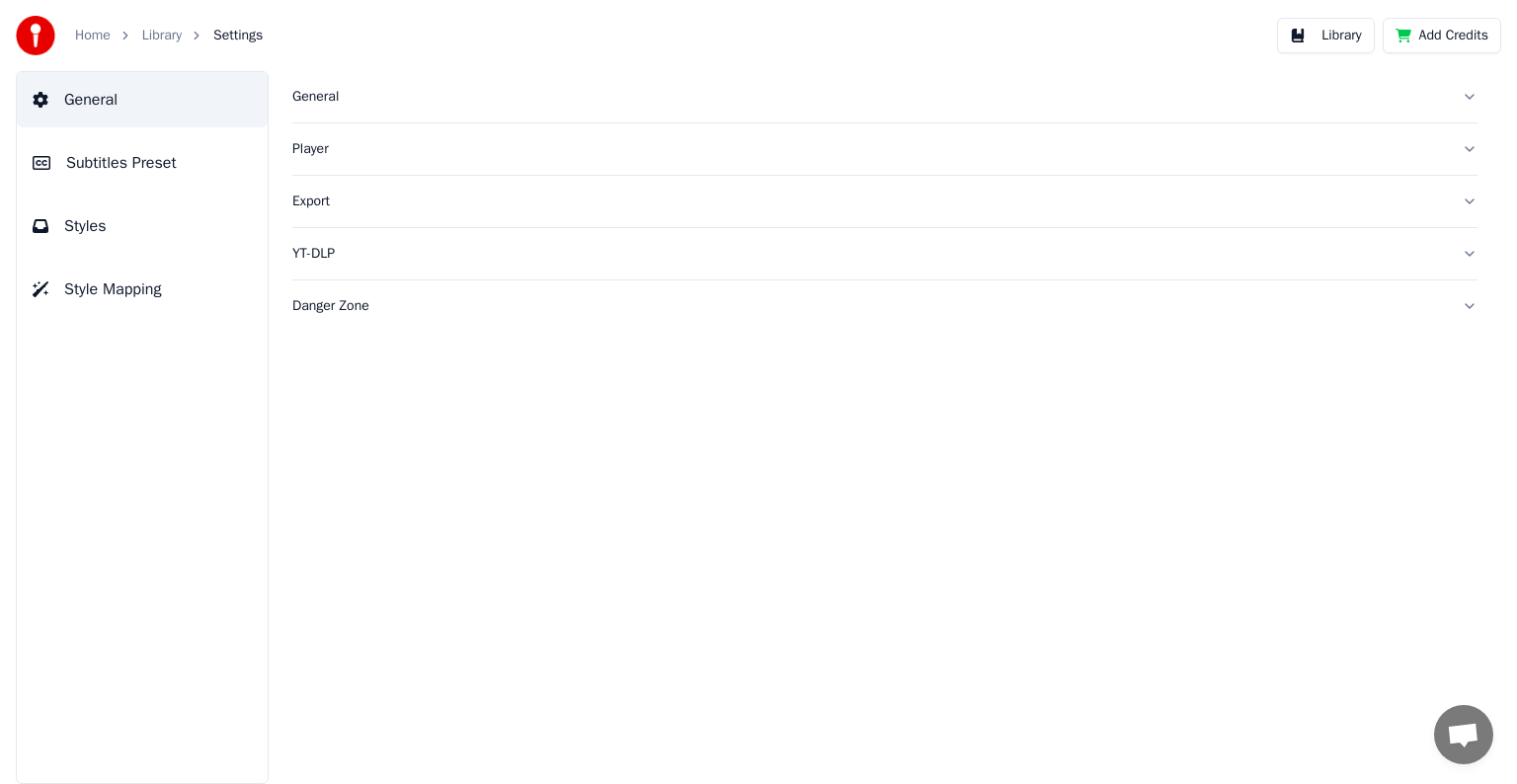 click on "General" at bounding box center (91, 100) 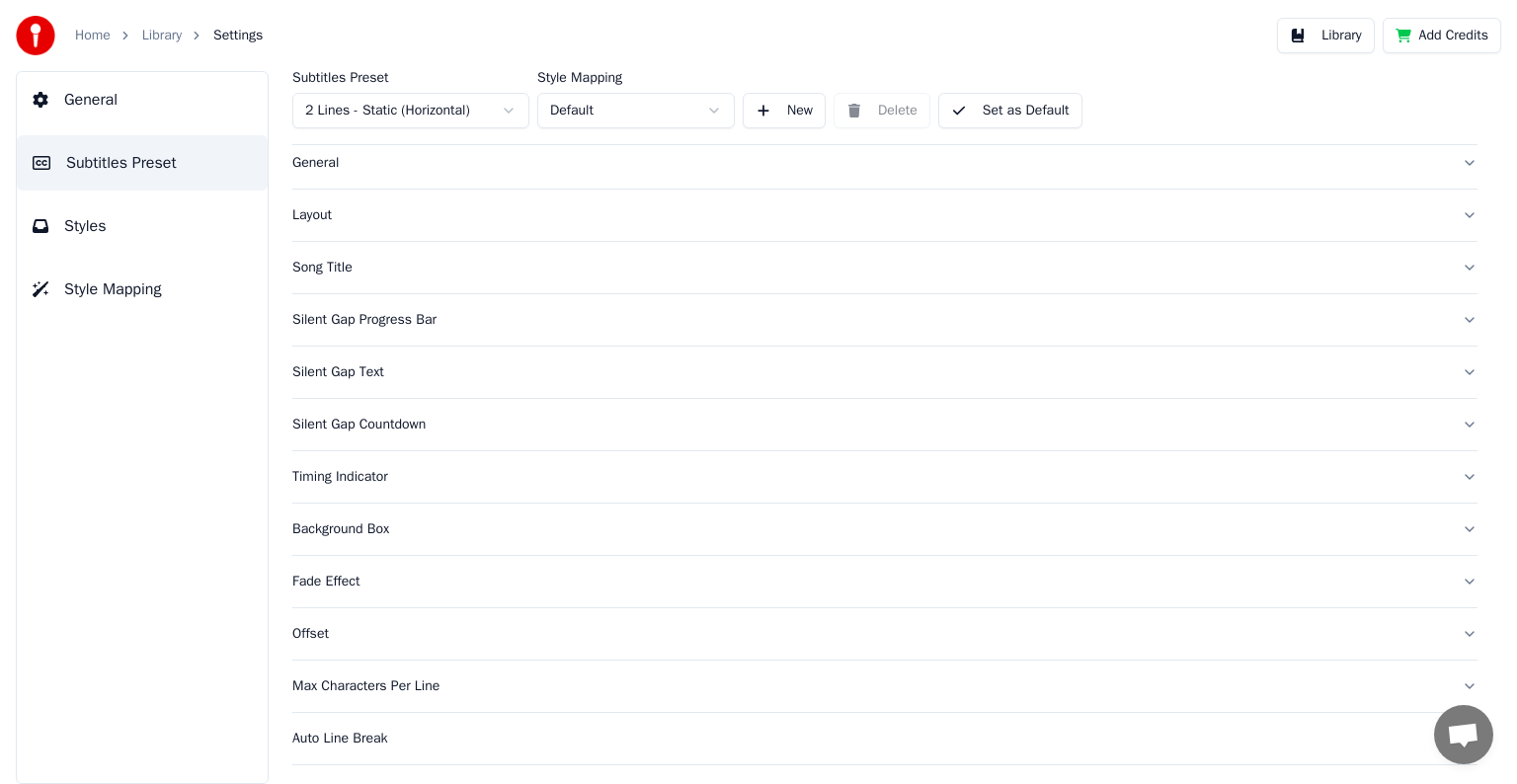 scroll, scrollTop: 93, scrollLeft: 0, axis: vertical 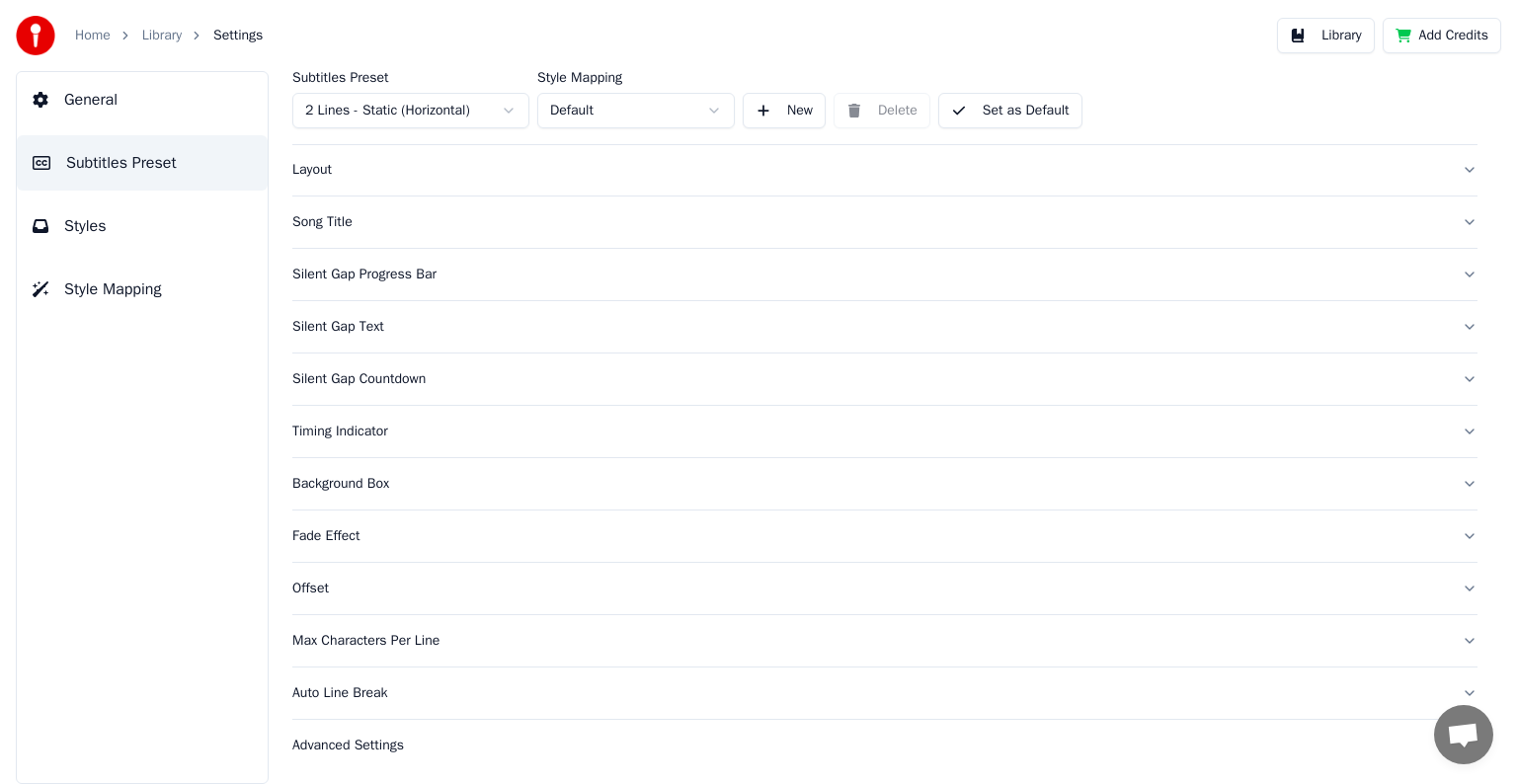click on "Timing Indicator" at bounding box center (869, 431) 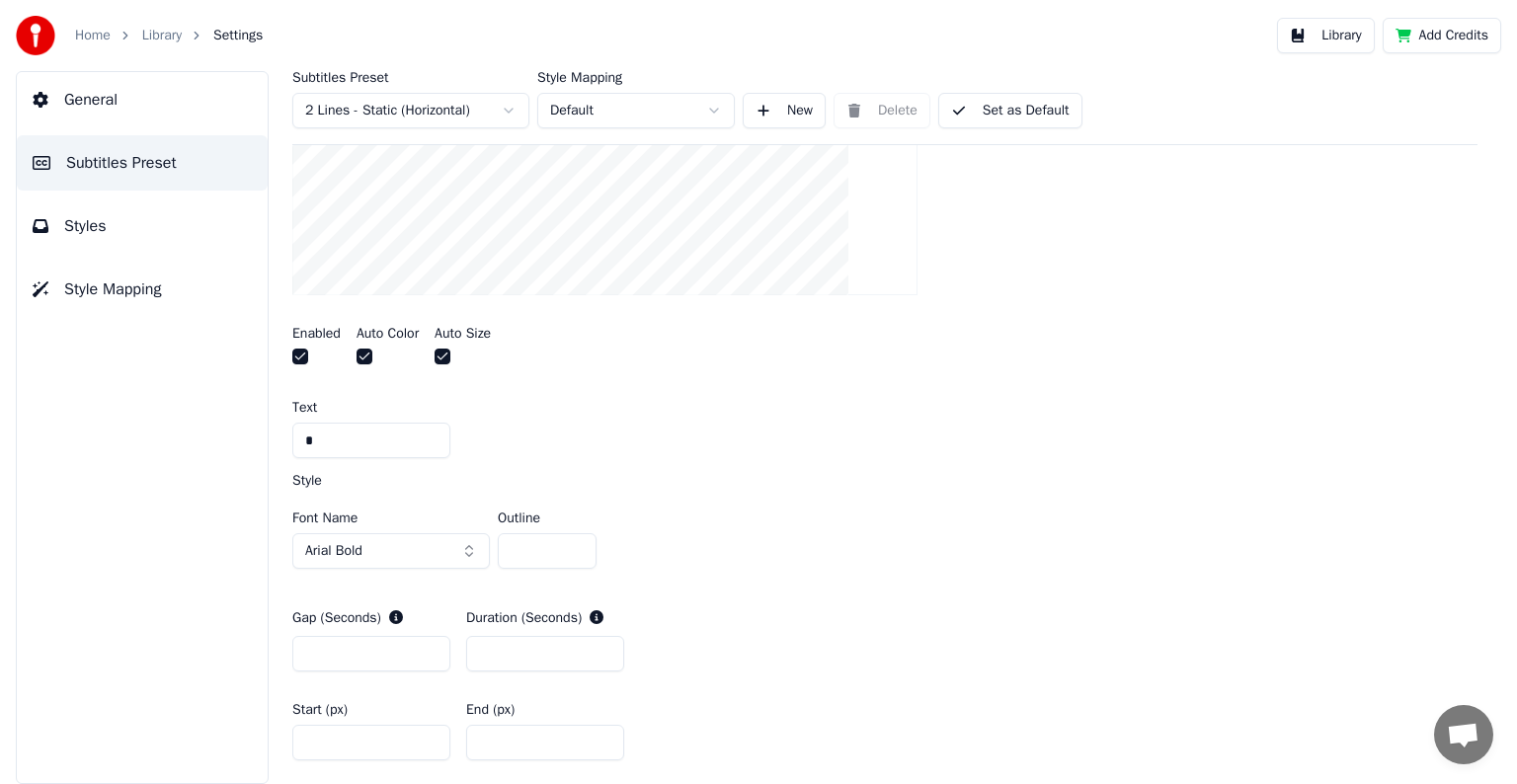 scroll, scrollTop: 685, scrollLeft: 0, axis: vertical 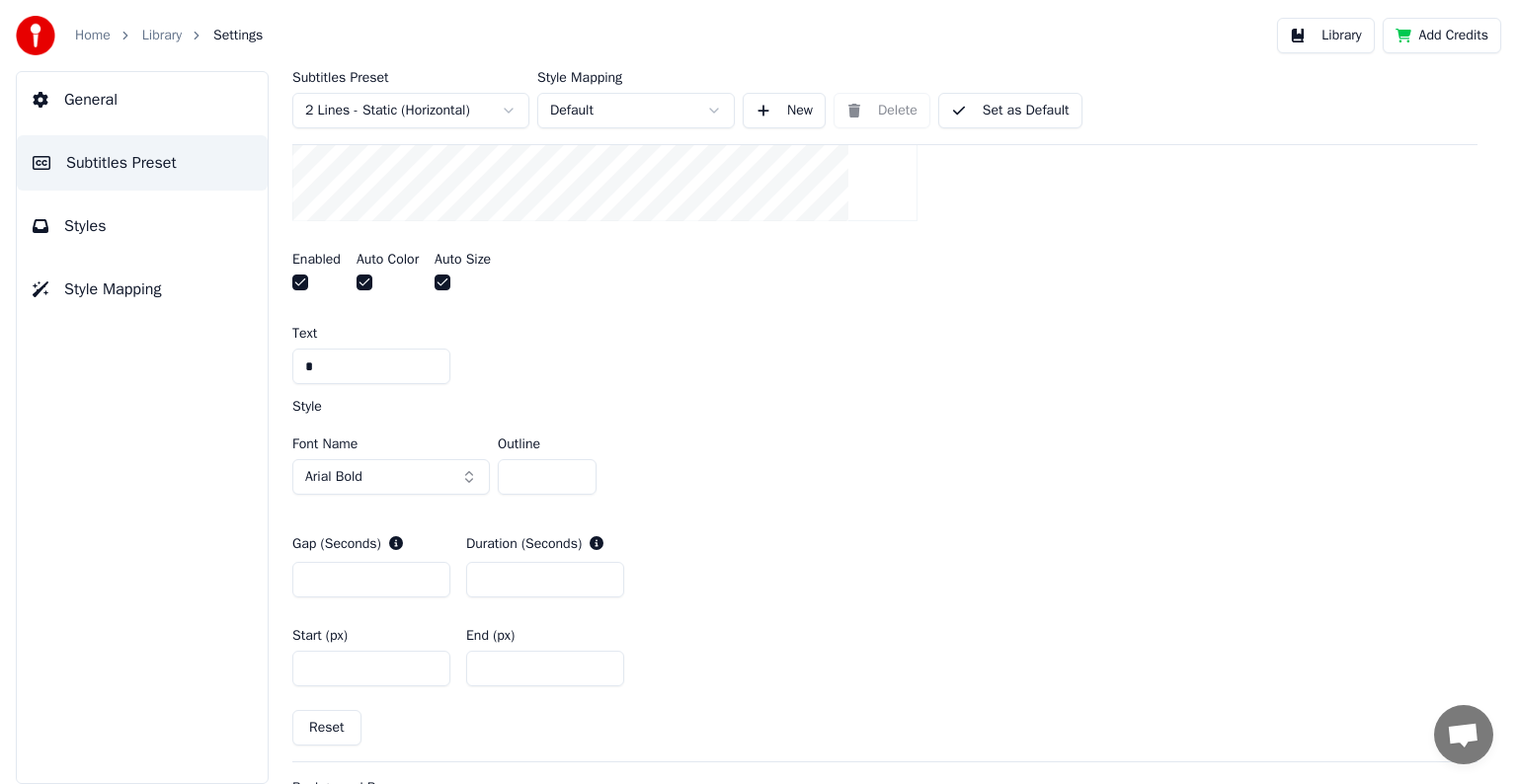 drag, startPoint x: 528, startPoint y: 470, endPoint x: 510, endPoint y: 470, distance: 18 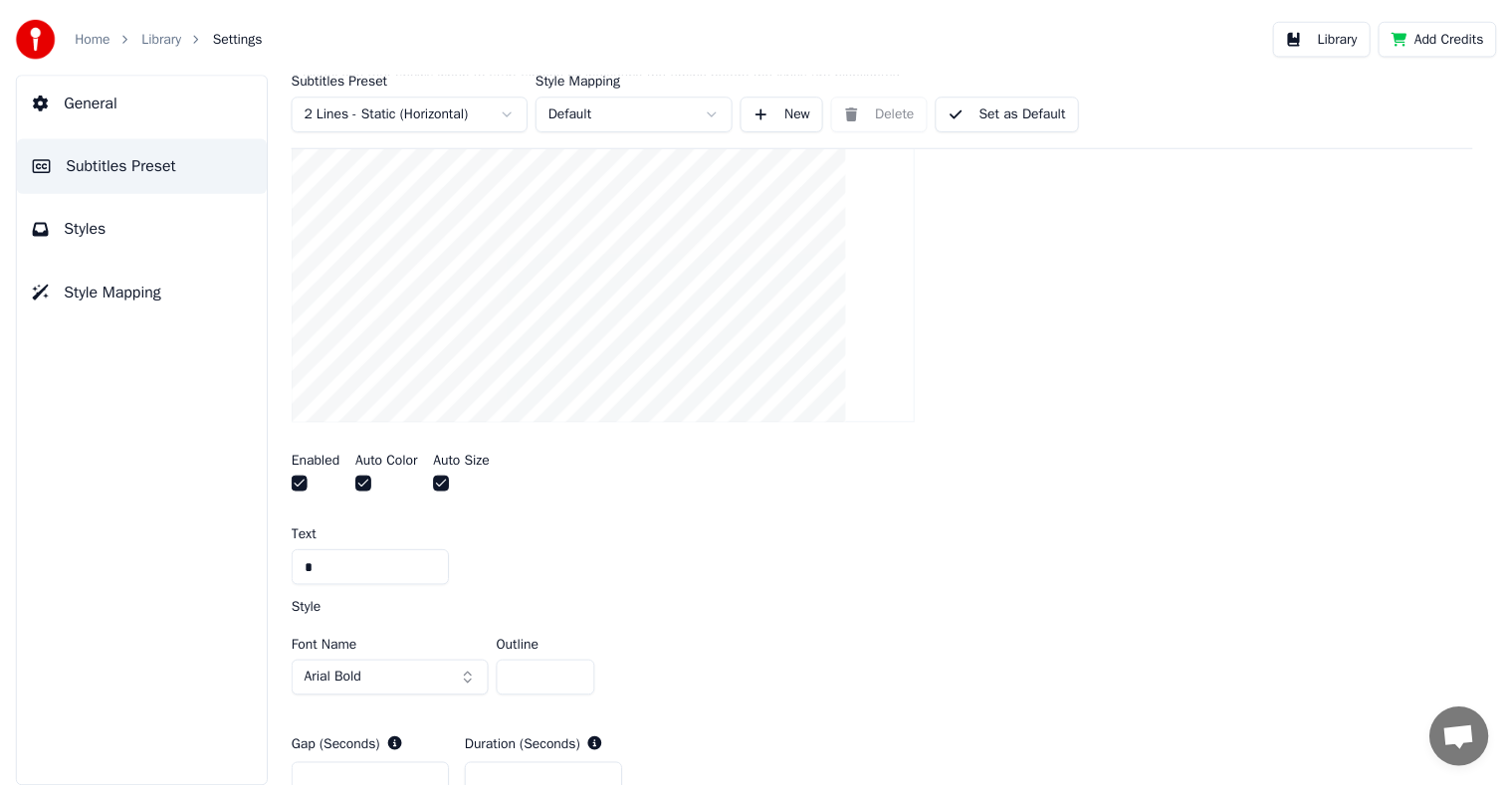 scroll, scrollTop: 492, scrollLeft: 0, axis: vertical 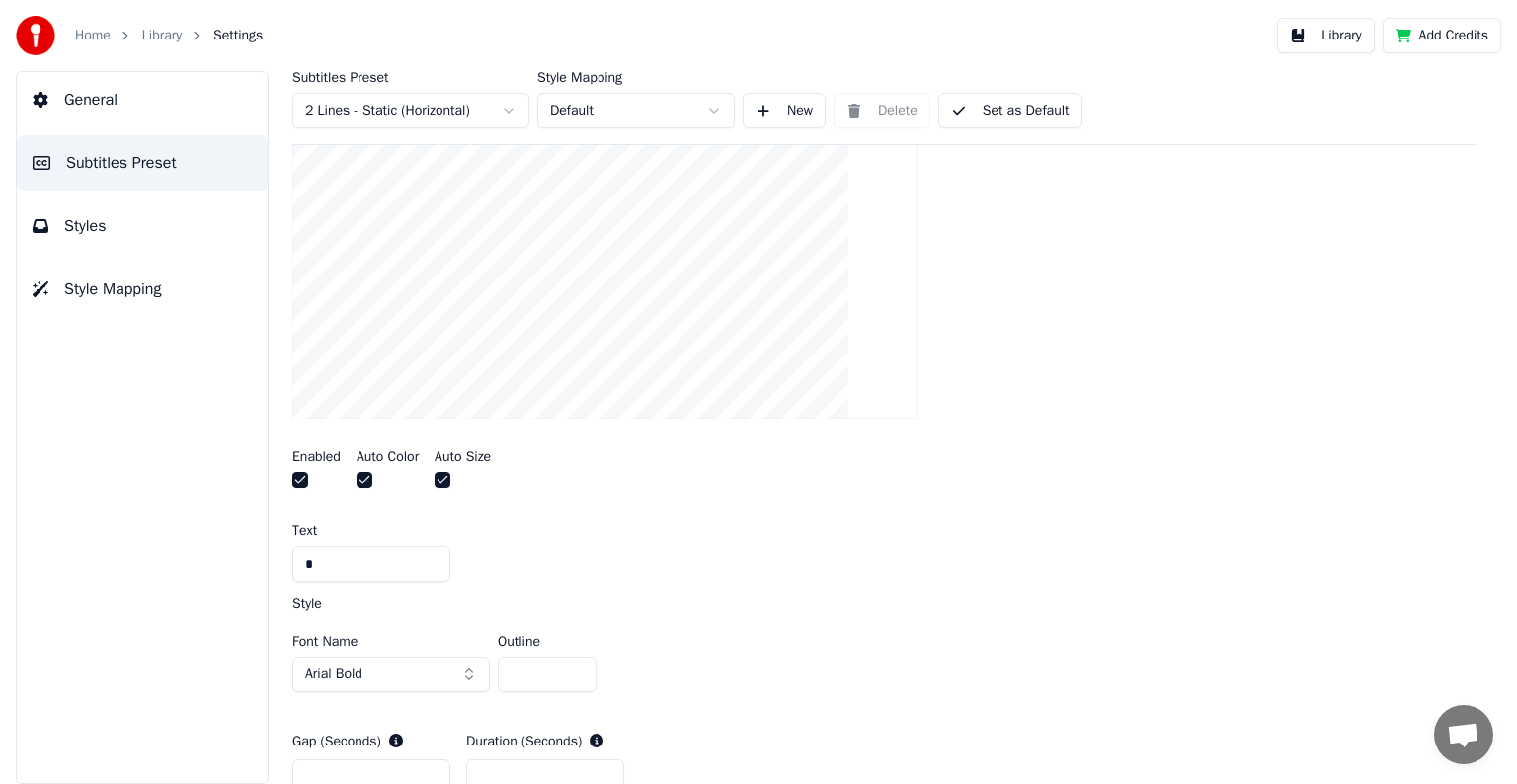 click on "*" at bounding box center (547, 674) 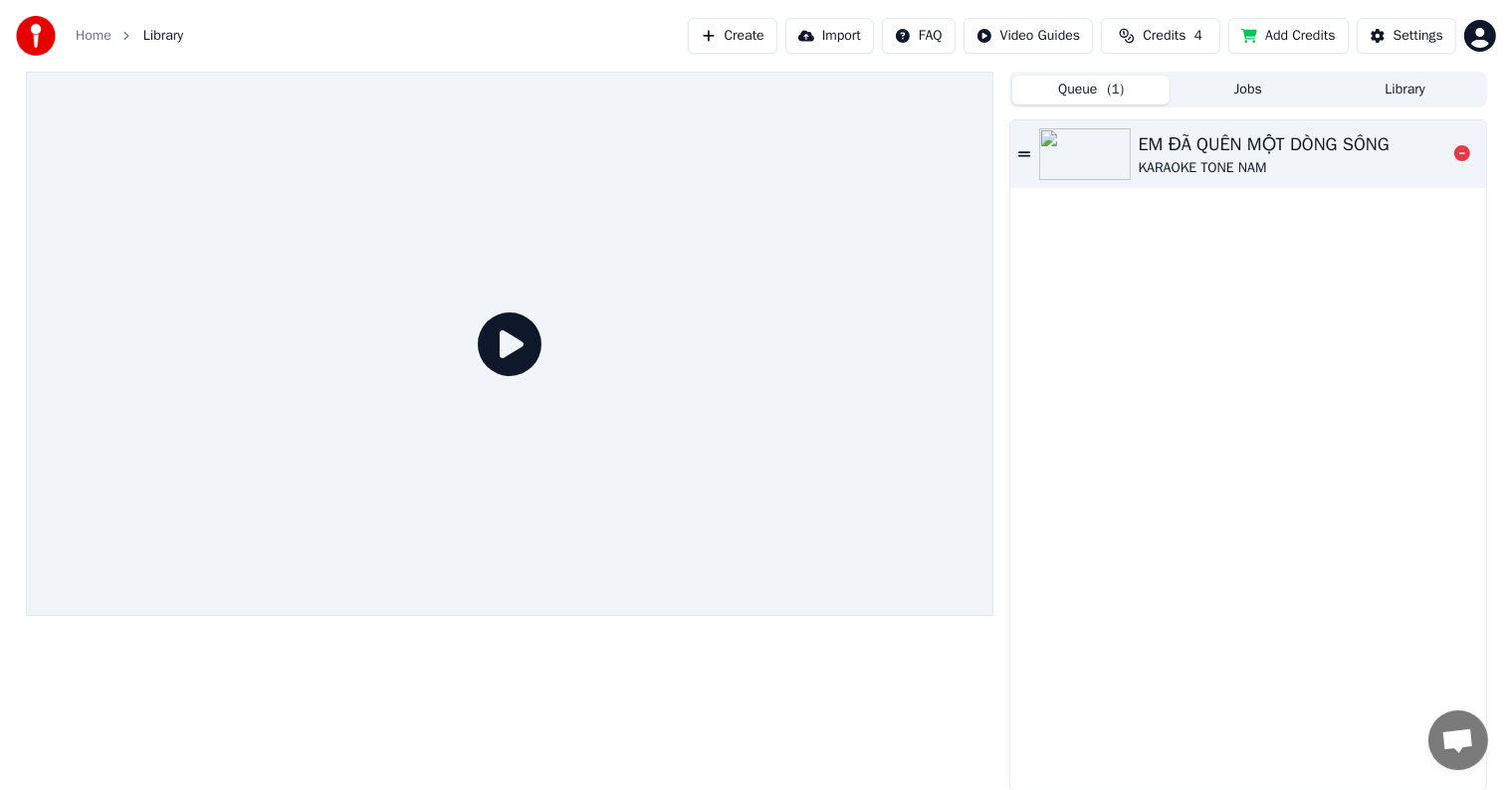 click on "EM ĐÃ QUÊN MỘT DÒNG SÔNG" at bounding box center (1264, 144) 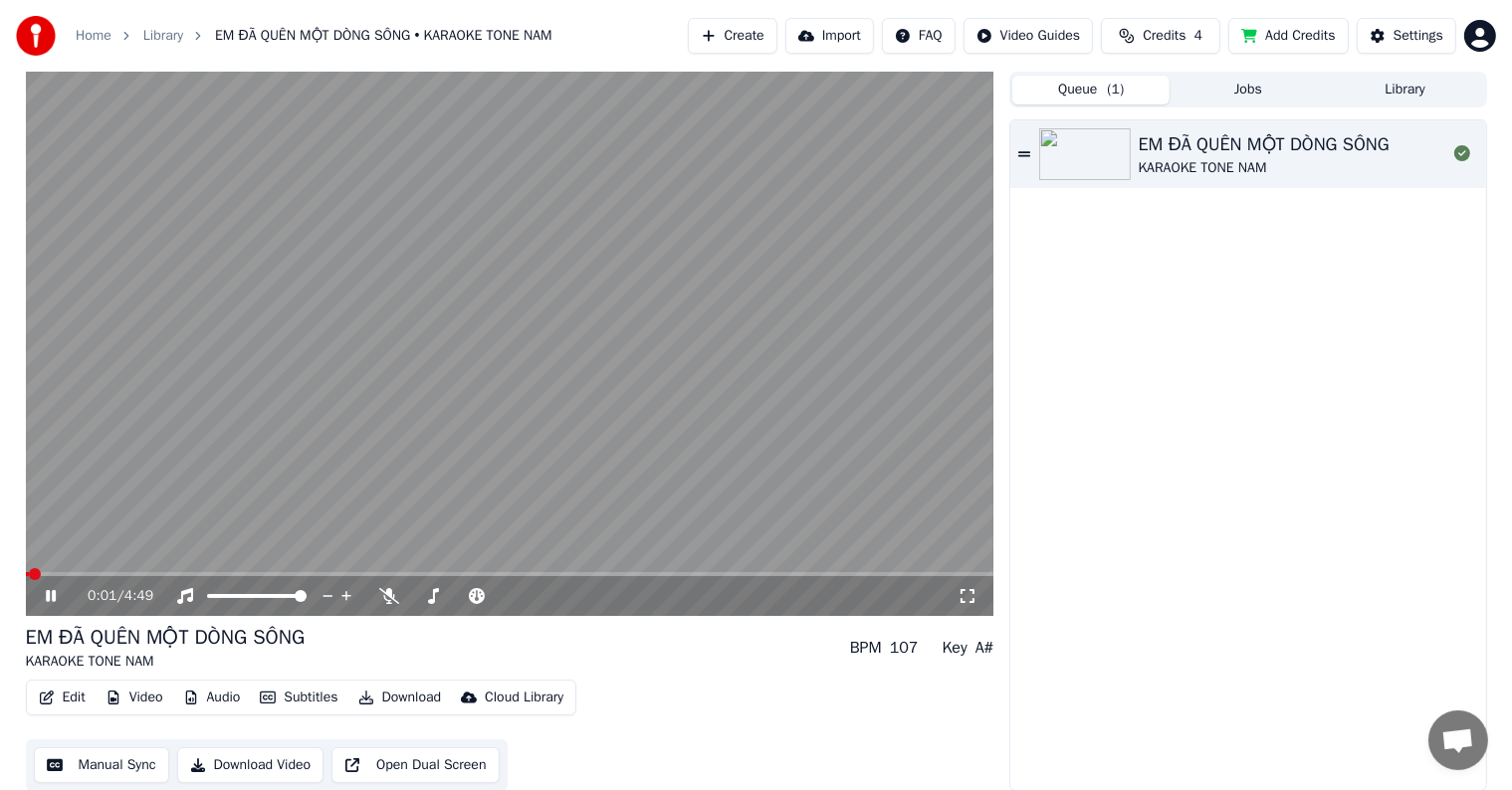 scroll, scrollTop: 1, scrollLeft: 0, axis: vertical 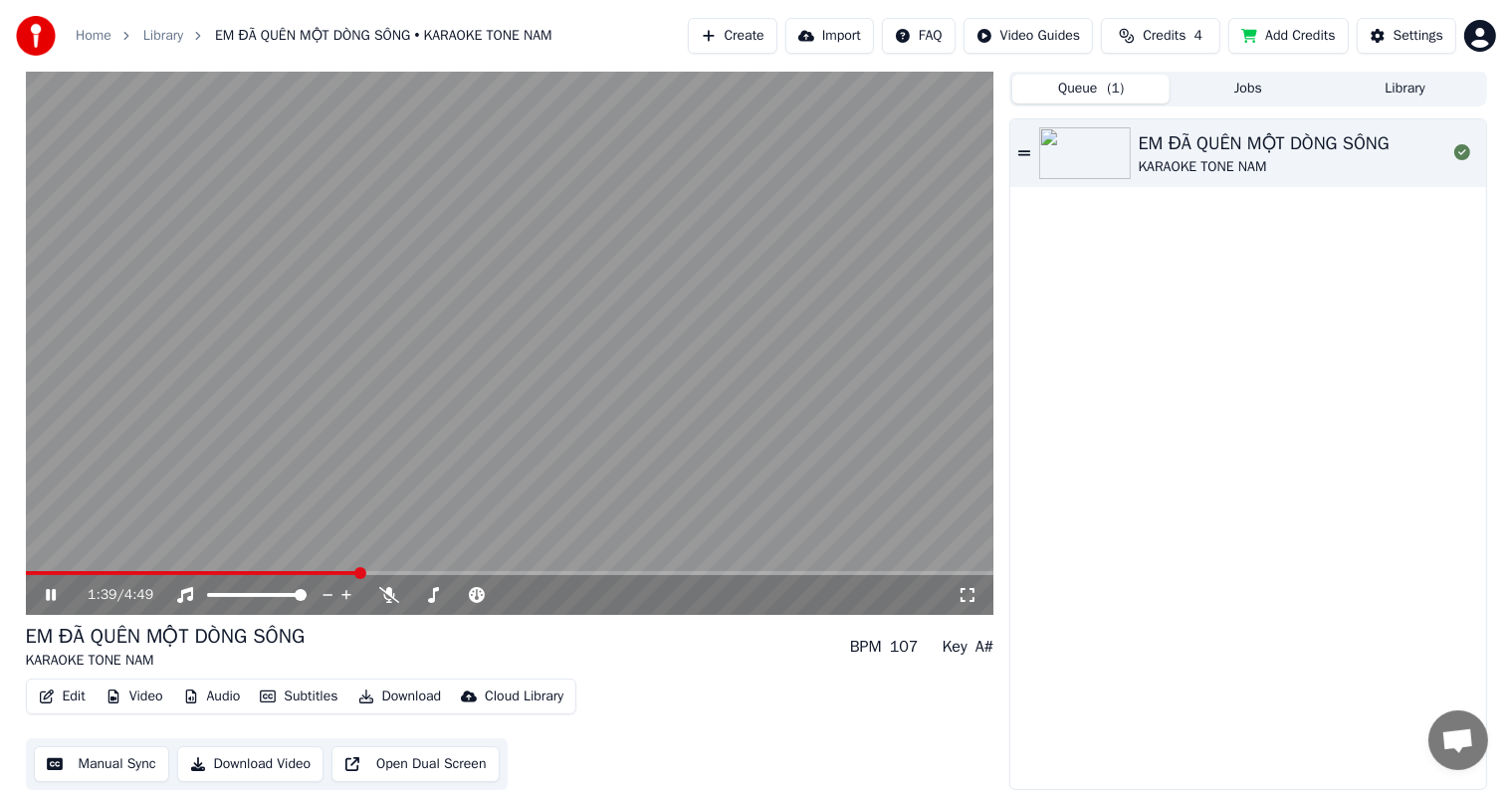 click on "Edit" at bounding box center [62, 696] 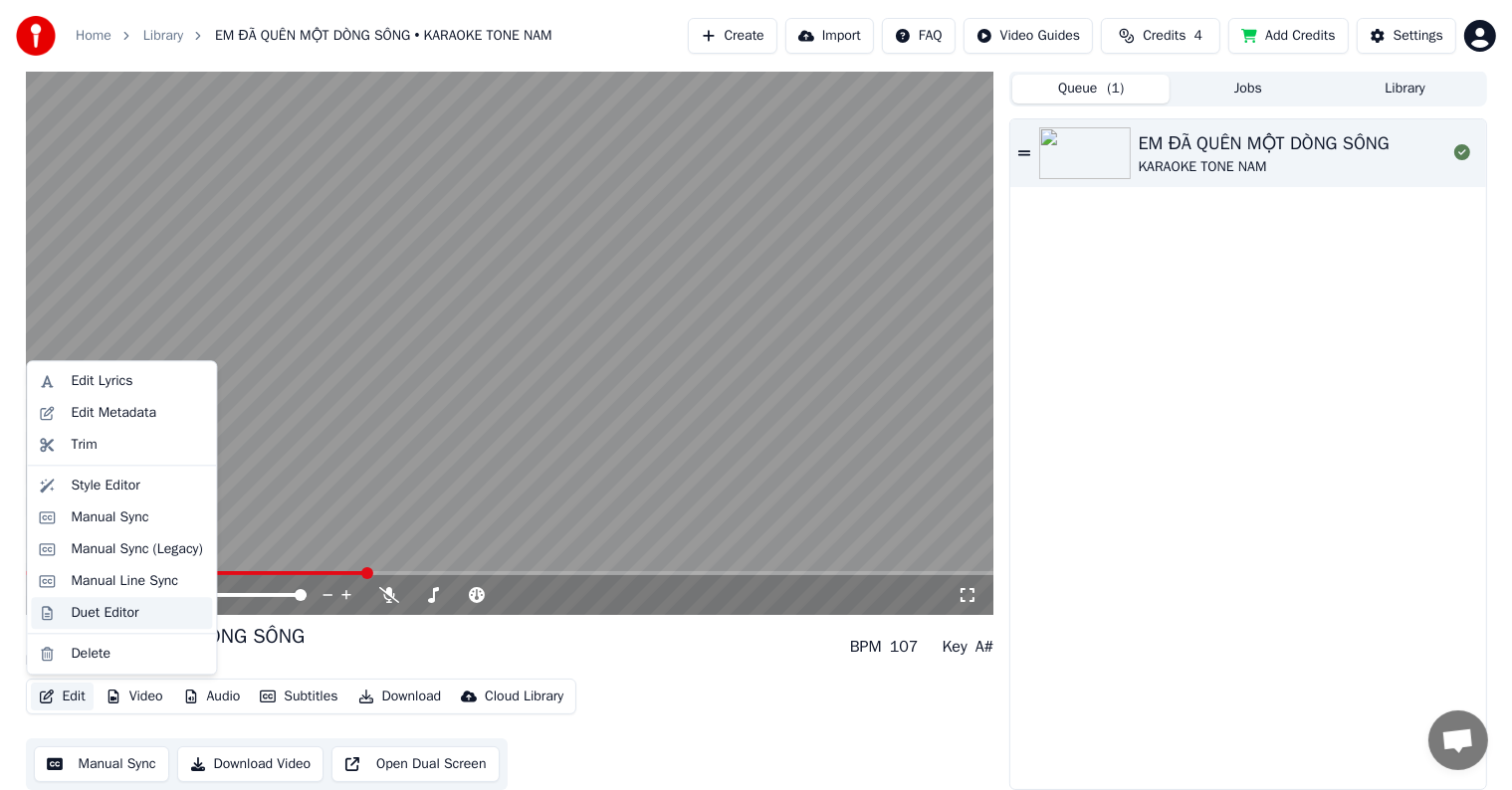 click on "Duet Editor" at bounding box center (105, 613) 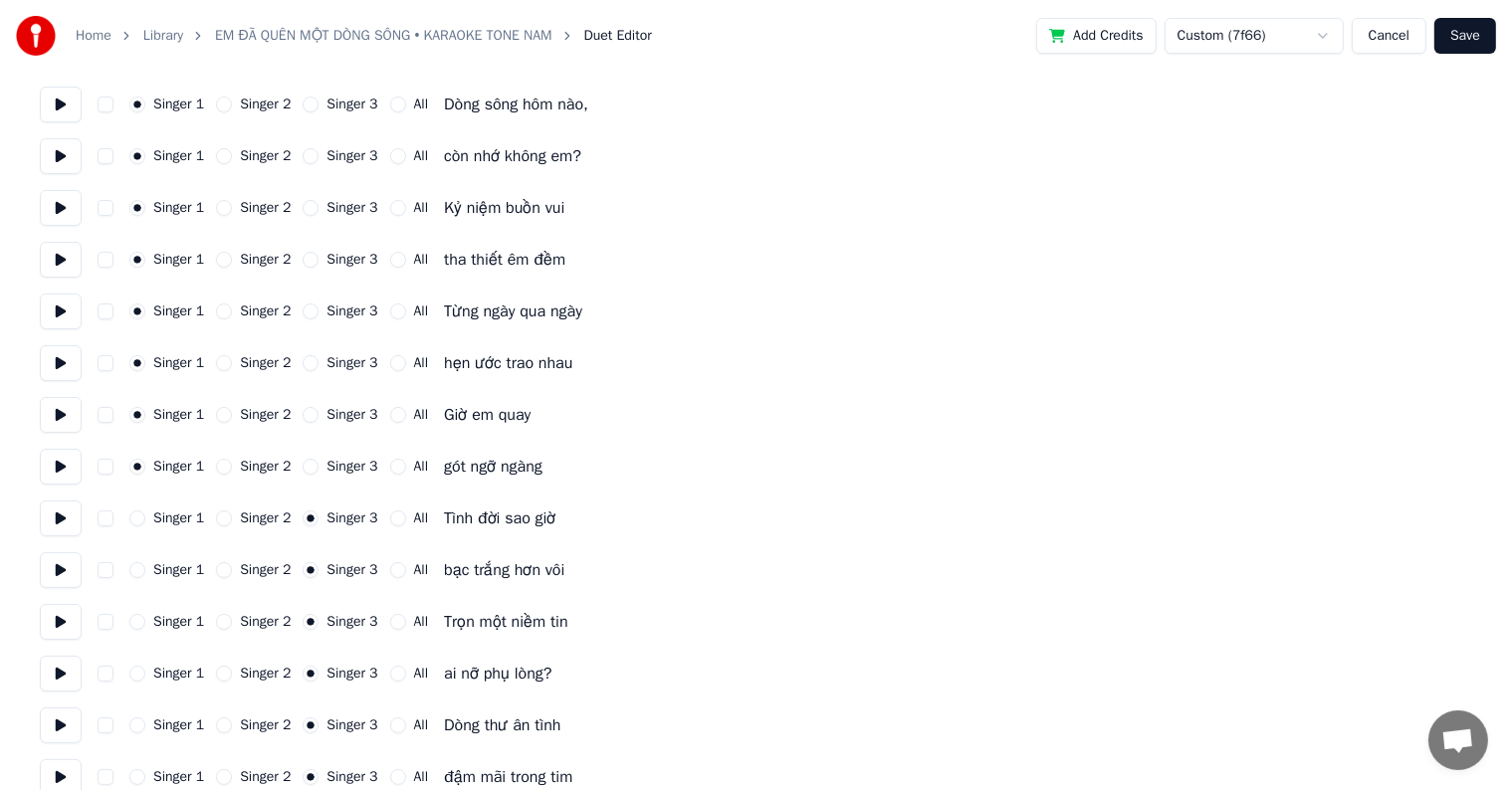 scroll, scrollTop: 99, scrollLeft: 0, axis: vertical 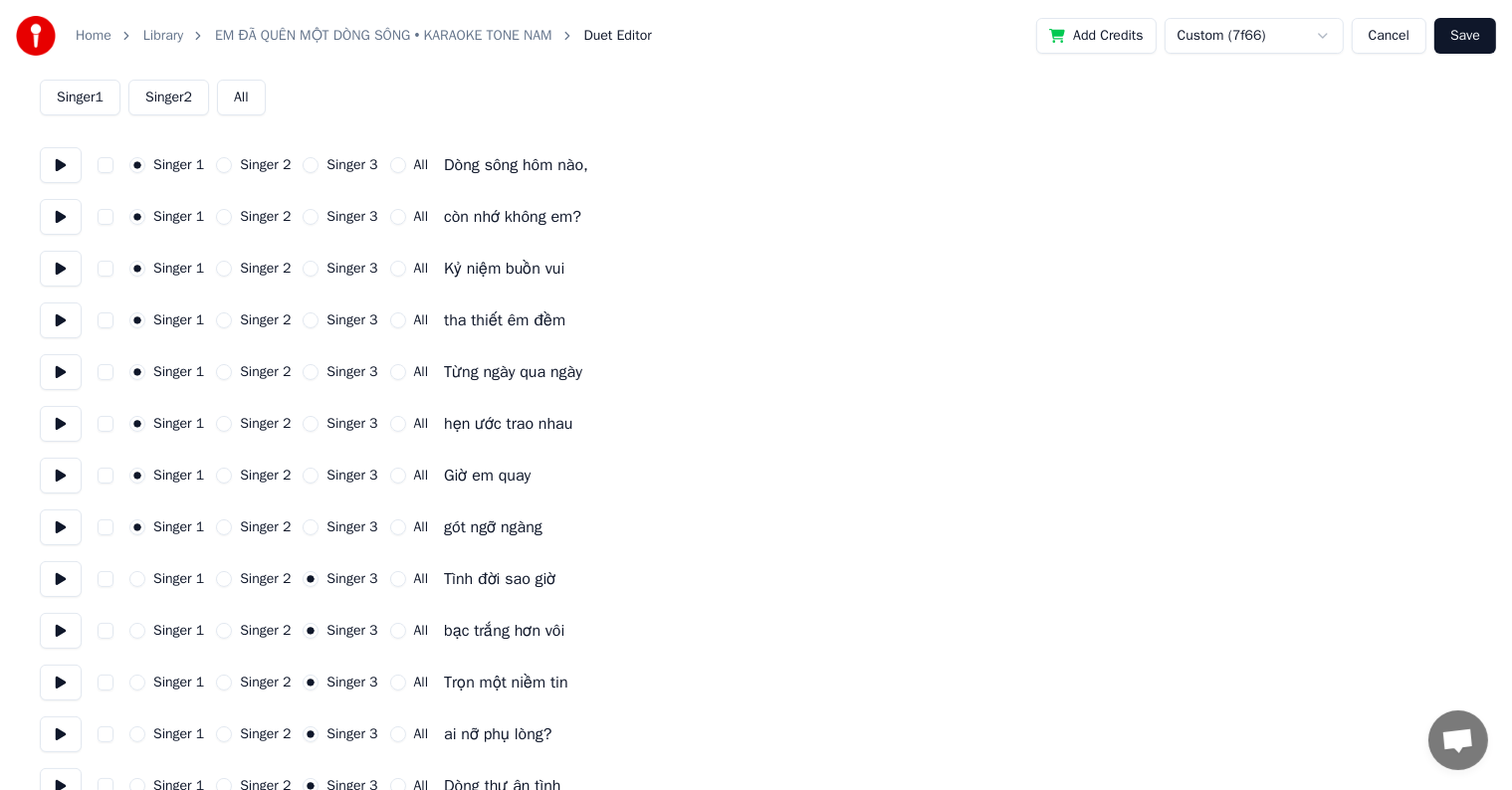 click on "Singer 2" at bounding box center (224, 320) 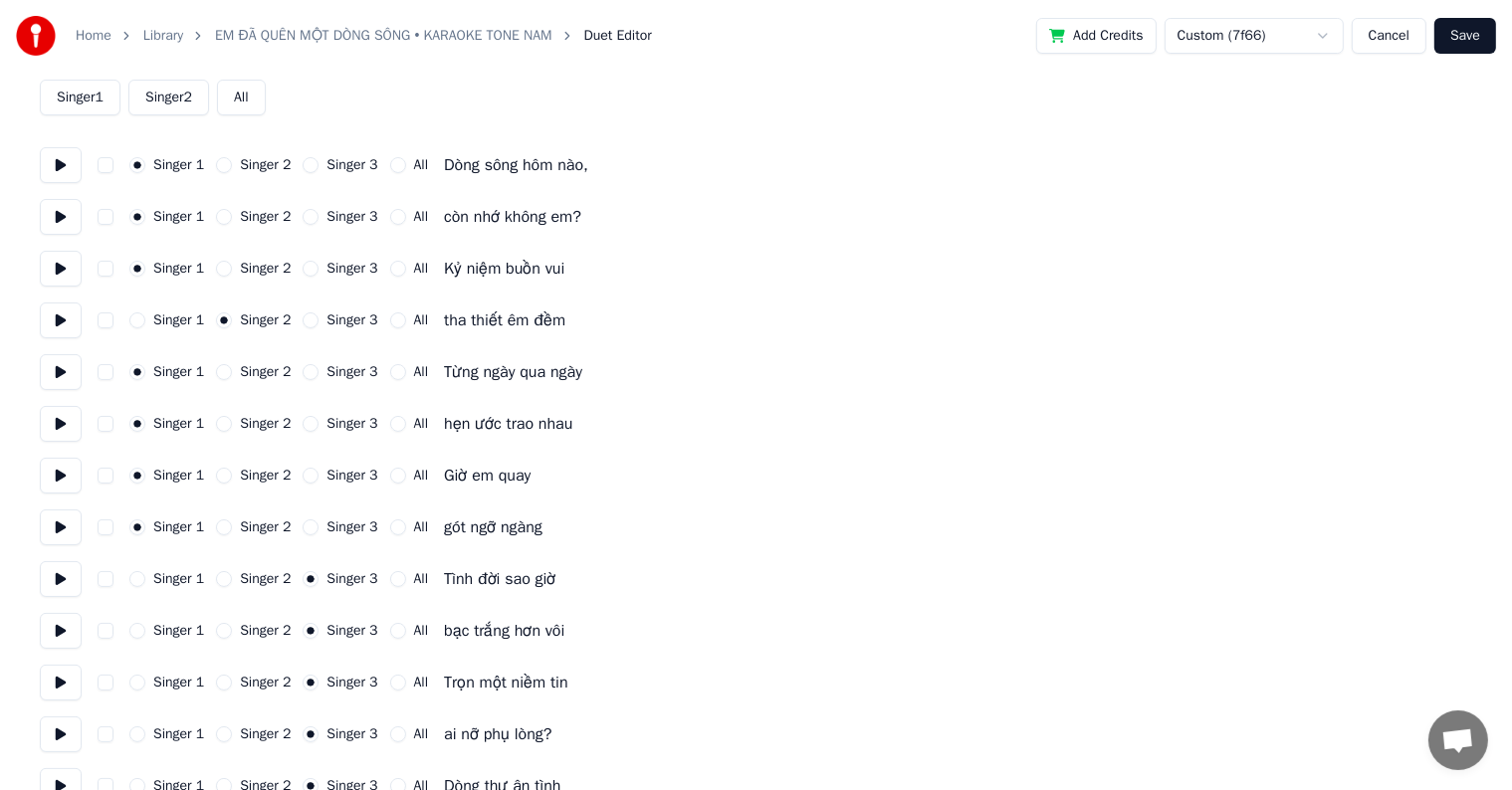 click on "Singer 2" at bounding box center (224, 372) 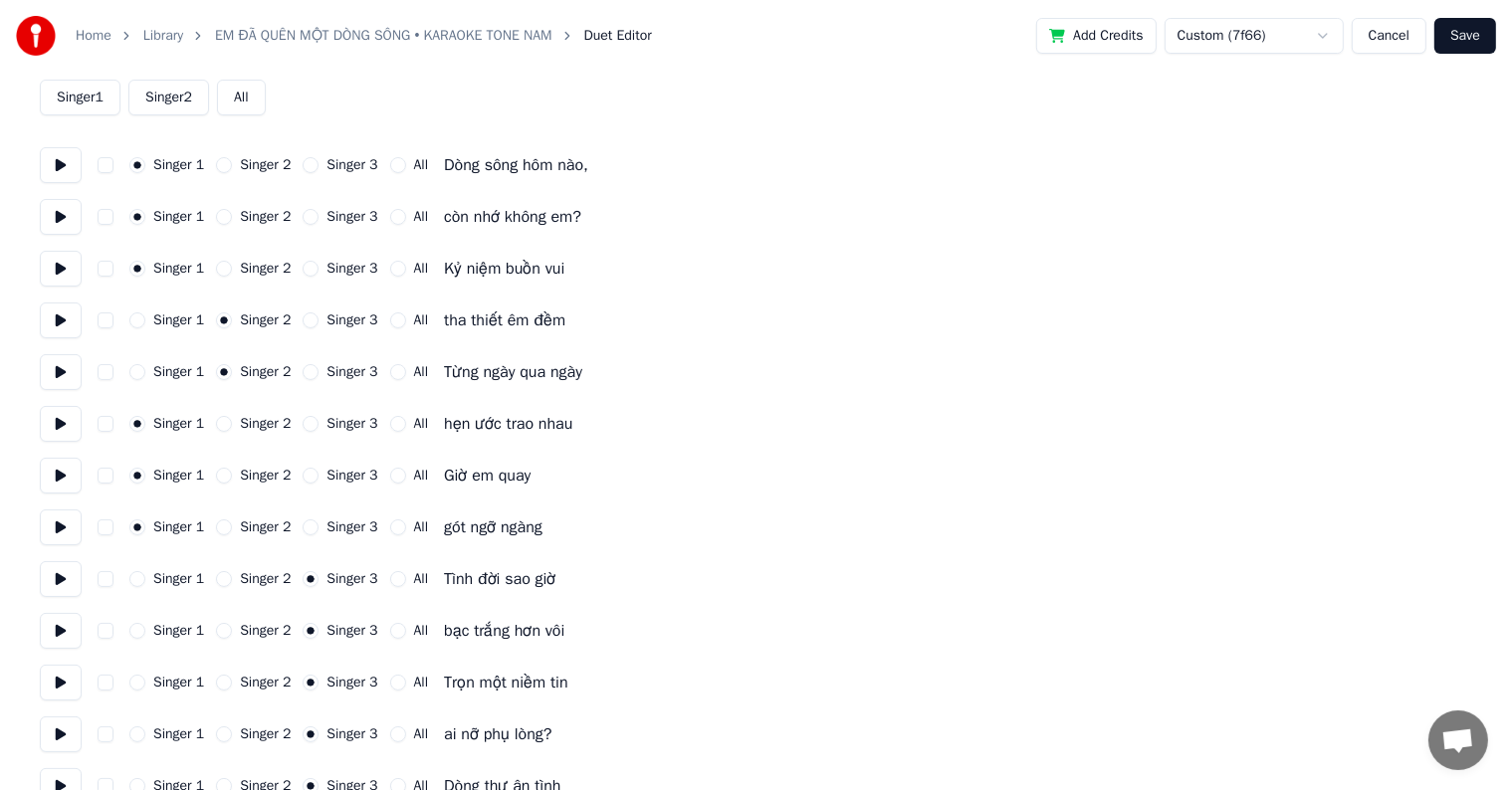 click on "Singer 2" at bounding box center [224, 269] 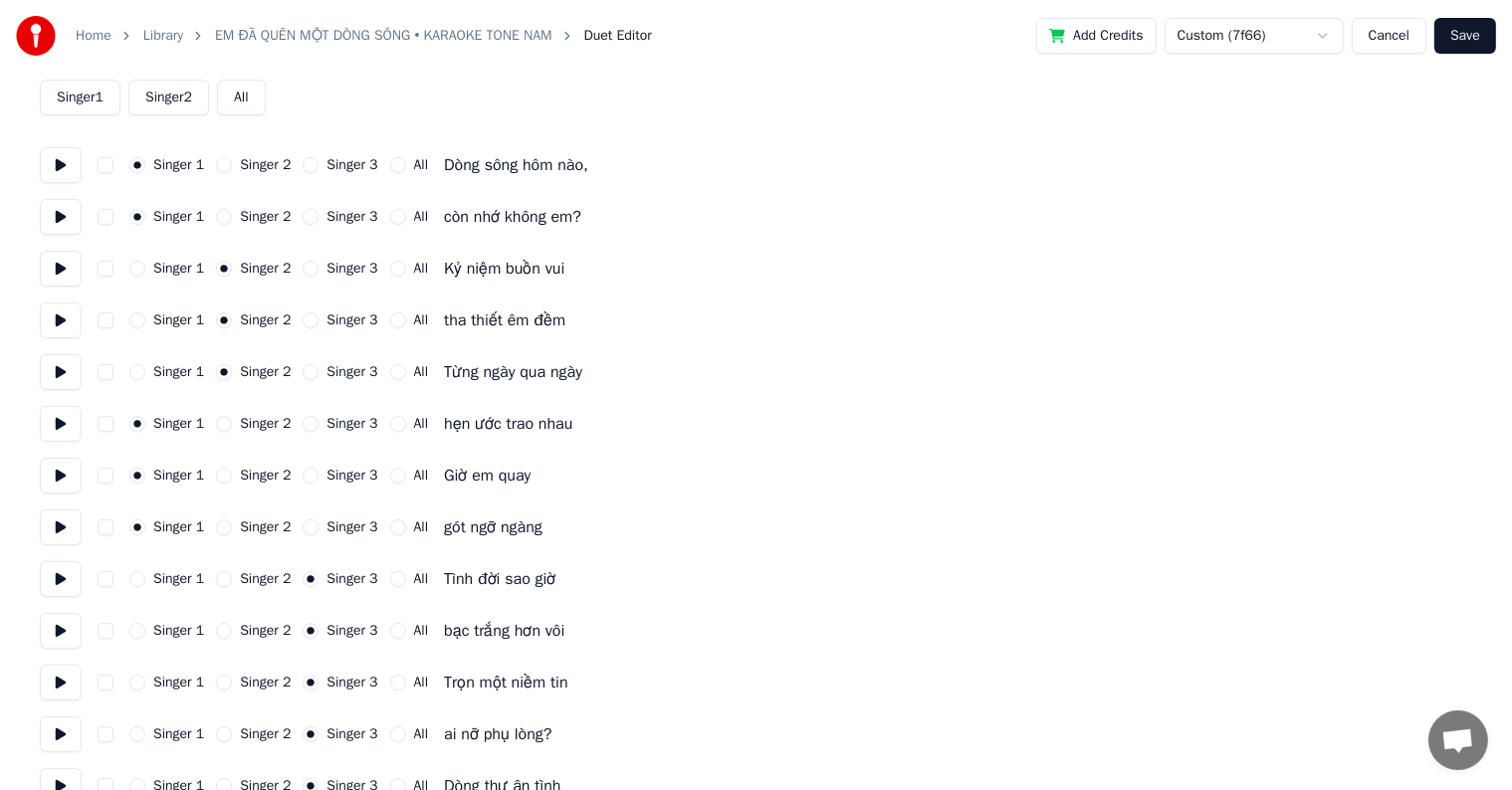 click on "Singer 2" at bounding box center [224, 424] 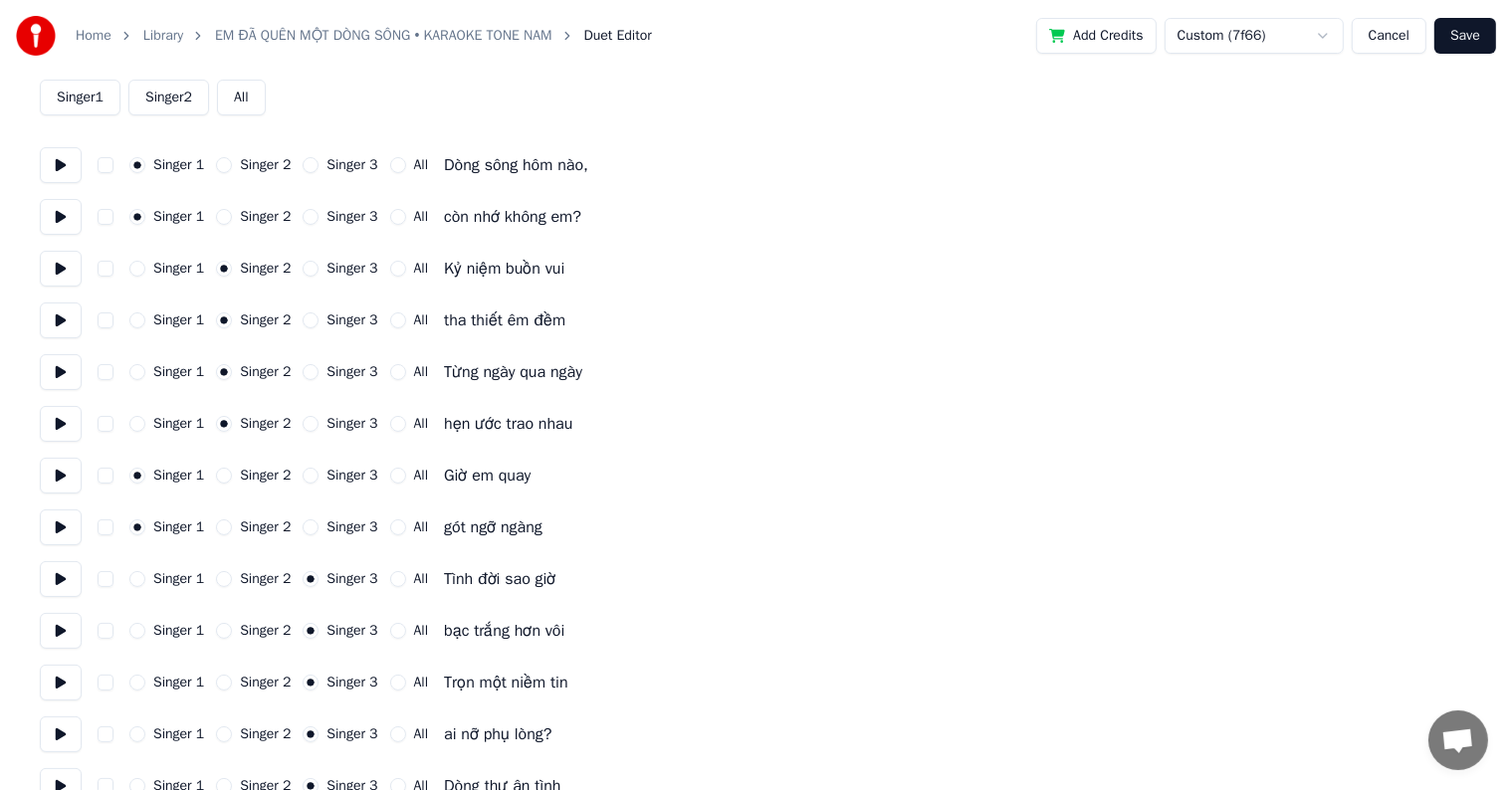 click on "Singer 2" at bounding box center [224, 476] 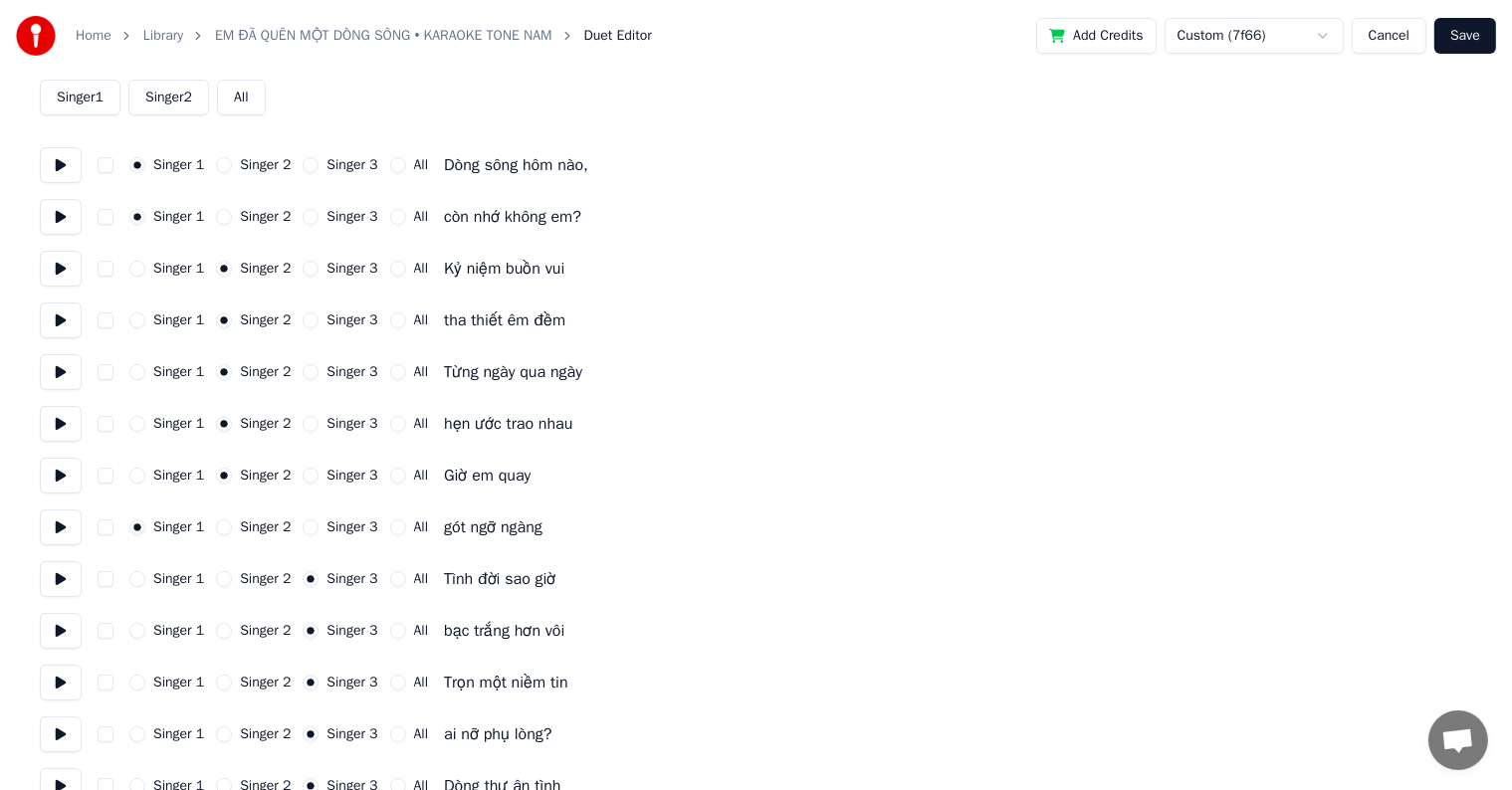 click on "Singer 1" at bounding box center [137, 476] 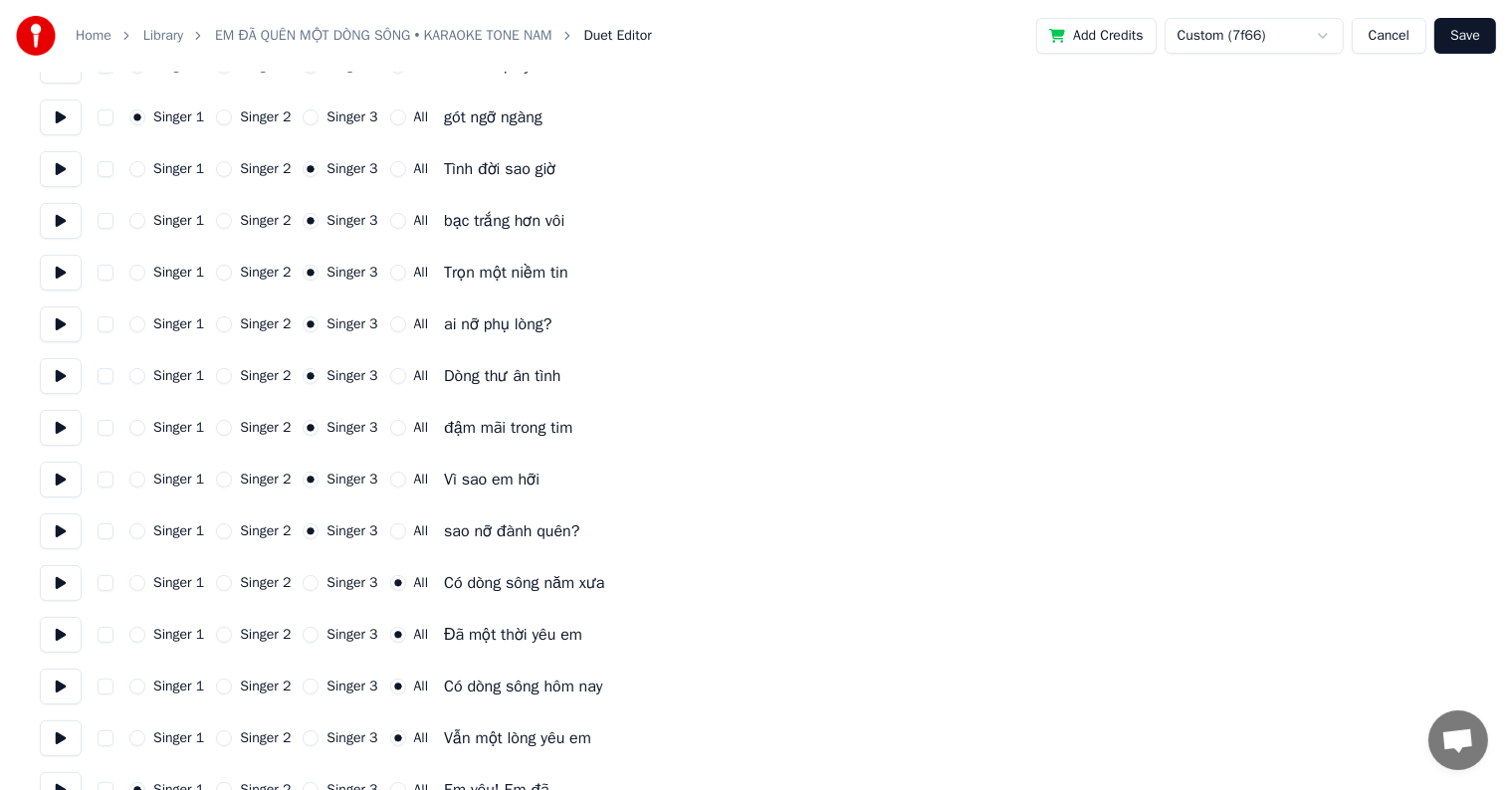 scroll, scrollTop: 597, scrollLeft: 0, axis: vertical 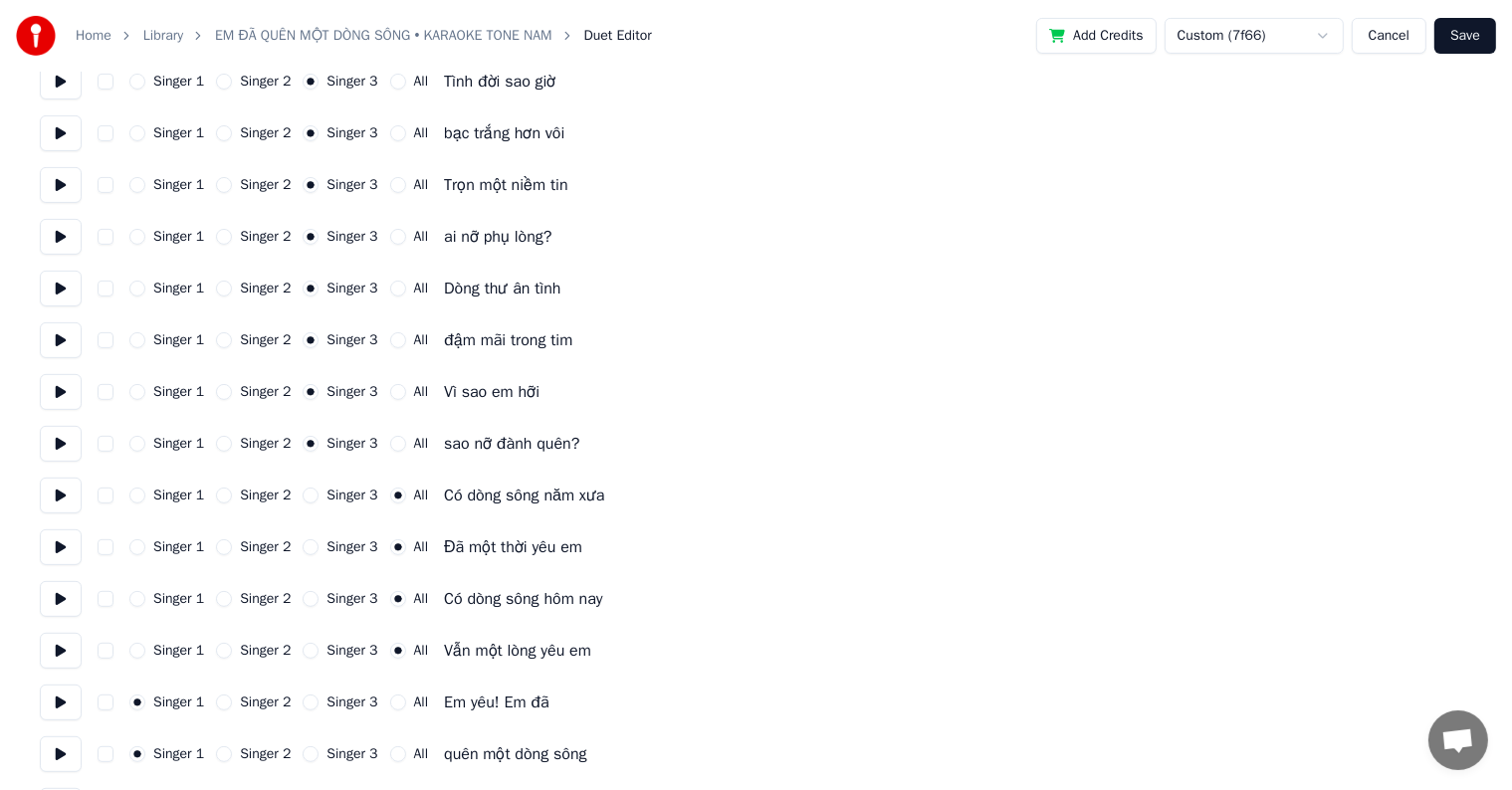 click on "Singer 2" at bounding box center [224, 599] 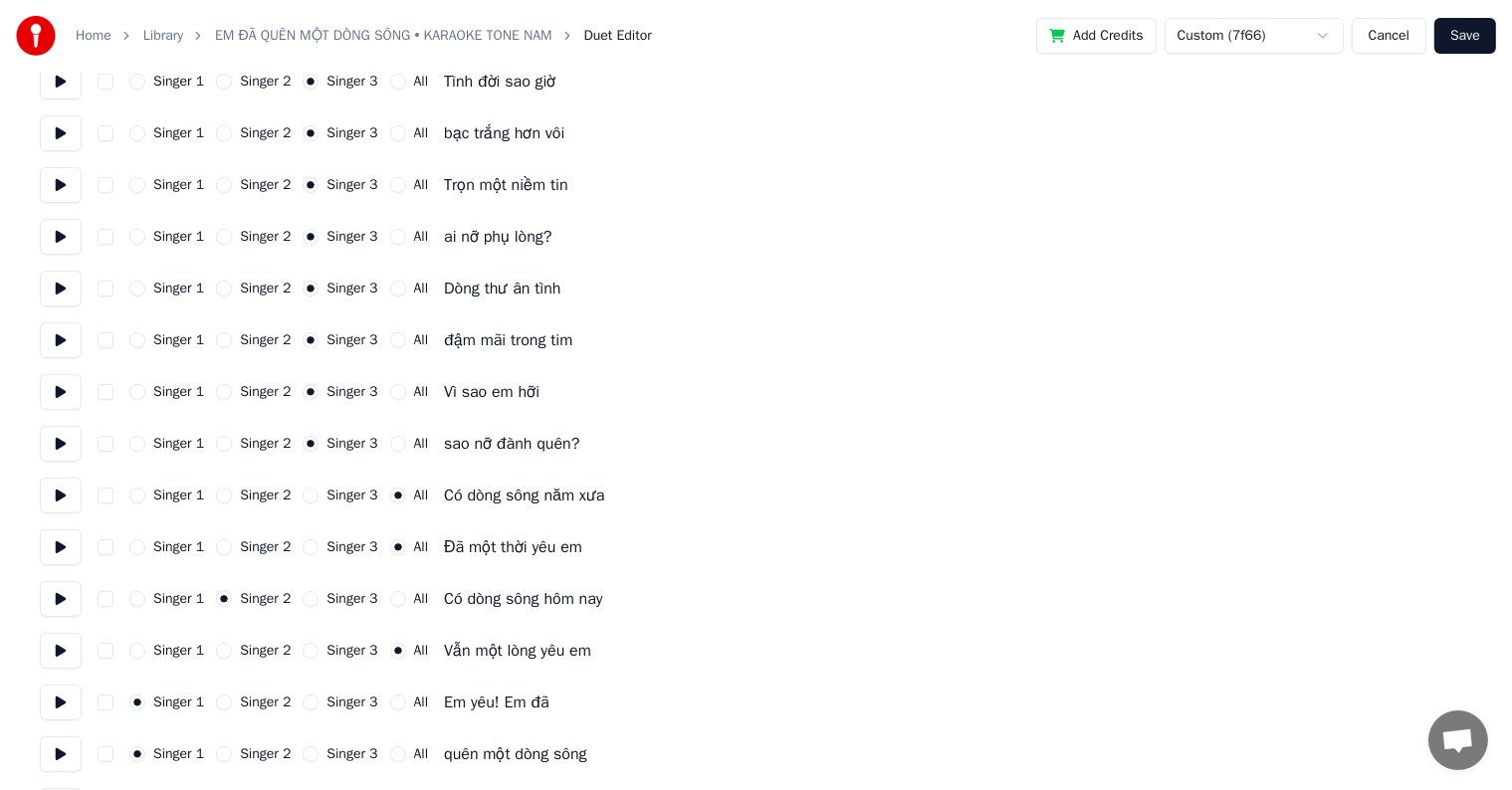 click on "Singer 2" at bounding box center [224, 651] 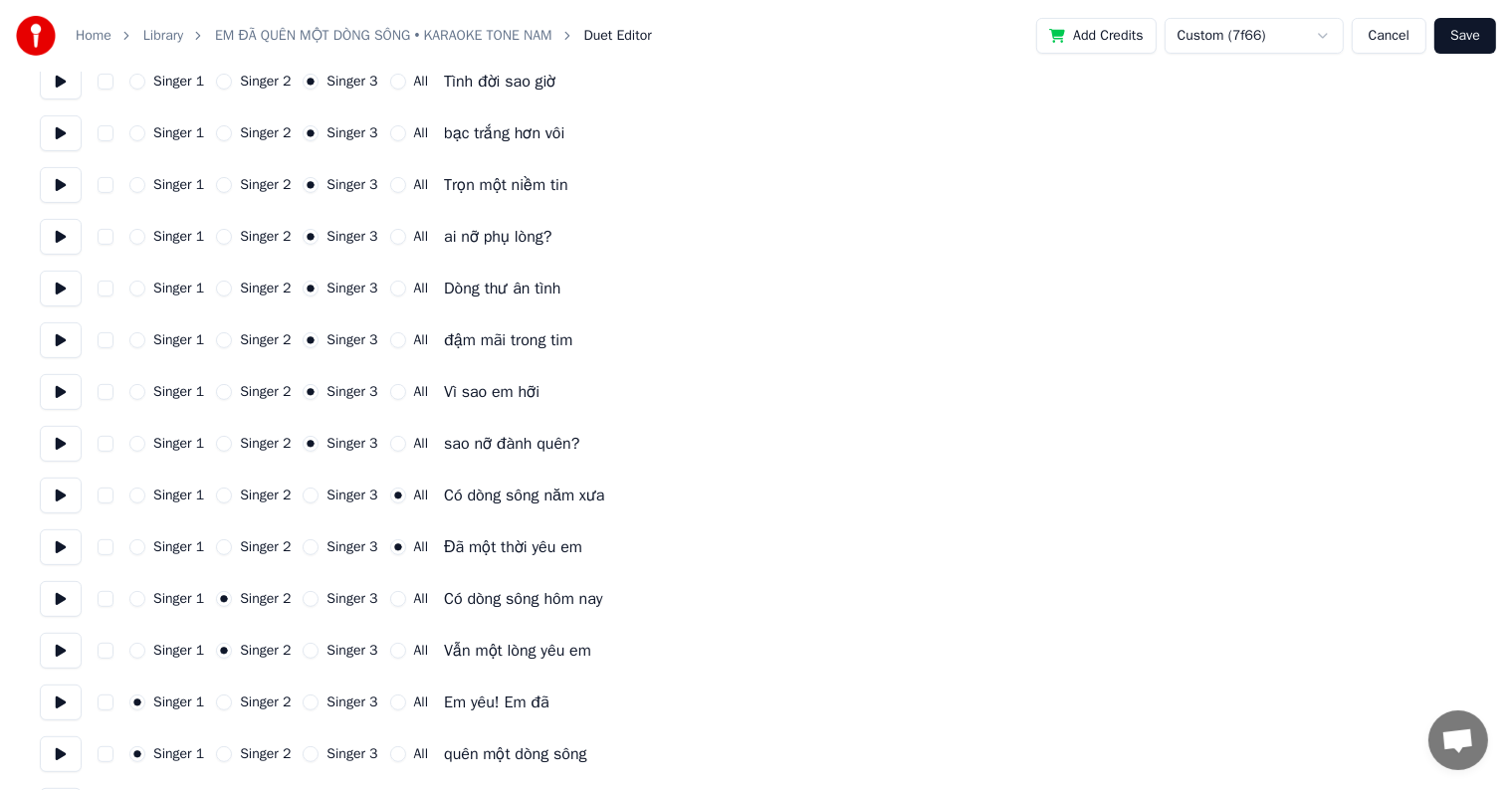 click on "Save" at bounding box center [1465, 36] 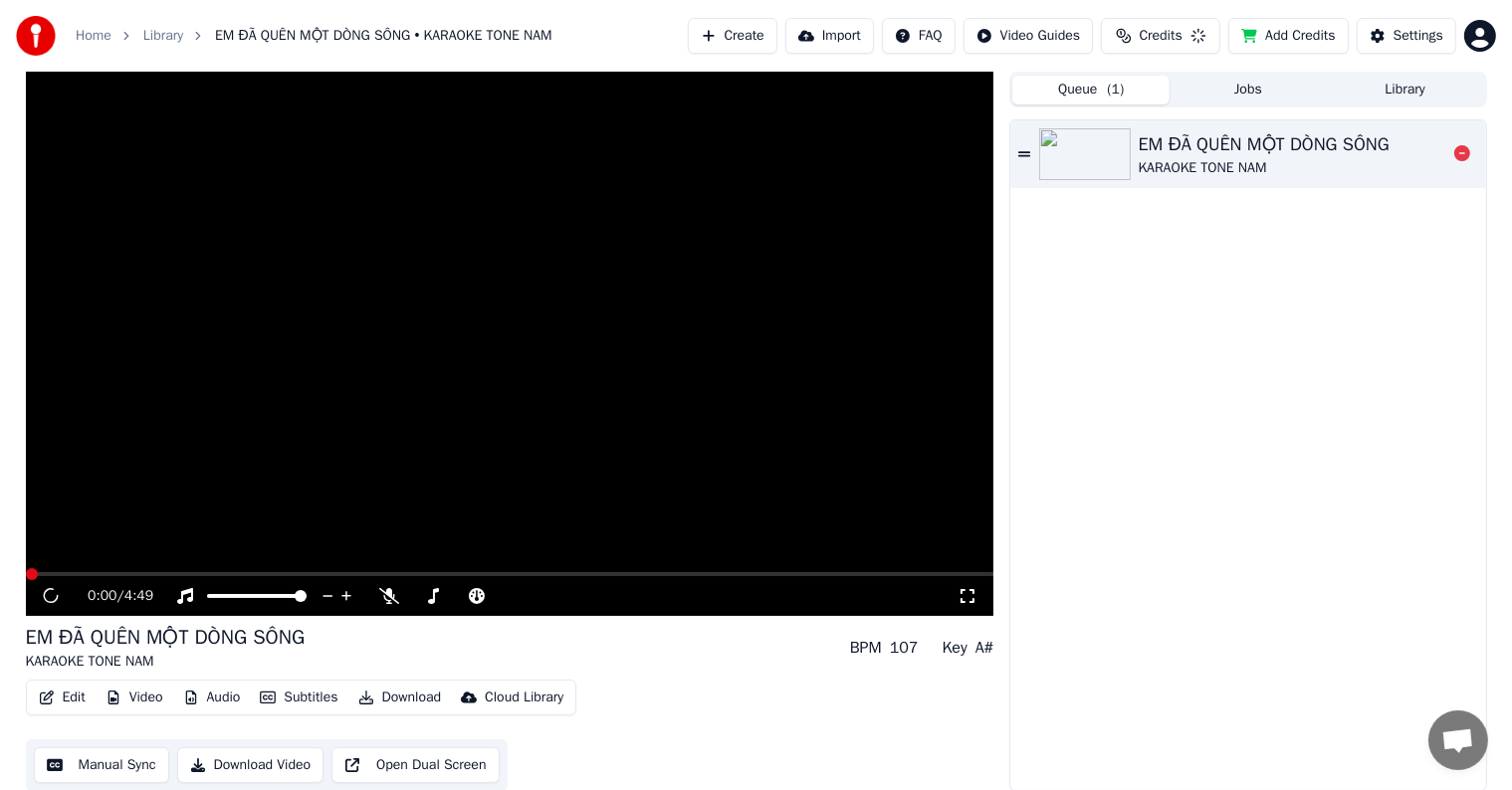 scroll, scrollTop: 1, scrollLeft: 0, axis: vertical 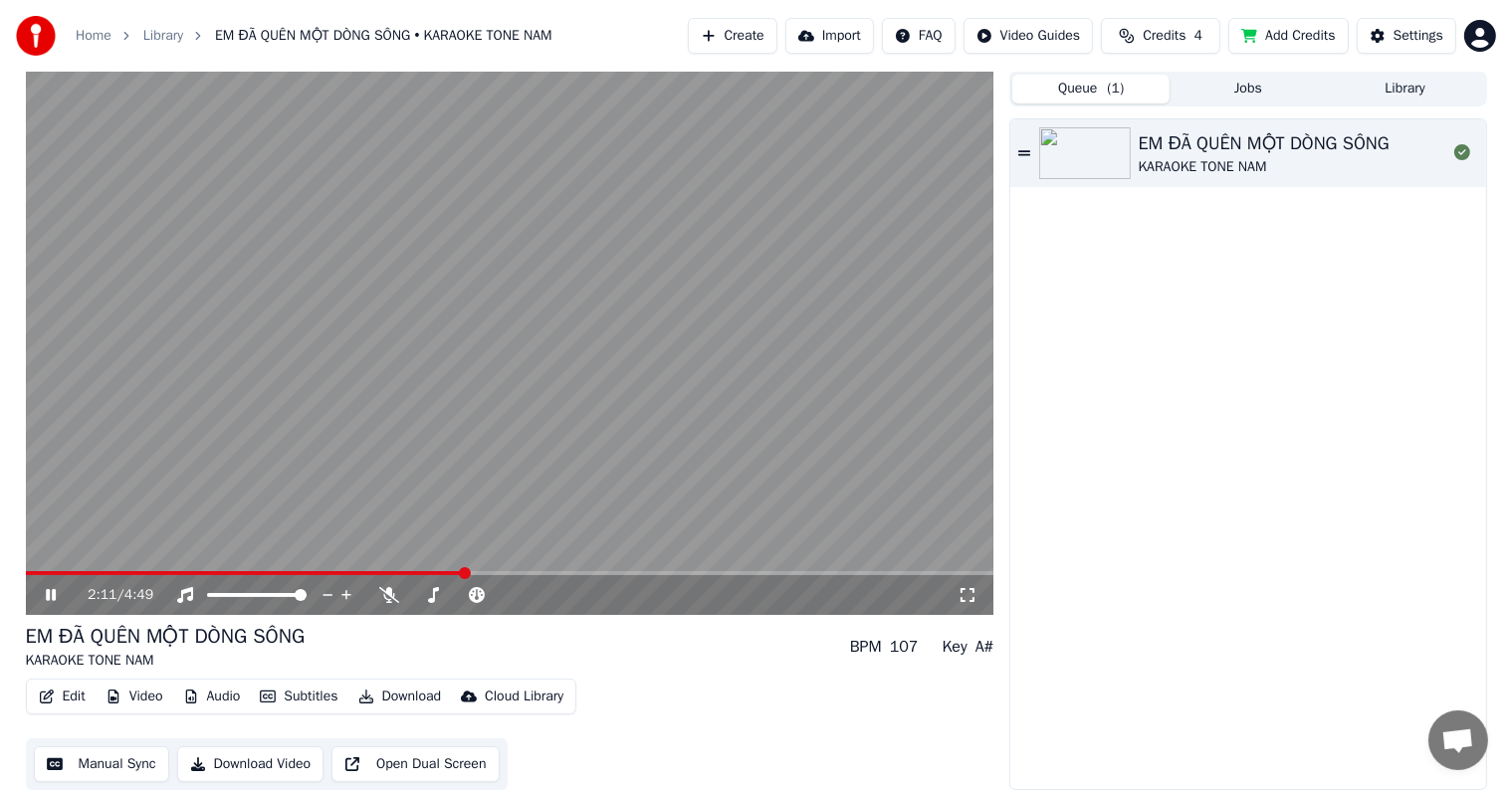 click on "2:11  /  4:49 EM ĐÃ QUÊN MỘT DÒNG SÔNG KARAOKE TONE NAM BPM 107 Key A# Edit Video Audio Subtitles Download Cloud Library Manual Sync Download Video Open Dual Screen Queue ( 1 ) Jobs Library EM ĐÃ QUÊN MỘT DÒNG SÔNG KARAOKE TONE NAM" at bounding box center [756, 430] 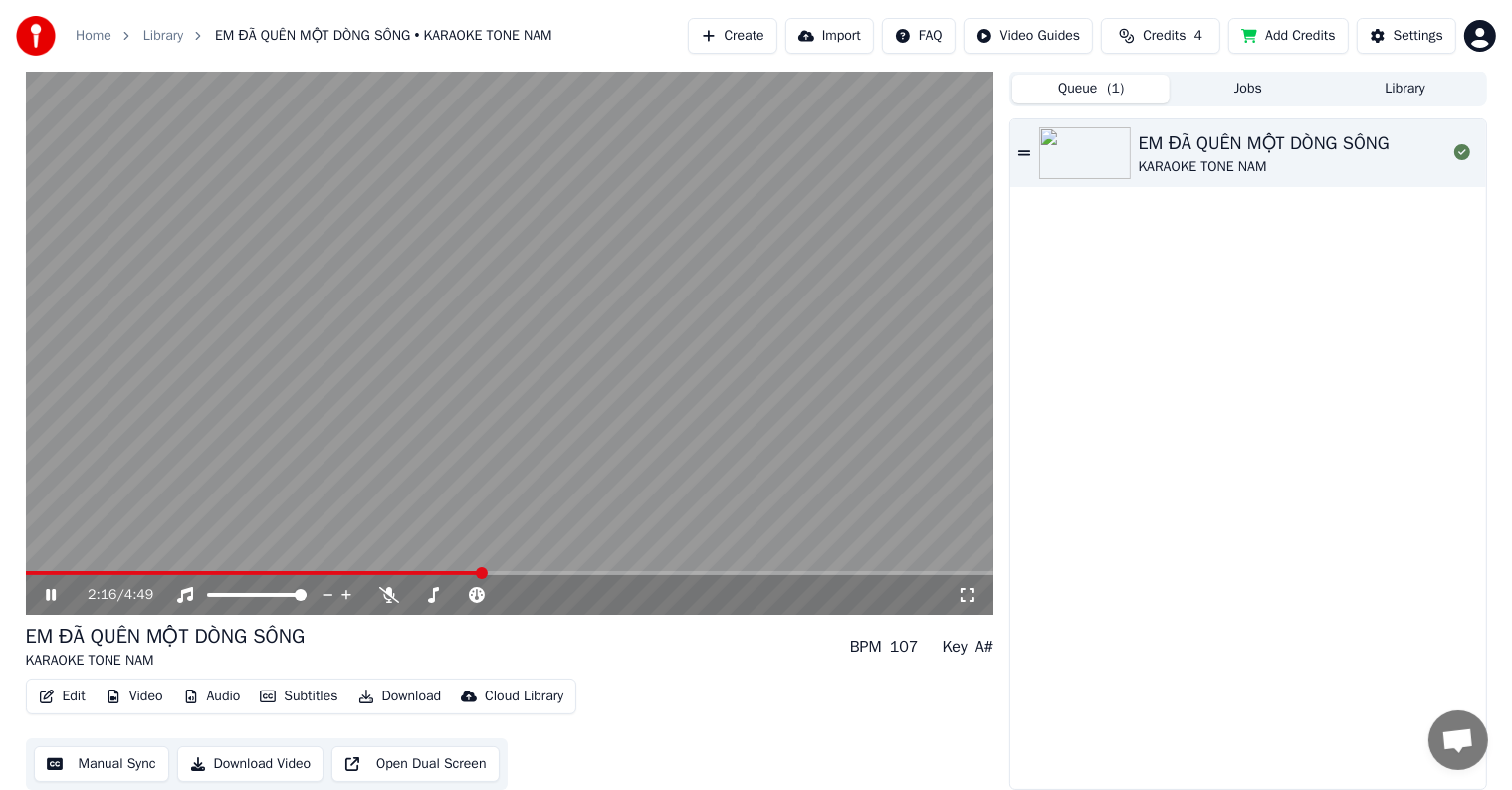click on "EM ĐÃ QUÊN MỘT DÒNG SÔNG KARAOKE TONE NAM BPM 107 Key A#" at bounding box center (510, 647) 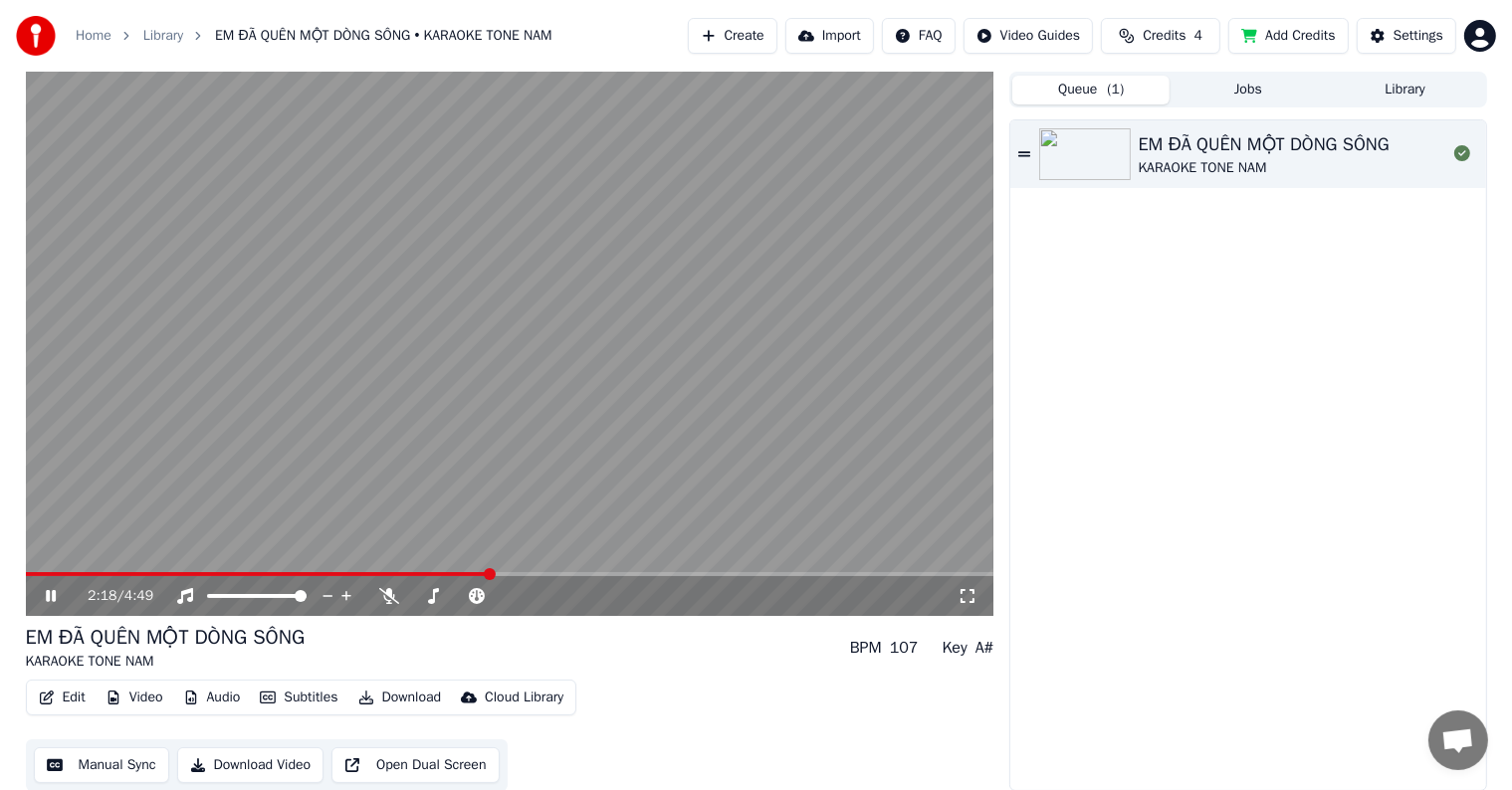 scroll, scrollTop: 1, scrollLeft: 0, axis: vertical 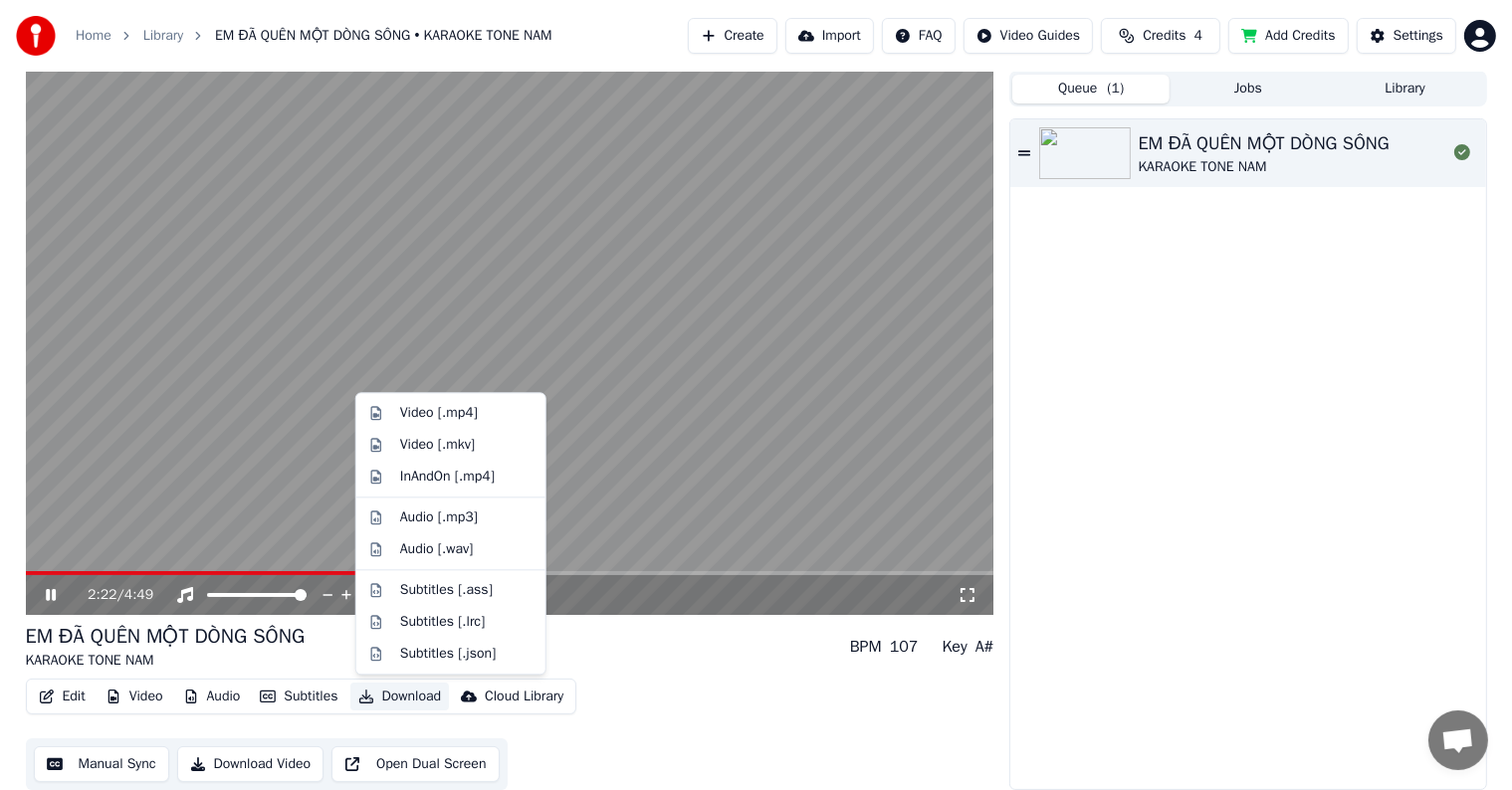click on "Download" at bounding box center (400, 696) 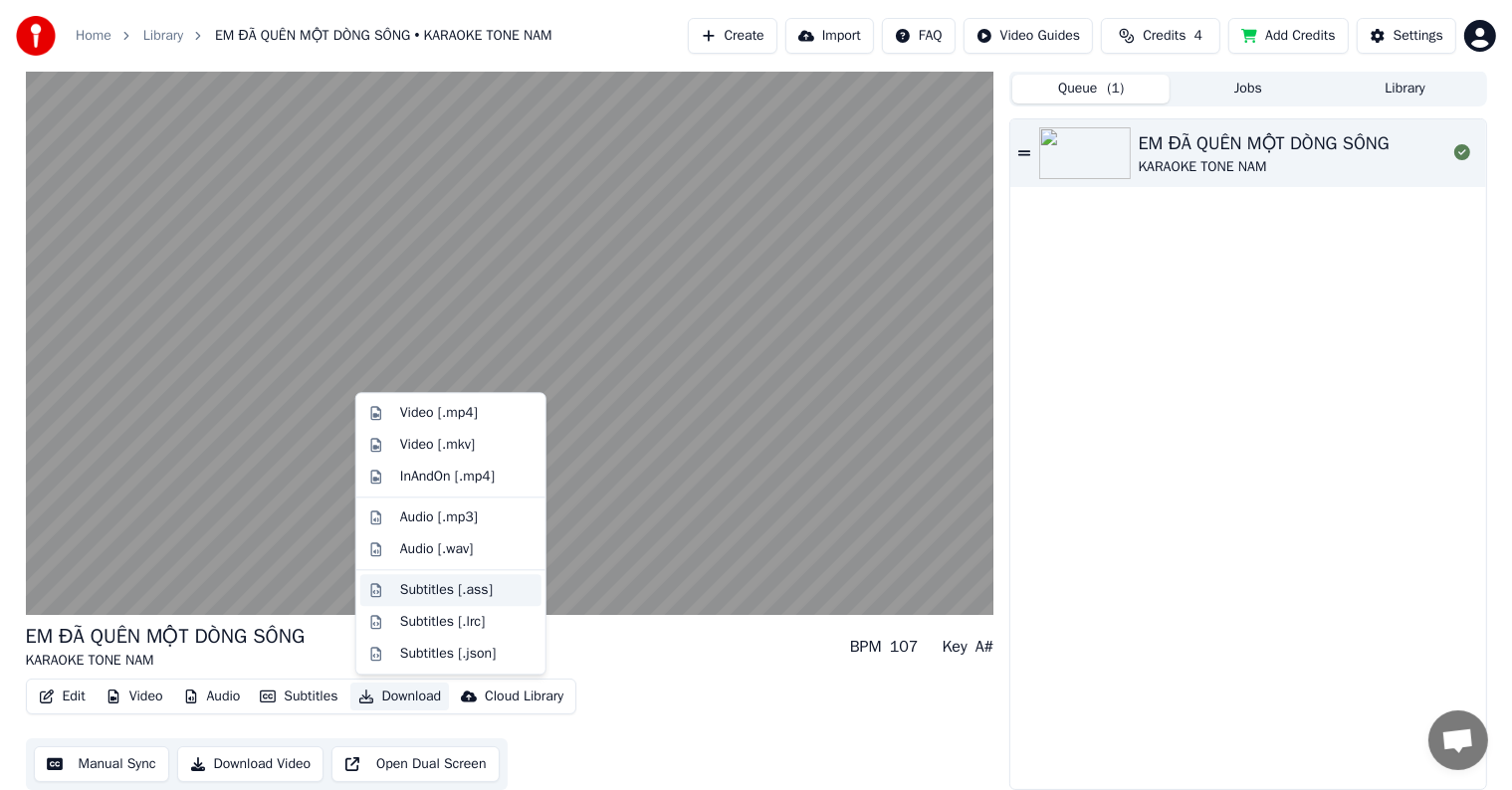 click on "Subtitles [.ass]" at bounding box center [446, 590] 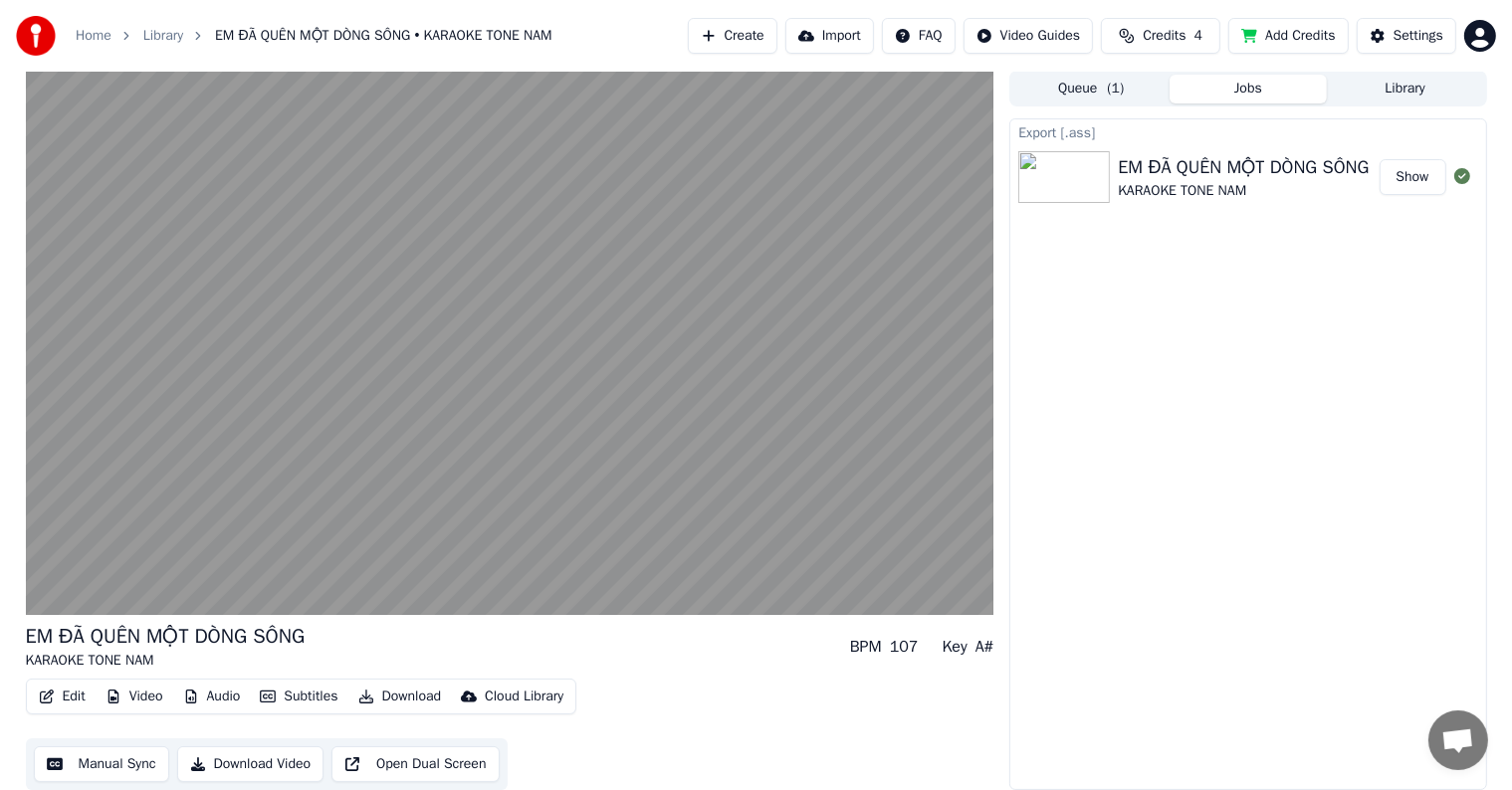 click on "Jobs" at bounding box center [1248, 89] 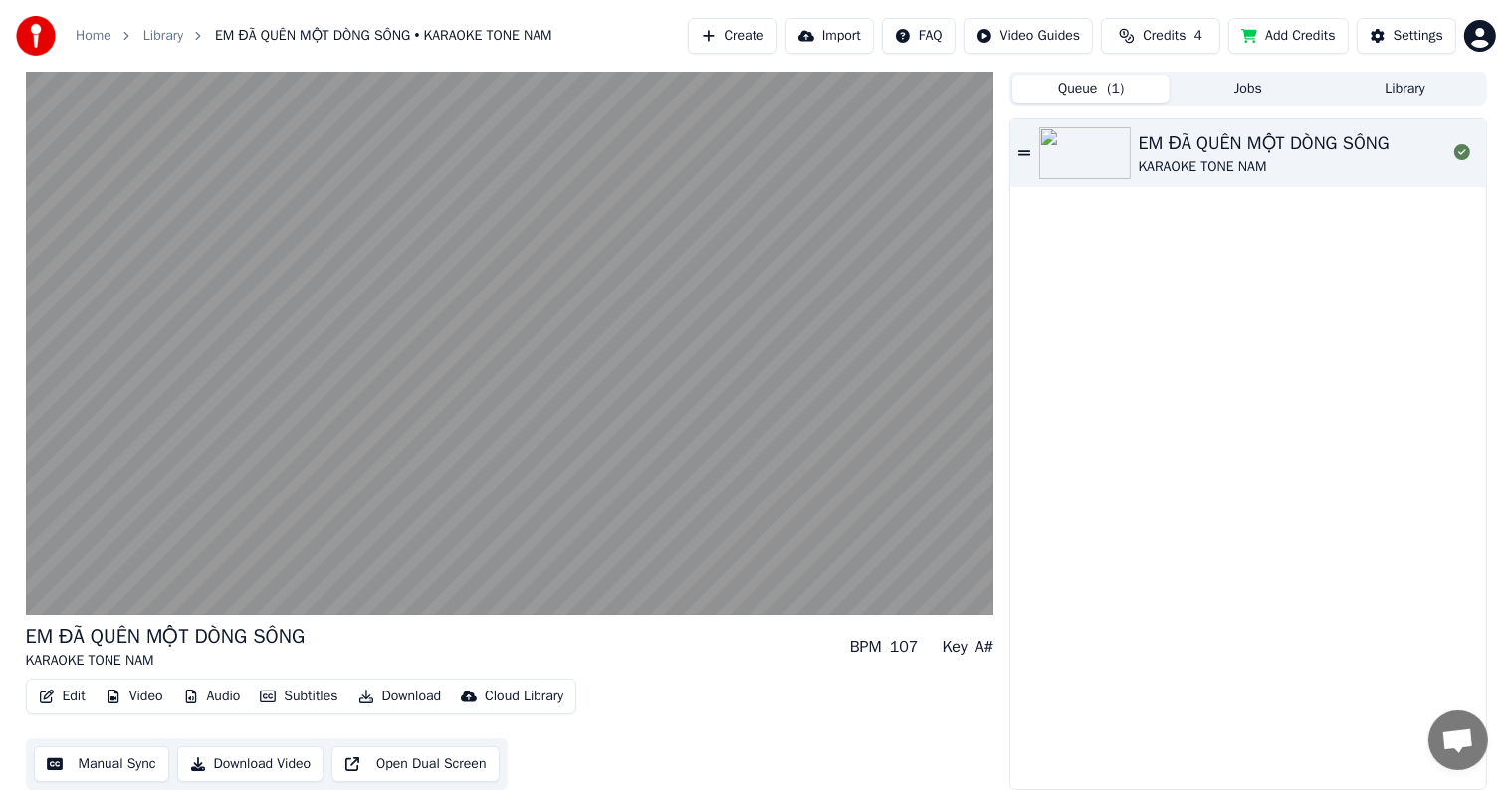 click on "Queue ( 1 )" at bounding box center (1091, 89) 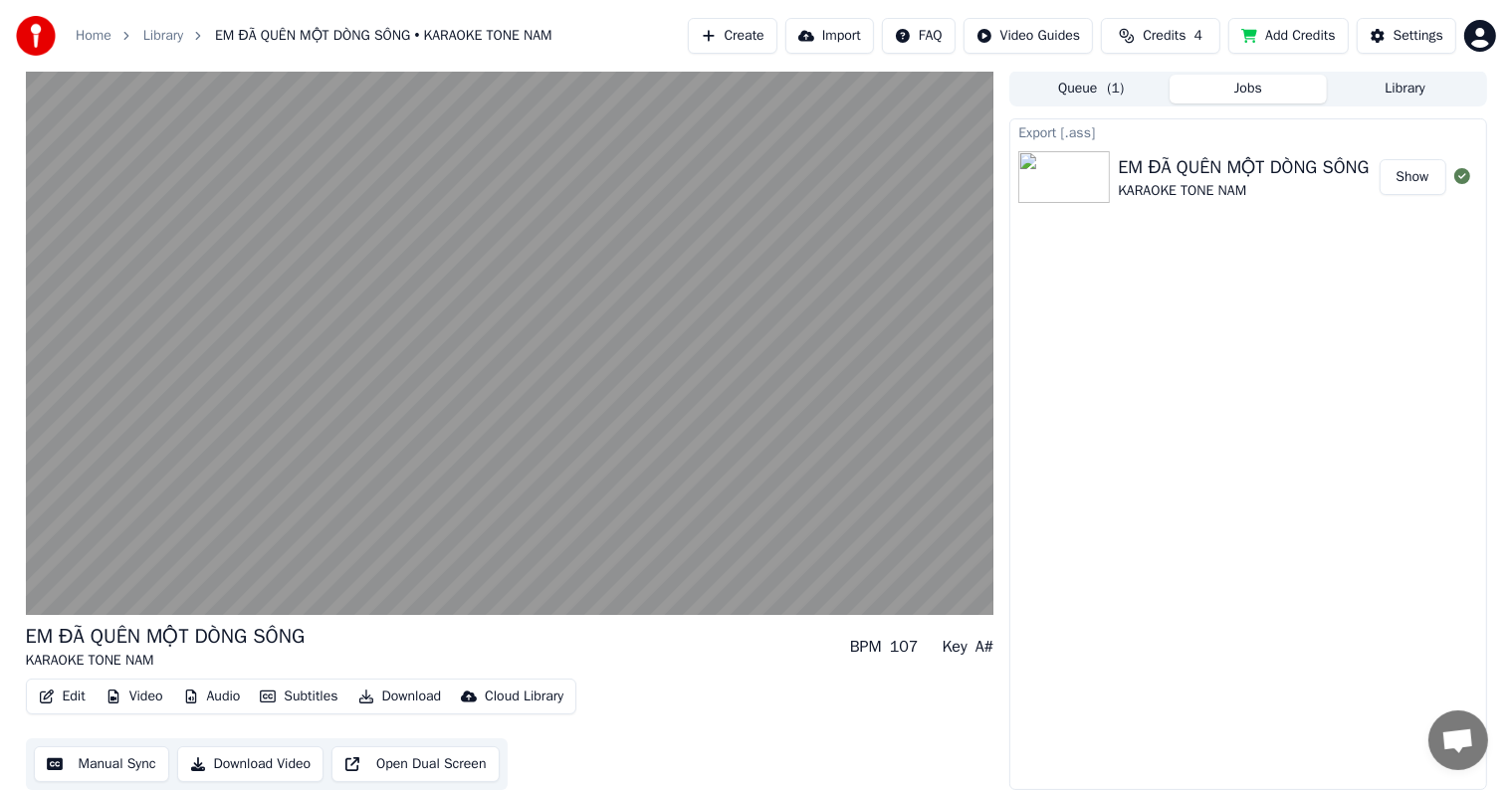 click on "Jobs" at bounding box center (1248, 89) 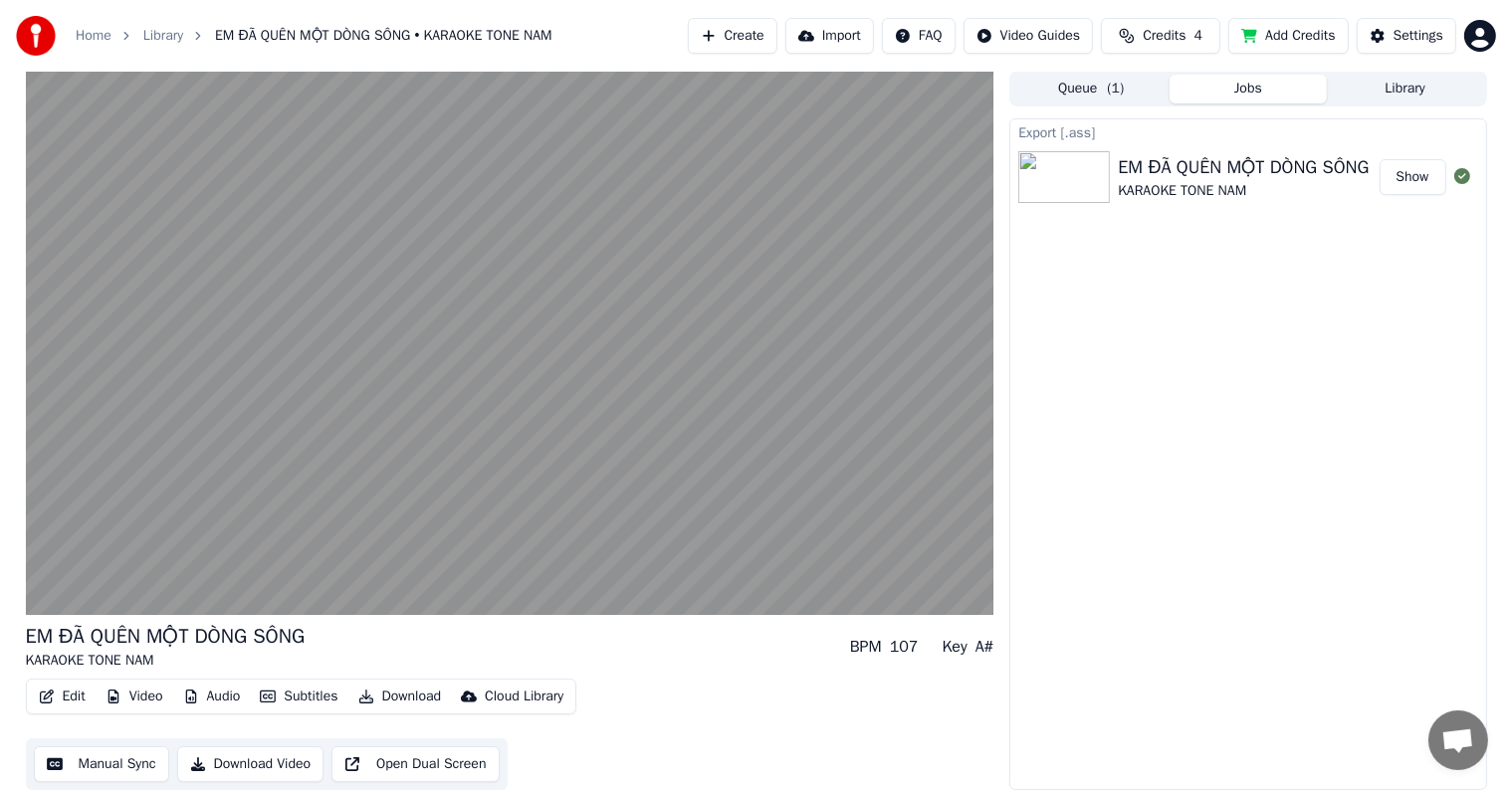 click on "Show" at bounding box center [1412, 177] 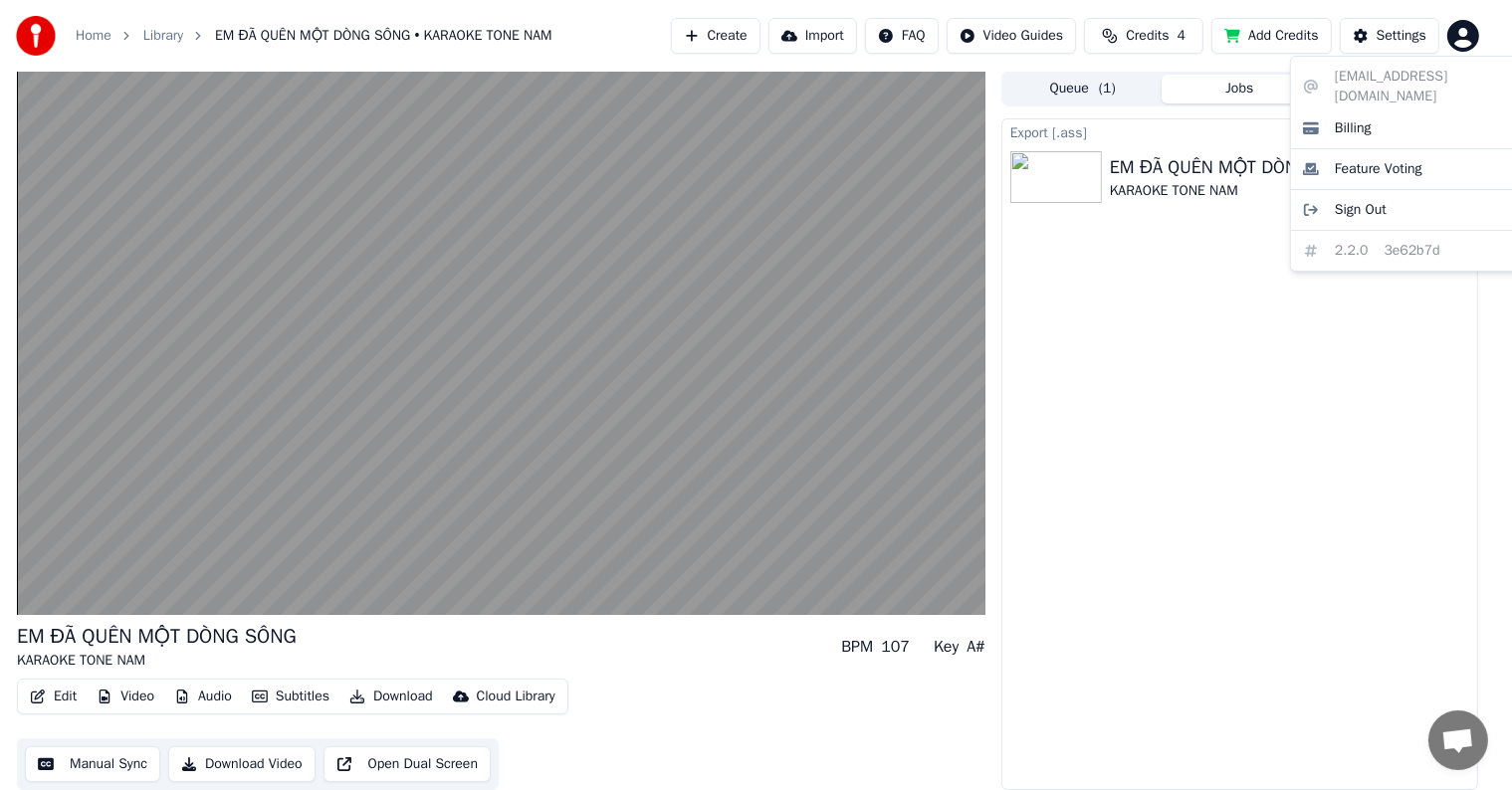 click on "Home Library EM ĐÃ QUÊN MỘT DÒNG SÔNG • KARAOKE TONE NAM Create Import FAQ Video Guides Credits 4 Add Credits Settings EM ĐÃ QUÊN MỘT DÒNG SÔNG KARAOKE TONE NAM BPM 107 Key A# Edit Video Audio Subtitles Download Cloud Library Manual Sync Download Video Open Dual Screen Queue ( 1 ) Jobs Library Export [.ass] EM ĐÃ QUÊN MỘT DÒNG SÔNG KARAOKE TONE NAM Show [EMAIL_ADDRESS][DOMAIN_NAME] Billing Feature Voting Sign Out 2.2.0 3e62b7d" at bounding box center (756, 394) 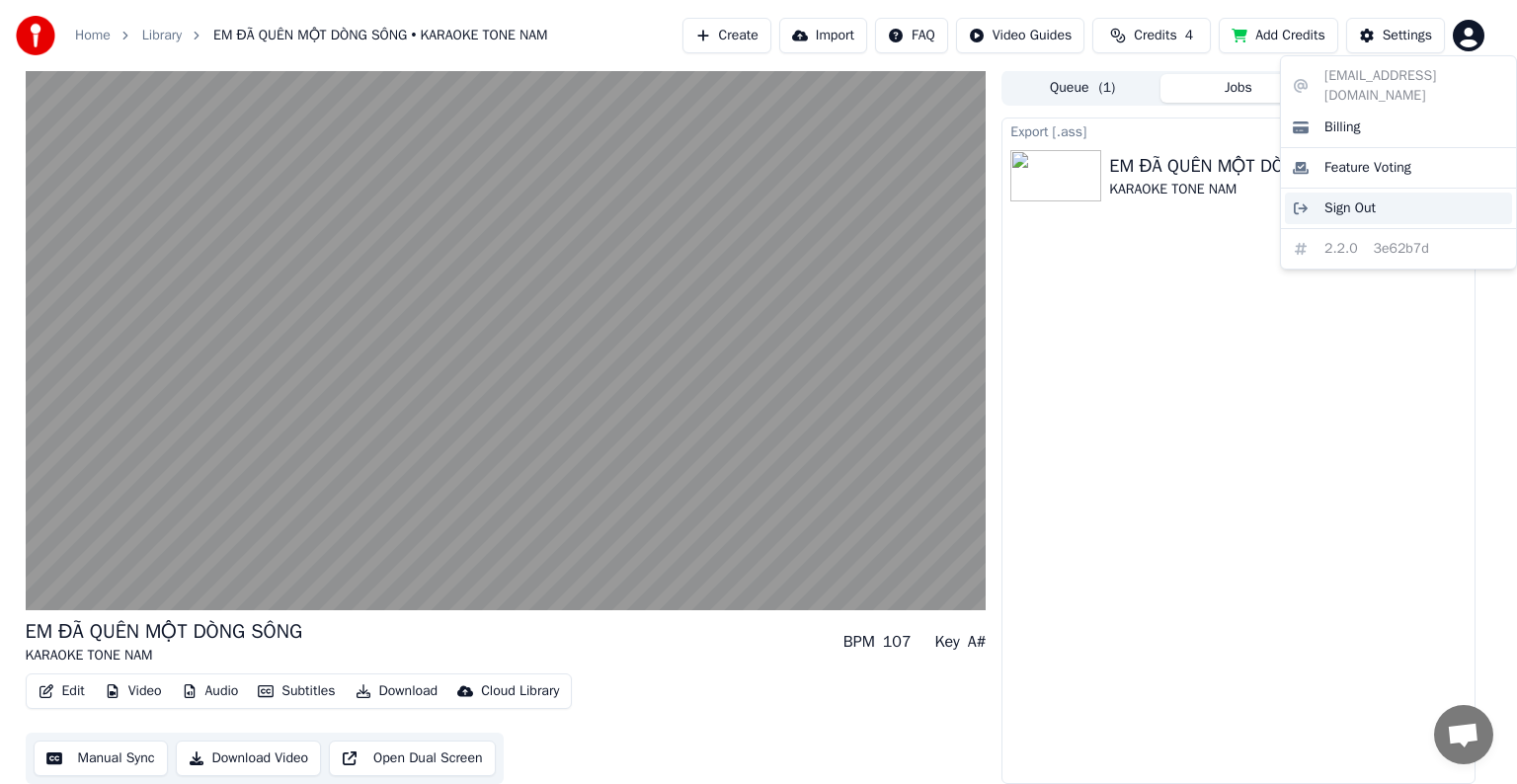 click on "Sign Out" at bounding box center (1350, 208) 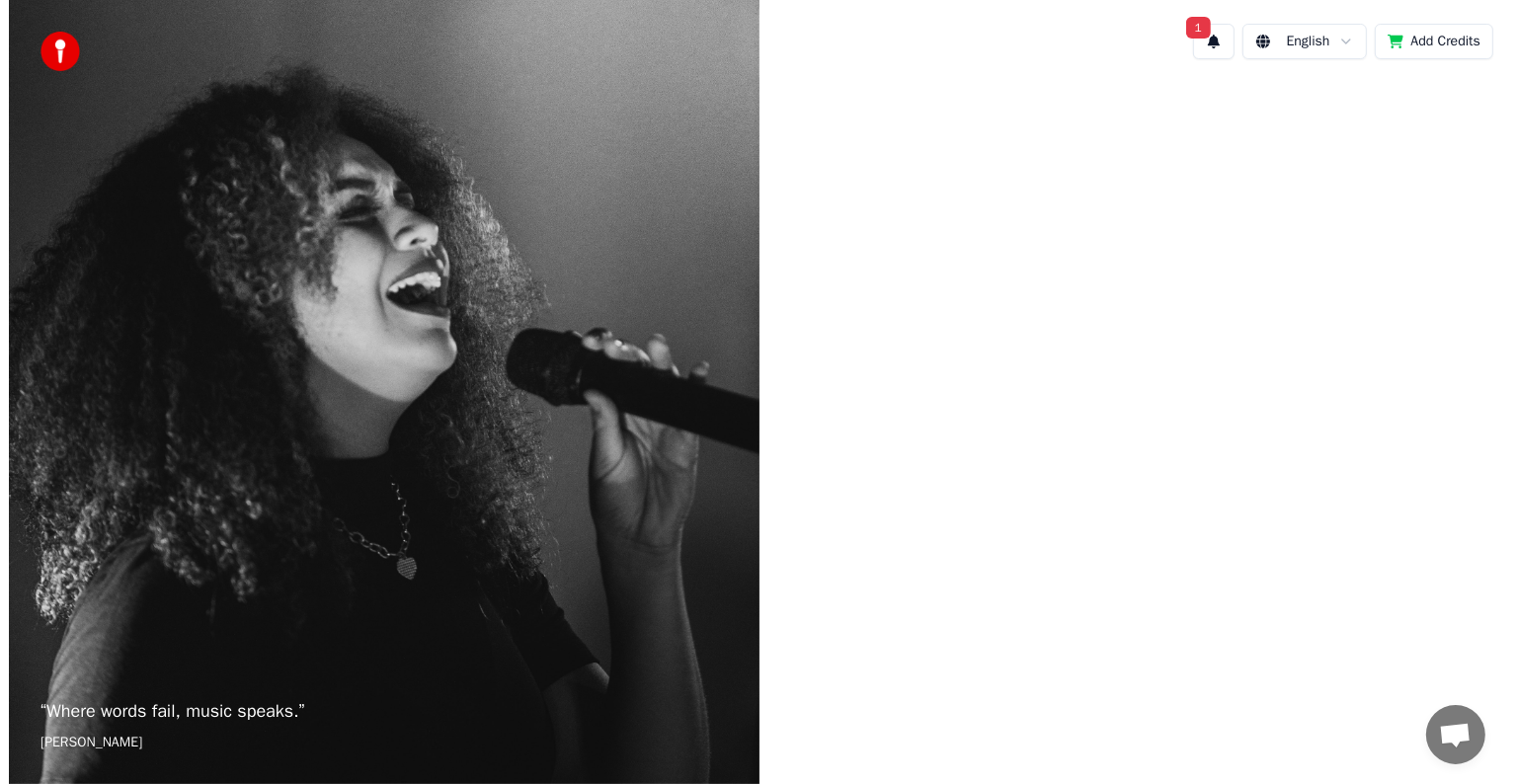 scroll, scrollTop: 0, scrollLeft: 0, axis: both 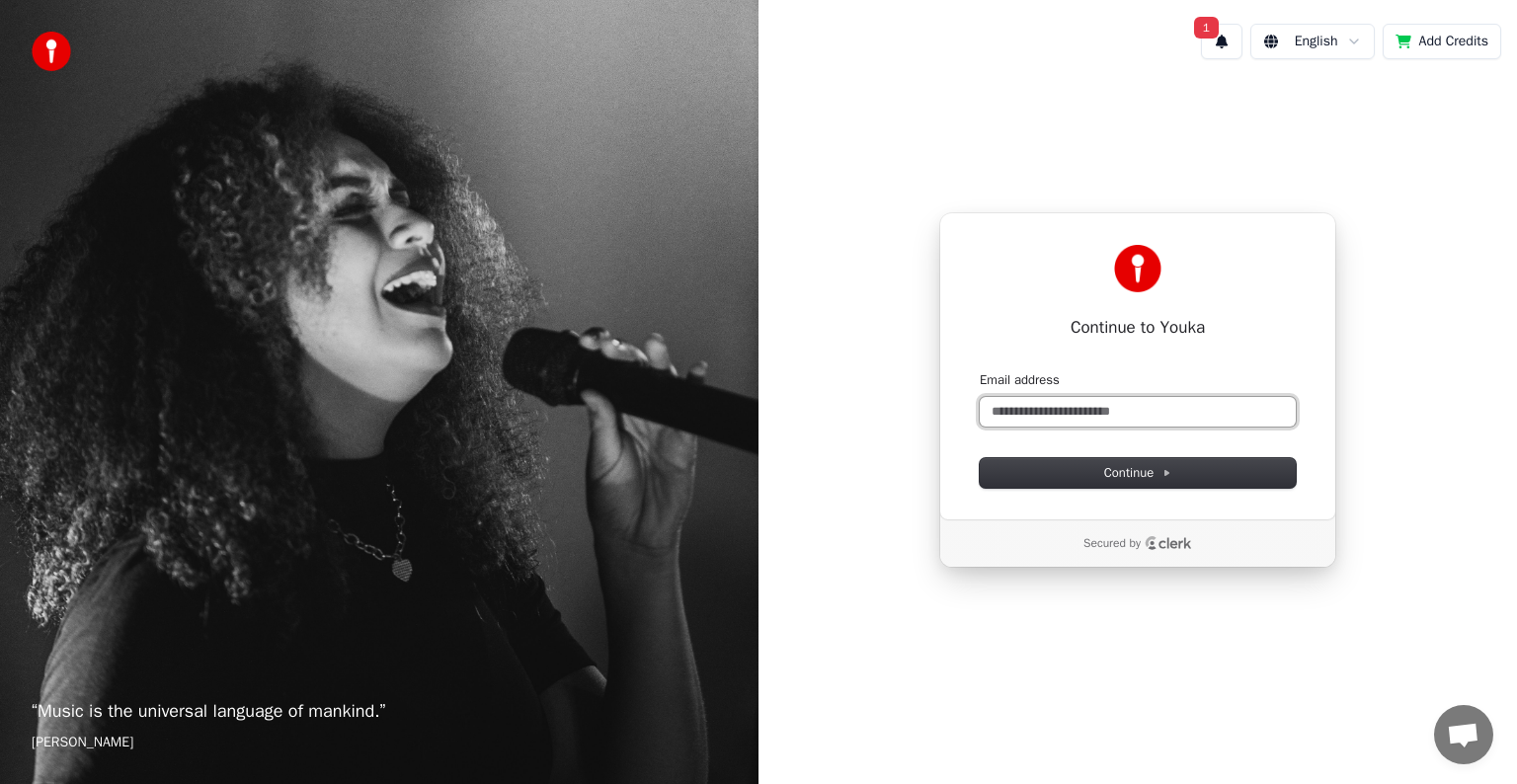 click on "Email address" at bounding box center (1138, 412) 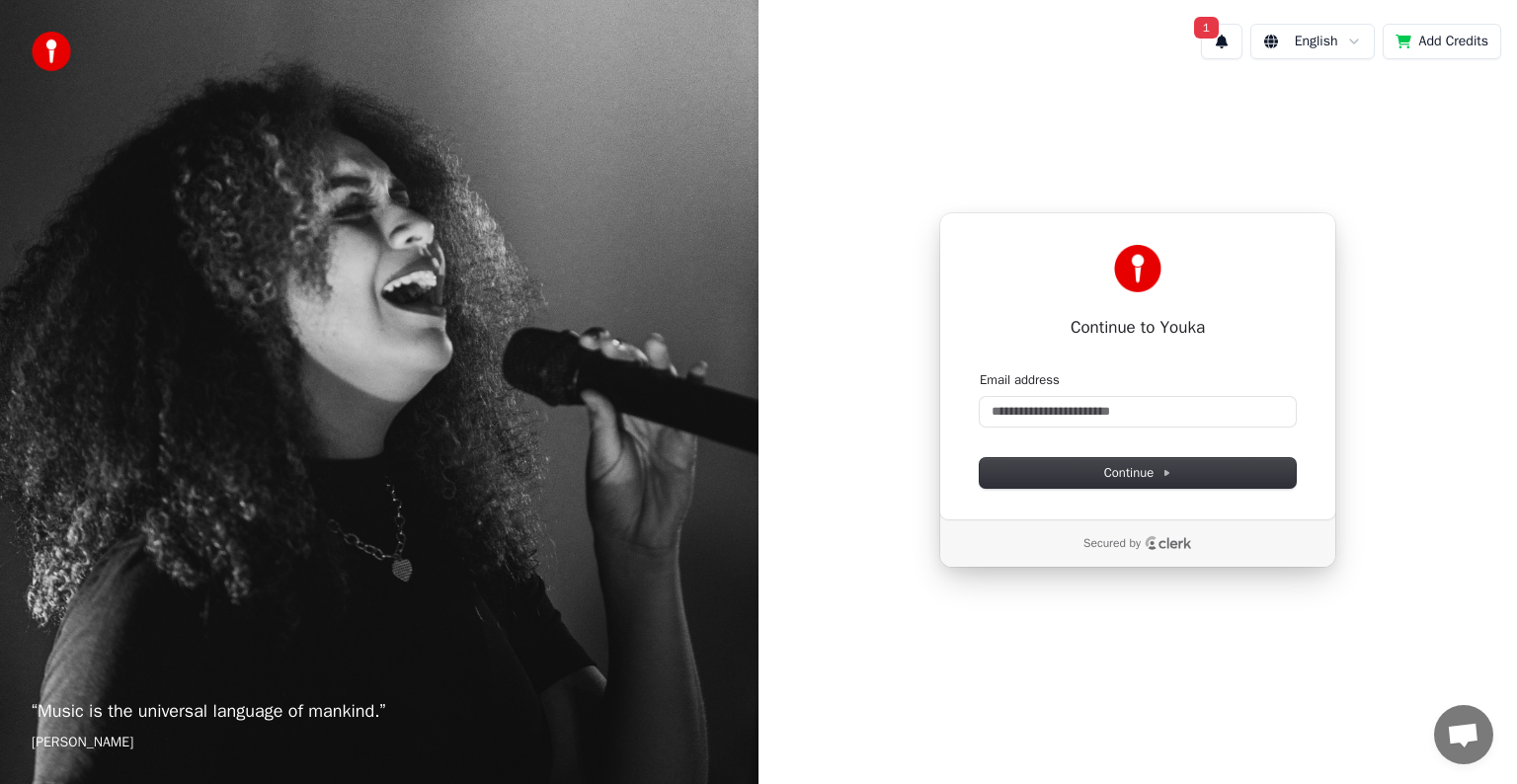 type 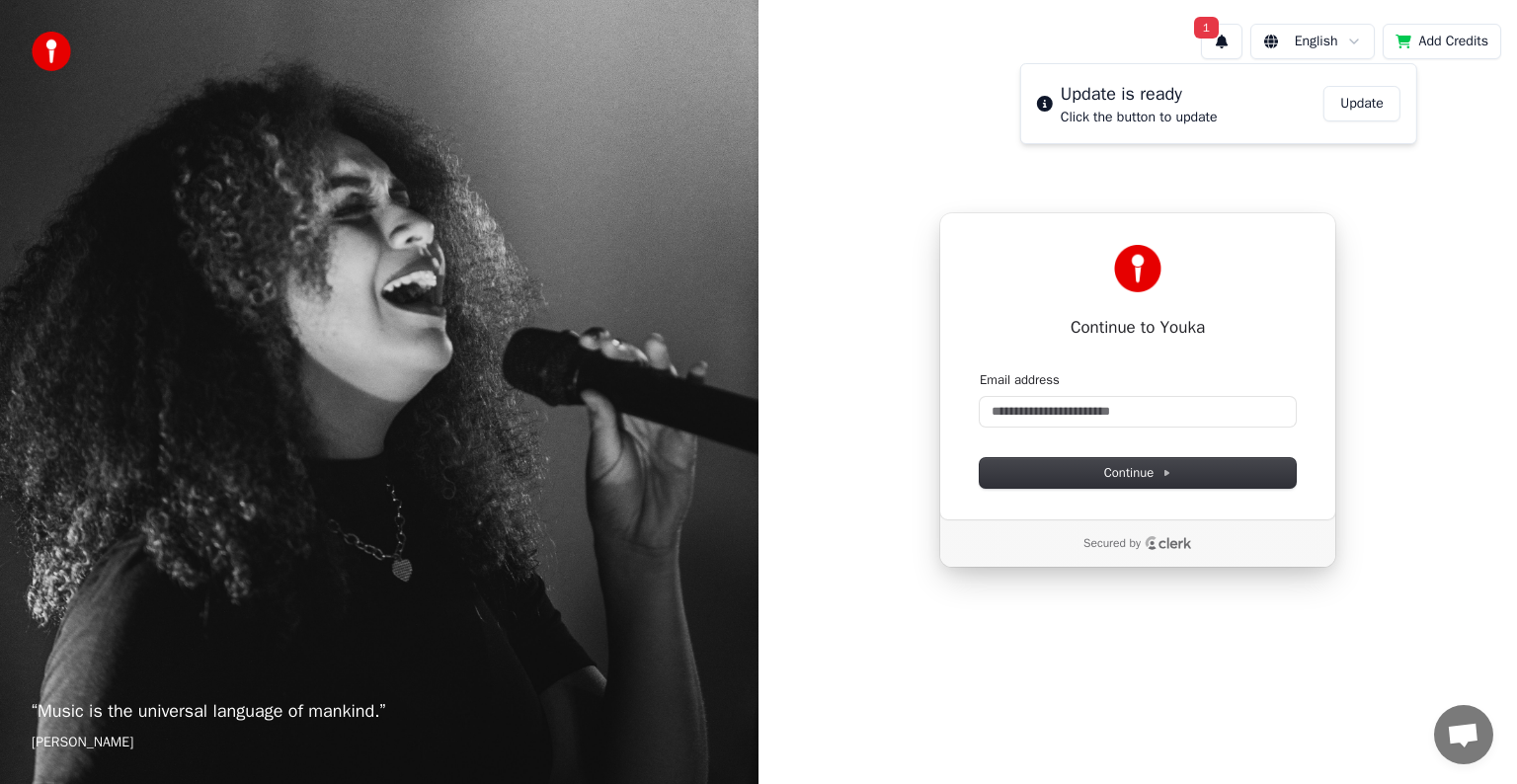 click on "Update" at bounding box center [1362, 104] 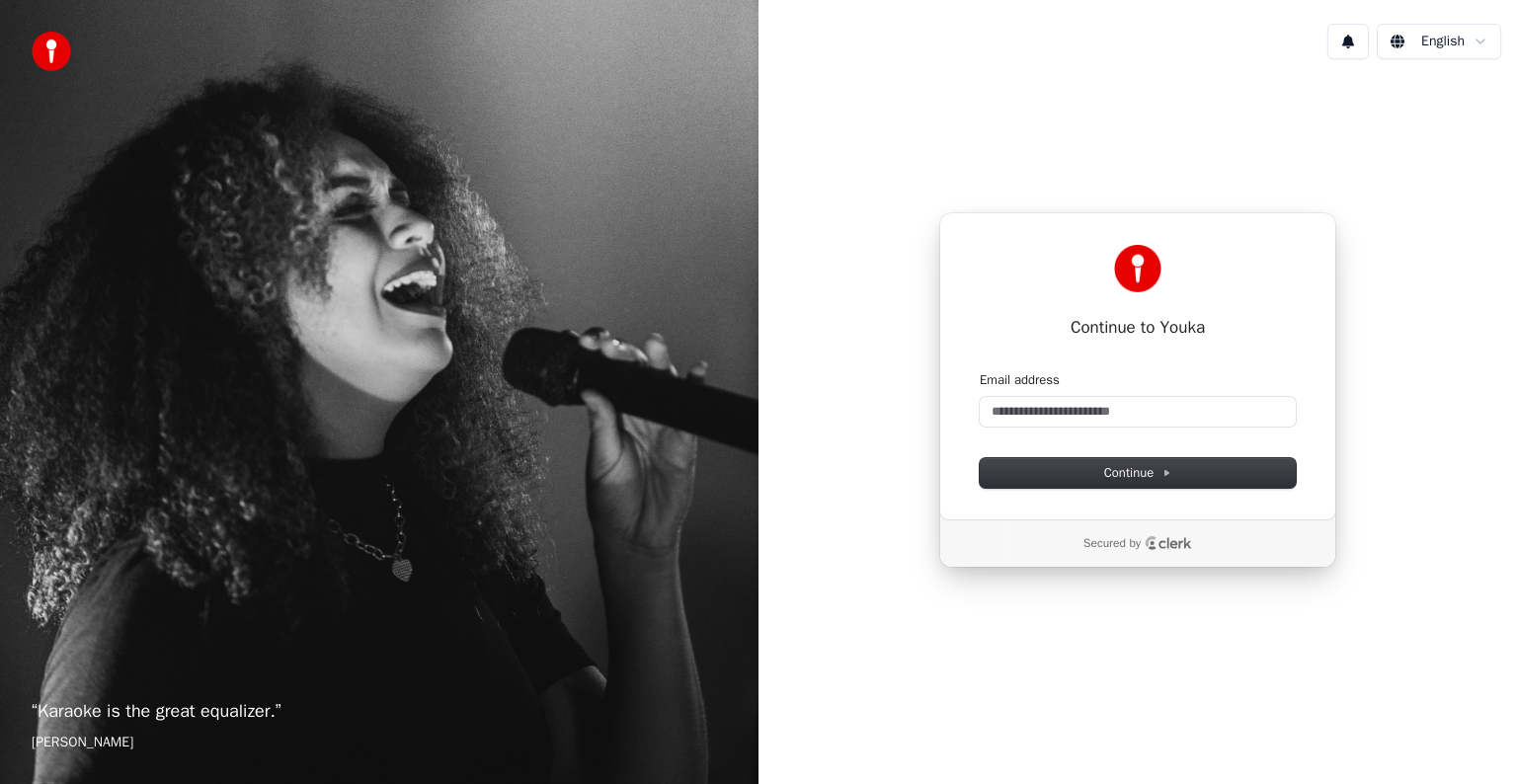 scroll, scrollTop: 0, scrollLeft: 0, axis: both 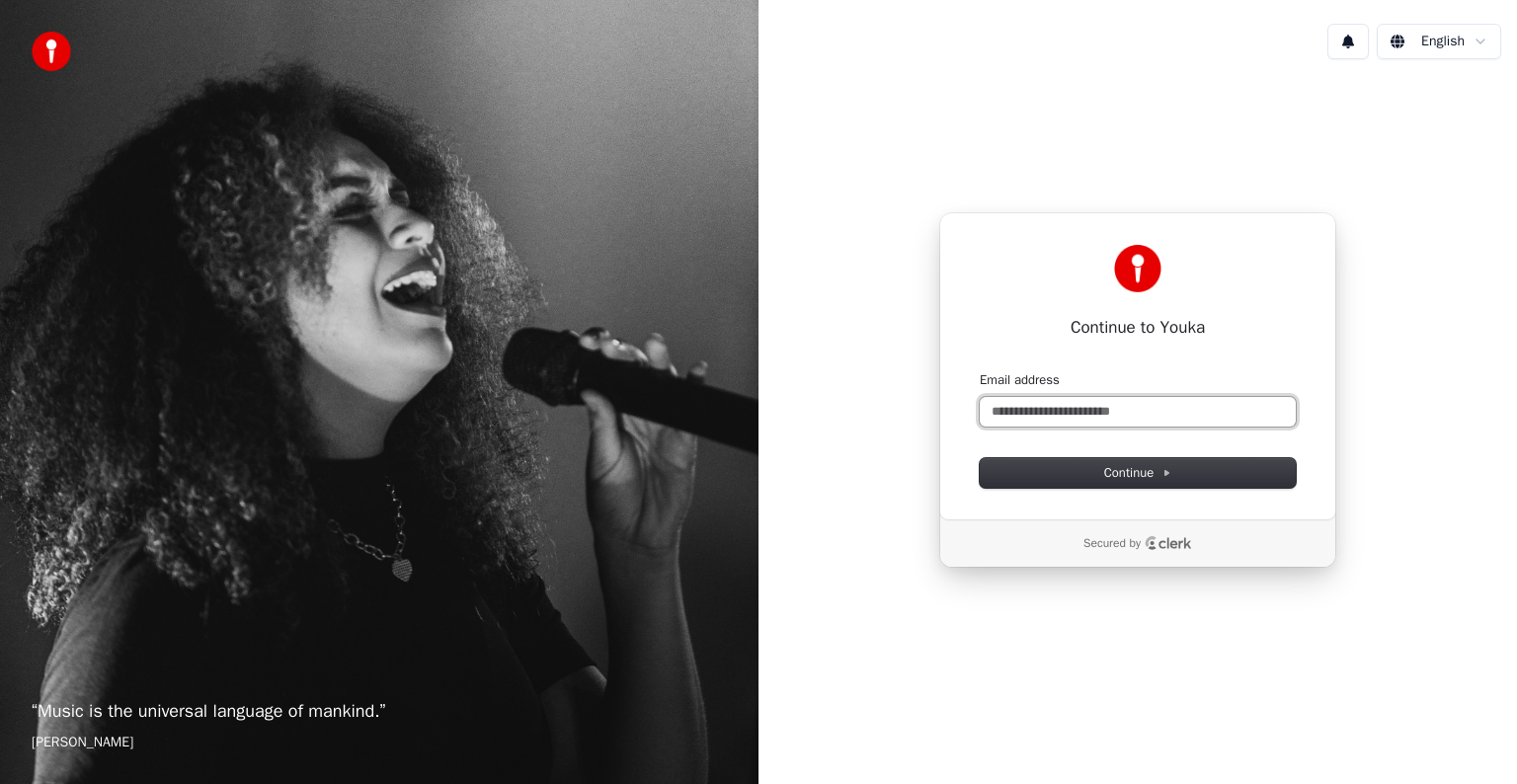click on "Email address" at bounding box center [1138, 412] 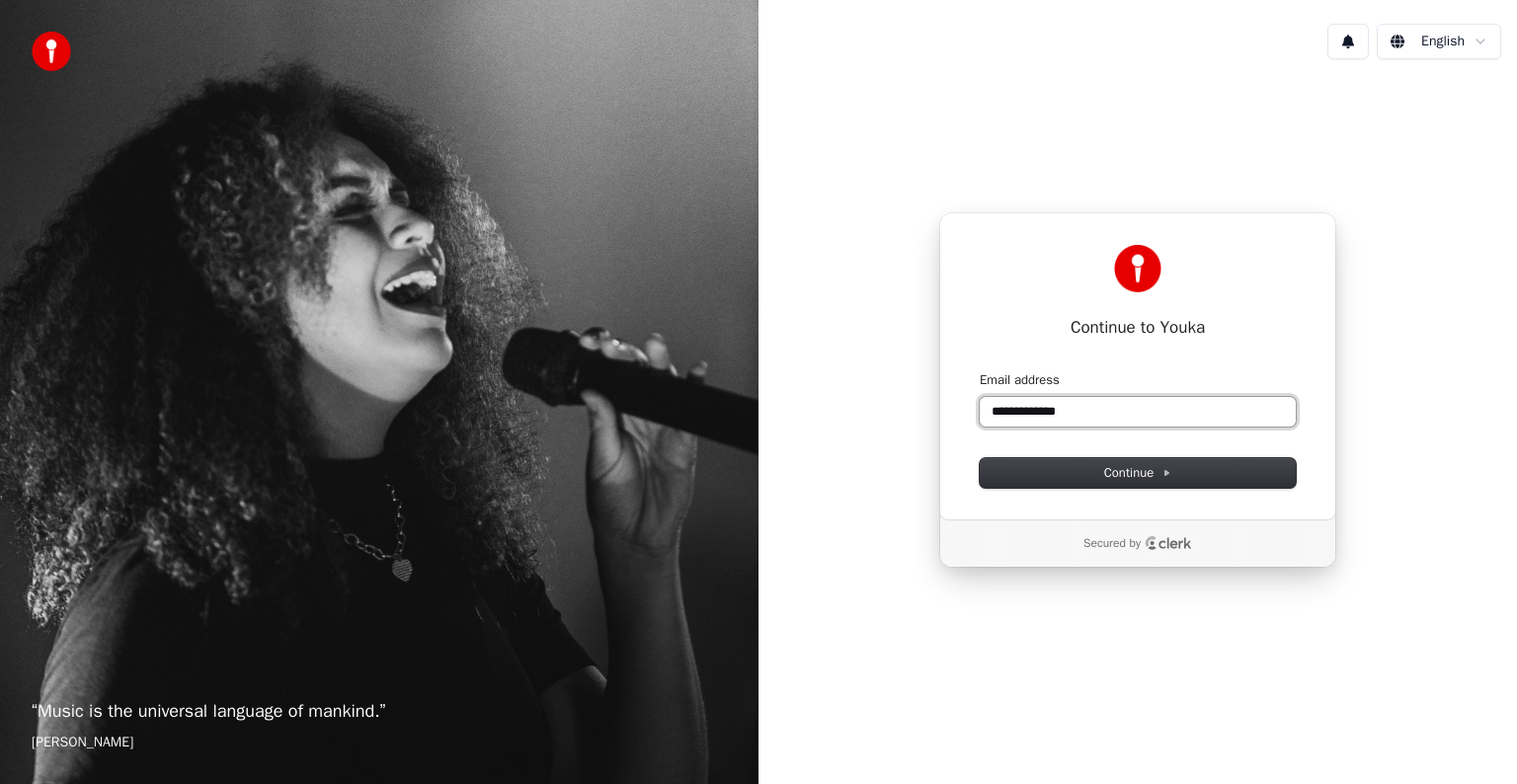 click on "**********" at bounding box center [1138, 412] 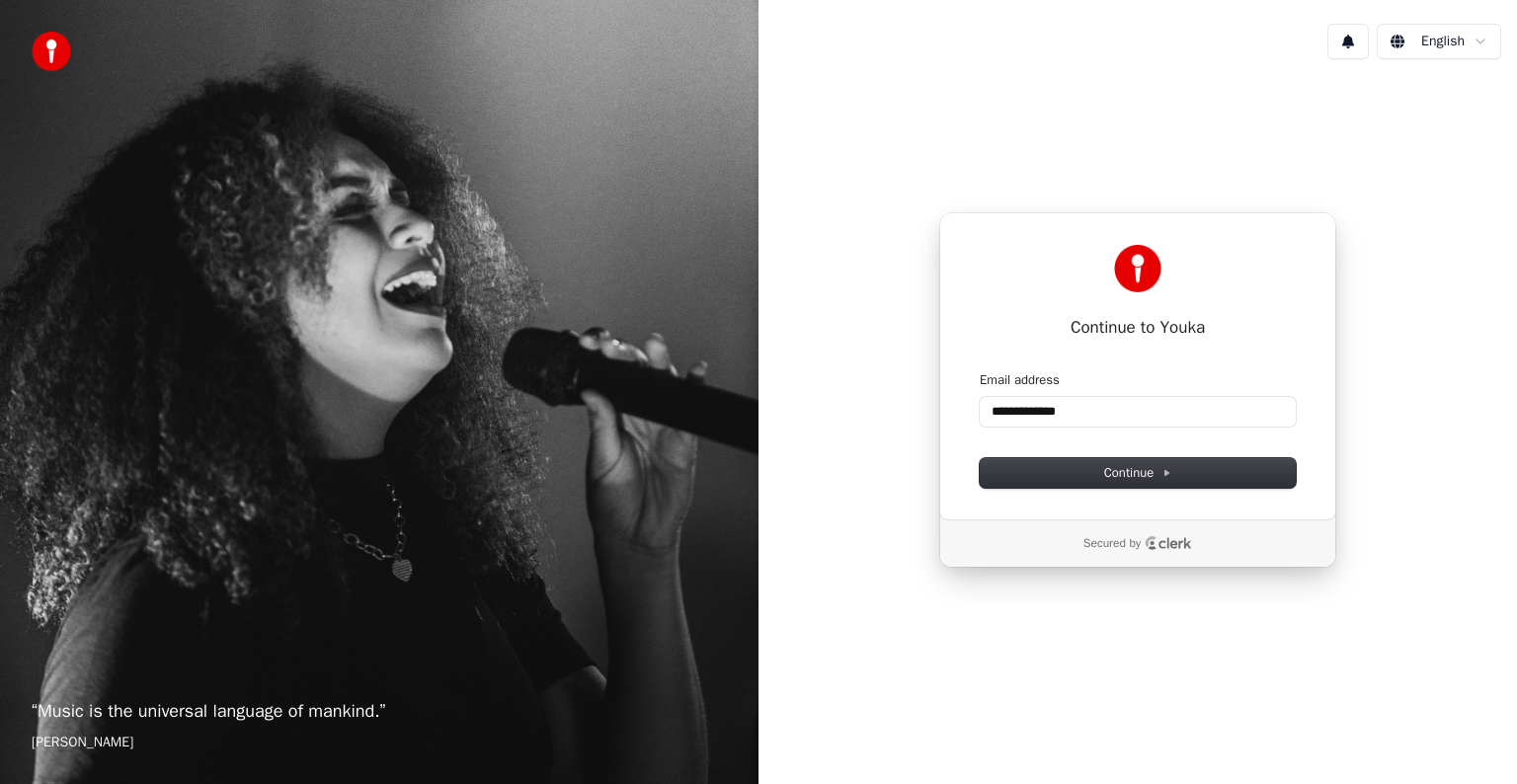 click on "**********" at bounding box center [758, 392] 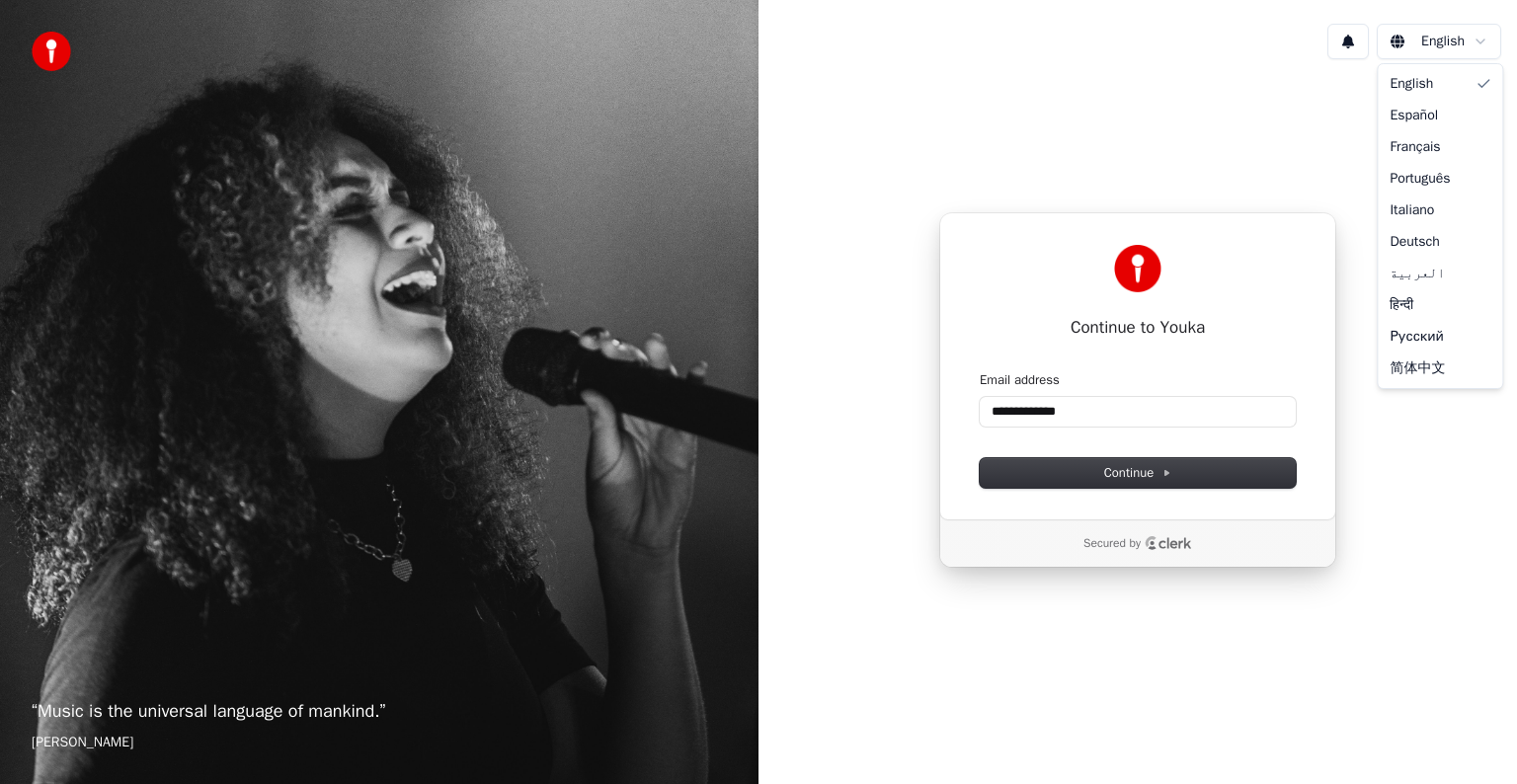 click on "**********" at bounding box center [758, 392] 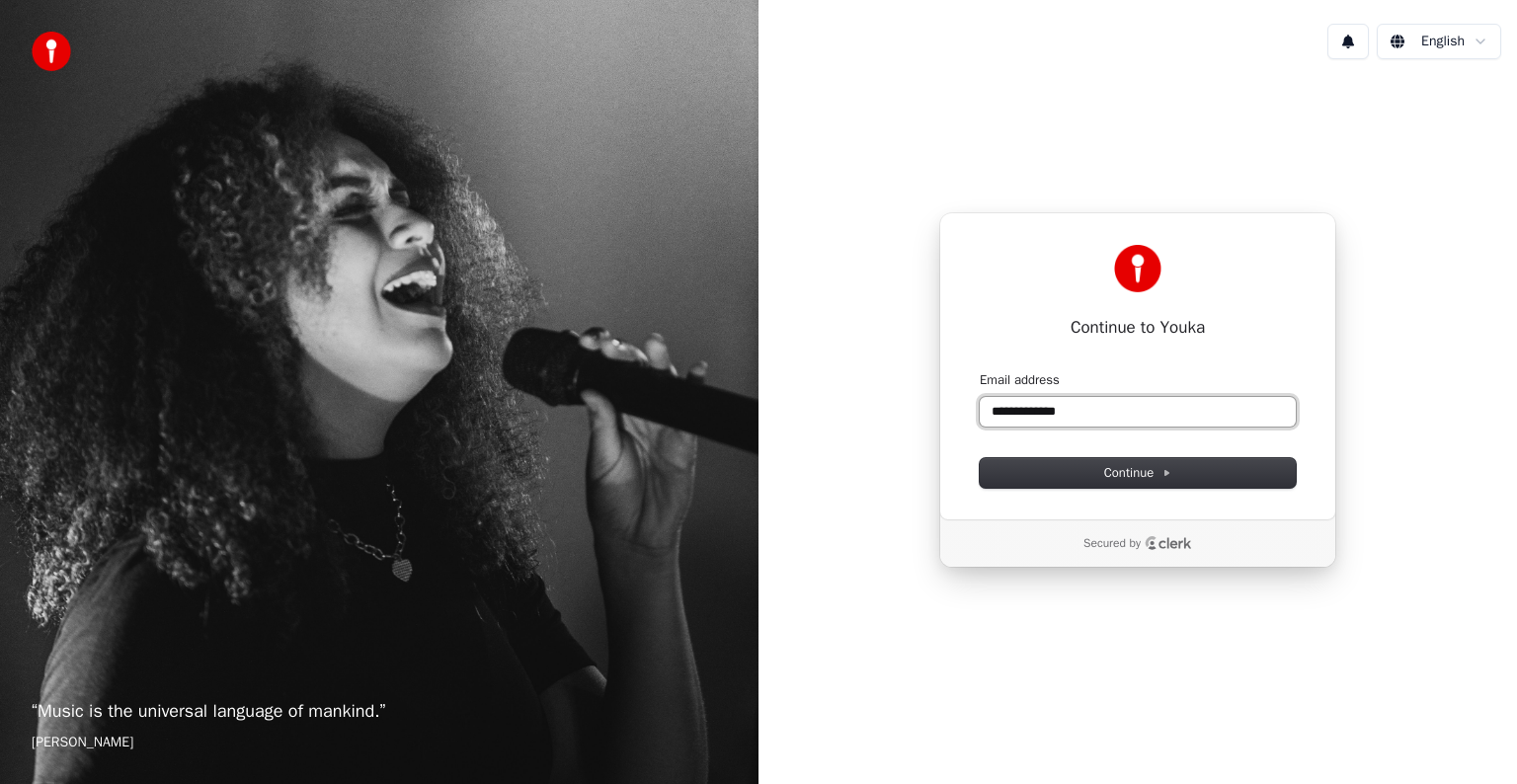 click on "**********" at bounding box center (1138, 412) 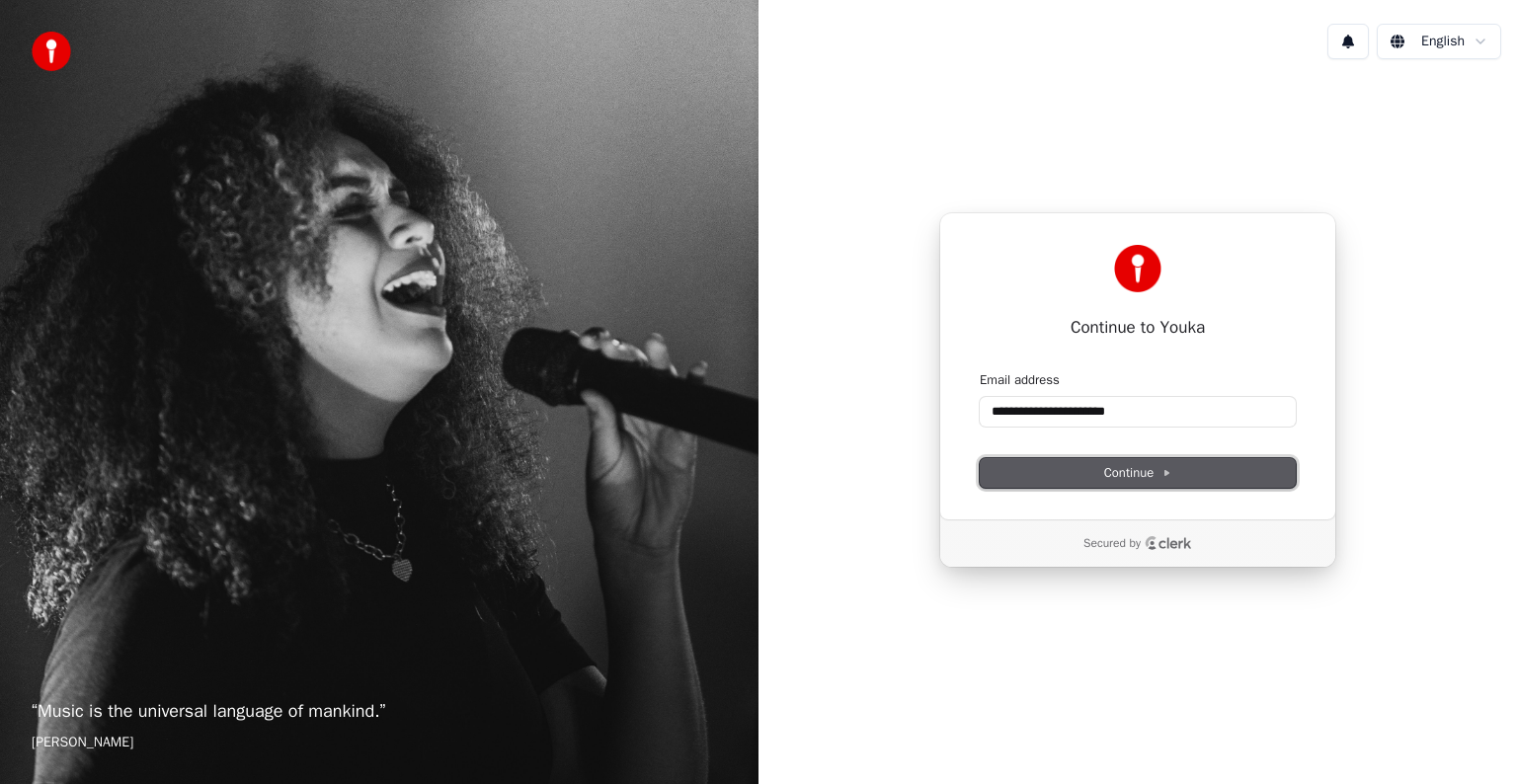click on "Continue" at bounding box center (1138, 473) 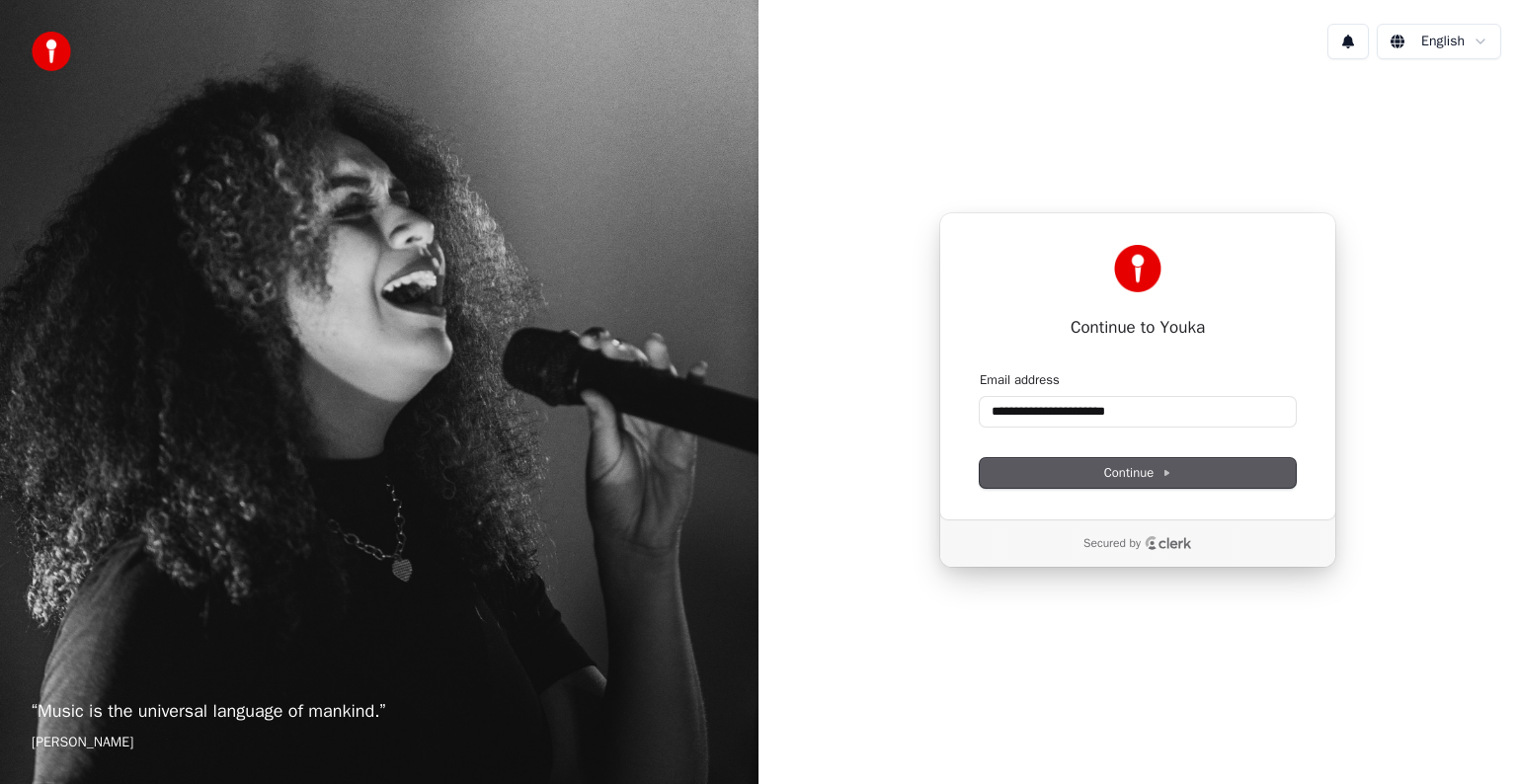 type on "**********" 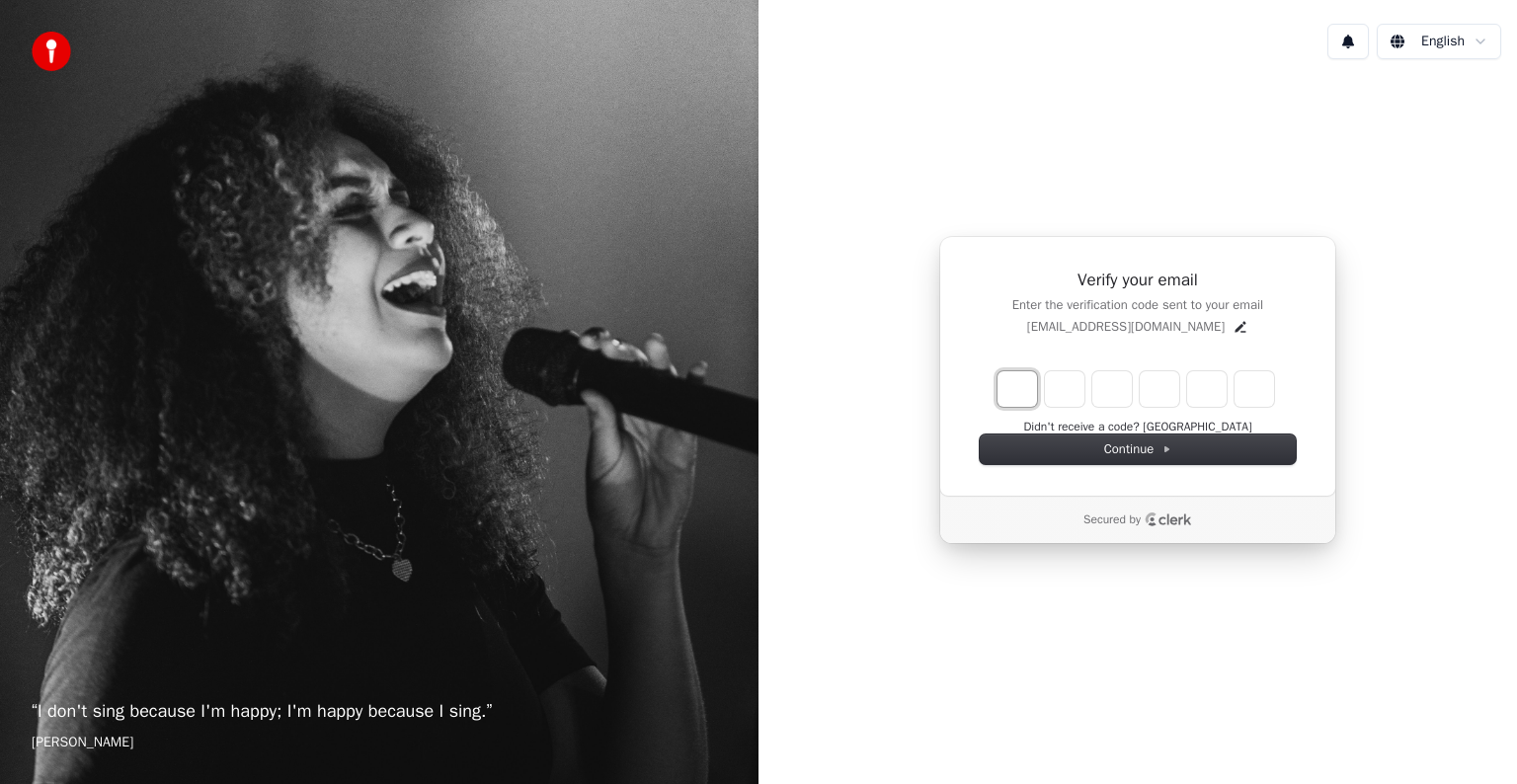click at bounding box center (1017, 389) 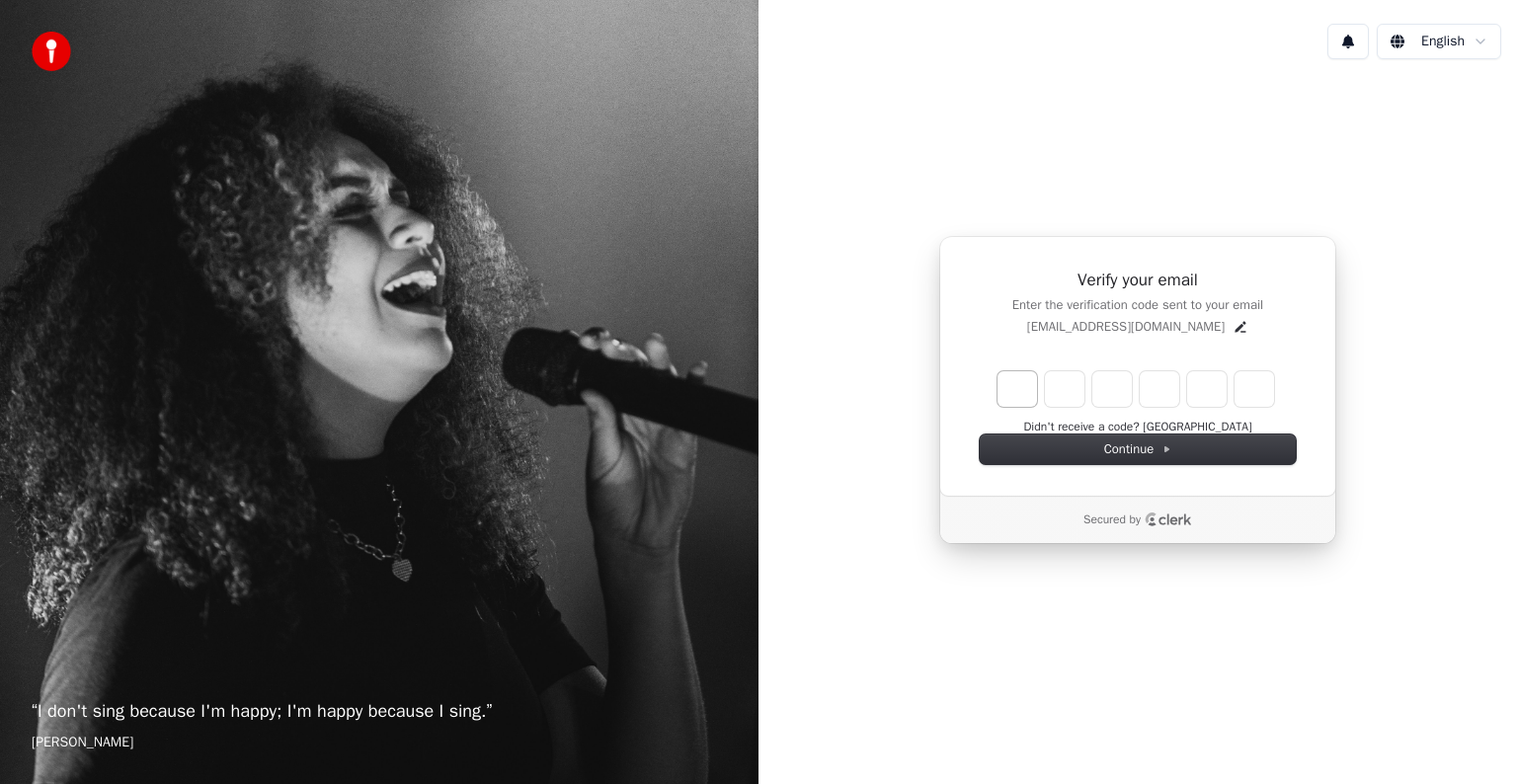type on "******" 